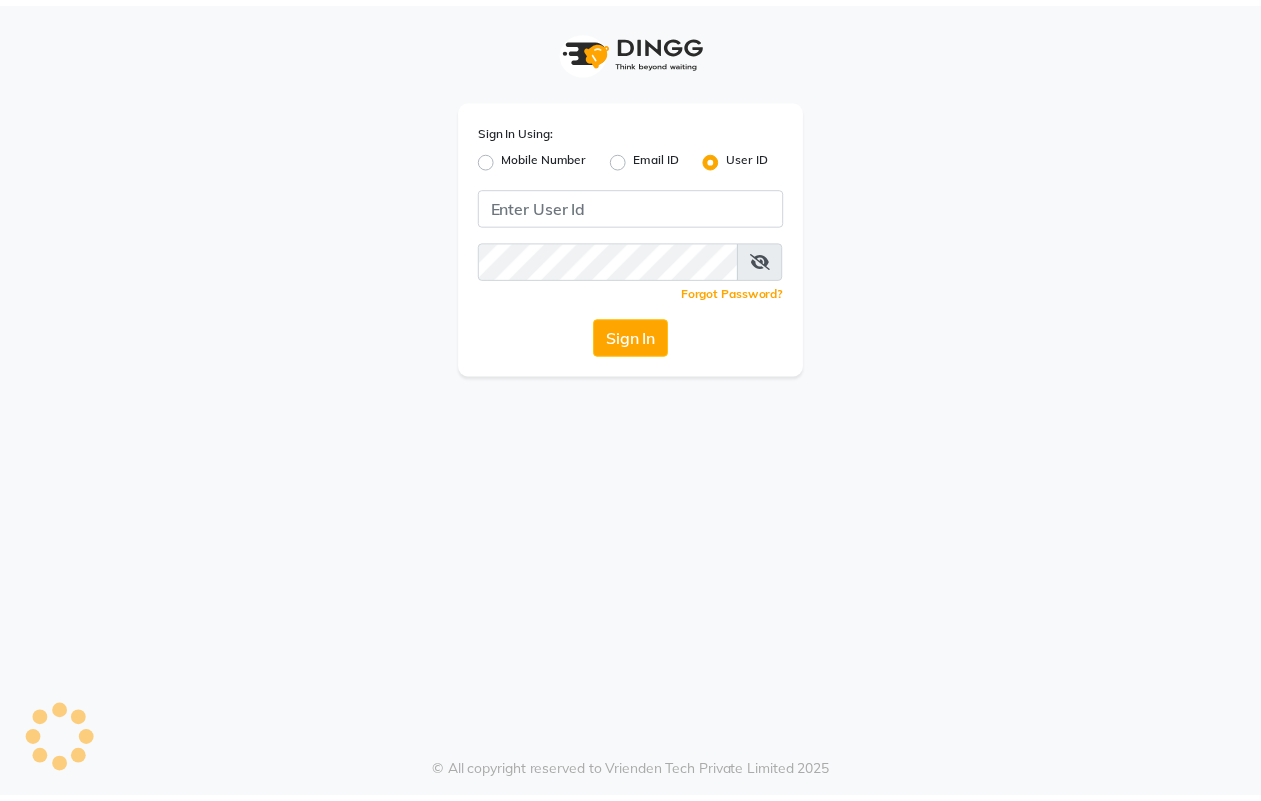 scroll, scrollTop: 0, scrollLeft: 0, axis: both 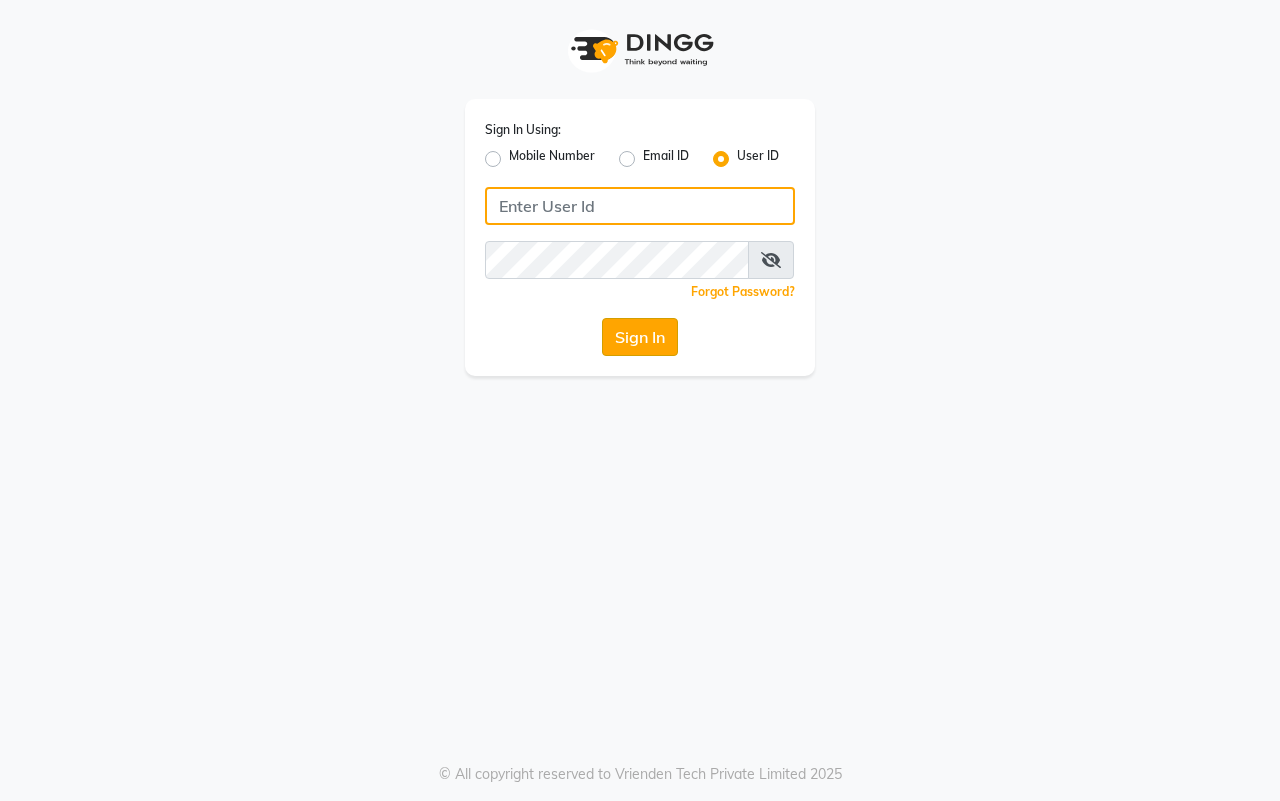 type on "hairaffairasalon" 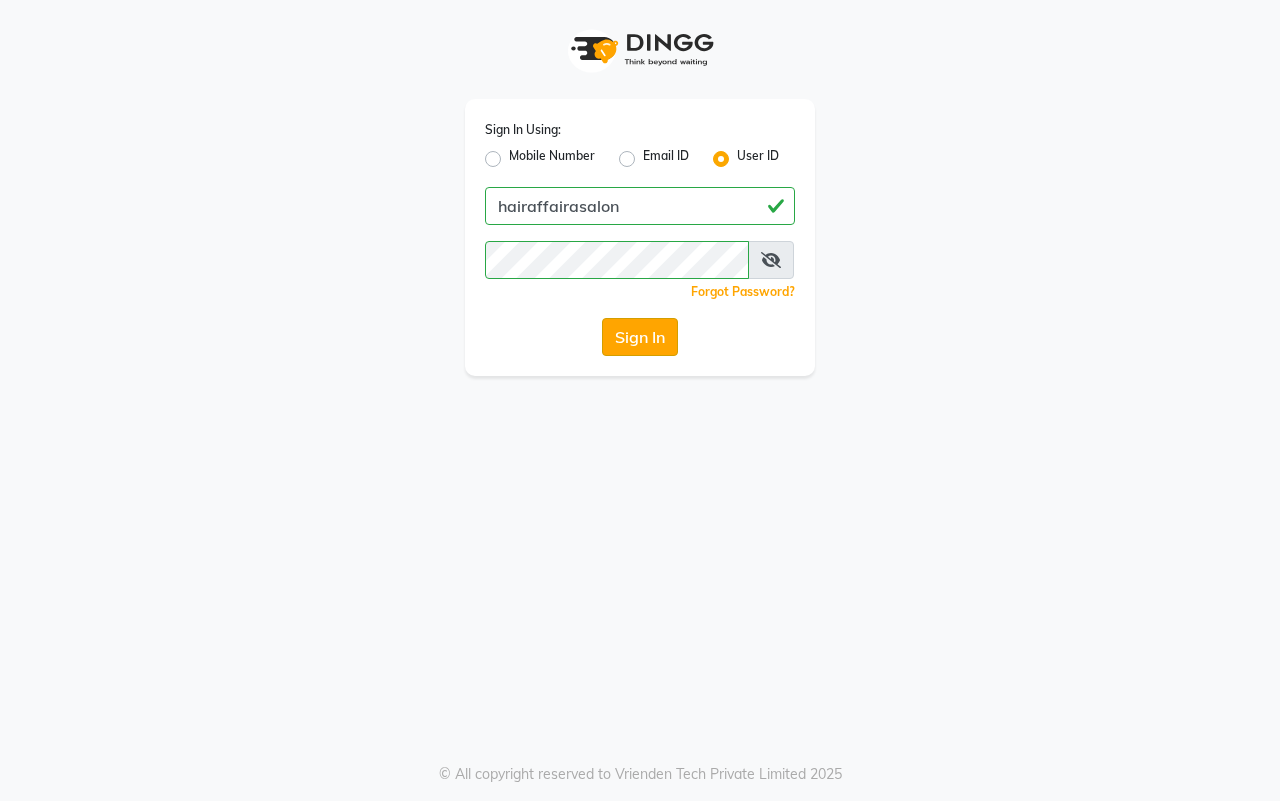 click on "Sign In" 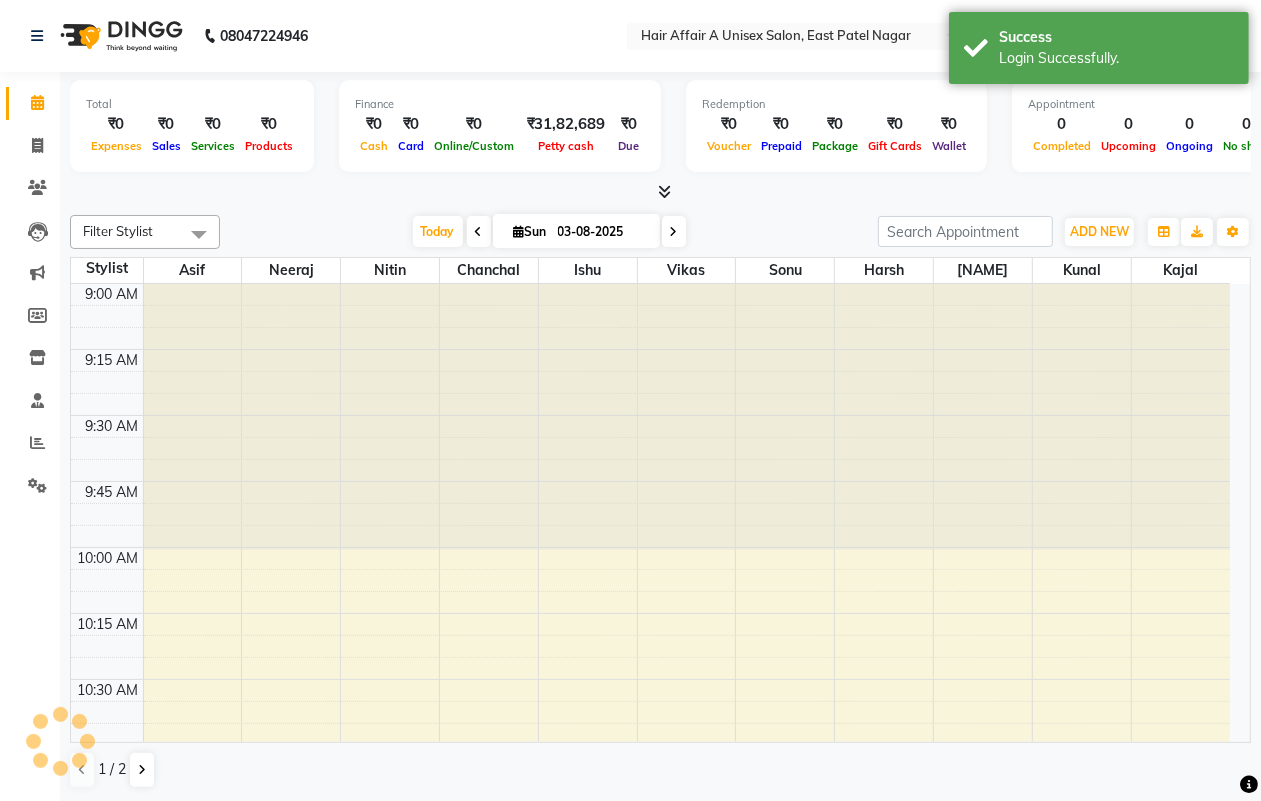 scroll, scrollTop: 0, scrollLeft: 0, axis: both 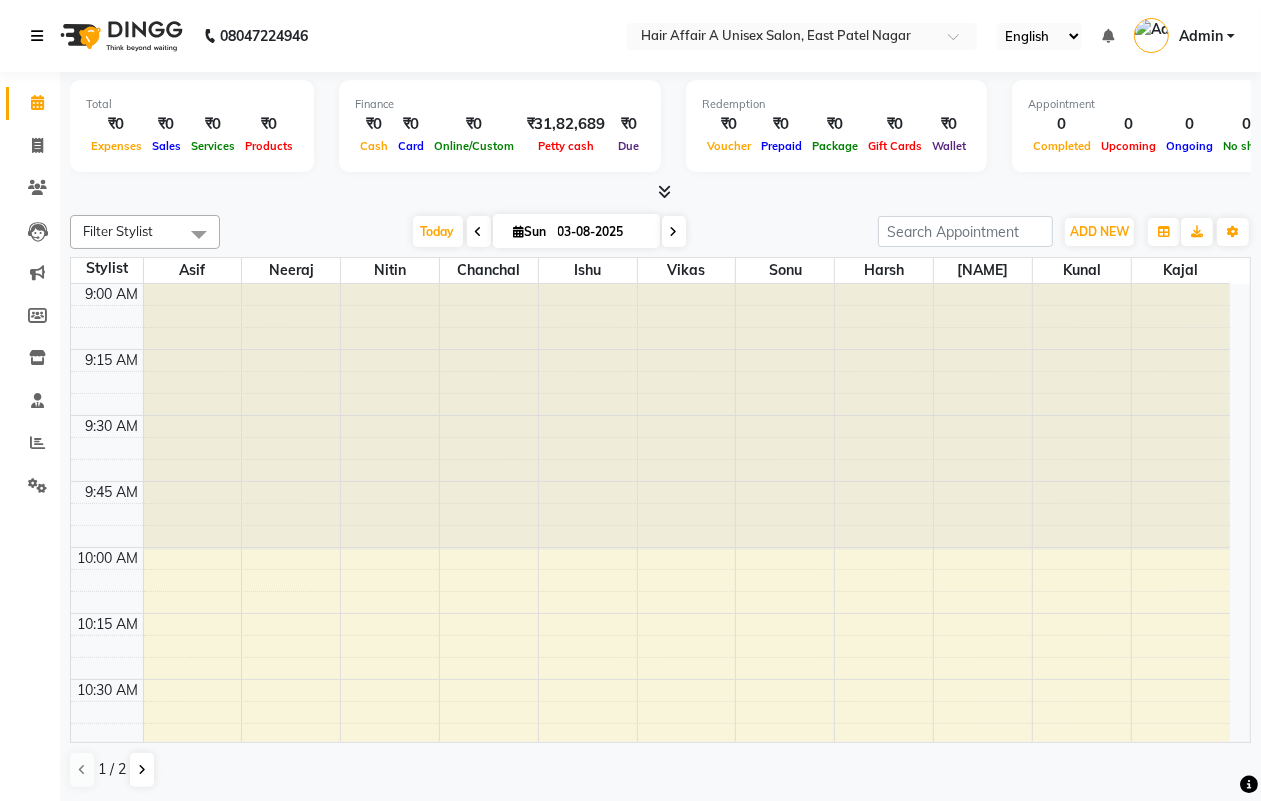 click at bounding box center [37, 36] 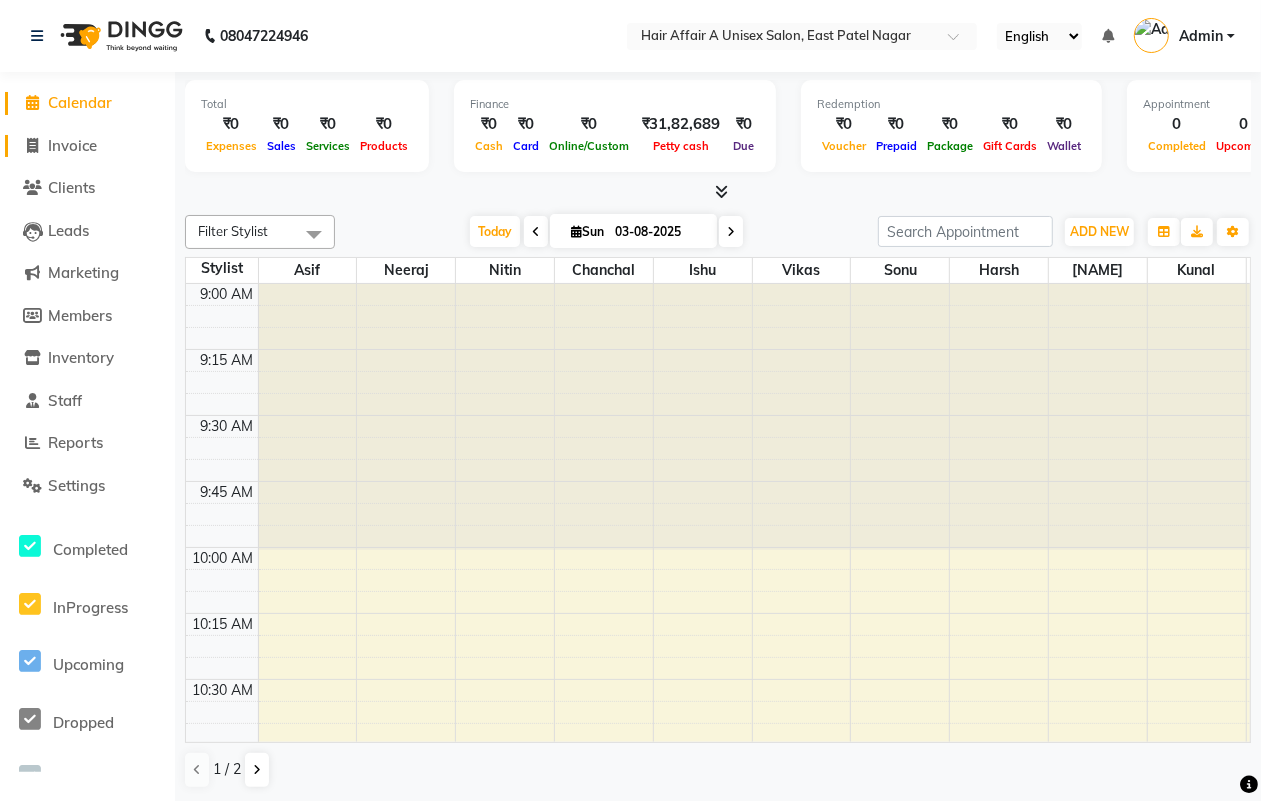 click on "Invoice" 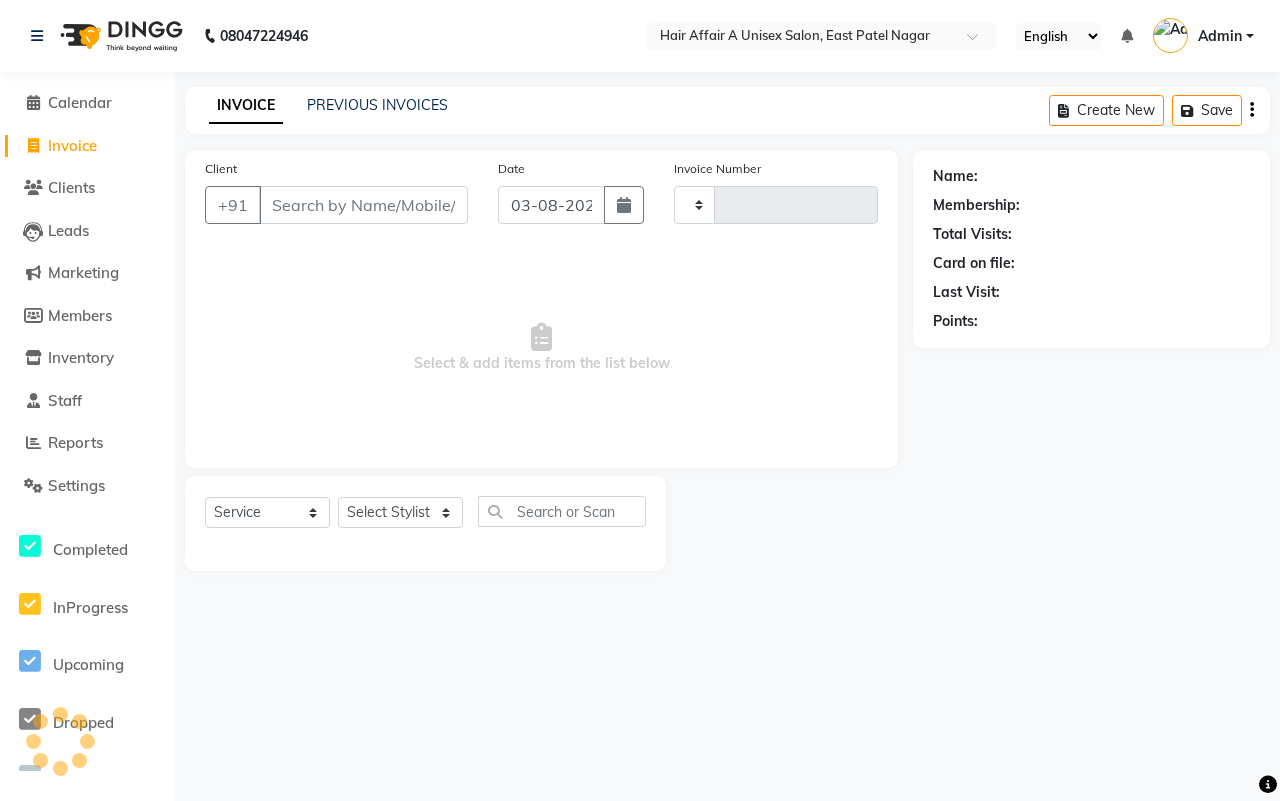 type on "1004" 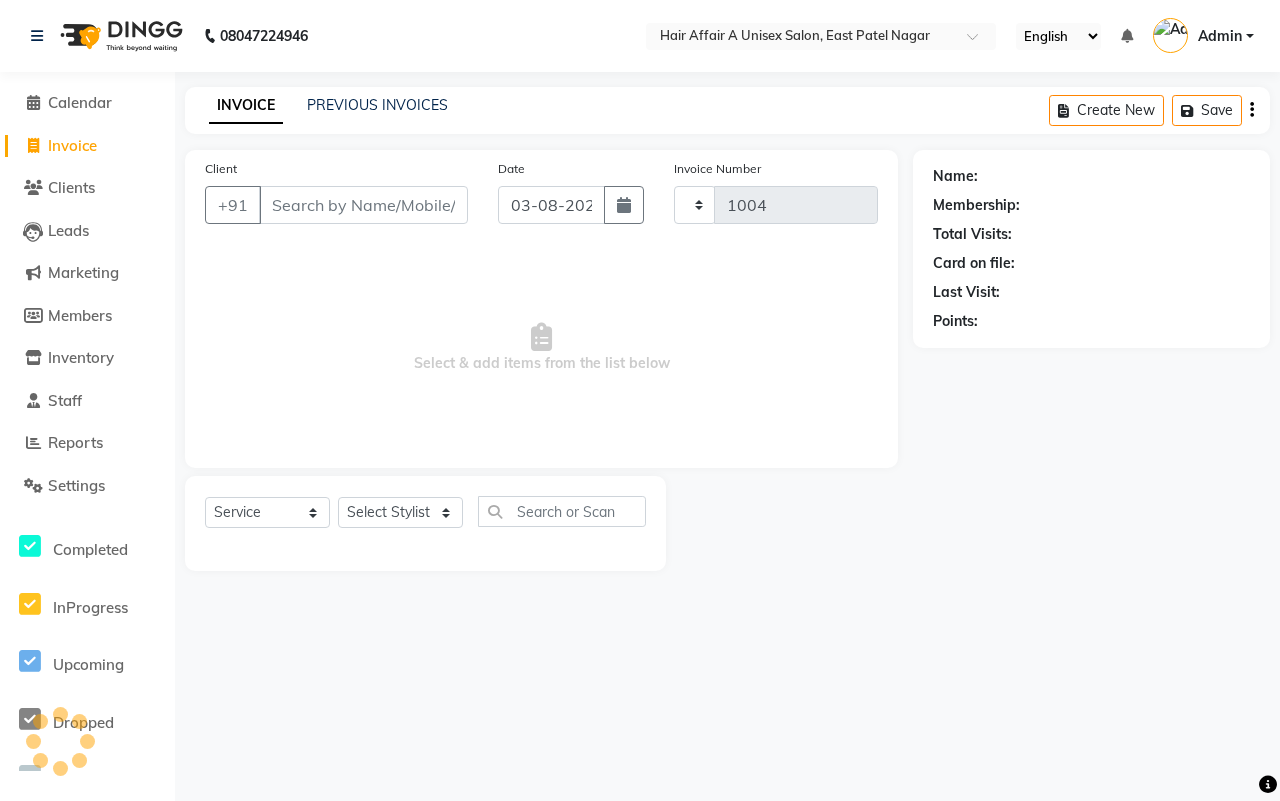 select on "4464" 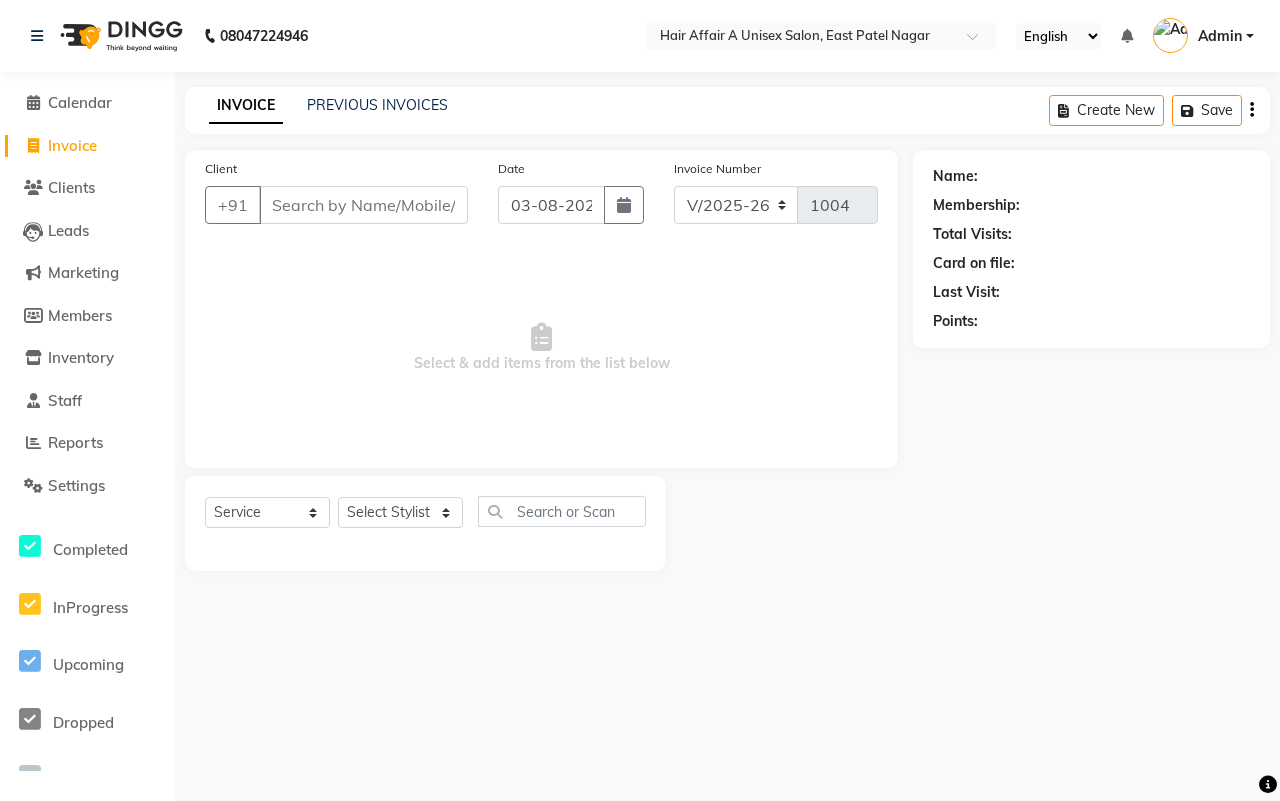 click on "Client" at bounding box center [363, 205] 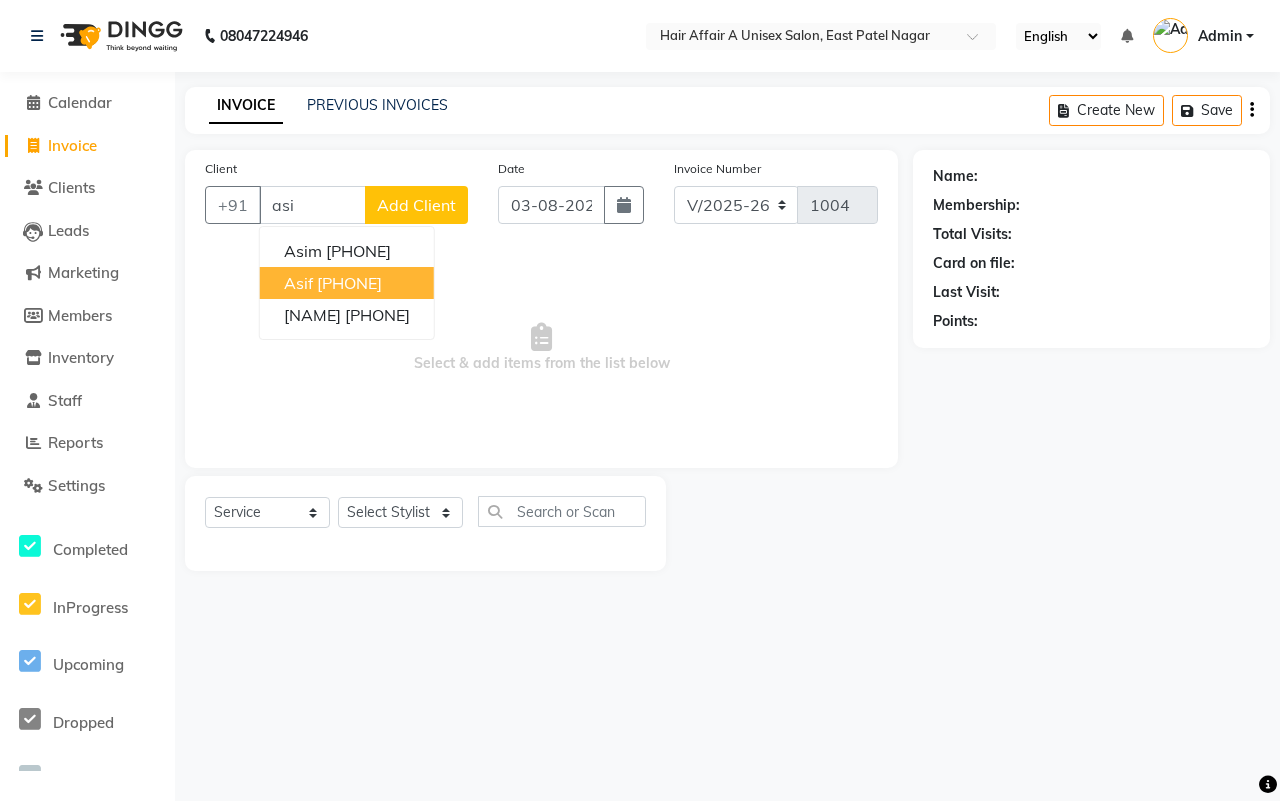 click on "[PHONE]" at bounding box center (349, 283) 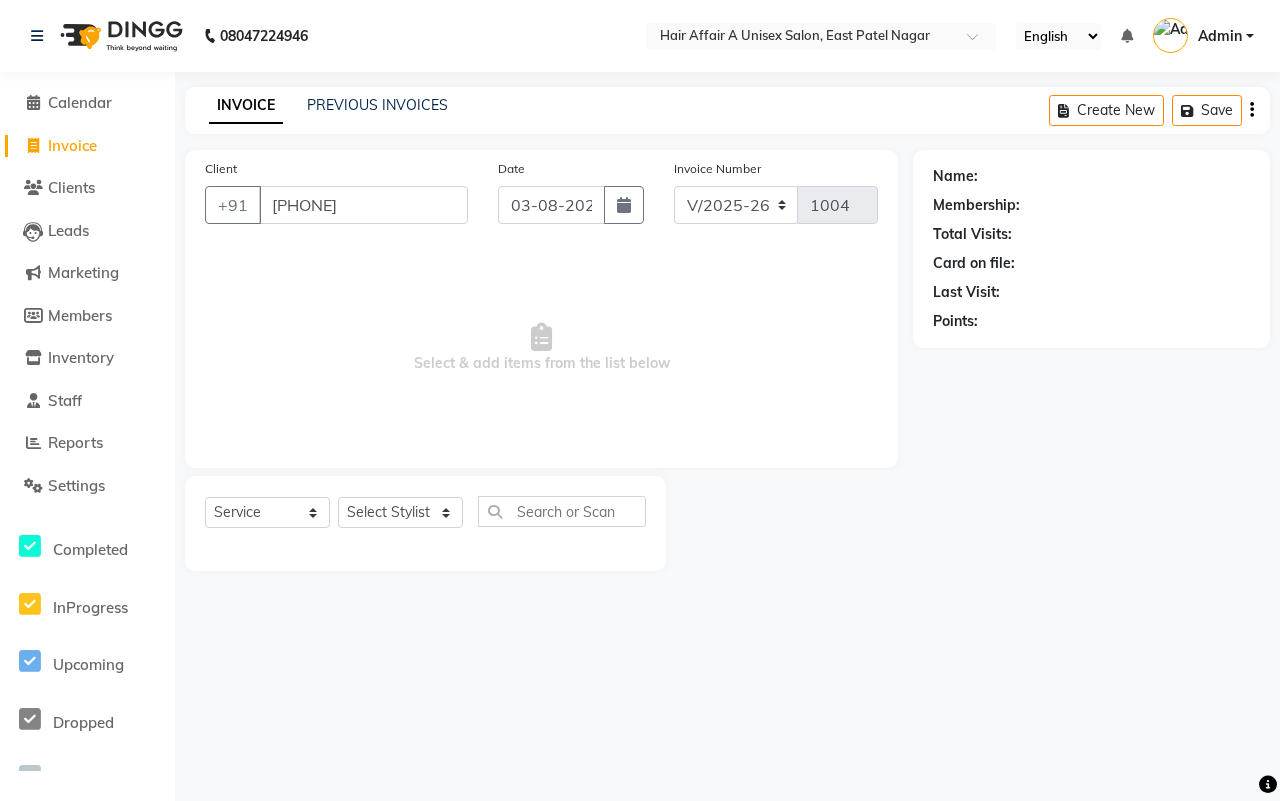 type on "[PHONE]" 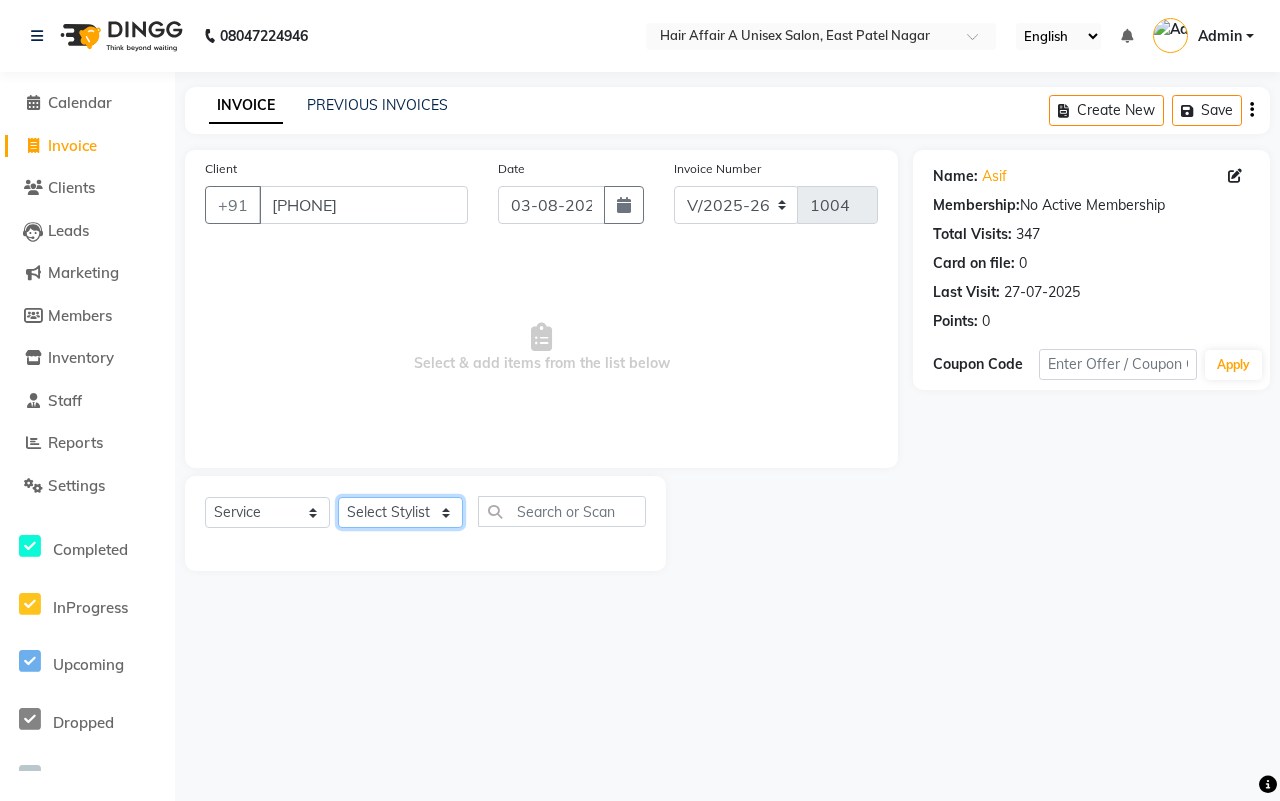 click on "Select Stylist [NAME] [NAME] [NAME] [NAME] [NAME] [NAME] [NAME] [NAME] [NAME] [NAME] [NAME] [NAME]" 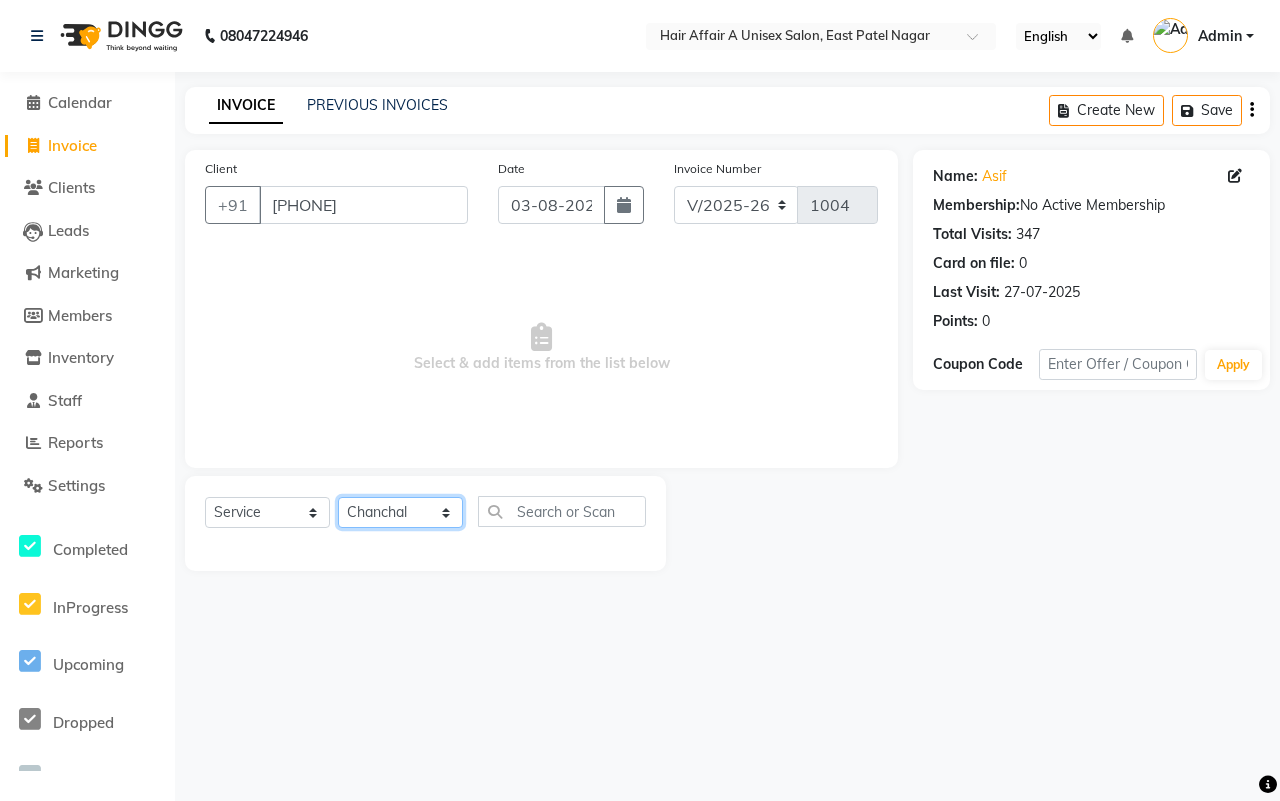 click on "Select Stylist [NAME] [NAME] [NAME] [NAME] [NAME] [NAME] [NAME] [NAME] [NAME] [NAME] [NAME] [NAME]" 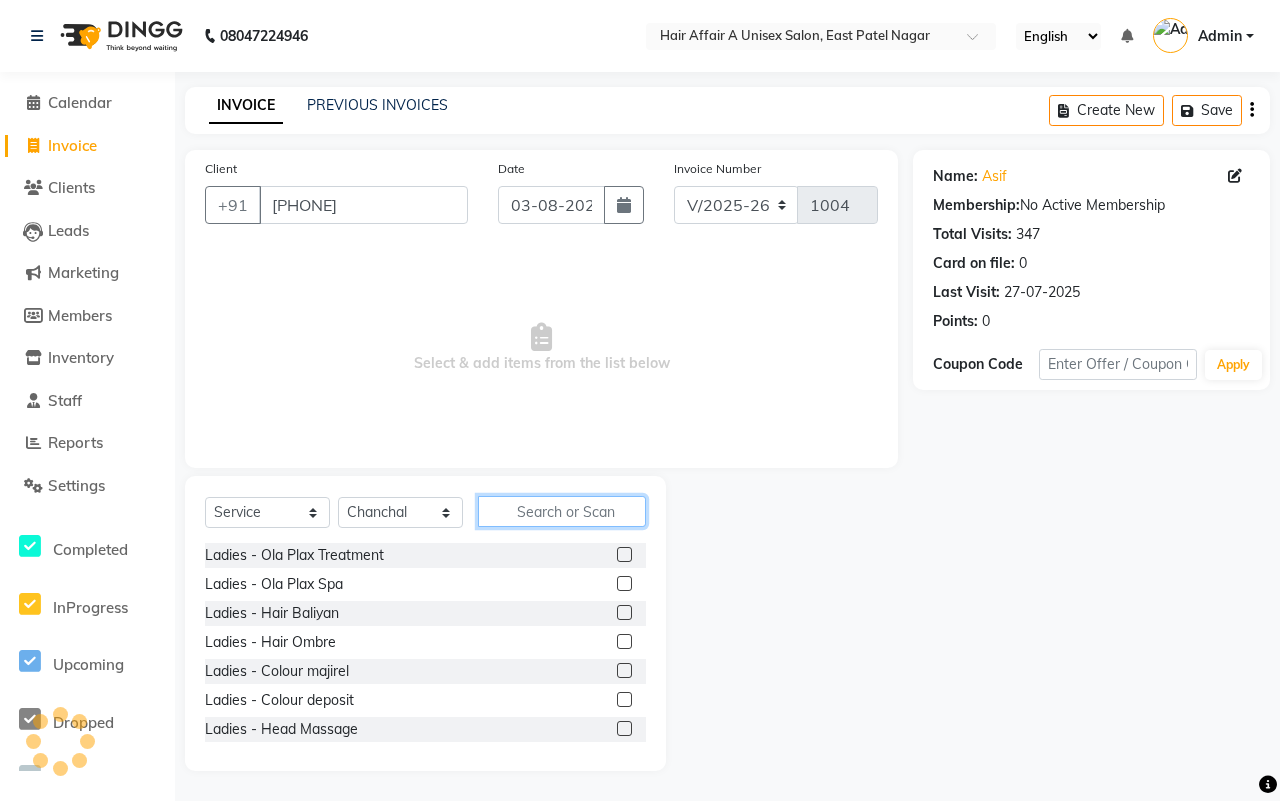 click 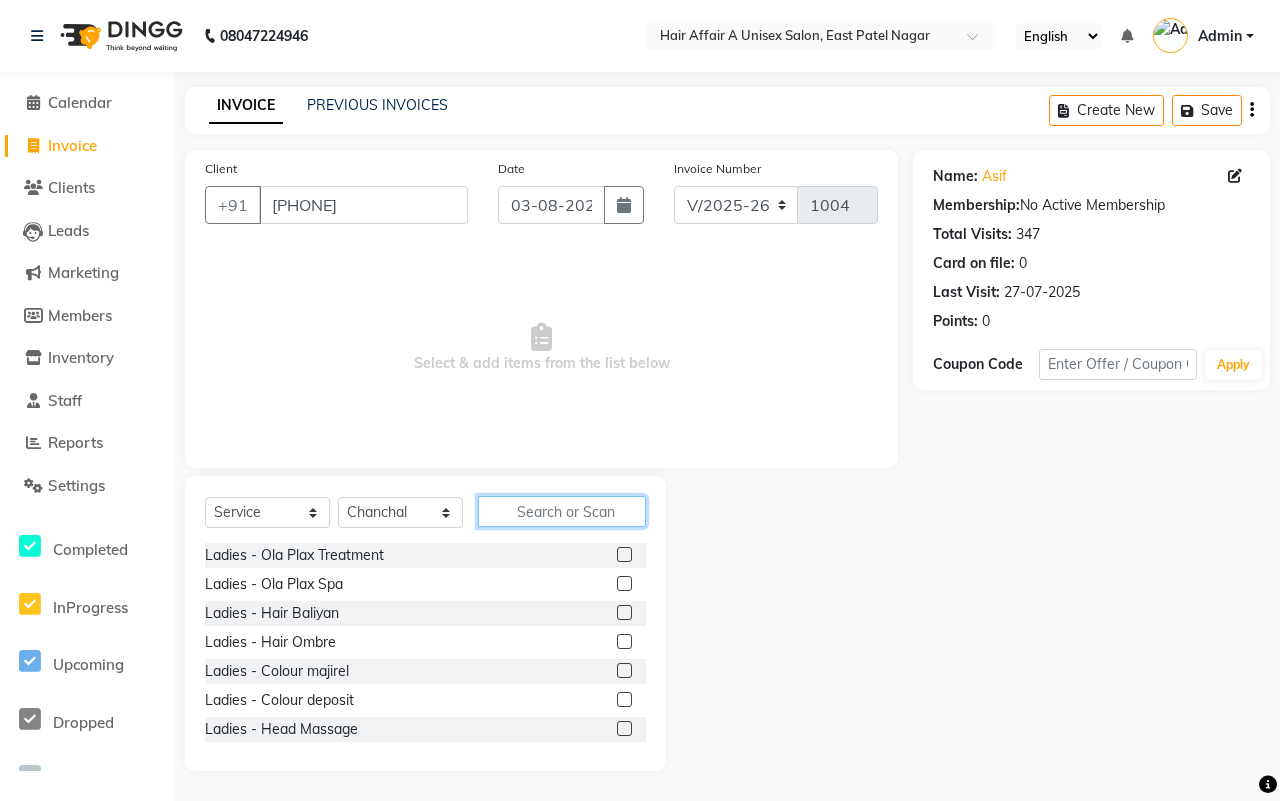 click 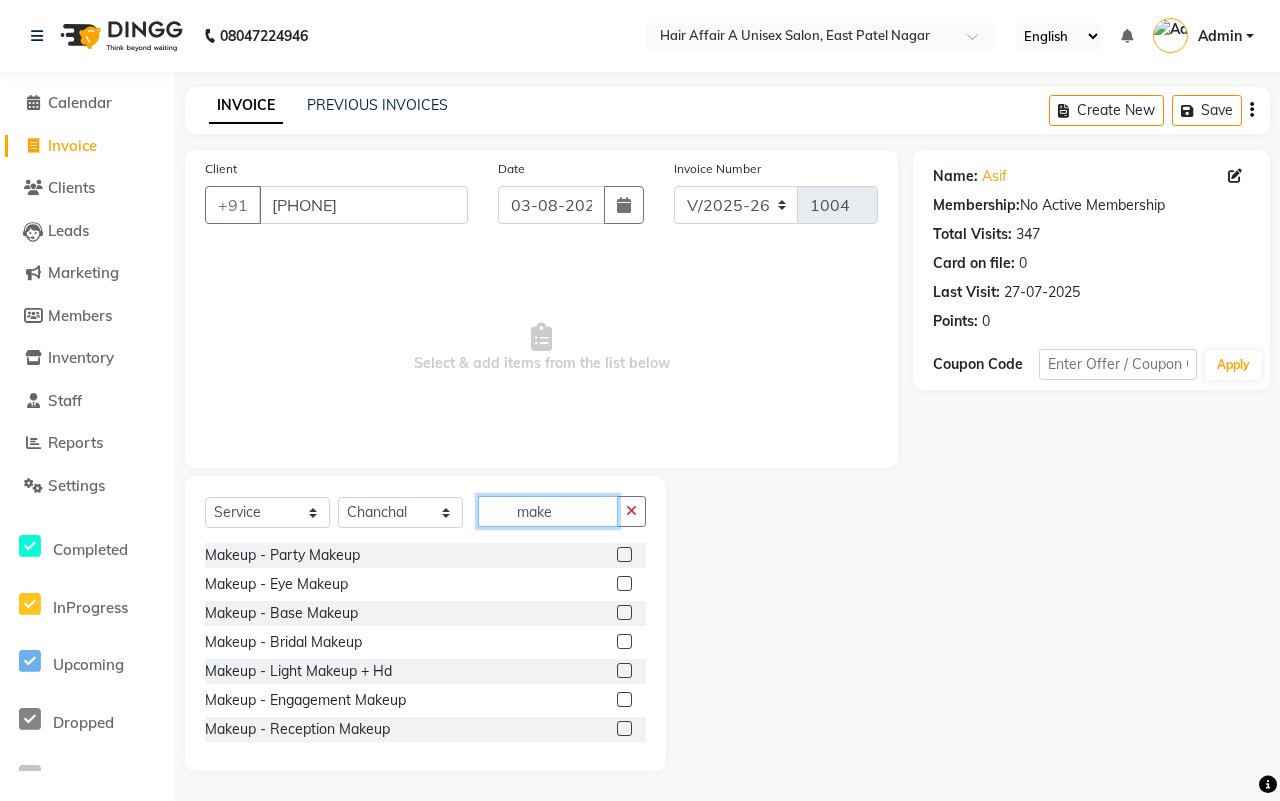 type on "make" 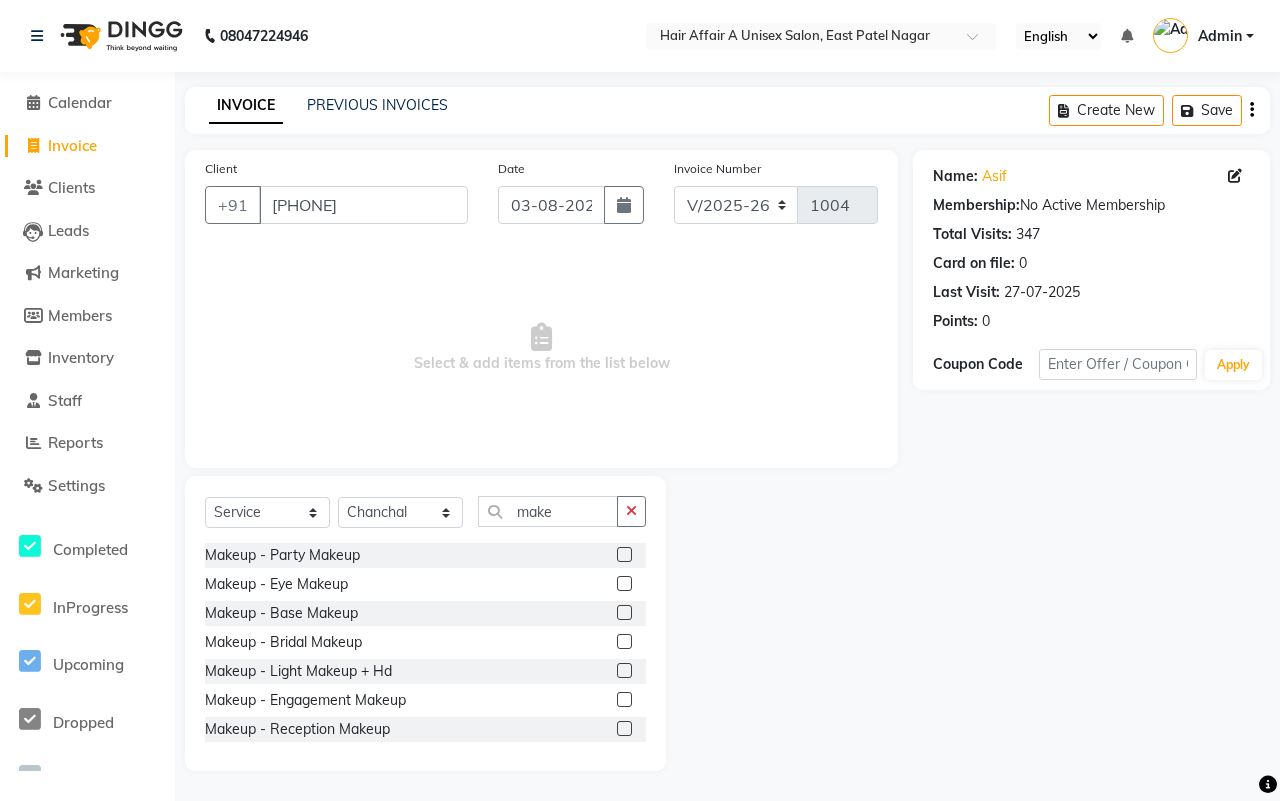 click 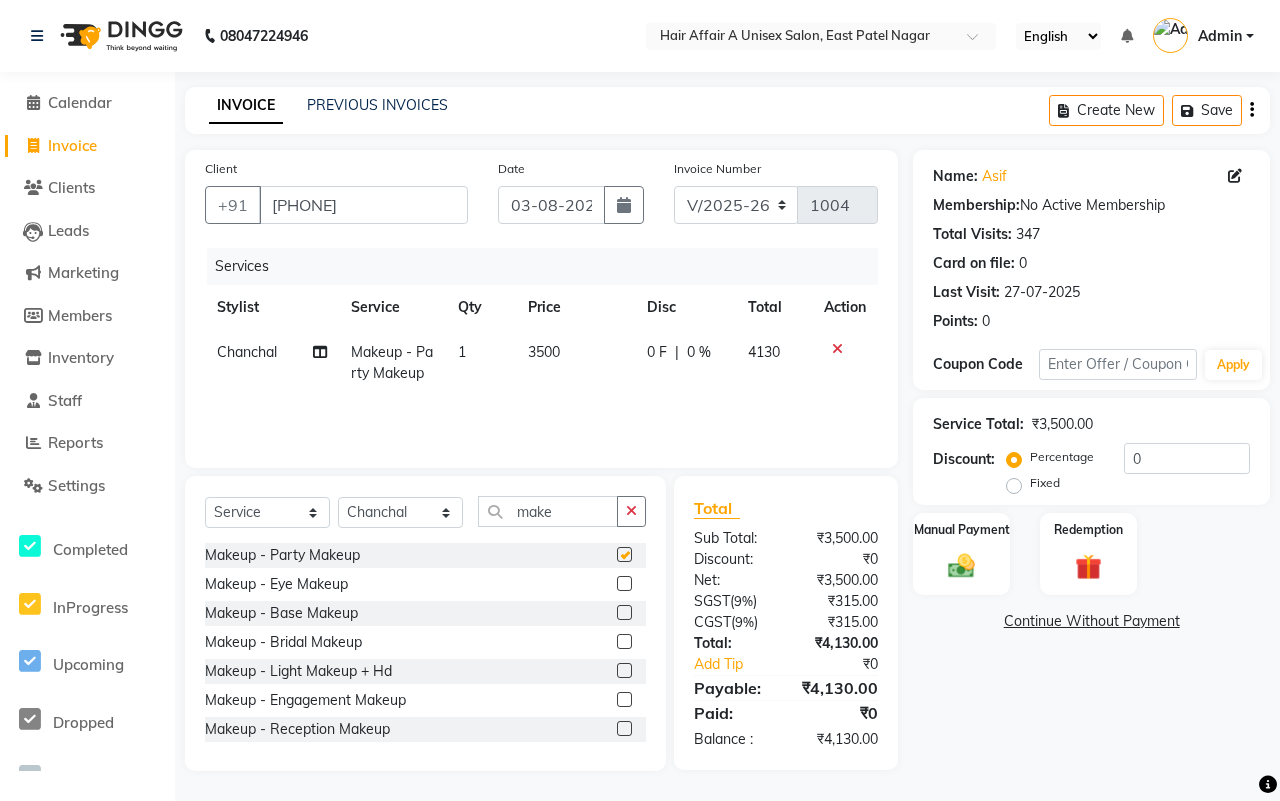 checkbox on "false" 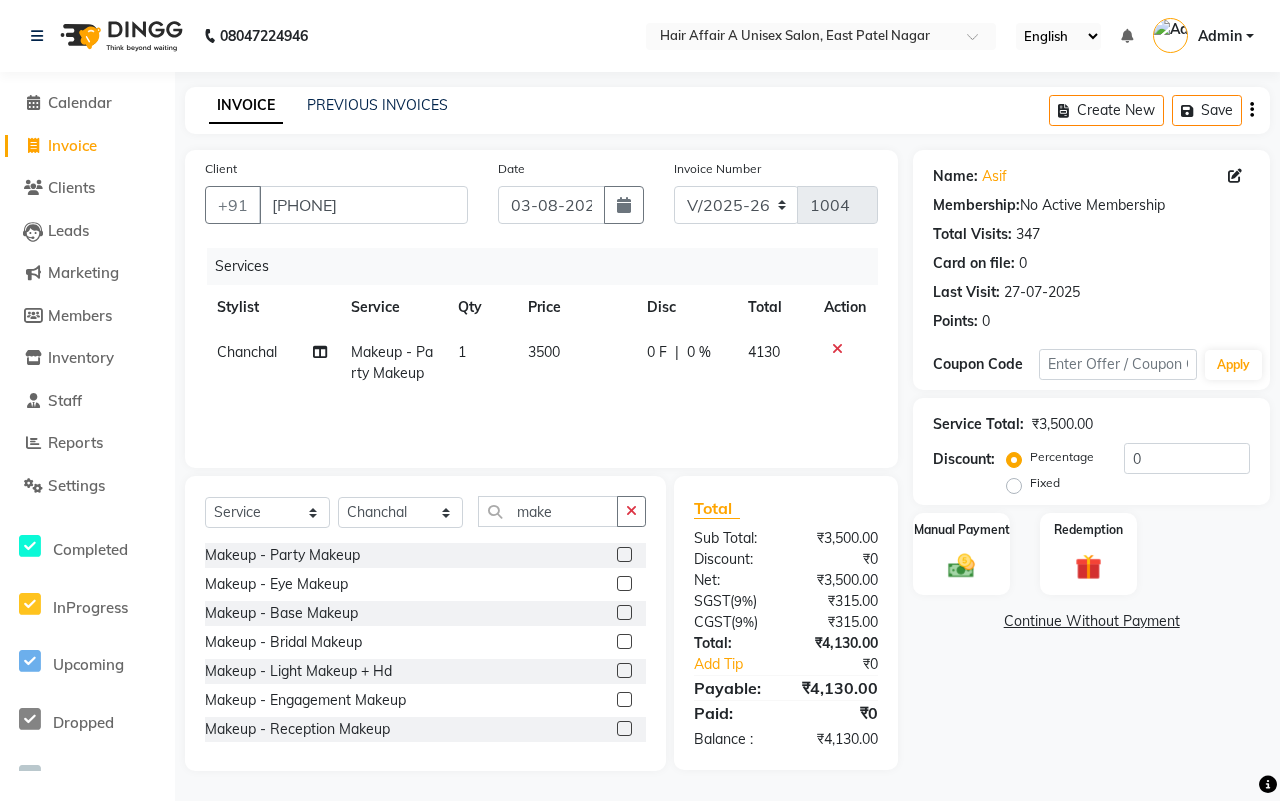 click on "3500" 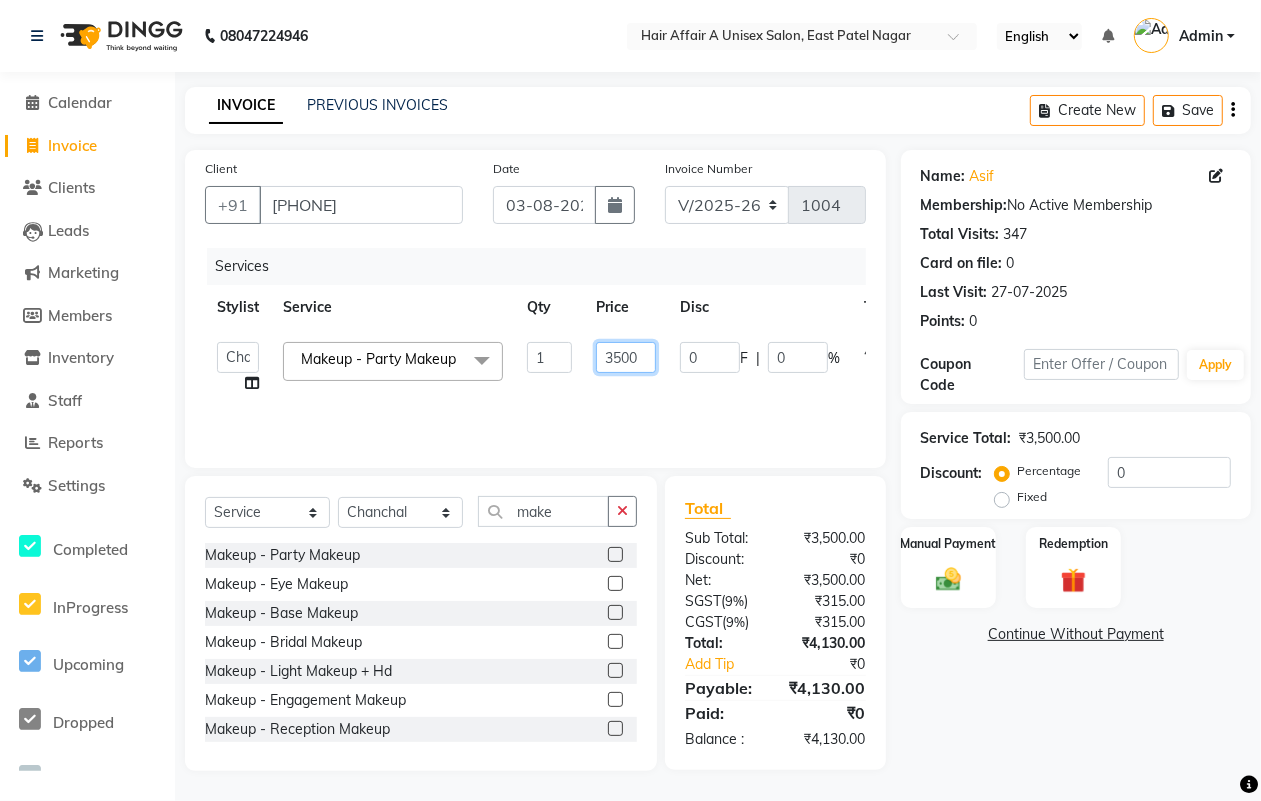 click on "3500" 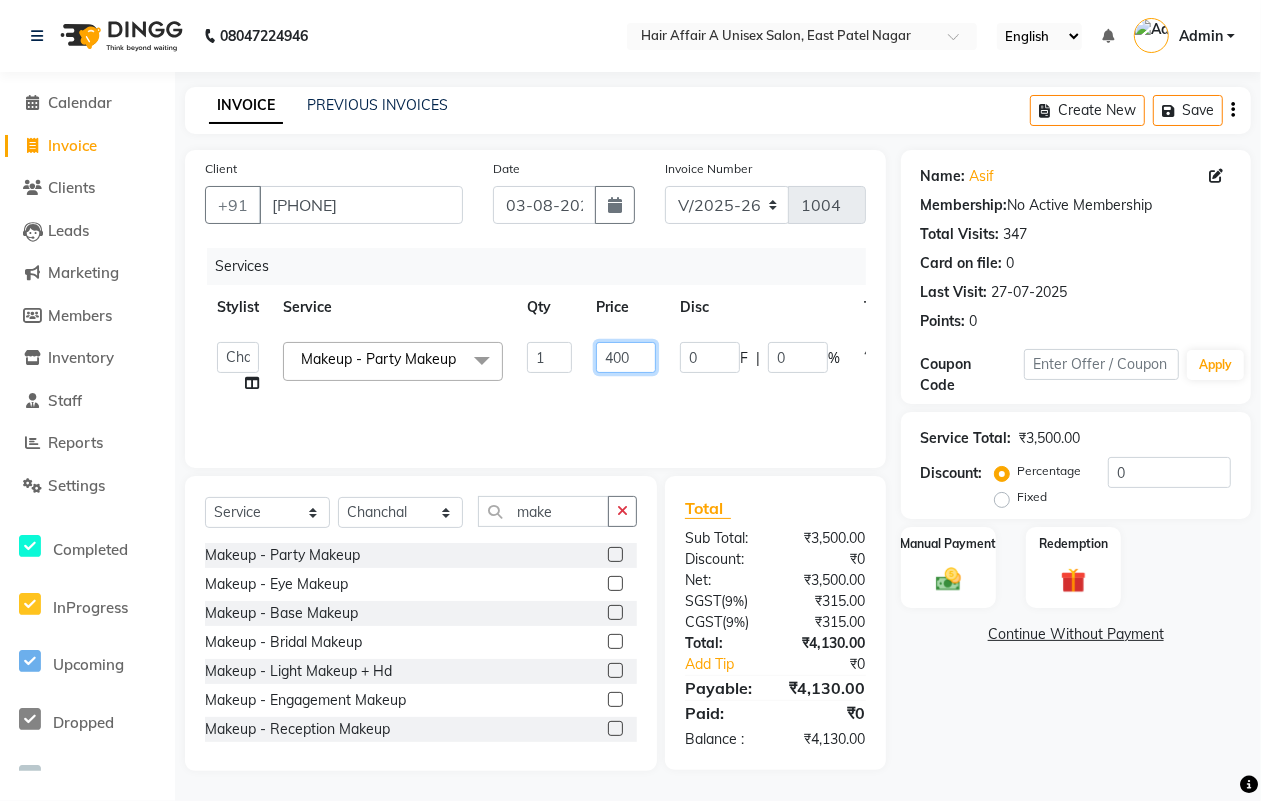 type on "4000" 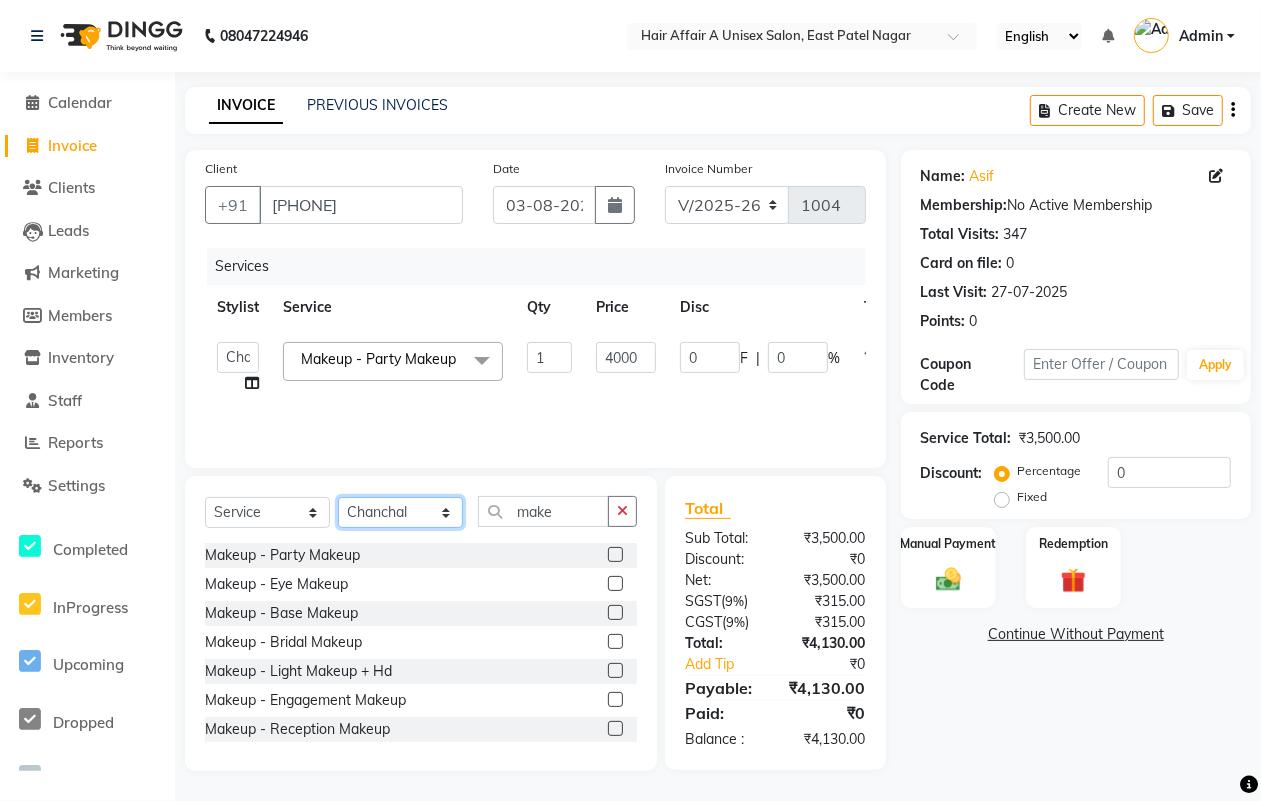 click on "Select Stylist [NAME] [NAME] [NAME] [NAME] [NAME] [NAME] [NAME] [NAME] [NAME] [NAME] [NAME] [NAME]" 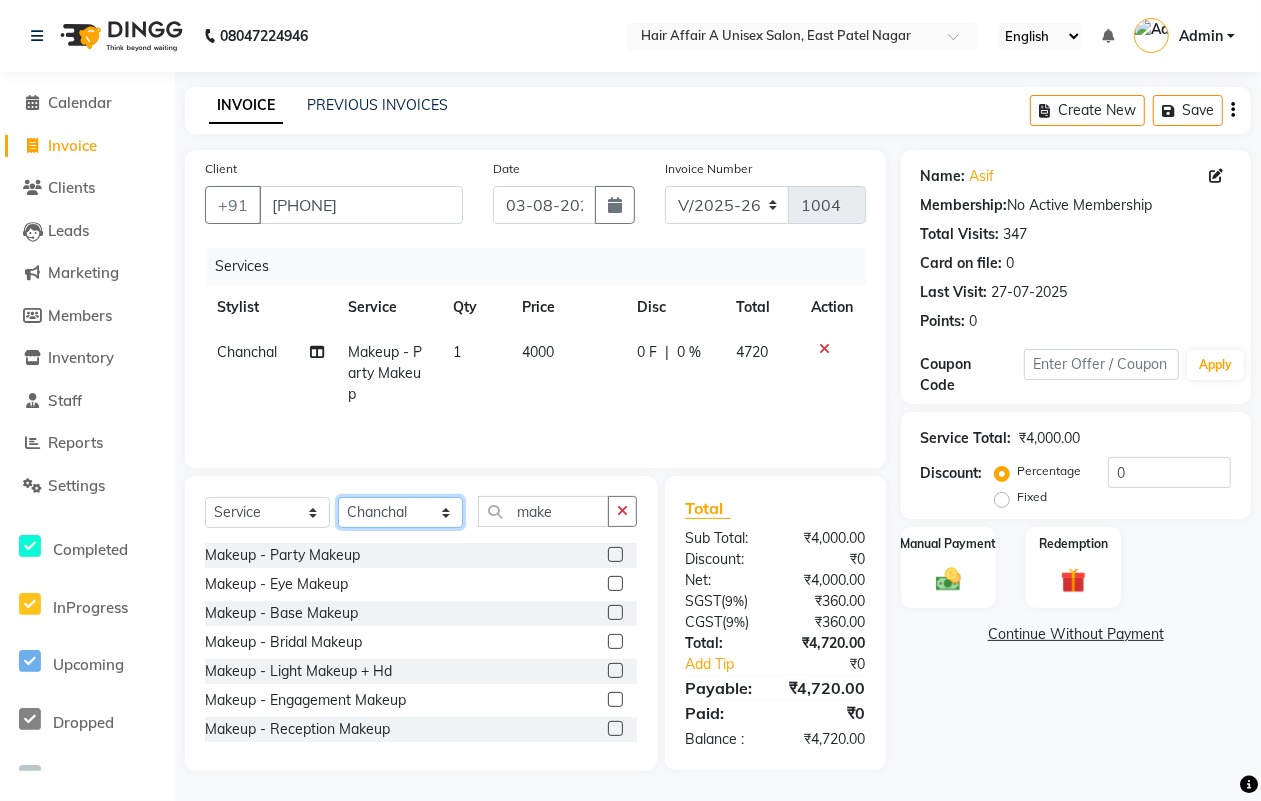 select on "25275" 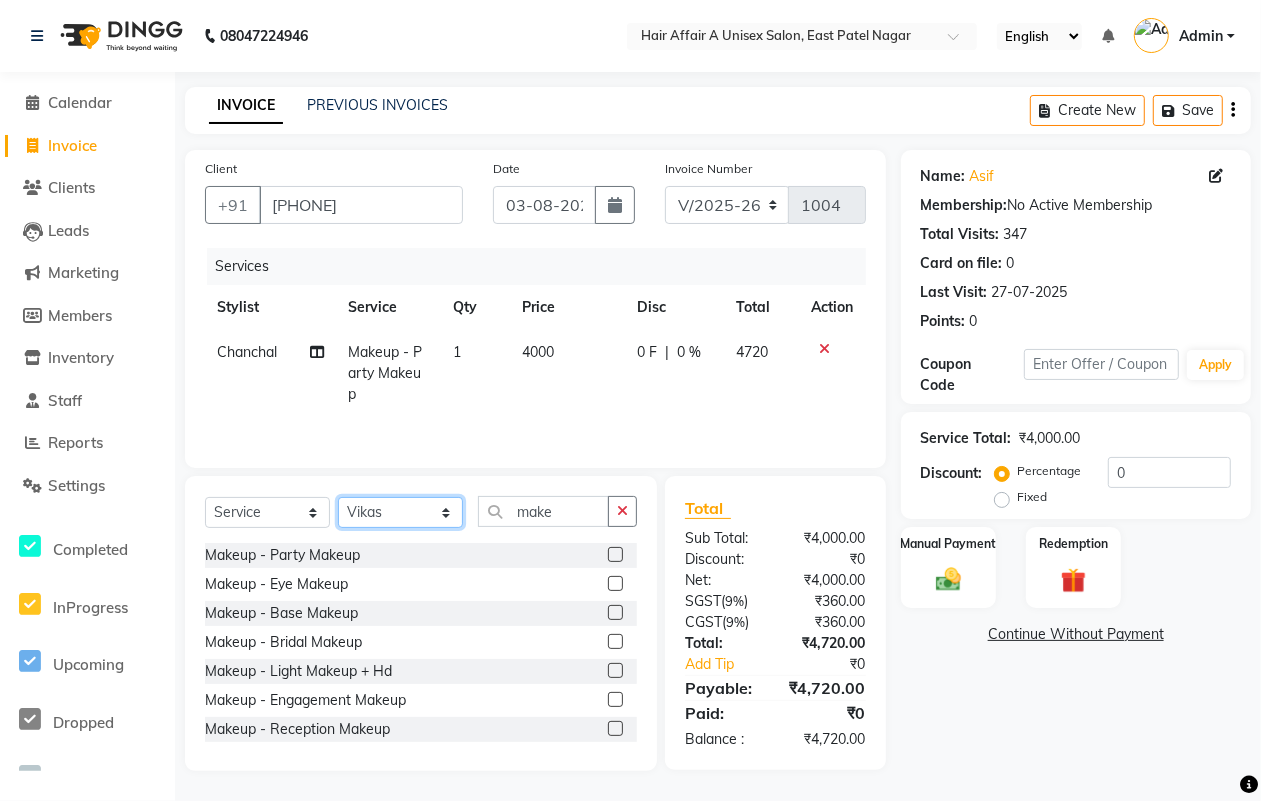 click on "Select Stylist [NAME] [NAME] [NAME] [NAME] [NAME] [NAME] [NAME] [NAME] [NAME] [NAME] [NAME] [NAME]" 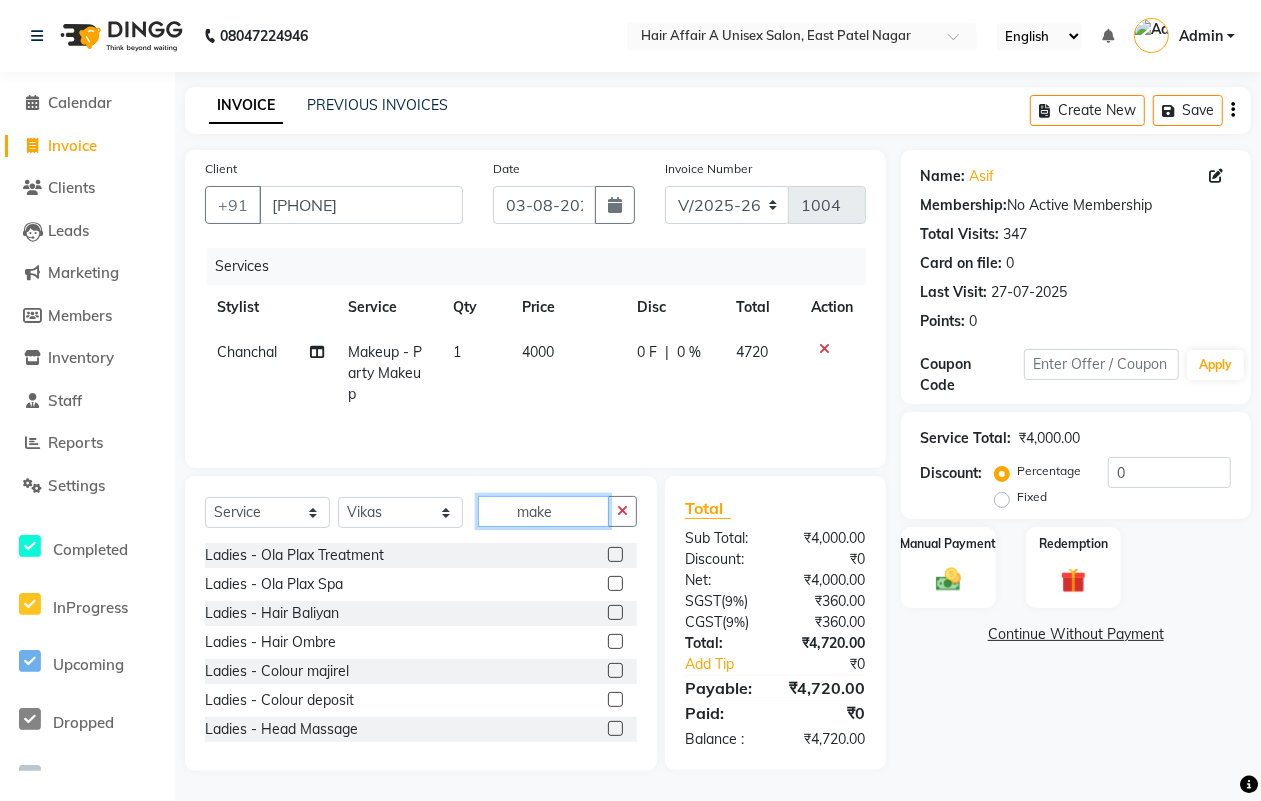 click on "make" 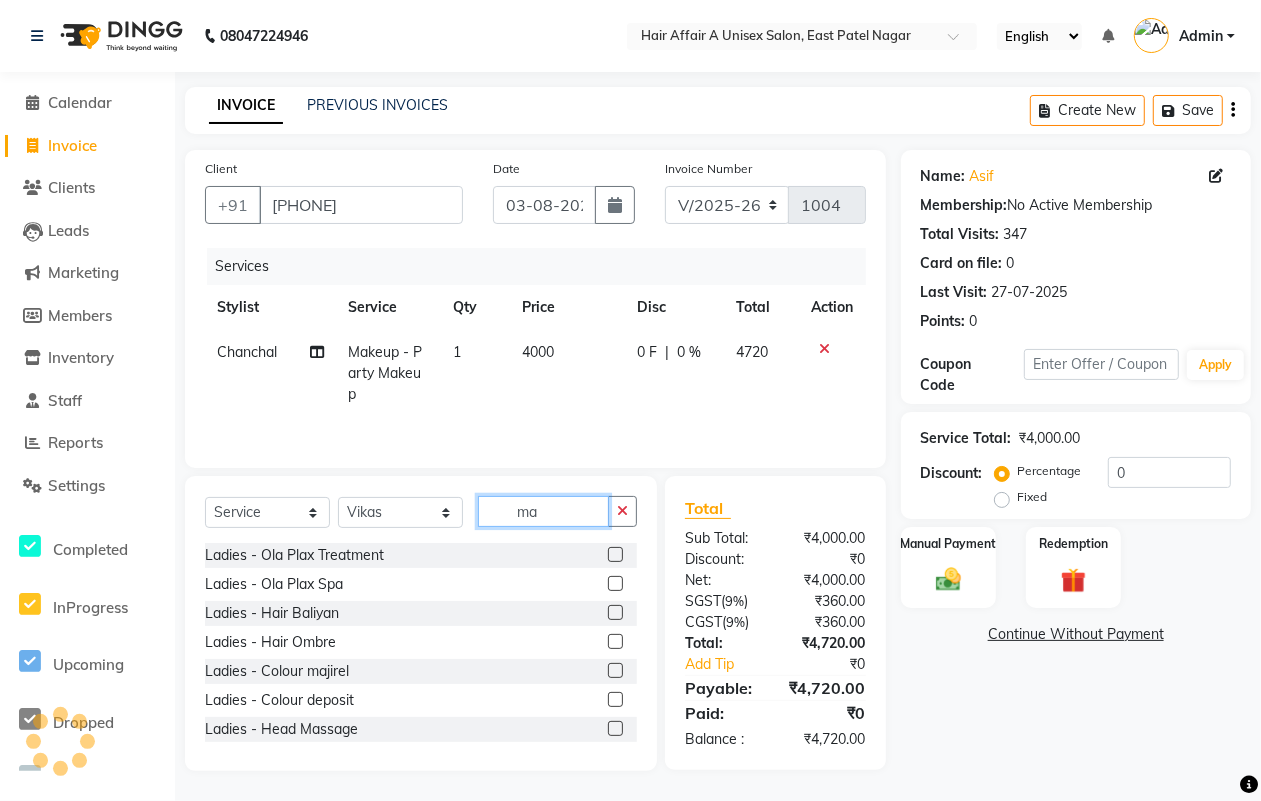 type on "m" 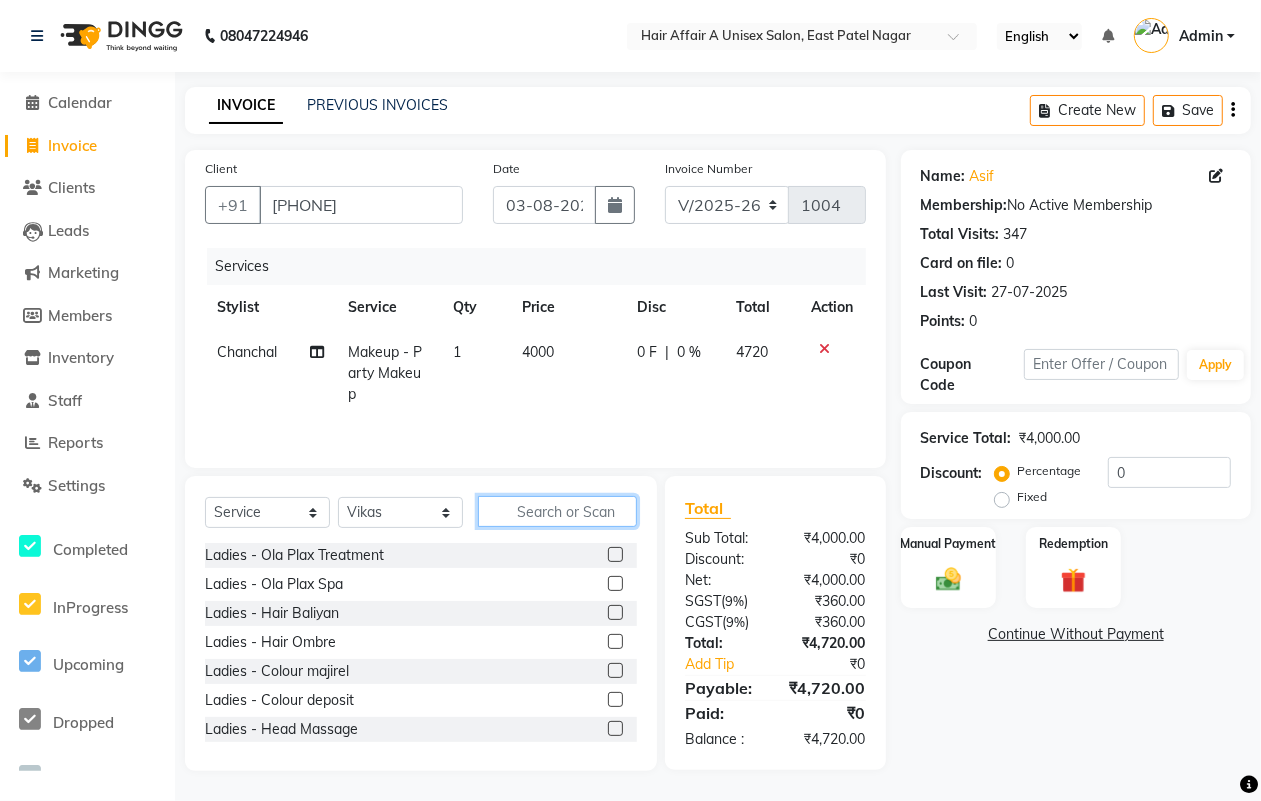 click 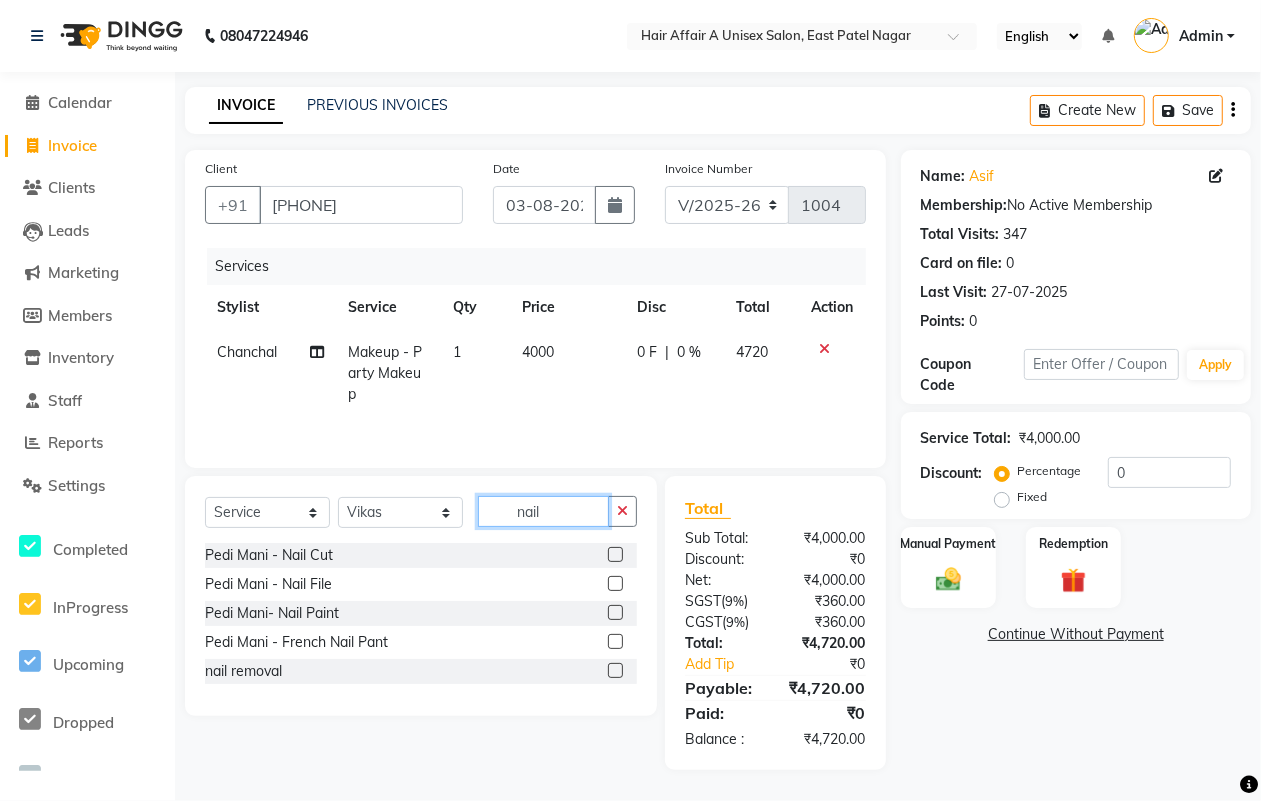 type on "nail" 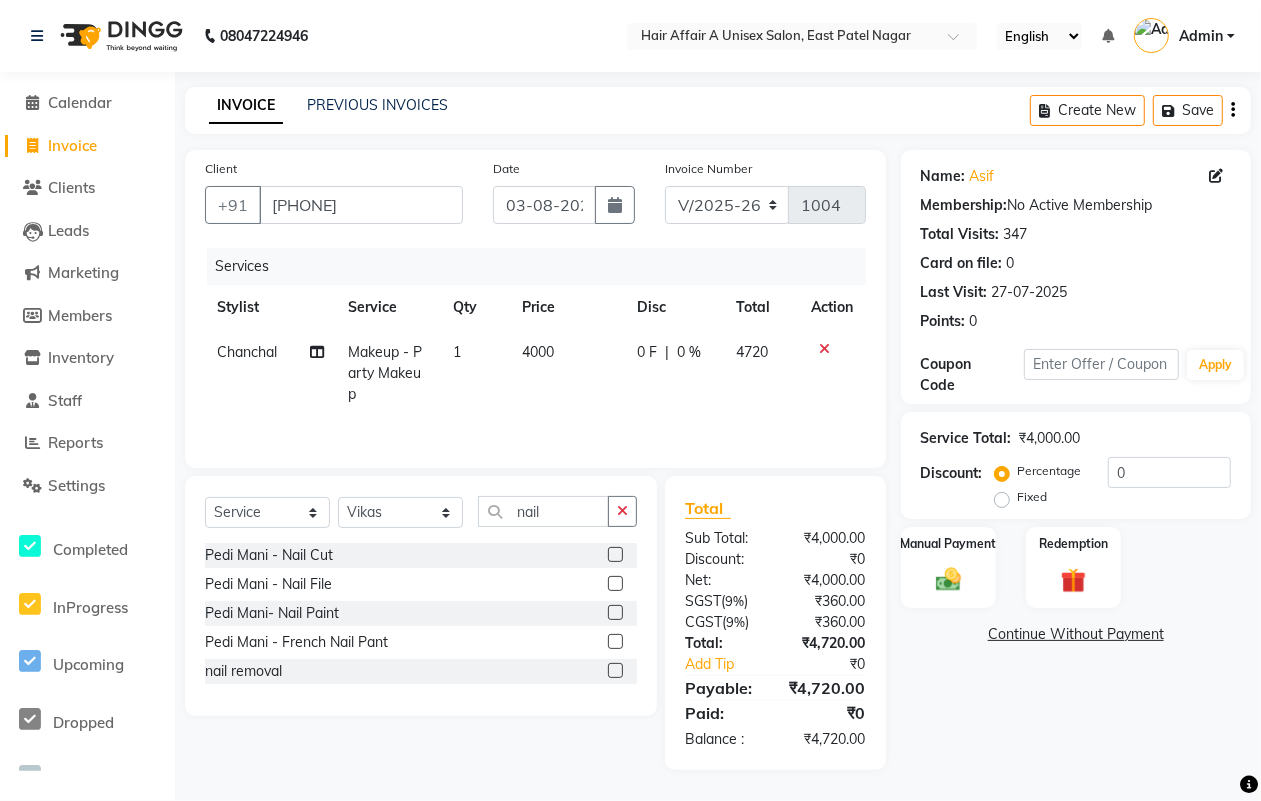 click 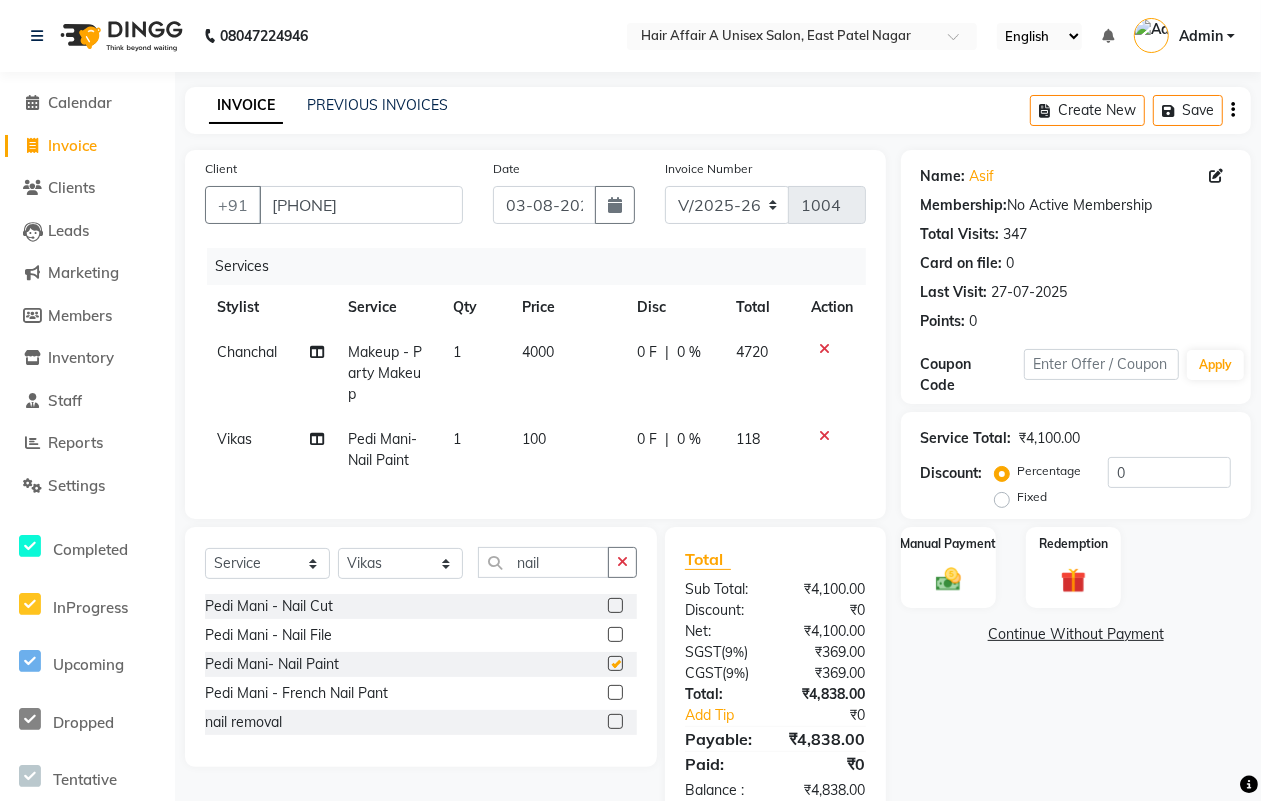 checkbox on "false" 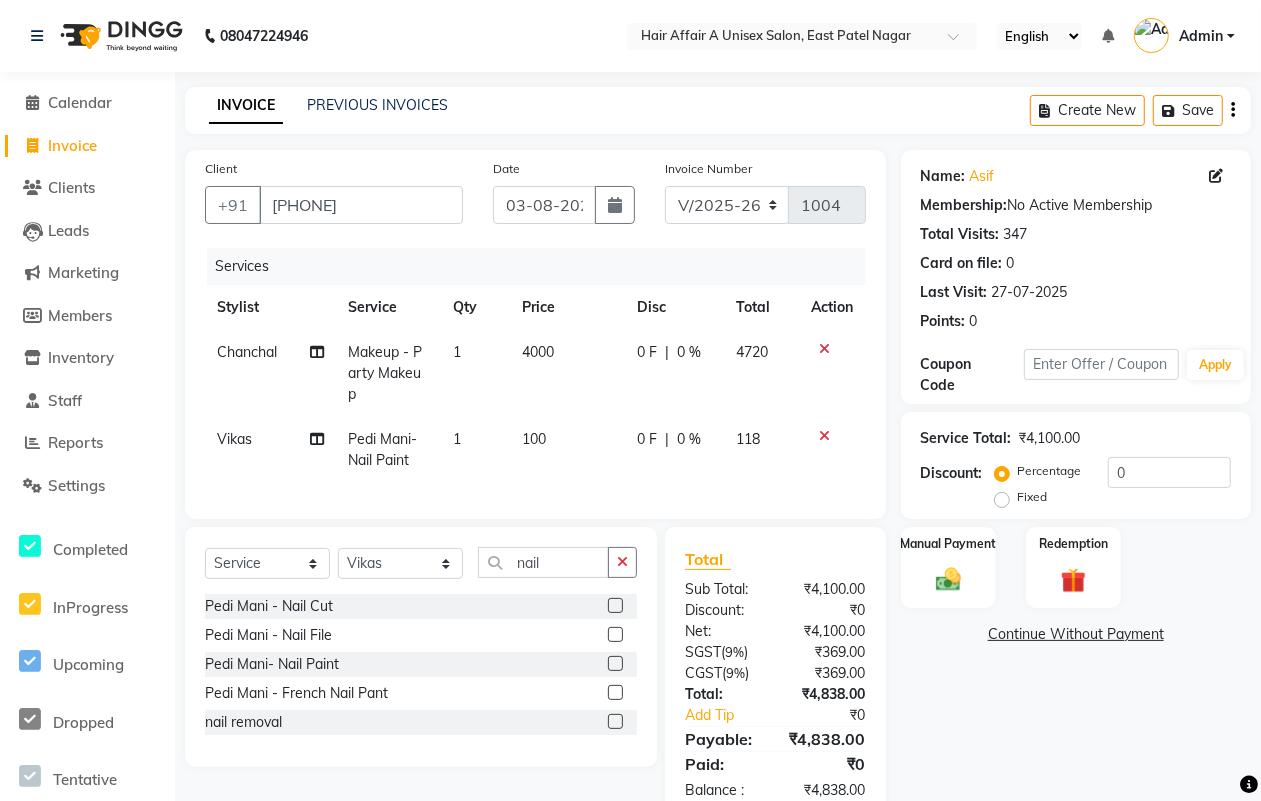 click on "100" 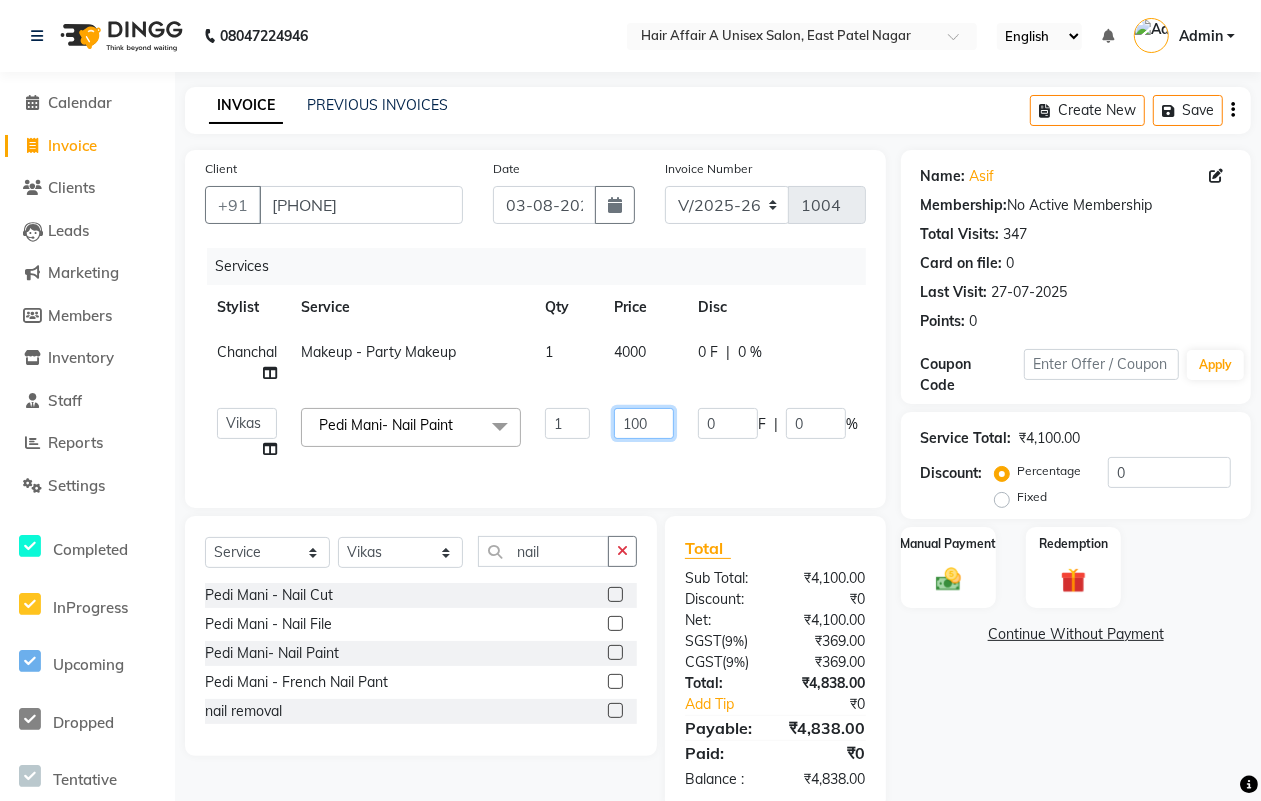 click on "100" 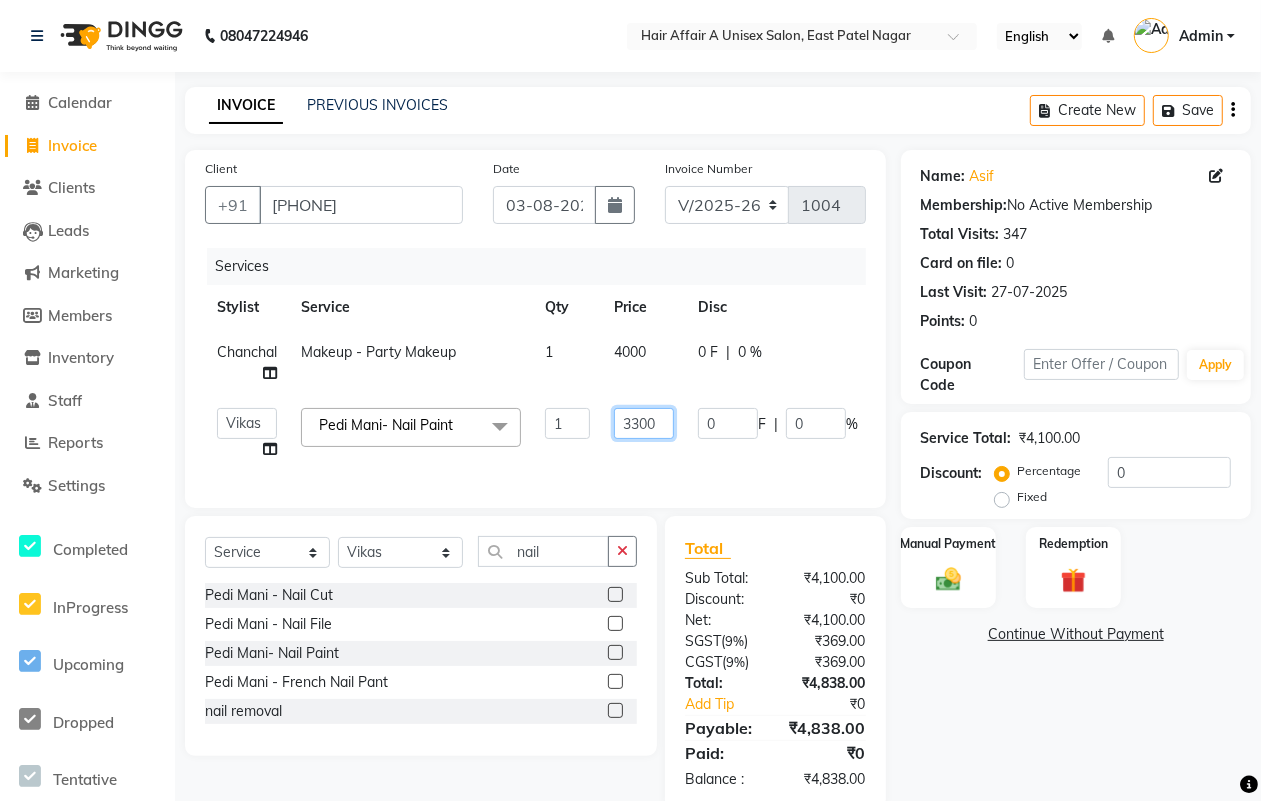 type on "300" 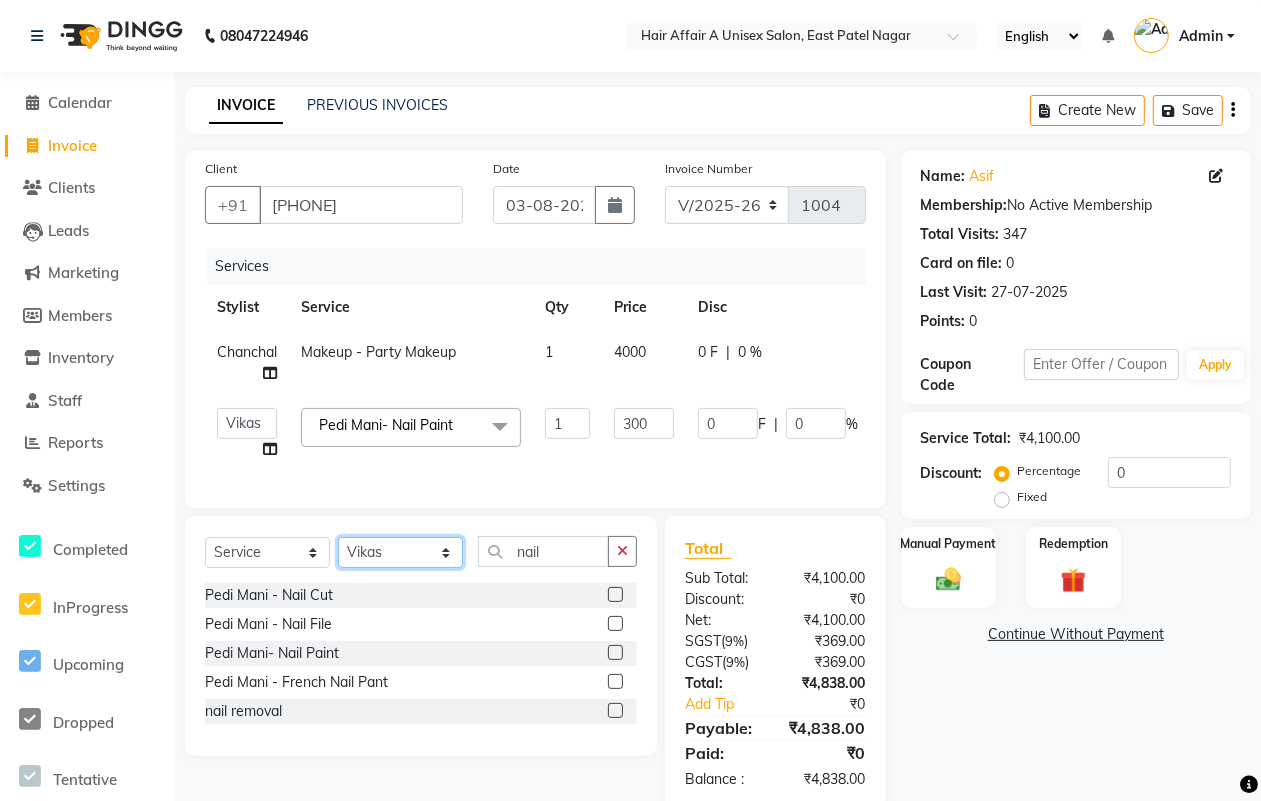 click on "Select Stylist [NAME] [NAME] [NAME] [NAME] [NAME] [NAME] [NAME] [NAME] [NAME] [NAME] [NAME] [NAME]" 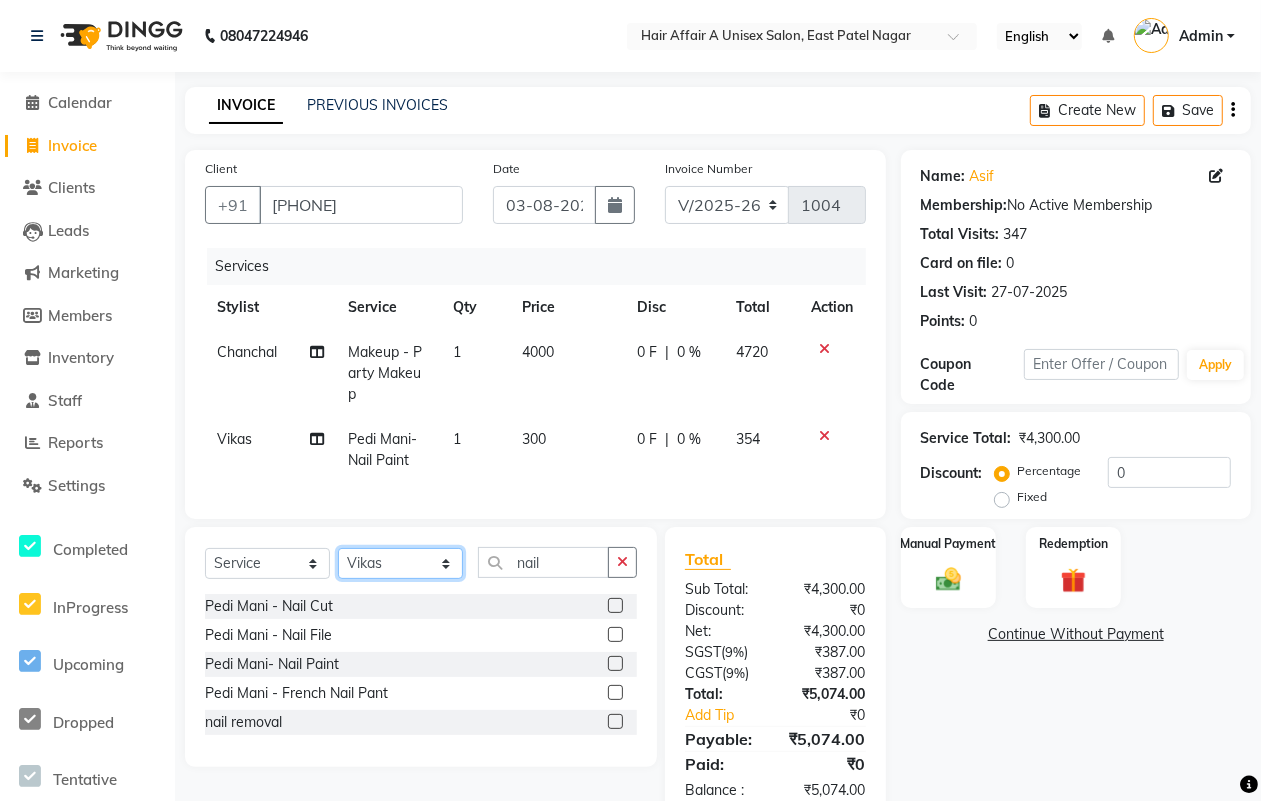 select on "25231" 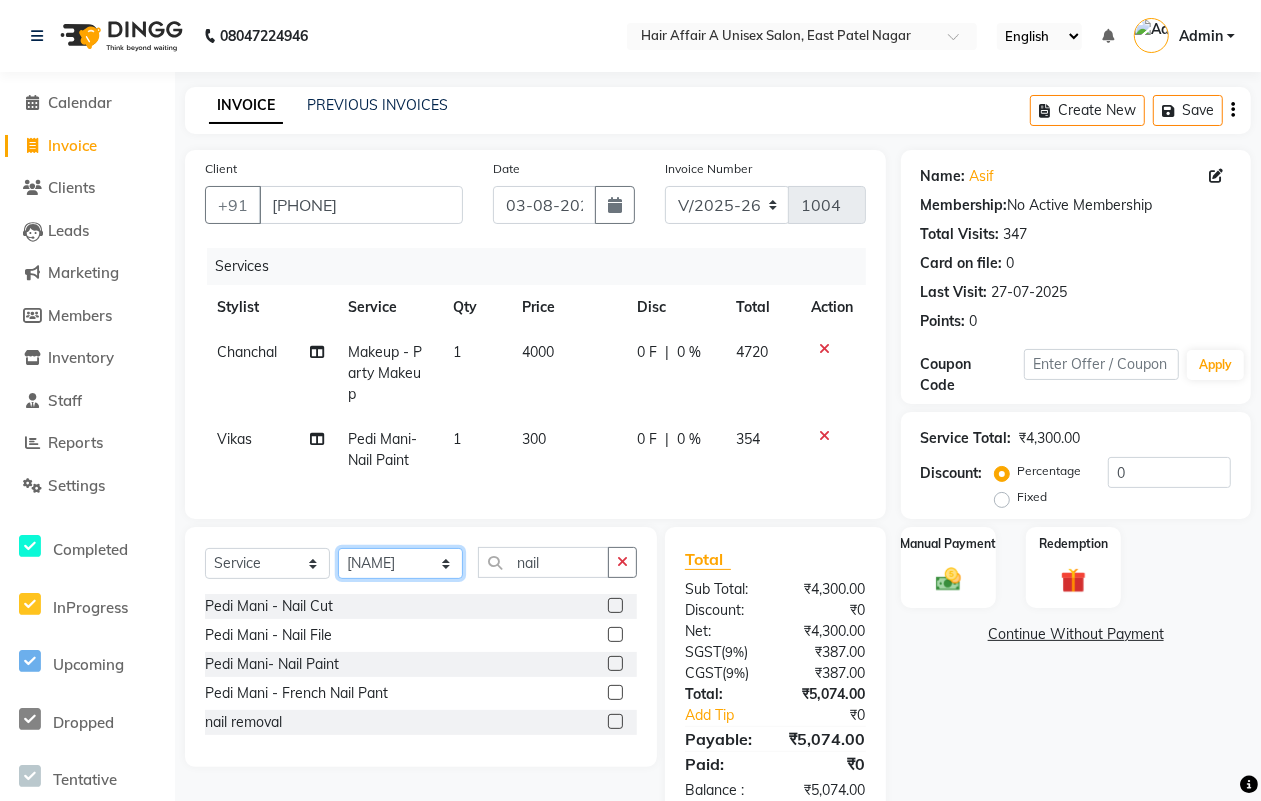 click on "Select Stylist [NAME] [NAME] [NAME] [NAME] [NAME] [NAME] [NAME] [NAME] [NAME] [NAME] [NAME] [NAME]" 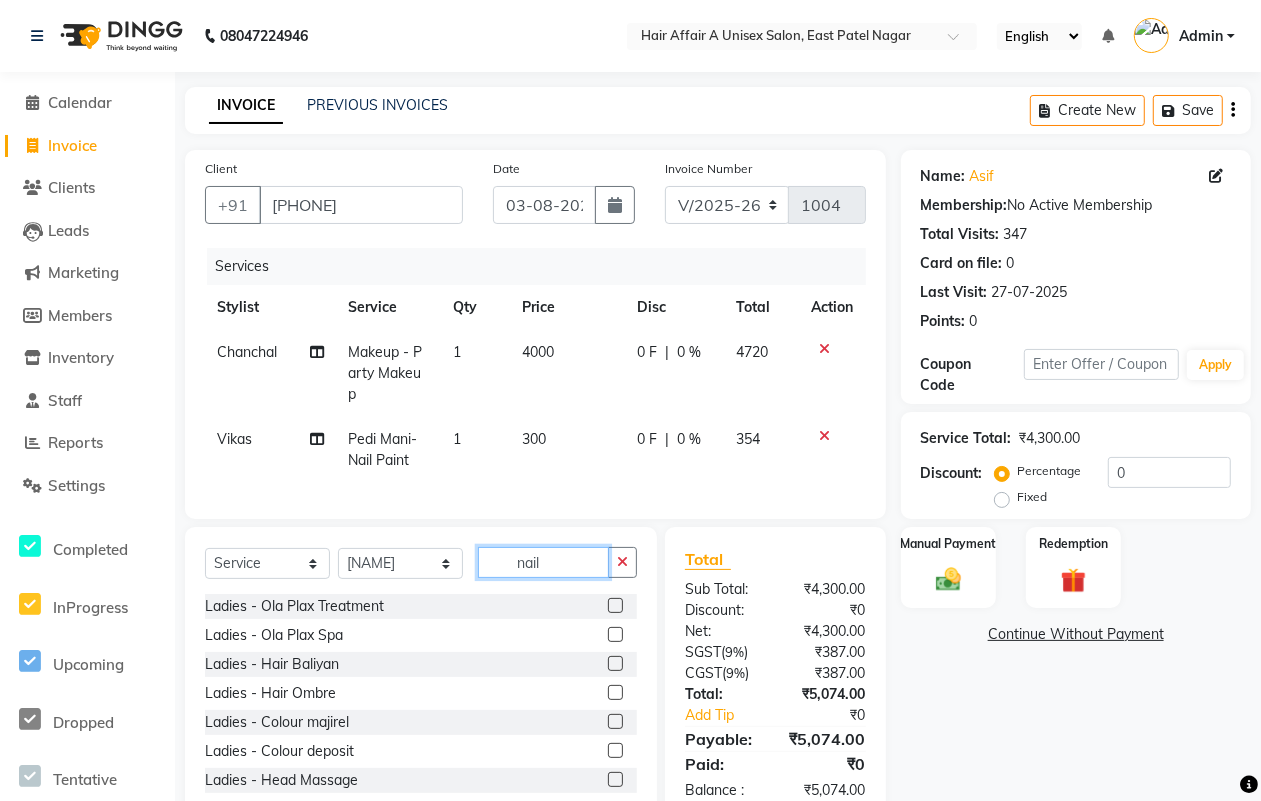 click on "nail" 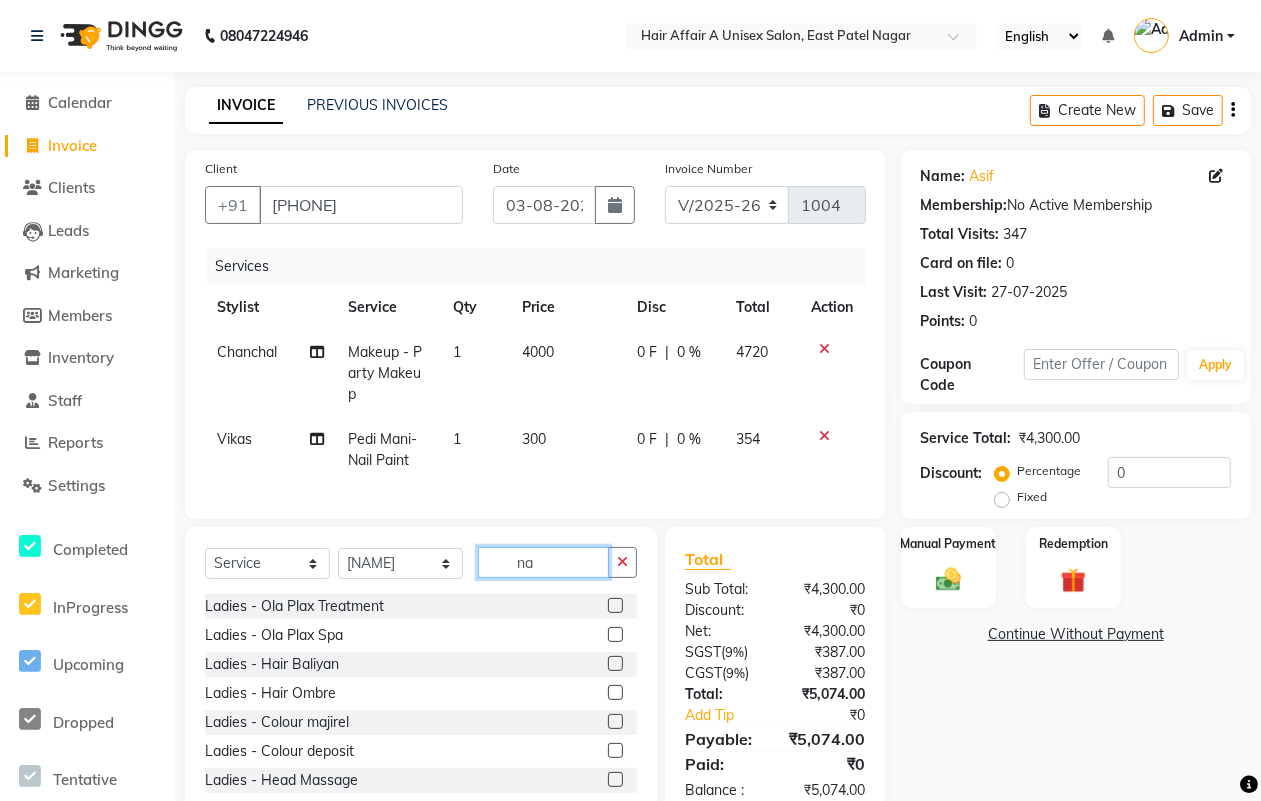 type on "n" 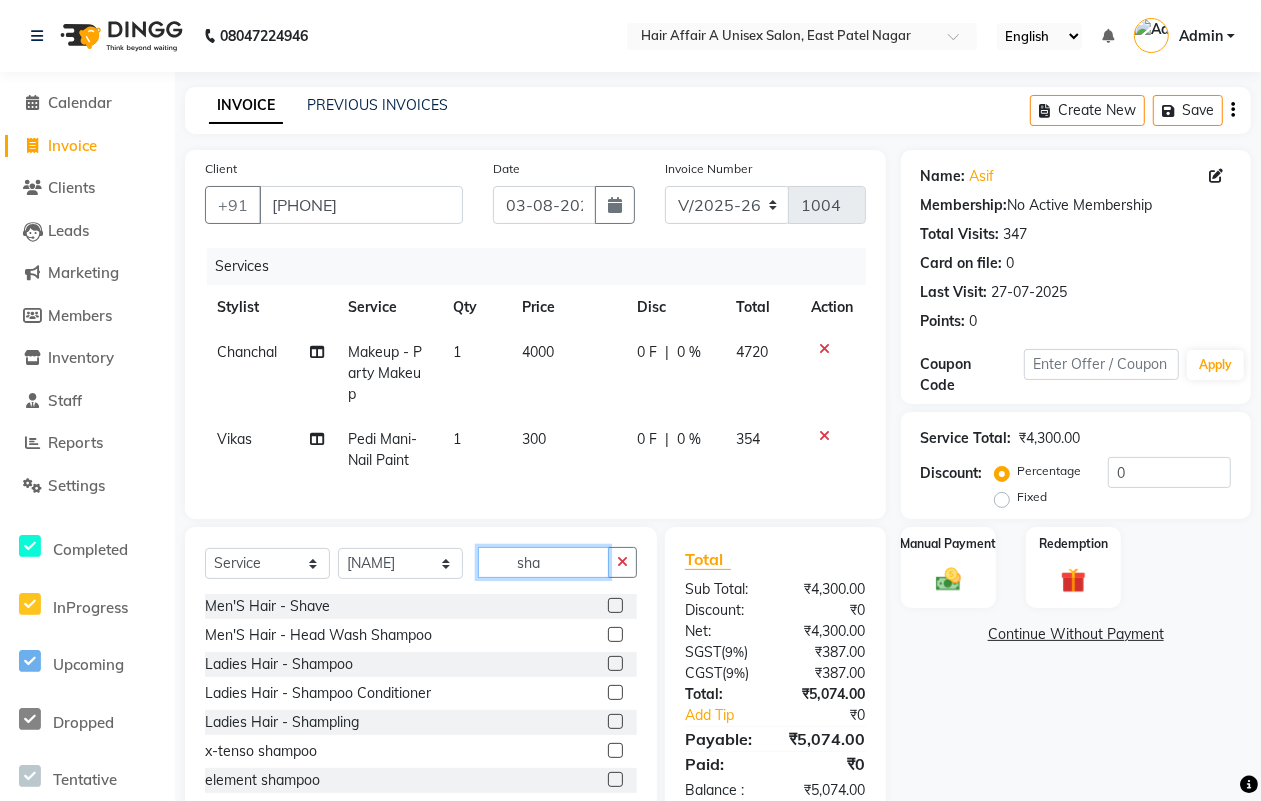 type on "sha" 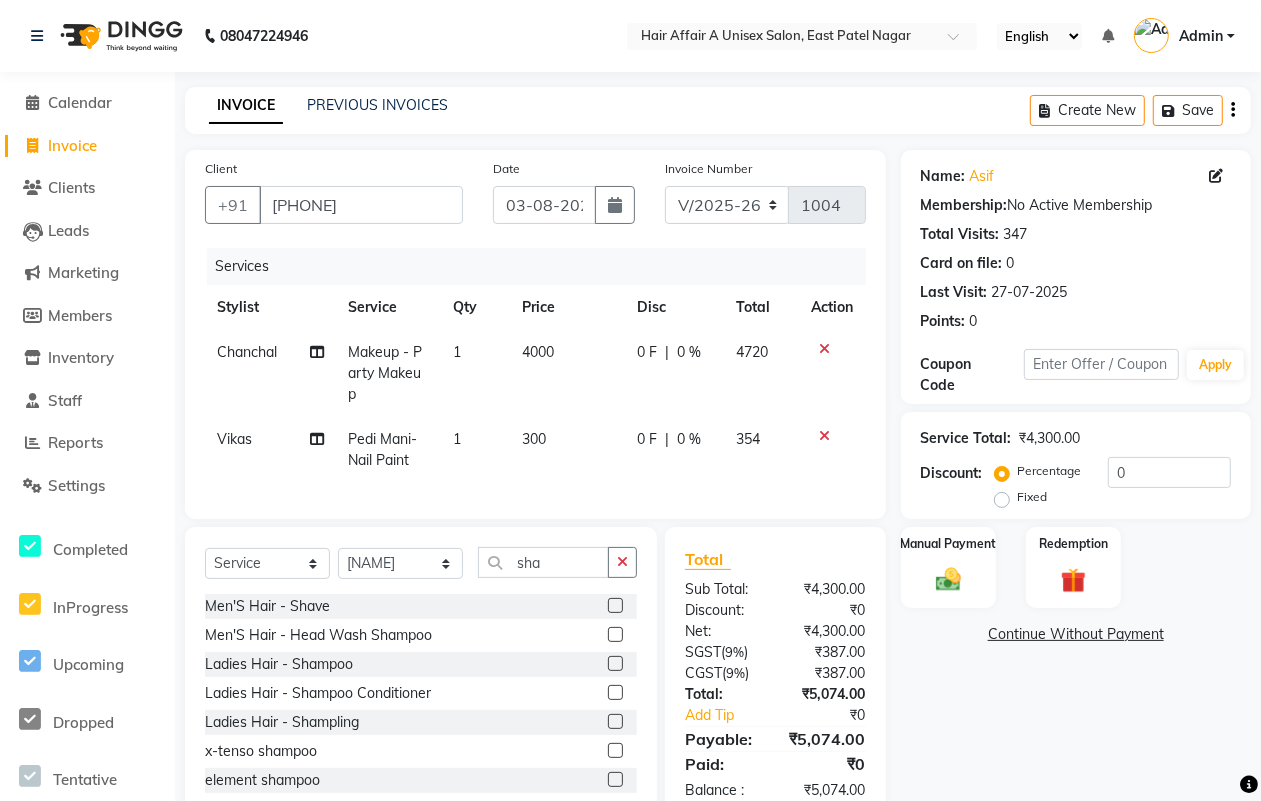 click 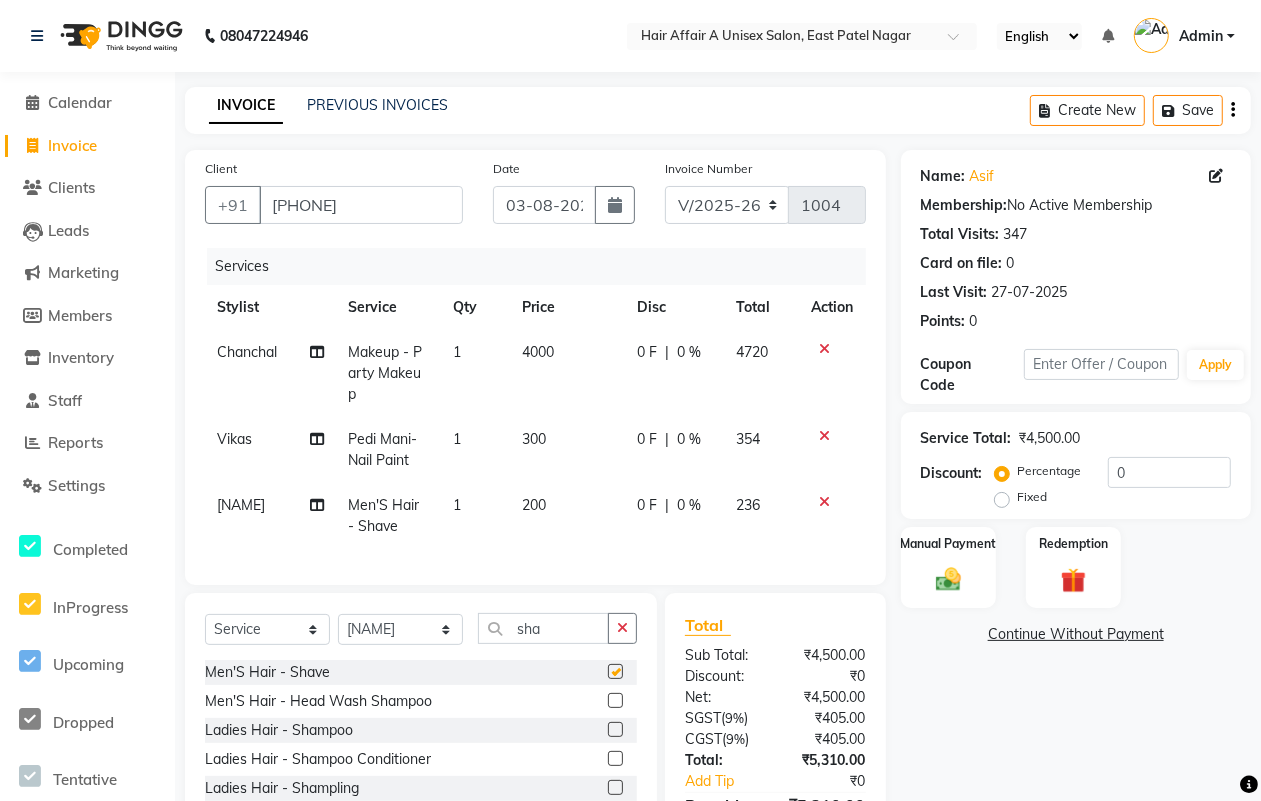 checkbox on "false" 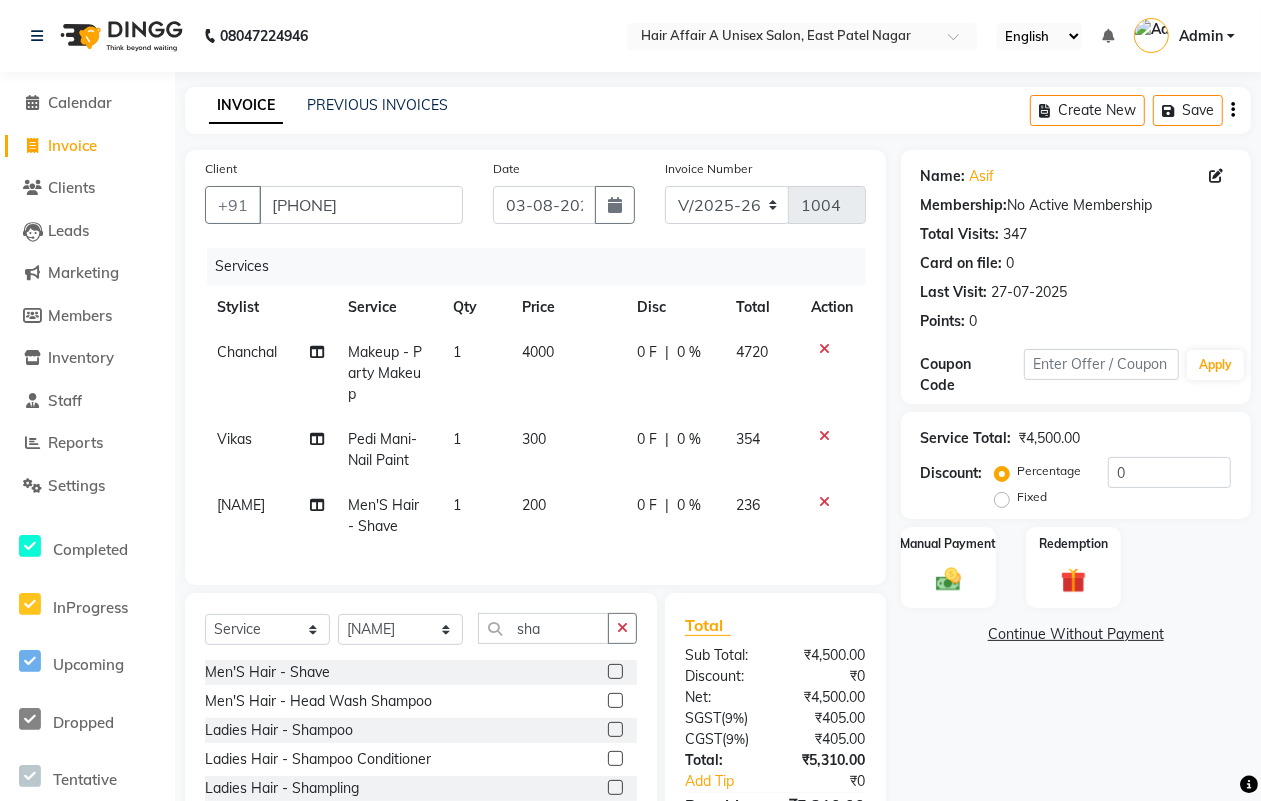 click on "200" 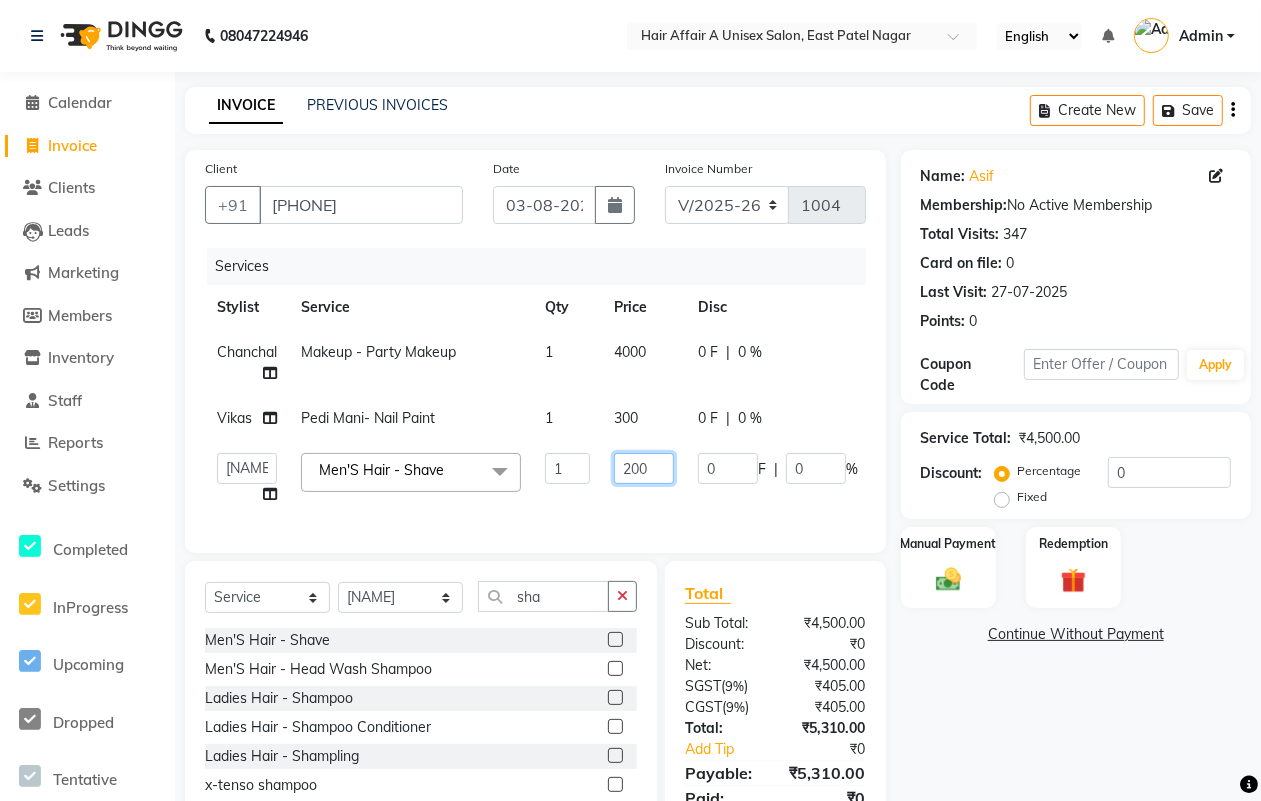 click on "200" 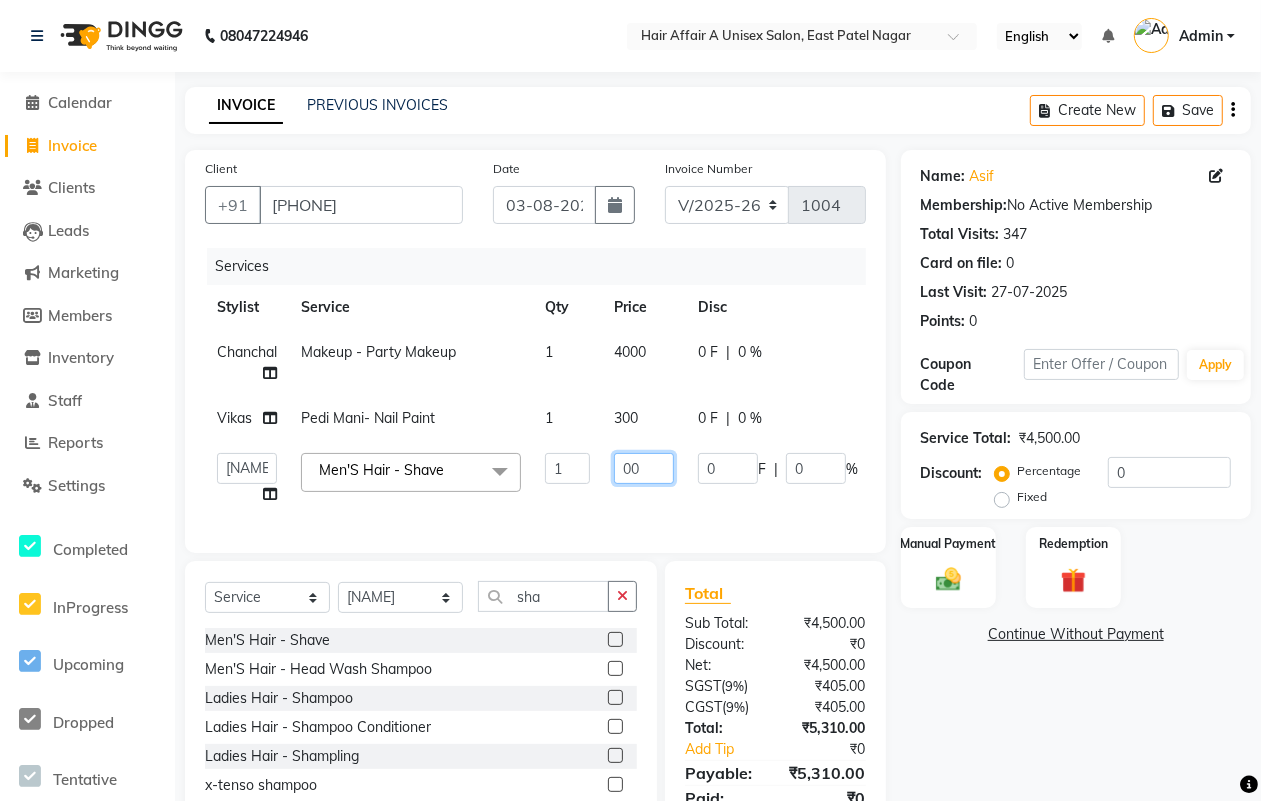 type on "300" 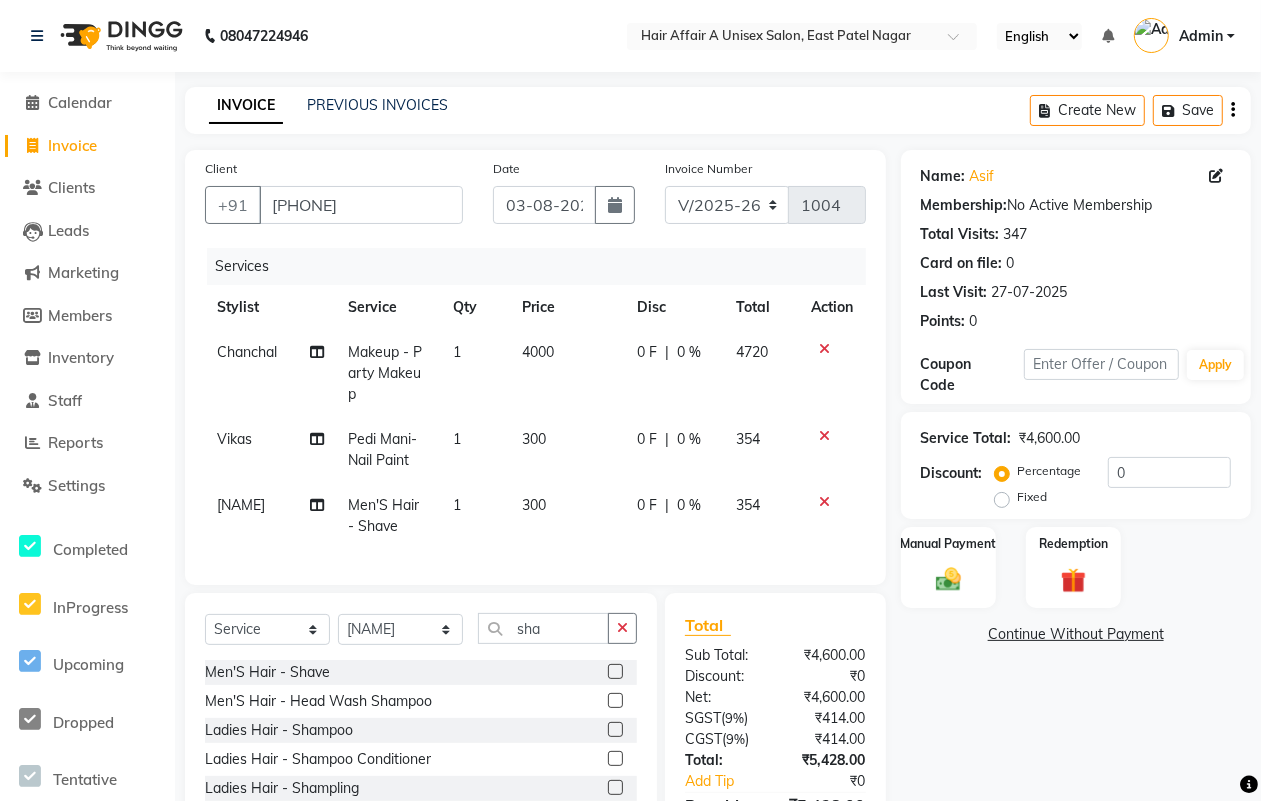 click on "Total Sub Total: ₹4,600.00 Discount: ₹0 Net: ₹4,600.00 SGST  ( 9% ) ₹414.00 CGST  ( 9% ) ₹414.00 Total: ₹5,428.00 Add Tip ₹0 Payable: ₹5,428.00 Paid: ₹0 Balance   : ₹5,428.00" 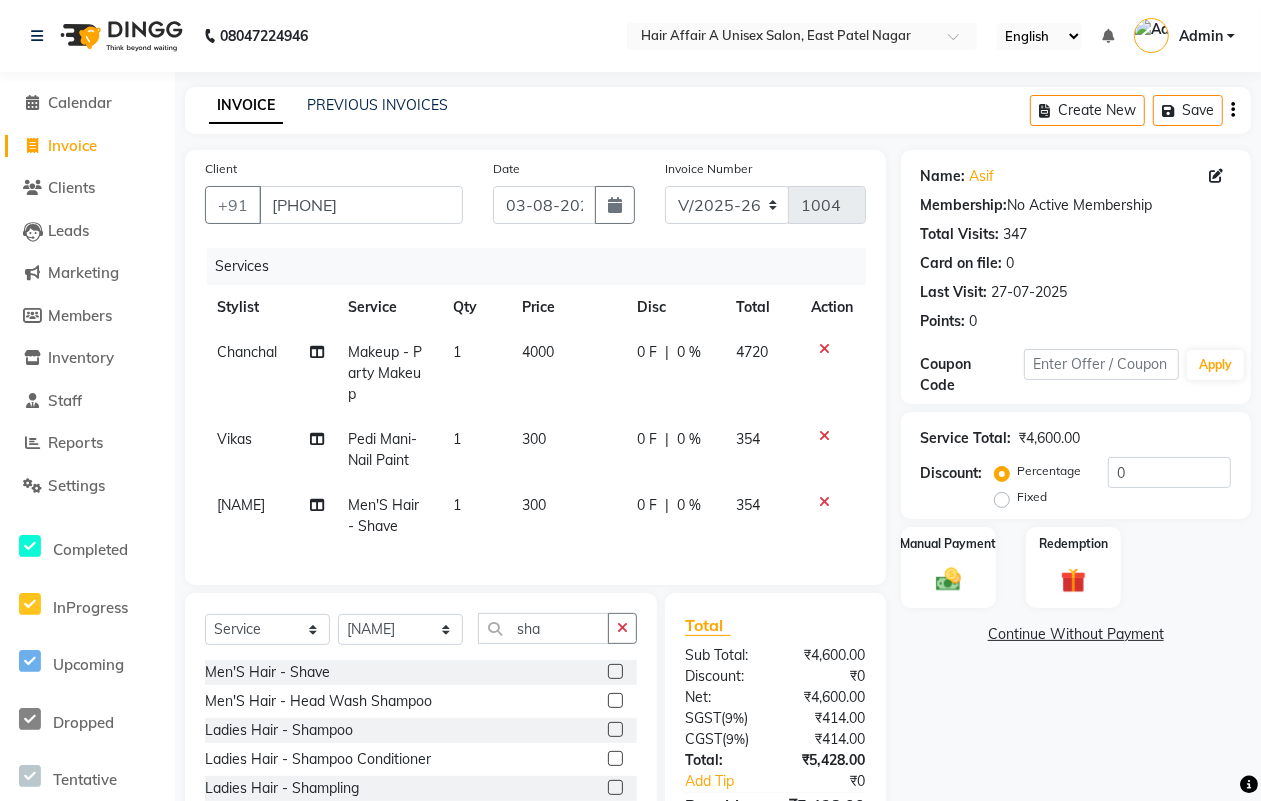 scroll, scrollTop: 135, scrollLeft: 0, axis: vertical 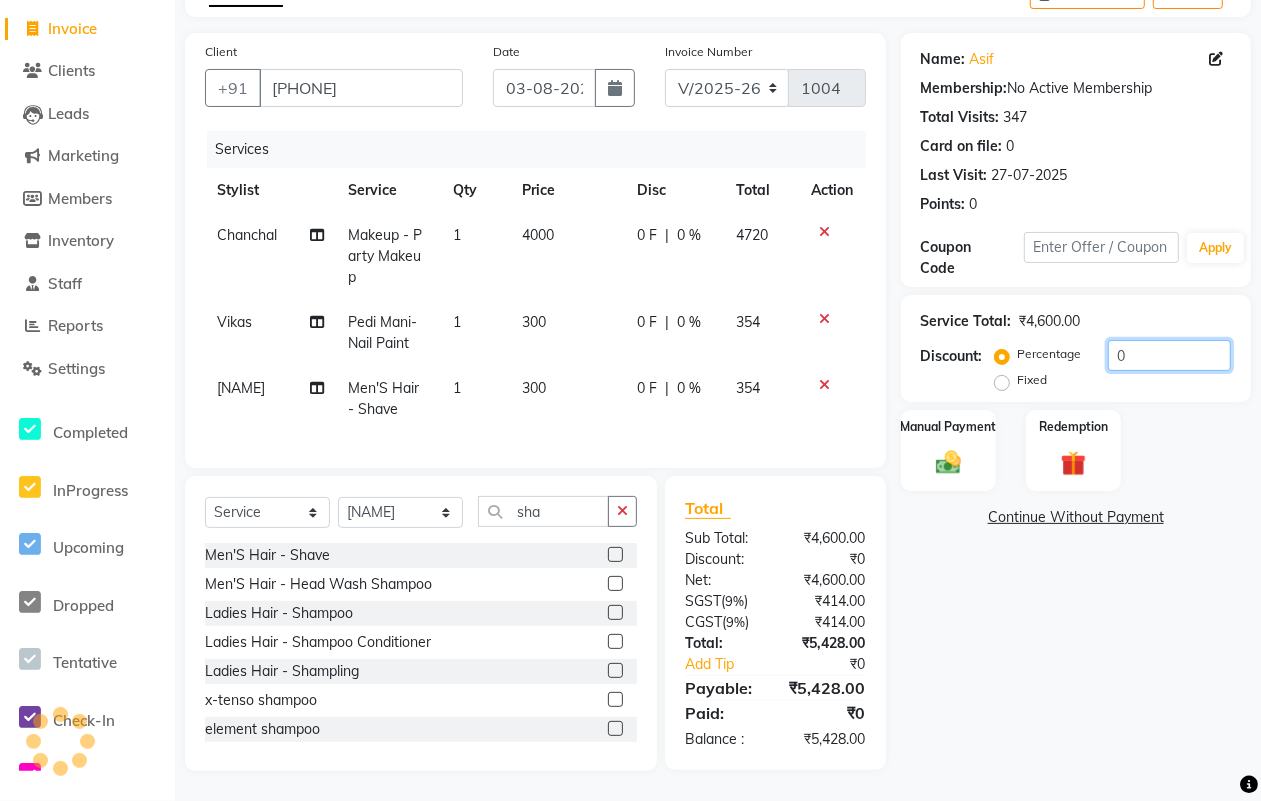 click on "0" 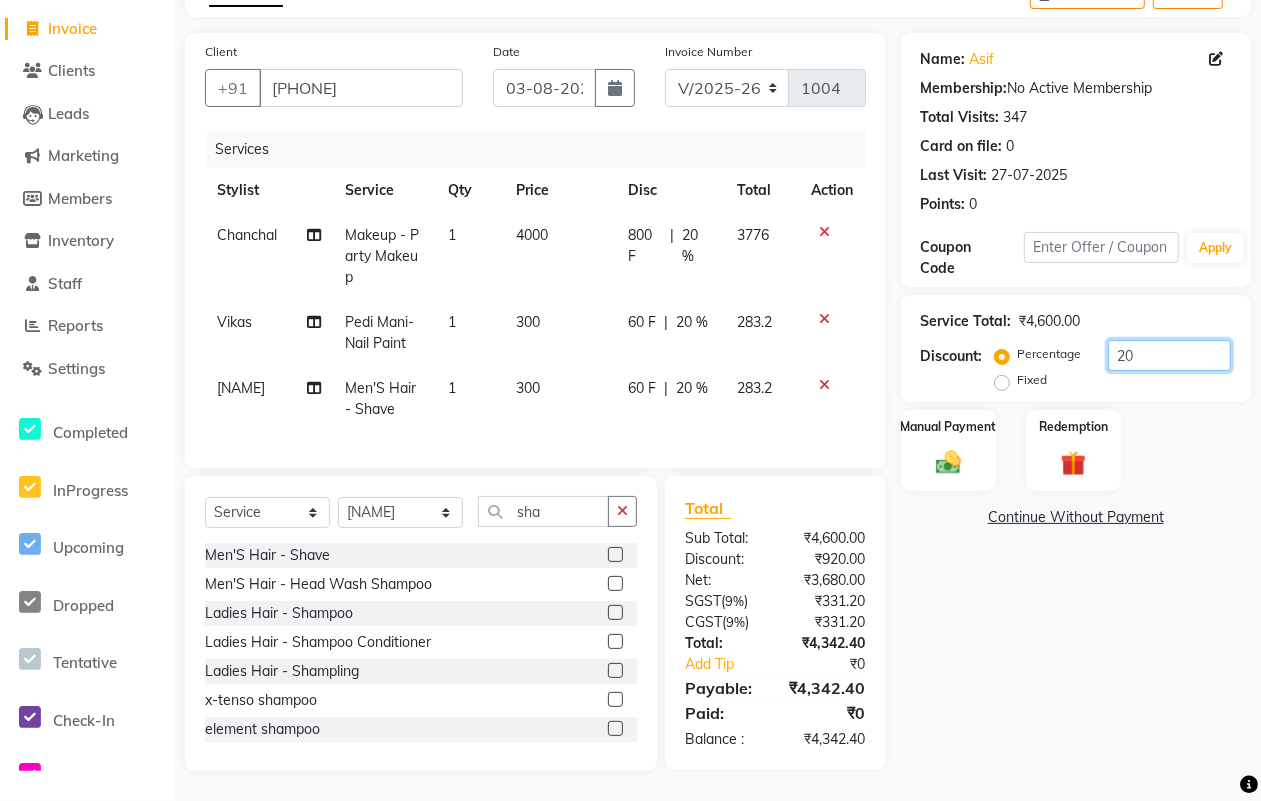 type on "2" 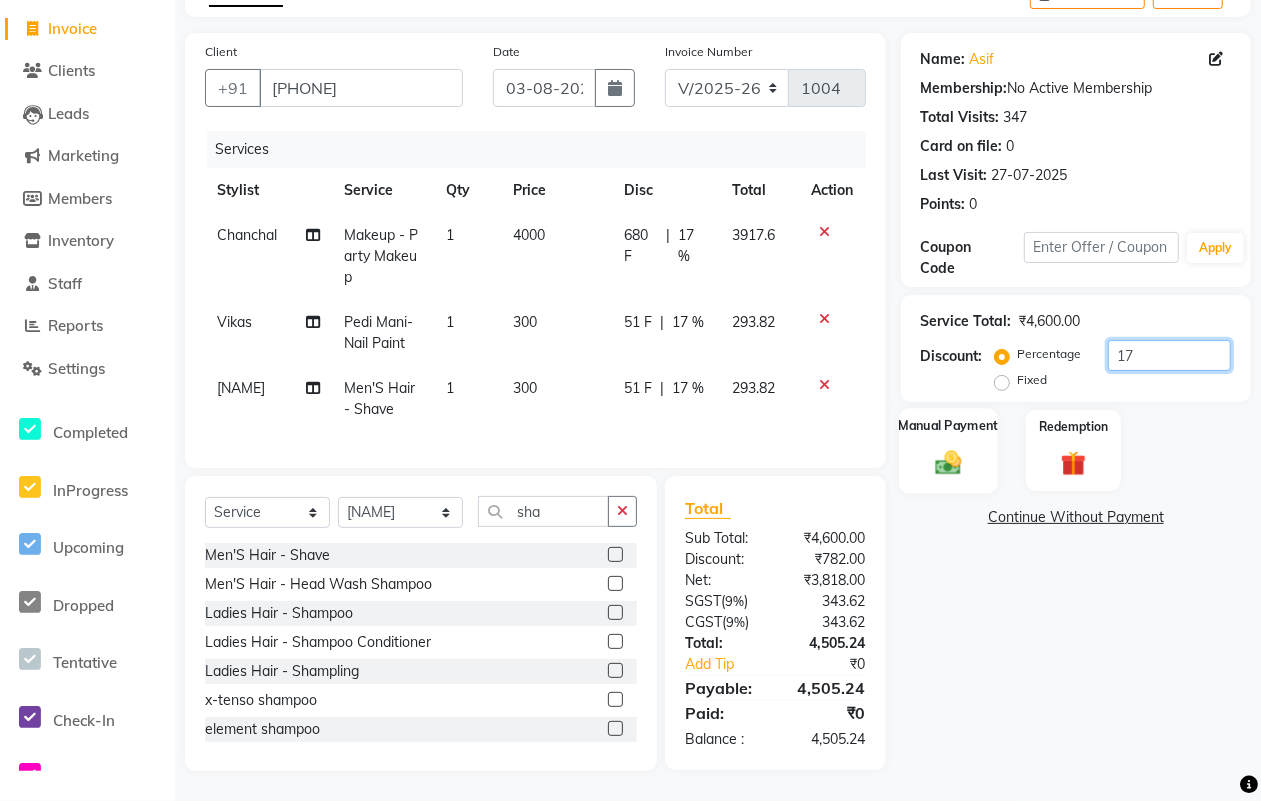 type on "17" 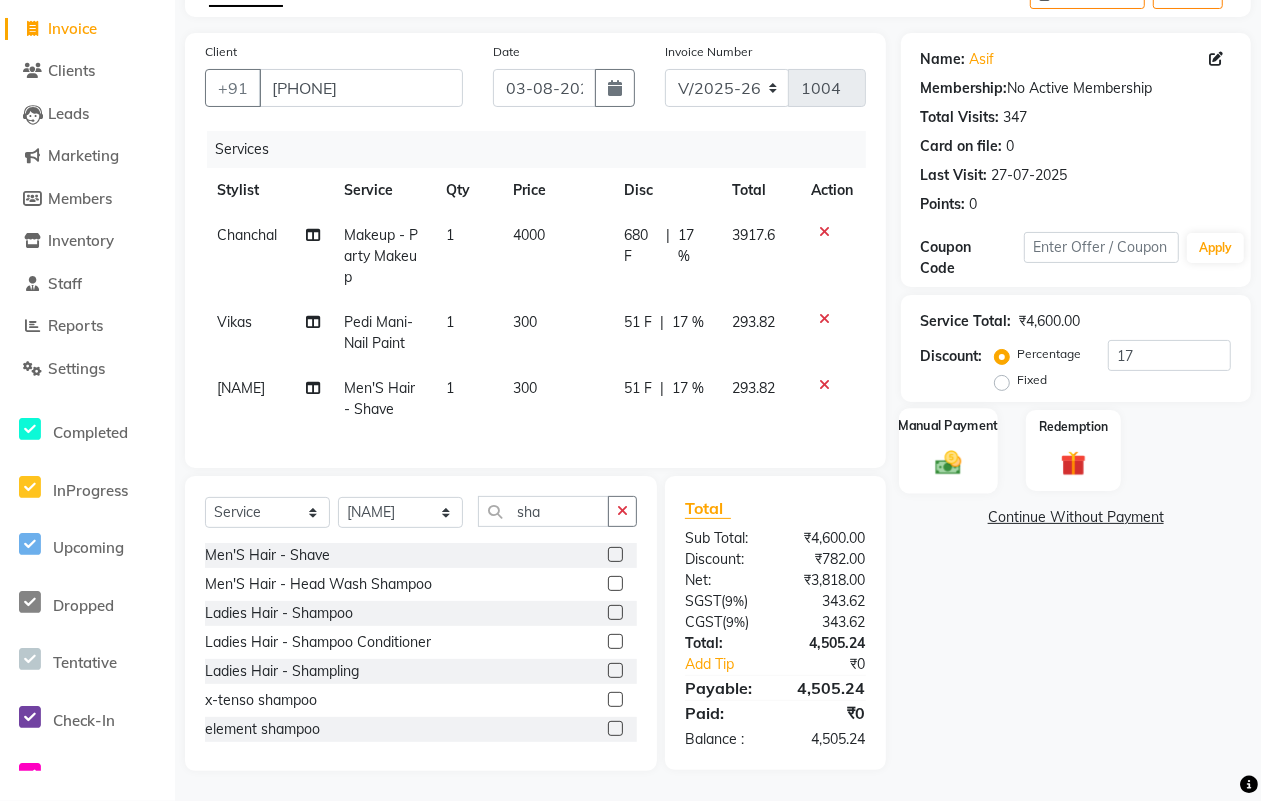 click 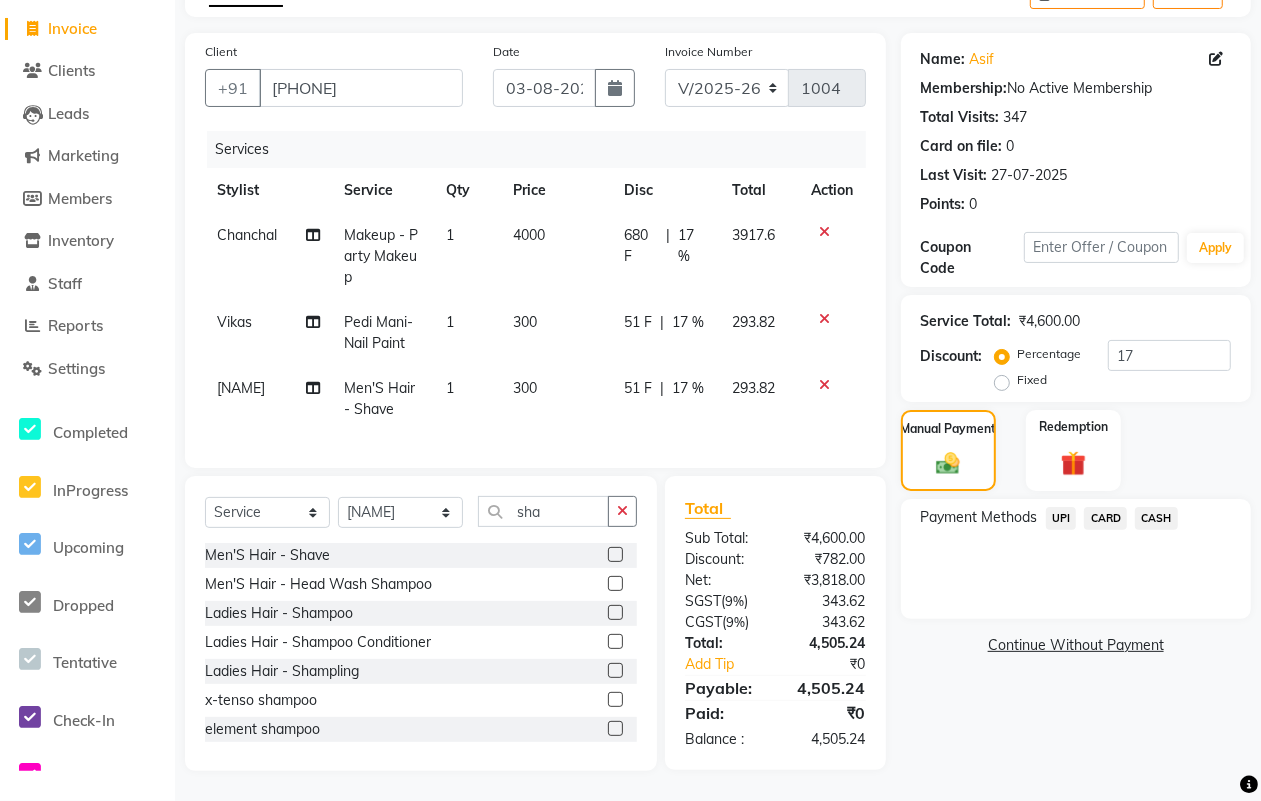 click on "CASH" 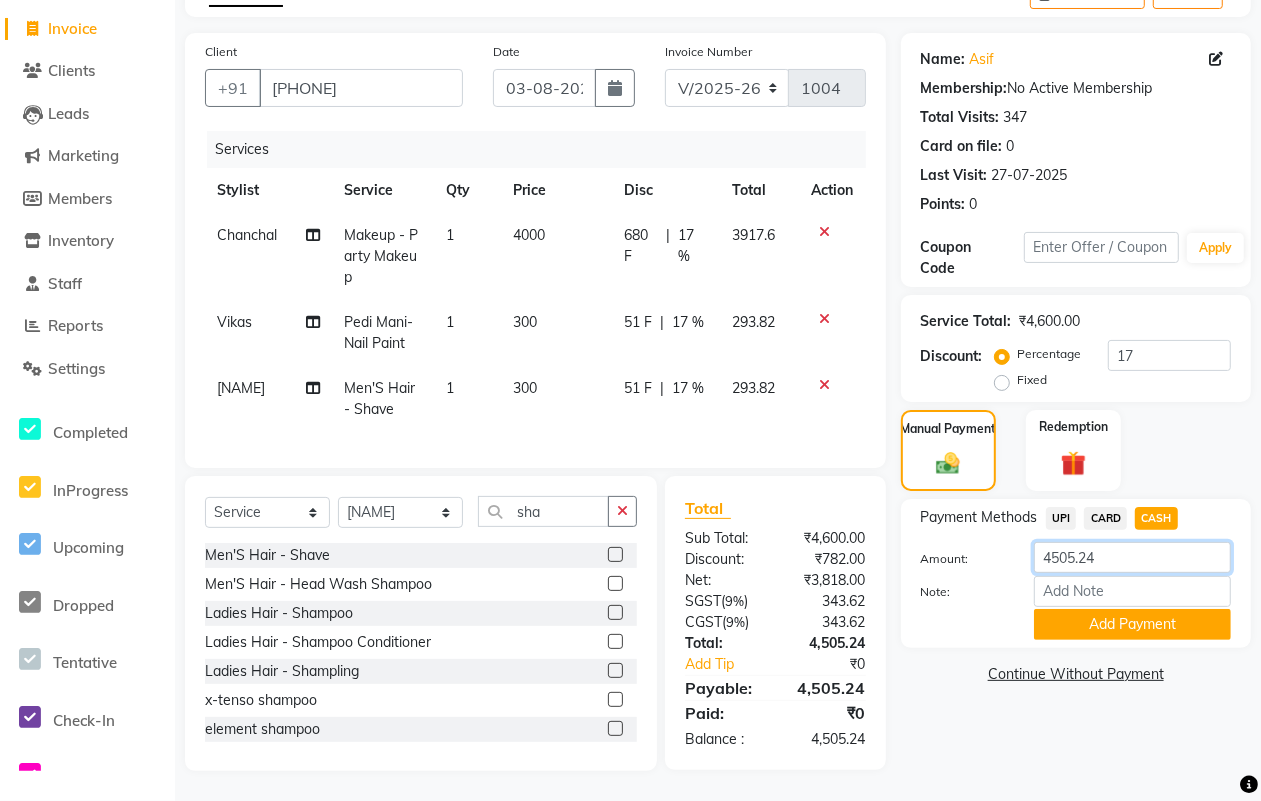 drag, startPoint x: 1117, startPoint y: 532, endPoint x: 988, endPoint y: 527, distance: 129.09686 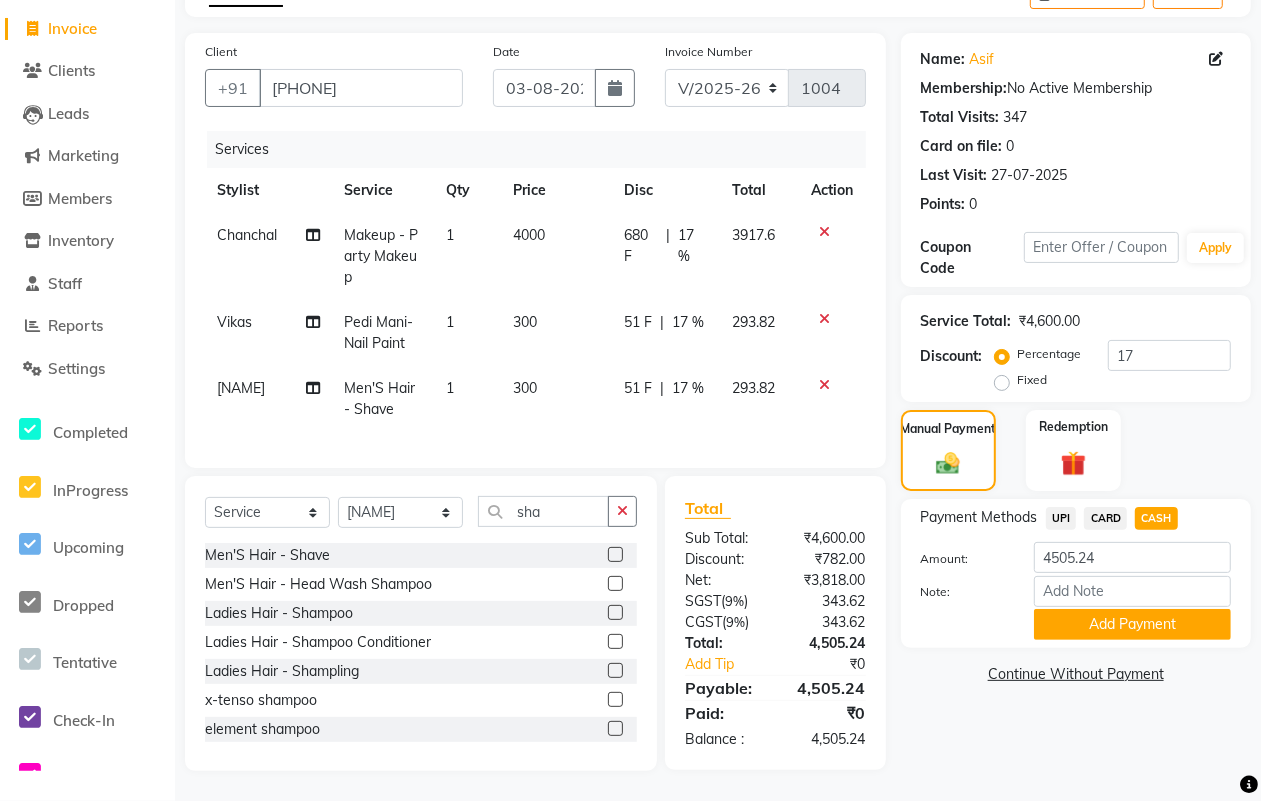 click on "Amount: 4505.24" 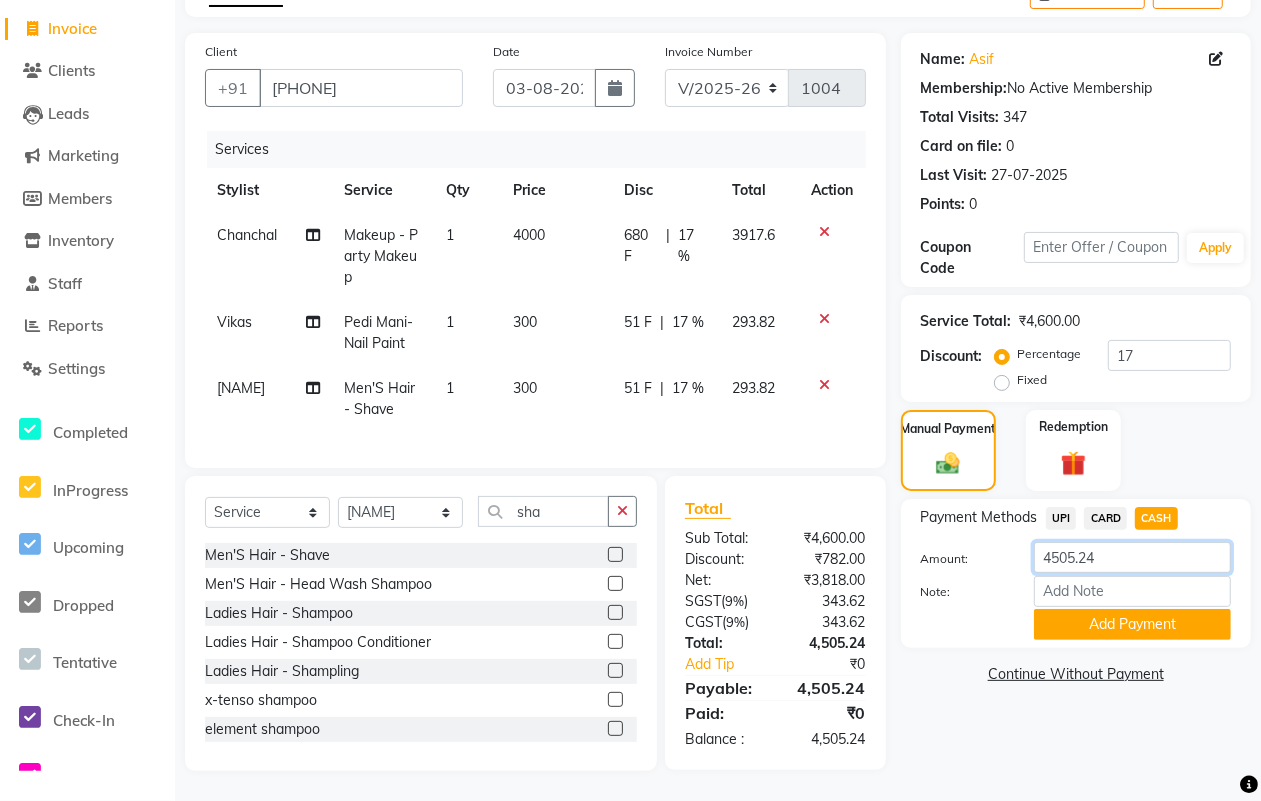 click on "4505.24" 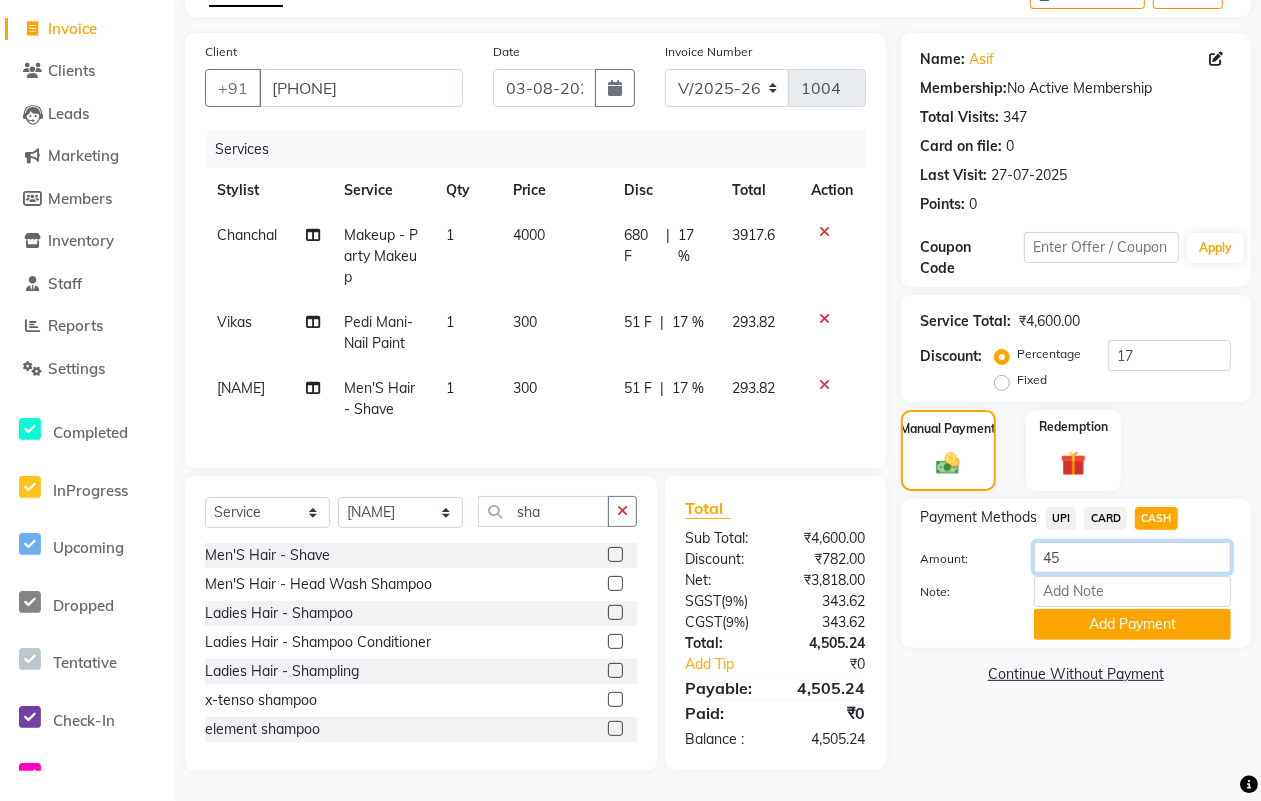 type on "4" 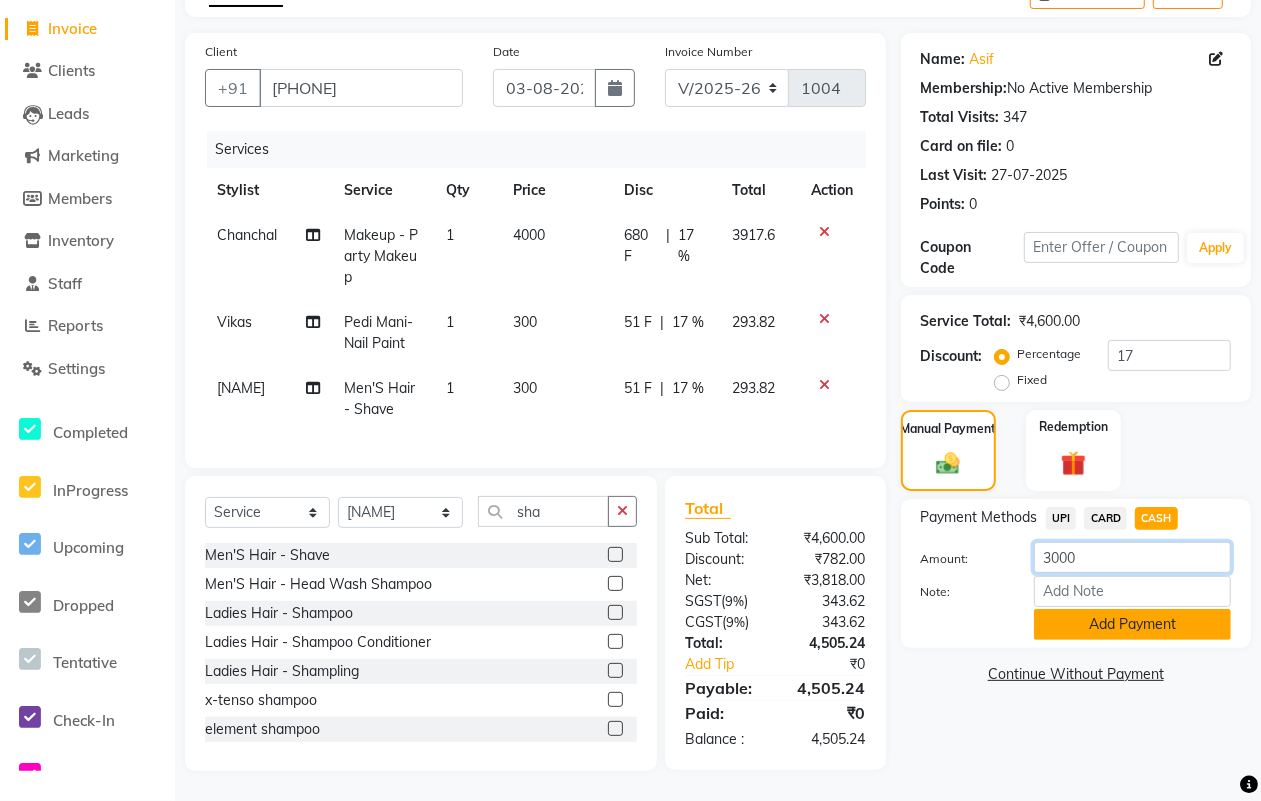 type on "3000" 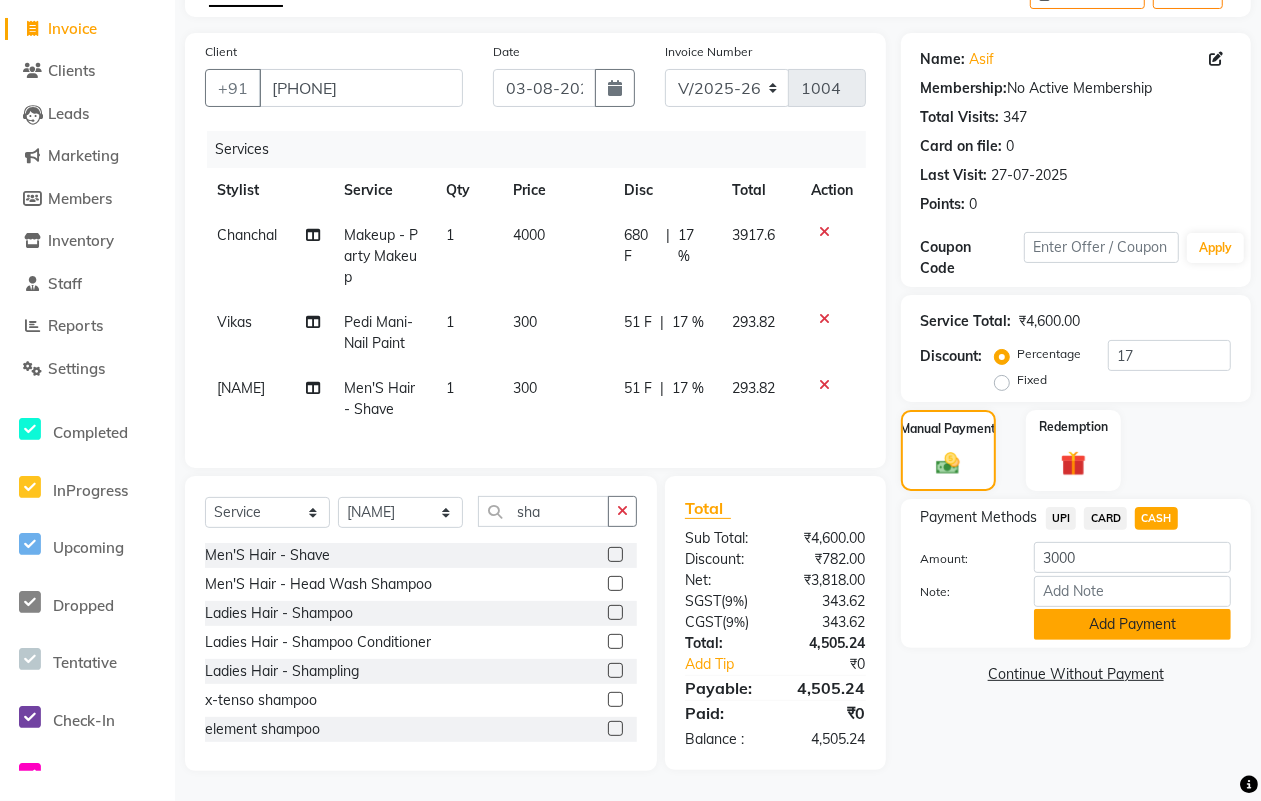 click on "Add Payment" 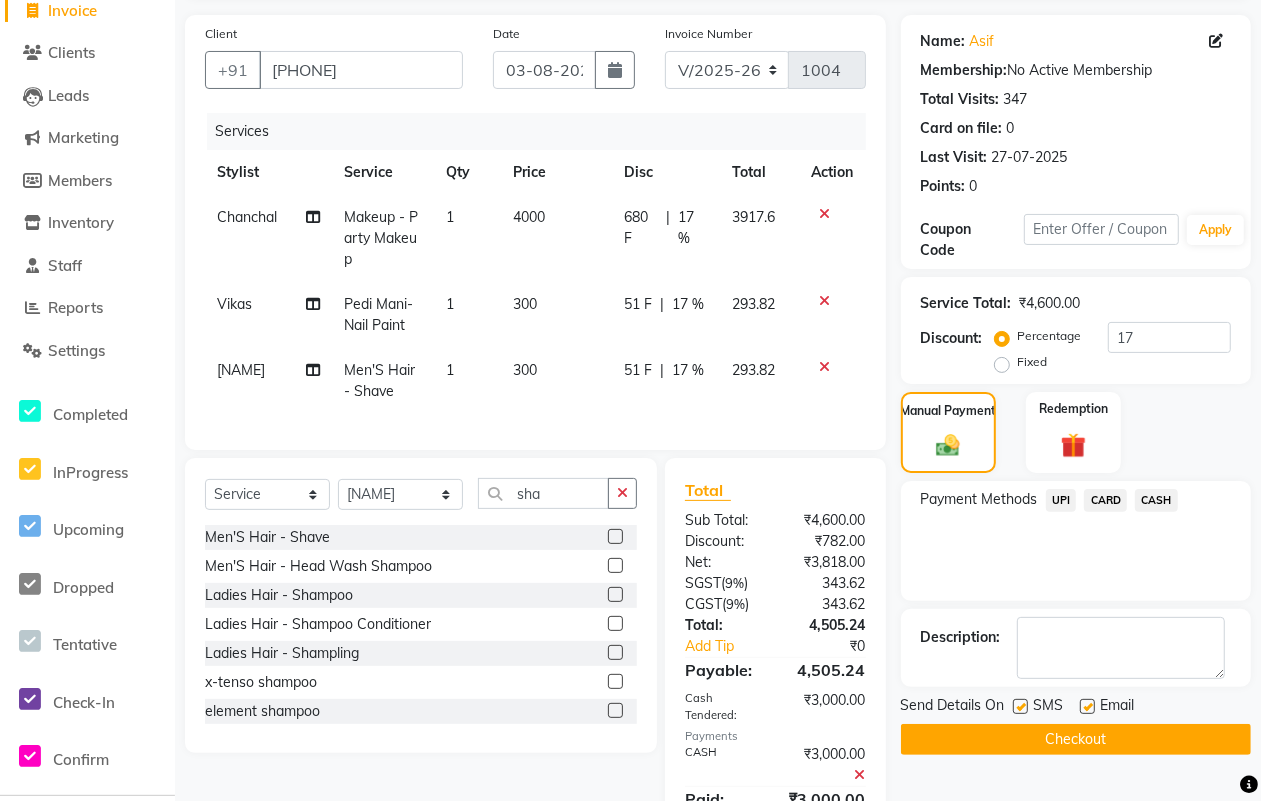 click on "CARD" 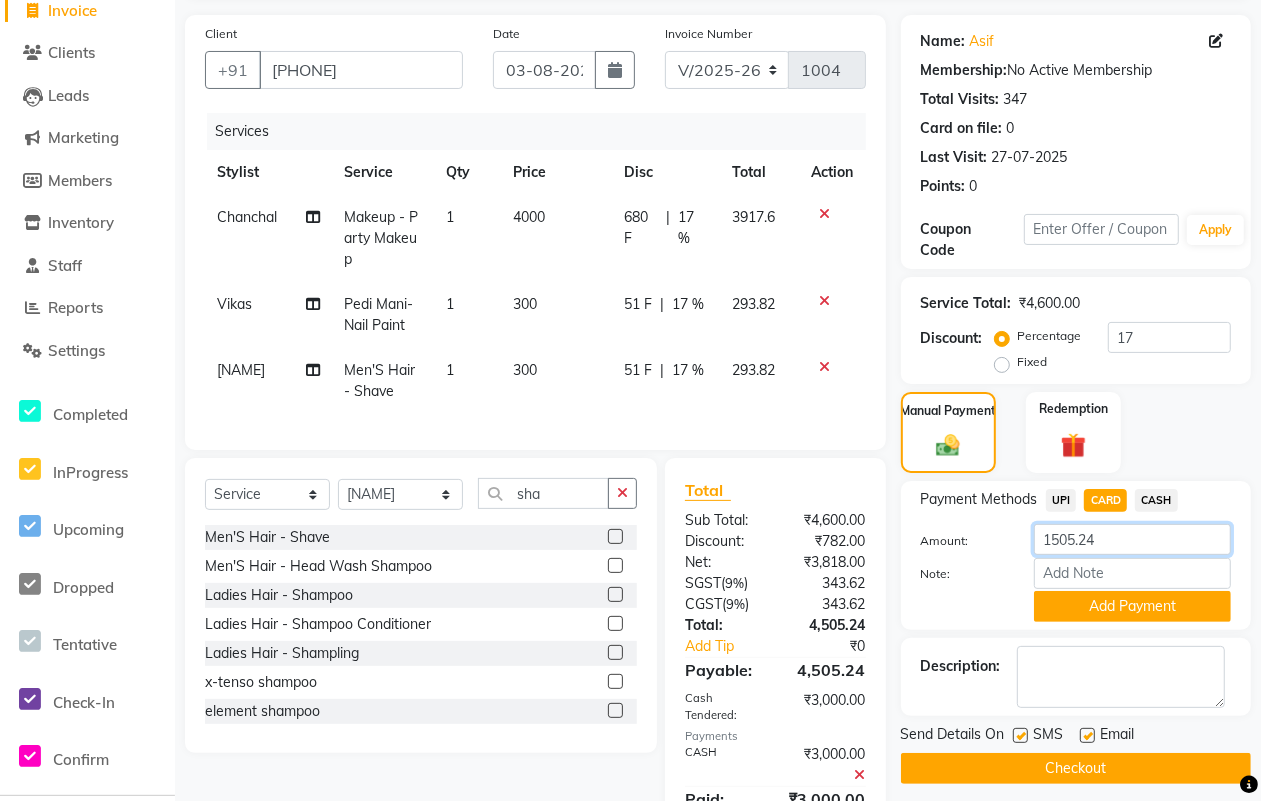 click on "1505.24" 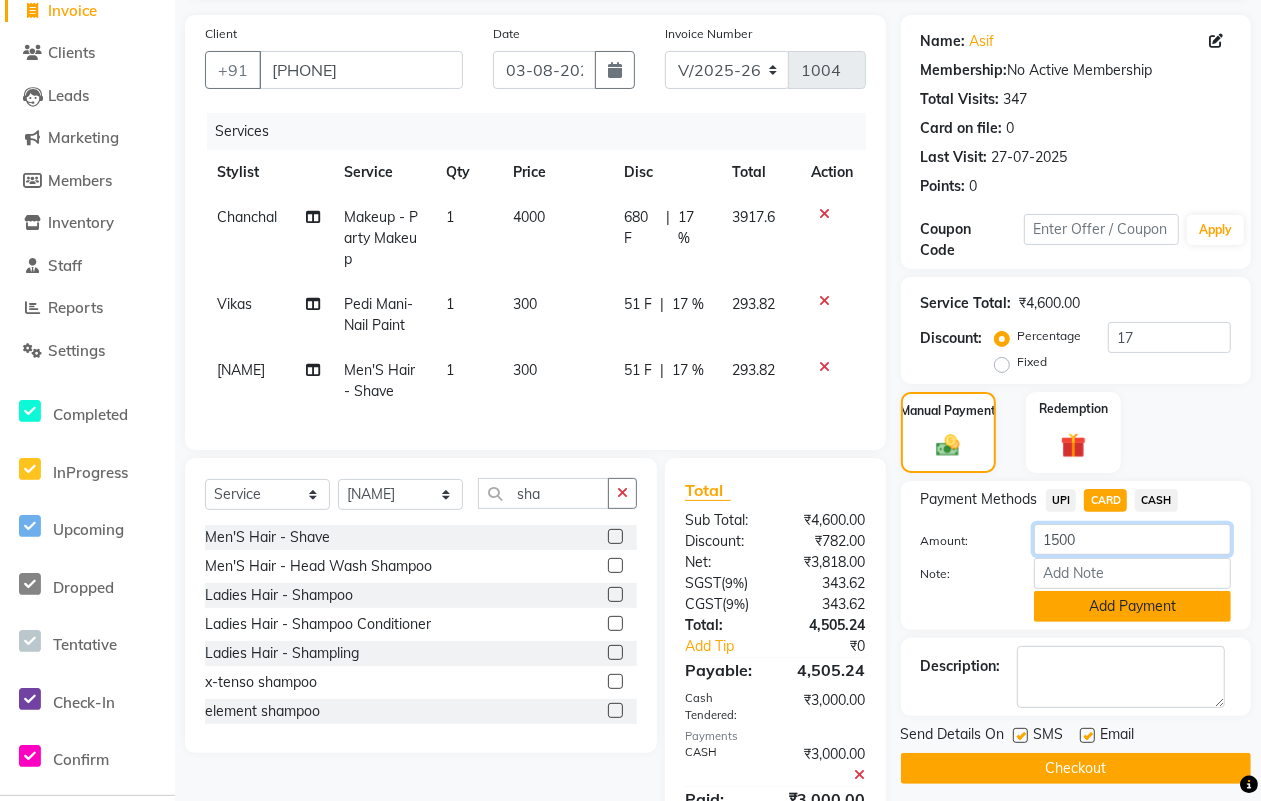 type on "1500" 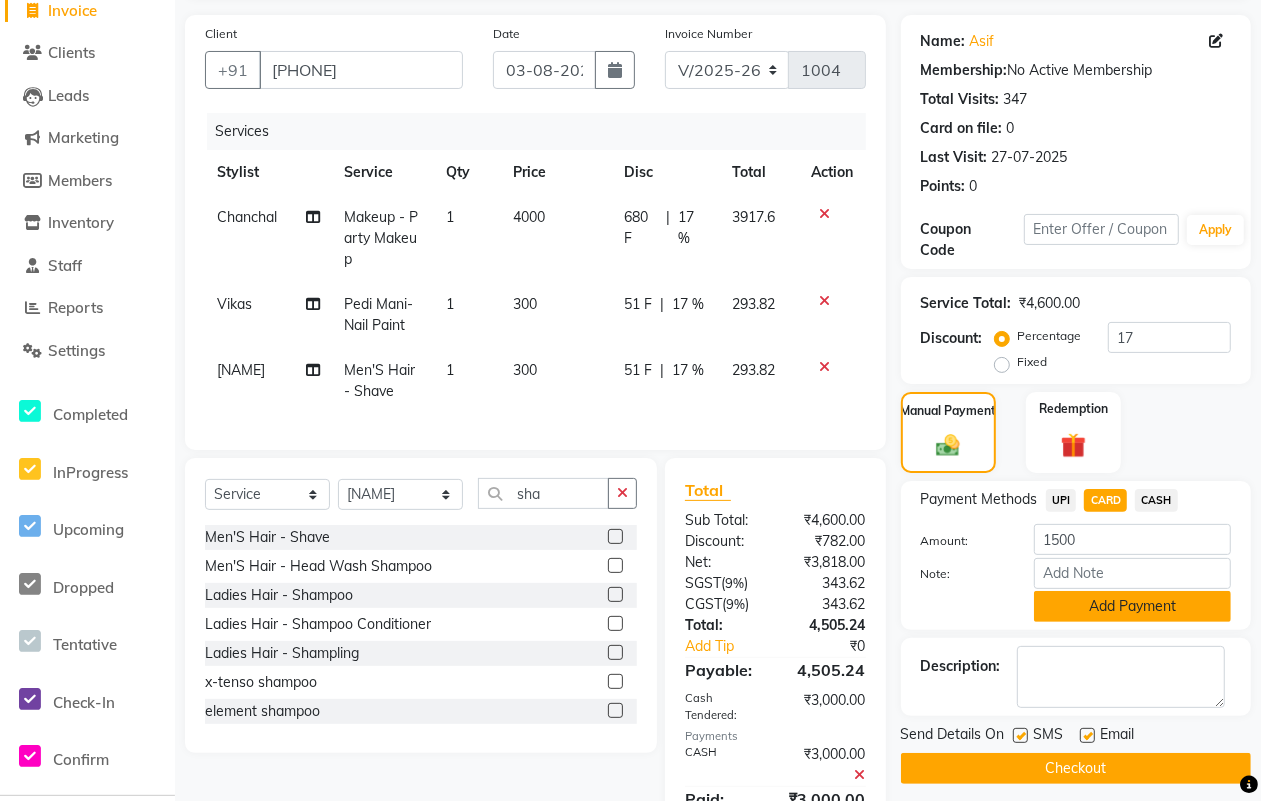 click on "Add Payment" 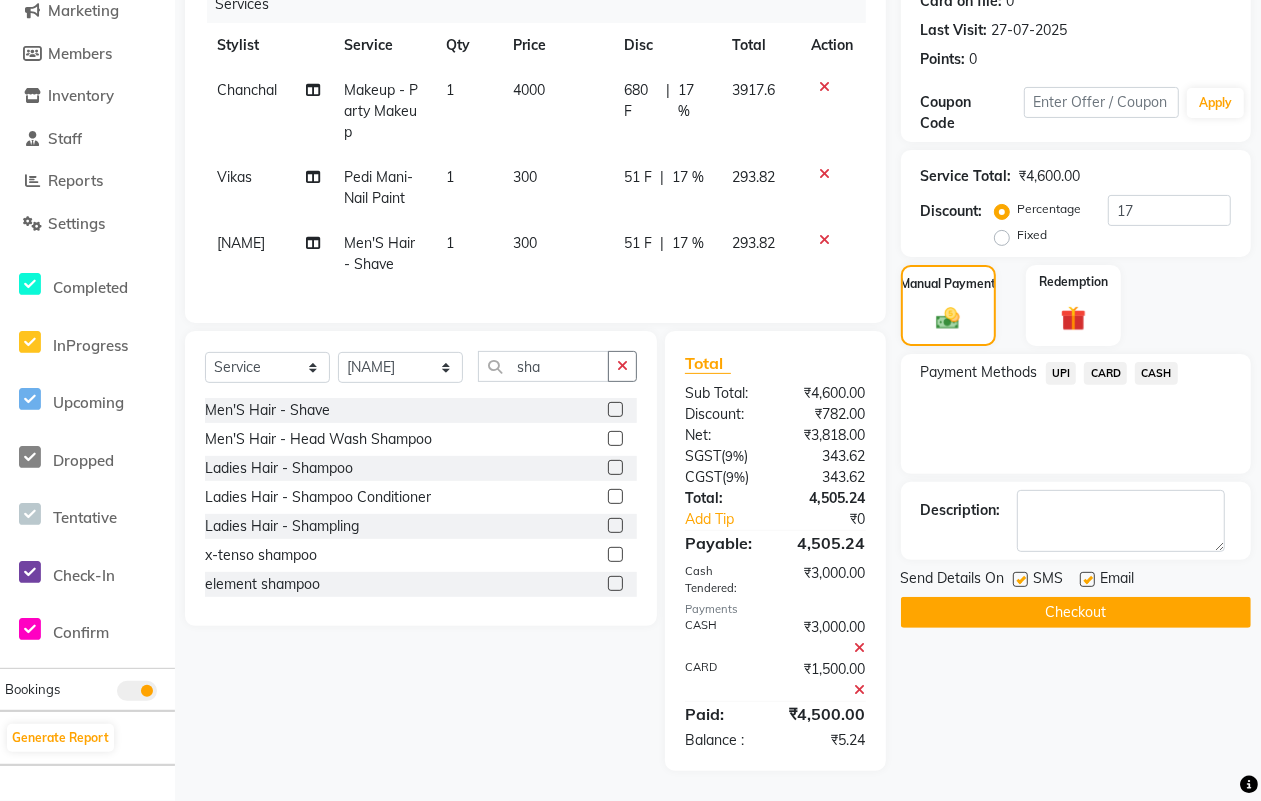 scroll, scrollTop: 281, scrollLeft: 0, axis: vertical 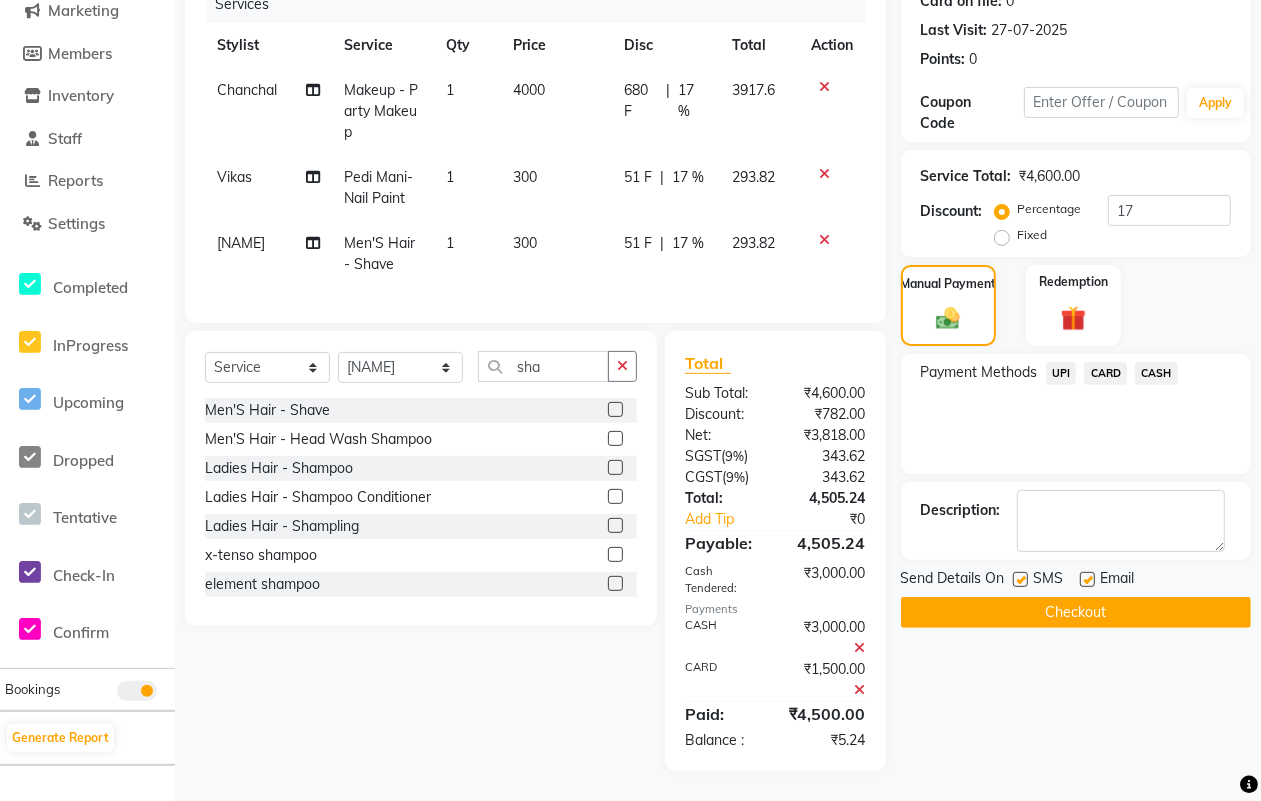 click 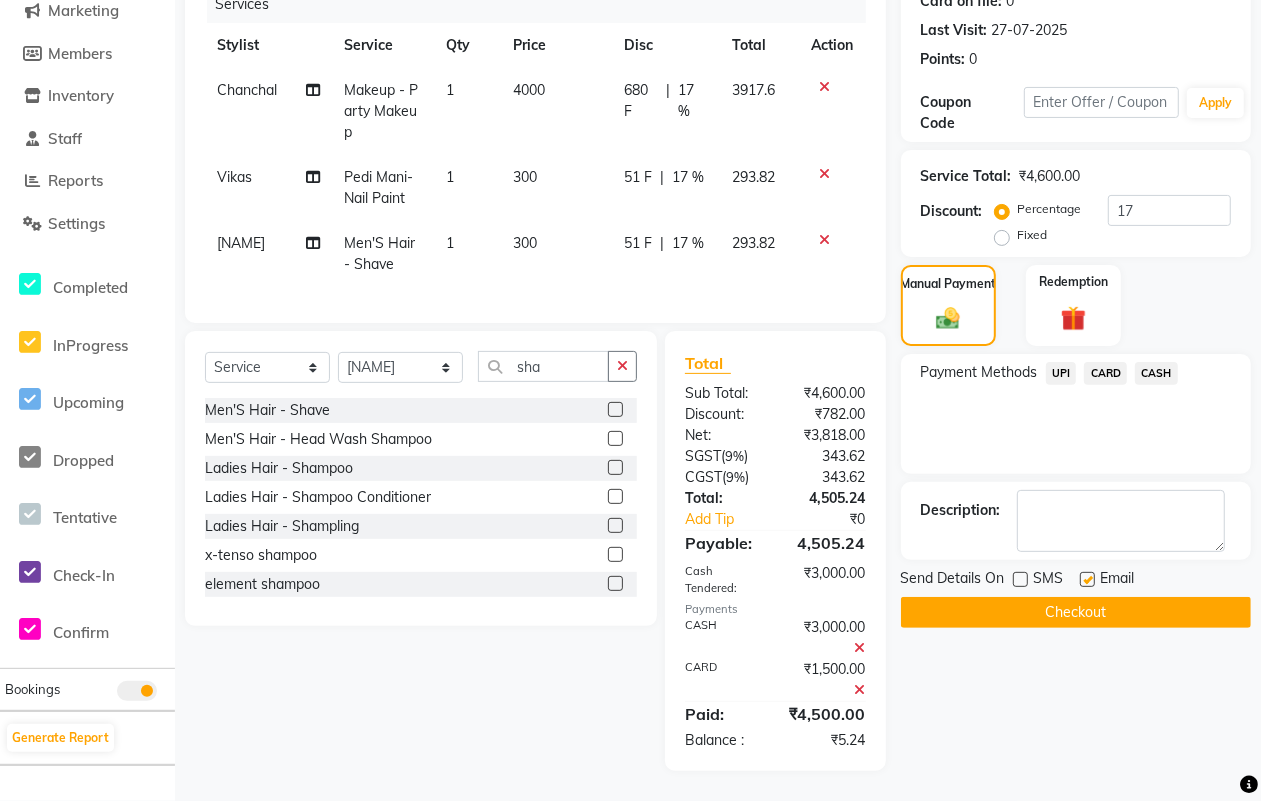 drag, startPoint x: 1085, startPoint y: 562, endPoint x: 1080, endPoint y: 571, distance: 10.29563 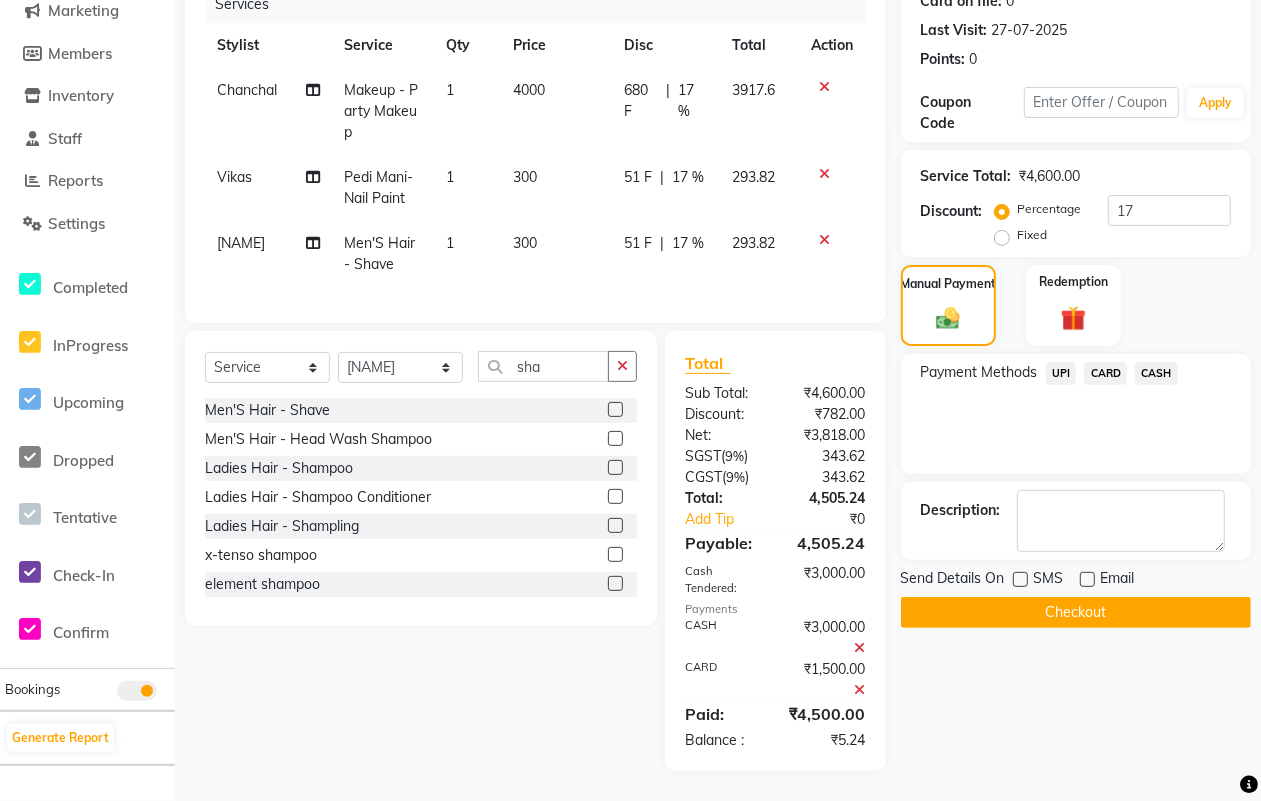 click on "Checkout" 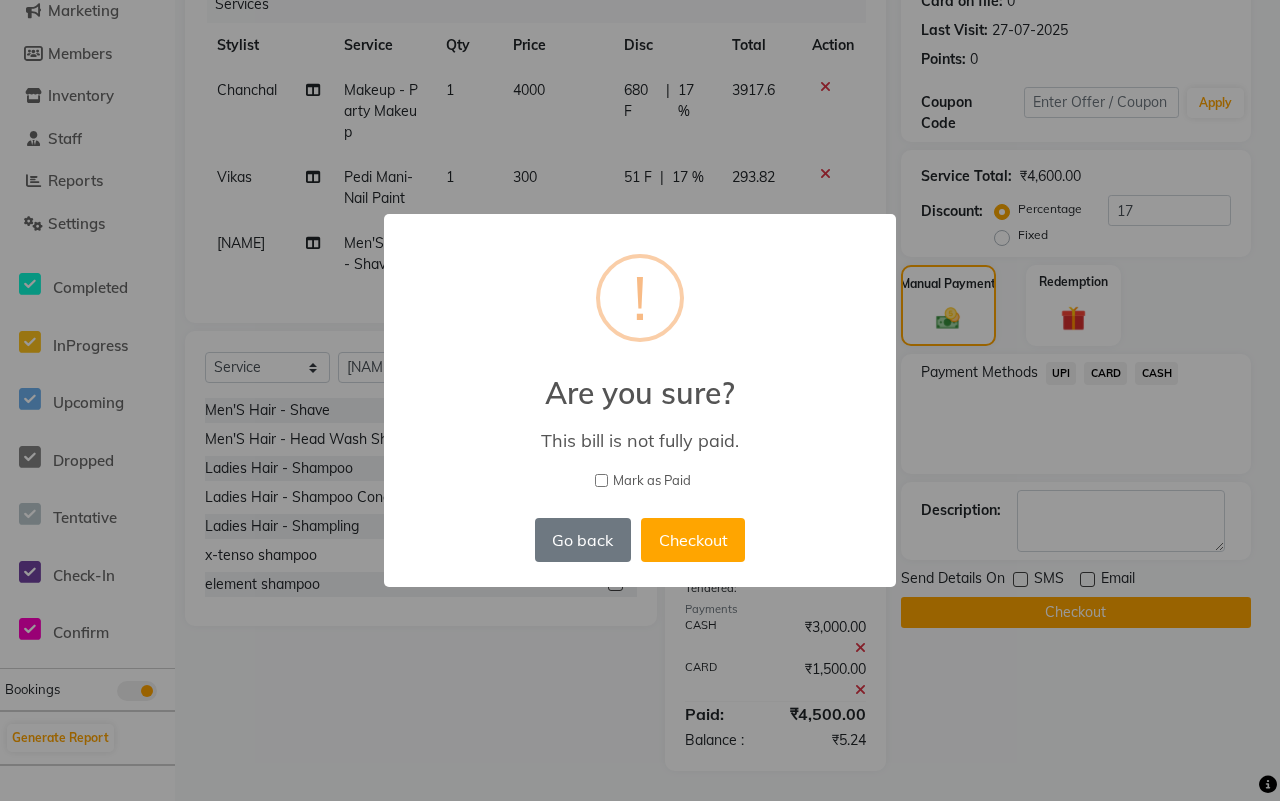 click on "Mark as Paid" at bounding box center [652, 481] 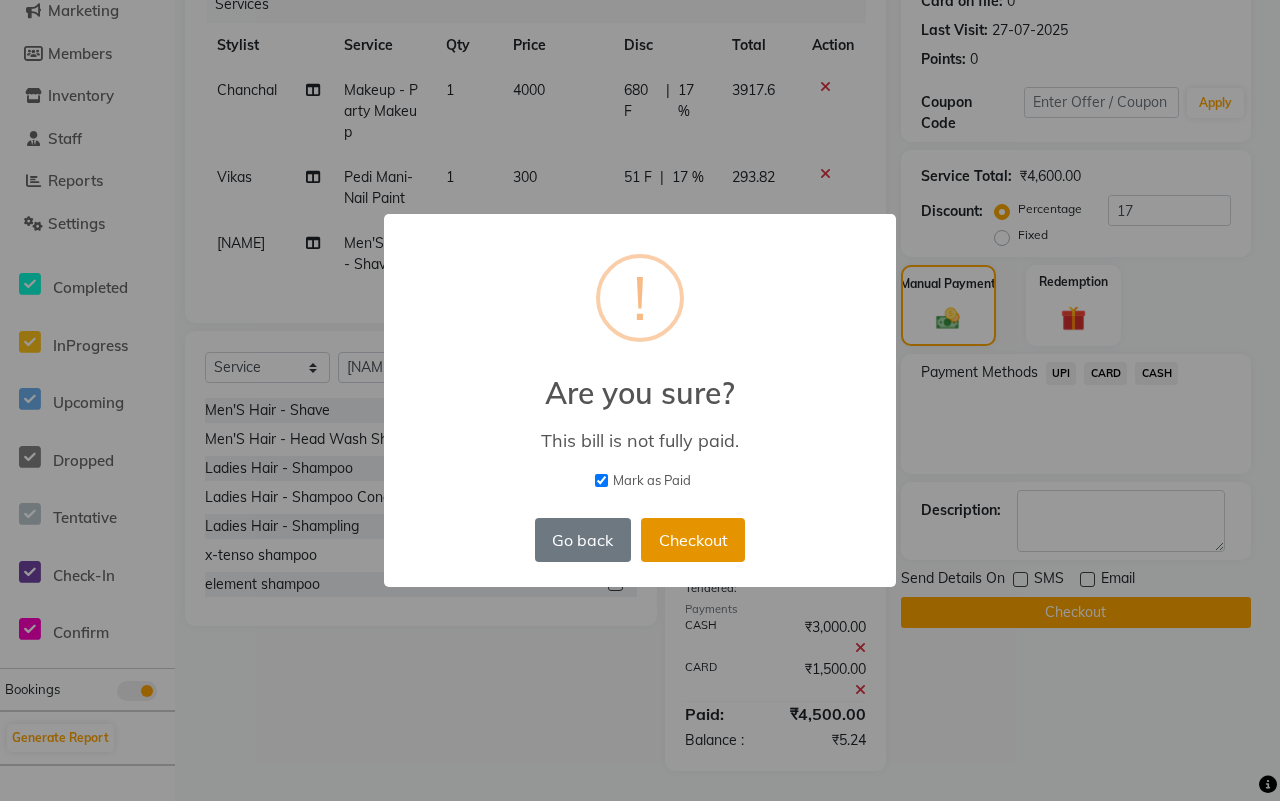 click on "Checkout" at bounding box center [693, 540] 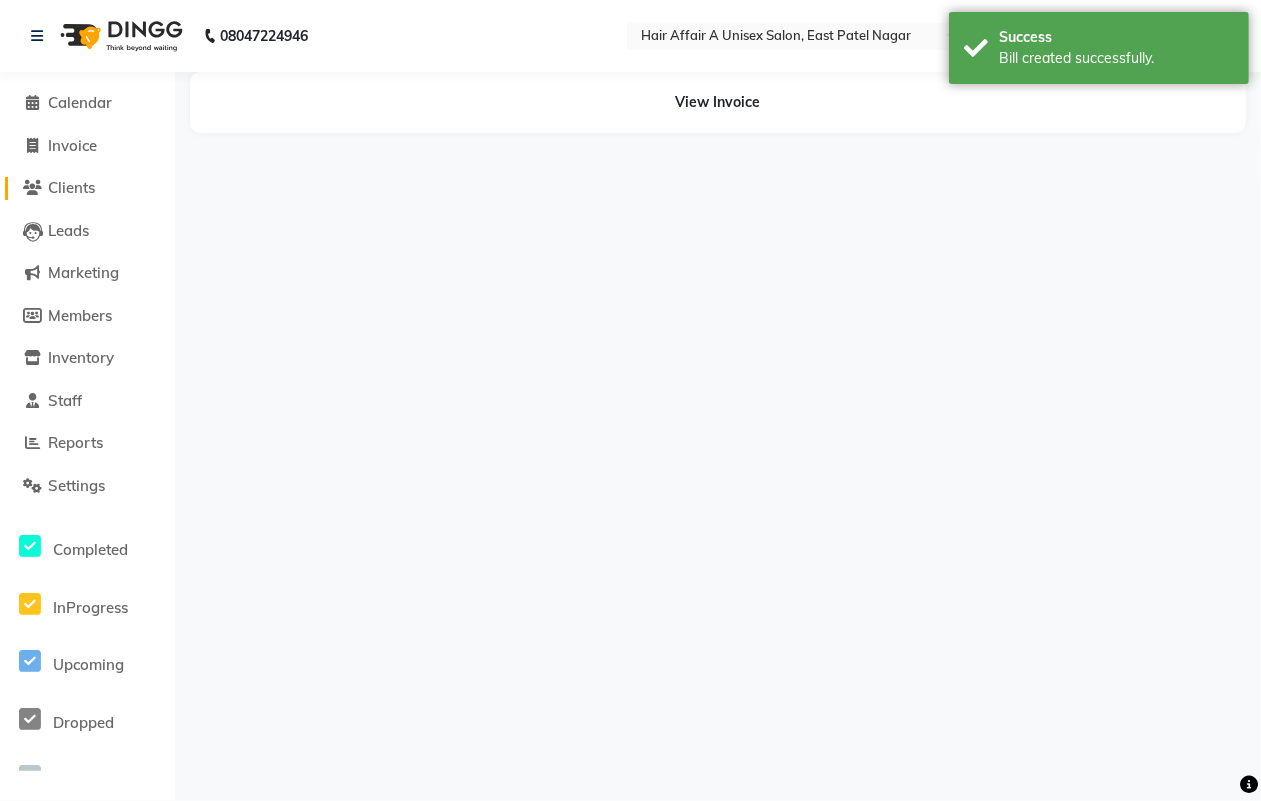 scroll, scrollTop: 0, scrollLeft: 0, axis: both 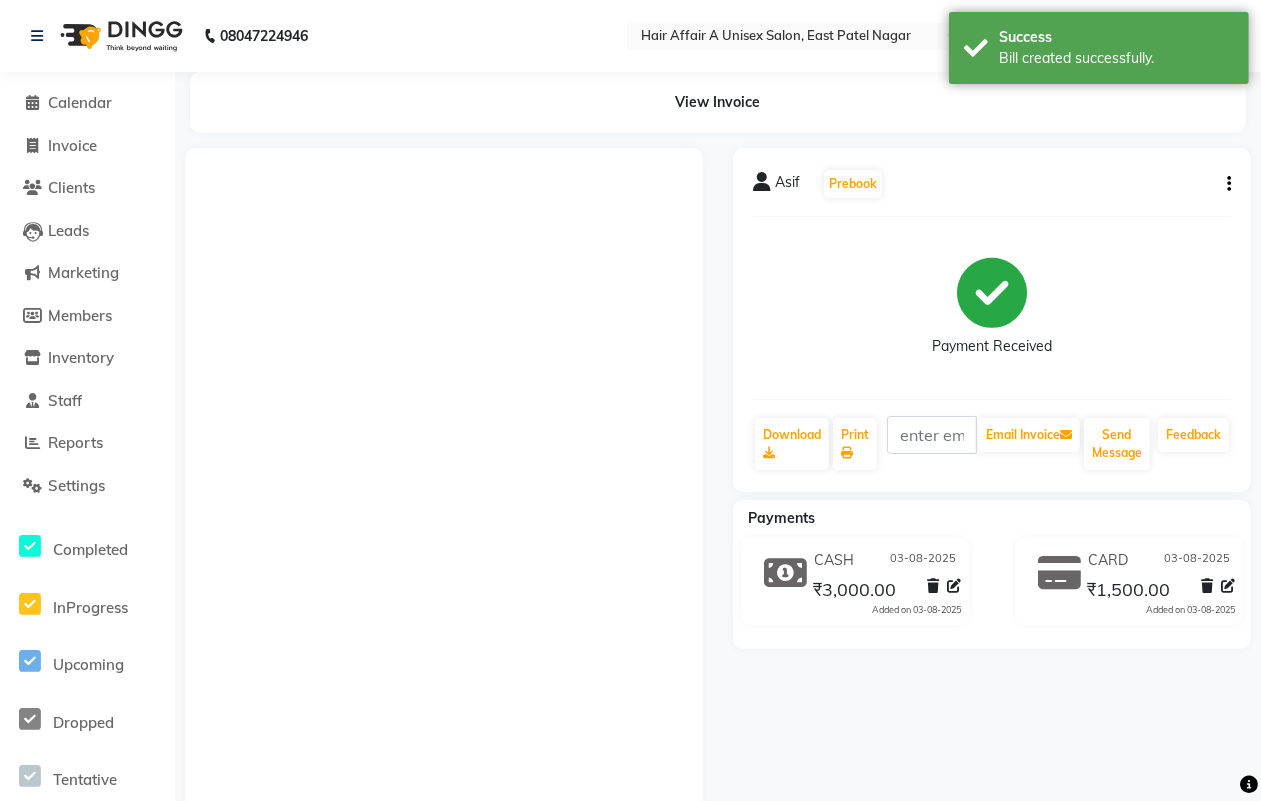 click on "Invoice" 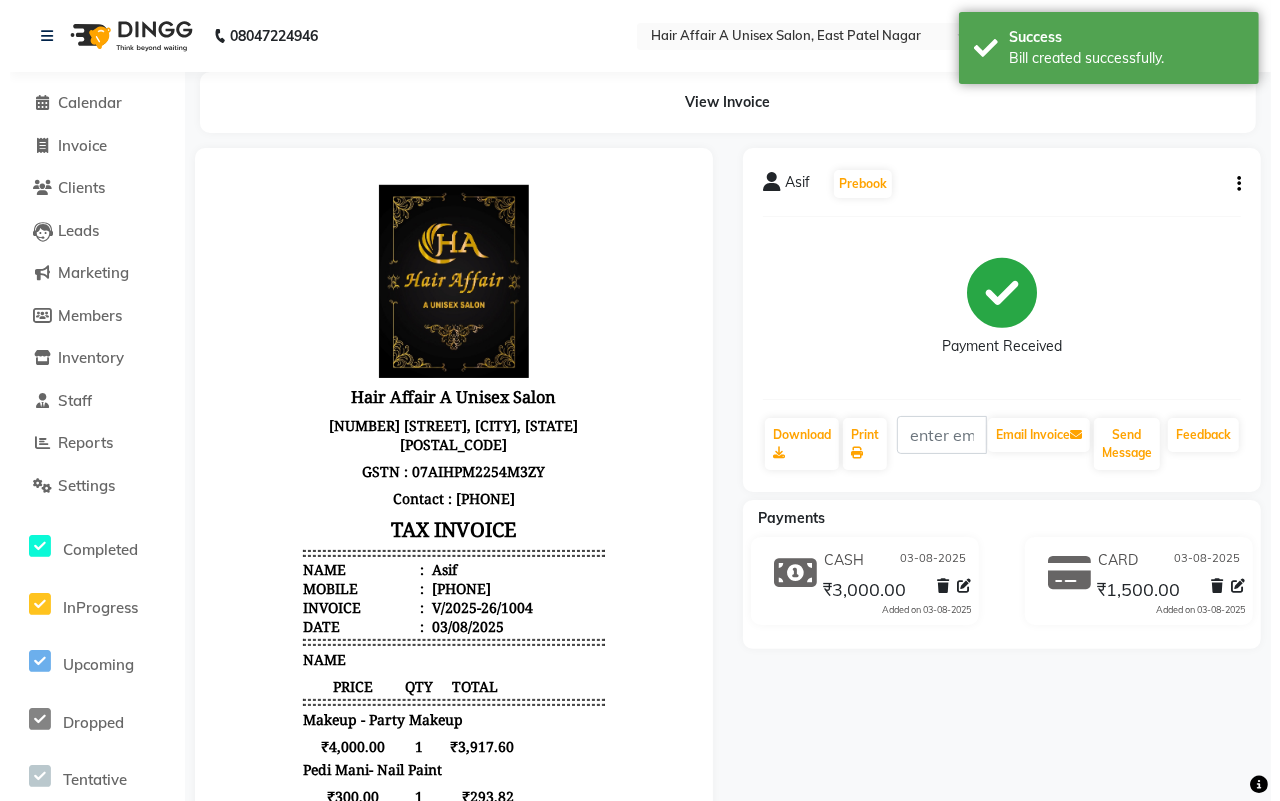 scroll, scrollTop: 0, scrollLeft: 0, axis: both 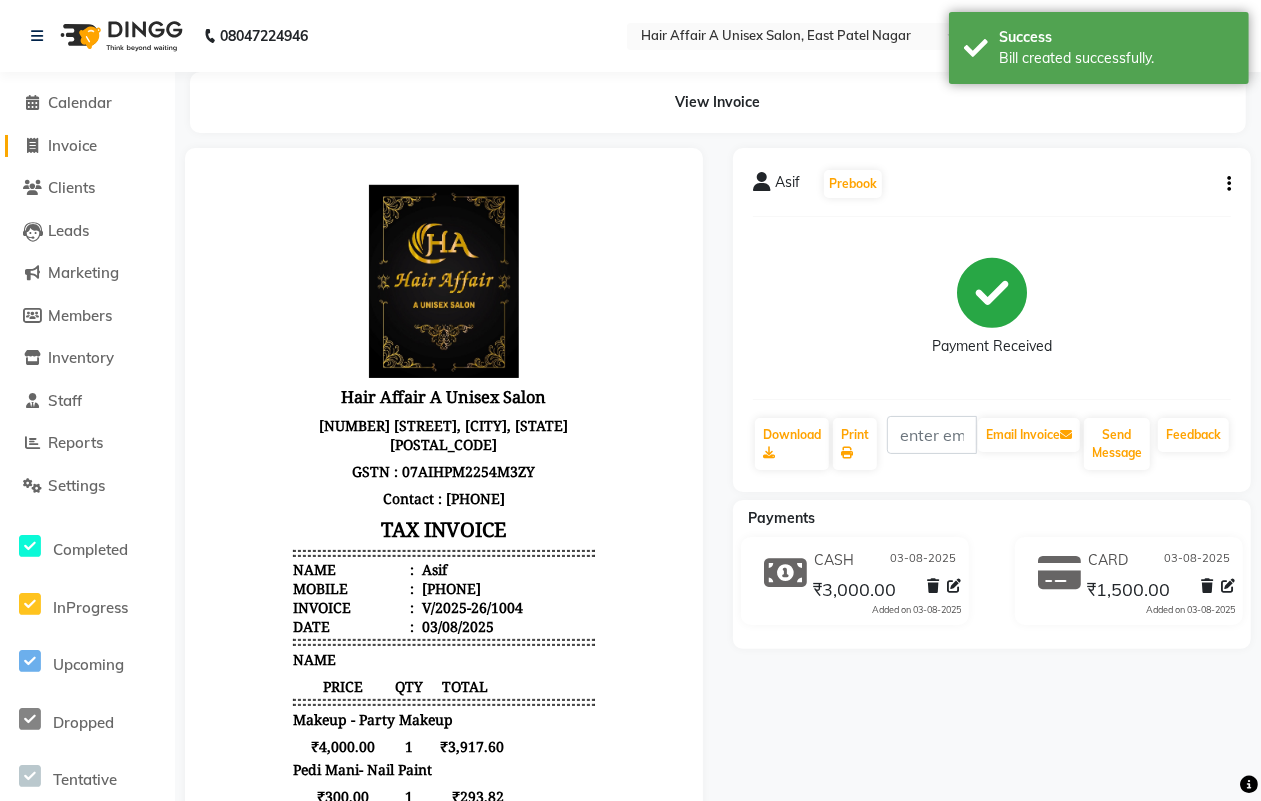 click on "Invoice" 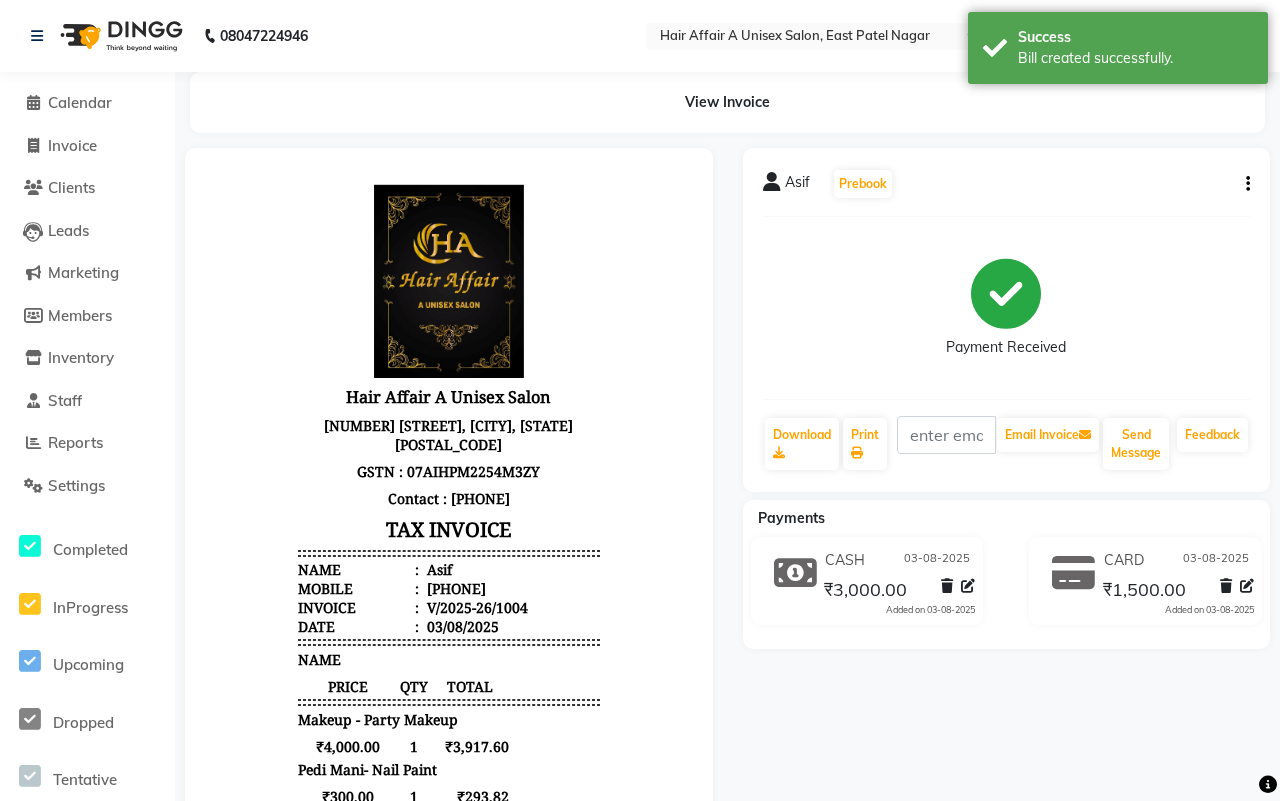 select on "4464" 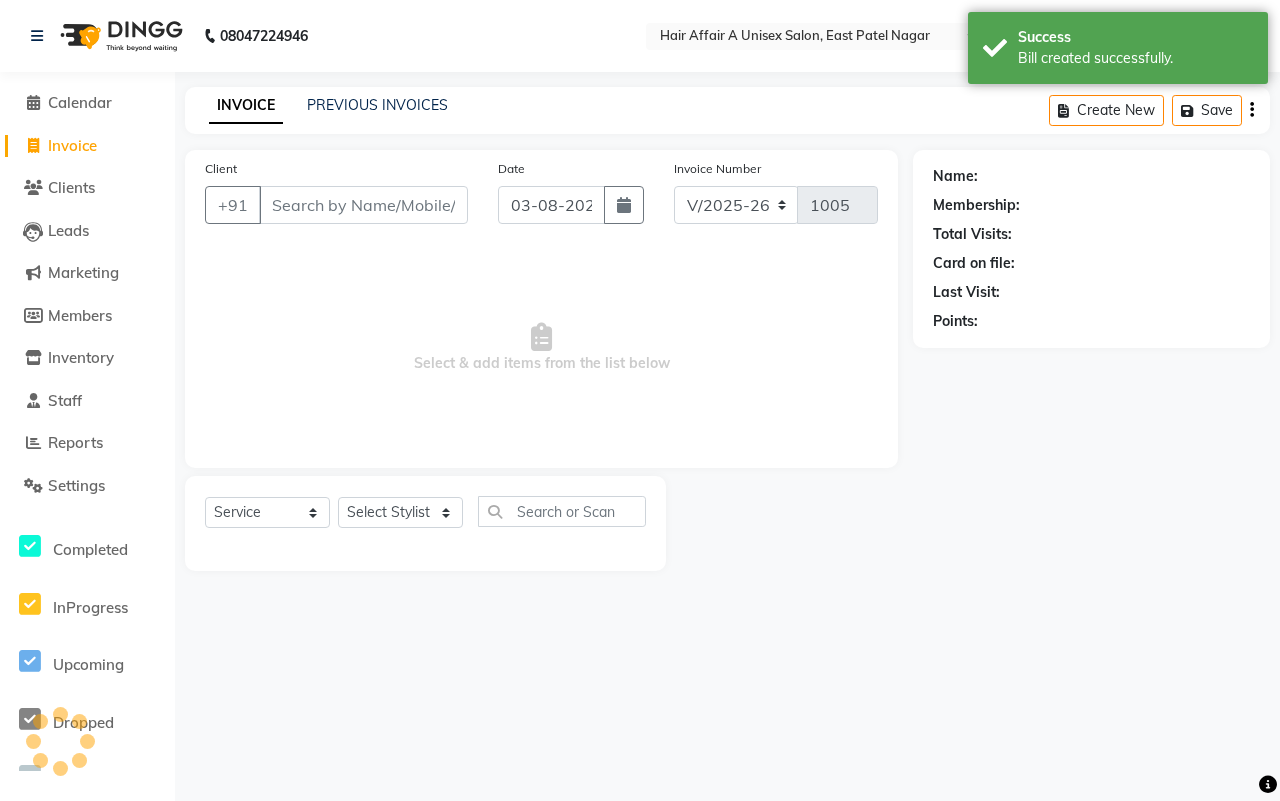 click on "Client" at bounding box center (363, 205) 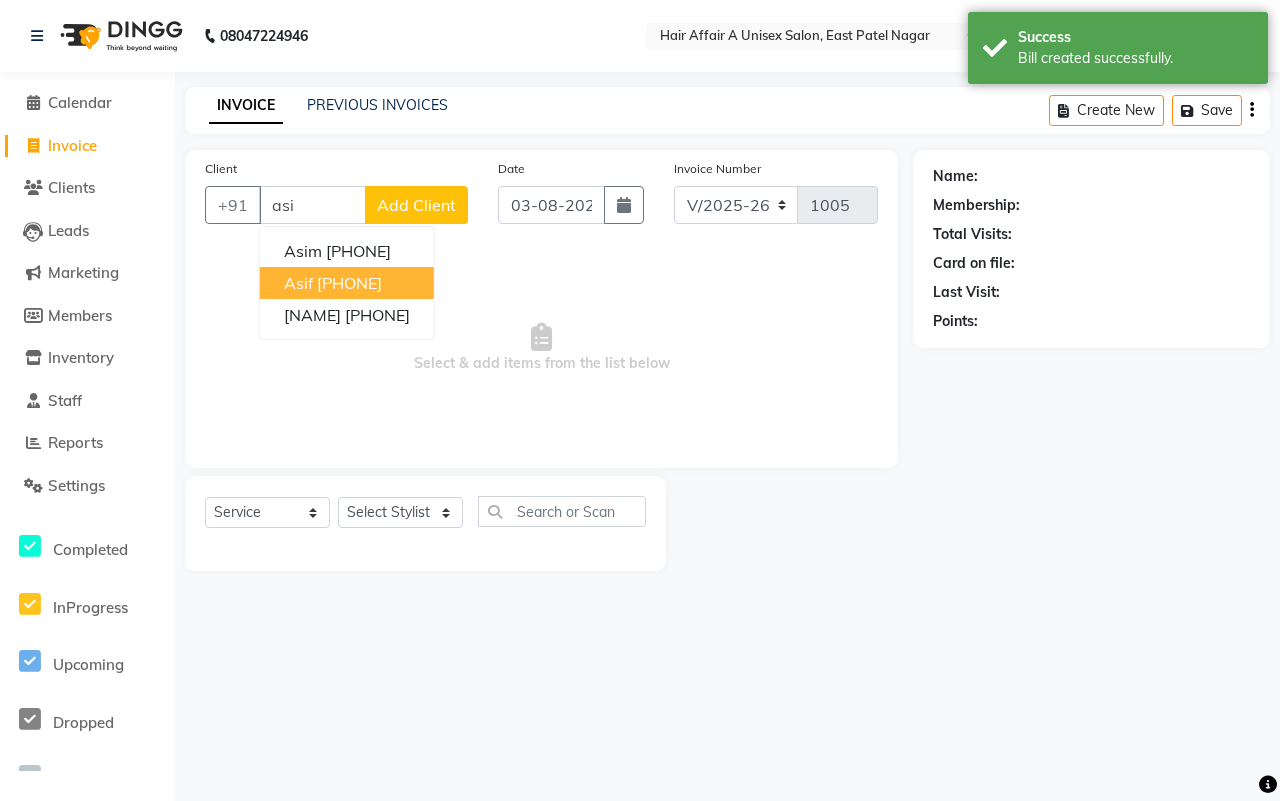 click on "[PHONE]" at bounding box center [349, 283] 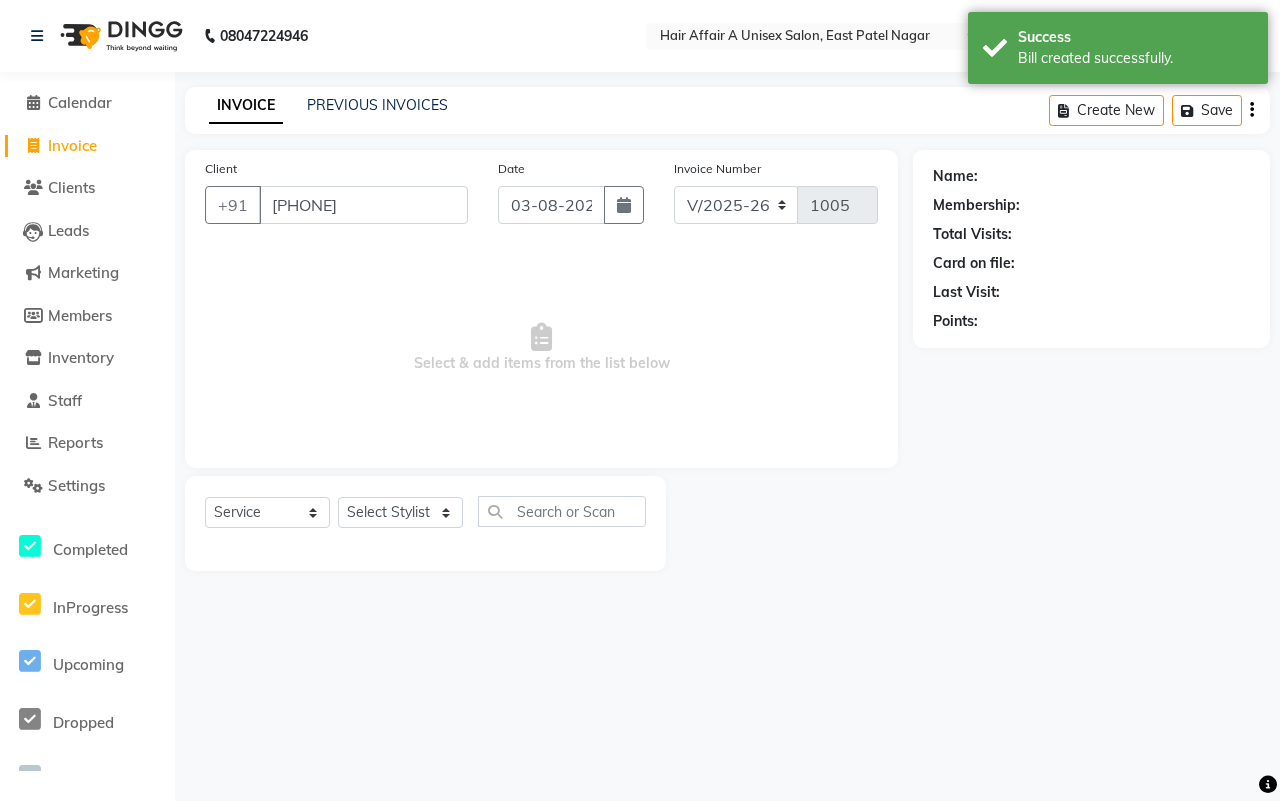 type on "[PHONE]" 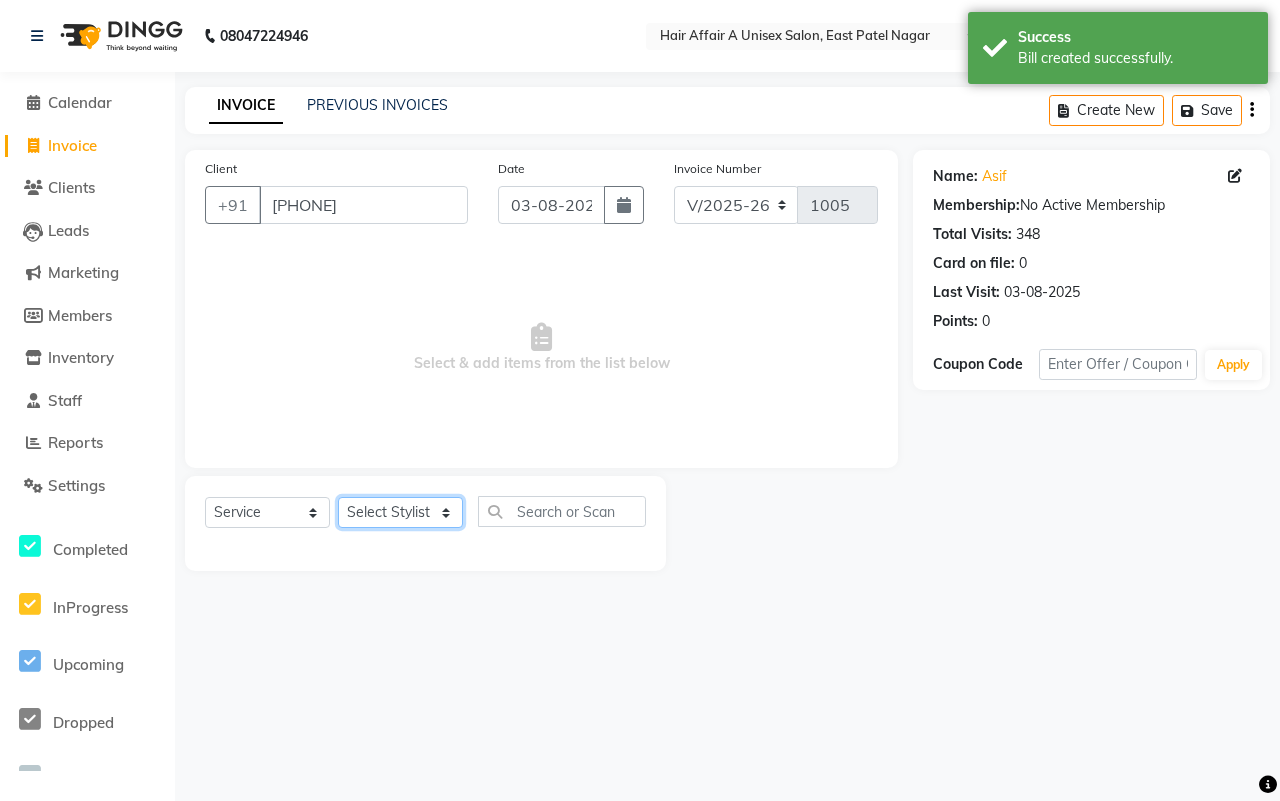 click on "Select Stylist [NAME] [NAME] [NAME] [NAME] [NAME] [NAME] [NAME] [NAME] [NAME] [NAME] [NAME] [NAME]" 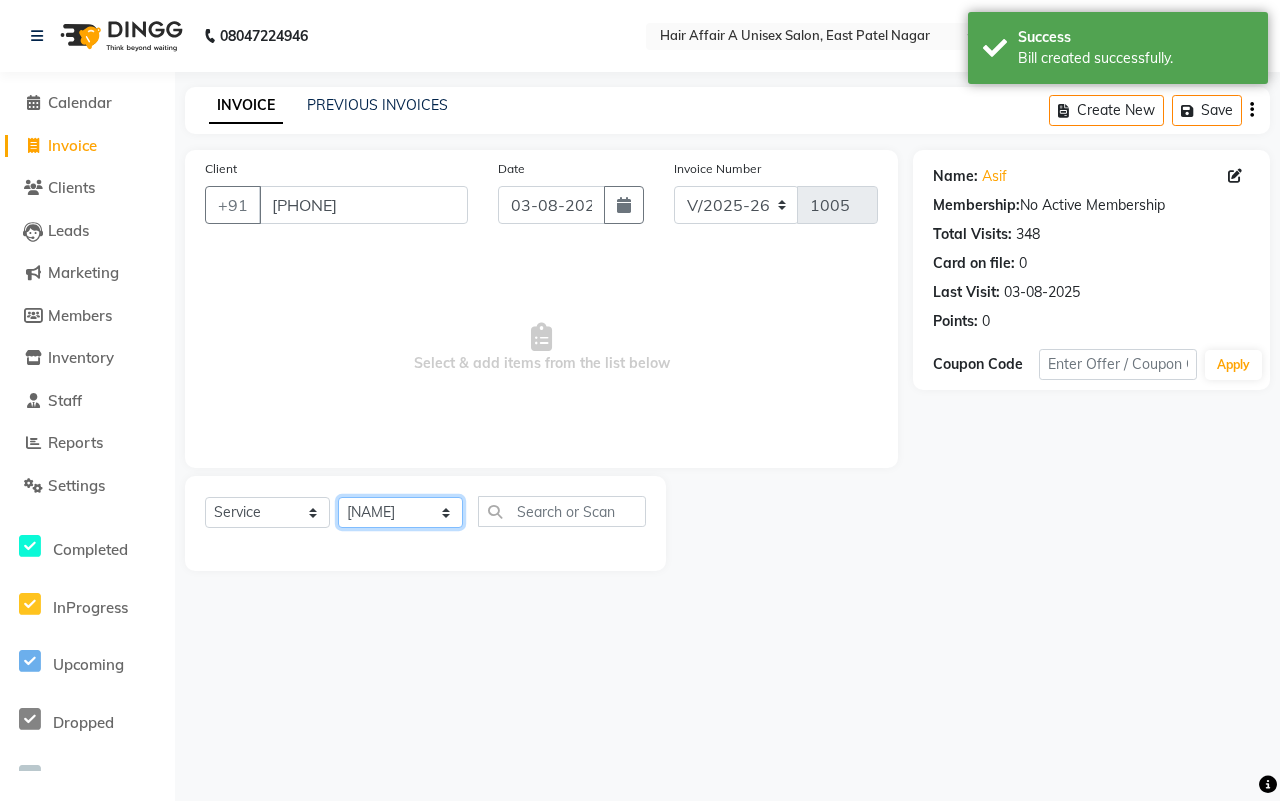 click on "Select Stylist [NAME] [NAME] [NAME] [NAME] [NAME] [NAME] [NAME] [NAME] [NAME] [NAME] [NAME] [NAME]" 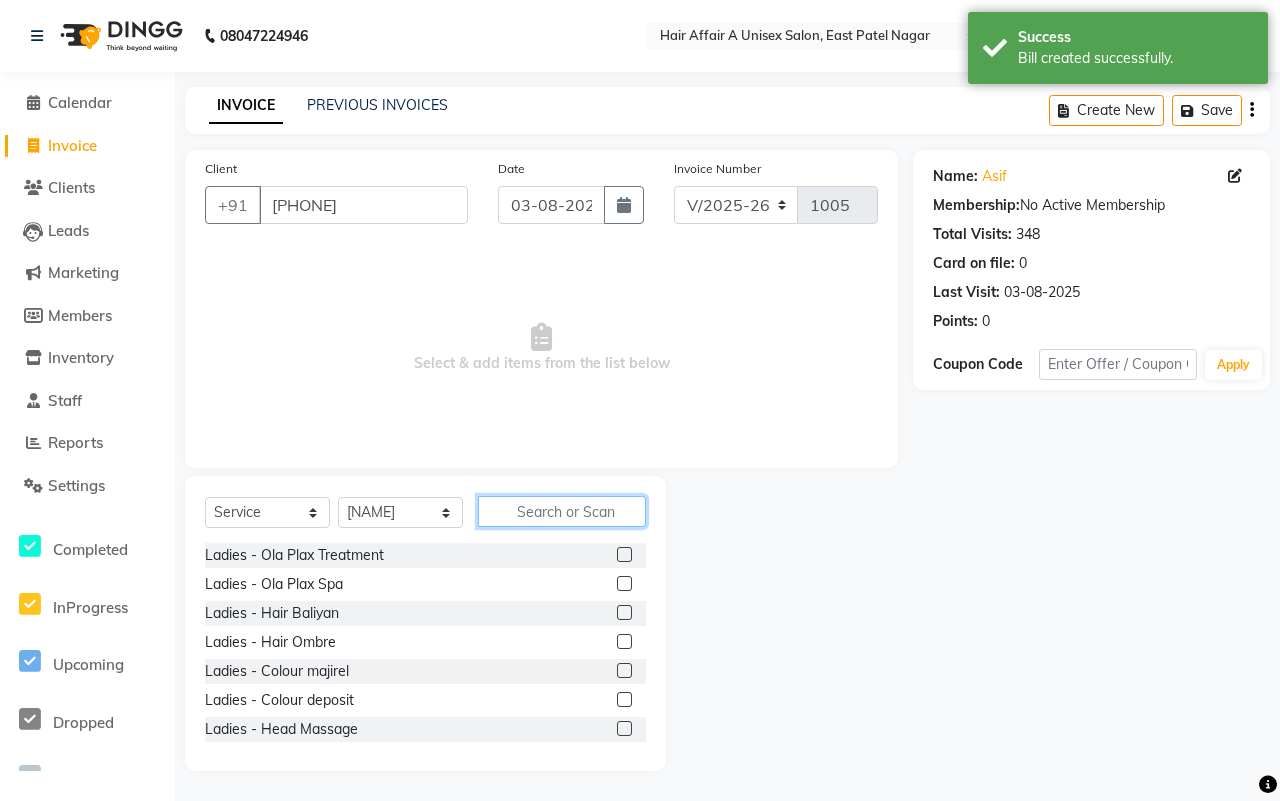 click 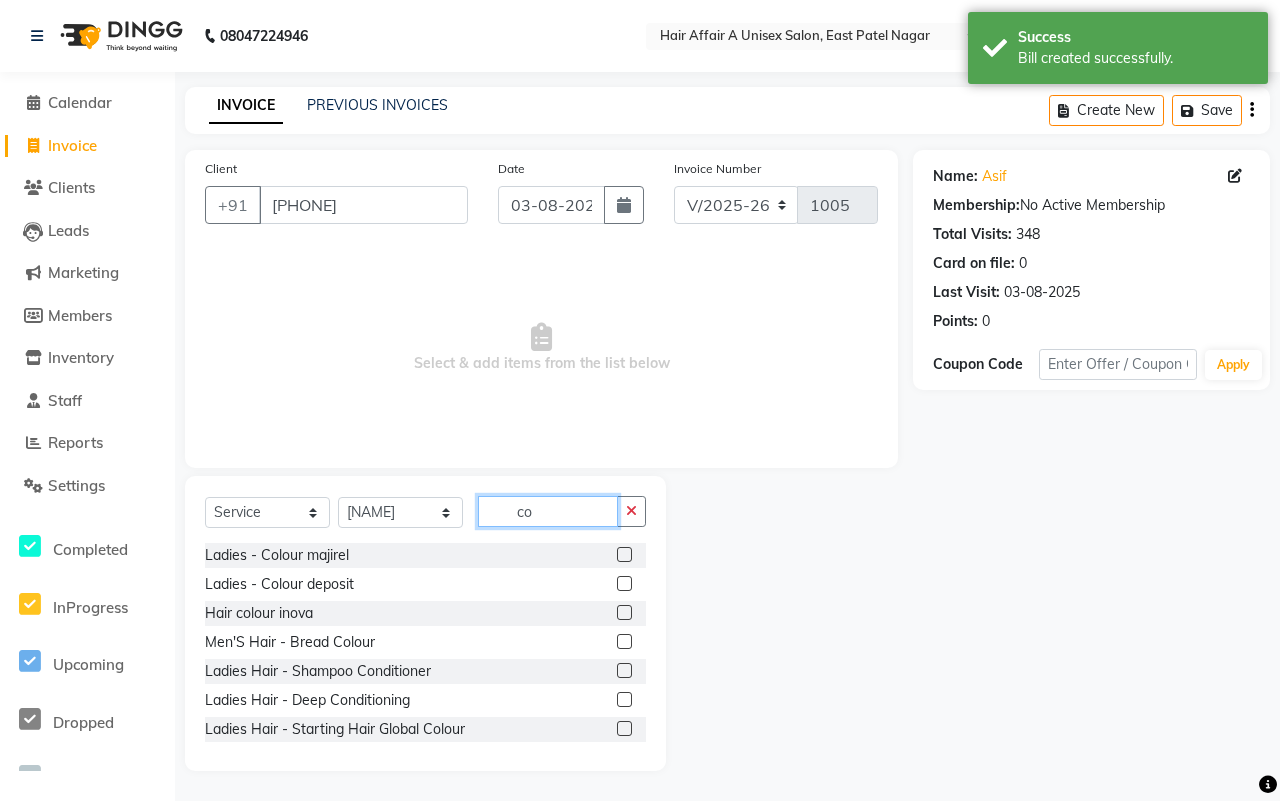 type on "c" 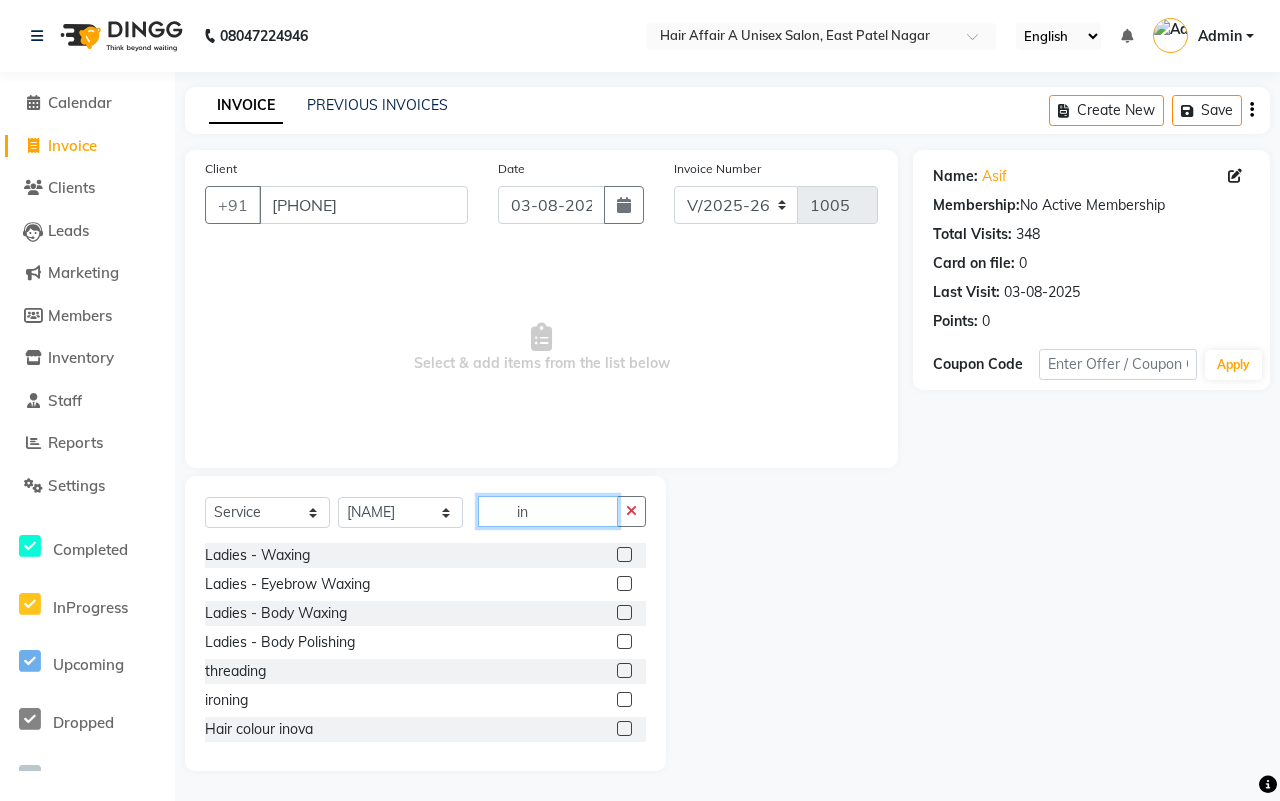 type on "i" 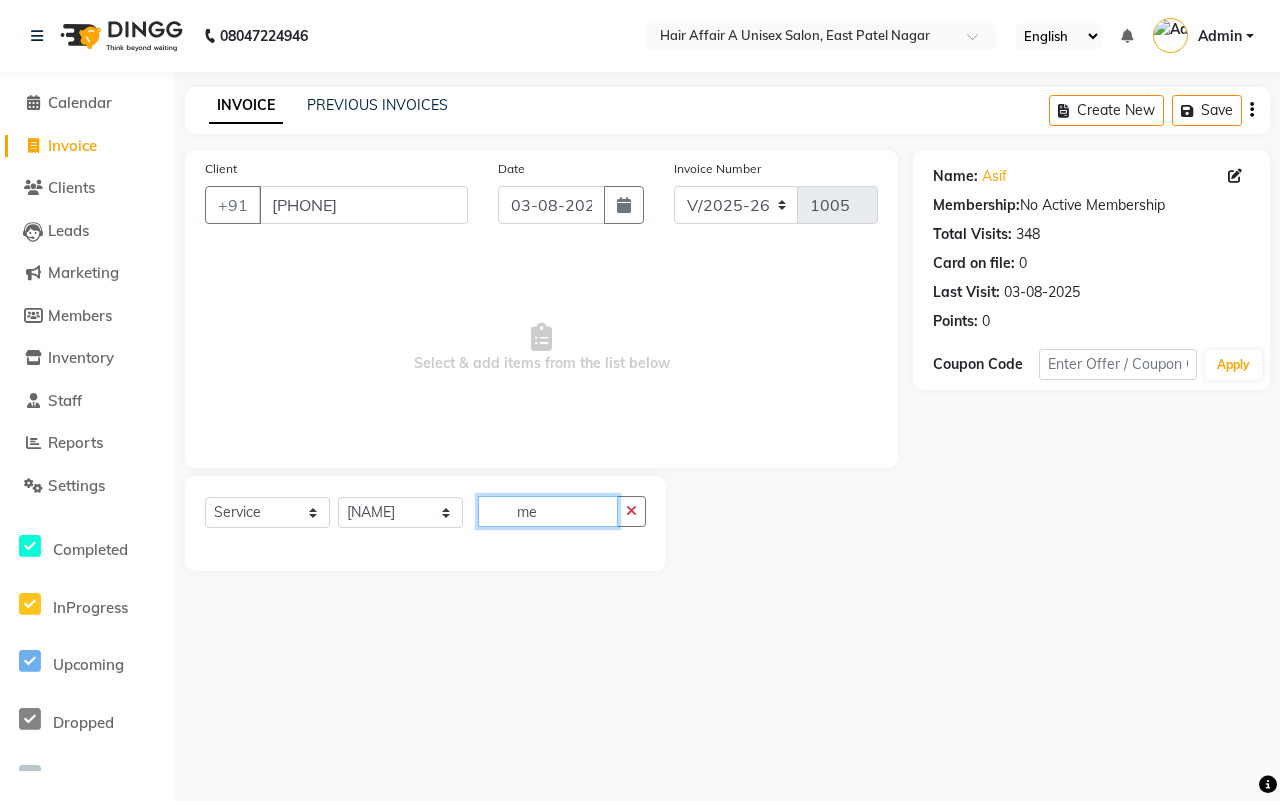 type on "m" 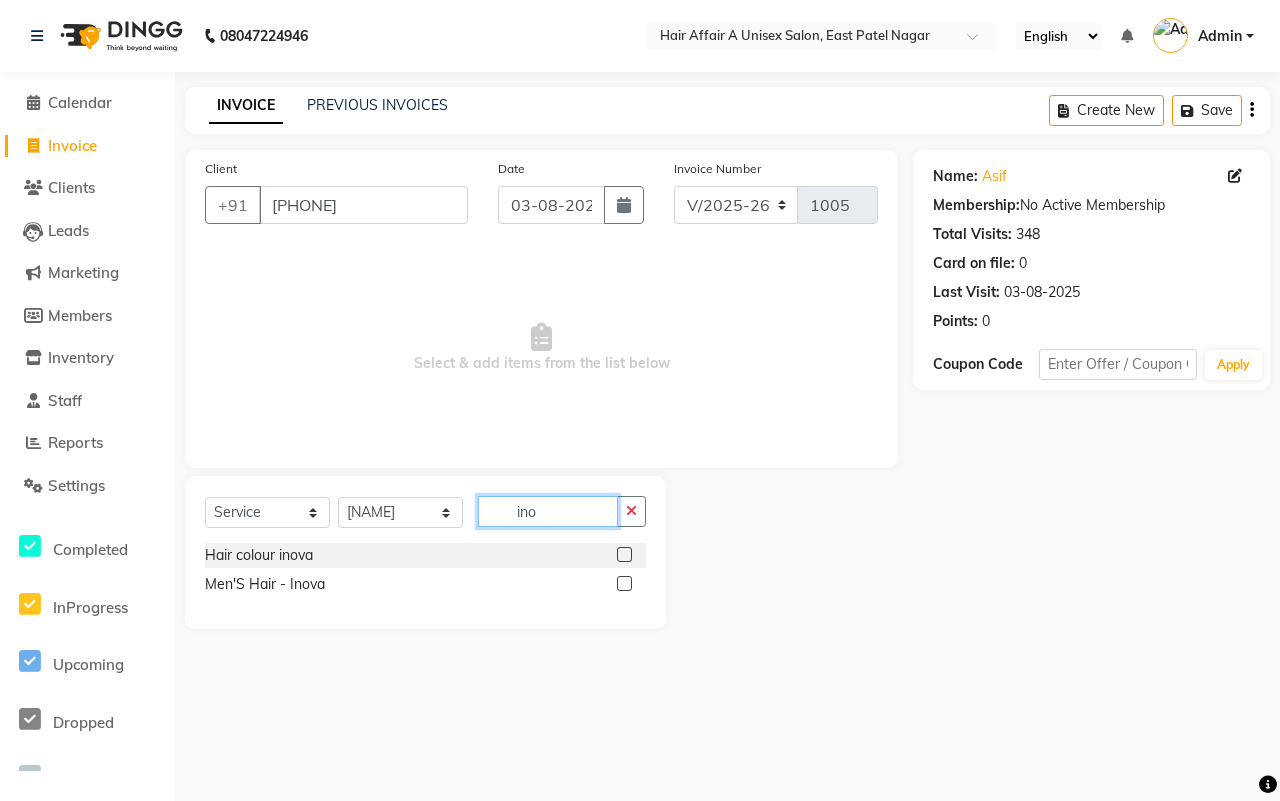 type on "ino" 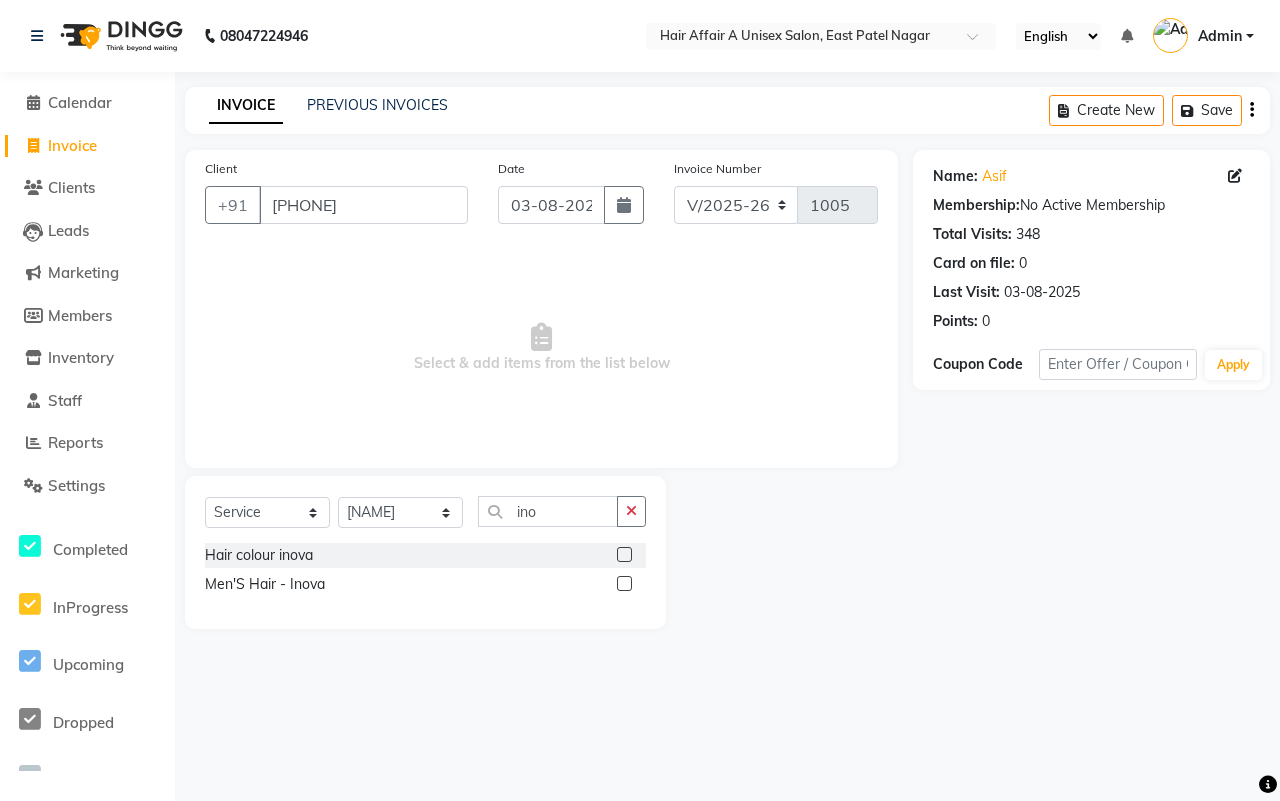 click 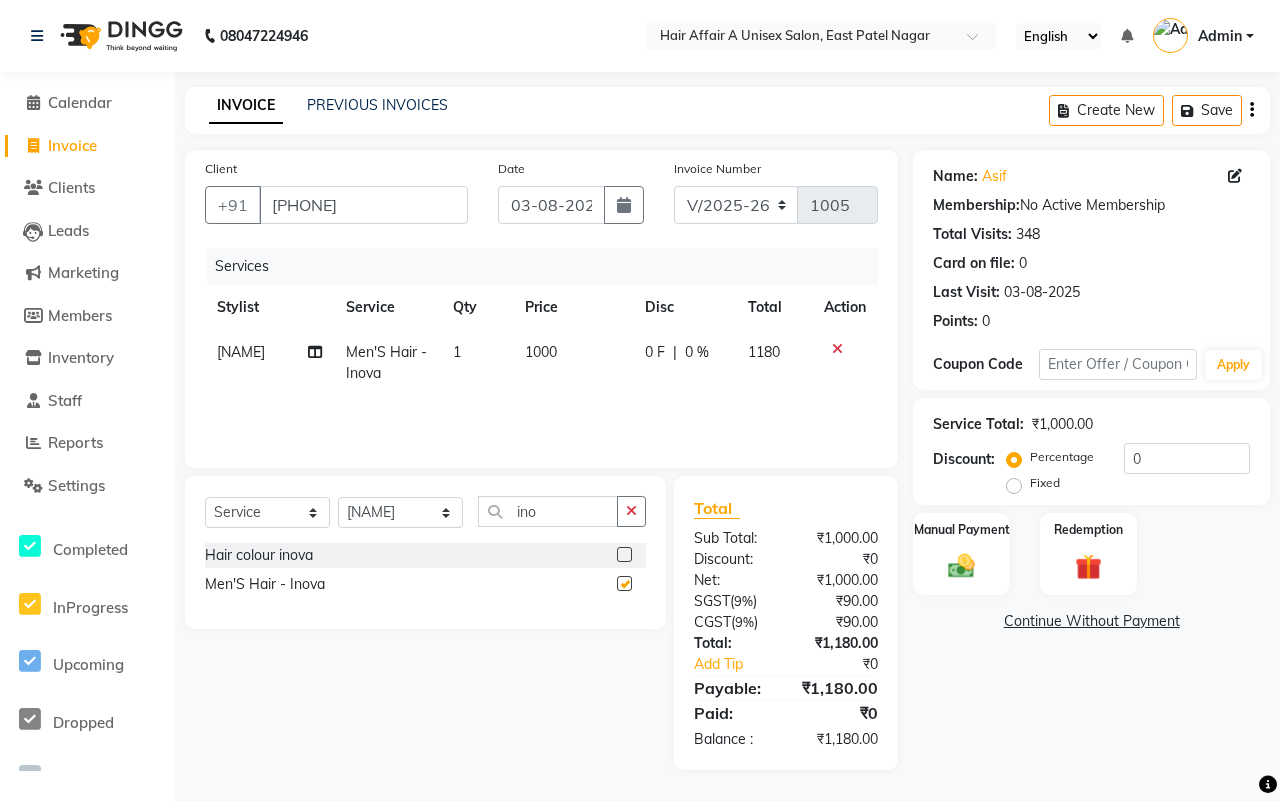 checkbox on "false" 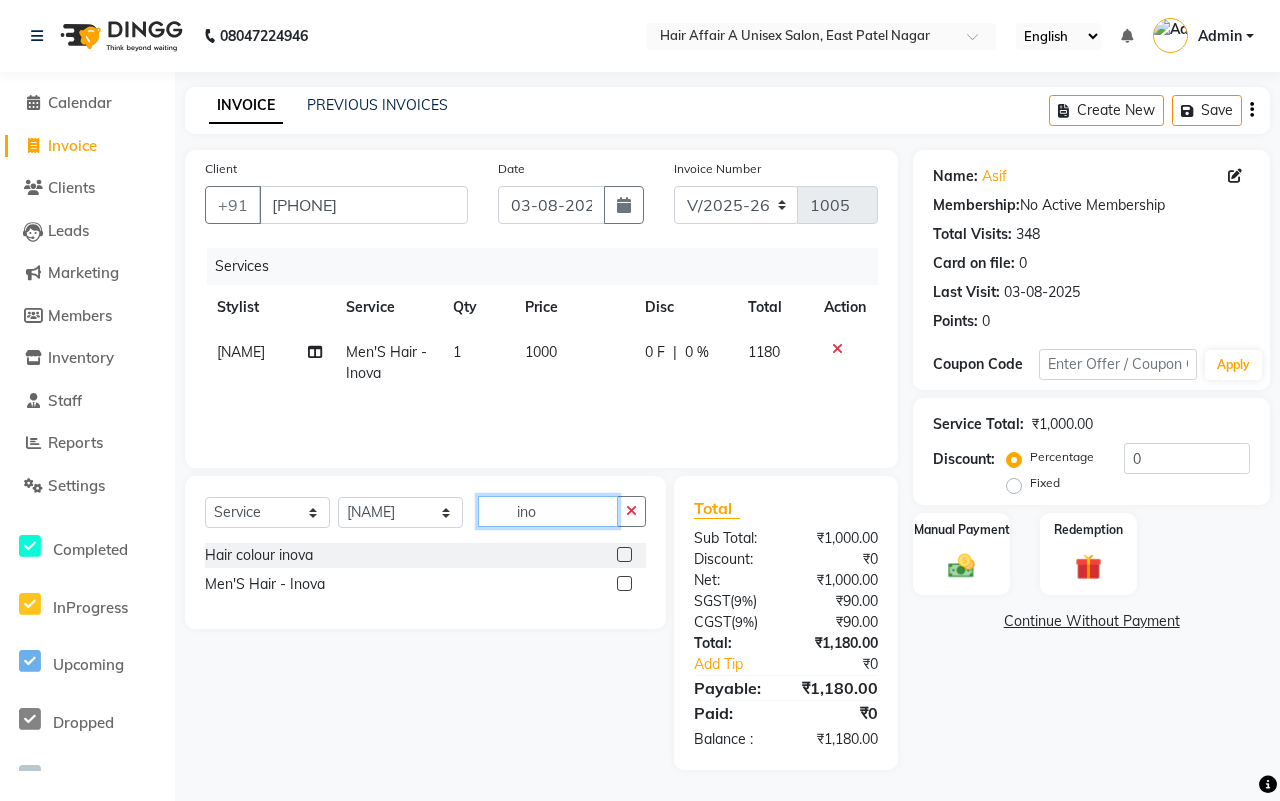 drag, startPoint x: 570, startPoint y: 502, endPoint x: 470, endPoint y: 493, distance: 100.40418 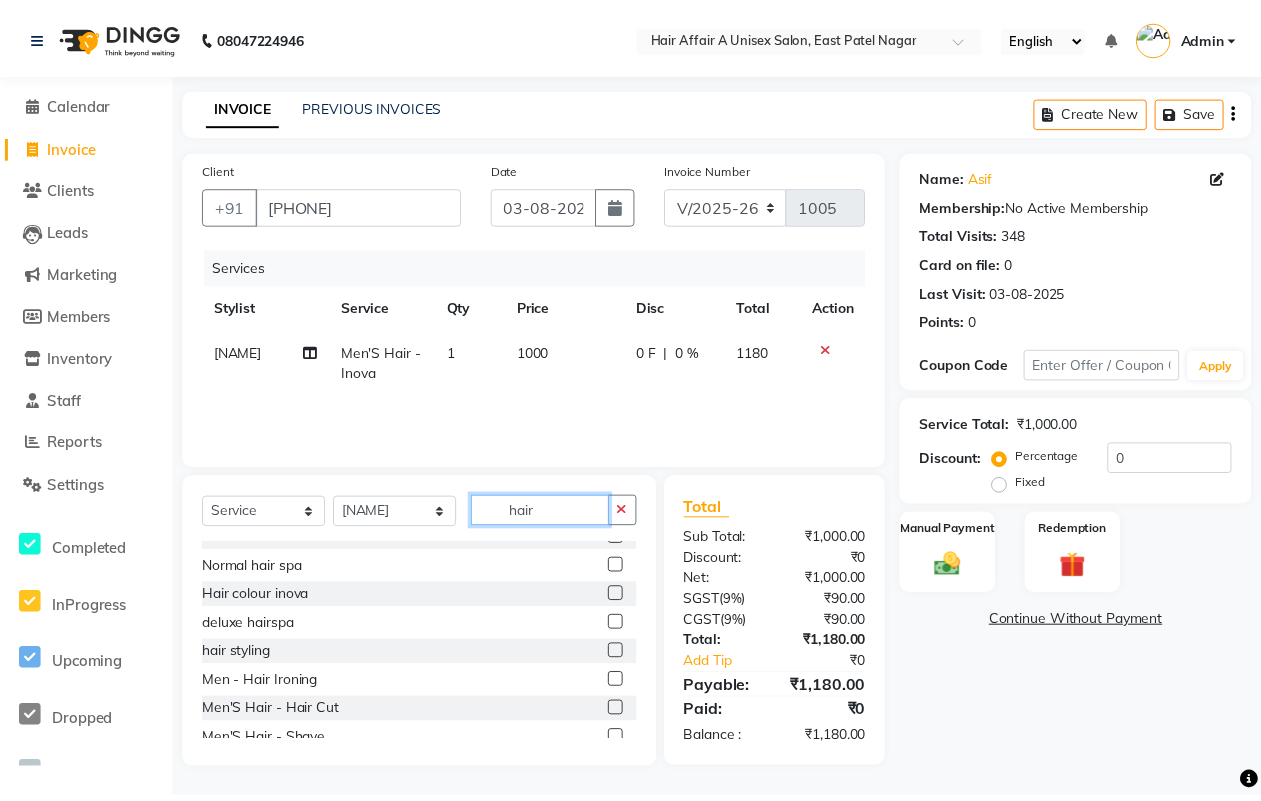 scroll, scrollTop: 125, scrollLeft: 0, axis: vertical 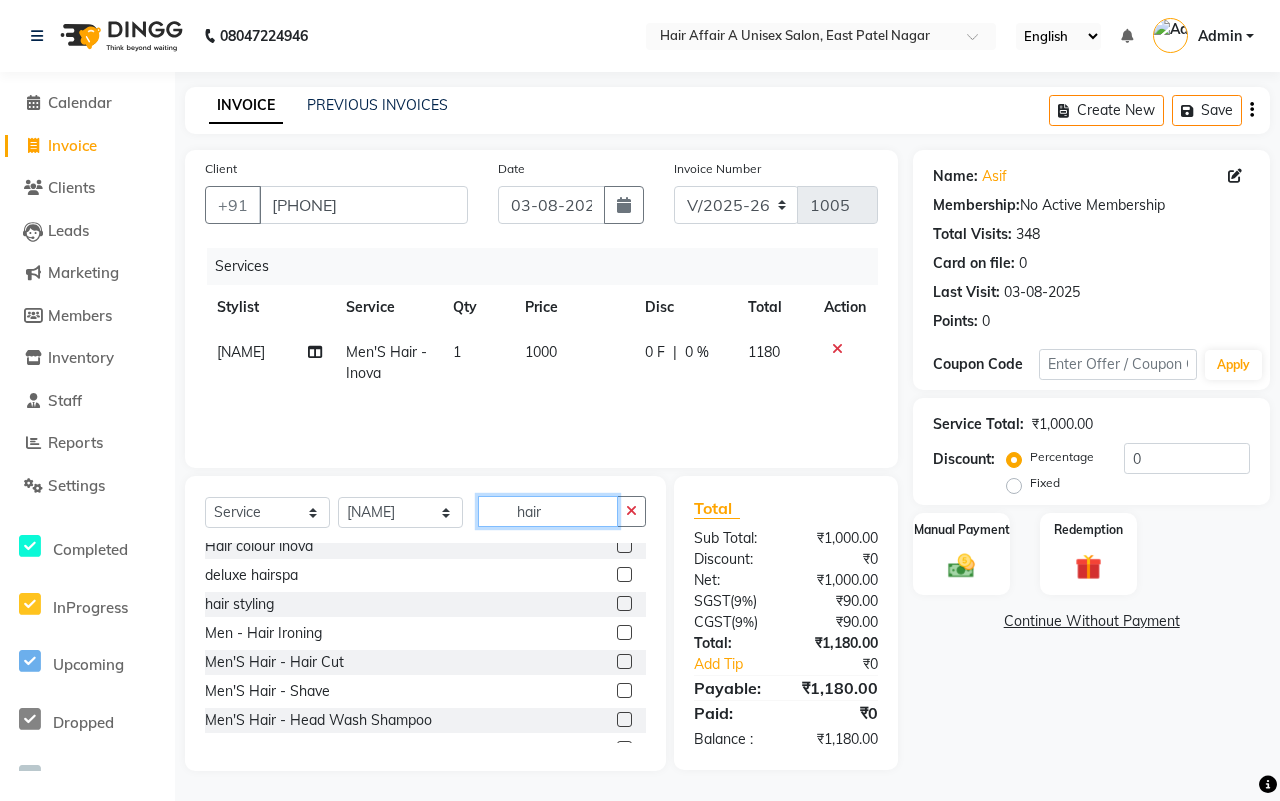 type on "hair" 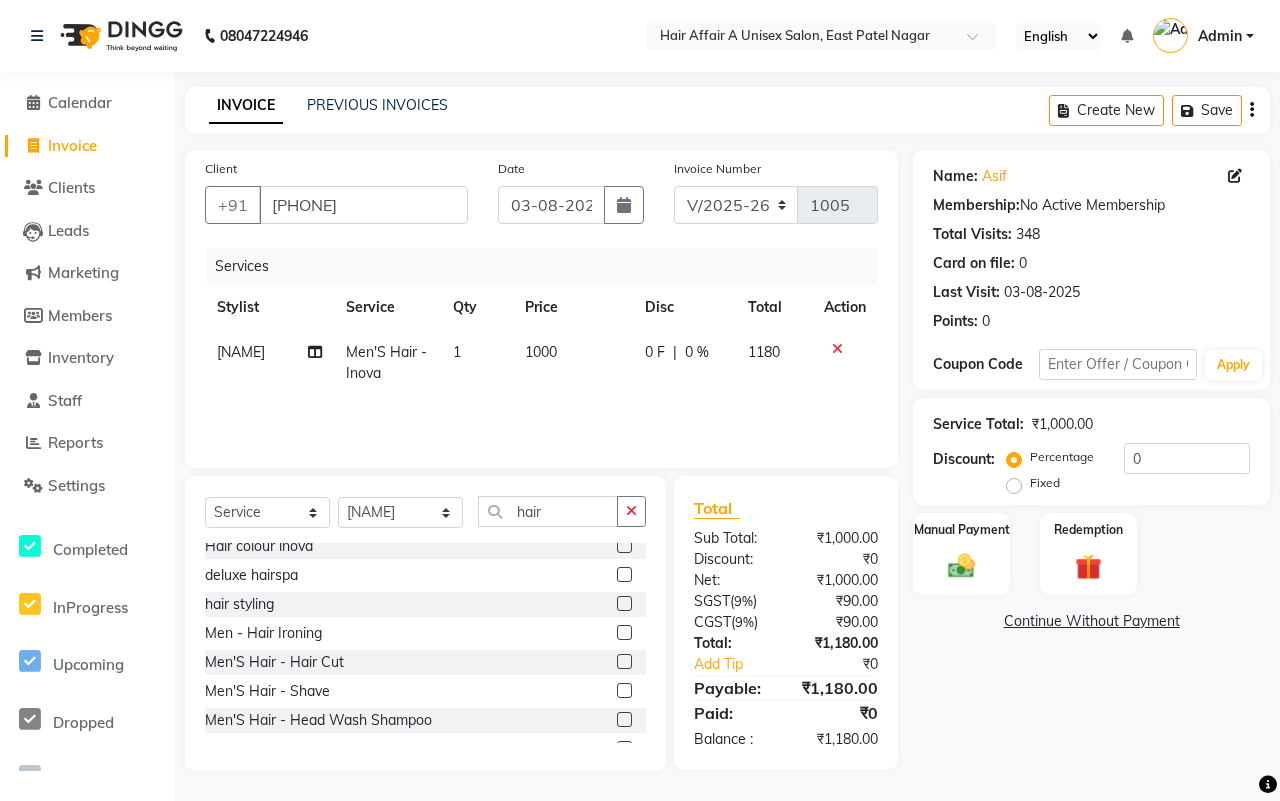 click 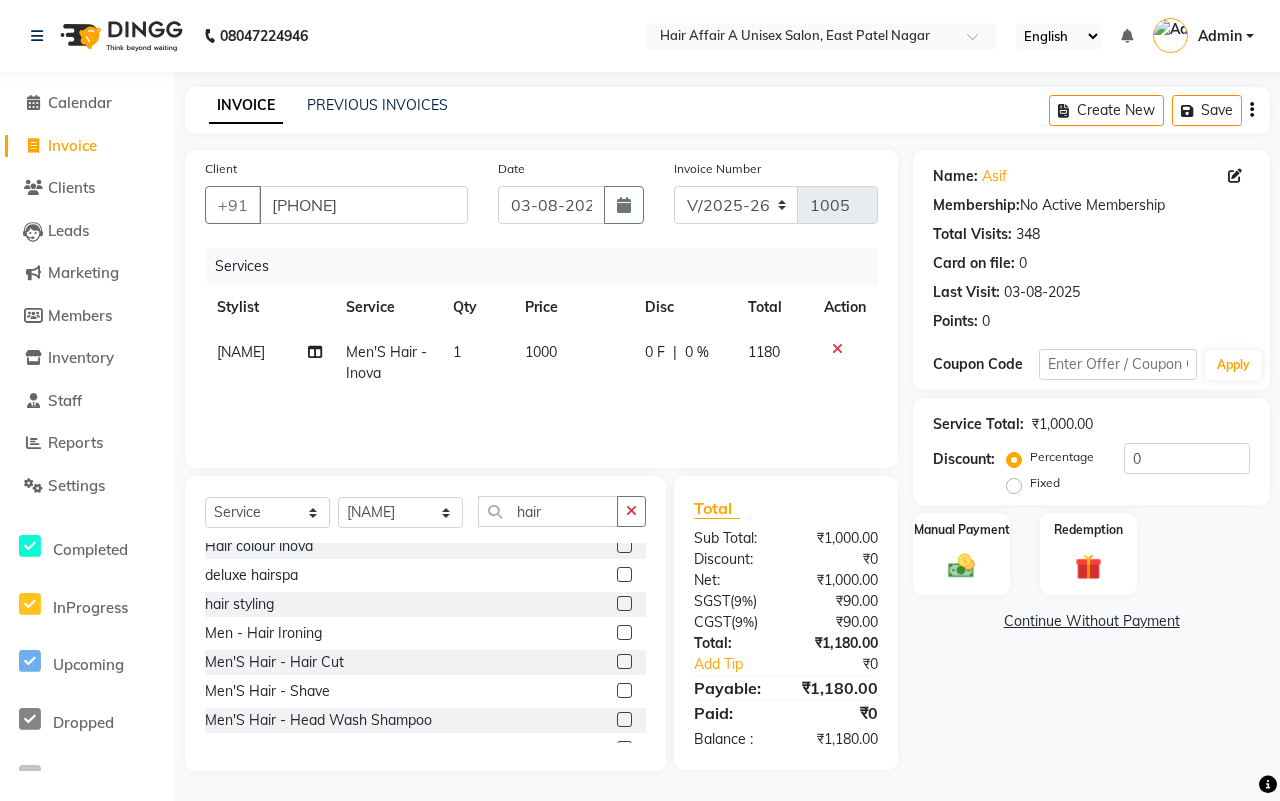 click at bounding box center (623, 662) 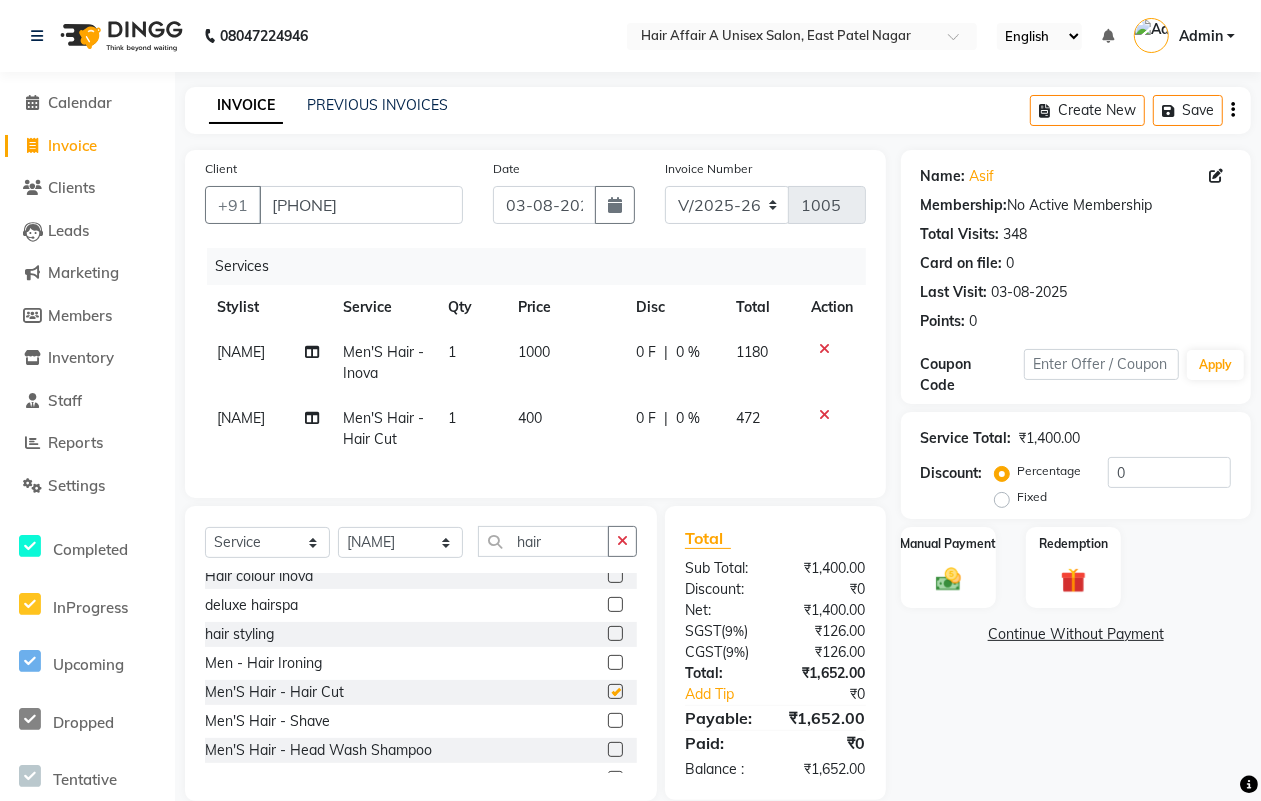 checkbox on "false" 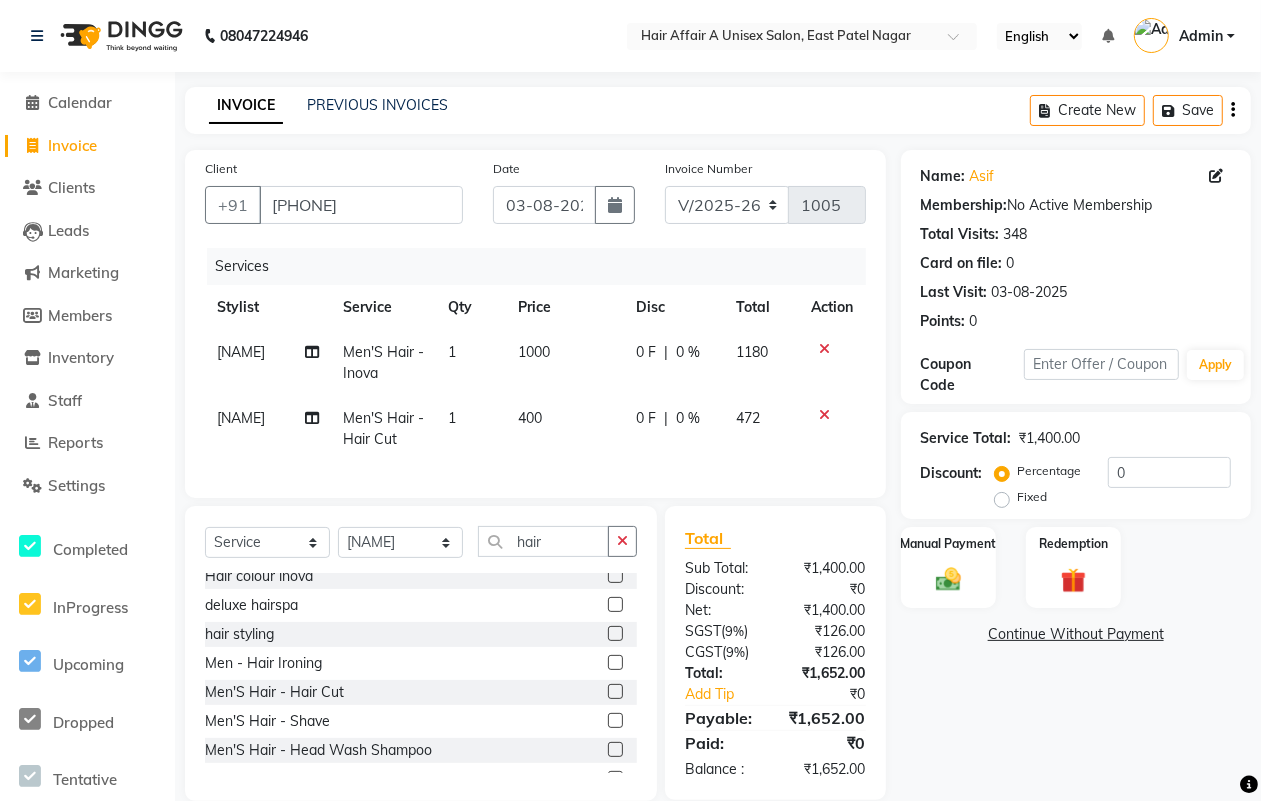 click on "SGST  ( 9% )" 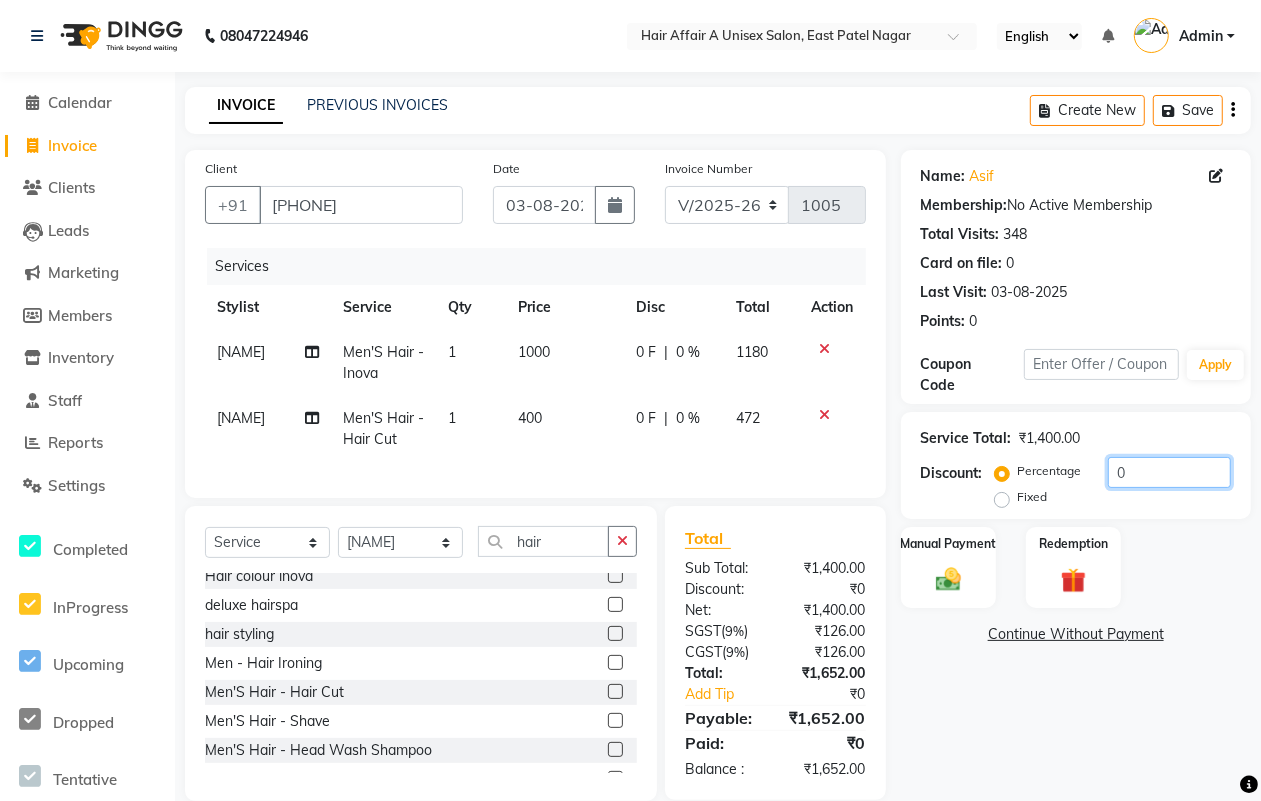 click on "0" 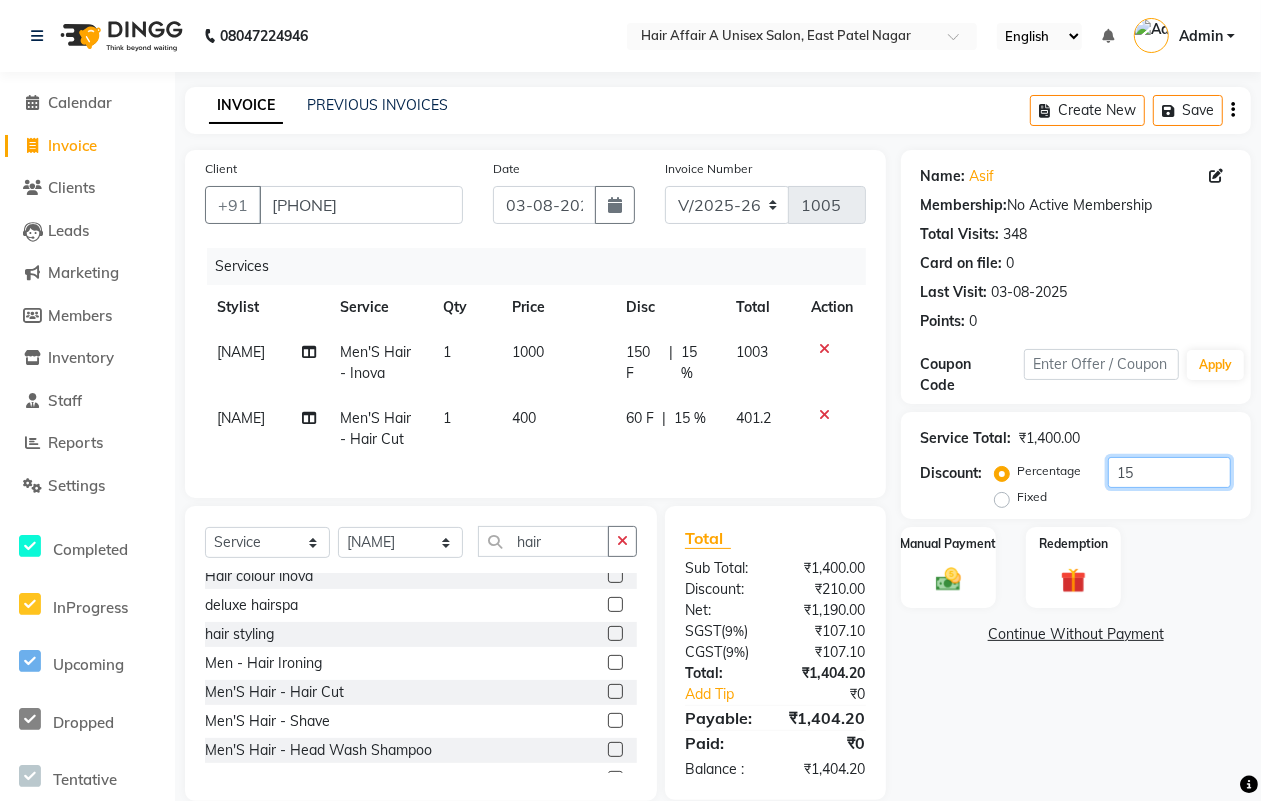 type on "1" 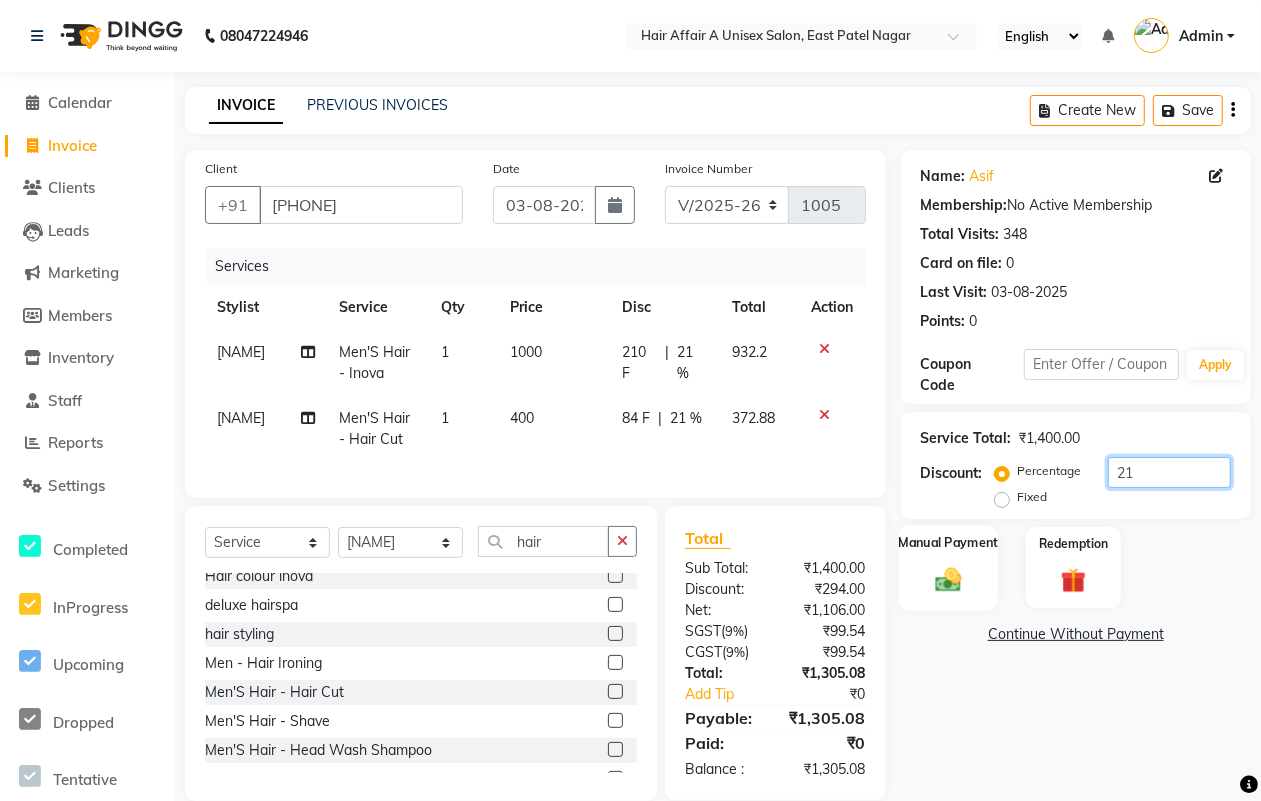 type on "21" 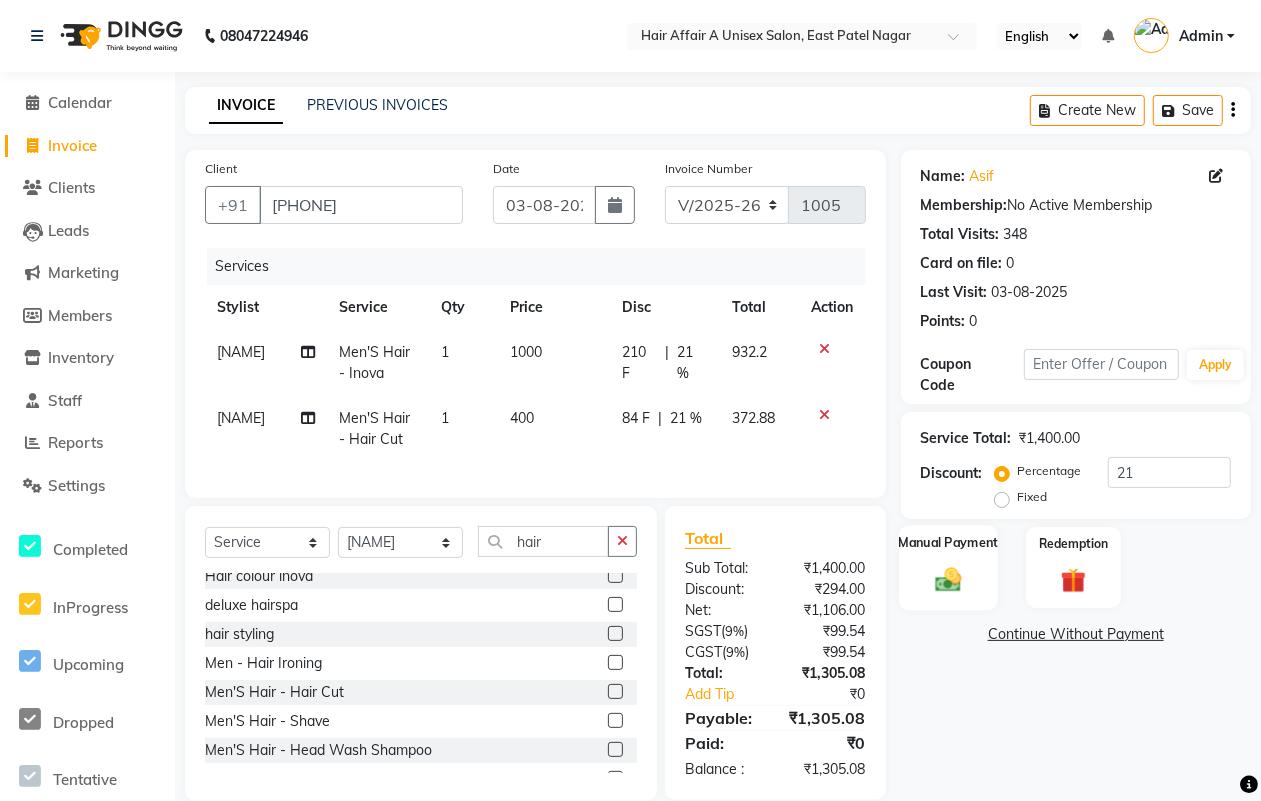 click 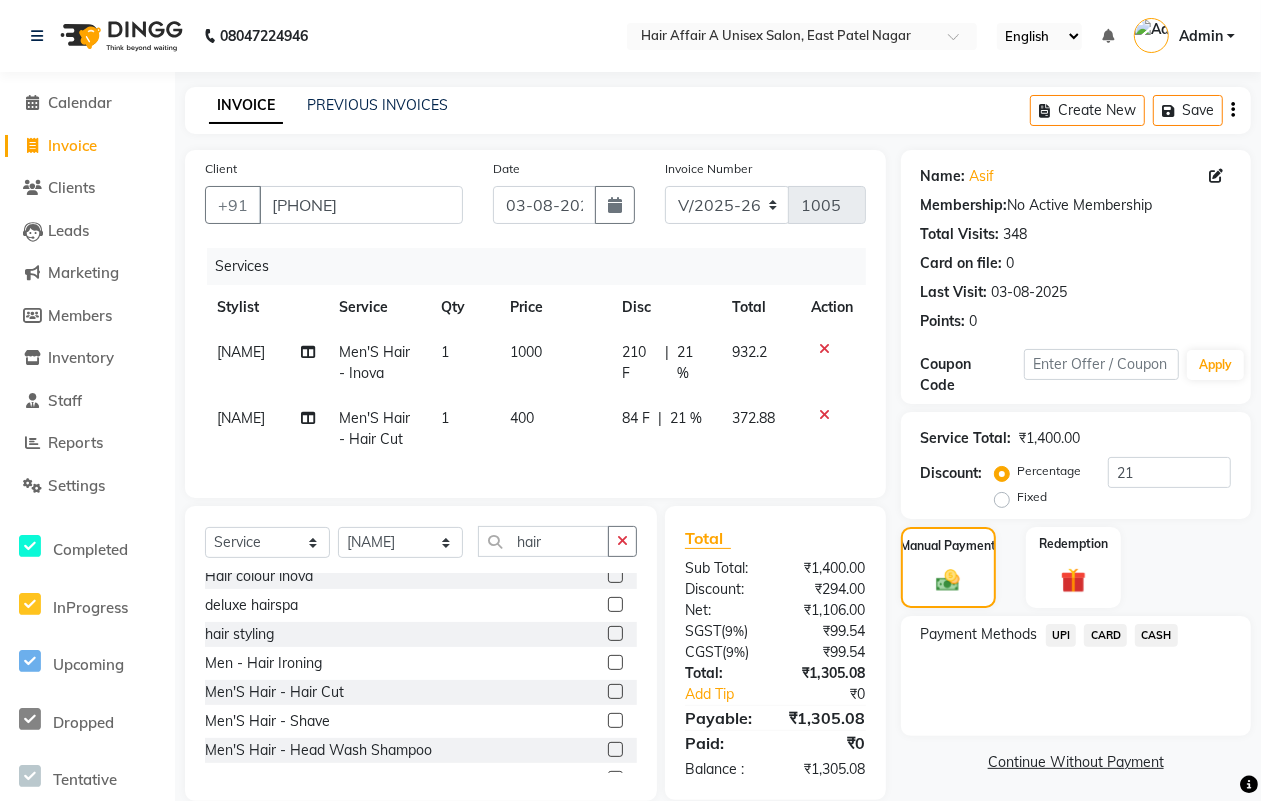 click on "CASH" 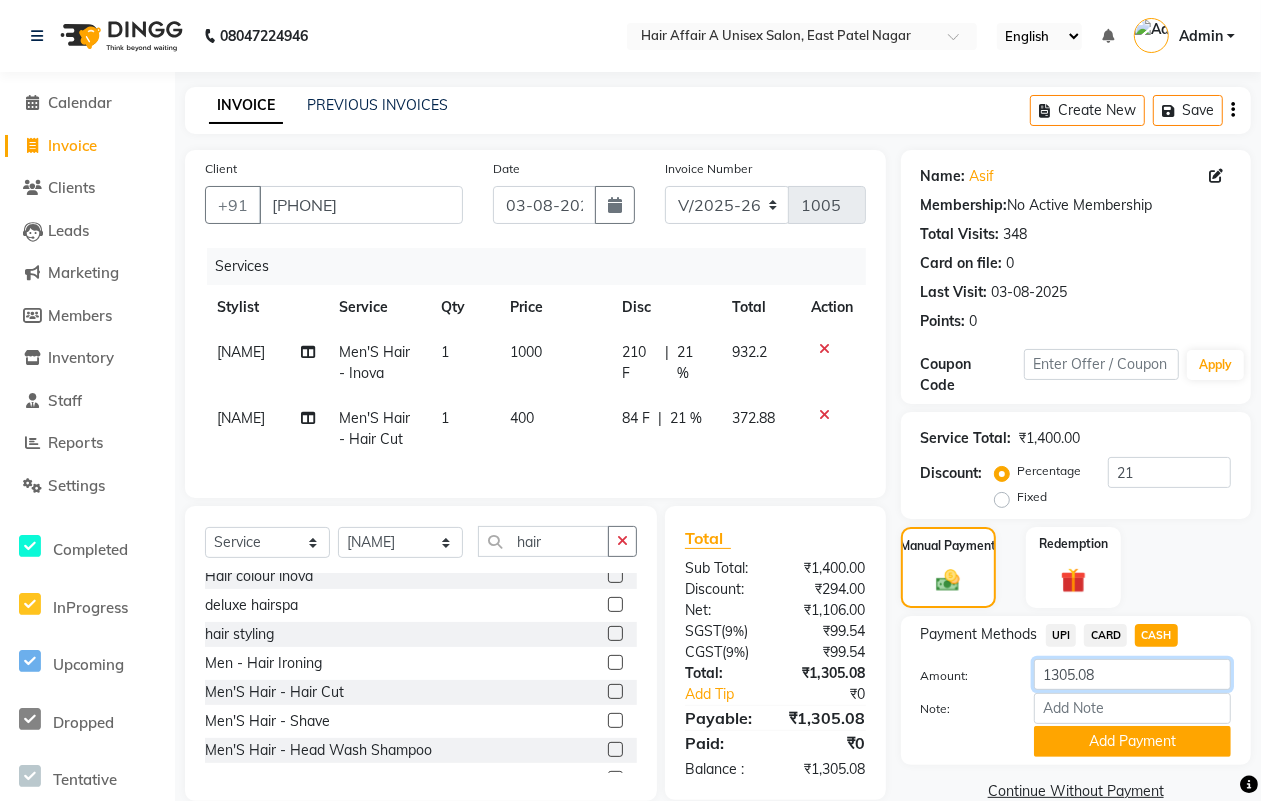 click on "1305.08" 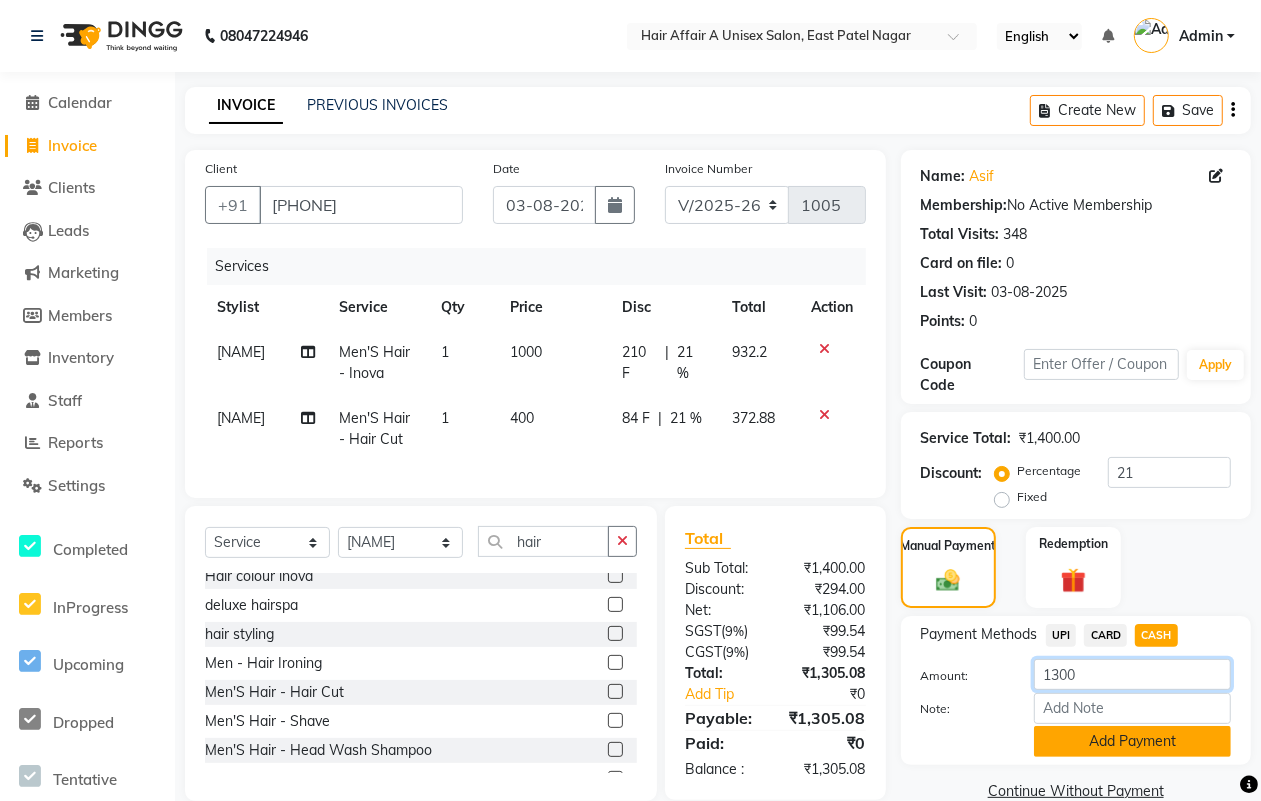 type on "1300" 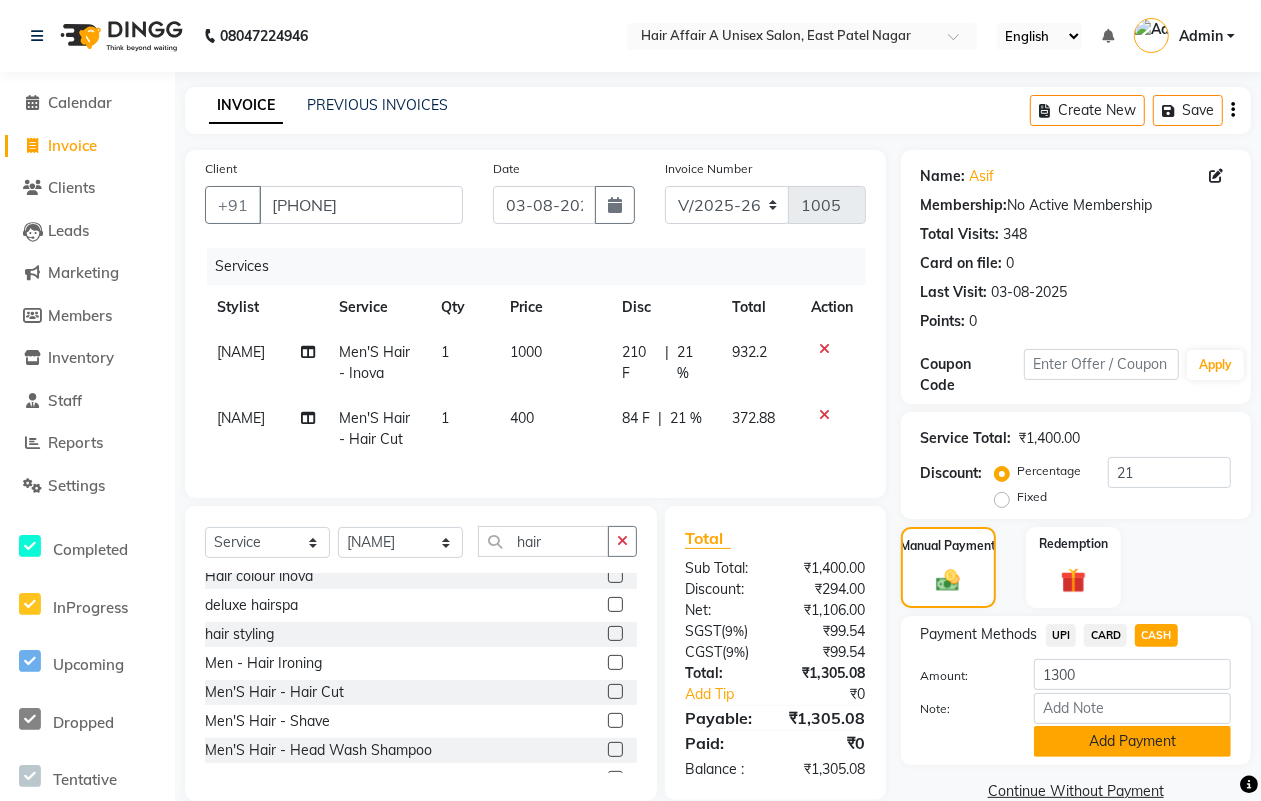 click on "Add Payment" 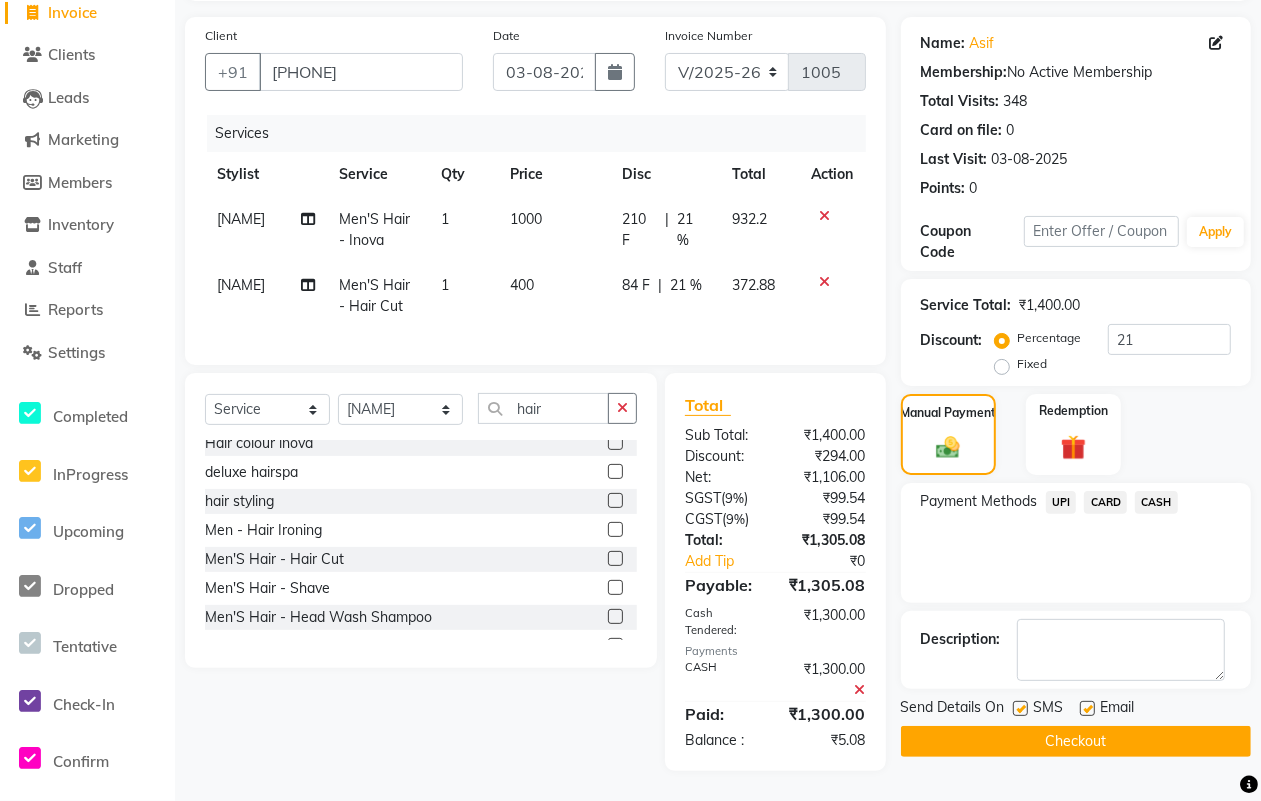 scroll, scrollTop: 151, scrollLeft: 0, axis: vertical 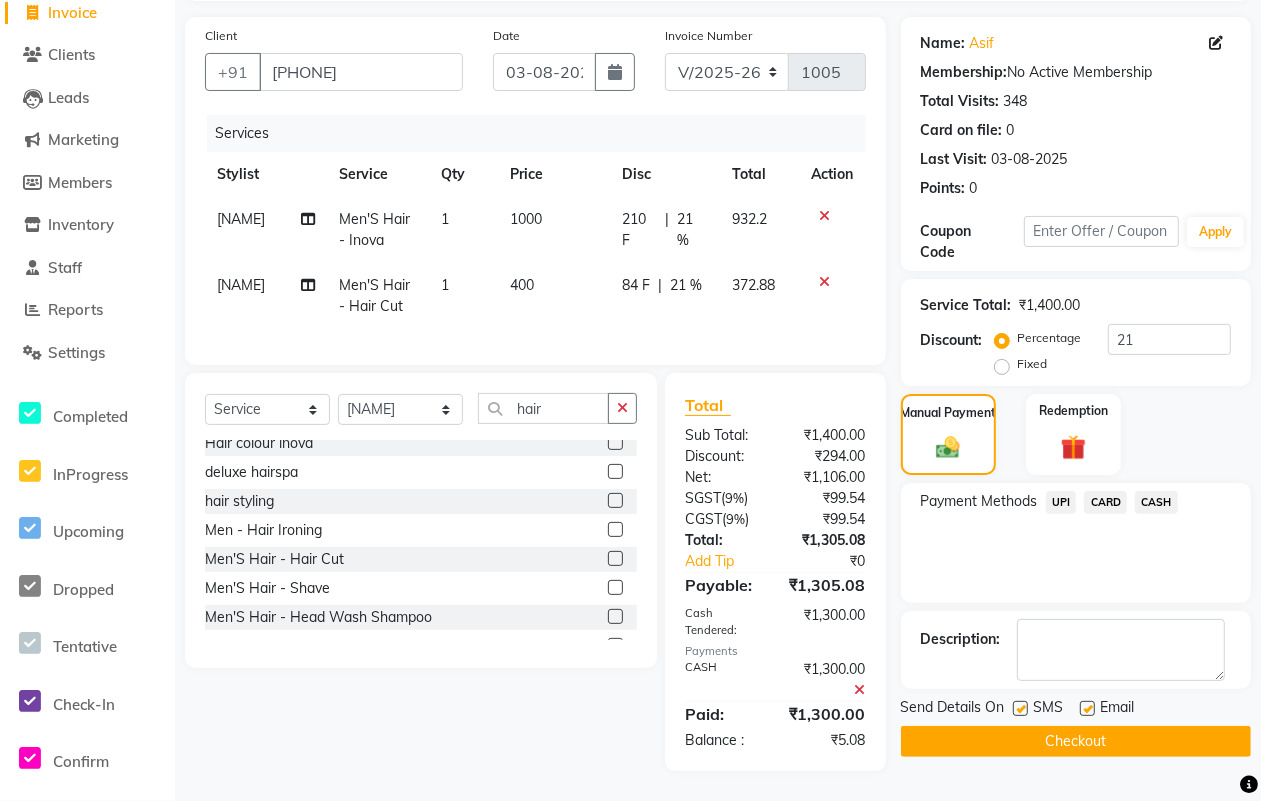 click 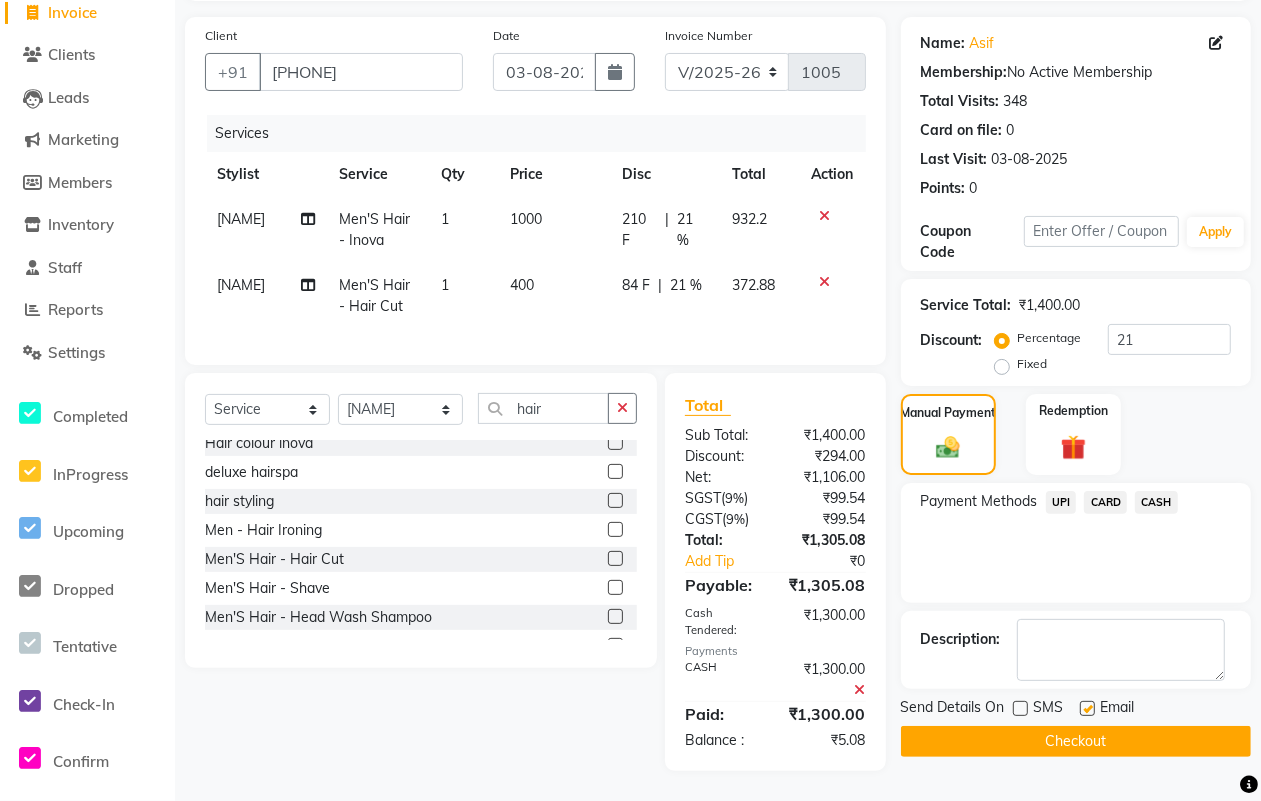 click on "Email" 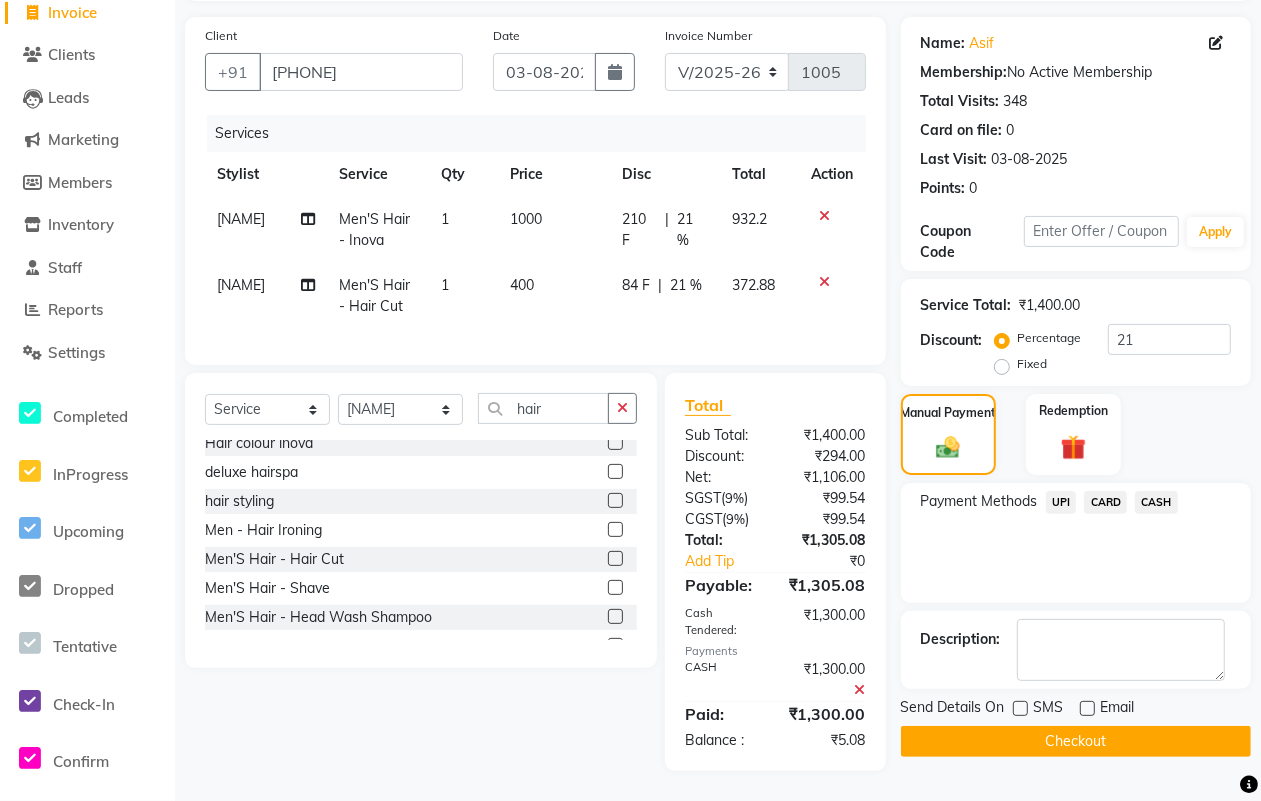 click on "Checkout" 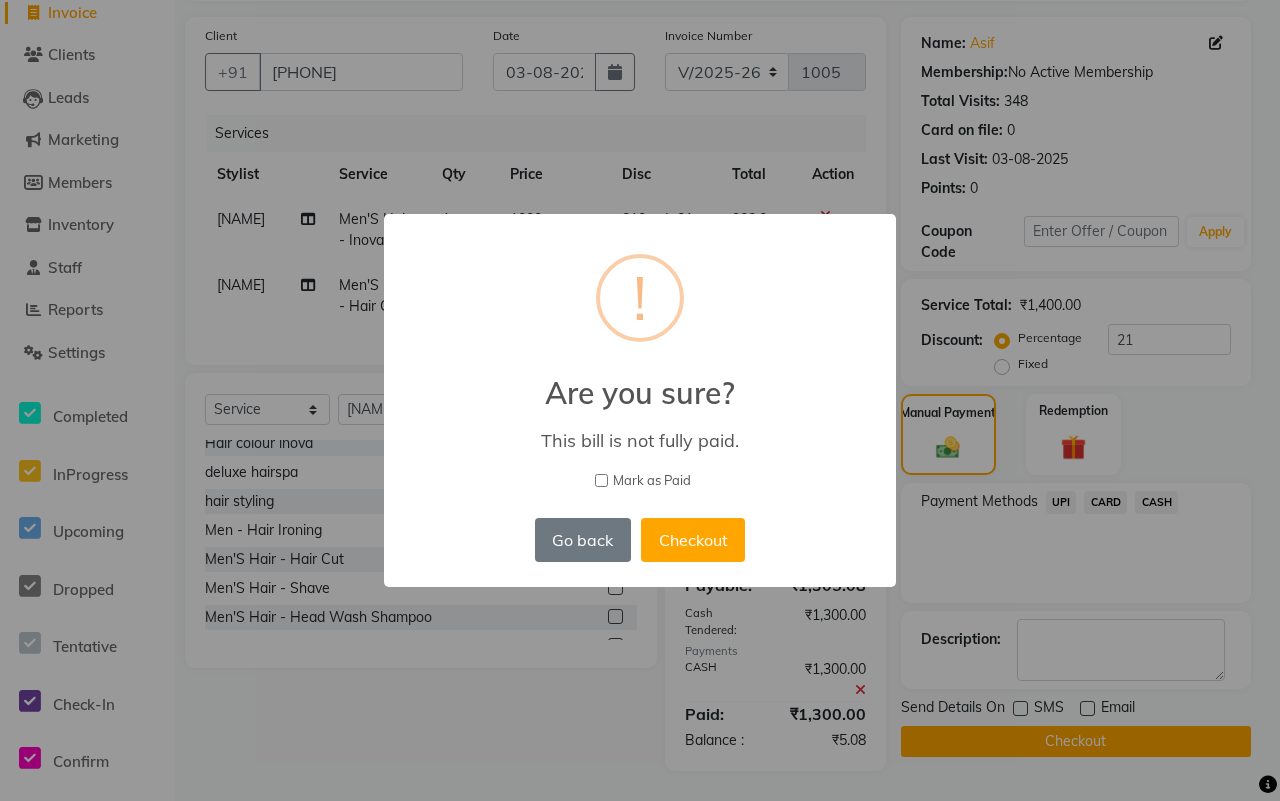 click on "Mark as Paid" at bounding box center [652, 481] 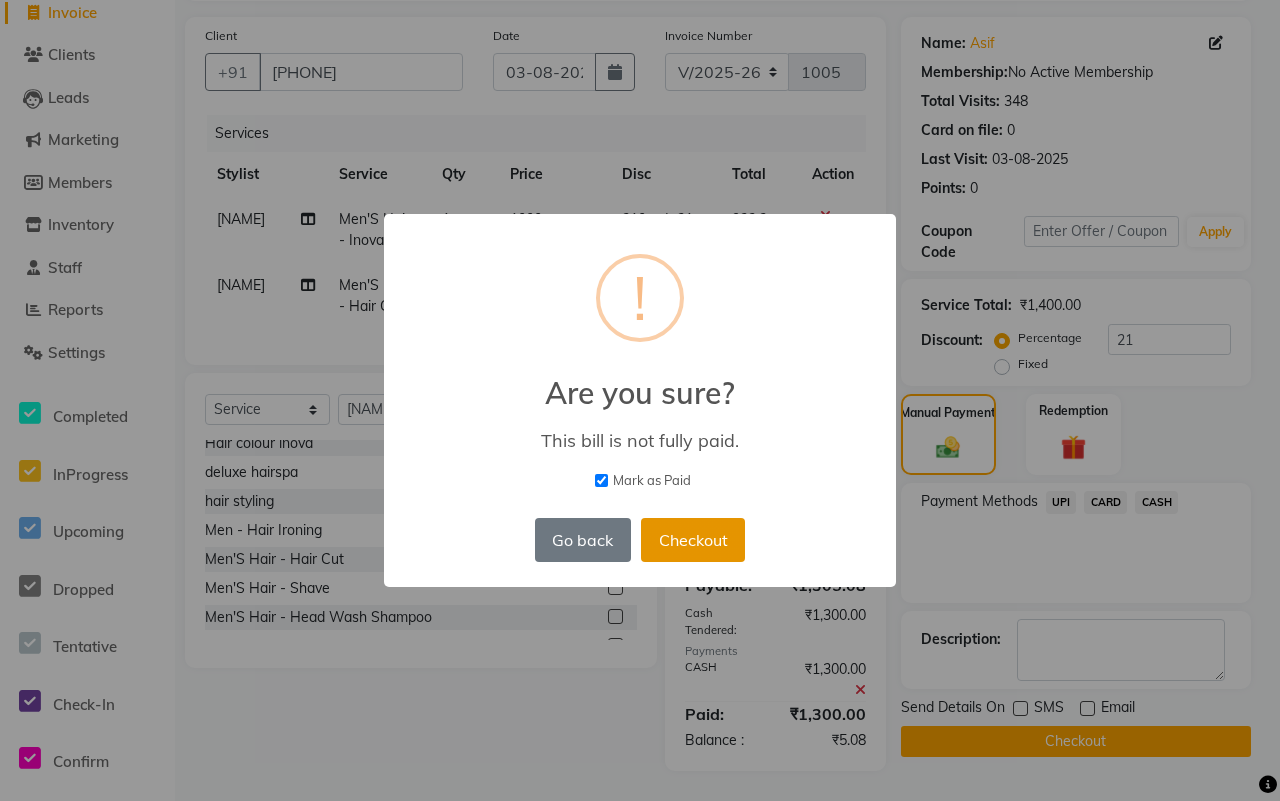 click on "Checkout" at bounding box center [693, 540] 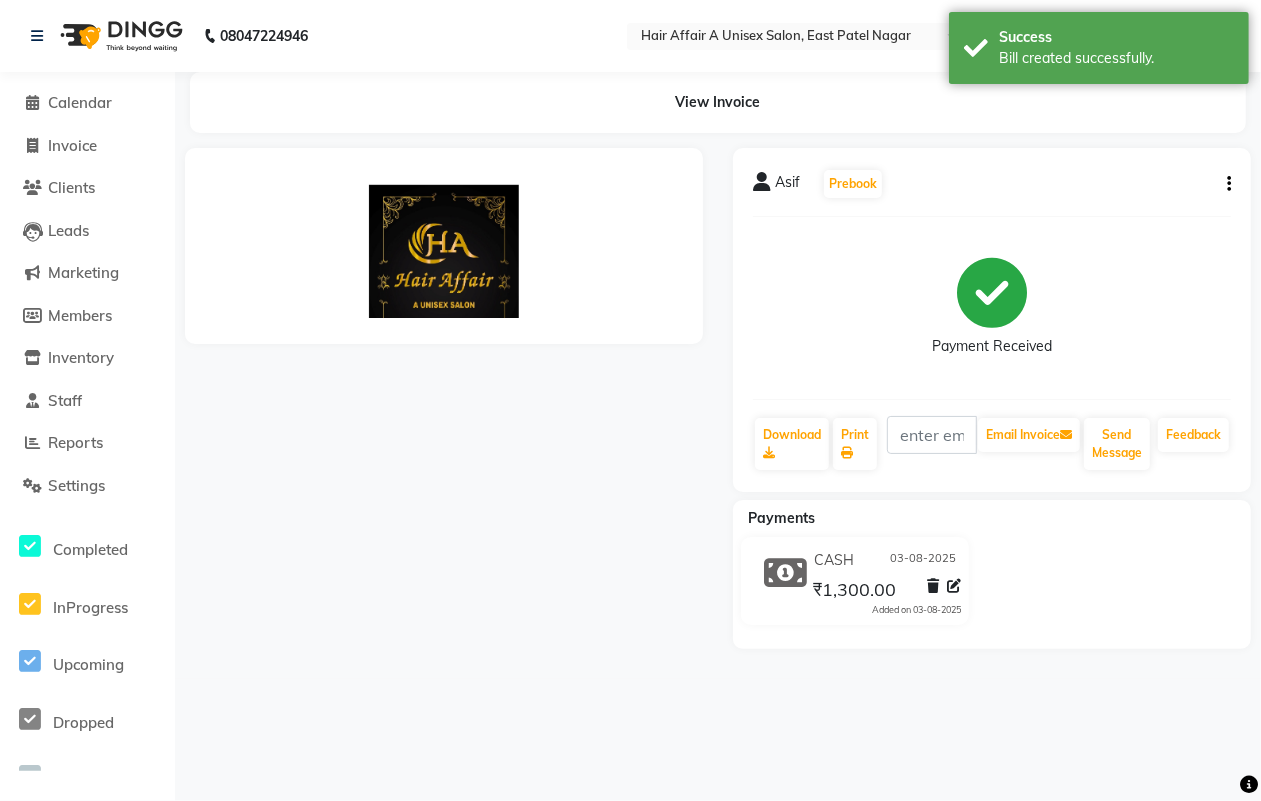 scroll, scrollTop: 0, scrollLeft: 0, axis: both 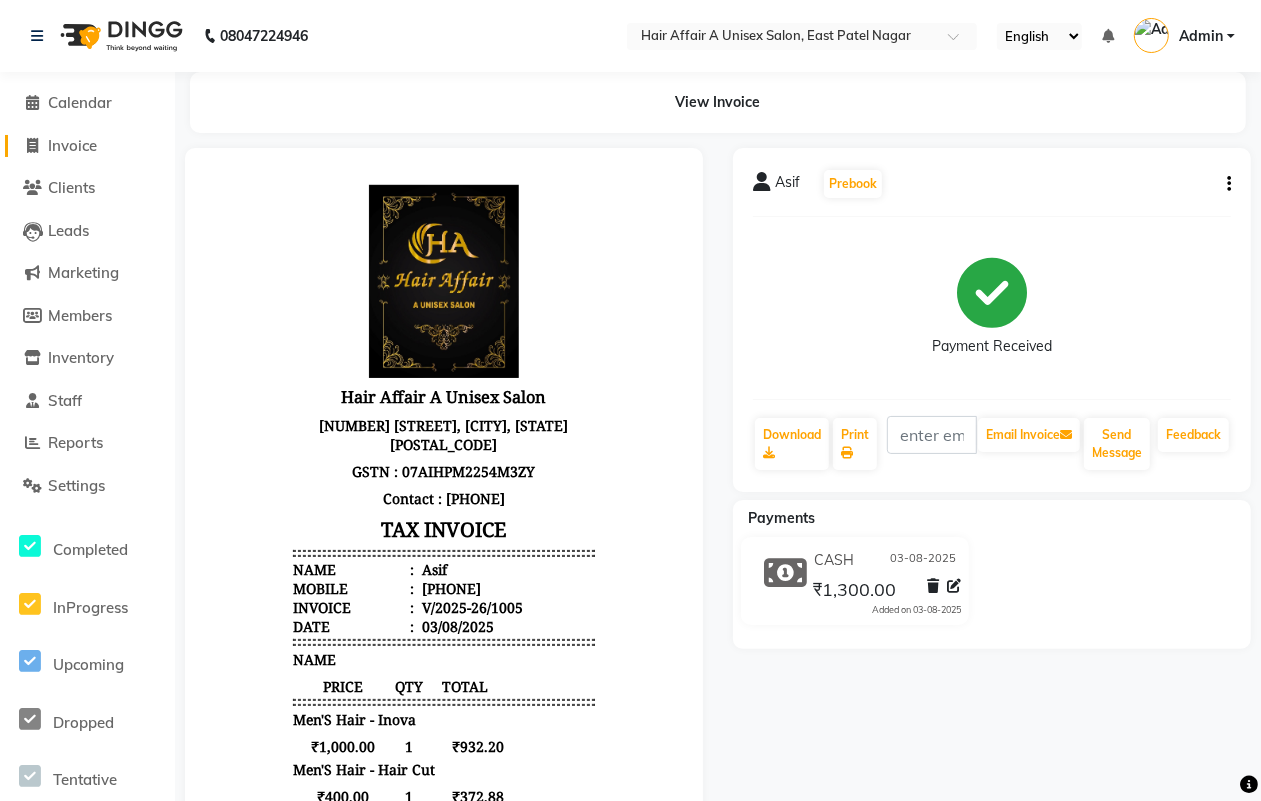 click on "Invoice" 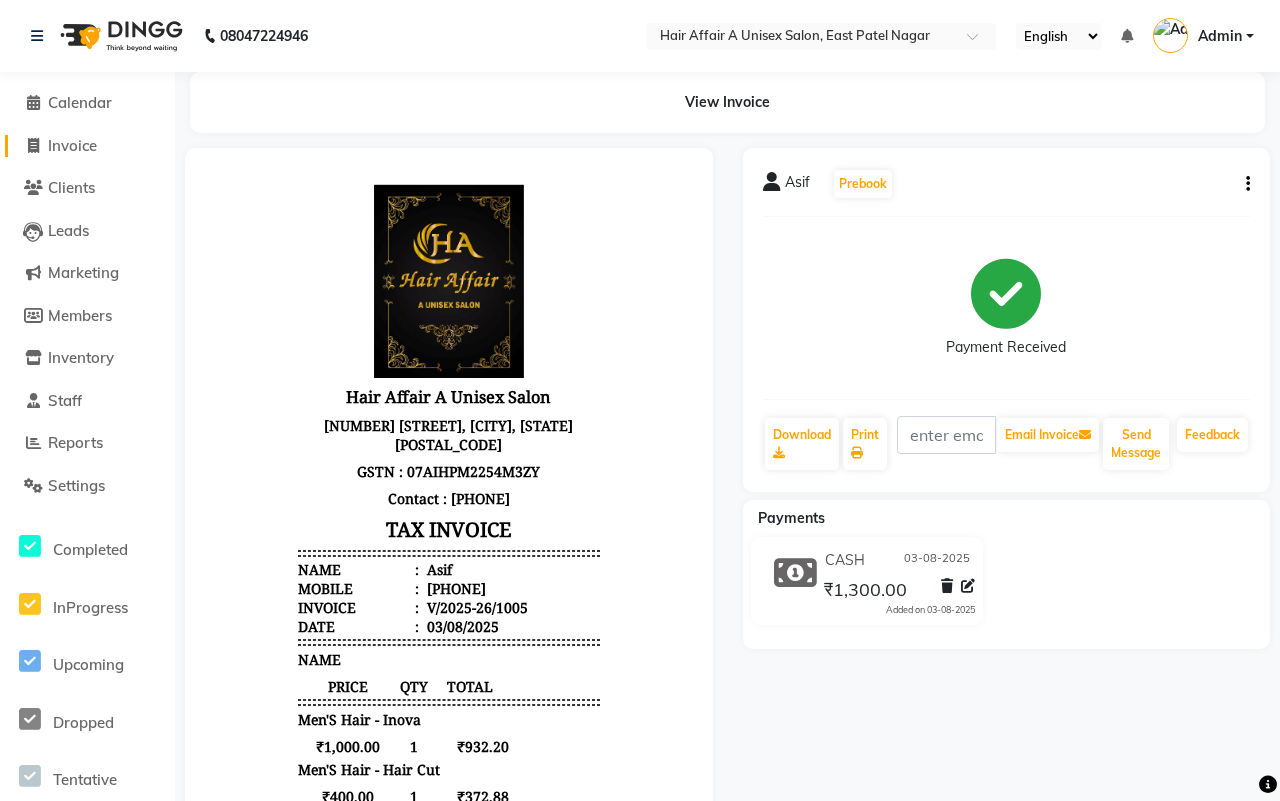 select on "4464" 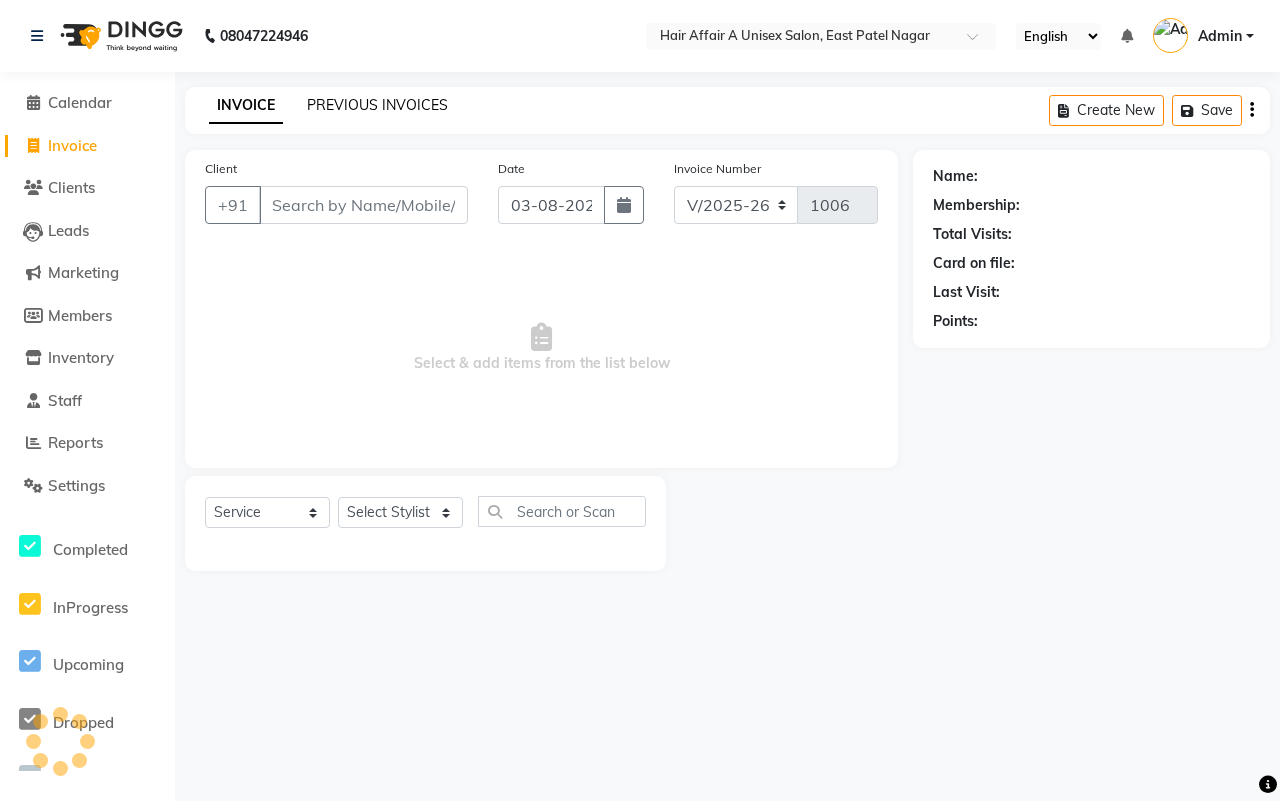click on "PREVIOUS INVOICES" 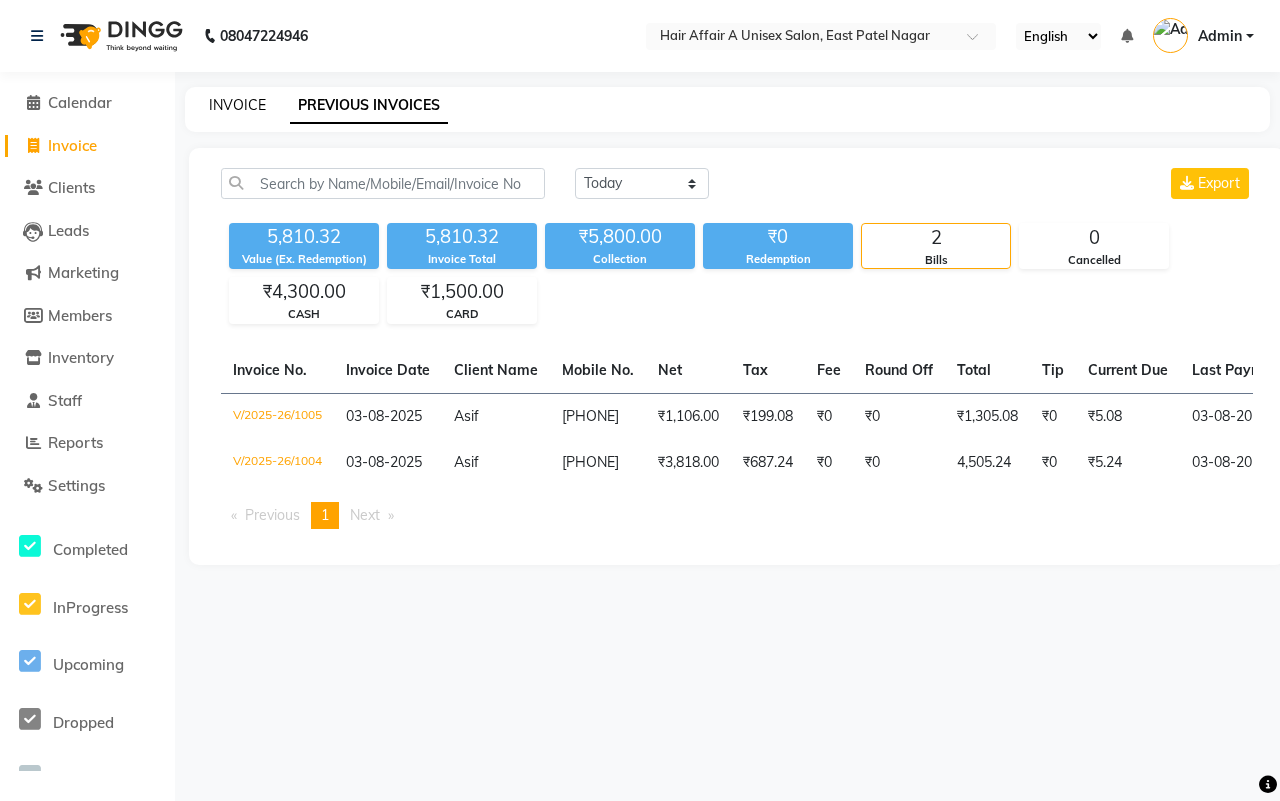 click on "INVOICE" 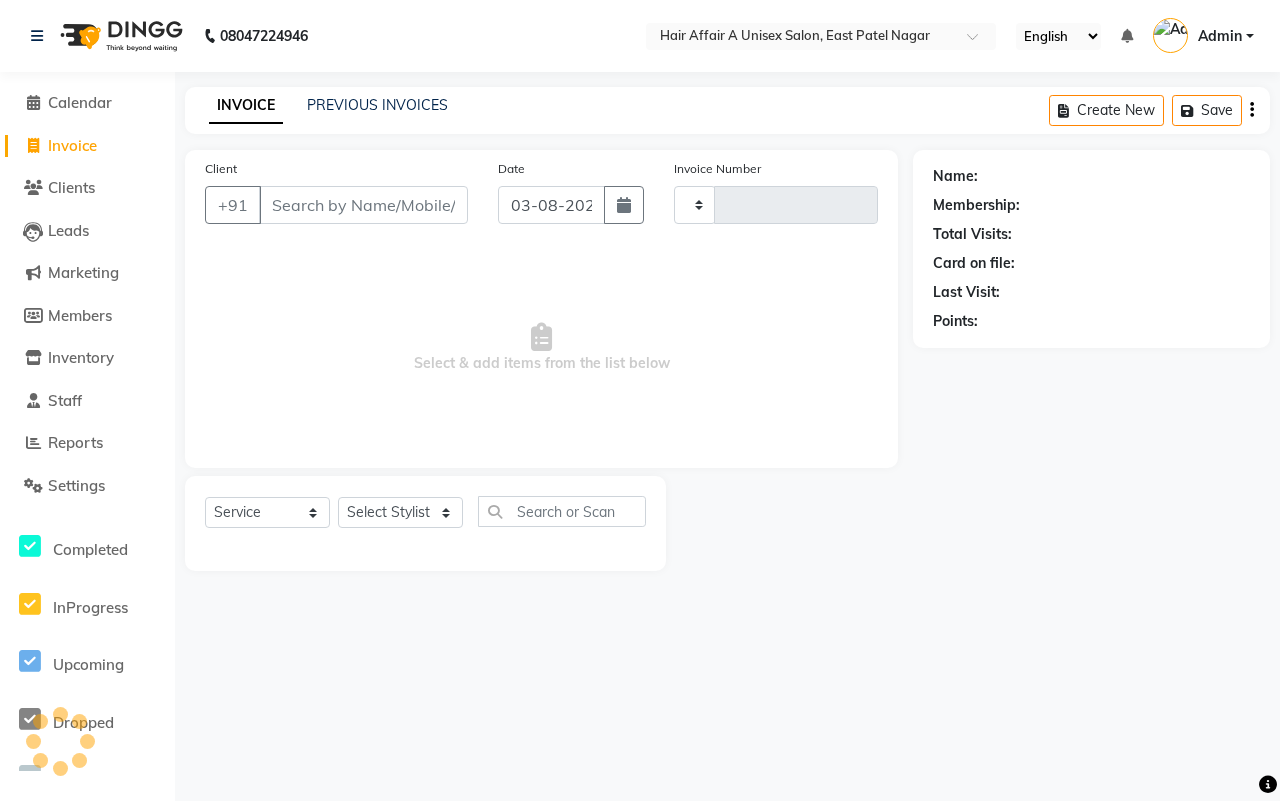 type on "1006" 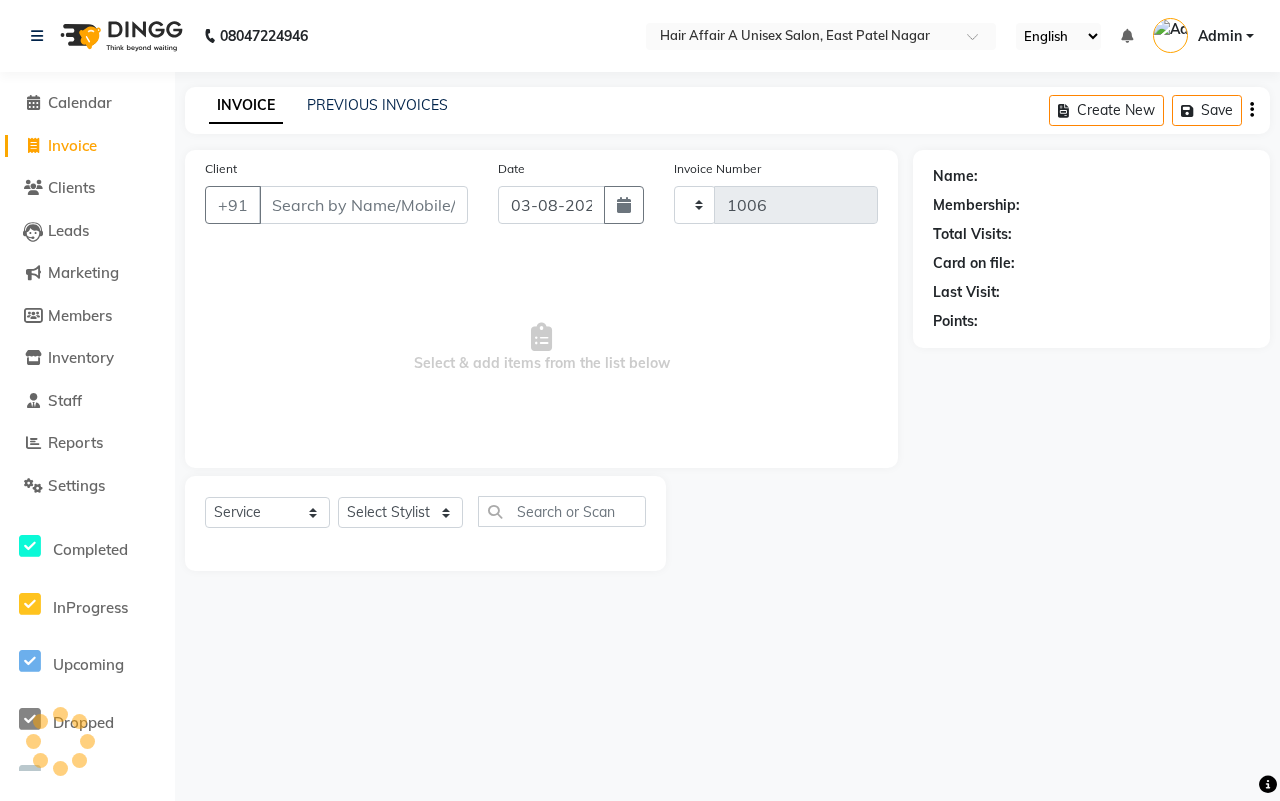 select on "4464" 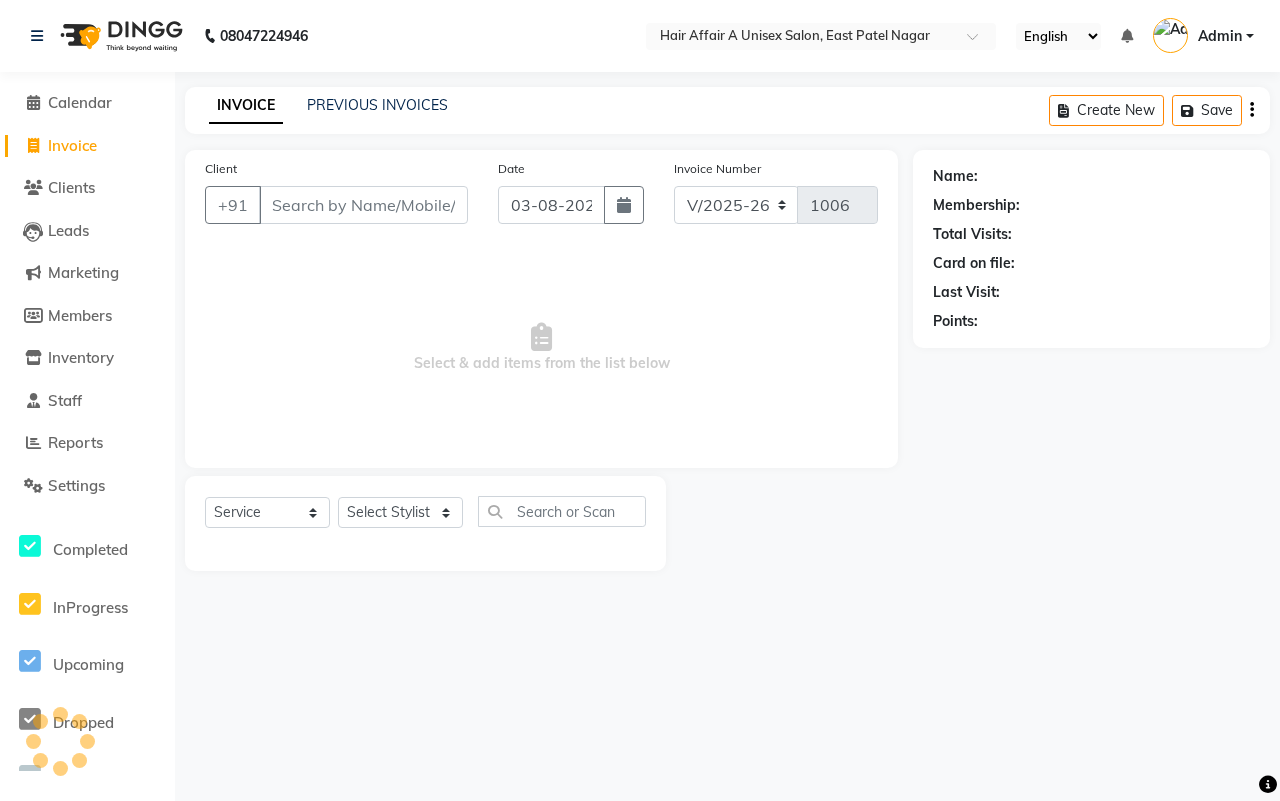 click on "Client" at bounding box center (363, 205) 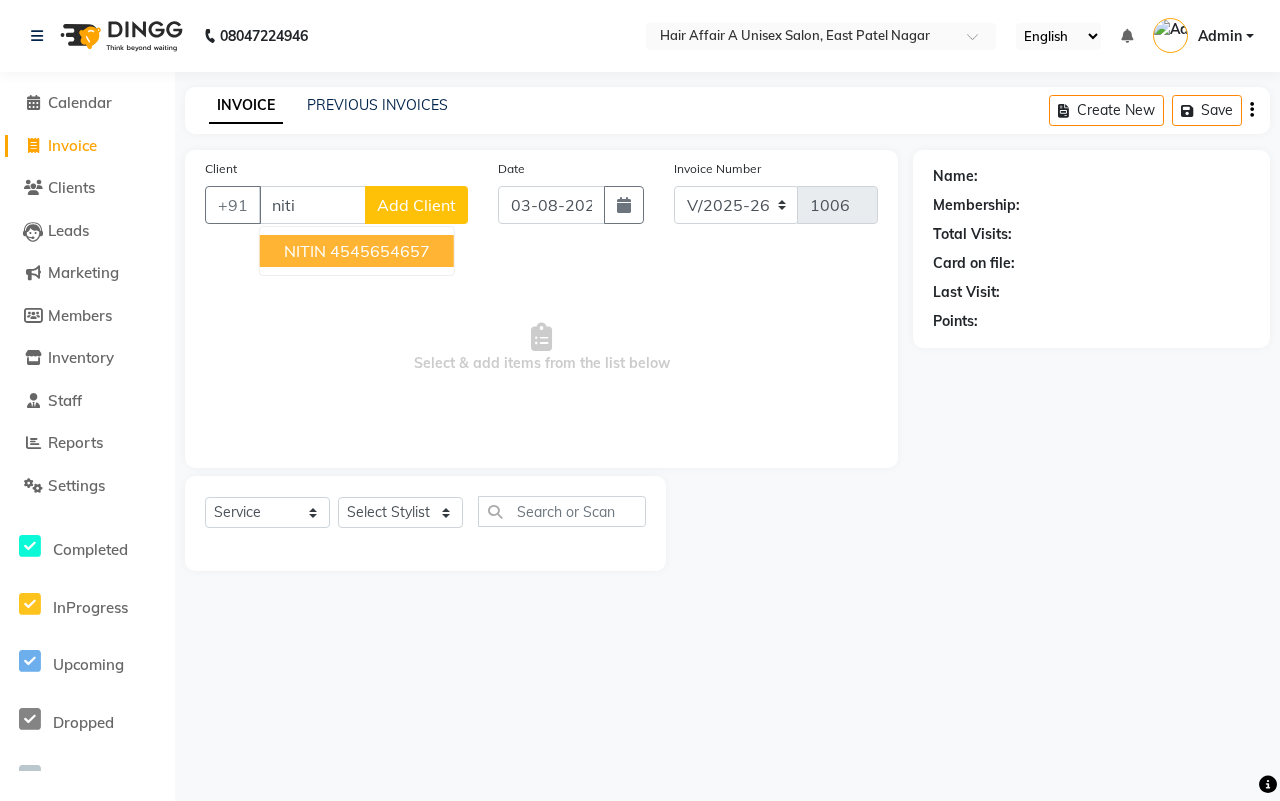 click on "4545654657" at bounding box center [380, 251] 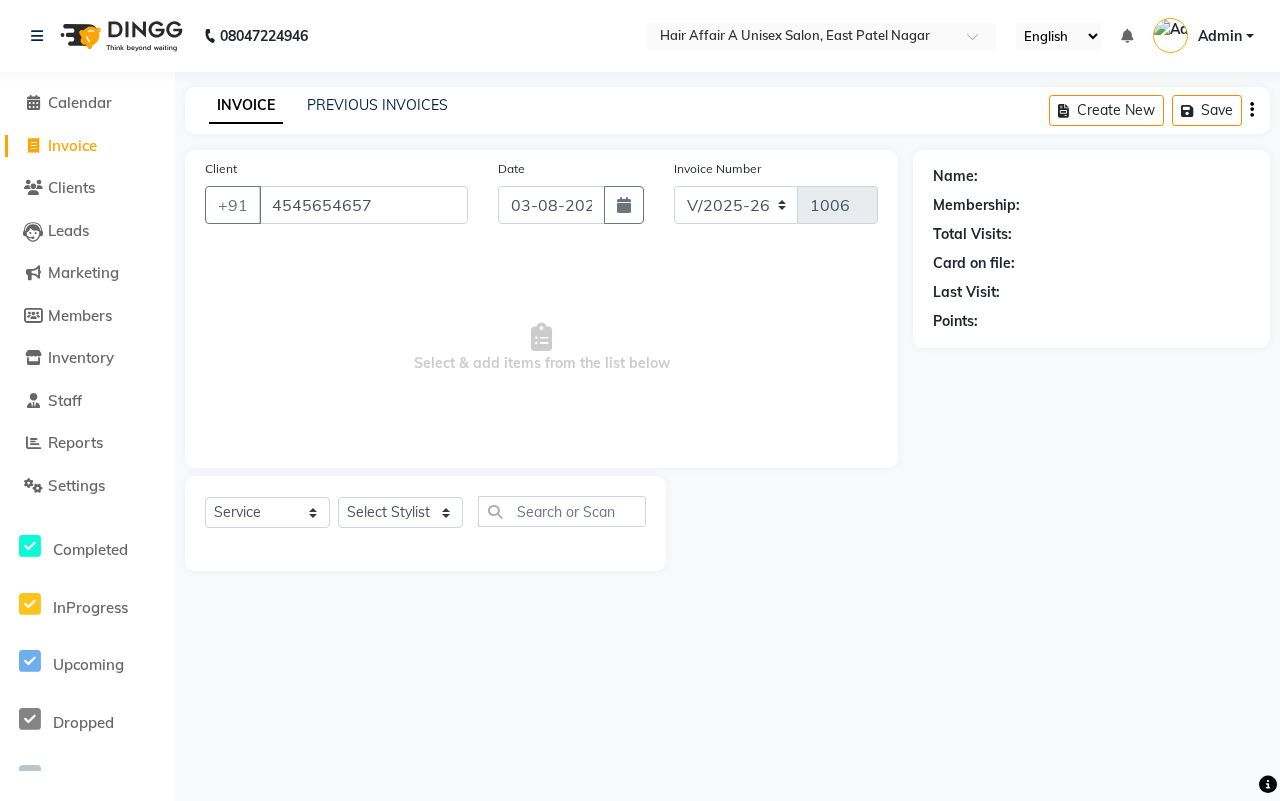 type on "4545654657" 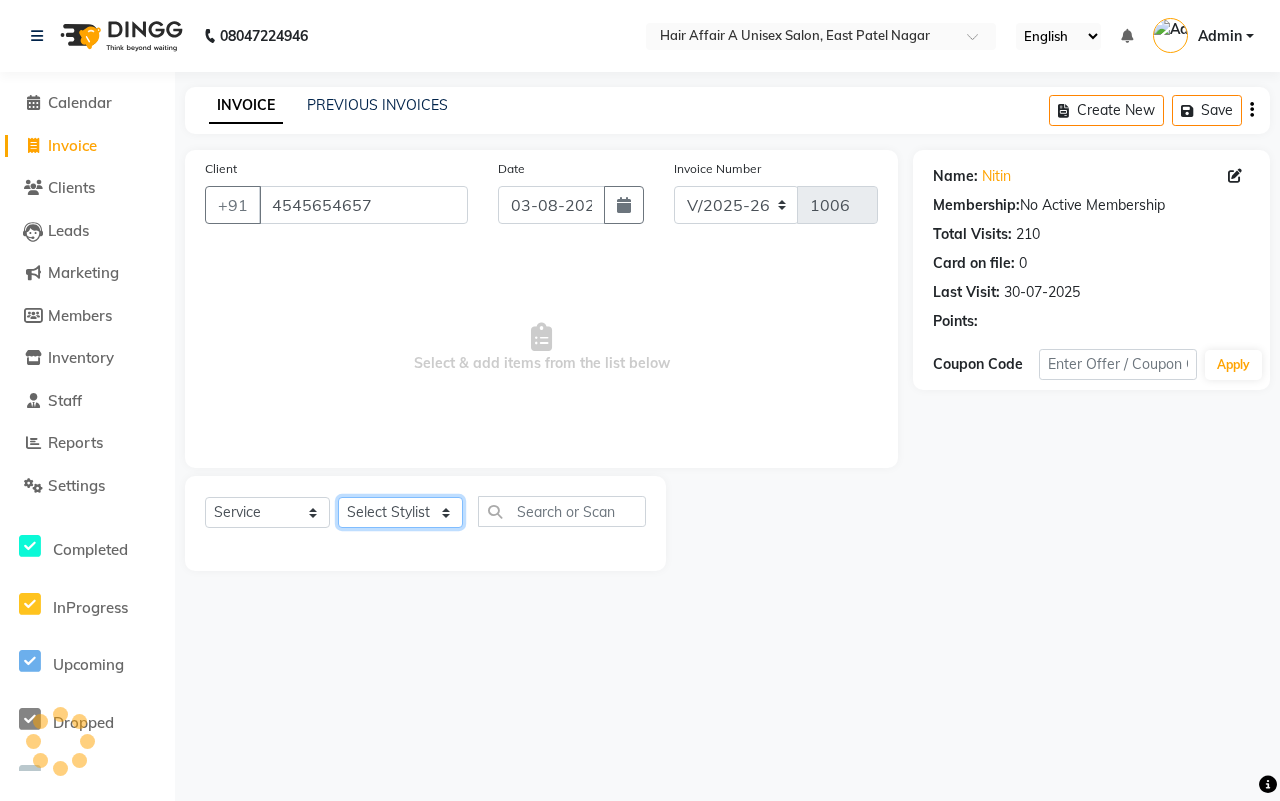 click on "Select Stylist [NAME] [NAME] [NAME] [NAME] [NAME] [NAME] [NAME] [NAME] [NAME] [NAME] [NAME] [NAME]" 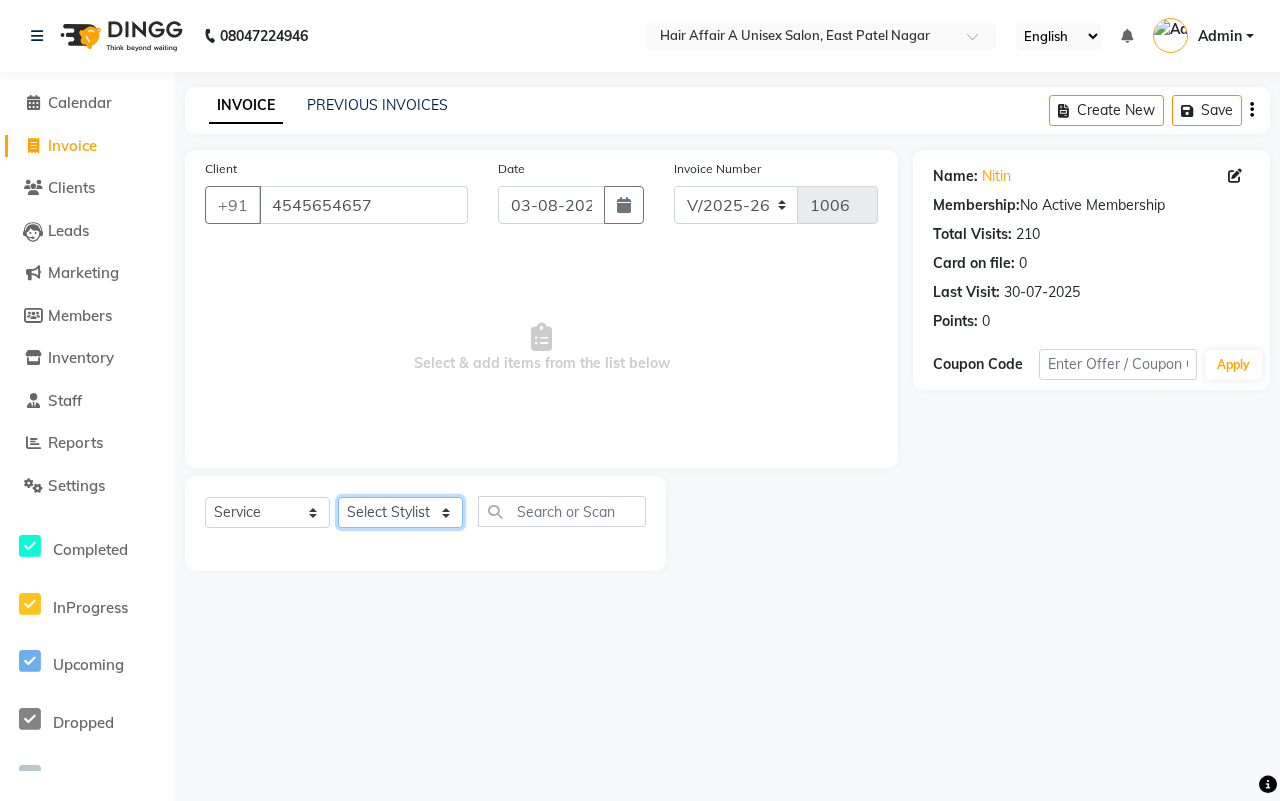 select on "25232" 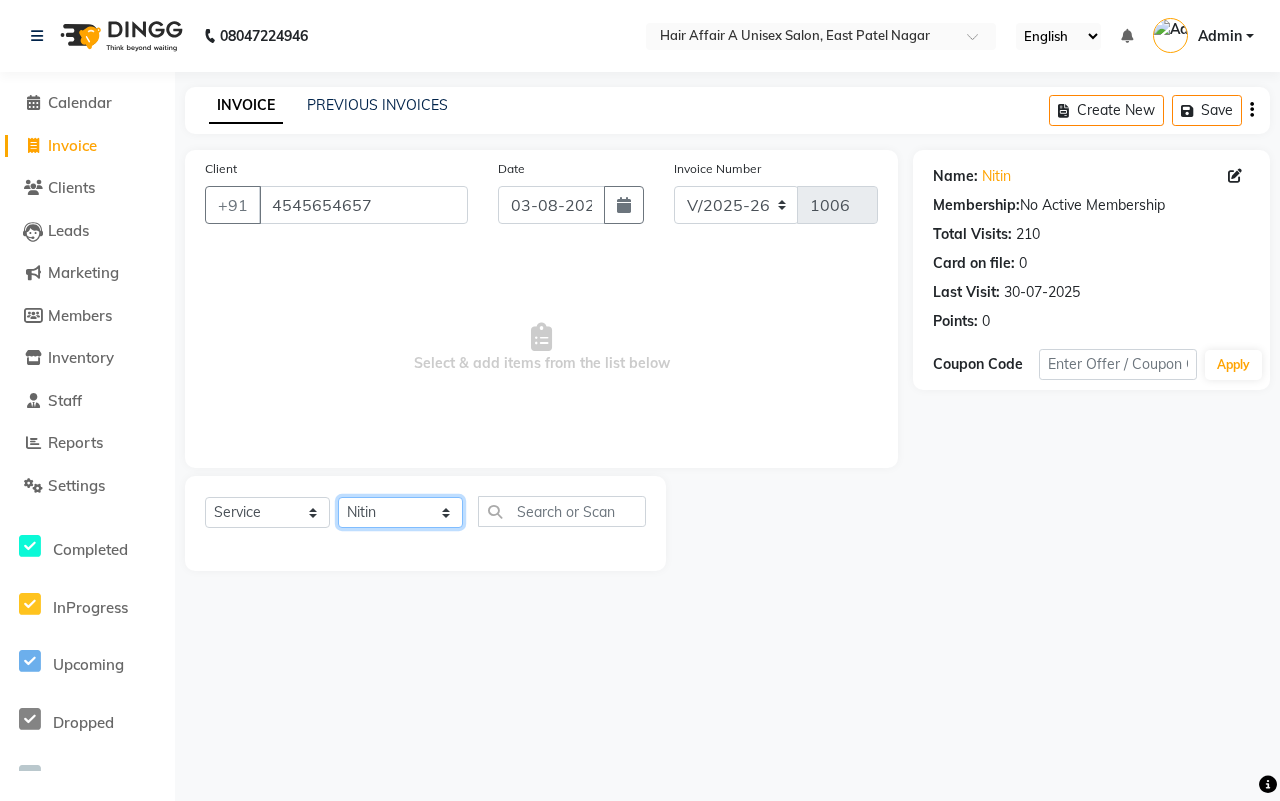 click on "Select Stylist [NAME] [NAME] [NAME] [NAME] [NAME] [NAME] [NAME] [NAME] [NAME] [NAME] [NAME] [NAME]" 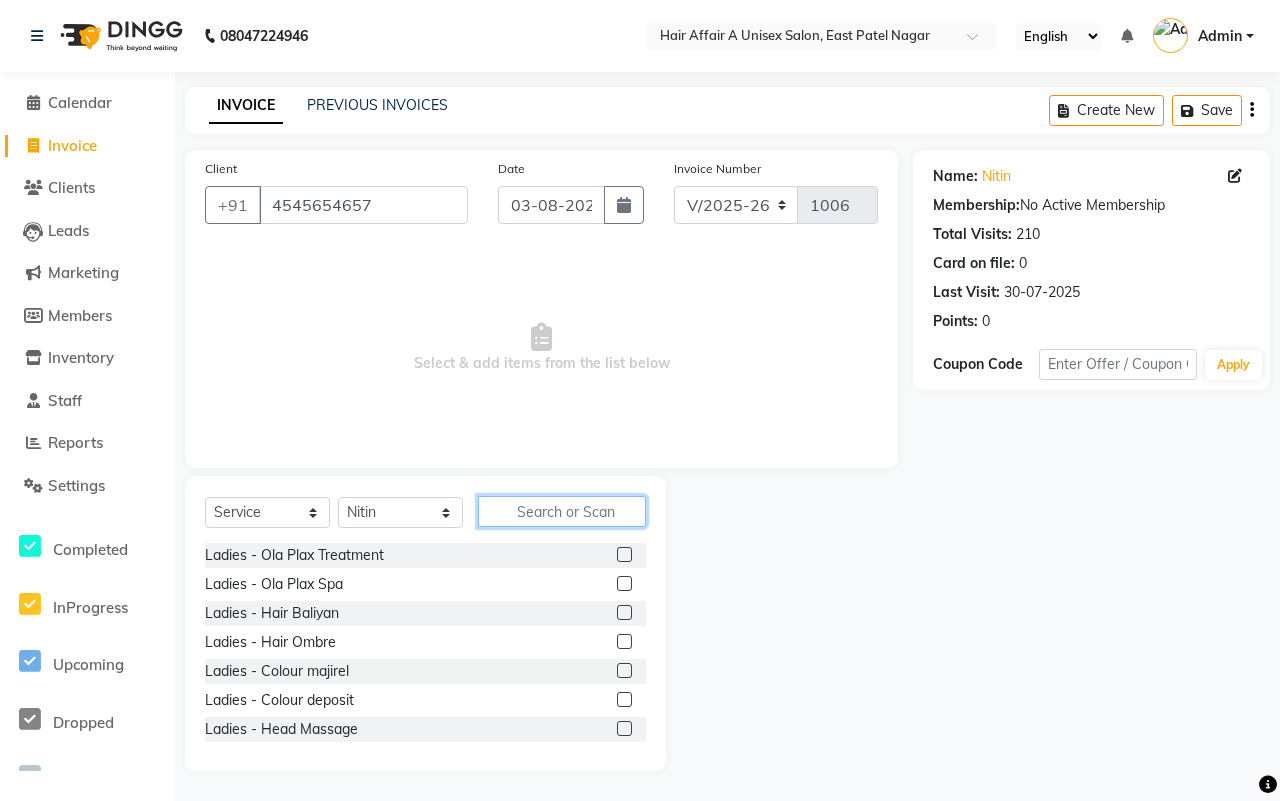 click 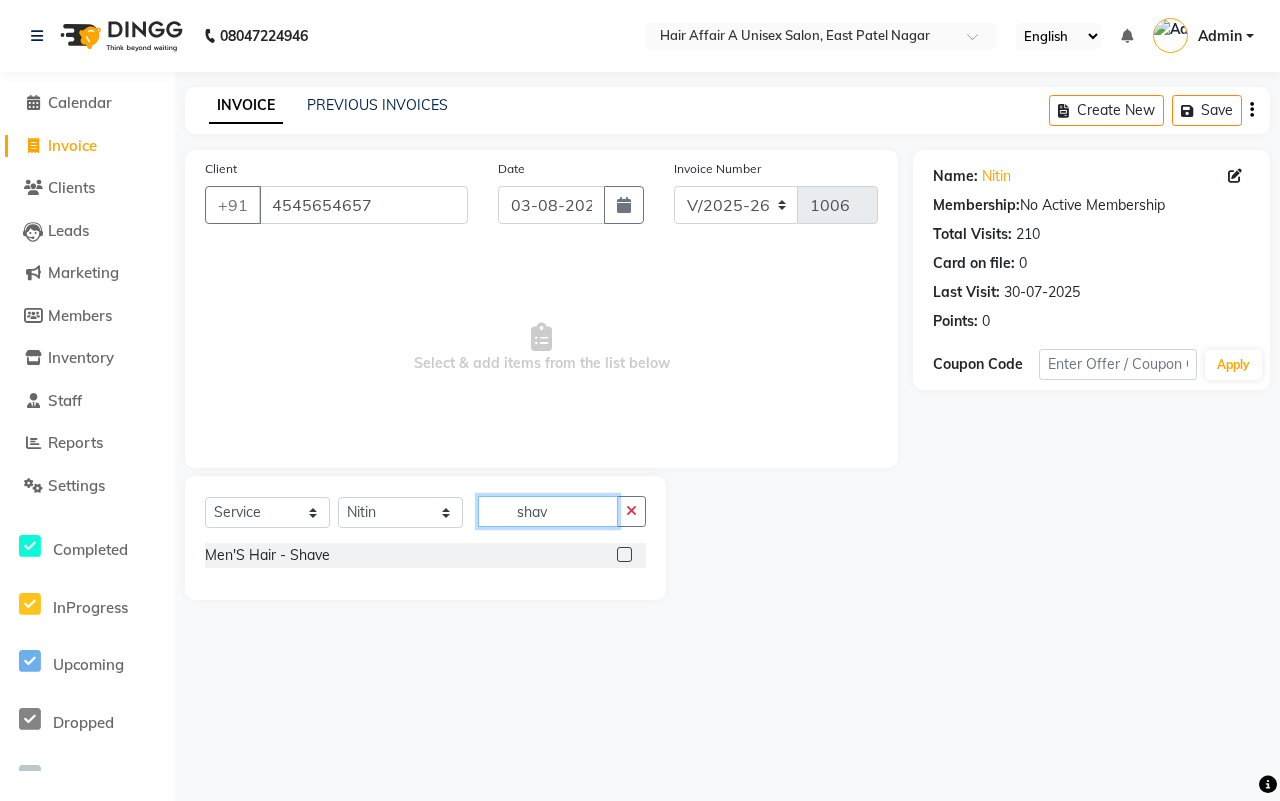 type on "shav" 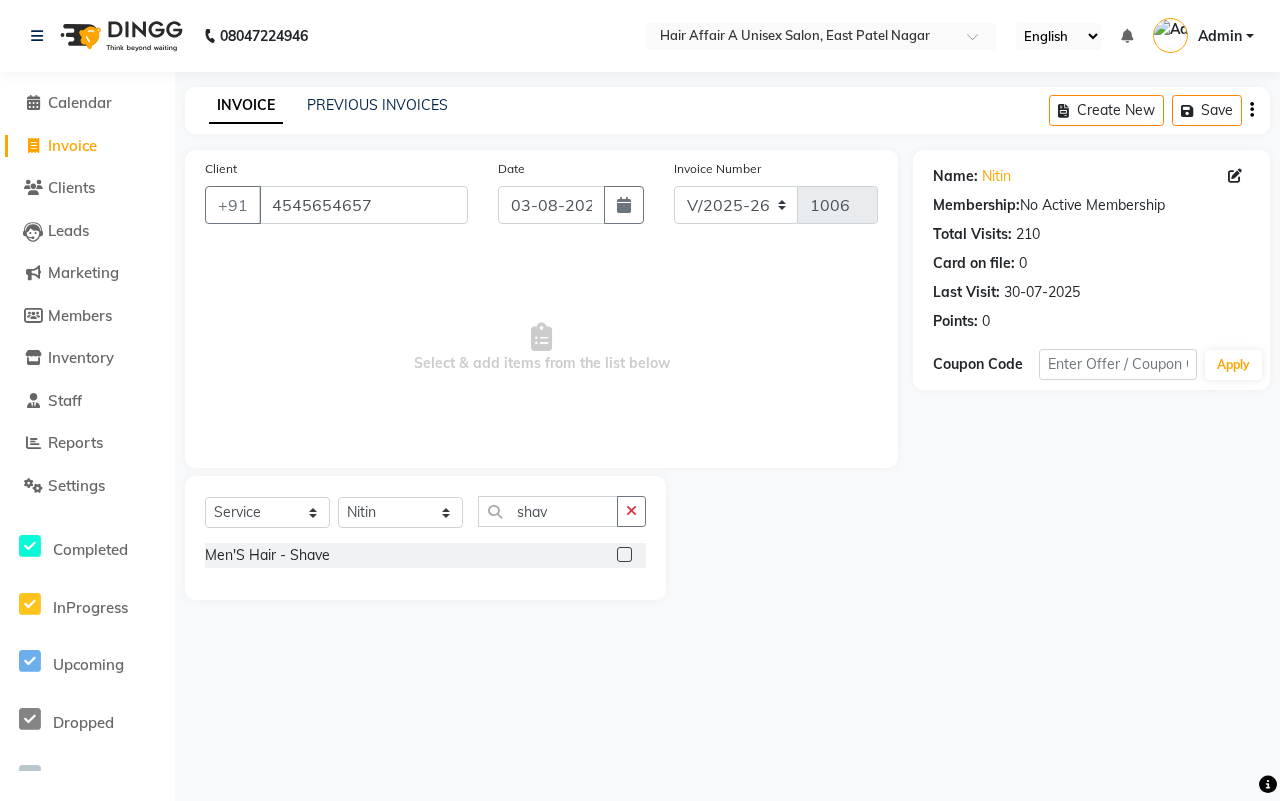click 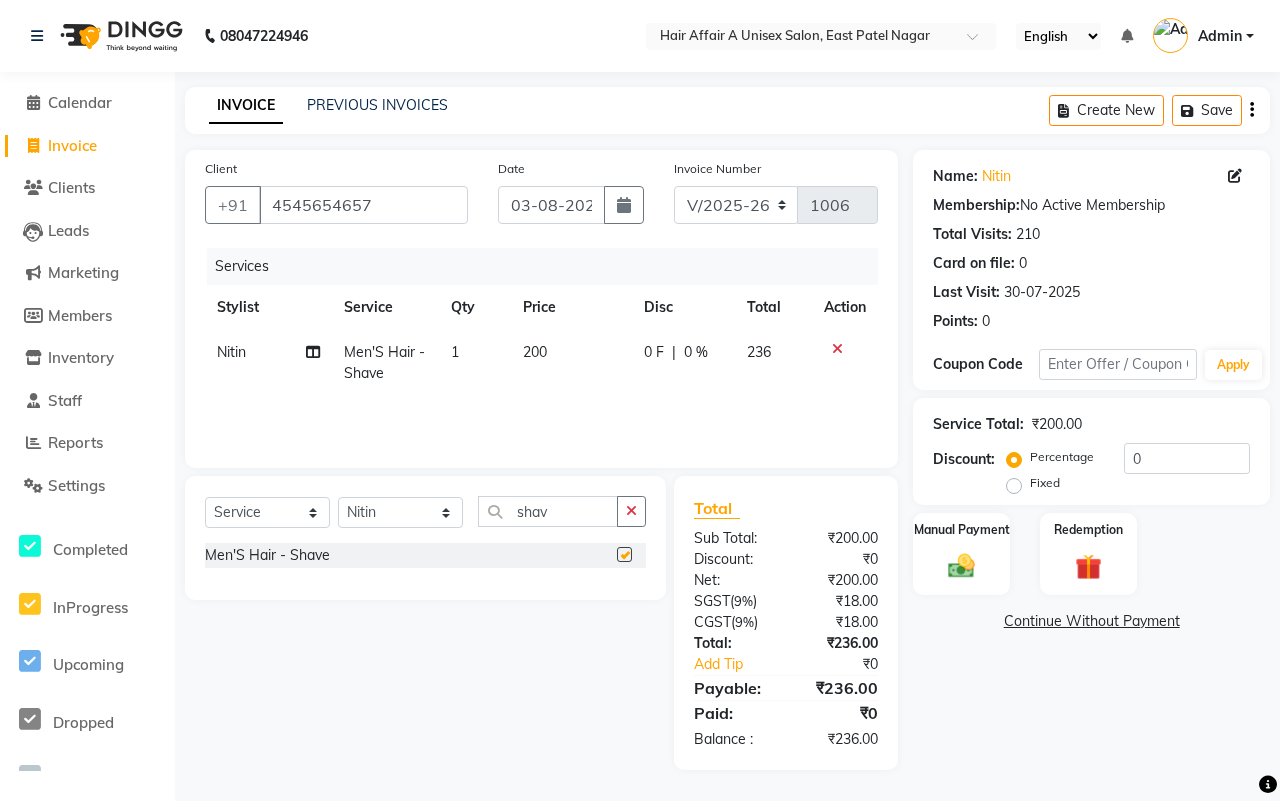checkbox on "false" 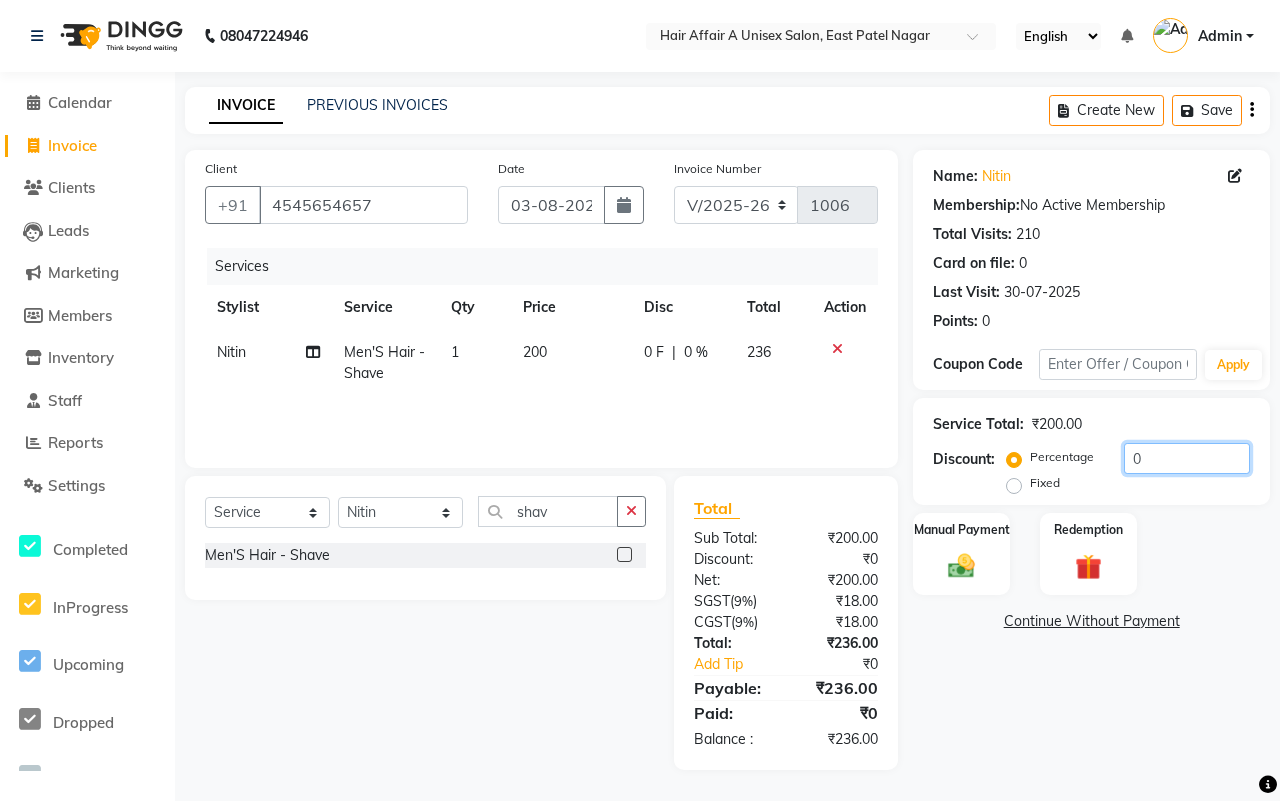 click on "0" 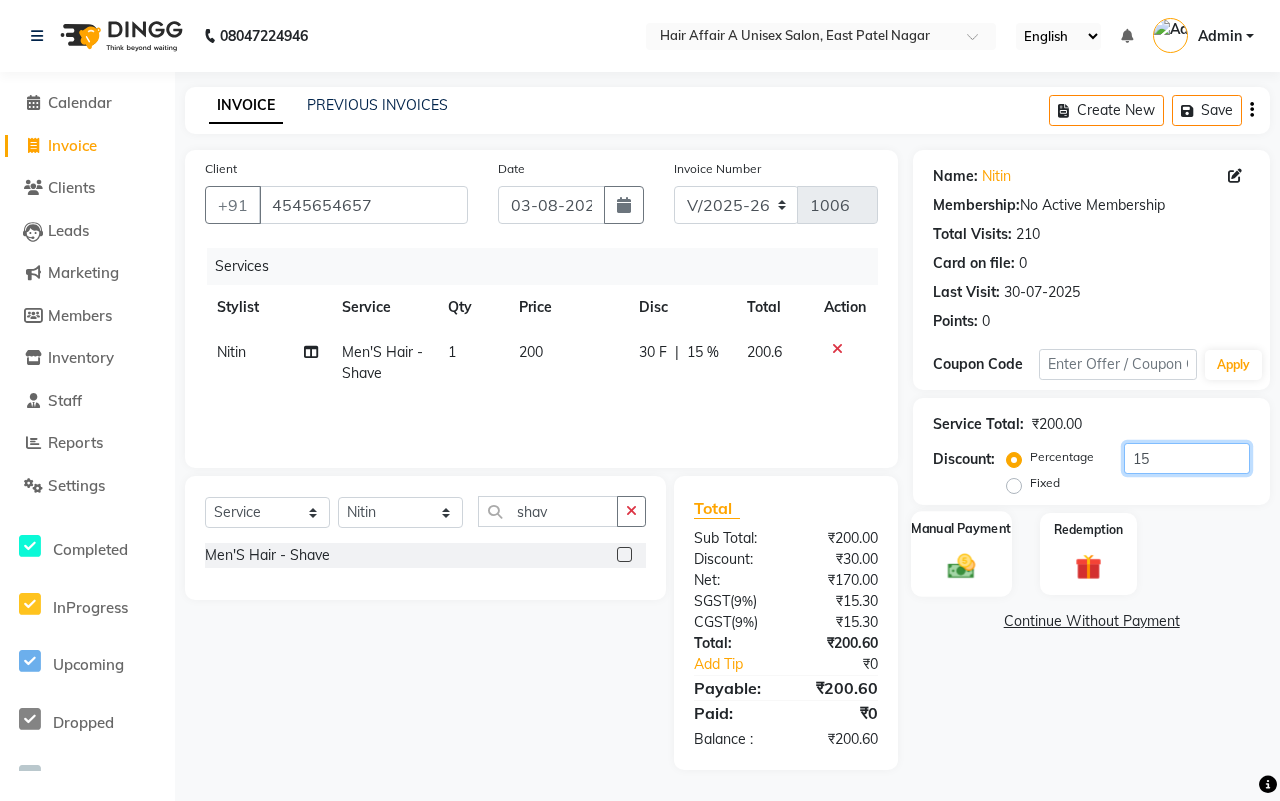type on "15" 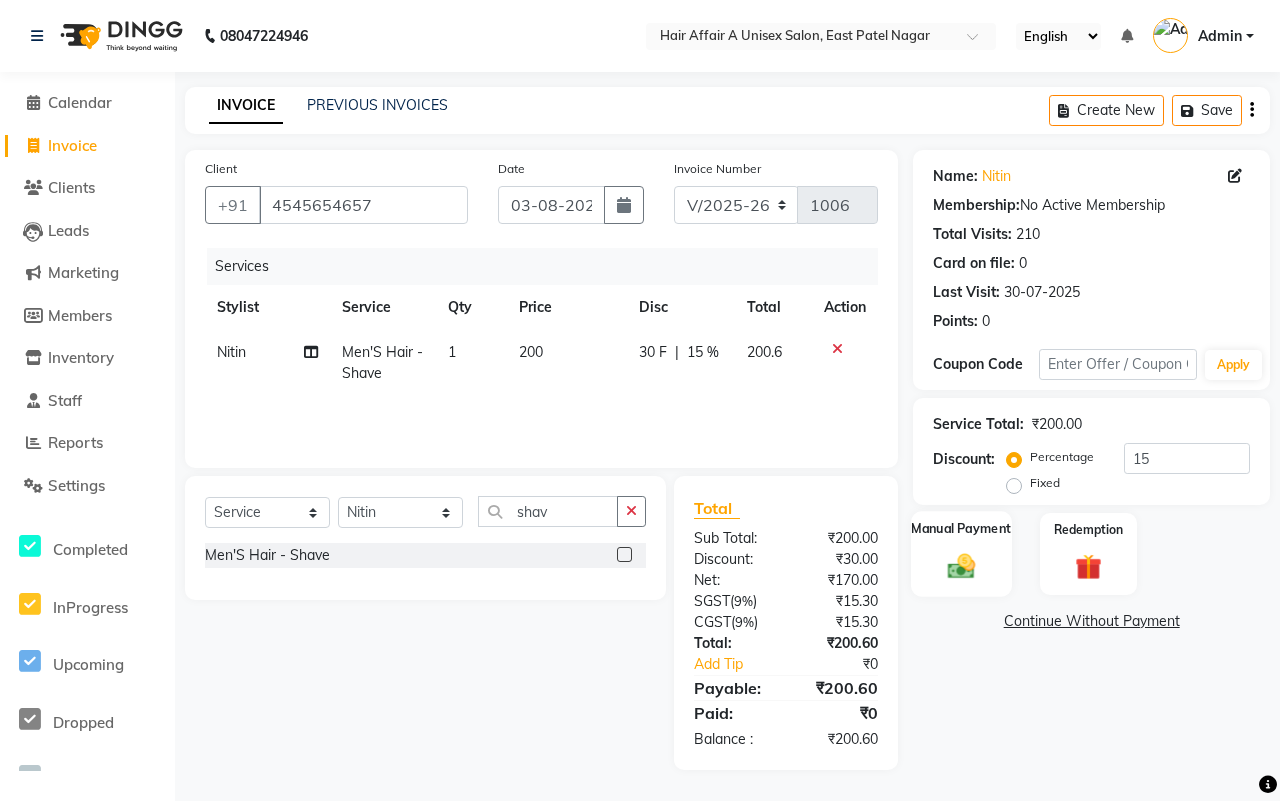 click on "Manual Payment" 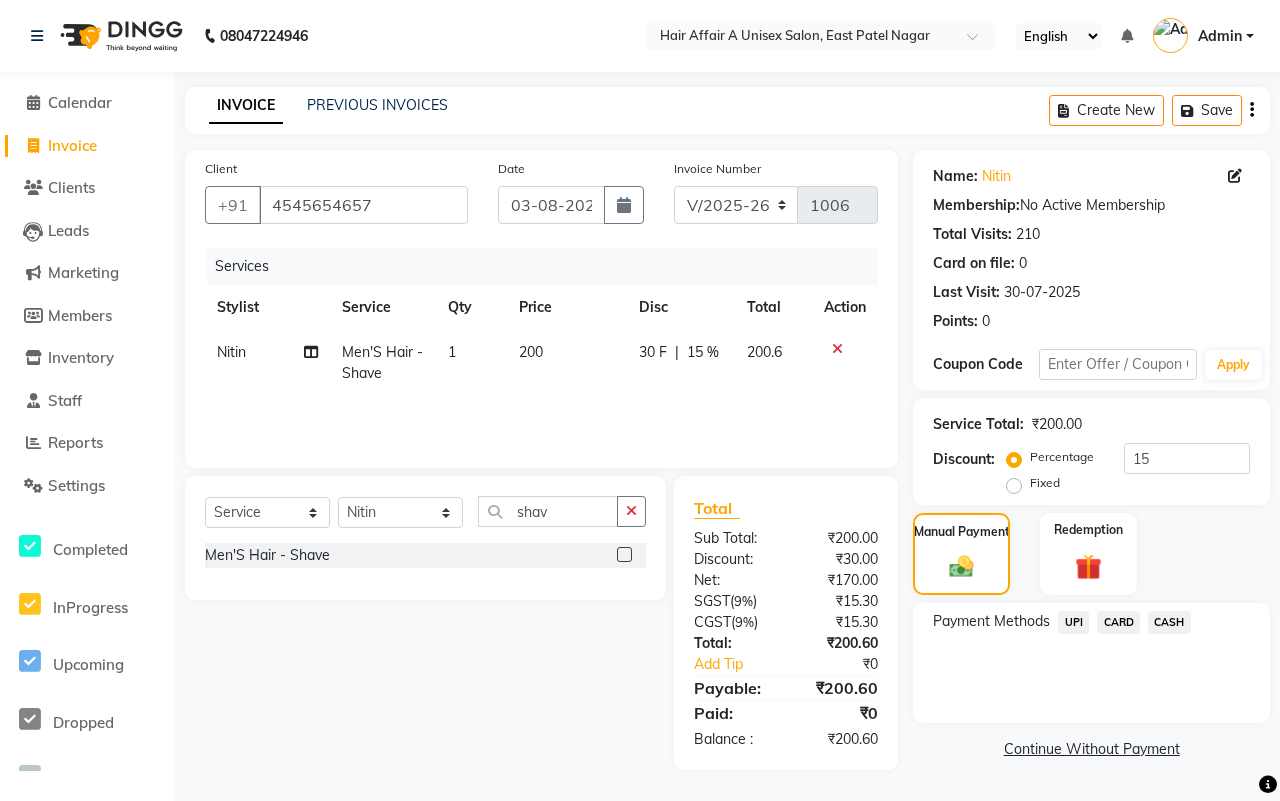 click on "CASH" 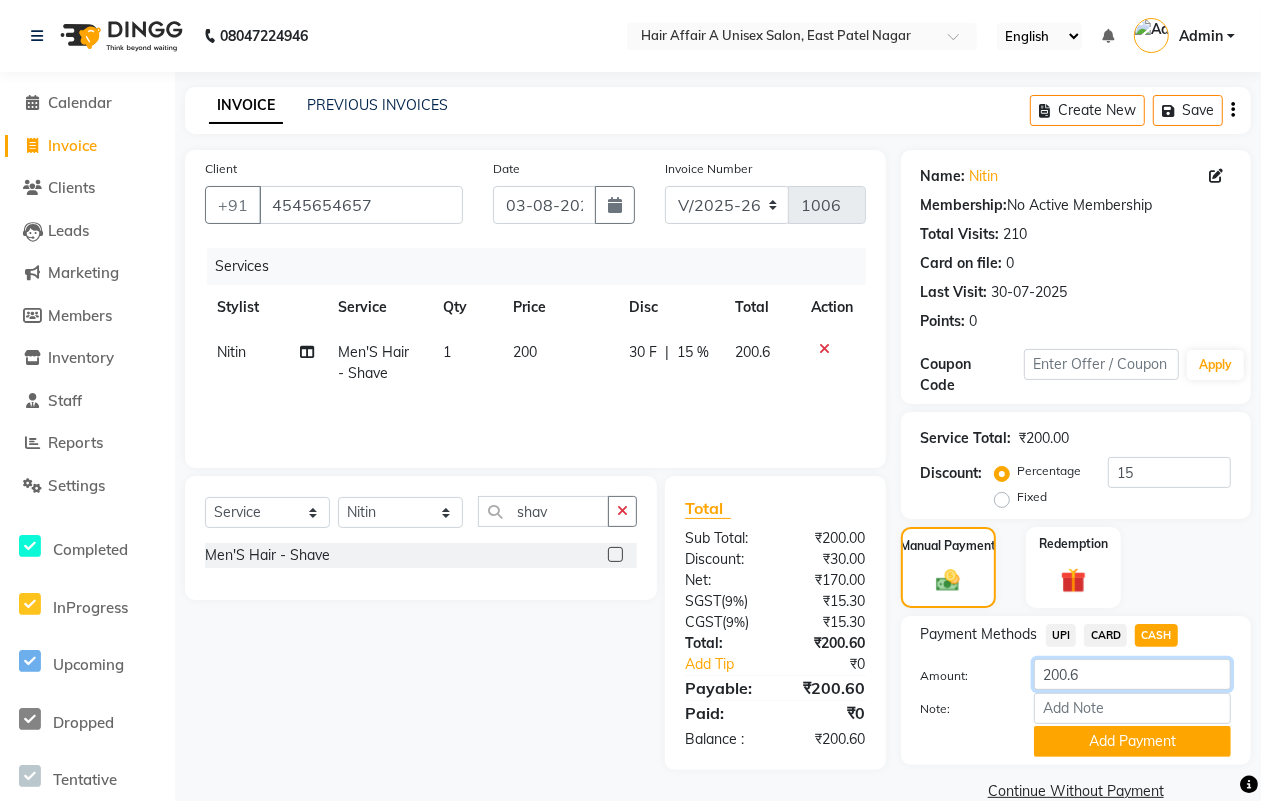 click on "200.6" 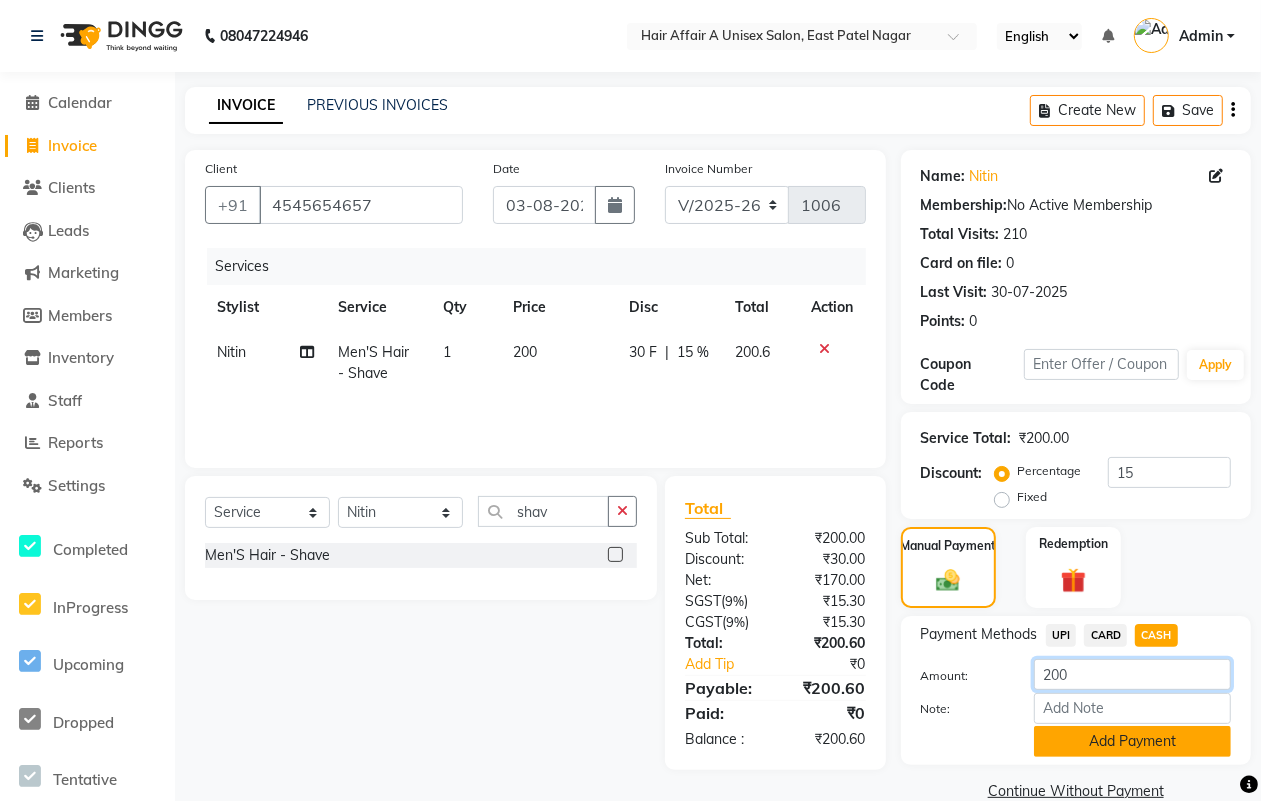 type on "200" 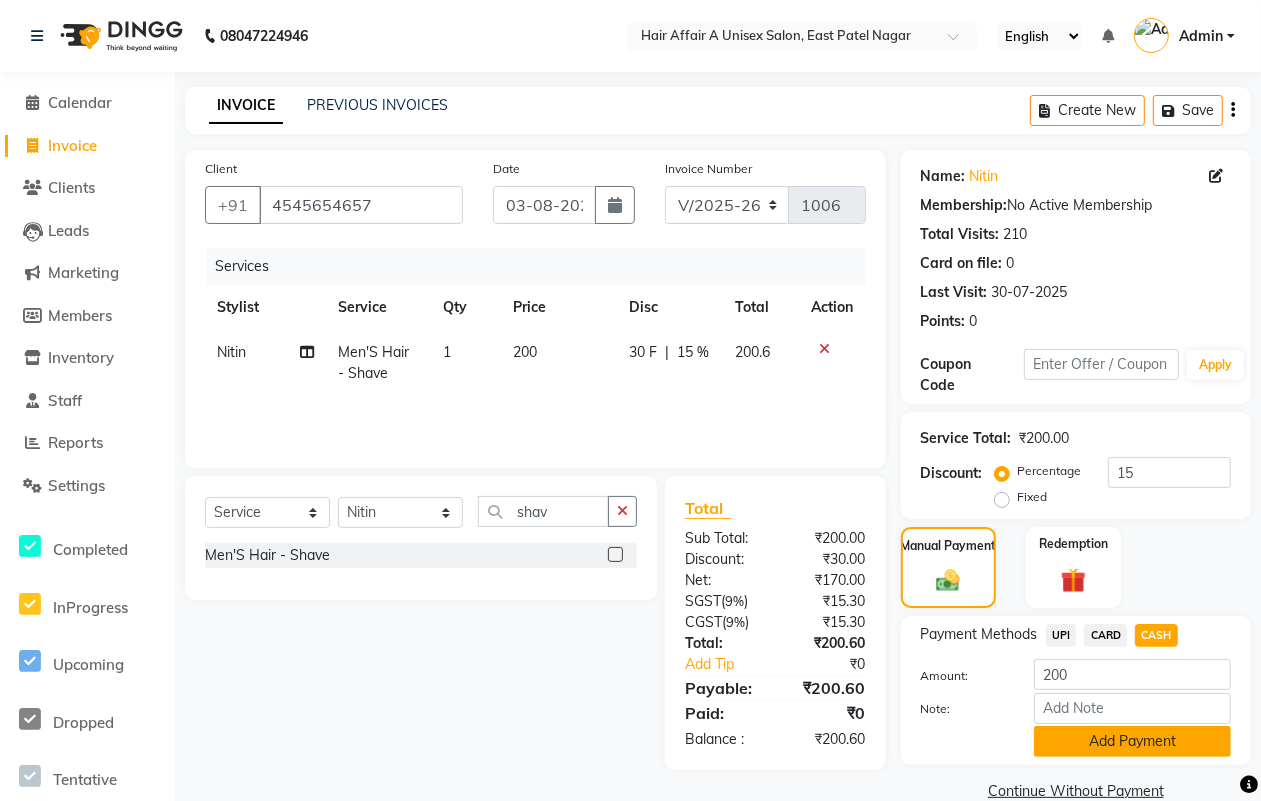 click on "Add Payment" 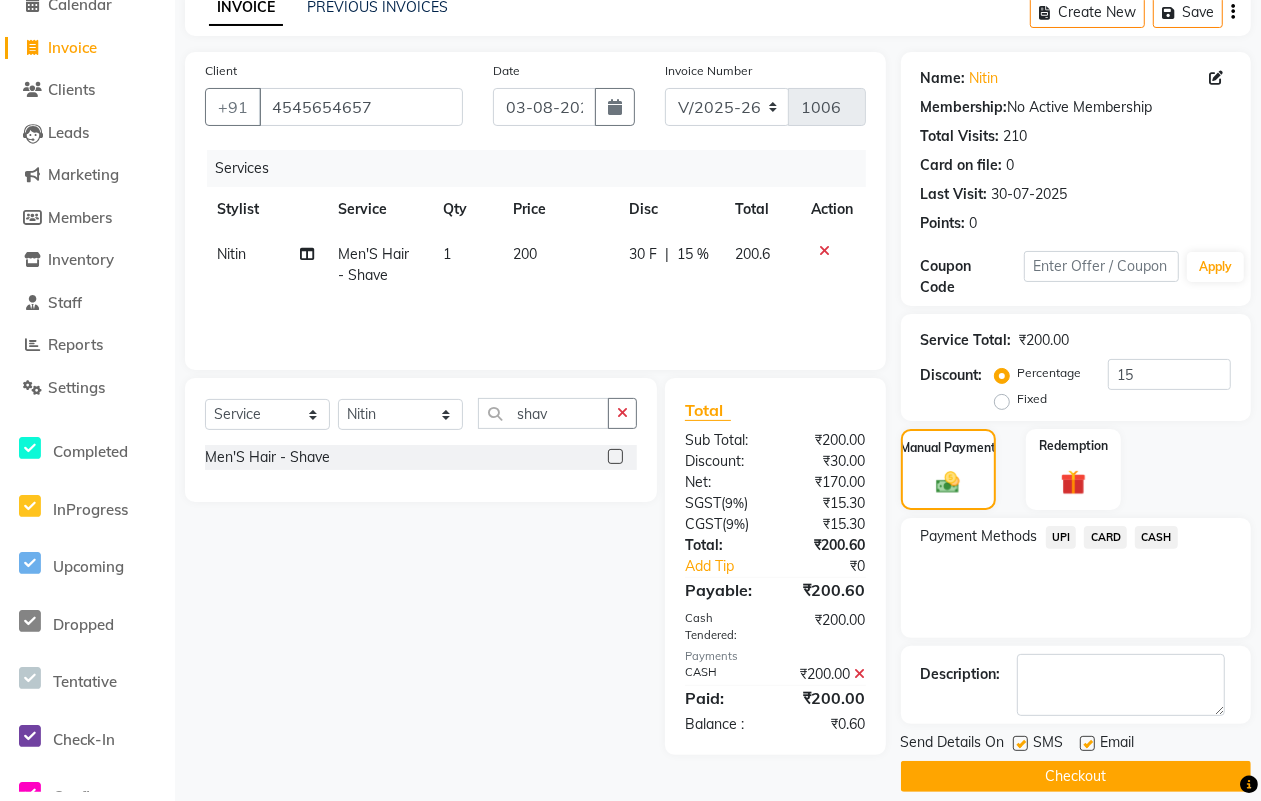 scroll, scrollTop: 120, scrollLeft: 0, axis: vertical 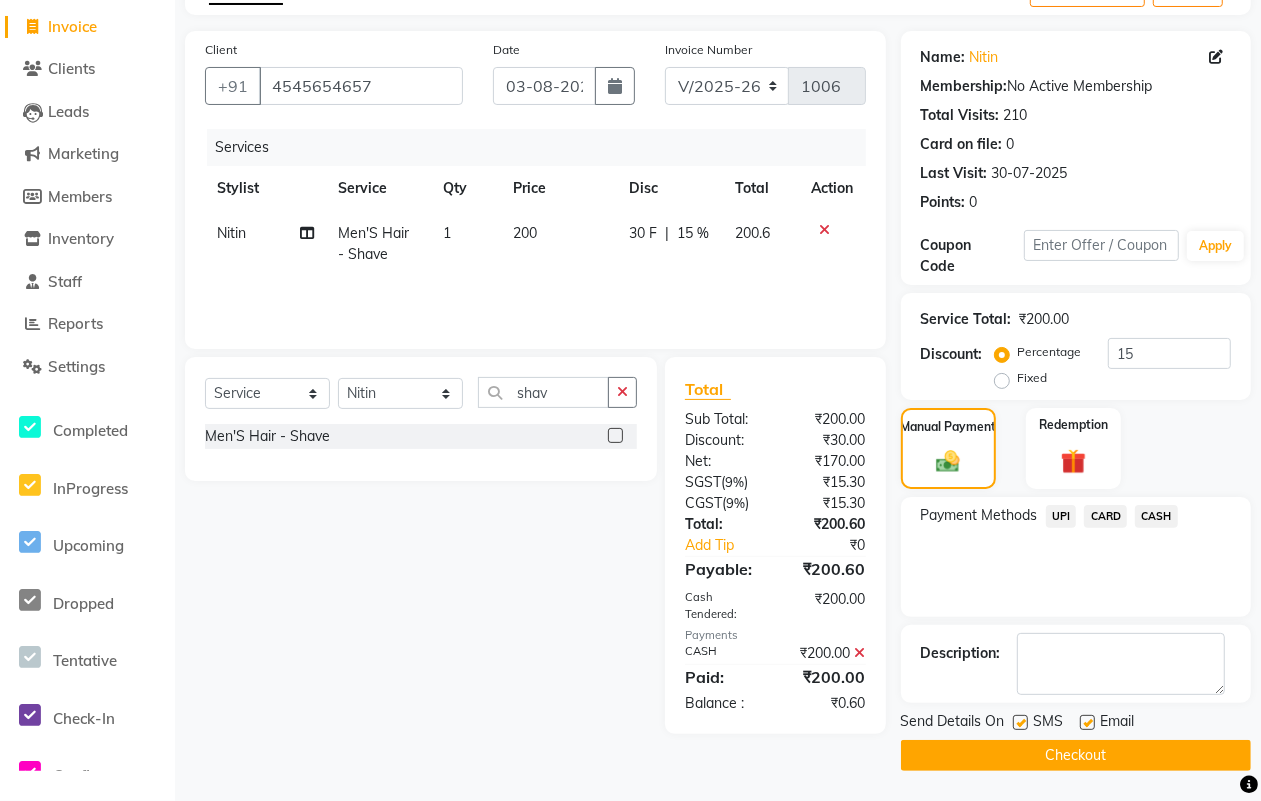 click 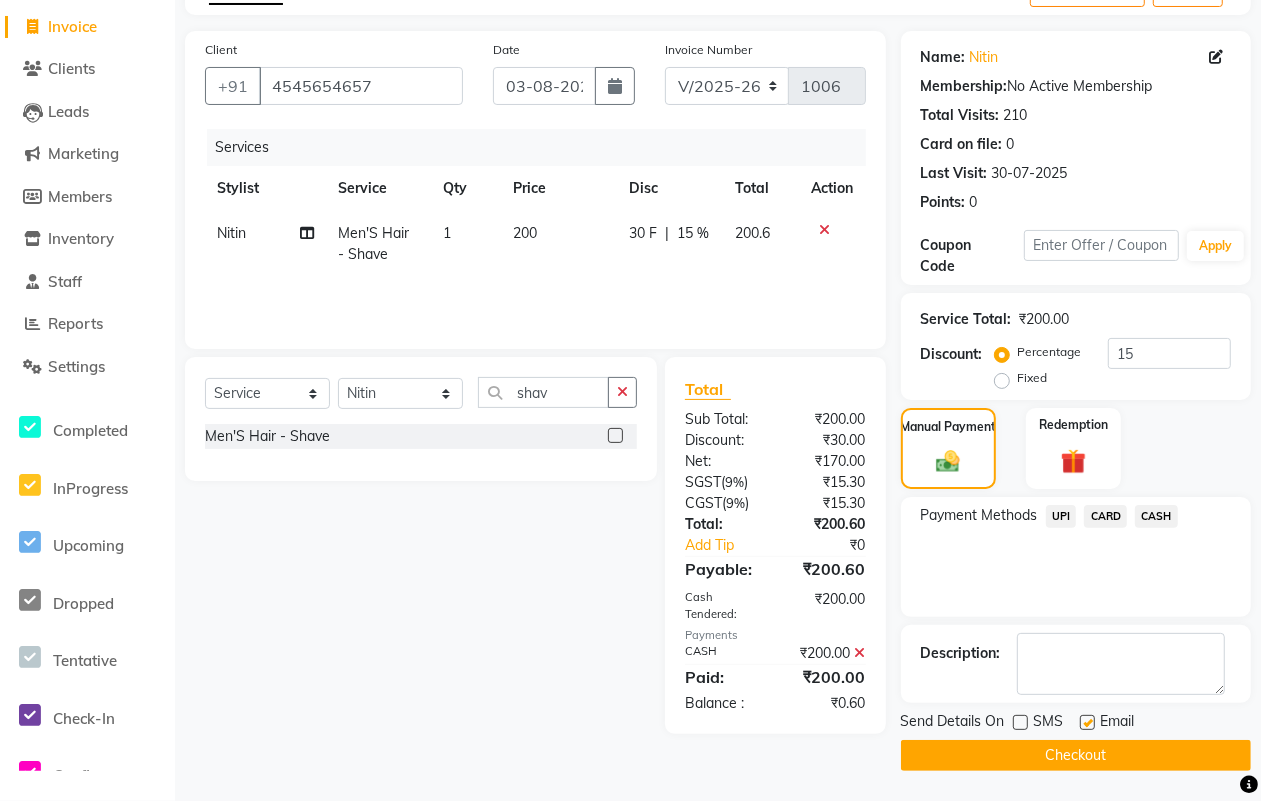 click 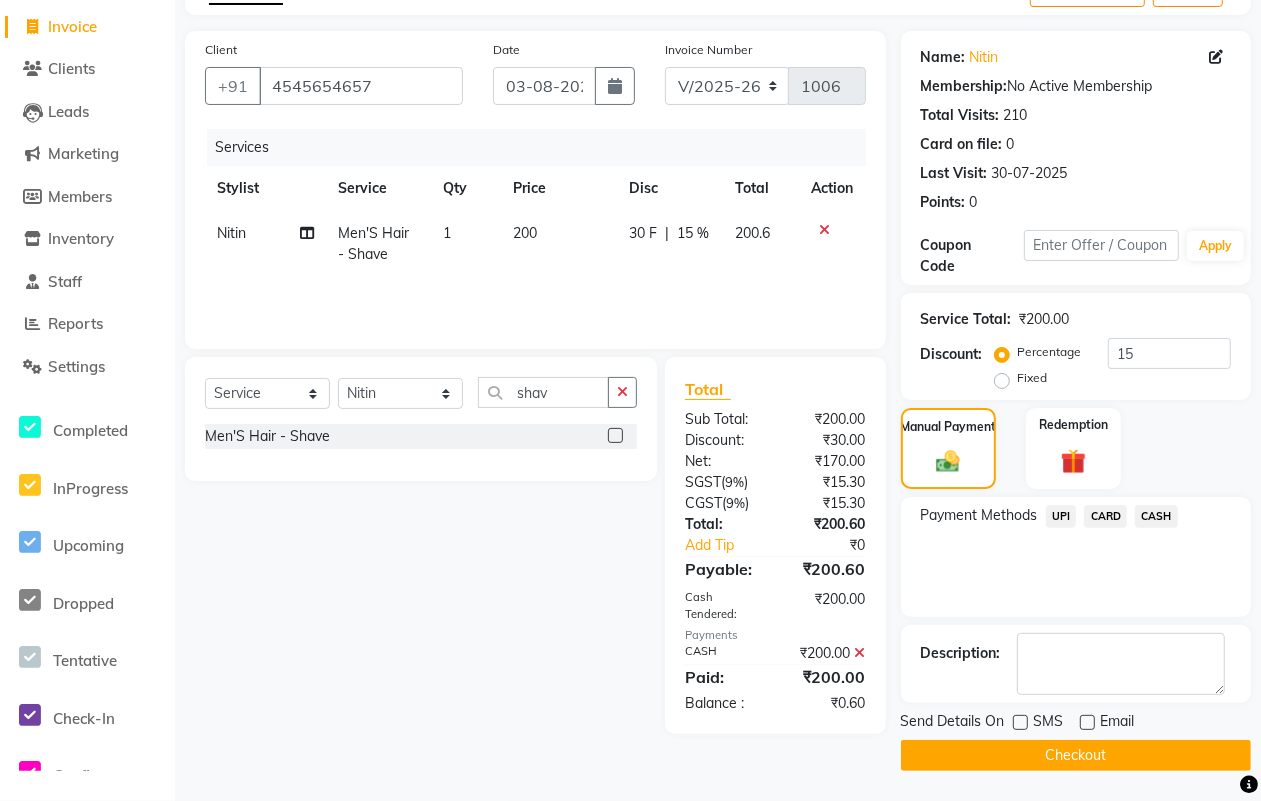 click on "Checkout" 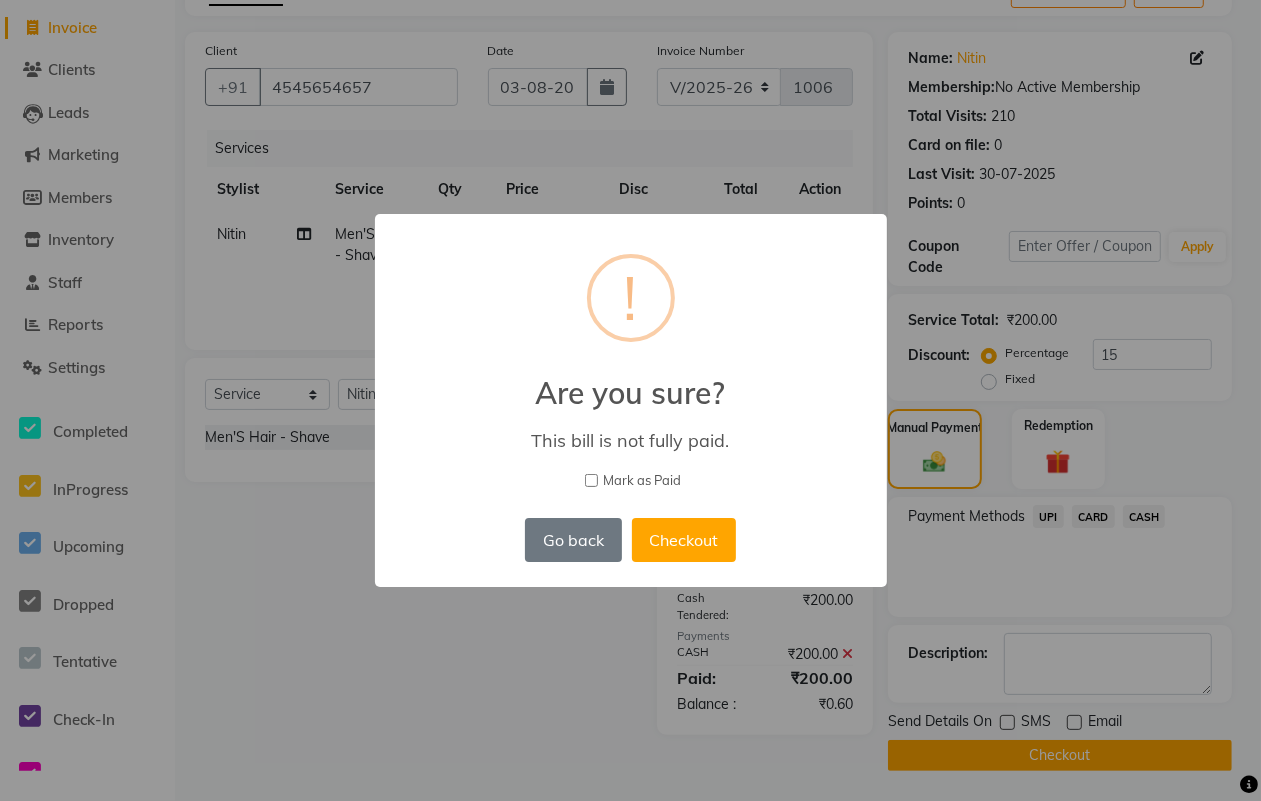 scroll, scrollTop: 106, scrollLeft: 0, axis: vertical 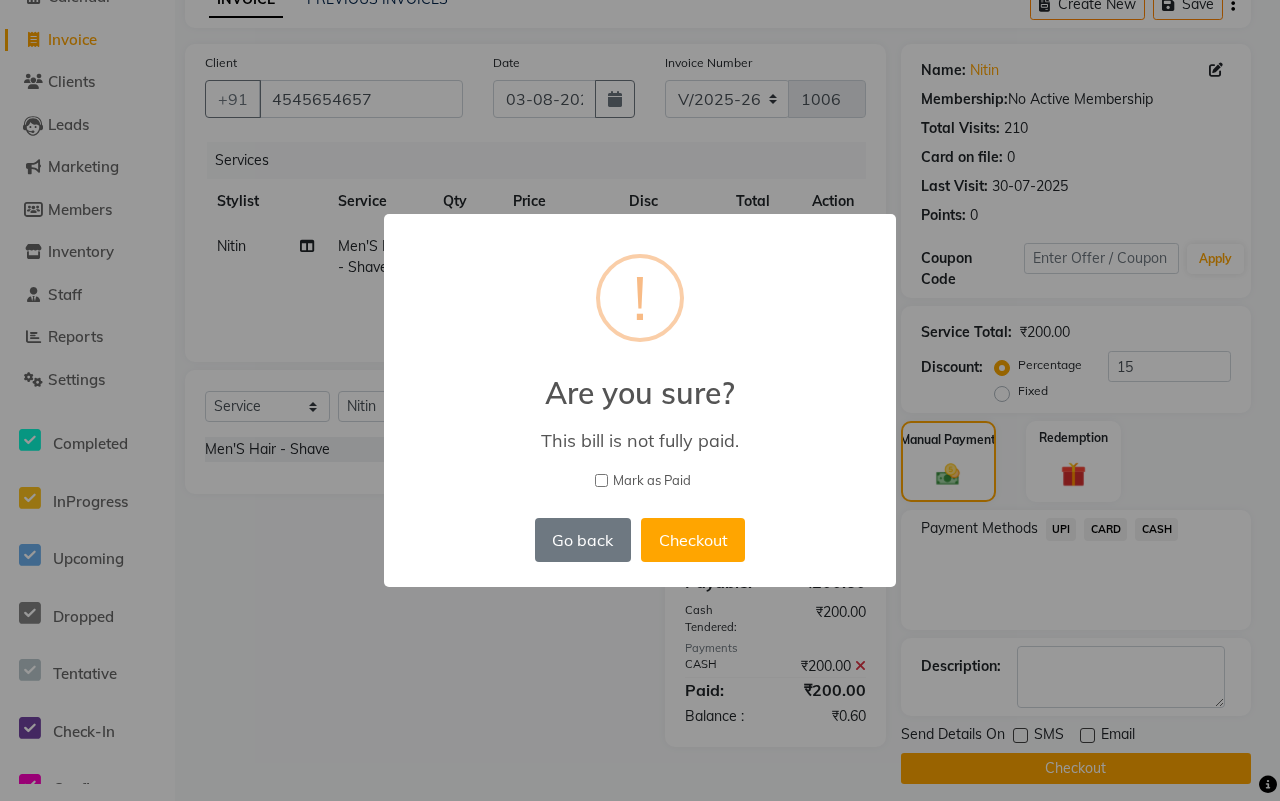 click on "Mark as Paid" at bounding box center (652, 481) 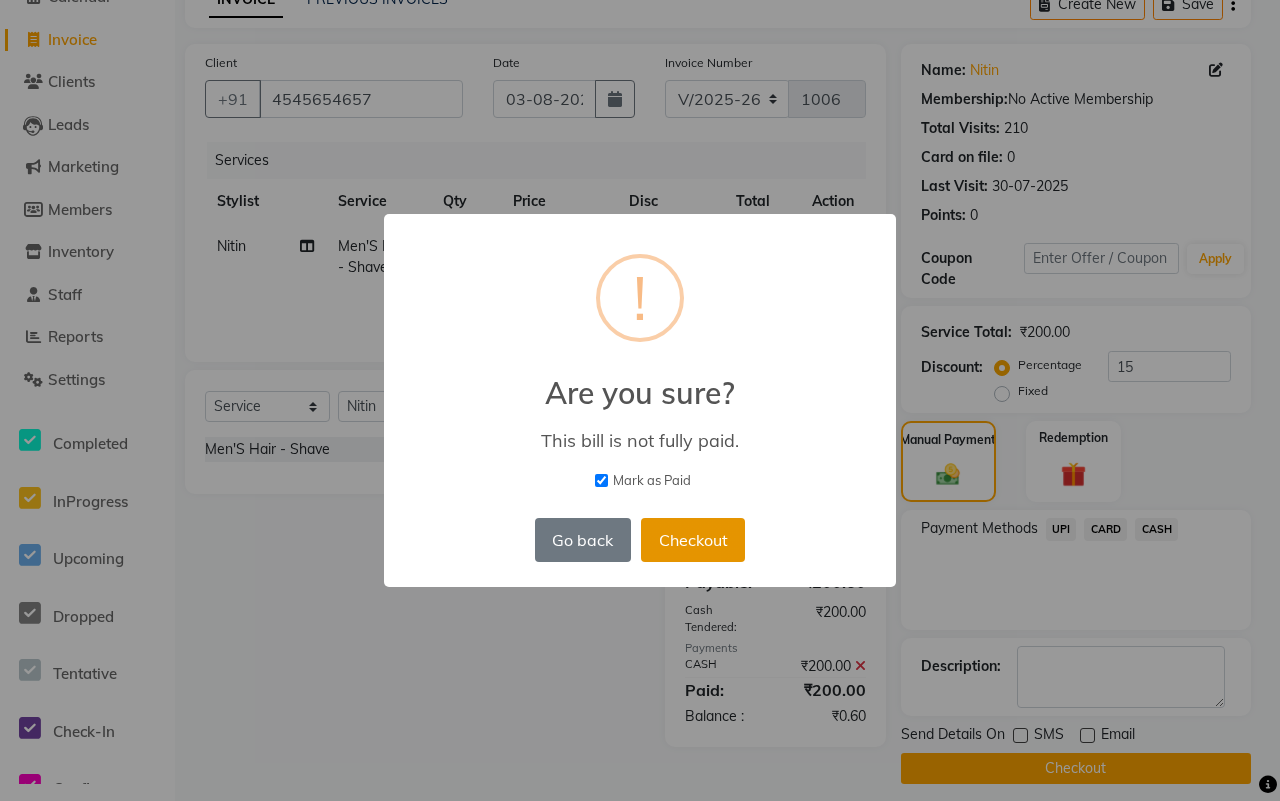 click on "Checkout" at bounding box center [693, 540] 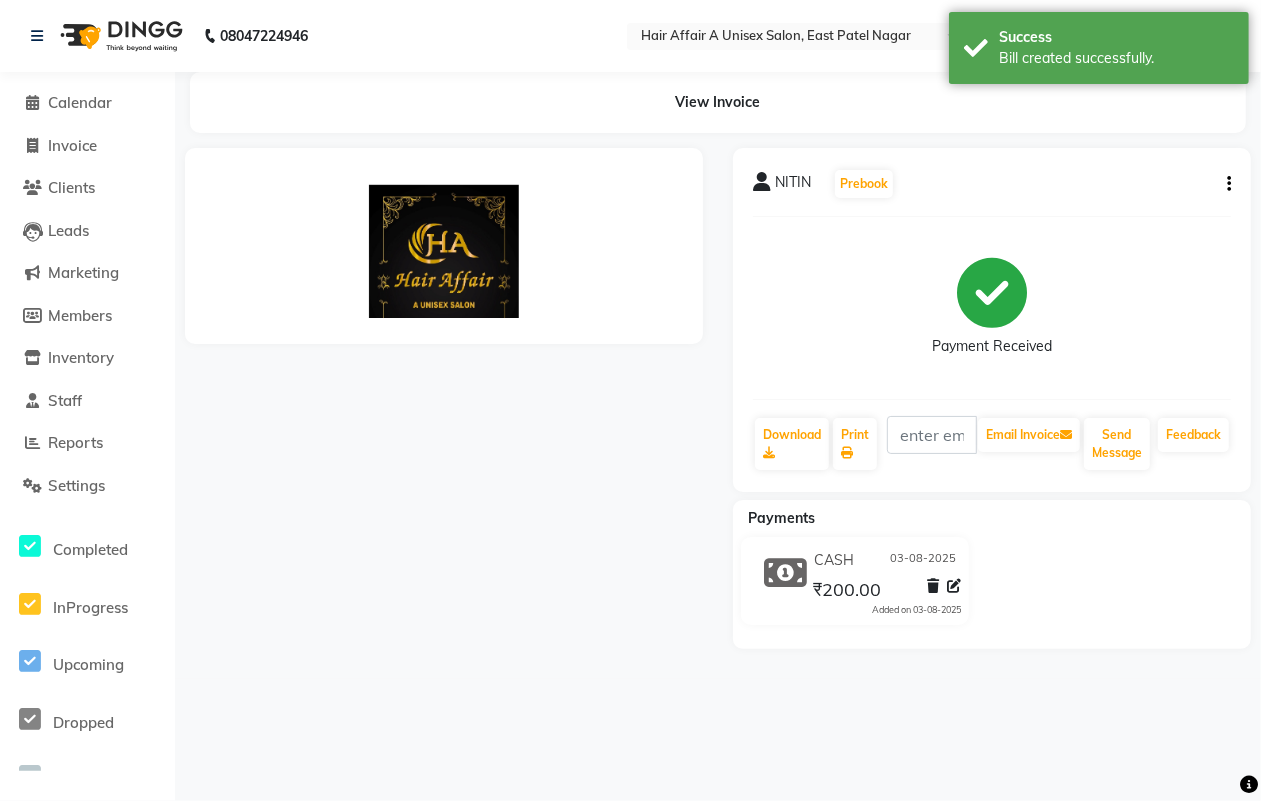 scroll, scrollTop: 0, scrollLeft: 0, axis: both 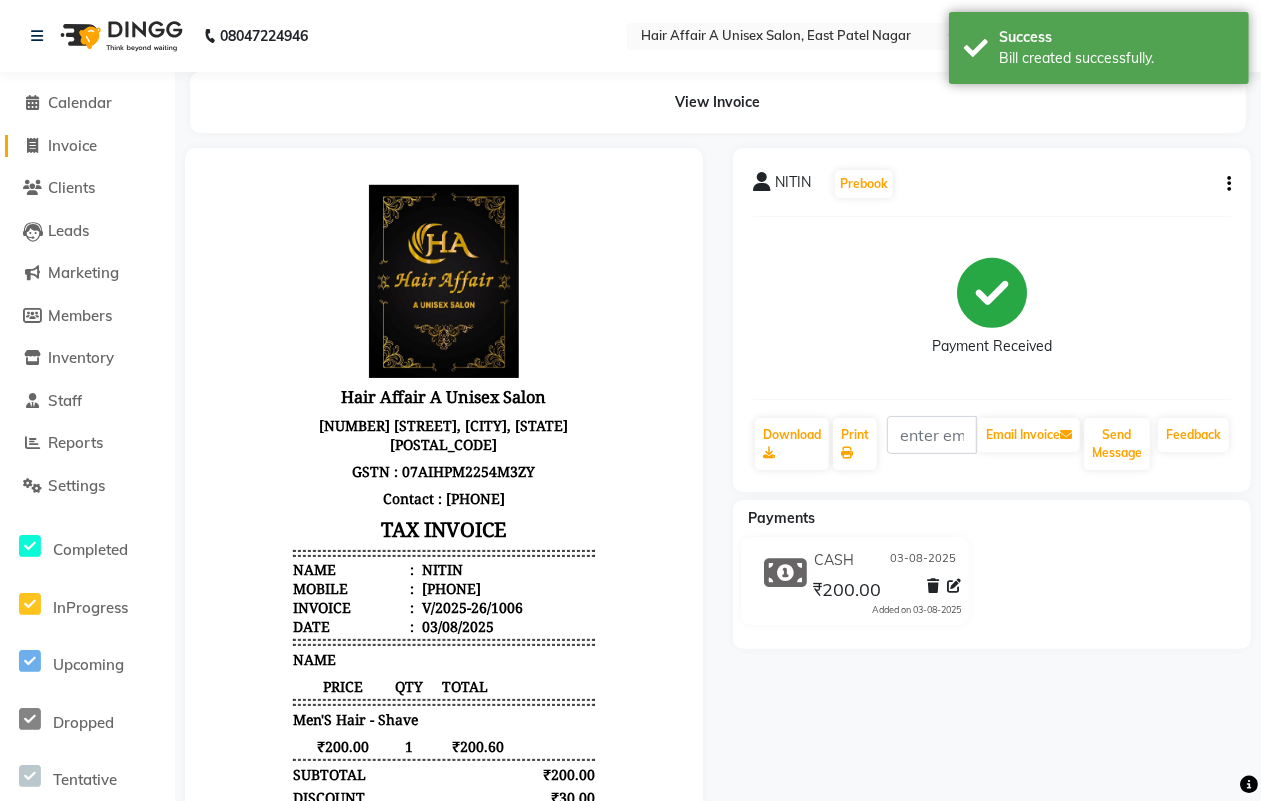click on "Invoice" 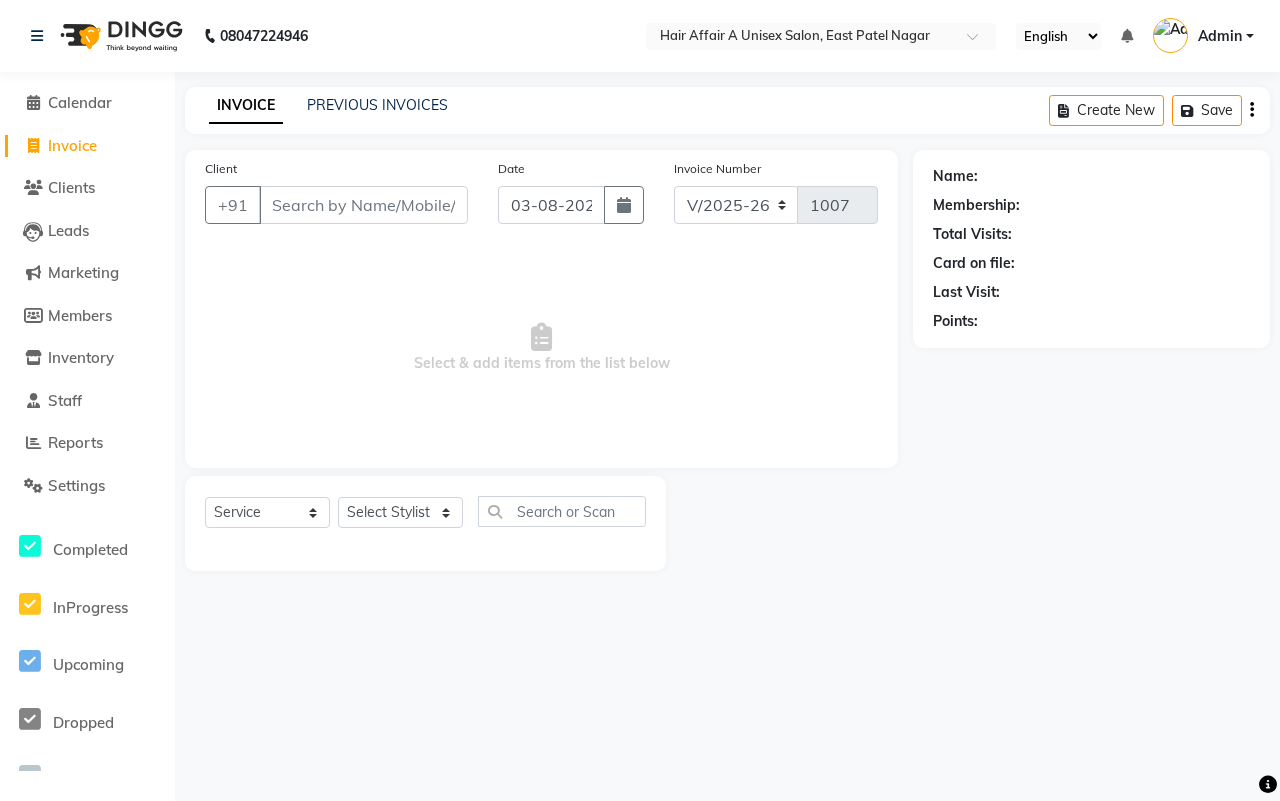 click on "Client" at bounding box center (363, 205) 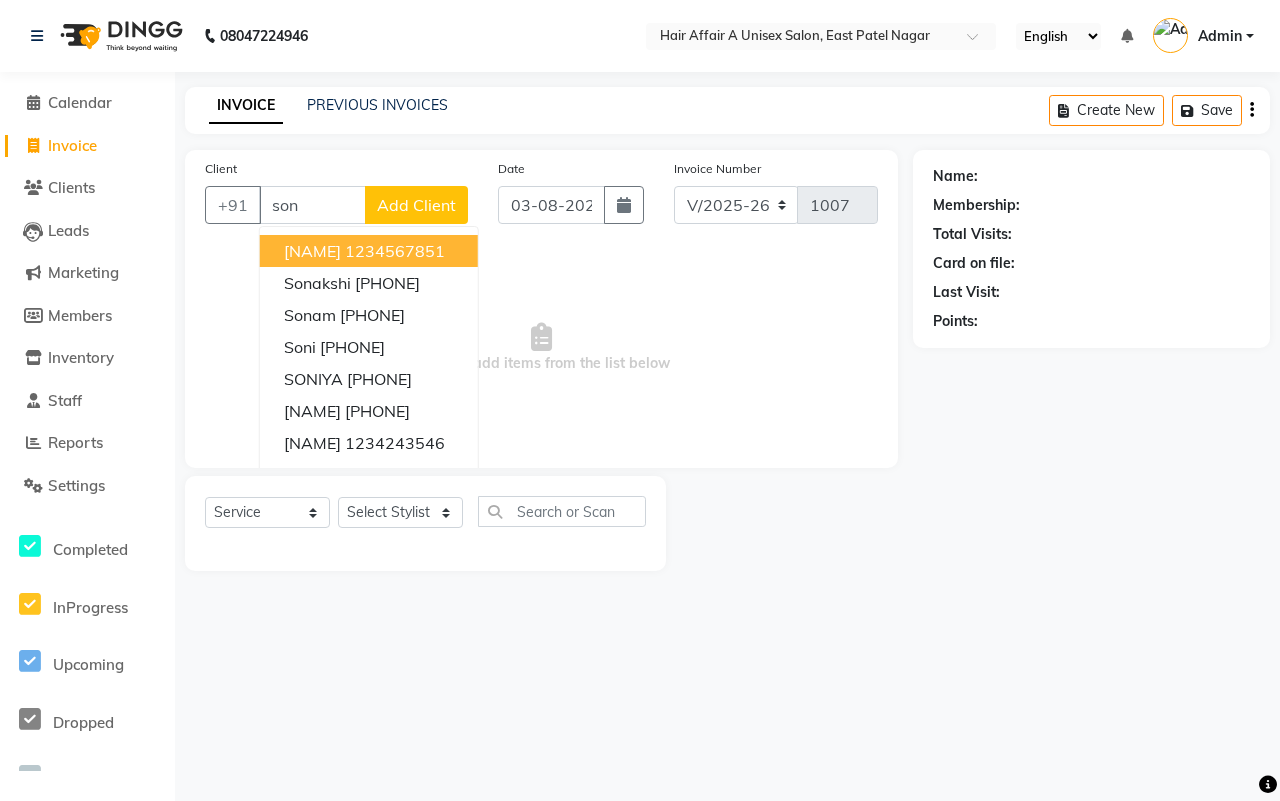 click on "[NAME]" at bounding box center [312, 251] 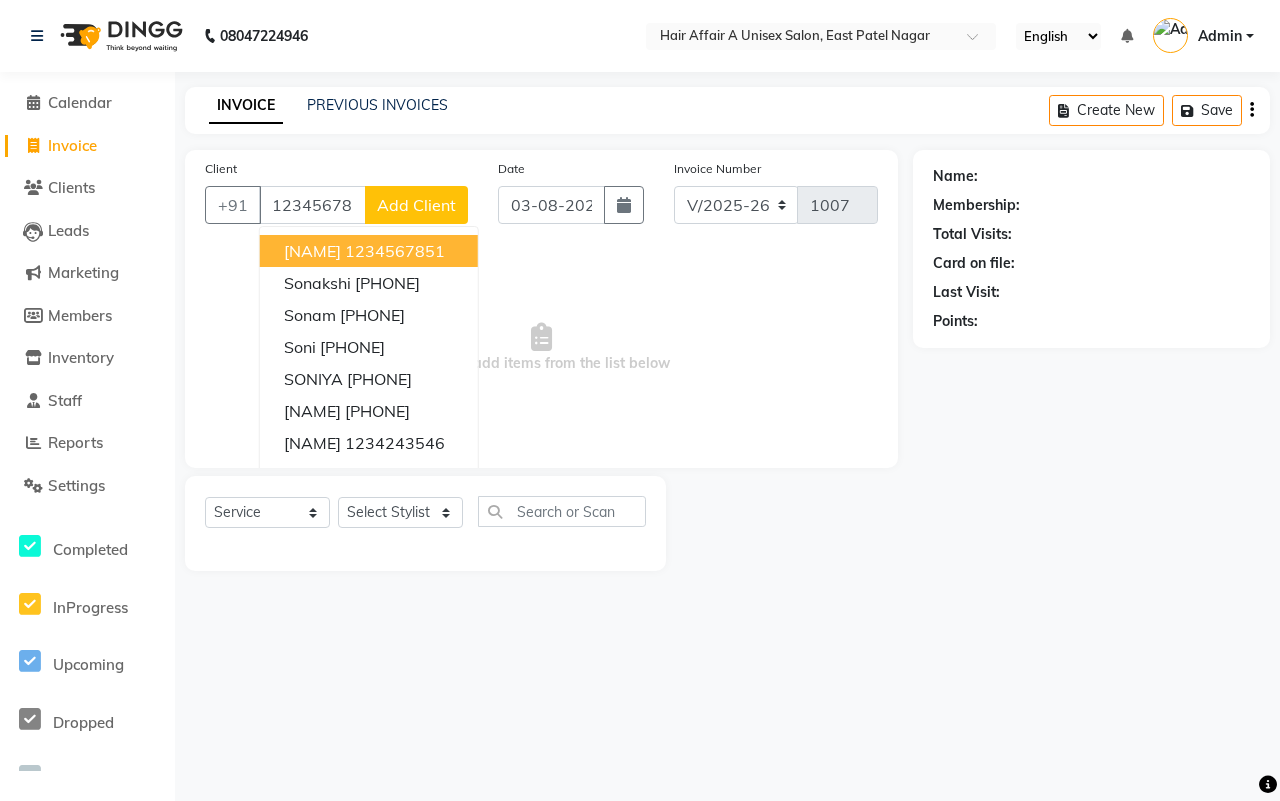 type on "1234567851" 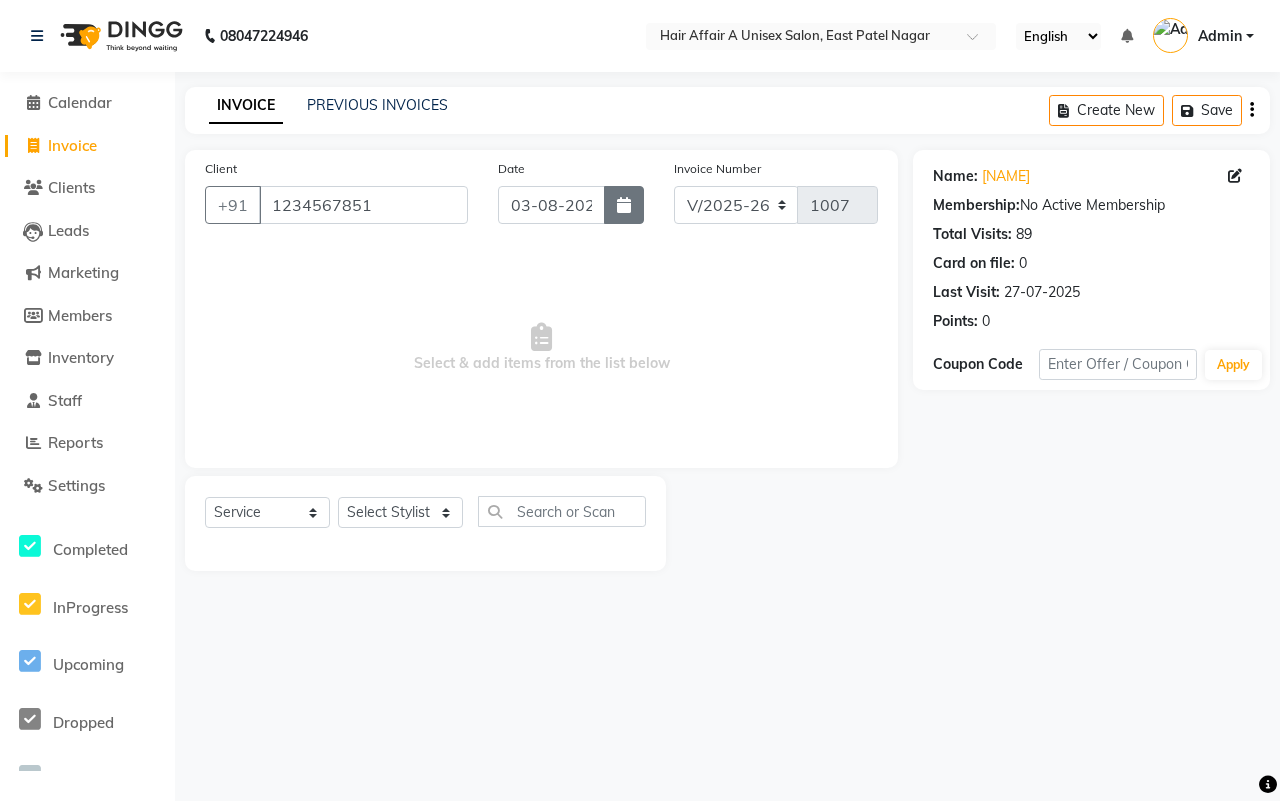 click 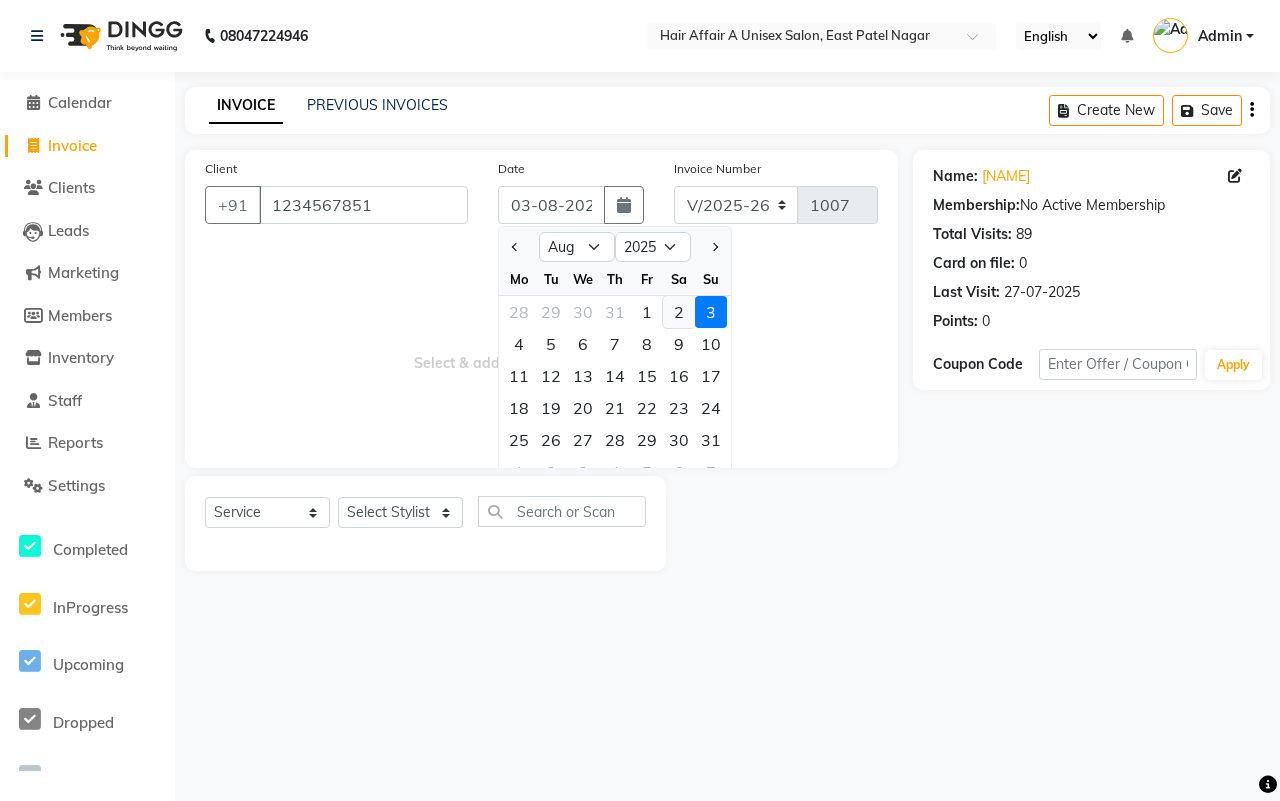 click on "2" 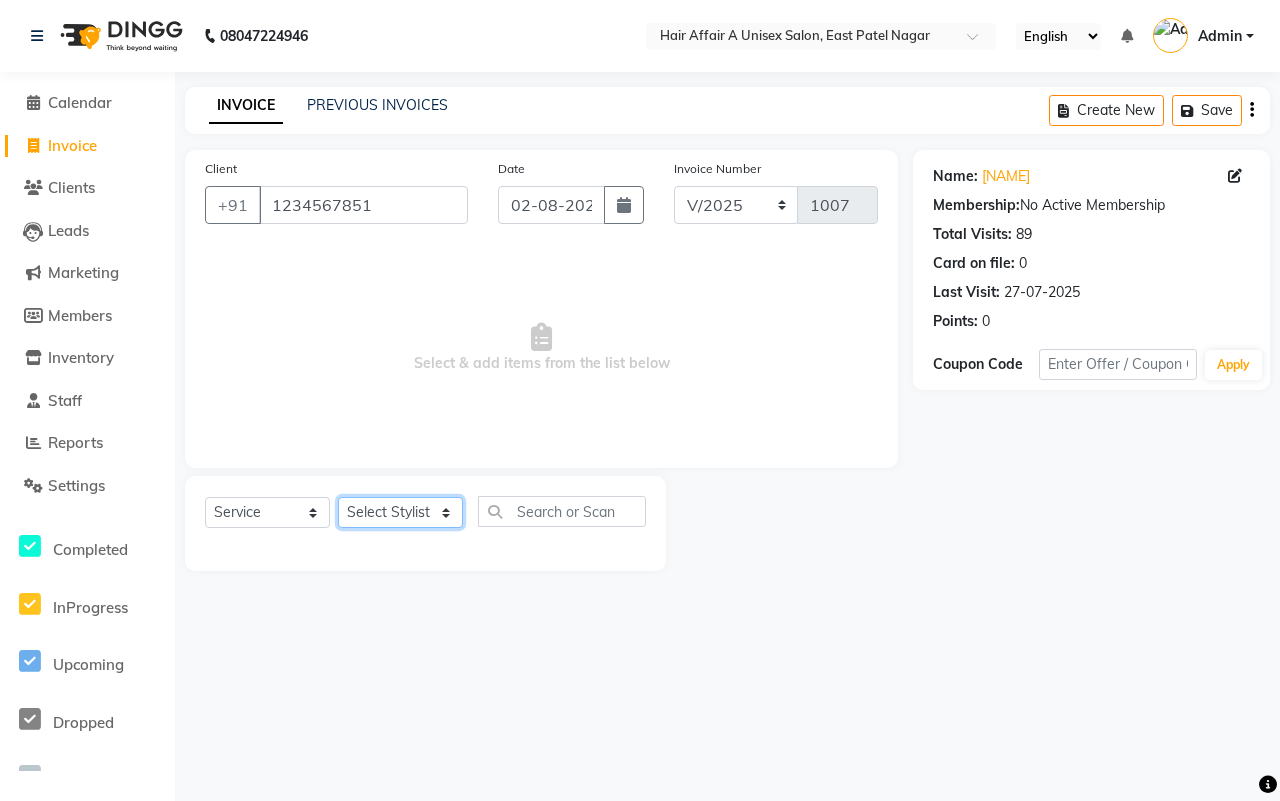 click on "Select Stylist [NAME] [NAME] [NAME] [NAME] [NAME] [NAME] [NAME] [NAME] [NAME] [NAME] [NAME] [NAME]" 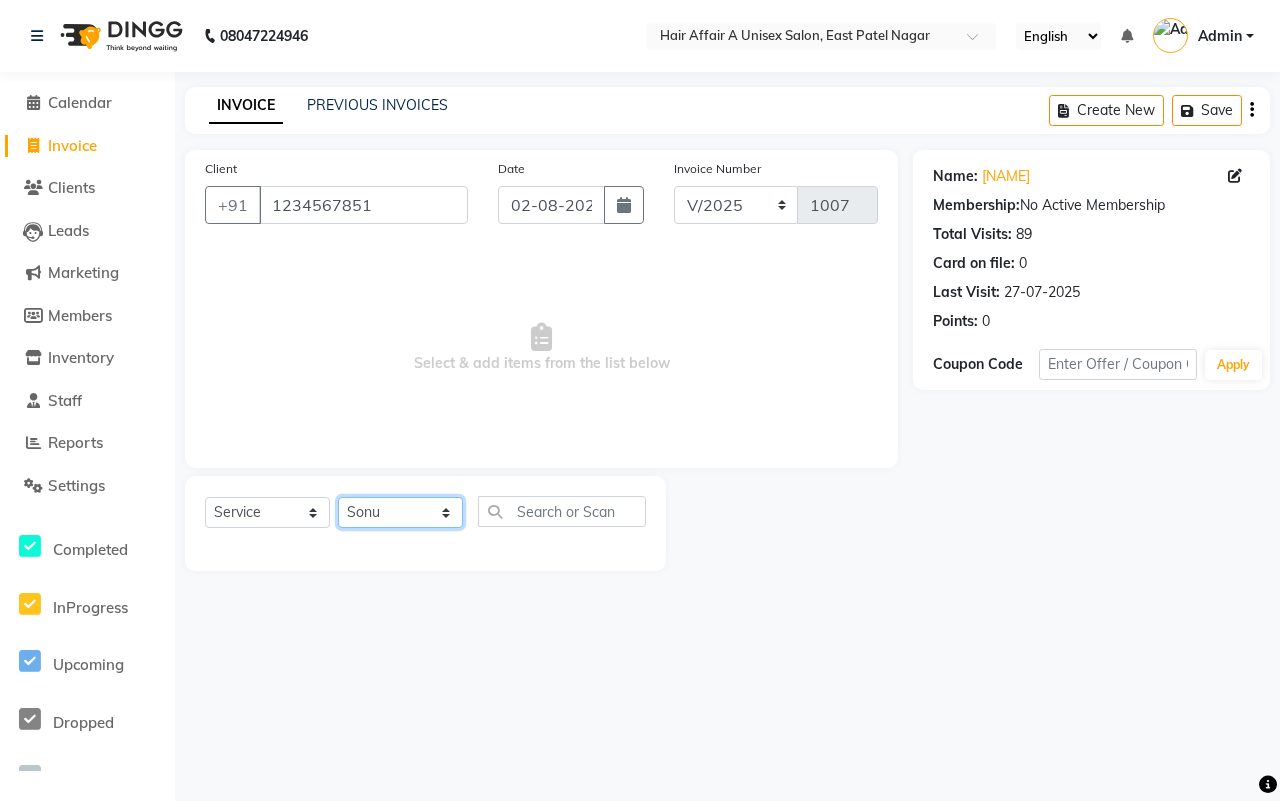 click on "Select Stylist [NAME] [NAME] [NAME] [NAME] [NAME] [NAME] [NAME] [NAME] [NAME] [NAME] [NAME] [NAME]" 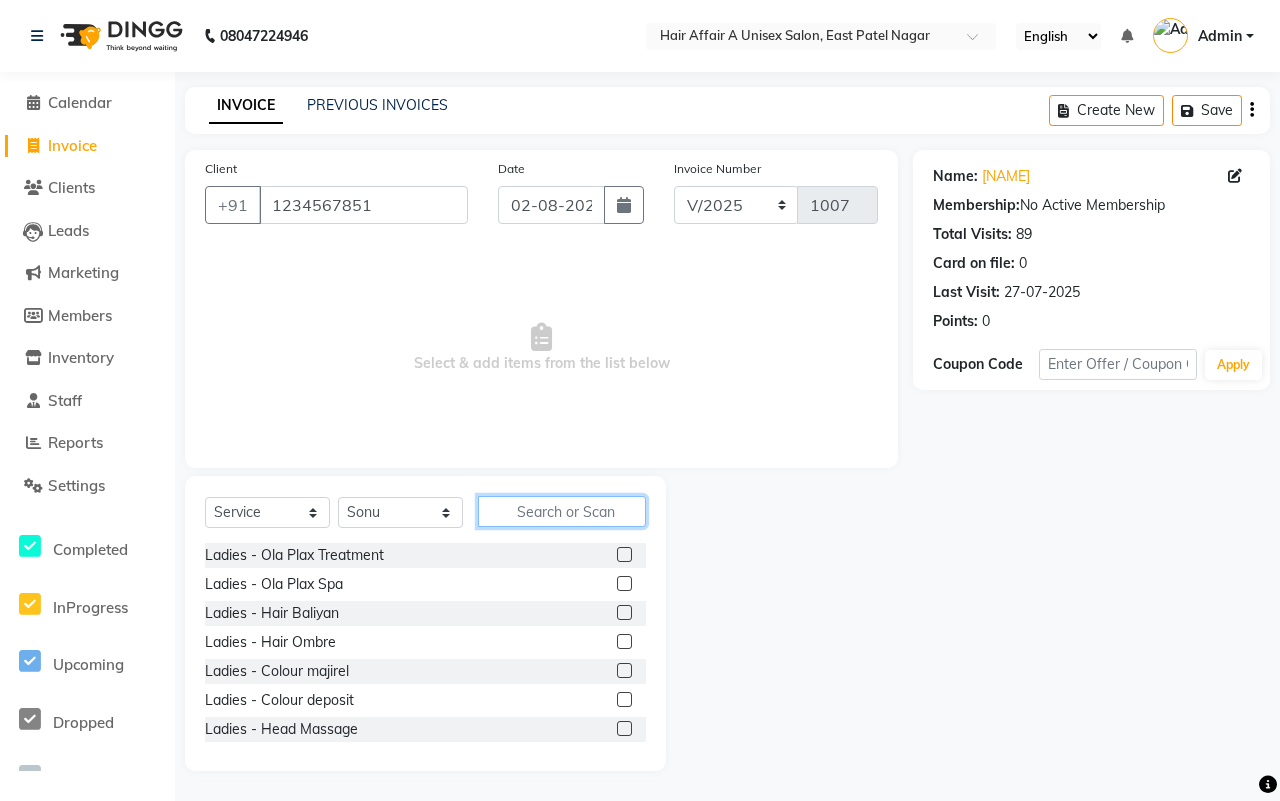 click 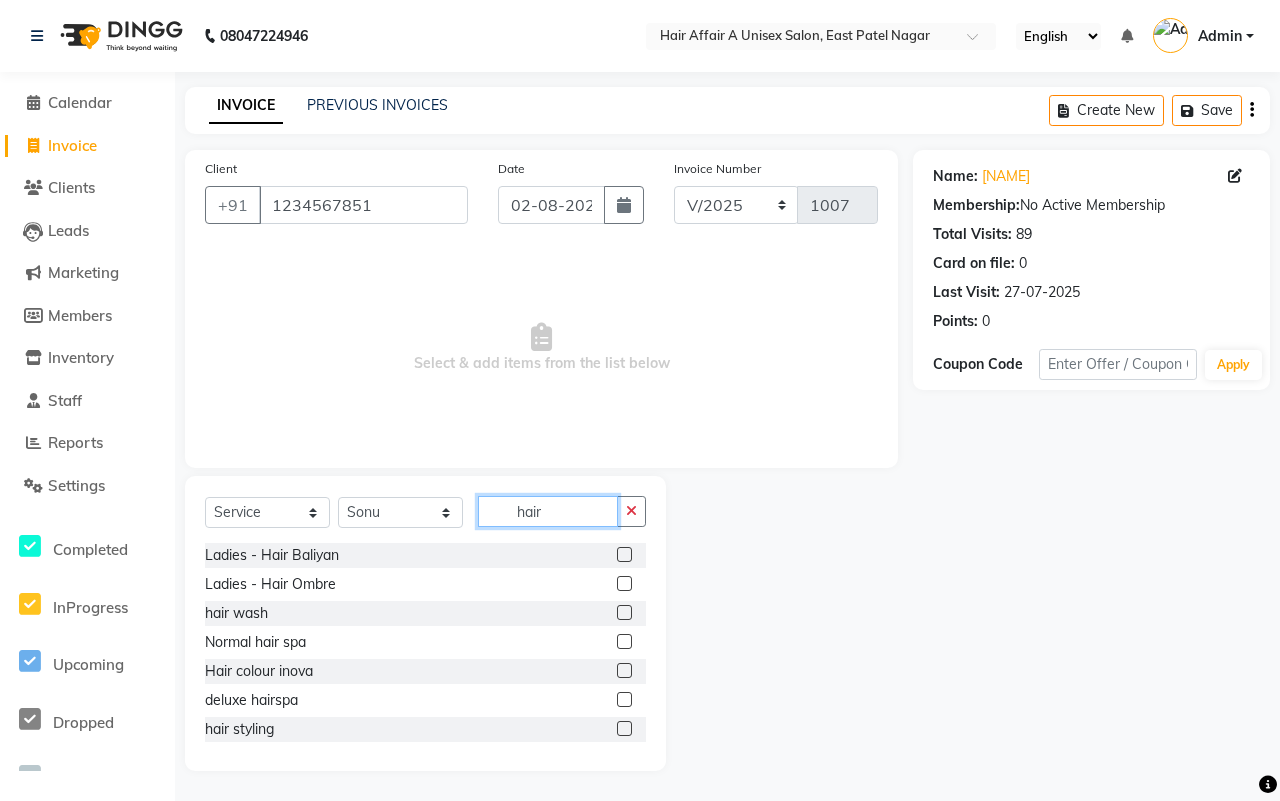 type on "hair" 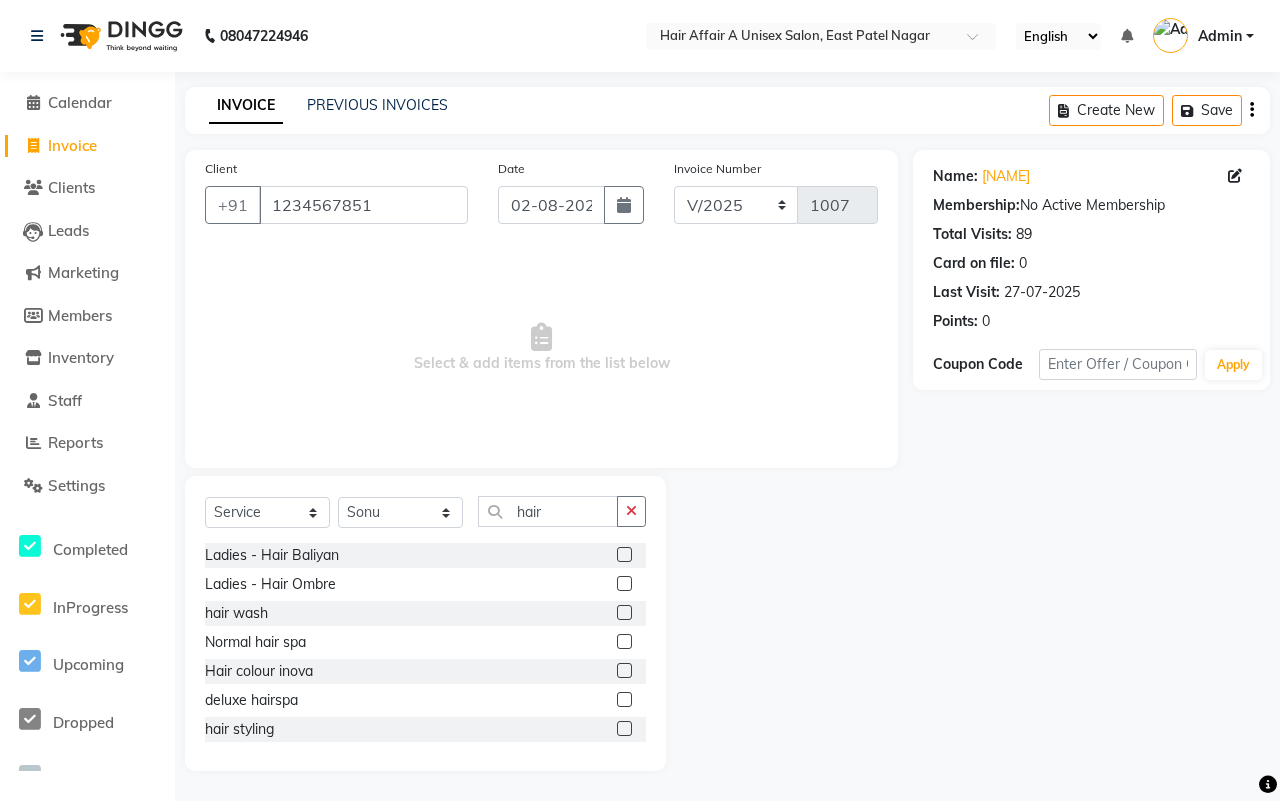 click 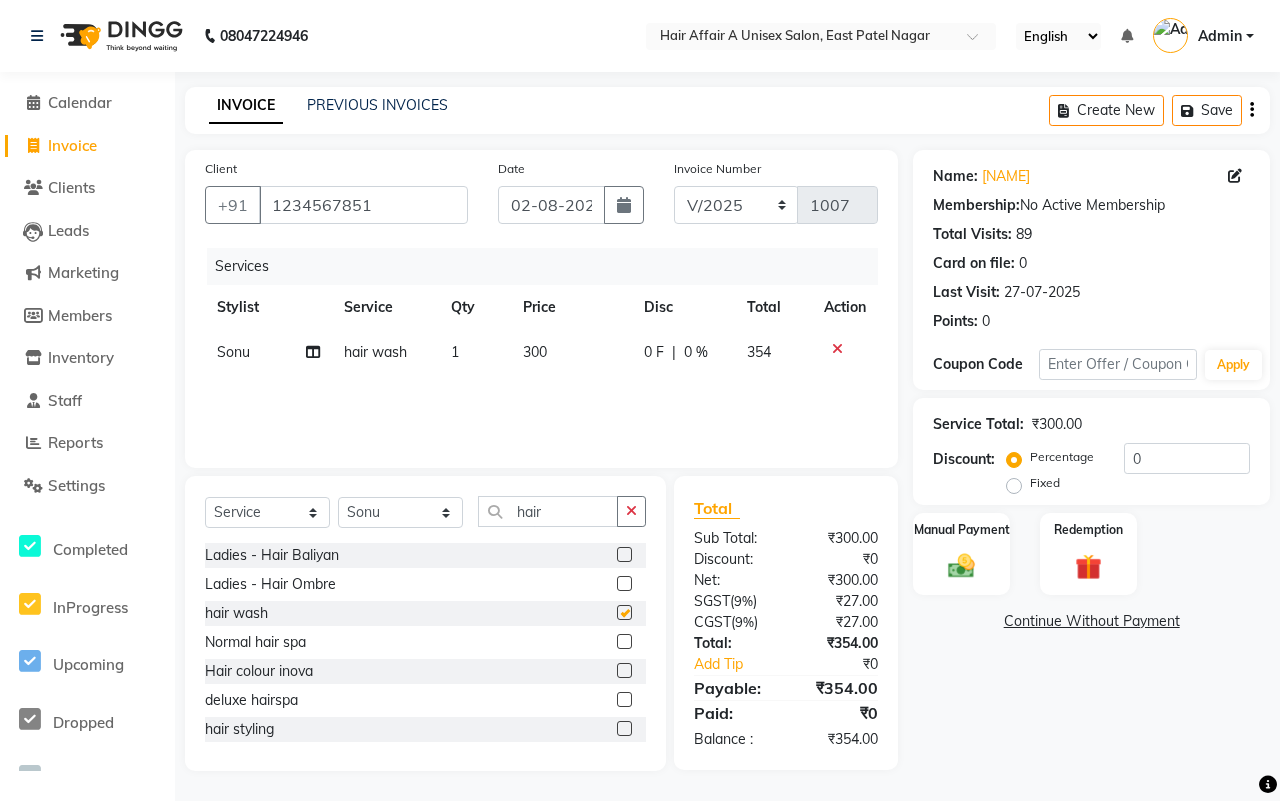 checkbox on "false" 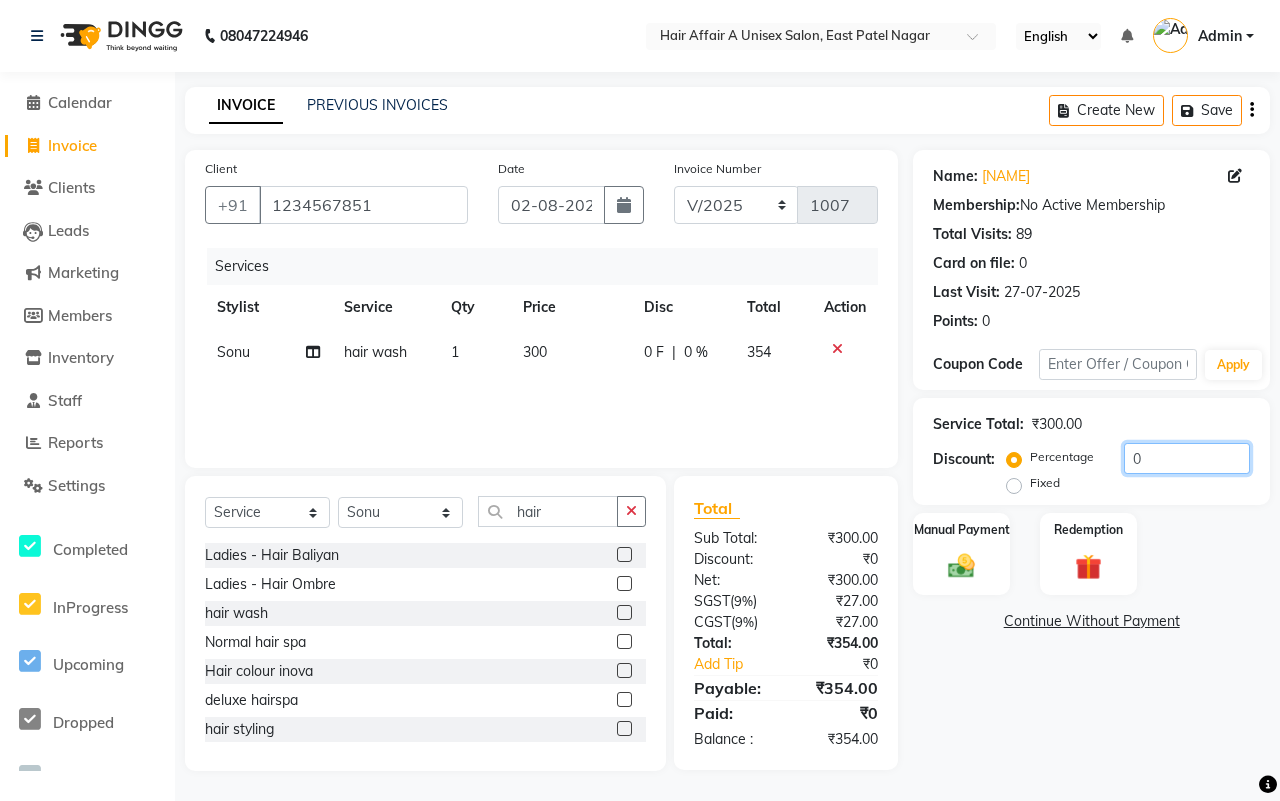 click on "0" 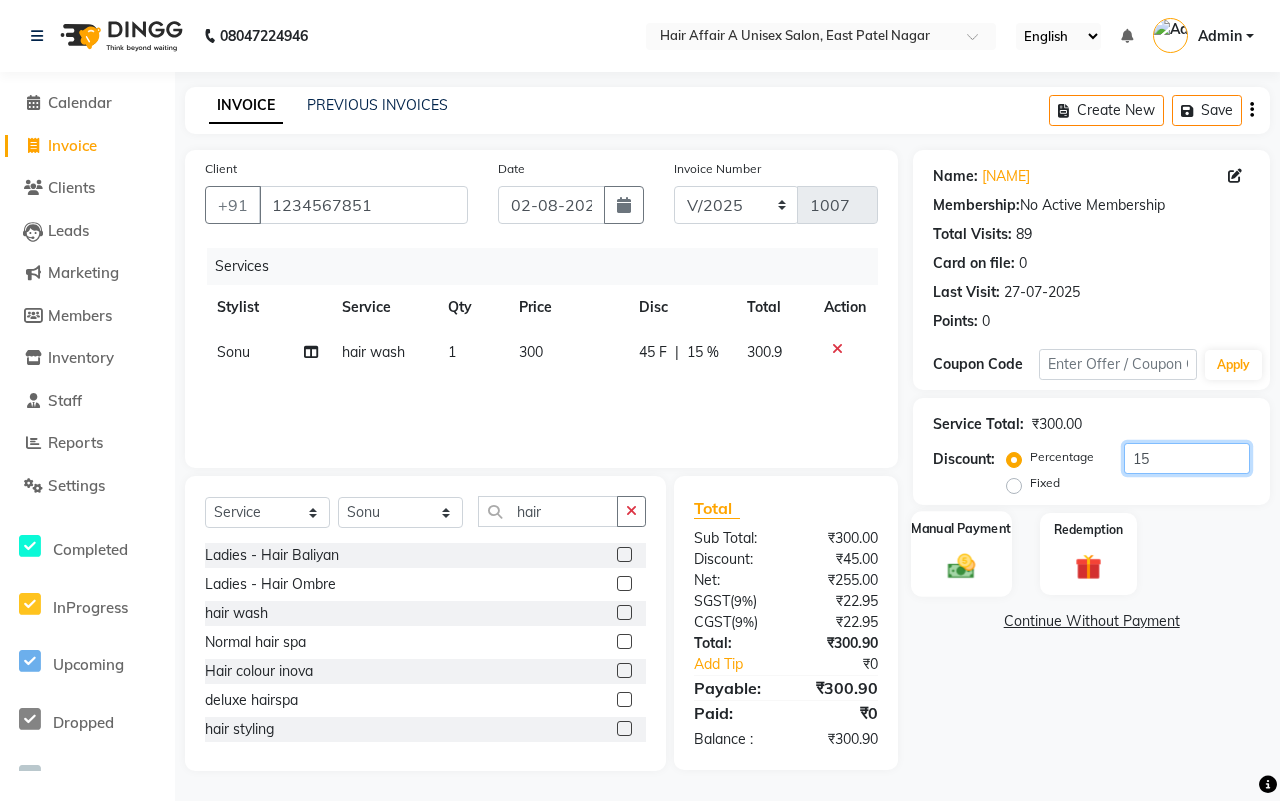 type on "15" 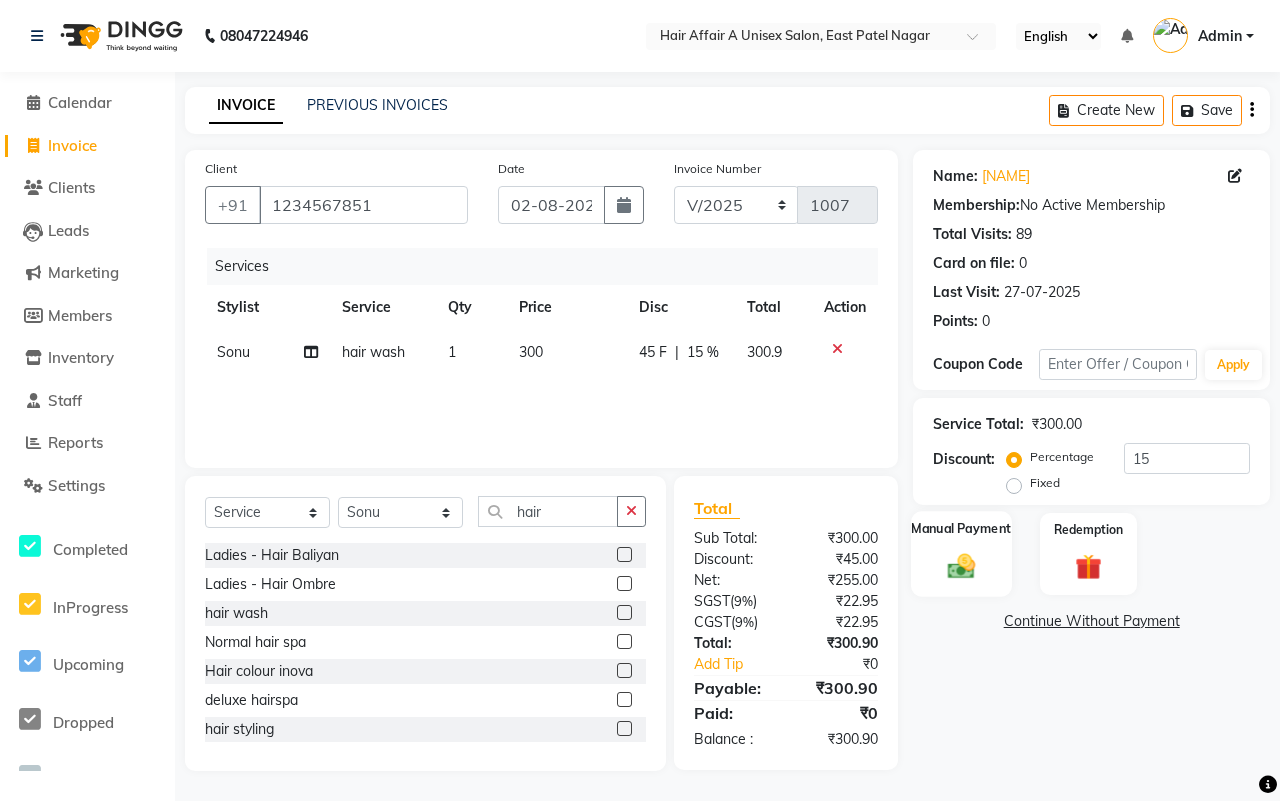 click 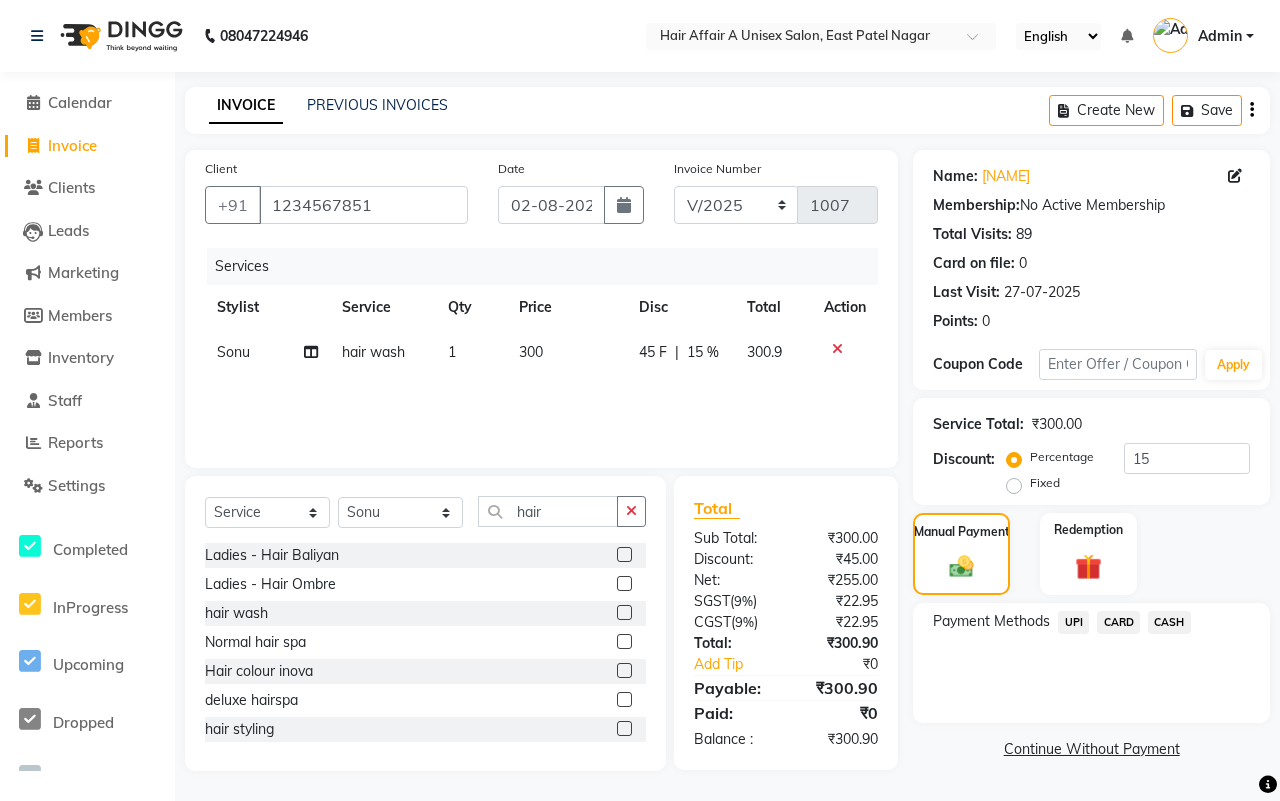 click on "UPI" 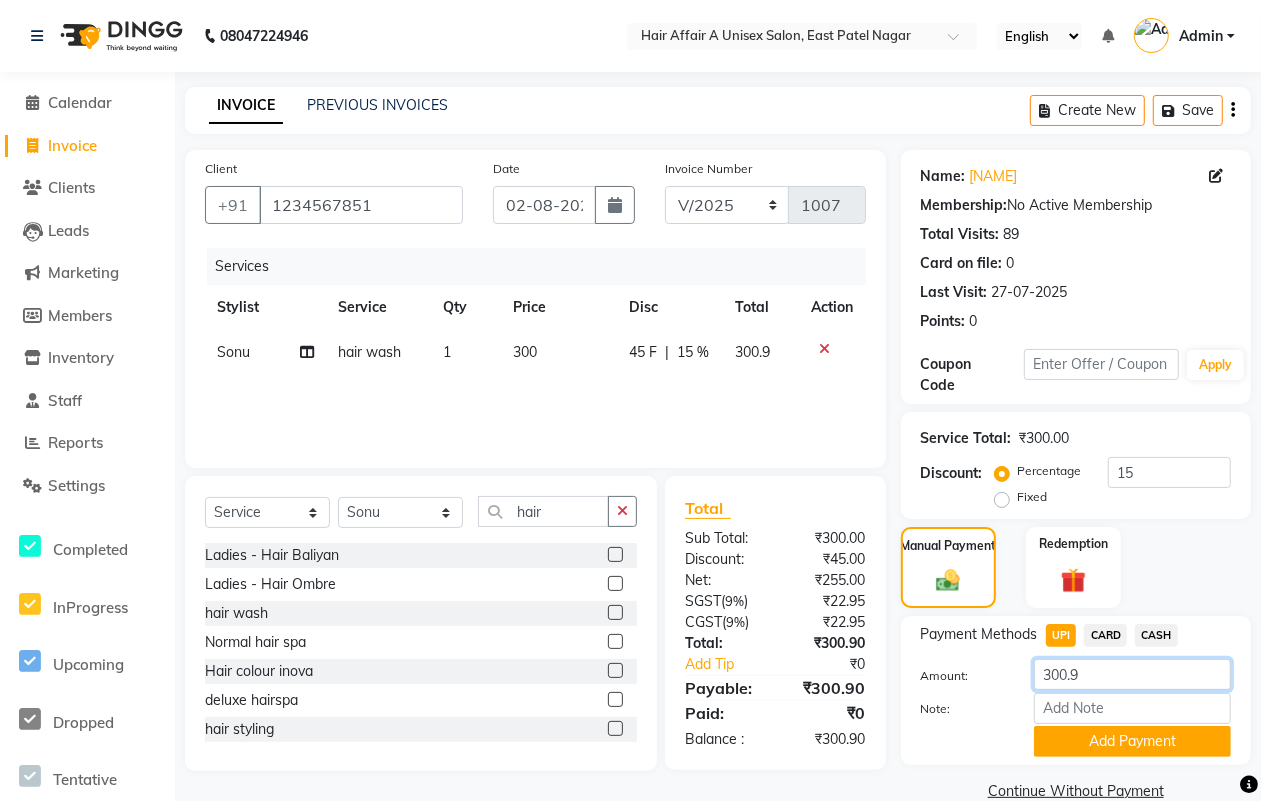 click on "300.9" 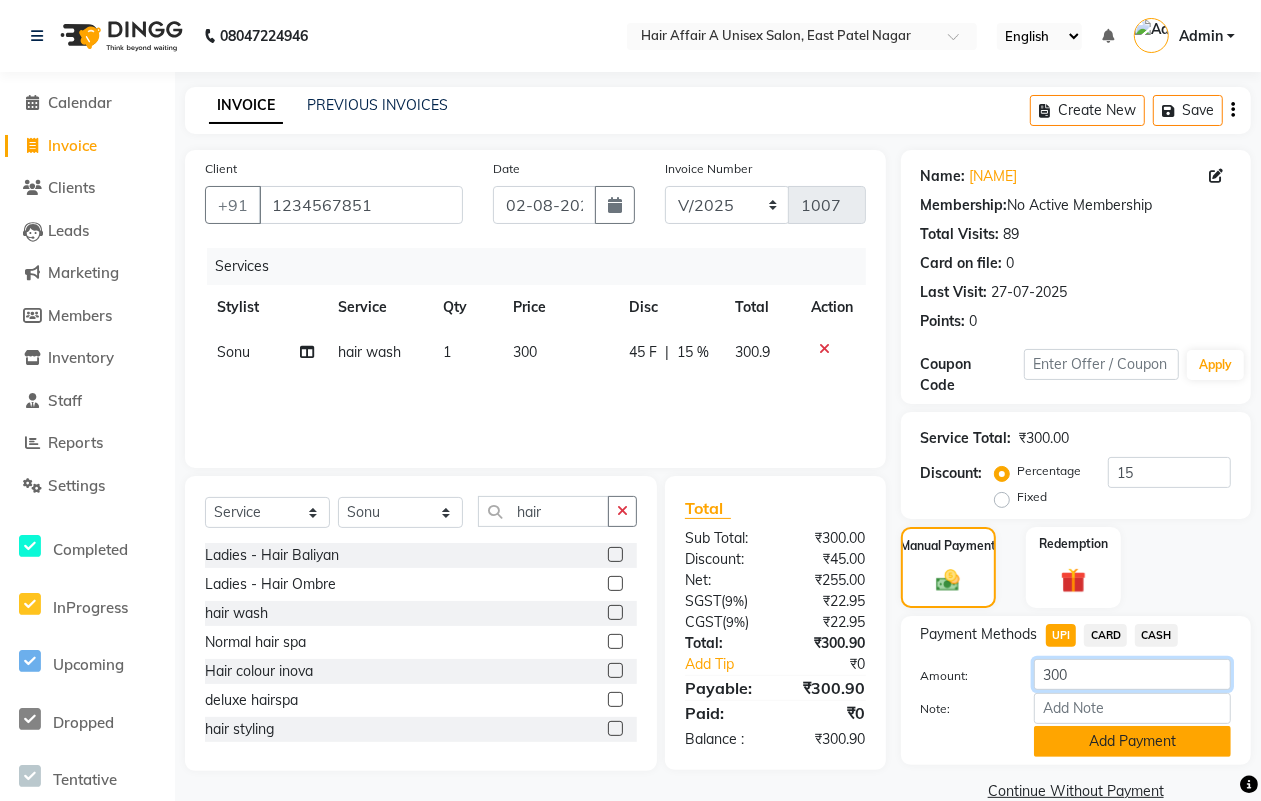 type on "300" 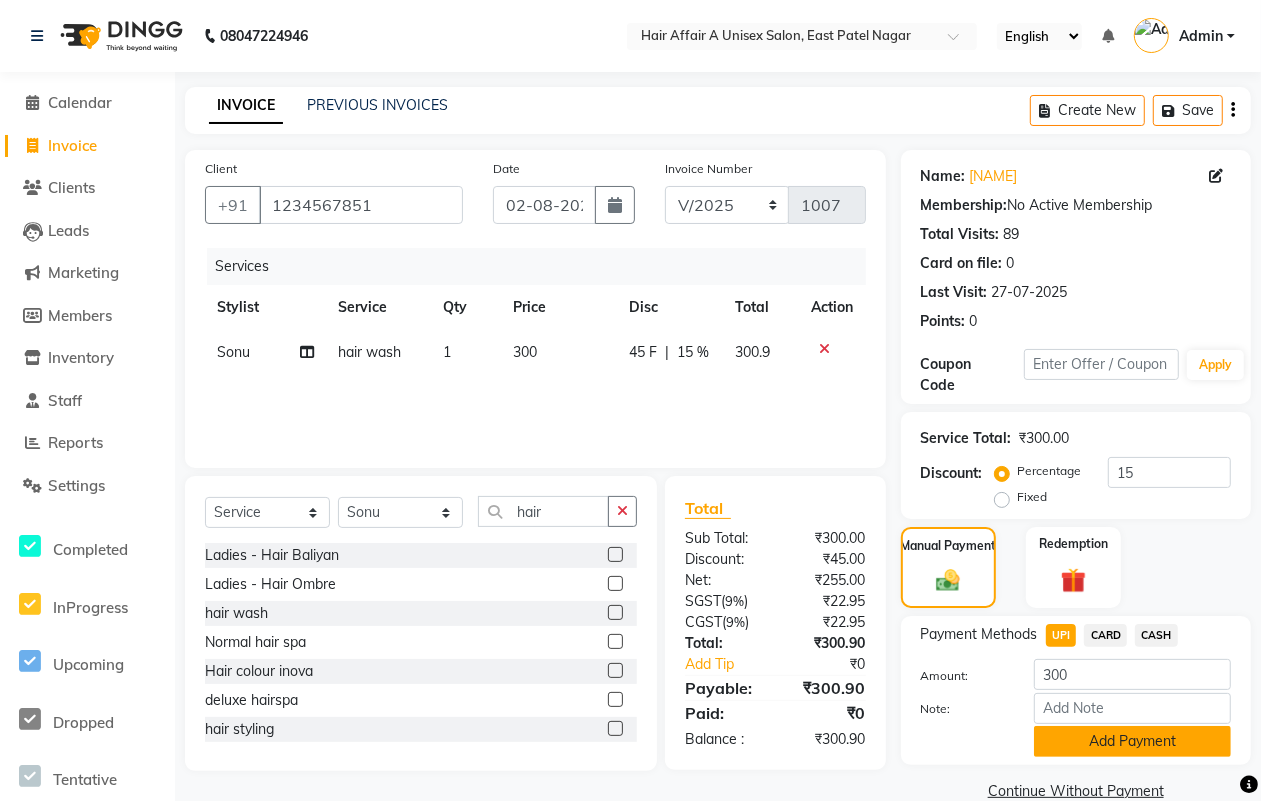 click on "Add Payment" 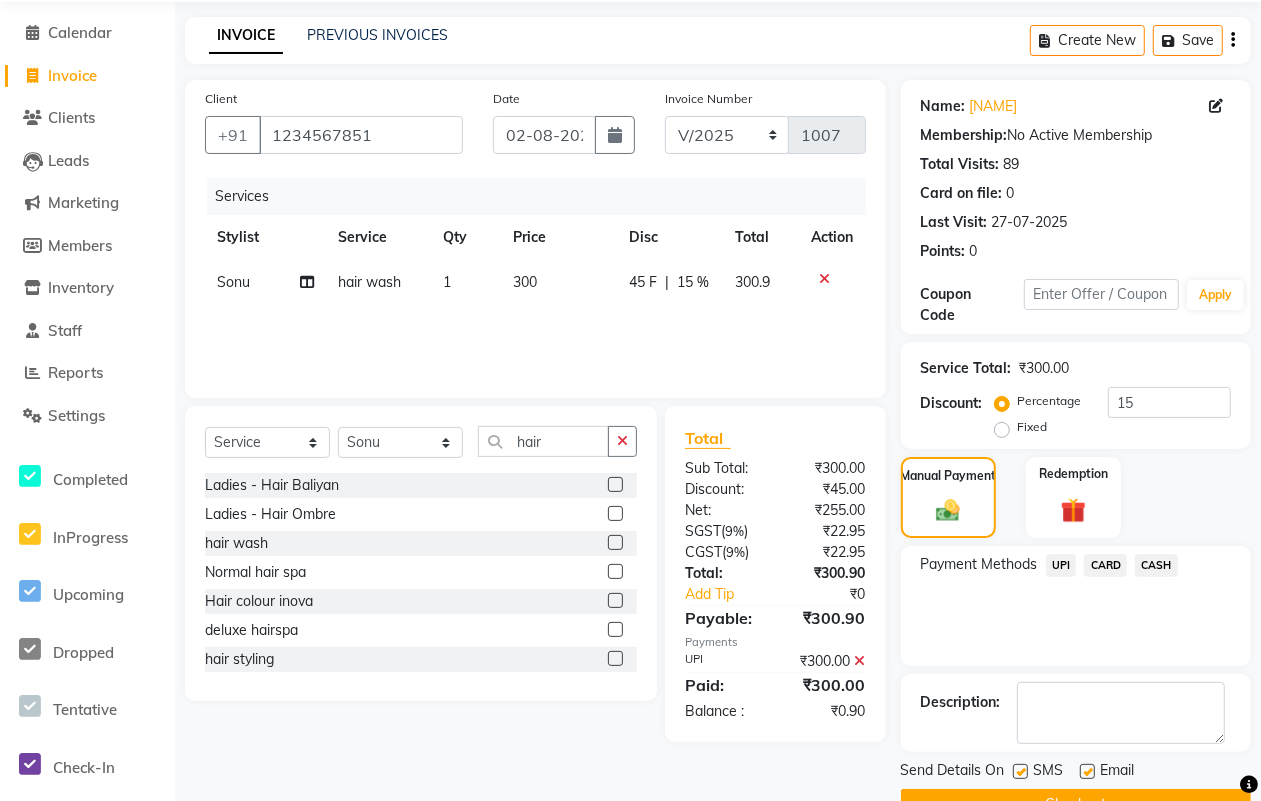 scroll, scrollTop: 120, scrollLeft: 0, axis: vertical 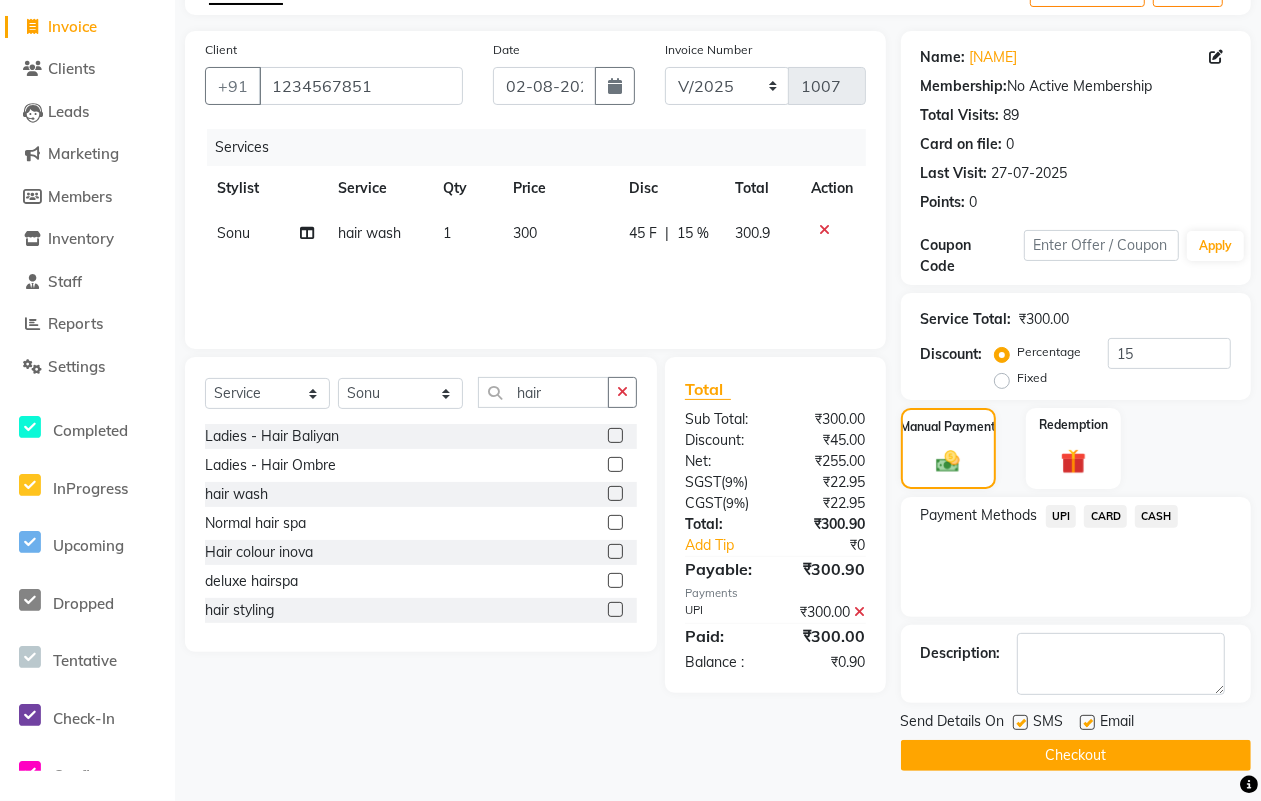 click 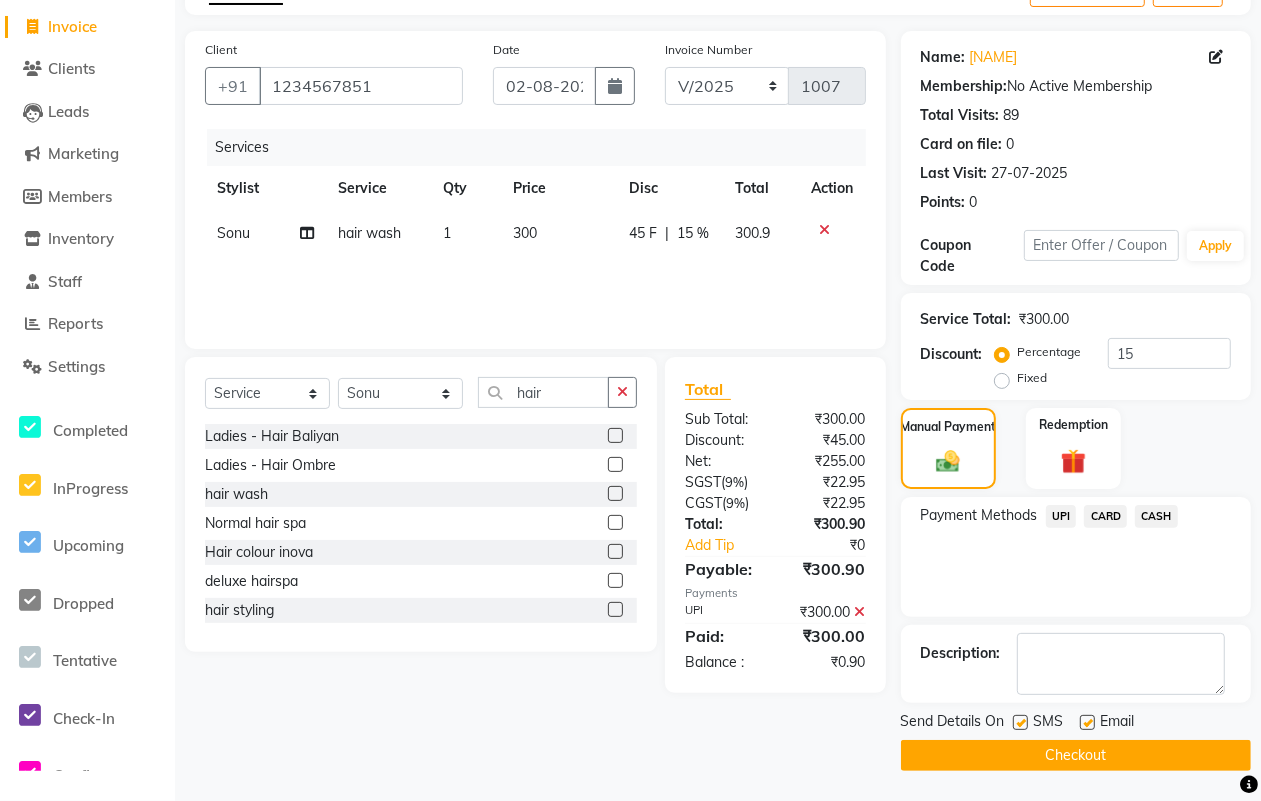 click at bounding box center (1019, 723) 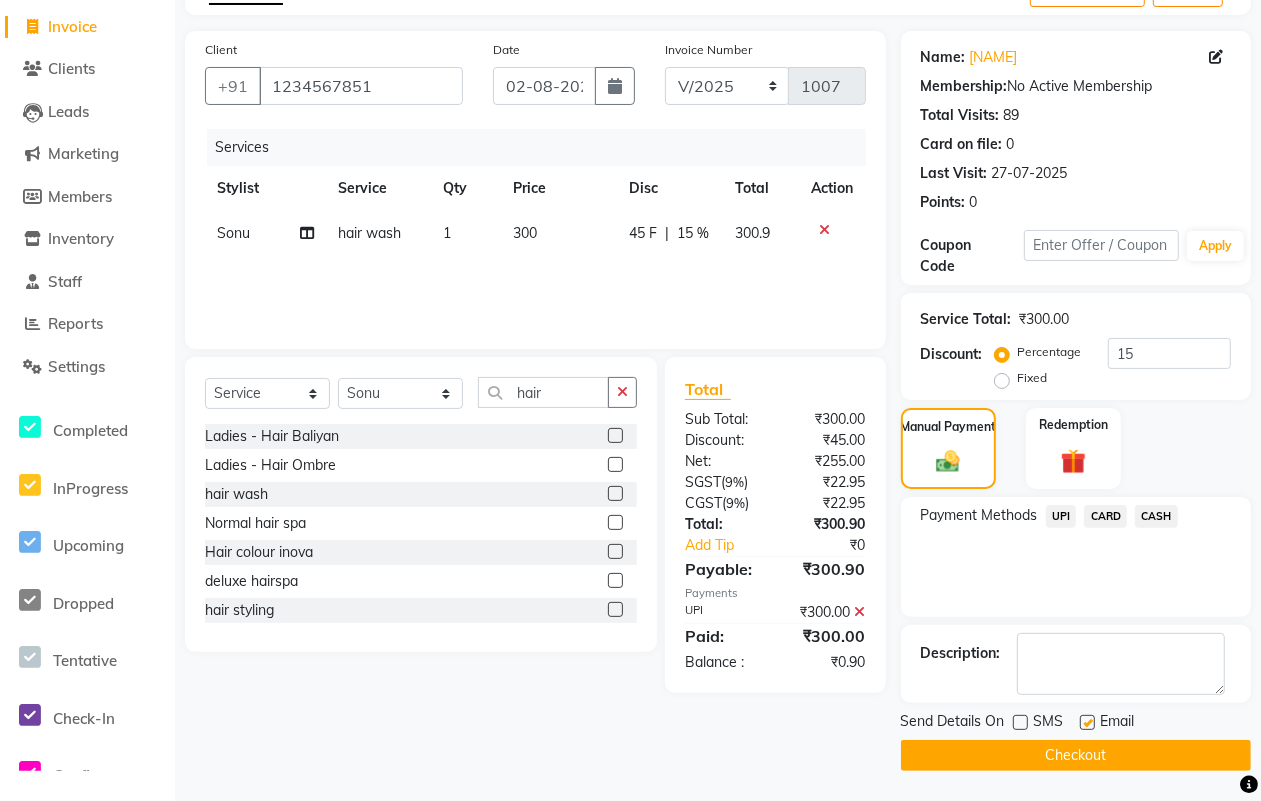 click 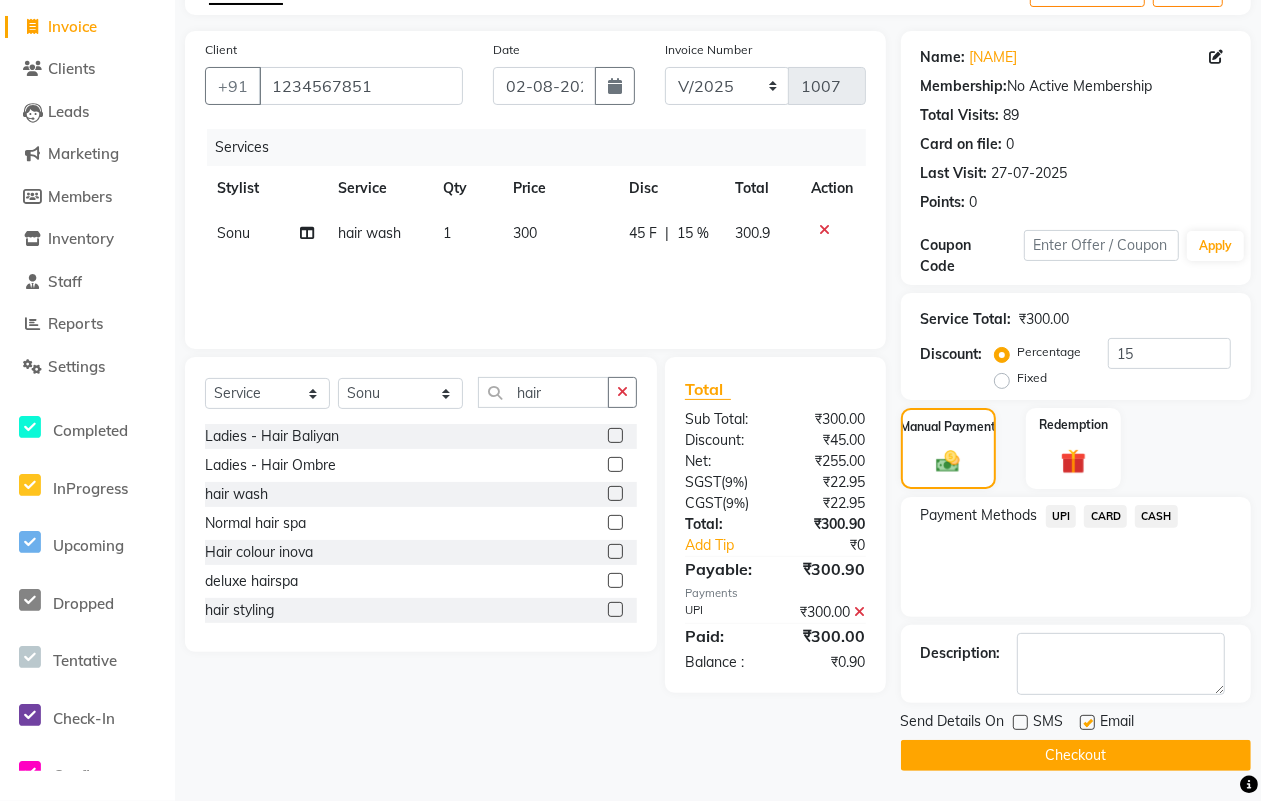 click at bounding box center [1086, 723] 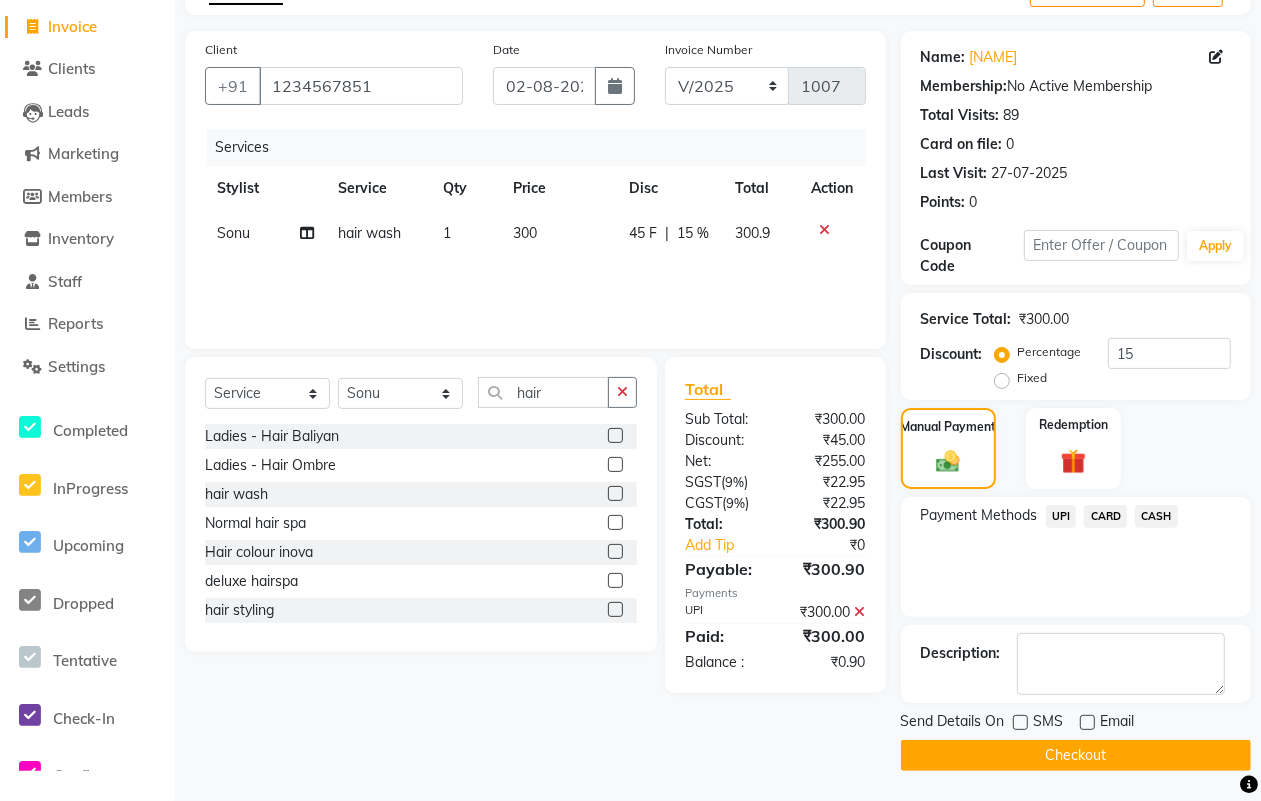 click on "Checkout" 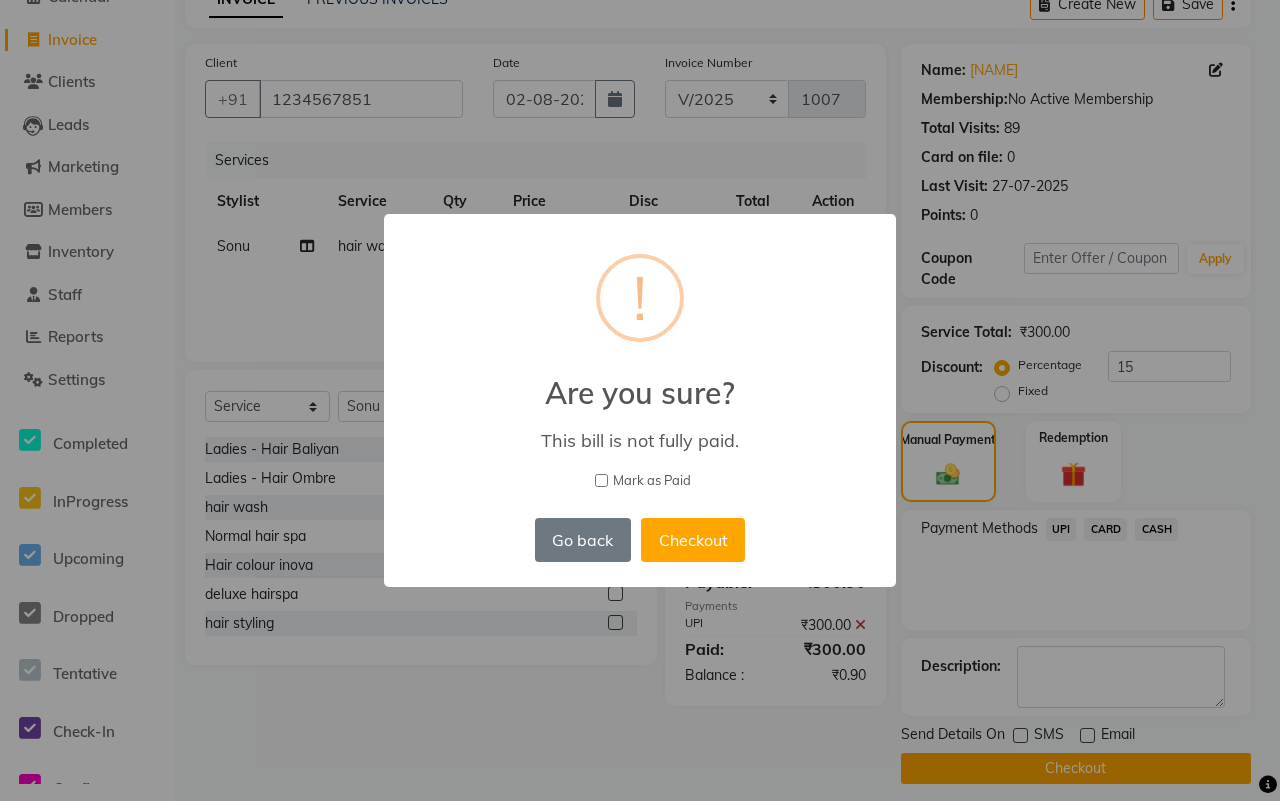 click on "Mark as Paid" at bounding box center [652, 481] 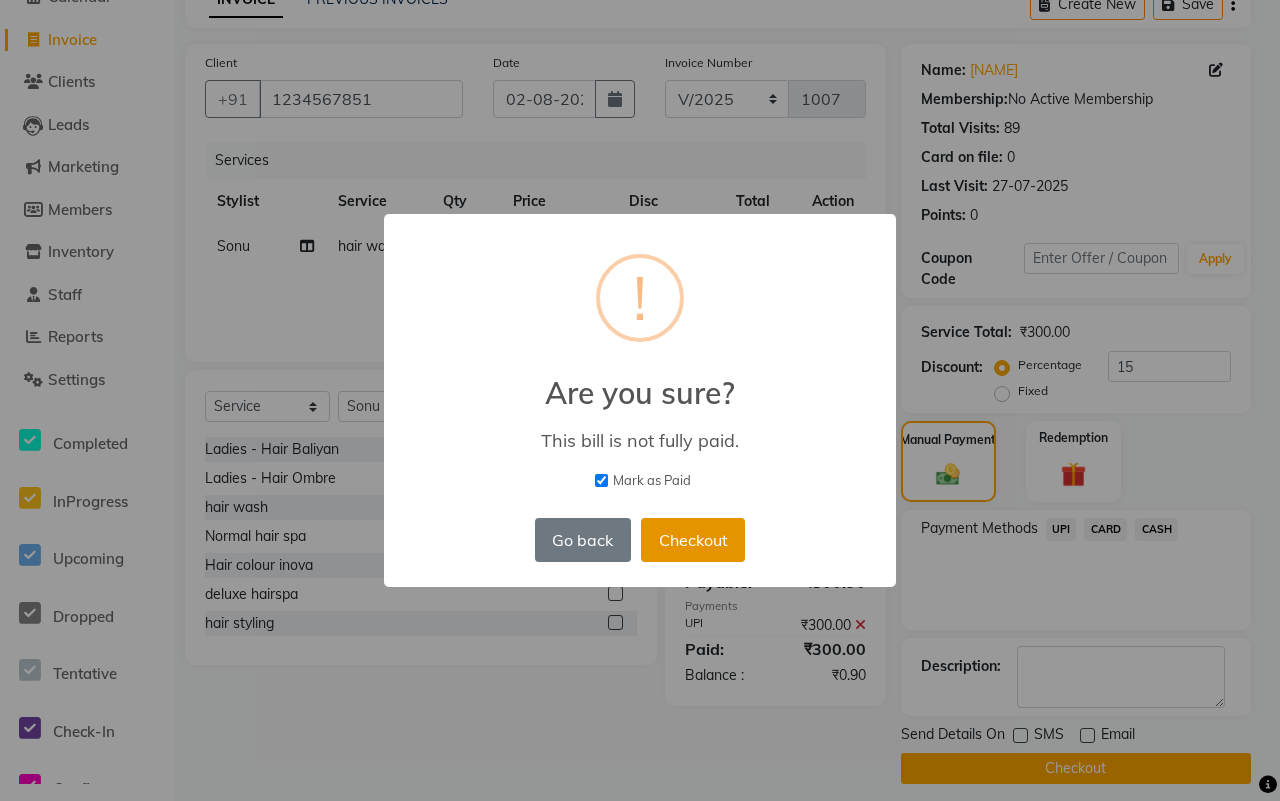click on "Checkout" at bounding box center (693, 540) 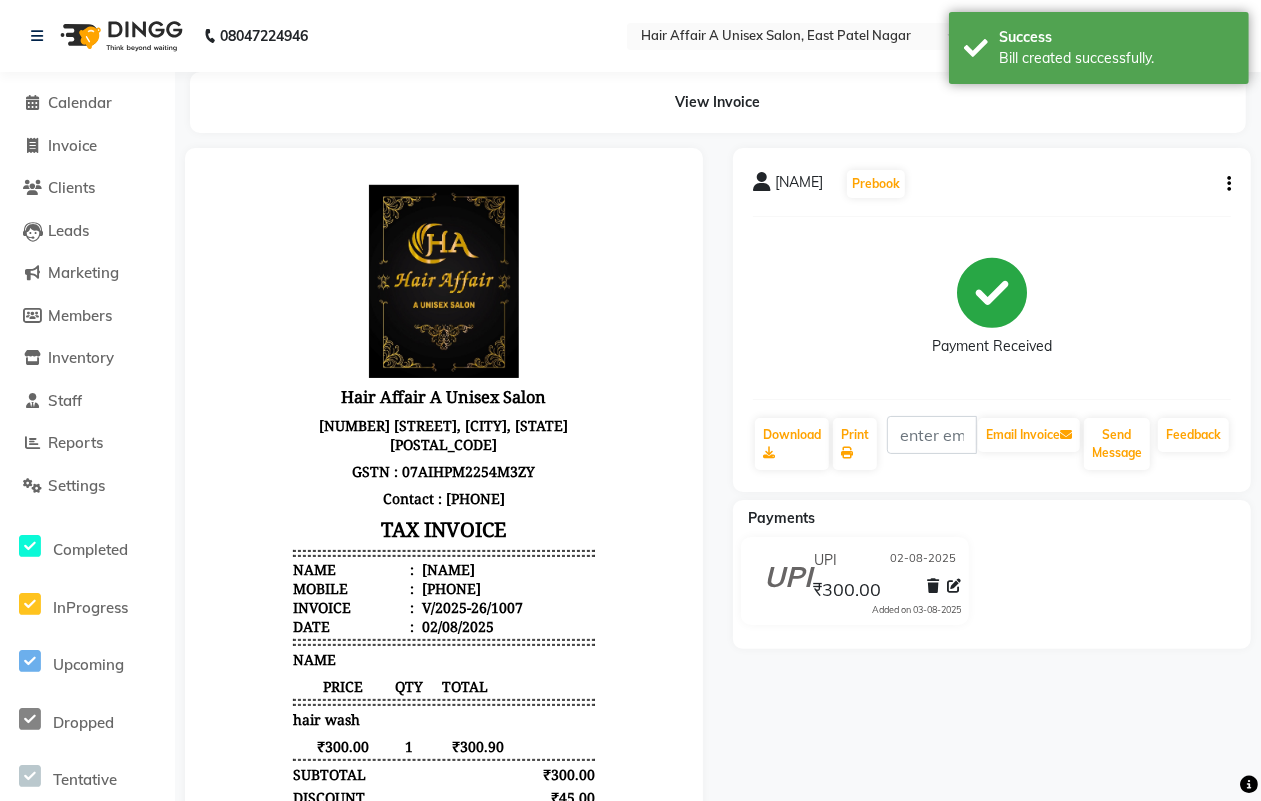 scroll, scrollTop: 0, scrollLeft: 0, axis: both 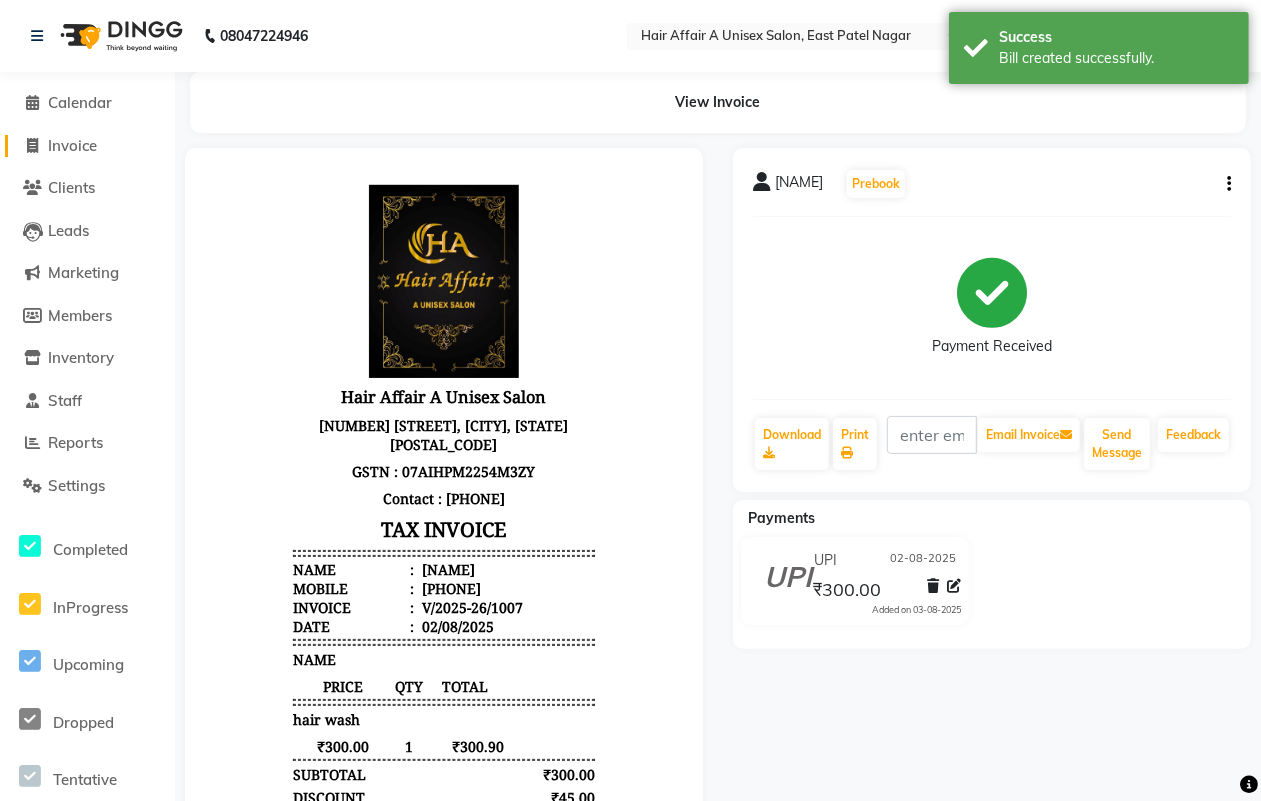 click on "Invoice" 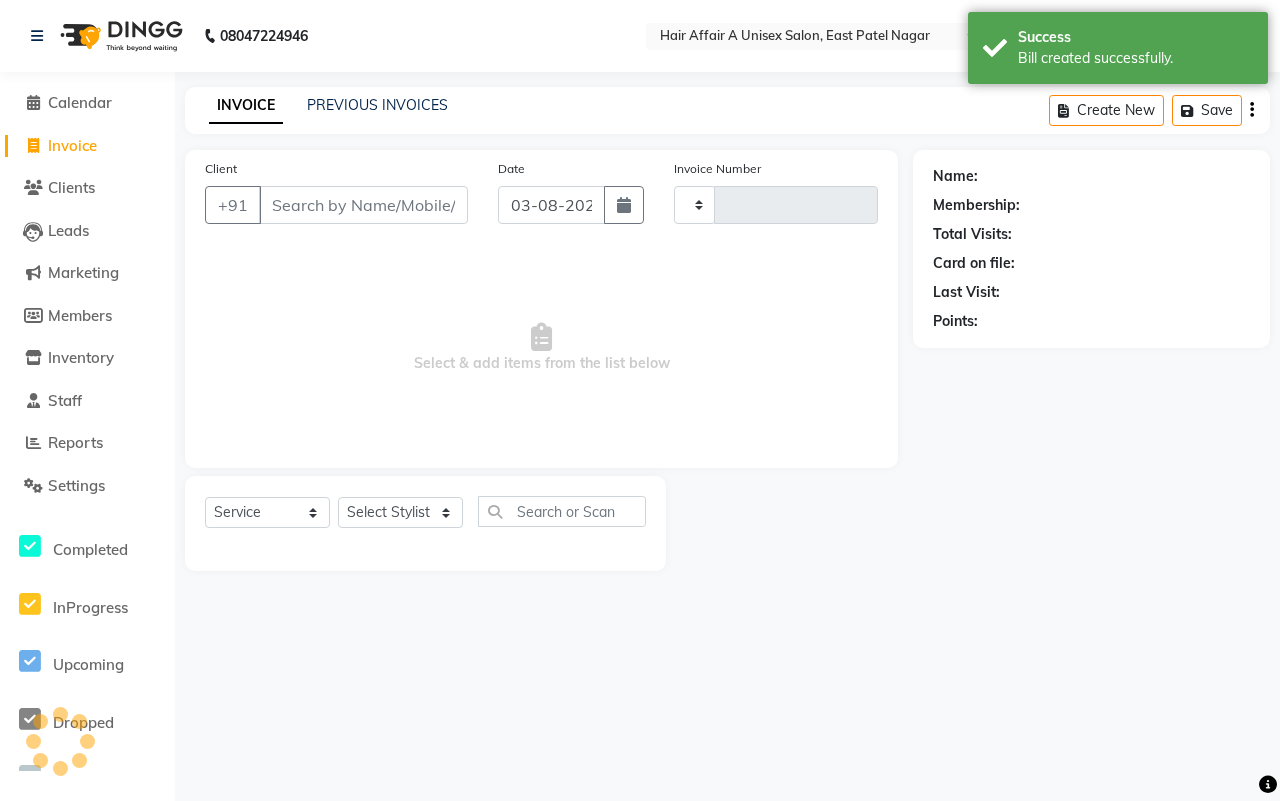 type on "1008" 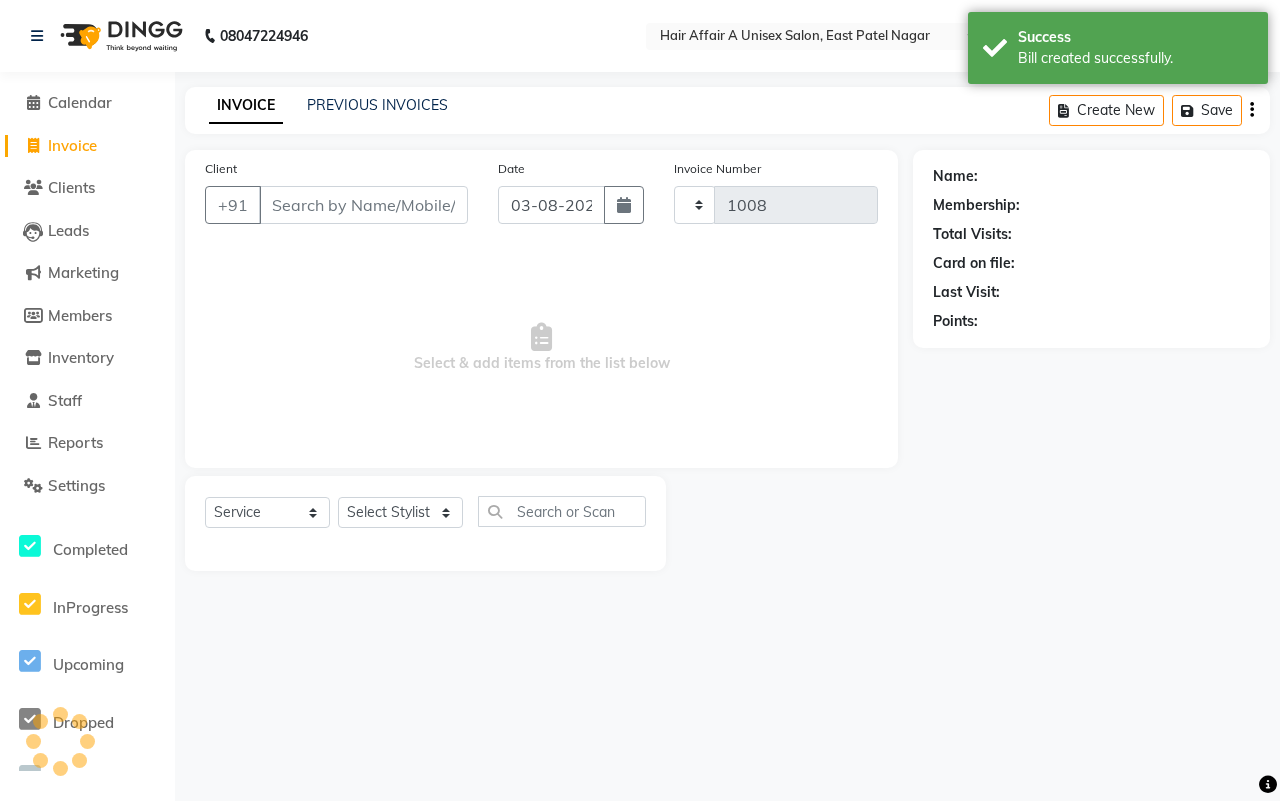 select on "4464" 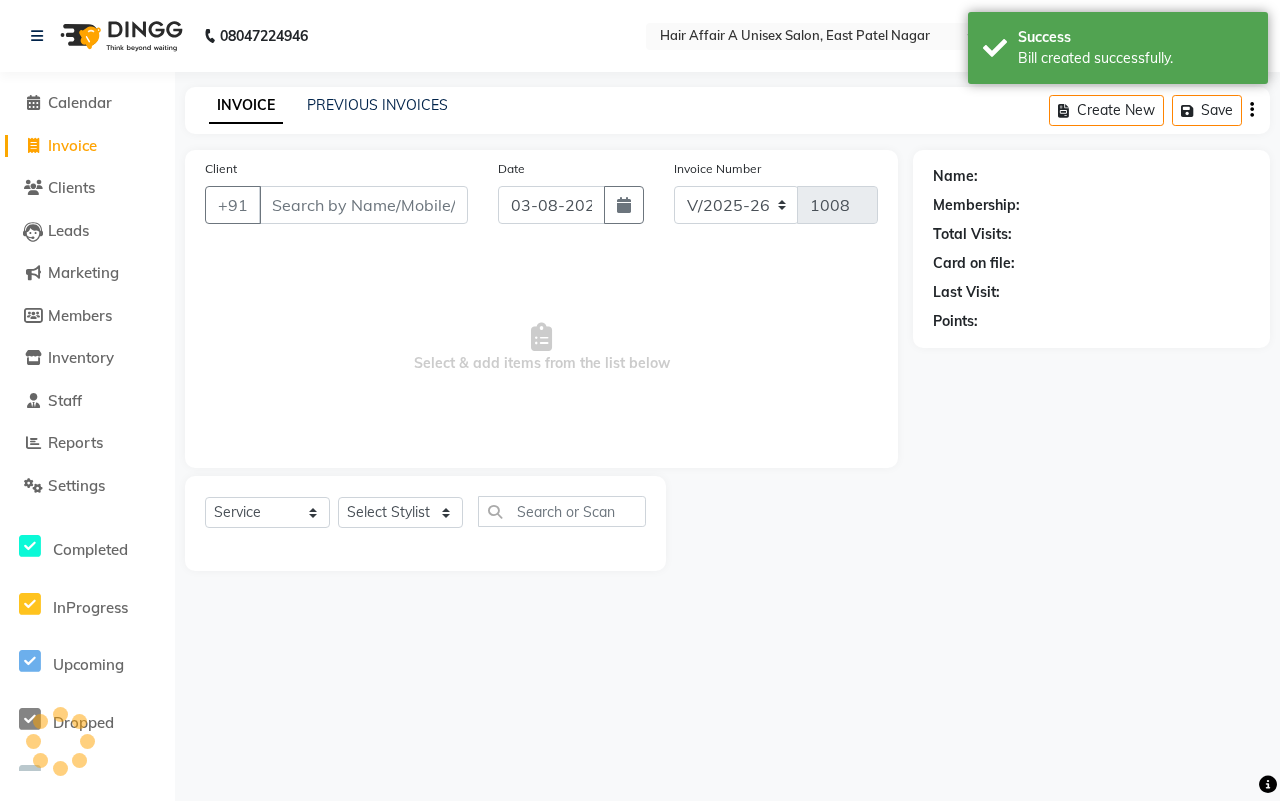 click on "Client" at bounding box center [363, 205] 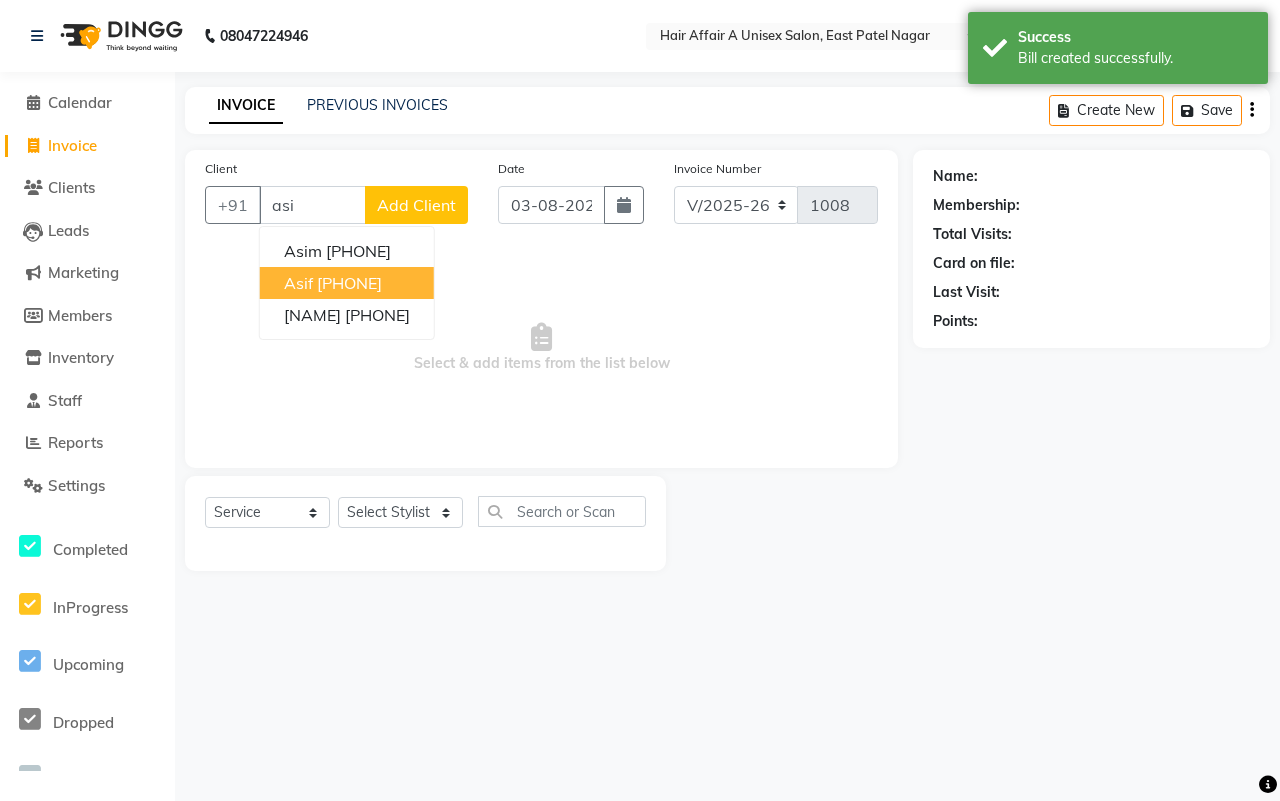 click on "[PHONE]" at bounding box center (349, 283) 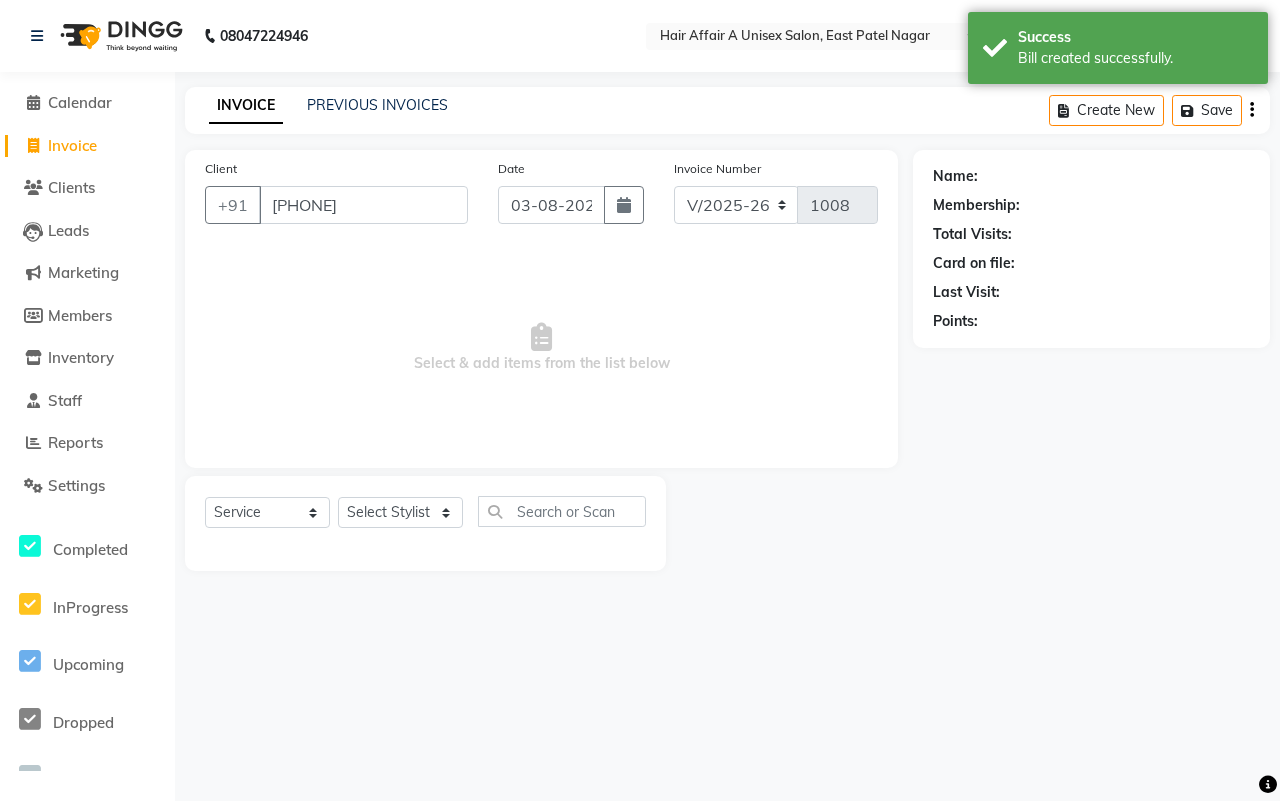 type on "[PHONE]" 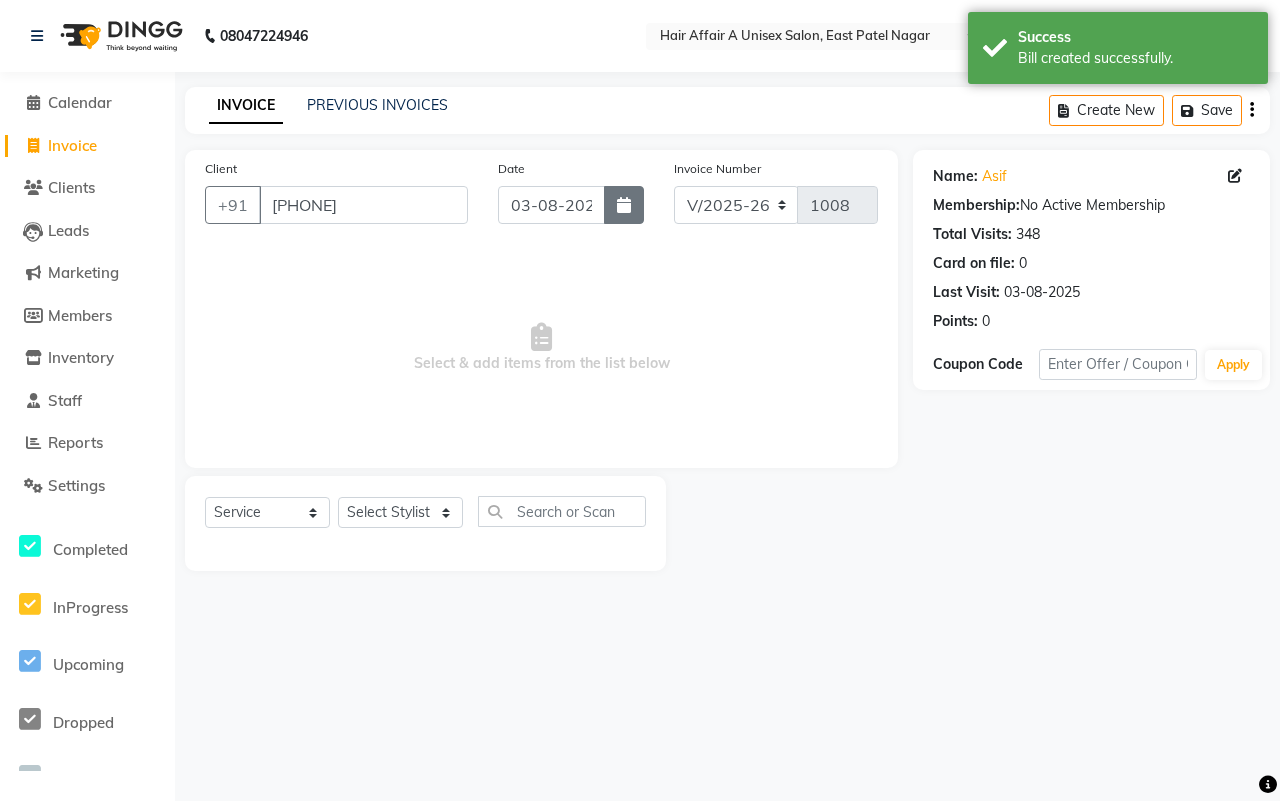 click 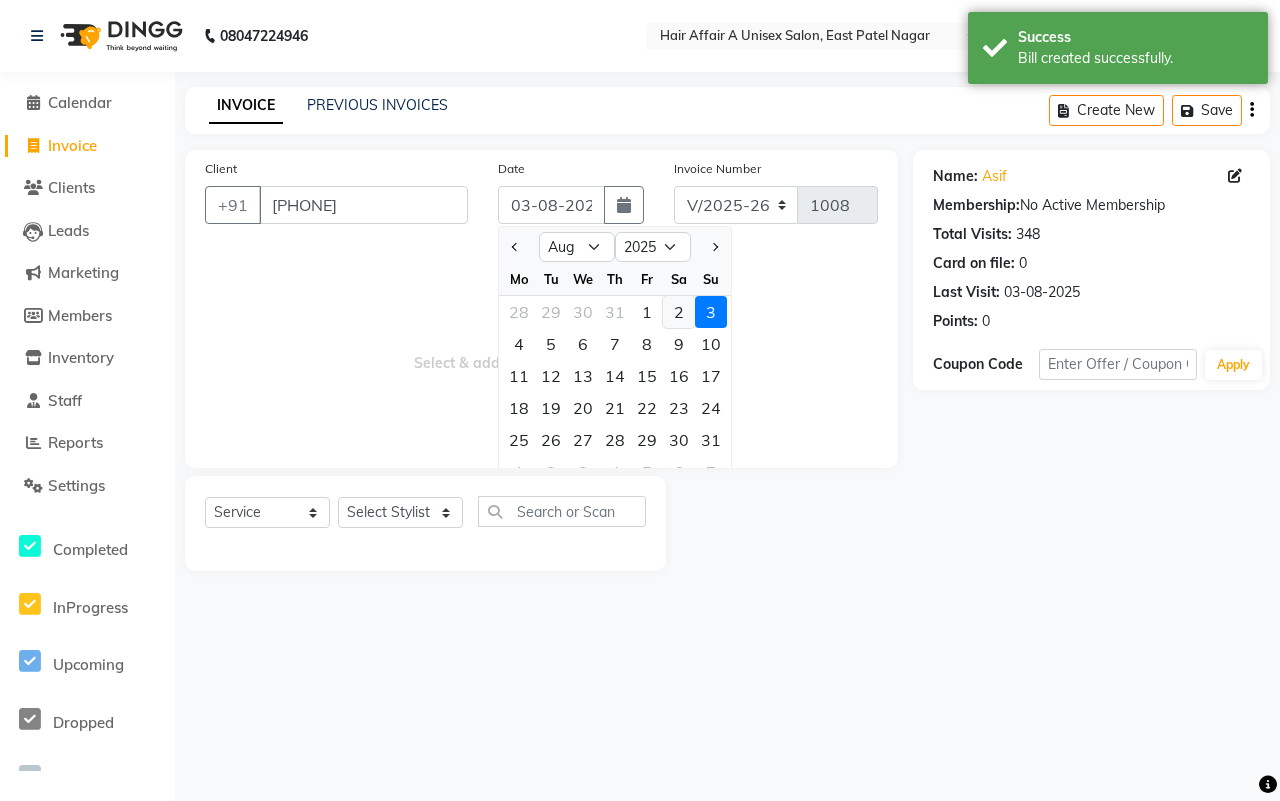 click on "2" 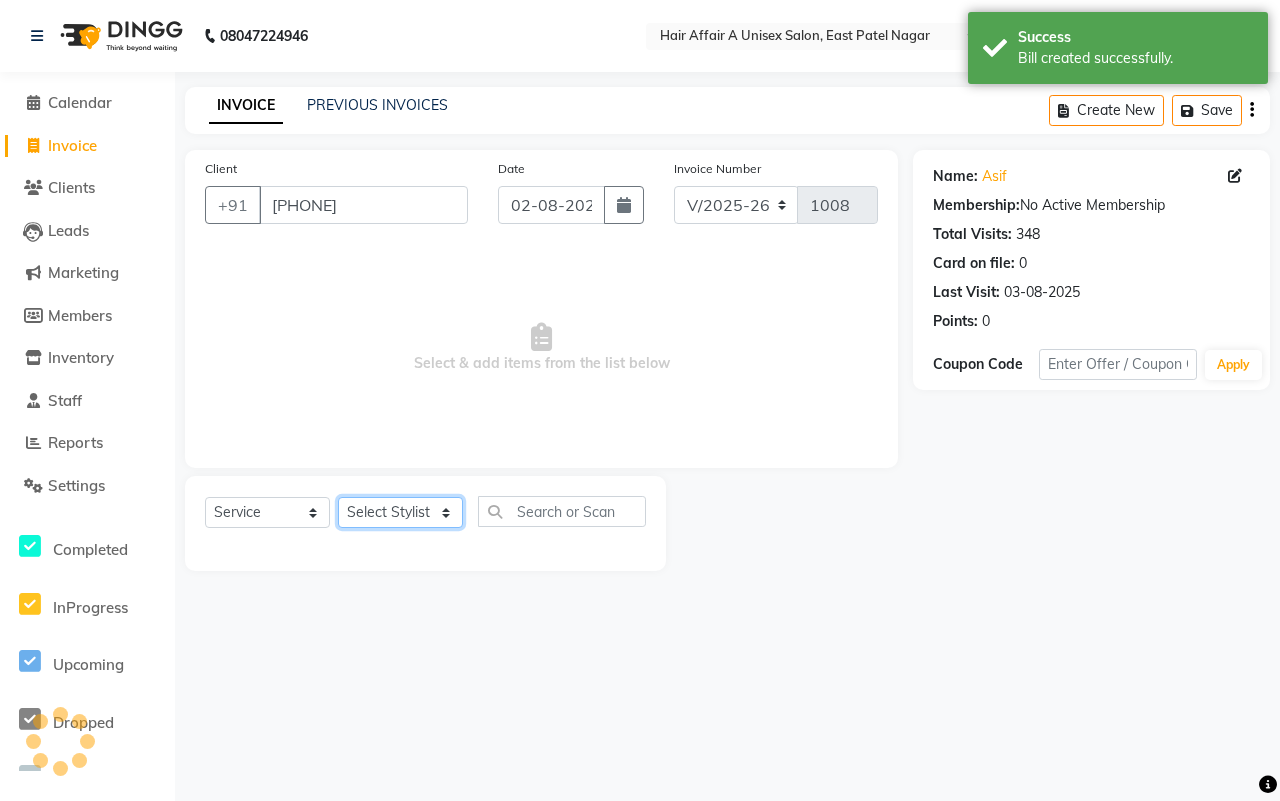 click on "Select Stylist [NAME] [NAME] [NAME] [NAME] [NAME] [NAME] [NAME] [NAME] [NAME] [NAME] [NAME] [NAME]" 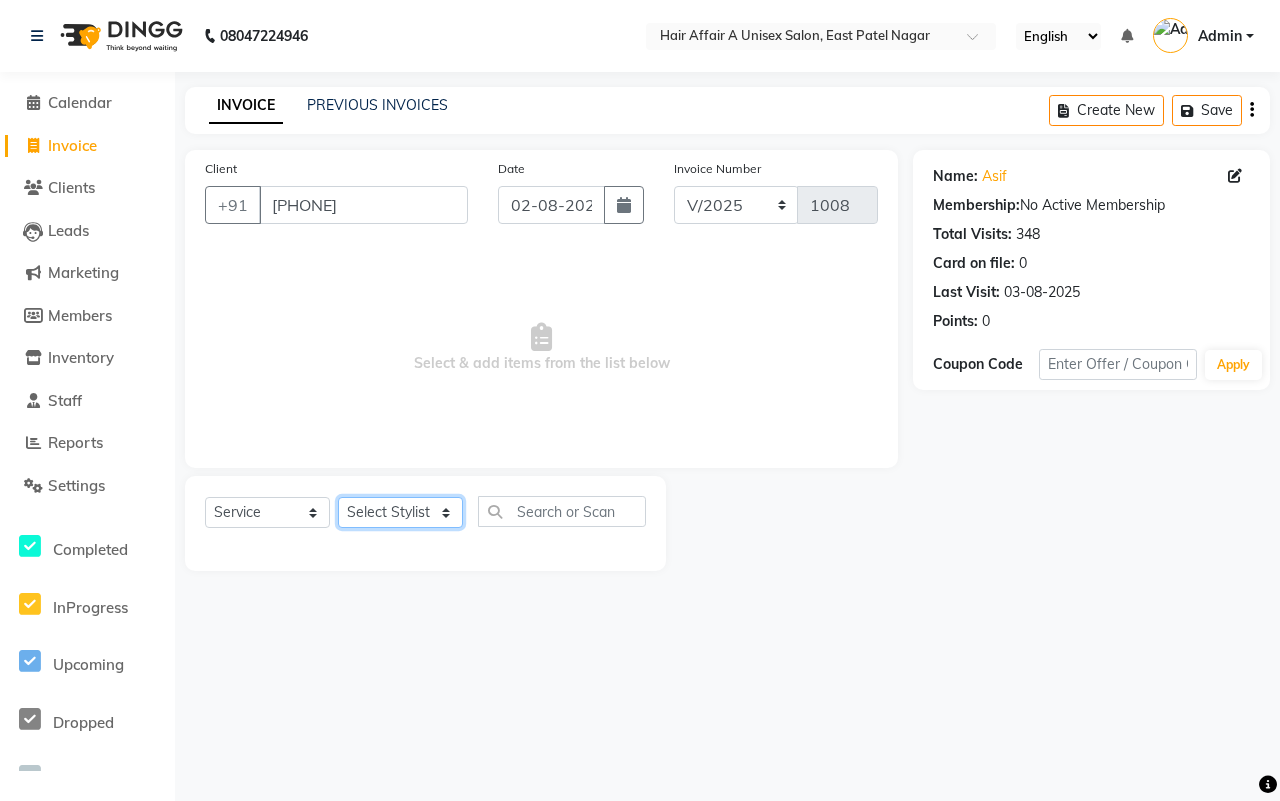 select on "25233" 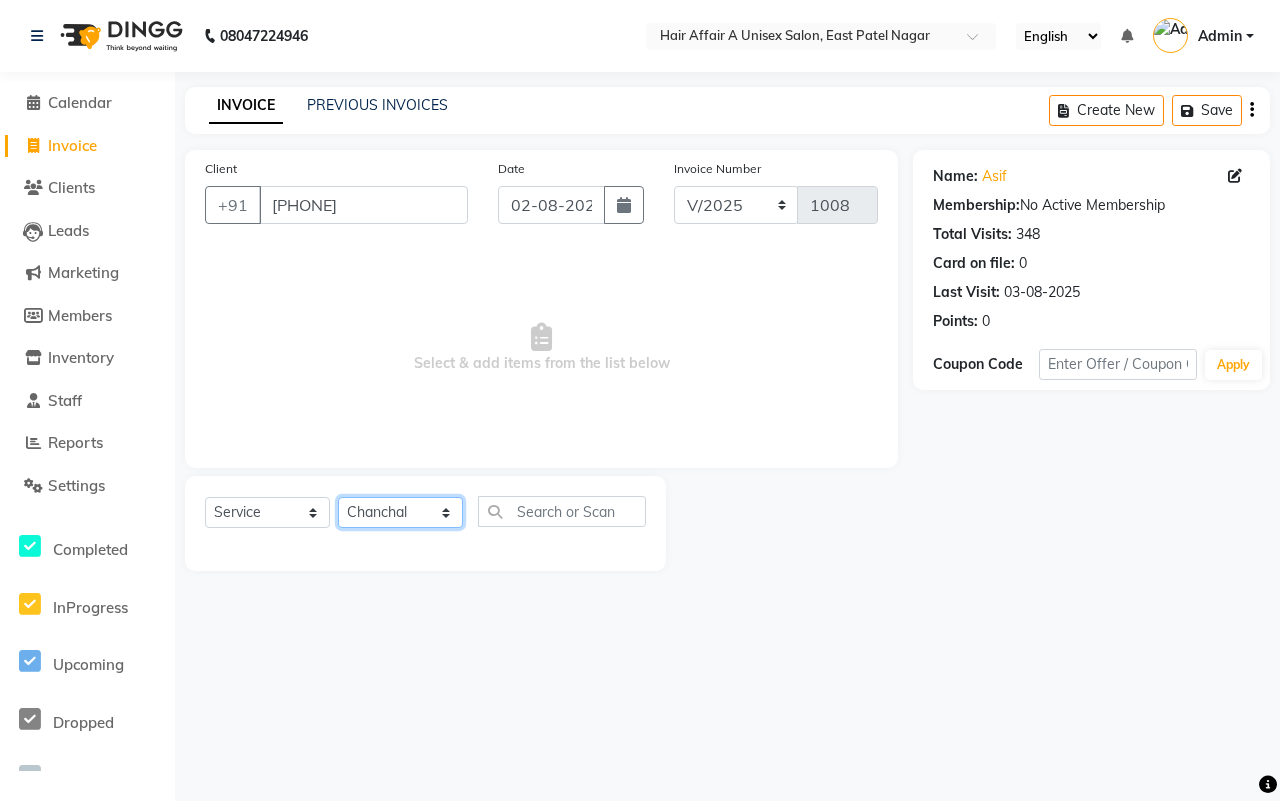 click on "Select Stylist [NAME] [NAME] [NAME] [NAME] [NAME] [NAME] [NAME] [NAME] [NAME] [NAME] [NAME] [NAME]" 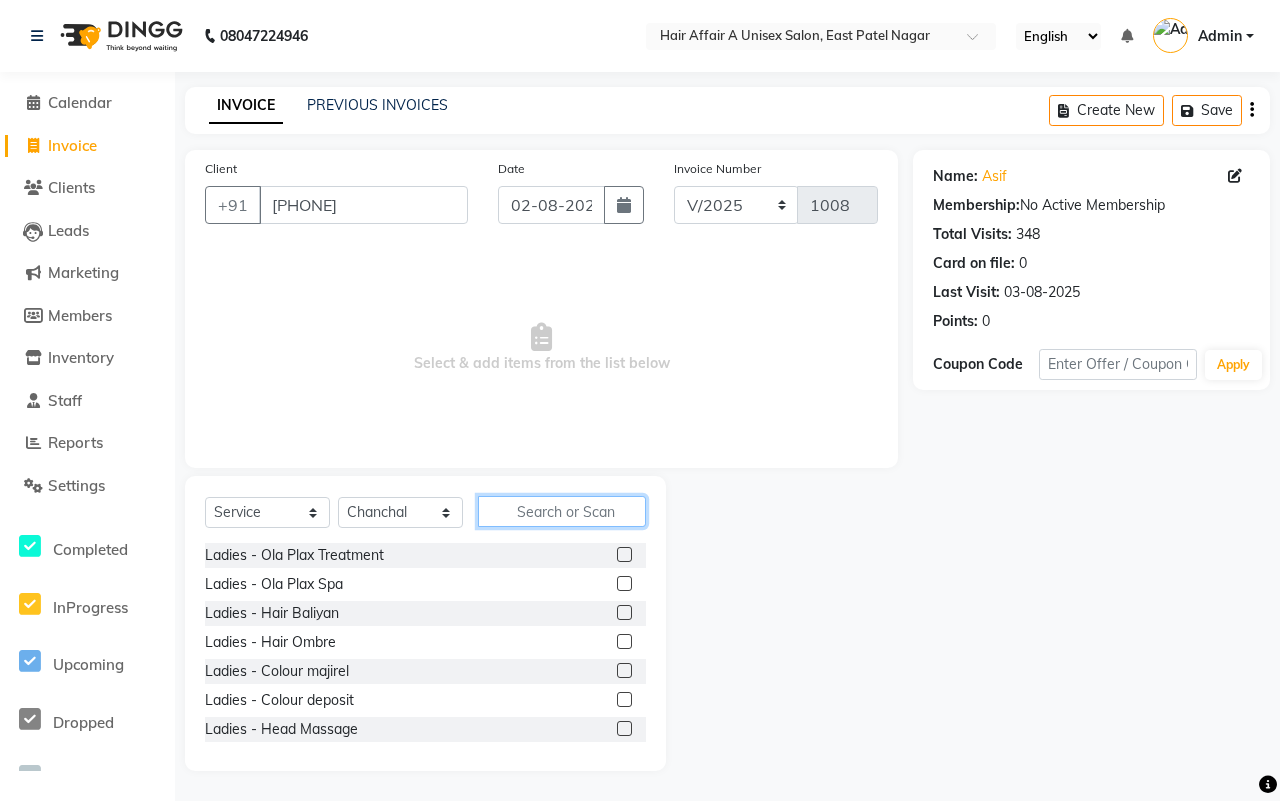 click 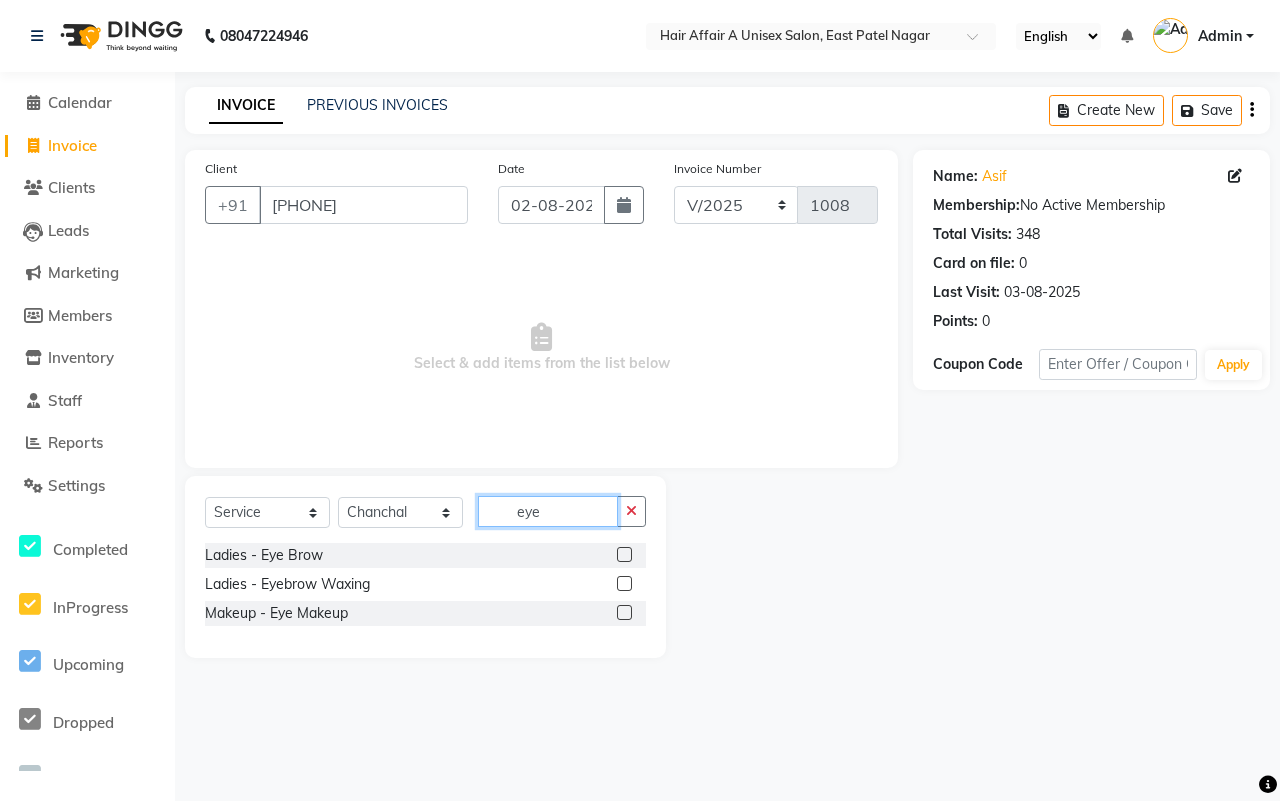 type on "eye" 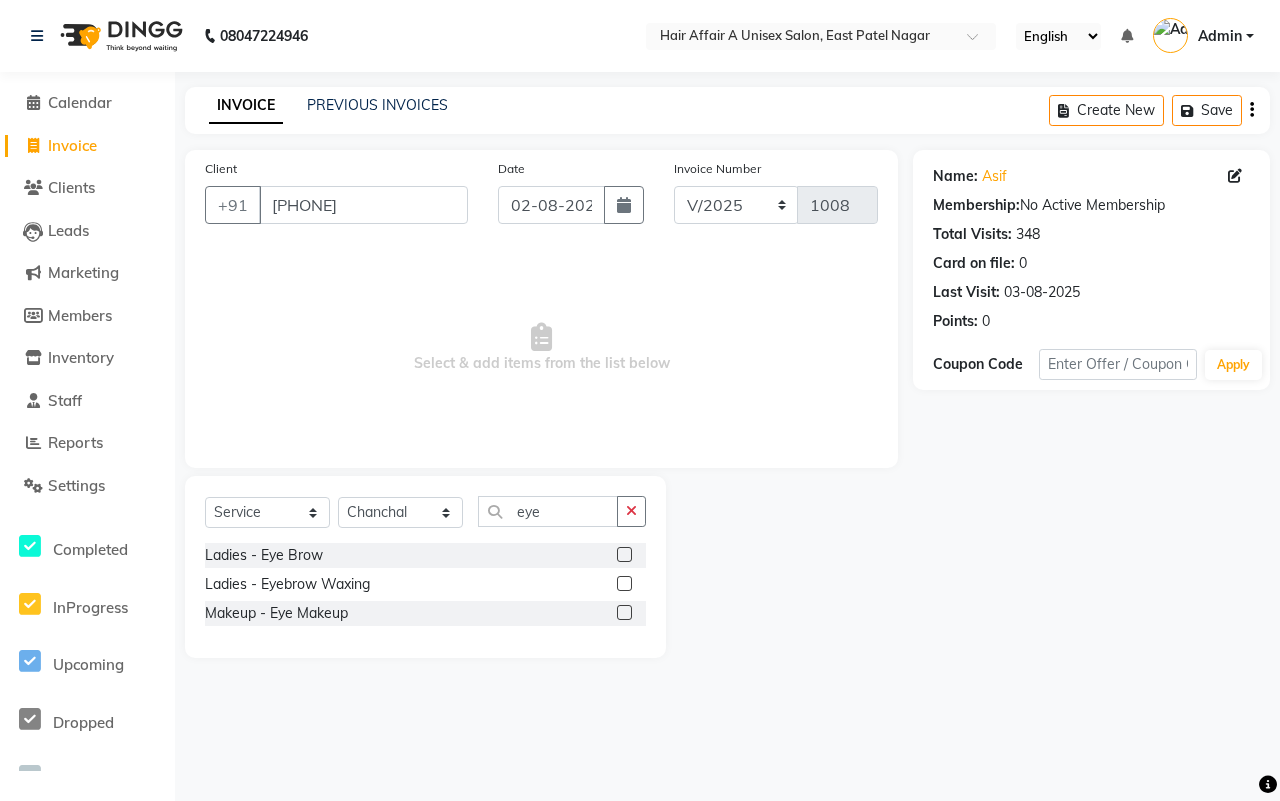click 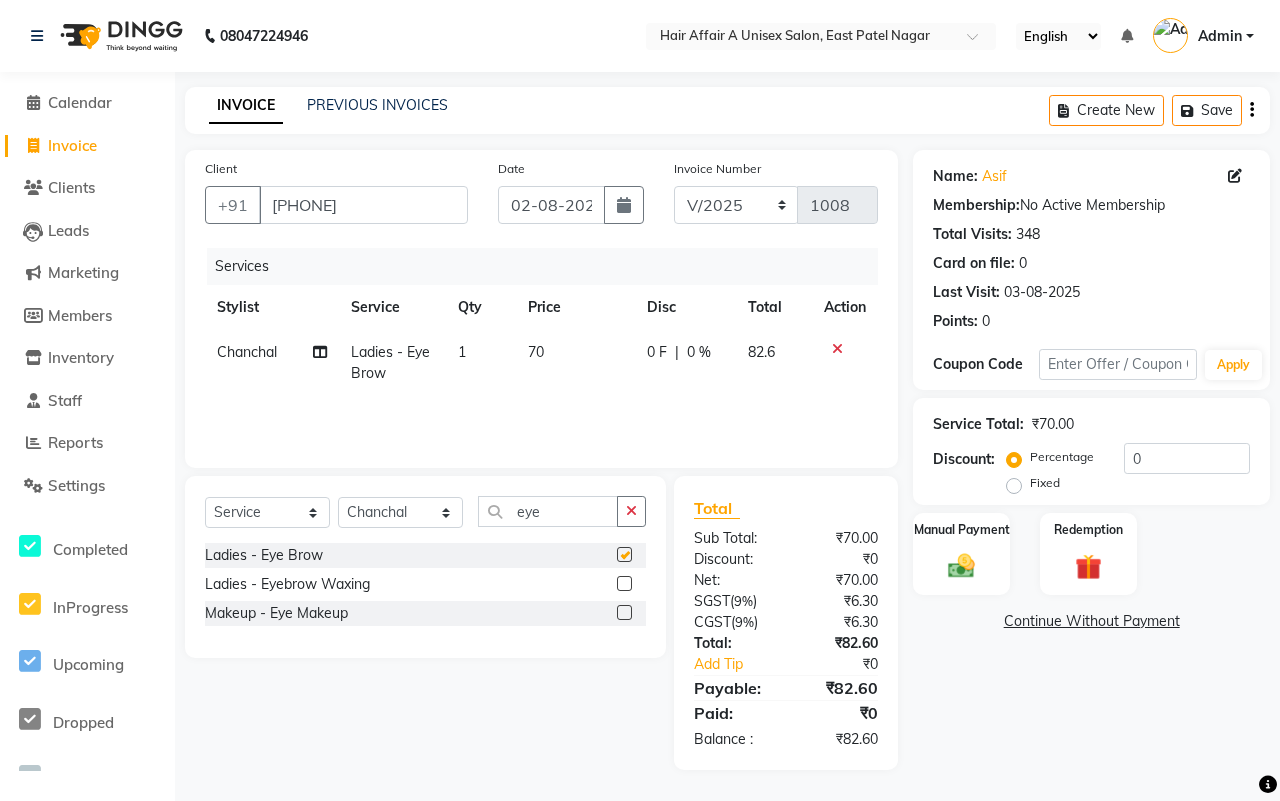 checkbox on "false" 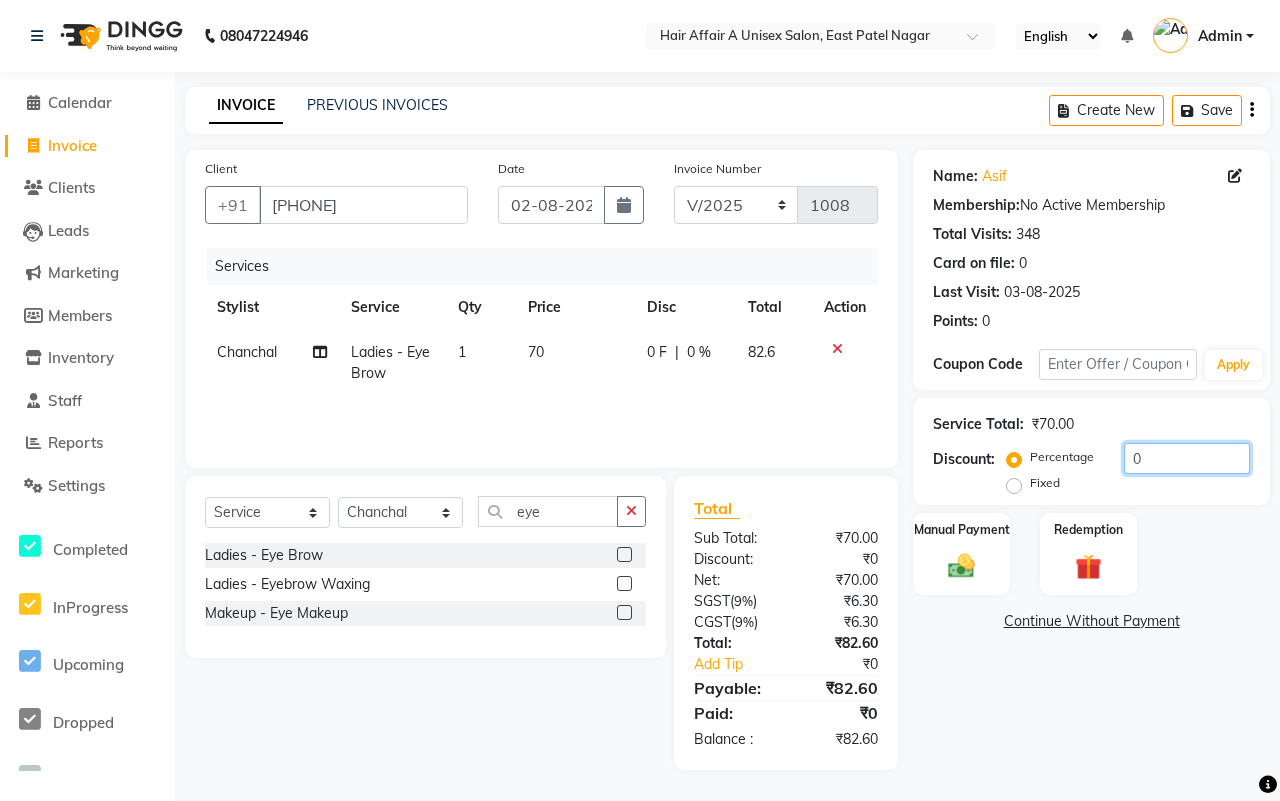 click on "0" 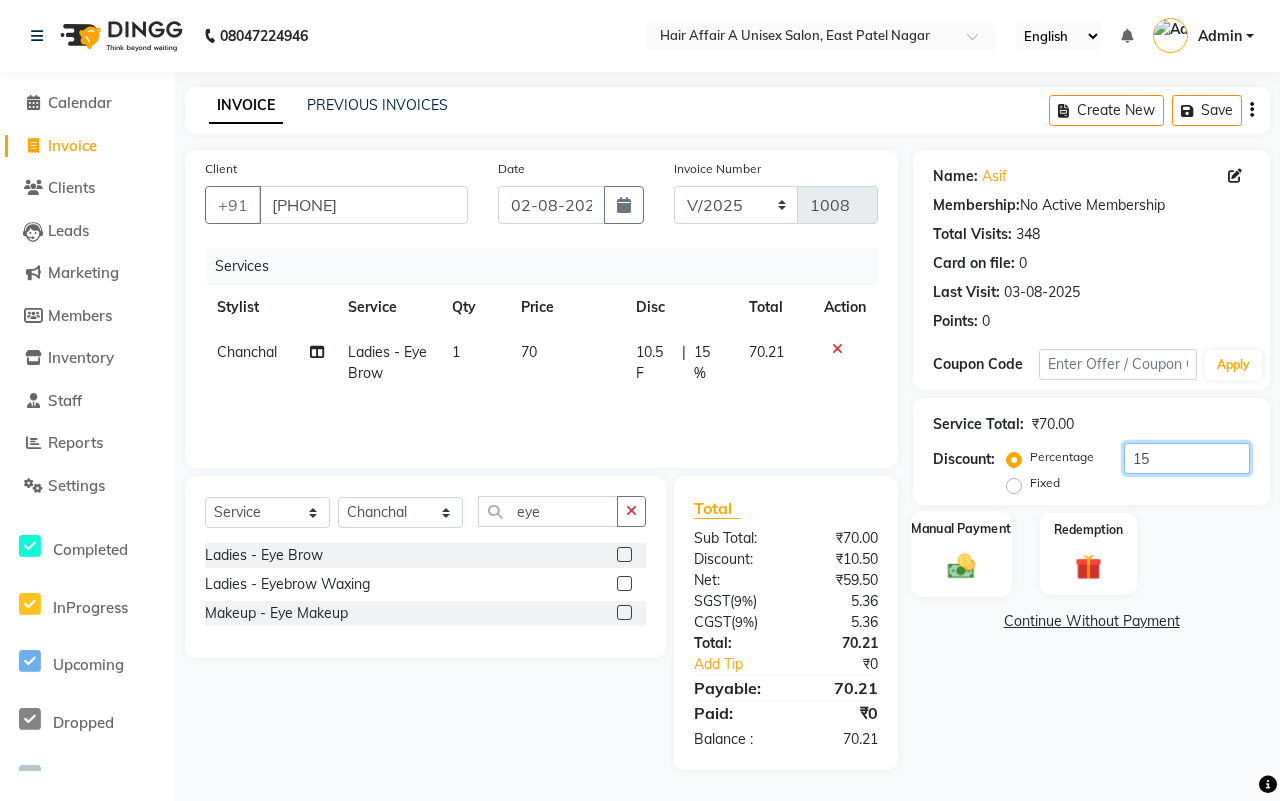 type on "15" 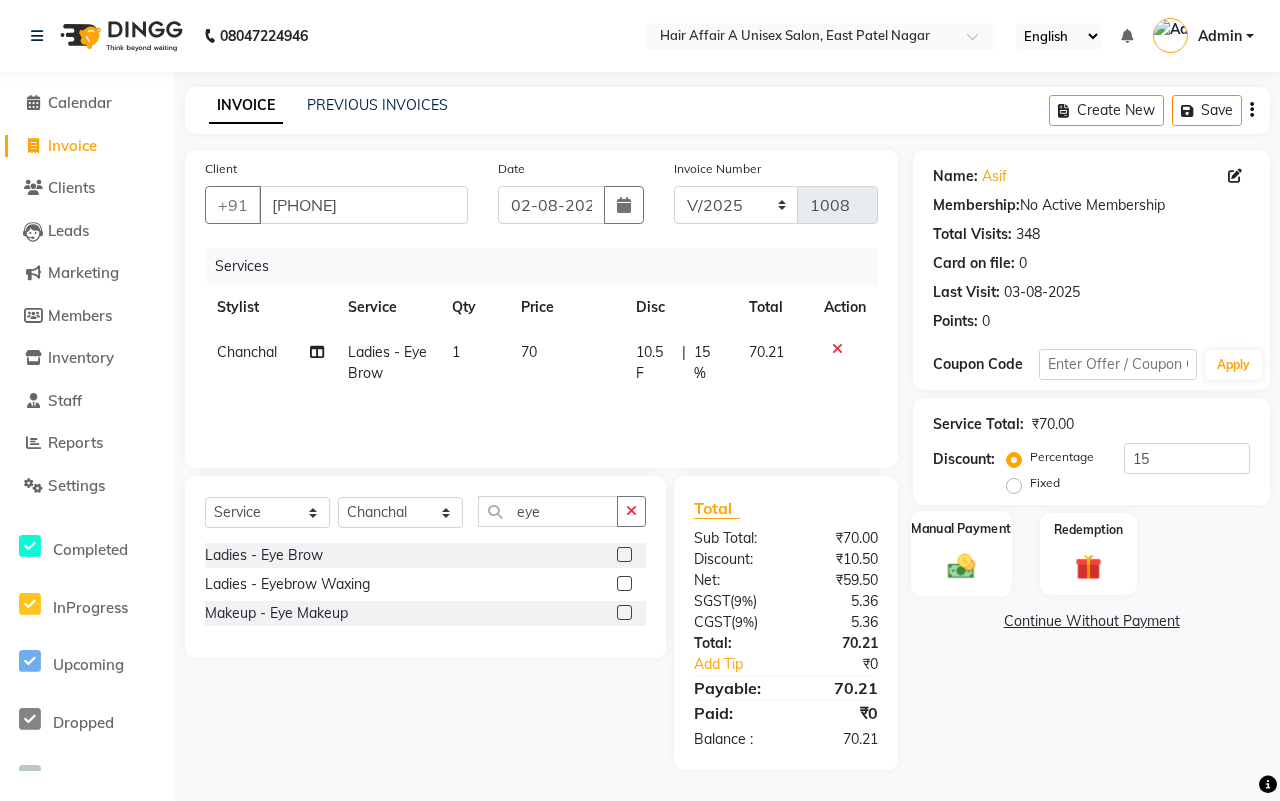 click 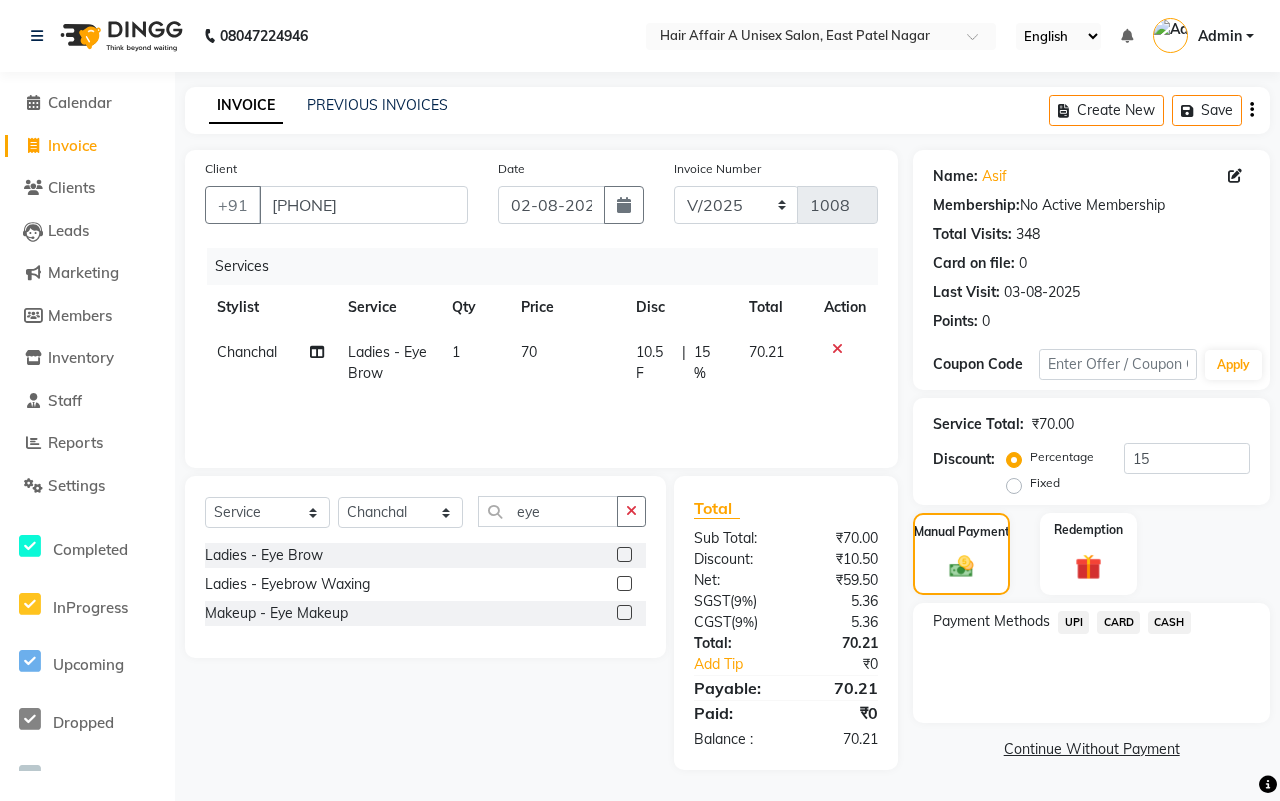 click on "UPI" 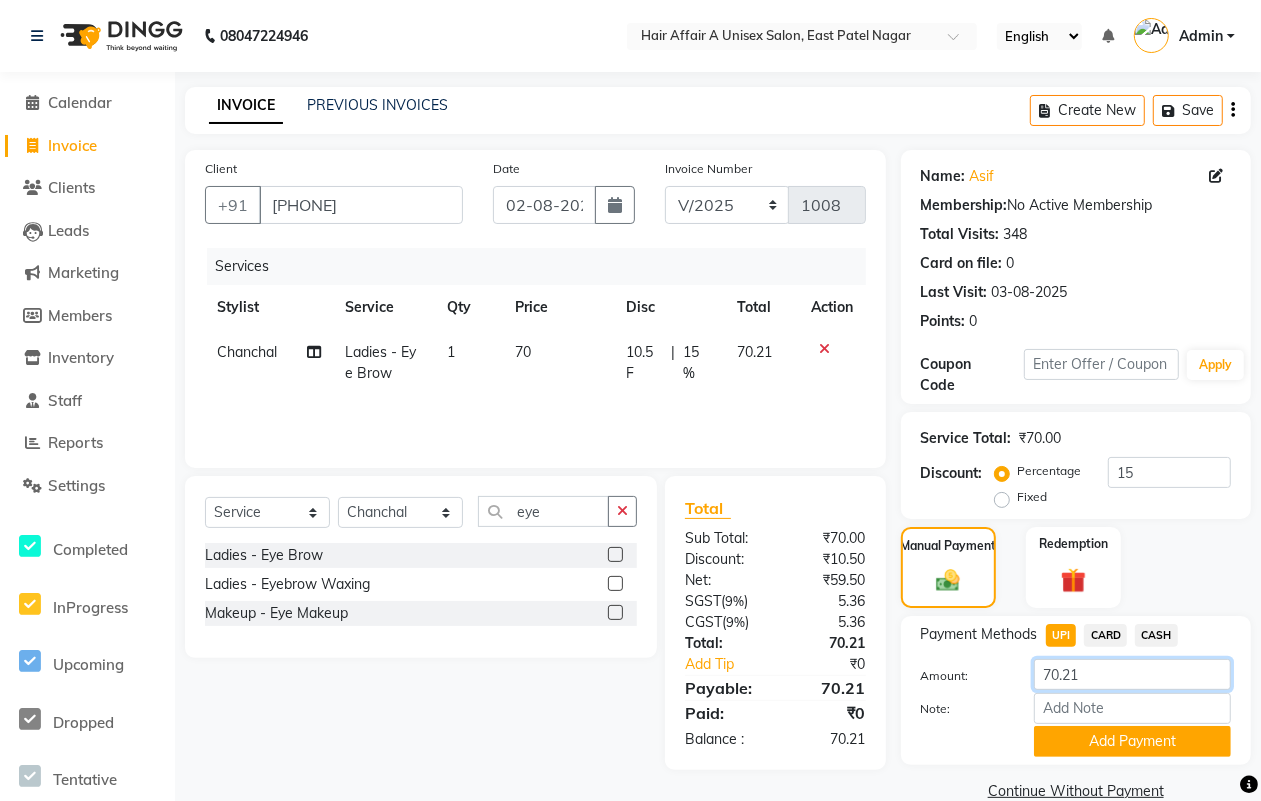 click on "70.21" 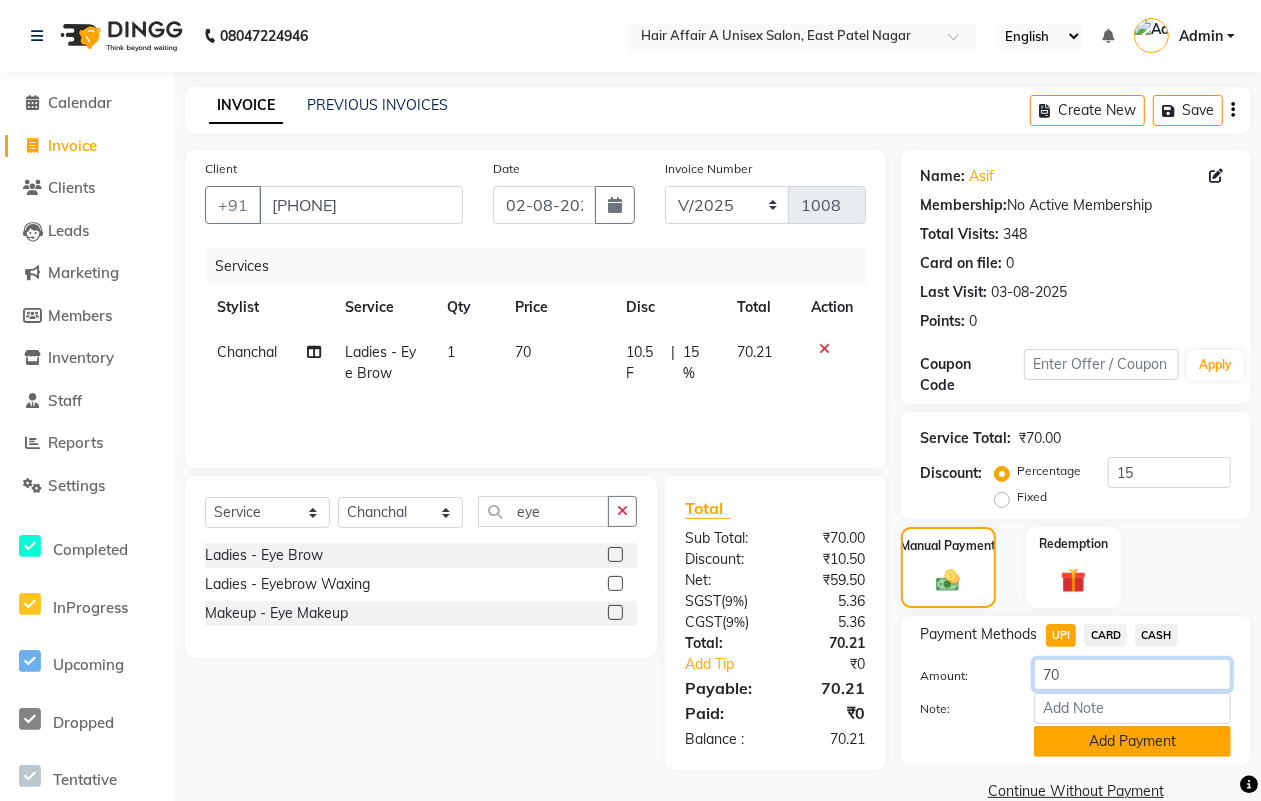 type on "70" 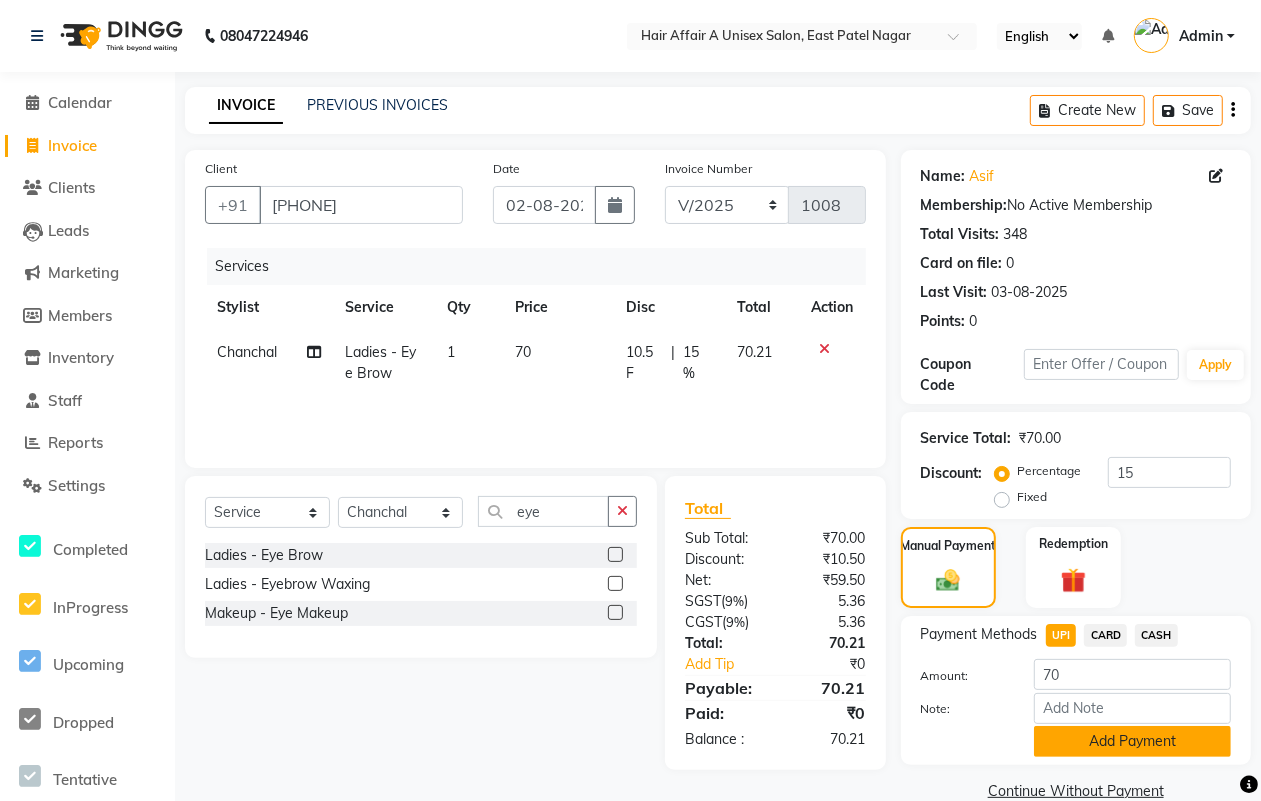 click on "Add Payment" 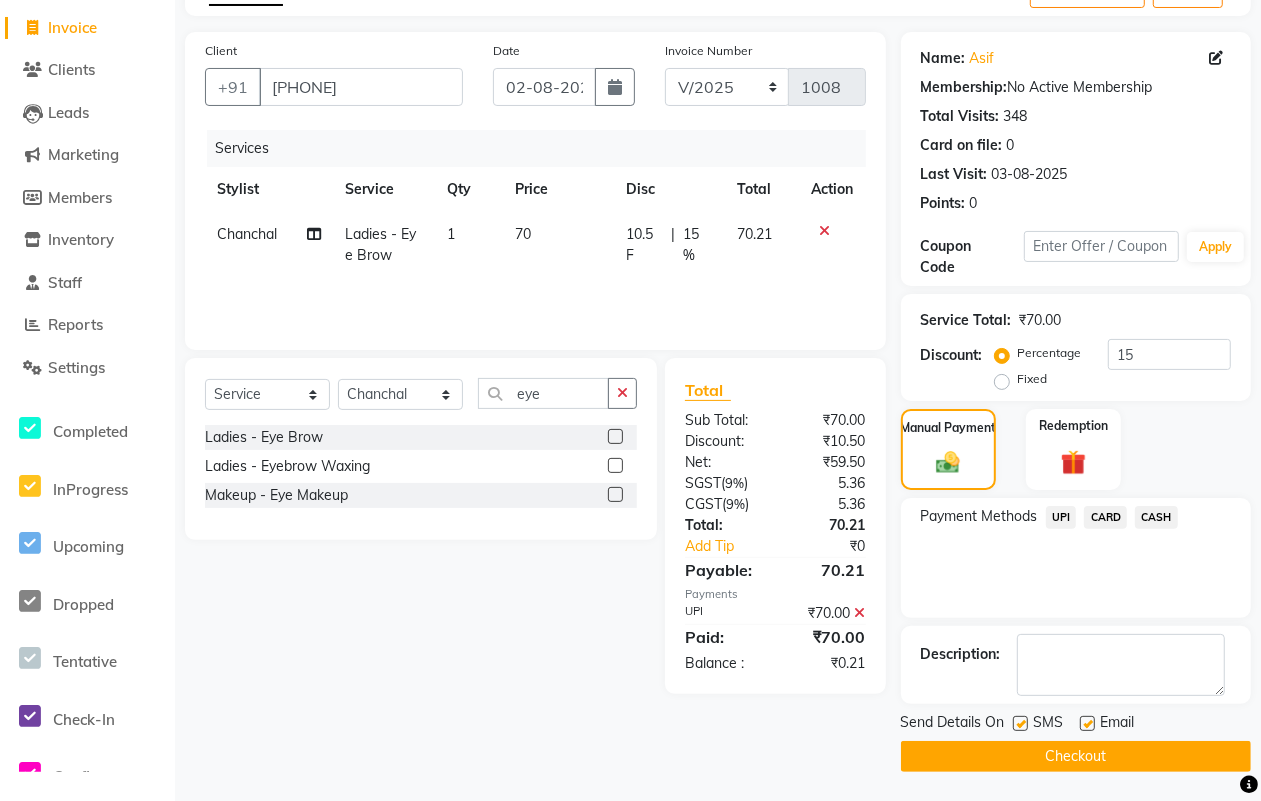 scroll, scrollTop: 120, scrollLeft: 0, axis: vertical 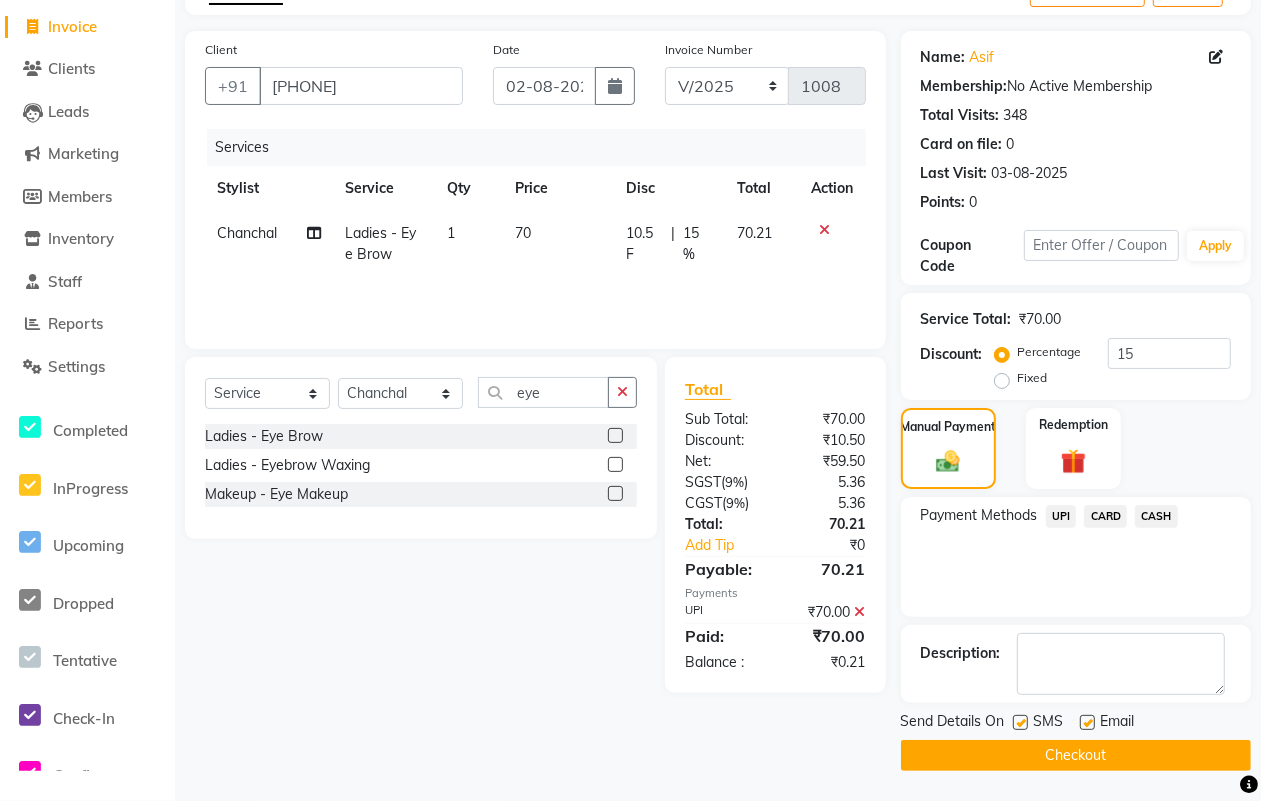click 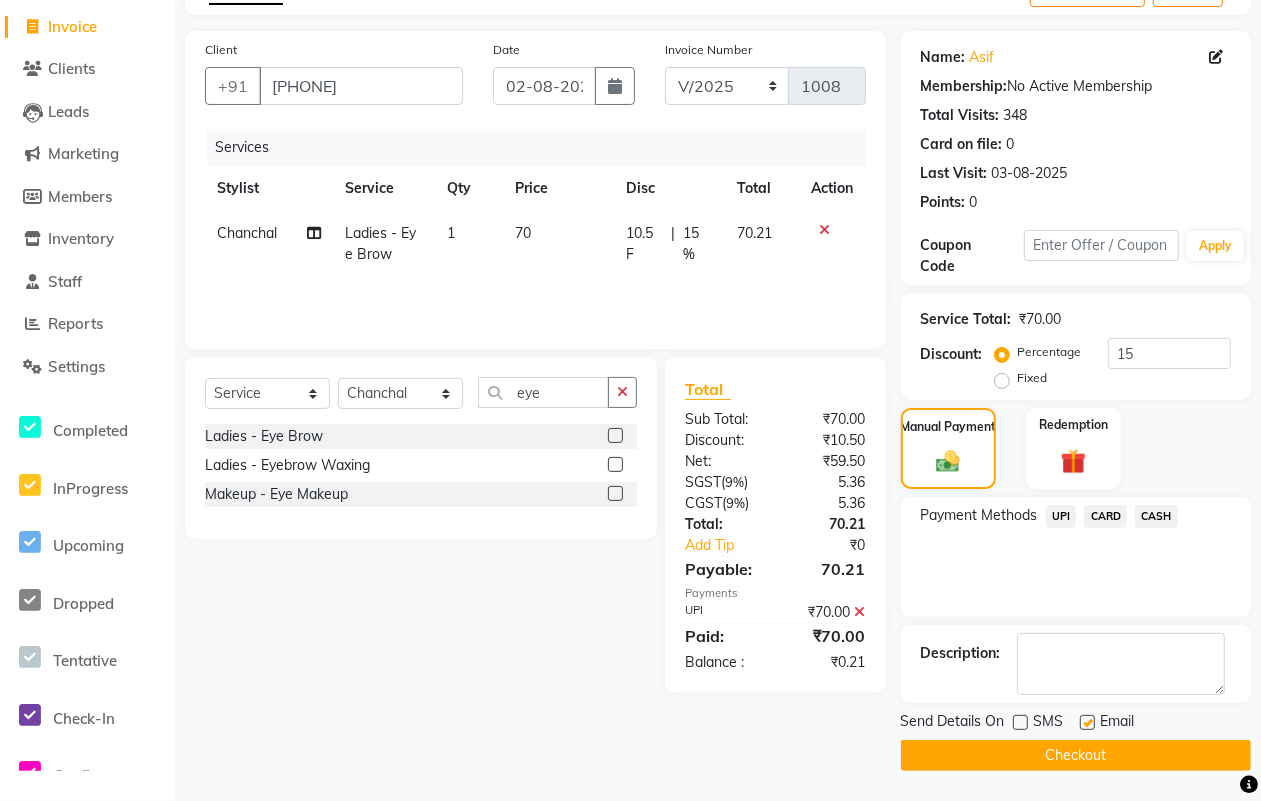 click 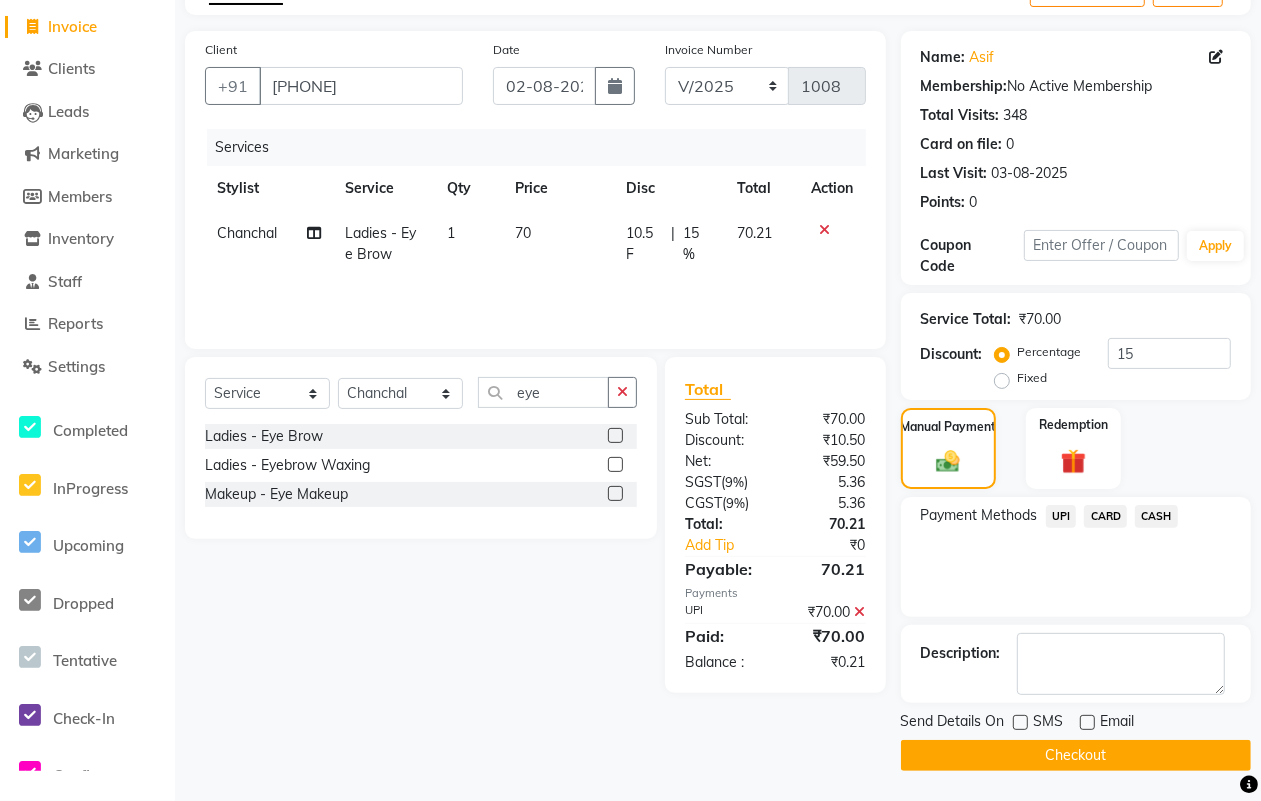 click on "Checkout" 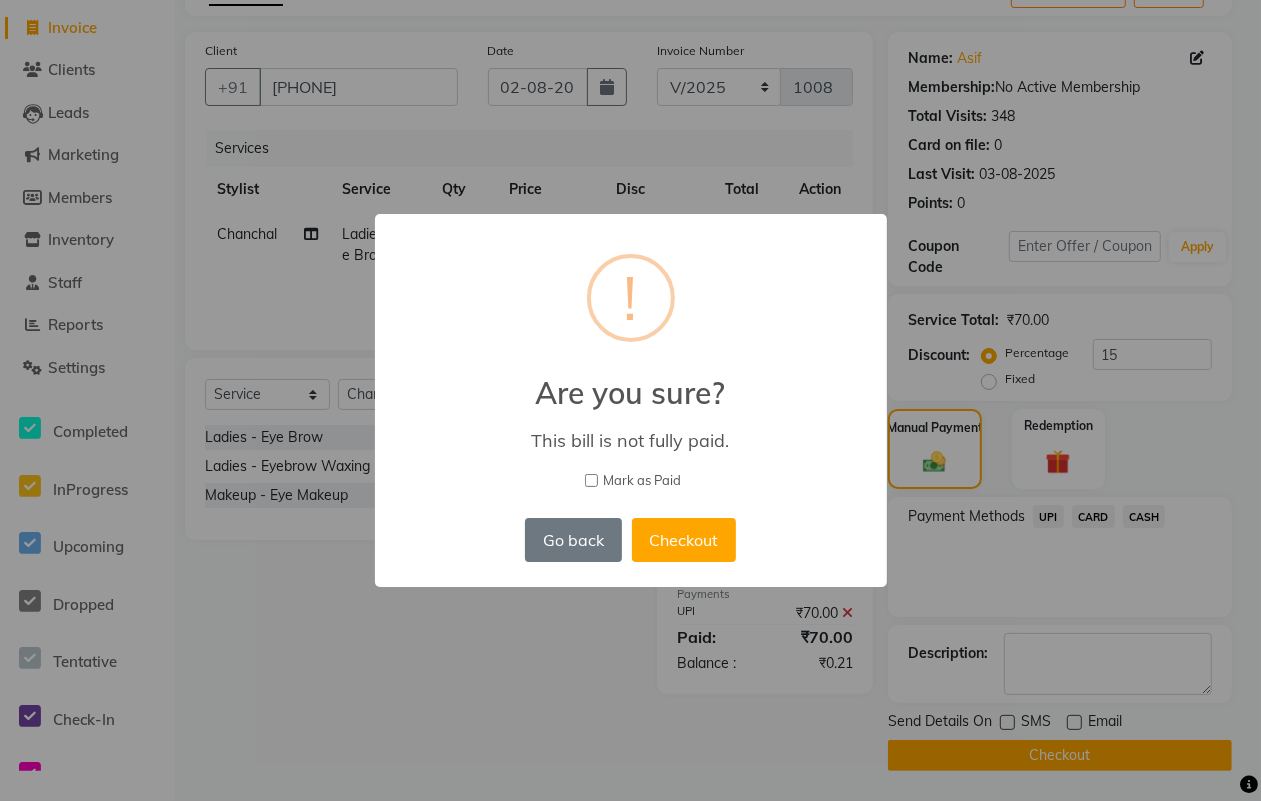 scroll, scrollTop: 106, scrollLeft: 0, axis: vertical 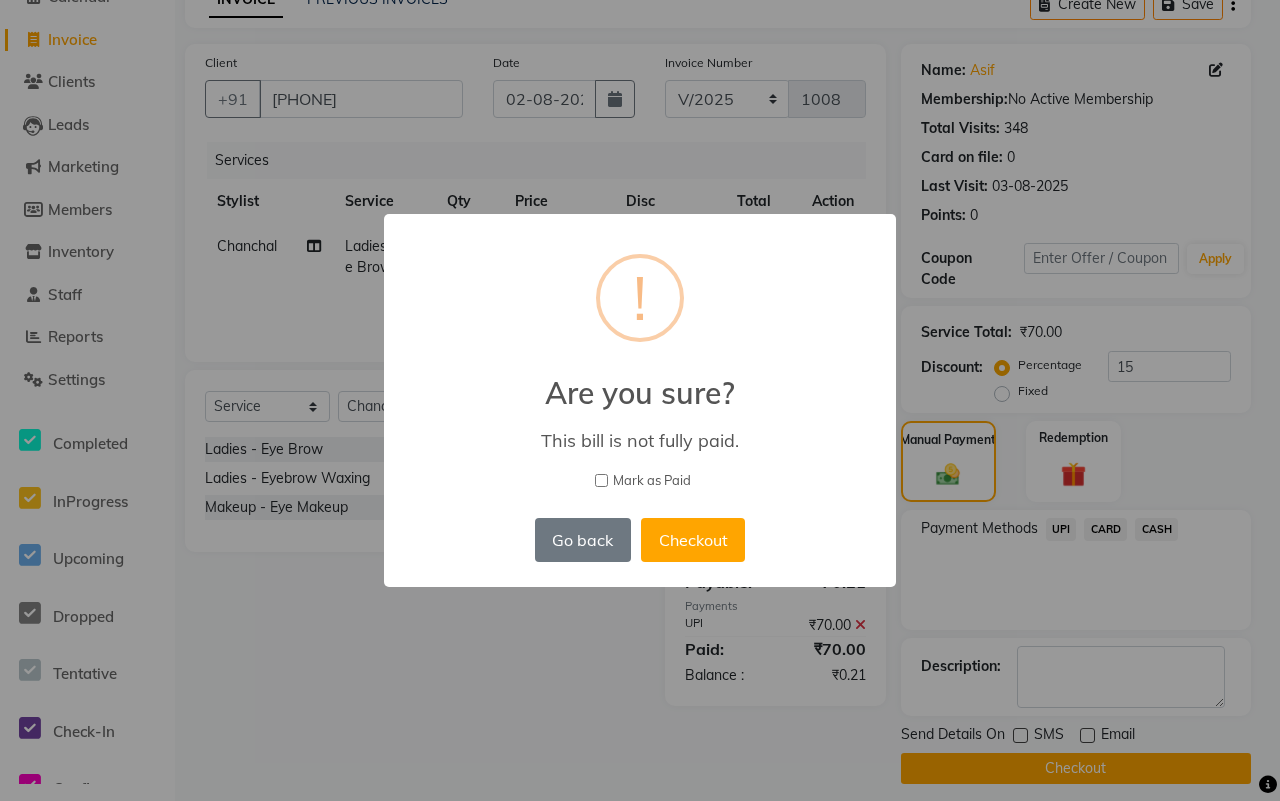 click on "Mark as Paid" at bounding box center (652, 481) 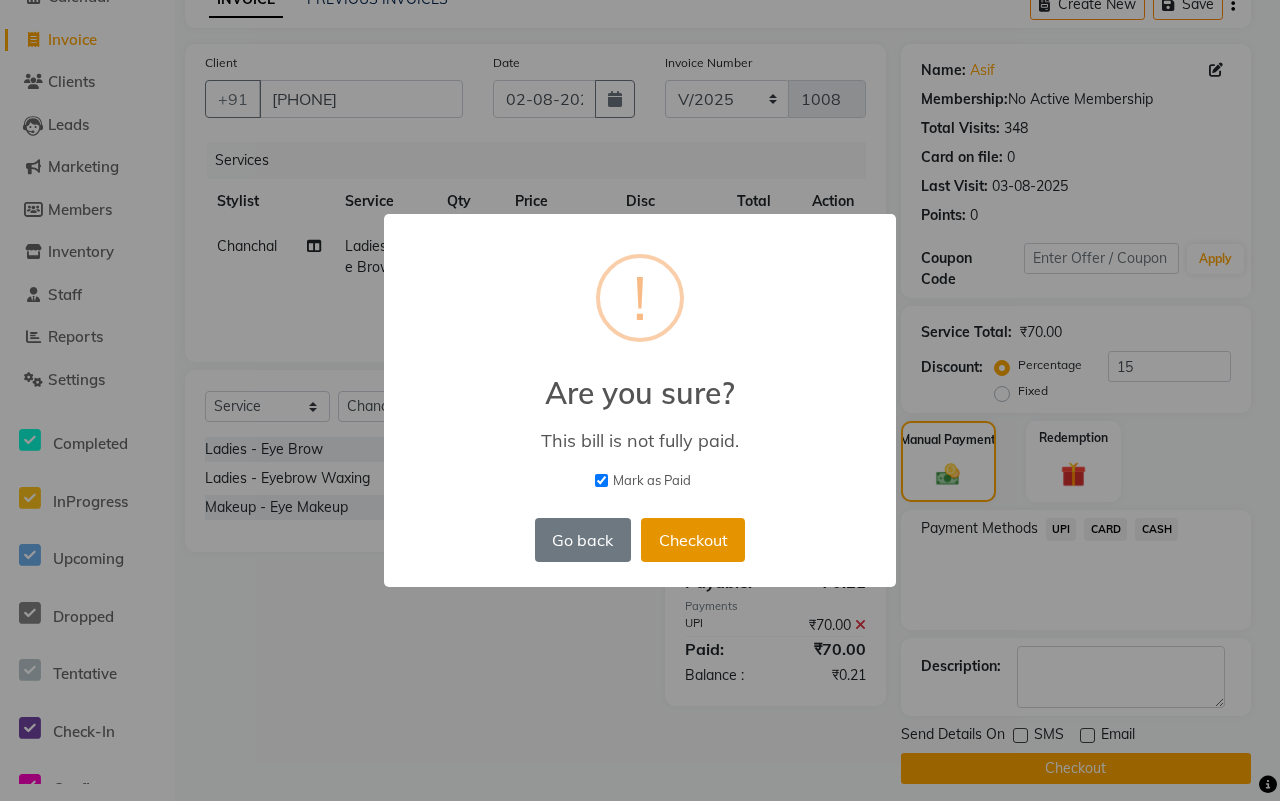 click on "Checkout" at bounding box center [693, 540] 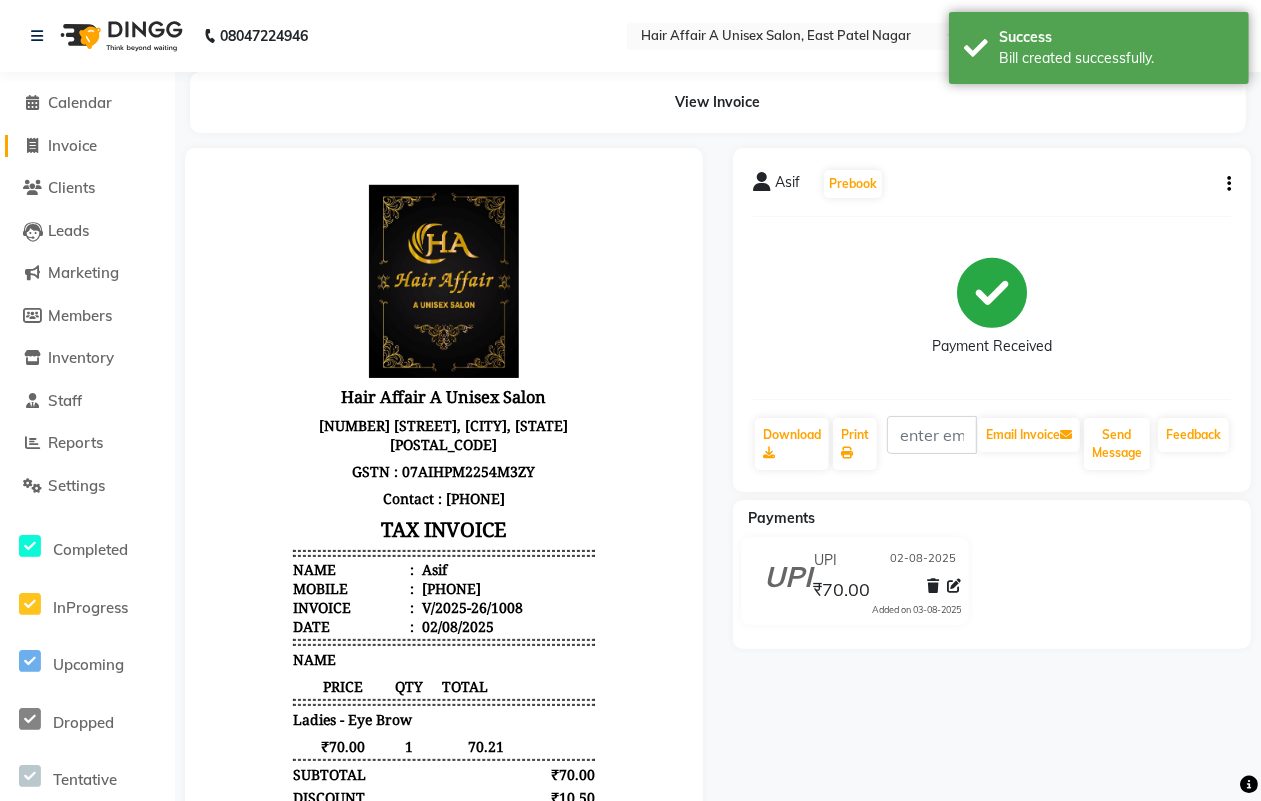 scroll, scrollTop: 0, scrollLeft: 0, axis: both 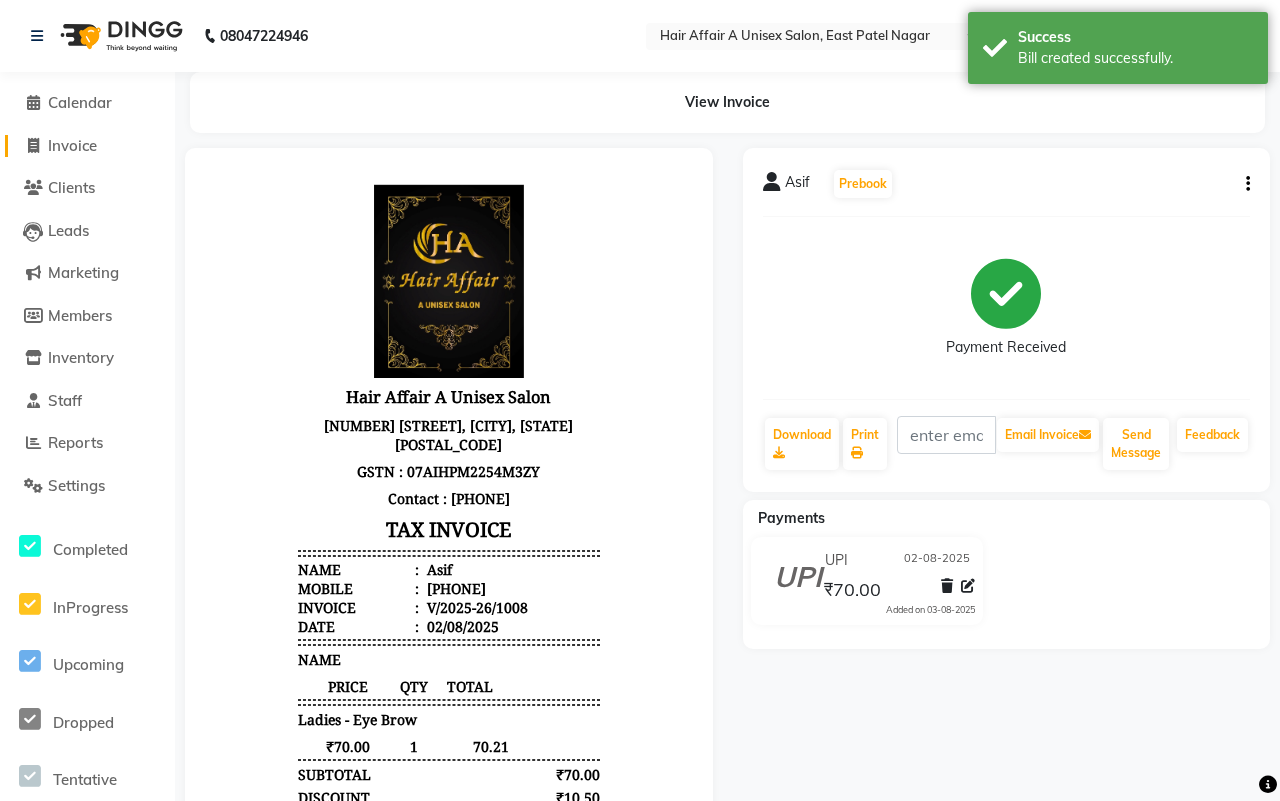 select on "4464" 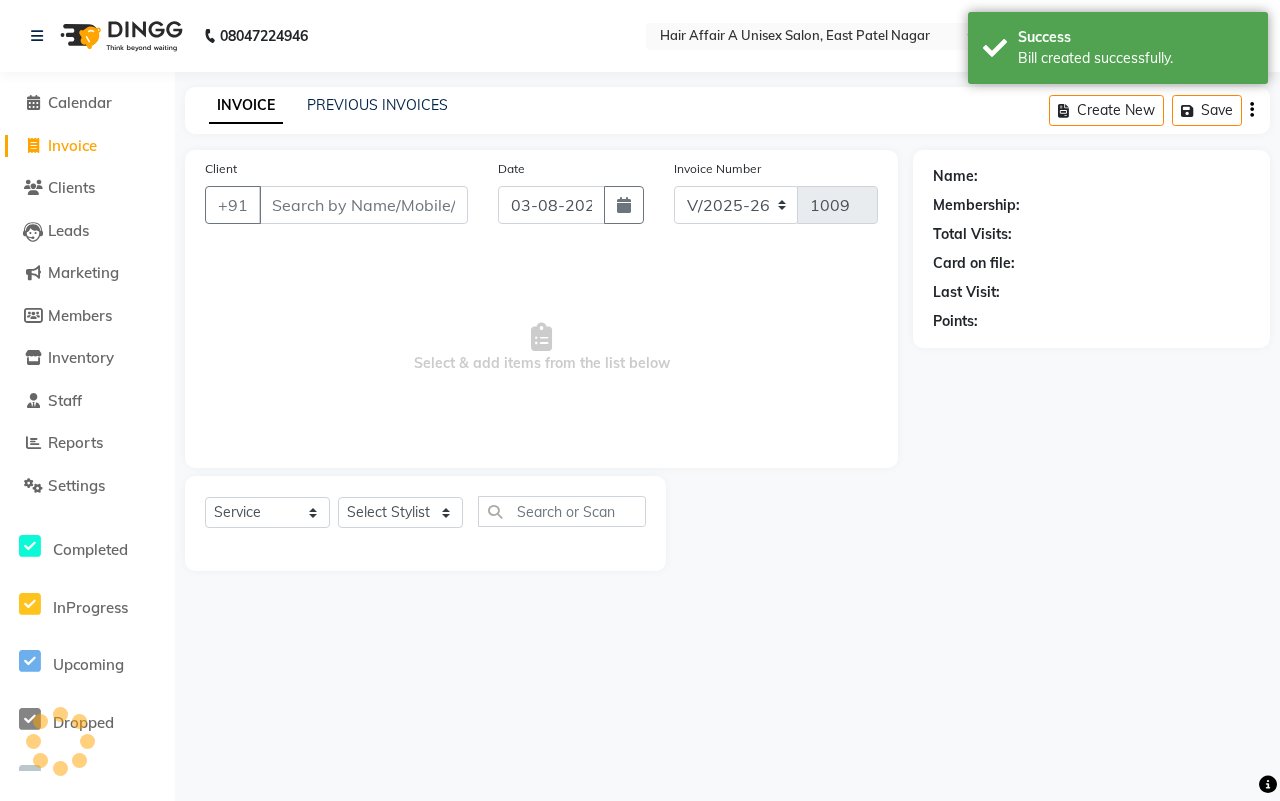 click on "Client" at bounding box center [363, 205] 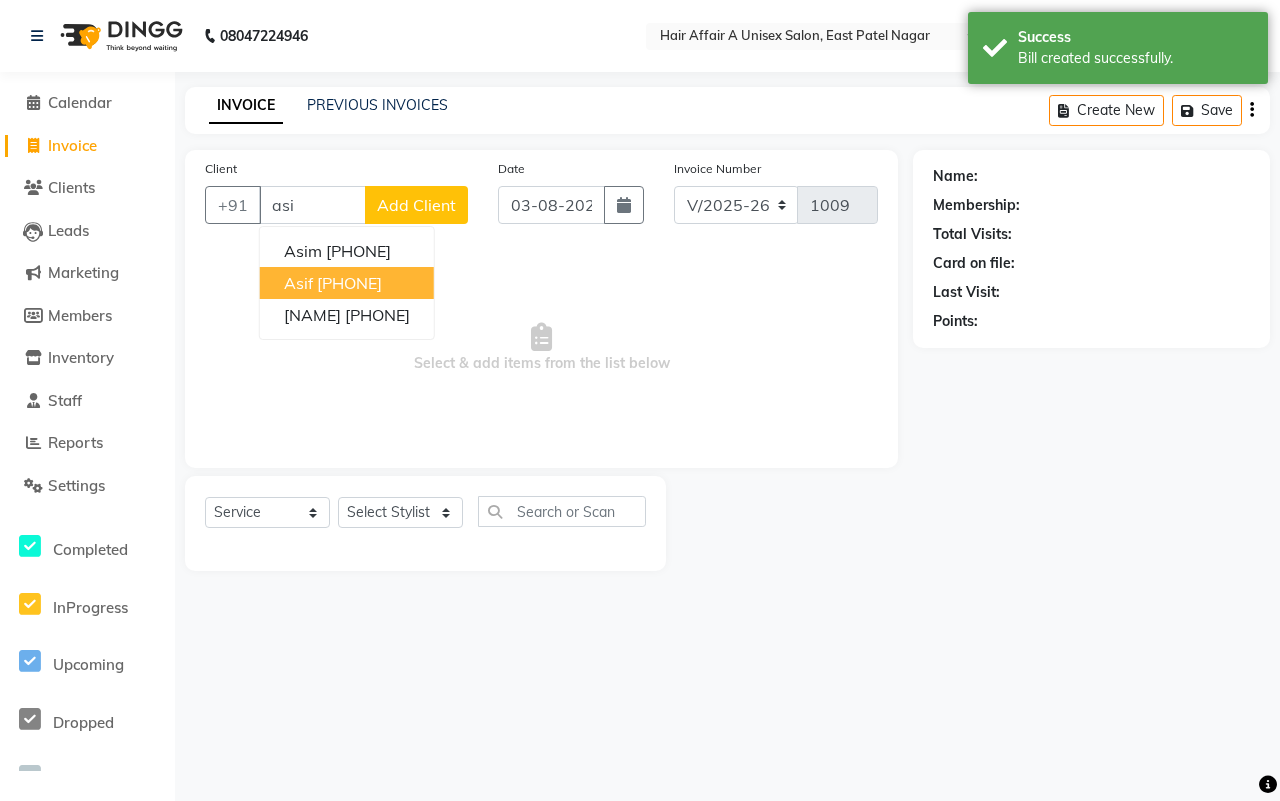 click on "[PHONE]" at bounding box center (349, 283) 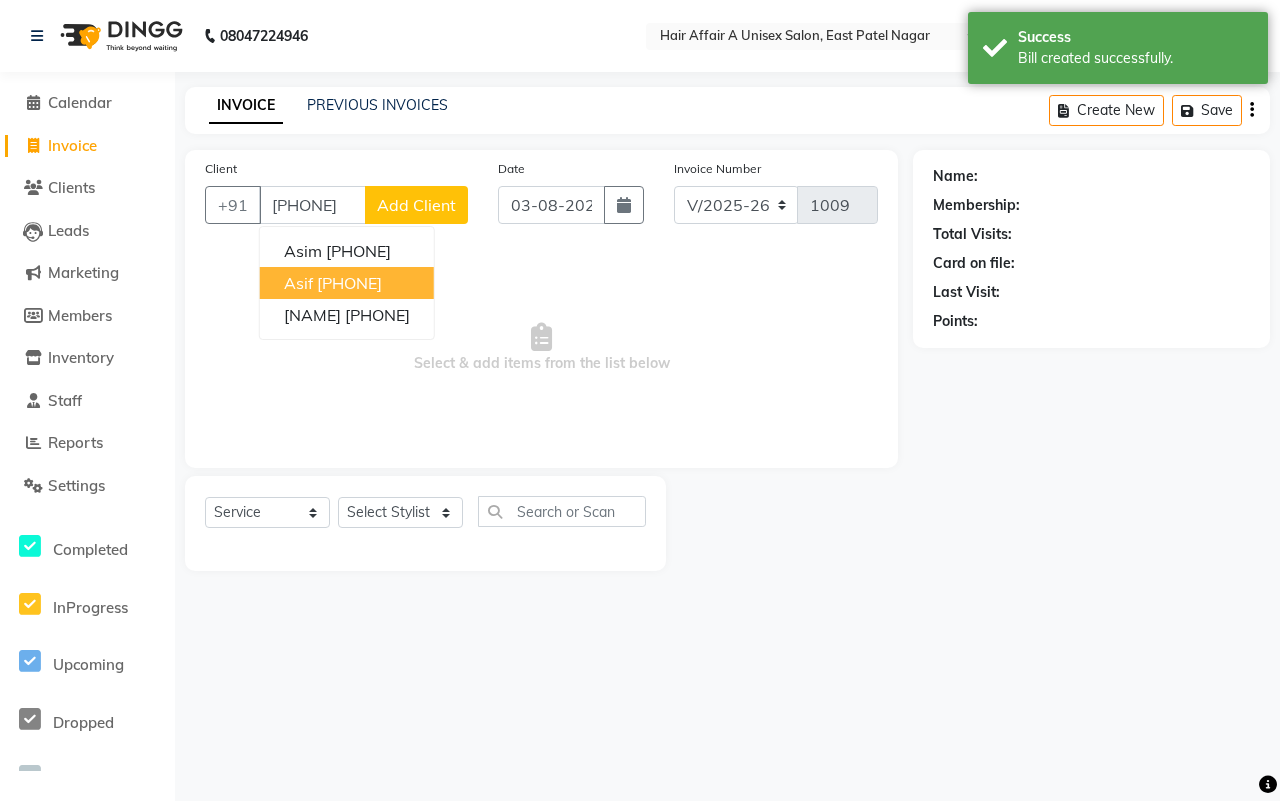 type on "[PHONE]" 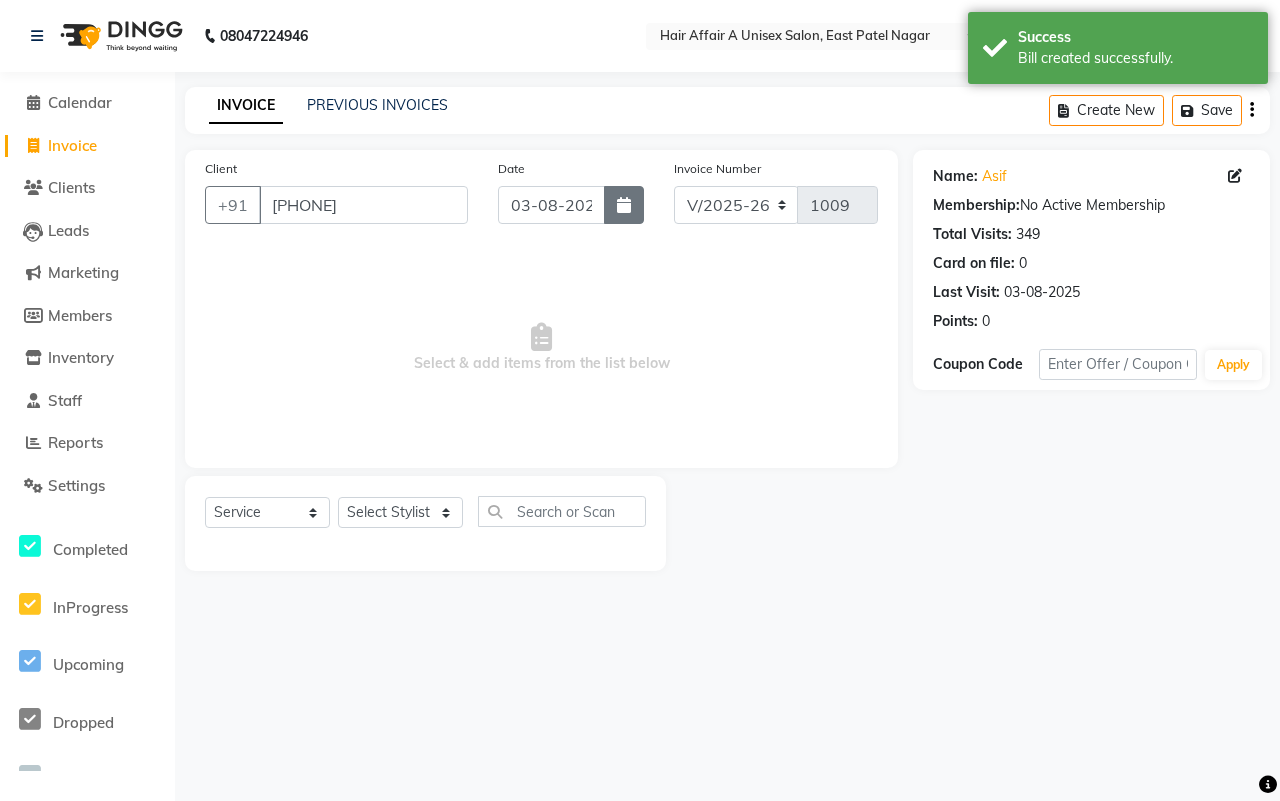 click 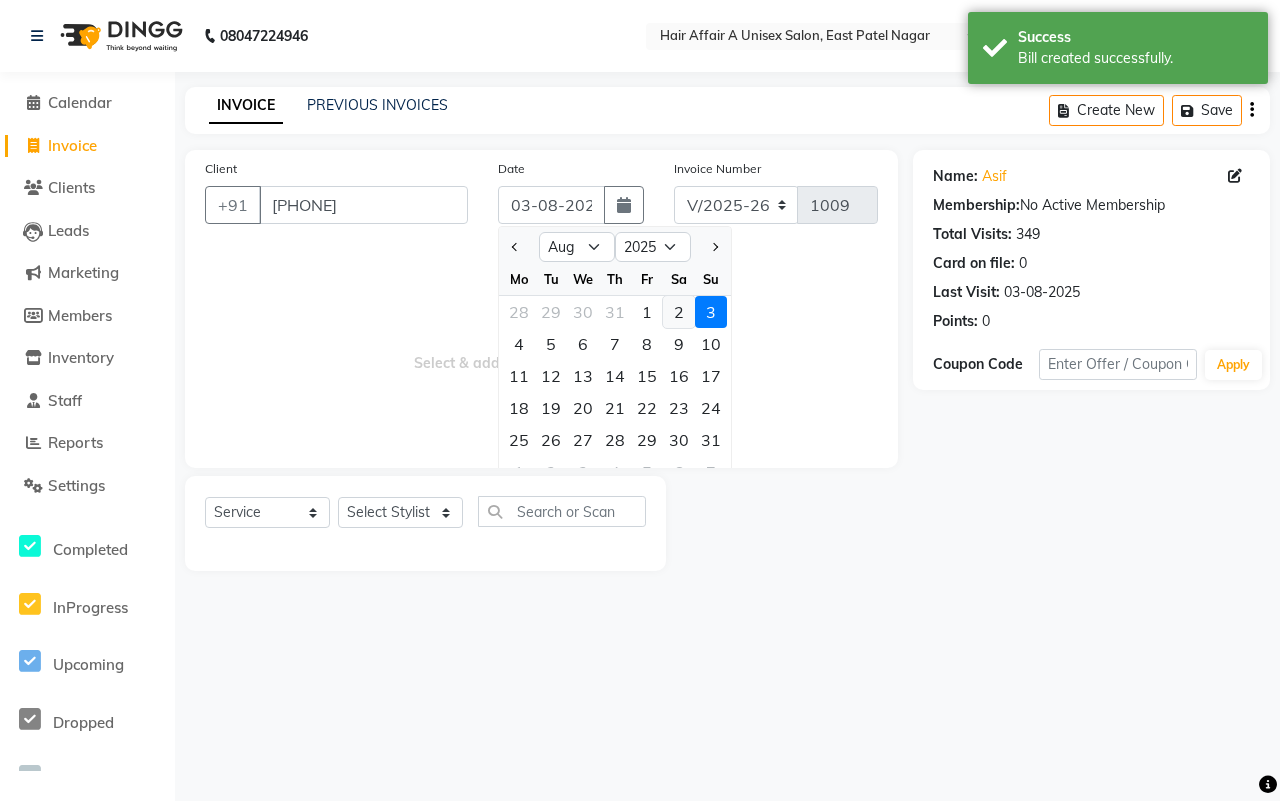 click on "2" 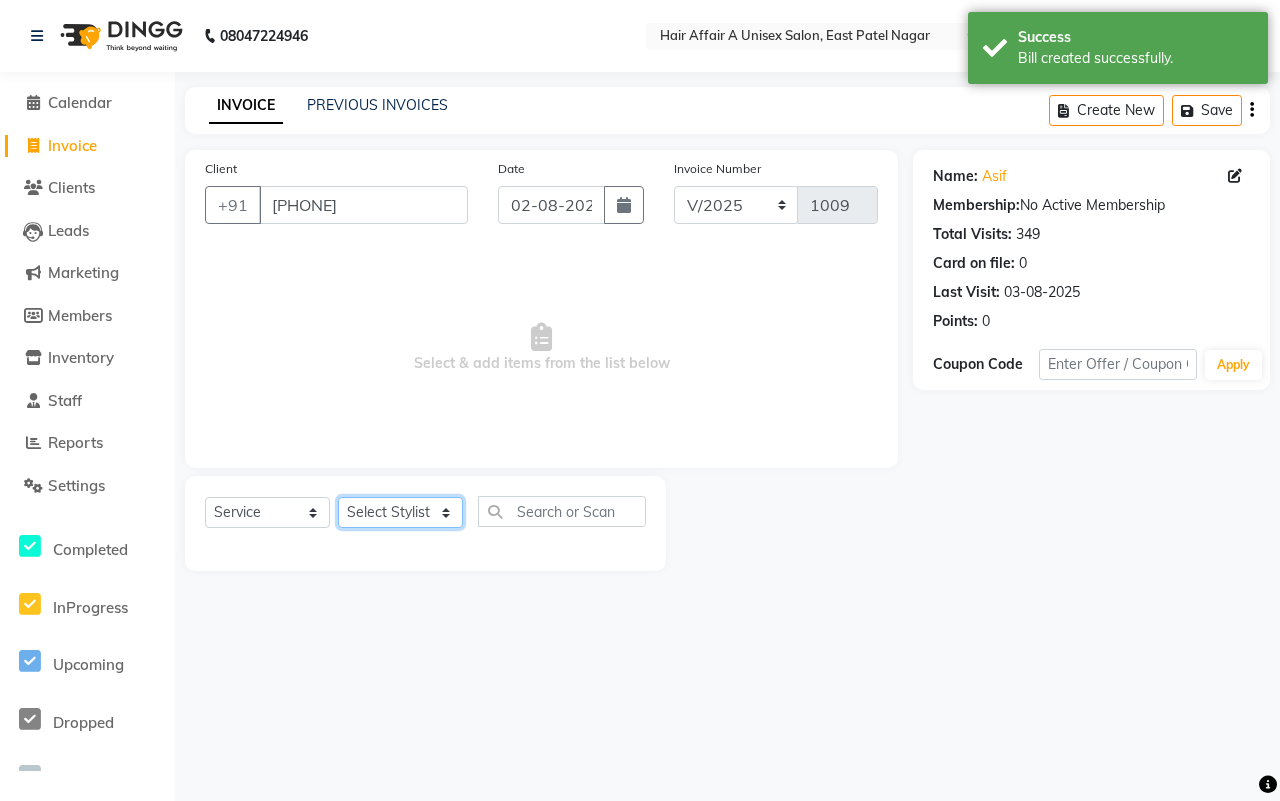 click on "Select Stylist [NAME] [NAME] [NAME] [NAME] [NAME] [NAME] [NAME] [NAME] [NAME] [NAME] [NAME] [NAME]" 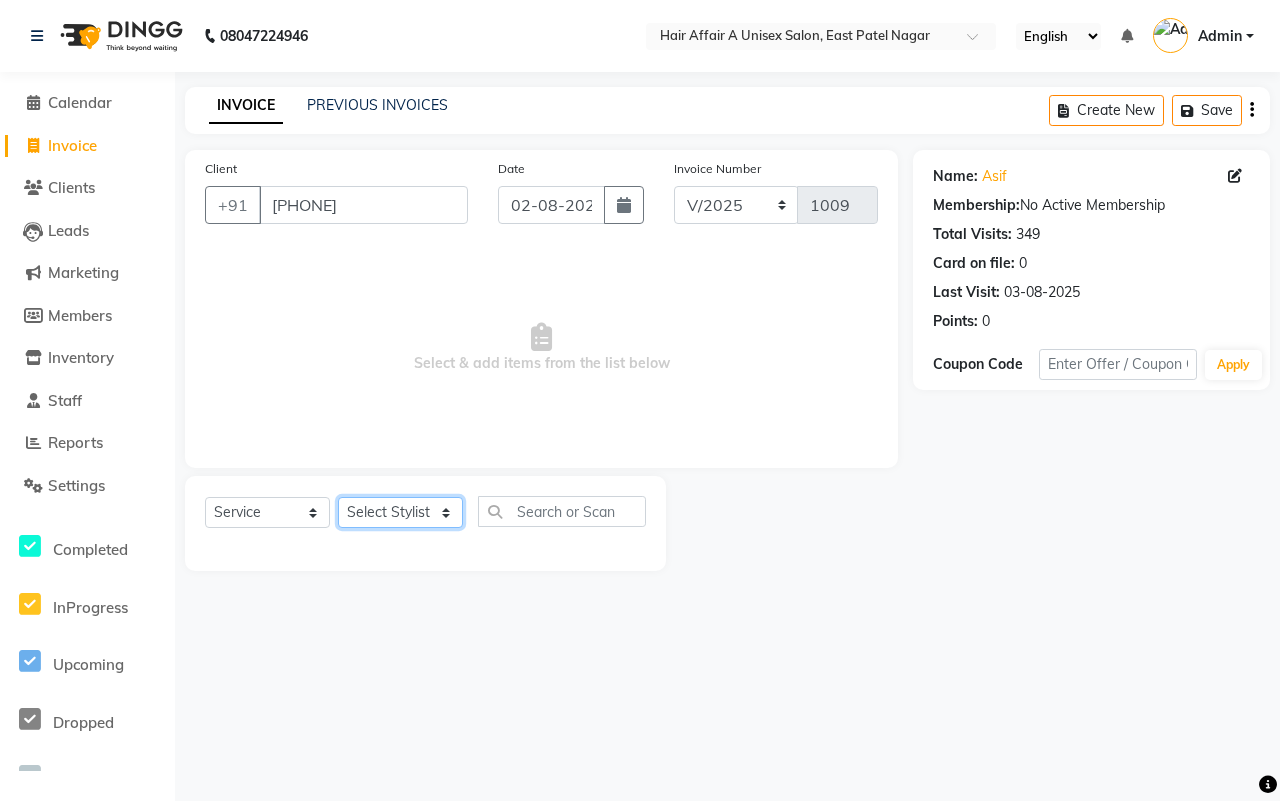 select on "25231" 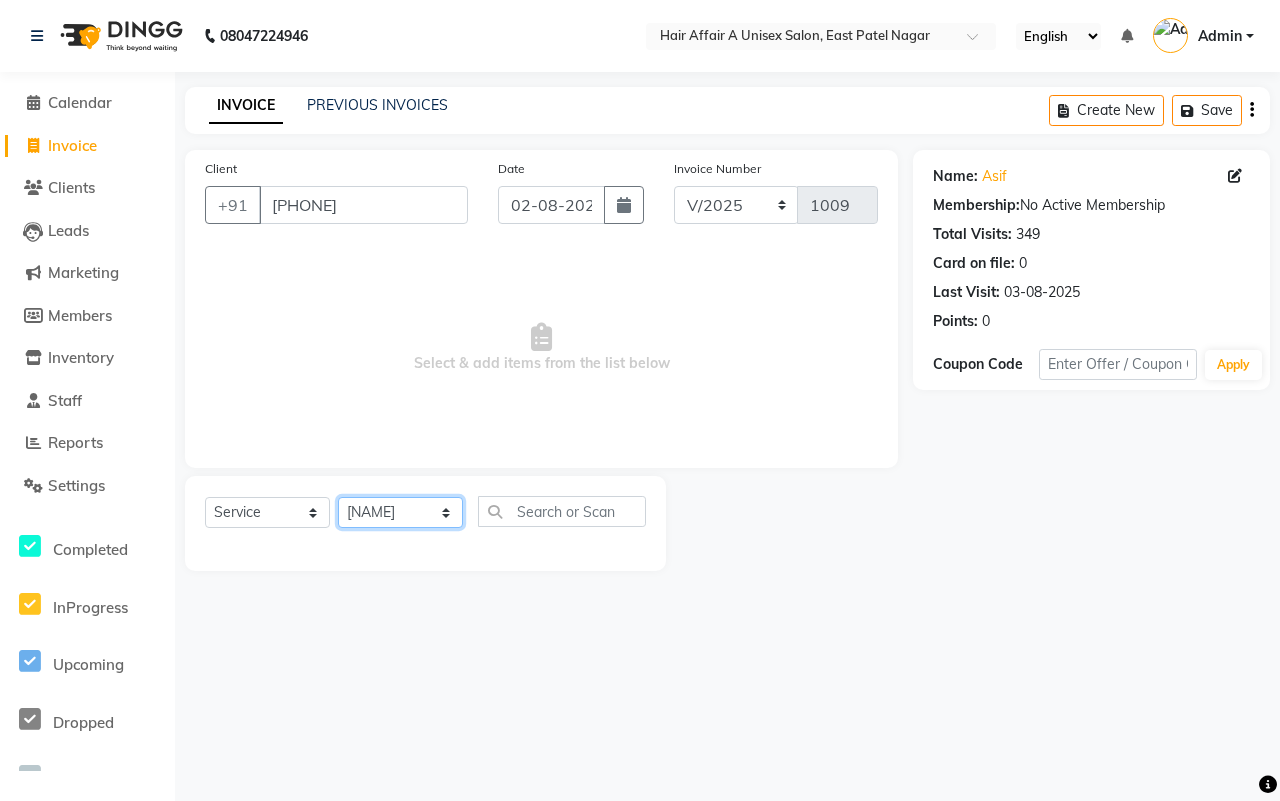 click on "Select Stylist [NAME] [NAME] [NAME] [NAME] [NAME] [NAME] [NAME] [NAME] [NAME] [NAME] [NAME] [NAME]" 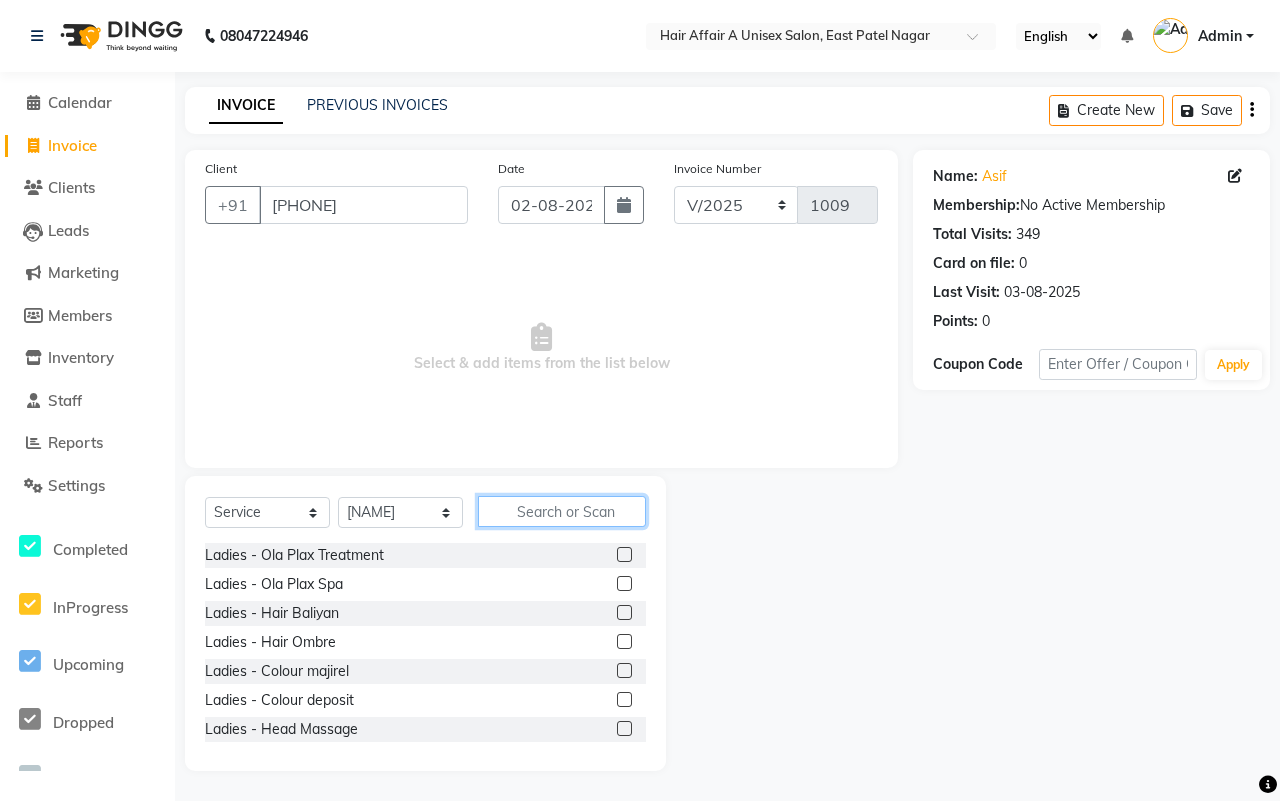 click 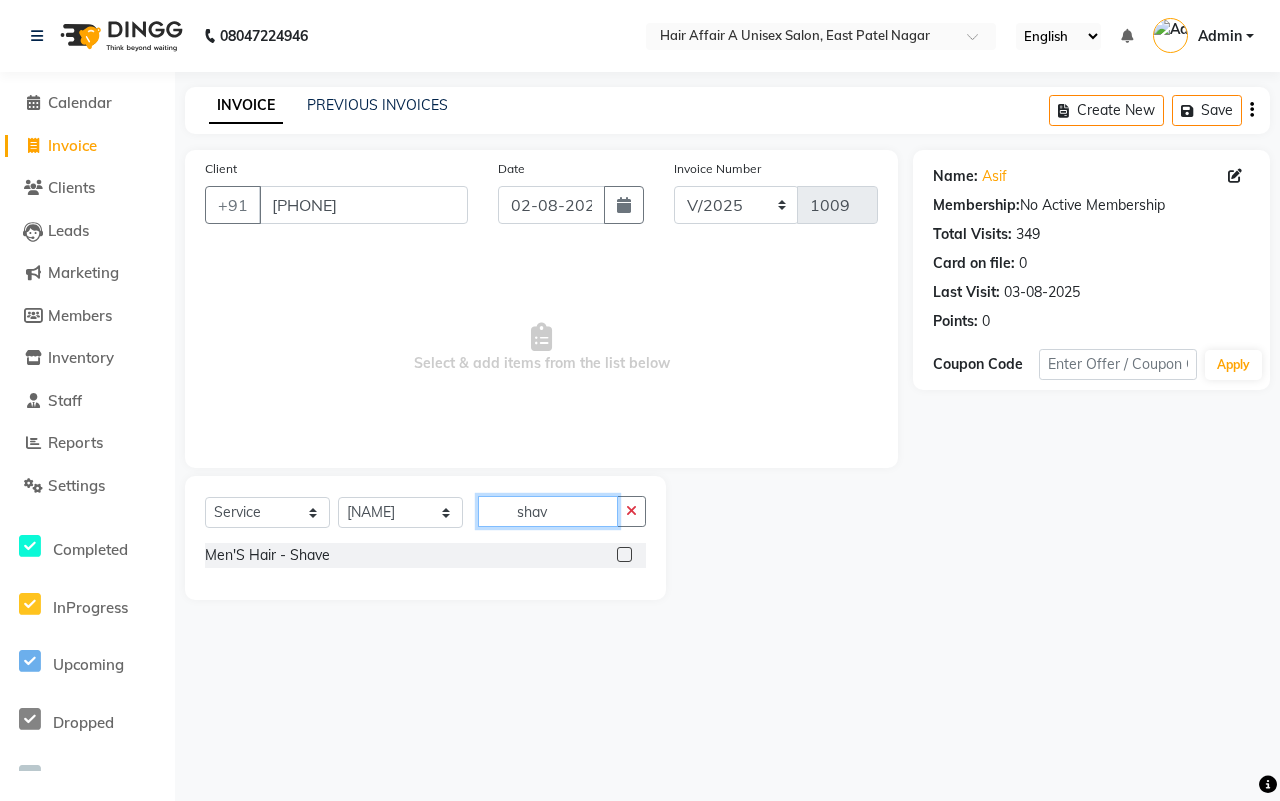 type on "shav" 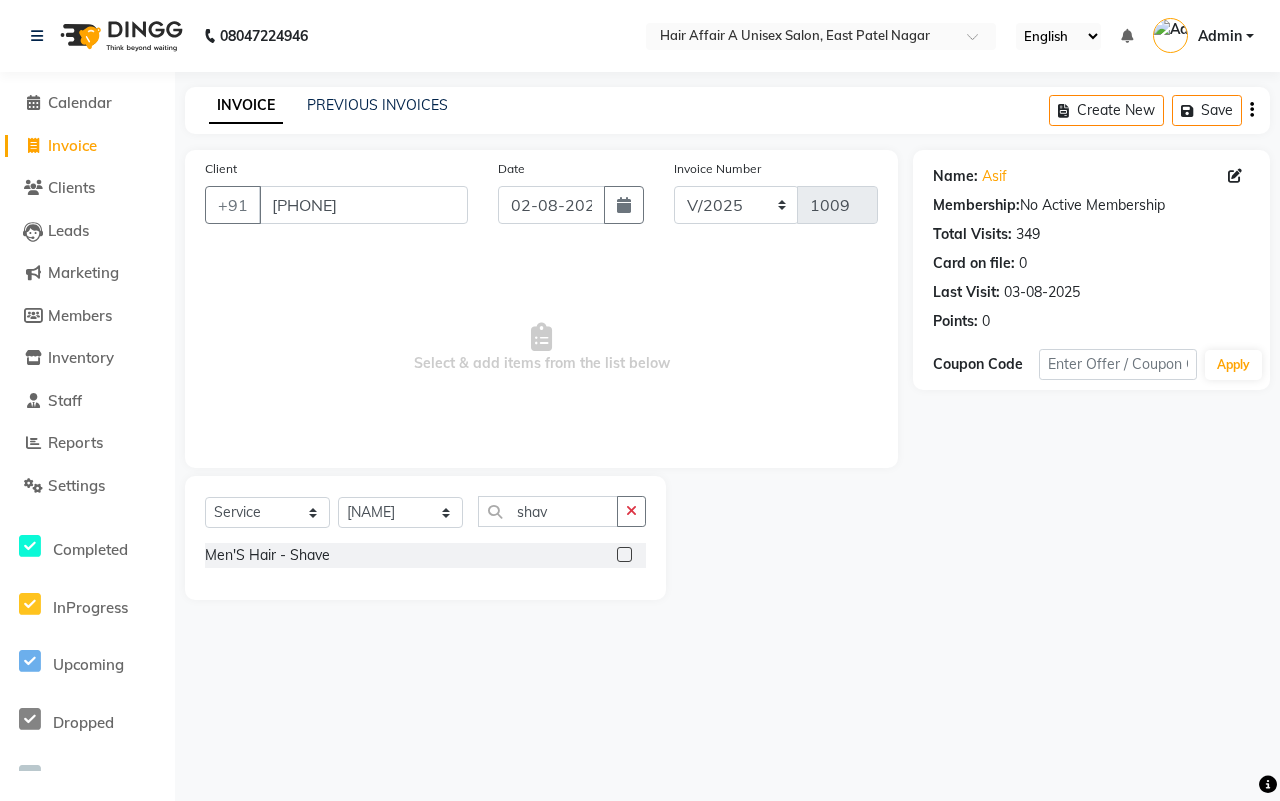 click 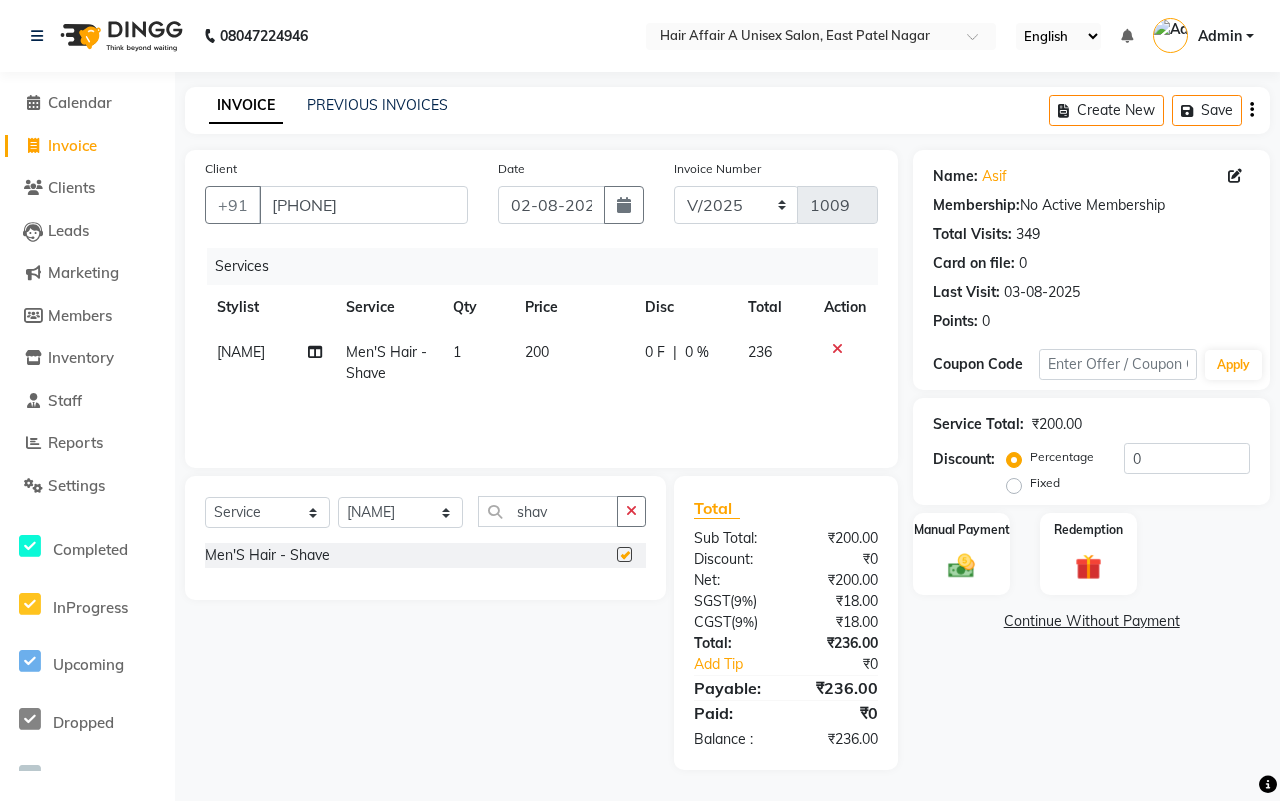 checkbox on "false" 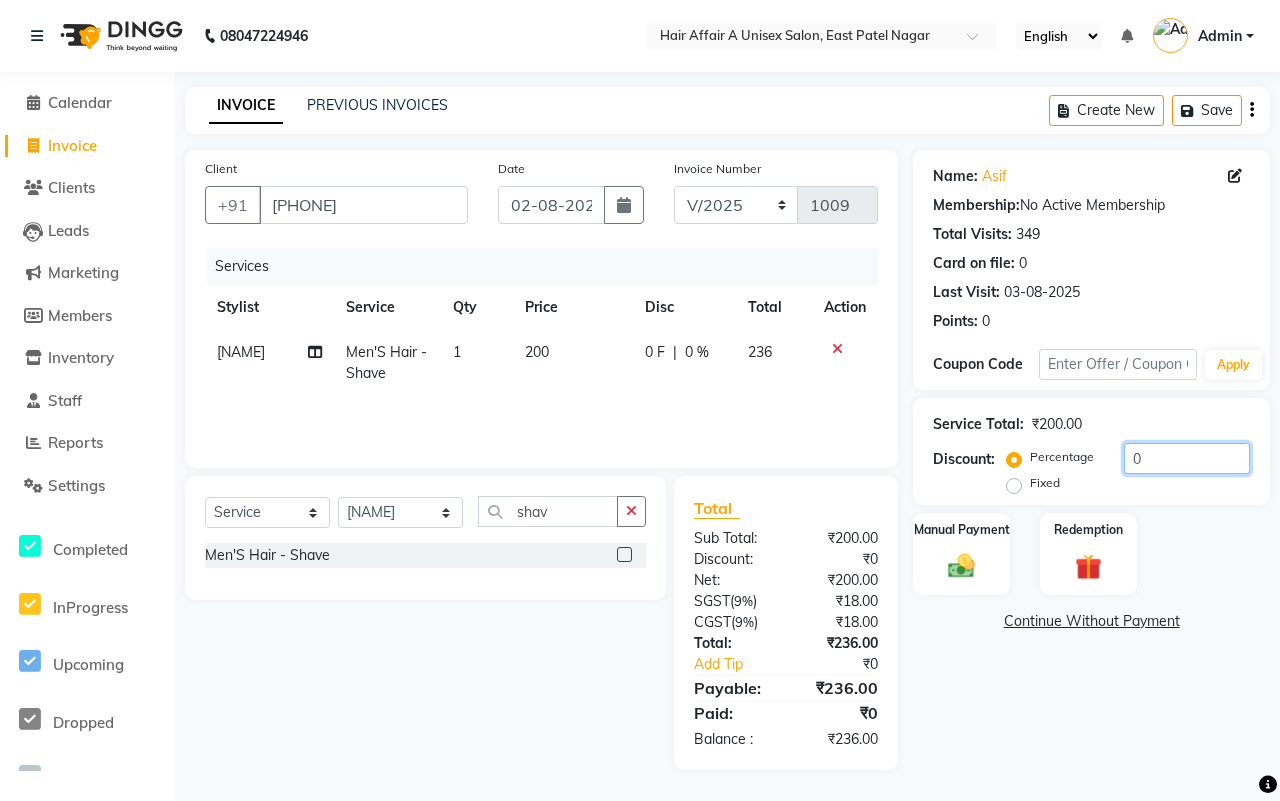 click on "0" 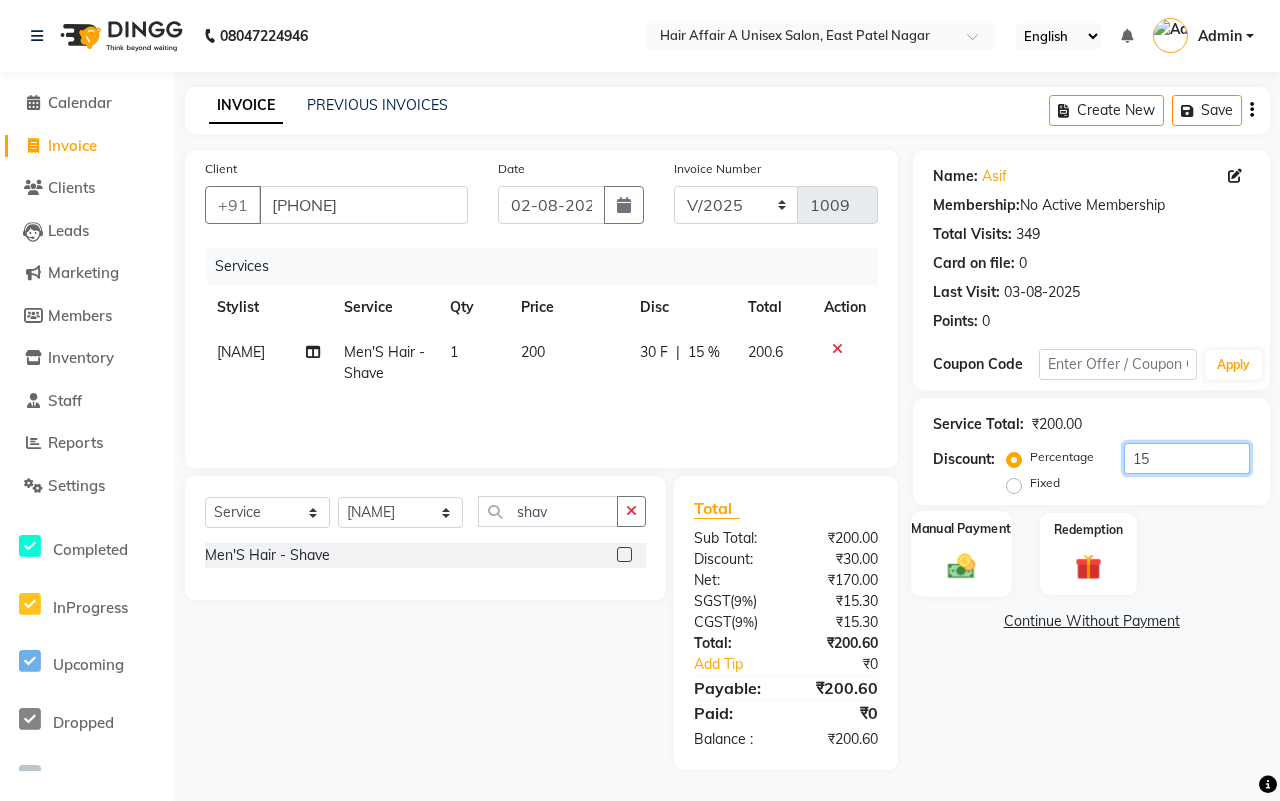 type on "15" 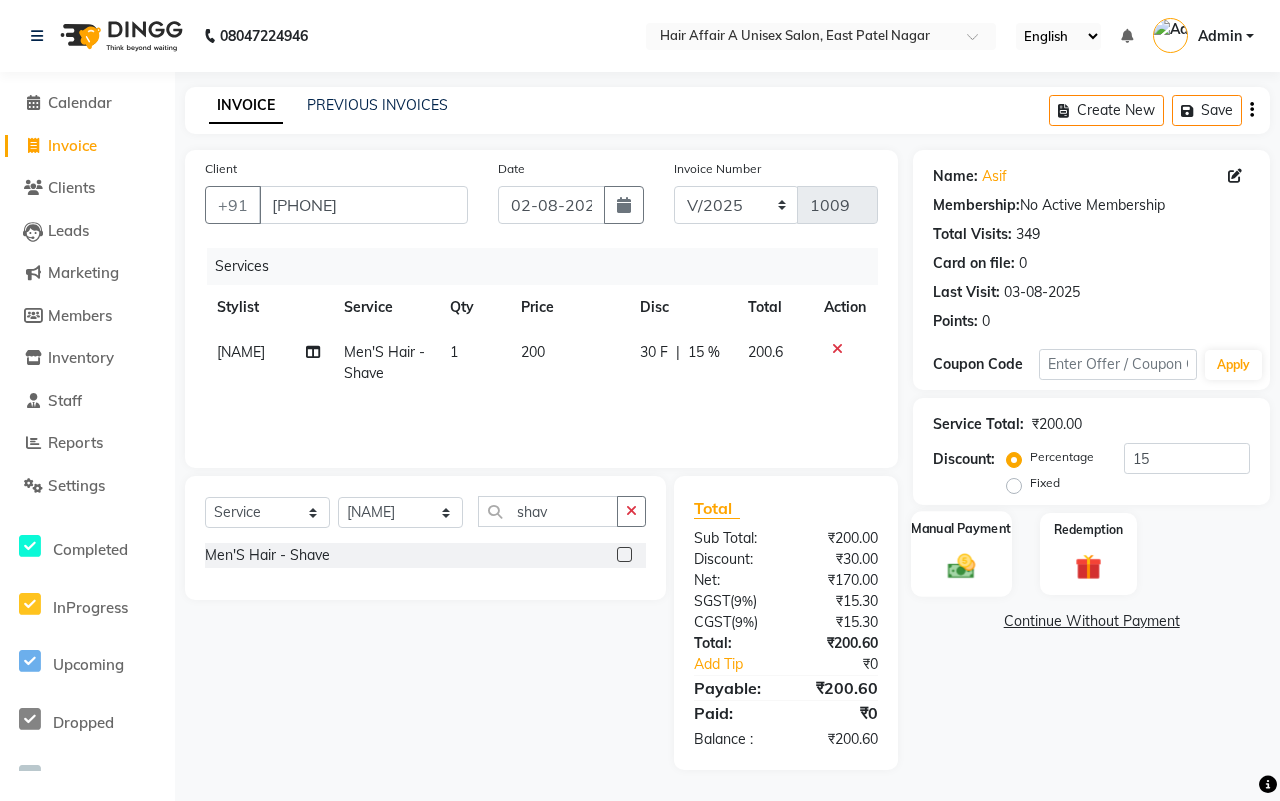 click on "Manual Payment" 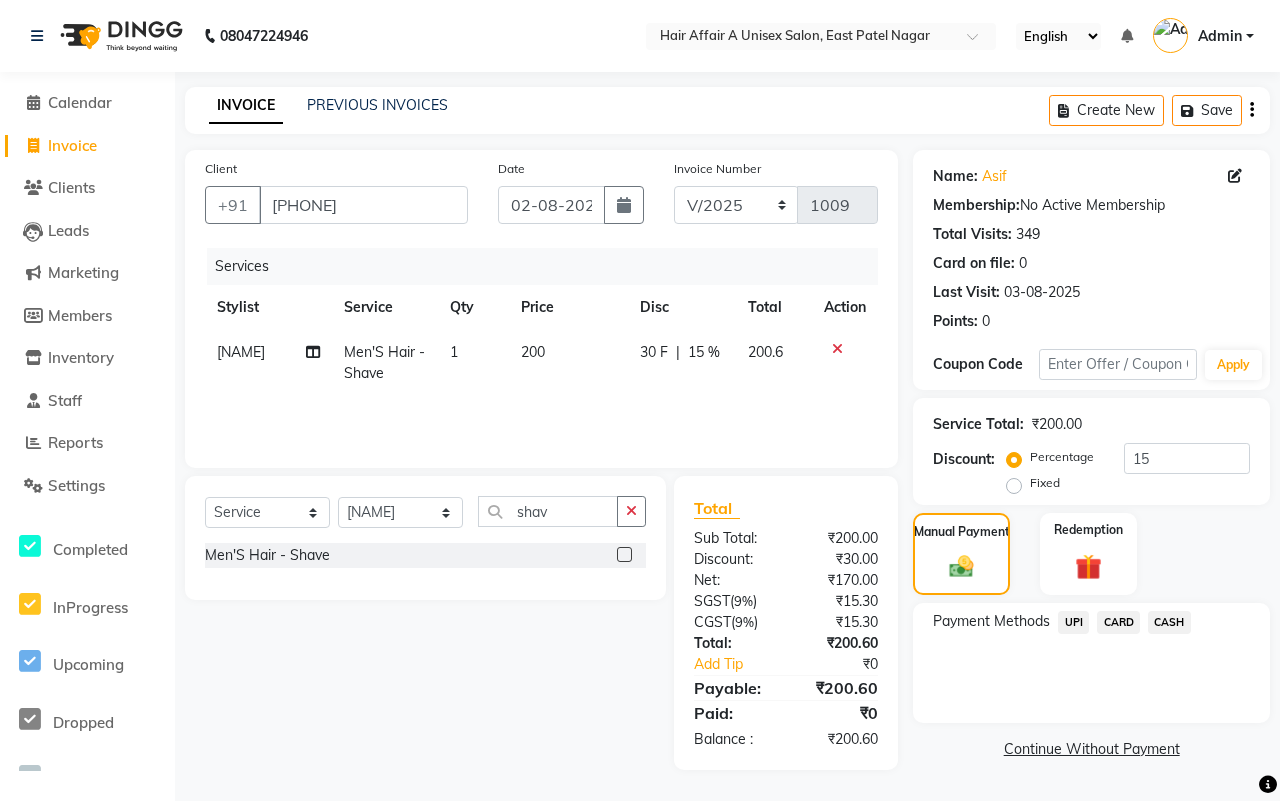 click on "CASH" 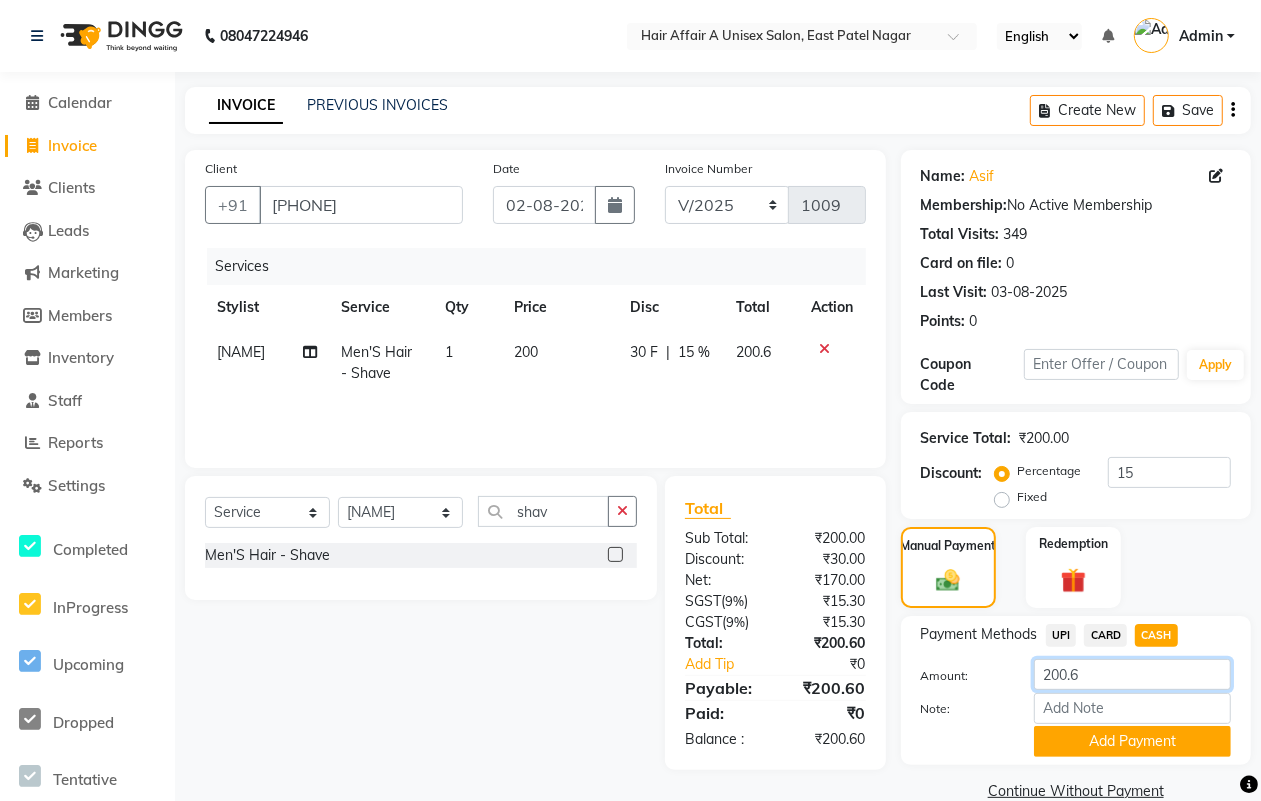 click on "200.6" 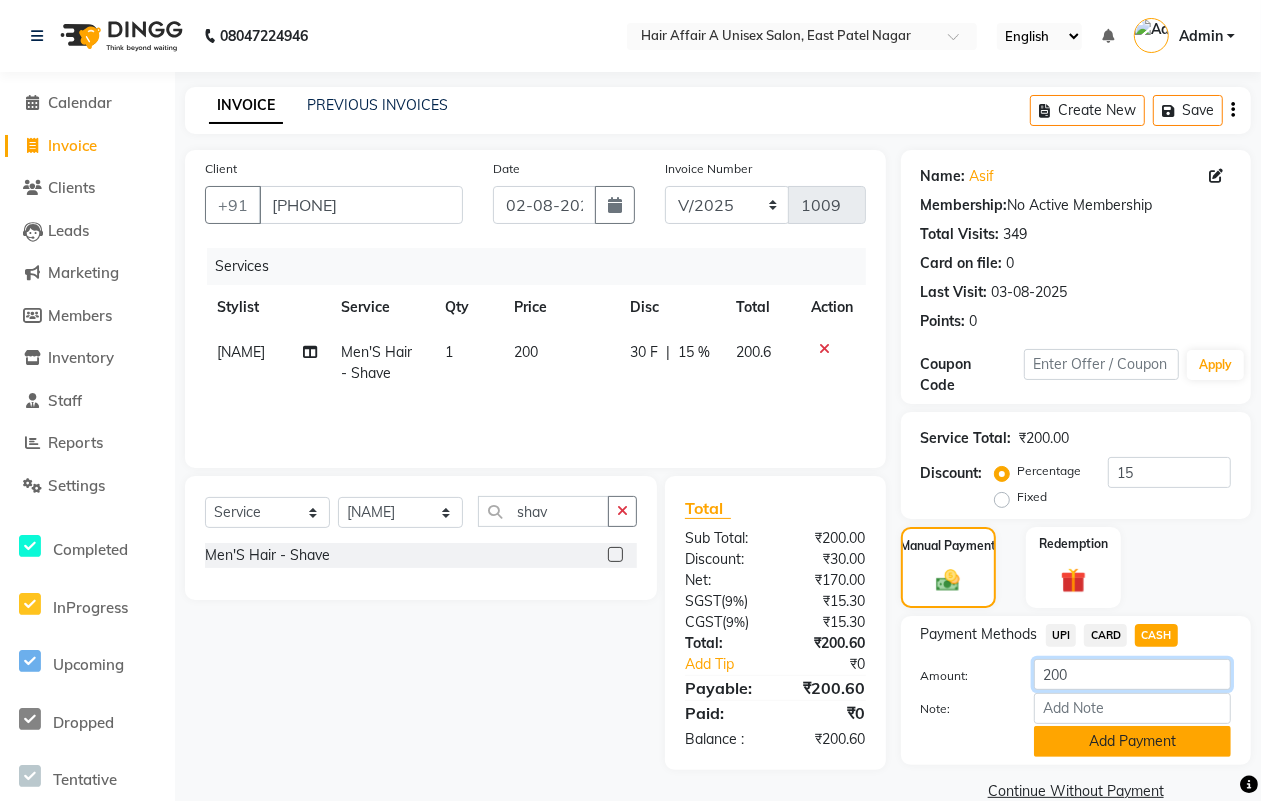 type on "200" 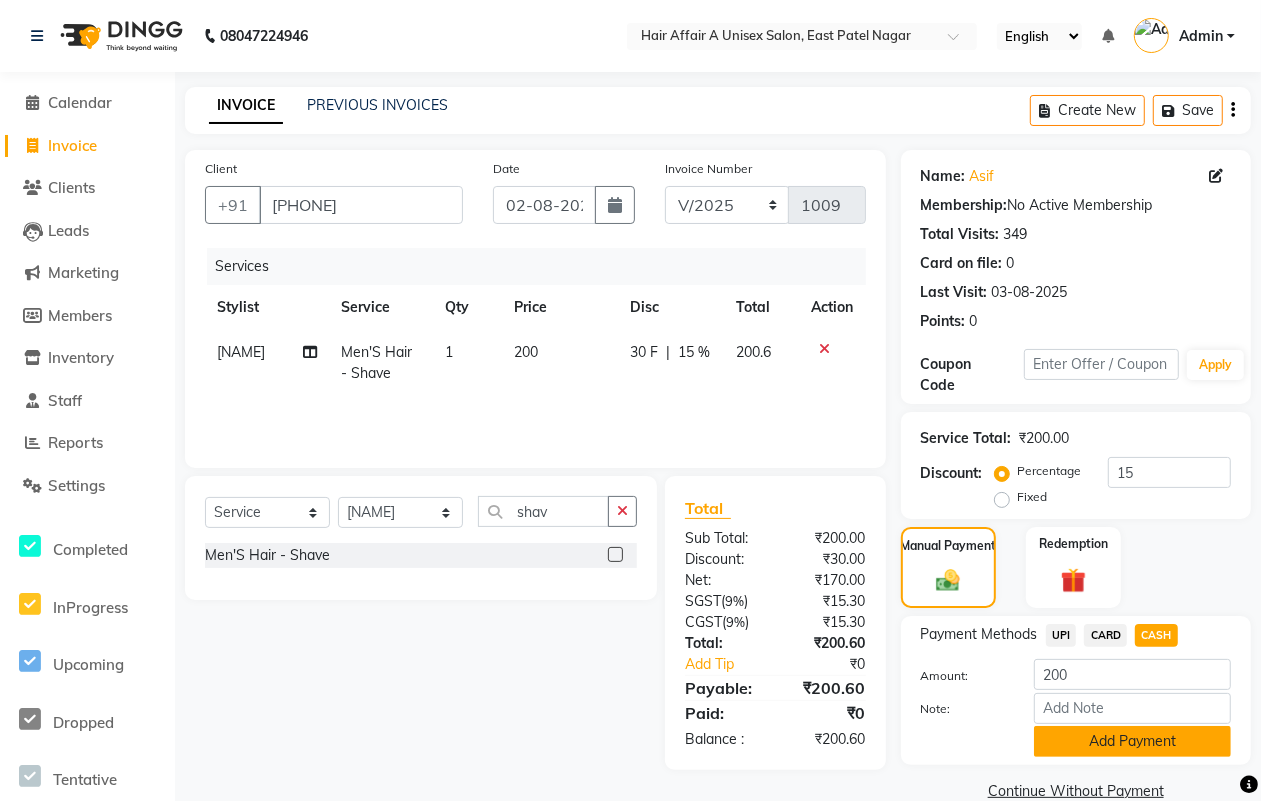 click on "Add Payment" 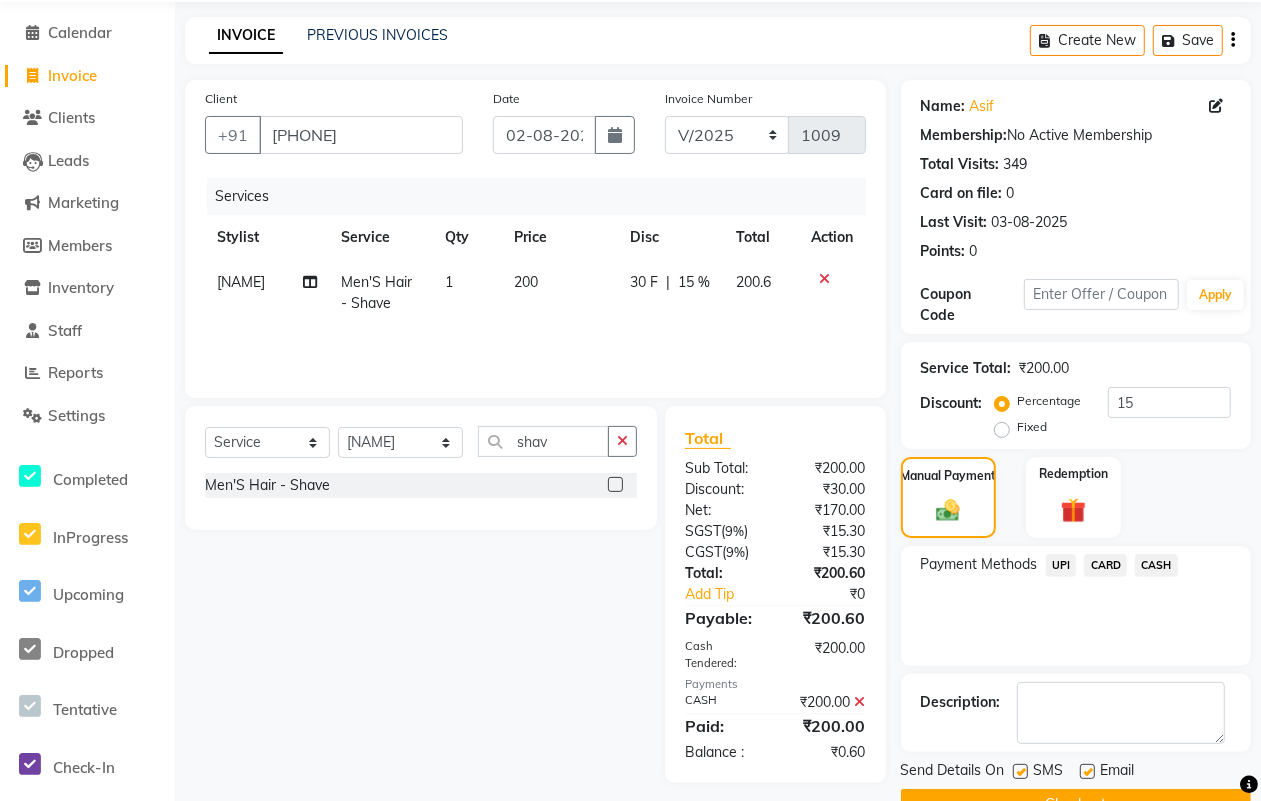 scroll, scrollTop: 120, scrollLeft: 0, axis: vertical 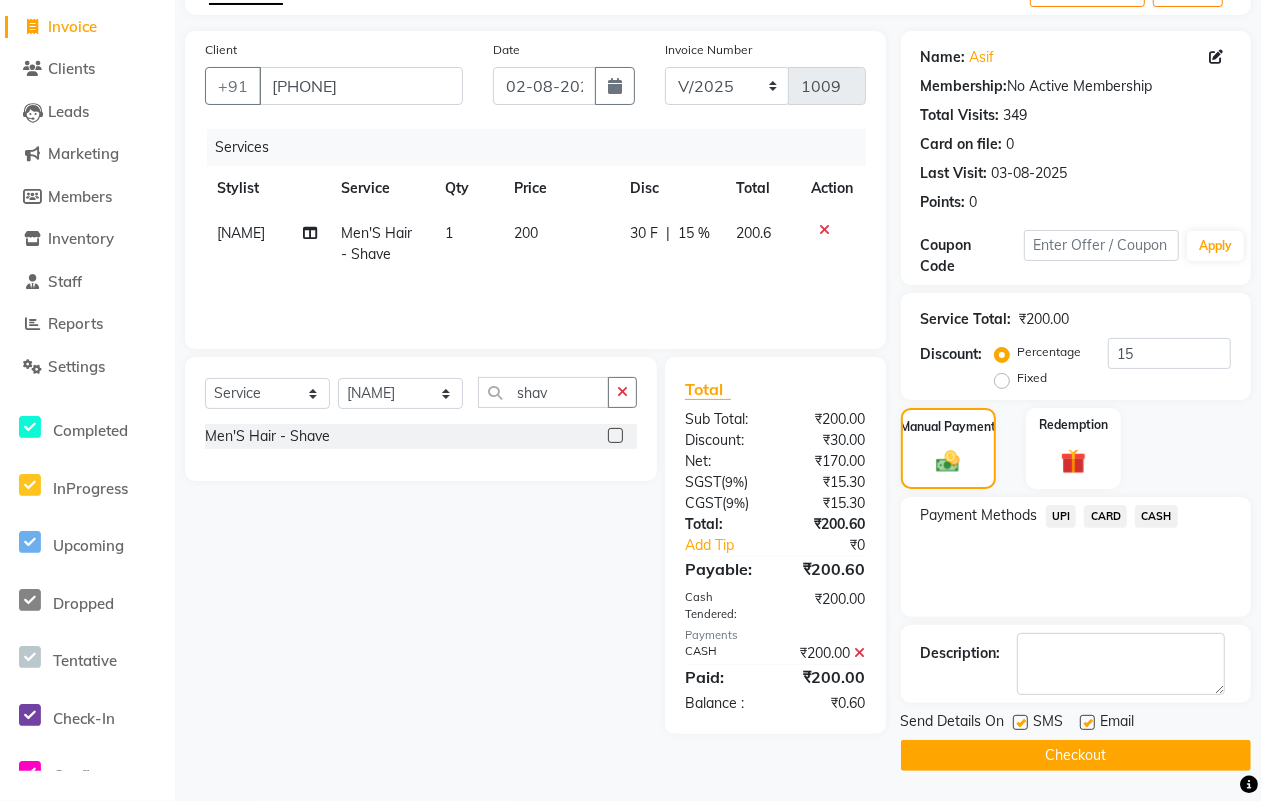 click 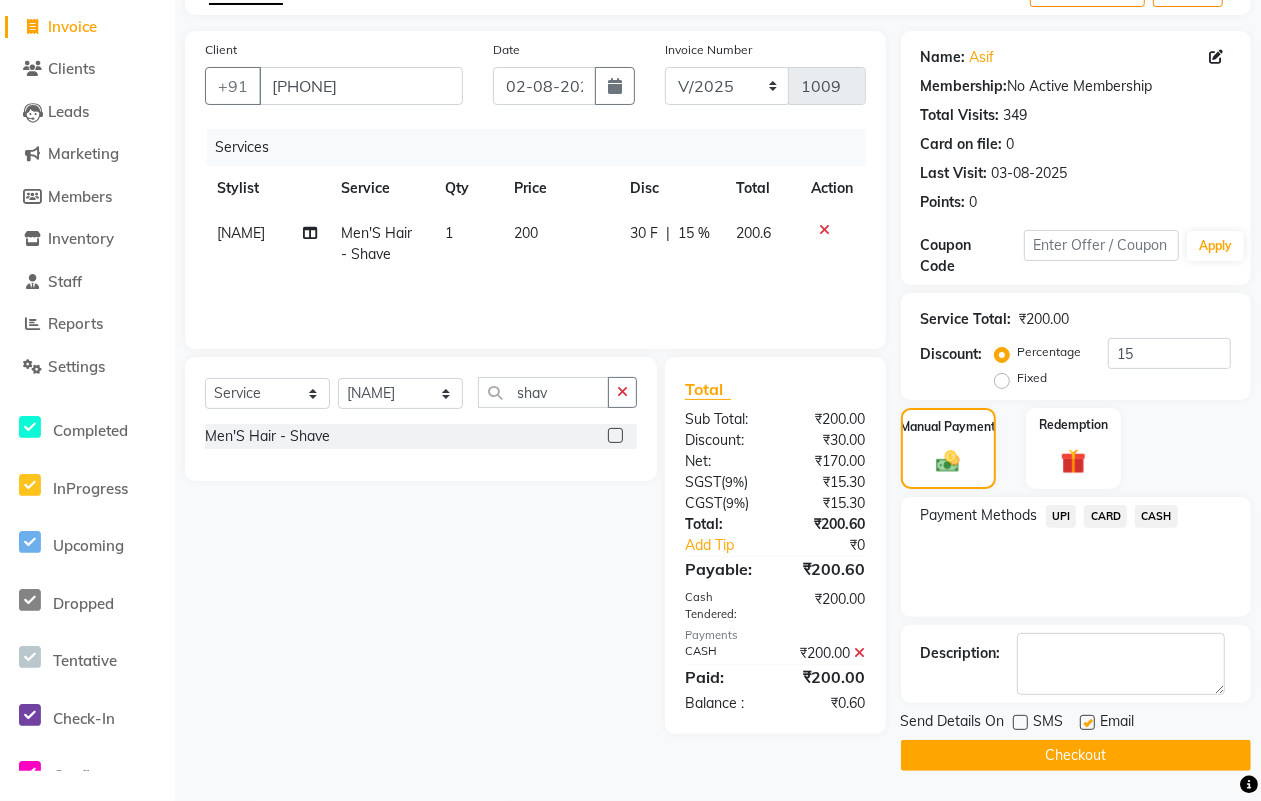 click 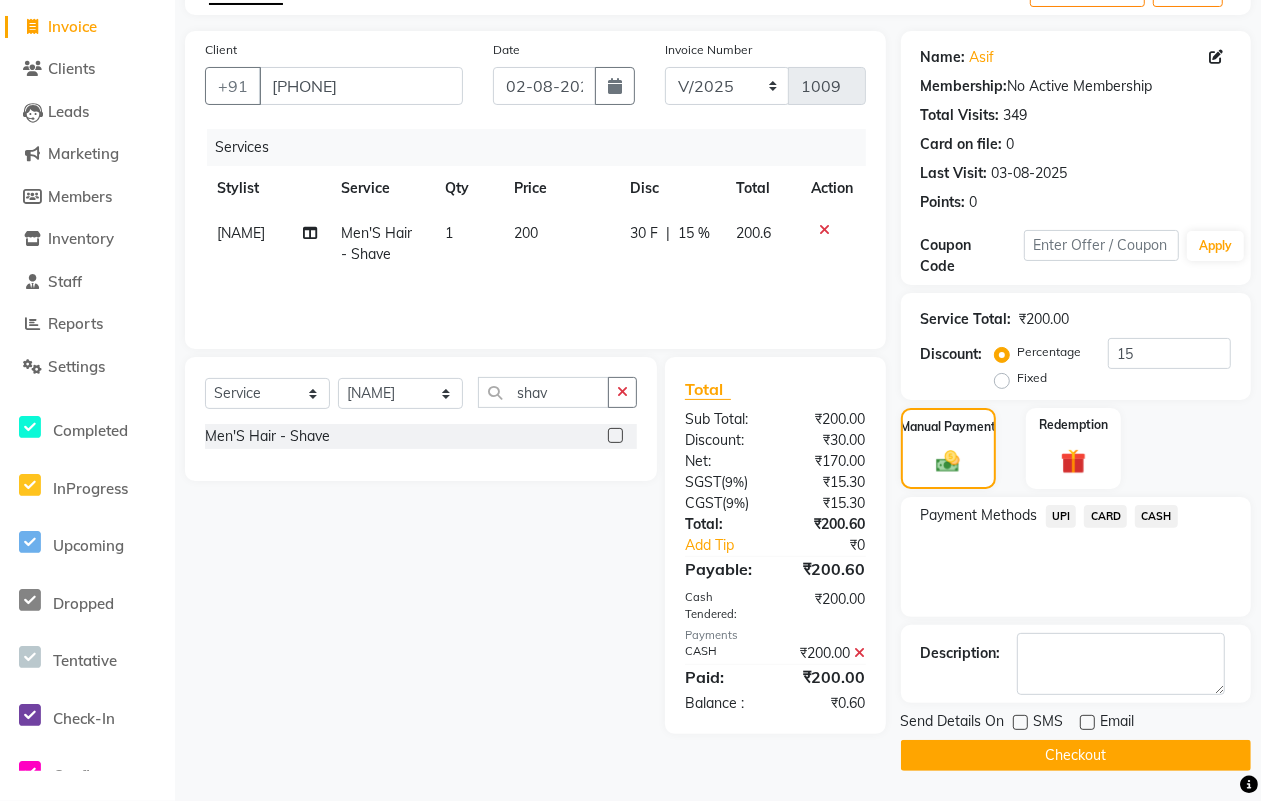 click on "Checkout" 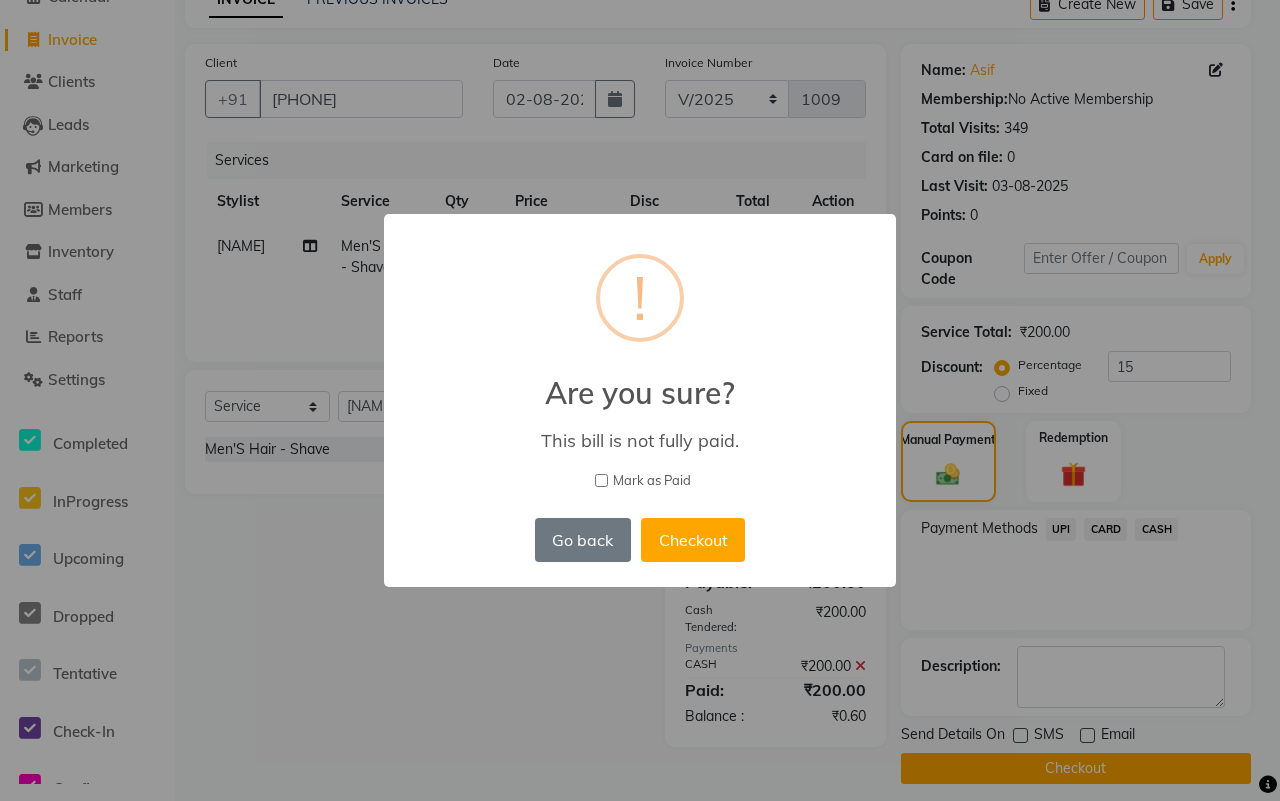 click on "Mark as Paid" at bounding box center (652, 481) 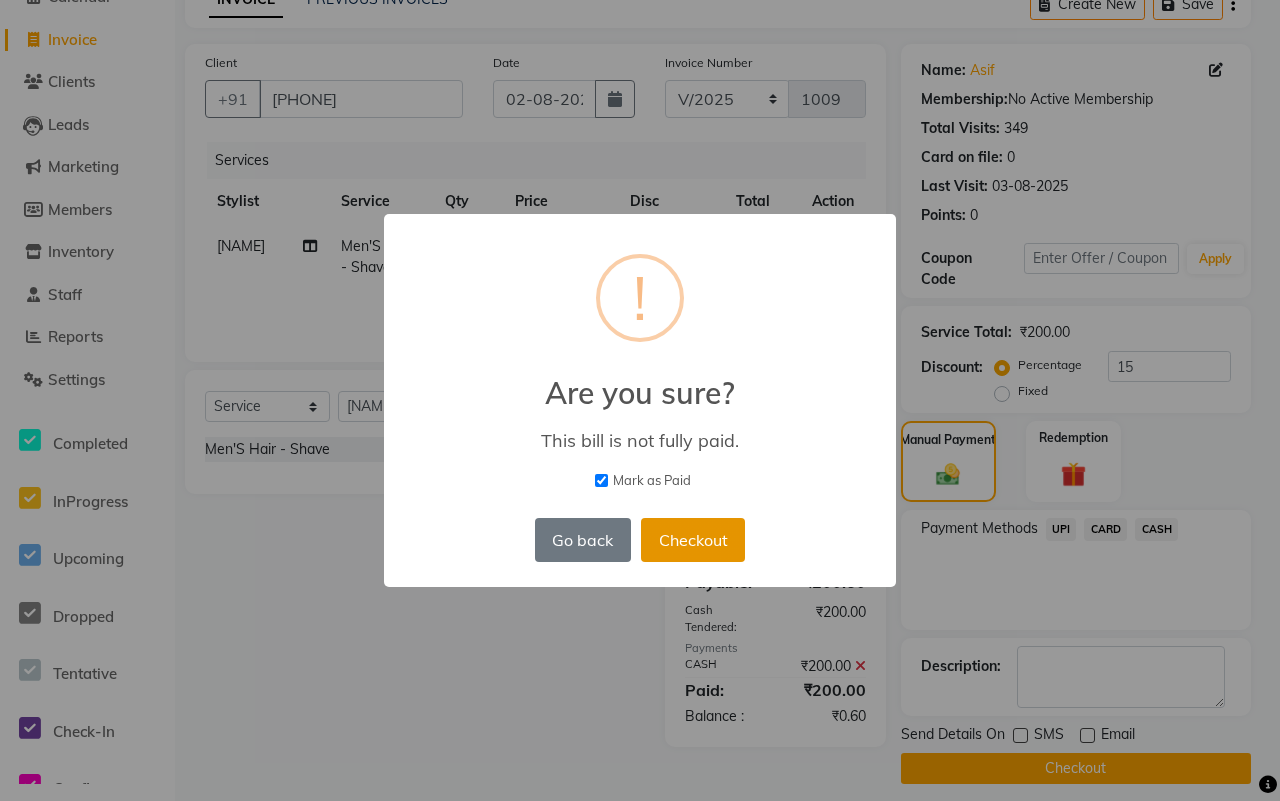 click on "Checkout" at bounding box center [693, 540] 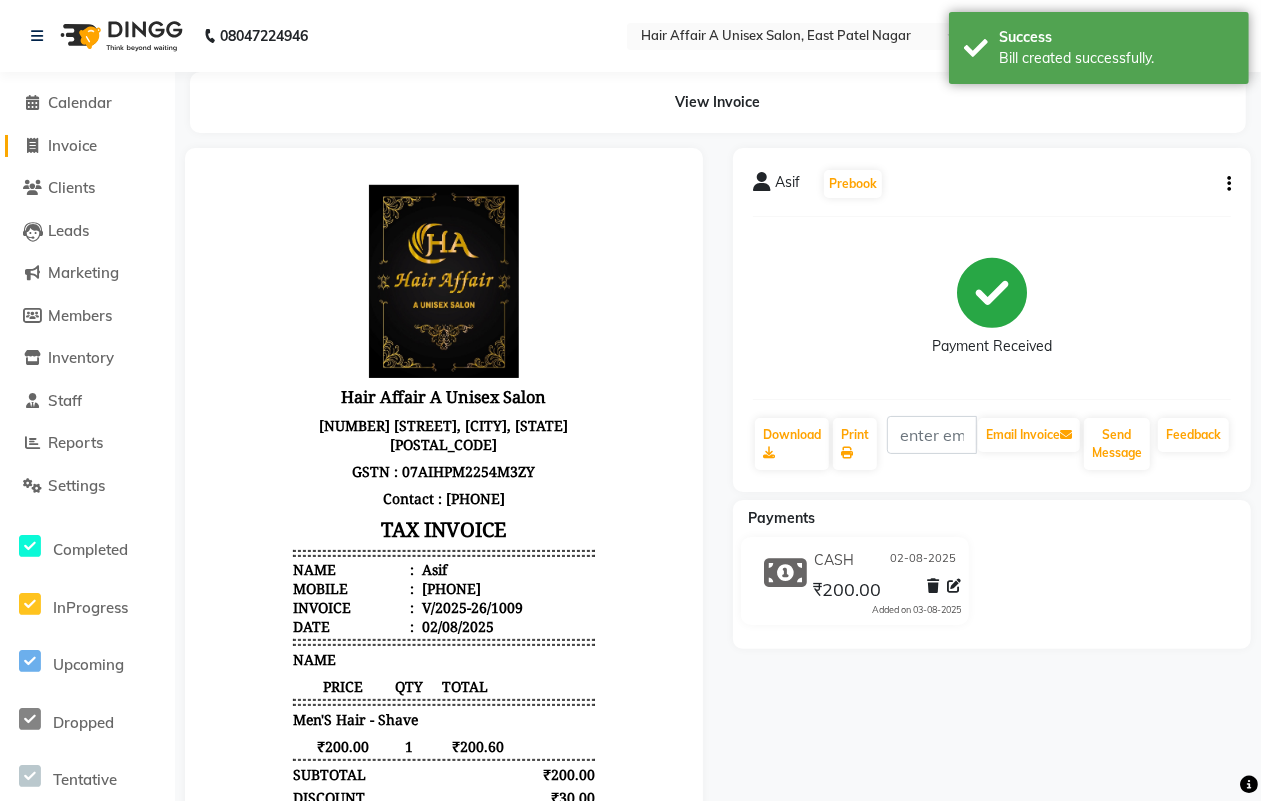 scroll, scrollTop: 0, scrollLeft: 0, axis: both 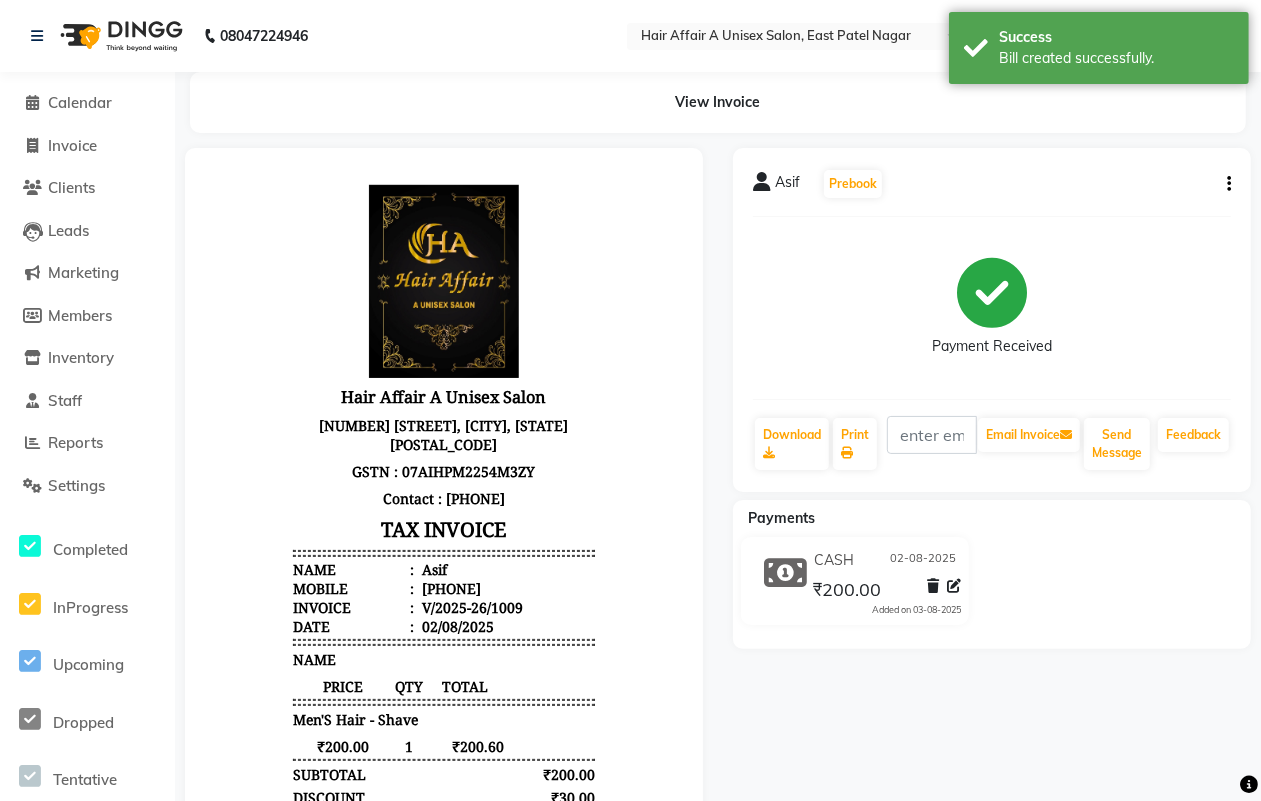select on "service" 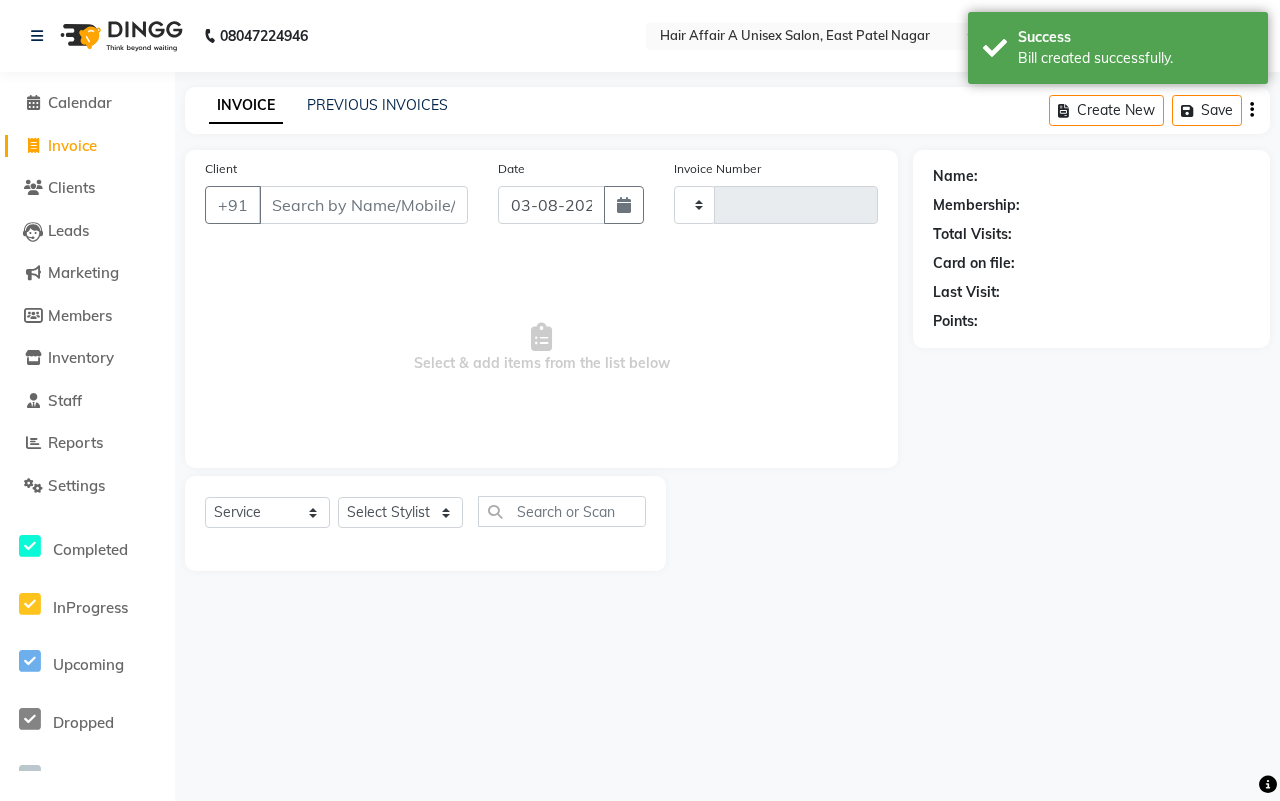type on "1010" 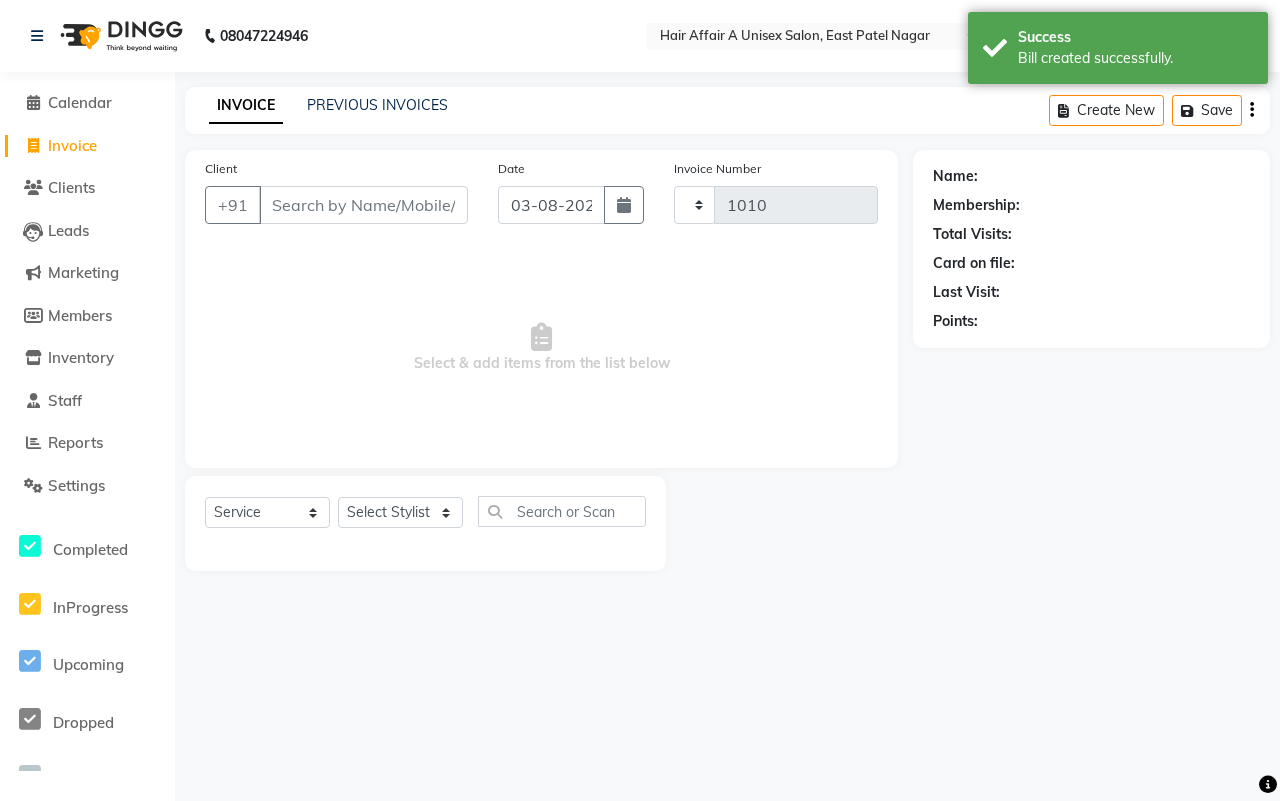 select on "4464" 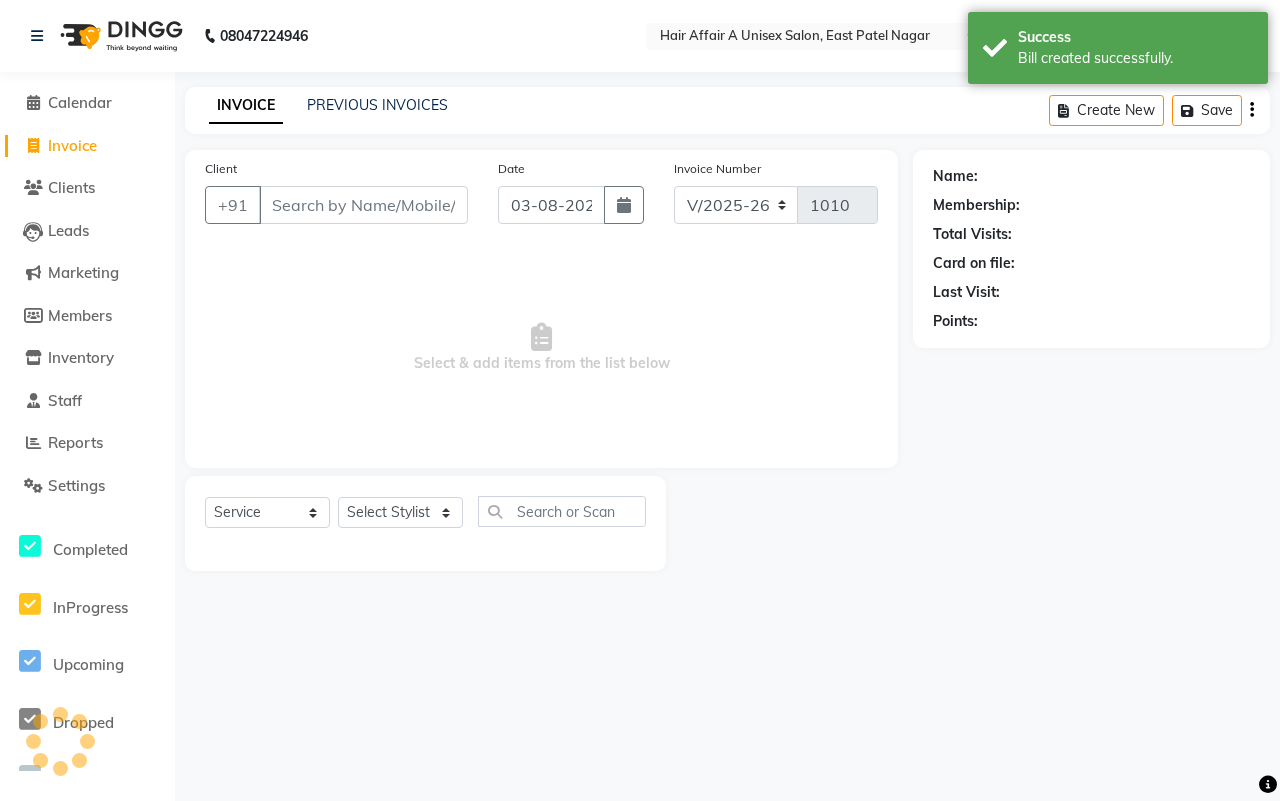 click on "Client" at bounding box center (363, 205) 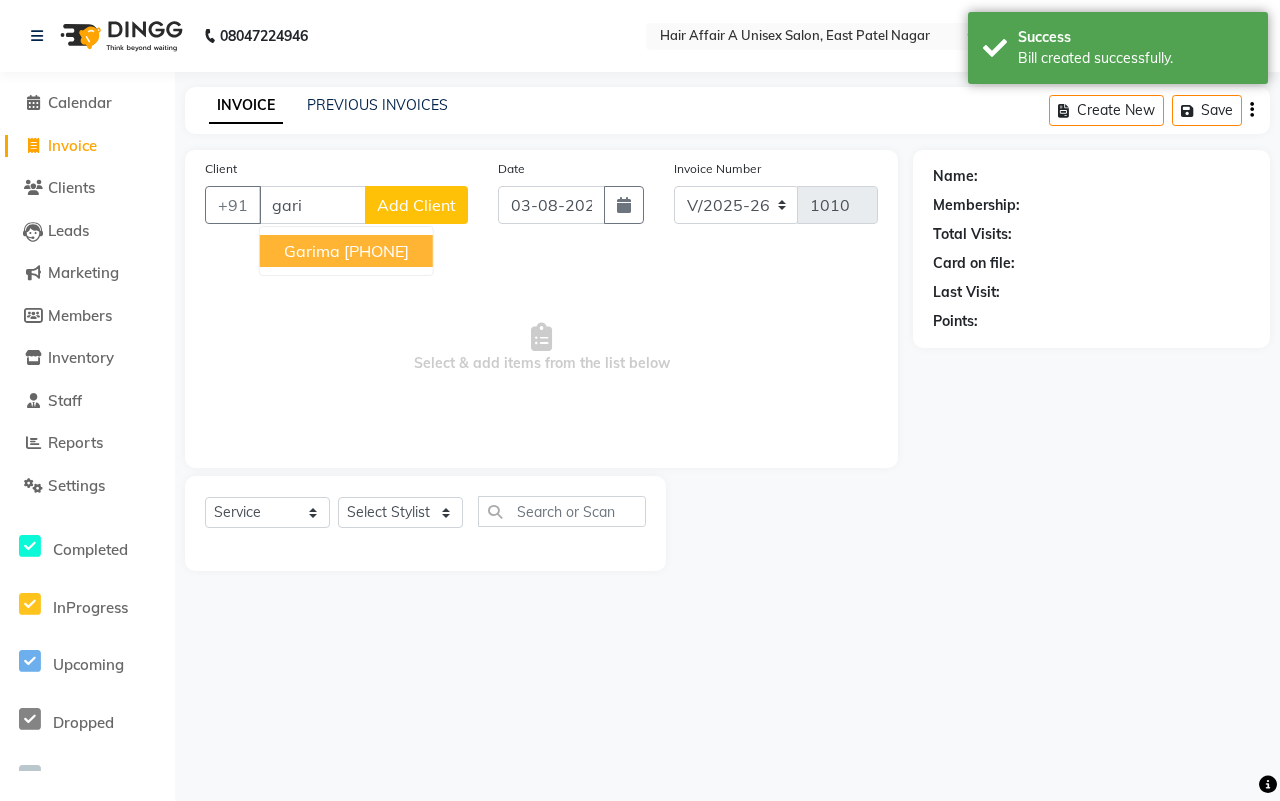 click on "Garima" at bounding box center [312, 251] 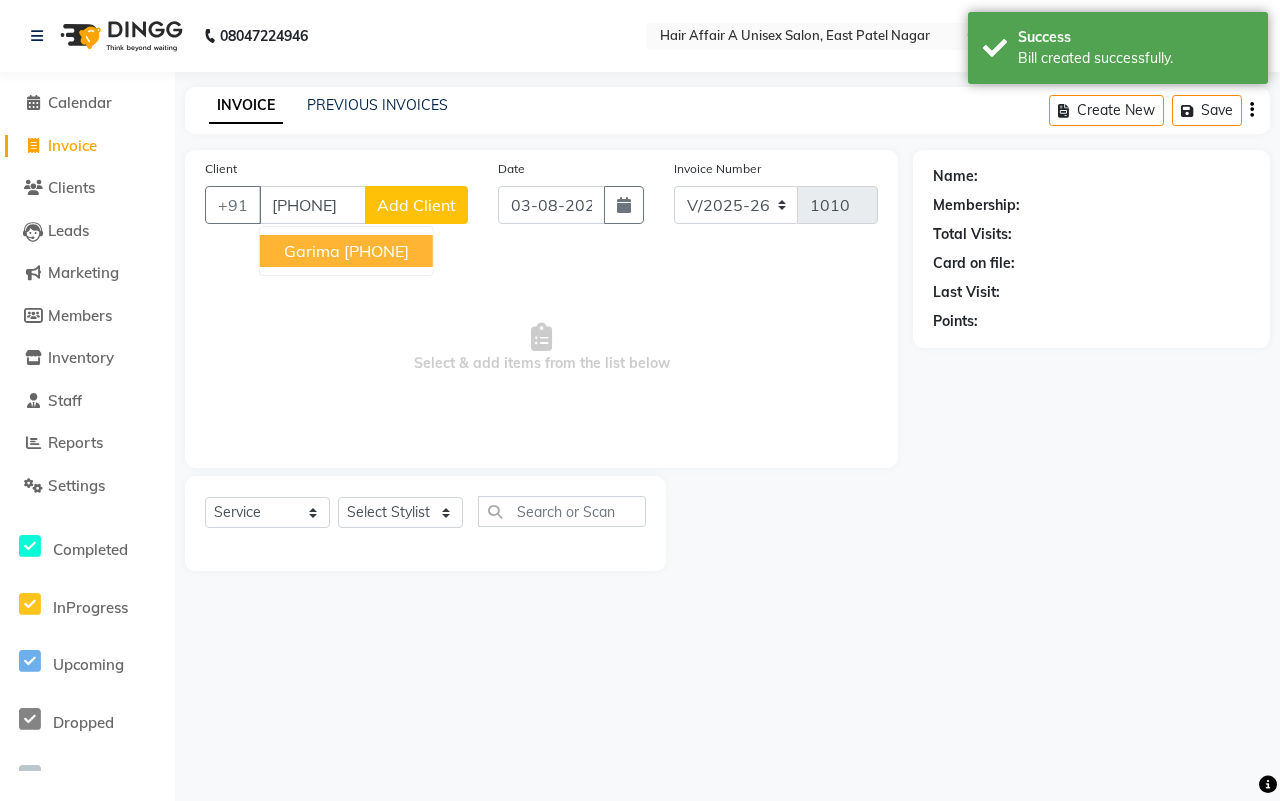 type on "[PHONE]" 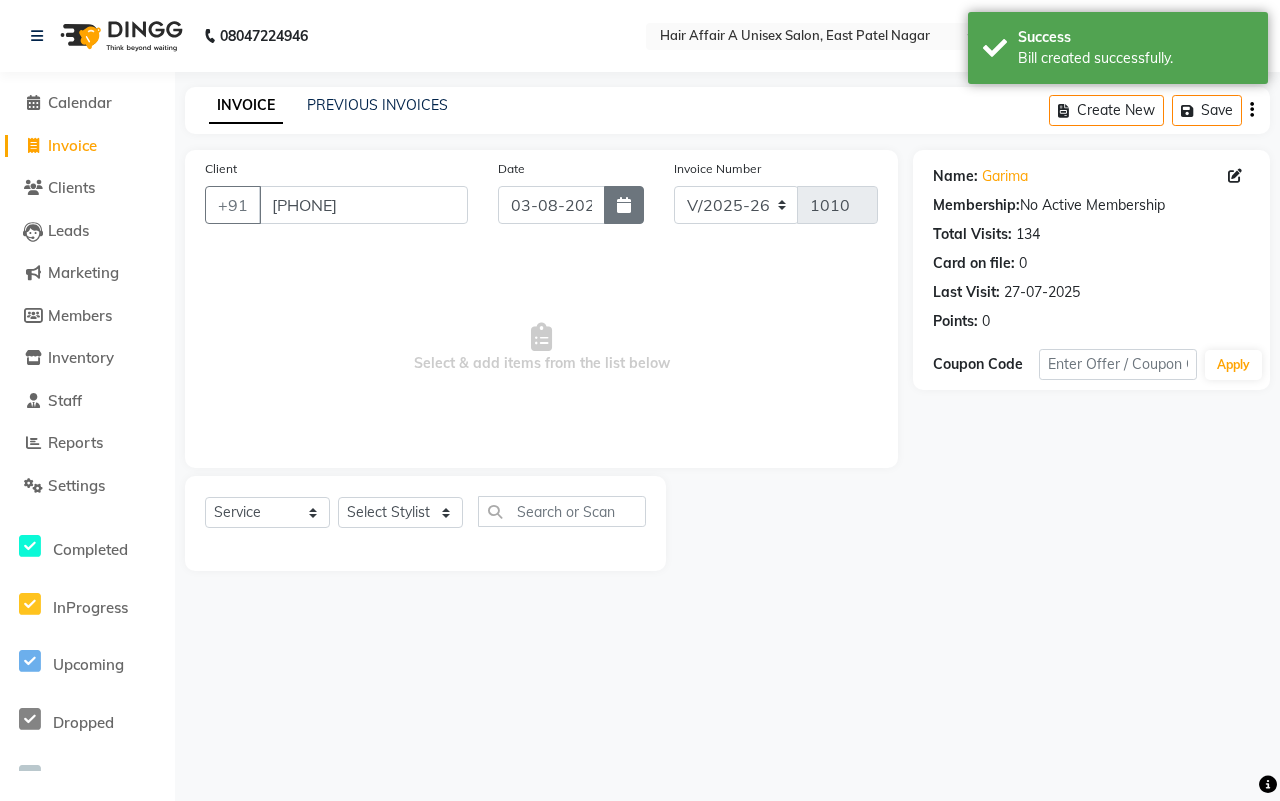 click 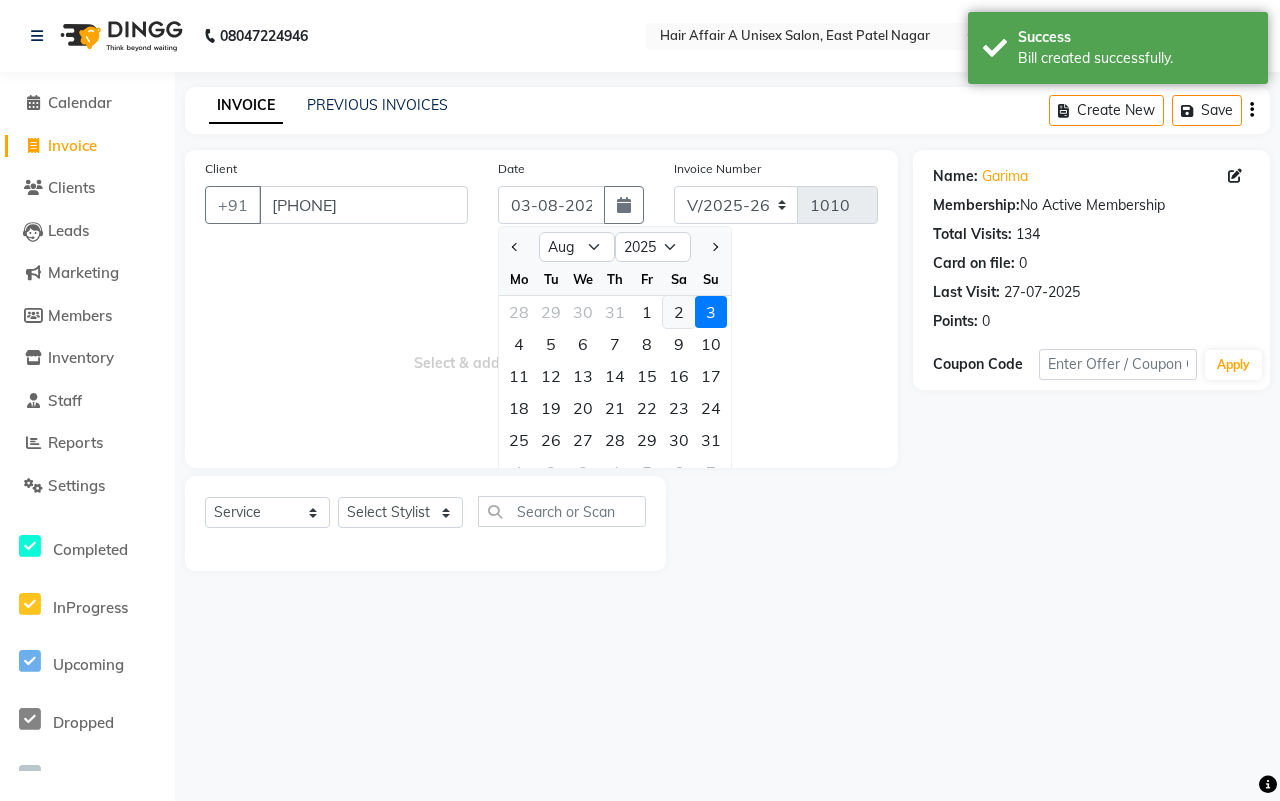 click on "2" 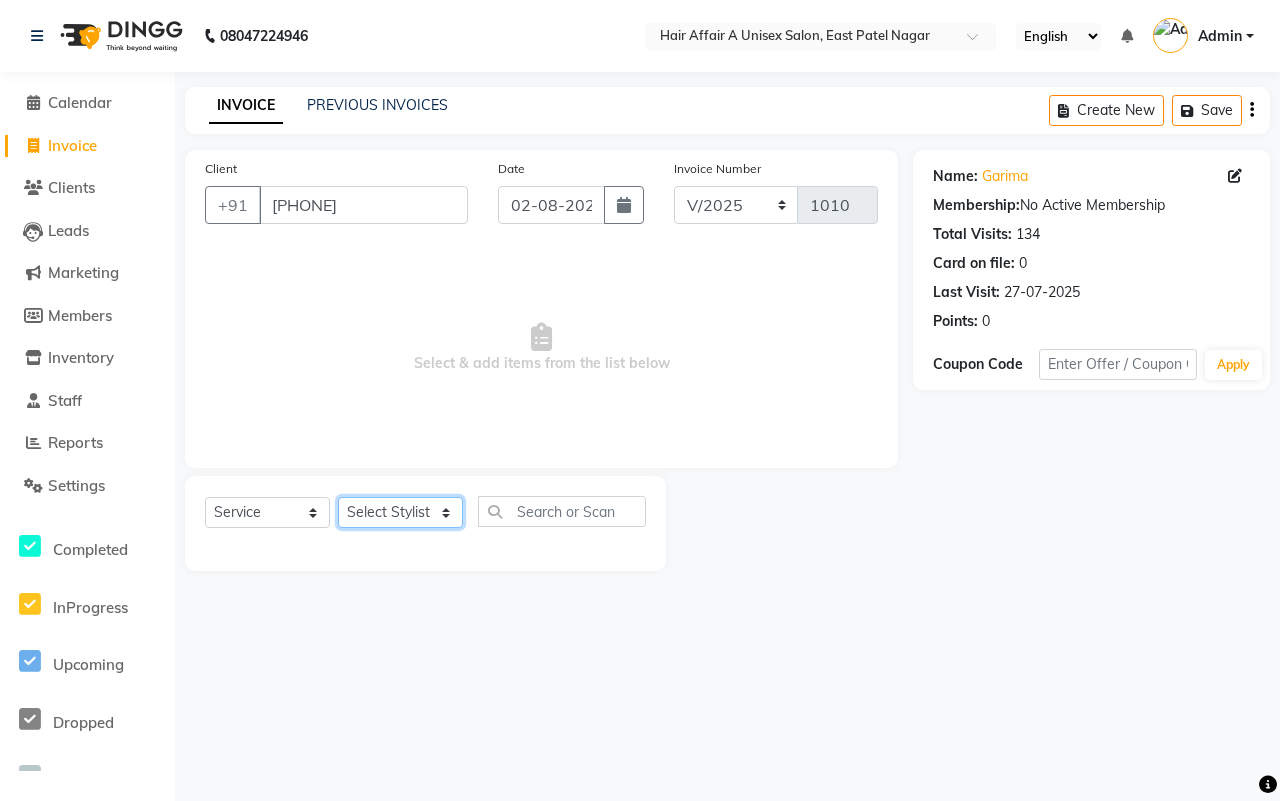 click on "Select Stylist [NAME] [NAME] [NAME] [NAME] [NAME] [NAME] [NAME] [NAME] [NAME] [NAME] [NAME] [NAME]" 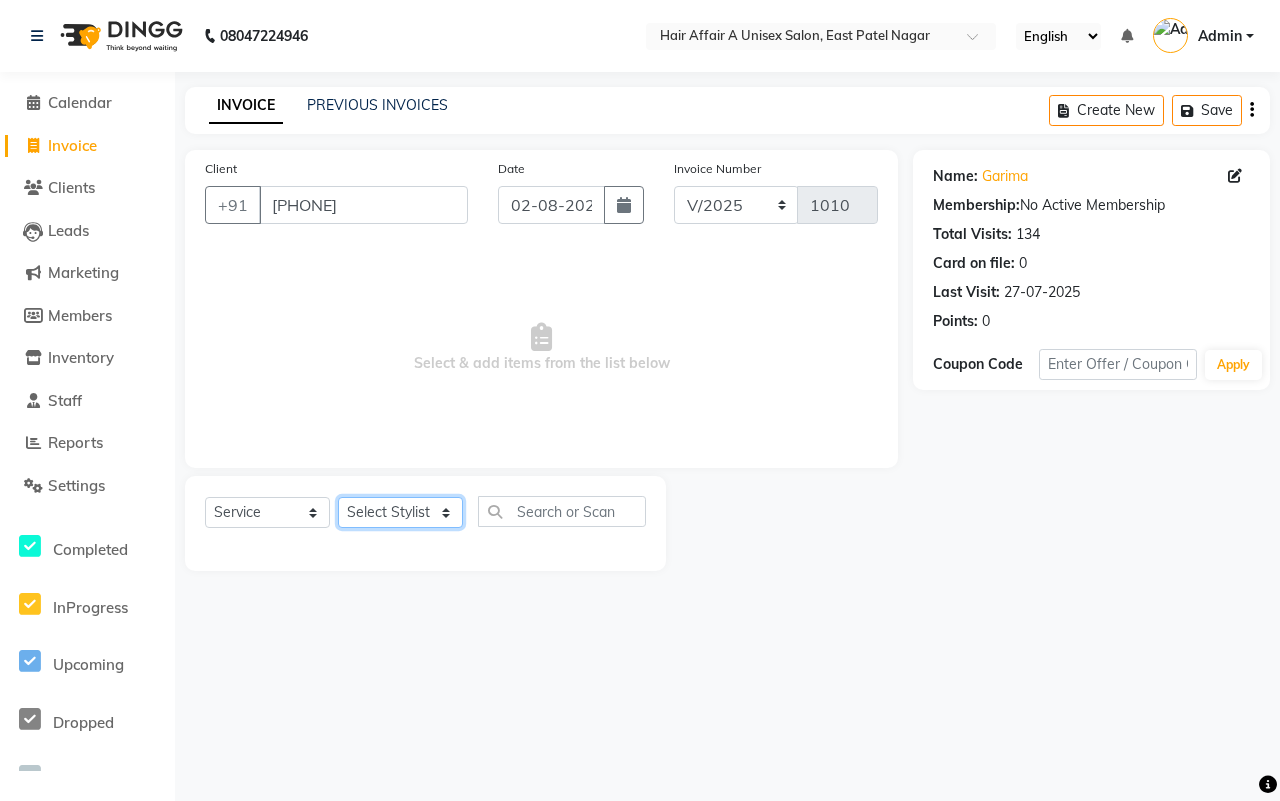 select on "77157" 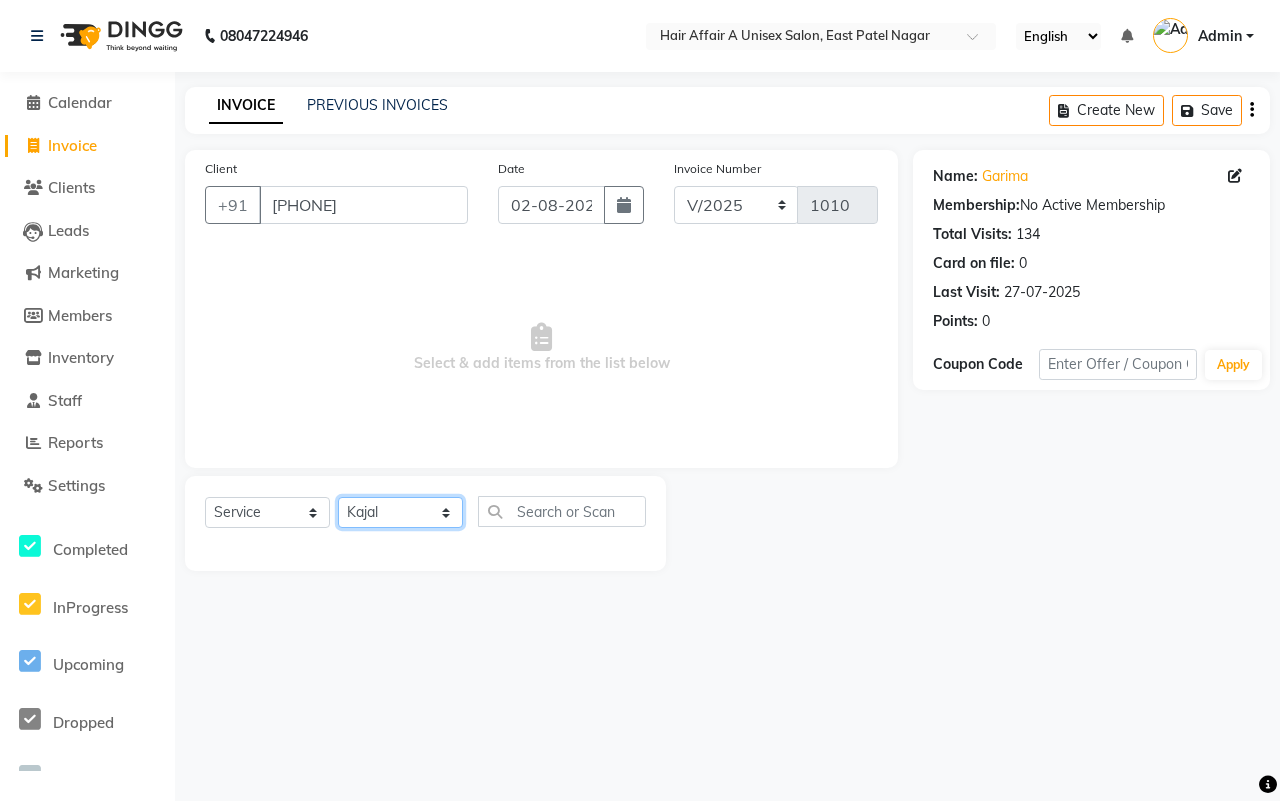 click on "Select Stylist [NAME] [NAME] [NAME] [NAME] [NAME] [NAME] [NAME] [NAME] [NAME] [NAME] [NAME] [NAME]" 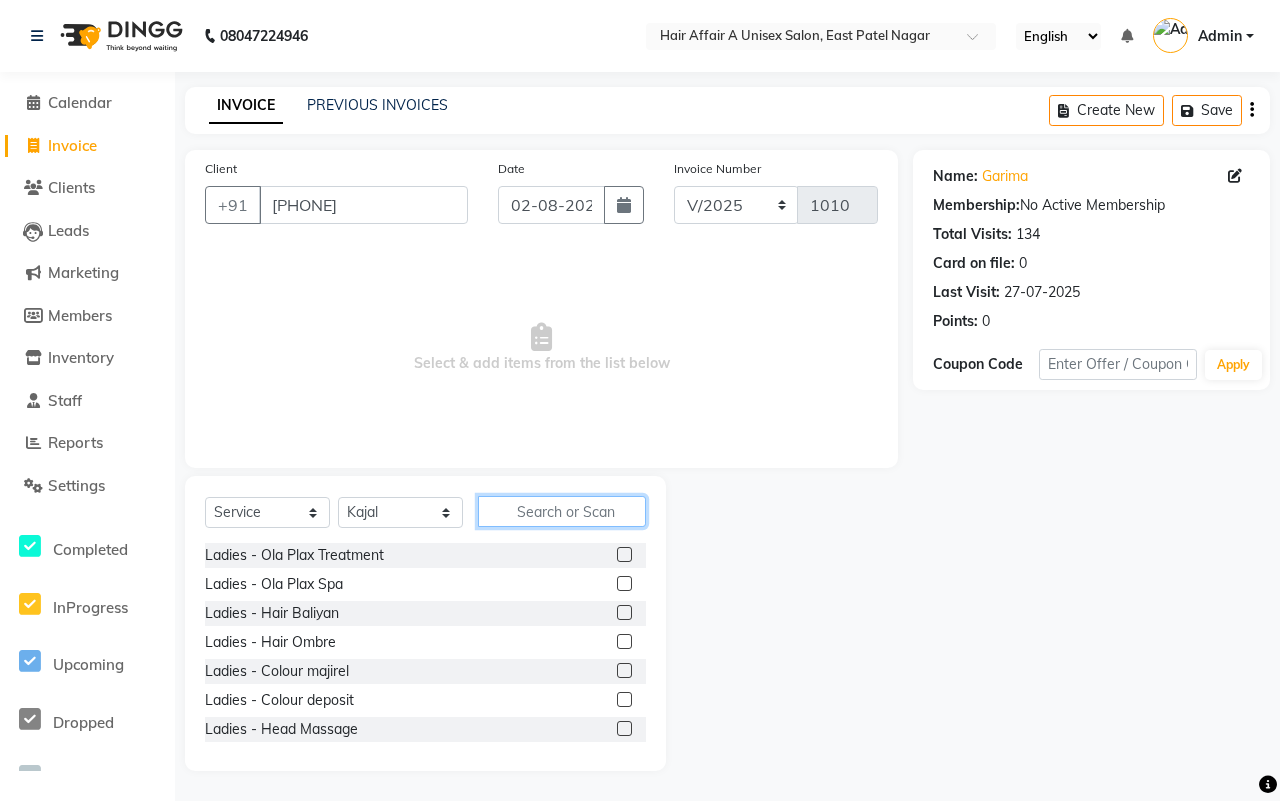 click 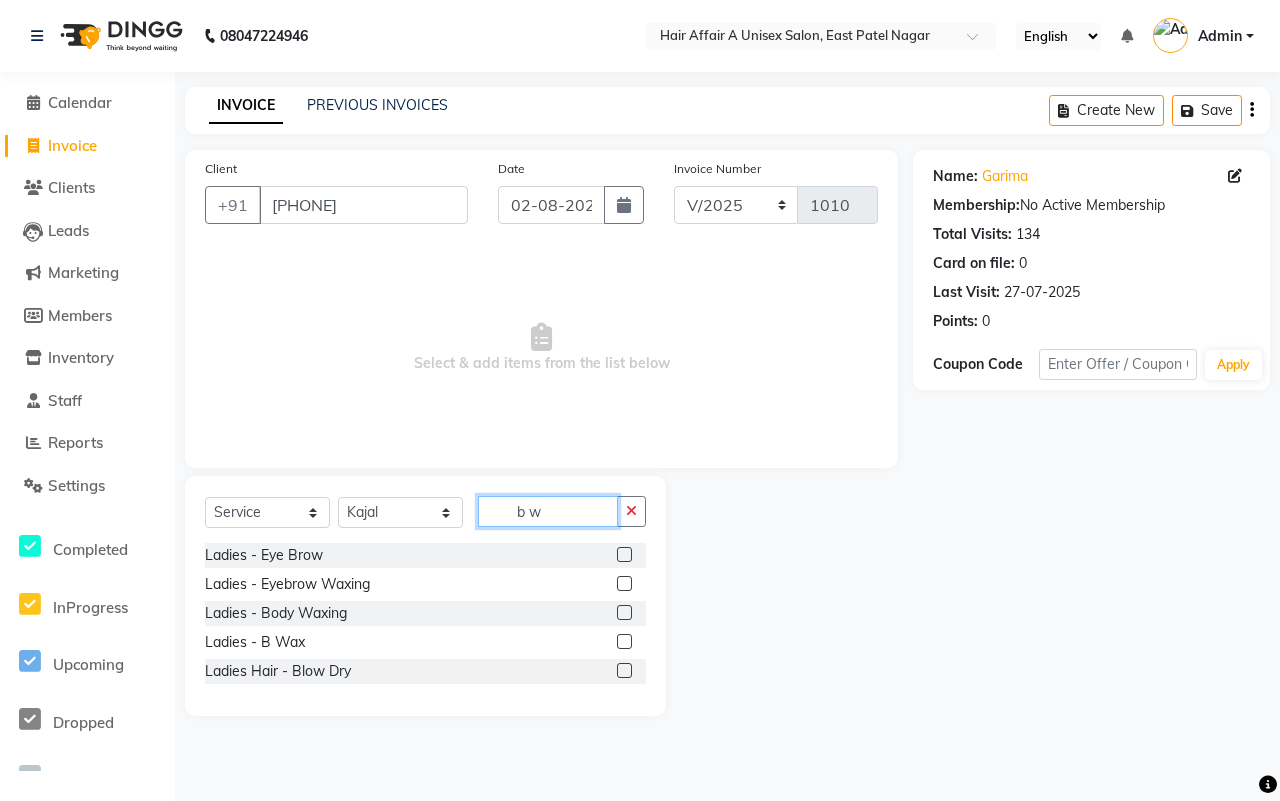 type on "b w" 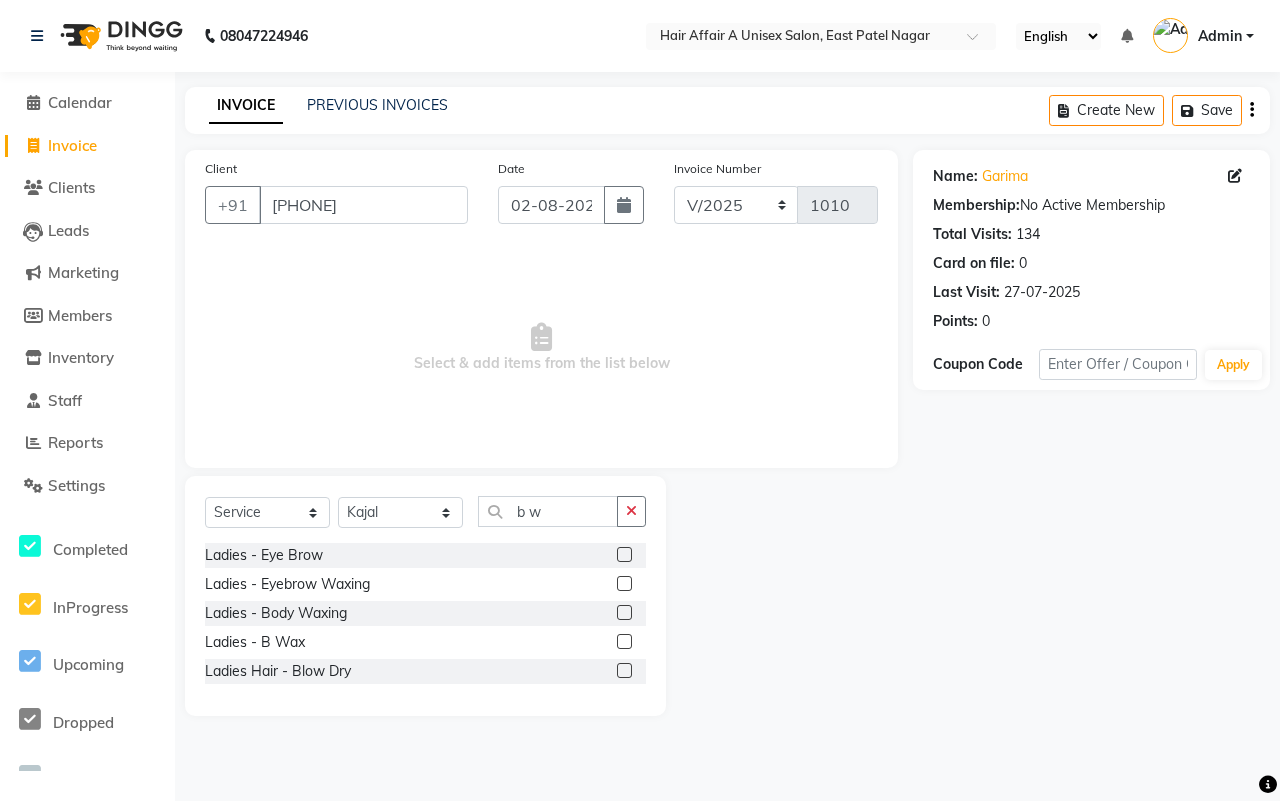 click 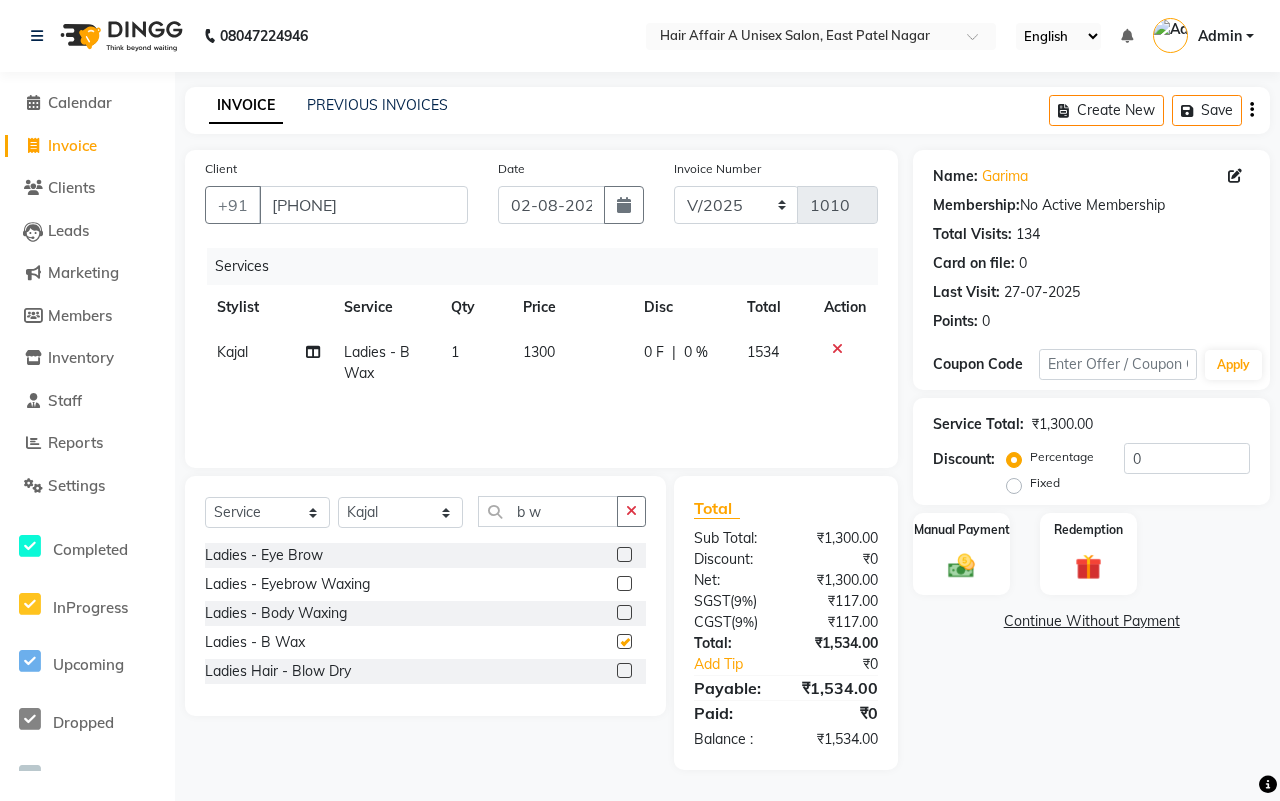 checkbox on "false" 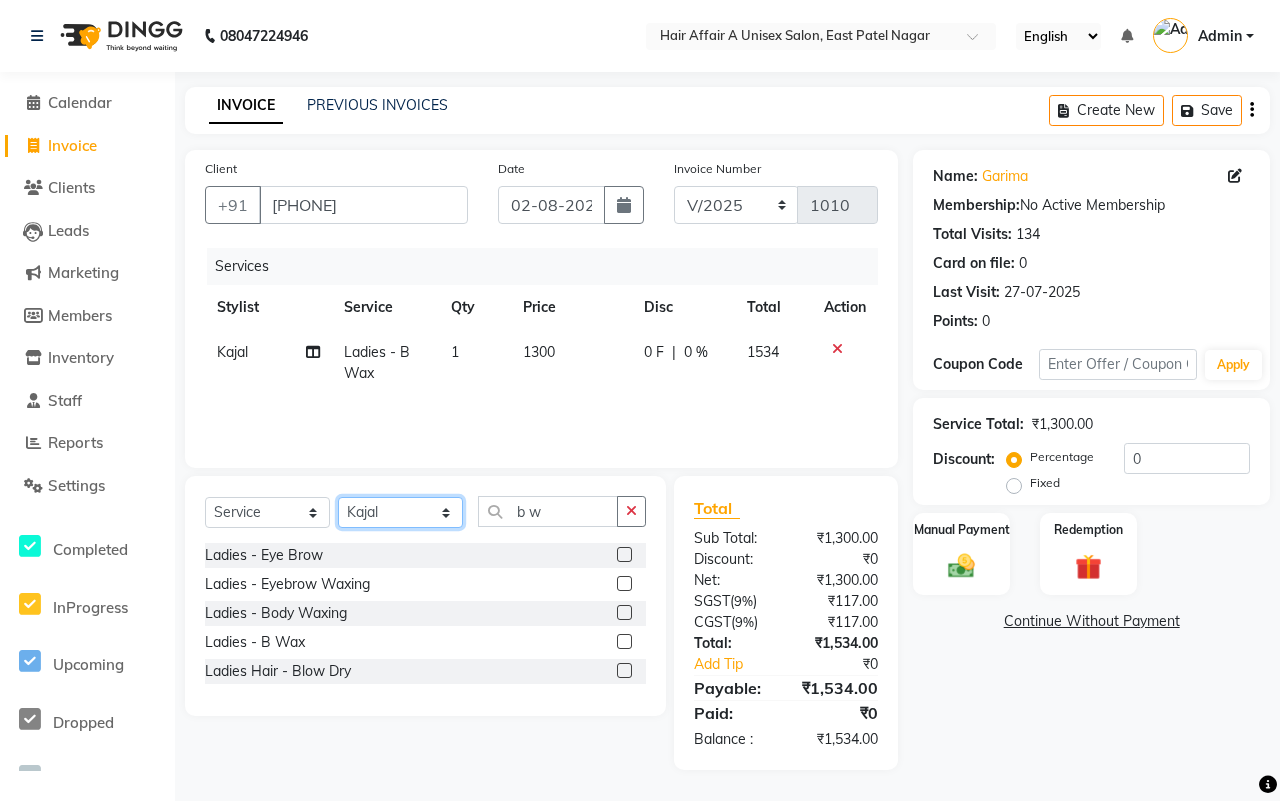 click on "Select Stylist [NAME] [NAME] [NAME] [NAME] [NAME] [NAME] [NAME] [NAME] [NAME] [NAME] [NAME] [NAME]" 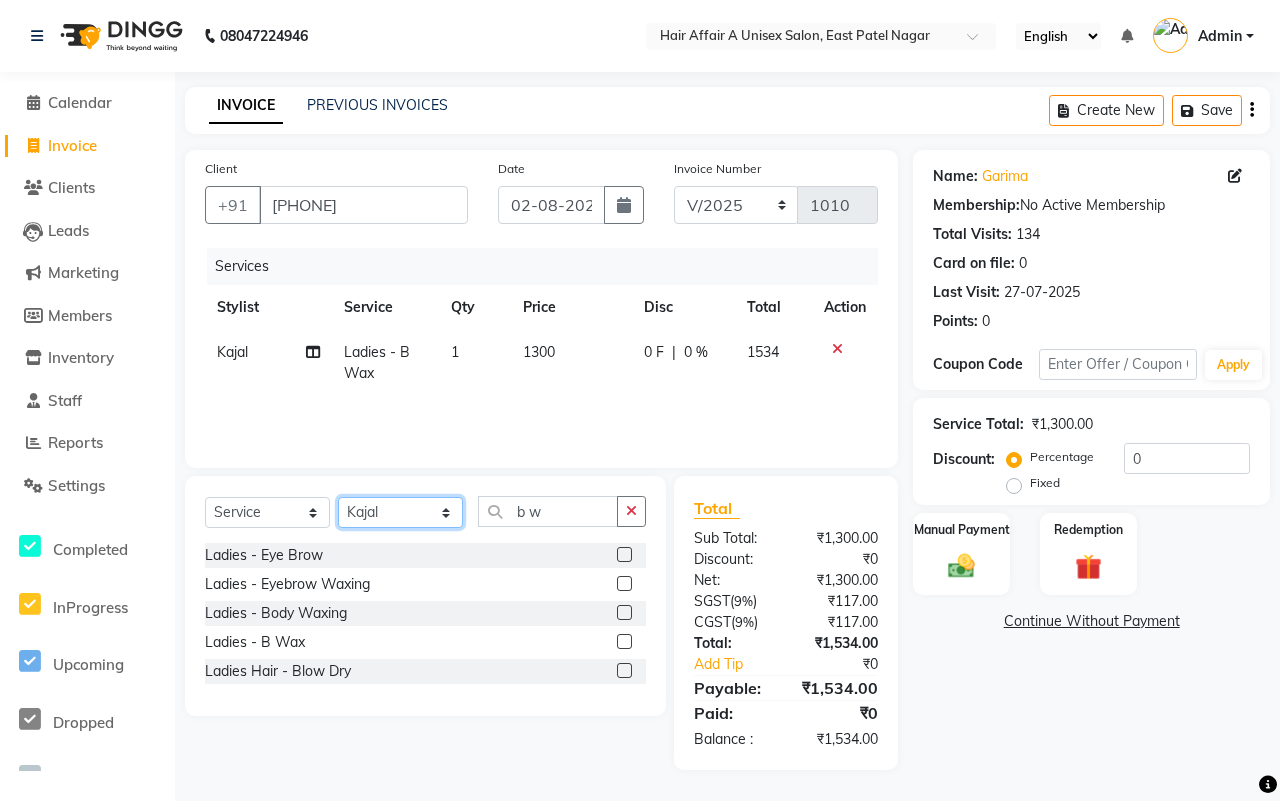 select on "25275" 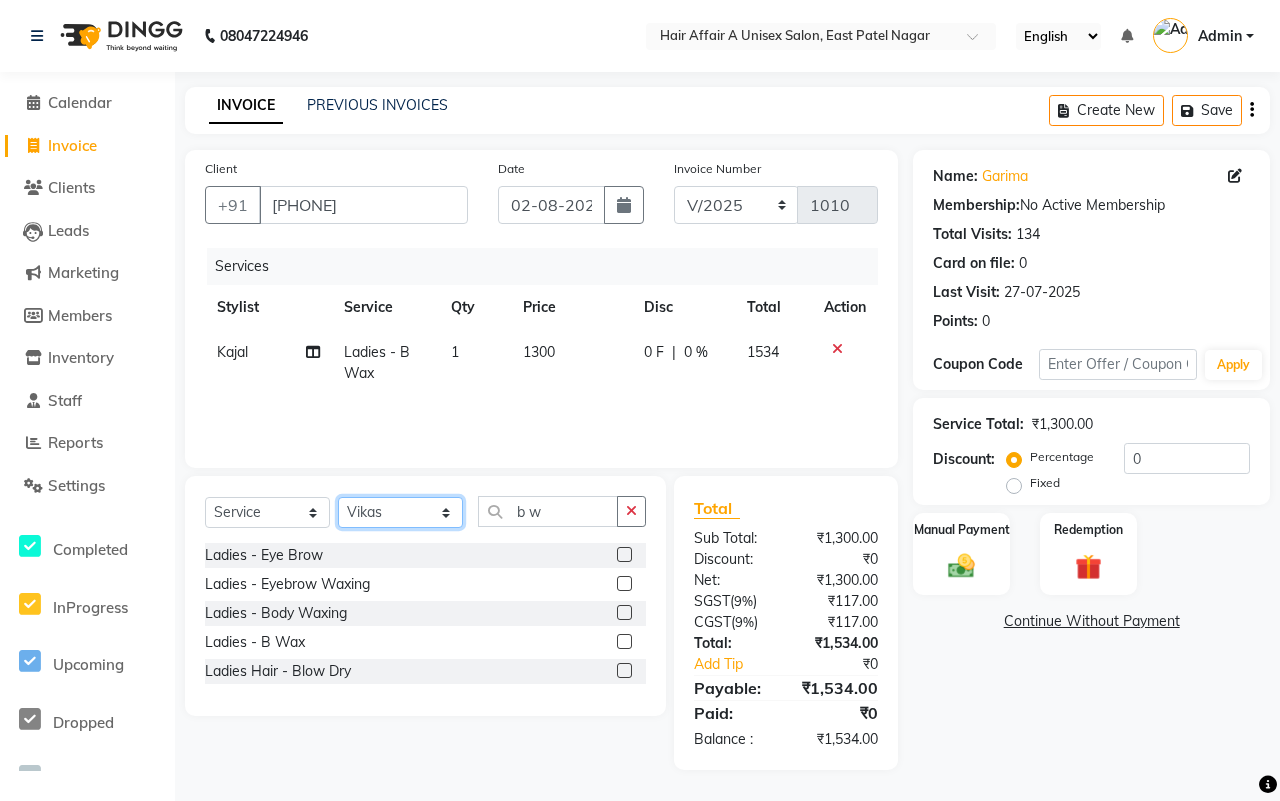 click on "Select Stylist [NAME] [NAME] [NAME] [NAME] [NAME] [NAME] [NAME] [NAME] [NAME] [NAME] [NAME] [NAME]" 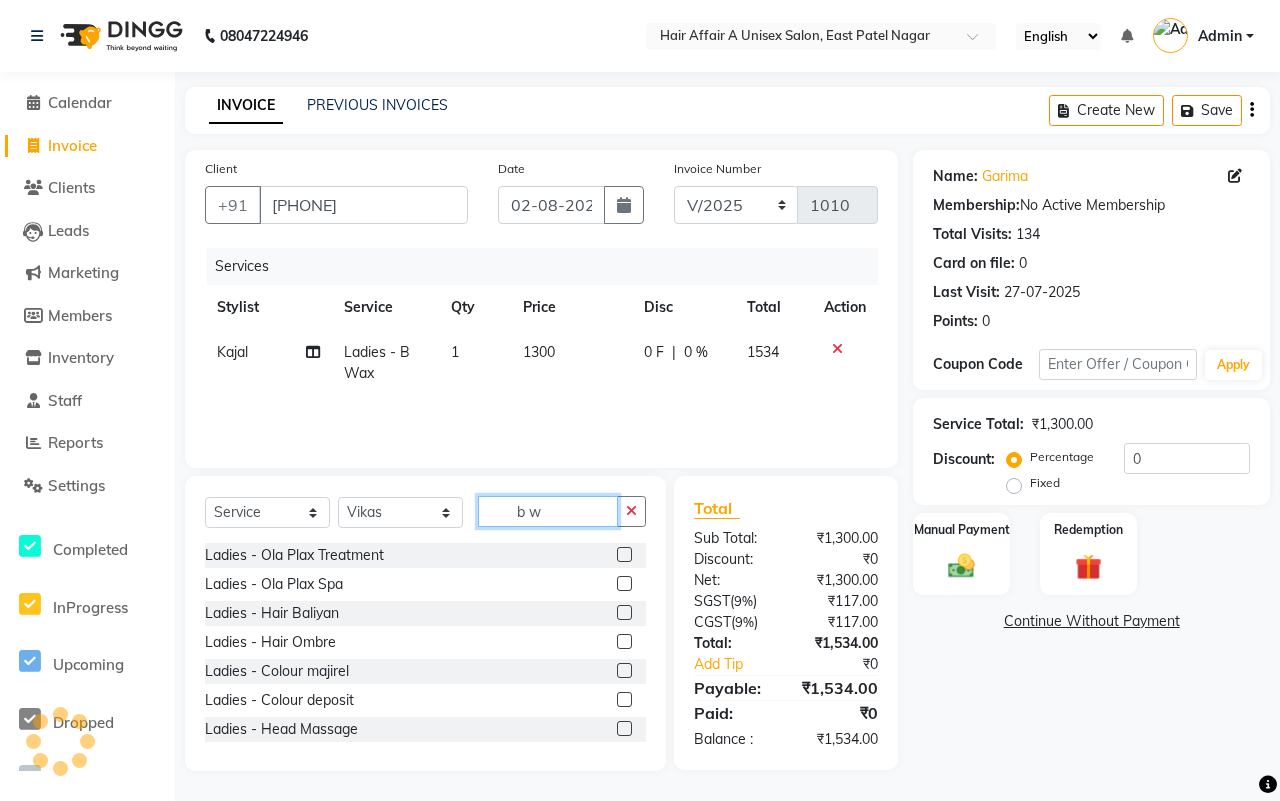 click on "b w" 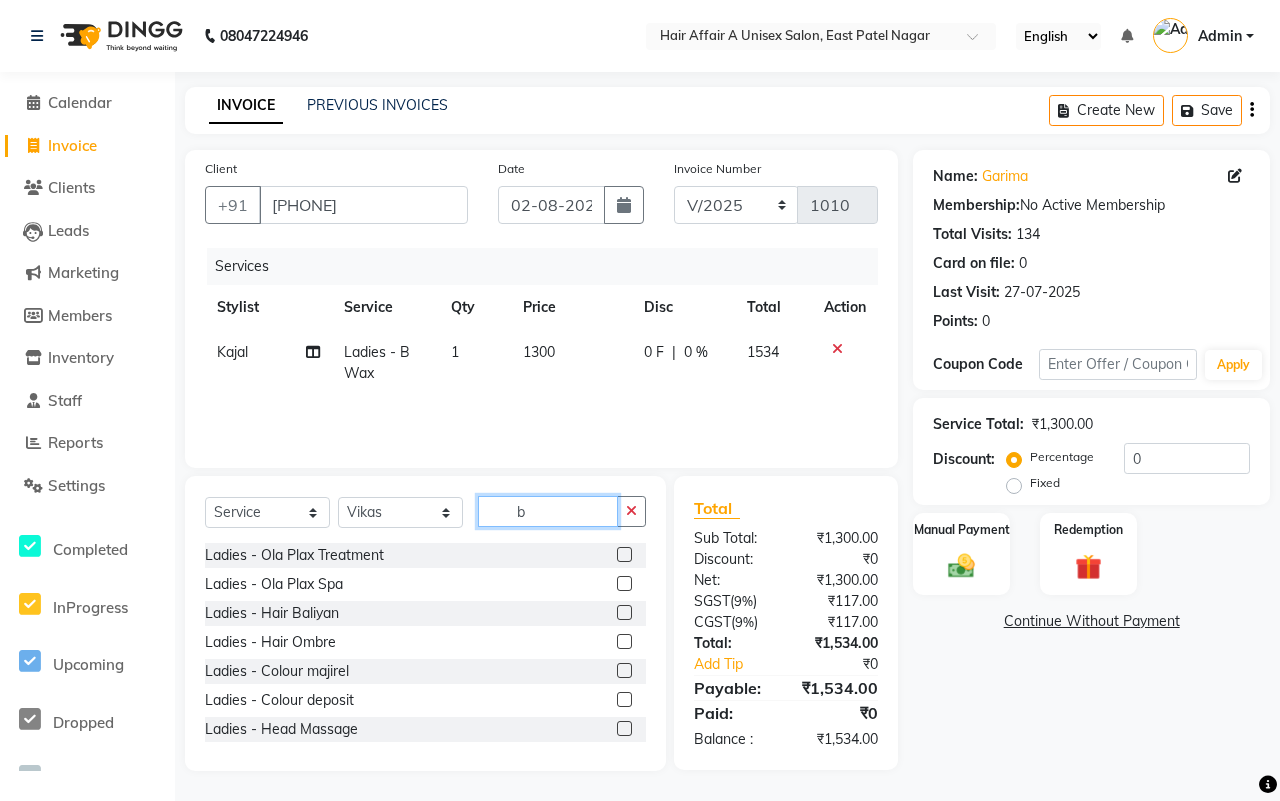 type on "b" 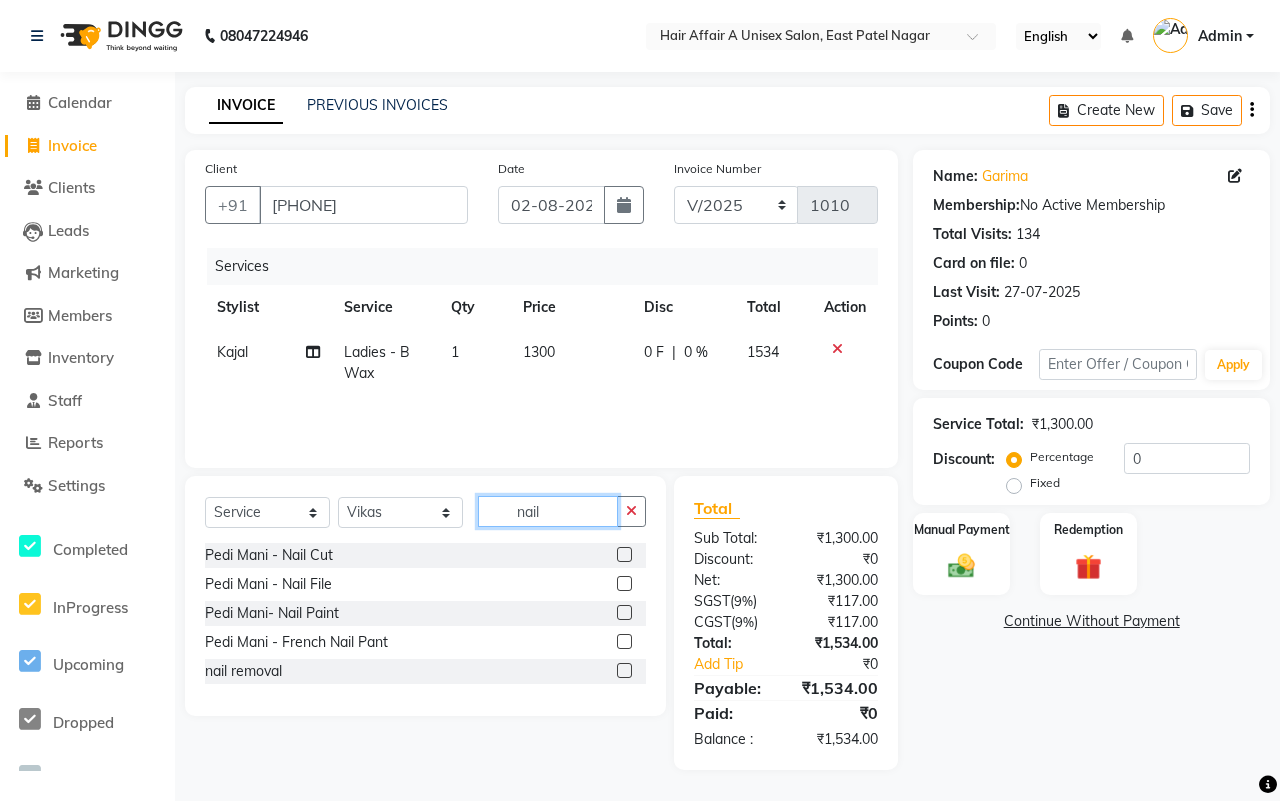 type on "nail" 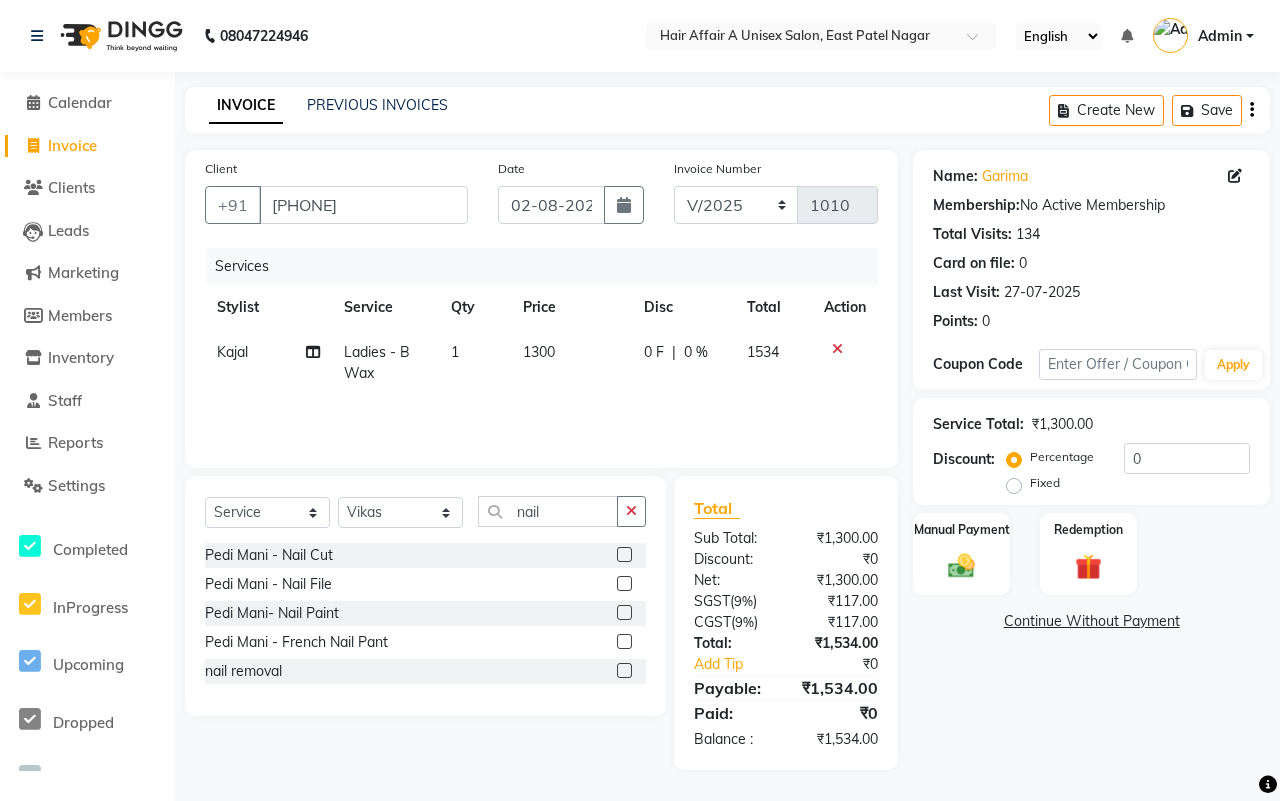 click 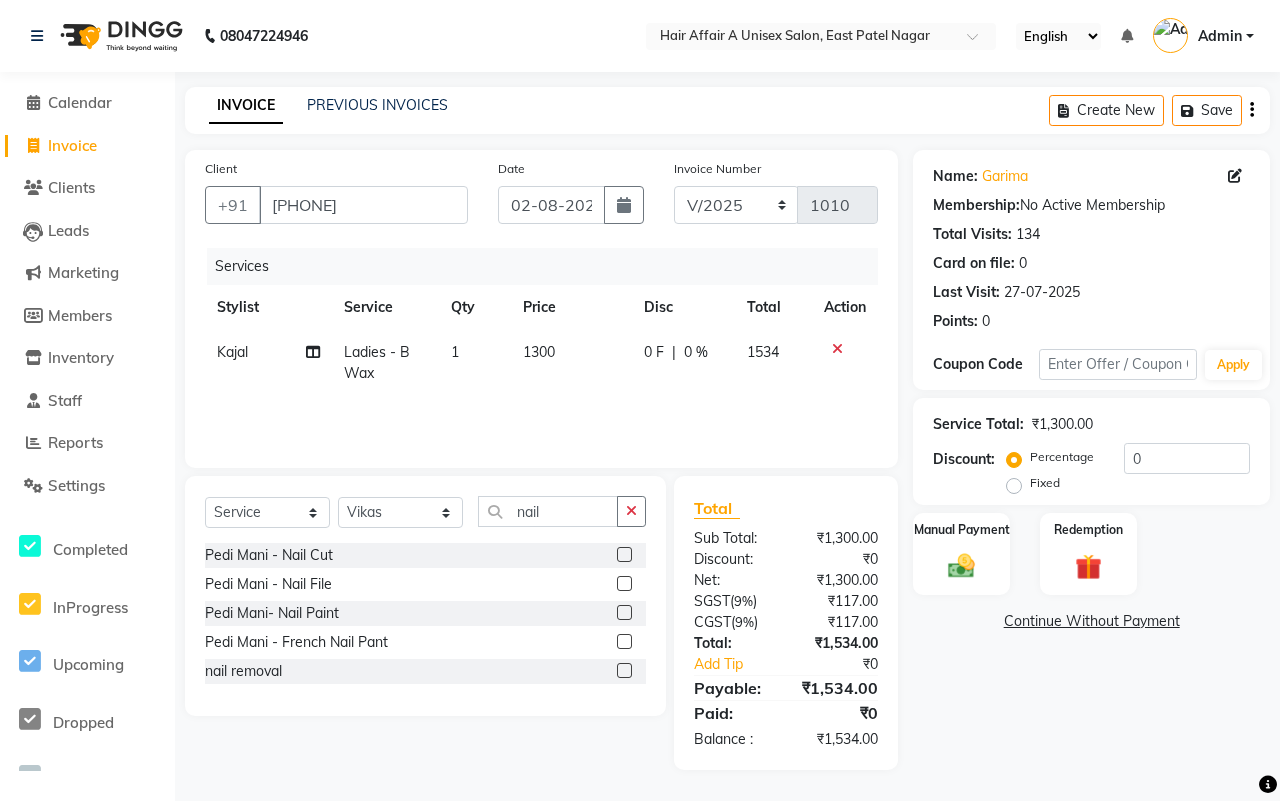 click at bounding box center [623, 555] 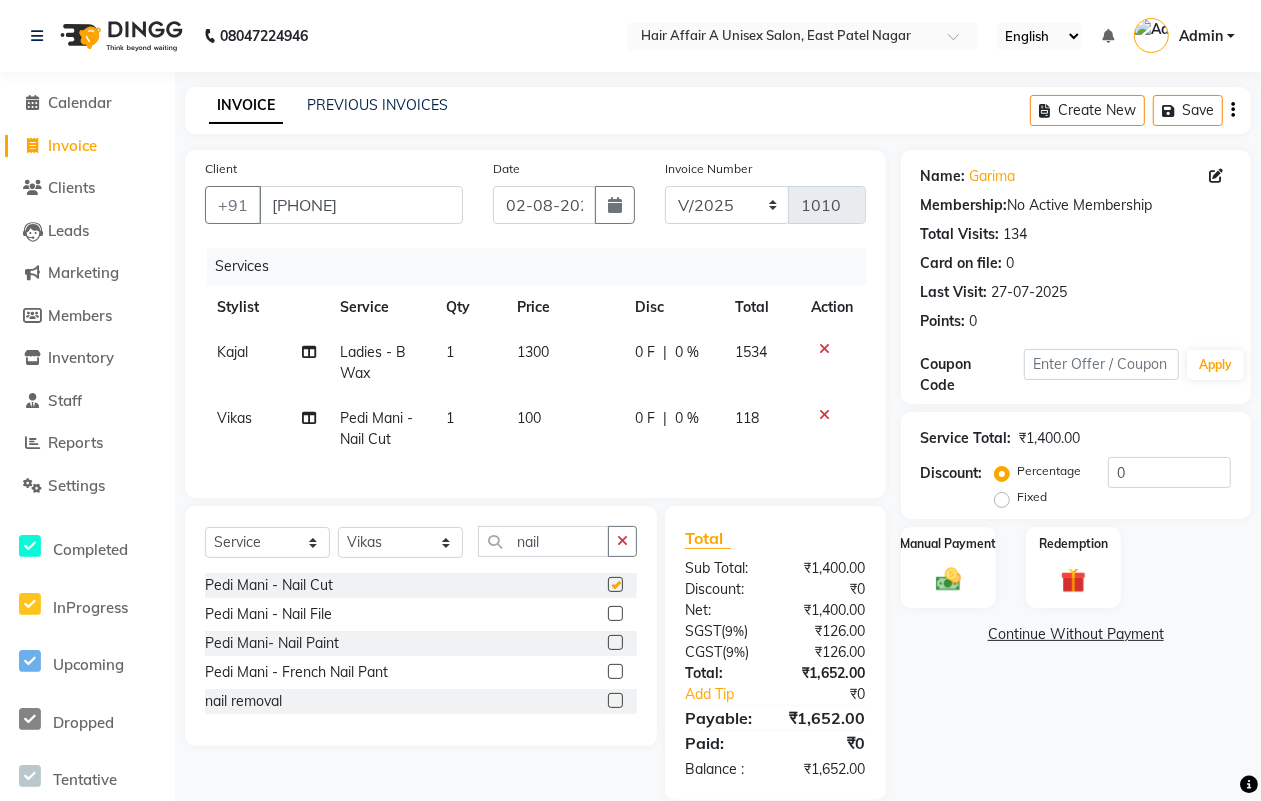 checkbox on "false" 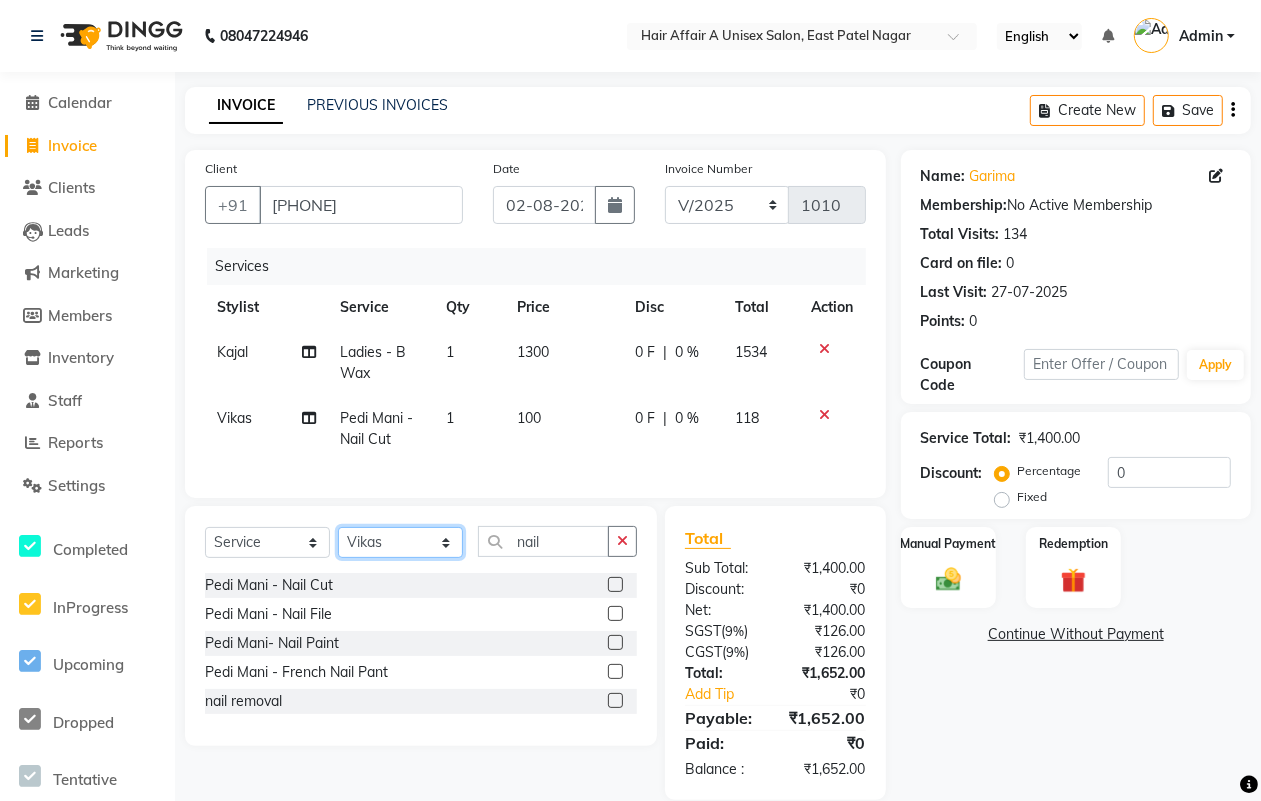 click on "Select Stylist [NAME] [NAME] [NAME] [NAME] [NAME] [NAME] [NAME] [NAME] [NAME] [NAME] [NAME] [NAME]" 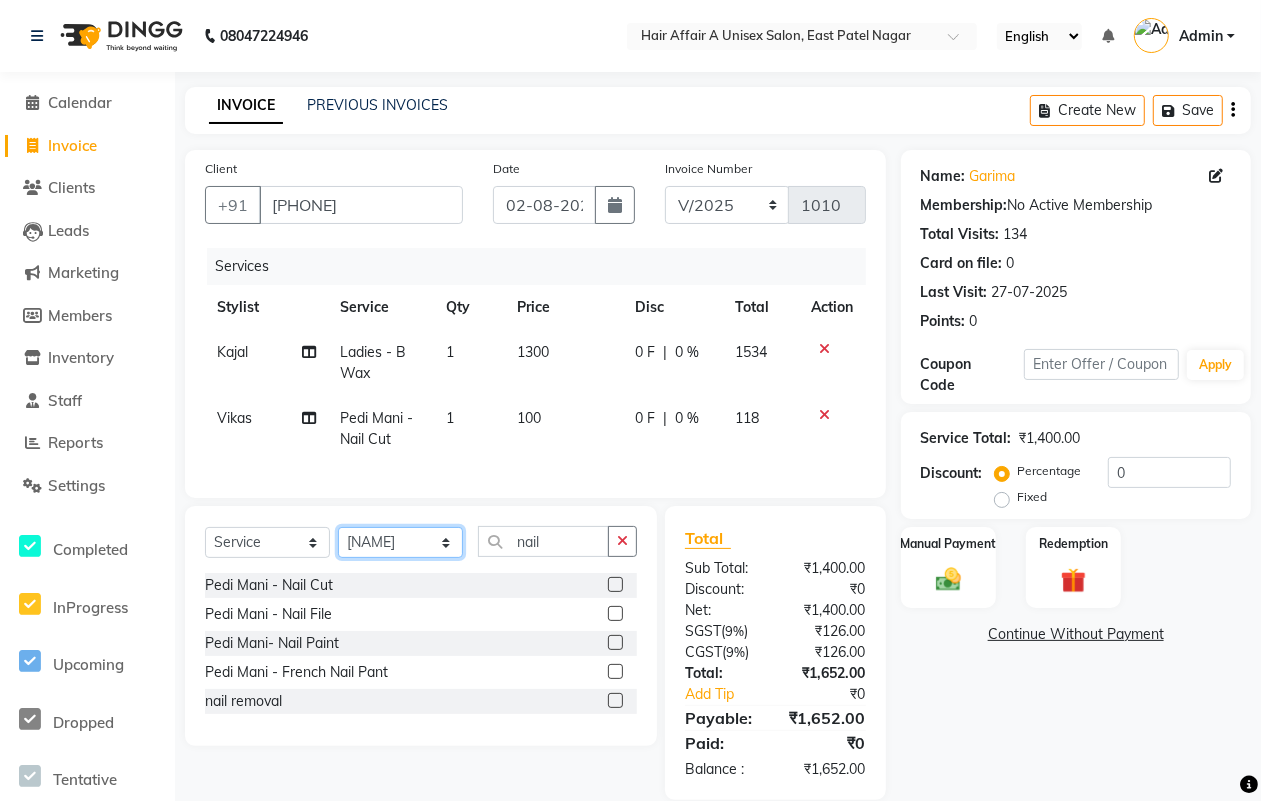 click on "Select Stylist [NAME] [NAME] [NAME] [NAME] [NAME] [NAME] [NAME] [NAME] [NAME] [NAME] [NAME] [NAME]" 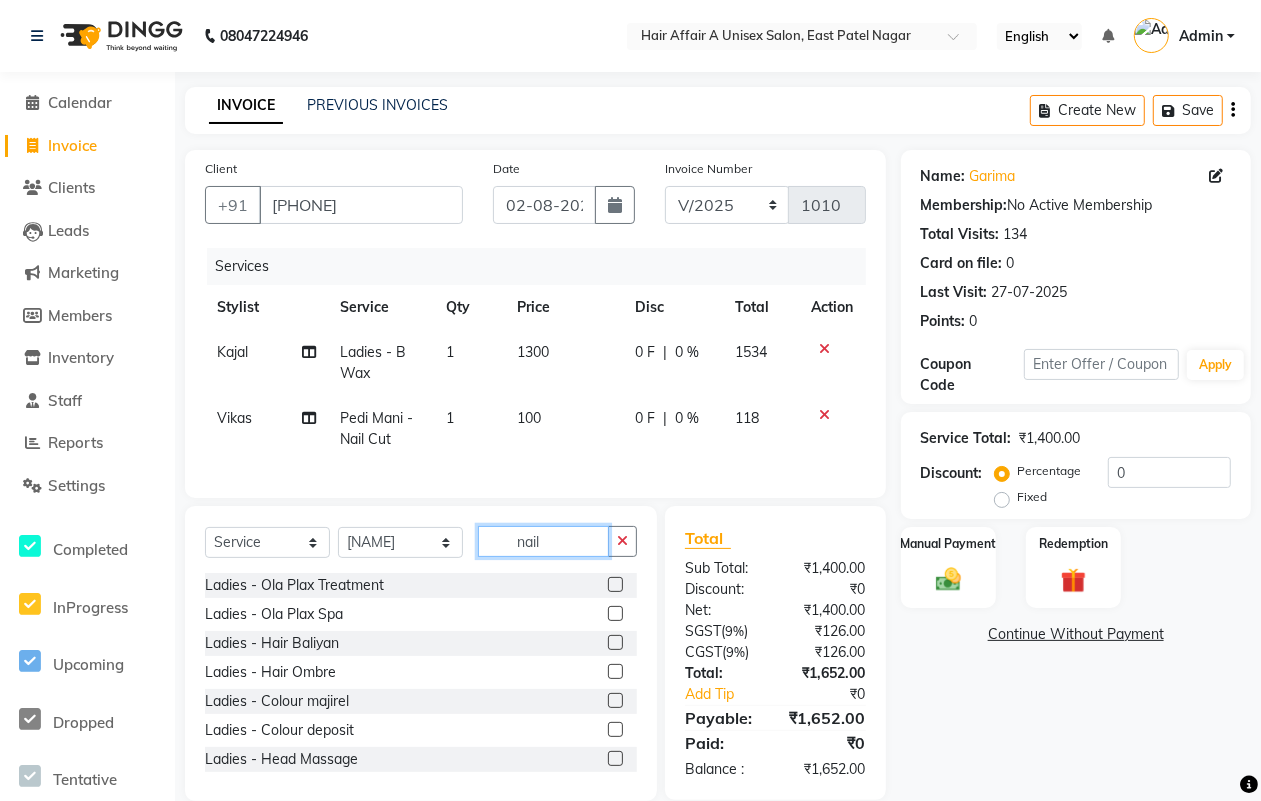 click on "nail" 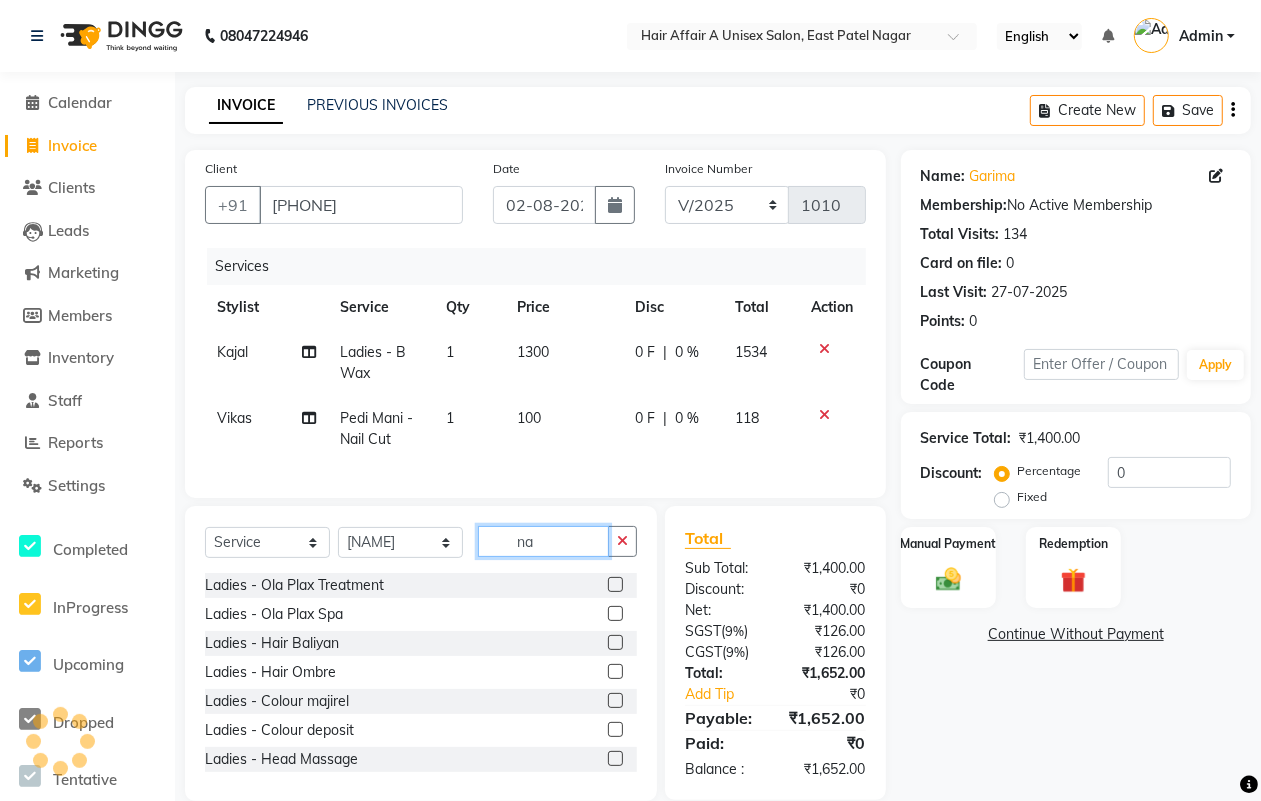 type on "n" 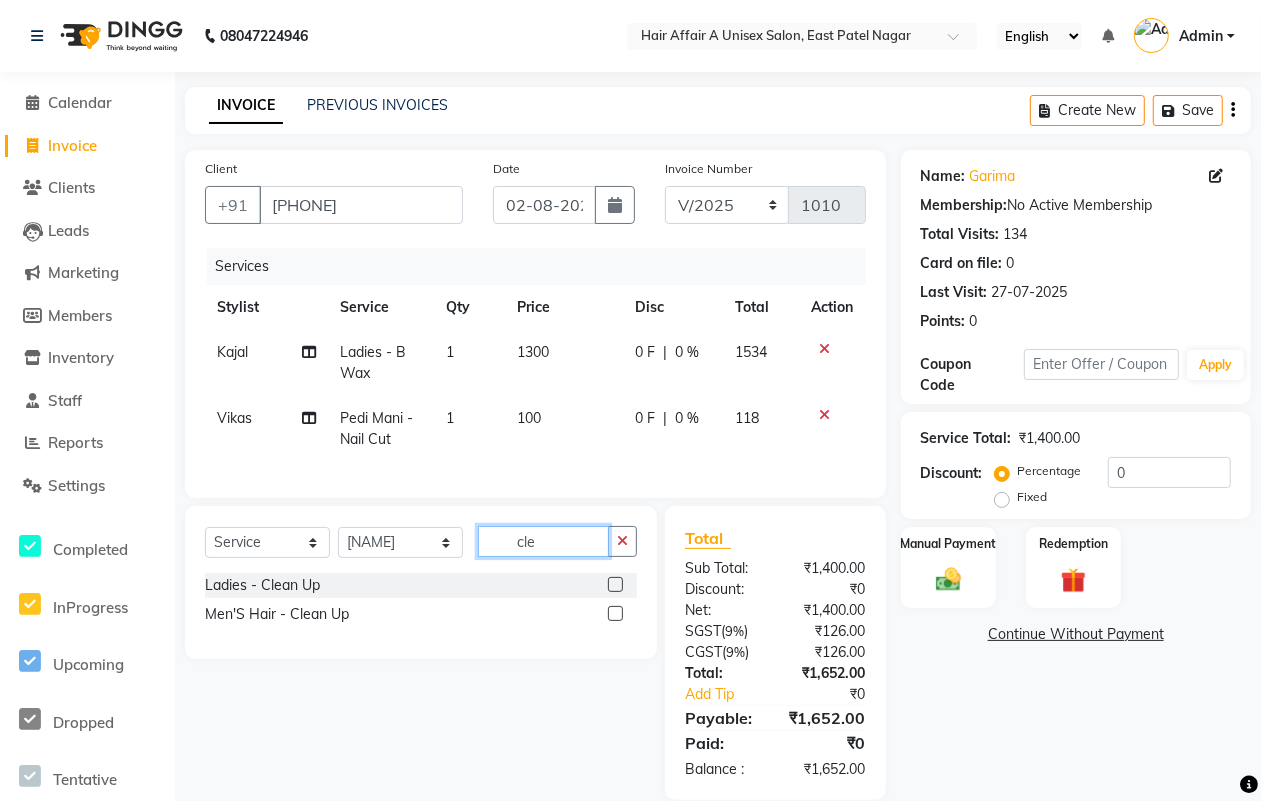 type on "cle" 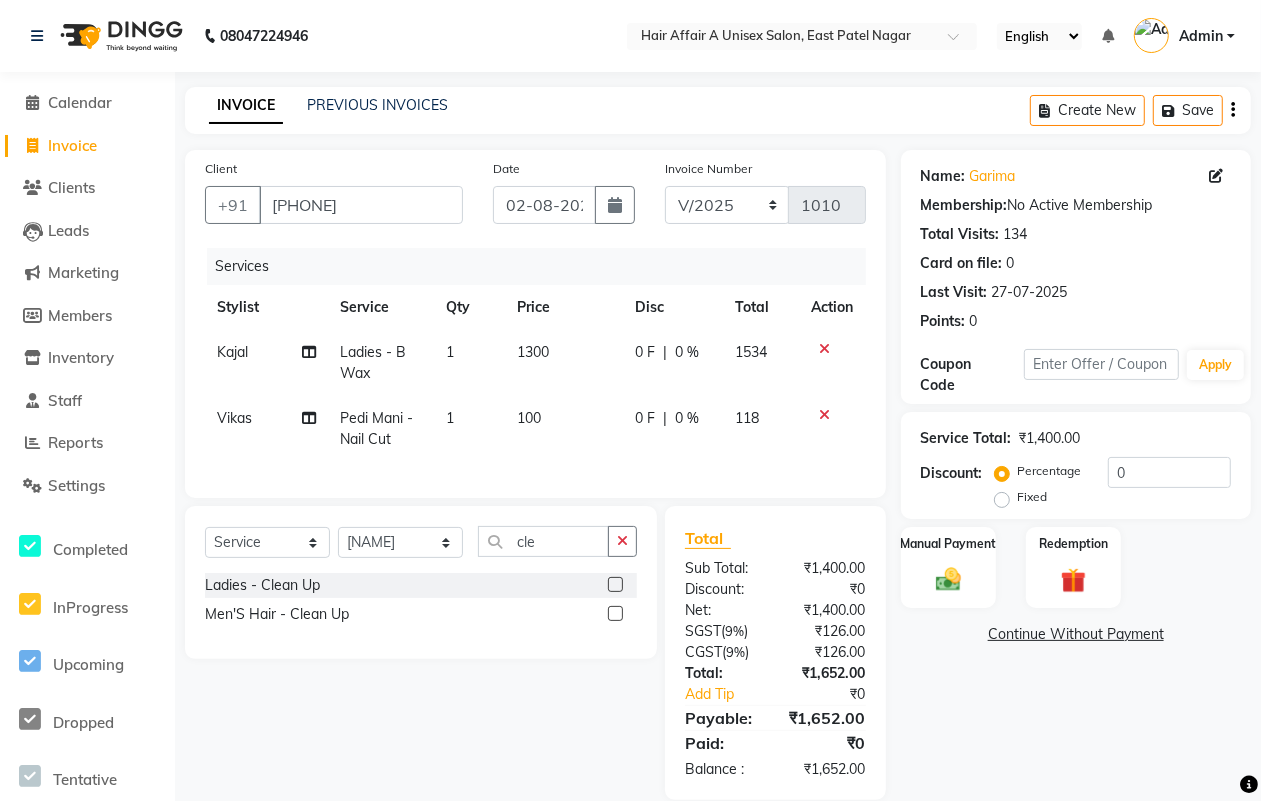 click 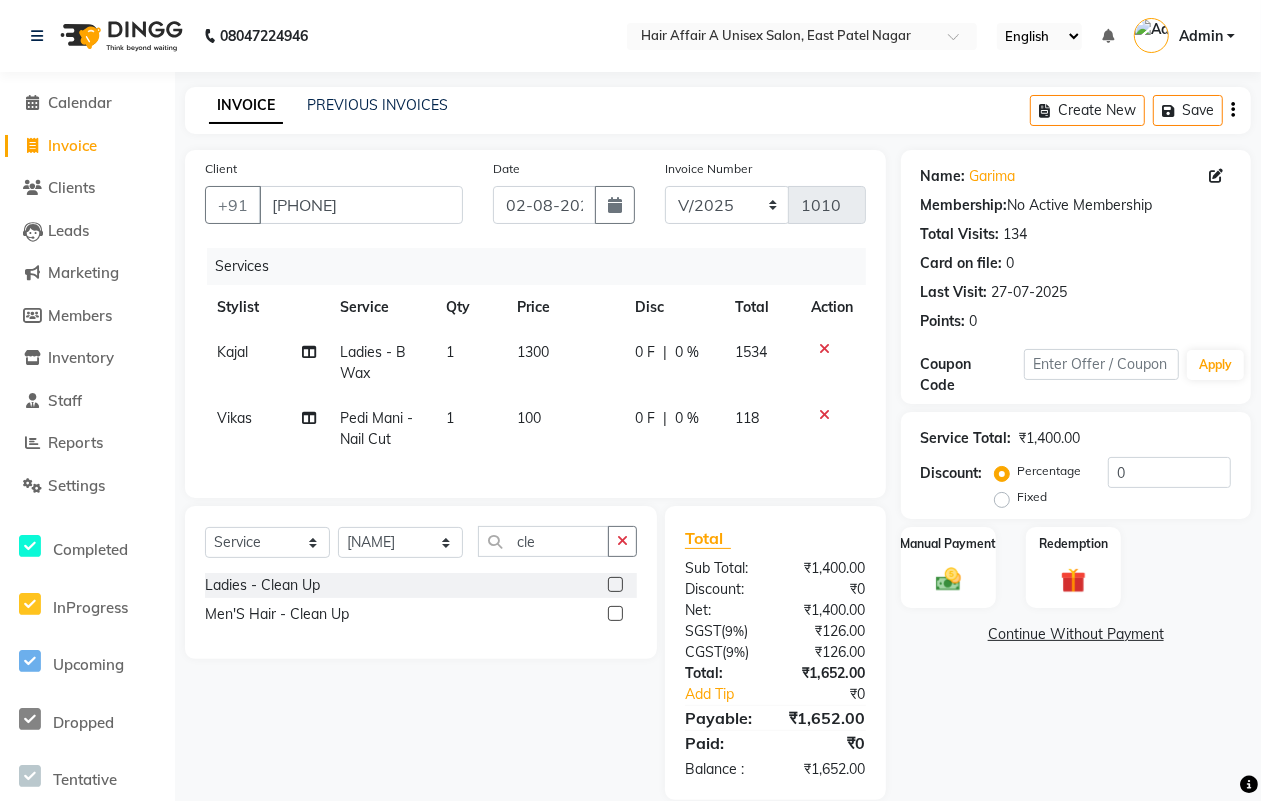 click at bounding box center [614, 585] 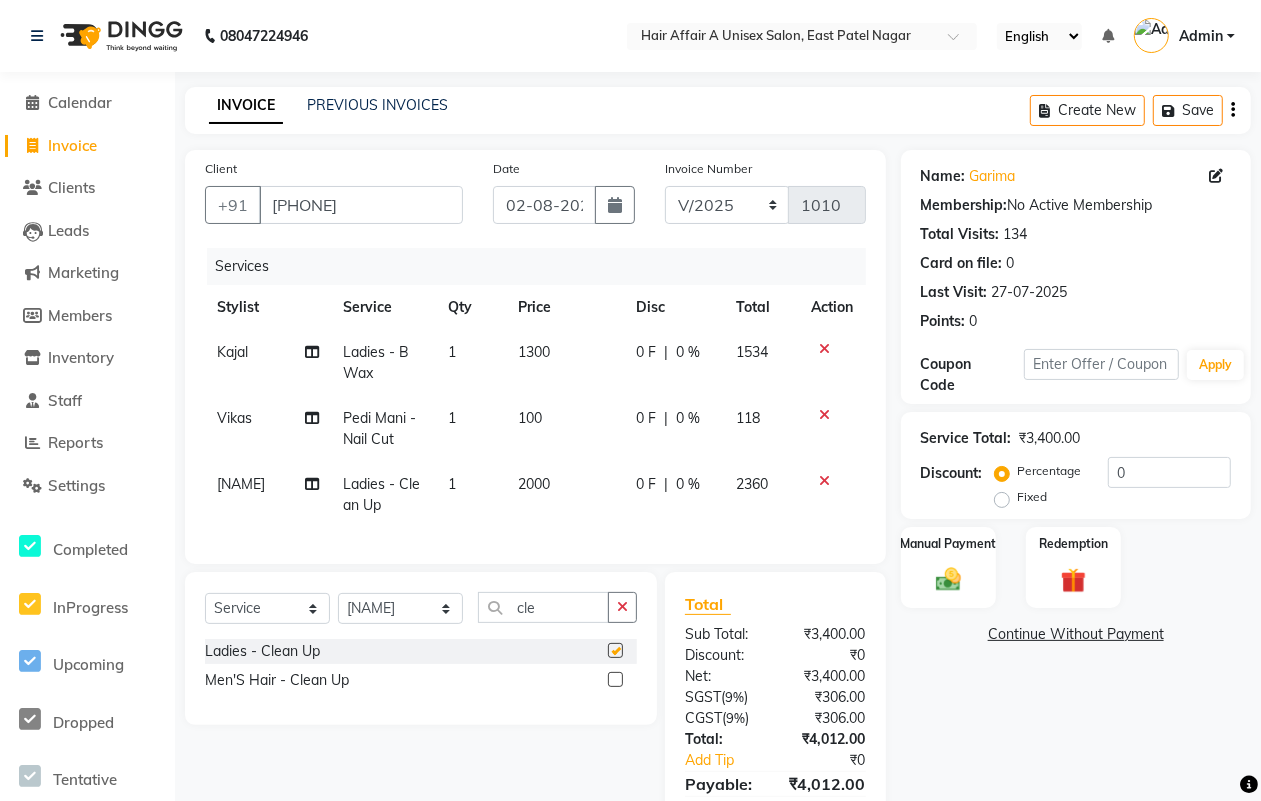 checkbox on "false" 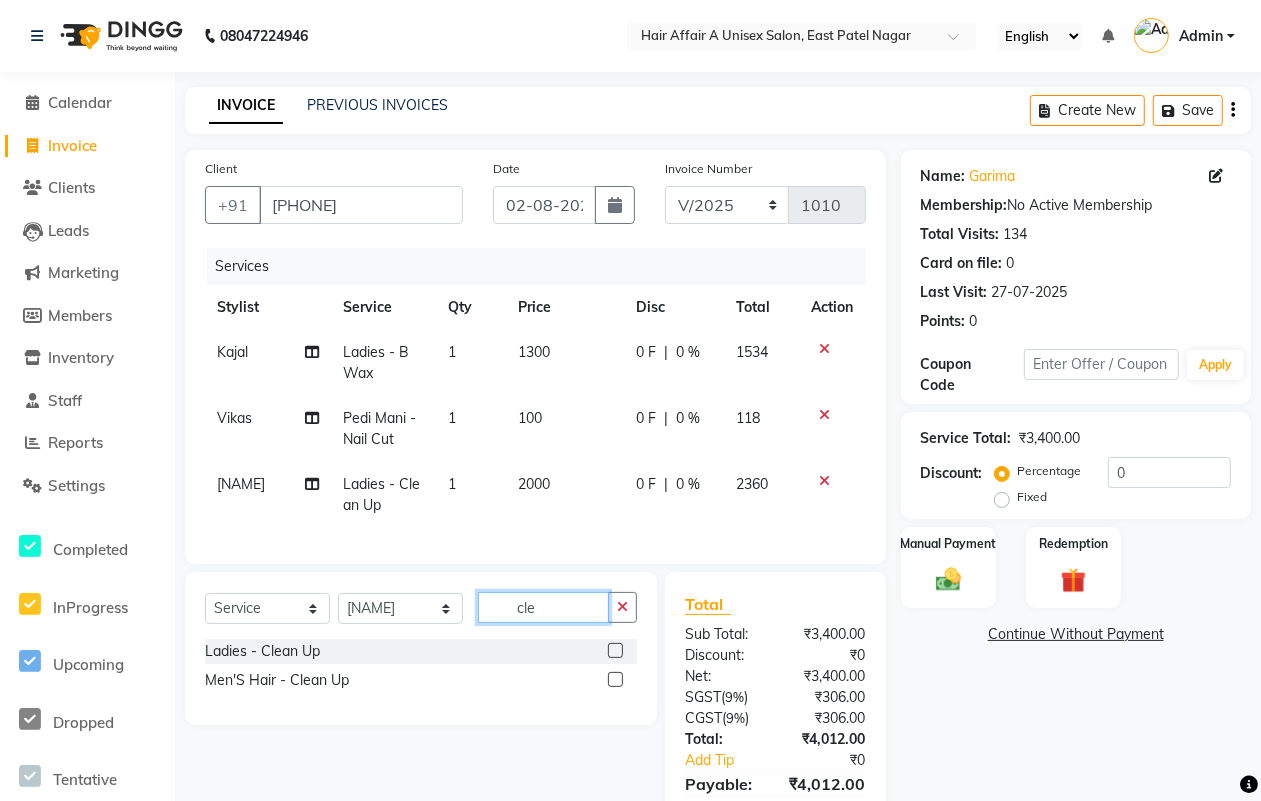 click on "cle" 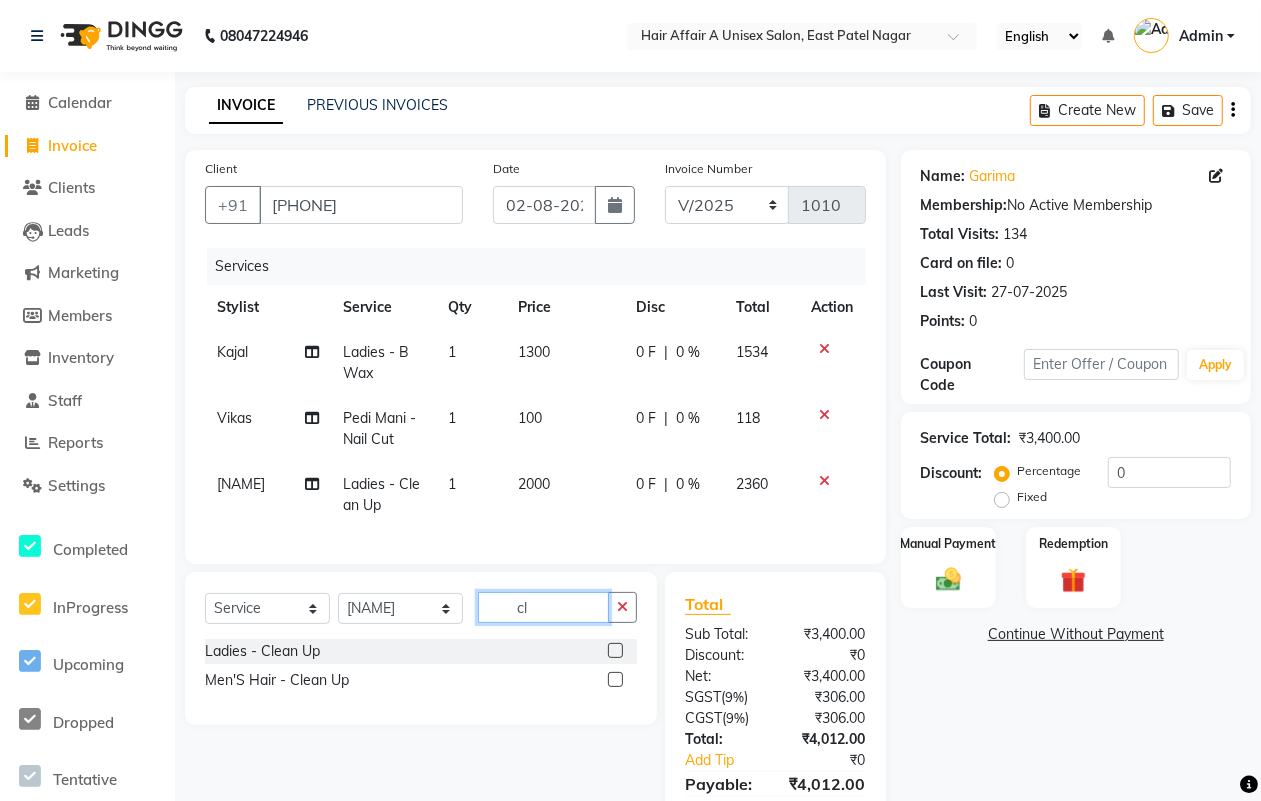 type on "c" 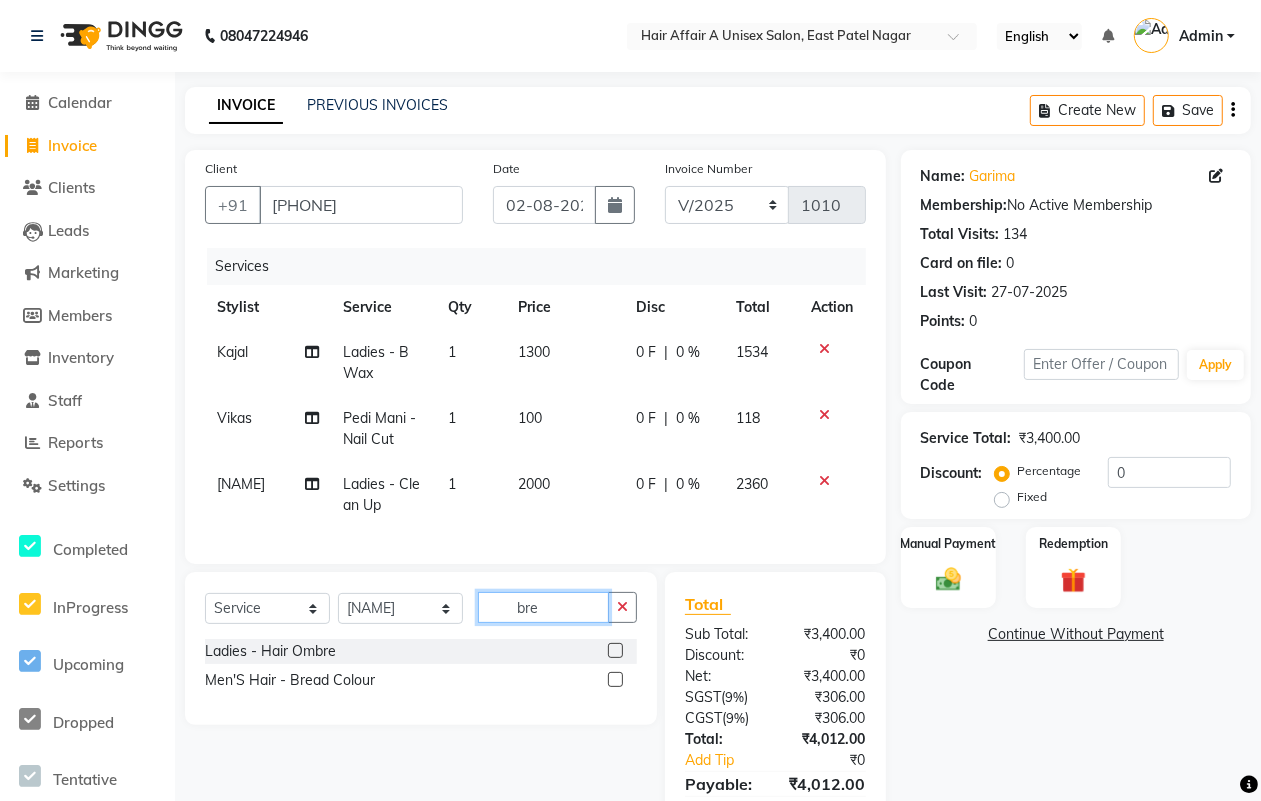 type on "bre" 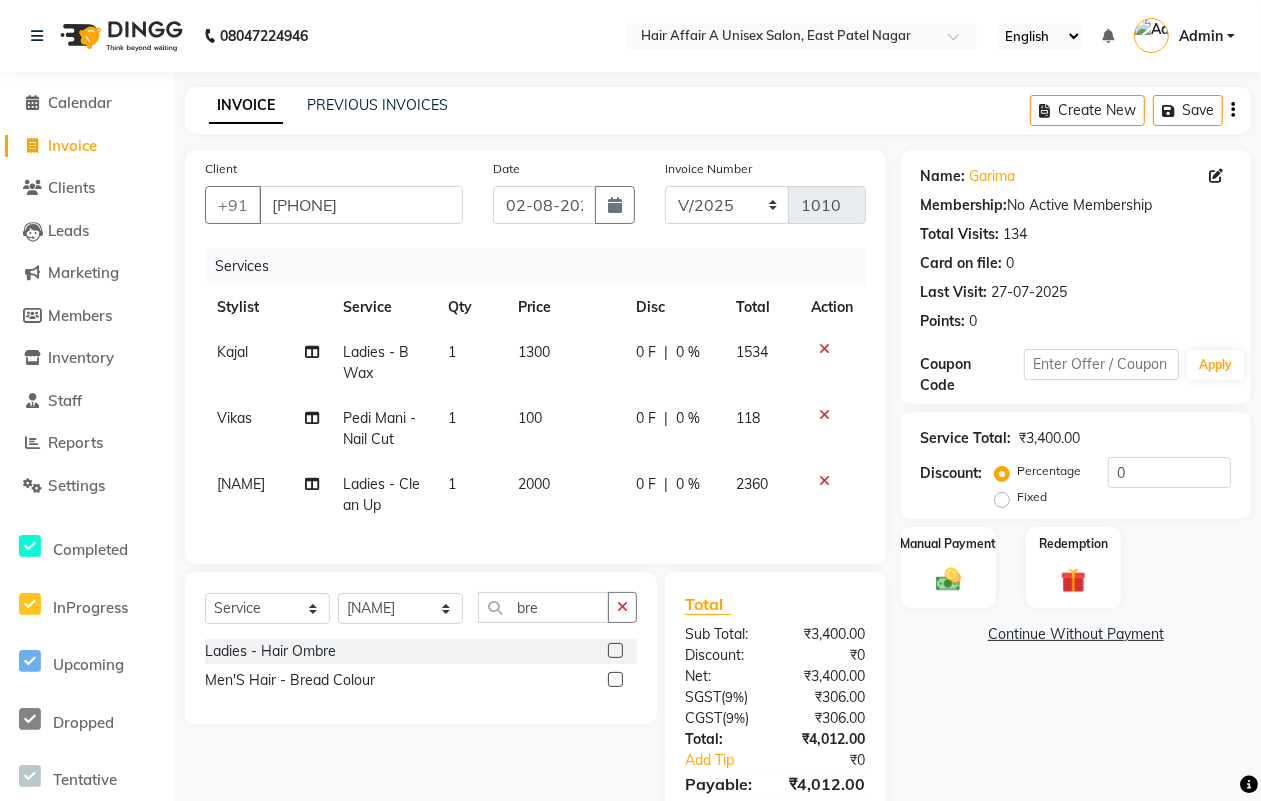 click 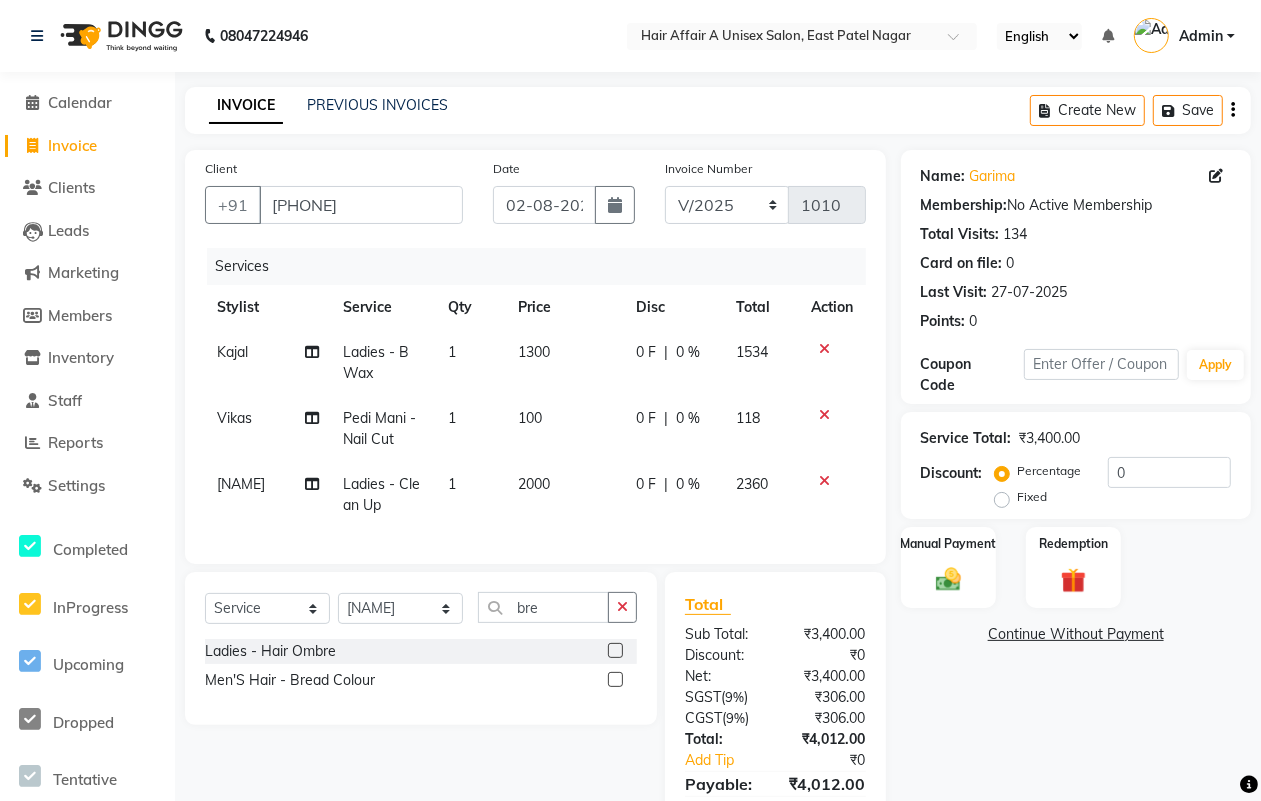 click at bounding box center [614, 680] 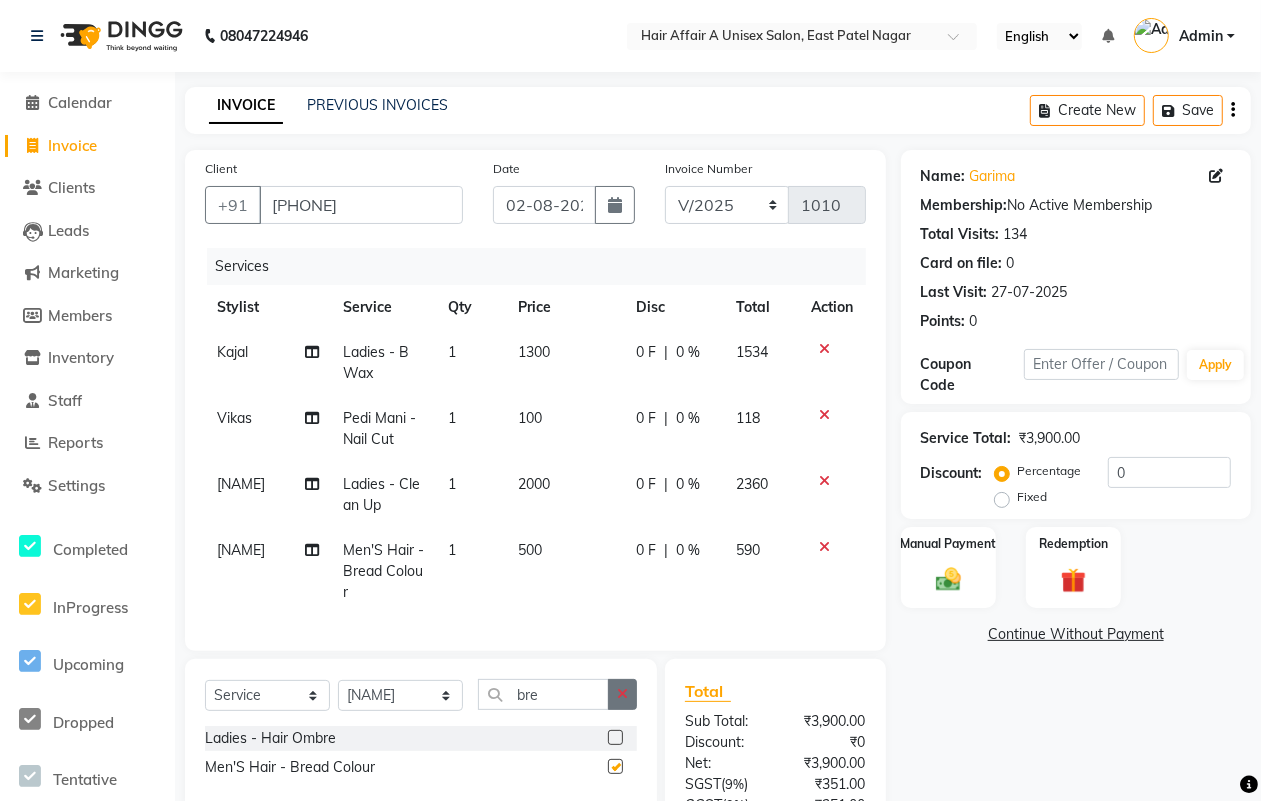 checkbox on "false" 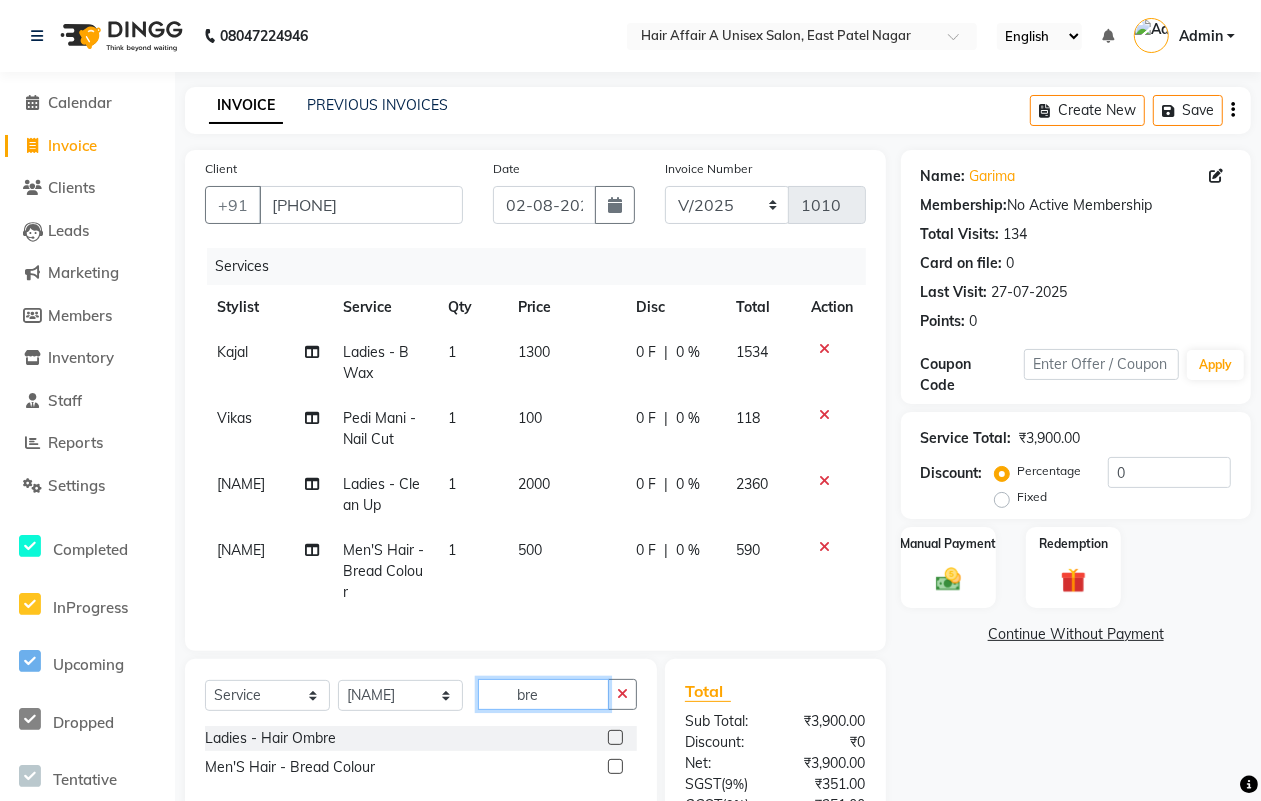 click on "bre" 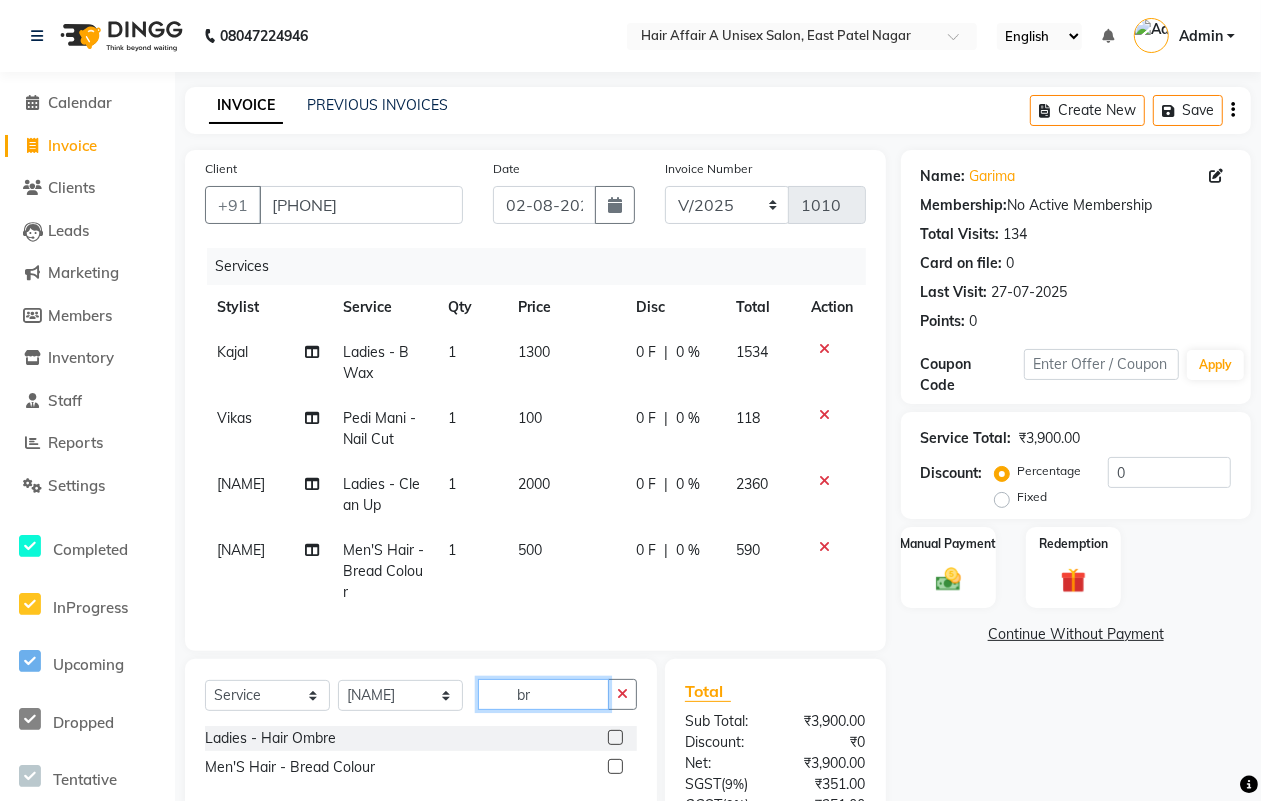 type on "b" 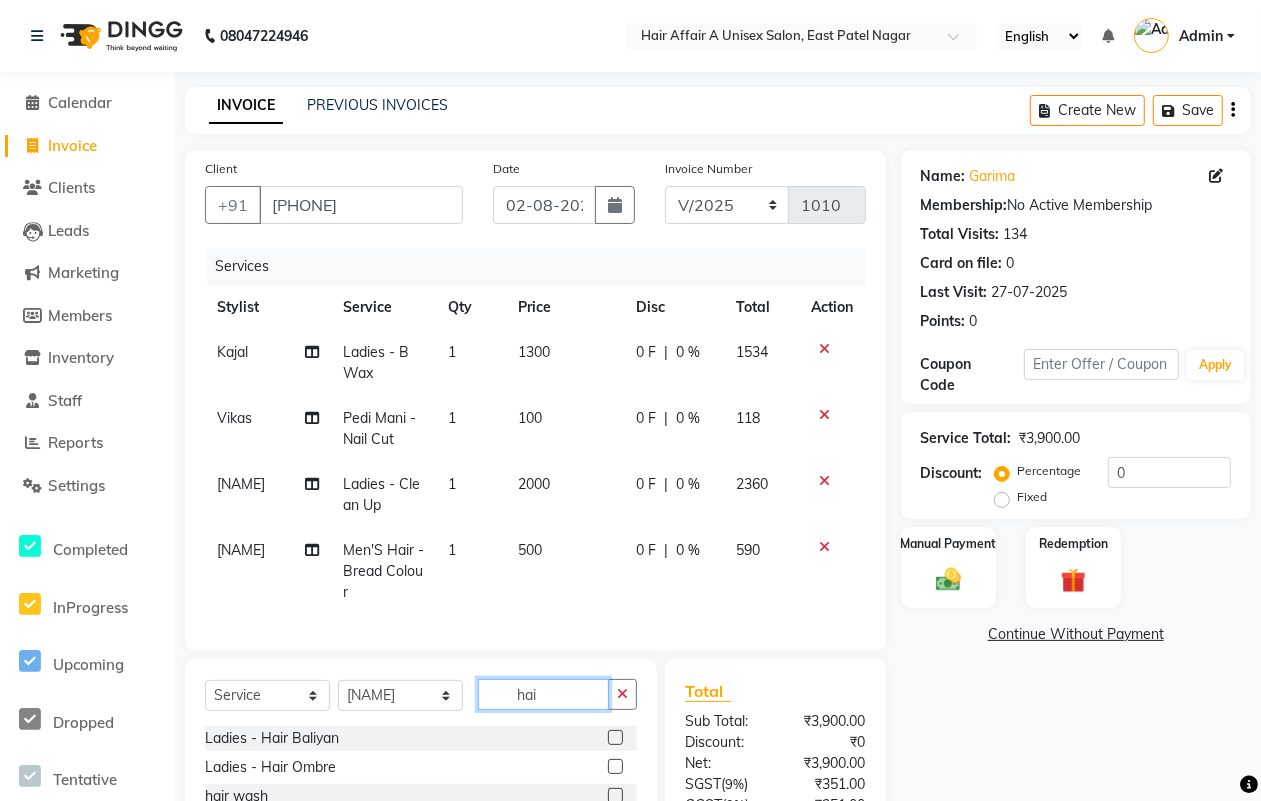 scroll, scrollTop: 201, scrollLeft: 0, axis: vertical 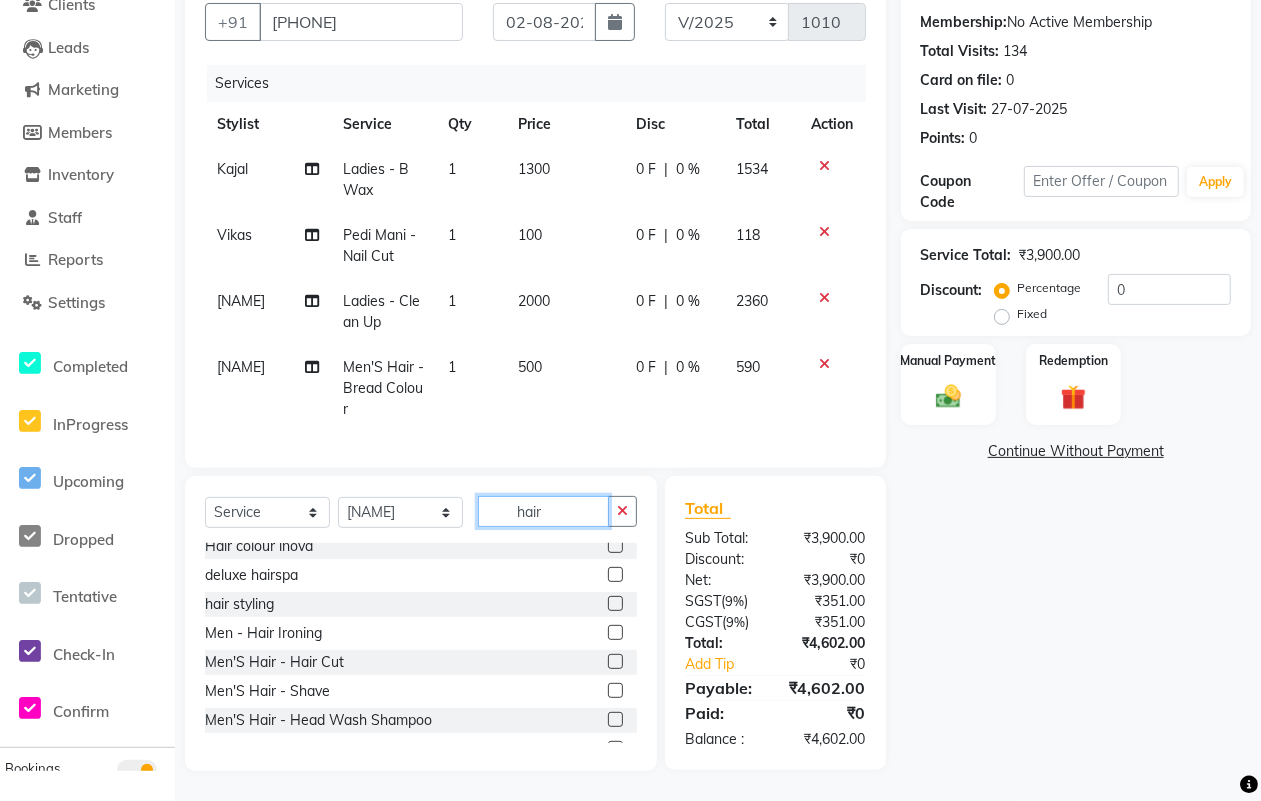 type on "hair" 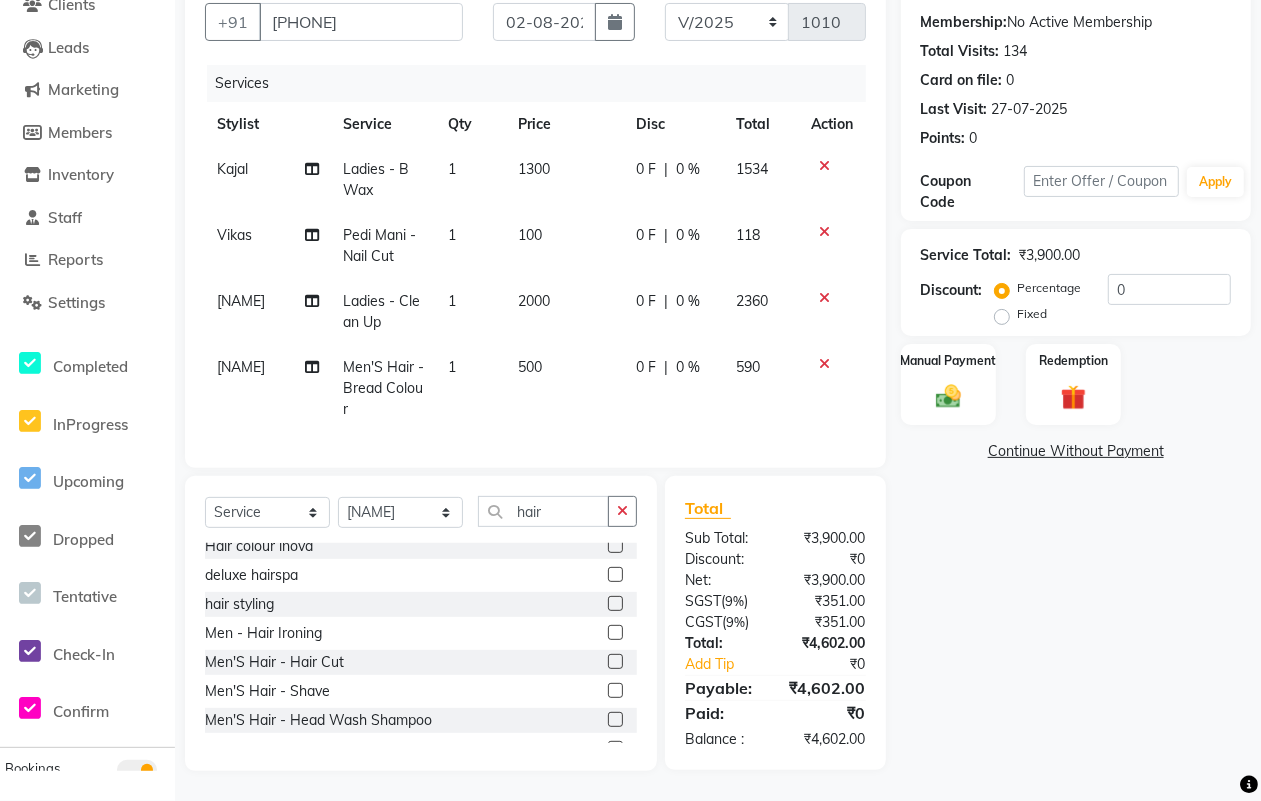 click 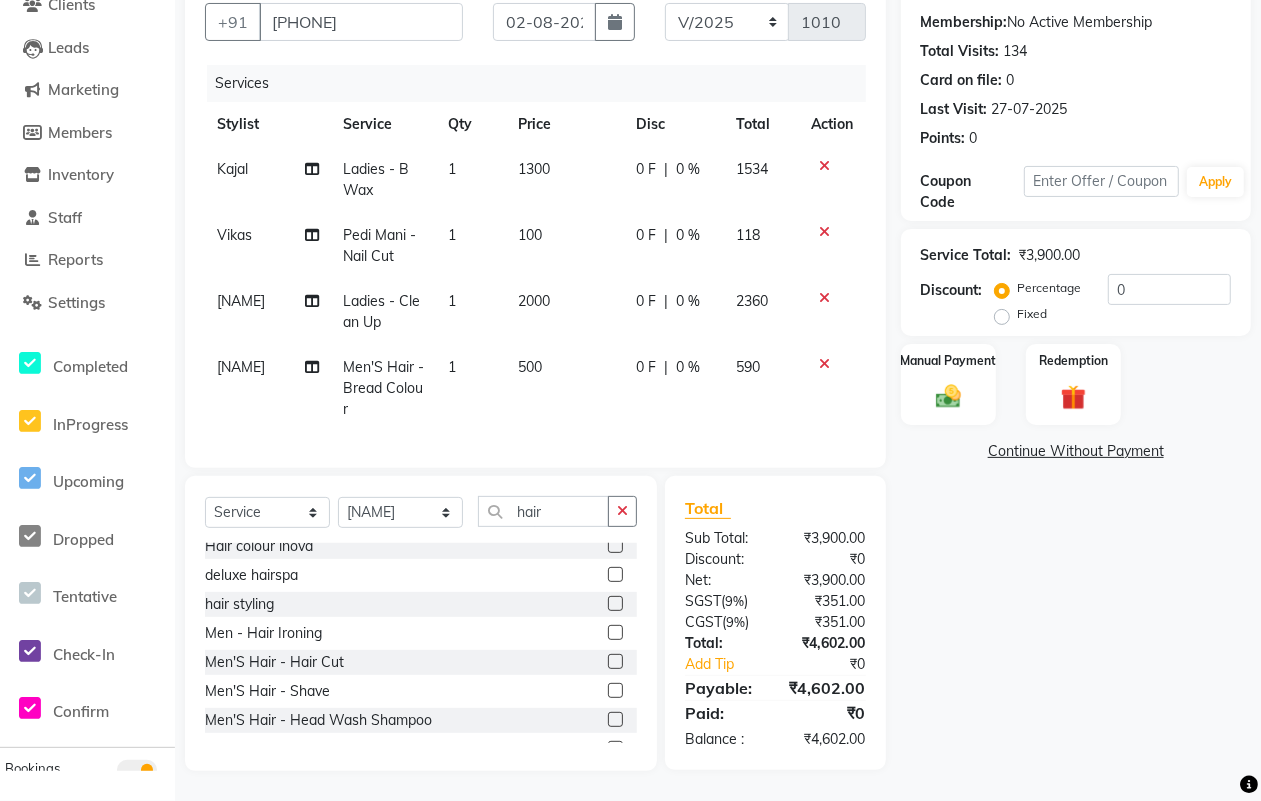 click at bounding box center [614, 662] 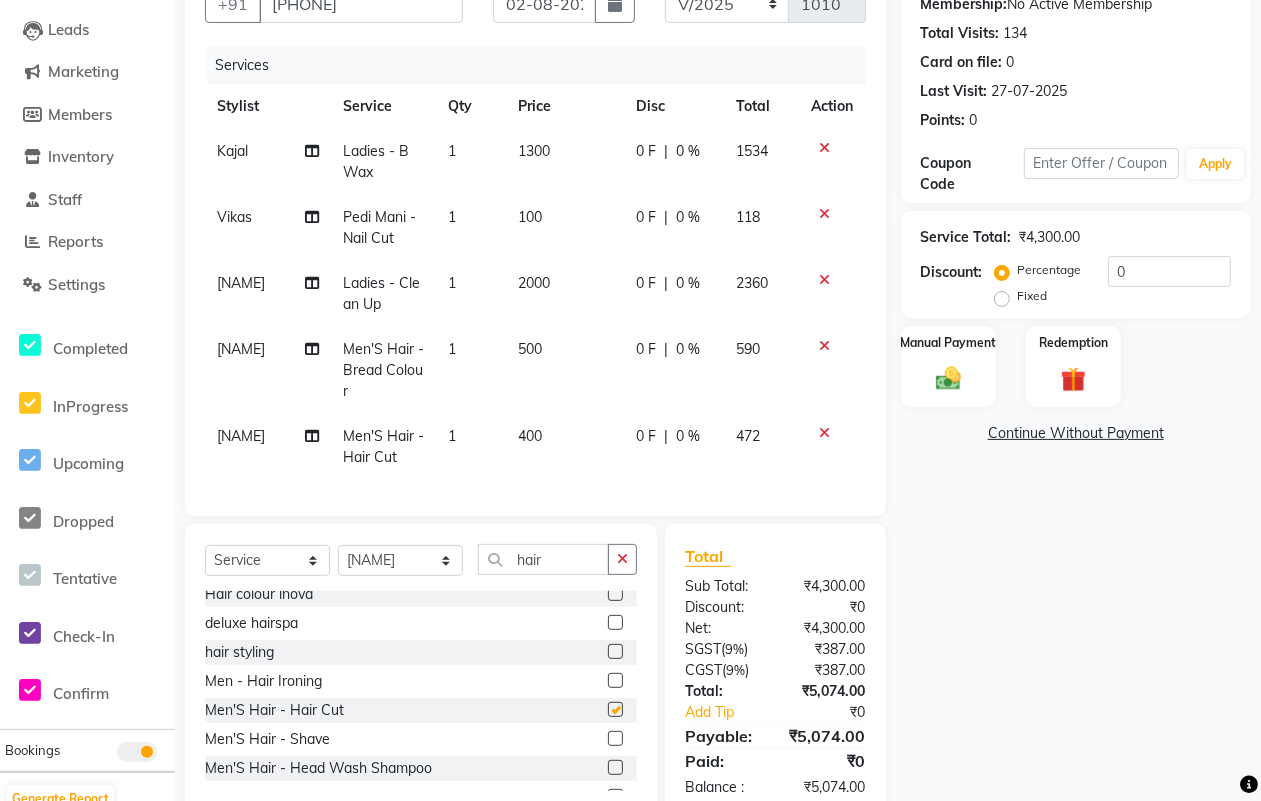 checkbox on "false" 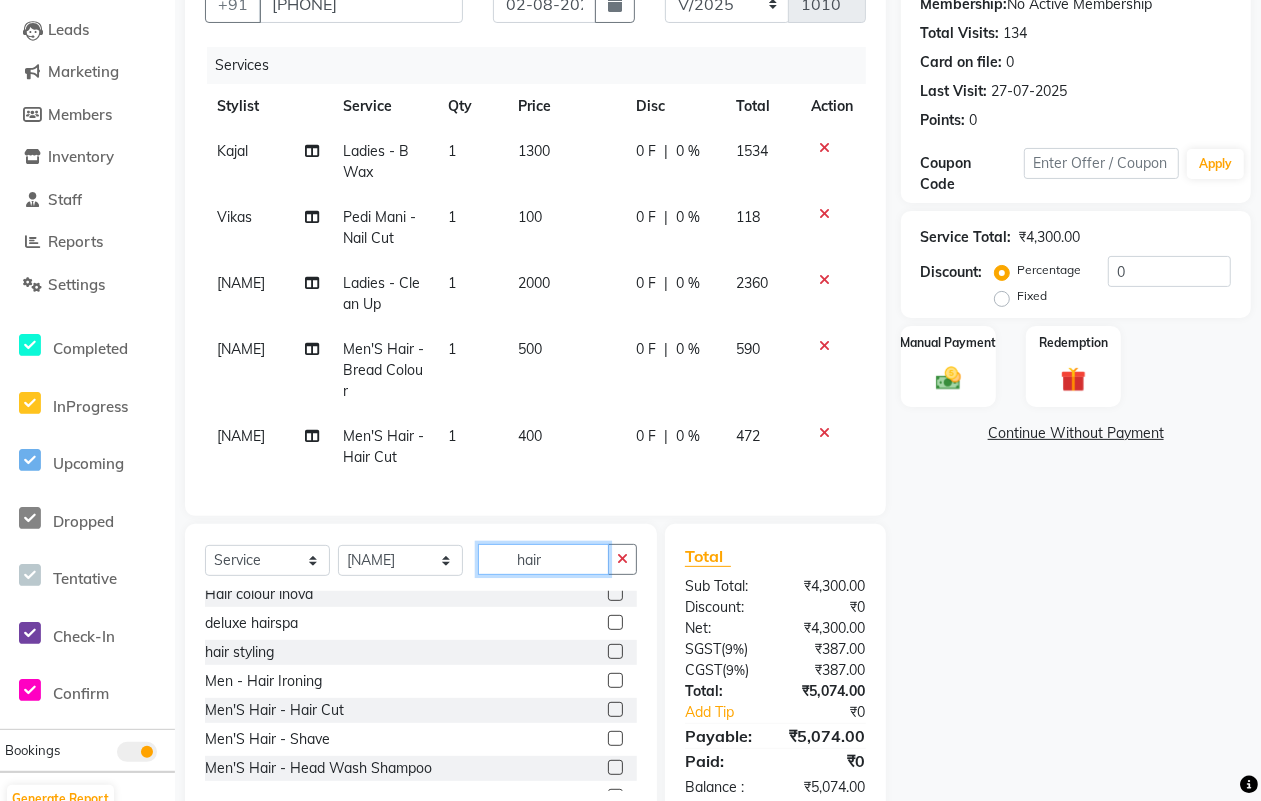 drag, startPoint x: 568, startPoint y: 572, endPoint x: 482, endPoint y: 570, distance: 86.023254 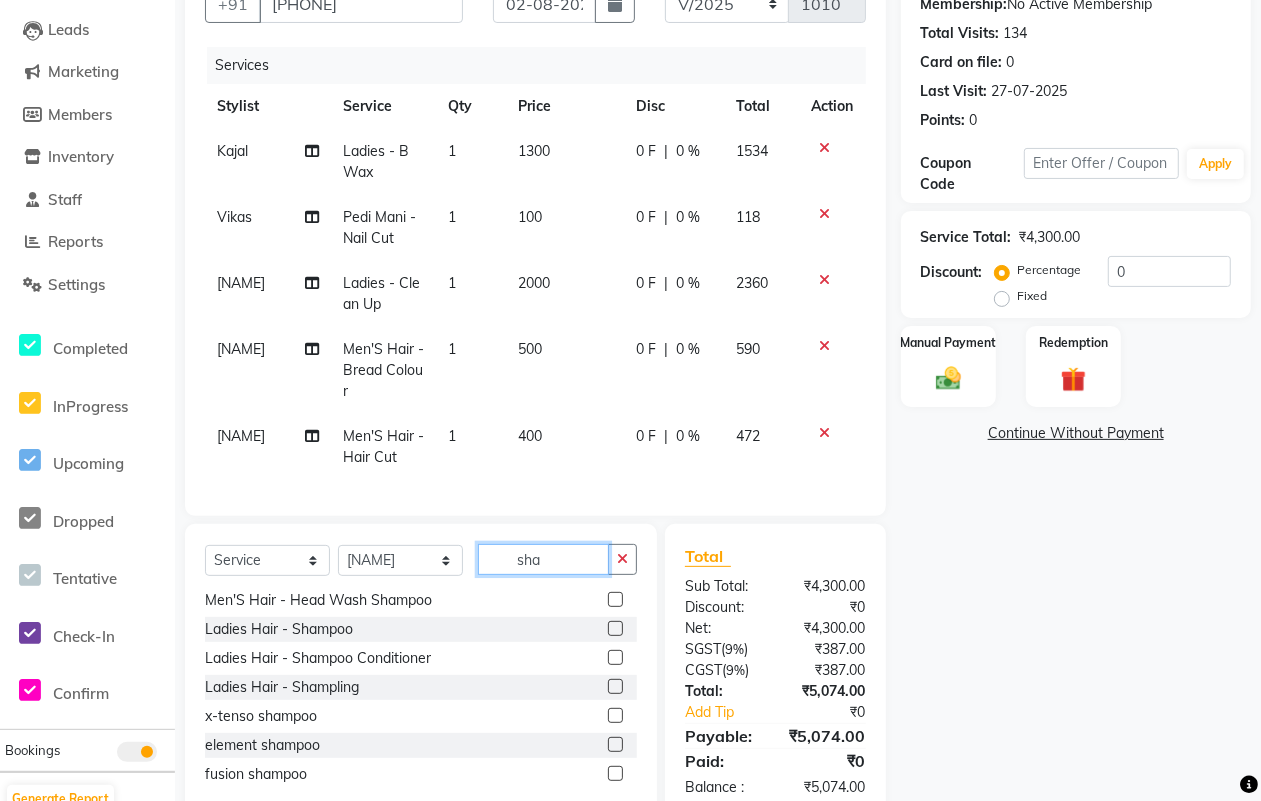 scroll, scrollTop: 31, scrollLeft: 0, axis: vertical 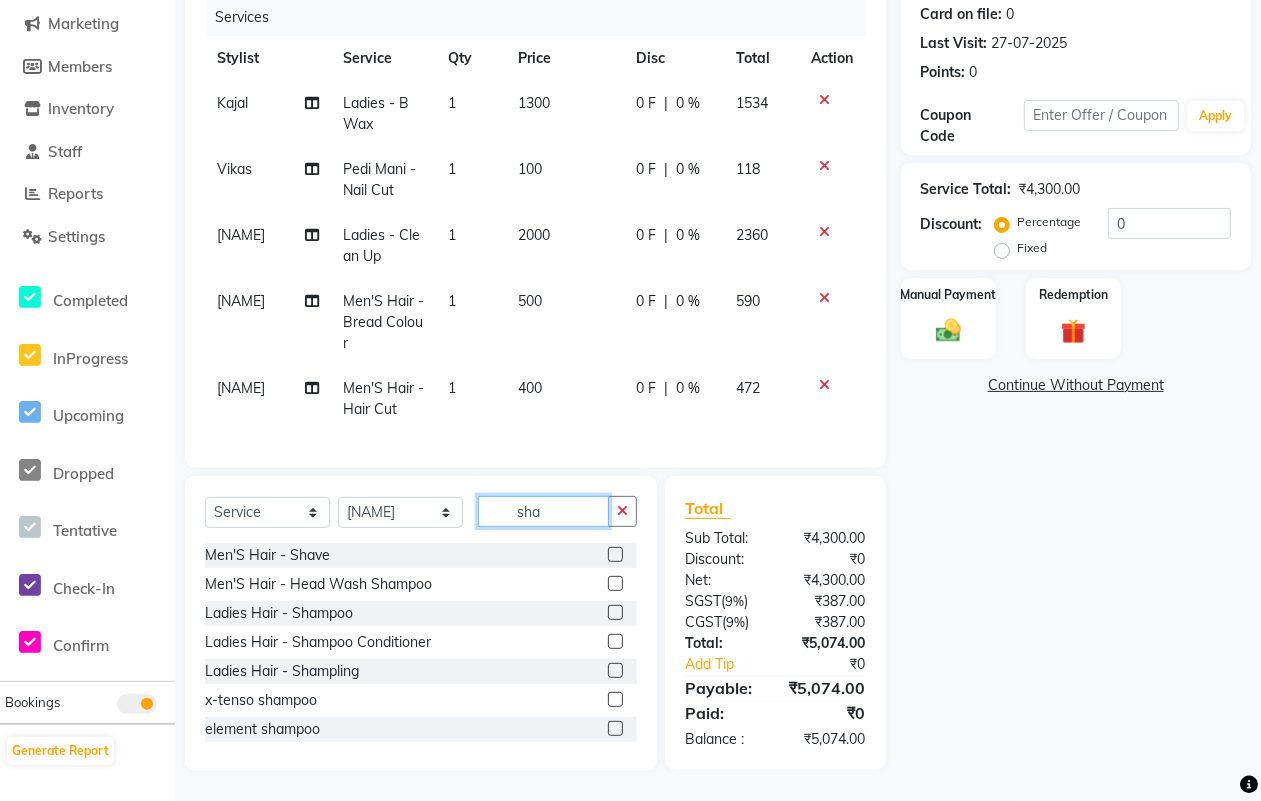 type on "sha" 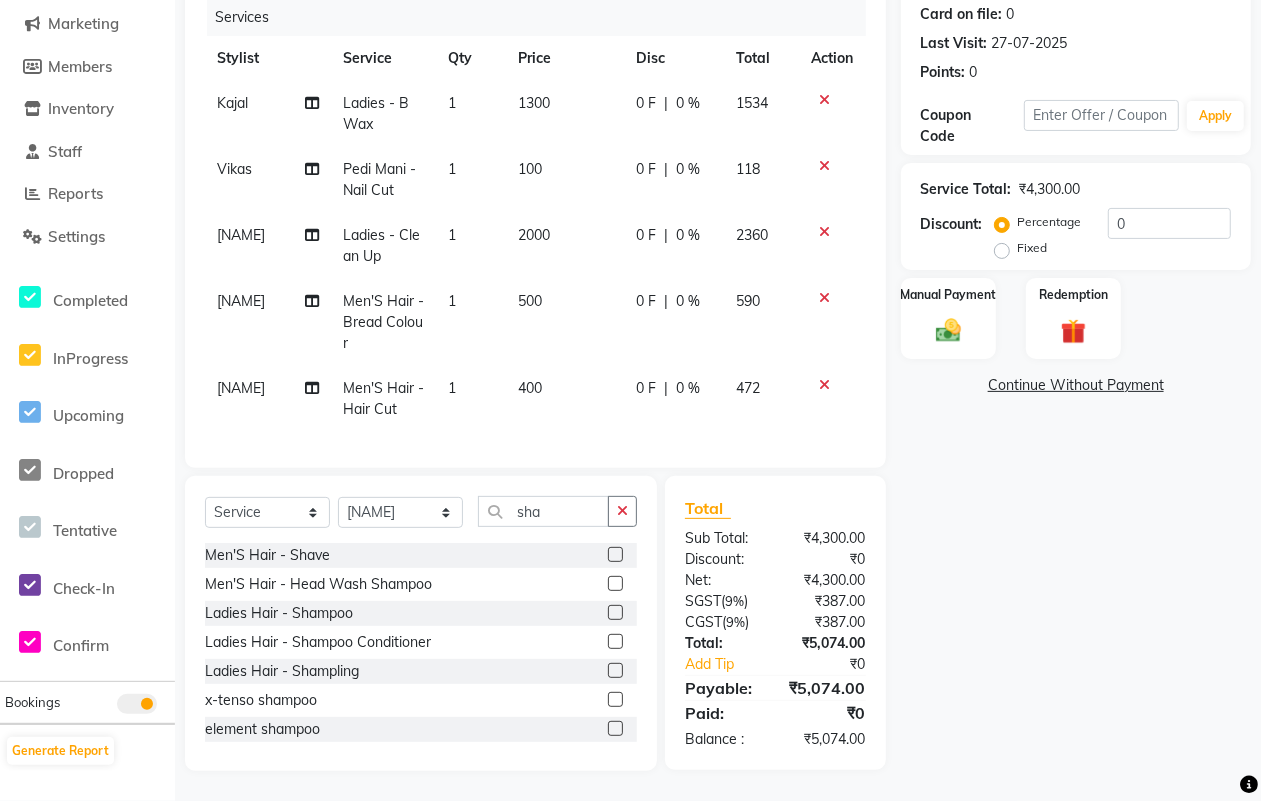 click 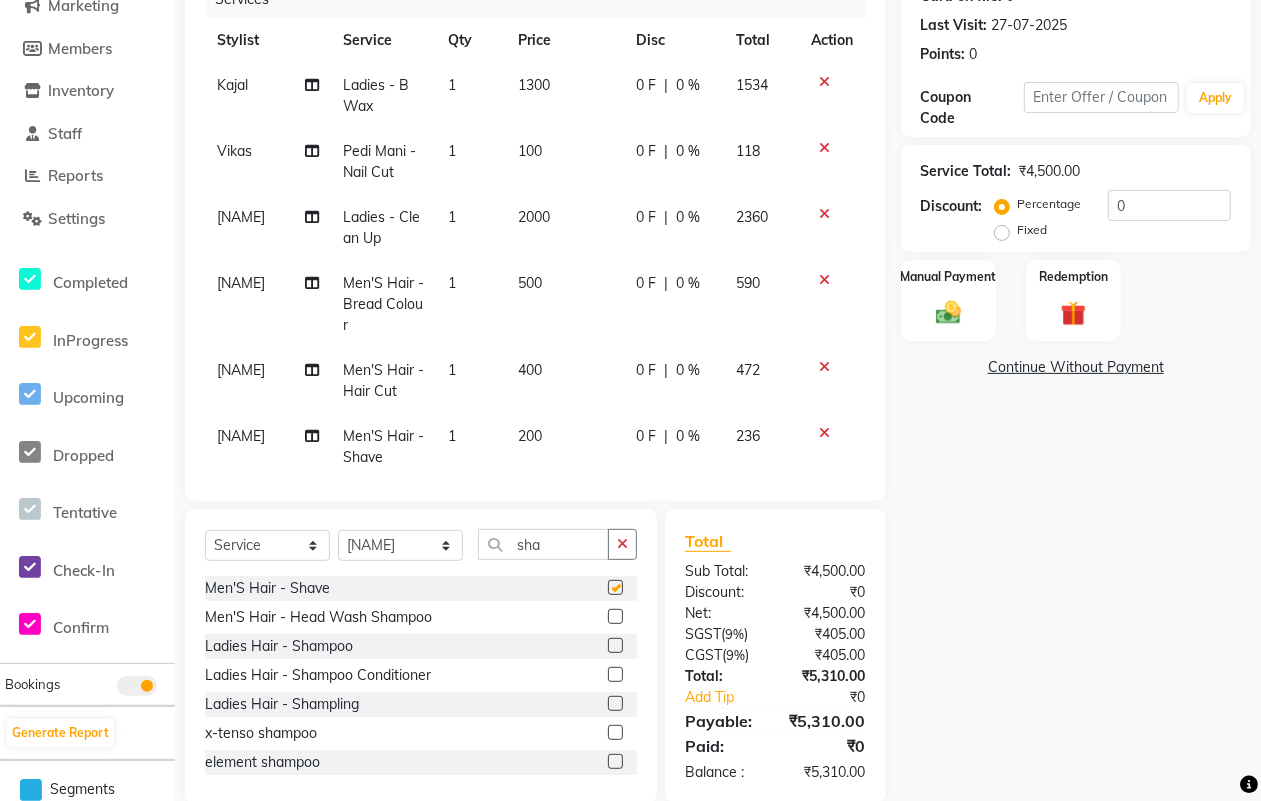 checkbox on "false" 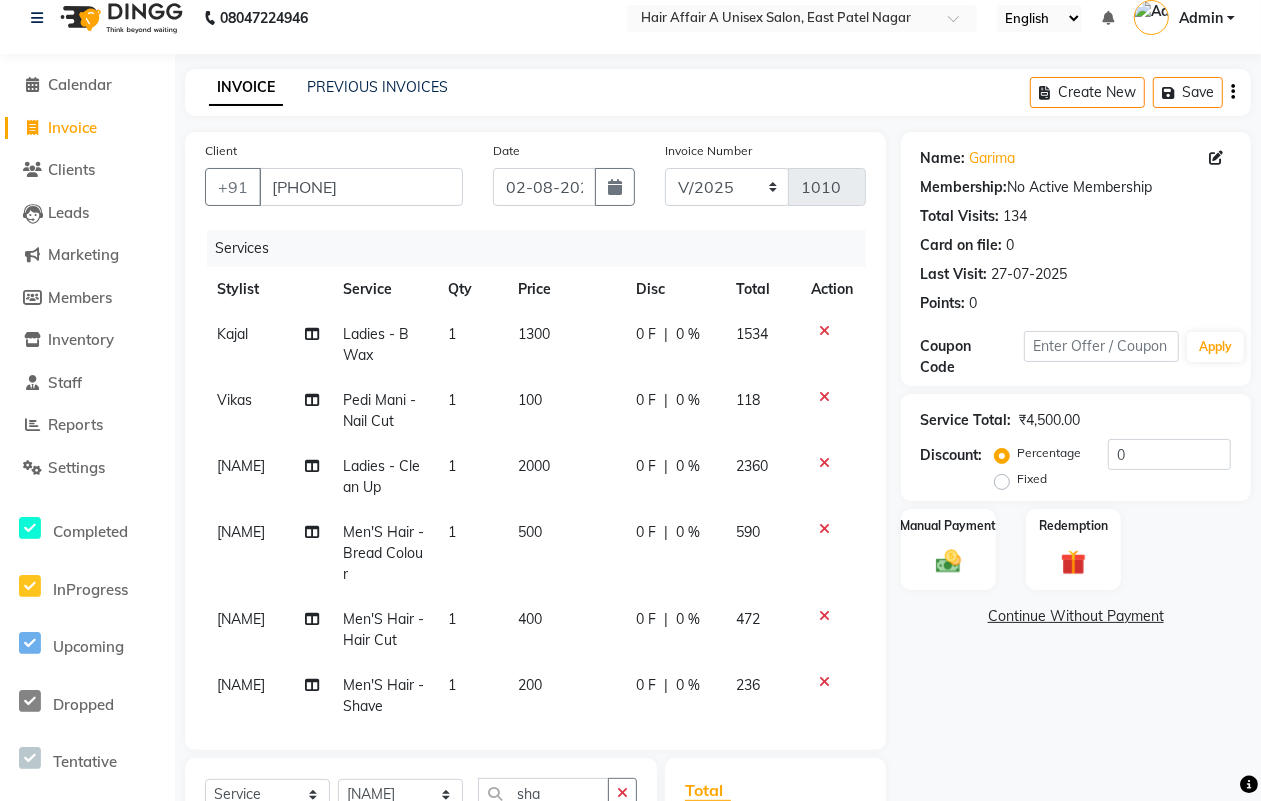 scroll, scrollTop: 17, scrollLeft: 0, axis: vertical 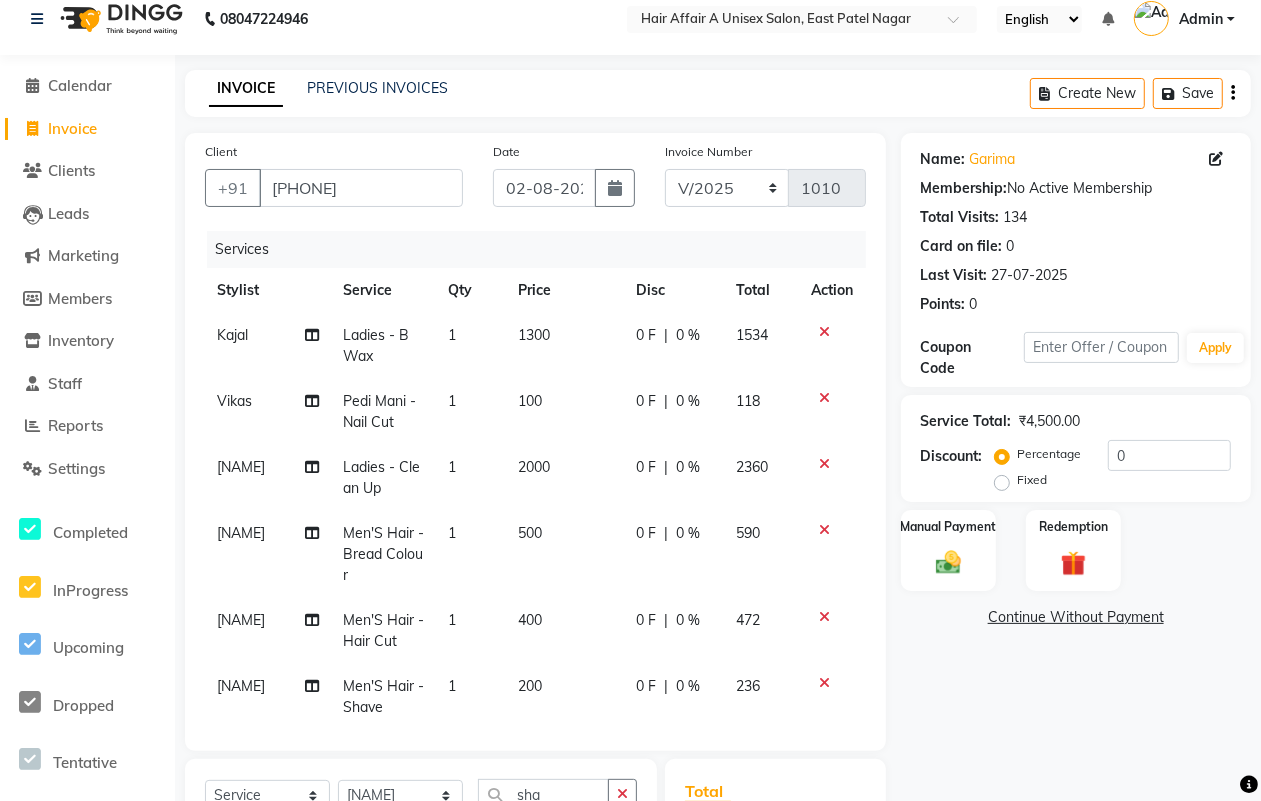 click on "1300" 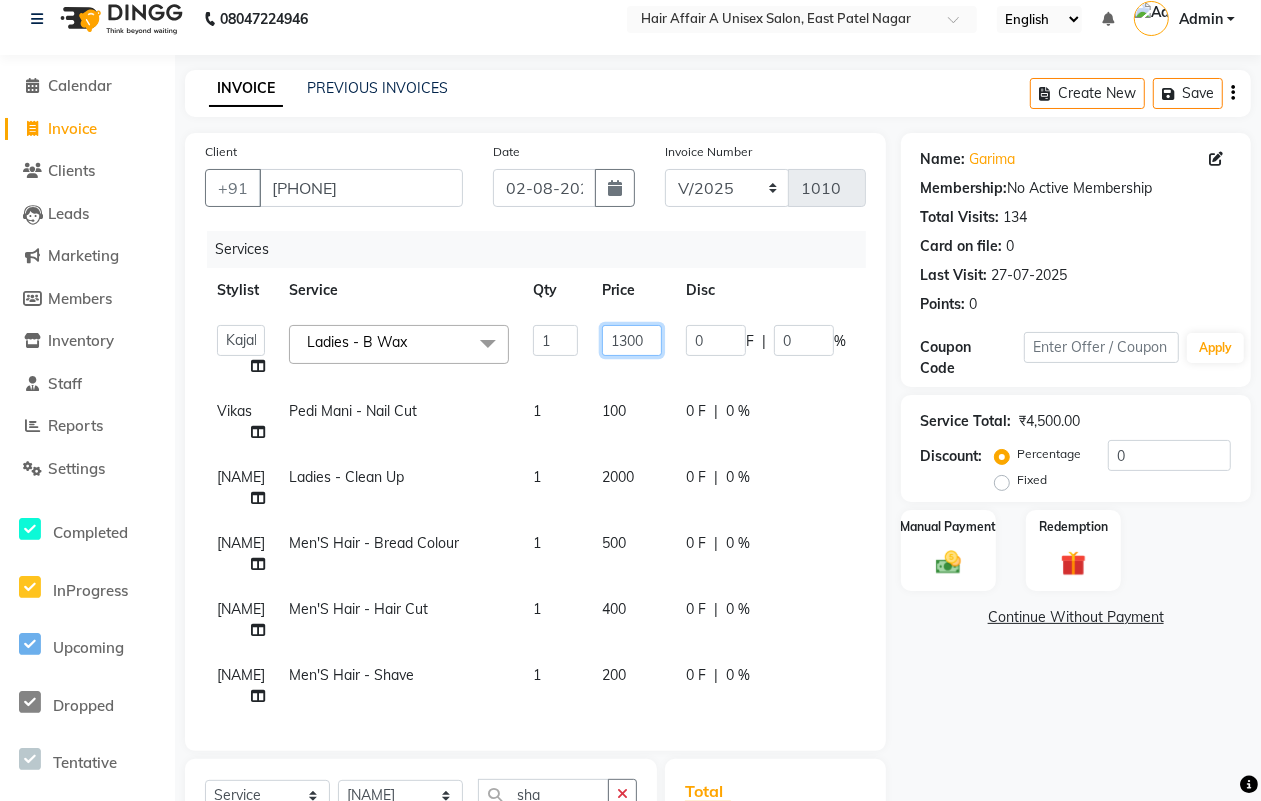 click on "1300" 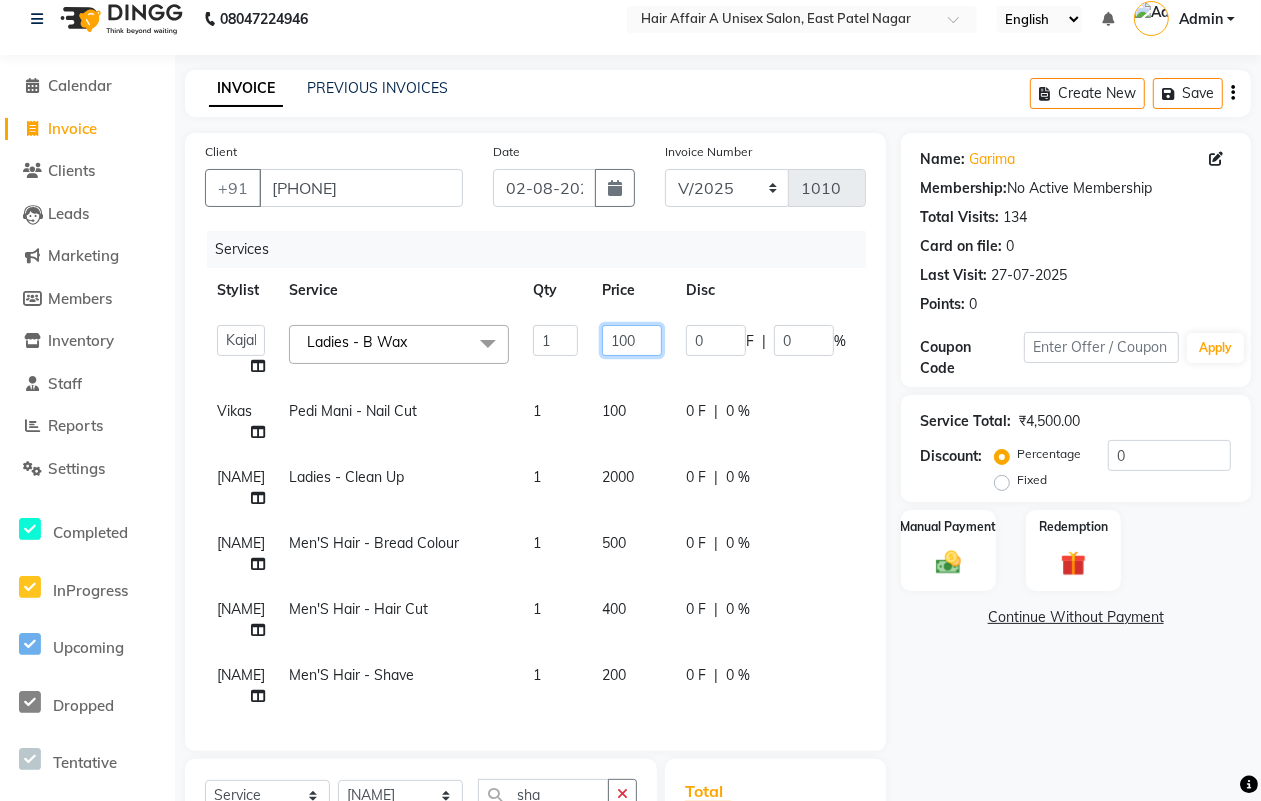 type on "1500" 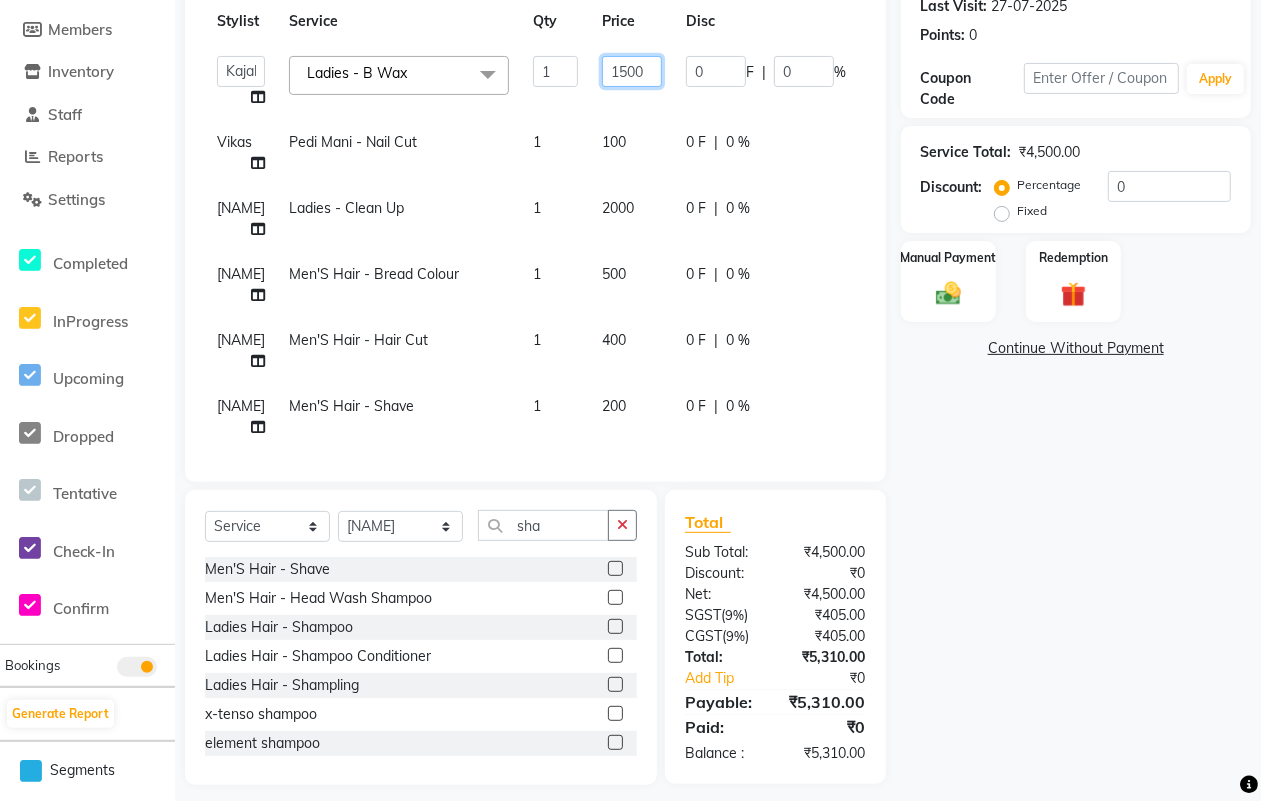 scroll, scrollTop: 300, scrollLeft: 0, axis: vertical 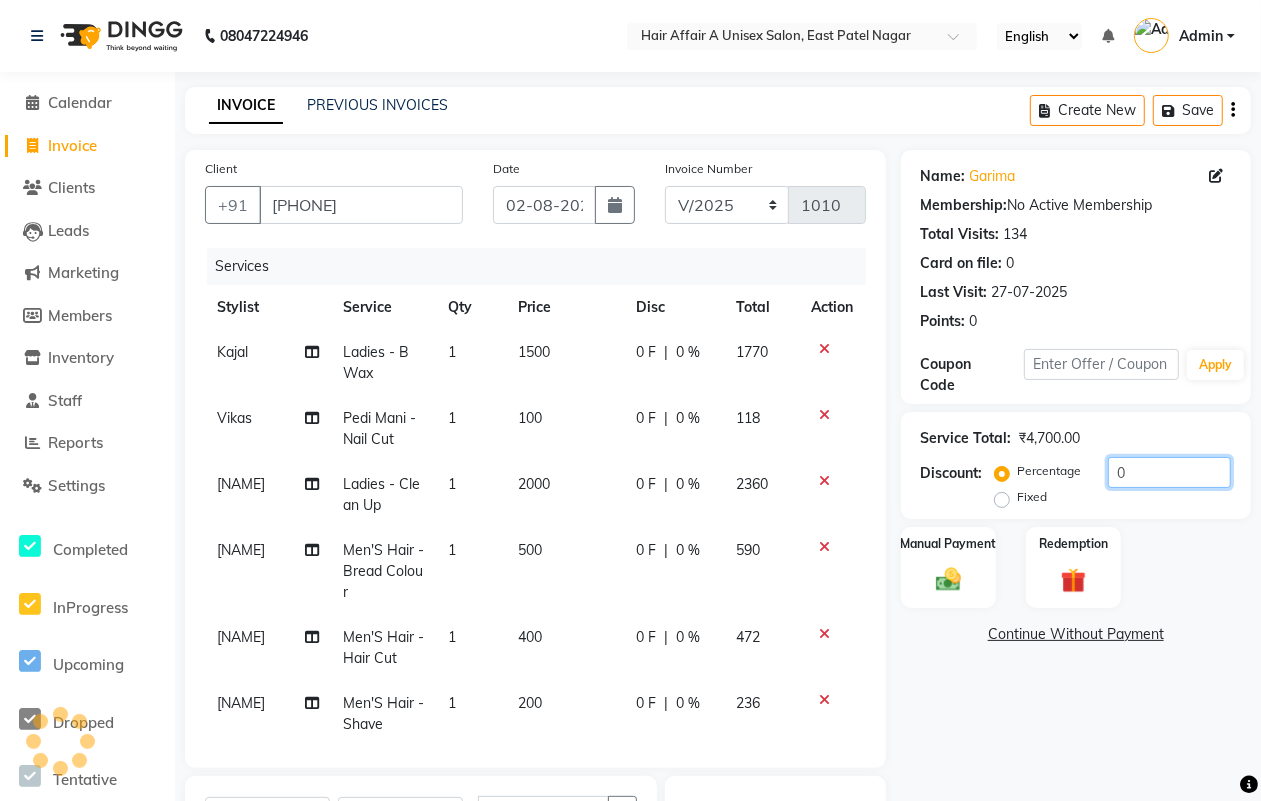 click on "0" 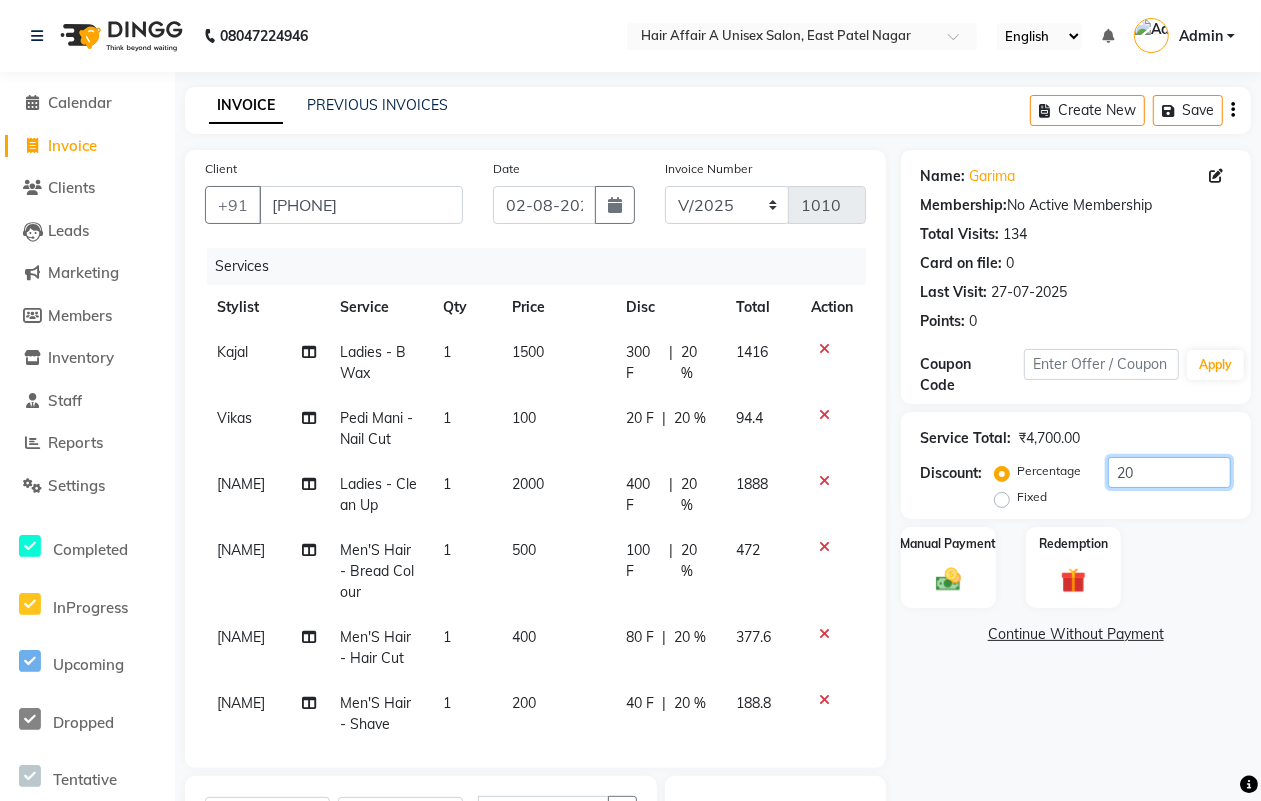 scroll, scrollTop: 300, scrollLeft: 0, axis: vertical 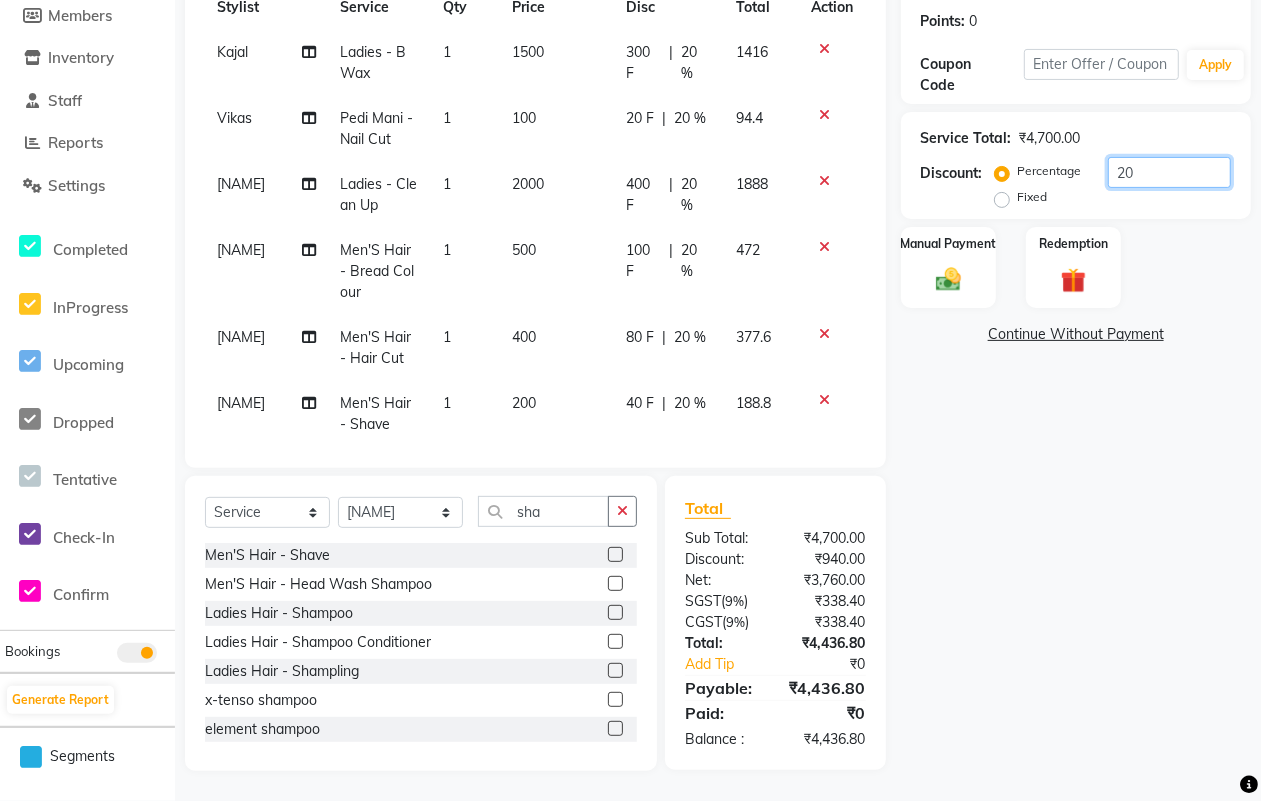 click on "20" 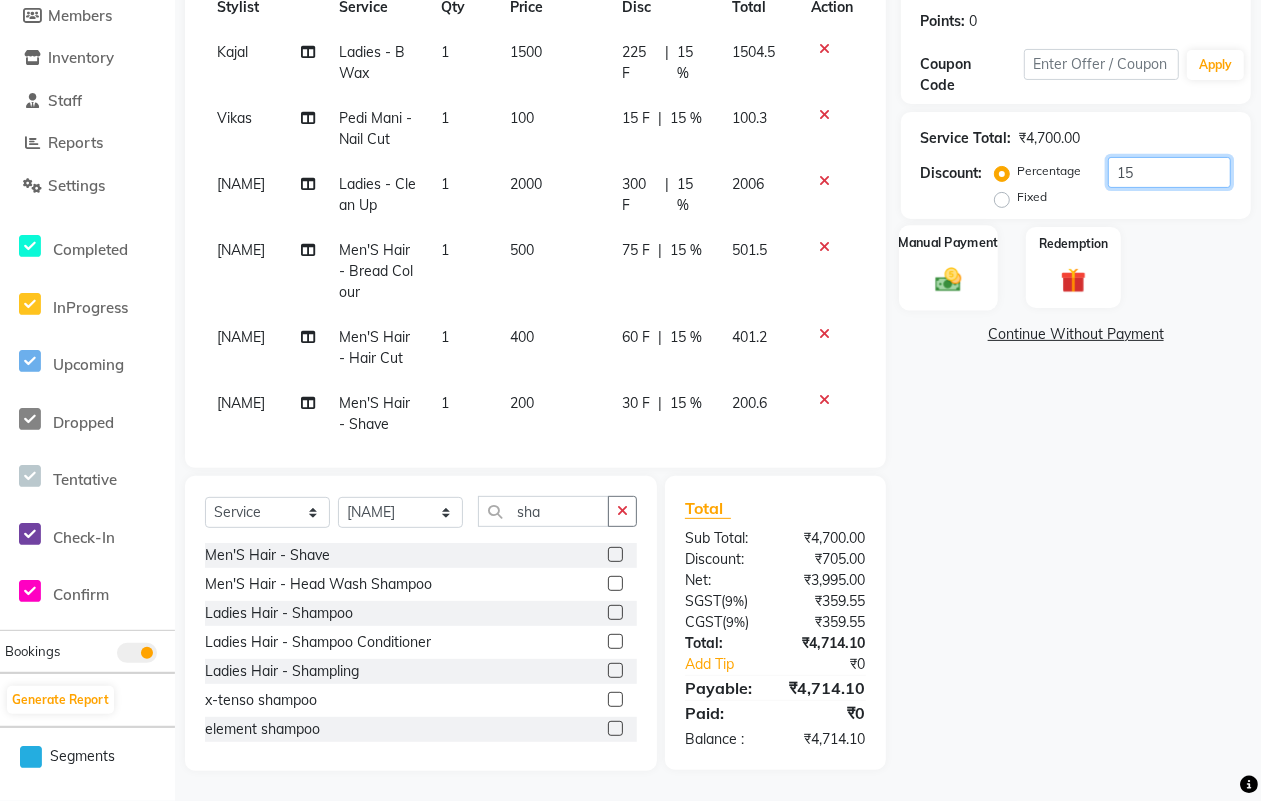 type on "15" 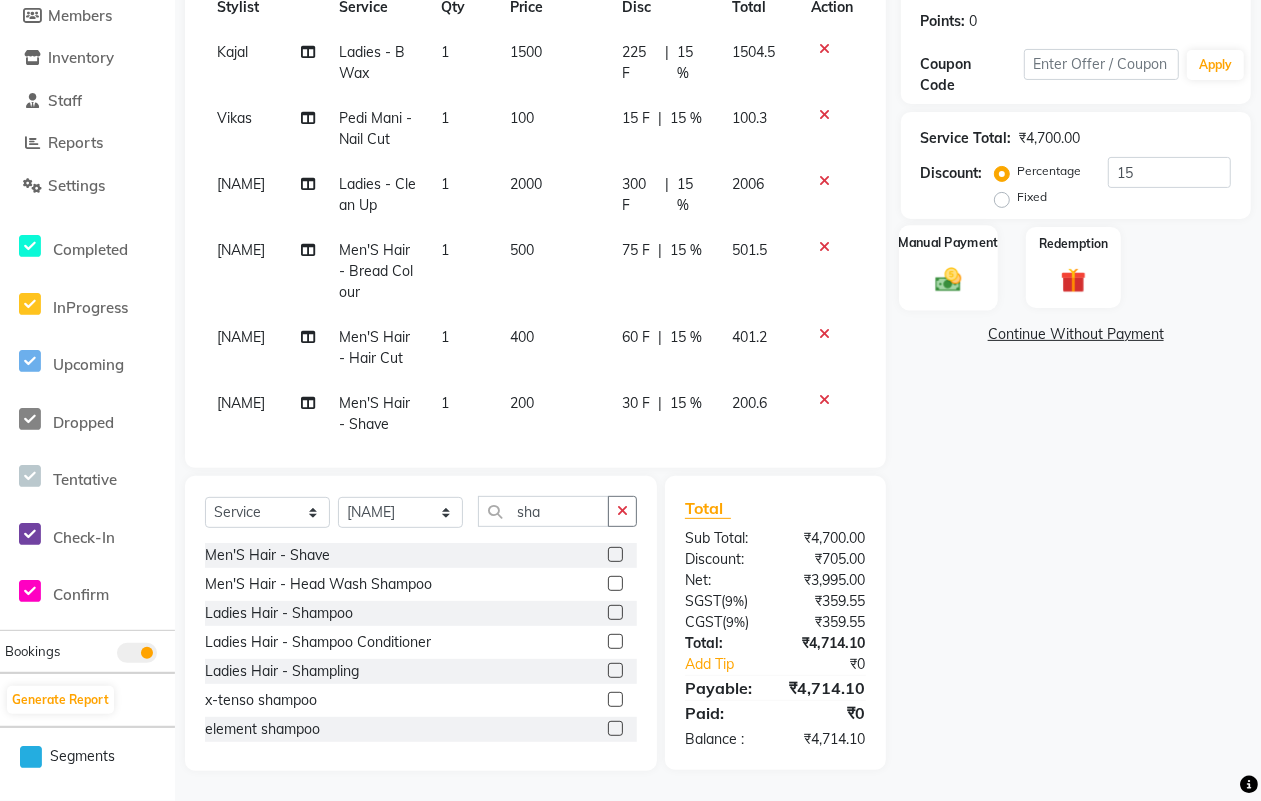 click 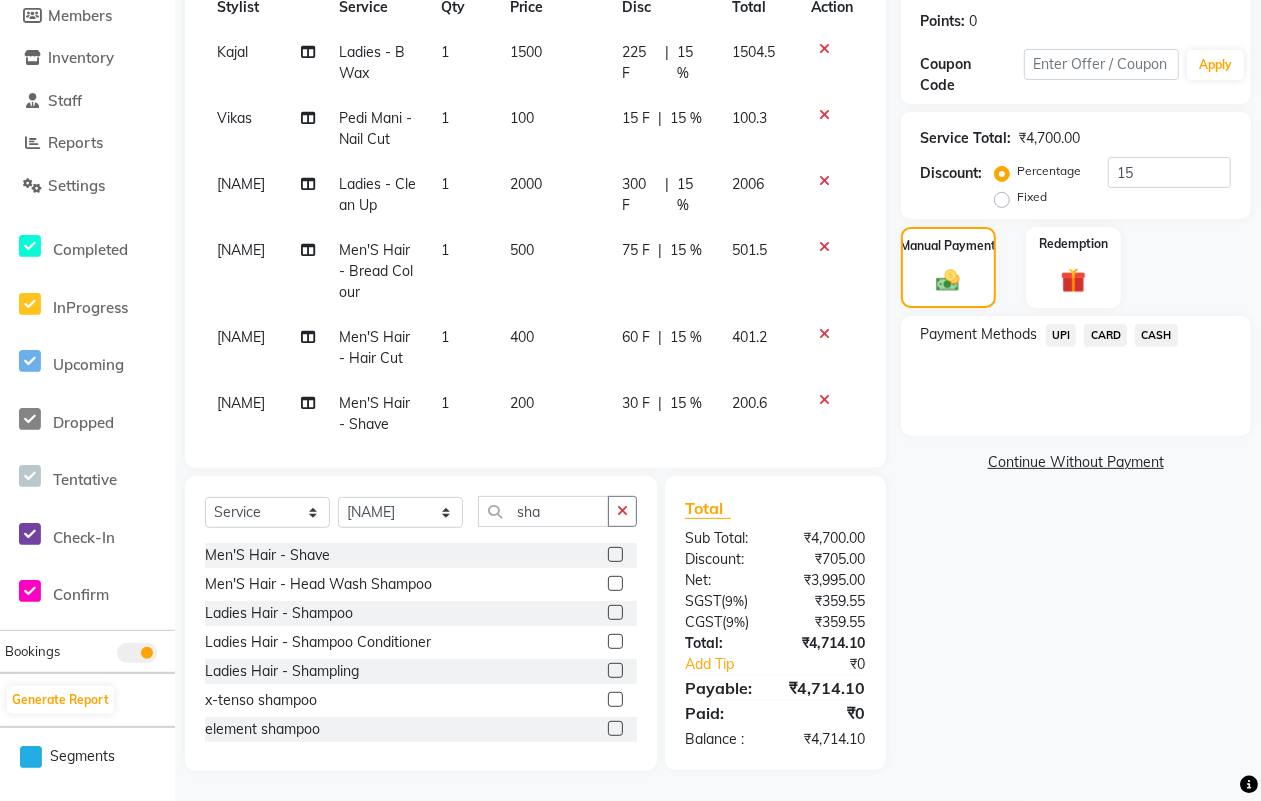 click on "UPI" 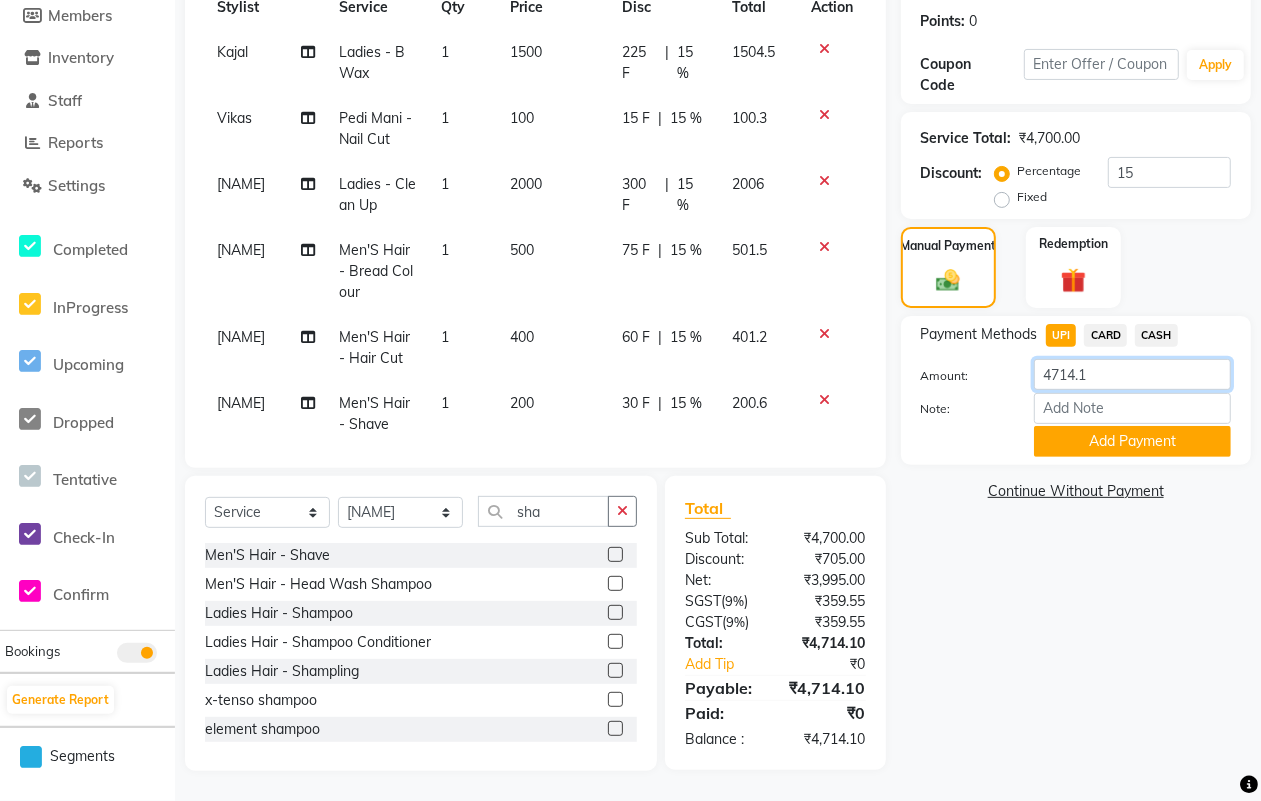 click on "4714.1" 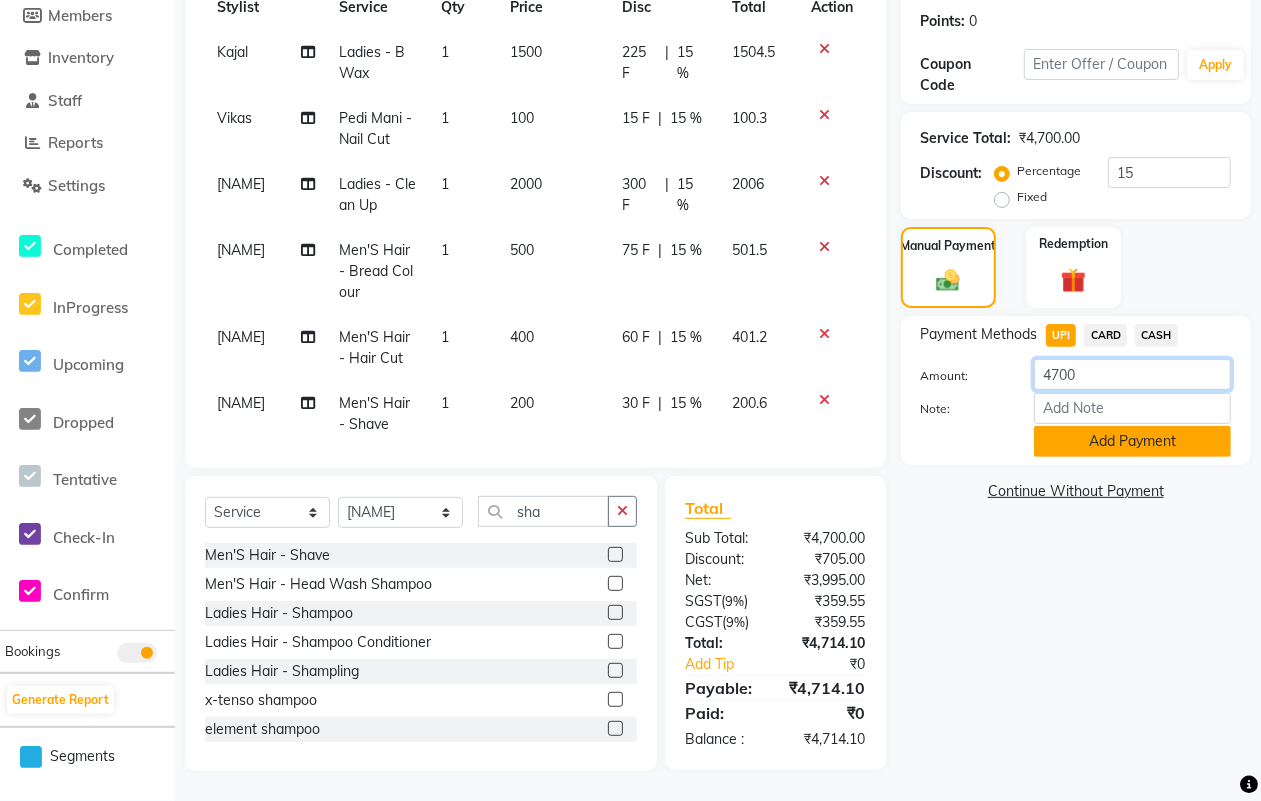 type on "4700" 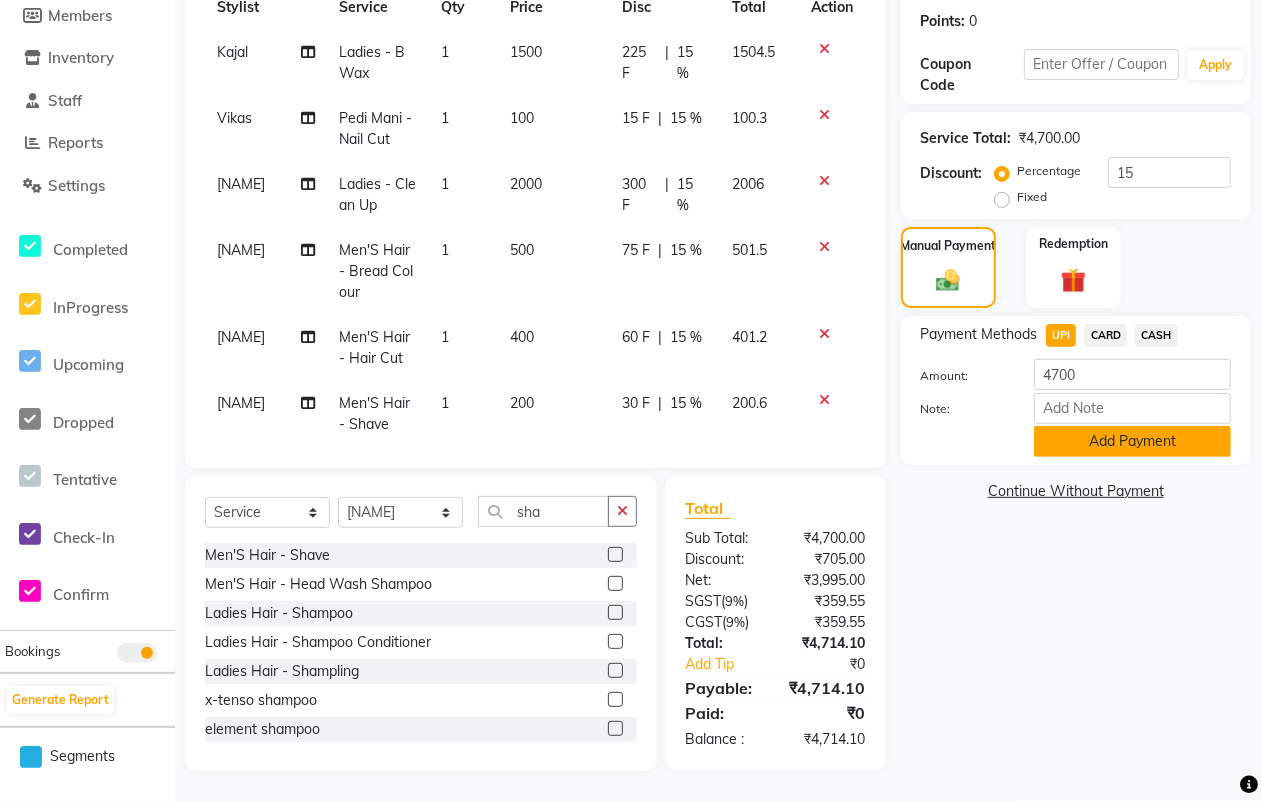 click on "Add Payment" 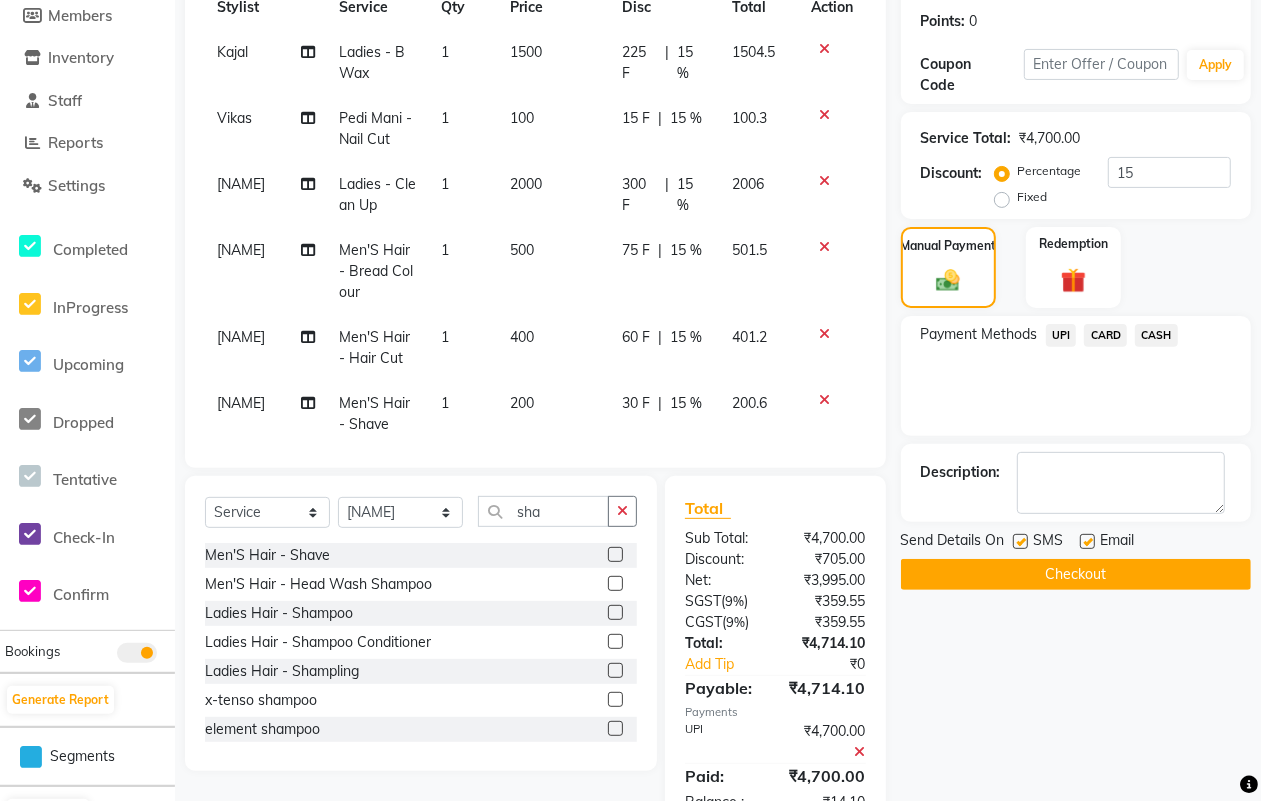 click 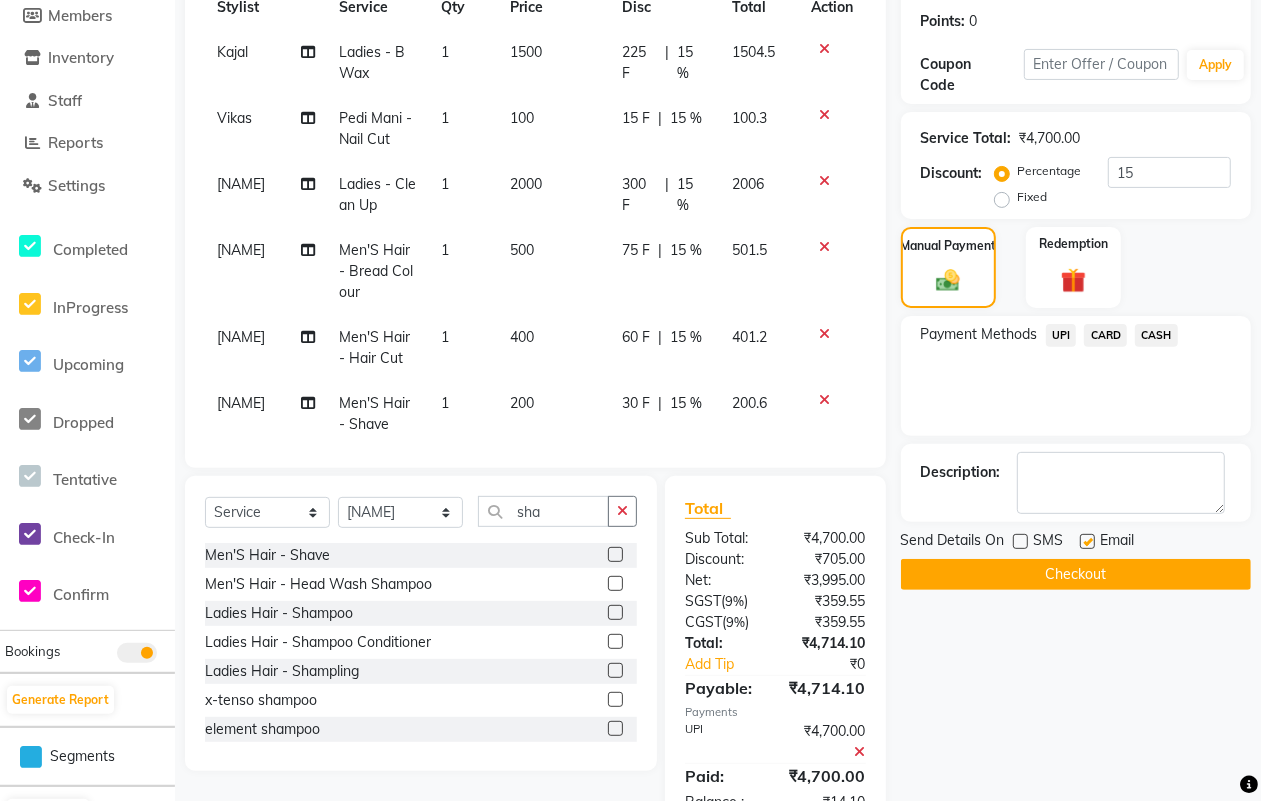 click 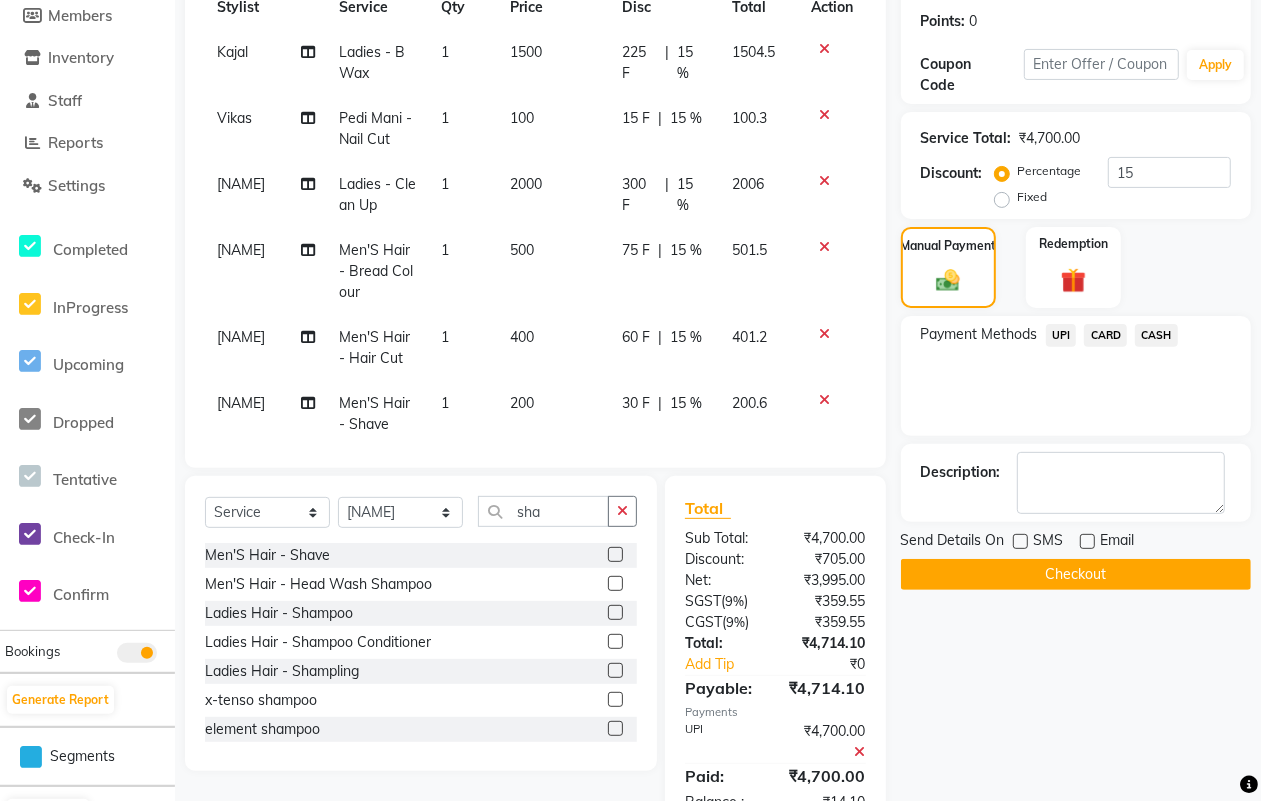 click on "Checkout" 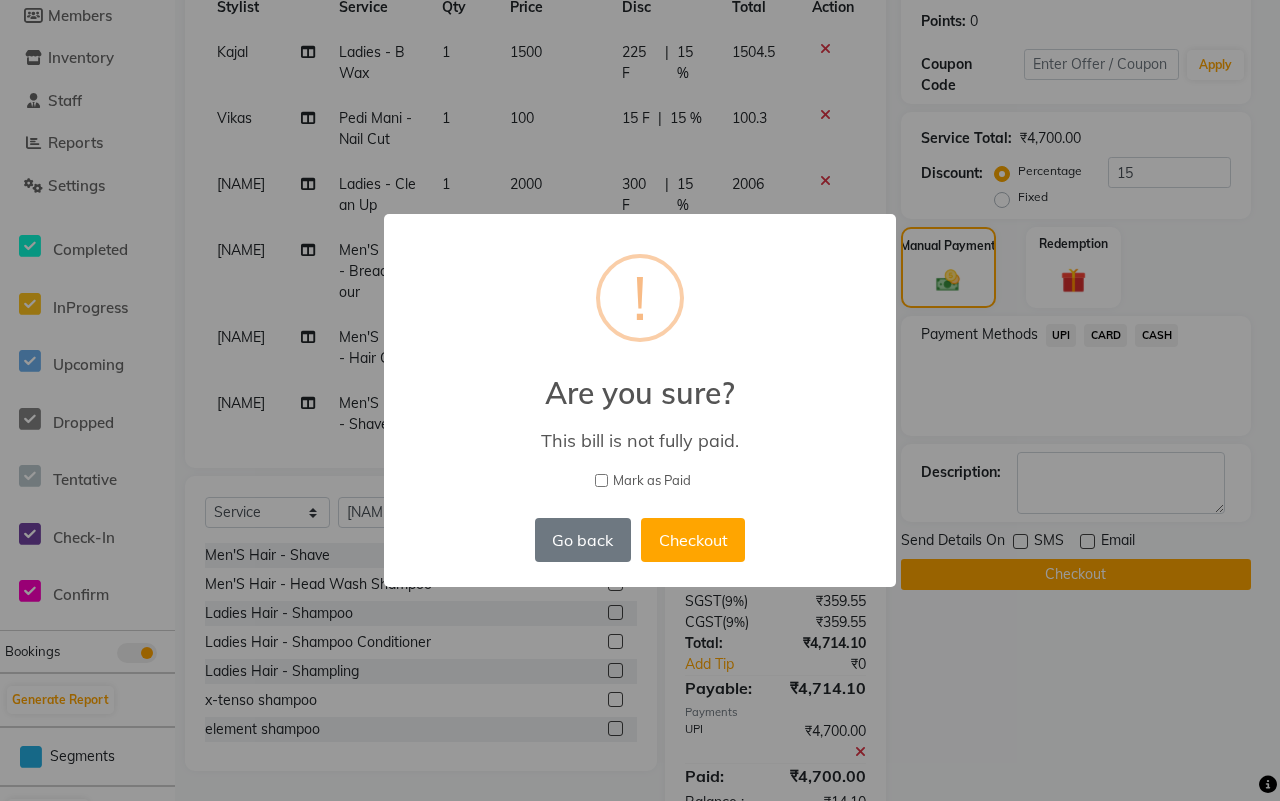 click on "Mark as Paid" at bounding box center (652, 481) 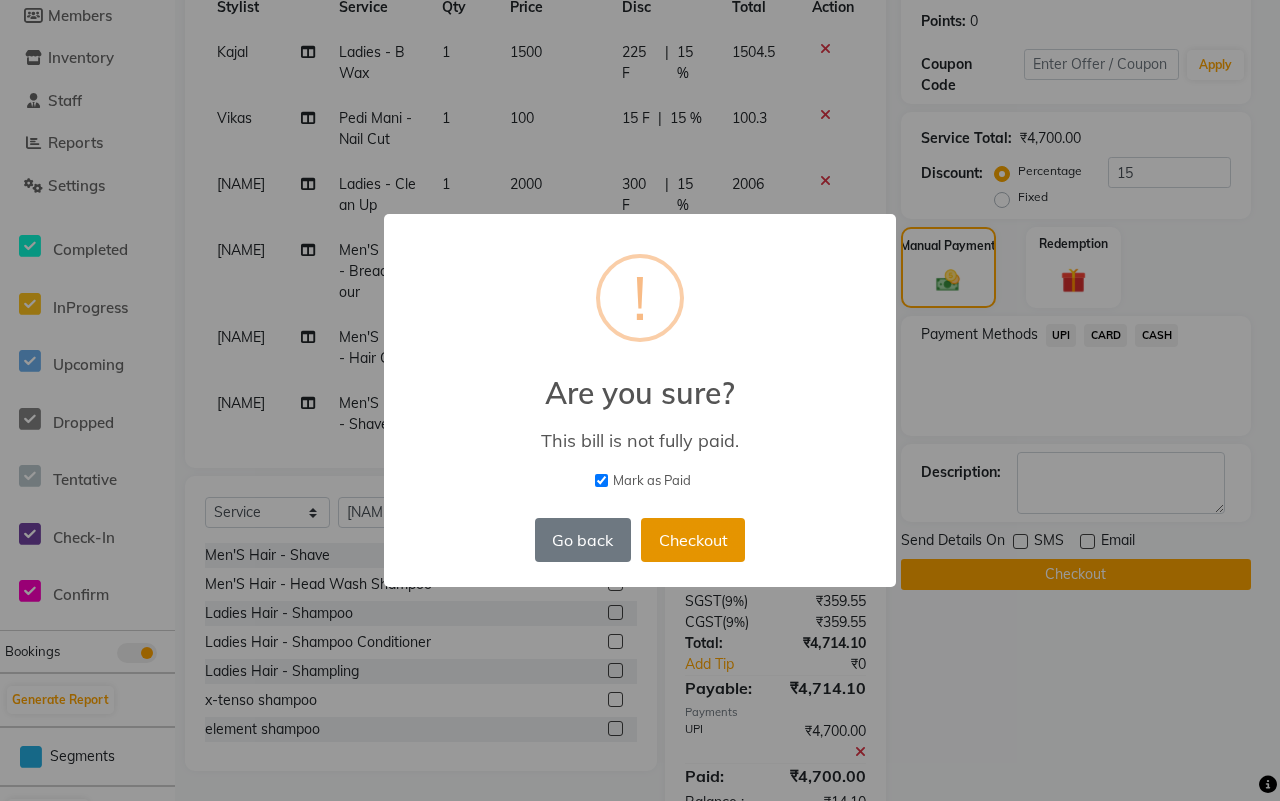 click on "Checkout" at bounding box center [693, 540] 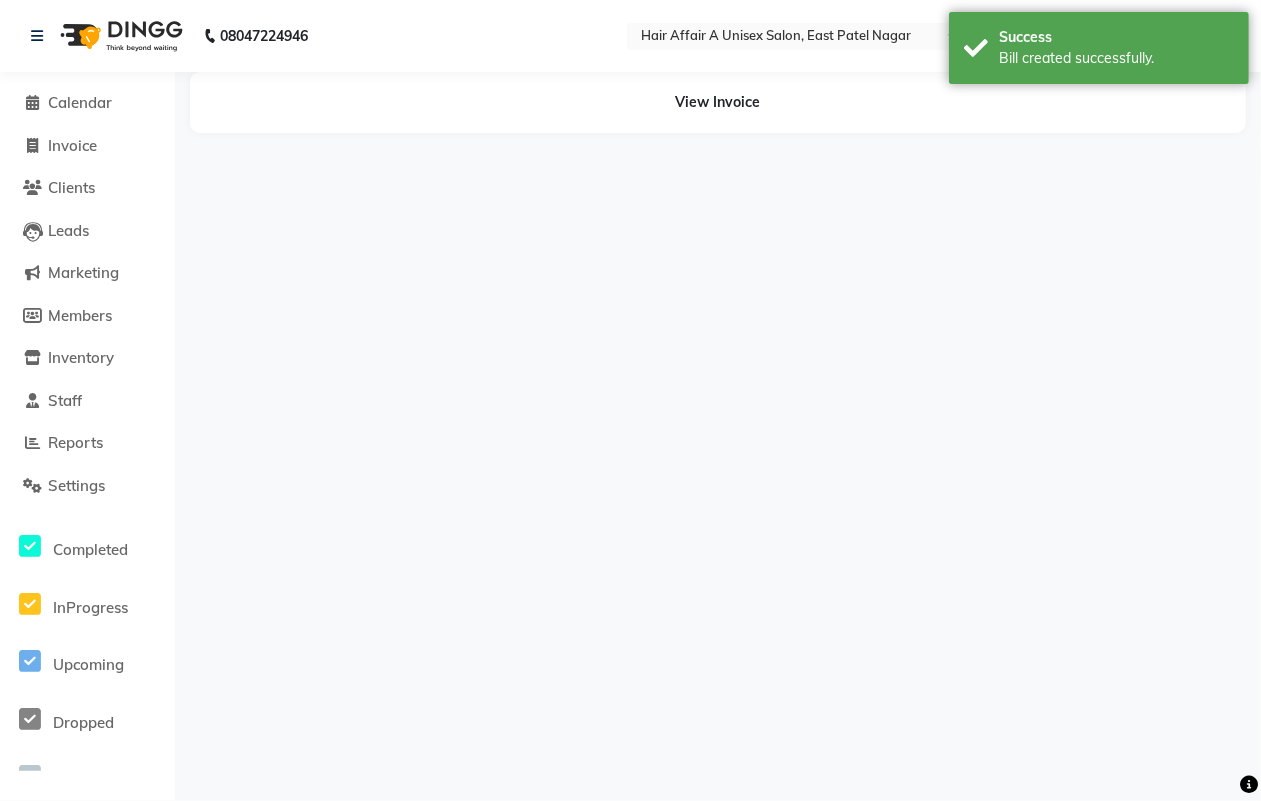 scroll, scrollTop: 0, scrollLeft: 0, axis: both 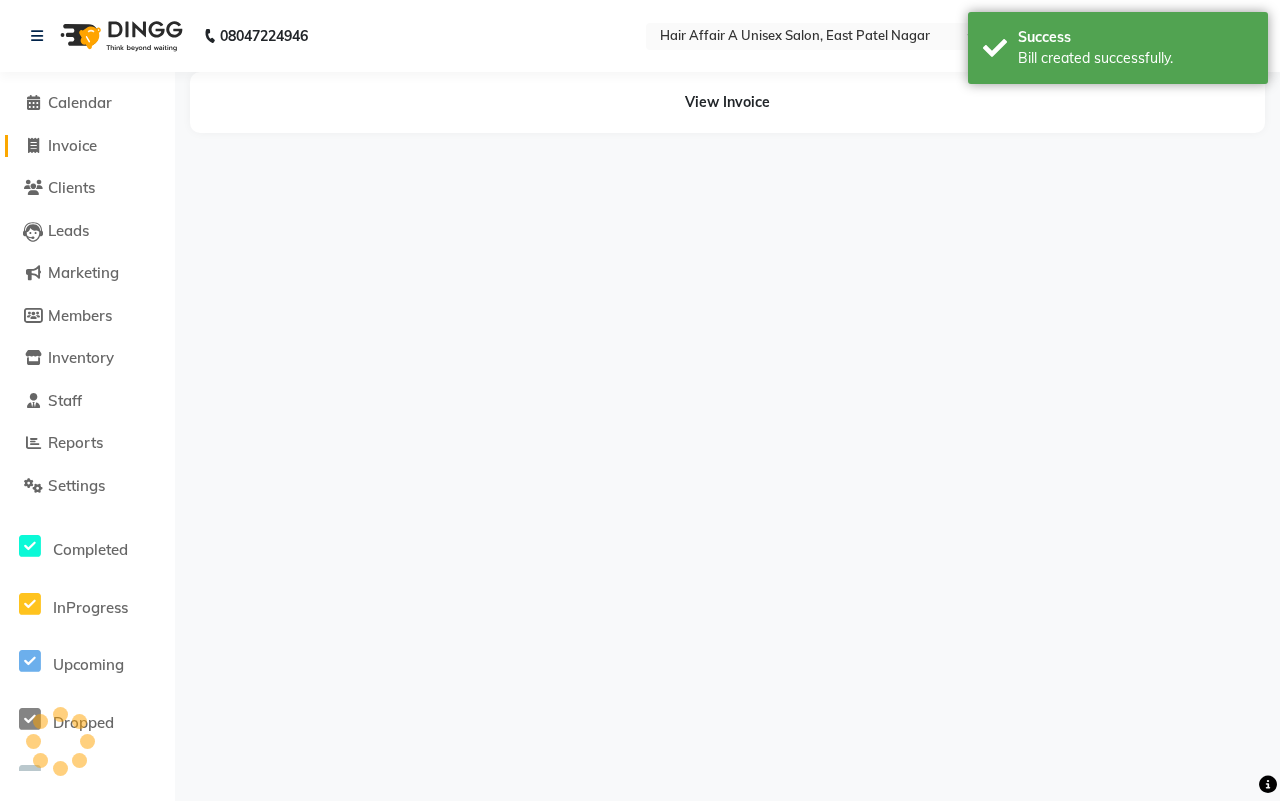 click on "Invoice" 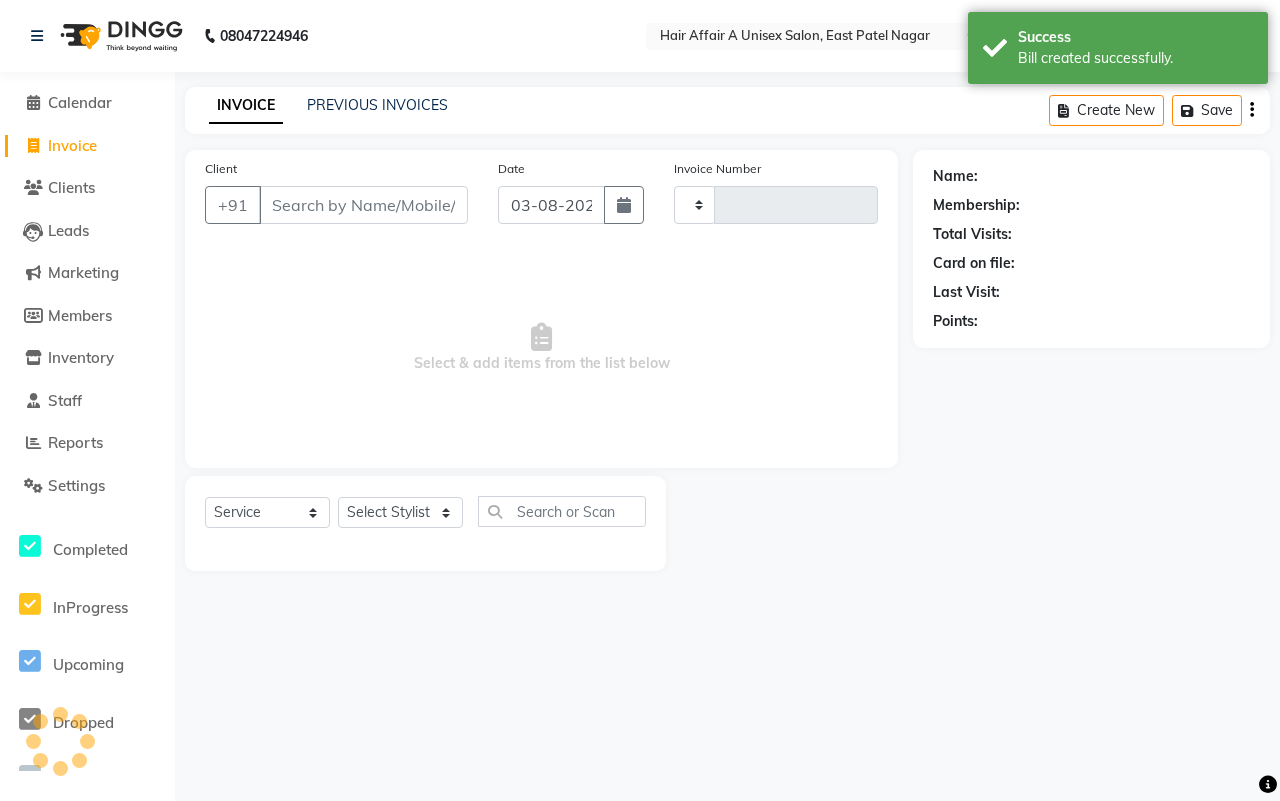 type on "1011" 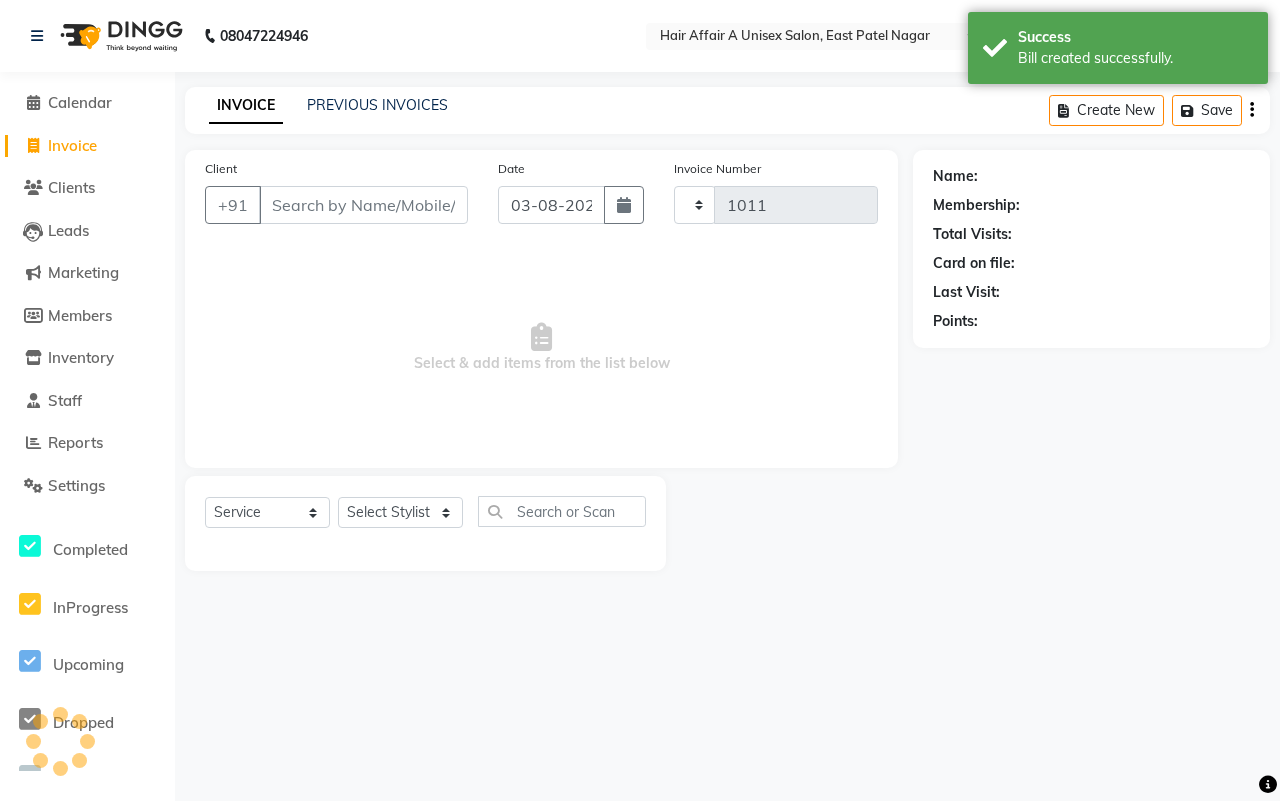 select on "4464" 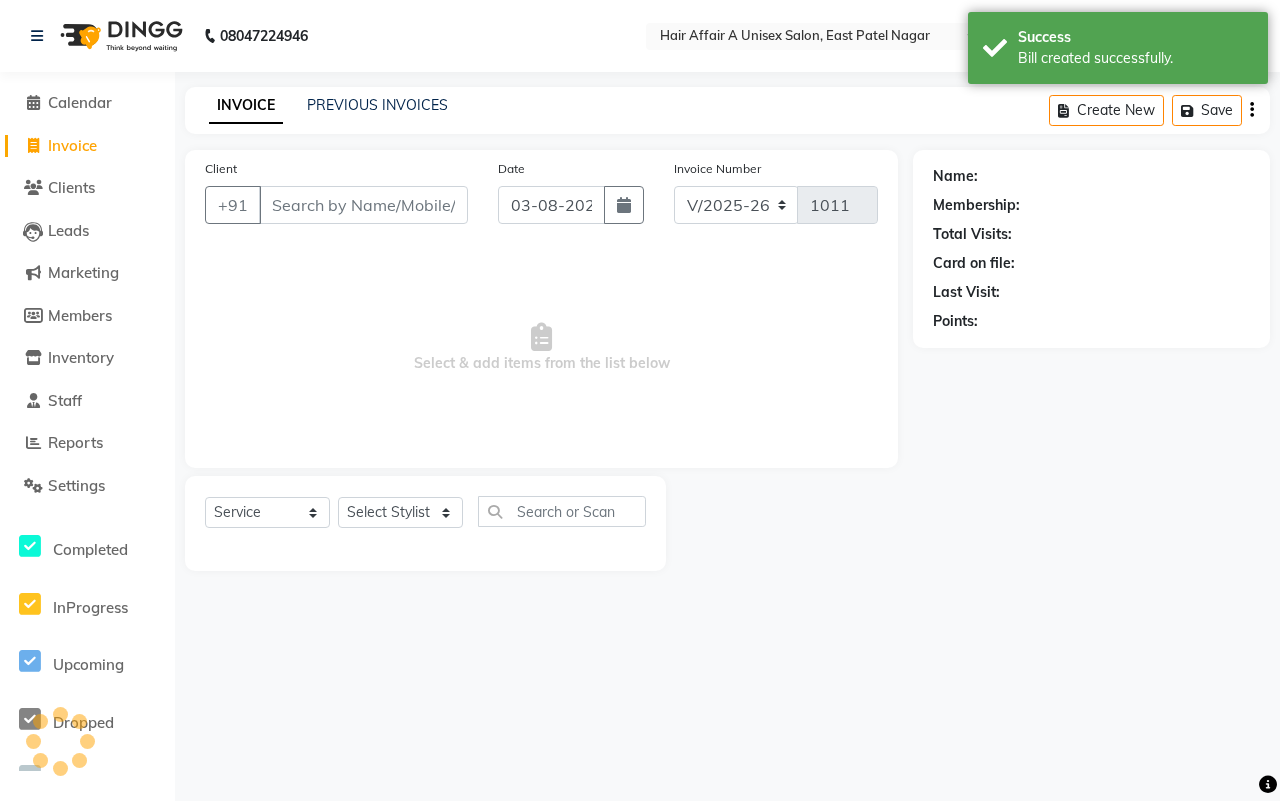 click on "Client" at bounding box center (363, 205) 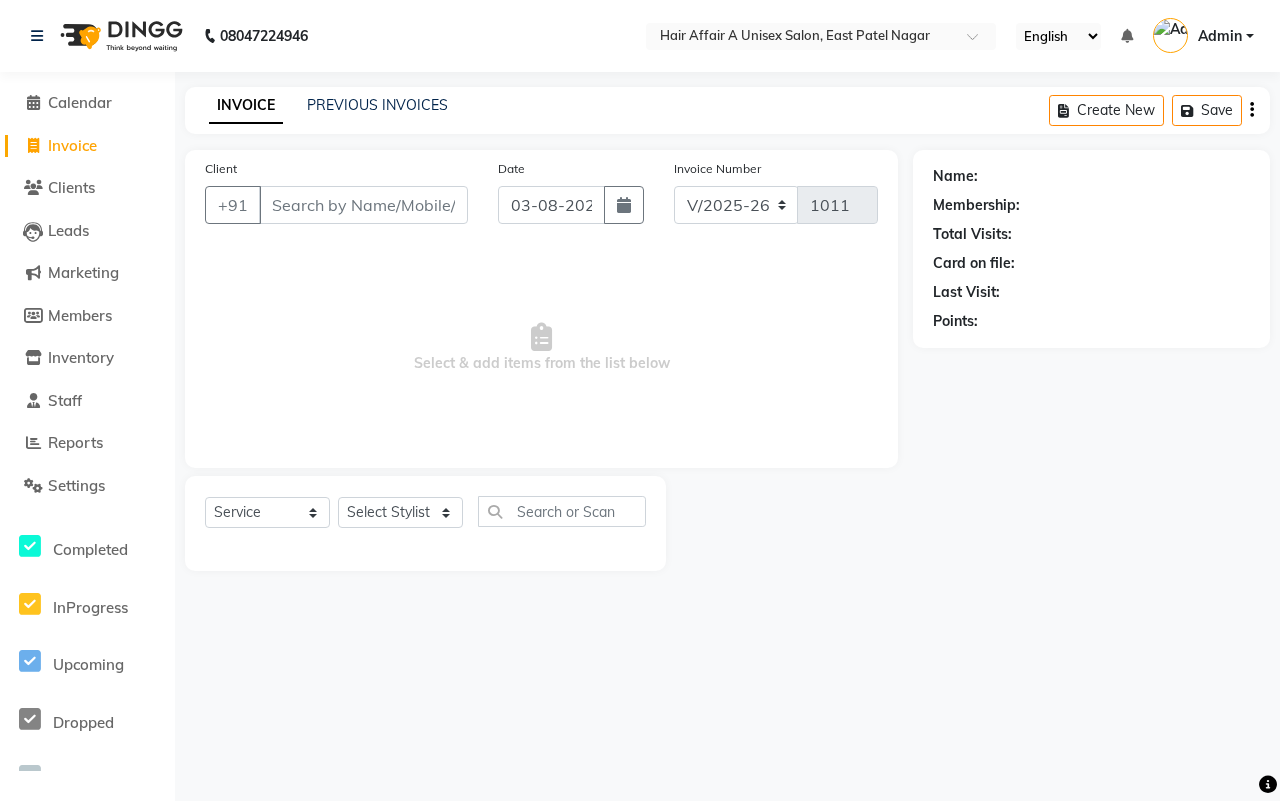 click on "Client" at bounding box center (363, 205) 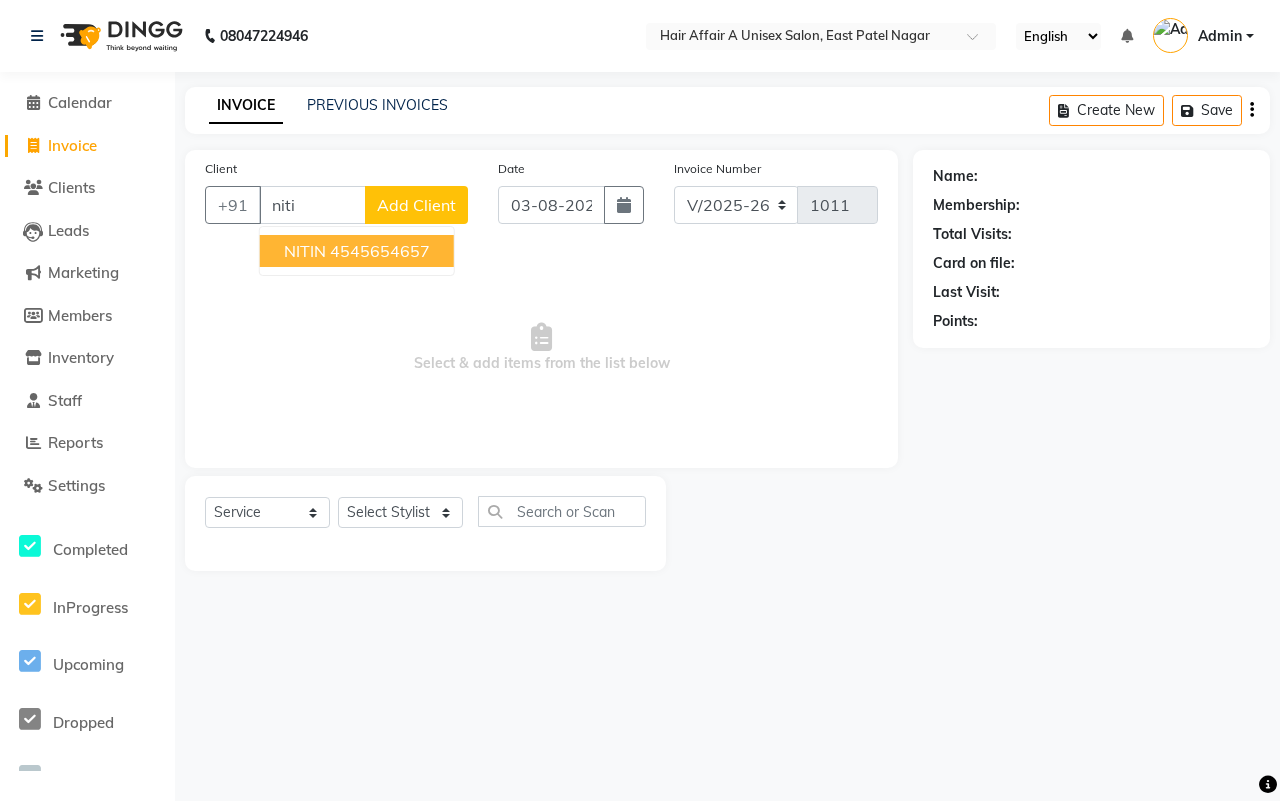 click on "[NAME]  [PHONE]" at bounding box center [357, 251] 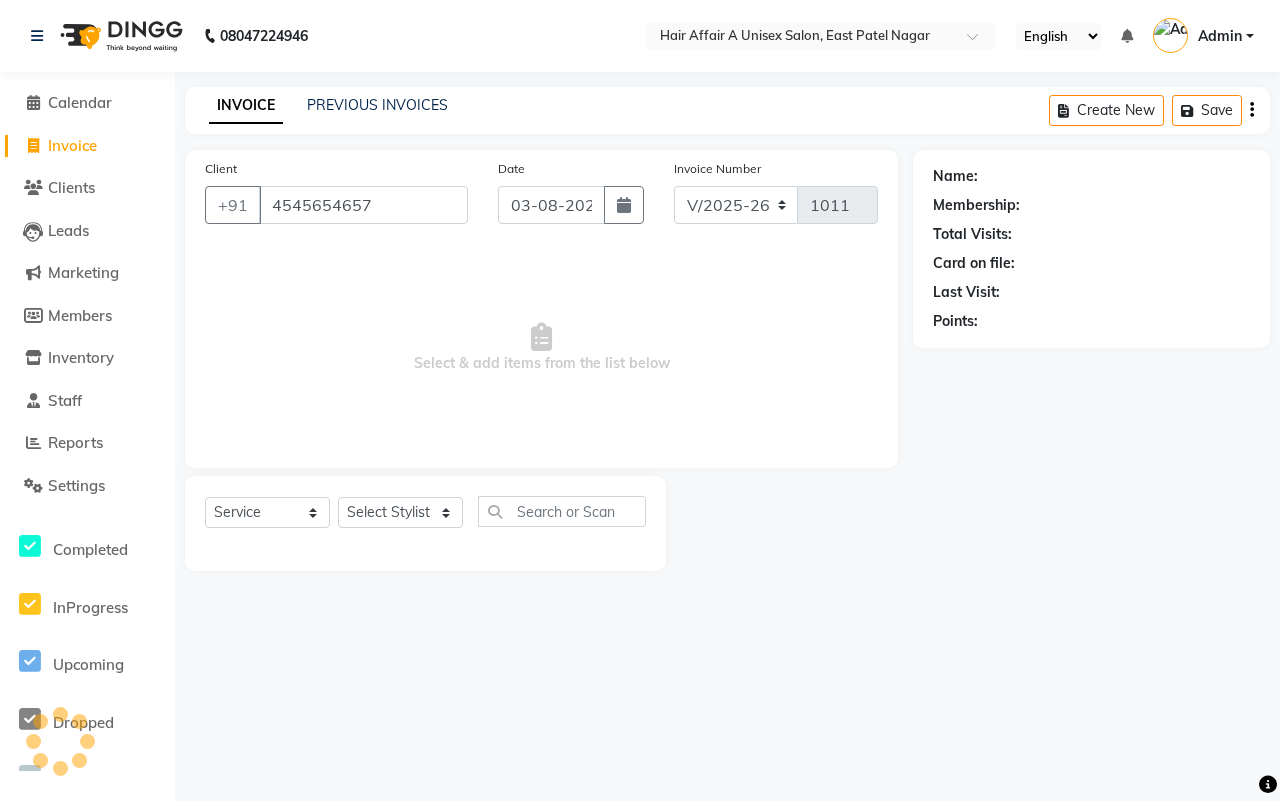 type on "4545654657" 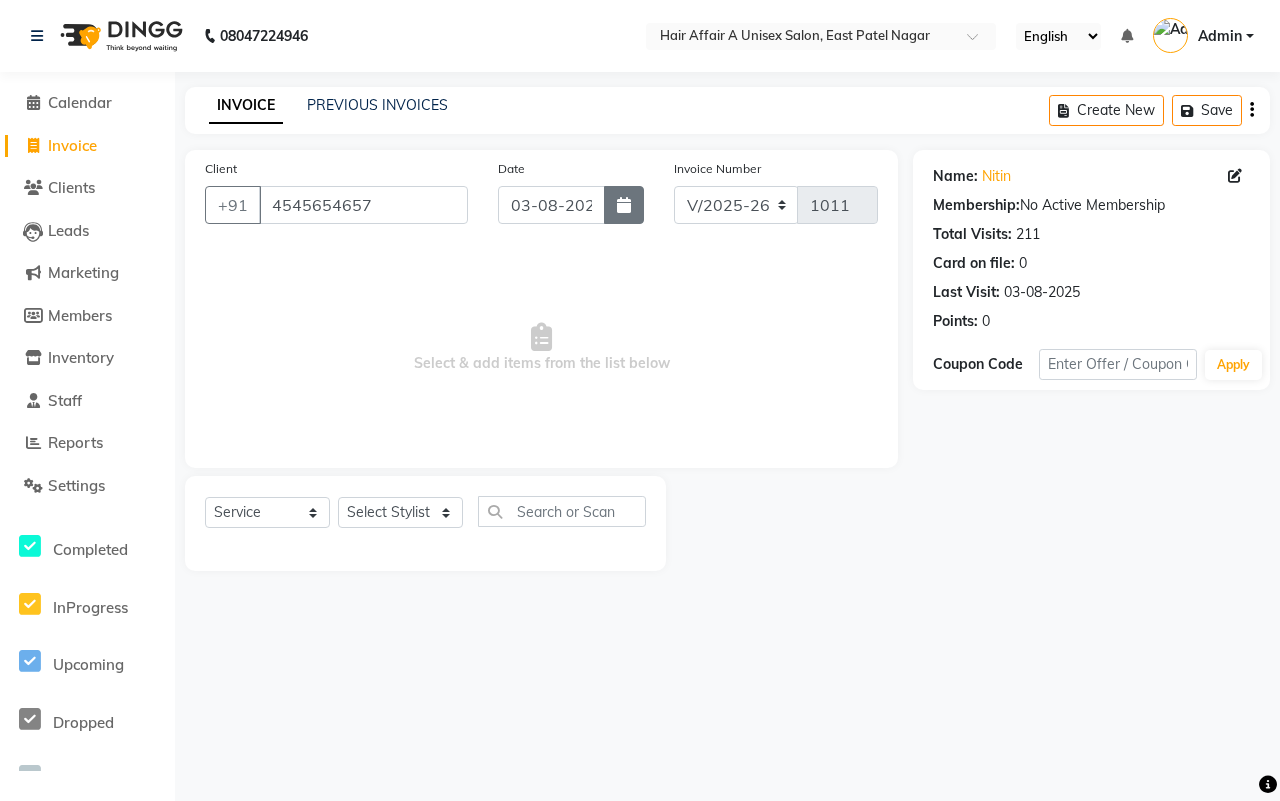 click 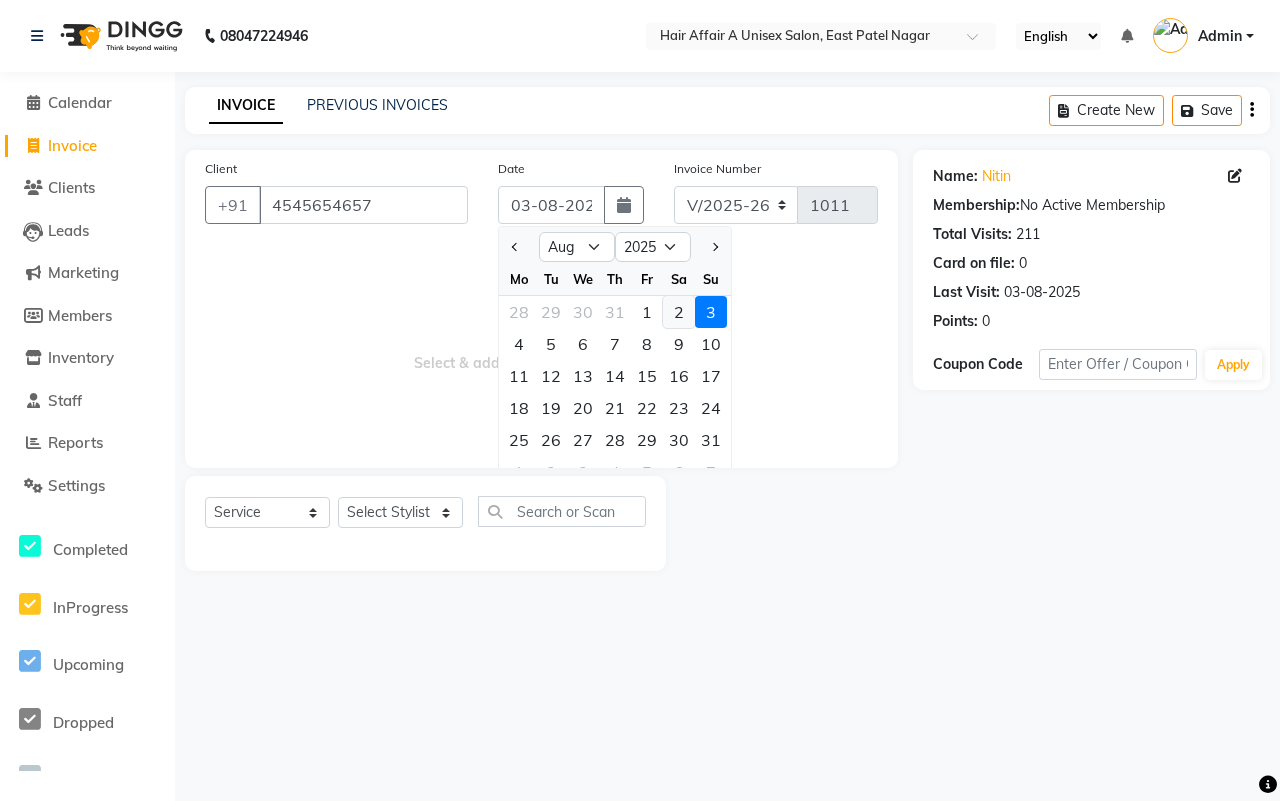 click on "2" 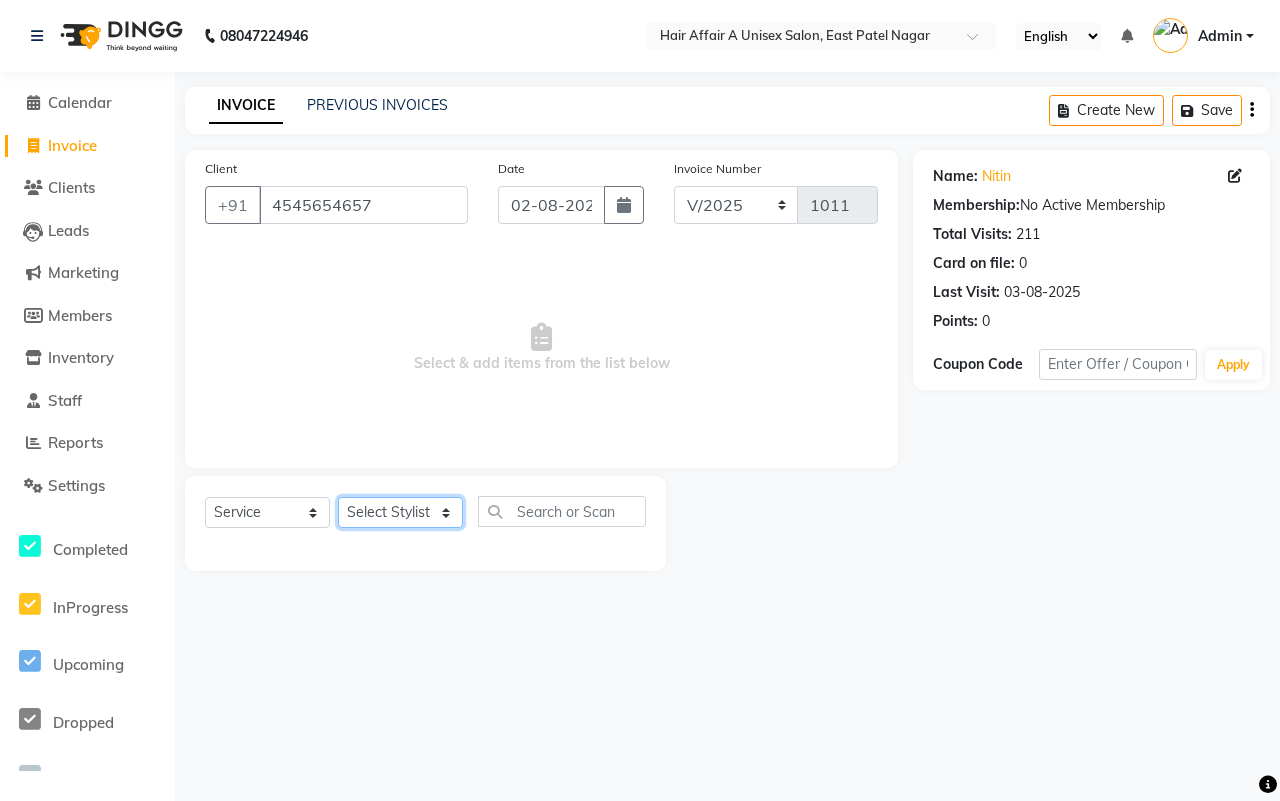 click on "Select Stylist [NAME] [NAME] [NAME] [NAME] [NAME] [NAME] [NAME] [NAME] [NAME] [NAME] [NAME] [NAME]" 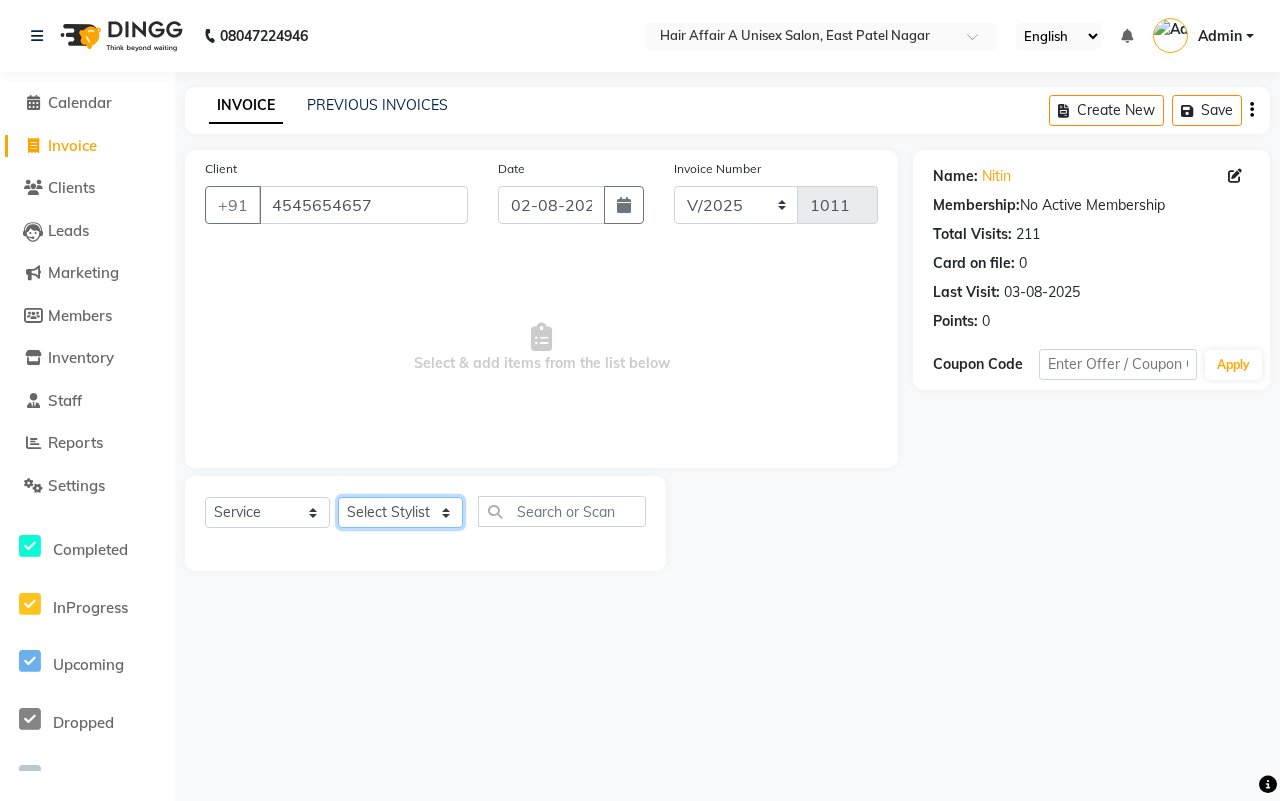 select on "25232" 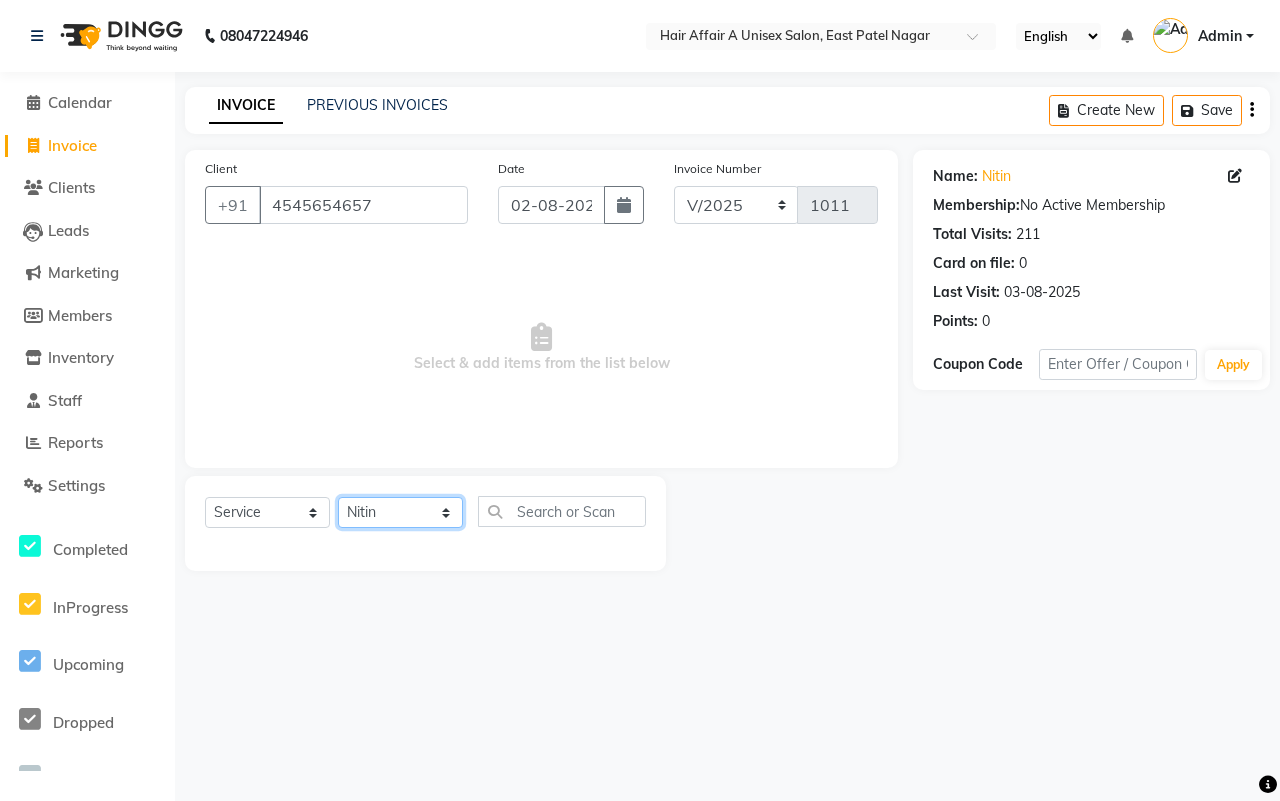 click on "Select Stylist [NAME] [NAME] [NAME] [NAME] [NAME] [NAME] [NAME] [NAME] [NAME] [NAME] [NAME] [NAME]" 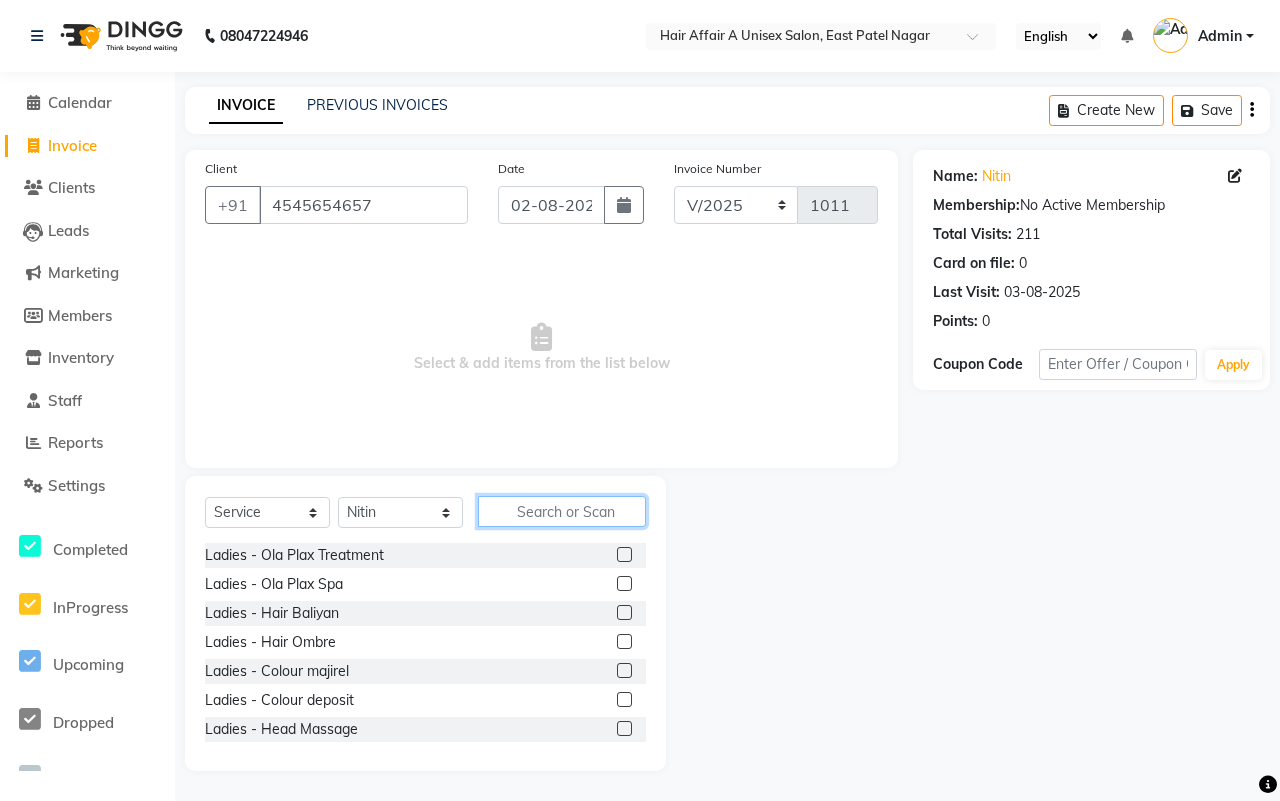 click 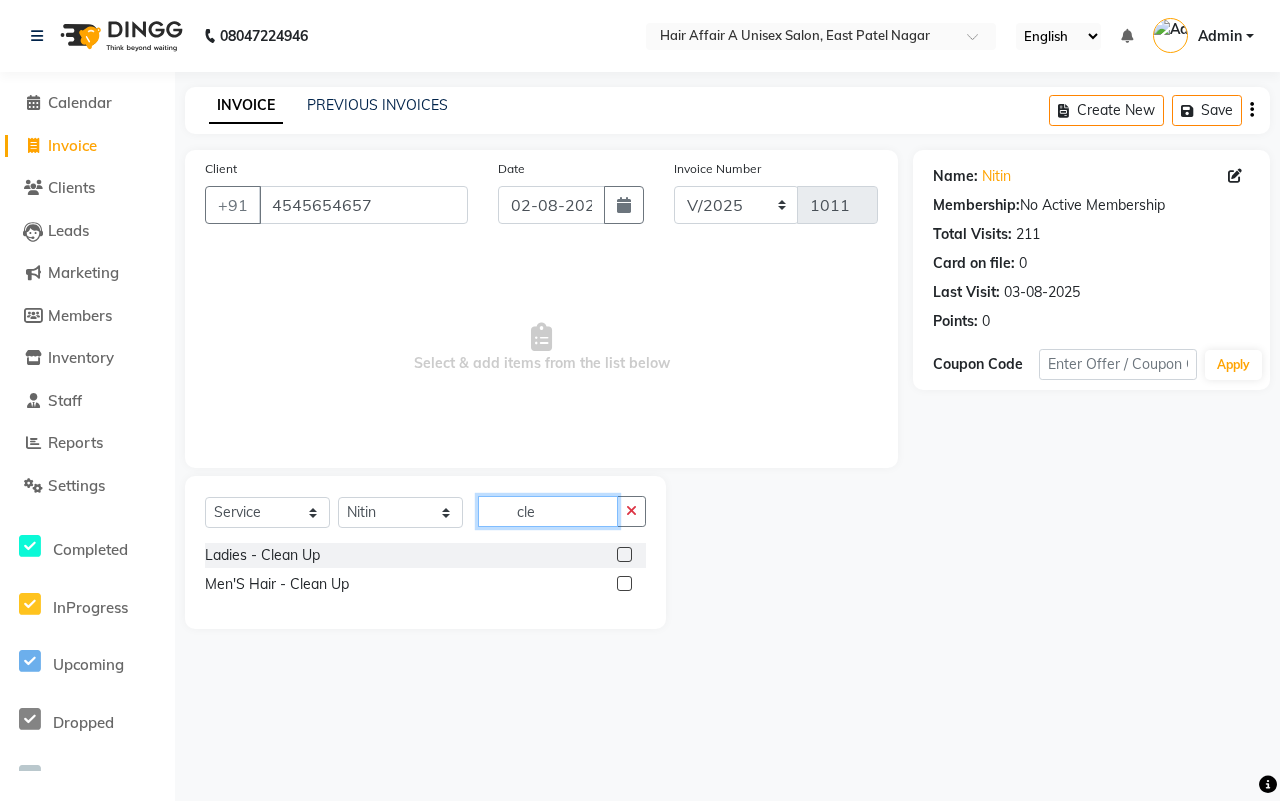 type on "cle" 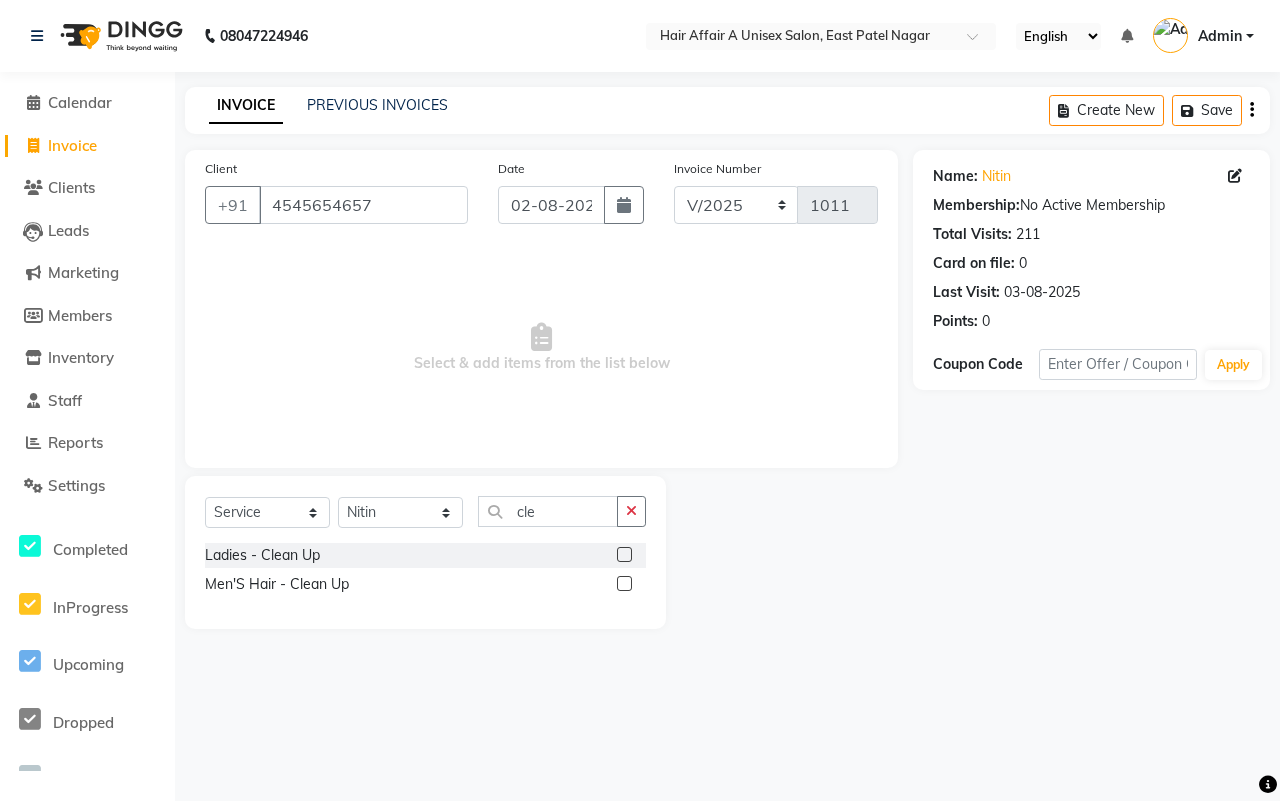 click 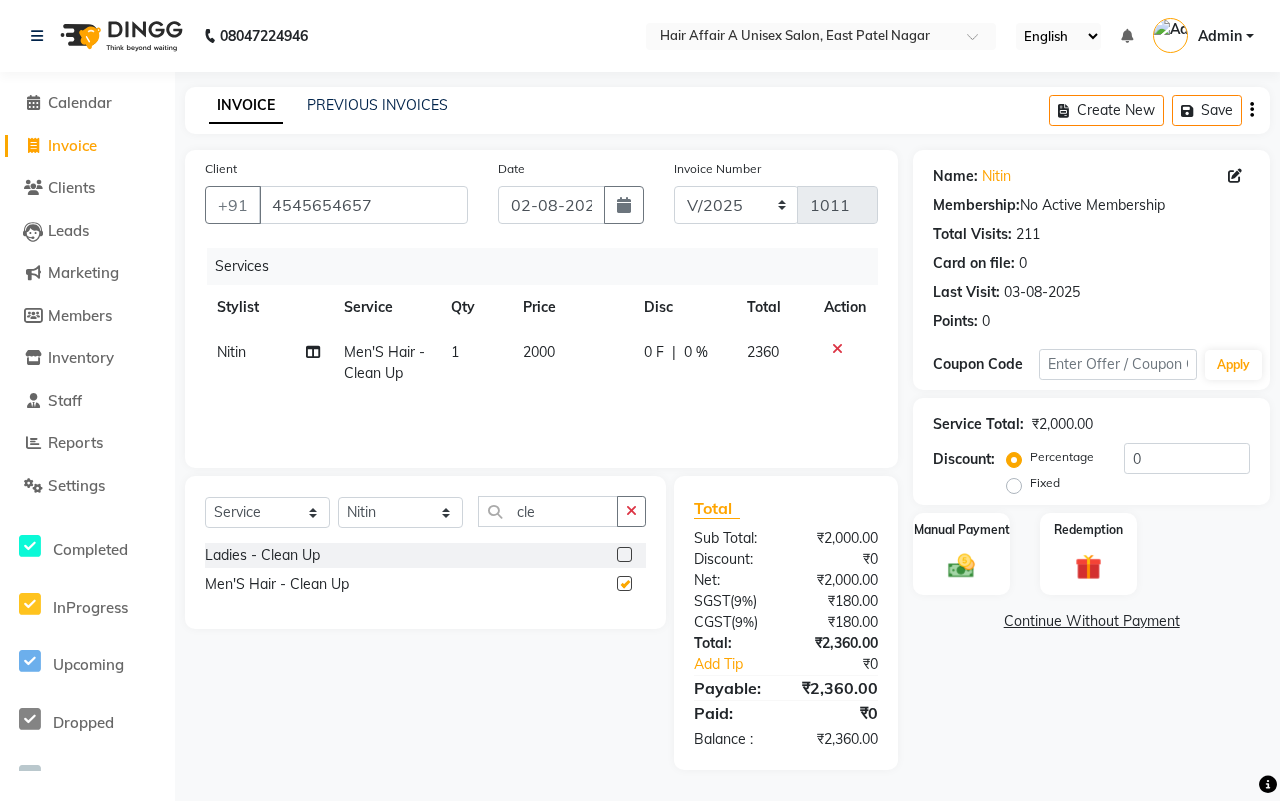 checkbox on "false" 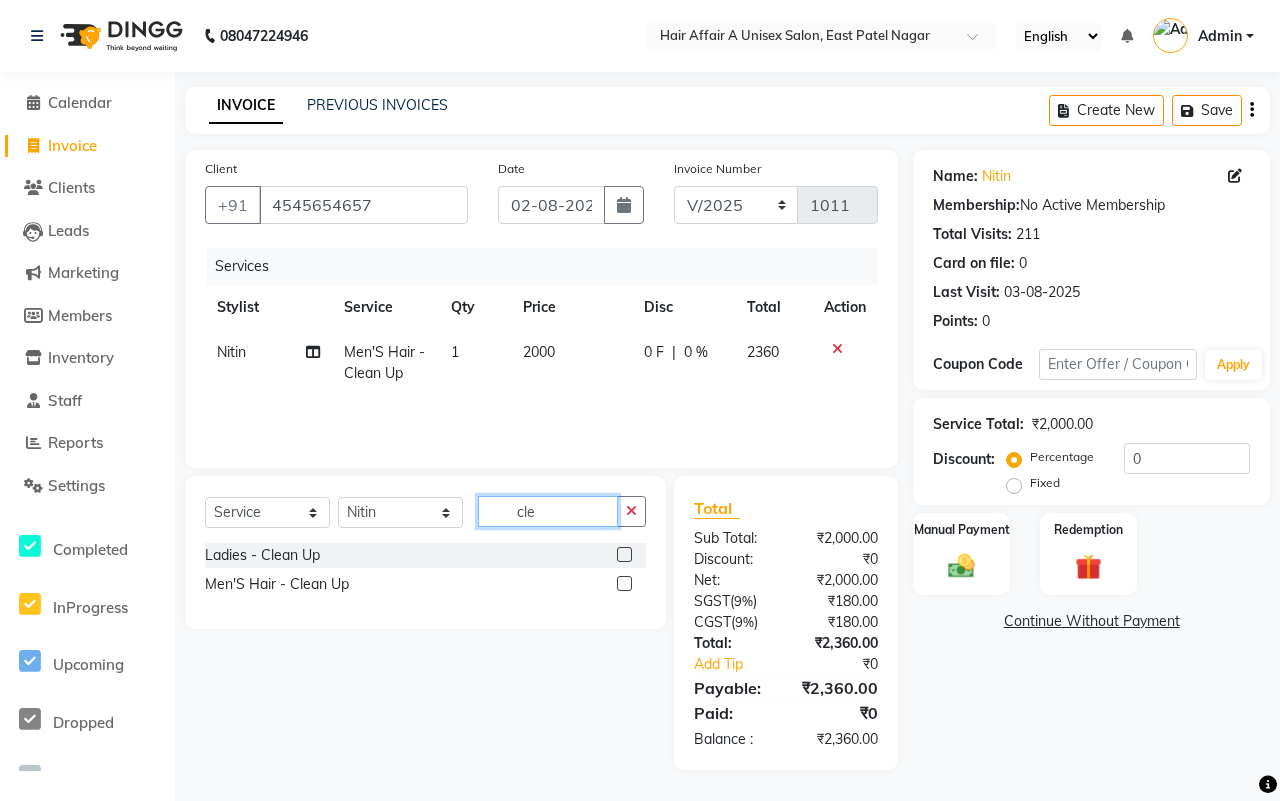 click on "cle" 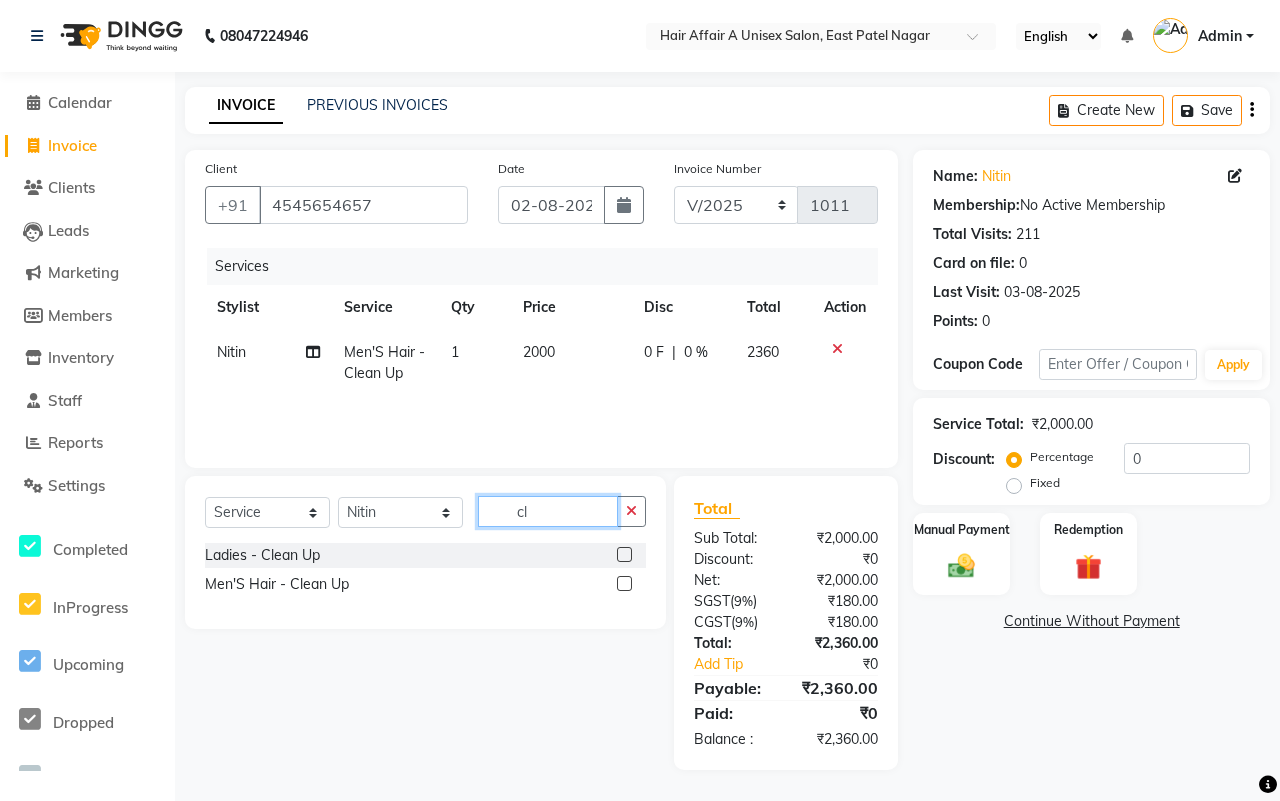 type on "c" 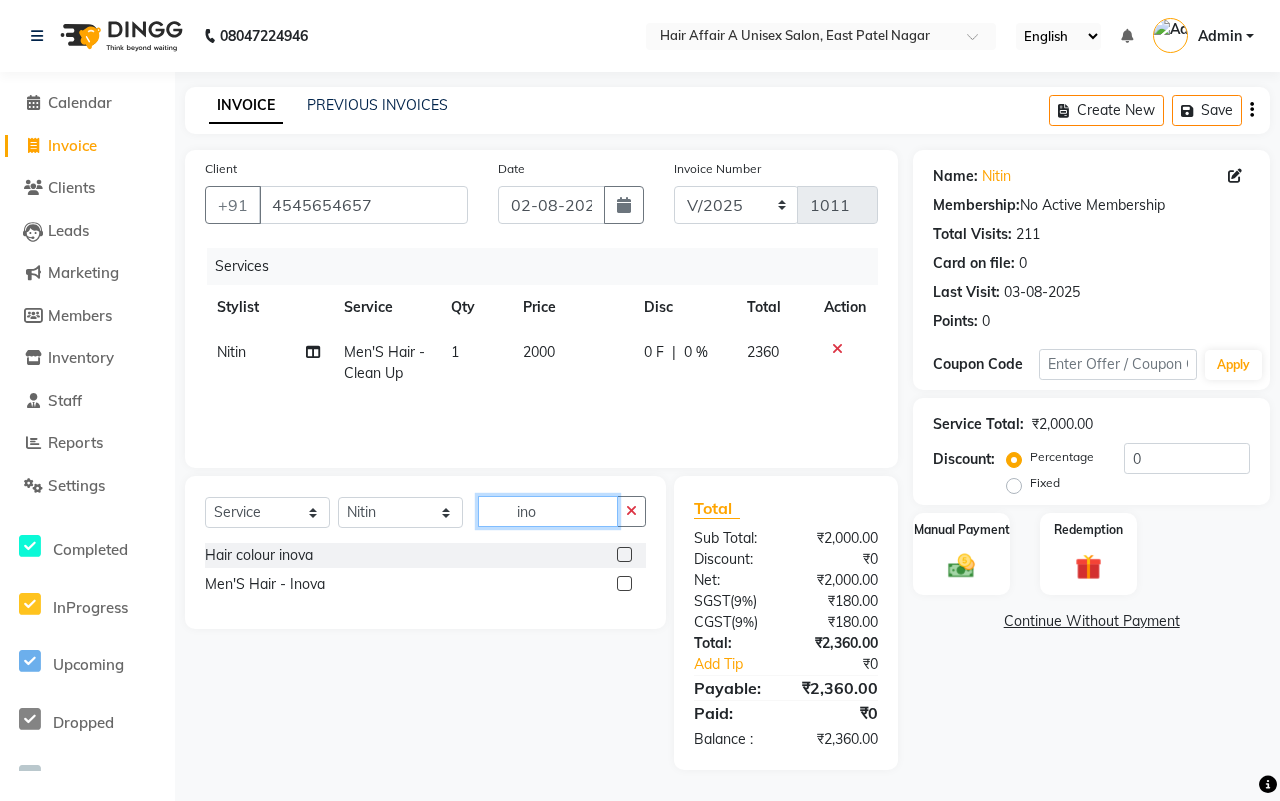 type on "ino" 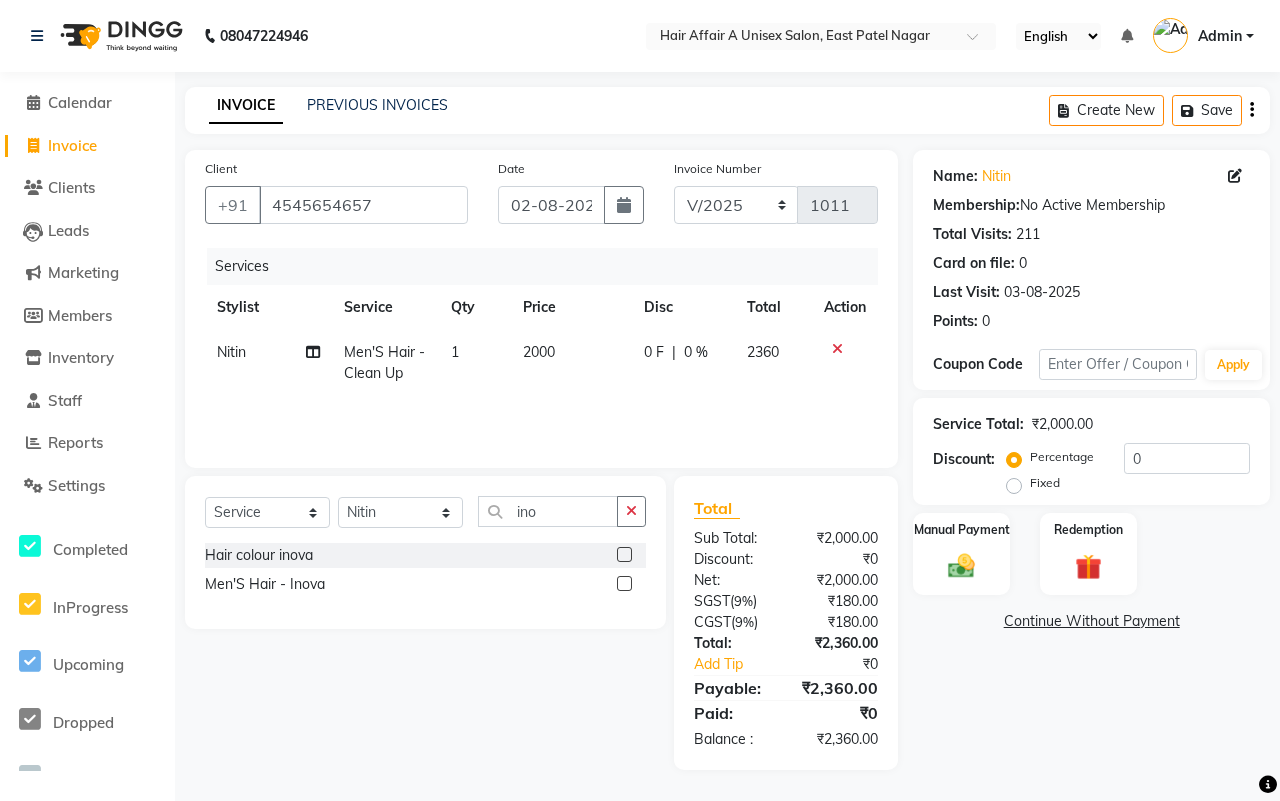 click 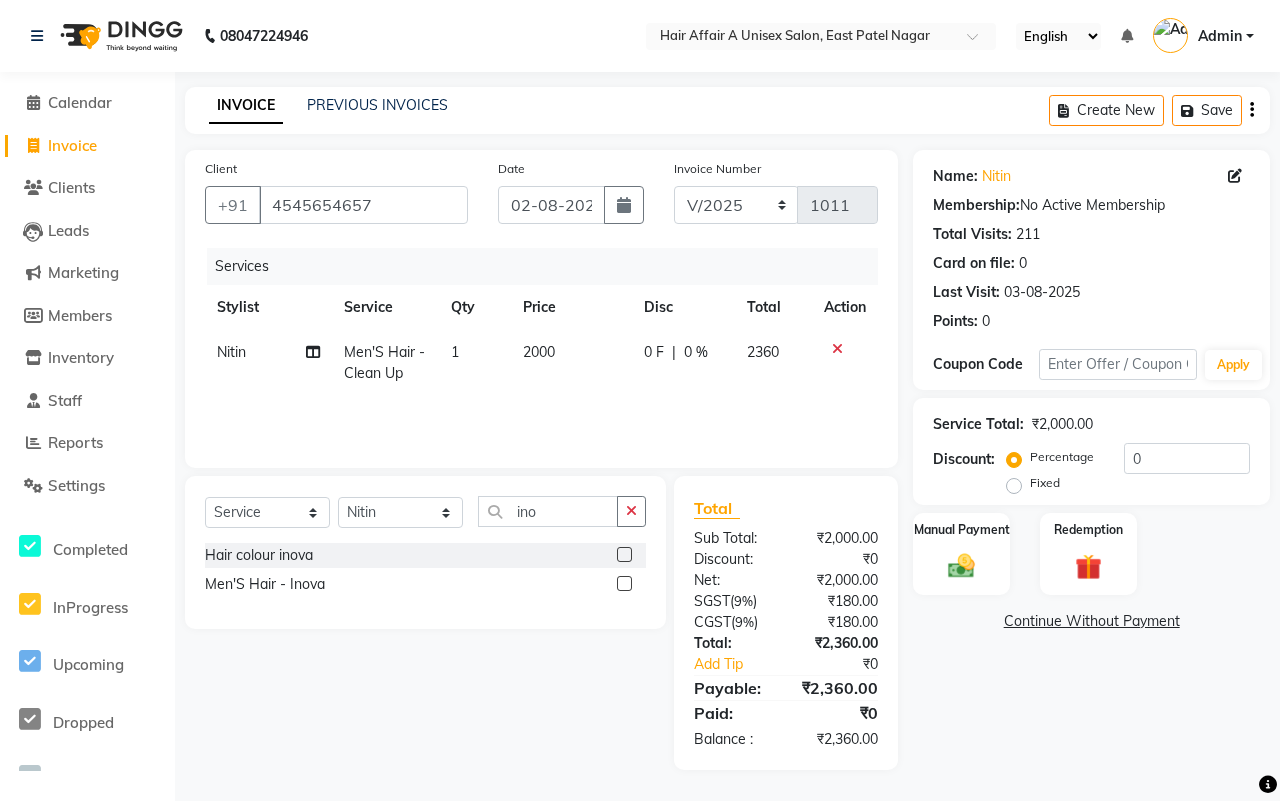 click at bounding box center (623, 584) 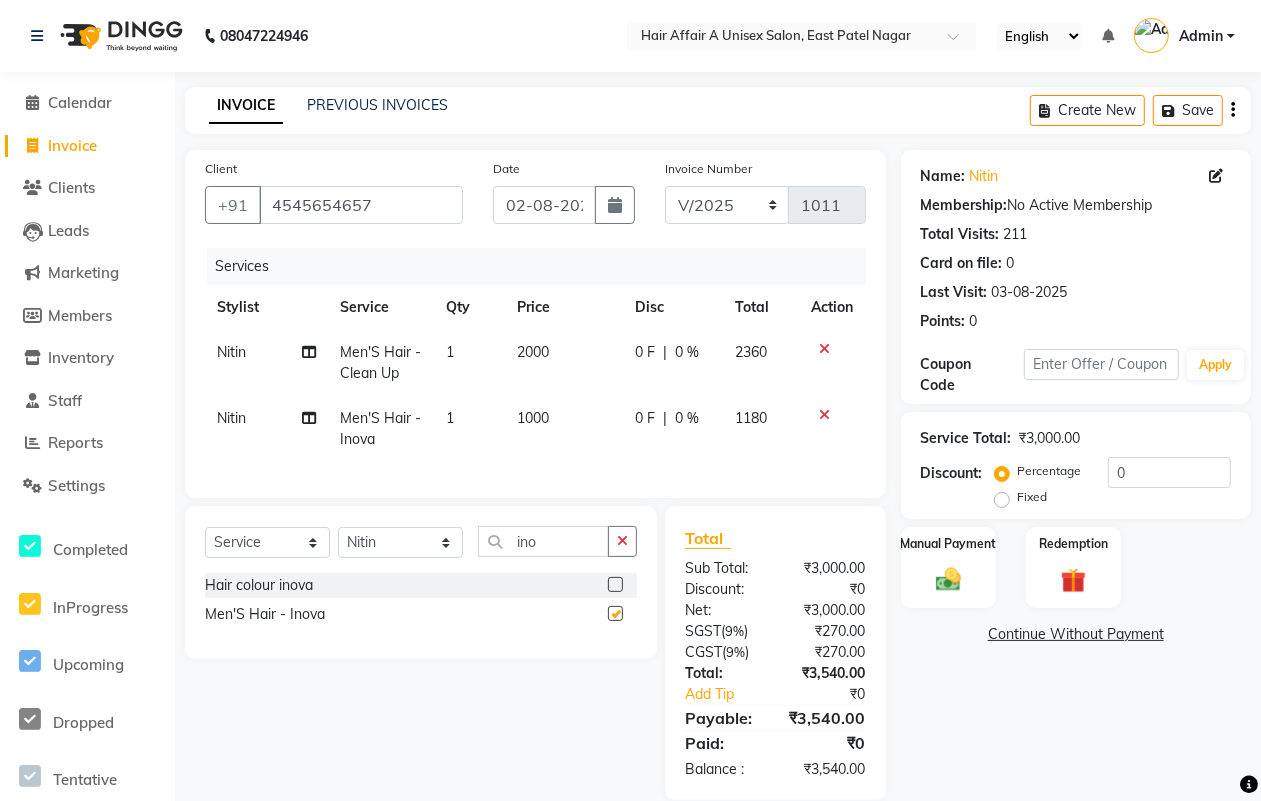 checkbox on "false" 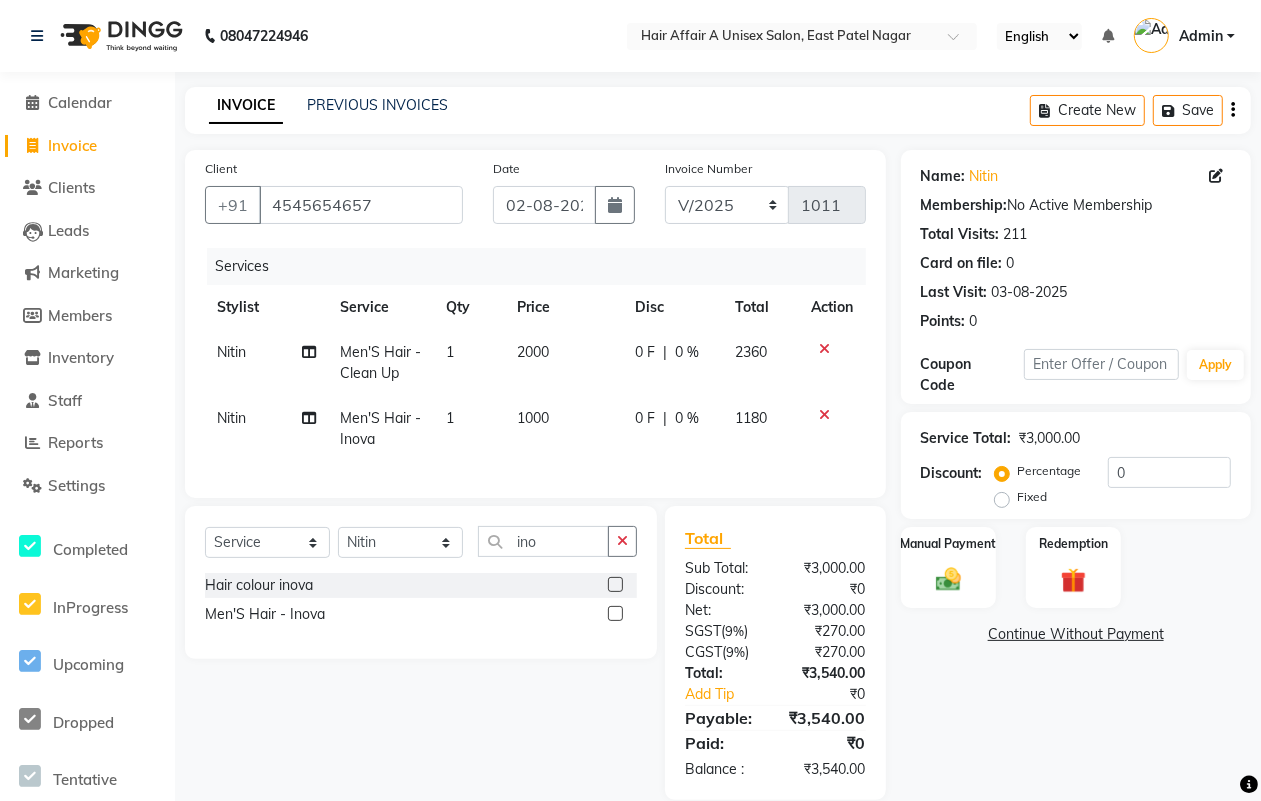 click on "₹270.00" 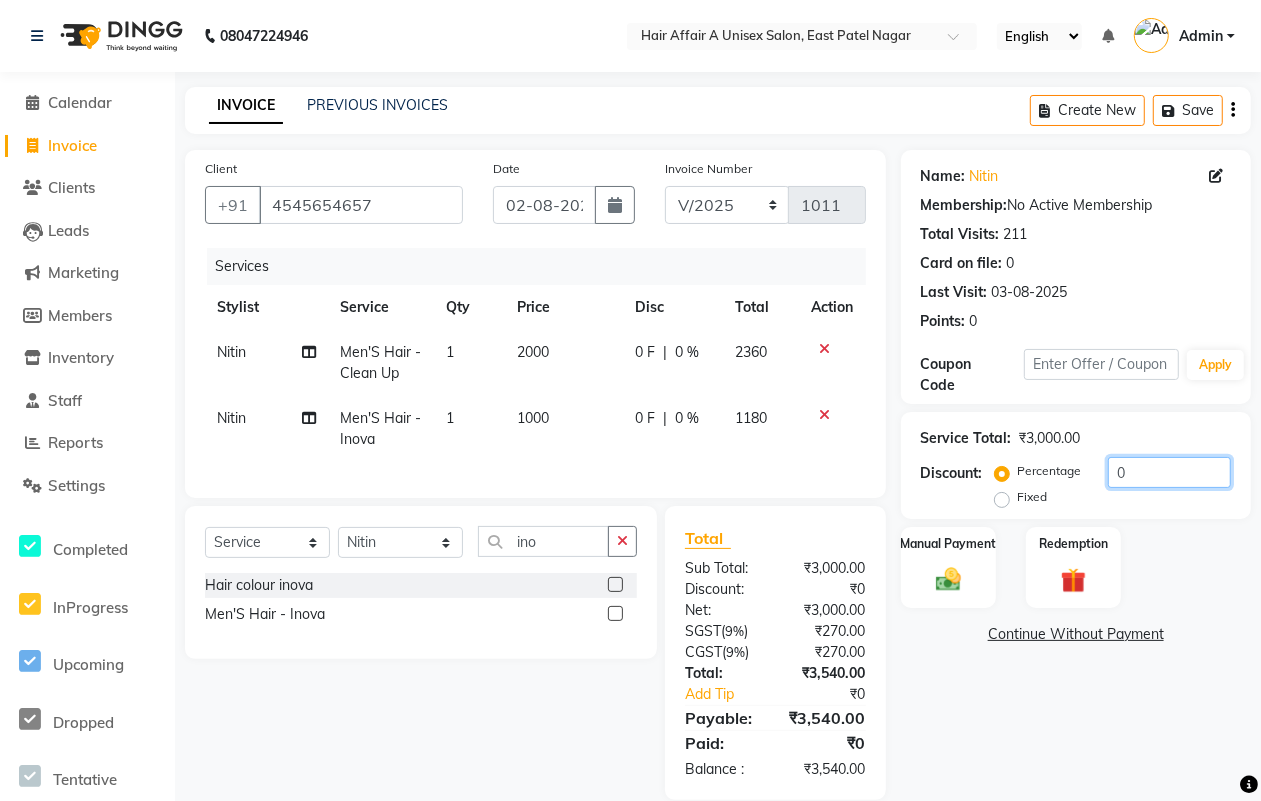 click on "0" 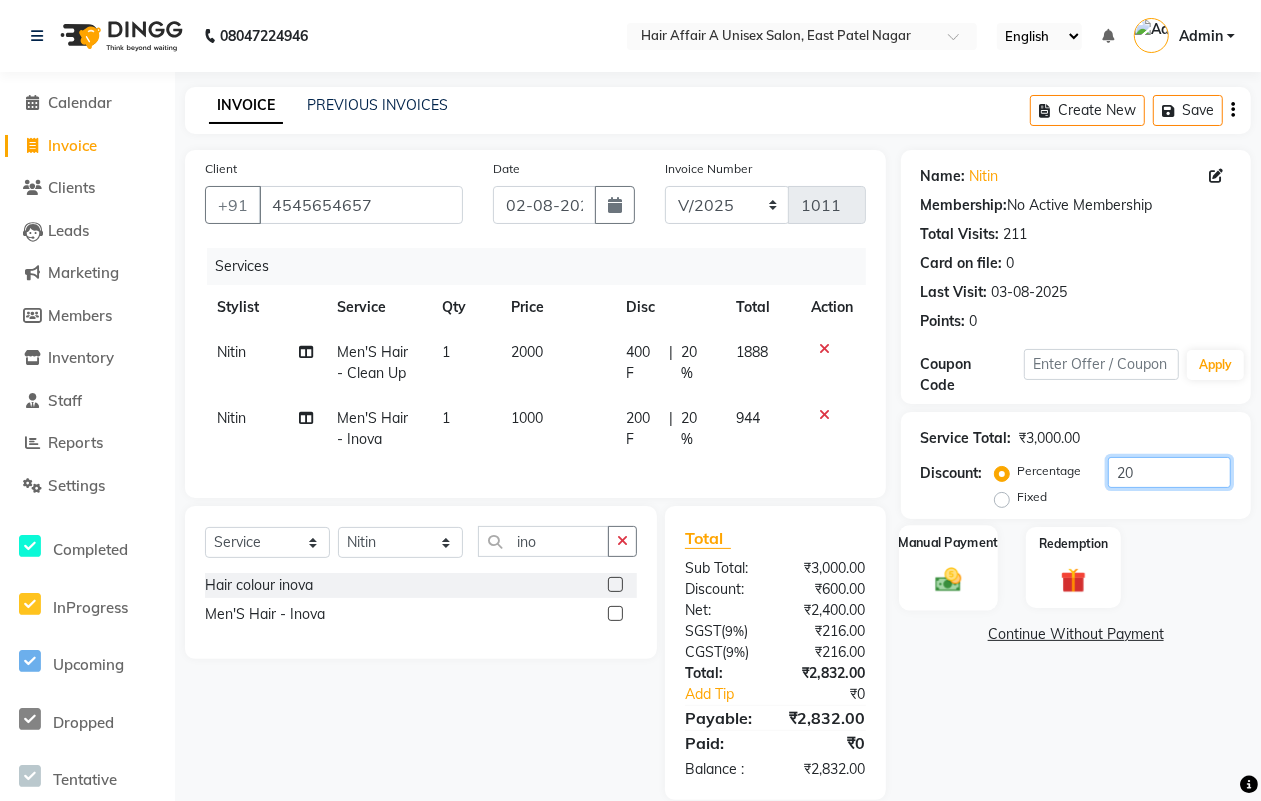 type on "20" 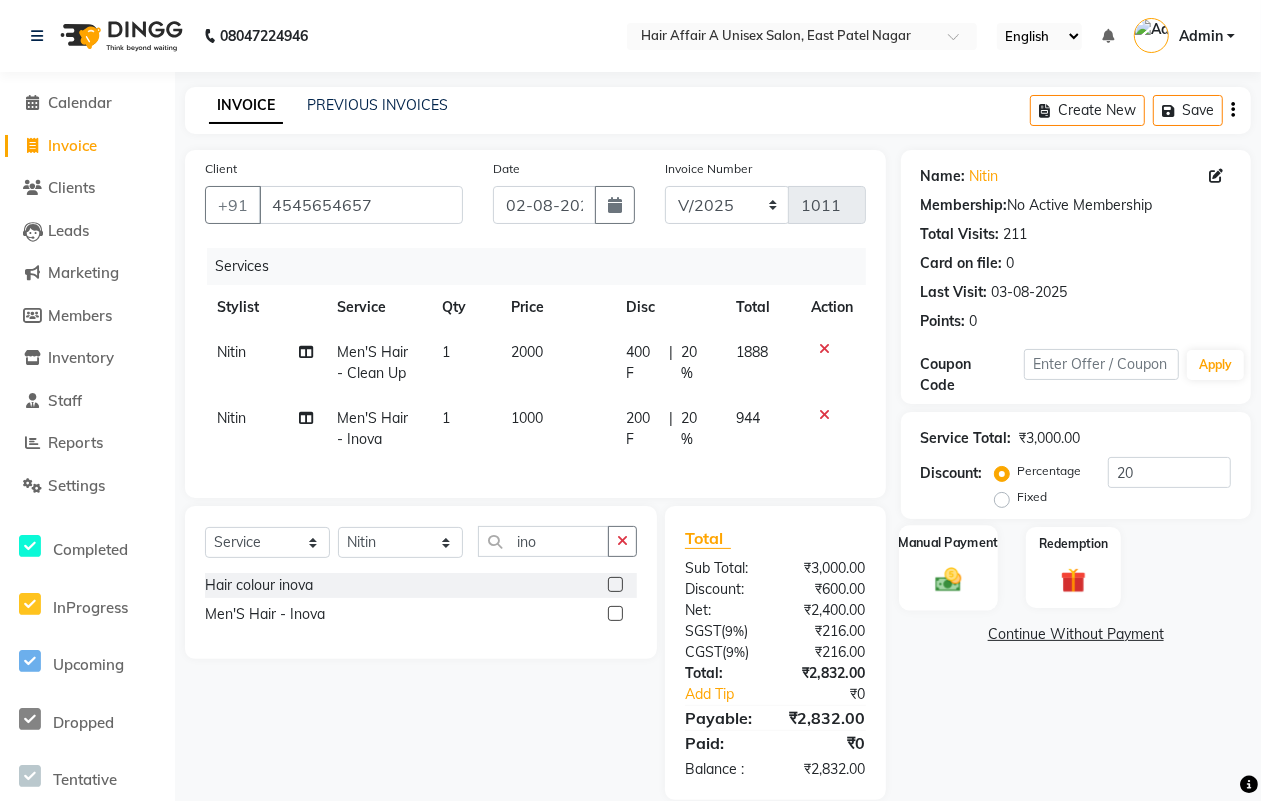 click 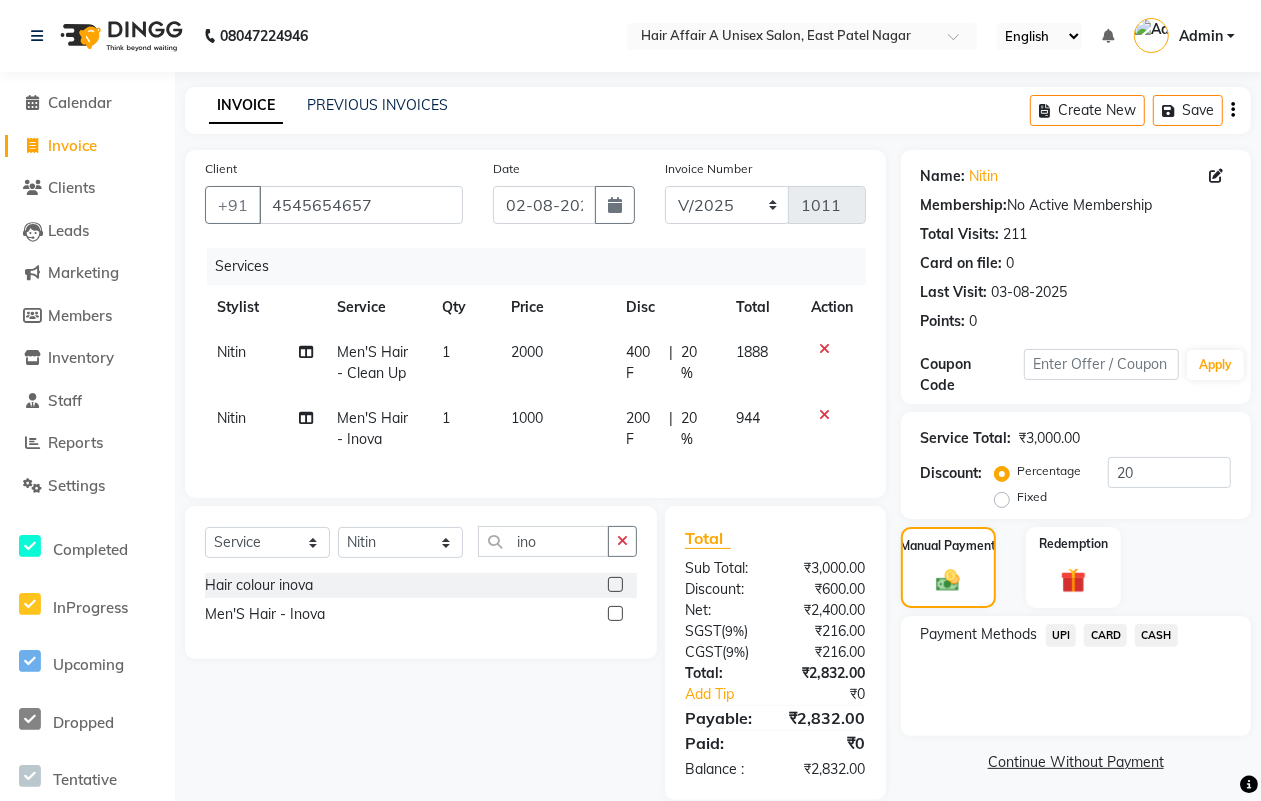 click on "CASH" 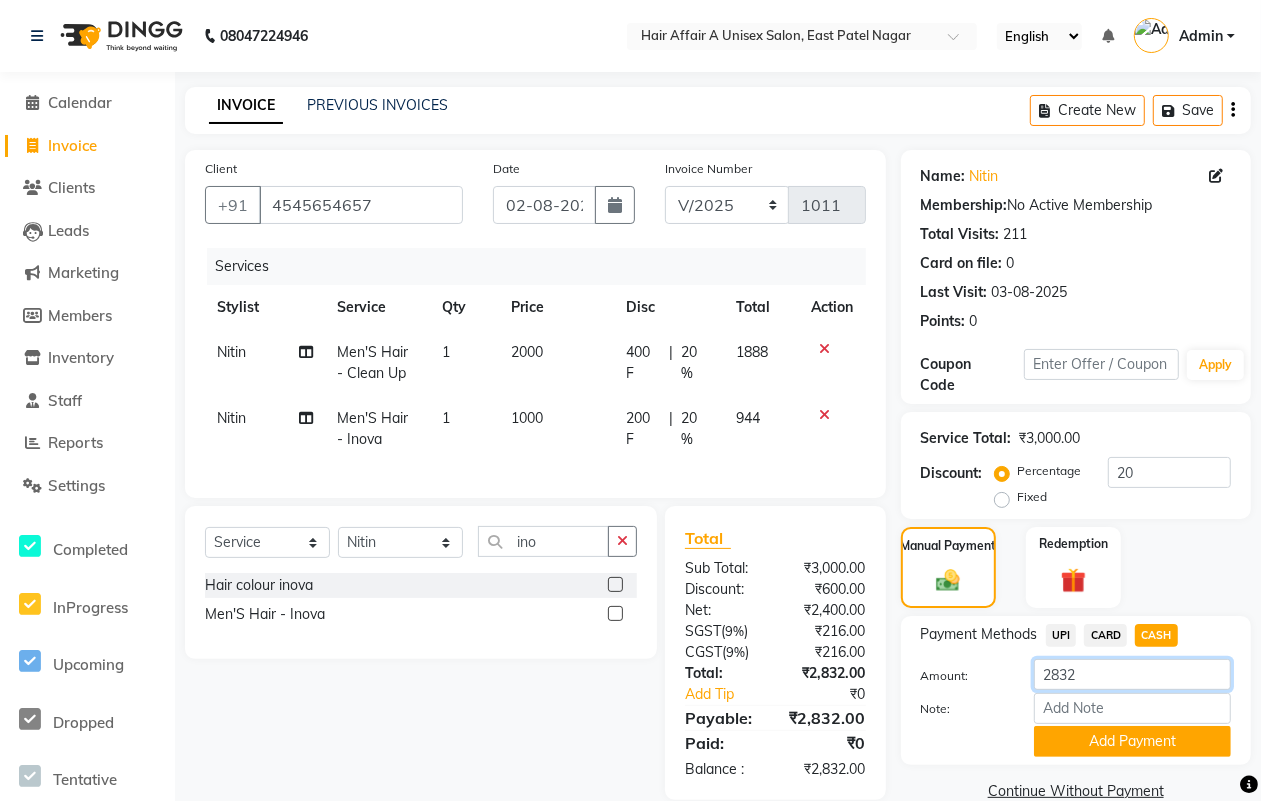 click on "2832" 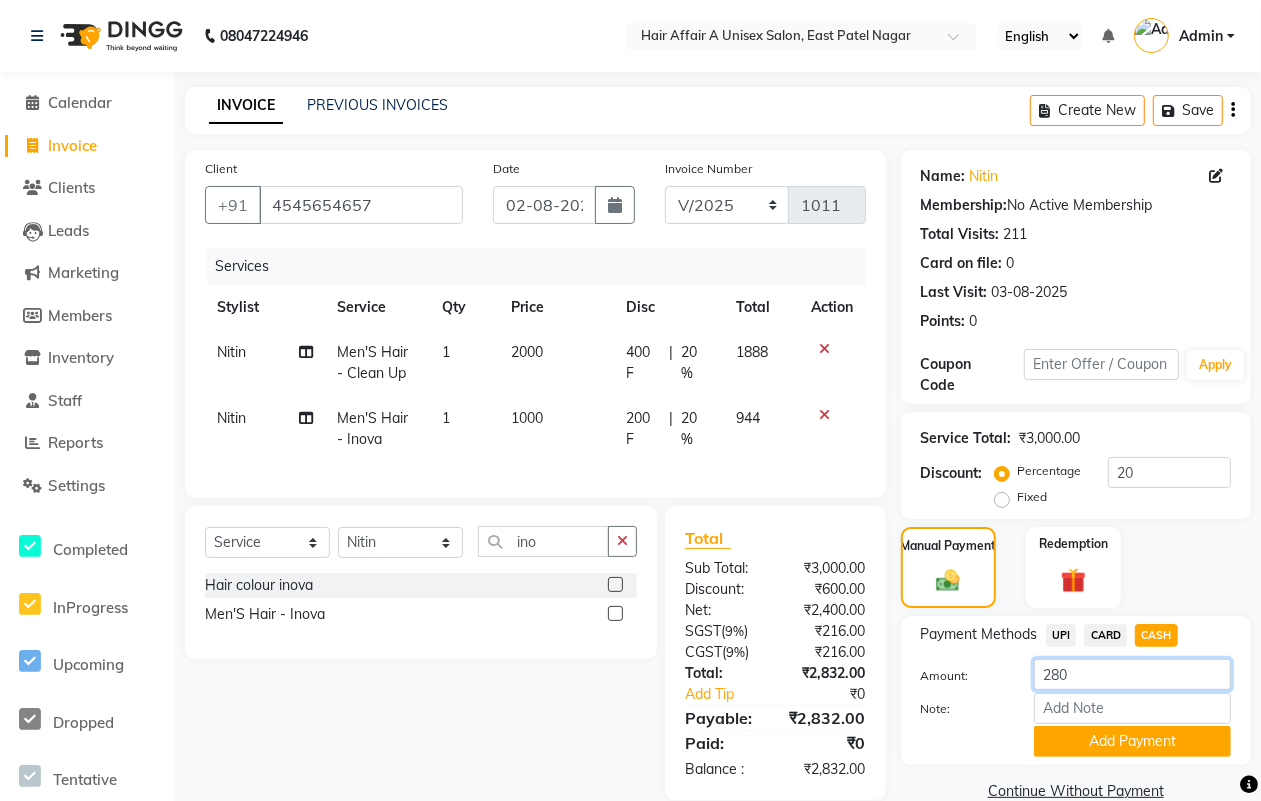 type on "2800" 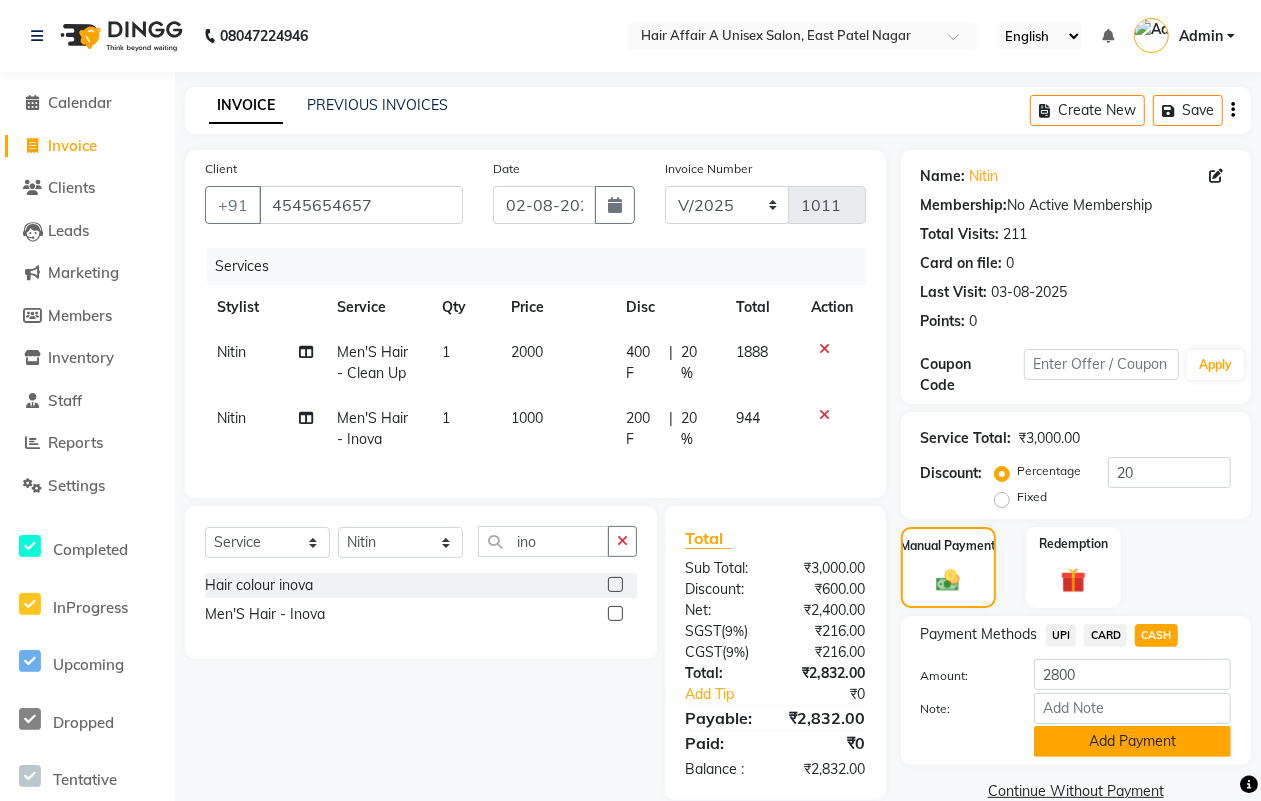 click on "Add Payment" 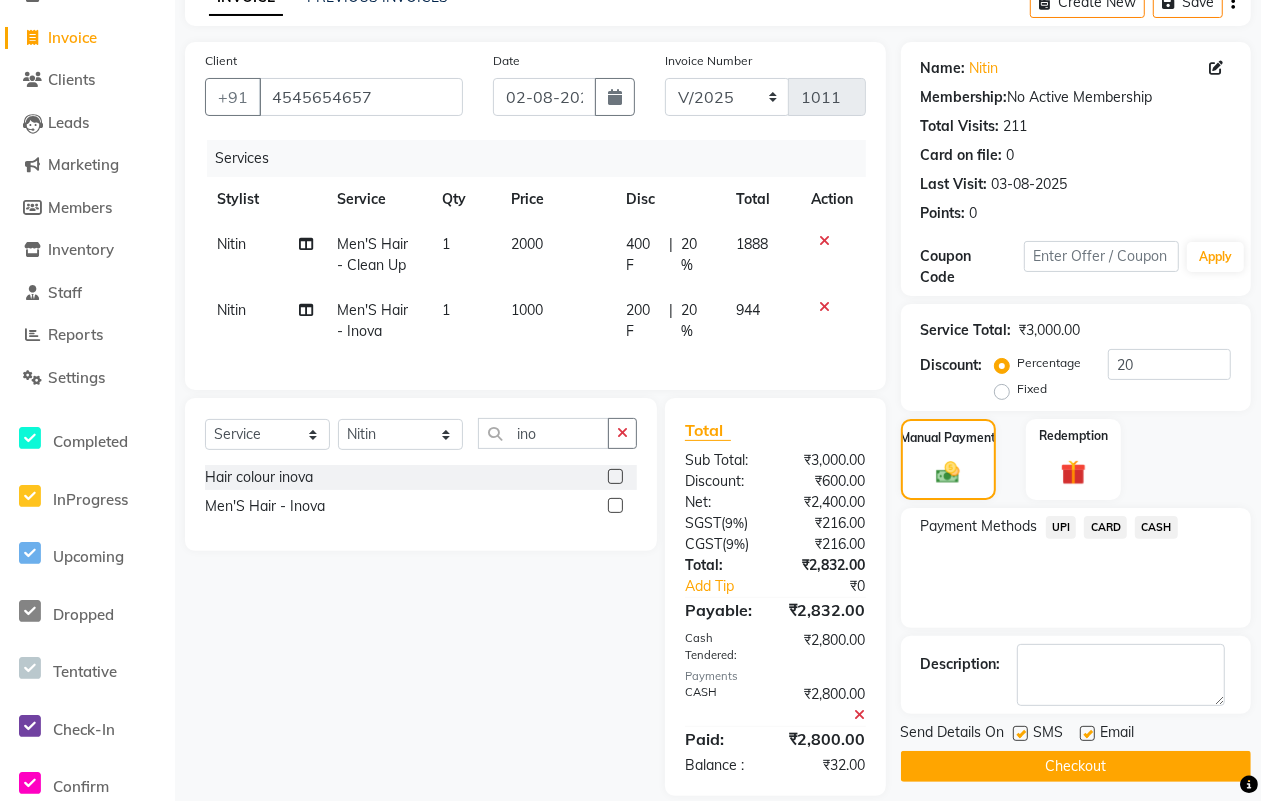 scroll, scrollTop: 151, scrollLeft: 0, axis: vertical 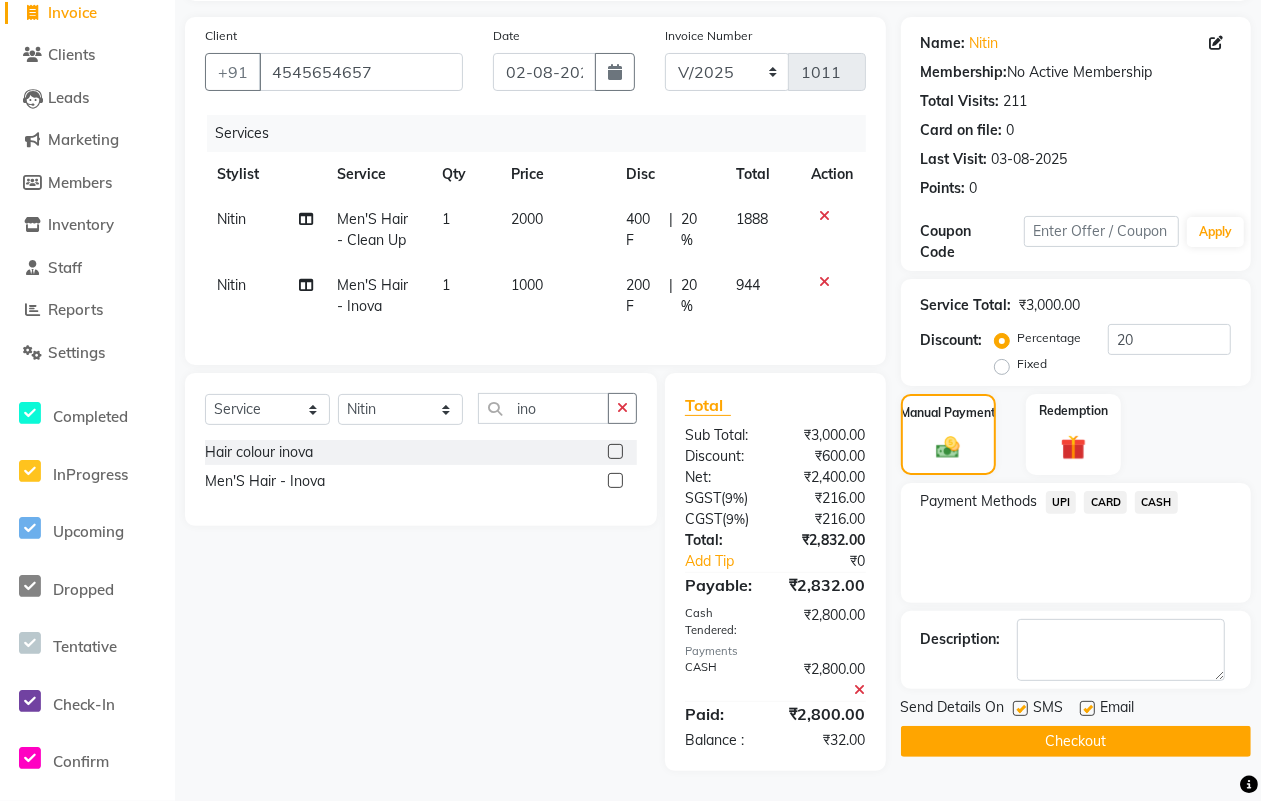 click 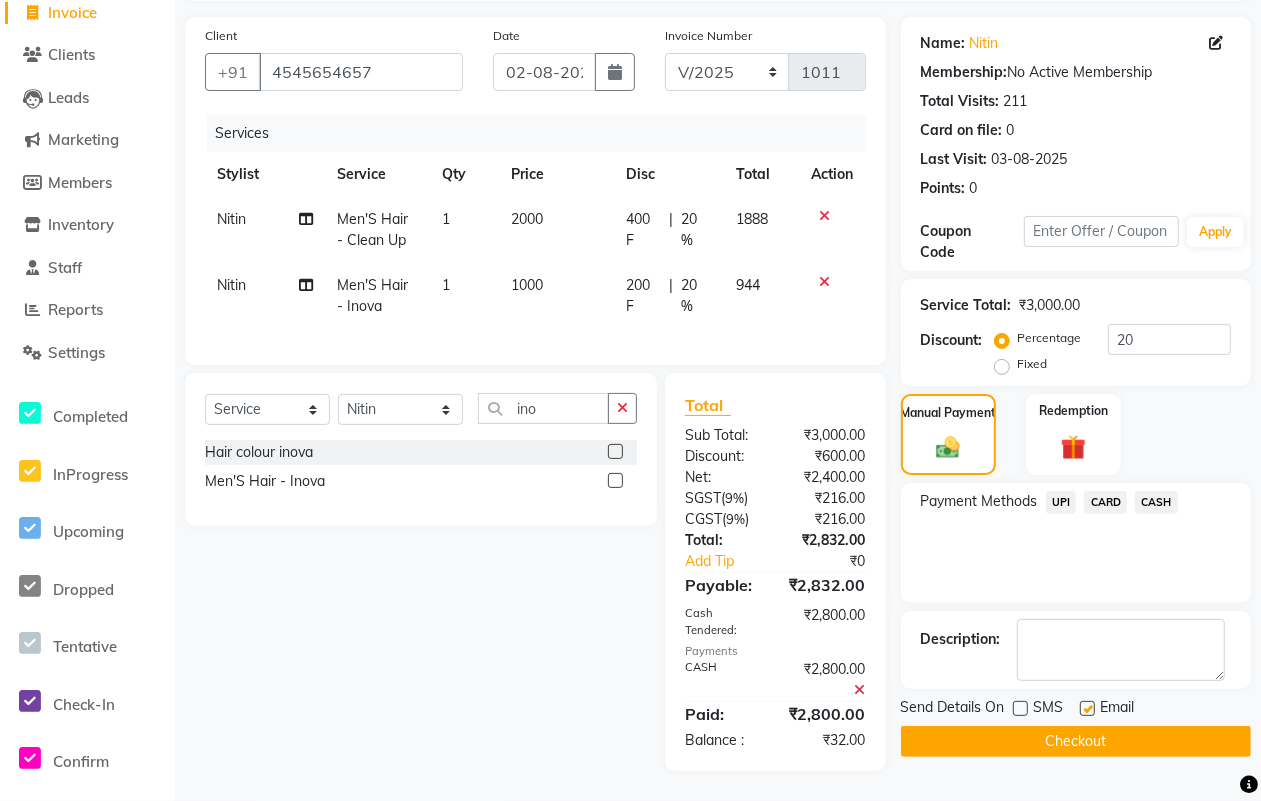 click 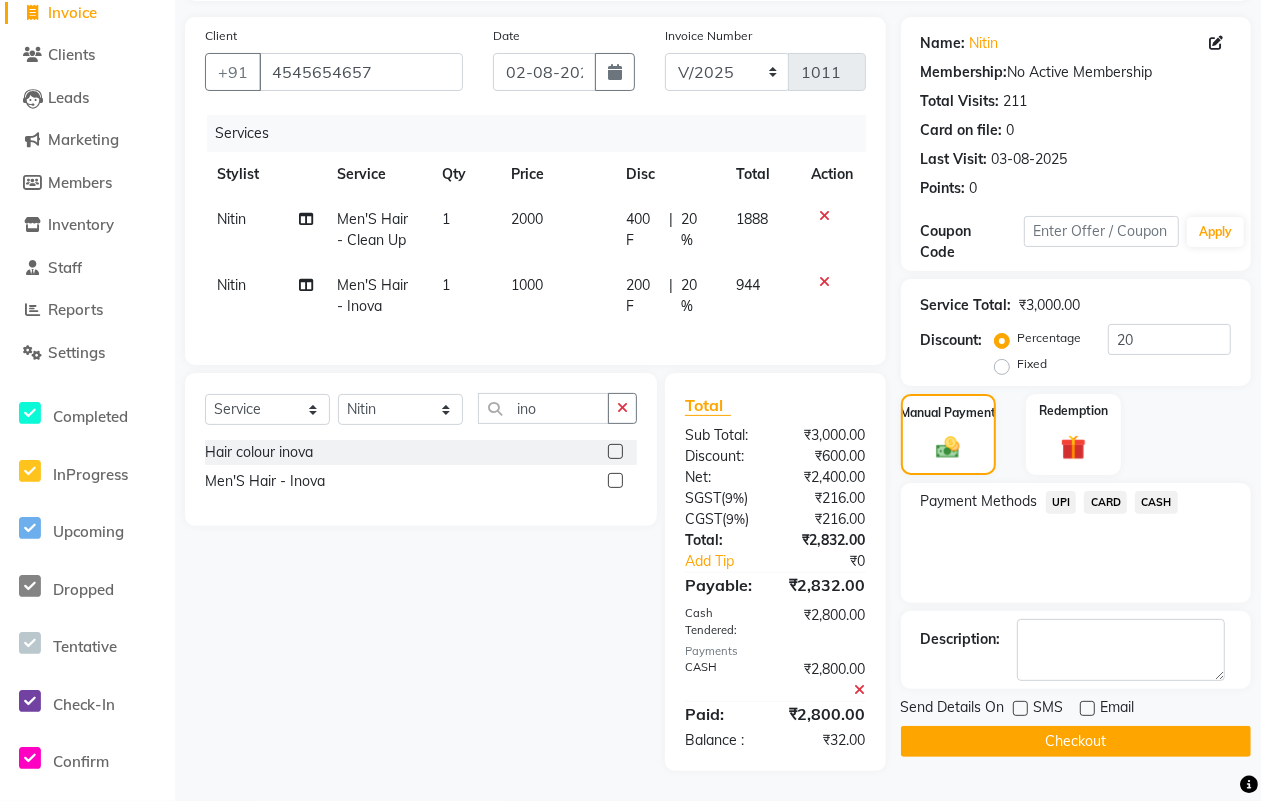 click on "Checkout" 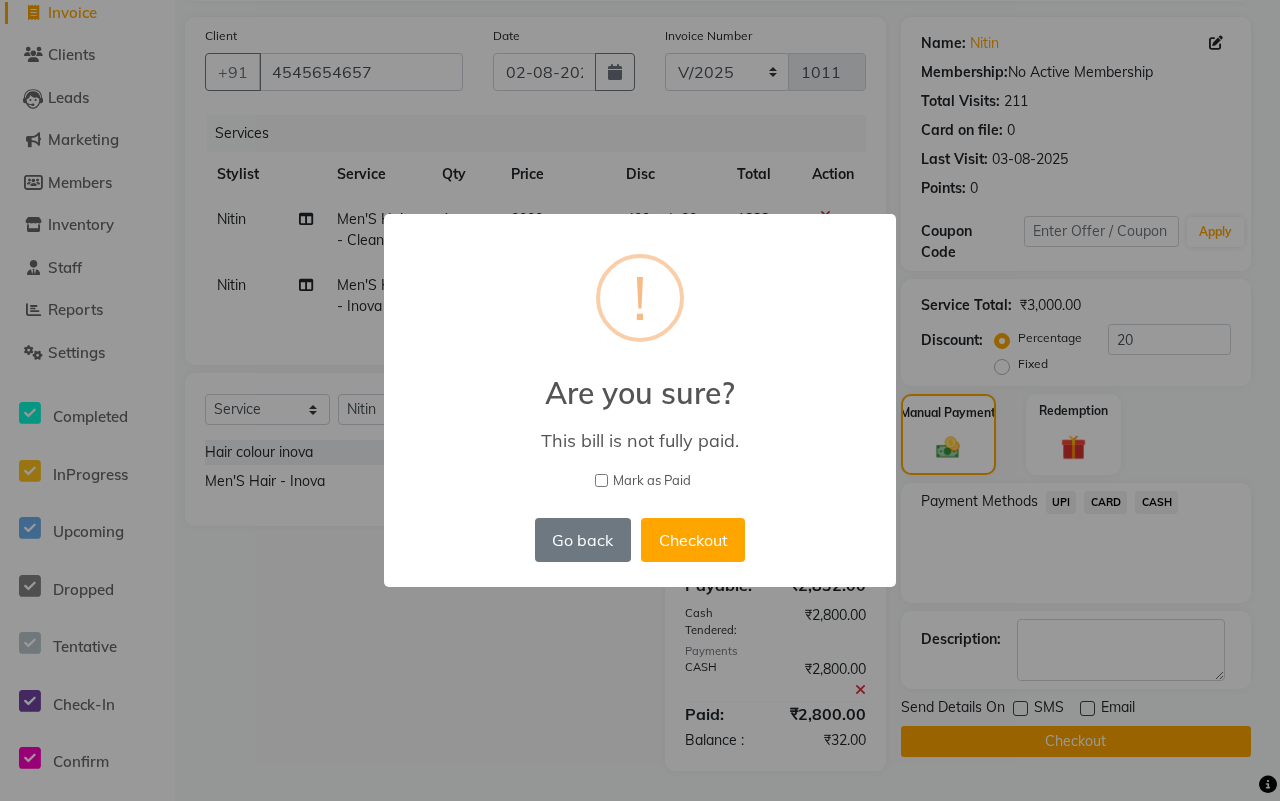 click on "Mark as Paid" at bounding box center [652, 481] 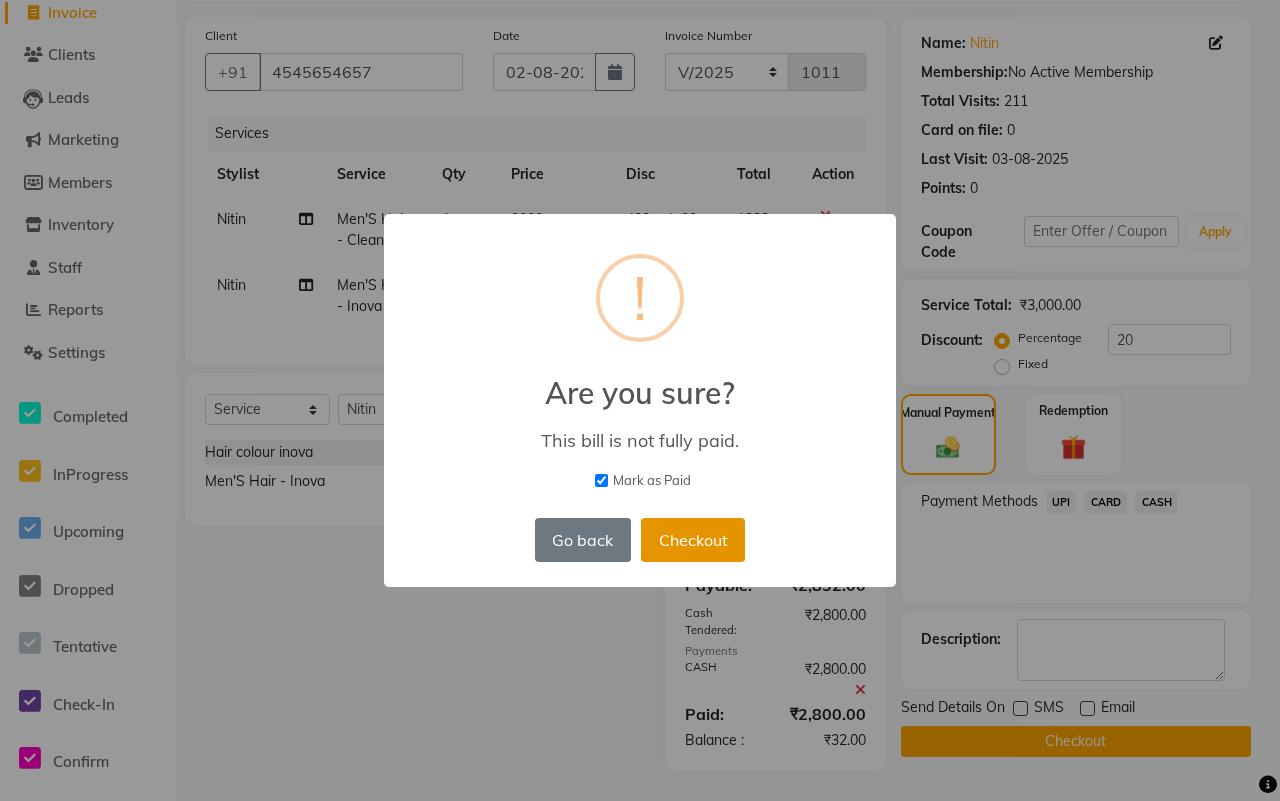 click on "Checkout" at bounding box center (693, 540) 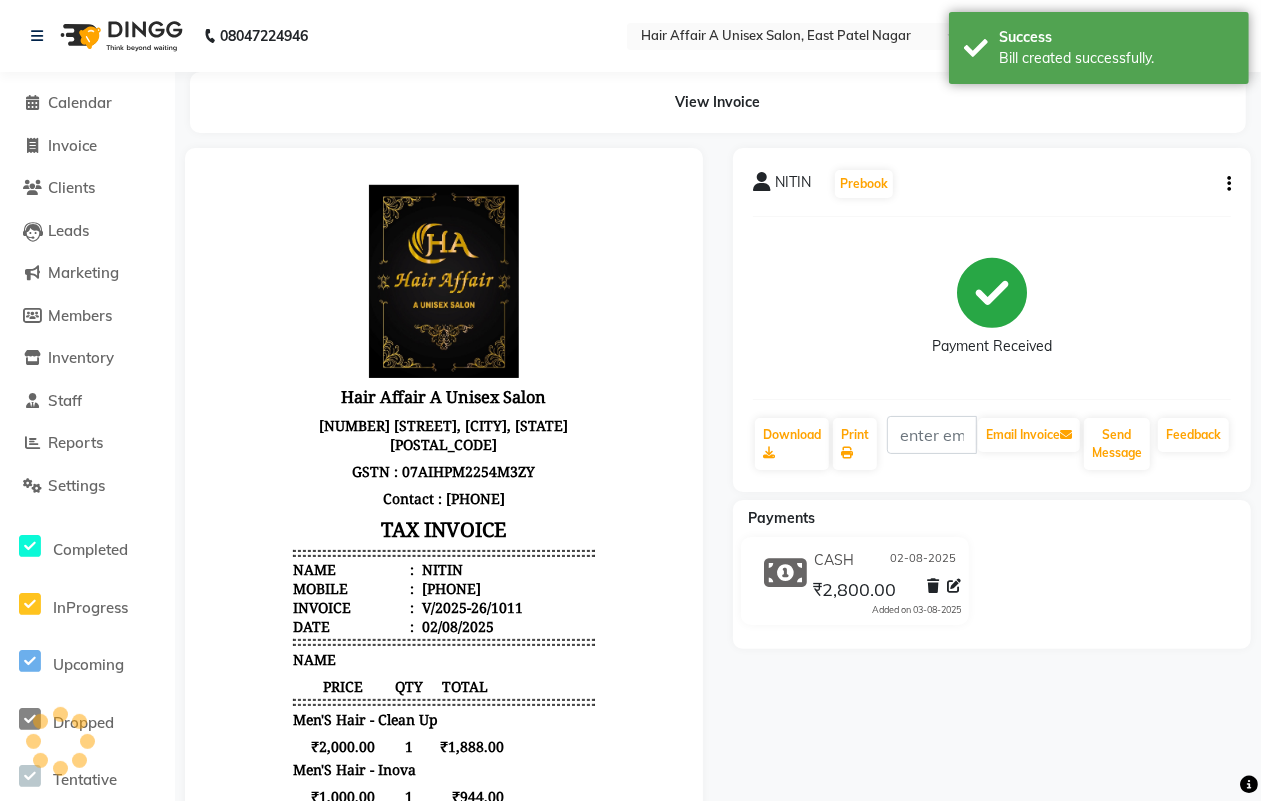 scroll, scrollTop: 0, scrollLeft: 0, axis: both 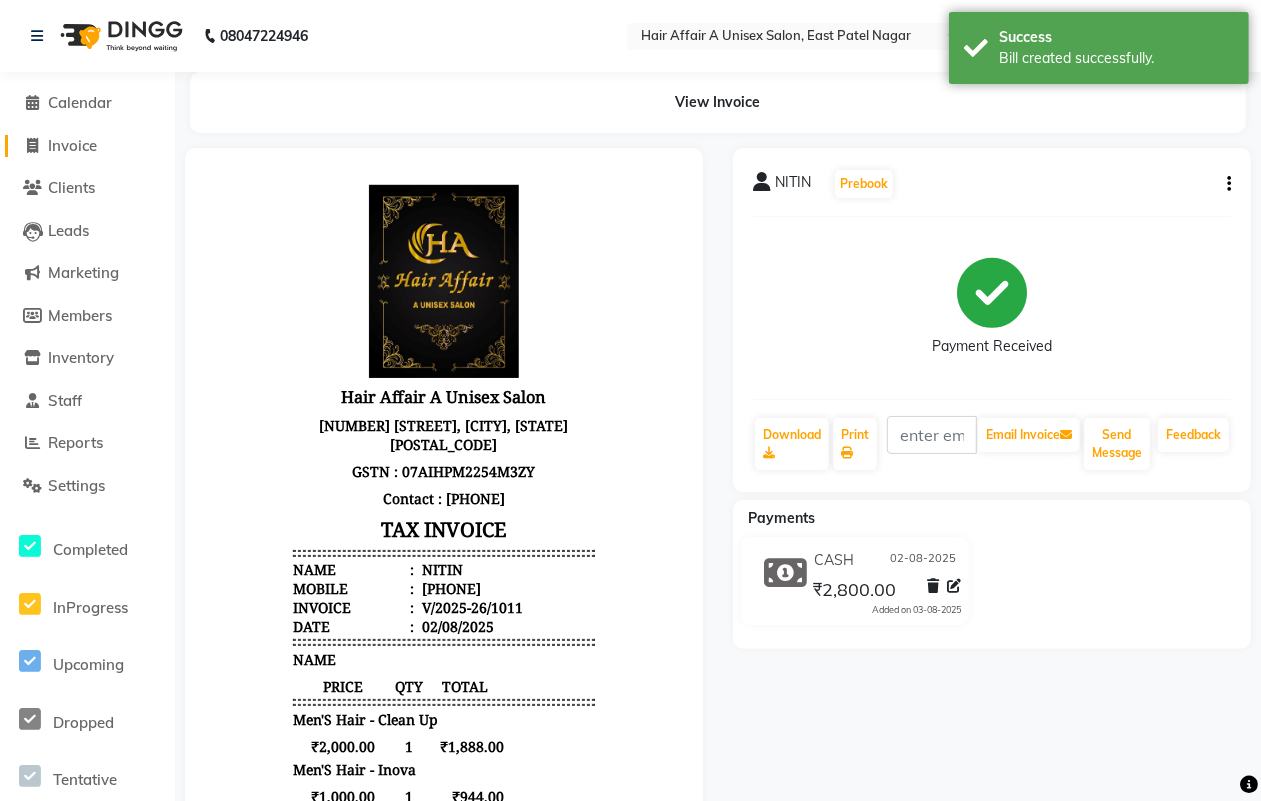 click on "Invoice" 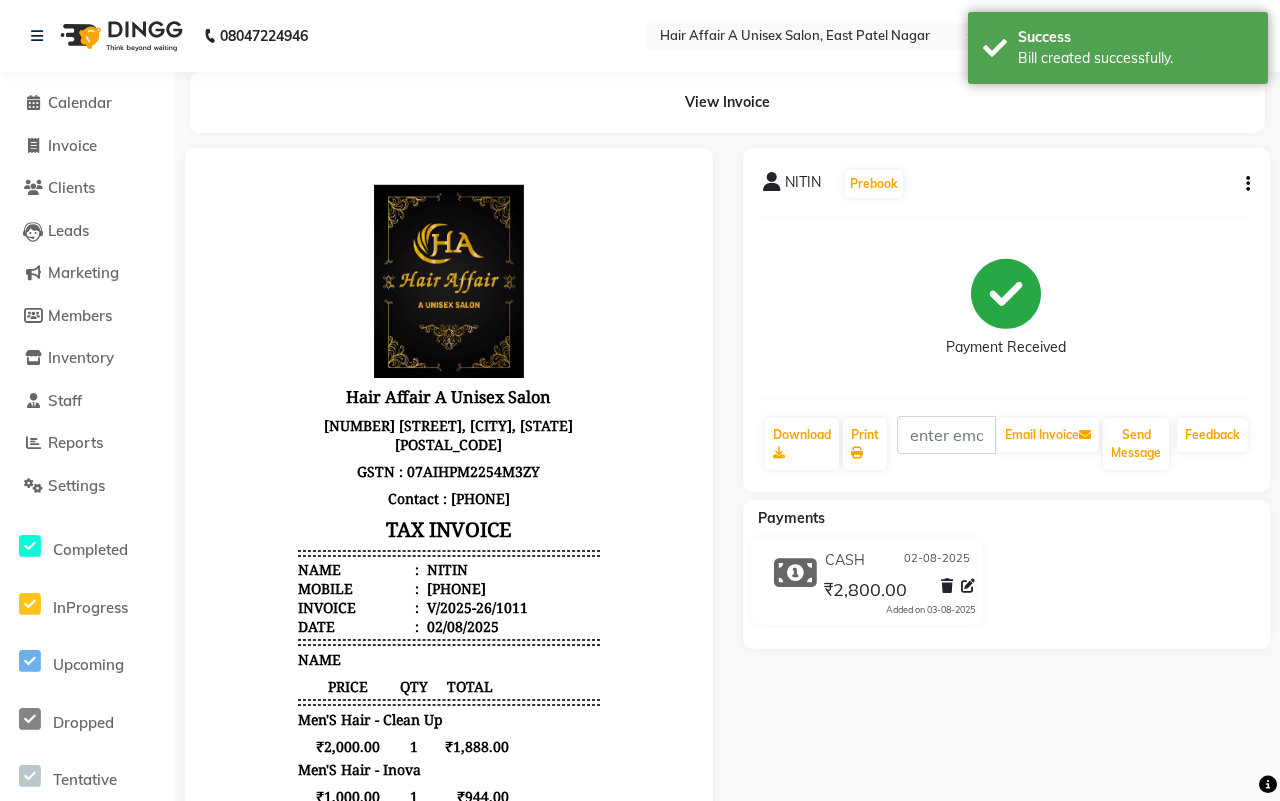 select on "4464" 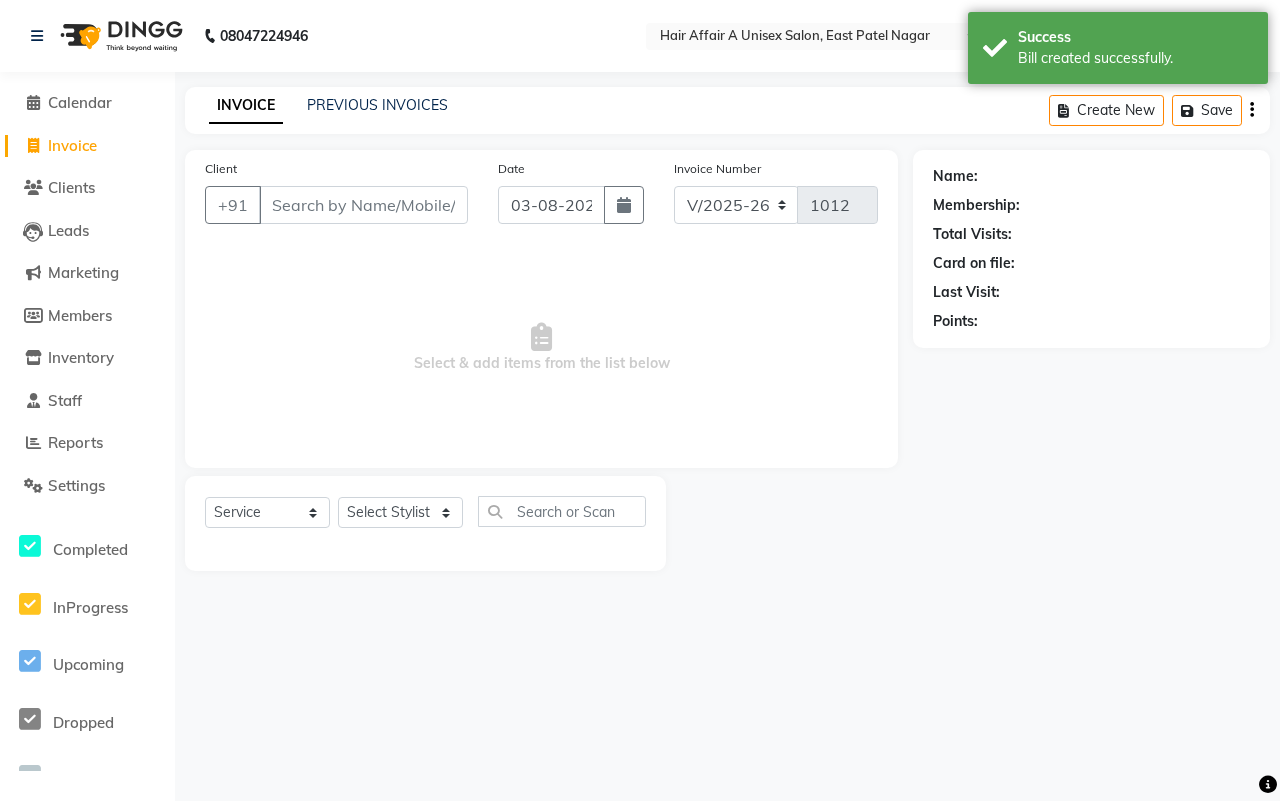 click on "Client" at bounding box center [363, 205] 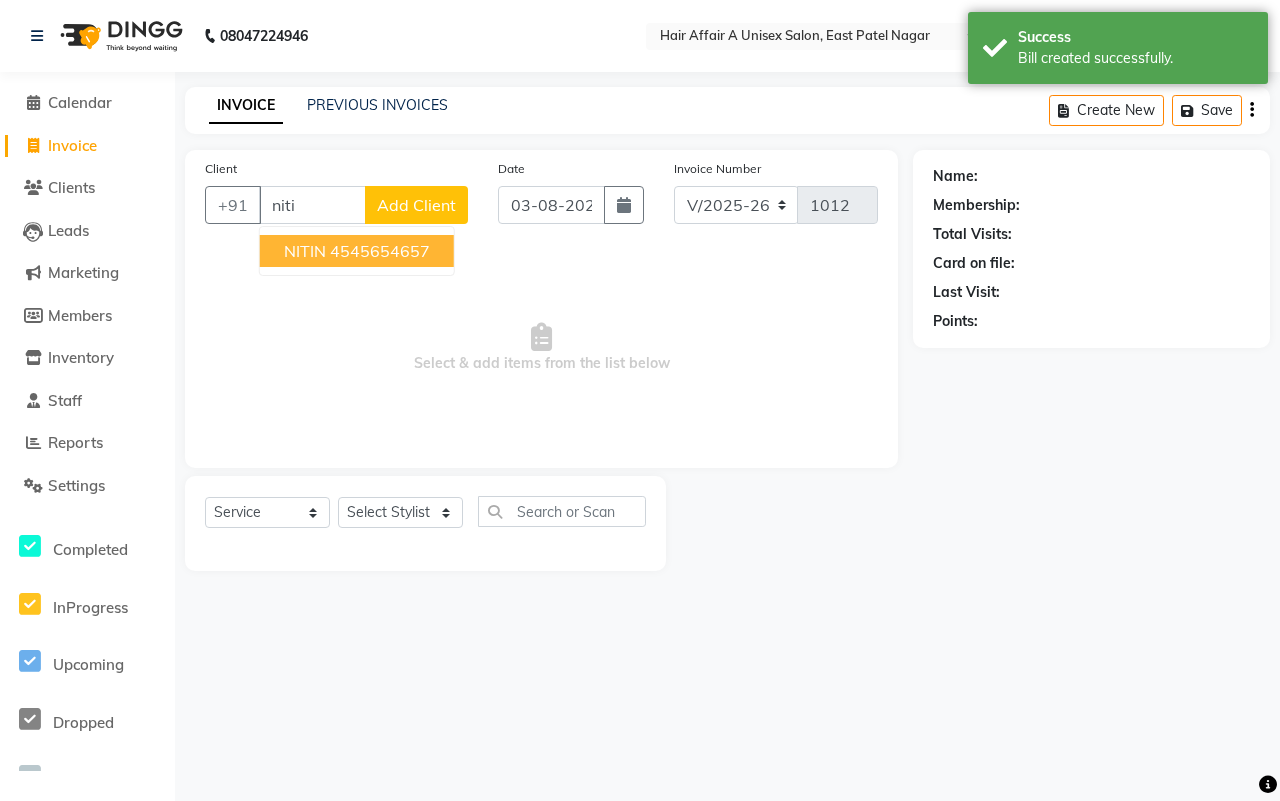 click on "NITIN" at bounding box center [305, 251] 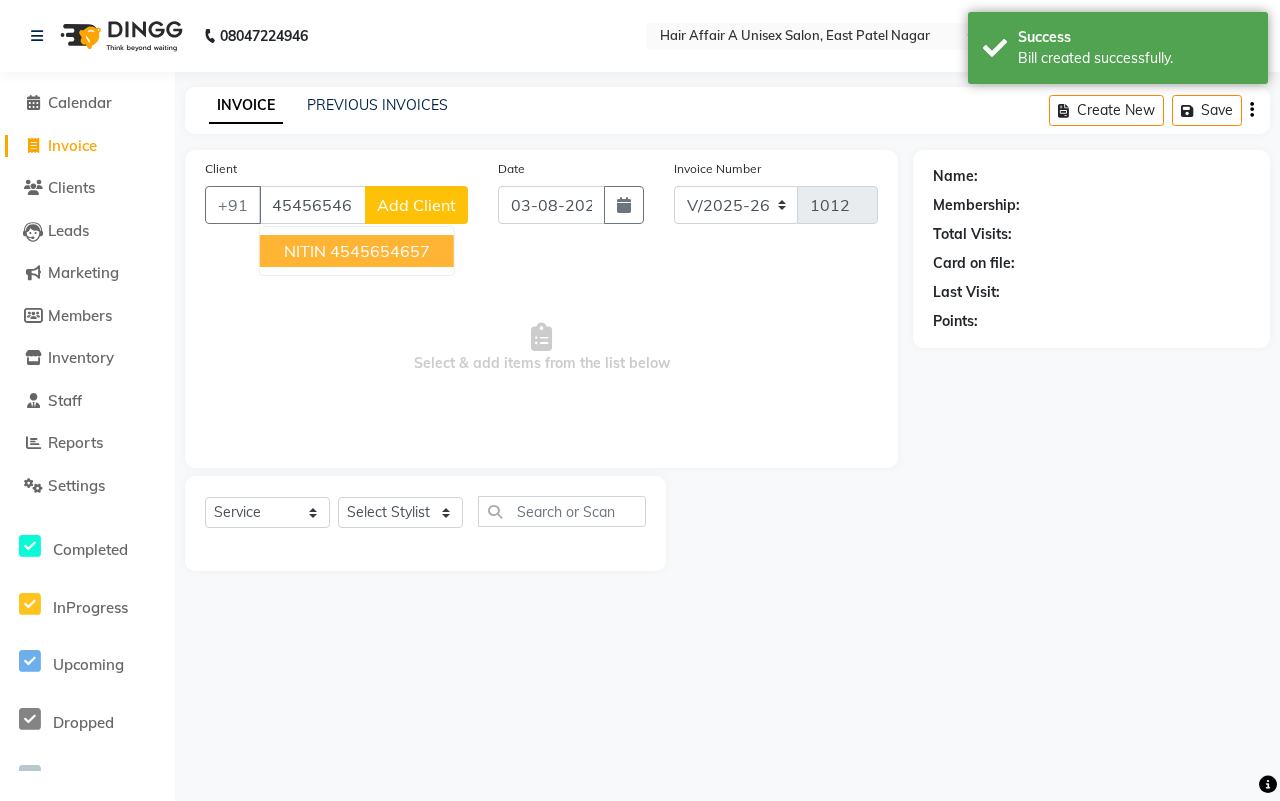 type on "4545654657" 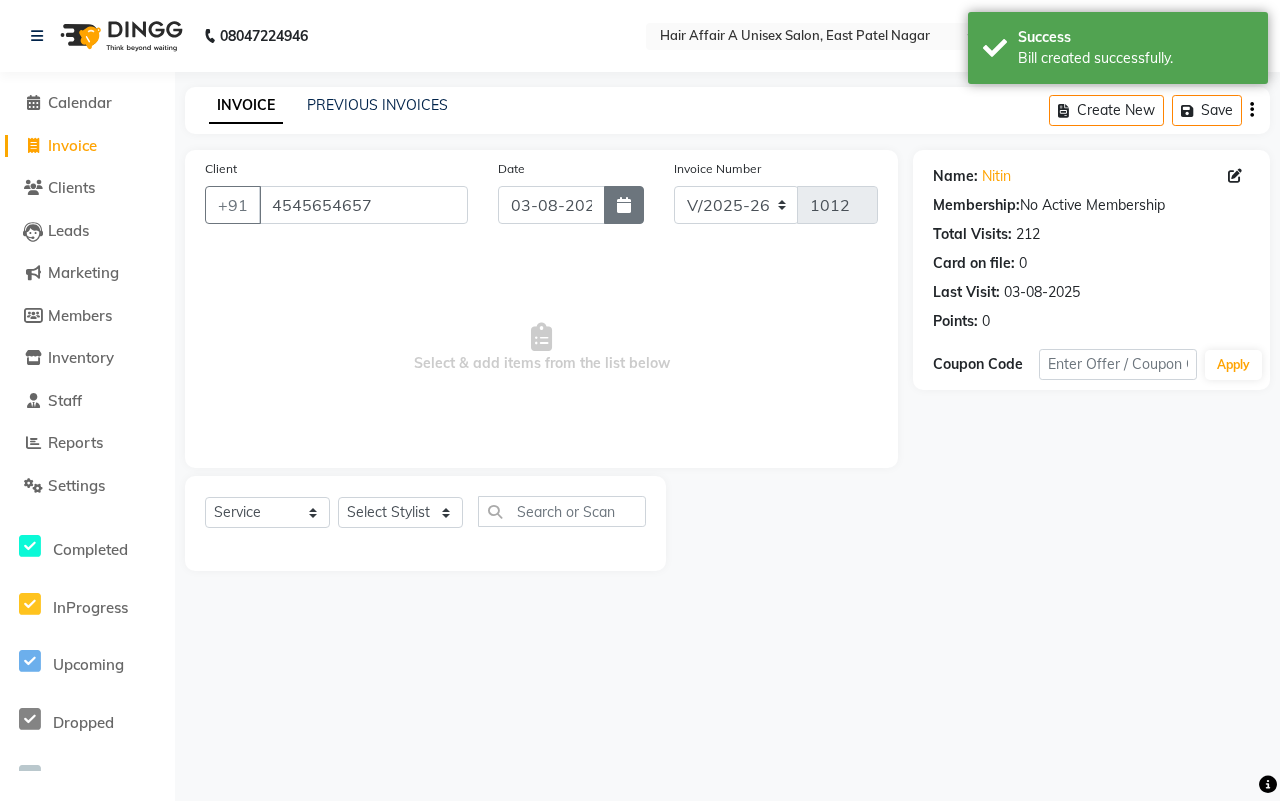 click 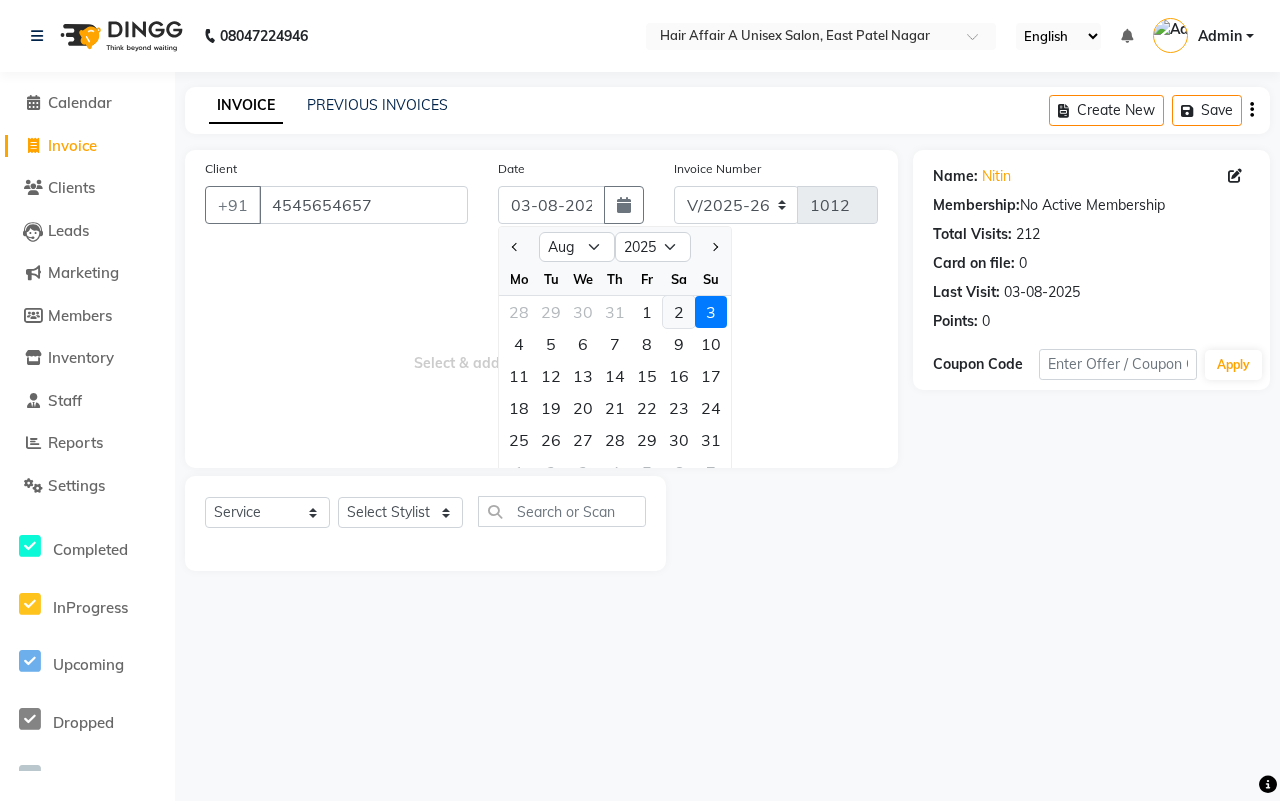 click on "2" 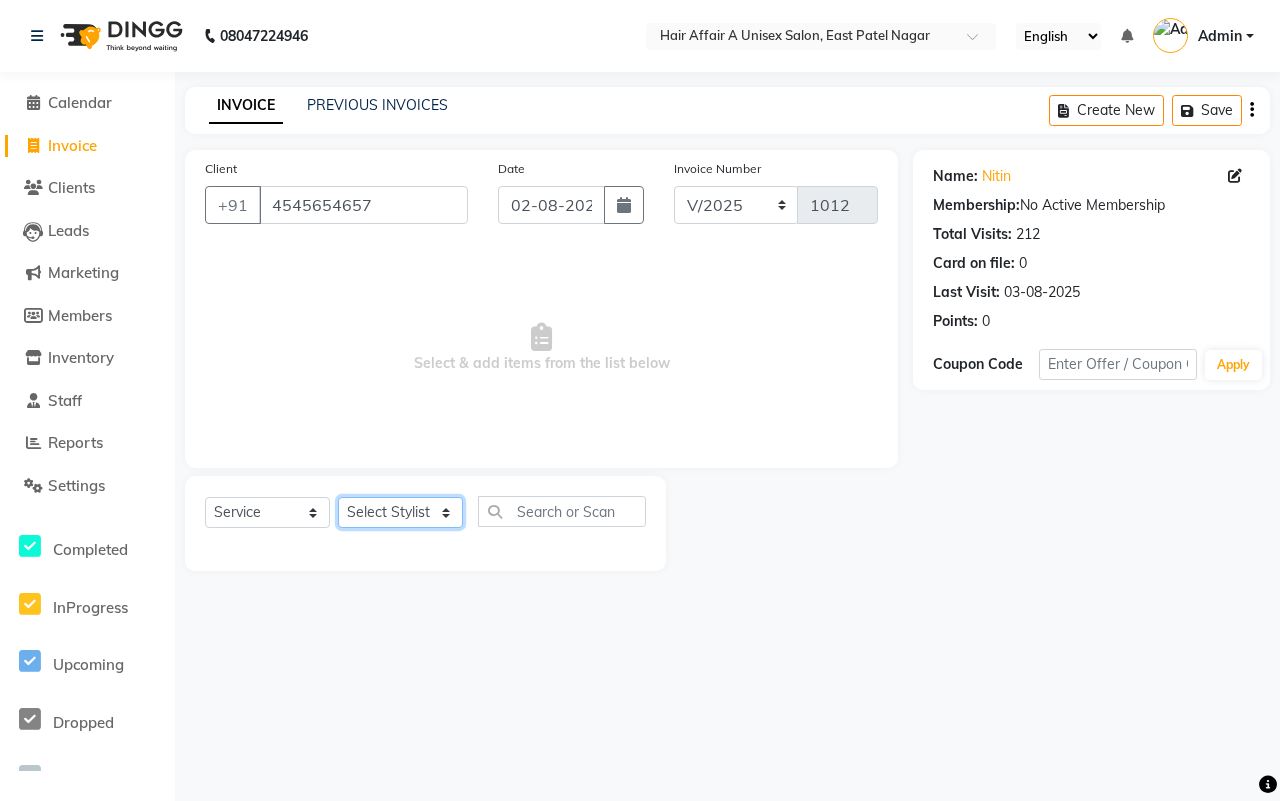 click on "Select Stylist [NAME] [NAME] [NAME] [NAME] [NAME] [NAME] [NAME] [NAME] [NAME] [NAME] [NAME] [NAME]" 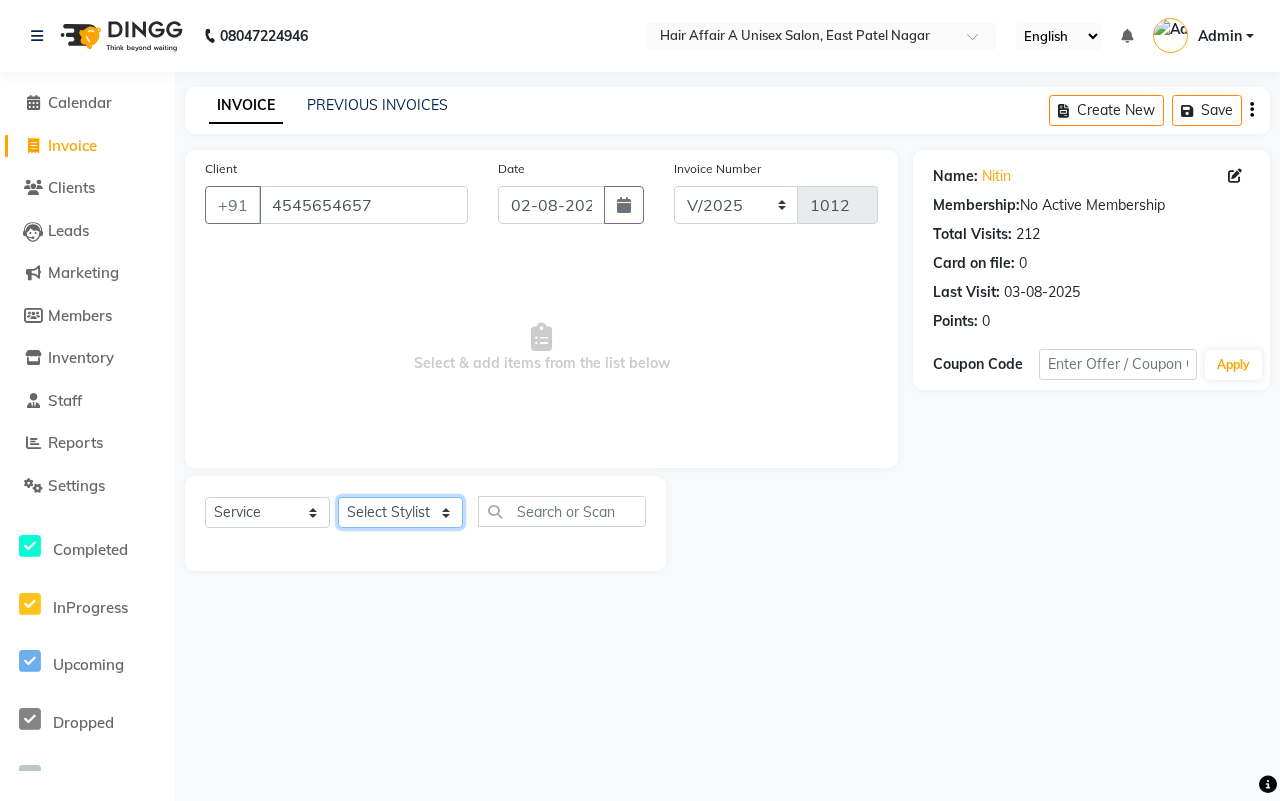 select on "25232" 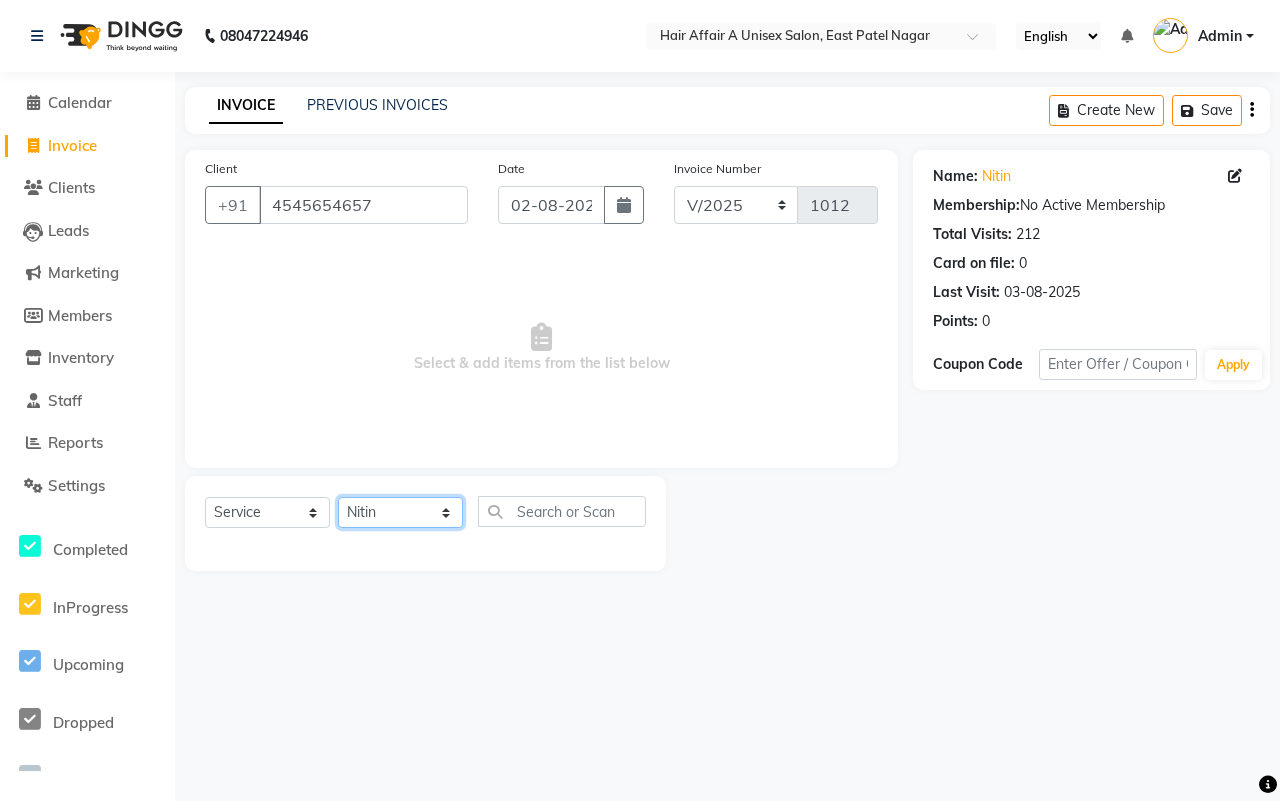 click on "Select Stylist [NAME] [NAME] [NAME] [NAME] [NAME] [NAME] [NAME] [NAME] [NAME] [NAME] [NAME] [NAME]" 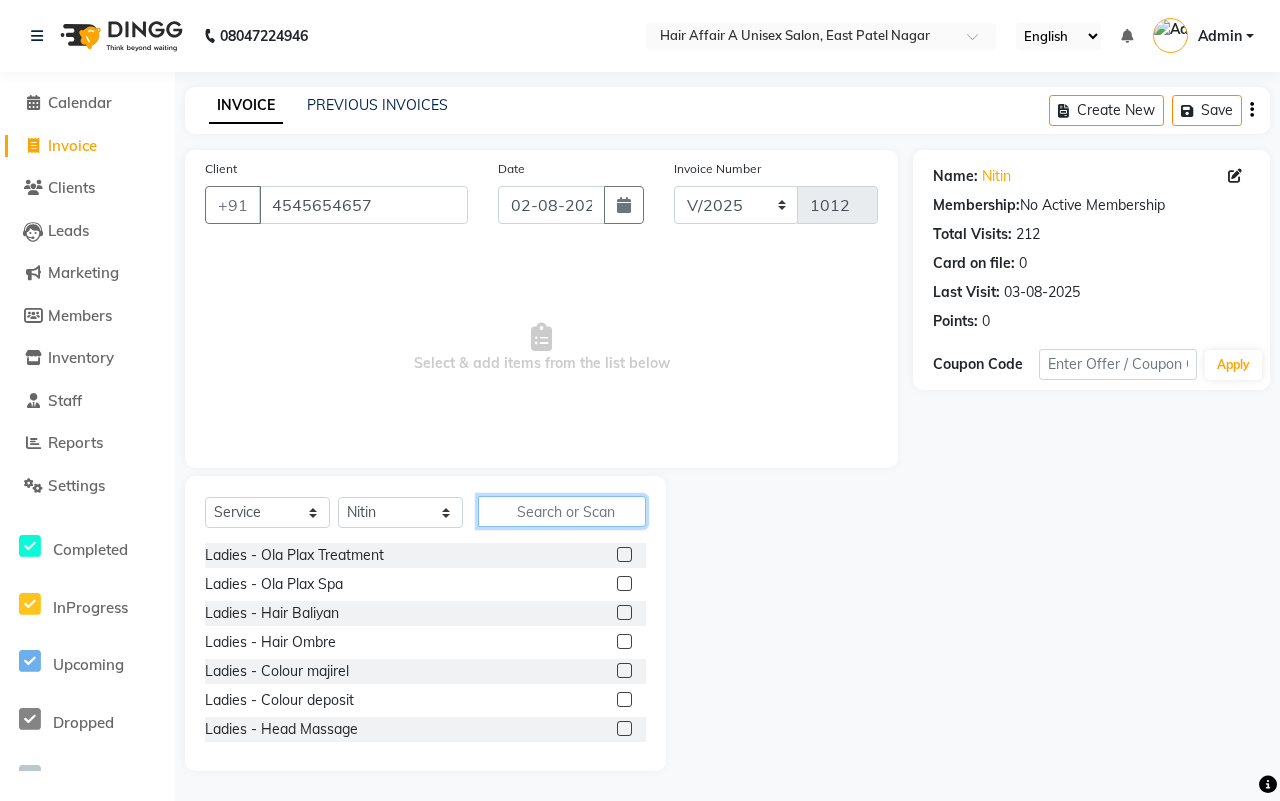 click 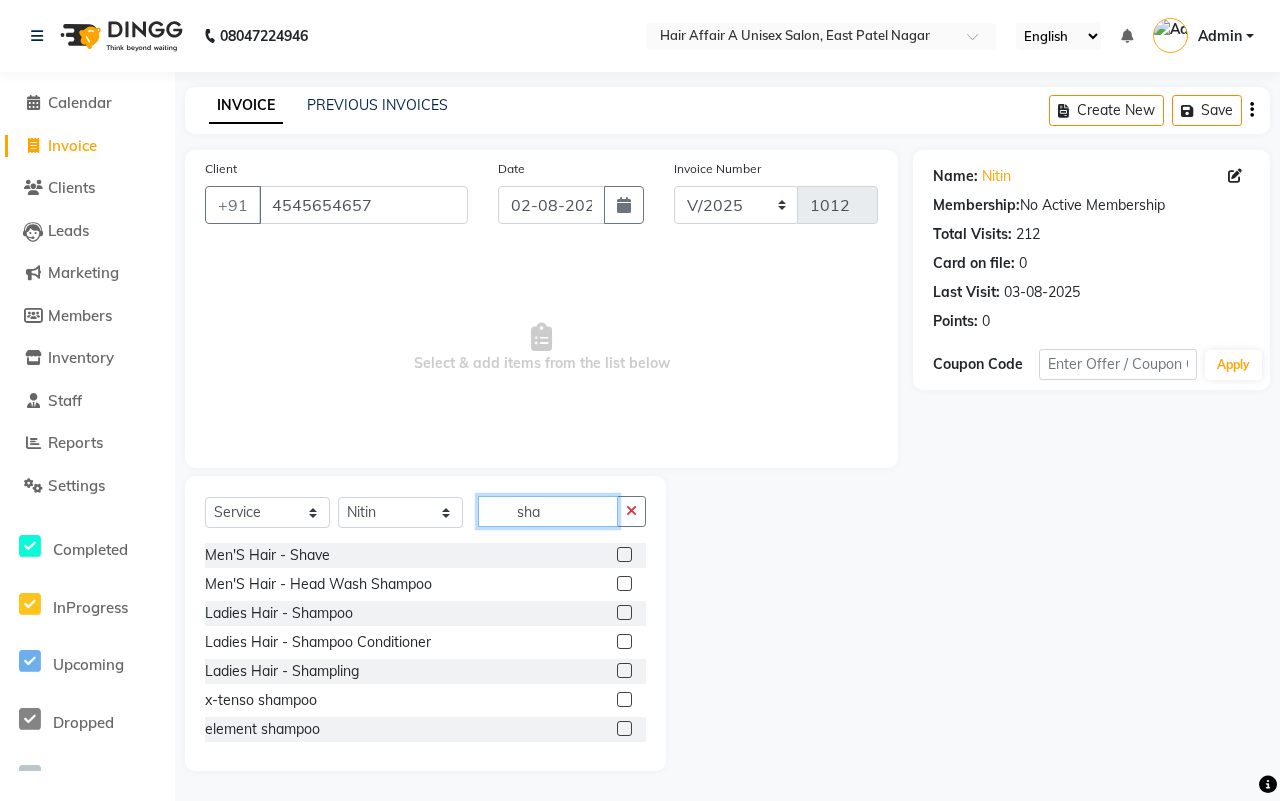 type on "sha" 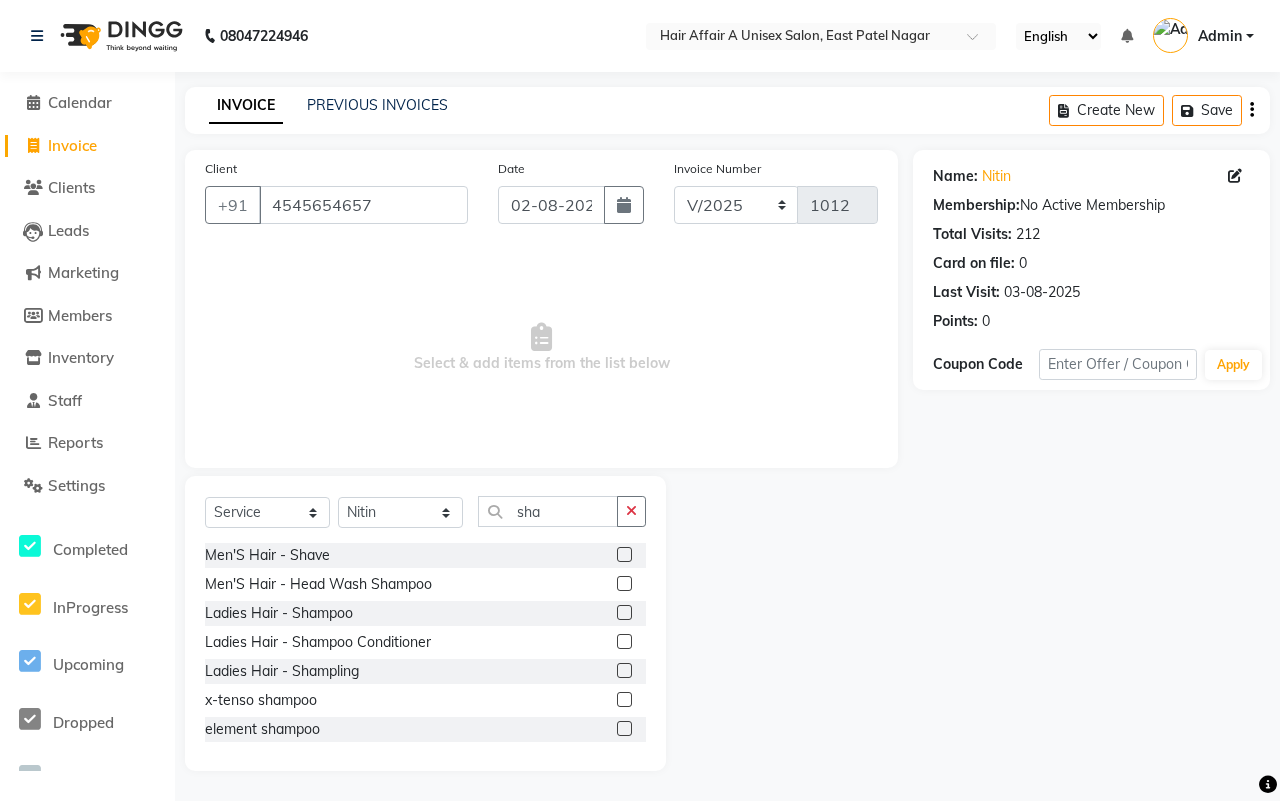 click 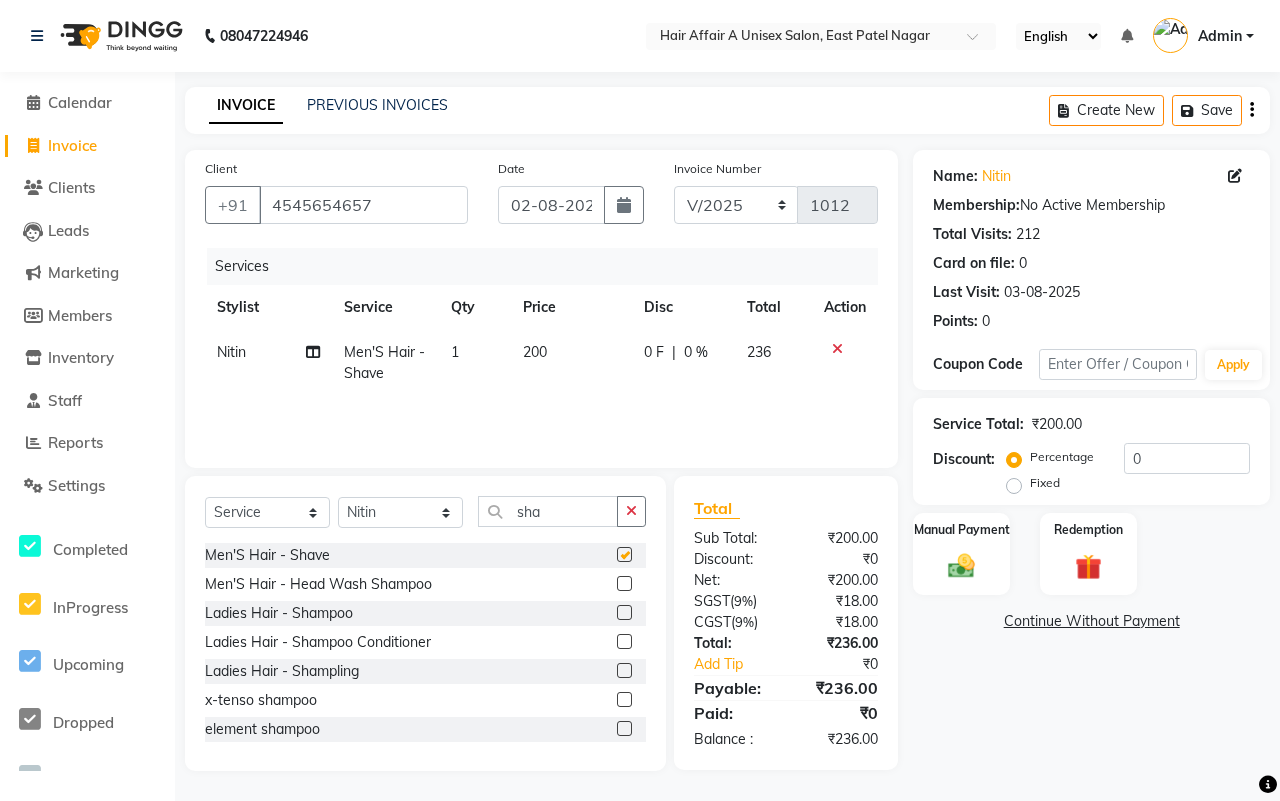 checkbox on "false" 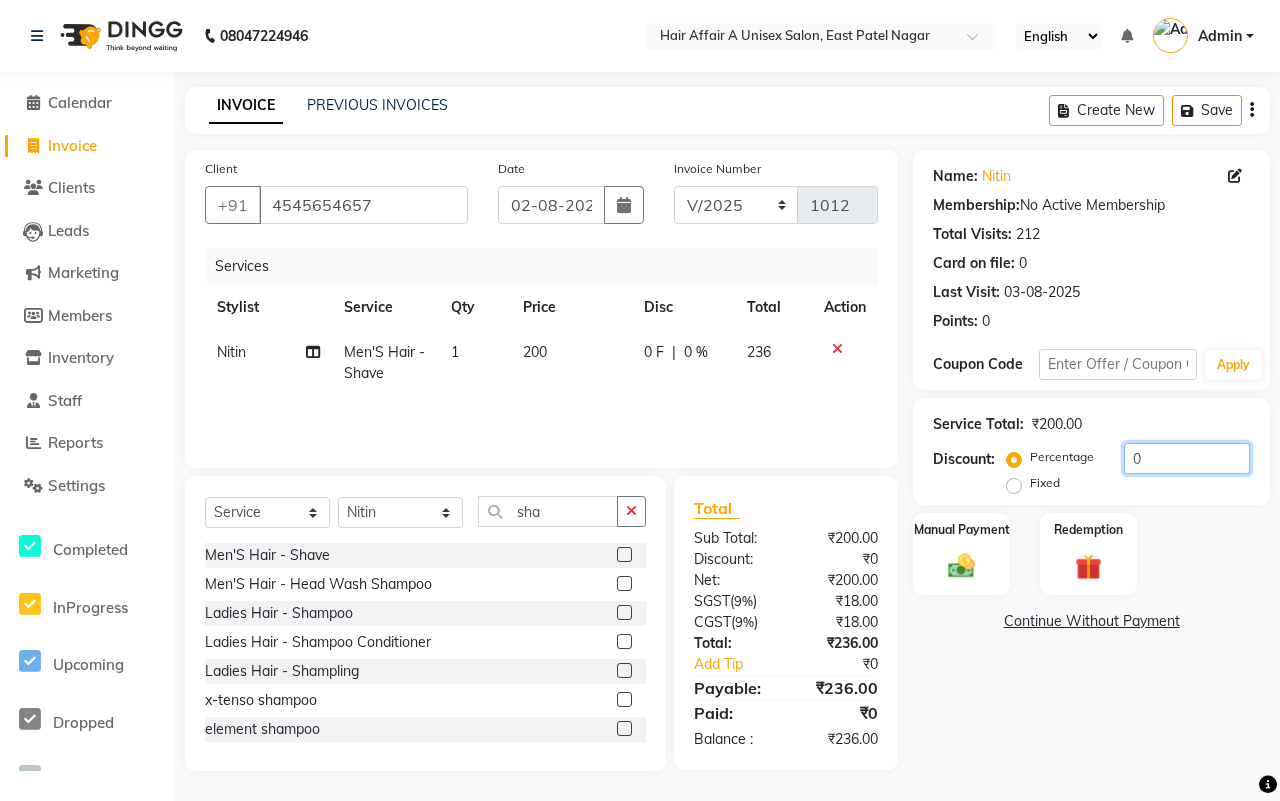 click on "0" 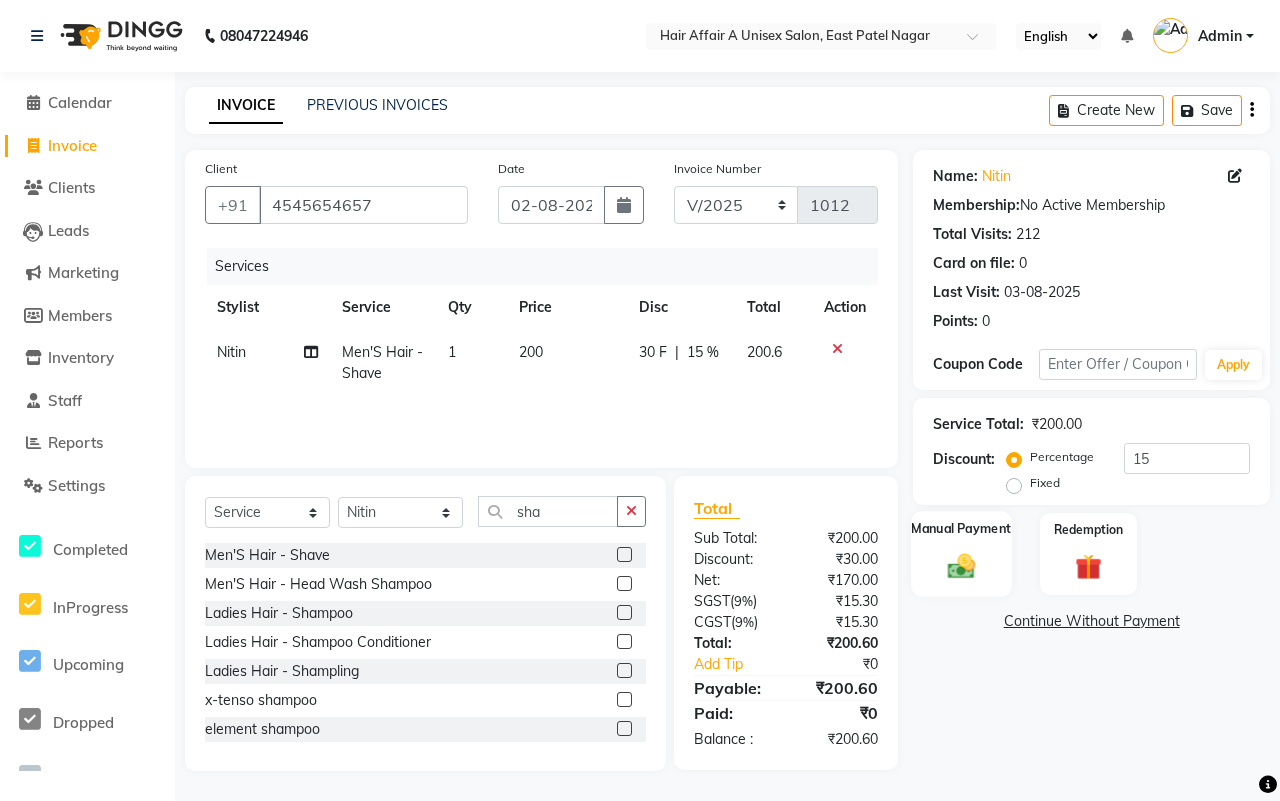 click on "Manual Payment" 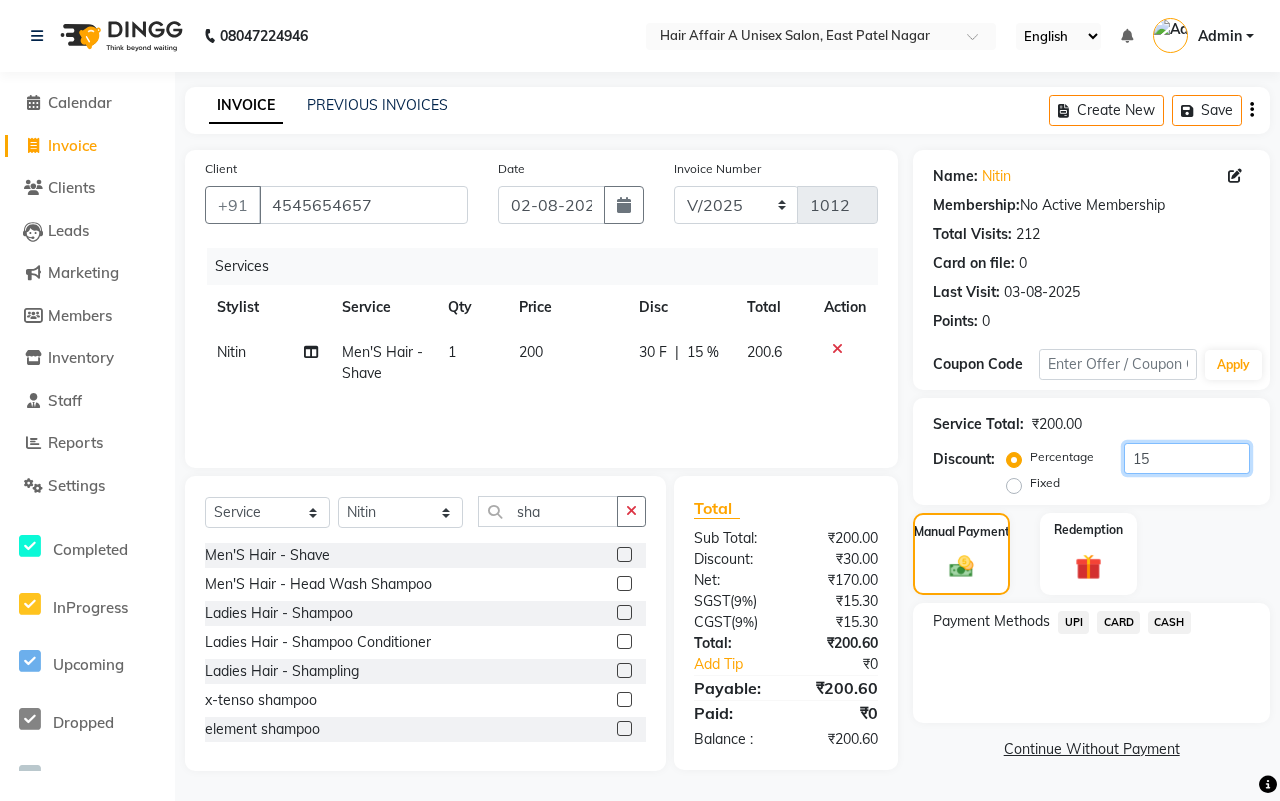 click on "15" 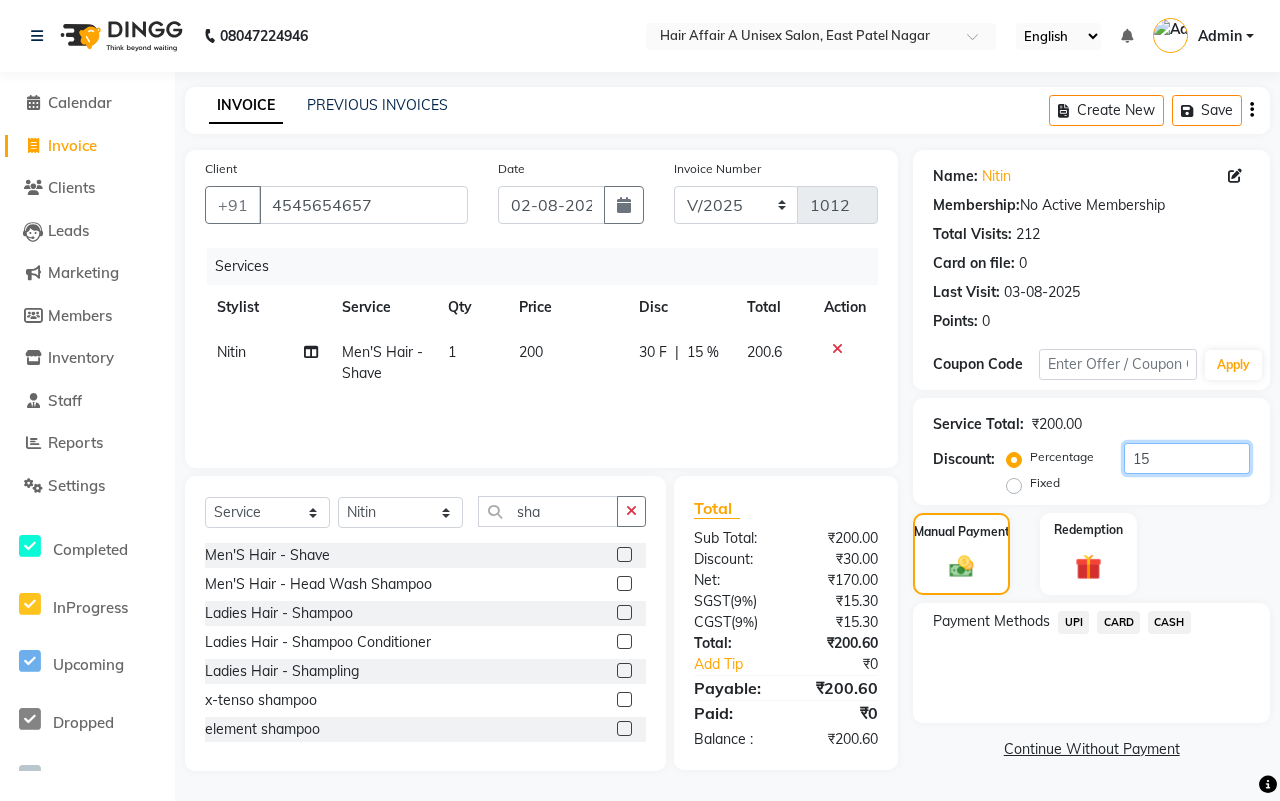 type on "1" 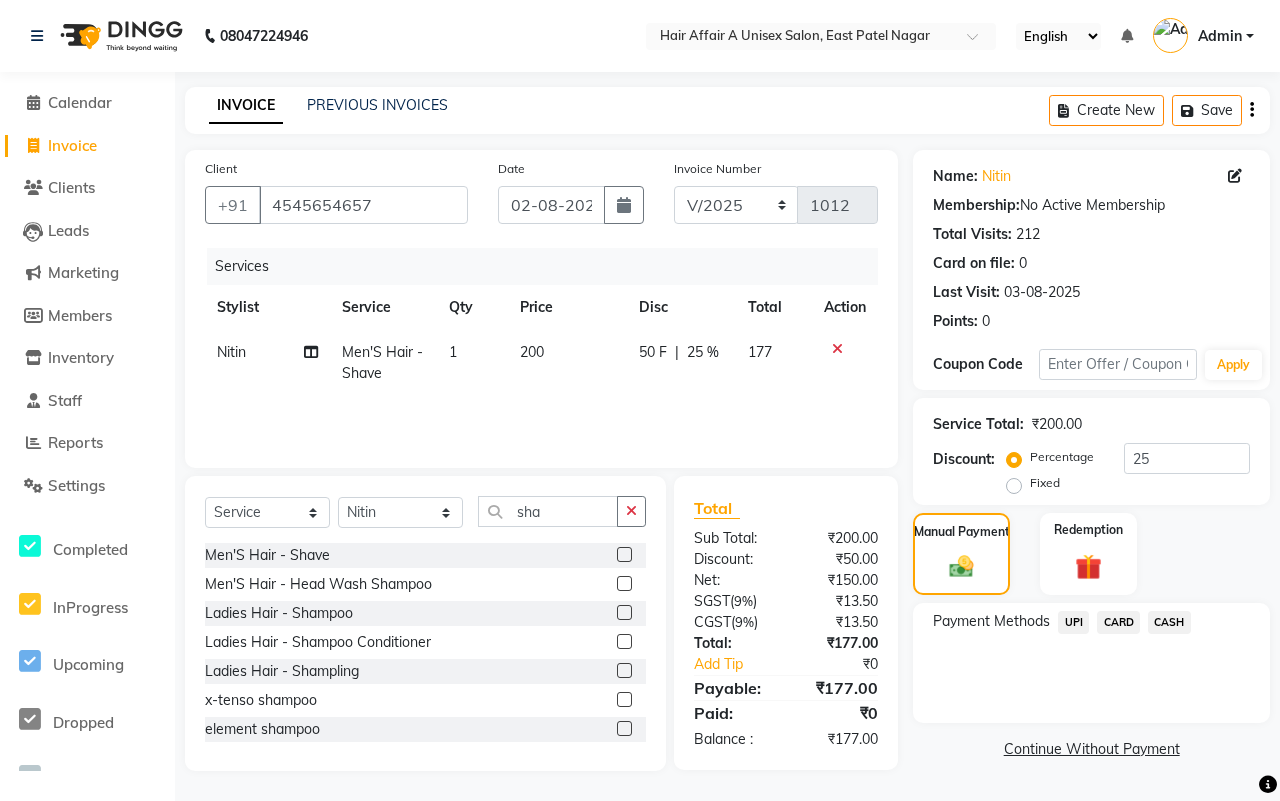click on "CASH" 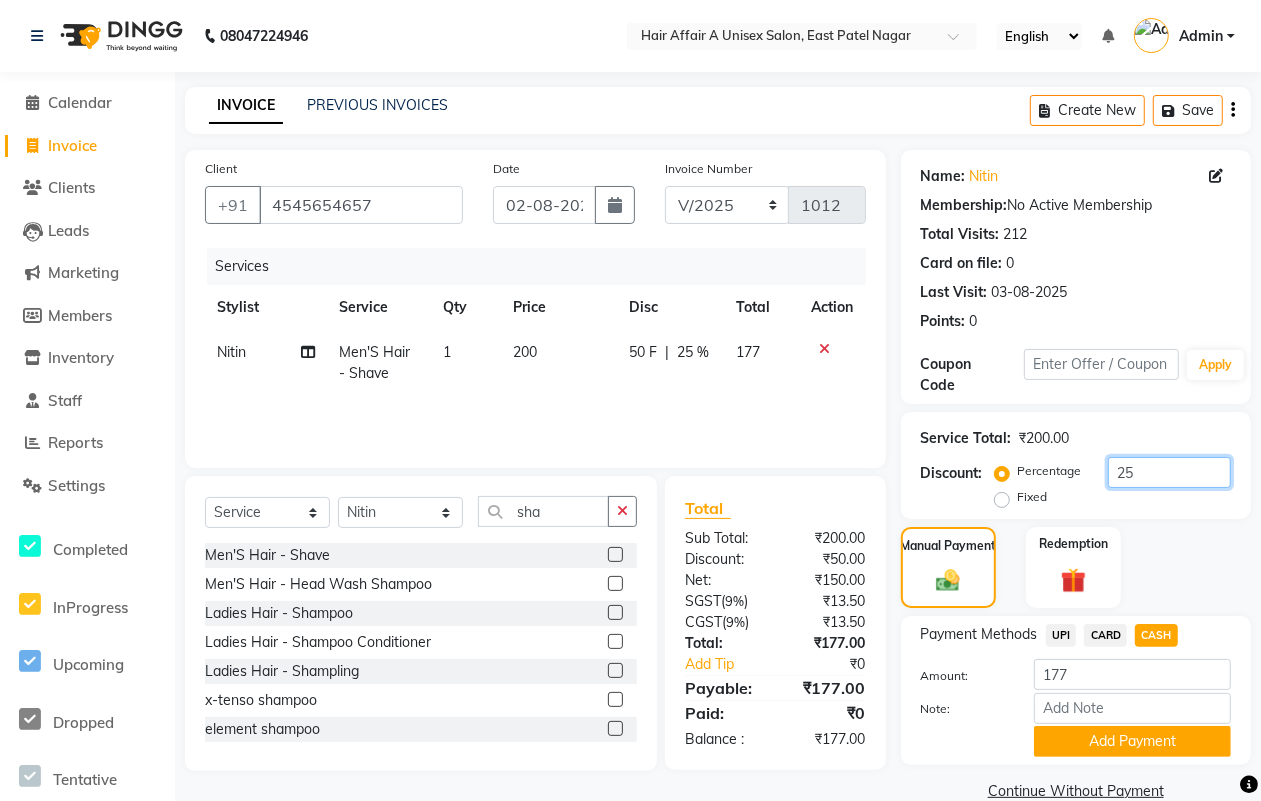 click on "25" 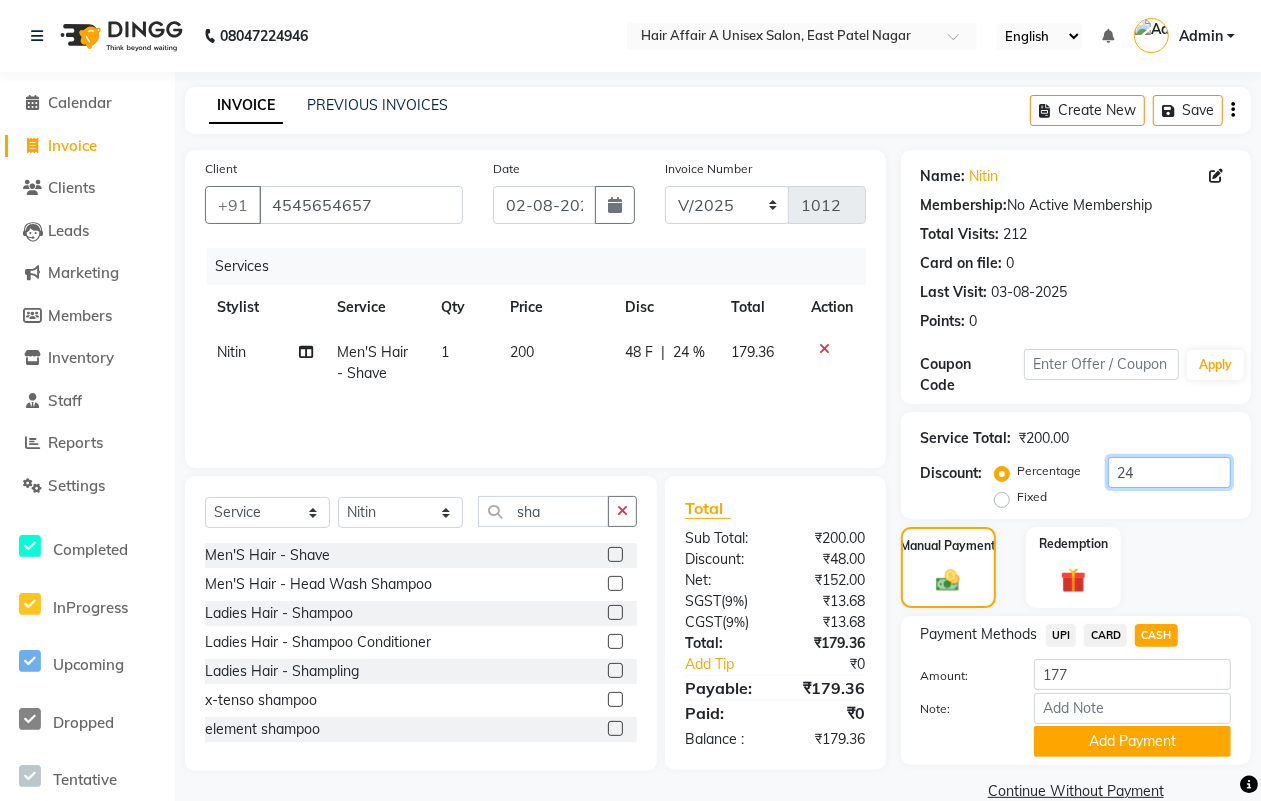 type on "24" 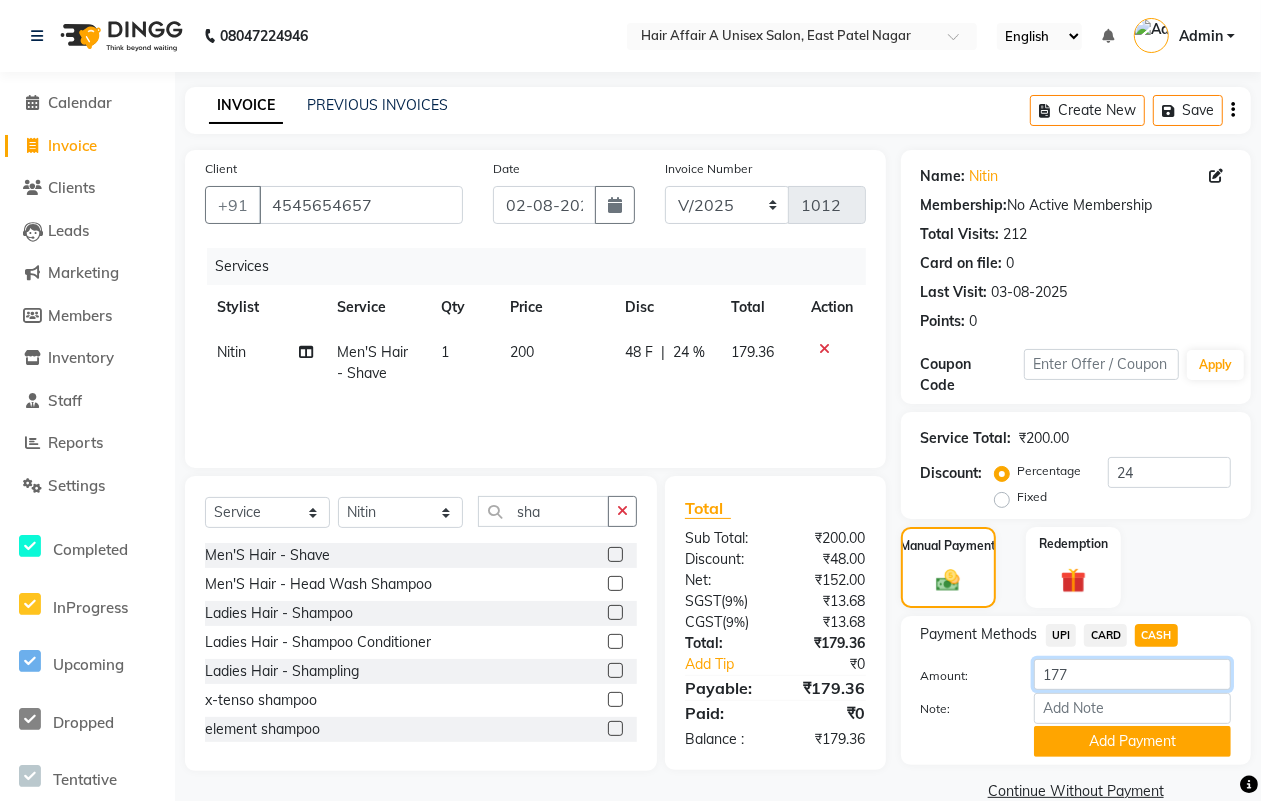 click on "177" 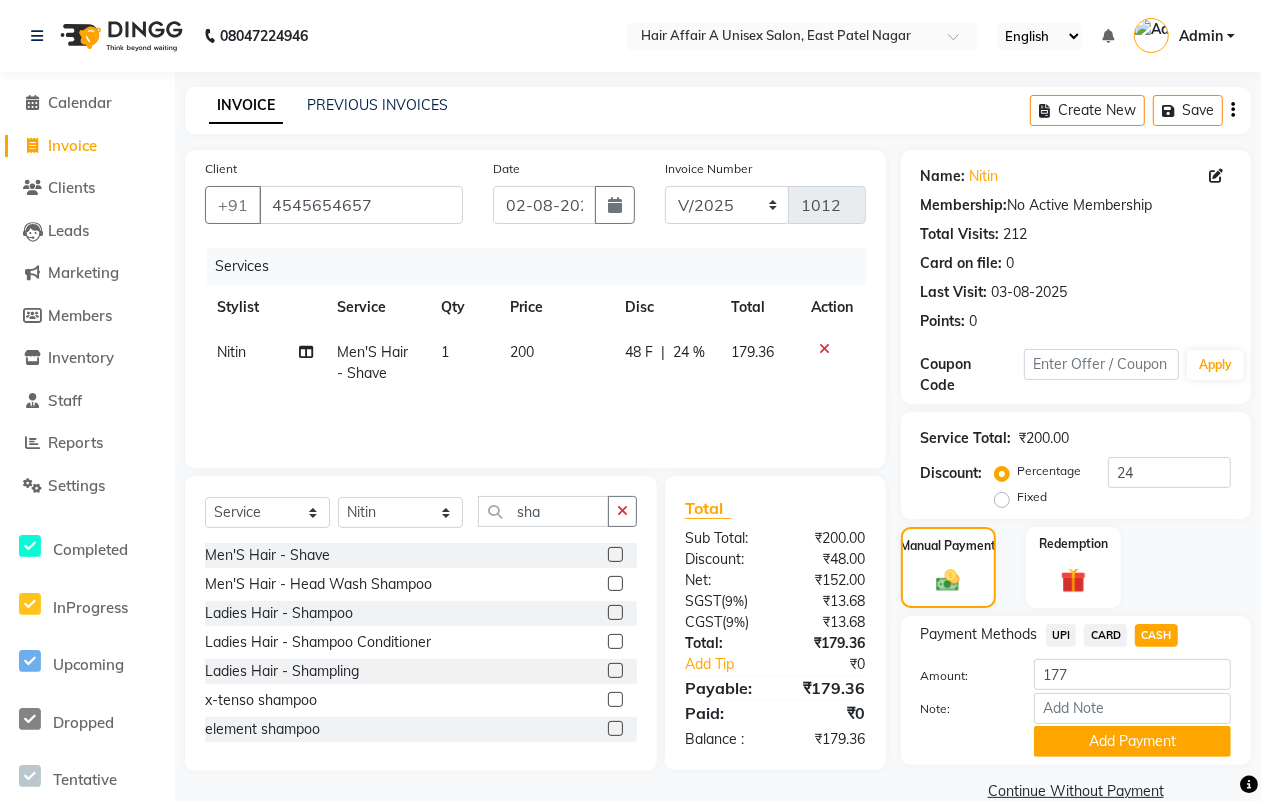 click on "CASH" 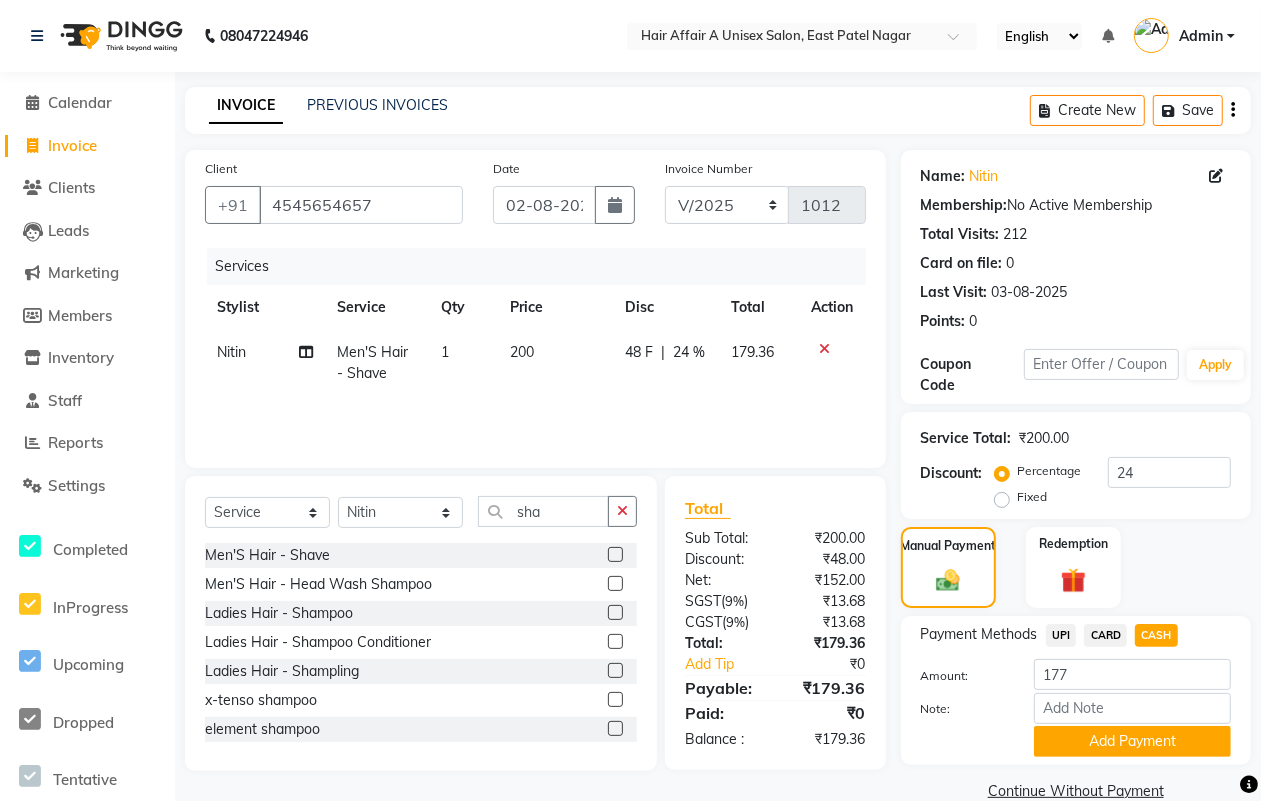 type on "179.36" 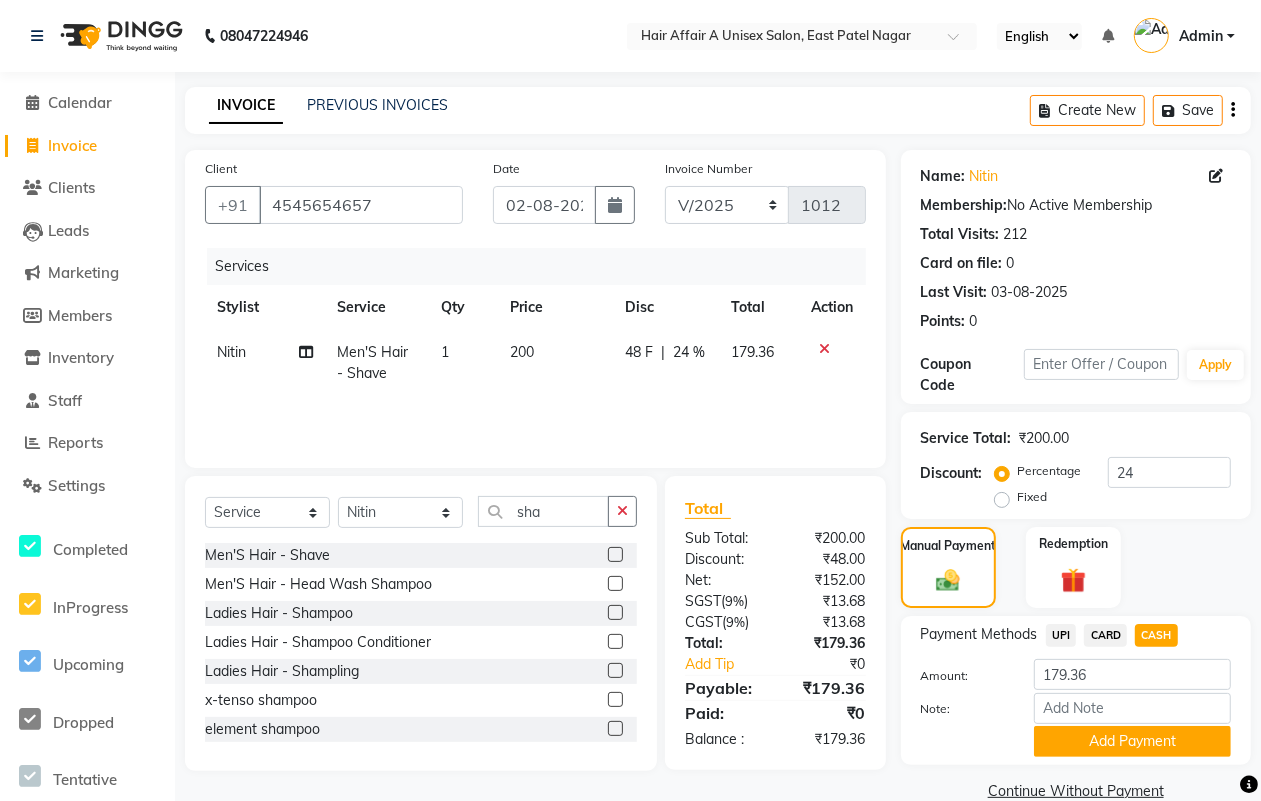 click on "Note:" 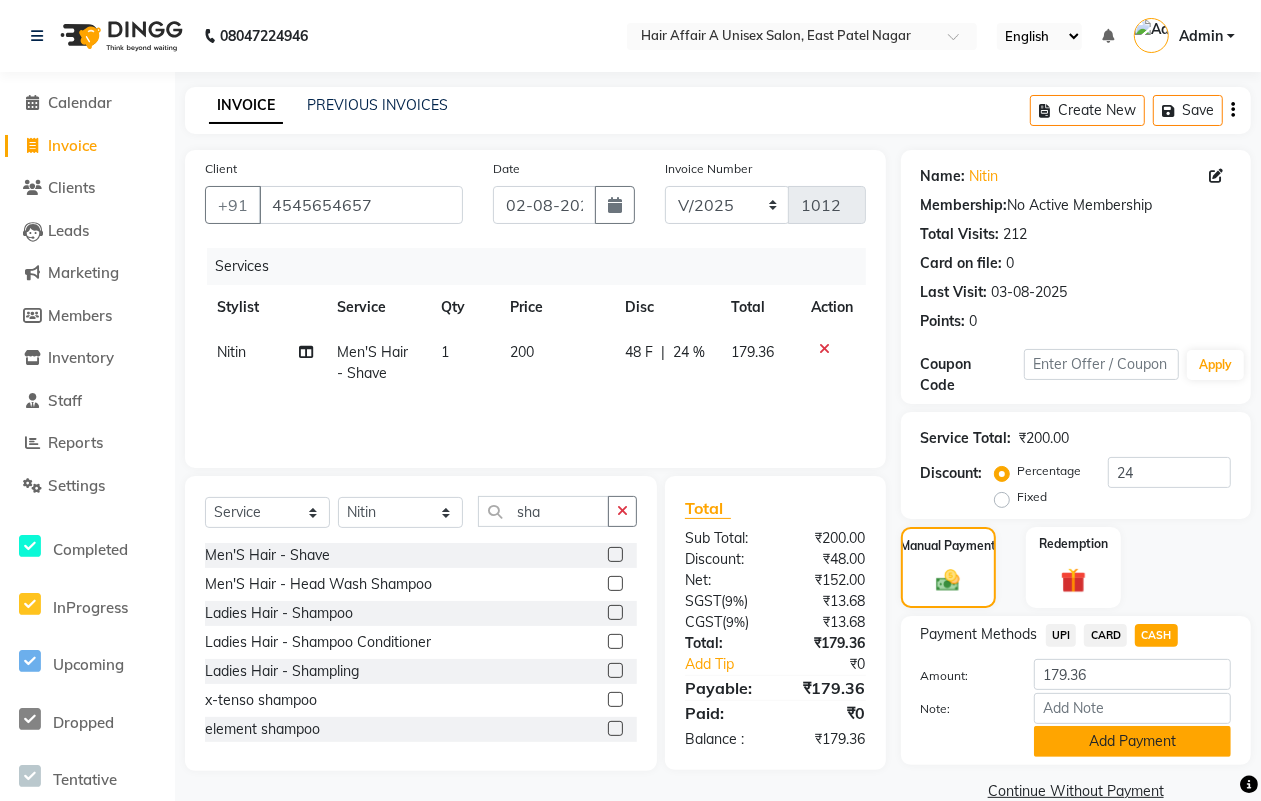 click on "Add Payment" 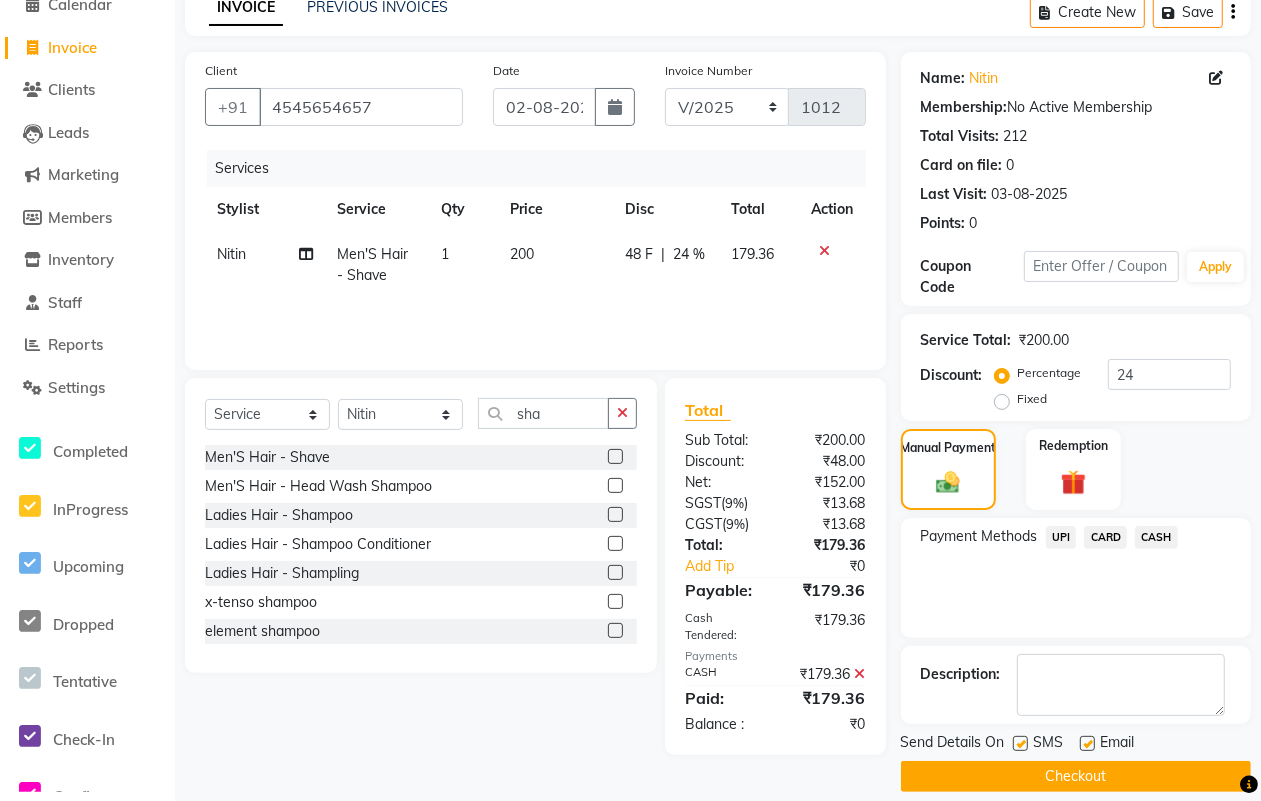 scroll, scrollTop: 120, scrollLeft: 0, axis: vertical 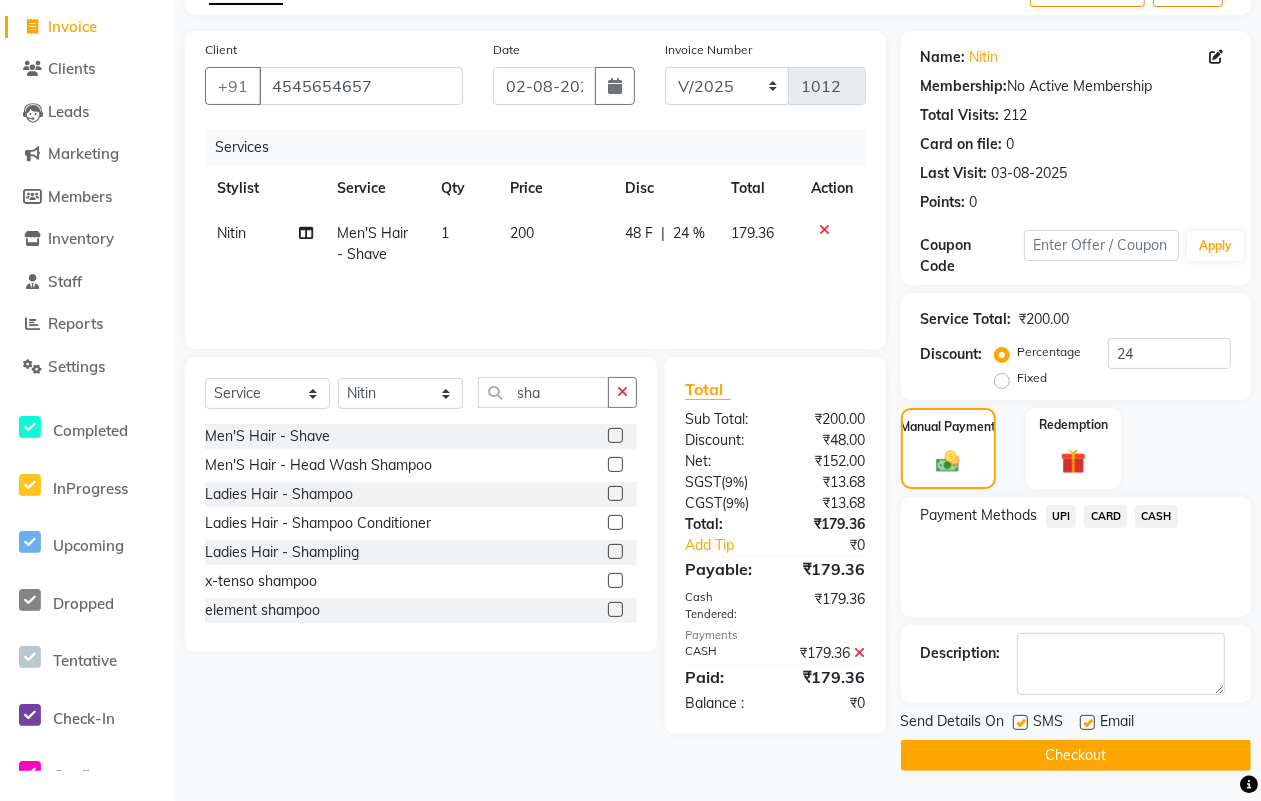 click 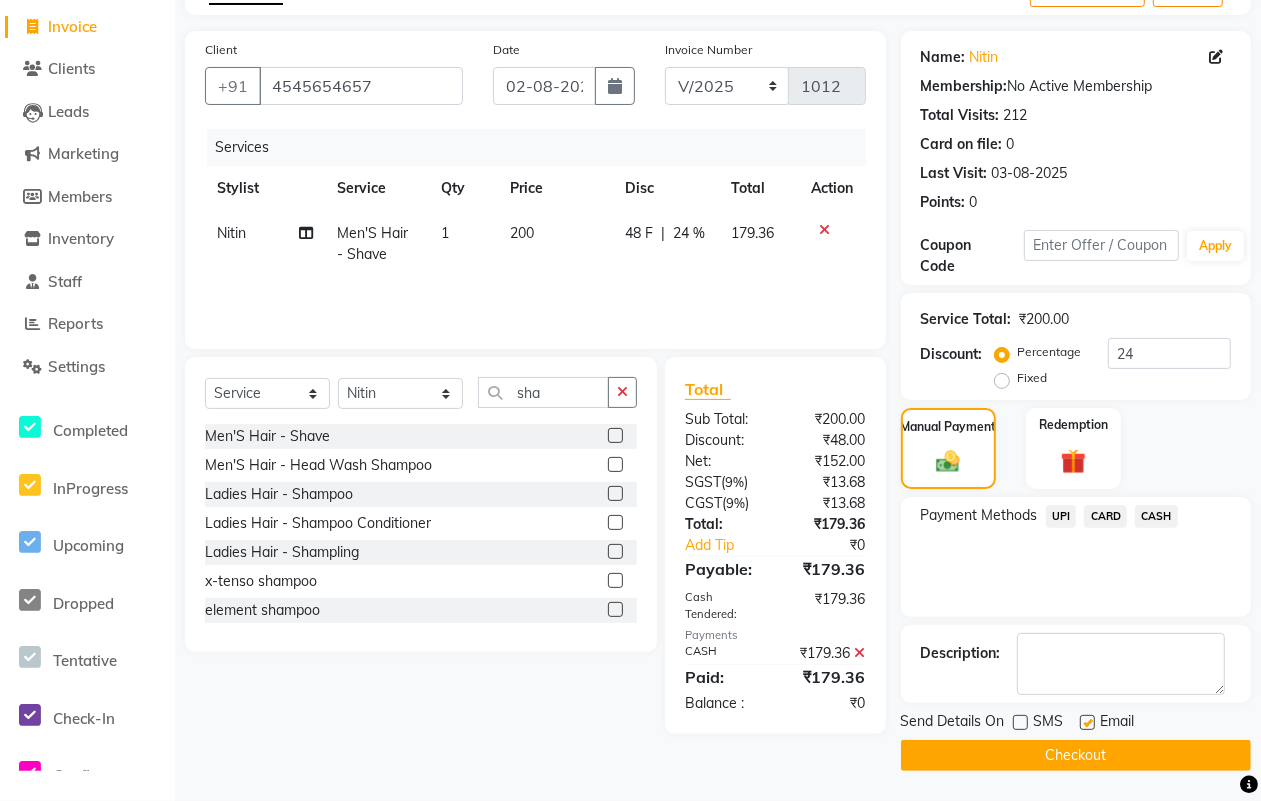 click 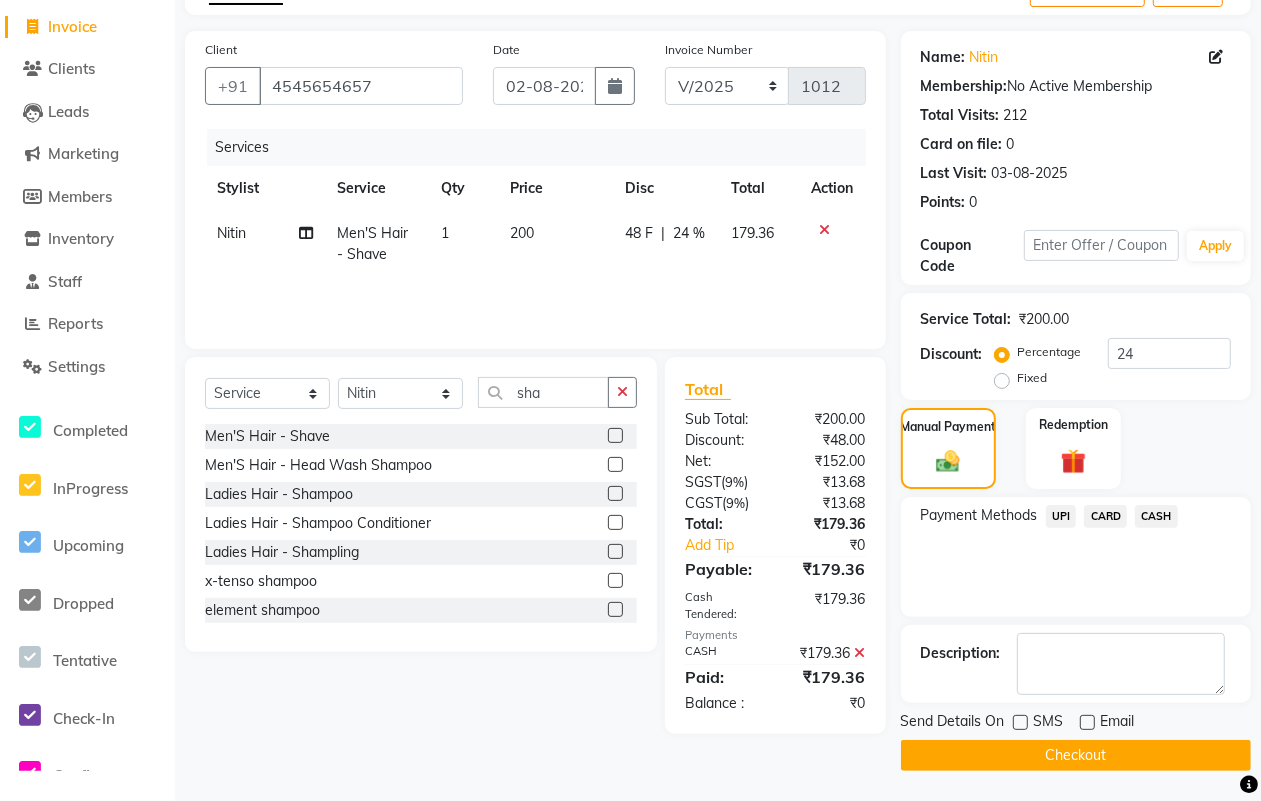 click on "Checkout" 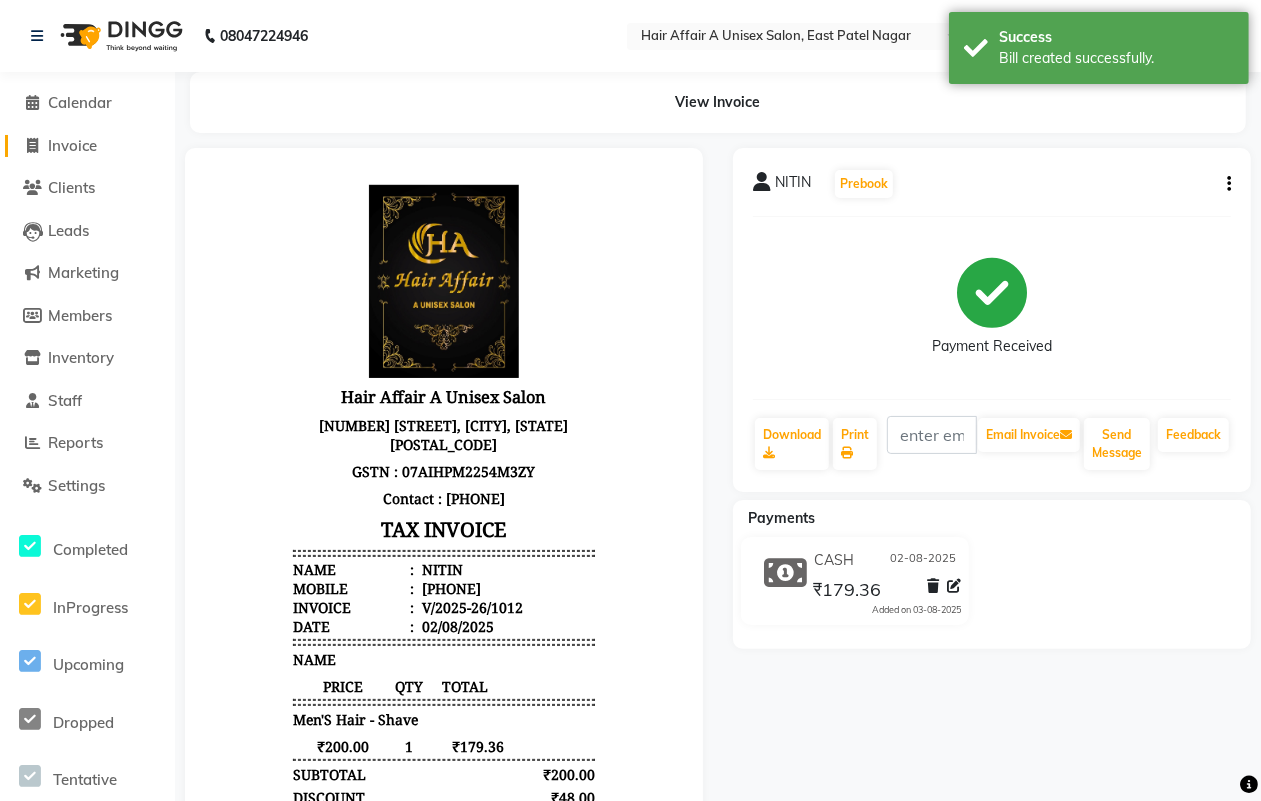 scroll, scrollTop: 0, scrollLeft: 0, axis: both 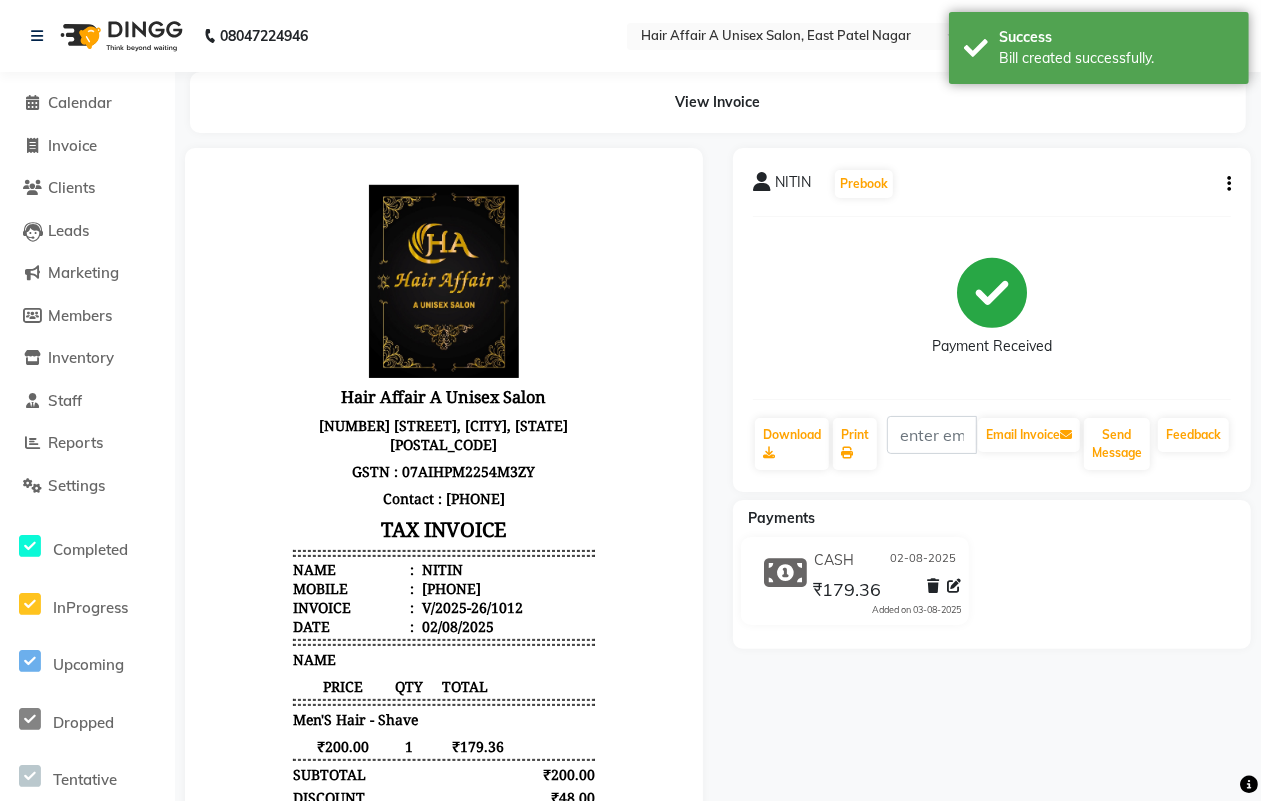 select on "4464" 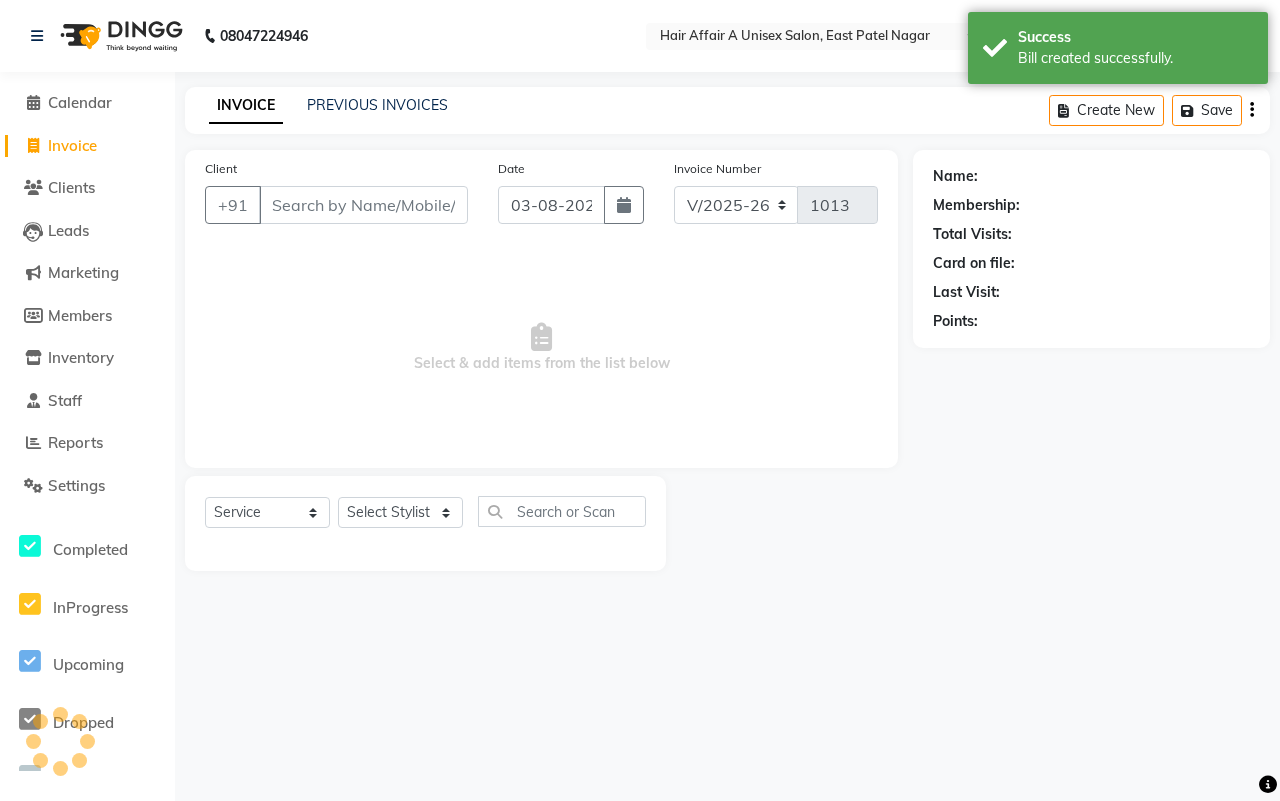 click on "Client" at bounding box center (363, 205) 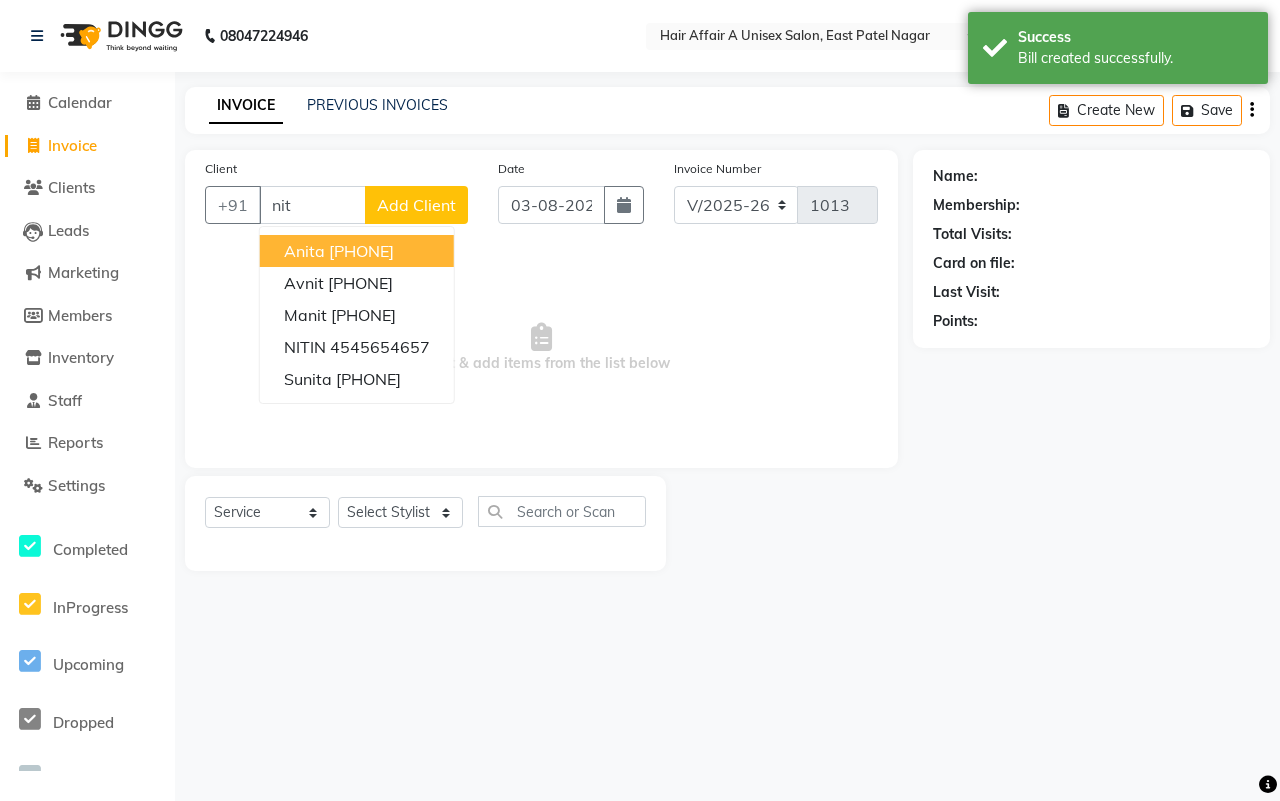 click on "[PHONE]" at bounding box center [361, 251] 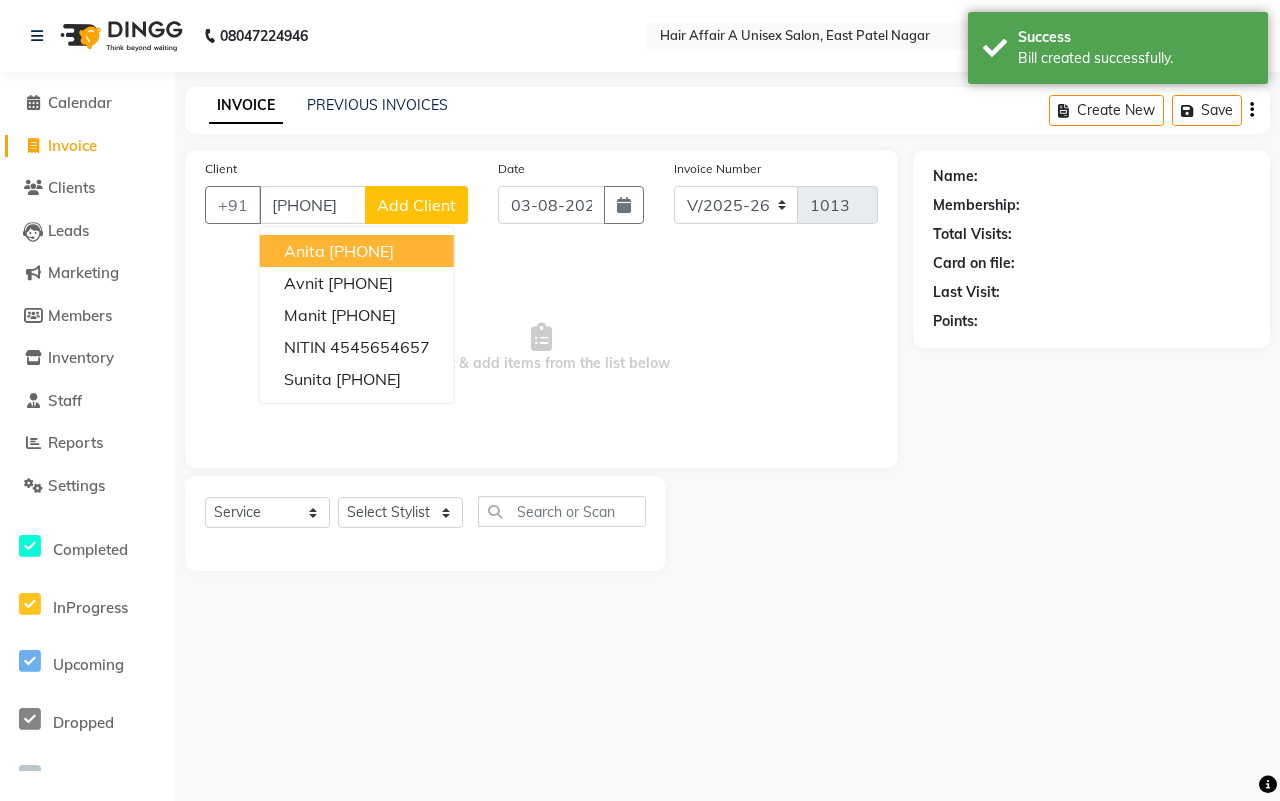 type on "[PHONE]" 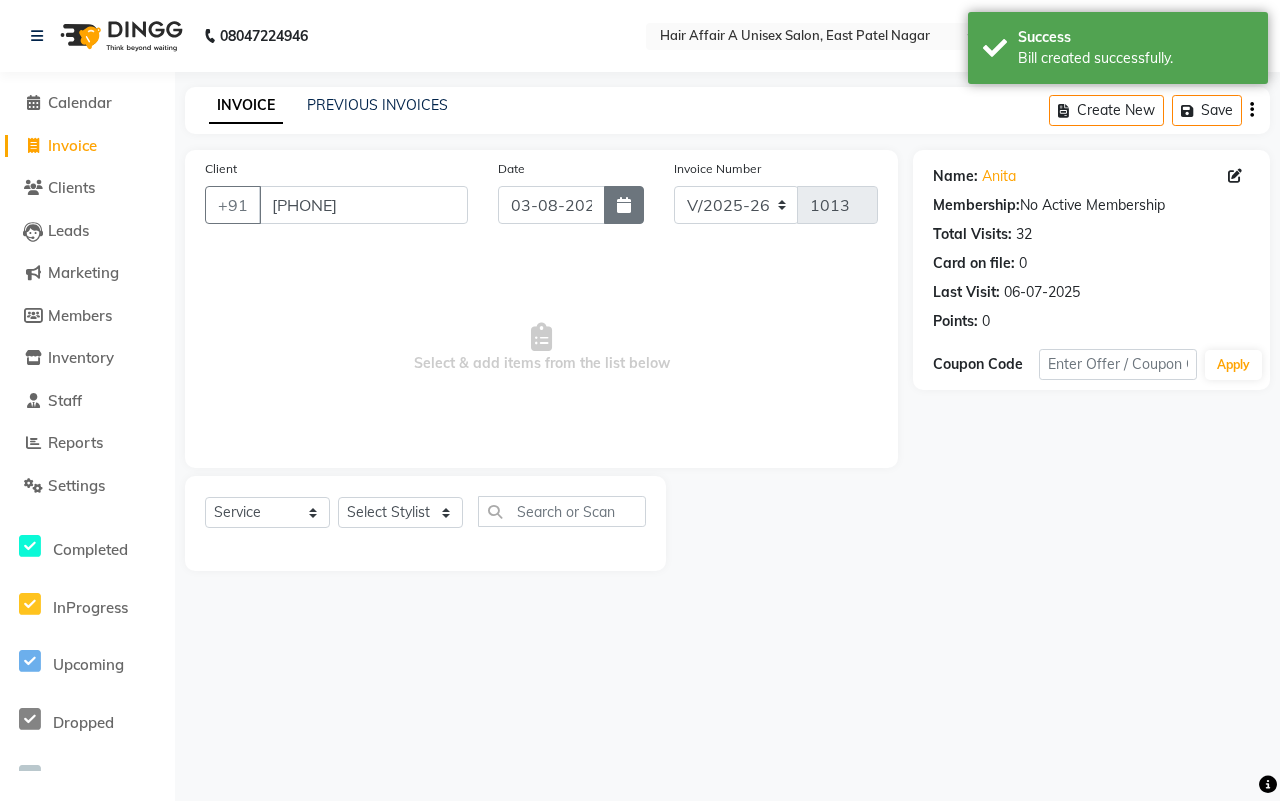 click 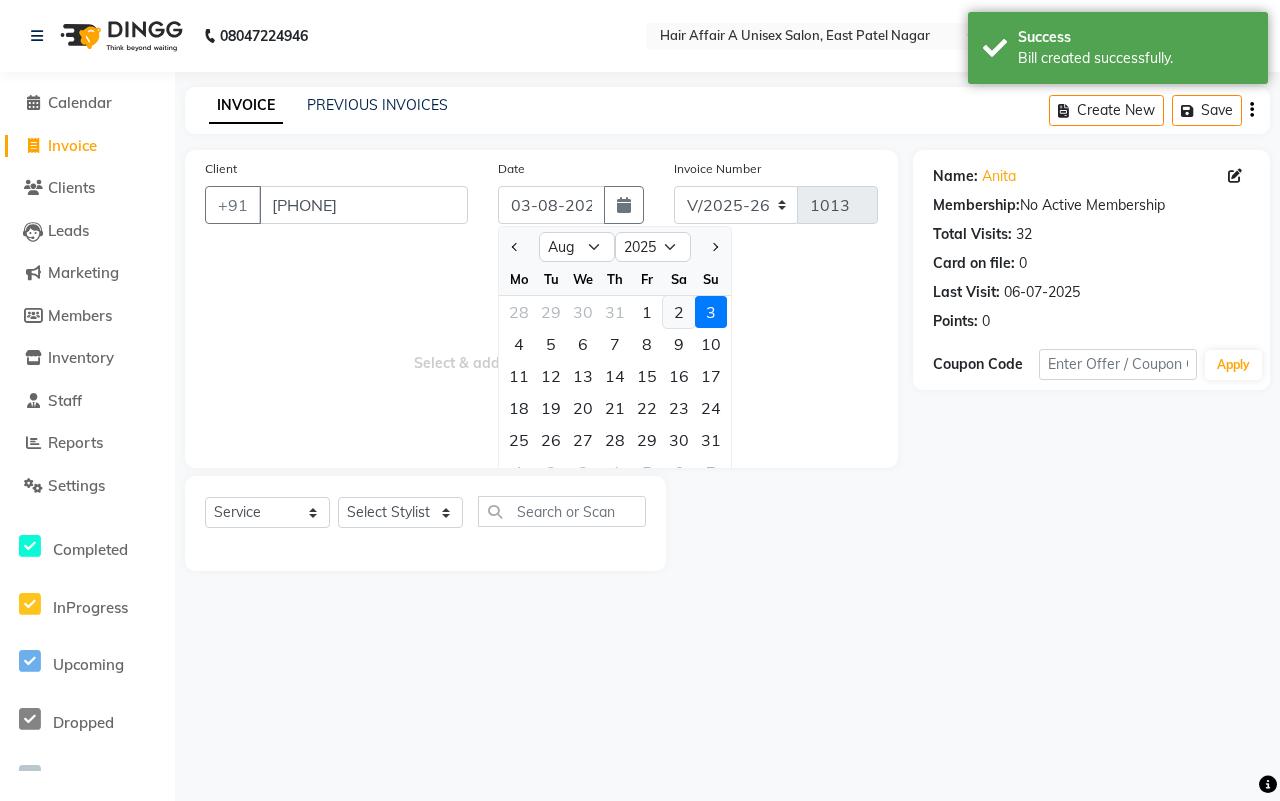 click on "2" 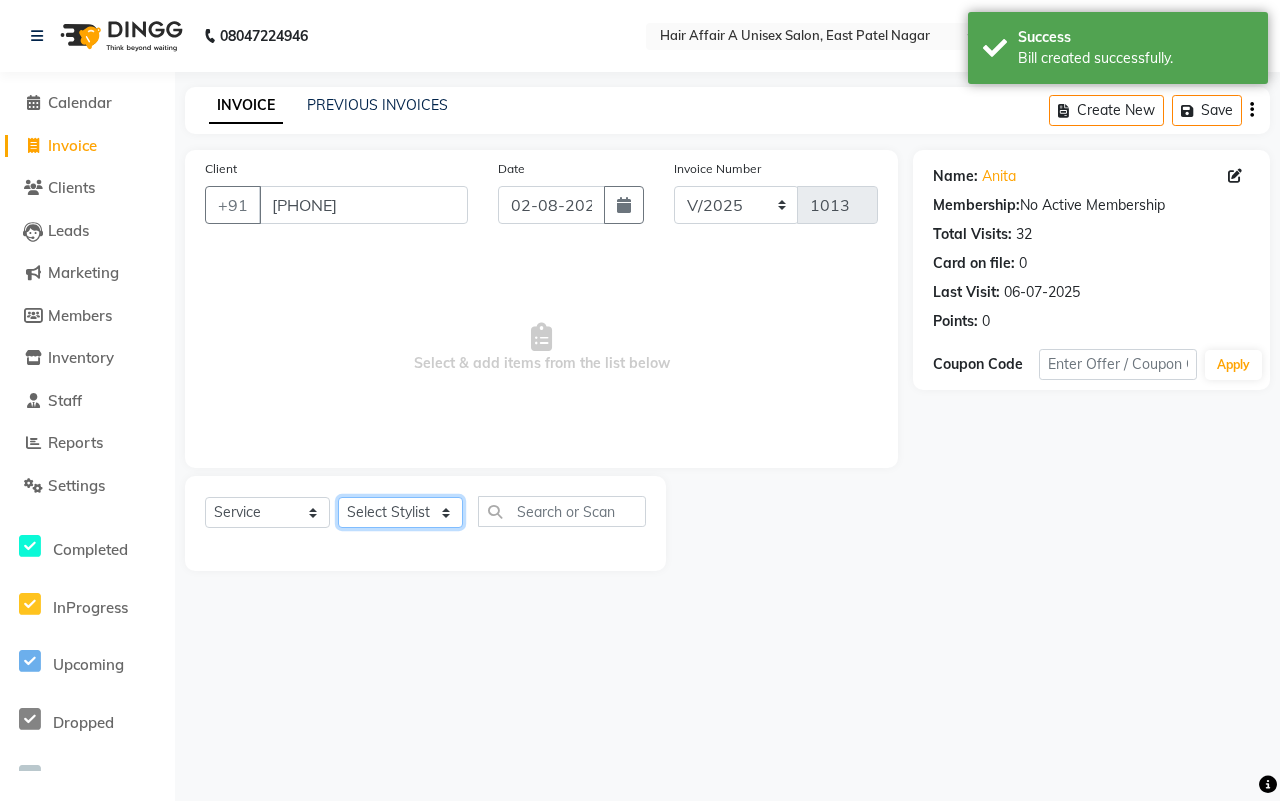 click on "Select Stylist [NAME] [NAME] [NAME] [NAME] [NAME] [NAME] [NAME] [NAME] [NAME] [NAME] [NAME] [NAME]" 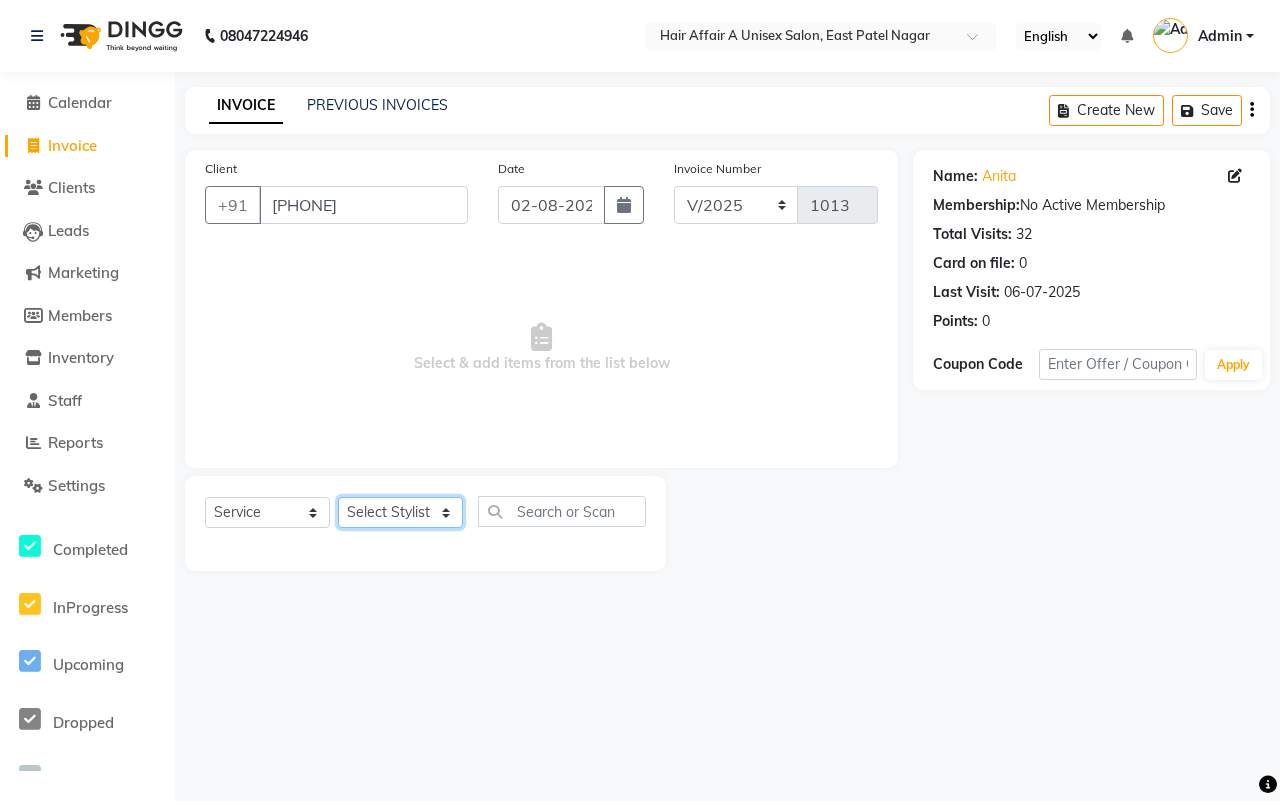 select on "25231" 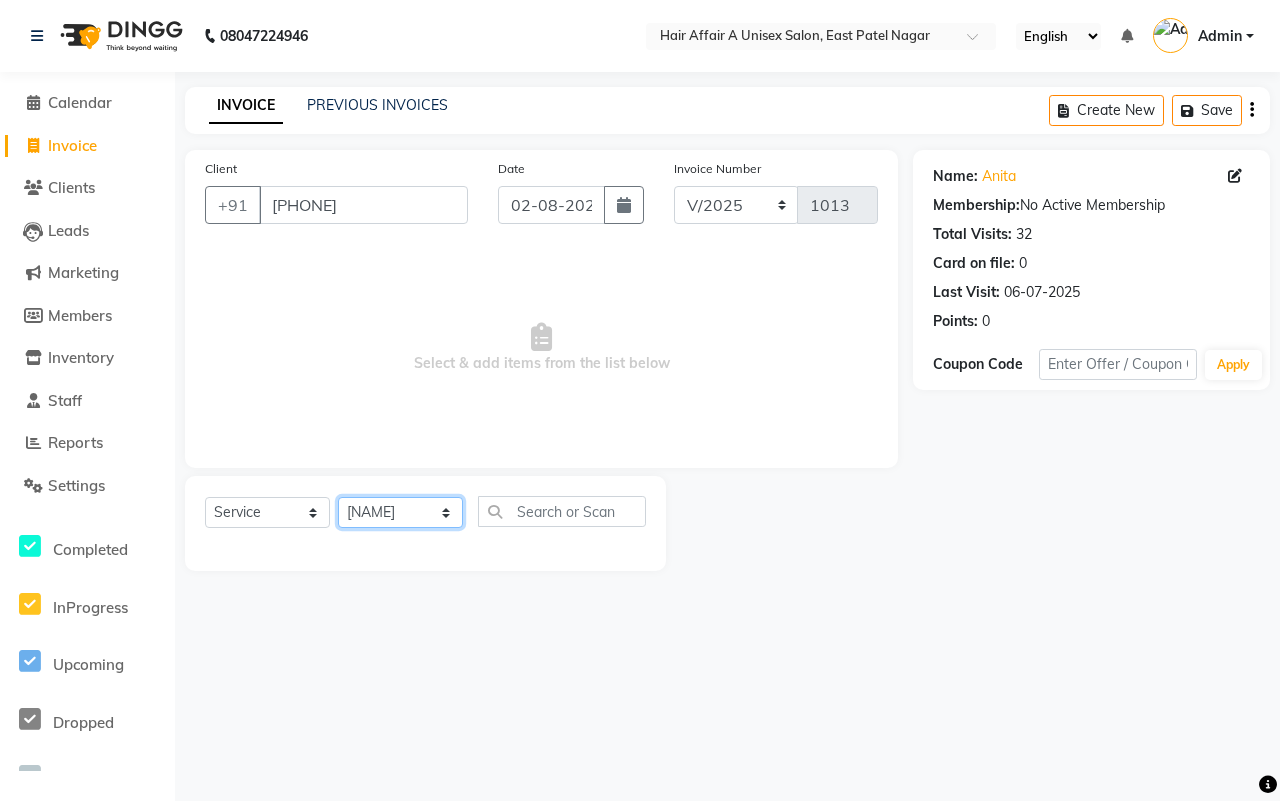 click on "Select Stylist [NAME] [NAME] [NAME] [NAME] [NAME] [NAME] [NAME] [NAME] [NAME] [NAME] [NAME] [NAME]" 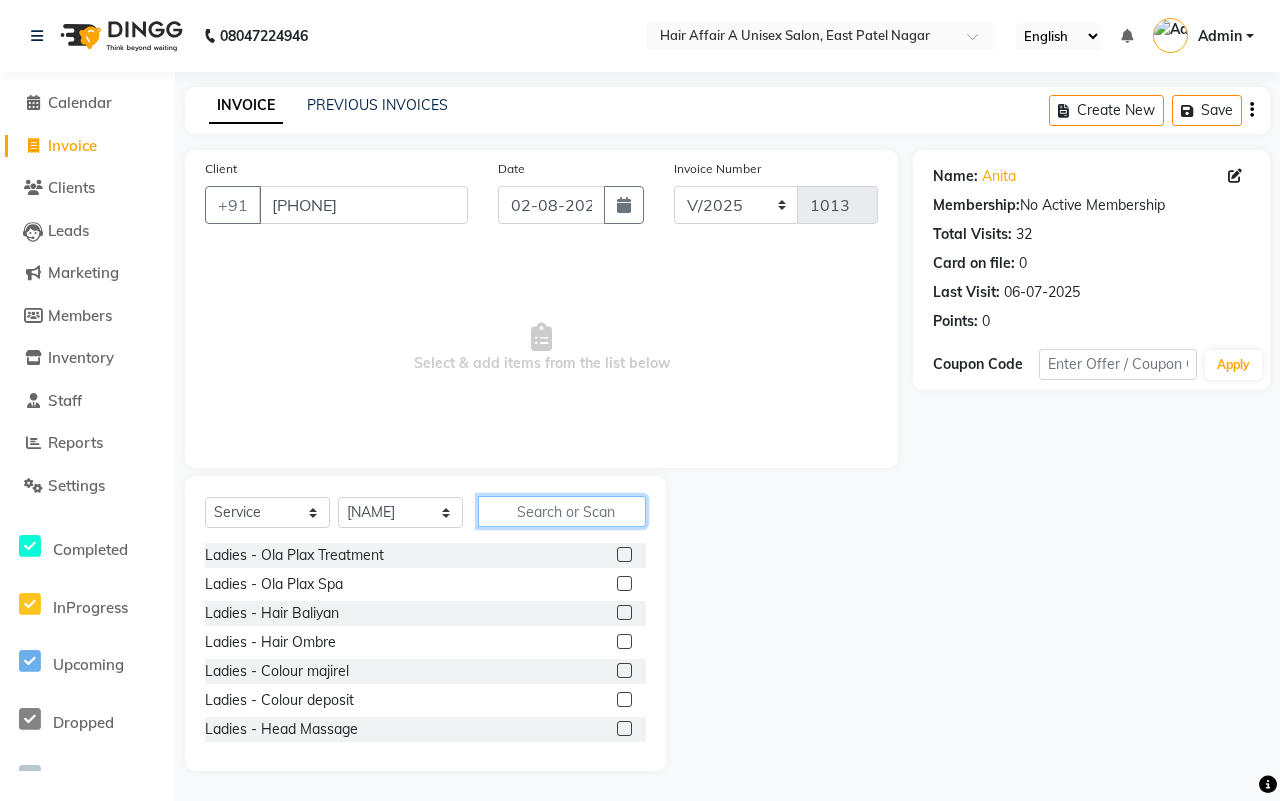 click 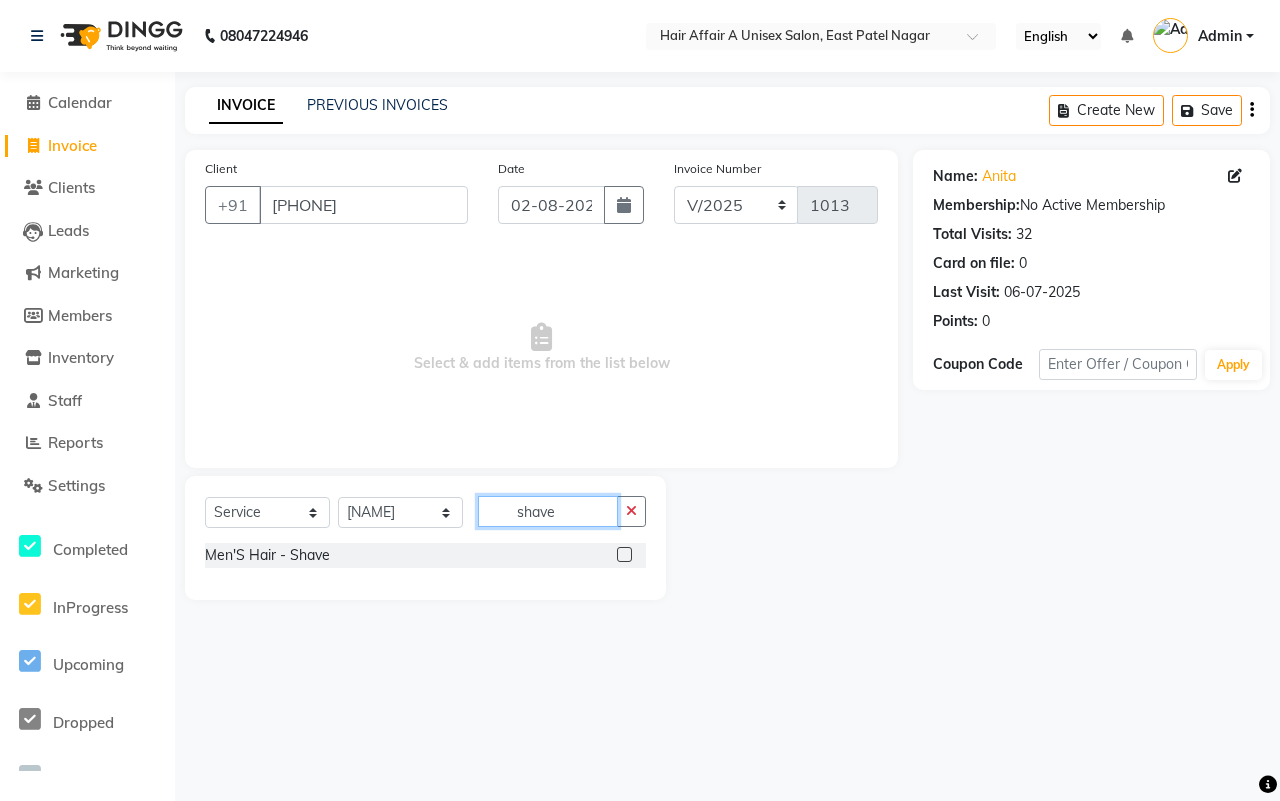 type on "shave" 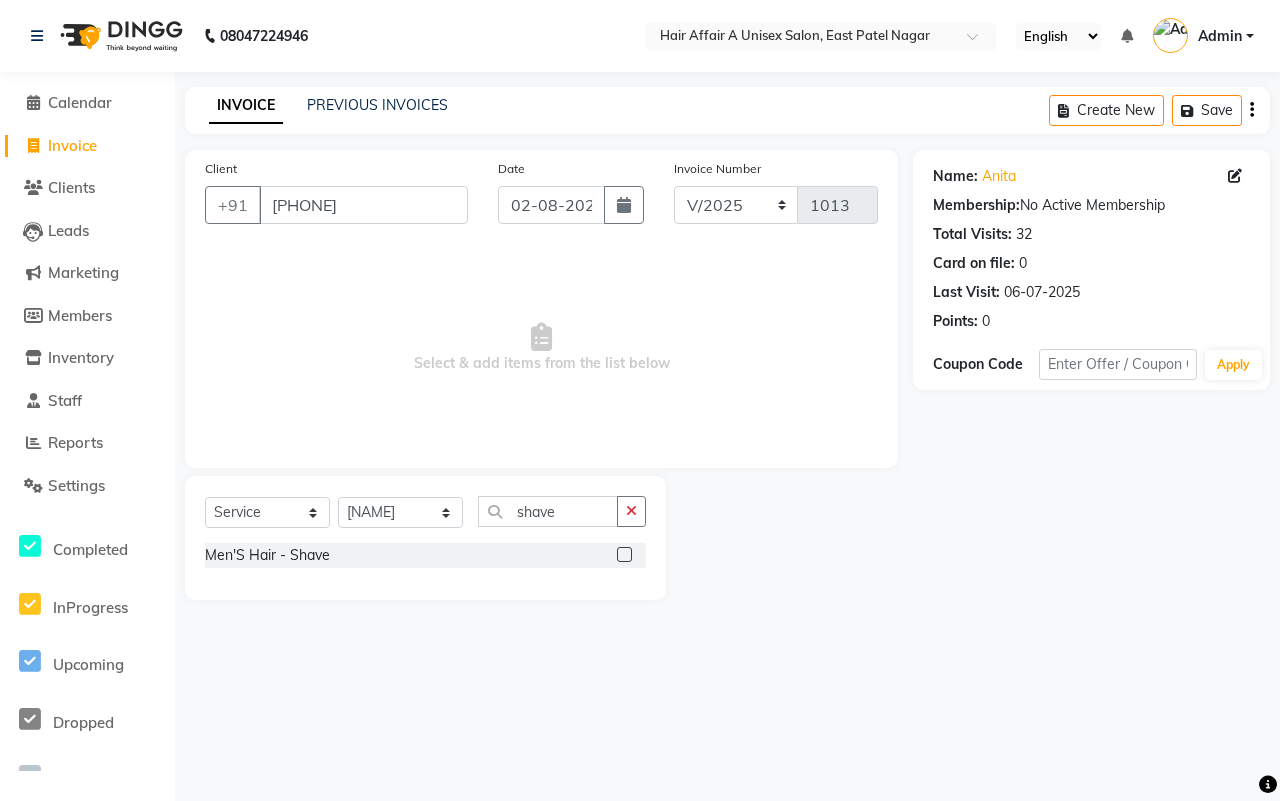 click 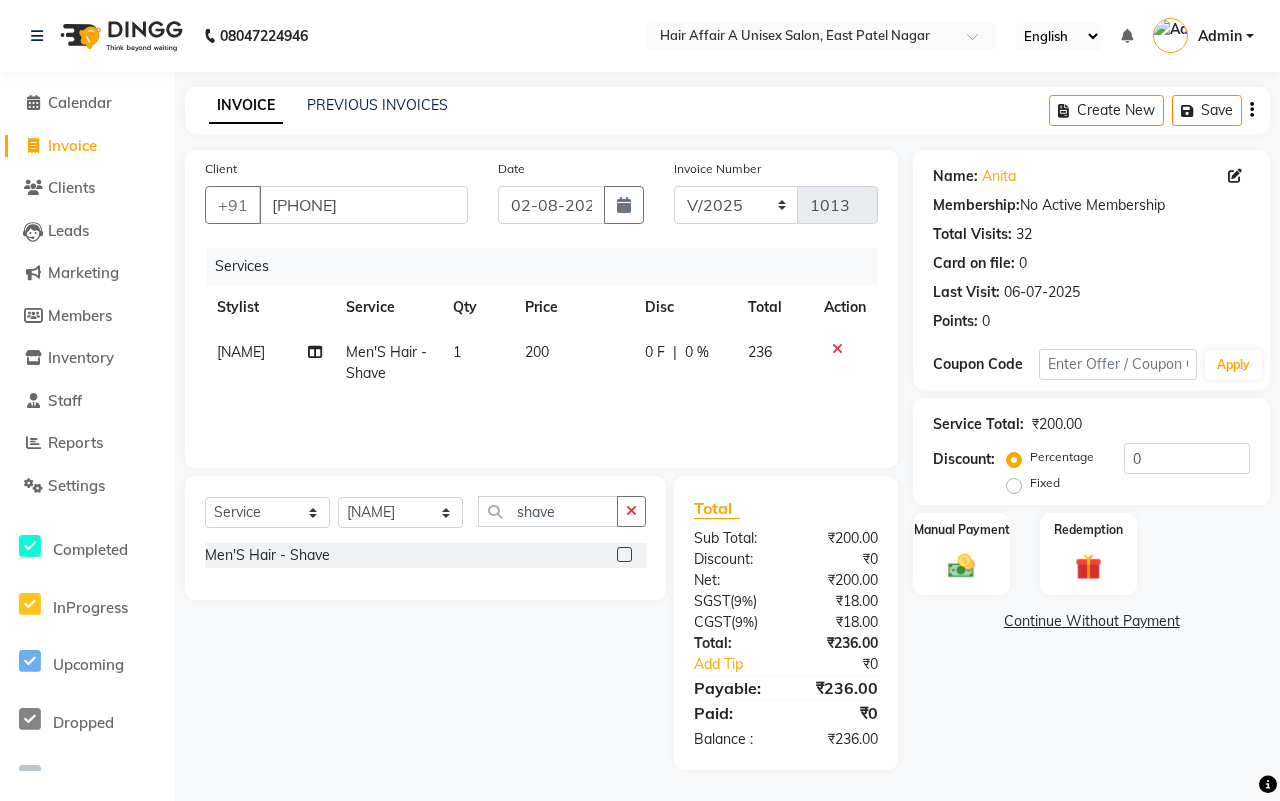 click 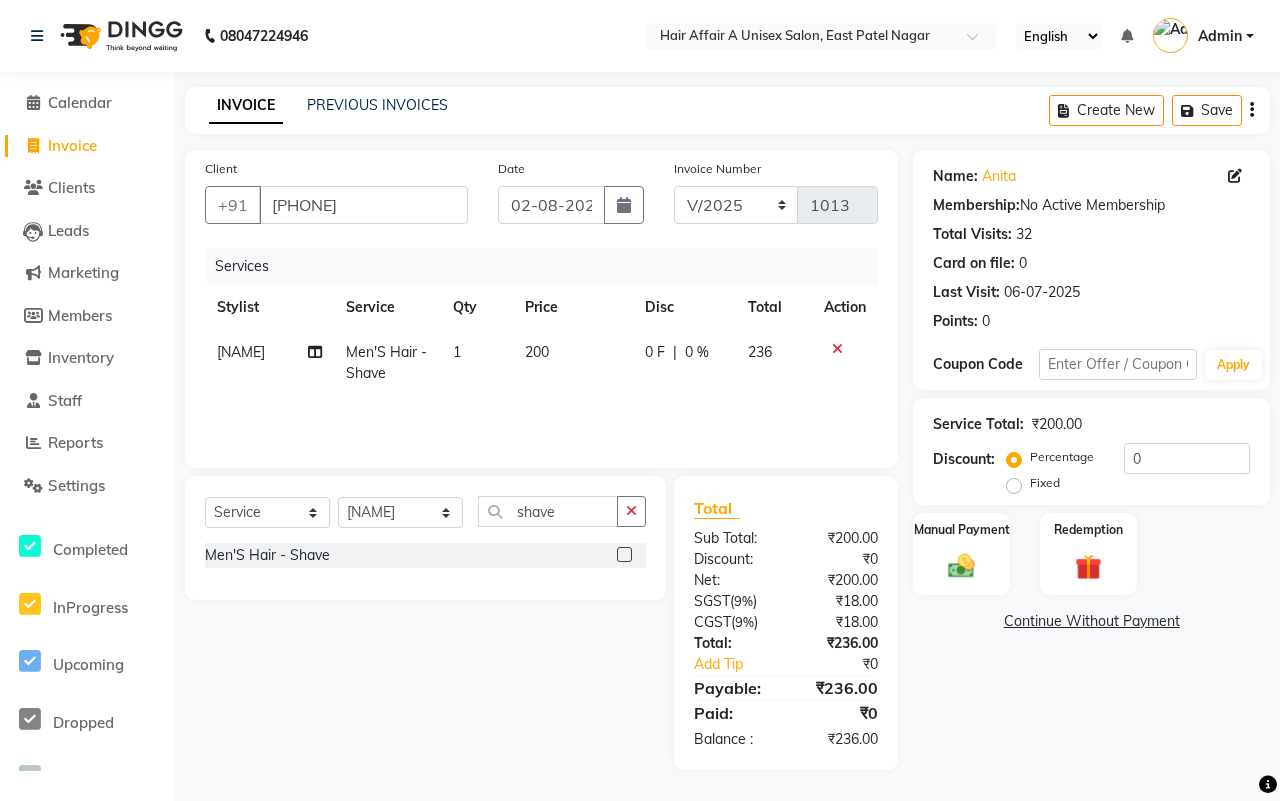 click at bounding box center [623, 555] 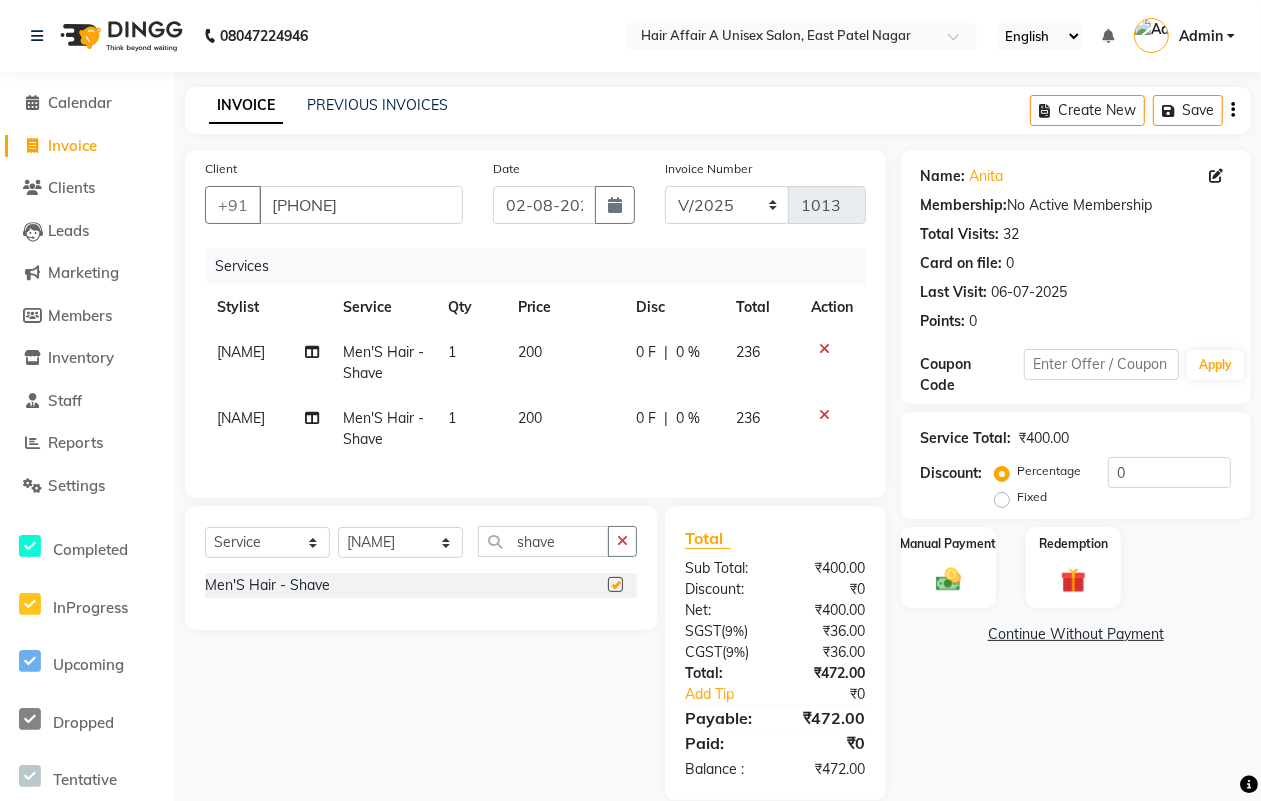 checkbox on "false" 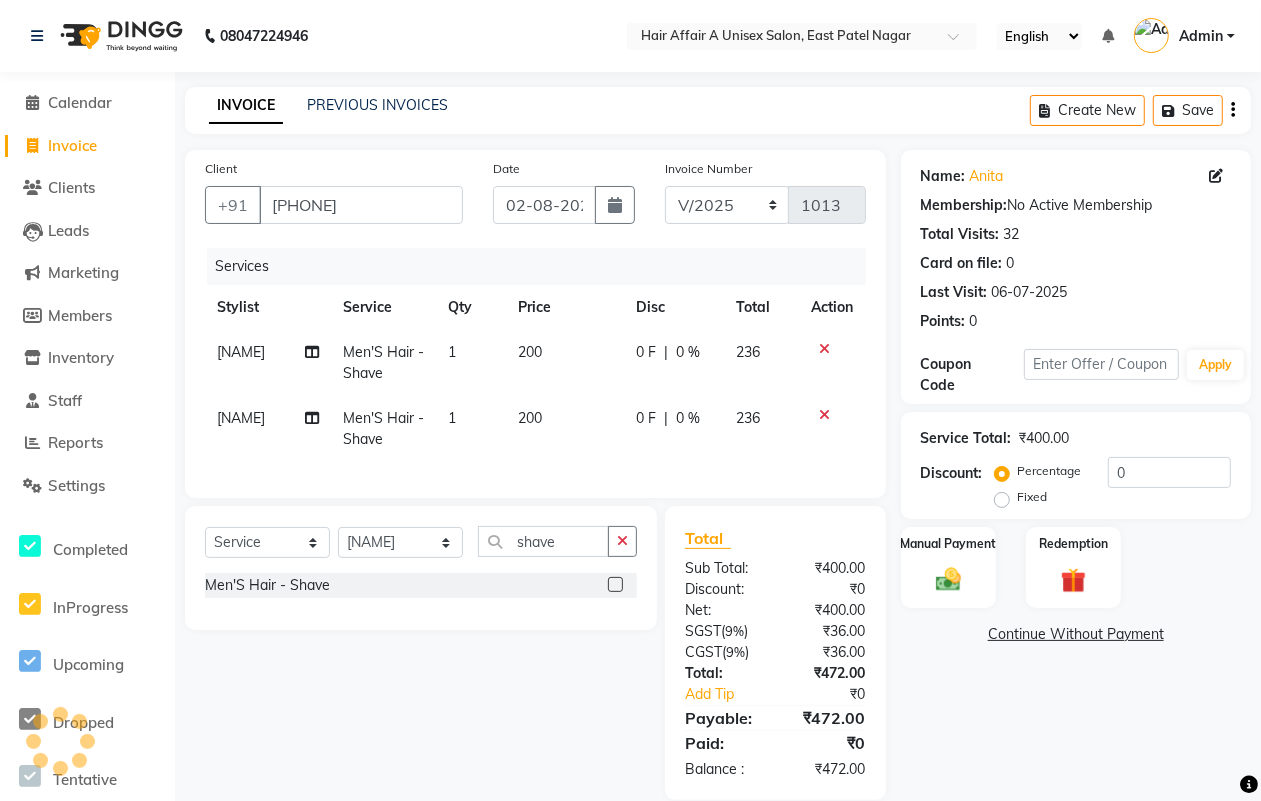 click on "[NAME]" 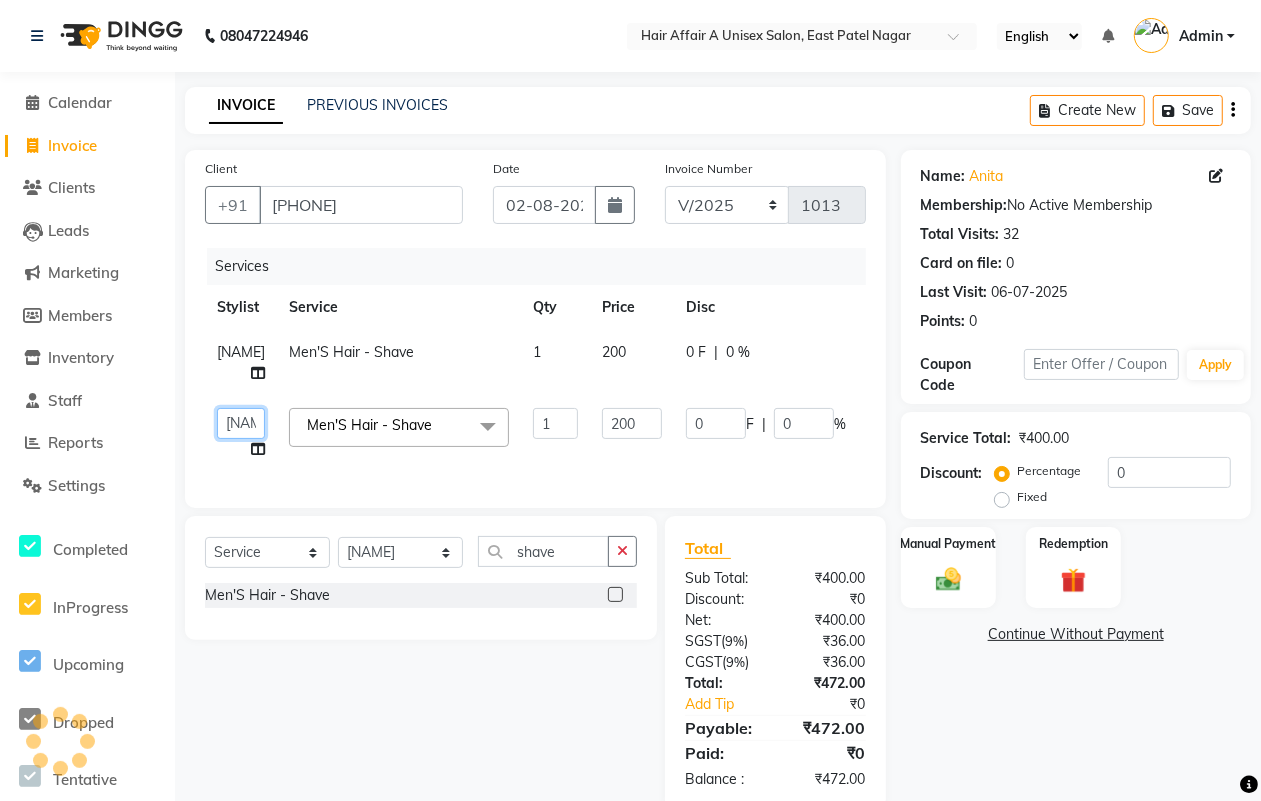 click on "[NAME]   [NAME]   [NAME]   [NAME]   [NAME]   [NAME]   [NAME]   [NAME]   [NAME]   [NAME]   [NAME]   [NAME]" 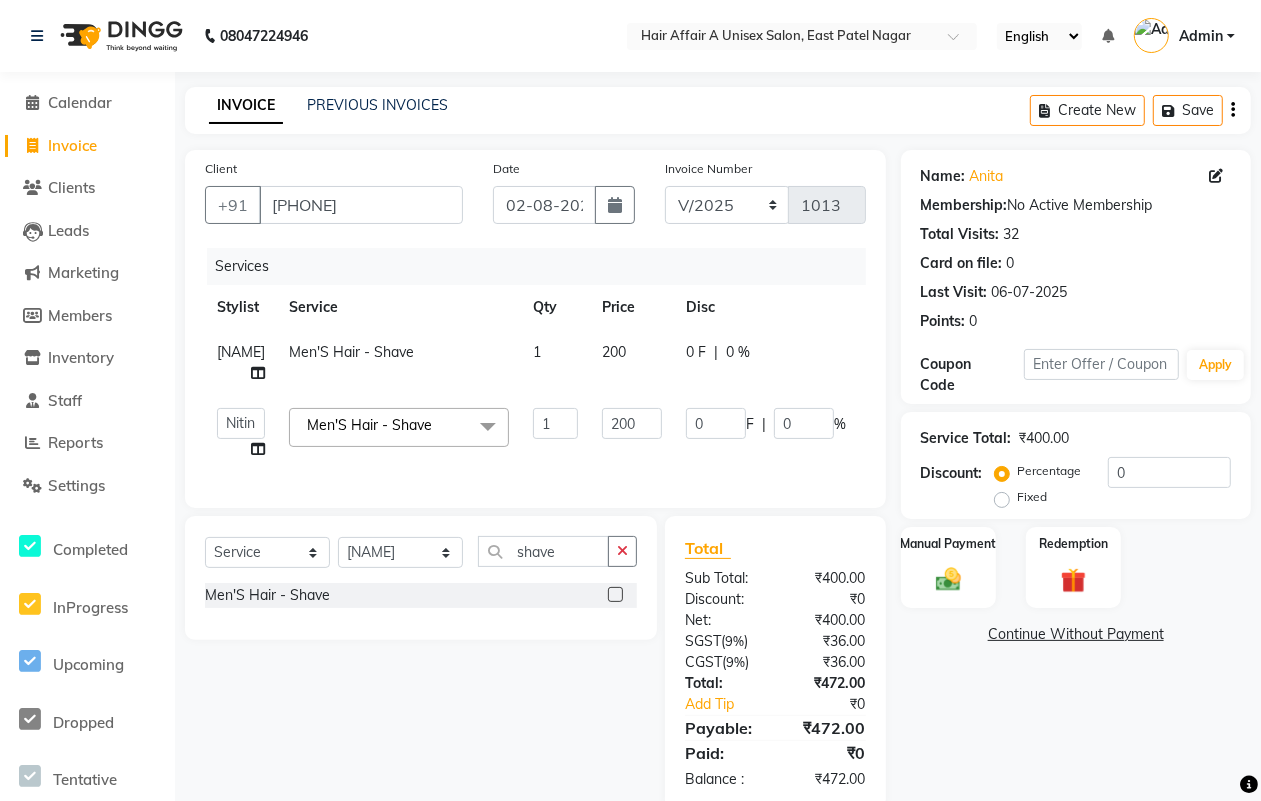 select on "25232" 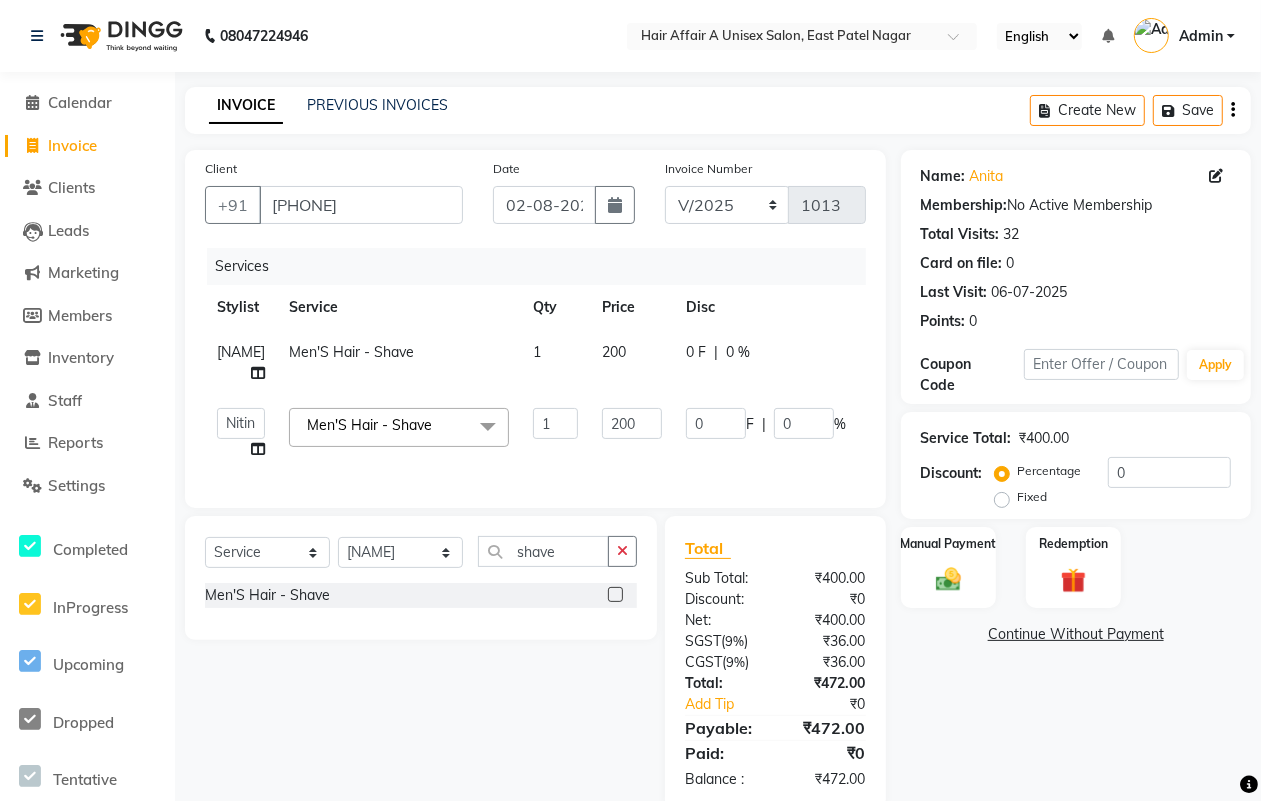 select on "25231" 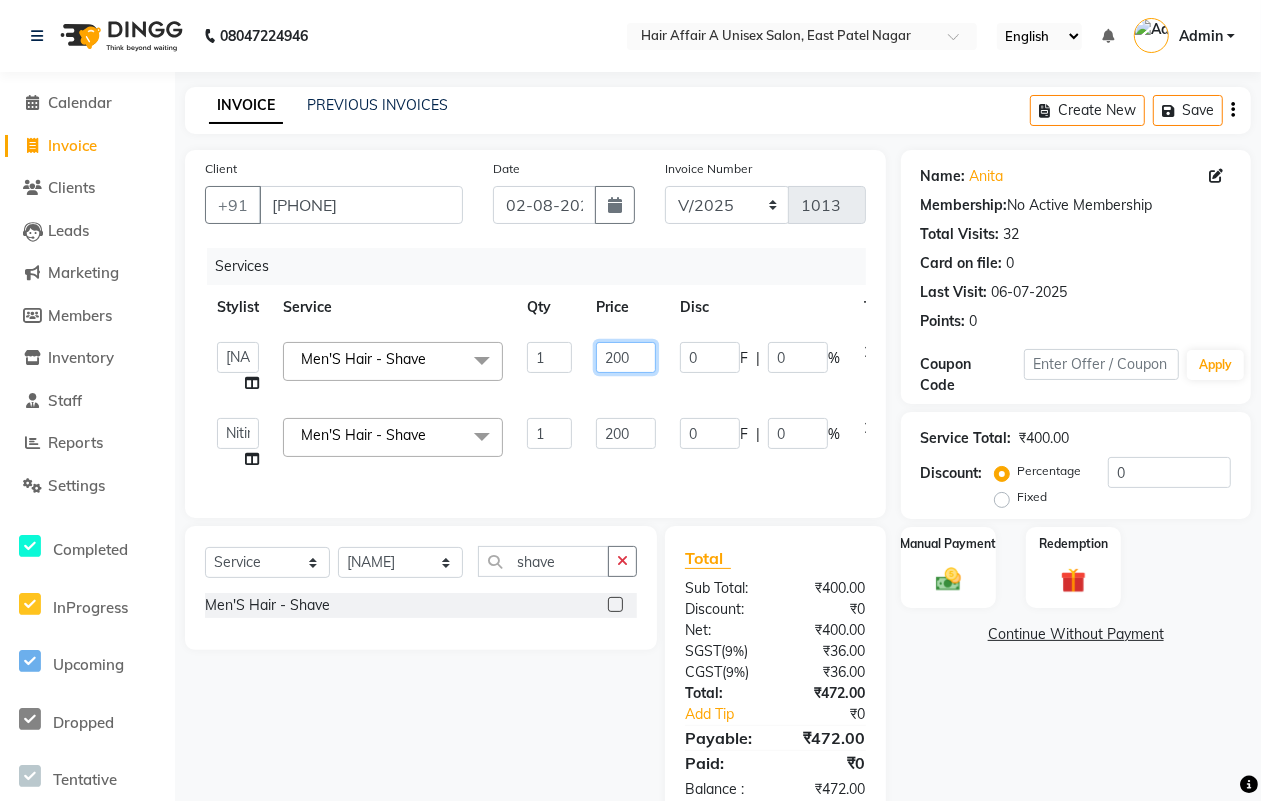 click on "200" 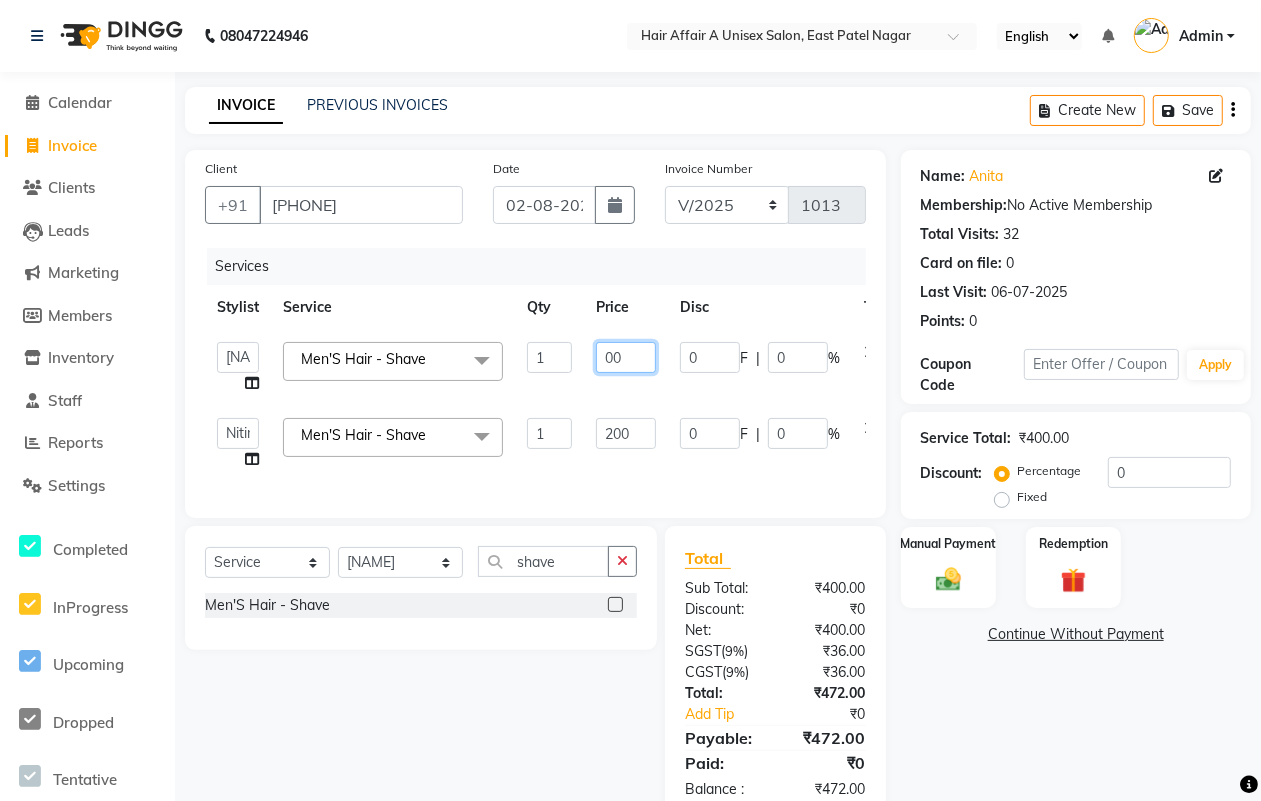 type on "100" 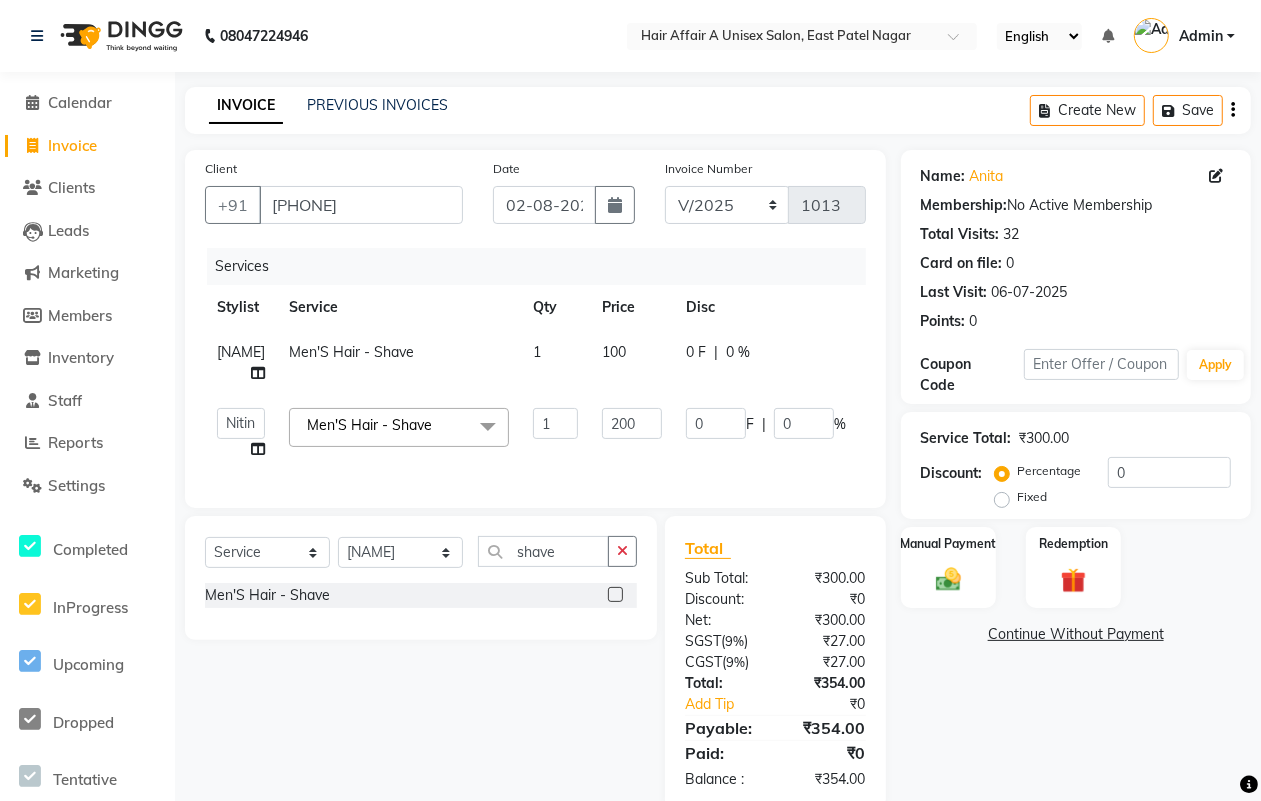 click on "₹300.00" 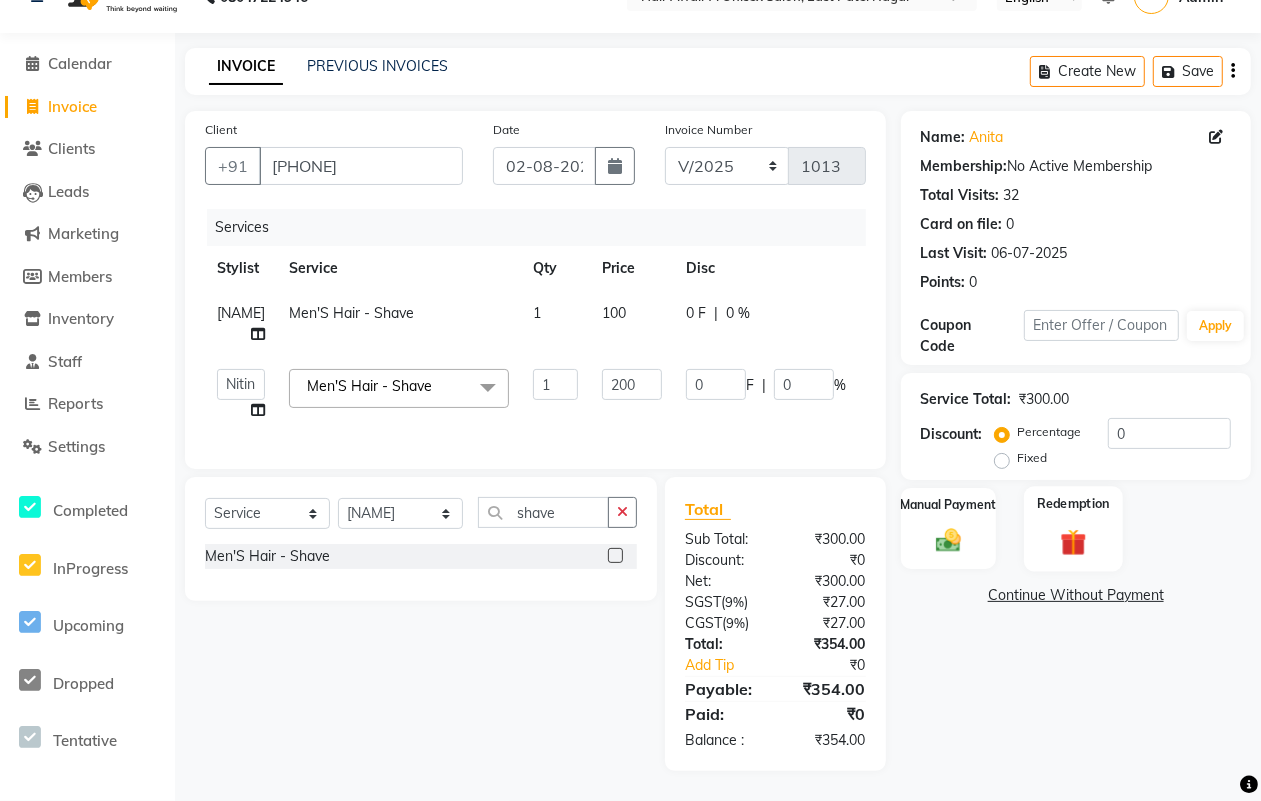 scroll, scrollTop: 57, scrollLeft: 0, axis: vertical 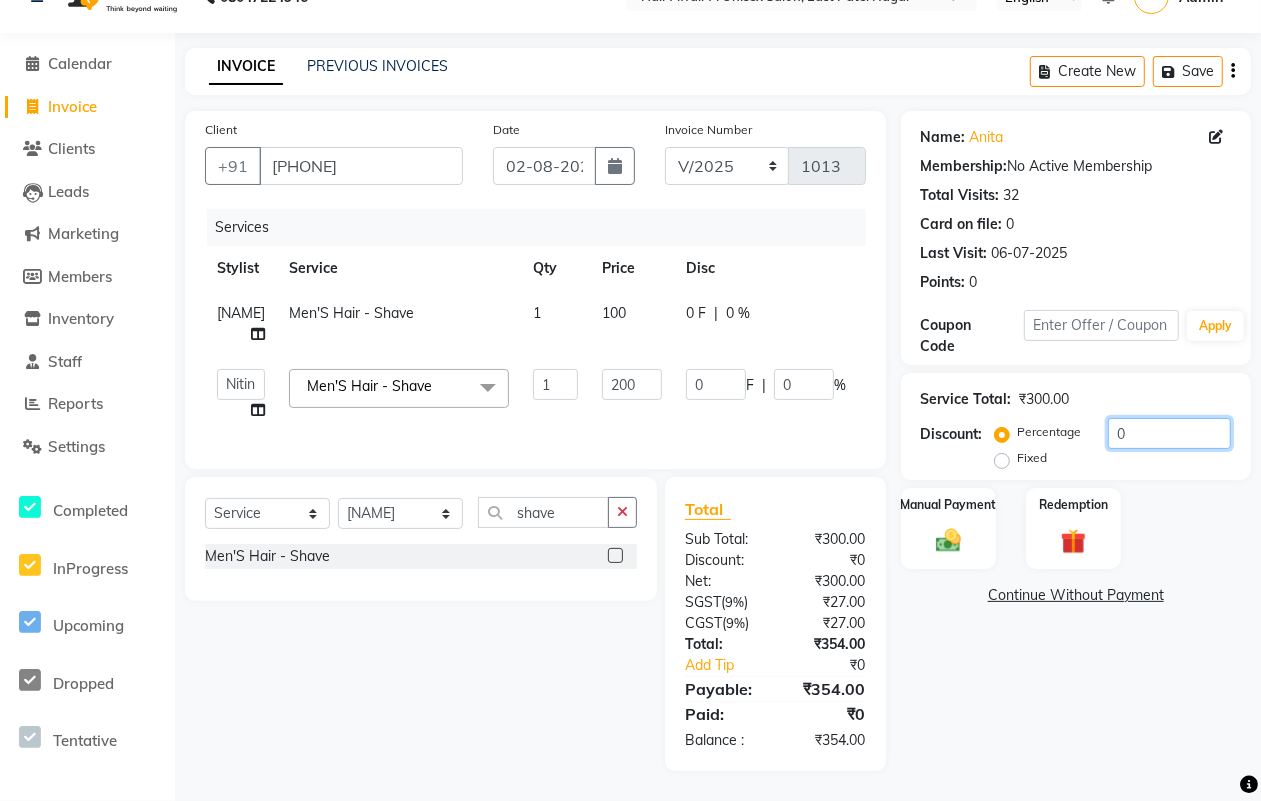 click on "0" 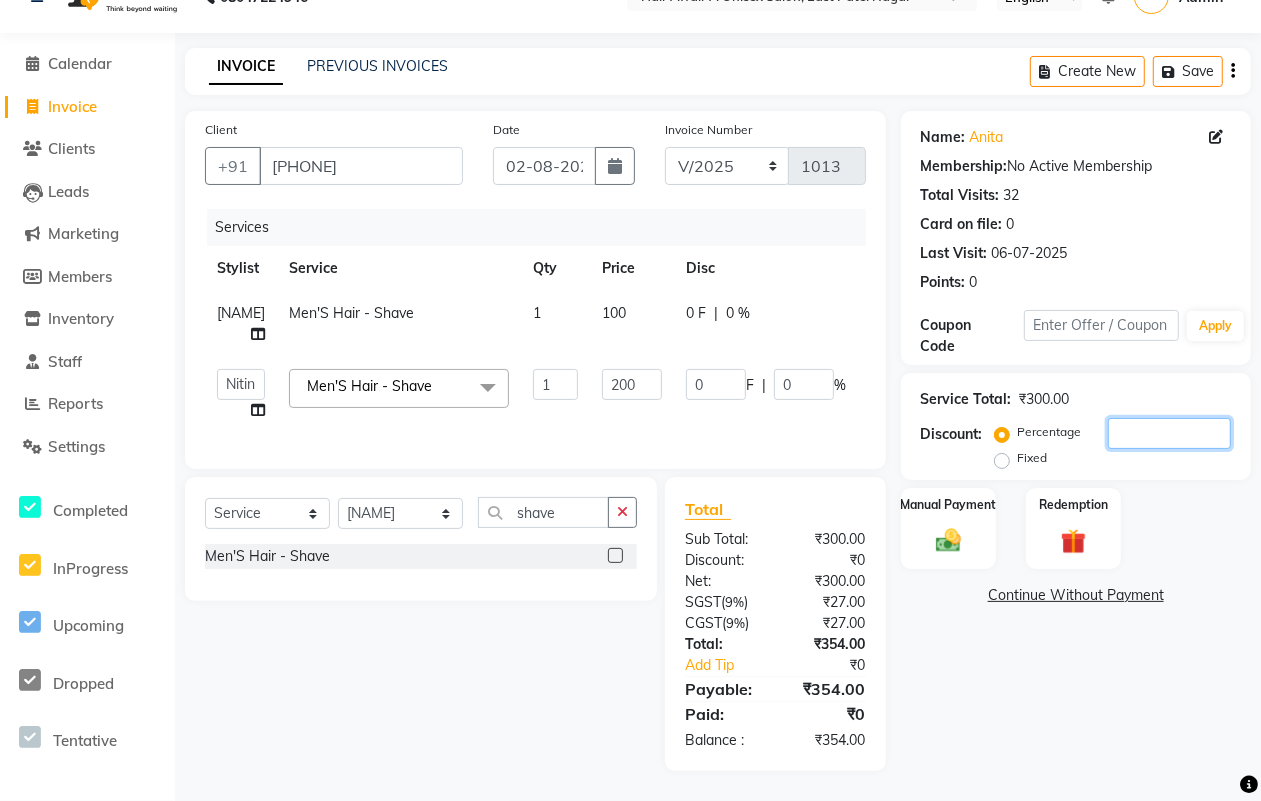 type on "1" 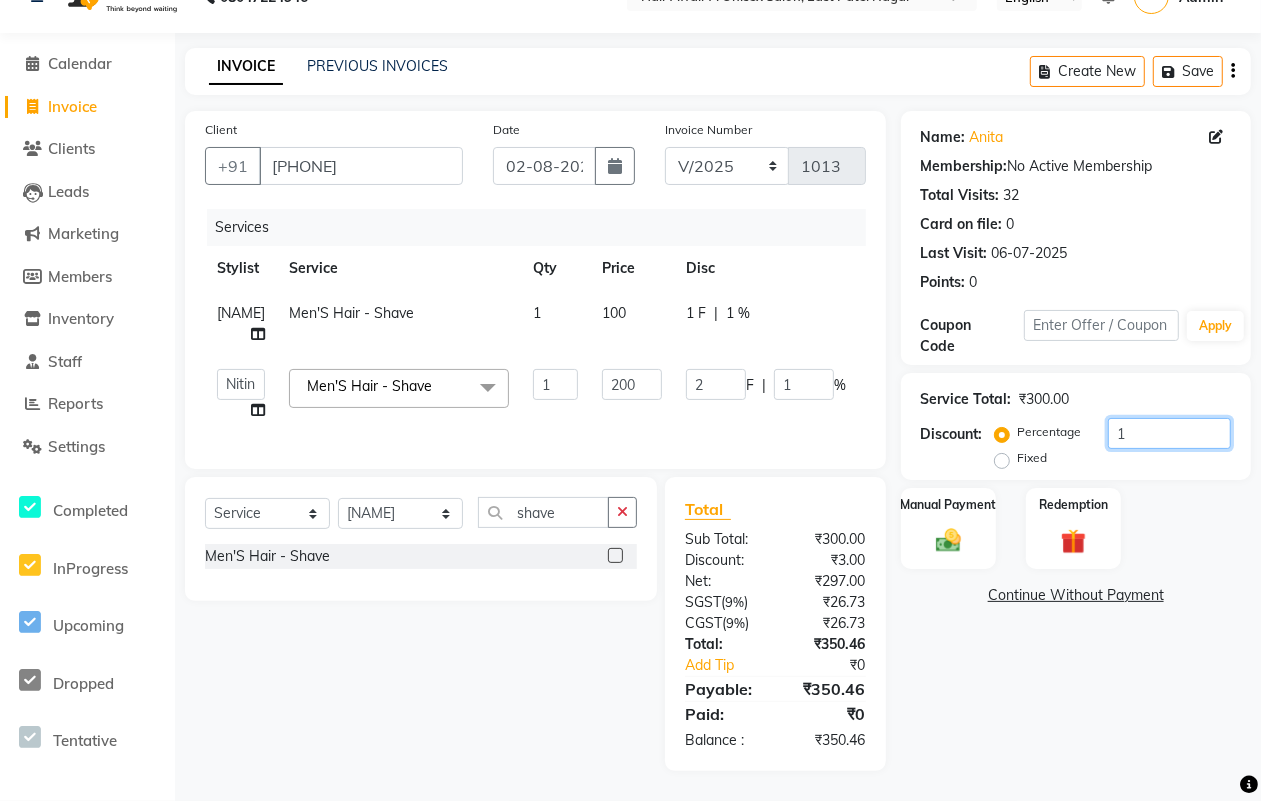 type on "15" 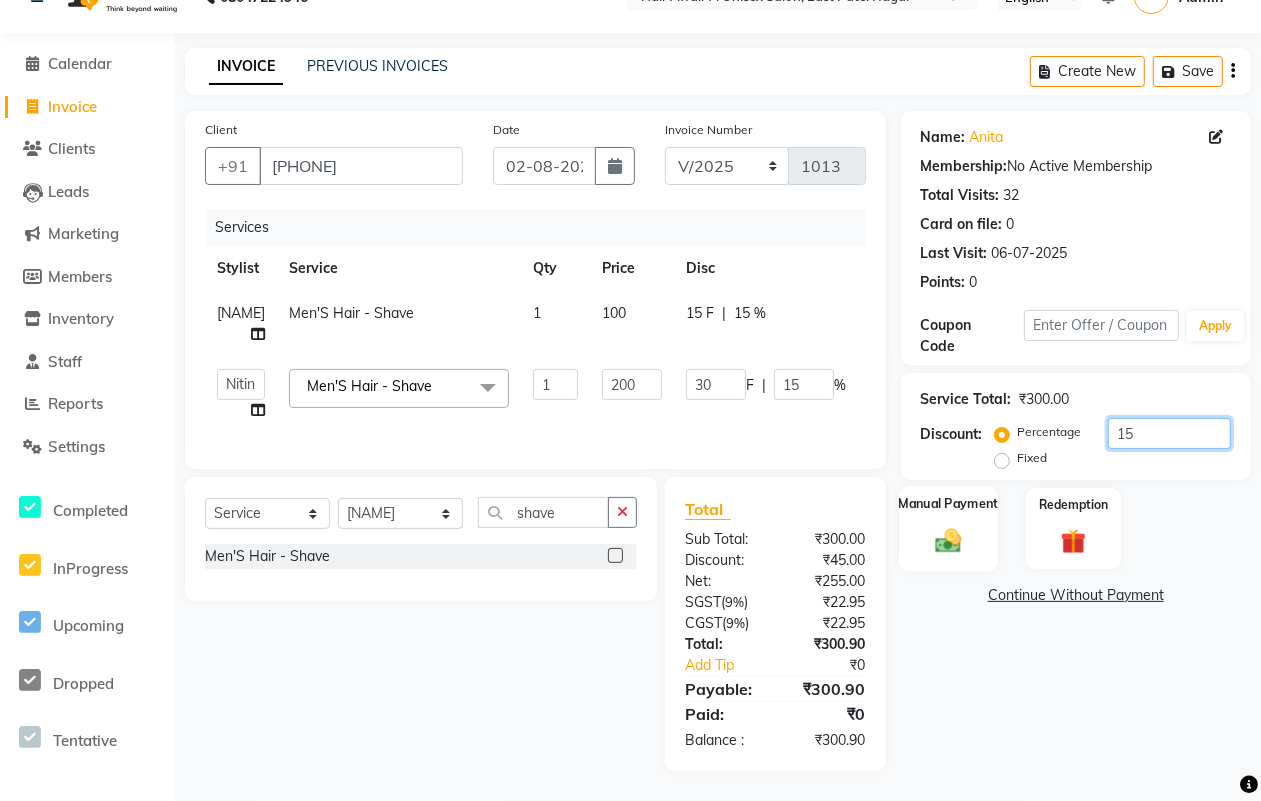 type on "15" 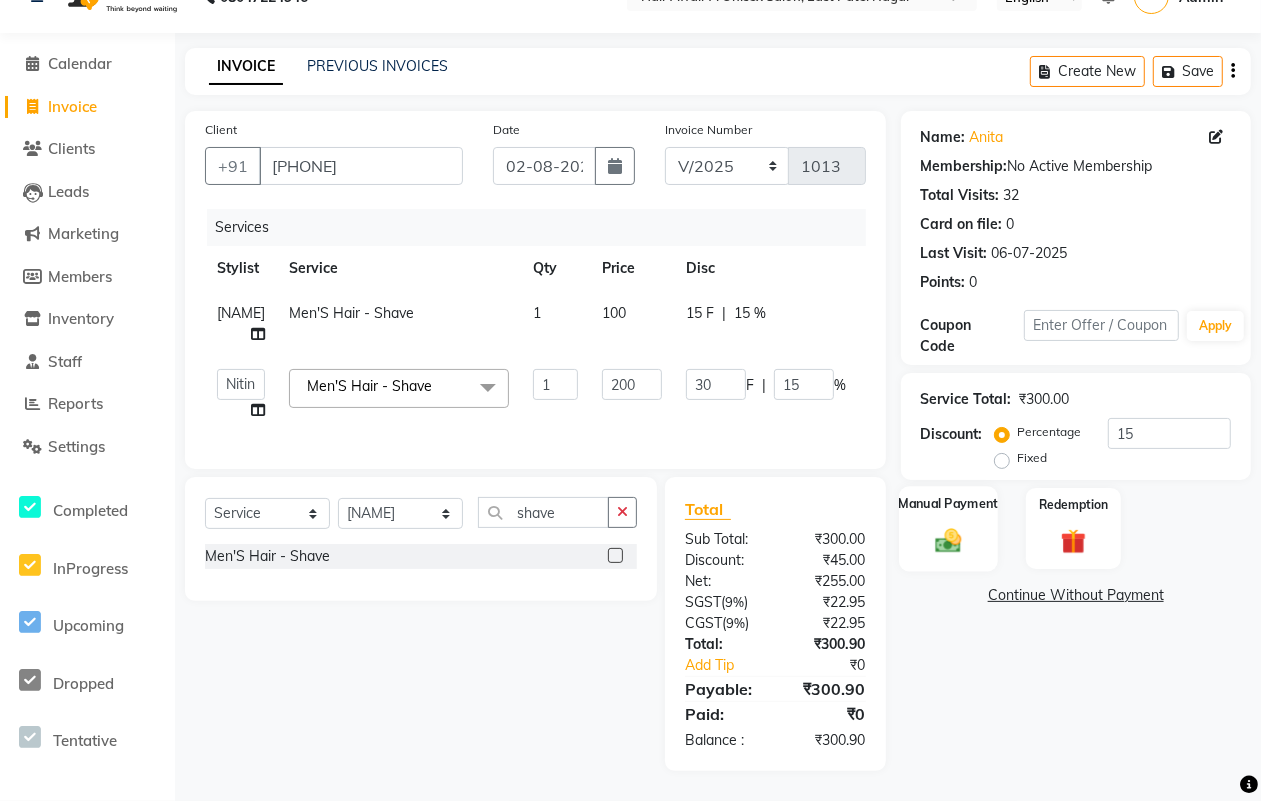 click on "Manual Payment" 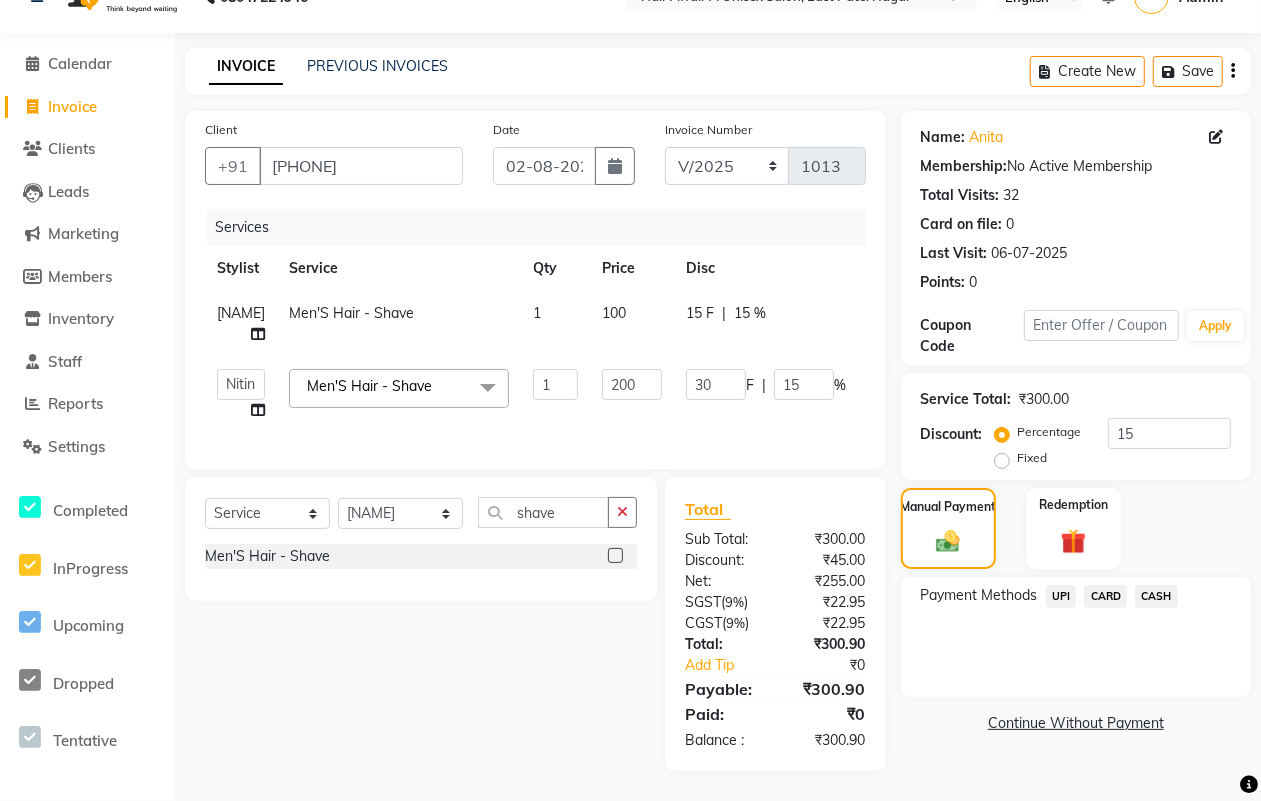 click on "CASH" 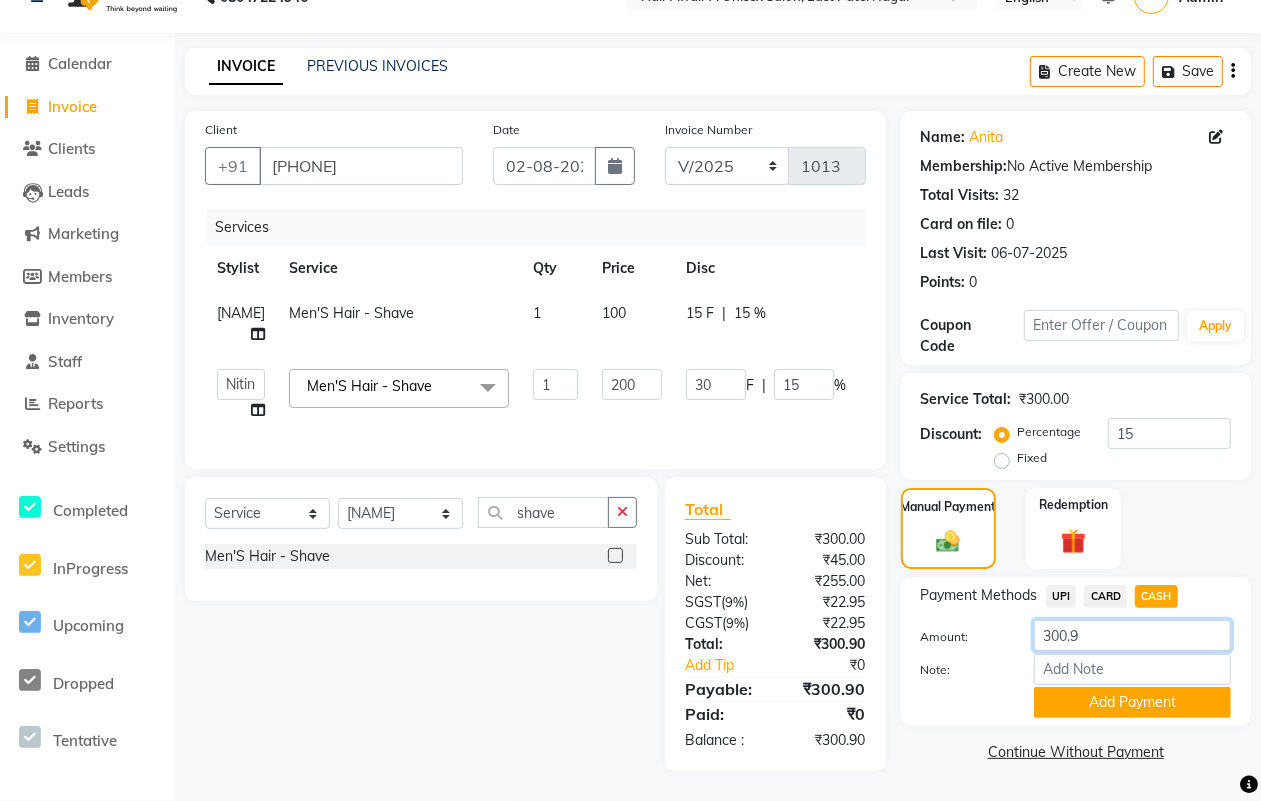 click on "300.9" 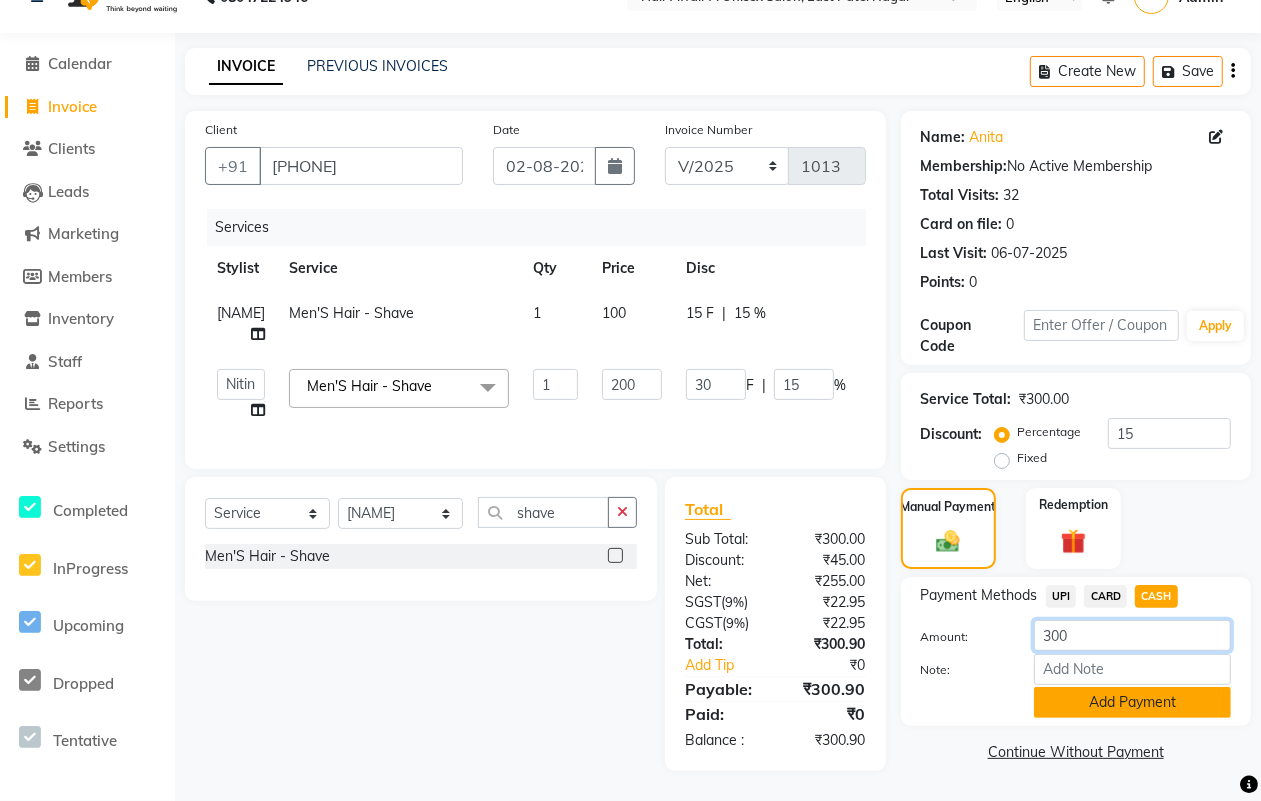 type on "300" 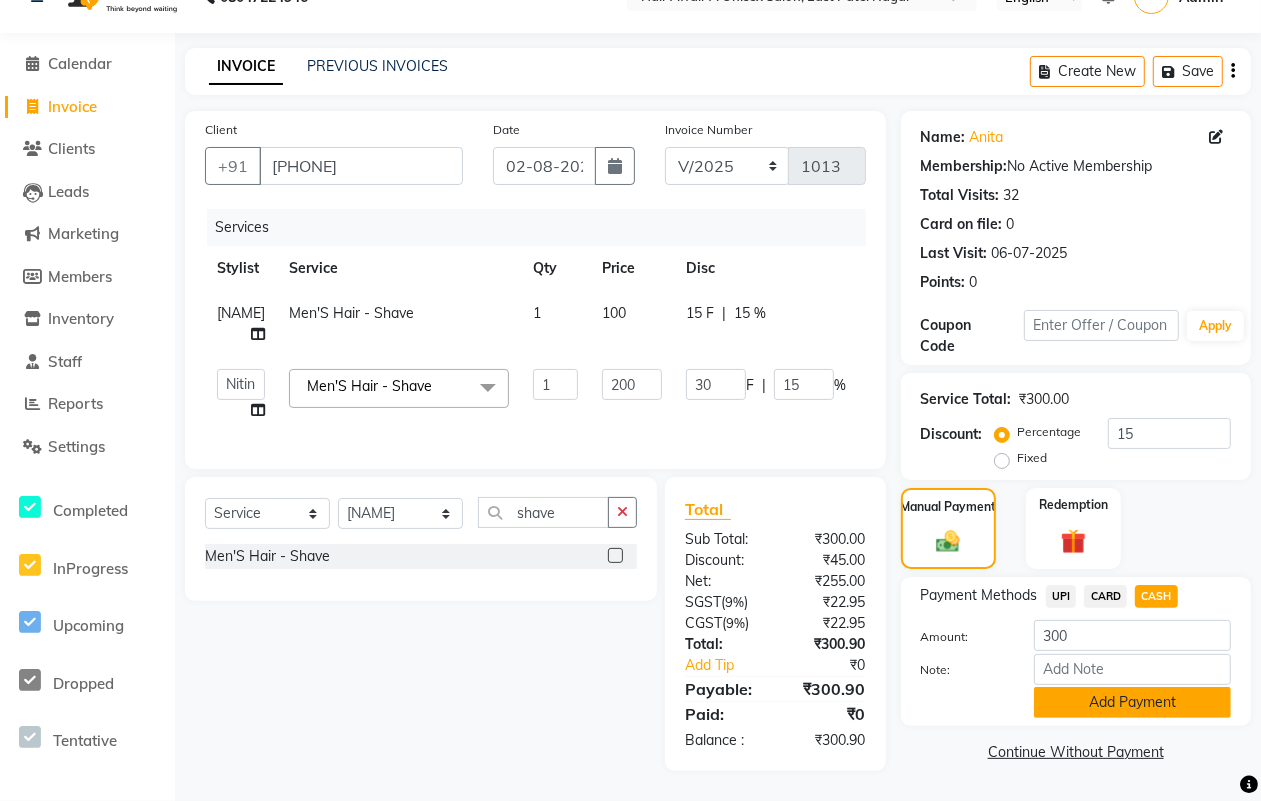 click on "Add Payment" 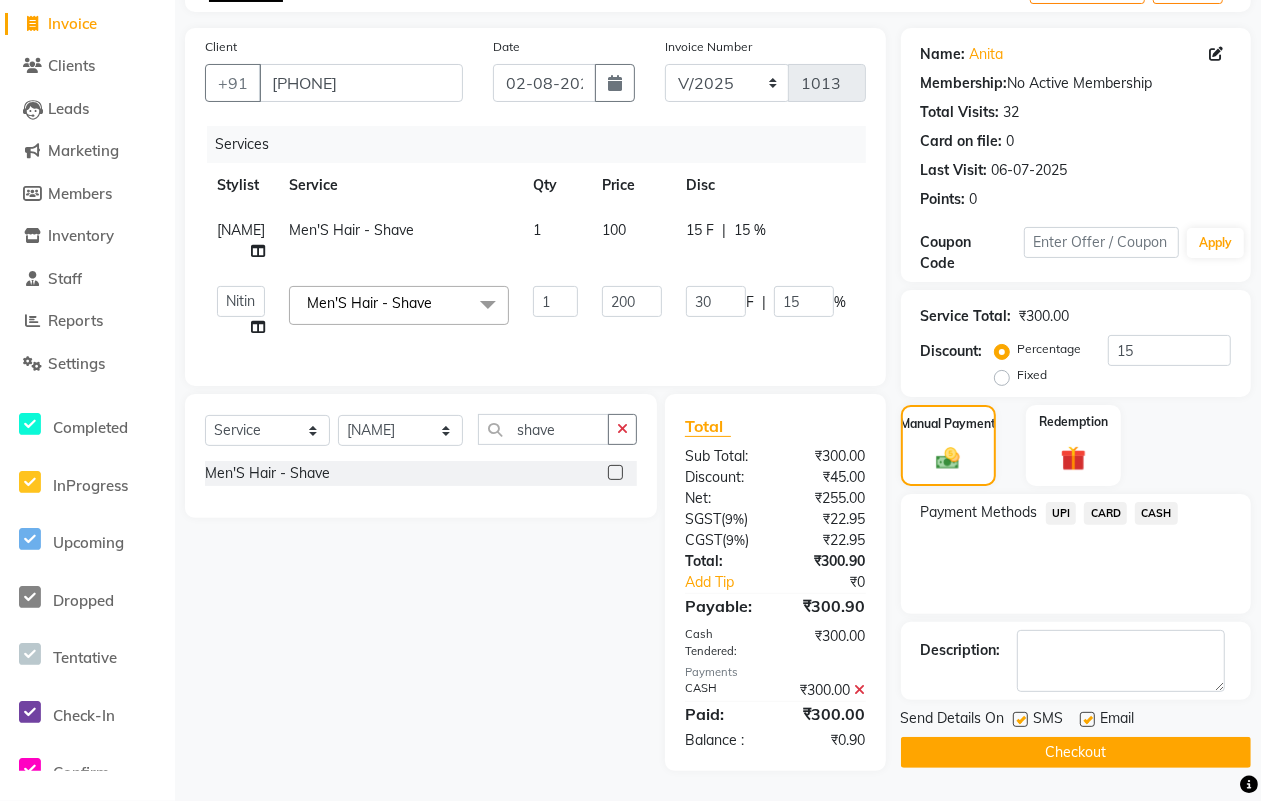 scroll, scrollTop: 141, scrollLeft: 0, axis: vertical 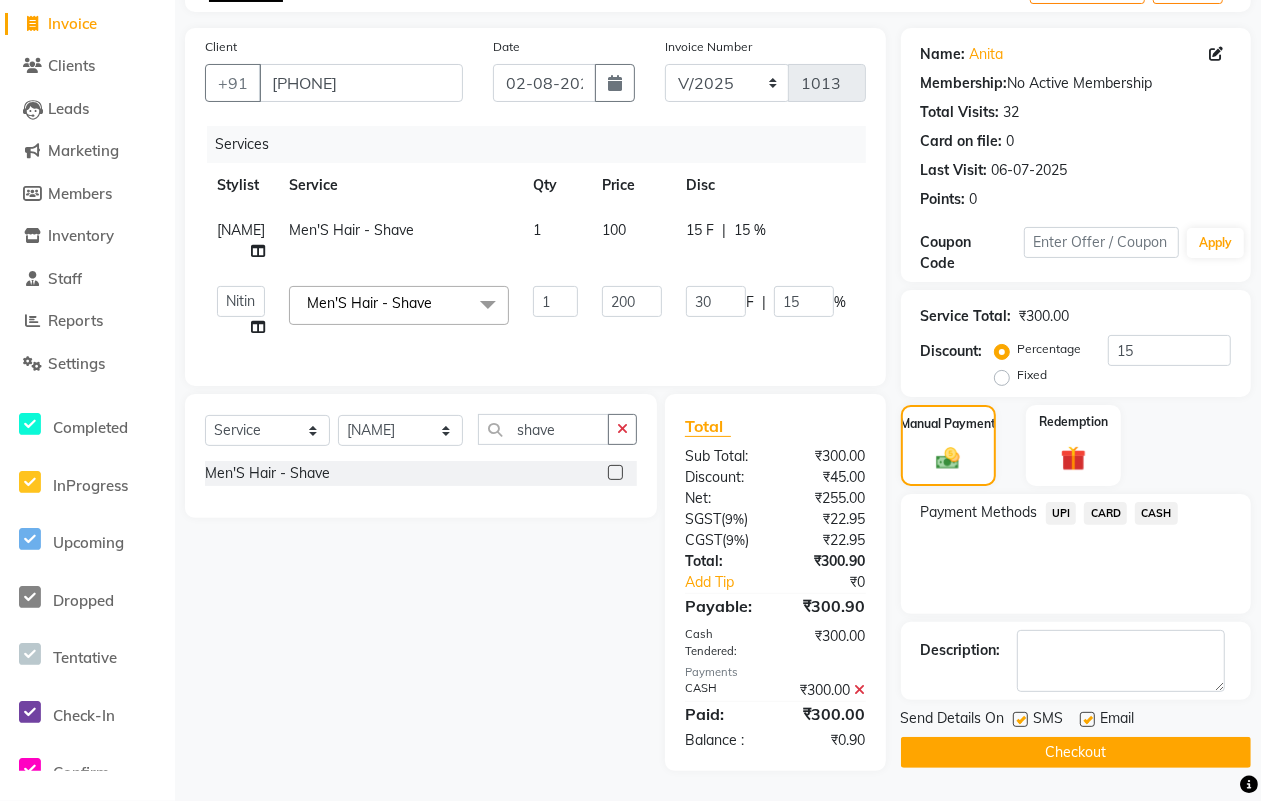 click 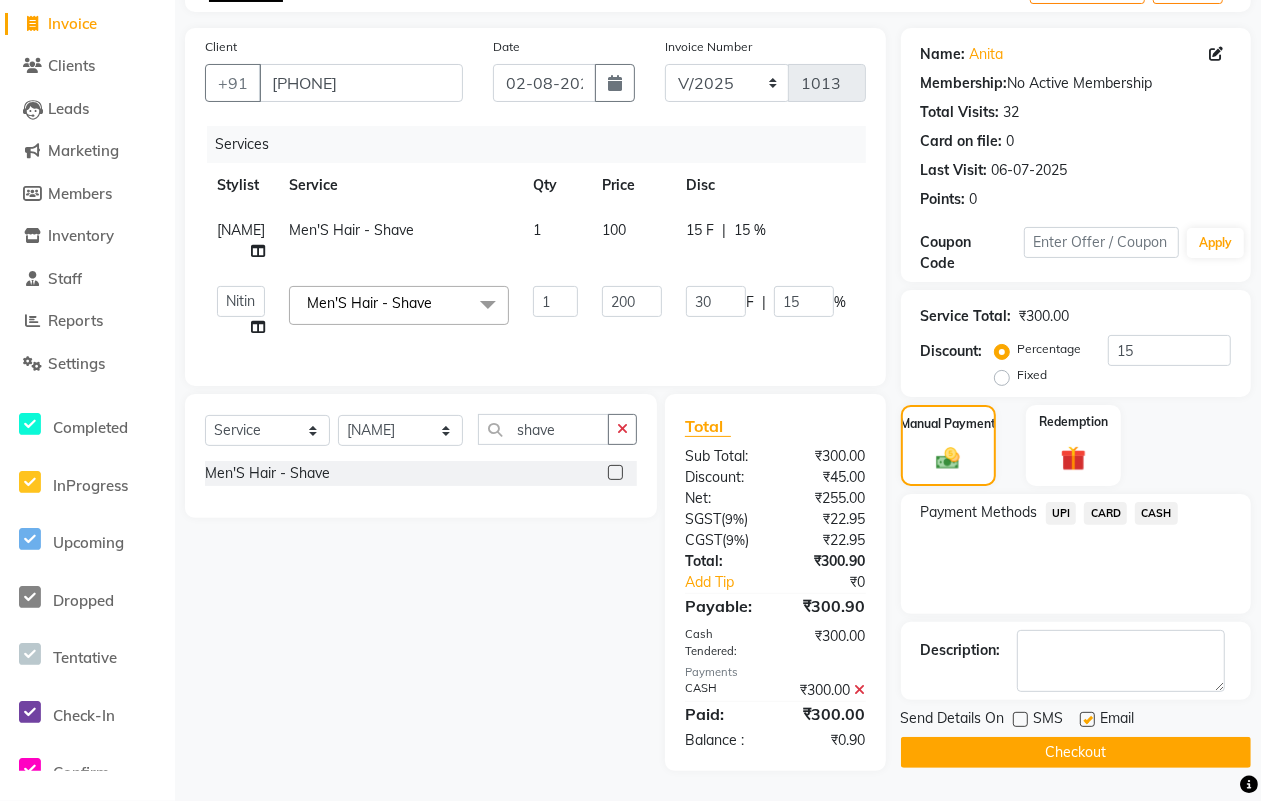click 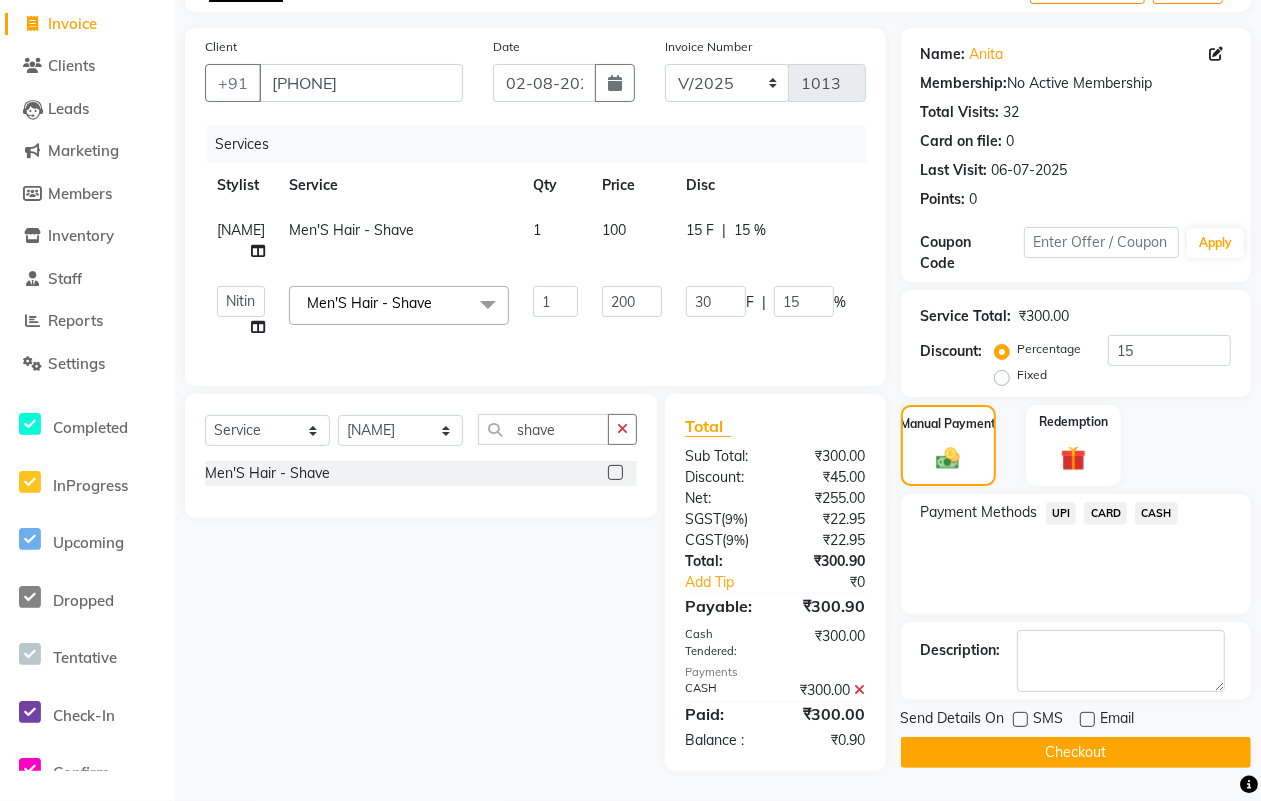 click on "Checkout" 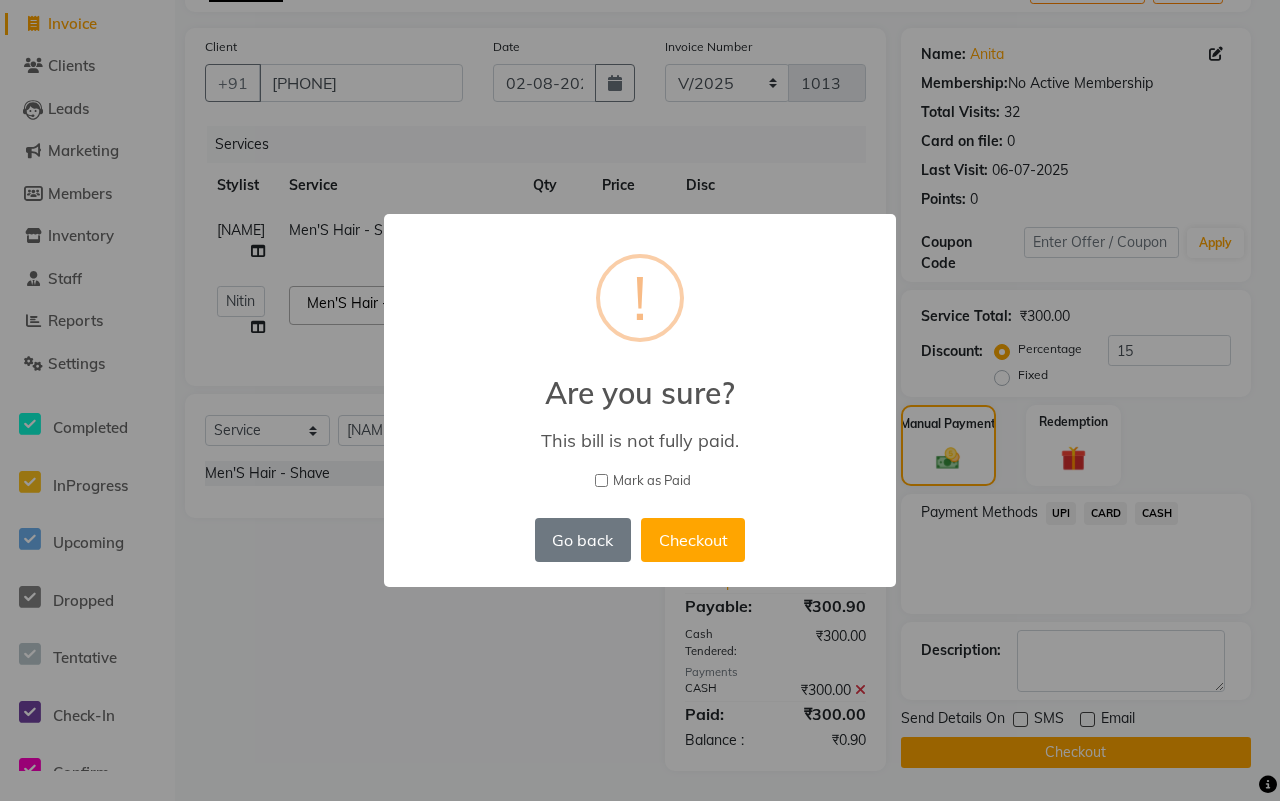 click on "Mark as Paid" at bounding box center (652, 481) 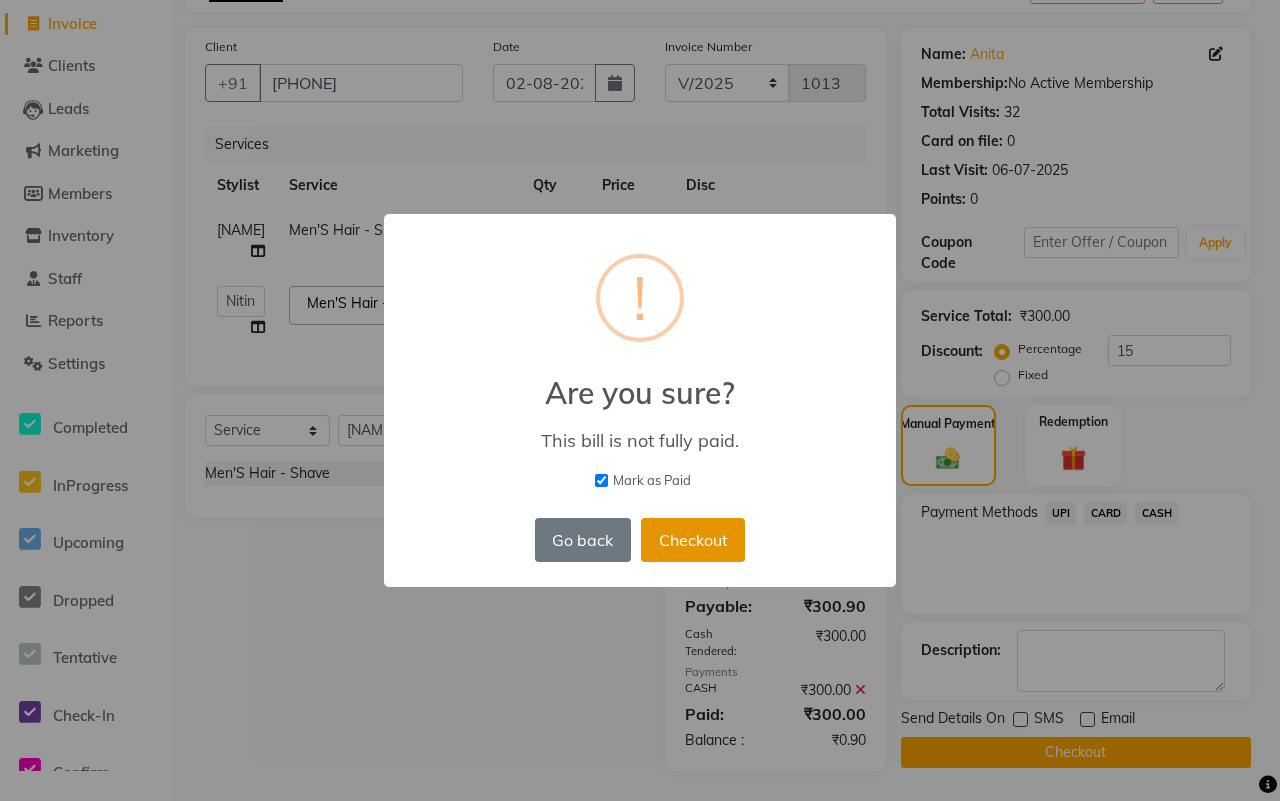 click on "Checkout" at bounding box center [693, 540] 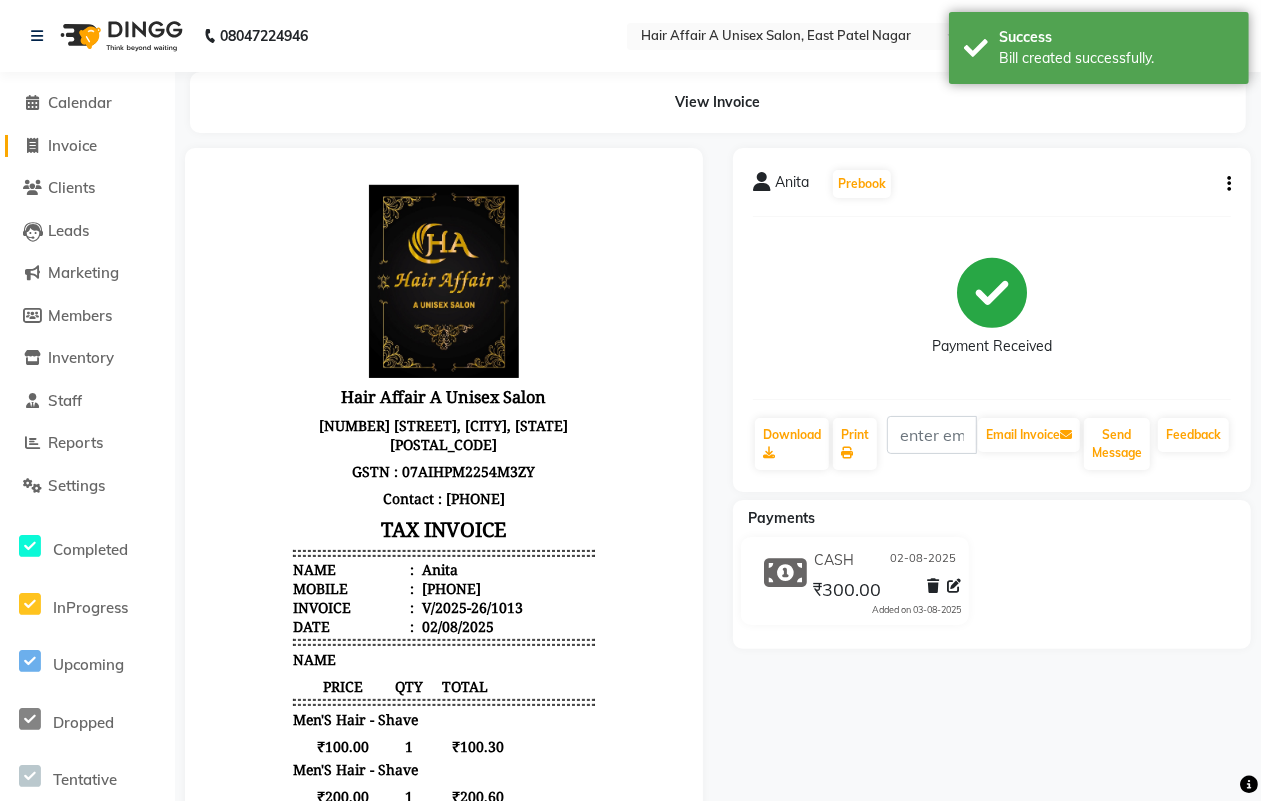 scroll, scrollTop: 0, scrollLeft: 0, axis: both 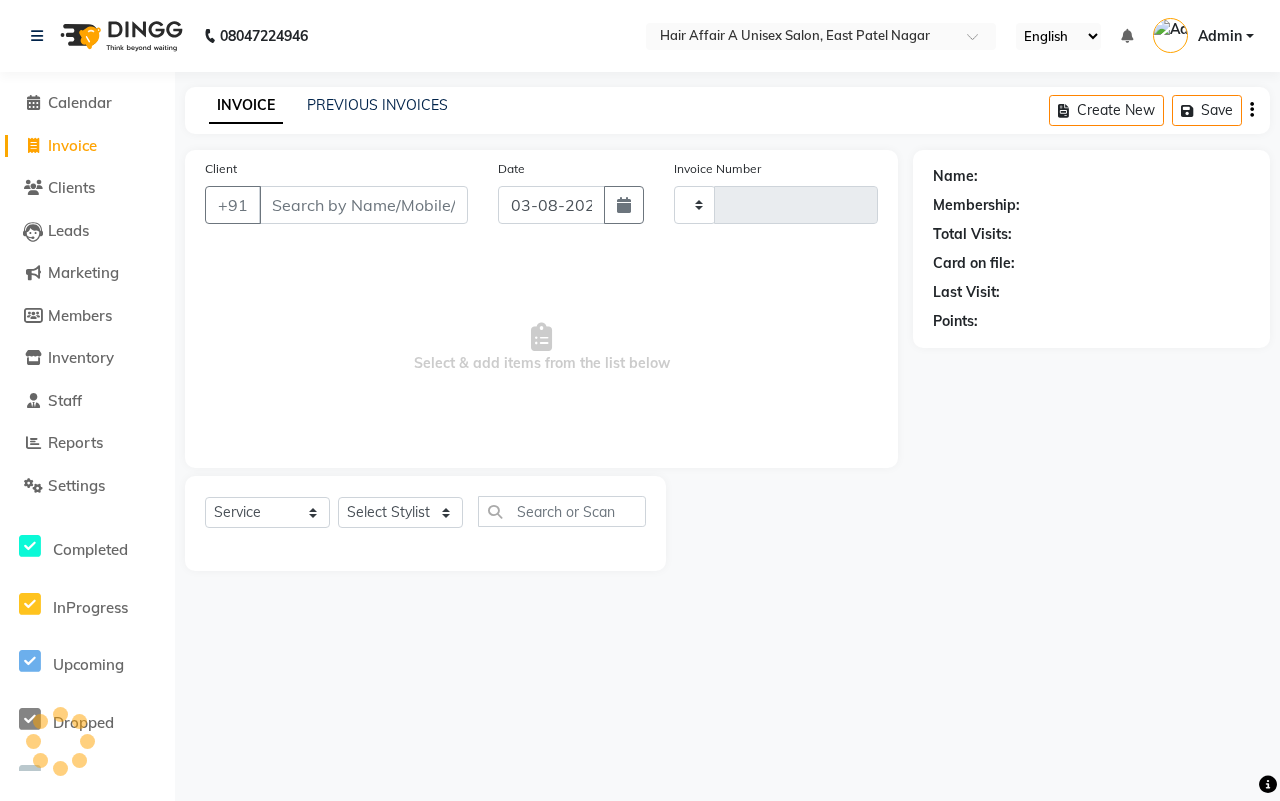 type on "1014" 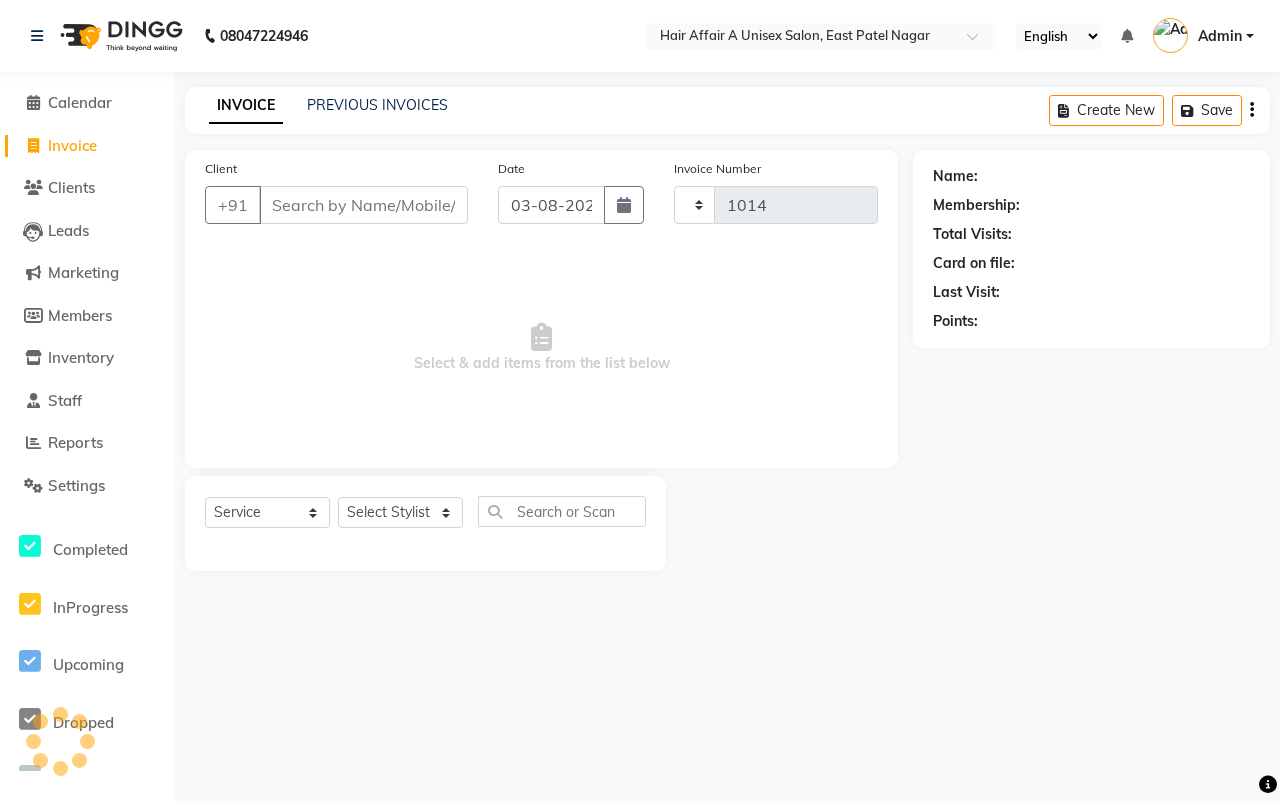 select on "4464" 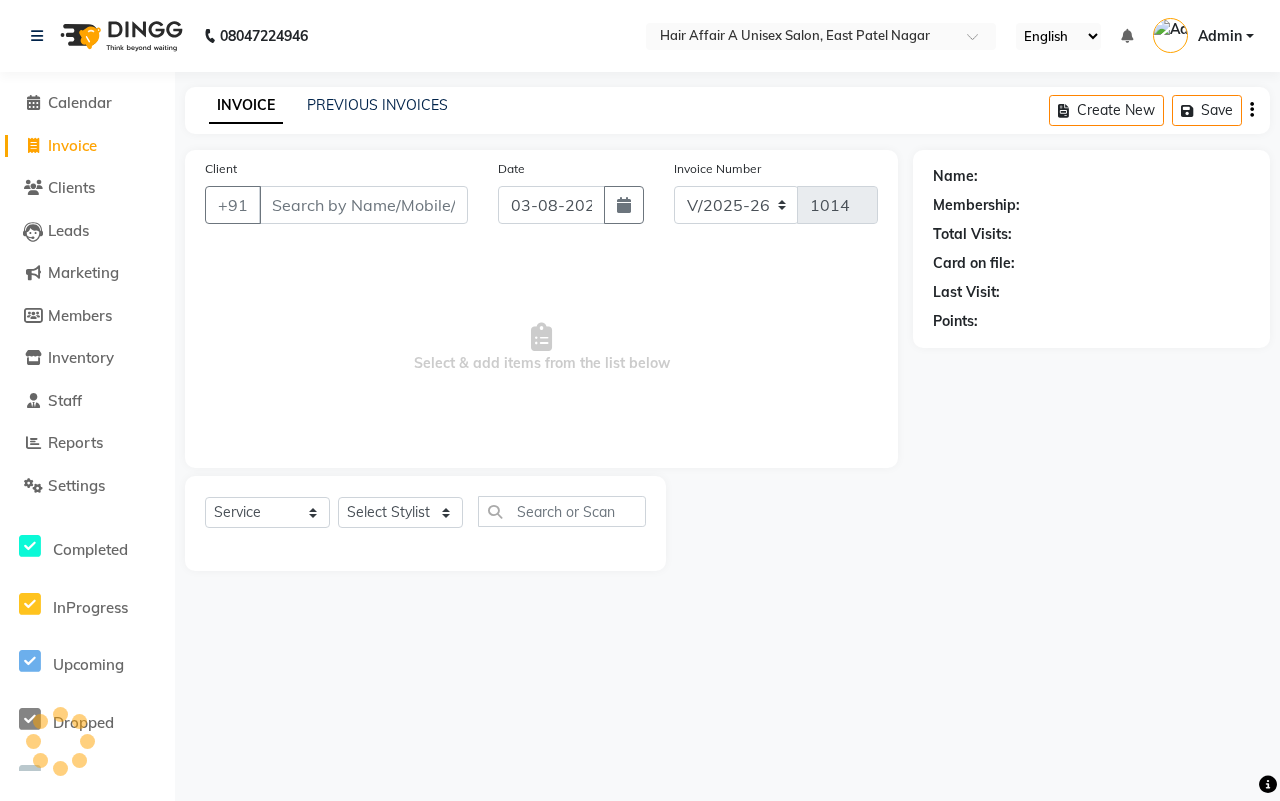 click on "Client" at bounding box center [363, 205] 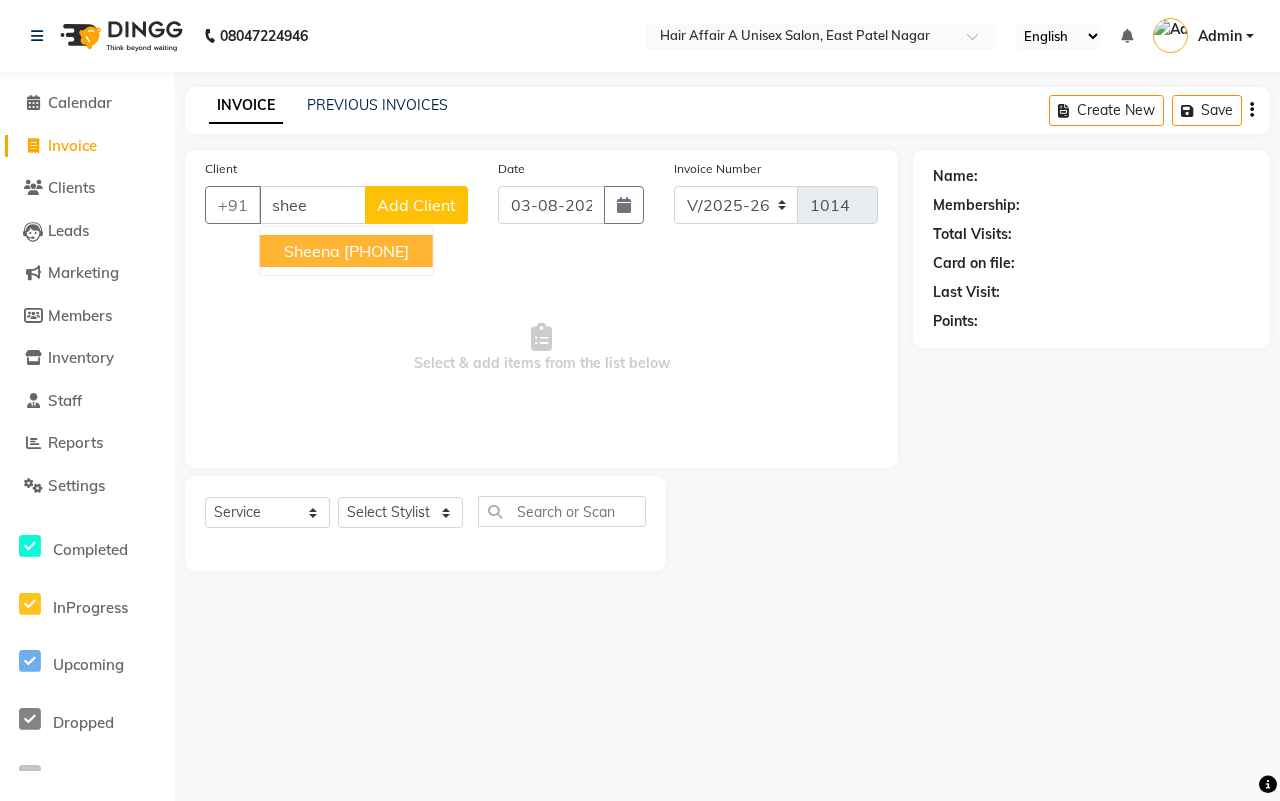 click on "sheena" at bounding box center (312, 251) 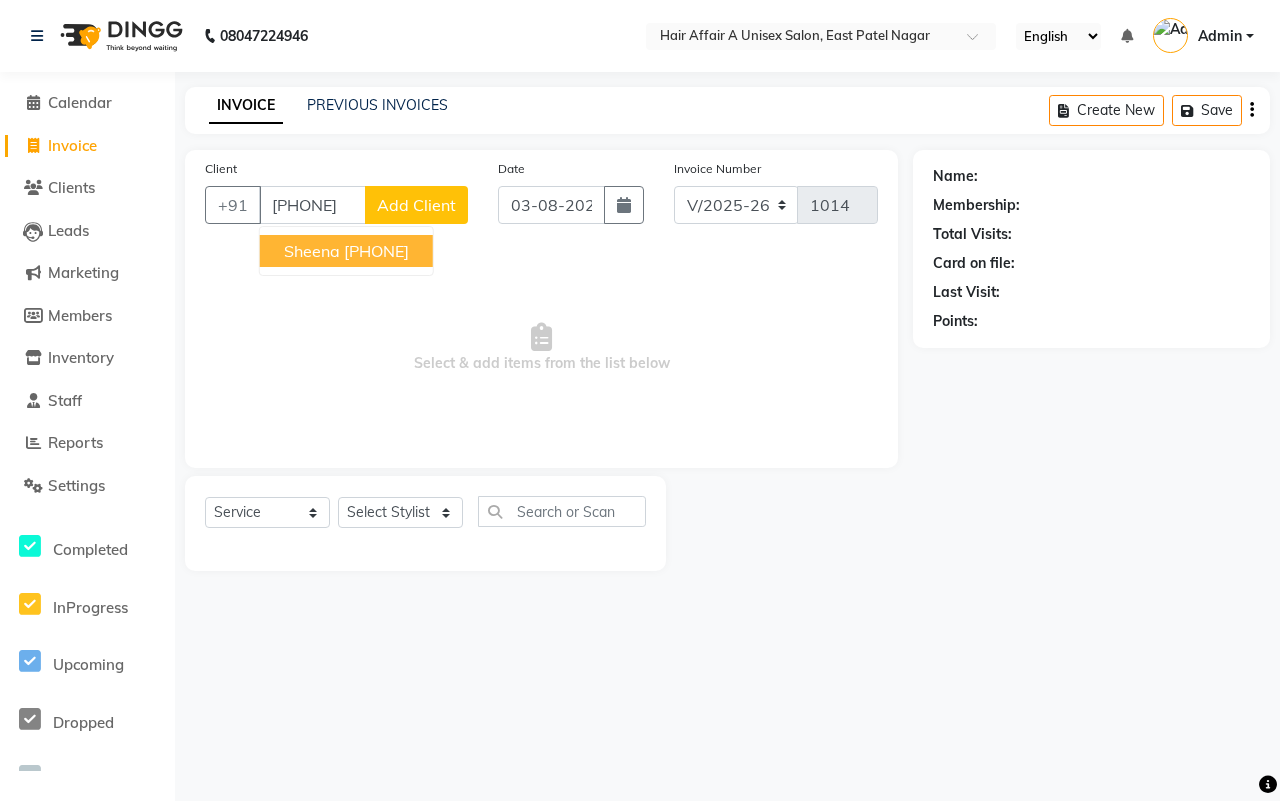type on "[PHONE]" 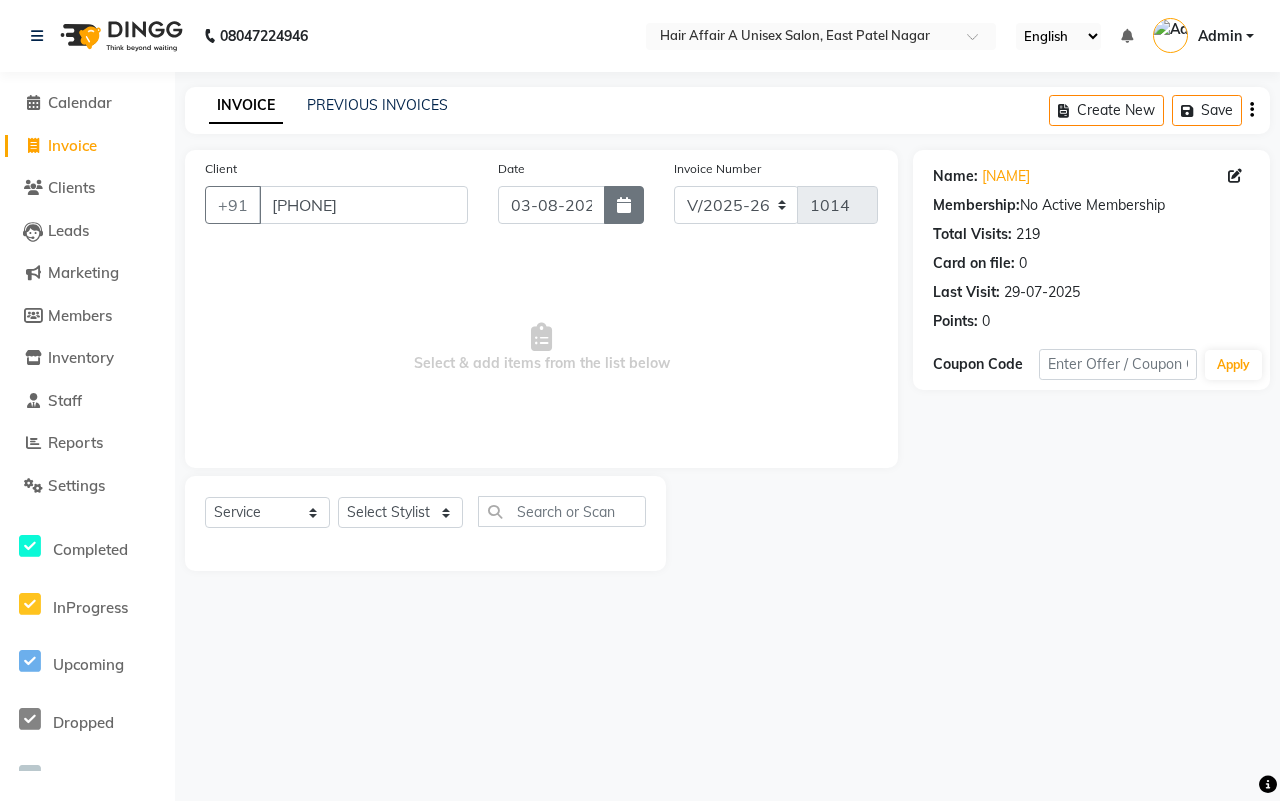 click 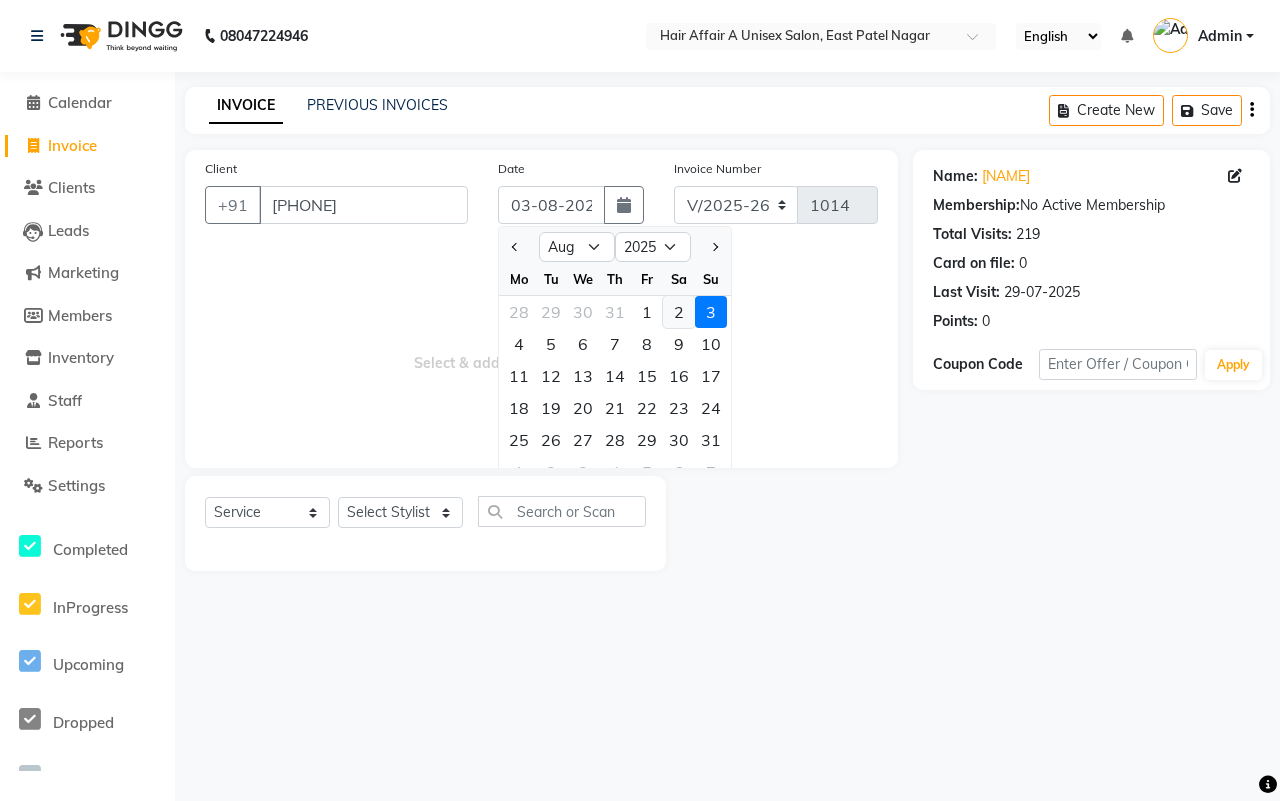 click on "2" 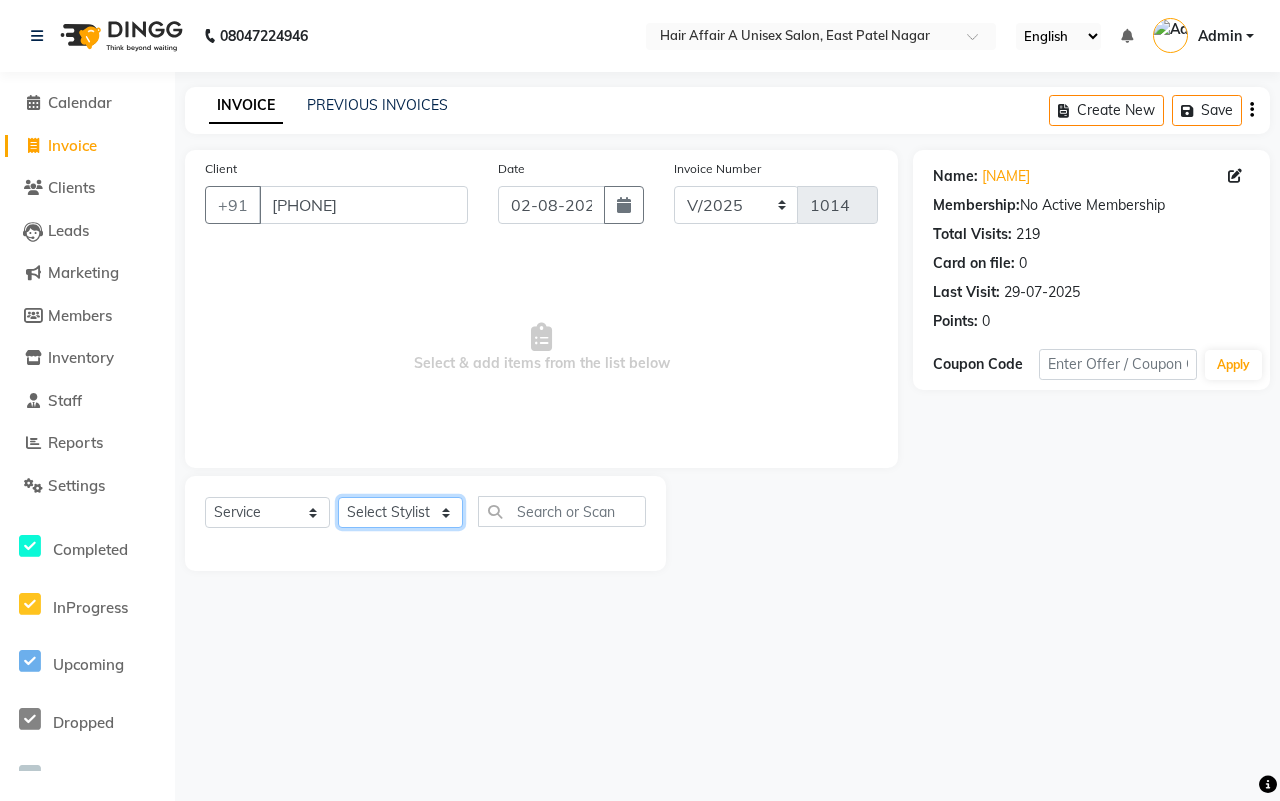 click on "Select Stylist [NAME] [NAME] [NAME] [NAME] [NAME] [NAME] [NAME] [NAME] [NAME] [NAME] [NAME] [NAME]" 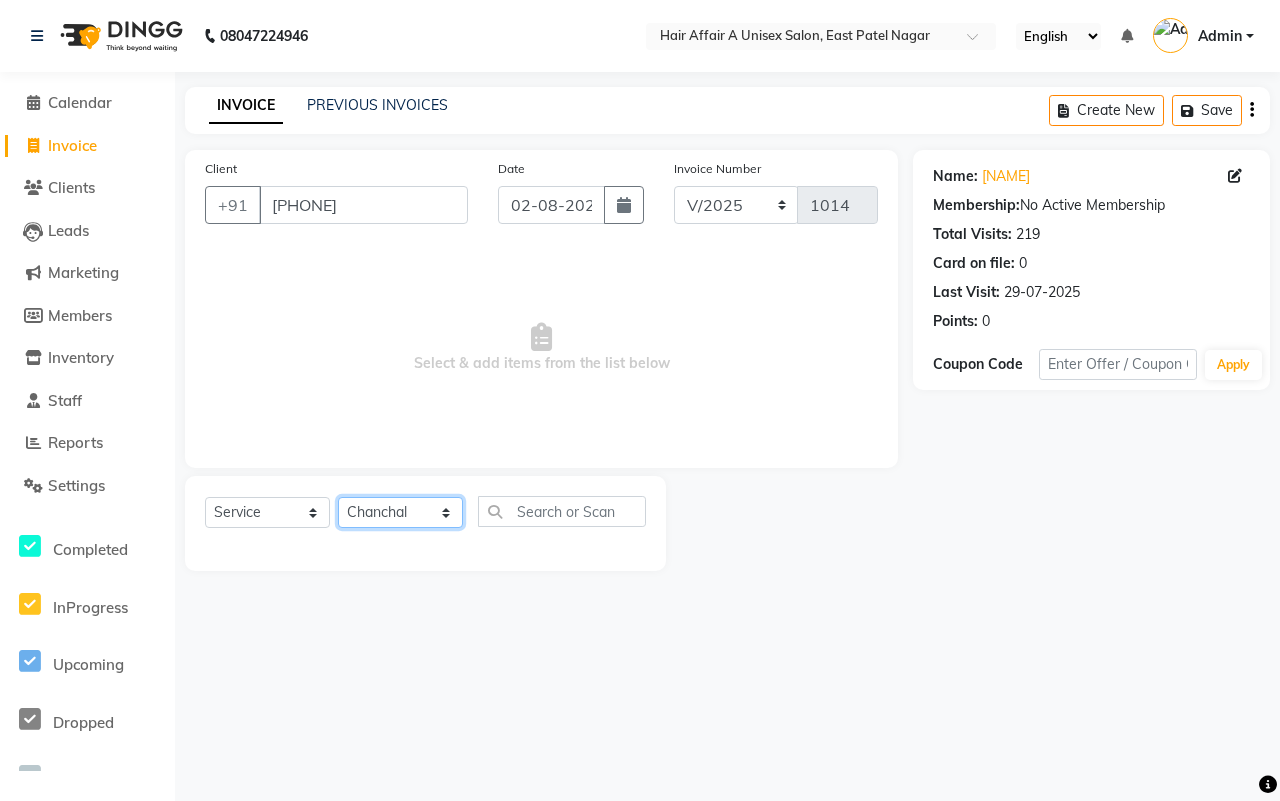 click on "Select Stylist [NAME] [NAME] [NAME] [NAME] [NAME] [NAME] [NAME] [NAME] [NAME] [NAME] [NAME] [NAME]" 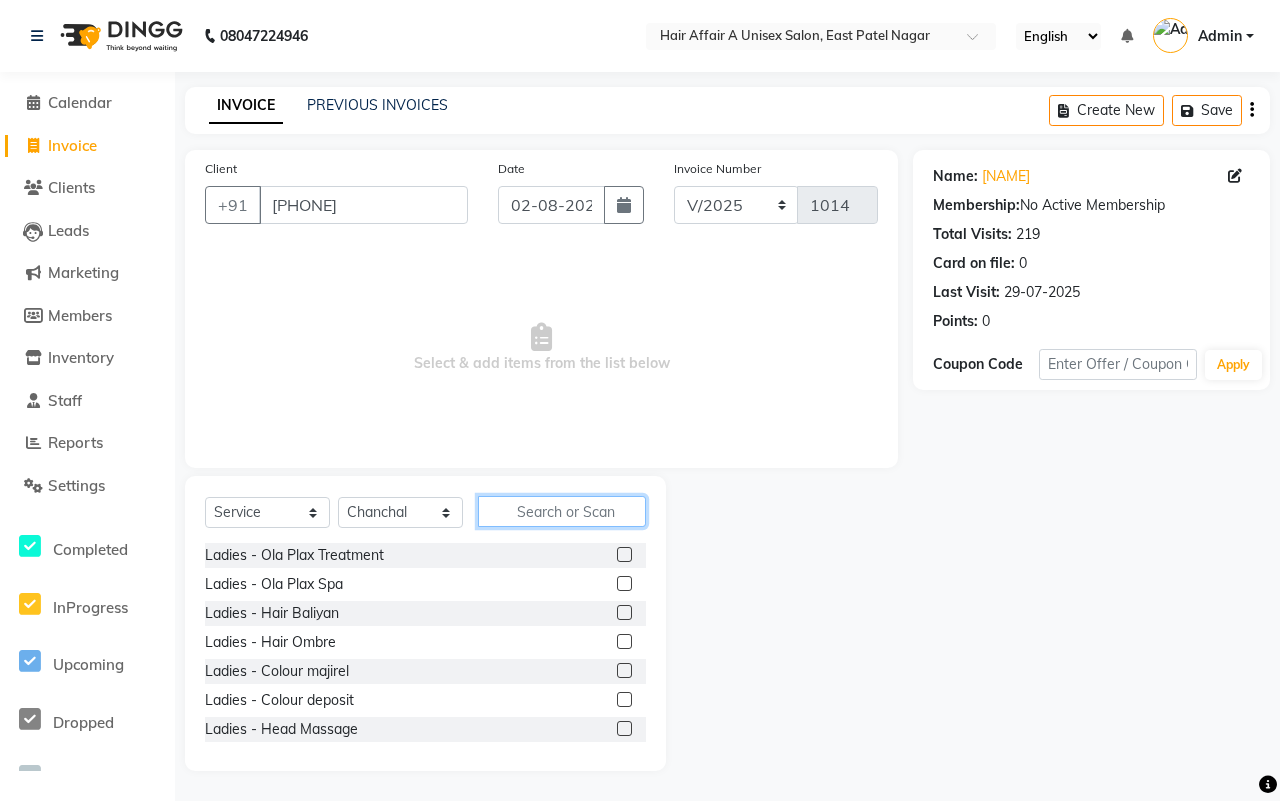 click 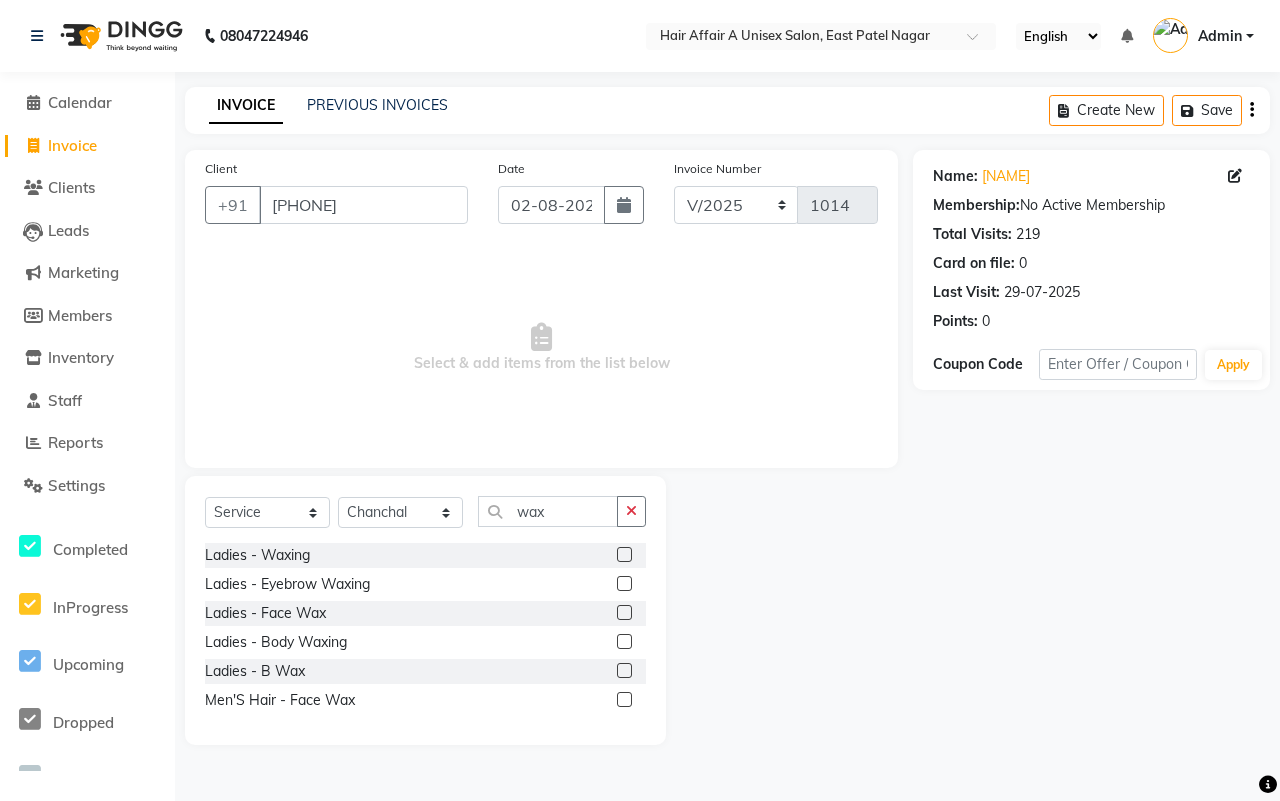 click 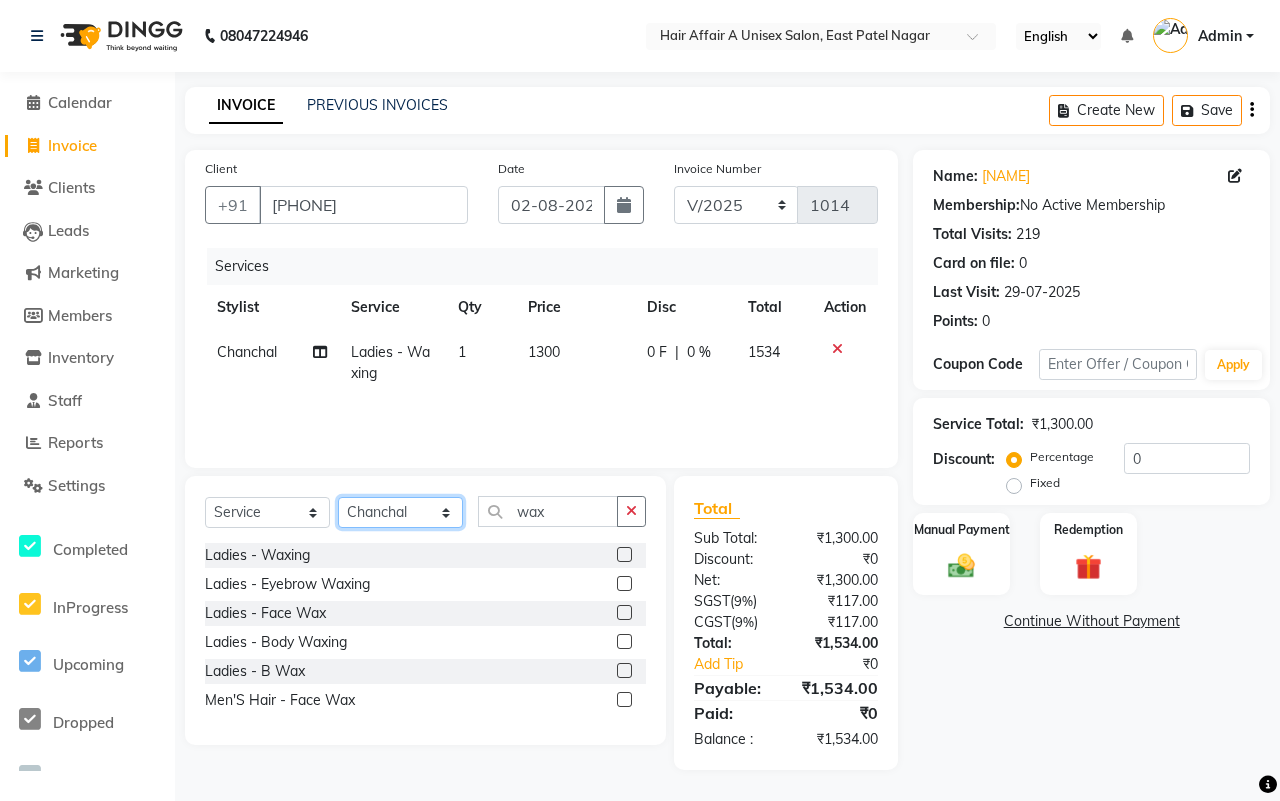 click on "Select Stylist [NAME] [NAME] [NAME] [NAME] [NAME] [NAME] [NAME] [NAME] [NAME] [NAME] [NAME] [NAME]" 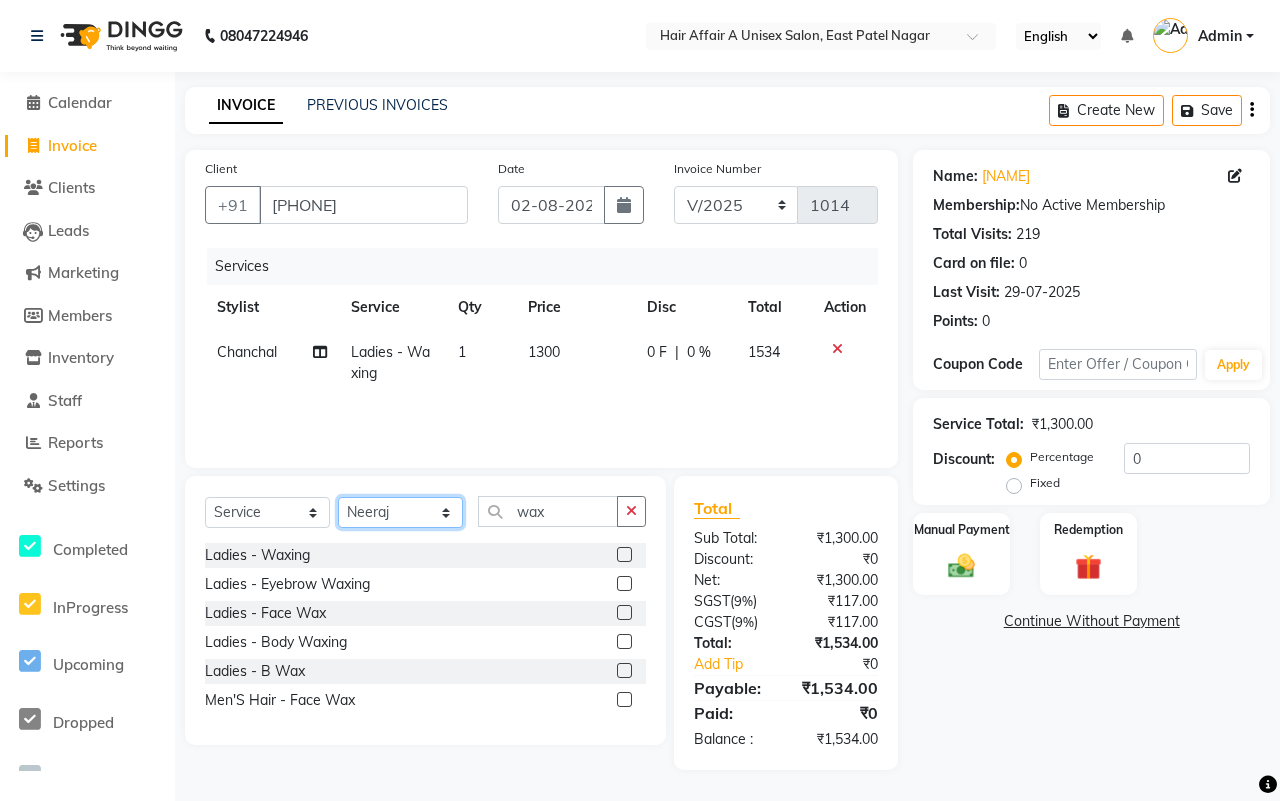 click on "Select Stylist [NAME] [NAME] [NAME] [NAME] [NAME] [NAME] [NAME] [NAME] [NAME] [NAME] [NAME] [NAME]" 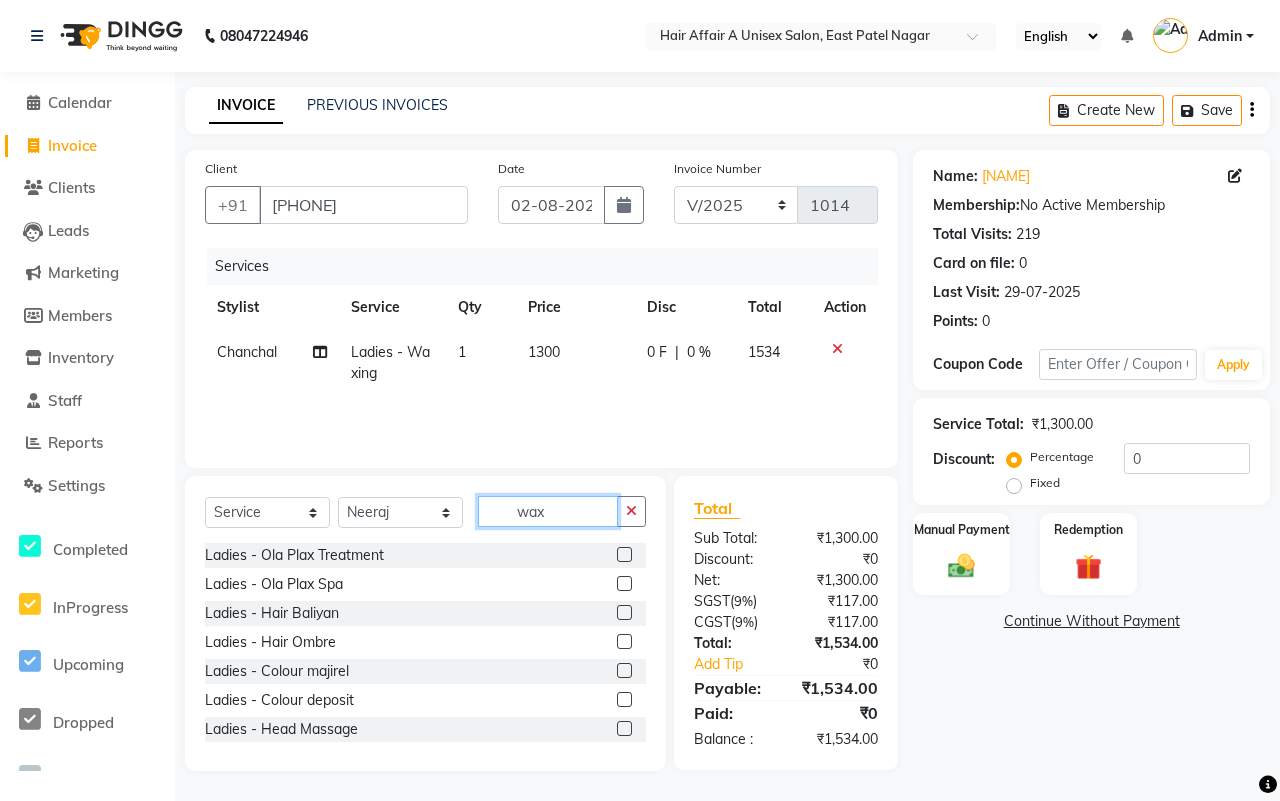 click on "wax" 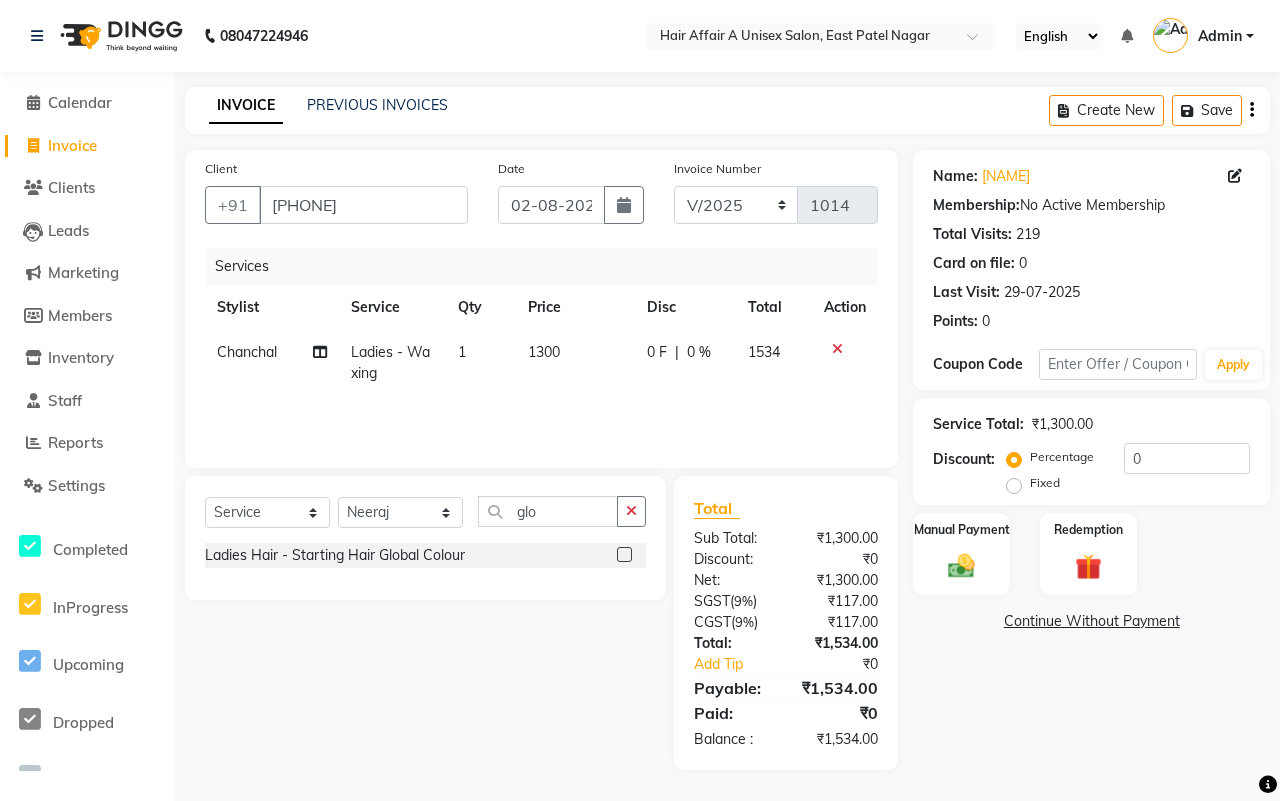 click on "1300" 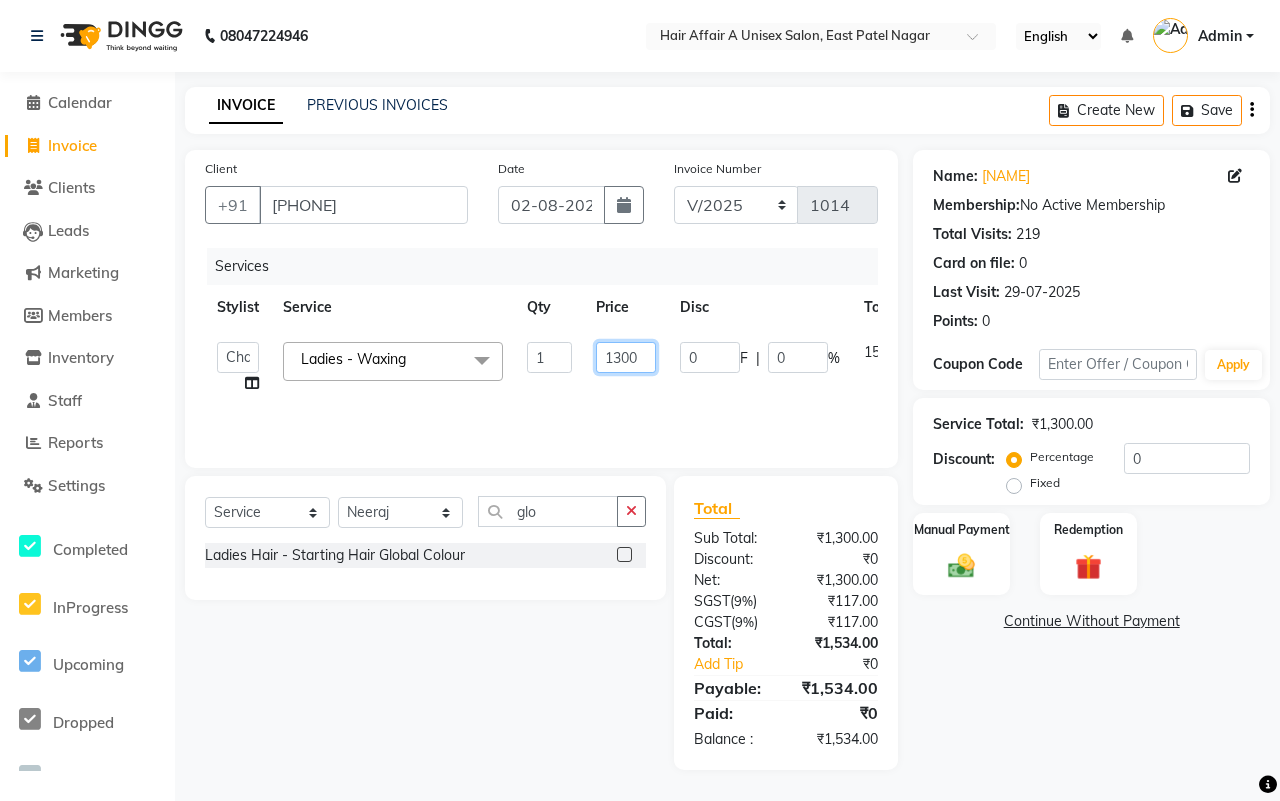 click on "1300" 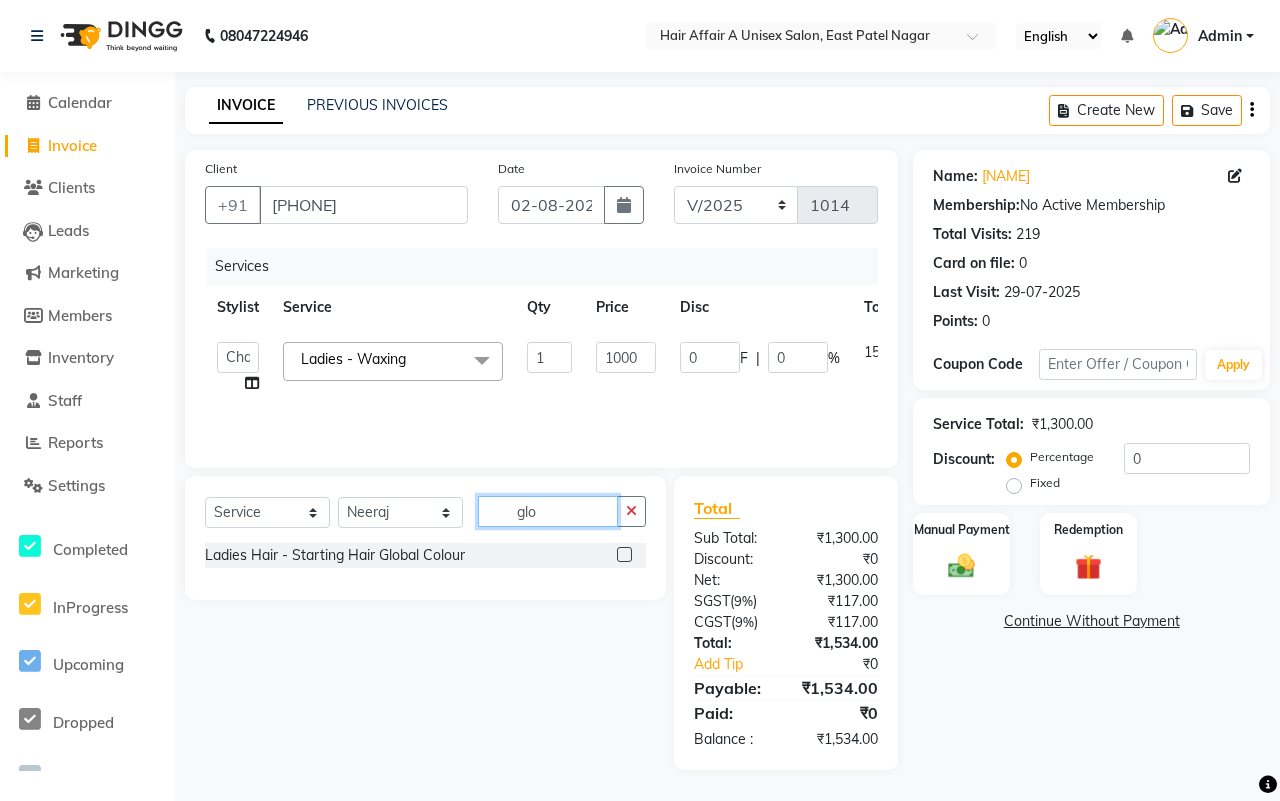 click on "glo" 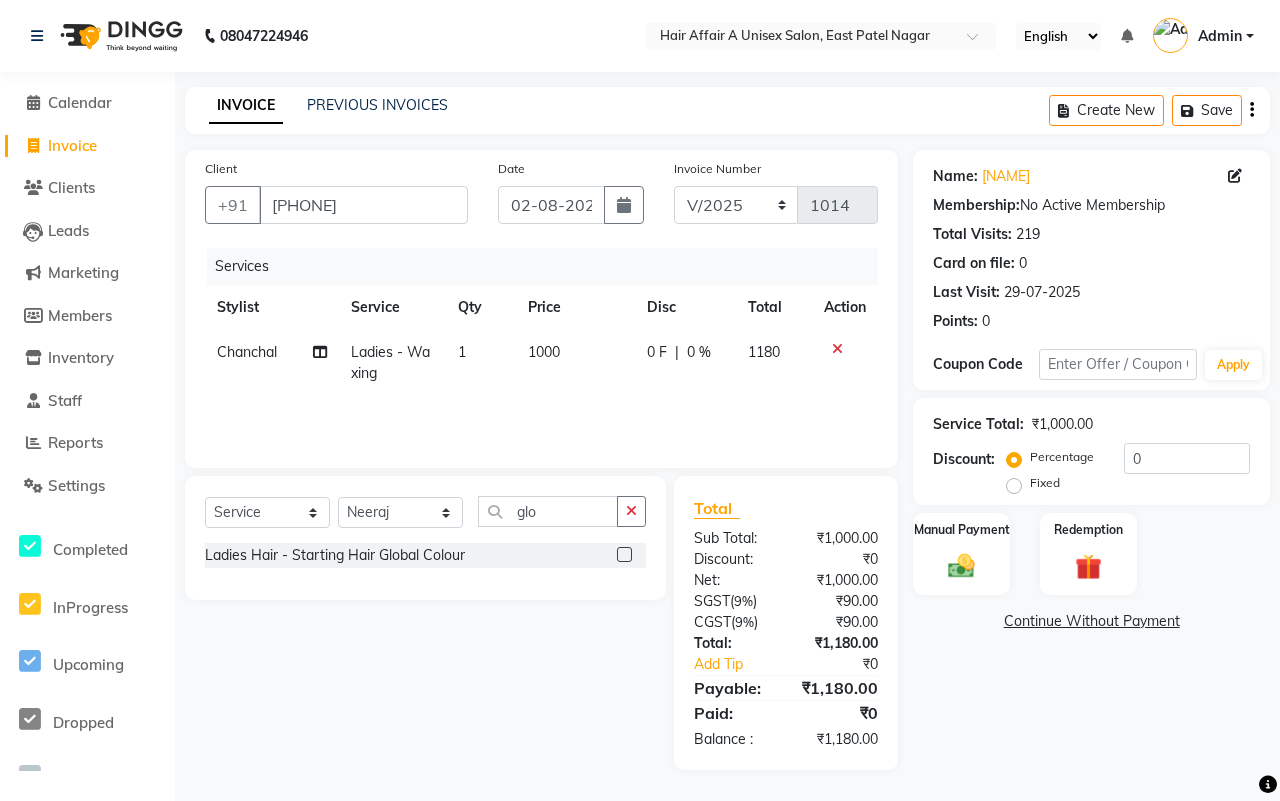 click 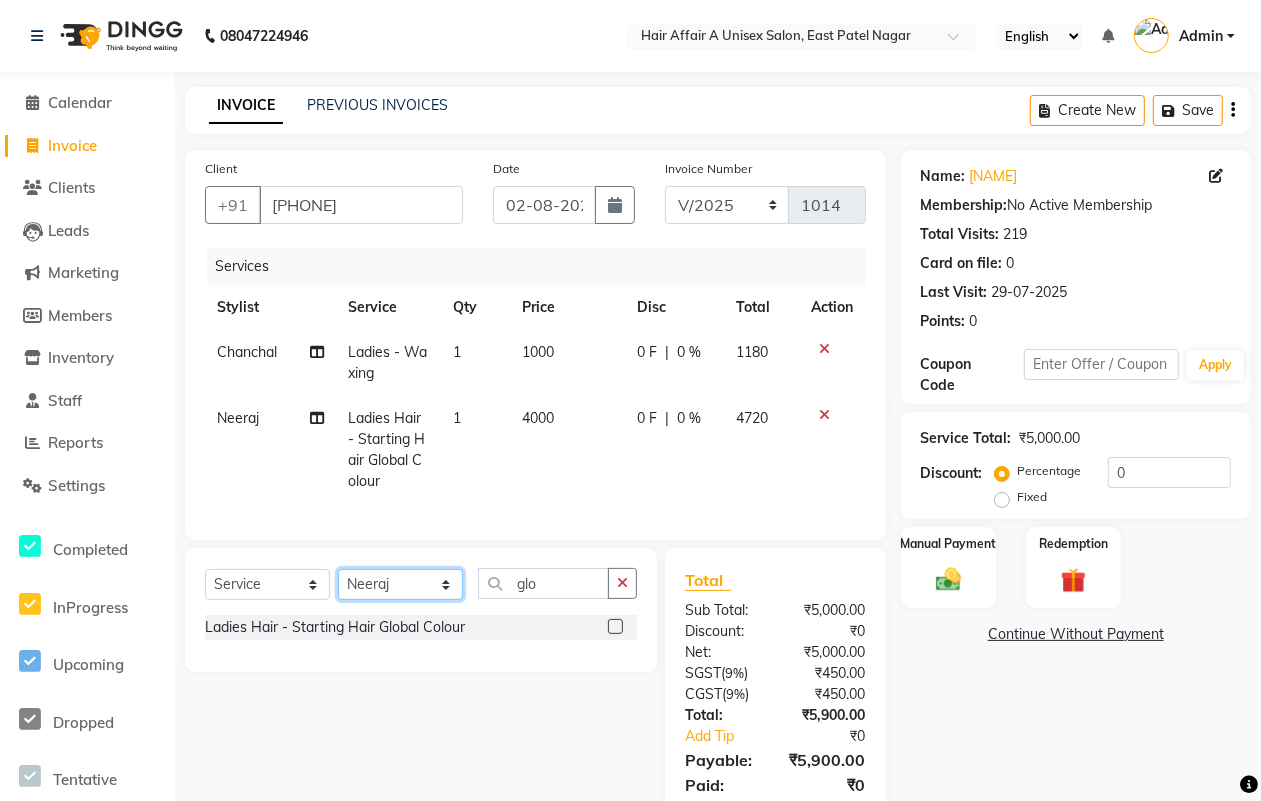 click on "Select Stylist [NAME] [NAME] [NAME] [NAME] [NAME] [NAME] [NAME] [NAME] [NAME] [NAME] [NAME] [NAME]" 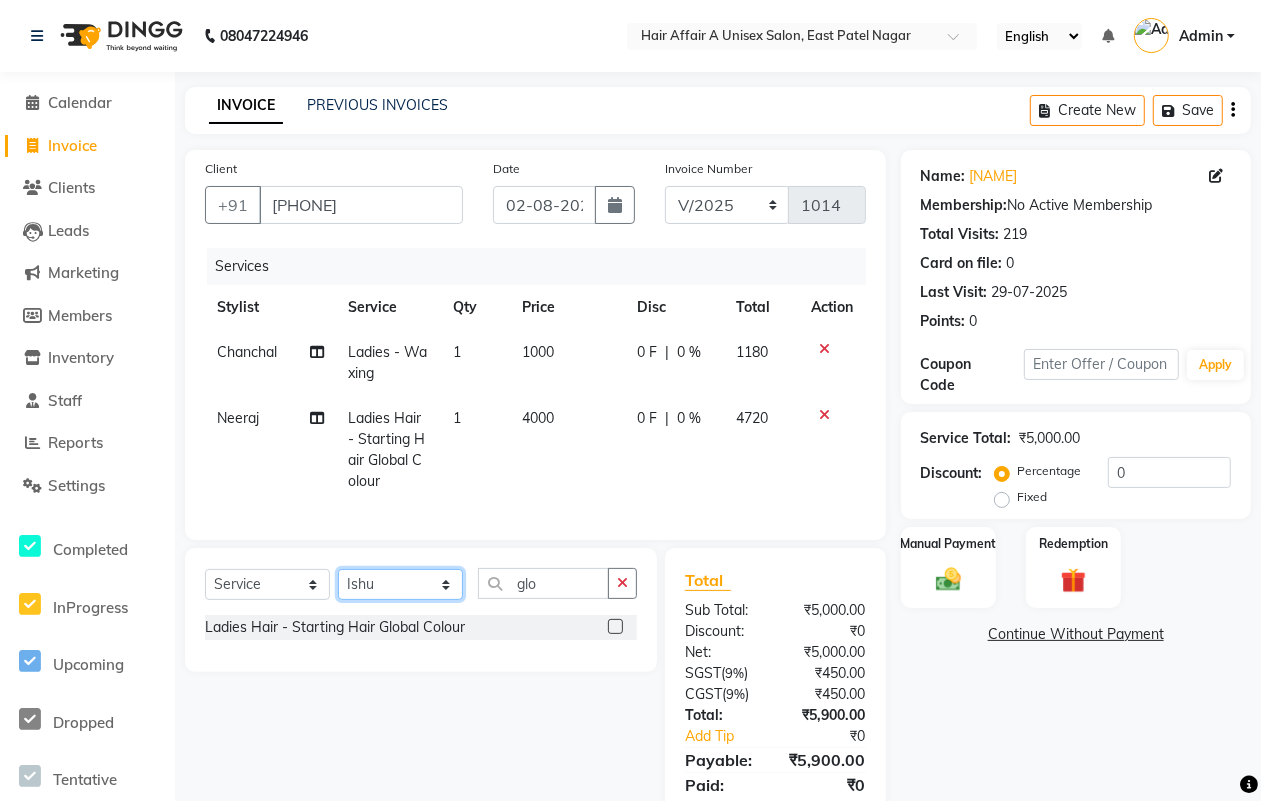 click on "Select Stylist [NAME] [NAME] [NAME] [NAME] [NAME] [NAME] [NAME] [NAME] [NAME] [NAME] [NAME] [NAME]" 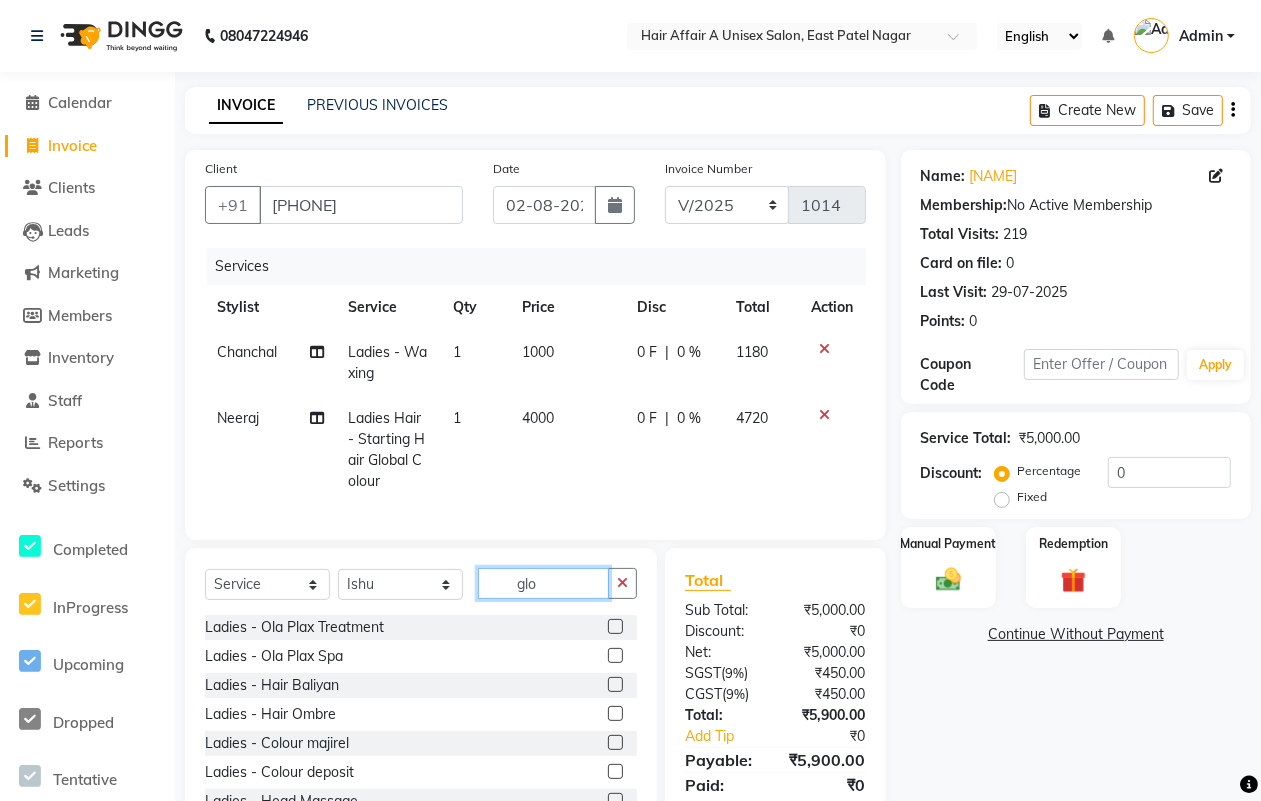 click on "glo" 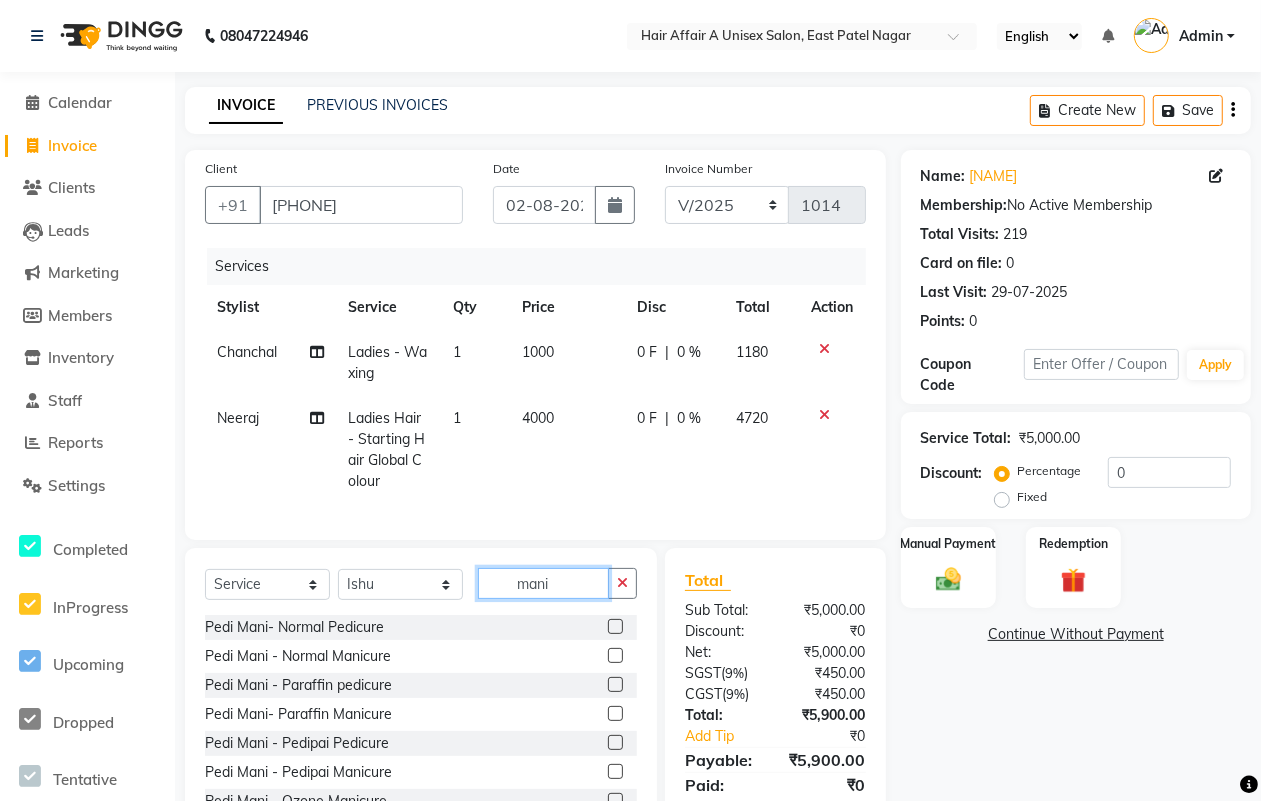 scroll, scrollTop: 90, scrollLeft: 0, axis: vertical 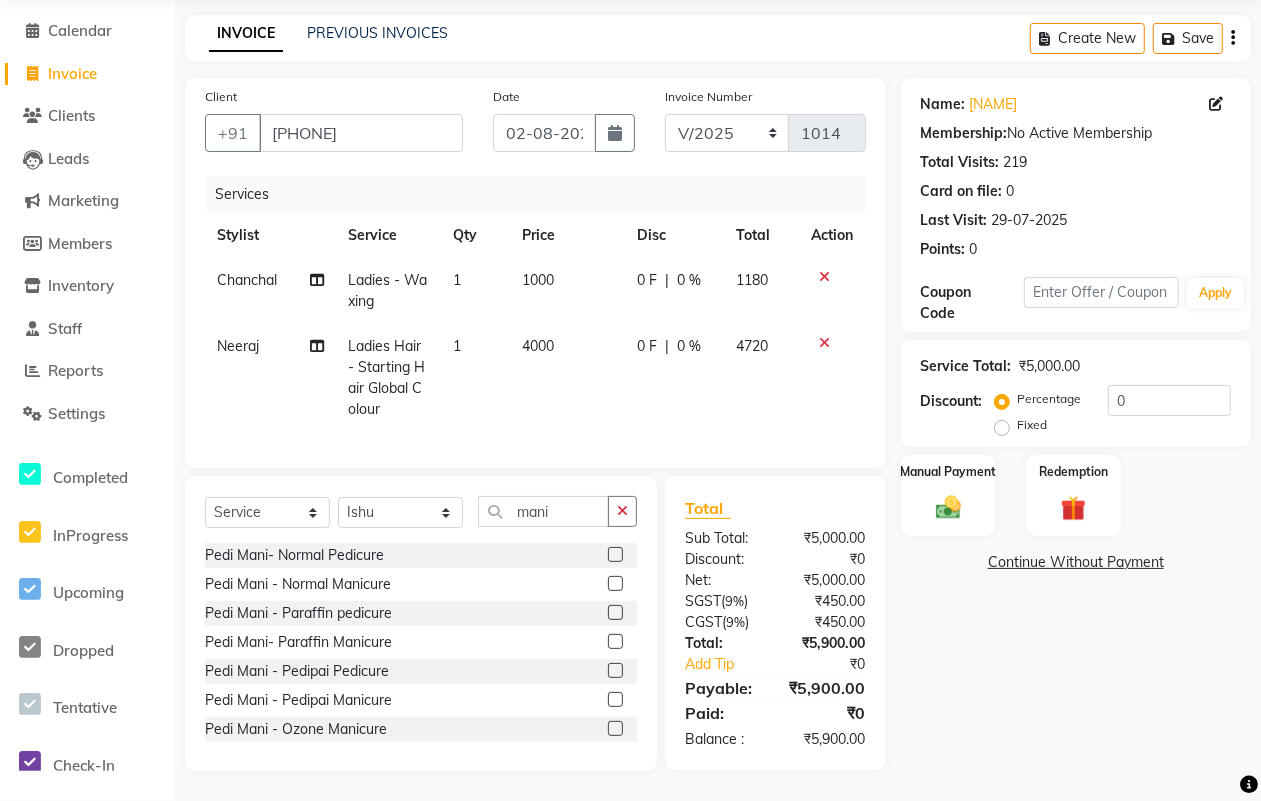 click on "Pedi Mani- Normal Pedicure" 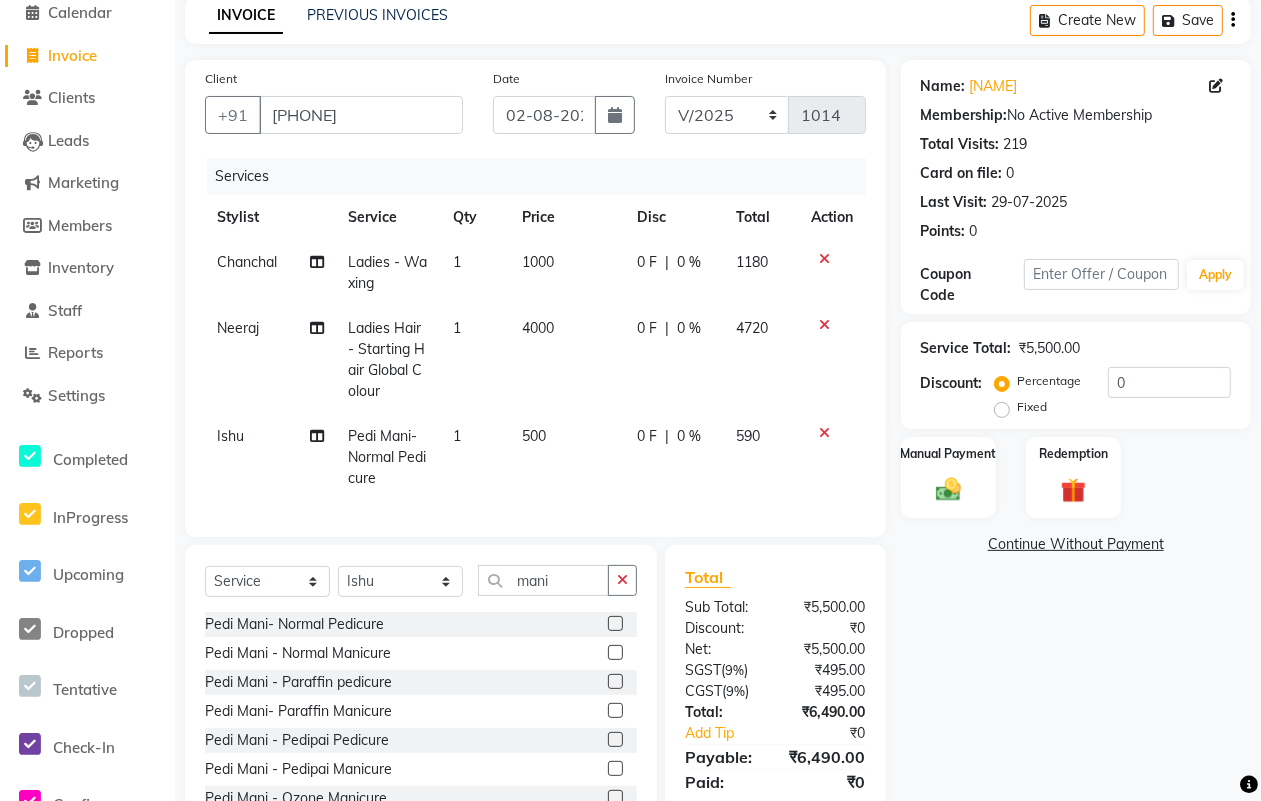 click 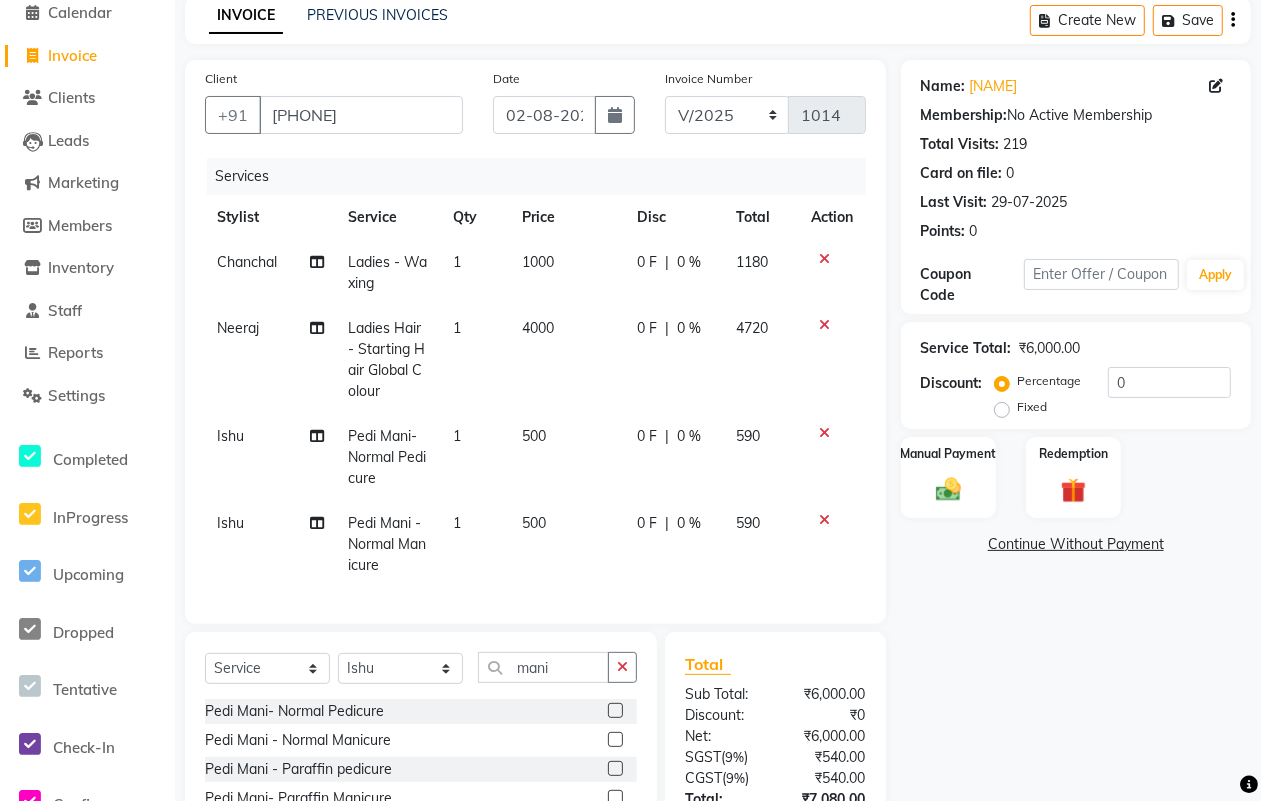 click on "4000" 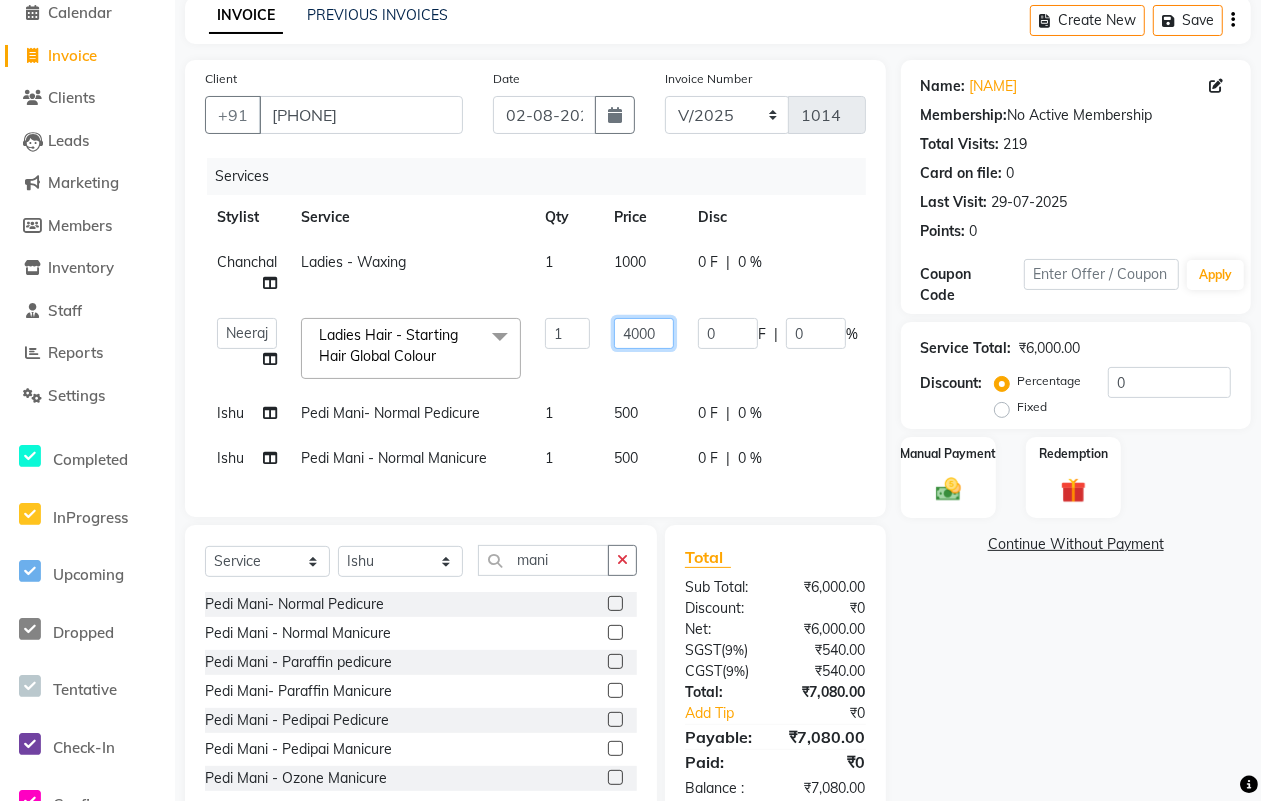 click on "4000" 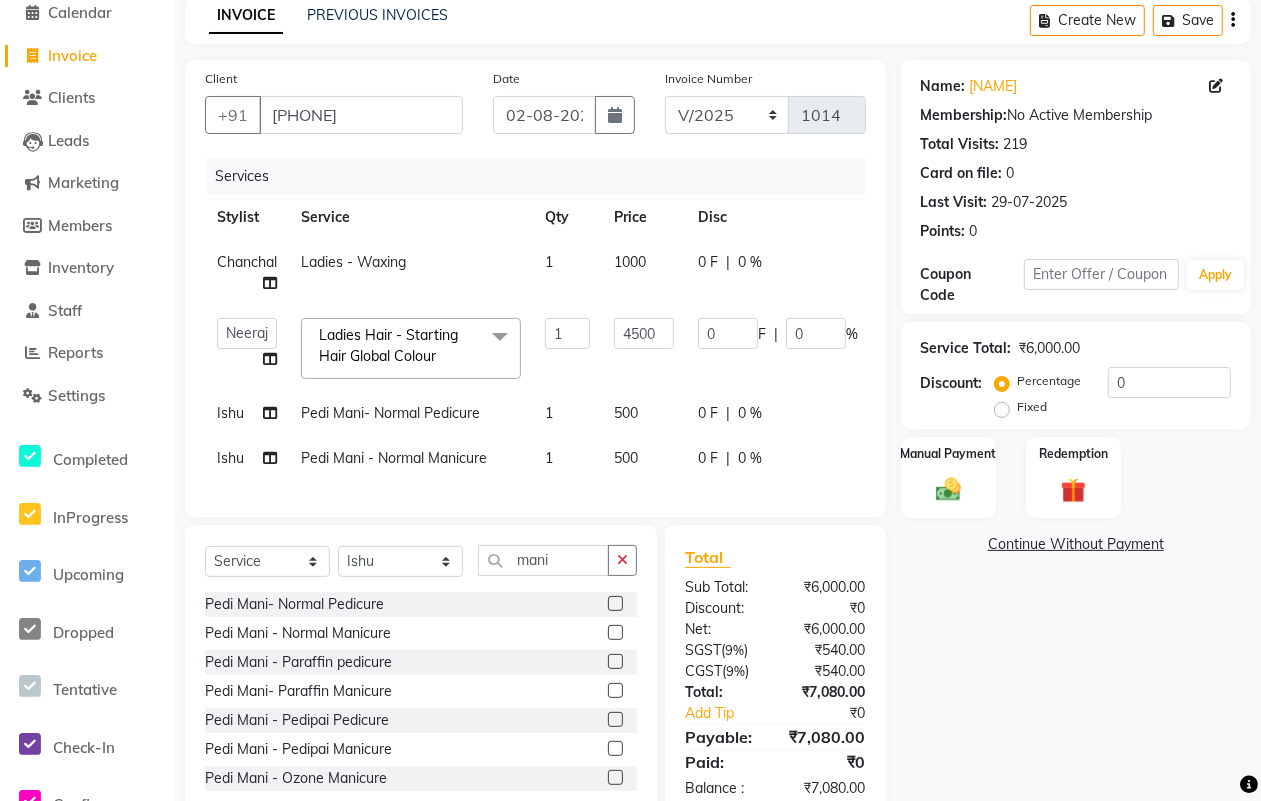 click on "500" 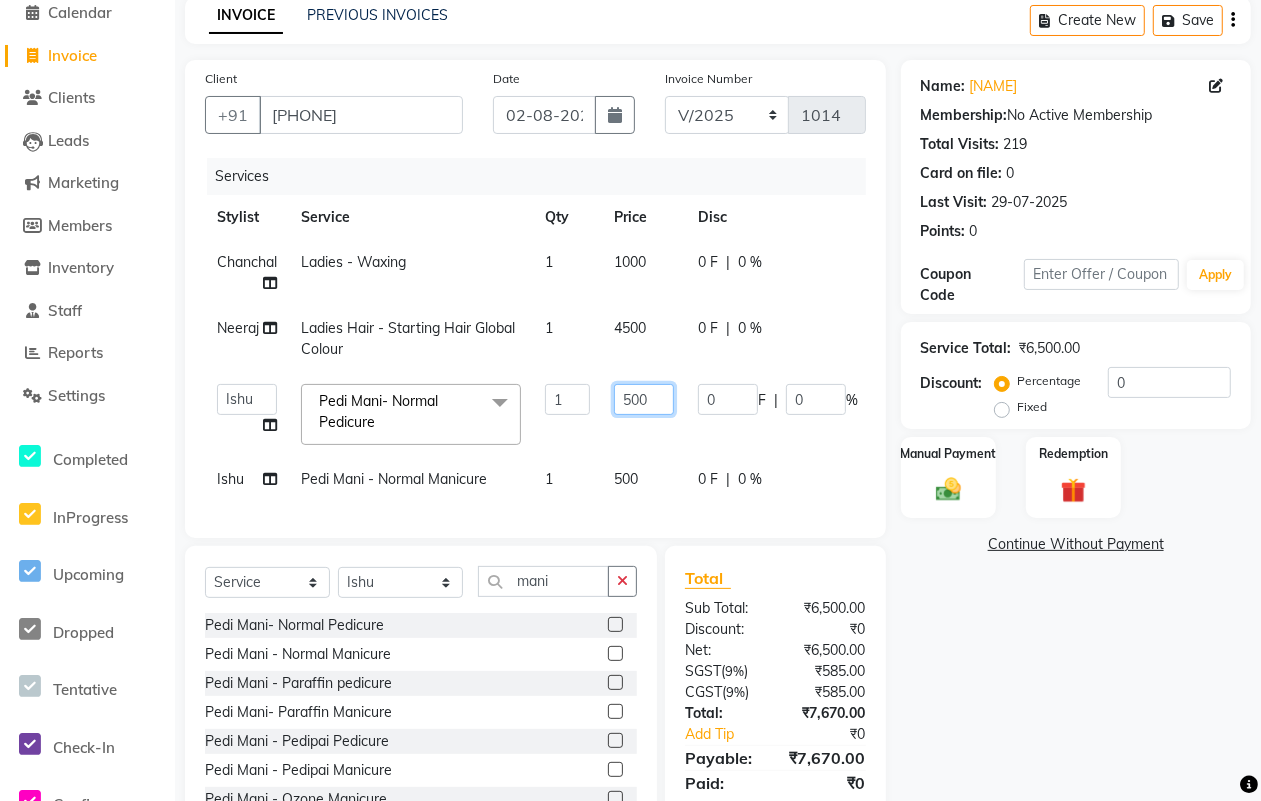 click on "500" 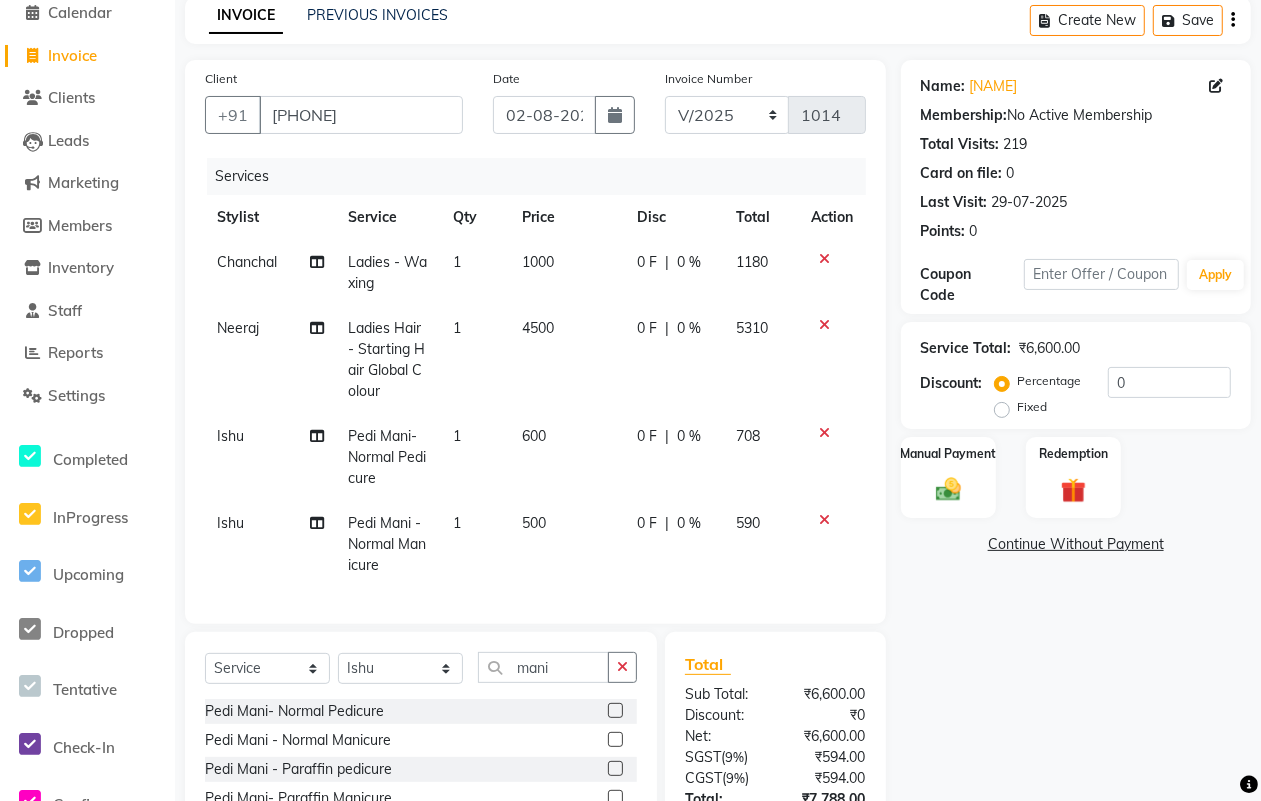 click on "[NAME] Ladies - Waxing 1 1000 0 F | 0 % 1180 [NAME] Ladies Hair - Starting Hair Global Colour 1 4500 0 F | 0 % 5310 Ishu Pedi Mani- Normal Pedicure 1 600 0 F | 0 % 708 Ishu Pedi Mani - Normal Manicure 1 500 0 F | 0 % 590" 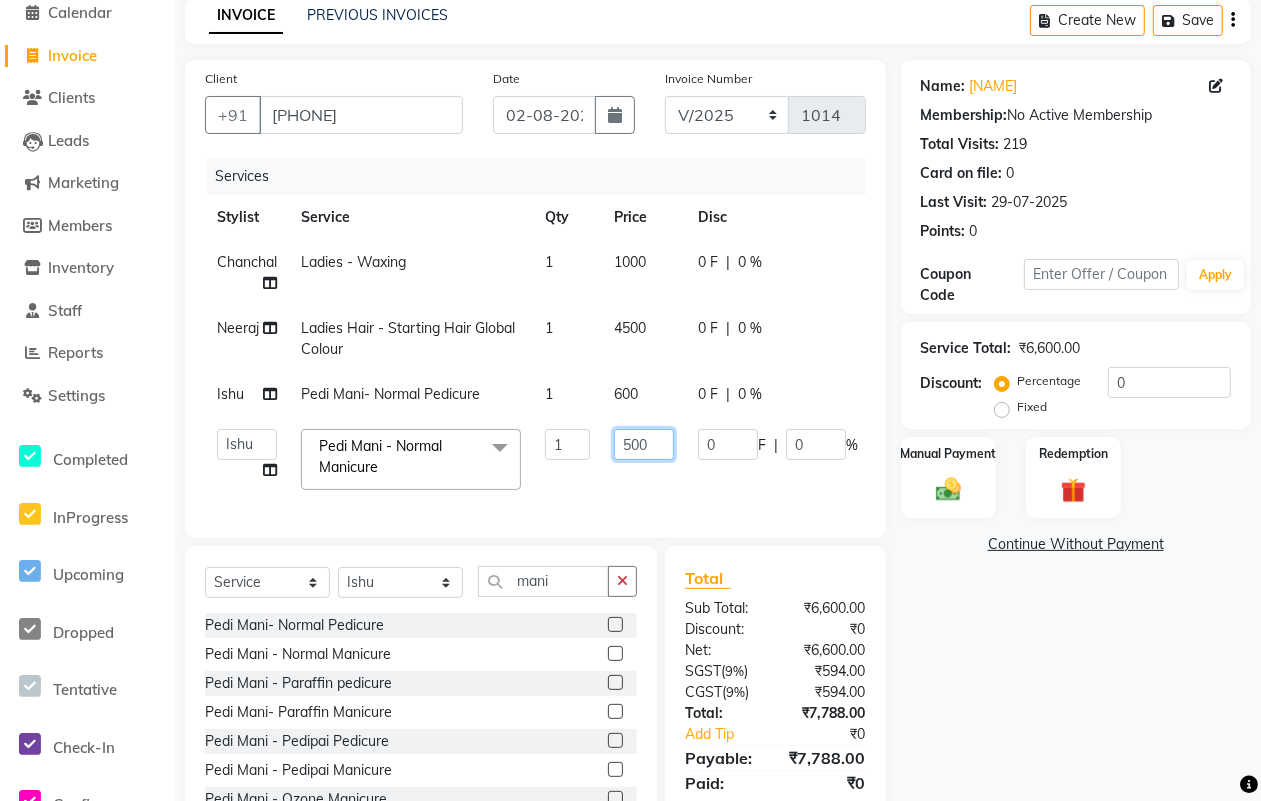click on "500" 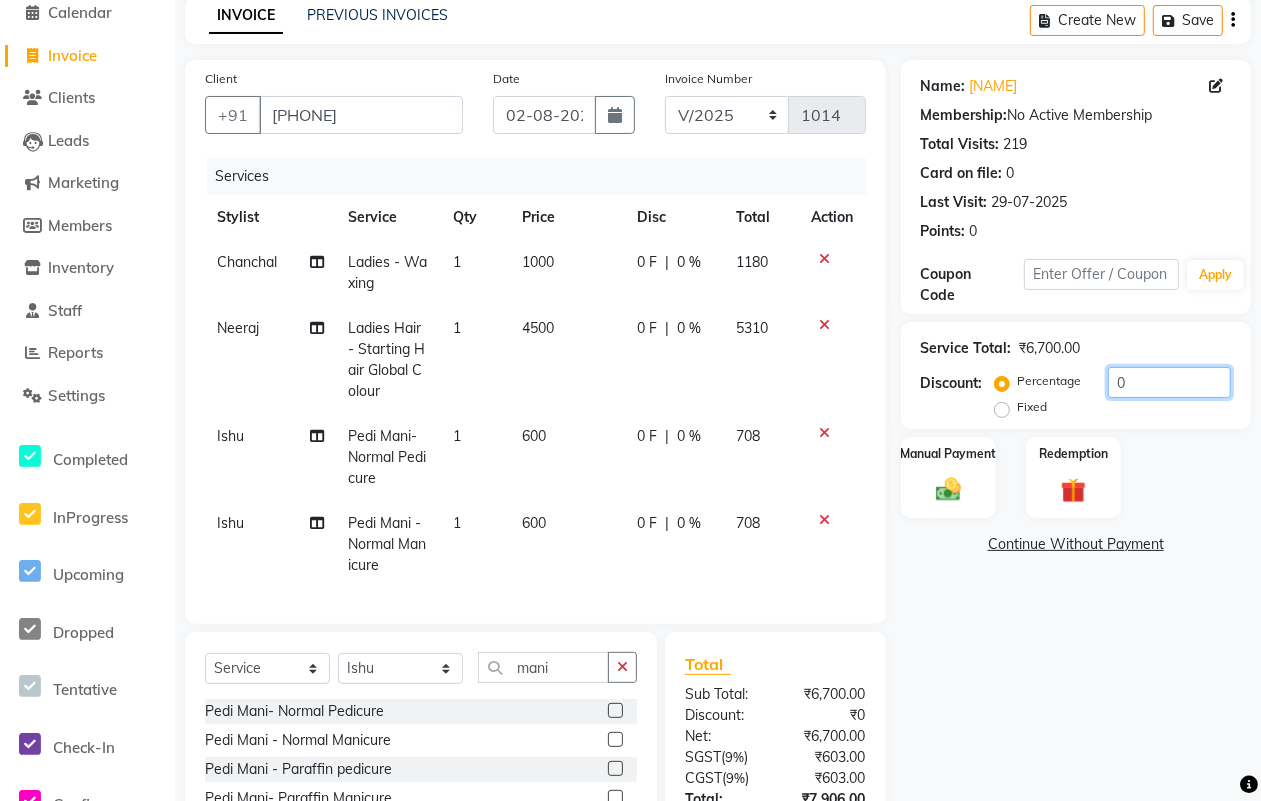 click on "0" 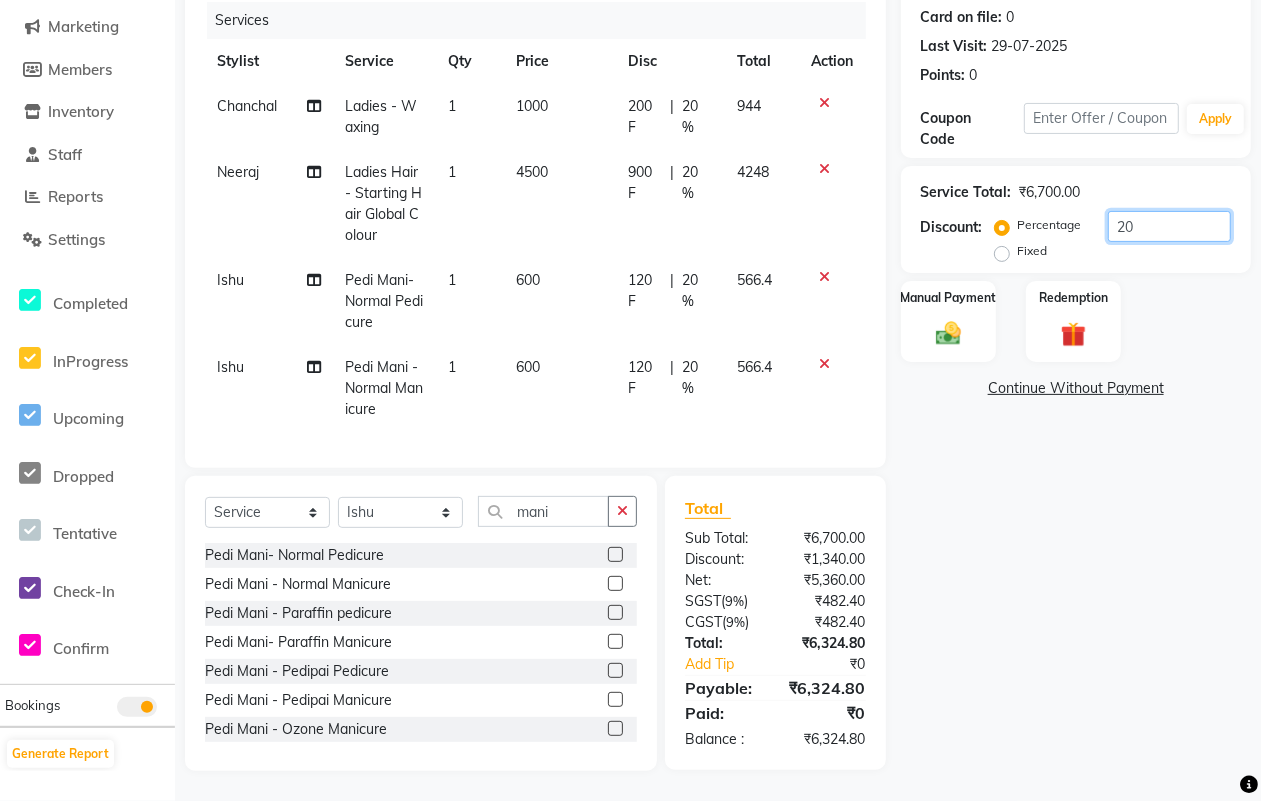 scroll, scrollTop: 265, scrollLeft: 0, axis: vertical 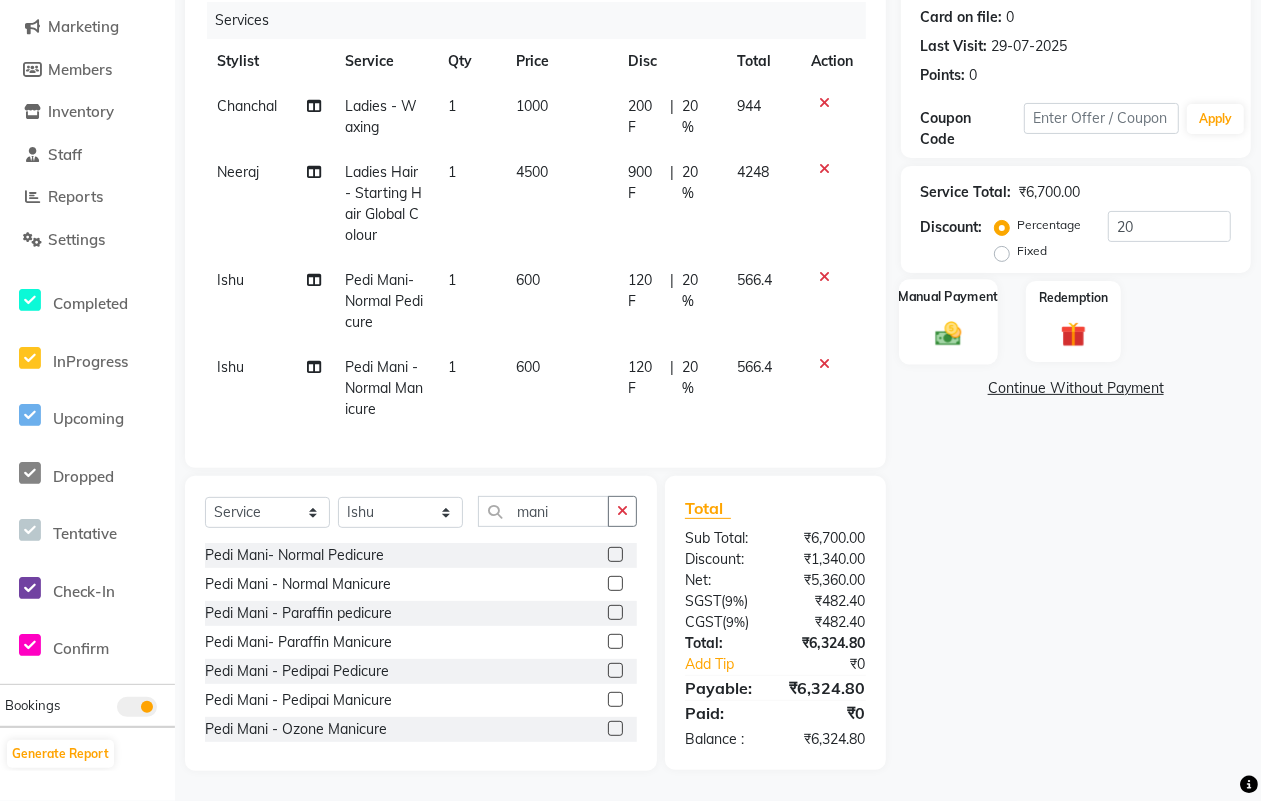 click on "Manual Payment" 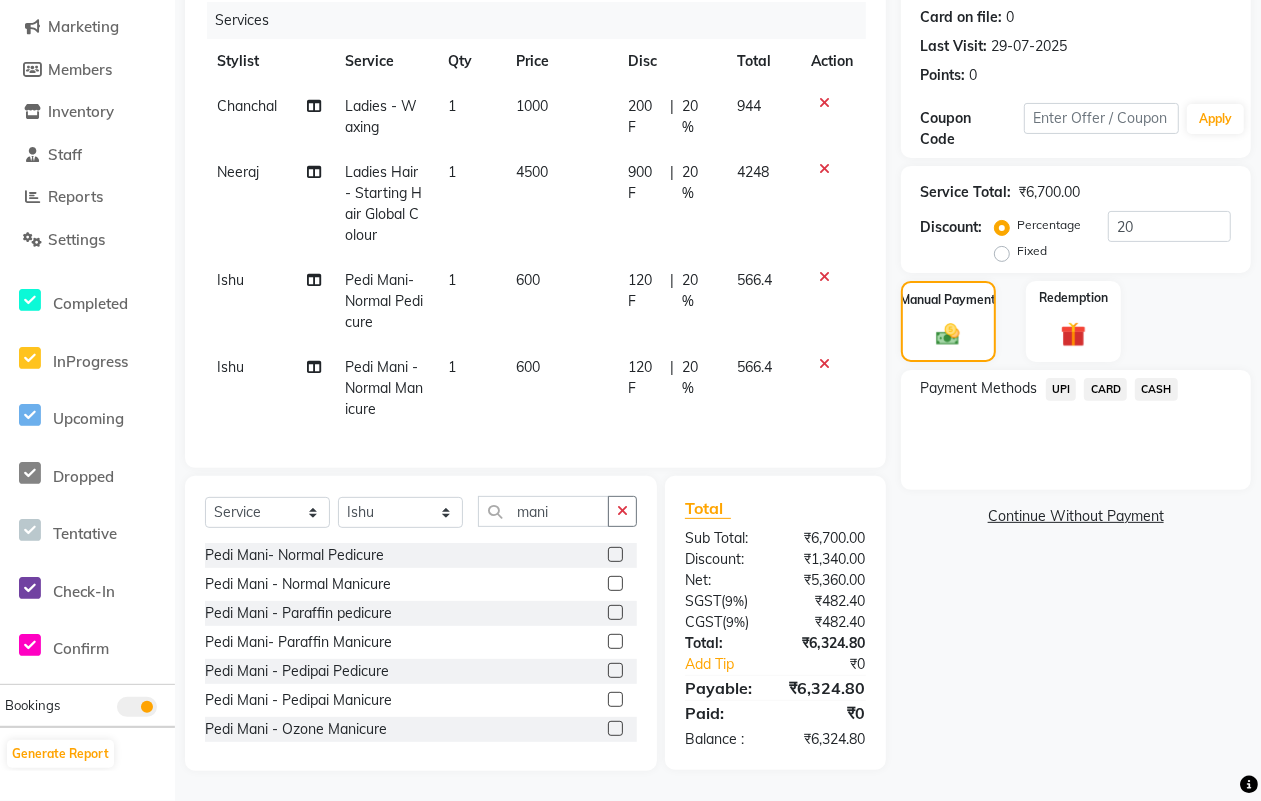 click on "CARD" 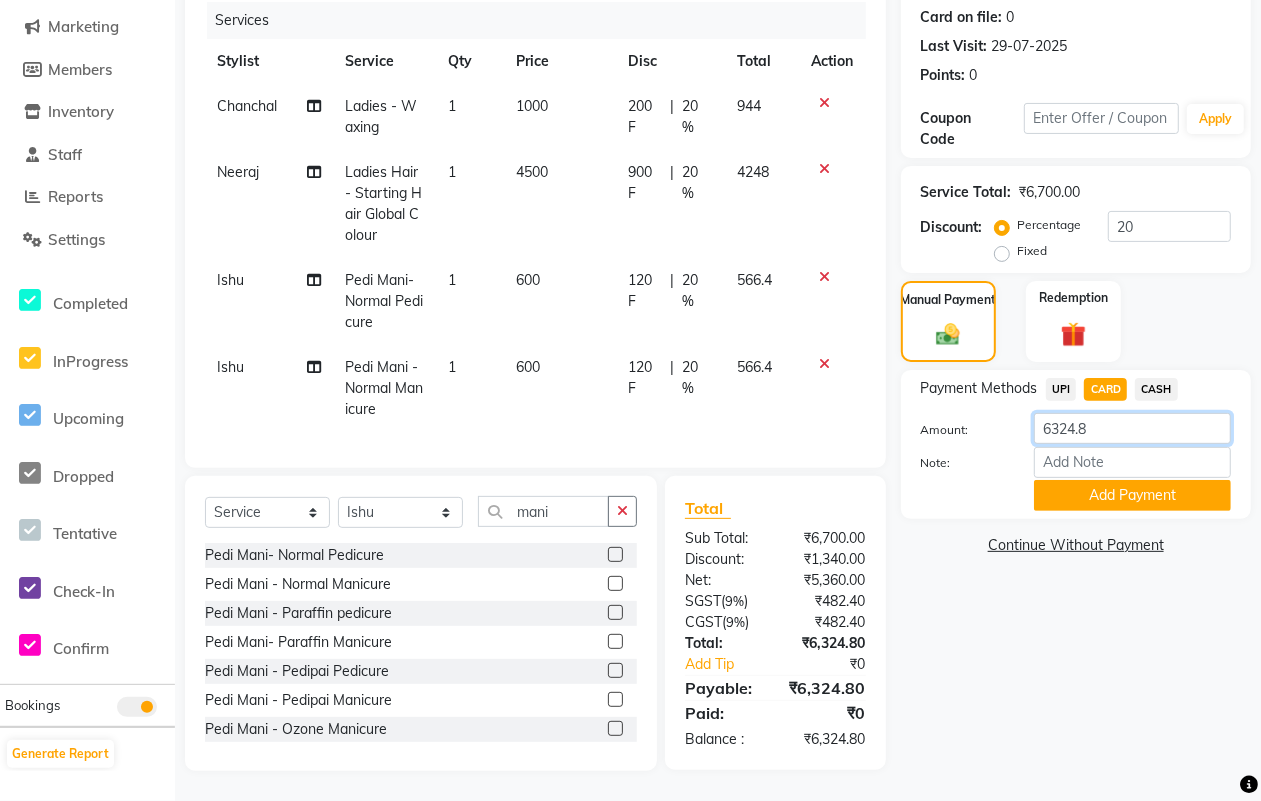 click on "6324.8" 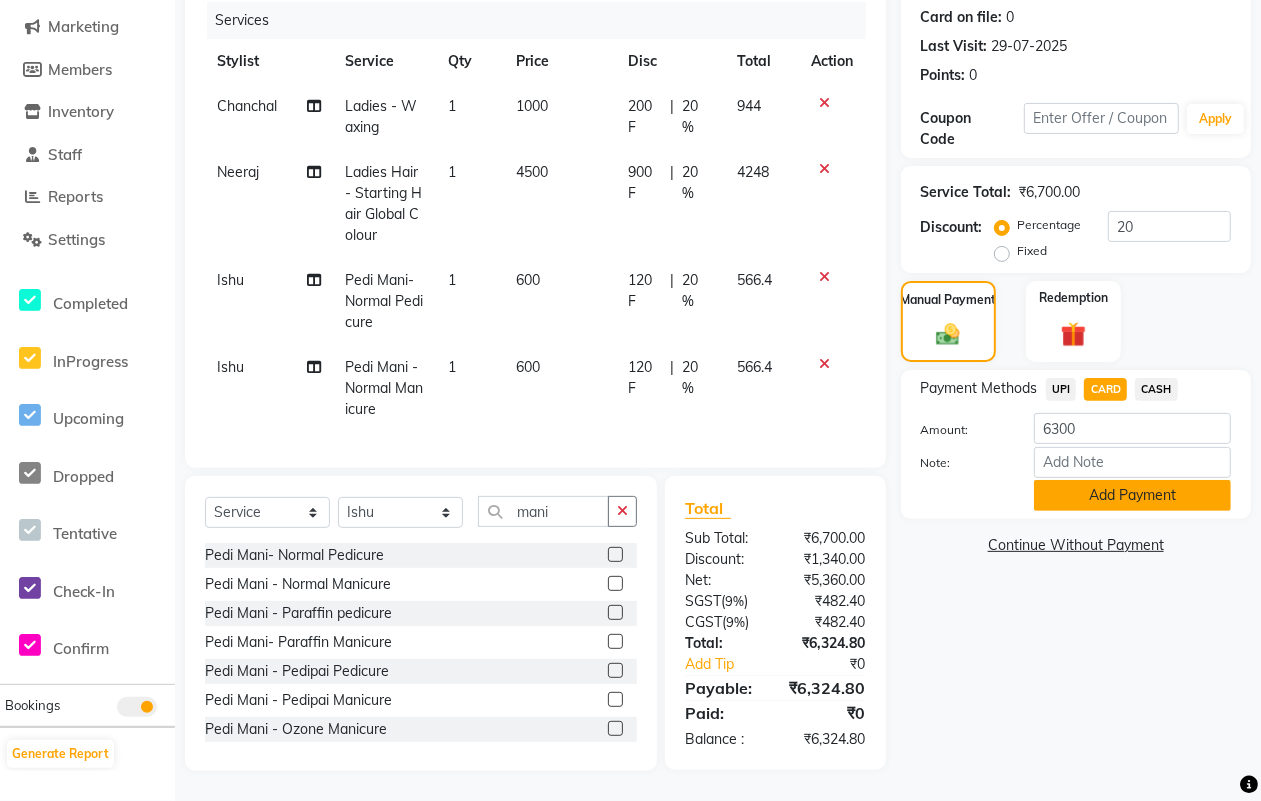 click on "Add Payment" 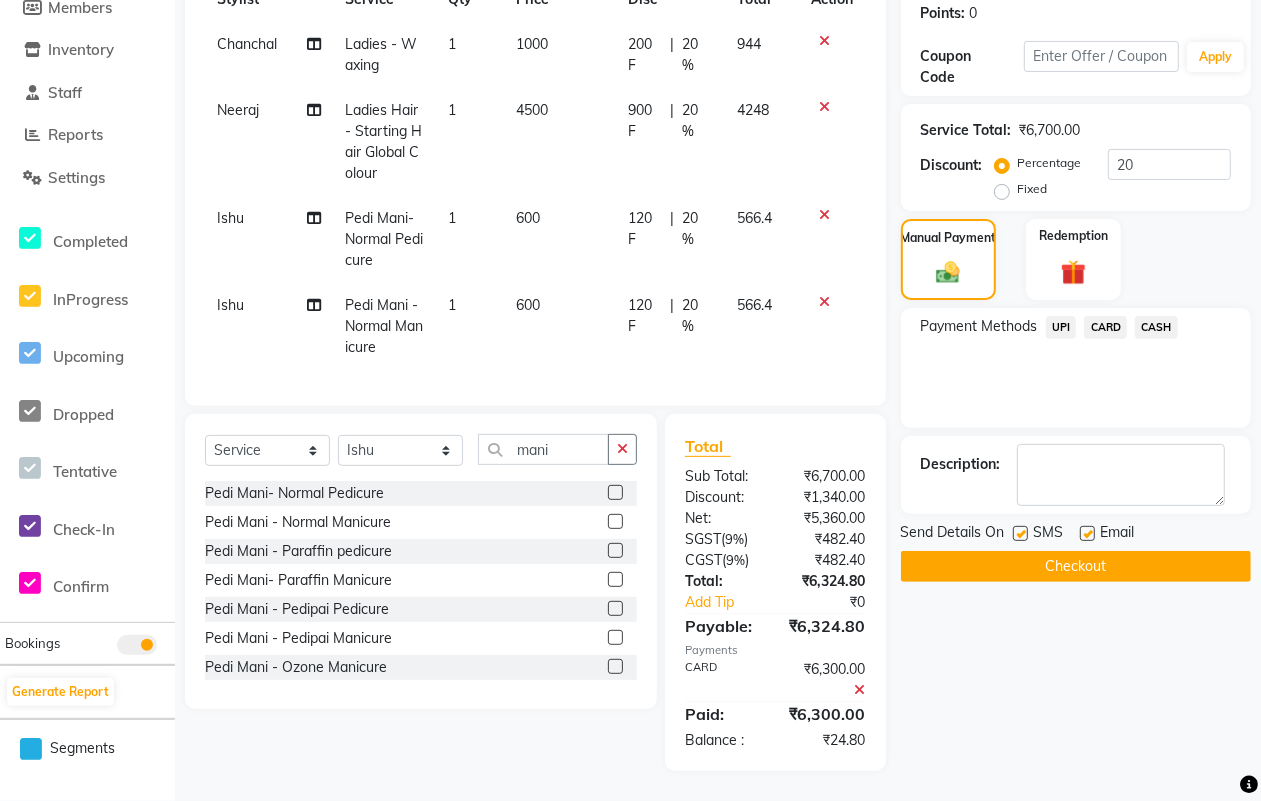 scroll, scrollTop: 326, scrollLeft: 0, axis: vertical 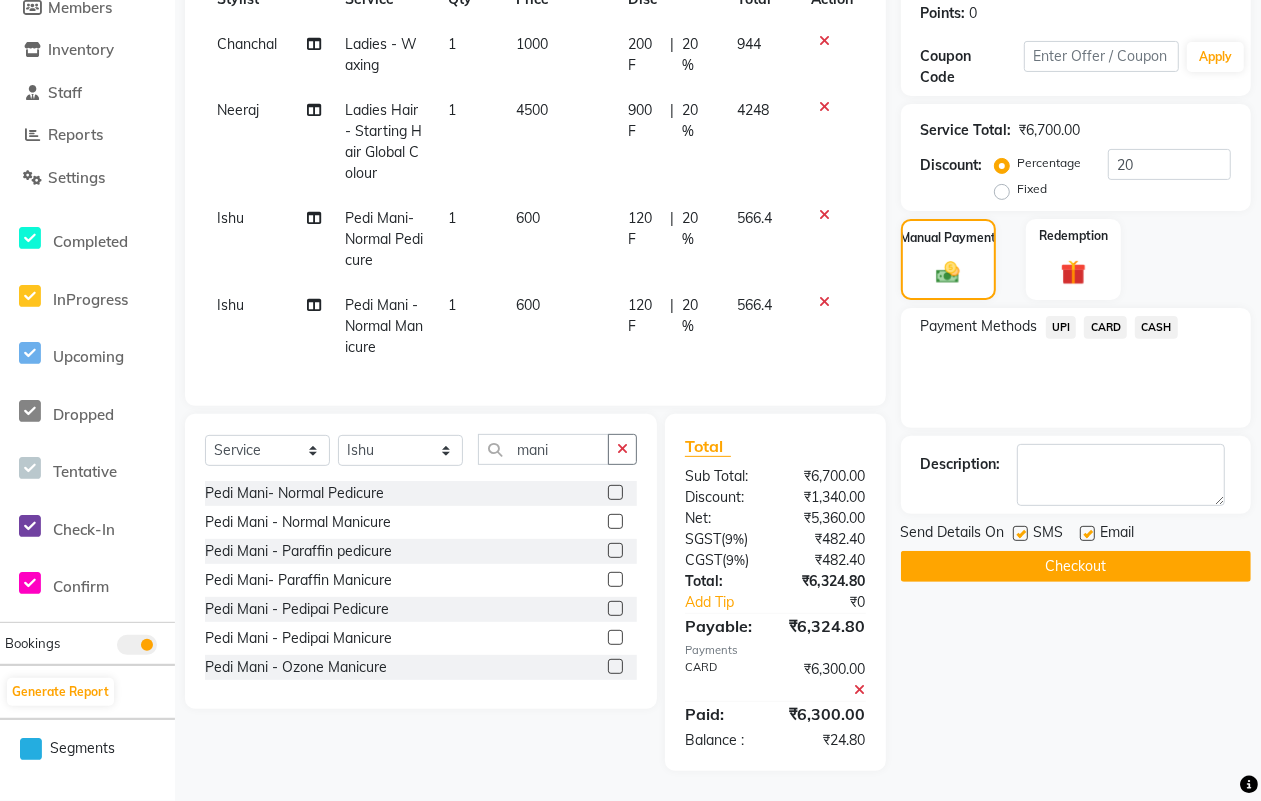 click 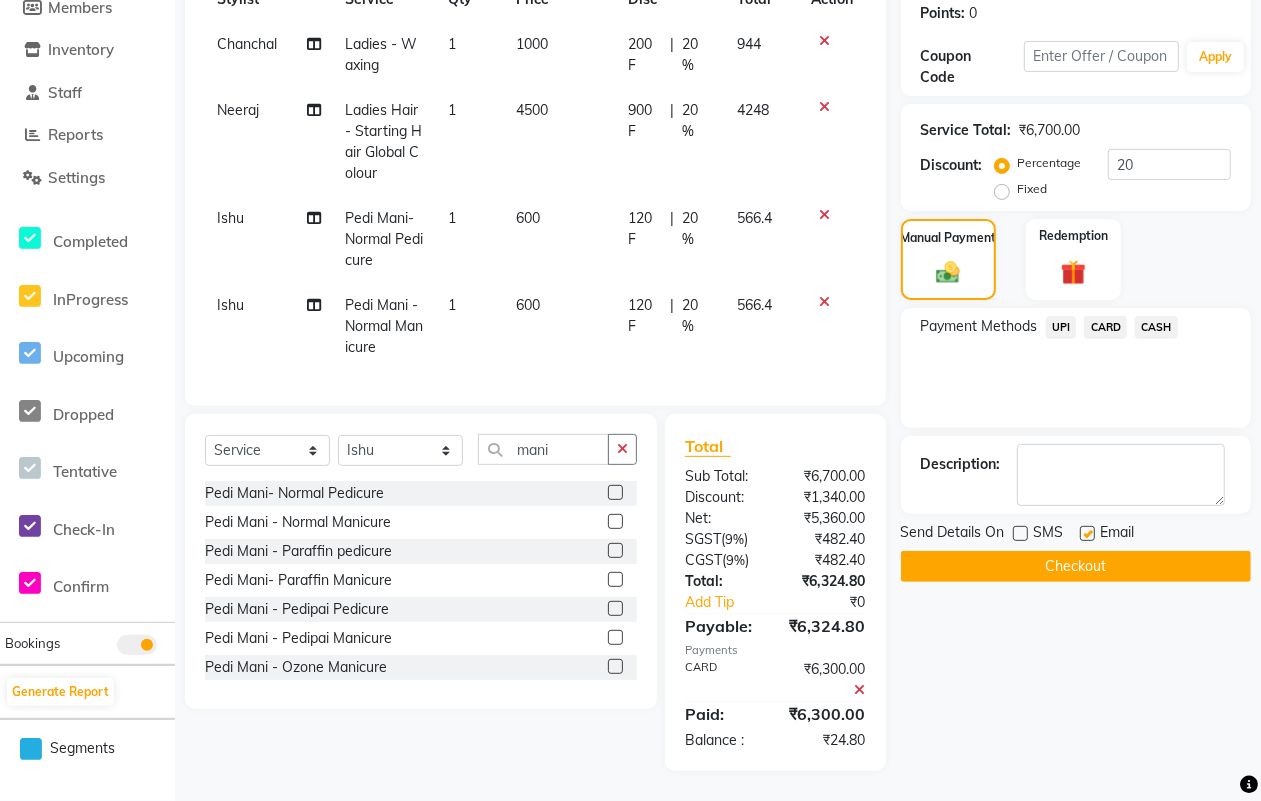 click 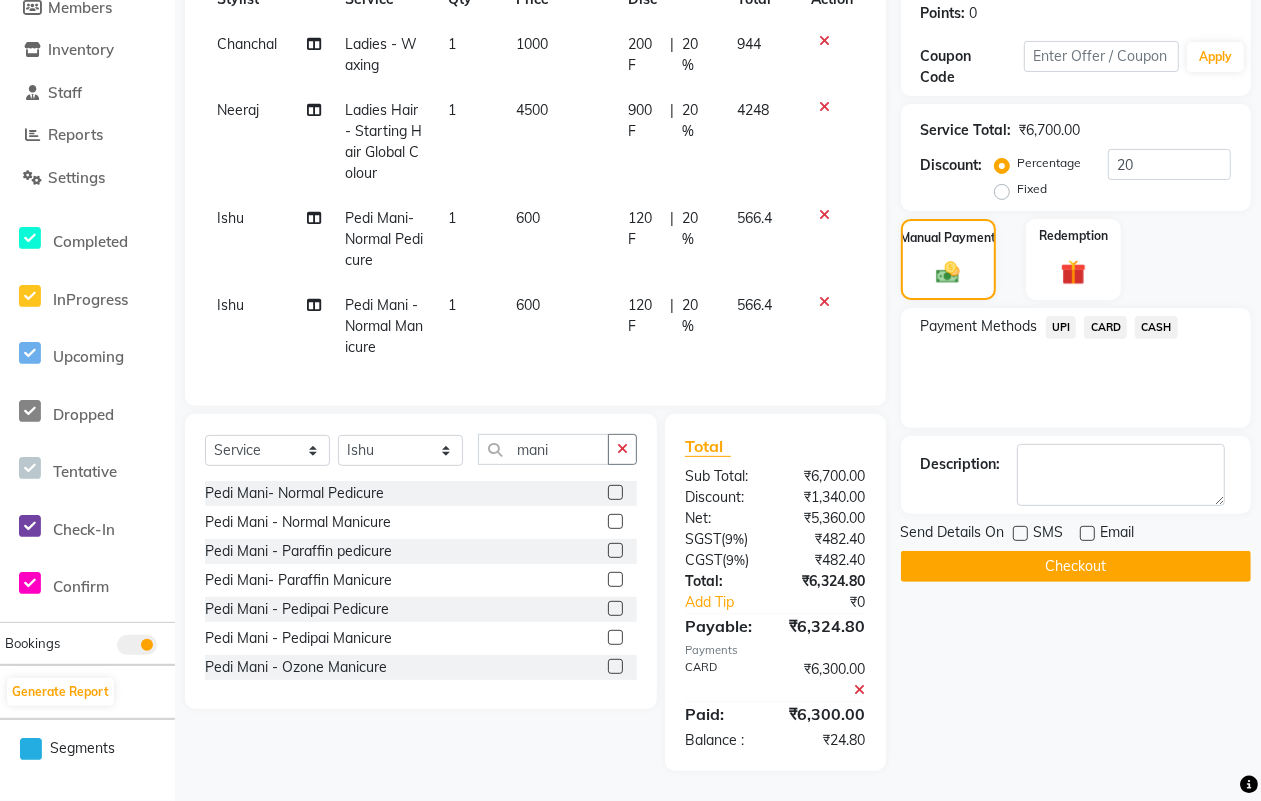 click on "Checkout" 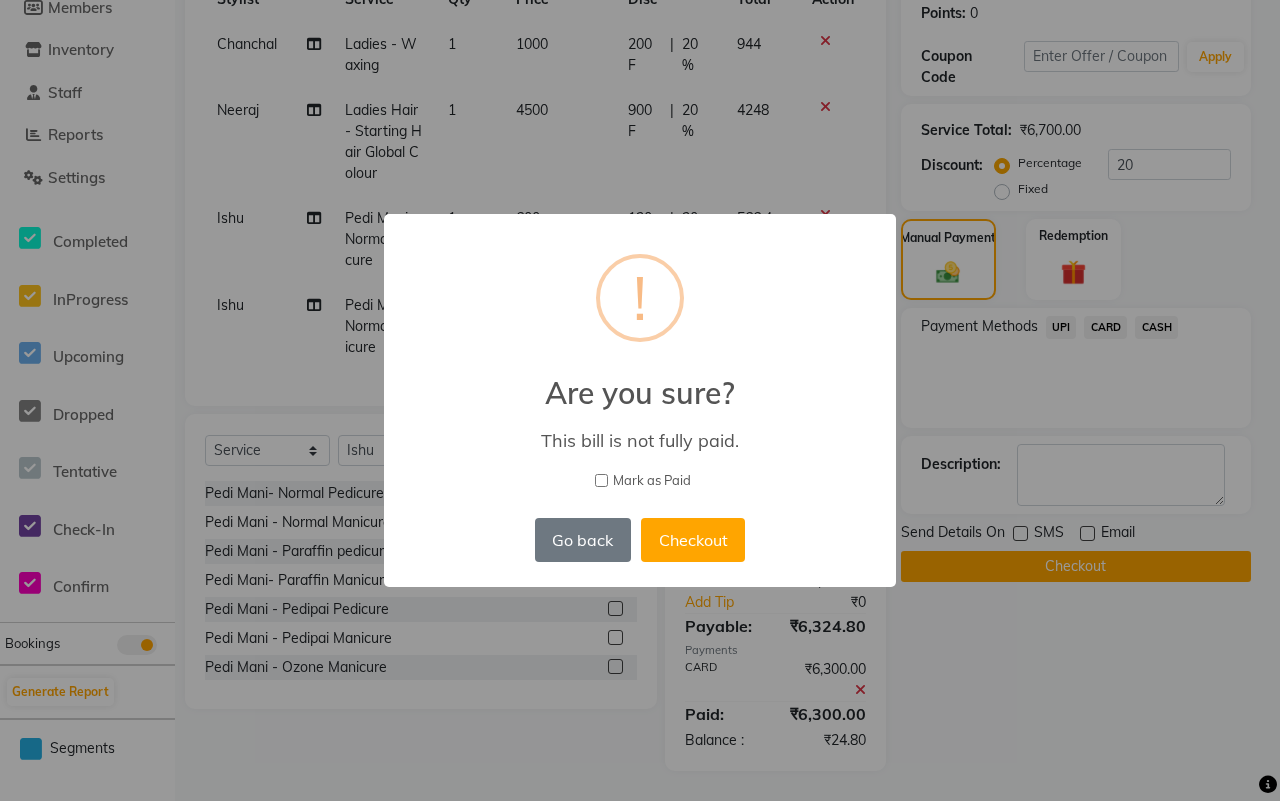 click on "× ! Are you sure? This bill is not fully paid. Mark as Paid Go back No Checkout" at bounding box center (640, 400) 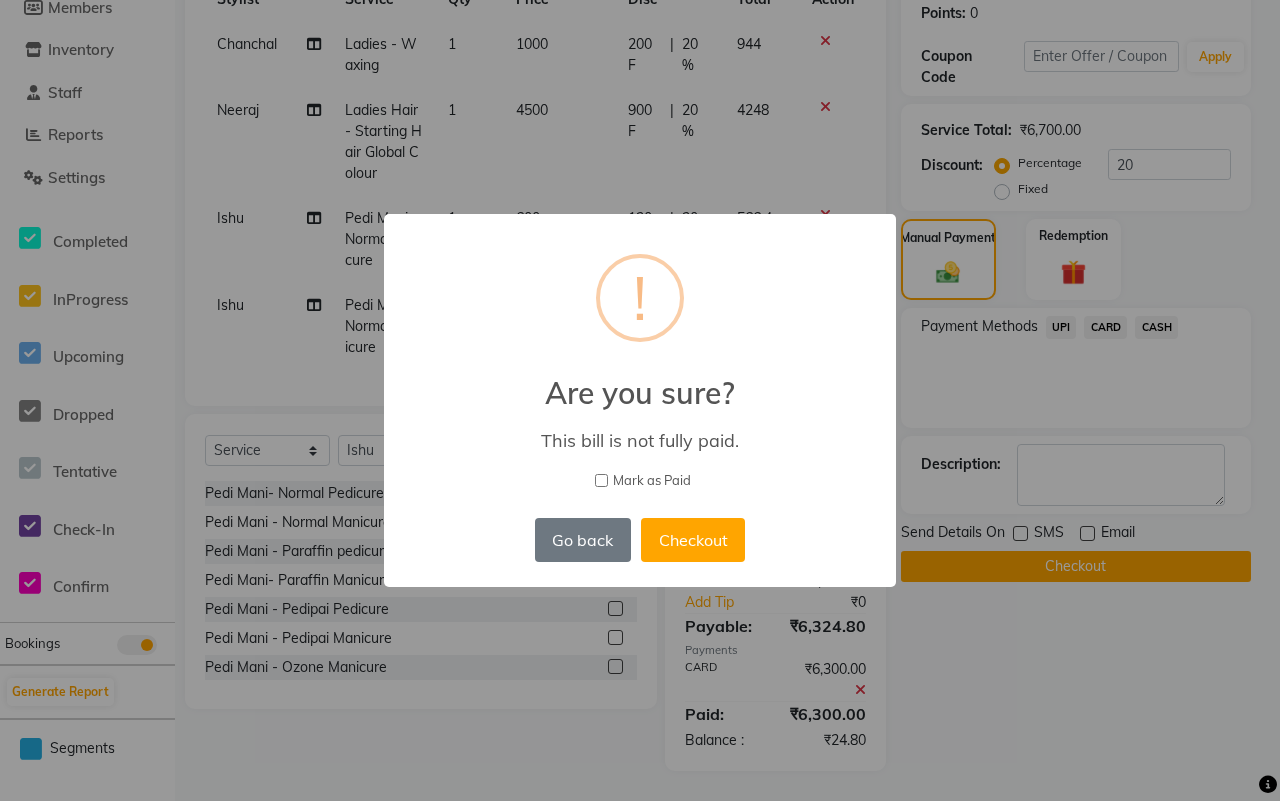 click on "Mark as Paid" at bounding box center [652, 481] 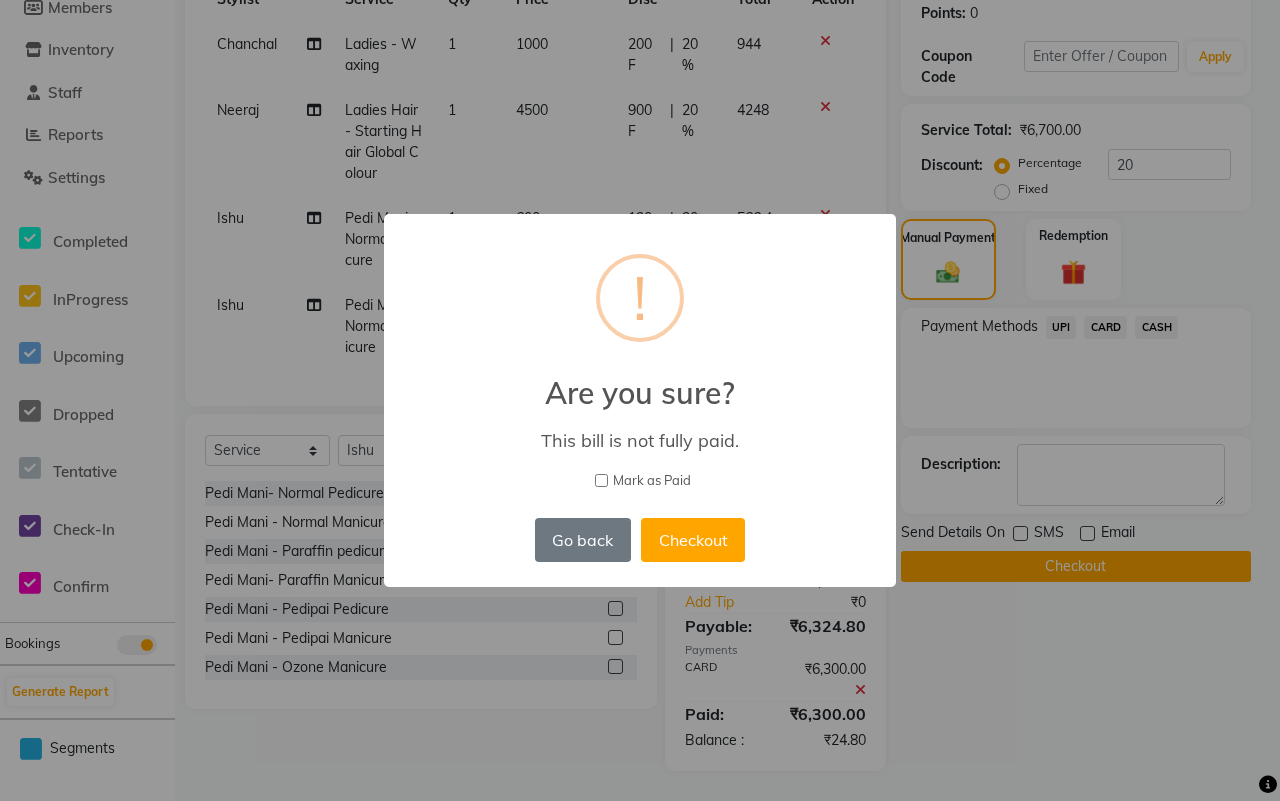 click on "Mark as Paid" at bounding box center [601, 480] 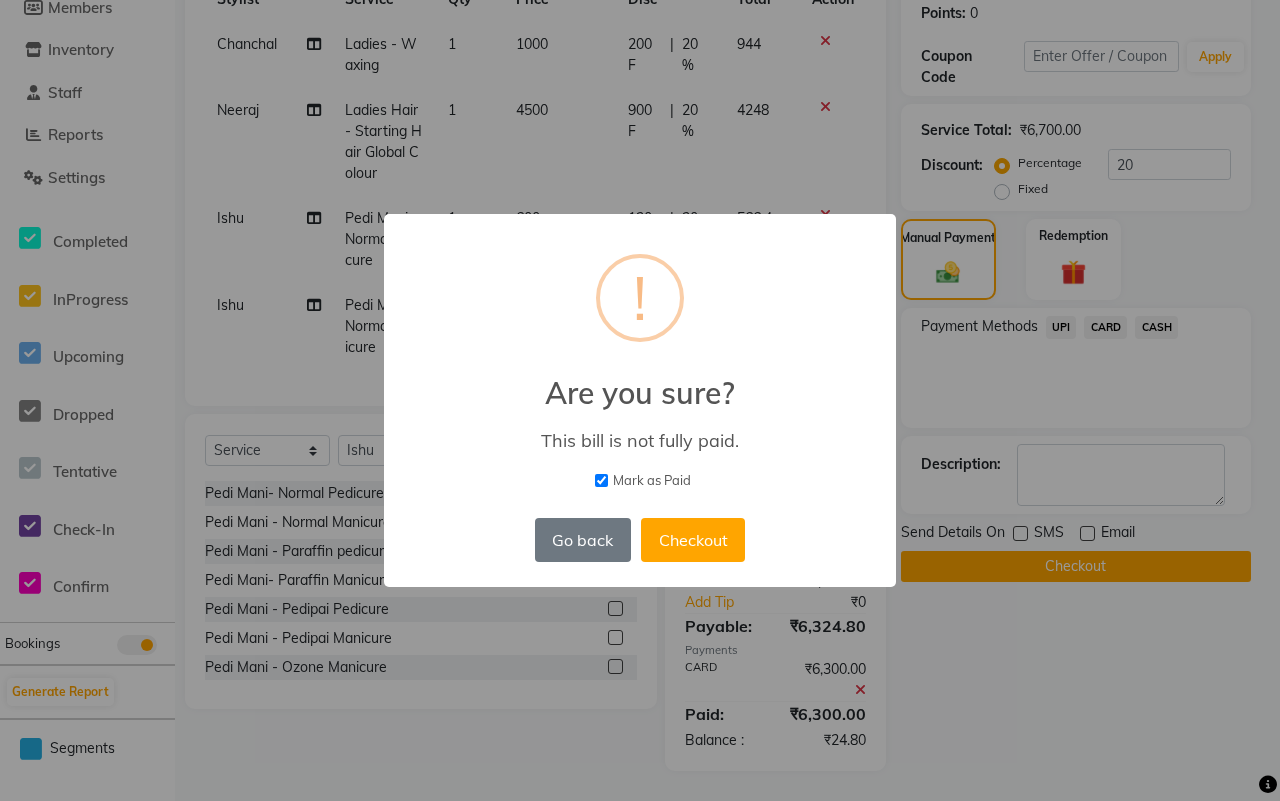 click on "Go back No Checkout" at bounding box center [640, 540] 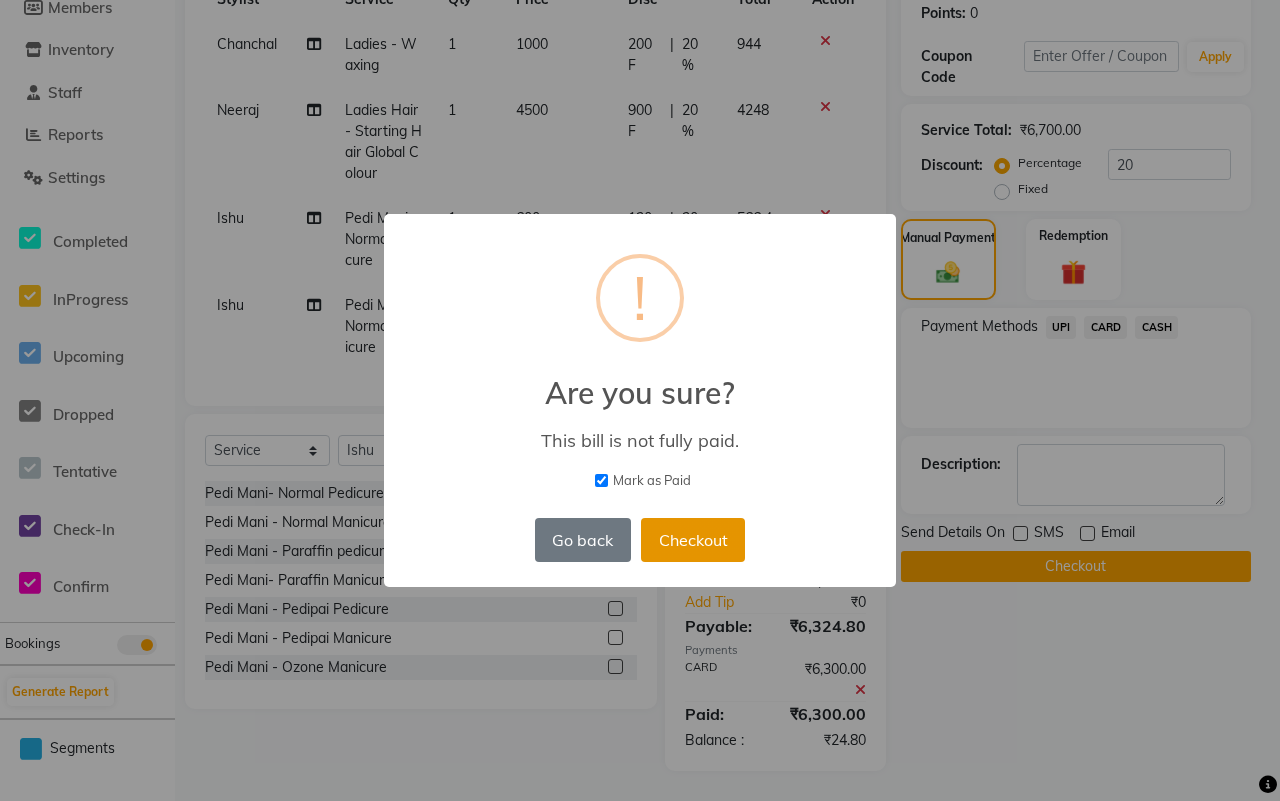 click on "Checkout" at bounding box center (693, 540) 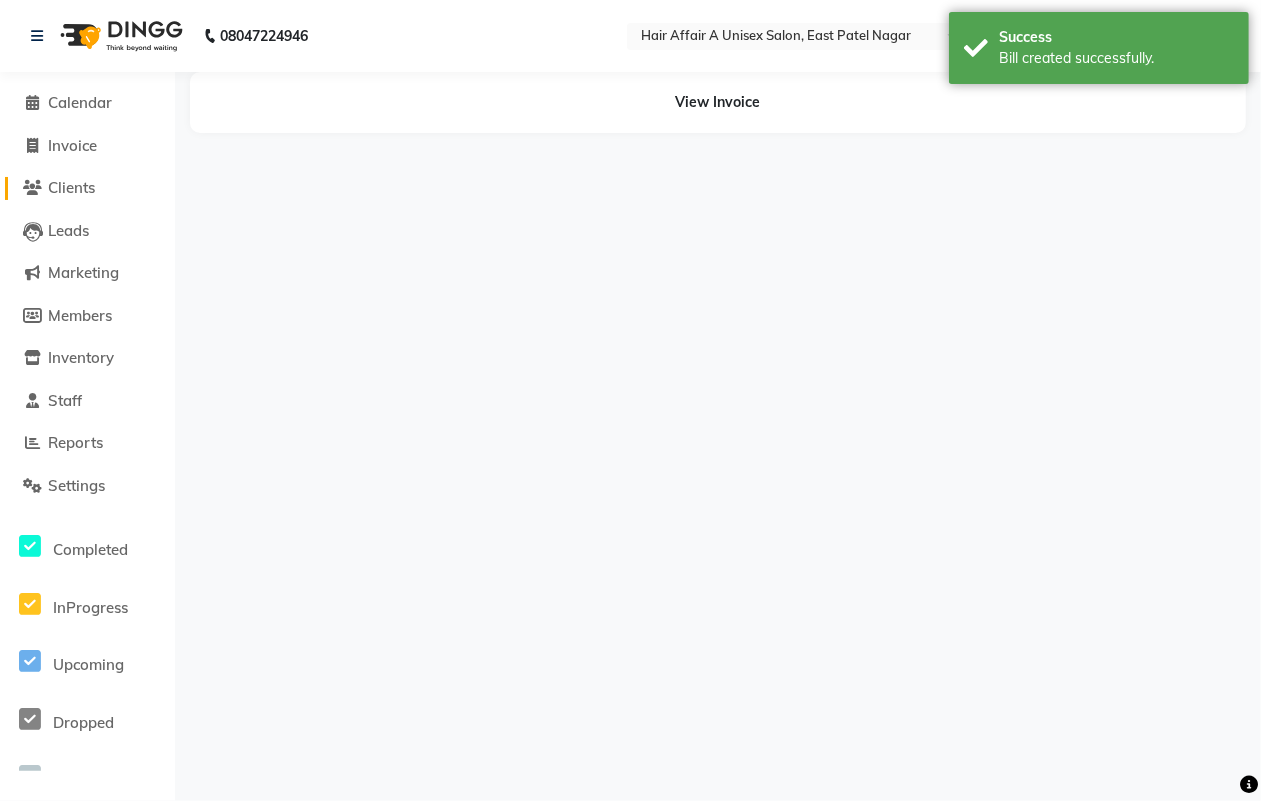 scroll, scrollTop: 0, scrollLeft: 0, axis: both 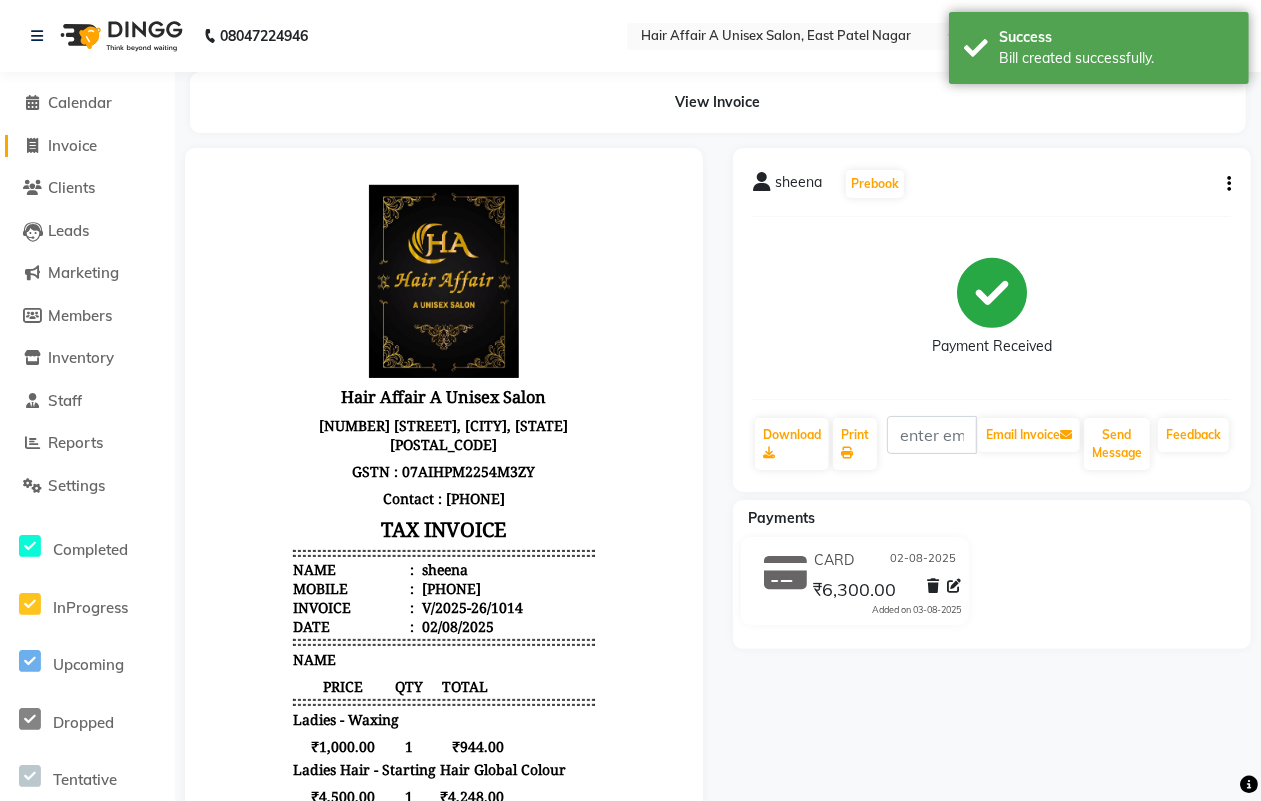click on "Invoice" 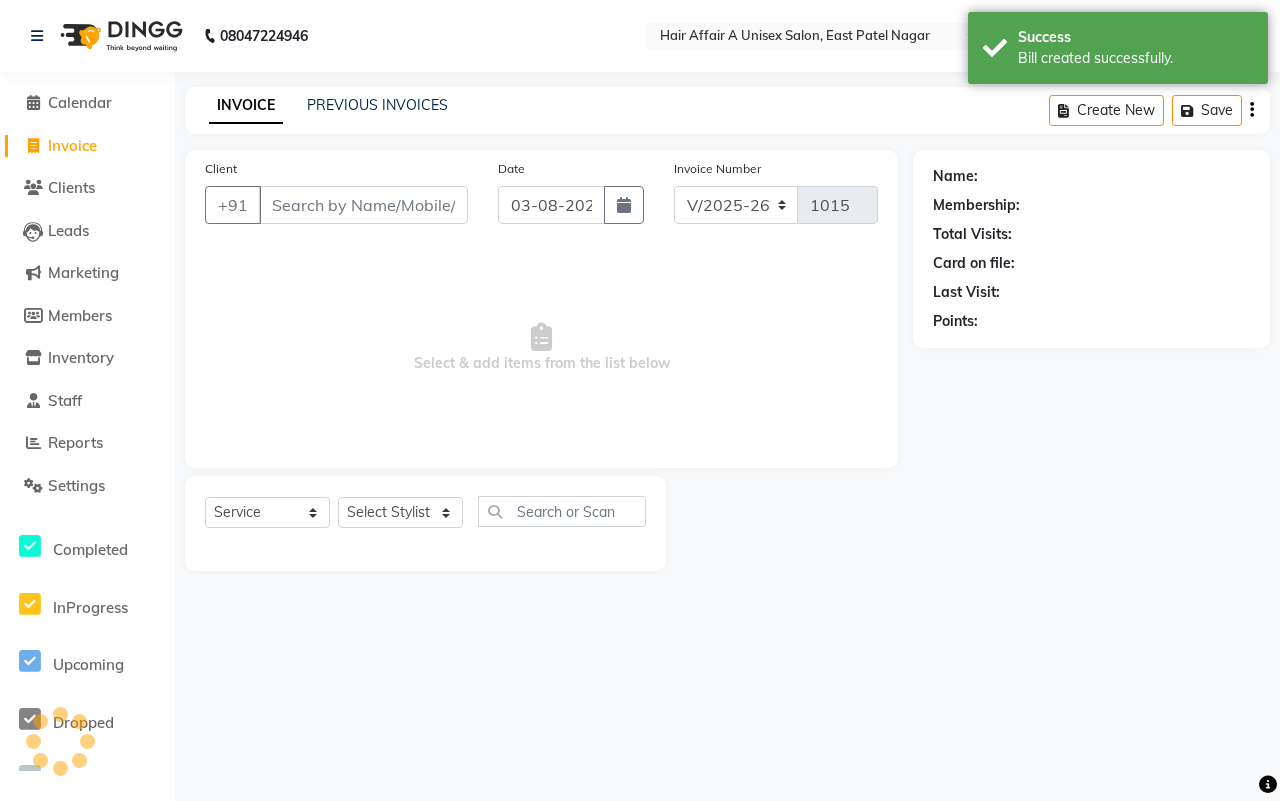 click on "Client" at bounding box center (363, 205) 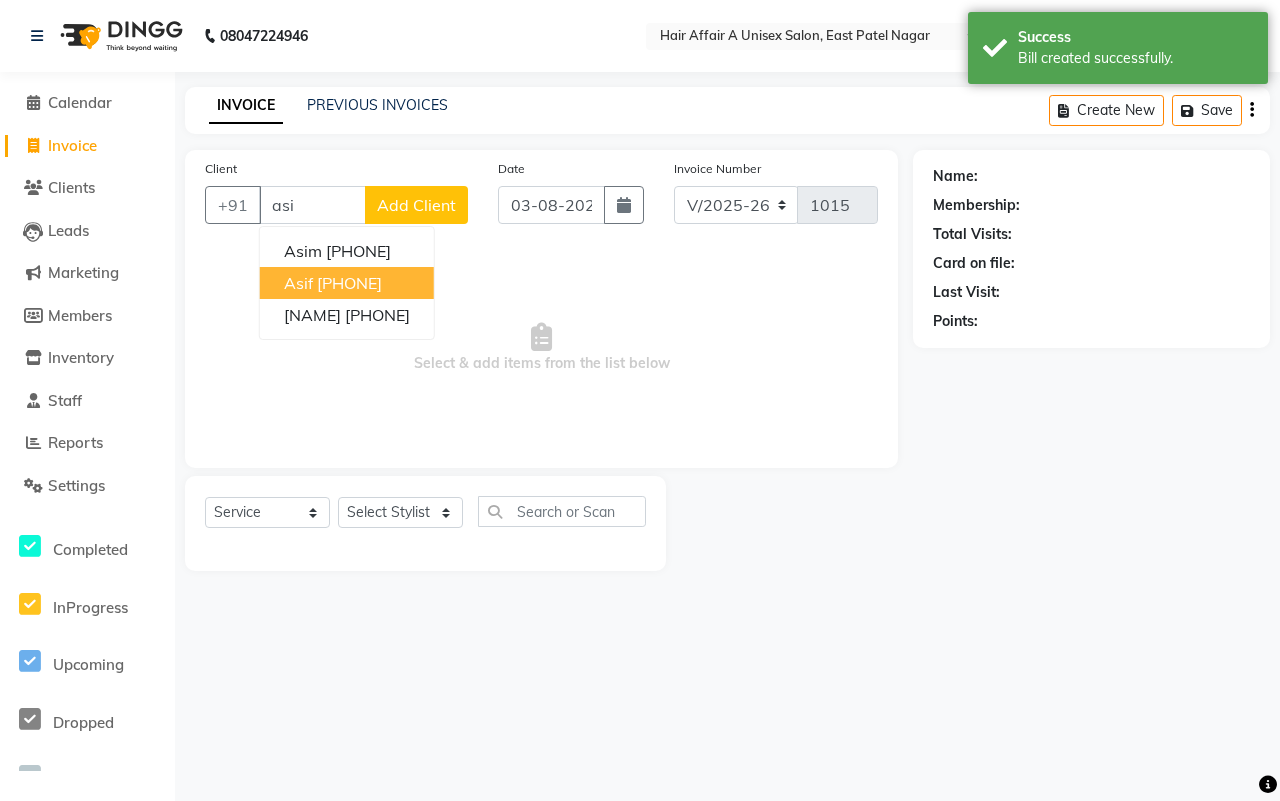 click on "[PHONE]" at bounding box center (349, 283) 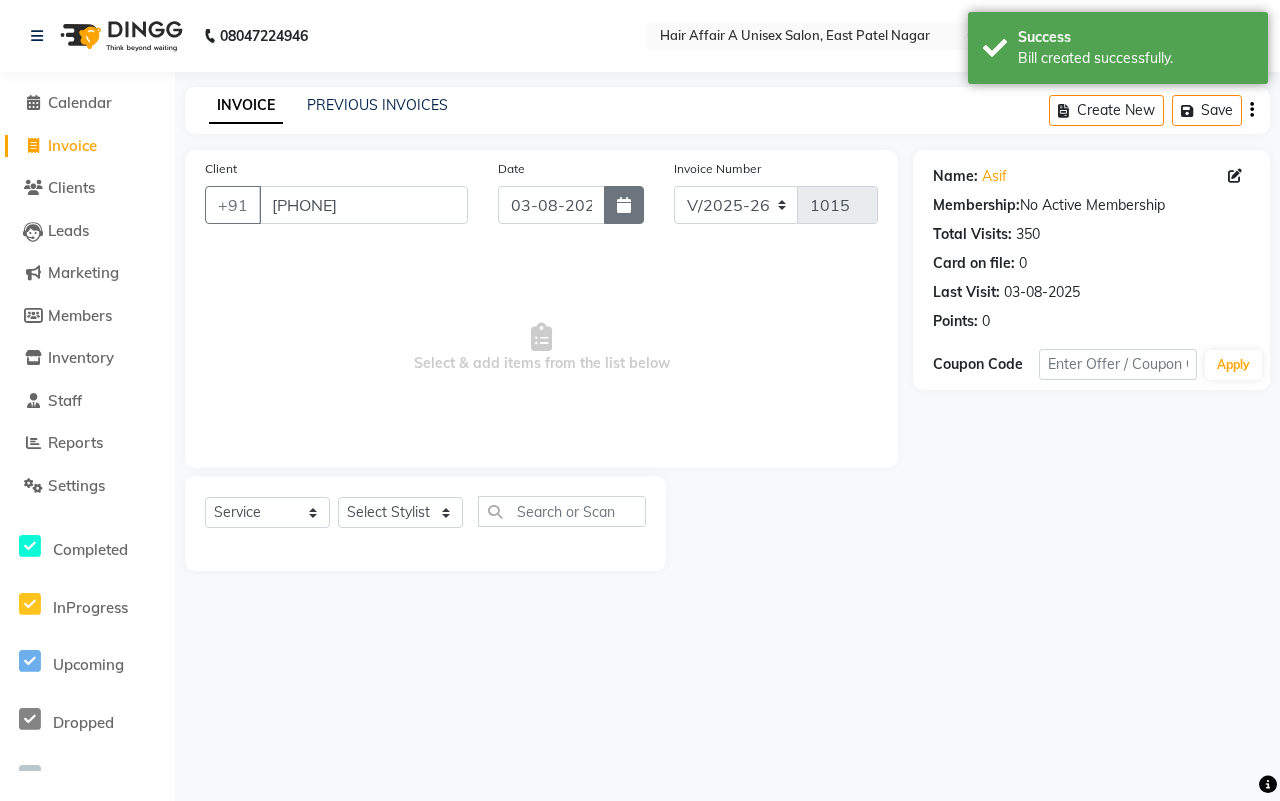 click 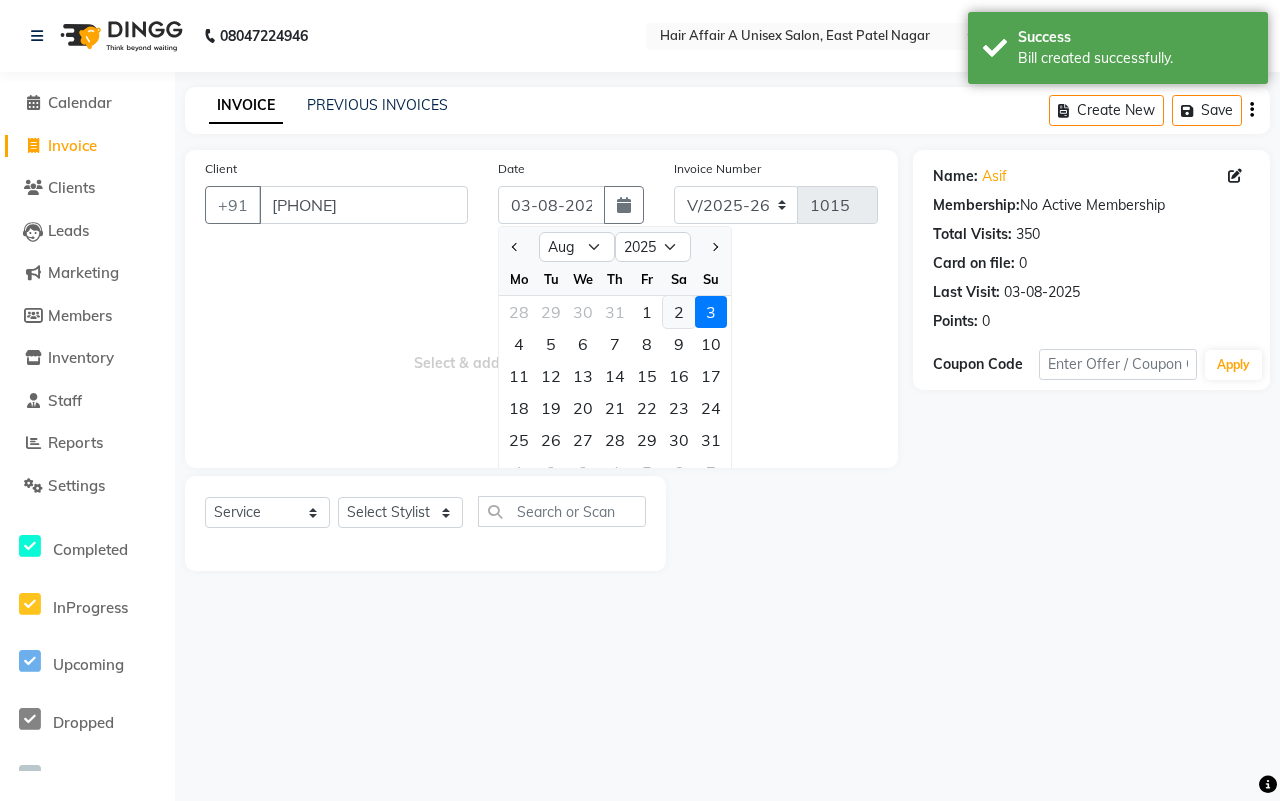 click on "2" 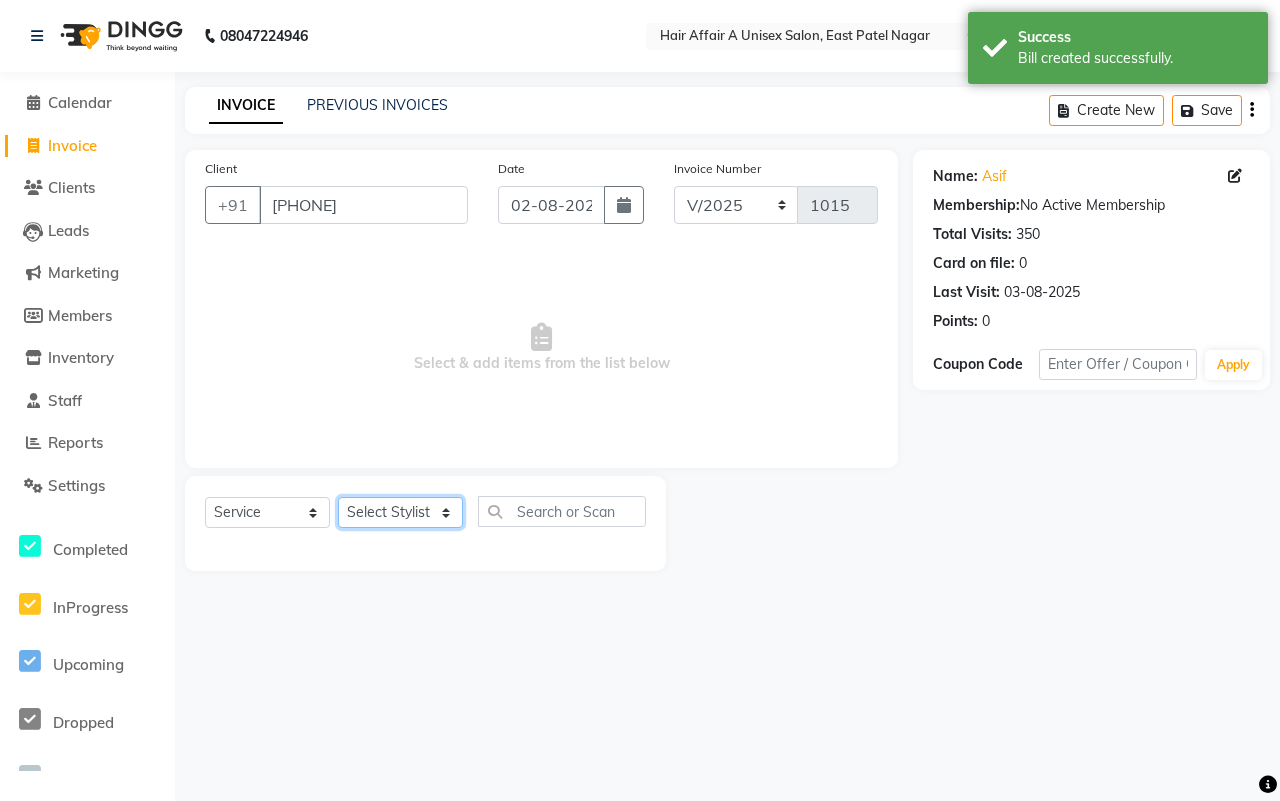 click on "Select Stylist [NAME] [NAME] [NAME] [NAME] [NAME] [NAME] [NAME] [NAME] [NAME] [NAME] [NAME] [NAME]" 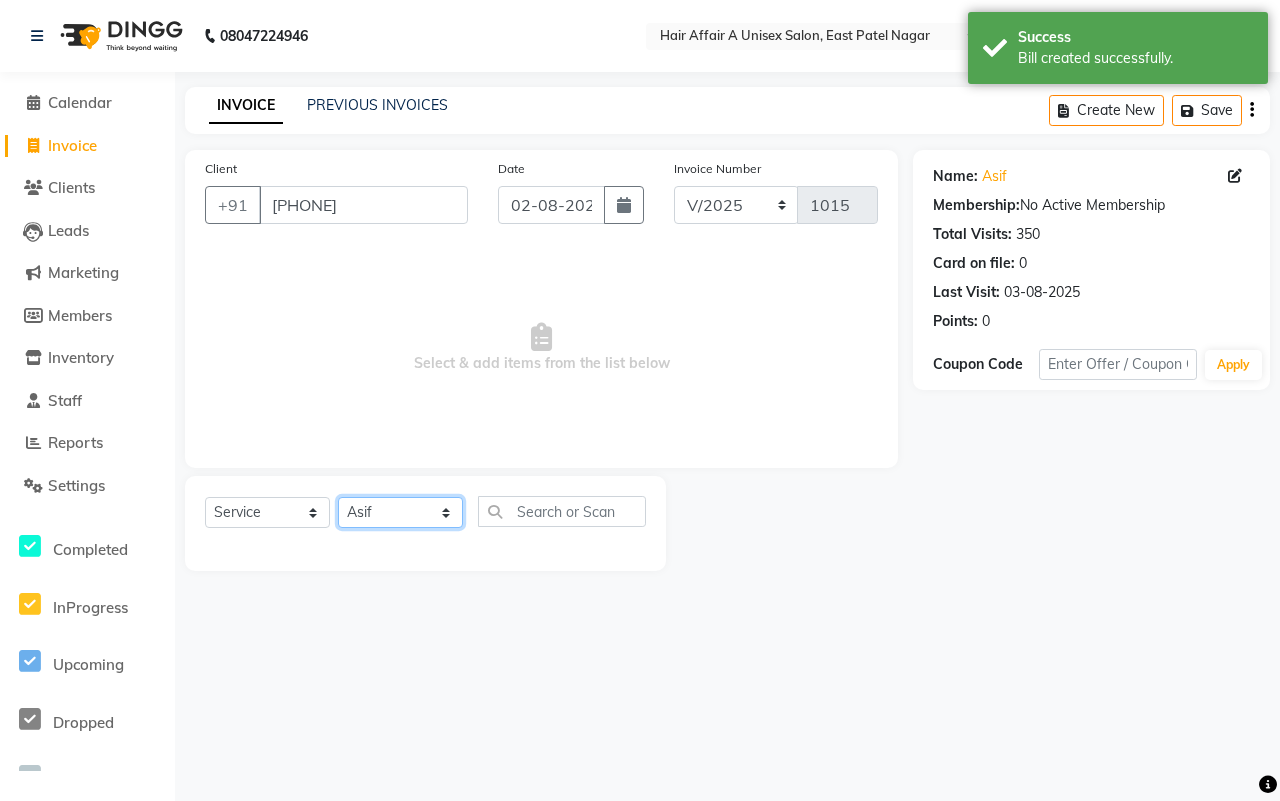click on "Select Stylist [NAME] [NAME] [NAME] [NAME] [NAME] [NAME] [NAME] [NAME] [NAME] [NAME] [NAME] [NAME]" 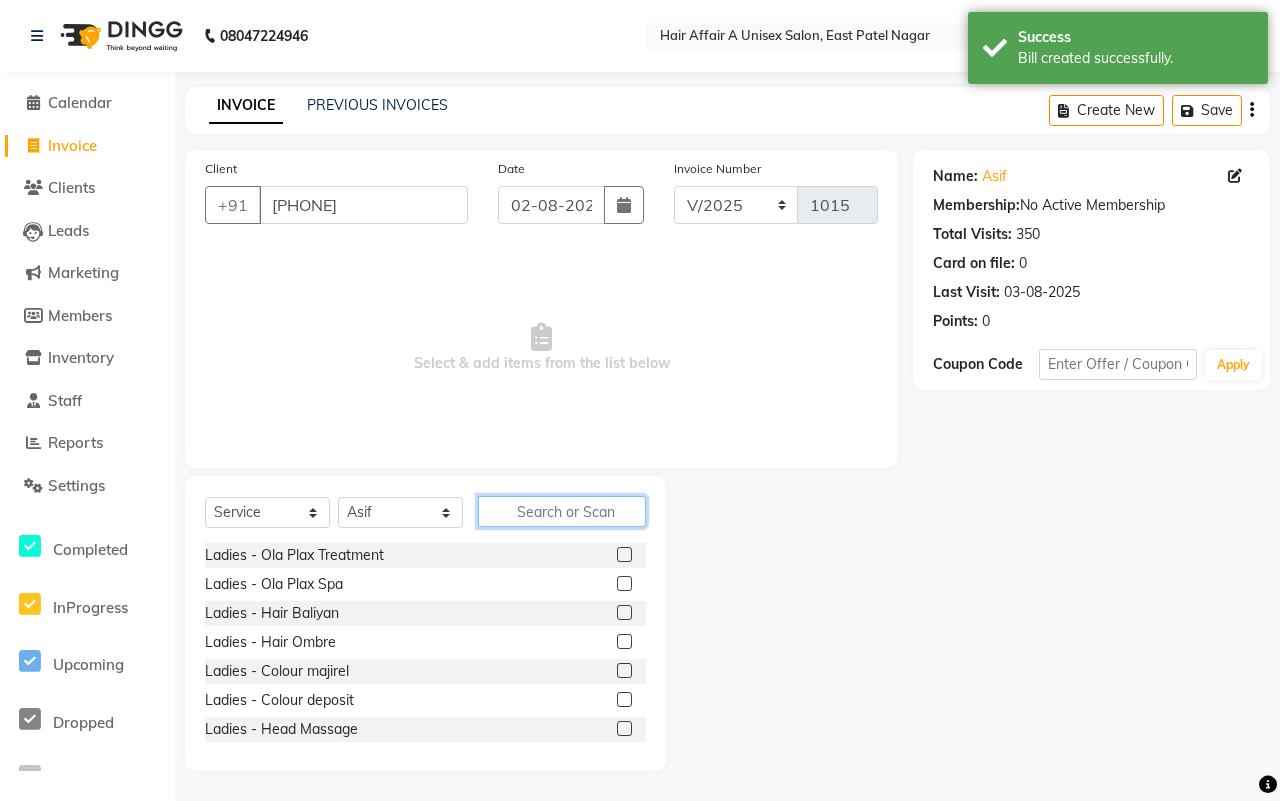 click 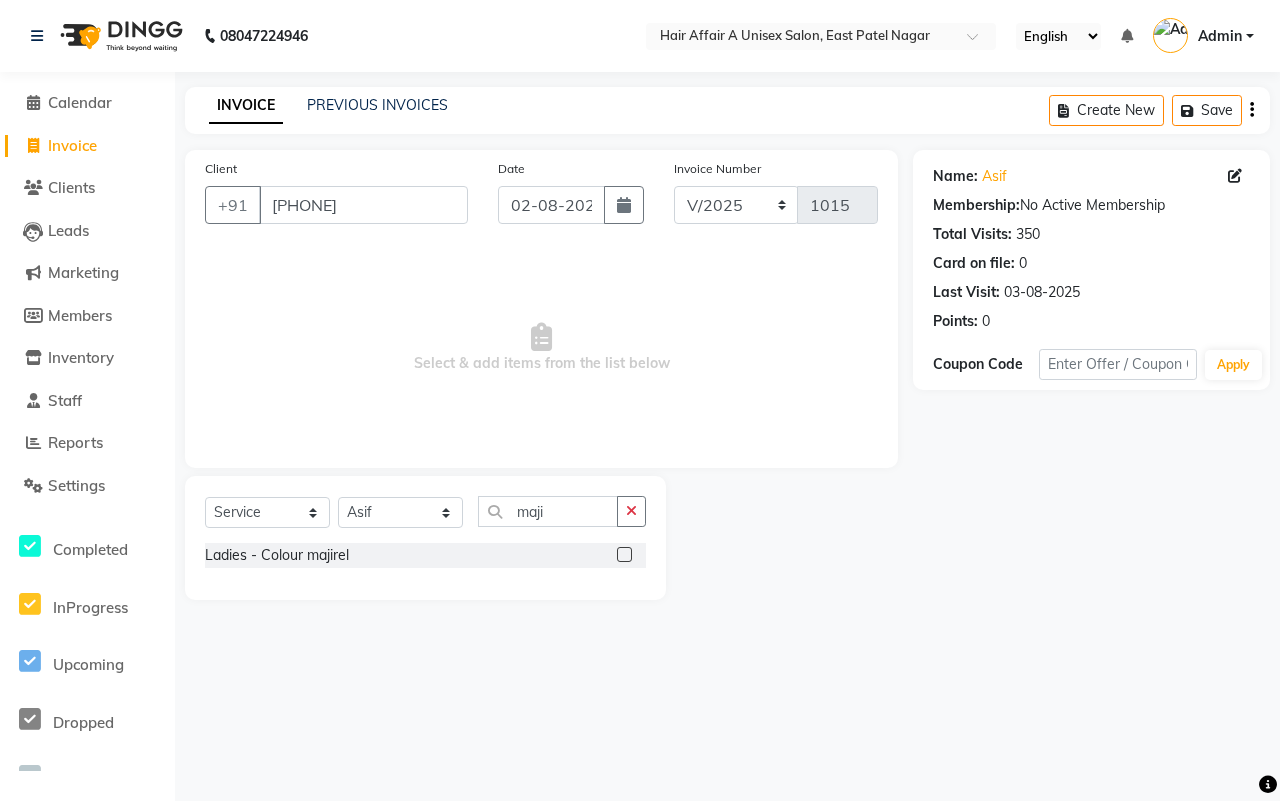 click 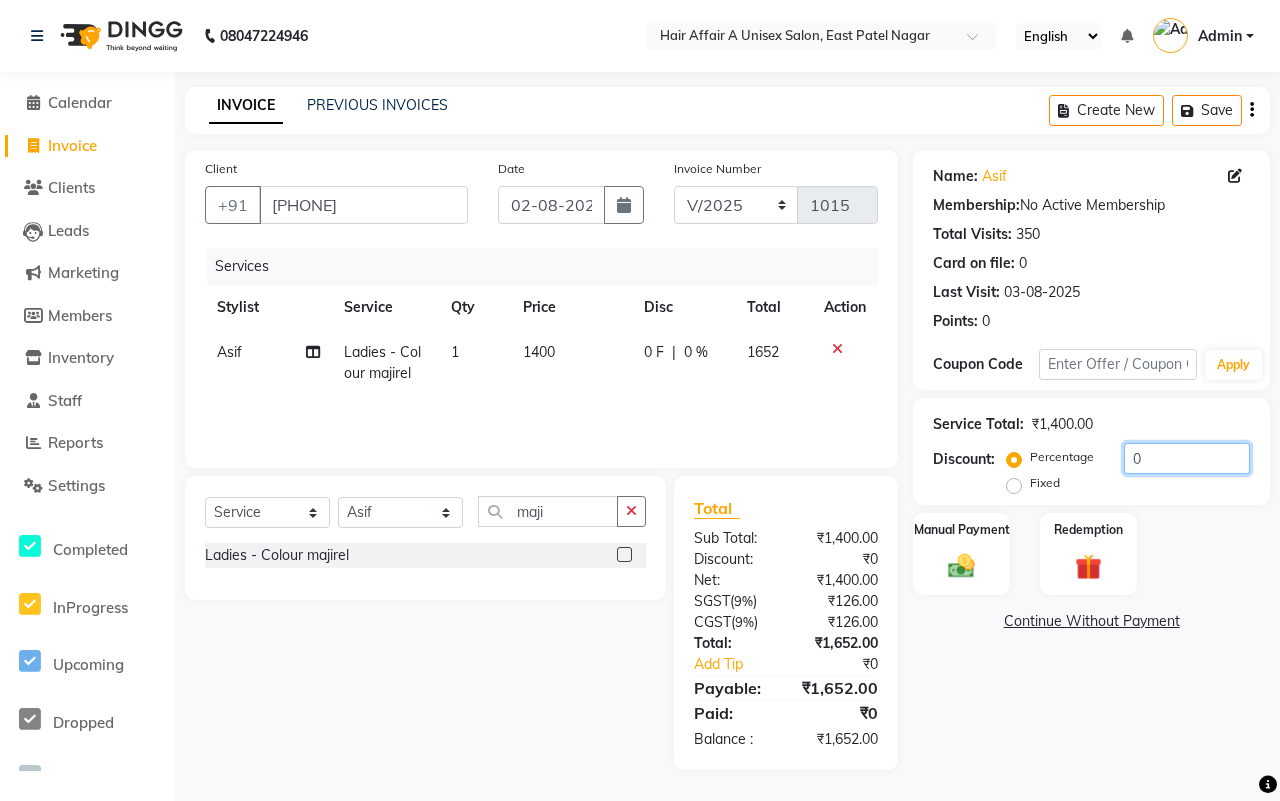 click on "0" 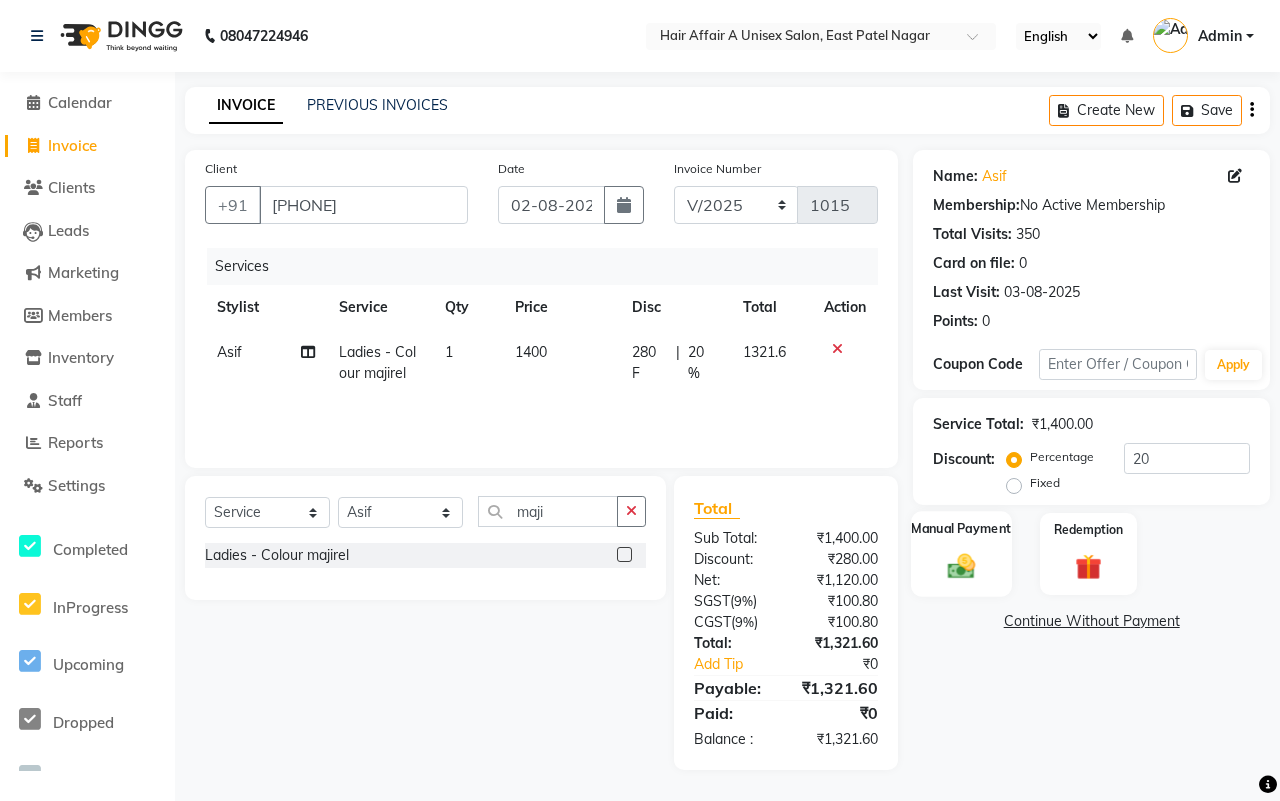 click on "Manual Payment" 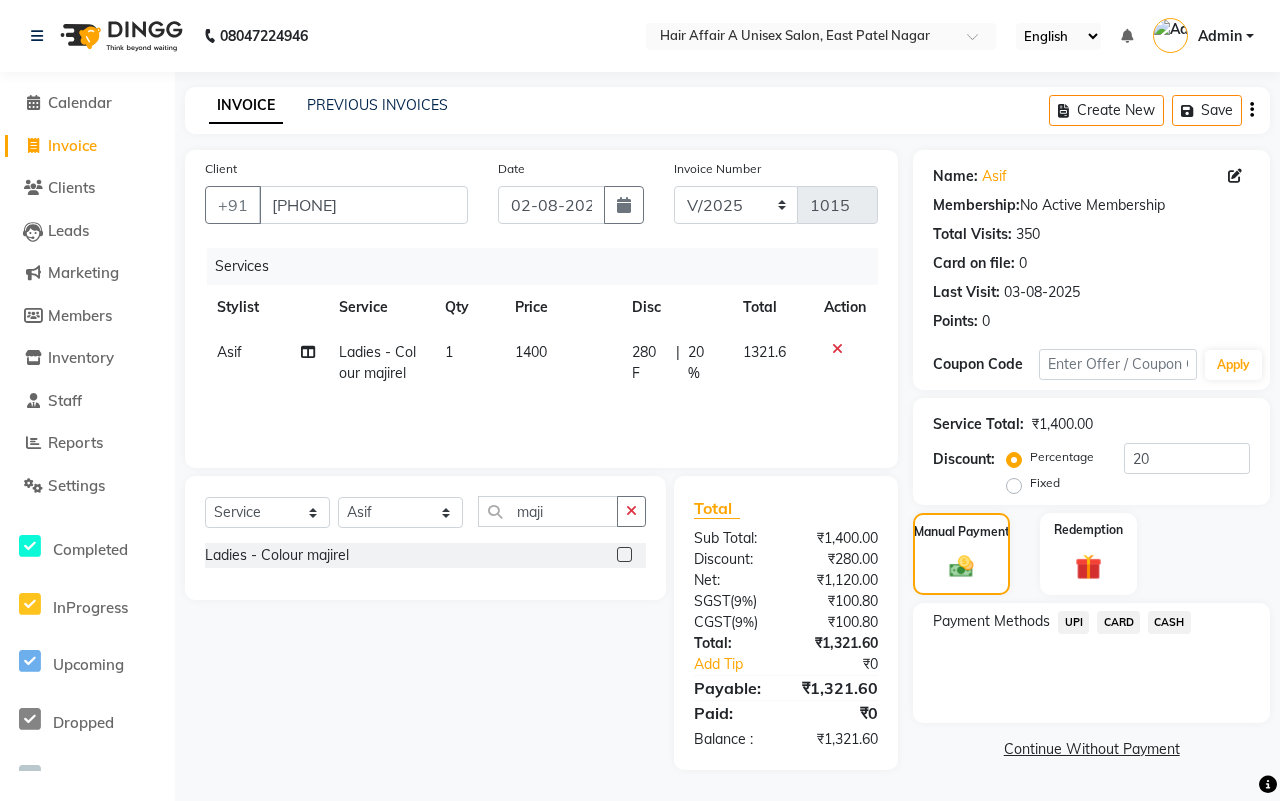 click on "CASH" 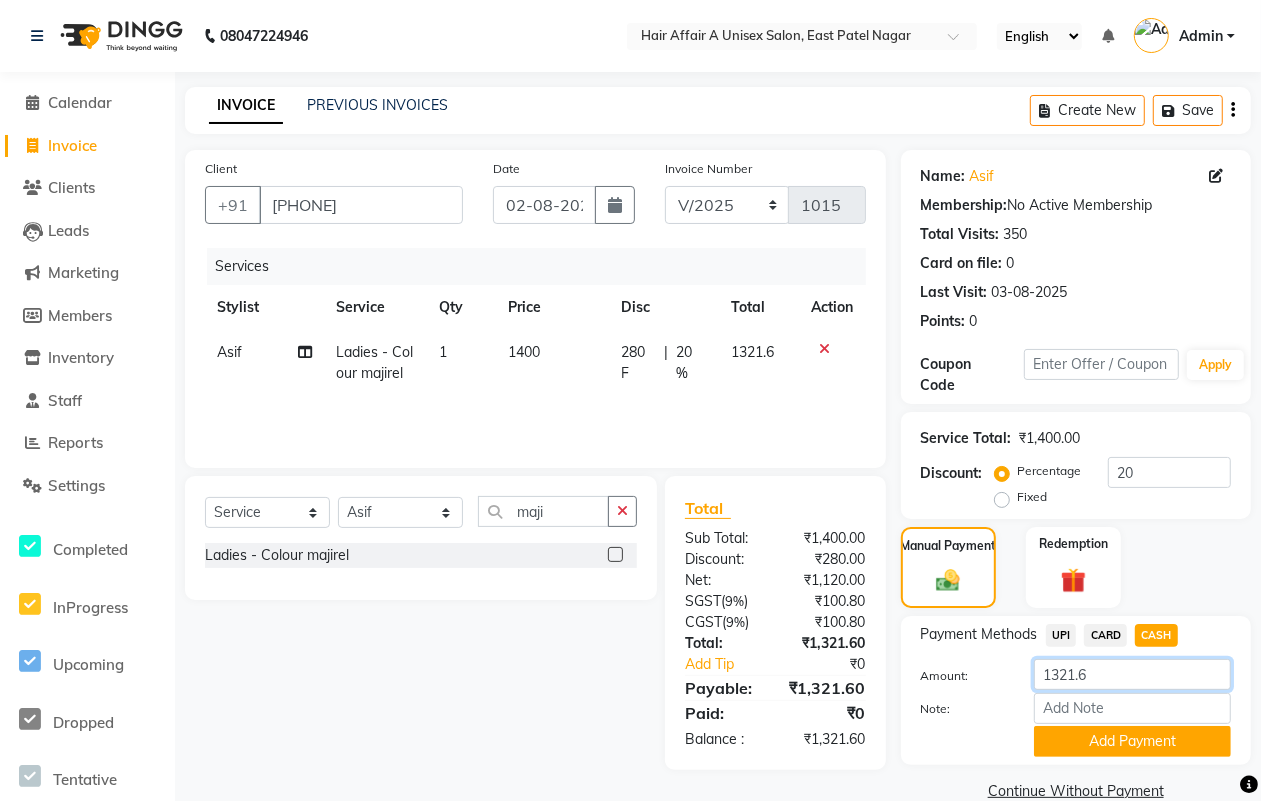 click on "1321.6" 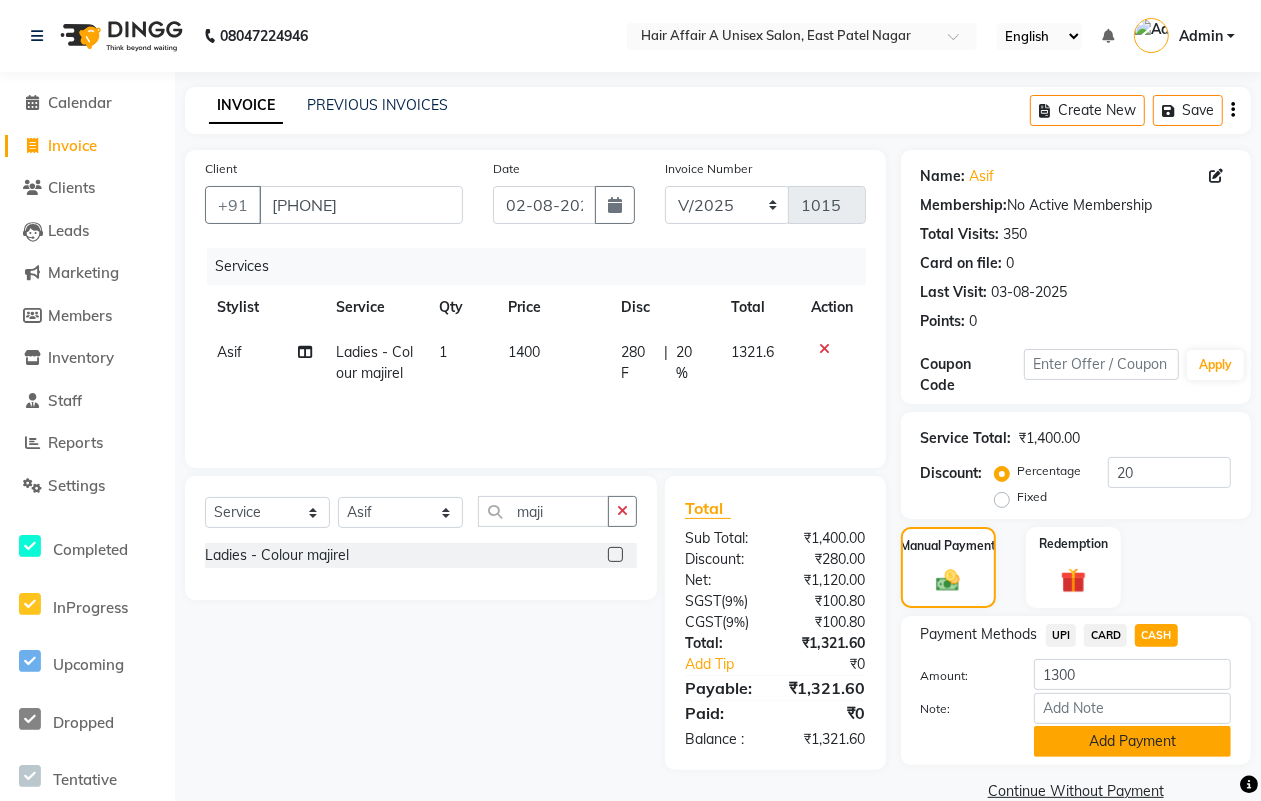 click on "Add Payment" 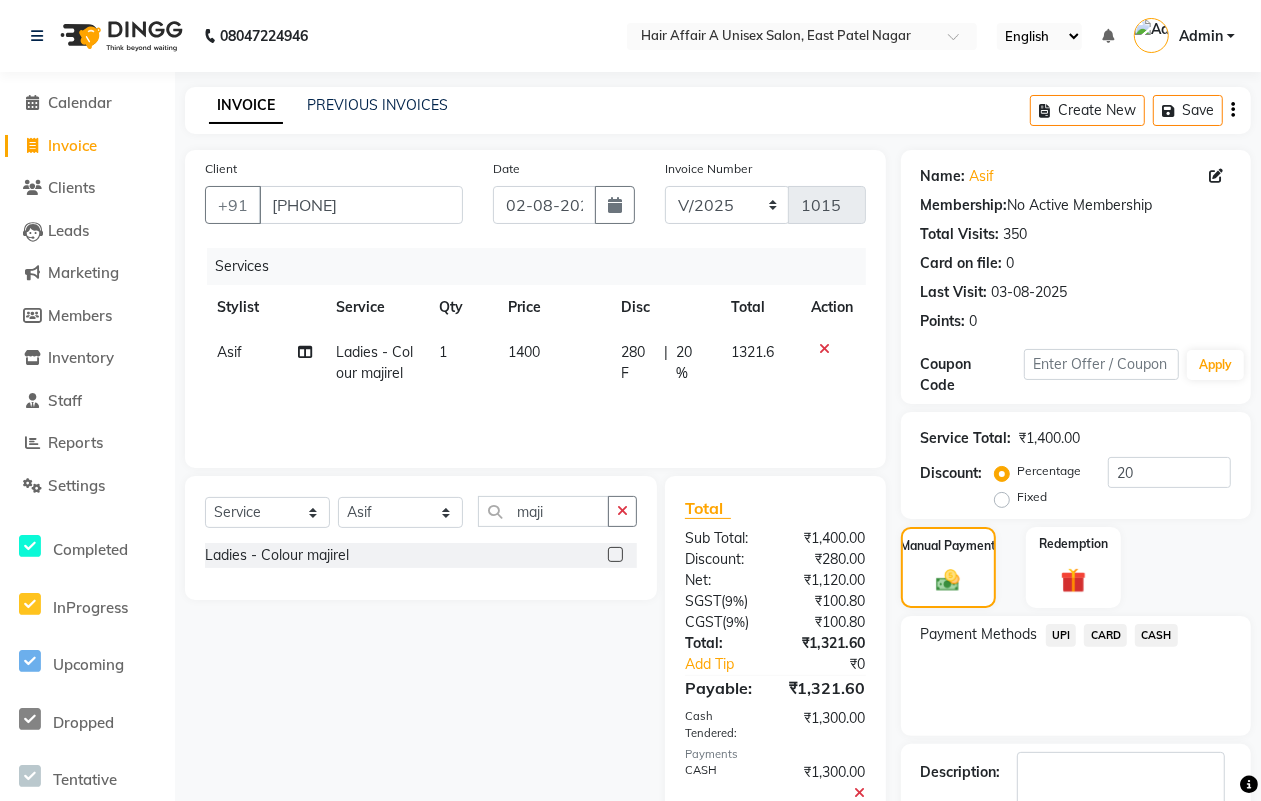 scroll, scrollTop: 120, scrollLeft: 0, axis: vertical 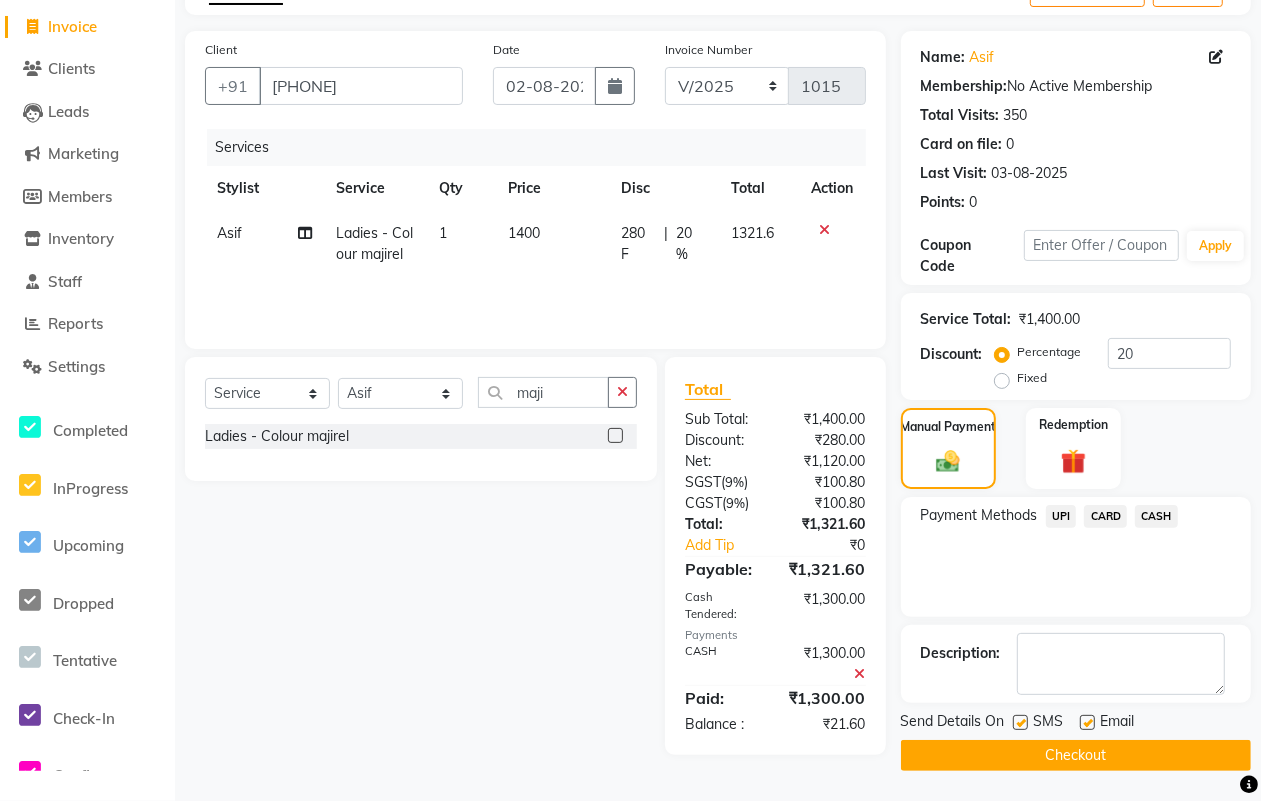 click 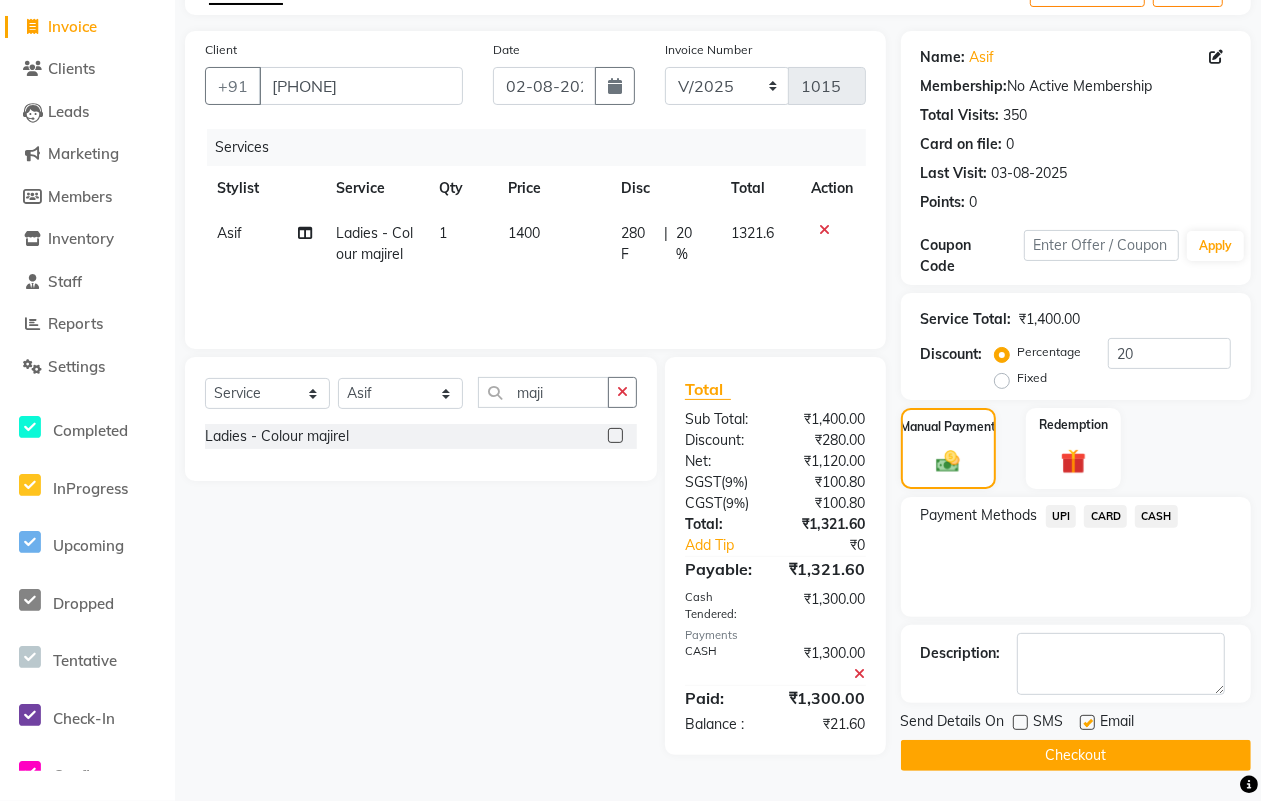 drag, startPoint x: 1082, startPoint y: 723, endPoint x: 1083, endPoint y: 751, distance: 28.01785 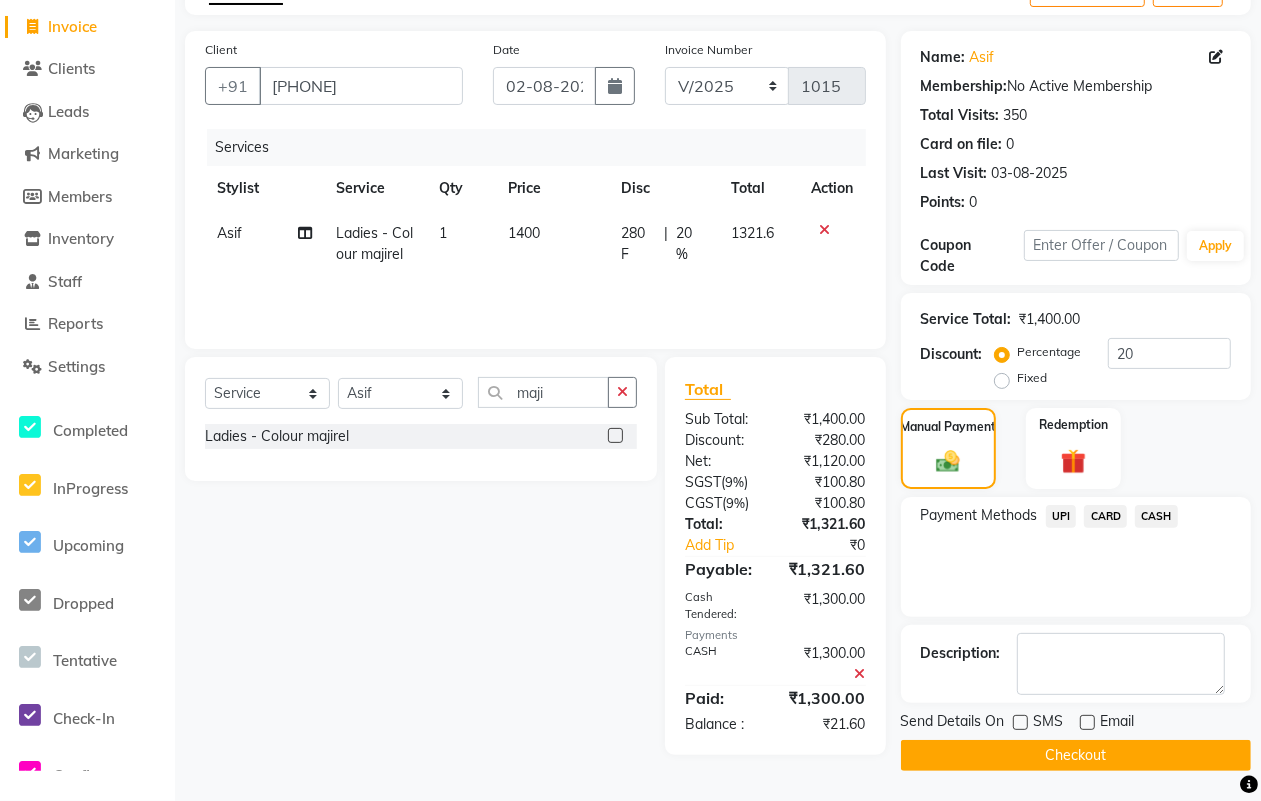 click on "Checkout" 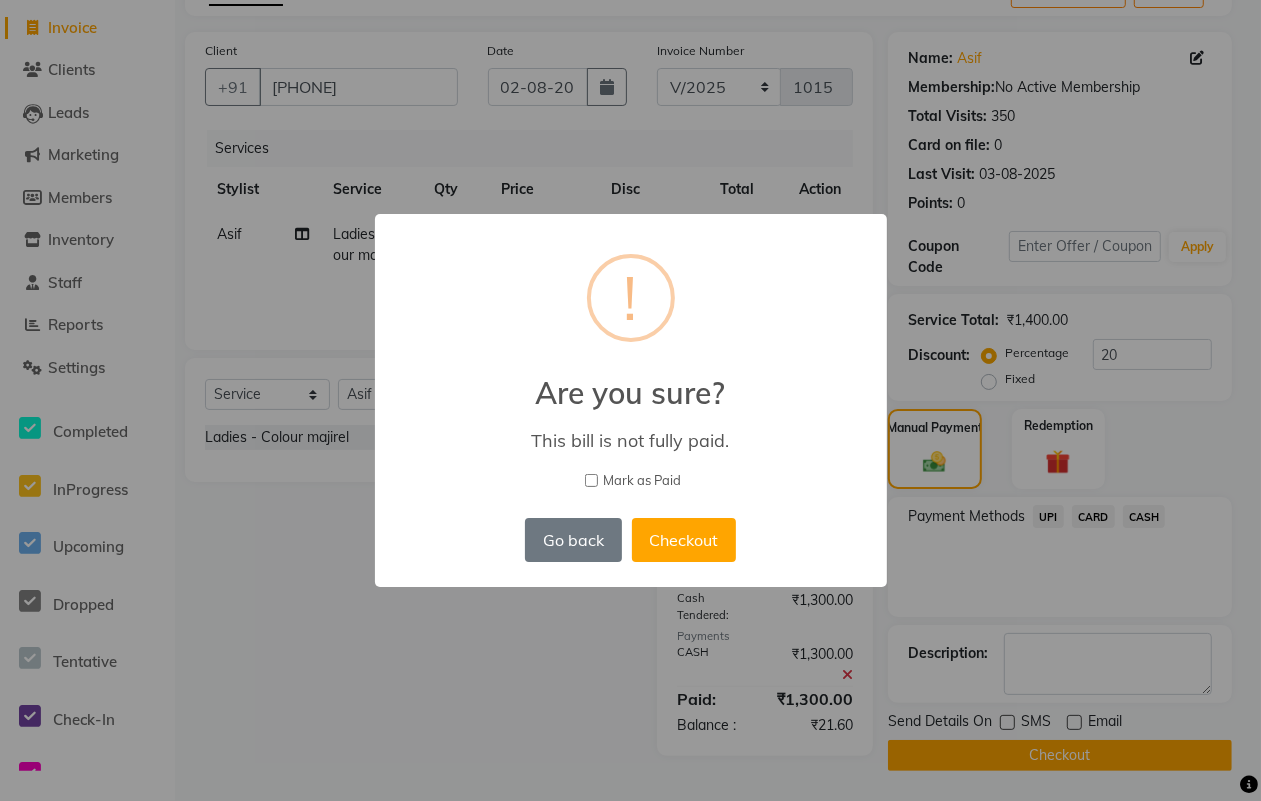 scroll, scrollTop: 106, scrollLeft: 0, axis: vertical 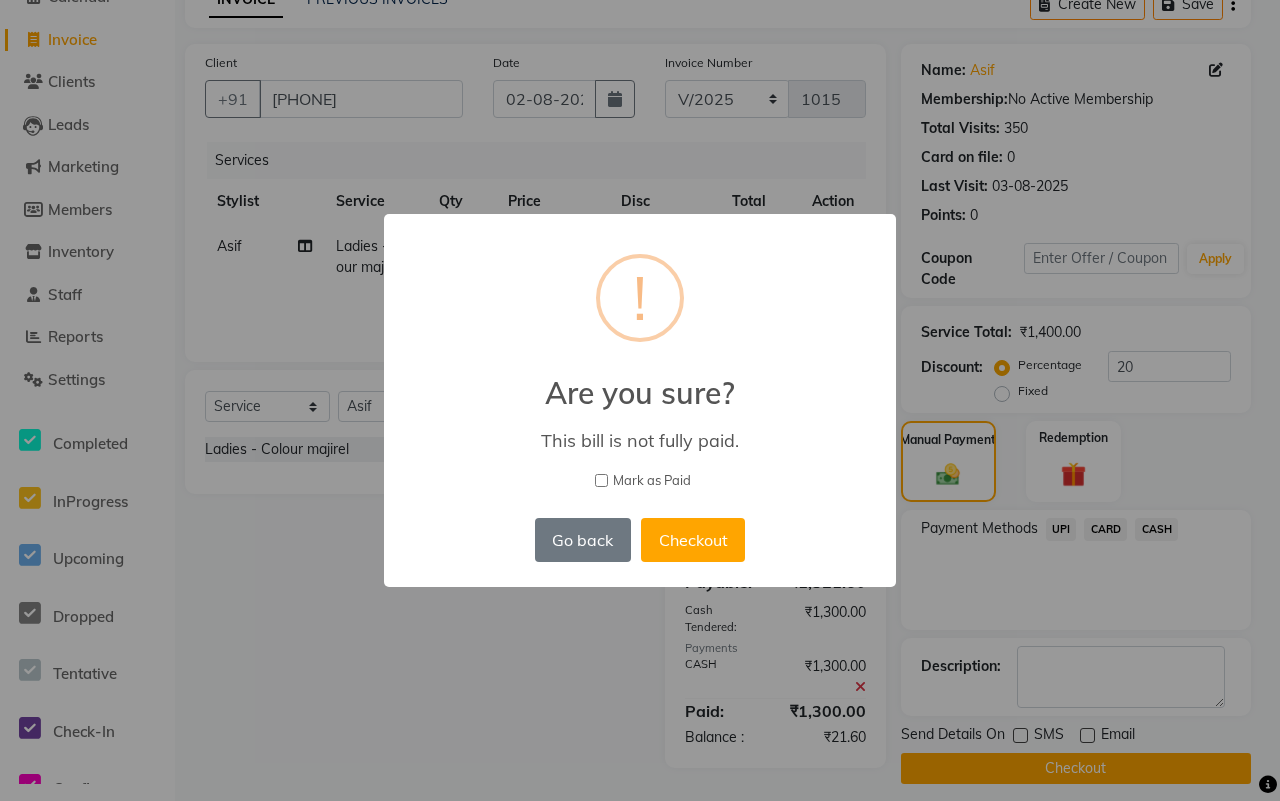 click on "Mark as Paid" at bounding box center [652, 481] 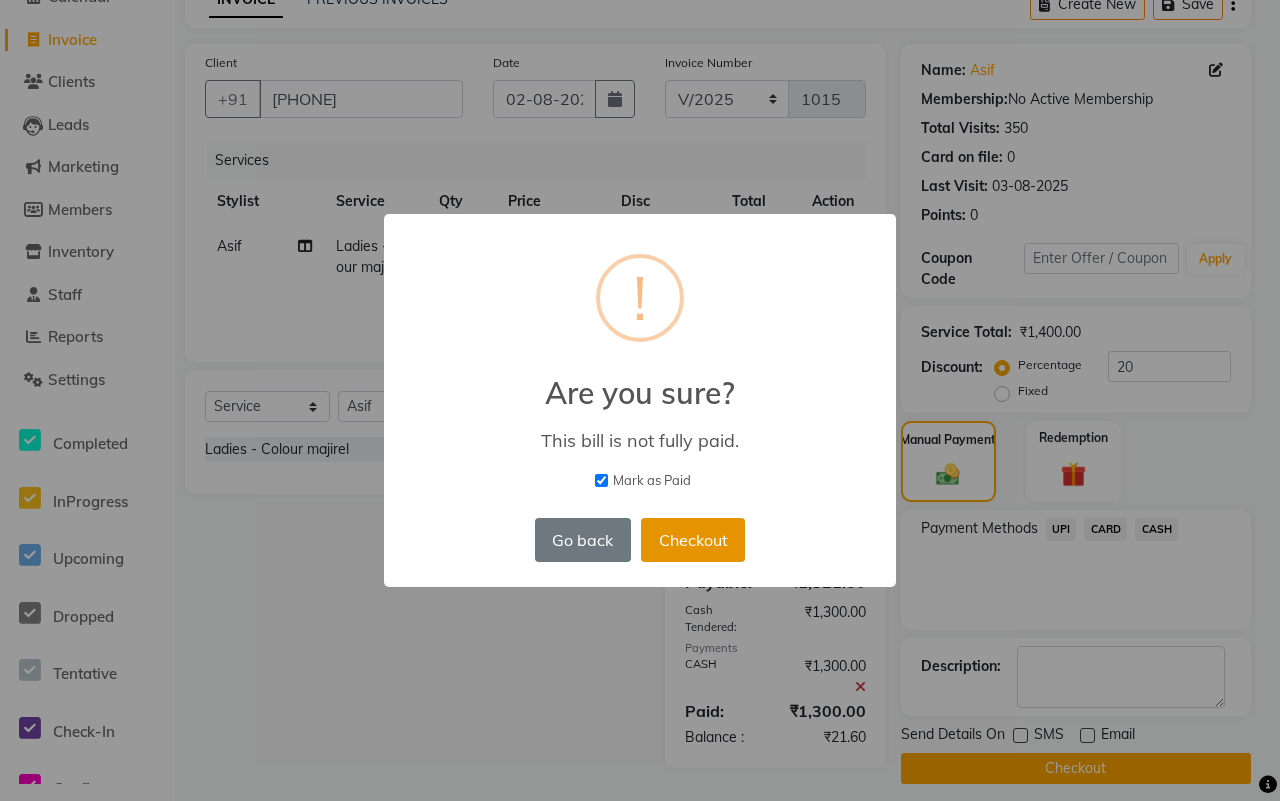 click on "Checkout" at bounding box center (693, 540) 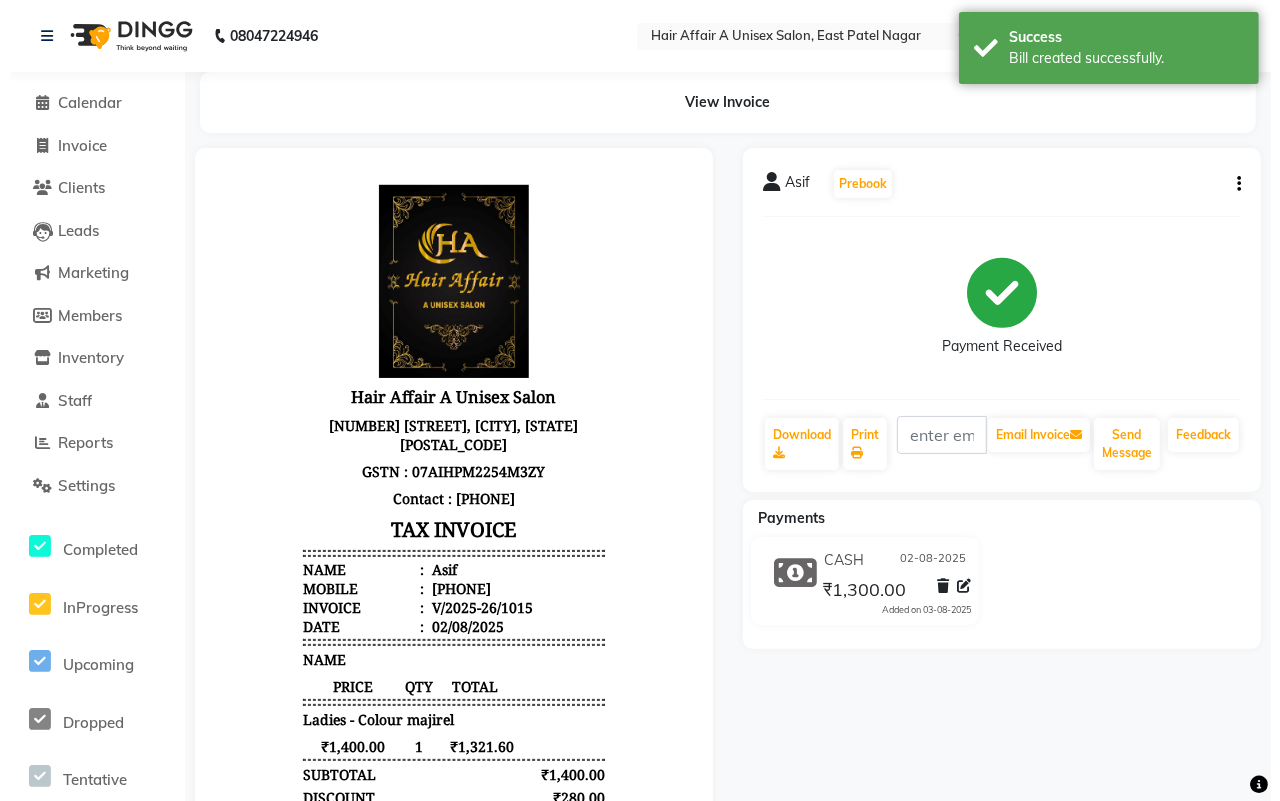 scroll, scrollTop: 0, scrollLeft: 0, axis: both 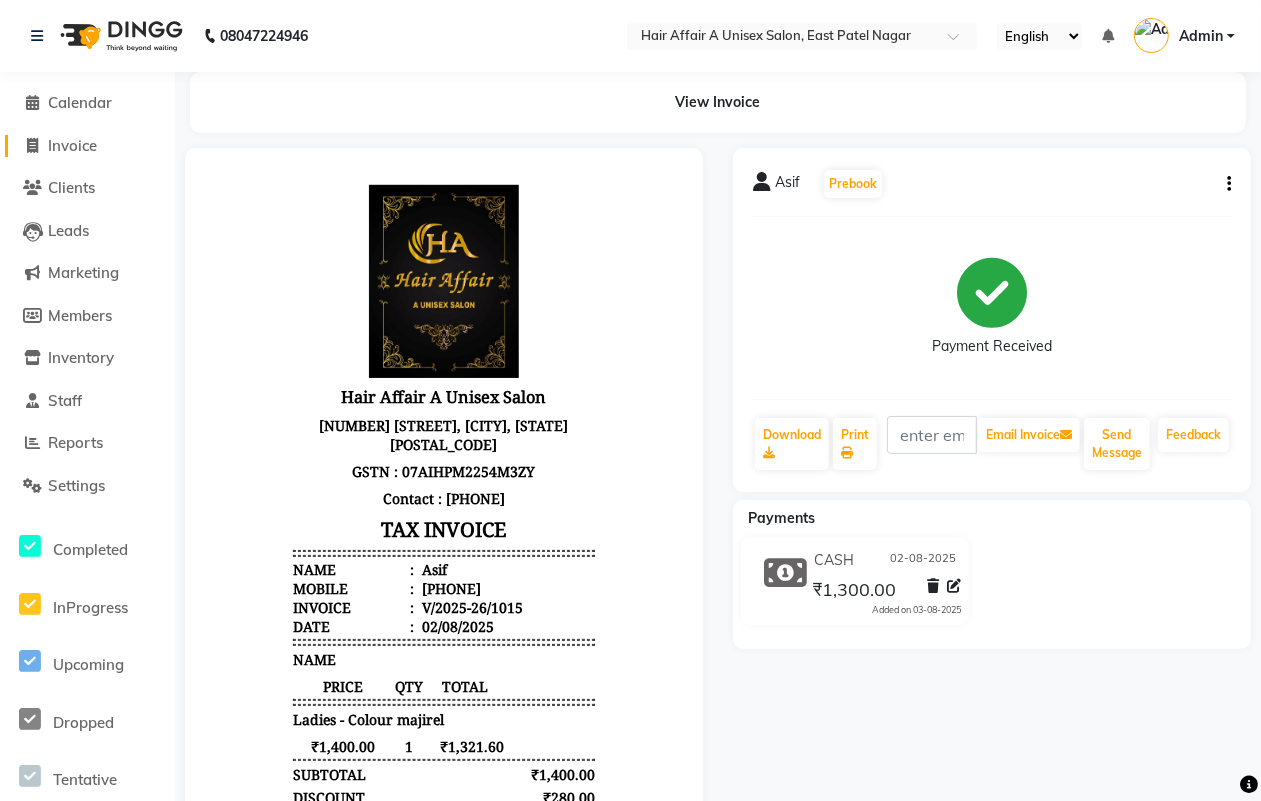 click on "Invoice" 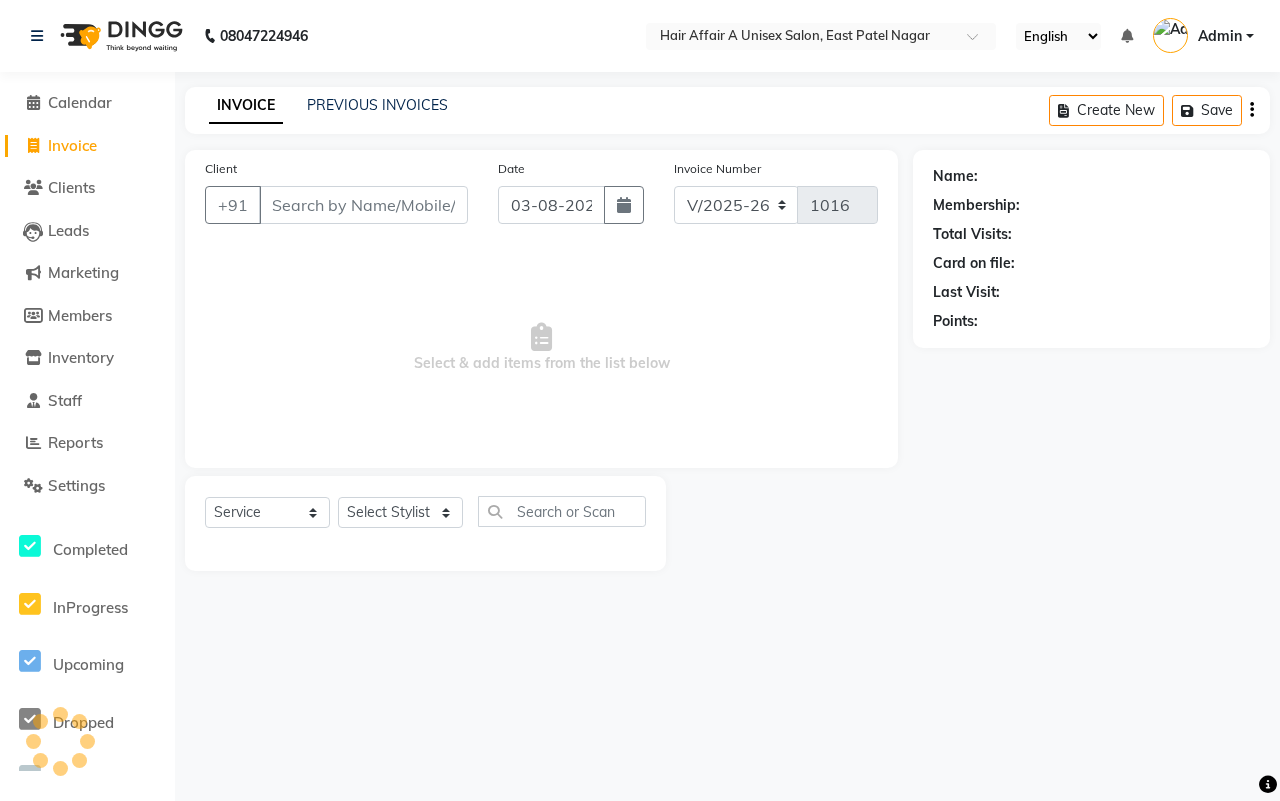 click on "Client" at bounding box center (363, 205) 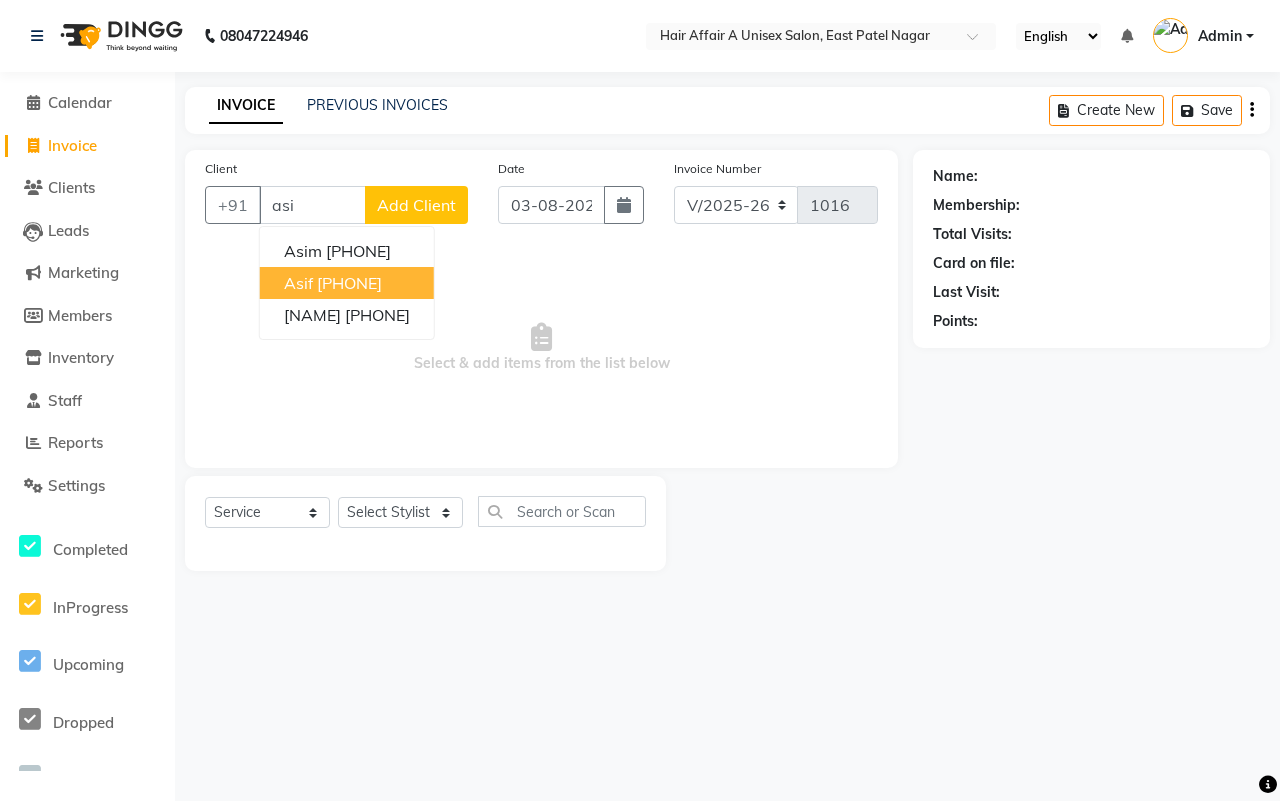 click on "Asif" at bounding box center (298, 283) 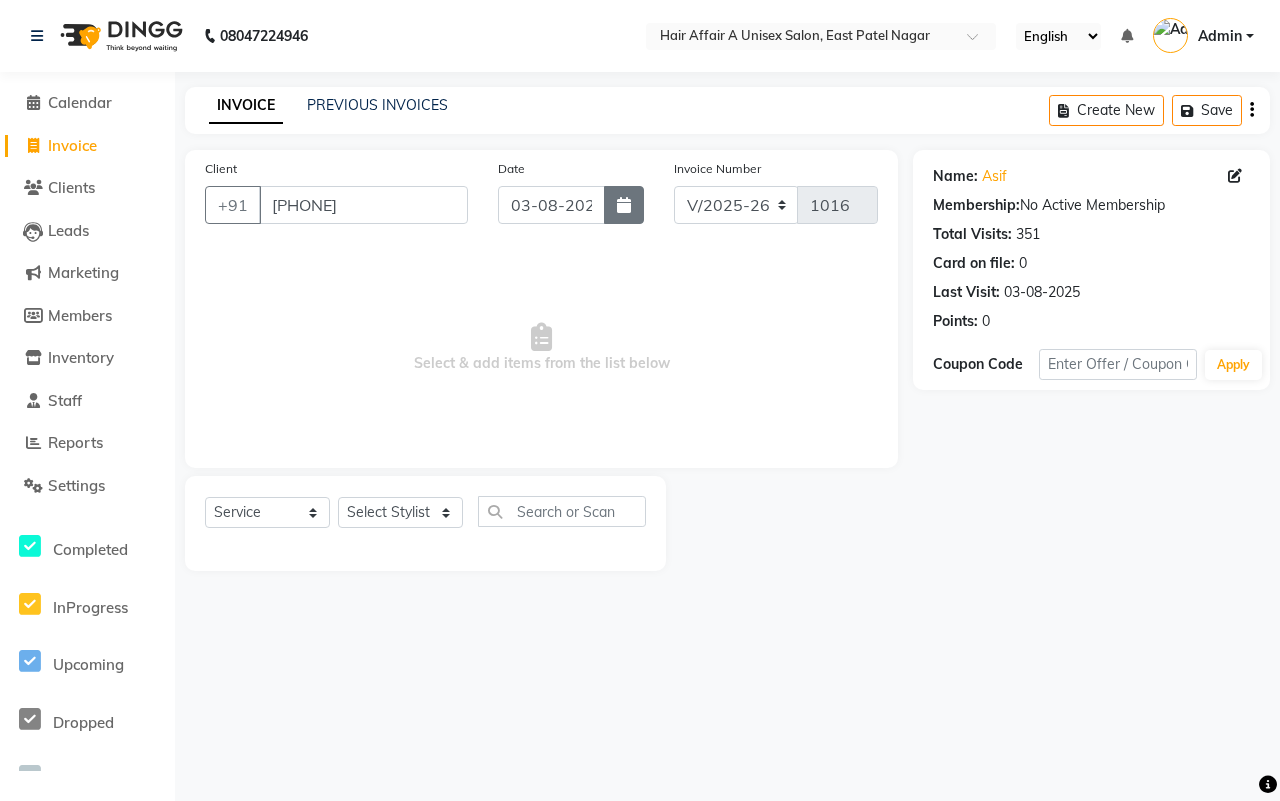 click 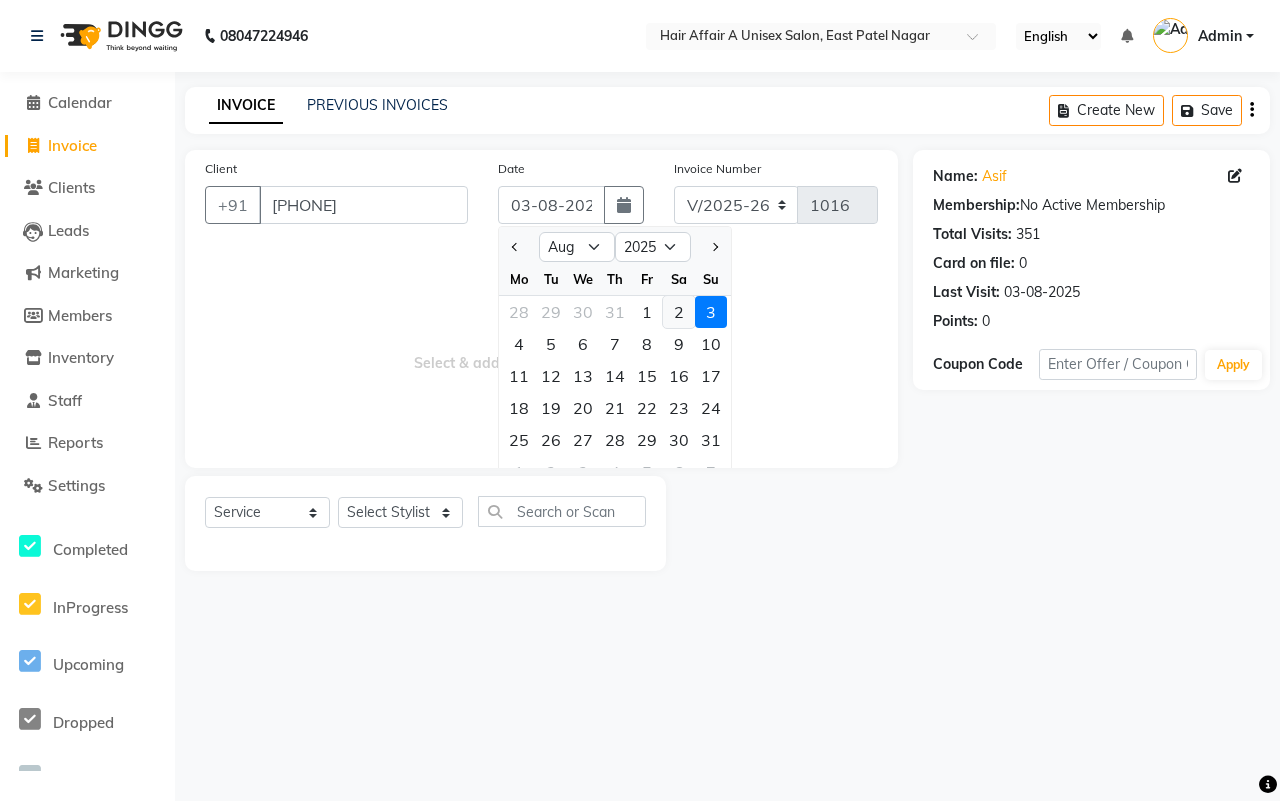 click on "2" 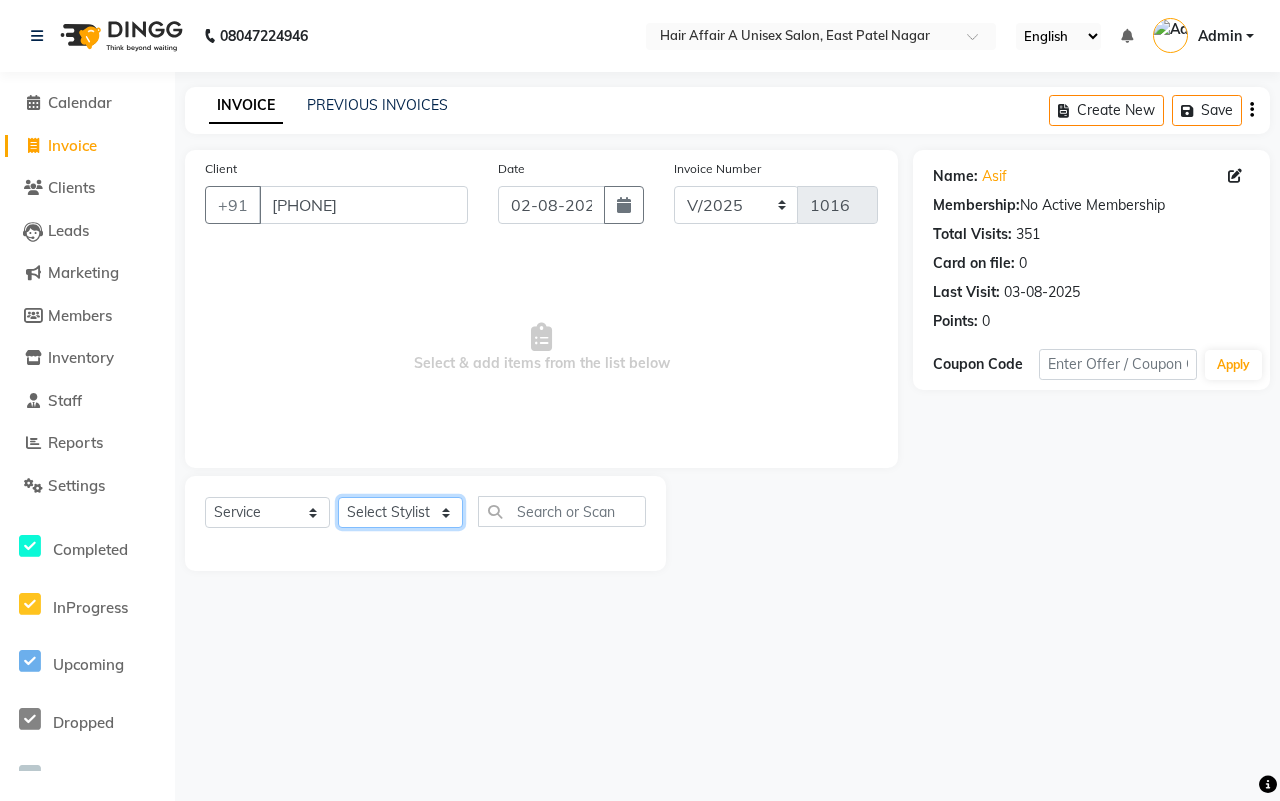 click on "Select Stylist [NAME] [NAME] [NAME] [NAME] [NAME] [NAME] [NAME] [NAME] [NAME] [NAME] [NAME] [NAME]" 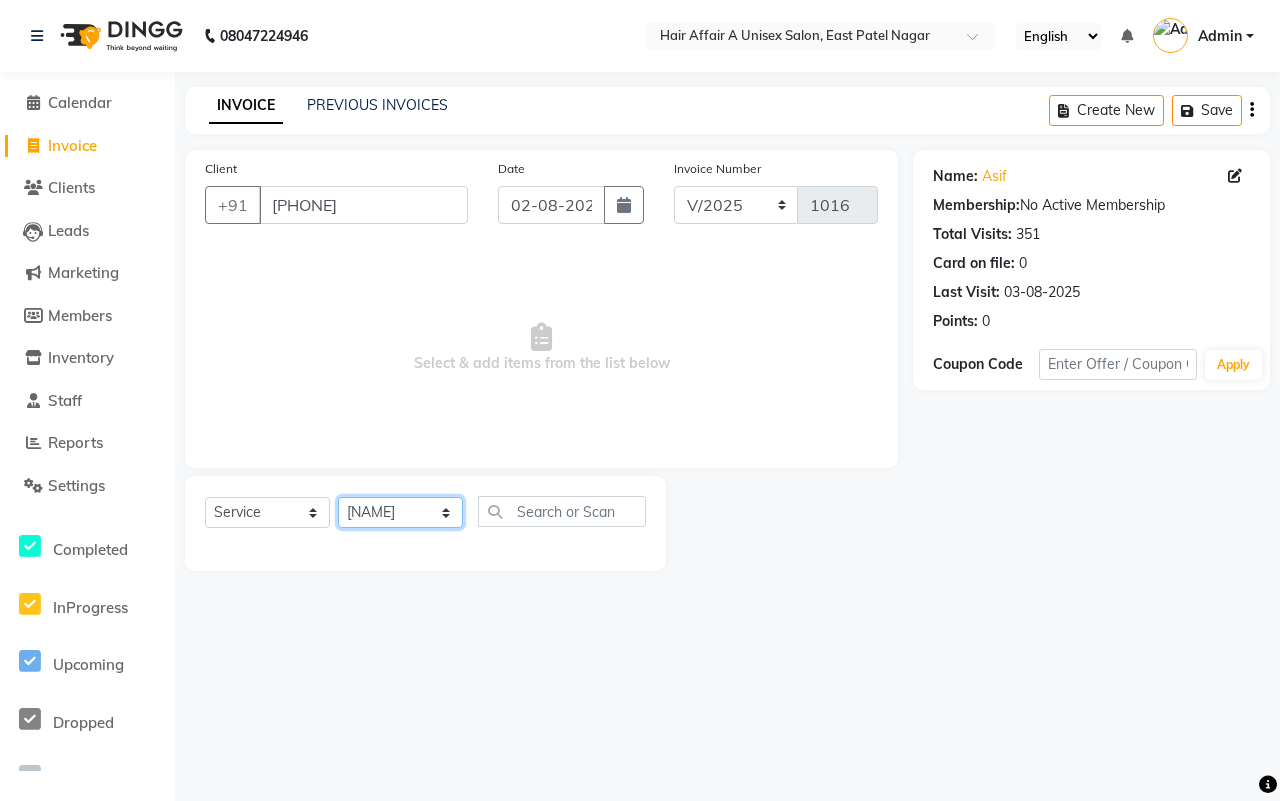 click on "Select Stylist [NAME] [NAME] [NAME] [NAME] [NAME] [NAME] [NAME] [NAME] [NAME] [NAME] [NAME] [NAME]" 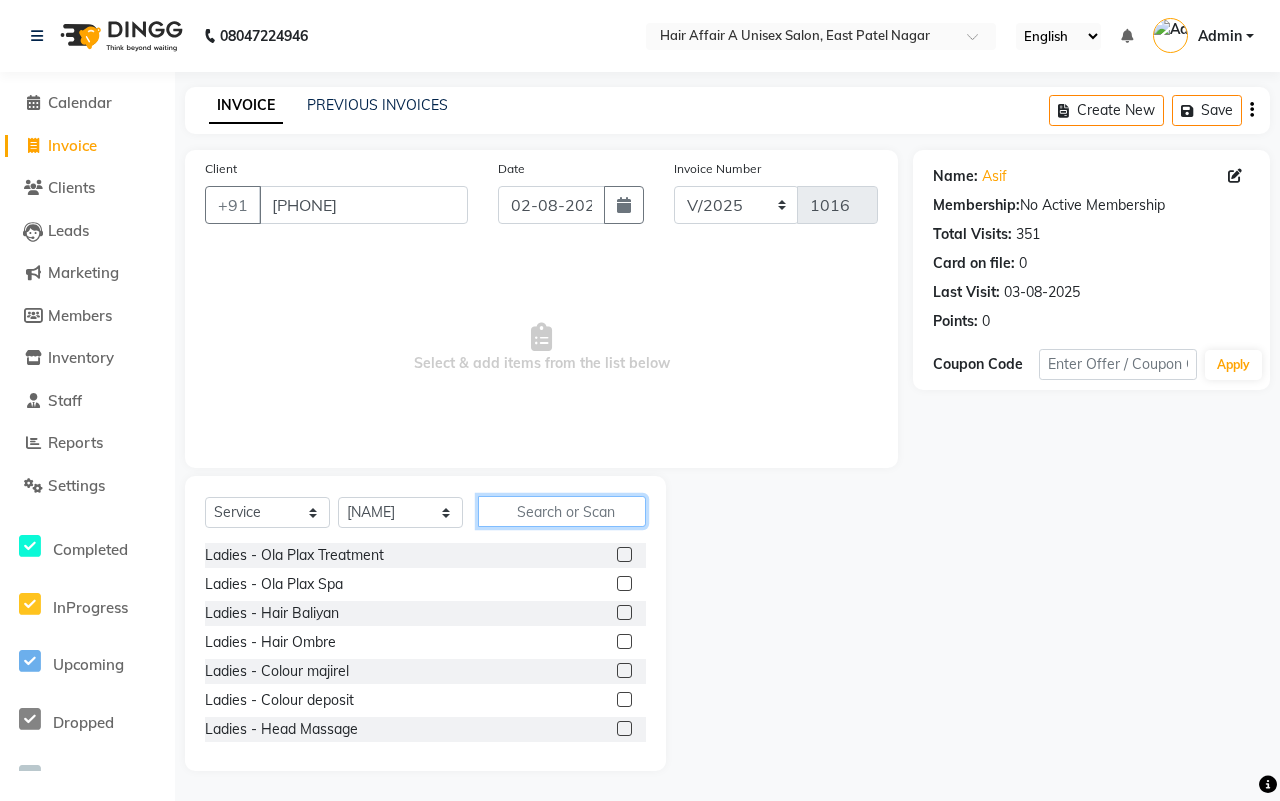 click 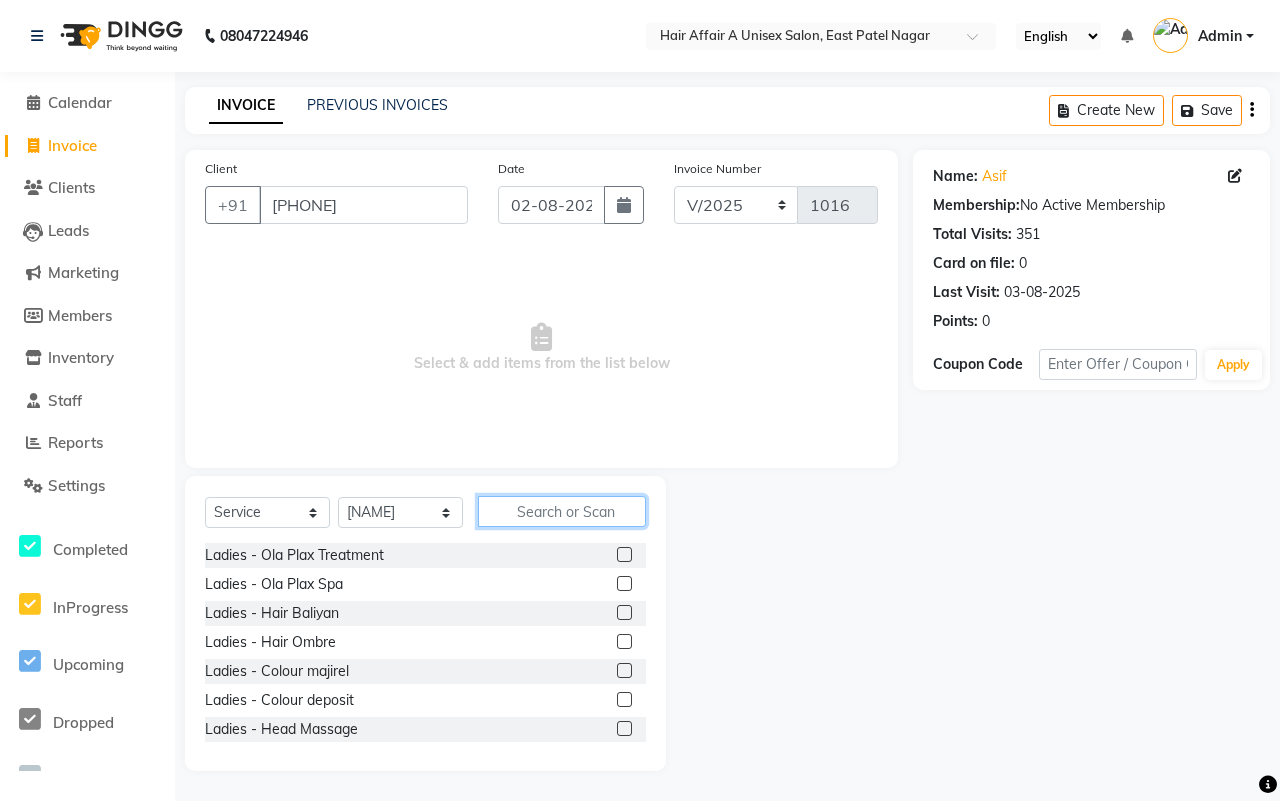 click 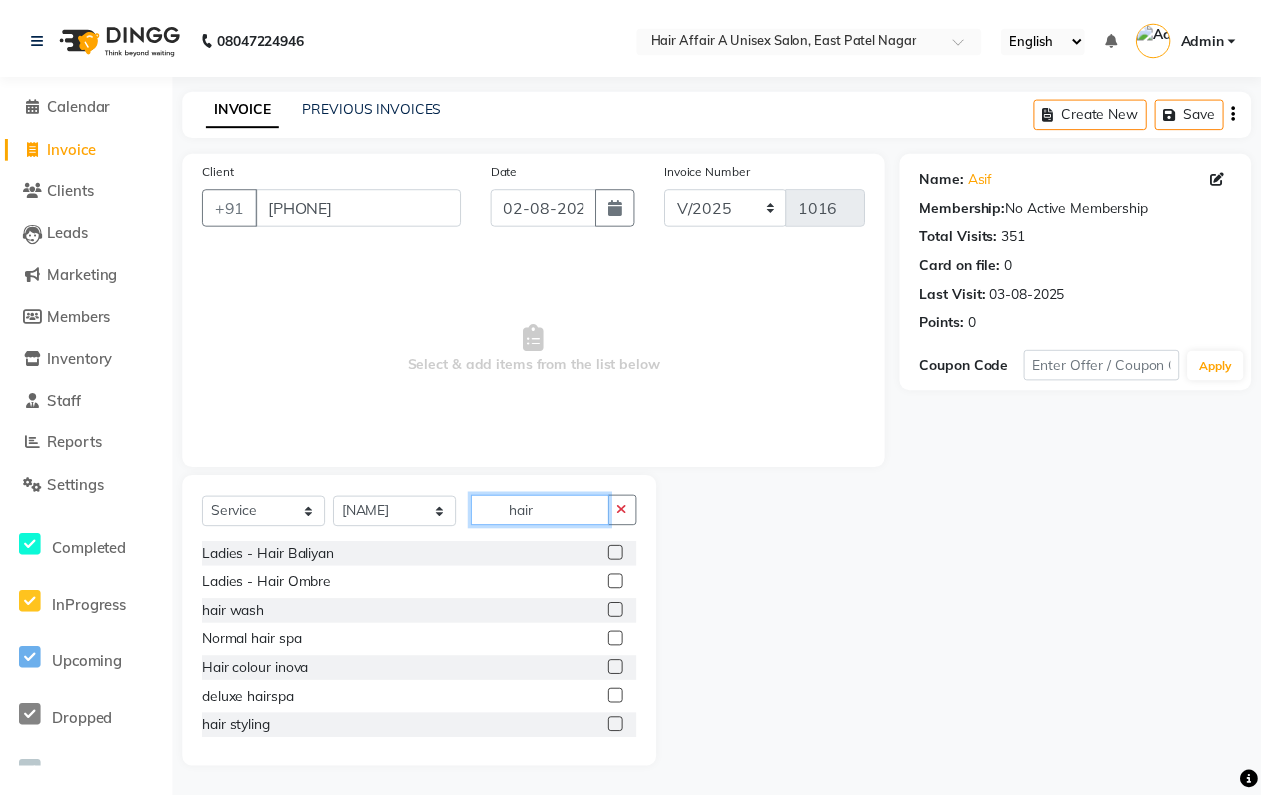 scroll, scrollTop: 125, scrollLeft: 0, axis: vertical 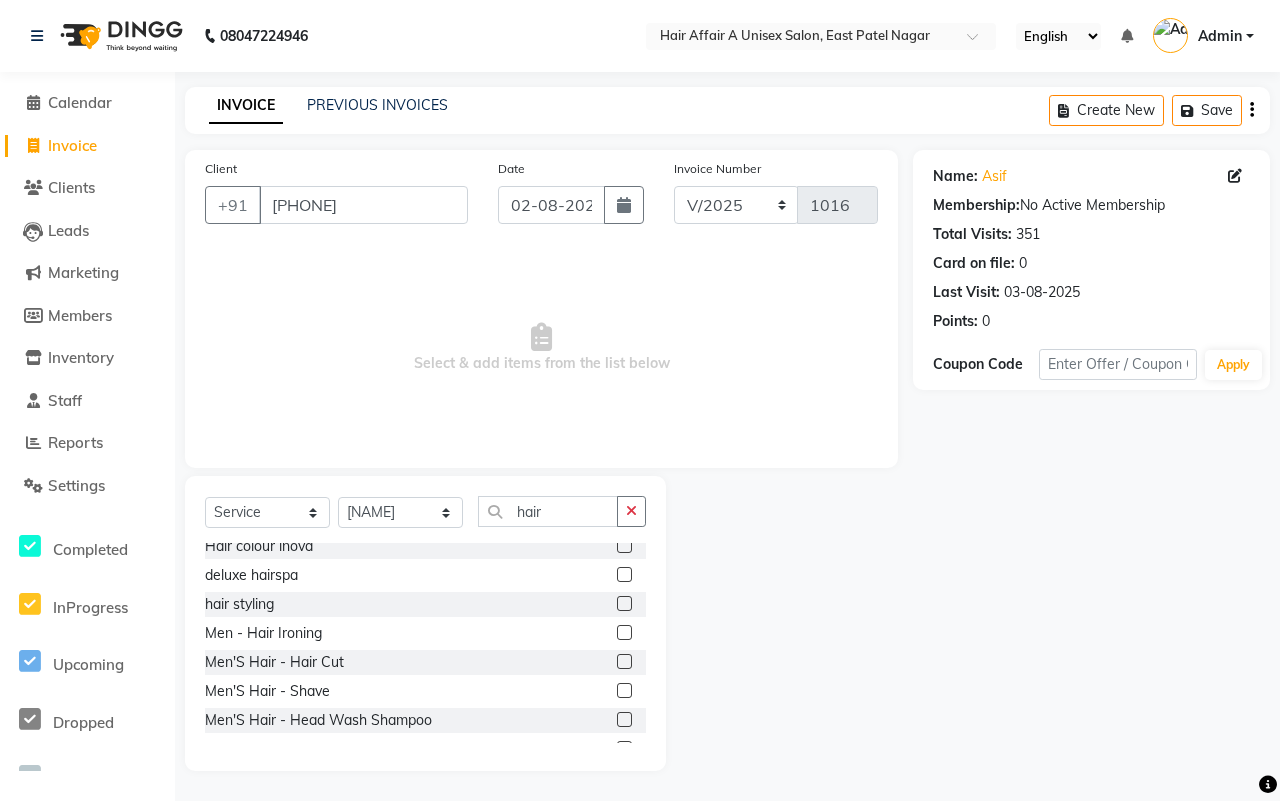 click 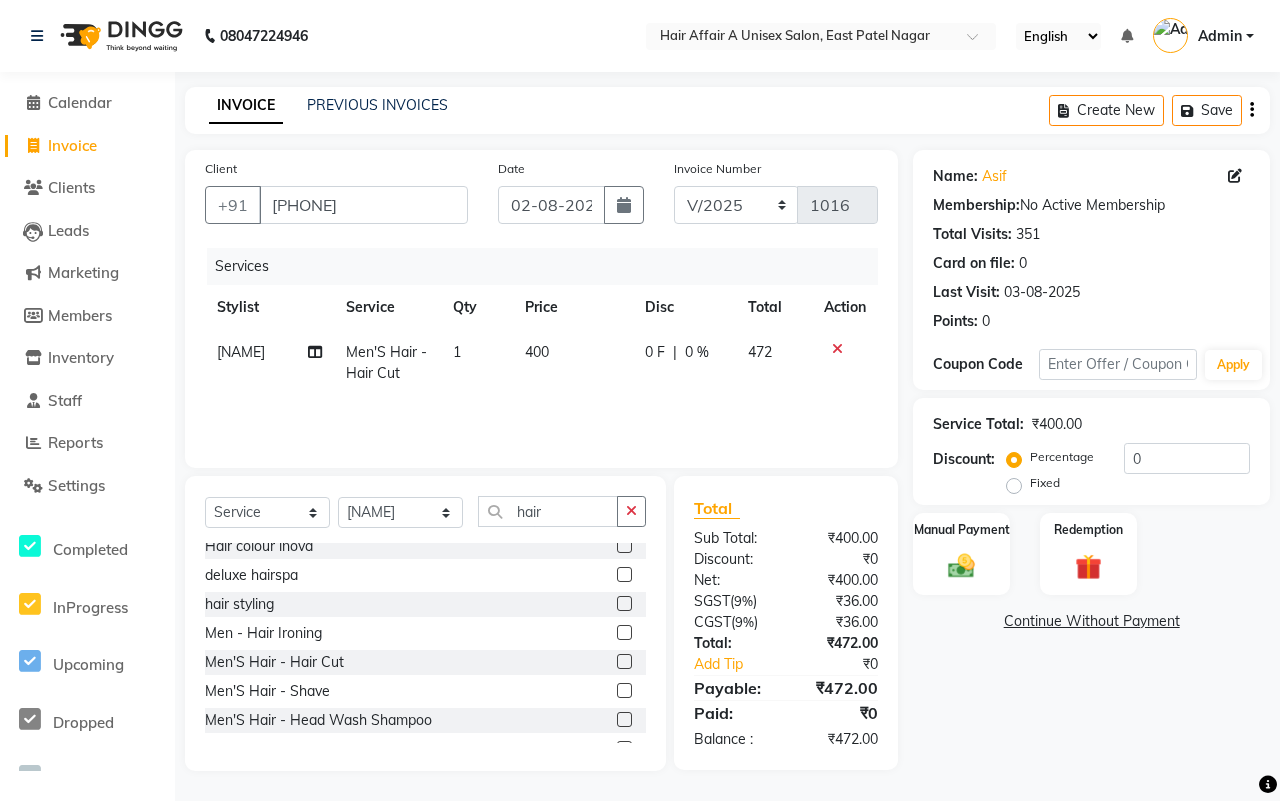 click 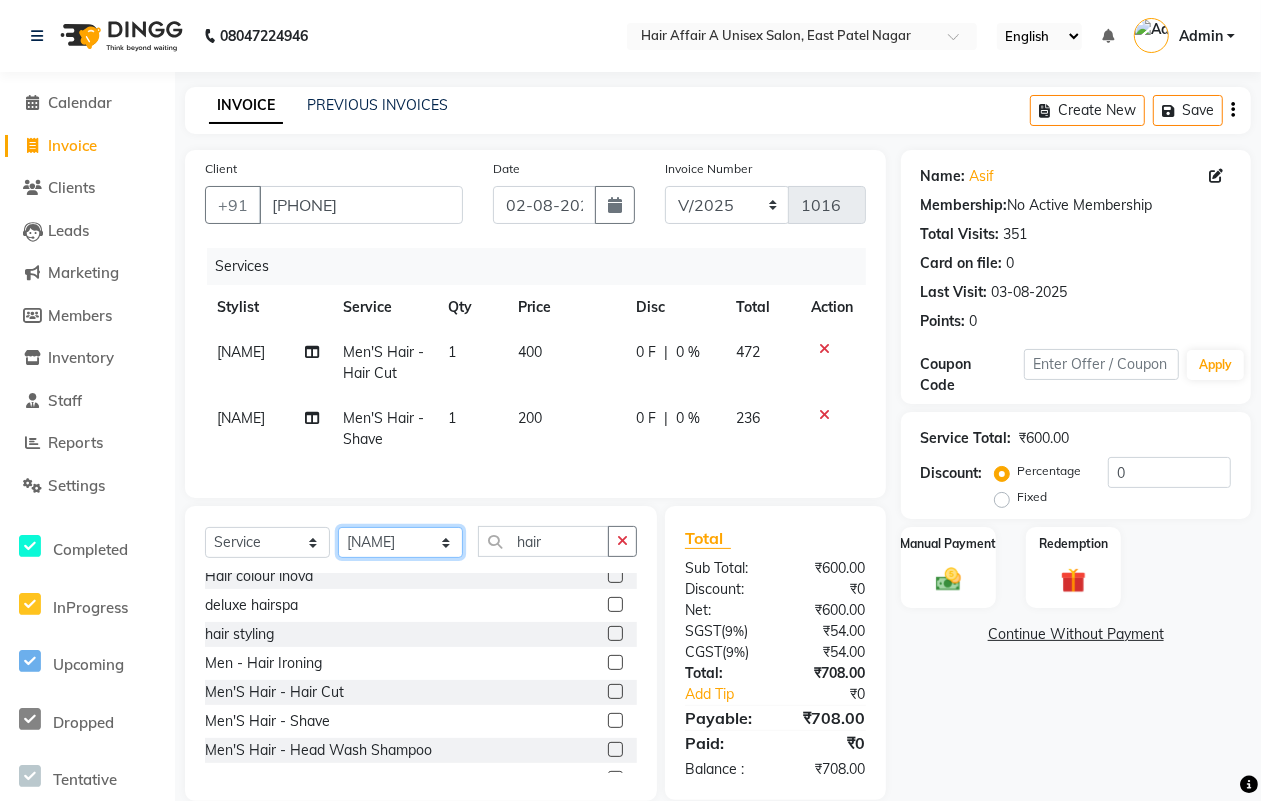 click on "Select Stylist [NAME] [NAME] [NAME] [NAME] [NAME] [NAME] [NAME] [NAME] [NAME] [NAME] [NAME] [NAME]" 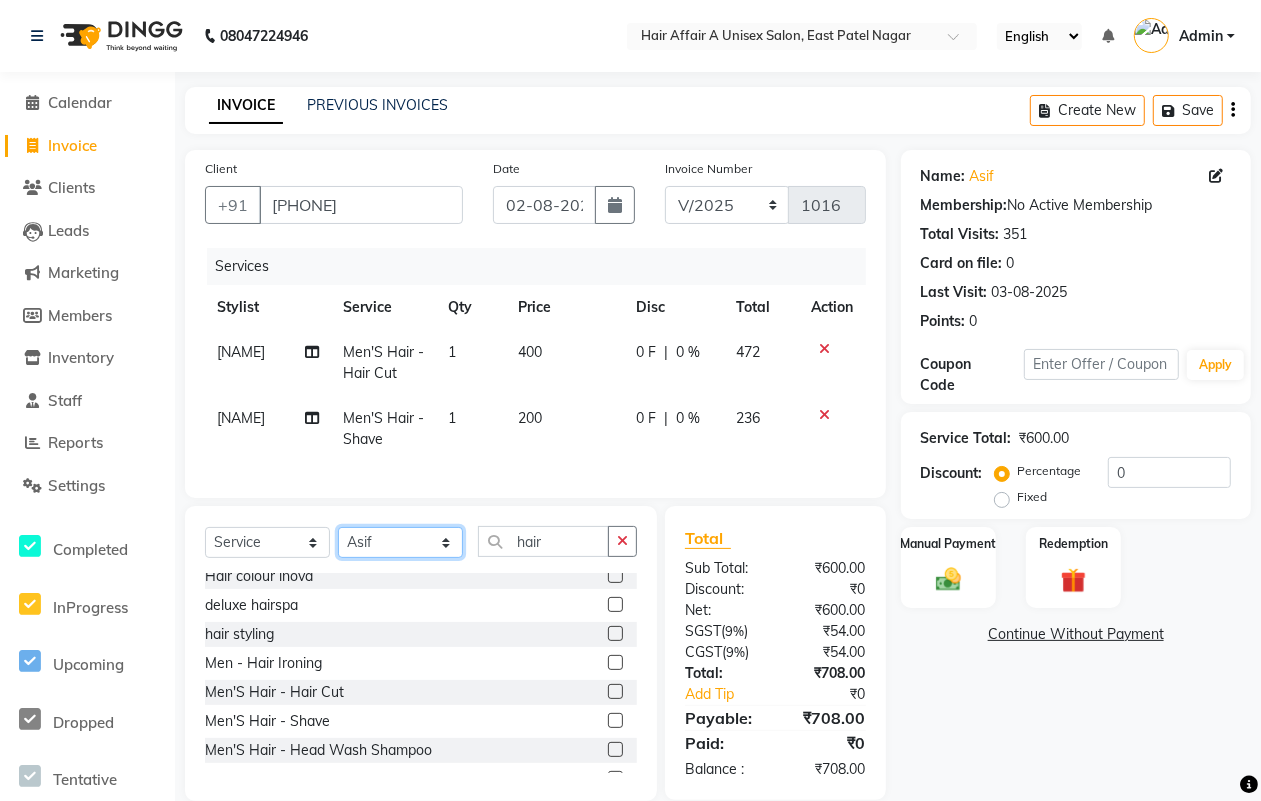 click on "Select Stylist [NAME] [NAME] [NAME] [NAME] [NAME] [NAME] [NAME] [NAME] [NAME] [NAME] [NAME] [NAME]" 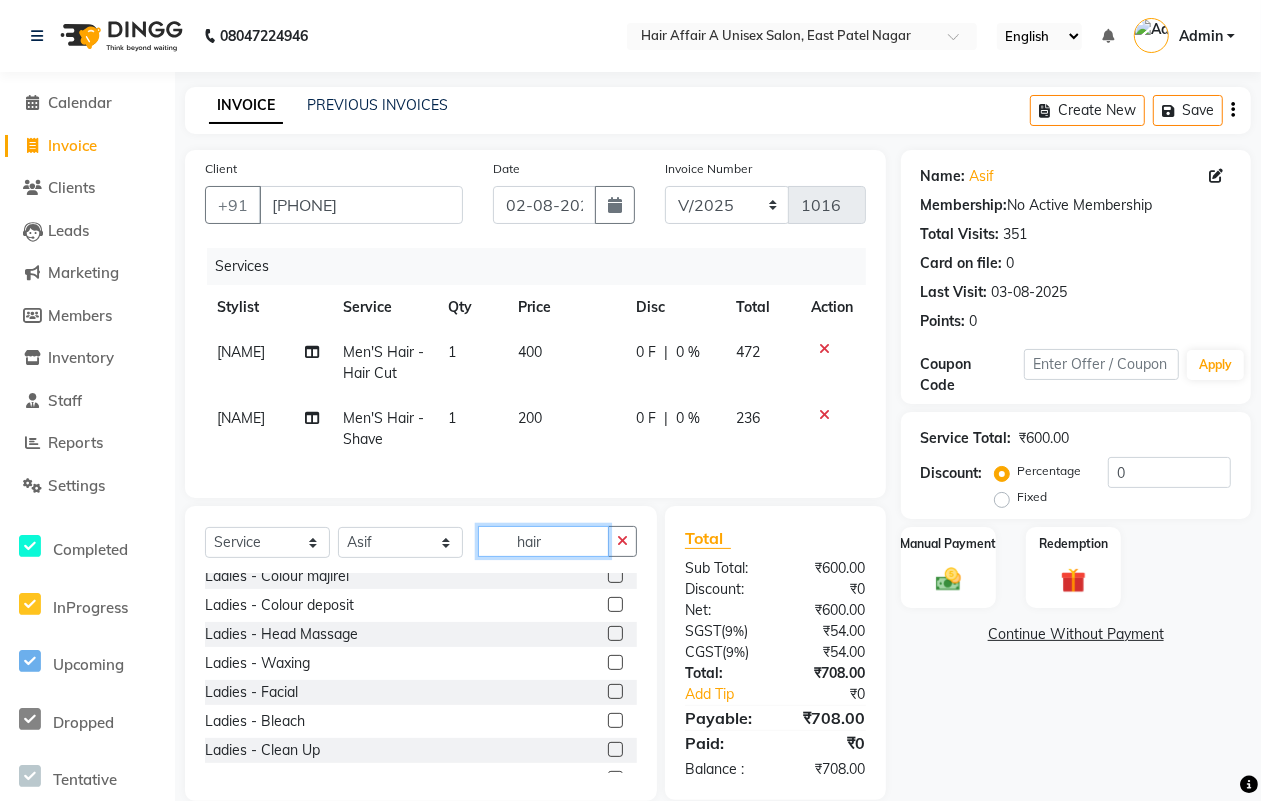 click on "hair" 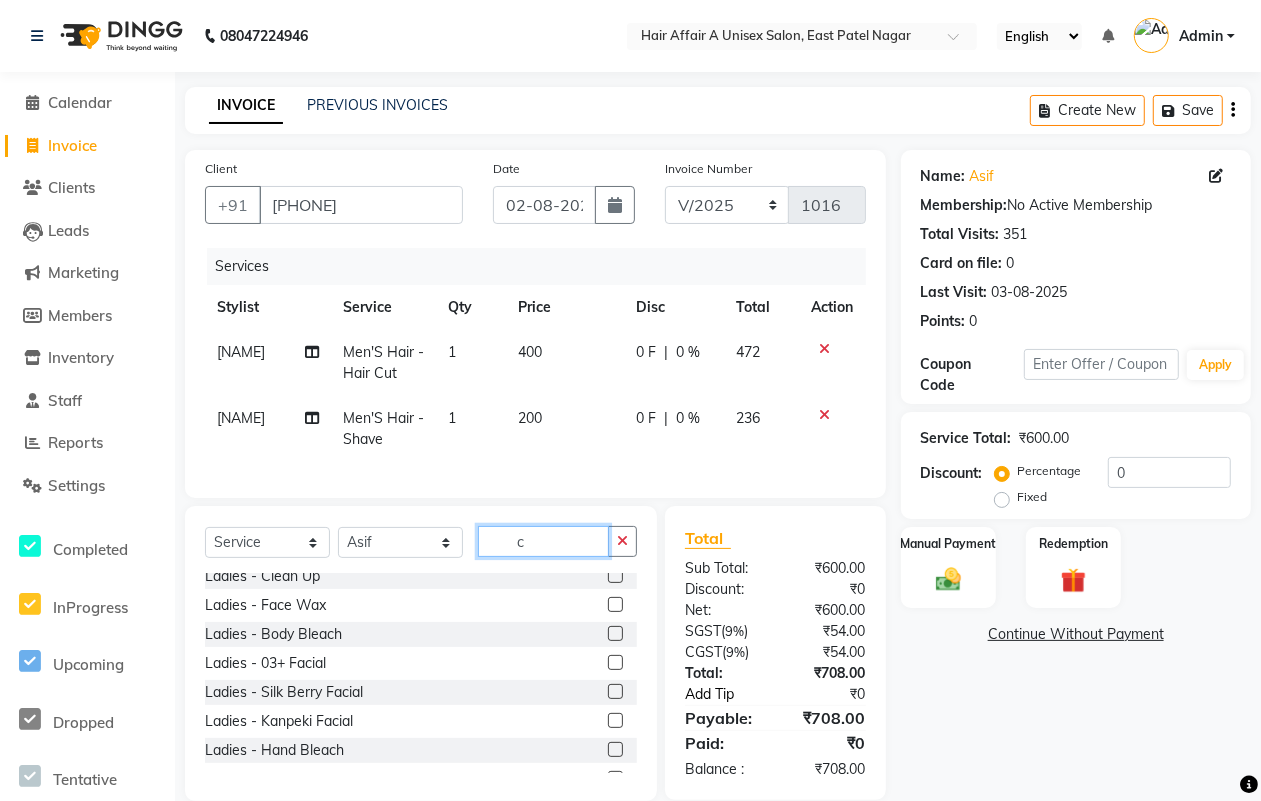 scroll, scrollTop: 10, scrollLeft: 0, axis: vertical 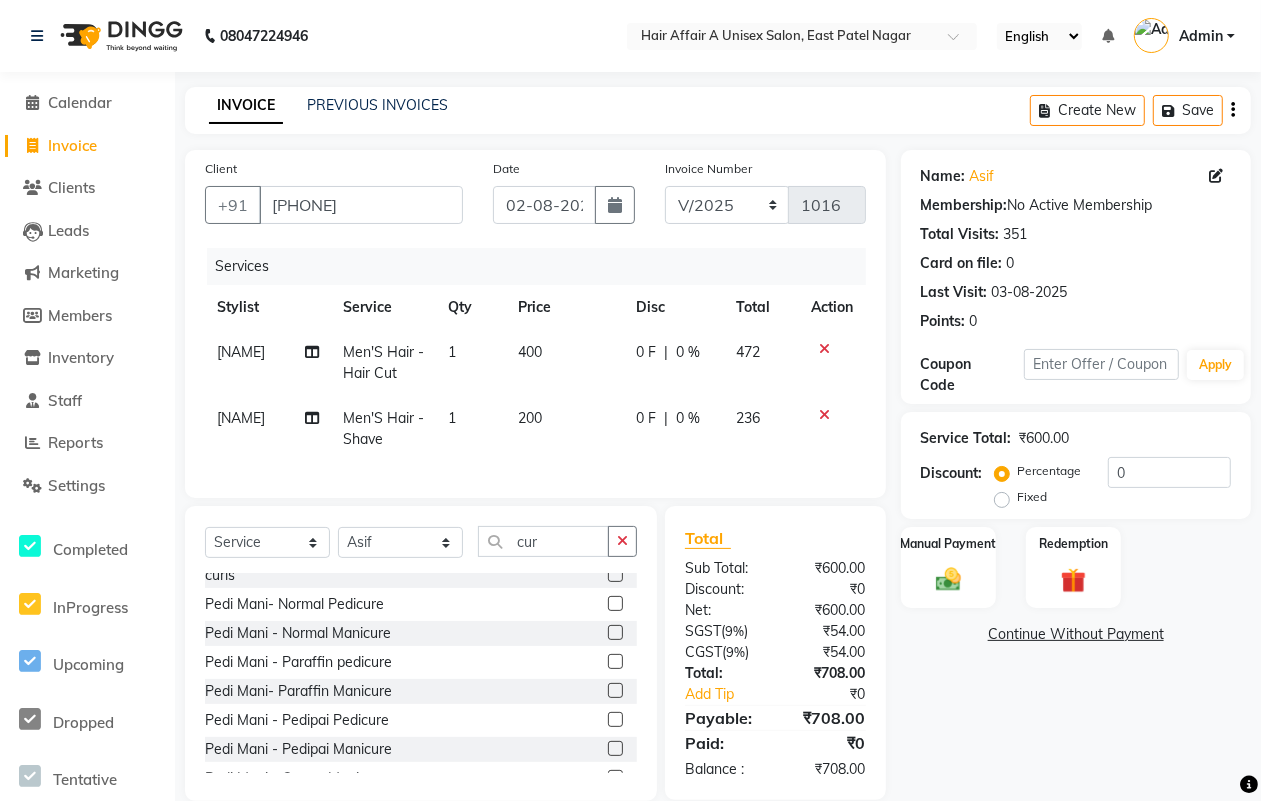 click on "Select  Service  Product  Membership  Package Voucher Prepaid Gift Card  Select Stylist [NAME] [NAME] [NAME] [NAME] [NAME] [NAME] [NAME] [NAME] [NAME] [NAME] [NAME] [NAME] cur" 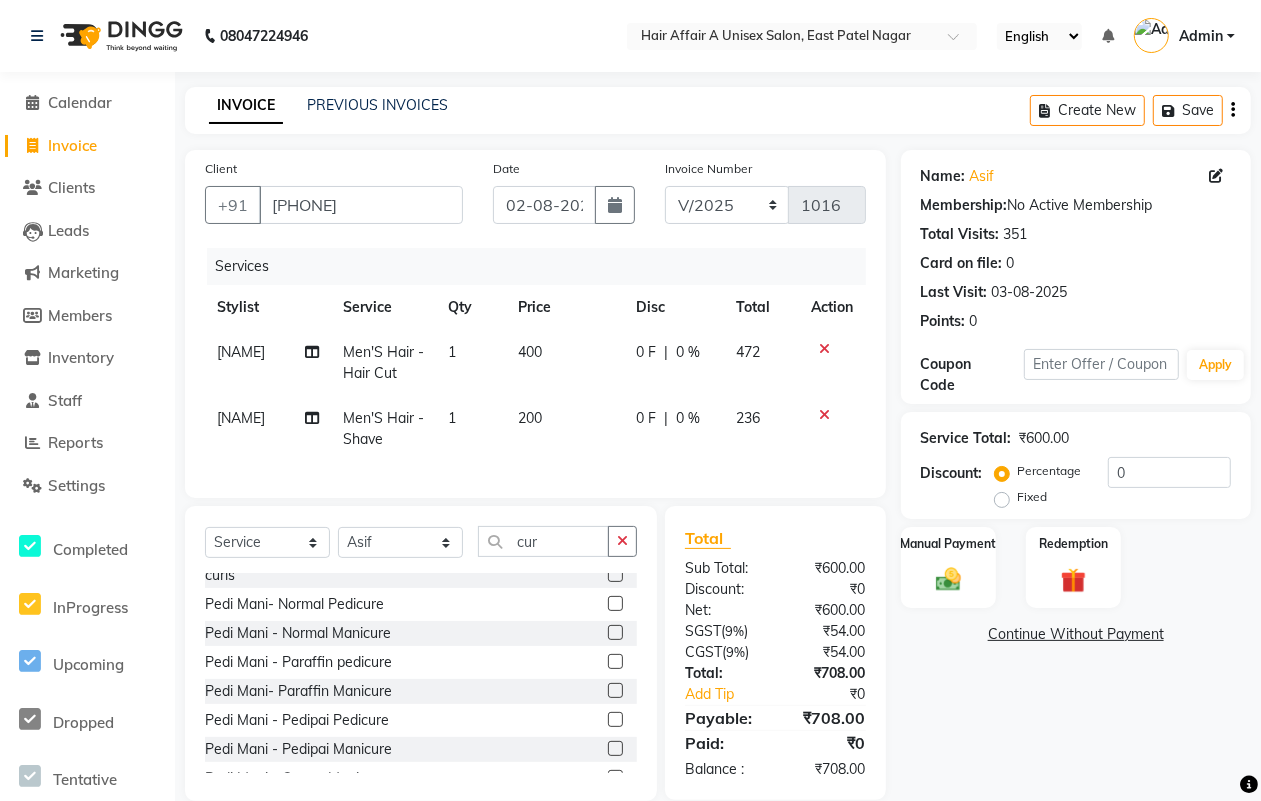 click 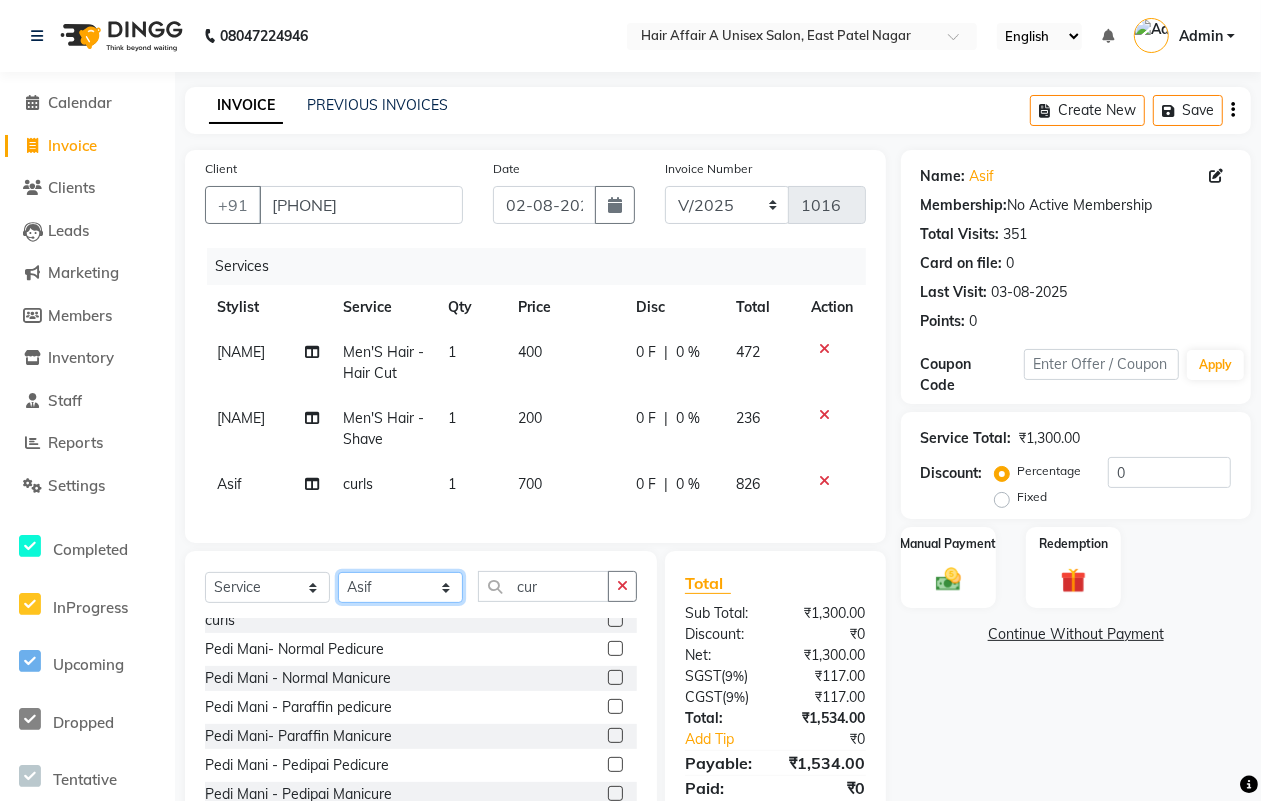 click on "Select Stylist [NAME] [NAME] [NAME] [NAME] [NAME] [NAME] [NAME] [NAME] [NAME] [NAME] [NAME] [NAME]" 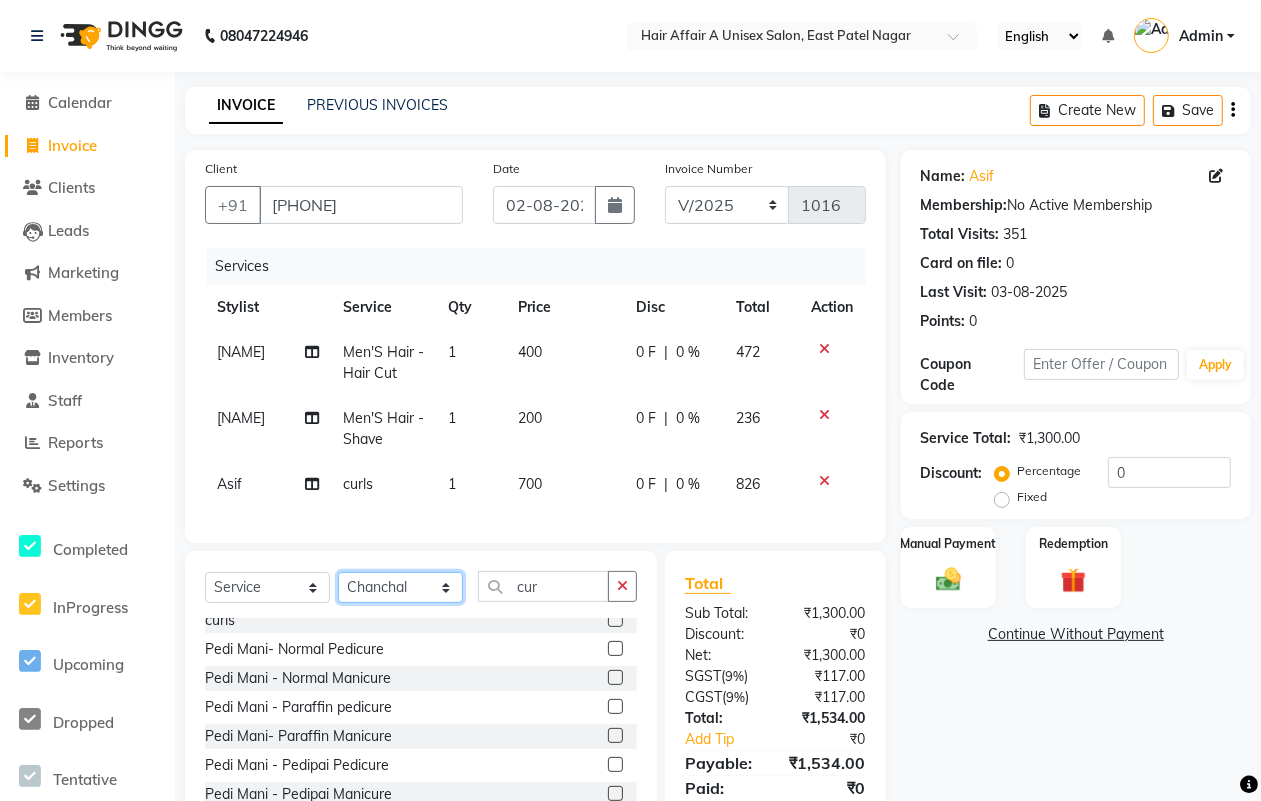 click on "Select Stylist [NAME] [NAME] [NAME] [NAME] [NAME] [NAME] [NAME] [NAME] [NAME] [NAME] [NAME] [NAME]" 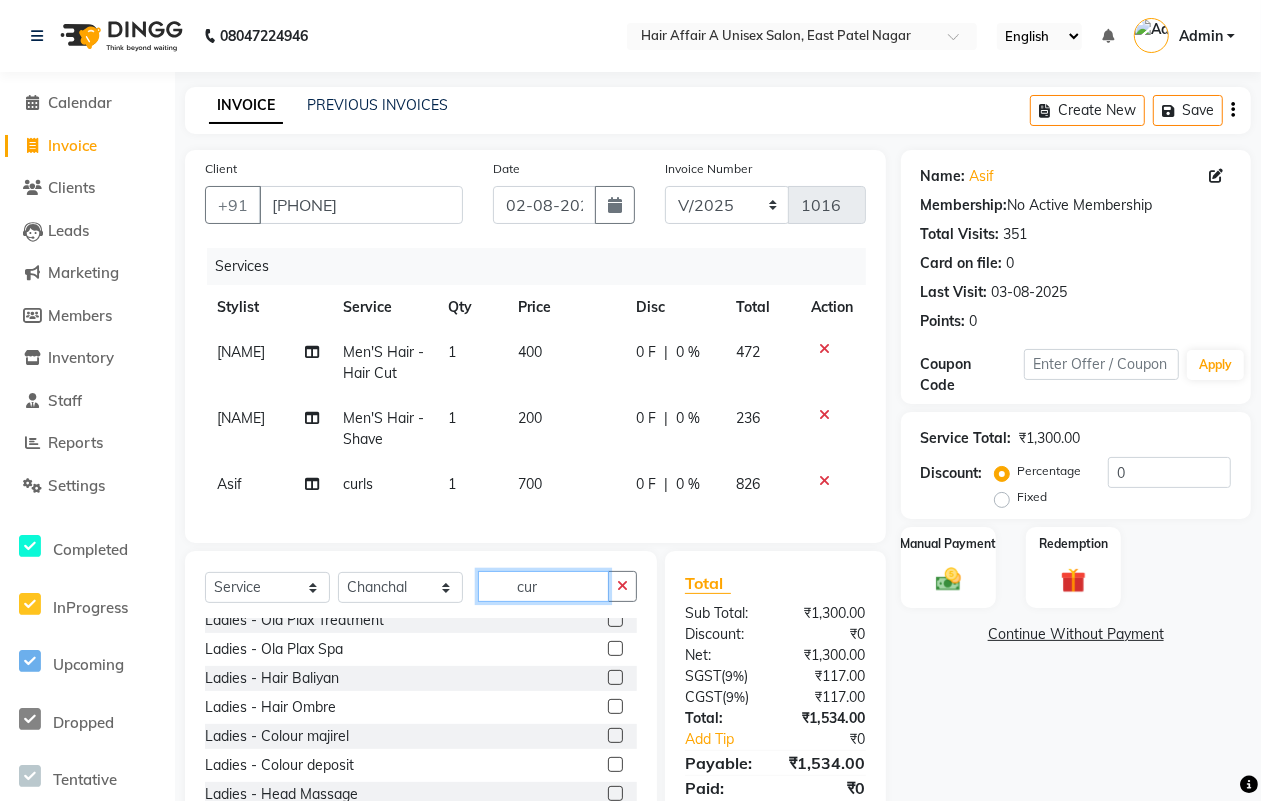 click on "cur" 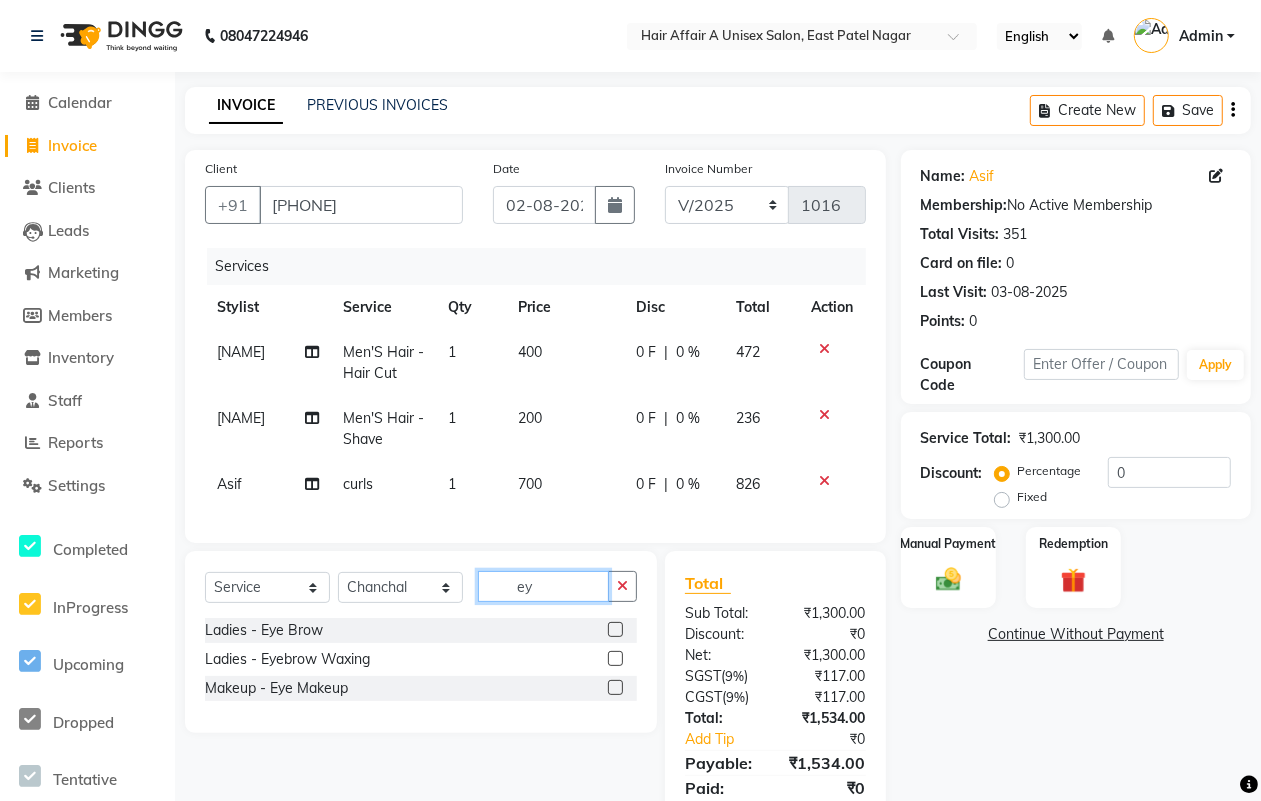 scroll, scrollTop: 0, scrollLeft: 0, axis: both 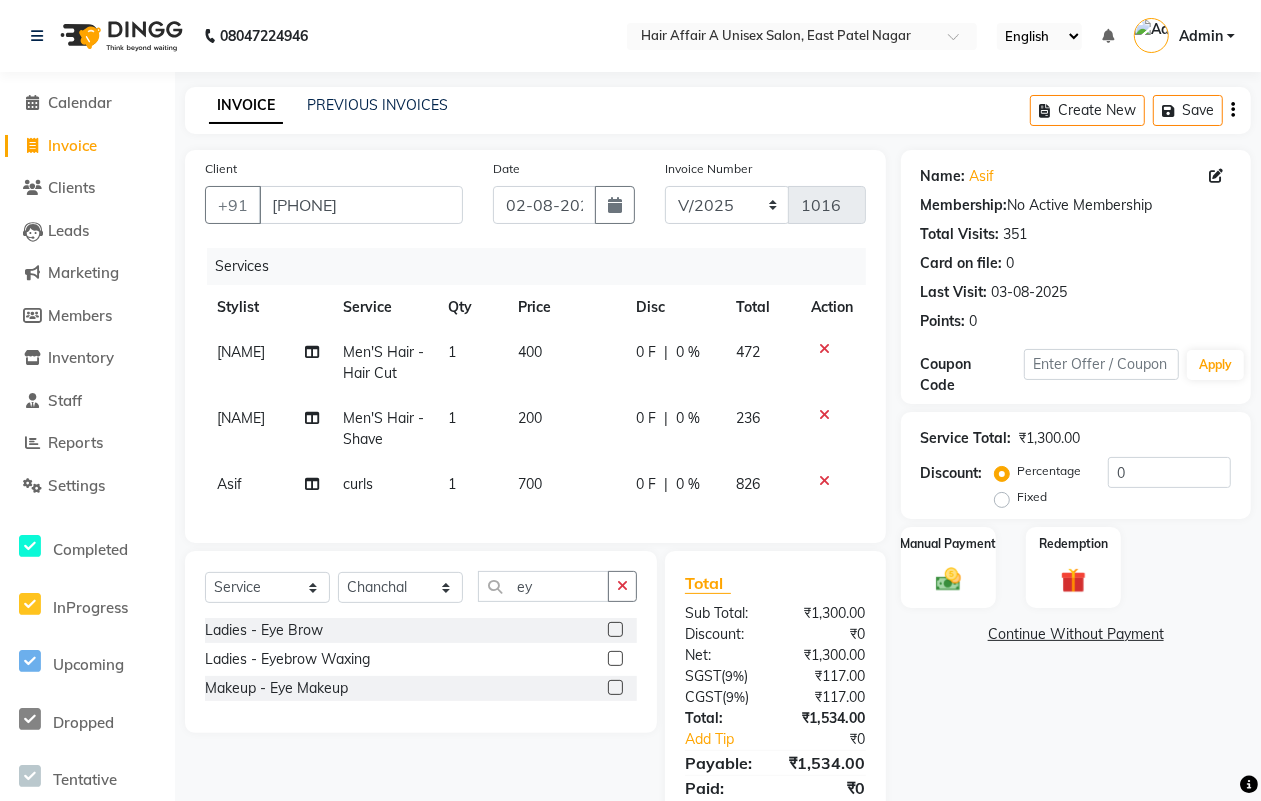 click 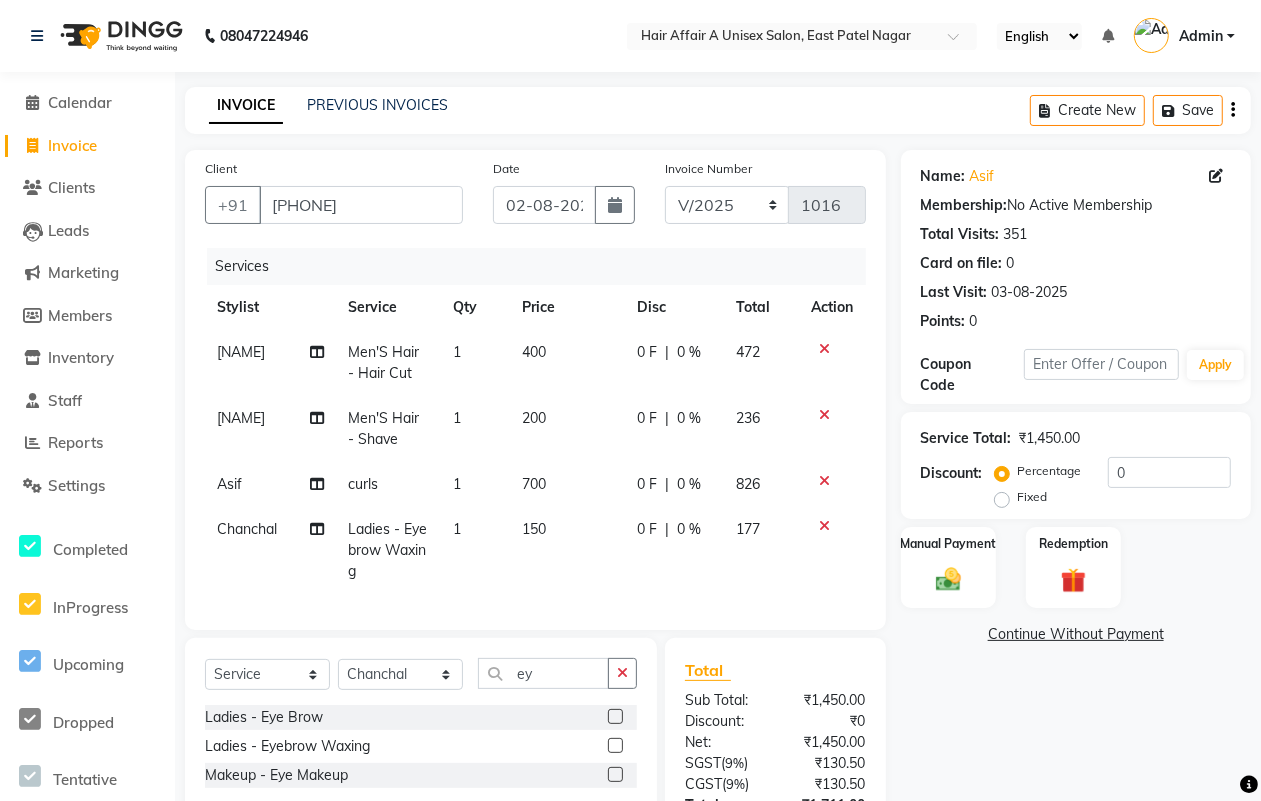 click 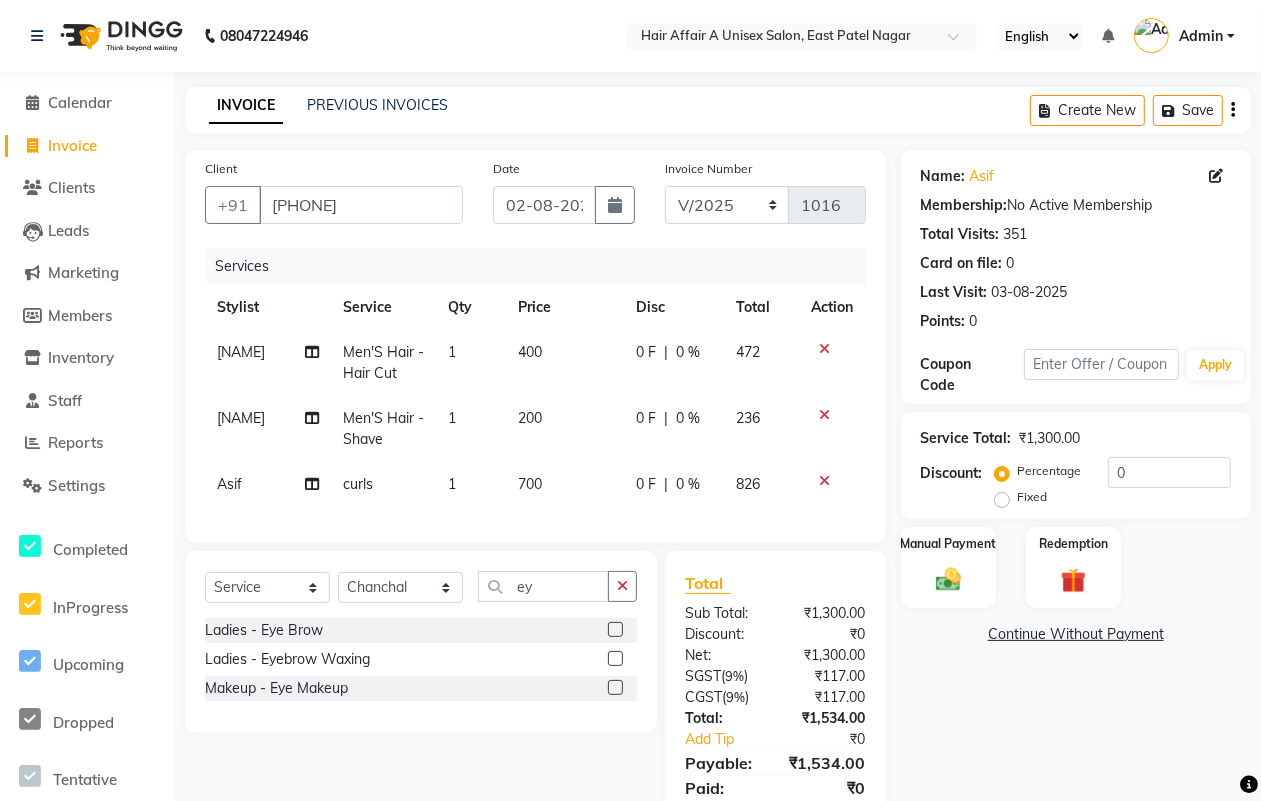 click 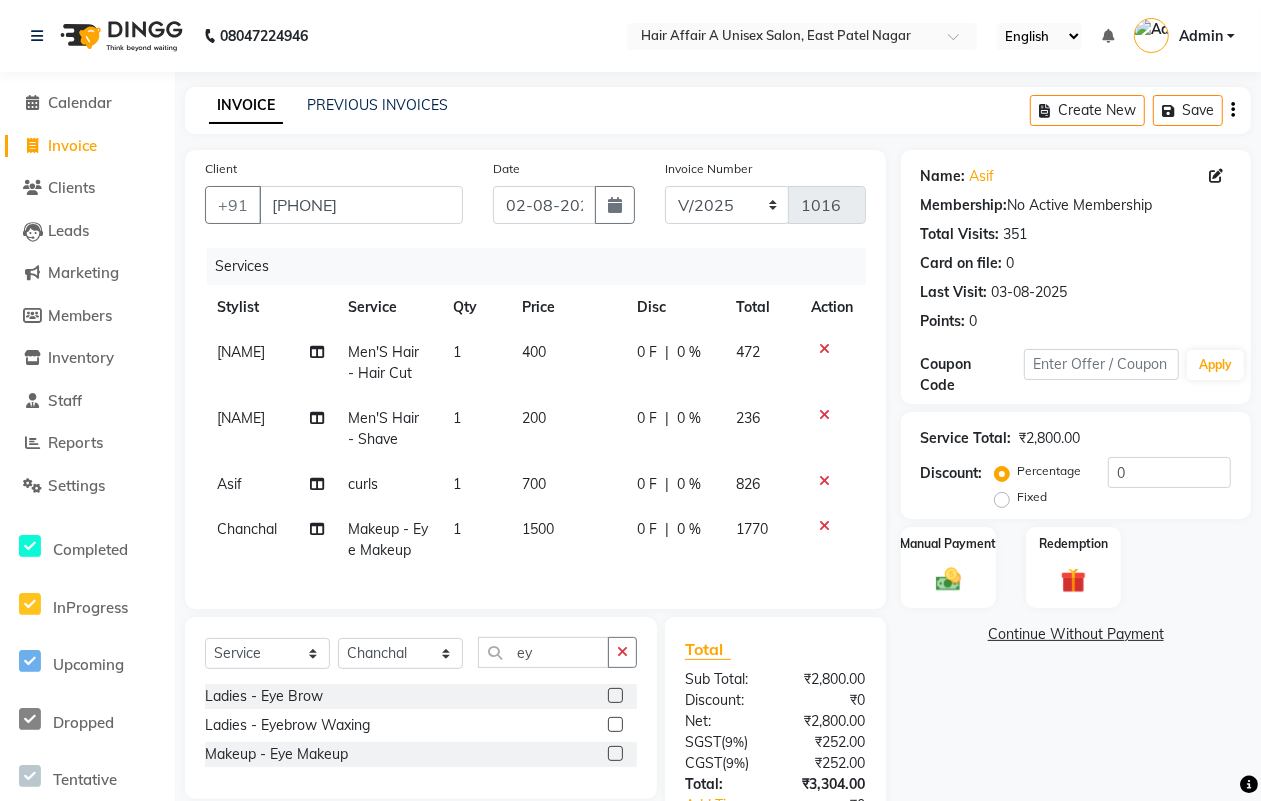 click on "1500" 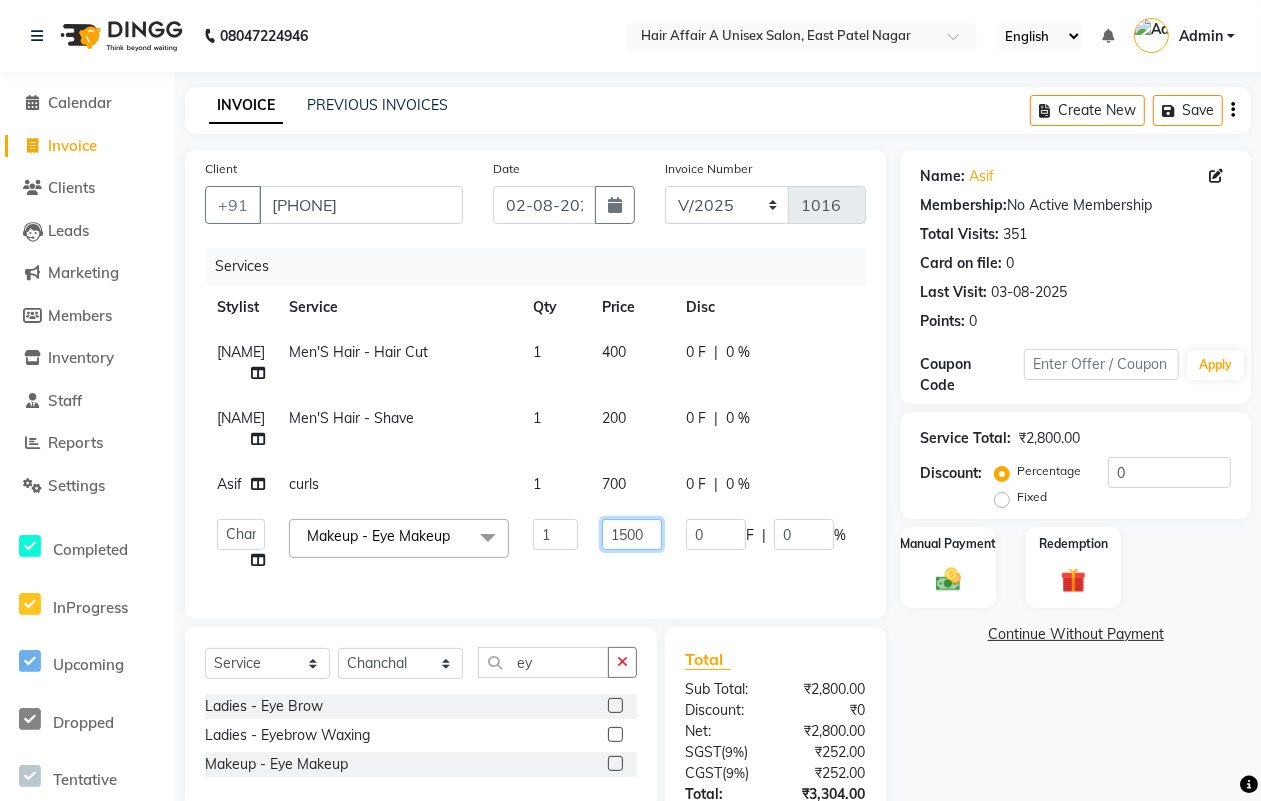 click on "1500" 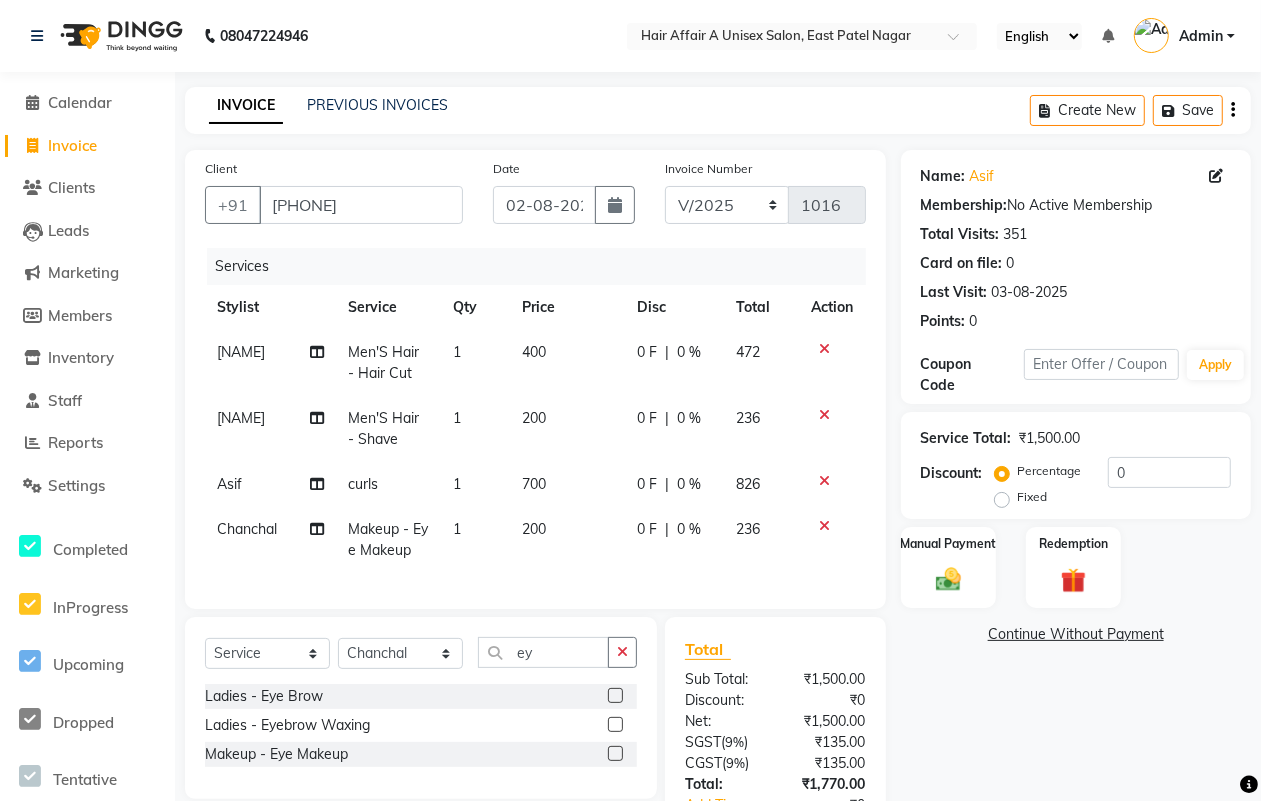 click on "₹1,500.00" 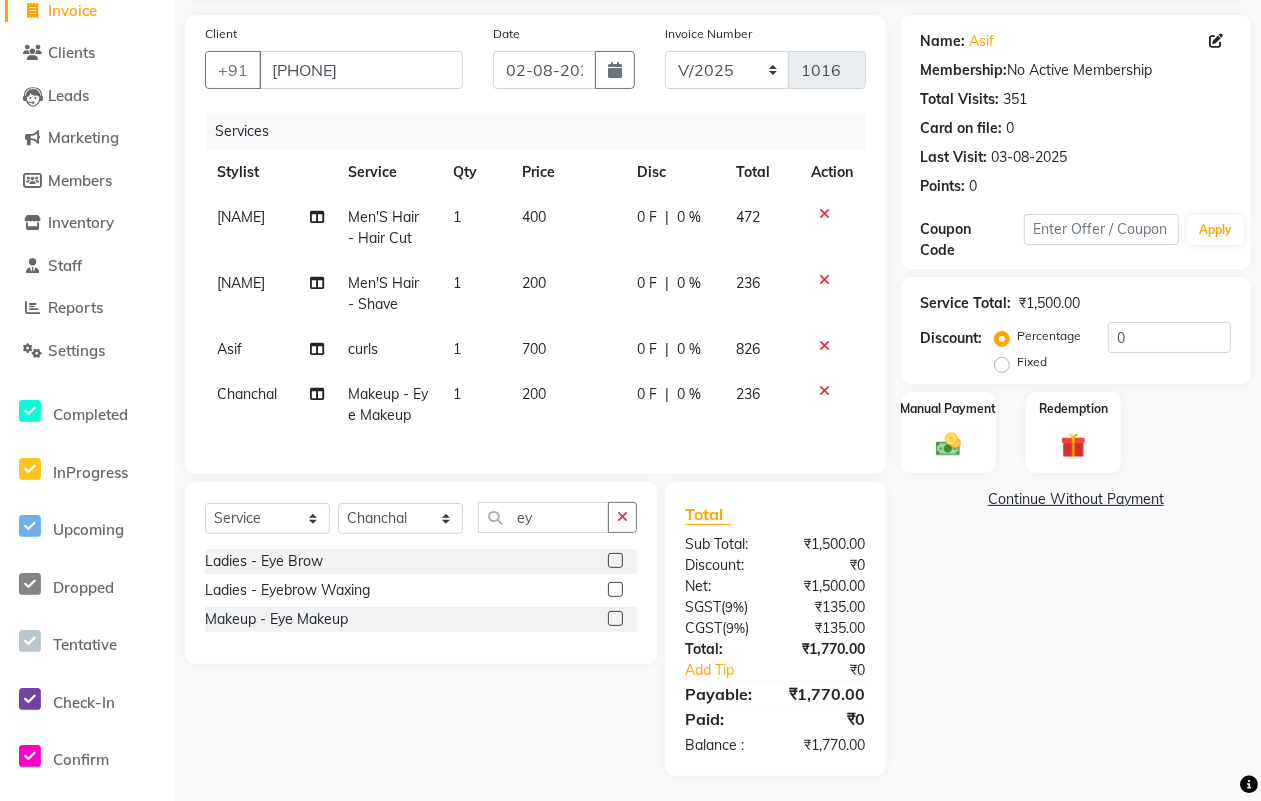 scroll, scrollTop: 158, scrollLeft: 0, axis: vertical 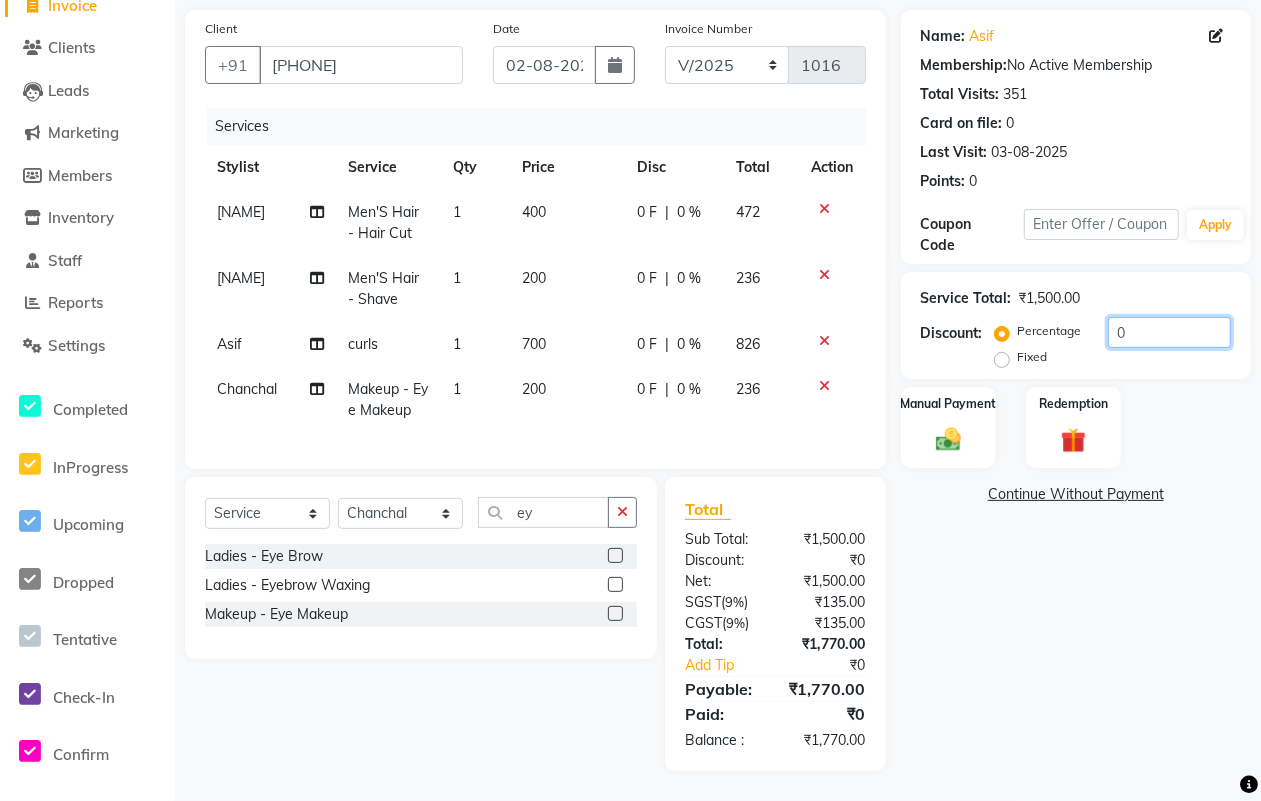 click on "0" 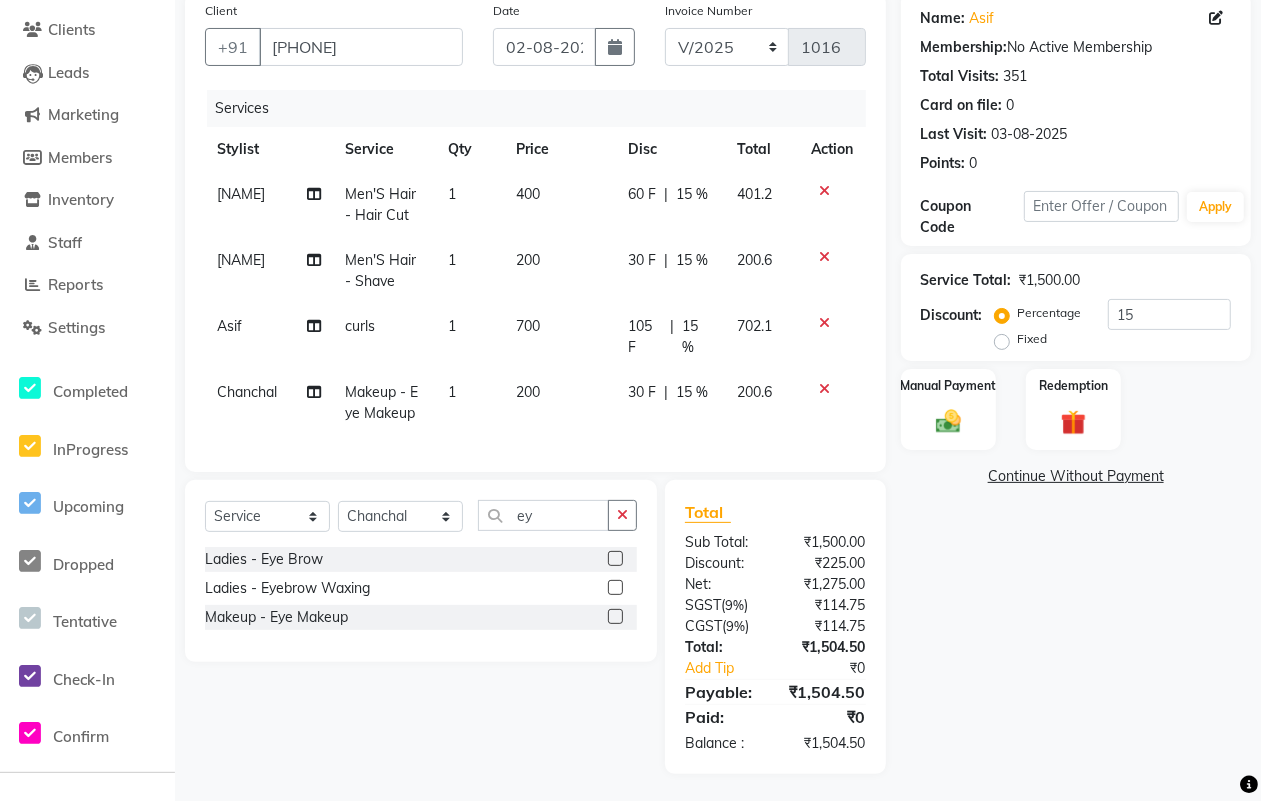 click on "₹1,504.50" 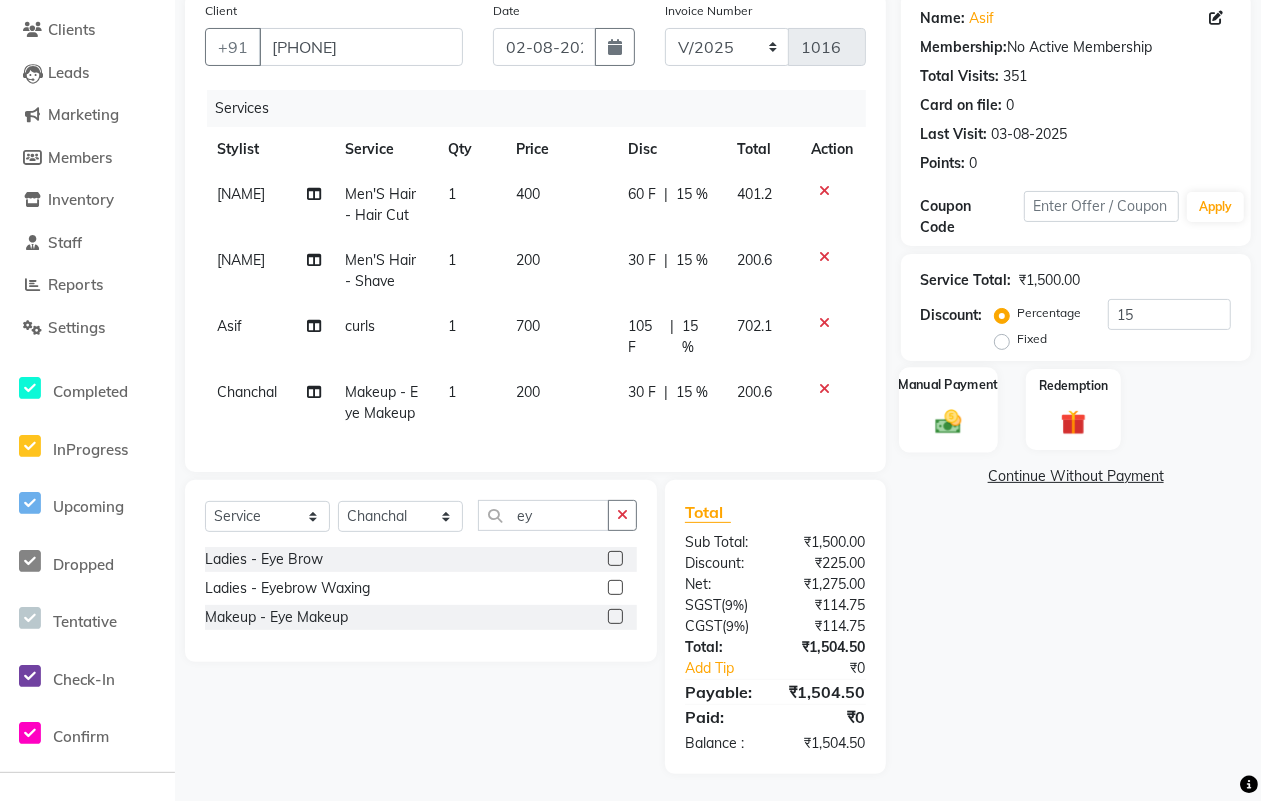 click on "Manual Payment" 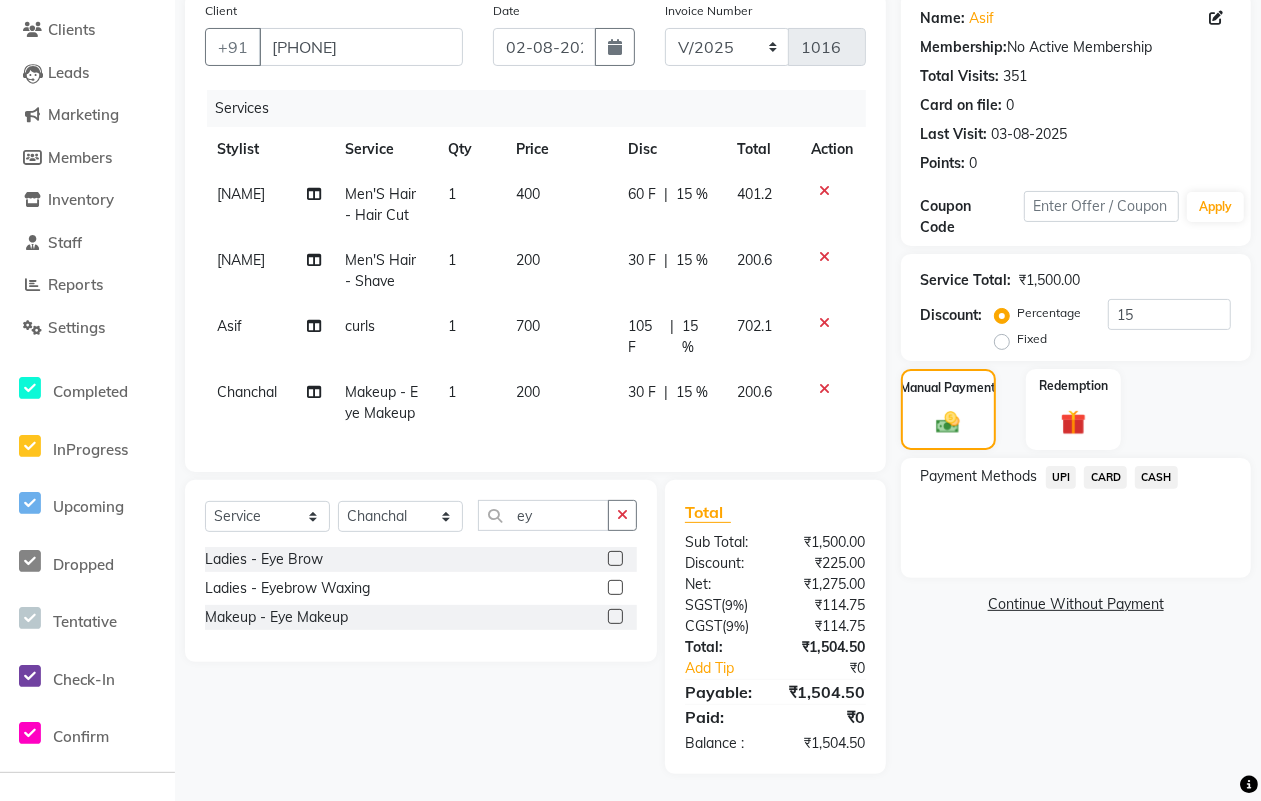 click on "CASH" 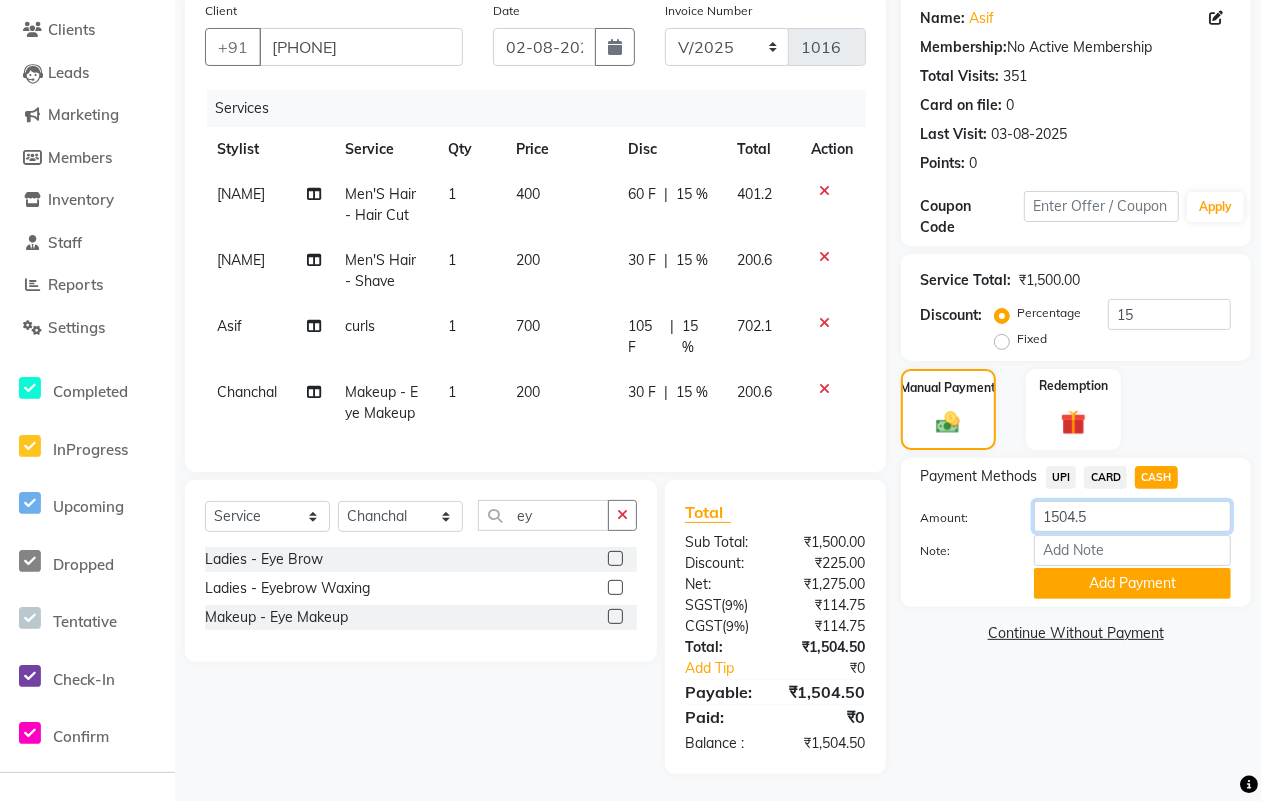 click on "1504.5" 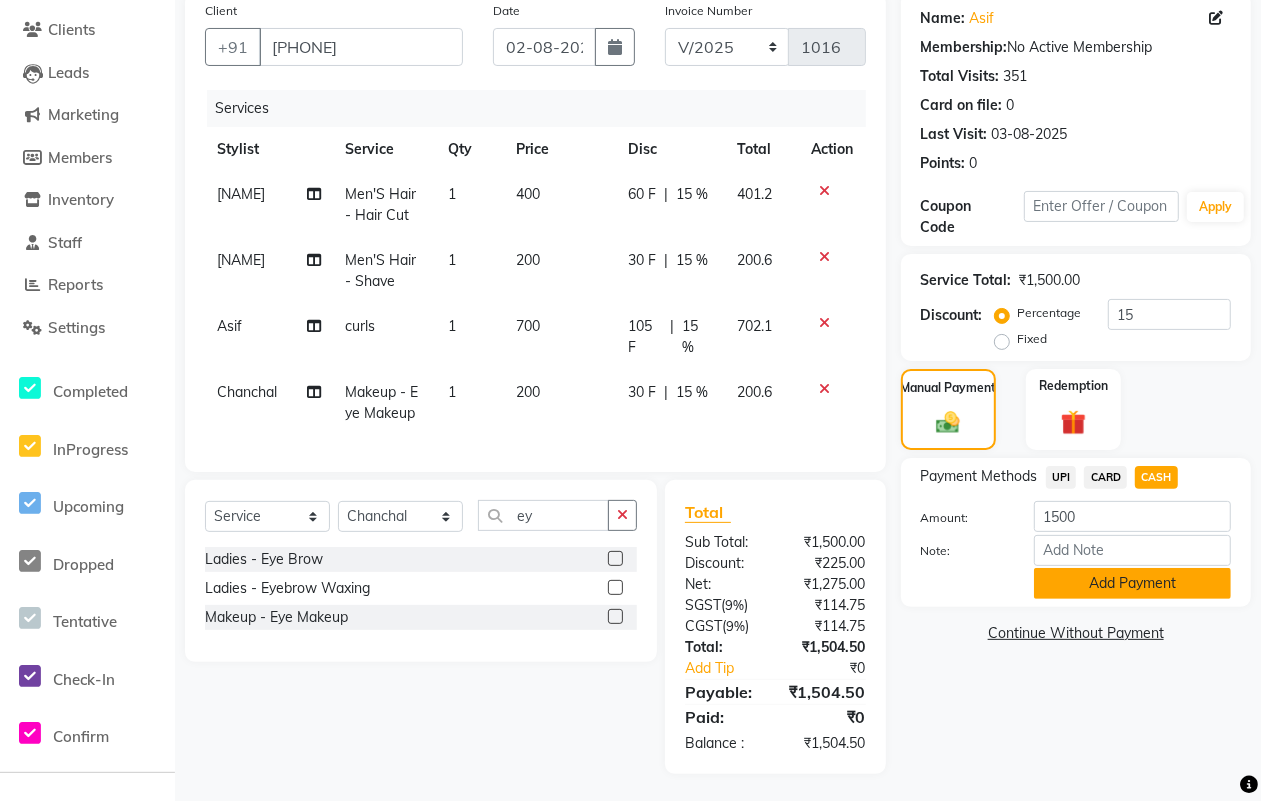 click on "Add Payment" 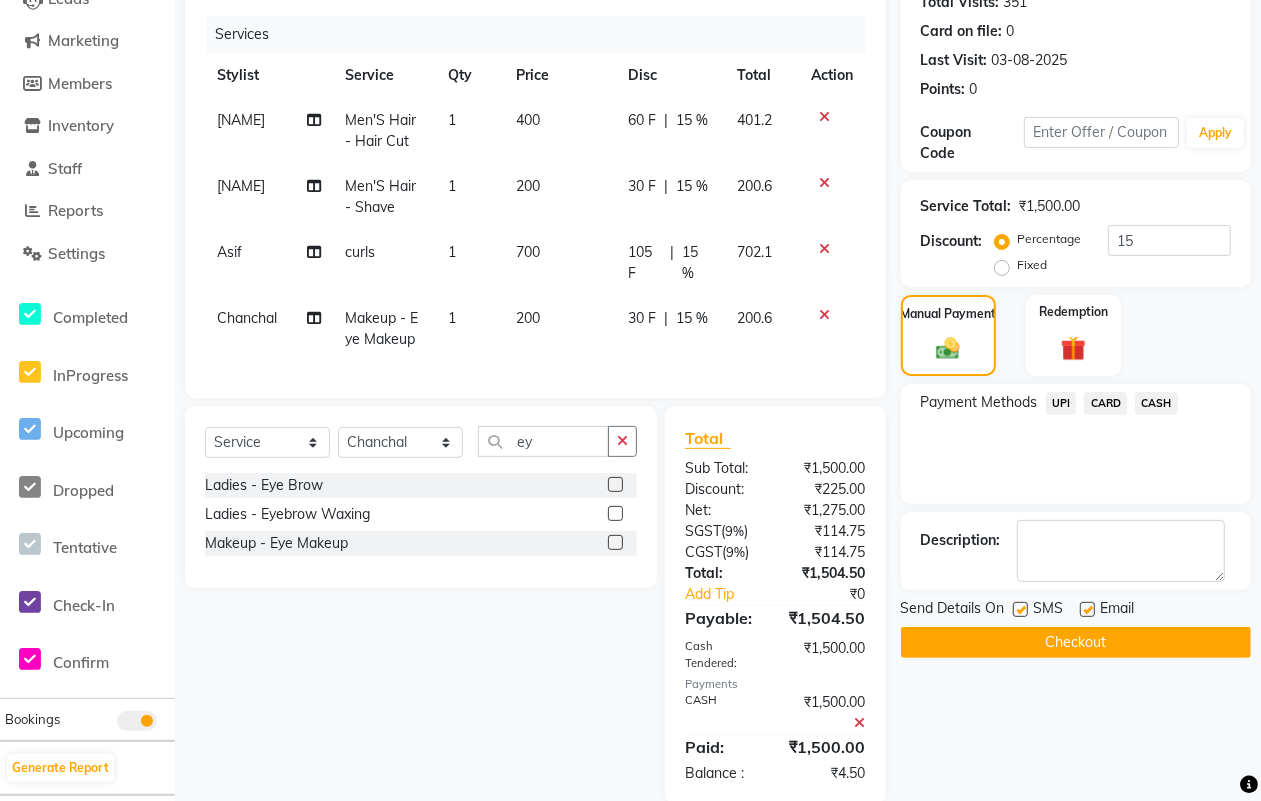 scroll, scrollTop: 283, scrollLeft: 0, axis: vertical 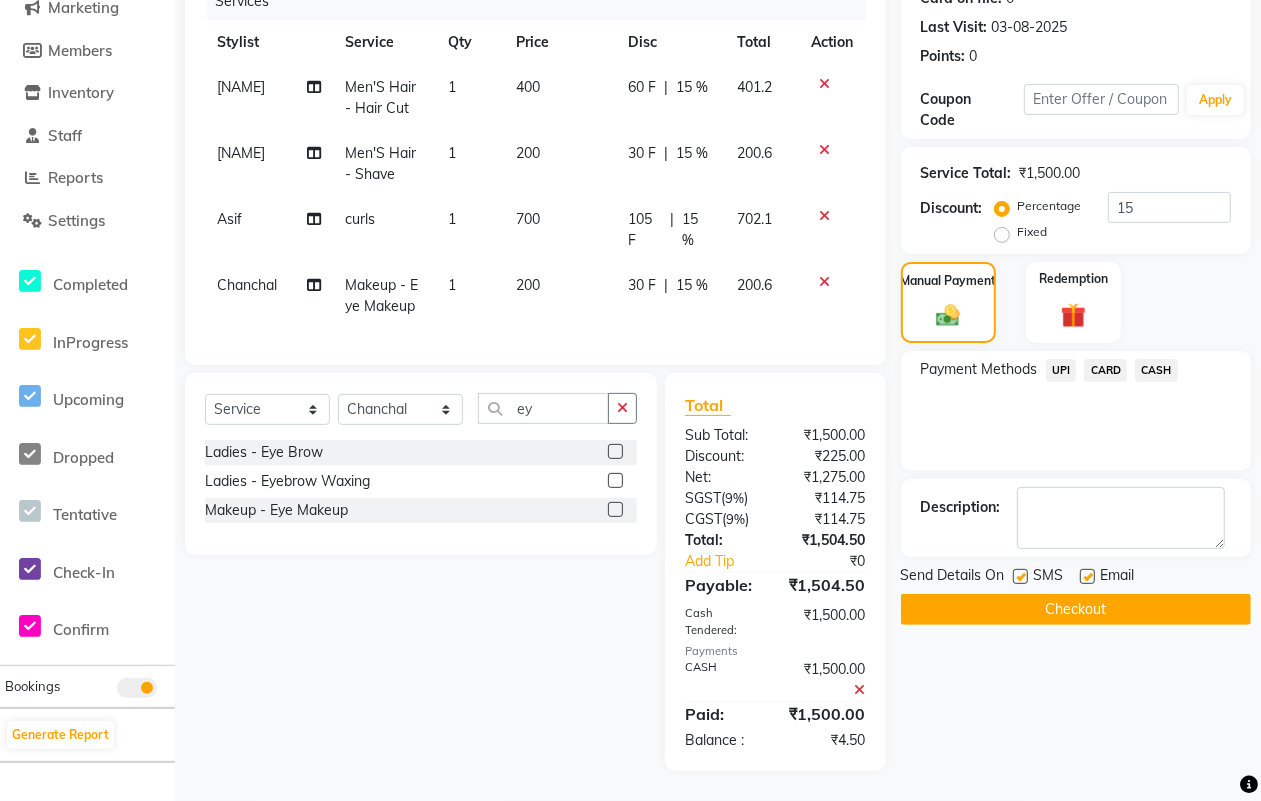 click 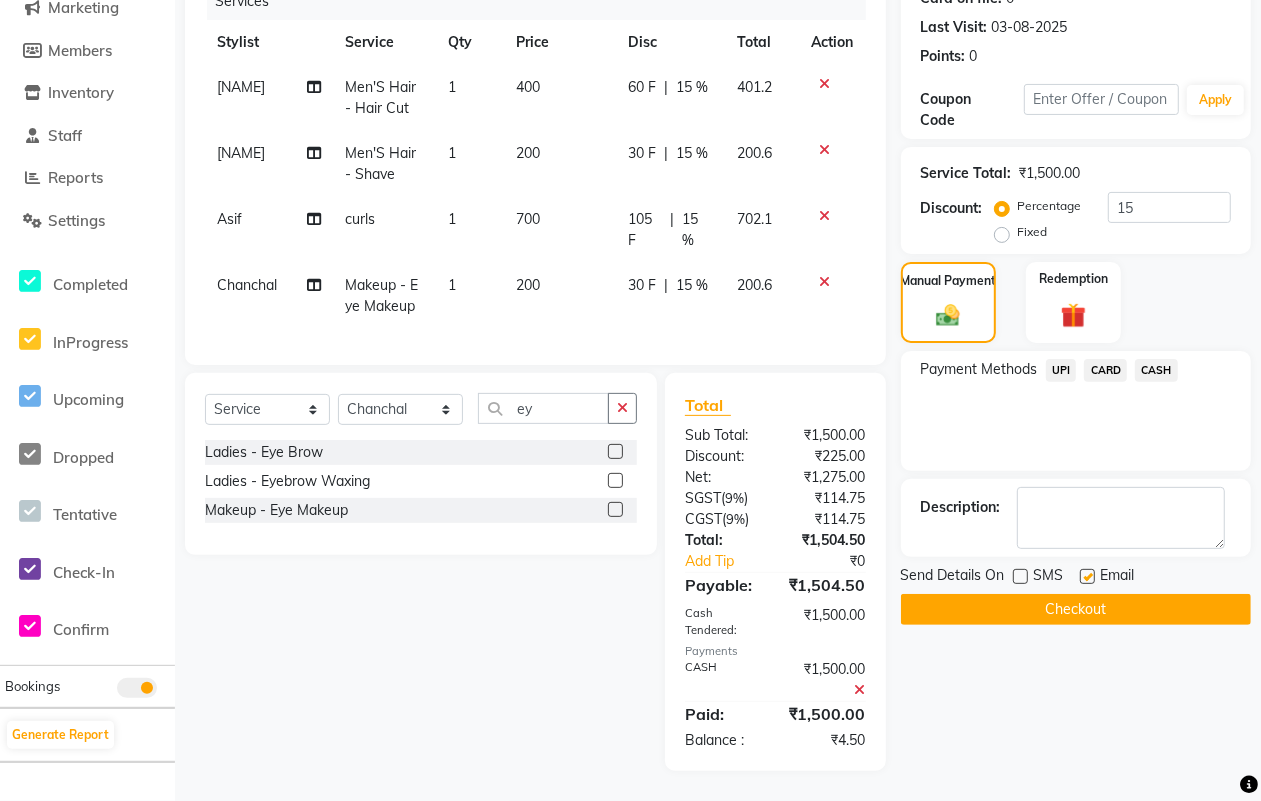 click 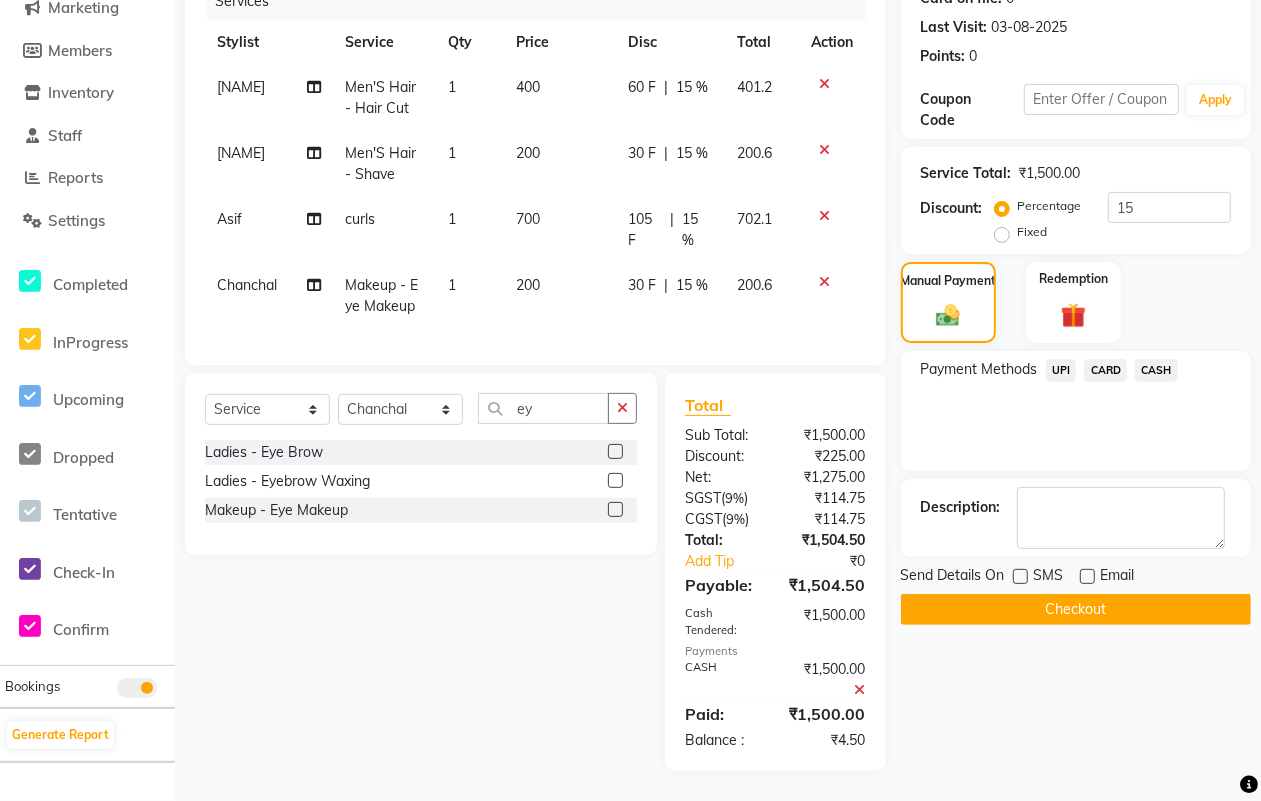 click on "Checkout" 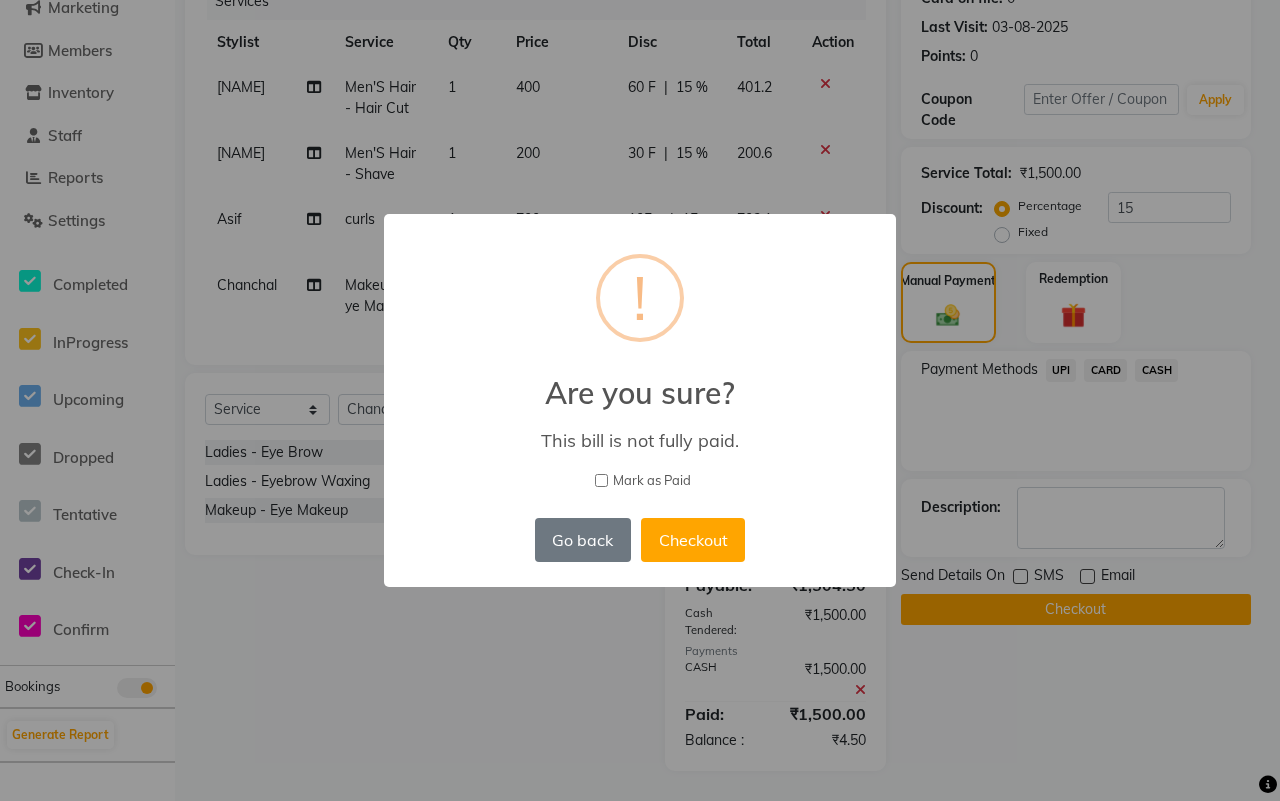 click on "Mark as Paid" at bounding box center (652, 481) 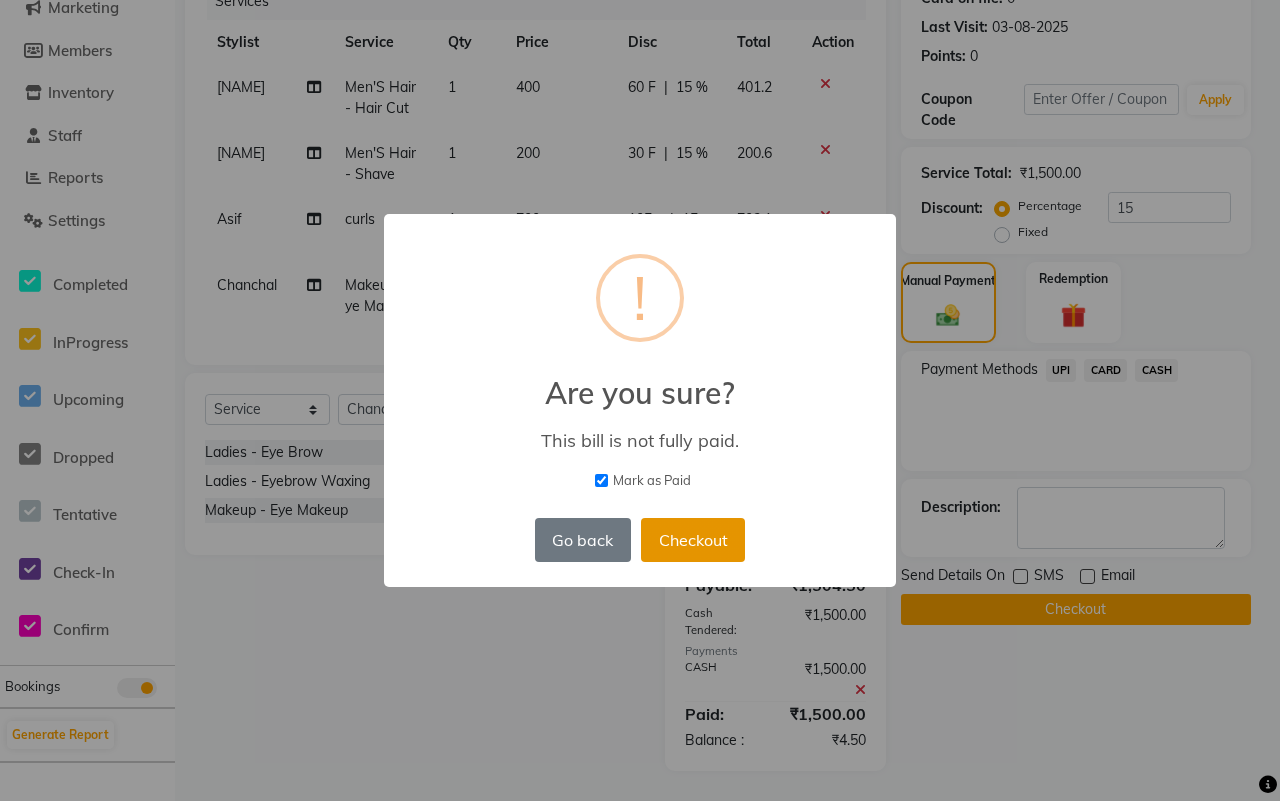 click on "Checkout" at bounding box center (693, 540) 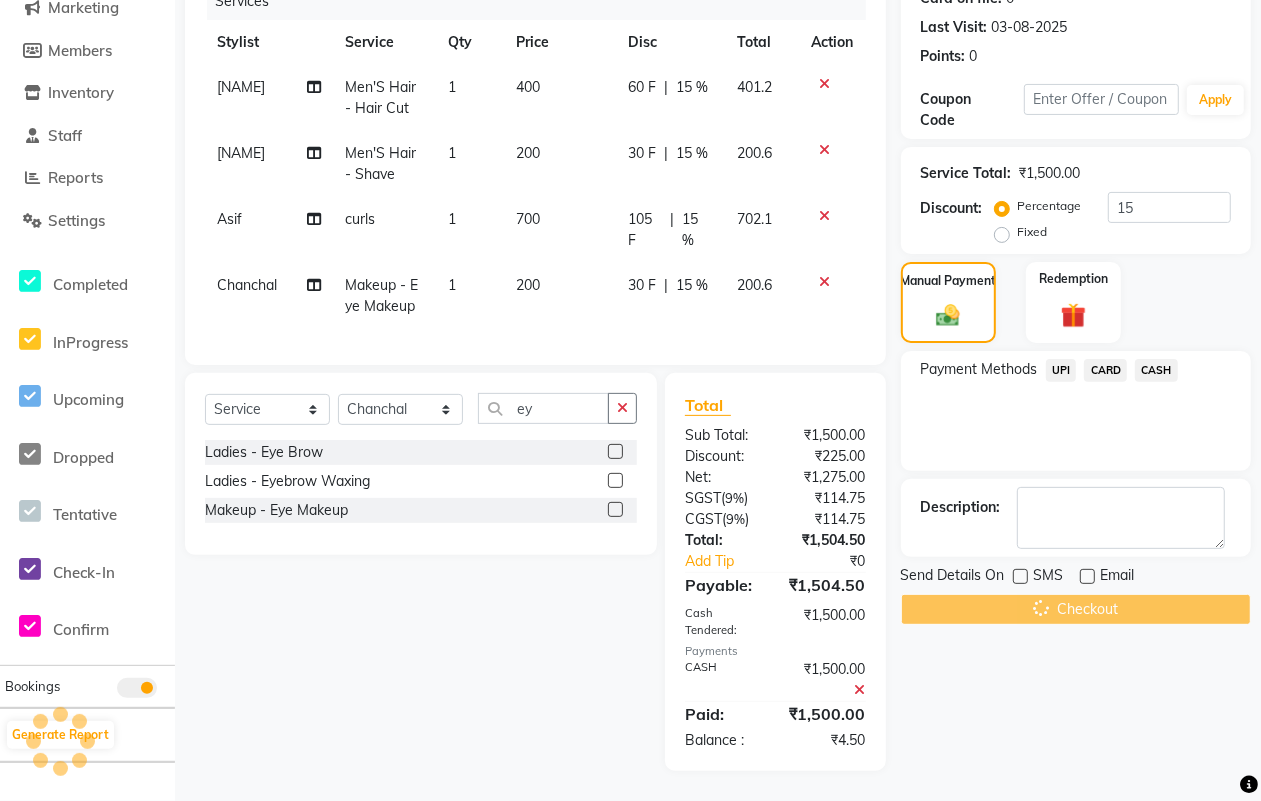 scroll, scrollTop: 0, scrollLeft: 0, axis: both 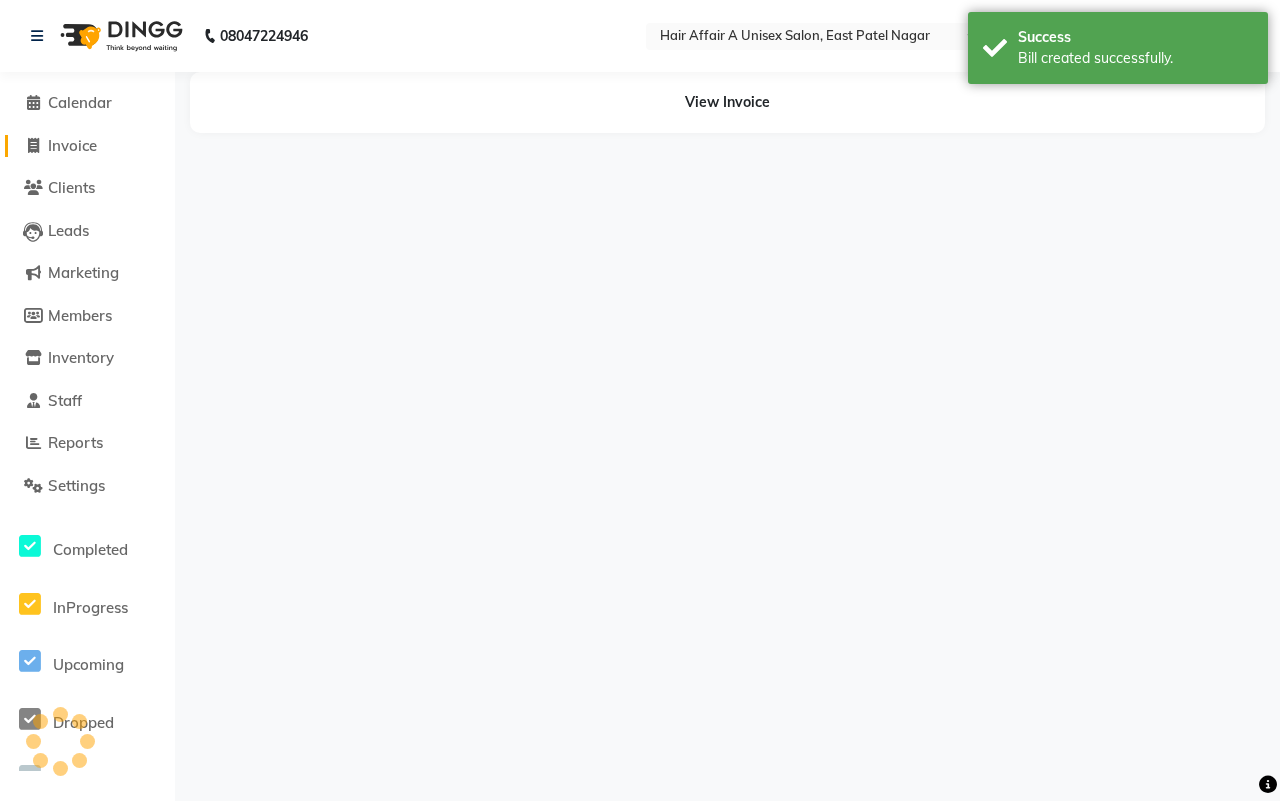 click on "Invoice" 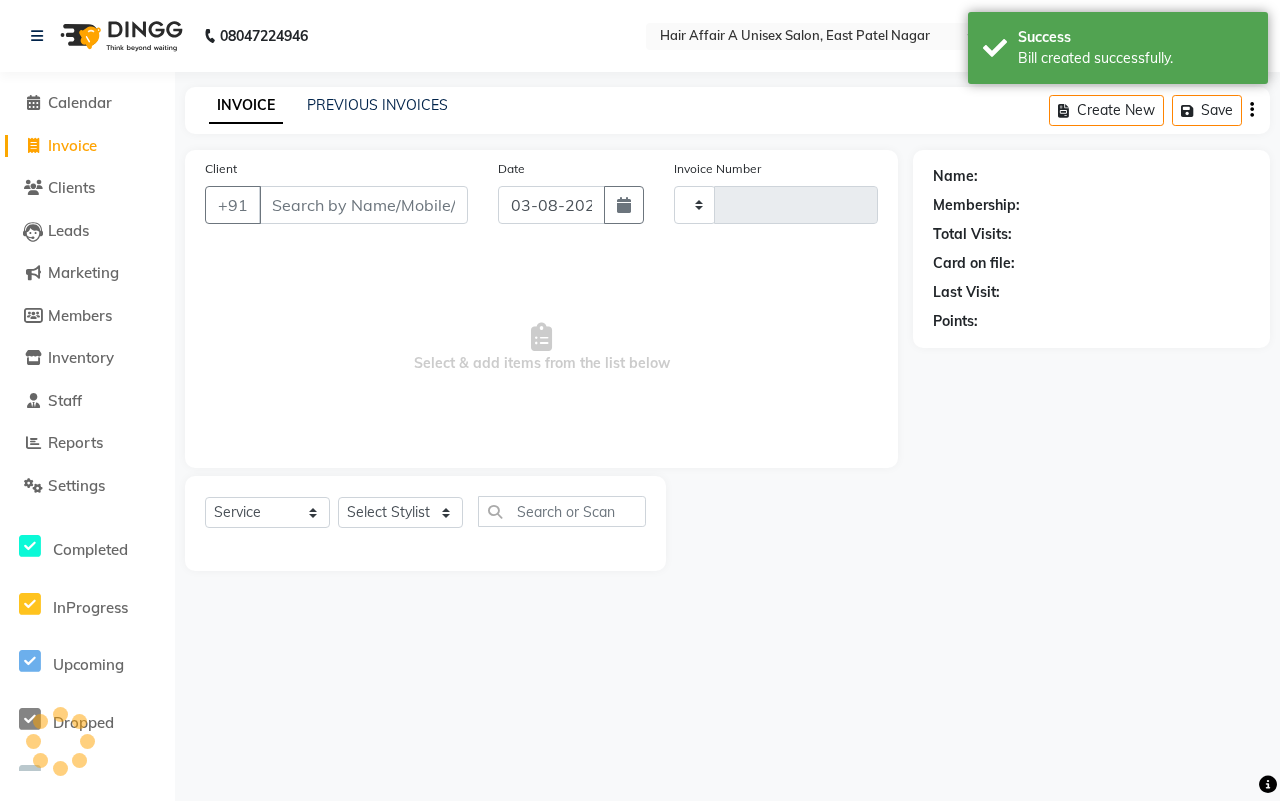 click on "Client" at bounding box center [363, 205] 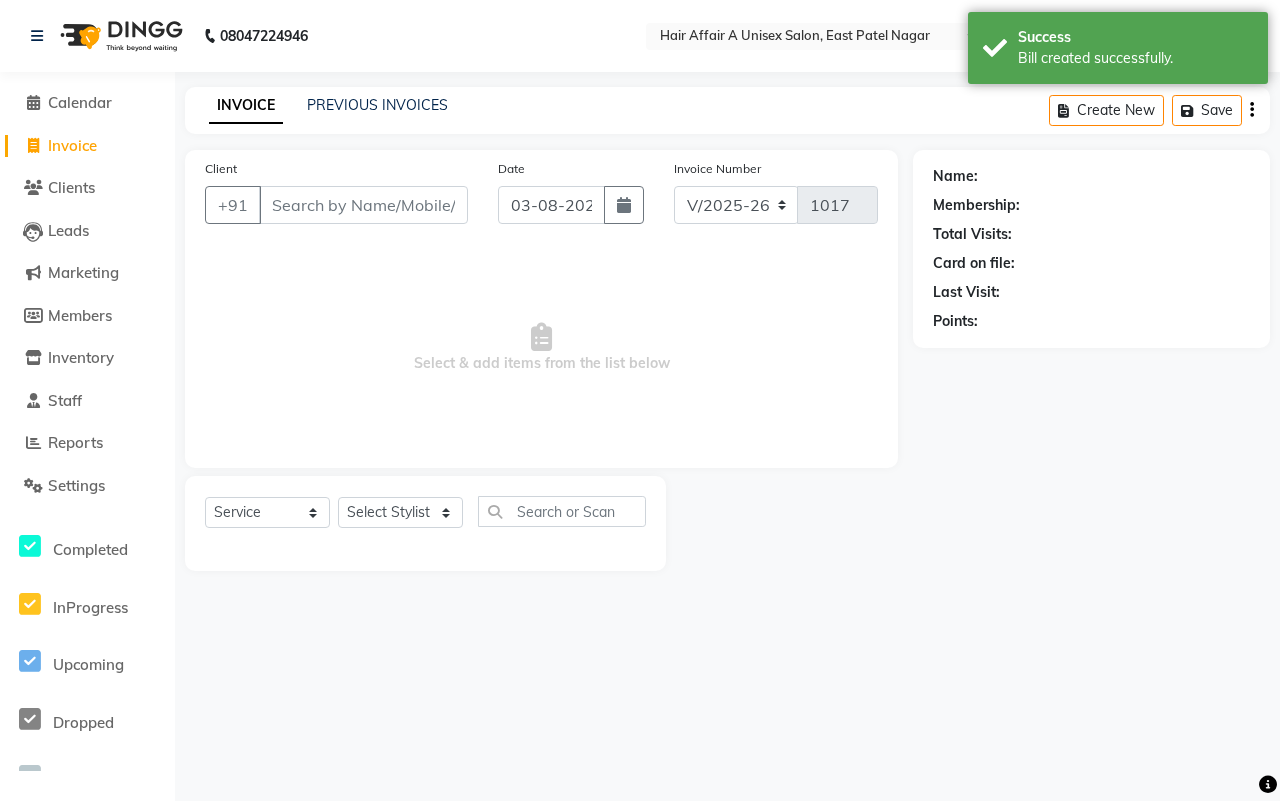 click on "Client" at bounding box center [363, 205] 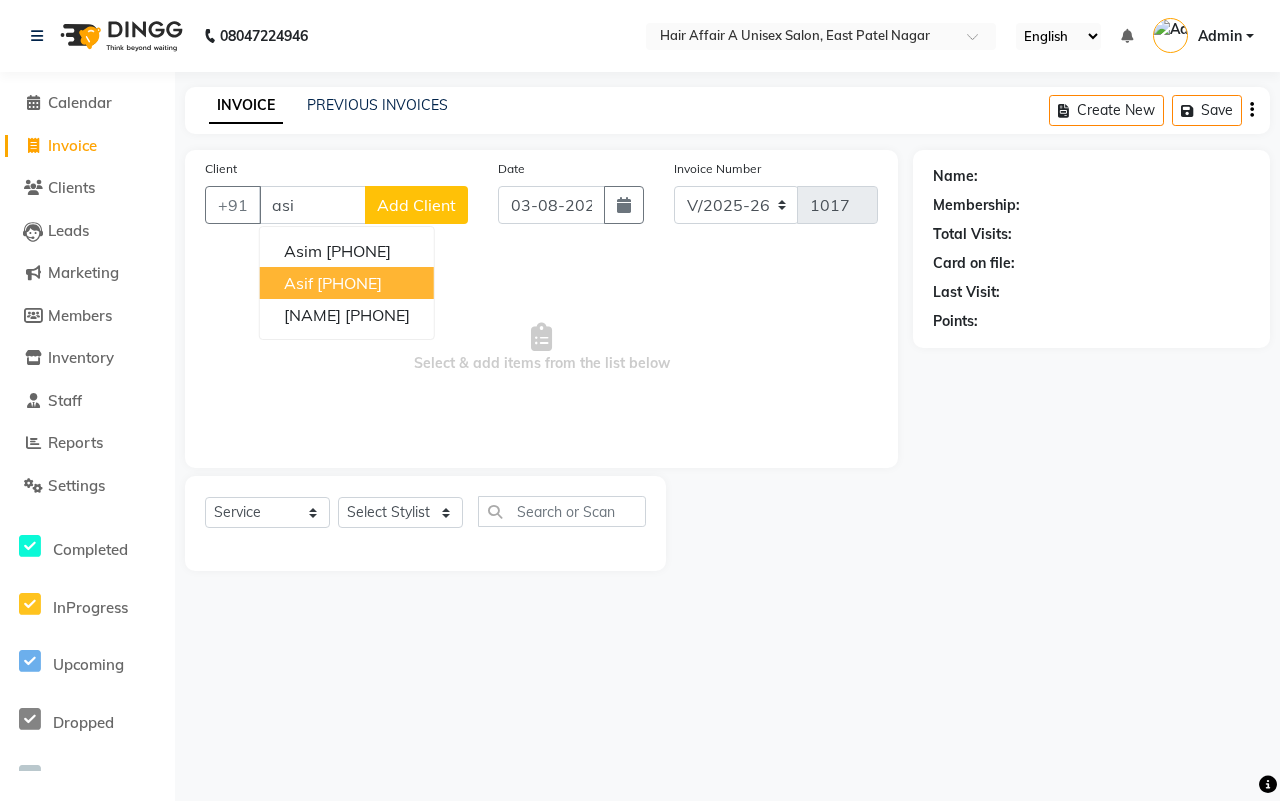 click on "[PHONE]" at bounding box center (349, 283) 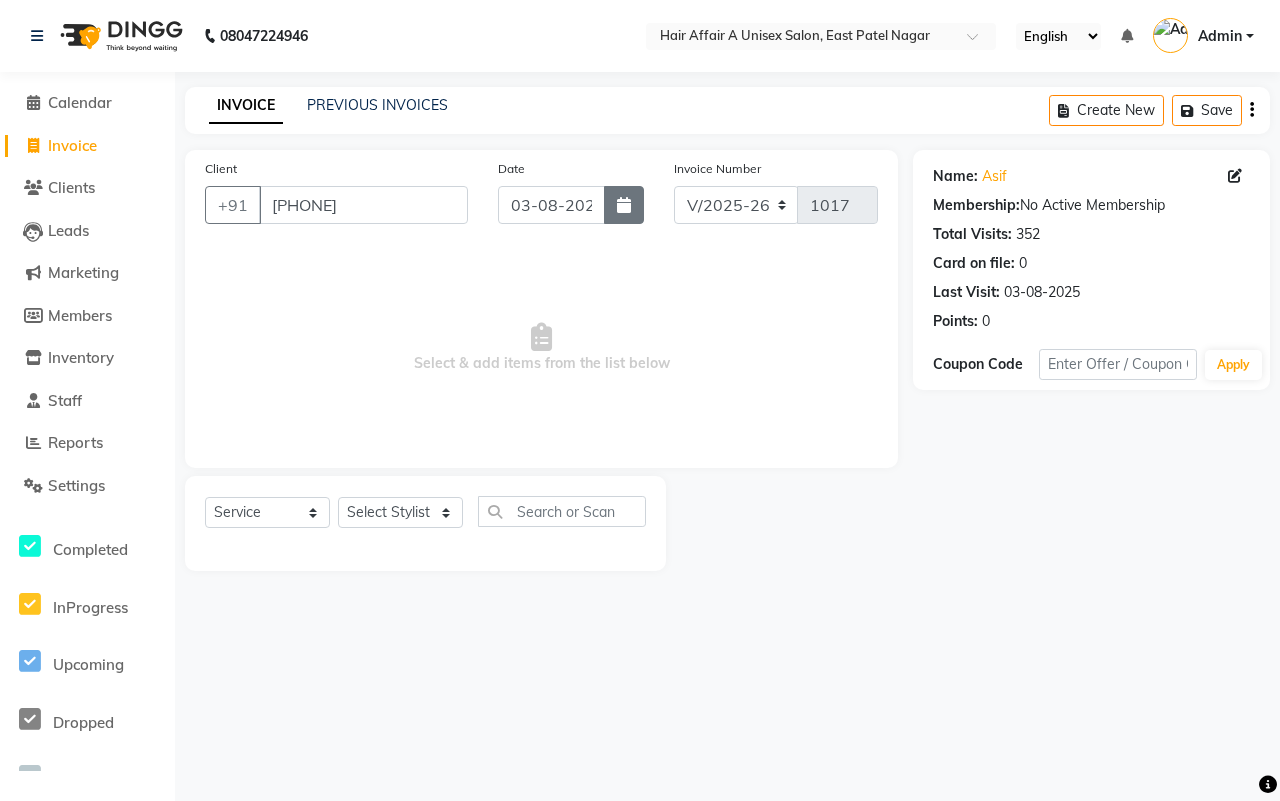 click 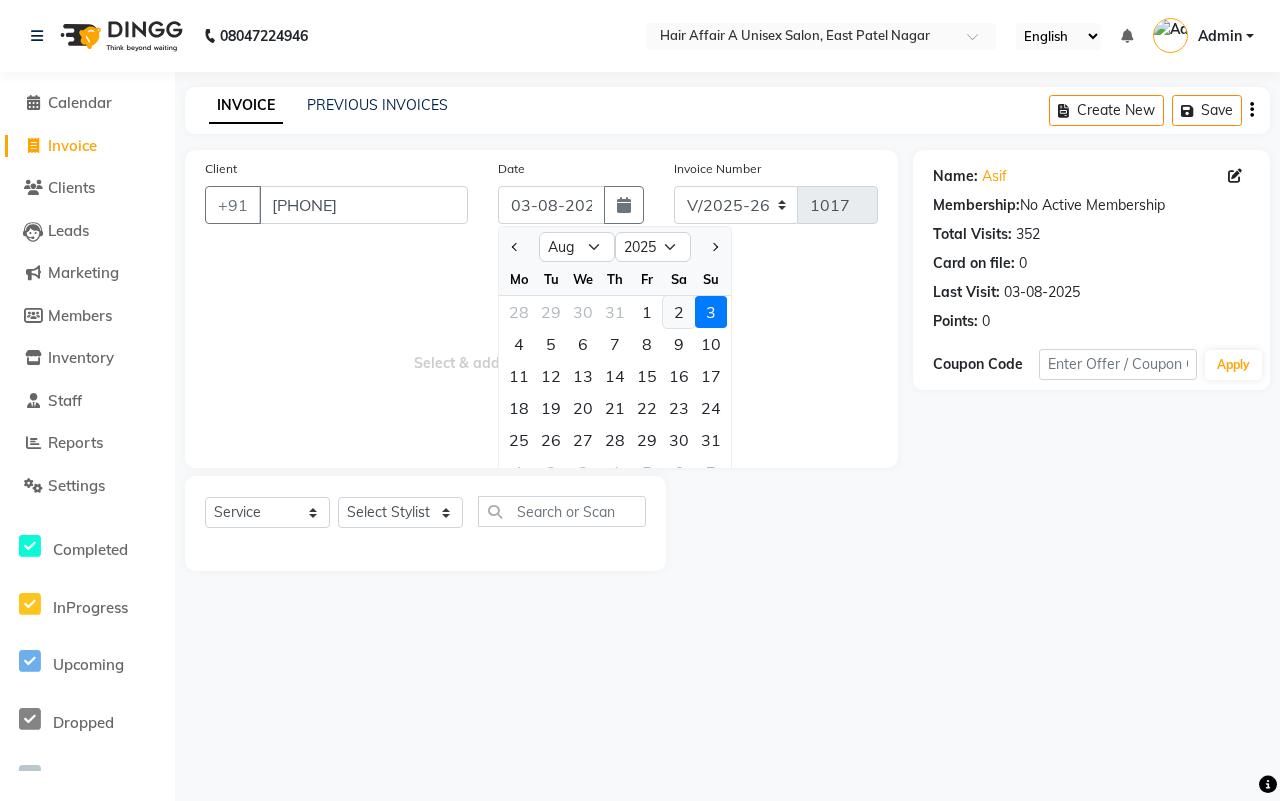click on "2" 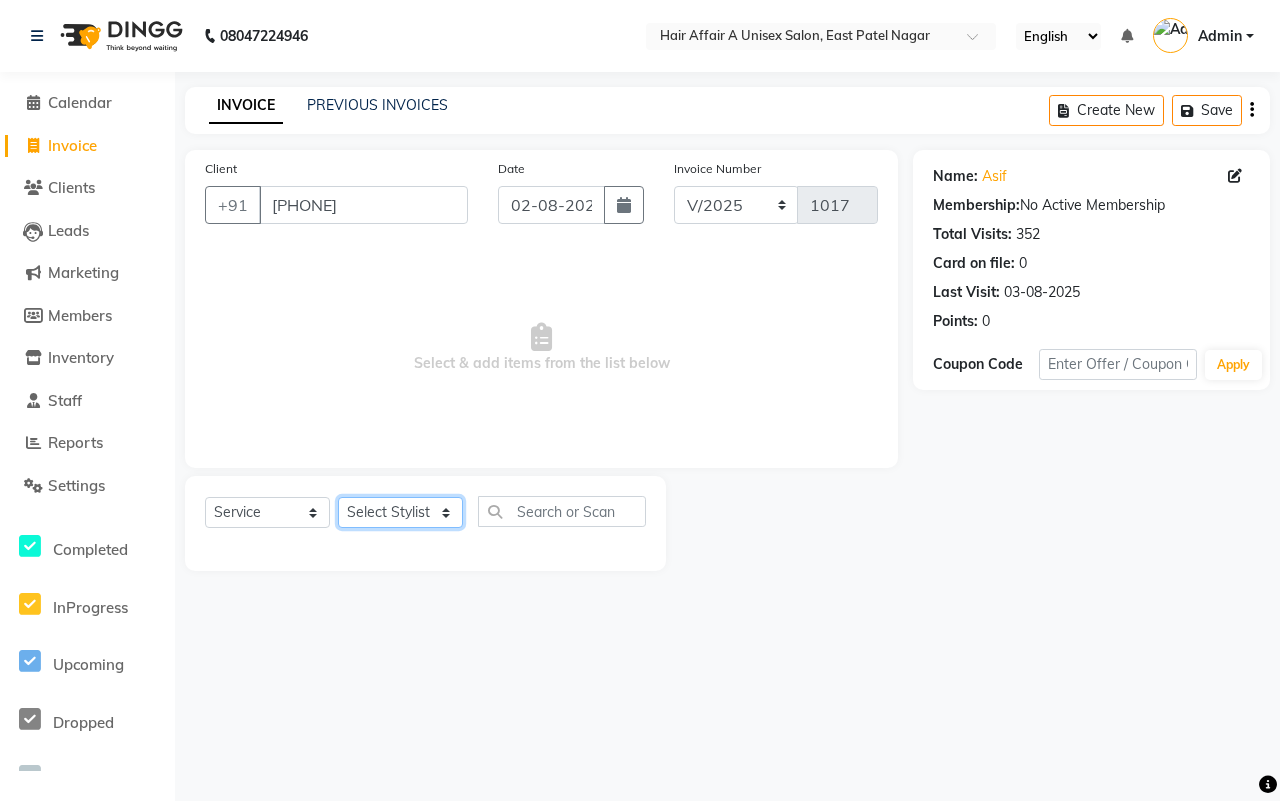 click on "Select Stylist [NAME] [NAME] [NAME] [NAME] [NAME] [NAME] [NAME] [NAME] [NAME] [NAME] [NAME] [NAME]" 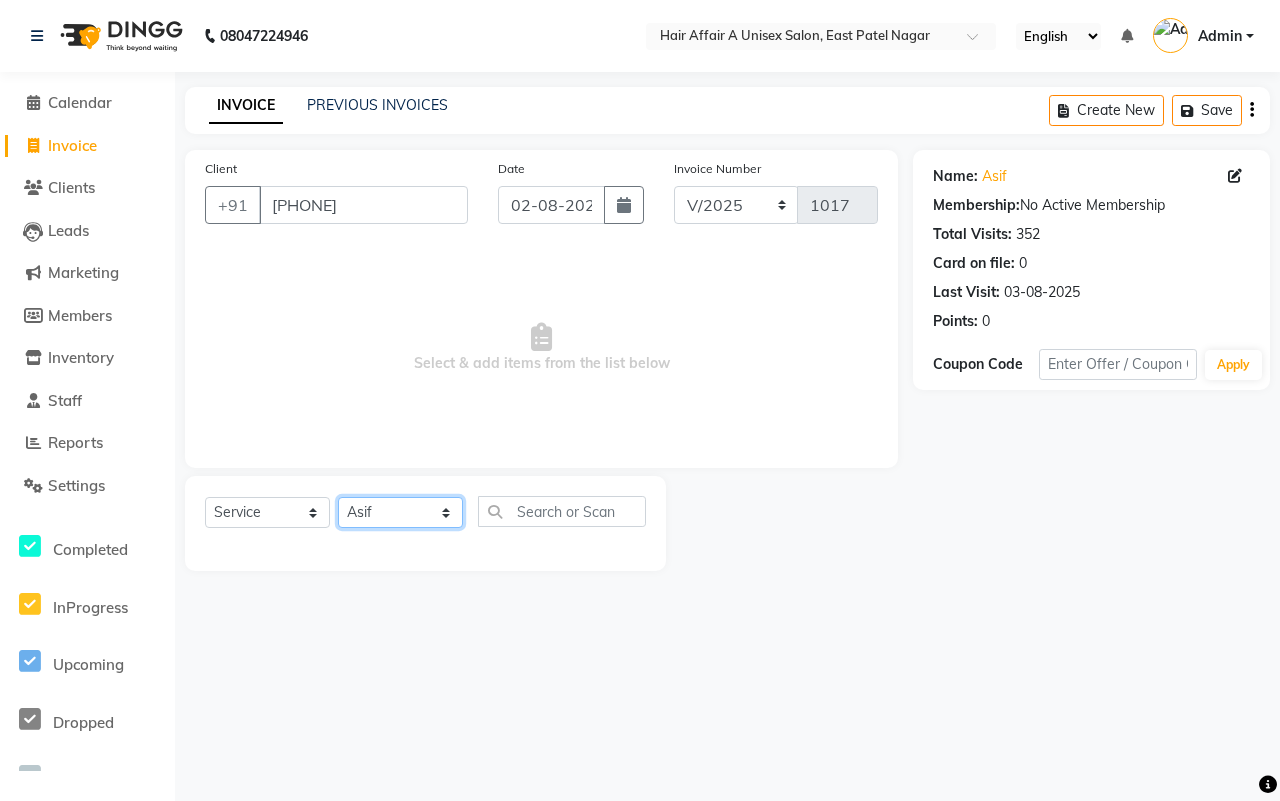 click on "Select Stylist [NAME] [NAME] [NAME] [NAME] [NAME] [NAME] [NAME] [NAME] [NAME] [NAME] [NAME] [NAME]" 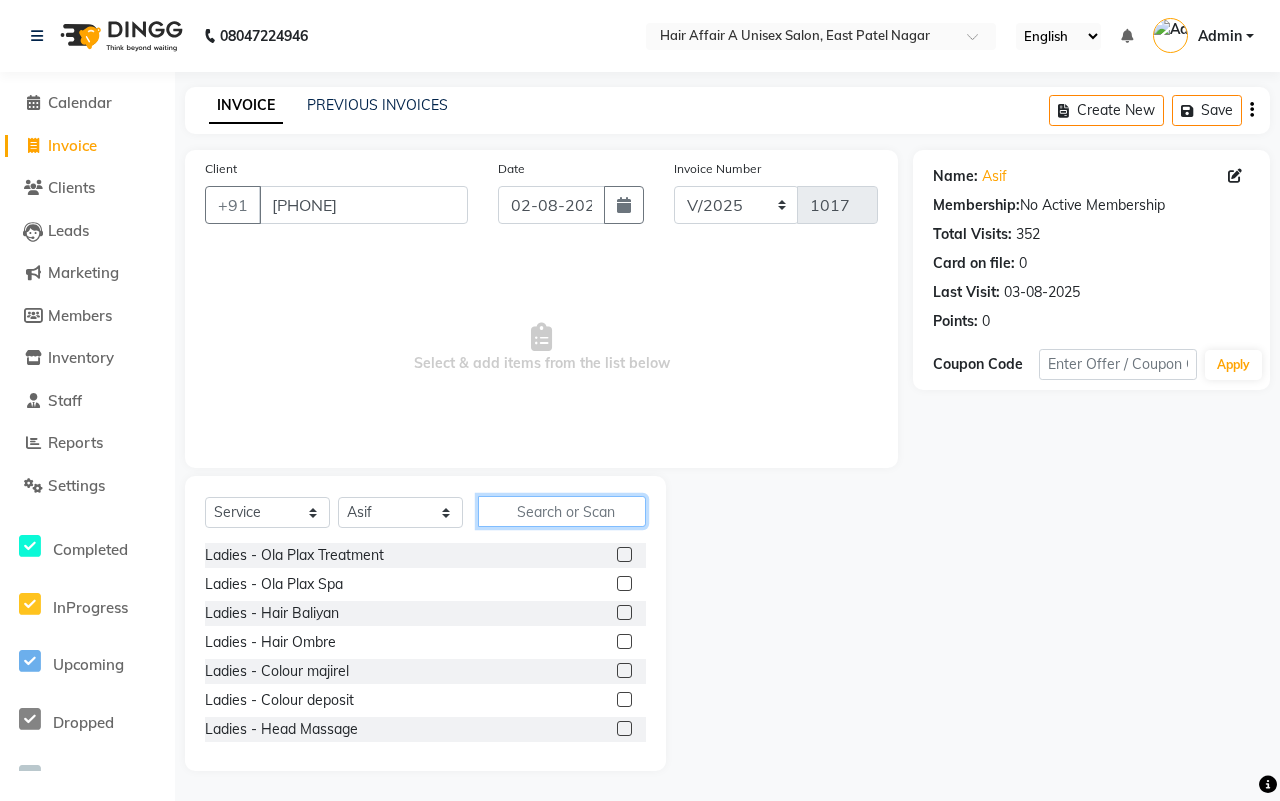 click 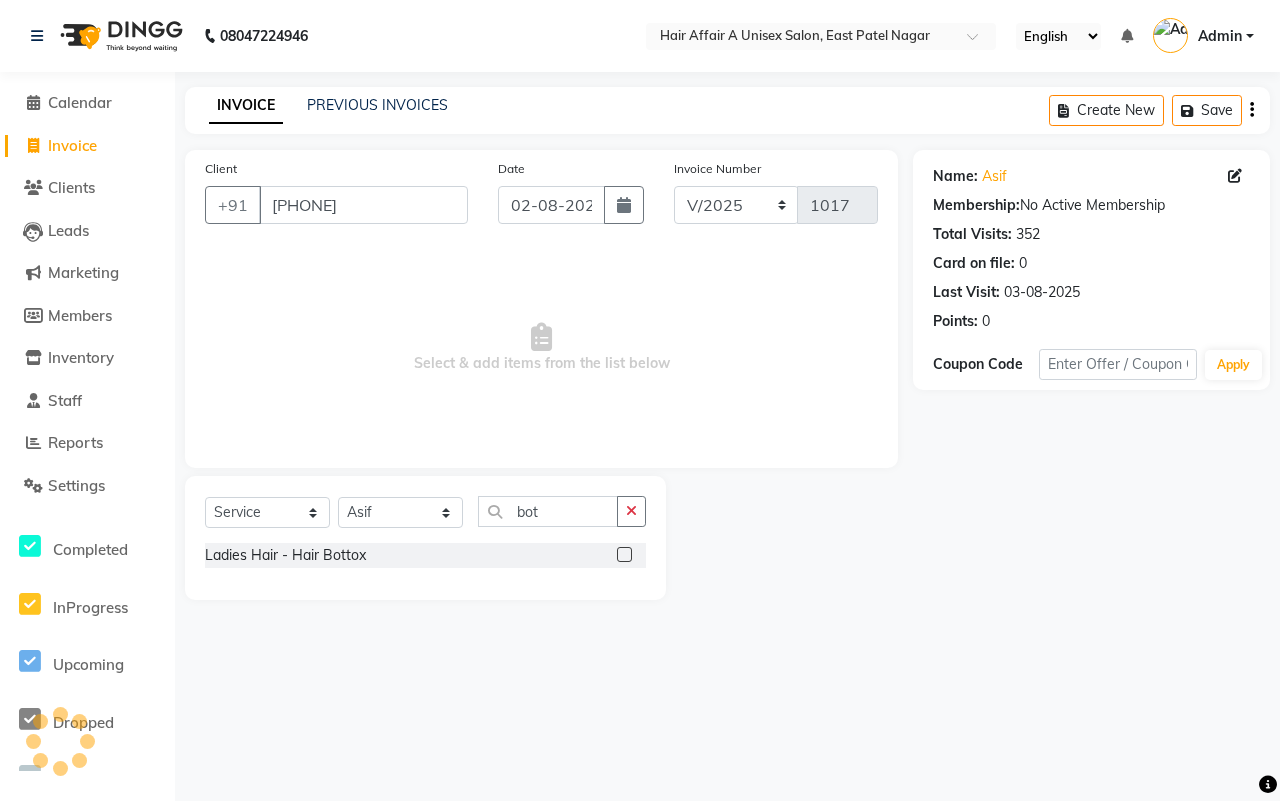 click 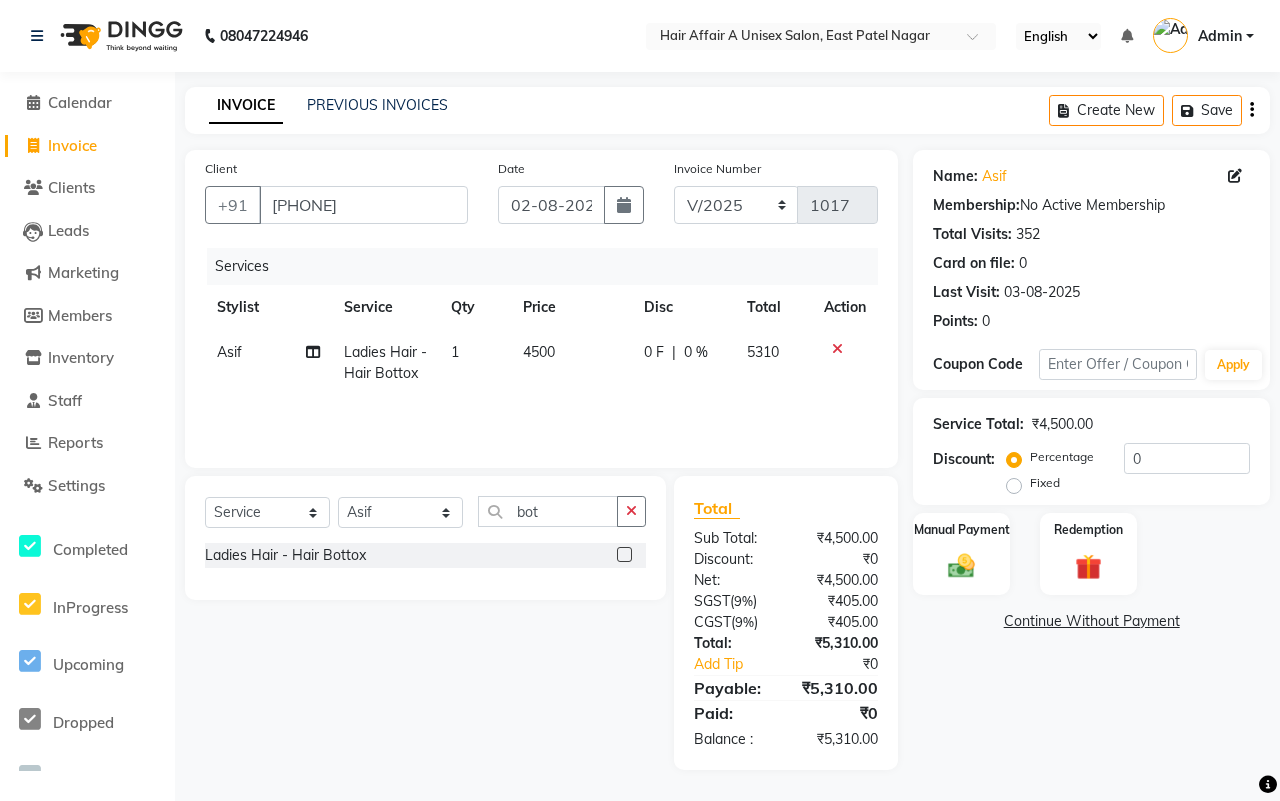 click on "4500" 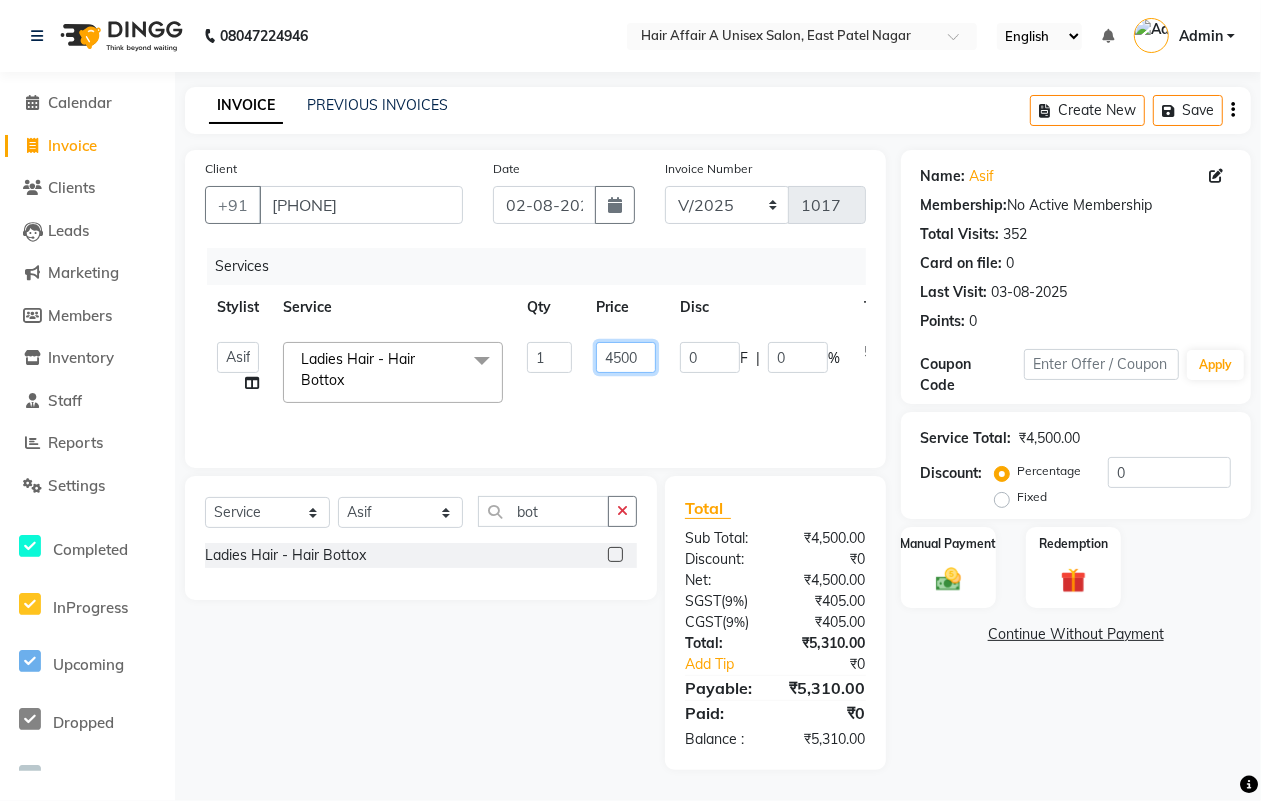click on "4500" 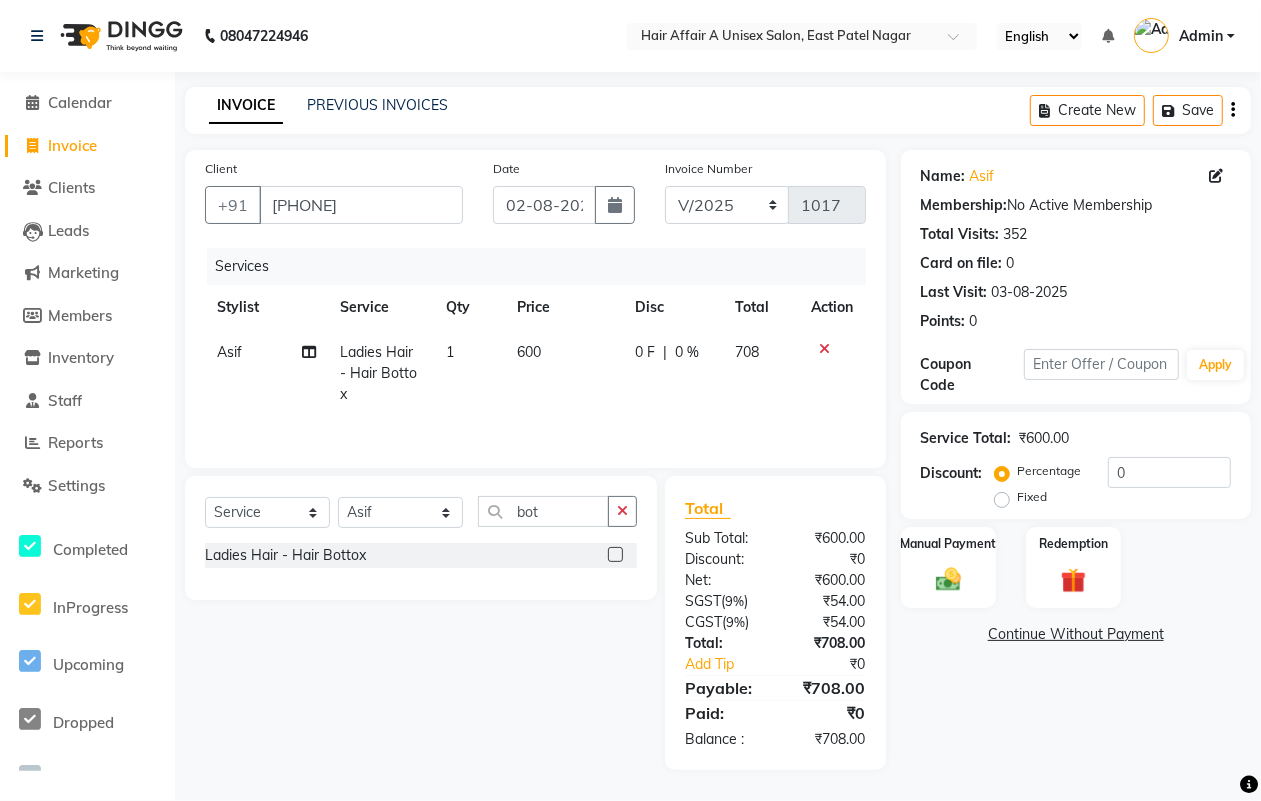 click on "600" 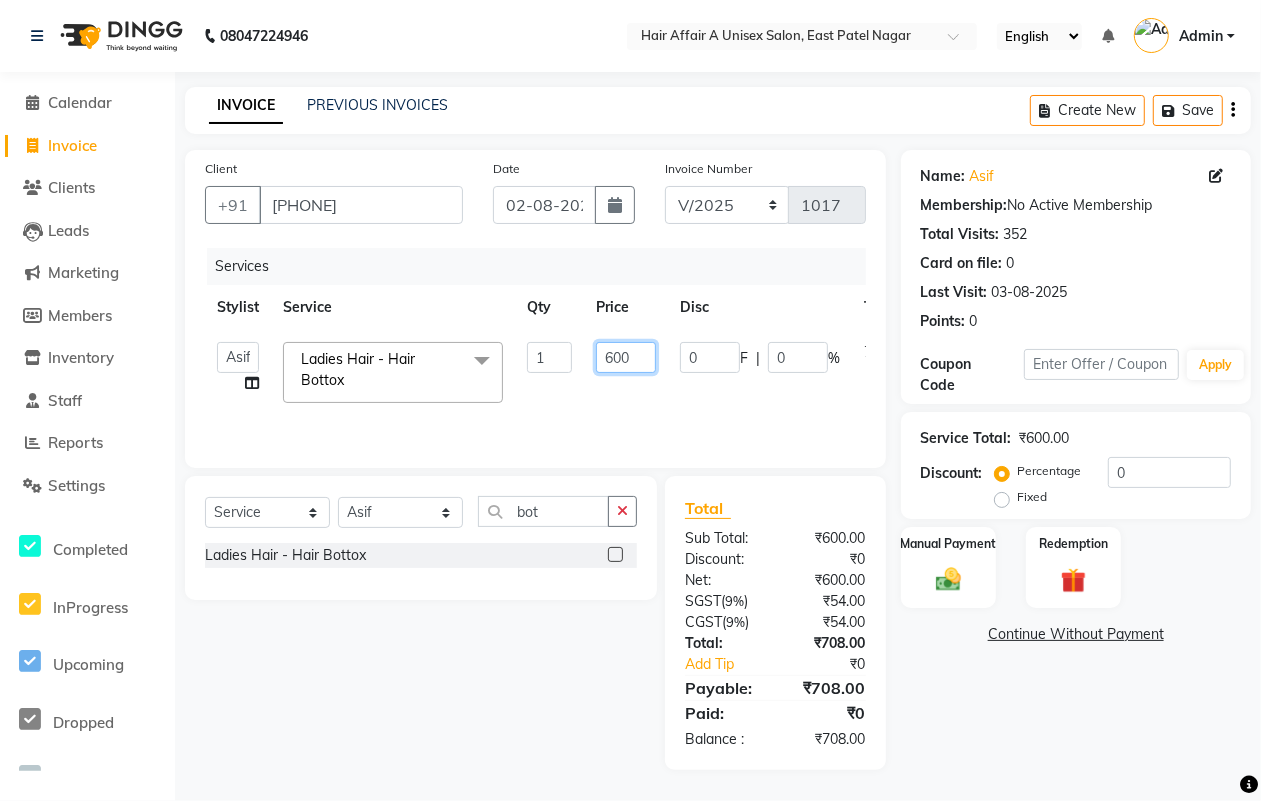 click on "600" 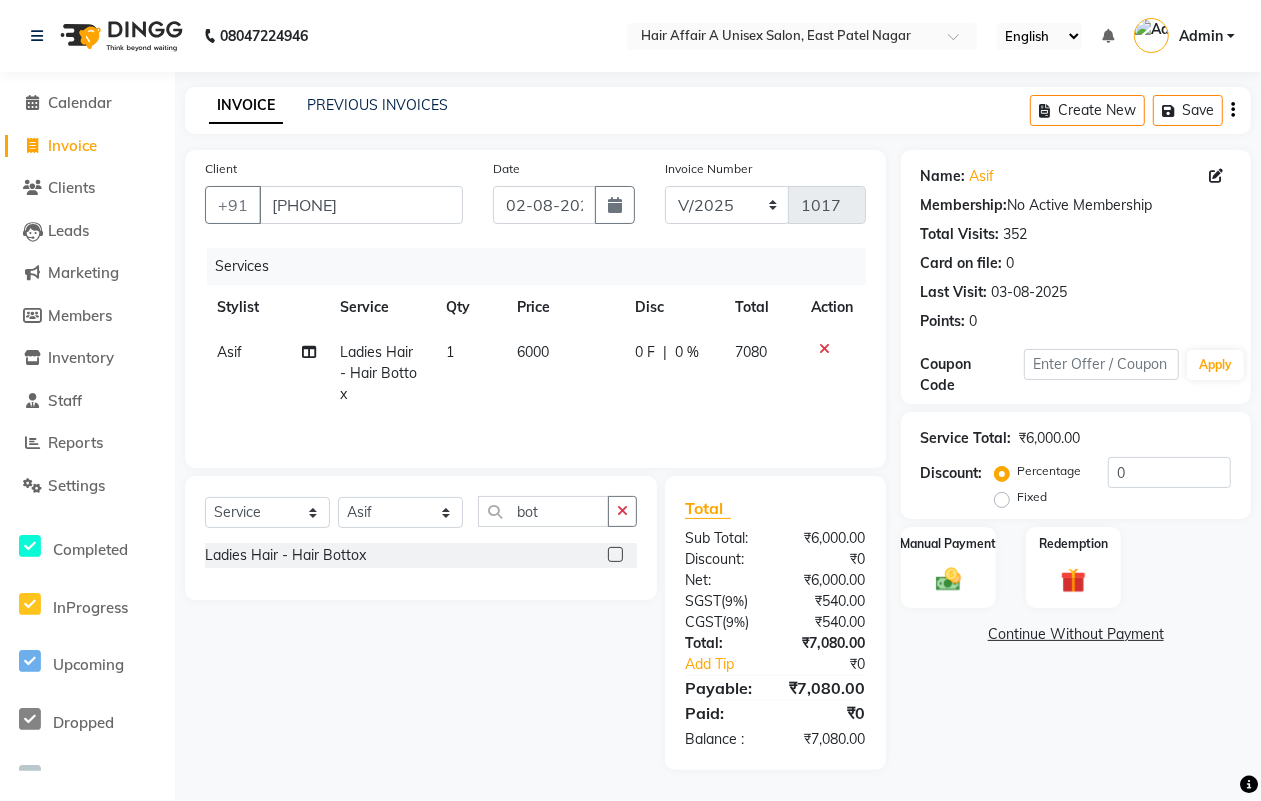 click on "Discount:" 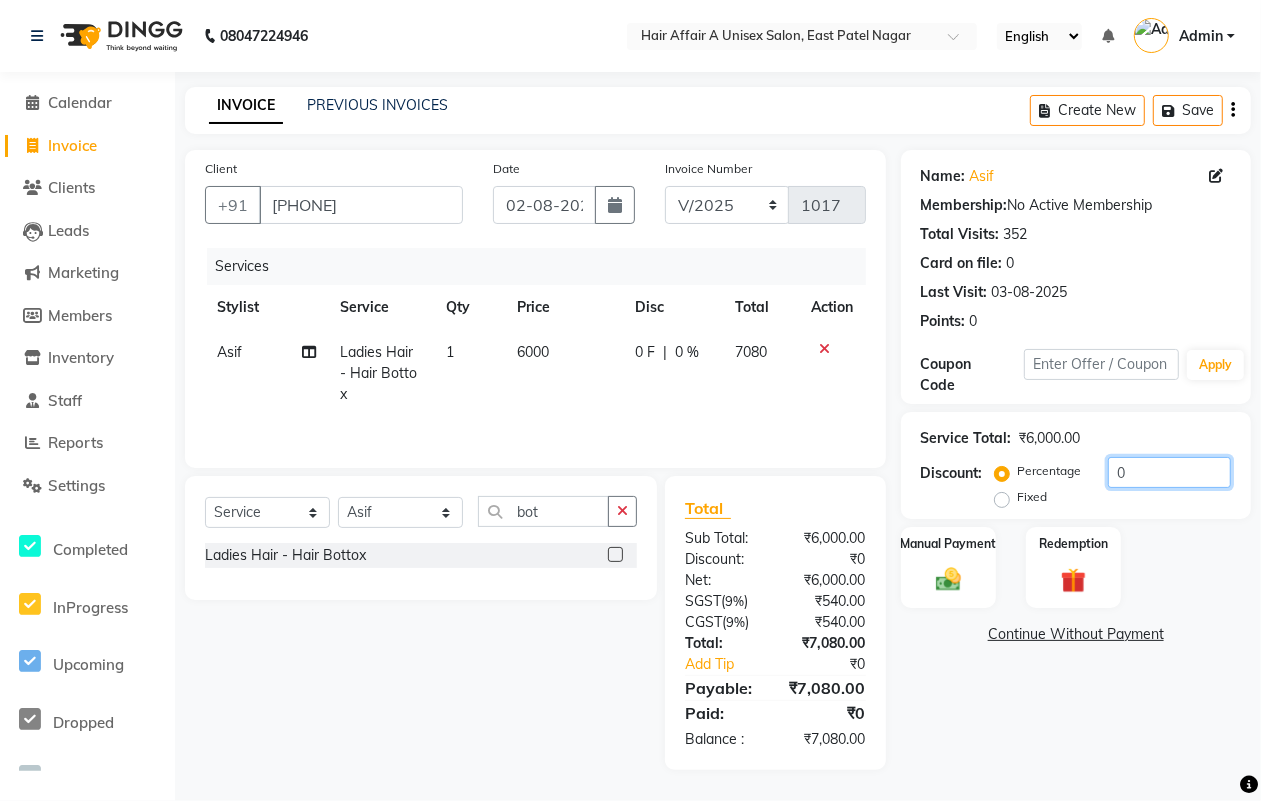 click on "0" 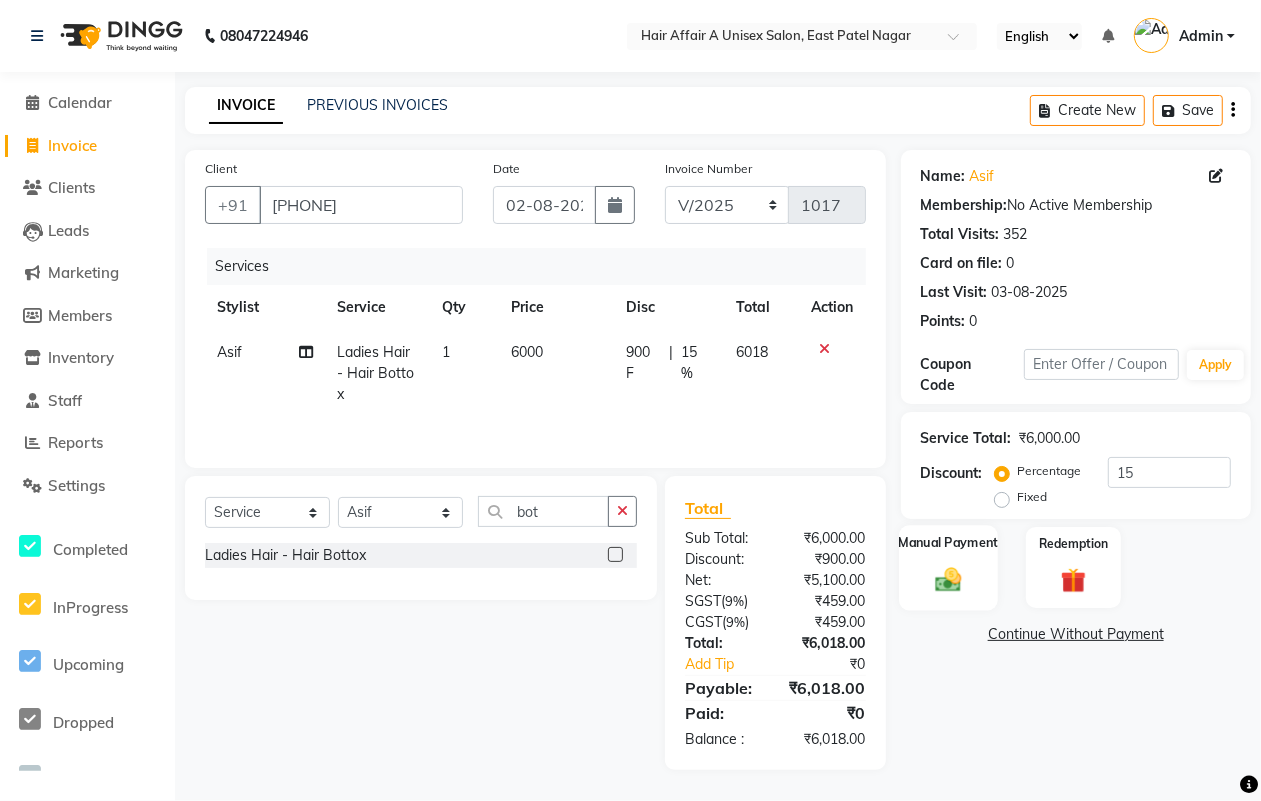 click on "Manual Payment" 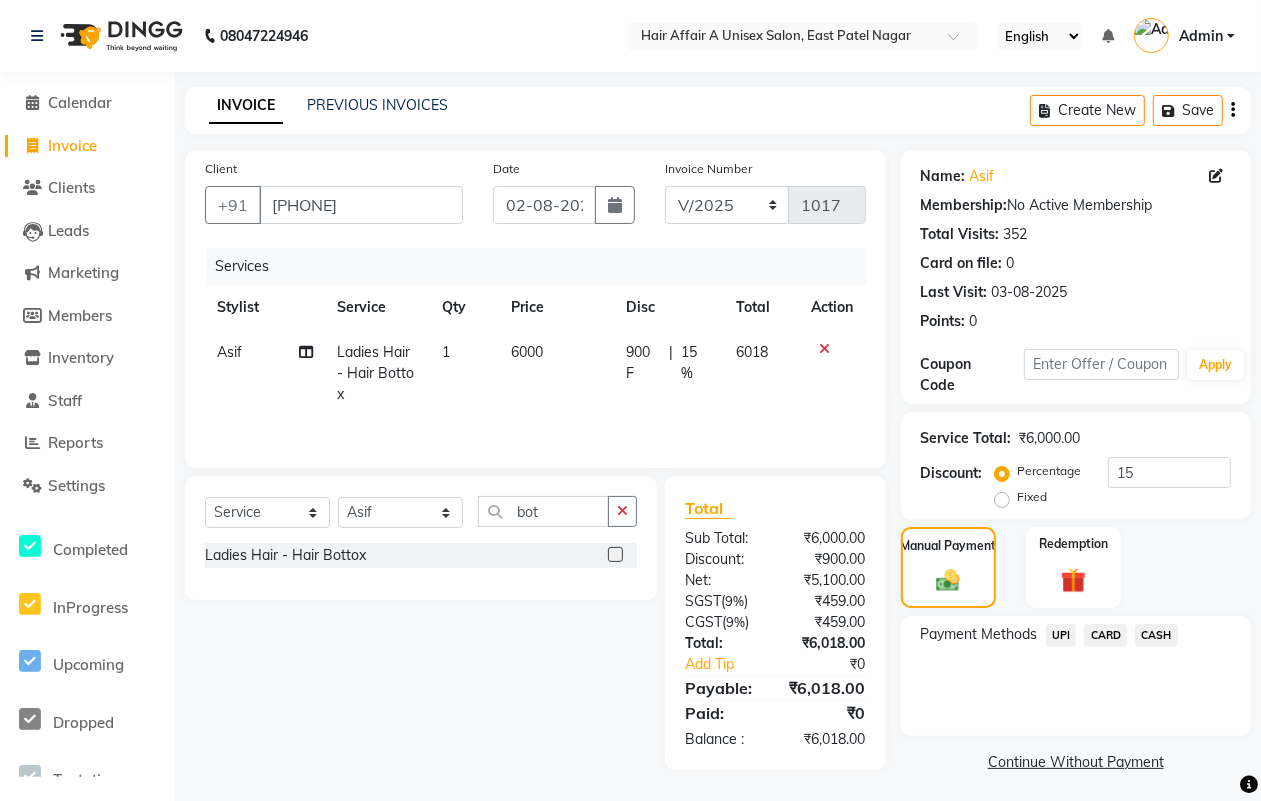 click on "CARD" 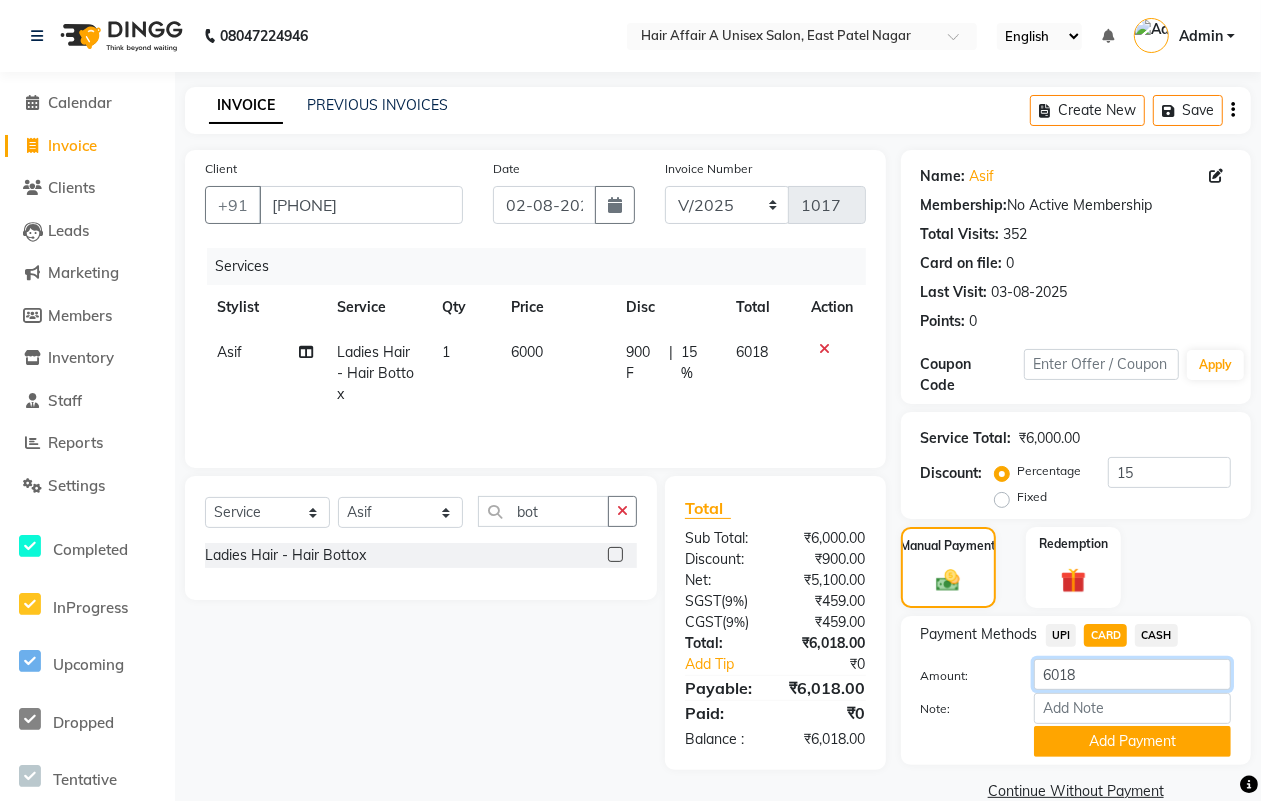 click on "6018" 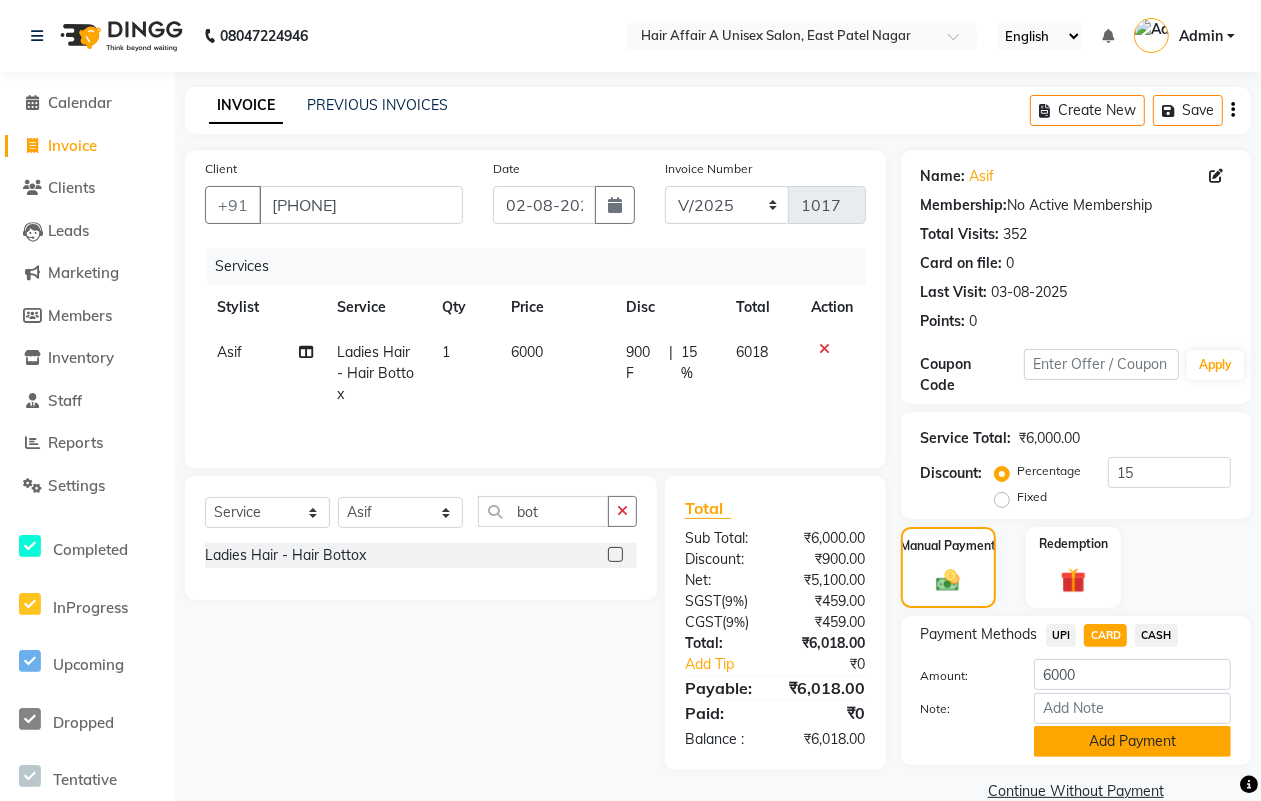 click on "Add Payment" 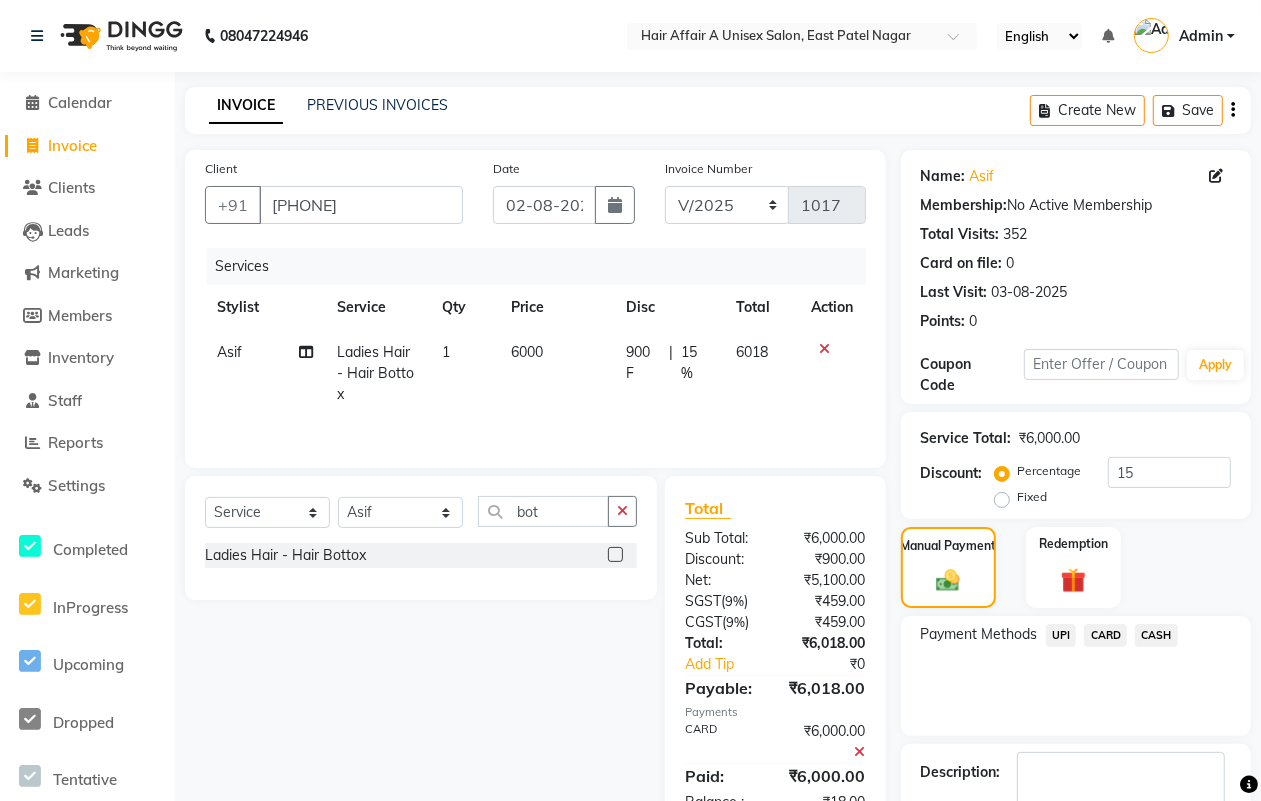 scroll, scrollTop: 120, scrollLeft: 0, axis: vertical 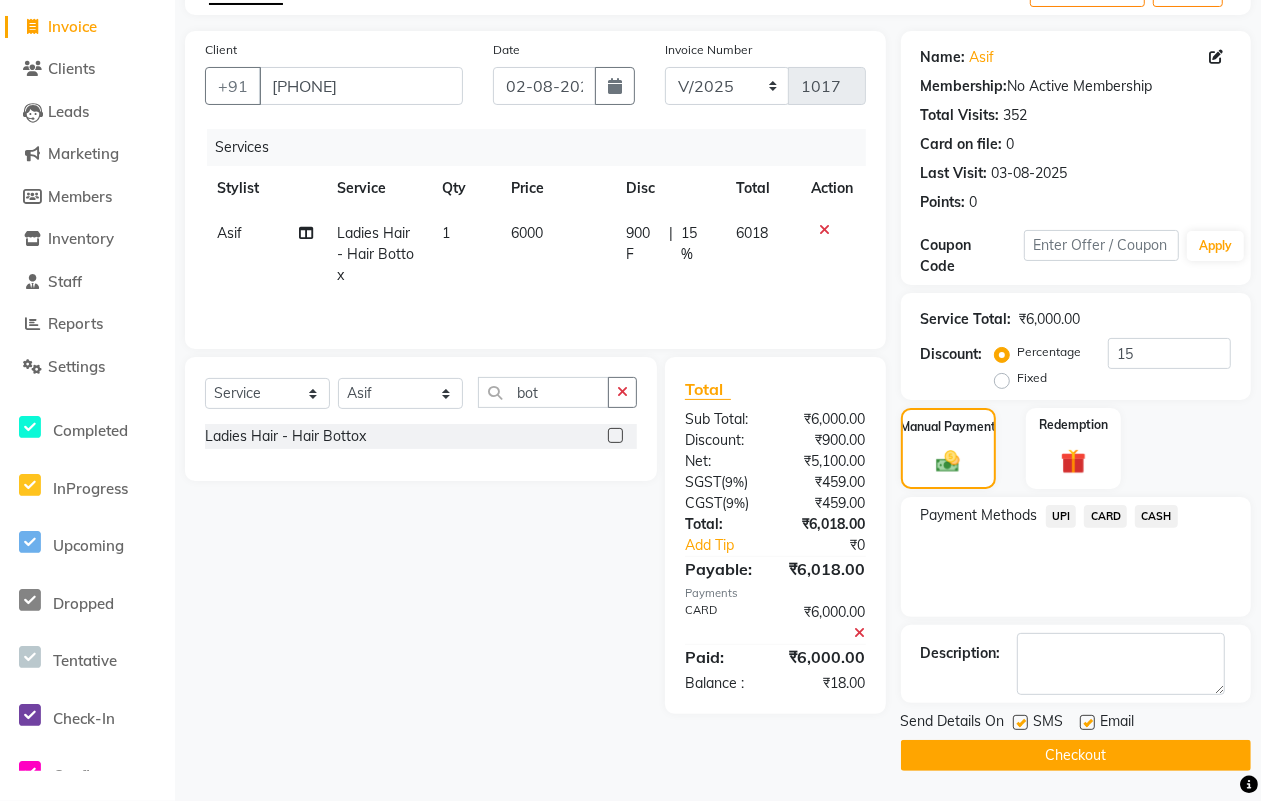 click 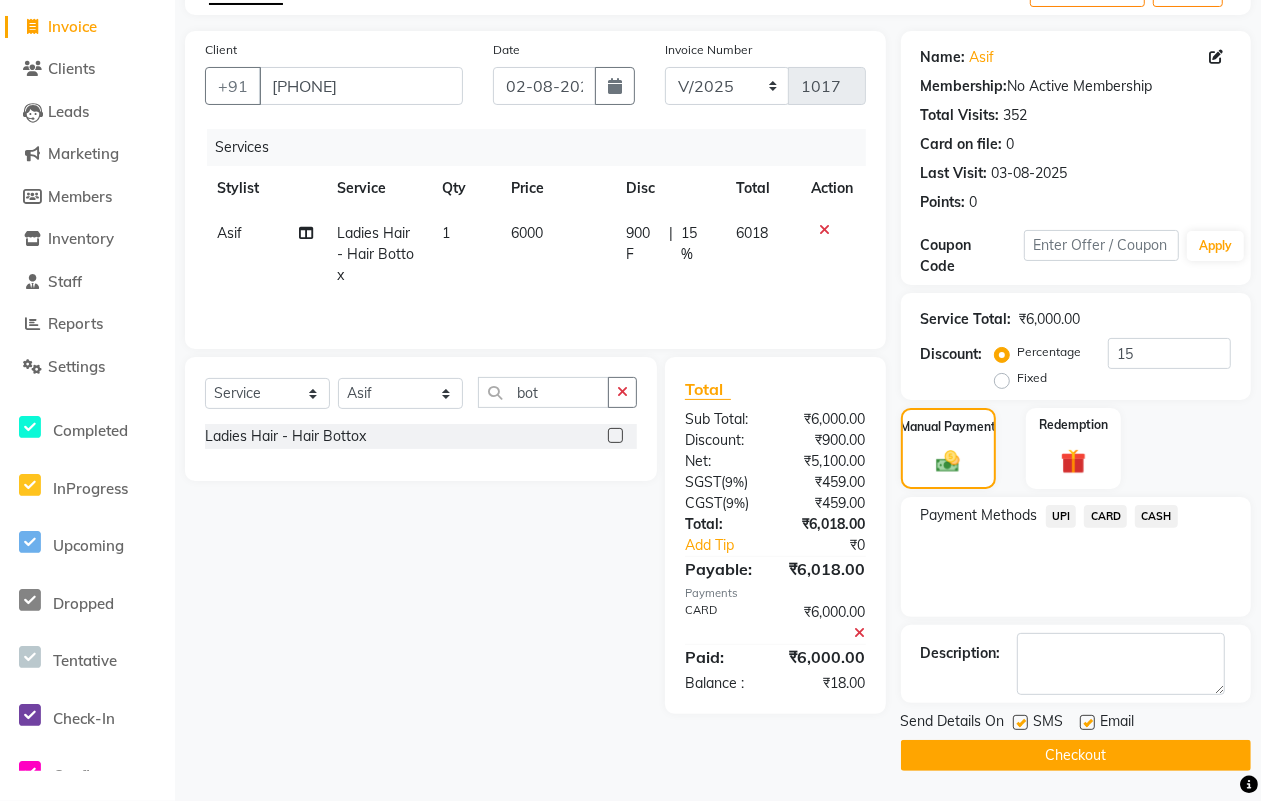 click at bounding box center (1019, 723) 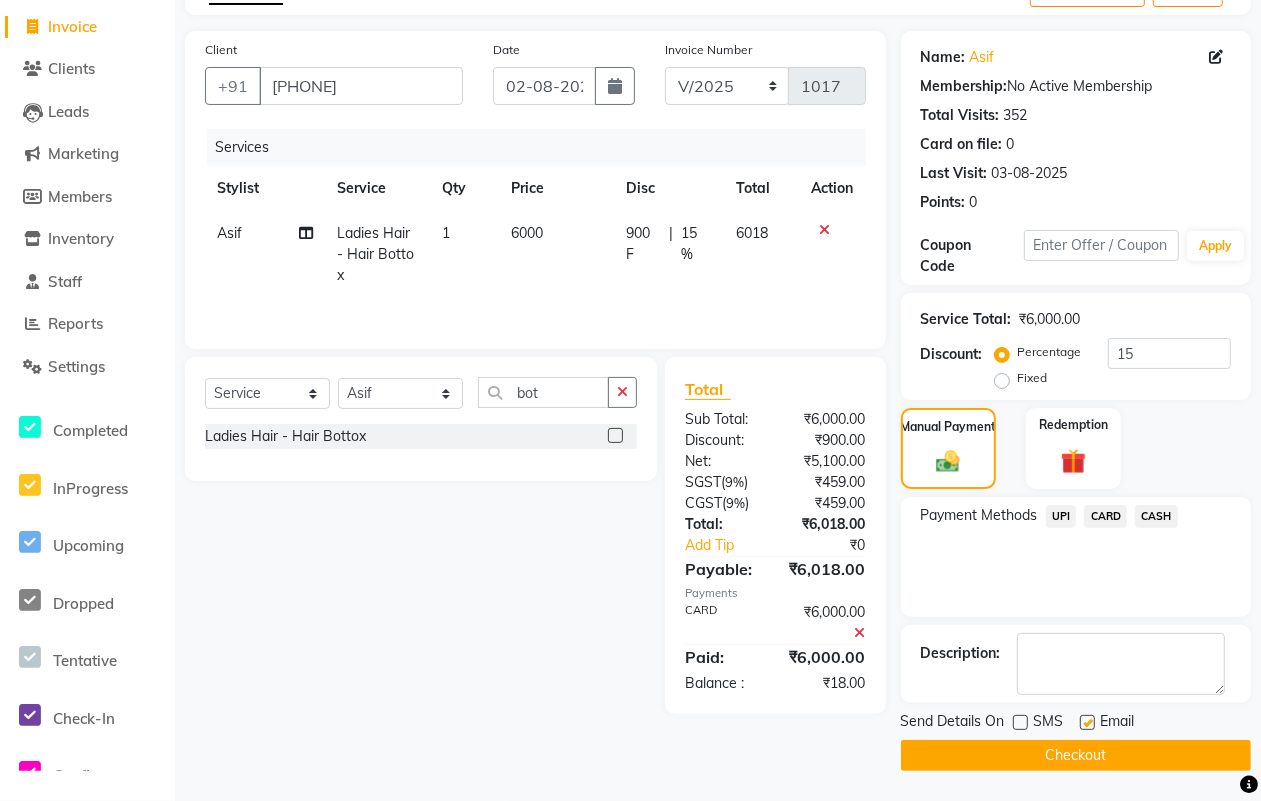 click 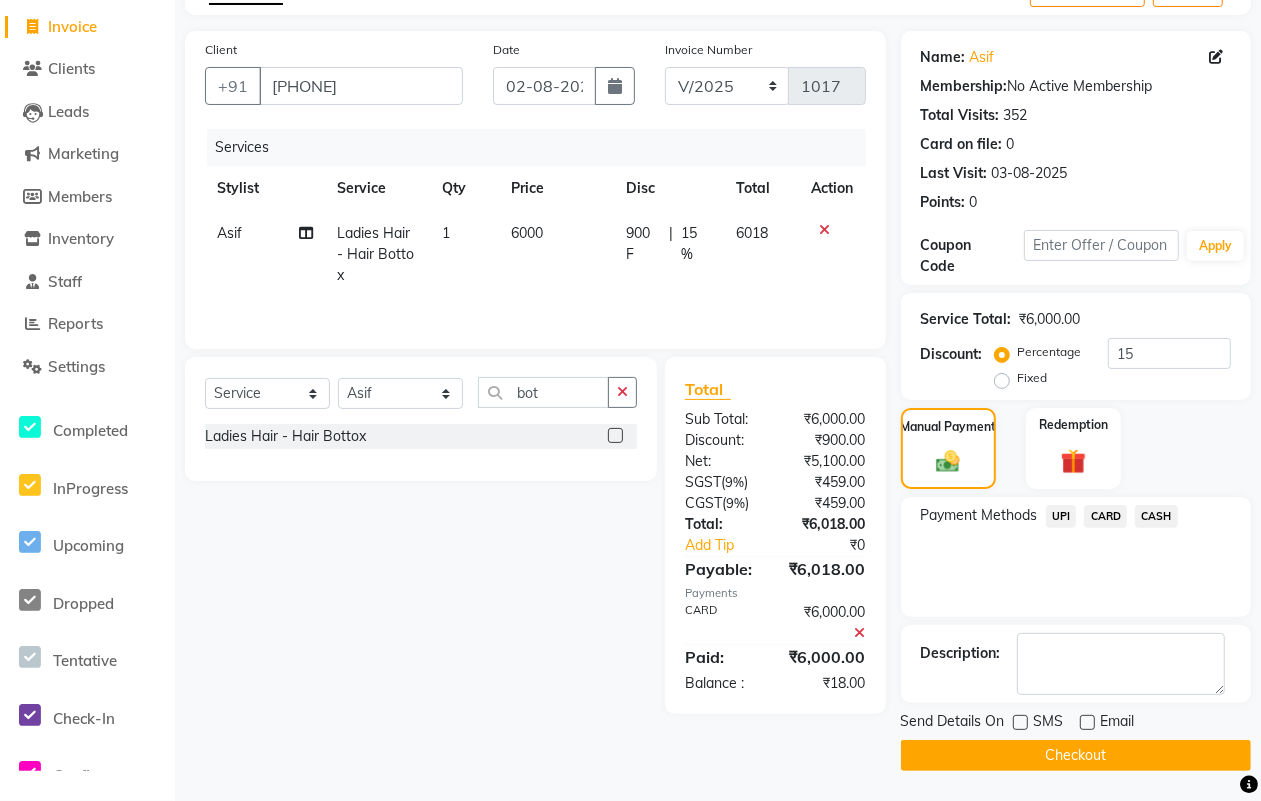 click on "Checkout" 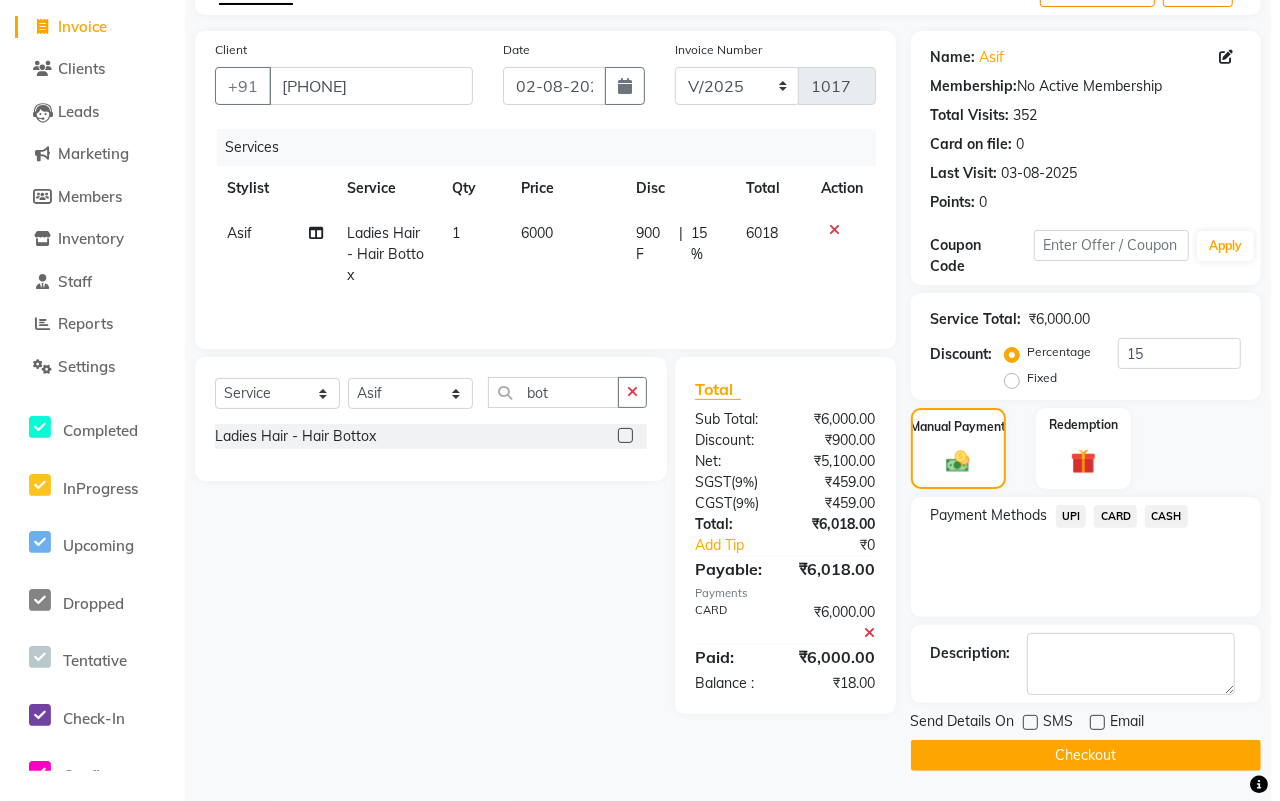 scroll, scrollTop: 106, scrollLeft: 0, axis: vertical 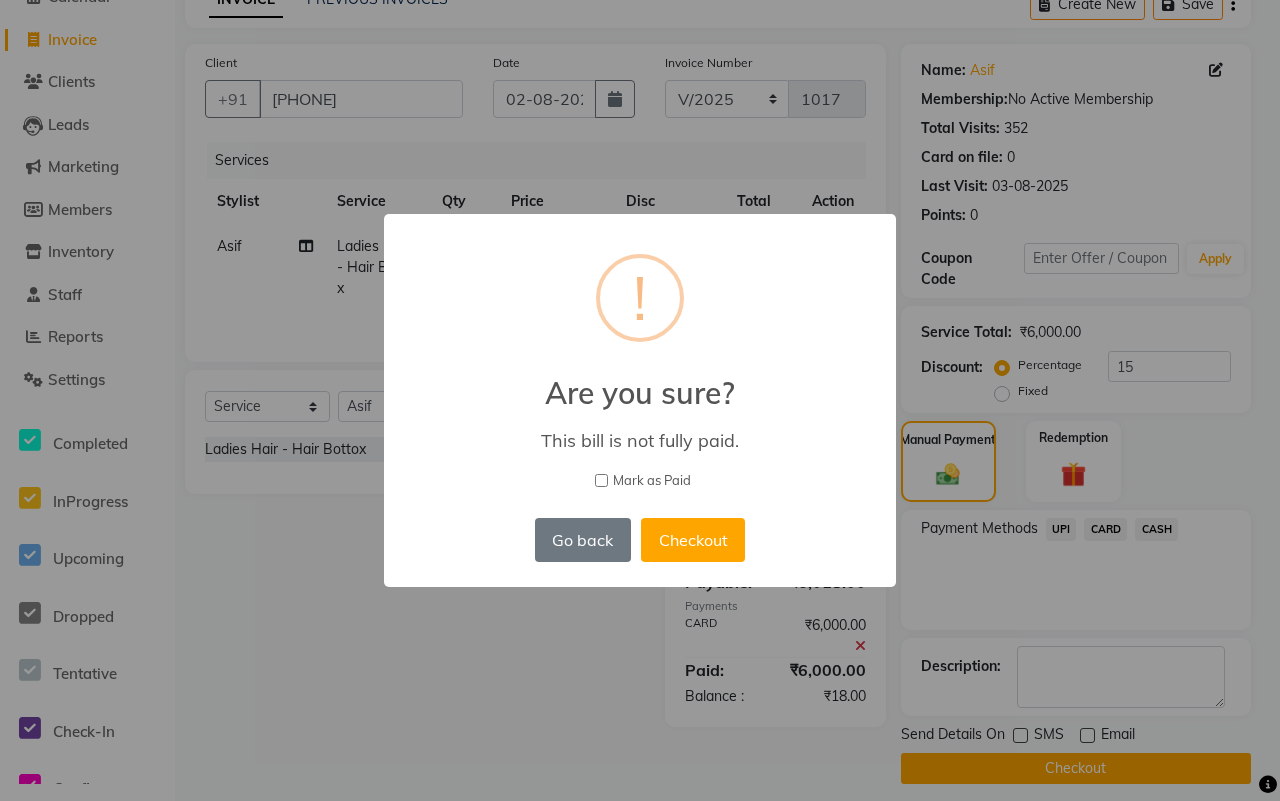 click on "Mark as Paid" at bounding box center [652, 481] 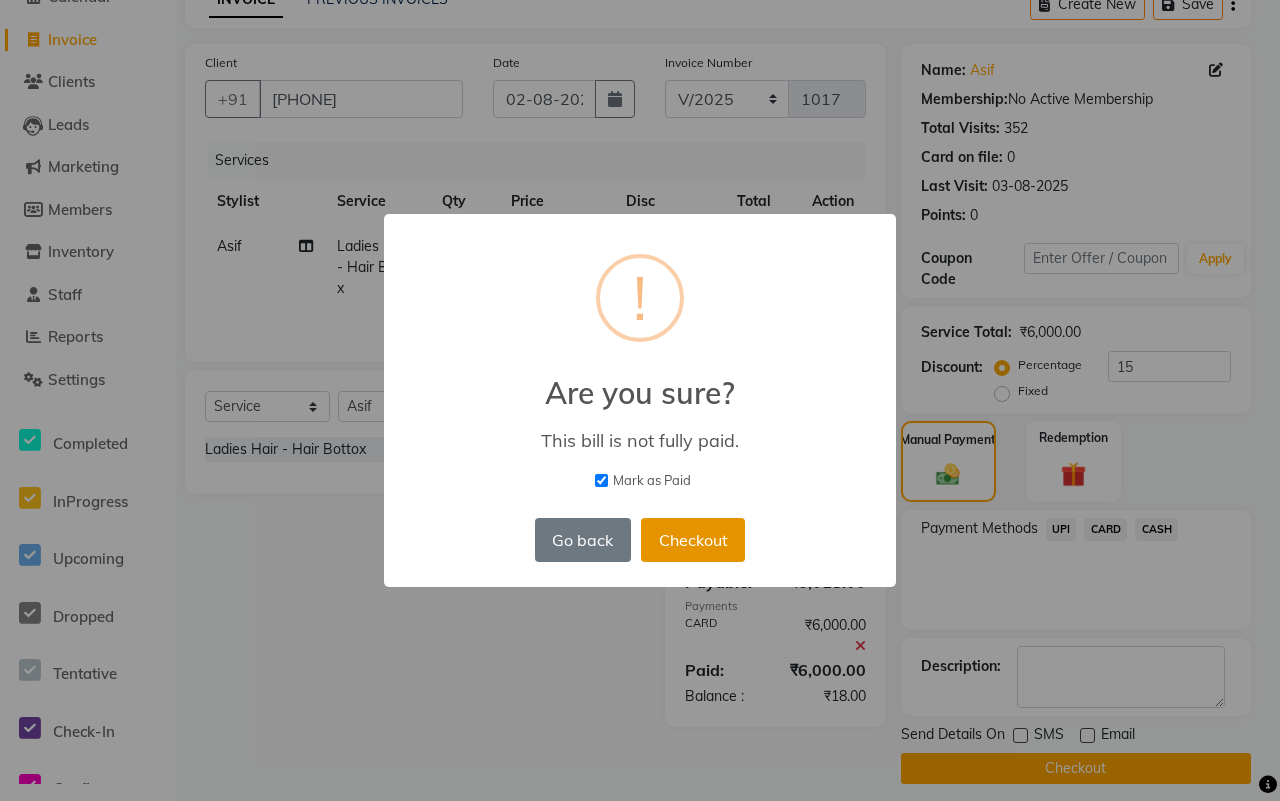 click on "Checkout" at bounding box center (693, 540) 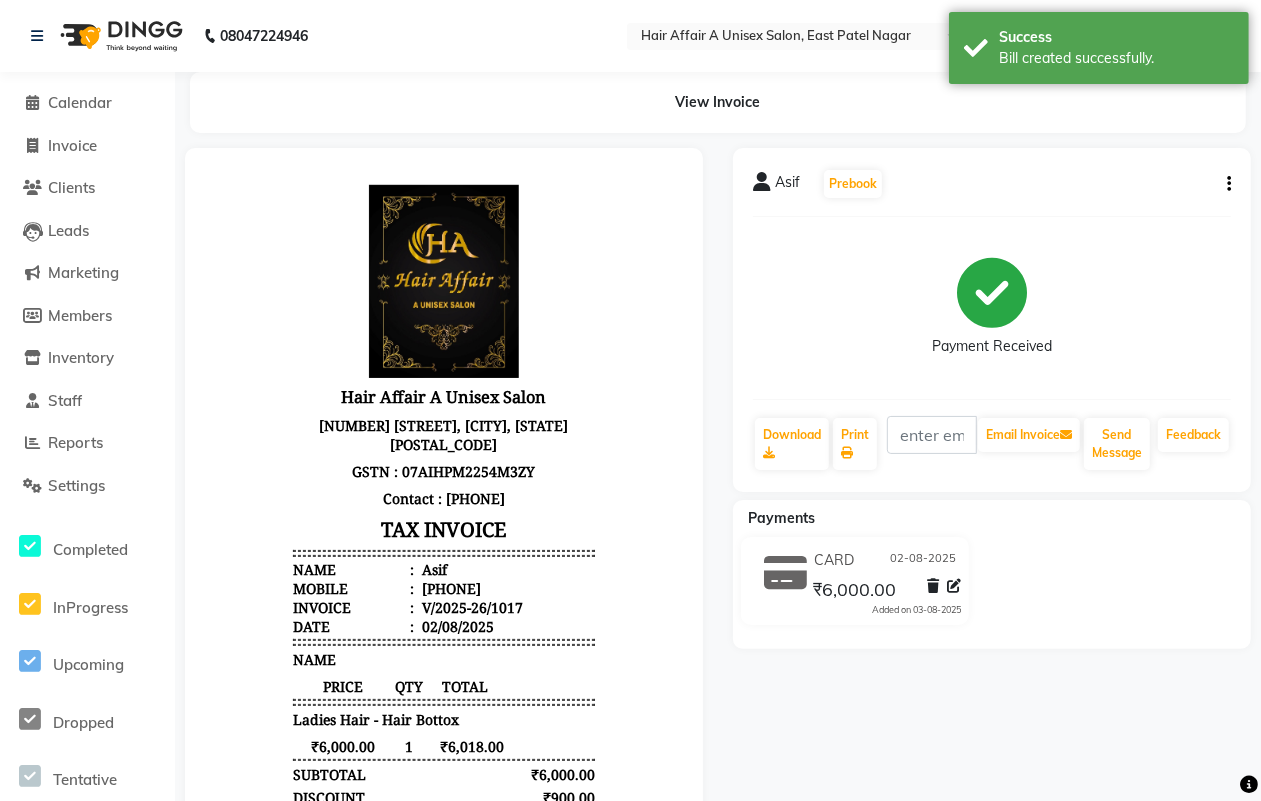 scroll, scrollTop: 0, scrollLeft: 0, axis: both 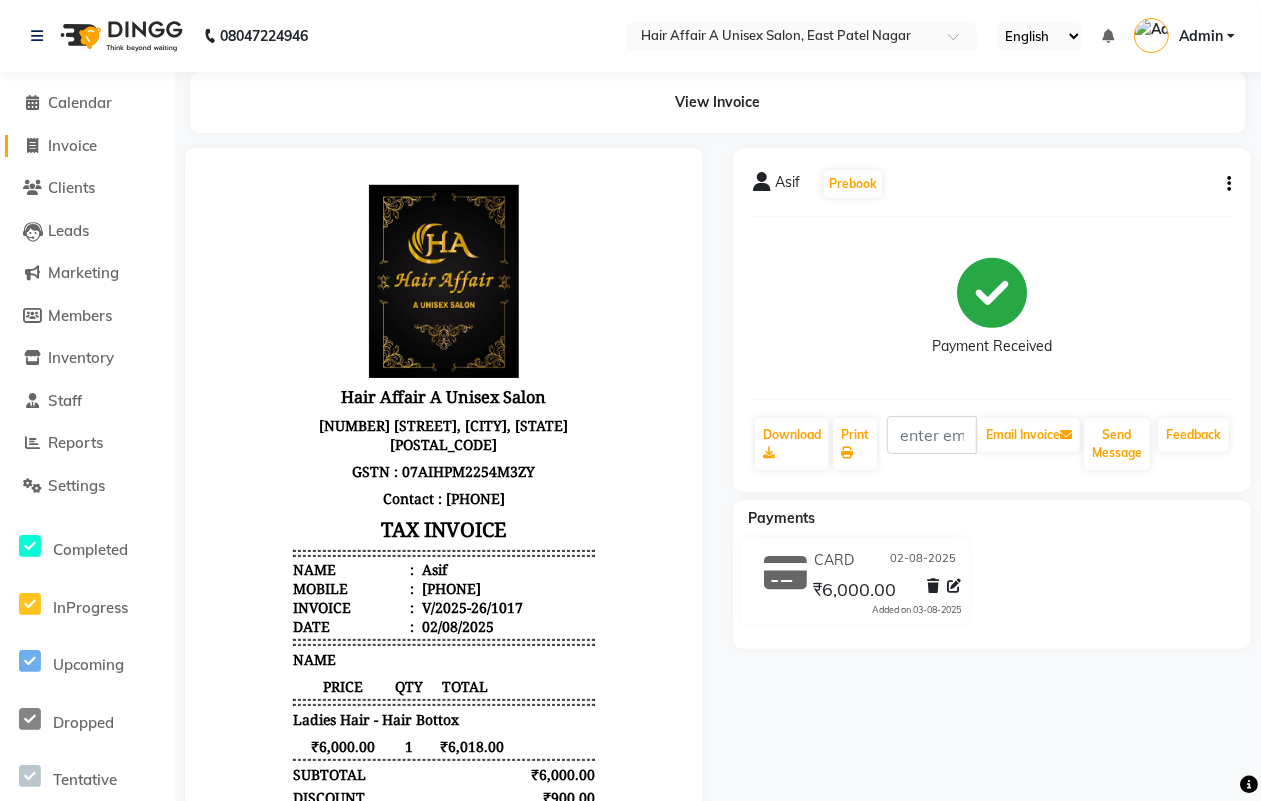 click on "Invoice" 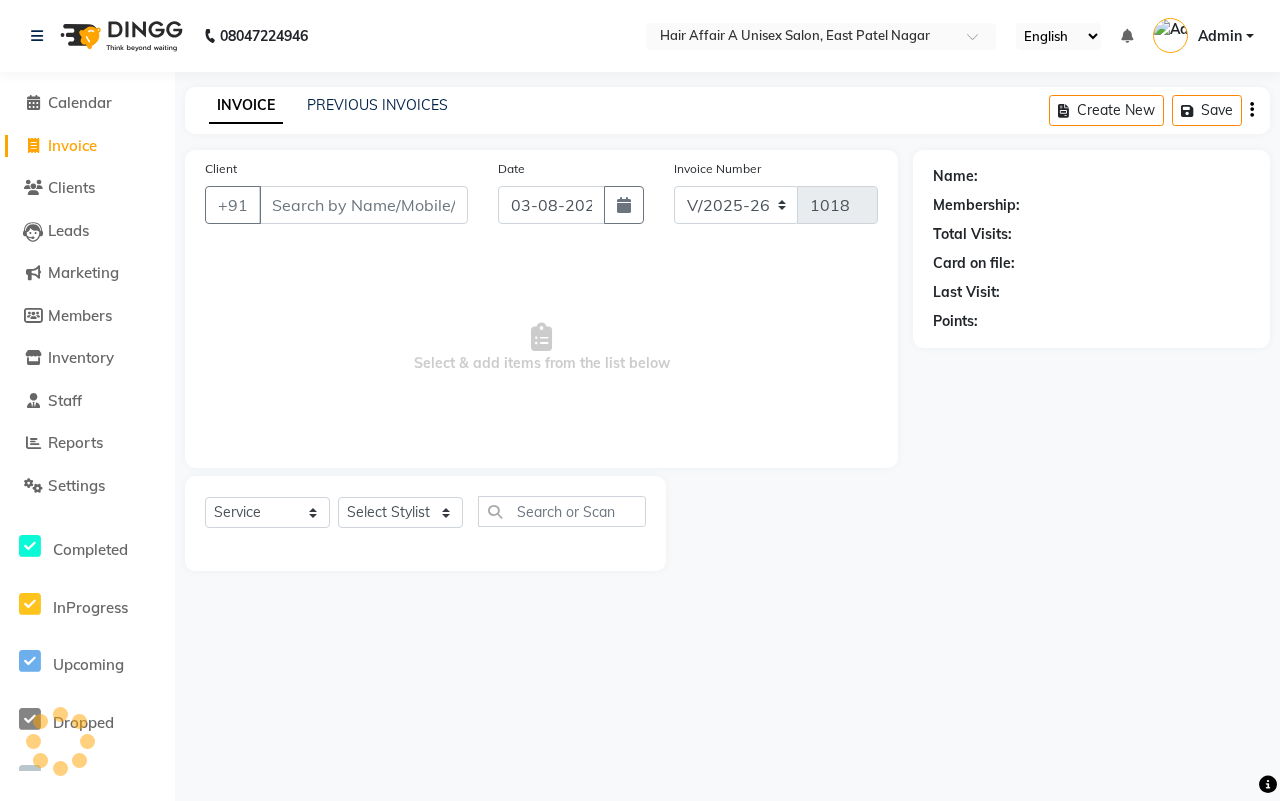 click on "Client" at bounding box center (363, 205) 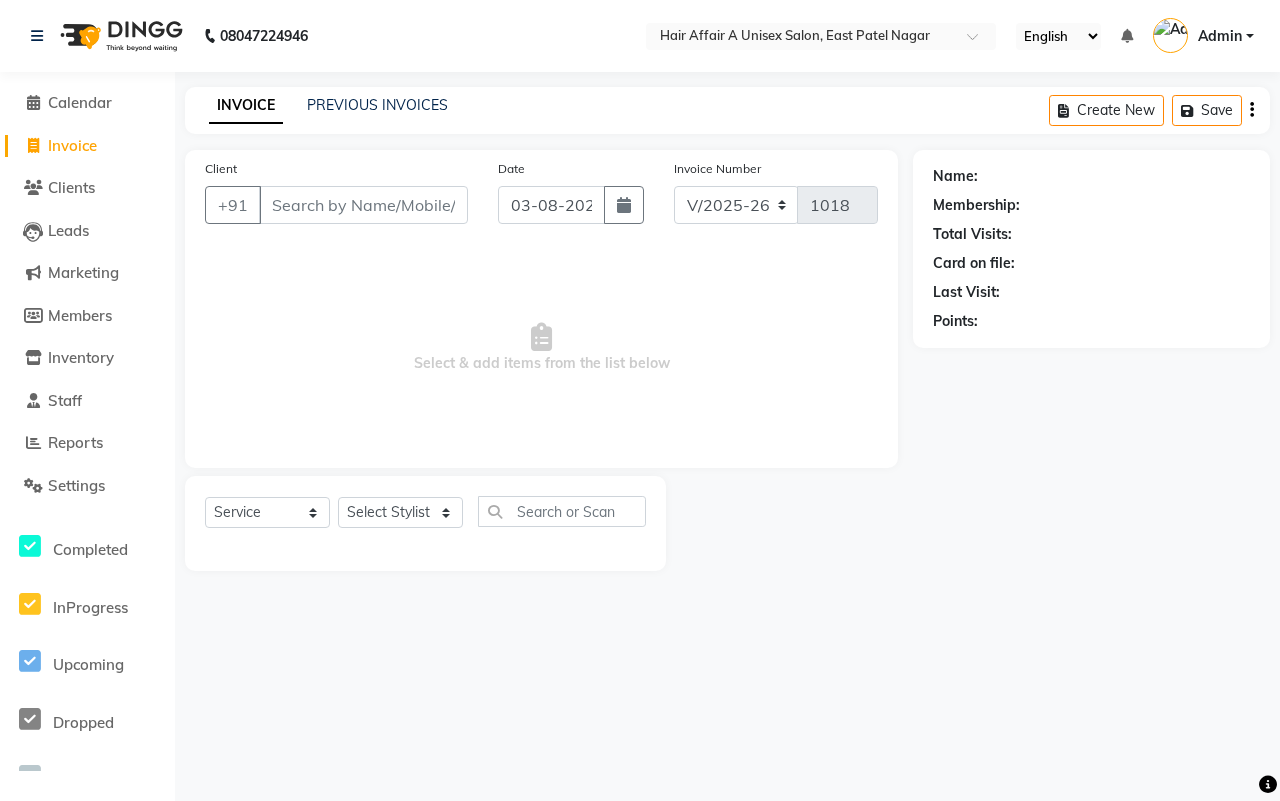 click on "Client" at bounding box center (363, 205) 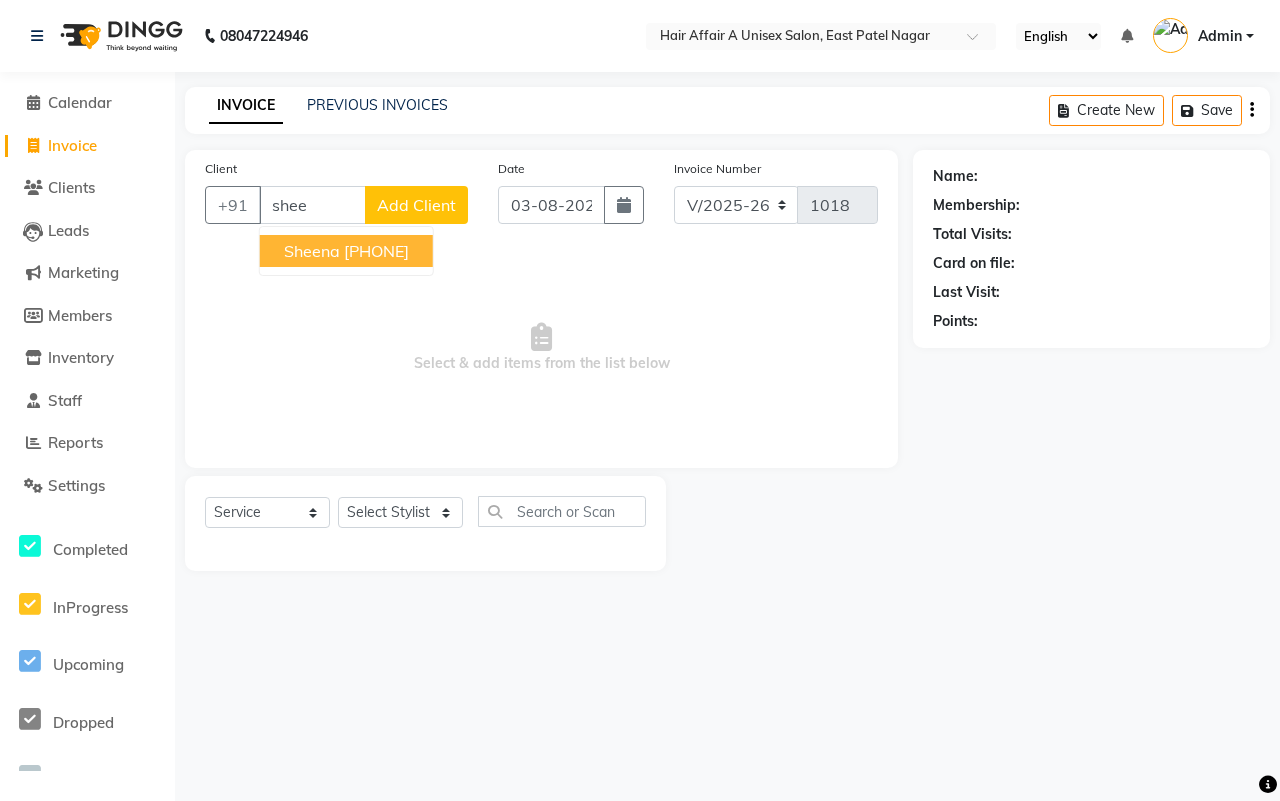 click on "[PHONE]" at bounding box center (376, 251) 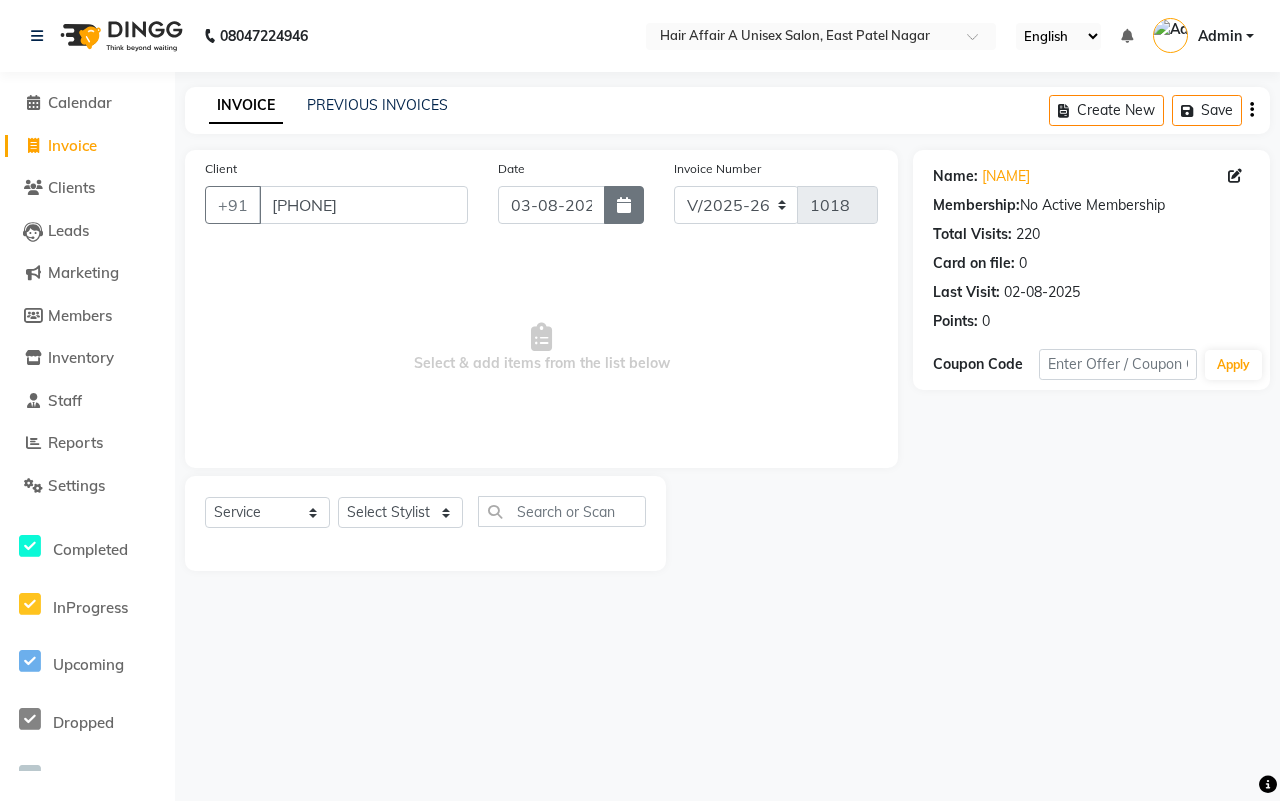 click 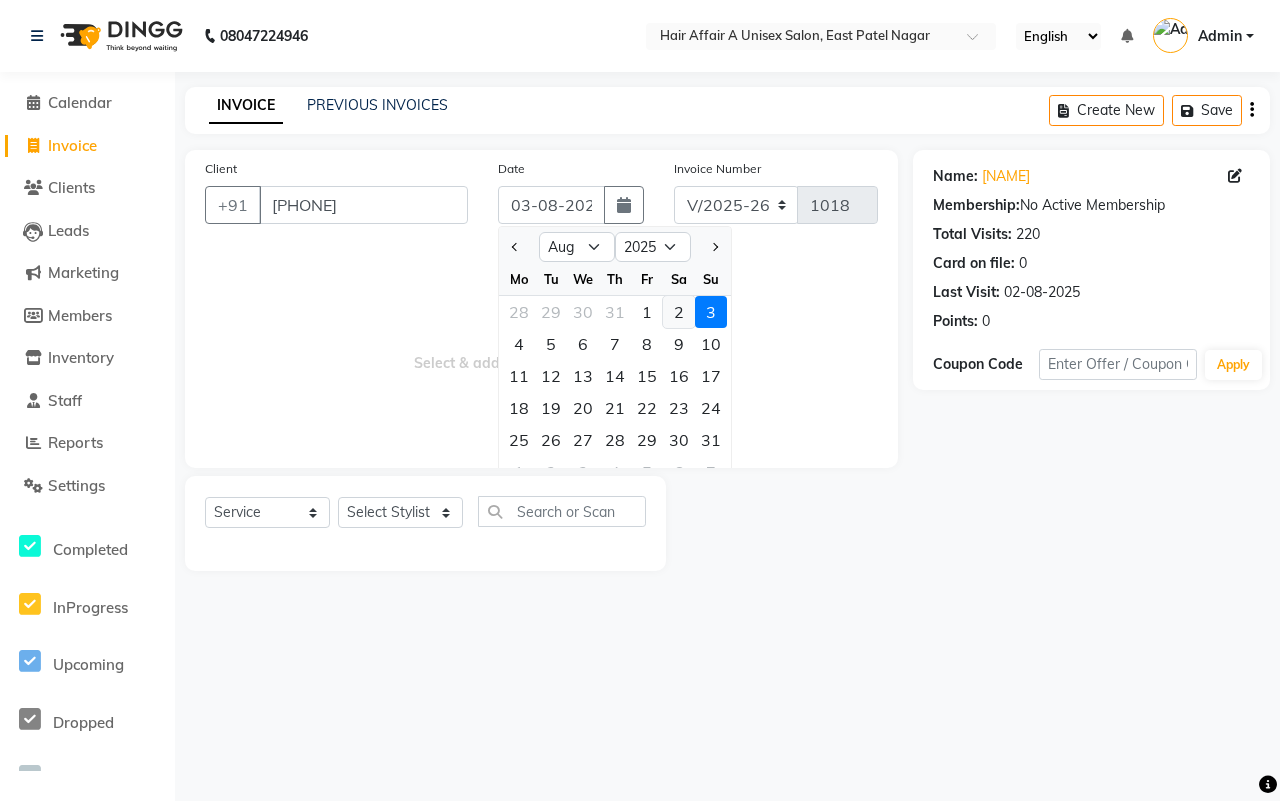 click on "2" 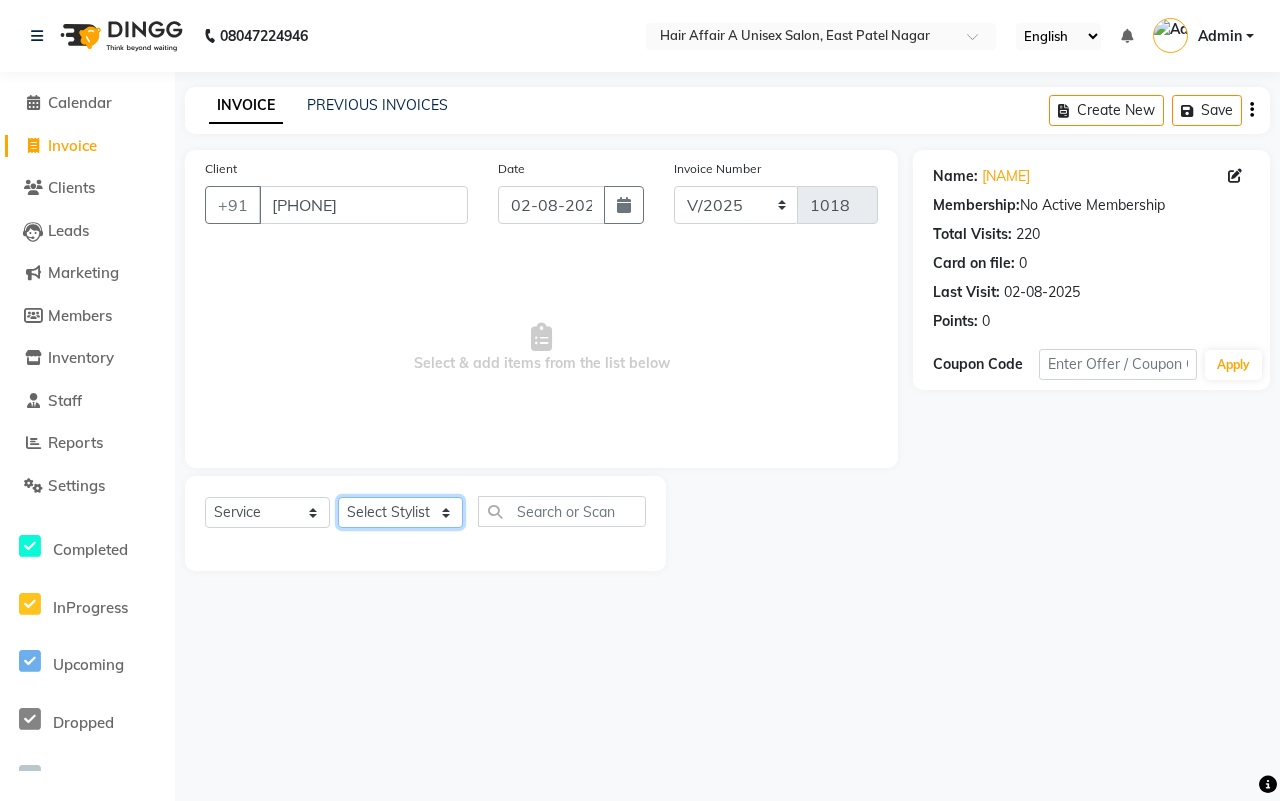 click on "Select Stylist [NAME] [NAME] [NAME] [NAME] [NAME] [NAME] [NAME] [NAME] [NAME] [NAME] [NAME] [NAME]" 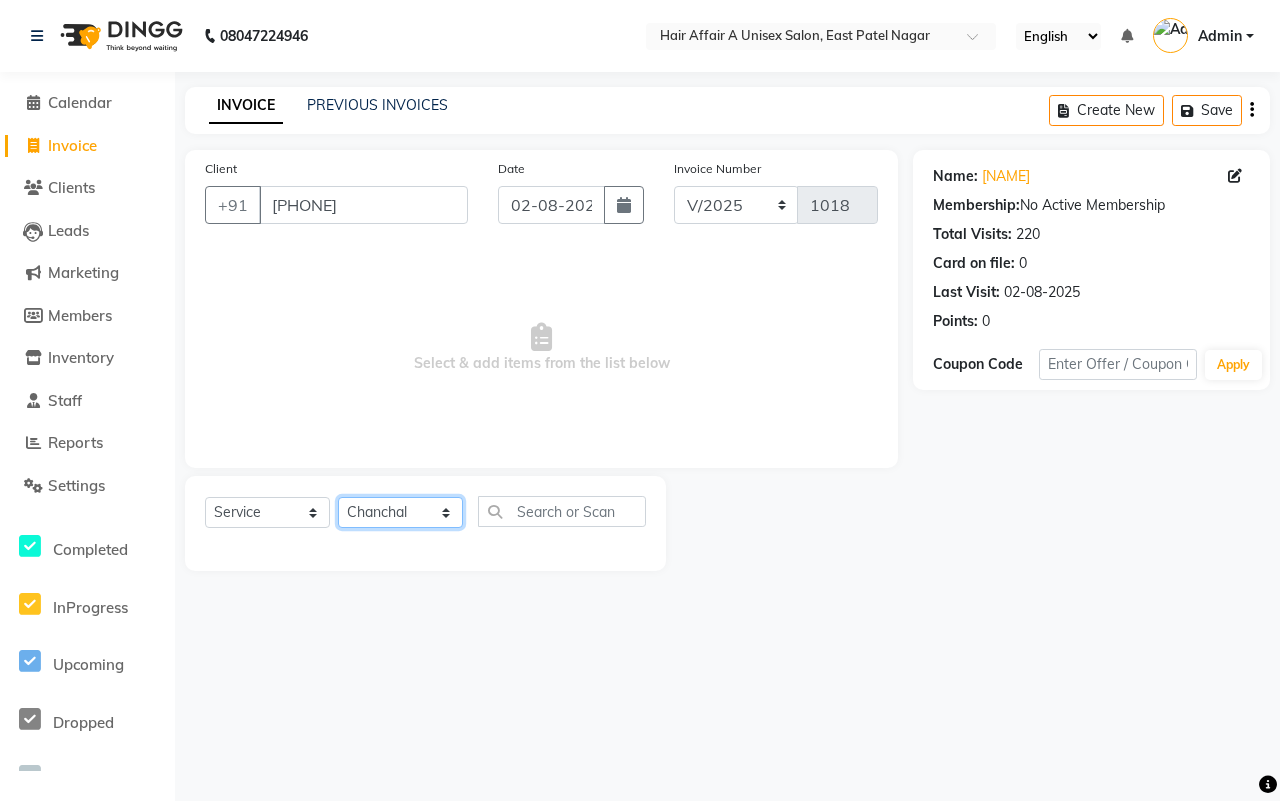 click on "Select Stylist [NAME] [NAME] [NAME] [NAME] [NAME] [NAME] [NAME] [NAME] [NAME] [NAME] [NAME] [NAME]" 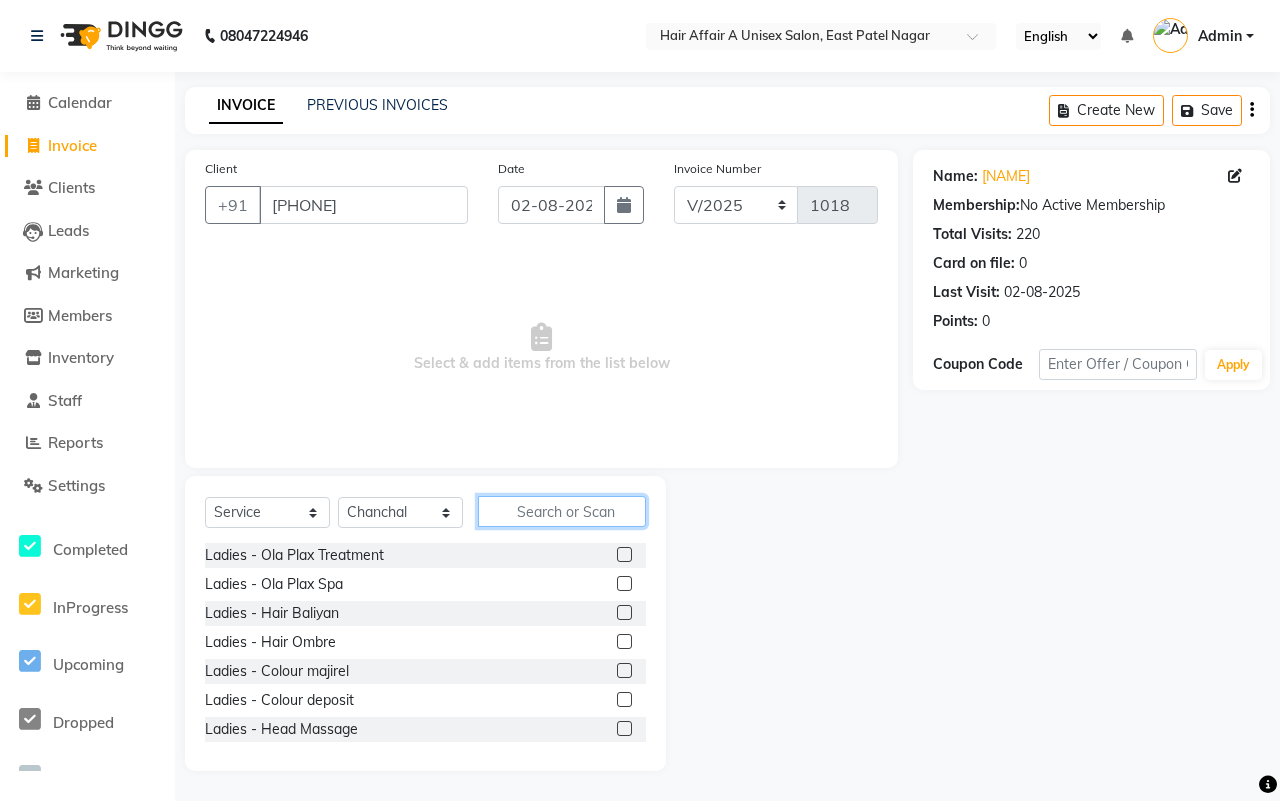 click 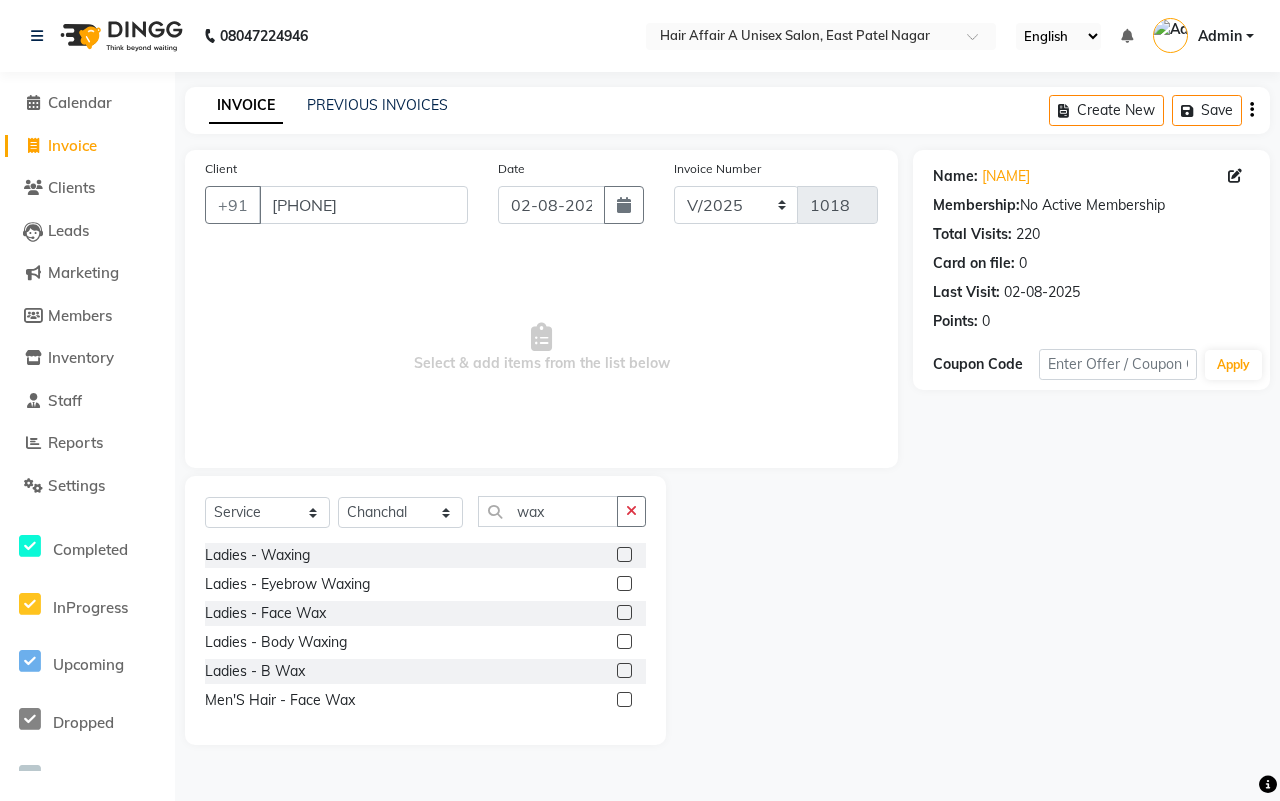 click 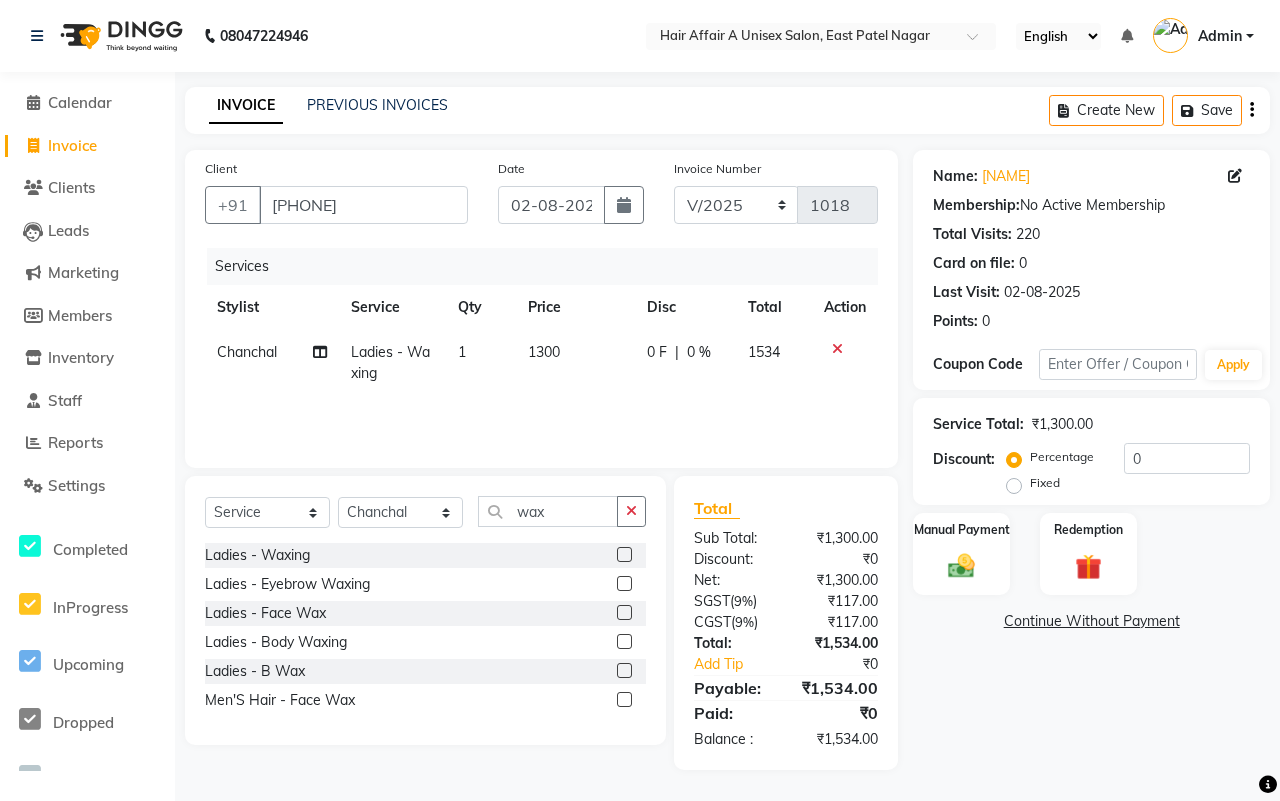 click on "1300" 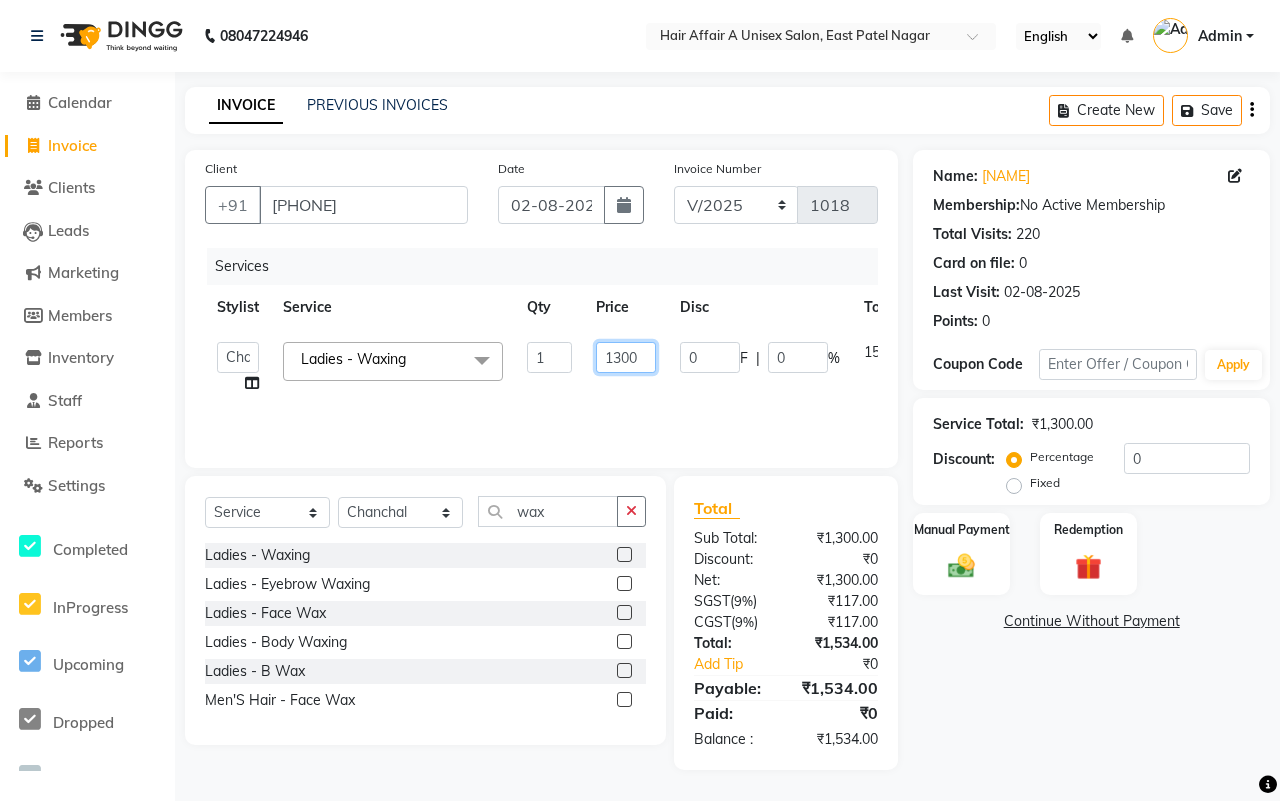 click on "1300" 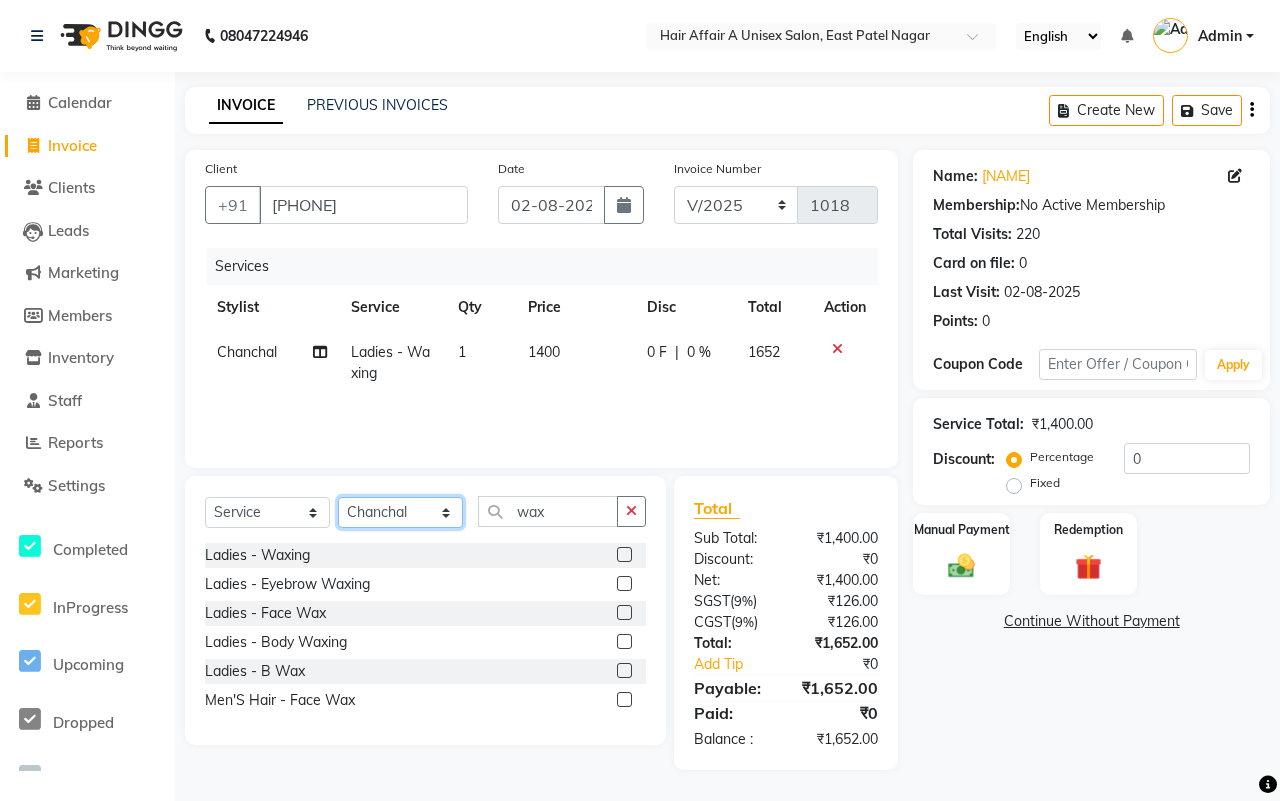 click on "Select Stylist [NAME] [NAME] [NAME] [NAME] [NAME] [NAME] [NAME] [NAME] [NAME] [NAME] [NAME] [NAME]" 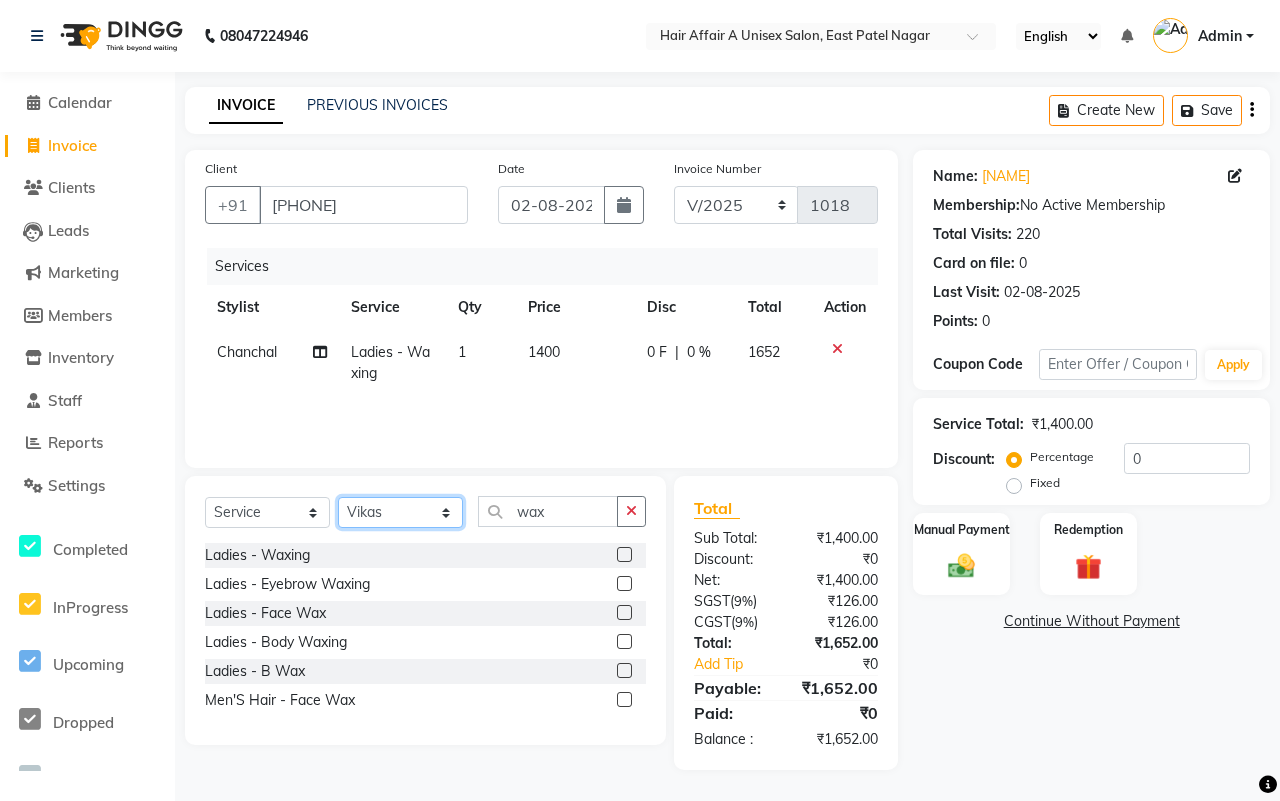 click on "Select Stylist [NAME] [NAME] [NAME] [NAME] [NAME] [NAME] [NAME] [NAME] [NAME] [NAME] [NAME] [NAME]" 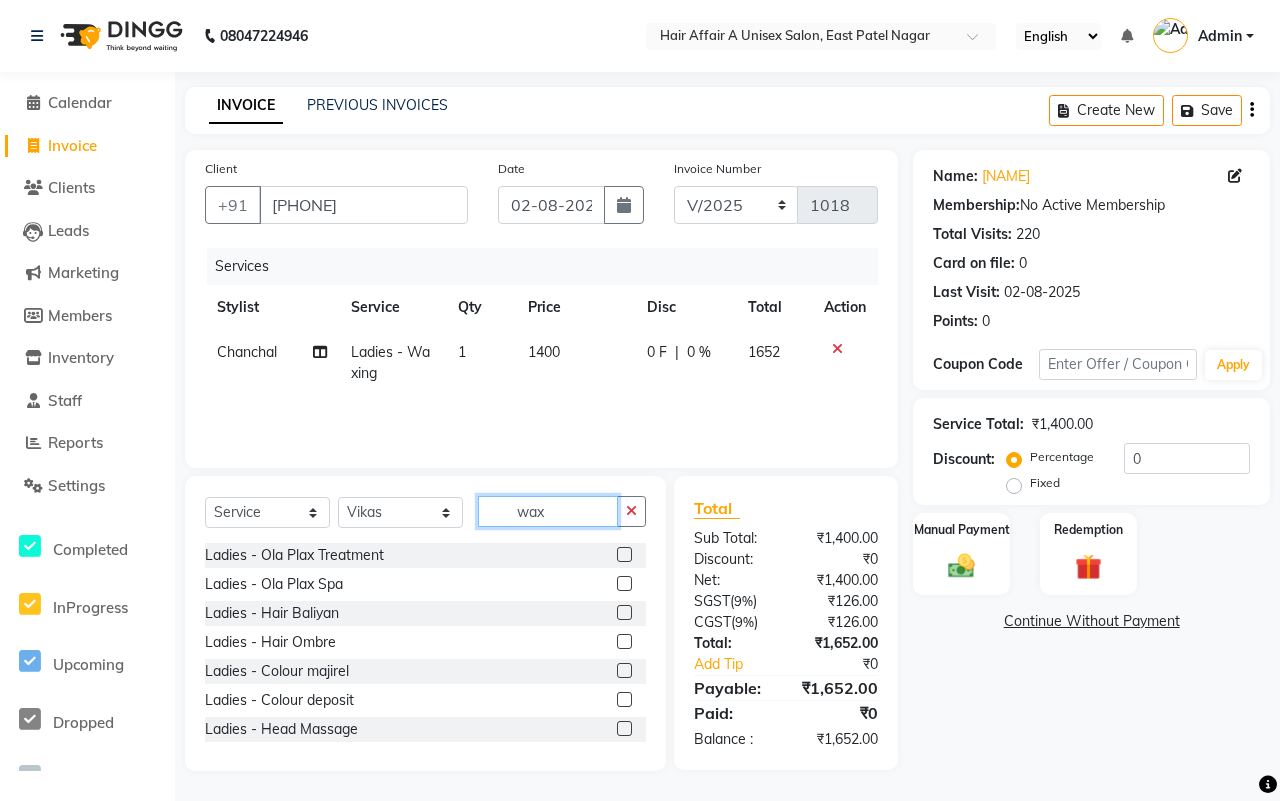 click on "wax" 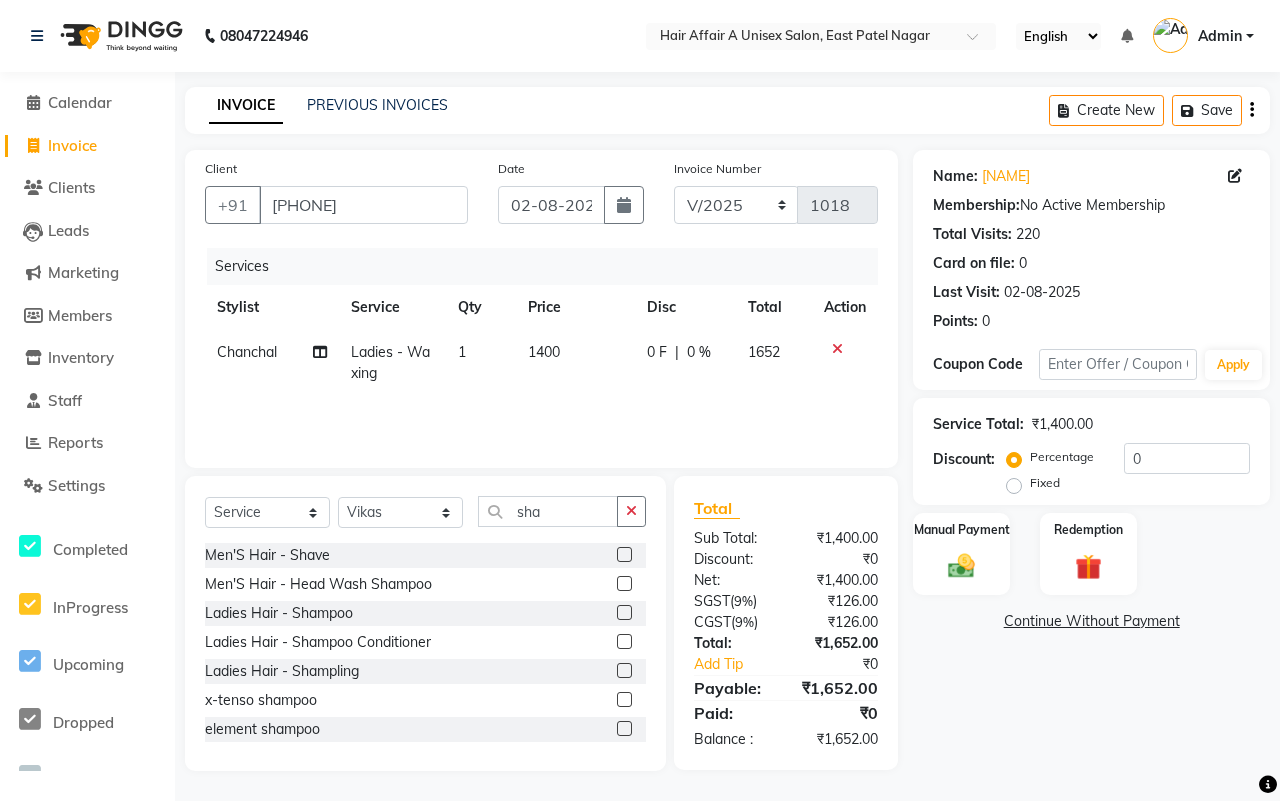 click 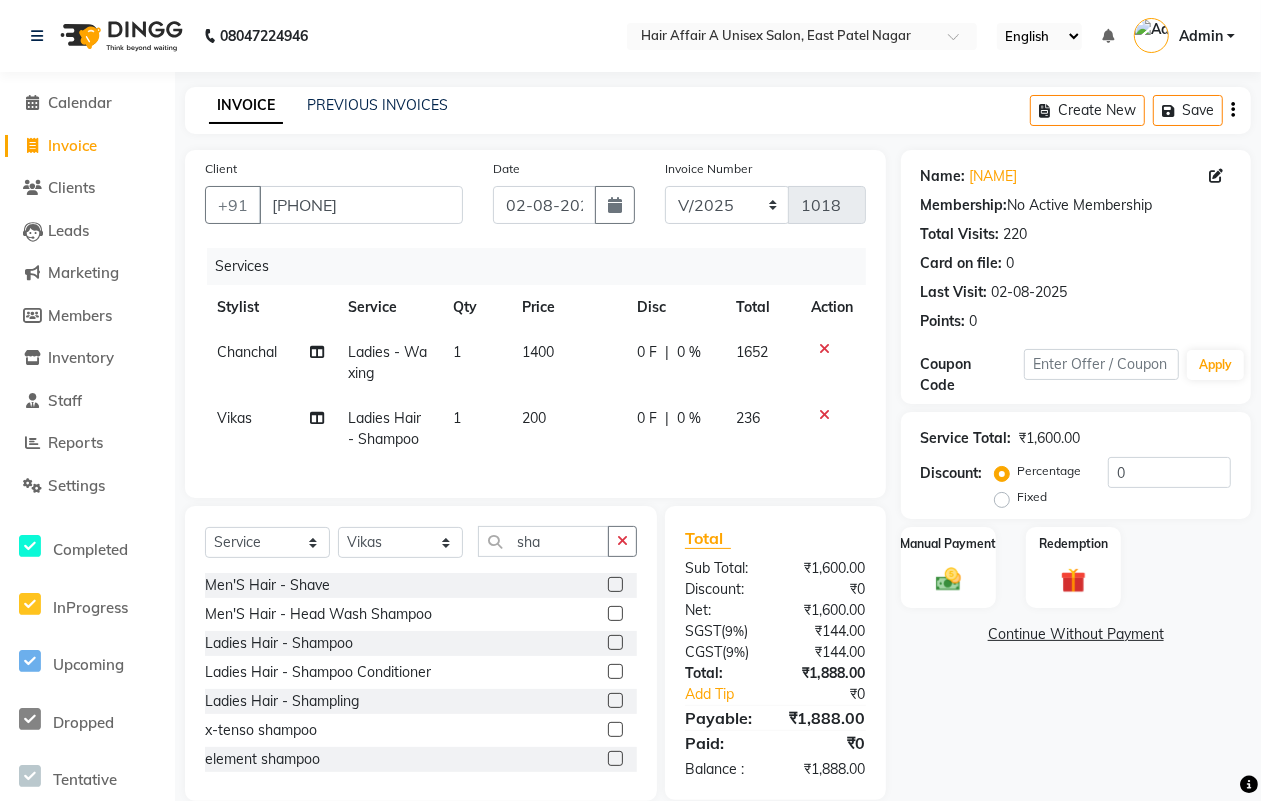 click on "200" 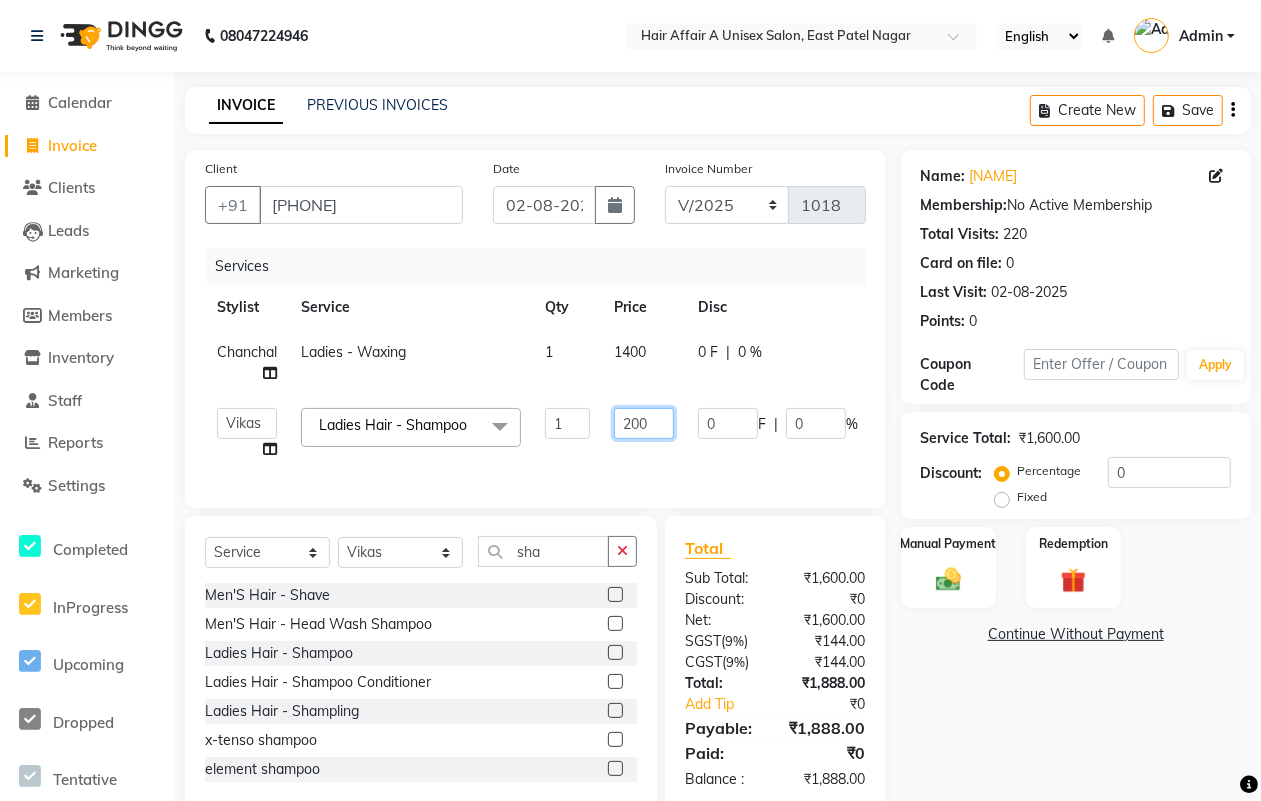 click on "200" 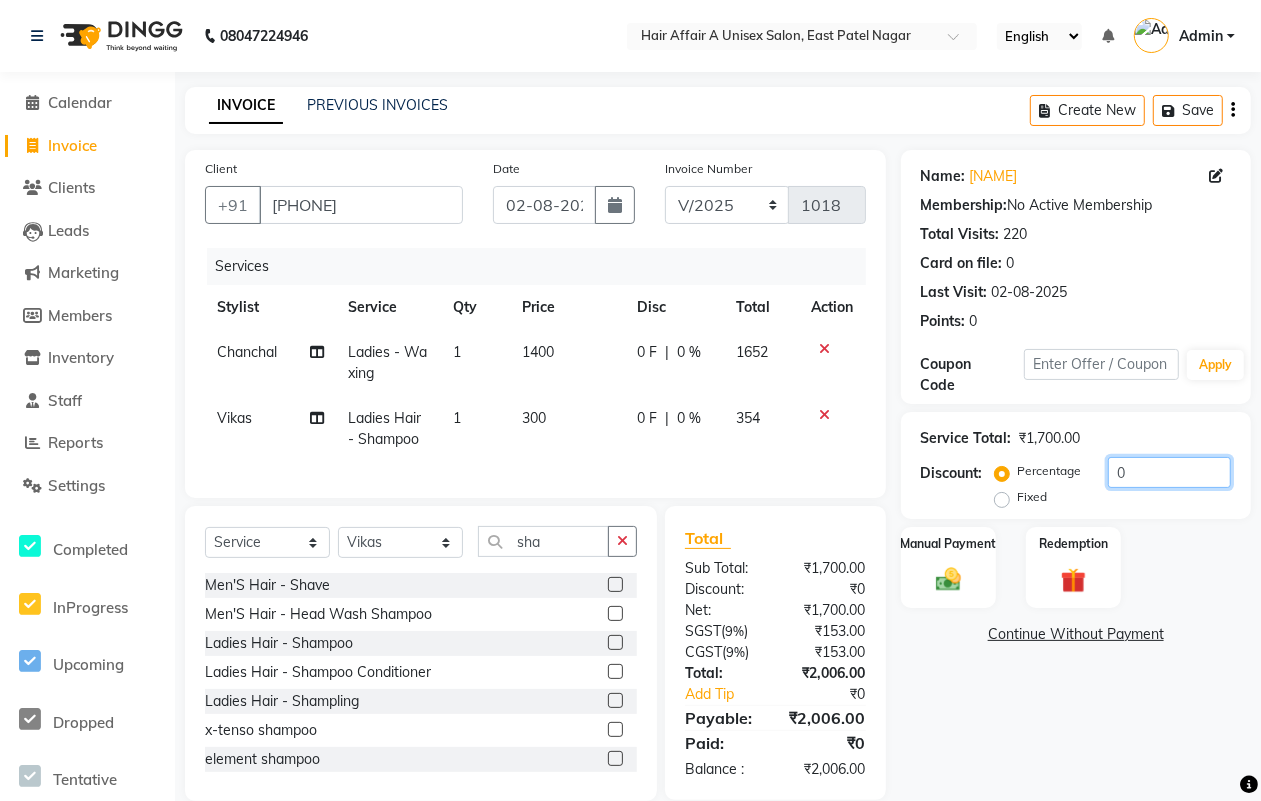 click on "0" 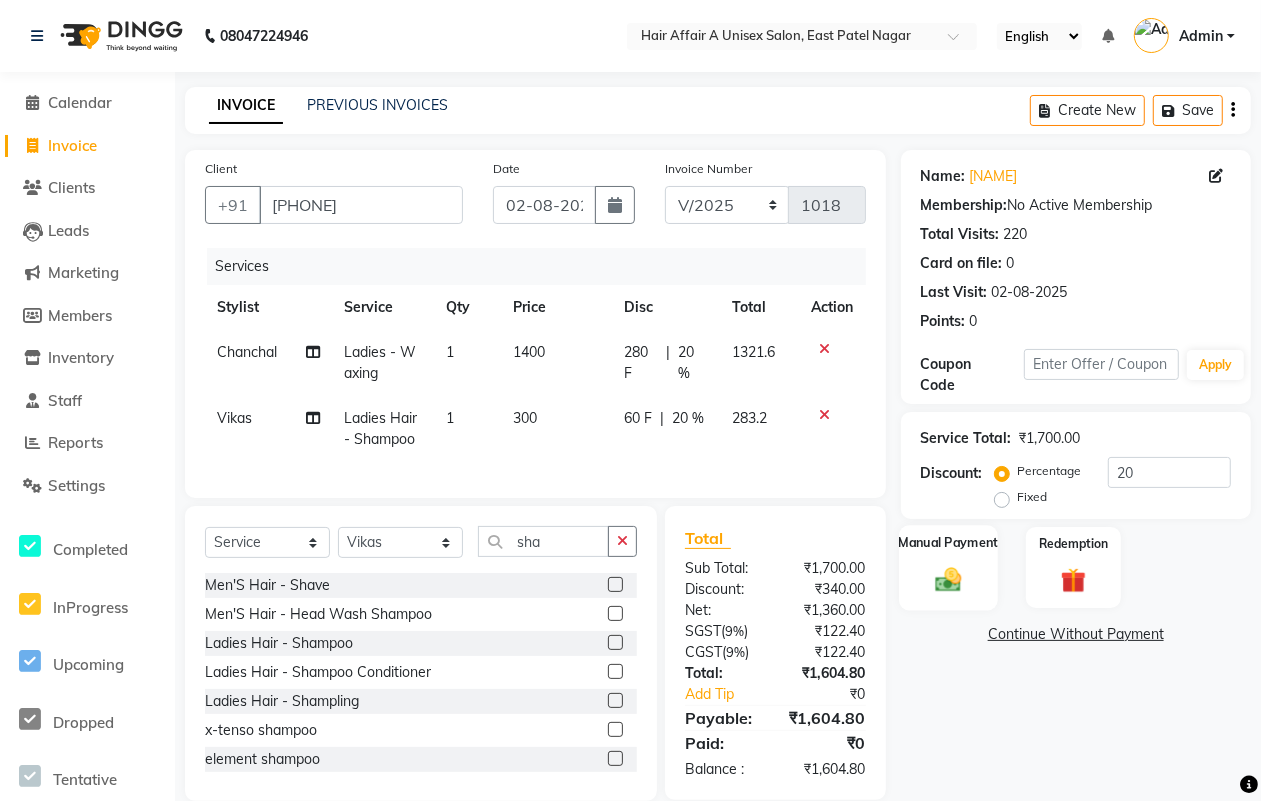 click on "Manual Payment" 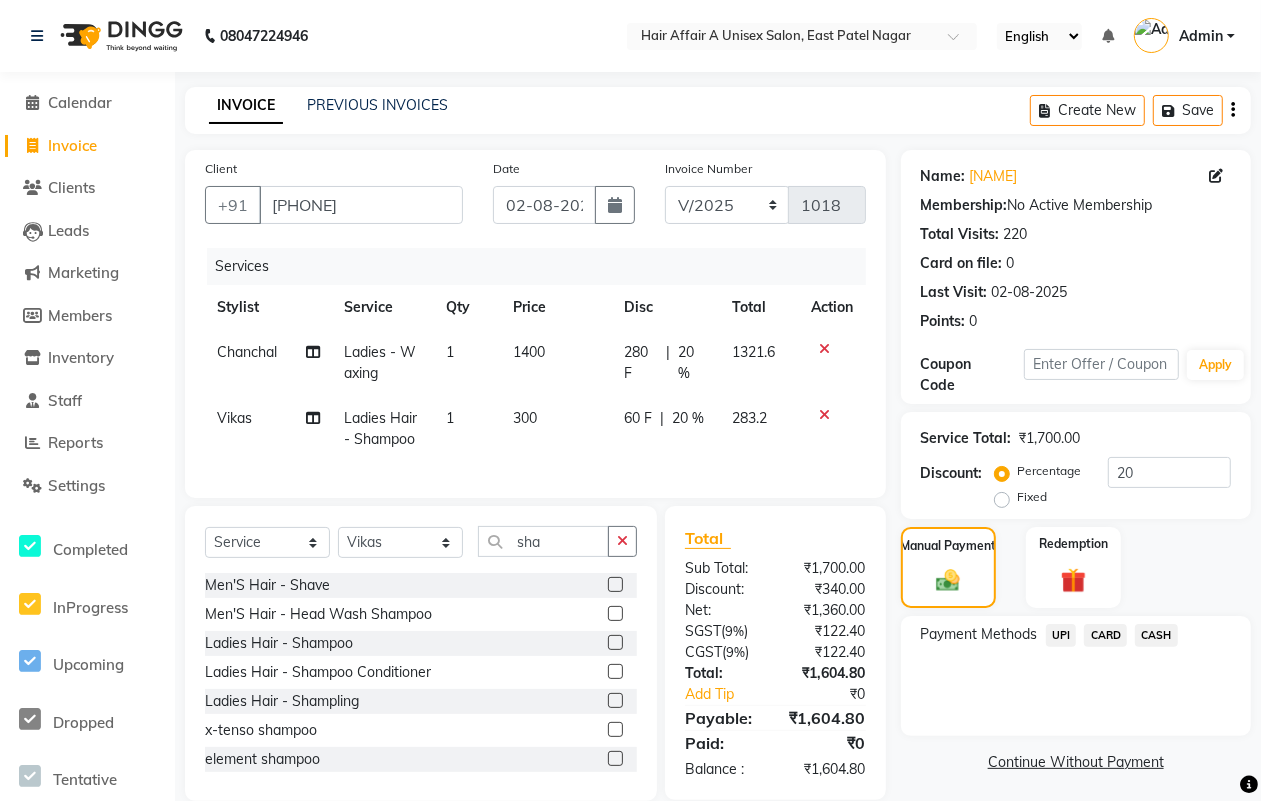 click on "CASH" 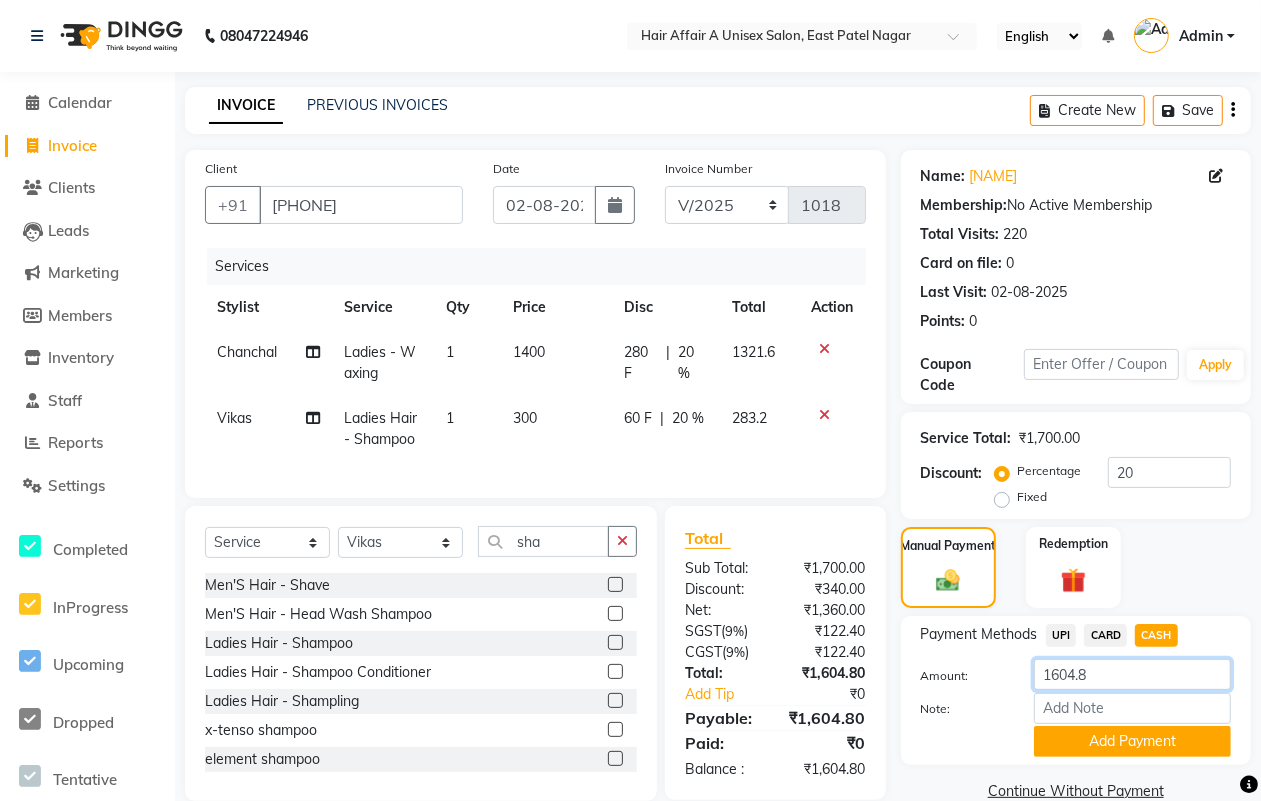 click on "1604.8" 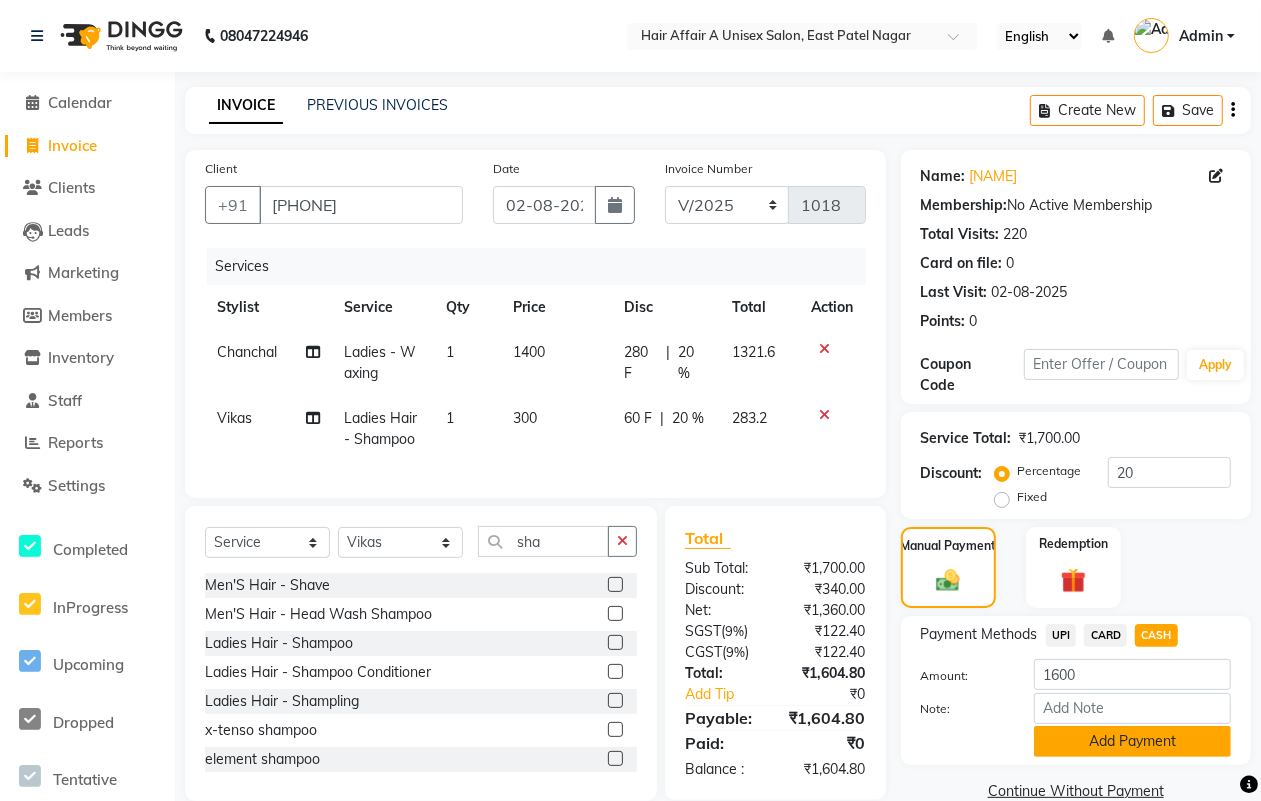 click on "Add Payment" 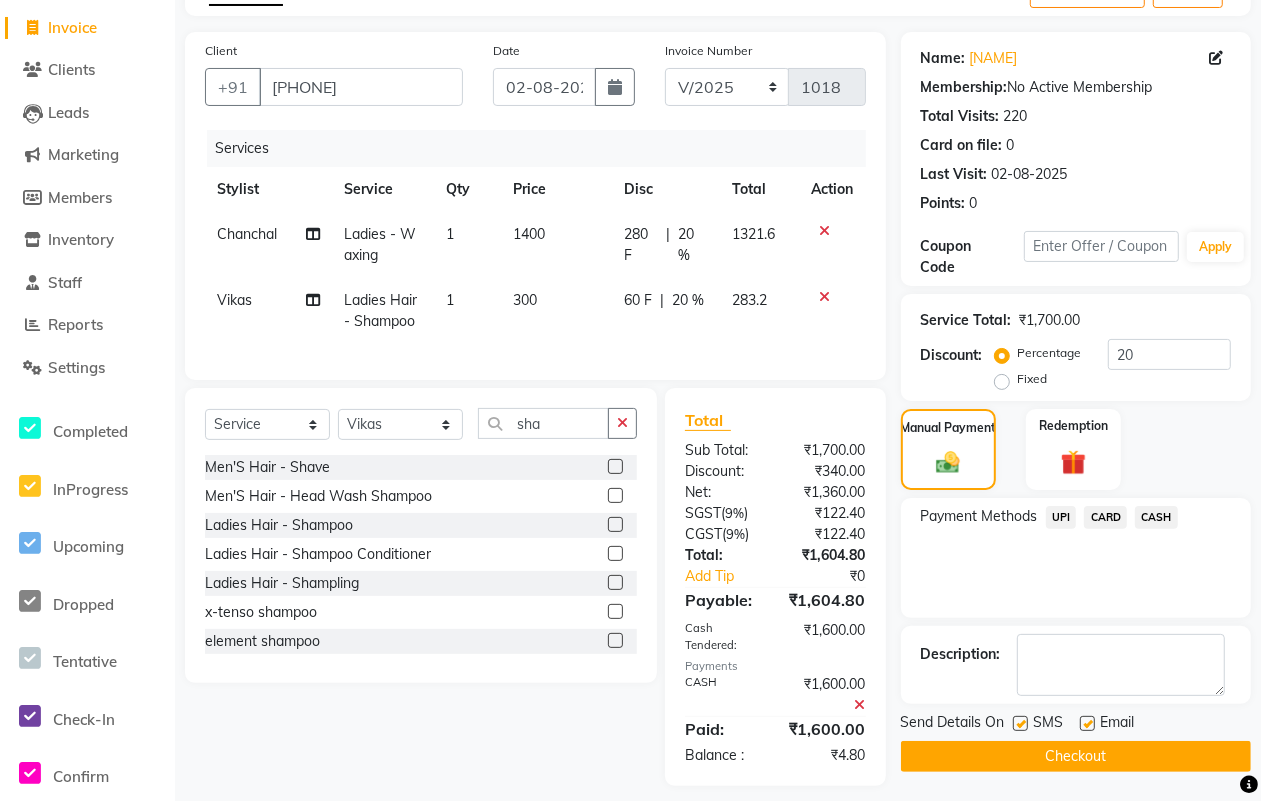 scroll, scrollTop: 151, scrollLeft: 0, axis: vertical 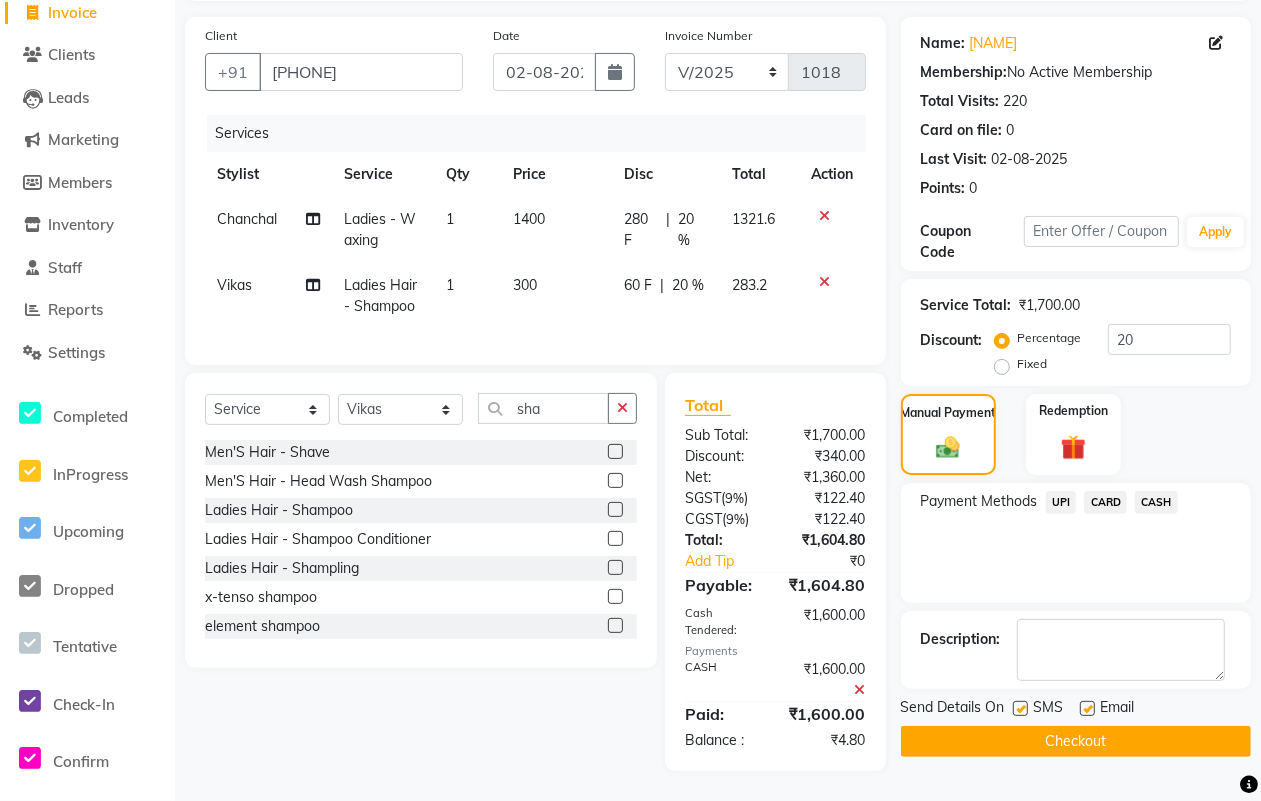click 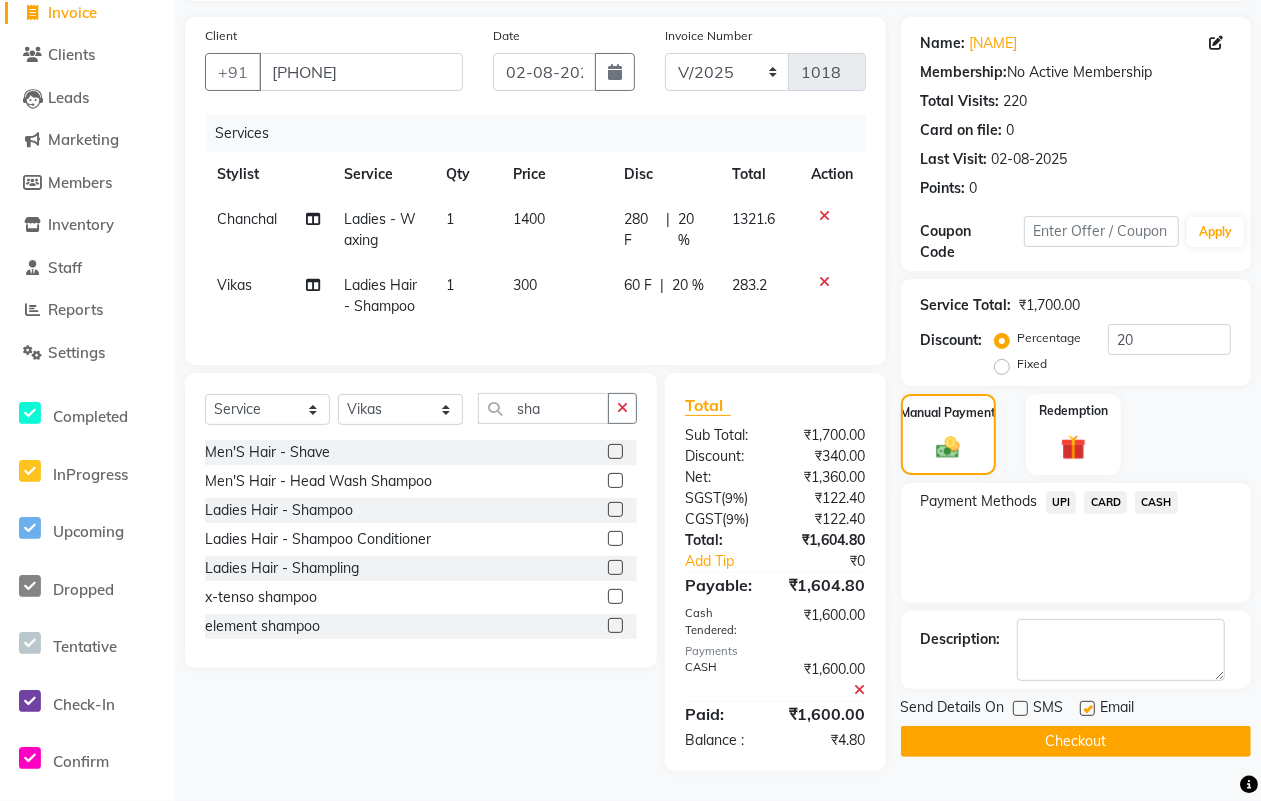 click 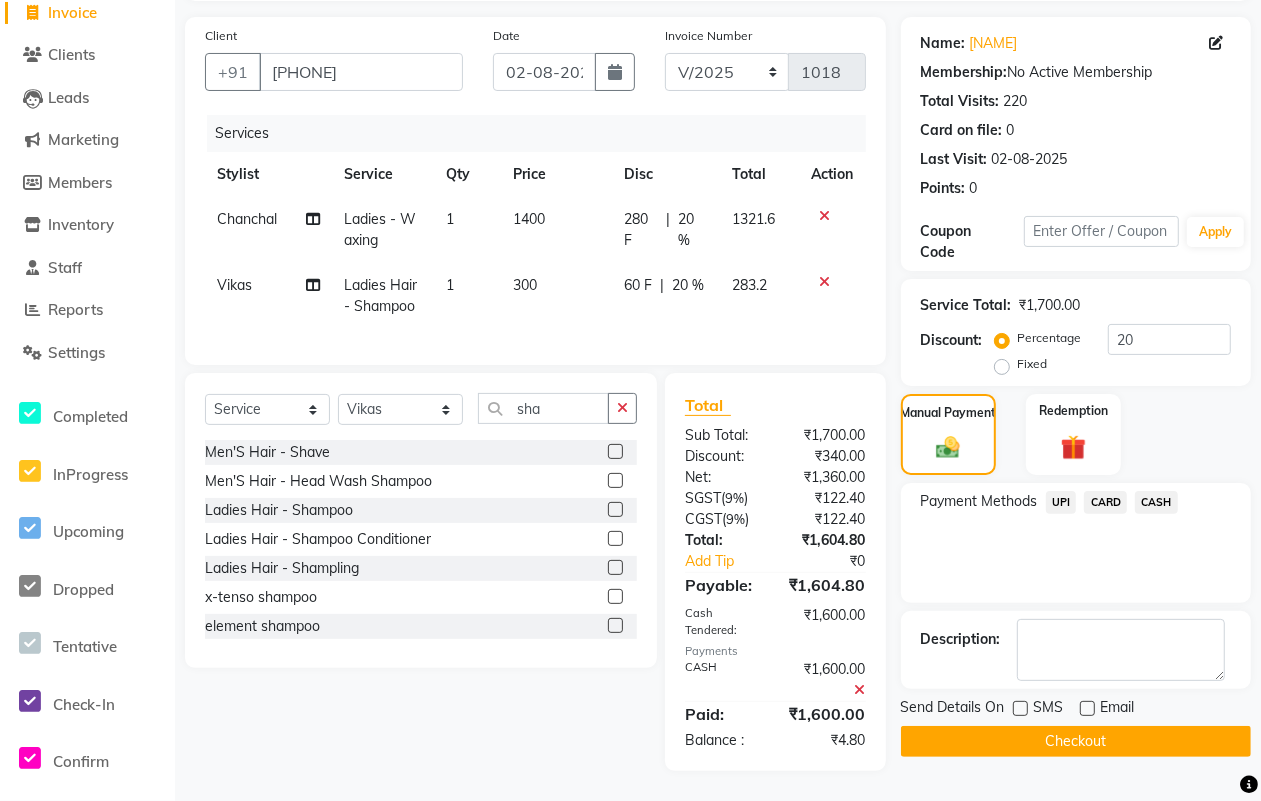 click on "Checkout" 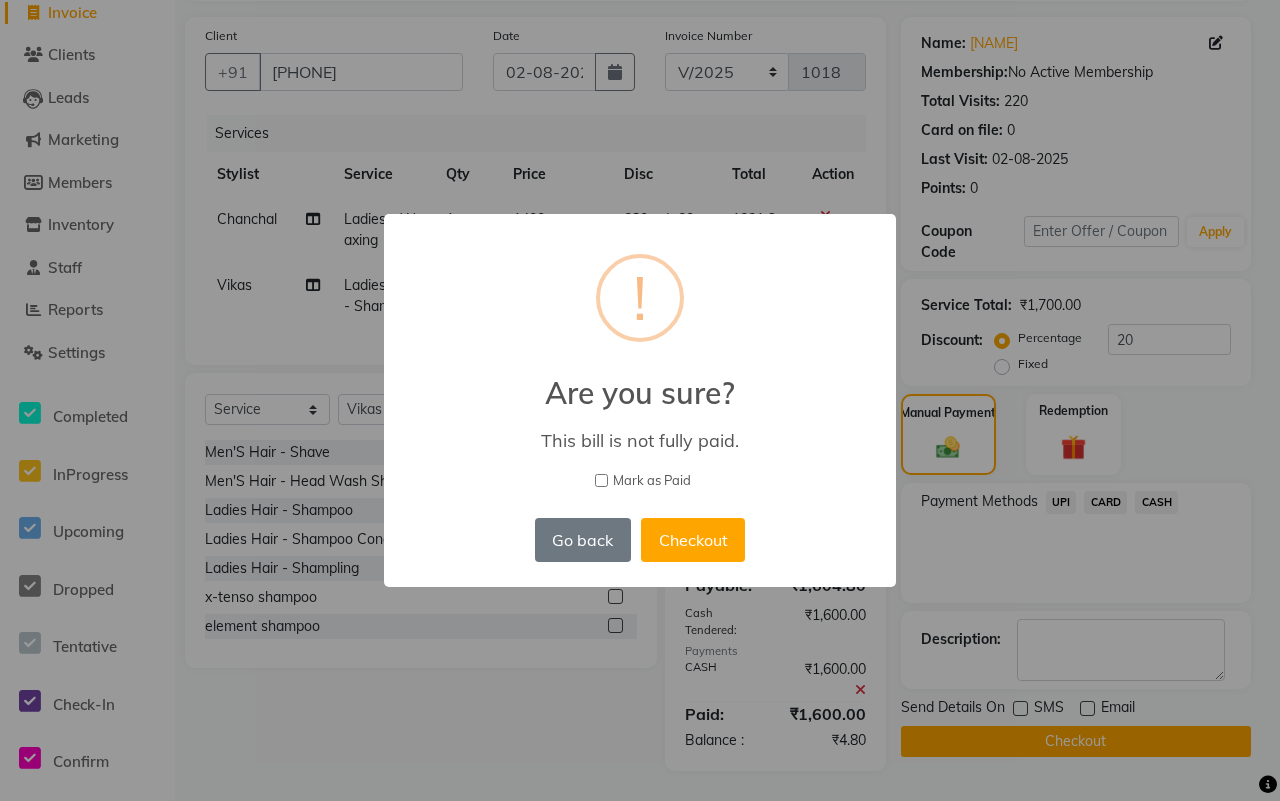 click on "Mark as Paid" at bounding box center [652, 481] 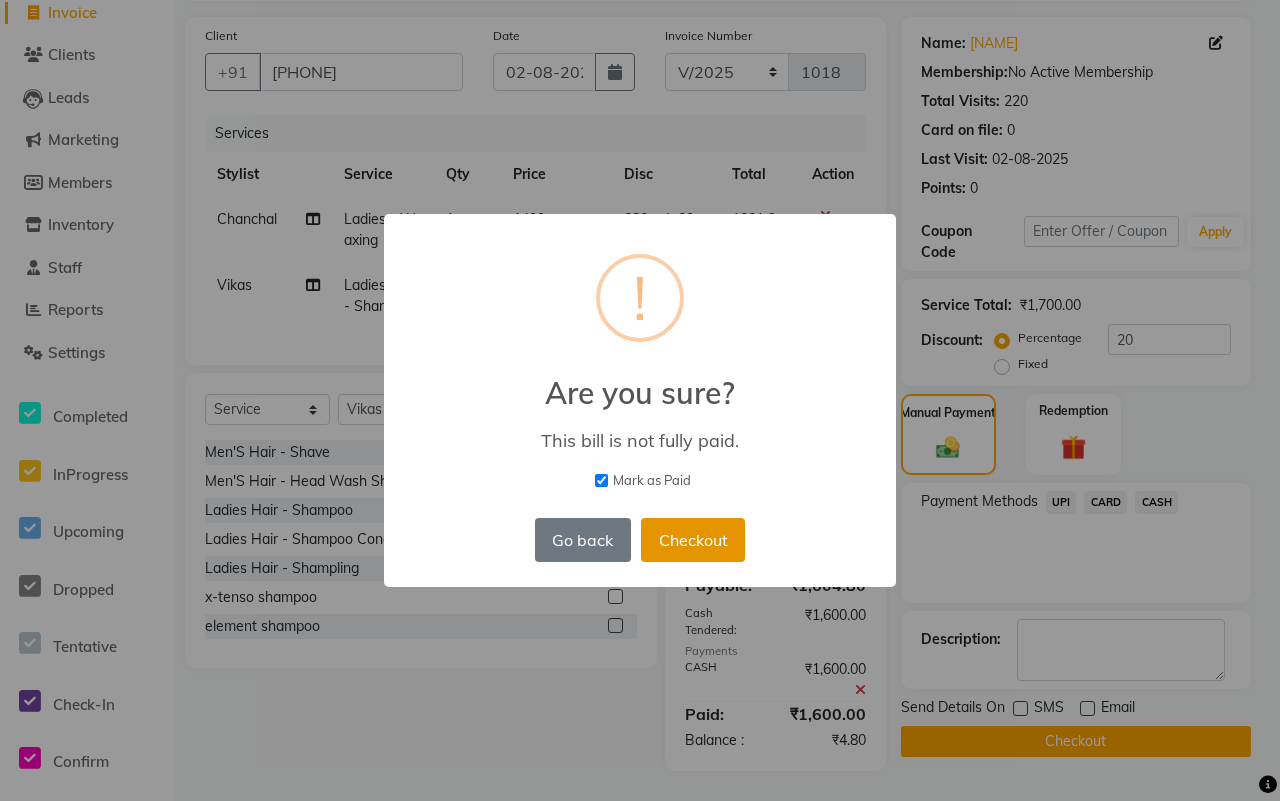 click on "Checkout" at bounding box center (693, 540) 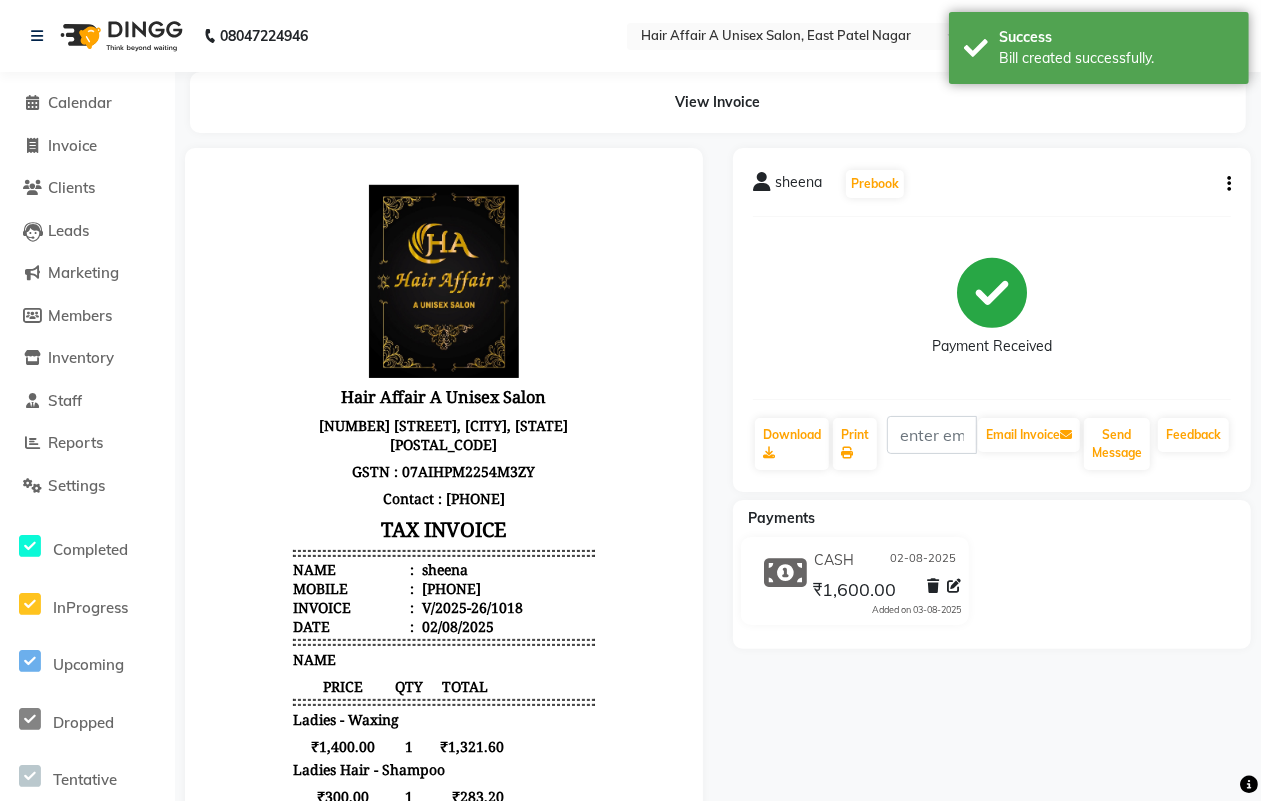 scroll, scrollTop: 0, scrollLeft: 0, axis: both 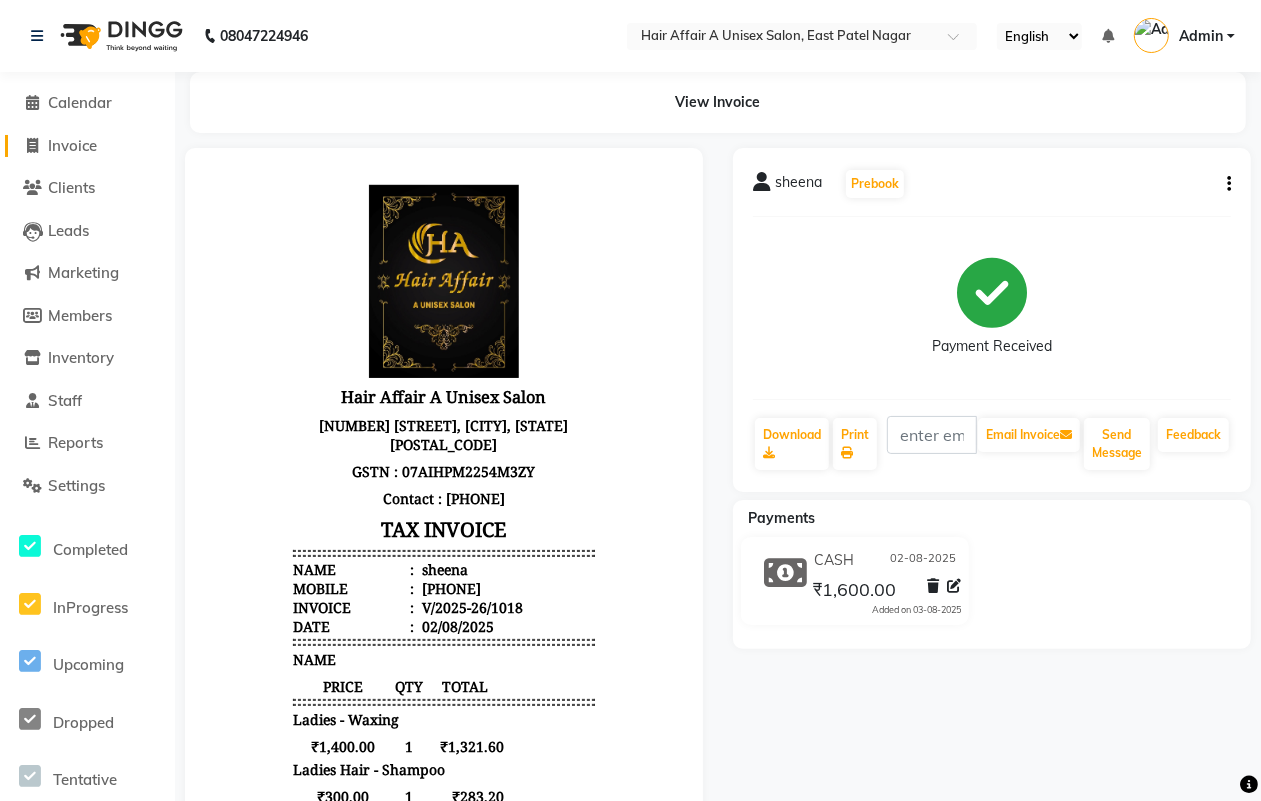 click on "Invoice" 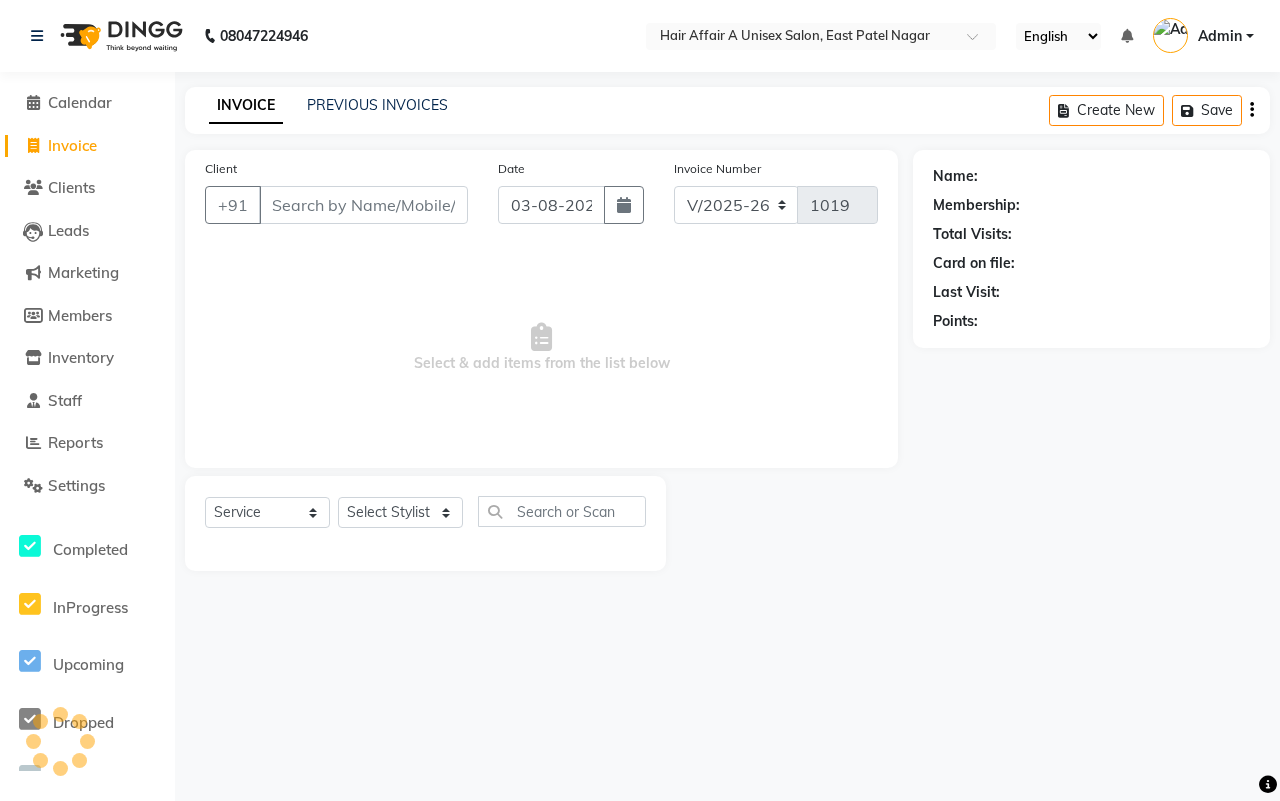 click on "Client" at bounding box center (363, 205) 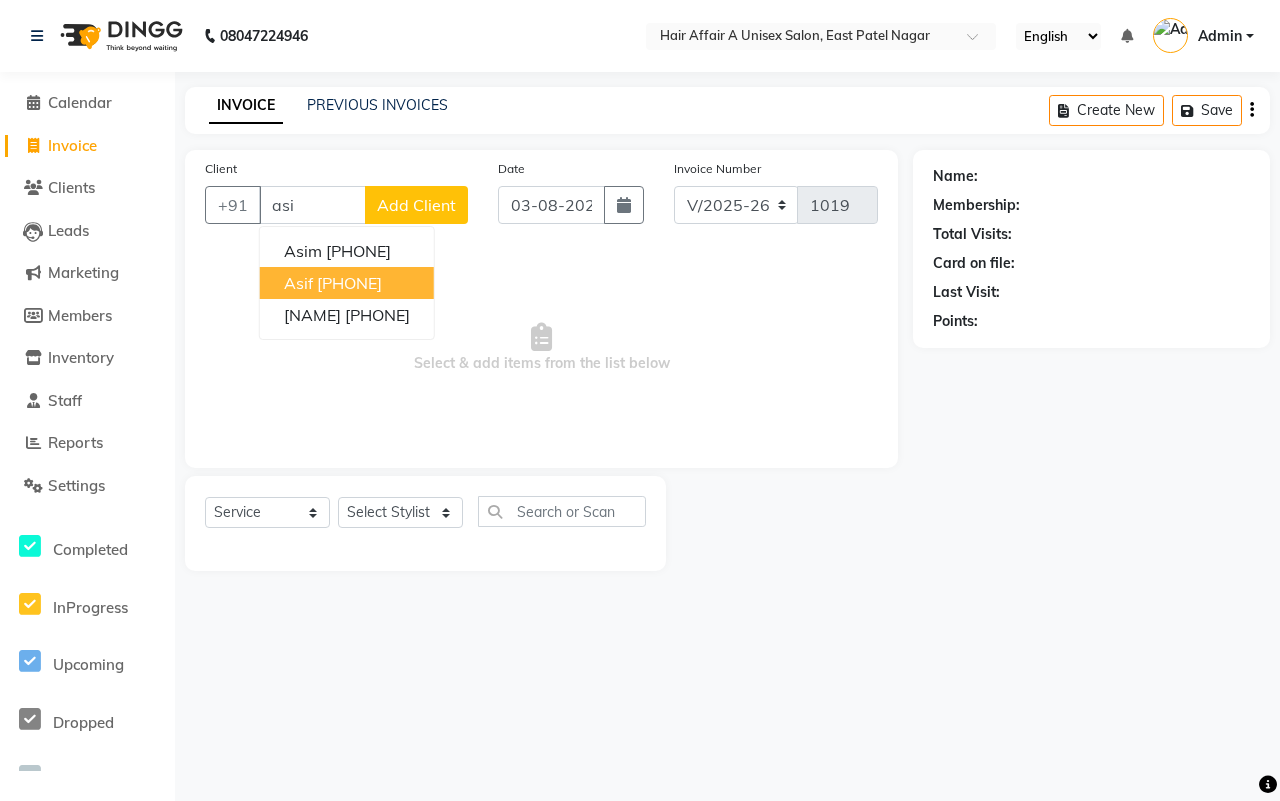 click on "[PHONE]" at bounding box center (349, 283) 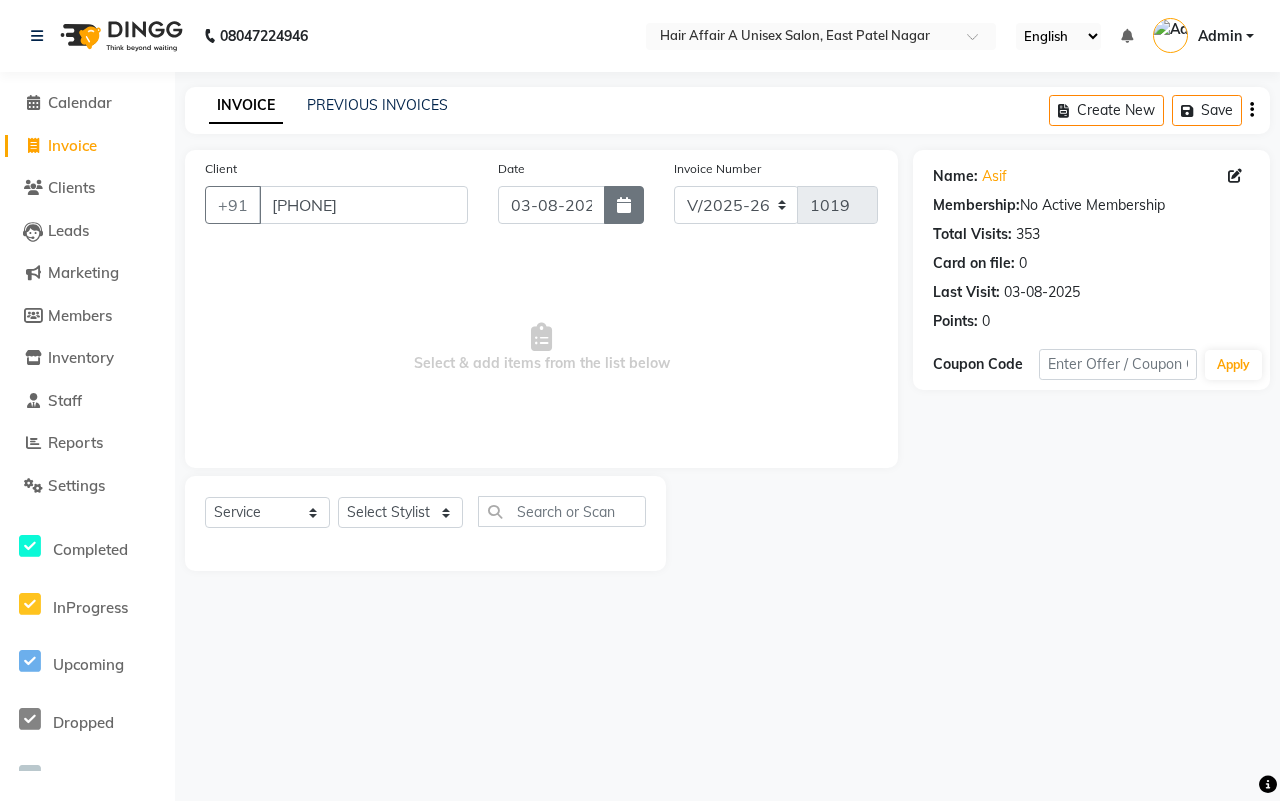 click 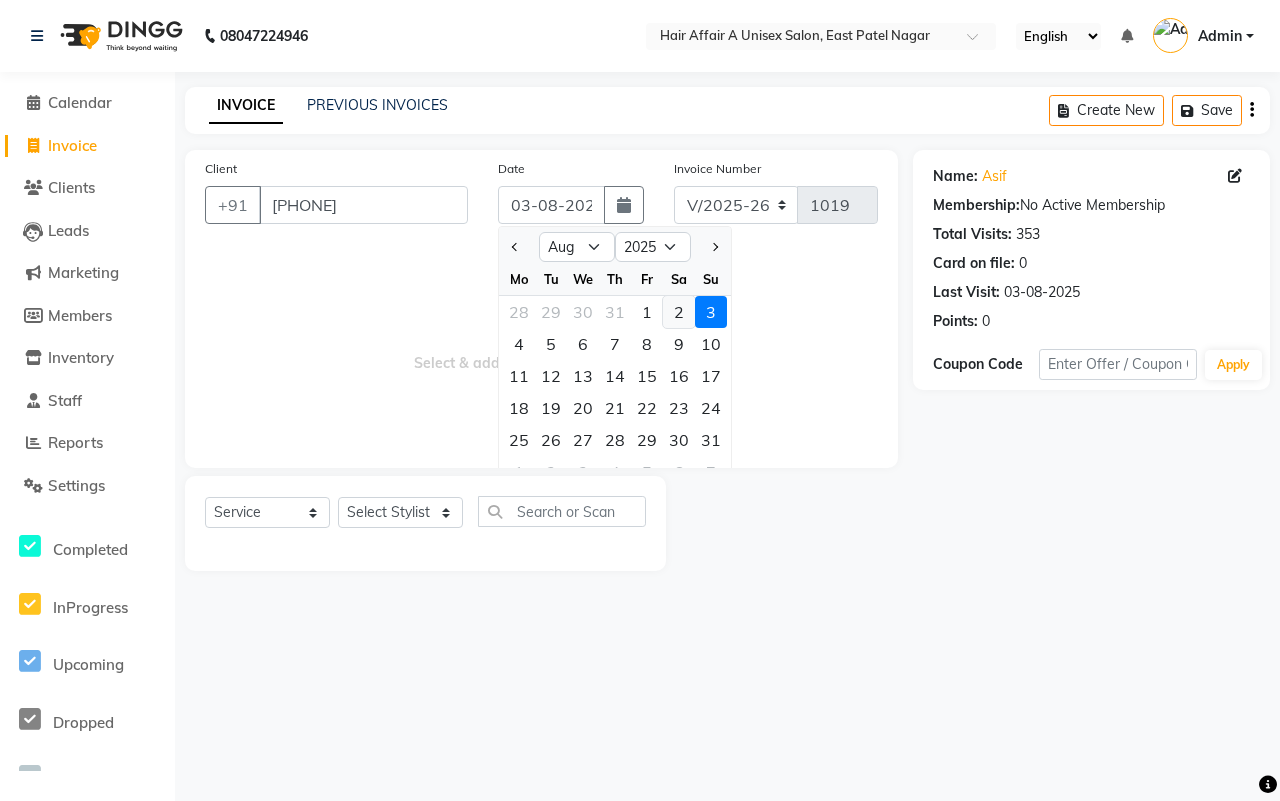 click on "2" 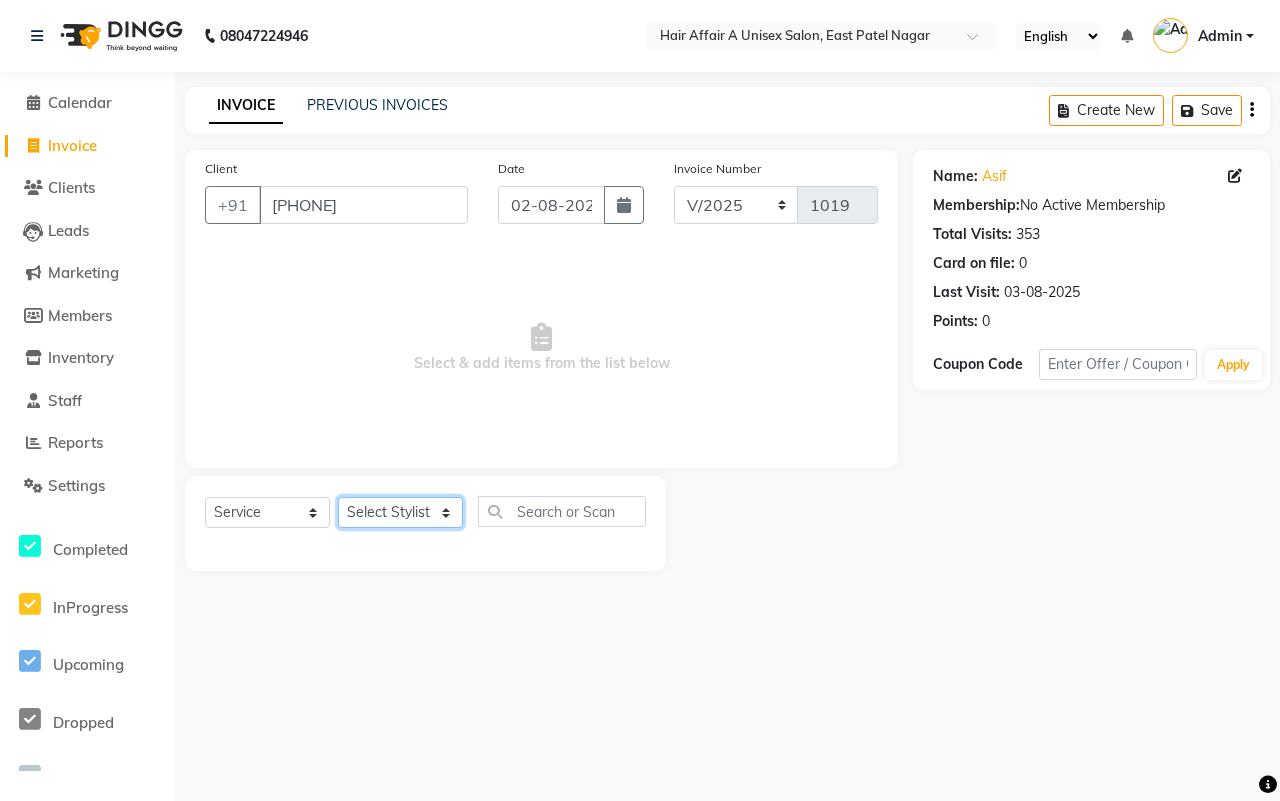 click on "Select Stylist [NAME] [NAME] [NAME] [NAME] [NAME] [NAME] [NAME] [NAME] [NAME] [NAME] [NAME] [NAME]" 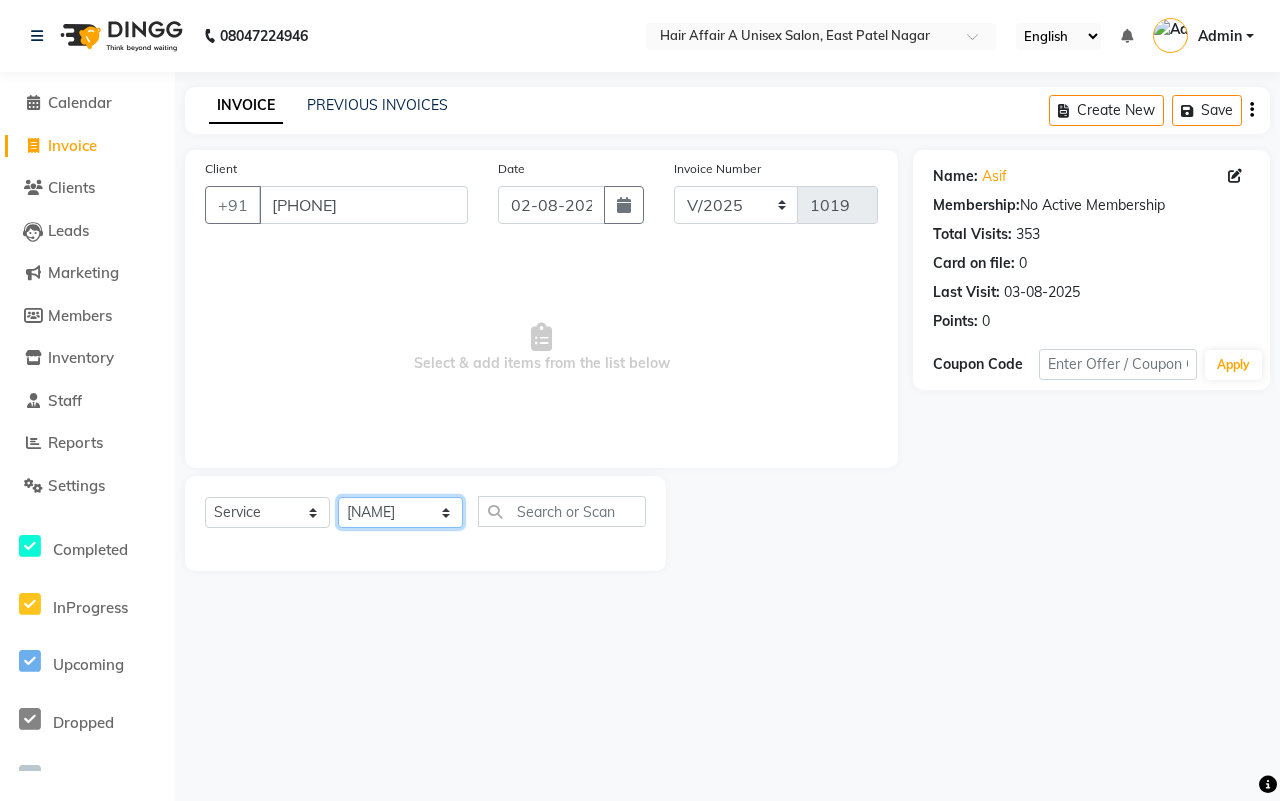 click on "Select Stylist [NAME] [NAME] [NAME] [NAME] [NAME] [NAME] [NAME] [NAME] [NAME] [NAME] [NAME] [NAME]" 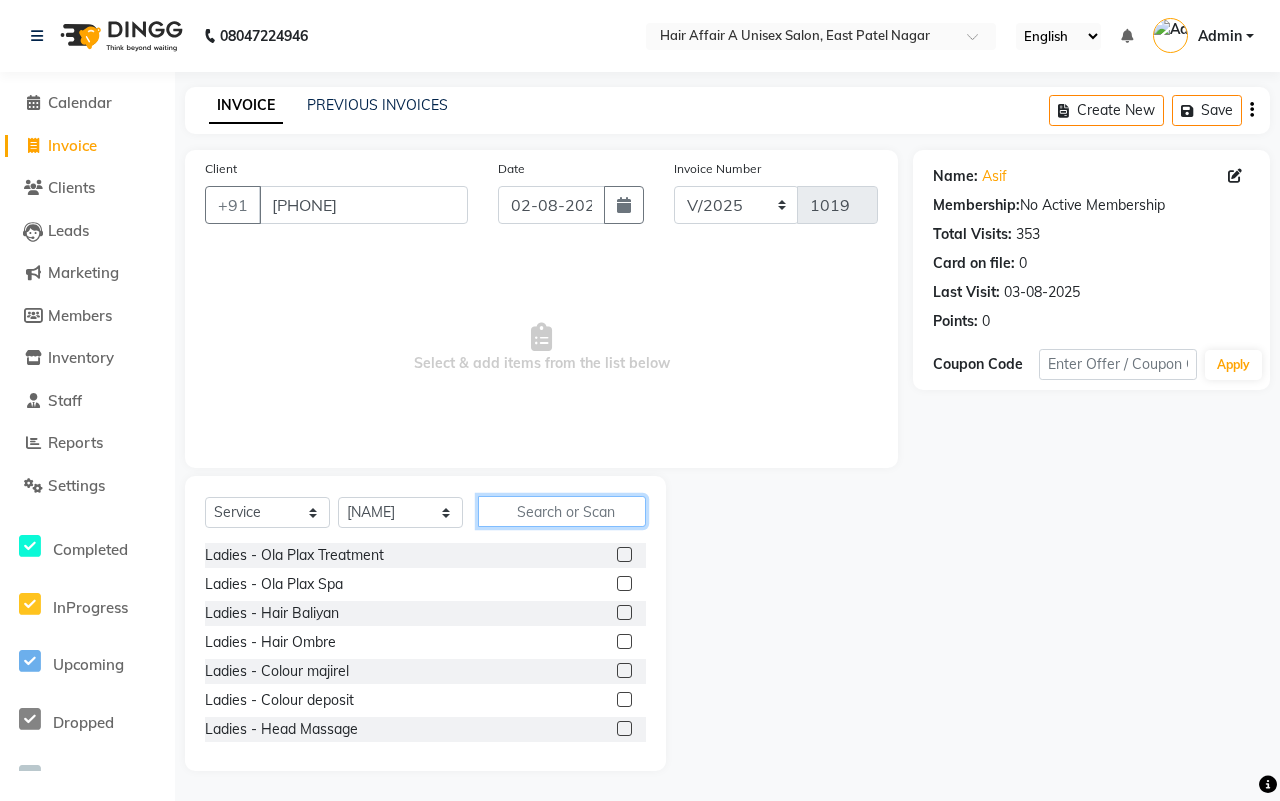 click 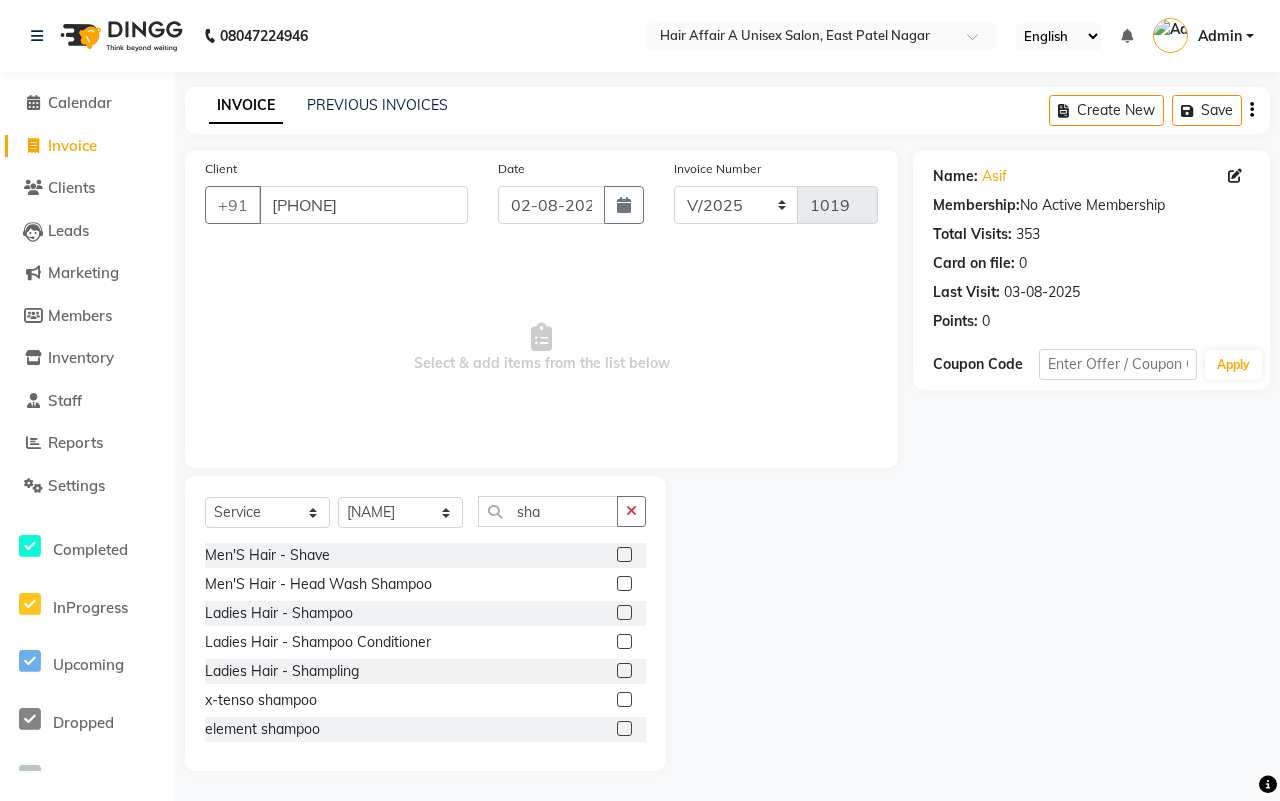 drag, startPoint x: 606, startPoint y: 552, endPoint x: 607, endPoint y: 540, distance: 12.0415945 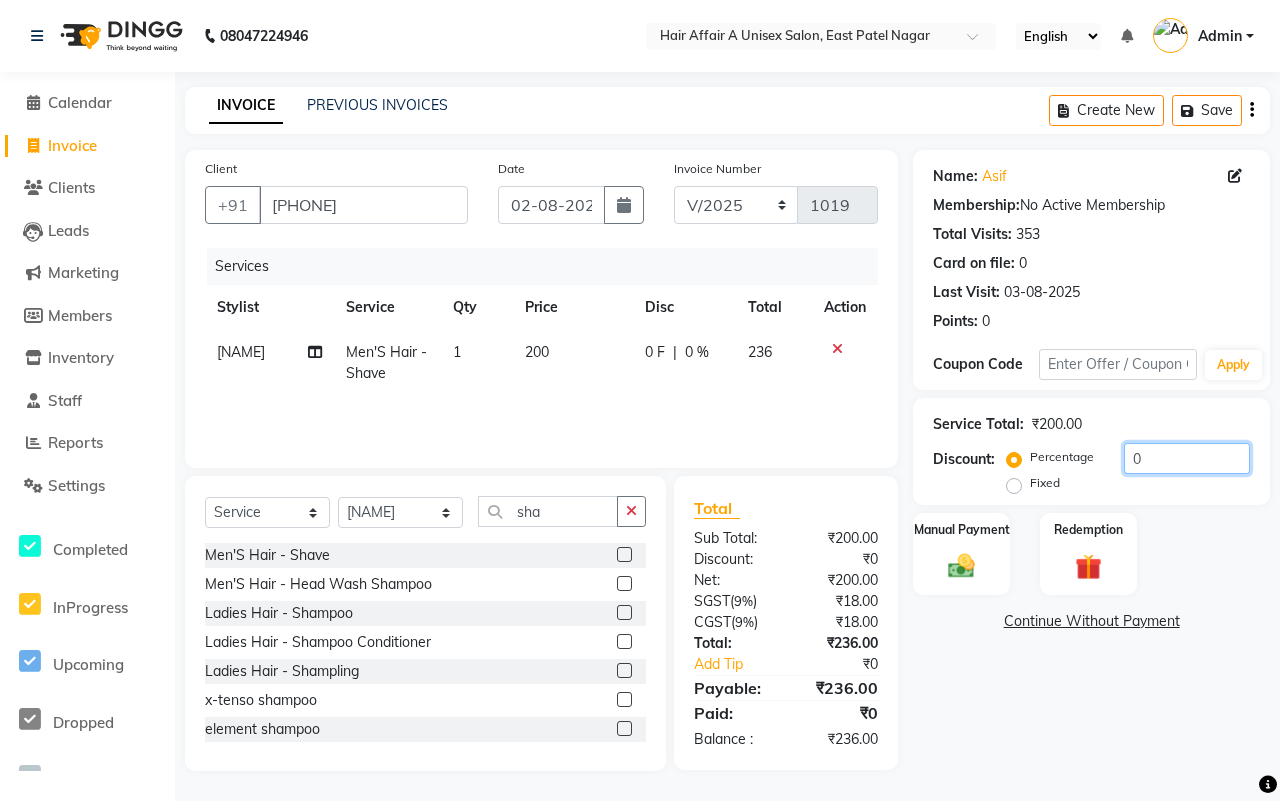 click on "0" 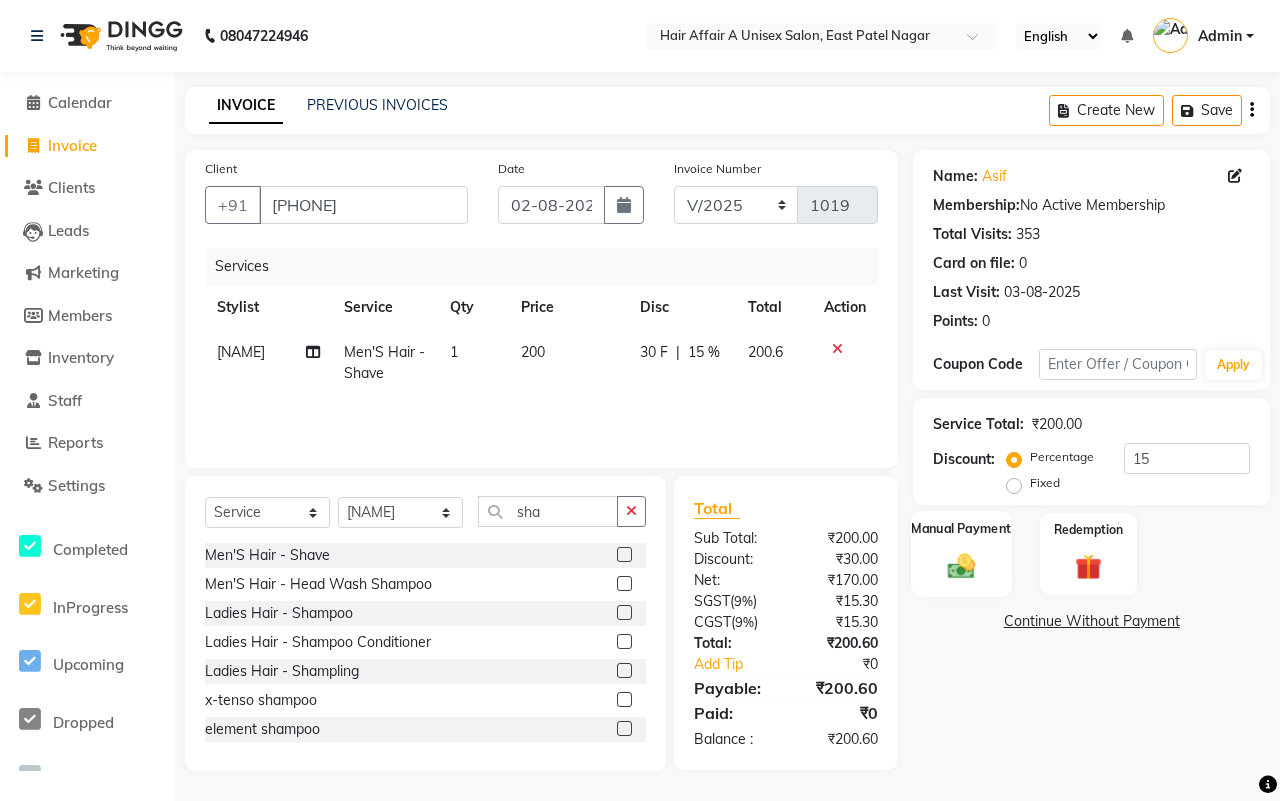 click on "Manual Payment" 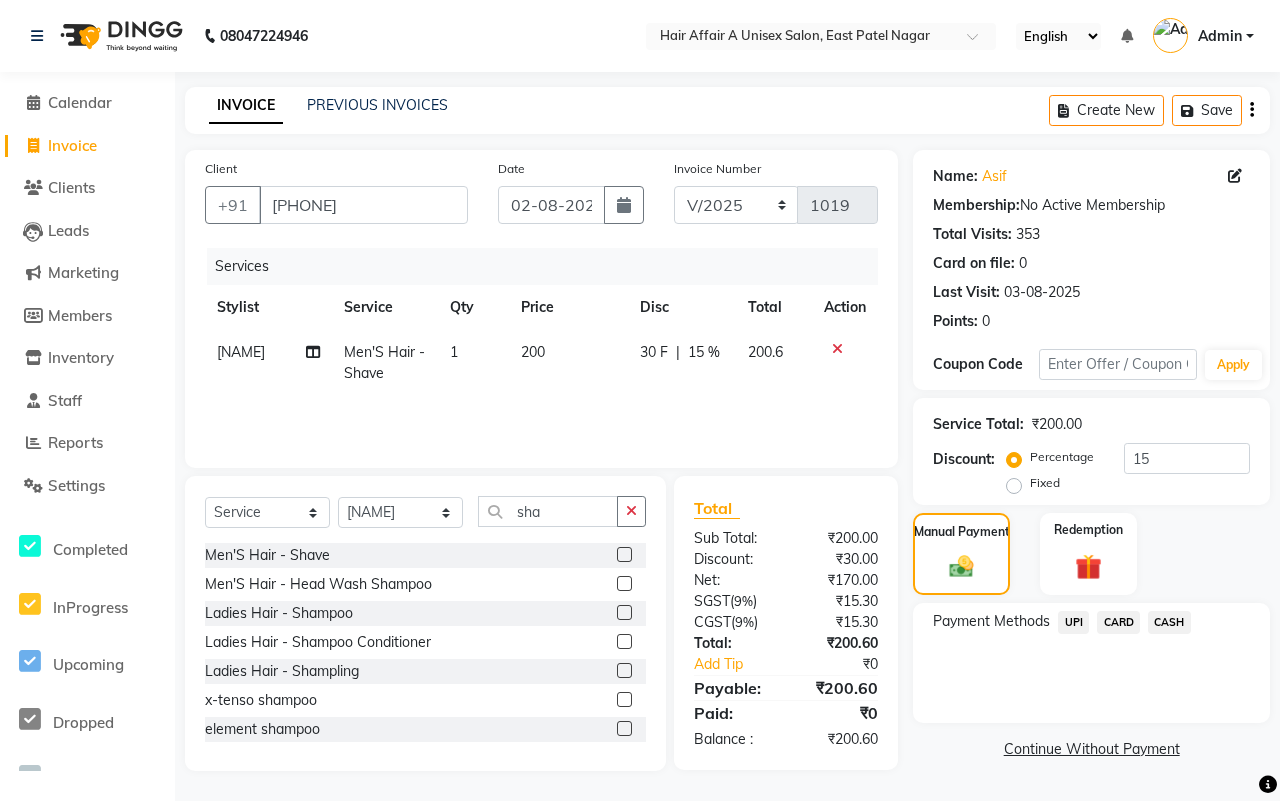 click on "UPI" 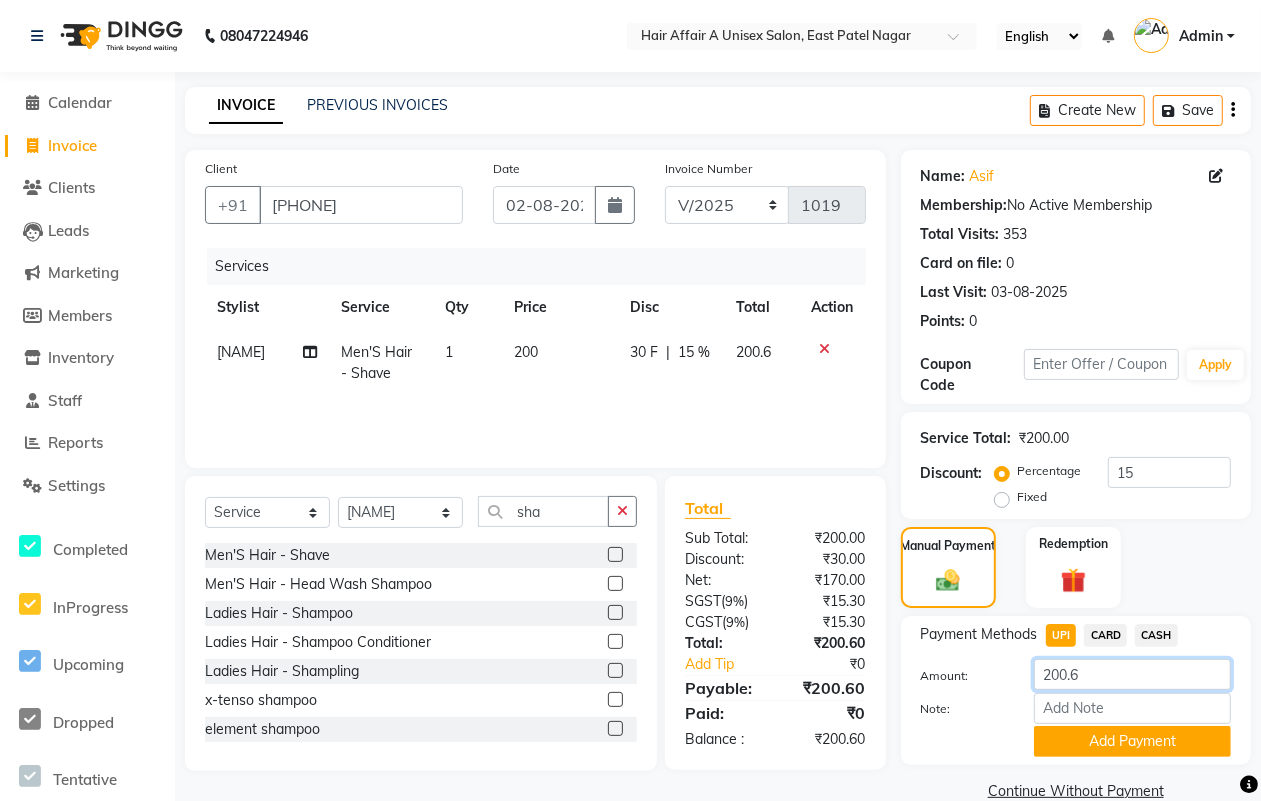 click on "200.6" 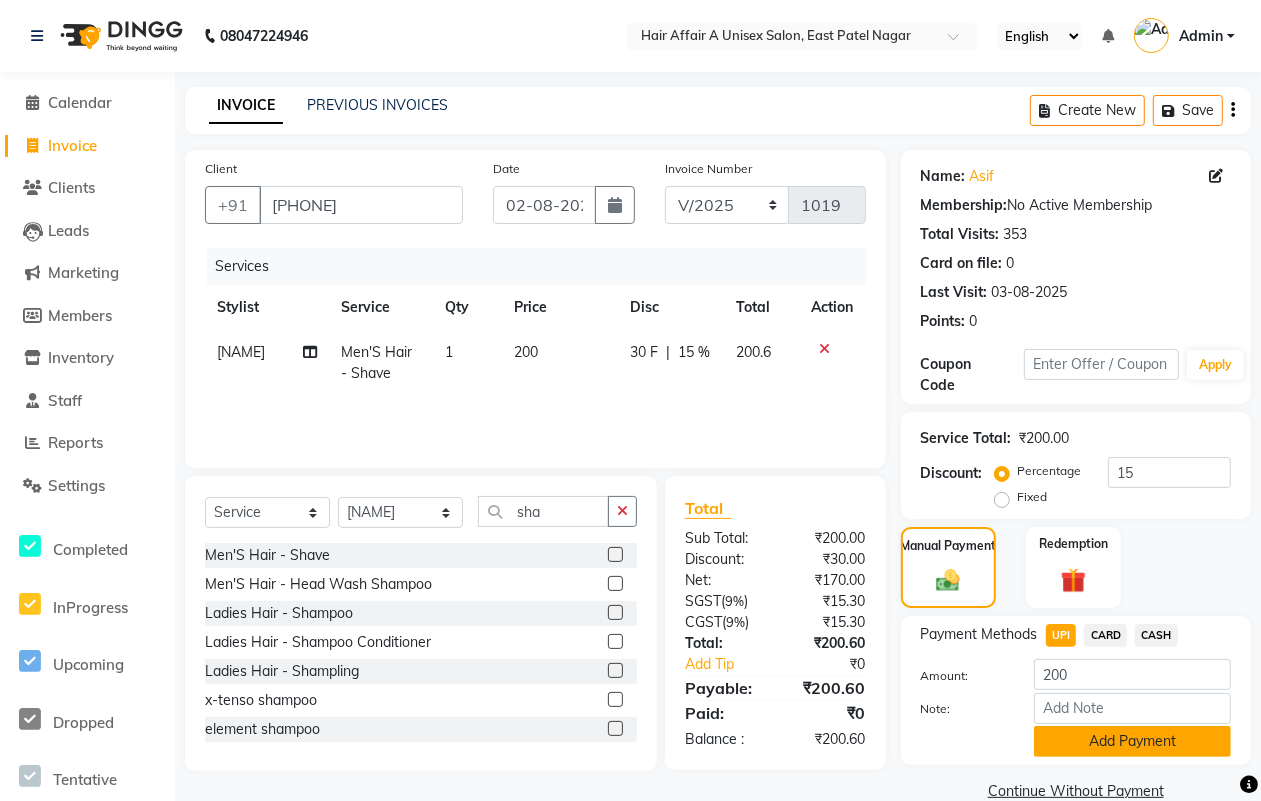 click on "Add Payment" 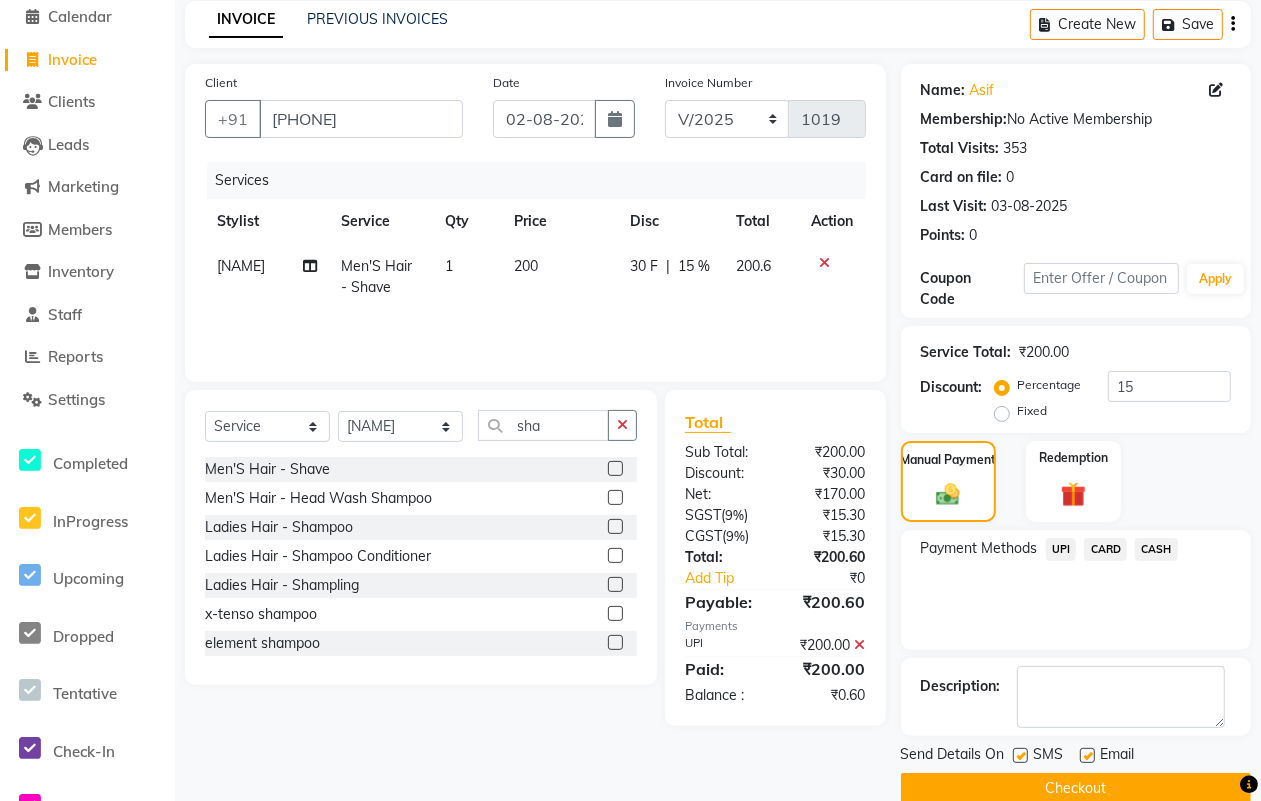 scroll, scrollTop: 120, scrollLeft: 0, axis: vertical 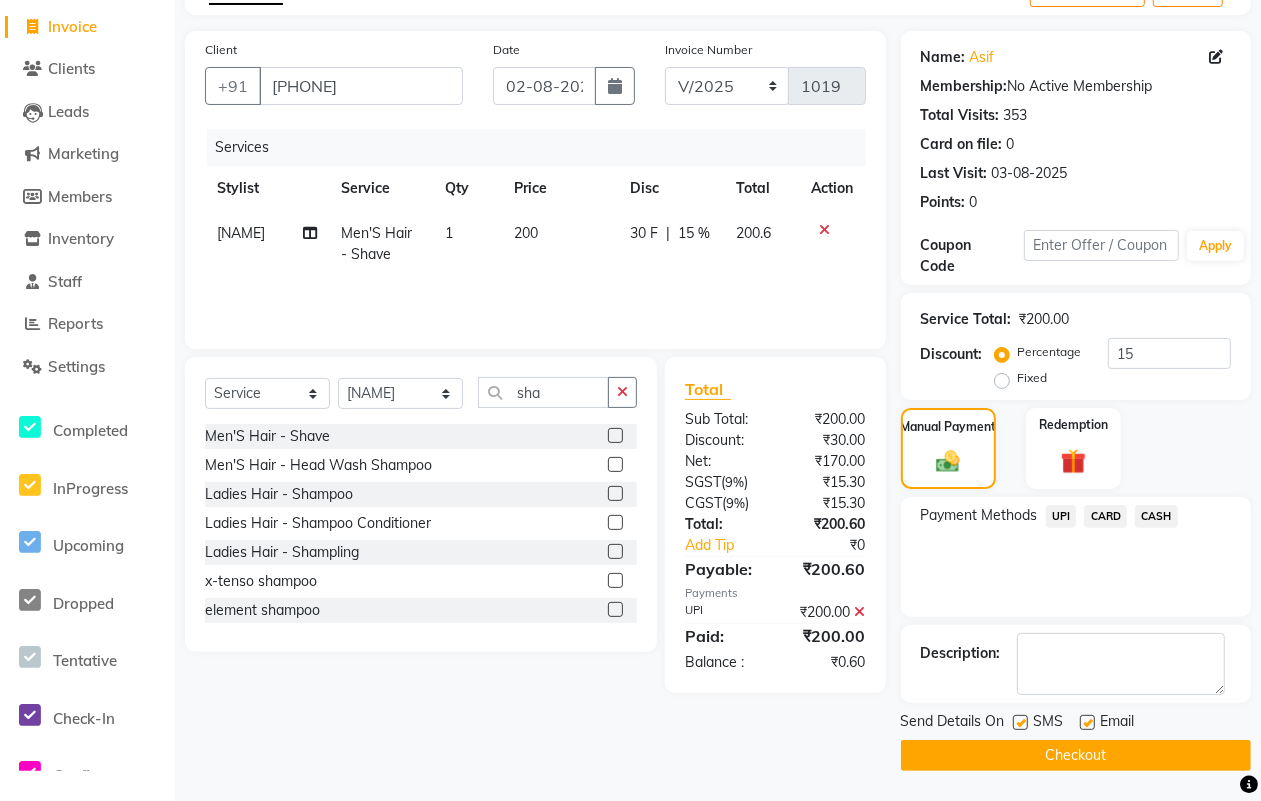 click 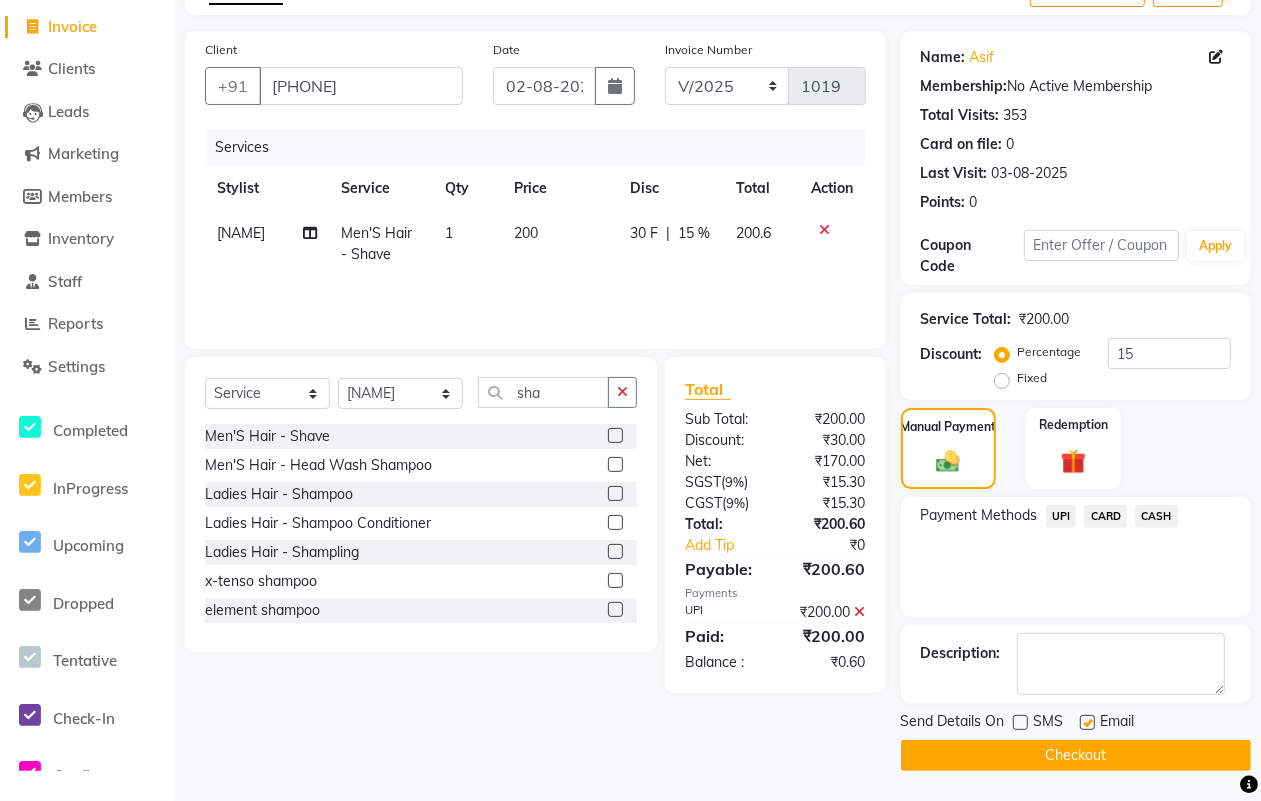 click 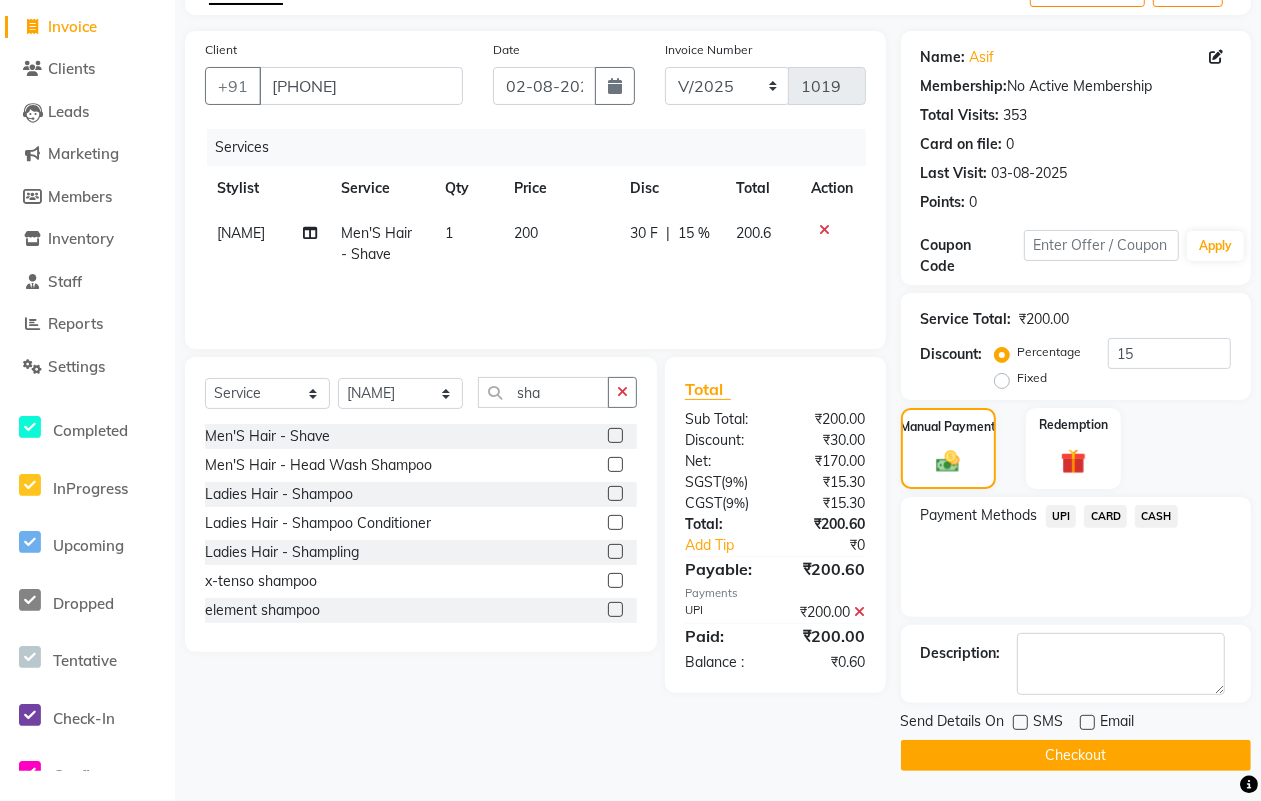 click on "Checkout" 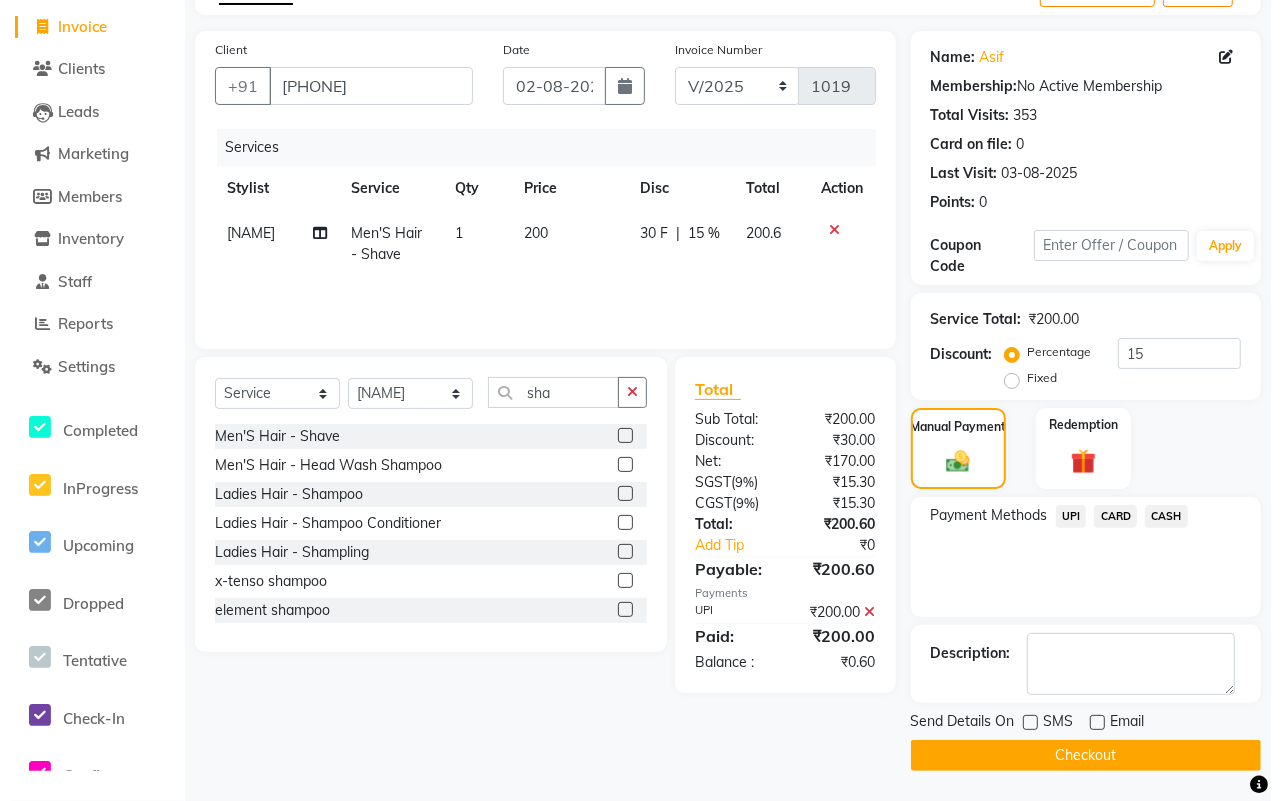scroll, scrollTop: 106, scrollLeft: 0, axis: vertical 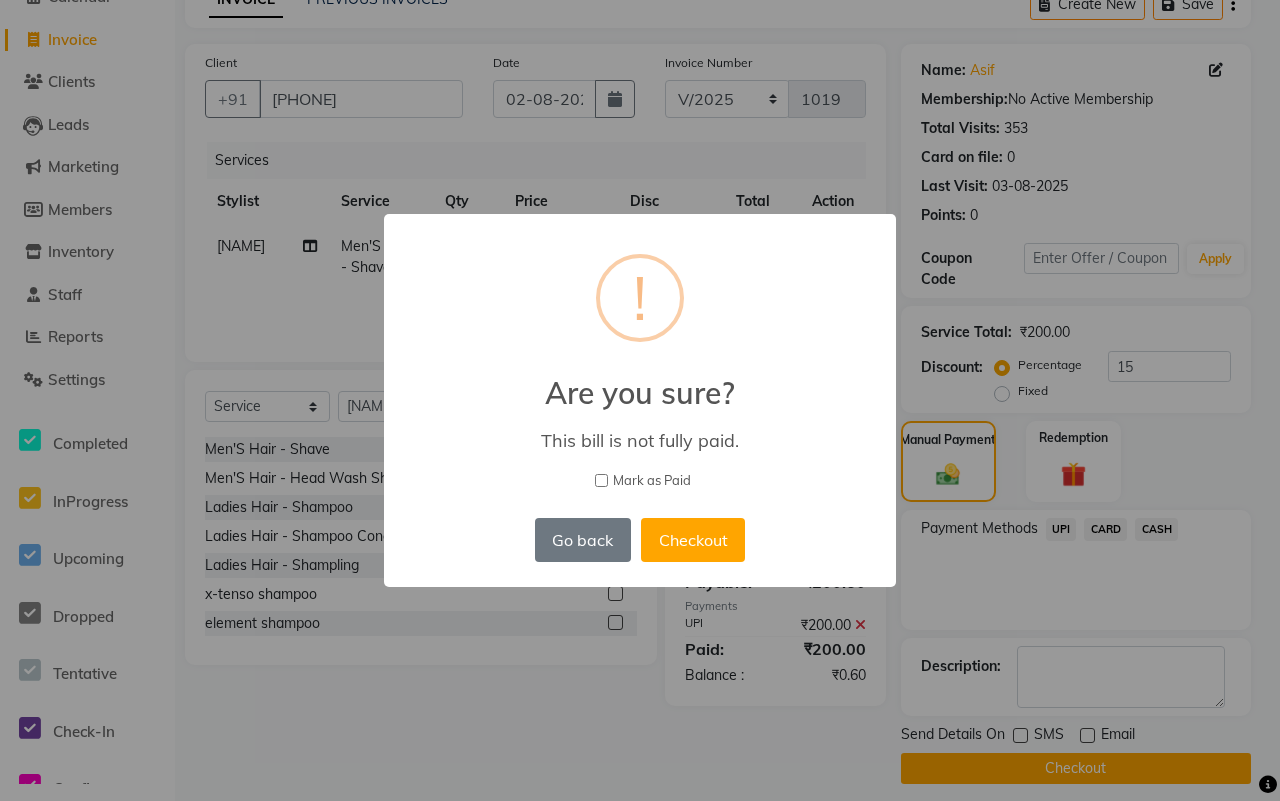 click on "Mark as Paid" at bounding box center (601, 480) 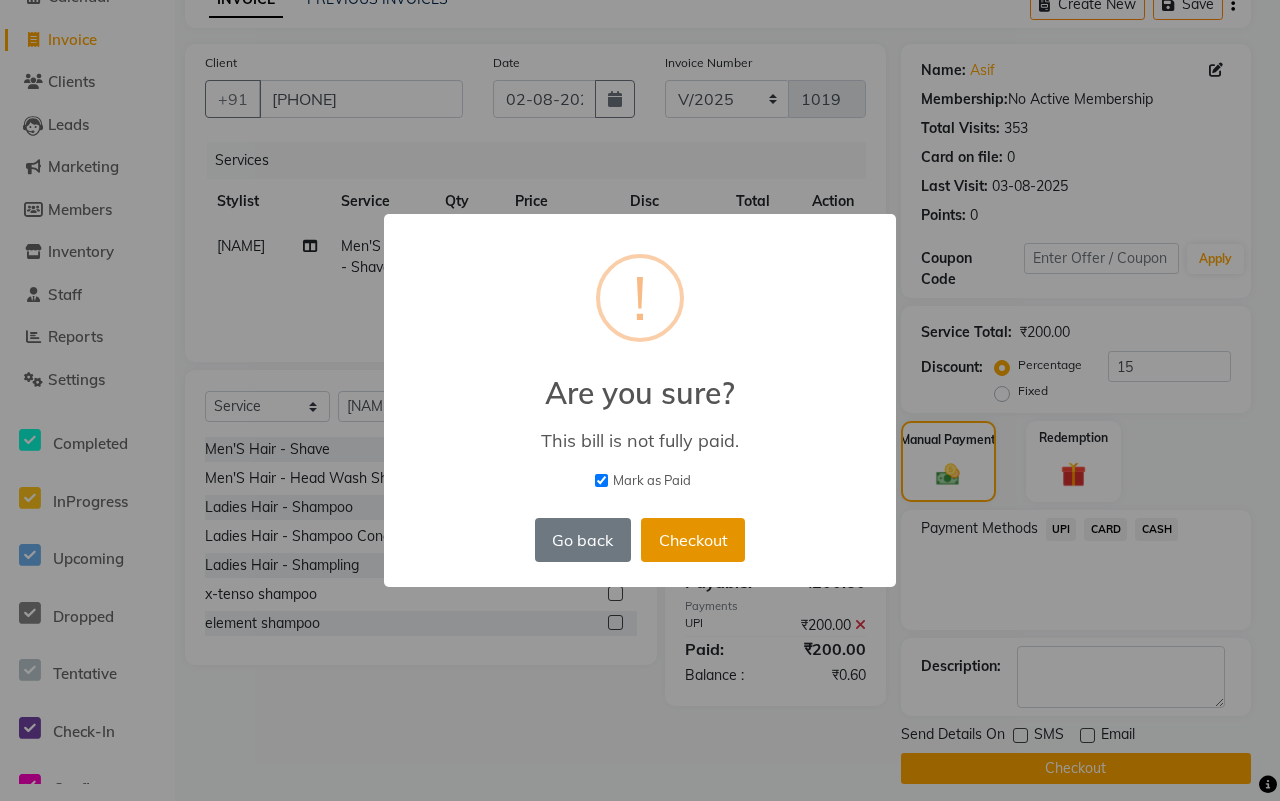 click on "Checkout" at bounding box center (693, 540) 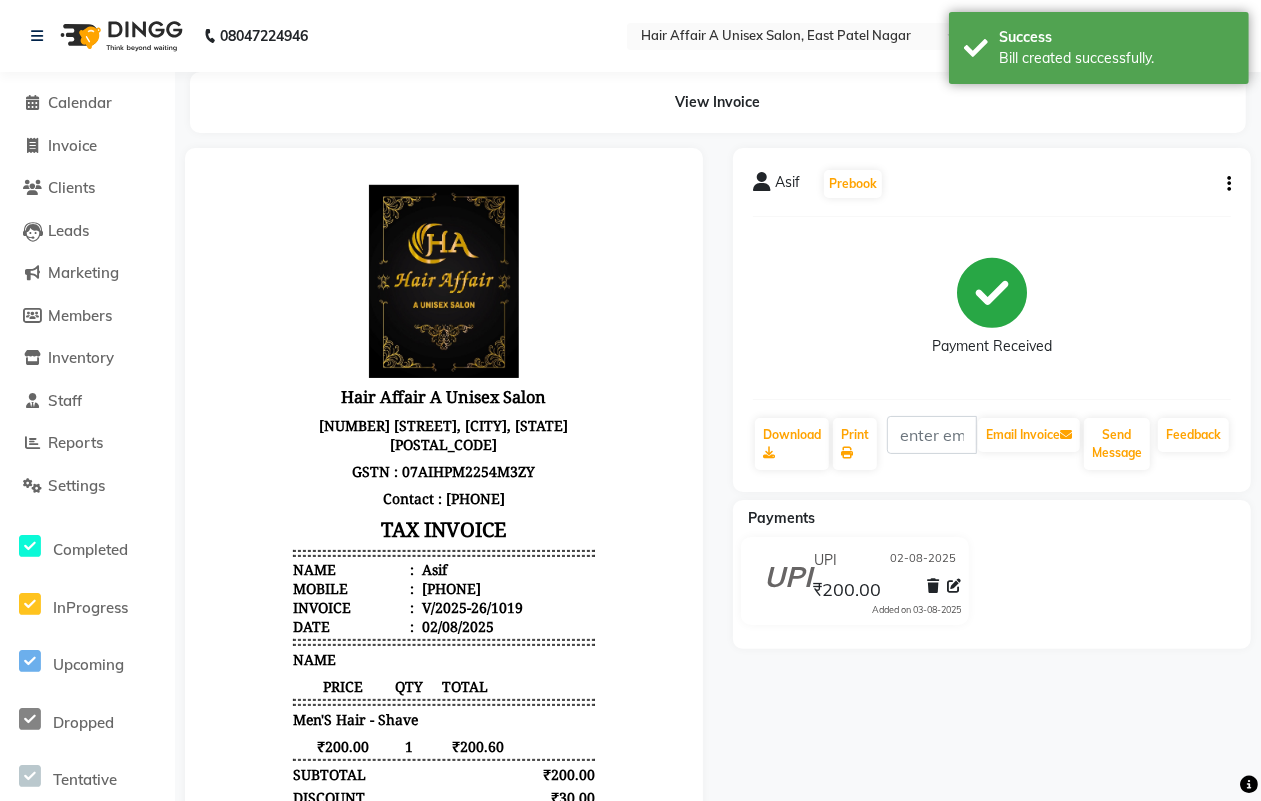scroll, scrollTop: 0, scrollLeft: 0, axis: both 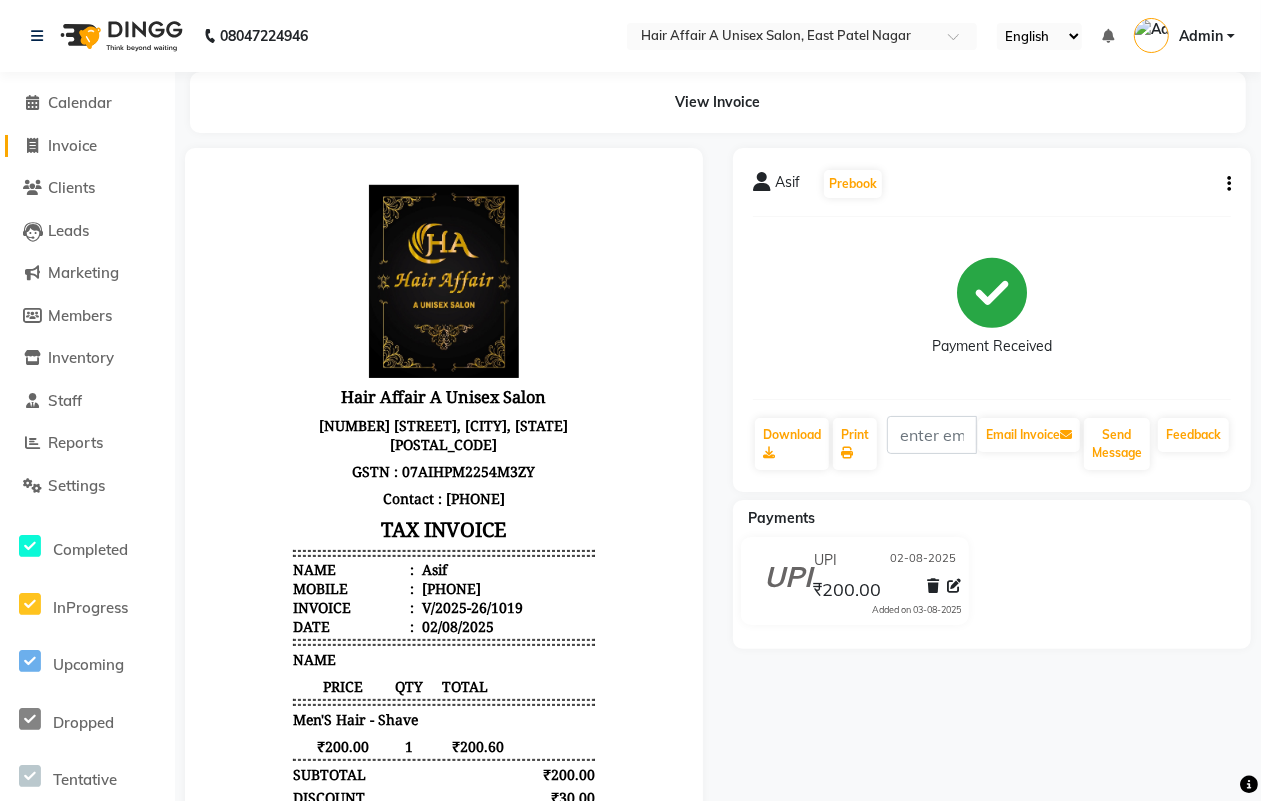 click on "Invoice" 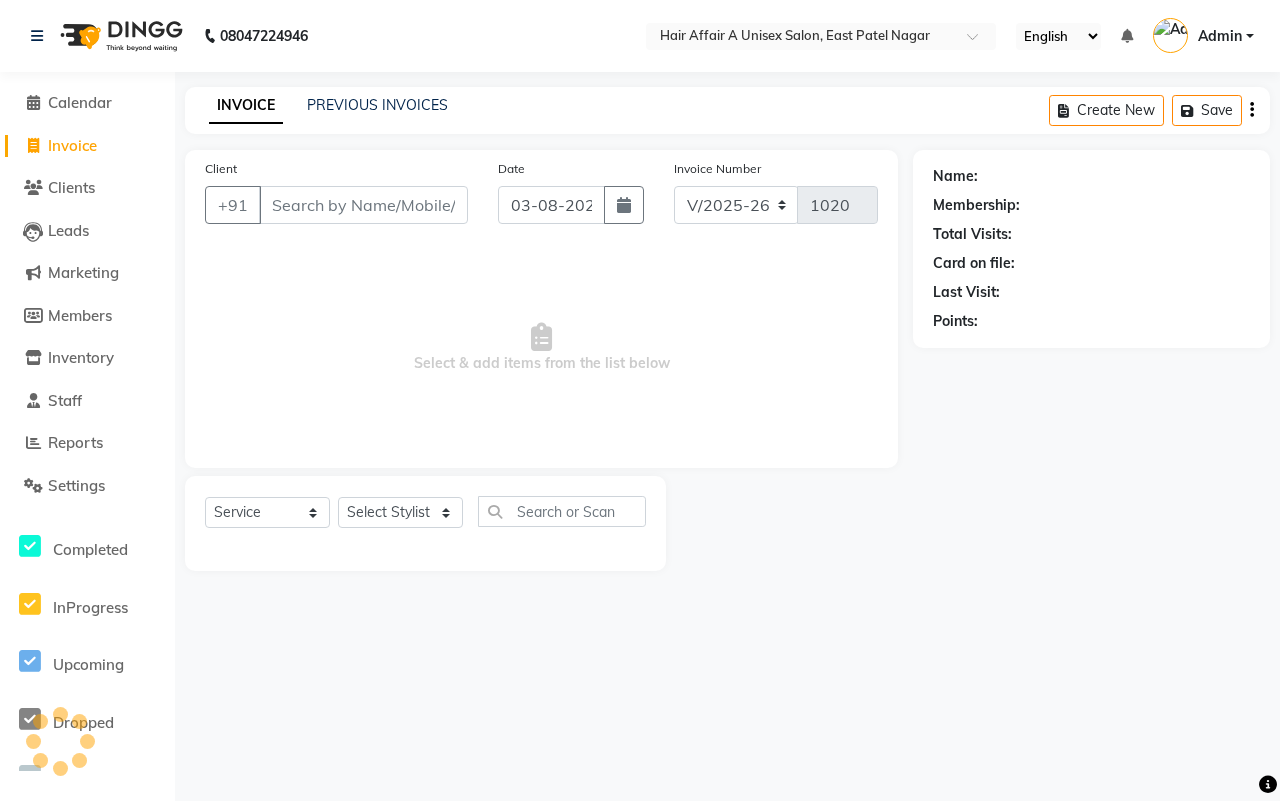 click on "Client" at bounding box center [363, 205] 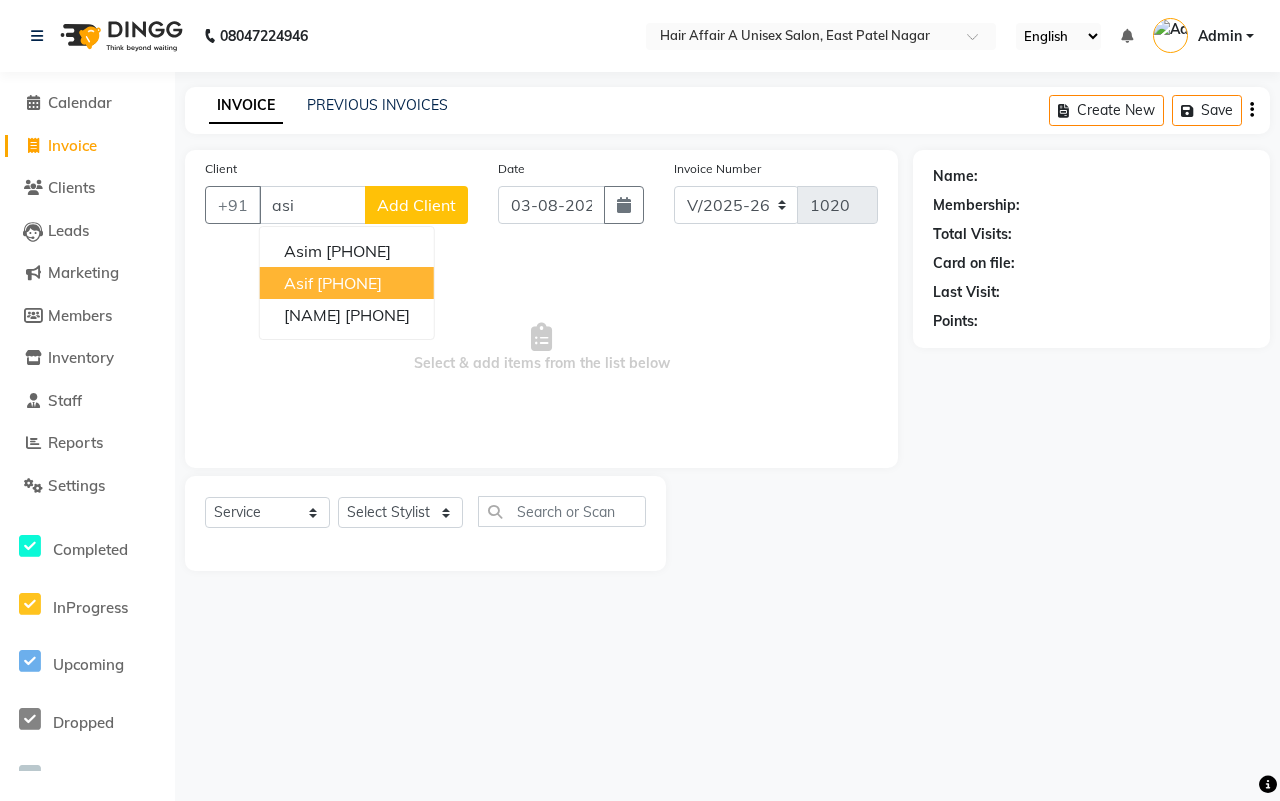 click on "Asif" at bounding box center (298, 283) 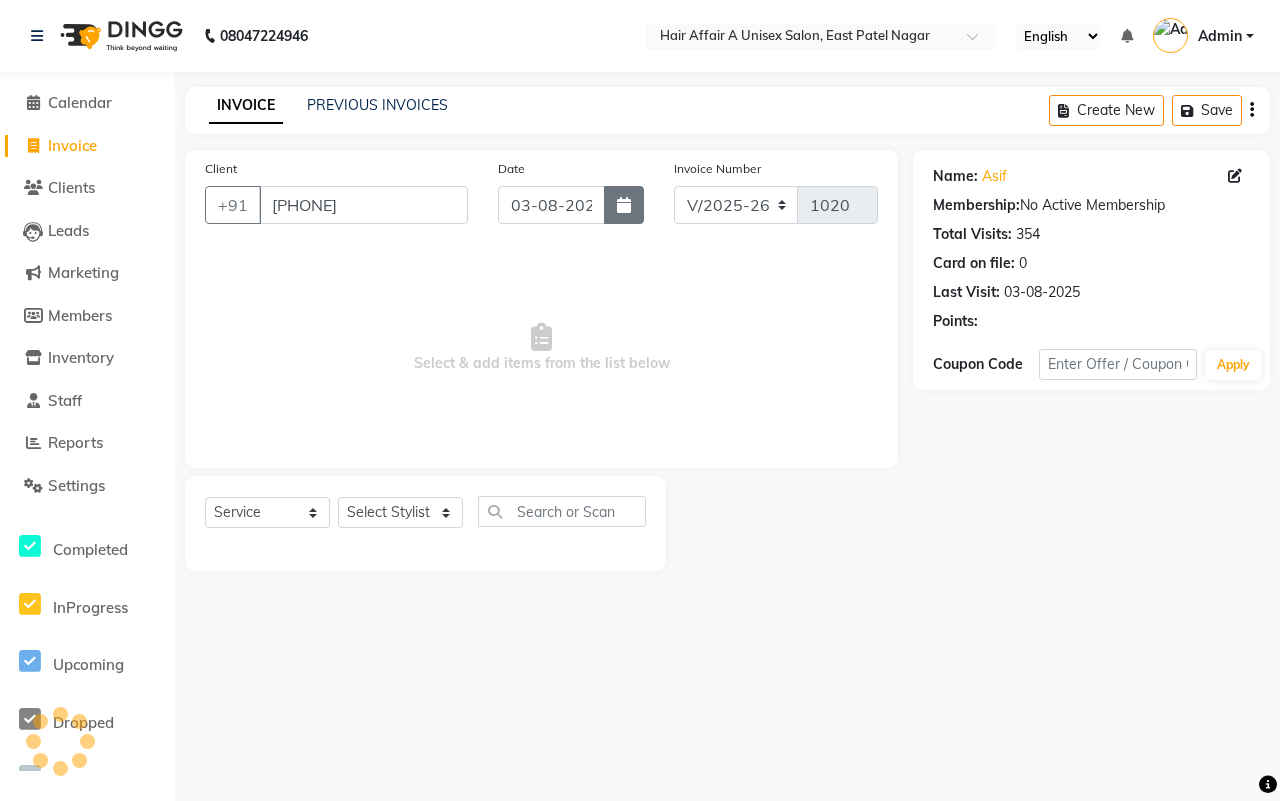 drag, startPoint x: 607, startPoint y: 203, endPoint x: 611, endPoint y: 217, distance: 14.56022 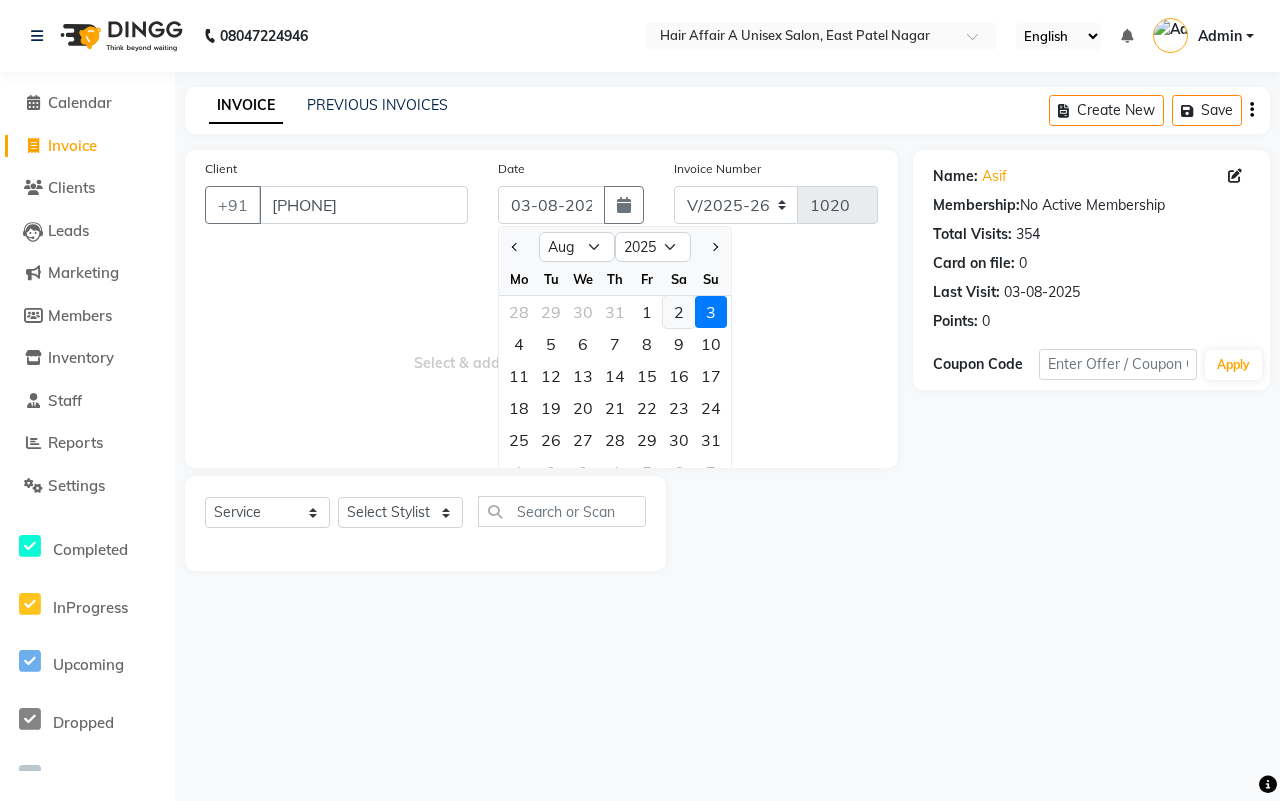 click on "2" 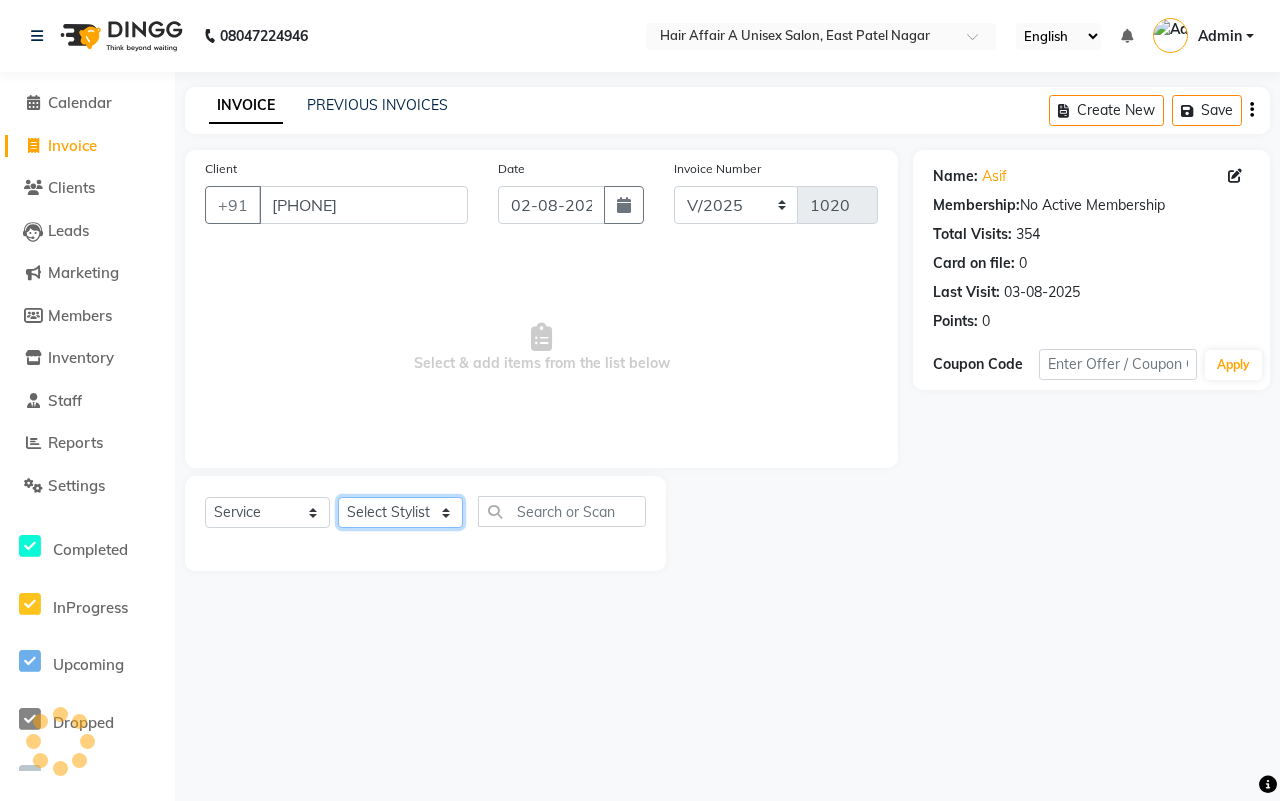 click on "Select Stylist [NAME] [NAME] [NAME] [NAME] [NAME] [NAME] [NAME] [NAME] [NAME] [NAME] [NAME] [NAME]" 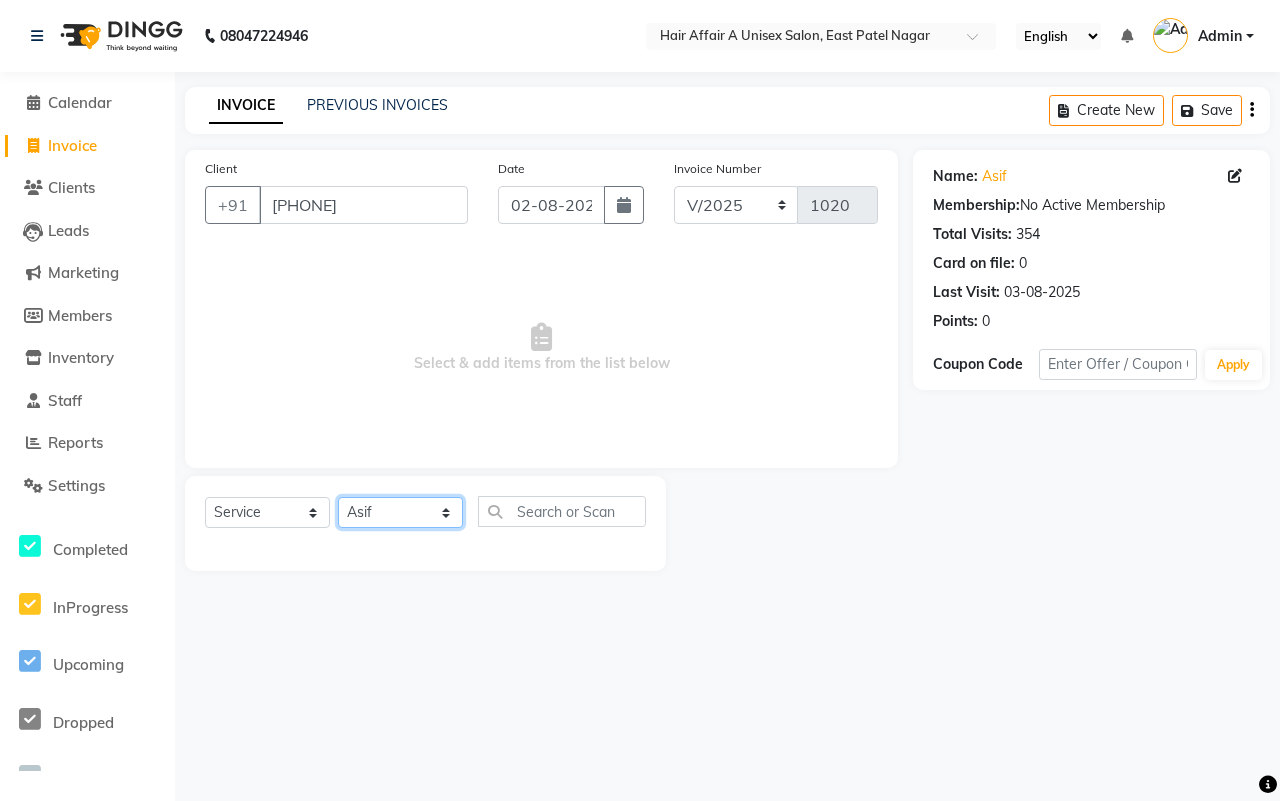 click on "Select Stylist [NAME] [NAME] [NAME] [NAME] [NAME] [NAME] [NAME] [NAME] [NAME] [NAME] [NAME] [NAME]" 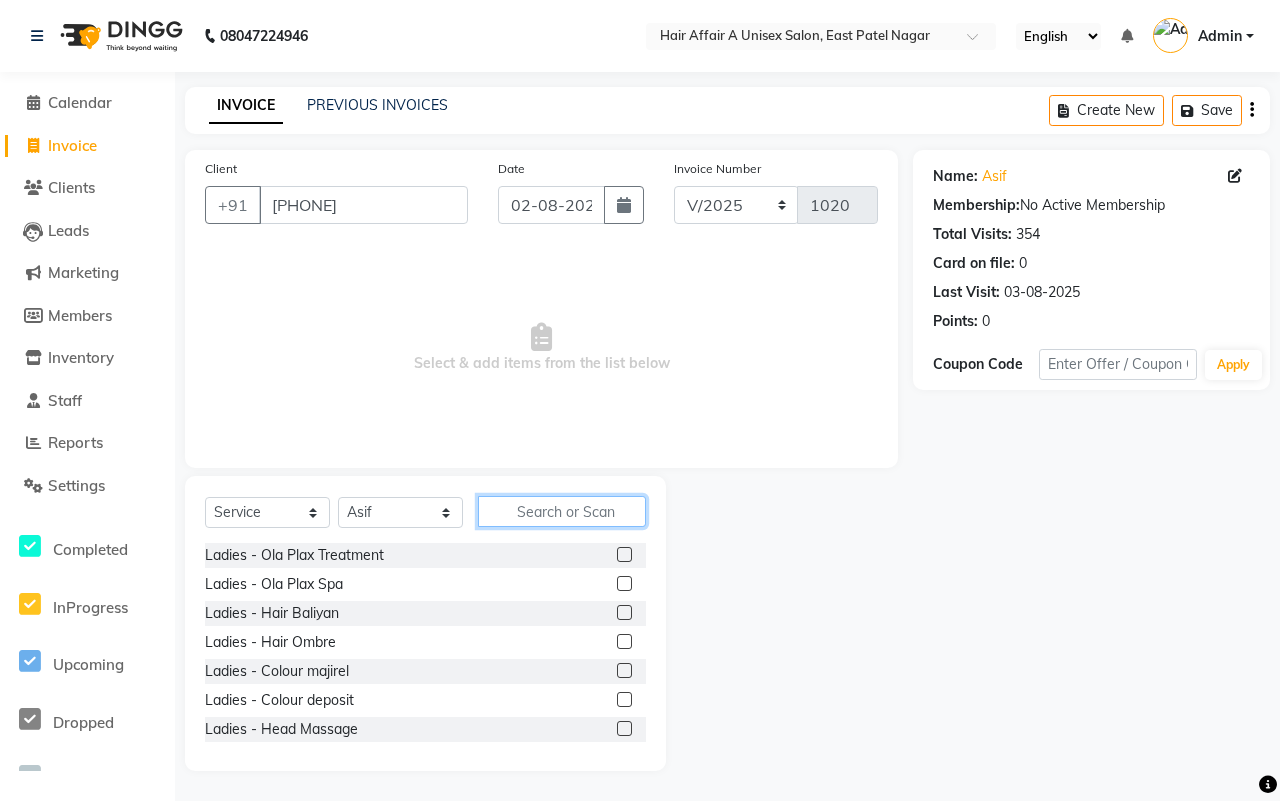 click 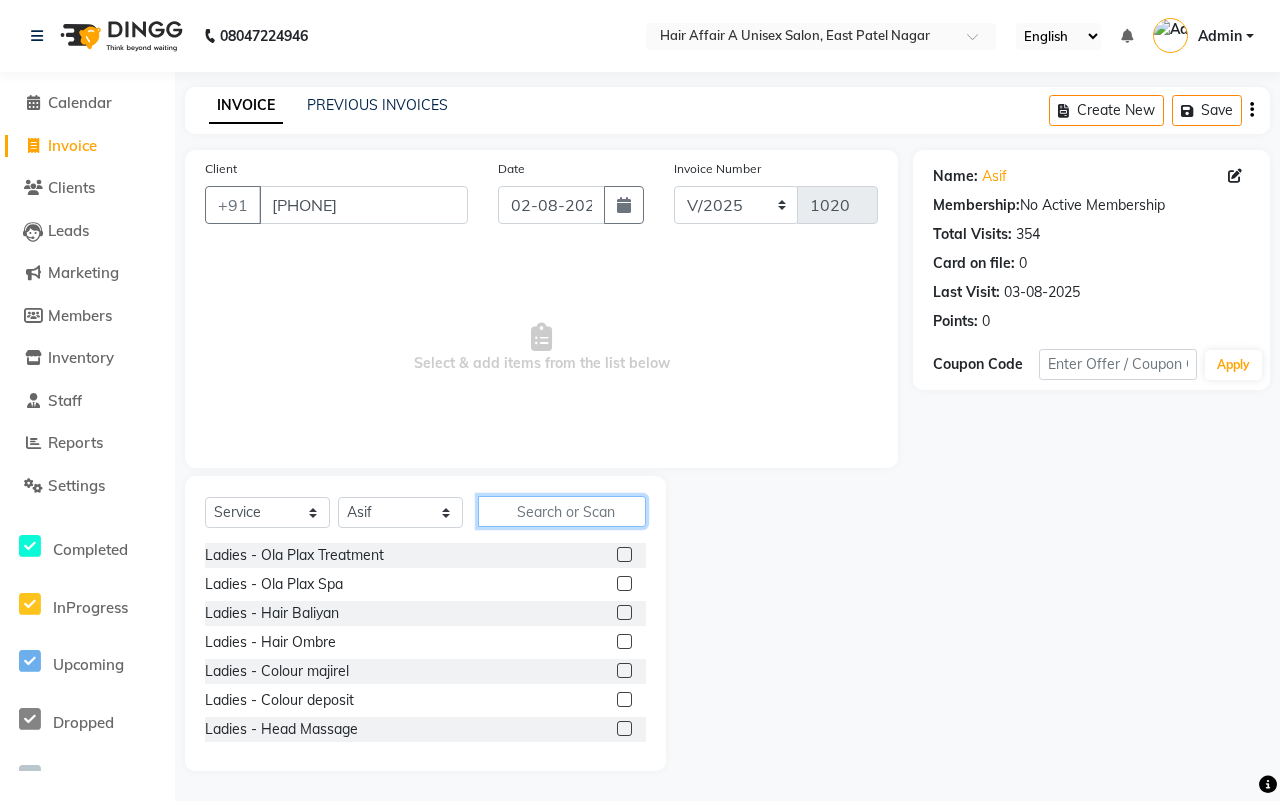 click 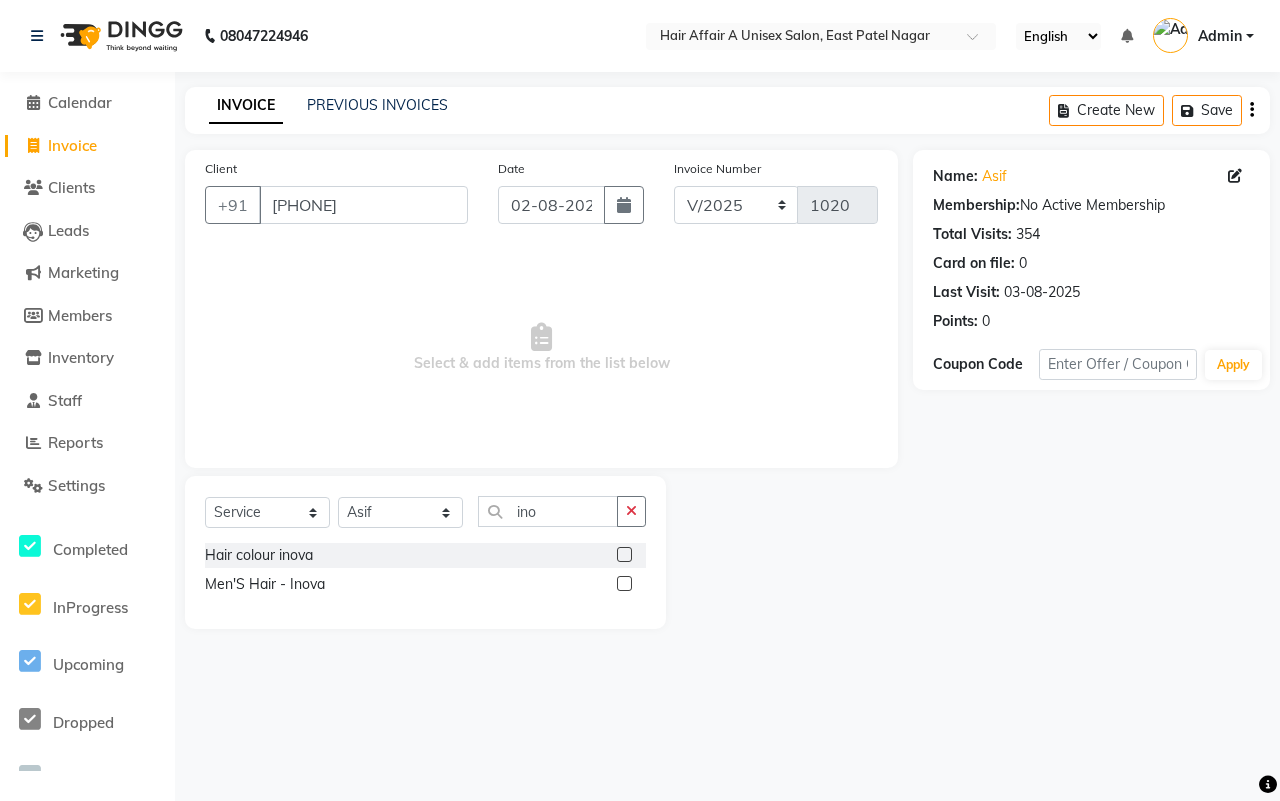 click 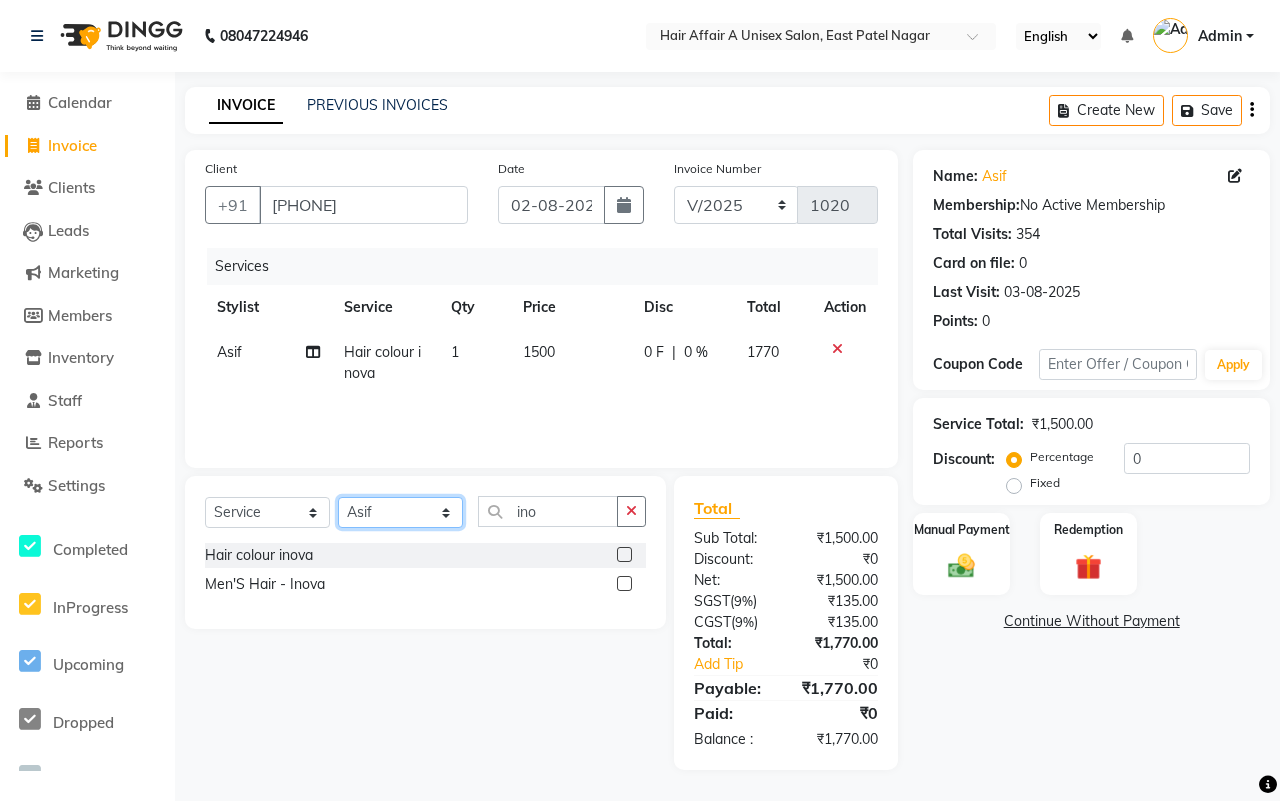 click on "Select Stylist [NAME] [NAME] [NAME] [NAME] [NAME] [NAME] [NAME] [NAME] [NAME] [NAME] [NAME] [NAME]" 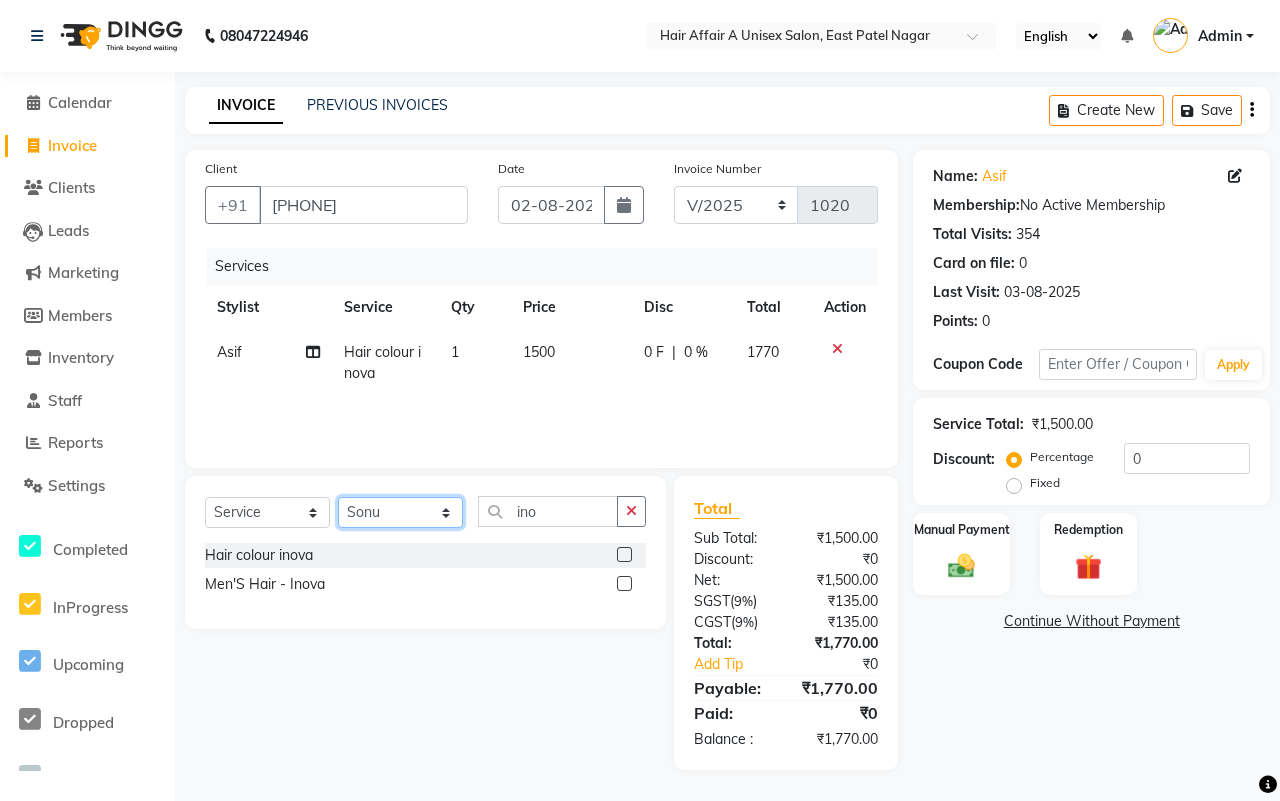 click on "Select Stylist [NAME] [NAME] [NAME] [NAME] [NAME] [NAME] [NAME] [NAME] [NAME] [NAME] [NAME] [NAME]" 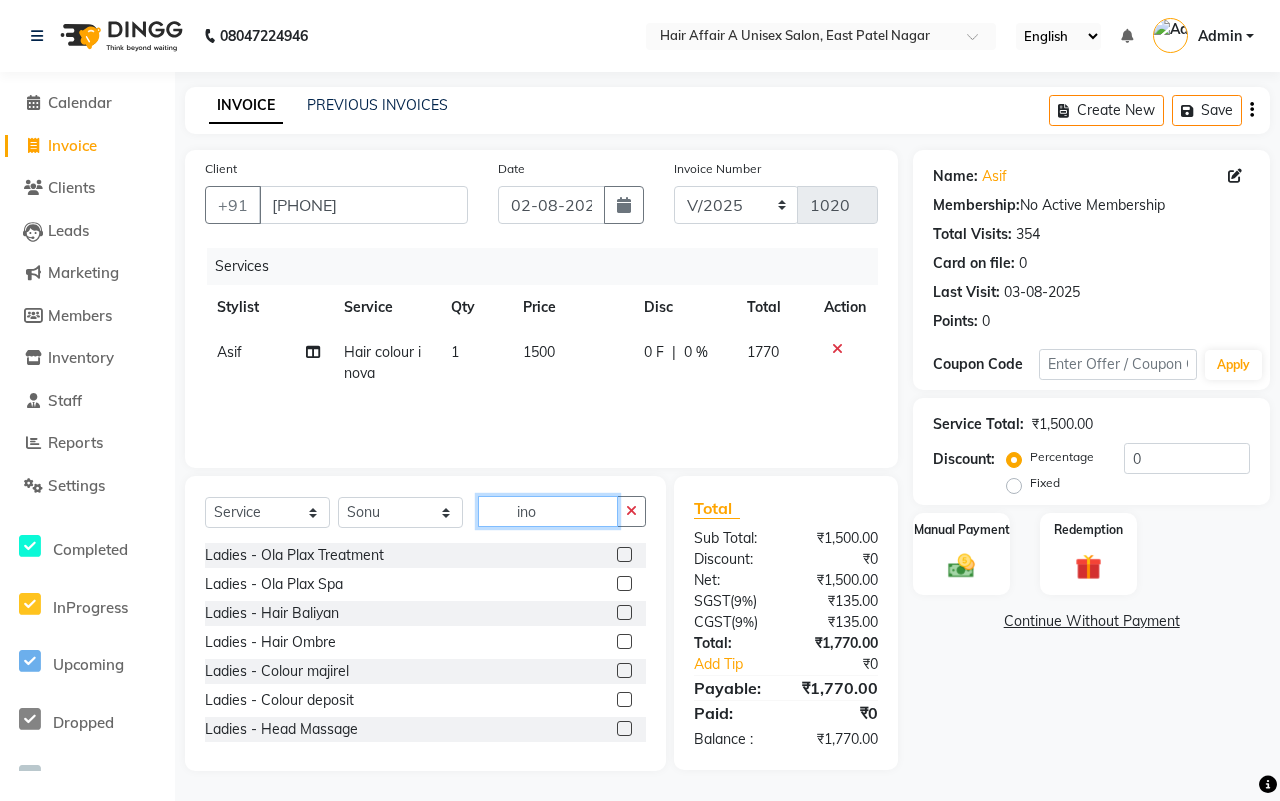 click on "ino" 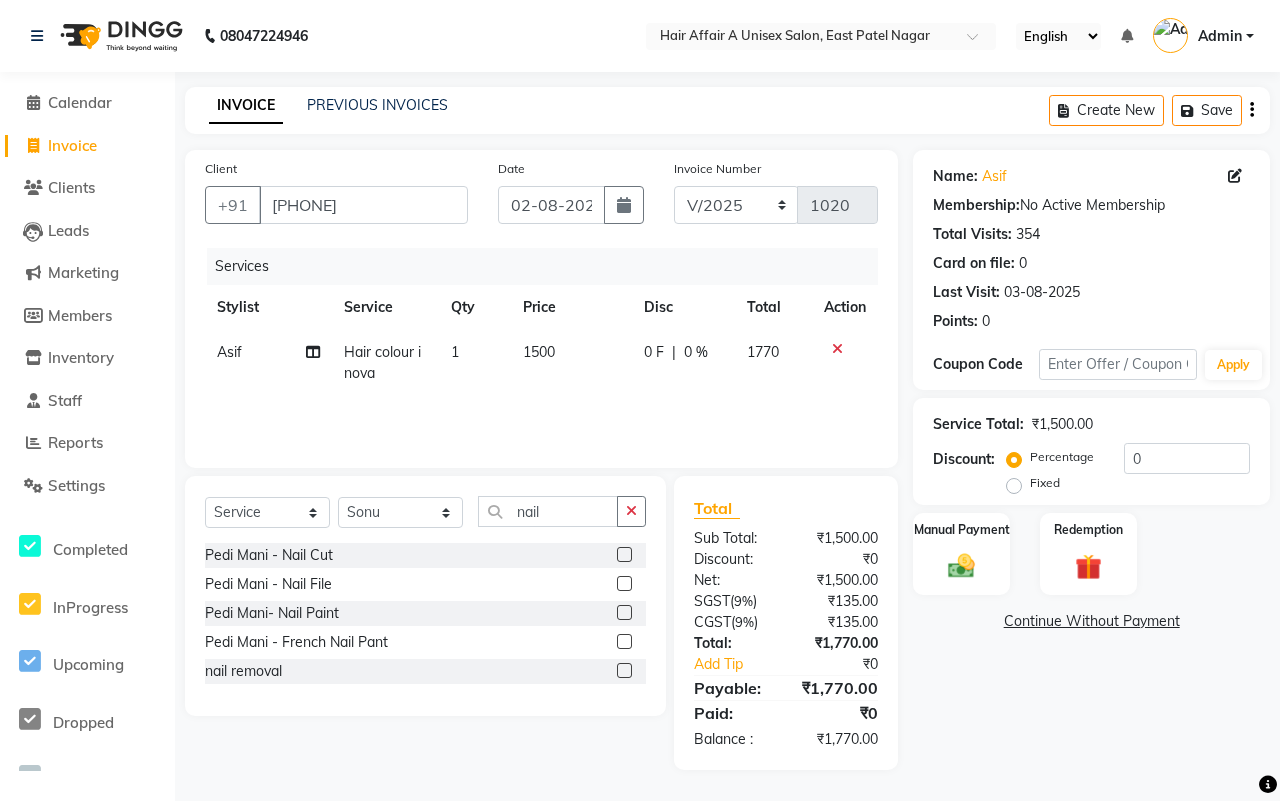 click 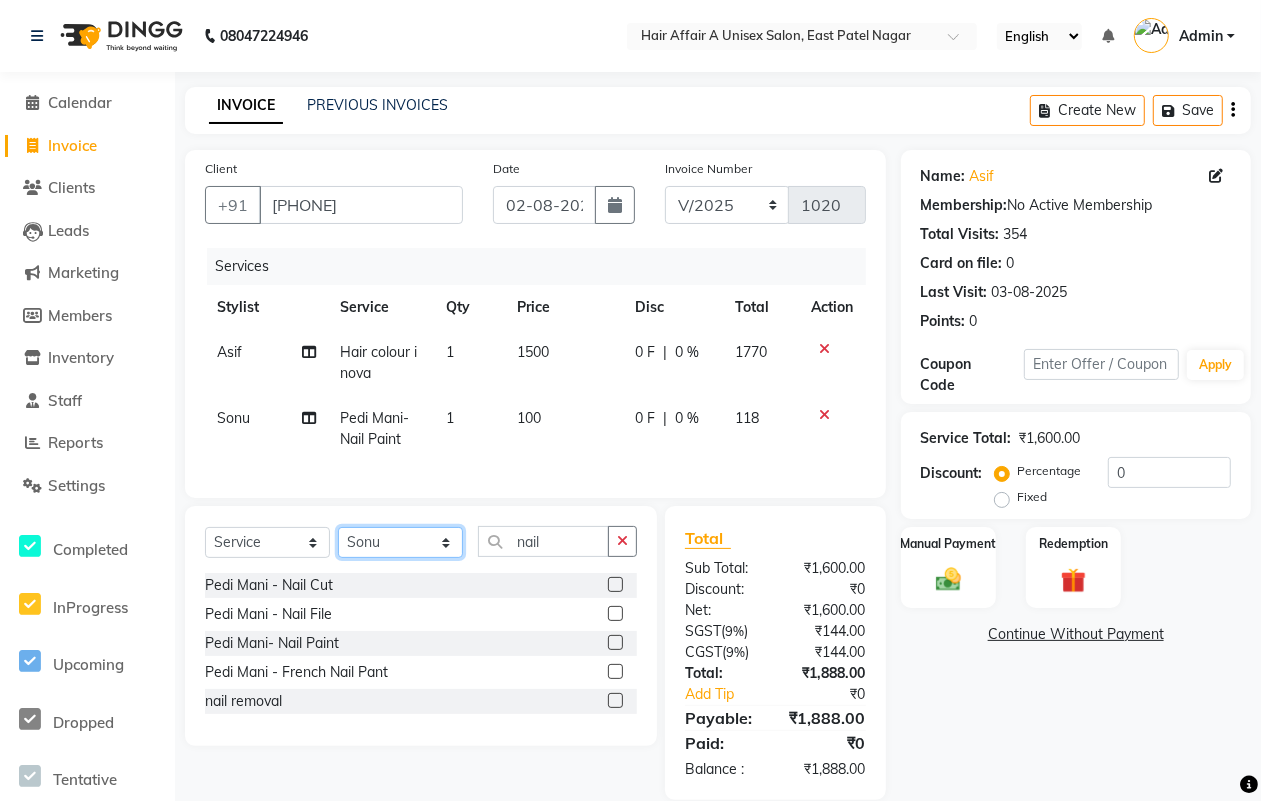 click on "Select Stylist [NAME] [NAME] [NAME] [NAME] [NAME] [NAME] [NAME] [NAME] [NAME] [NAME] [NAME] [NAME]" 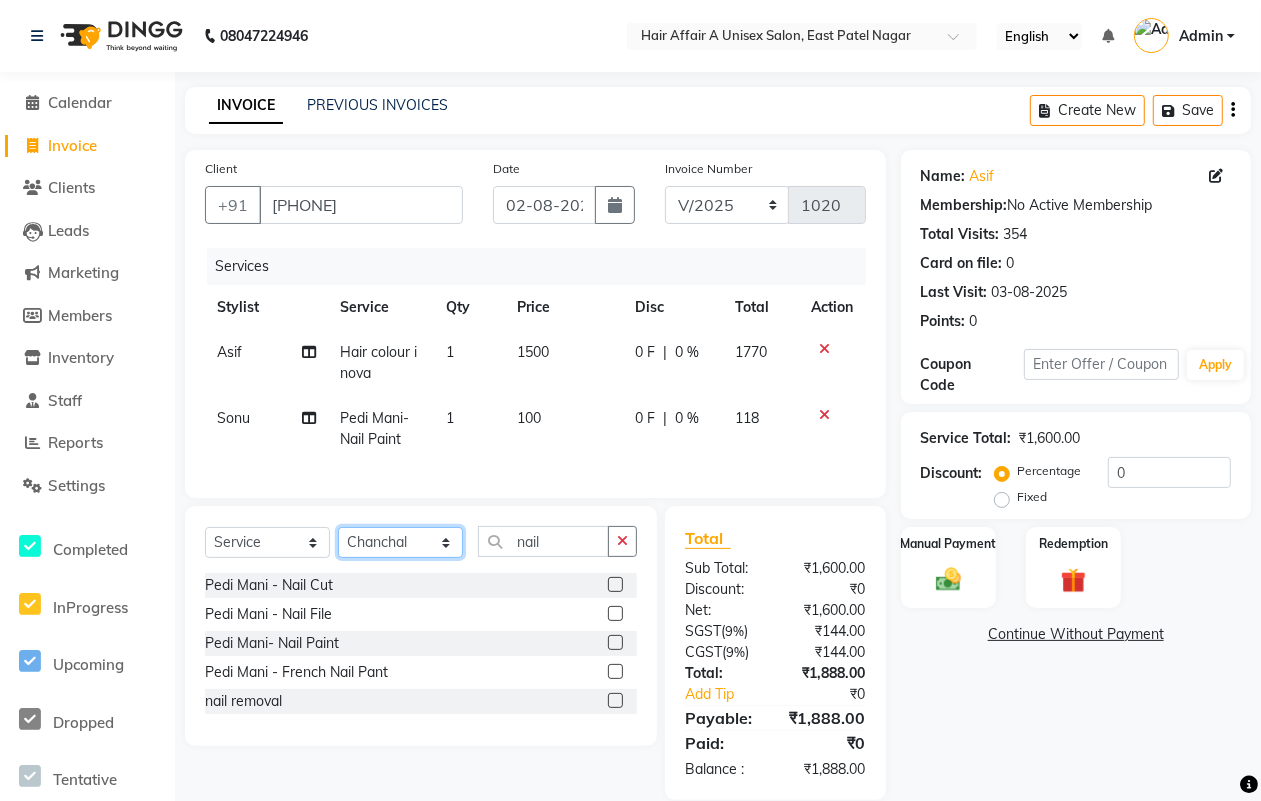 click on "Select Stylist [NAME] [NAME] [NAME] [NAME] [NAME] [NAME] [NAME] [NAME] [NAME] [NAME] [NAME] [NAME]" 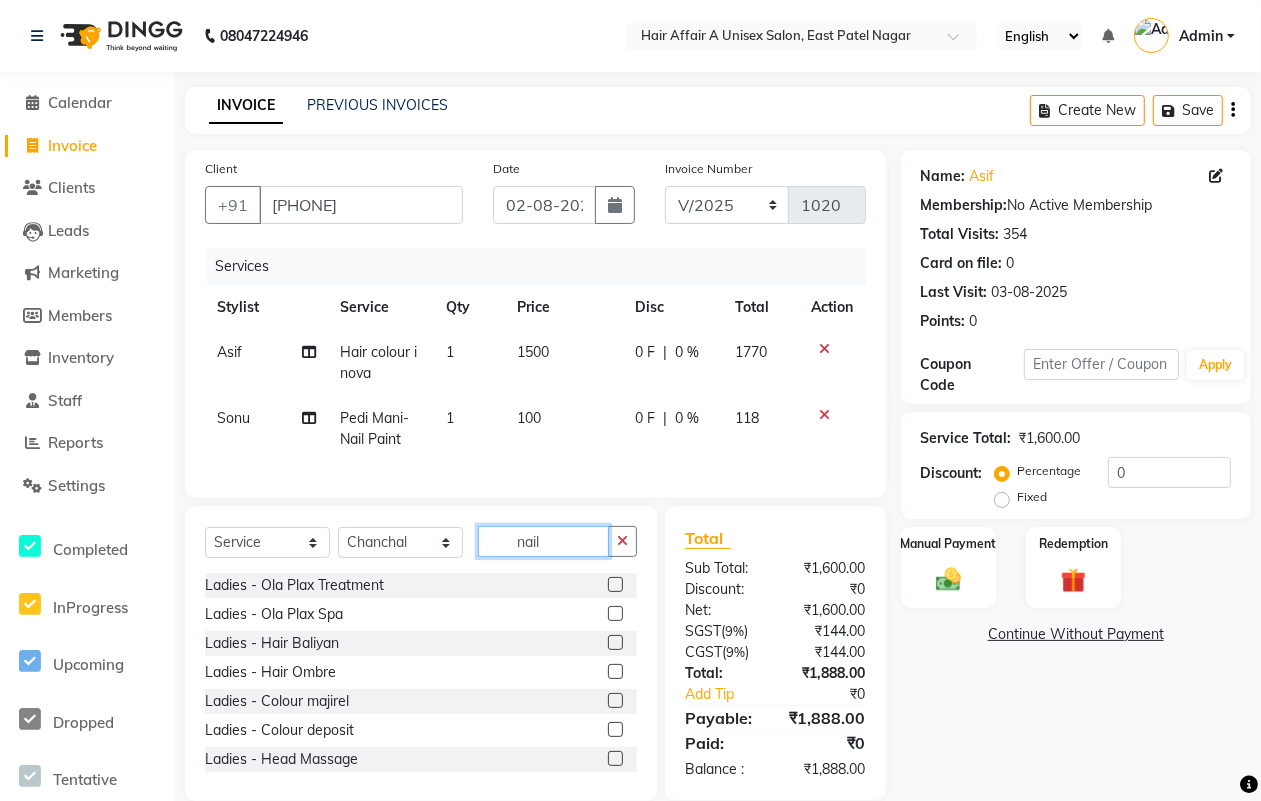 click on "nail" 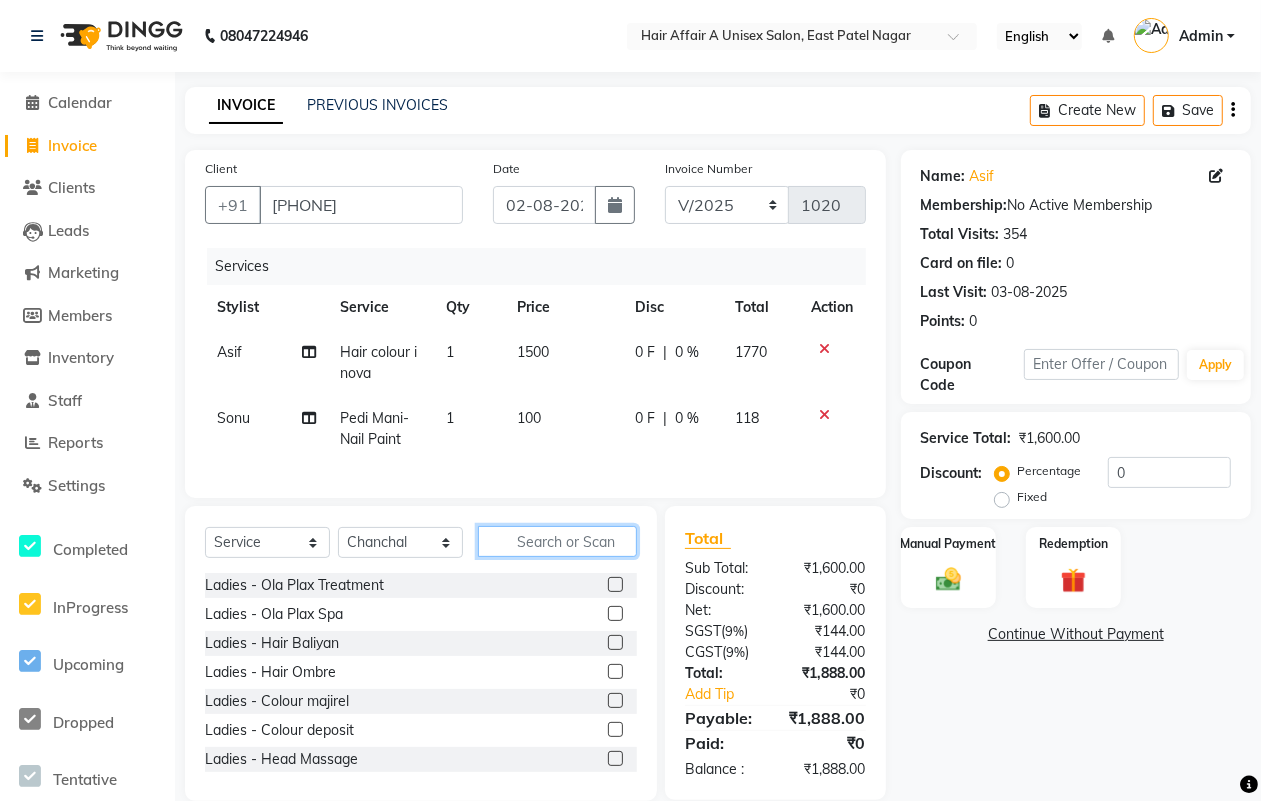 click 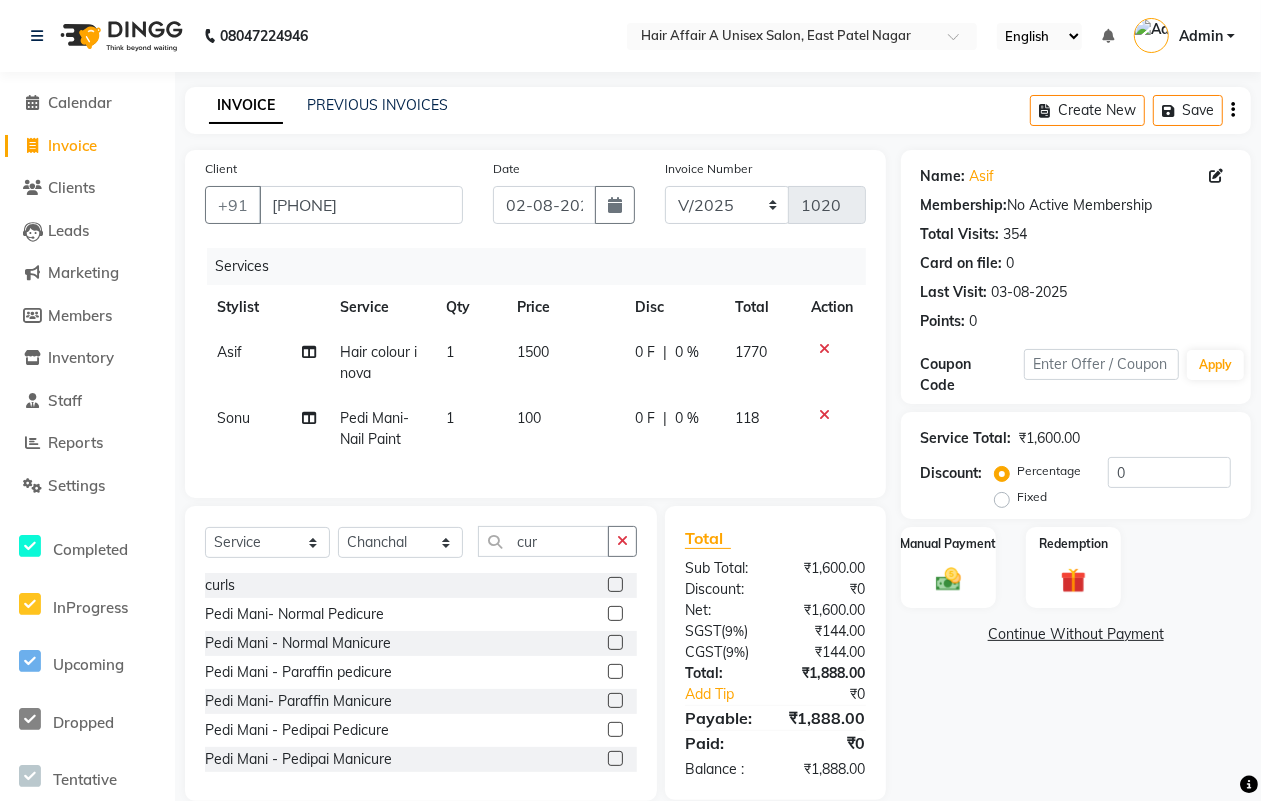 click 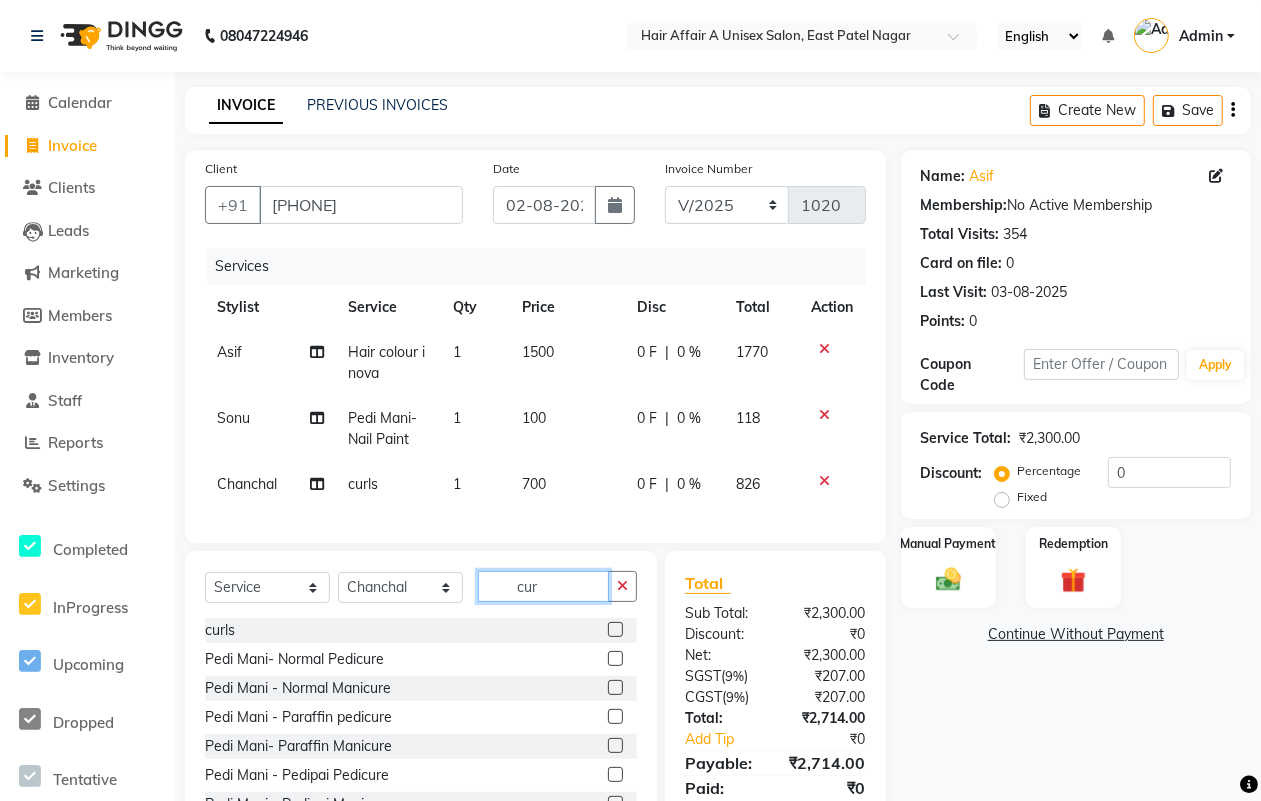 click on "cur" 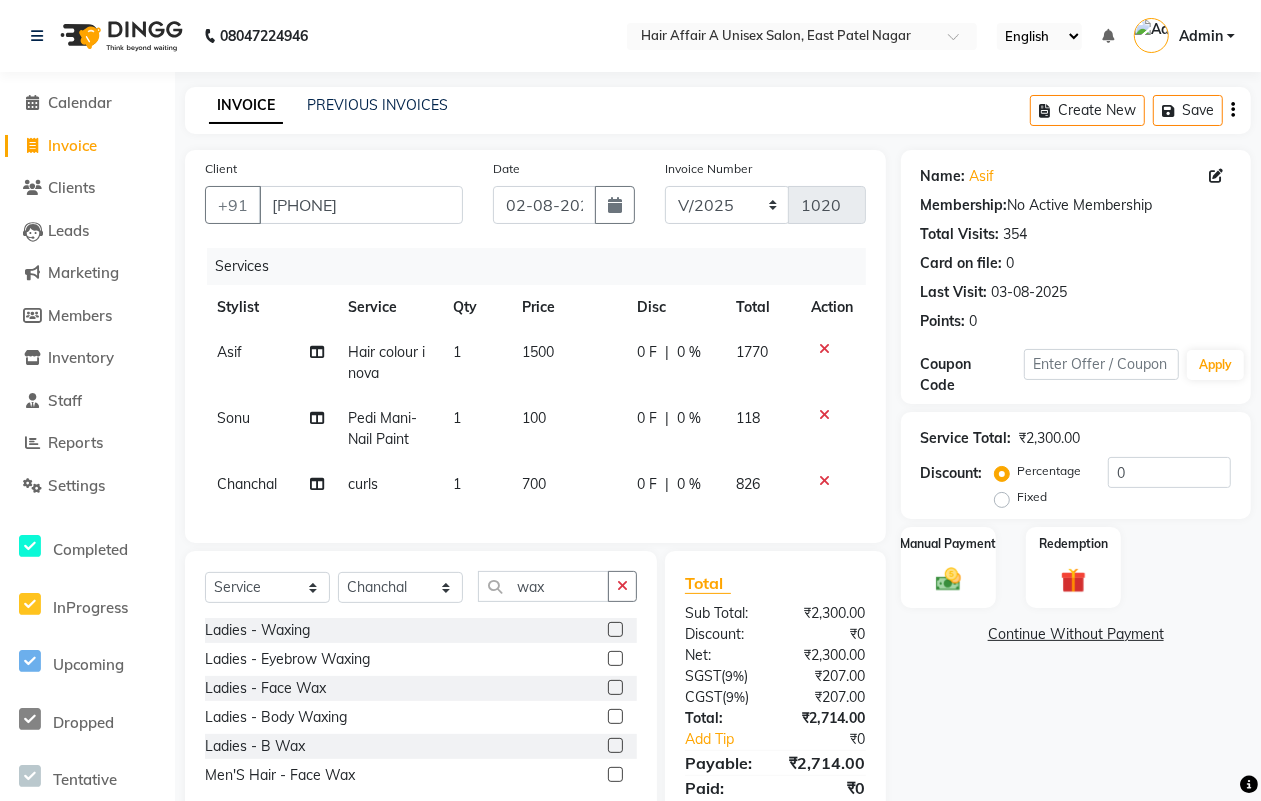click 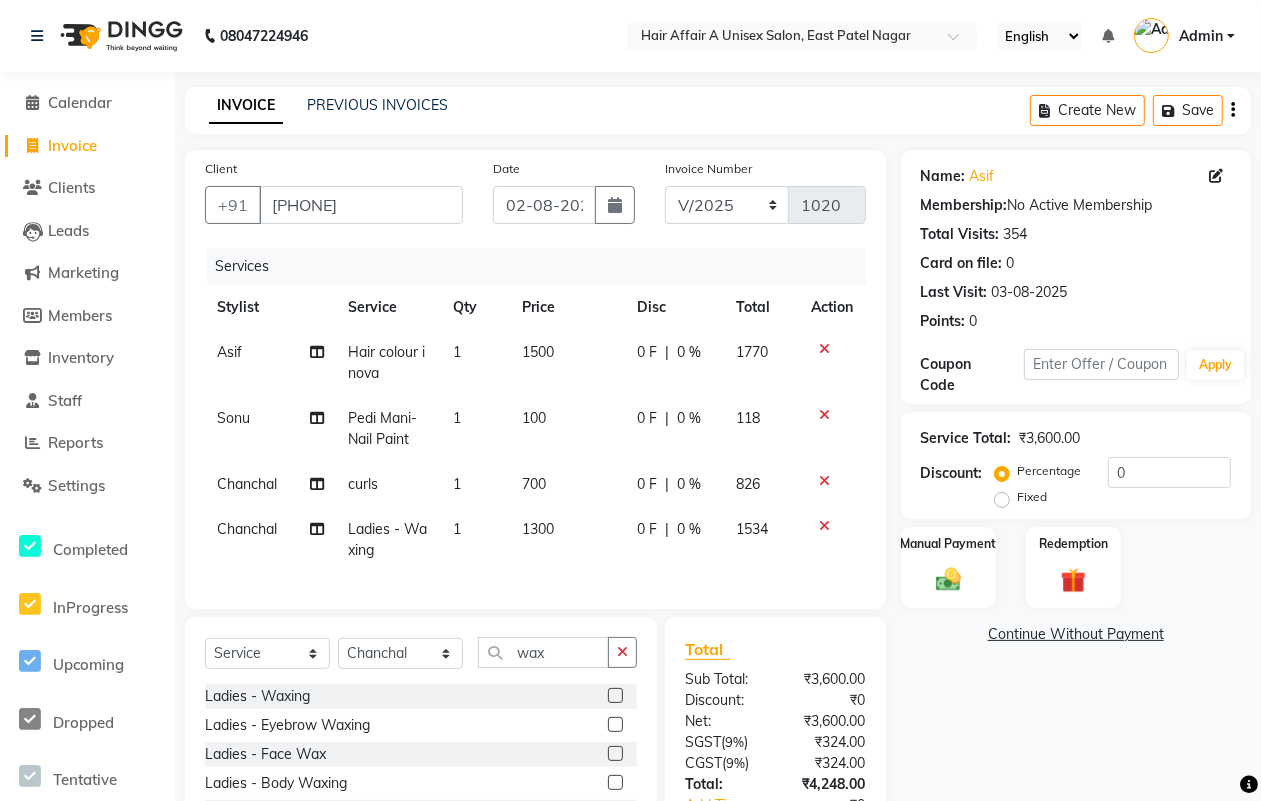 click on "1300" 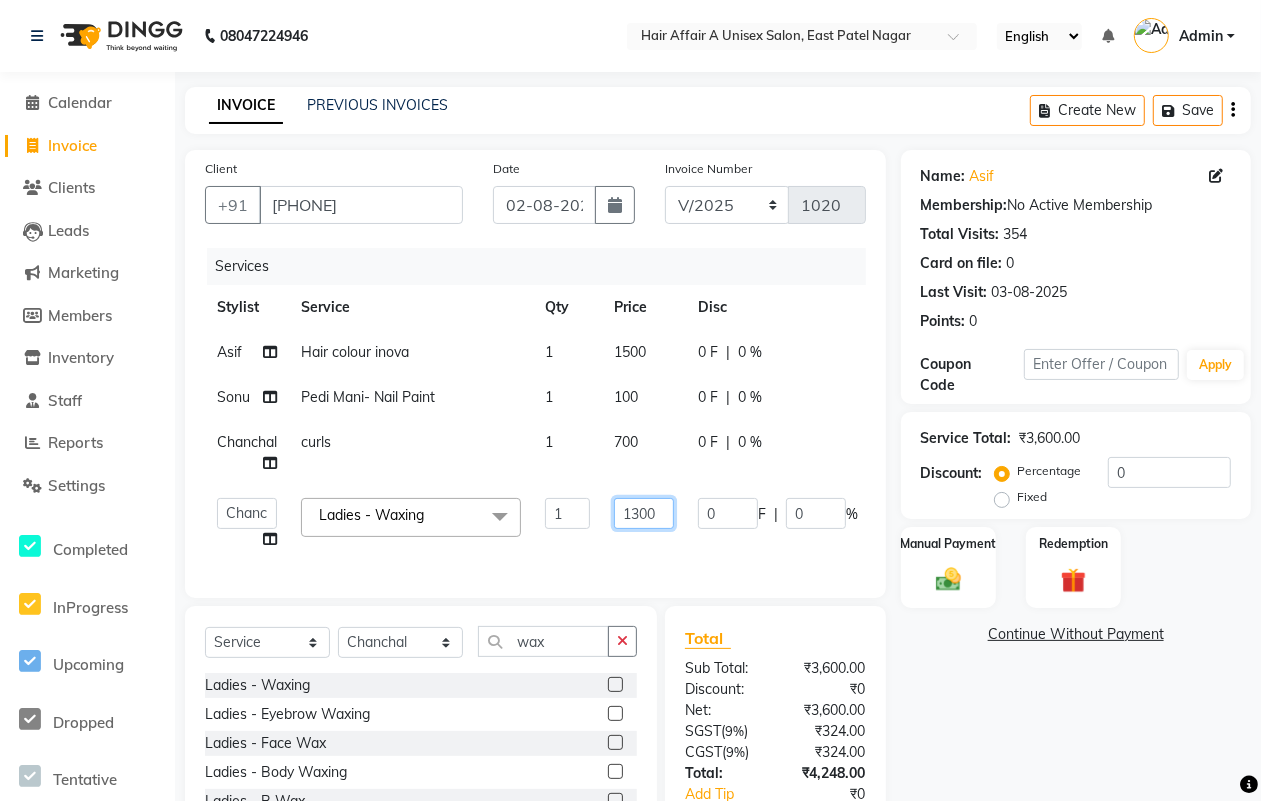 click on "1300" 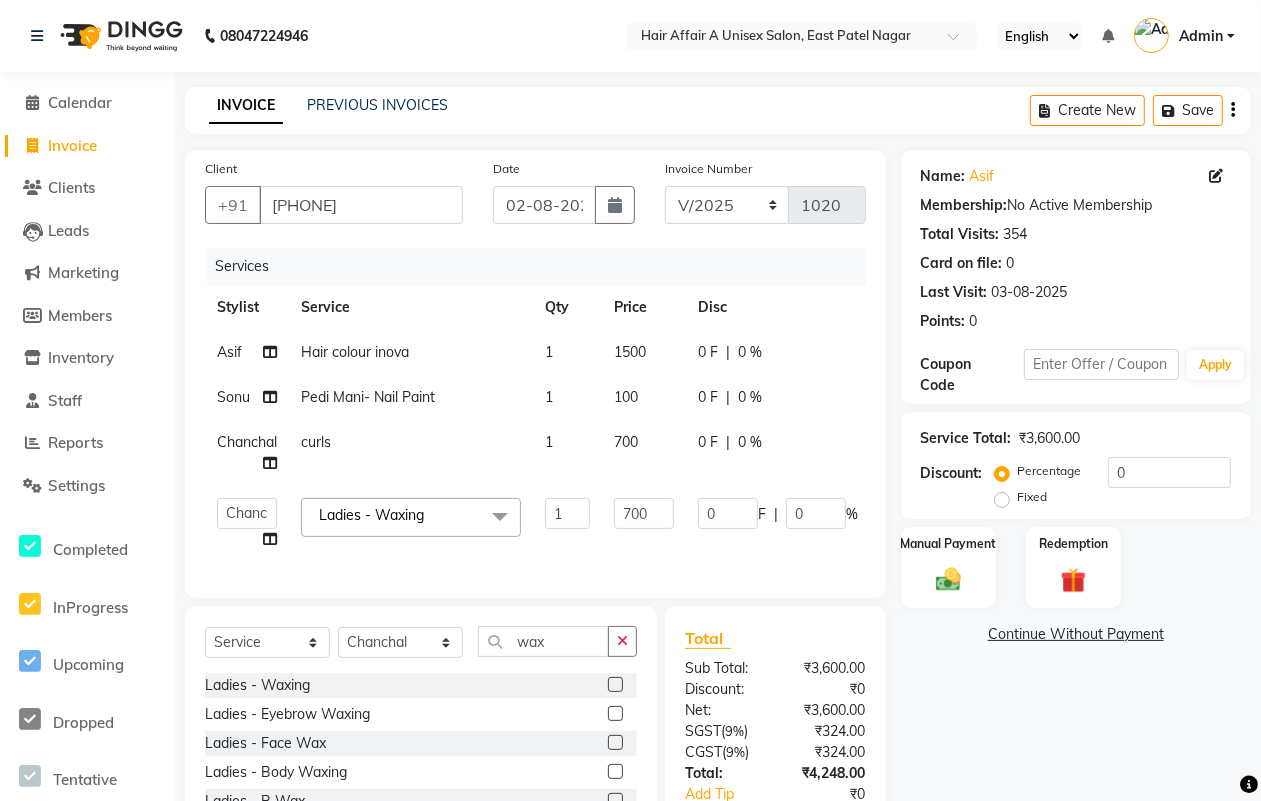 click on "Asif Hair colour inova 1 1500 0 F | 0 % 1770 Sonu Pedi Mani- Nail Paint 1 100 0 F | 0 % 118 Chanchal curls 1 700 0 F | 0 % 826  [NAME]   [NAME]   harsh   Ishu   Kajal   Kunal   Neeraj   Nitin   Sheena   Sonu   Vikas   Waseem  Ladies - Waxing  x Ladies - Ola Plax Treatment Ladies - Ola Plax Spa Ladies - Hair Baliyan Ladies - Hair Ombre Ladies - Colour majirel Ladies - Colour deposit  Ladies - Head Massage Ladies - Waxing Ladies - Facial Ladies - Bleach Ladies - Clean Up Ladies - Eye Brow Ladies - Eyebrow Waxing Ladies - Upperlips Ladies - Face Wax Ladies - Body Waxing Ladies - Body Bleach Ladies - Body Polishing Ladies - B Wax Ladies - Body Massage Ladies - D-Ten Ladies - 03+ Facial Ladies - Silk Berry Facial Ladies - Kanpeki Facial Ladies - Hand Bleach Ladies - Leg Bleach threading hair wash curls ironing Normal hair spa Hair colour inova dandruff treatment  deluxe hairspa hair styling Men - Sampling Men - Head Massage Men - Dry Head Massage Men - Hand Trimming Men - Hair Ironing Men'S Hair - Hair Cut 1 700" 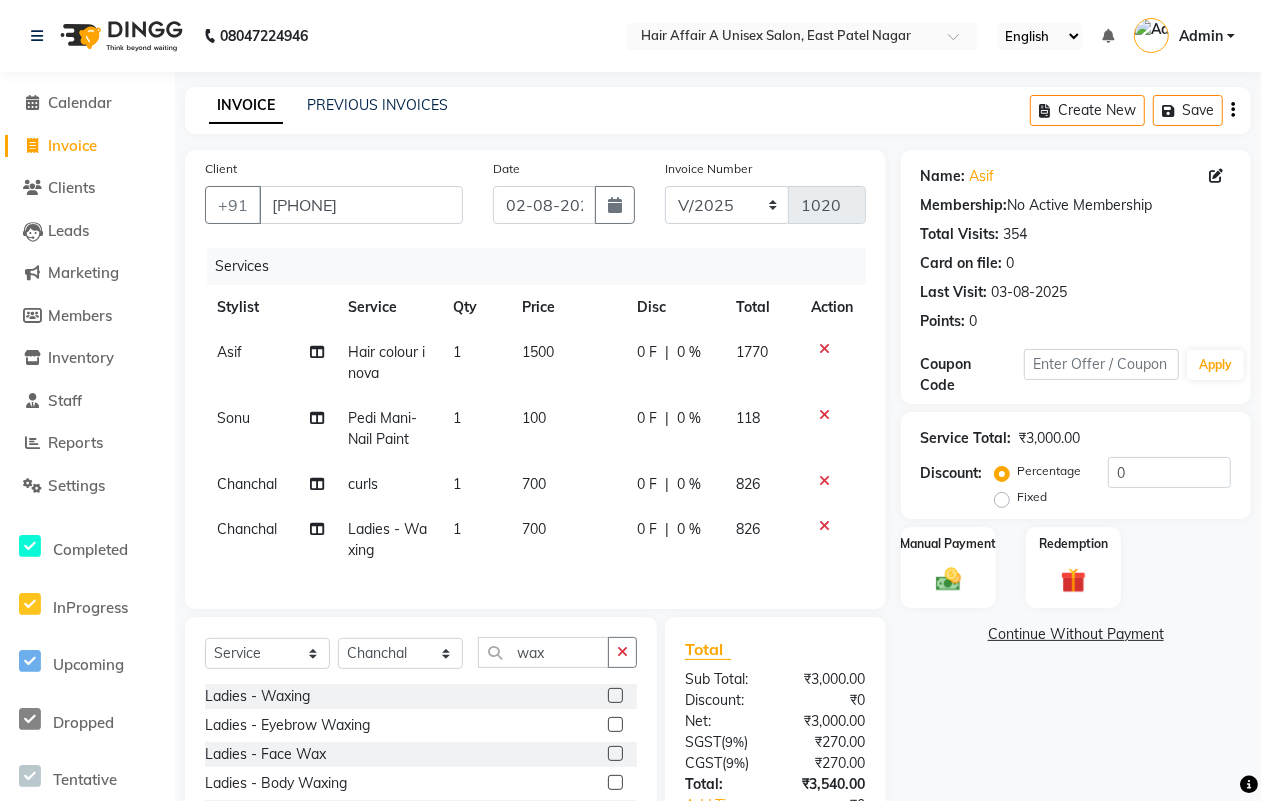 click on "700" 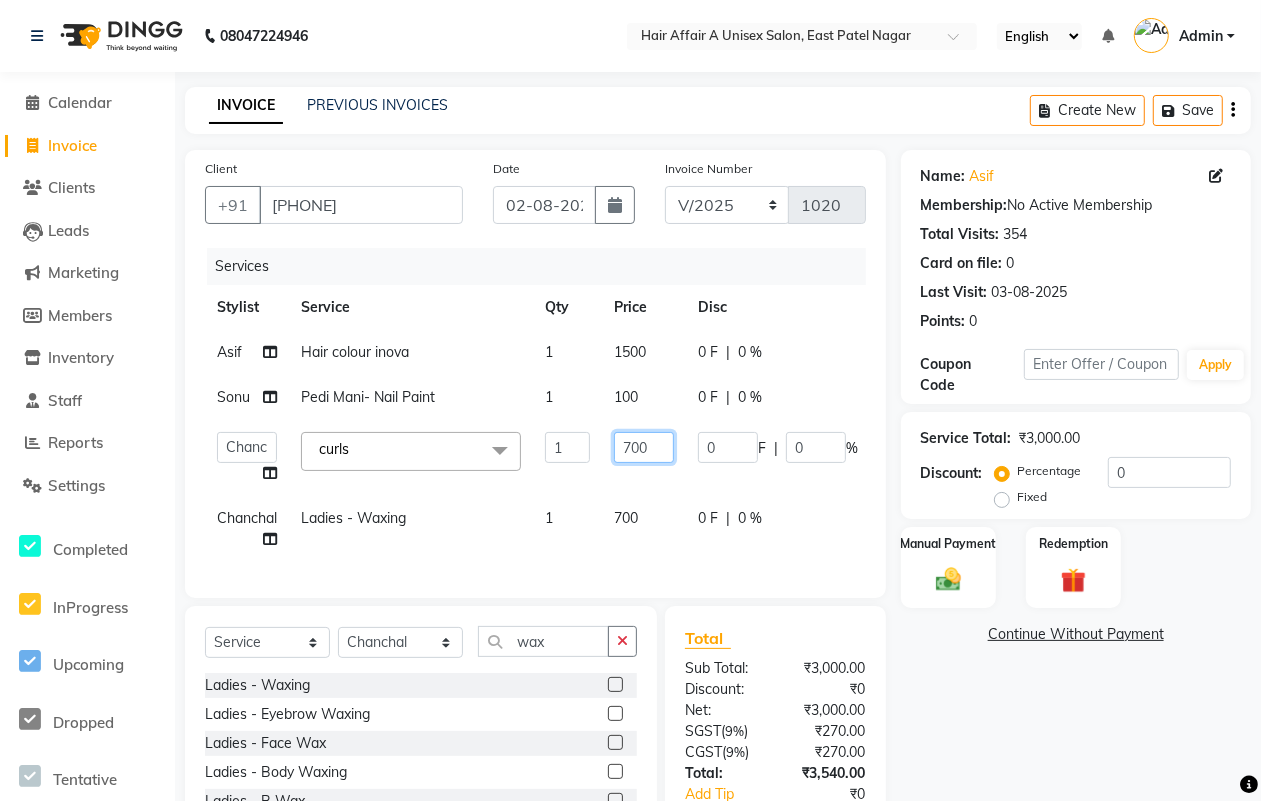 click on "700" 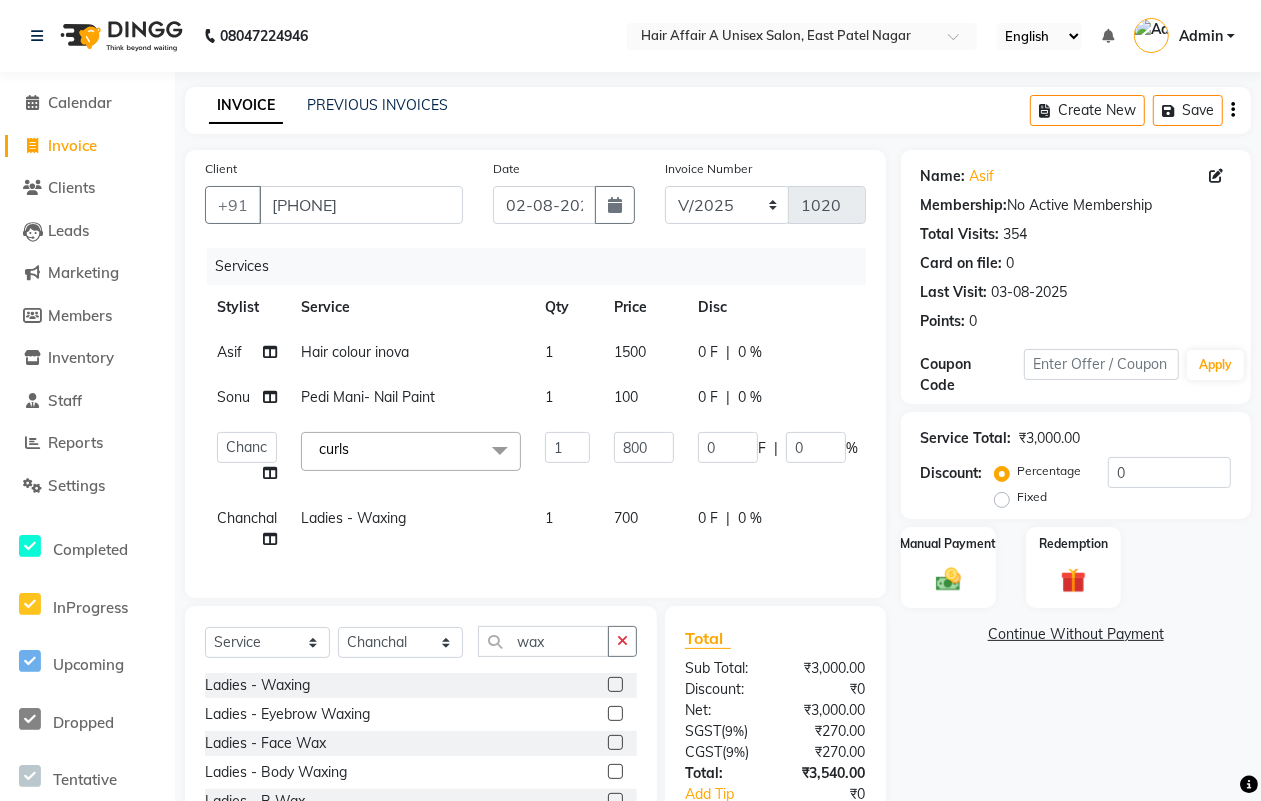 click on "100" 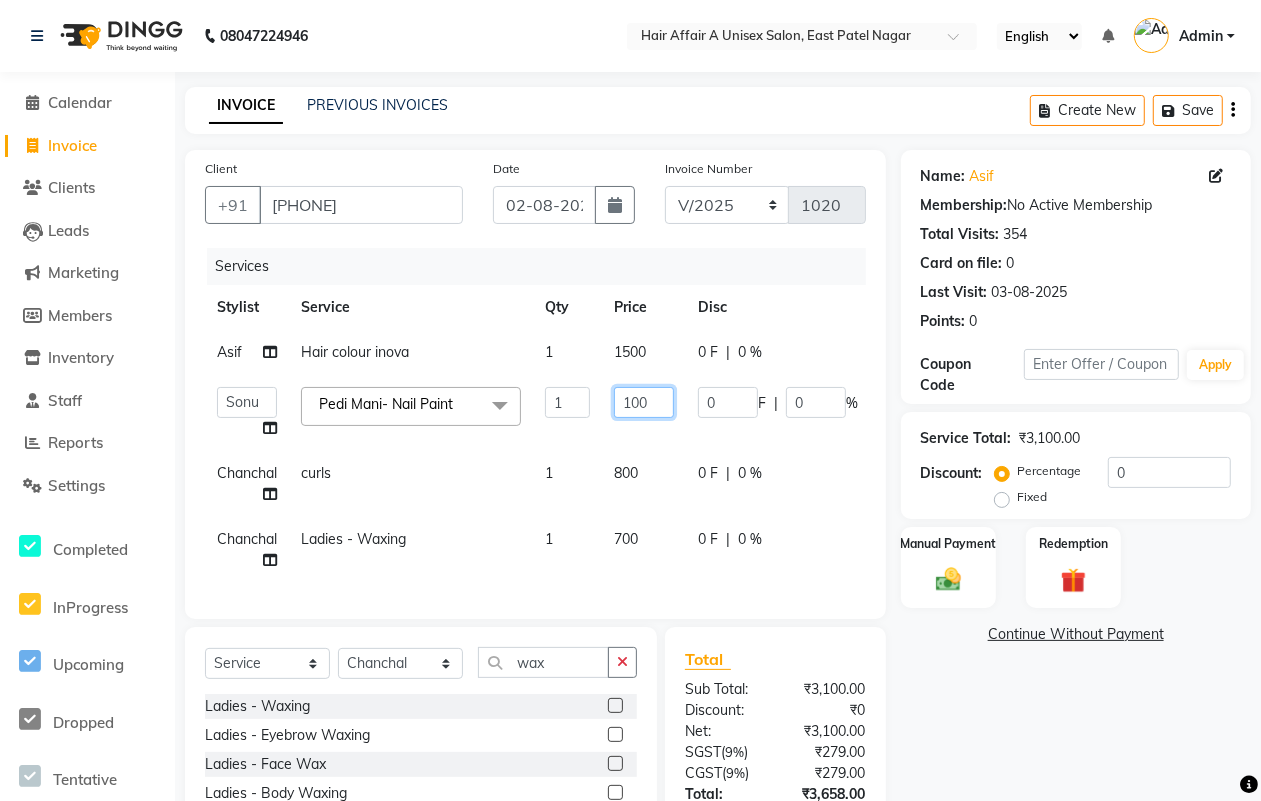 click on "100" 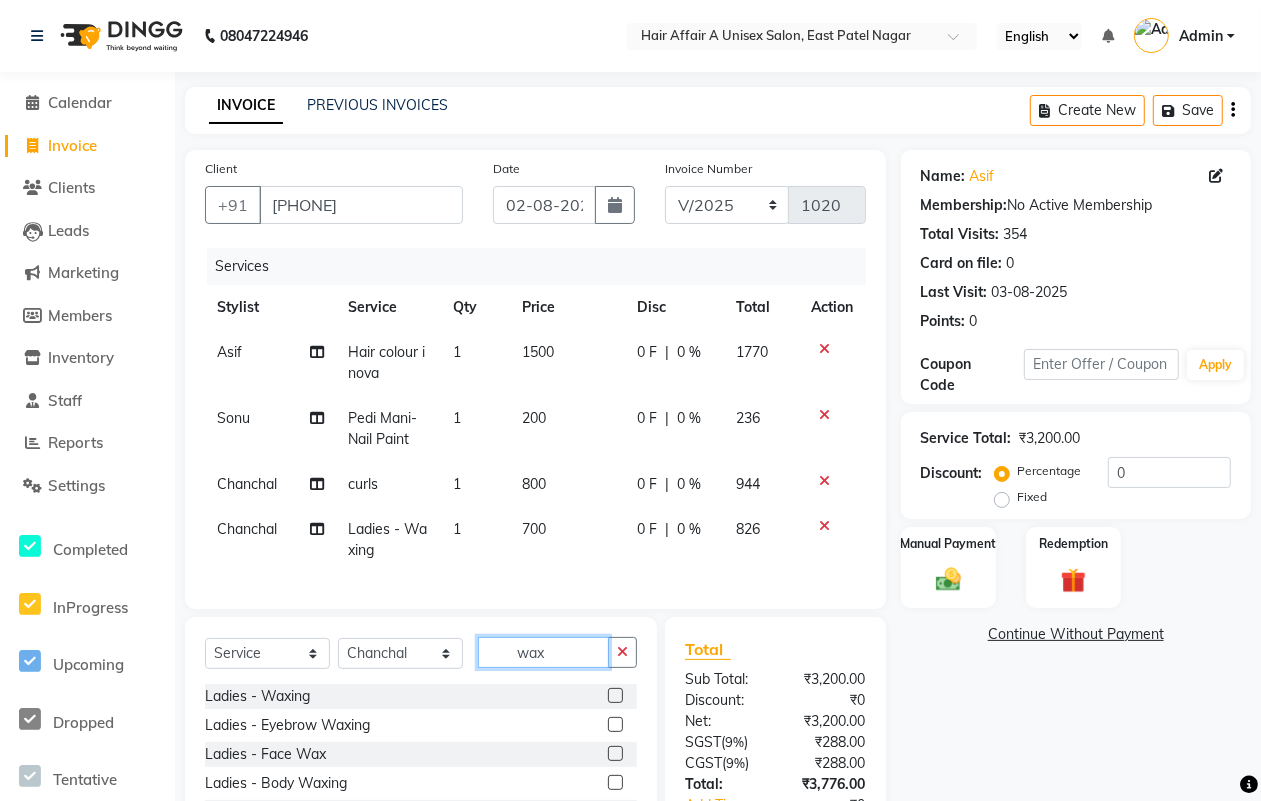 click on "wax" 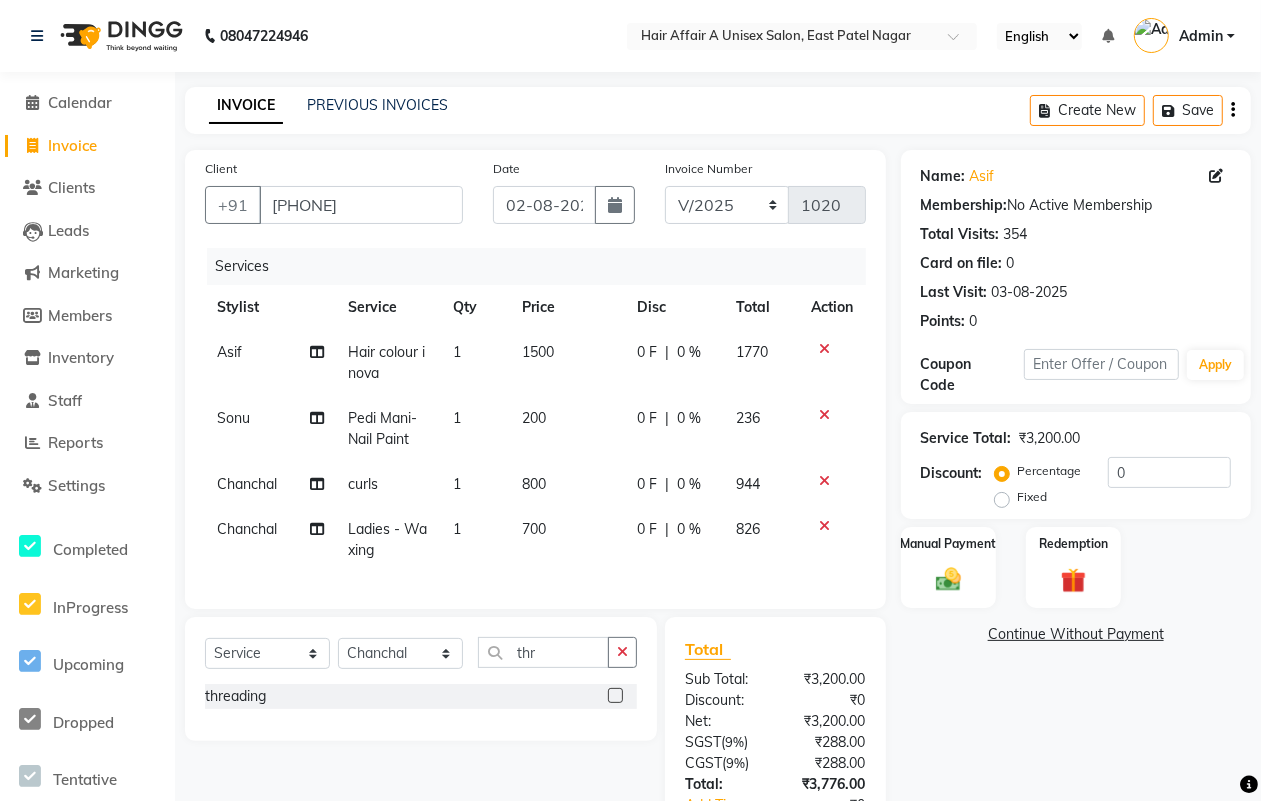 click 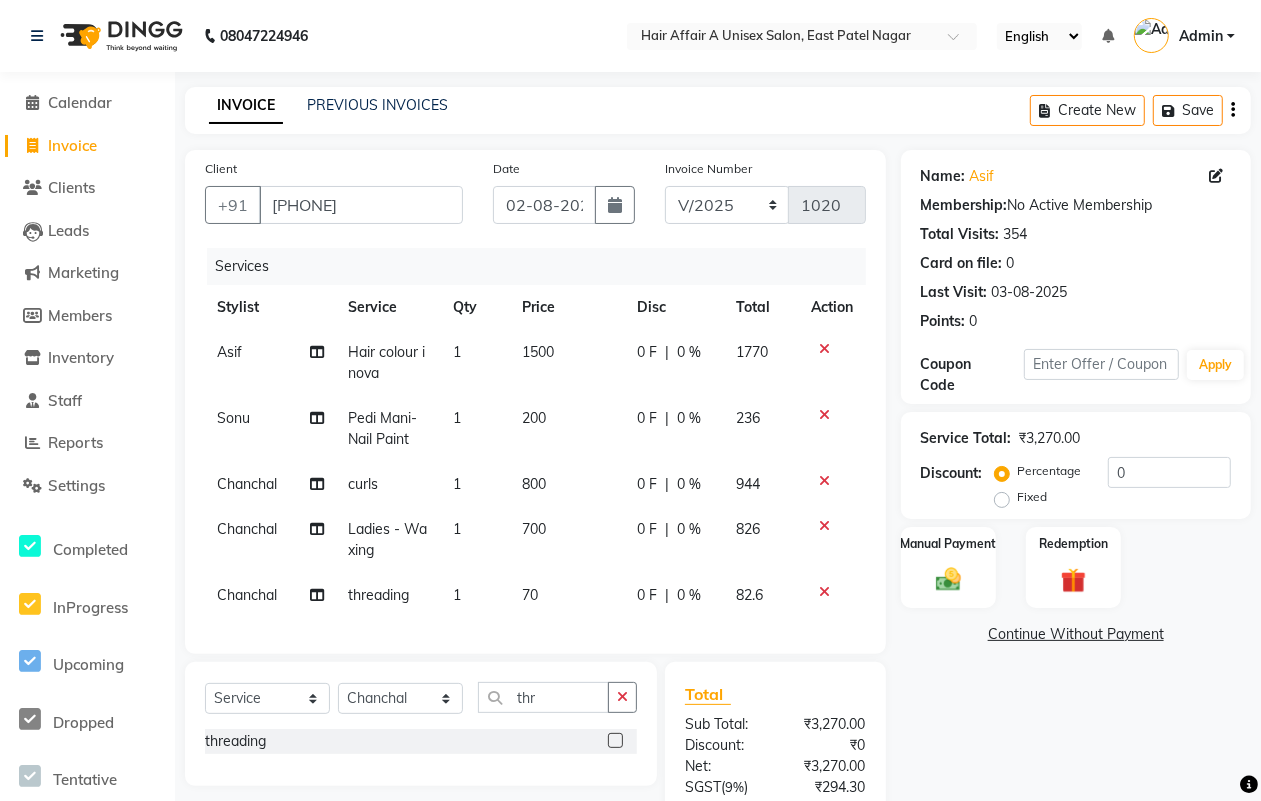 click on "70" 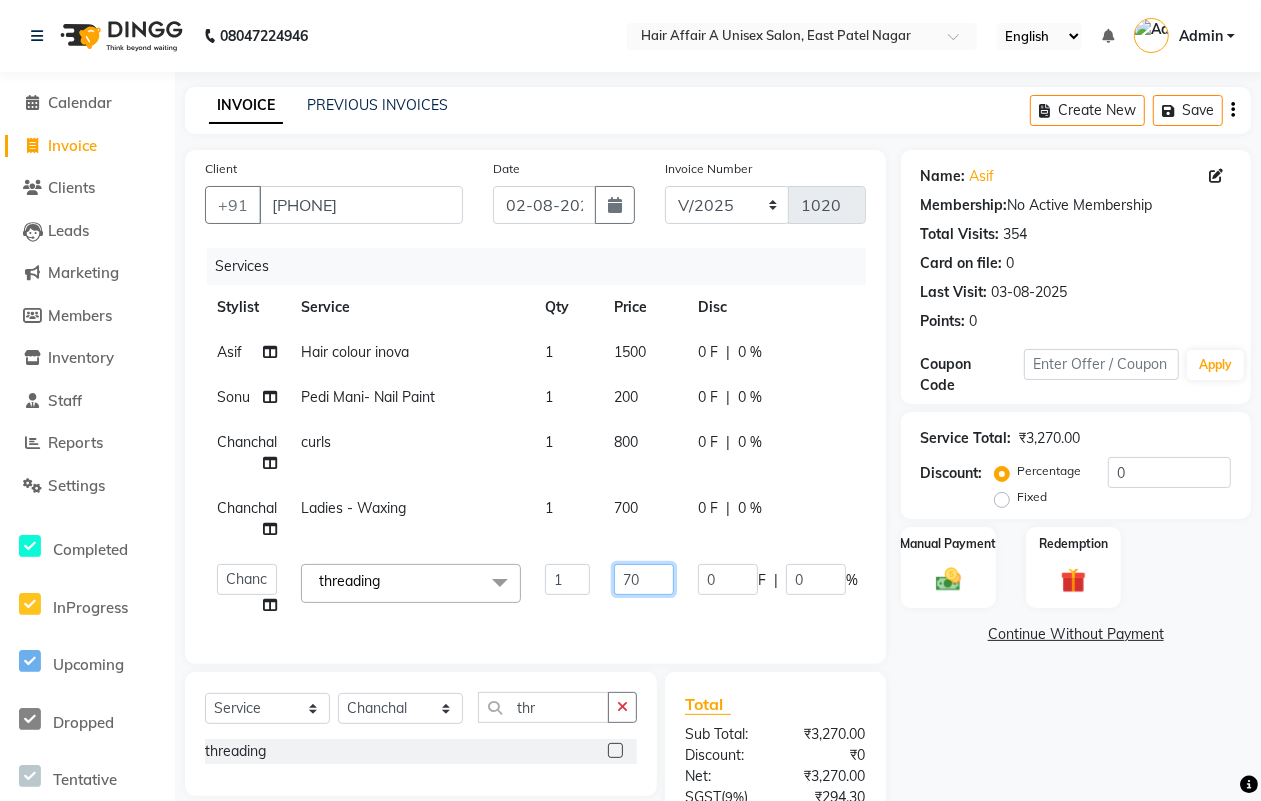 click on "70" 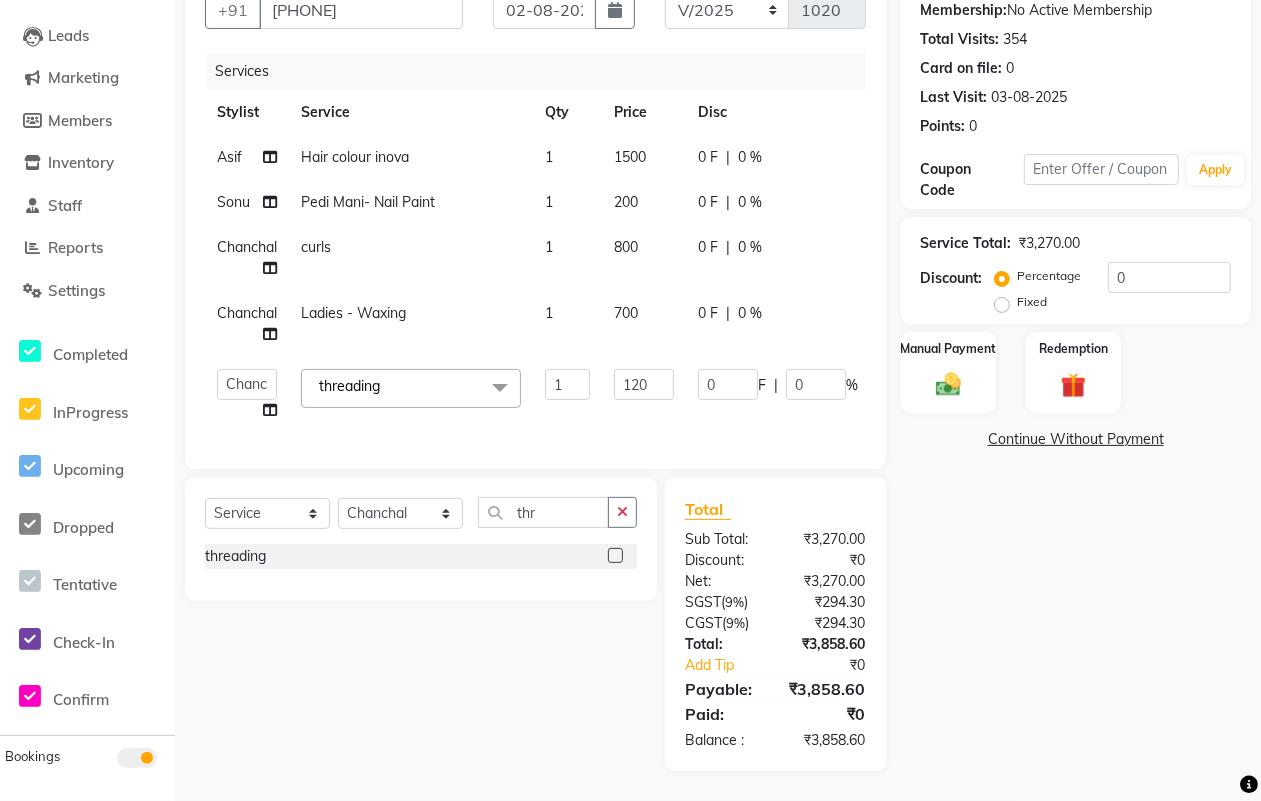 scroll, scrollTop: 203, scrollLeft: 0, axis: vertical 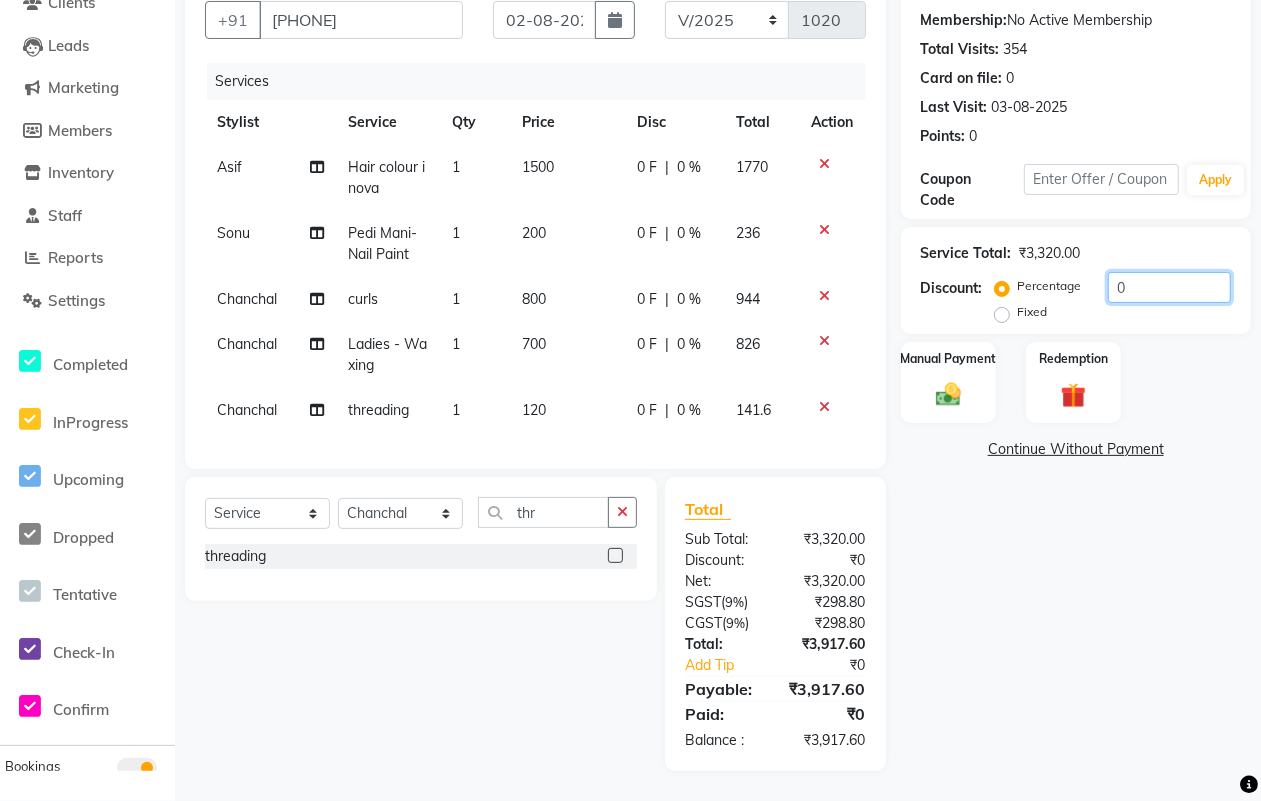 click on "0" 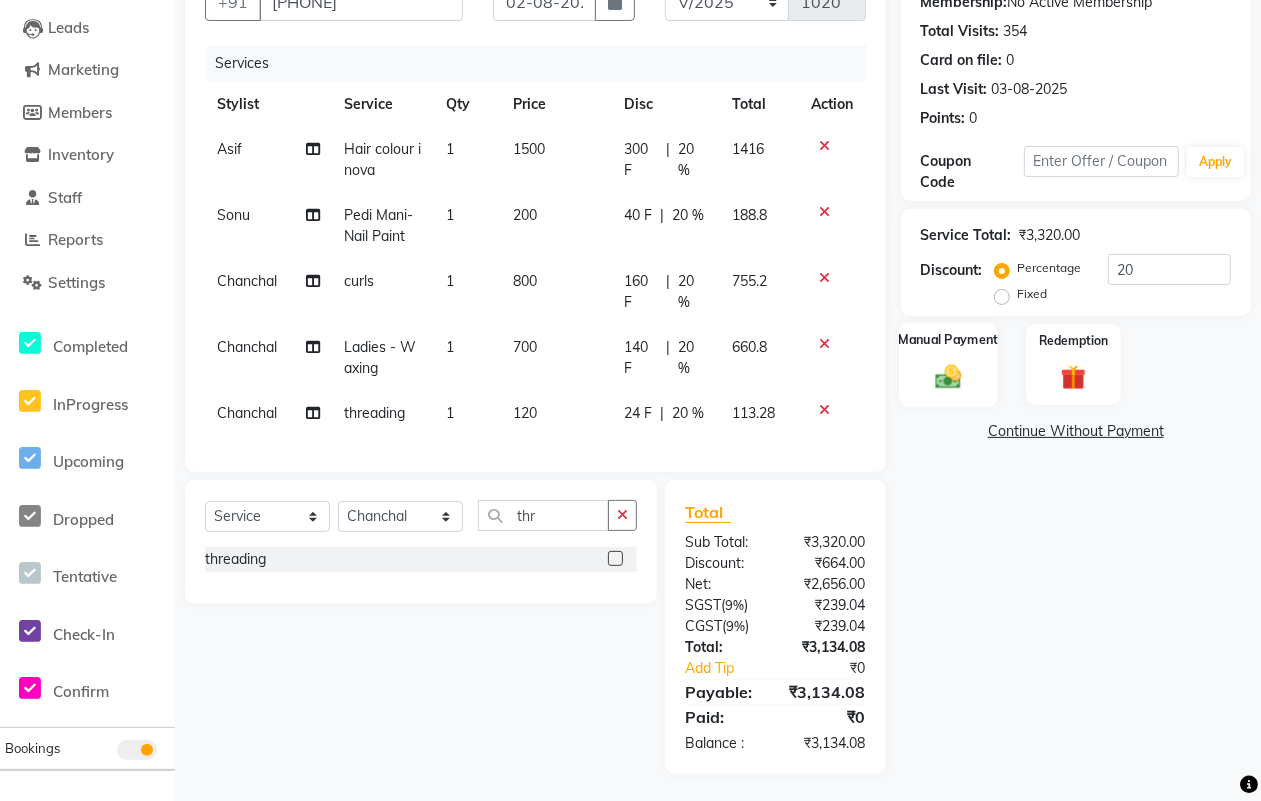click on "Manual Payment" 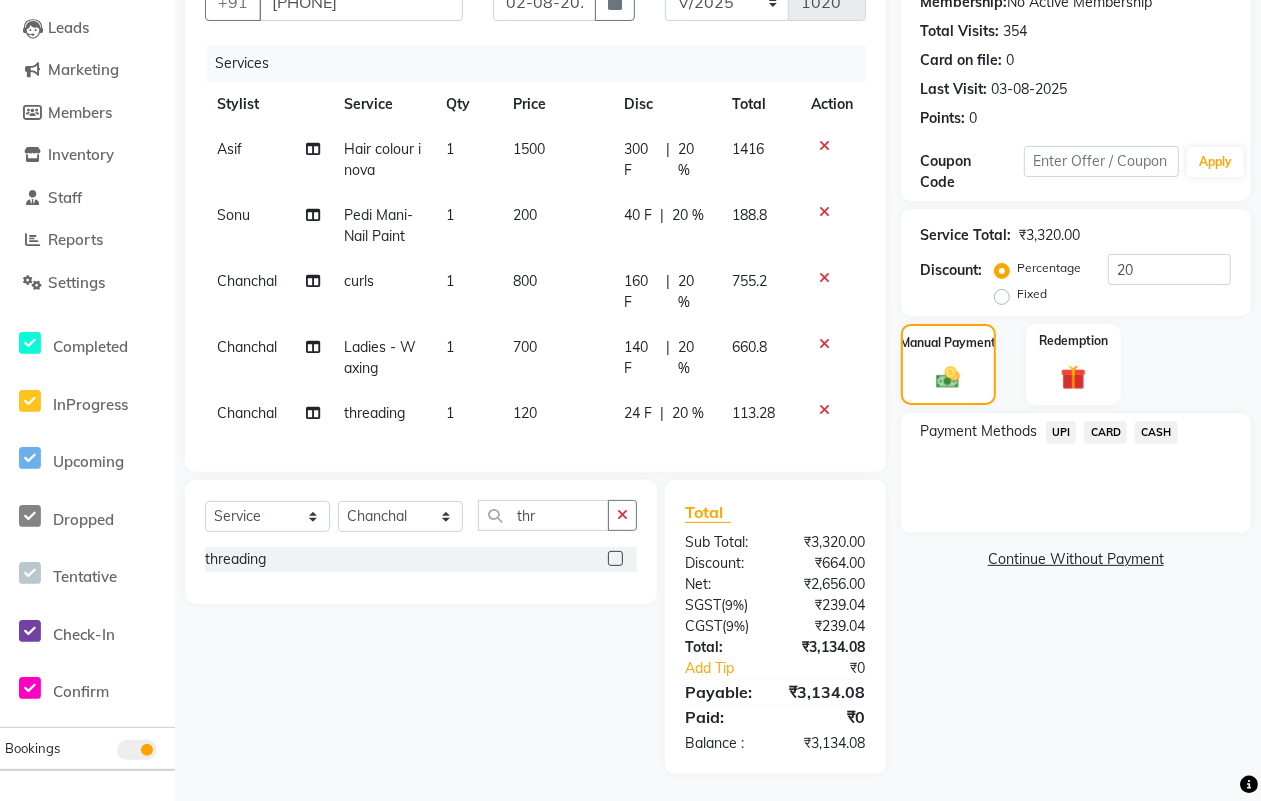 click on "CASH" 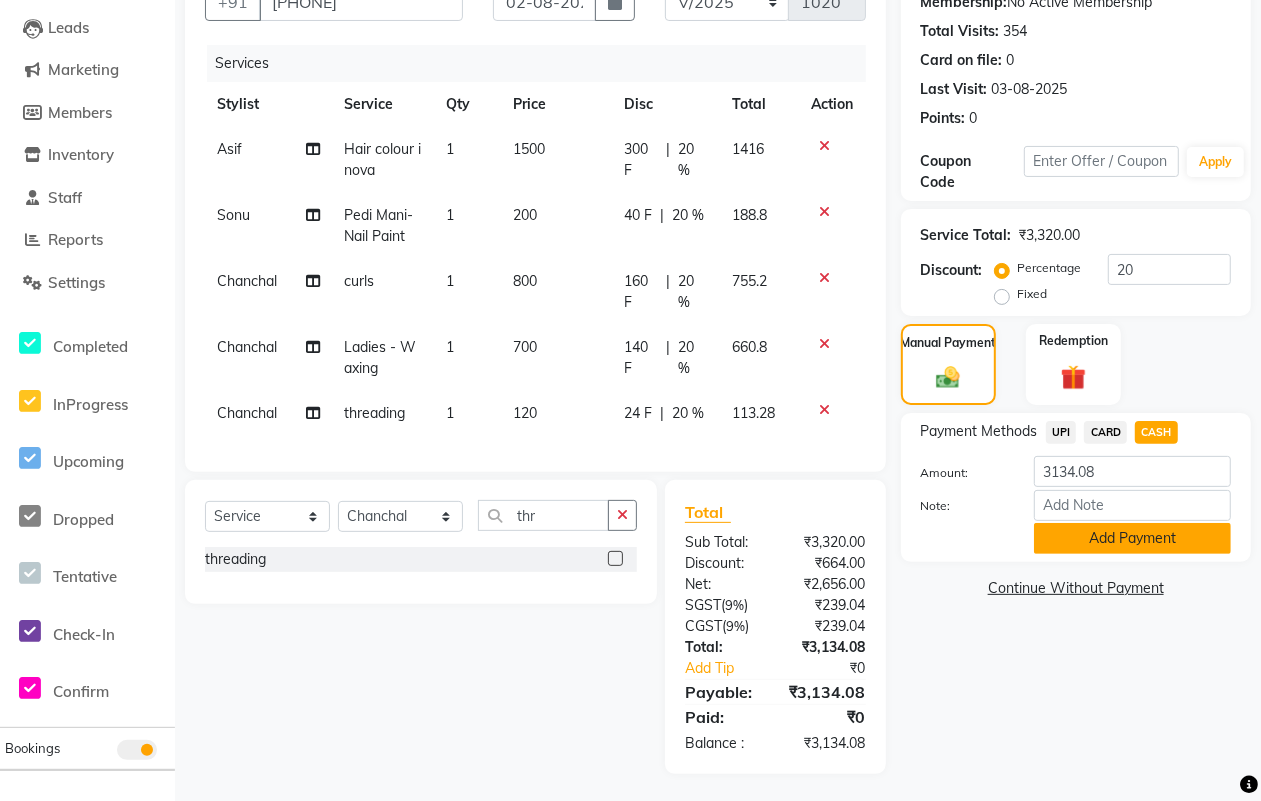 click on "Add Payment" 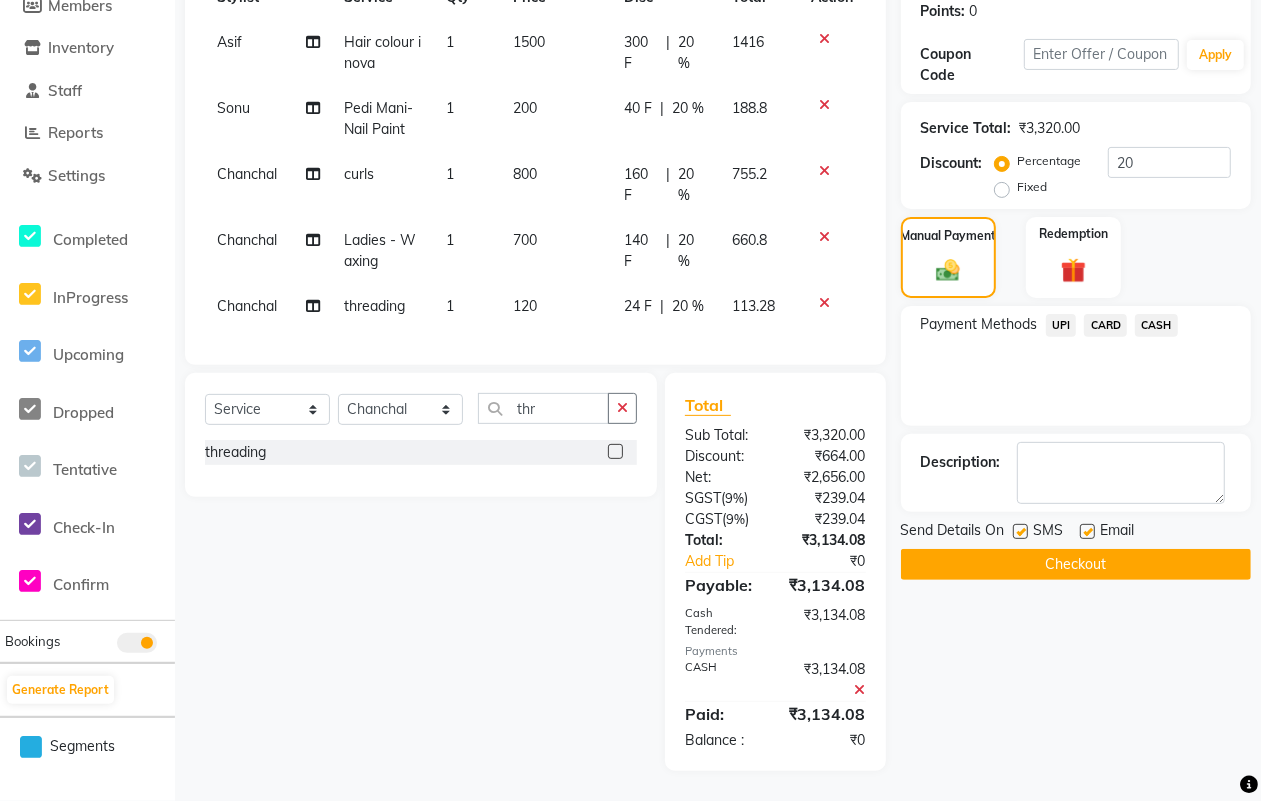 scroll, scrollTop: 328, scrollLeft: 0, axis: vertical 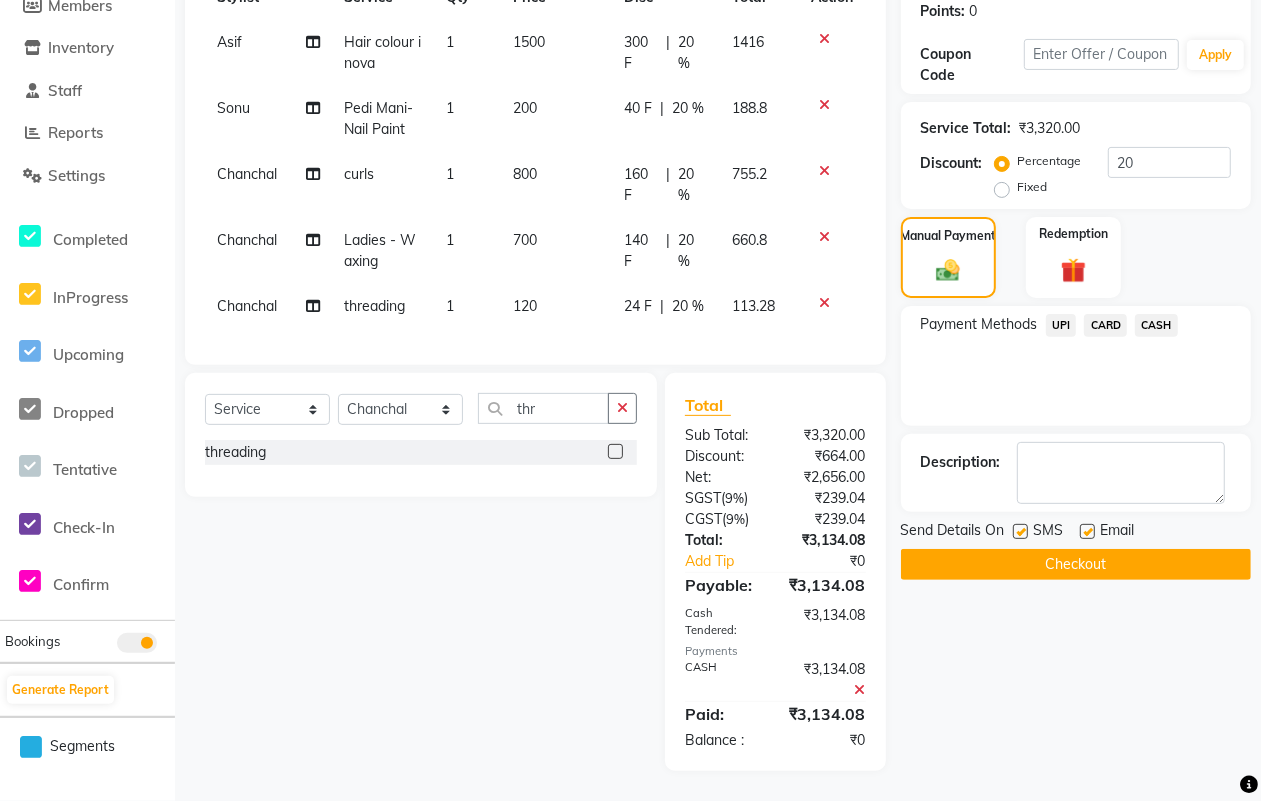 click 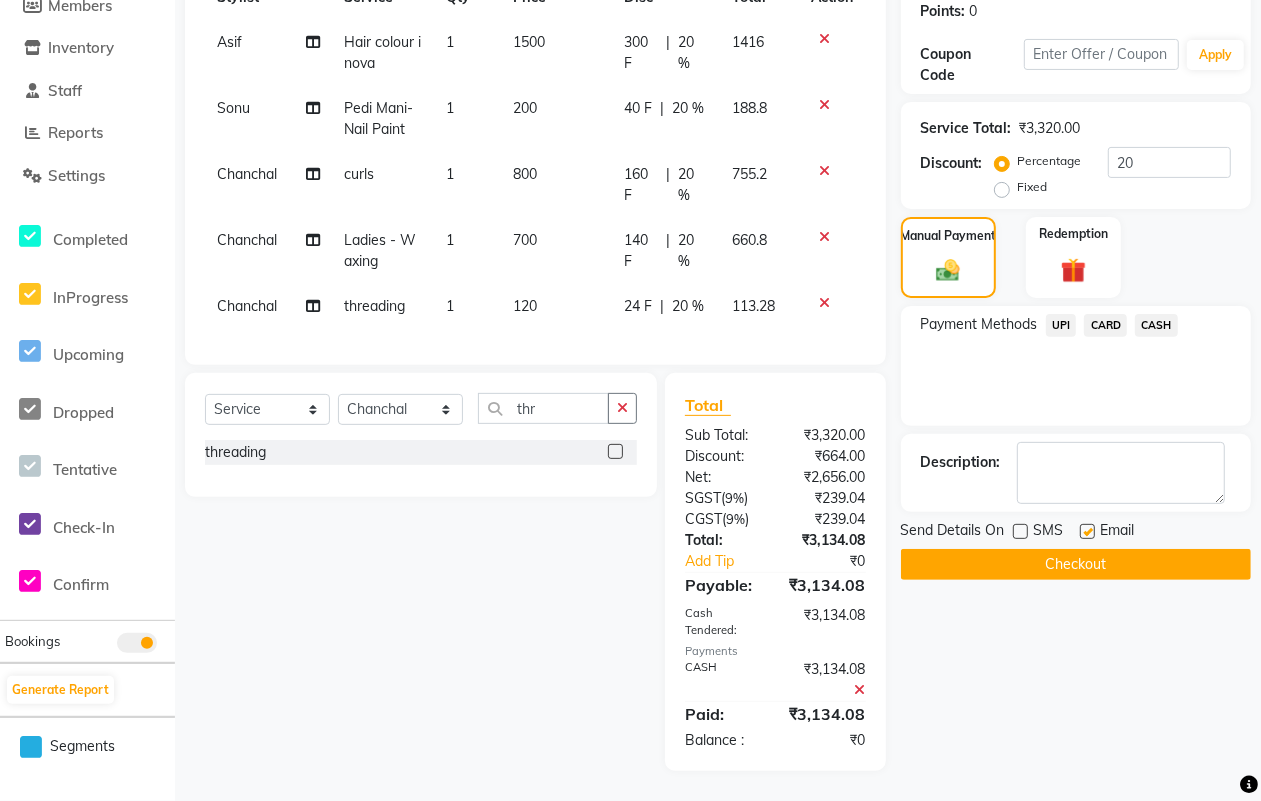 click 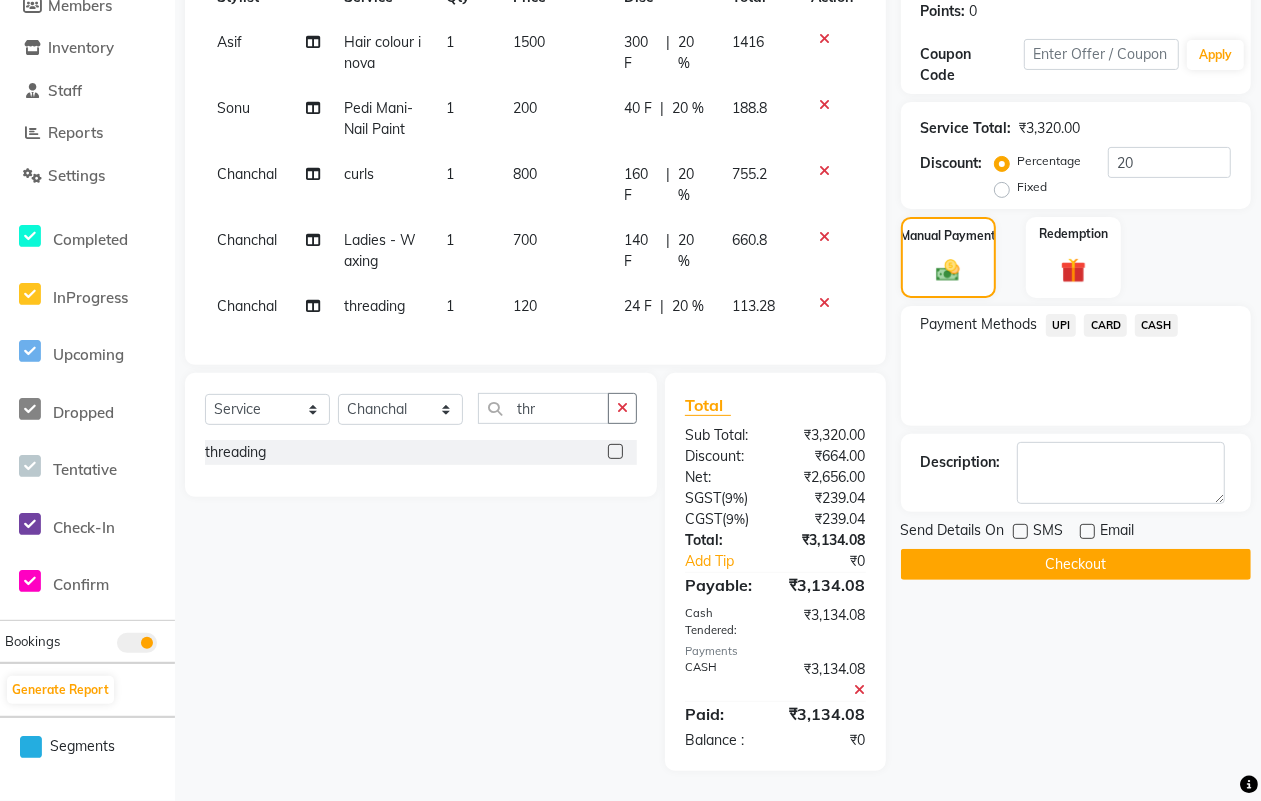 click on "Checkout" 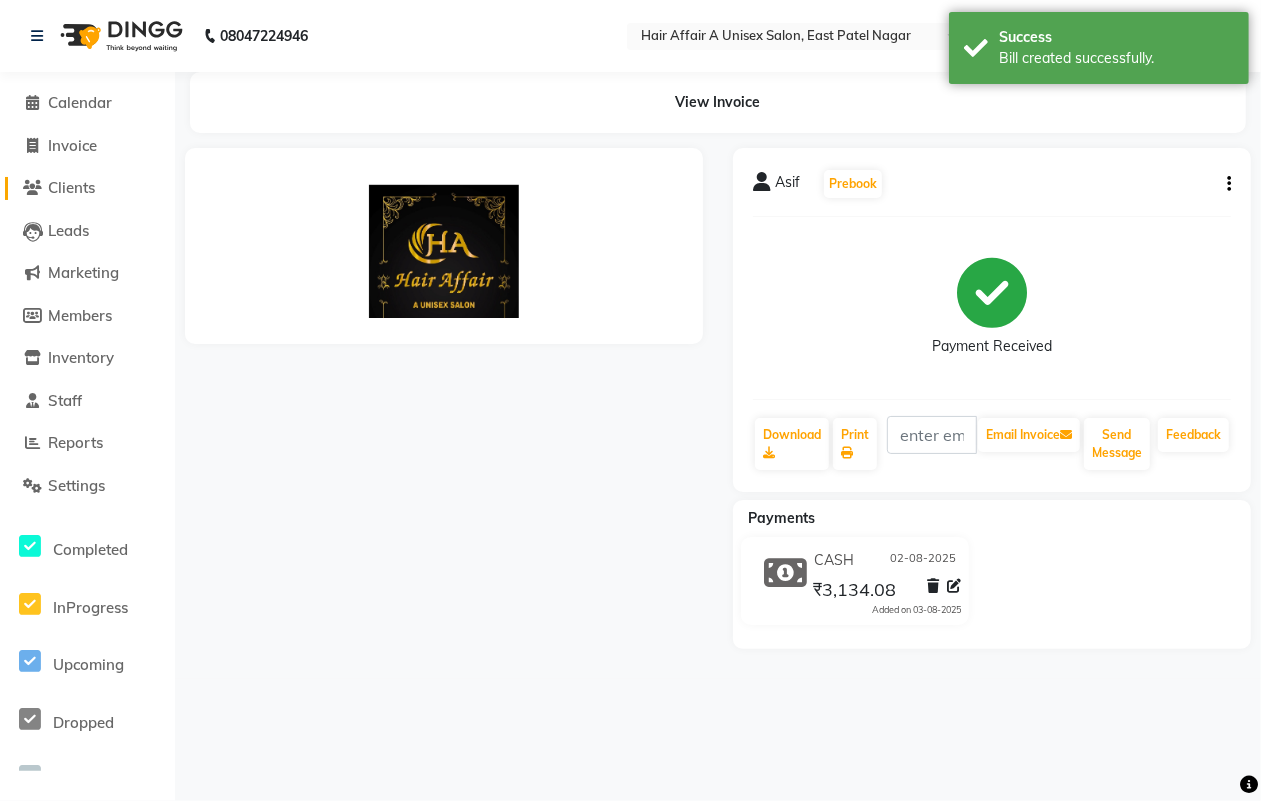 scroll, scrollTop: 0, scrollLeft: 0, axis: both 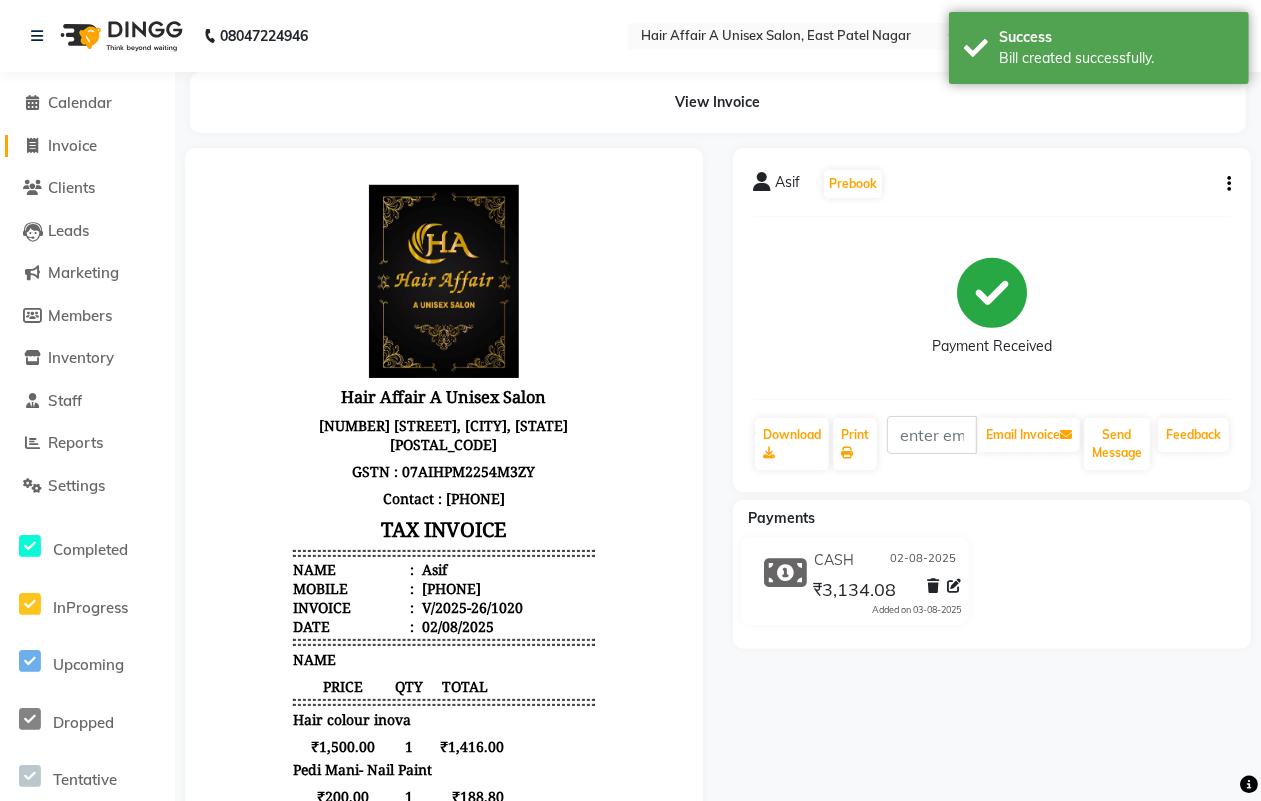 click on "Invoice" 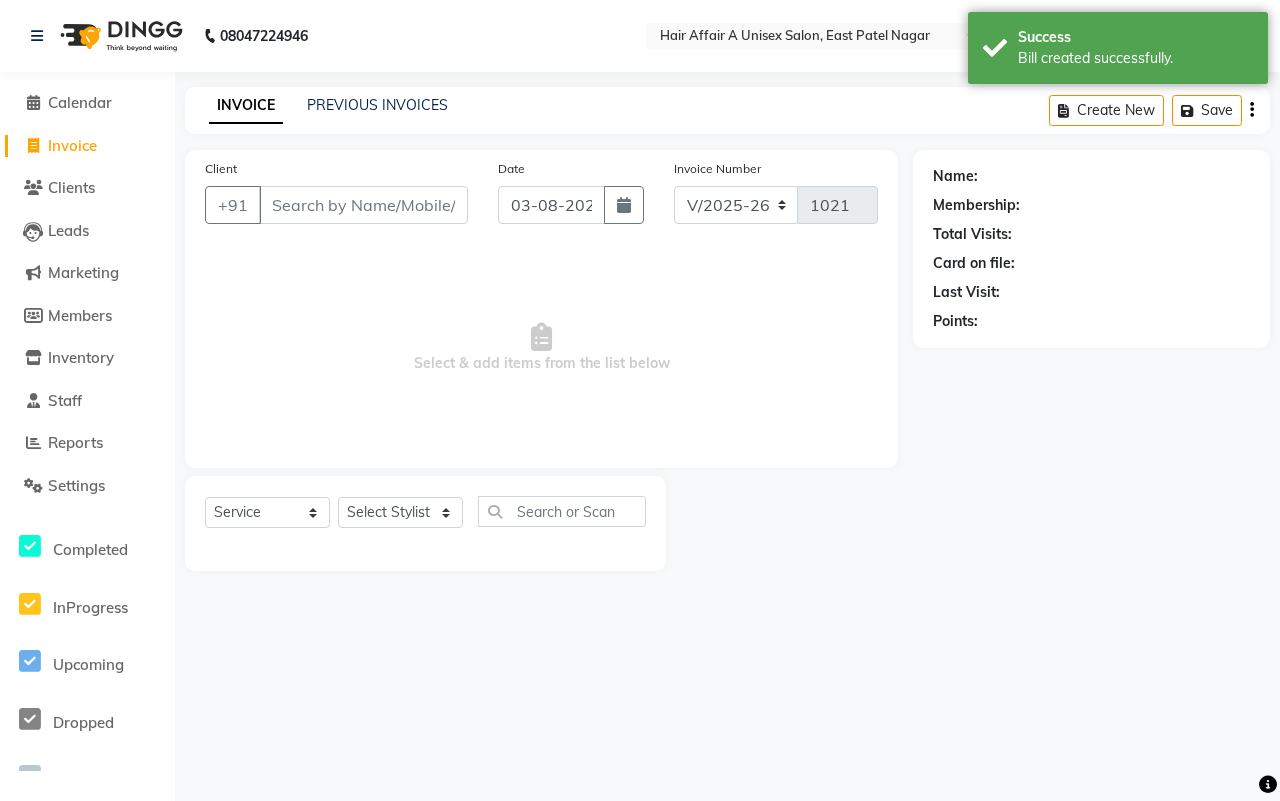 click on "Client" at bounding box center [363, 205] 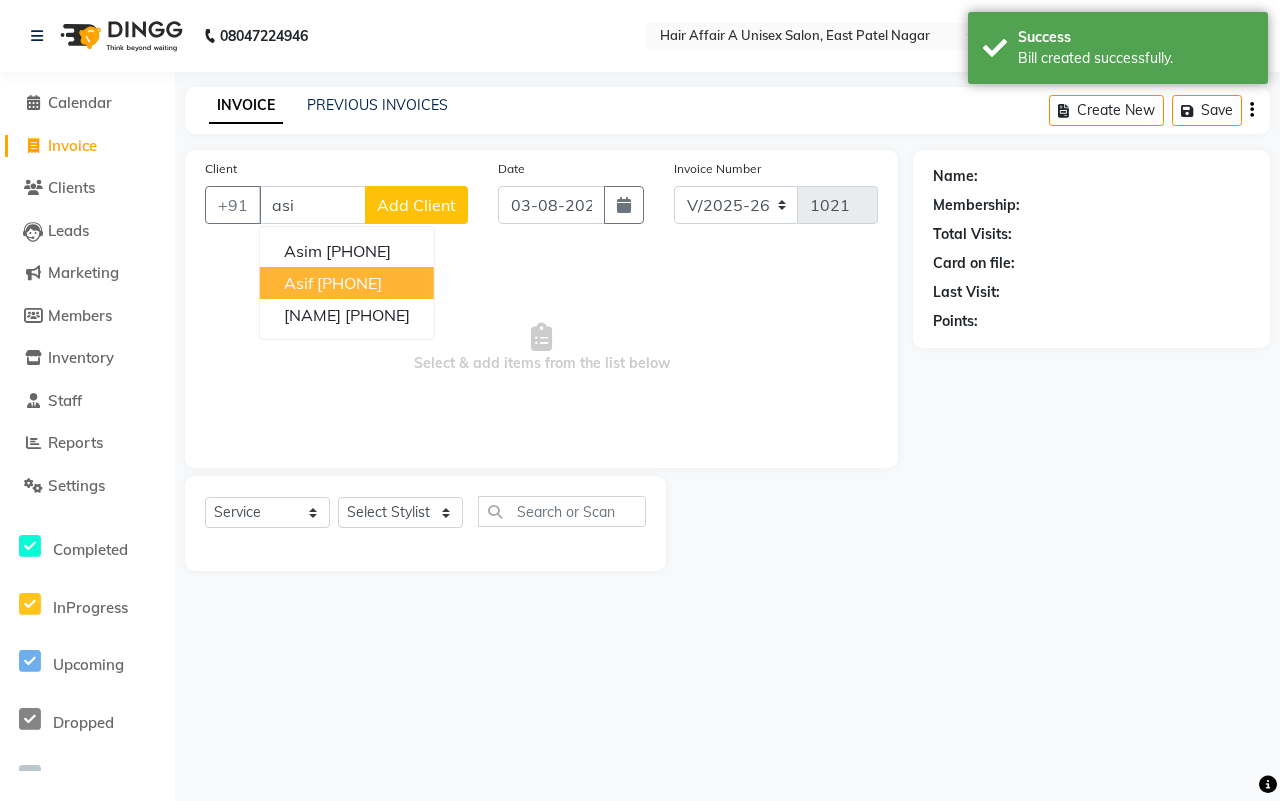 click on "[PHONE]" at bounding box center (349, 283) 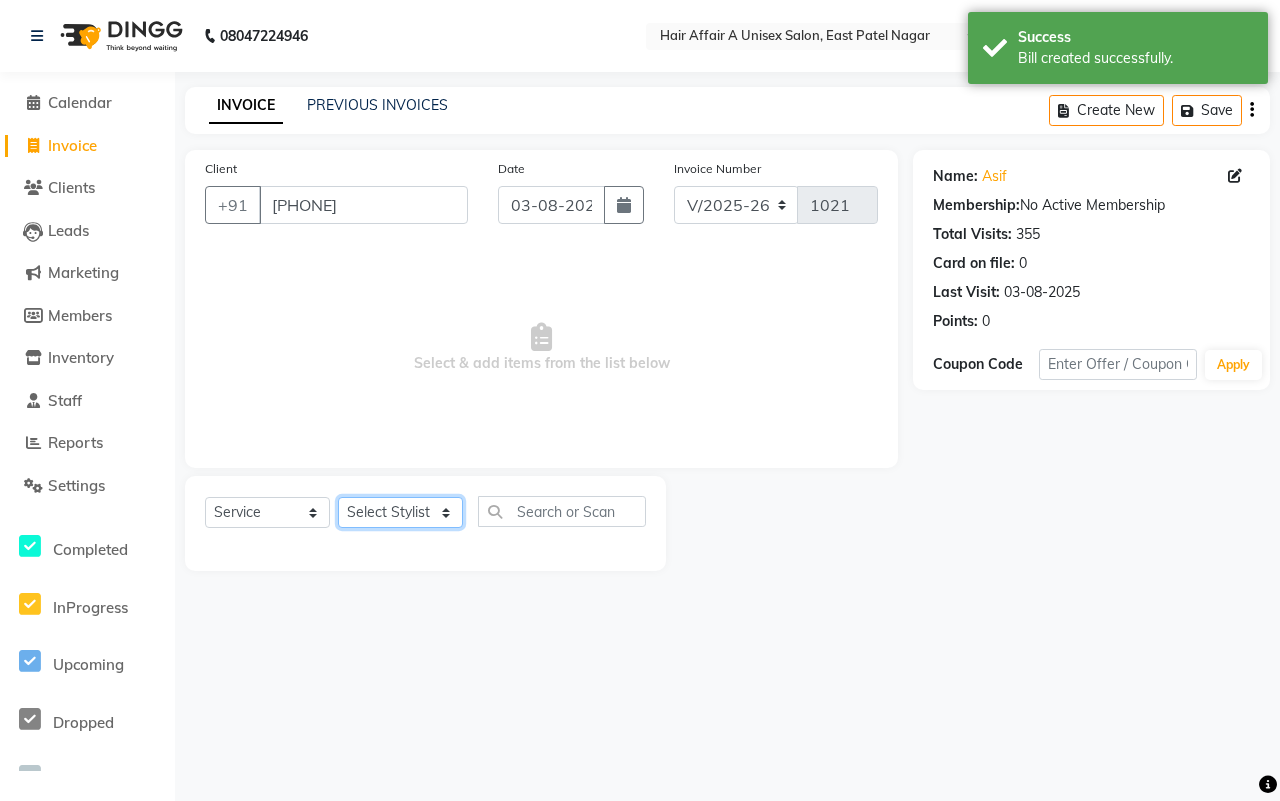 click on "Select Stylist [NAME] [NAME] [NAME] [NAME] [NAME] [NAME] [NAME] [NAME] [NAME] [NAME] [NAME] [NAME]" 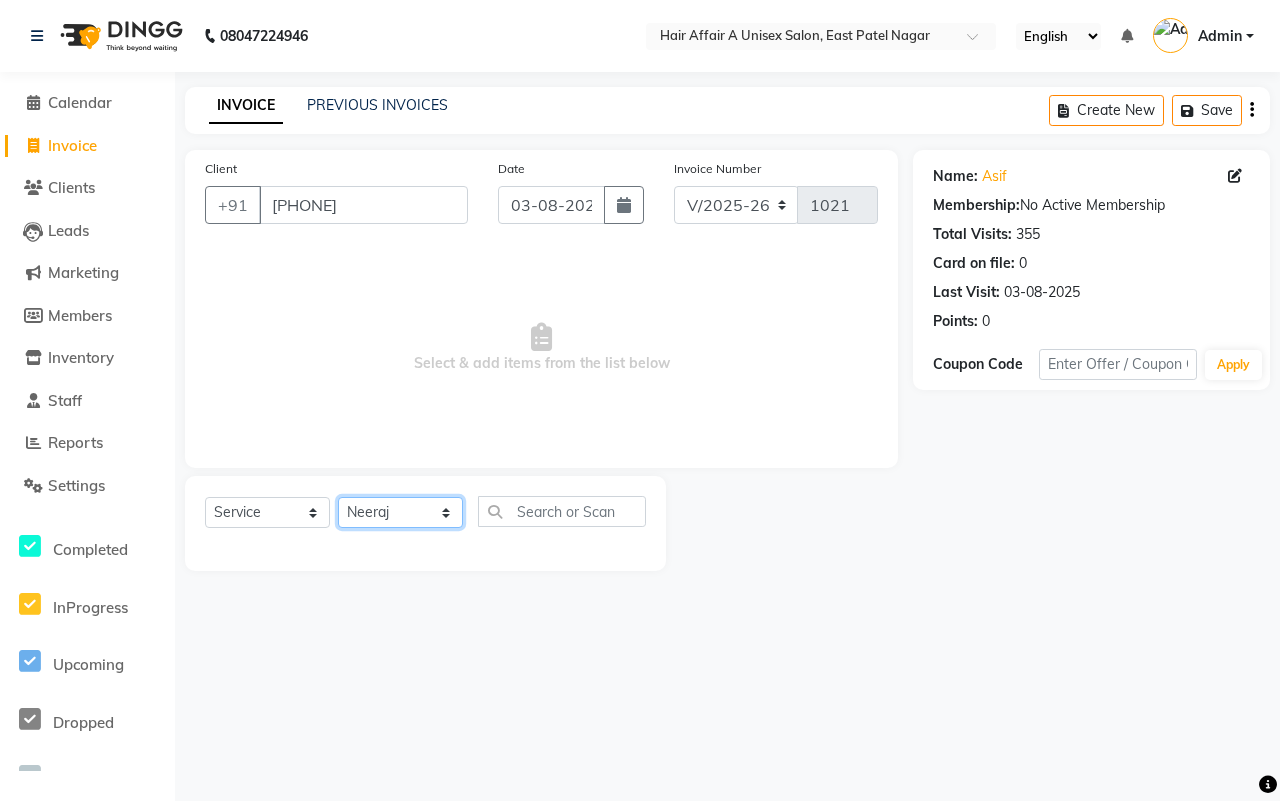 click on "Select Stylist [NAME] [NAME] [NAME] [NAME] [NAME] [NAME] [NAME] [NAME] [NAME] [NAME] [NAME] [NAME]" 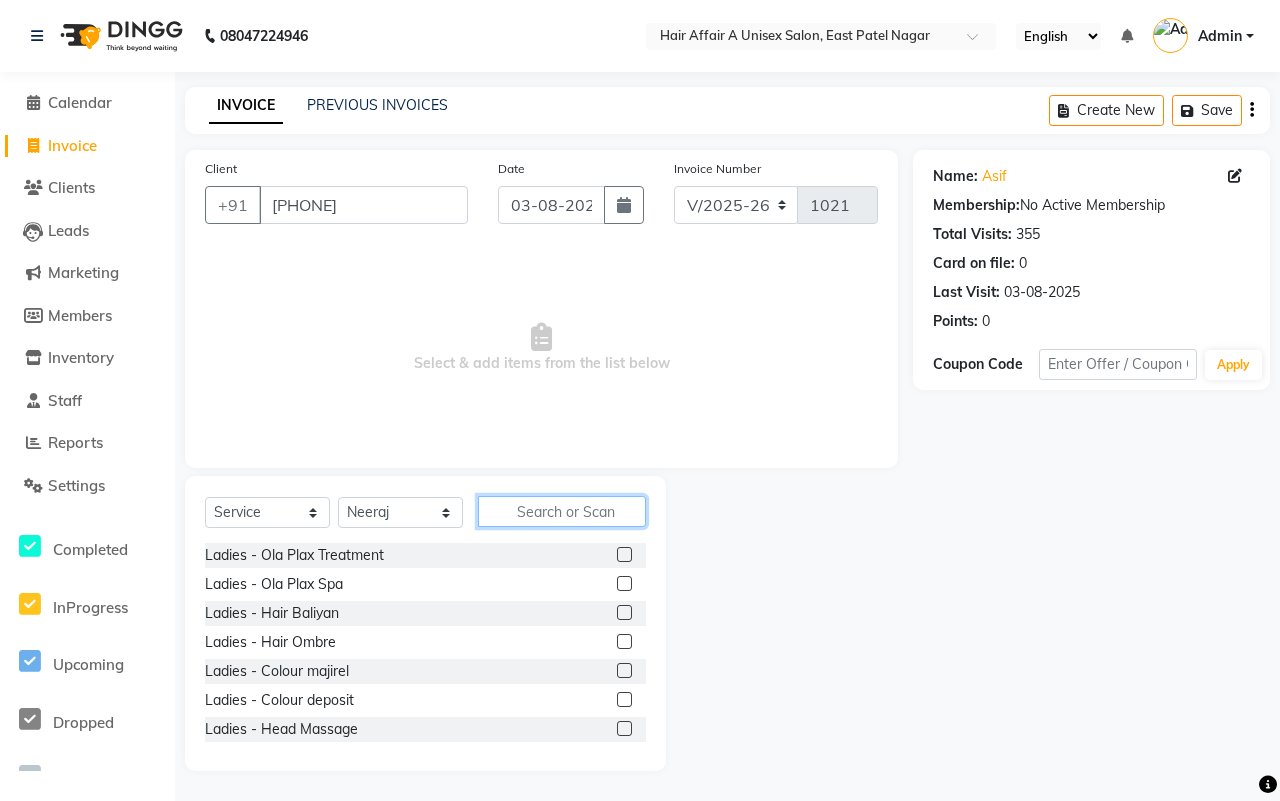 click 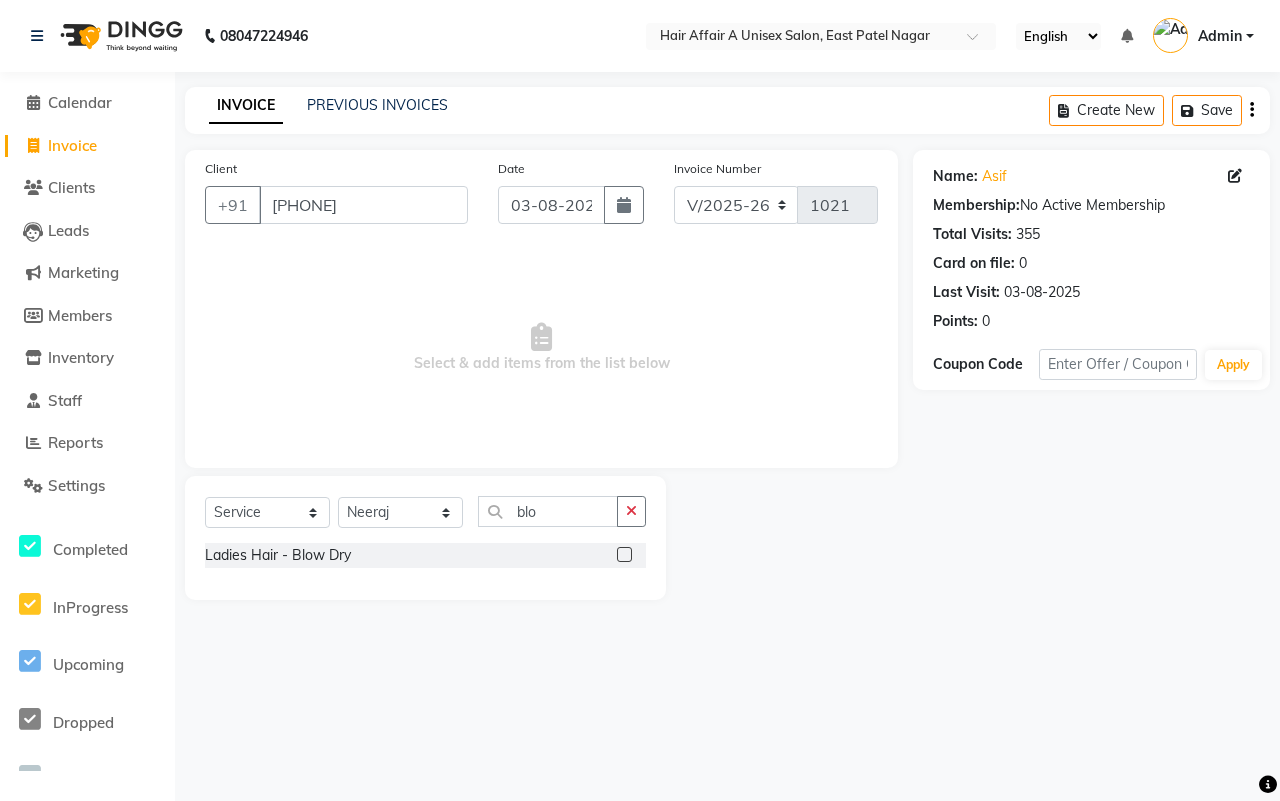 click 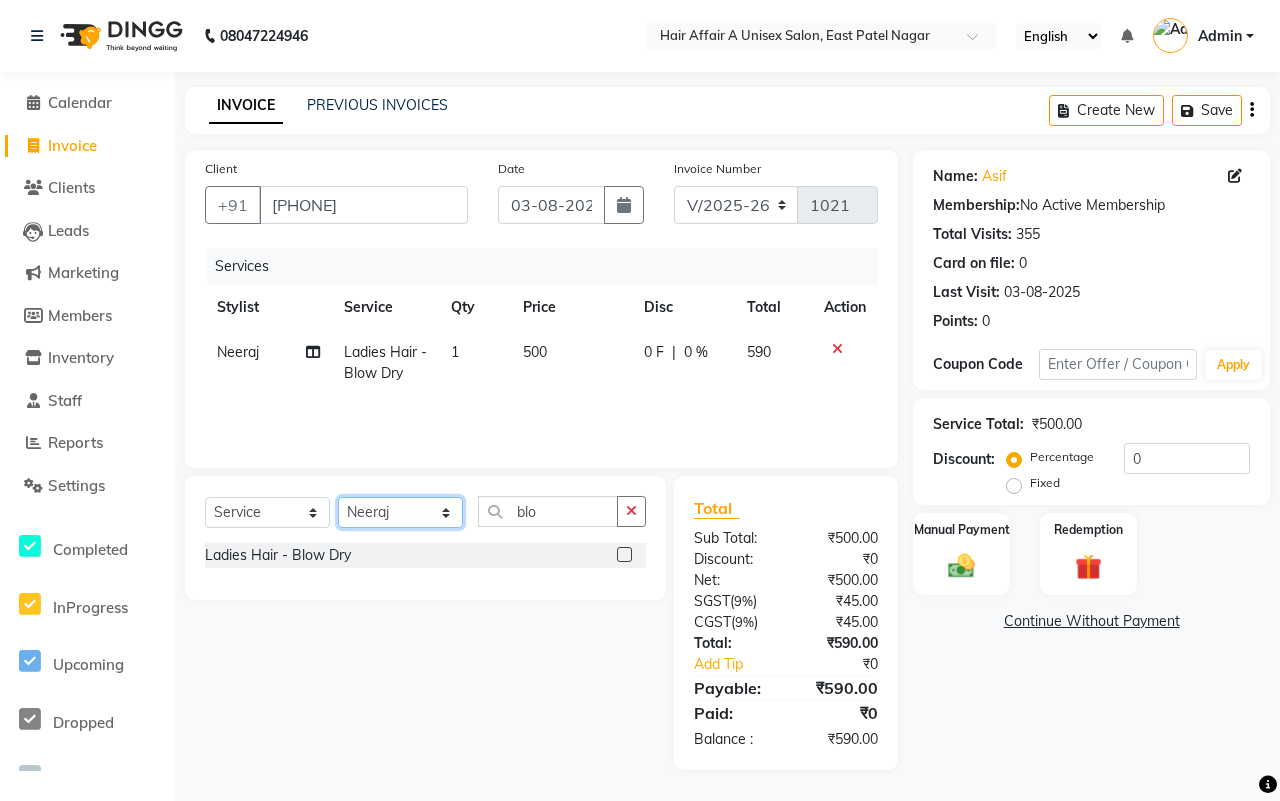 click on "Select Stylist [NAME] [NAME] [NAME] [NAME] [NAME] [NAME] [NAME] [NAME] [NAME] [NAME] [NAME] [NAME]" 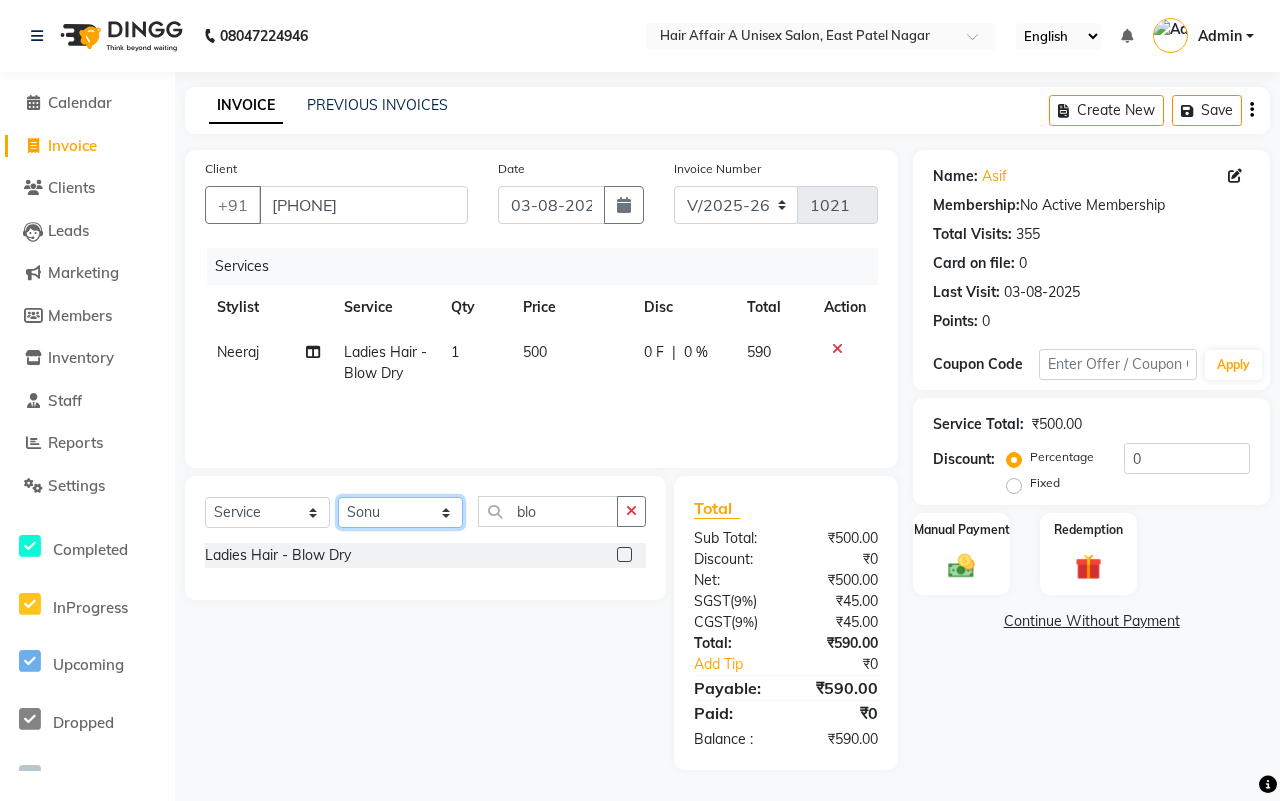 click on "Select Stylist [NAME] [NAME] [NAME] [NAME] [NAME] [NAME] [NAME] [NAME] [NAME] [NAME] [NAME] [NAME]" 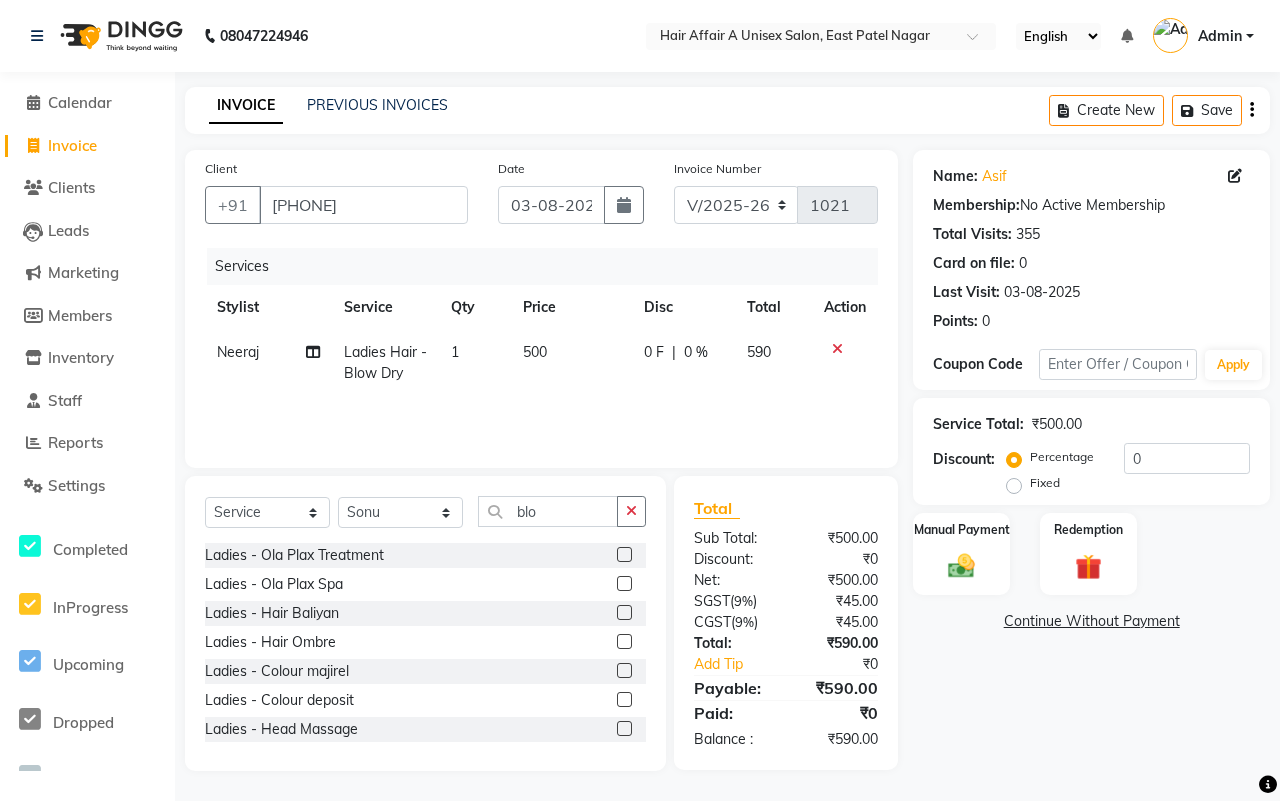 drag, startPoint x: 576, startPoint y: 531, endPoint x: 571, endPoint y: 506, distance: 25.495098 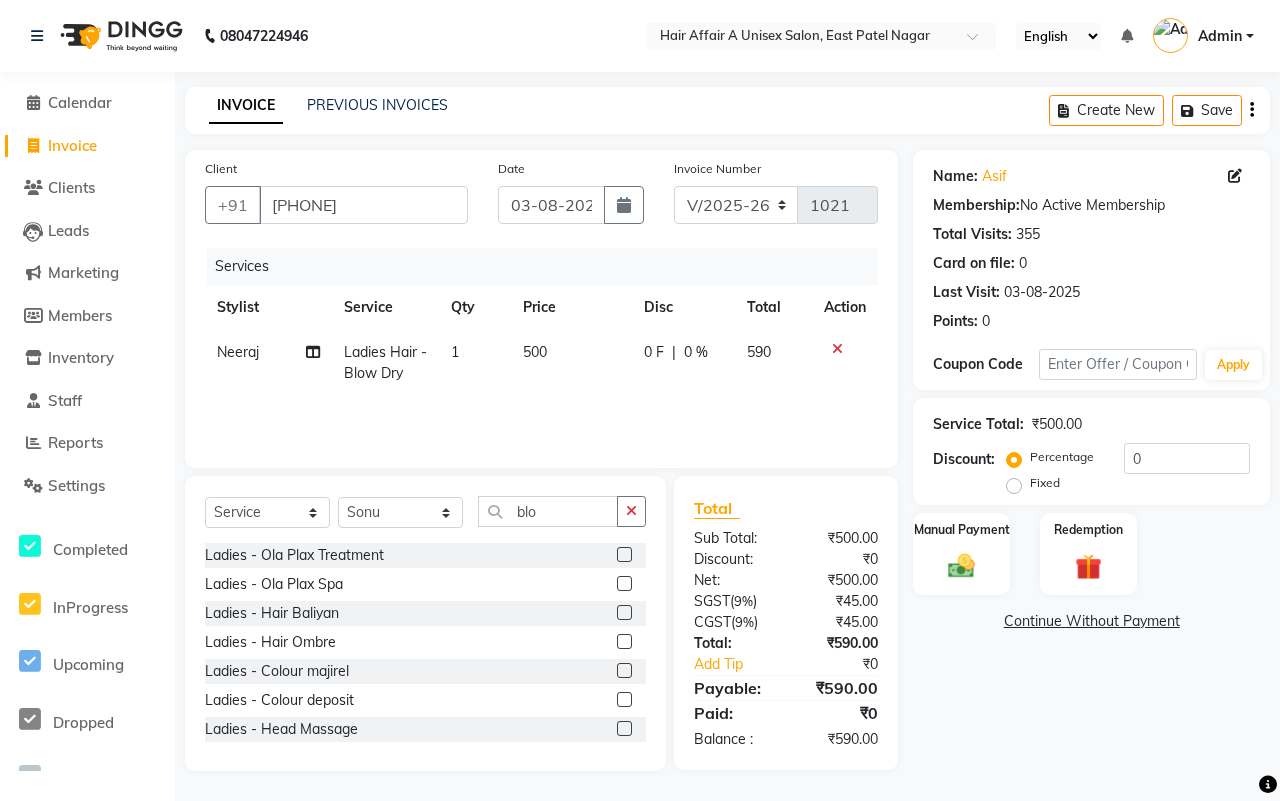 click on "Select  Service  Product  Membership  Package Voucher Prepaid Gift Card  Select Stylist [NAME] [NAME] [NAME] [NAME] [NAME] [NAME] [NAME] [NAME] [NAME] [NAME] [NAME] [NAME] blo" 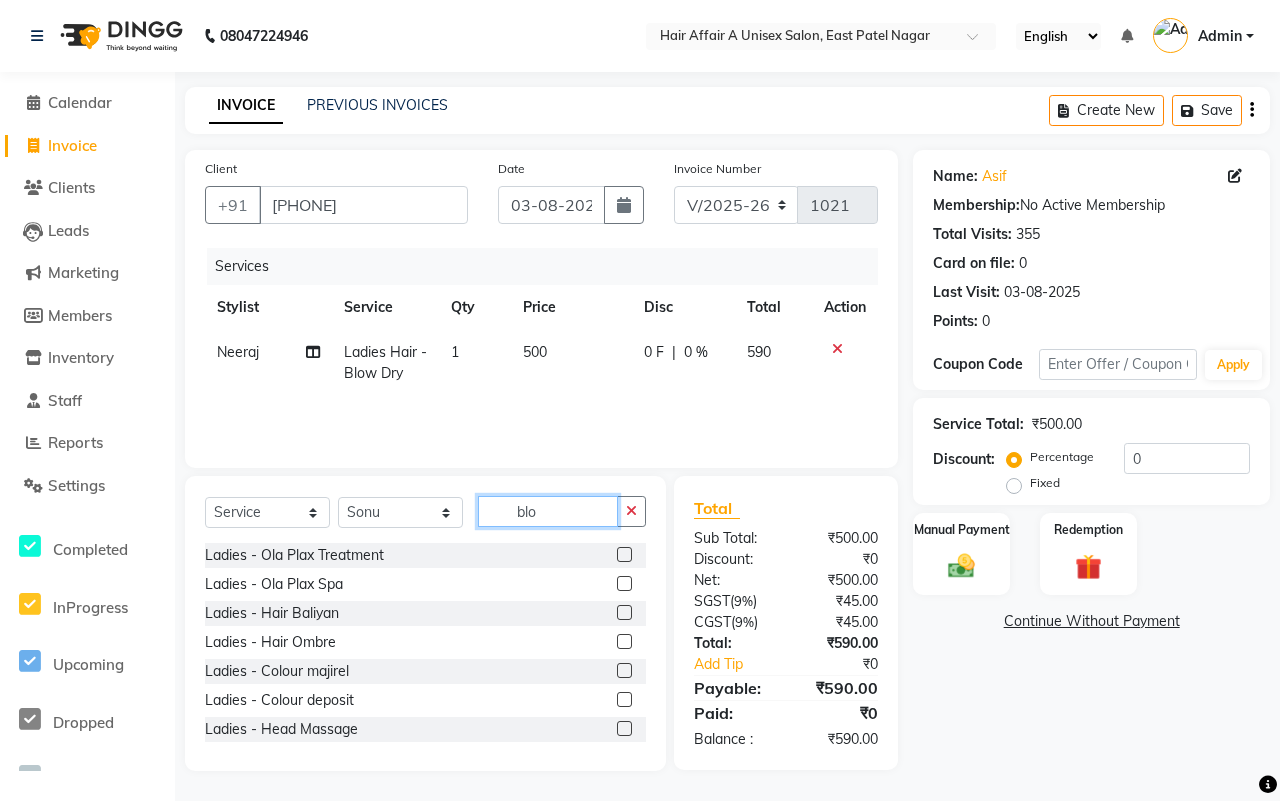 click on "blo" 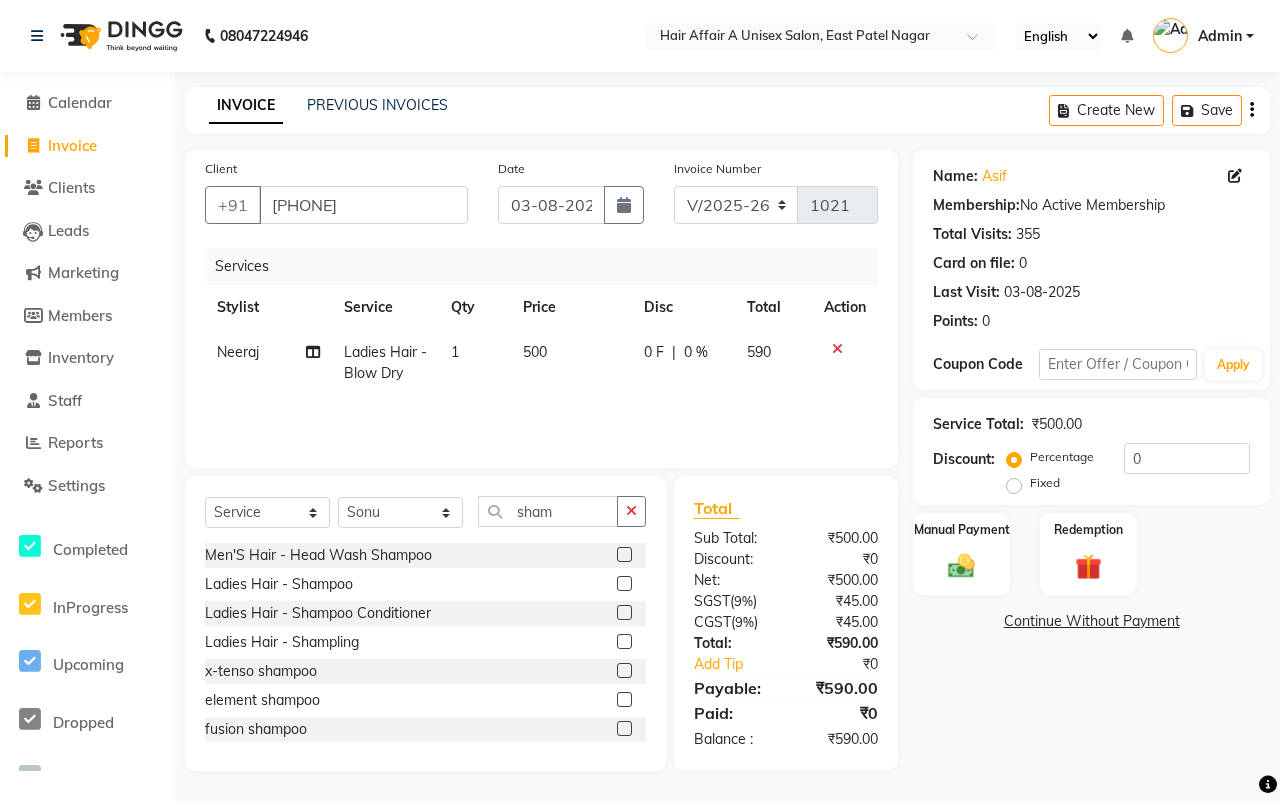 click 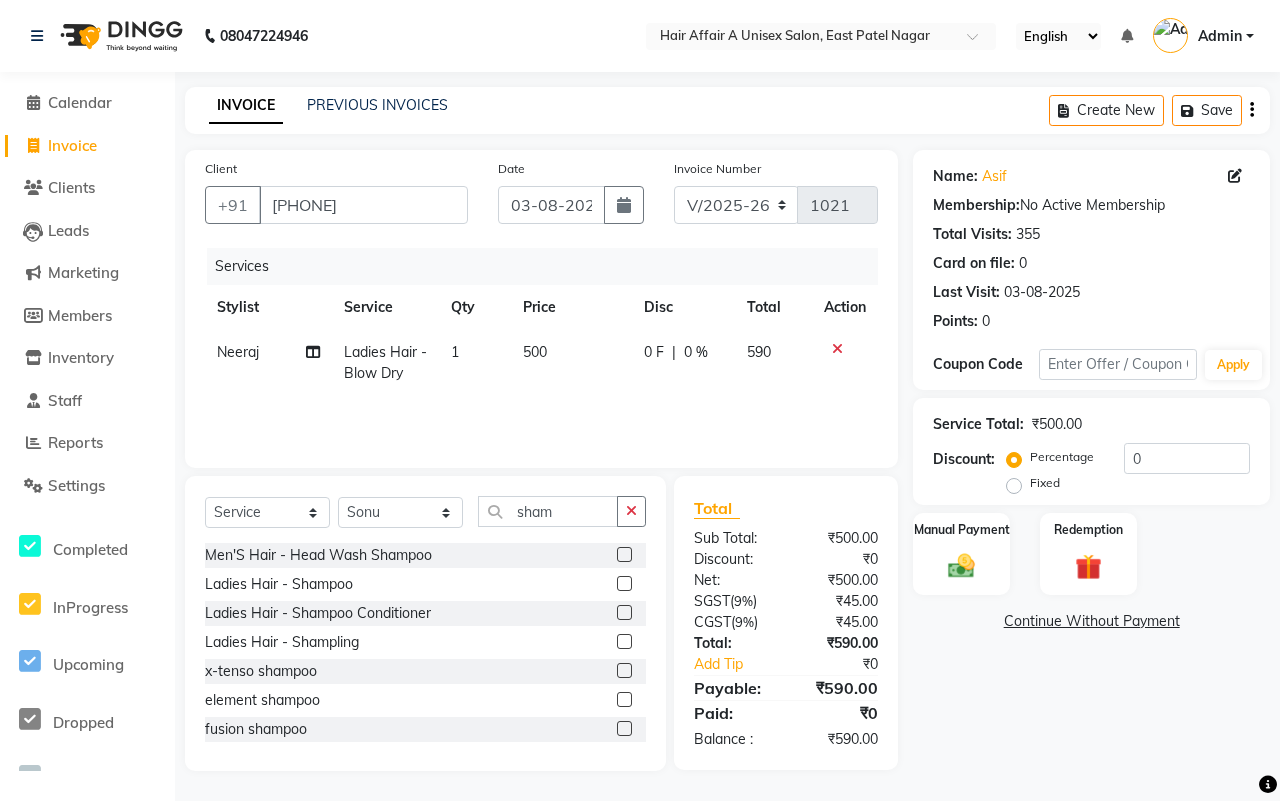 click at bounding box center [623, 584] 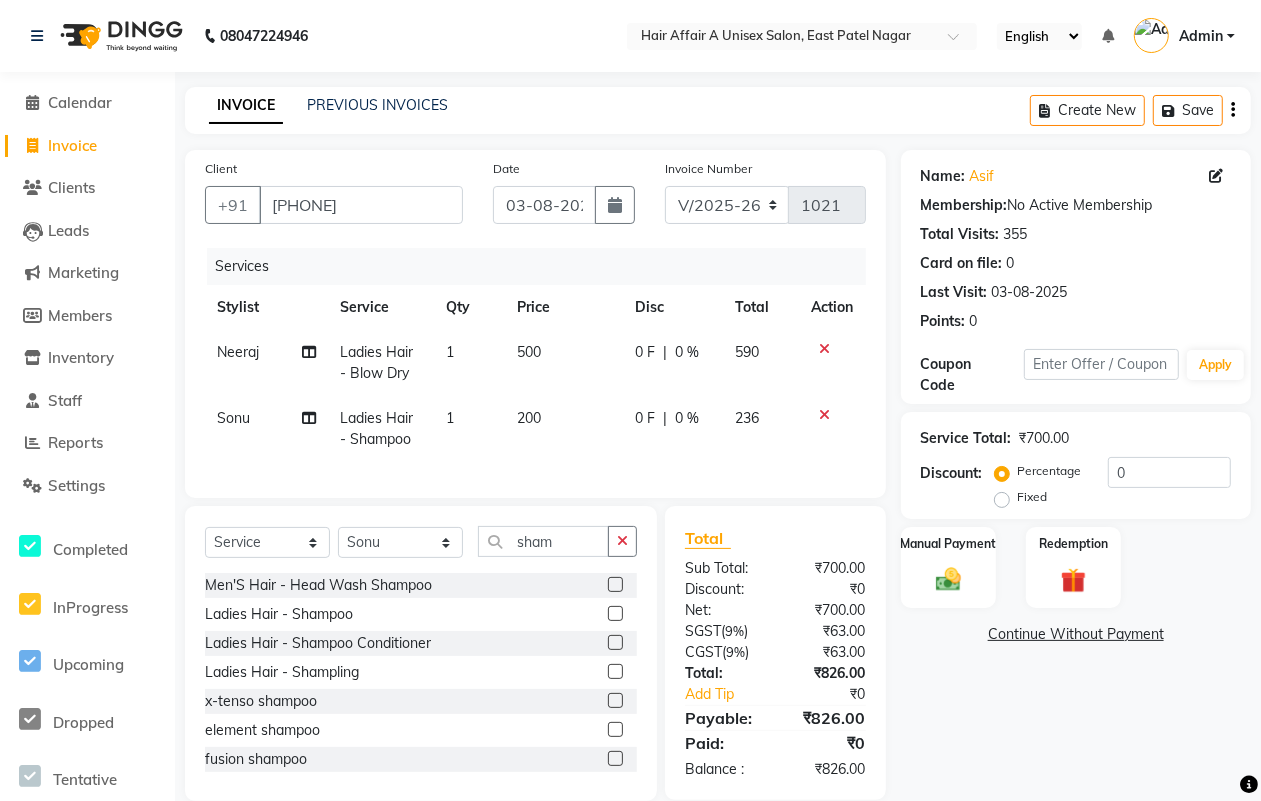 click on "200" 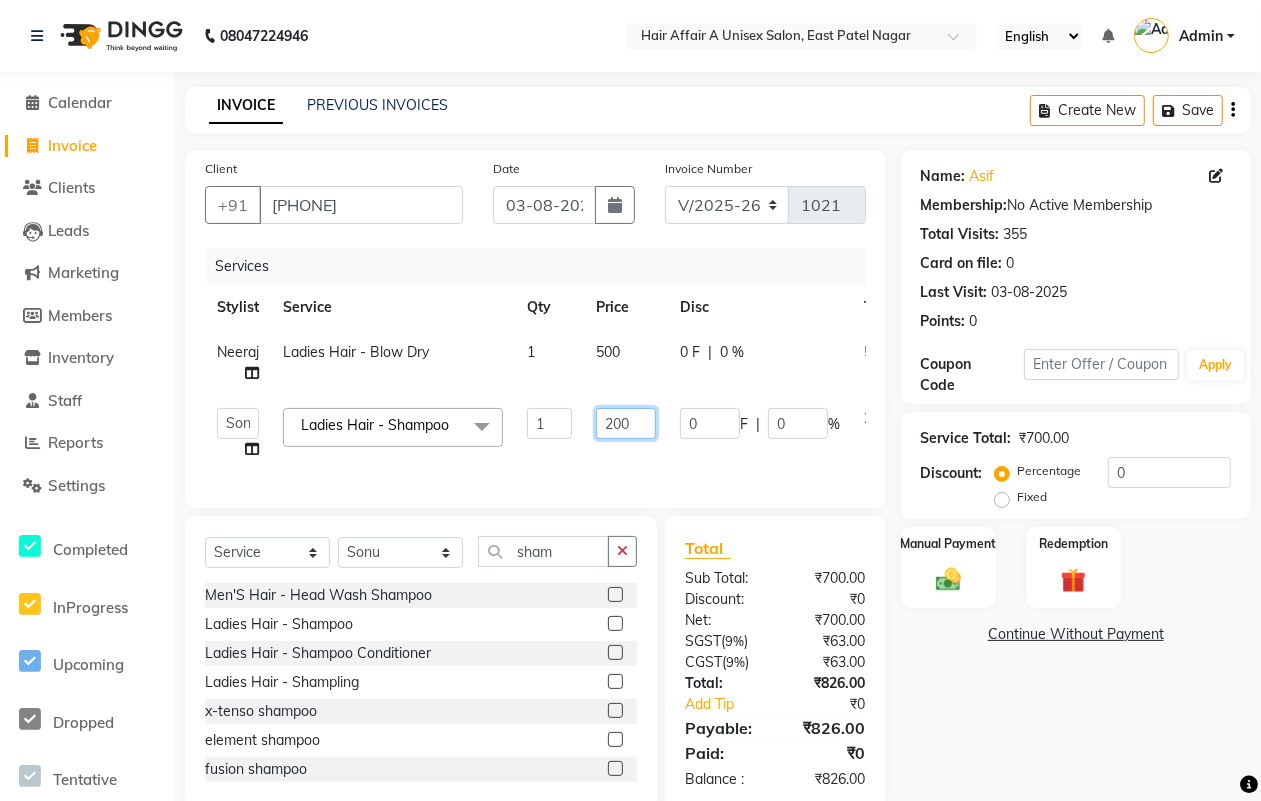 click on "200" 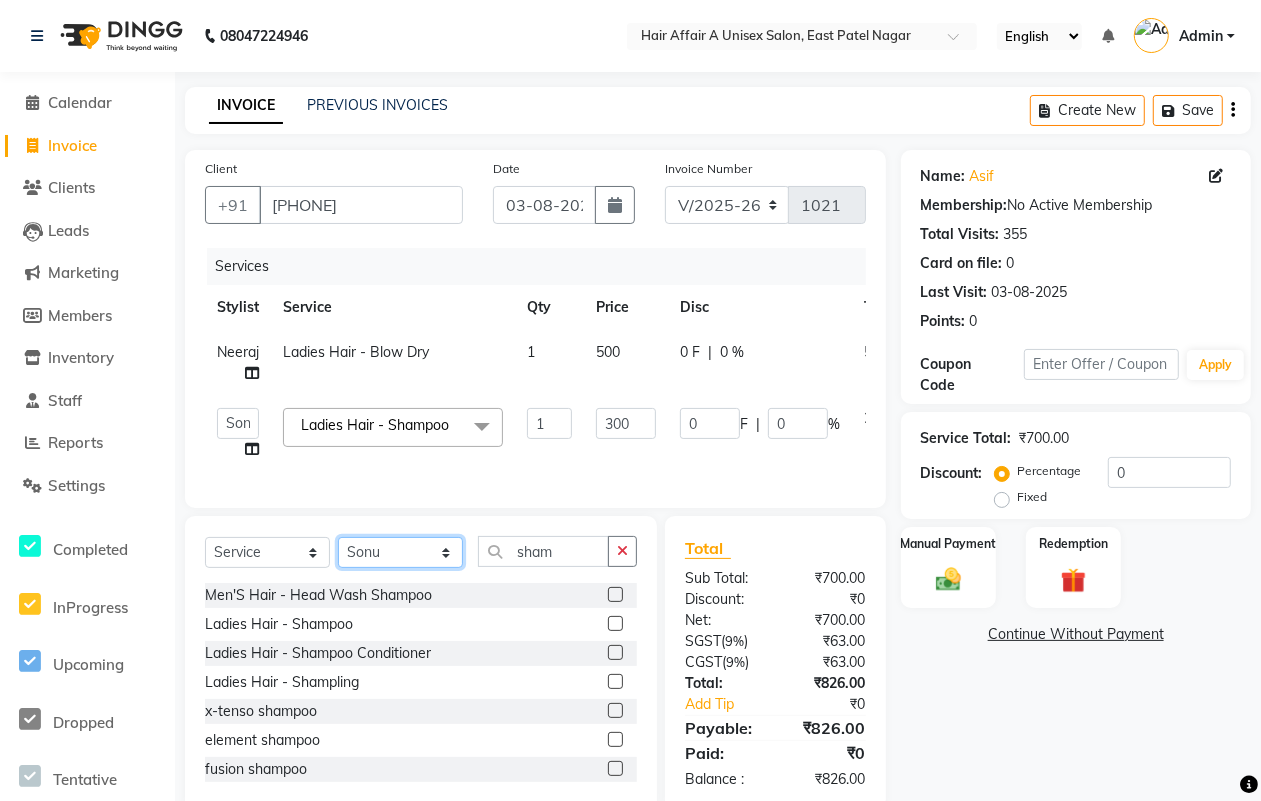 click on "Select Stylist [NAME] [NAME] [NAME] [NAME] [NAME] [NAME] [NAME] [NAME] [NAME] [NAME] [NAME] [NAME]" 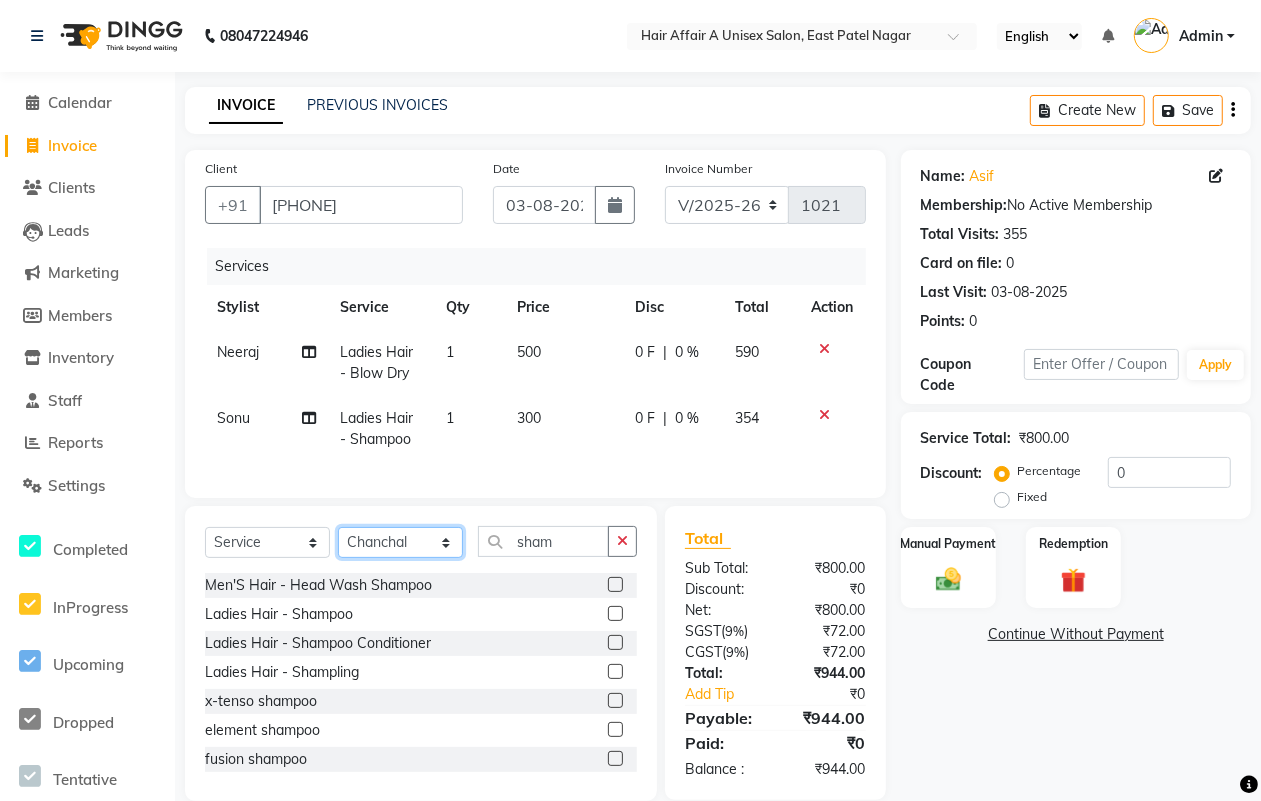 click on "Select Stylist [NAME] [NAME] [NAME] [NAME] [NAME] [NAME] [NAME] [NAME] [NAME] [NAME] [NAME] [NAME]" 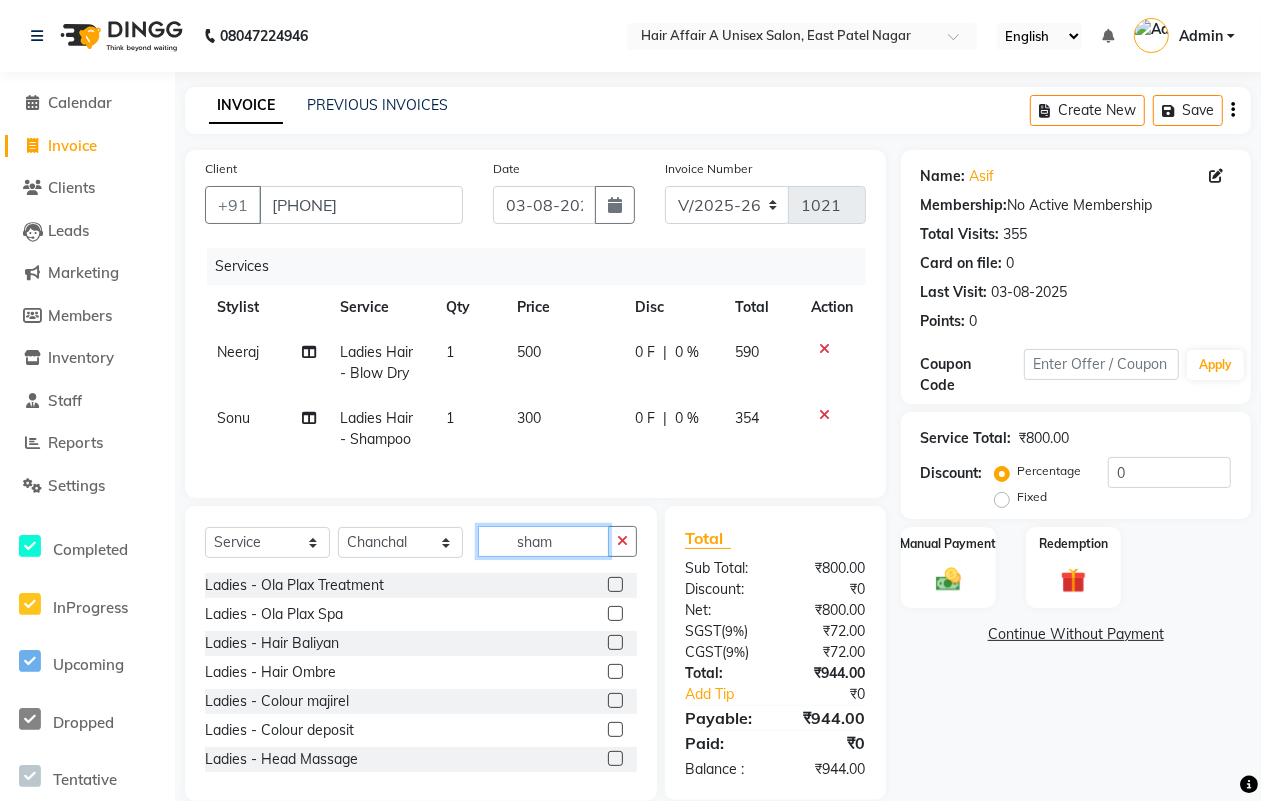 click on "sham" 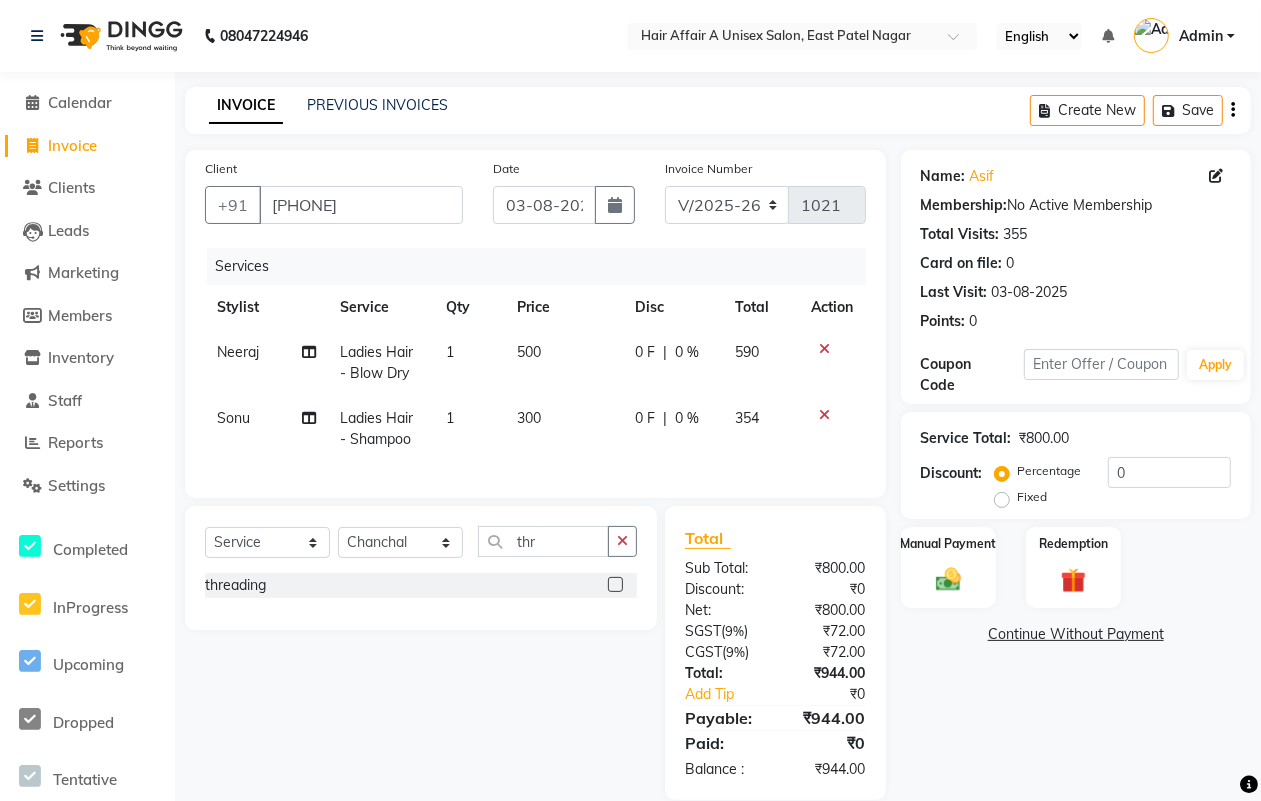click 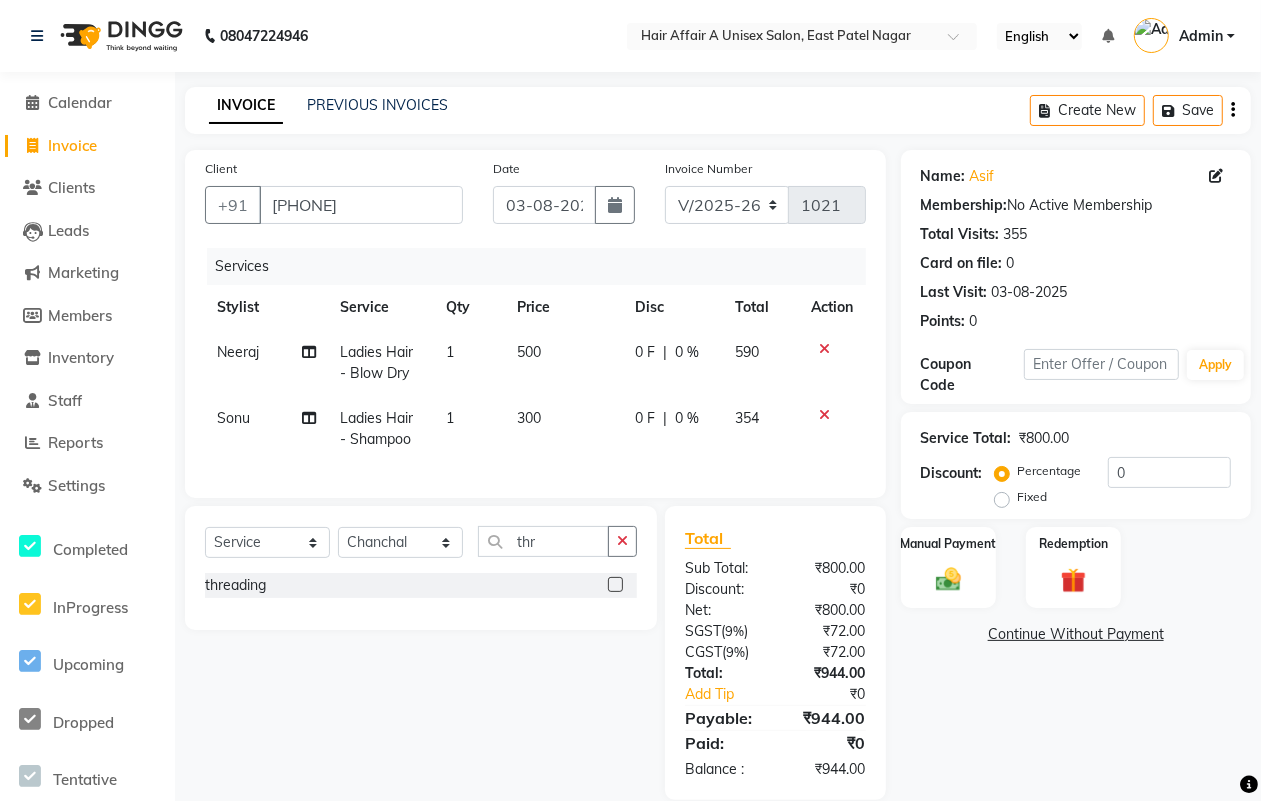 click at bounding box center (614, 585) 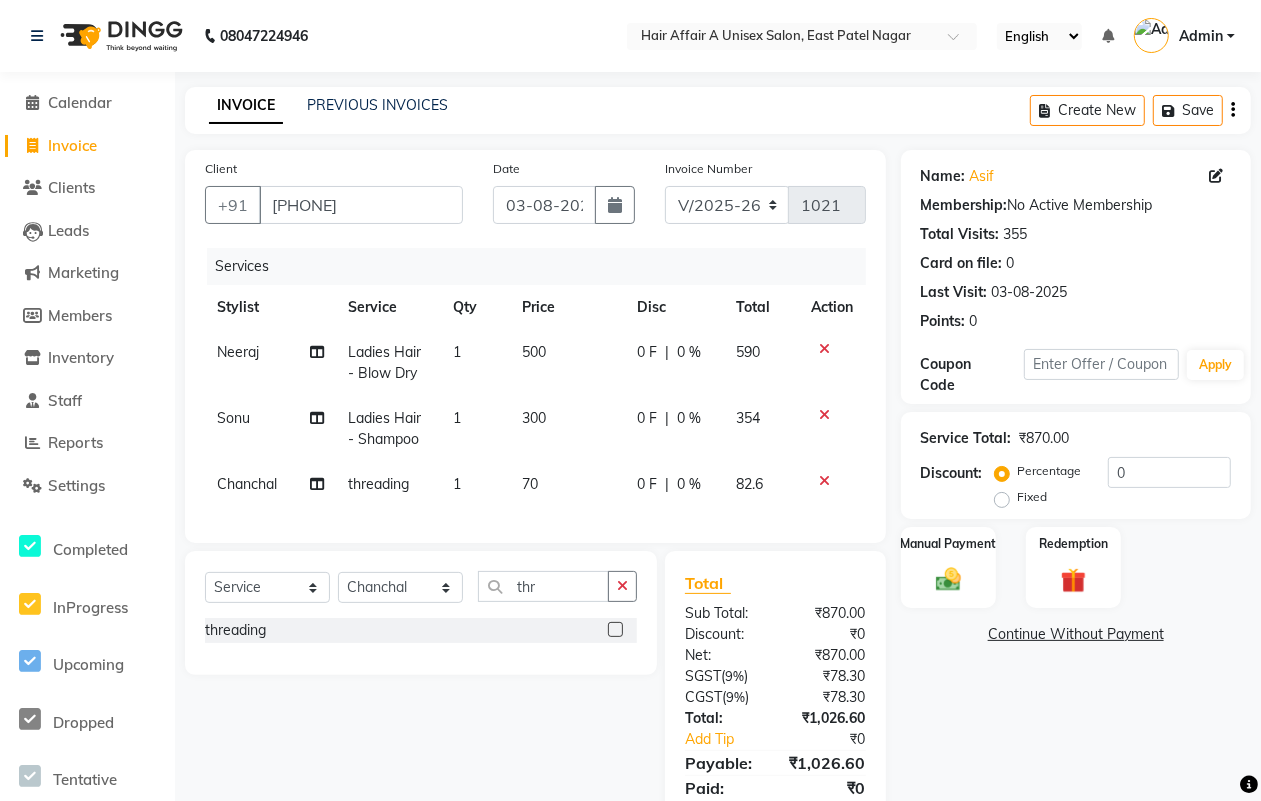 click on "70" 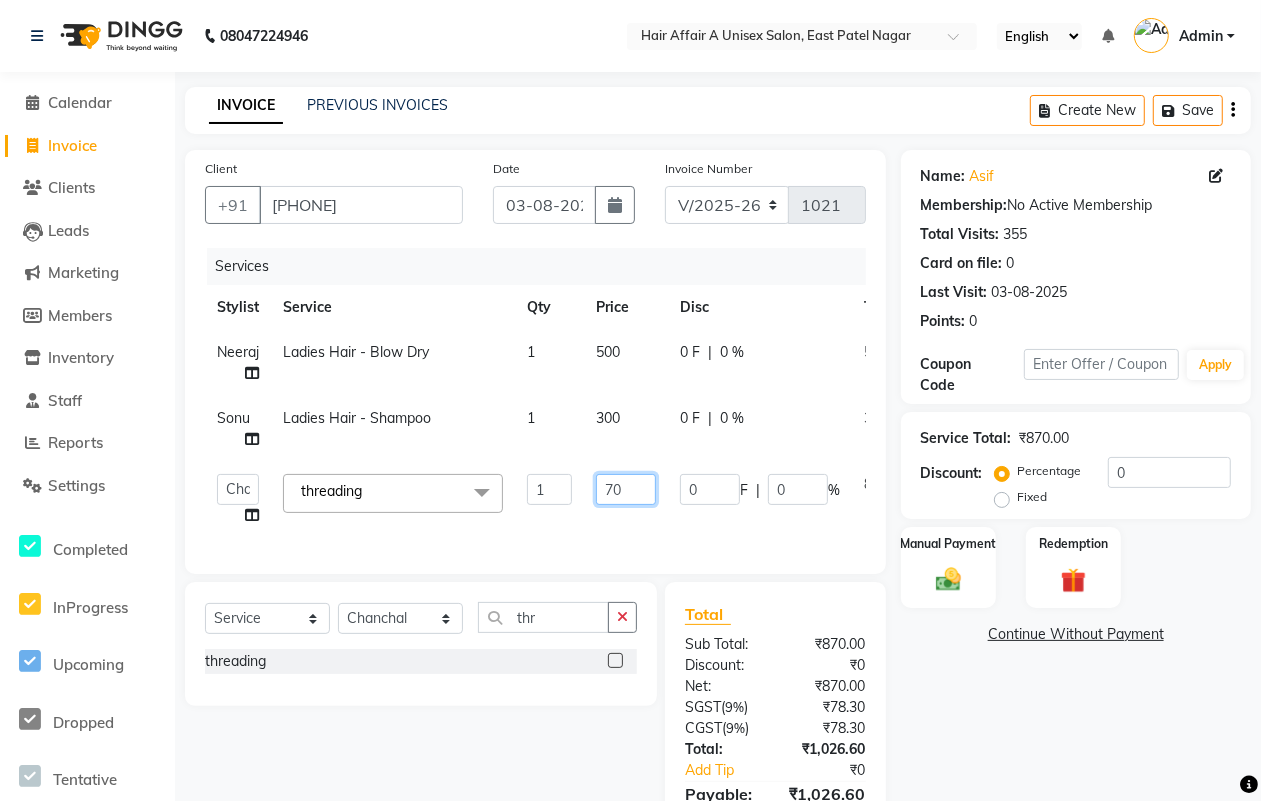 drag, startPoint x: 613, startPoint y: 491, endPoint x: 658, endPoint y: 491, distance: 45 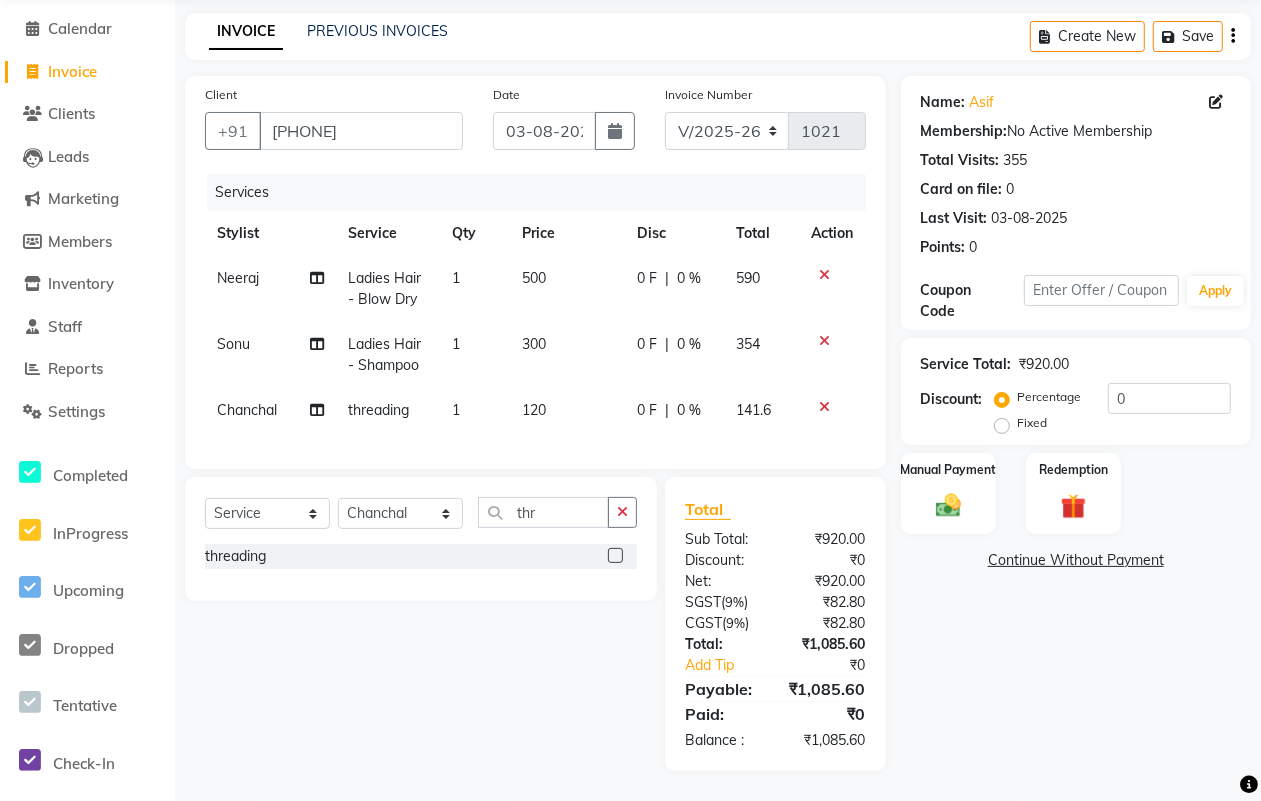 click on "₹1,085.60" 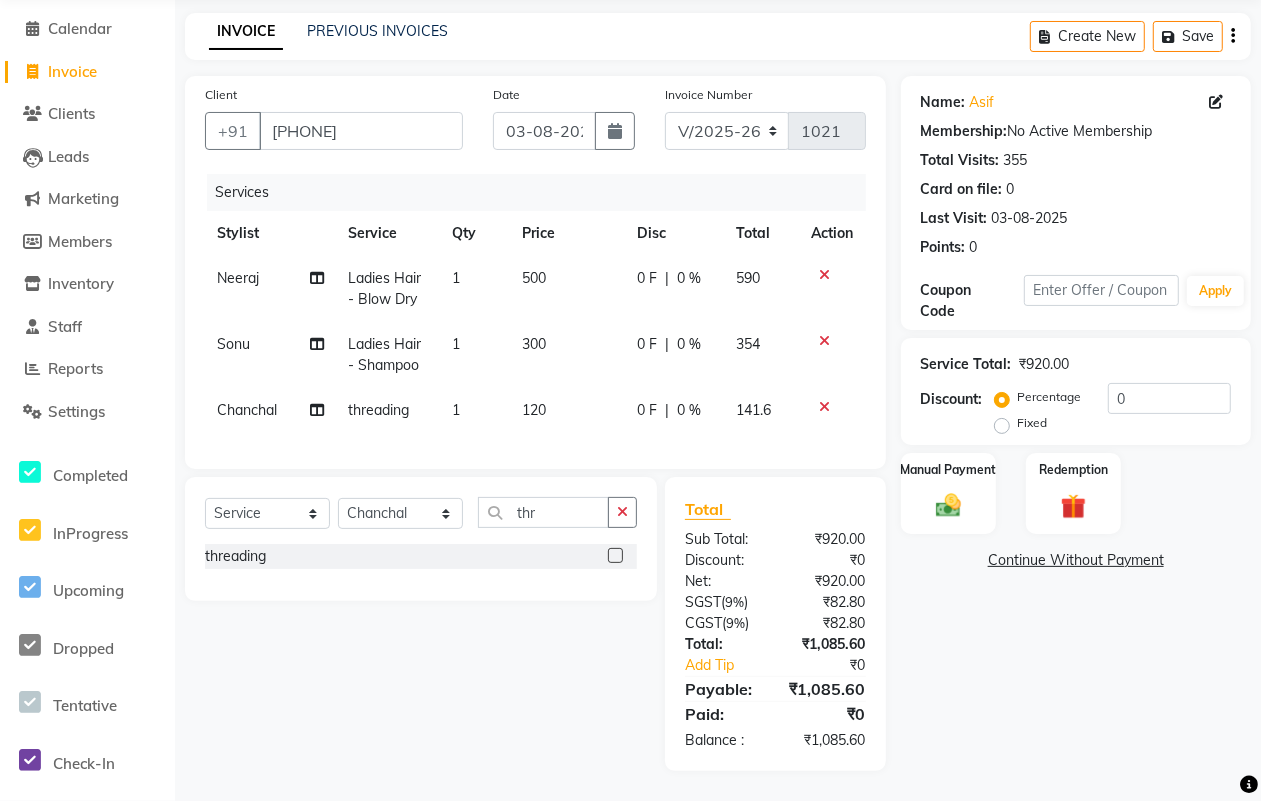 scroll, scrollTop: 92, scrollLeft: 0, axis: vertical 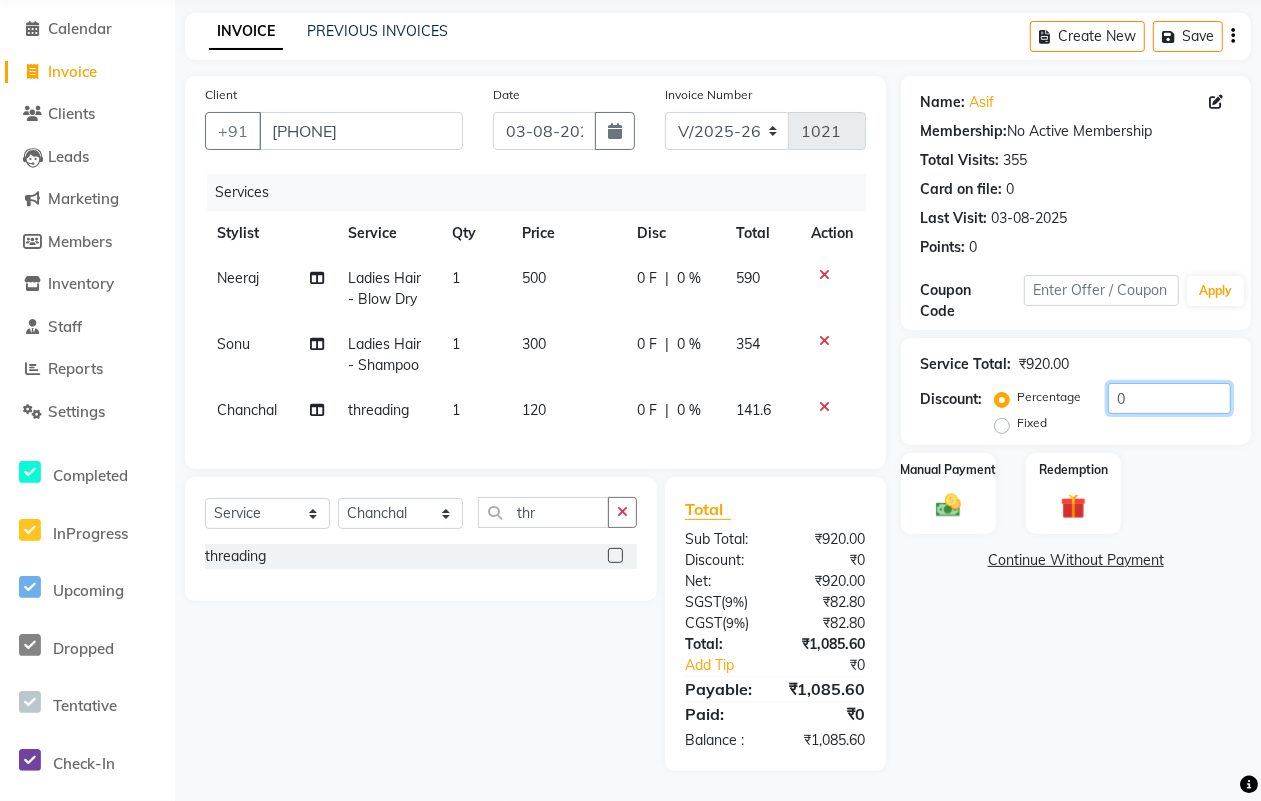 click on "0" 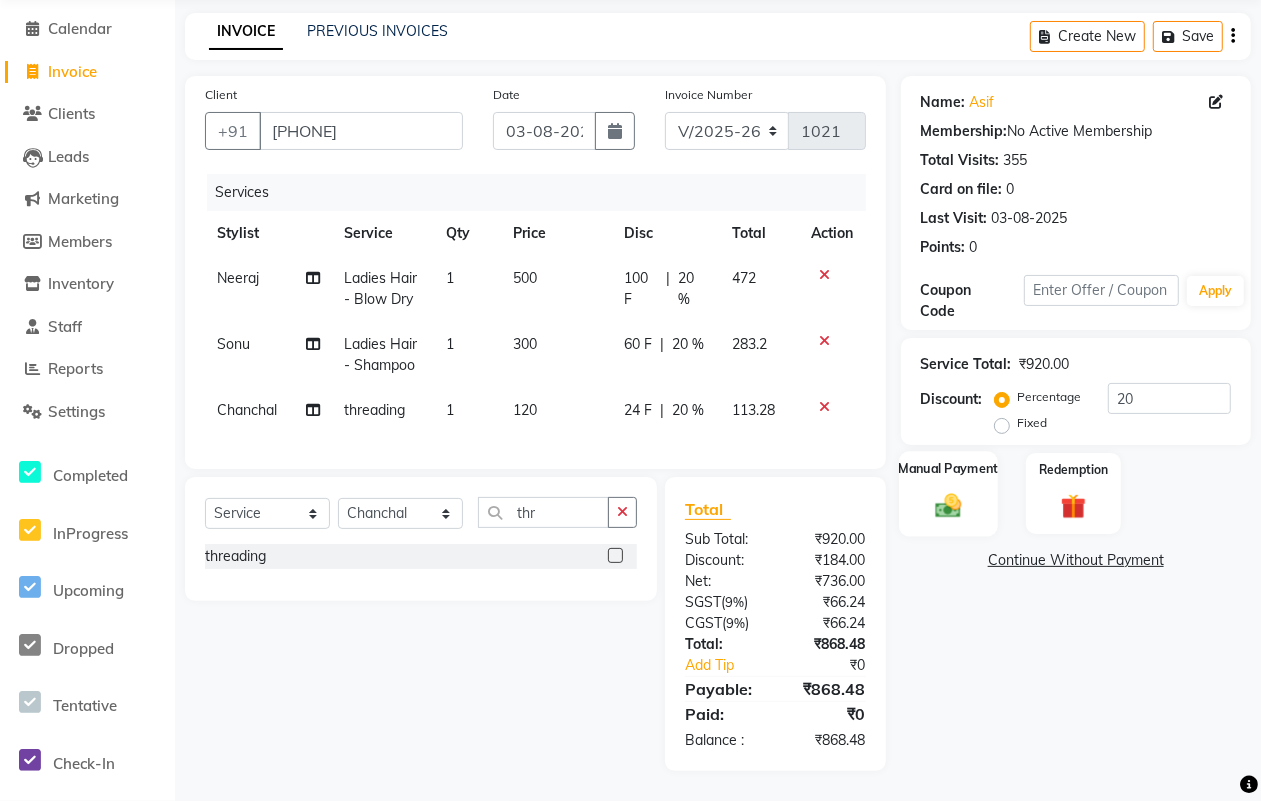 click on "Manual Payment" 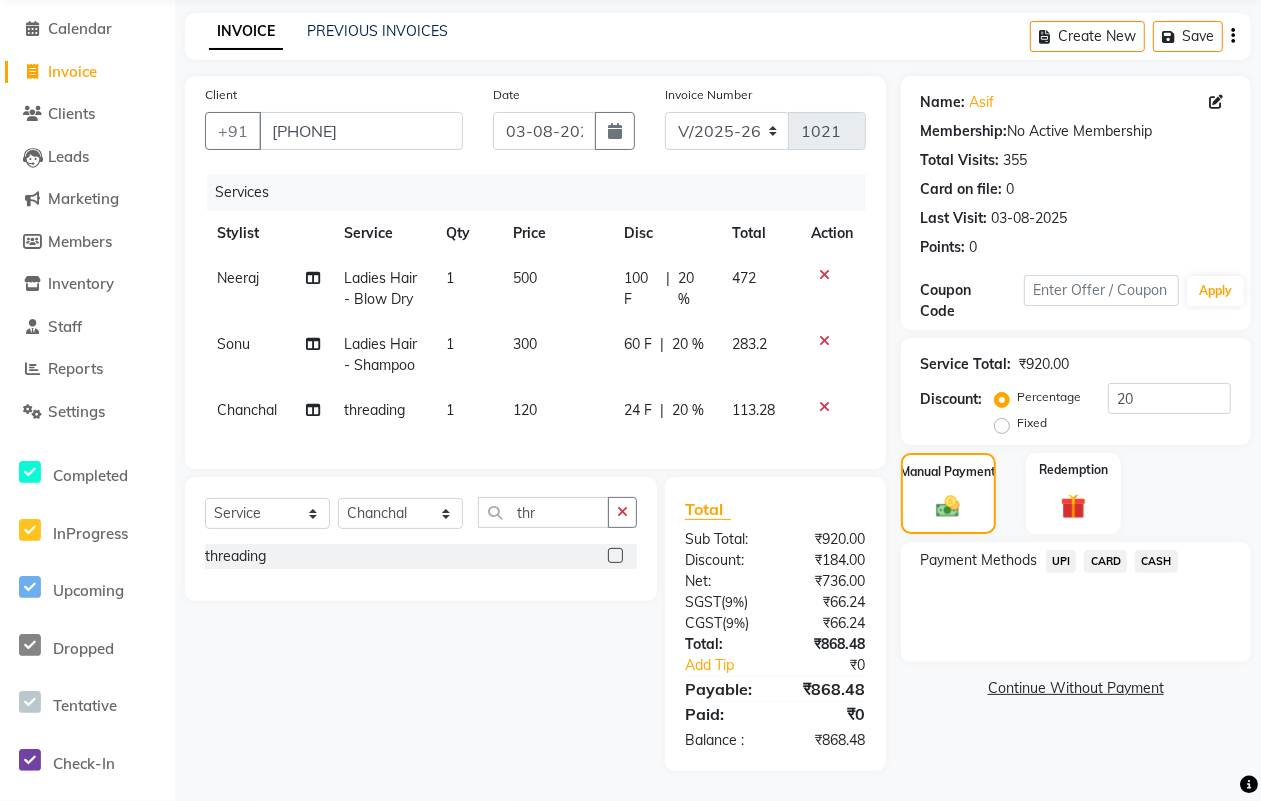 drag, startPoint x: 1152, startPoint y: 537, endPoint x: 1061, endPoint y: 627, distance: 127.98828 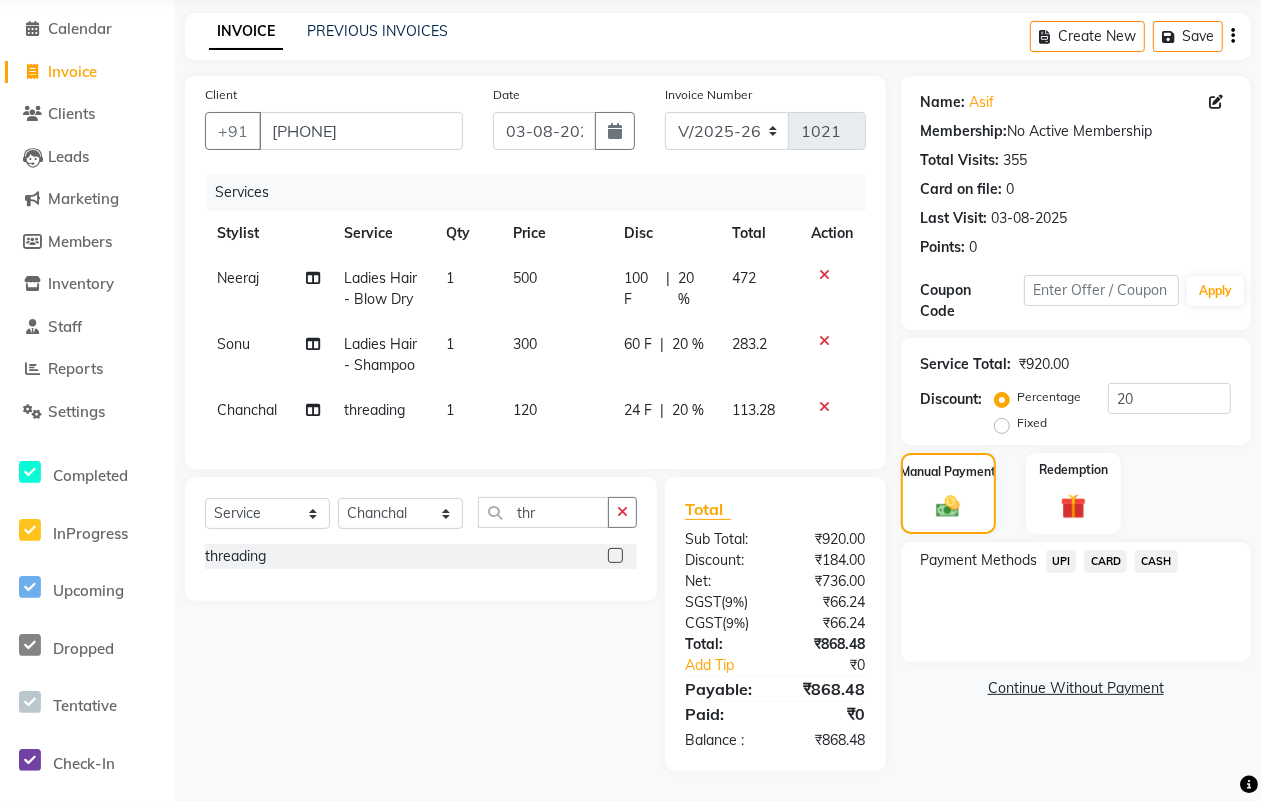 click on "Payment Methods  UPI   CARD   CASH" 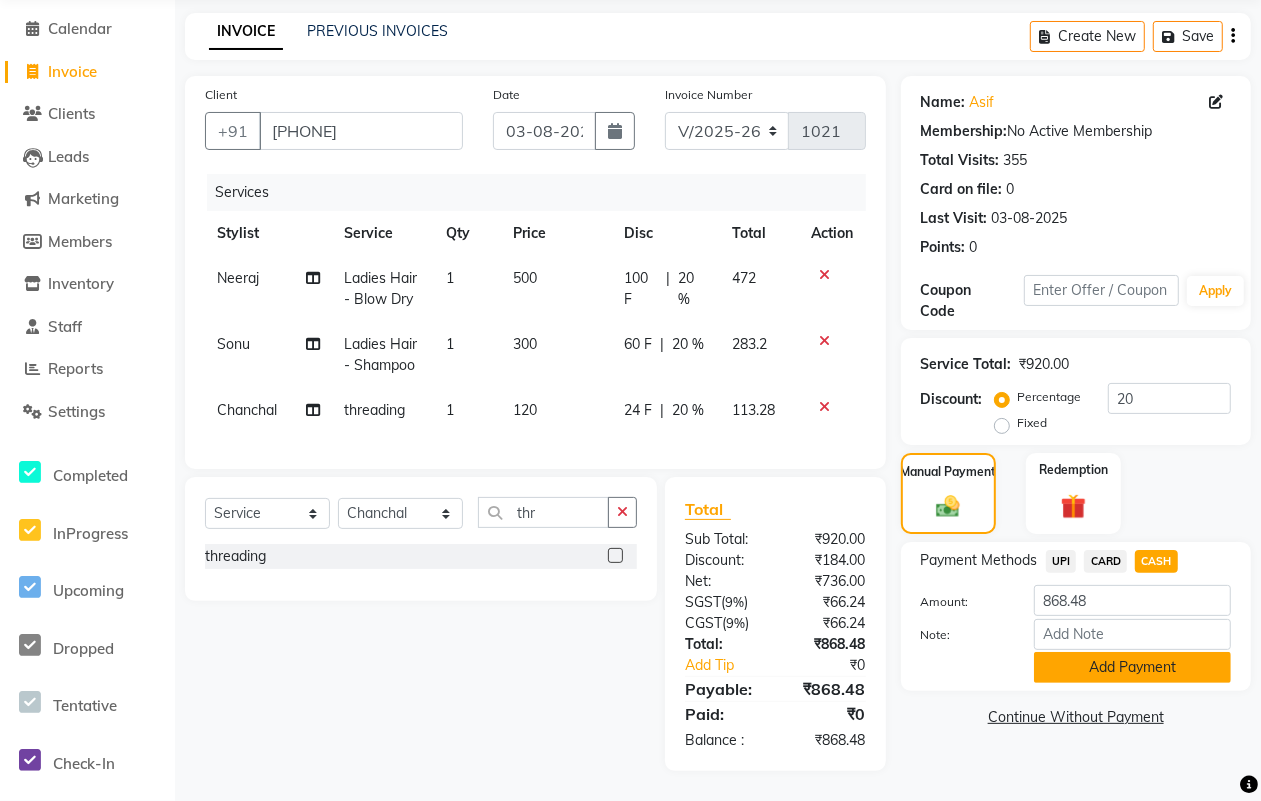 click on "Add Payment" 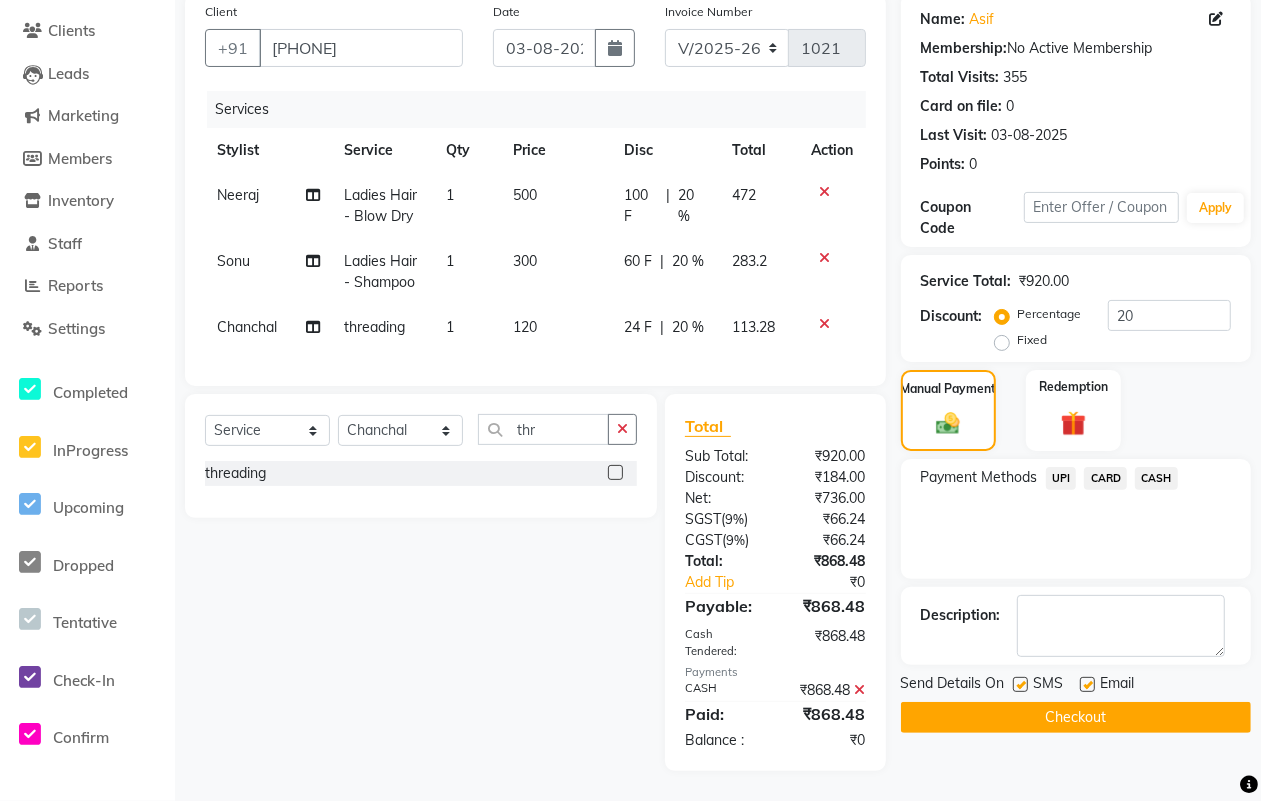 scroll, scrollTop: 176, scrollLeft: 0, axis: vertical 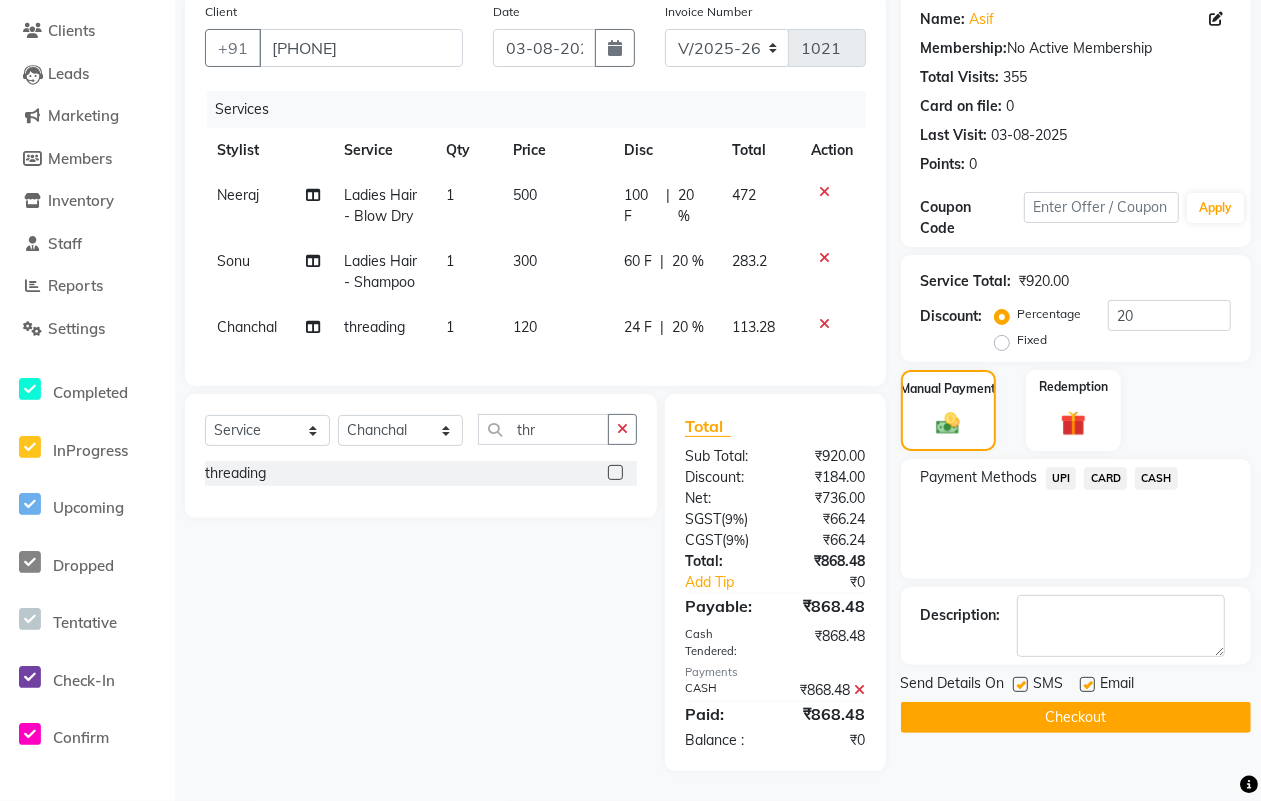 click 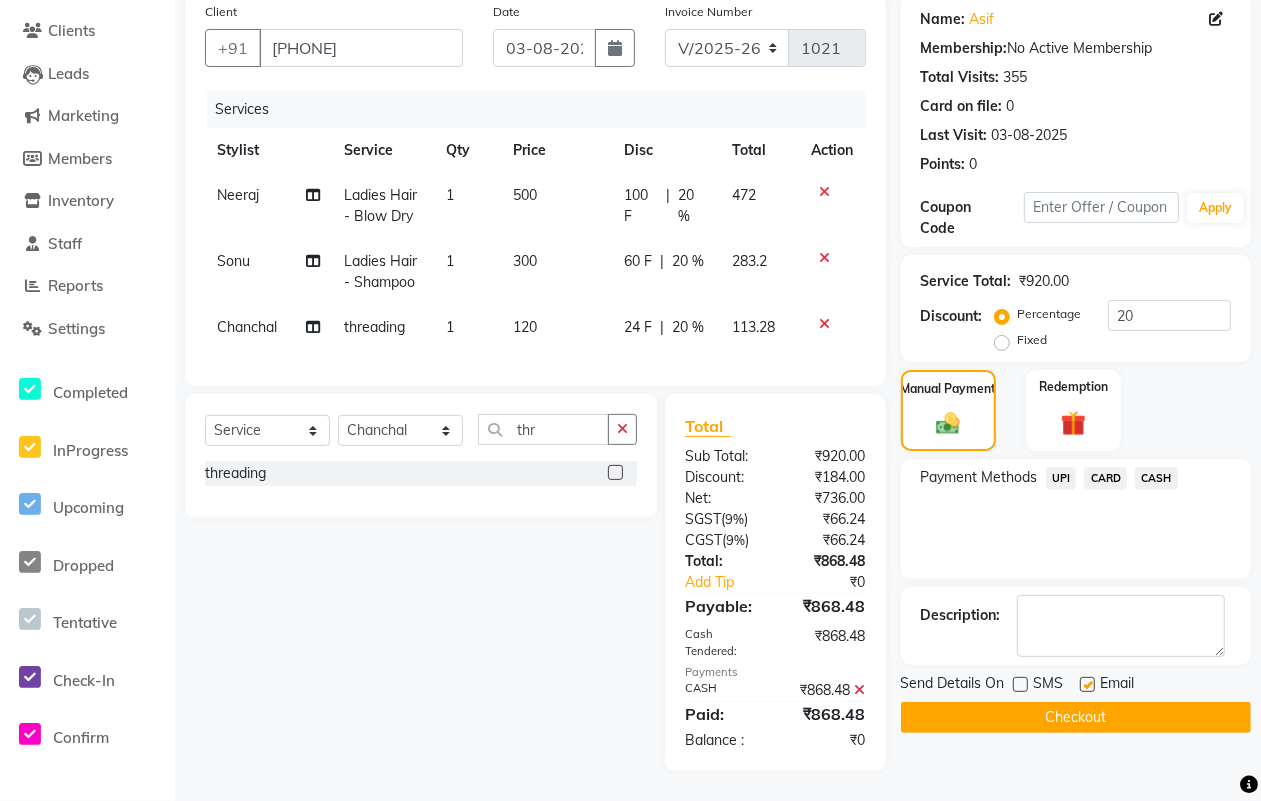 click 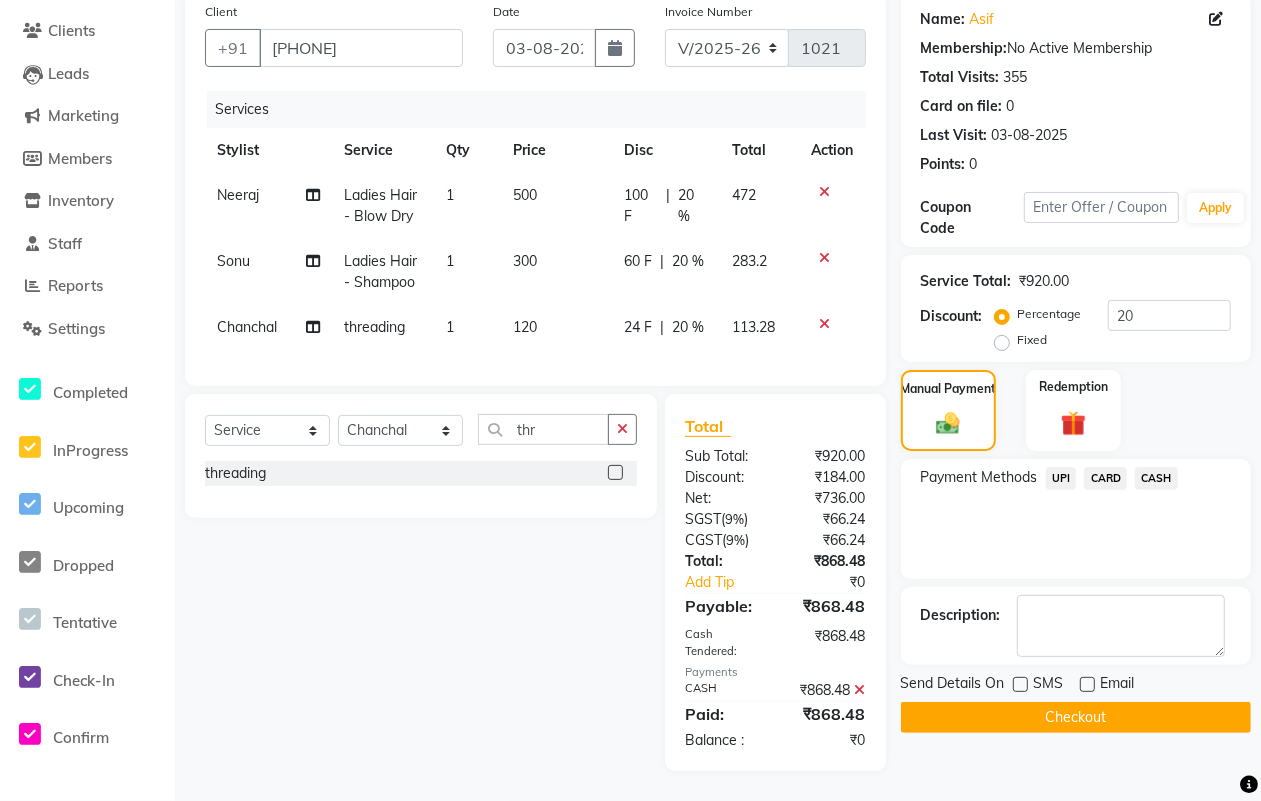 click on "Checkout" 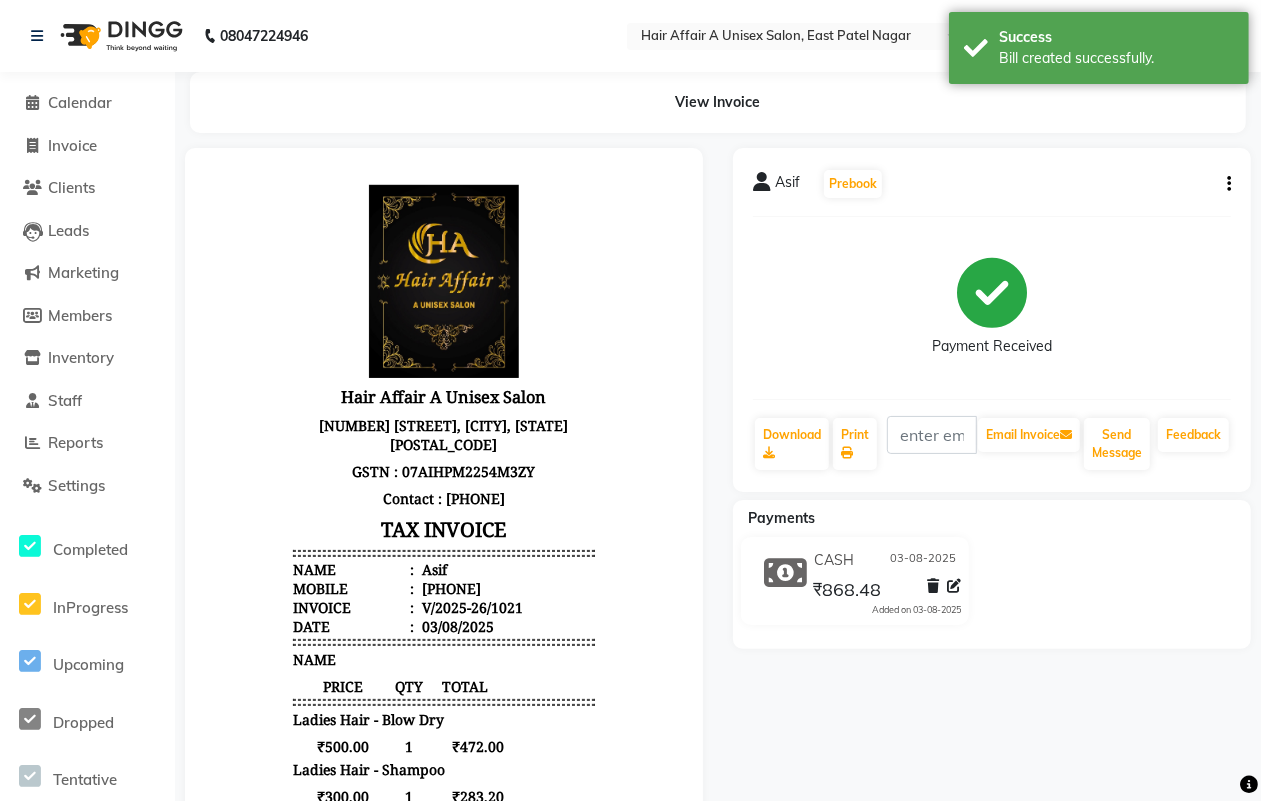 scroll, scrollTop: 0, scrollLeft: 0, axis: both 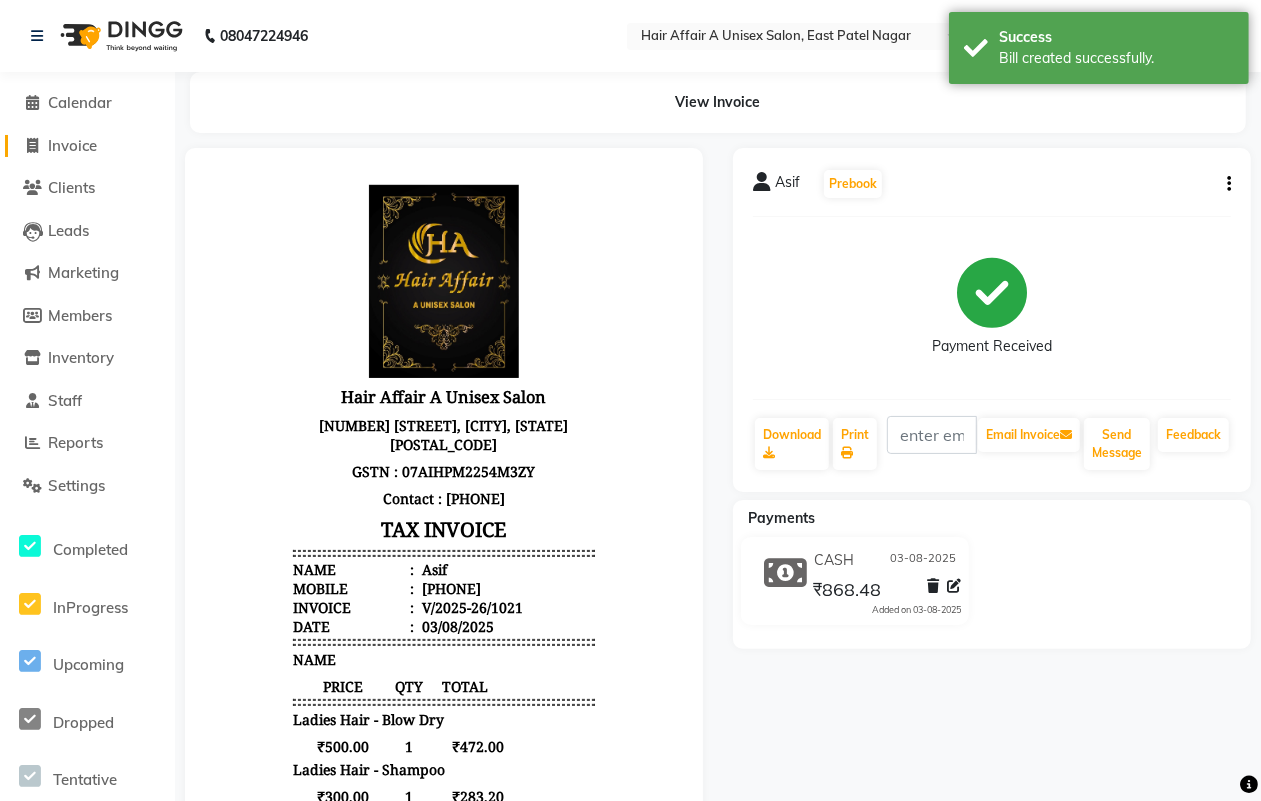 click on "Invoice" 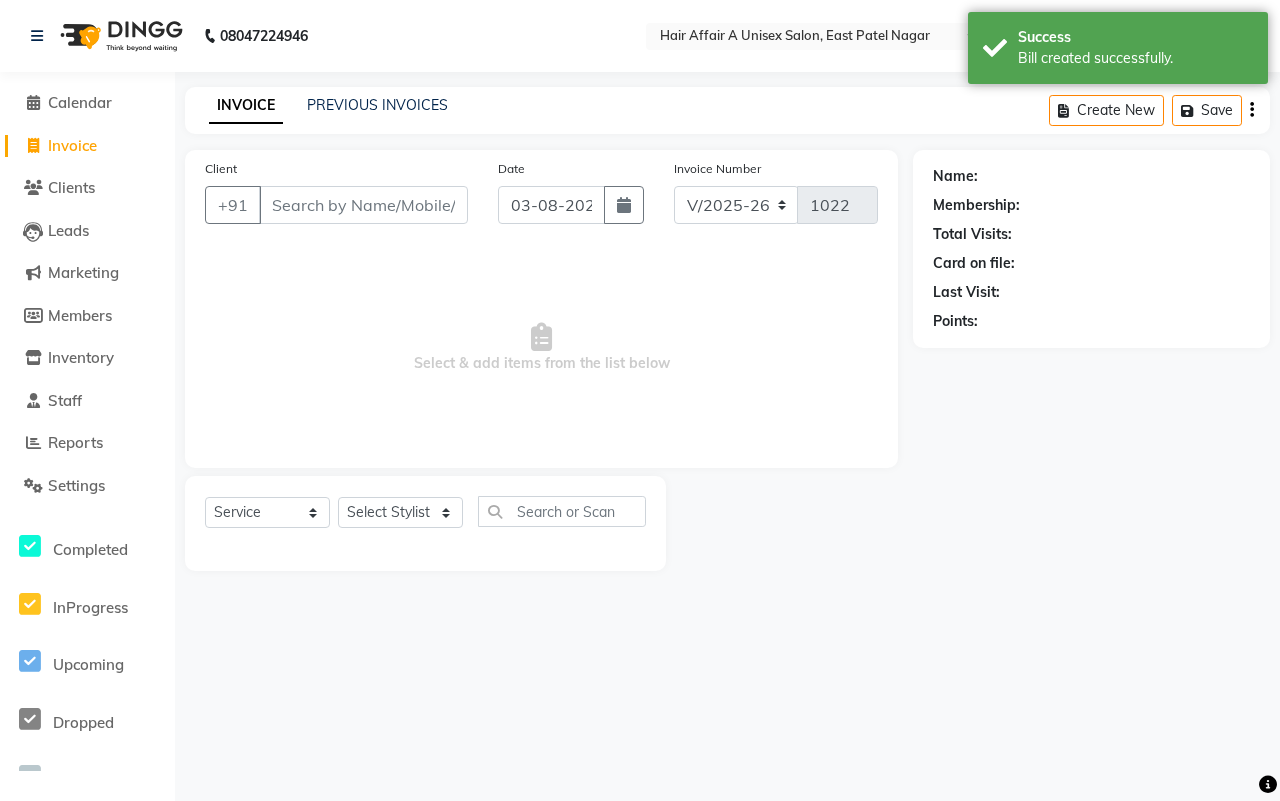 click on "Client" at bounding box center (363, 205) 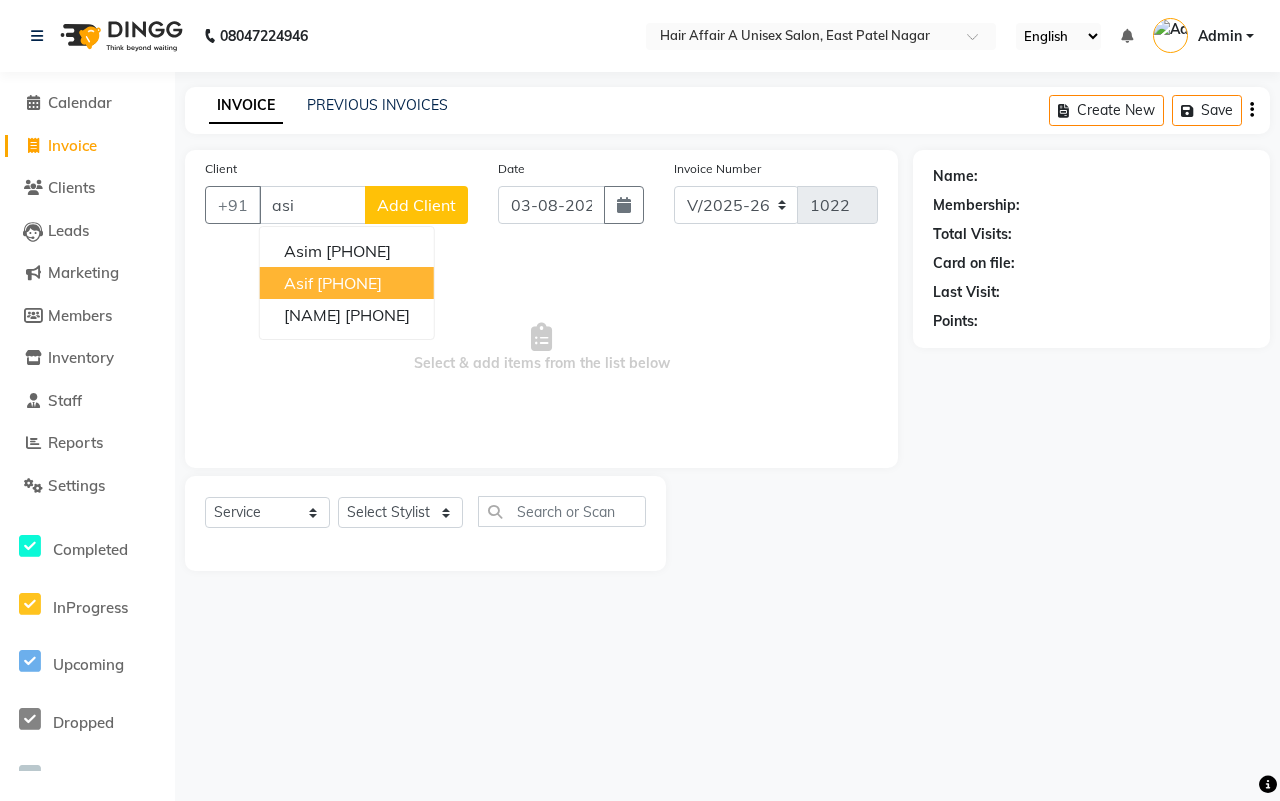 click on "[PHONE]" at bounding box center (349, 283) 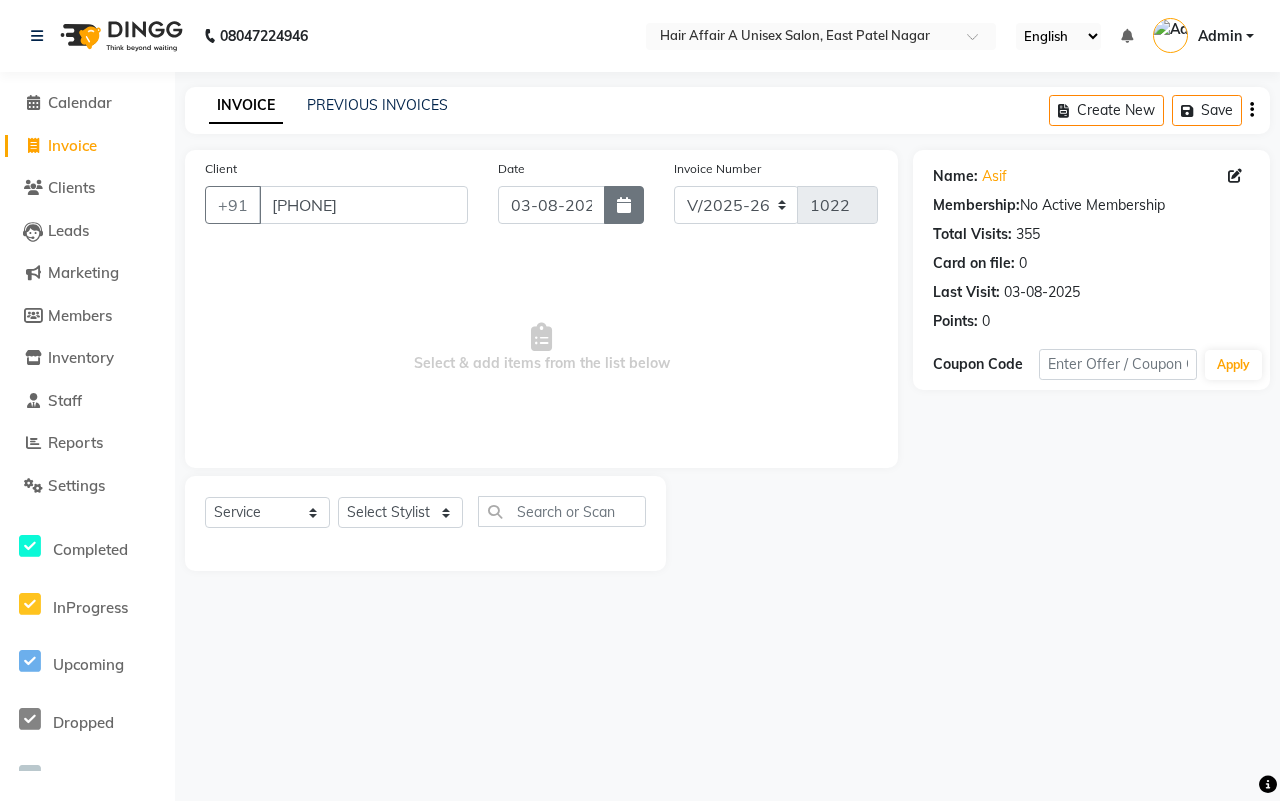 click 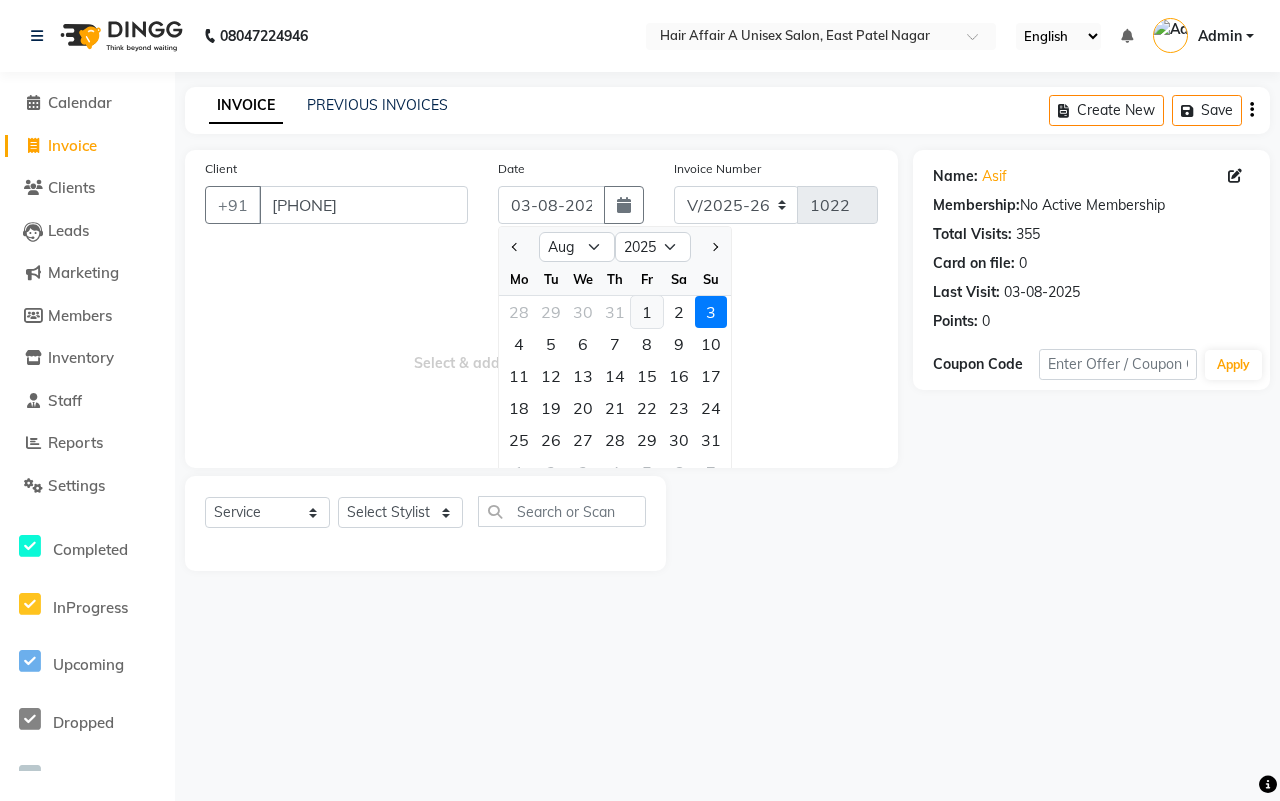drag, startPoint x: 651, startPoint y: 302, endPoint x: 582, endPoint y: 372, distance: 98.29038 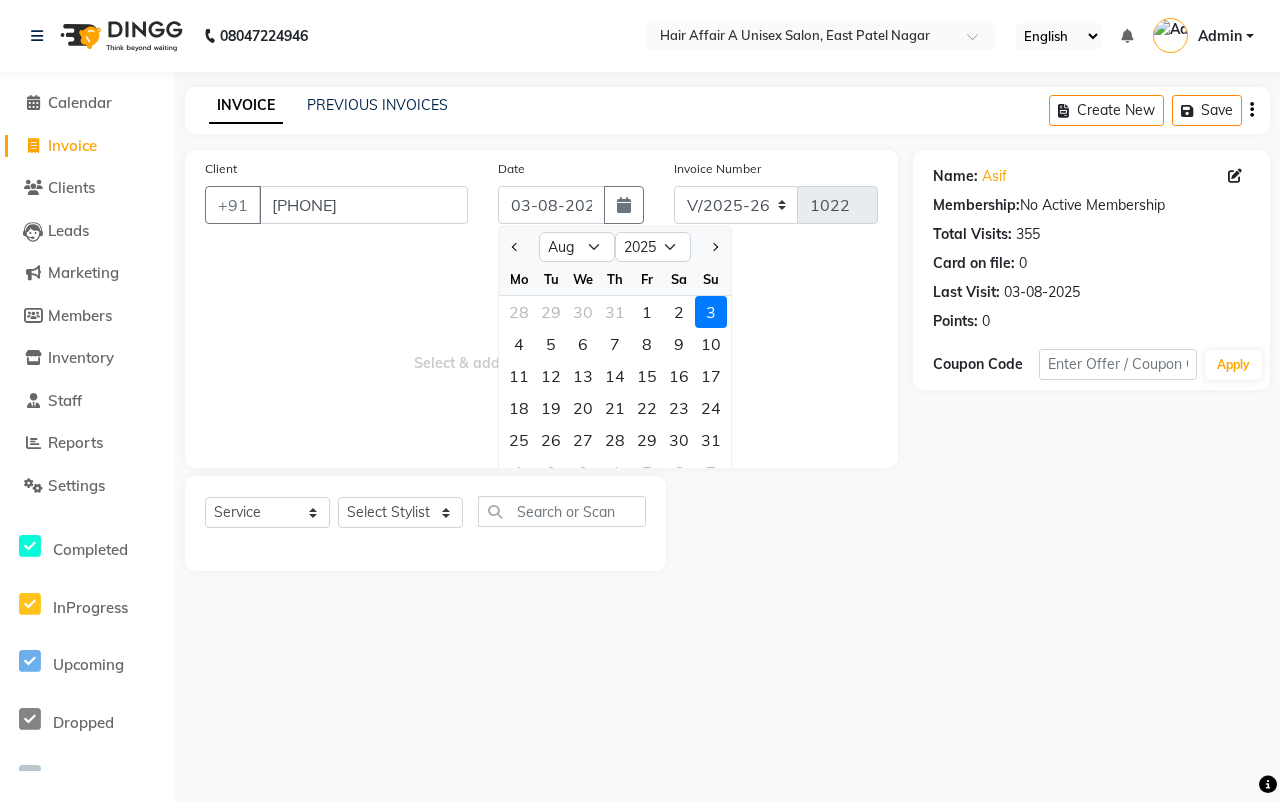 click on "1" 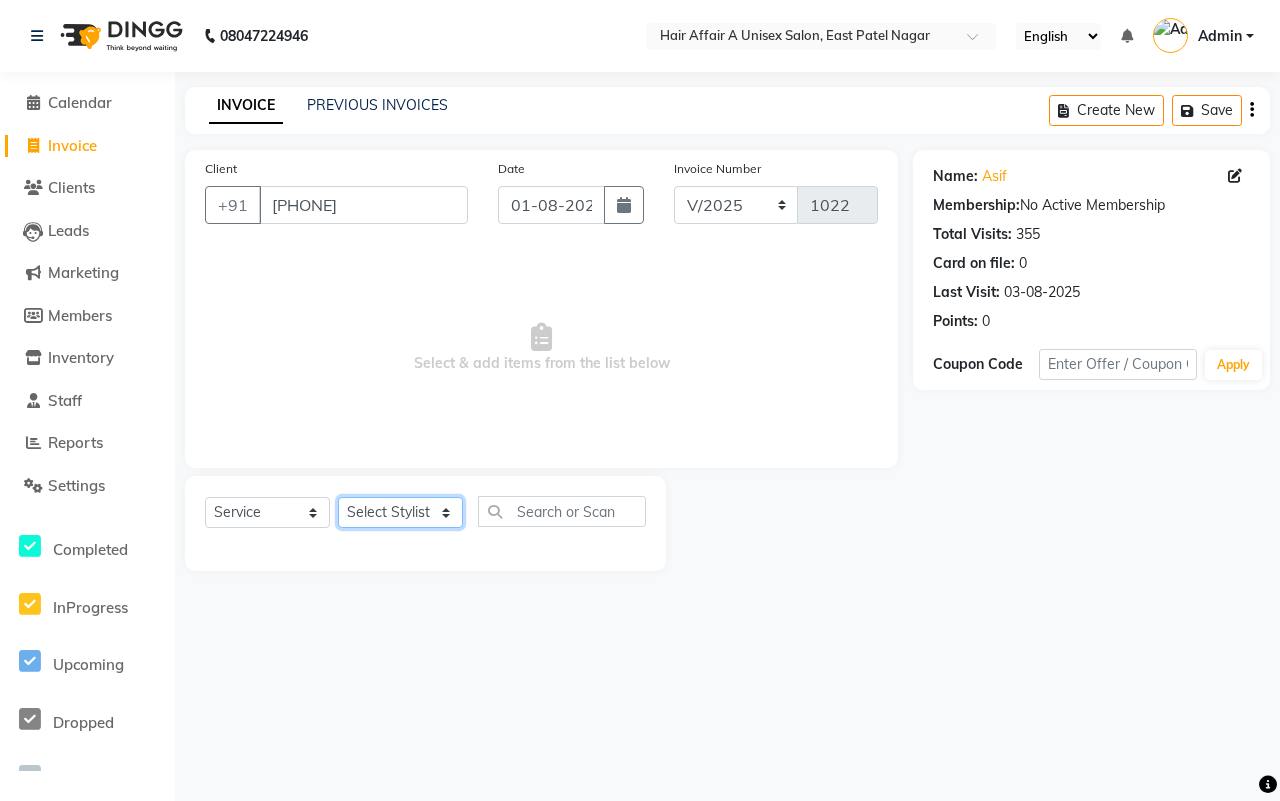 click on "Select Stylist [NAME] [NAME] [NAME] [NAME] [NAME] [NAME] [NAME] [NAME] [NAME] [NAME] [NAME] [NAME]" 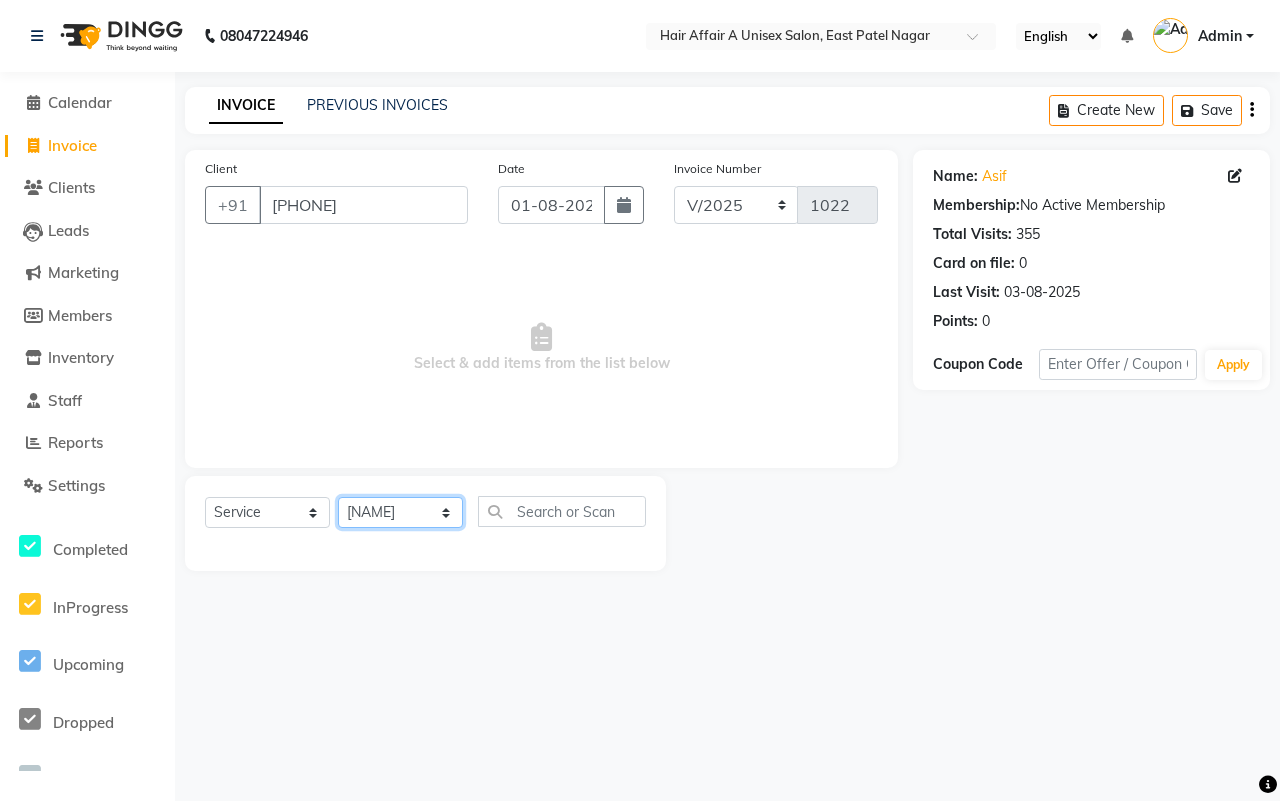 click on "Select Stylist [NAME] [NAME] [NAME] [NAME] [NAME] [NAME] [NAME] [NAME] [NAME] [NAME] [NAME] [NAME]" 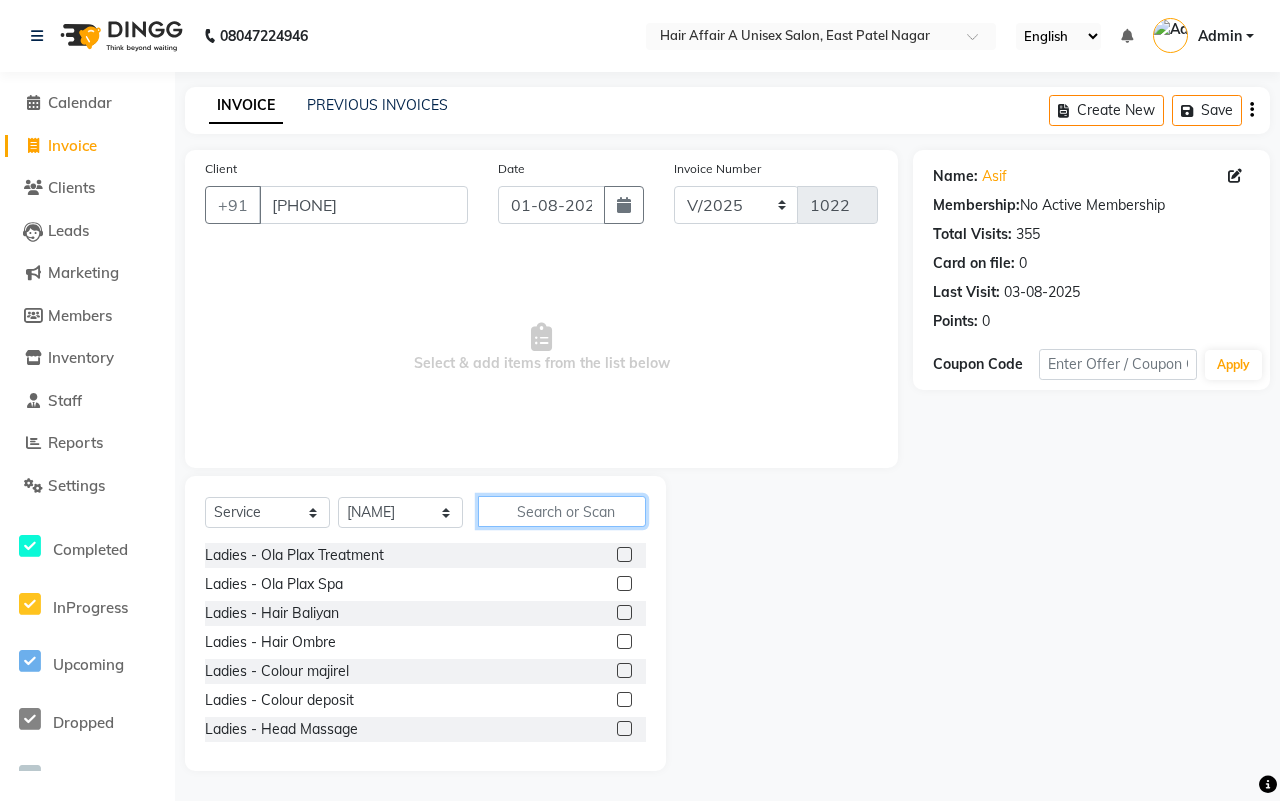 click 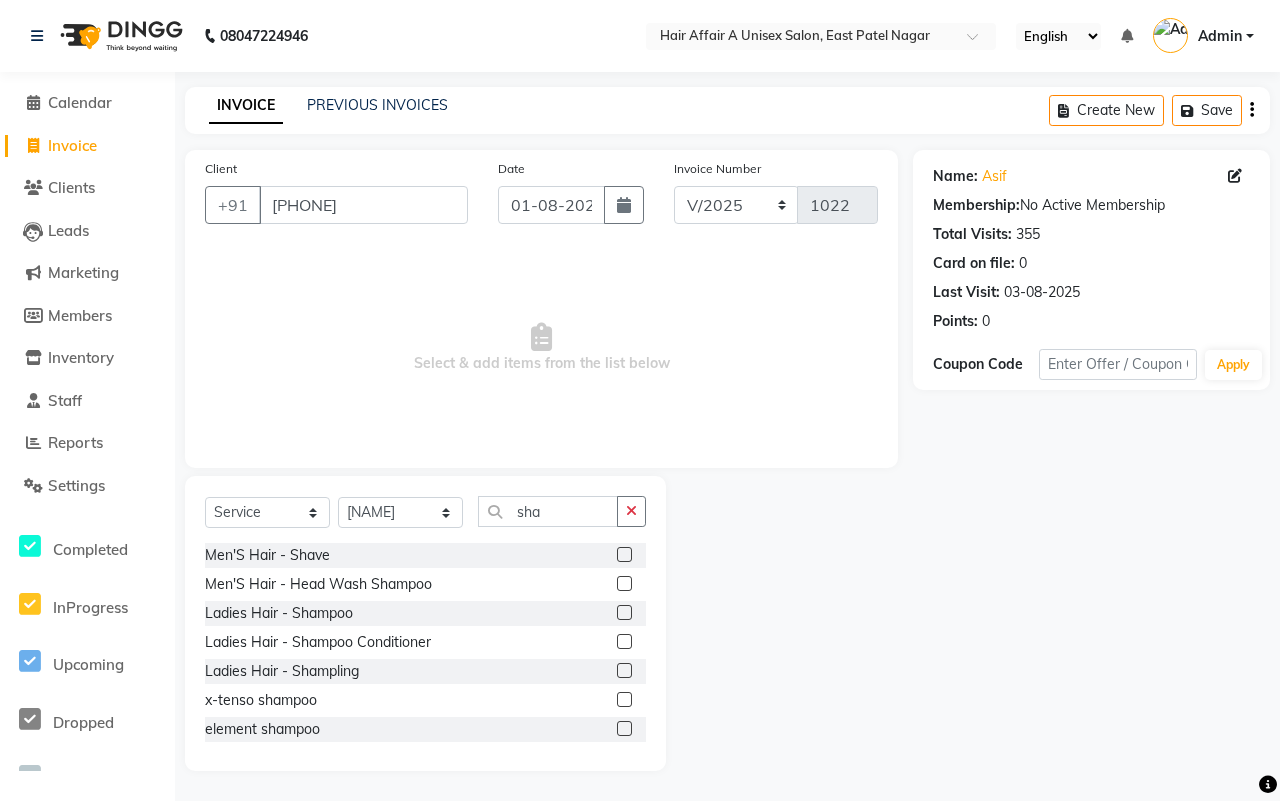 click 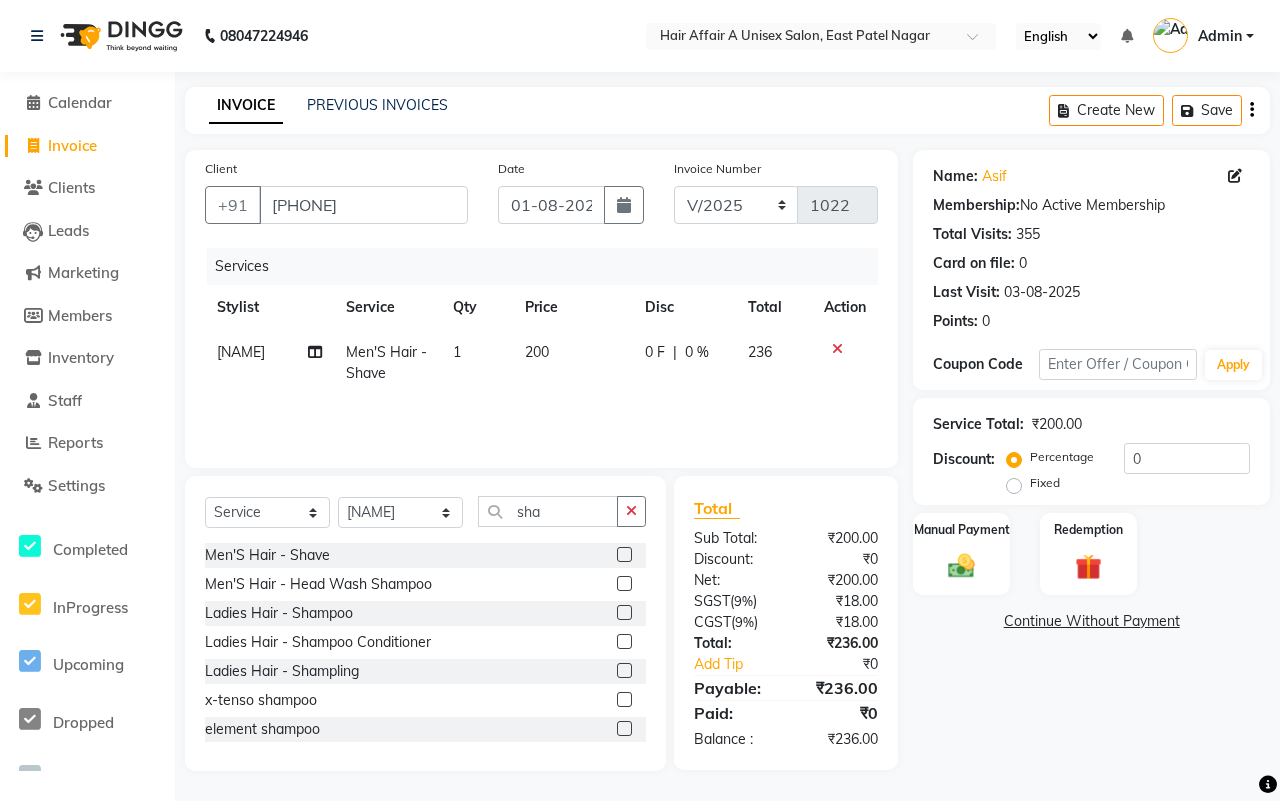 click on "200" 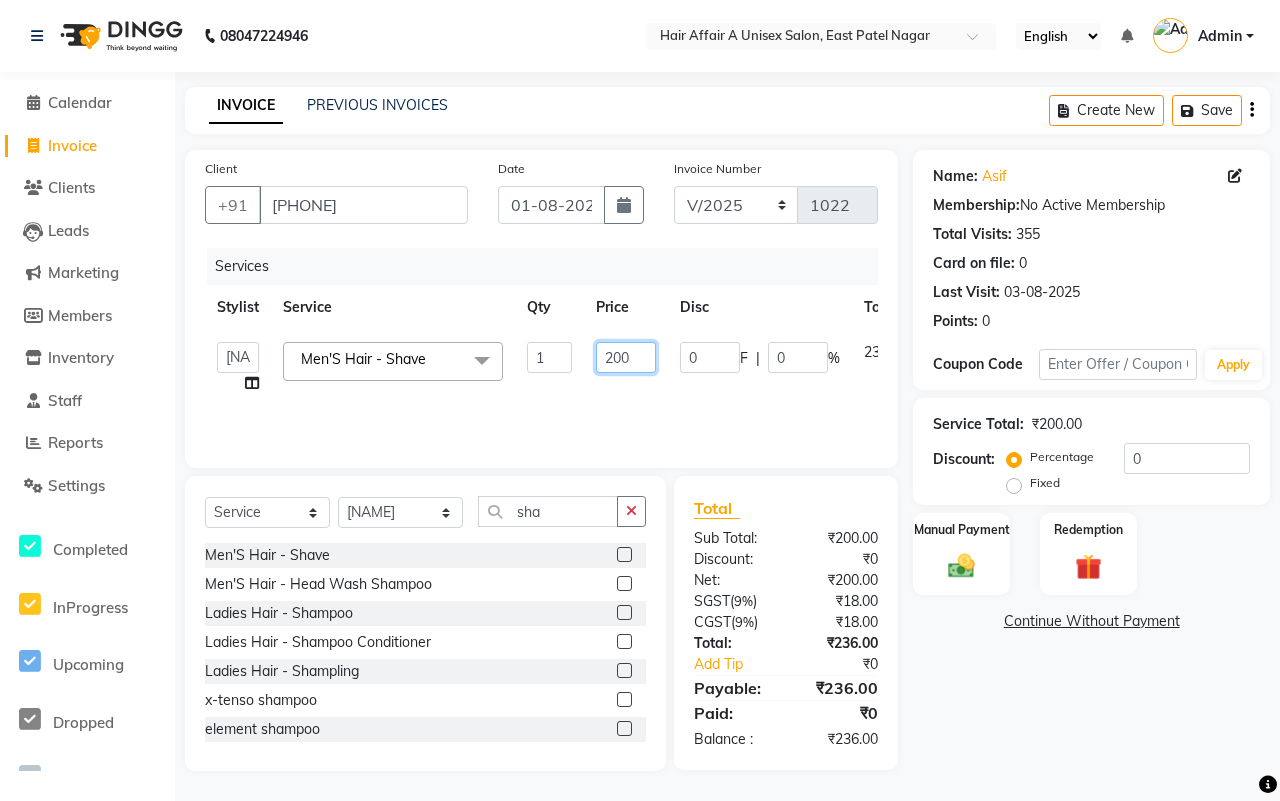 click on "200" 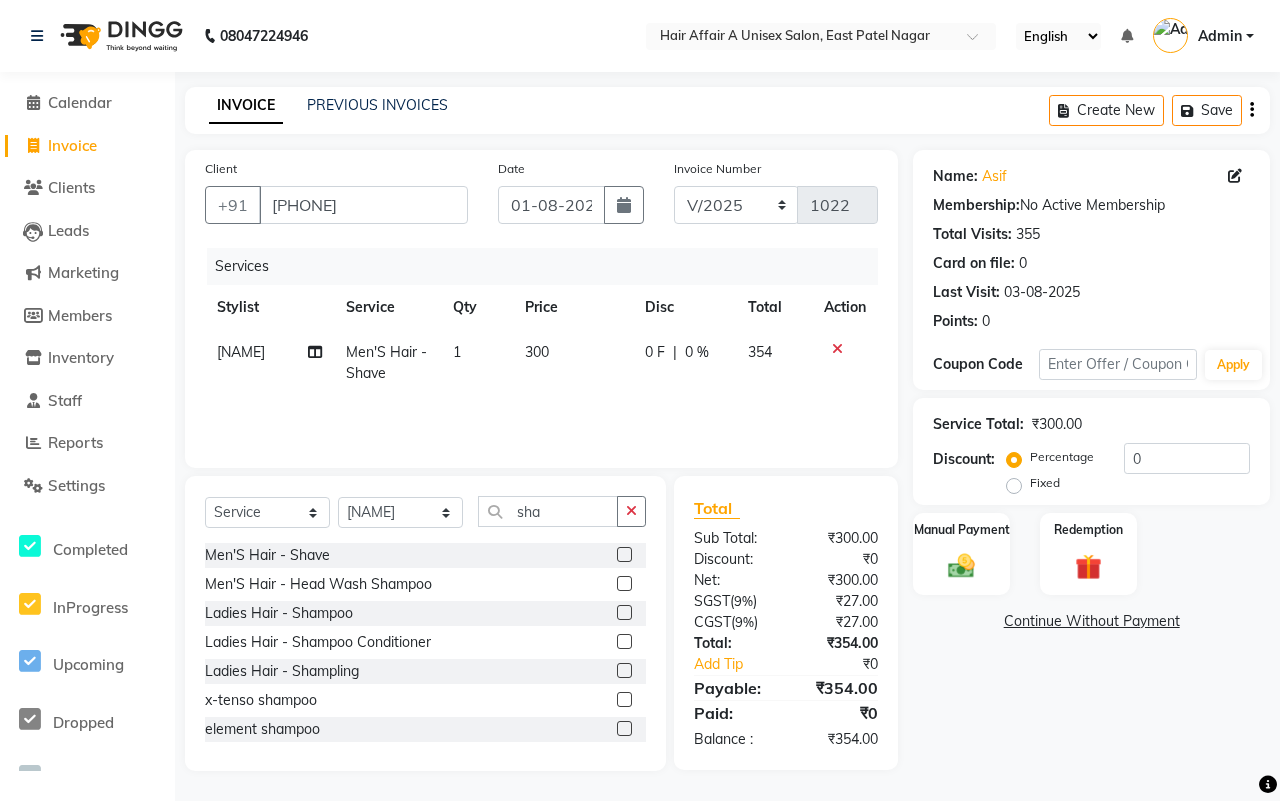 click on "₹300.00" 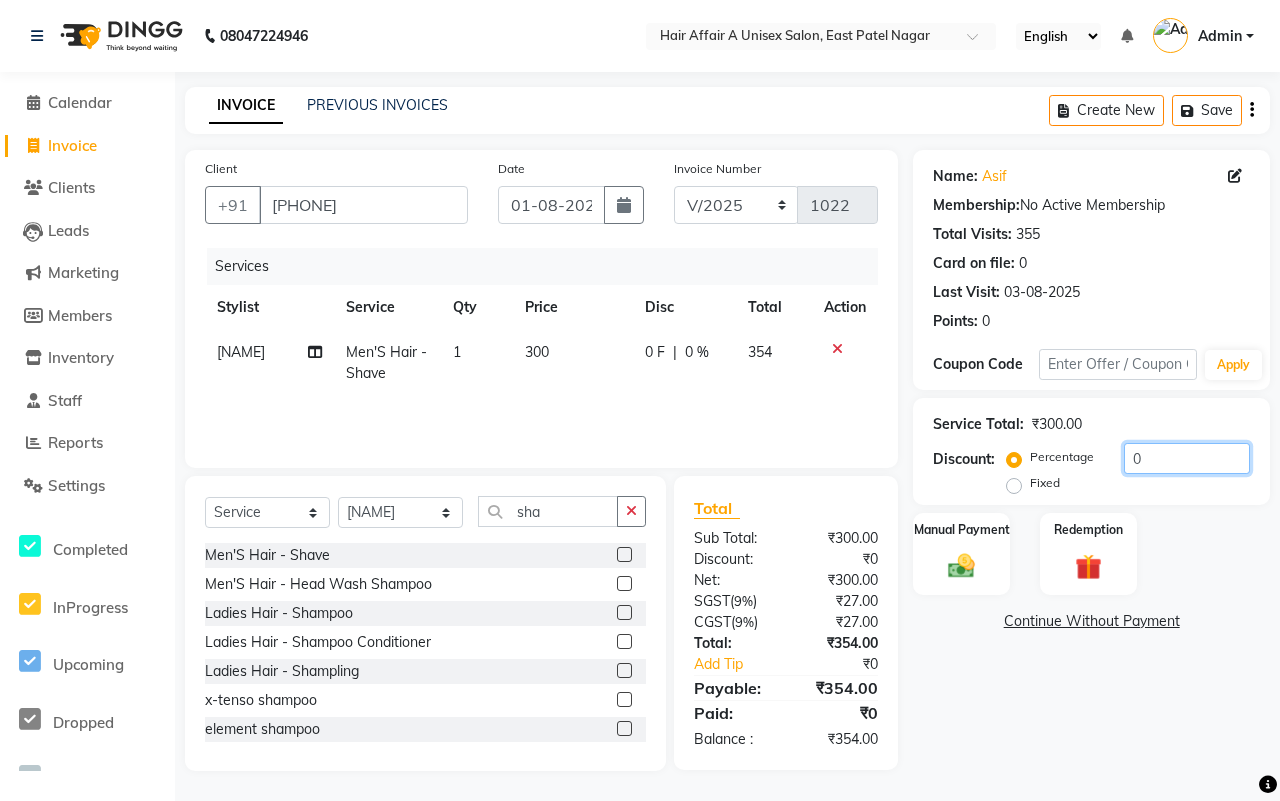 click on "0" 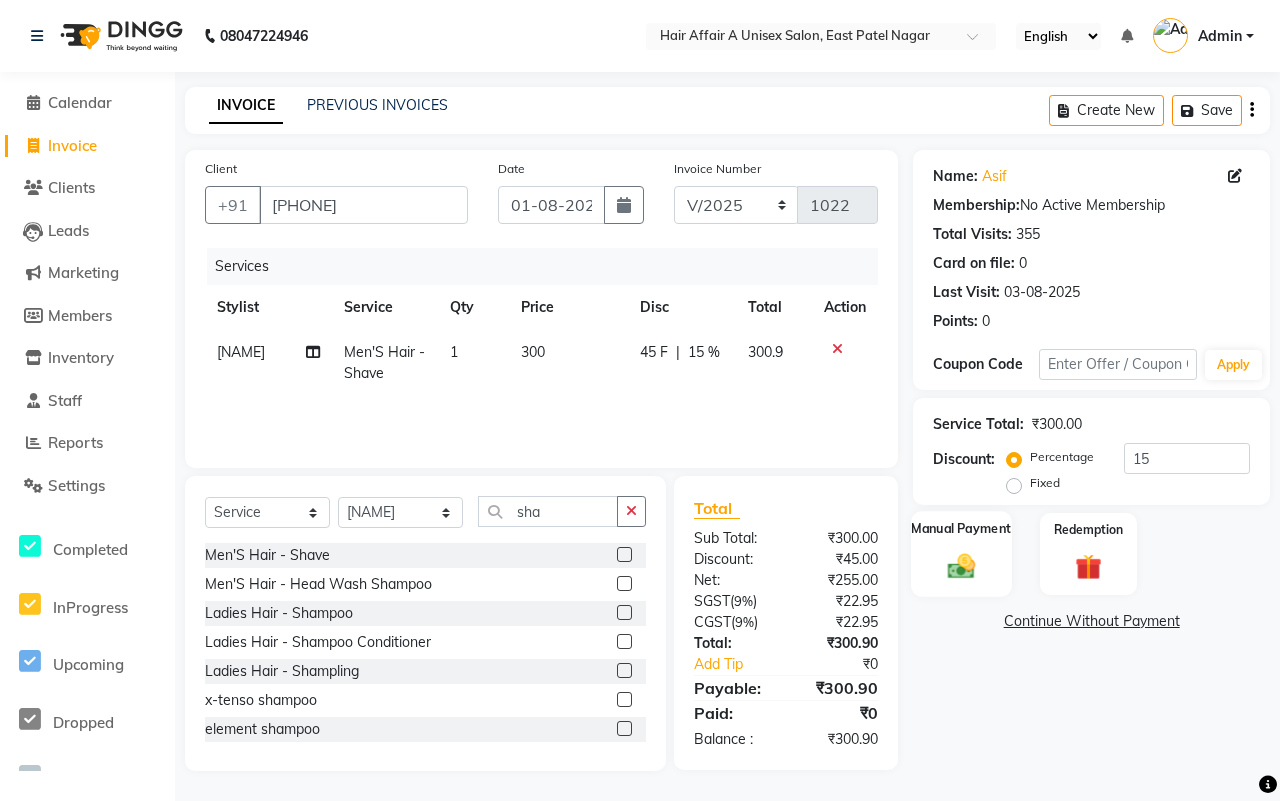 click on "Manual Payment" 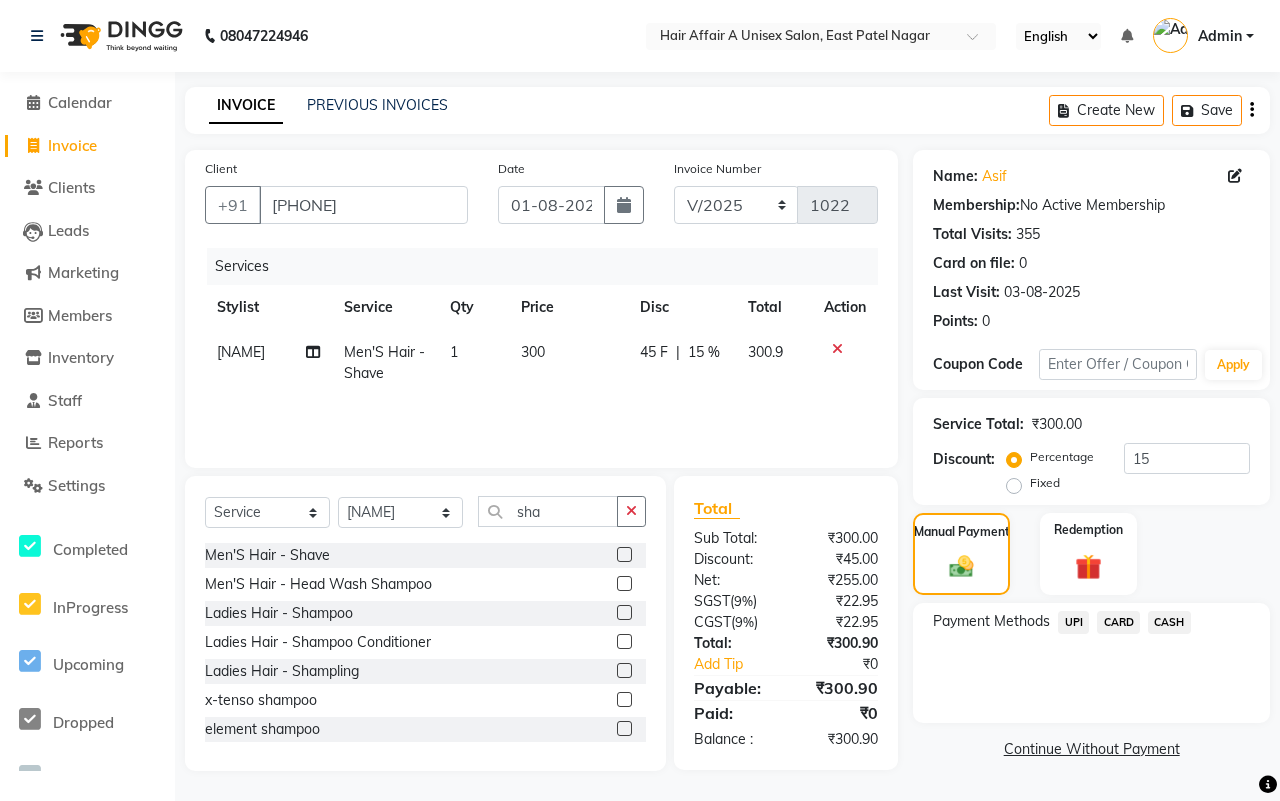 click on "UPI" 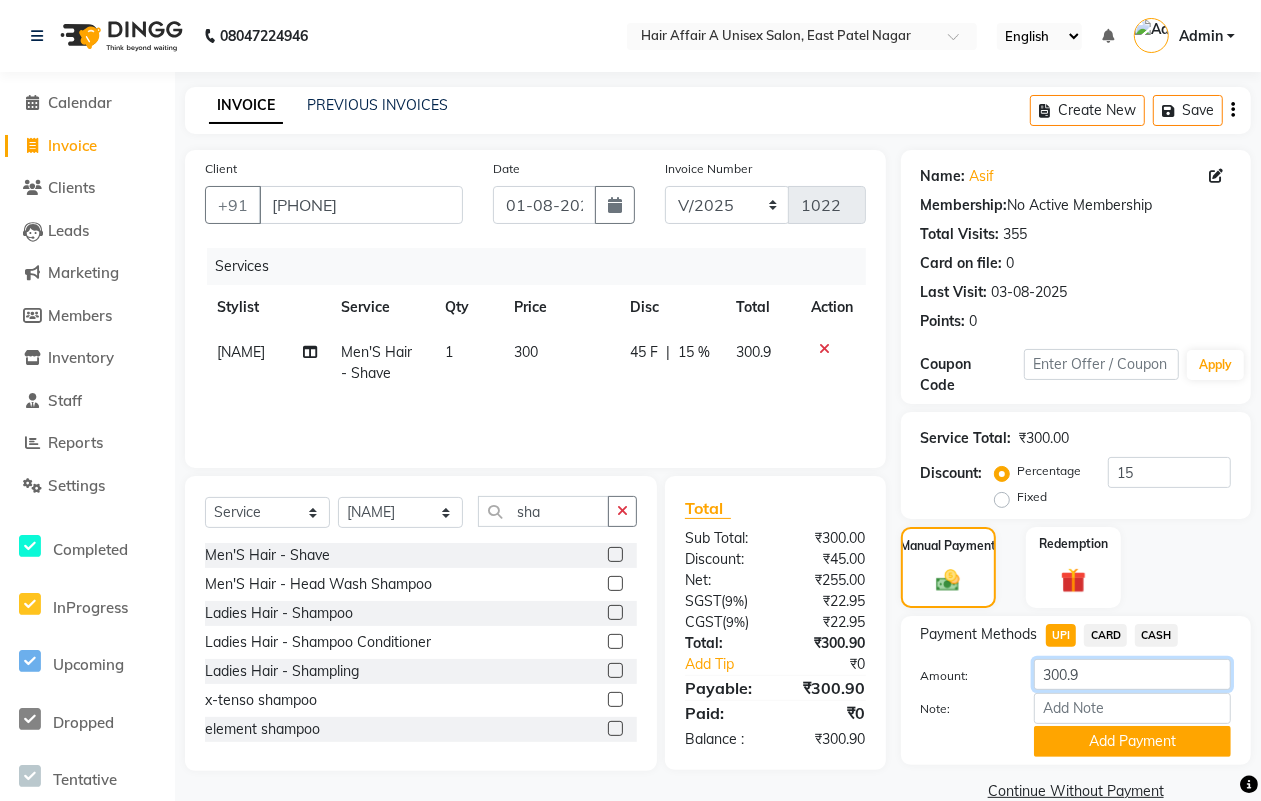 click on "300.9" 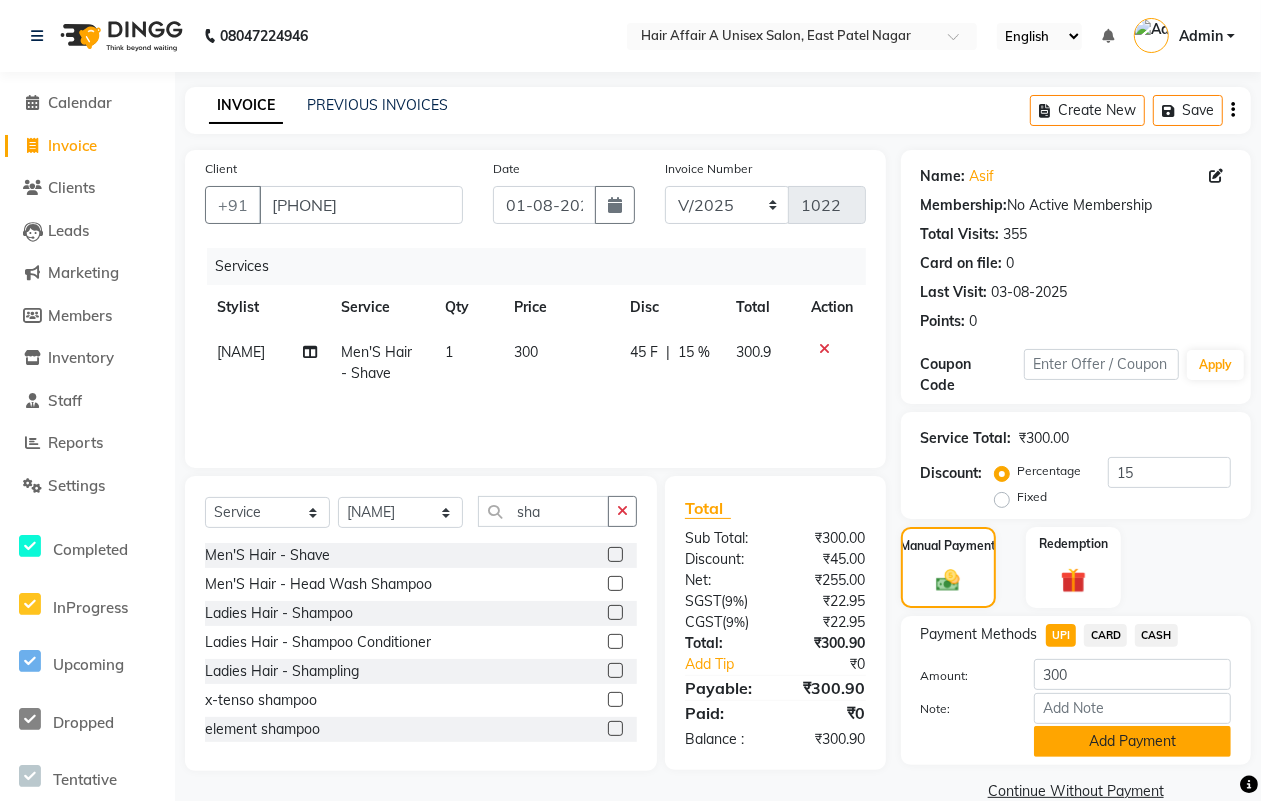 click on "Add Payment" 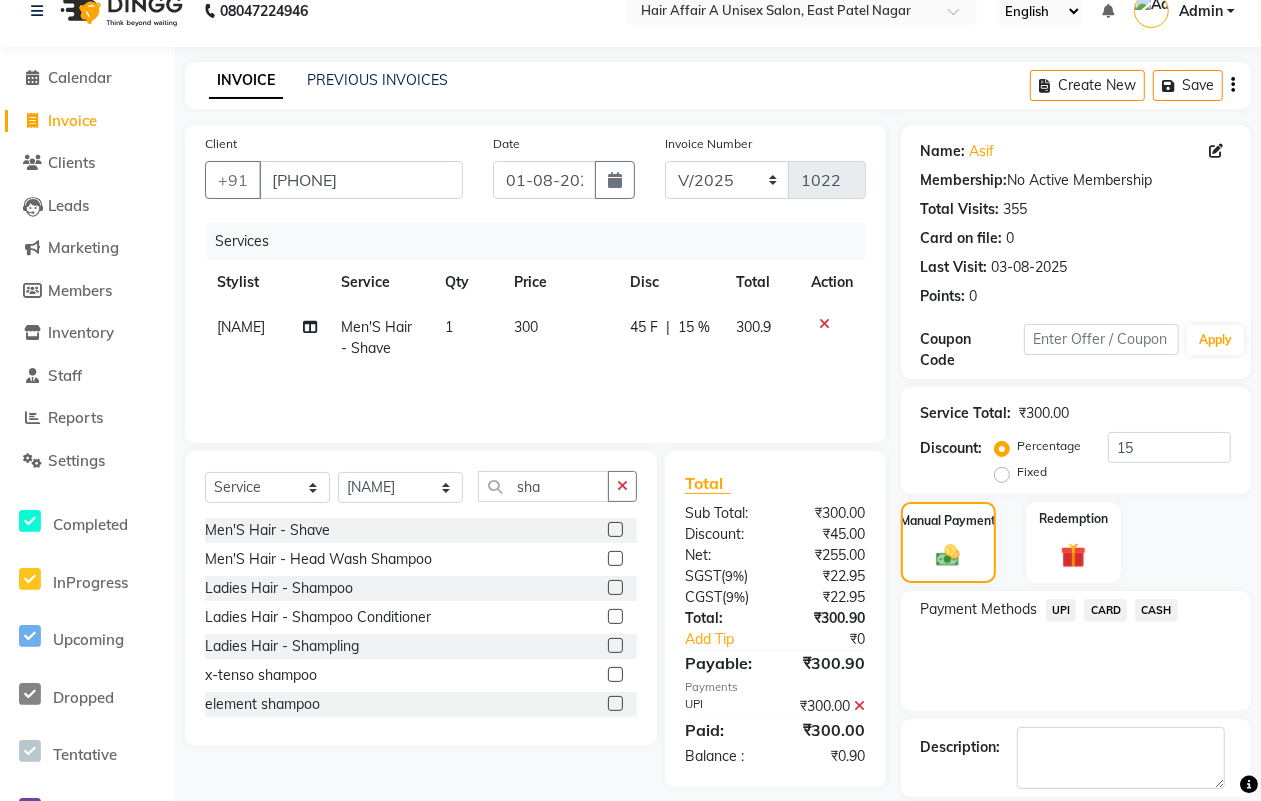 scroll, scrollTop: 120, scrollLeft: 0, axis: vertical 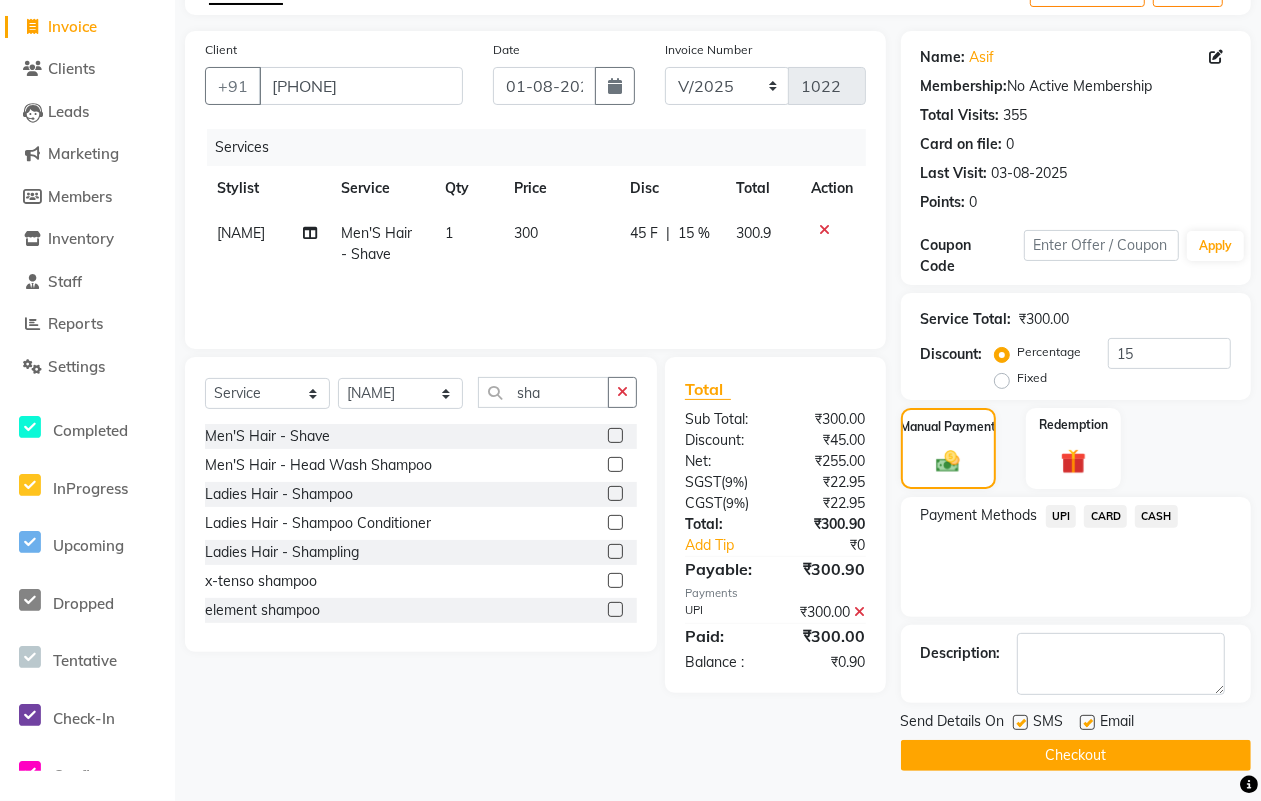 click 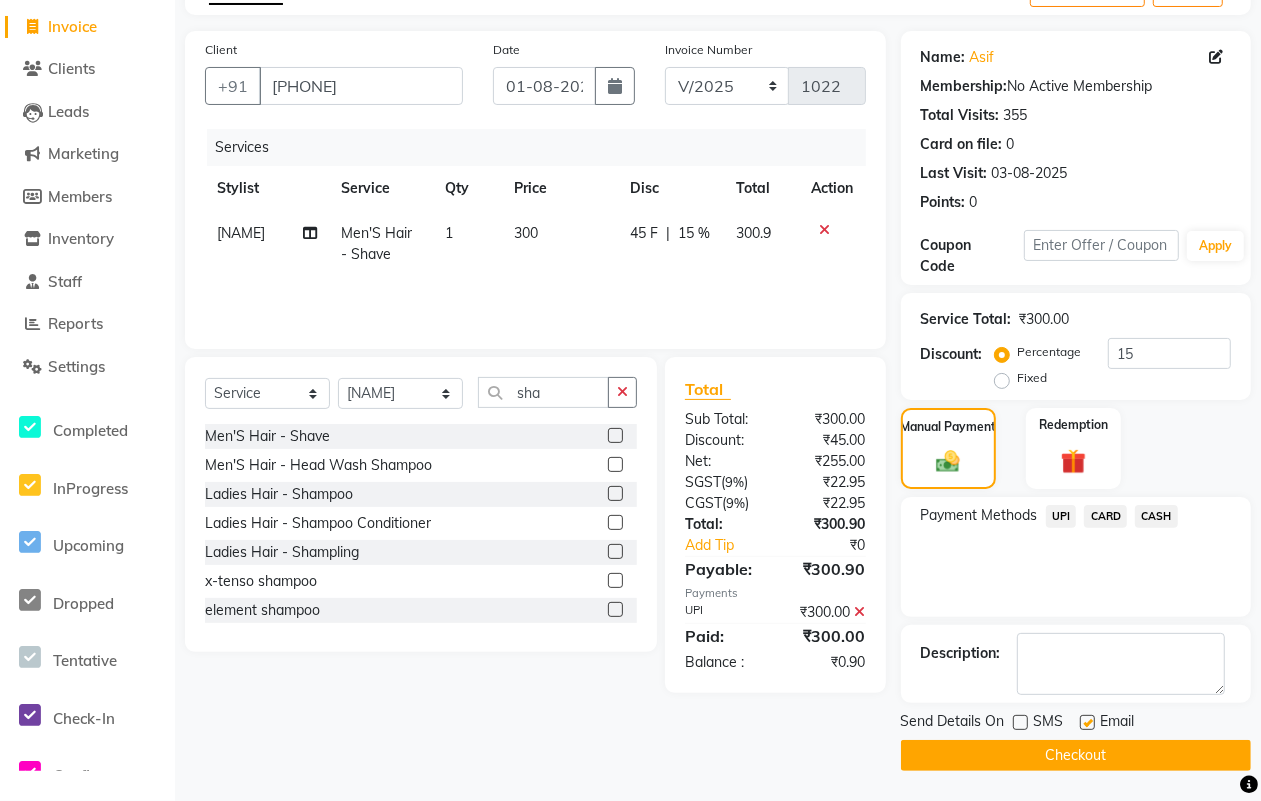 click on "SMS" 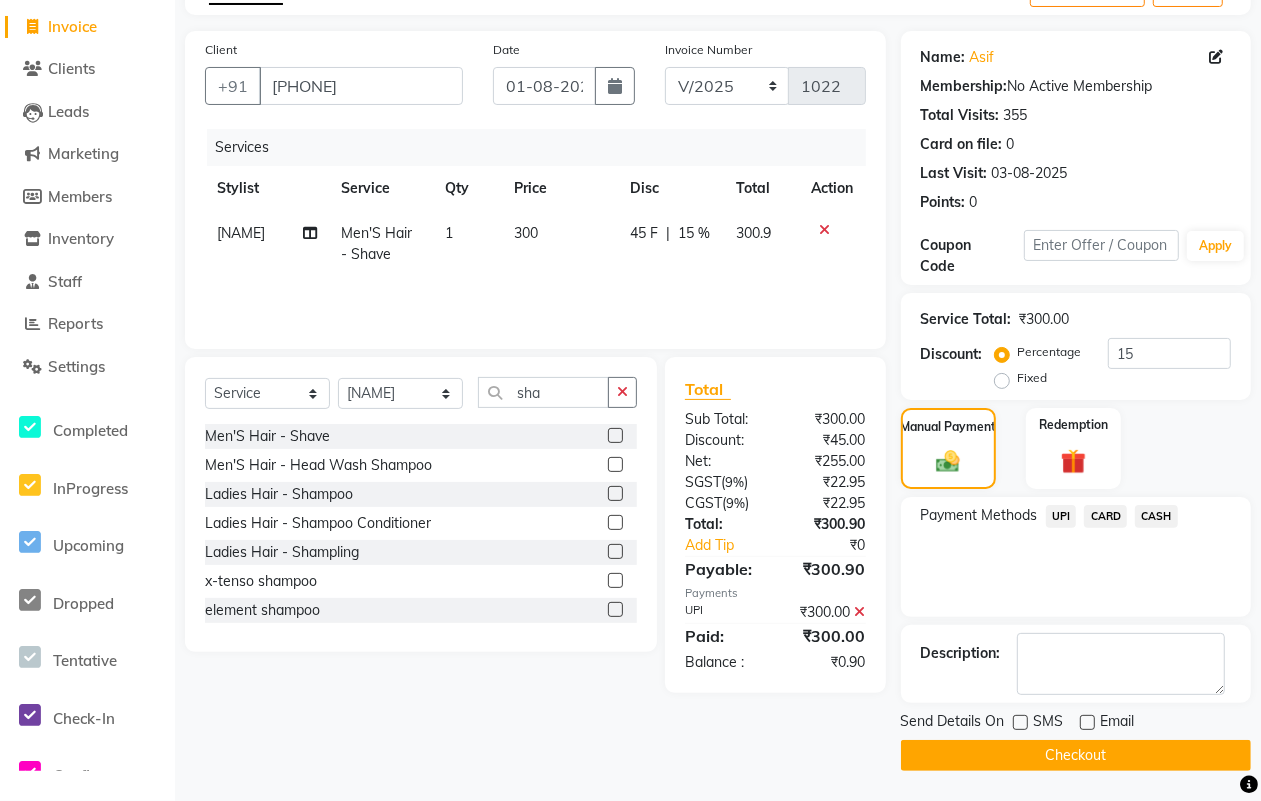click on "Checkout" 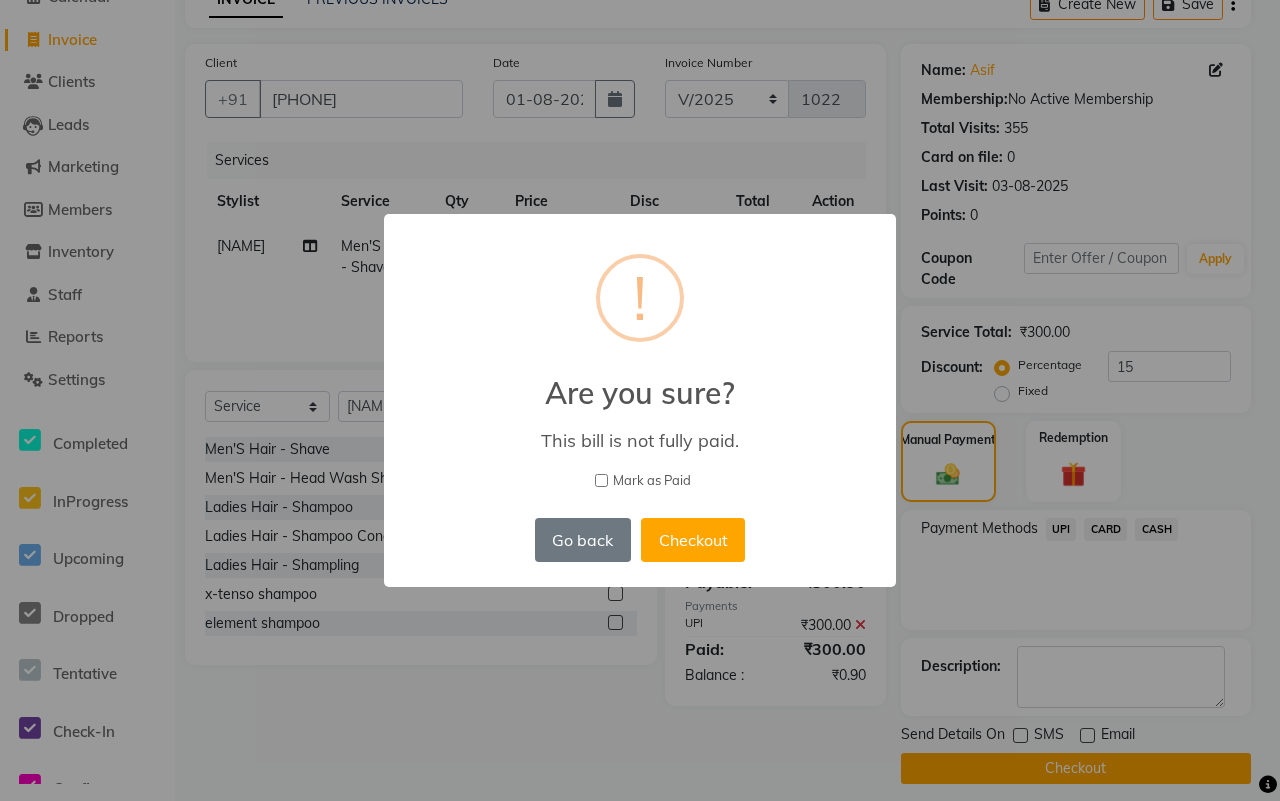 click on "Mark as Paid" at bounding box center (652, 481) 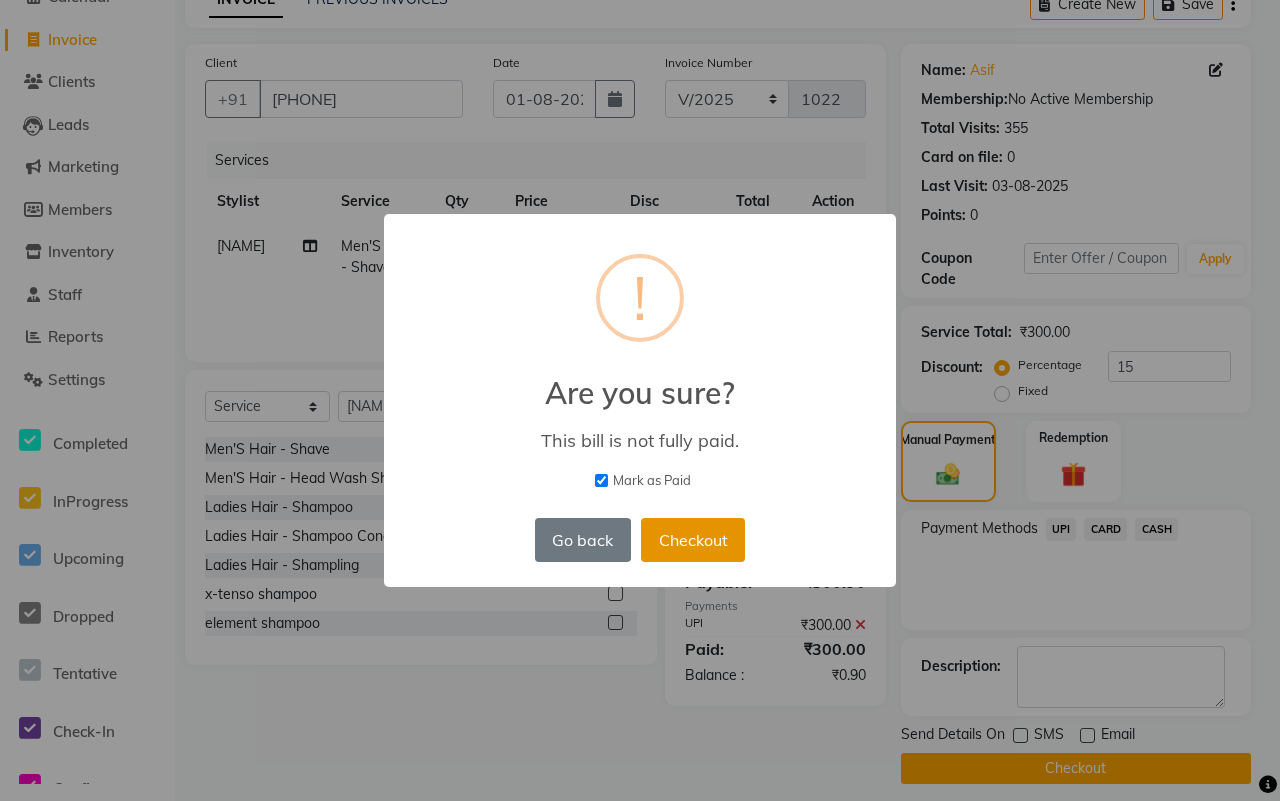 click on "Checkout" at bounding box center [693, 540] 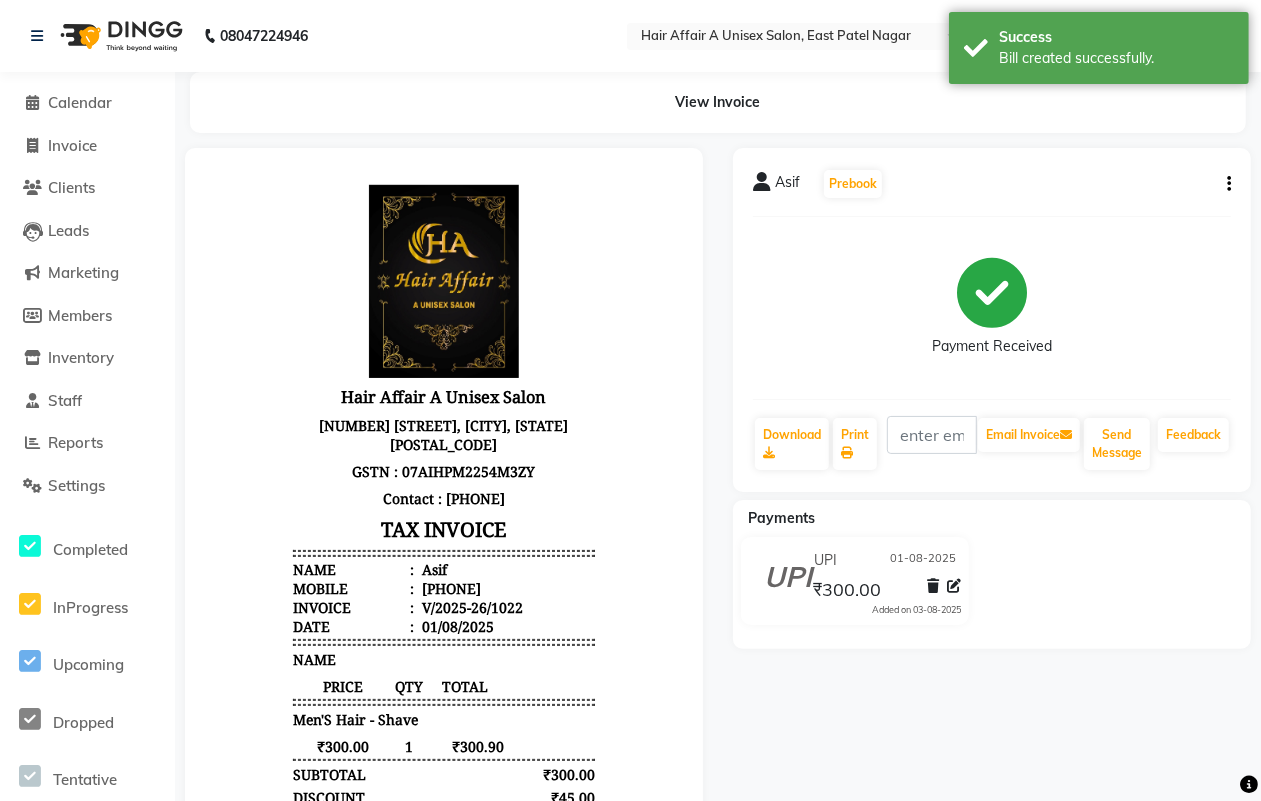 scroll, scrollTop: 0, scrollLeft: 0, axis: both 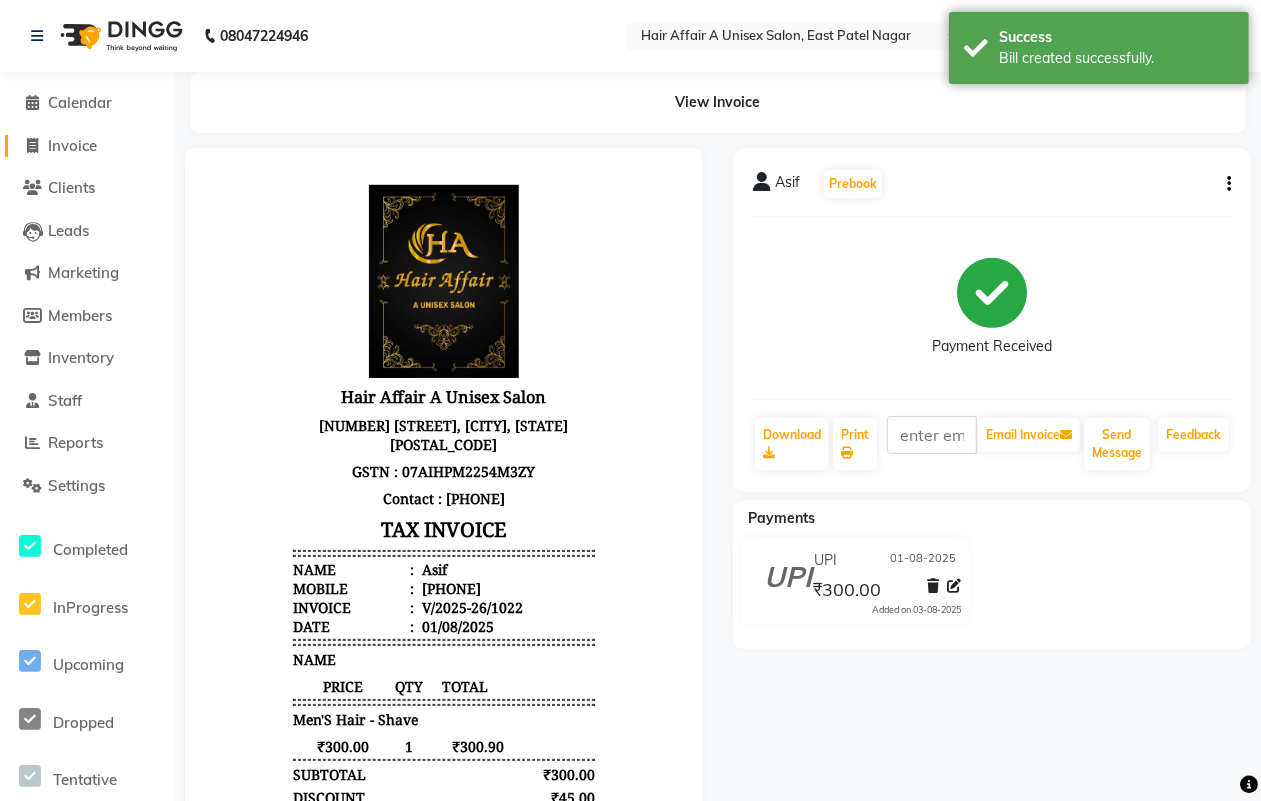 click on "Invoice" 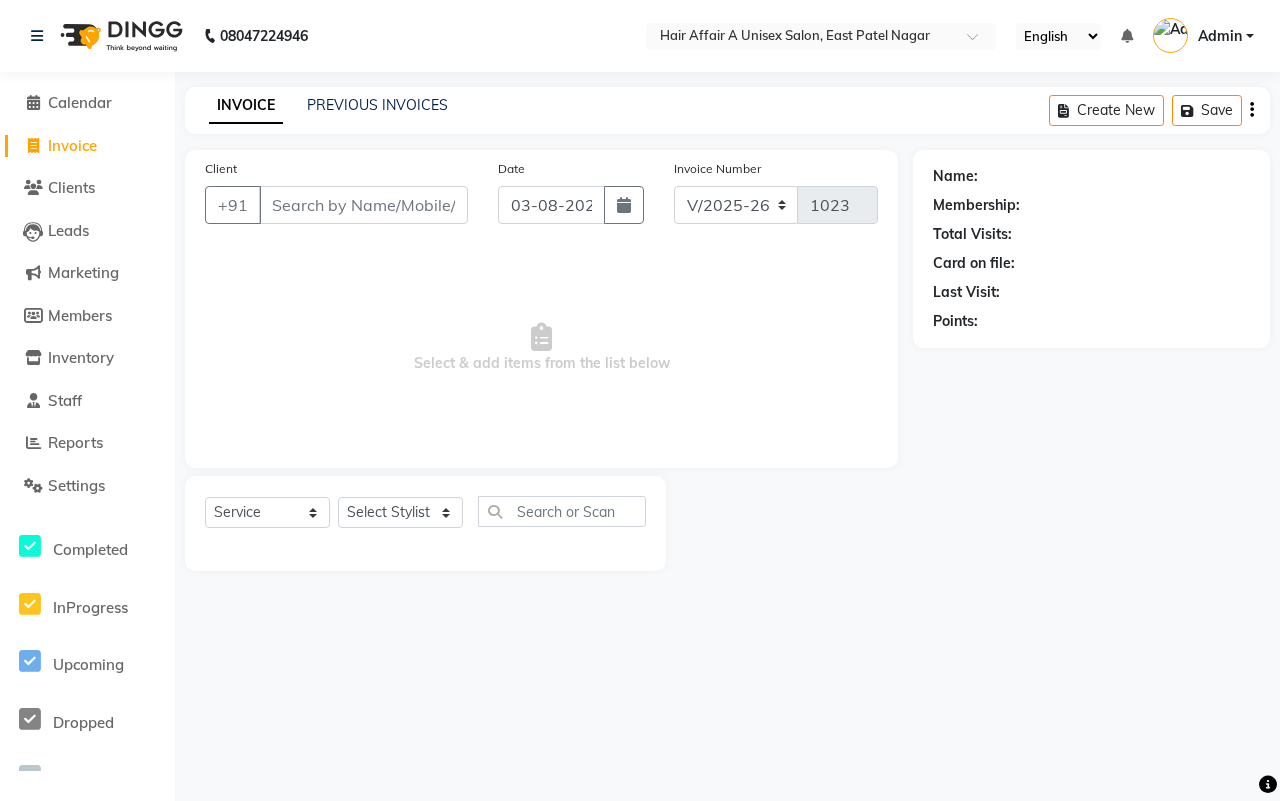 click on "Client" at bounding box center (363, 205) 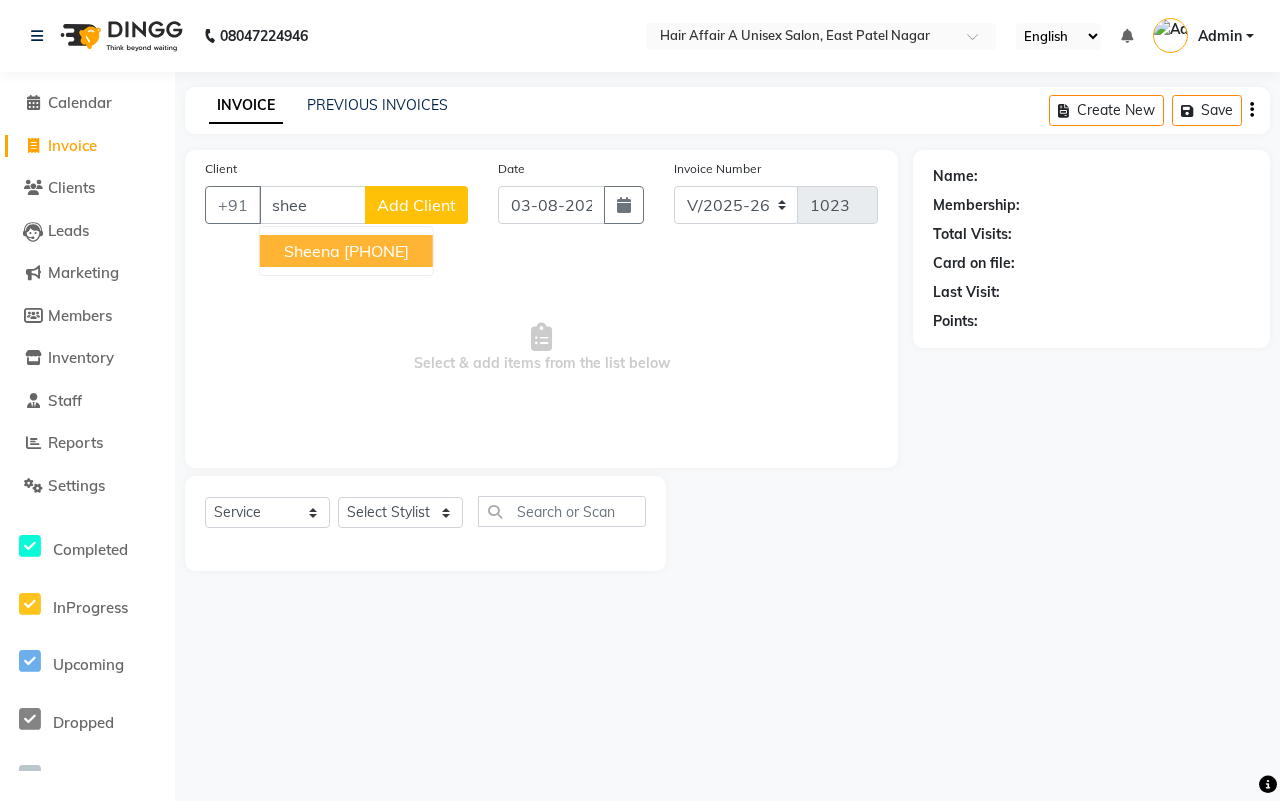 click on "[PHONE]" at bounding box center (376, 251) 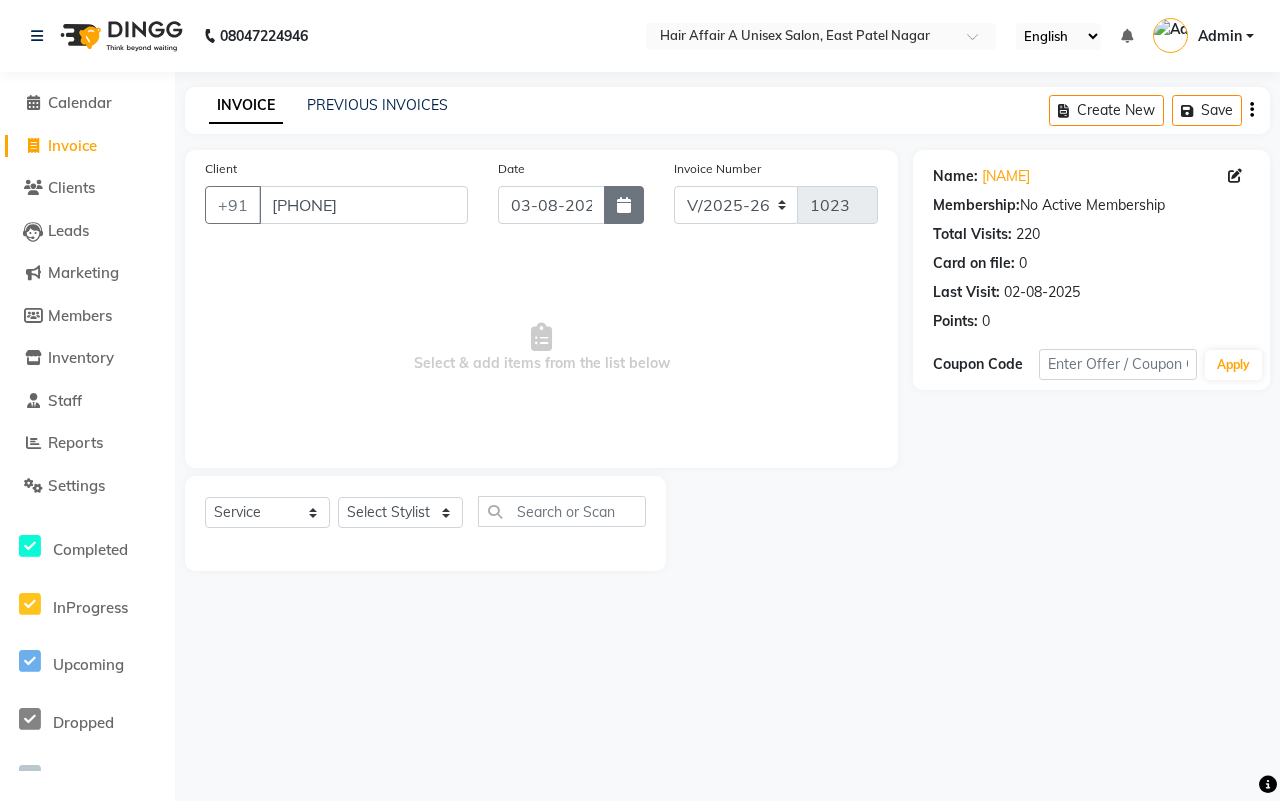 click 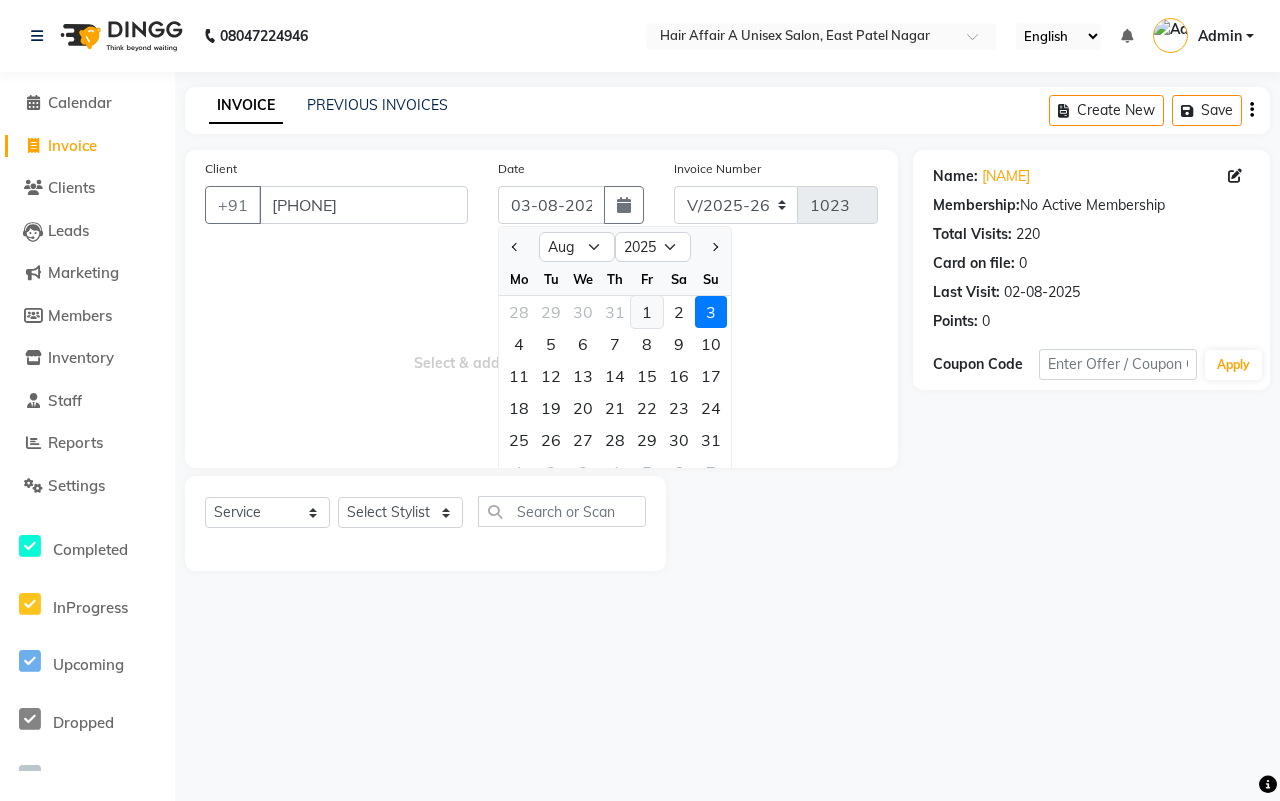 click on "1" 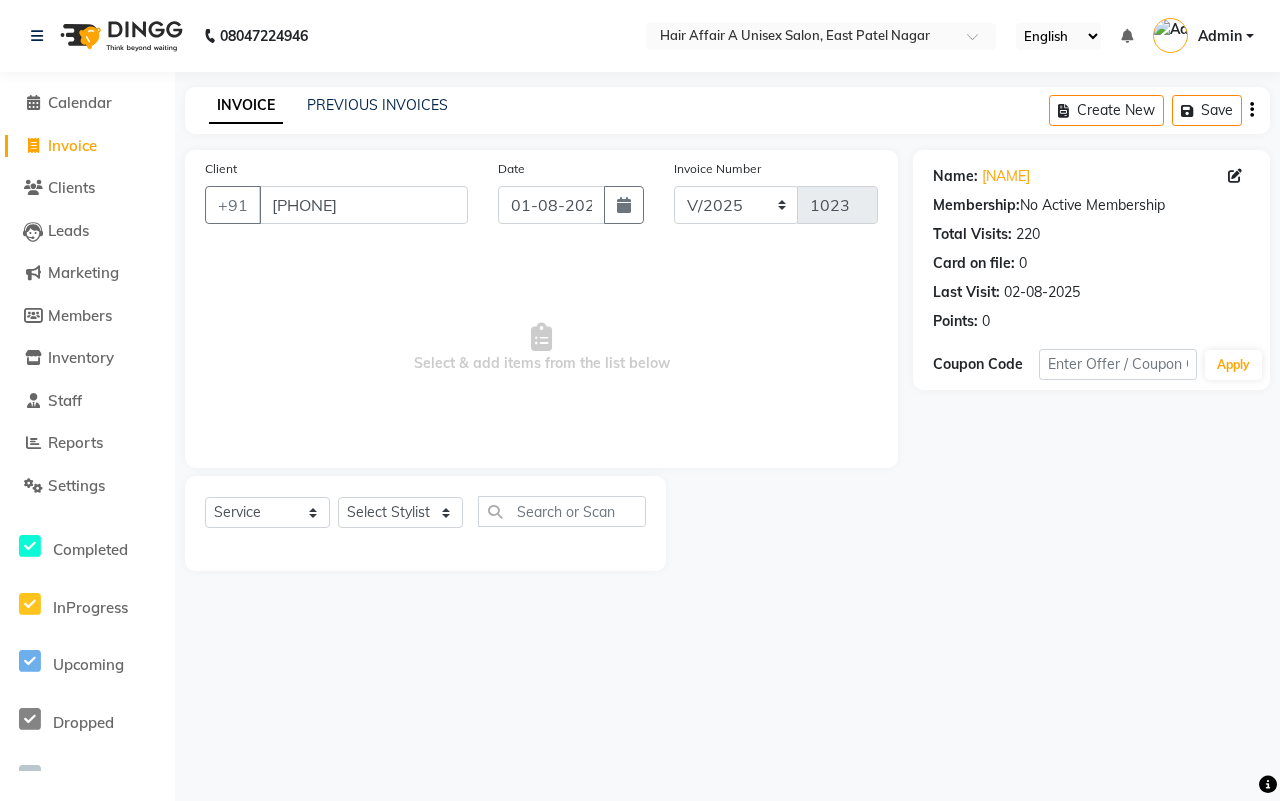 click on "Select  Service  Product  Membership  Package Voucher Prepaid Gift Card  Select Stylist [NAME] [NAME] [NAME] [NAME] [NAME] [NAME] [NAME] [NAME] [NAME] [NAME] [NAME] [NAME]" 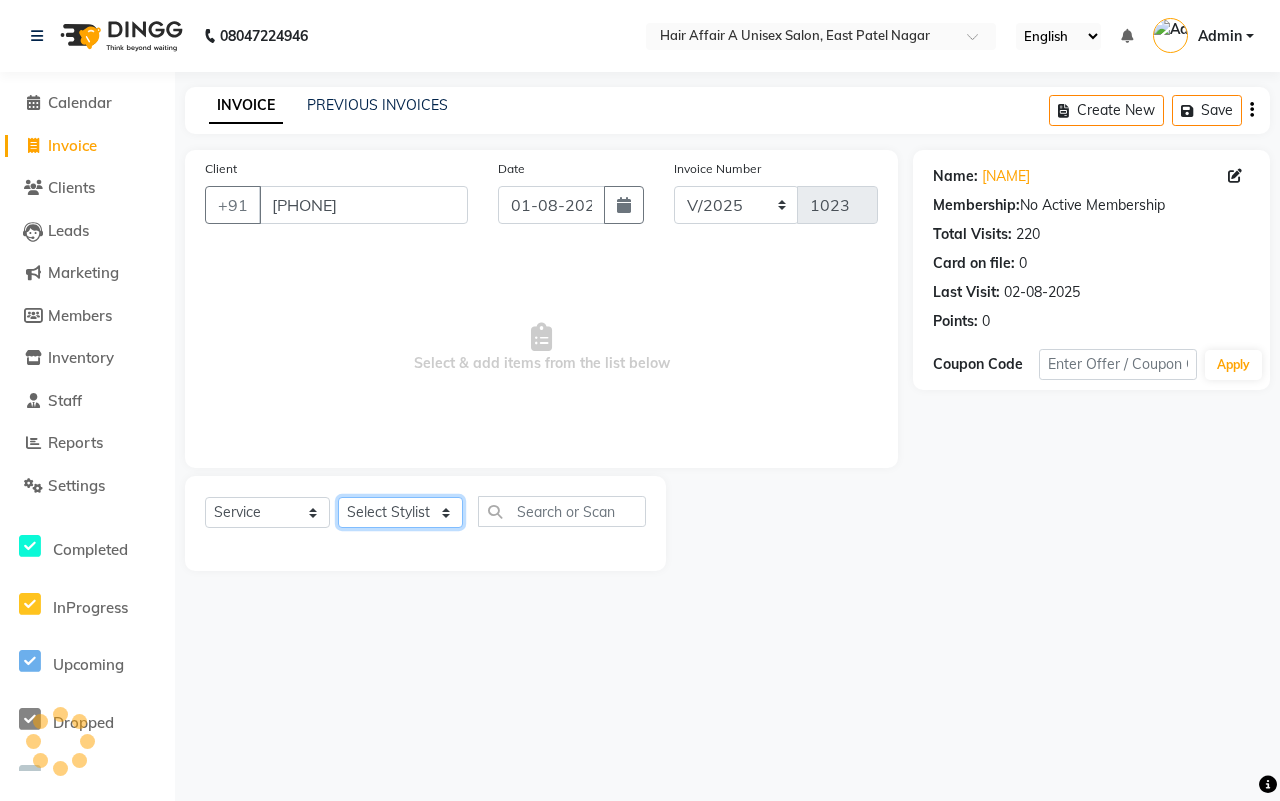 click on "Select Stylist [NAME] [NAME] [NAME] [NAME] [NAME] [NAME] [NAME] [NAME] [NAME] [NAME] [NAME] [NAME]" 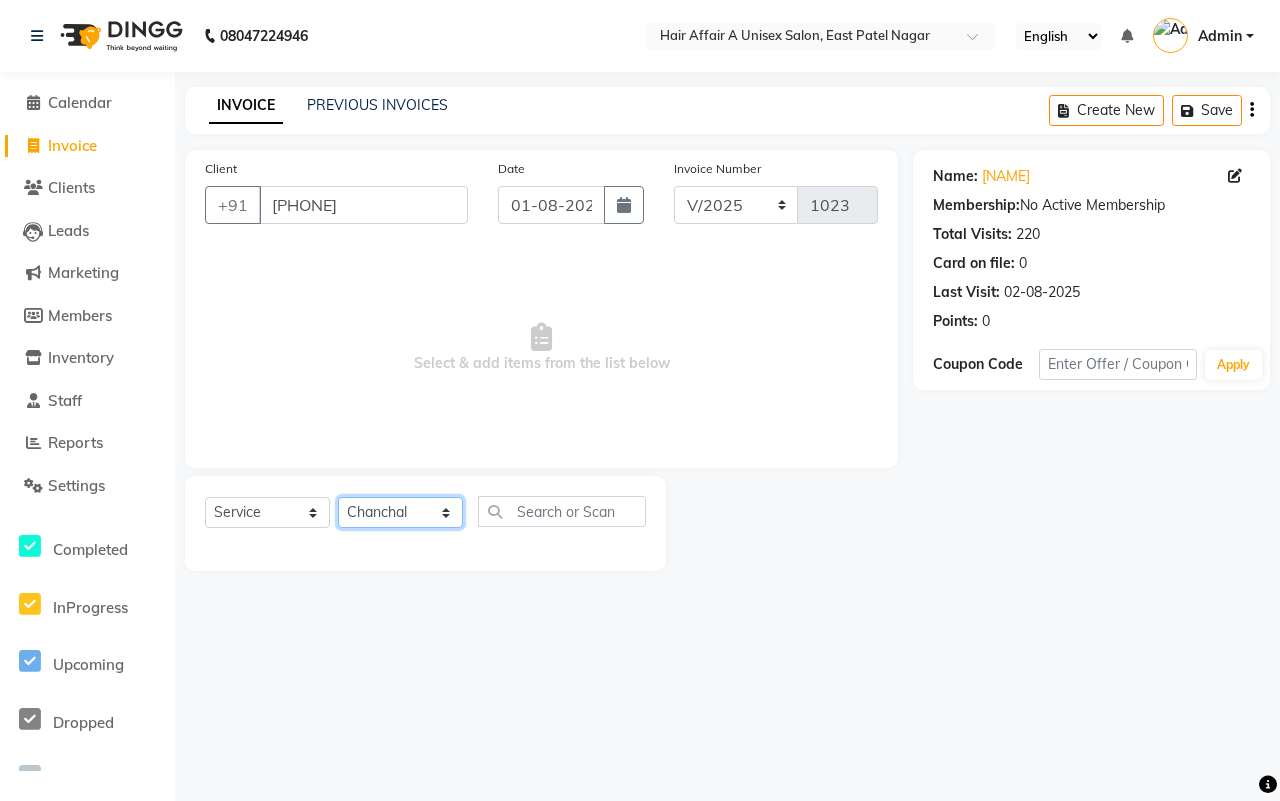 click on "Select Stylist [NAME] [NAME] [NAME] [NAME] [NAME] [NAME] [NAME] [NAME] [NAME] [NAME] [NAME] [NAME]" 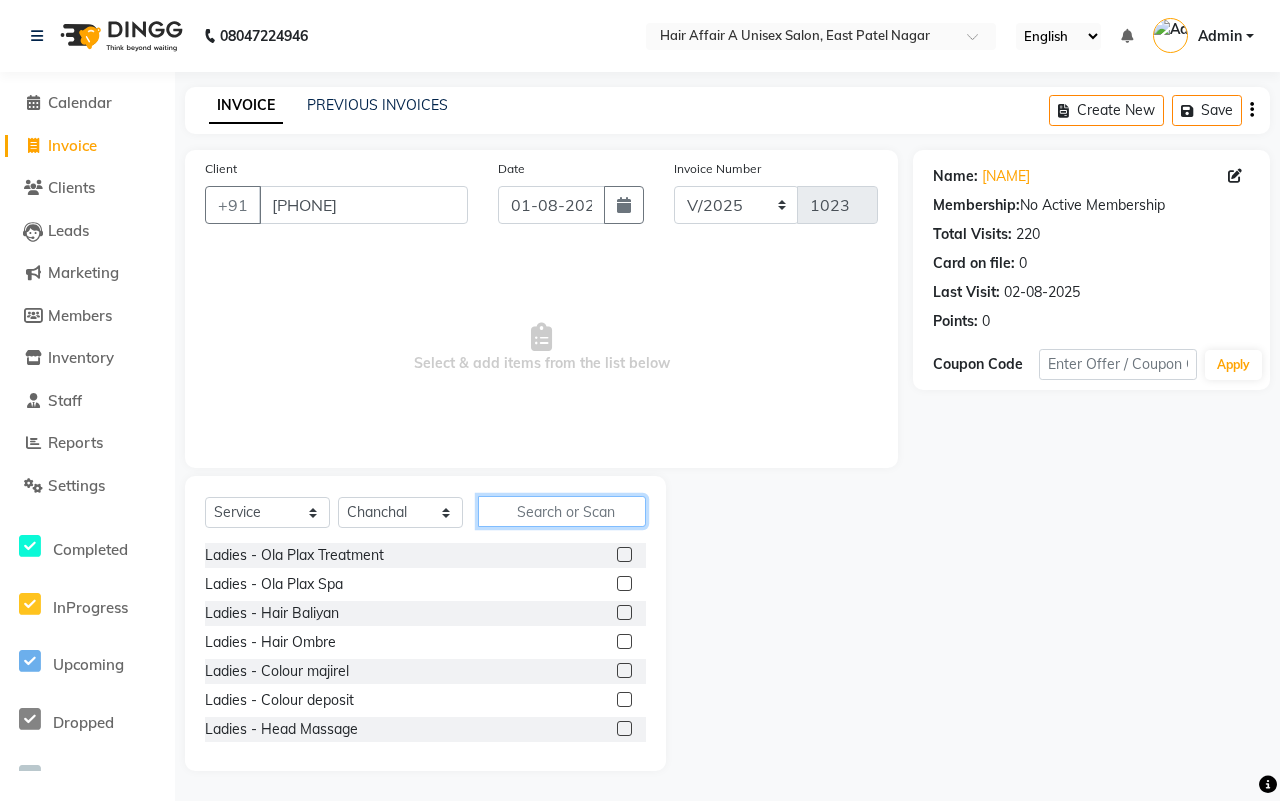 click 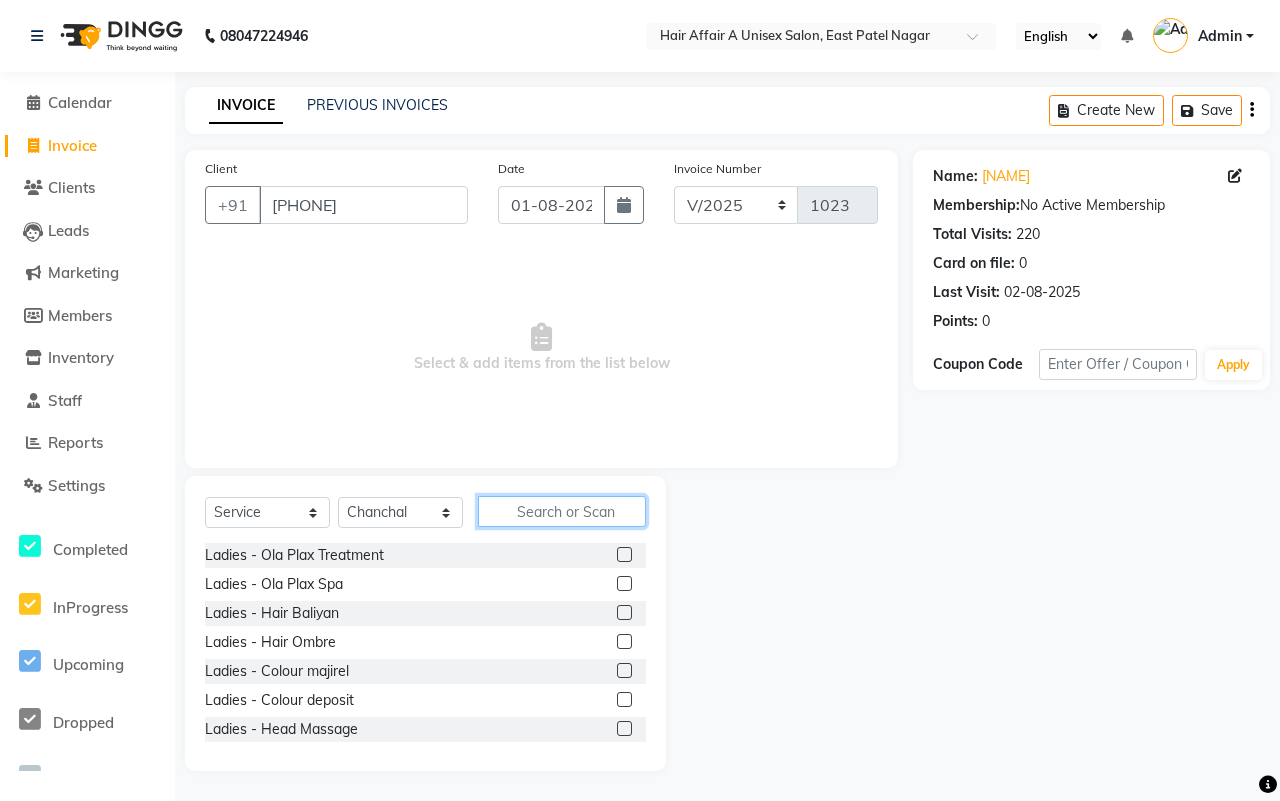 click 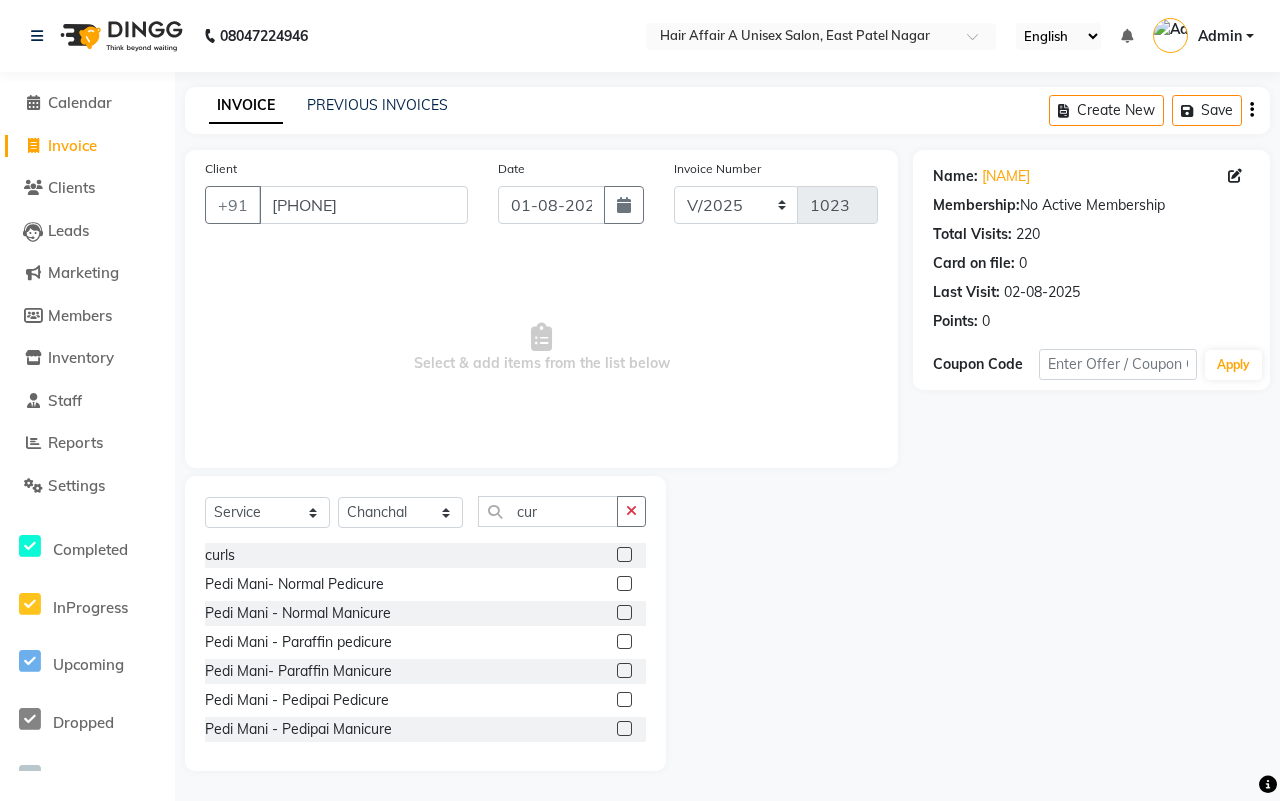 click 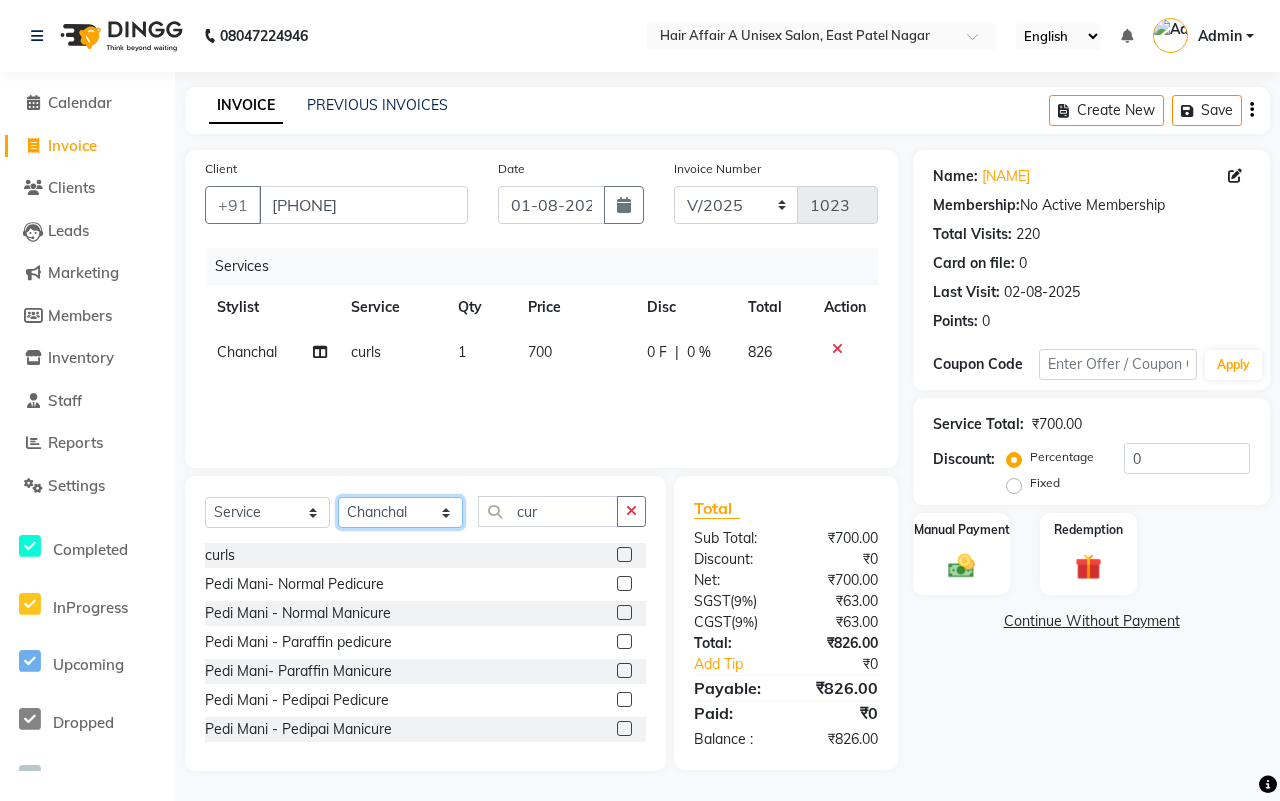 click on "Select Stylist [NAME] [NAME] [NAME] [NAME] [NAME] [NAME] [NAME] [NAME] [NAME] [NAME] [NAME] [NAME]" 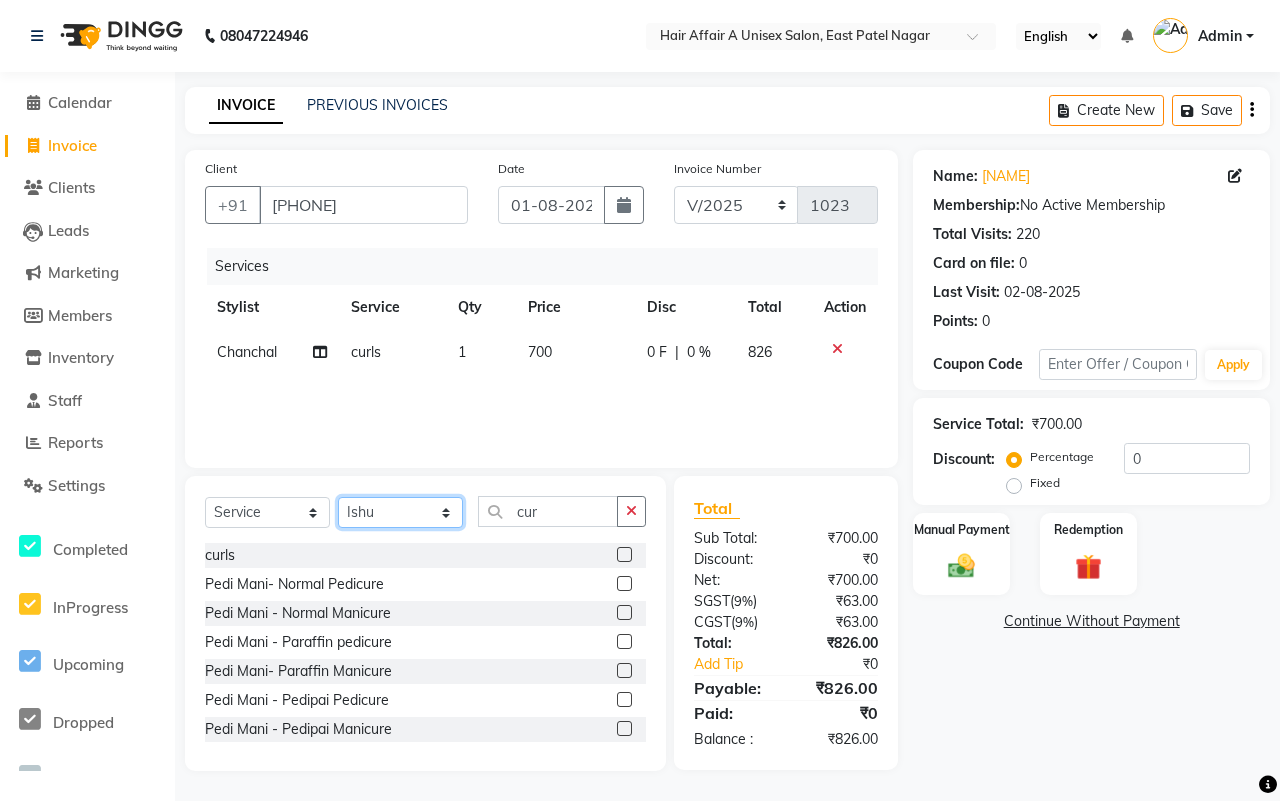 click on "Select Stylist [NAME] [NAME] [NAME] [NAME] [NAME] [NAME] [NAME] [NAME] [NAME] [NAME] [NAME] [NAME]" 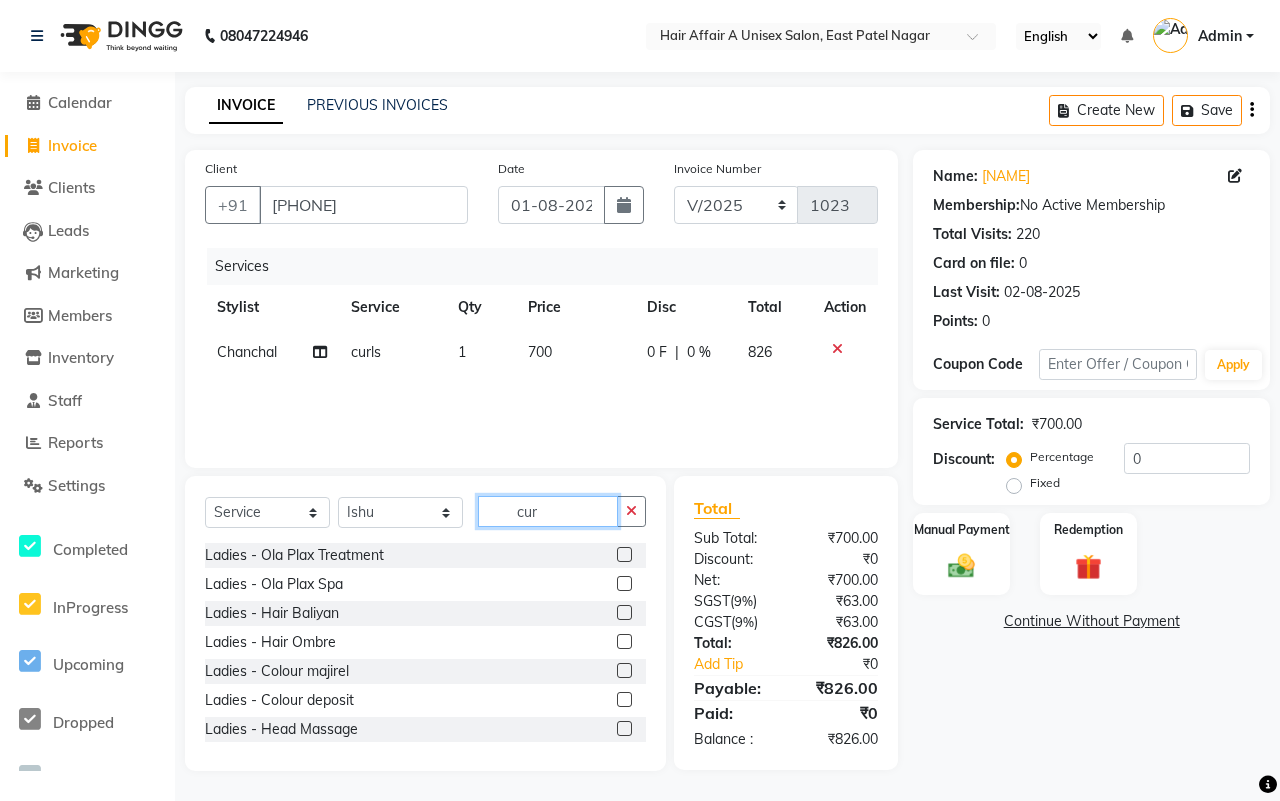 click on "cur" 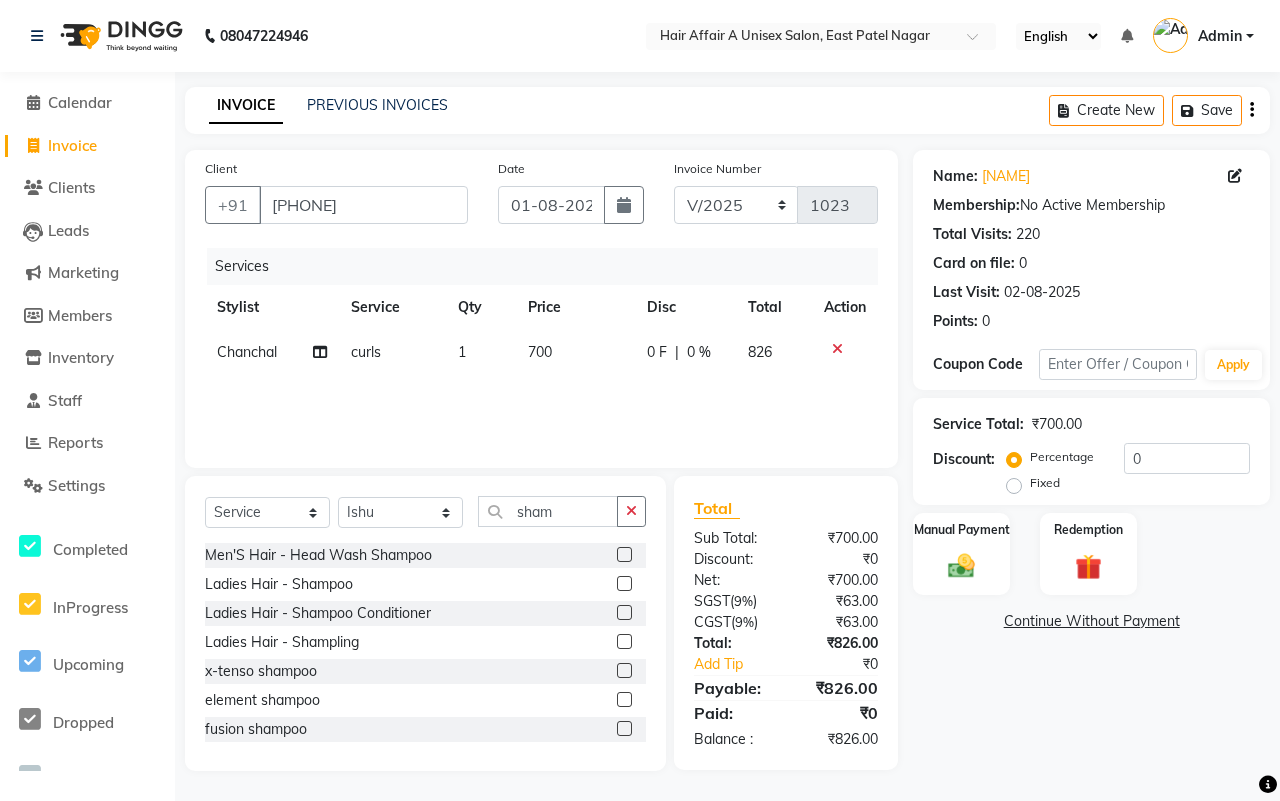 click 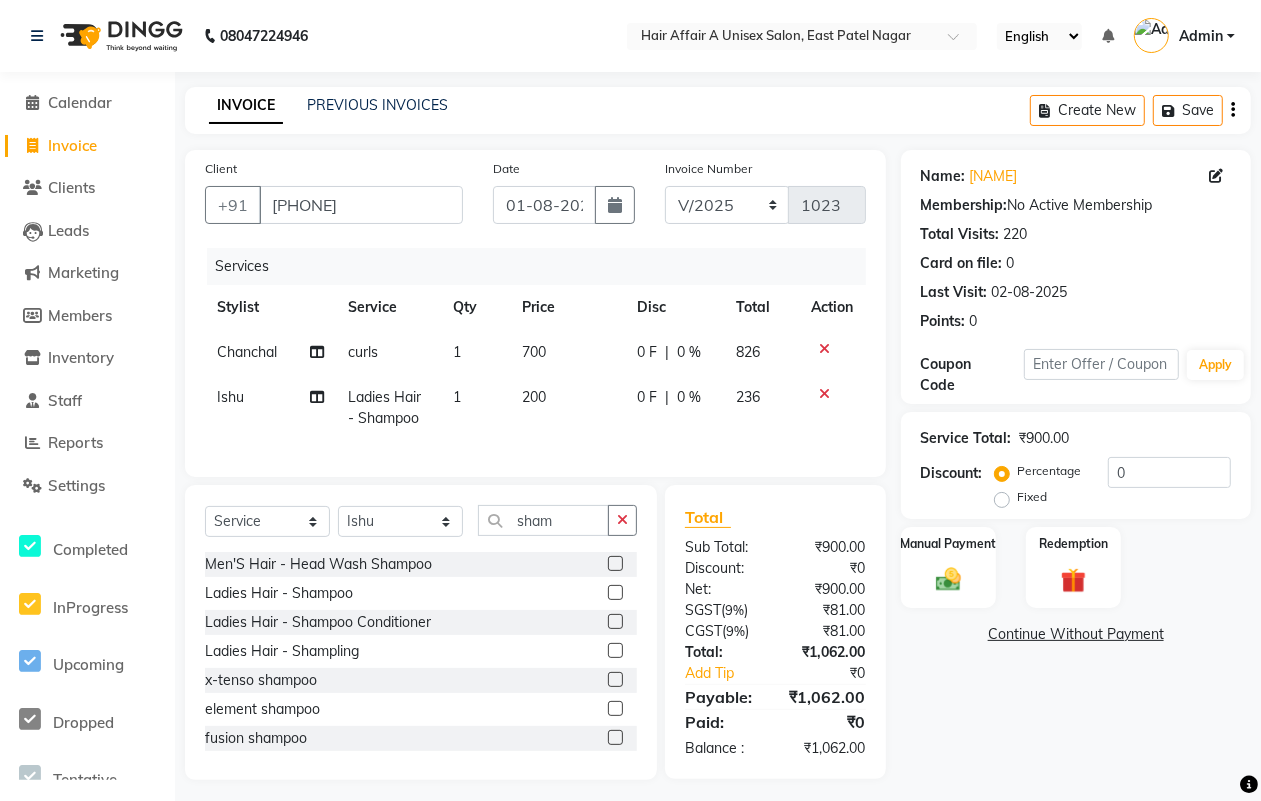 click on "9%" 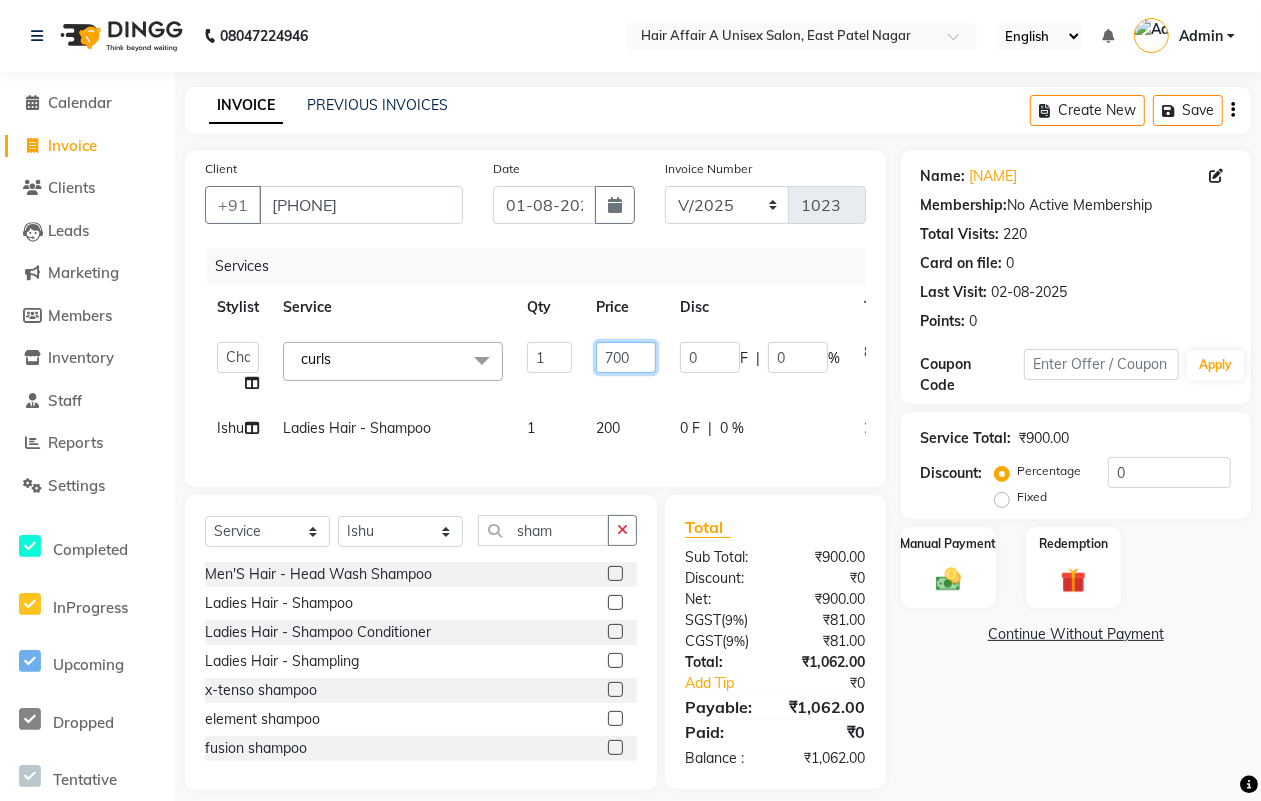 click on "700" 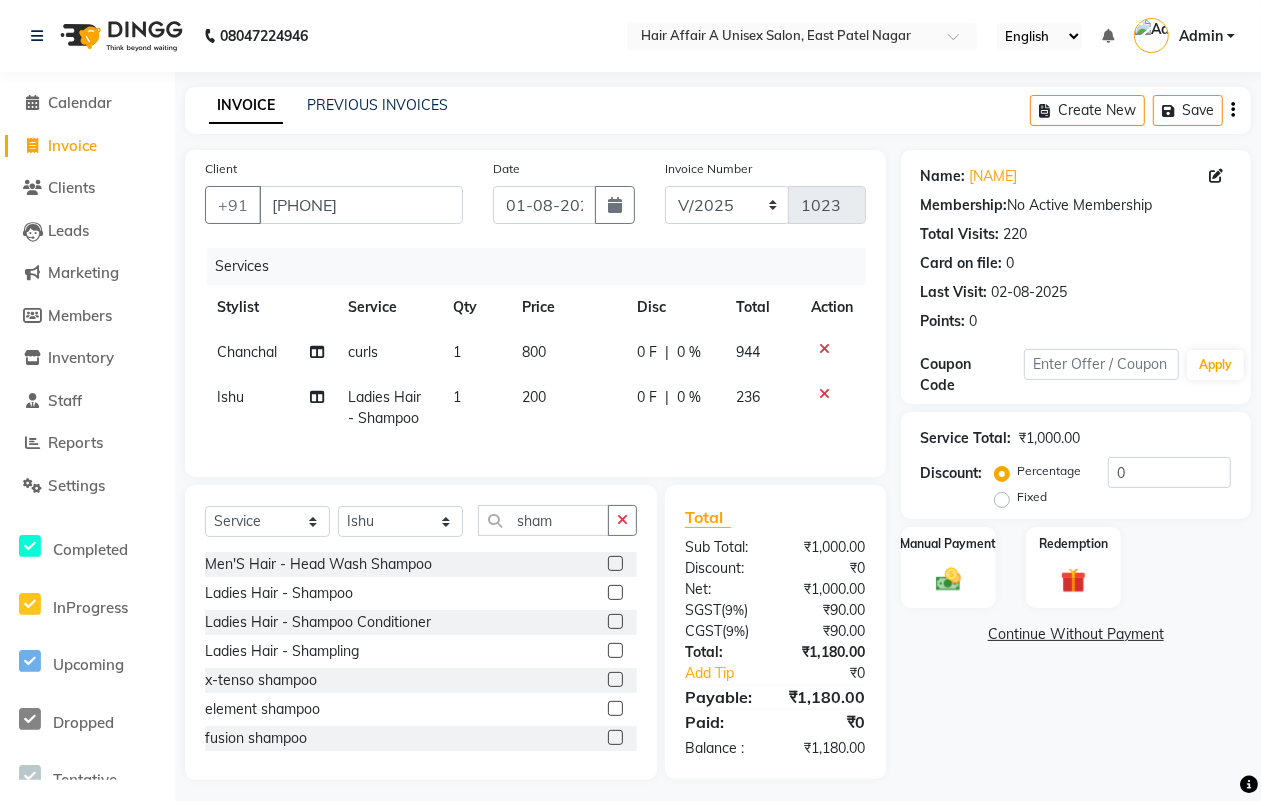 click on "Total Sub Total: ₹1,000.00 Discount: ₹0 Net: ₹1,000.00 SGST  ( 9% ) ₹90.00 CGST  ( 9% ) ₹90.00 Total: ₹1,180.00 Add Tip ₹0 Payable: ₹1,180.00 Paid: ₹0 Balance   : ₹1,180.00" 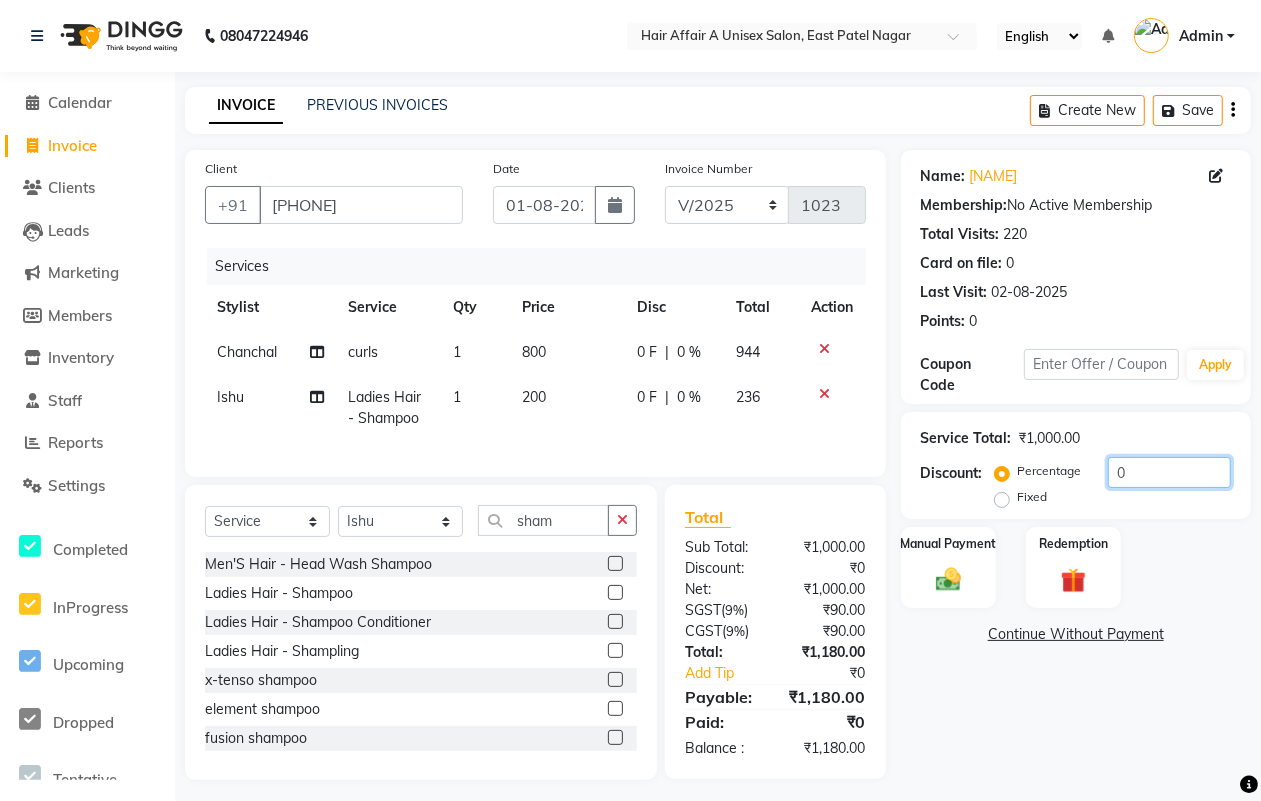 click on "0" 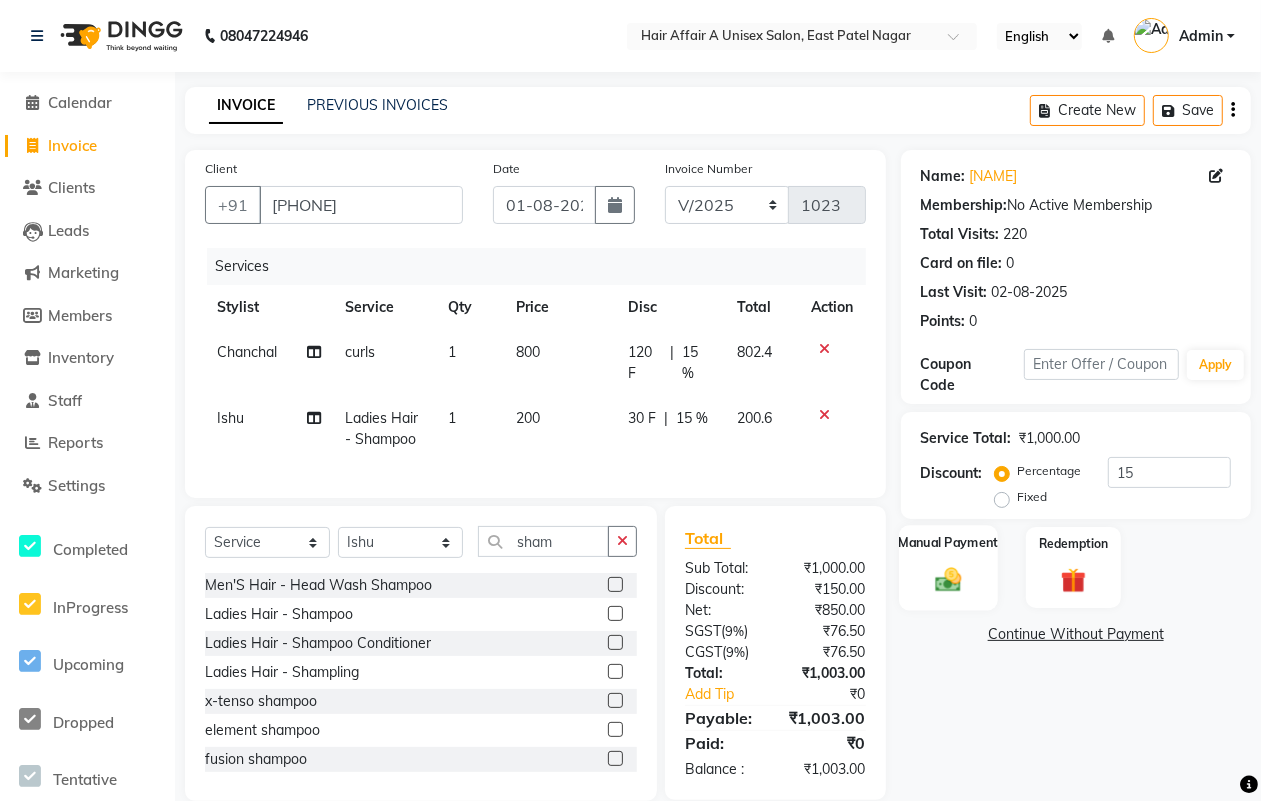 click on "Manual Payment" 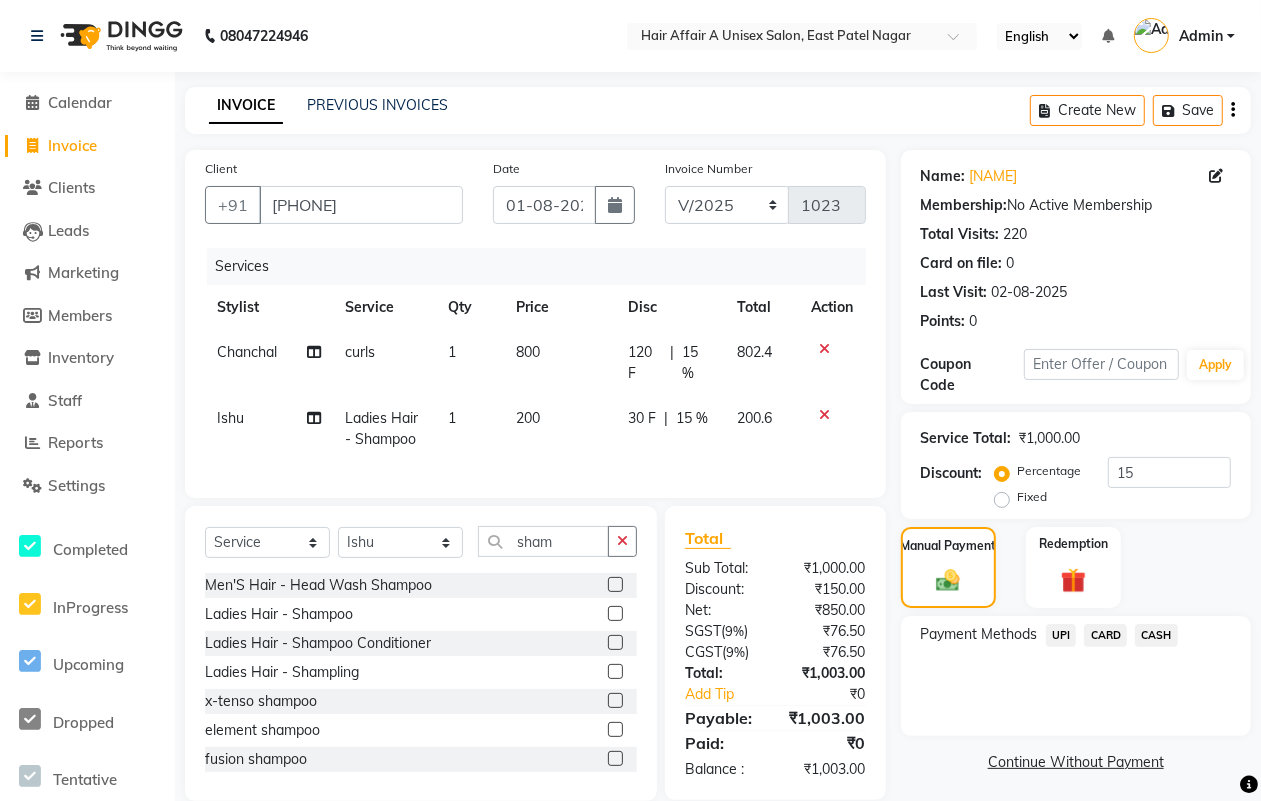 click on "CASH" 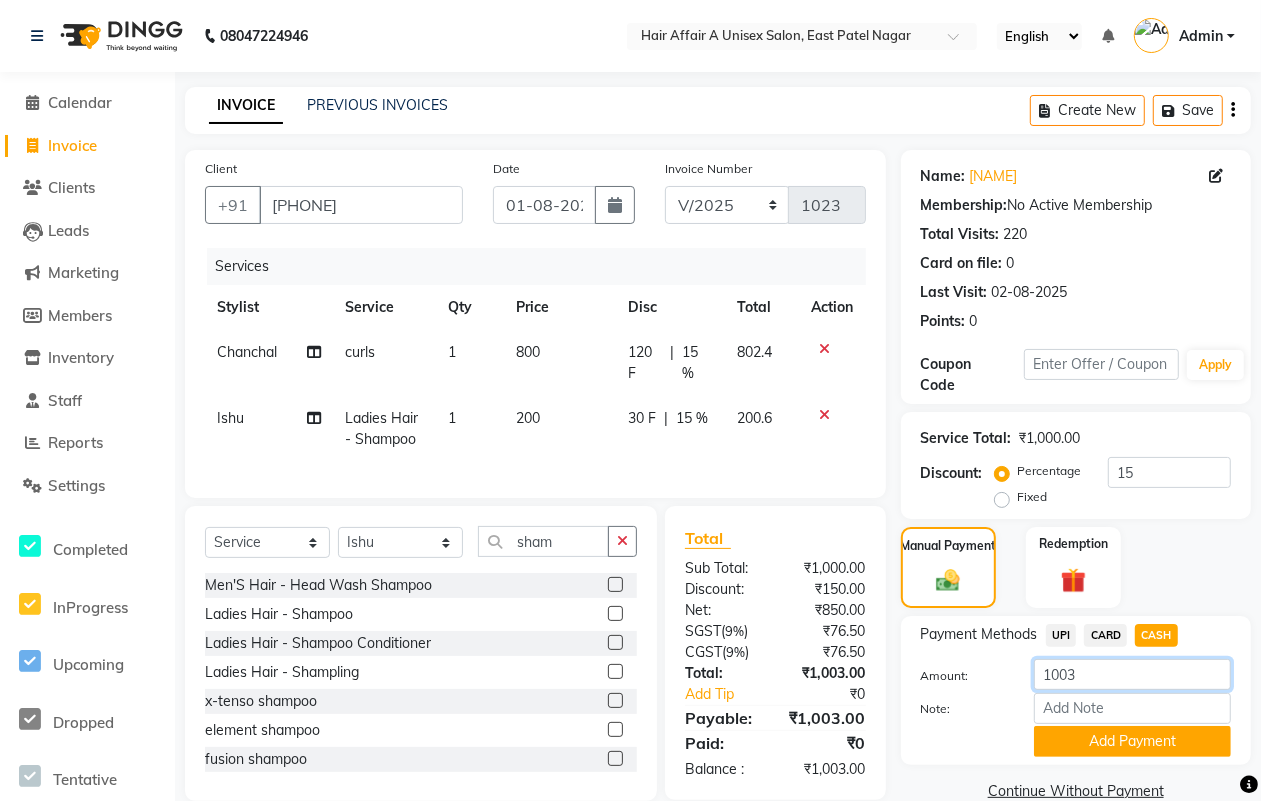 click on "1003" 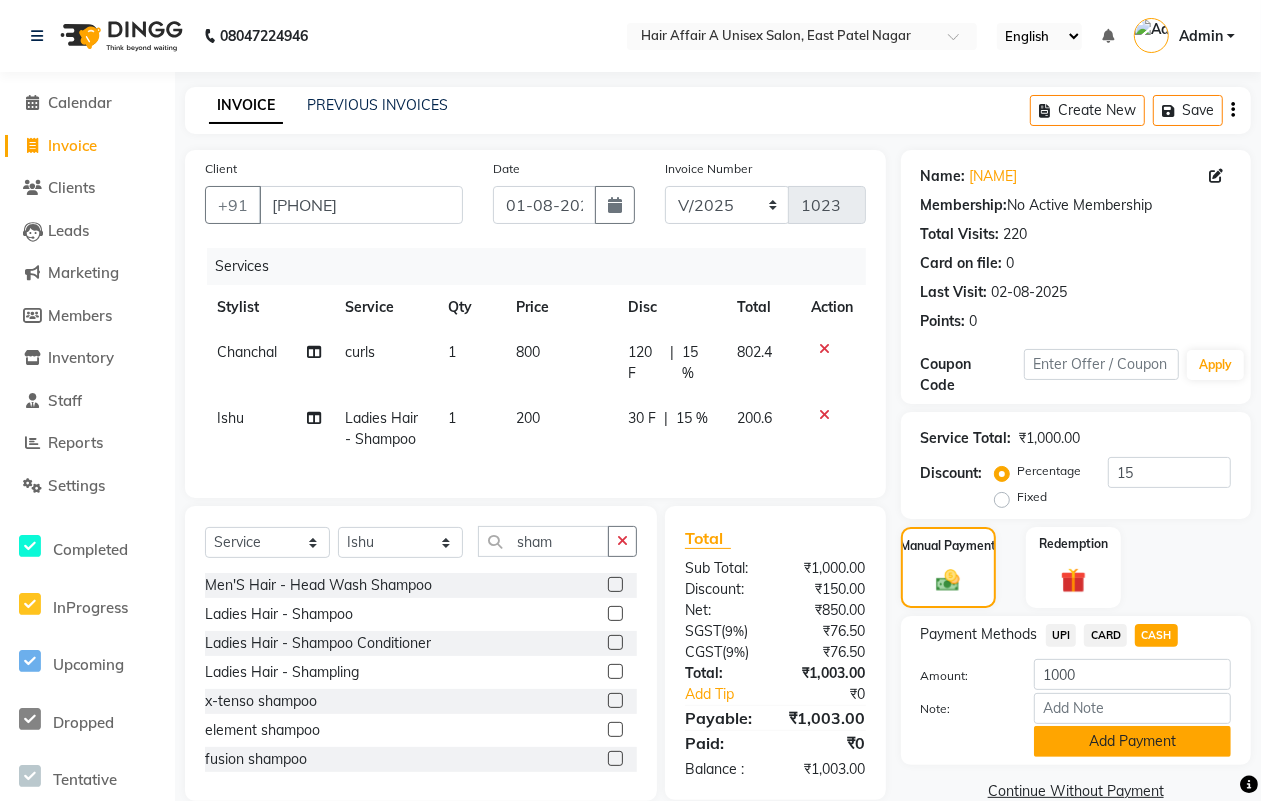 click on "Add Payment" 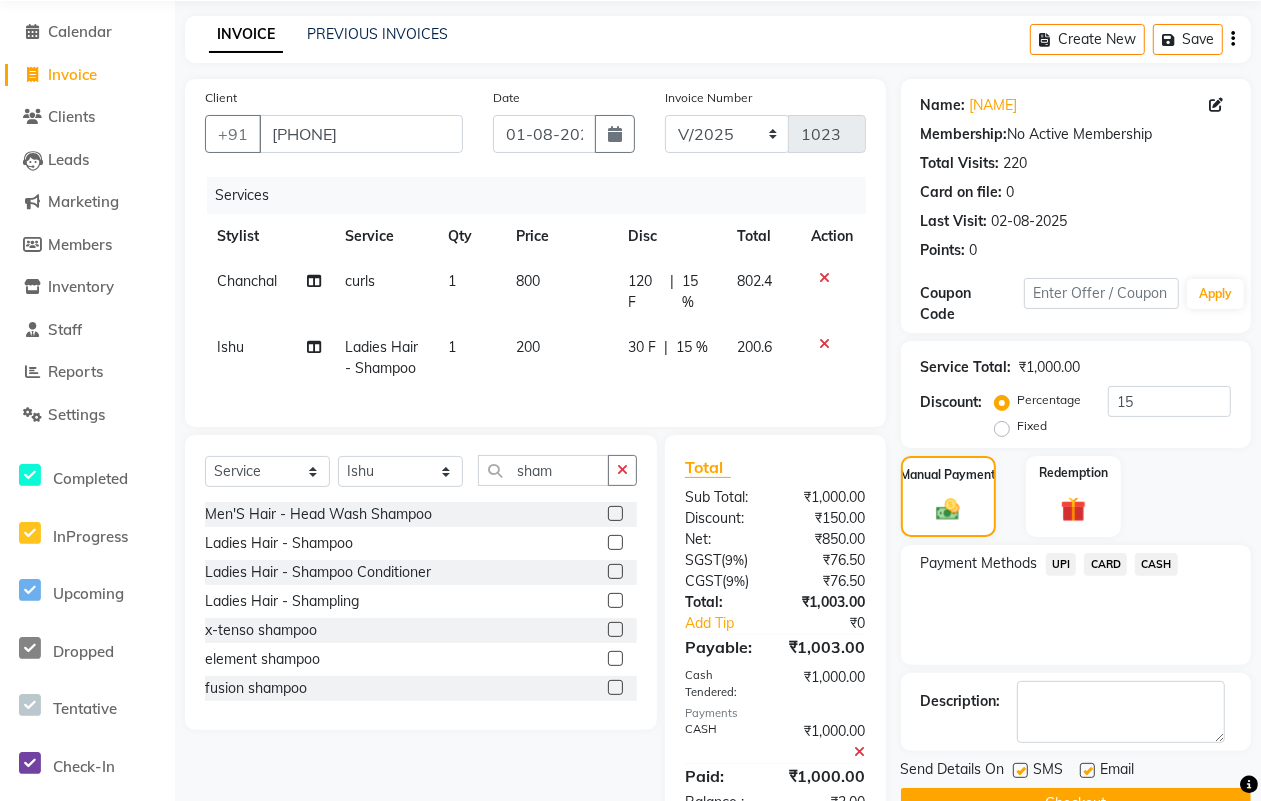 scroll, scrollTop: 151, scrollLeft: 0, axis: vertical 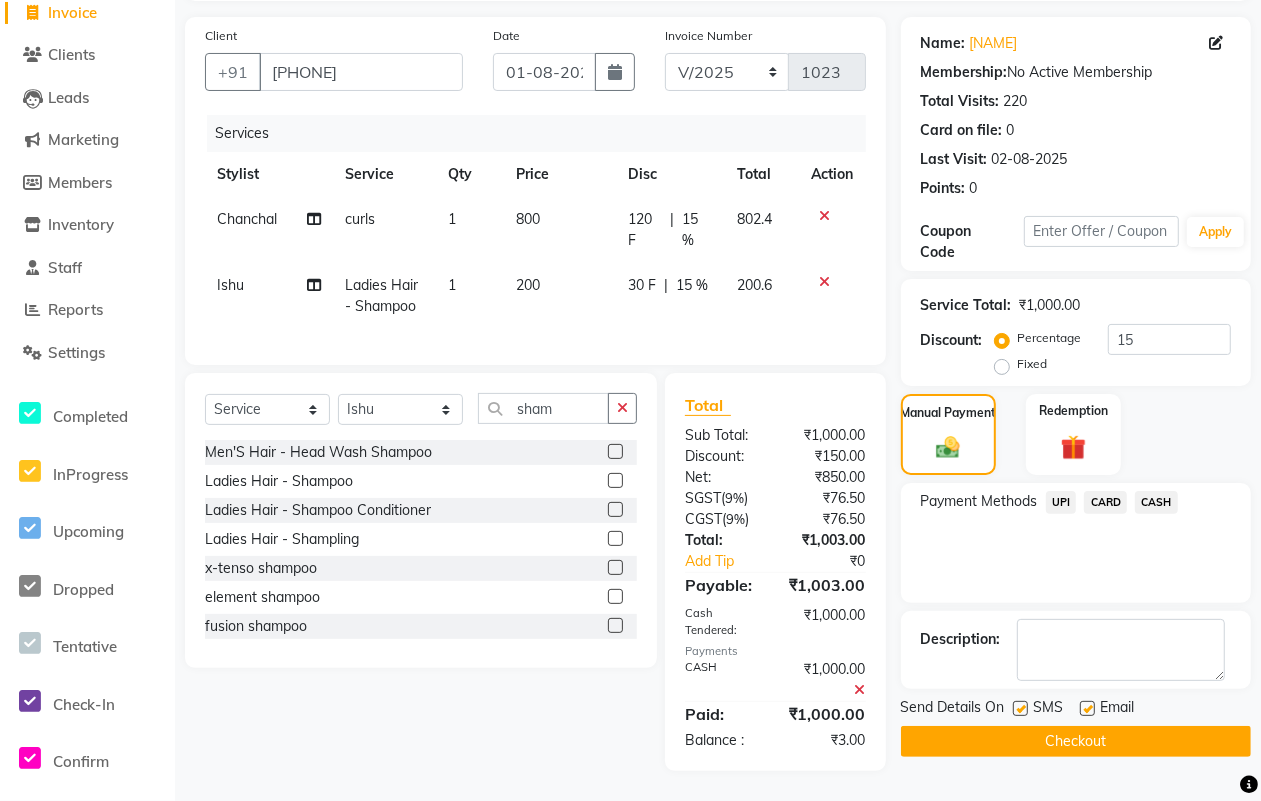 click 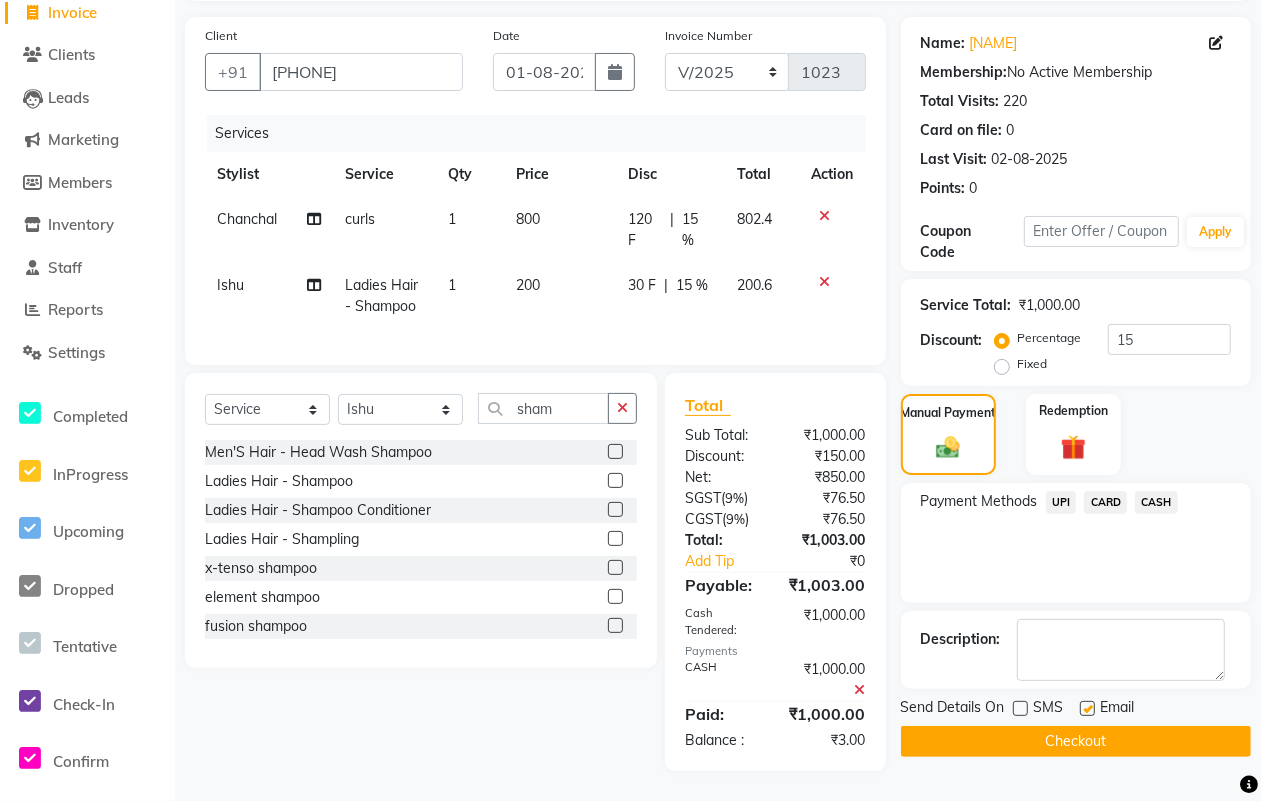 click 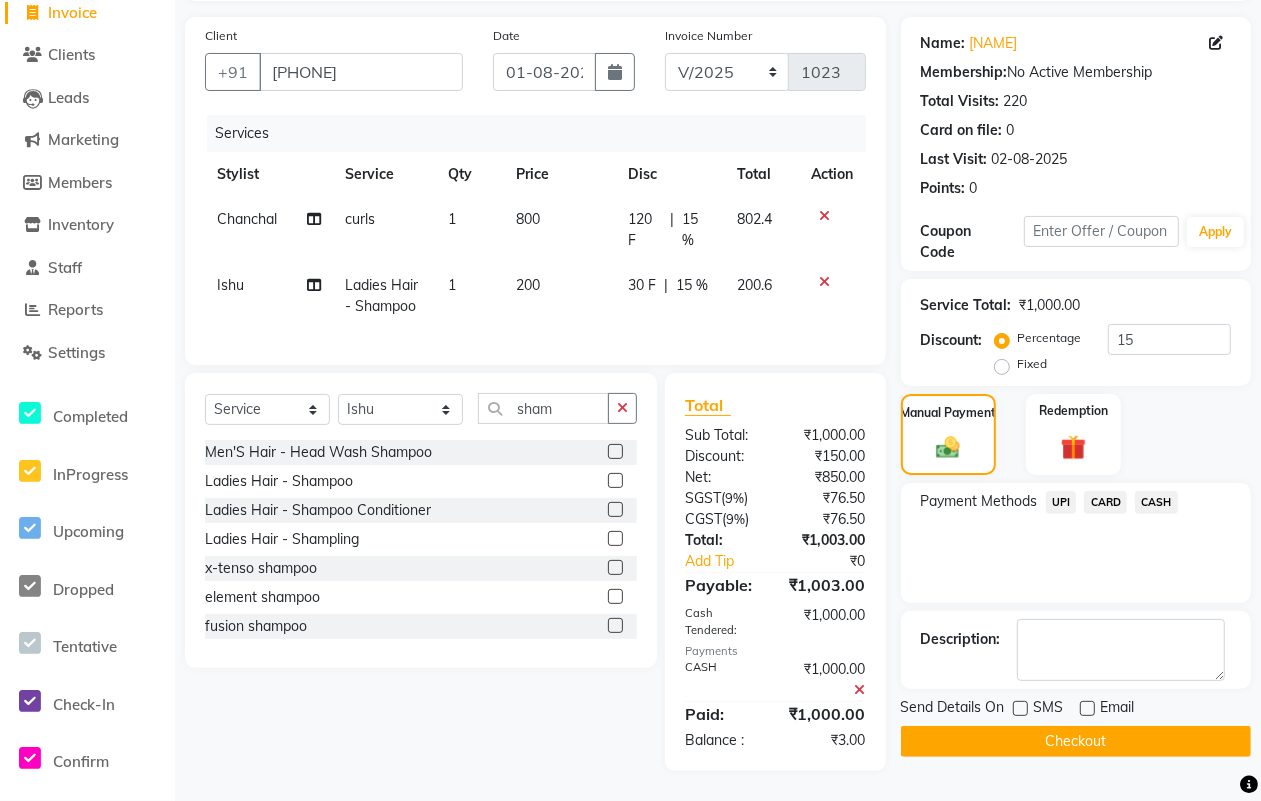 click on "Checkout" 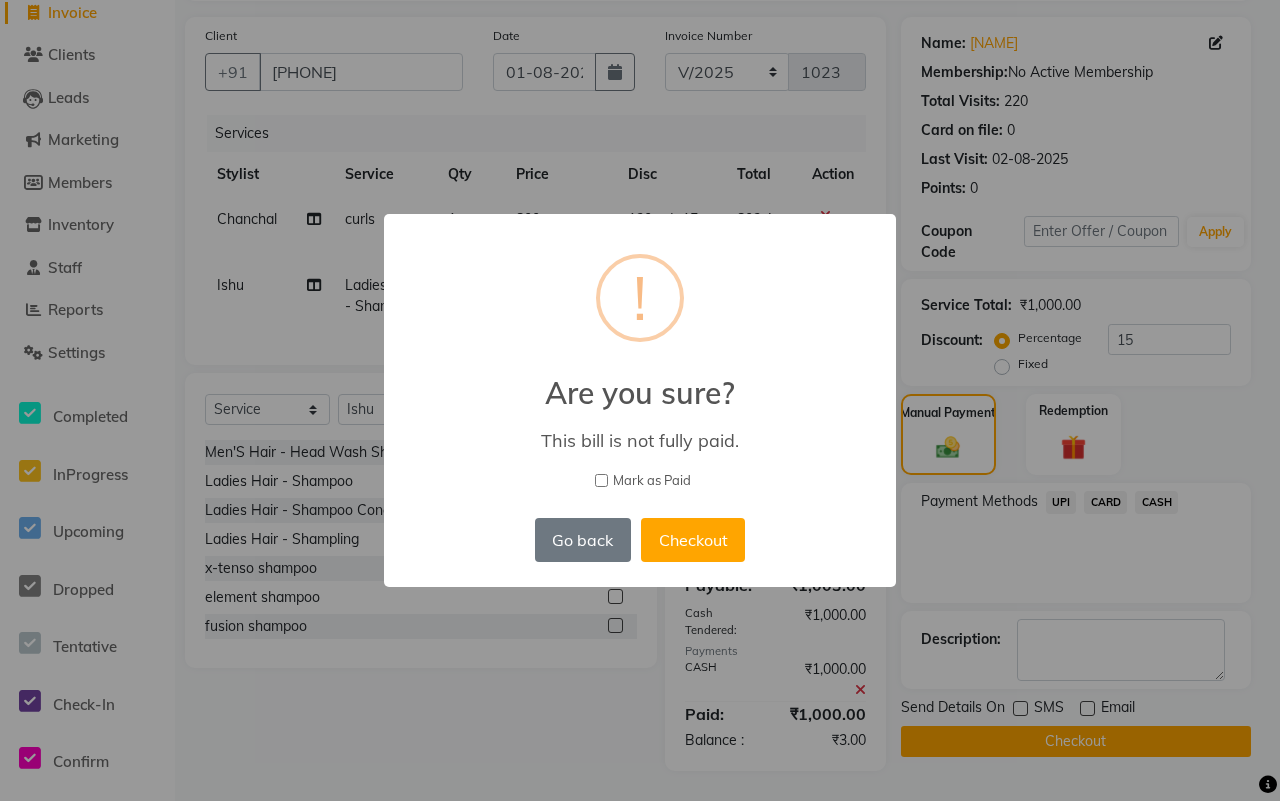 click on "Mark as Paid" at bounding box center [652, 481] 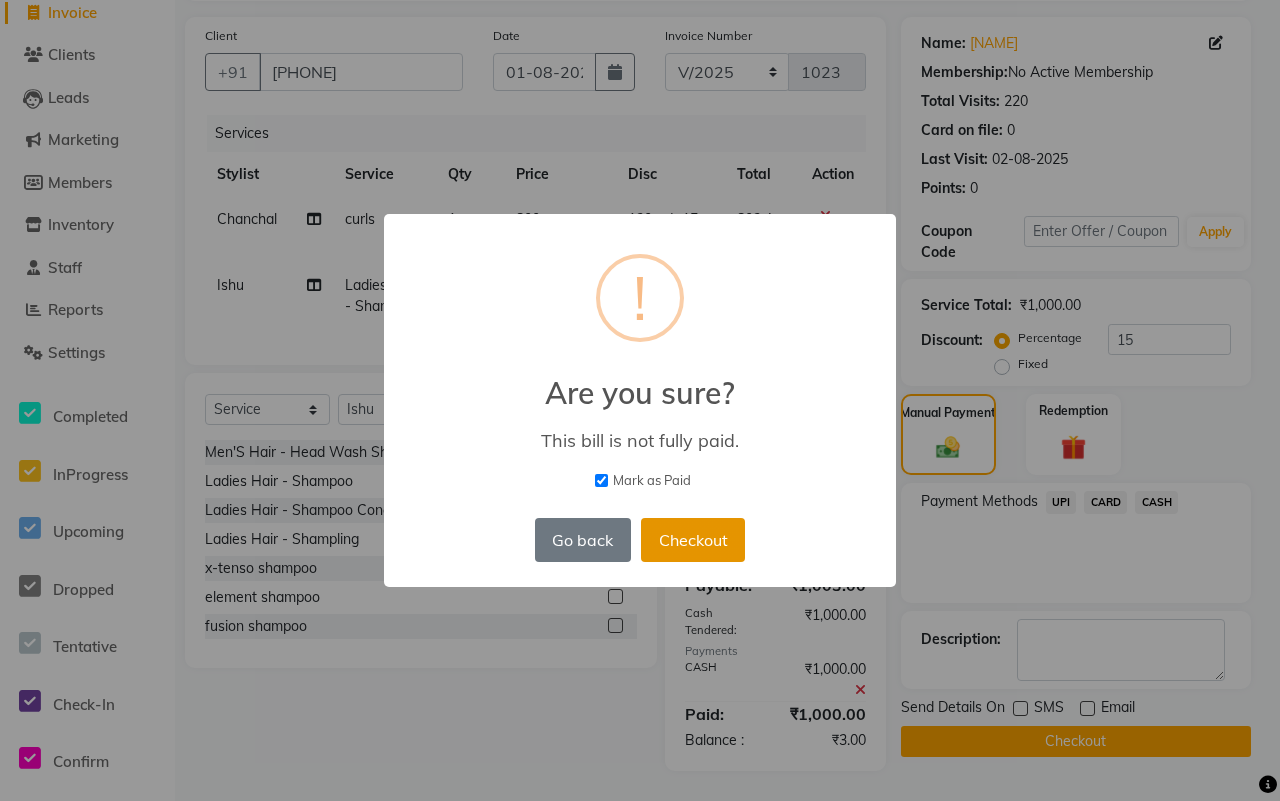 click on "Checkout" at bounding box center [693, 540] 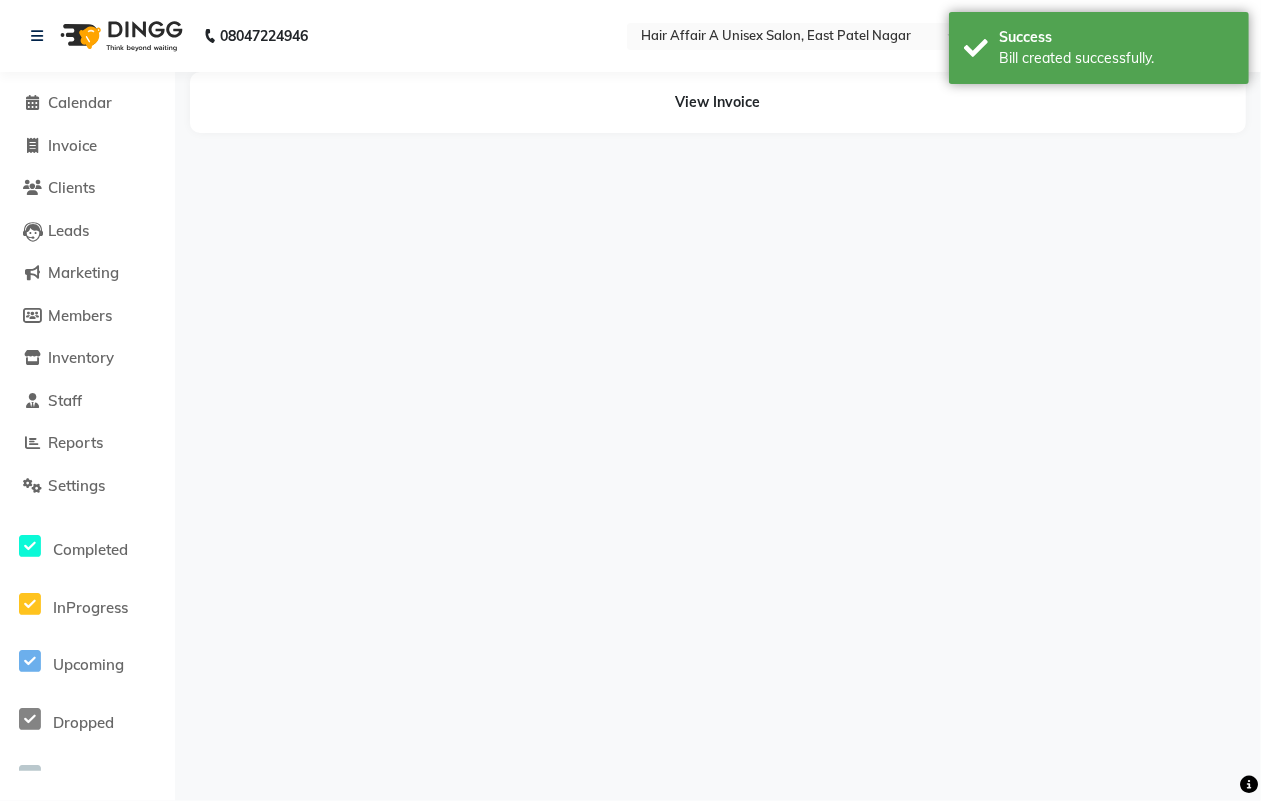scroll, scrollTop: 0, scrollLeft: 0, axis: both 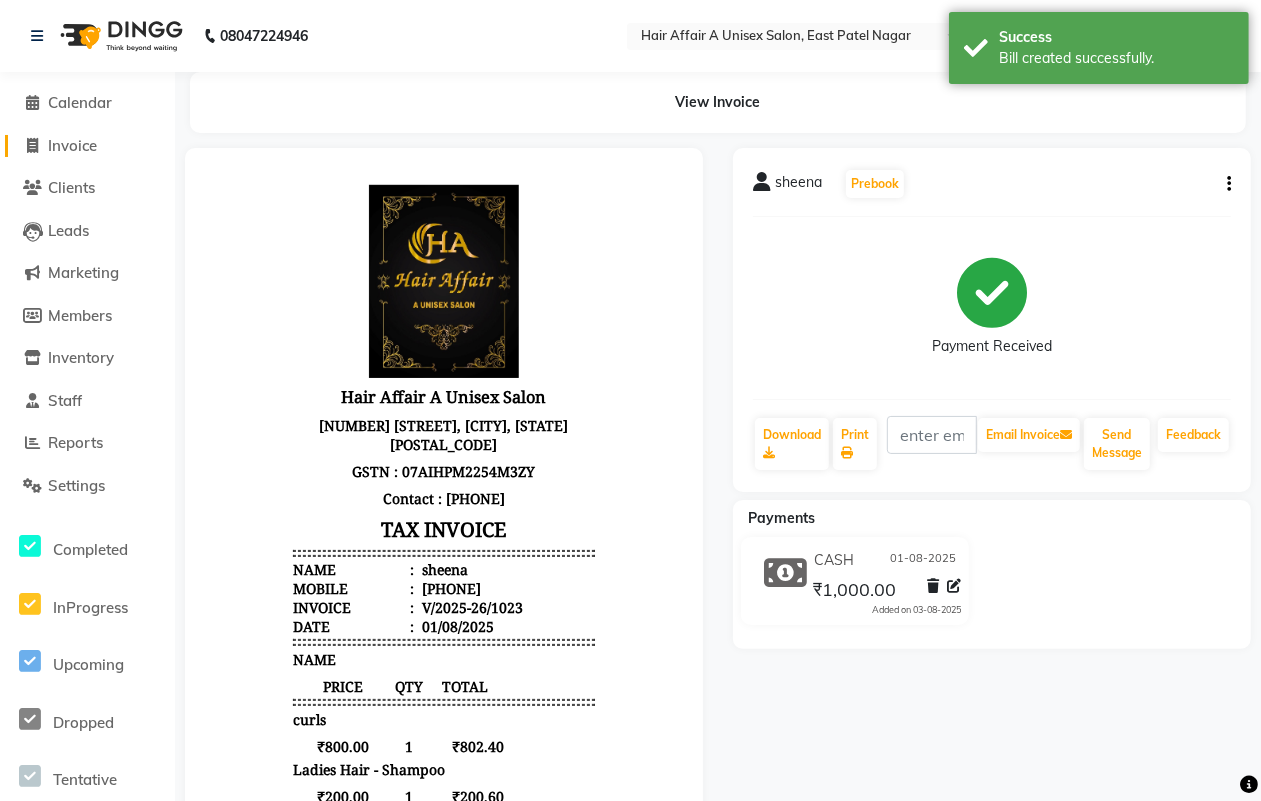 click on "Invoice" 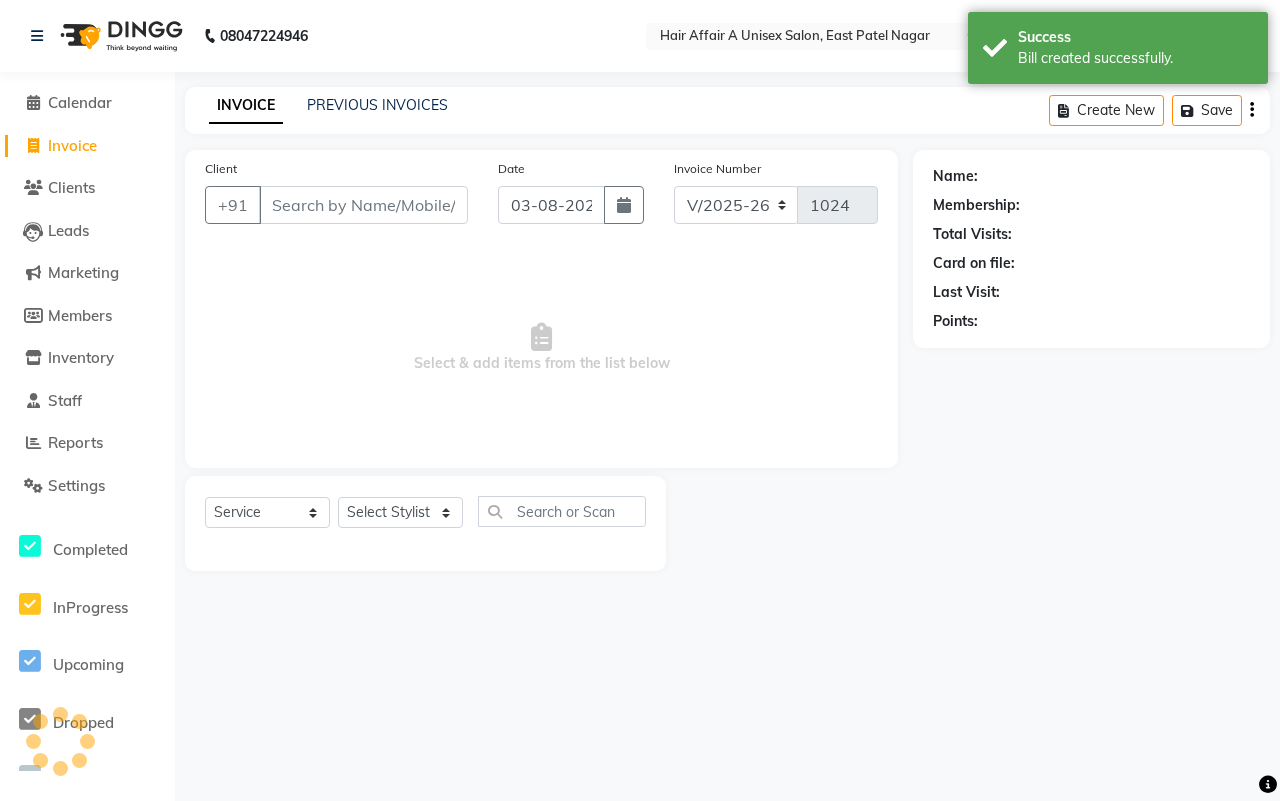click on "Client" at bounding box center (363, 205) 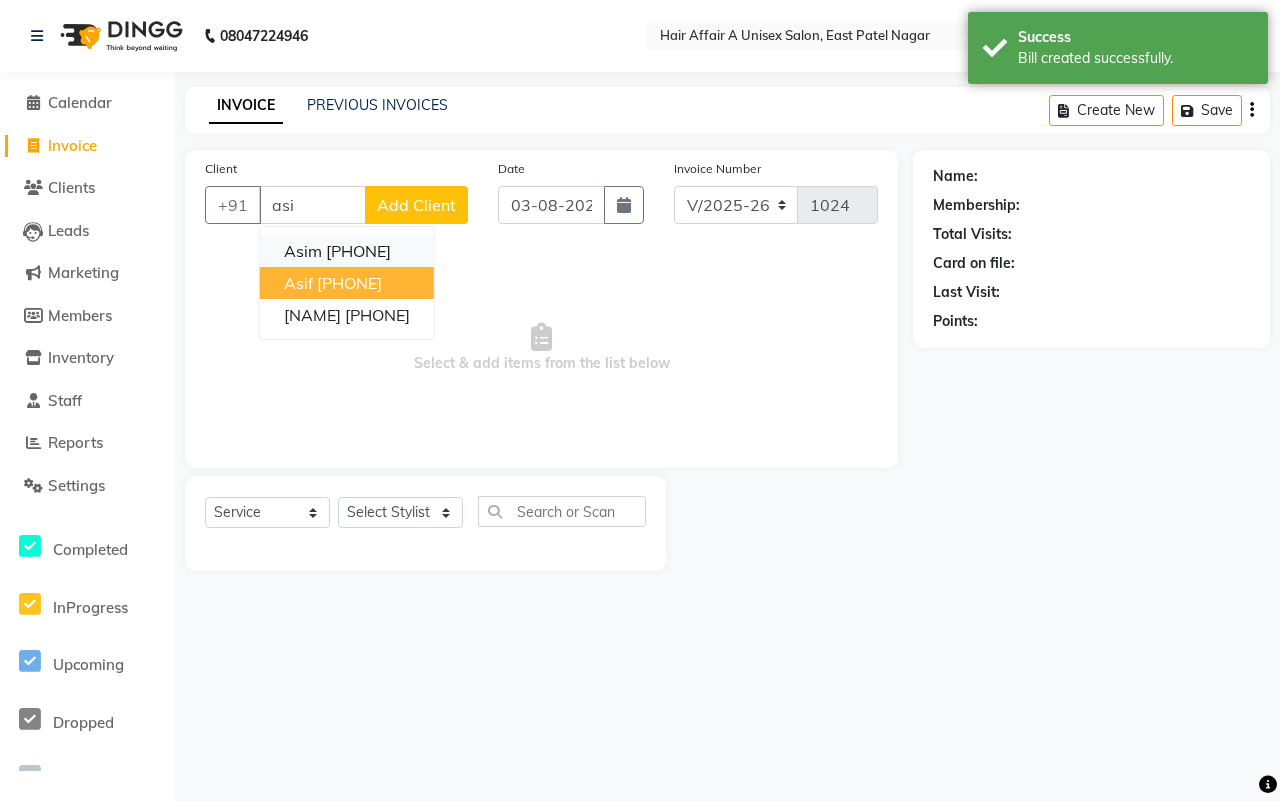 click on "[NAME]  [PHONE]" at bounding box center (347, 251) 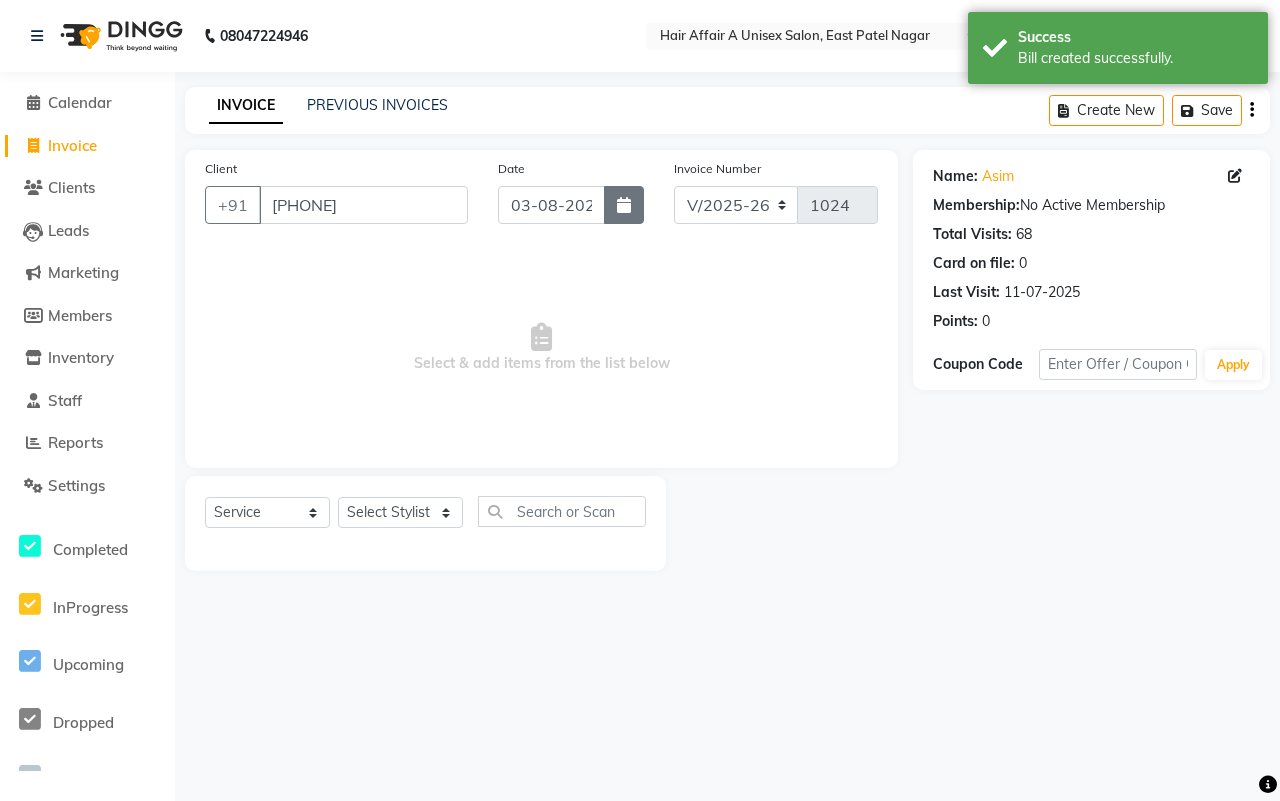click 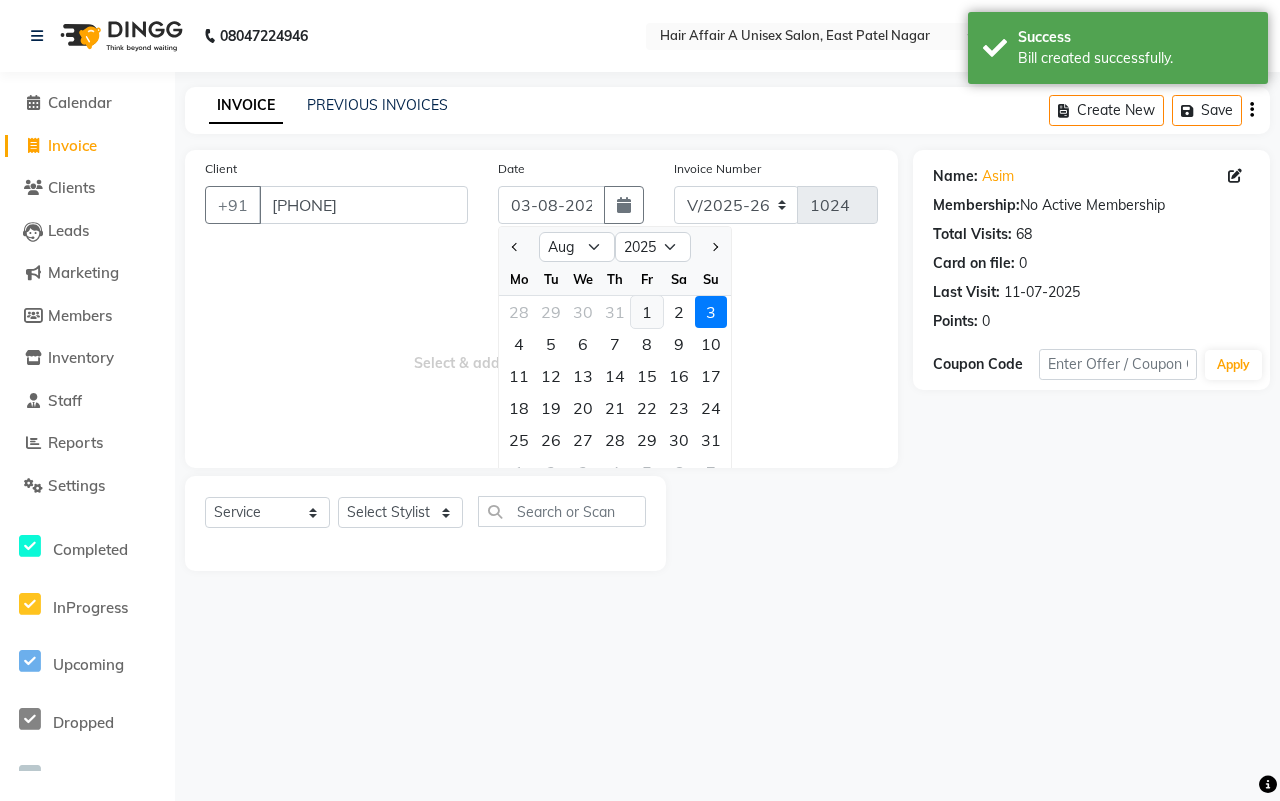 click on "1" 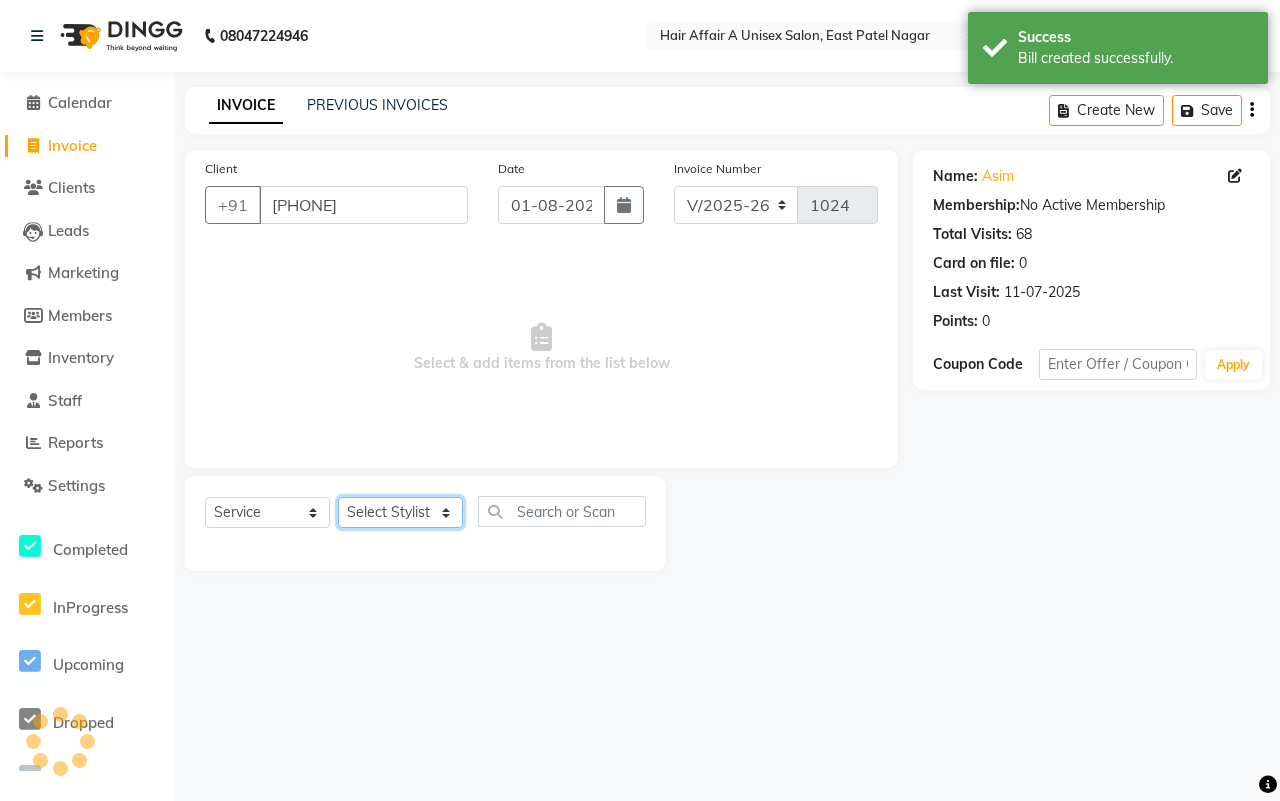 click on "Select Stylist [NAME] [NAME] [NAME] [NAME] [NAME] [NAME] [NAME] [NAME] [NAME] [NAME] [NAME] [NAME]" 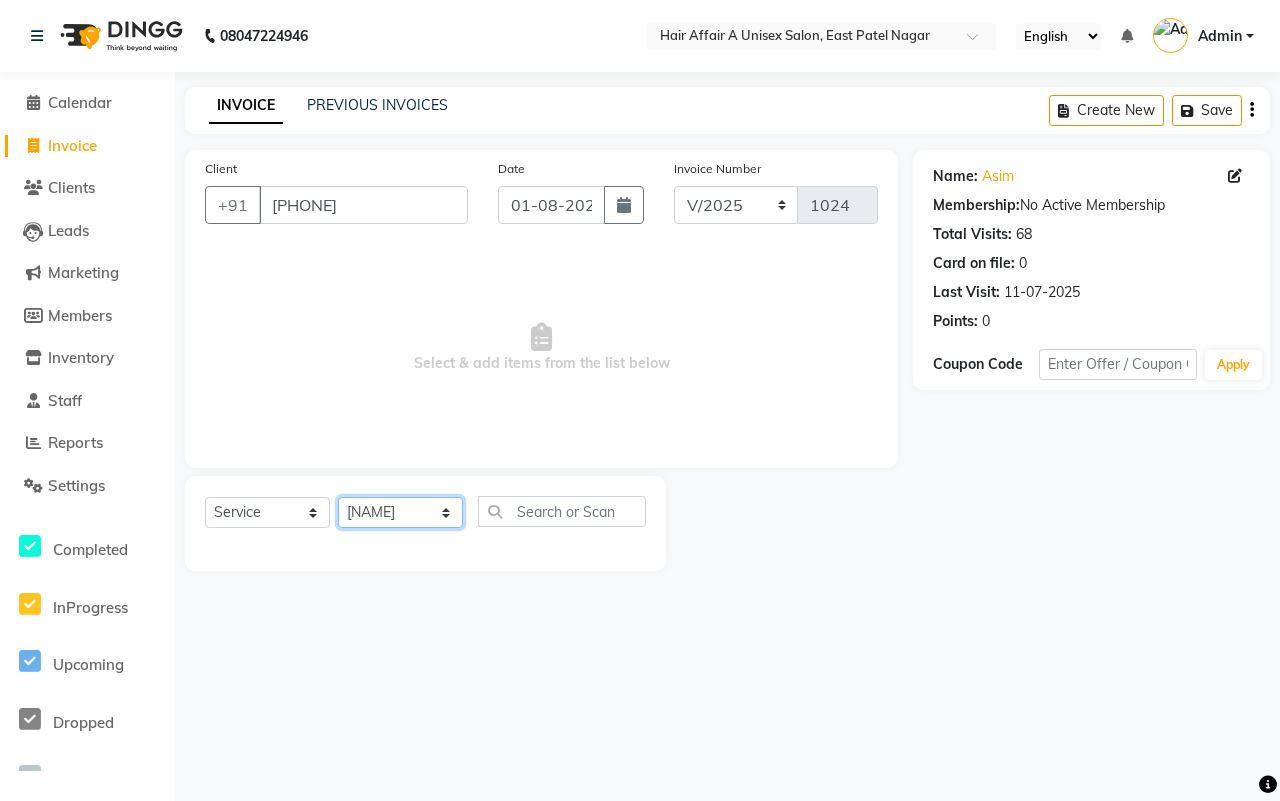 click on "Select Stylist [NAME] [NAME] [NAME] [NAME] [NAME] [NAME] [NAME] [NAME] [NAME] [NAME] [NAME] [NAME]" 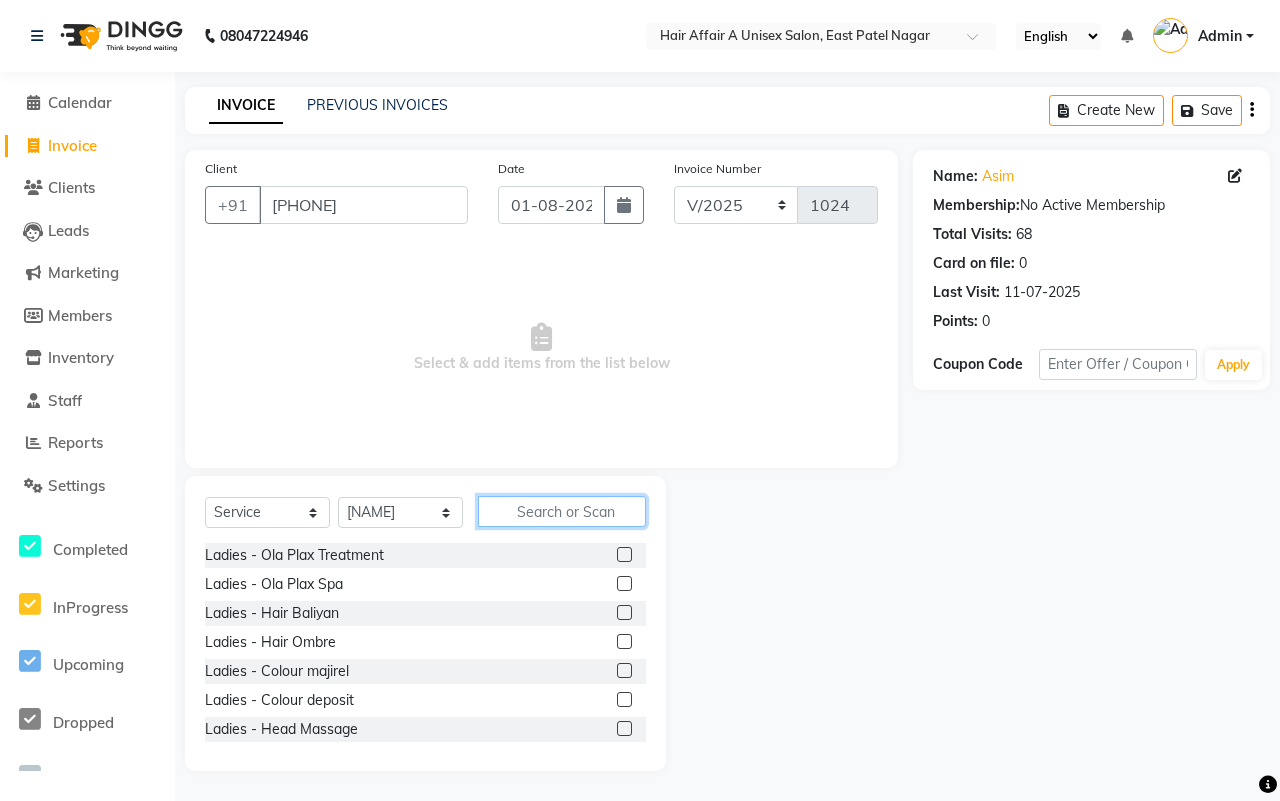 click 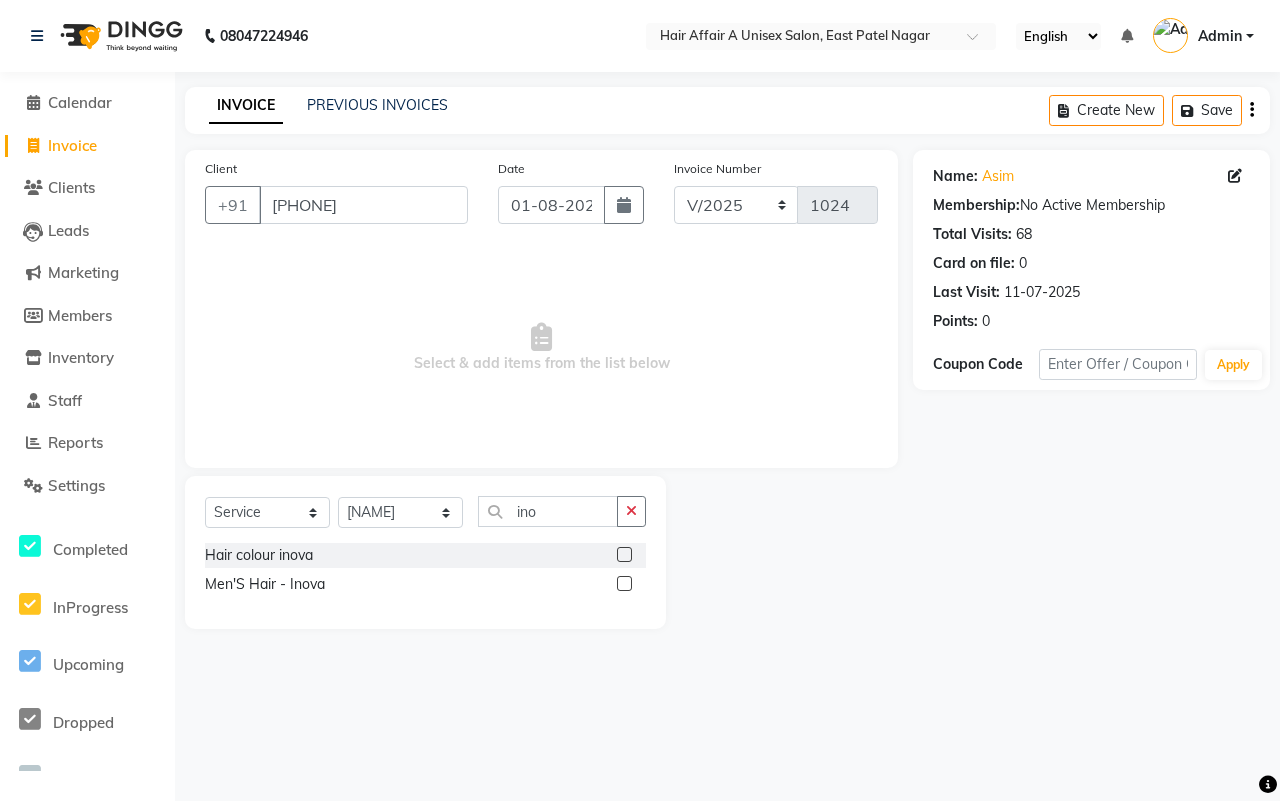 click 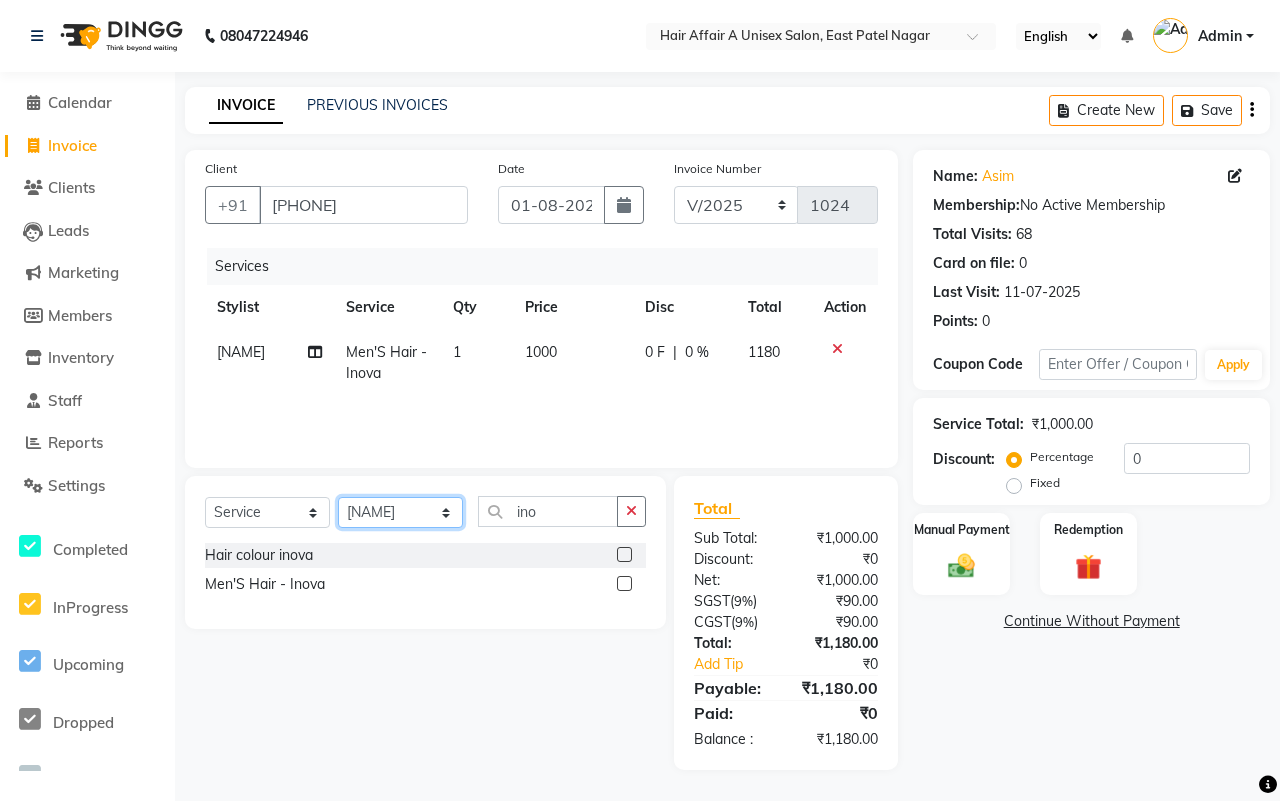 click on "Select Stylist [NAME] [NAME] [NAME] [NAME] [NAME] [NAME] [NAME] [NAME] [NAME] [NAME] [NAME] [NAME]" 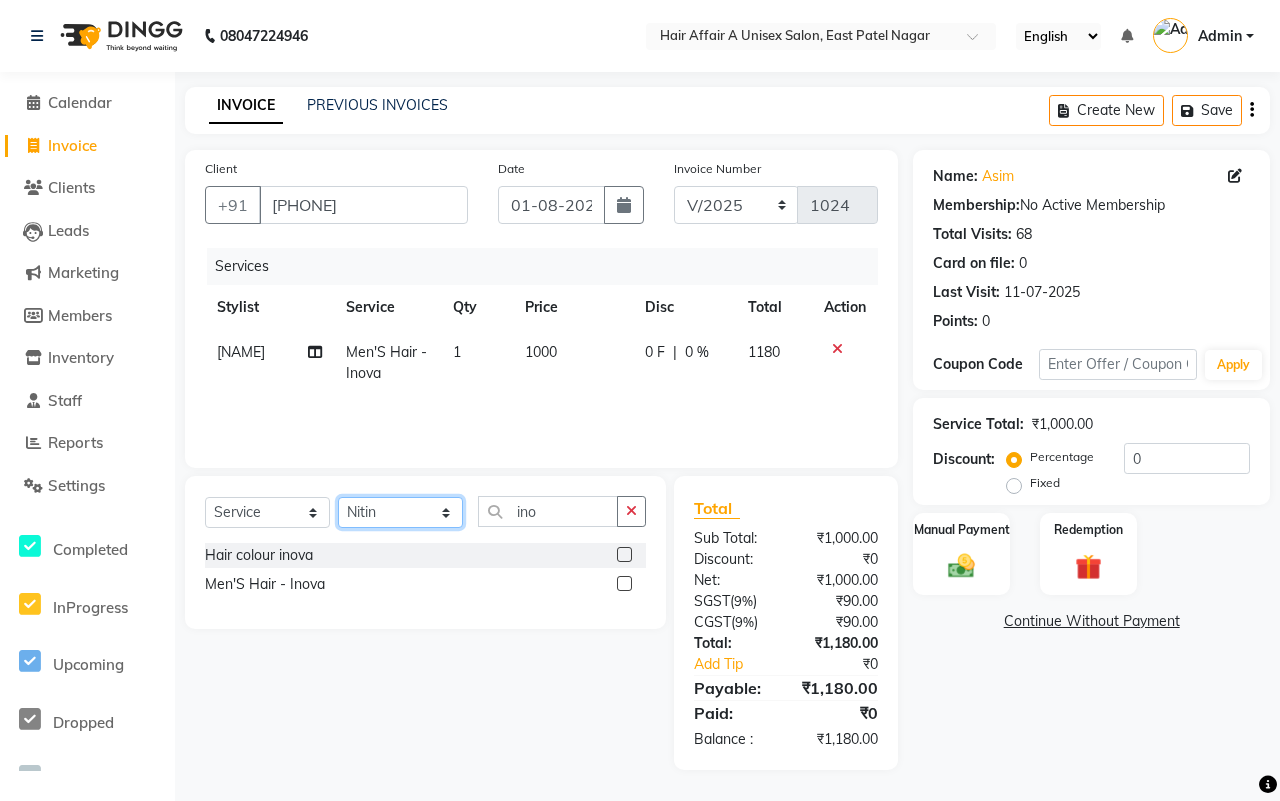 click on "Select Stylist [NAME] [NAME] [NAME] [NAME] [NAME] [NAME] [NAME] [NAME] [NAME] [NAME] [NAME] [NAME]" 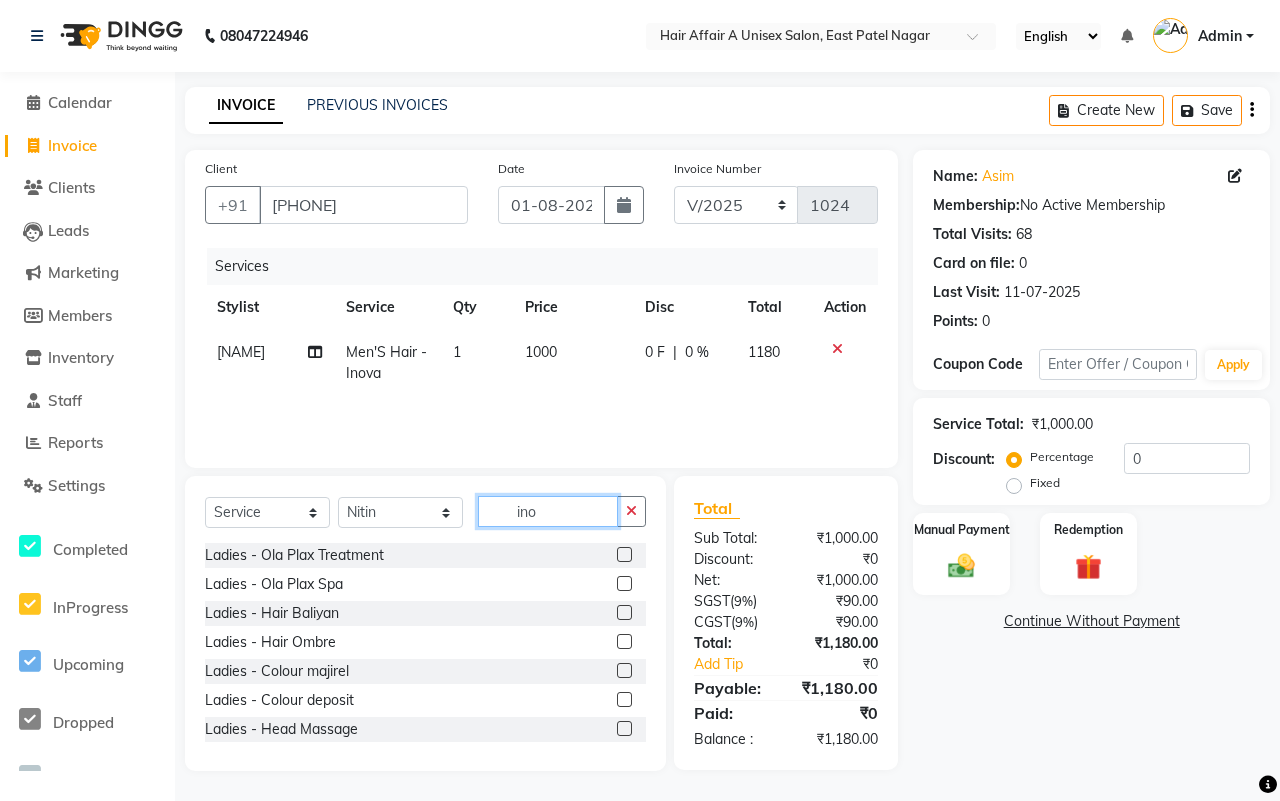 click on "ino" 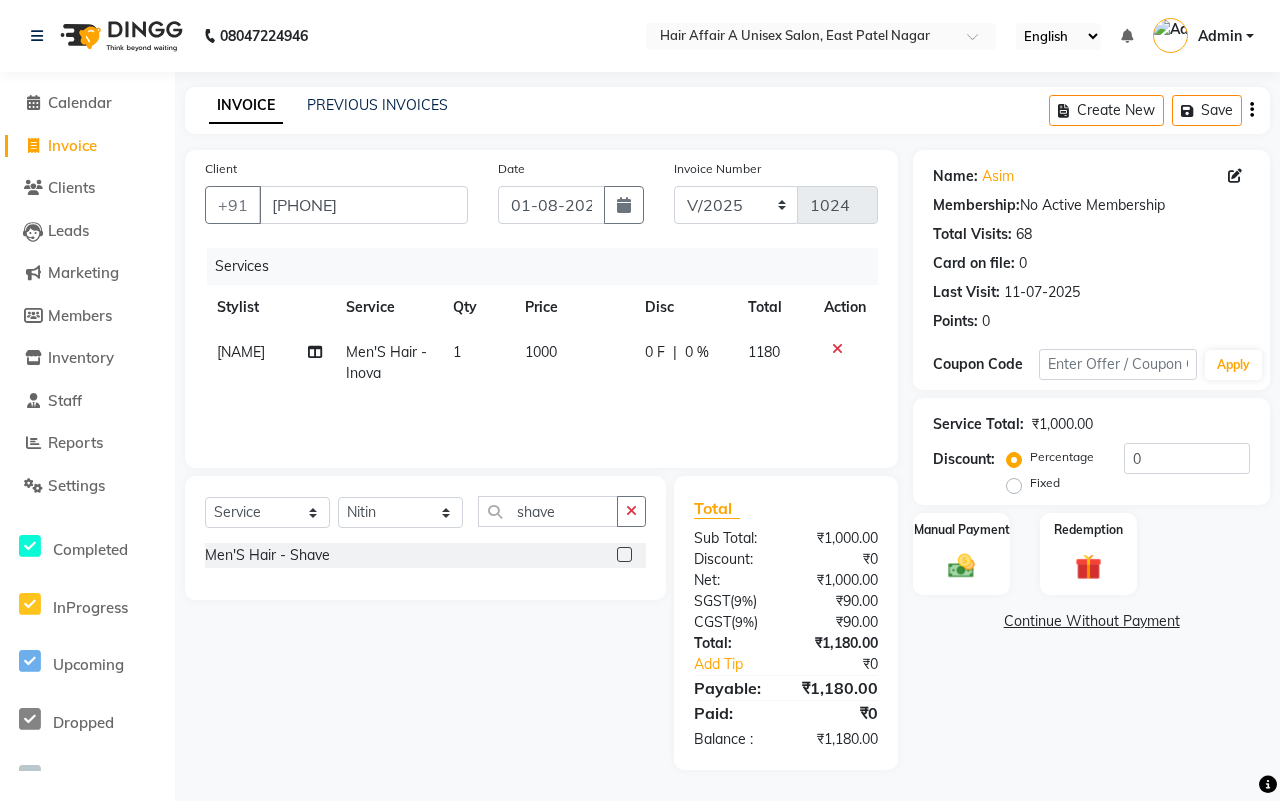 click 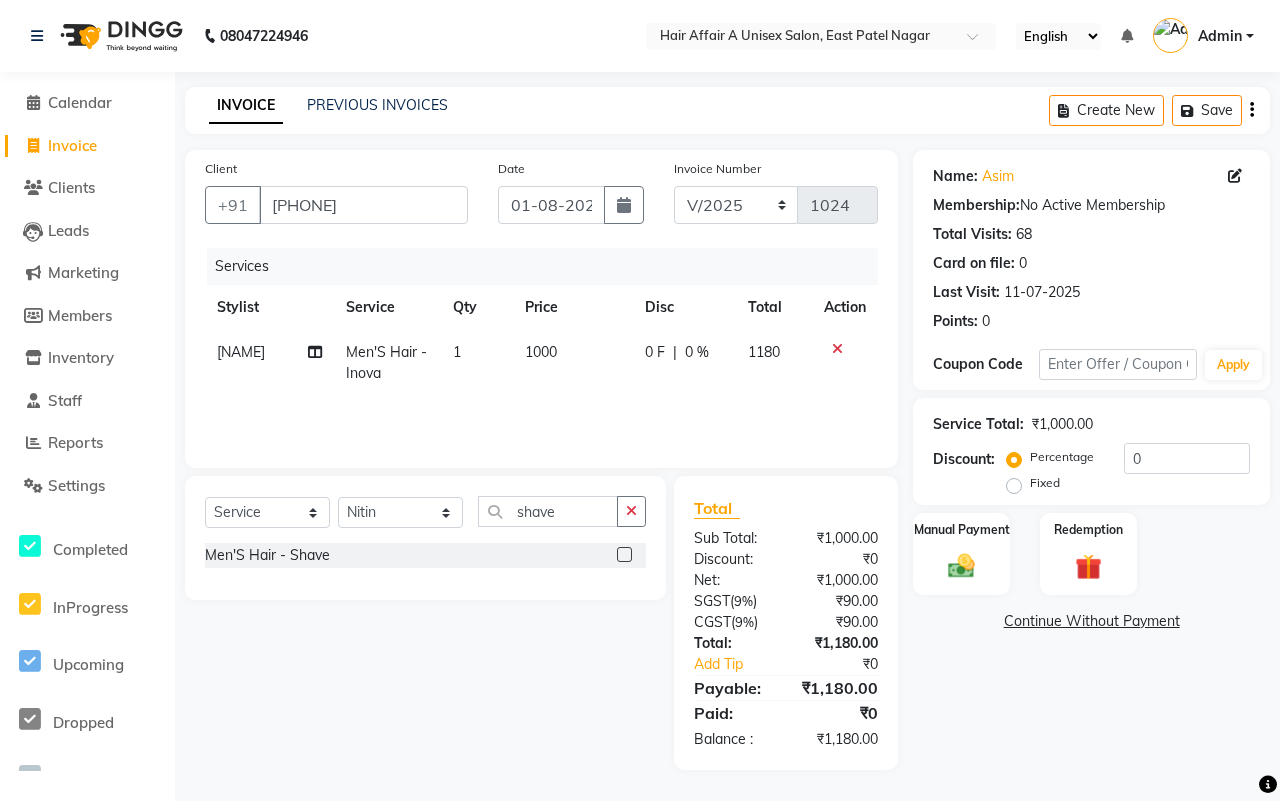 click 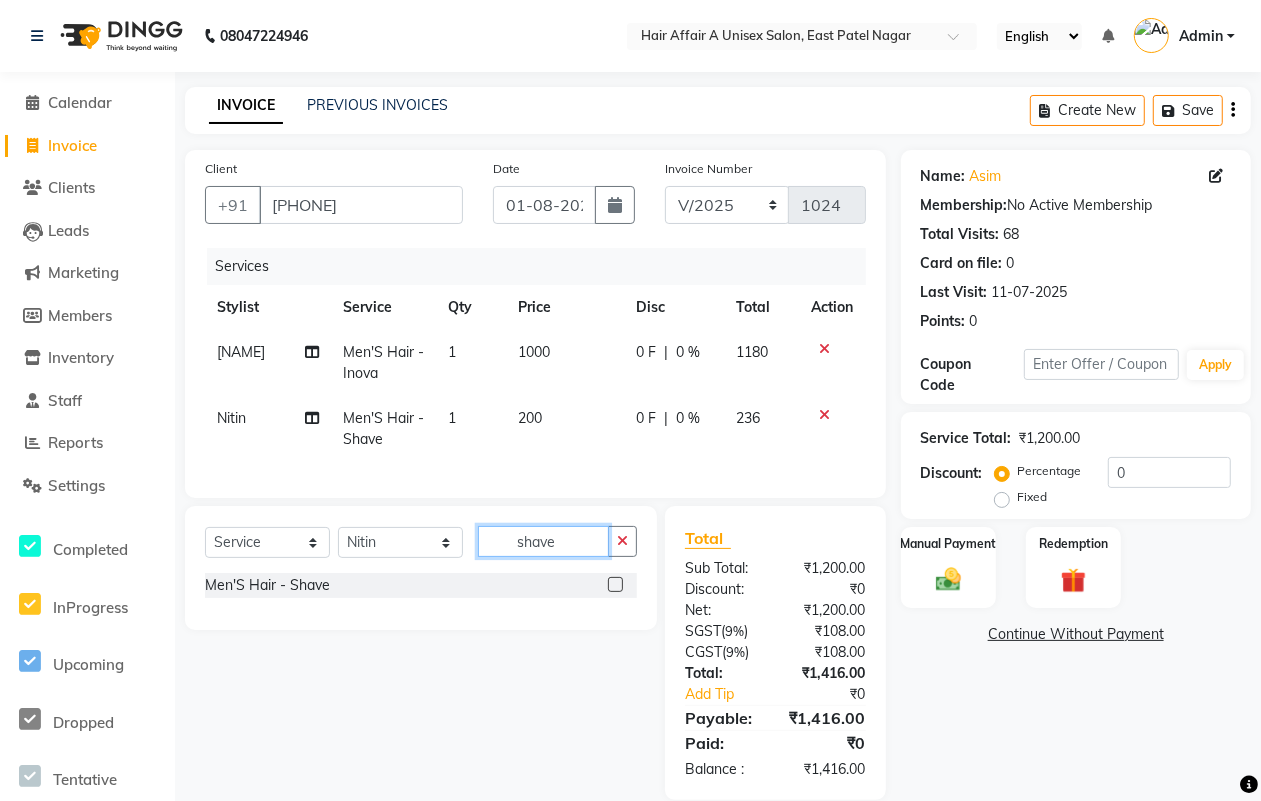 click on "shave" 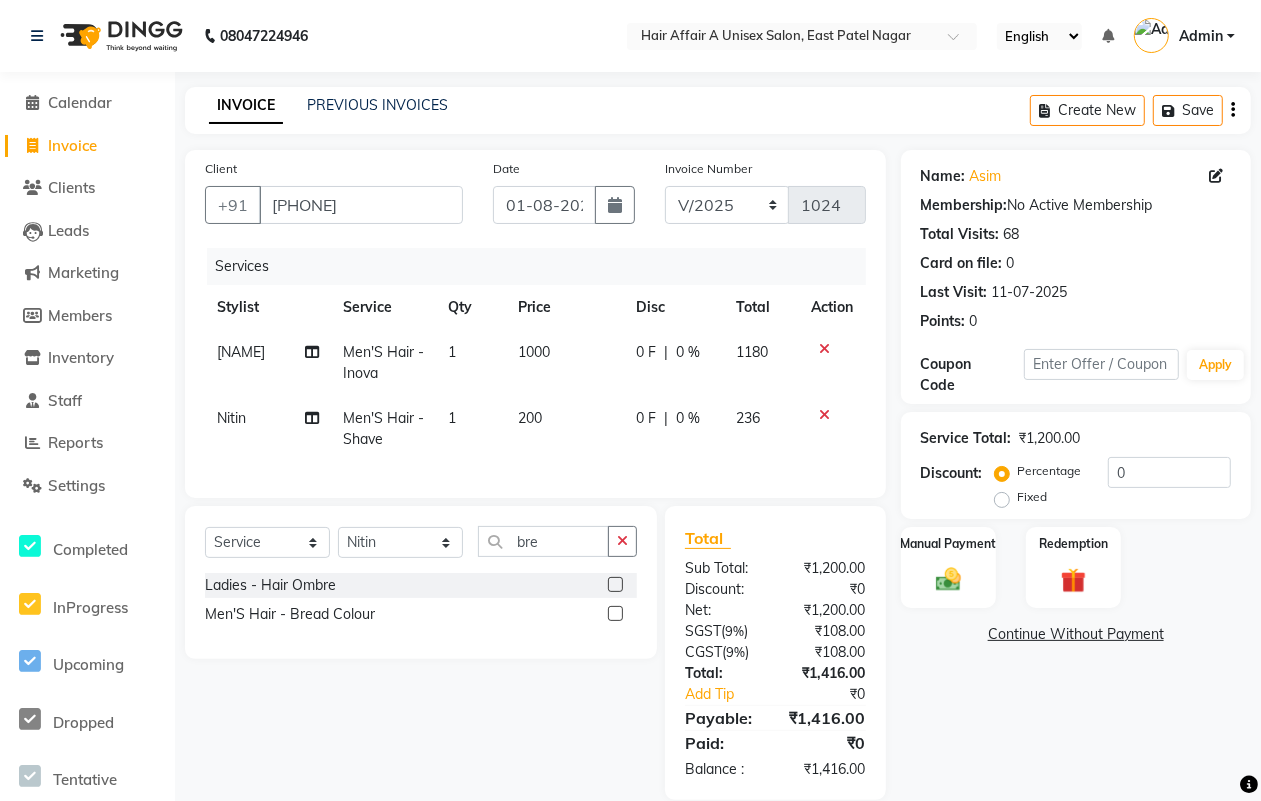 click 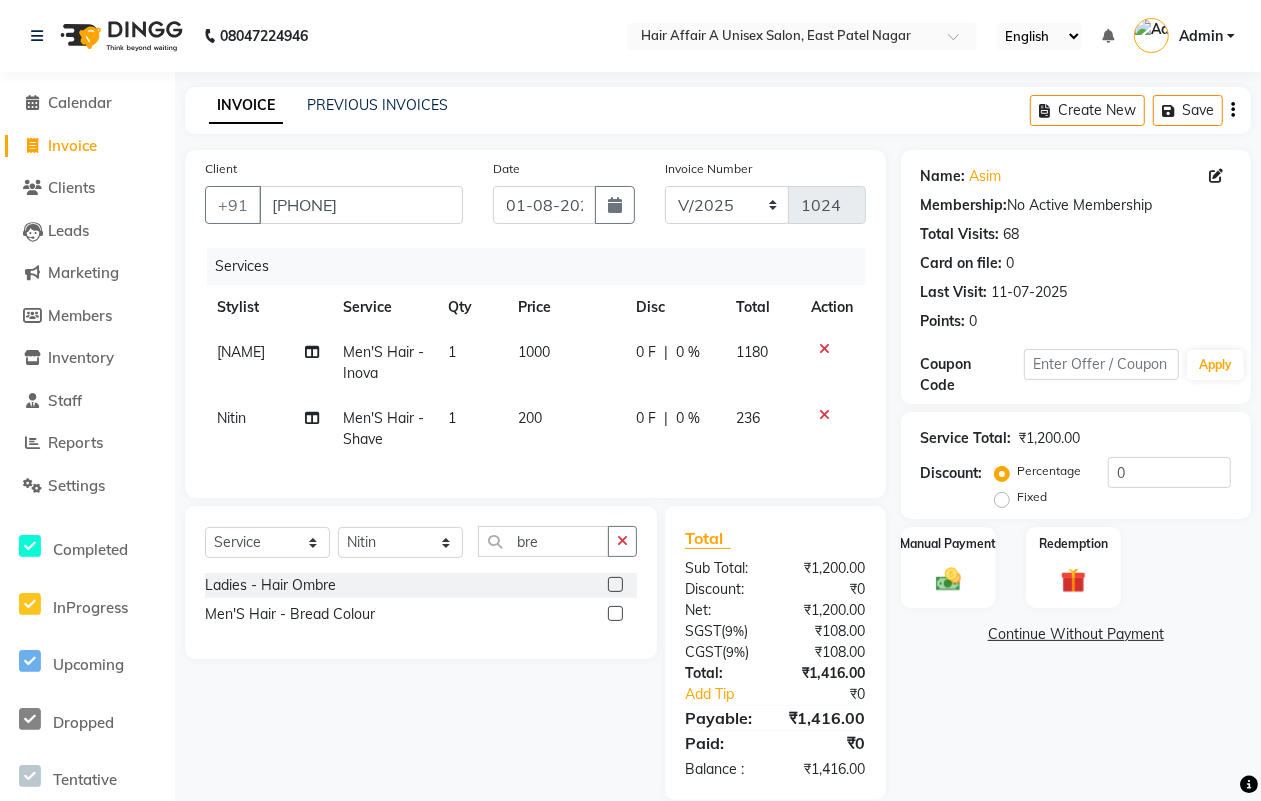click at bounding box center (614, 614) 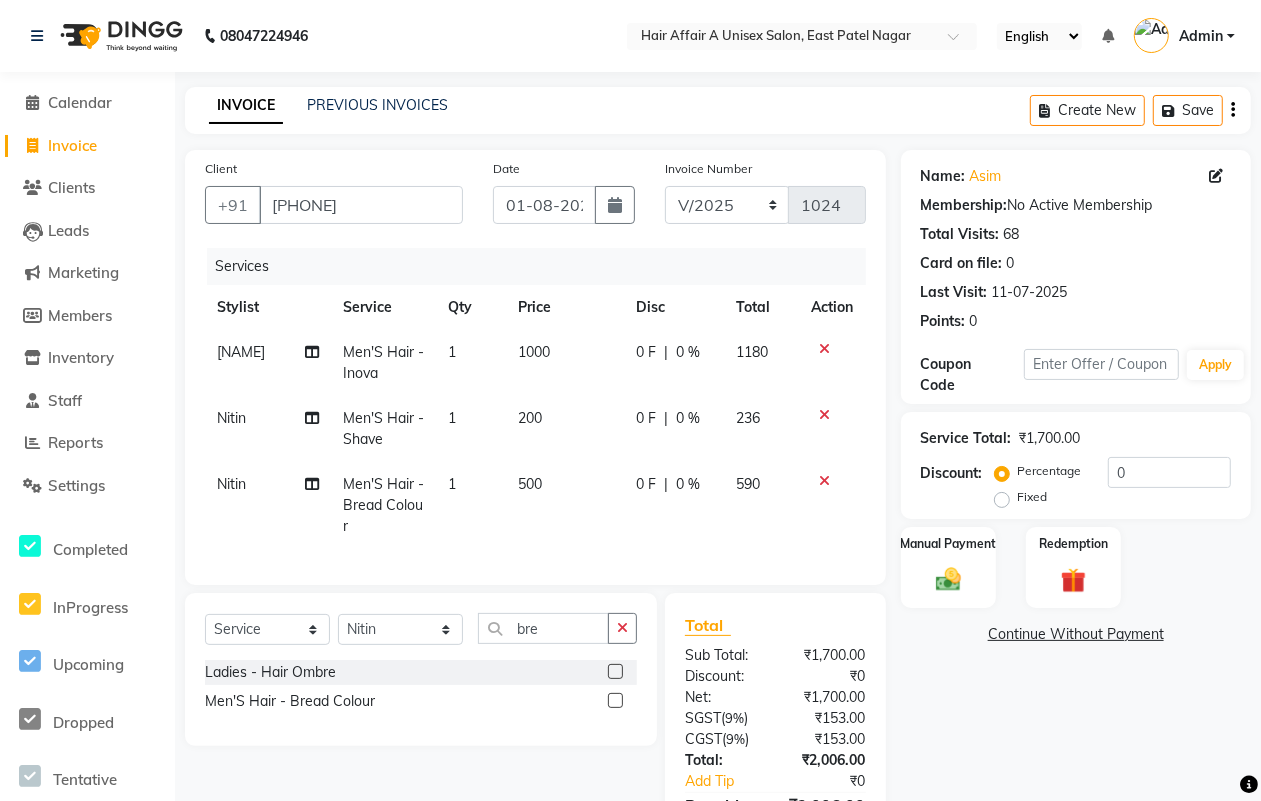 click on "₹0" 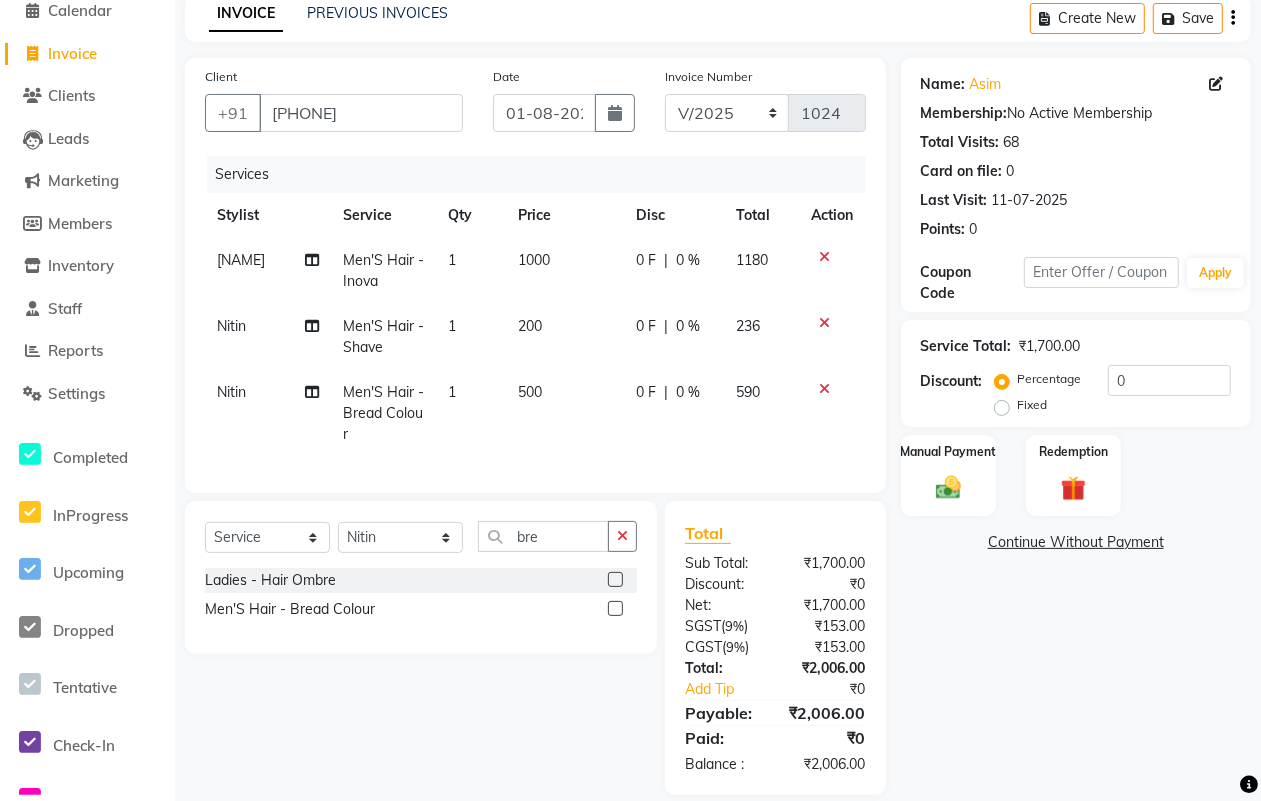 scroll, scrollTop: 133, scrollLeft: 0, axis: vertical 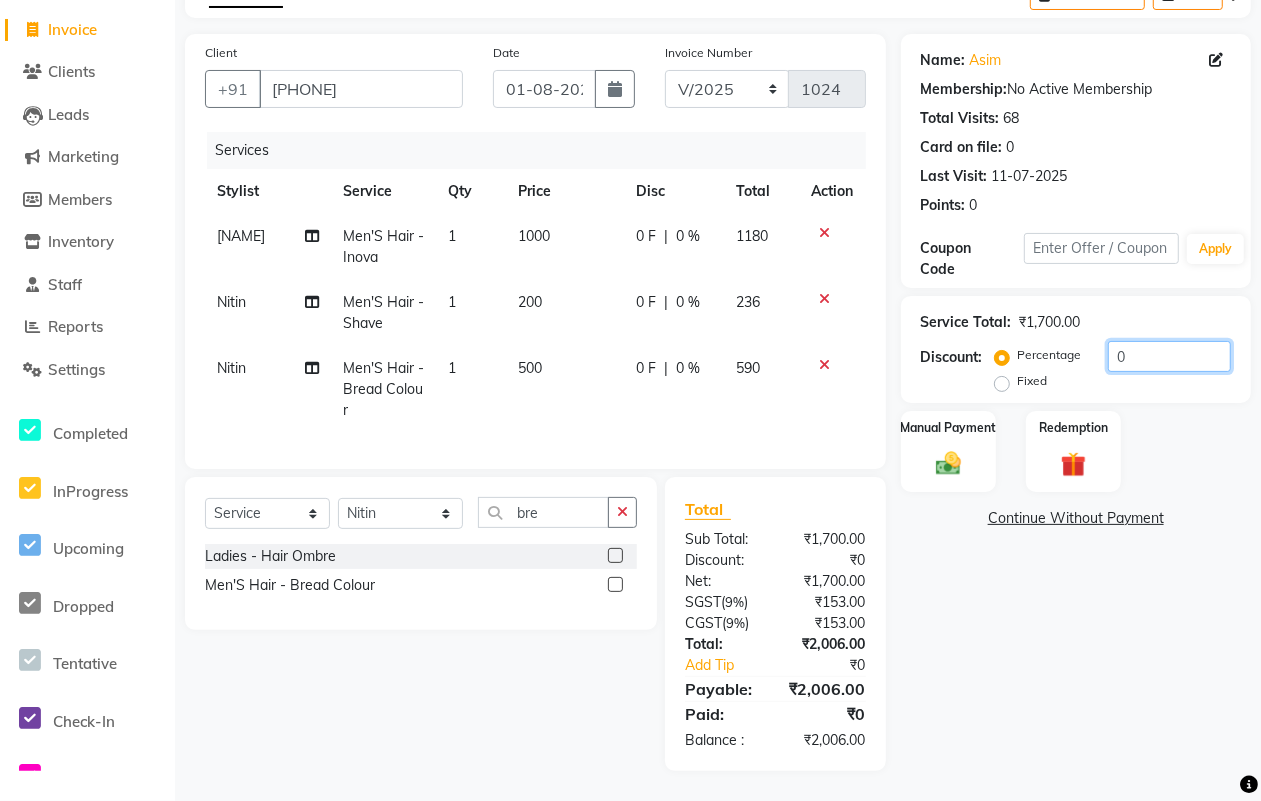 click on "0" 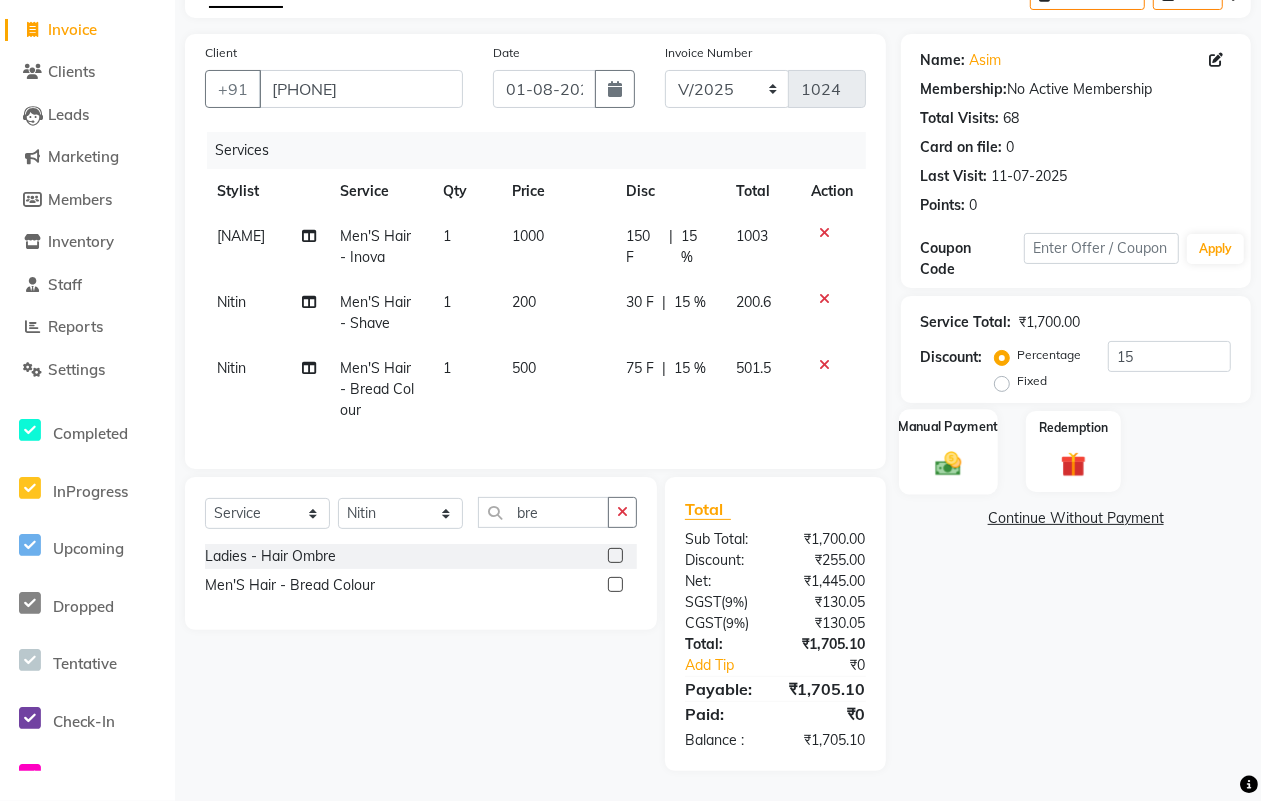 click on "Manual Payment" 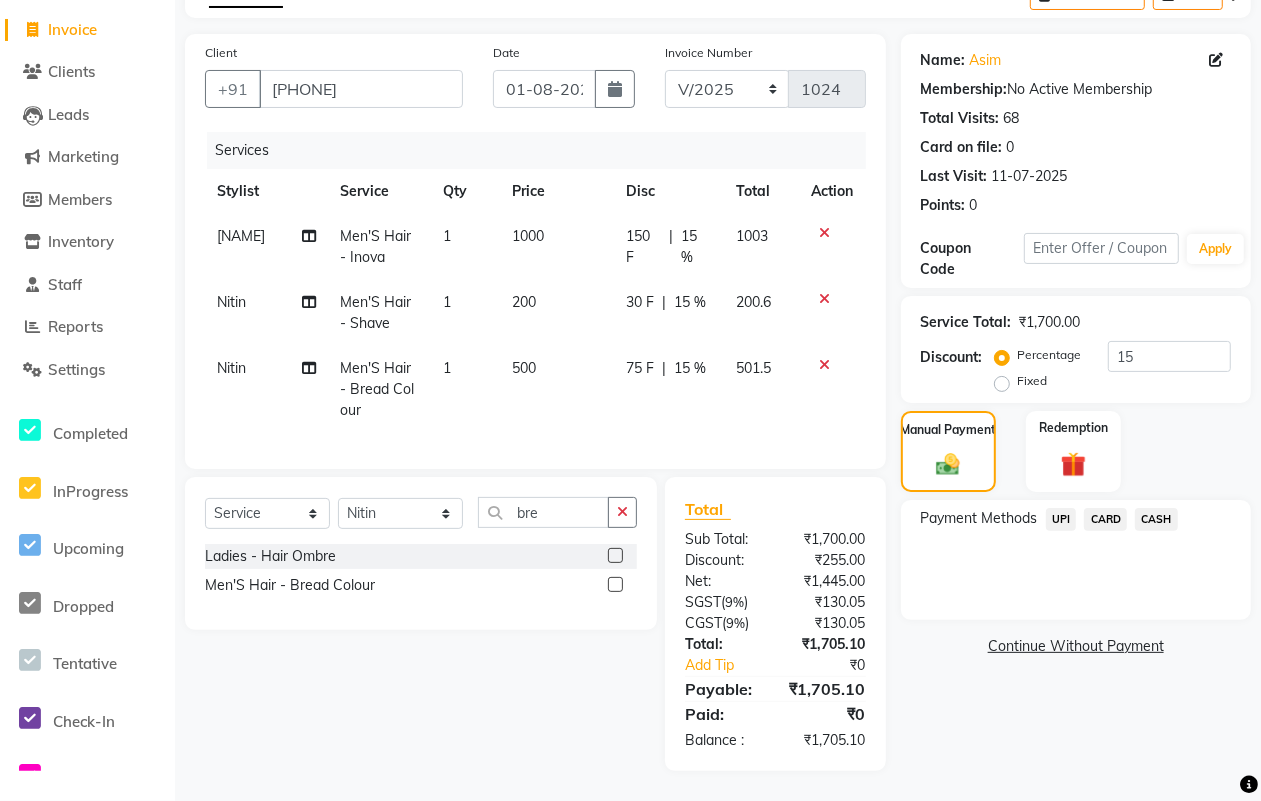 click on "CASH" 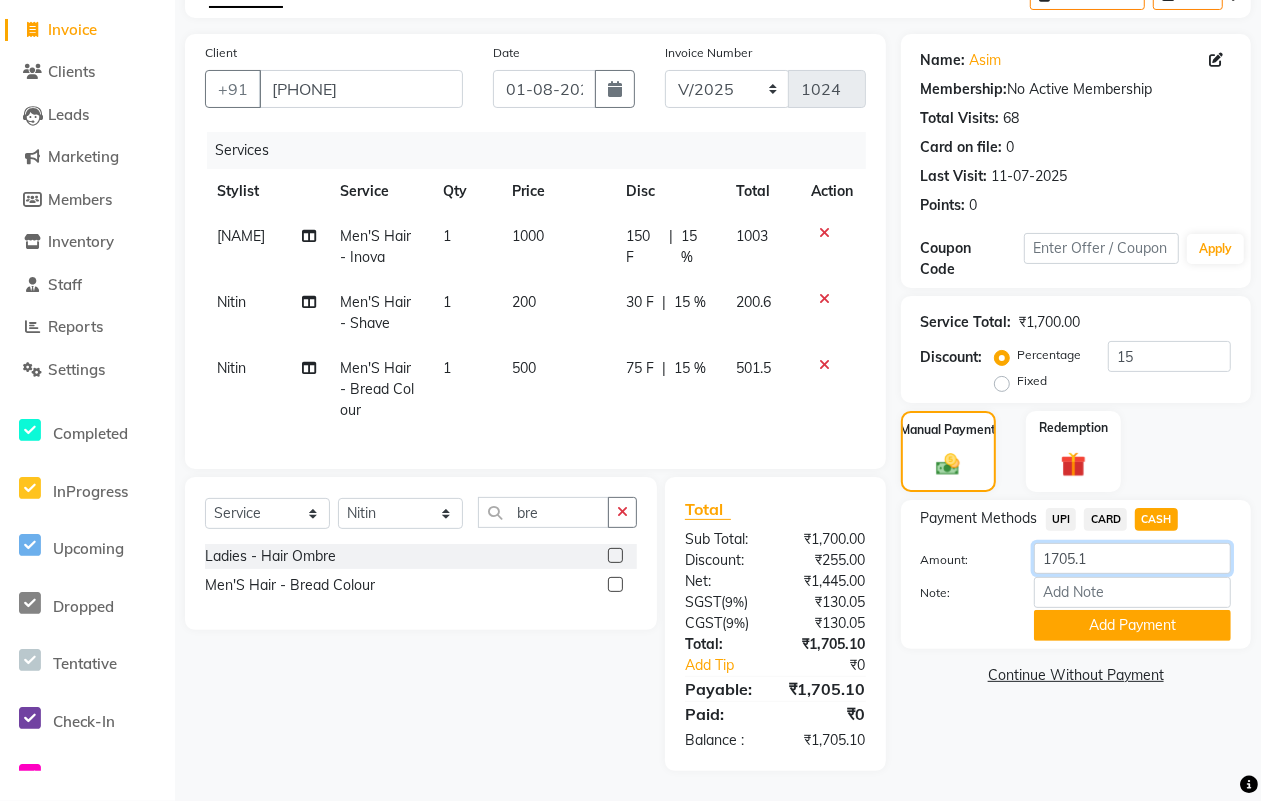 click on "1705.1" 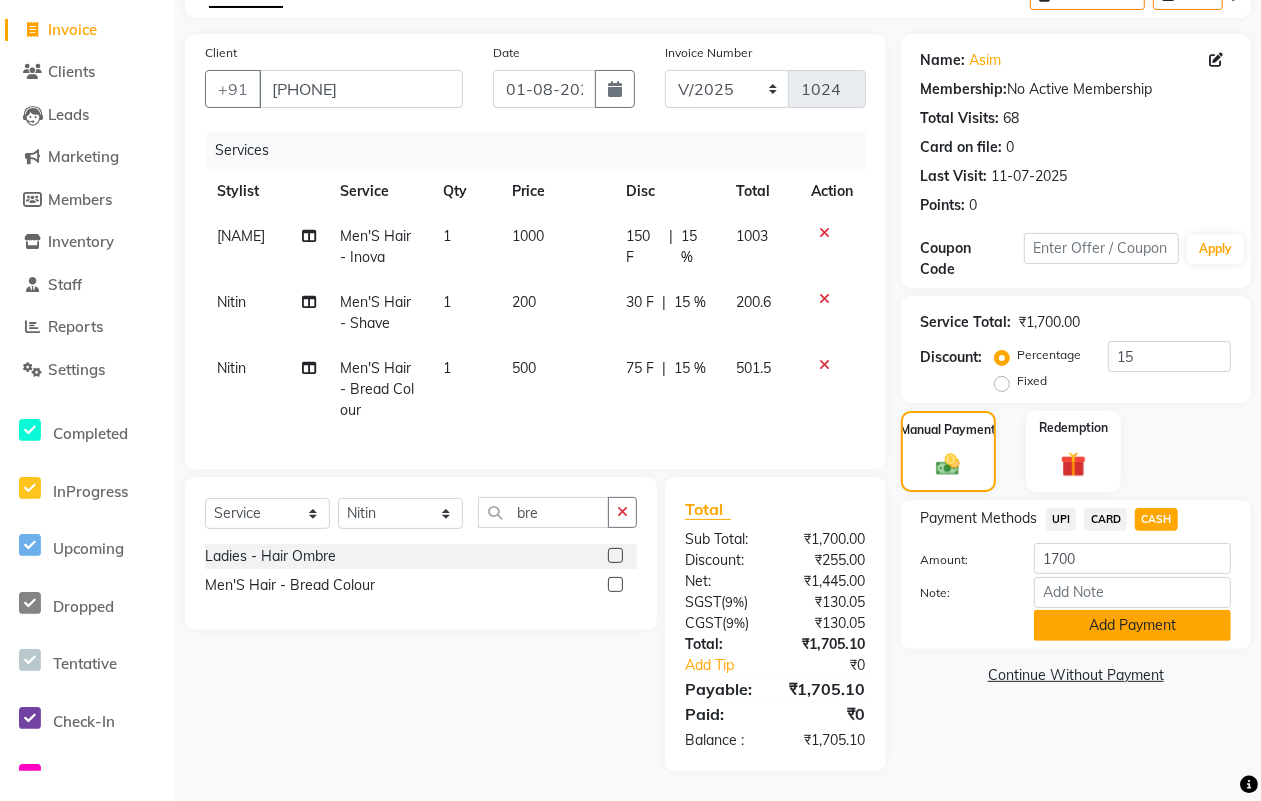 click on "Add Payment" 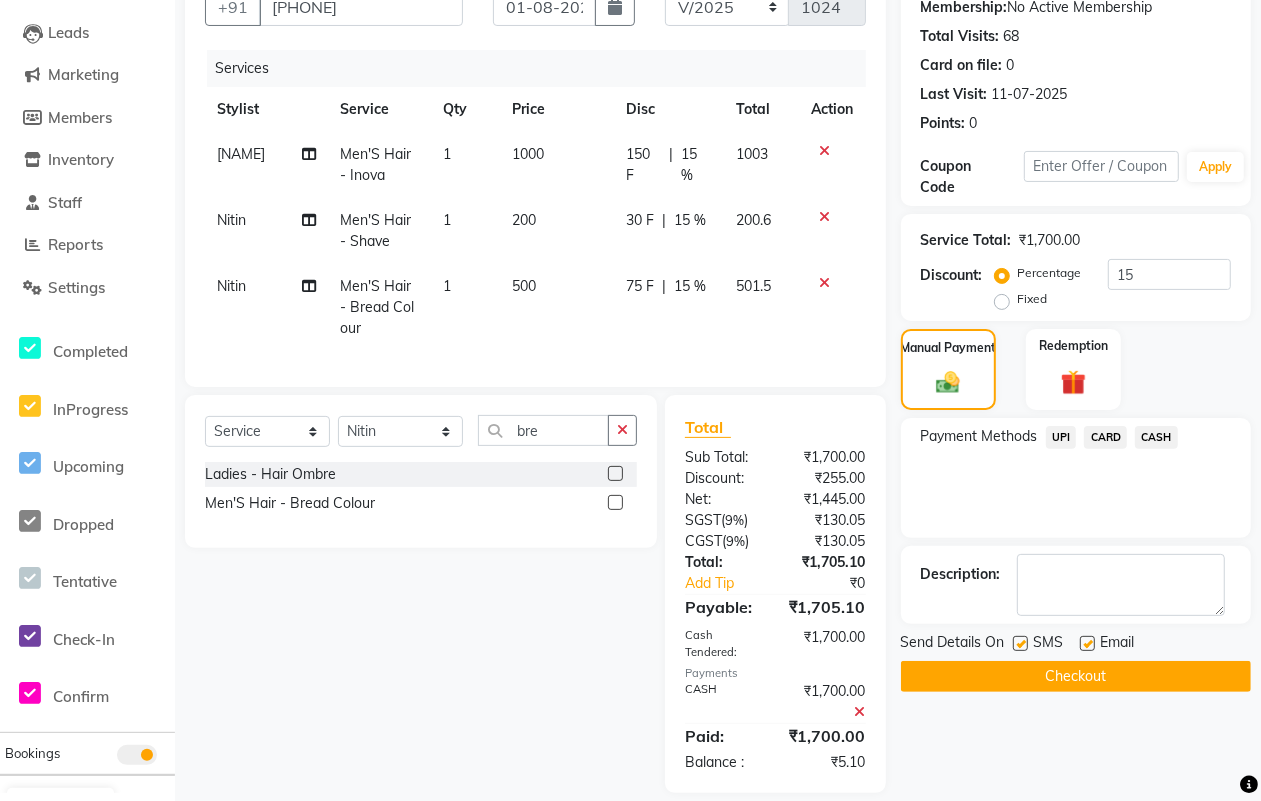 scroll, scrollTop: 238, scrollLeft: 0, axis: vertical 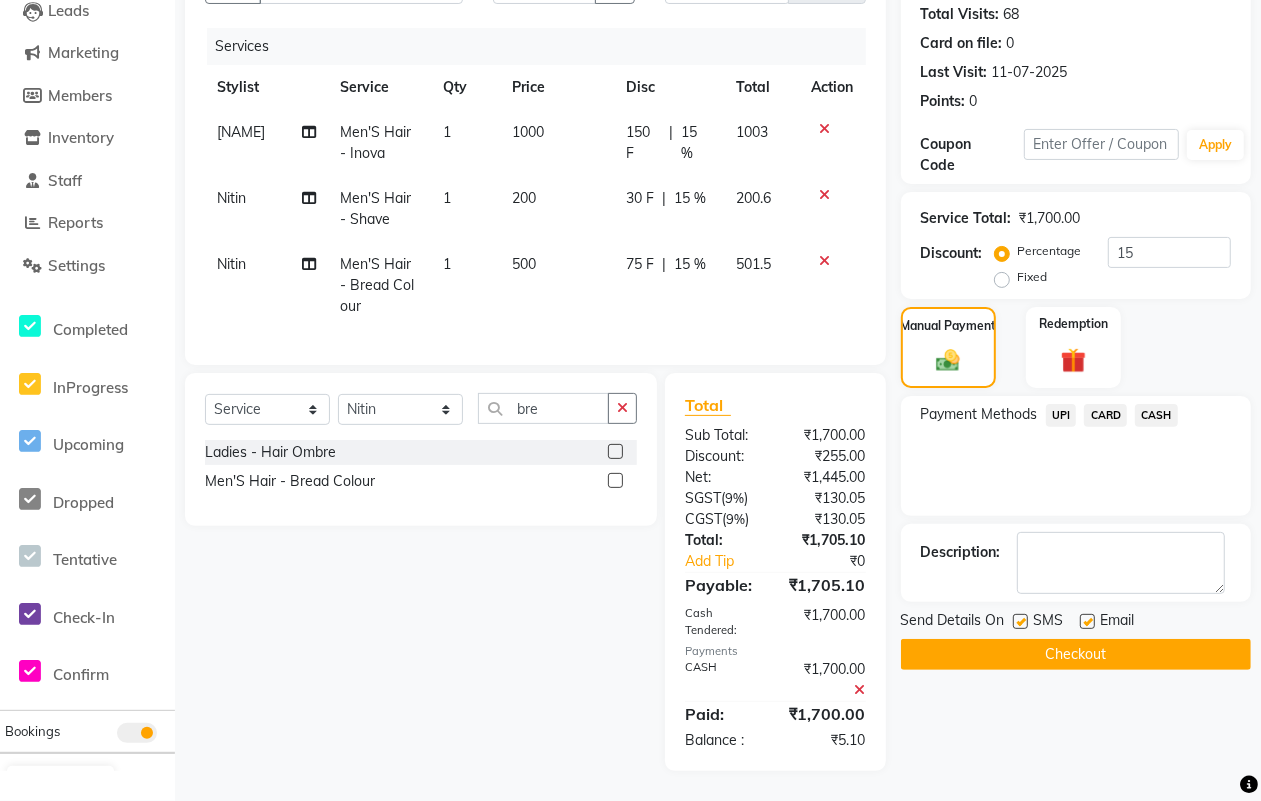 click 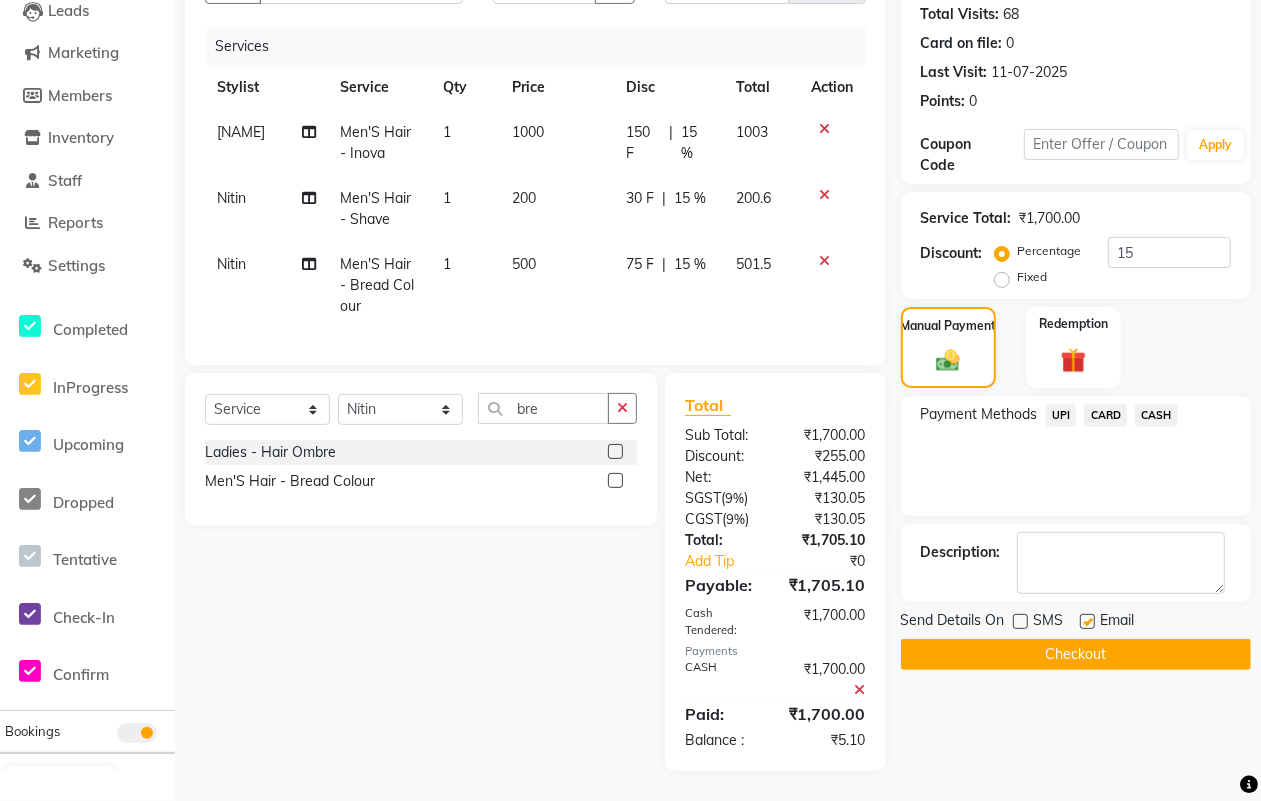 click 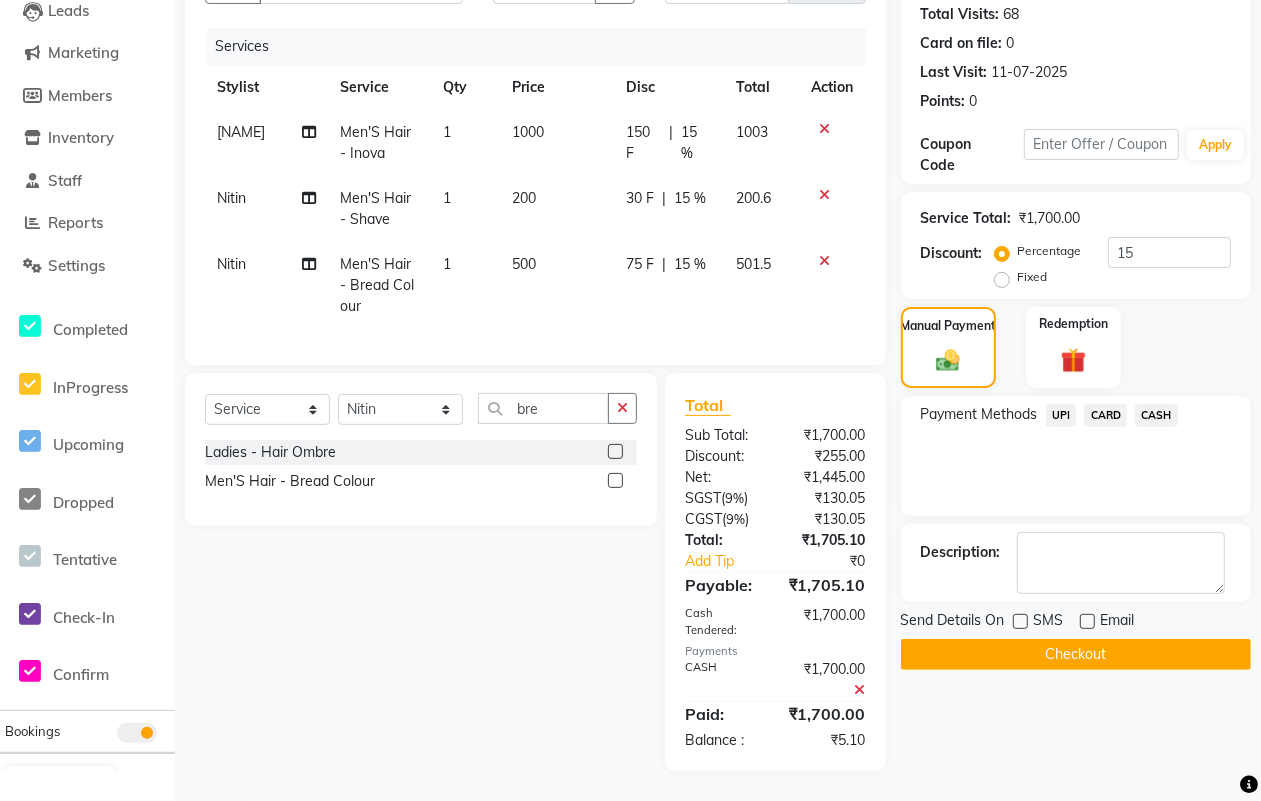 click on "Checkout" 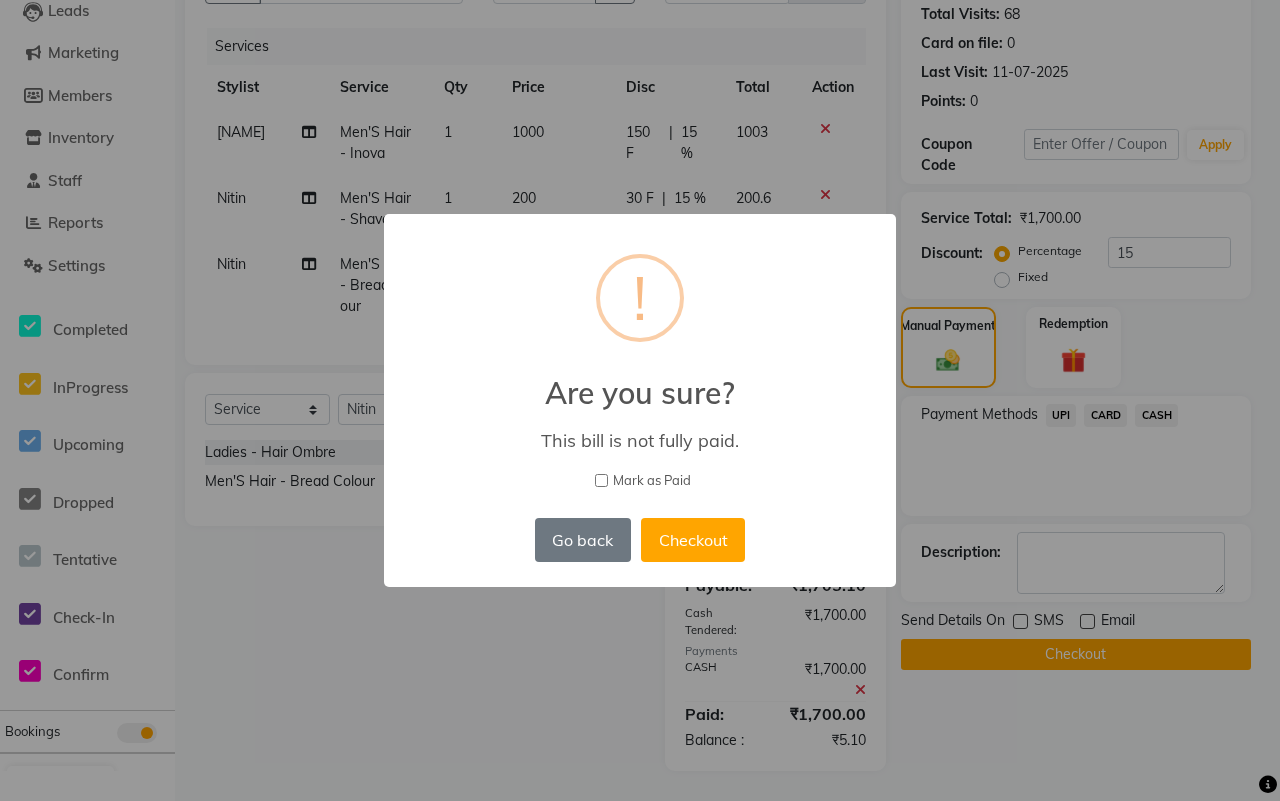 click on "Mark as Paid" at bounding box center (652, 481) 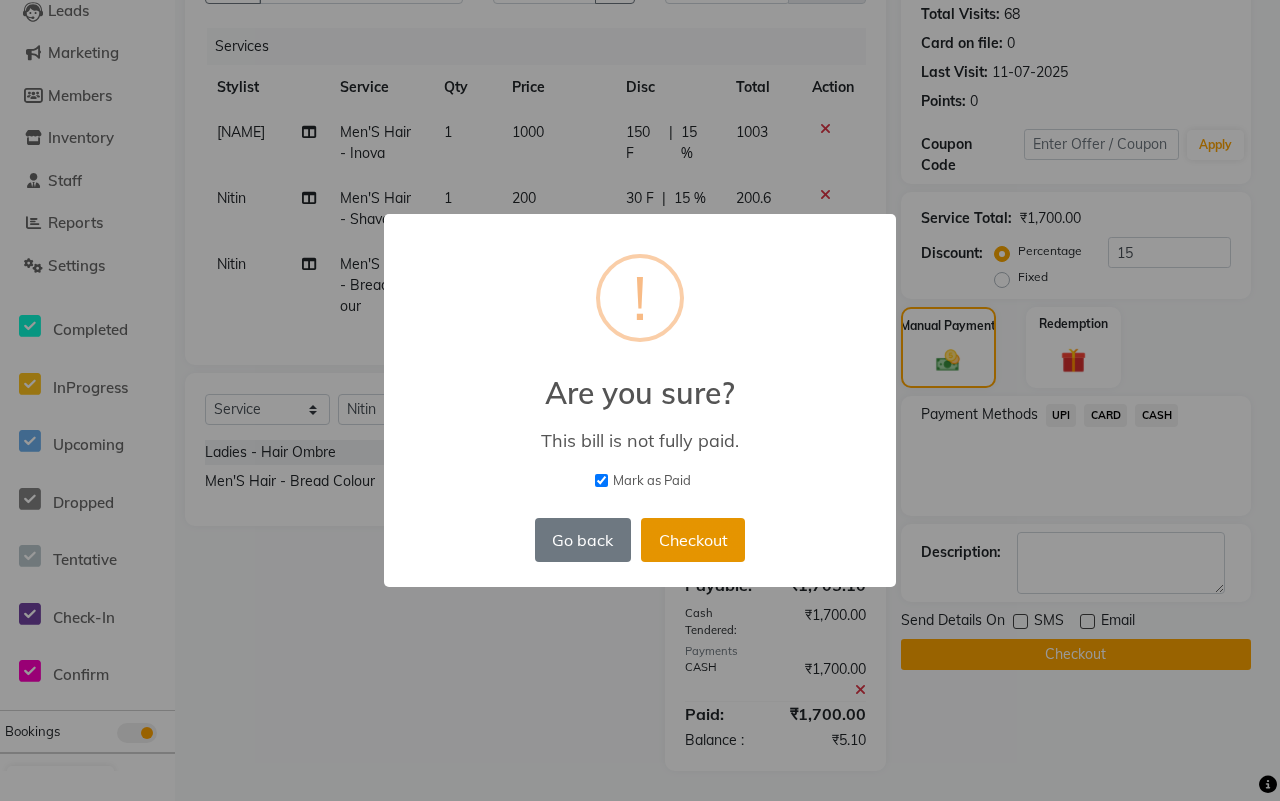 click on "Checkout" at bounding box center [693, 540] 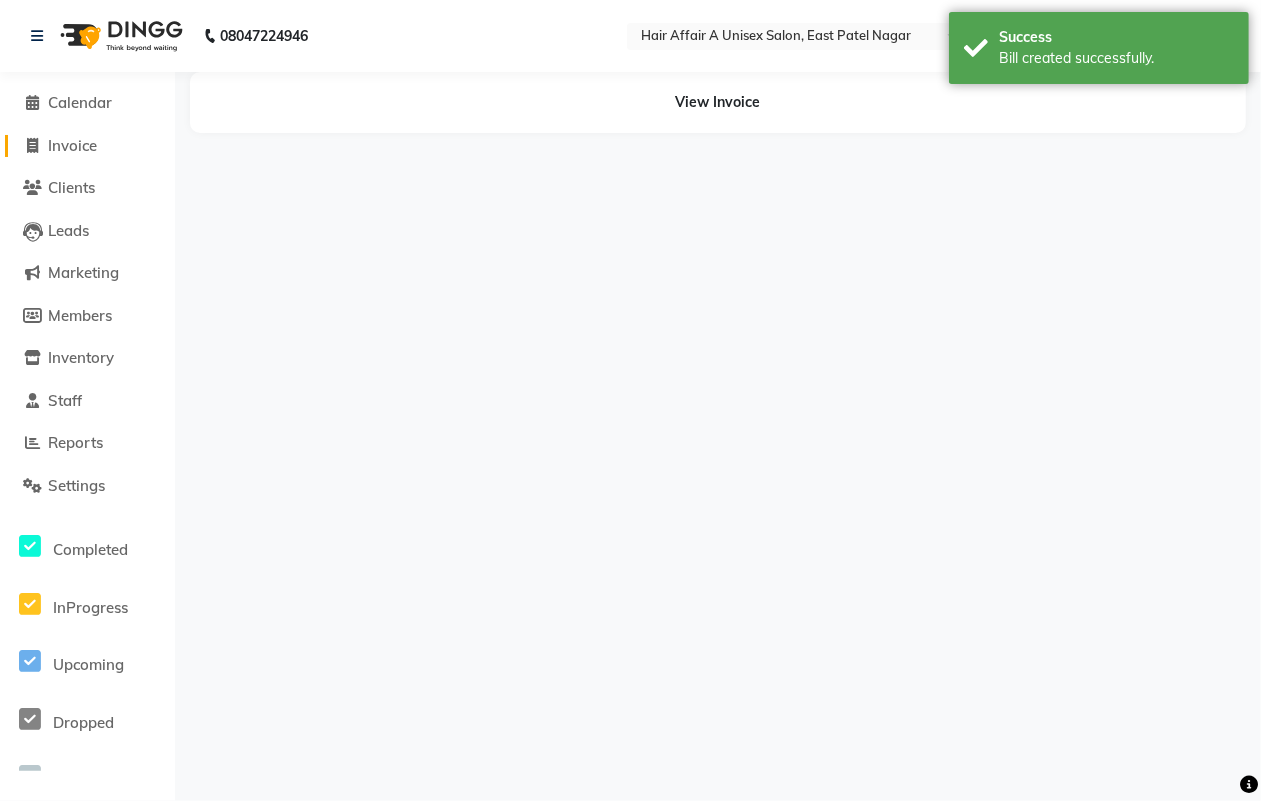 scroll, scrollTop: 0, scrollLeft: 0, axis: both 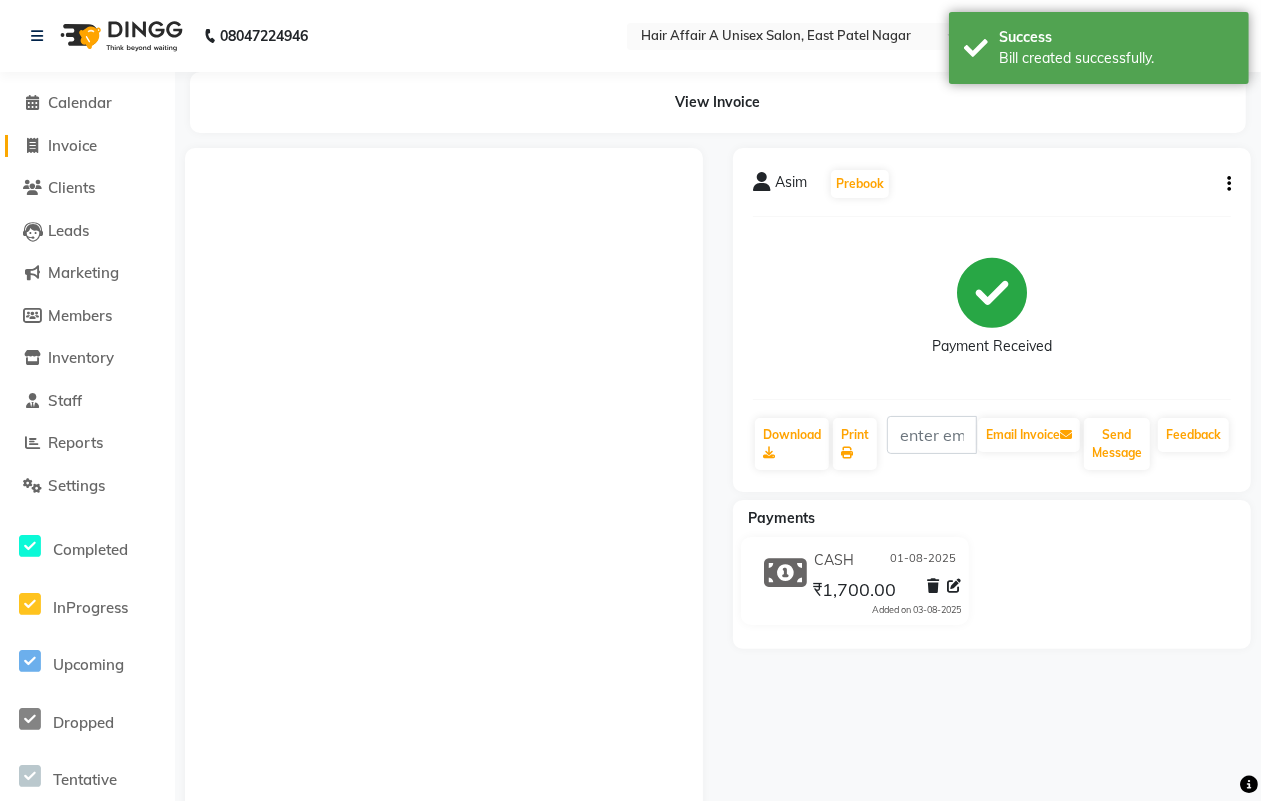 click on "Invoice" 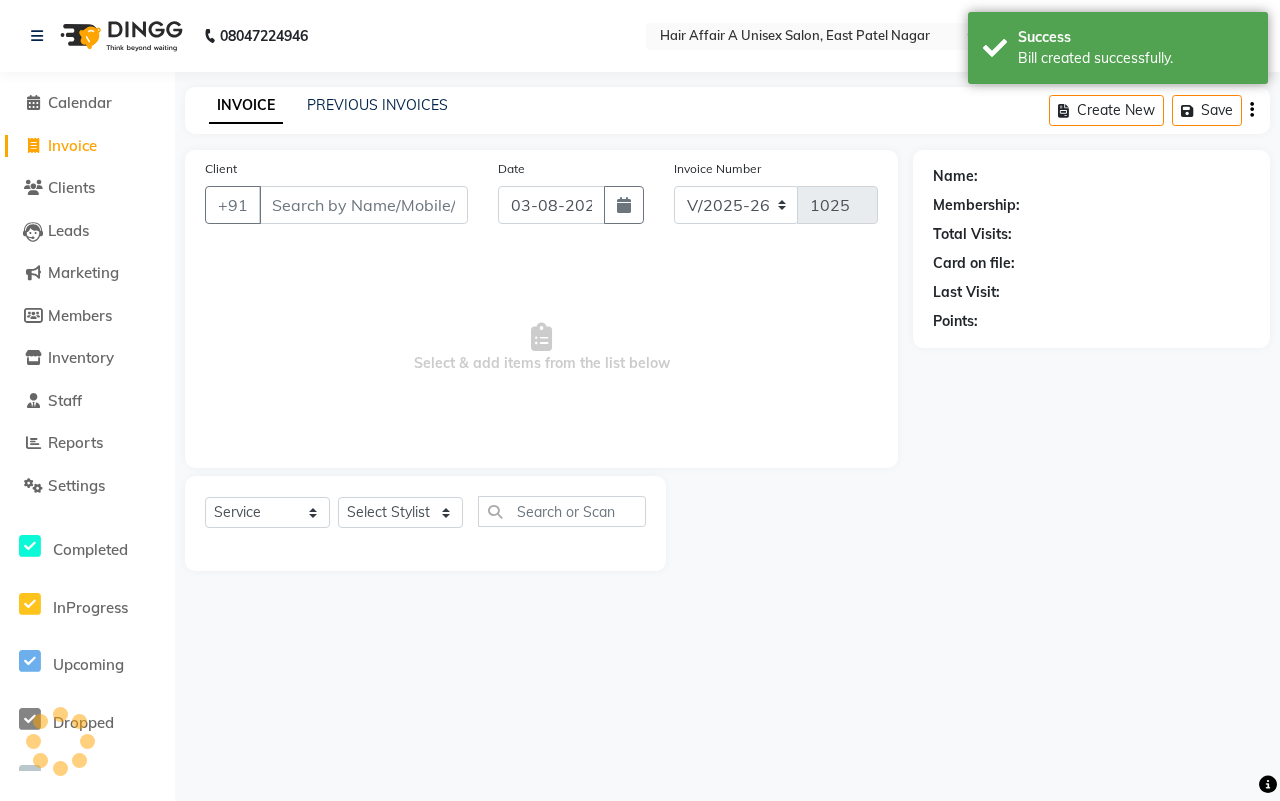 click on "Client" at bounding box center (363, 205) 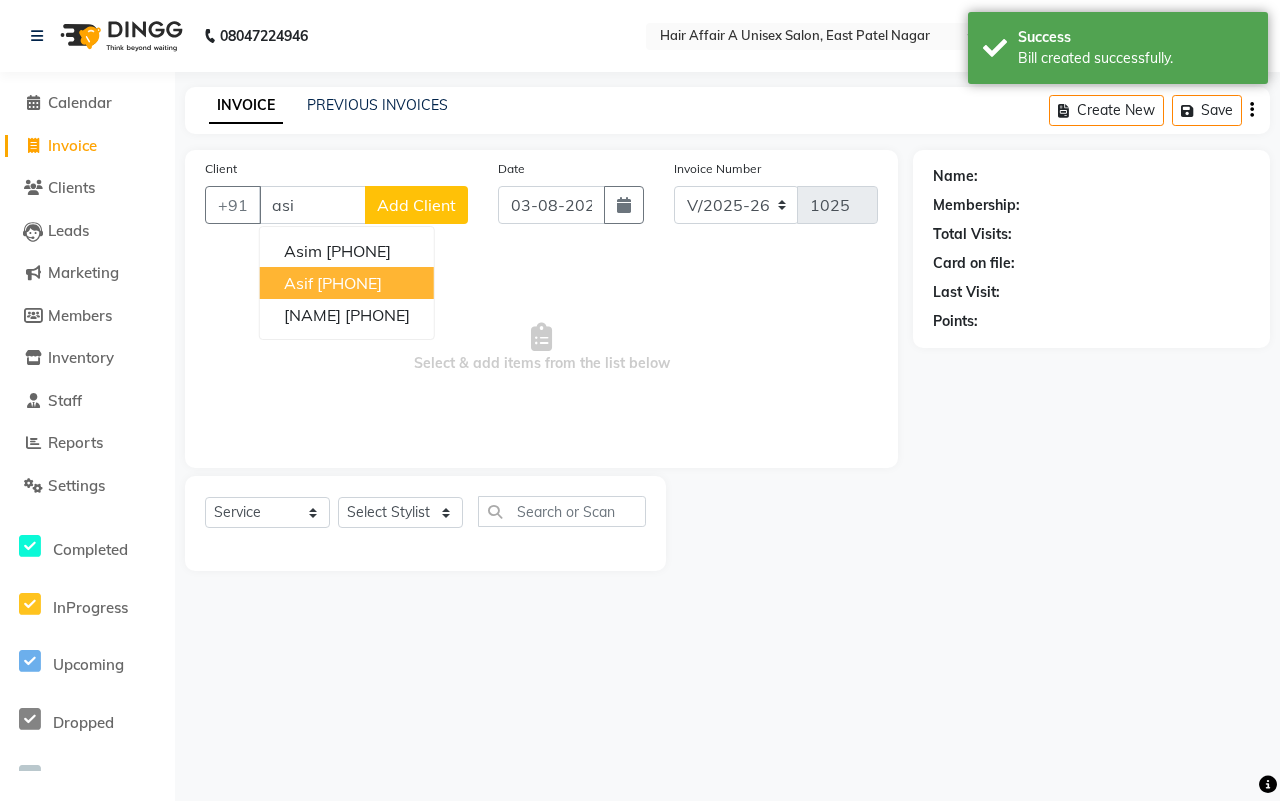 click on "Asif" at bounding box center (298, 283) 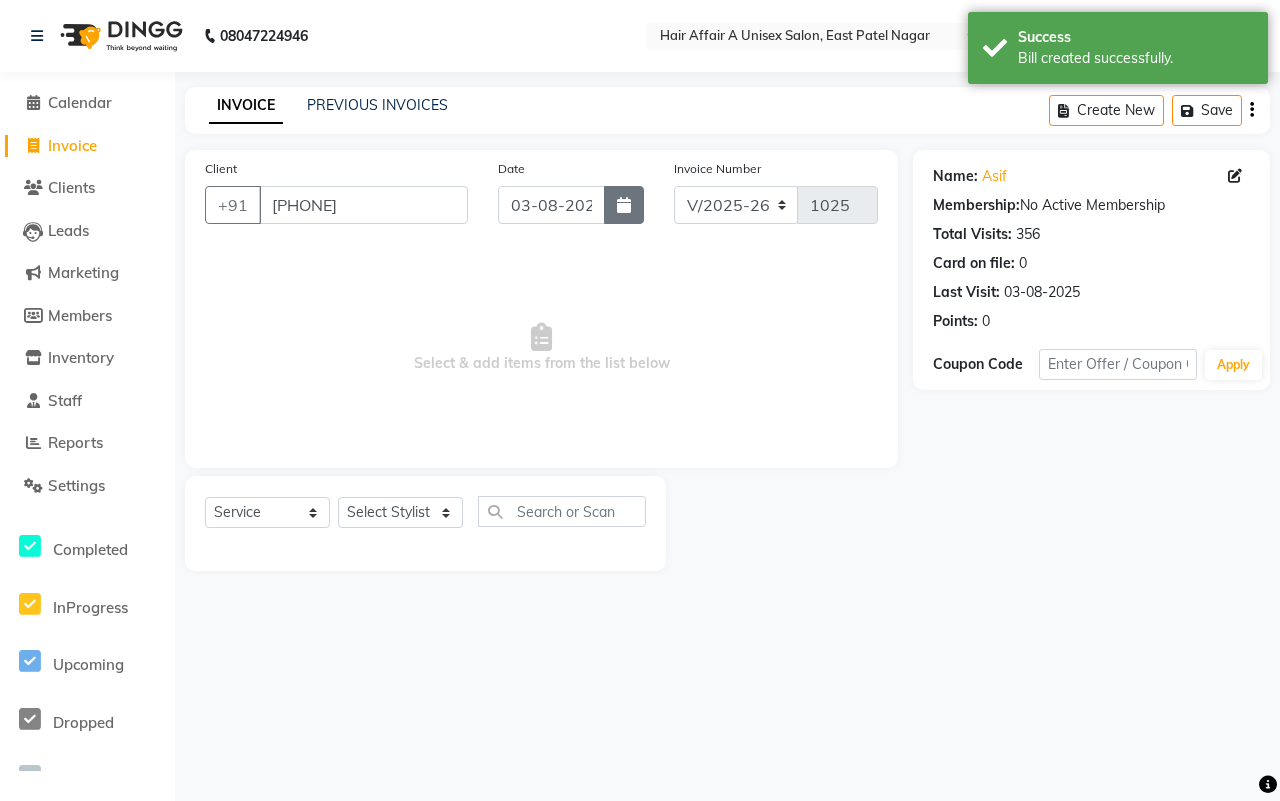 click 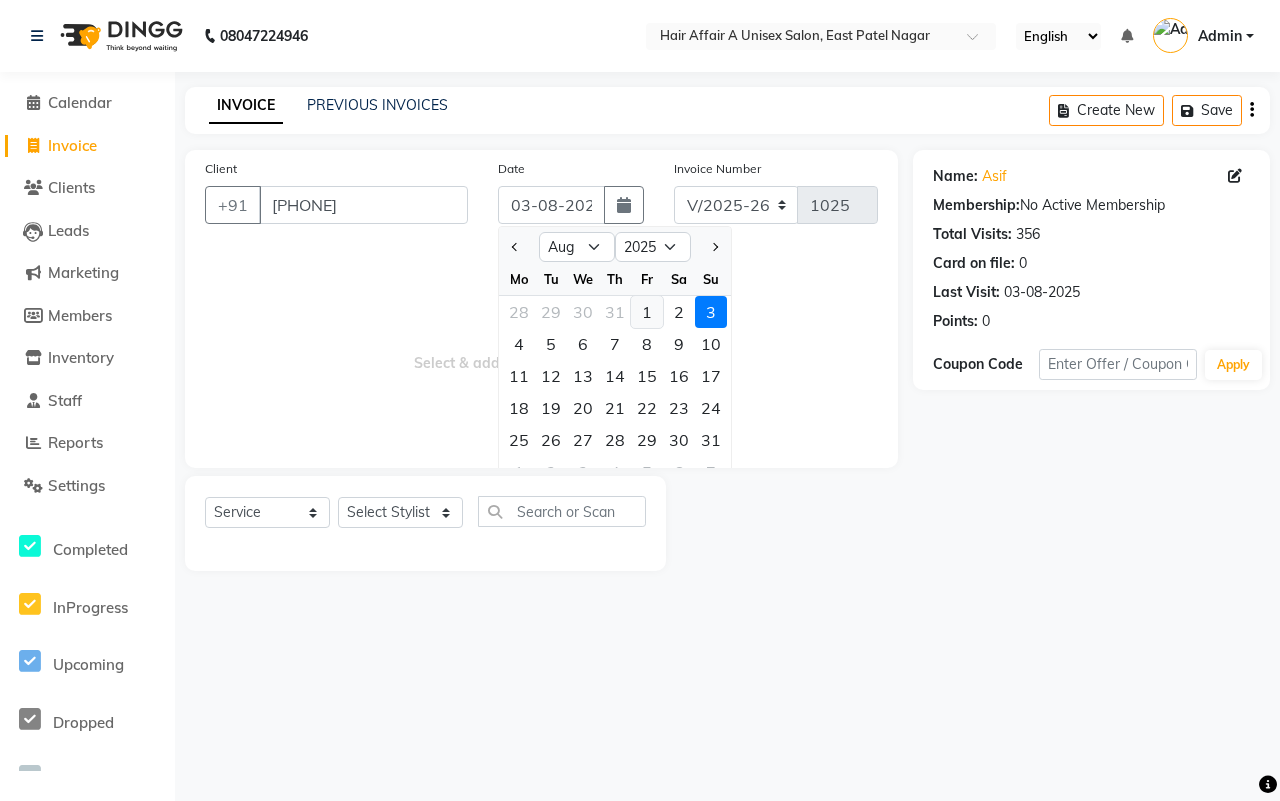 click on "1" 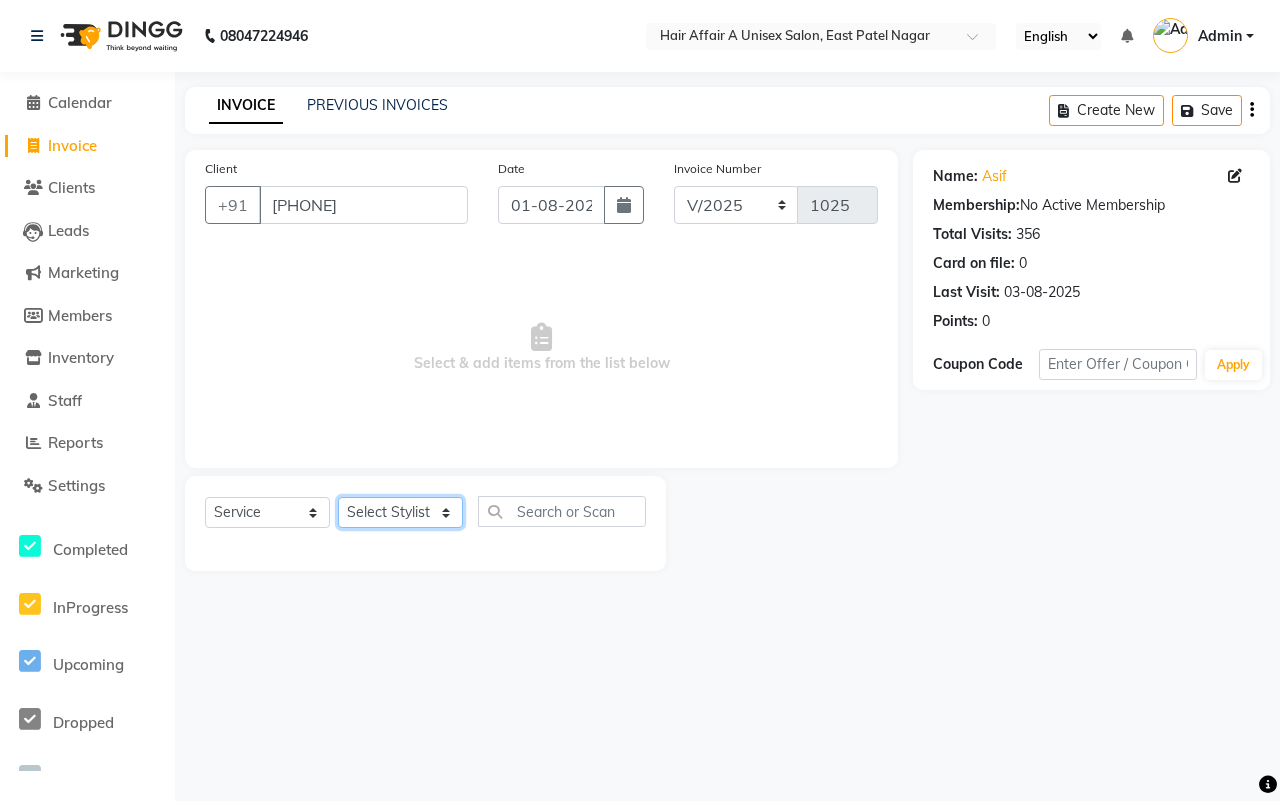 click on "Select Stylist [NAME] [NAME] [NAME] [NAME] [NAME] [NAME] [NAME] [NAME] [NAME] [NAME] [NAME] [NAME]" 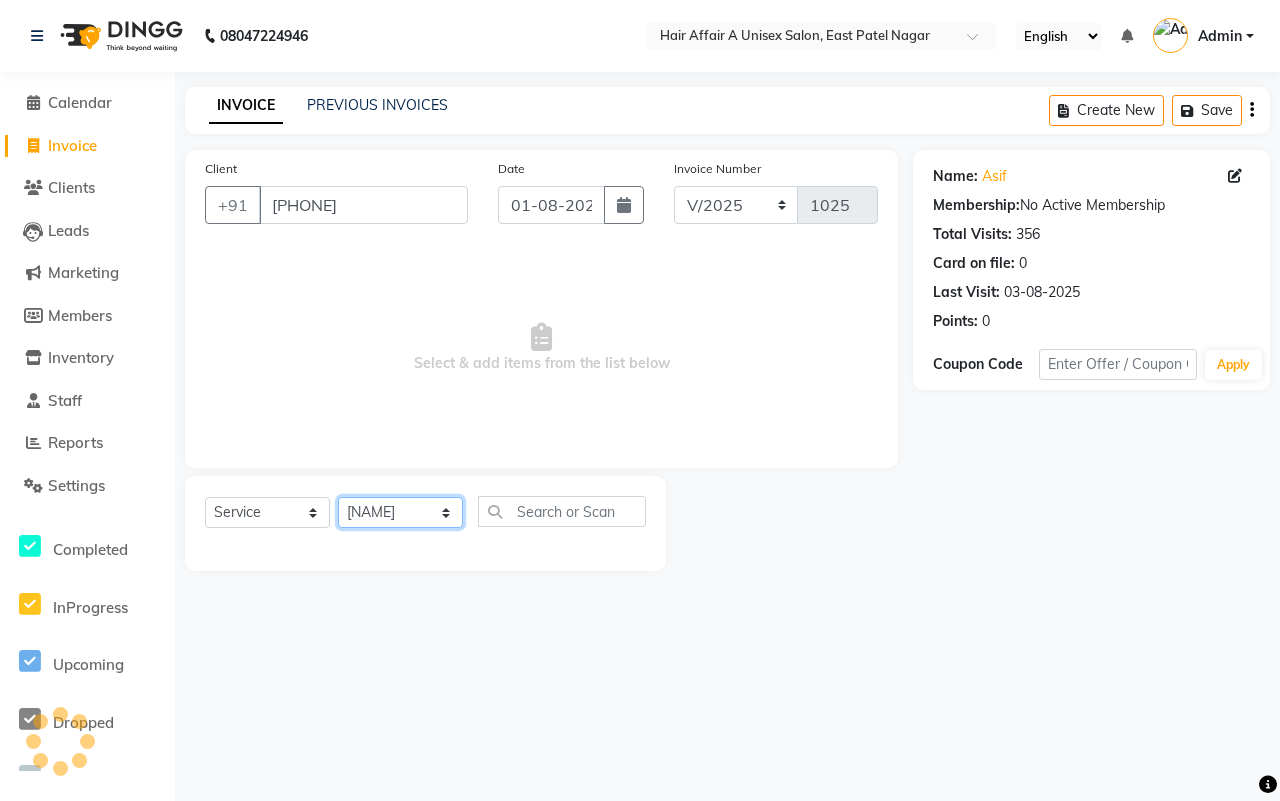 click on "Select Stylist [NAME] [NAME] [NAME] [NAME] [NAME] [NAME] [NAME] [NAME] [NAME] [NAME] [NAME] [NAME]" 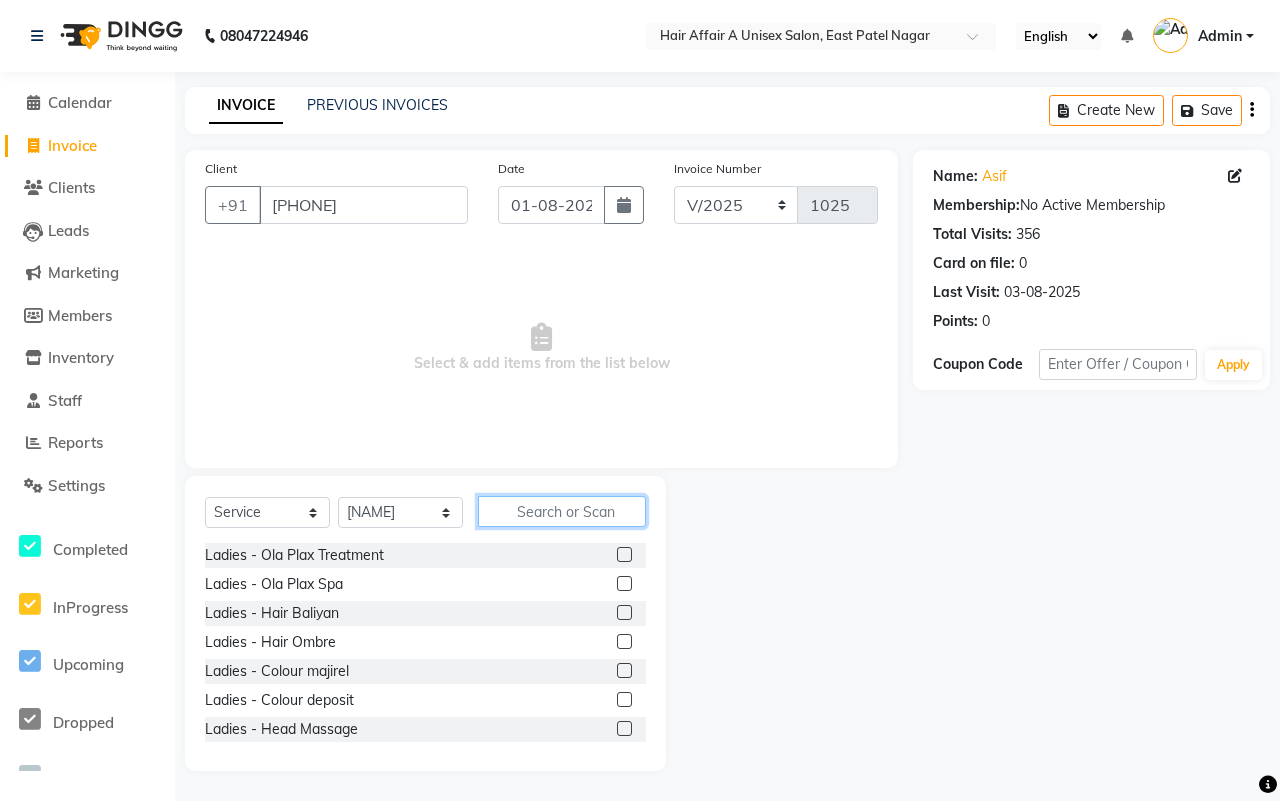 click 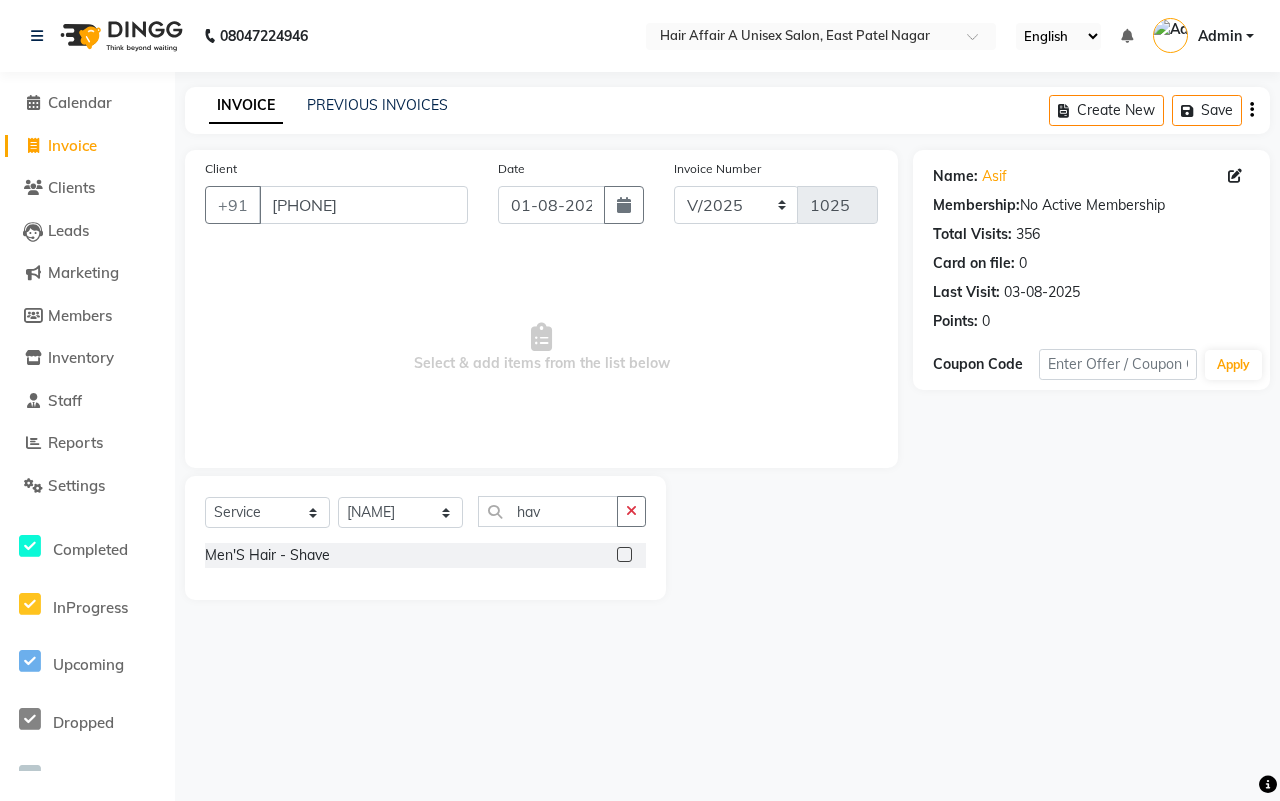 click 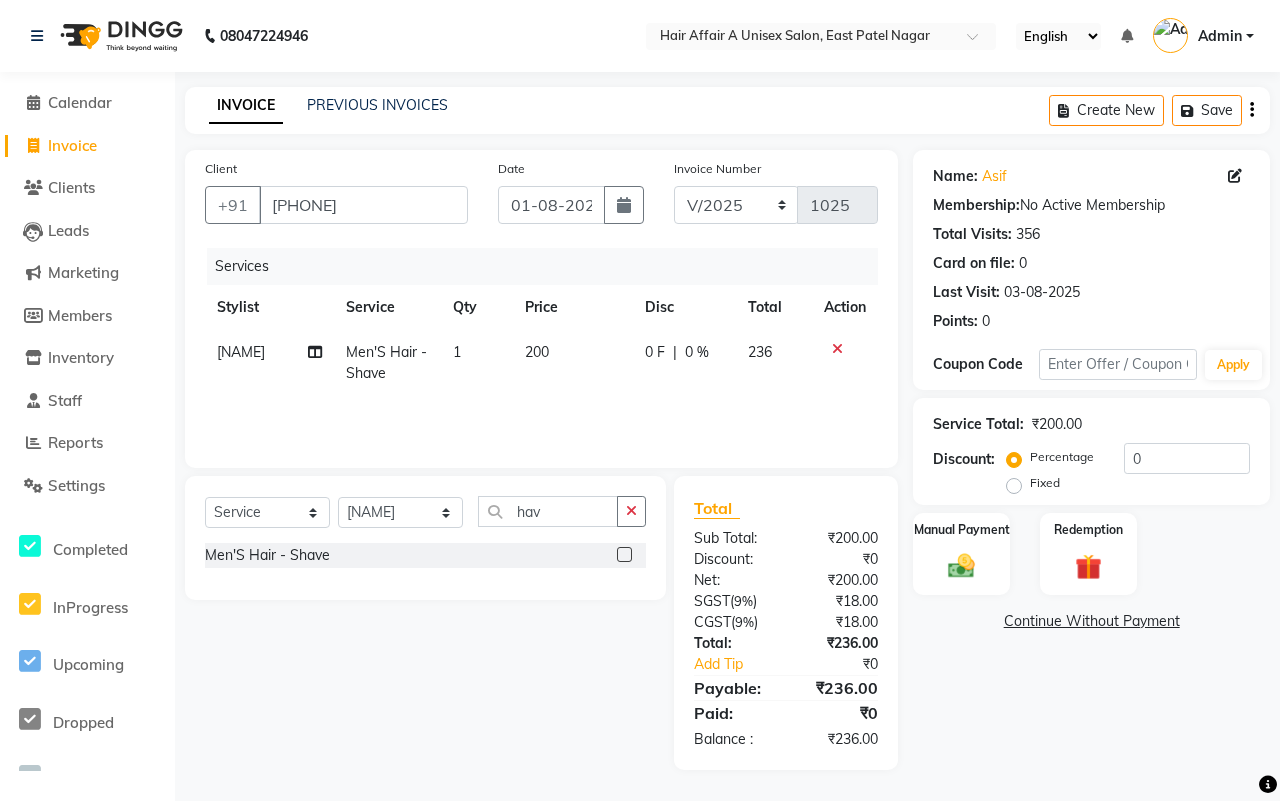 click on "Total:" 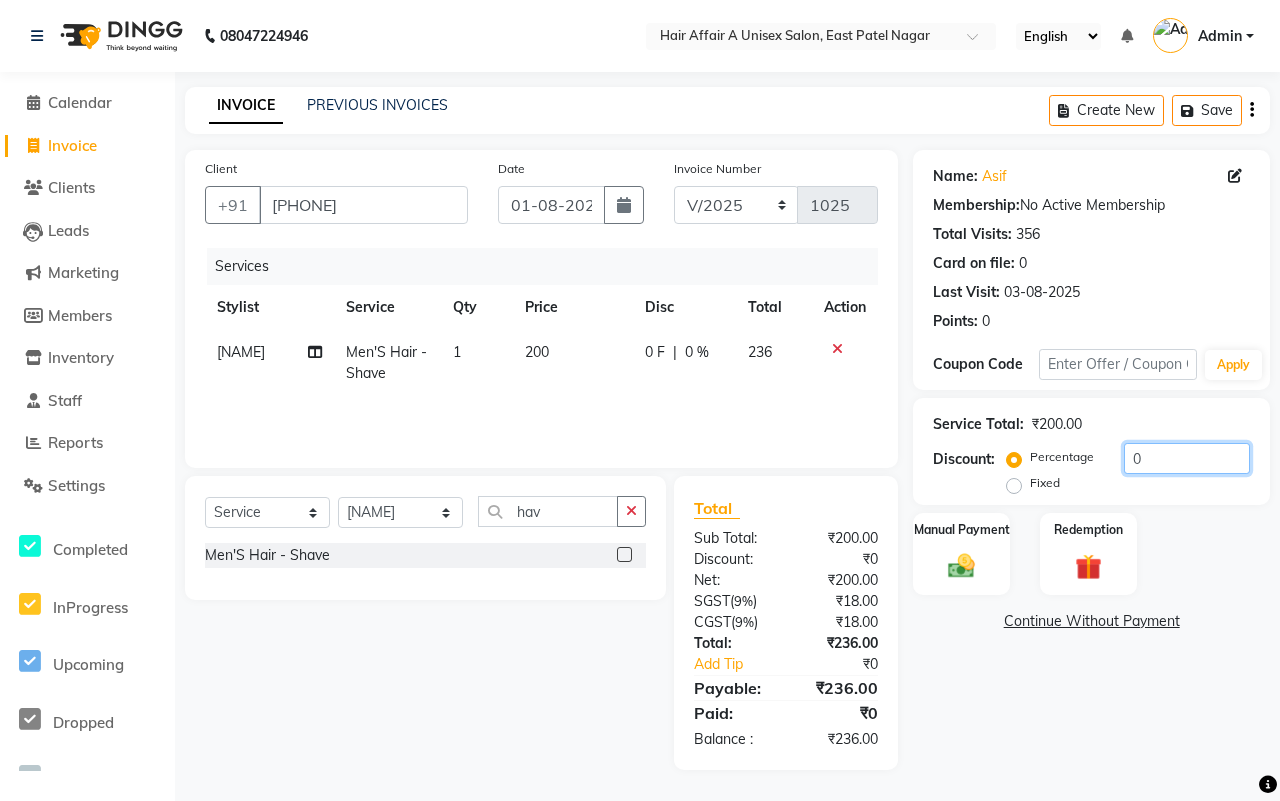 click on "0" 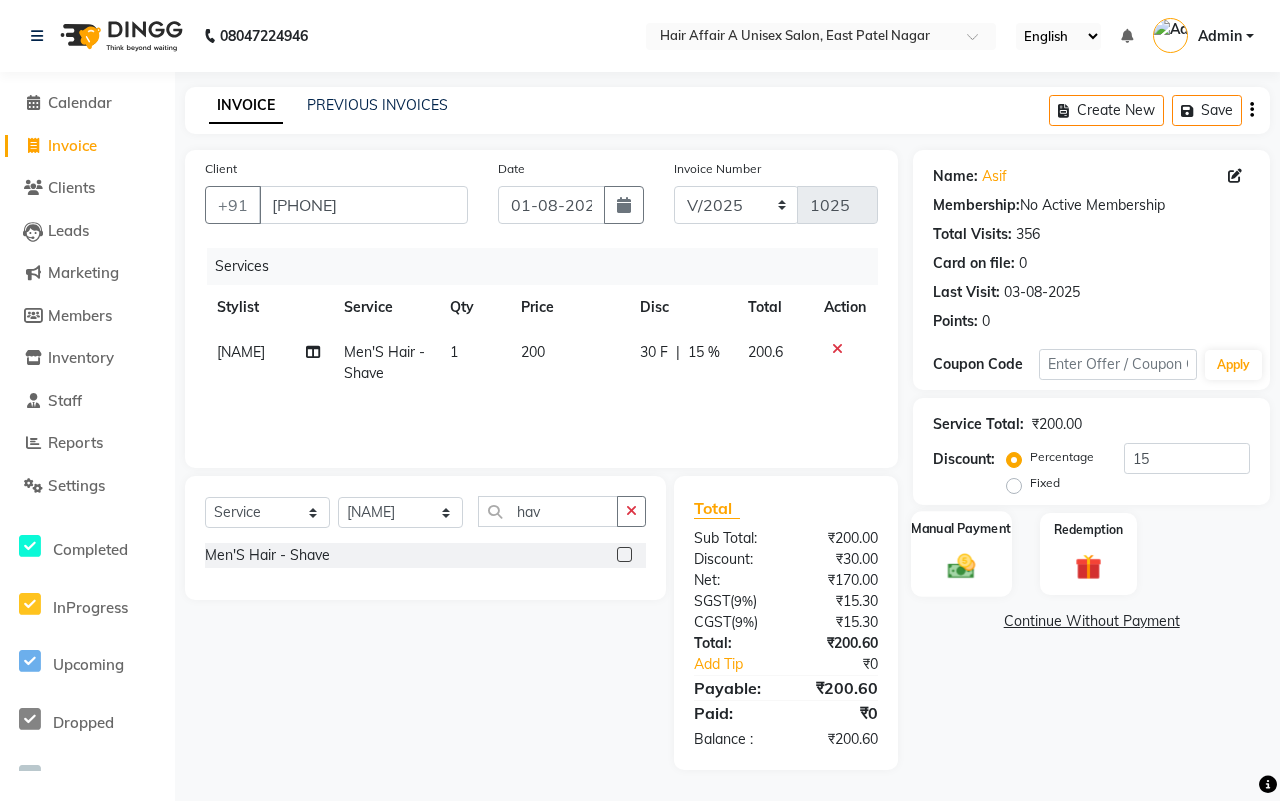 click 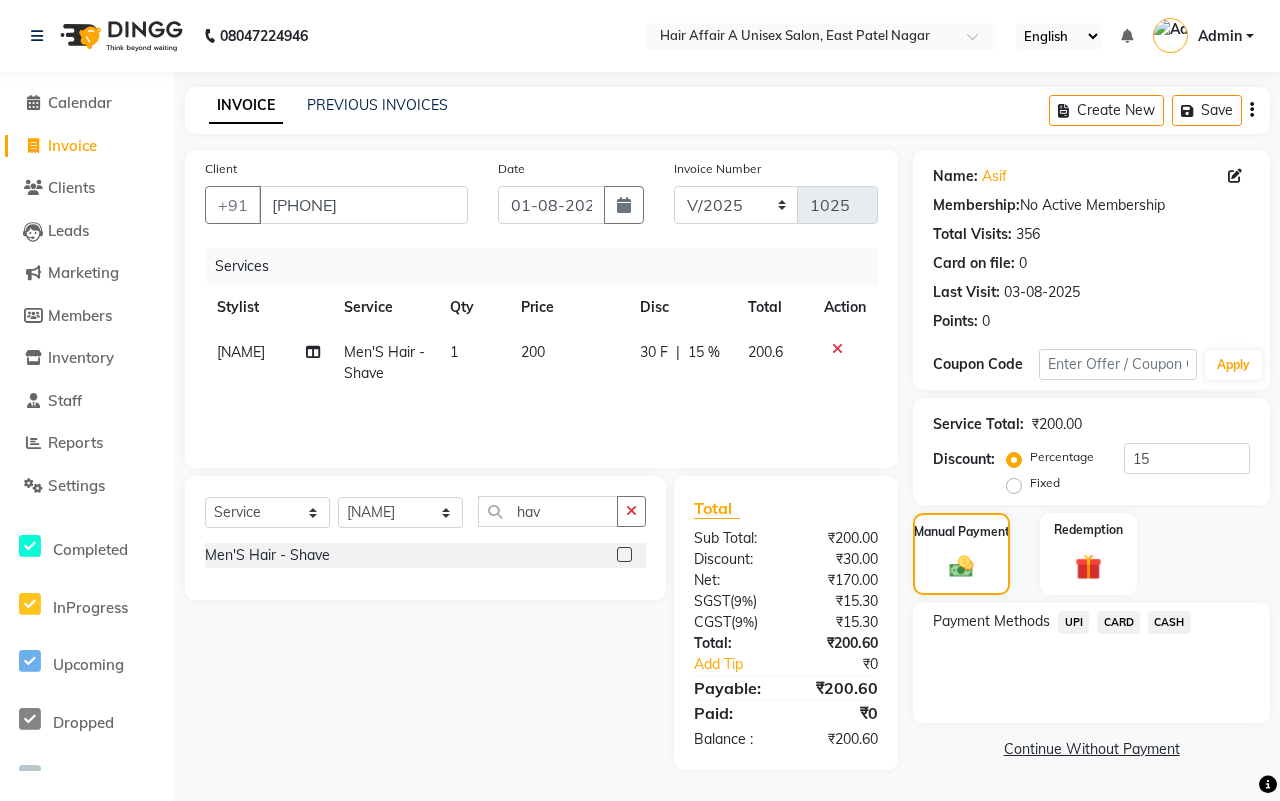 click on "UPI" 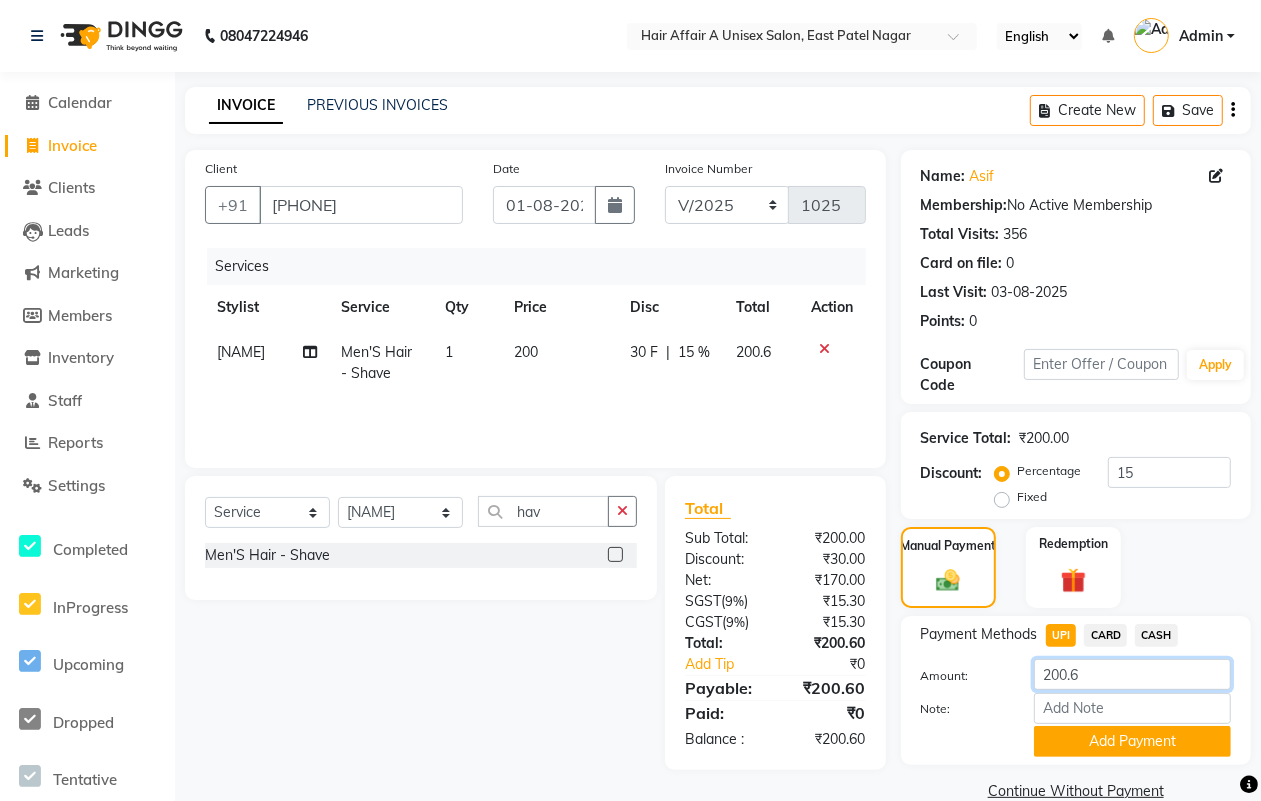click on "200.6" 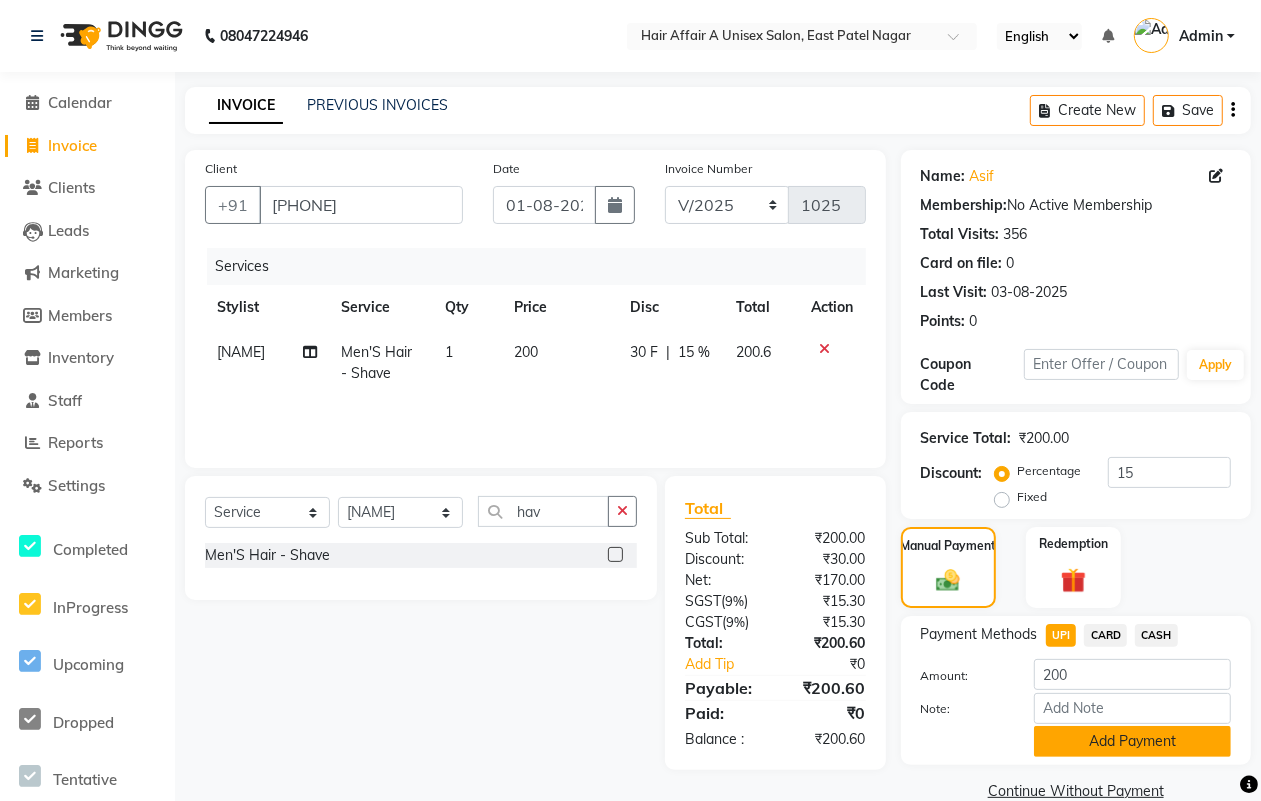 click on "Add Payment" 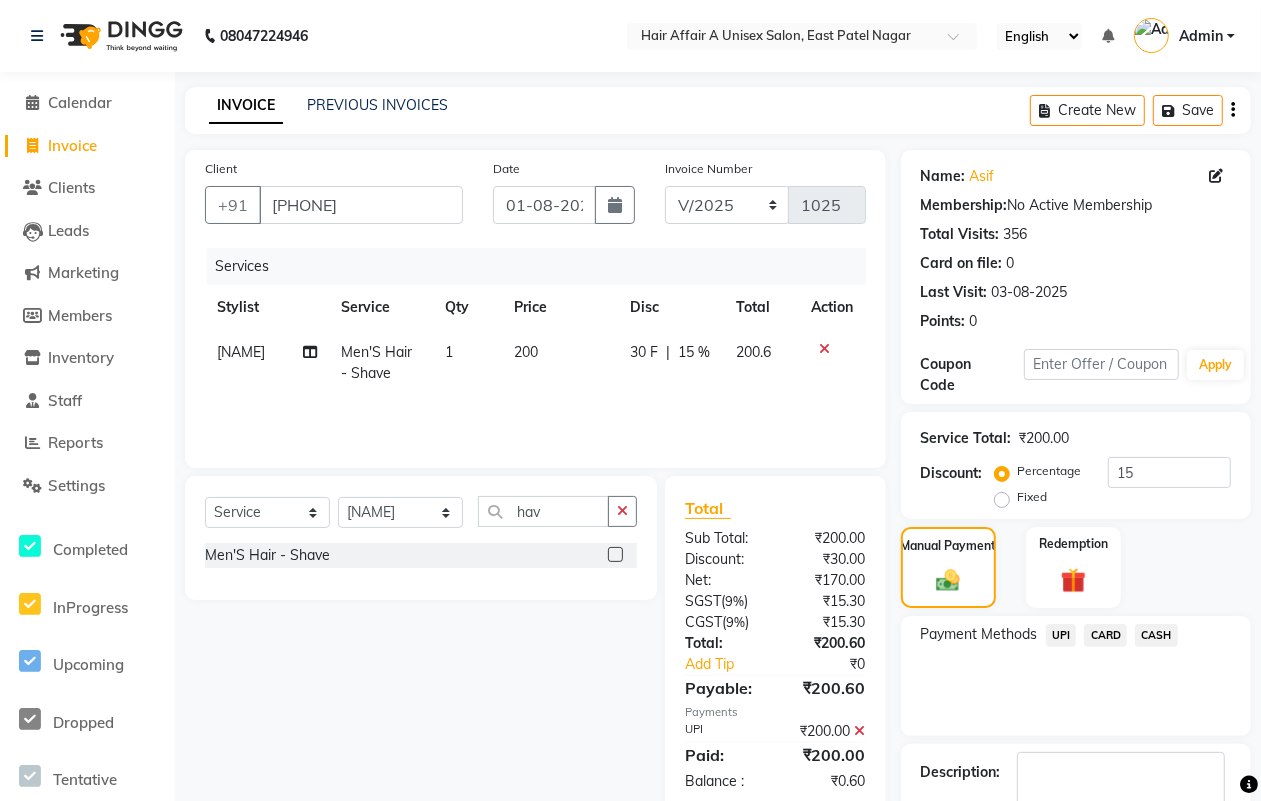 scroll, scrollTop: 120, scrollLeft: 0, axis: vertical 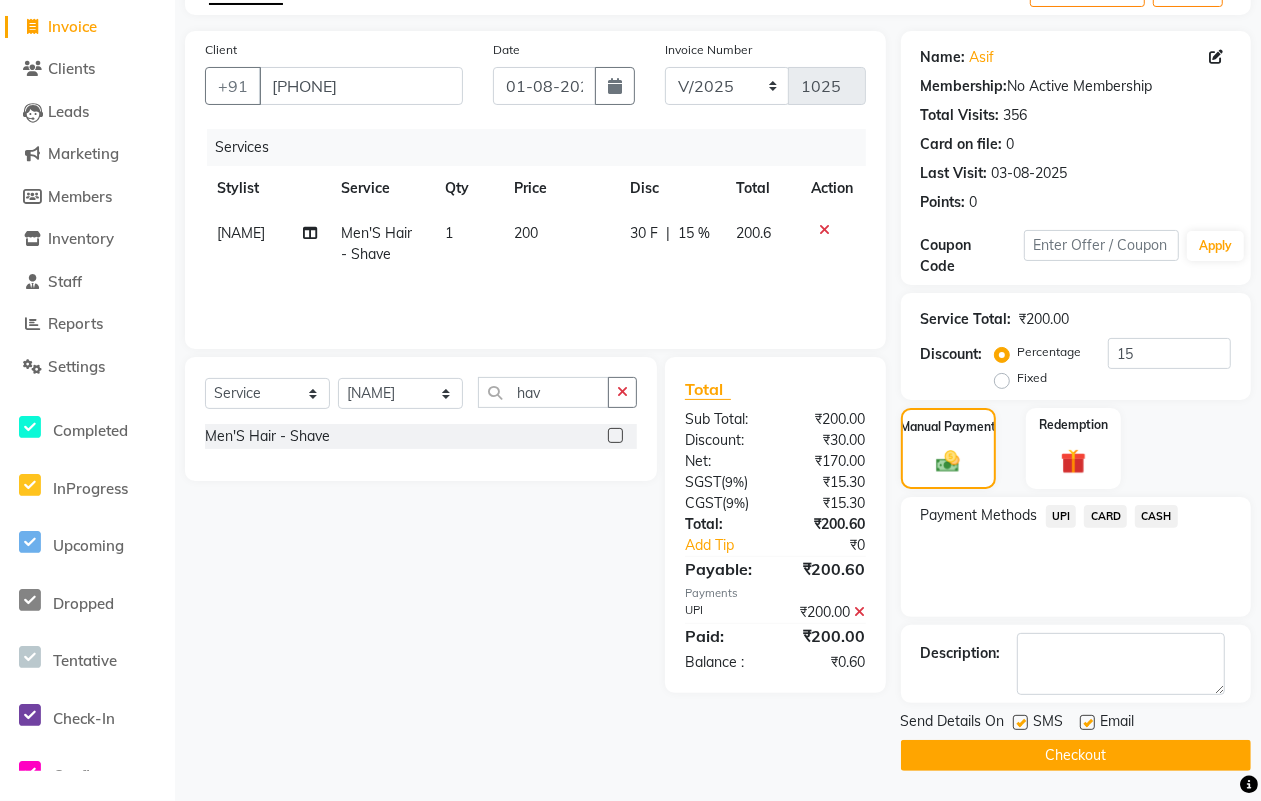 click 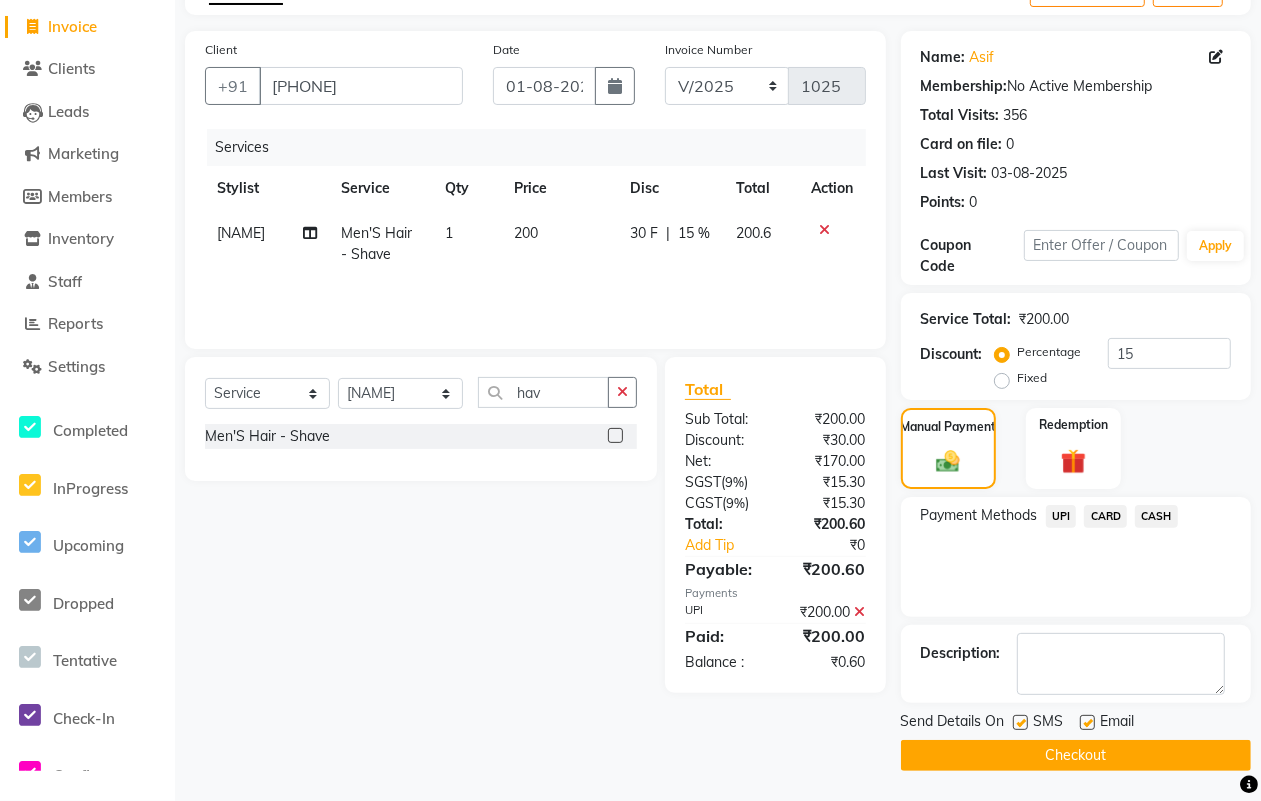 click at bounding box center [1019, 723] 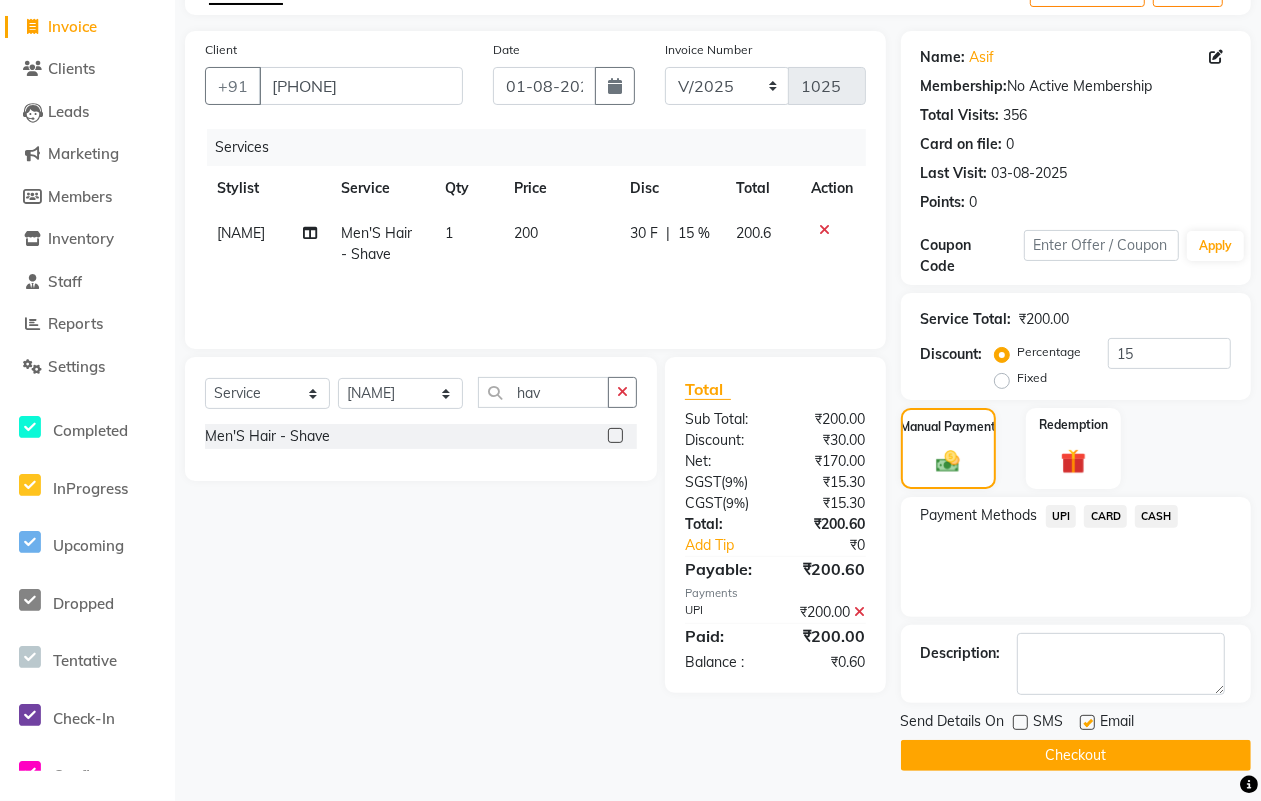 click 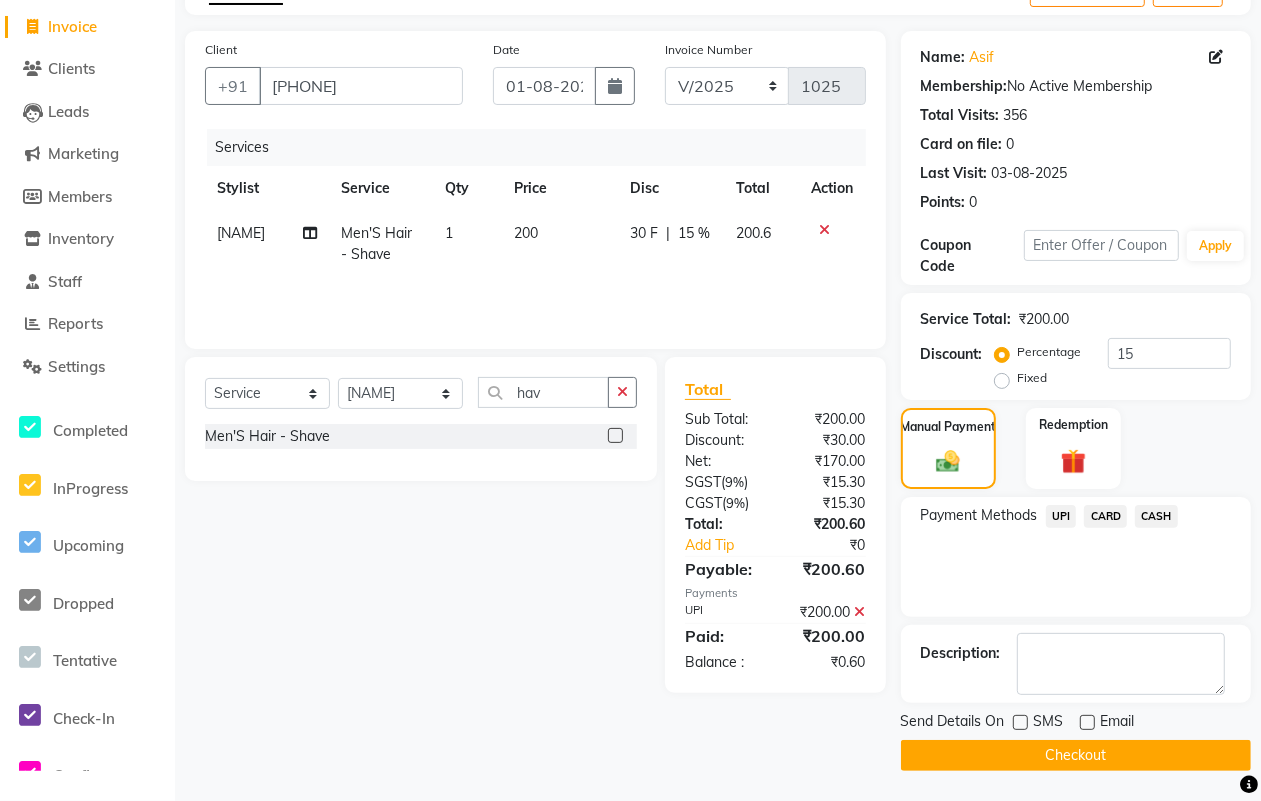 click on "Checkout" 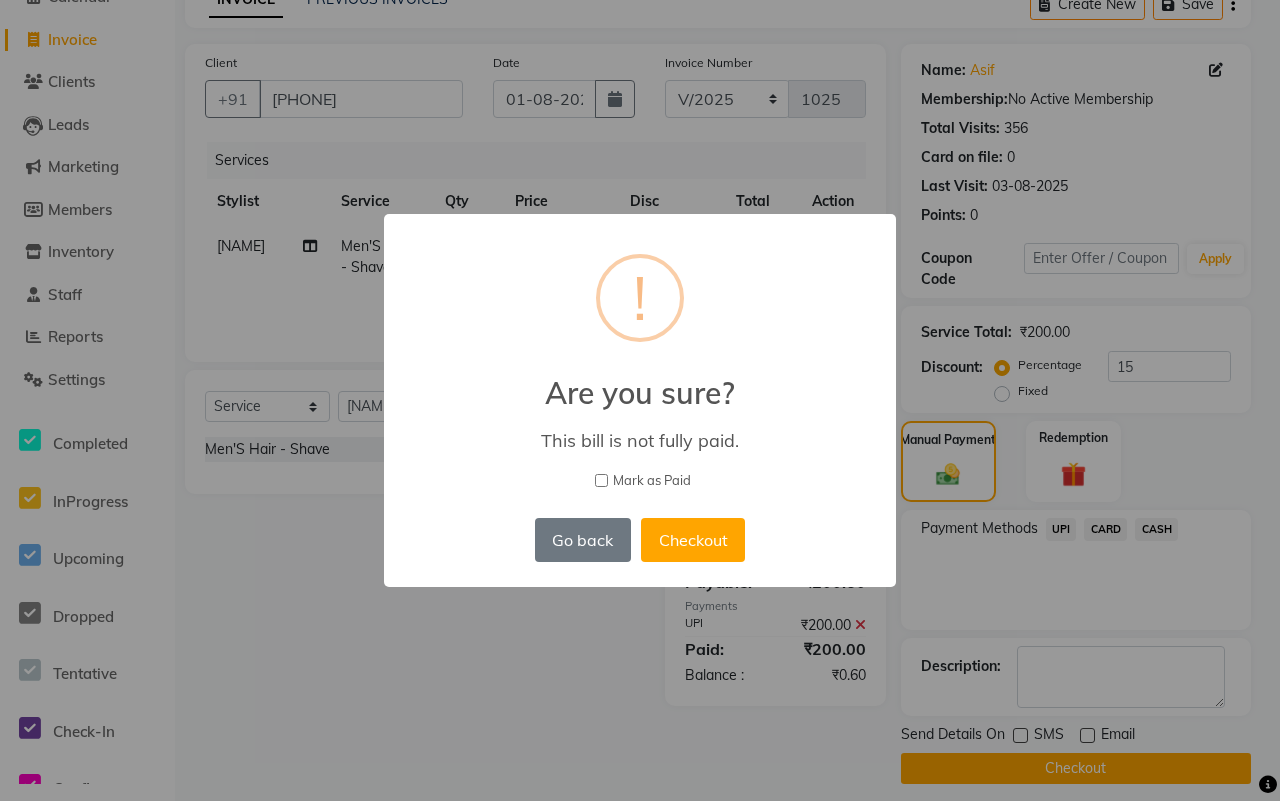 click on "Mark as Paid" at bounding box center [652, 481] 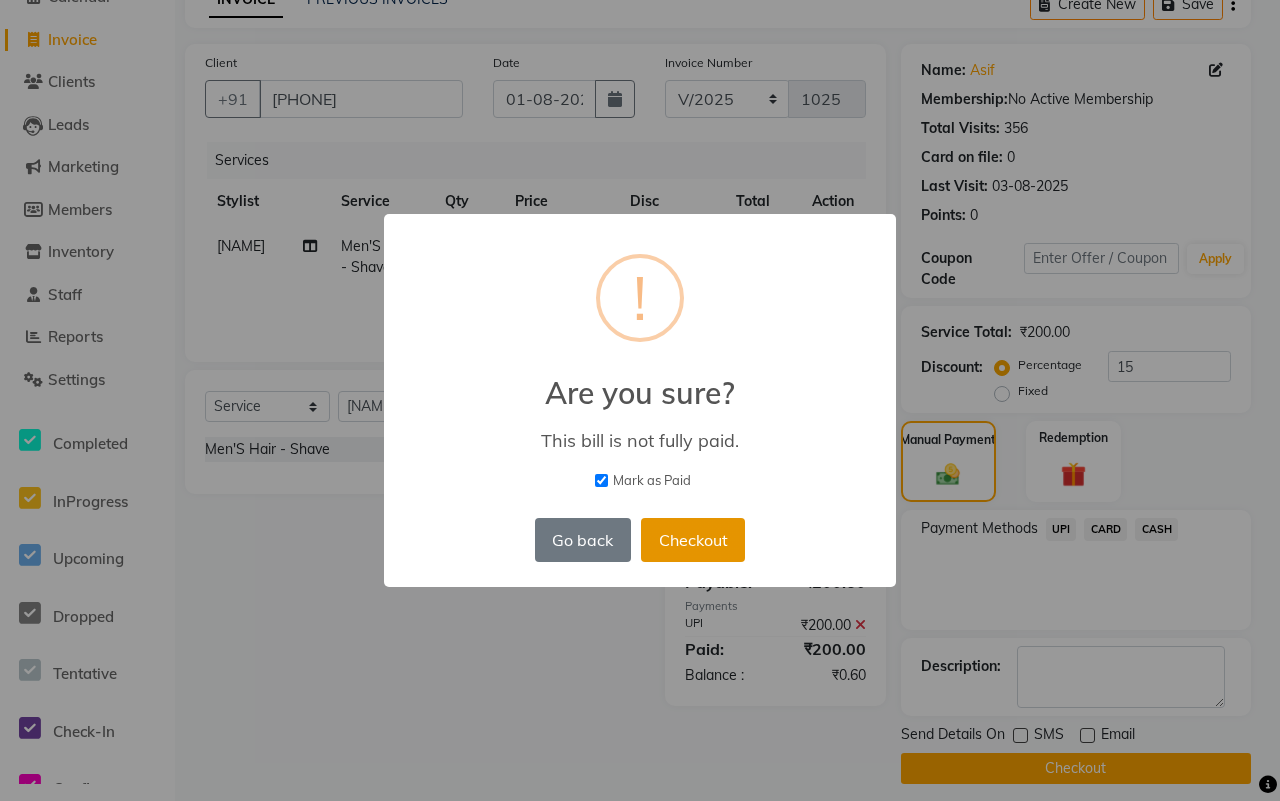 click on "Checkout" at bounding box center [693, 540] 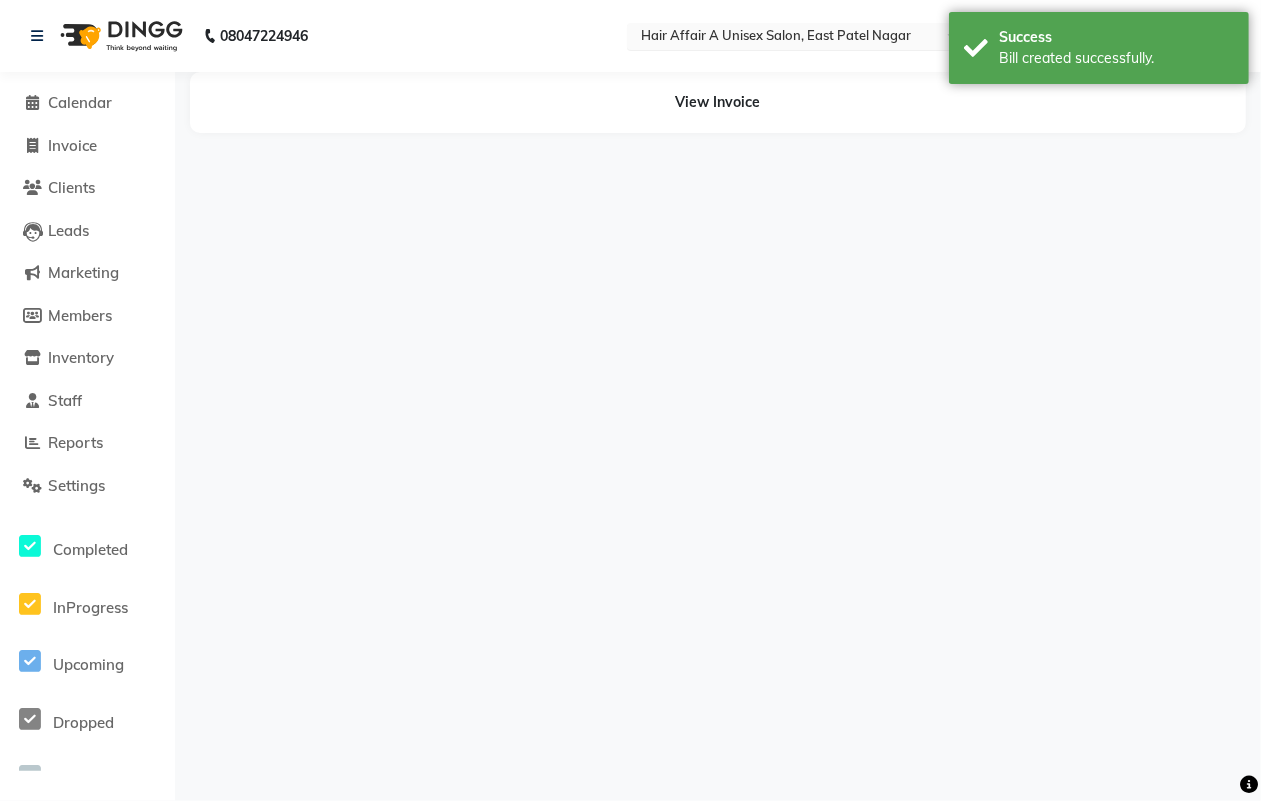 scroll, scrollTop: 0, scrollLeft: 0, axis: both 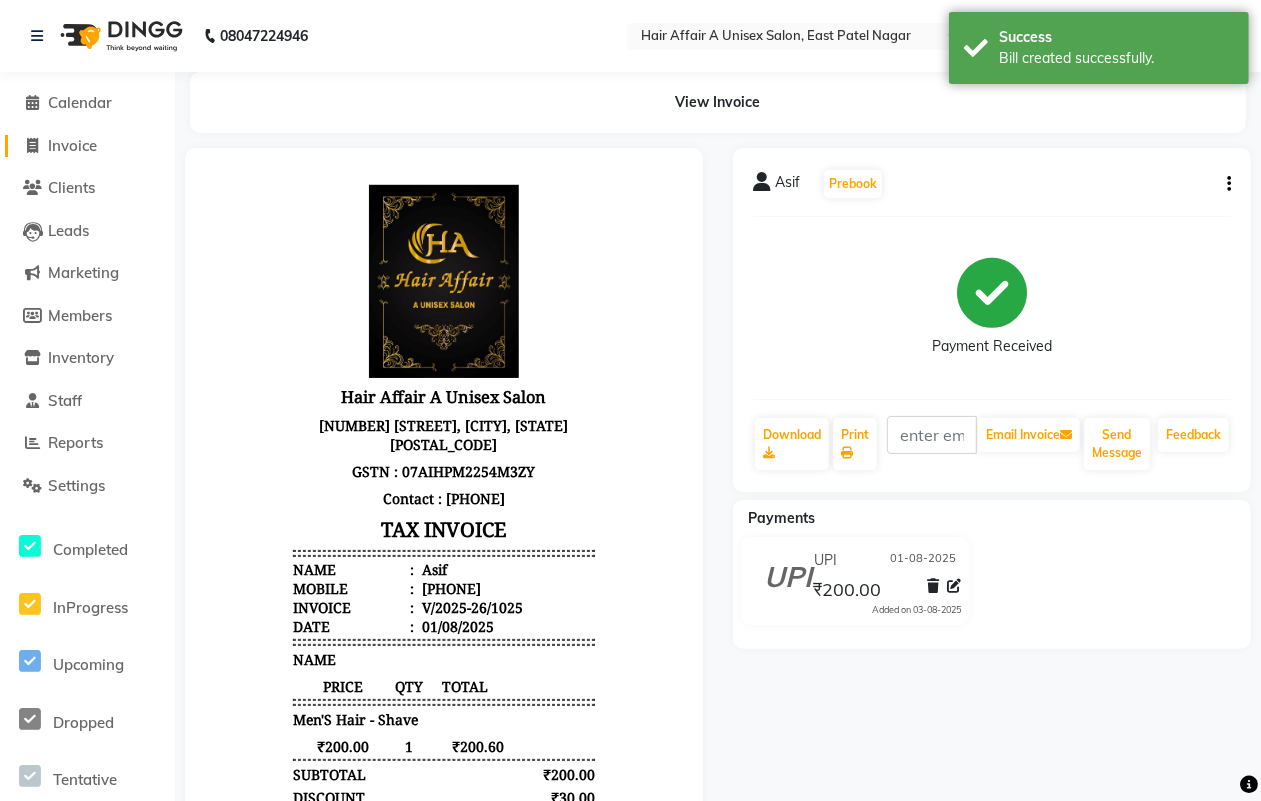 click on "Invoice" 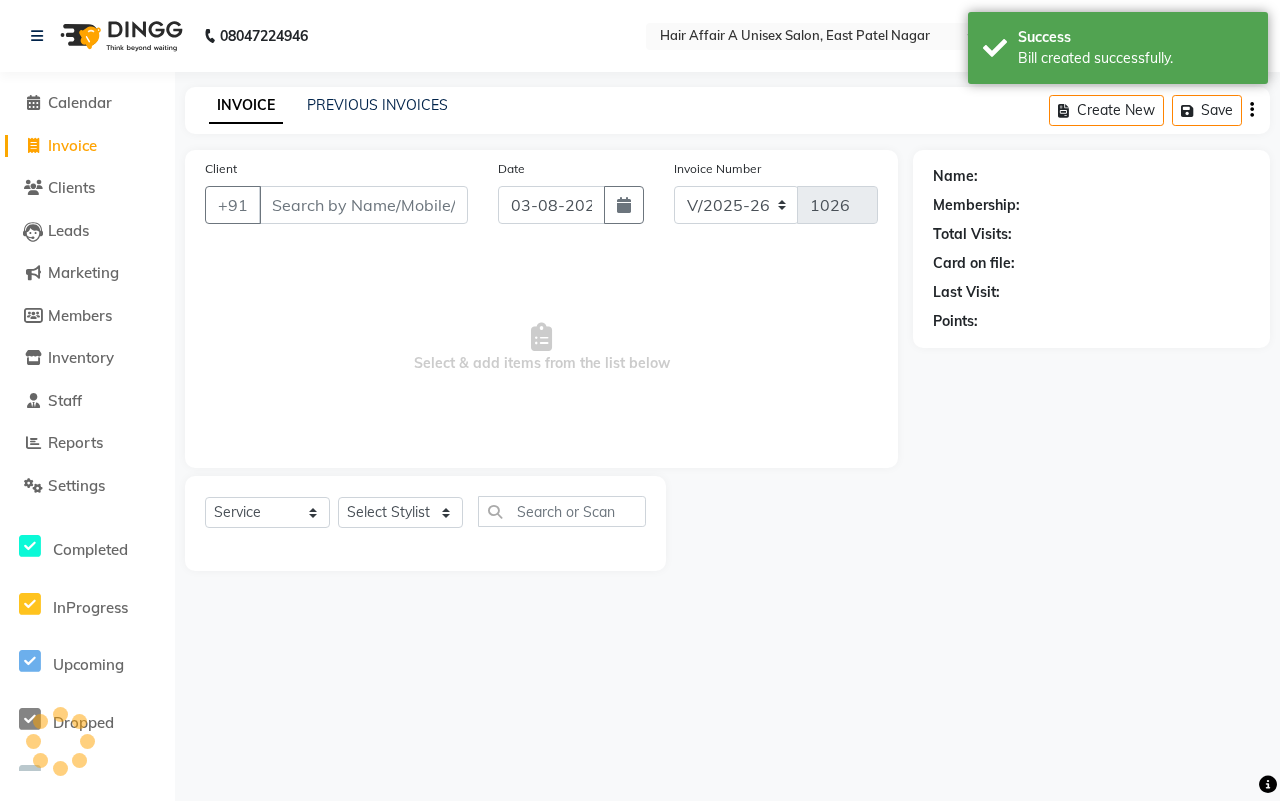 click on "Client" at bounding box center (363, 205) 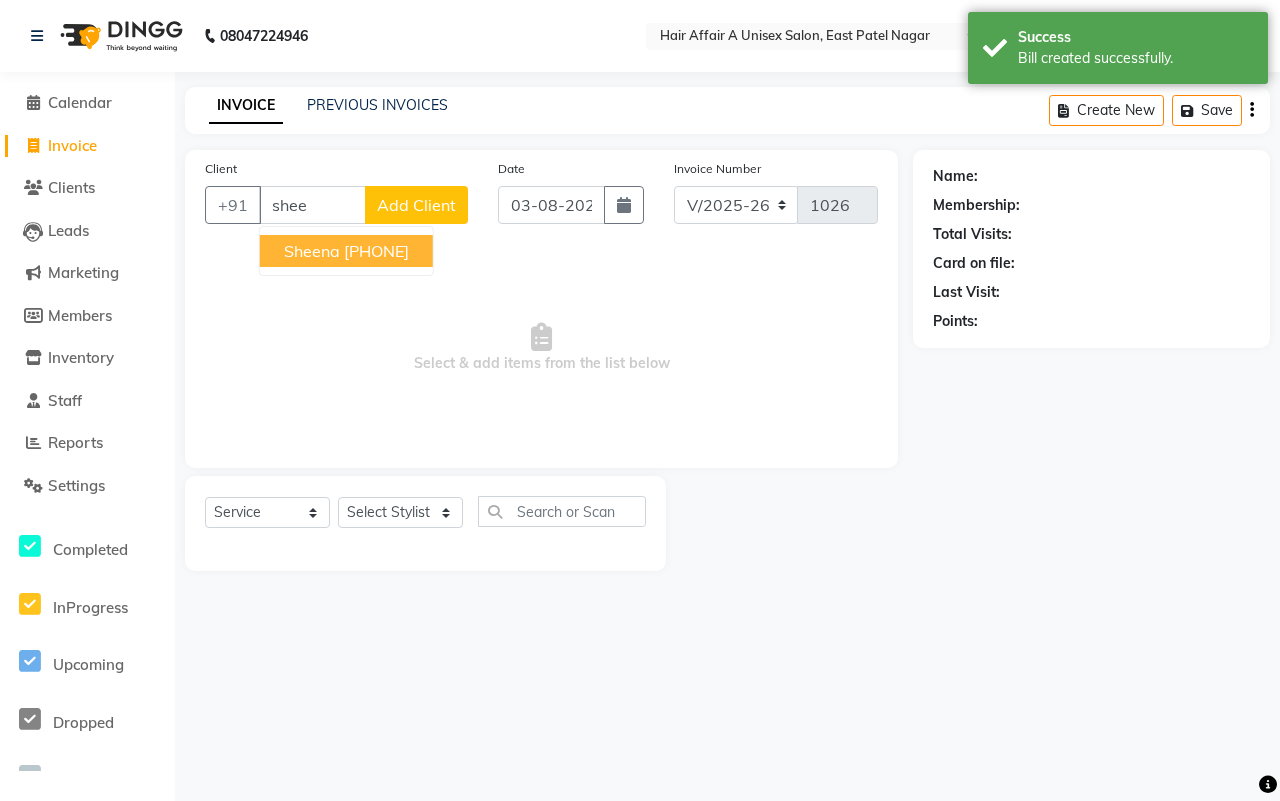 click on "[NAME]  [PHONE]" at bounding box center [346, 251] 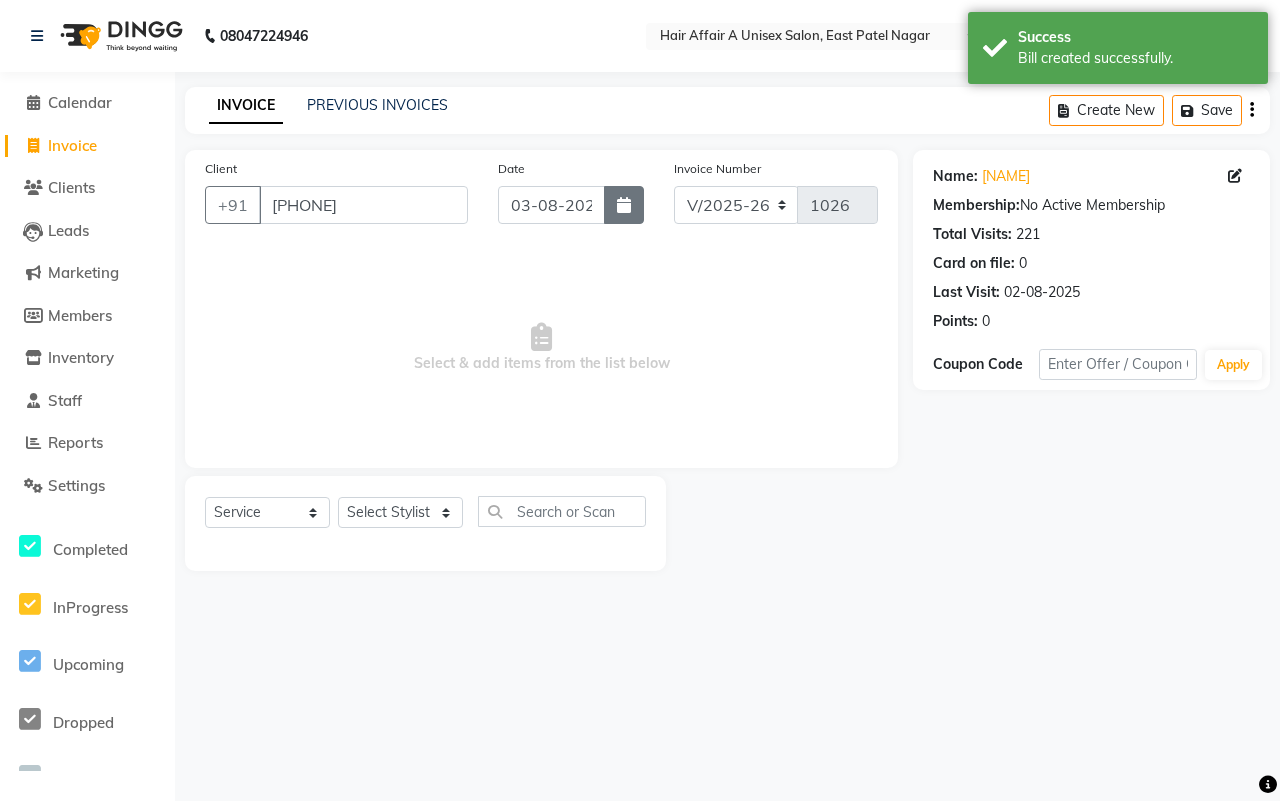 click 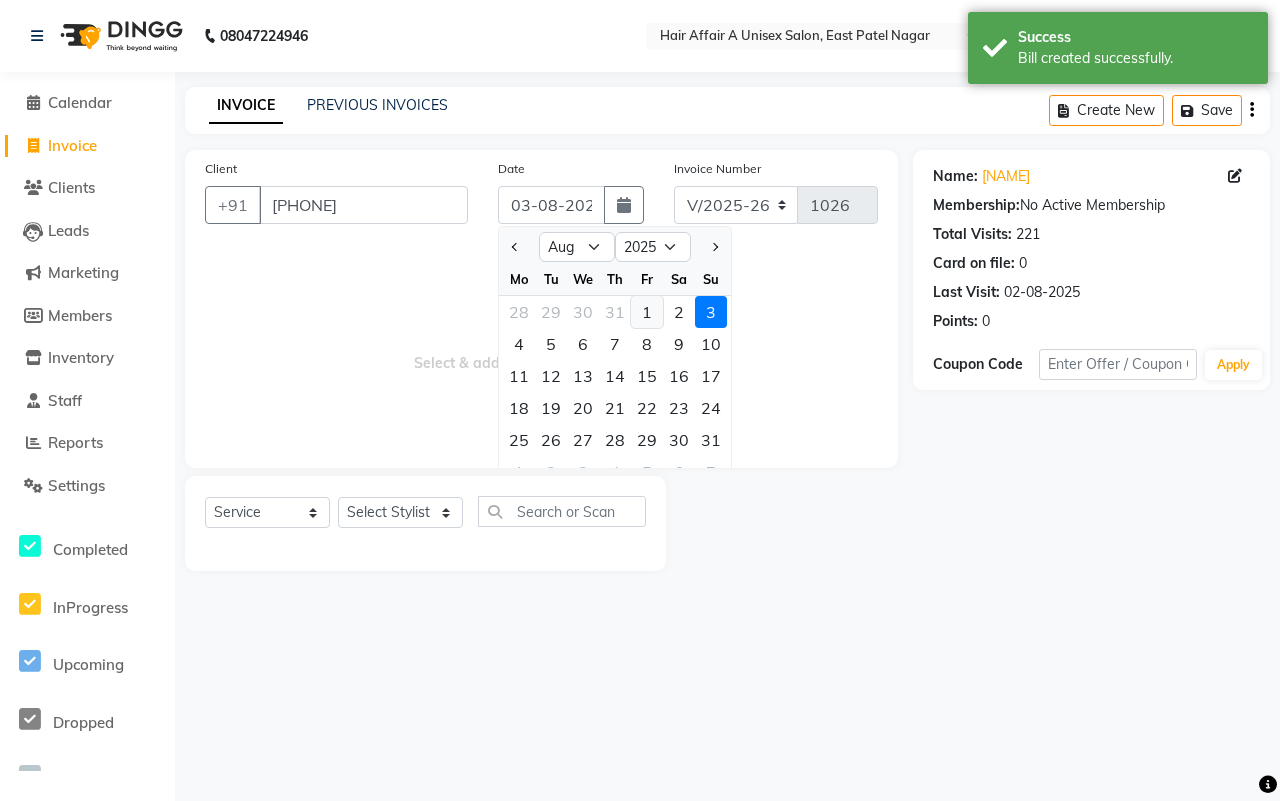 click on "1" 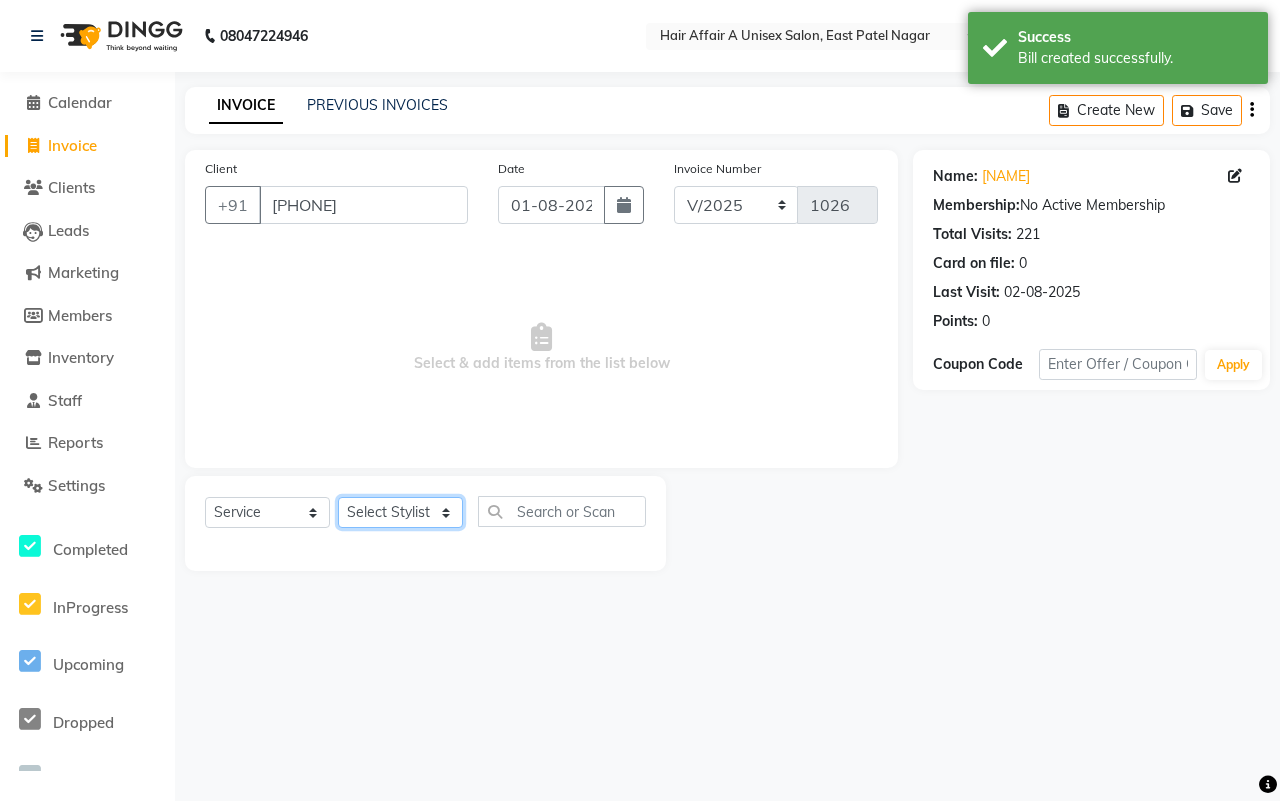 click on "Select Stylist [NAME] [NAME] [NAME] [NAME] [NAME] [NAME] [NAME] [NAME] [NAME] [NAME] [NAME] [NAME]" 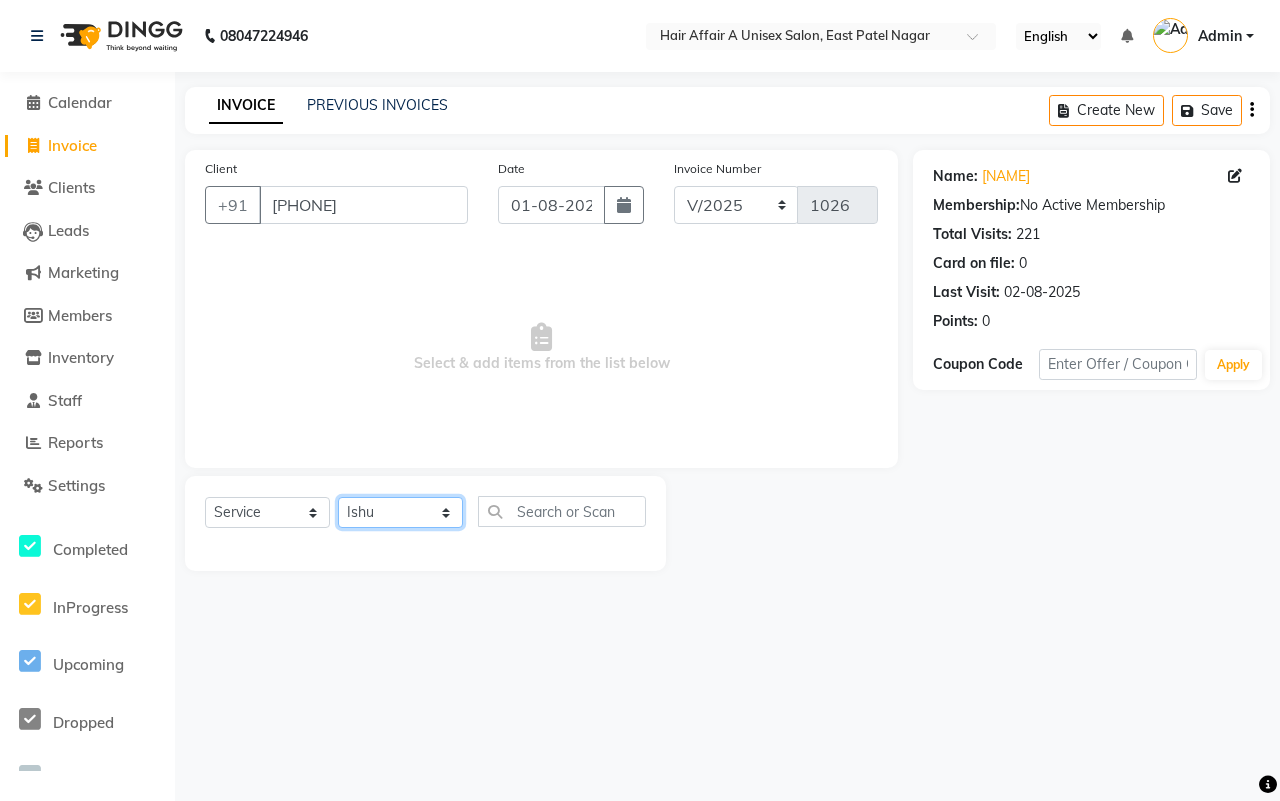 click on "Select Stylist [NAME] [NAME] [NAME] [NAME] [NAME] [NAME] [NAME] [NAME] [NAME] [NAME] [NAME] [NAME]" 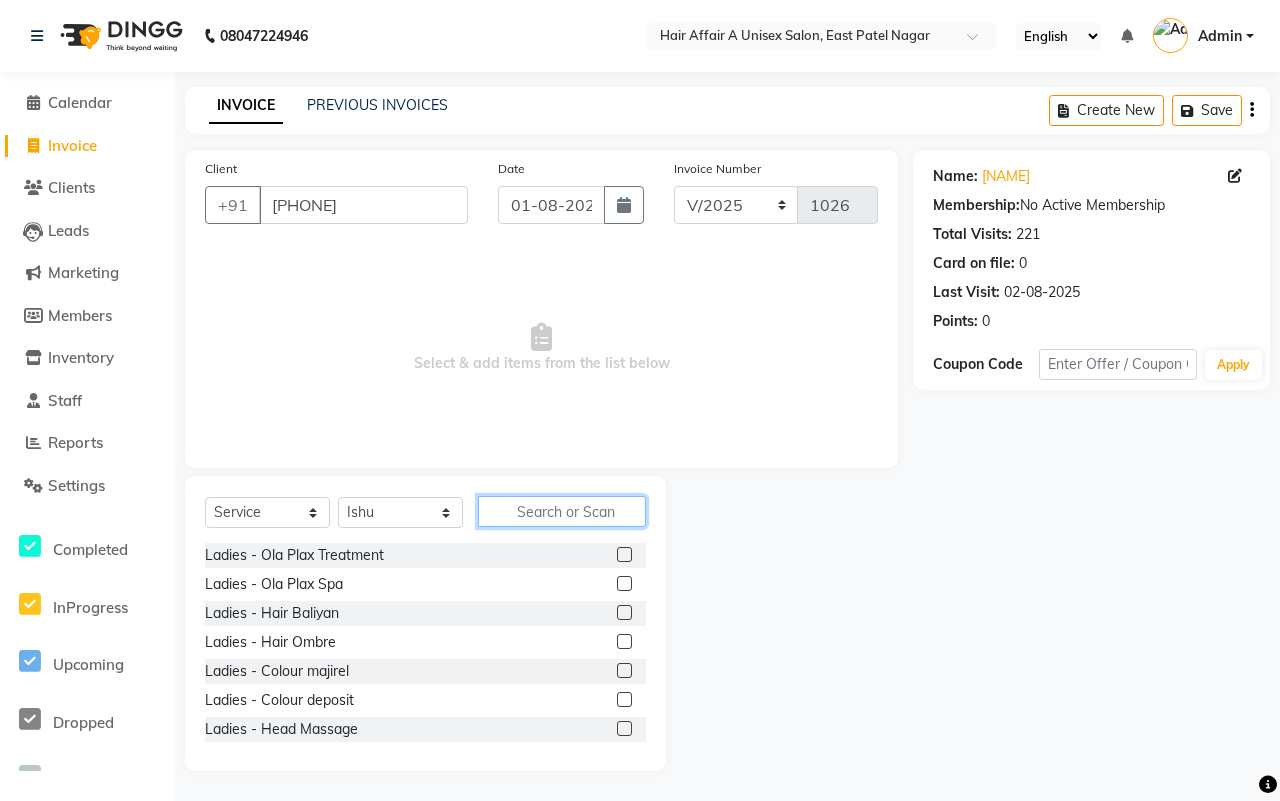 click 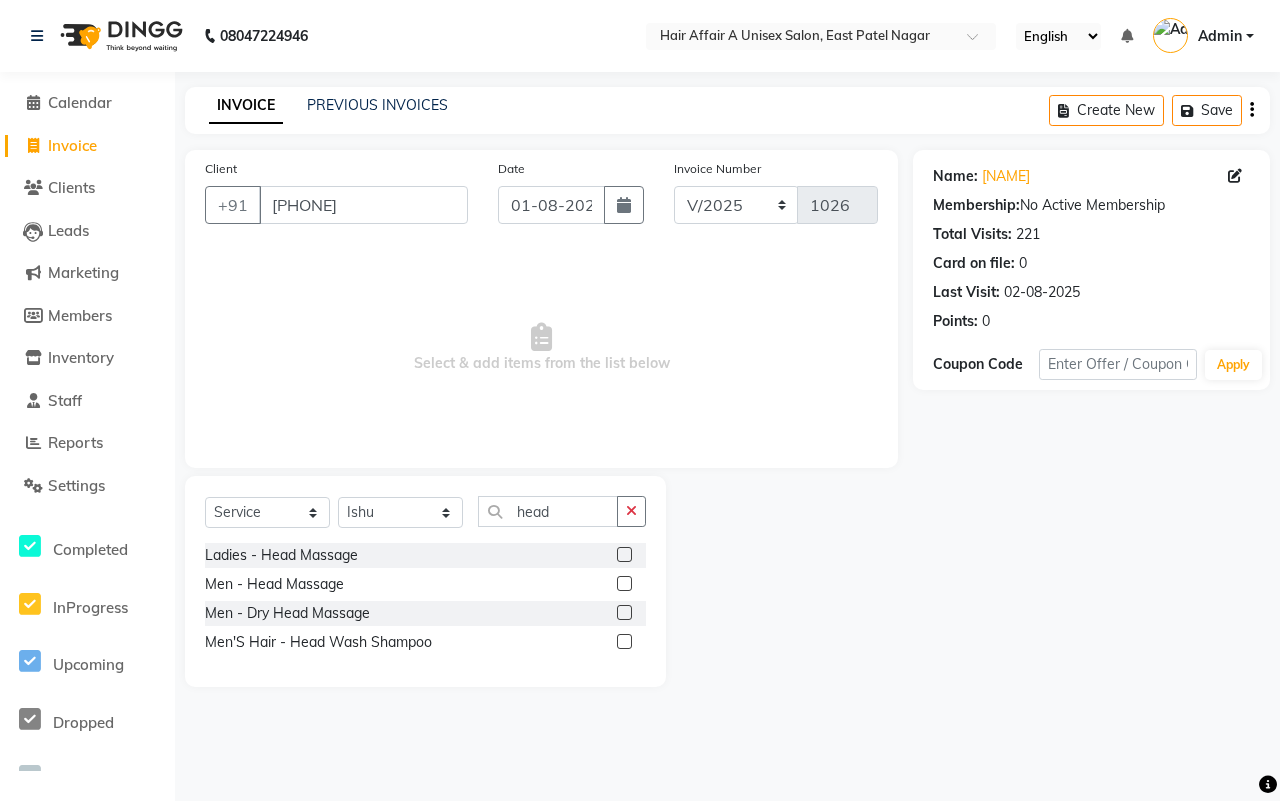 click 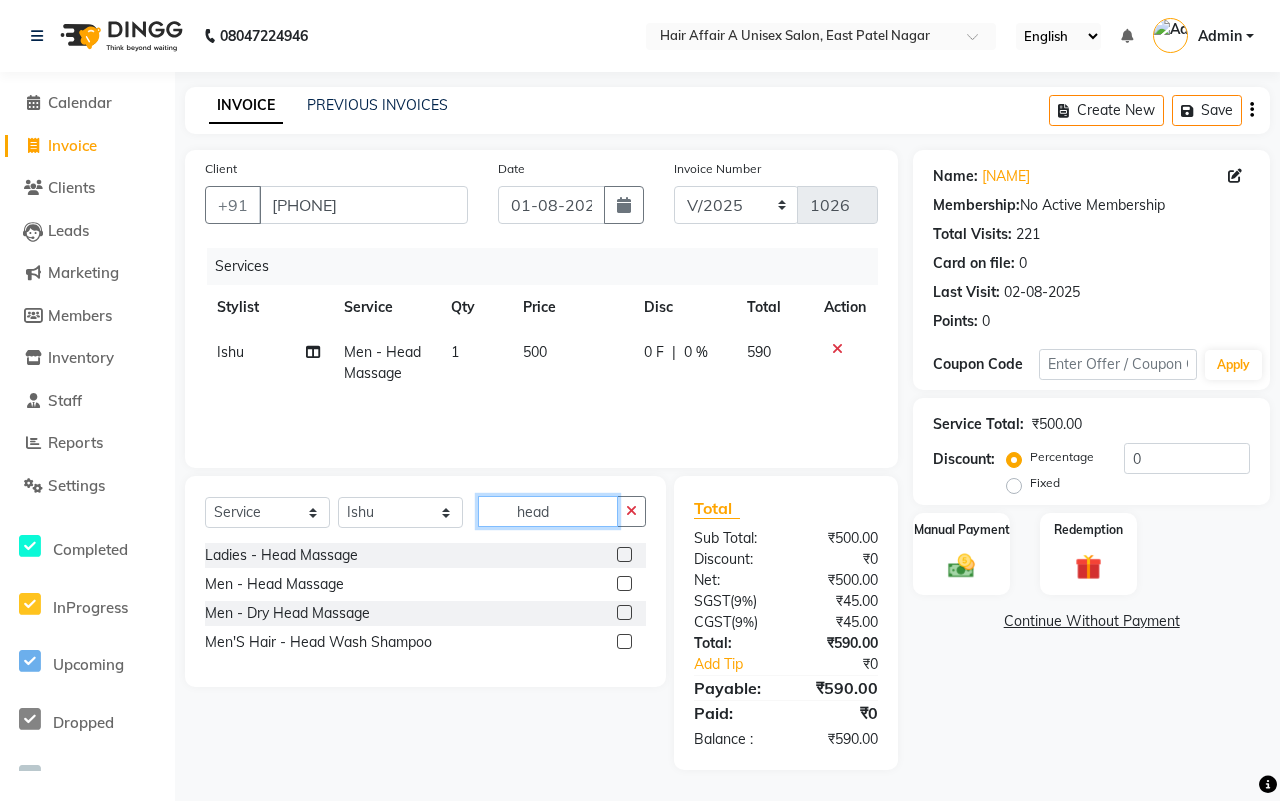 click on "head" 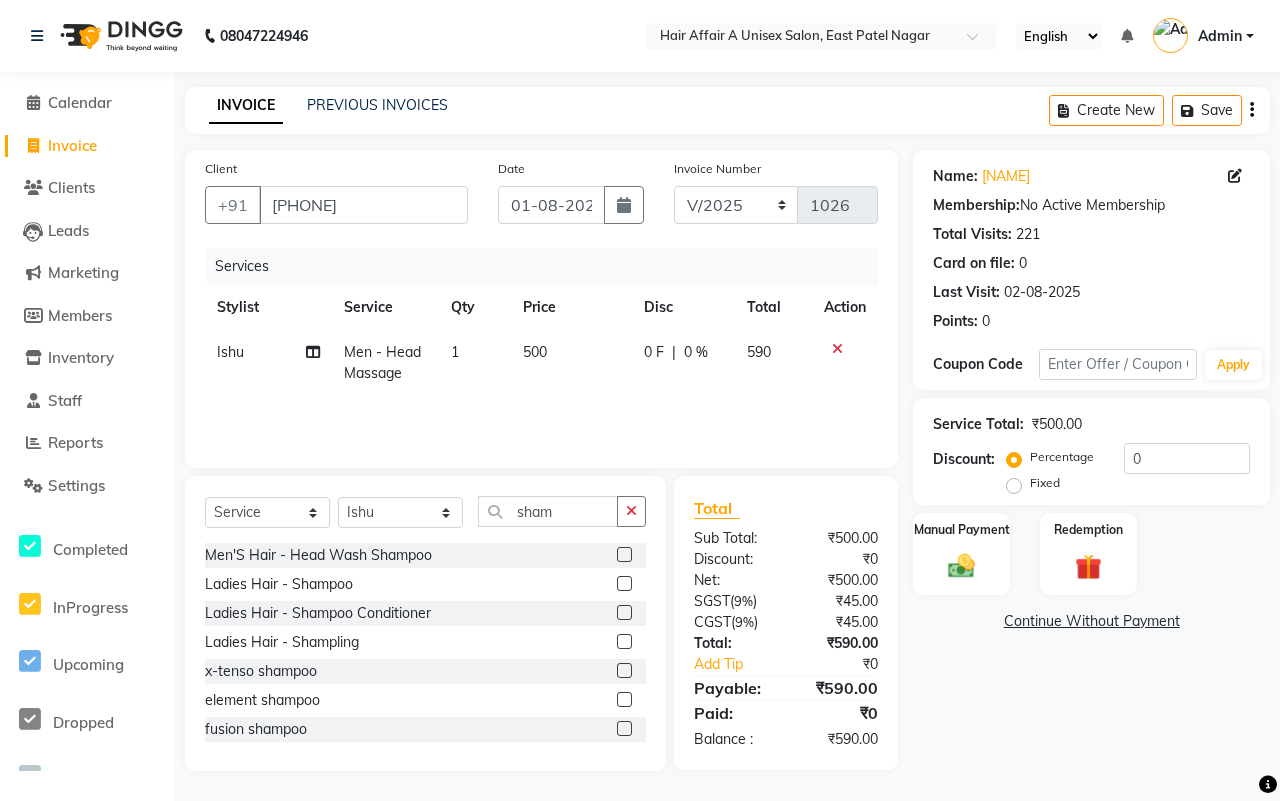 click 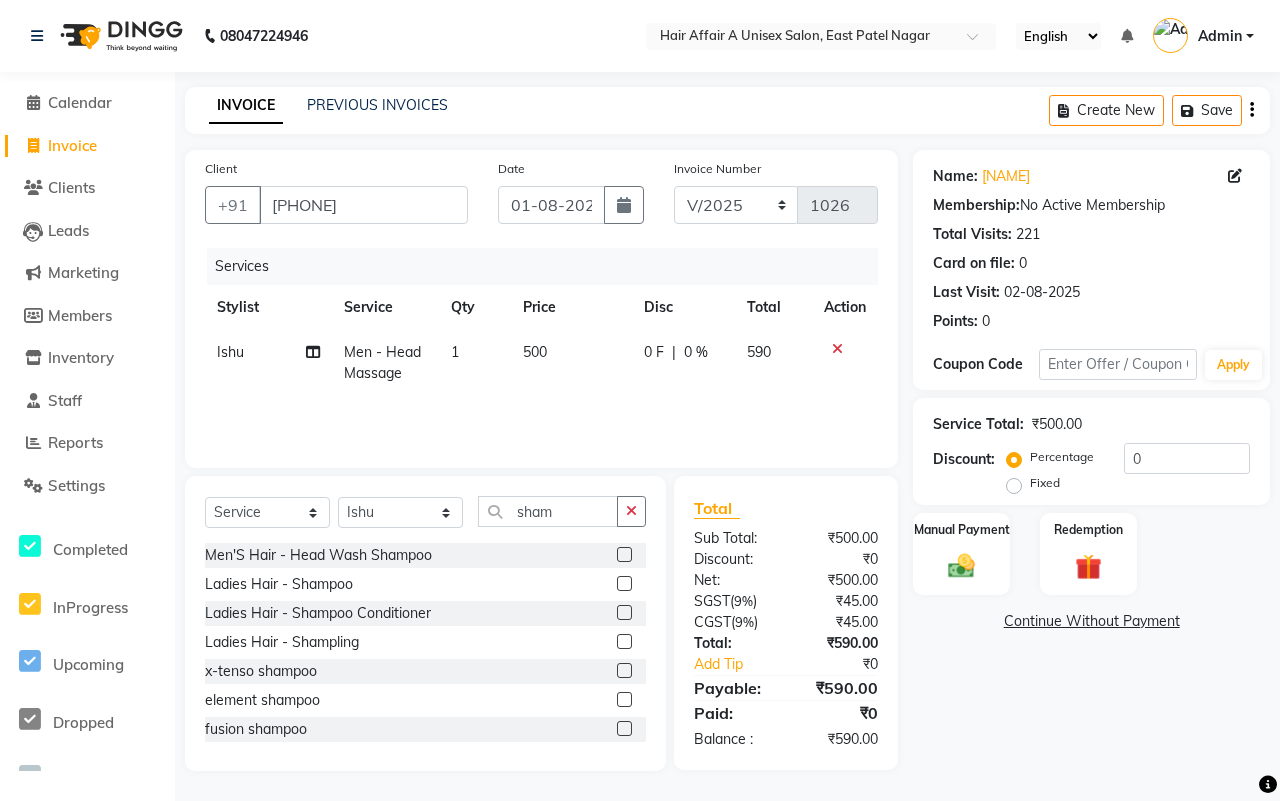 click at bounding box center (623, 584) 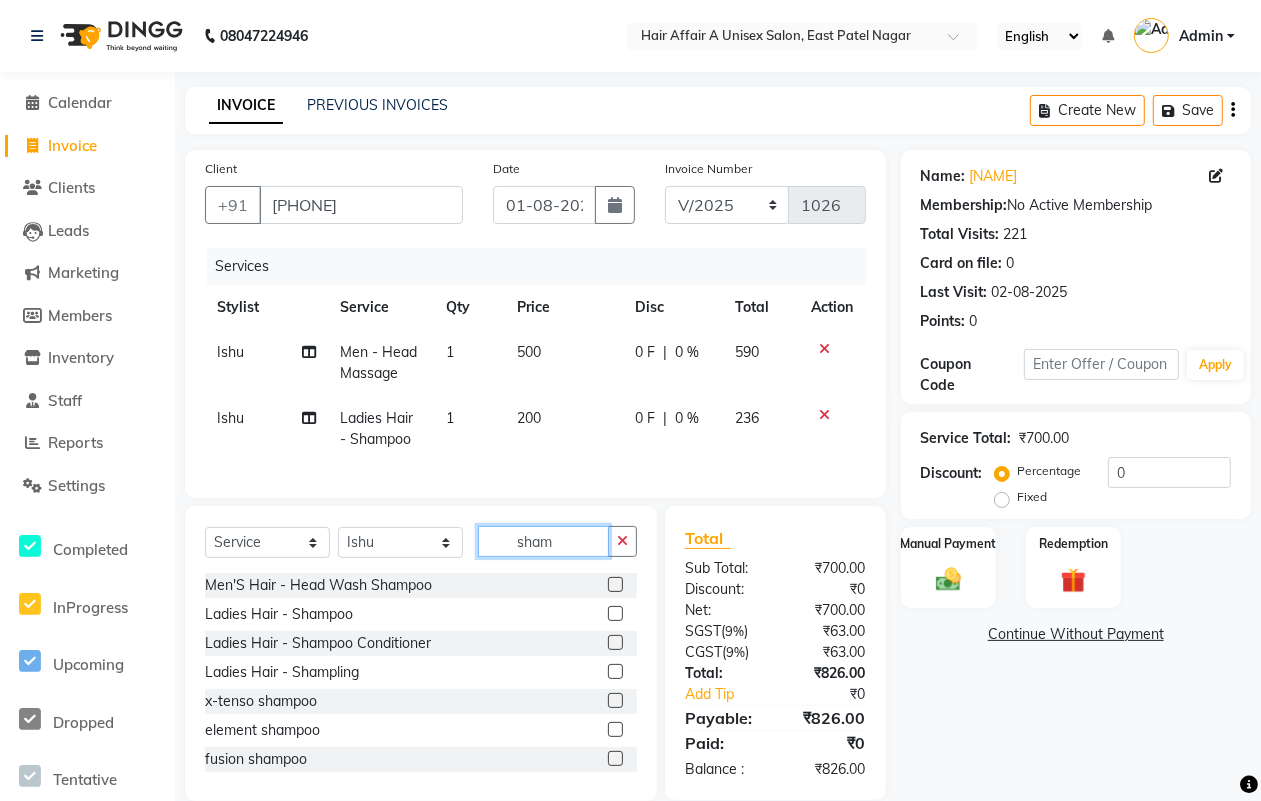 click on "sham" 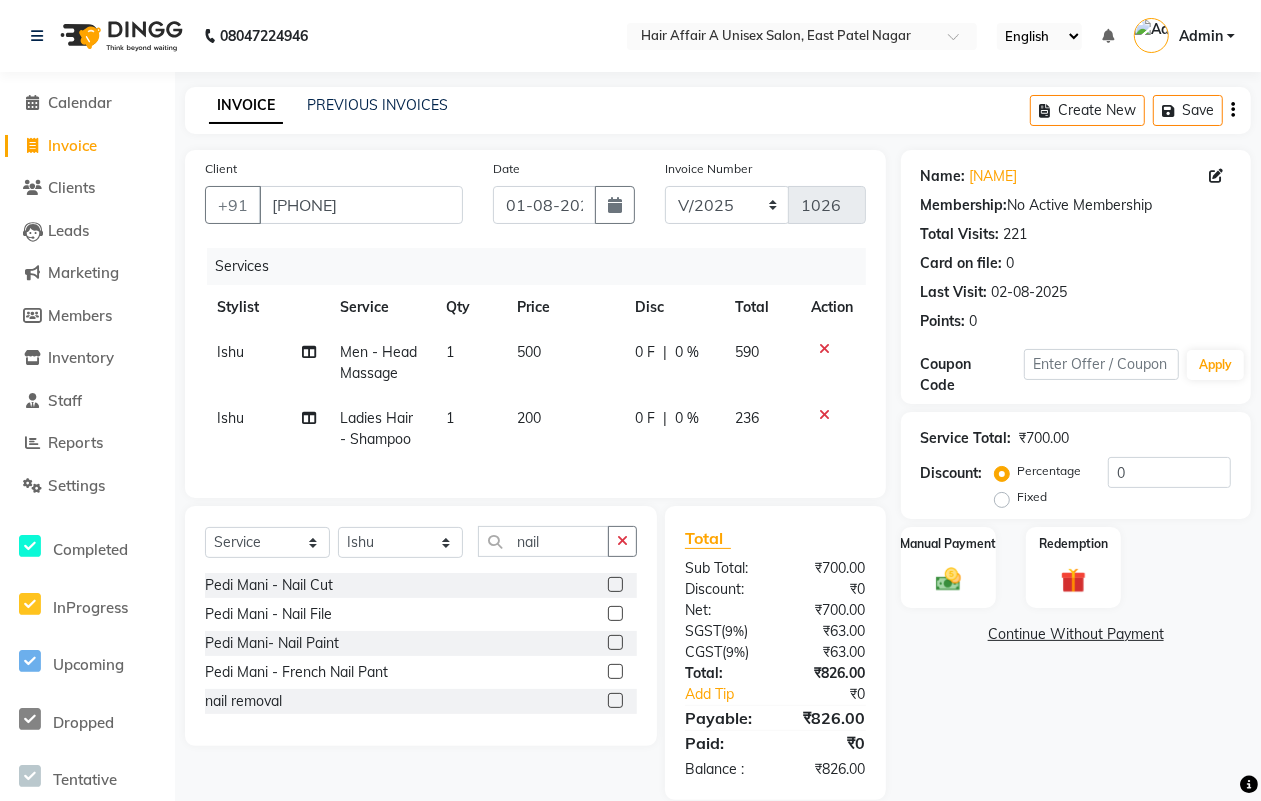 click 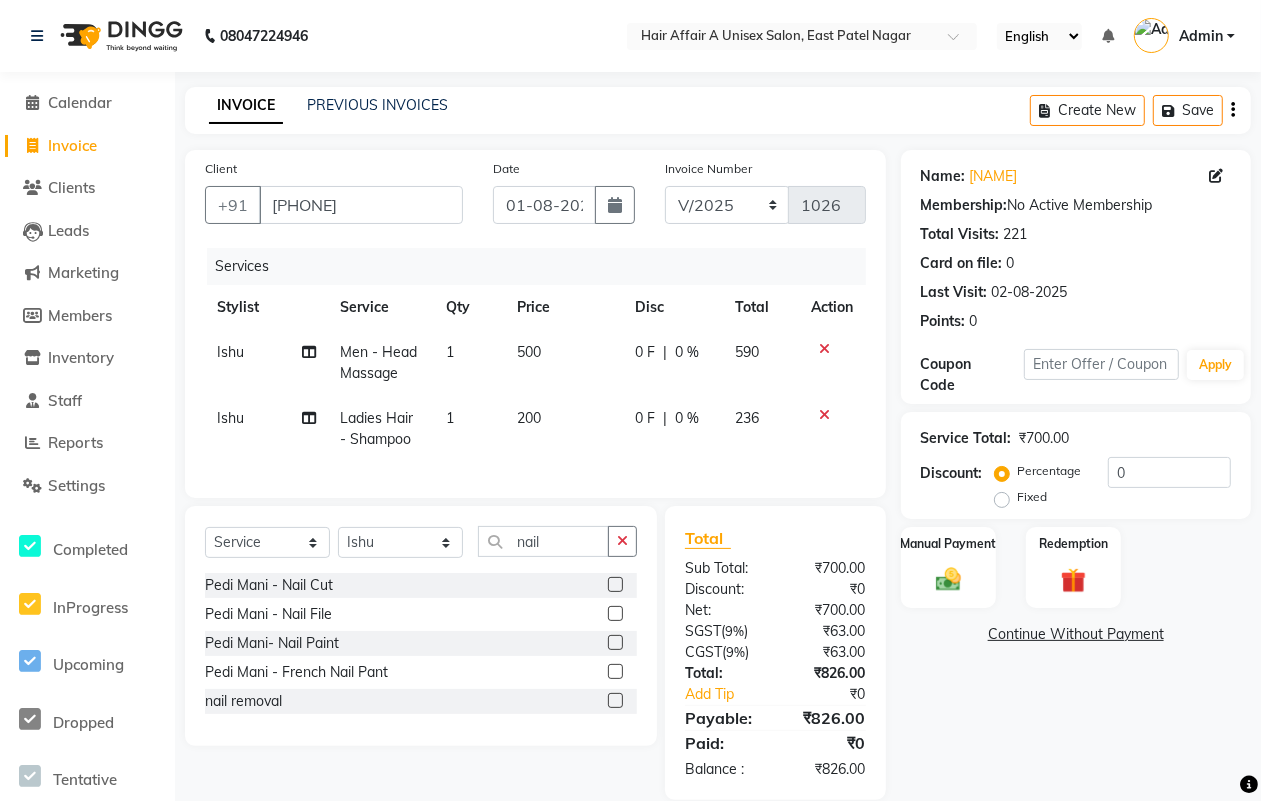 click at bounding box center (614, 643) 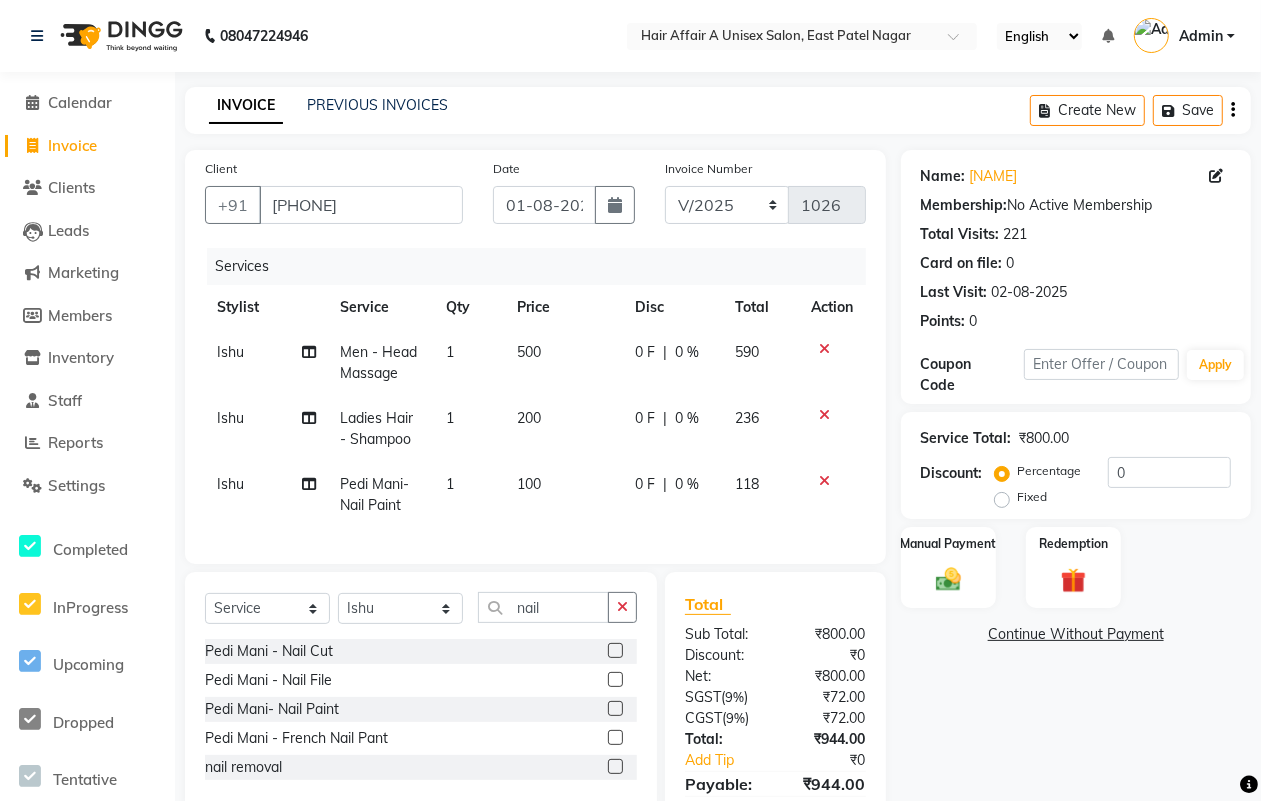 click on "500" 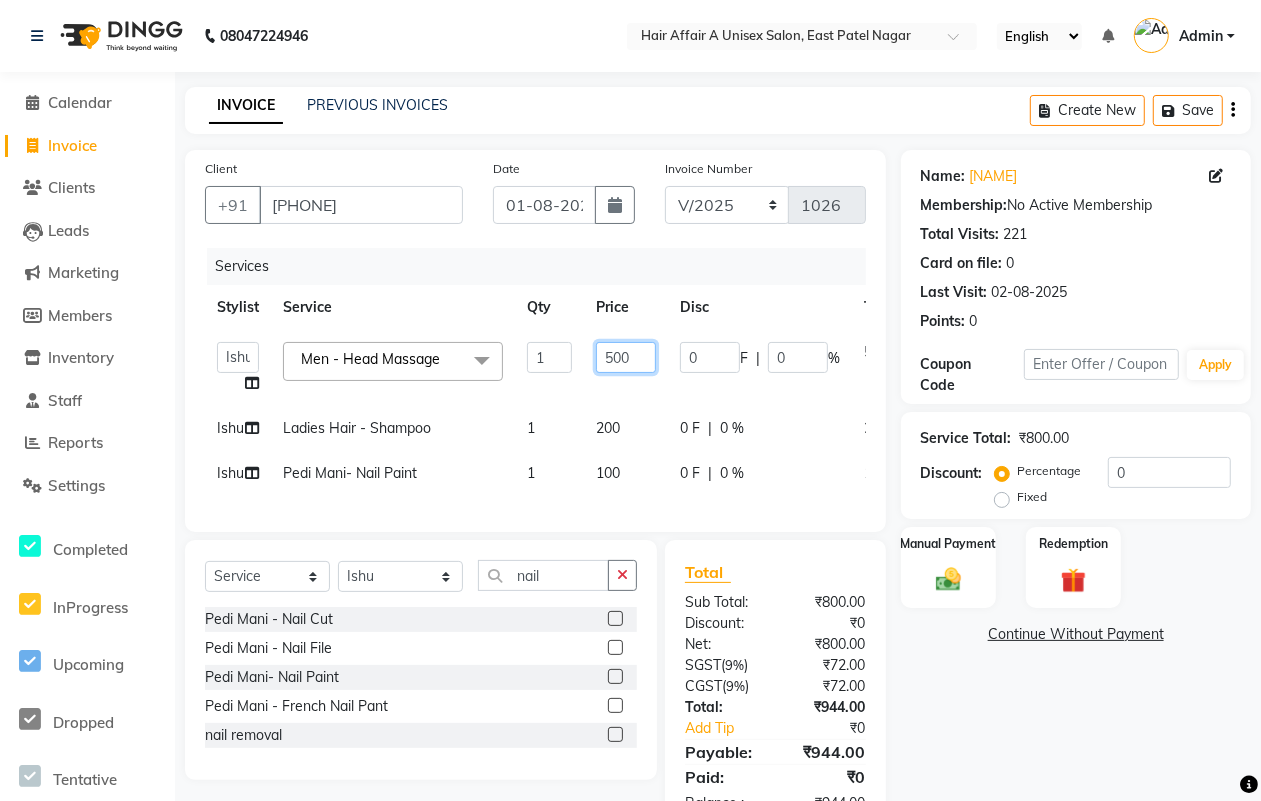 click on "500" 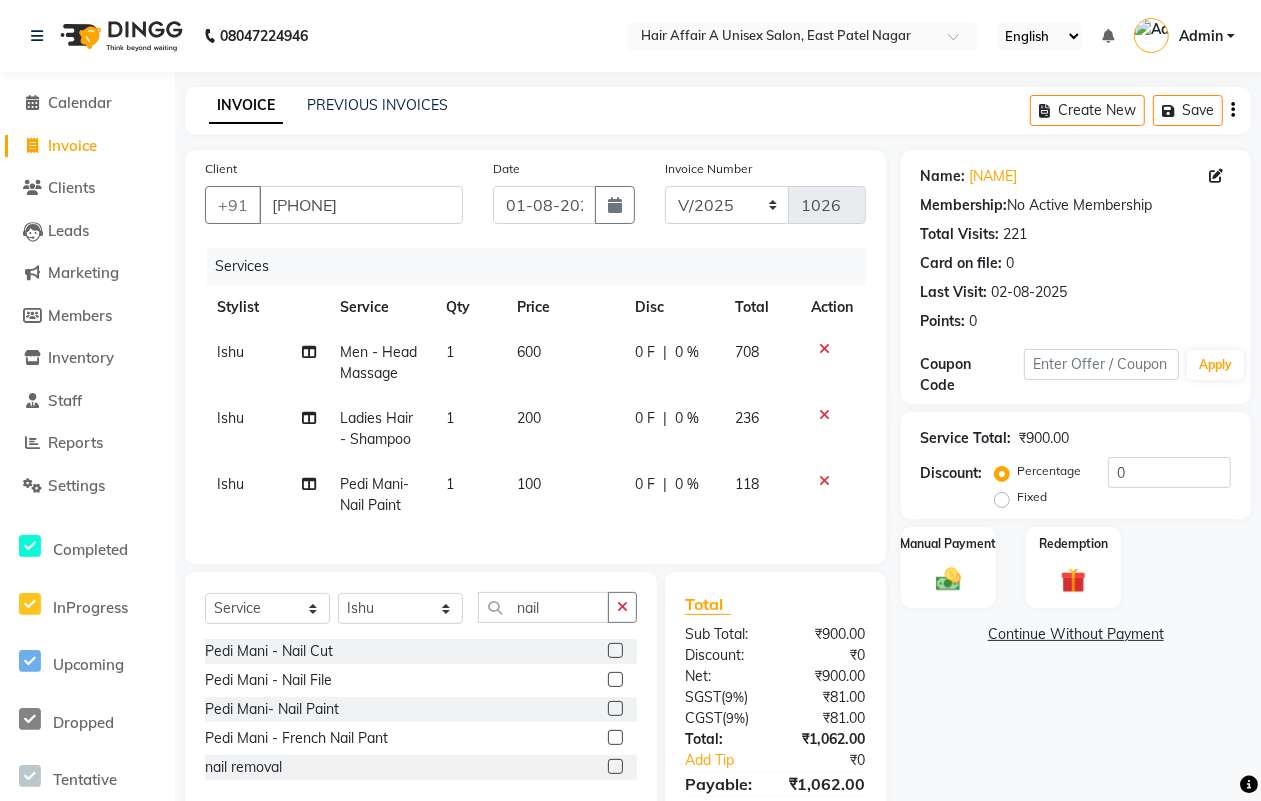 click on "Total Sub Total: ₹900.00 Discount: ₹0 Net: ₹900.00 SGST  ( 9% ) ₹81.00 CGST  ( 9% ) ₹81.00 Total: ₹1,062.00 Add Tip ₹0 Payable: ₹1,062.00 Paid: ₹0 Balance   : ₹1,062.00" 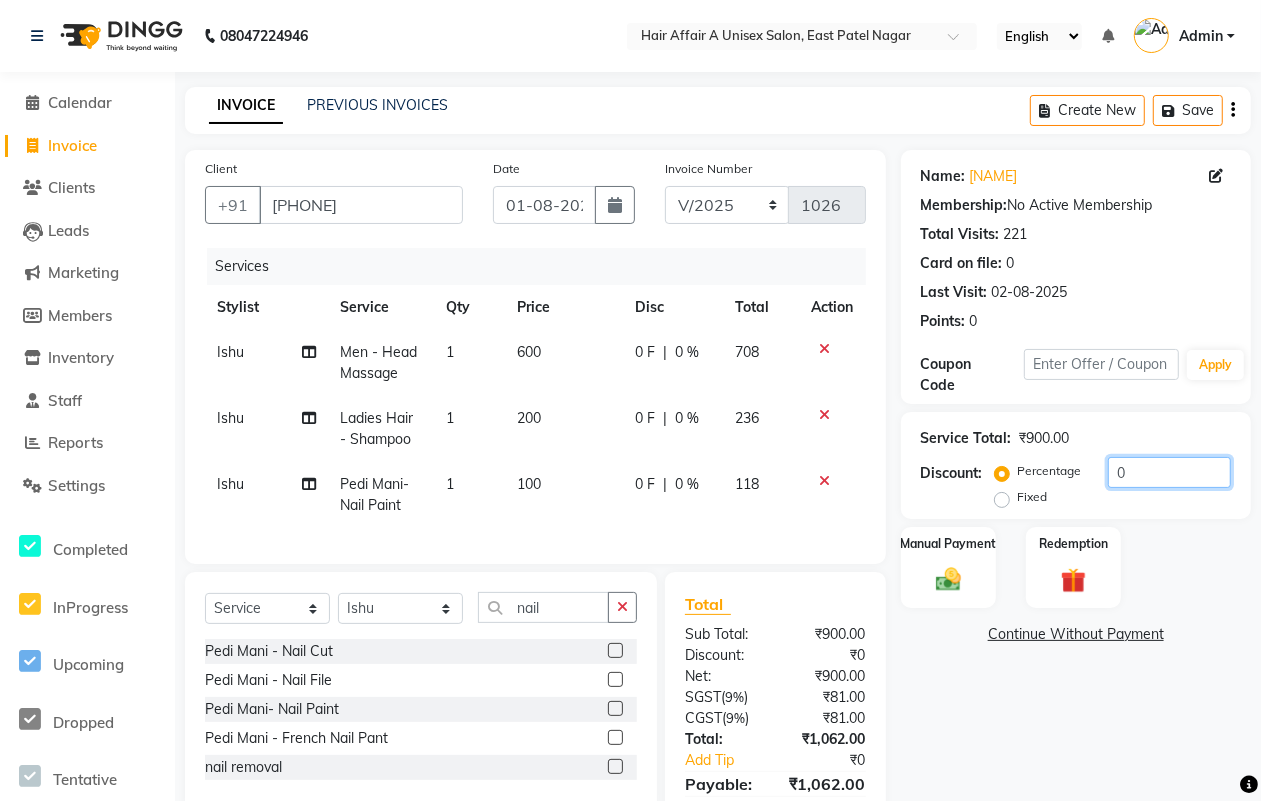 click on "0" 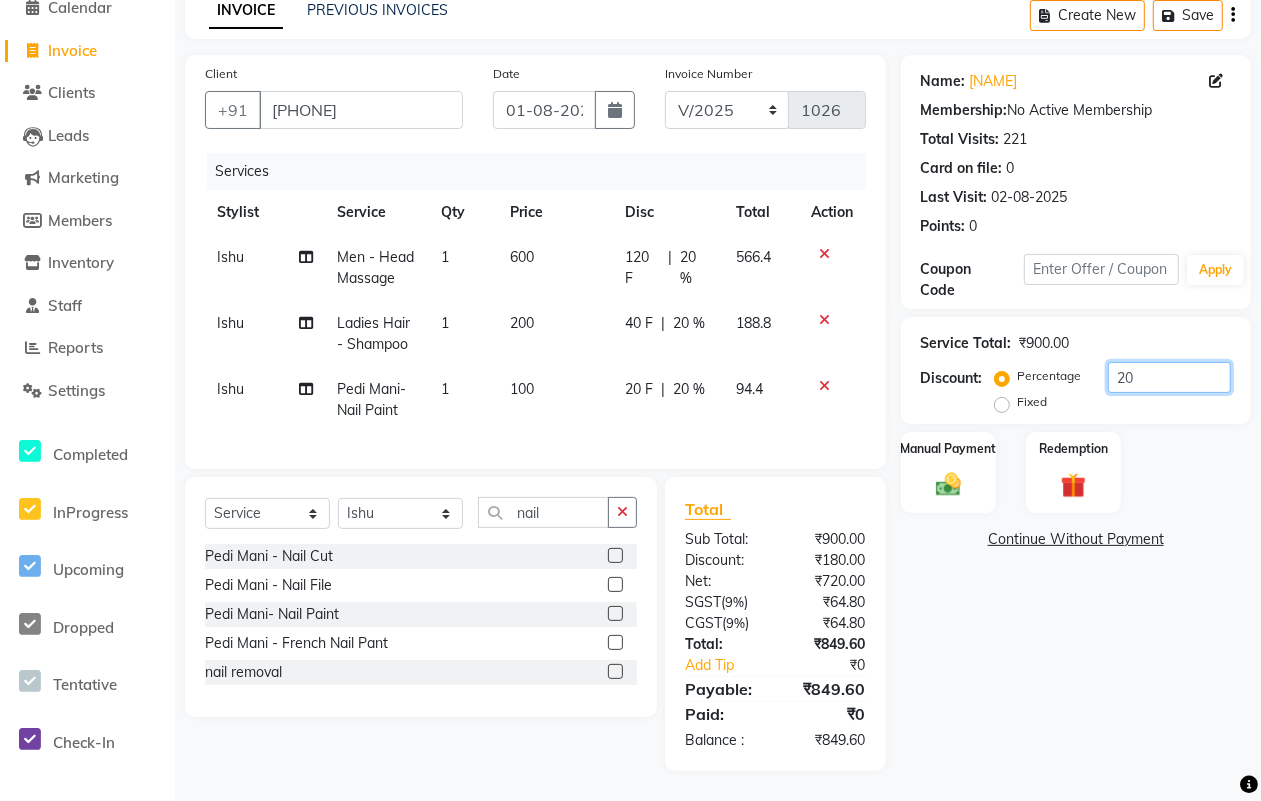 scroll, scrollTop: 113, scrollLeft: 0, axis: vertical 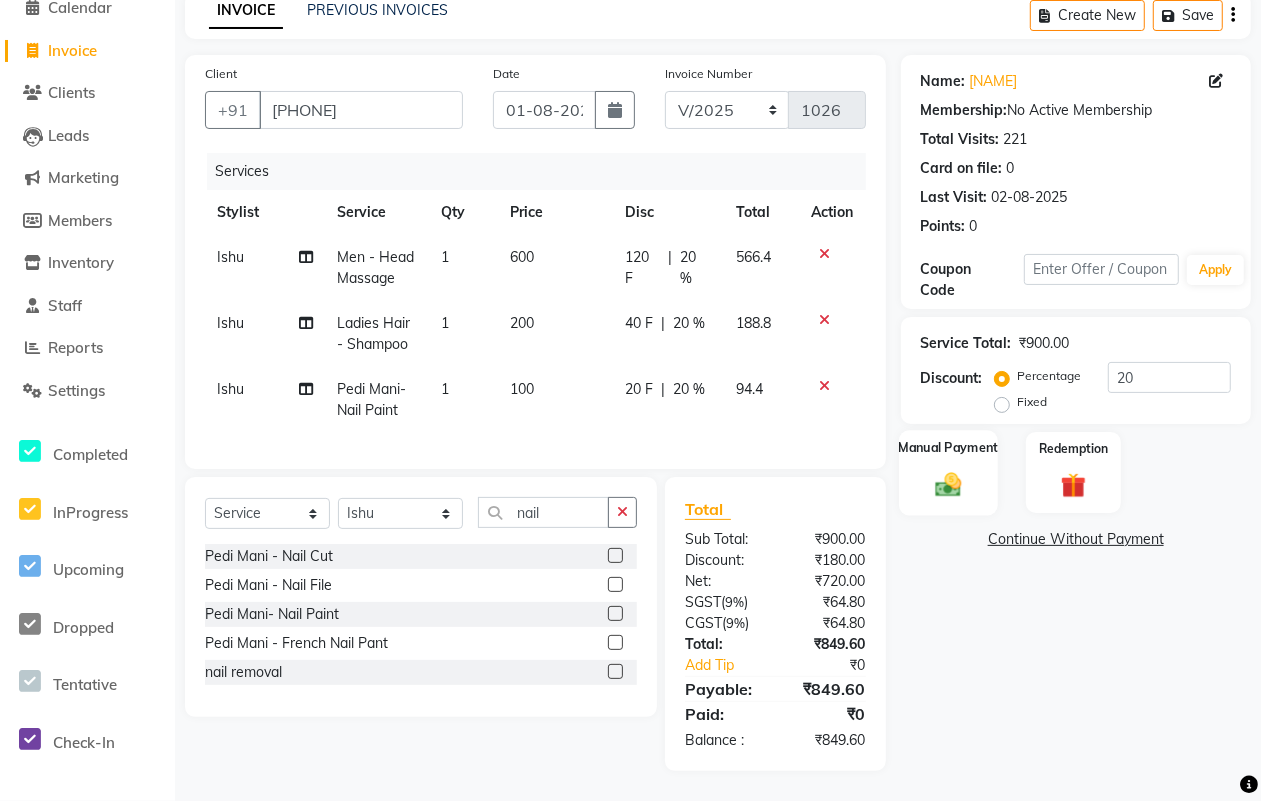 click on "Manual Payment" 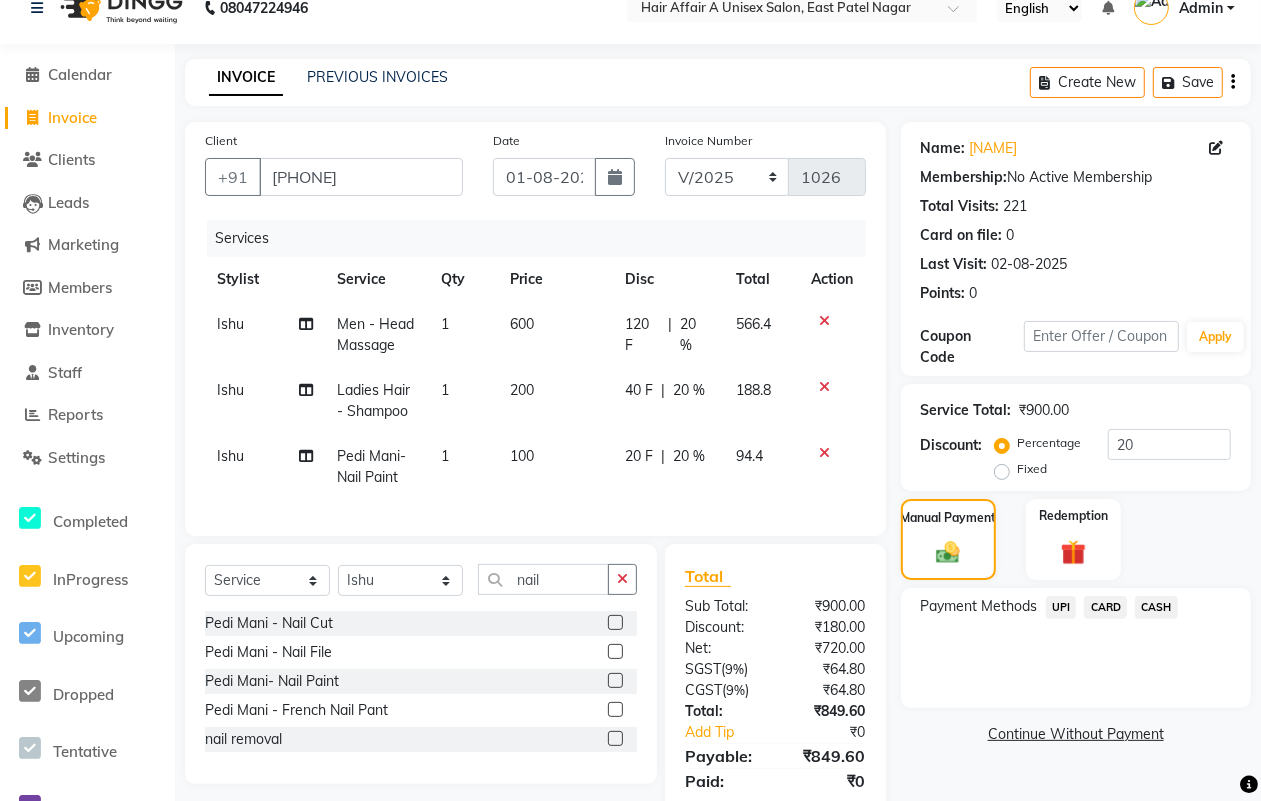 scroll, scrollTop: 0, scrollLeft: 0, axis: both 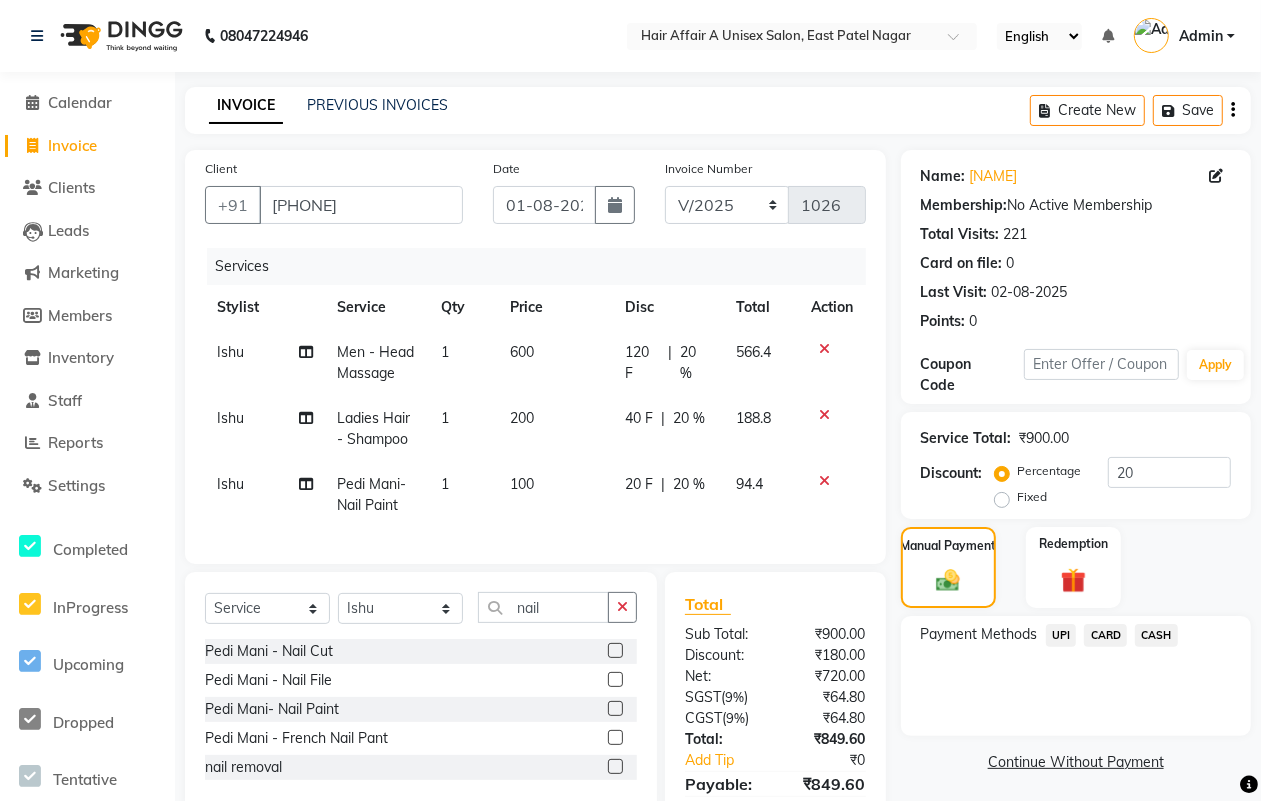 click on "₹64.80" 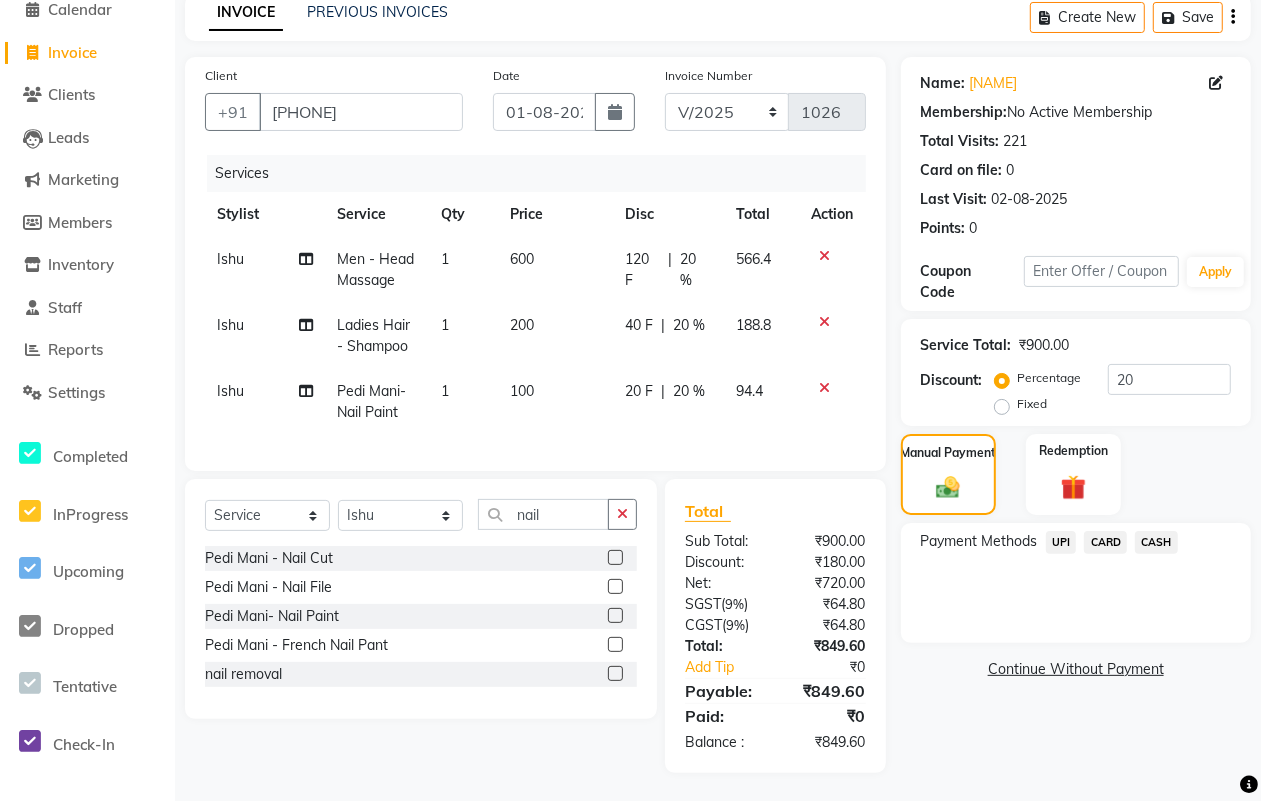 scroll, scrollTop: 113, scrollLeft: 0, axis: vertical 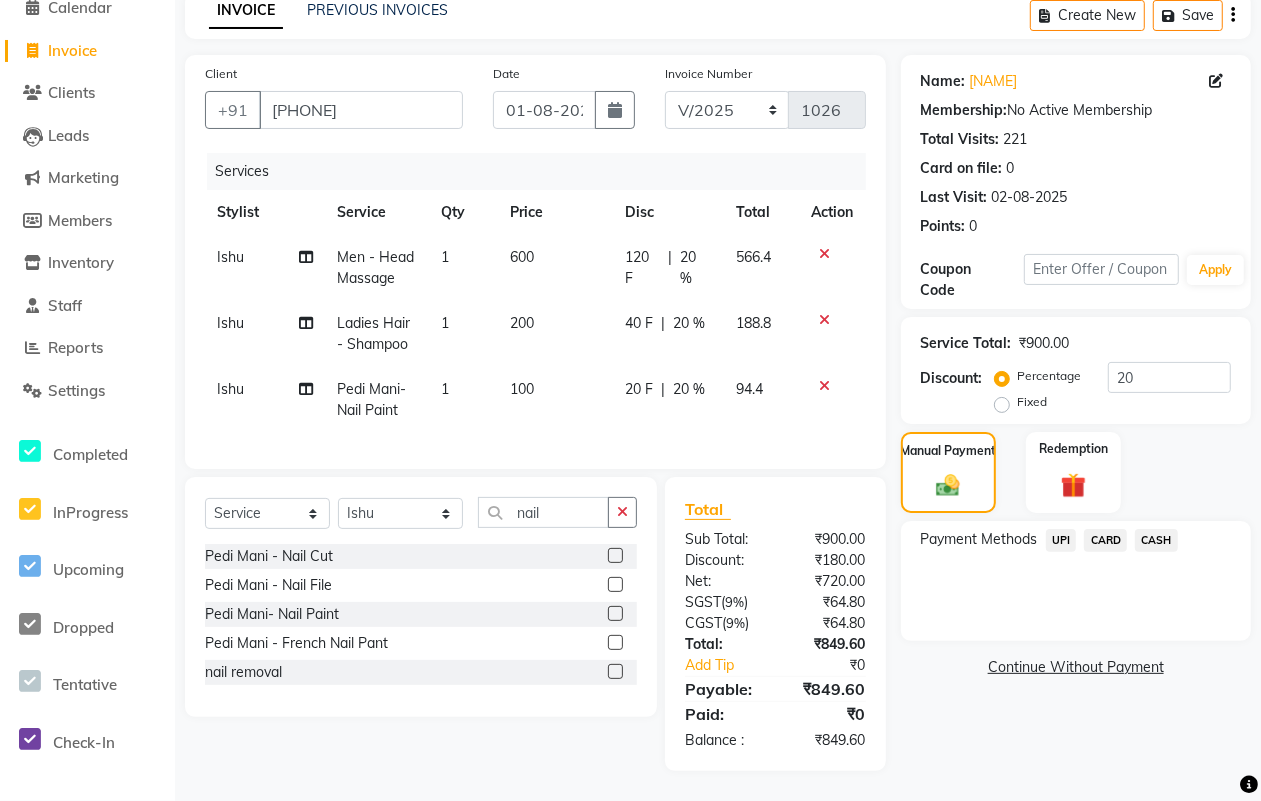 click on "CASH" 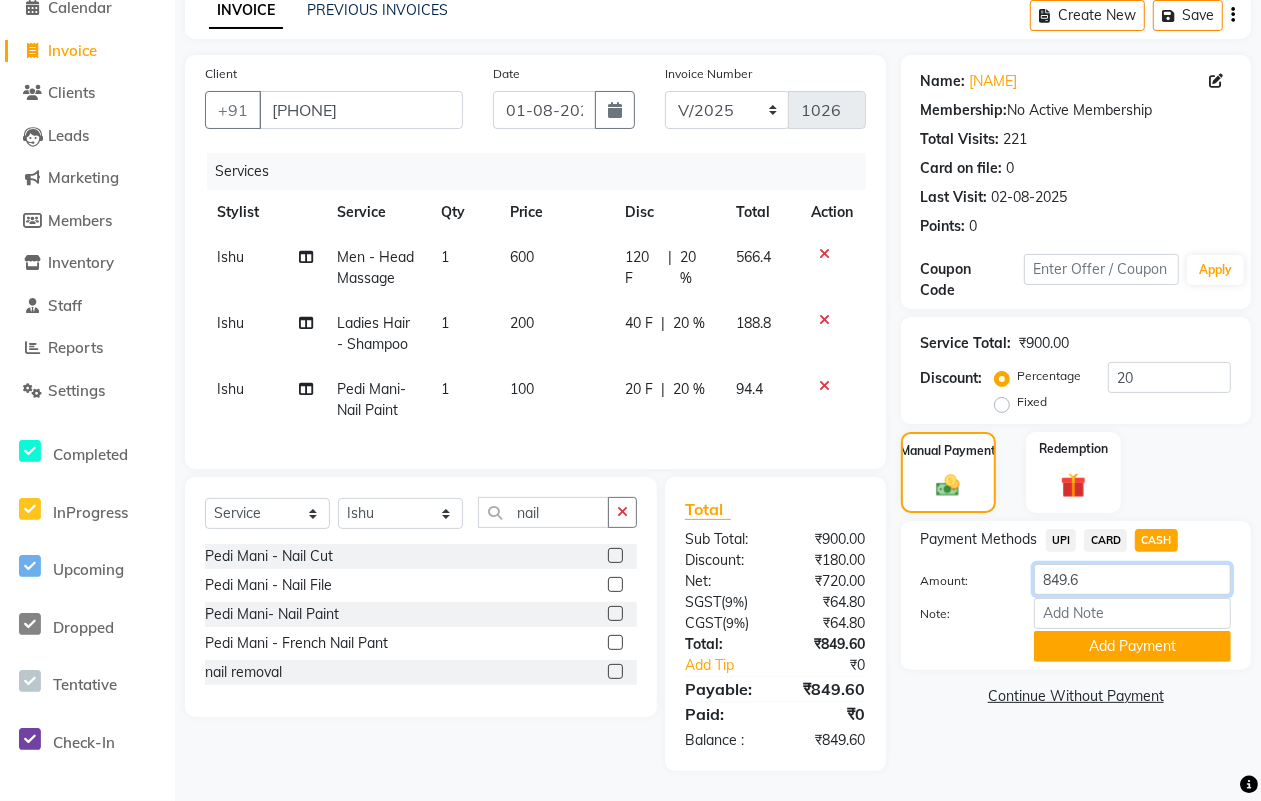 click on "849.6" 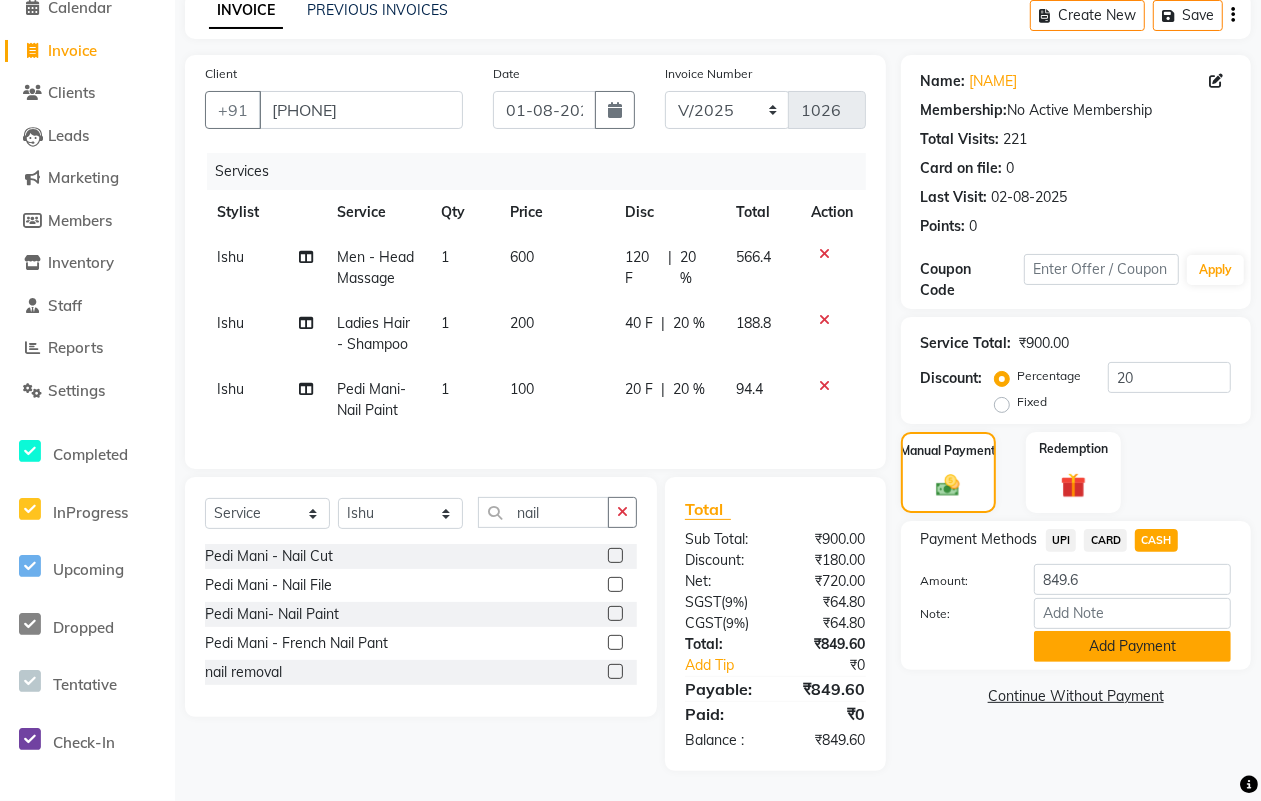 click on "Add Payment" 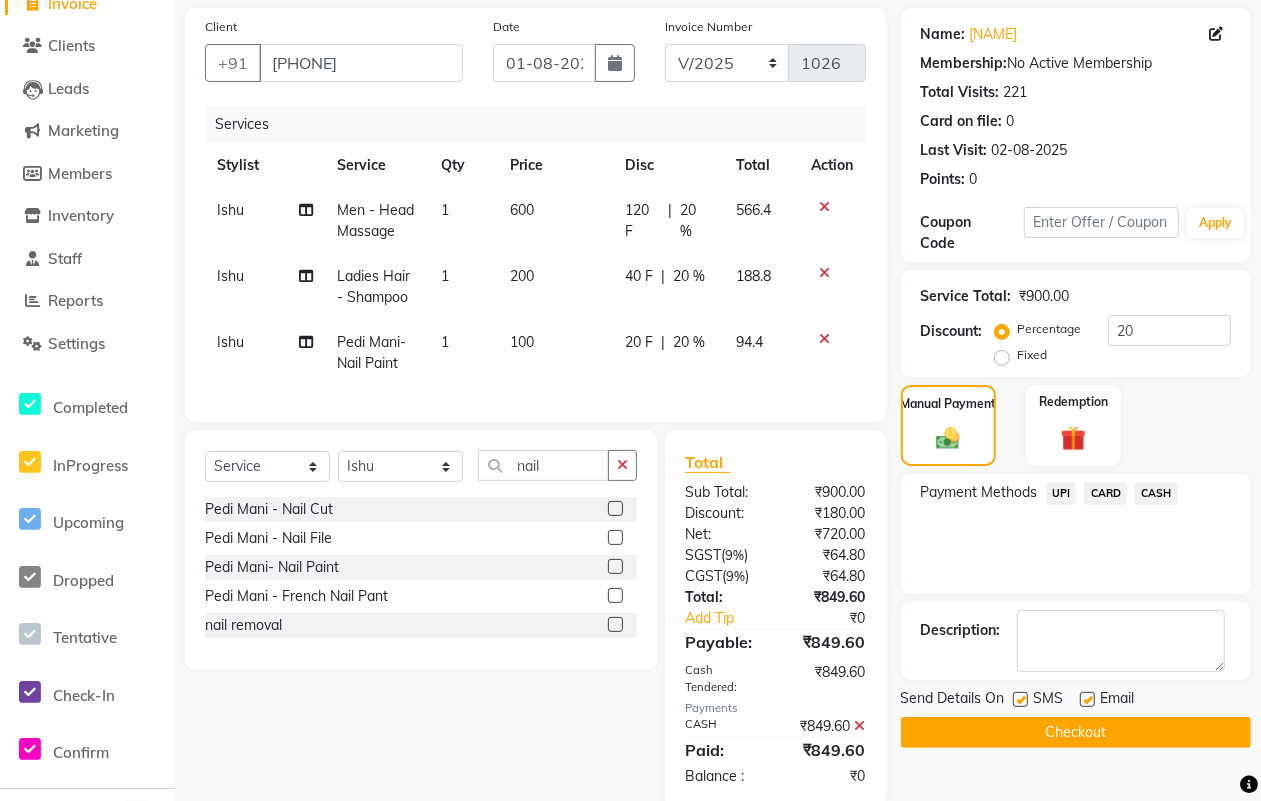 scroll, scrollTop: 196, scrollLeft: 0, axis: vertical 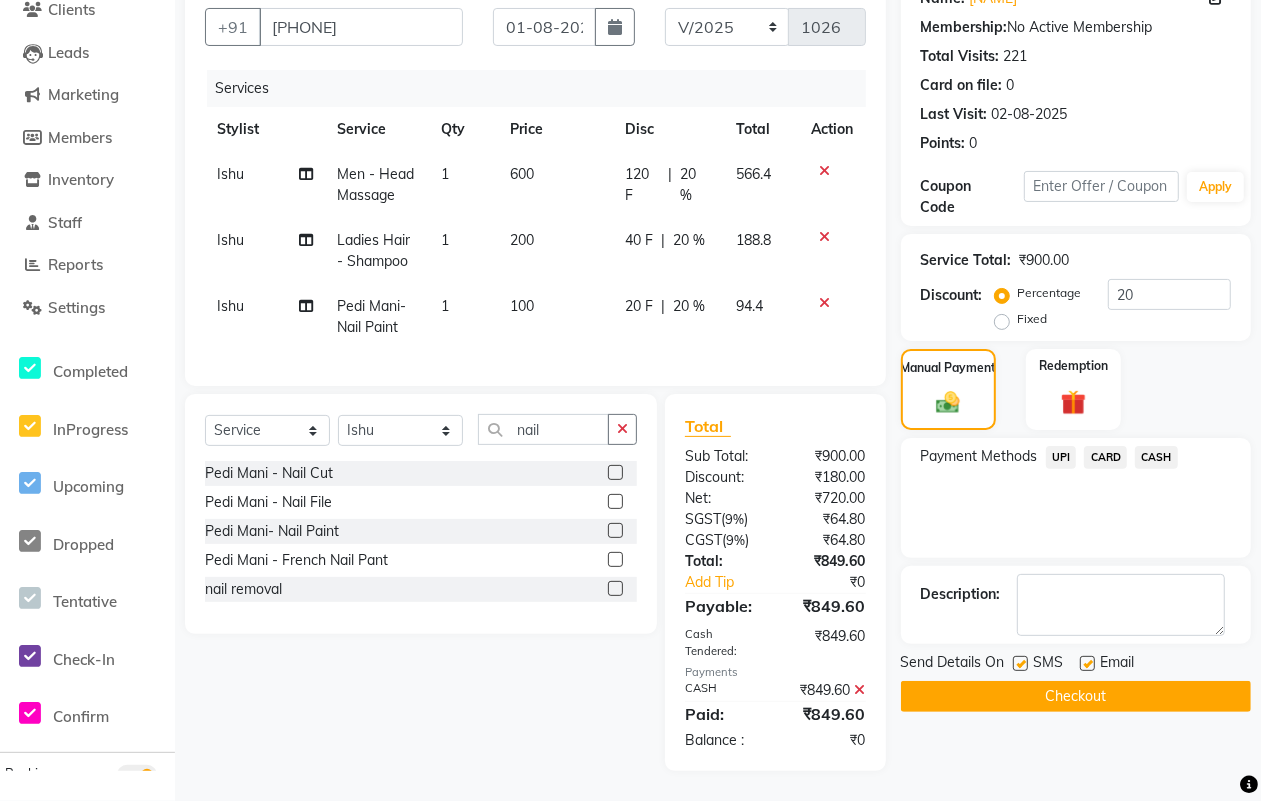 click 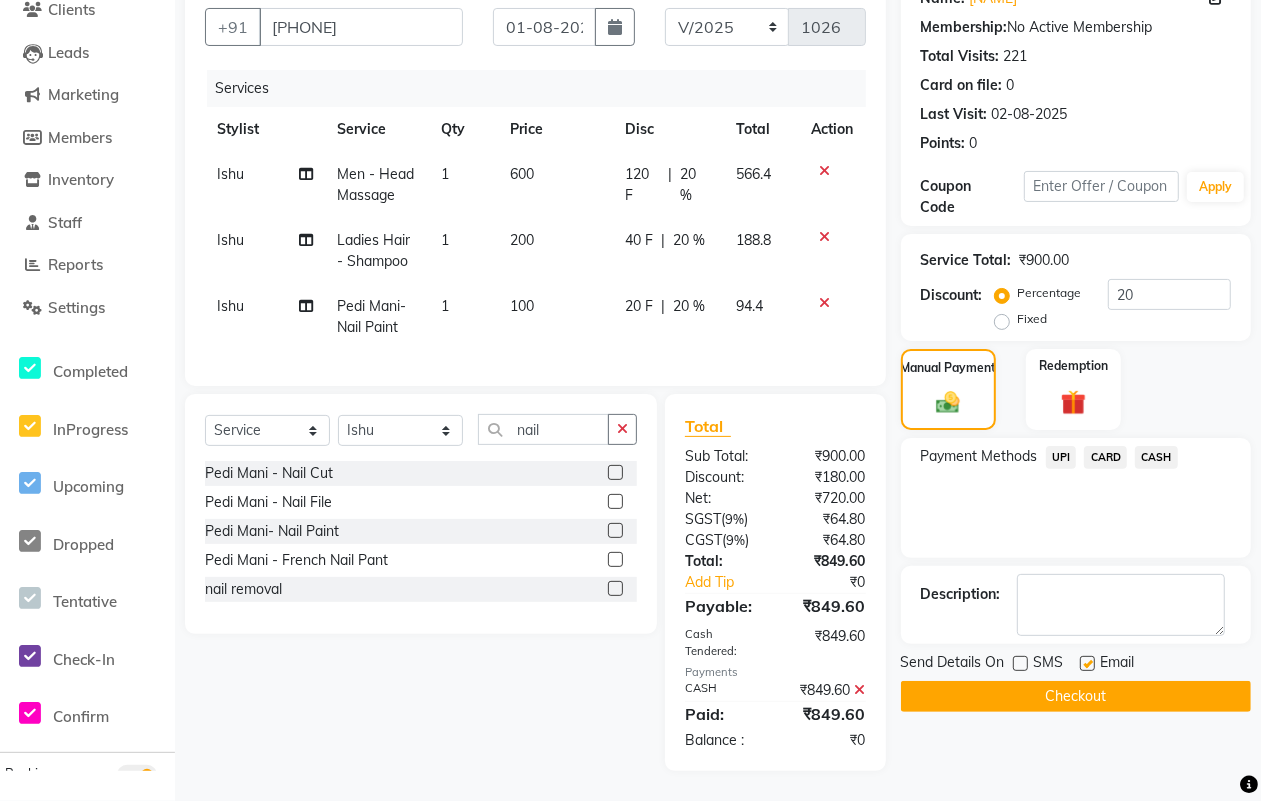 click 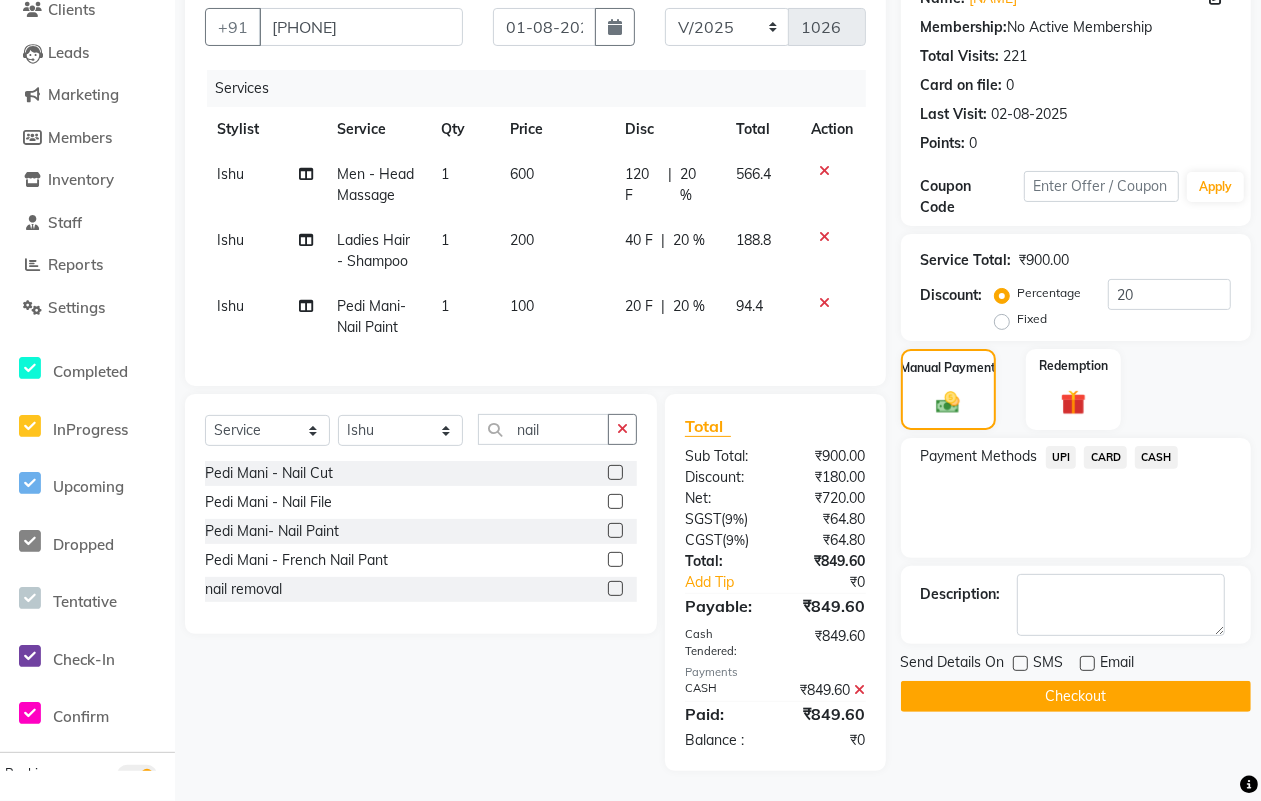 click on "Checkout" 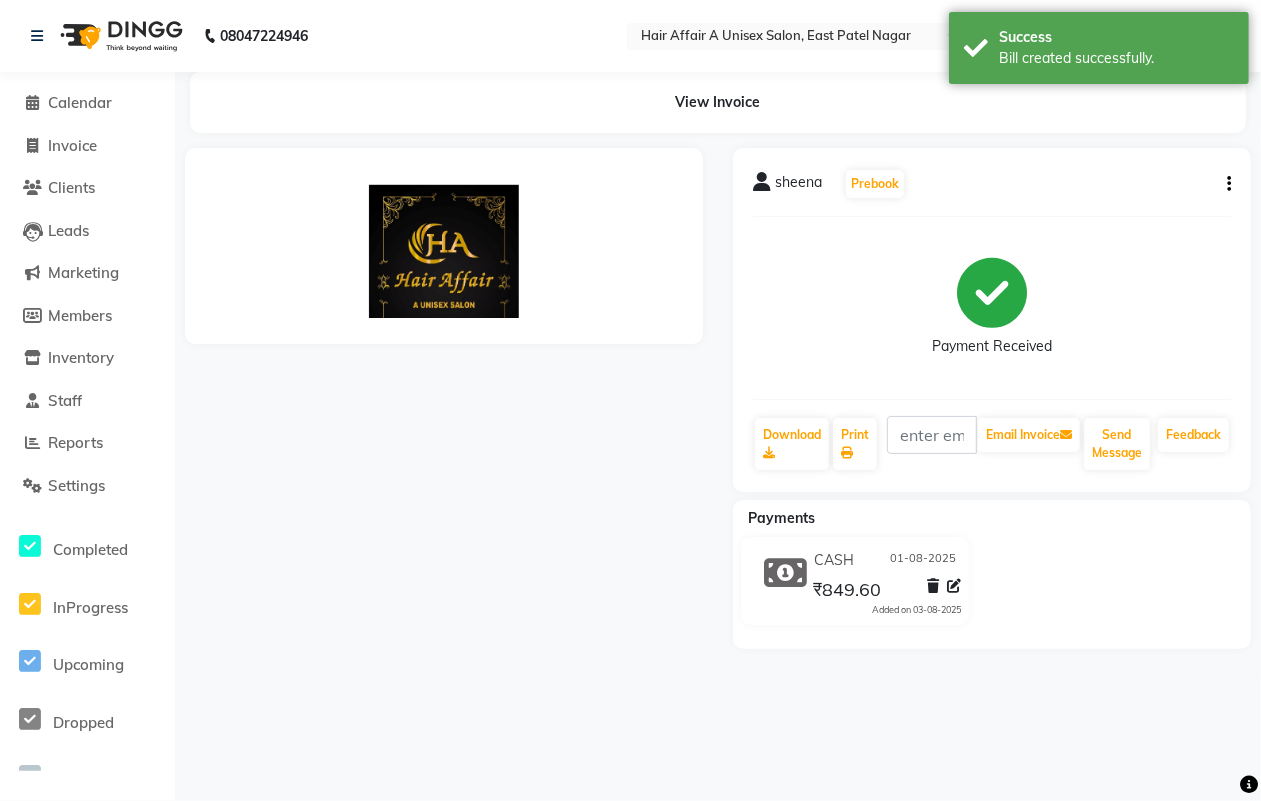 scroll, scrollTop: 0, scrollLeft: 0, axis: both 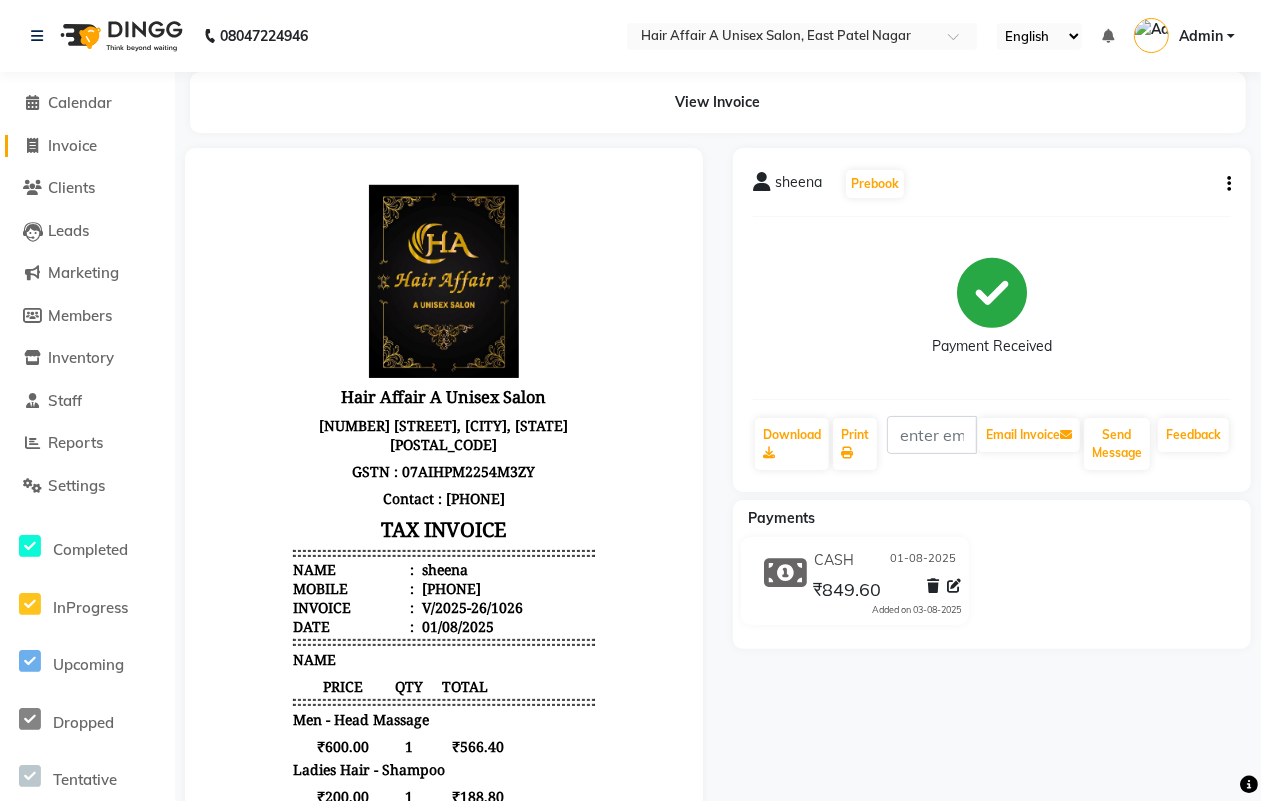 click on "Invoice" 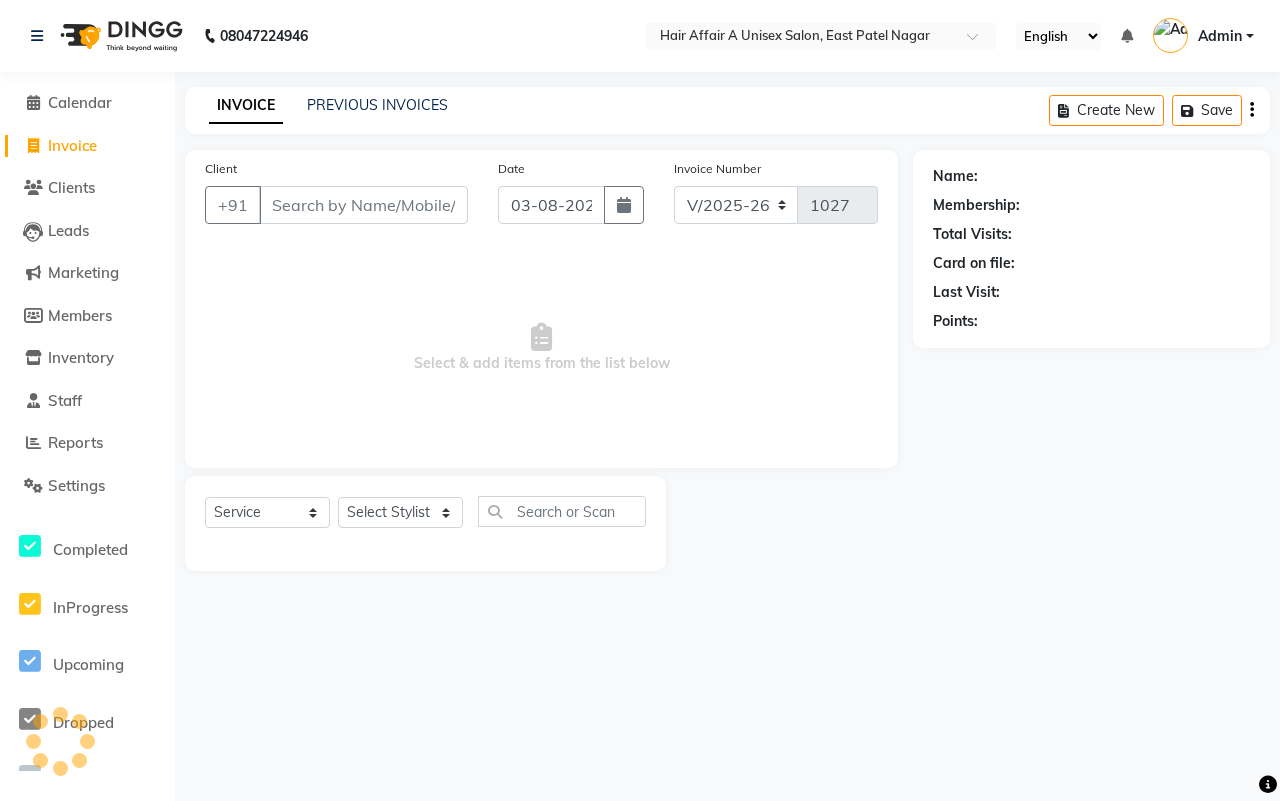 click on "Client" at bounding box center (363, 205) 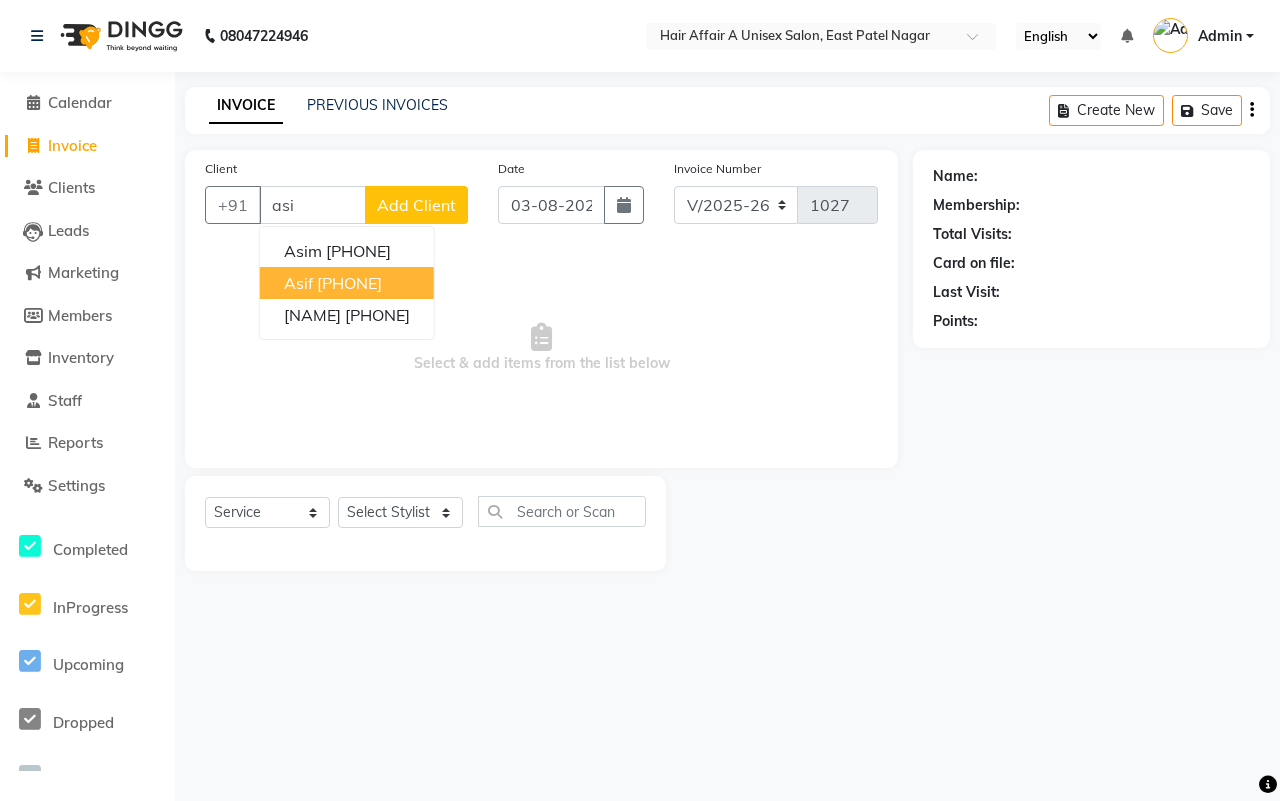 click on "[NAME]  [PHONE]" at bounding box center [347, 283] 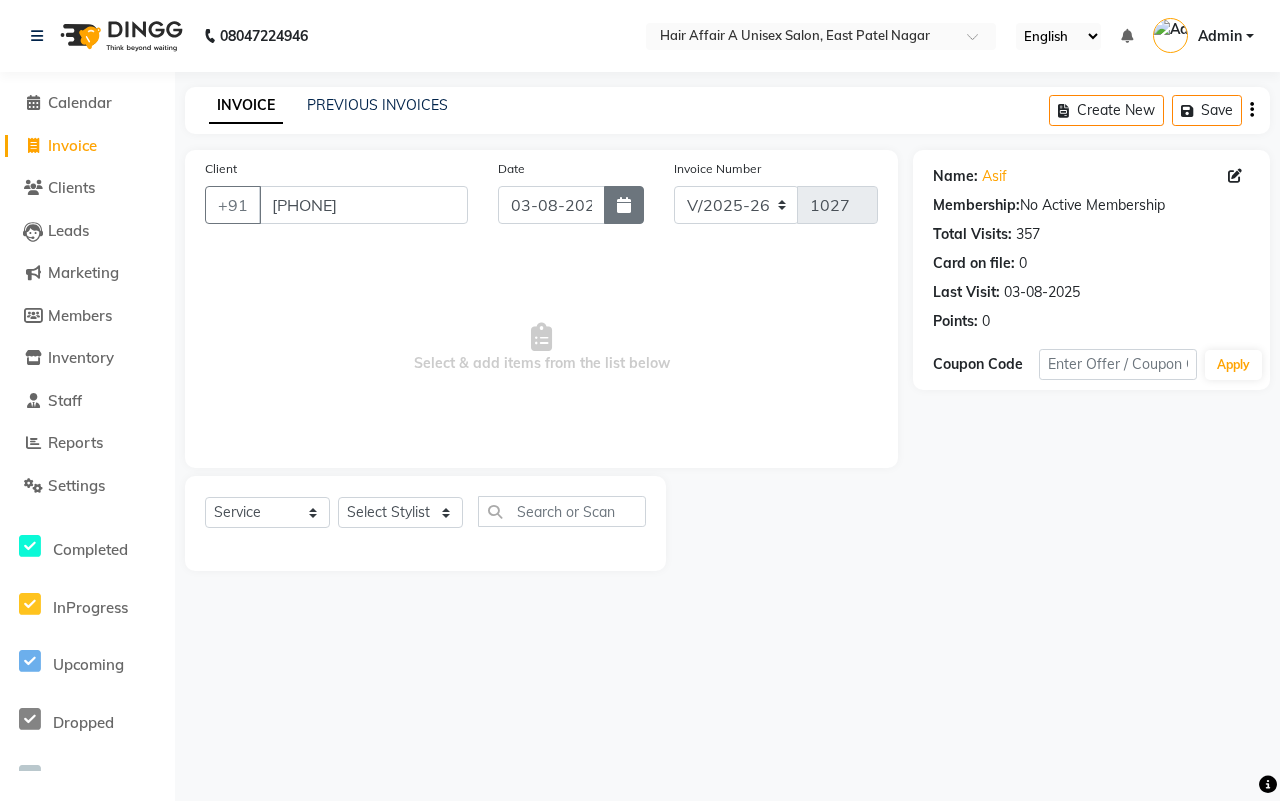 click 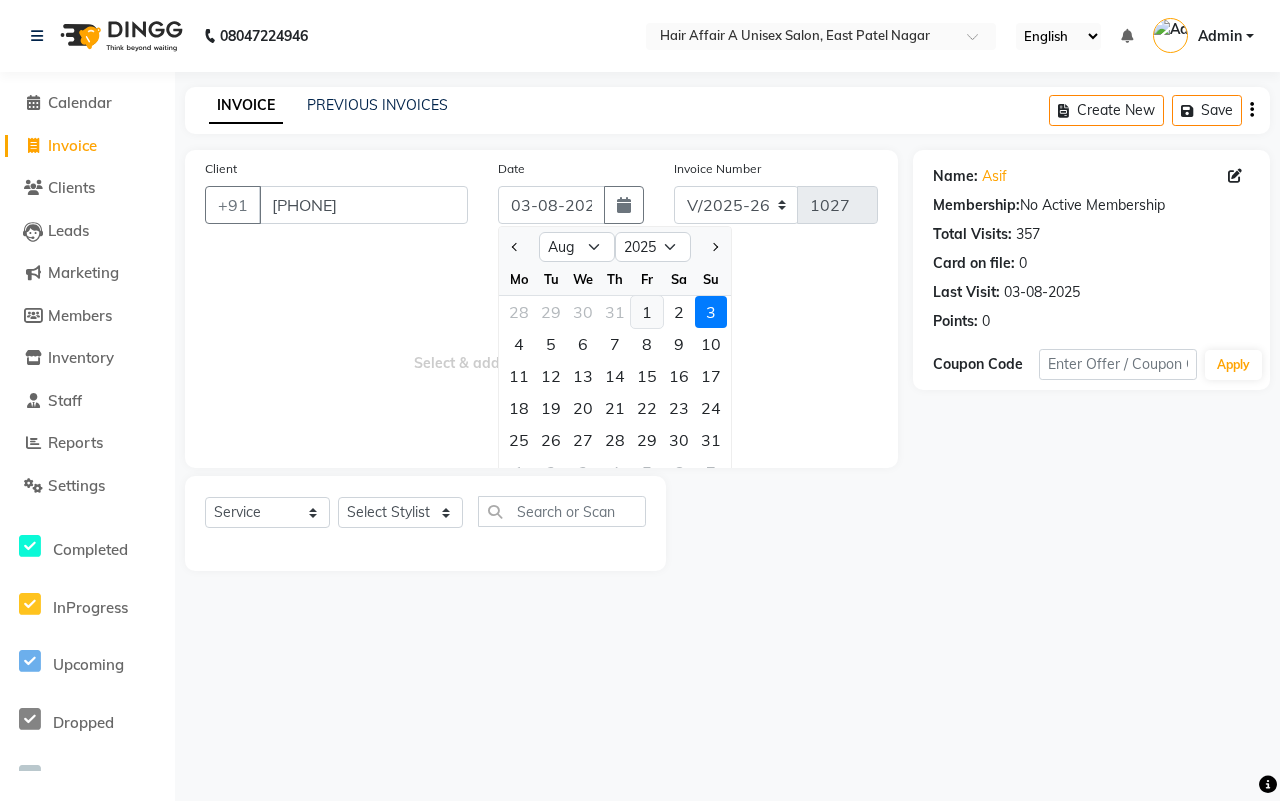 click on "1" 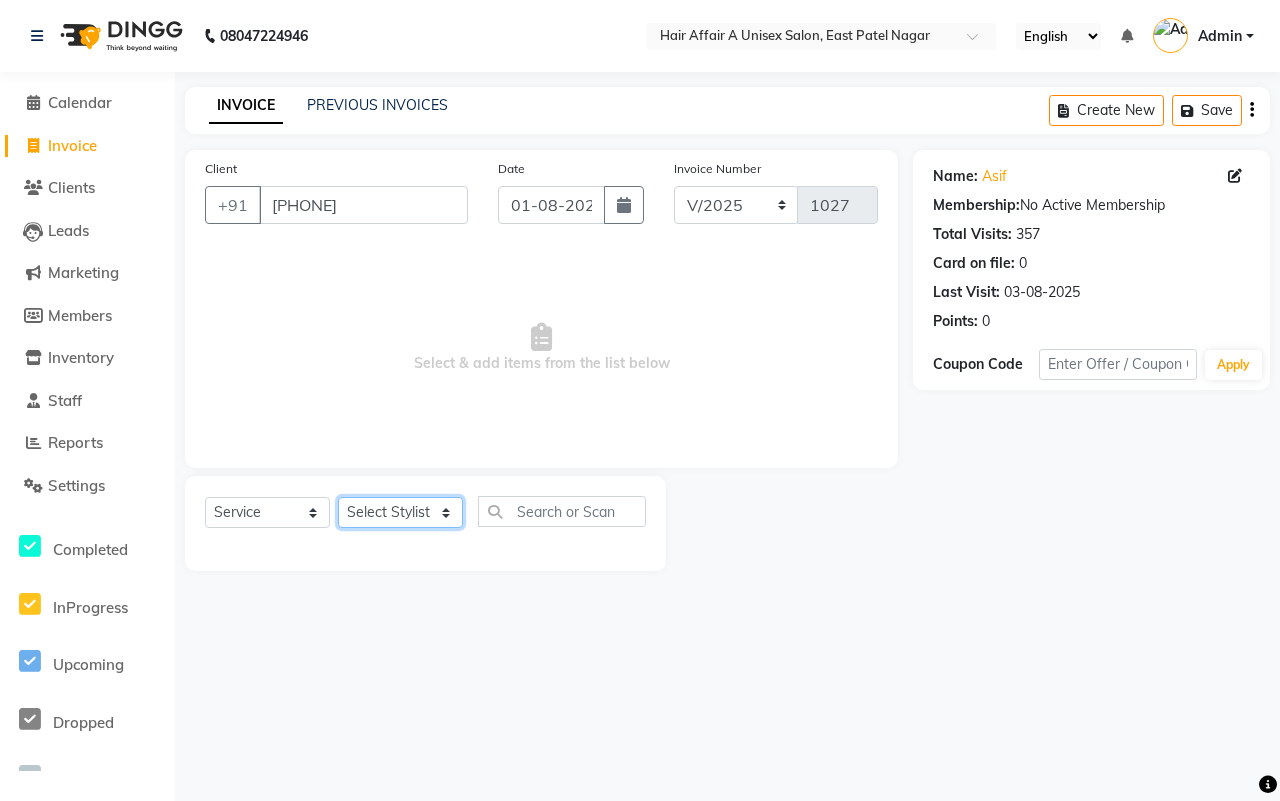 click on "Select Stylist [NAME] [NAME] [NAME] [NAME] [NAME] [NAME] [NAME] [NAME] [NAME] [NAME] [NAME] [NAME]" 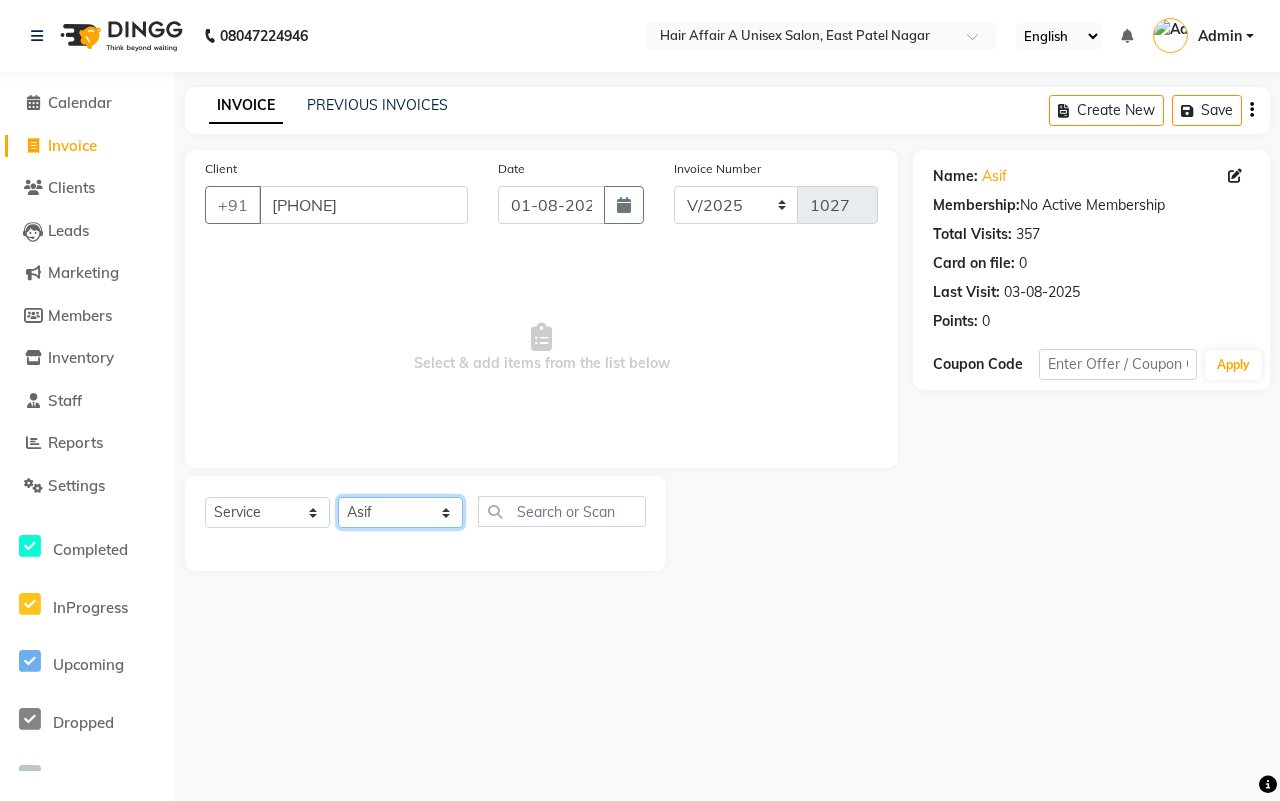 click on "Select Stylist [NAME] [NAME] [NAME] [NAME] [NAME] [NAME] [NAME] [NAME] [NAME] [NAME] [NAME] [NAME]" 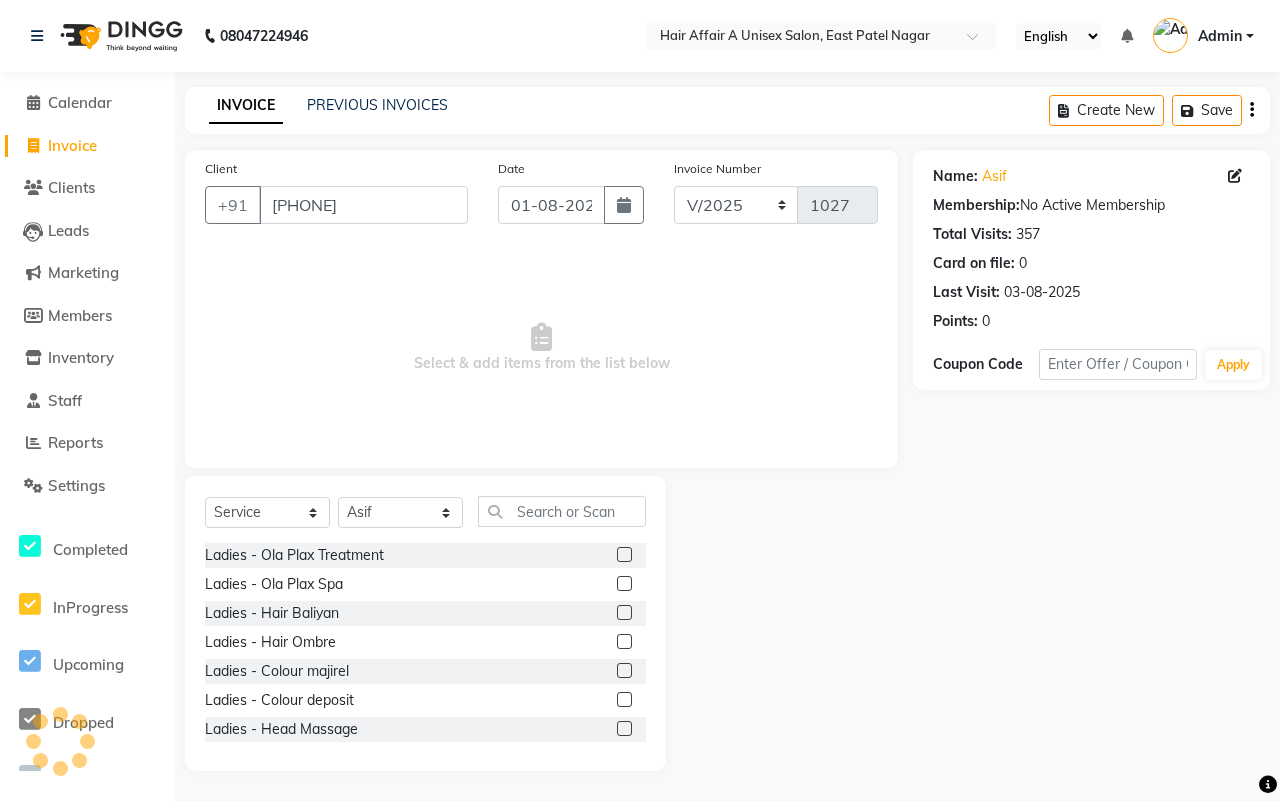 click on "Select  Service  Product  Membership  Package Voucher Prepaid Gift Card  Select Stylist [NAME] [NAME] [NAME] [NAME] [NAME] [NAME] [NAME] [NAME] [NAME] [NAME] [NAME] [NAME] Ladies - Ola Plax Treatment  Ladies - Ola Plax Spa  Ladies - Hair Baliyan  Ladies - Hair Ombre  Ladies - Colour majirel  Ladies - Colour deposit   Ladies - Head Massage  Ladies - Waxing  Ladies - Facial  Ladies - Bleach  Ladies - Clean Up  Ladies - Eye Brow  Ladies - Eyebrow Waxing  Ladies - Upperlips  Ladies - Face Wax  Ladies - Body Waxing  Ladies - Body Bleach  Ladies - Body Polishing  Ladies - B Wax  Ladies - Body Massage  Ladies - D-Ten  Ladies - 03+ Facial  Ladies - Silk Berry Facial  Ladies - Kanpeki Facial  Ladies - Hand Bleach  Ladies - Leg Bleach  threading  hair wash  curls  ironing  Normal hair spa  Hair colour inova  dandruff treatment   deluxe hairspa  hair styling  Men - Sampling  Men - Head Massage  Men - Dry Head Massage  Men - Hand Trimming  Men - Hair Ironing  Men'S Hair - Hair Cut  Men'S Hair - Shave  Men'S Hair - Hair Styling" 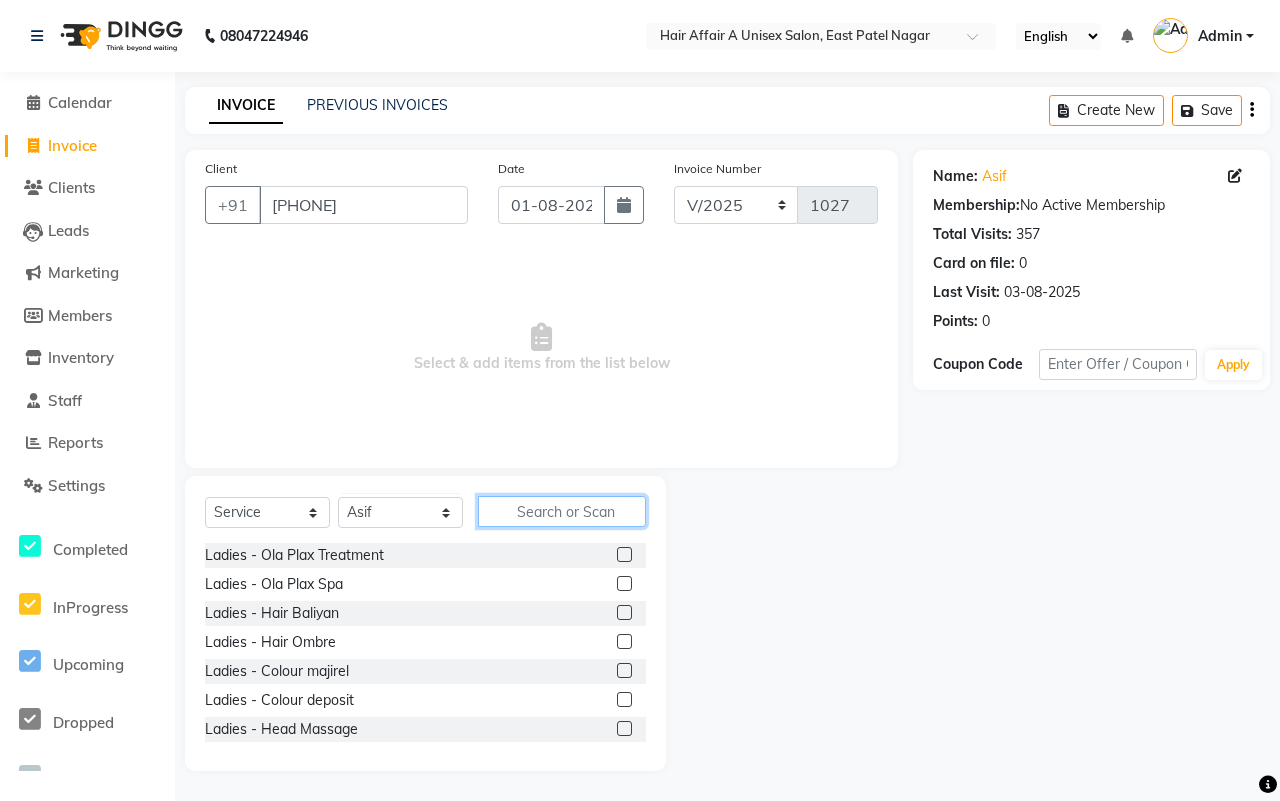 click 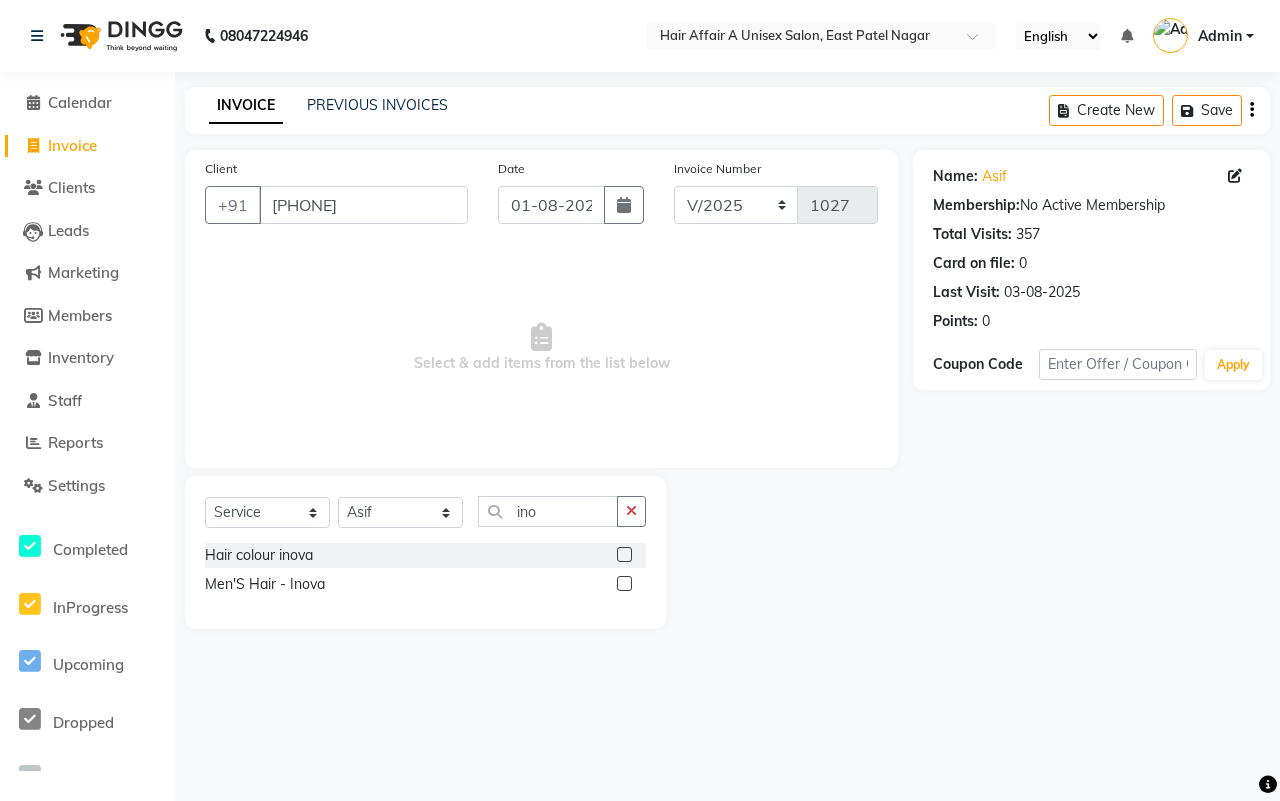 click 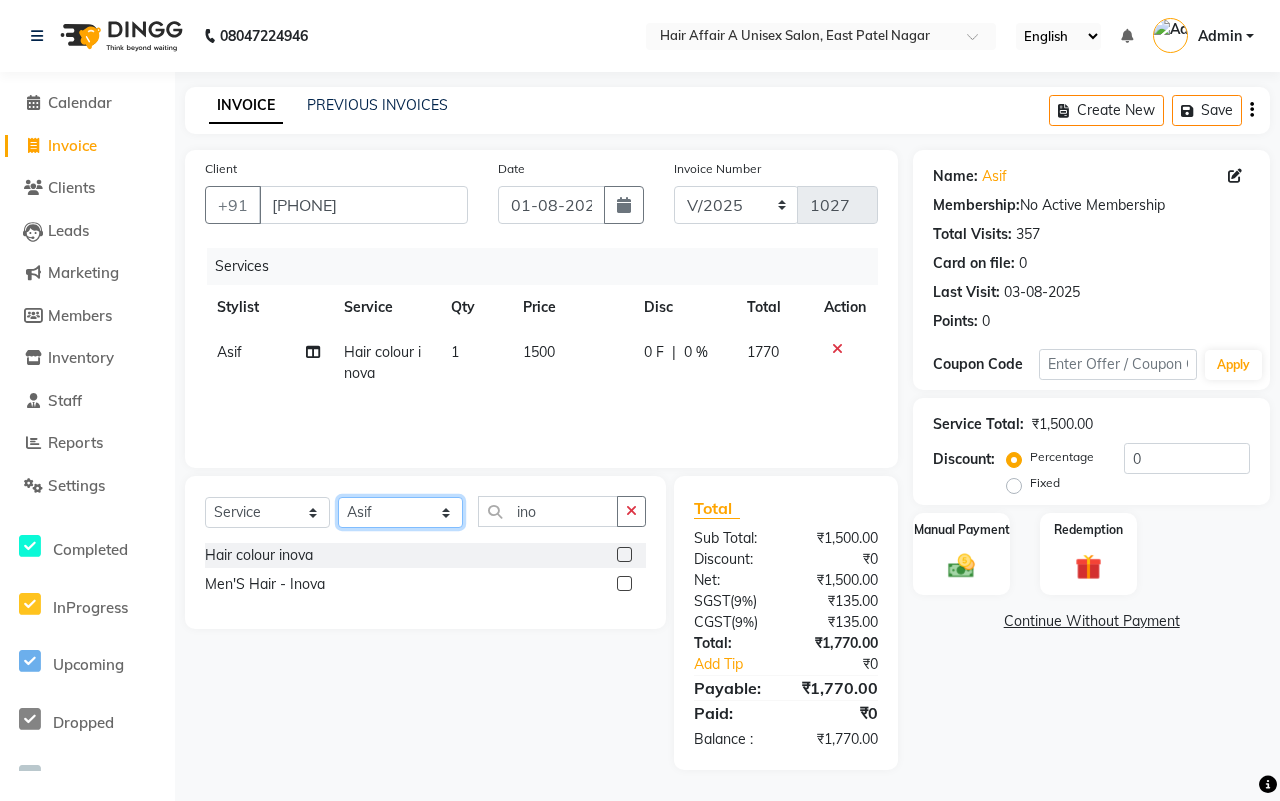 click on "Select Stylist [NAME] [NAME] [NAME] [NAME] [NAME] [NAME] [NAME] [NAME] [NAME] [NAME] [NAME] [NAME]" 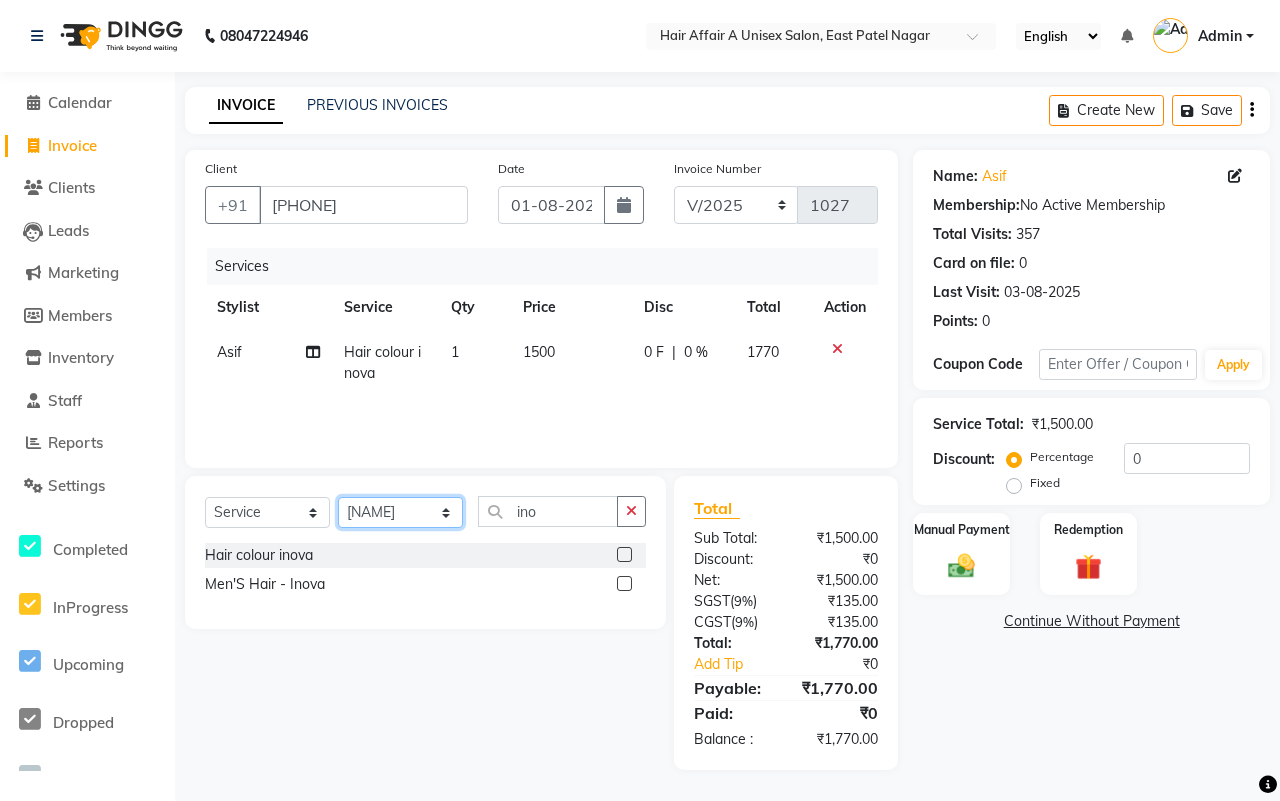 click on "Select Stylist [NAME] [NAME] [NAME] [NAME] [NAME] [NAME] [NAME] [NAME] [NAME] [NAME] [NAME] [NAME]" 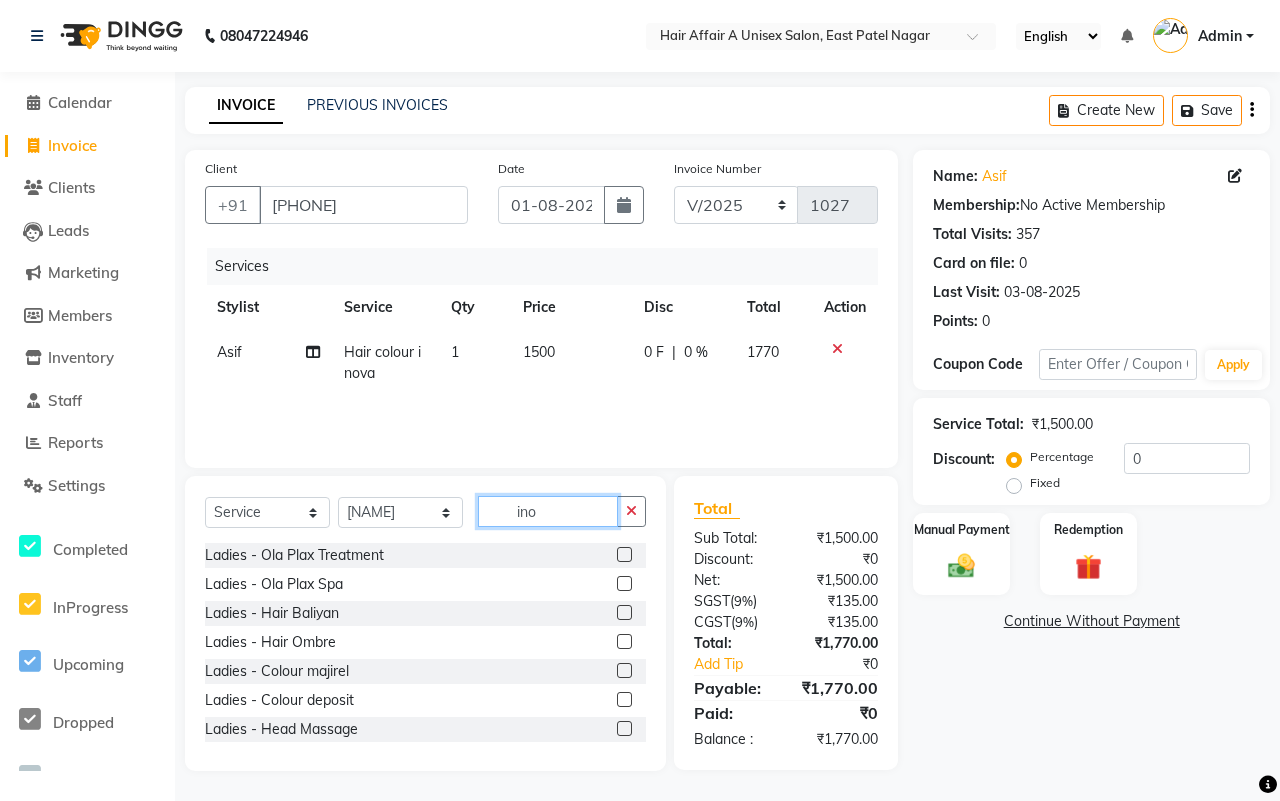 click on "ino" 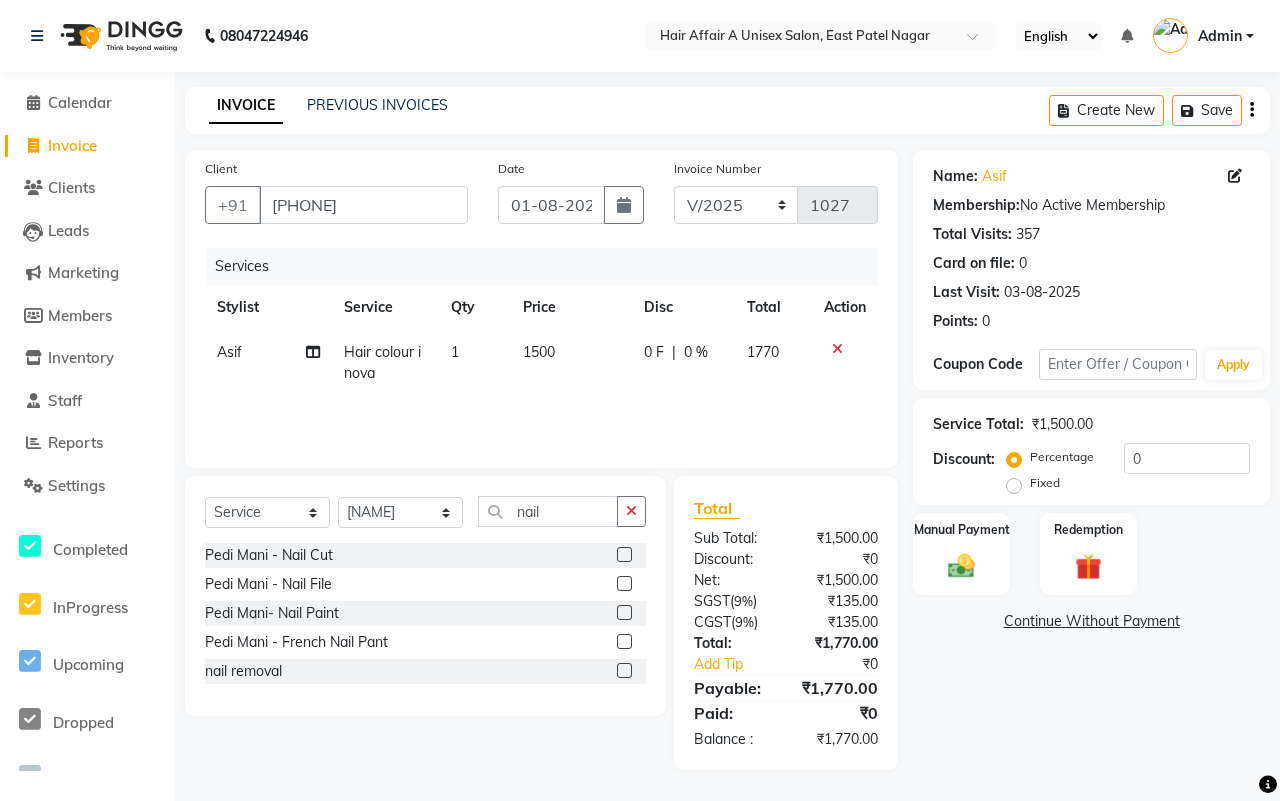 click 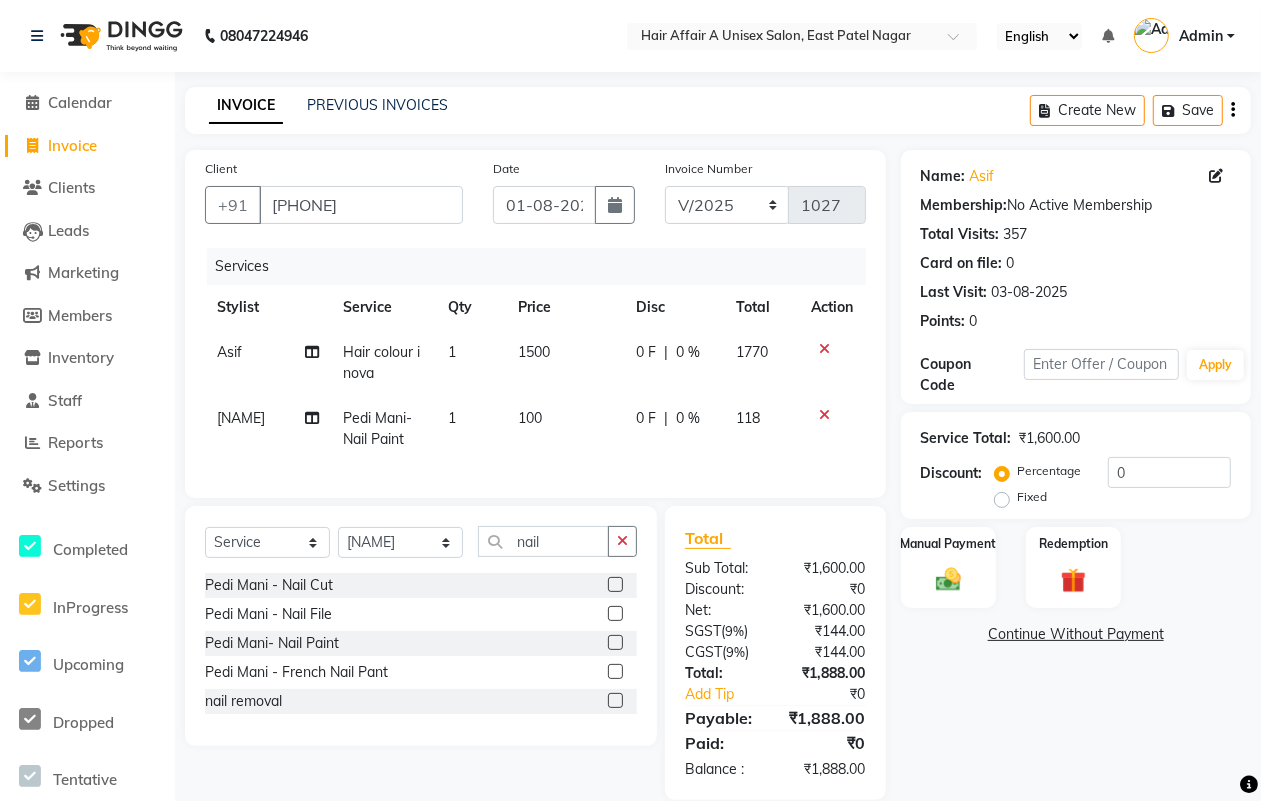 click on "100" 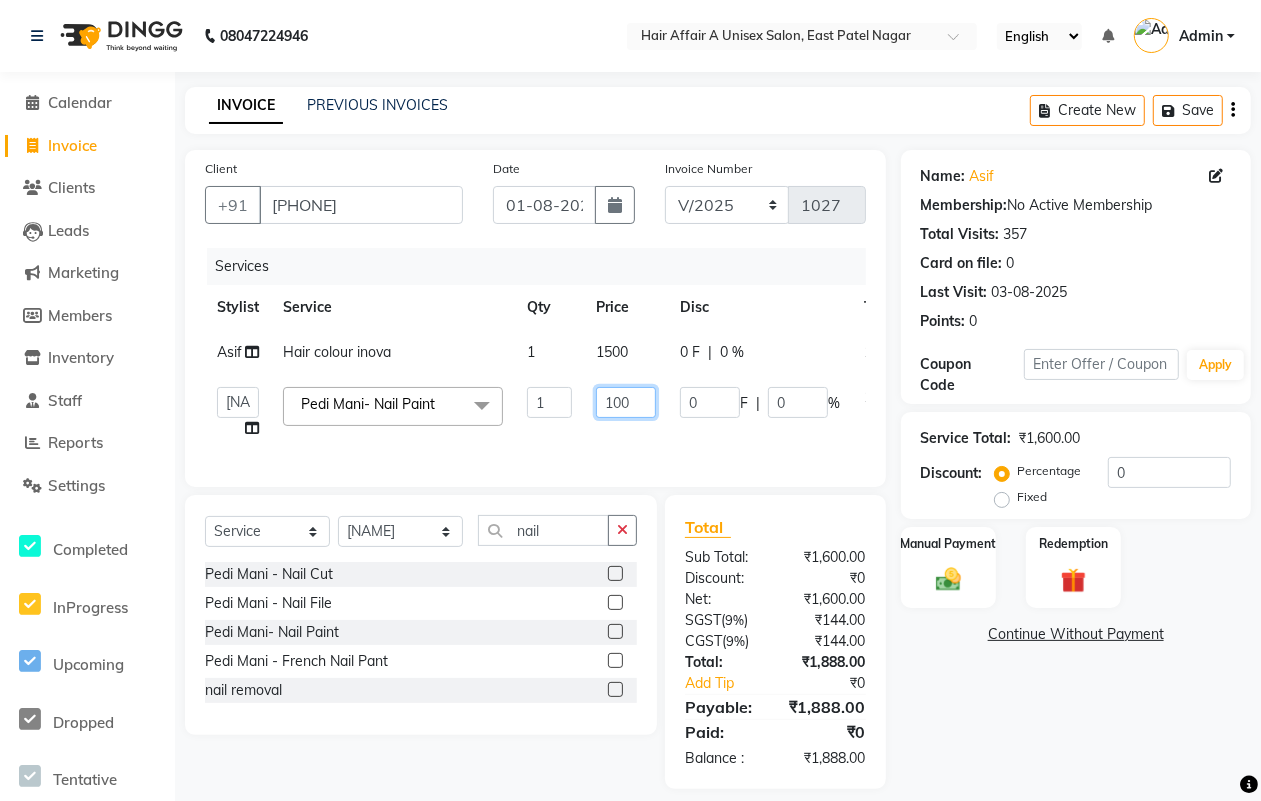 click on "100" 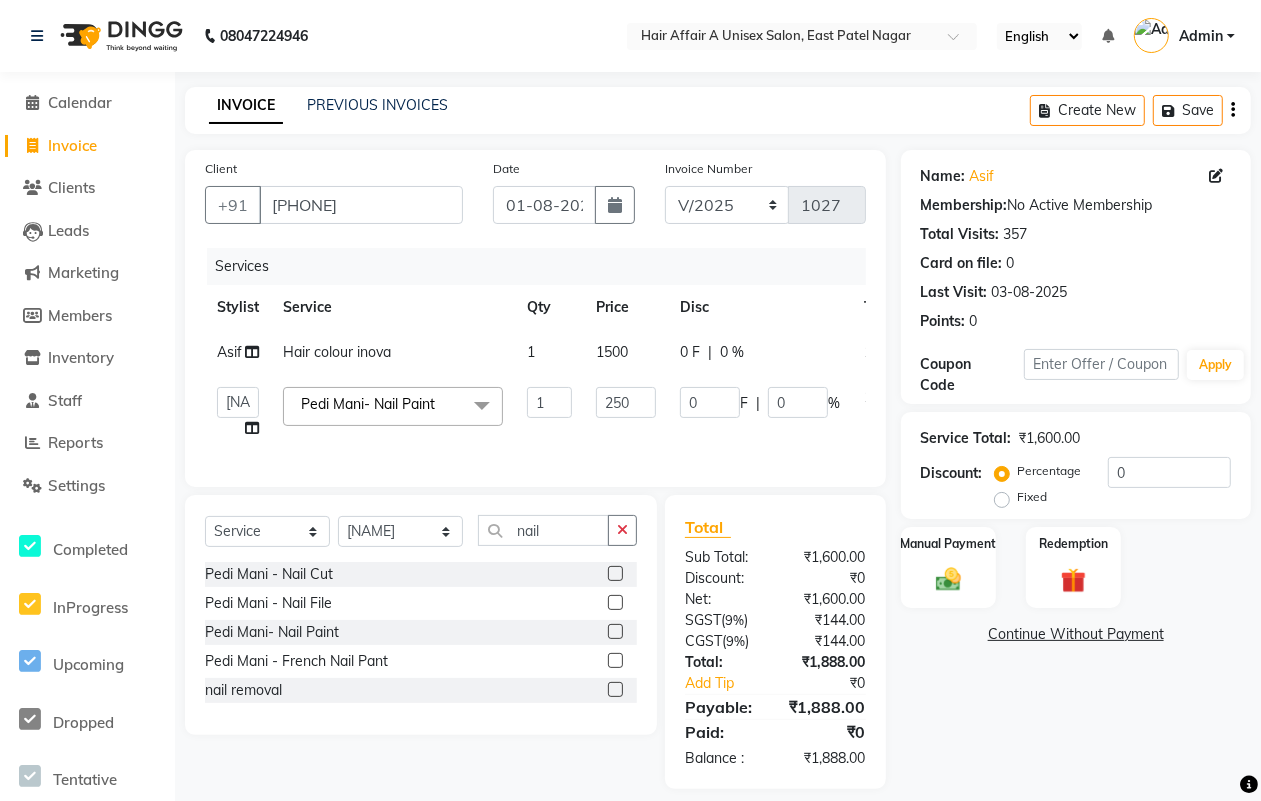 click on "₹1,888.00" 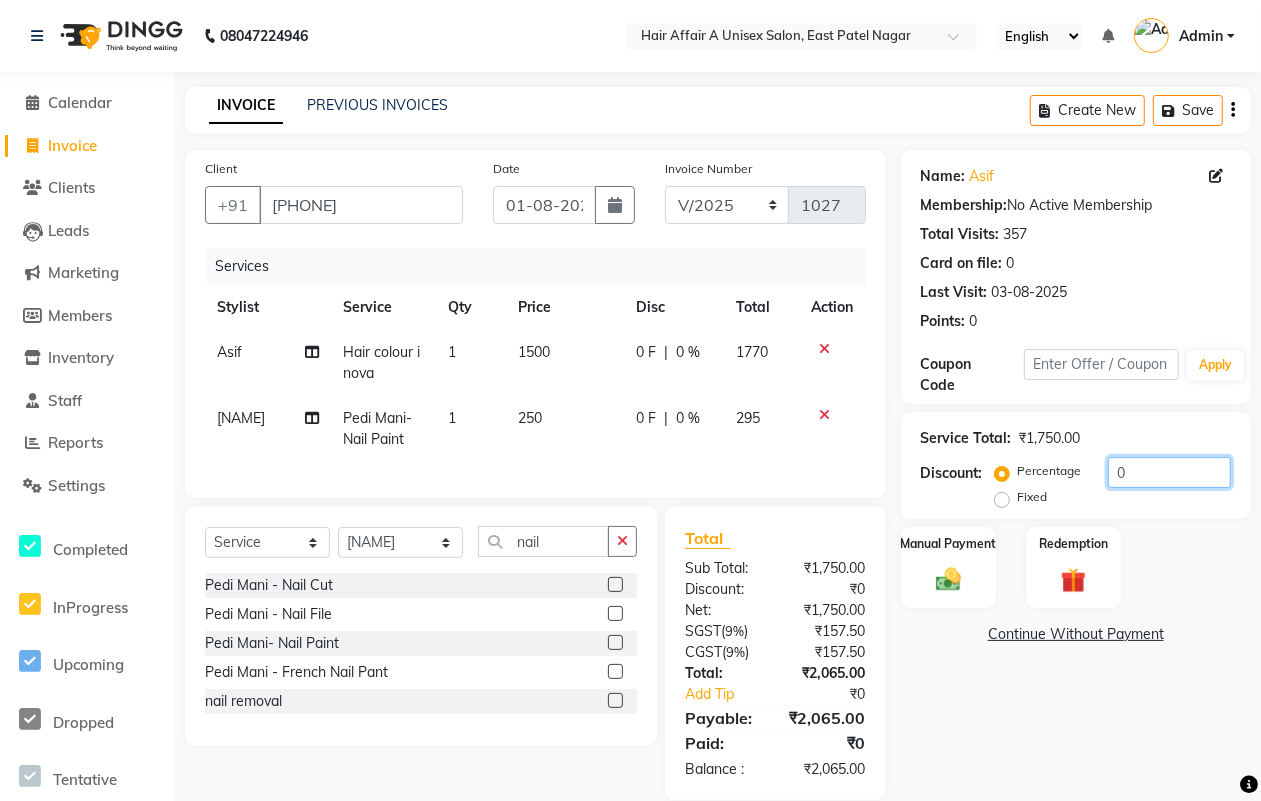 click on "0" 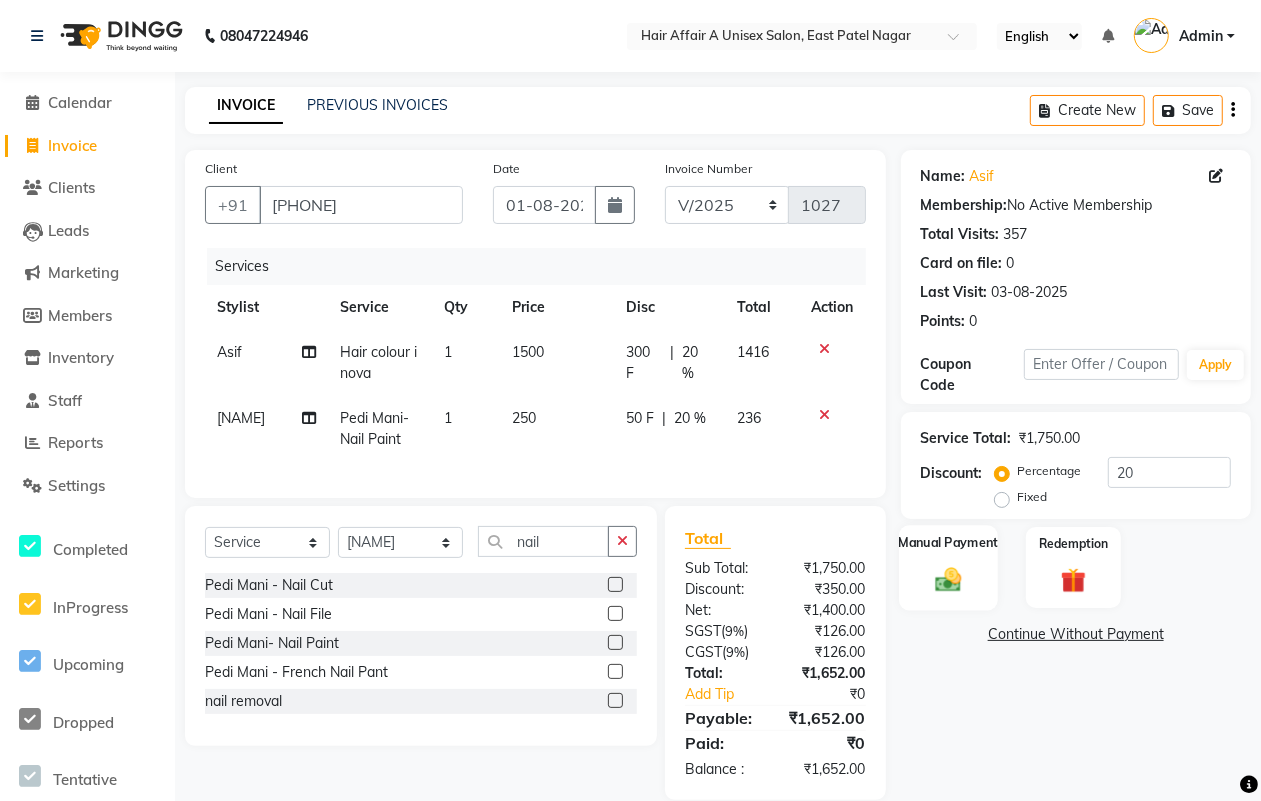 click 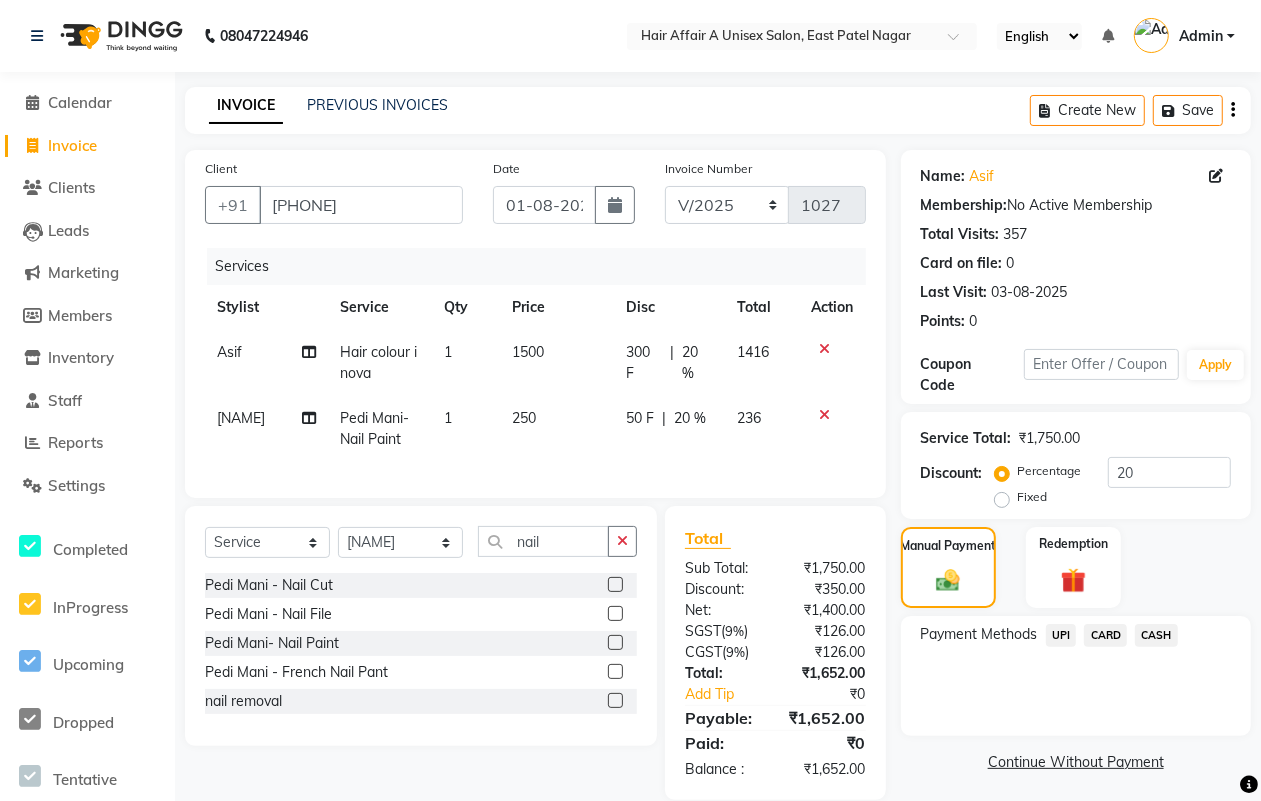 click on "UPI" 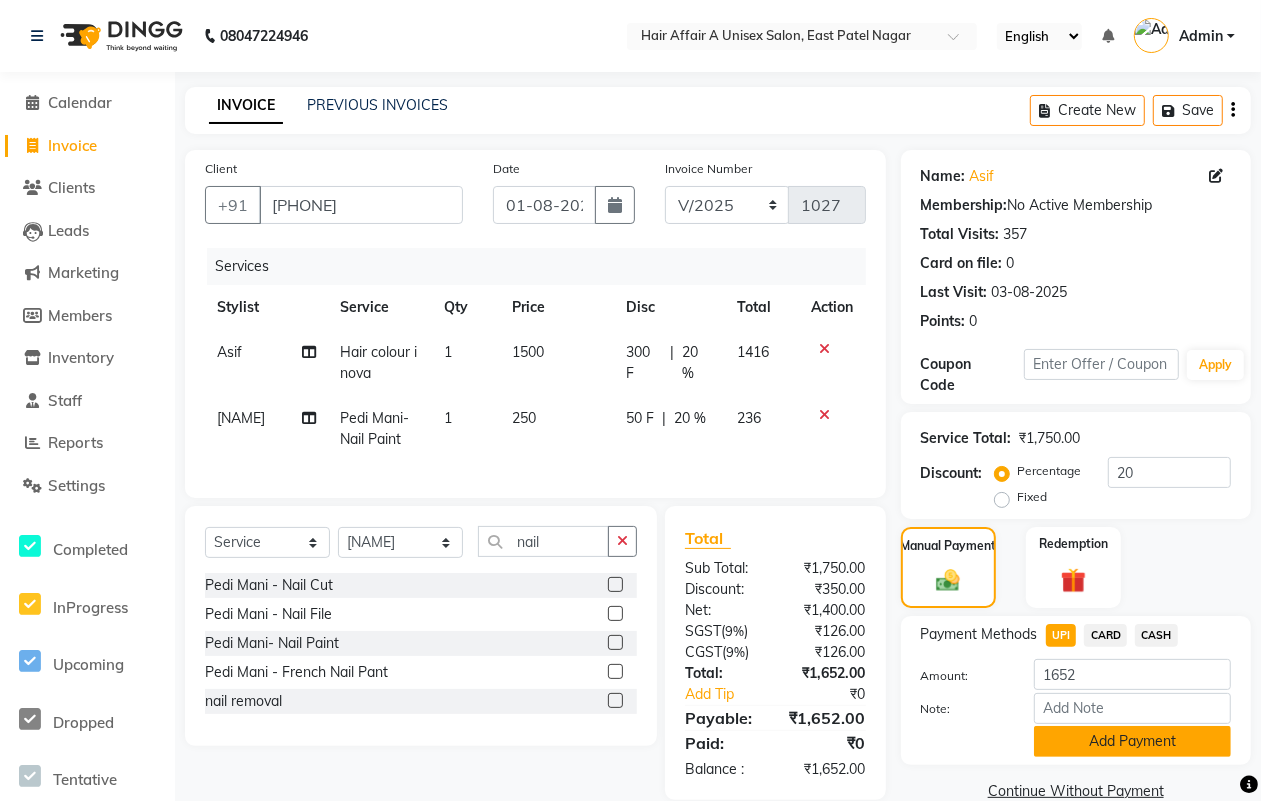click on "Add Payment" 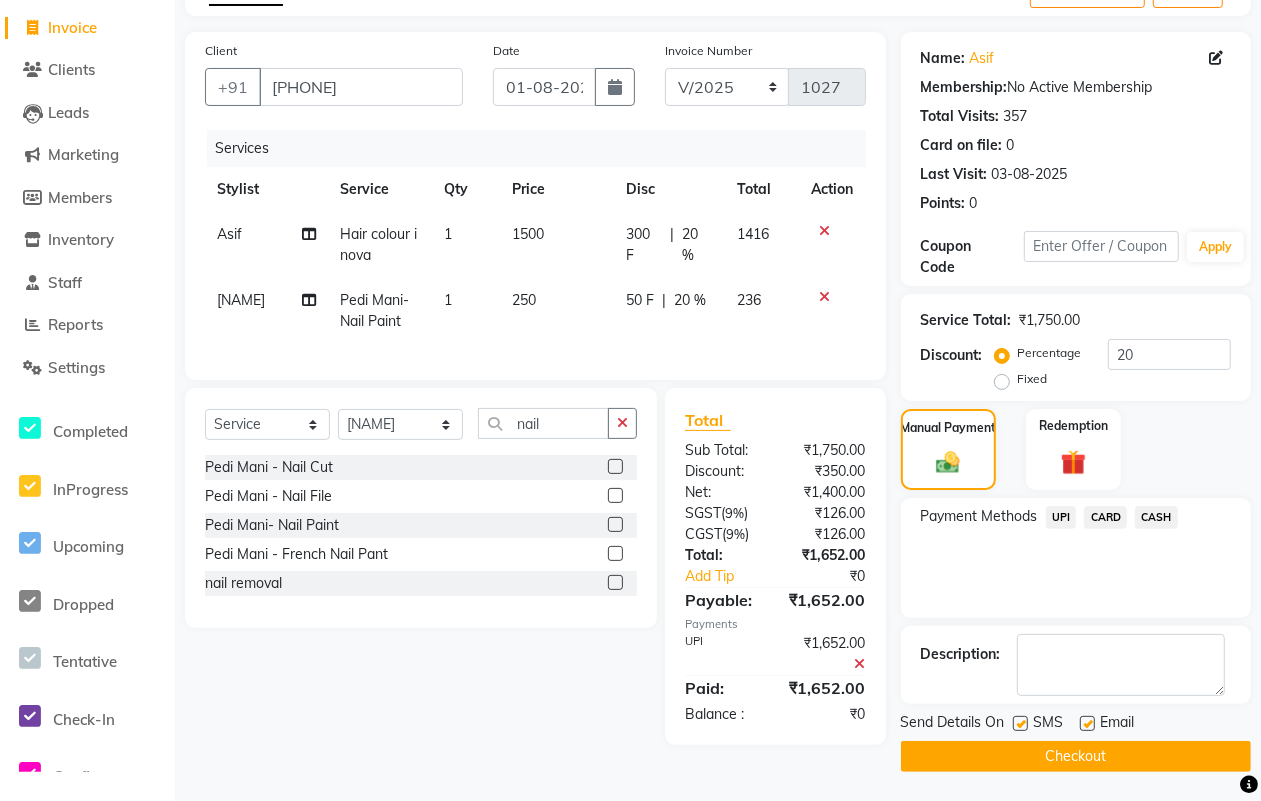 scroll, scrollTop: 120, scrollLeft: 0, axis: vertical 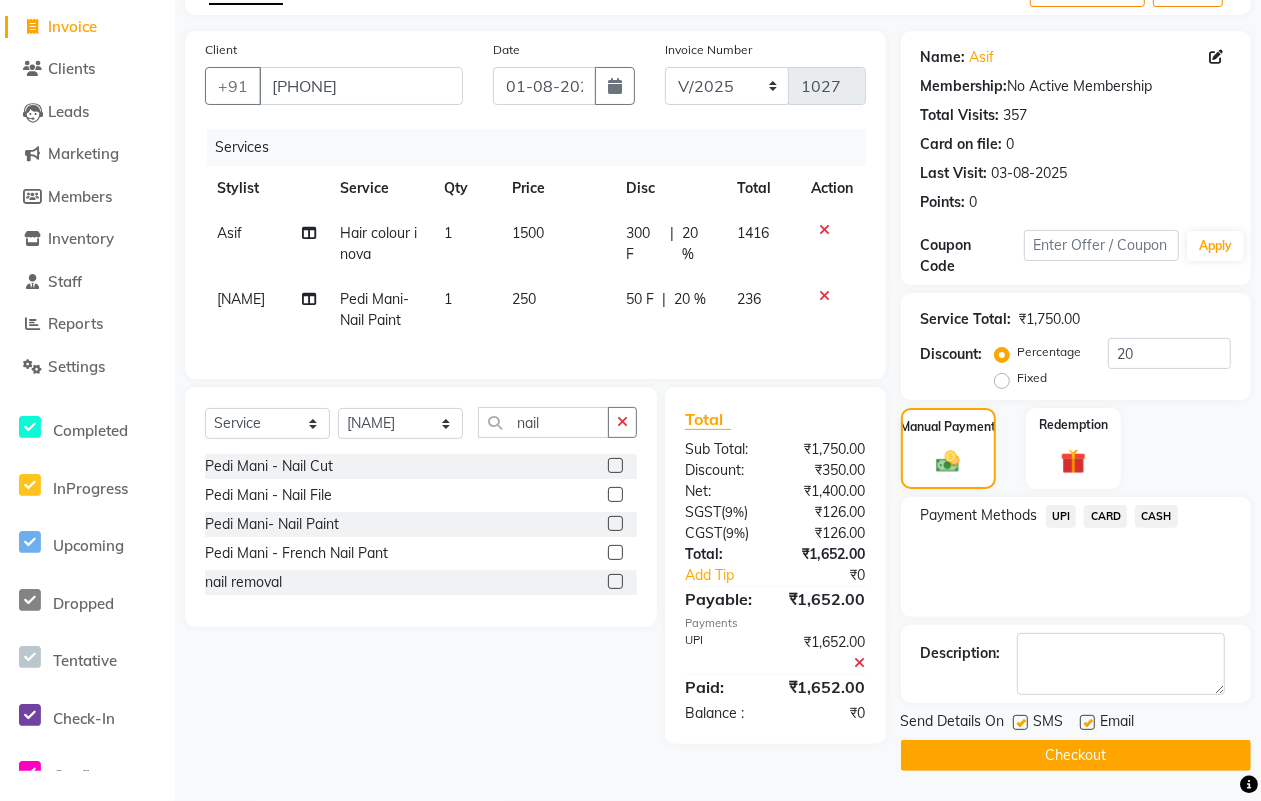 click 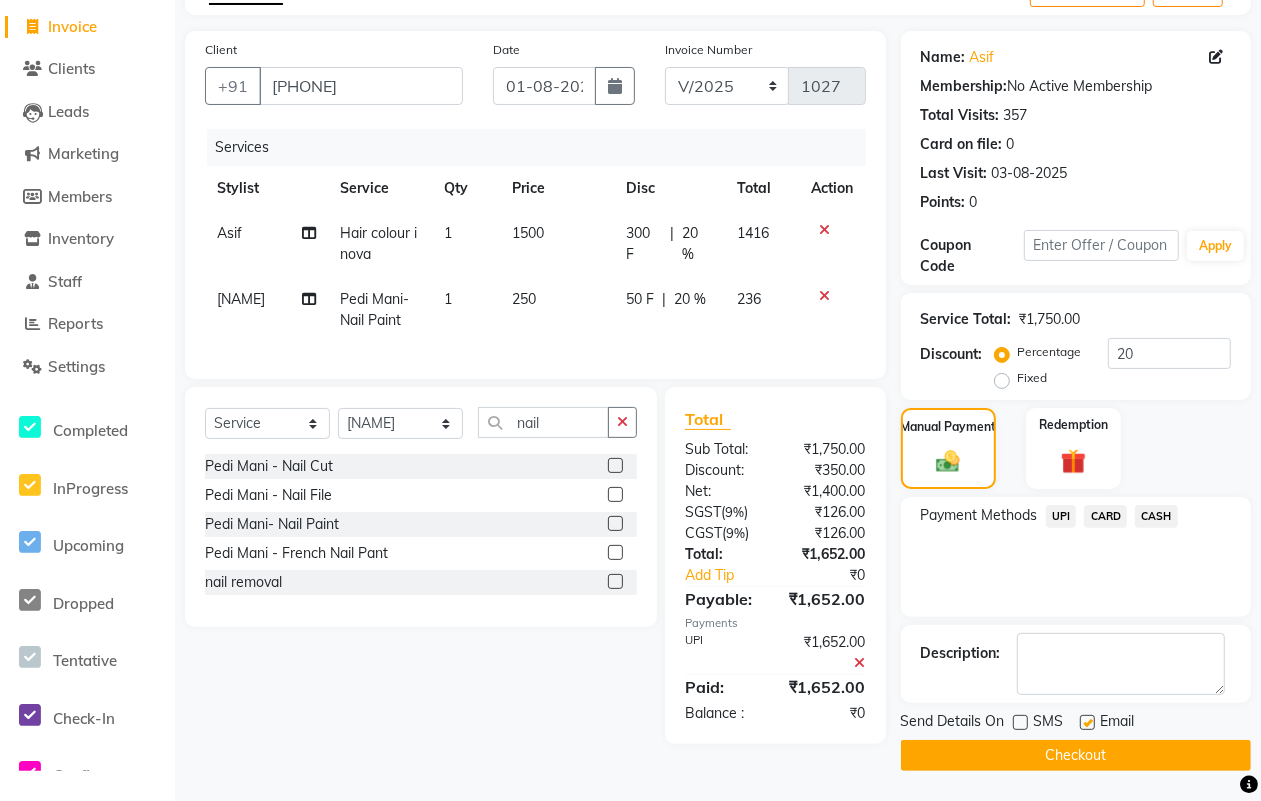 click 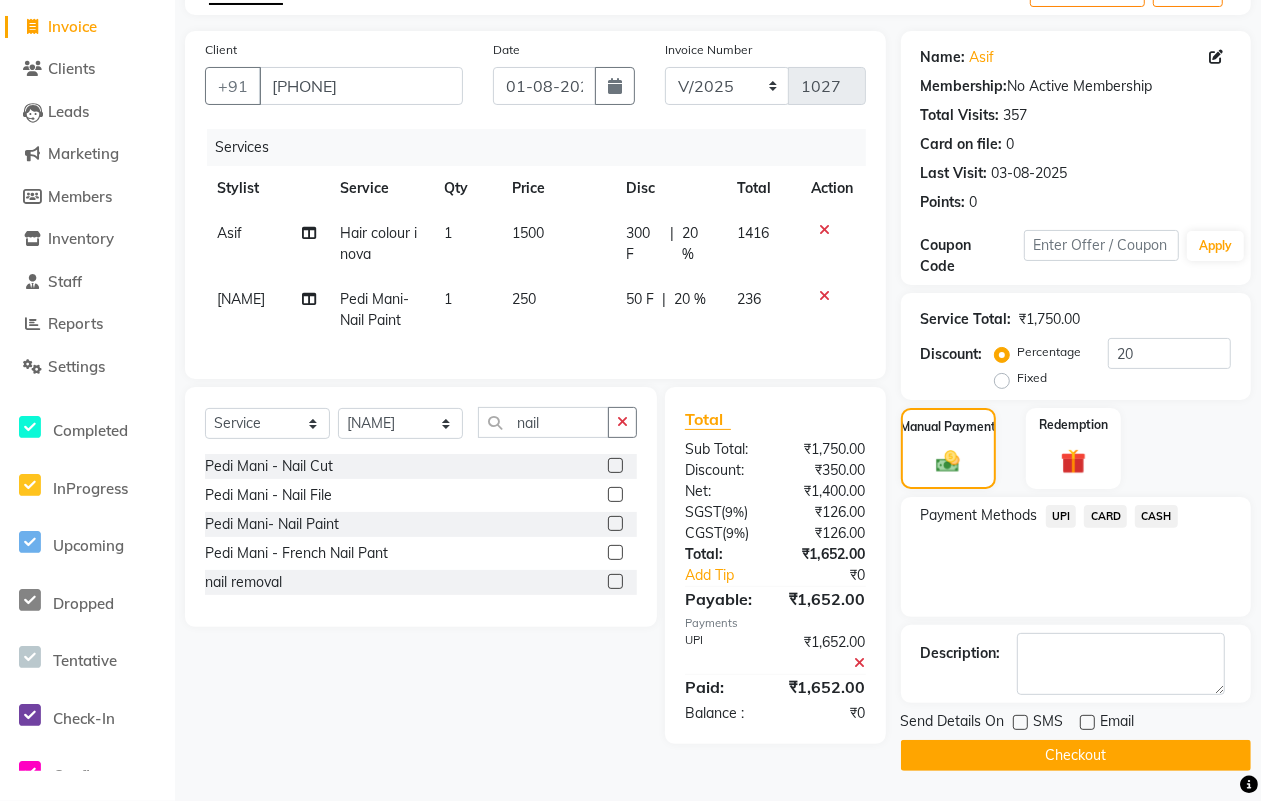 click on "Checkout" 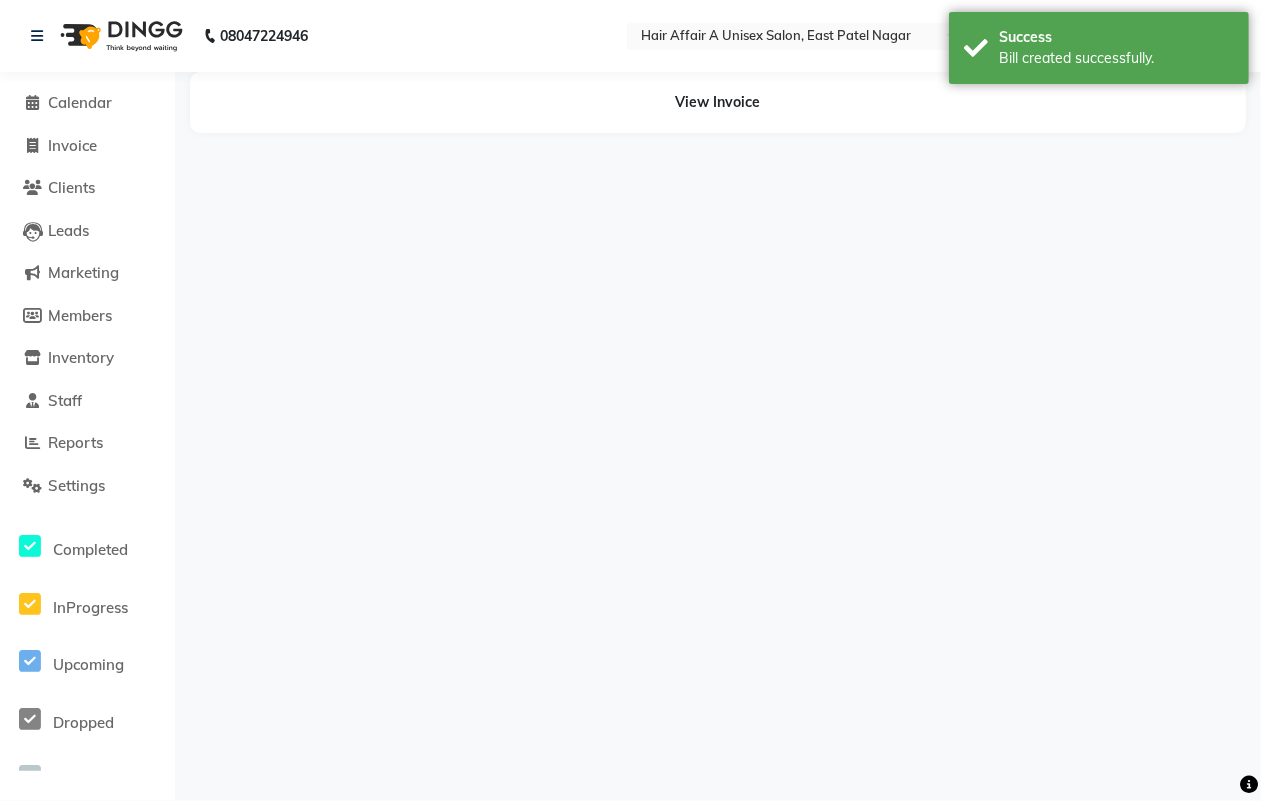 scroll, scrollTop: 0, scrollLeft: 0, axis: both 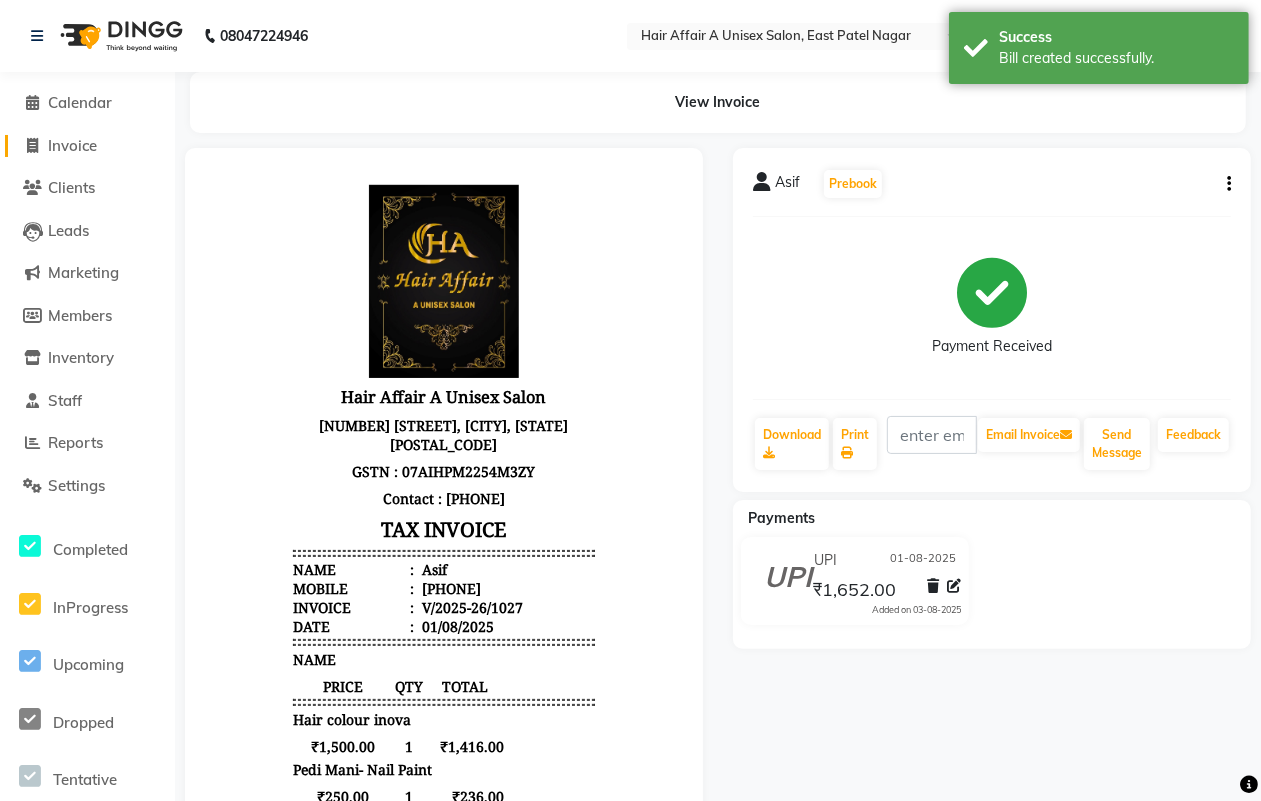 click on "Invoice" 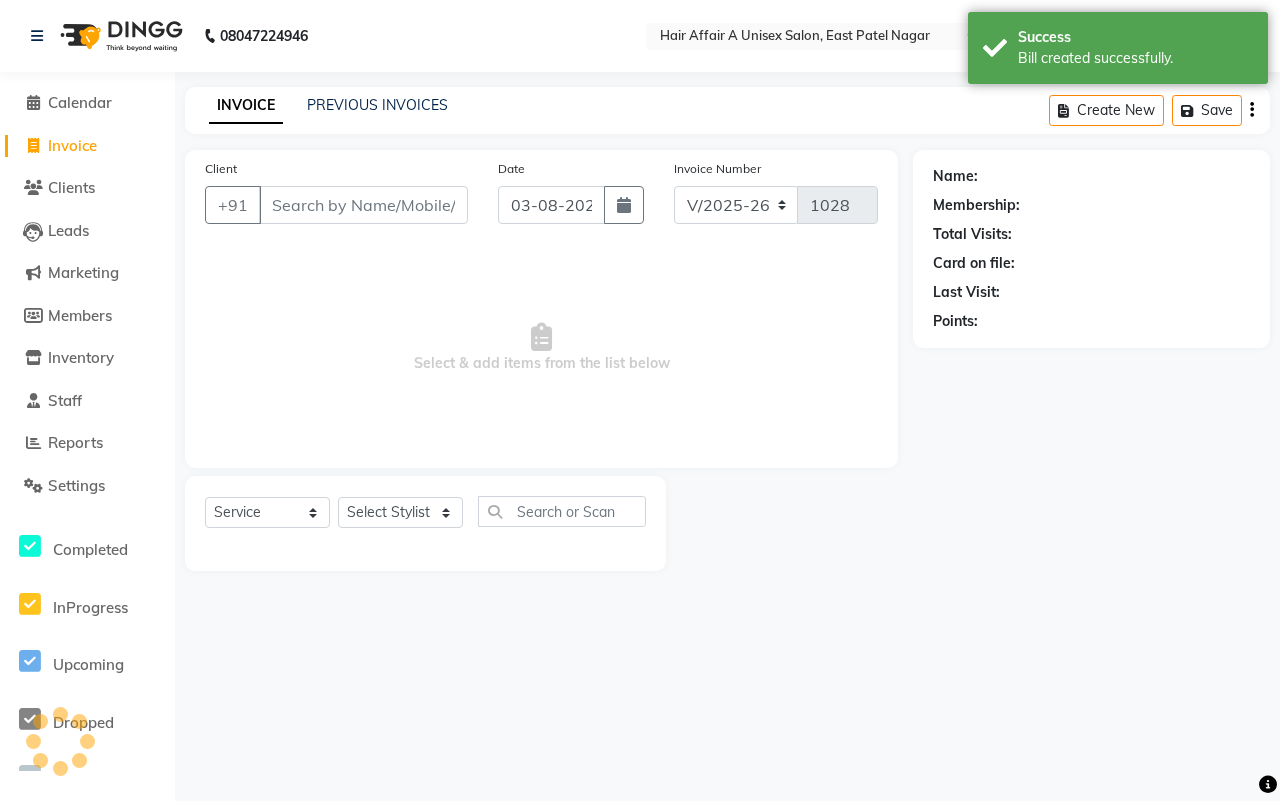 click on "Client" at bounding box center [363, 205] 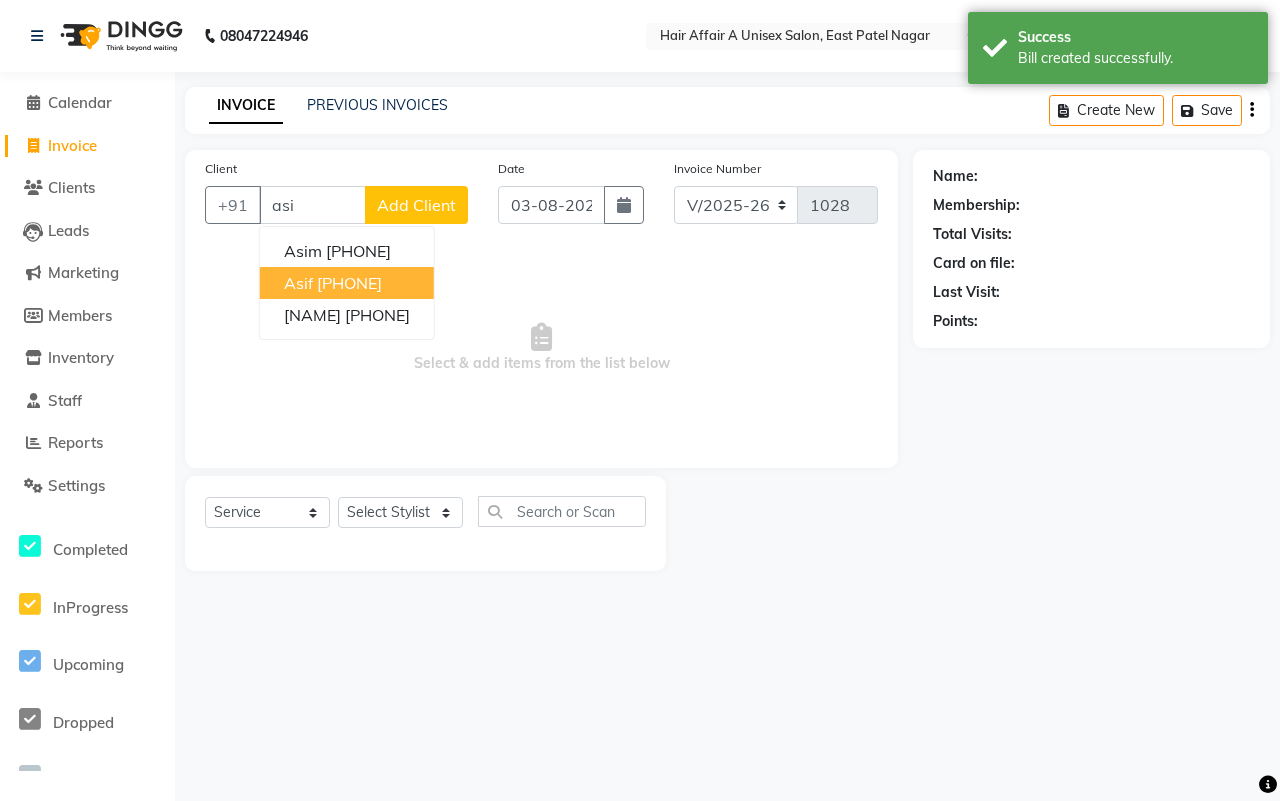 click on "[PHONE]" at bounding box center (349, 283) 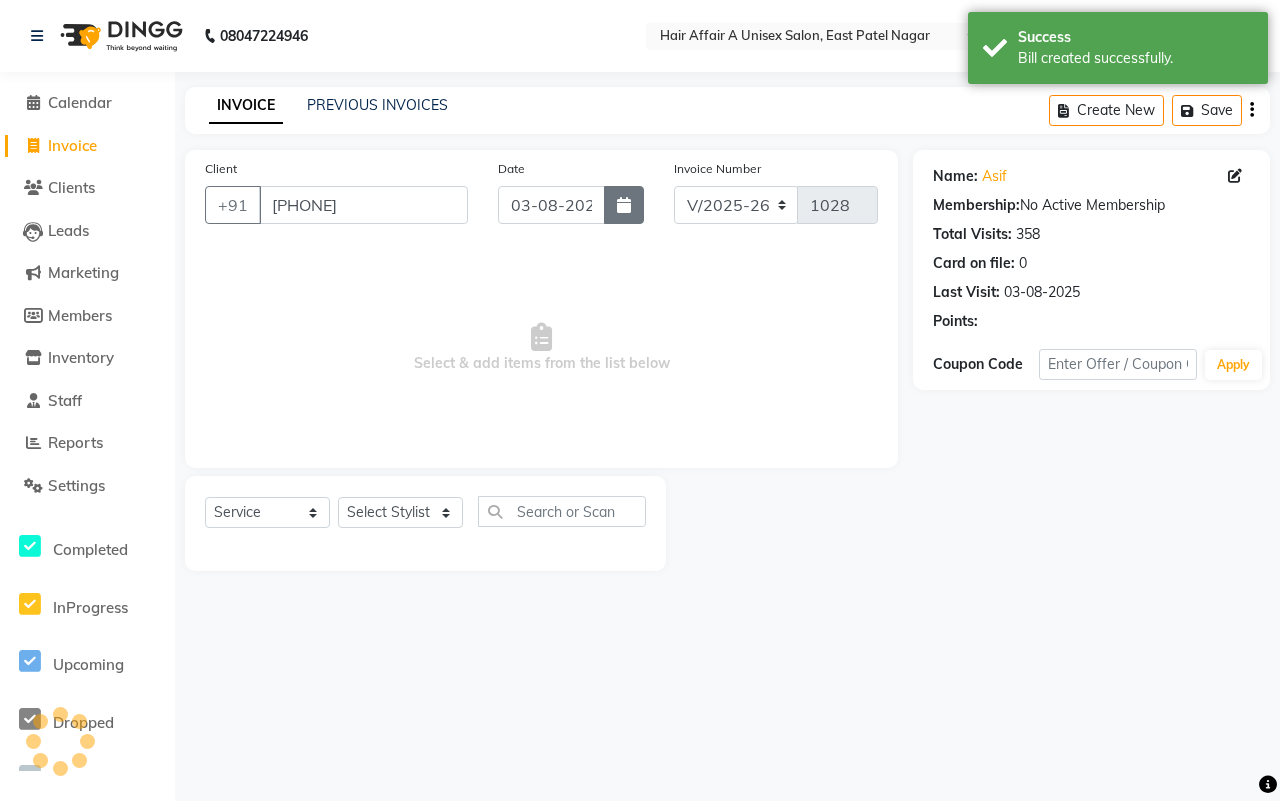click 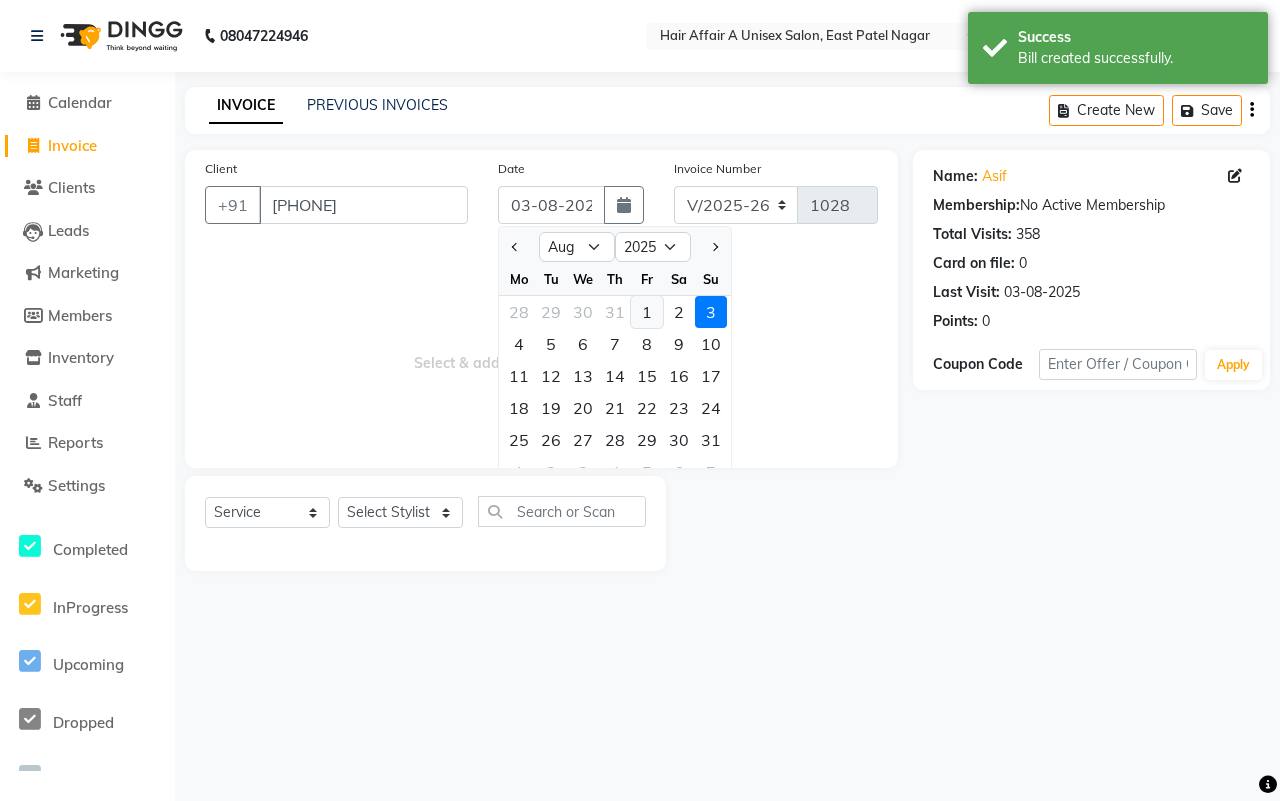 click on "1" 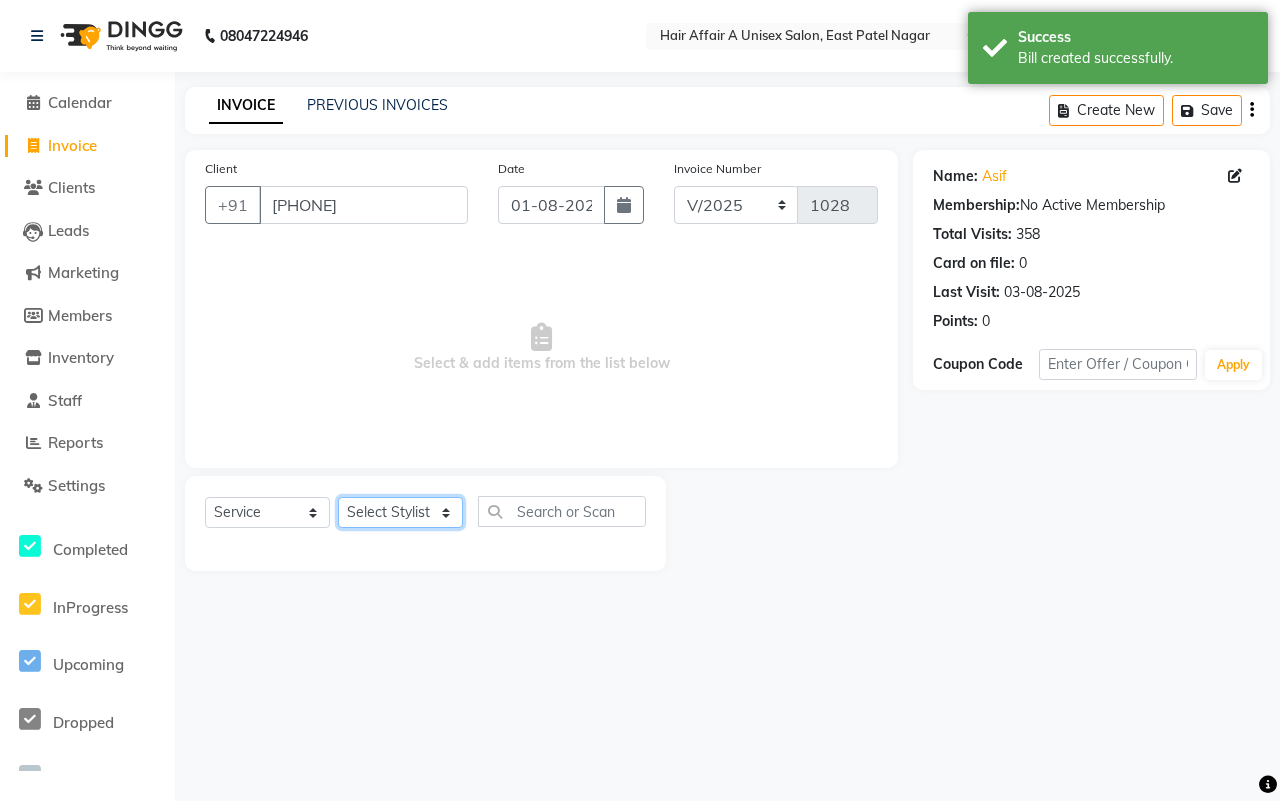 click on "Select Stylist [NAME] [NAME] [NAME] [NAME] [NAME] [NAME] [NAME] [NAME] [NAME] [NAME] [NAME] [NAME]" 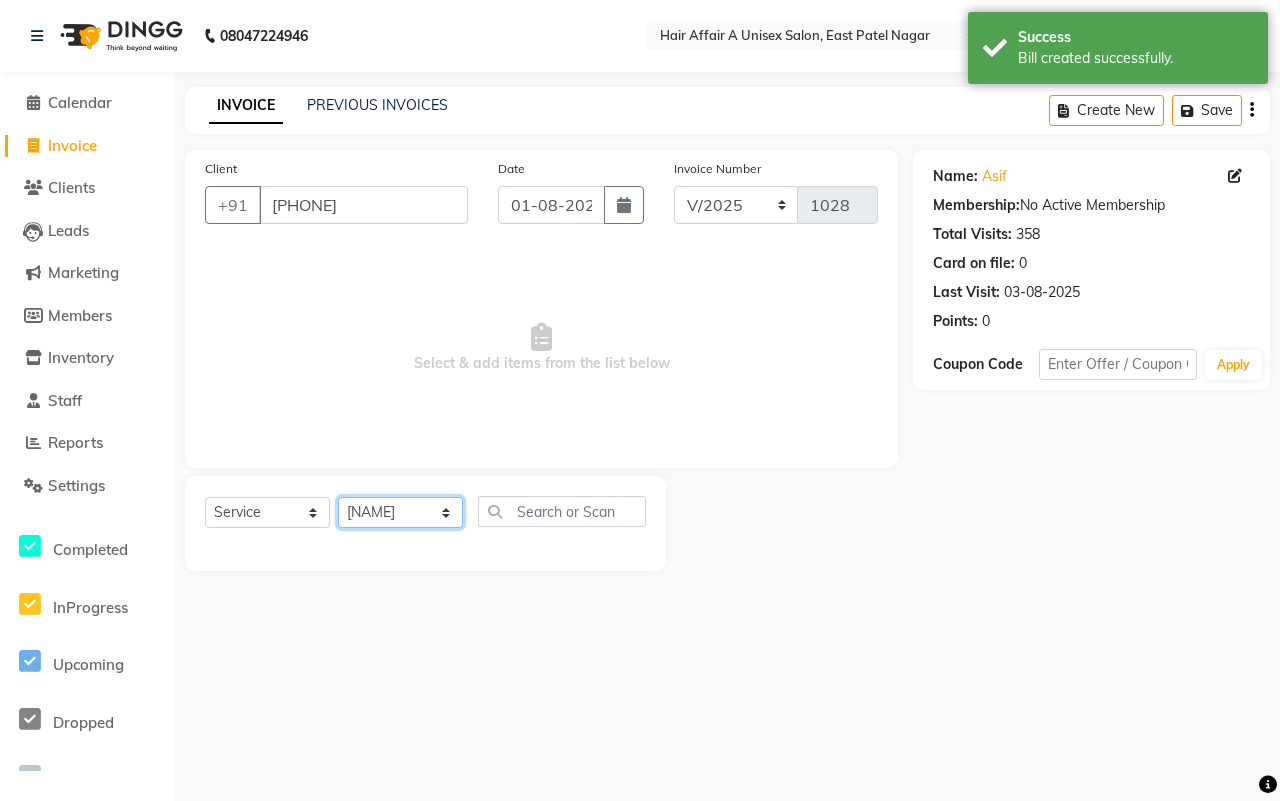 click on "Select Stylist [NAME] [NAME] [NAME] [NAME] [NAME] [NAME] [NAME] [NAME] [NAME] [NAME] [NAME] [NAME]" 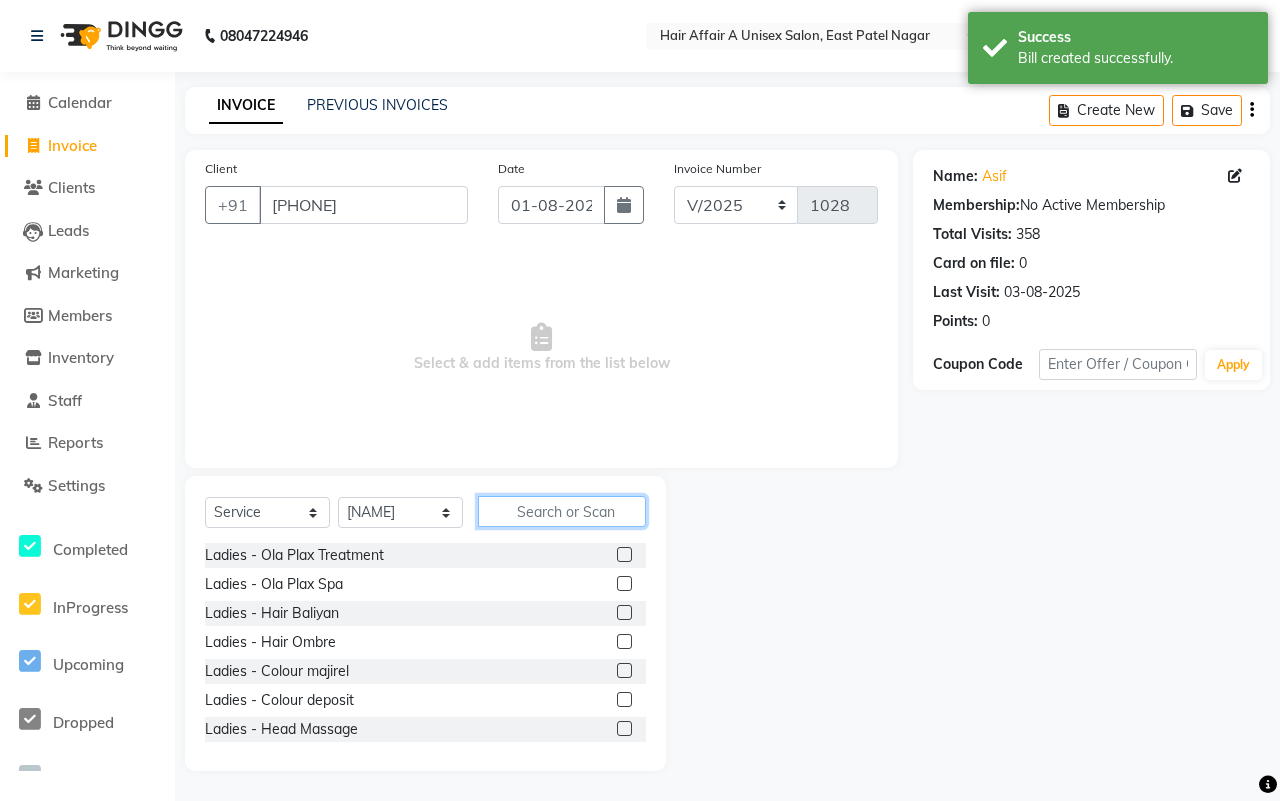 click 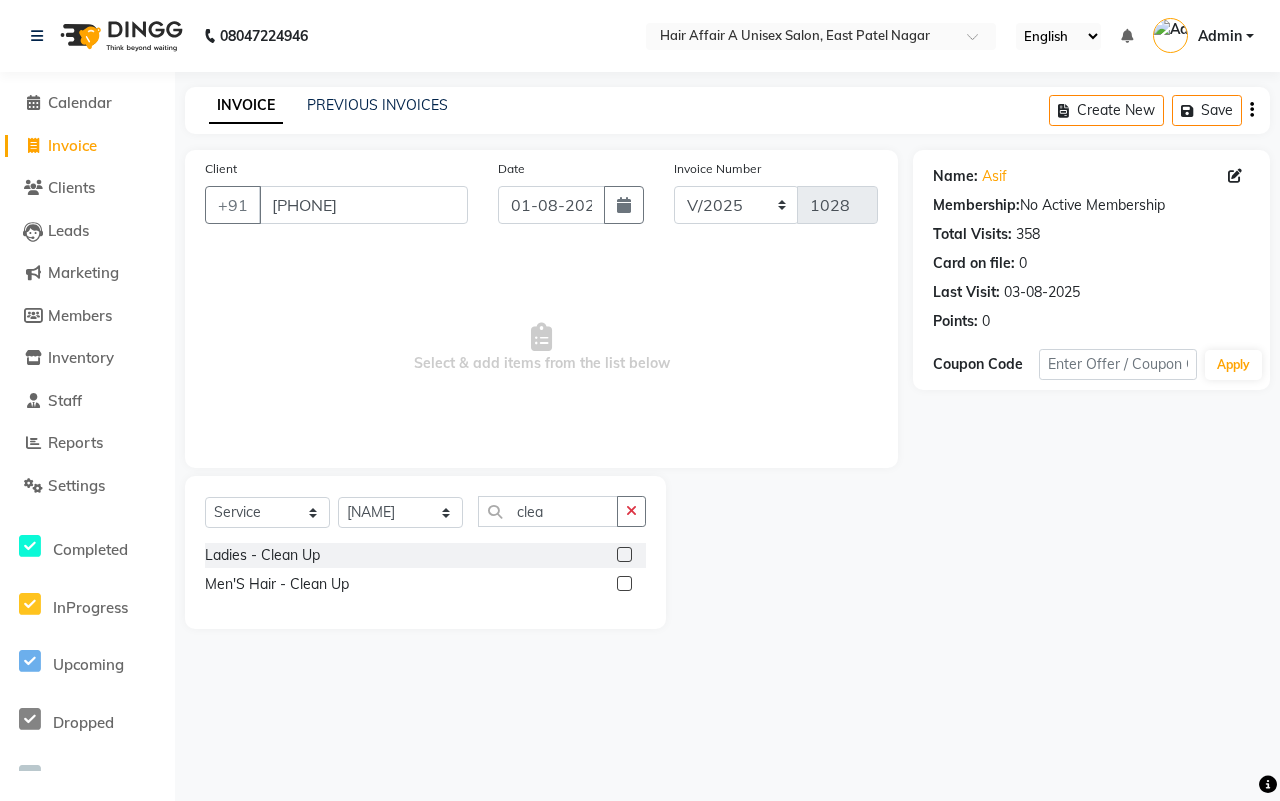 click 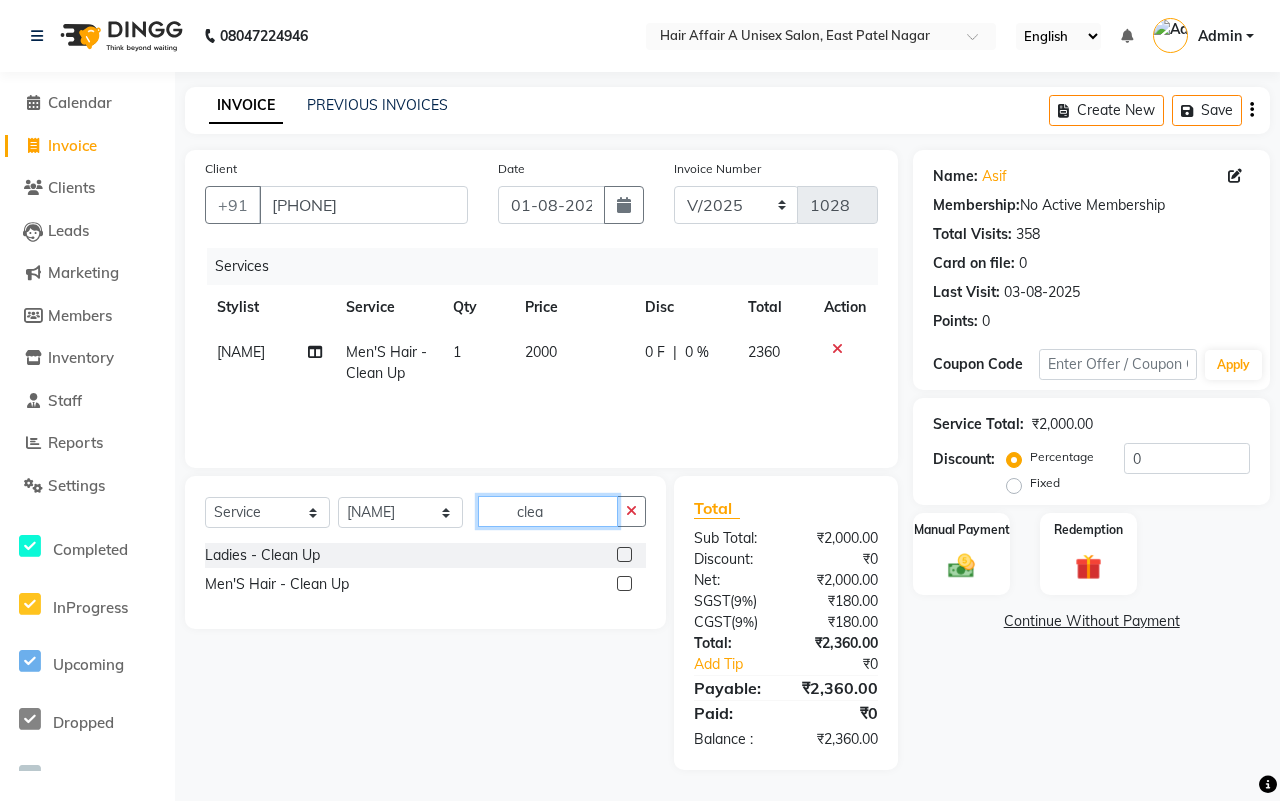 click on "clea" 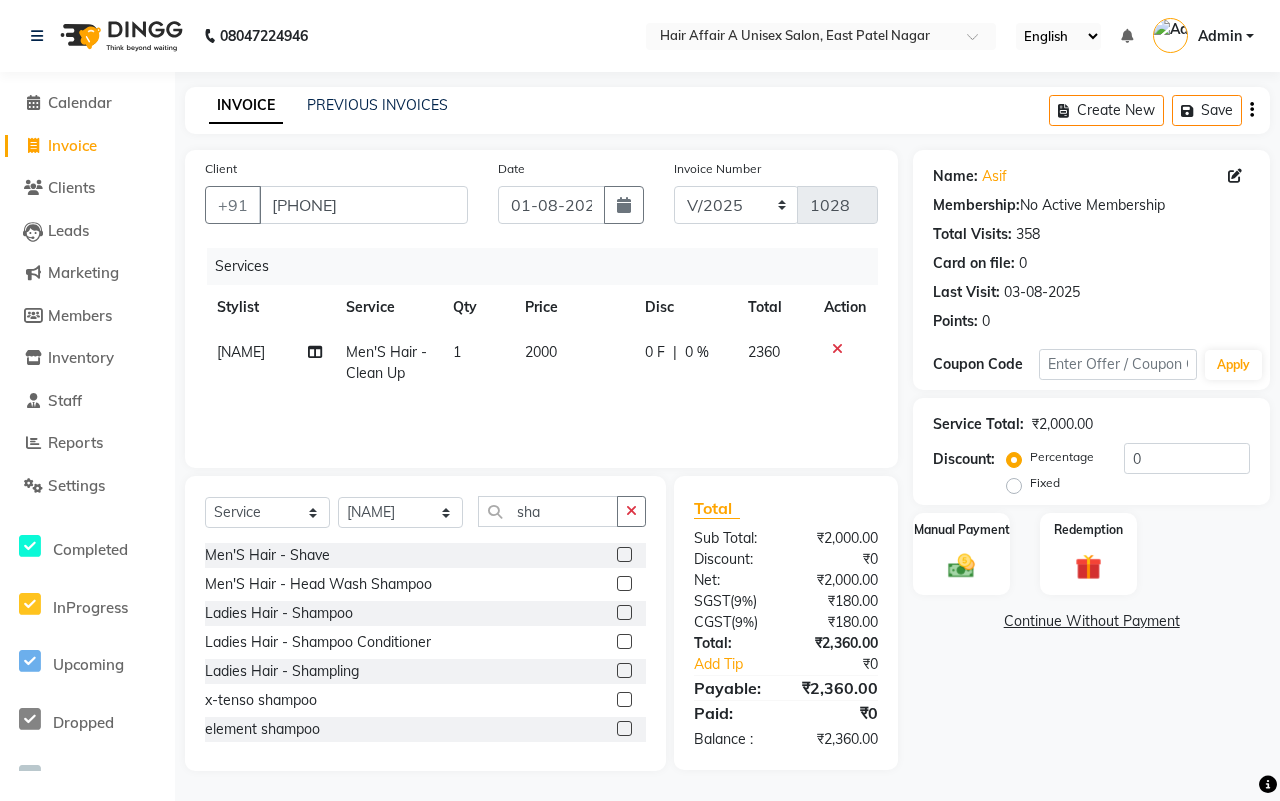 click 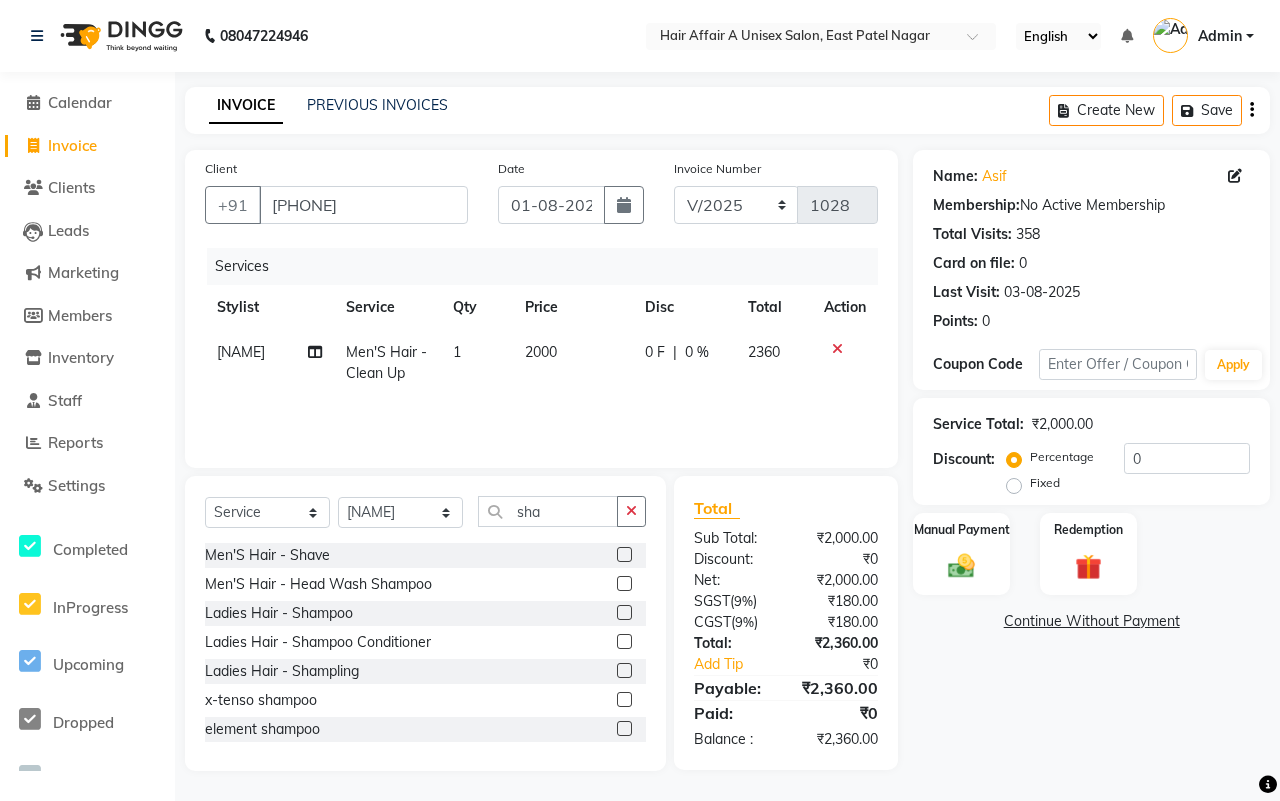 click 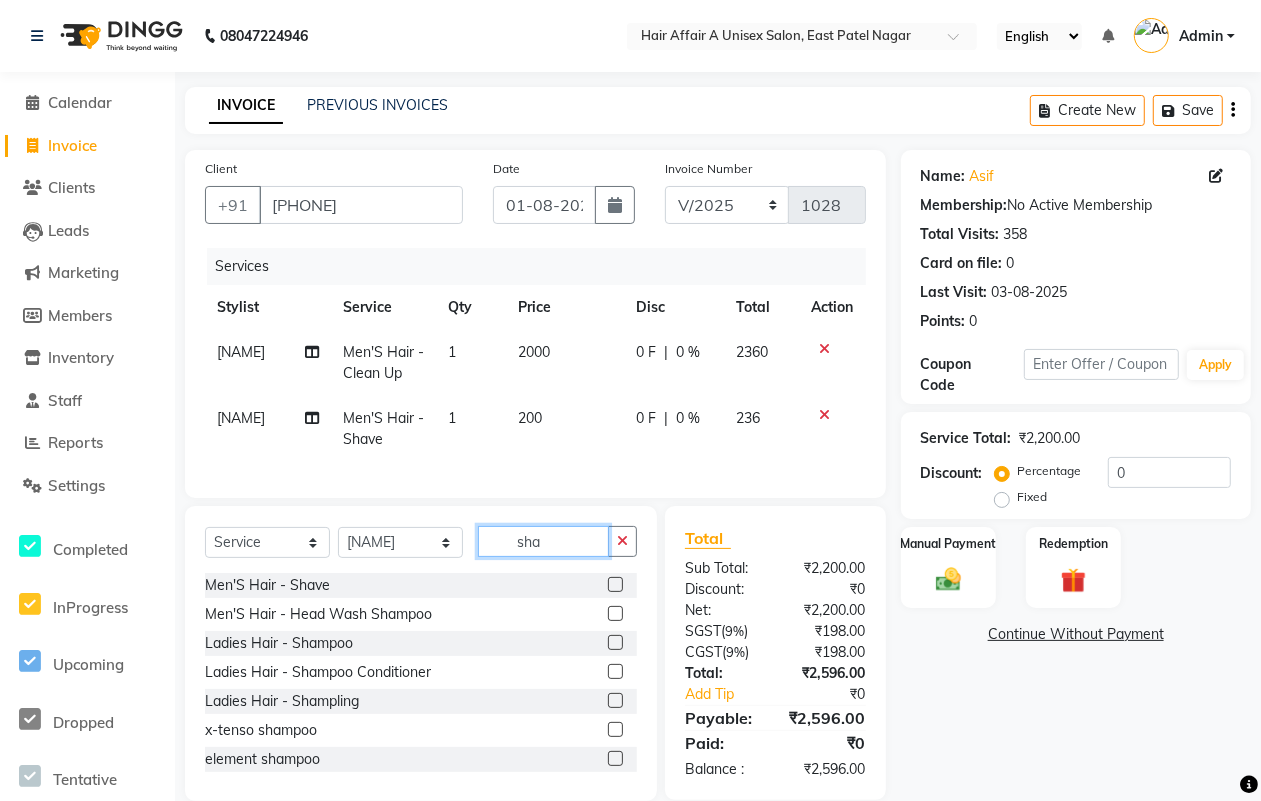 click on "sha" 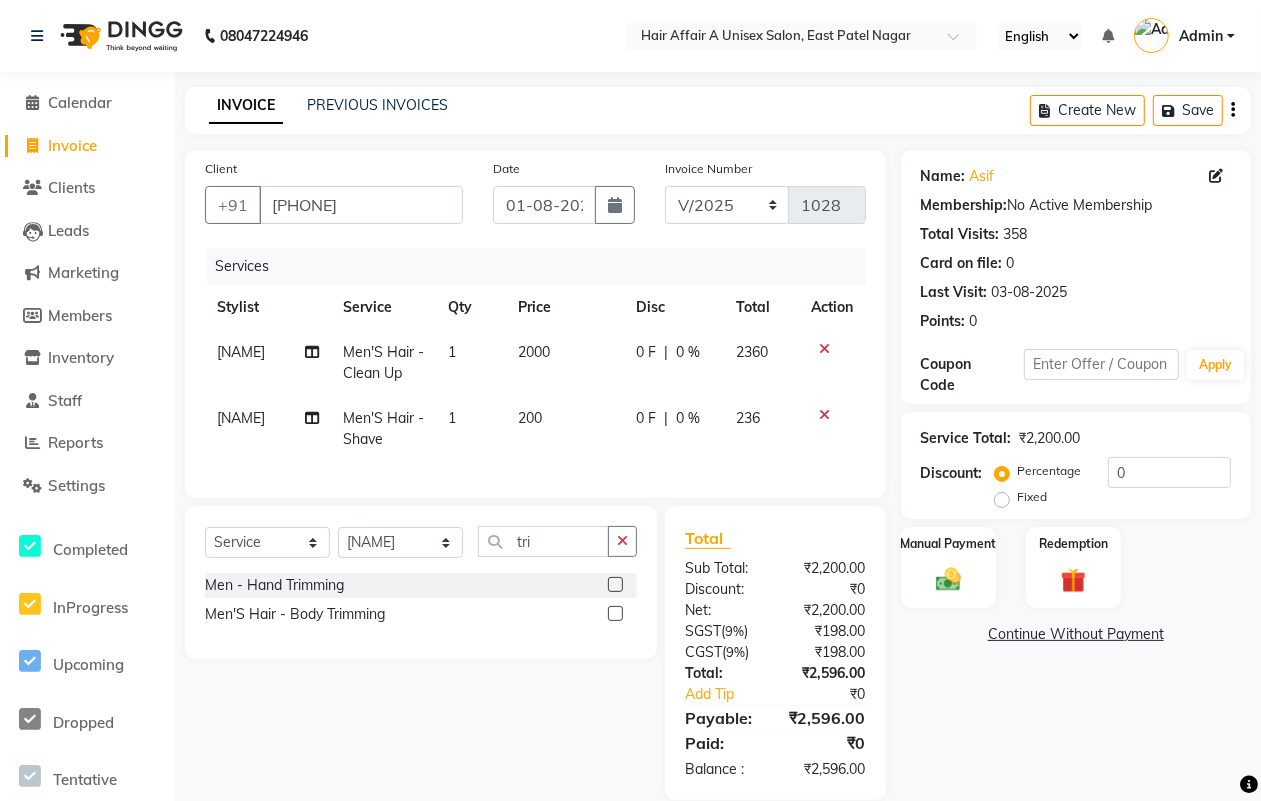 click 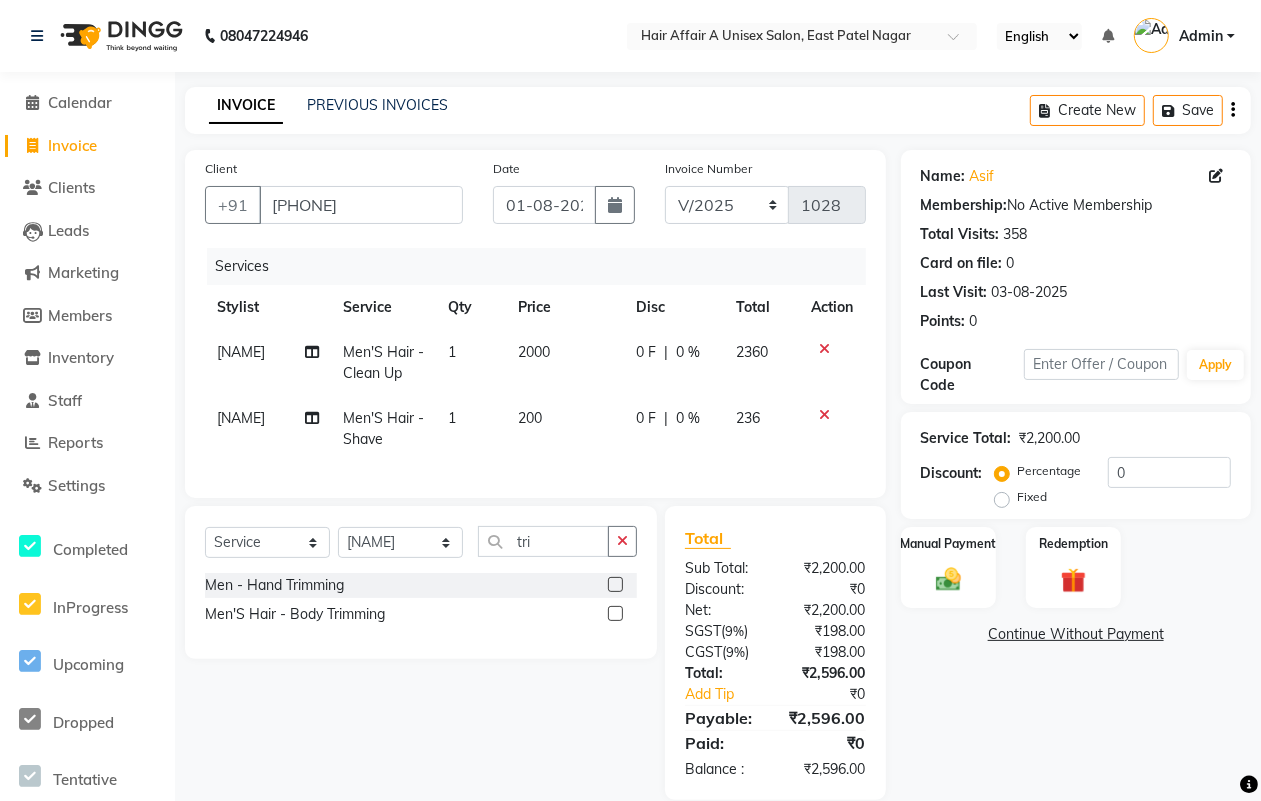 click at bounding box center (614, 585) 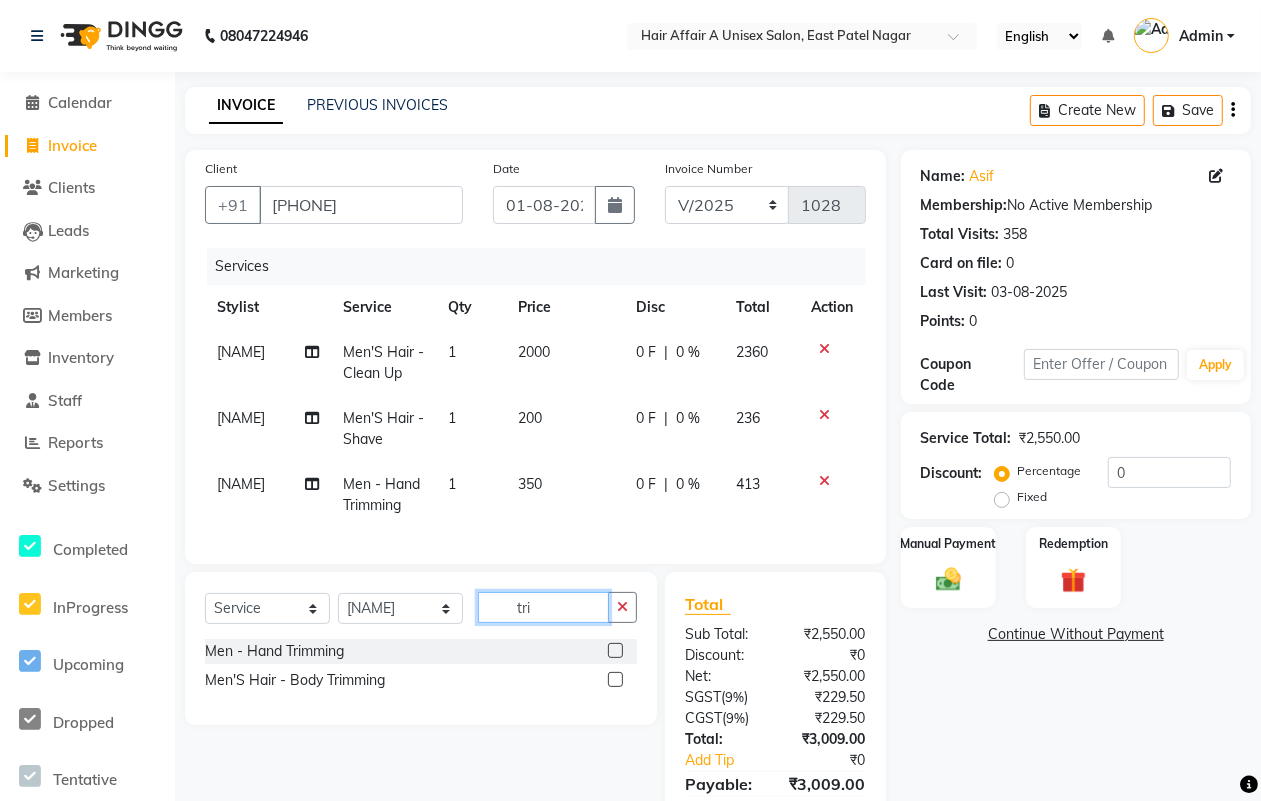 click on "tri" 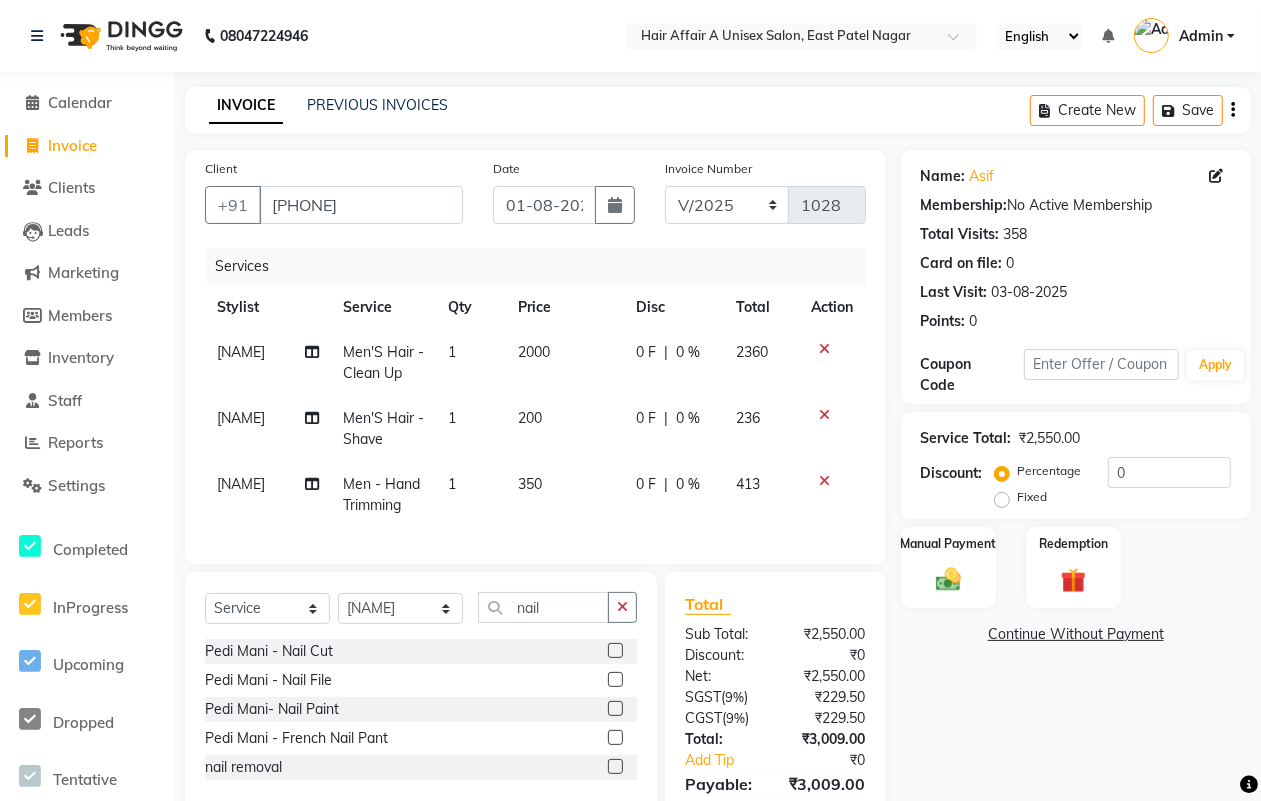 click 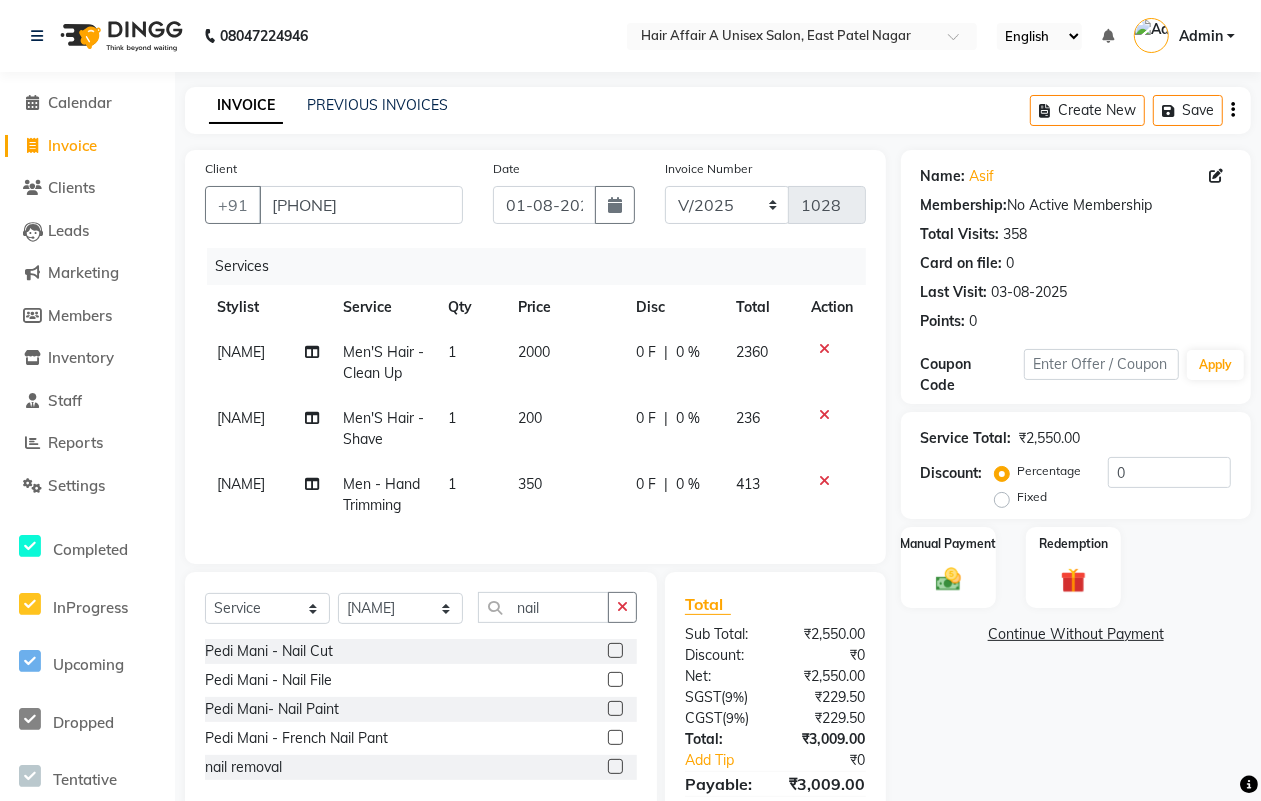 click at bounding box center [614, 651] 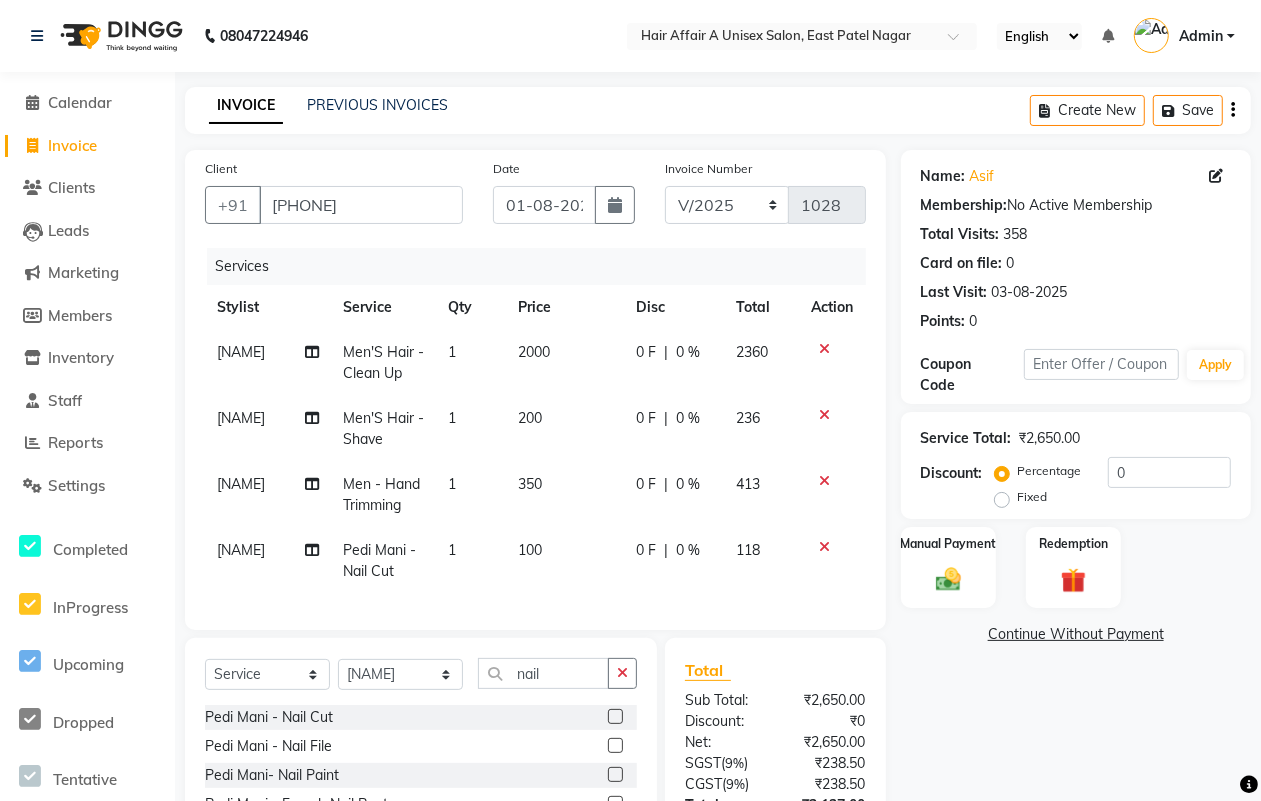 click on "350" 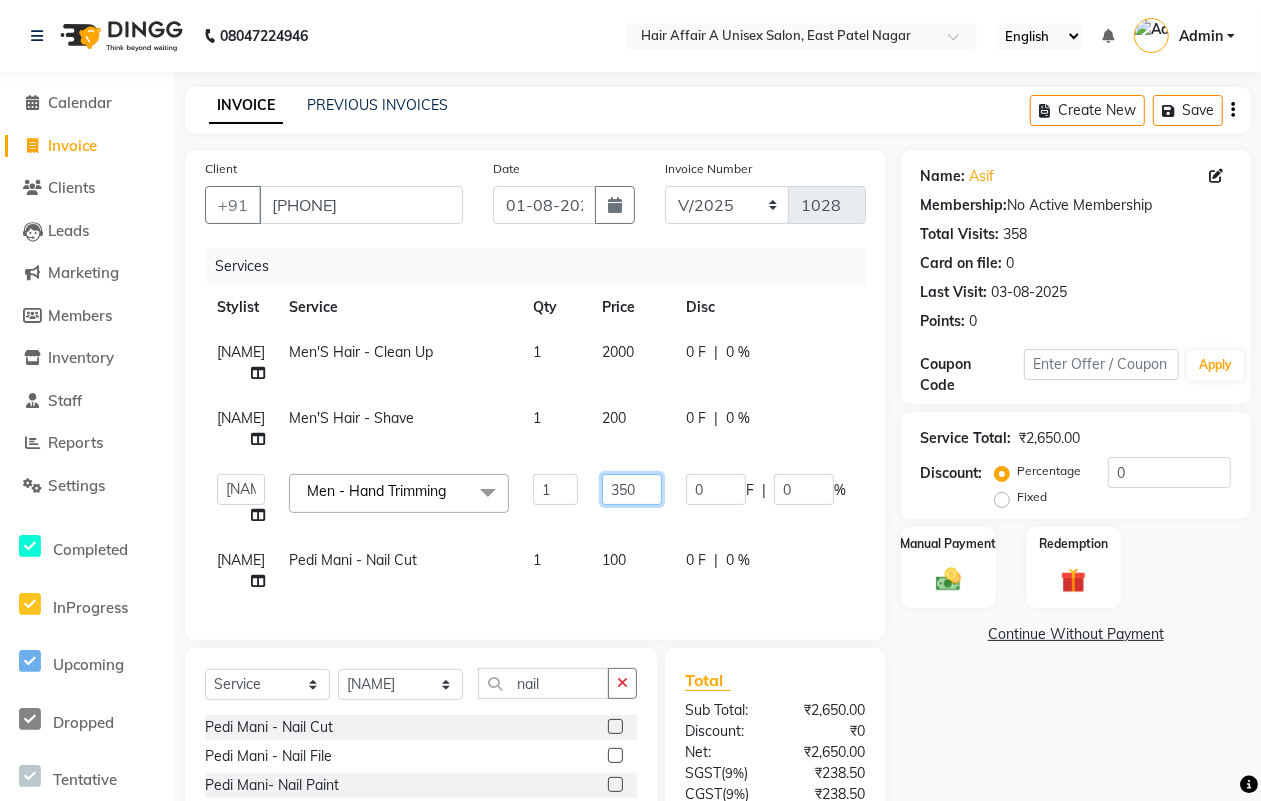 click on "350" 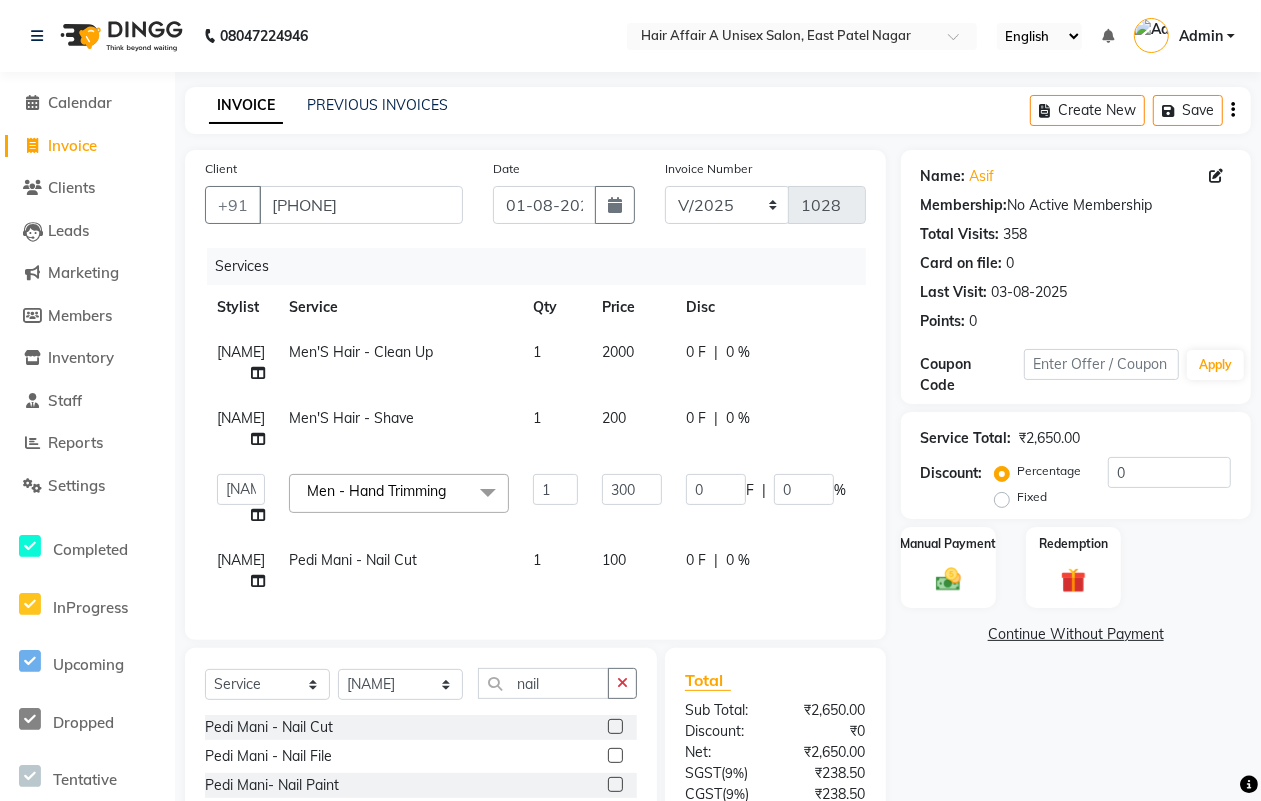 click on "Net:" 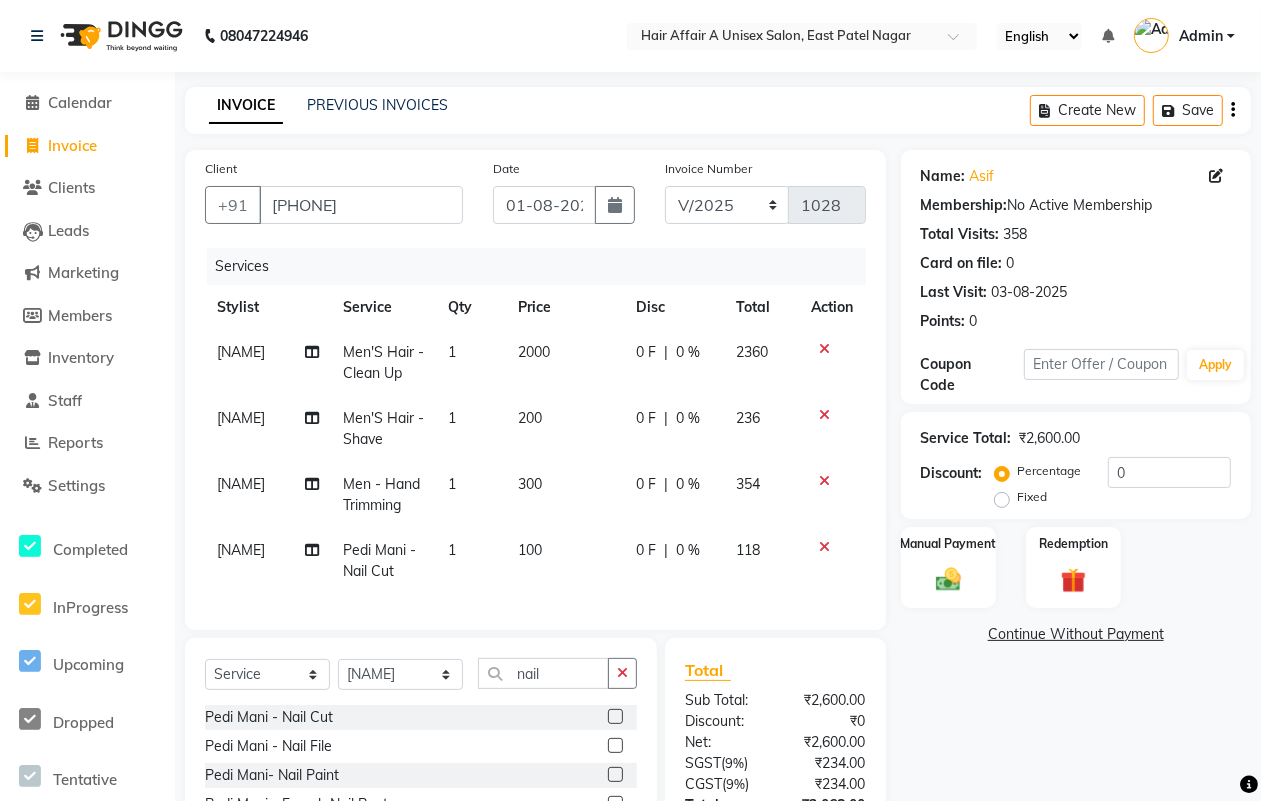 scroll, scrollTop: 178, scrollLeft: 0, axis: vertical 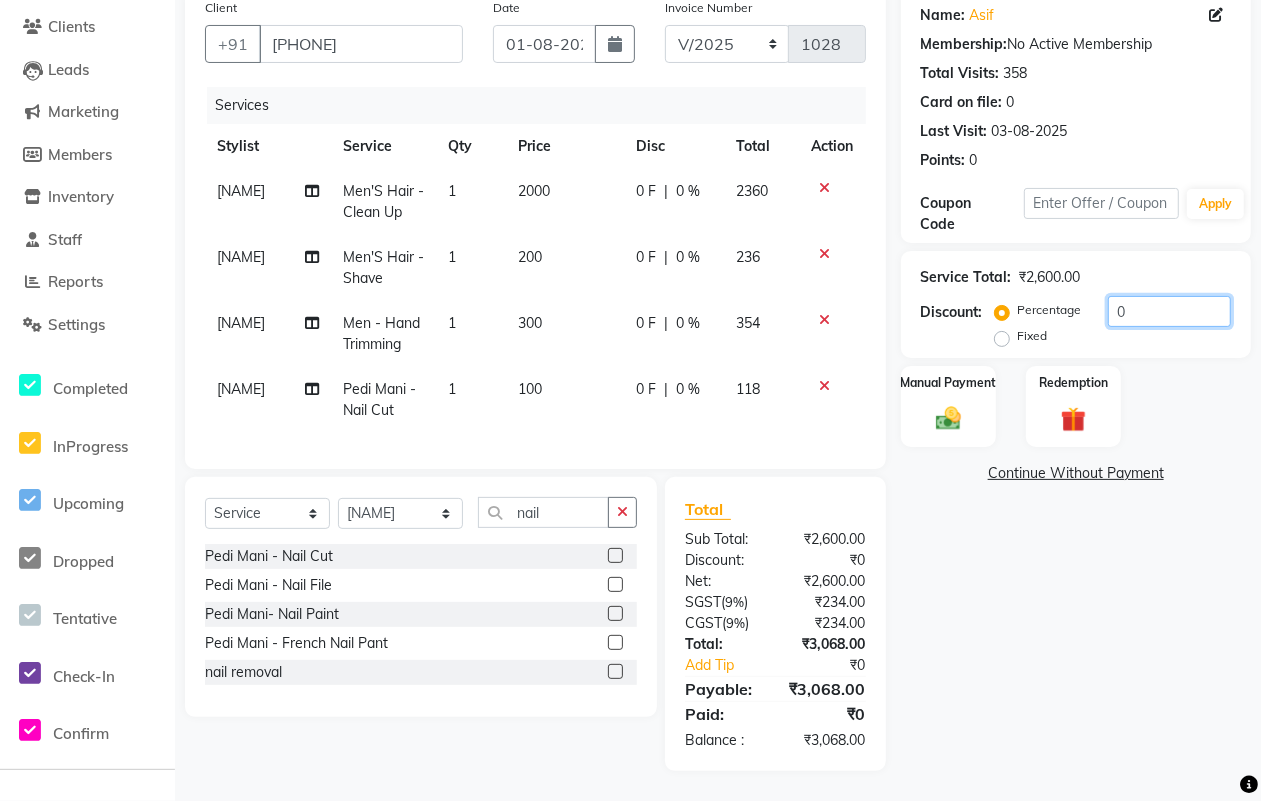 click on "0" 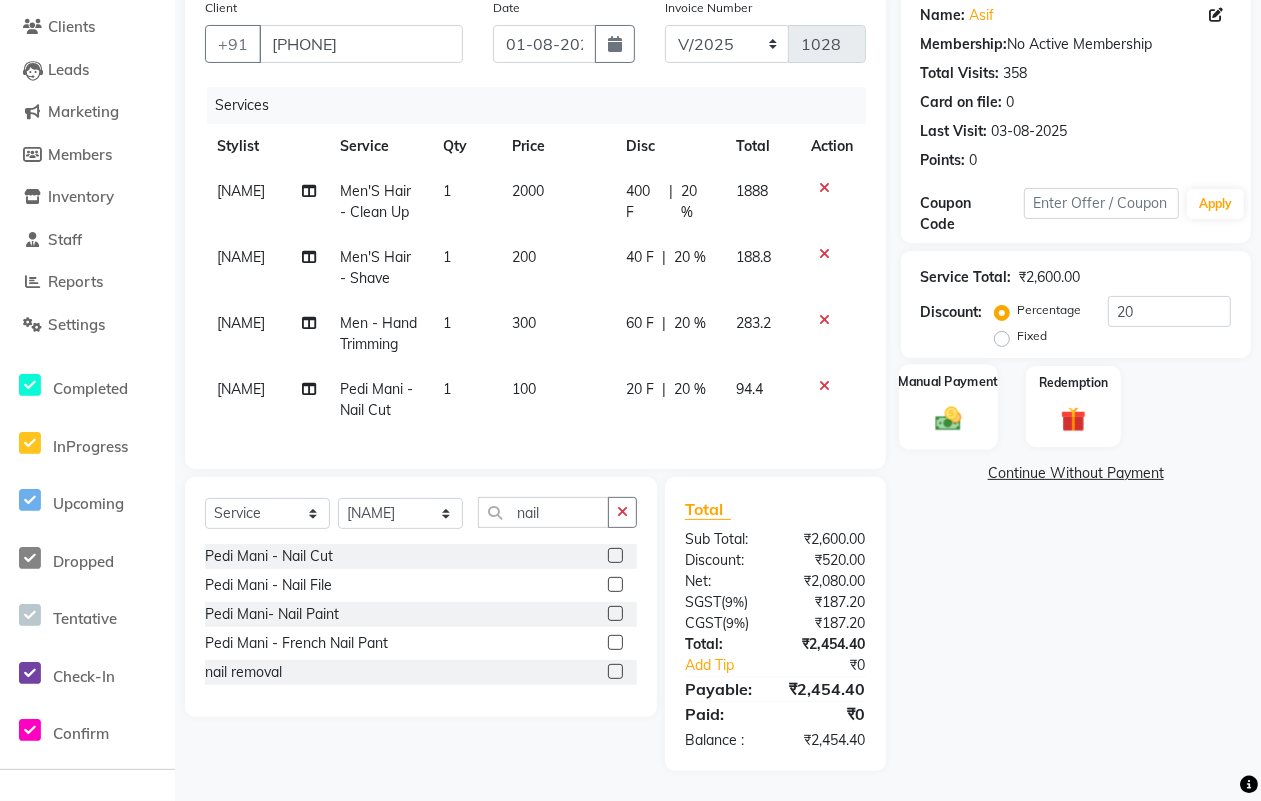 click on "Manual Payment" 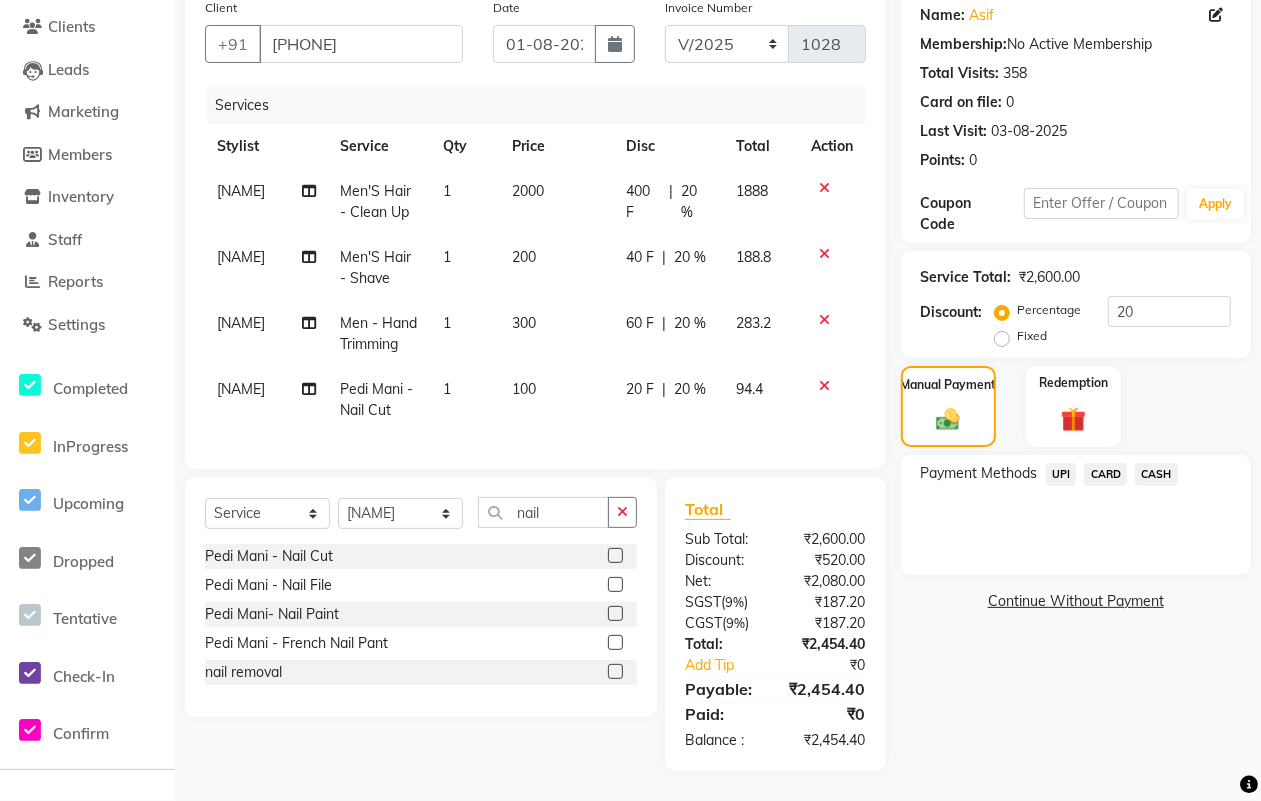 click on "CASH" 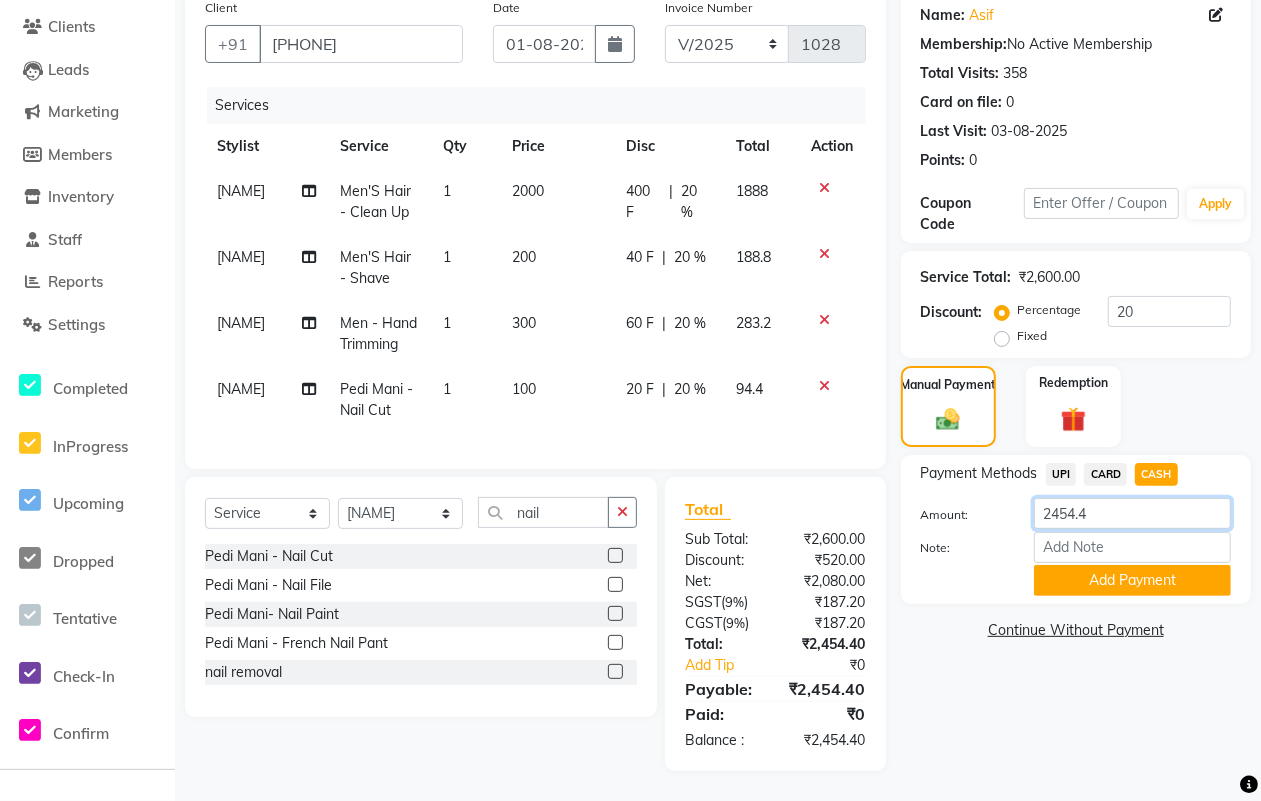 click on "2454.4" 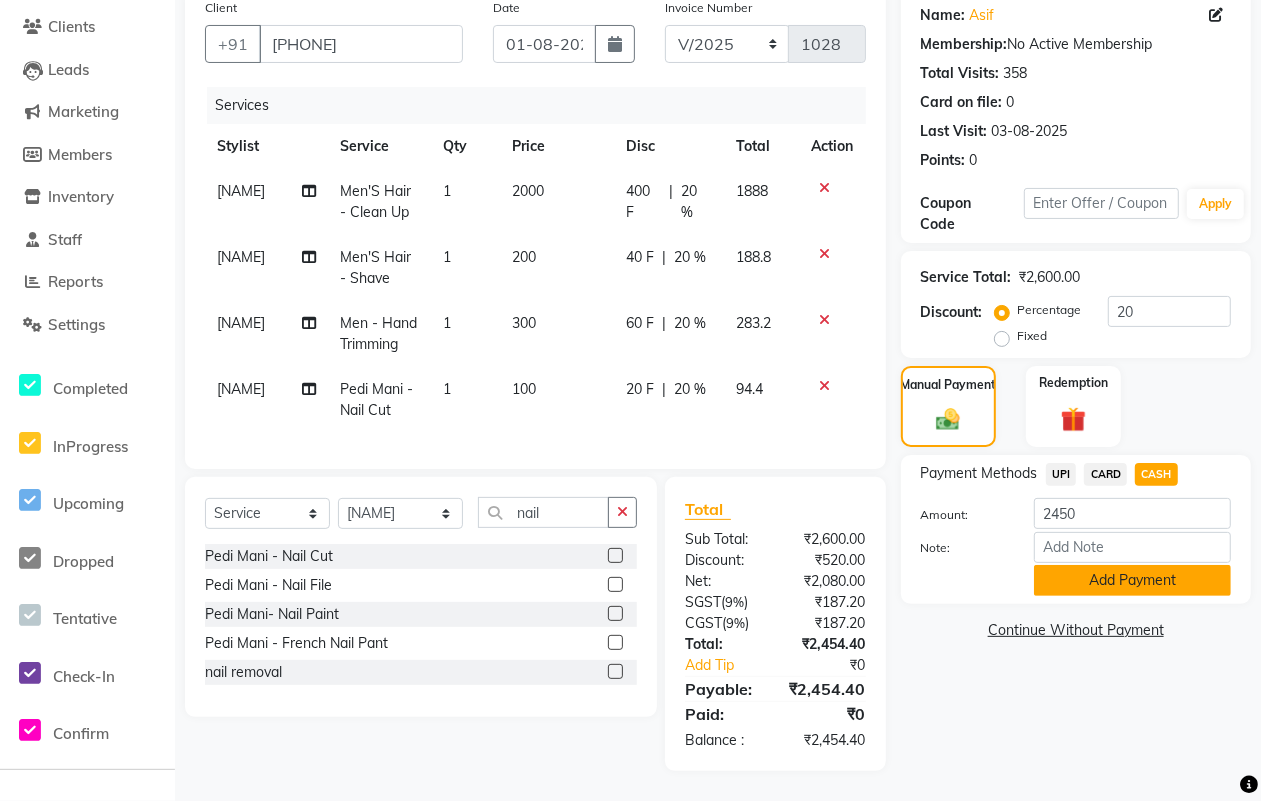 click on "Add Payment" 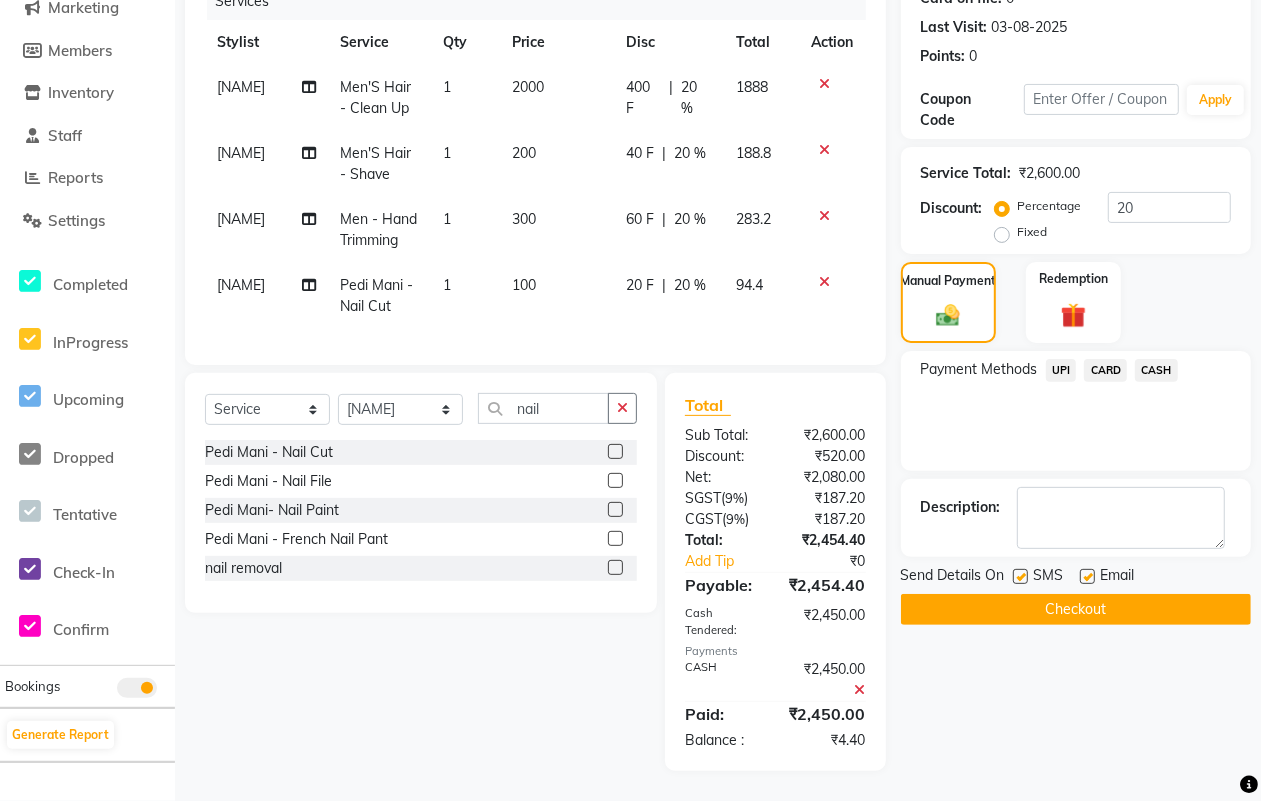 scroll, scrollTop: 283, scrollLeft: 0, axis: vertical 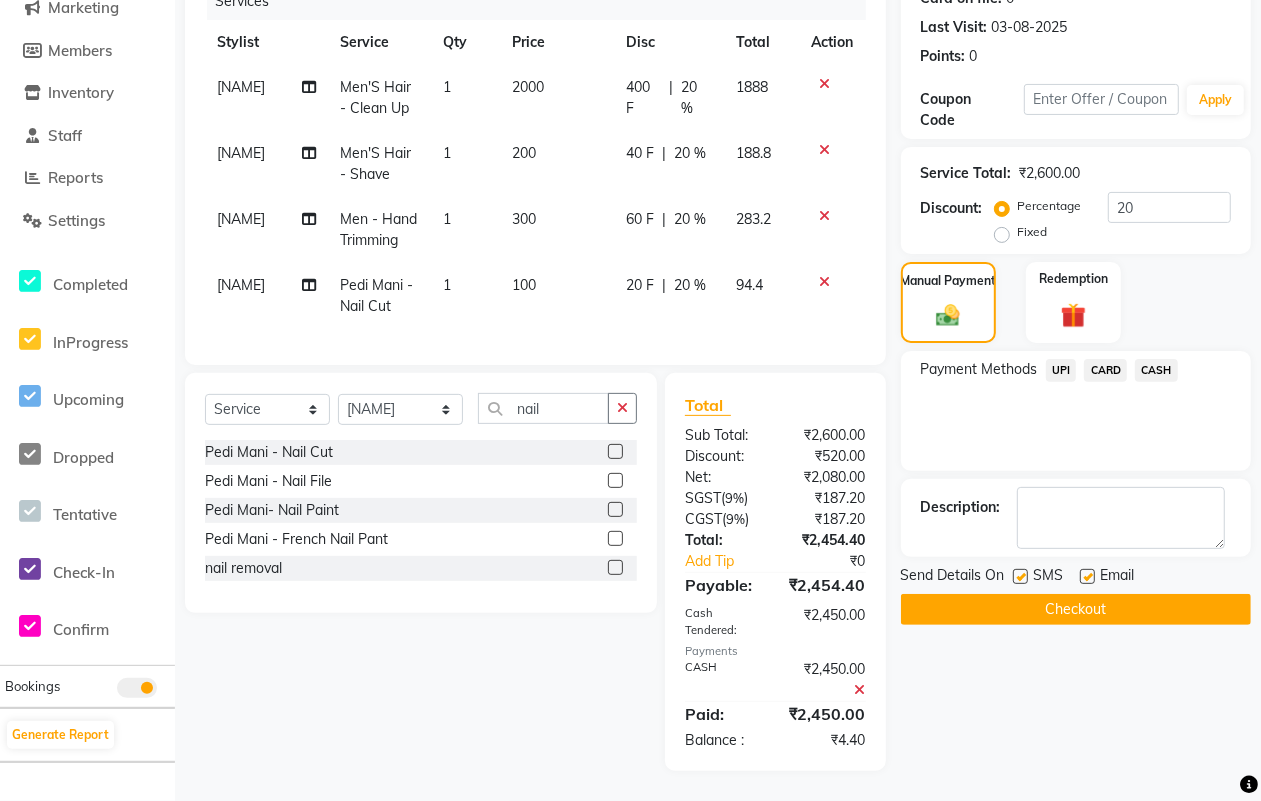 click 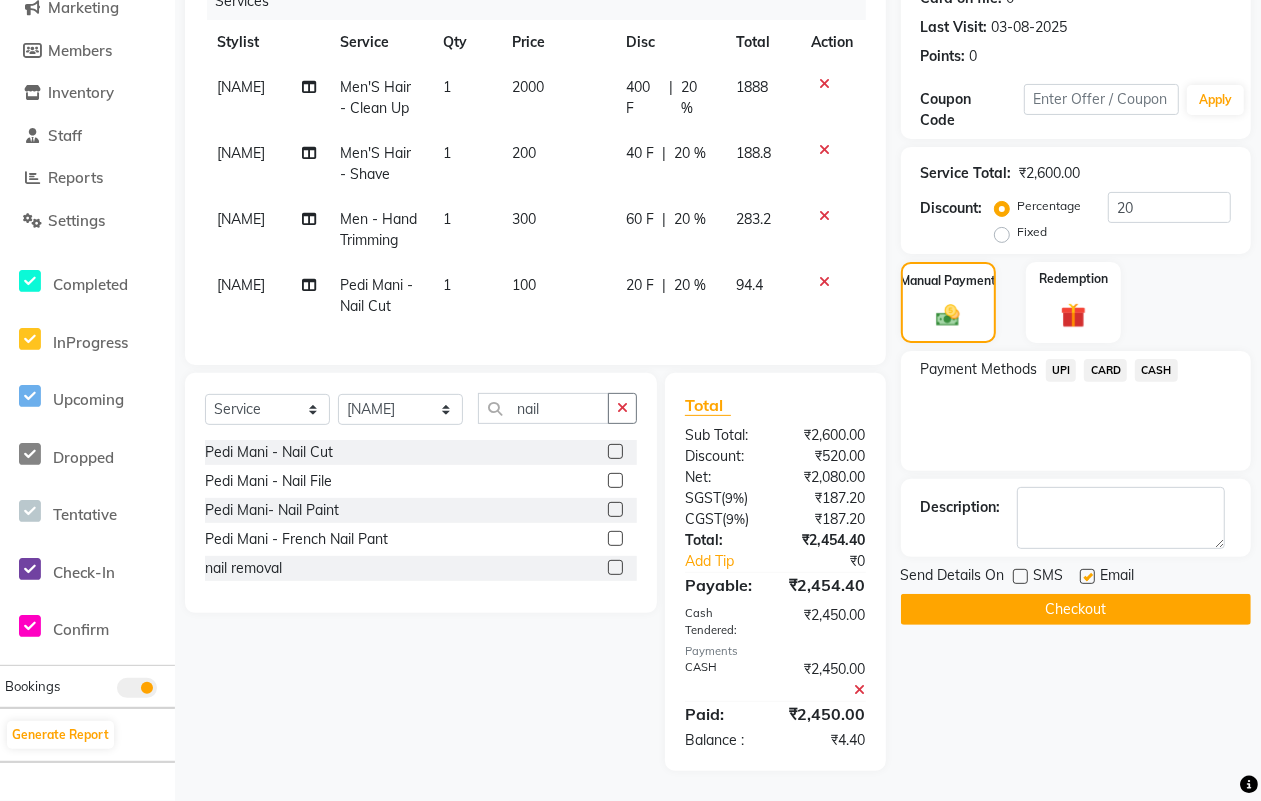 click 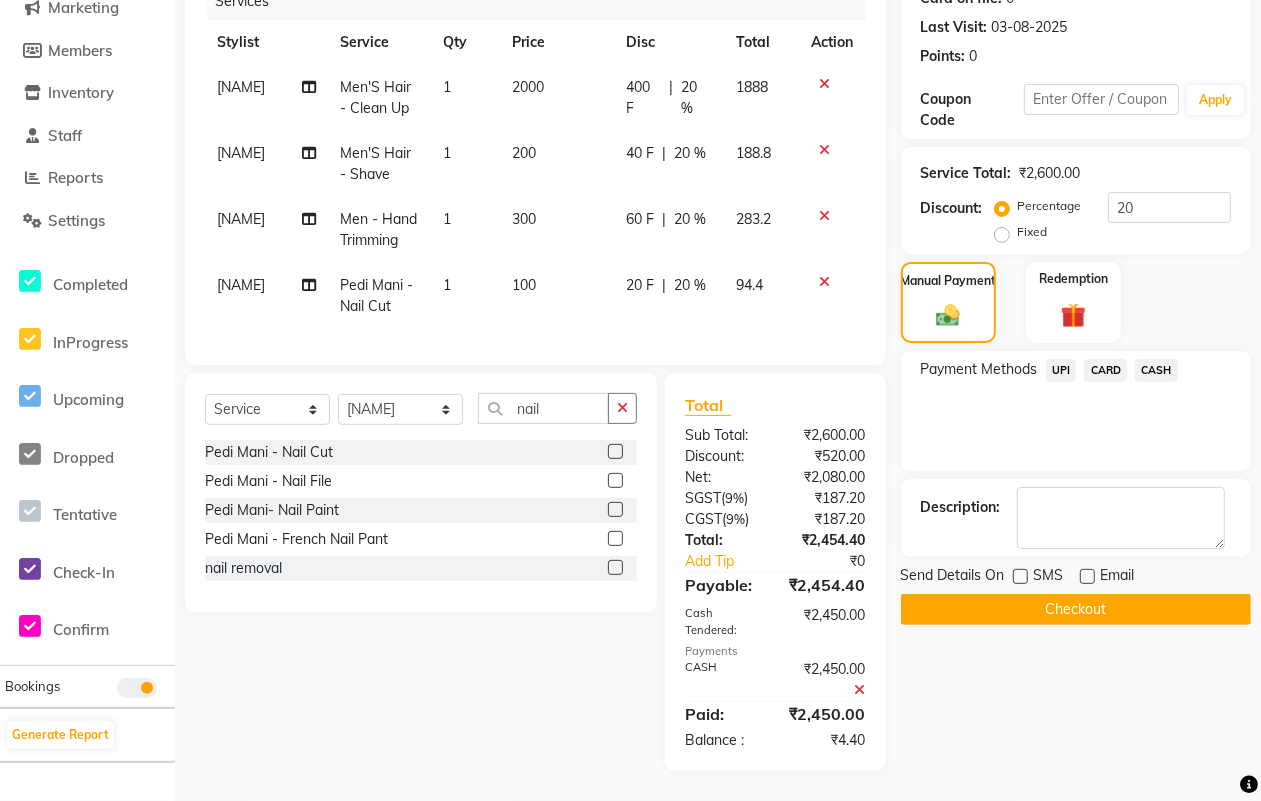 click on "Checkout" 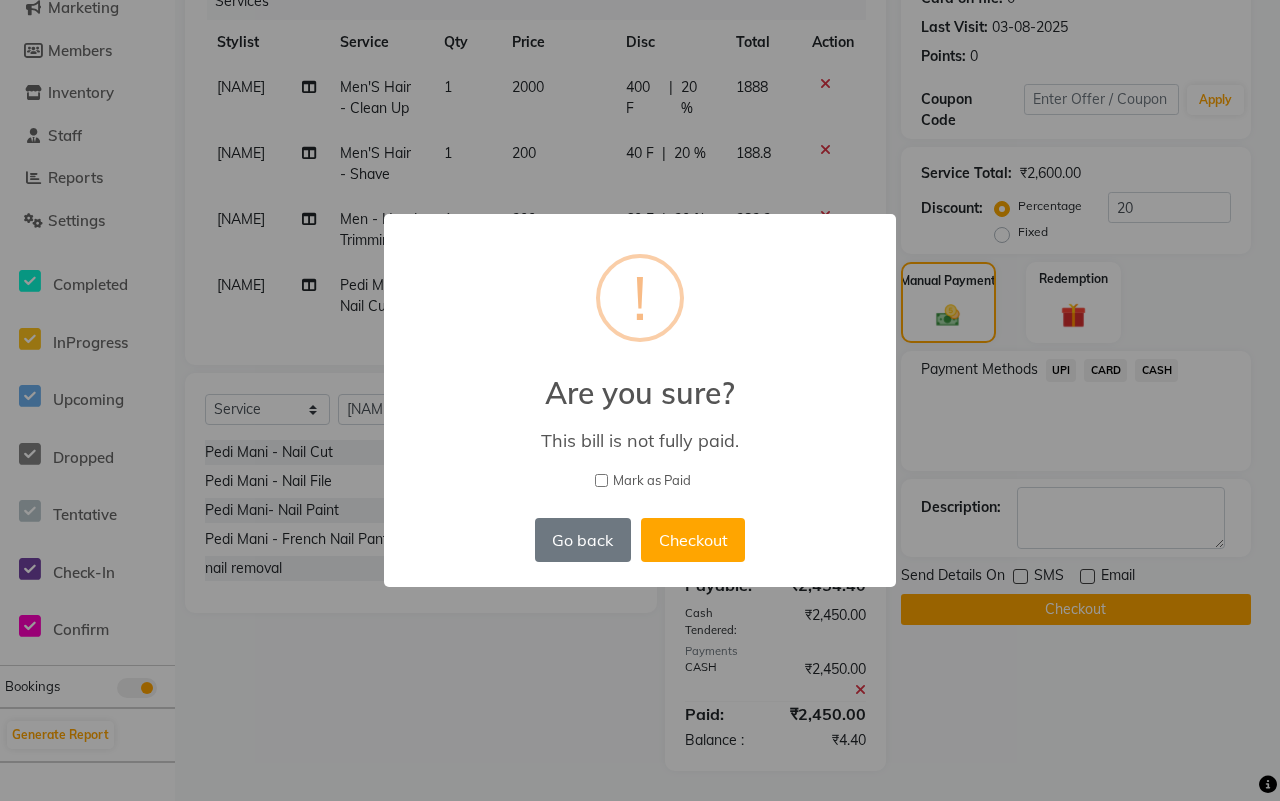 click on "Mark as Paid" at bounding box center (652, 481) 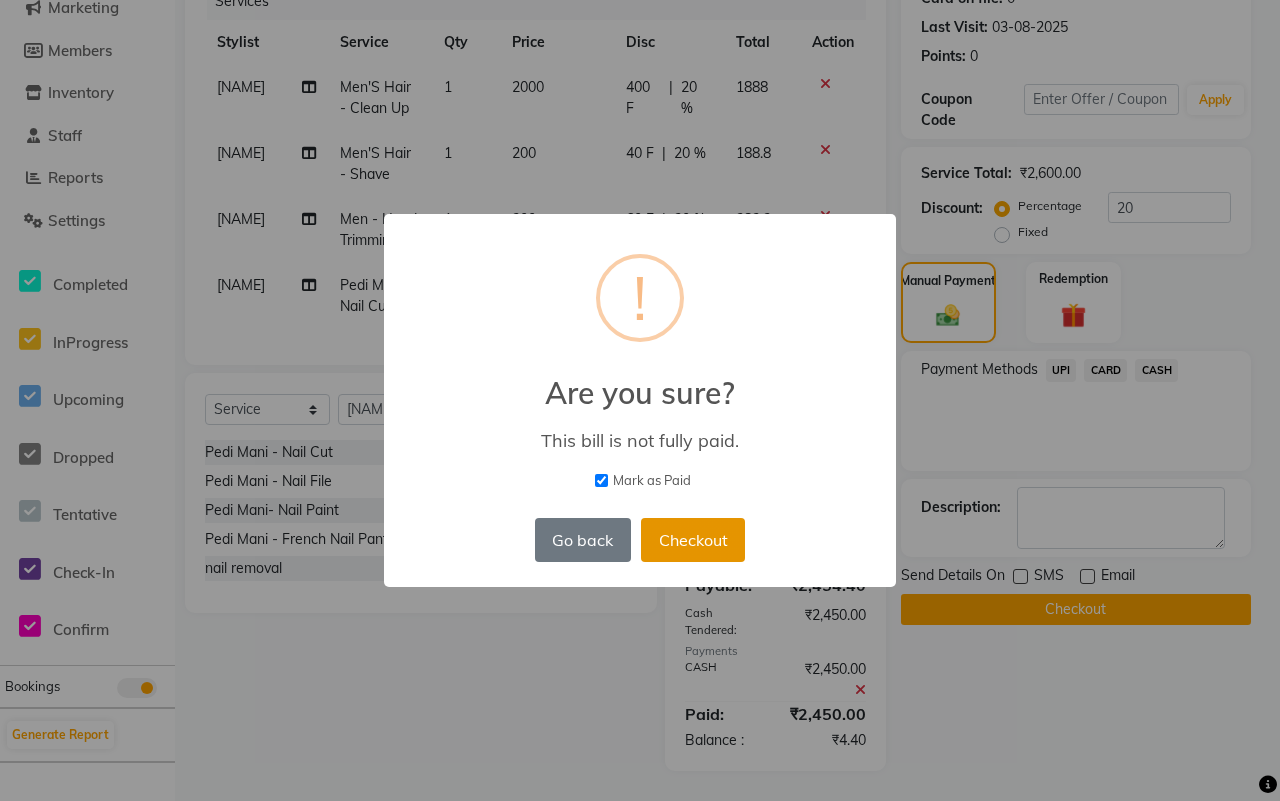 click on "Checkout" at bounding box center [693, 540] 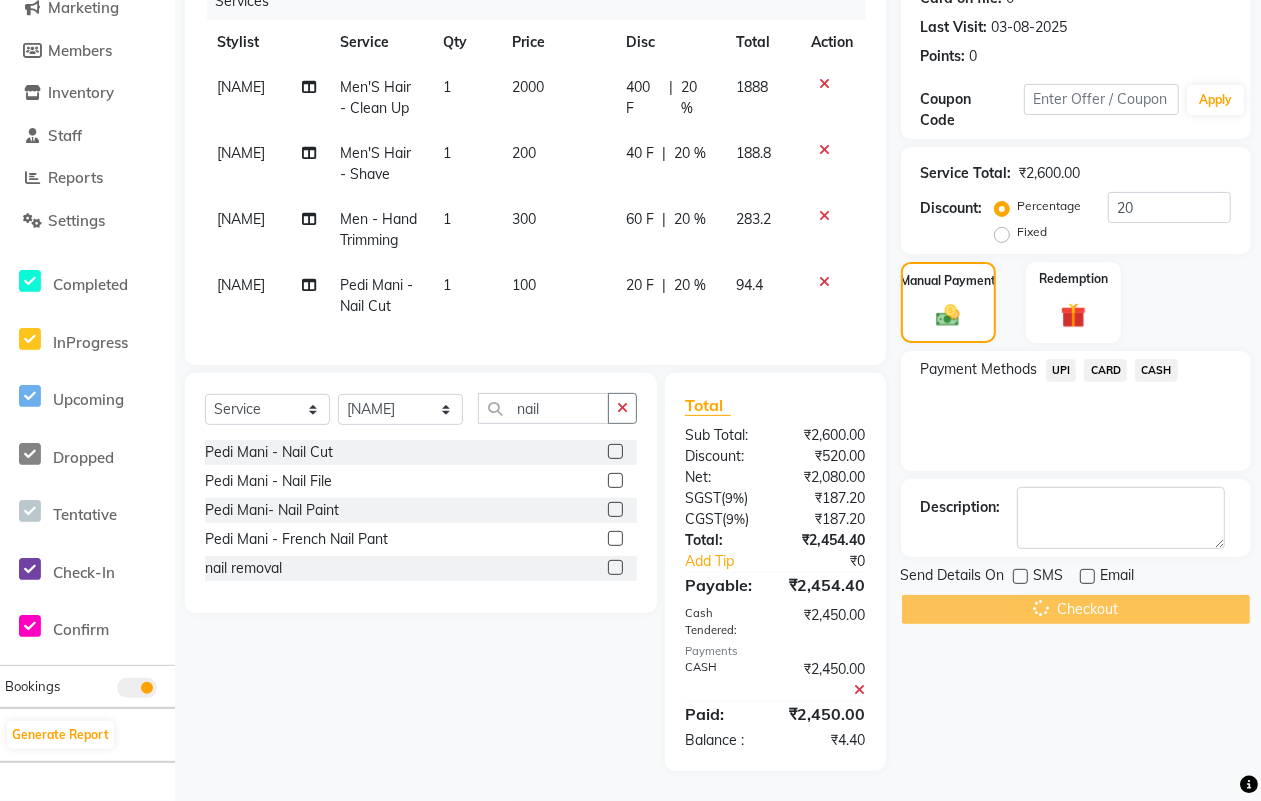 scroll, scrollTop: 0, scrollLeft: 0, axis: both 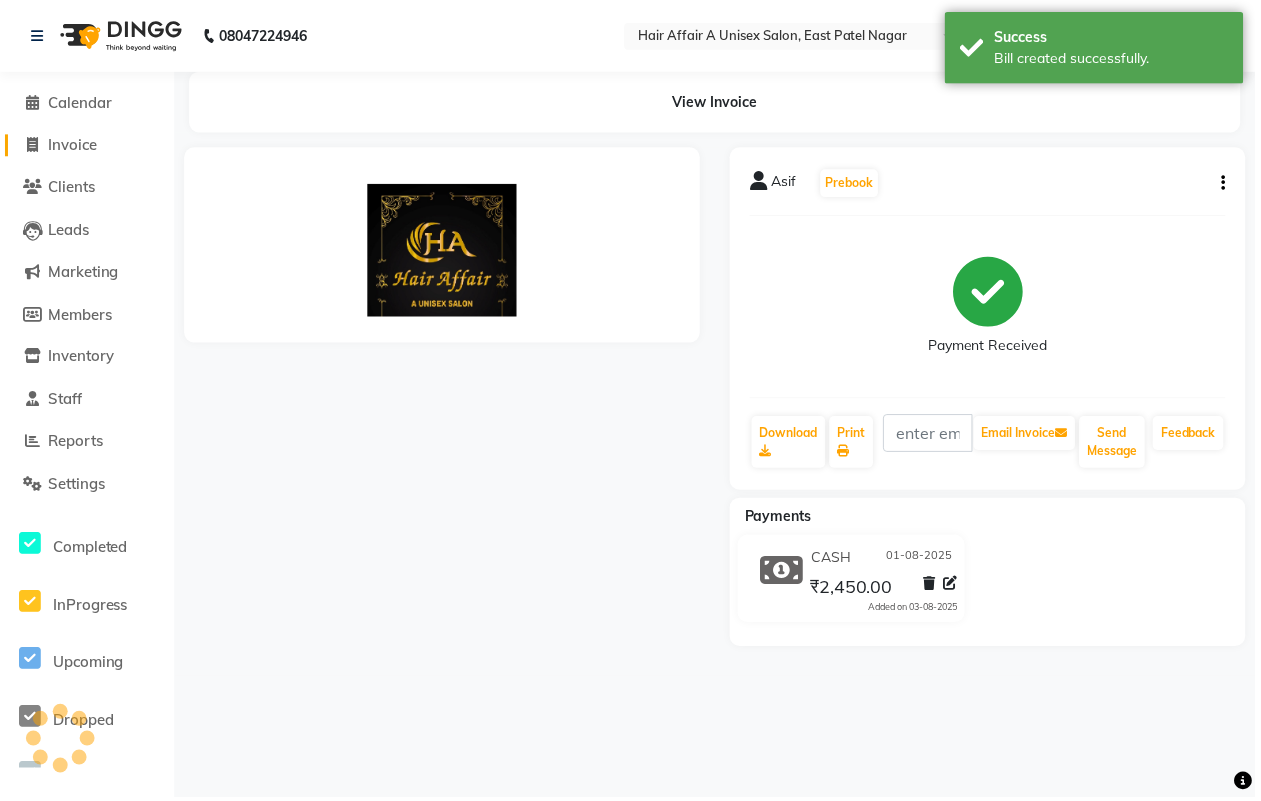click on "Invoice" 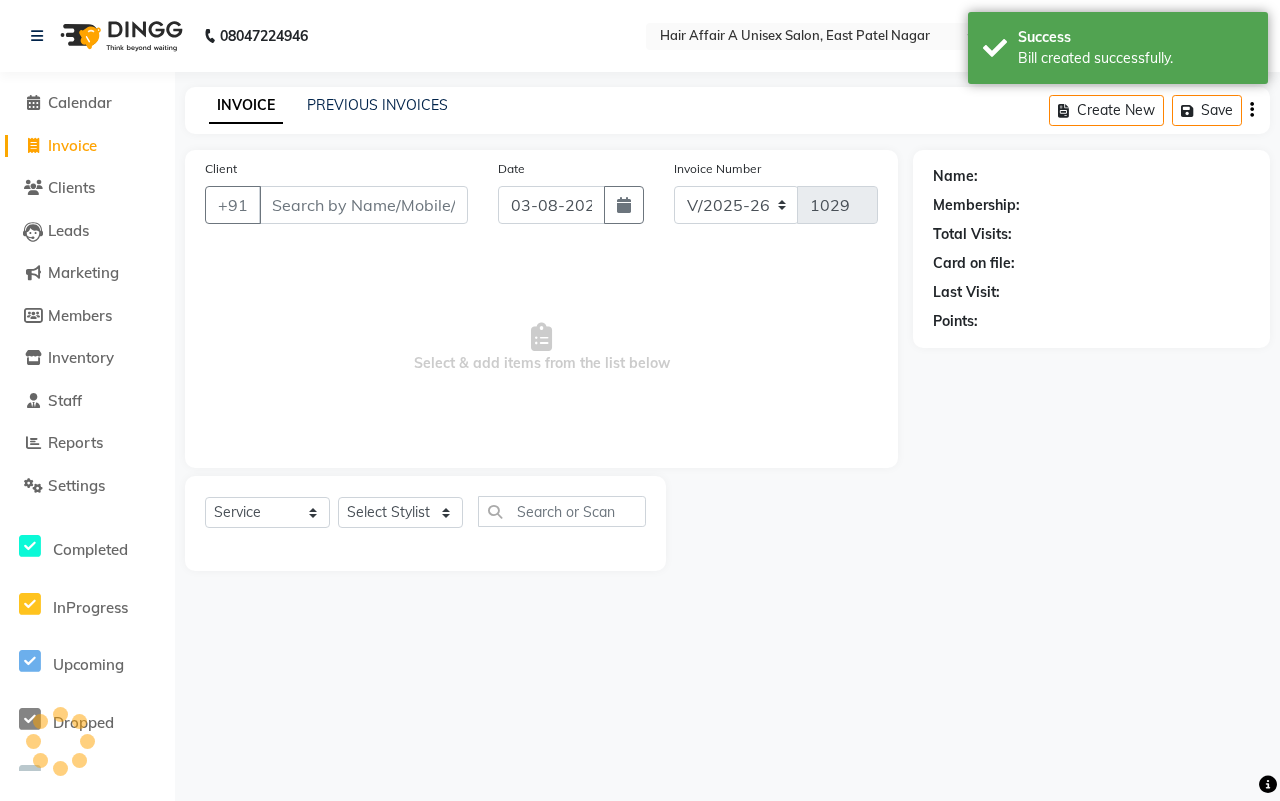 click on "Client" at bounding box center (363, 205) 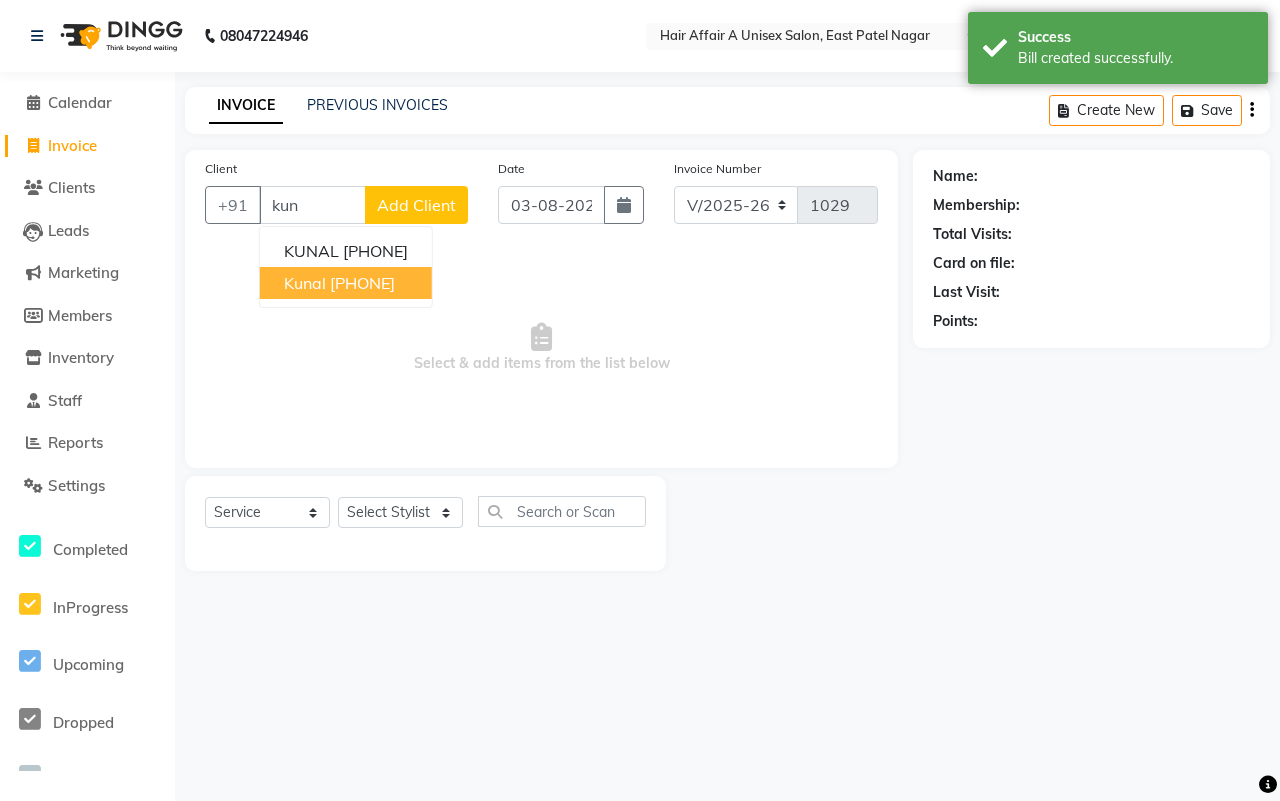 click on "[PHONE]" at bounding box center [362, 283] 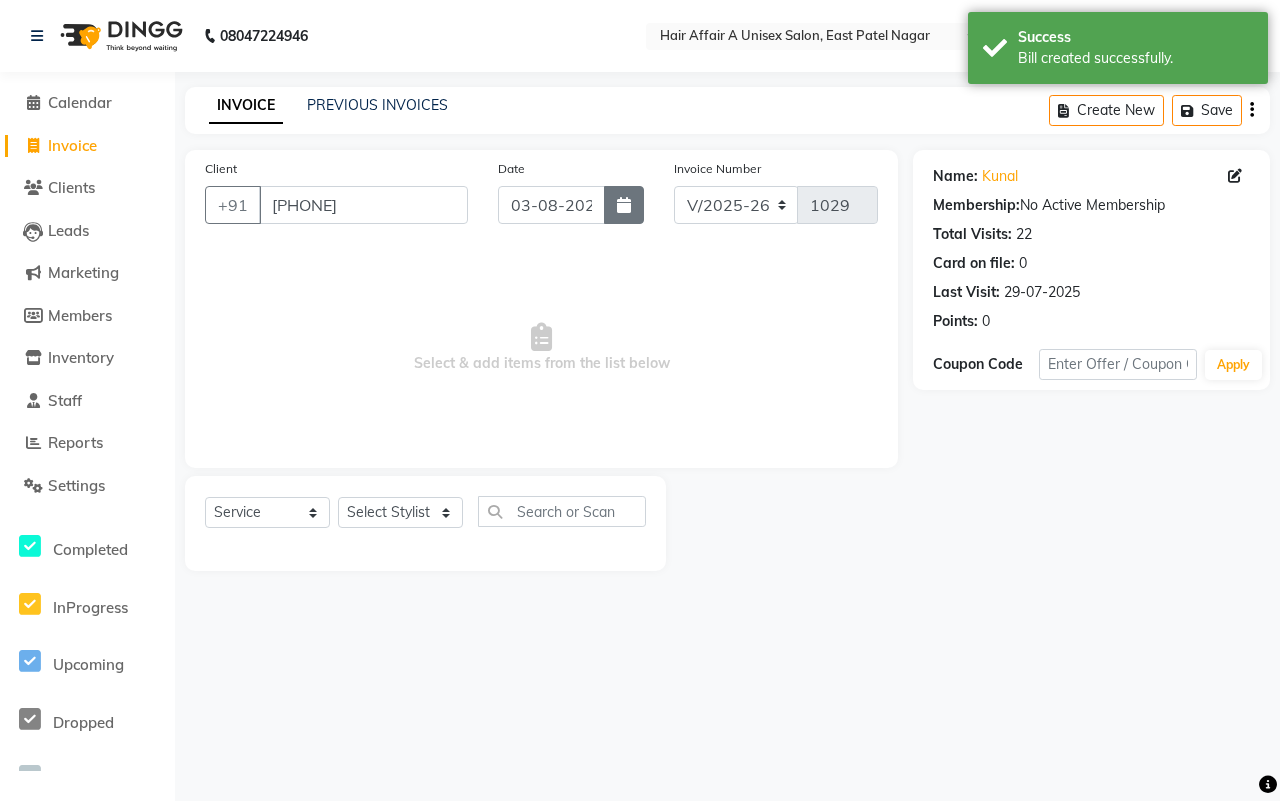 click 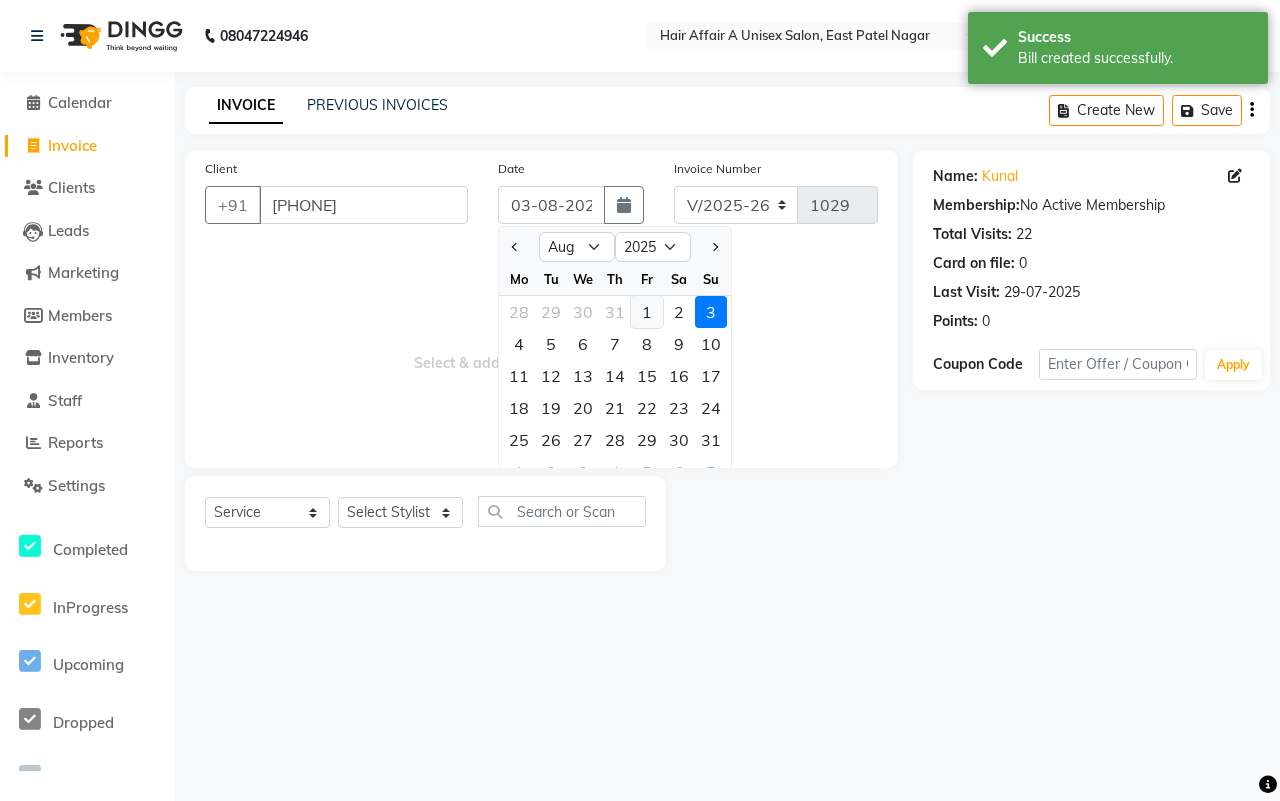 click on "1" 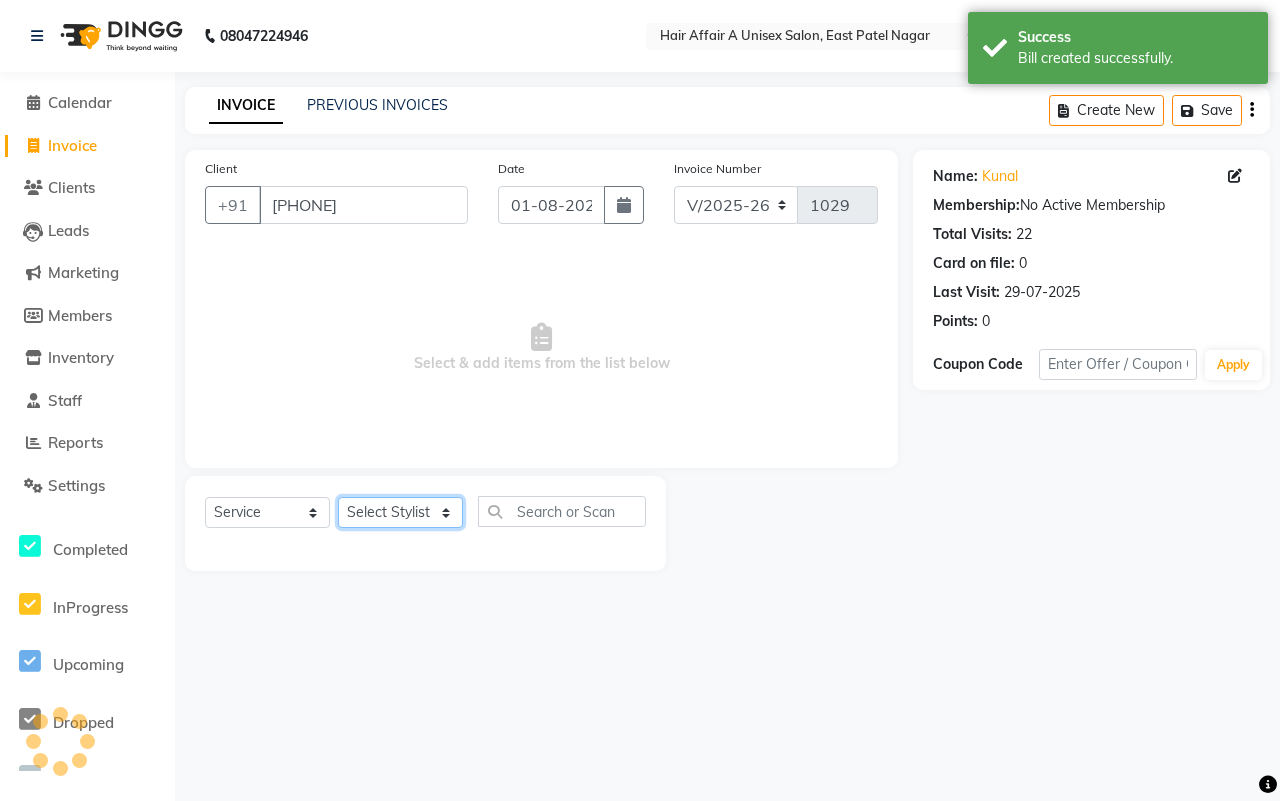 click on "Select Stylist [NAME] [NAME] [NAME] [NAME] [NAME] [NAME] [NAME] [NAME] [NAME] [NAME] [NAME] [NAME]" 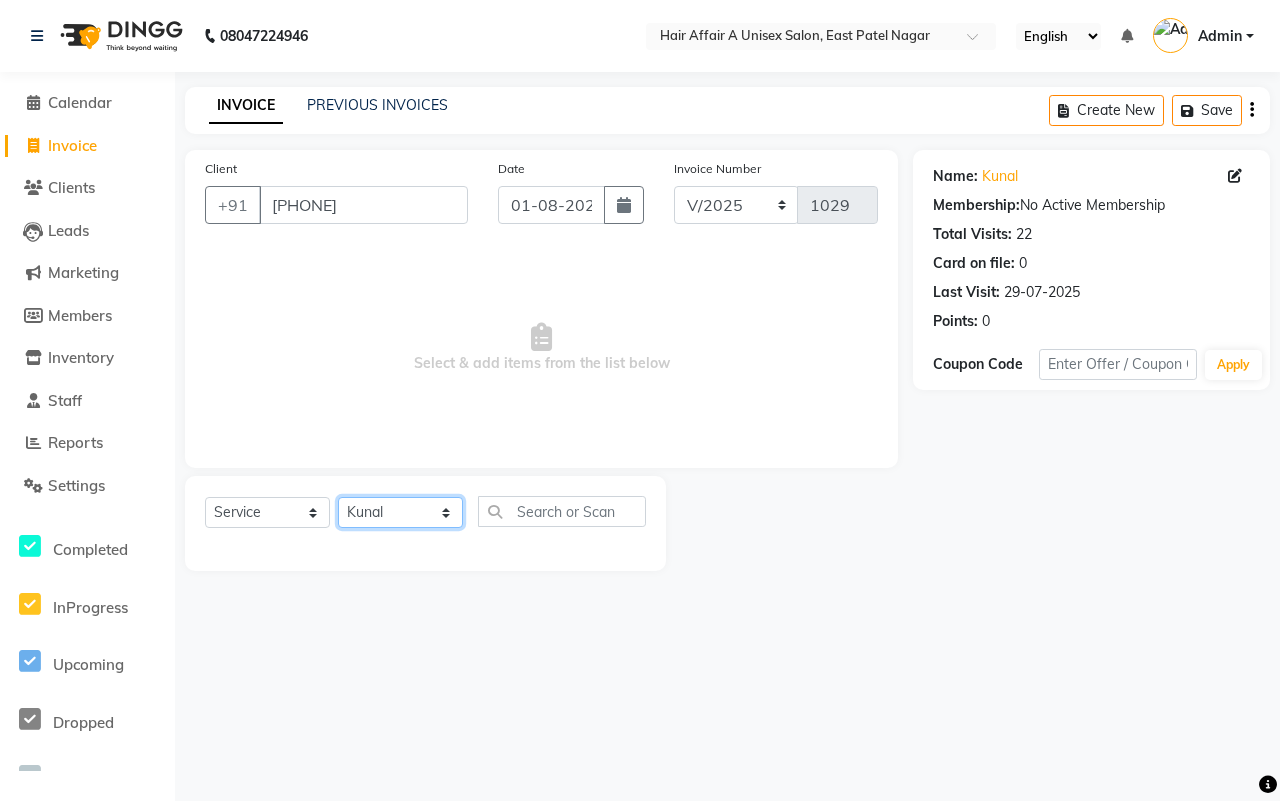 click on "Select Stylist [NAME] [NAME] [NAME] [NAME] [NAME] [NAME] [NAME] [NAME] [NAME] [NAME] [NAME] [NAME]" 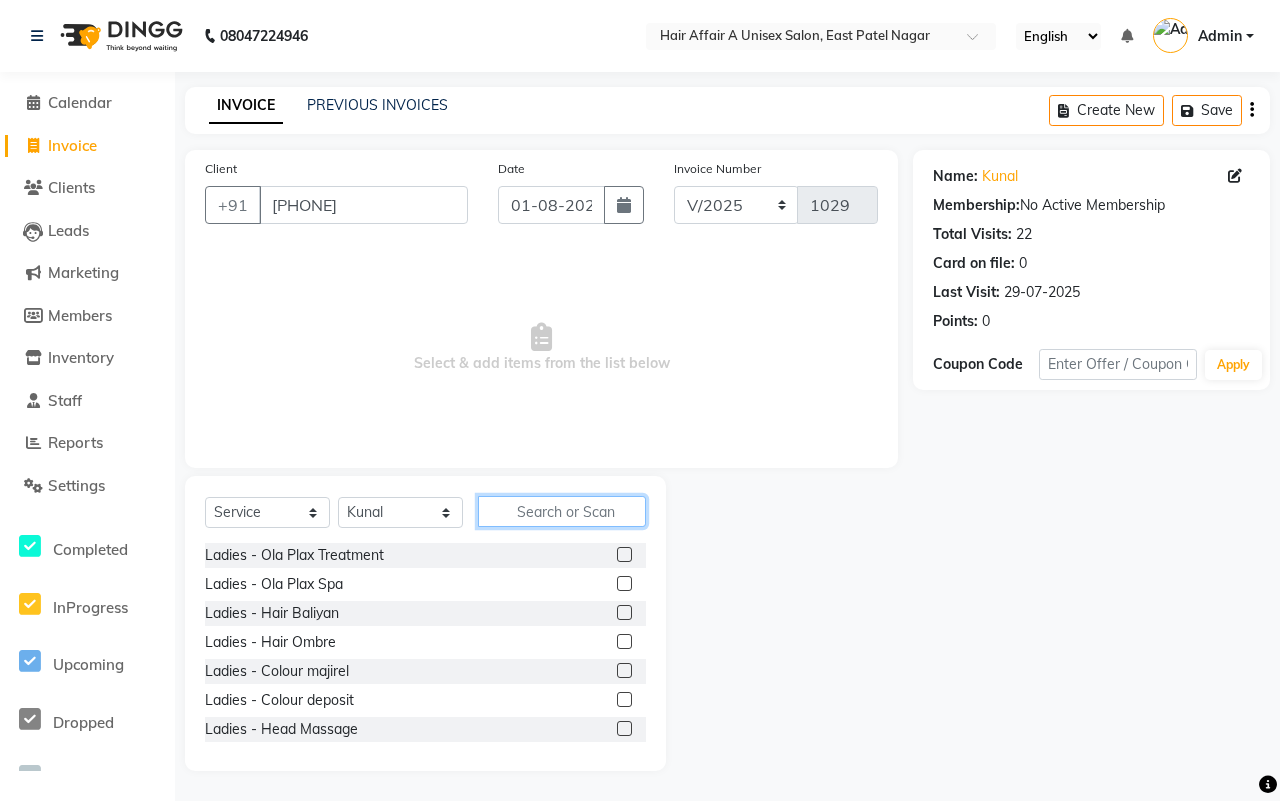 click 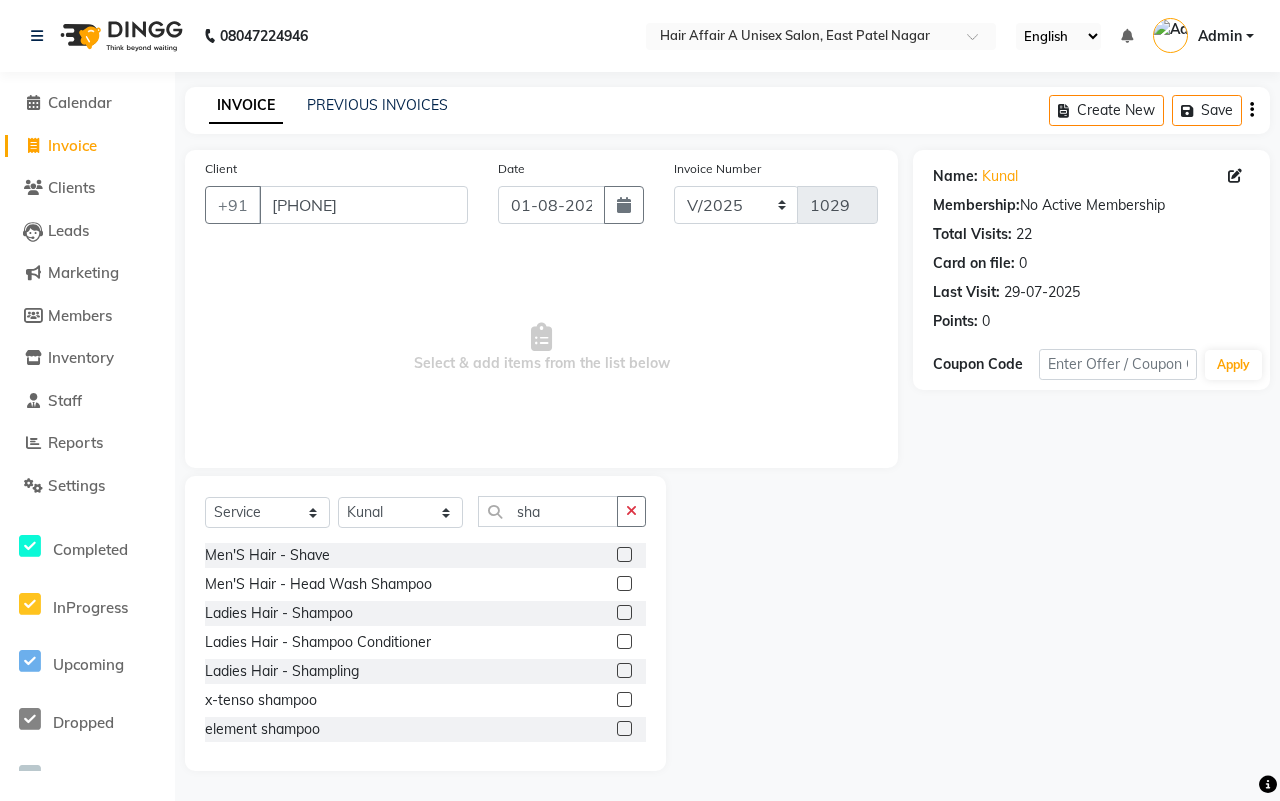 click 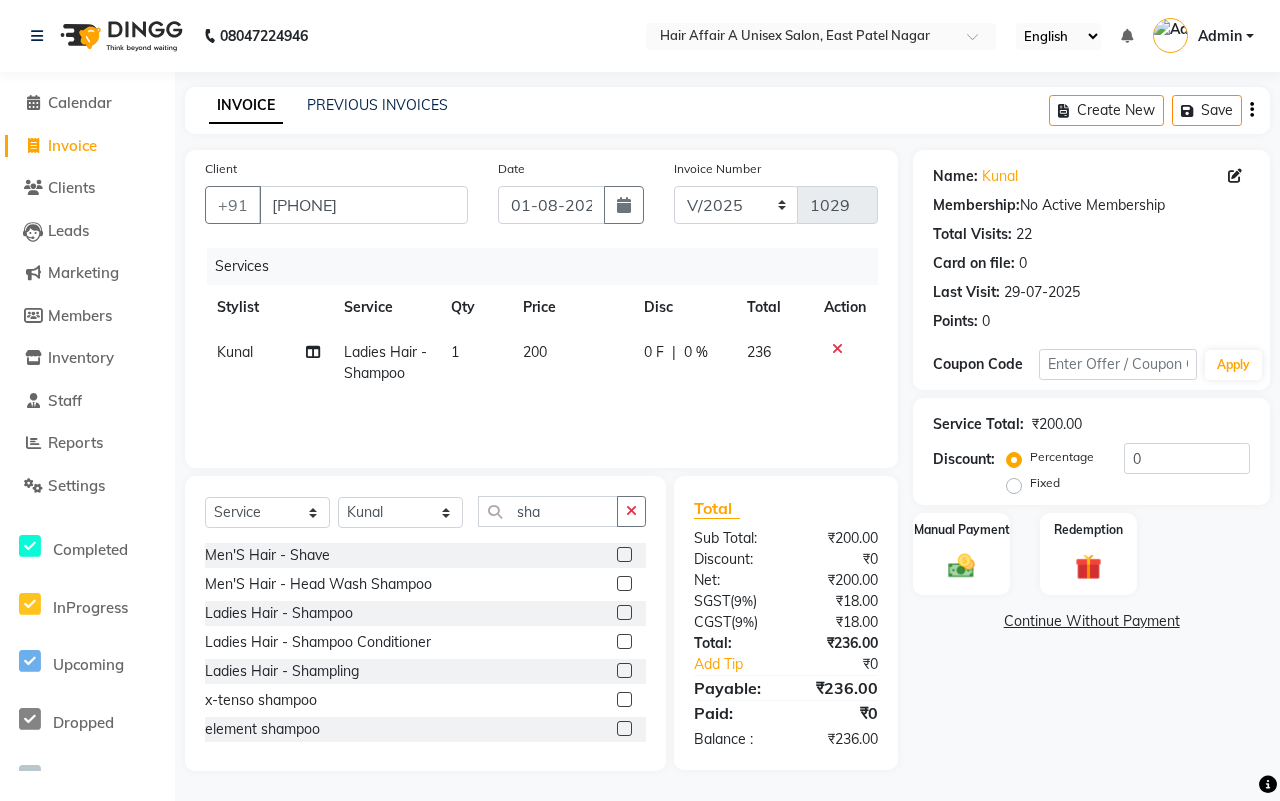 click on "200" 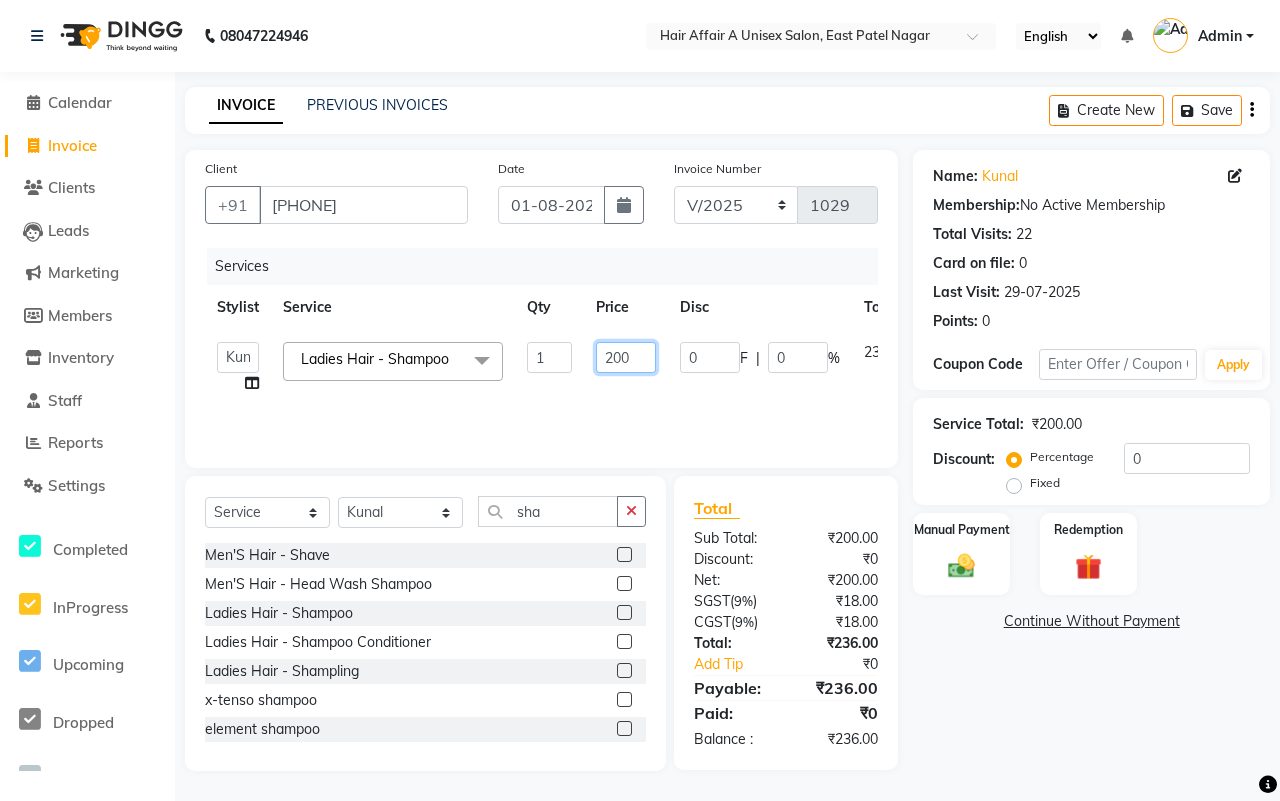 click on "200" 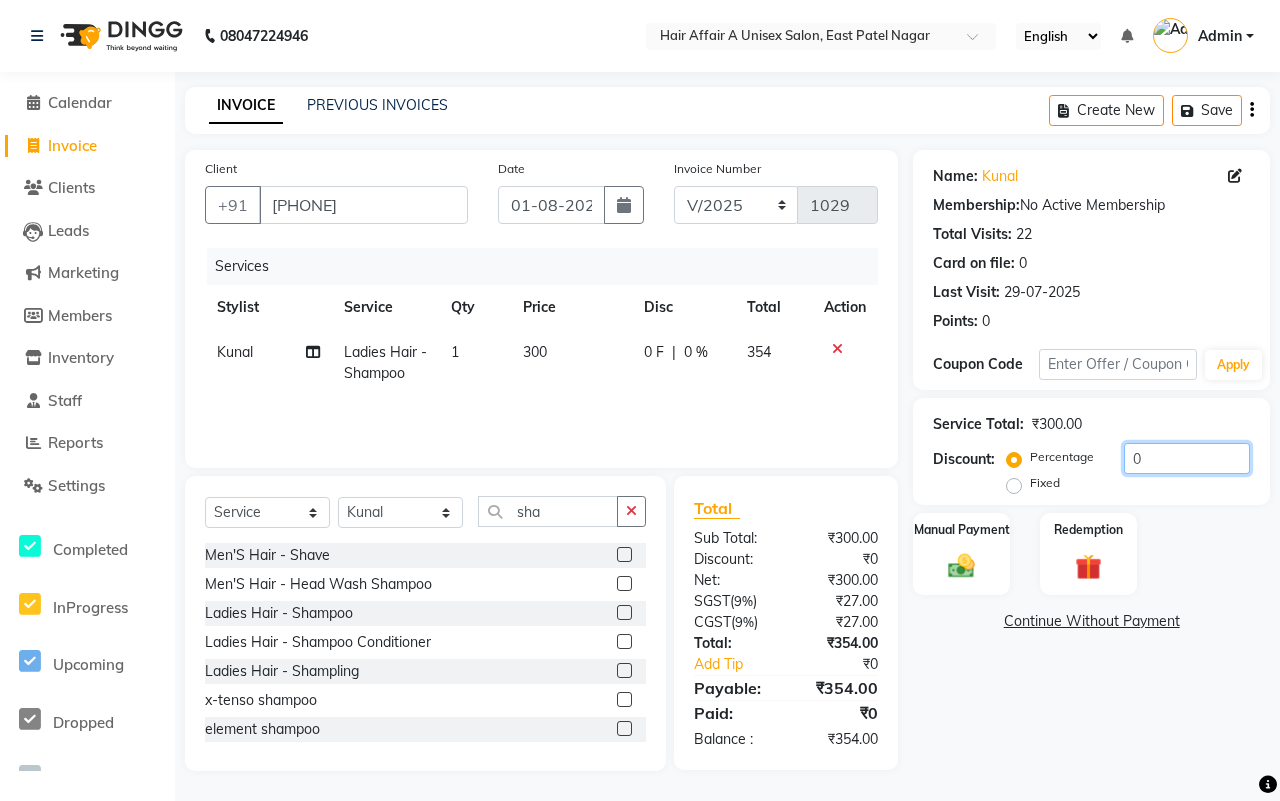 click on "0" 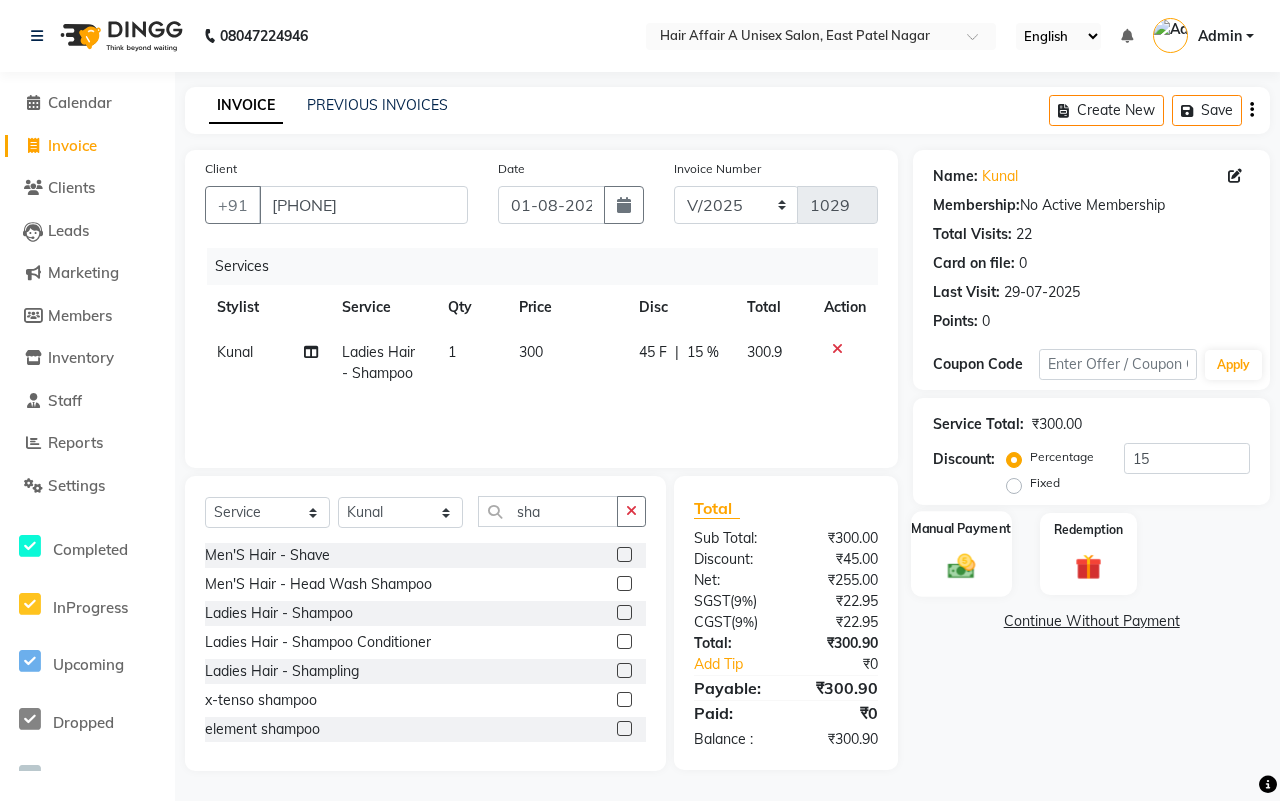 click on "Manual Payment" 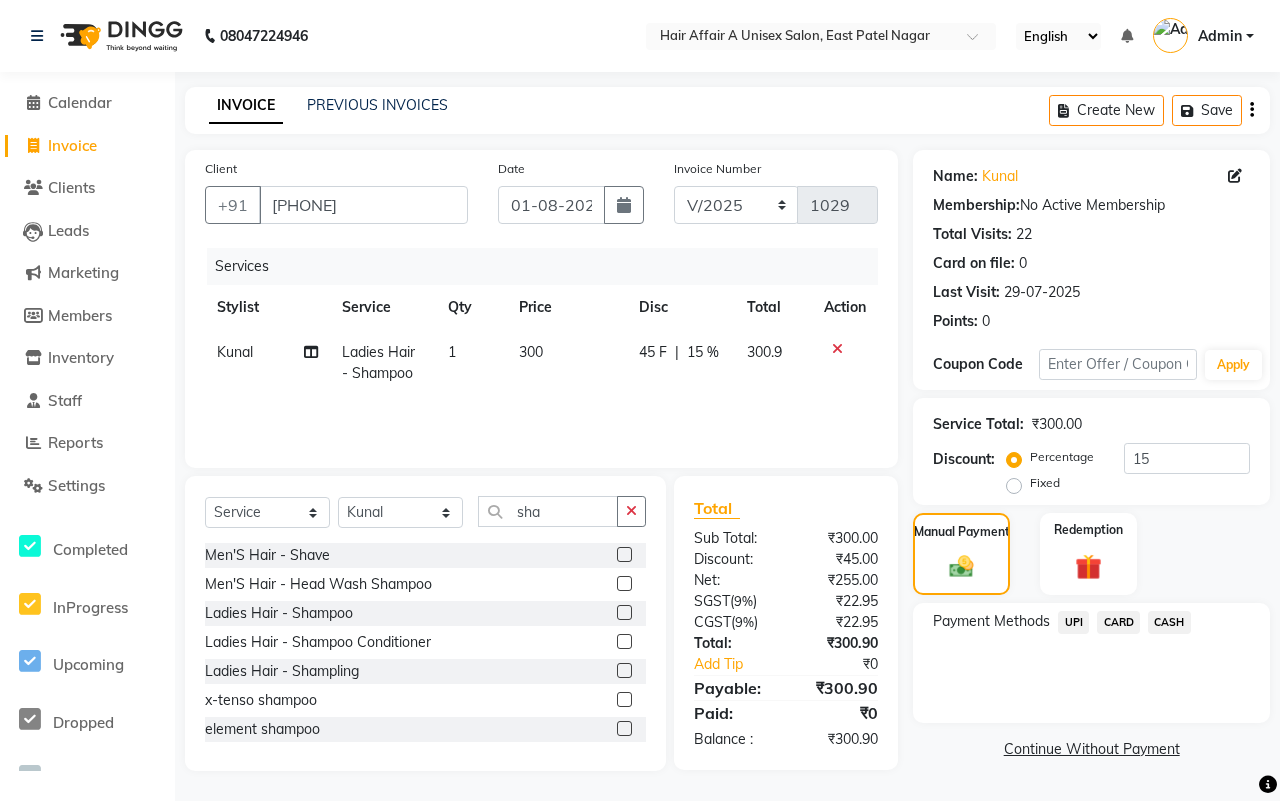 click on "CASH" 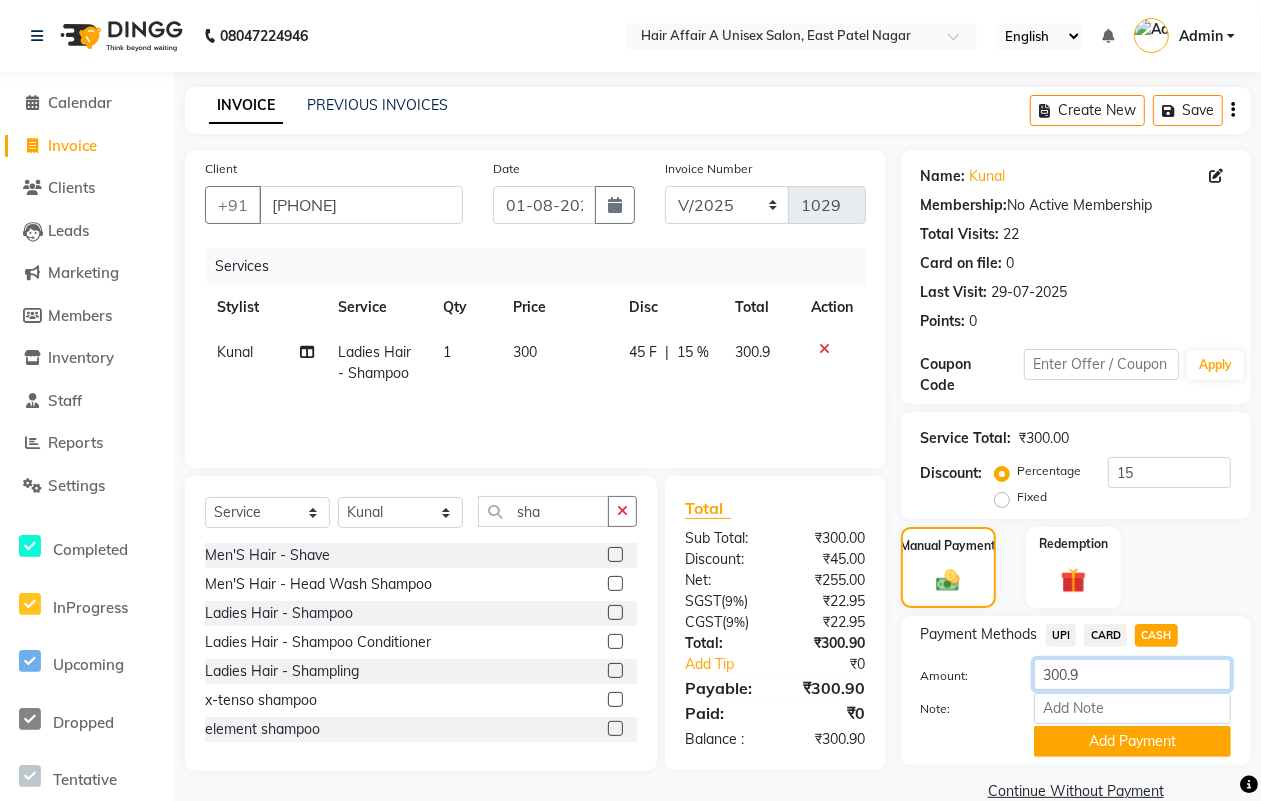 click on "300.9" 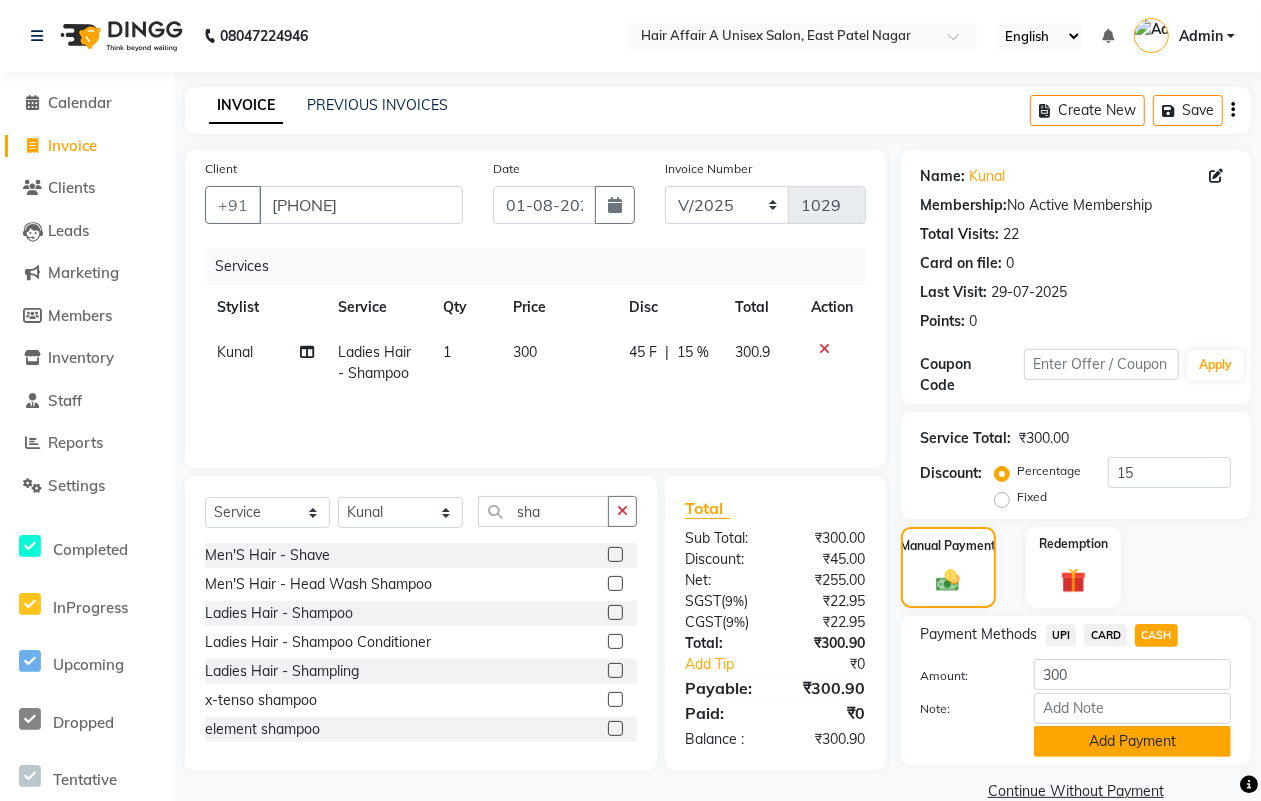 click on "Add Payment" 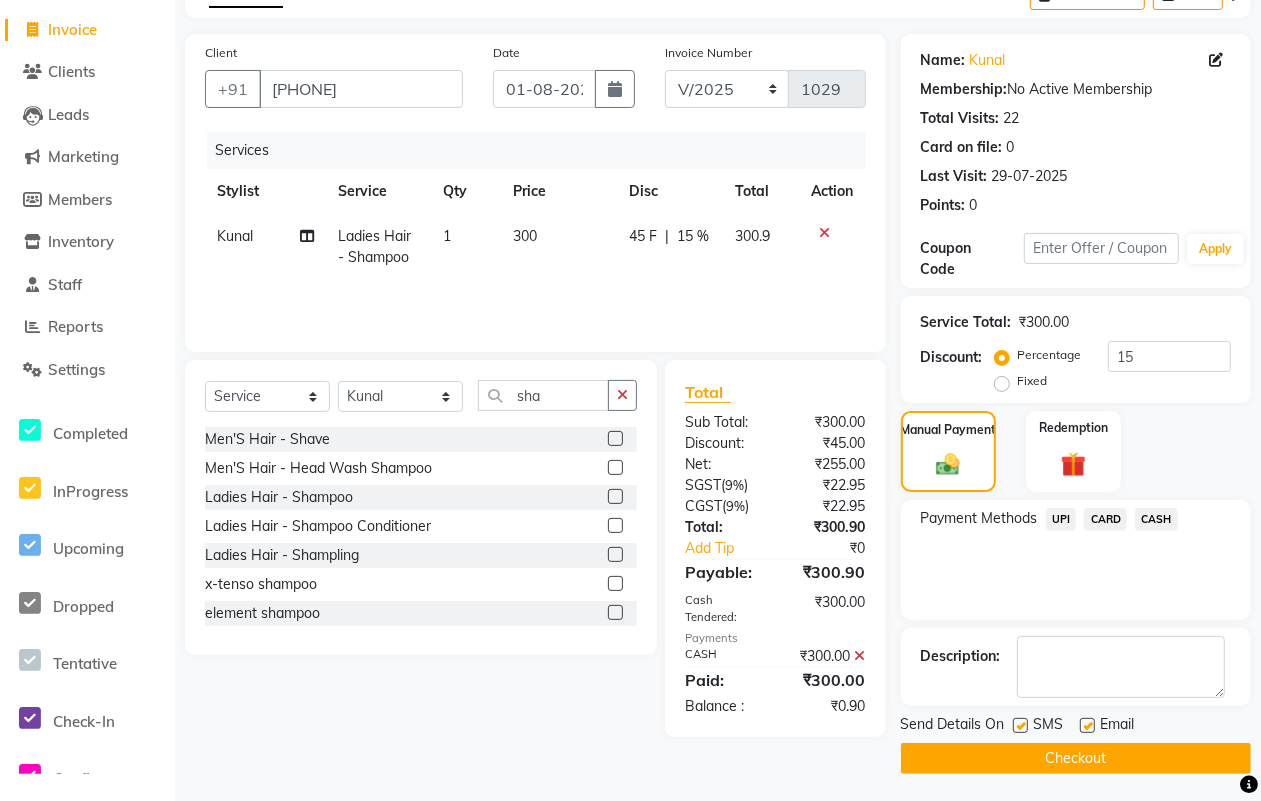 scroll, scrollTop: 120, scrollLeft: 0, axis: vertical 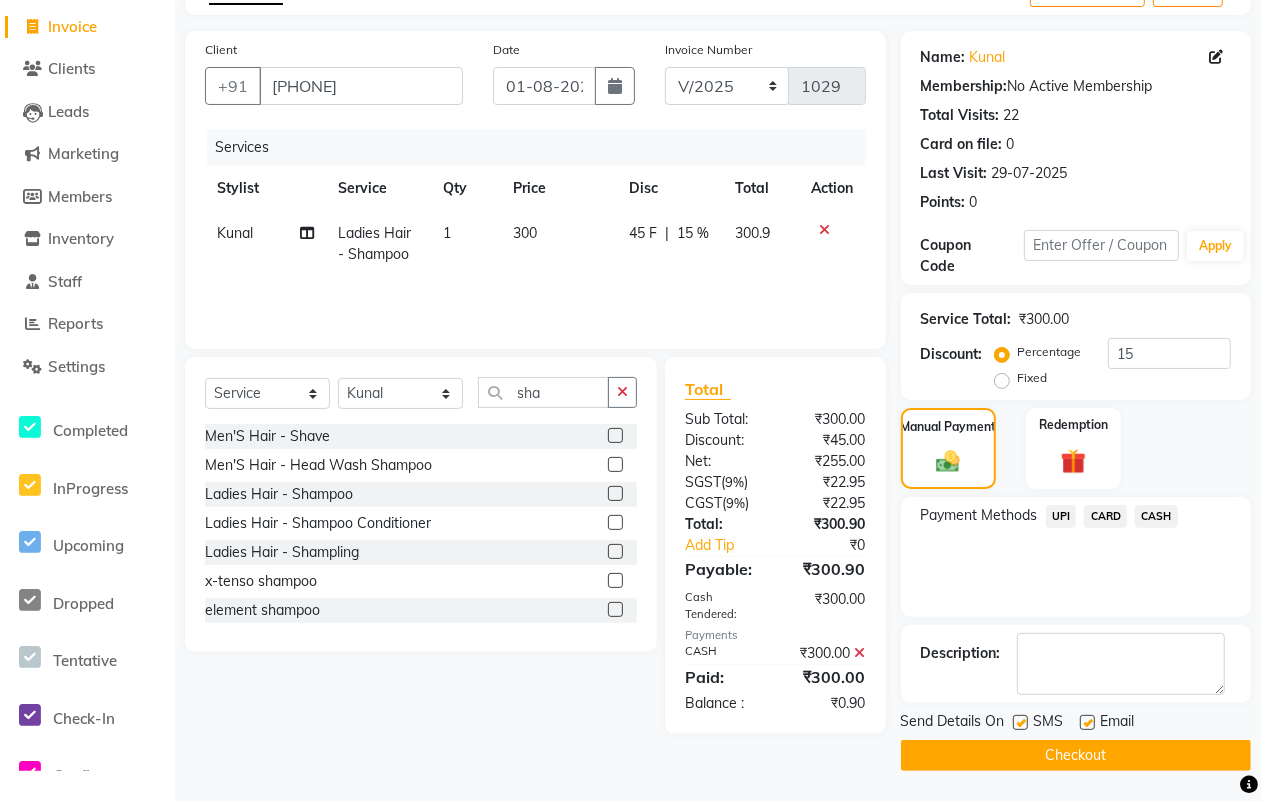 click on "Send Details On SMS Email" 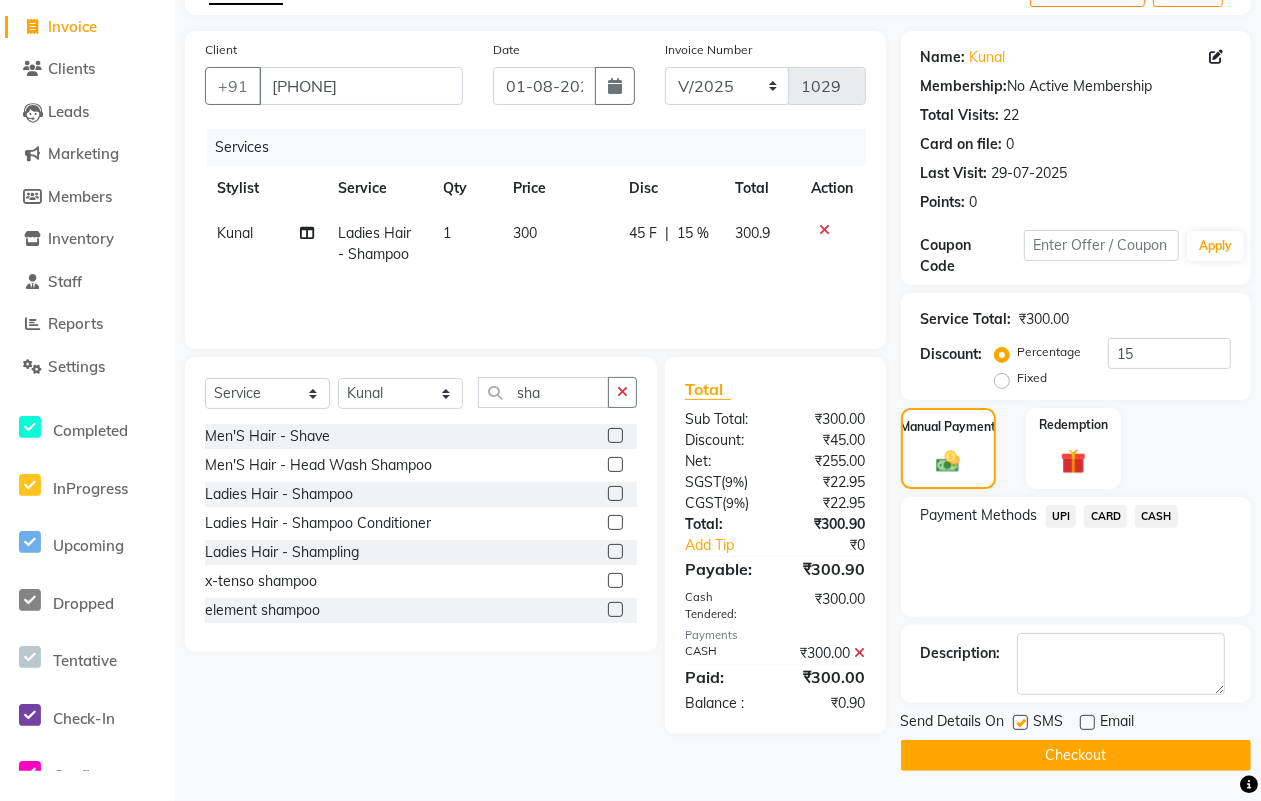 click 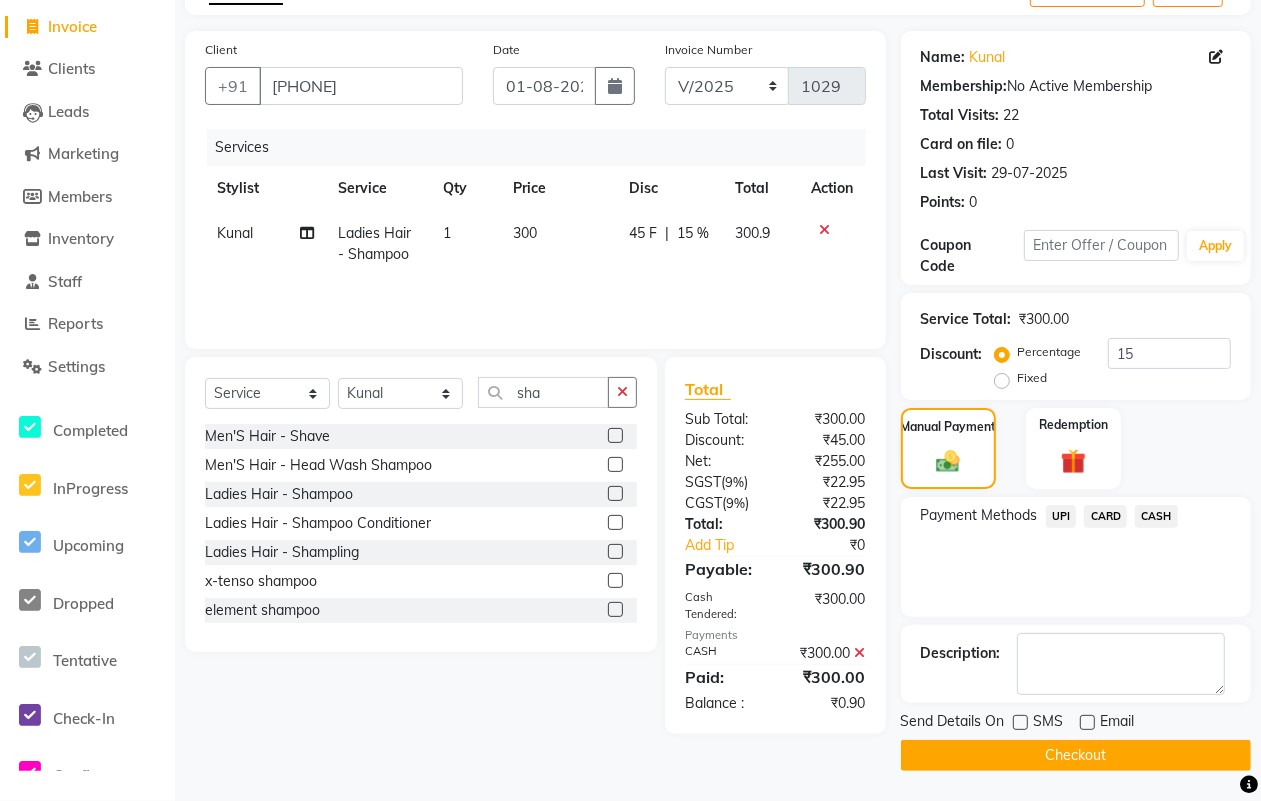 click on "Checkout" 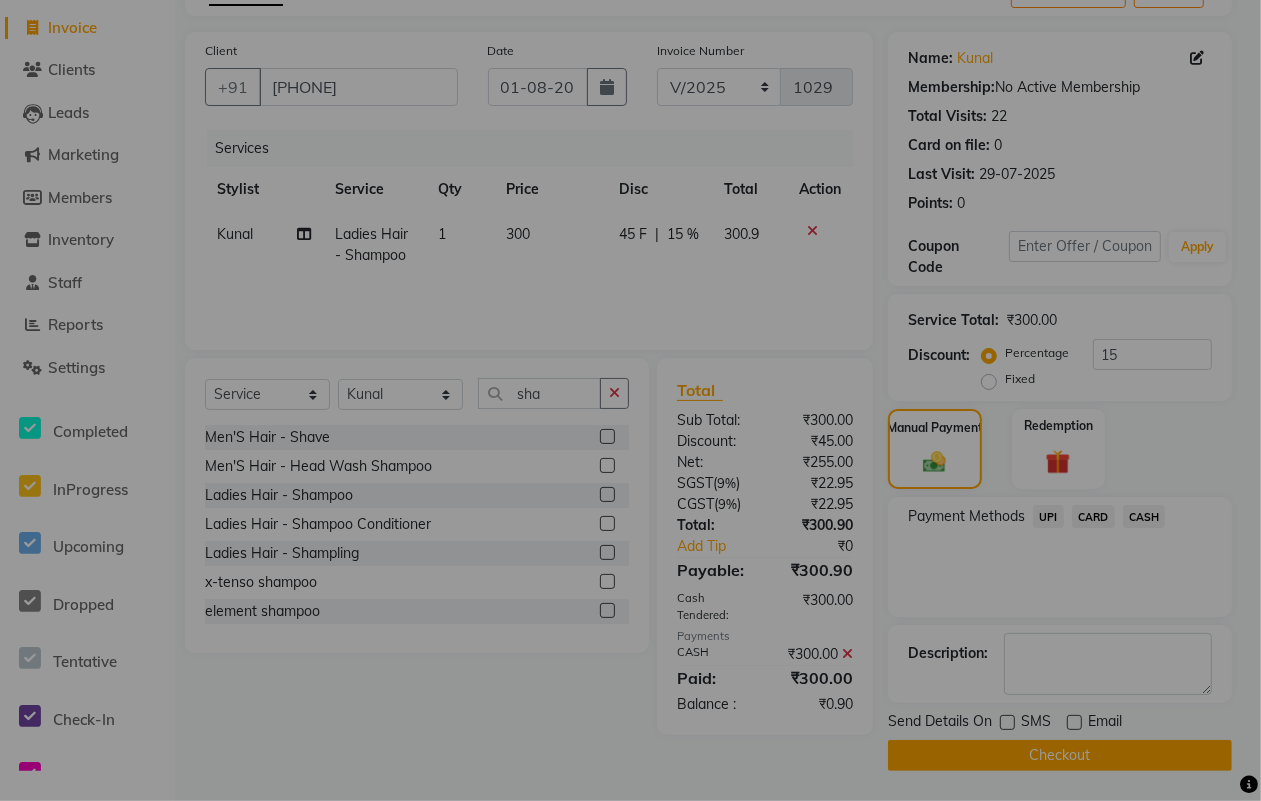 scroll, scrollTop: 106, scrollLeft: 0, axis: vertical 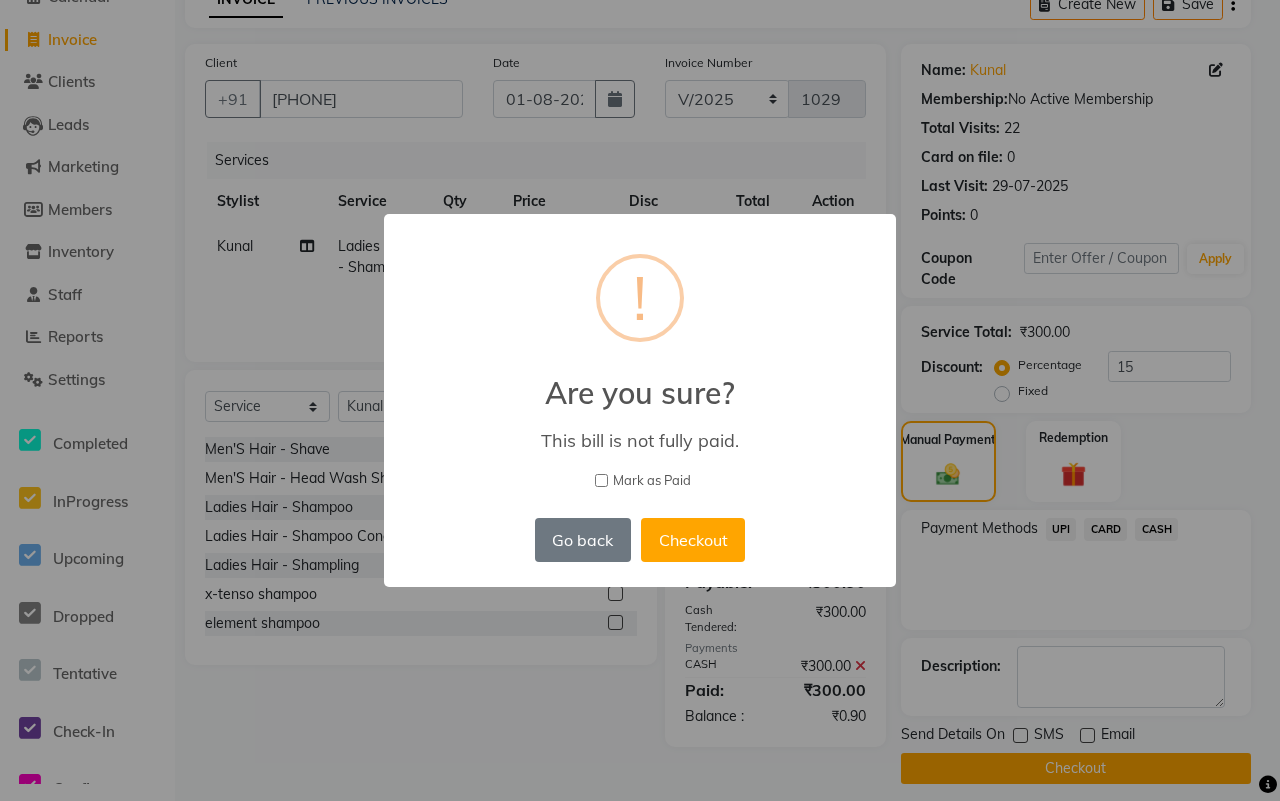 click on "Mark as Paid" at bounding box center [652, 481] 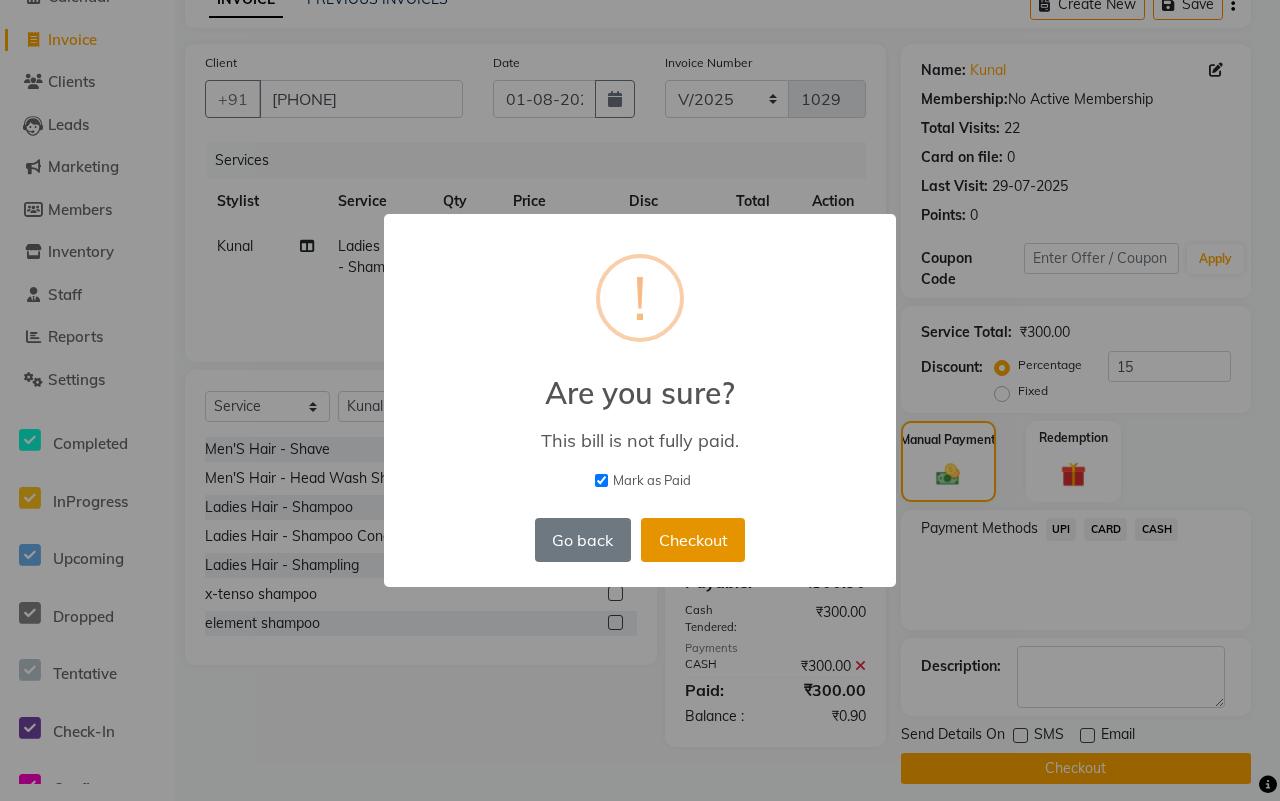 click on "Checkout" at bounding box center [693, 540] 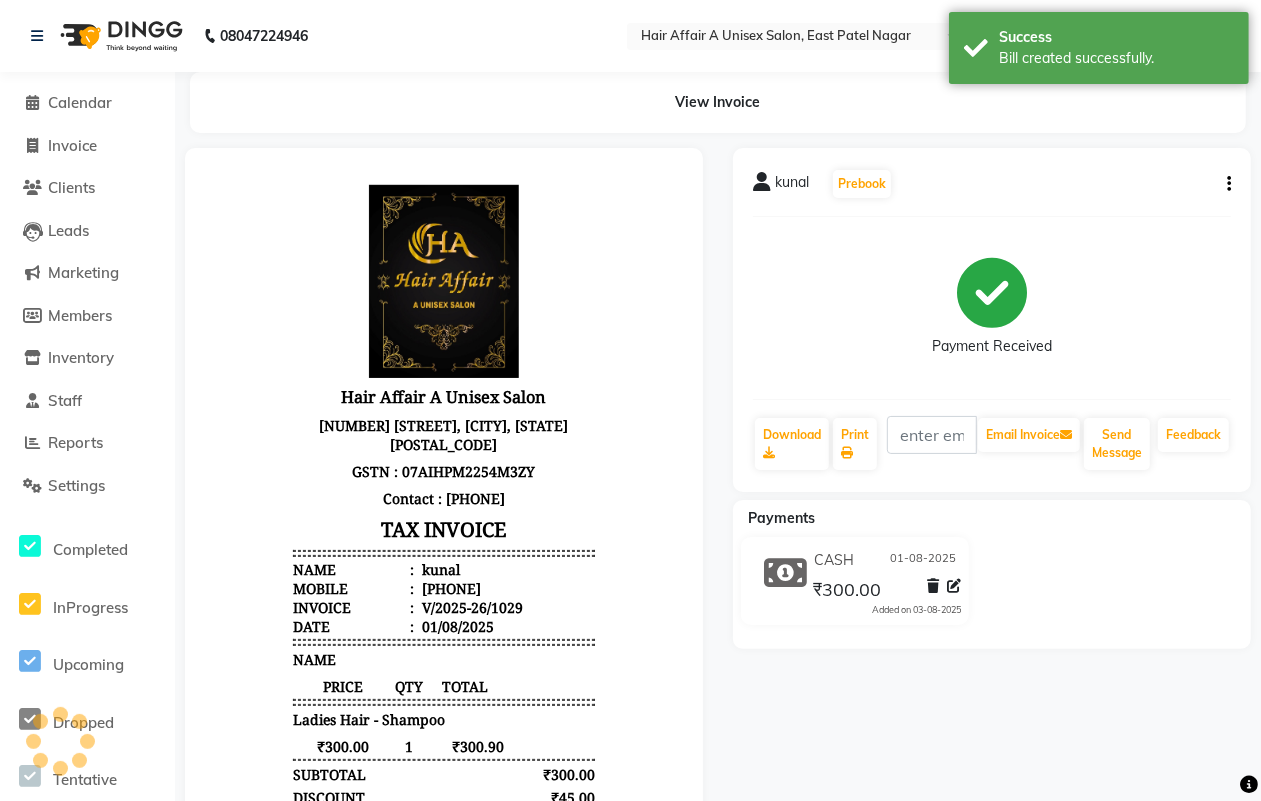 scroll, scrollTop: 0, scrollLeft: 0, axis: both 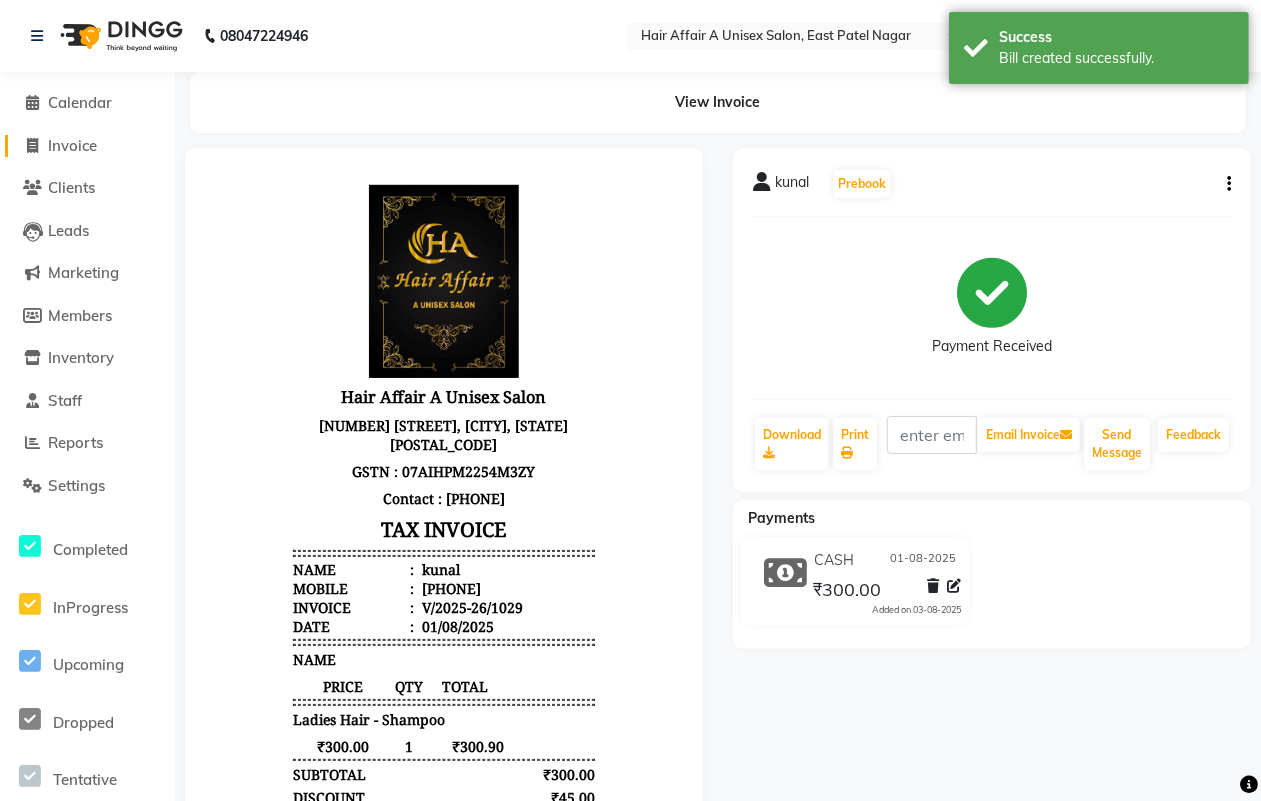 click on "Invoice" 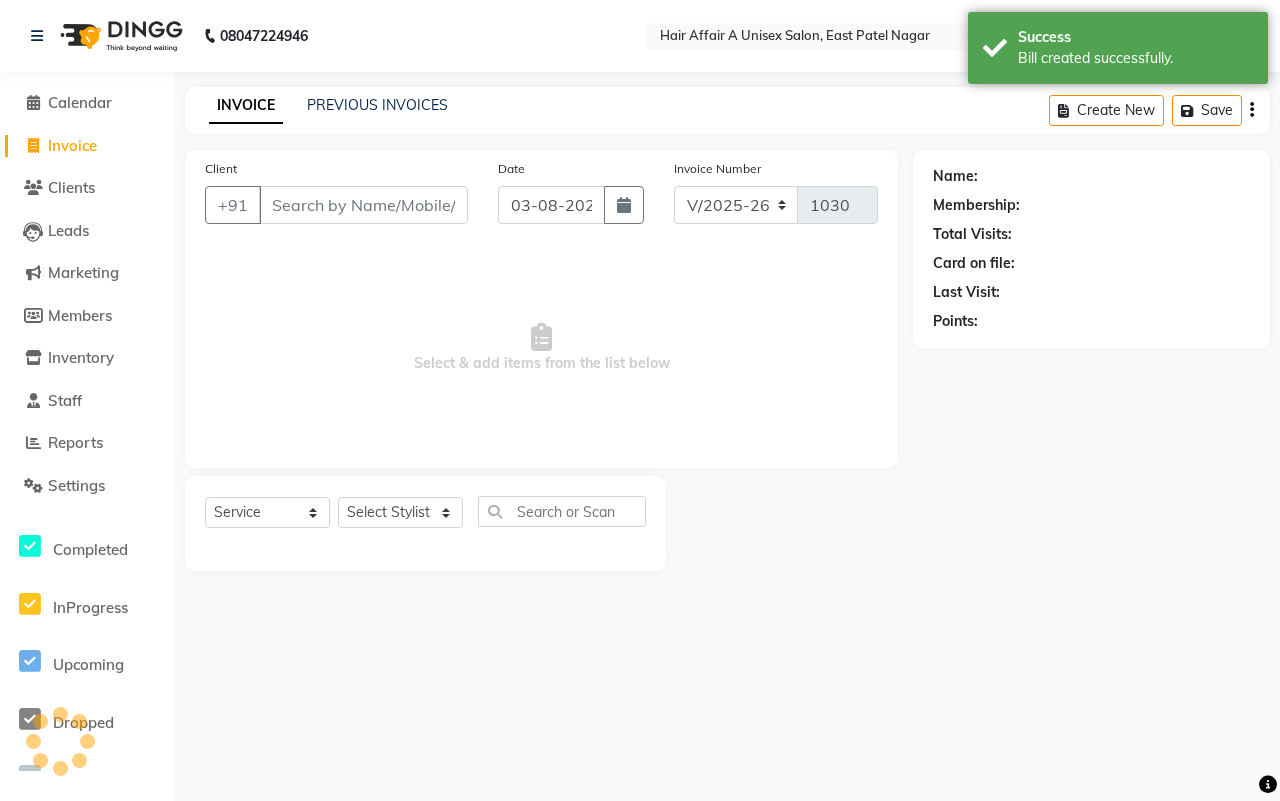 click on "Client" at bounding box center [363, 205] 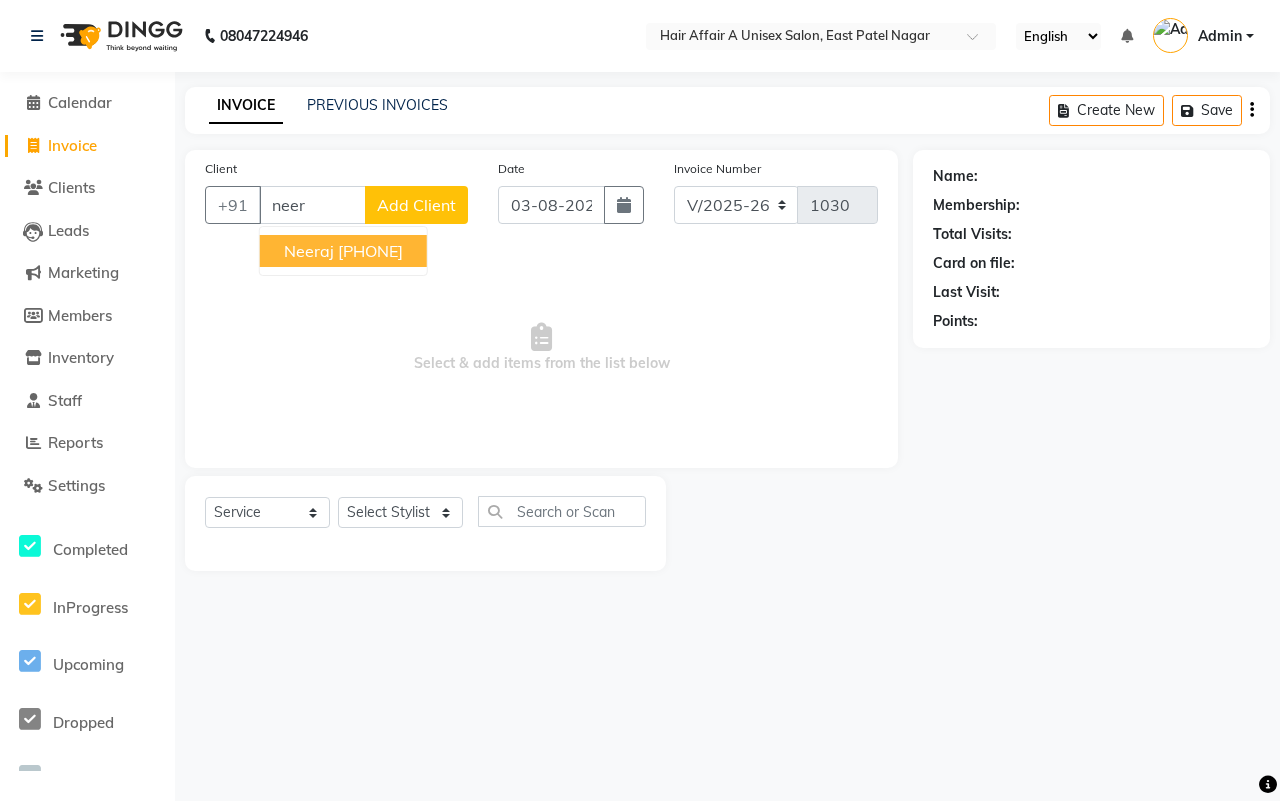 click on "[PHONE]" at bounding box center [370, 251] 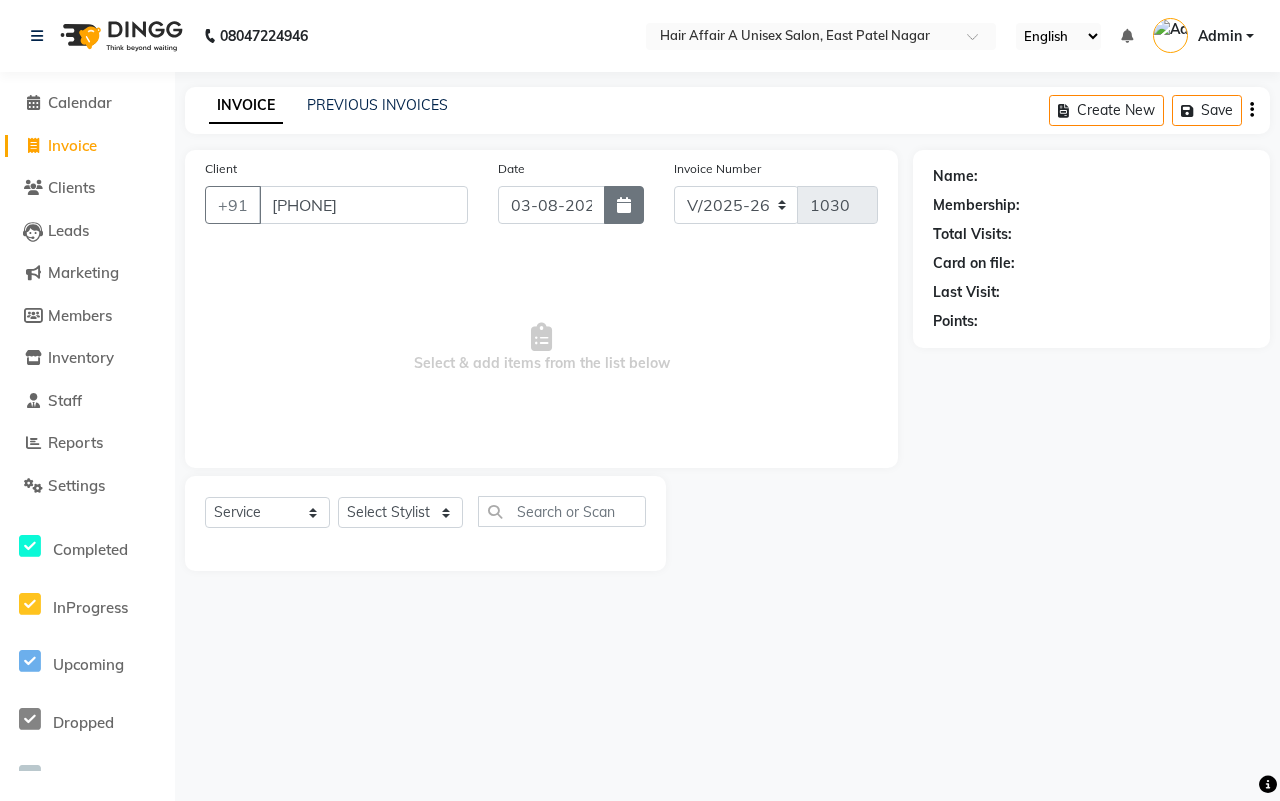 click 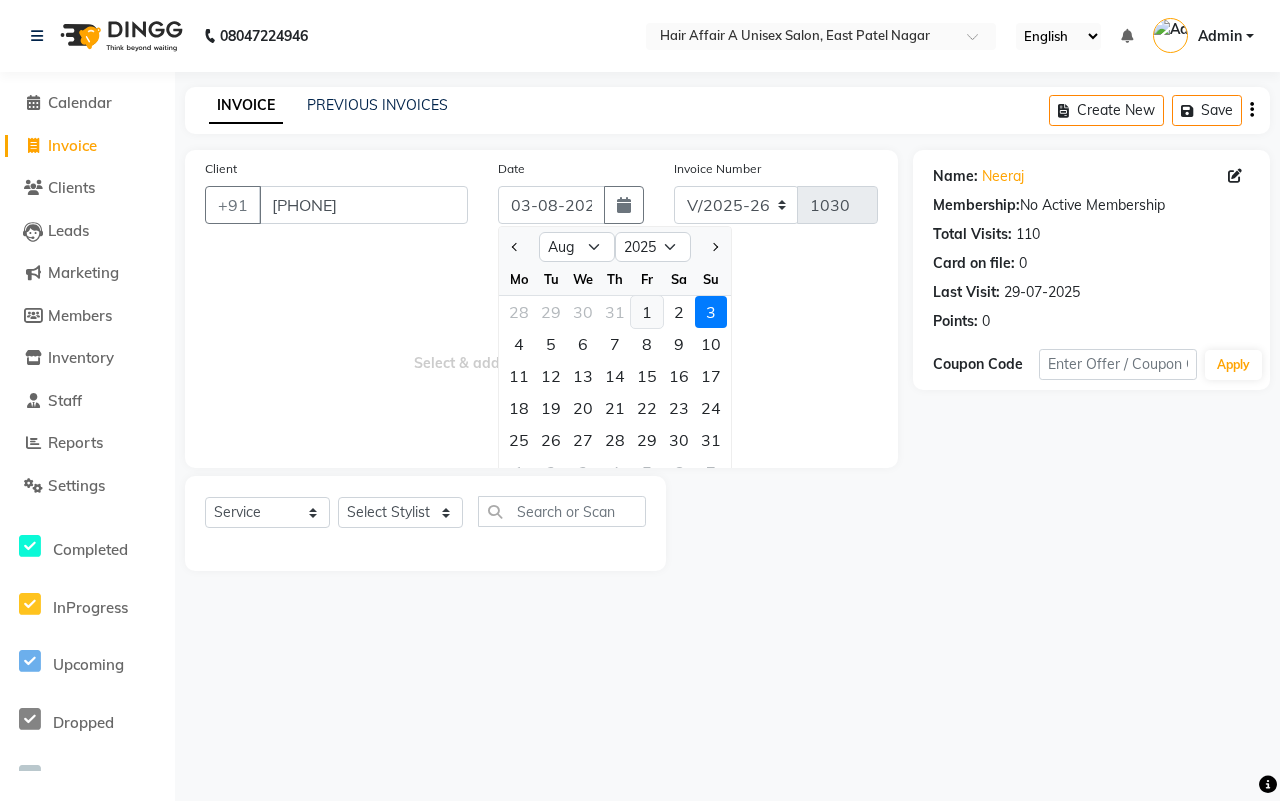 click on "1" 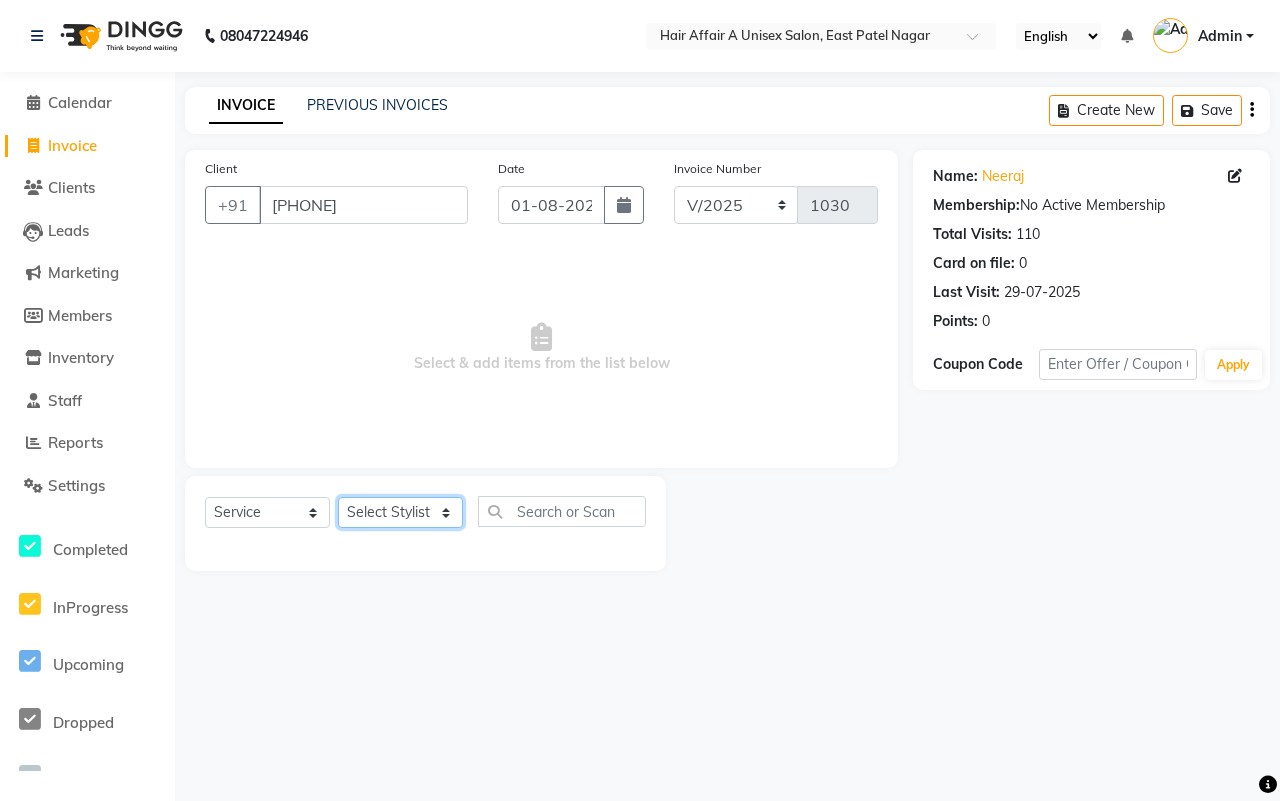 click on "Select Stylist [NAME] [NAME] [NAME] [NAME] [NAME] [NAME] [NAME] [NAME] [NAME] [NAME] [NAME] [NAME]" 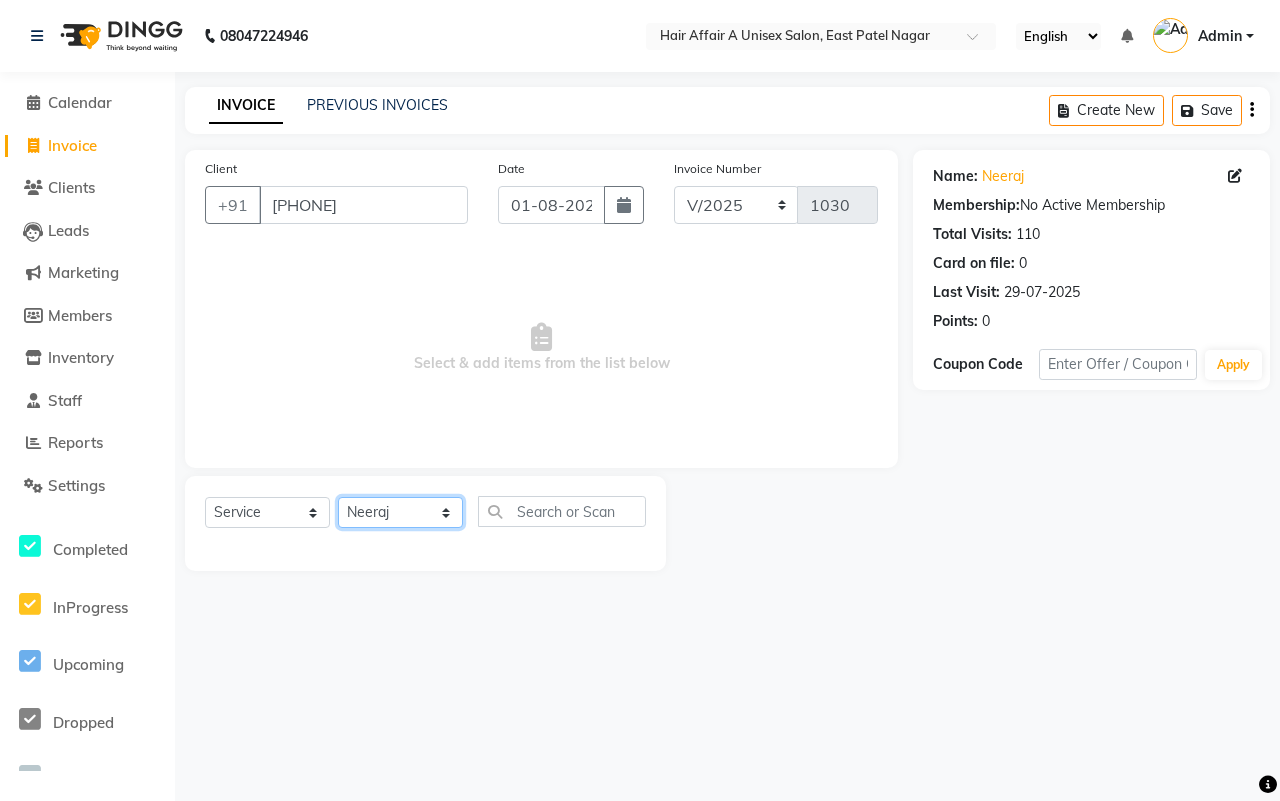 click on "Select Stylist [NAME] [NAME] [NAME] [NAME] [NAME] [NAME] [NAME] [NAME] [NAME] [NAME] [NAME] [NAME]" 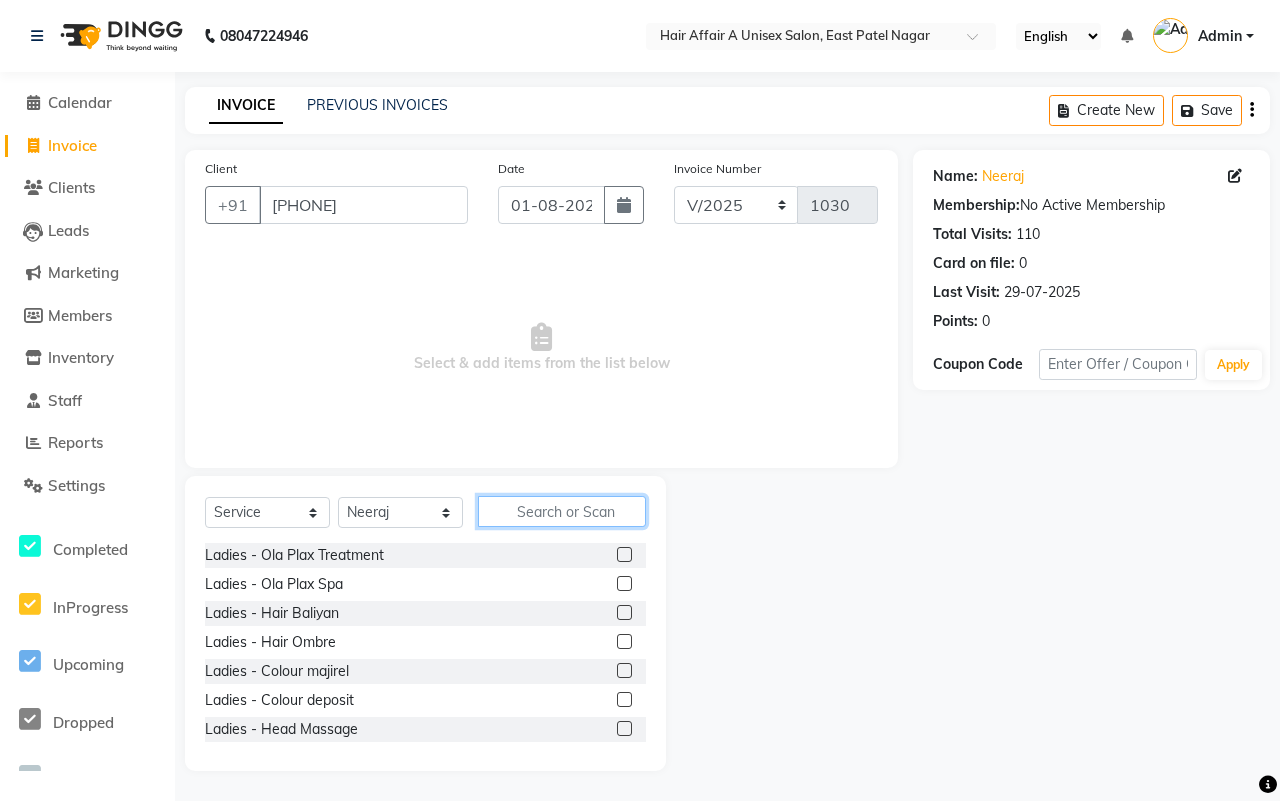 click 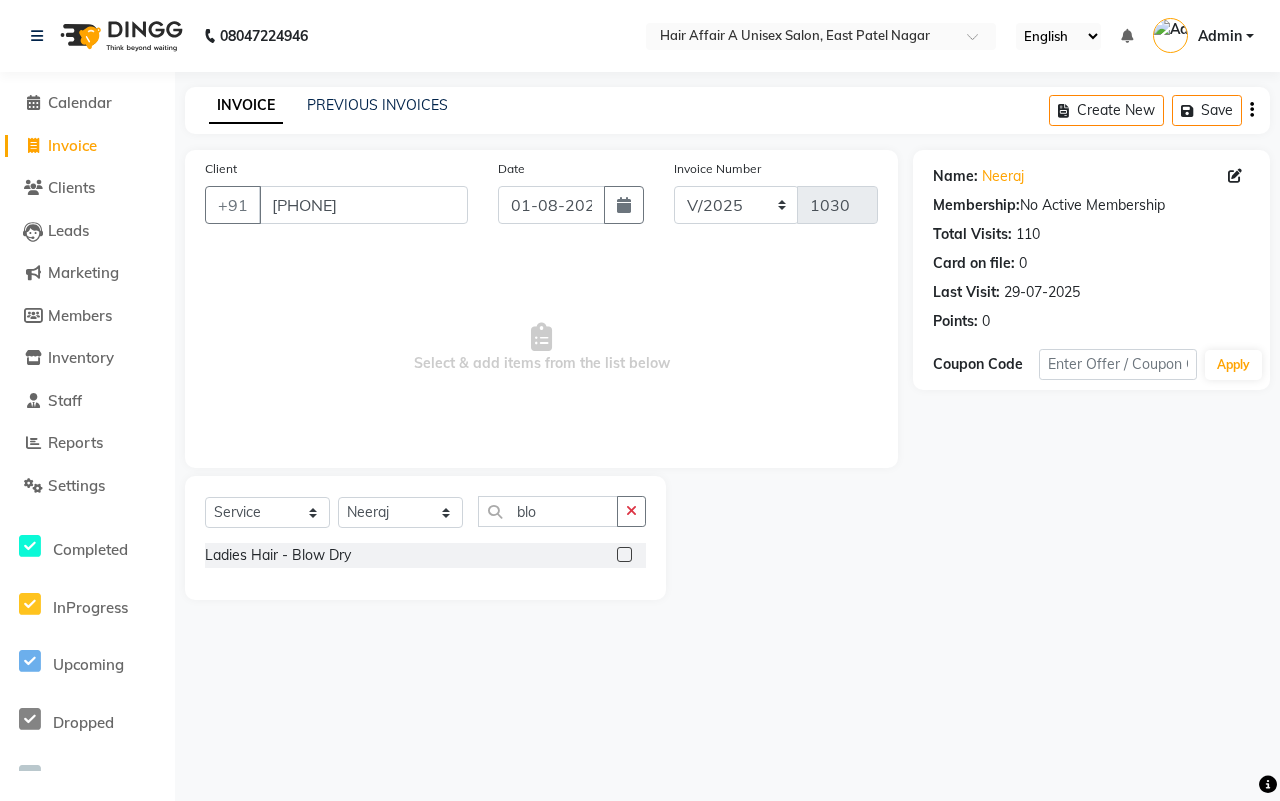 click 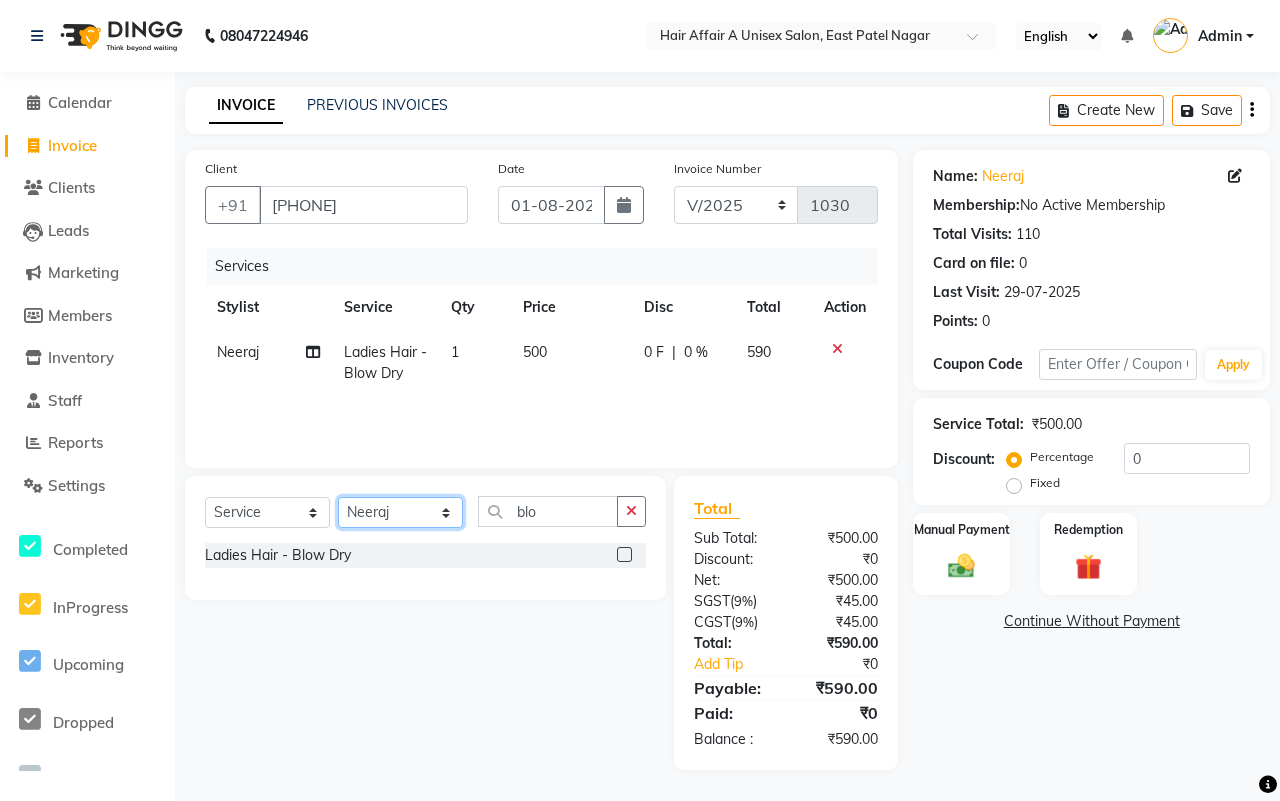 click on "Select Stylist [NAME] [NAME] [NAME] [NAME] [NAME] [NAME] [NAME] [NAME] [NAME] [NAME] [NAME] [NAME]" 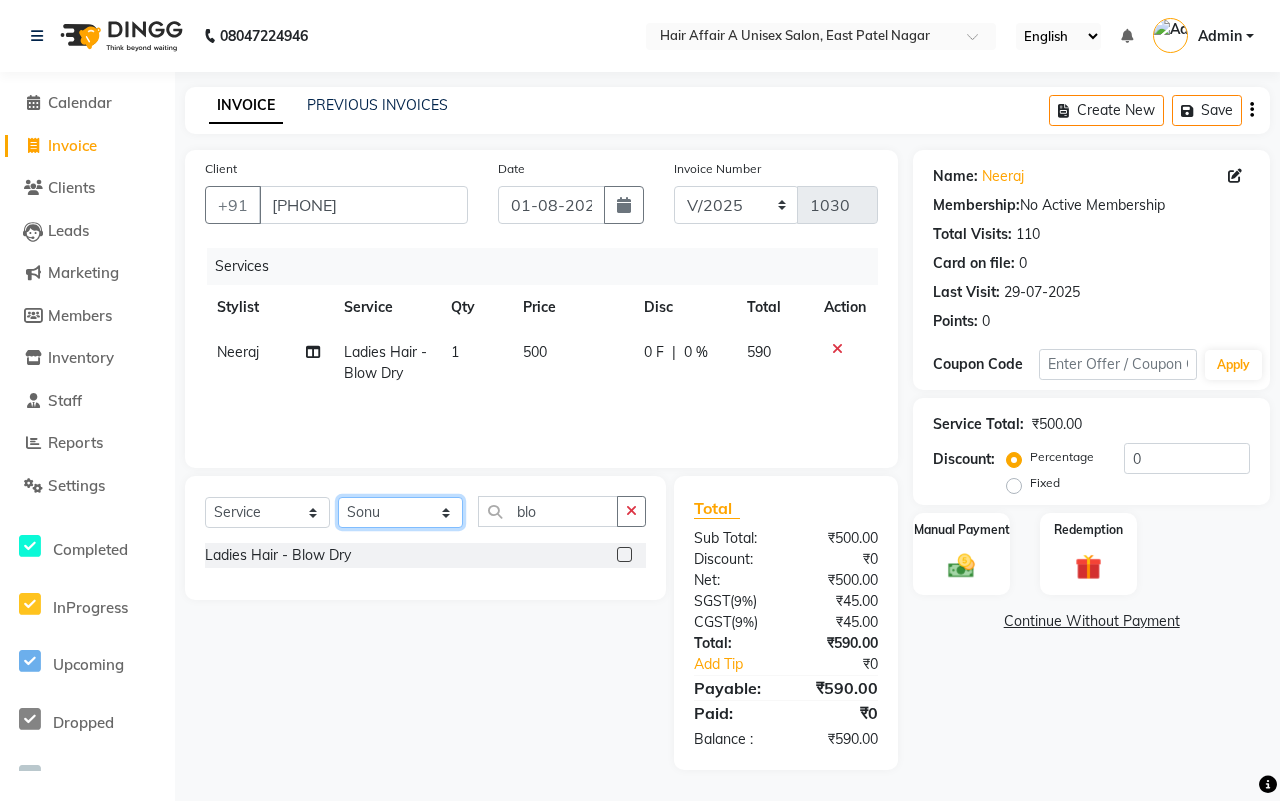 click on "Select Stylist [NAME] [NAME] [NAME] [NAME] [NAME] [NAME] [NAME] [NAME] [NAME] [NAME] [NAME] [NAME]" 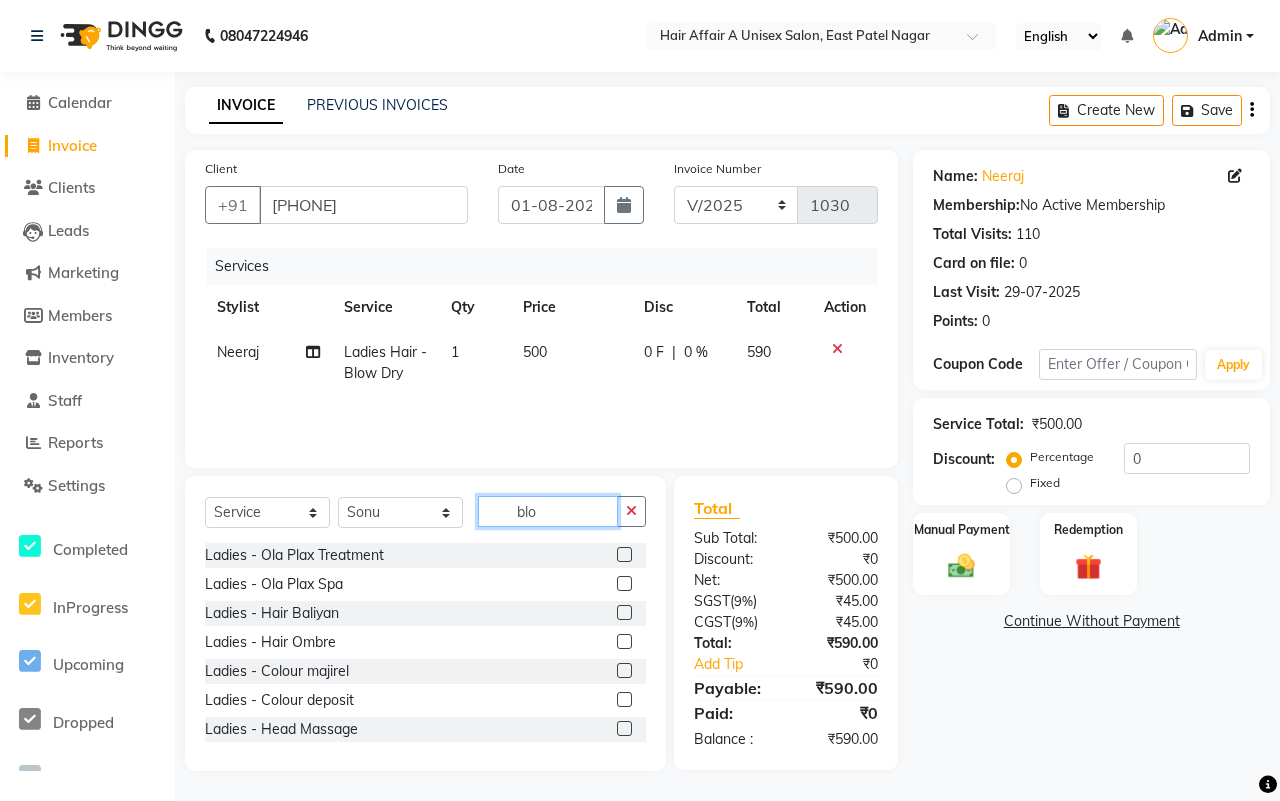click on "blo" 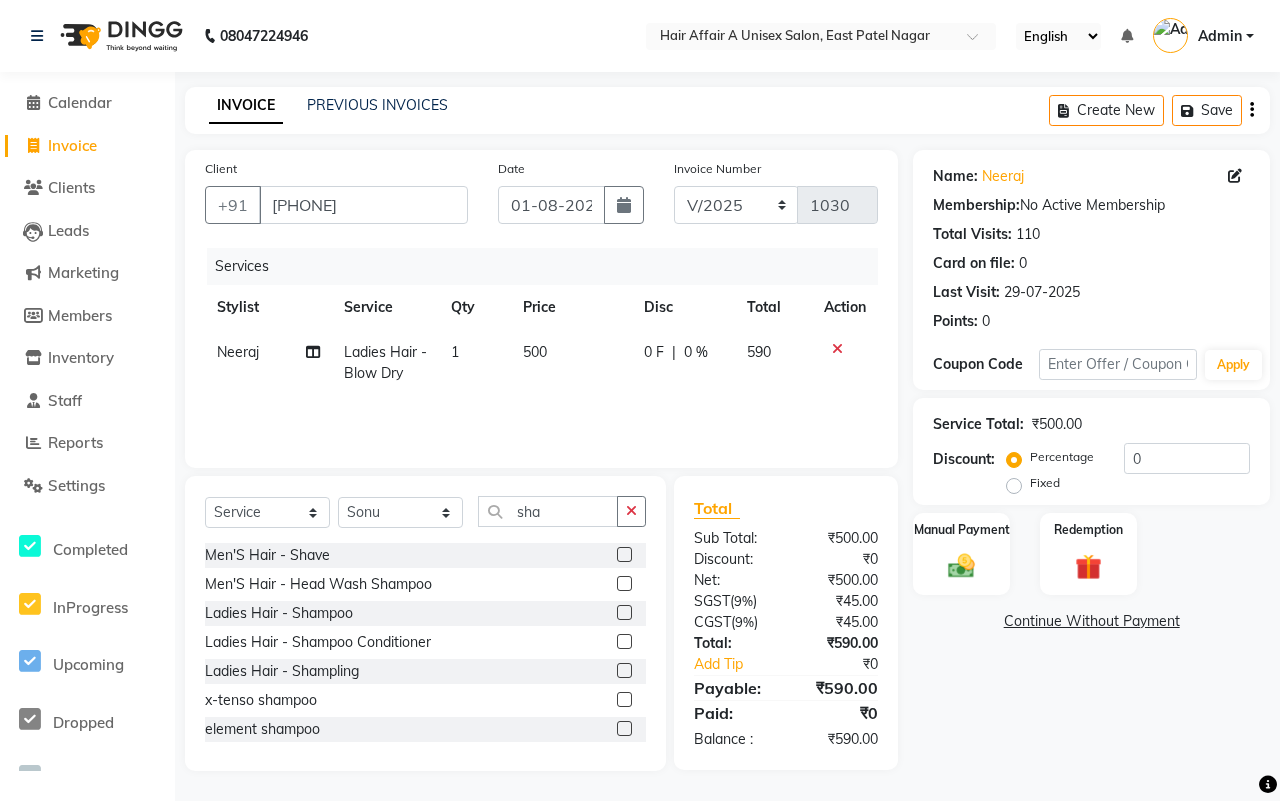 click 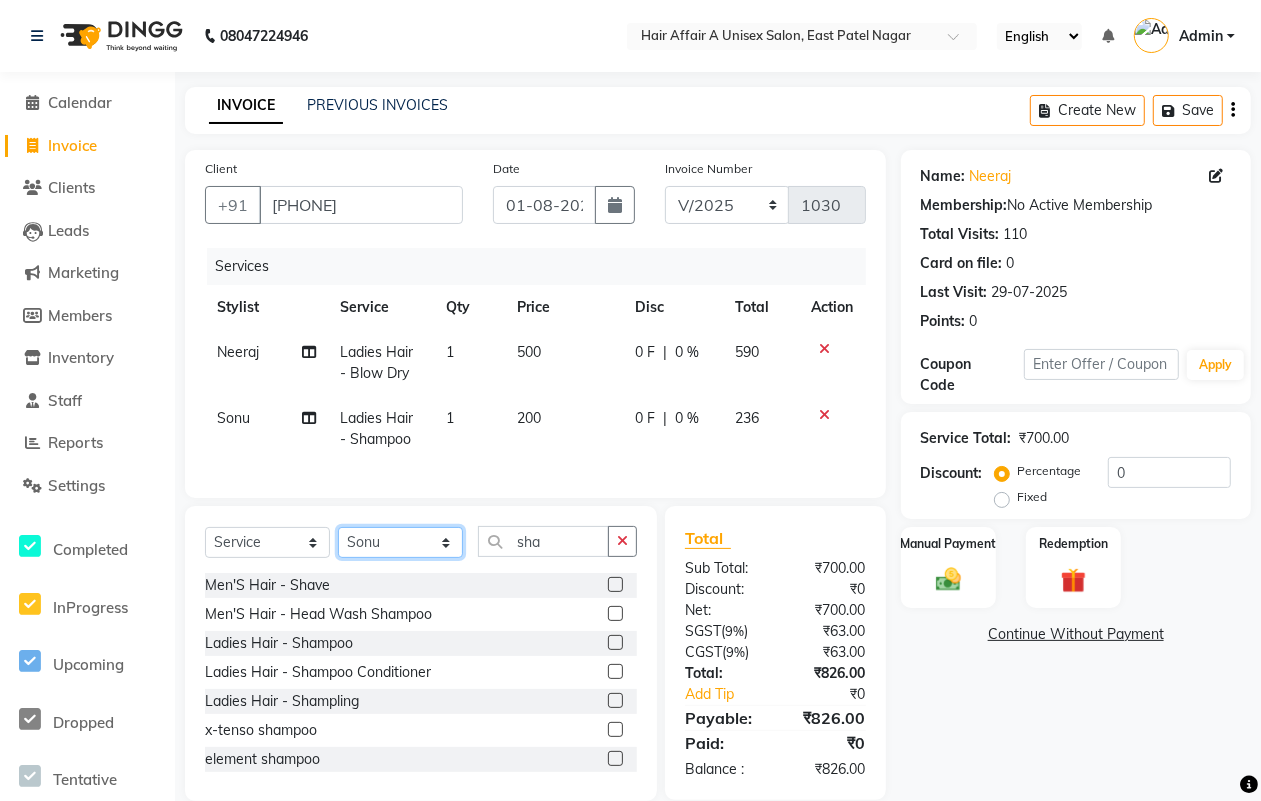 click on "Select Stylist [NAME] [NAME] [NAME] [NAME] [NAME] [NAME] [NAME] [NAME] [NAME] [NAME] [NAME] [NAME]" 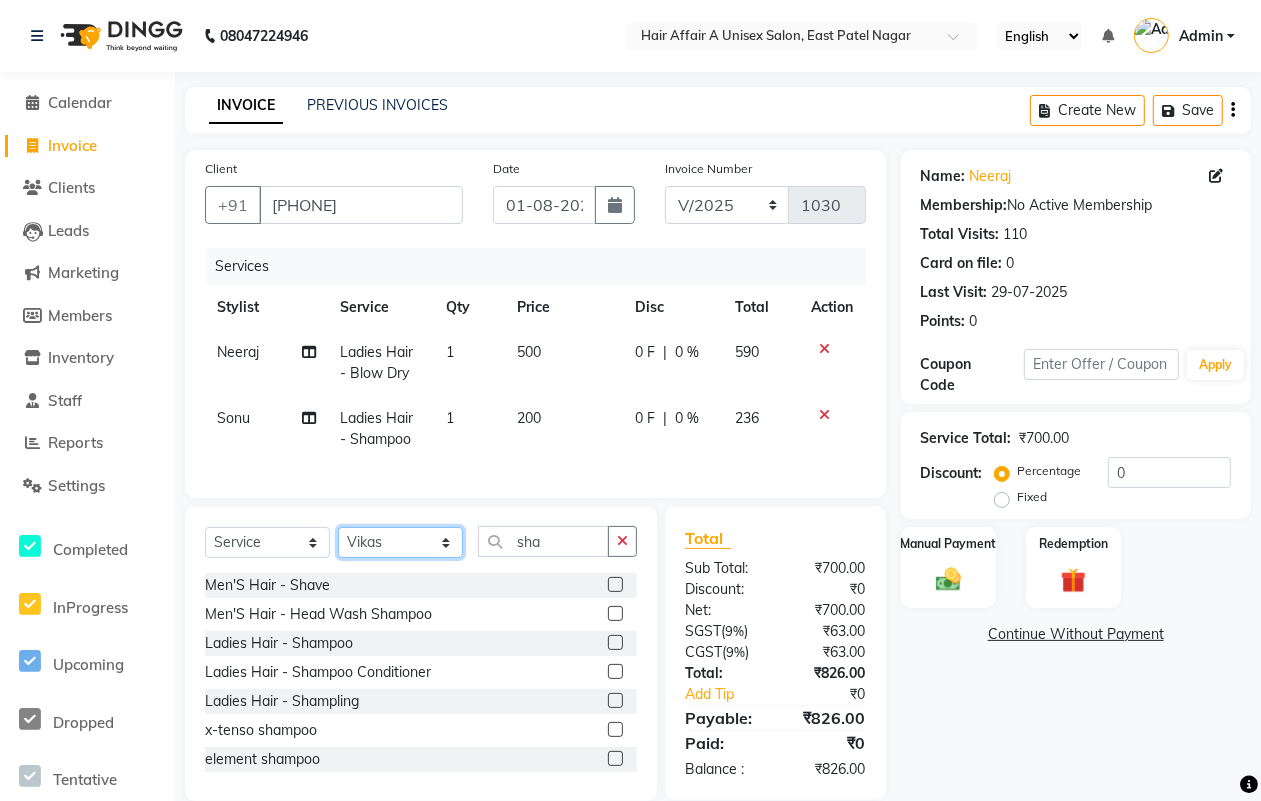 click on "Select Stylist [NAME] [NAME] [NAME] [NAME] [NAME] [NAME] [NAME] [NAME] [NAME] [NAME] [NAME] [NAME]" 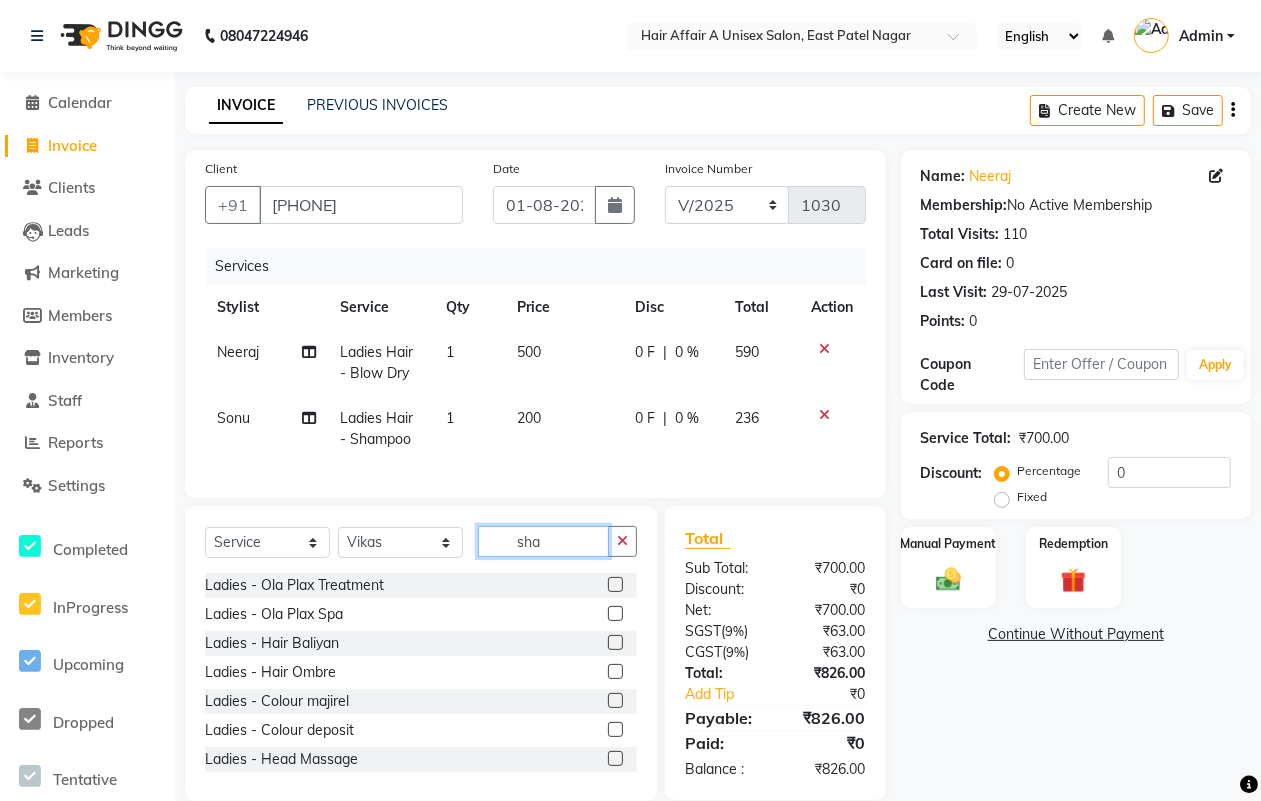 click on "sha" 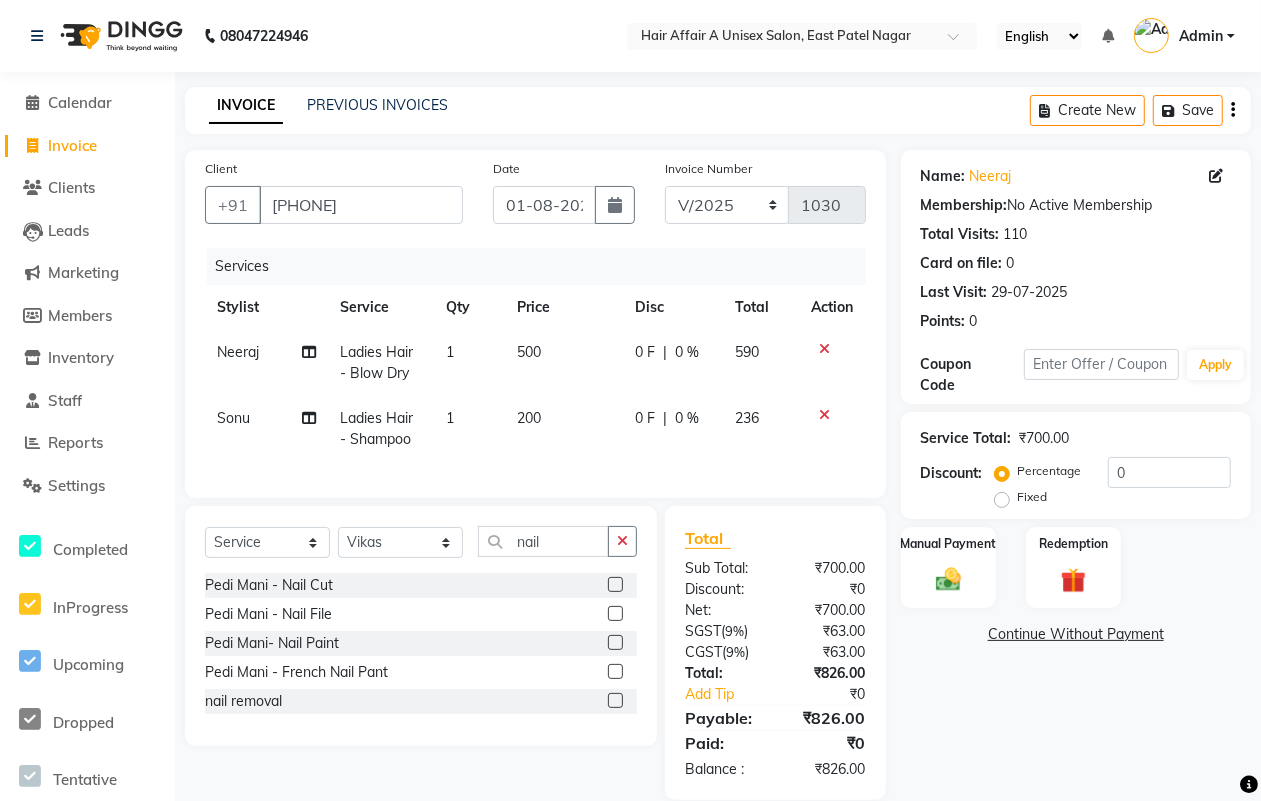 click 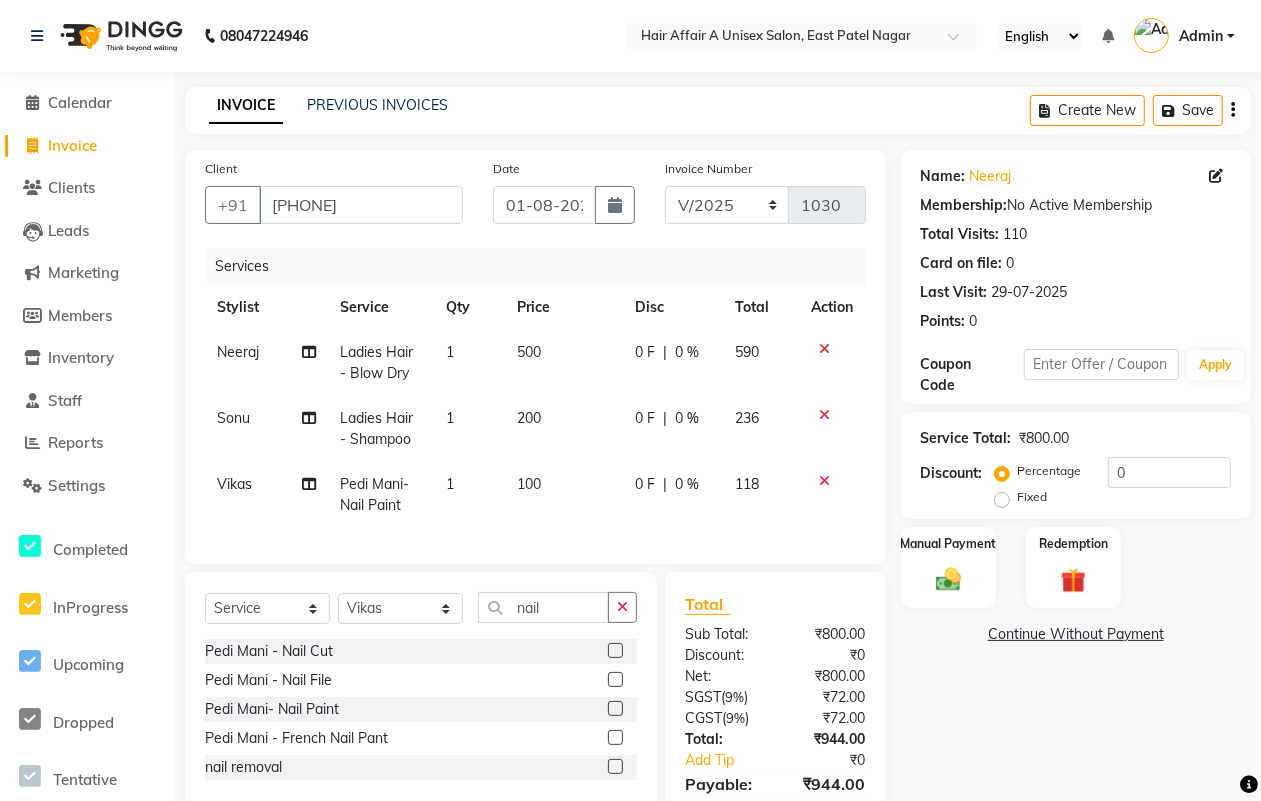 click on "100" 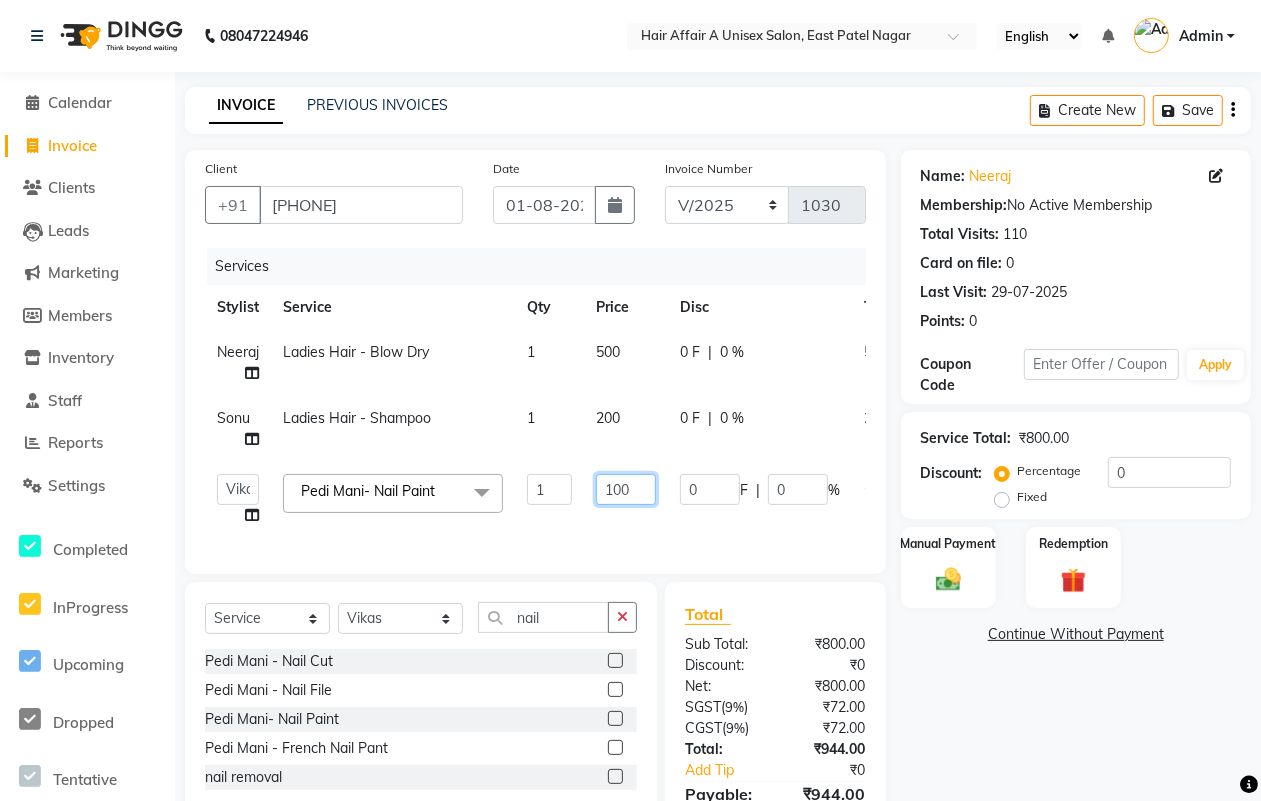click on "100" 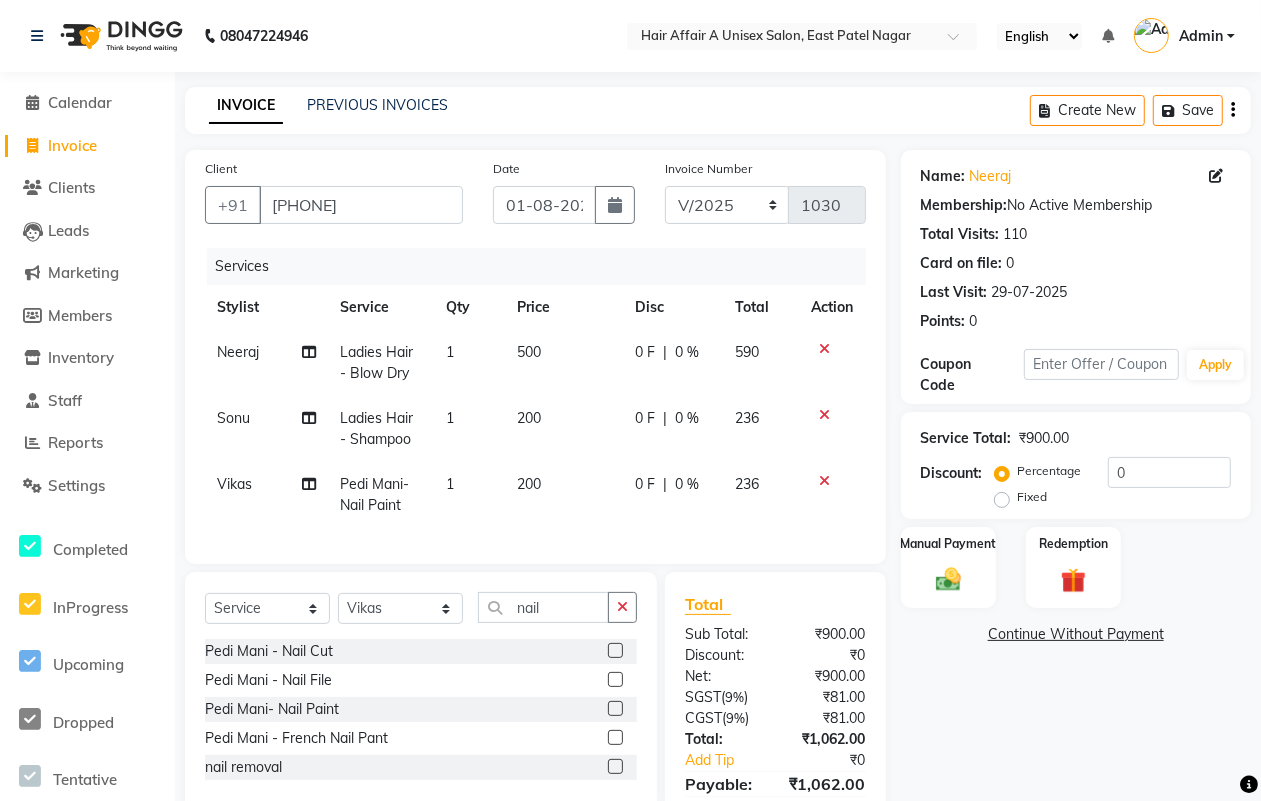 click on "₹0" 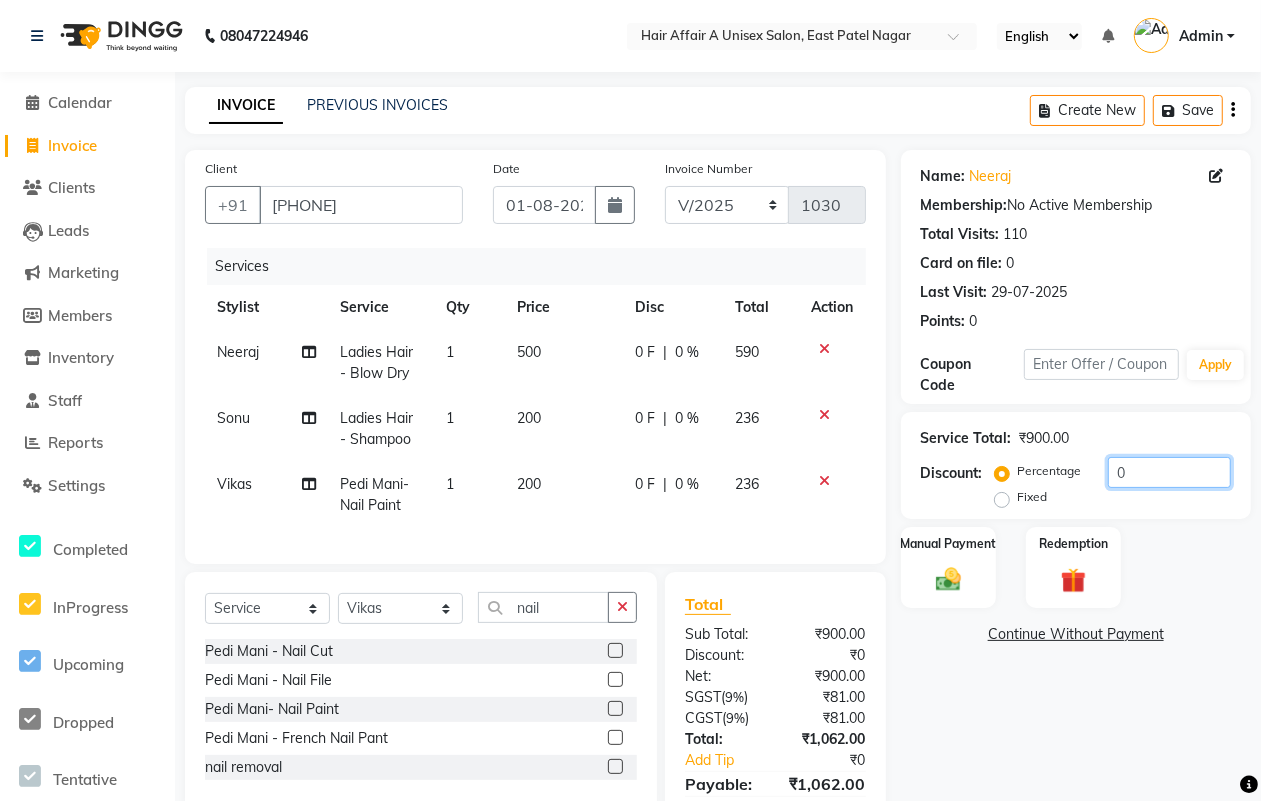 click on "0" 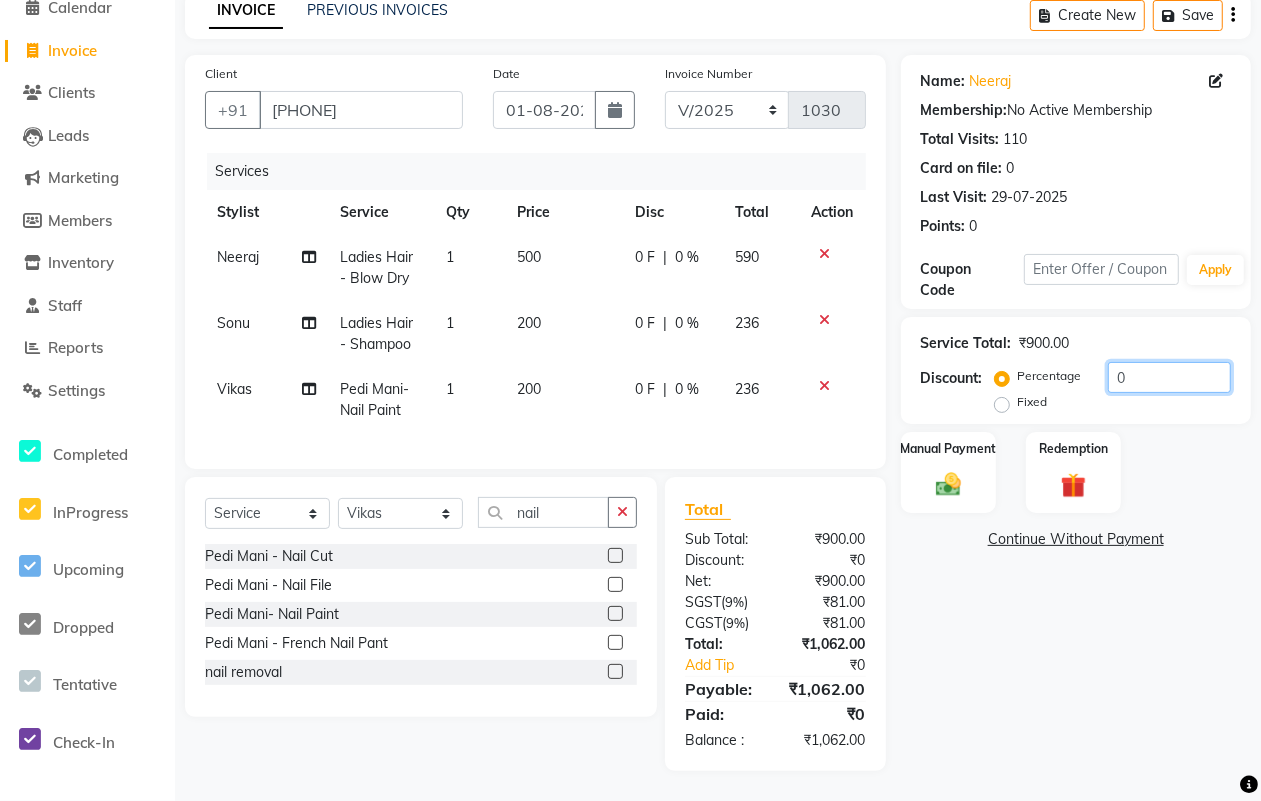 scroll, scrollTop: 113, scrollLeft: 0, axis: vertical 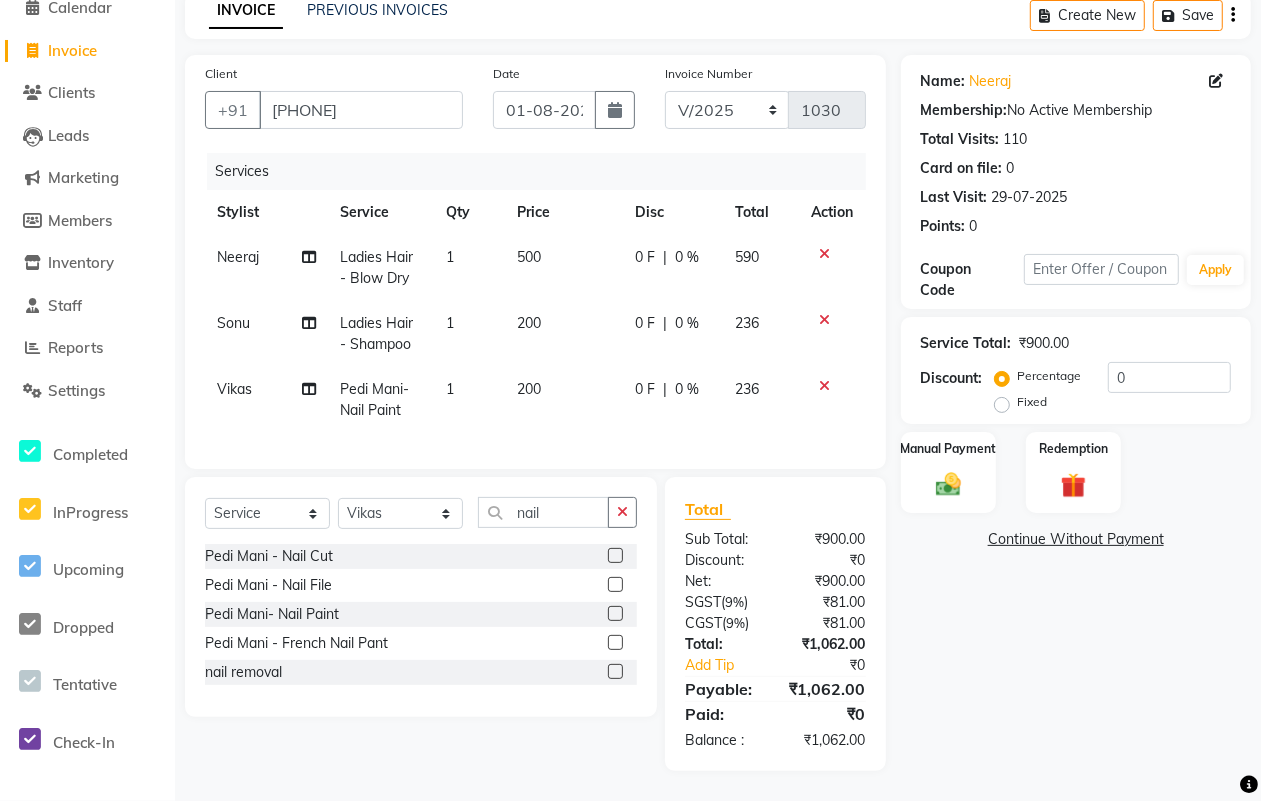 click on "500" 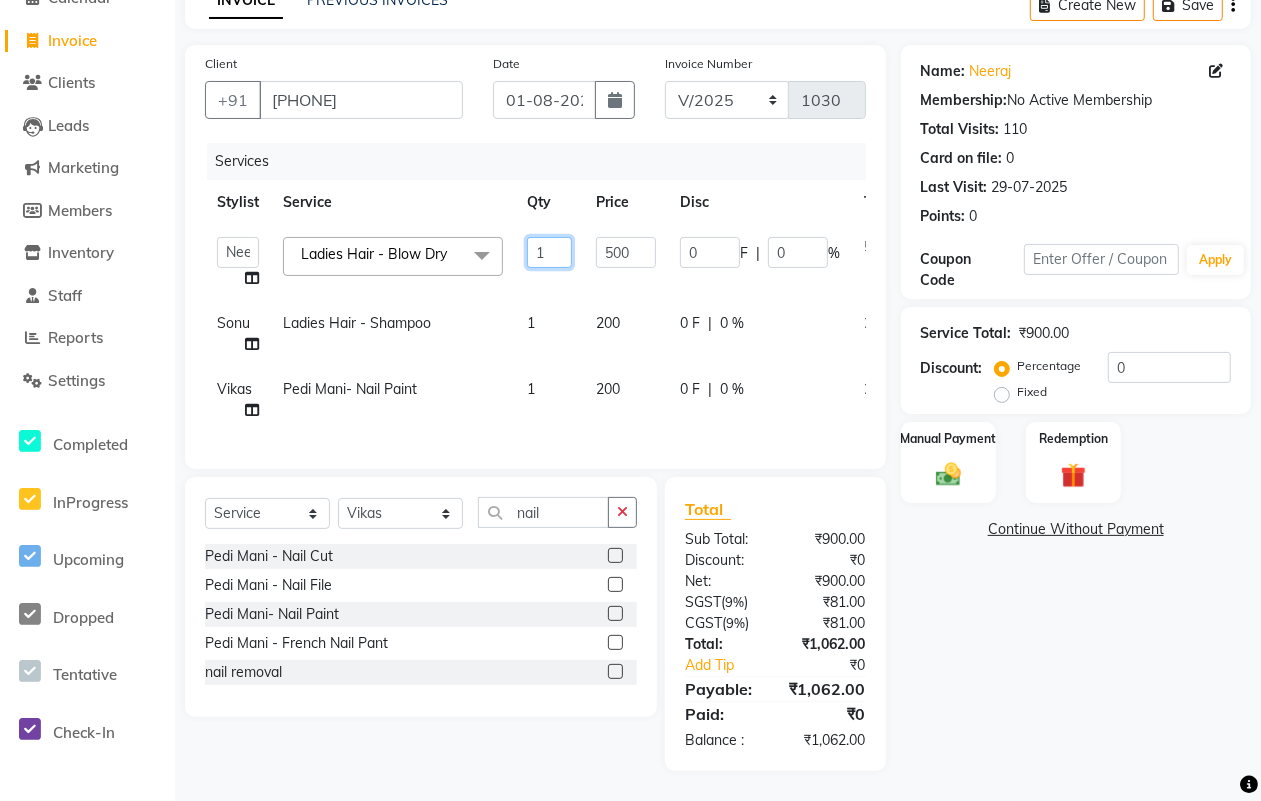 click on "1" 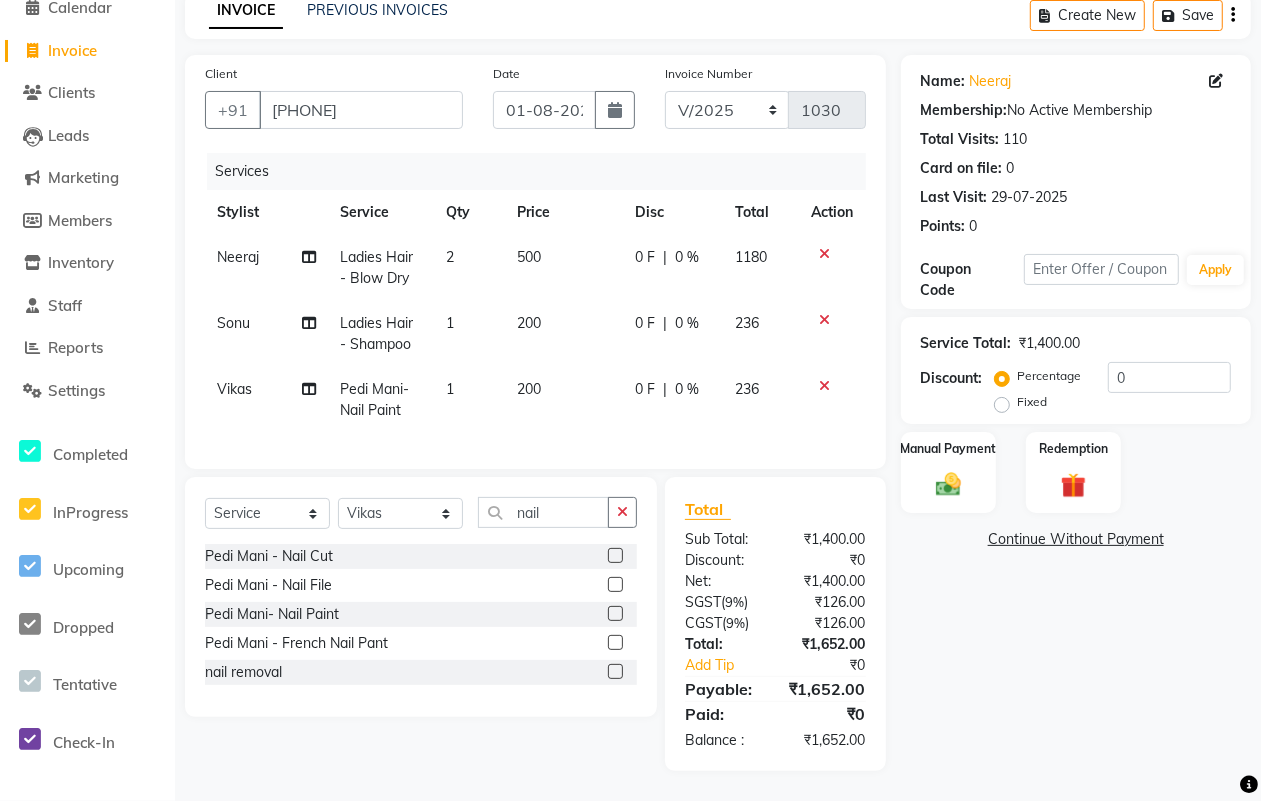 click on "2" 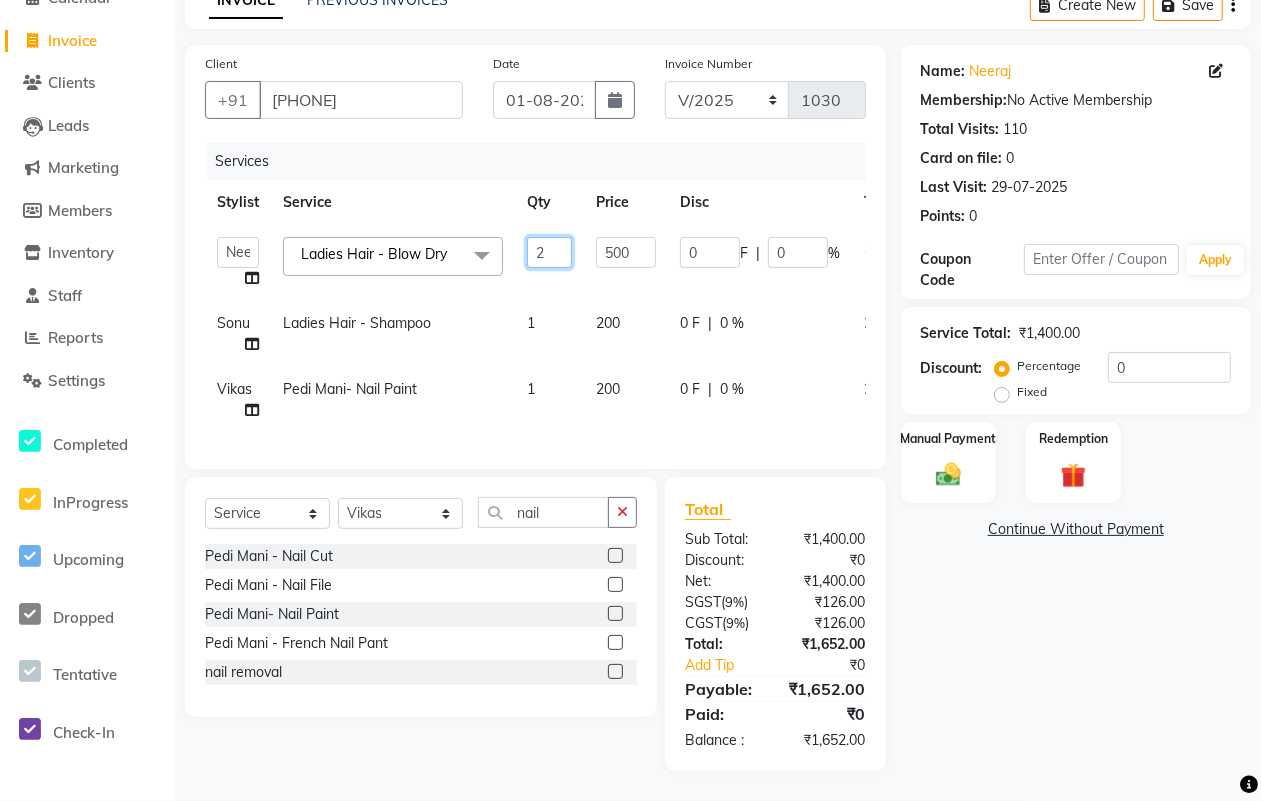 click on "2" 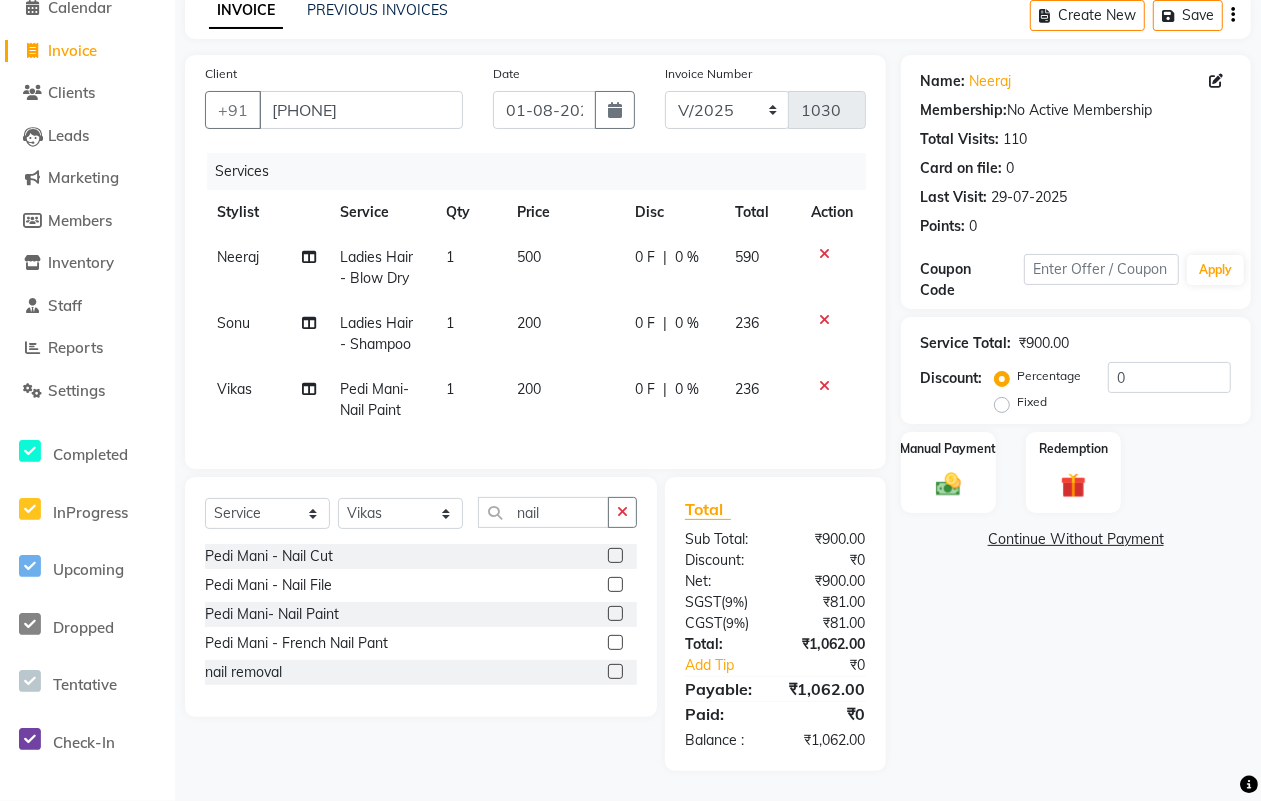 click on "500" 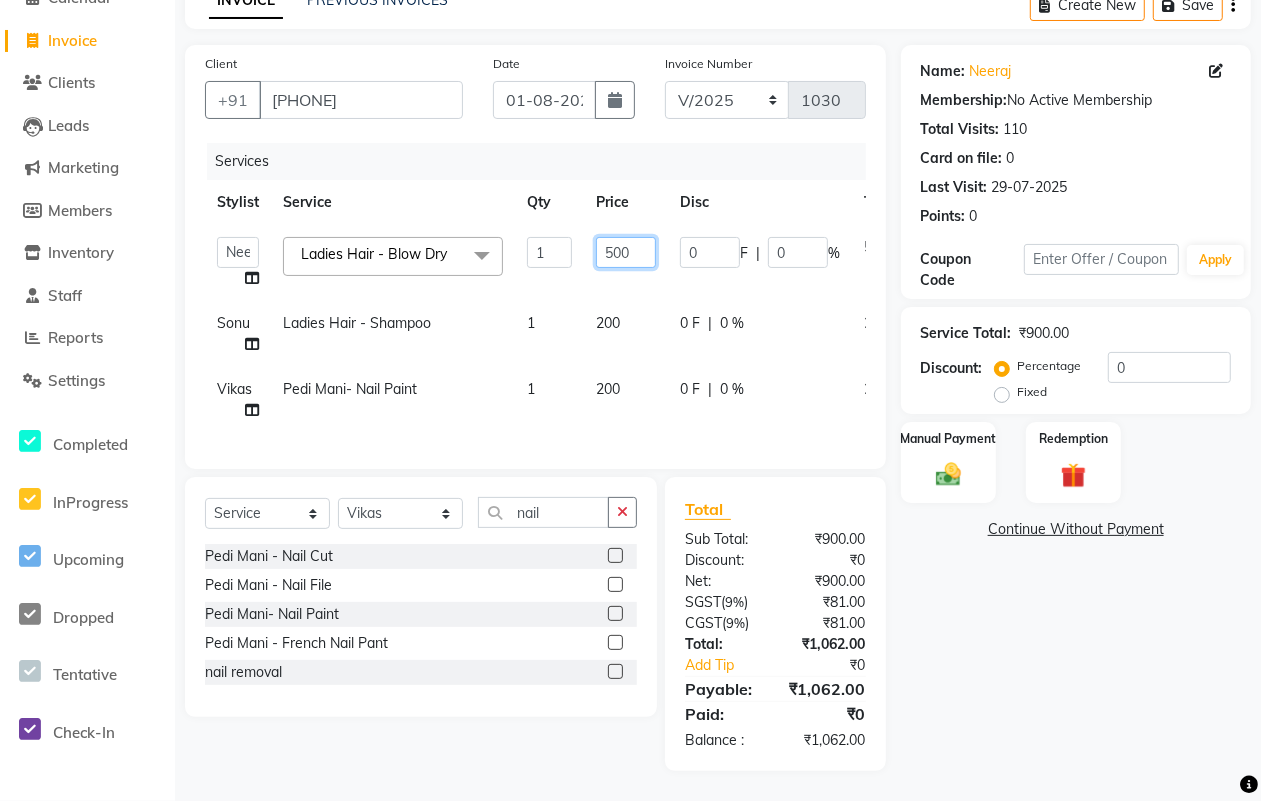 click on "500" 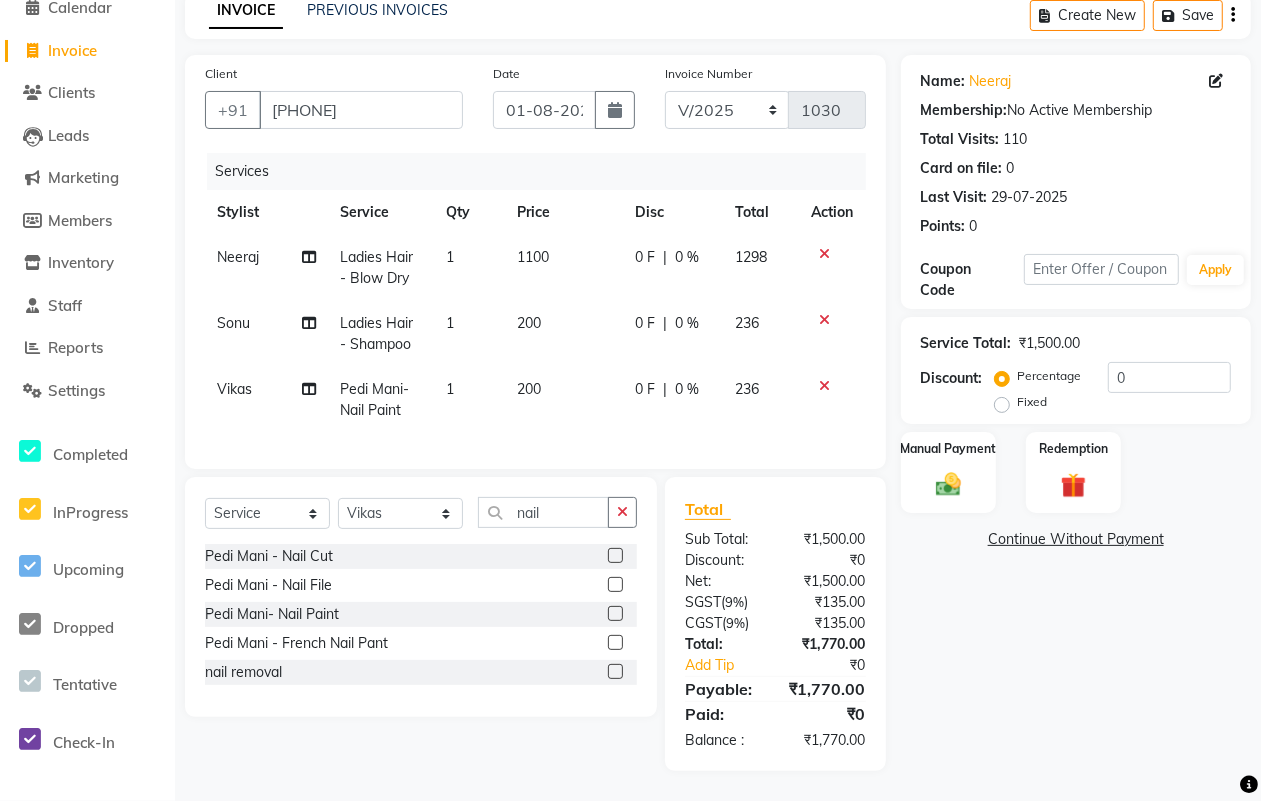 click on "200" 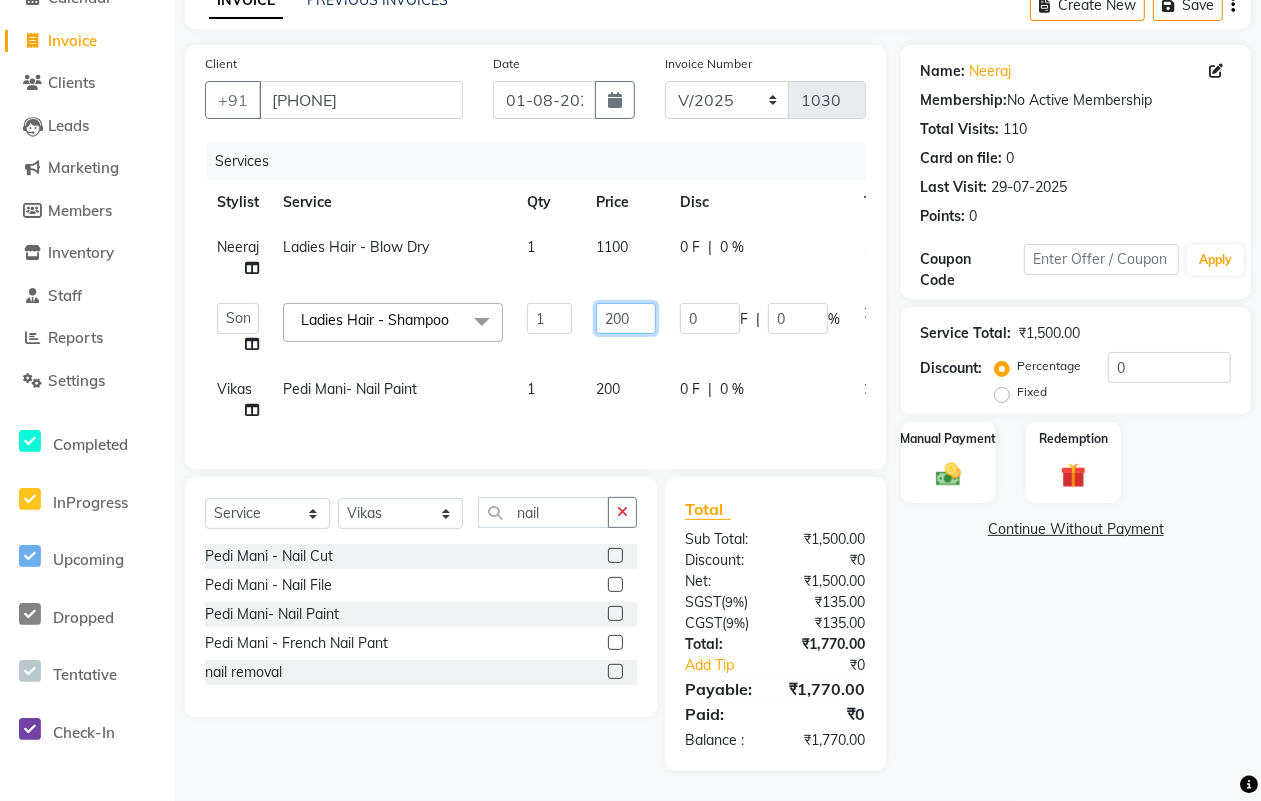 click on "200" 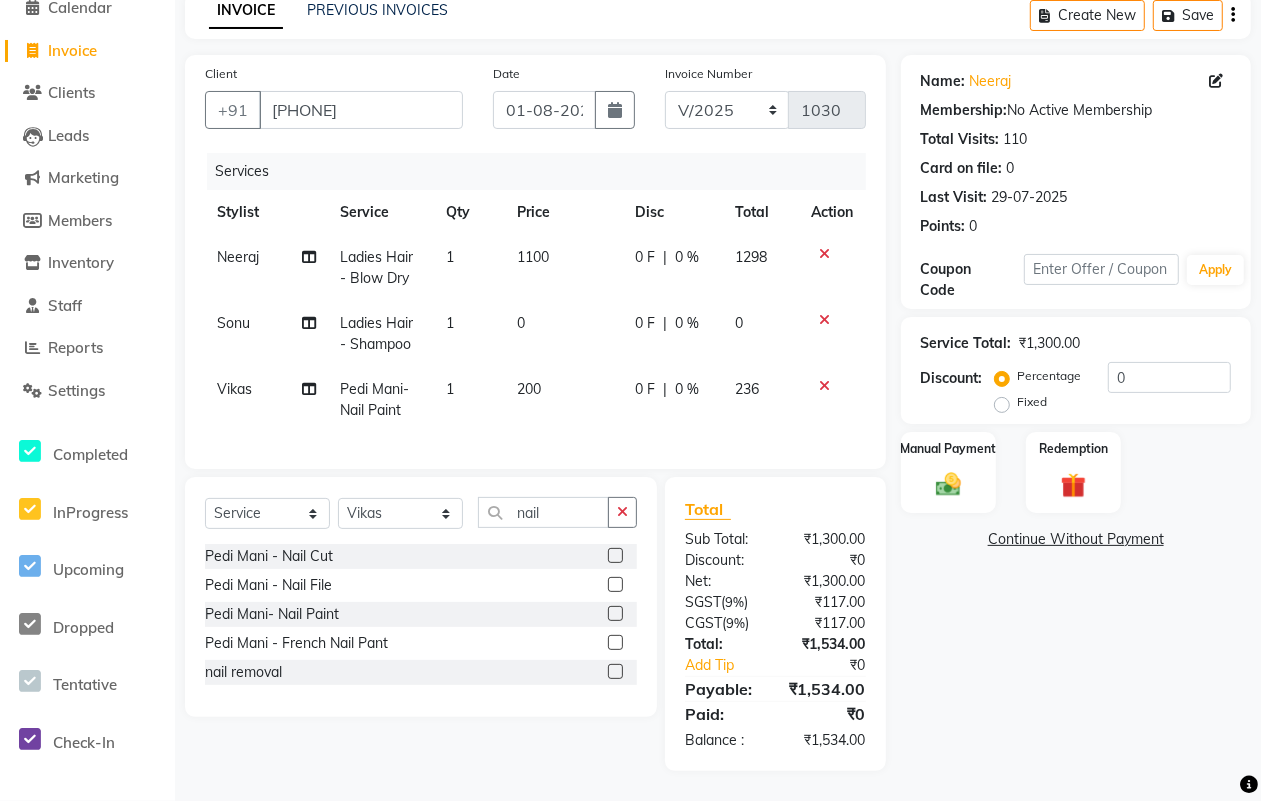 click on "0" 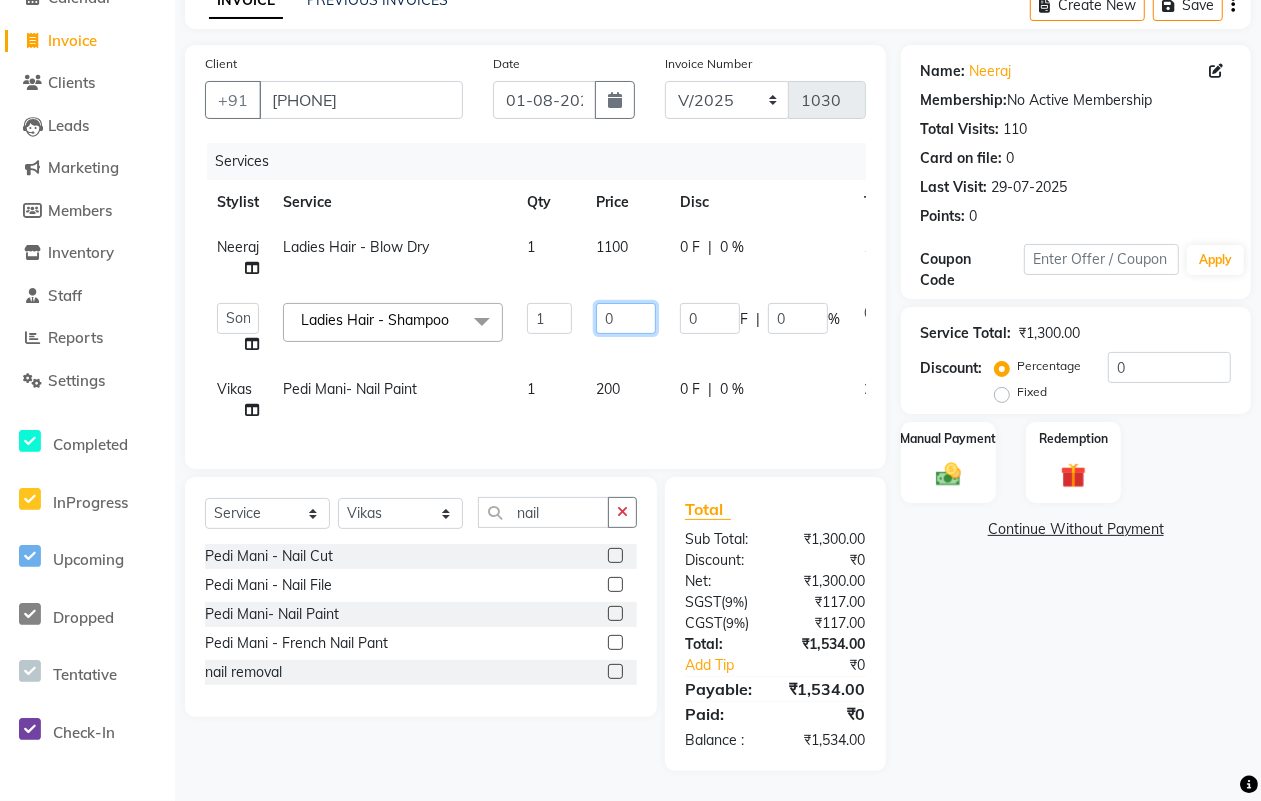 click on "0" 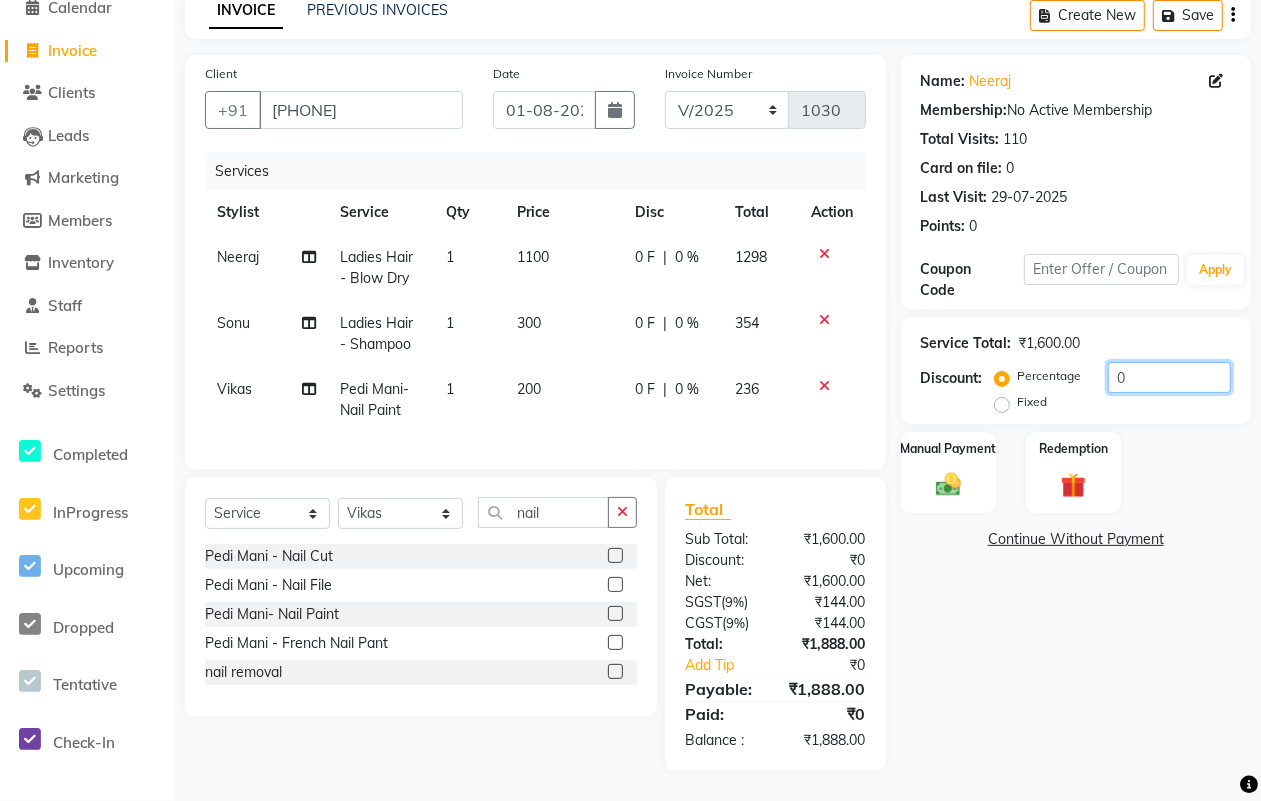 click on "0" 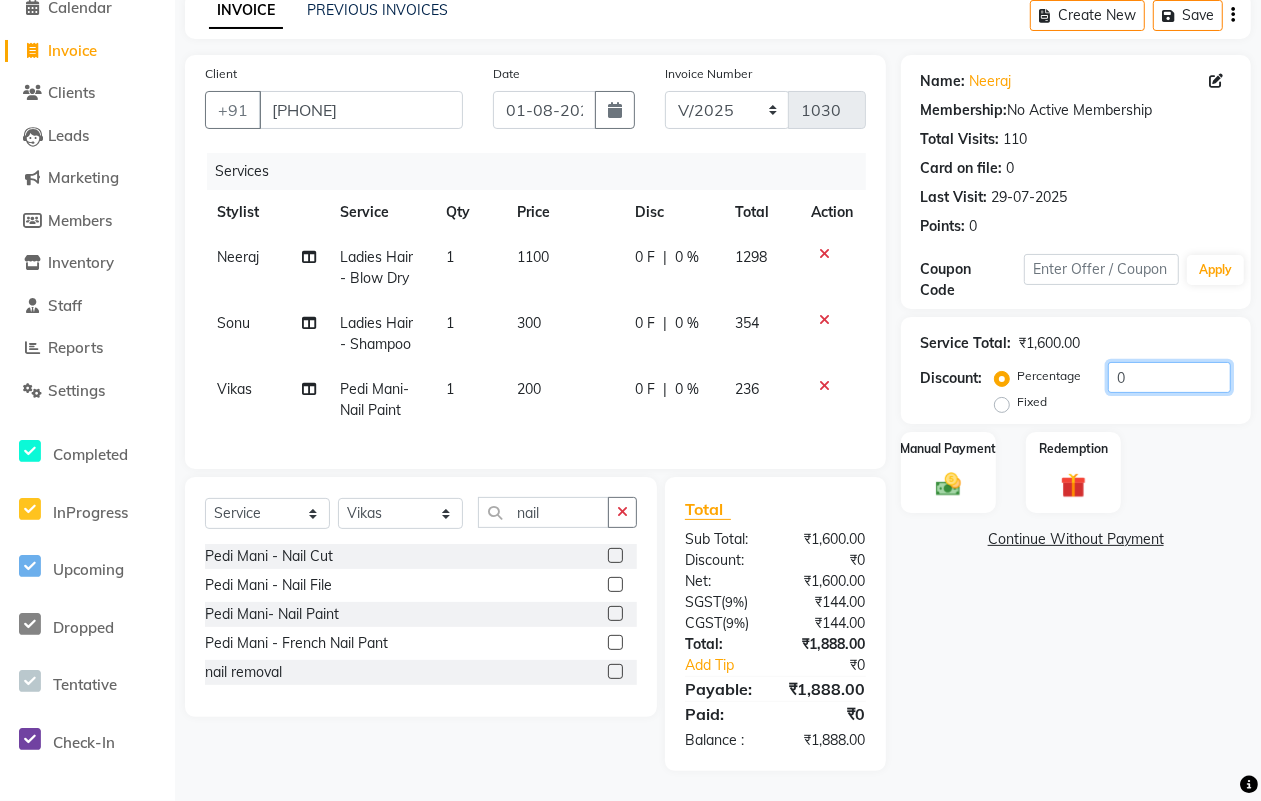 click on "0" 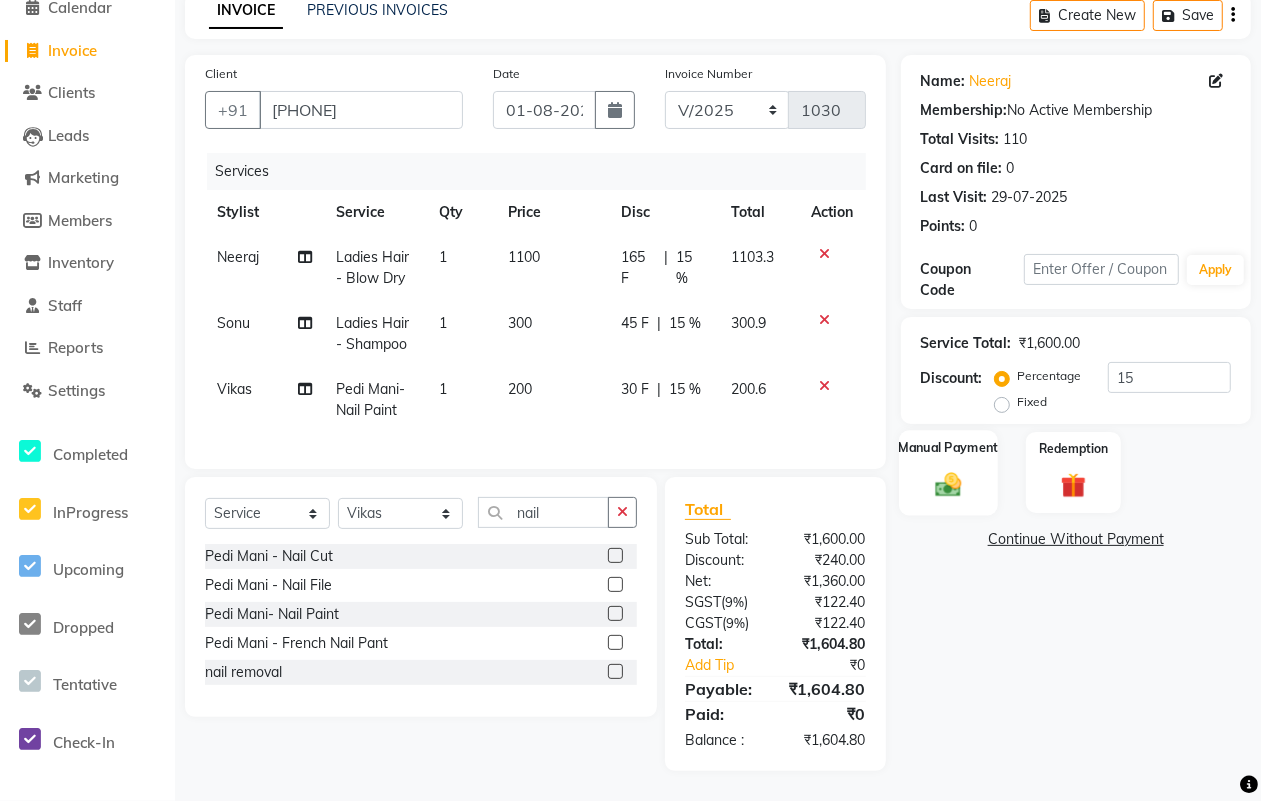 click on "Manual Payment" 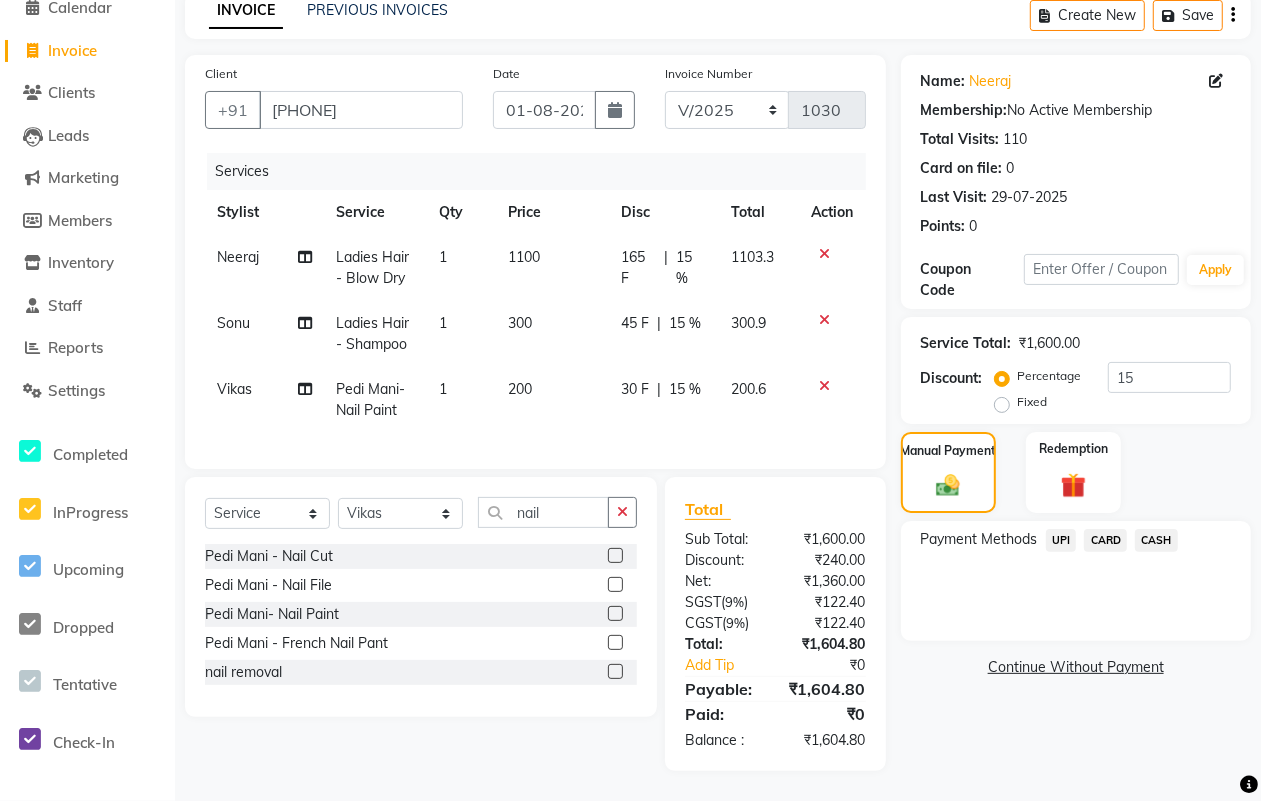 click on "UPI" 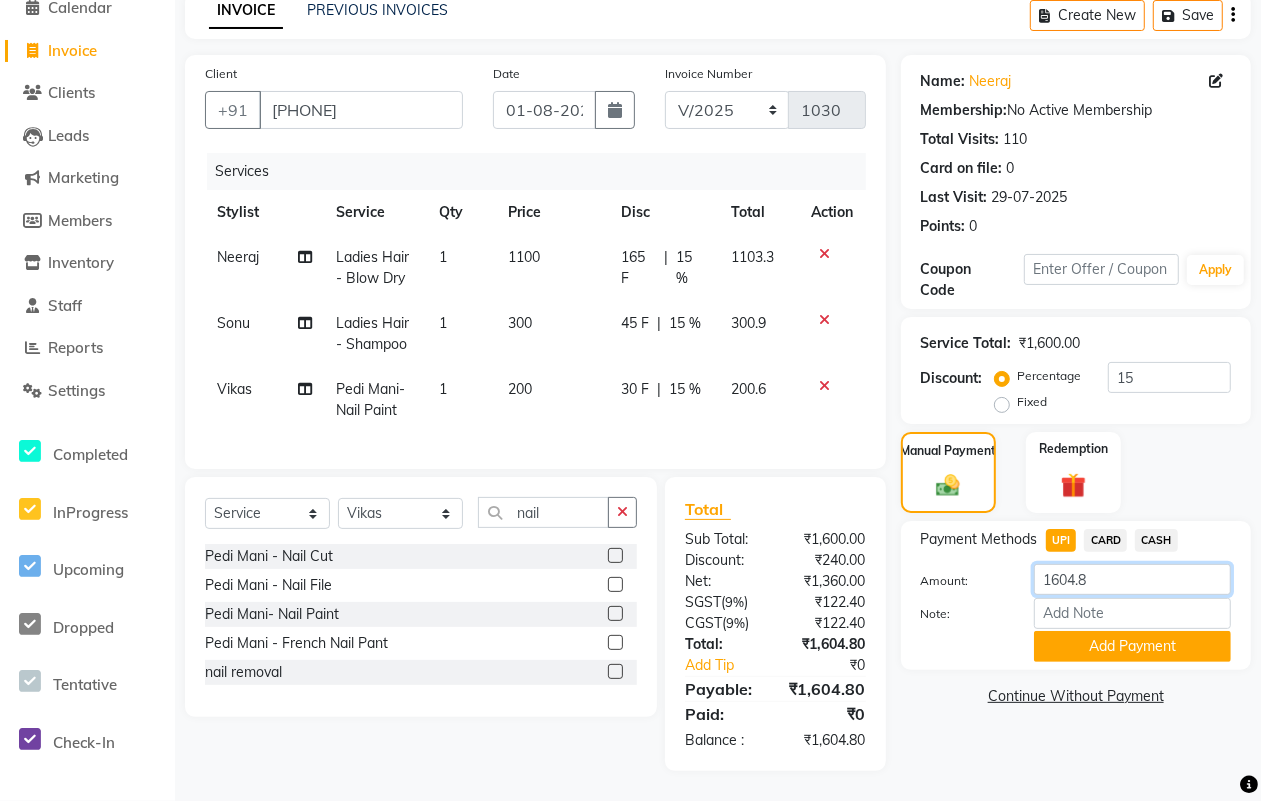click on "1604.8" 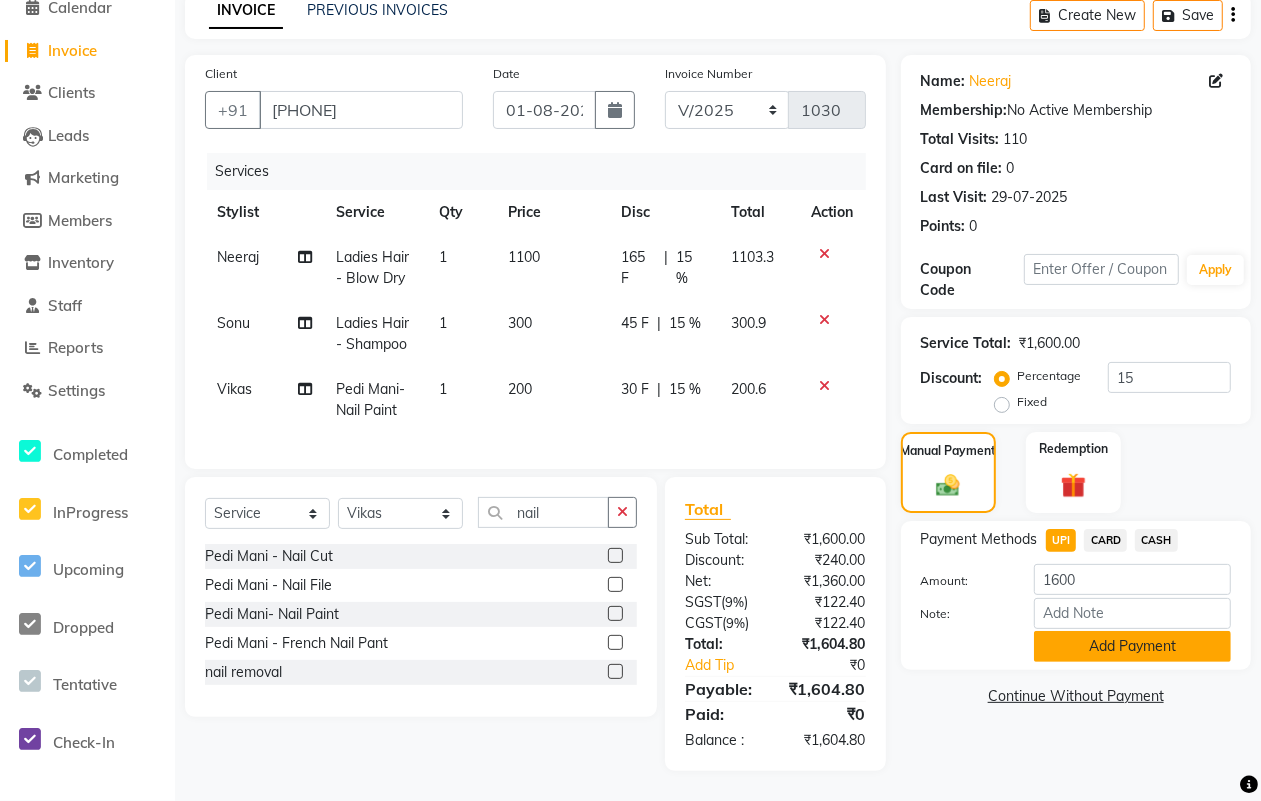 click on "Add Payment" 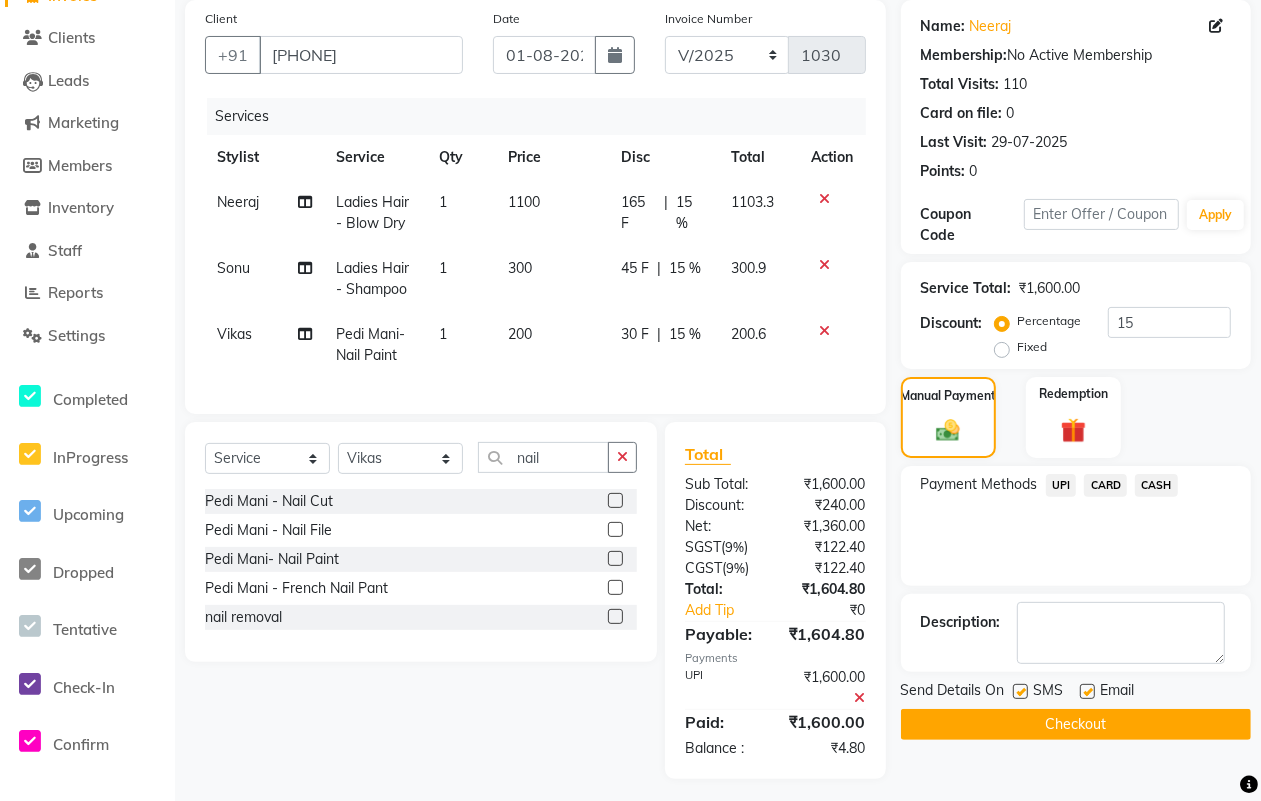 scroll, scrollTop: 176, scrollLeft: 0, axis: vertical 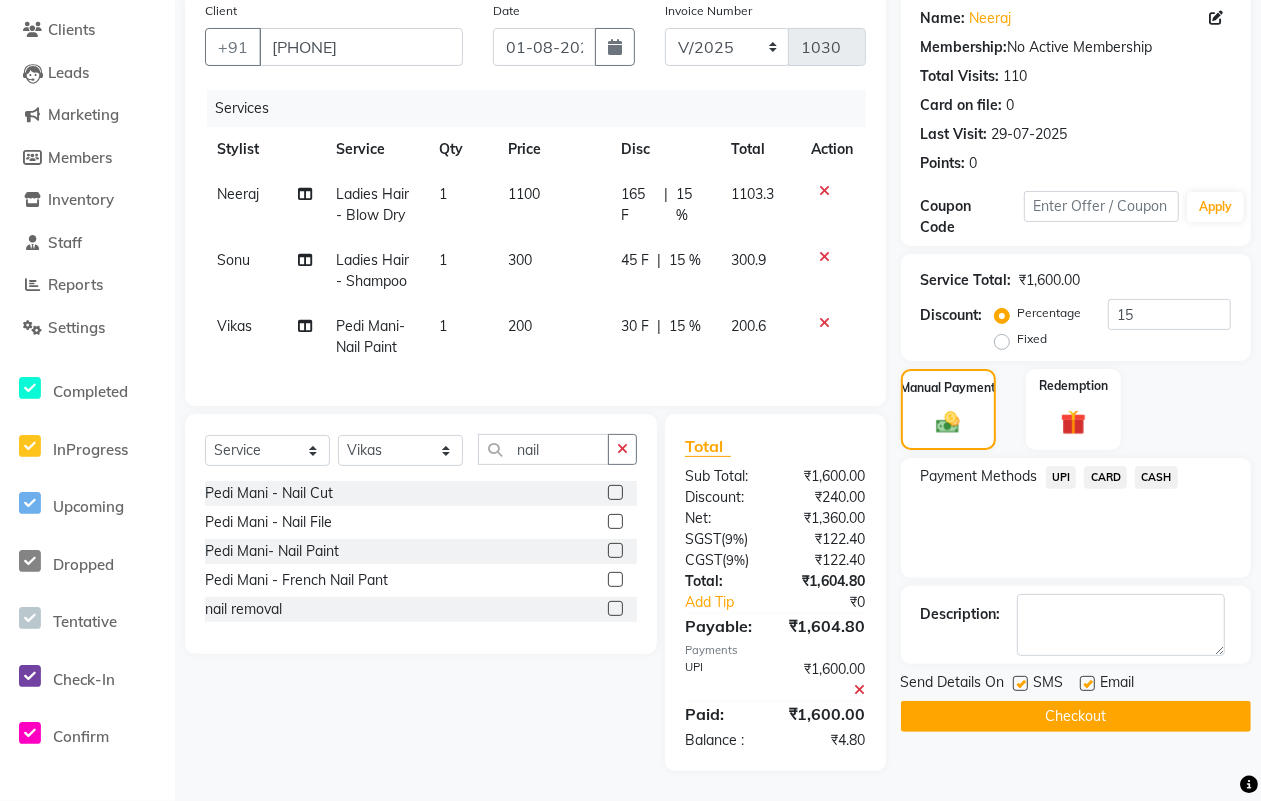 click 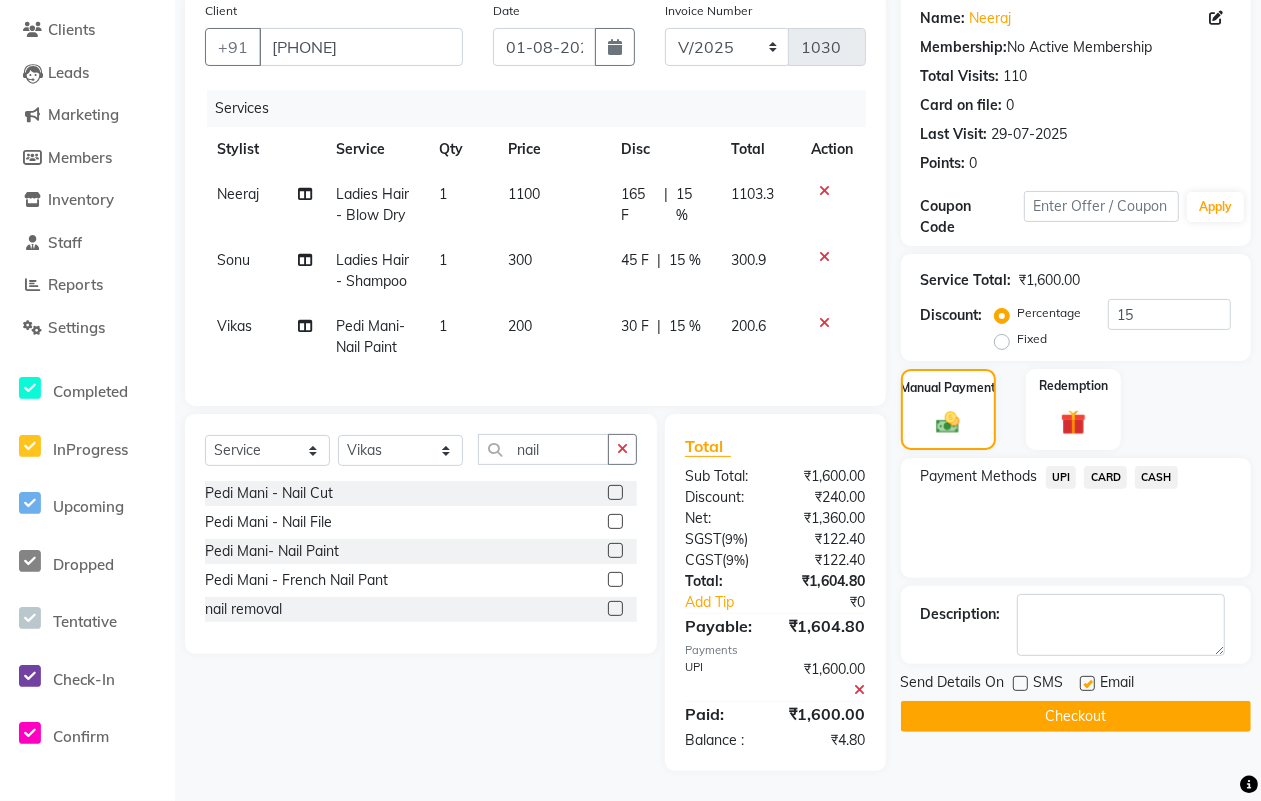 click 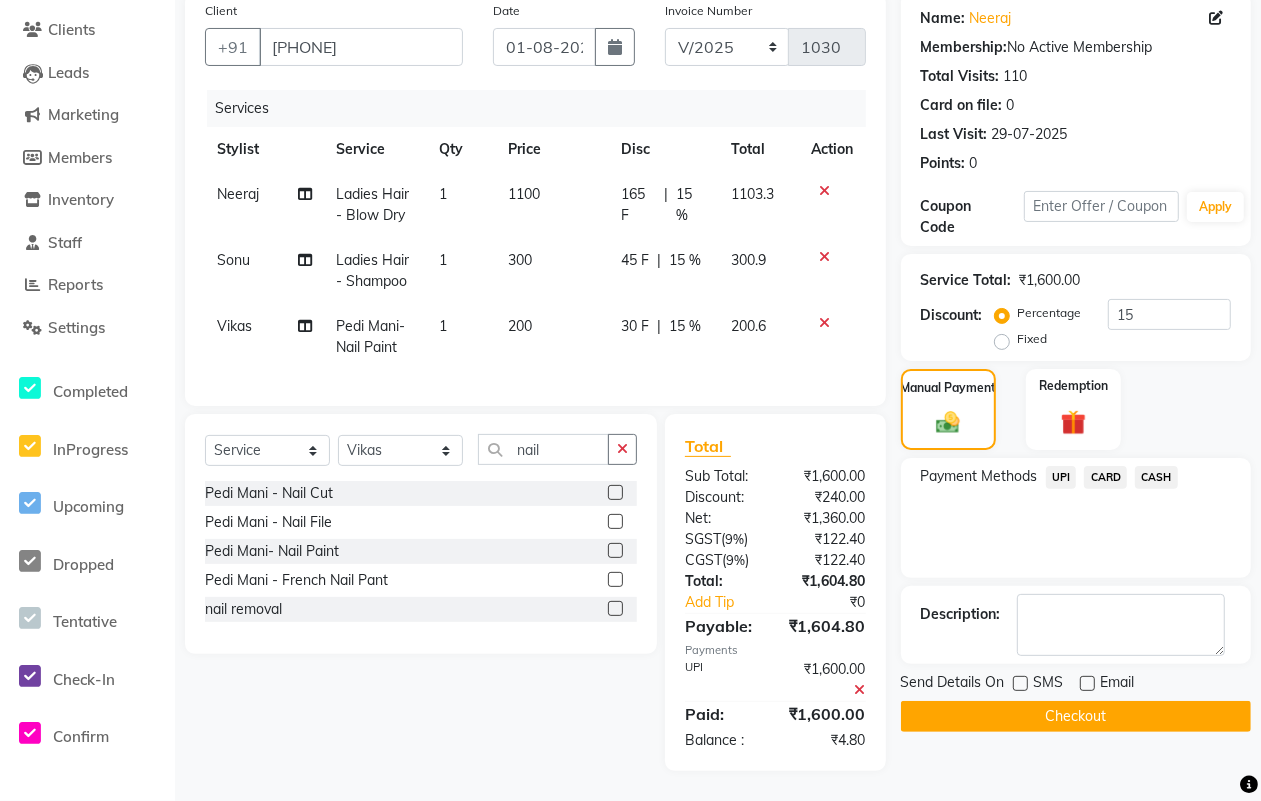 click on "Checkout" 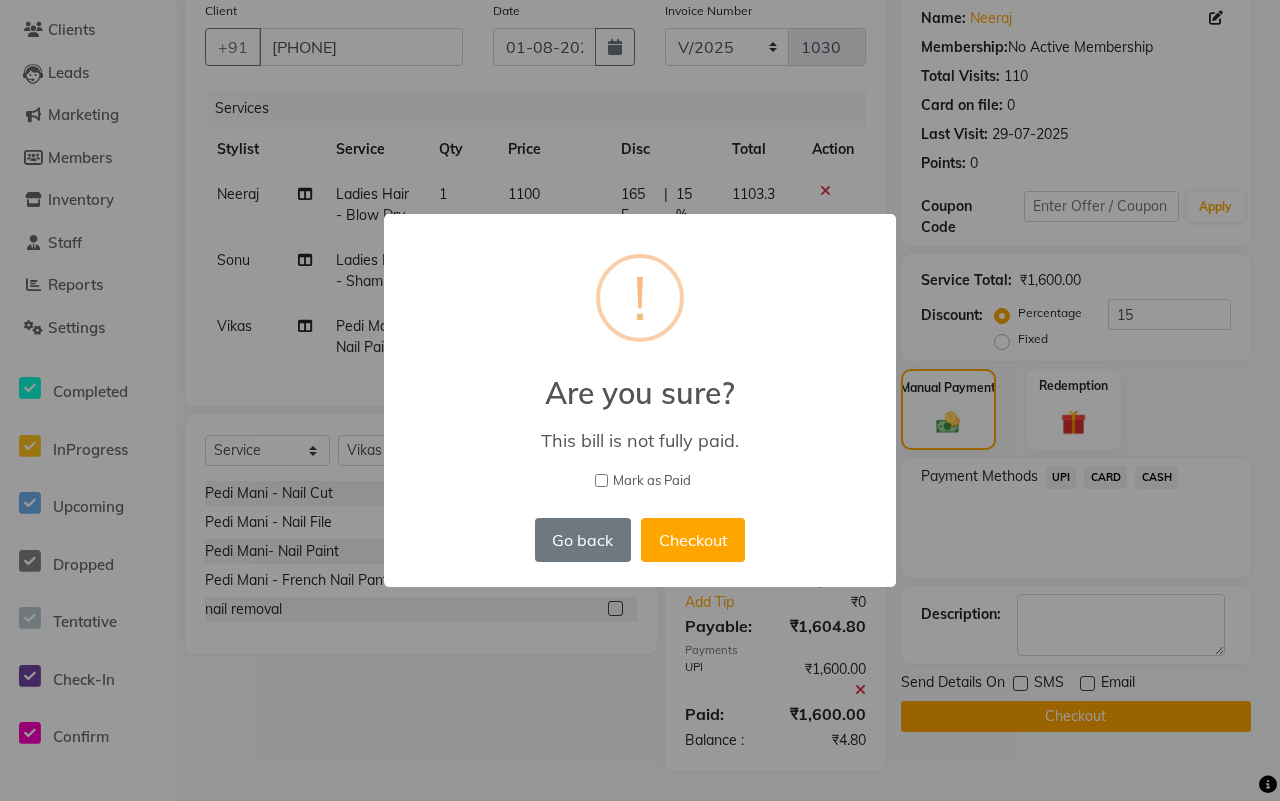 click on "Mark as Paid" at bounding box center [652, 481] 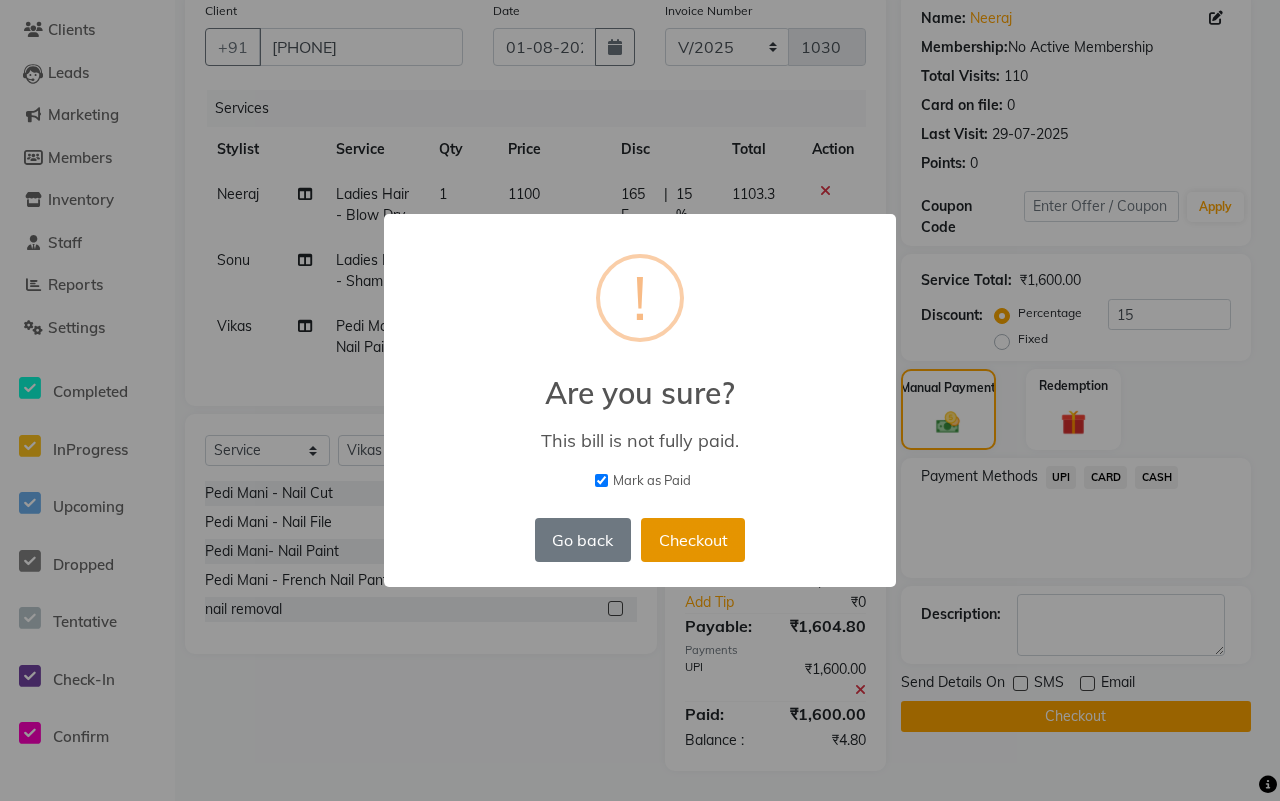 click on "Checkout" at bounding box center (693, 540) 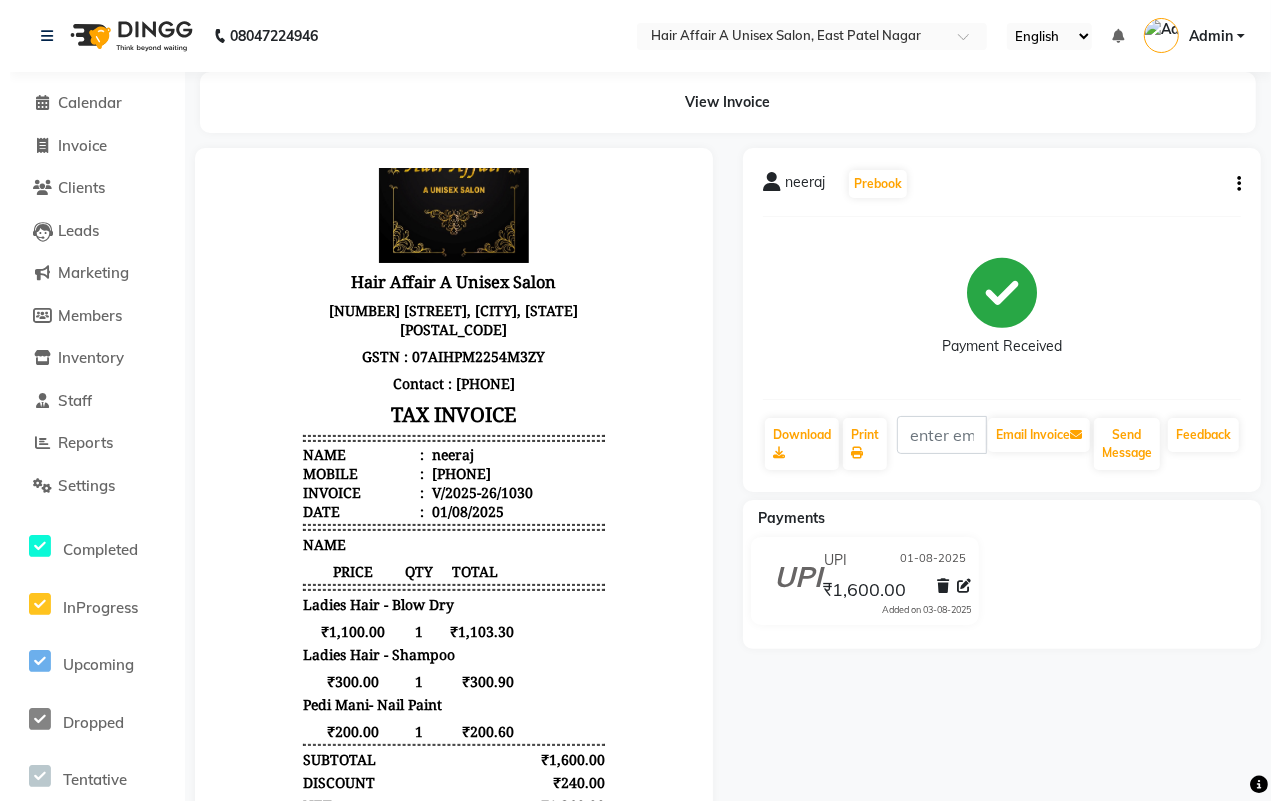 scroll, scrollTop: 118, scrollLeft: 0, axis: vertical 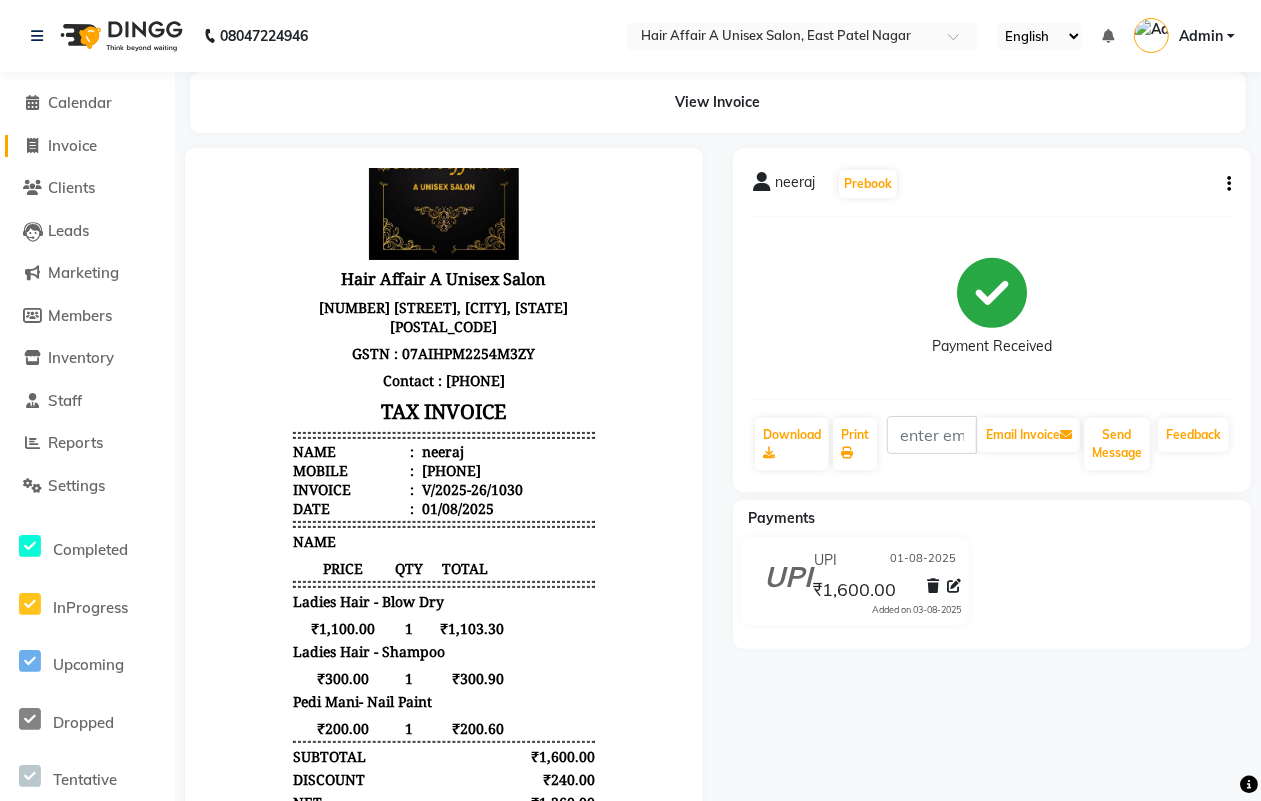 click on "Invoice" 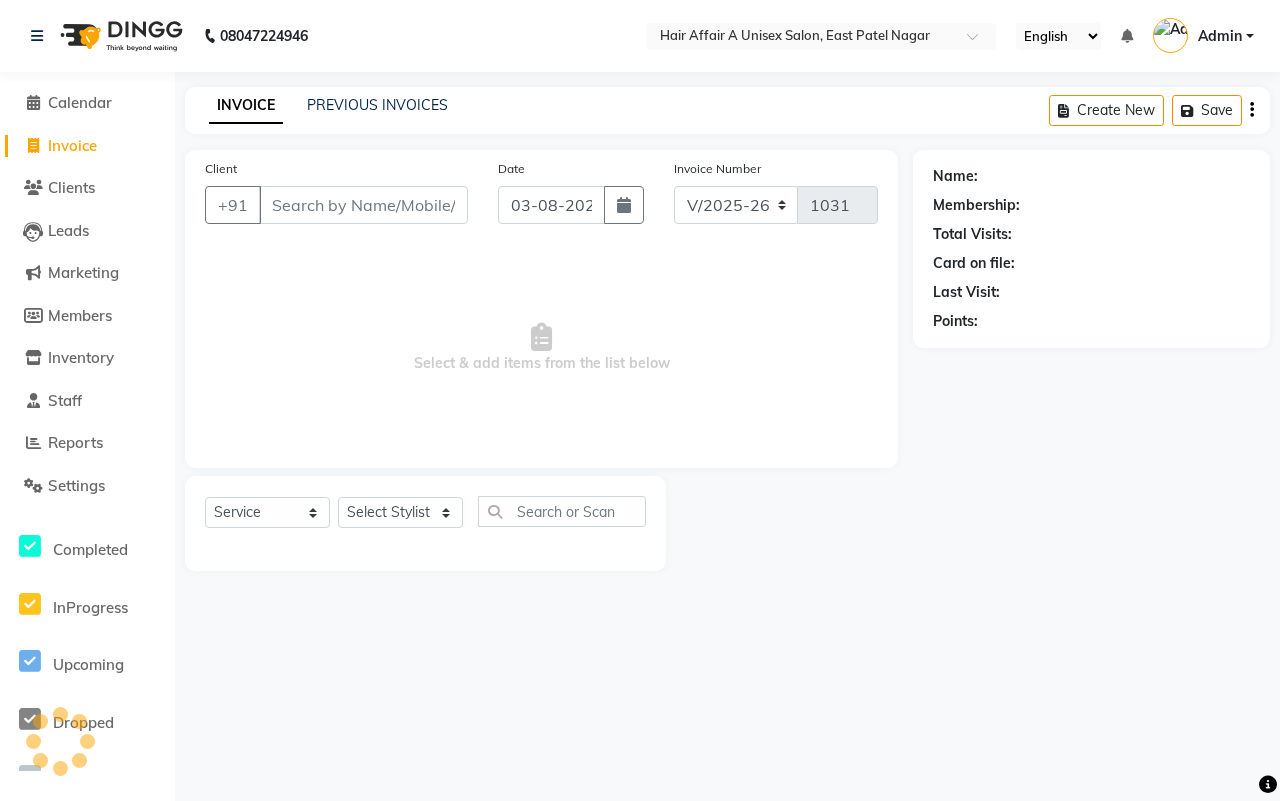 click on "Client" at bounding box center (363, 205) 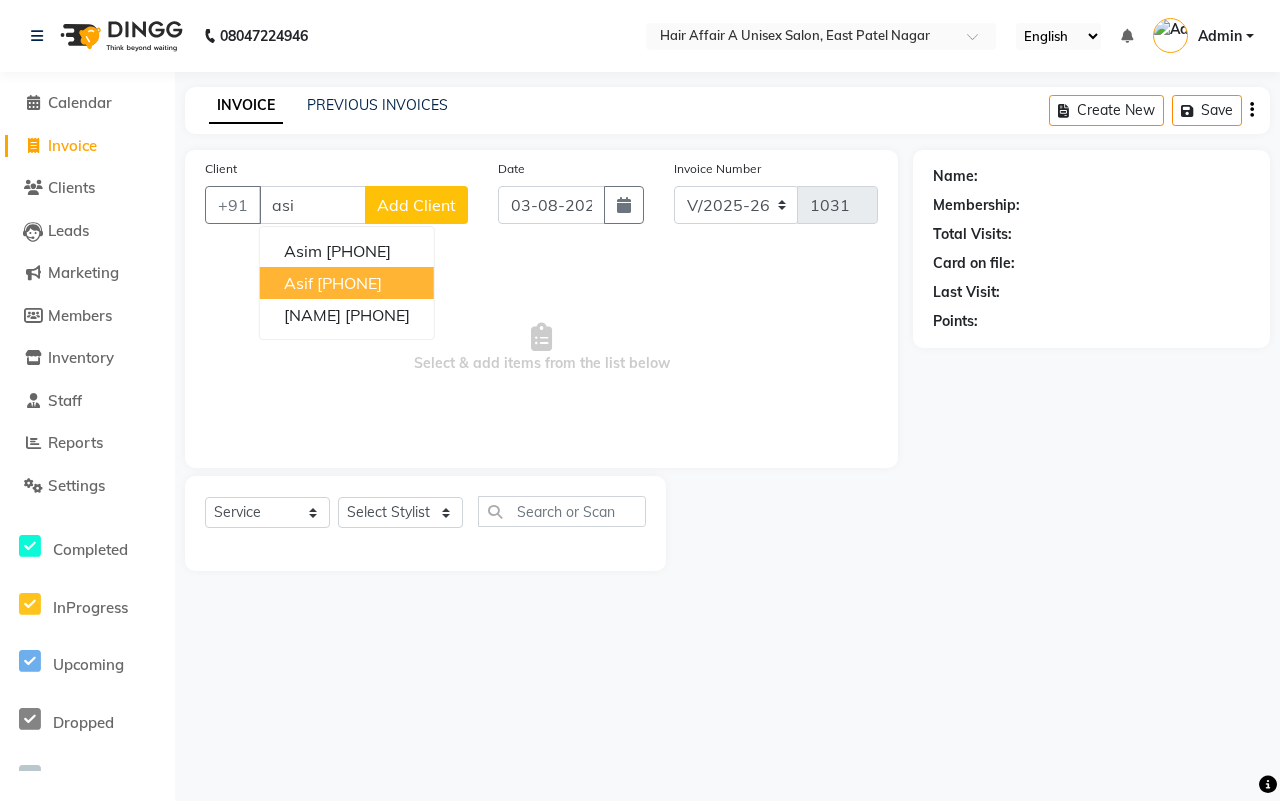 click on "[PHONE]" at bounding box center [349, 283] 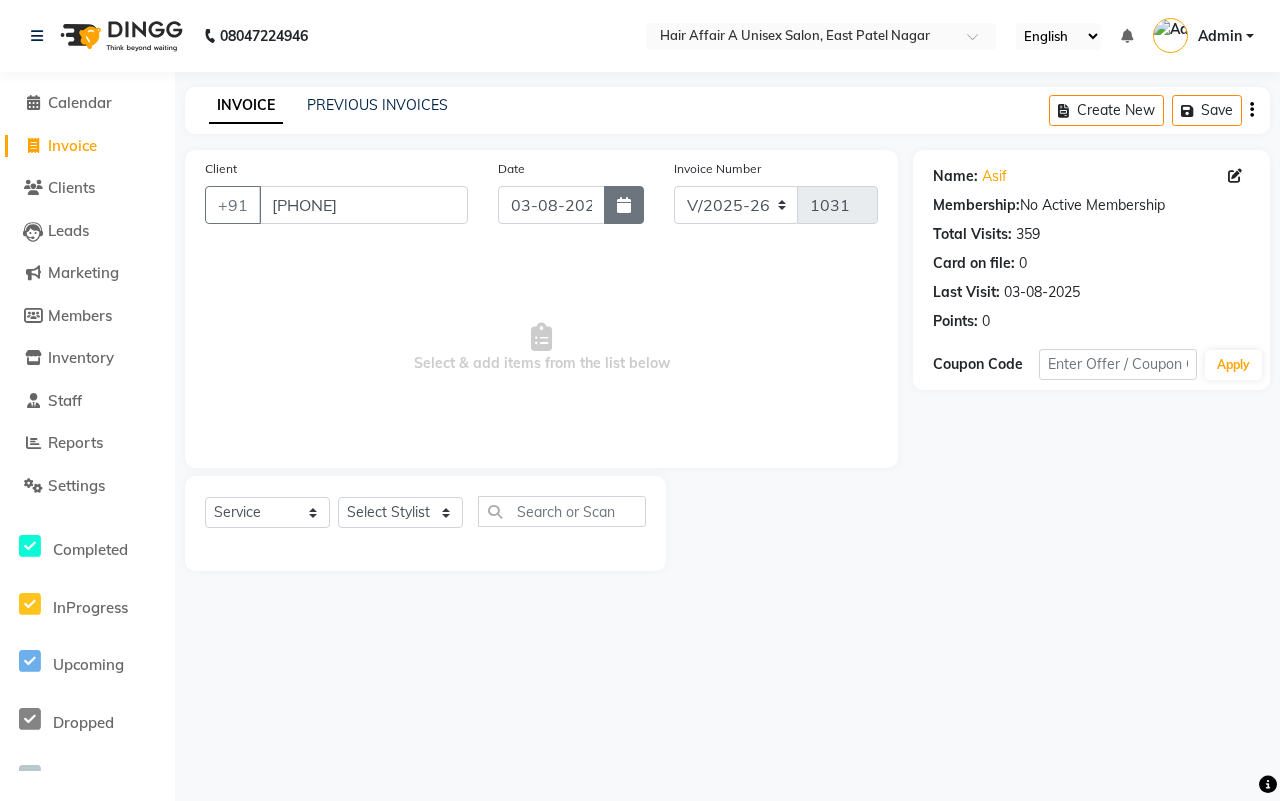 click 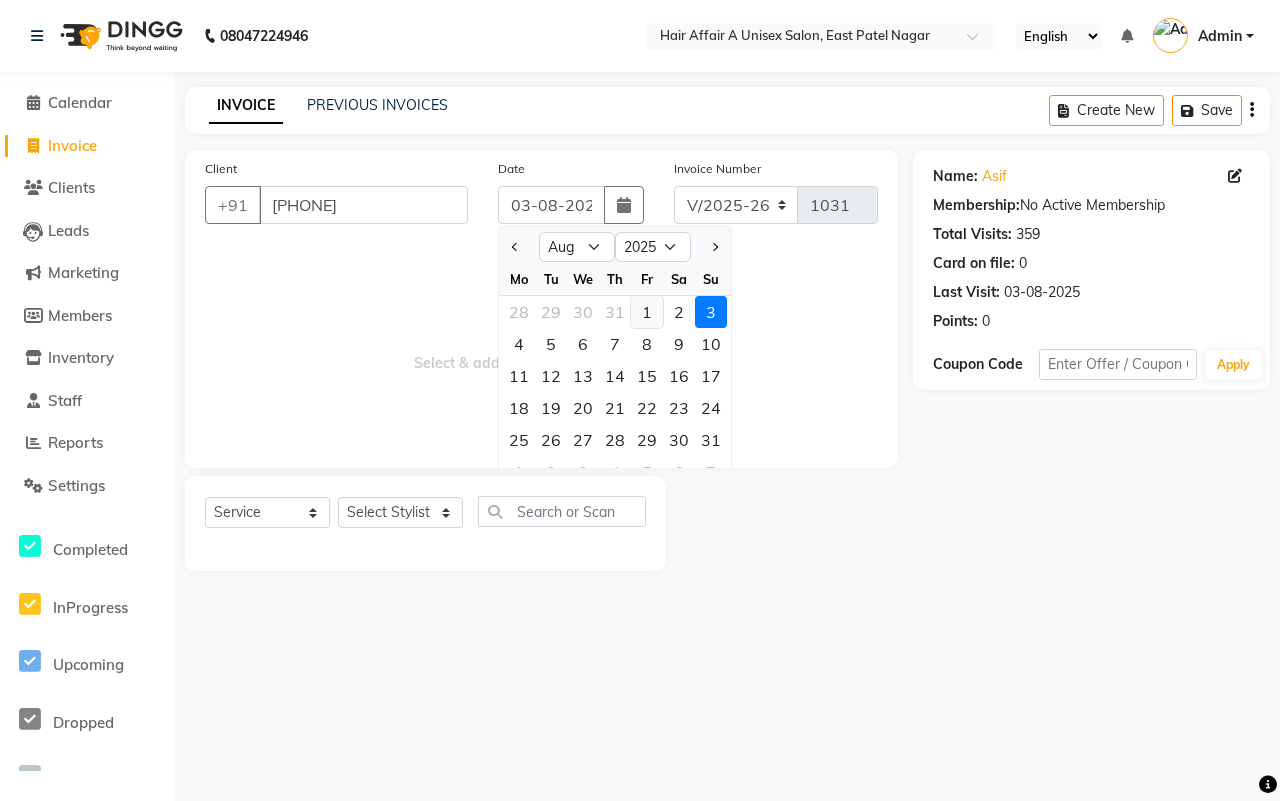 click on "1" 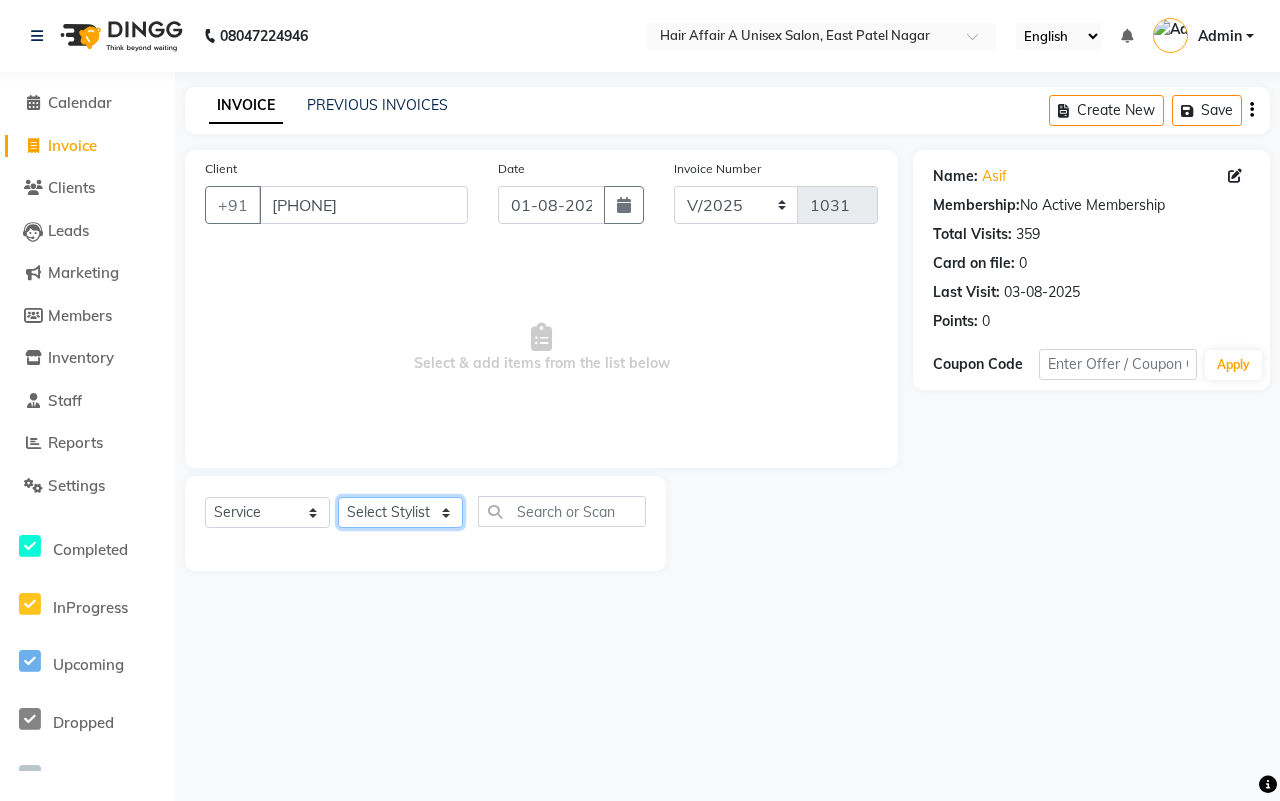 click on "Select Stylist" 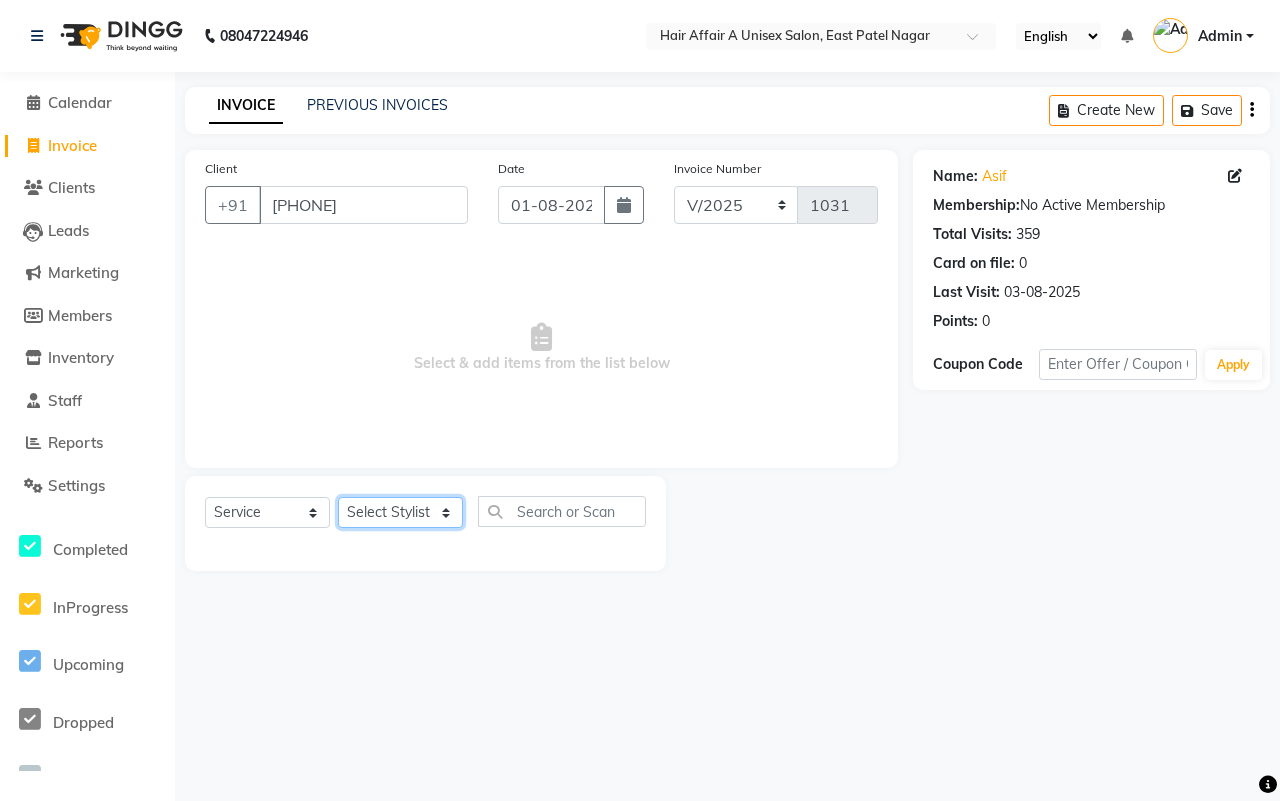 click on "Select Stylist" 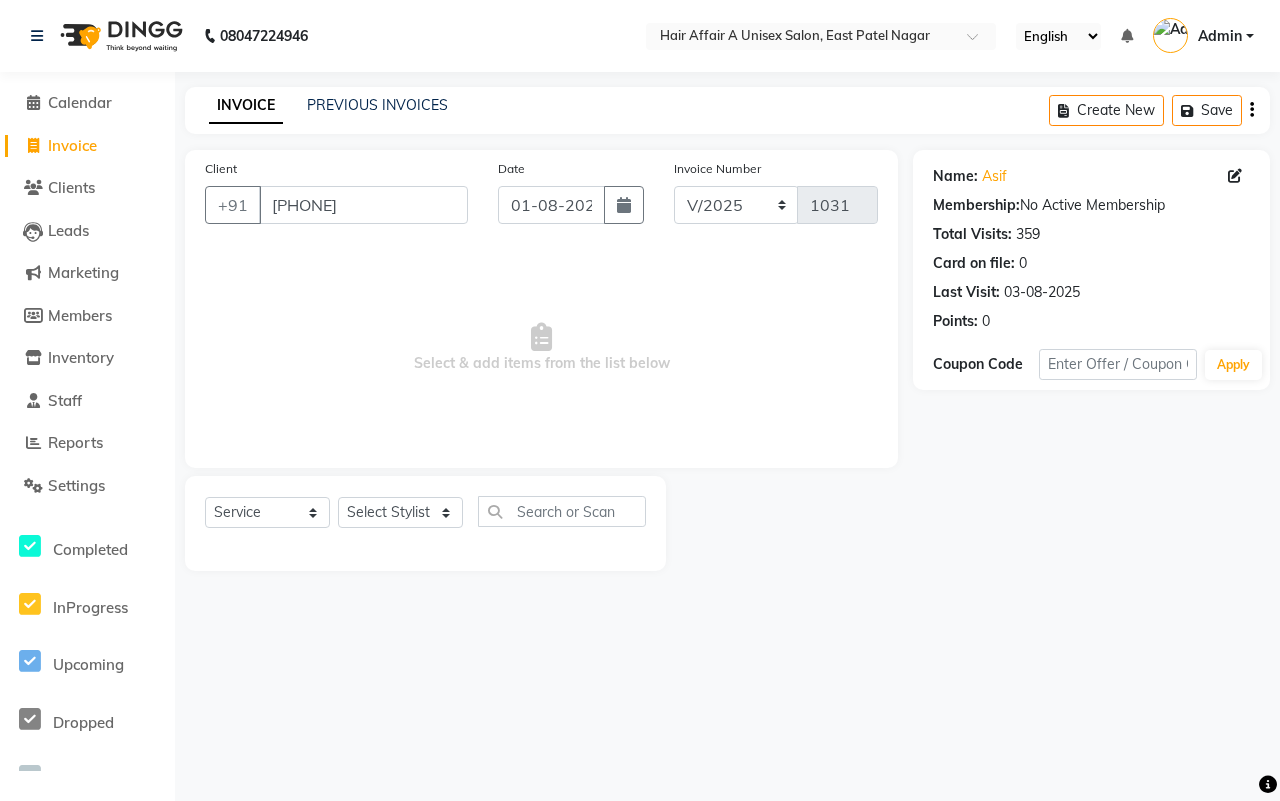 click on "Select & add items from the list below" at bounding box center (541, 348) 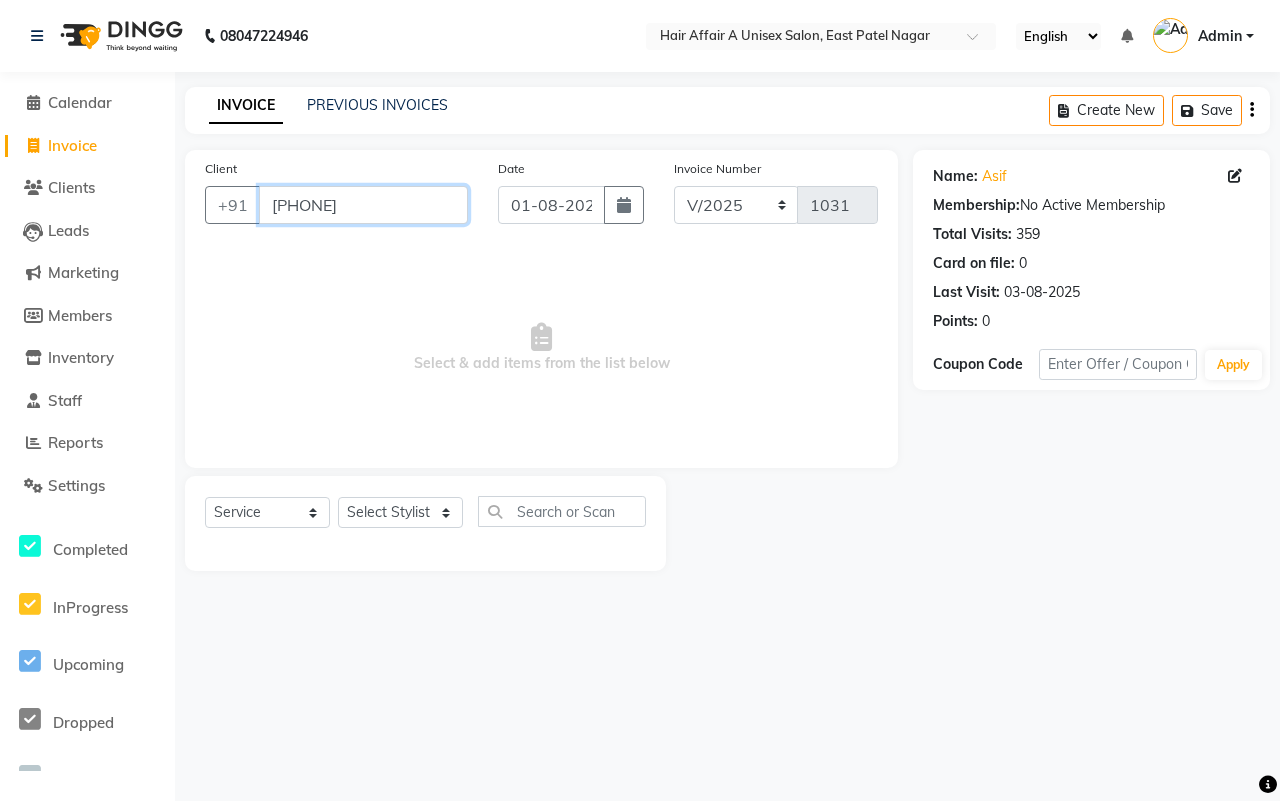 click on "[PHONE]" at bounding box center [363, 205] 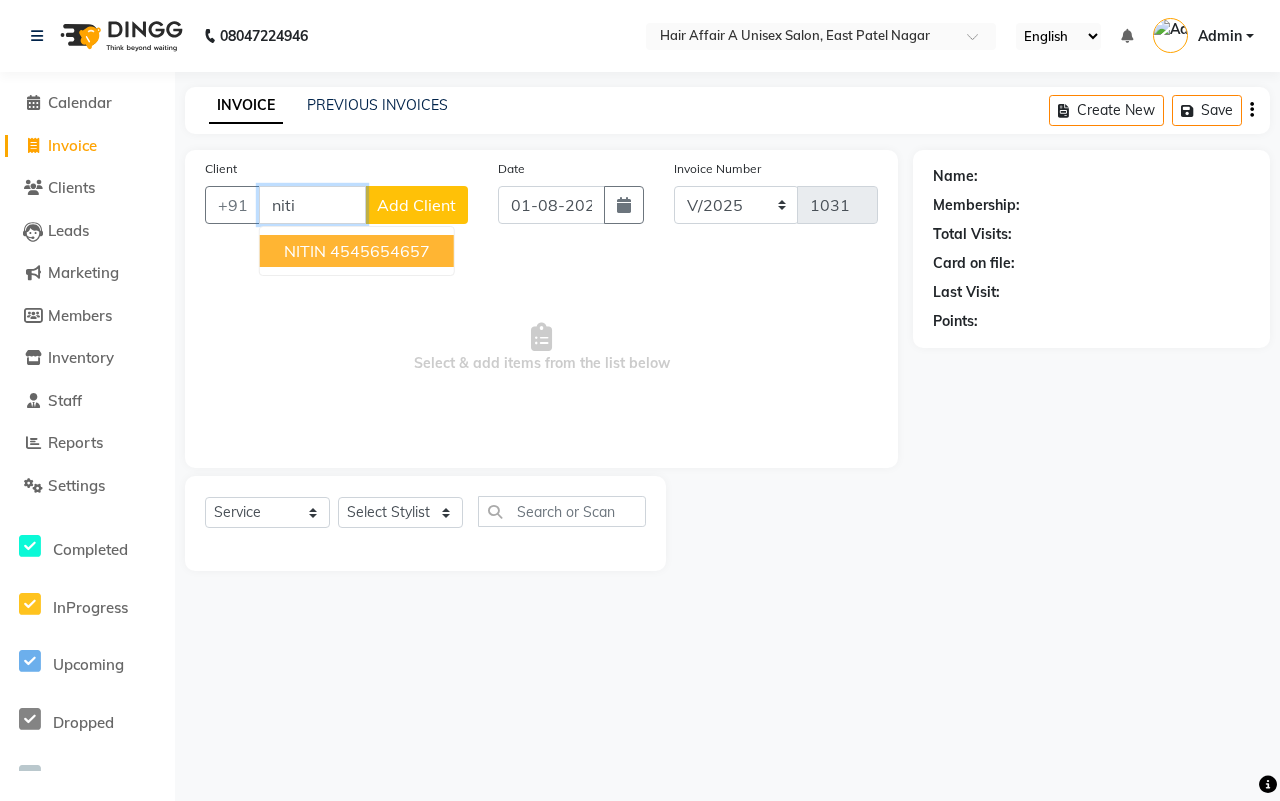 click on "4545654657" at bounding box center [380, 251] 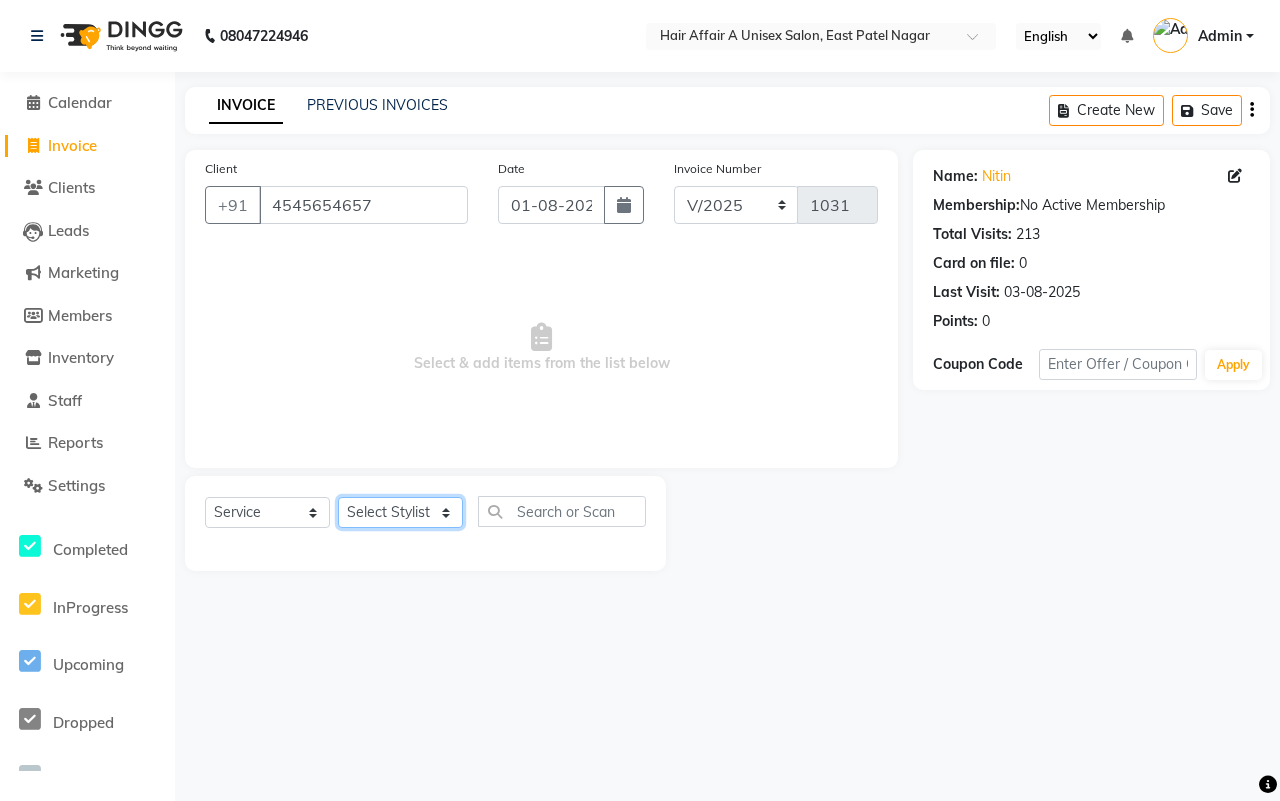 click on "Select Stylist" 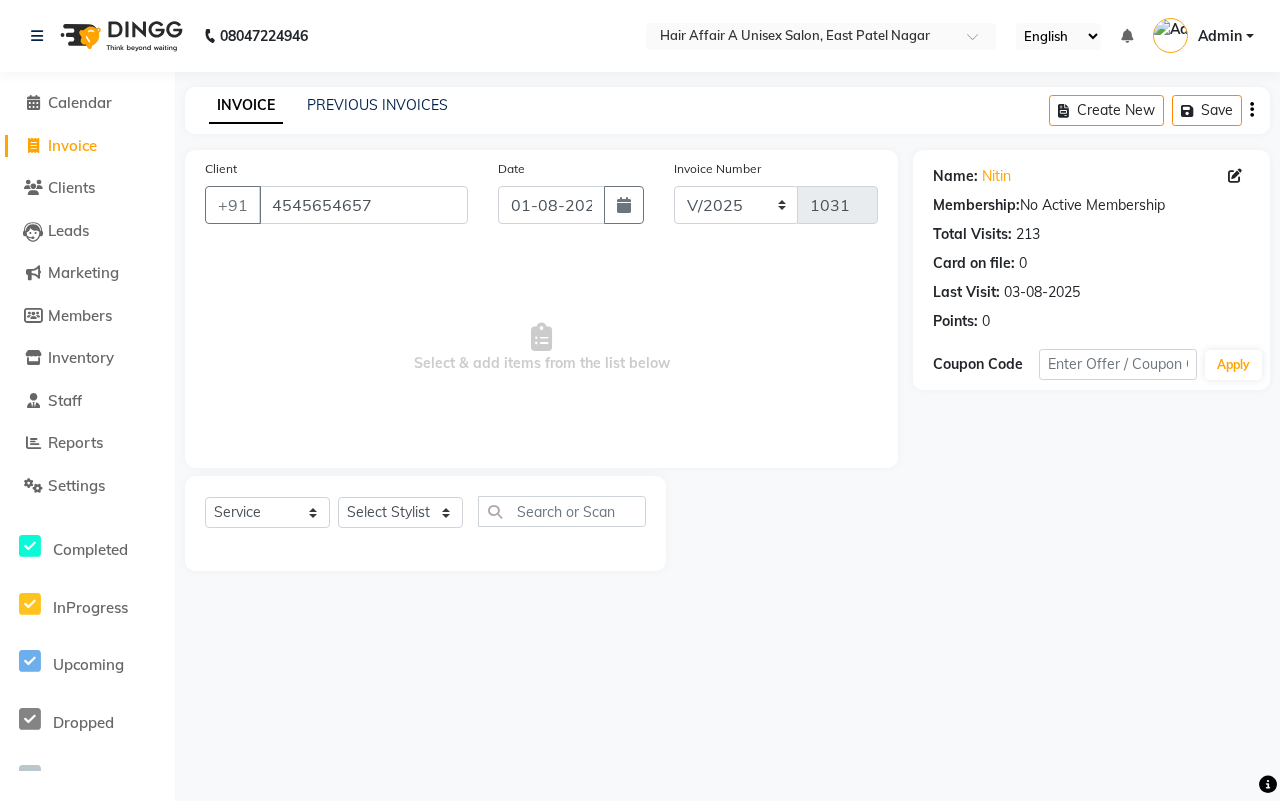 click on "Select & add items from the list below" at bounding box center [541, 348] 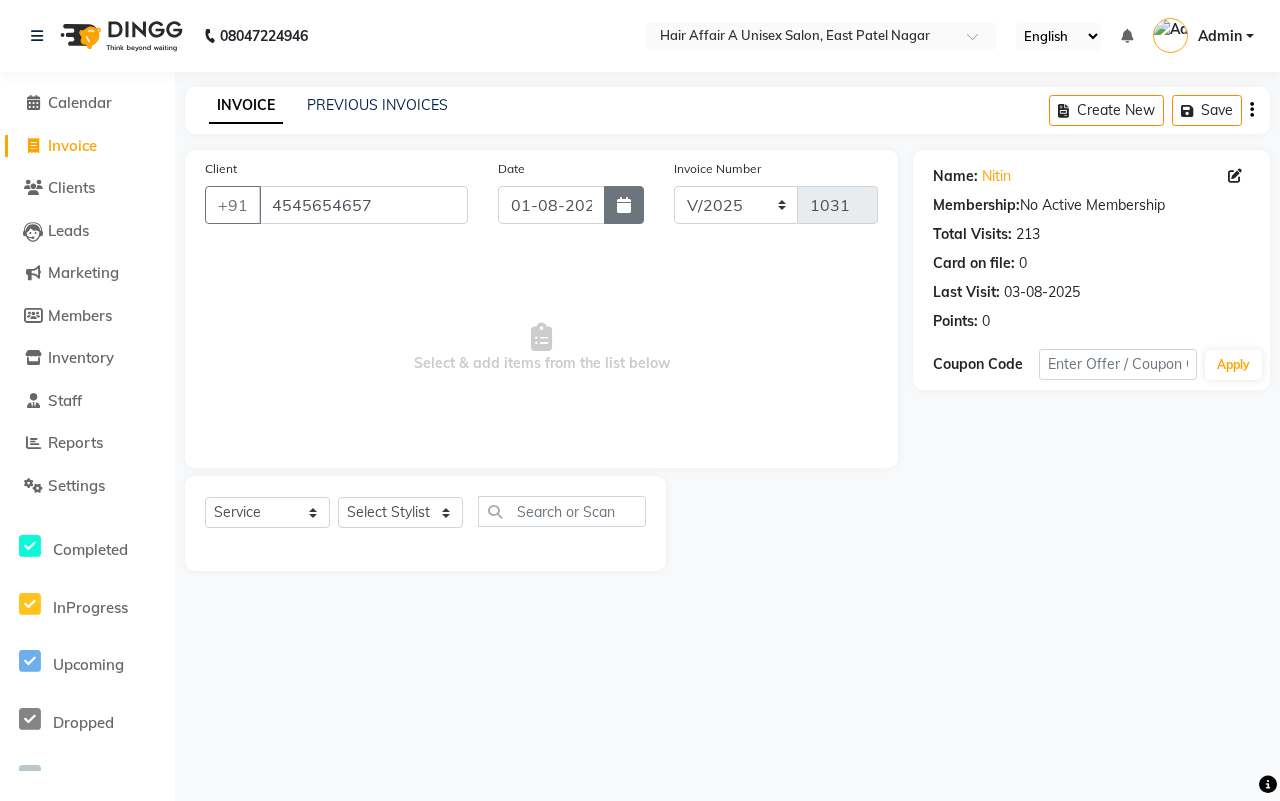 click 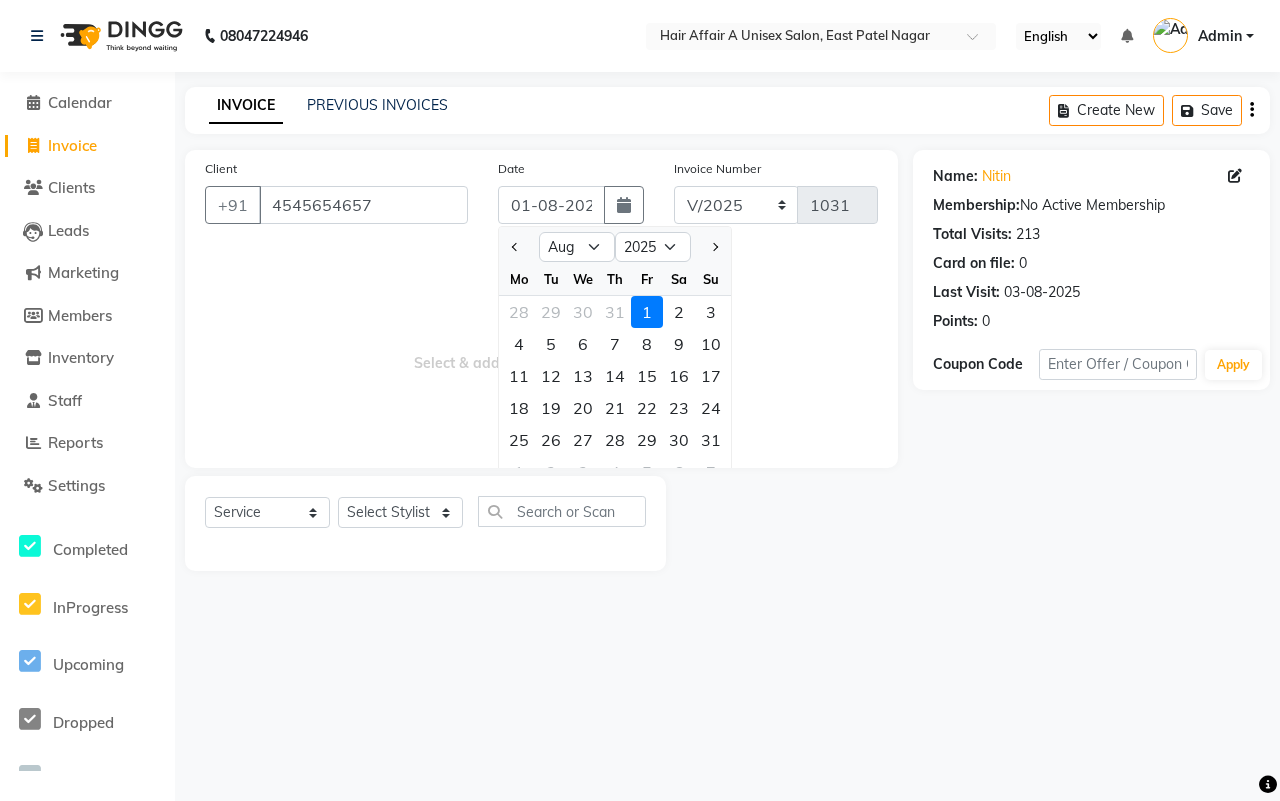 click on "1" 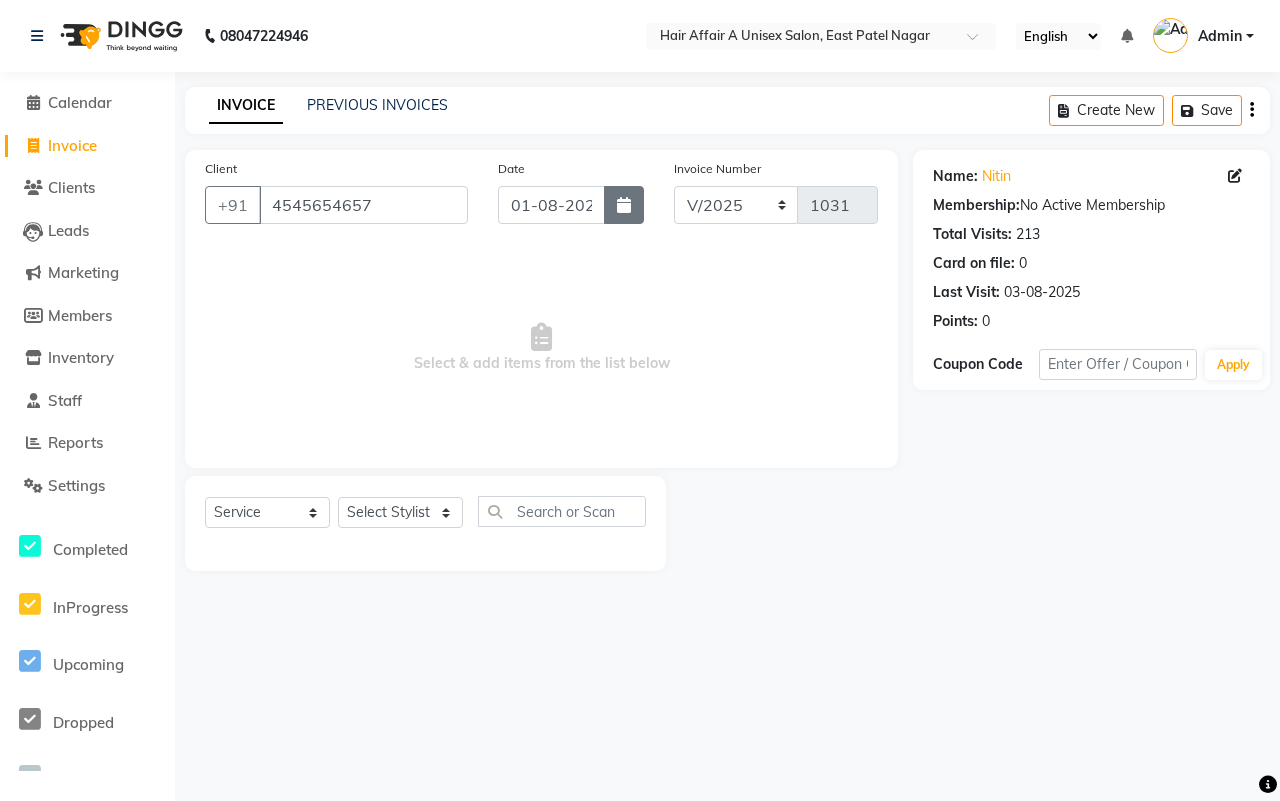 click 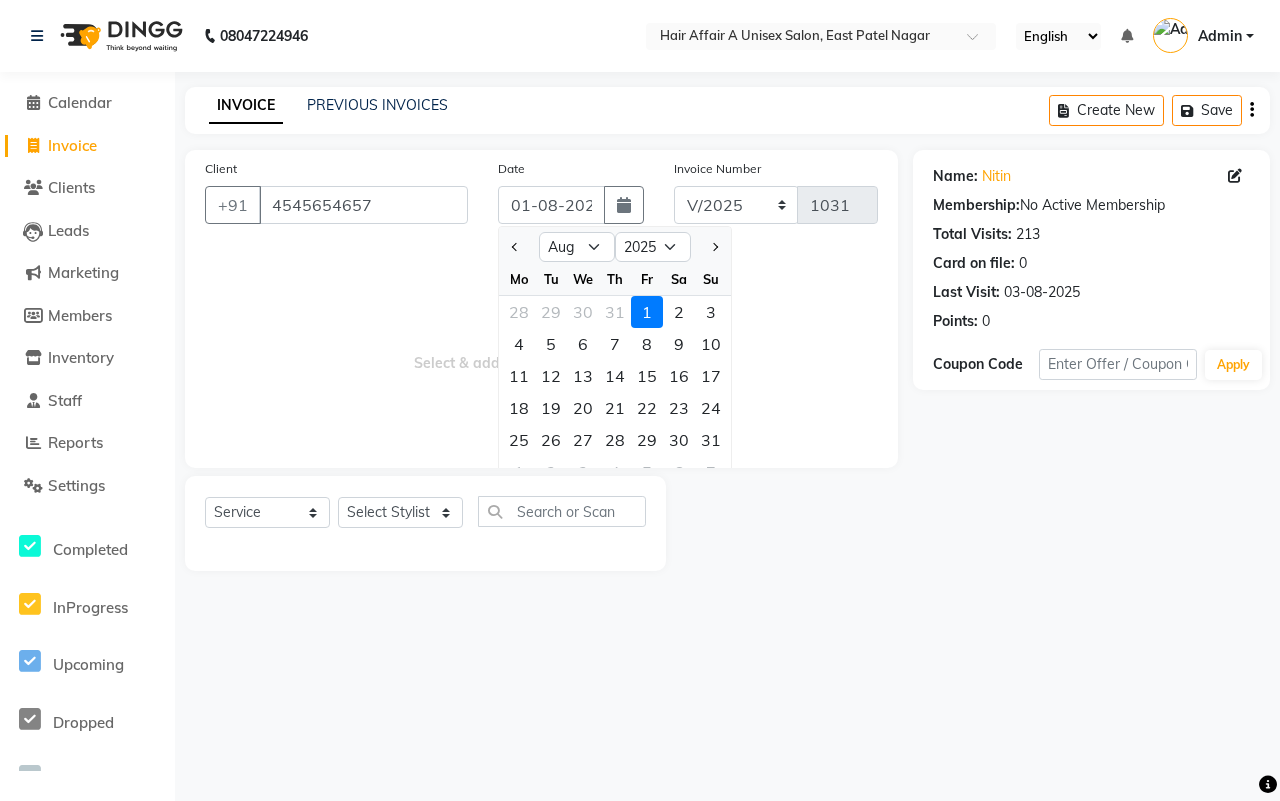 click on "Select & add items from the list below" at bounding box center (541, 348) 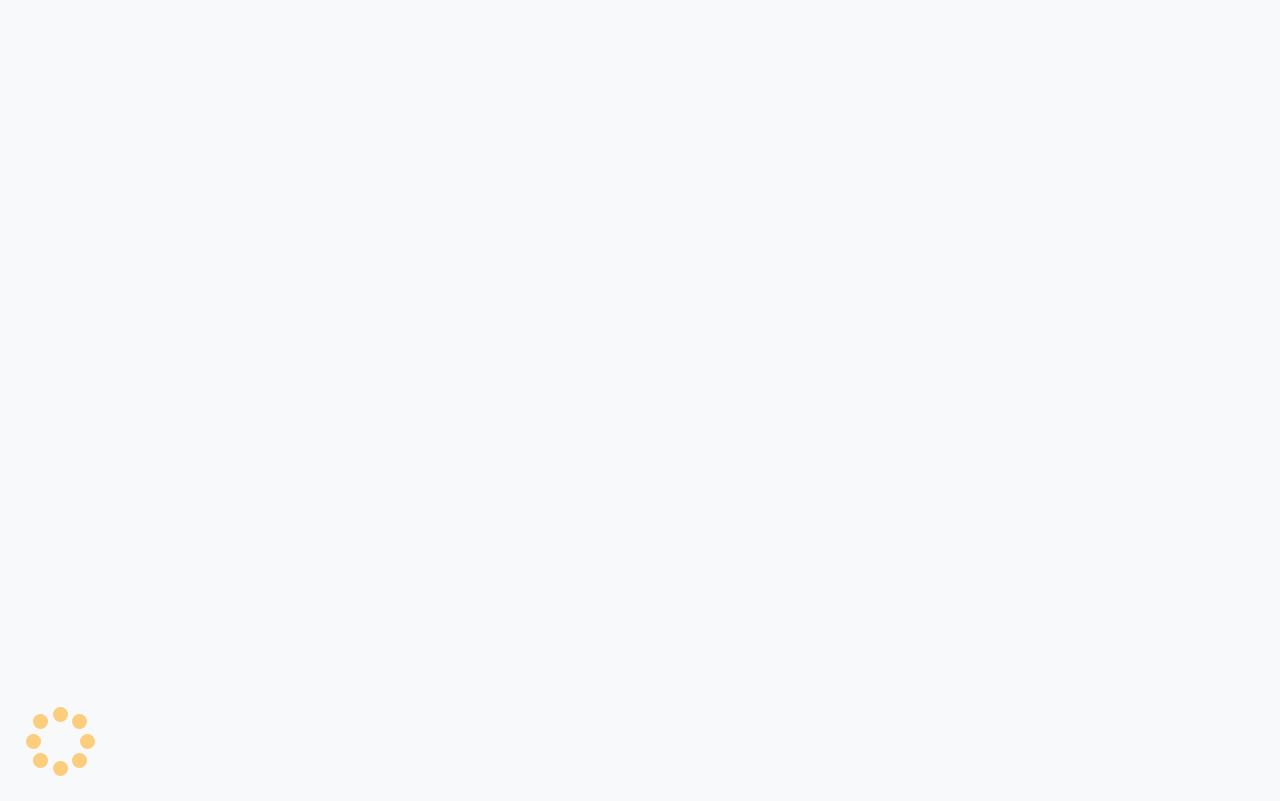 scroll, scrollTop: 0, scrollLeft: 0, axis: both 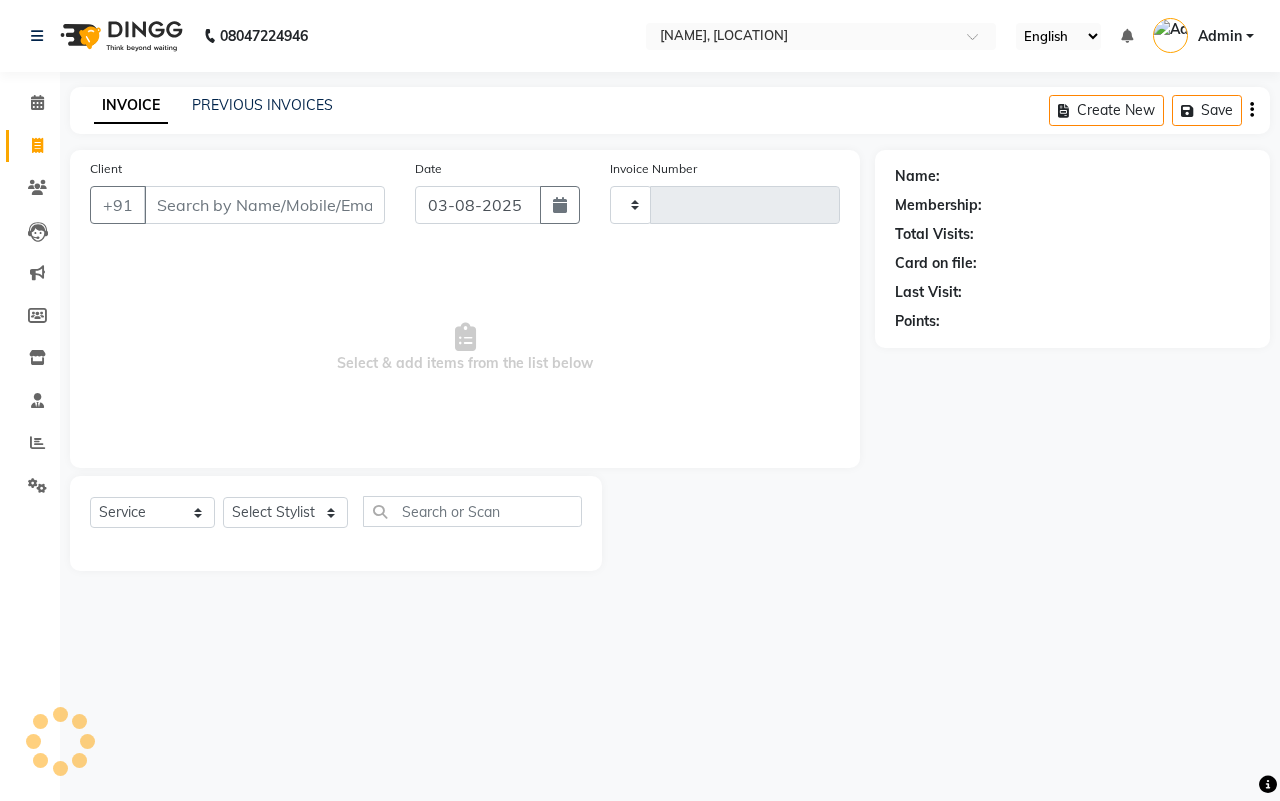 type on "1031" 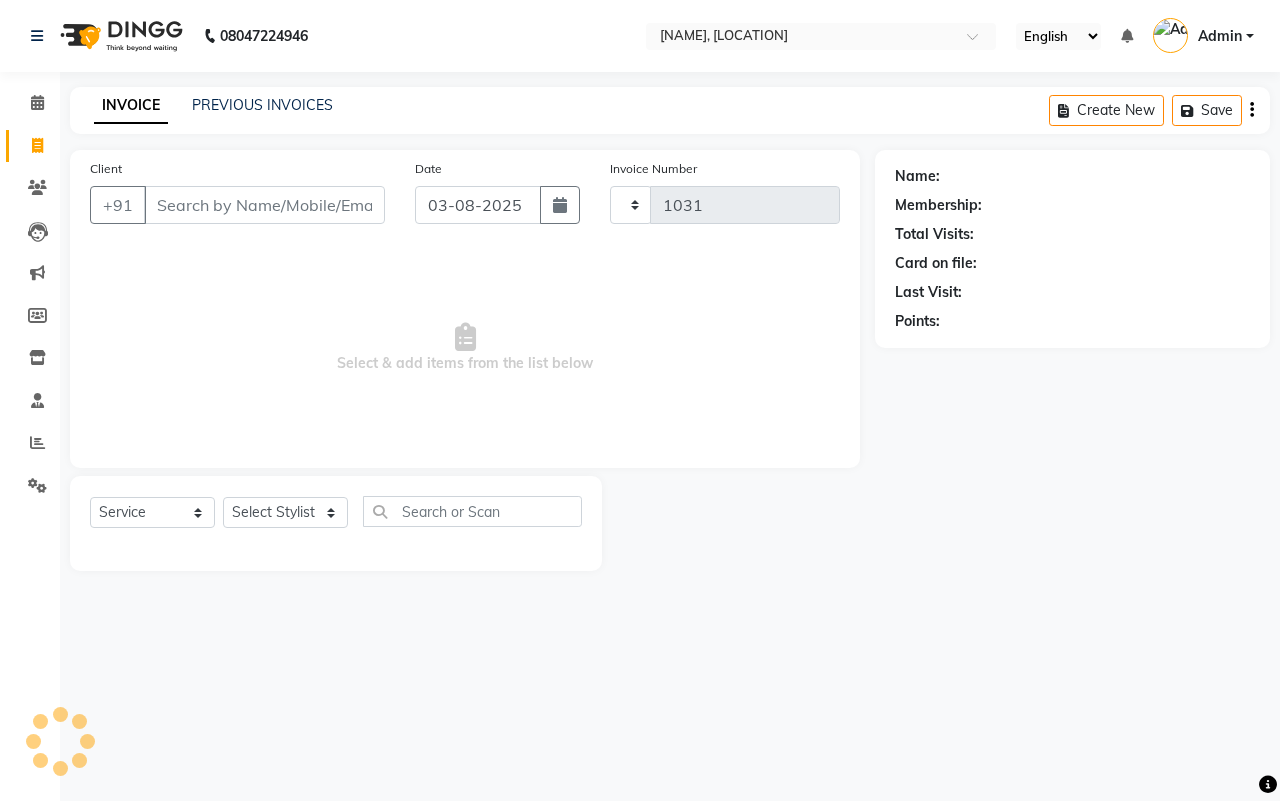 select on "4464" 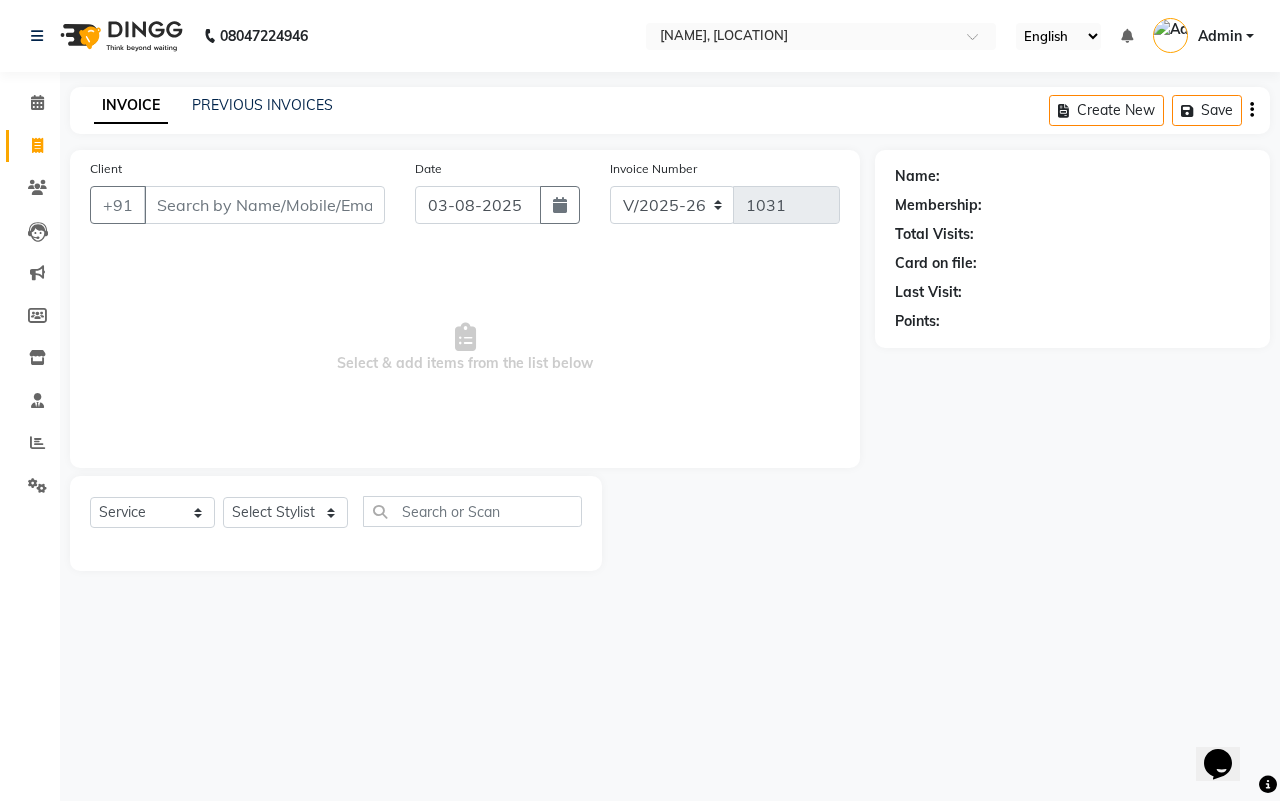 scroll, scrollTop: 0, scrollLeft: 0, axis: both 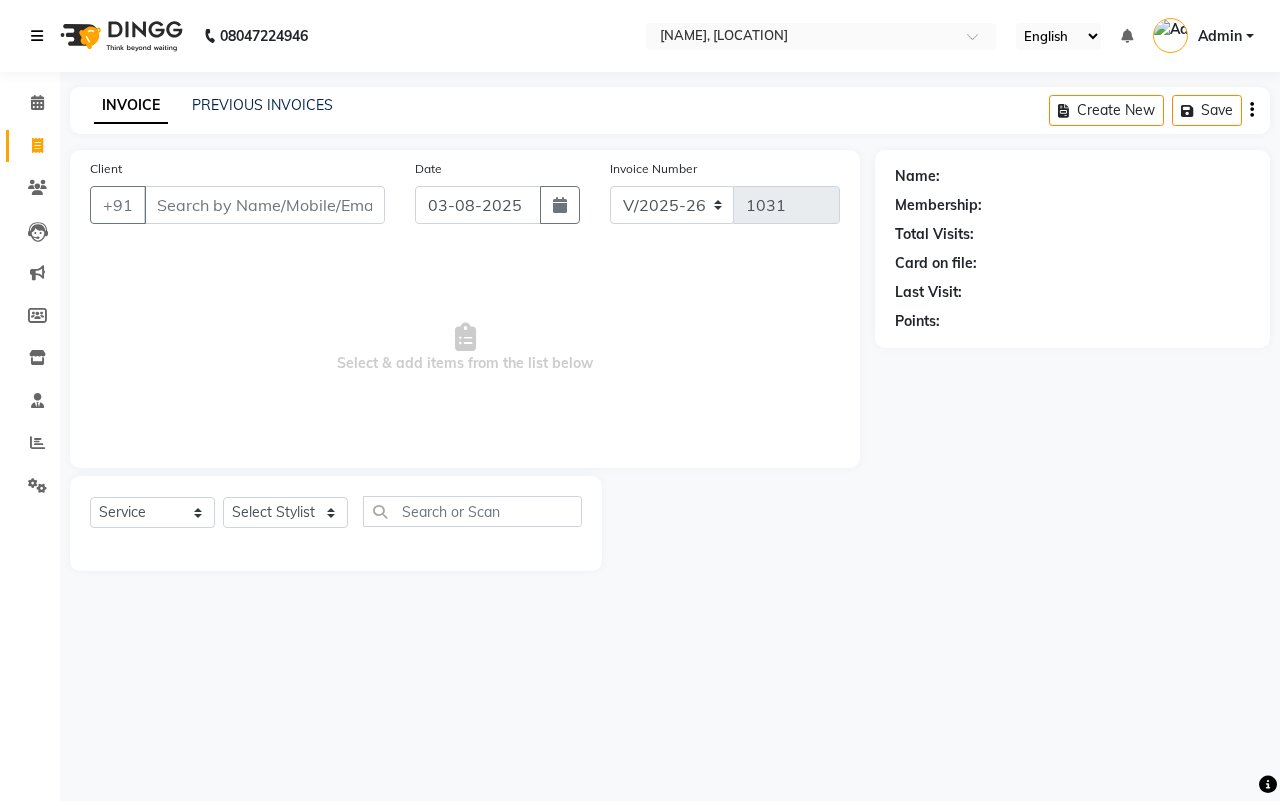 click at bounding box center (41, 36) 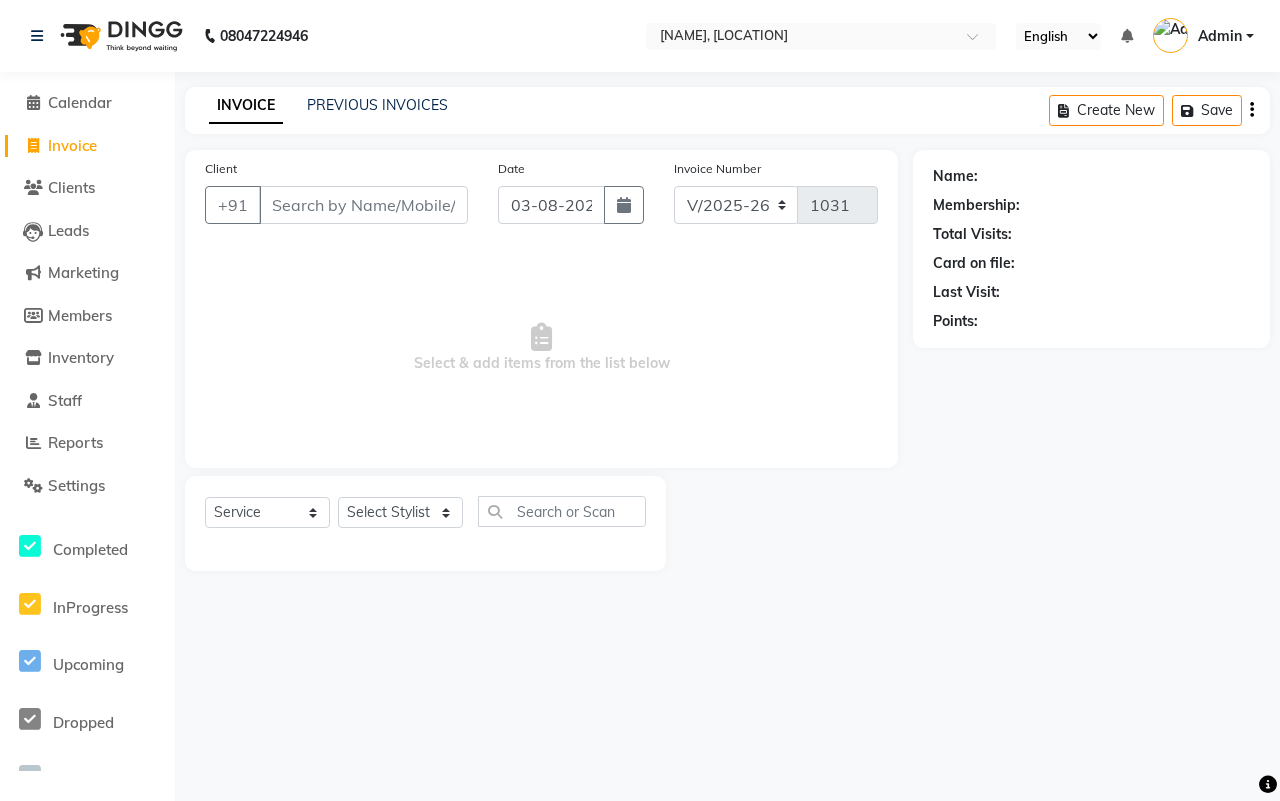 click on "Invoice" 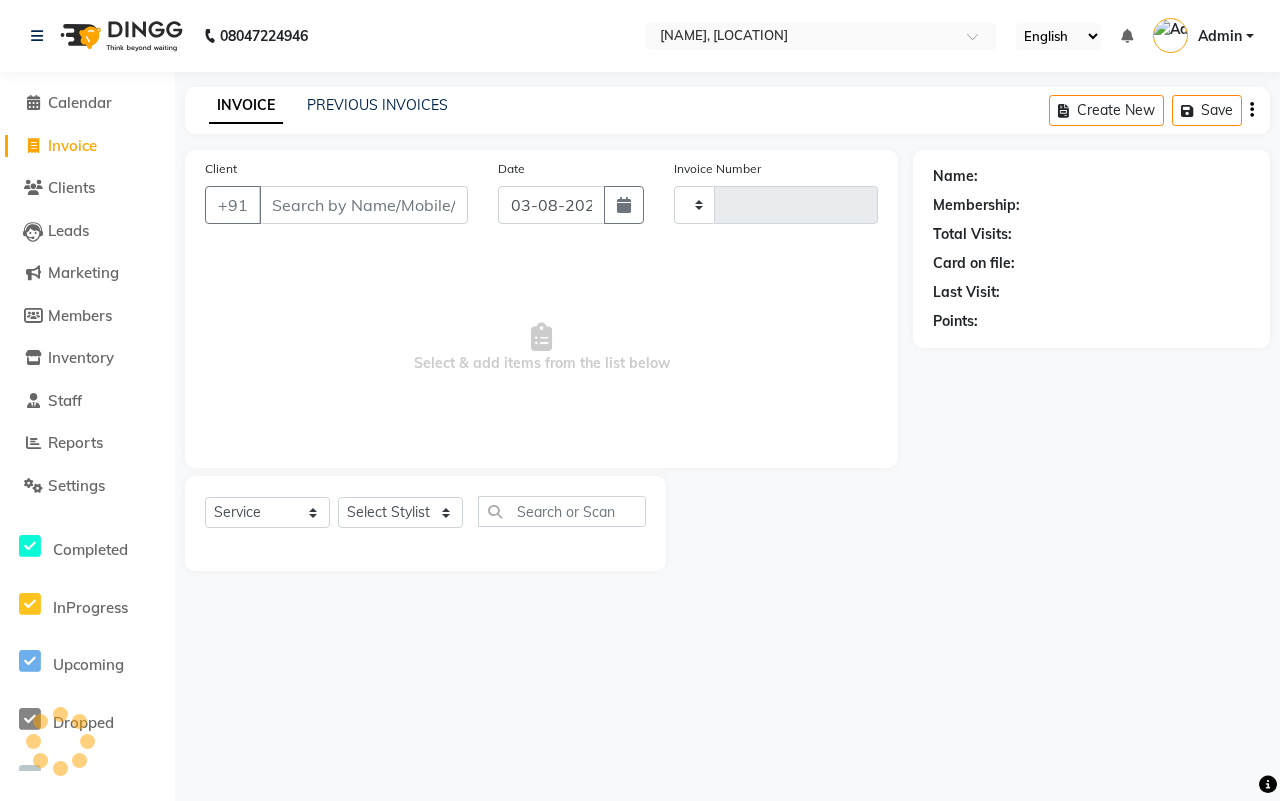 type on "1031" 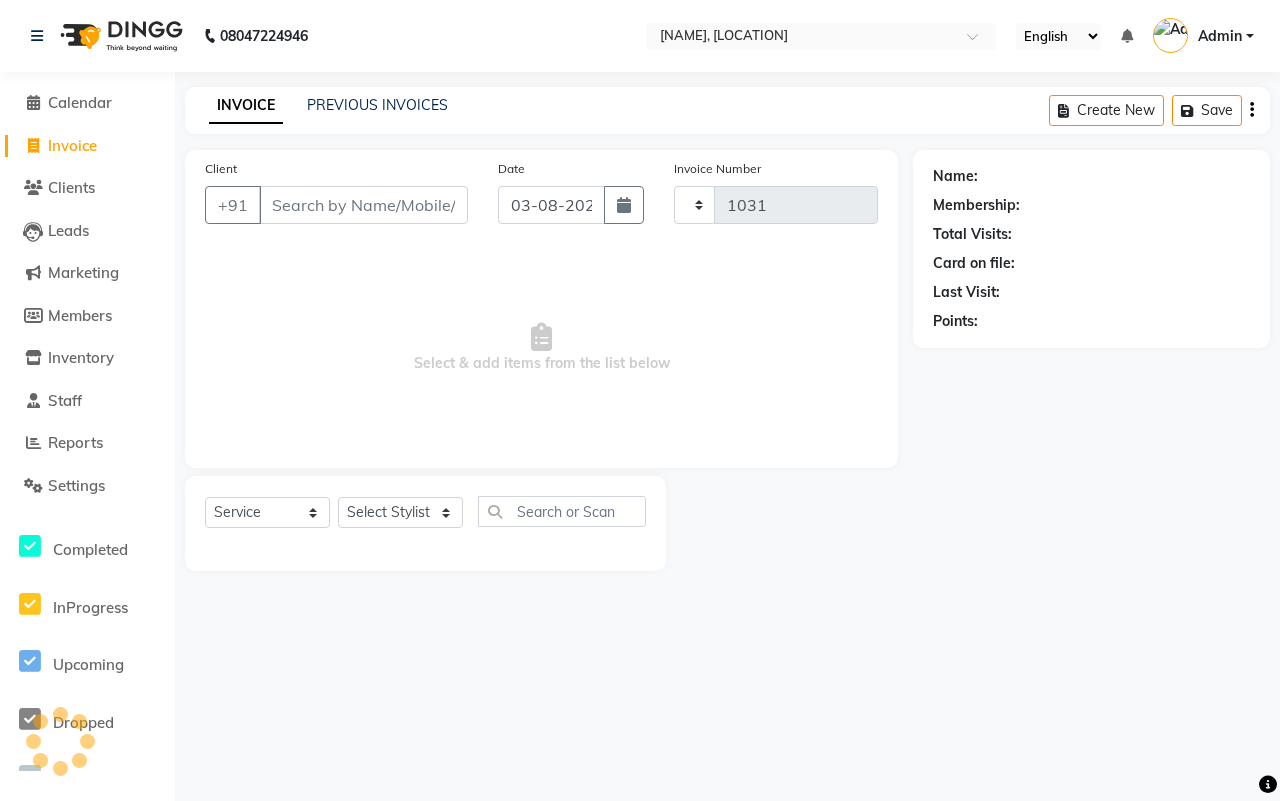 select on "4464" 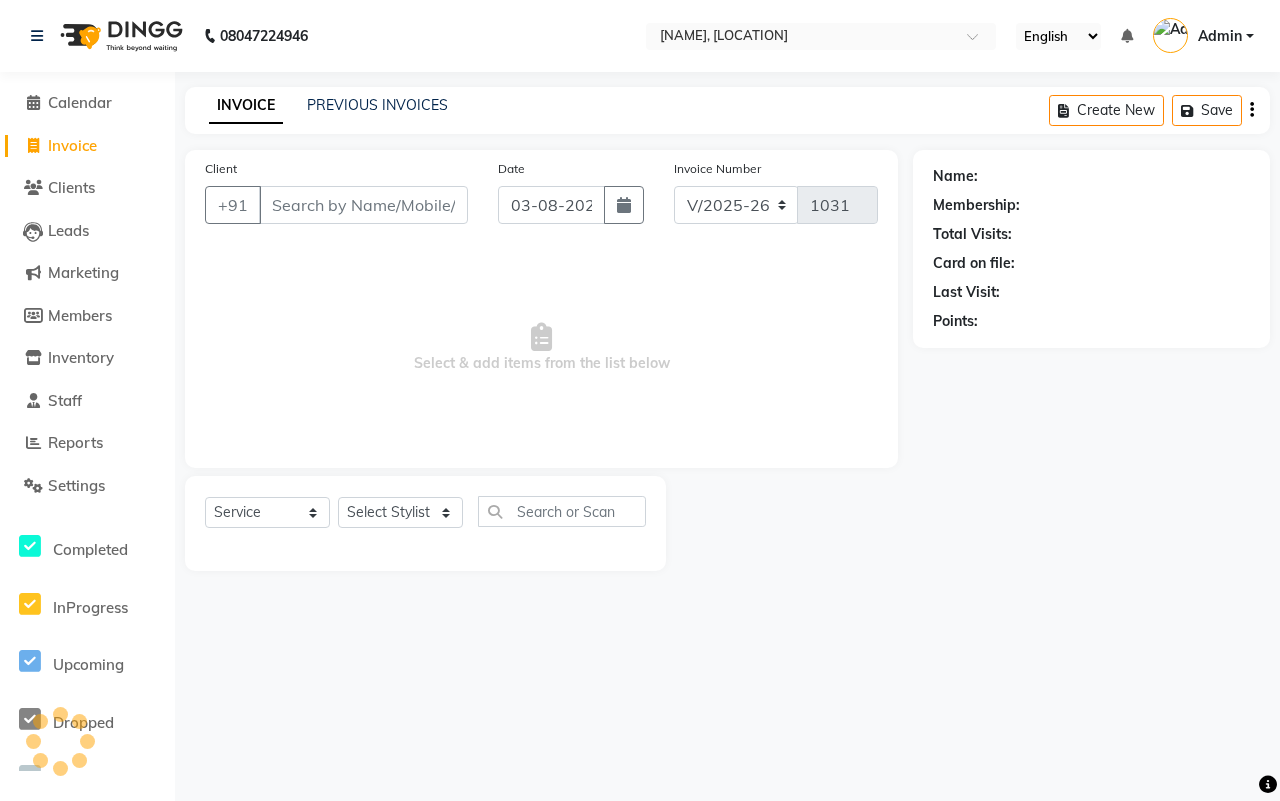 click on "Client" at bounding box center (363, 205) 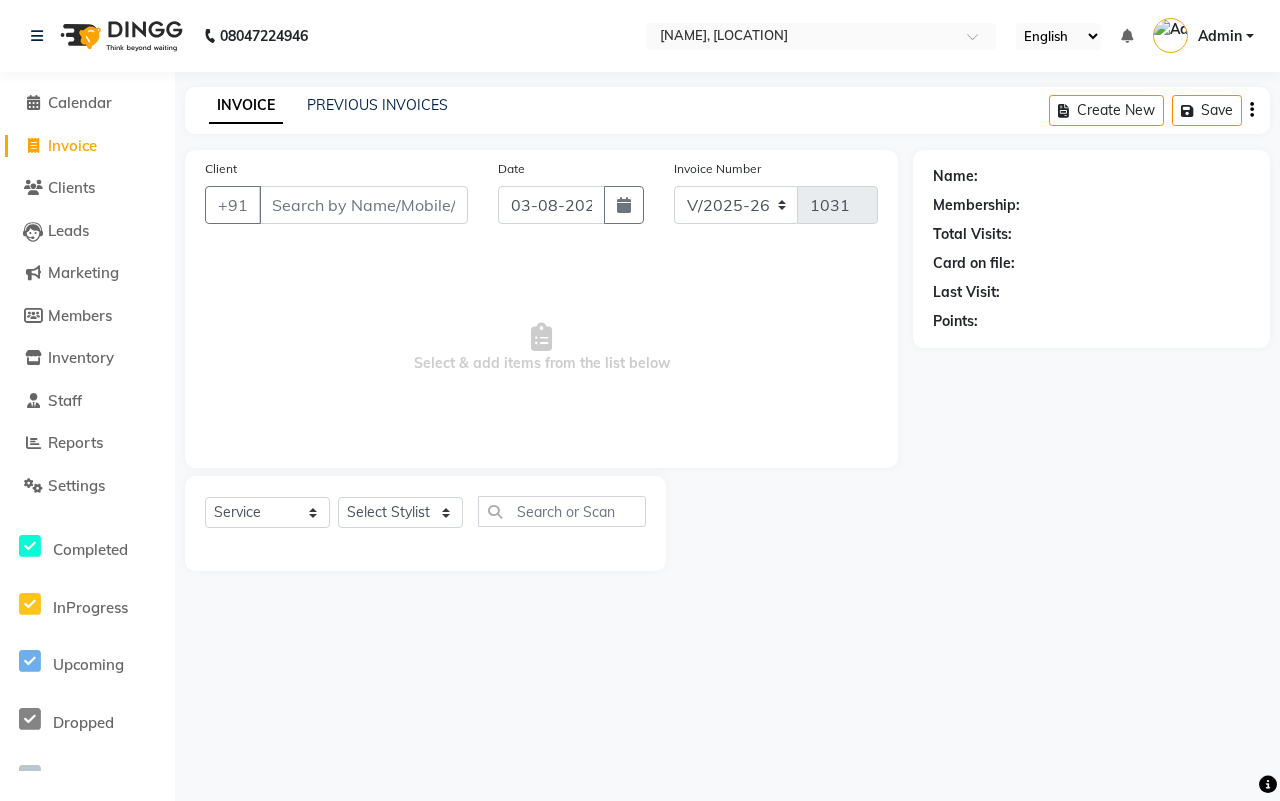 click on "Client" at bounding box center [363, 205] 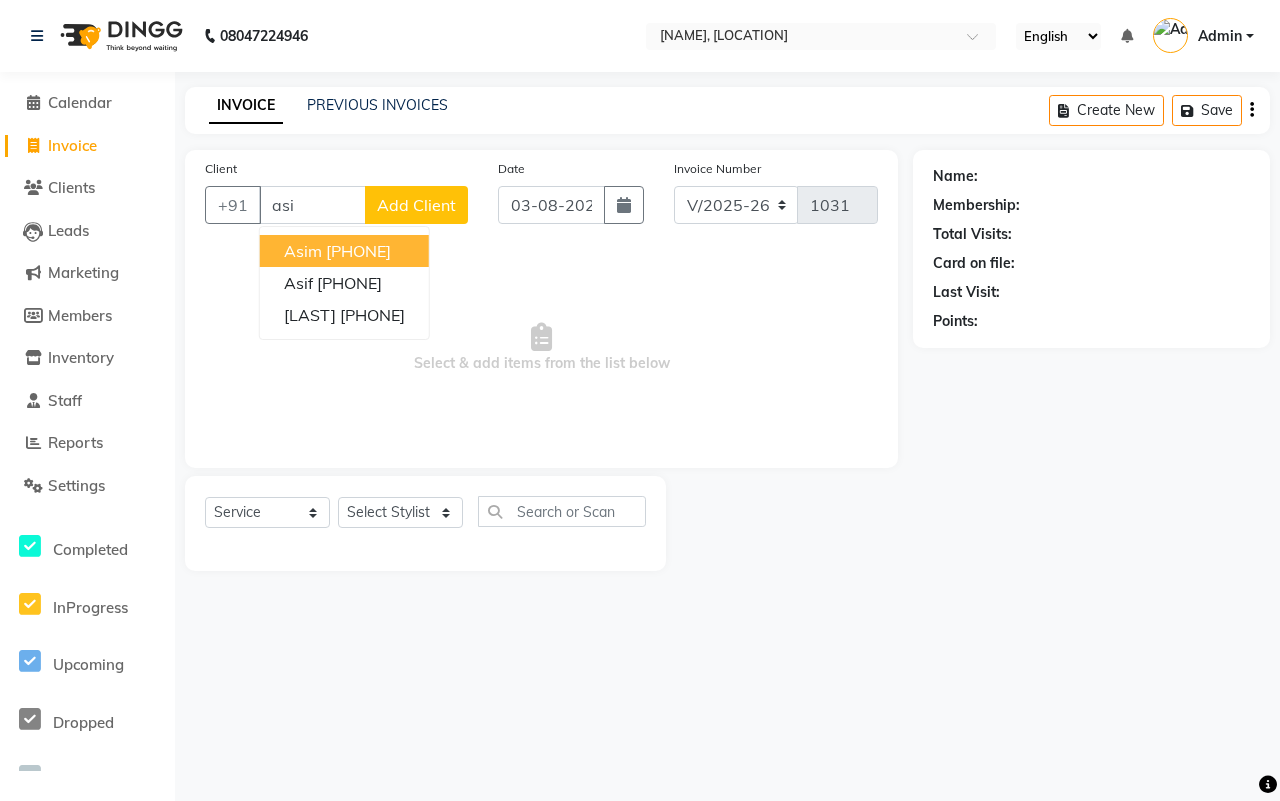 click on "[NAME] [PHONE]" at bounding box center [344, 251] 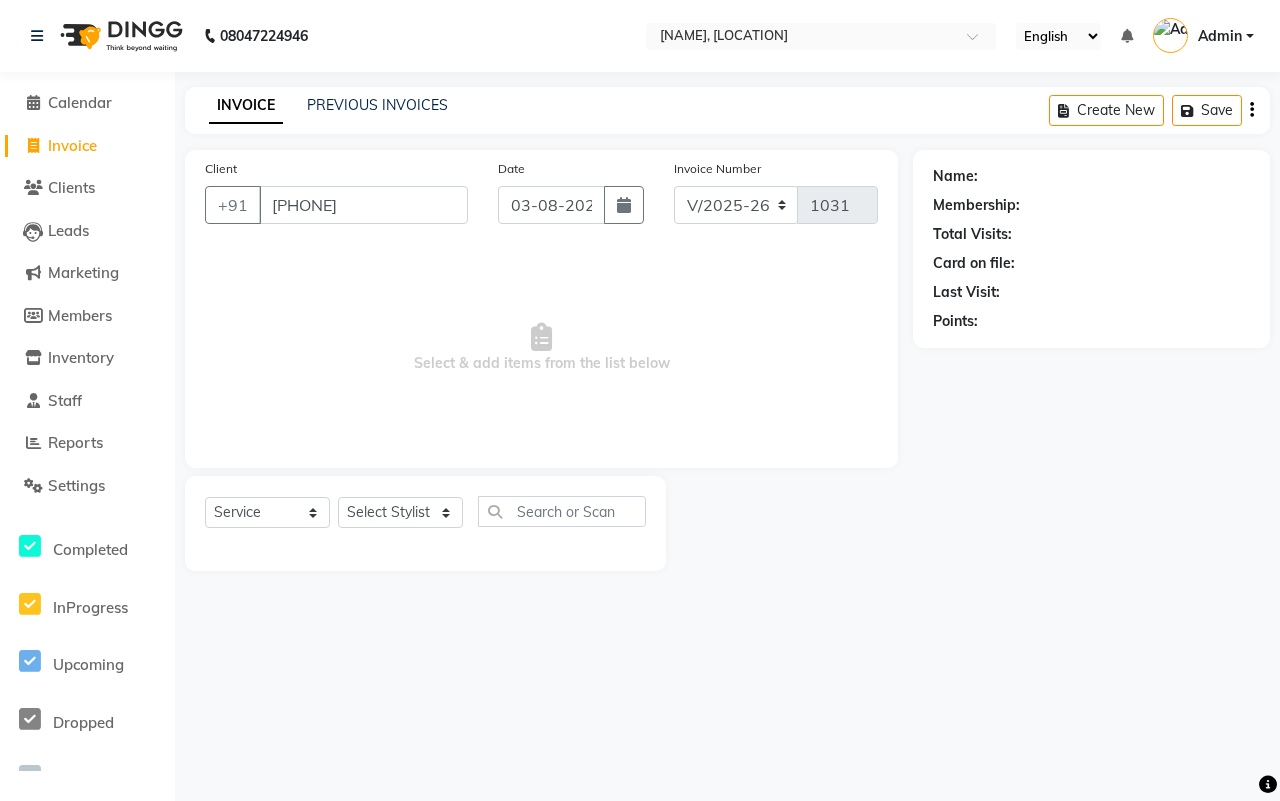 type on "[PHONE]" 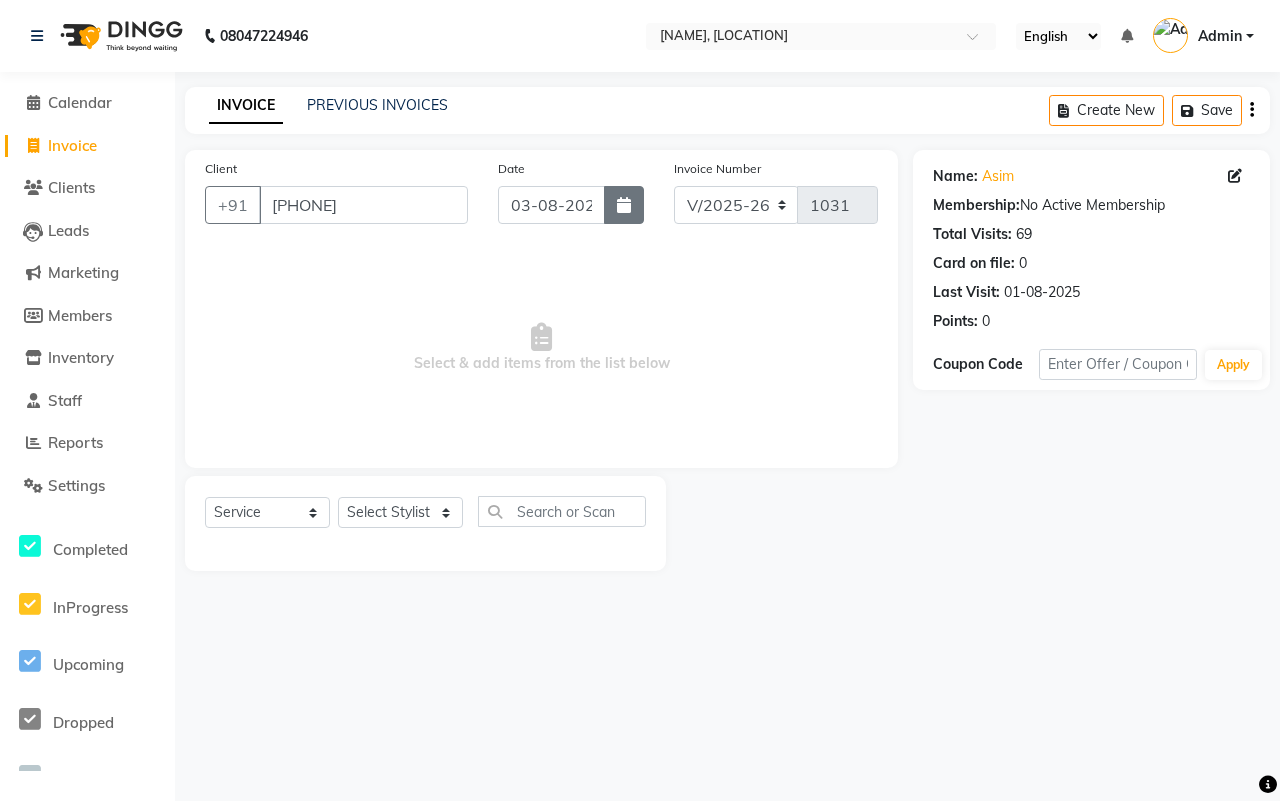 click 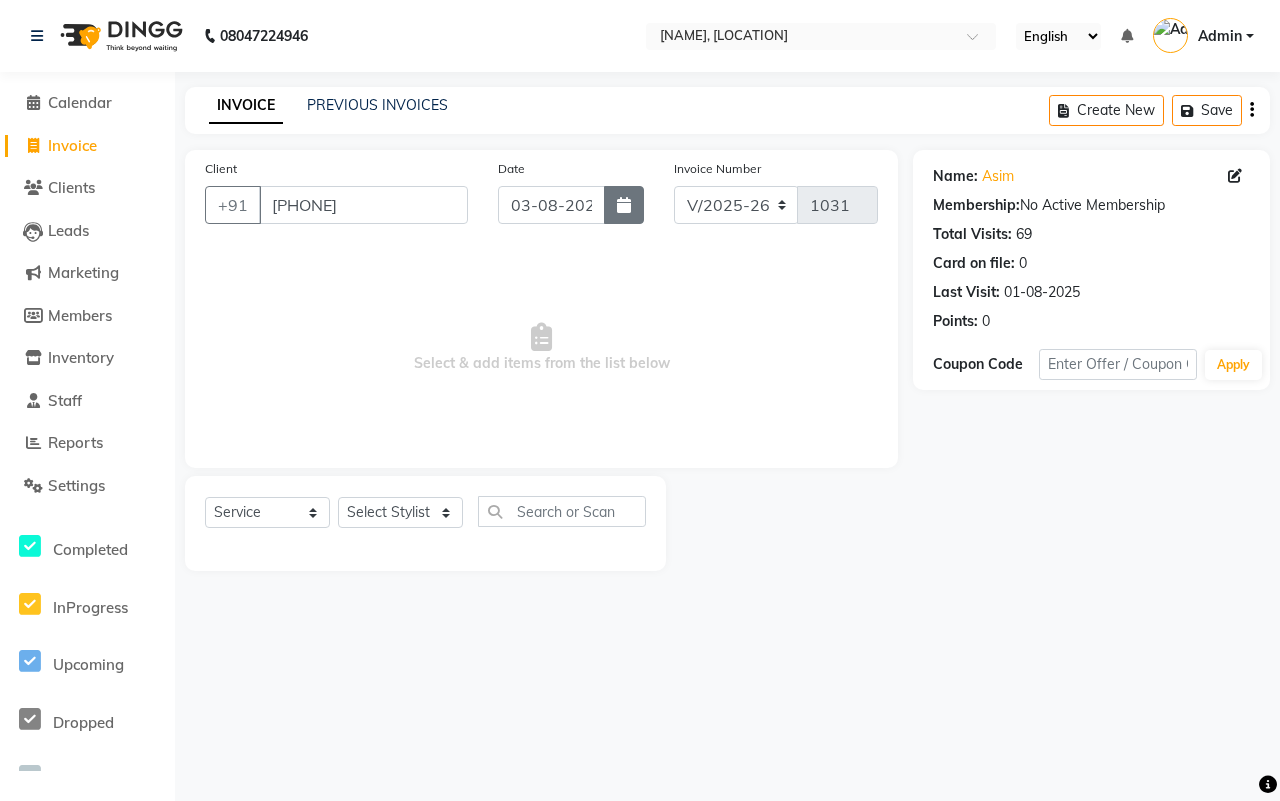 select on "8" 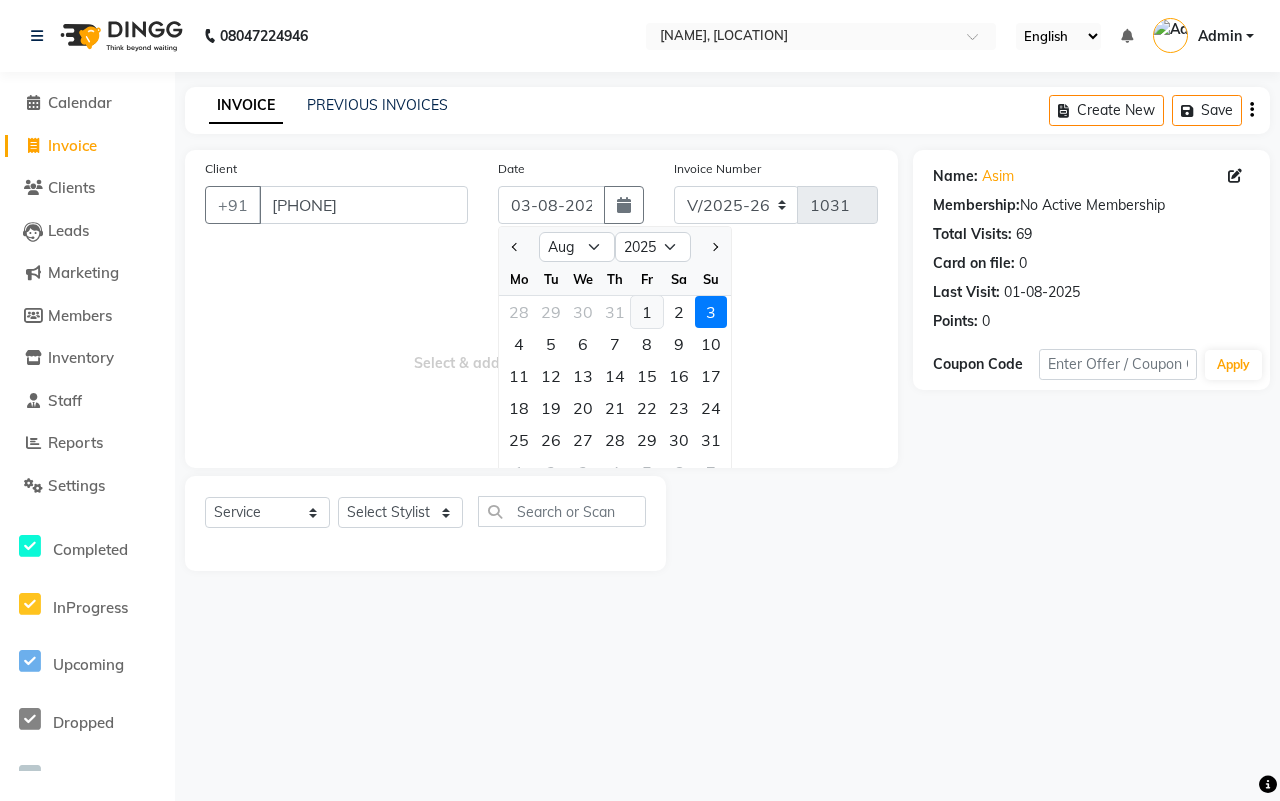 click on "1" 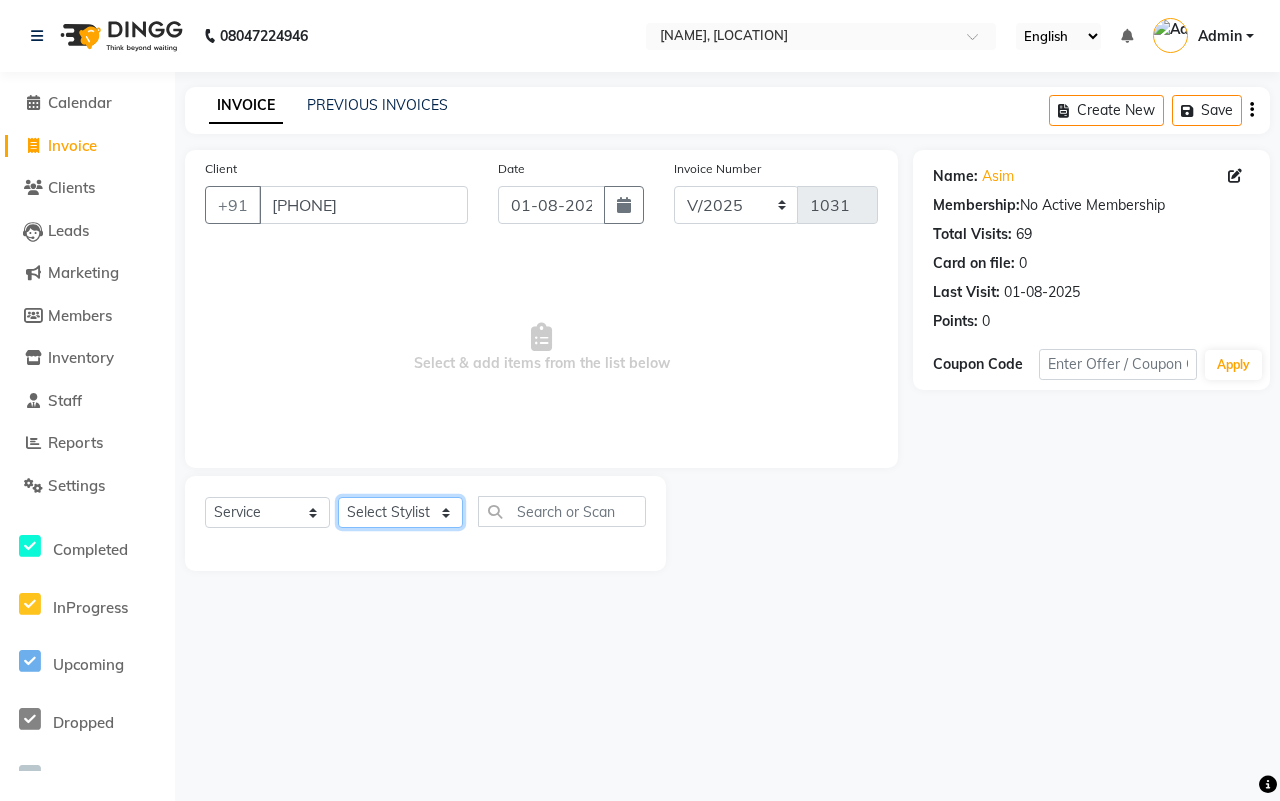 click on "Select Stylist [NAME] [NAME] [NAME] [NAME] [NAME] [NAME] [NAME] [NAME] [NAME] [NAME] [NAME] [NAME]" 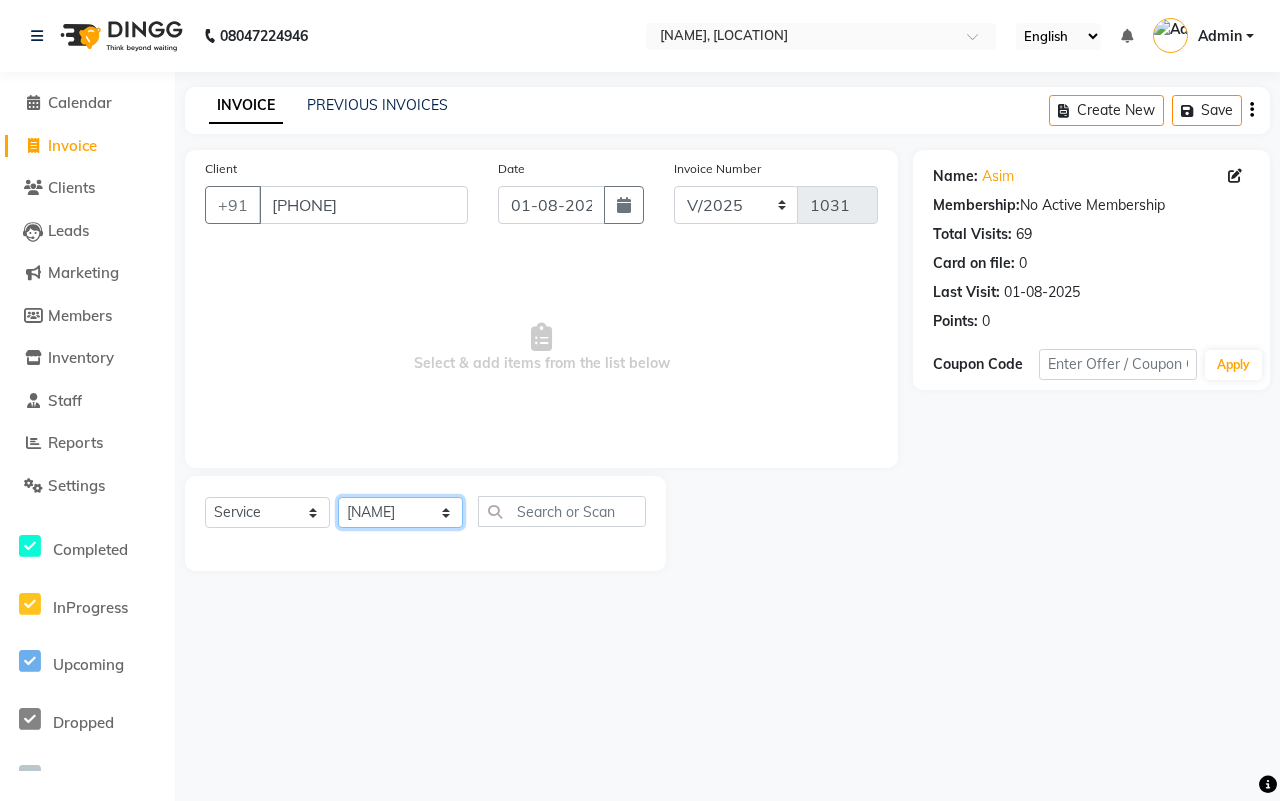 click on "Select Stylist [NAME] [NAME] [NAME] [NAME] [NAME] [NAME] [NAME] [NAME] [NAME] [NAME] [NAME] [NAME]" 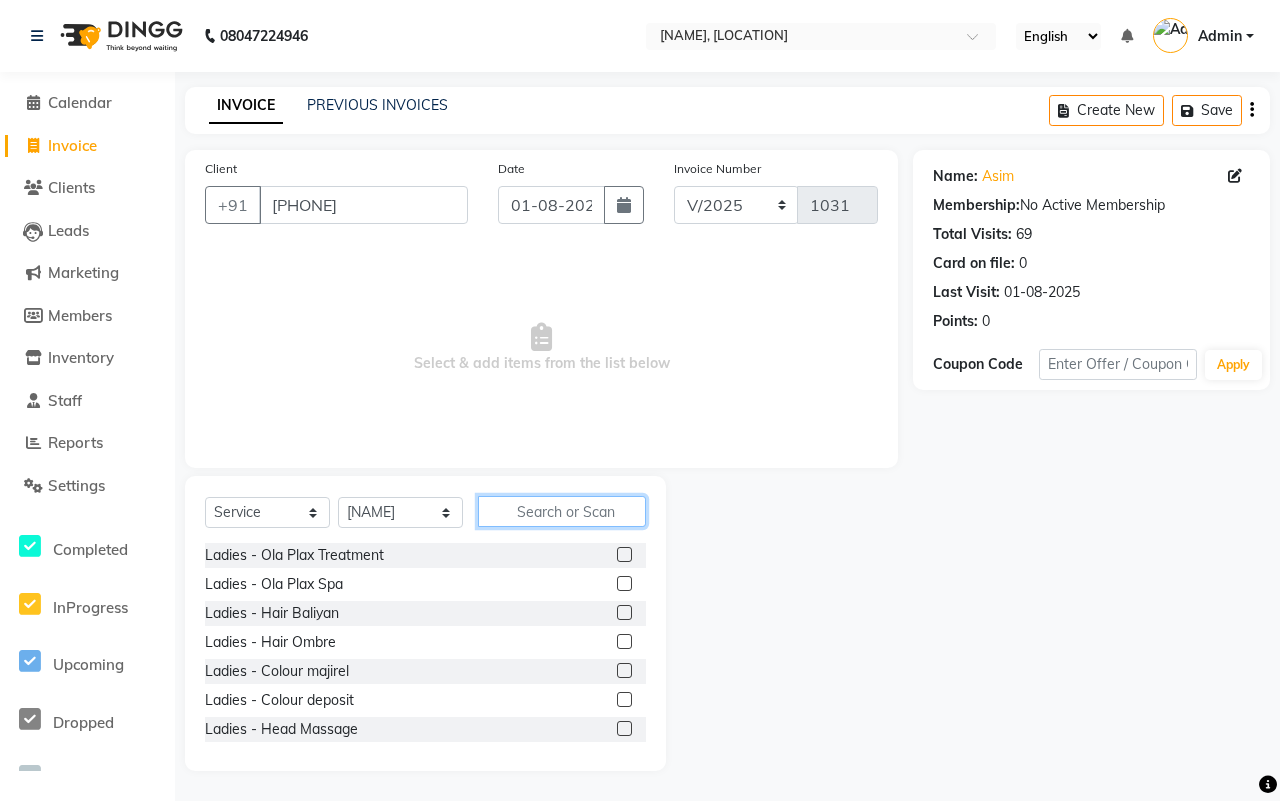 click 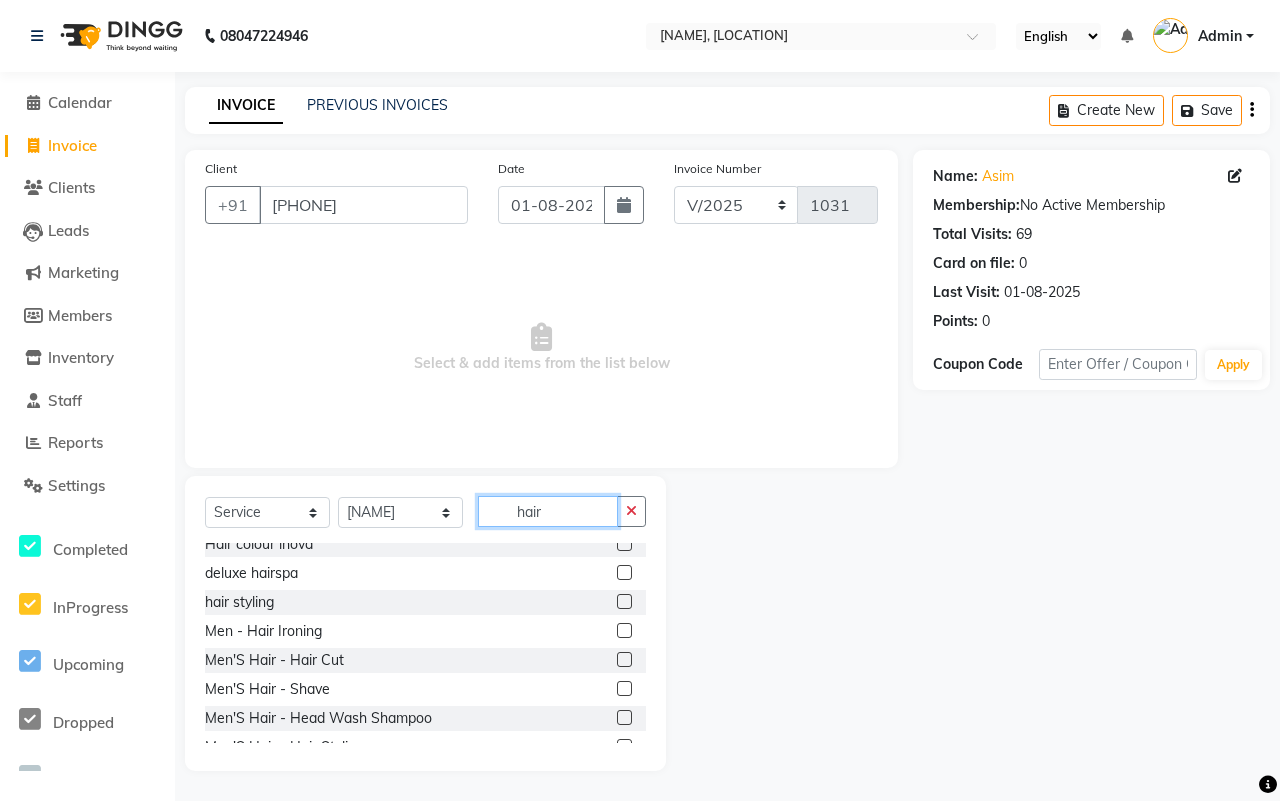 scroll, scrollTop: 125, scrollLeft: 0, axis: vertical 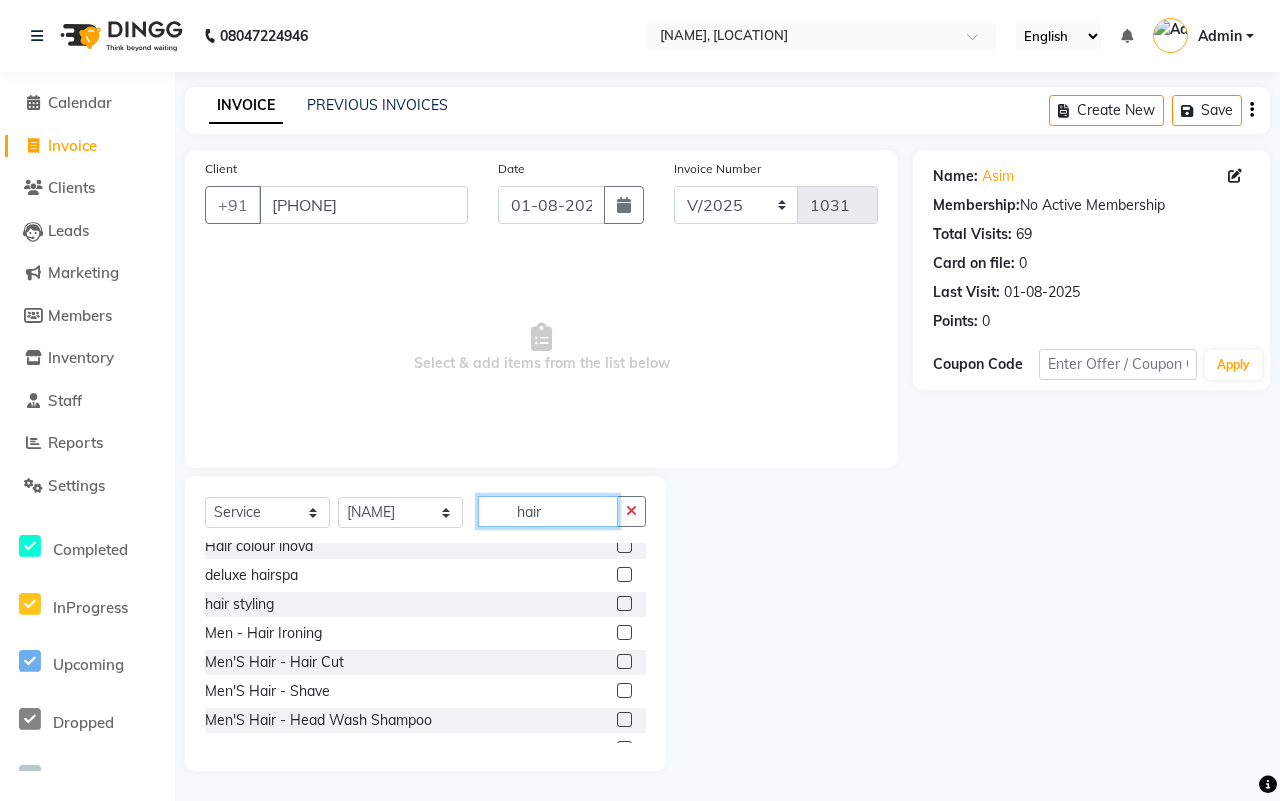 type on "hair" 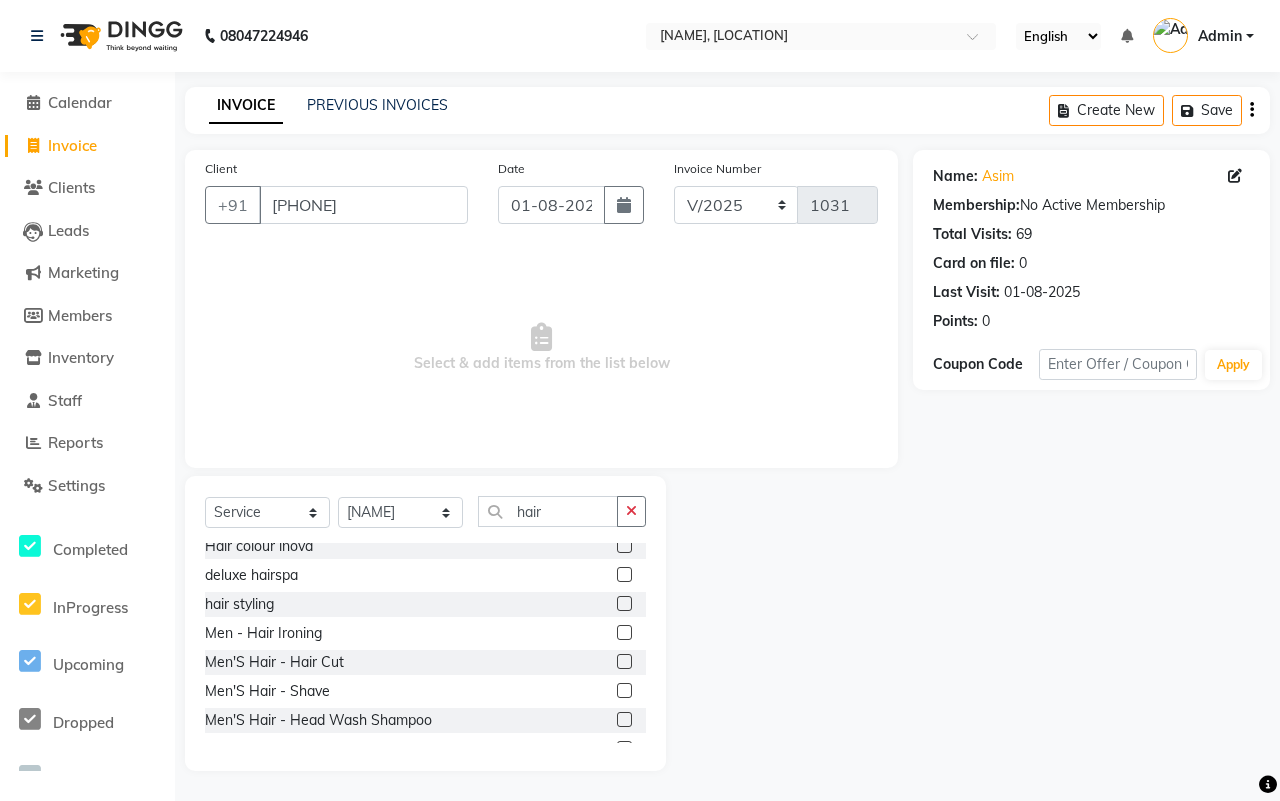 click 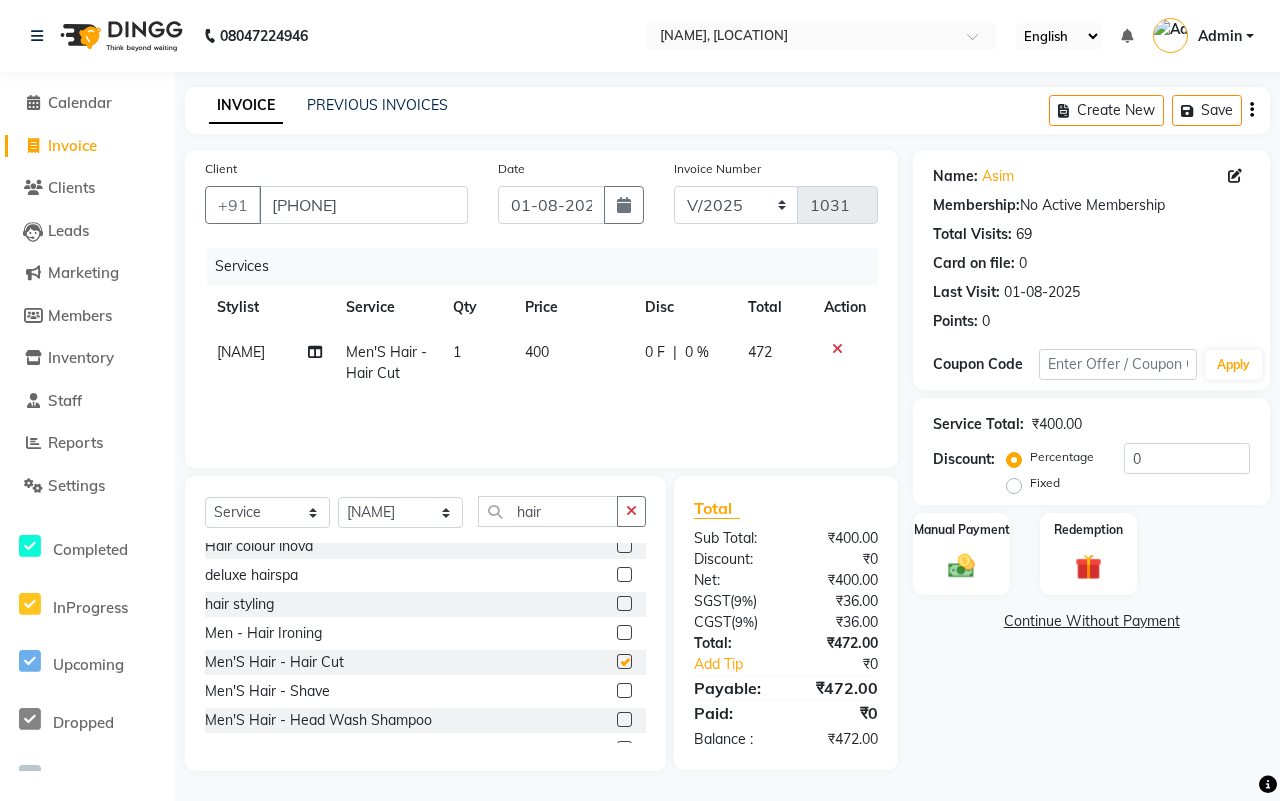 checkbox on "false" 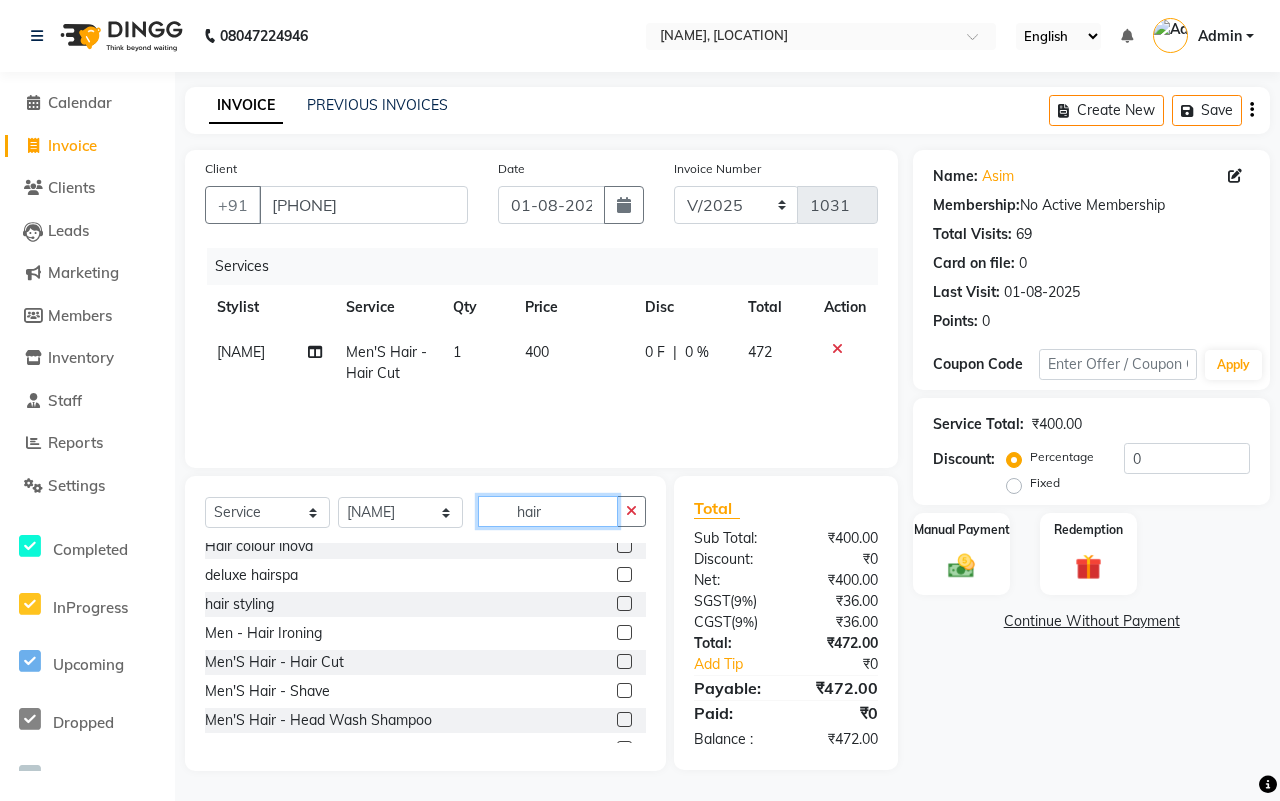 click on "hair" 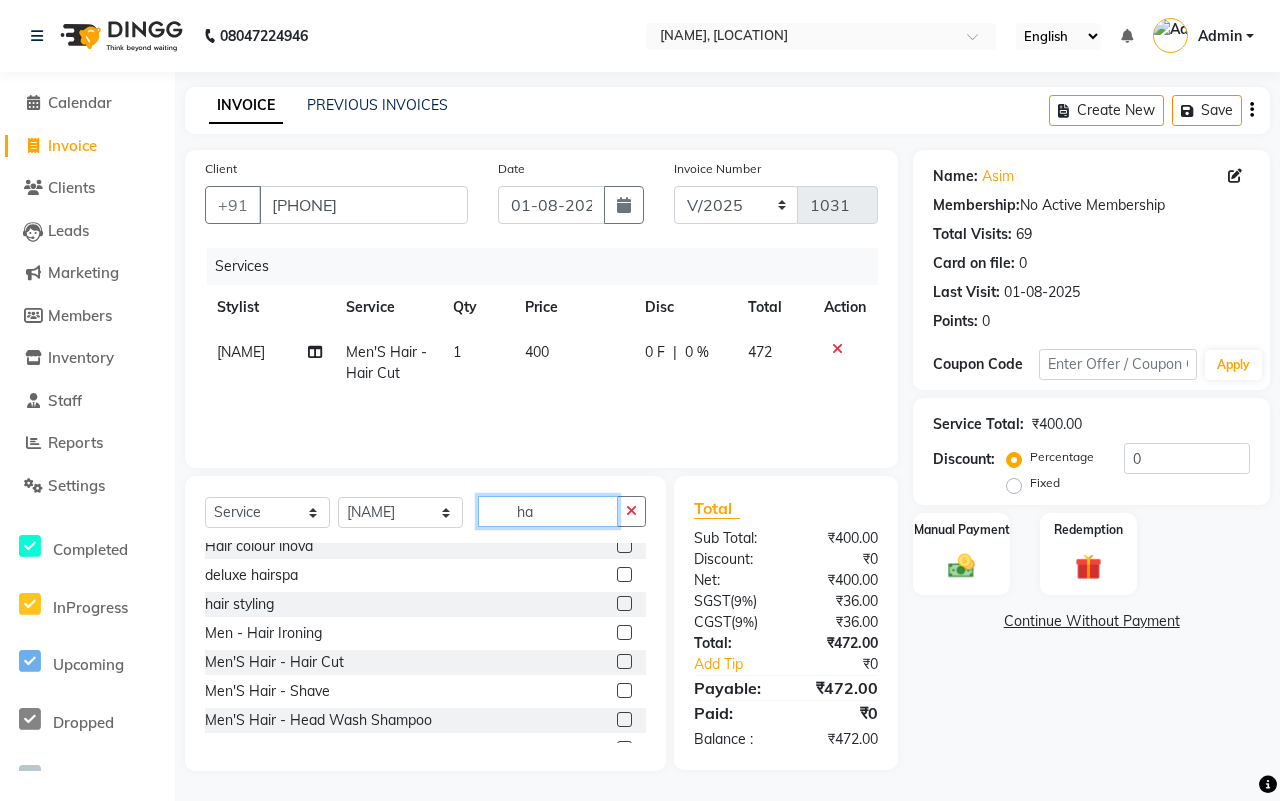 type on "h" 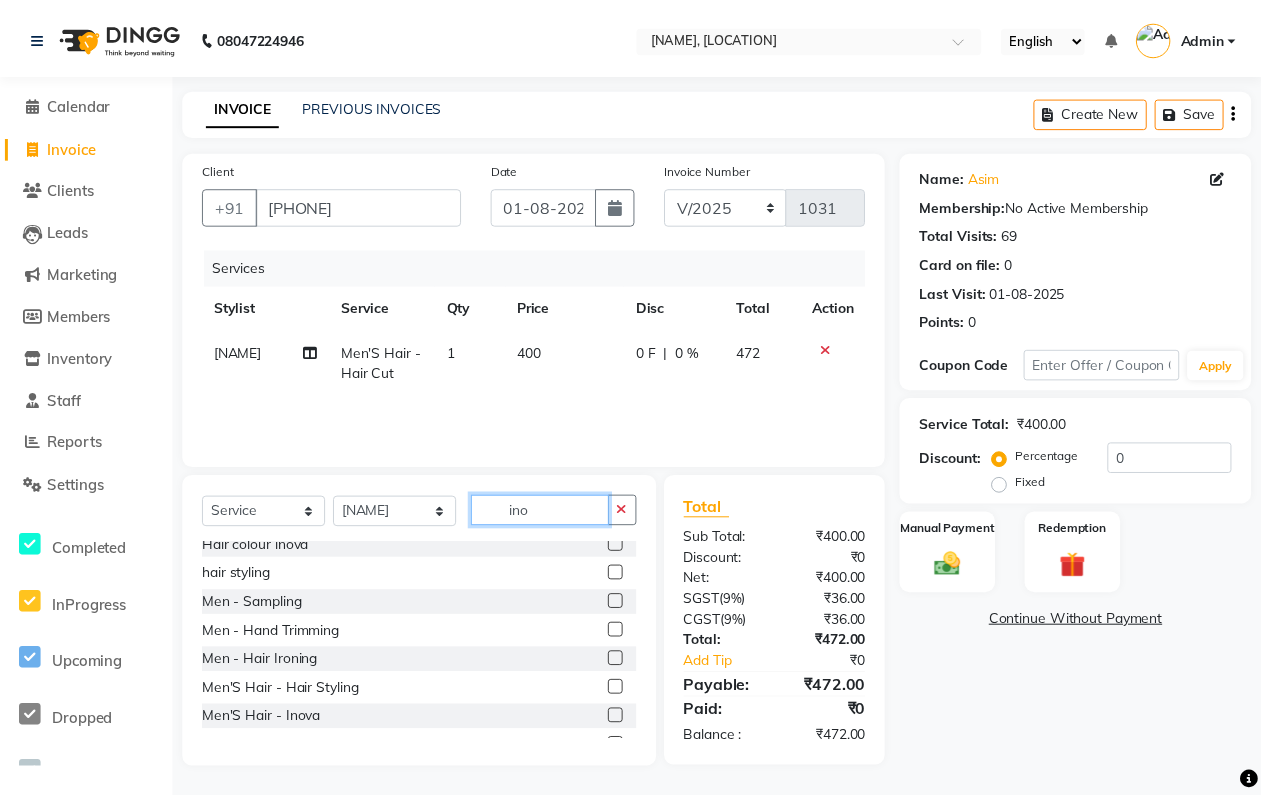 scroll, scrollTop: 0, scrollLeft: 0, axis: both 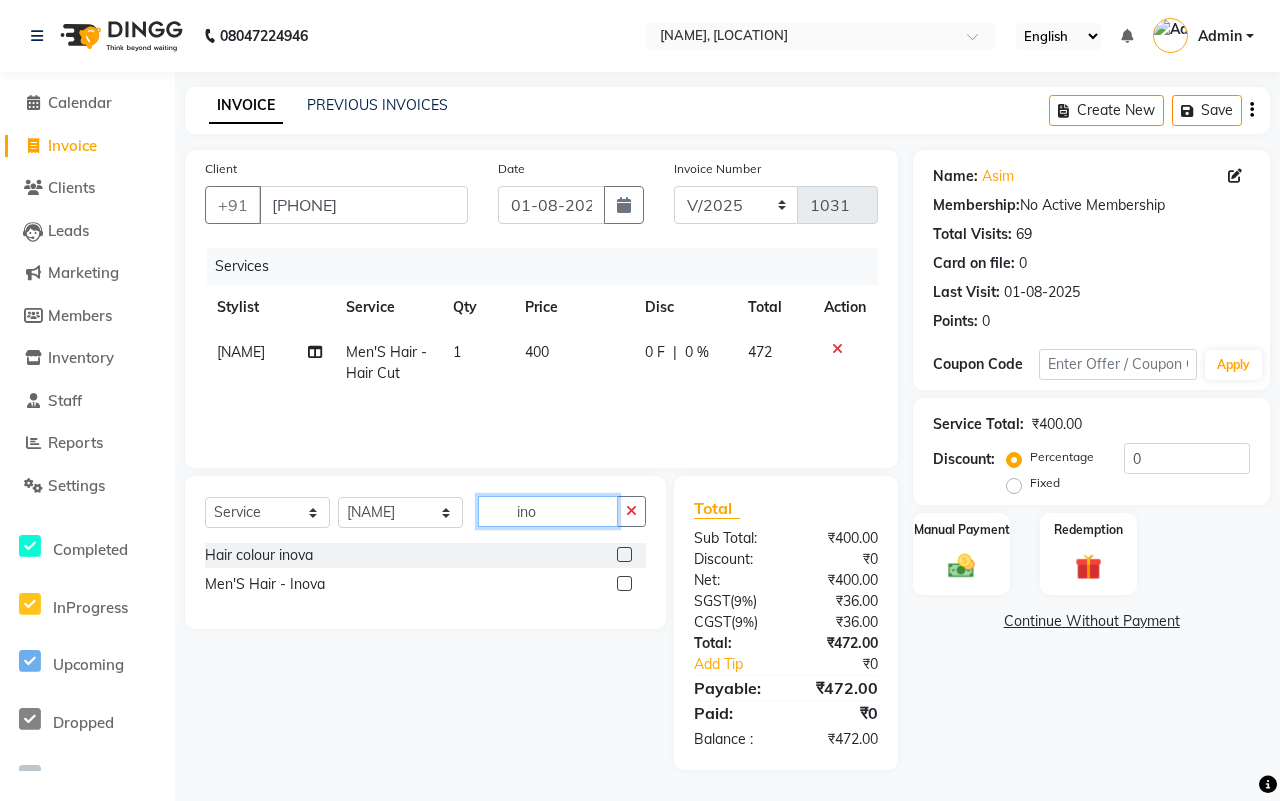 type on "ino" 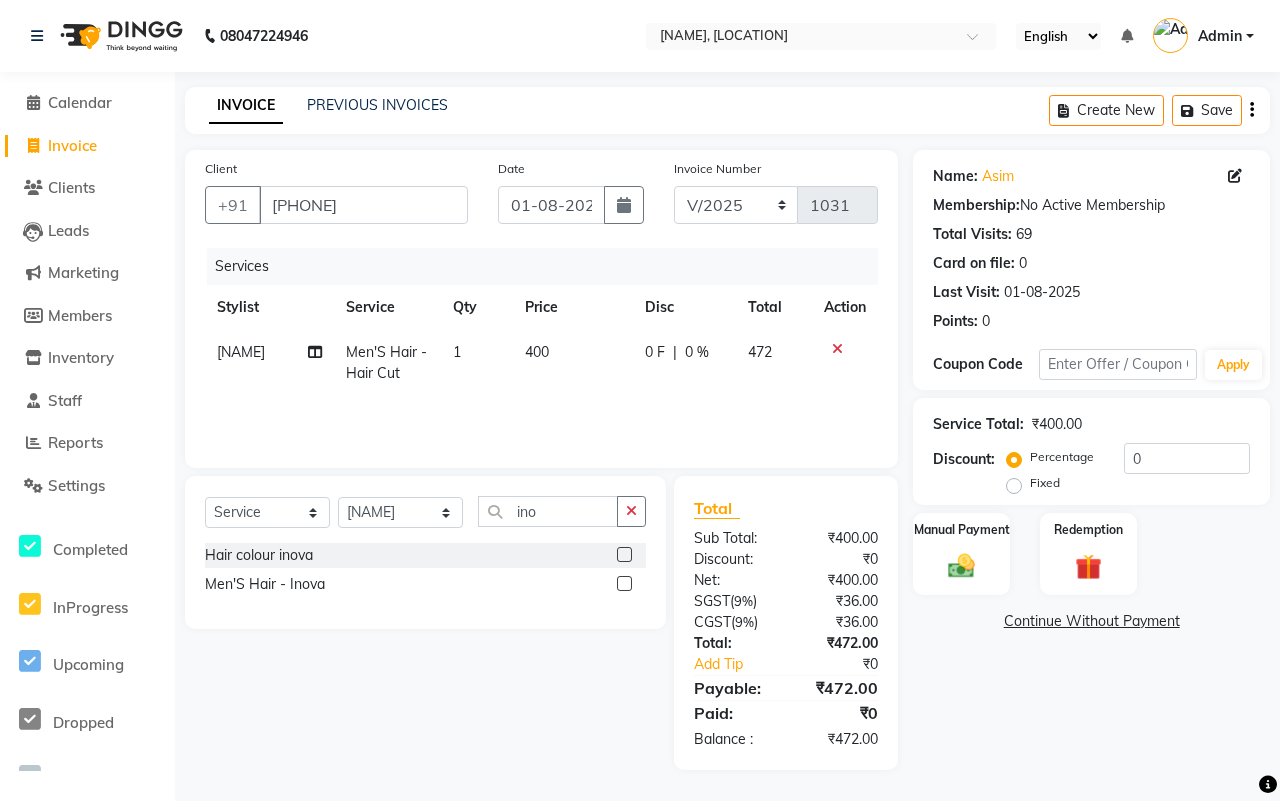 click on "Men'S Hair - Inova" 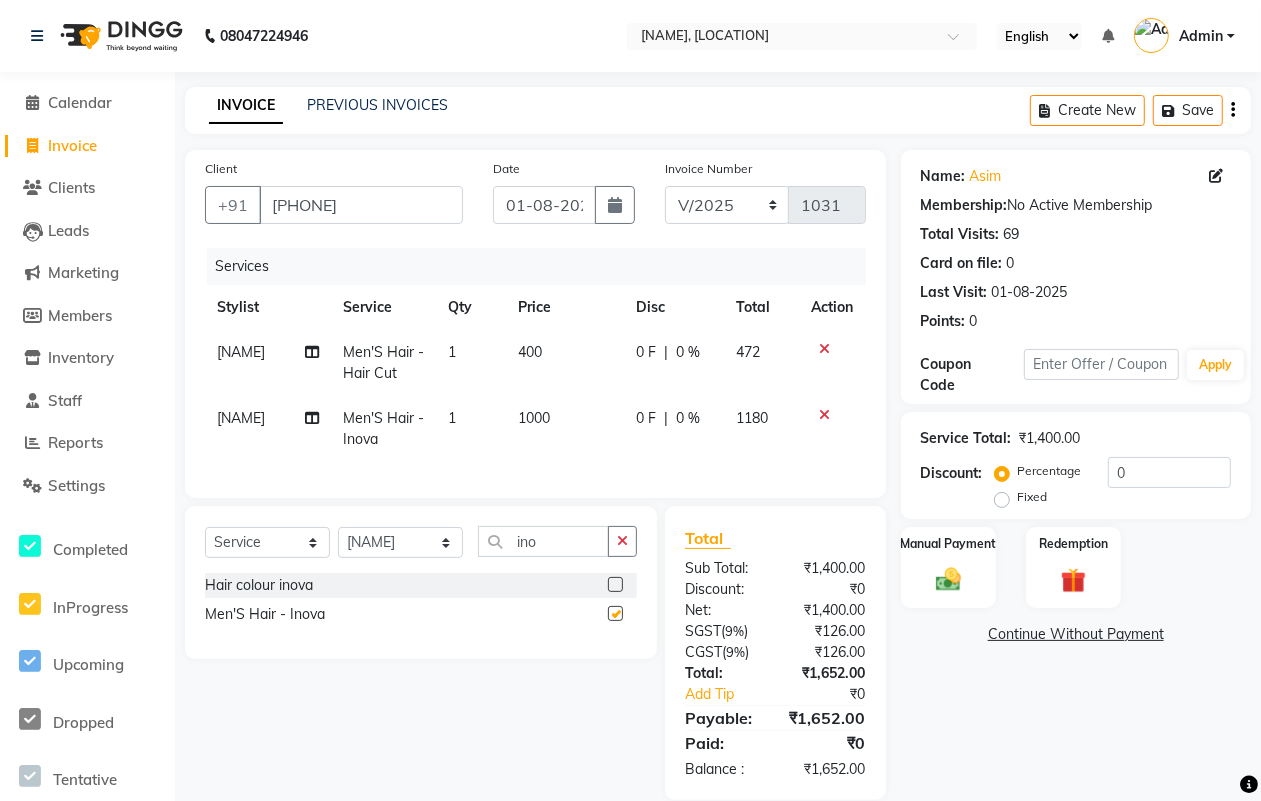 checkbox on "false" 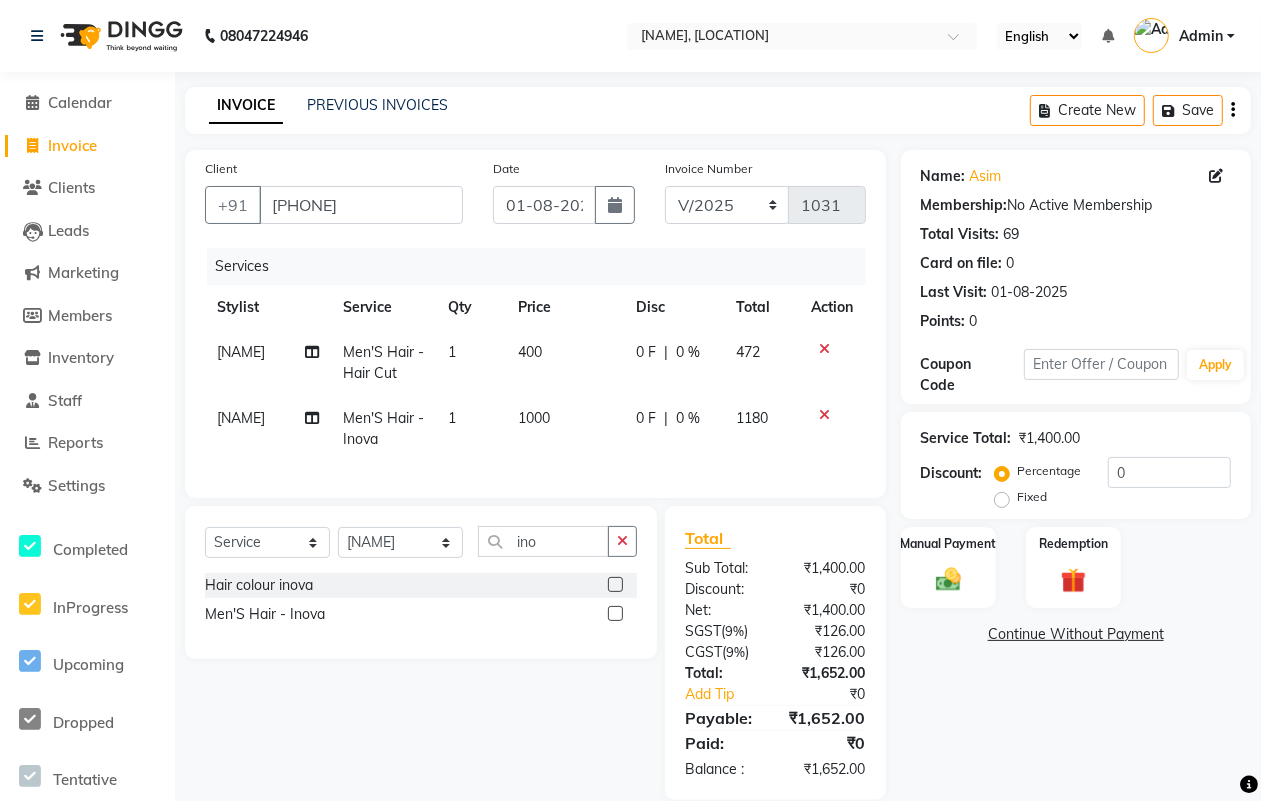 click on "₹126.00" 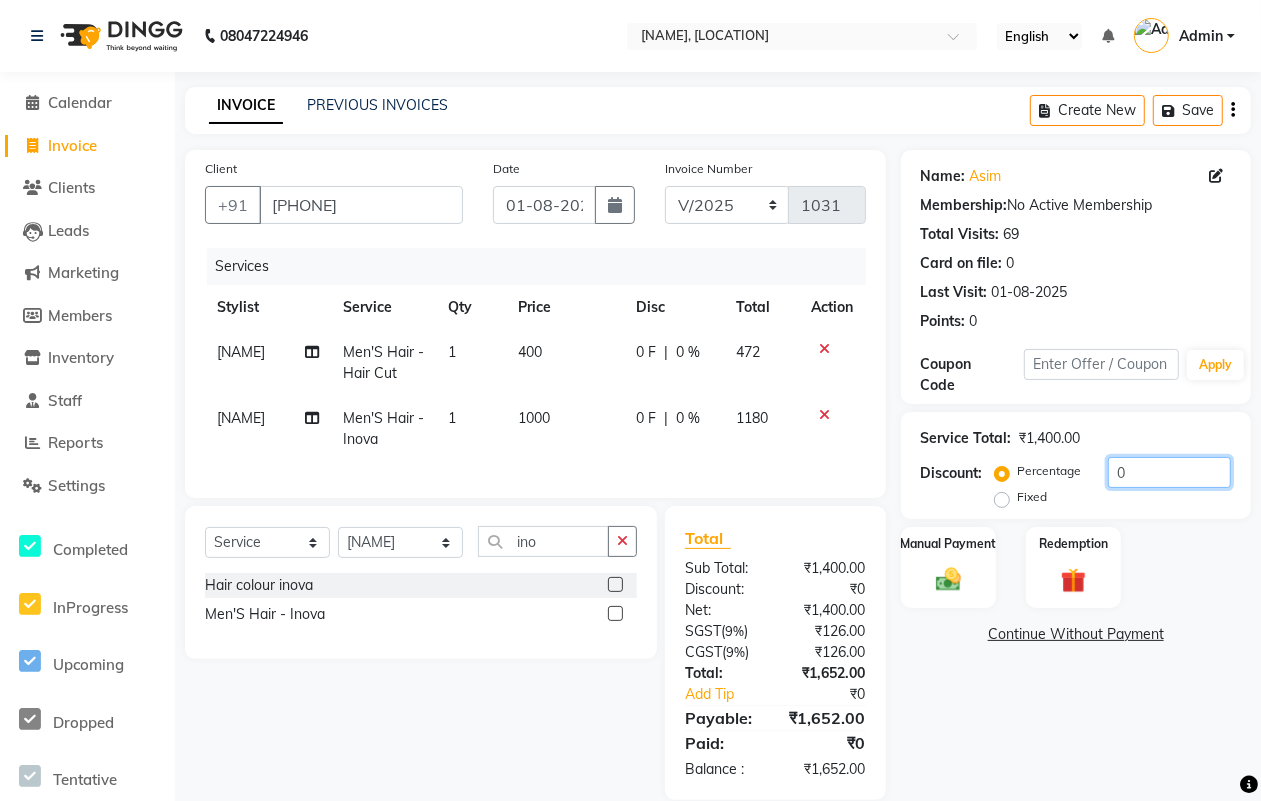 click on "0" 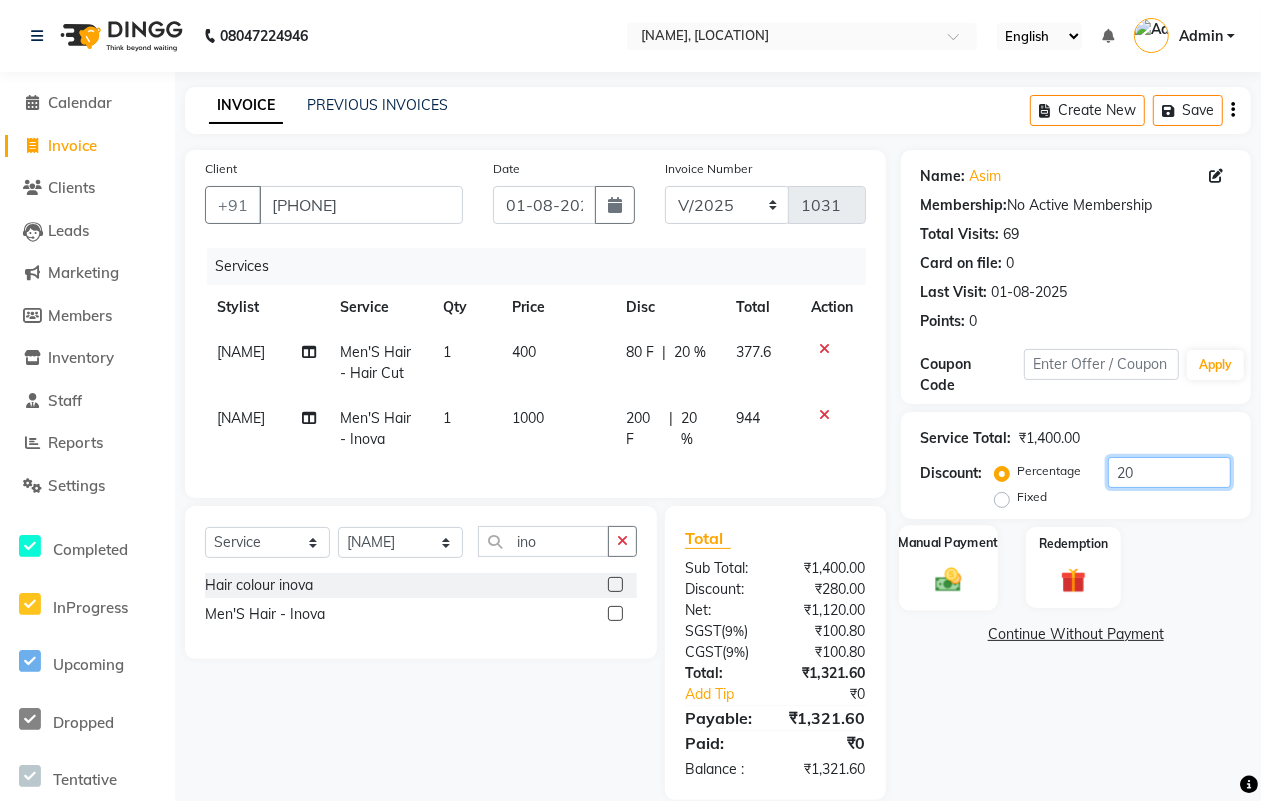 type on "20" 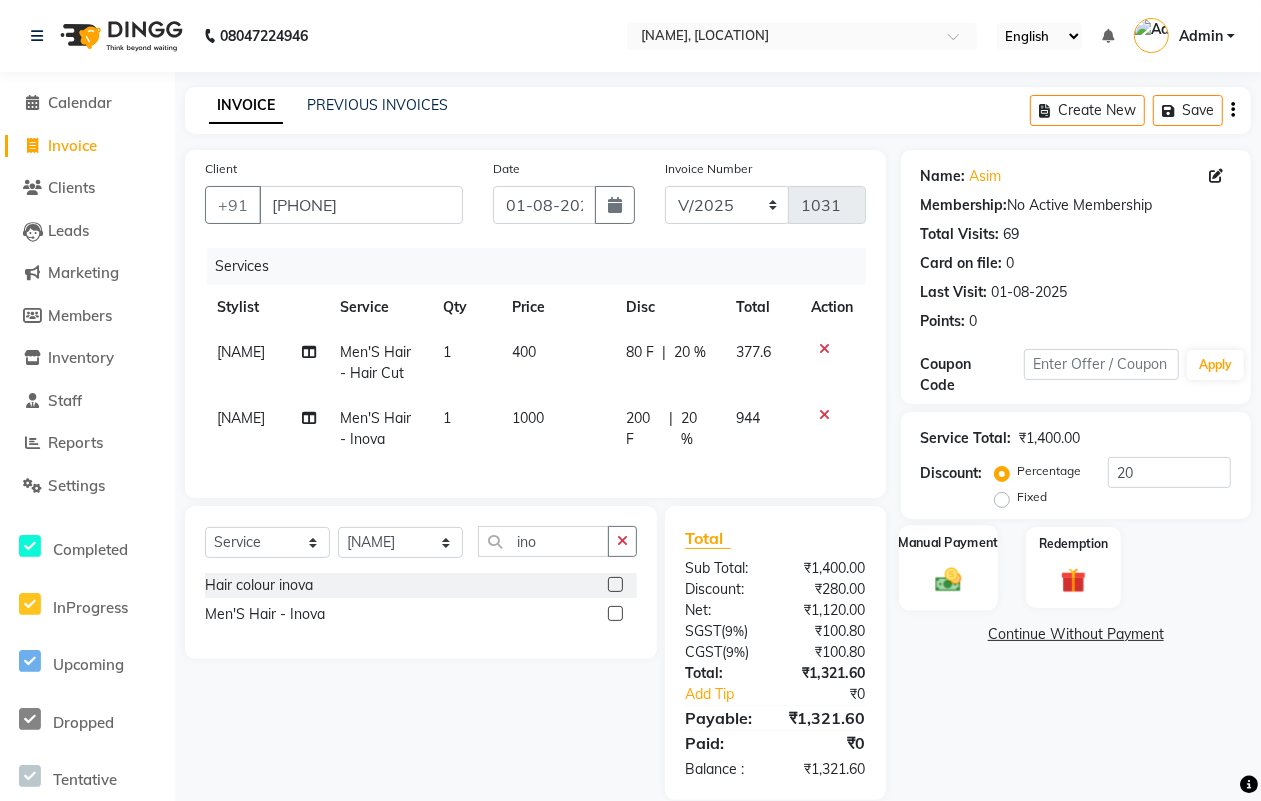 click 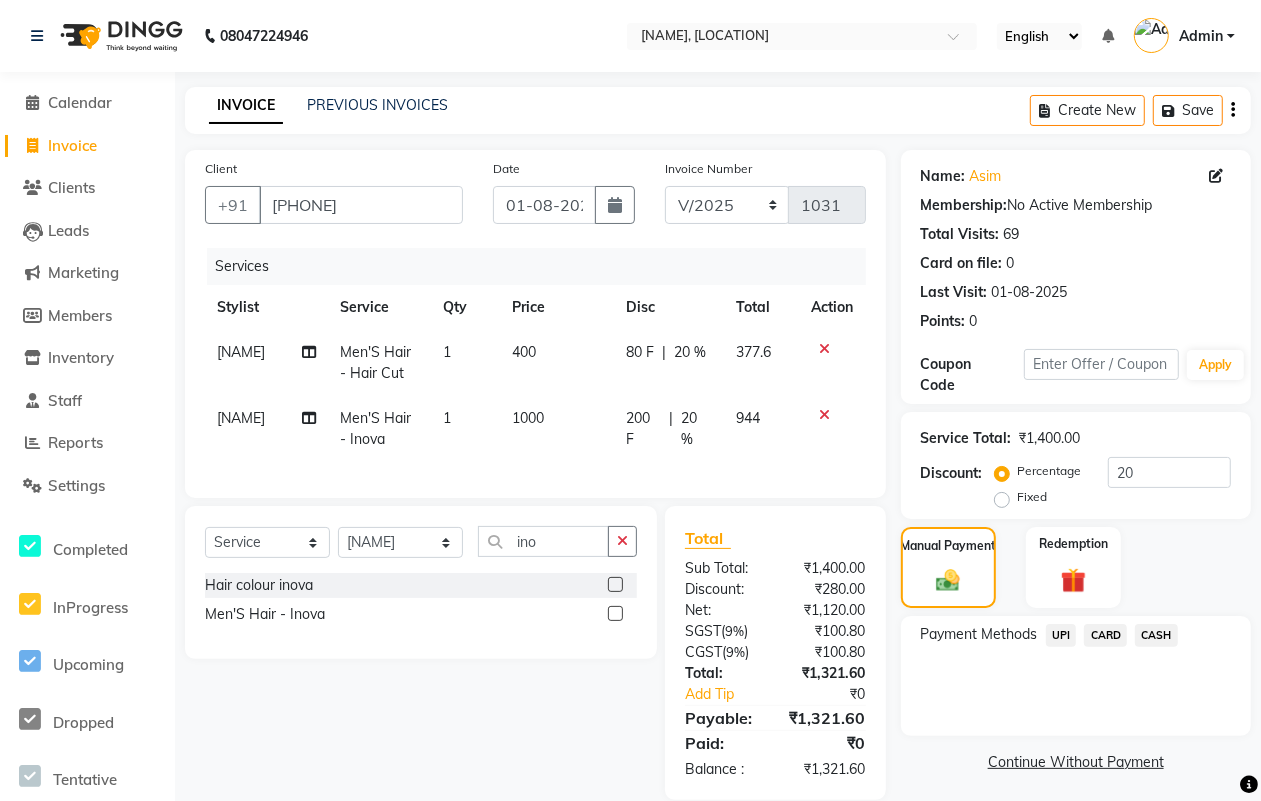 click on "CARD" 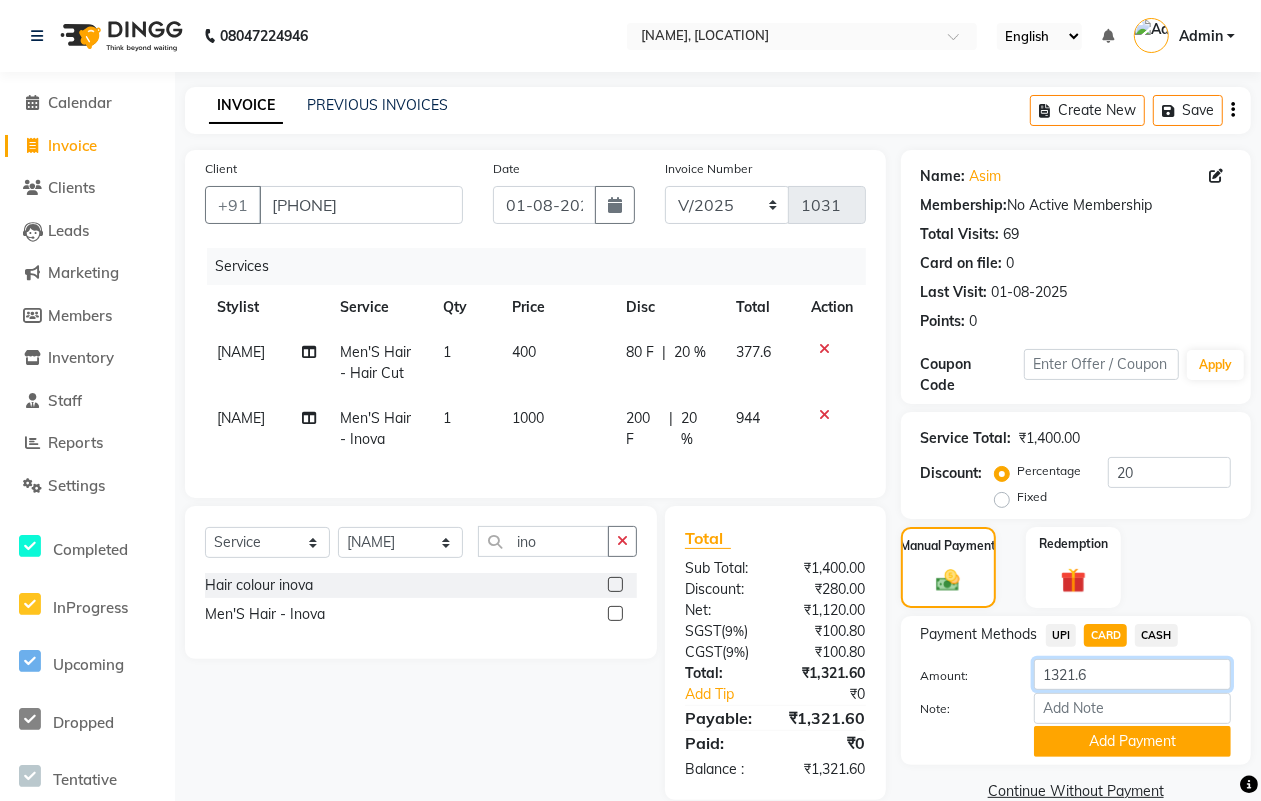 click on "1321.6" 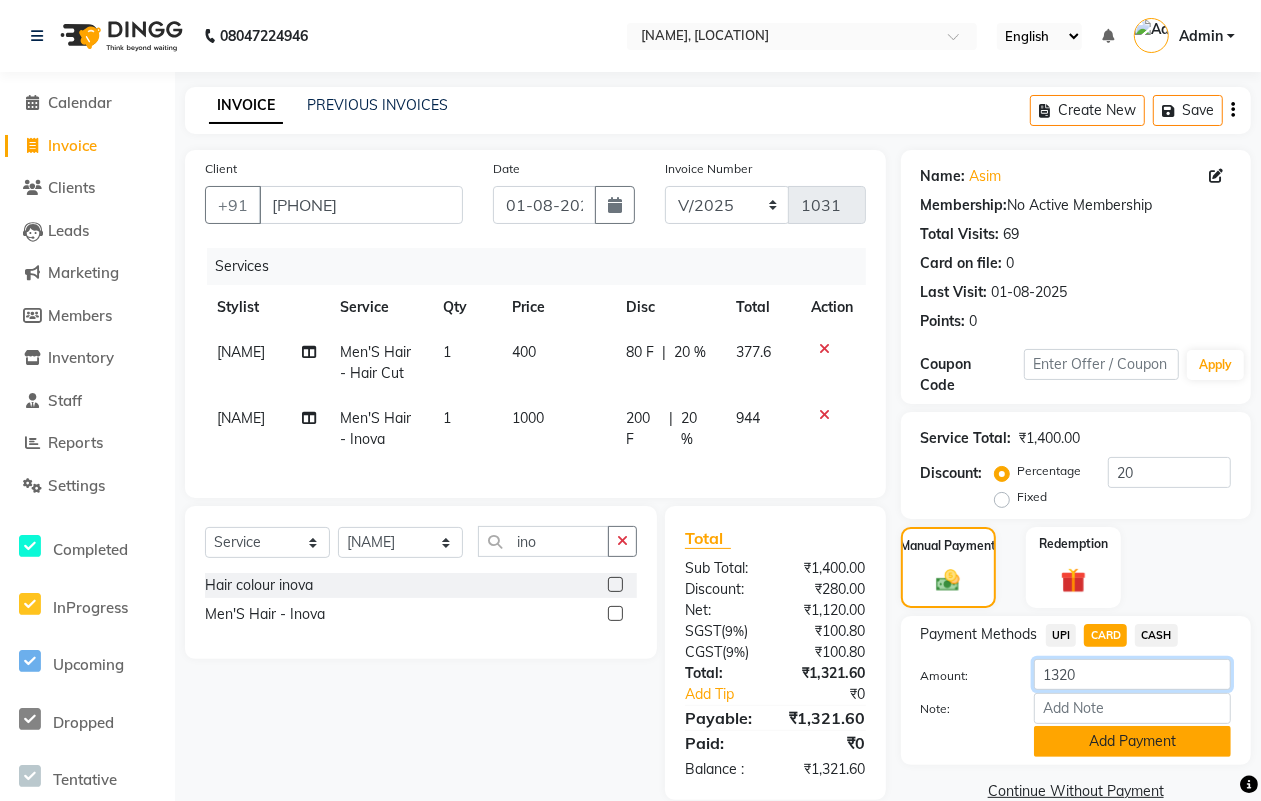 type on "1320" 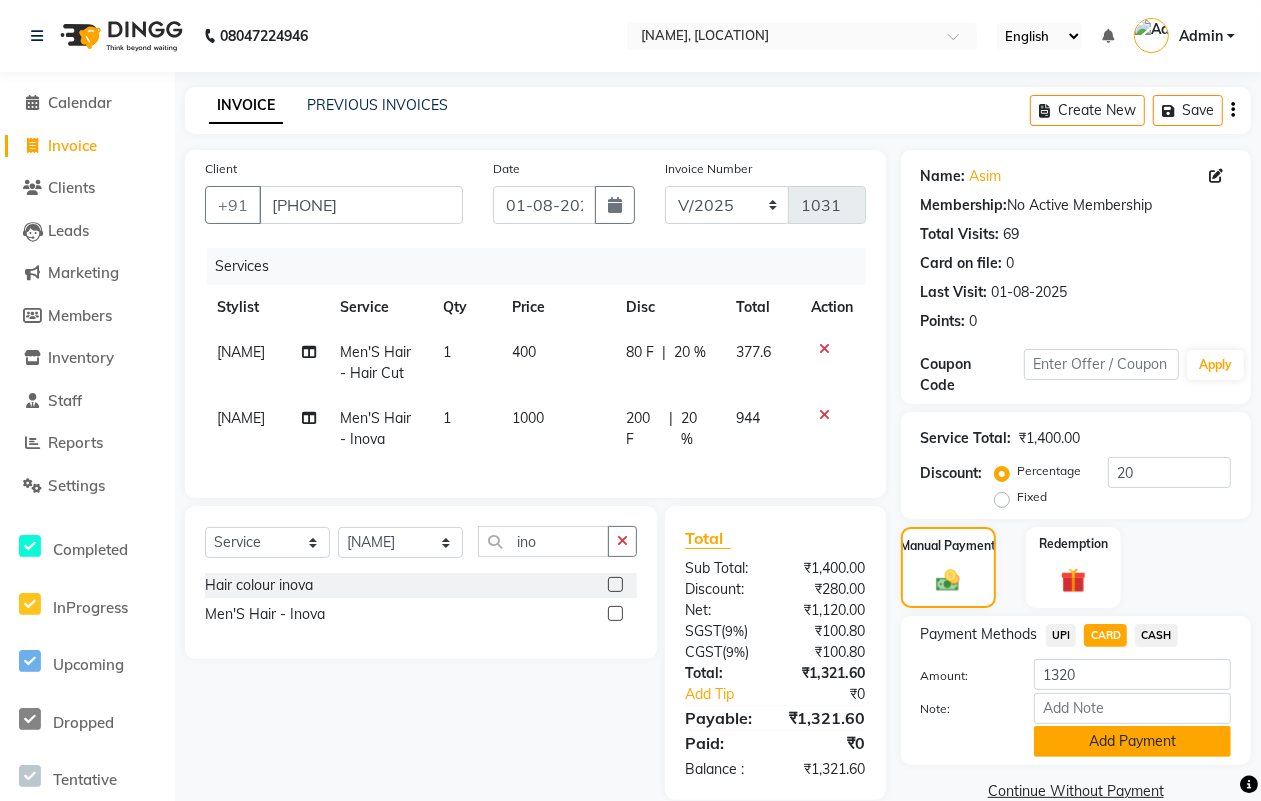 click on "Add Payment" 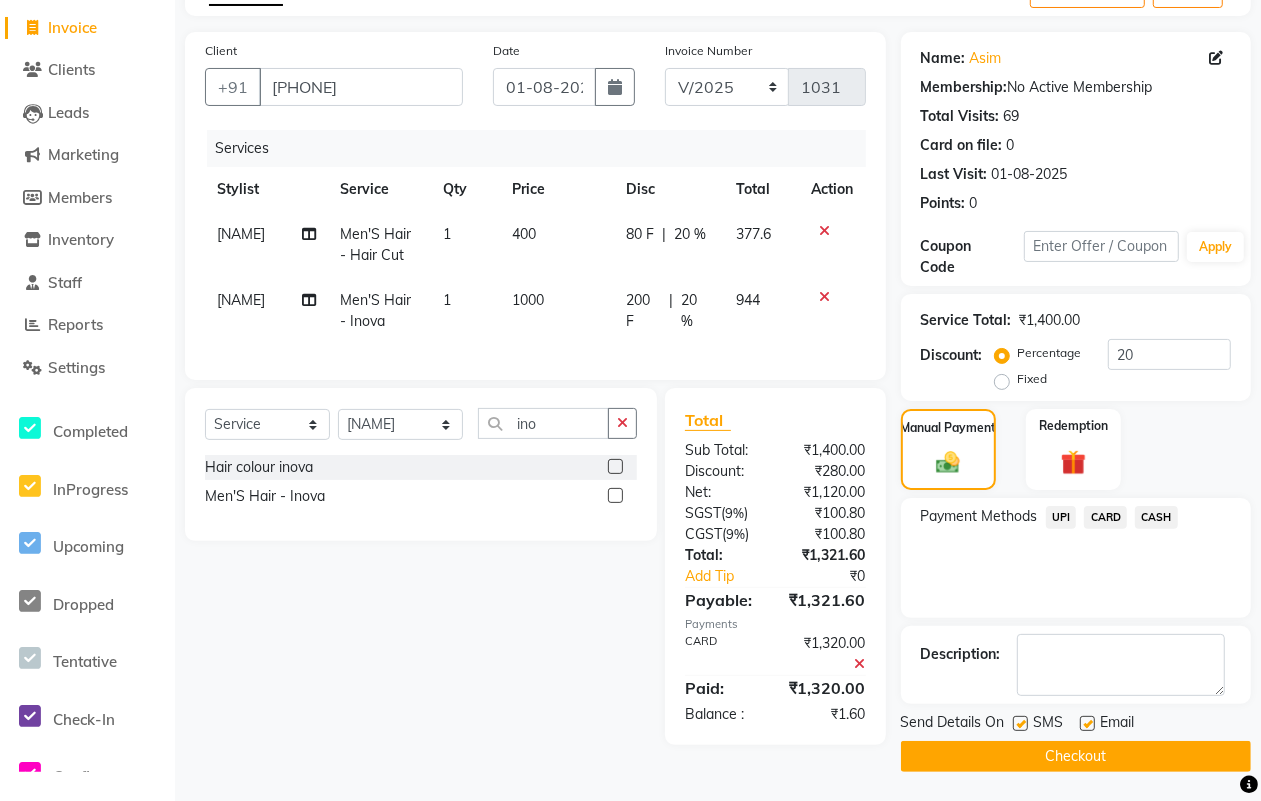scroll, scrollTop: 120, scrollLeft: 0, axis: vertical 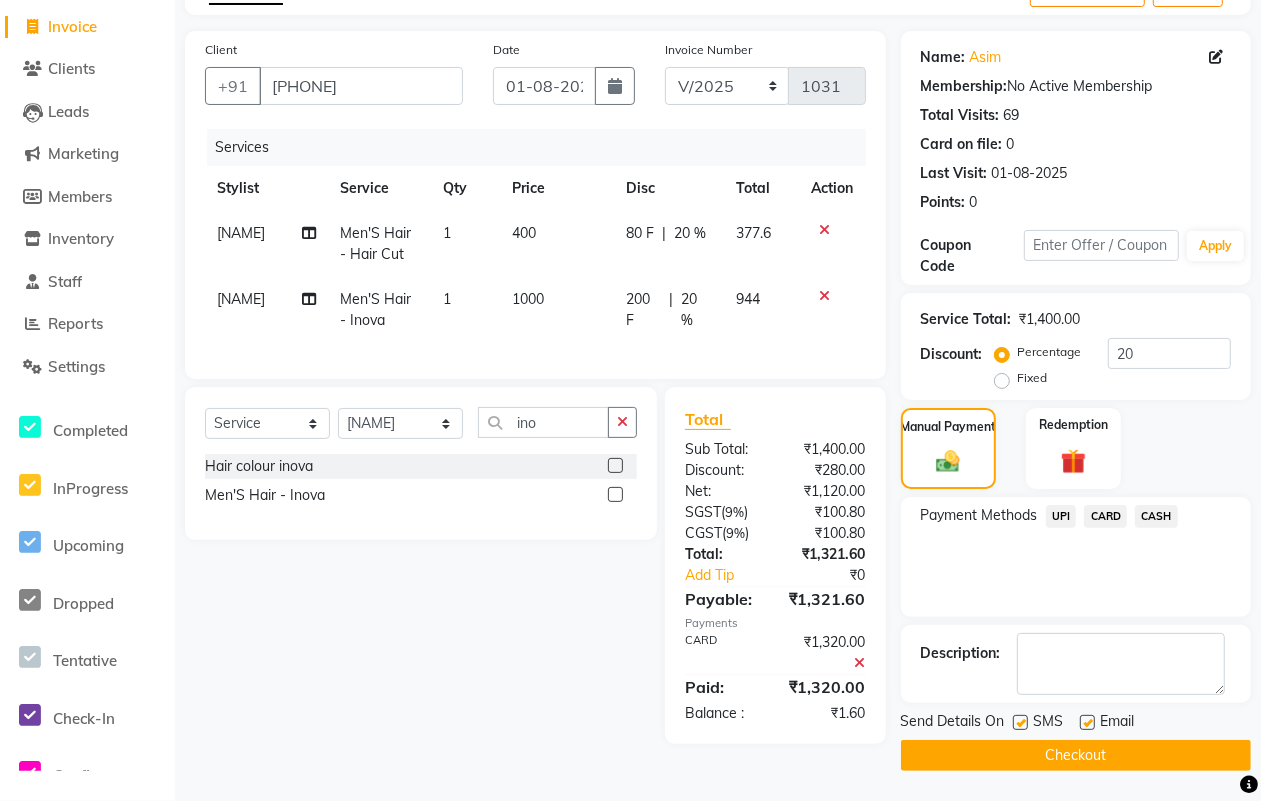 click 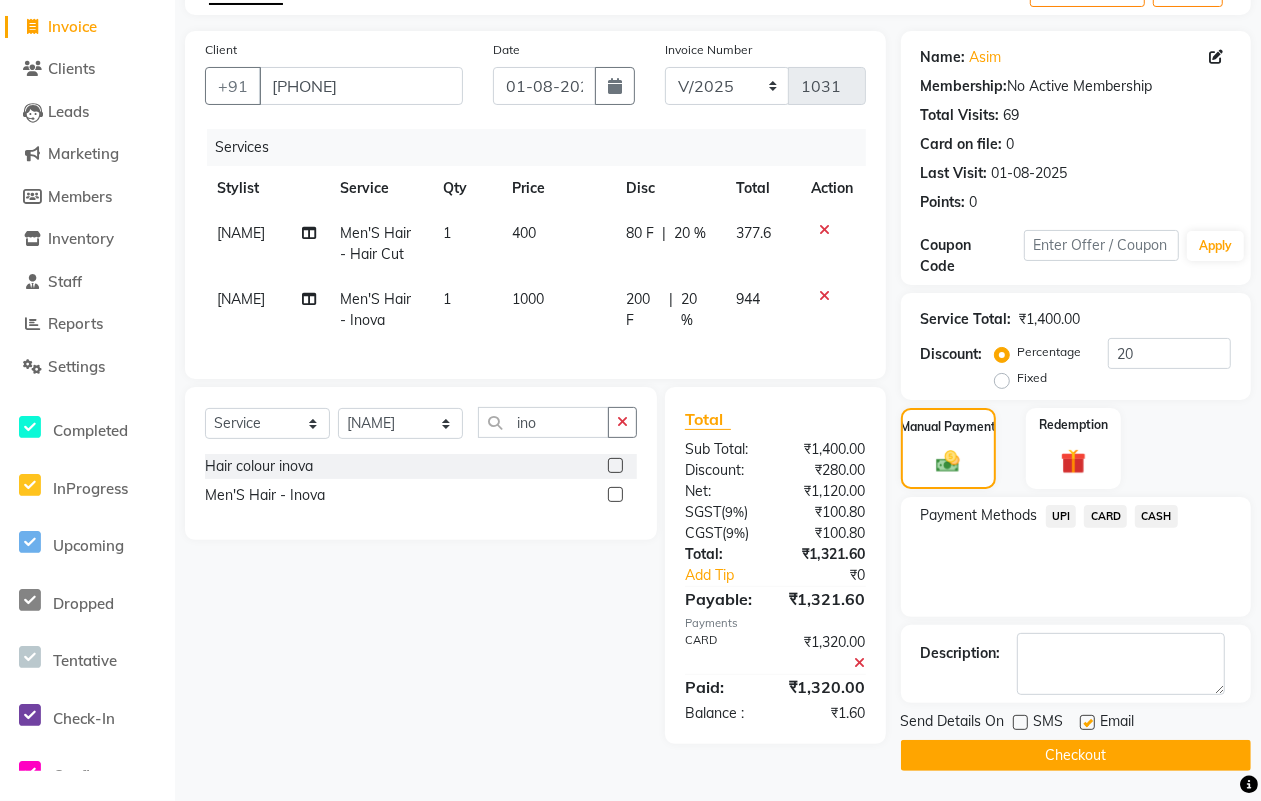 click 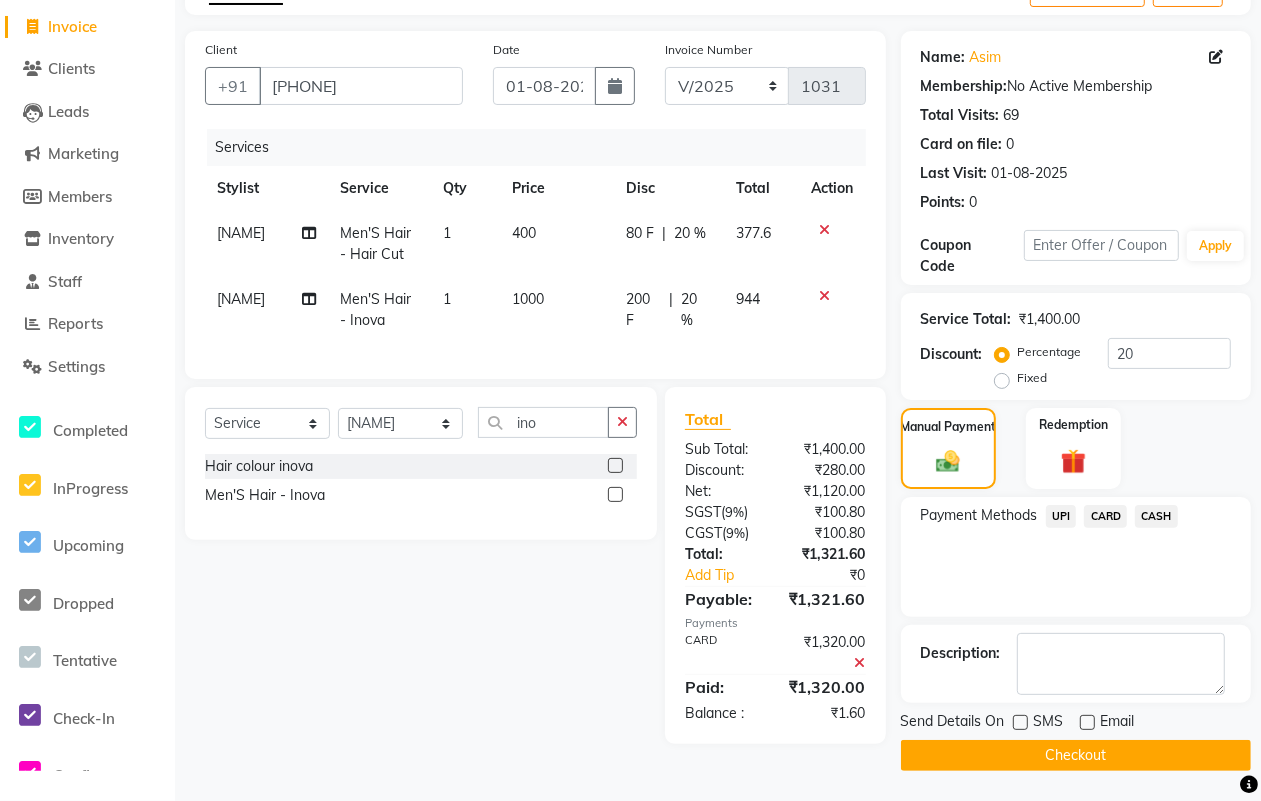 click on "Checkout" 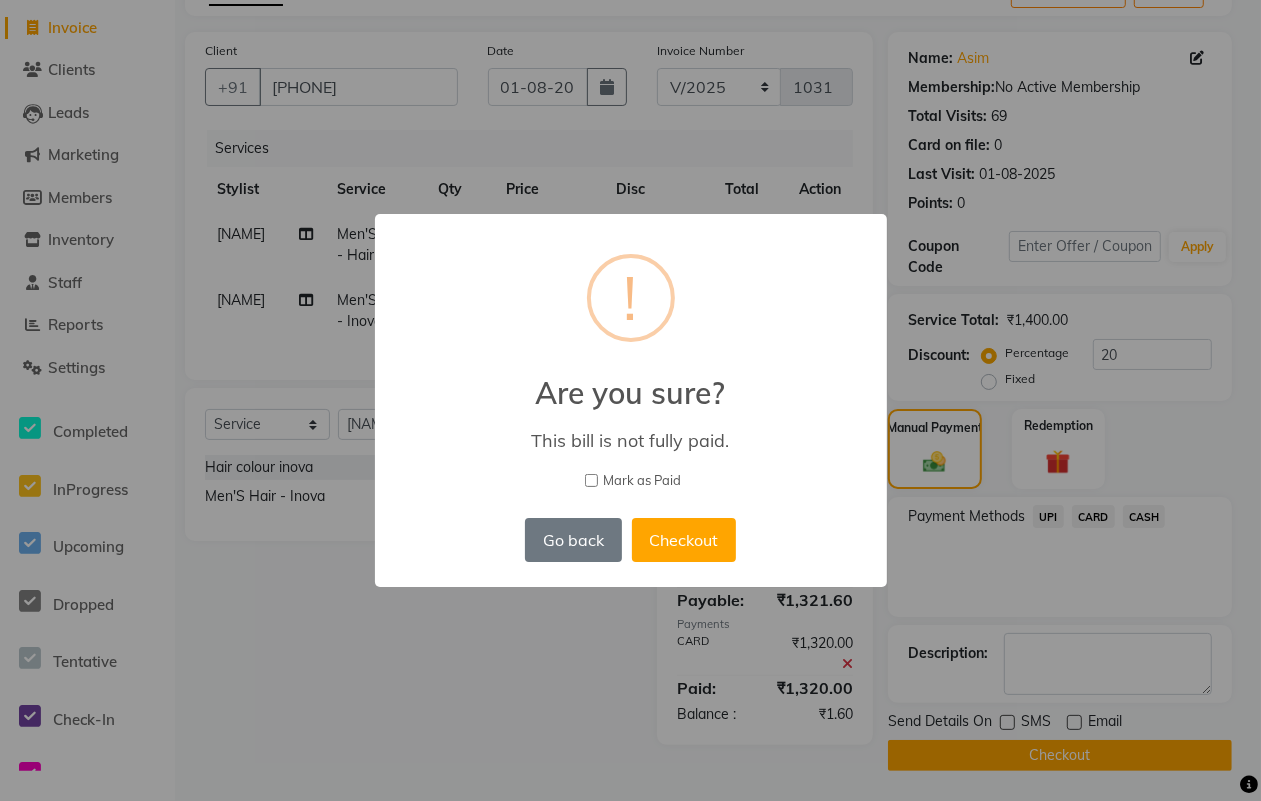 scroll, scrollTop: 110, scrollLeft: 0, axis: vertical 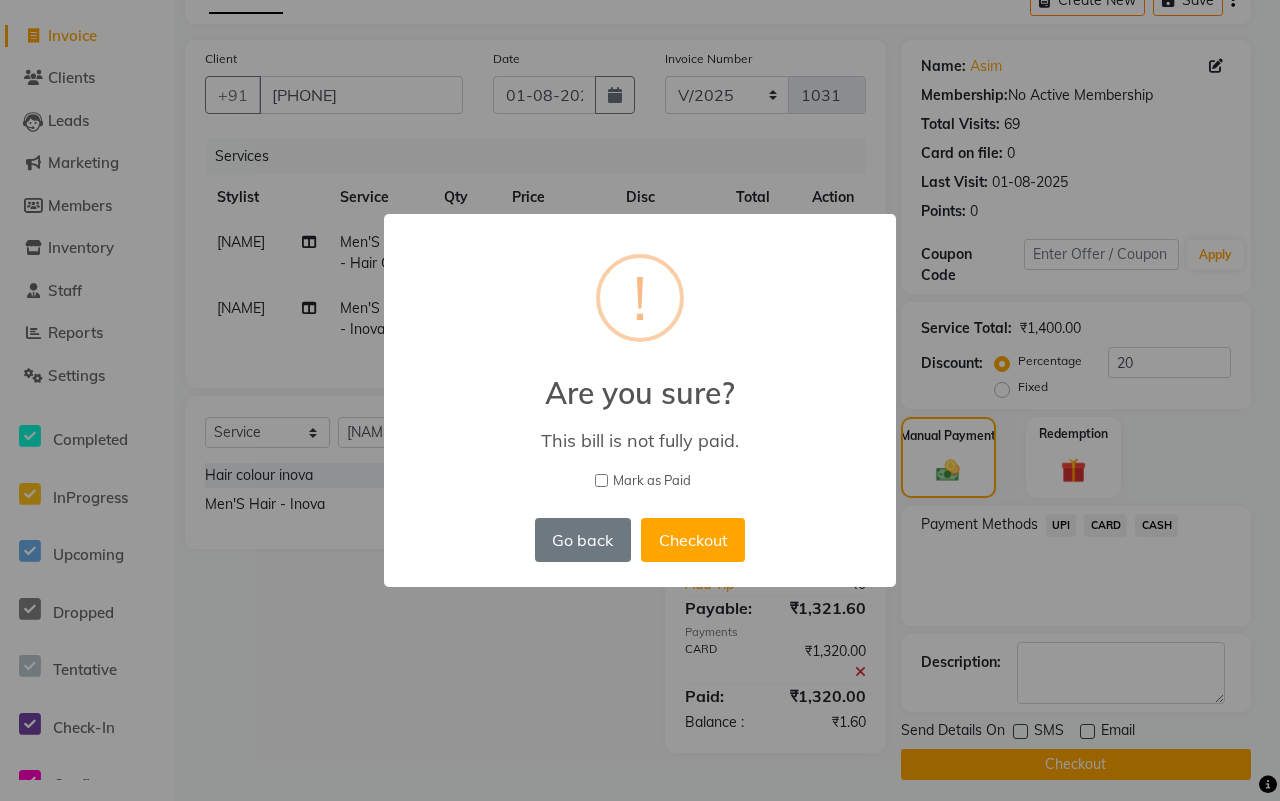 click on "Mark as Paid" at bounding box center (652, 481) 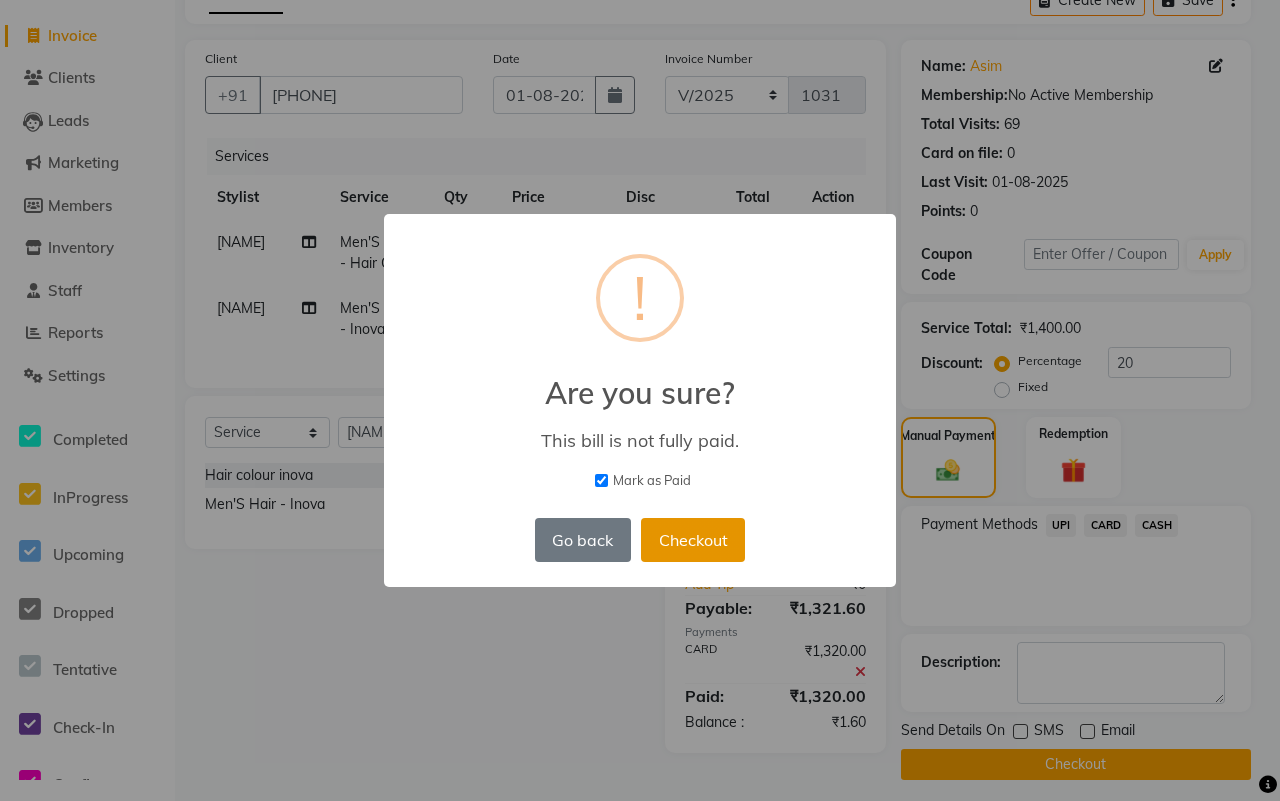 click on "Checkout" at bounding box center (693, 540) 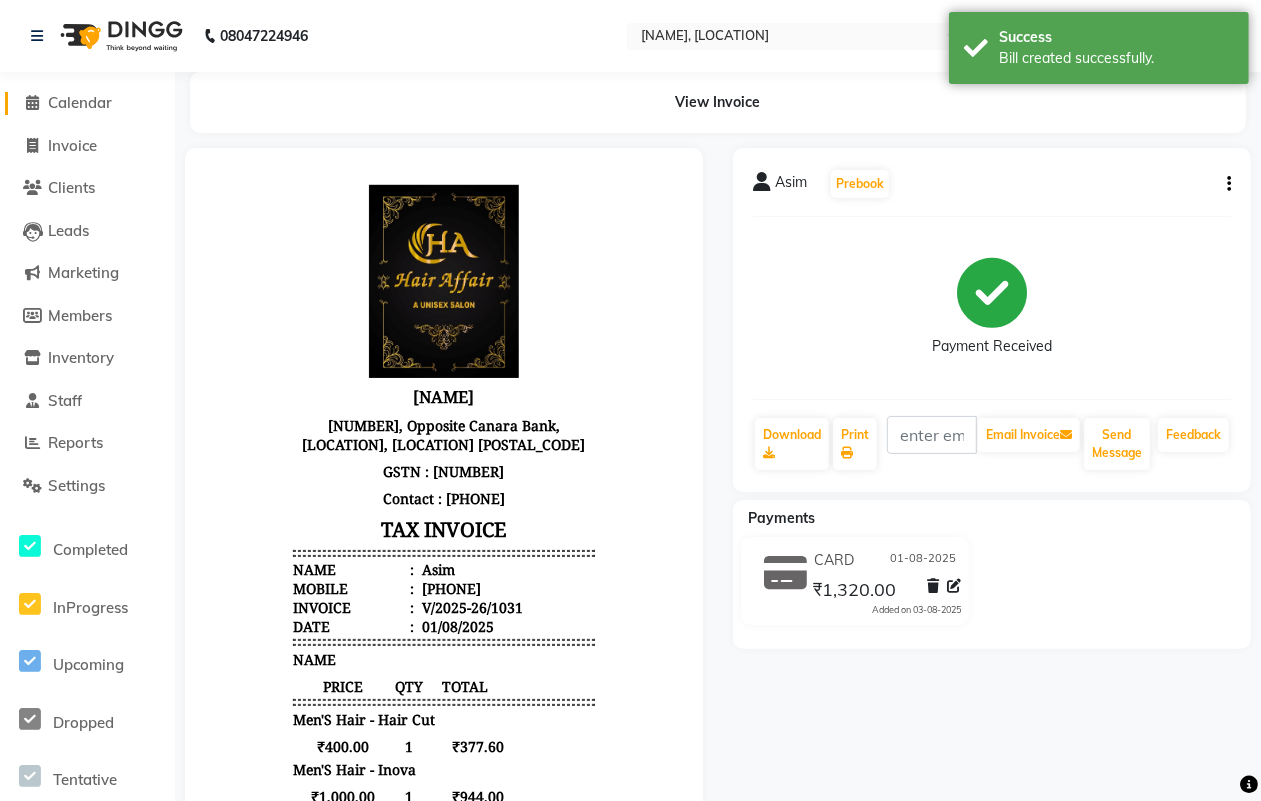 scroll, scrollTop: 0, scrollLeft: 0, axis: both 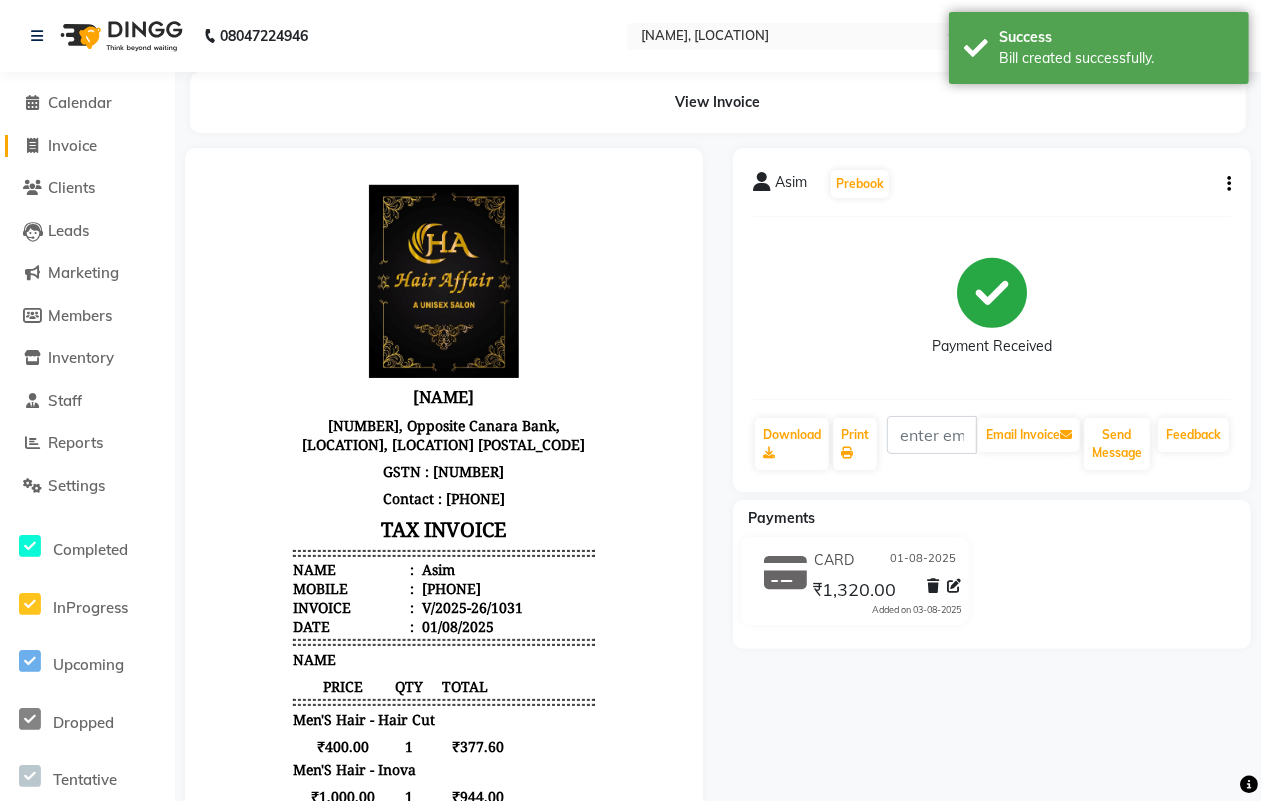 click on "Invoice" 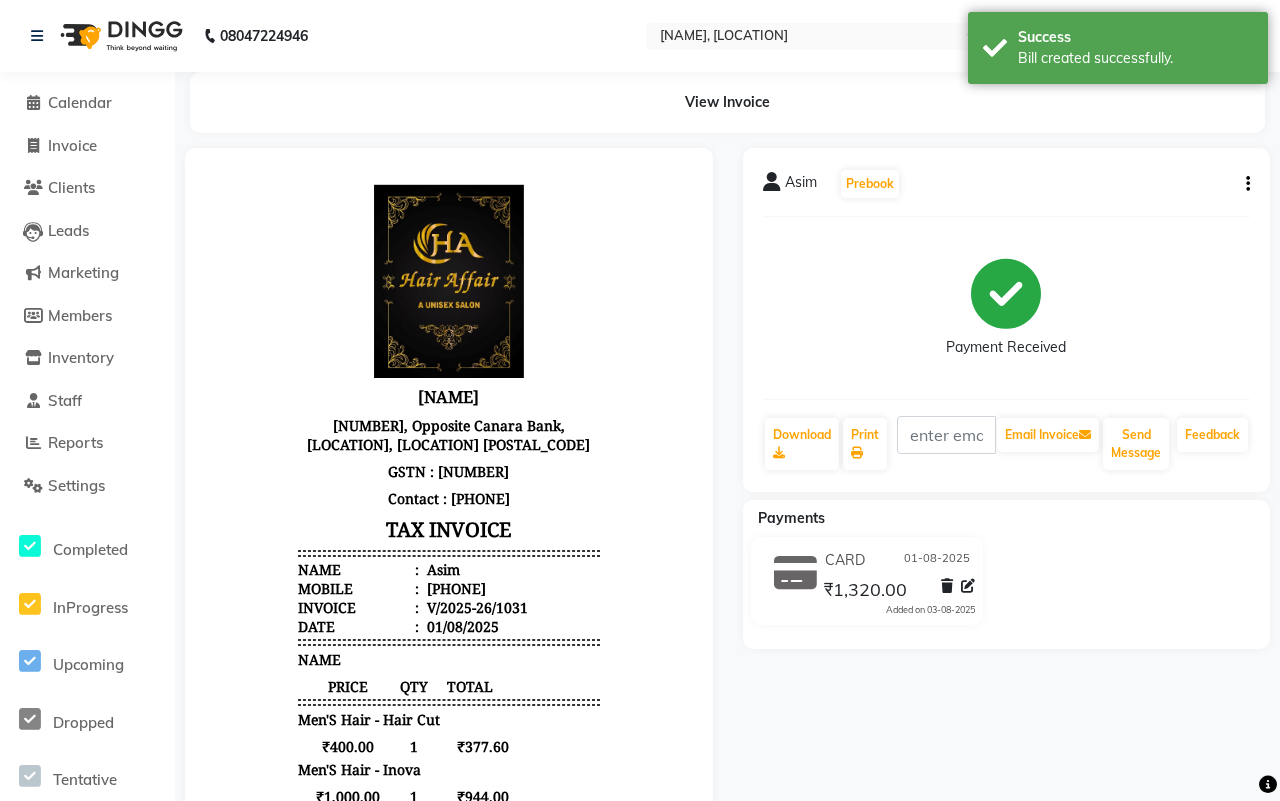 select on "4464" 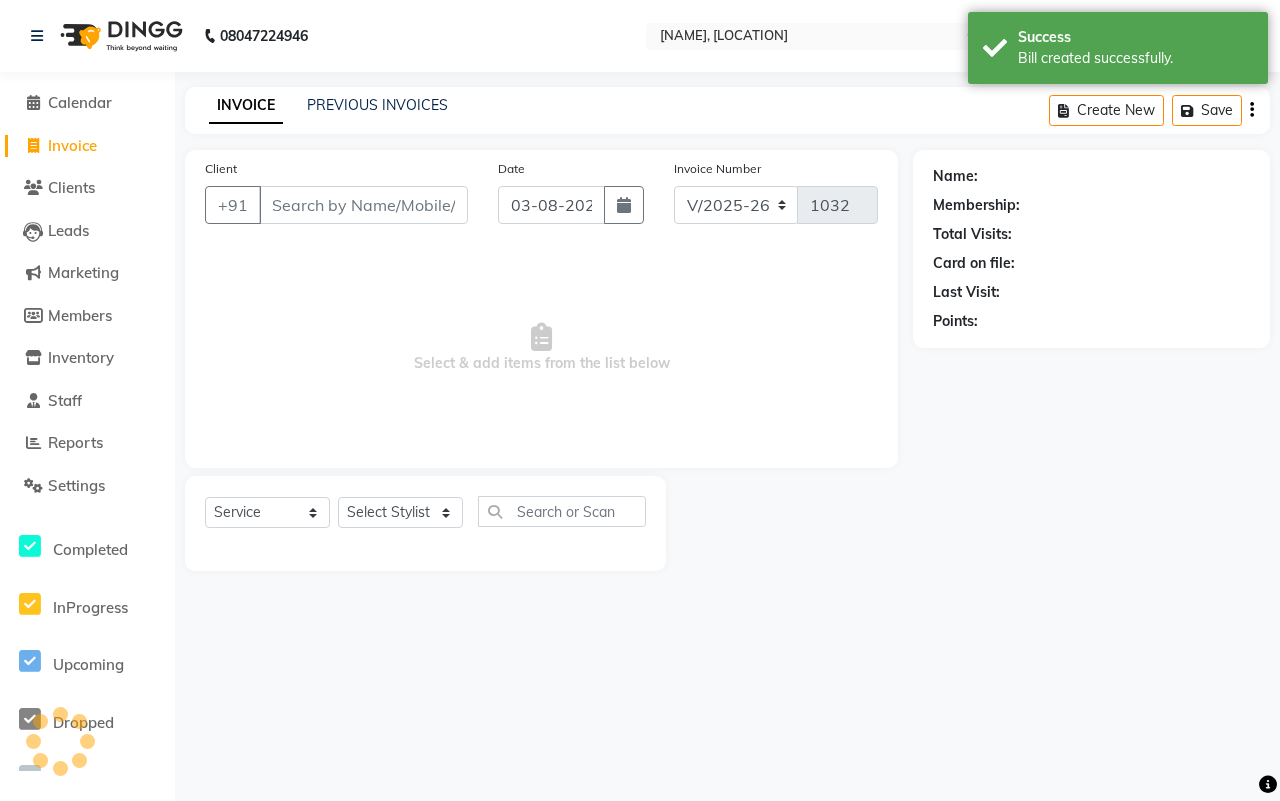 click on "Client" at bounding box center [363, 205] 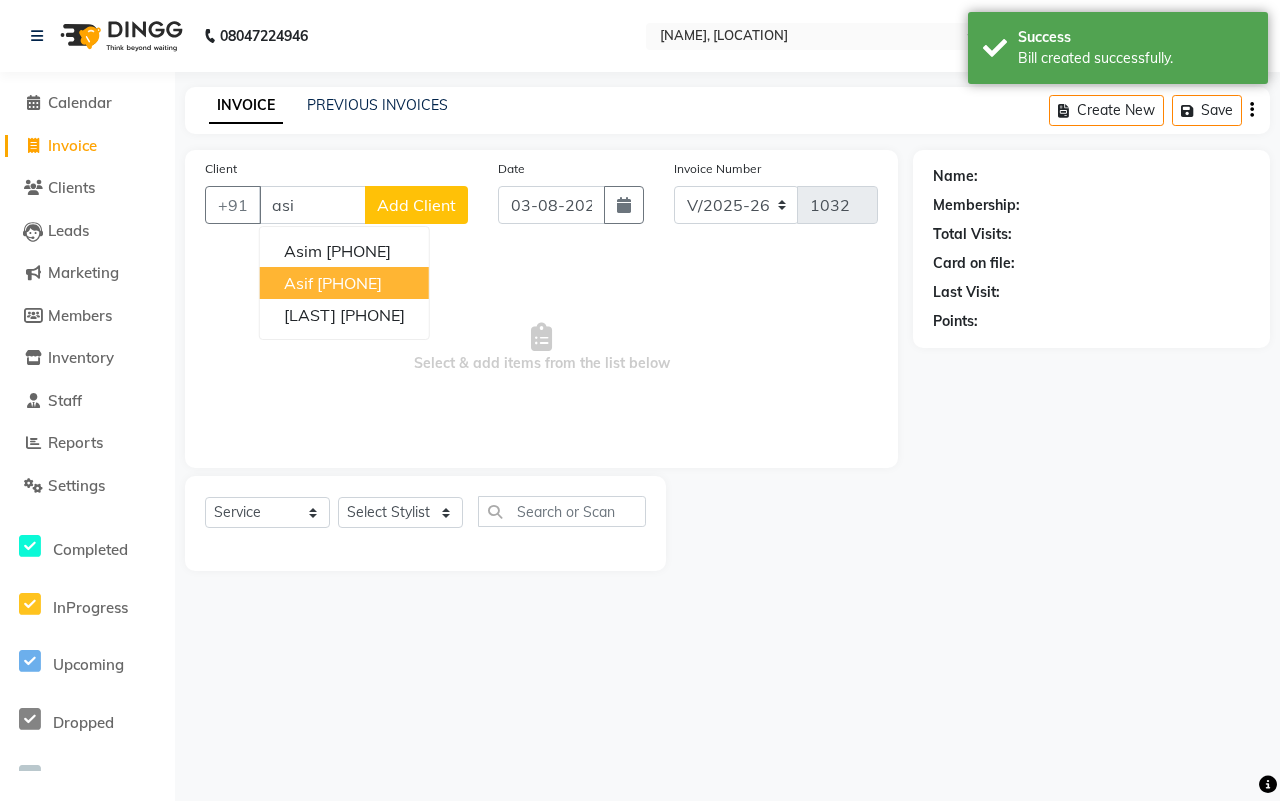 click on "[PHONE]" at bounding box center (349, 283) 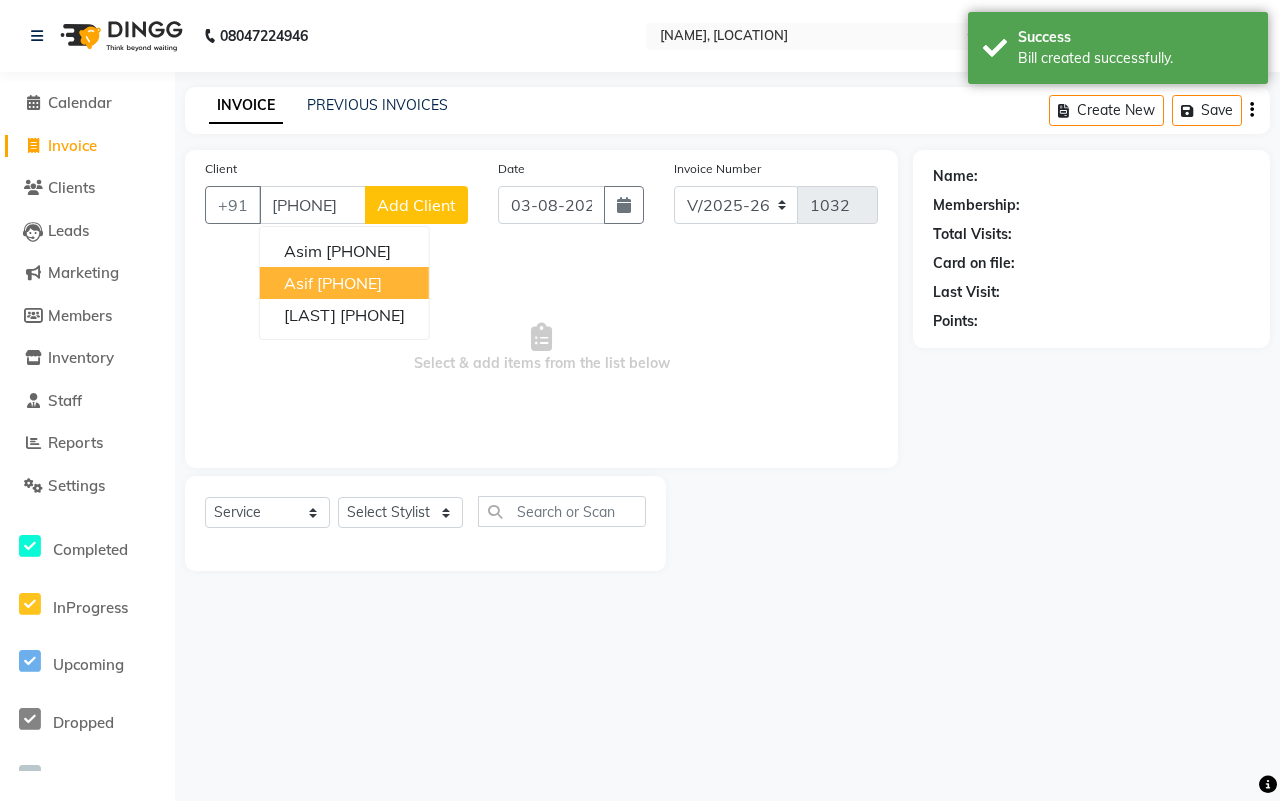 type on "[PHONE]" 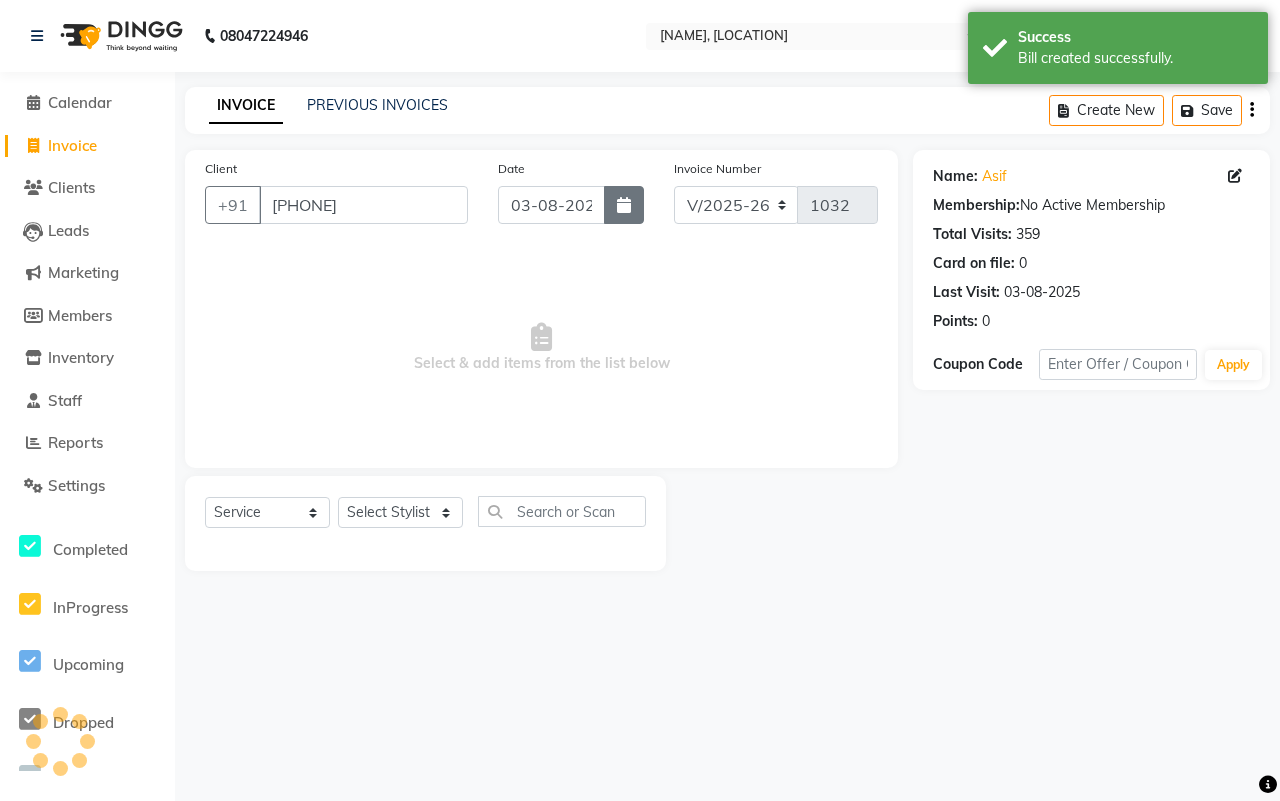 click 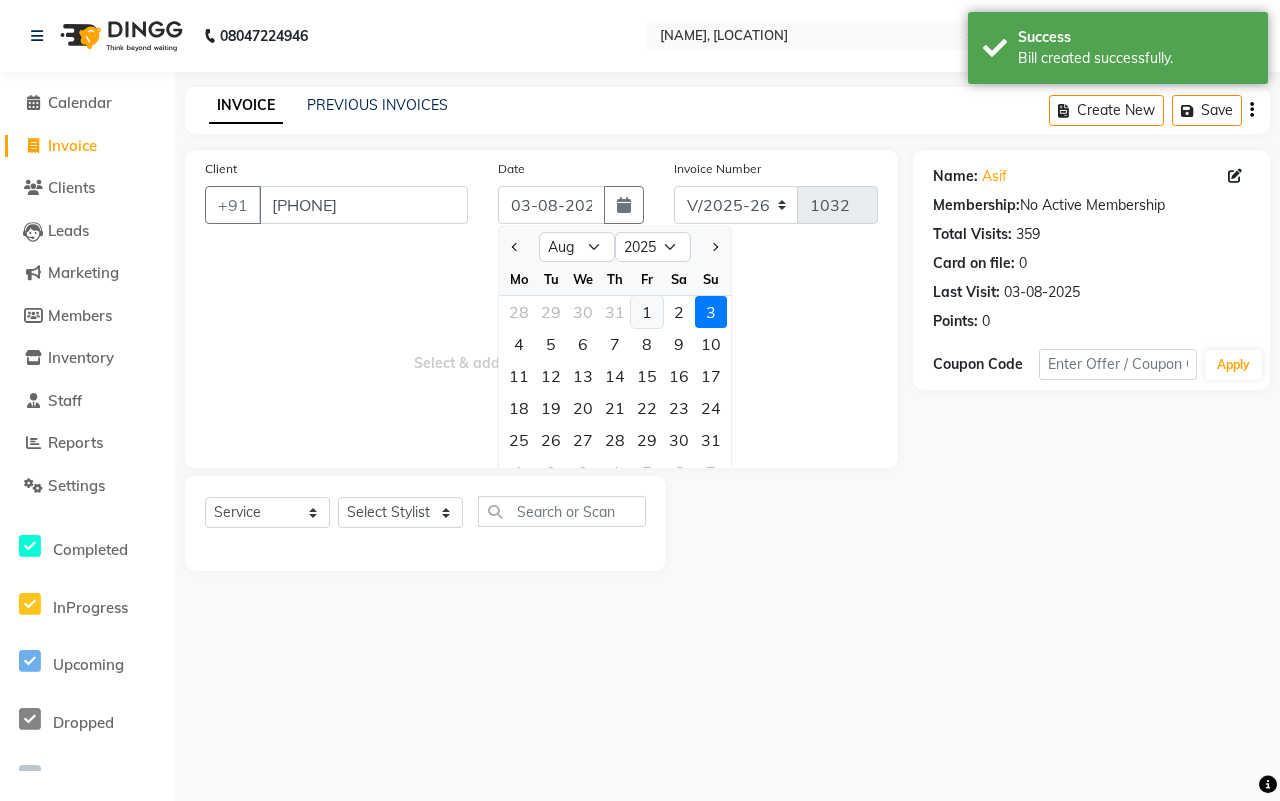 click on "1" 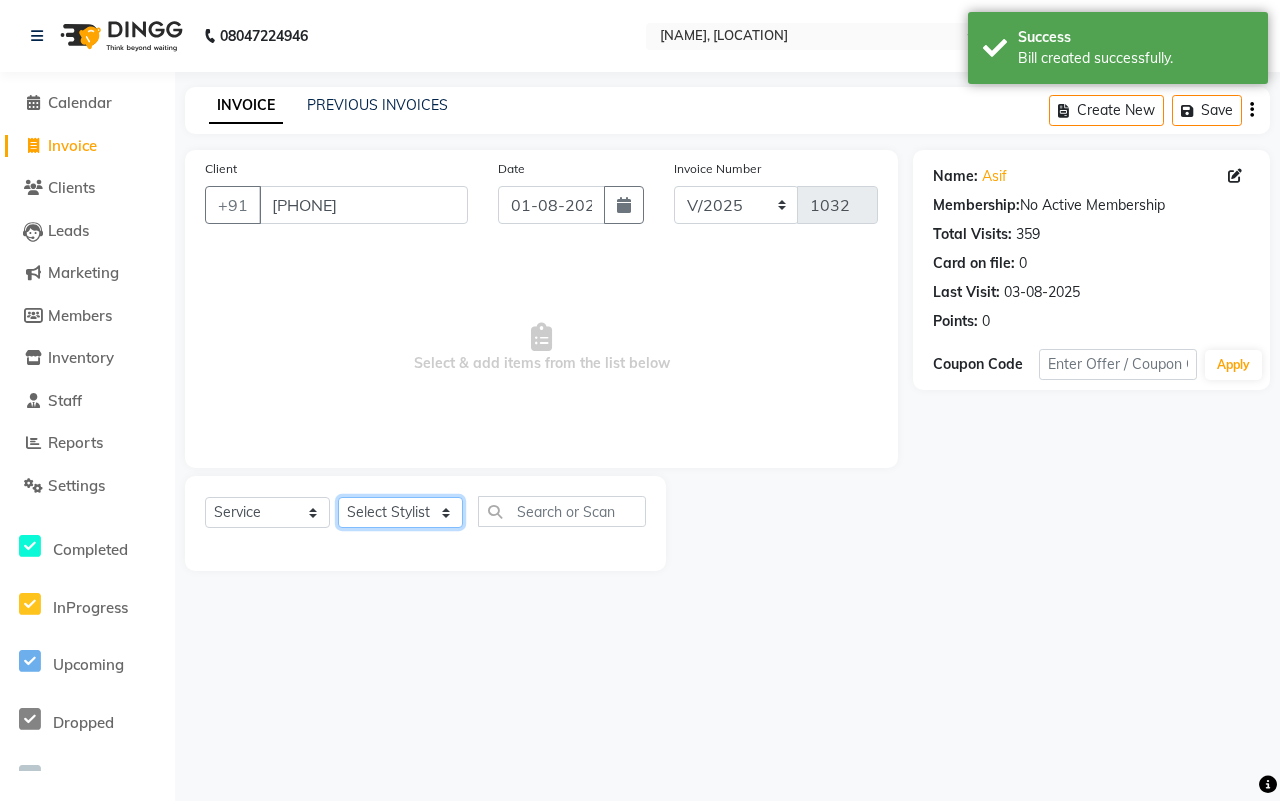 click on "Select Stylist [NAME] [NAME] [NAME] [NAME] [NAME] [NAME] [NAME] [NAME] [NAME] [NAME] [NAME] [NAME]" 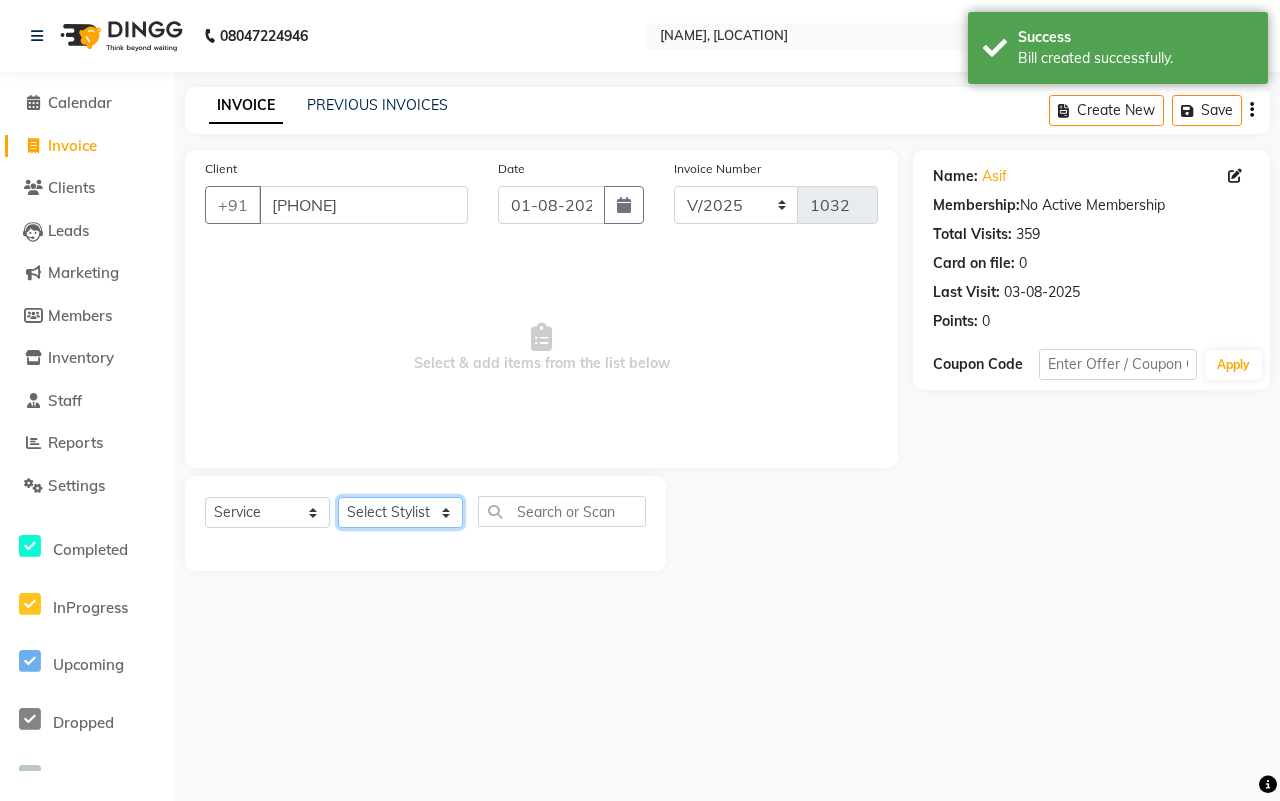 select on "25231" 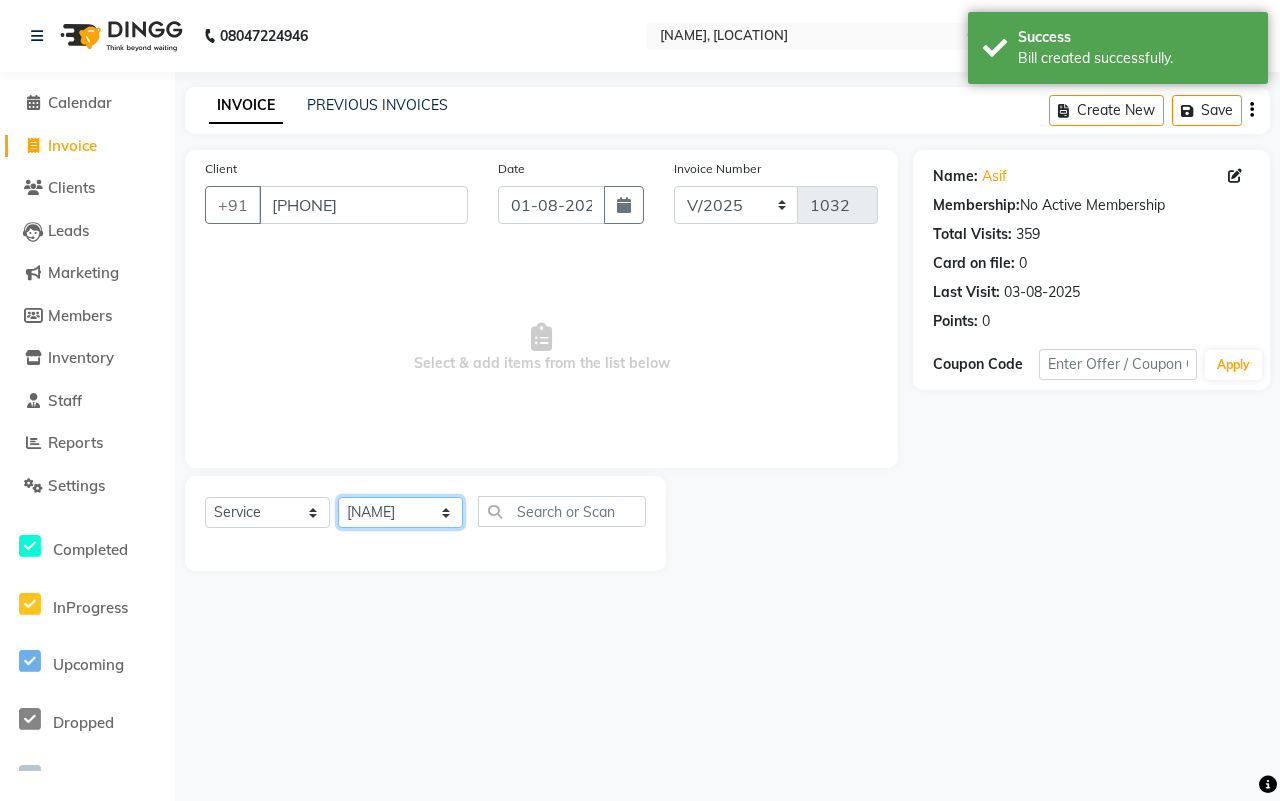 click on "Select Stylist [NAME] [NAME] [NAME] [NAME] [NAME] [NAME] [NAME] [NAME] [NAME] [NAME] [NAME] [NAME]" 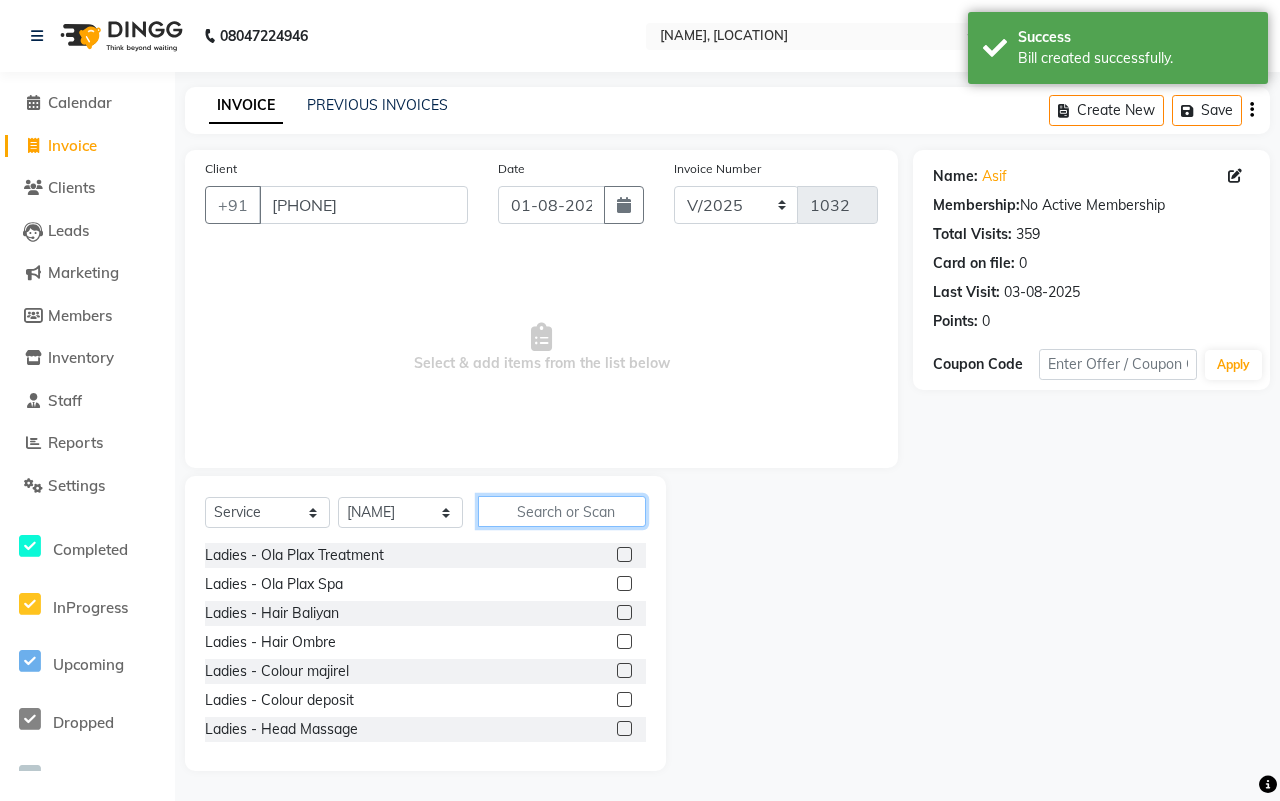 click 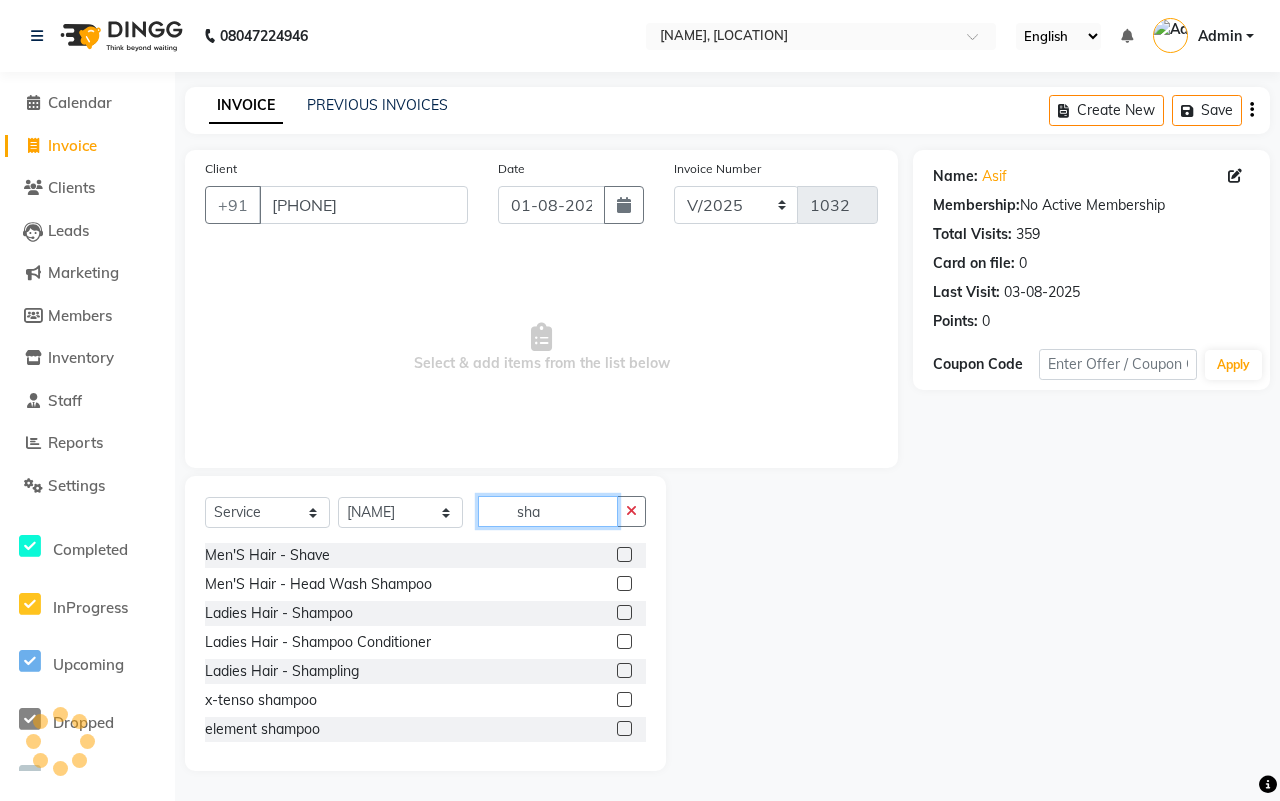 type on "sha" 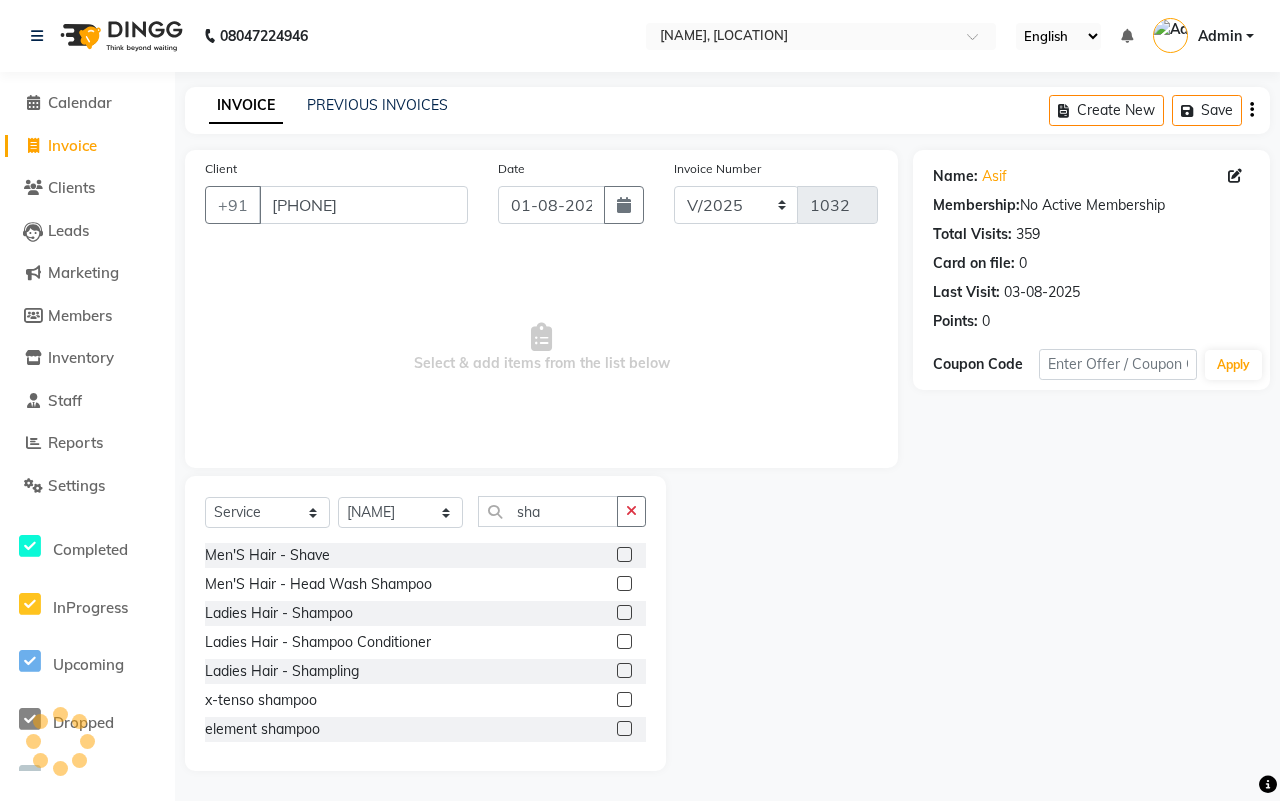 click 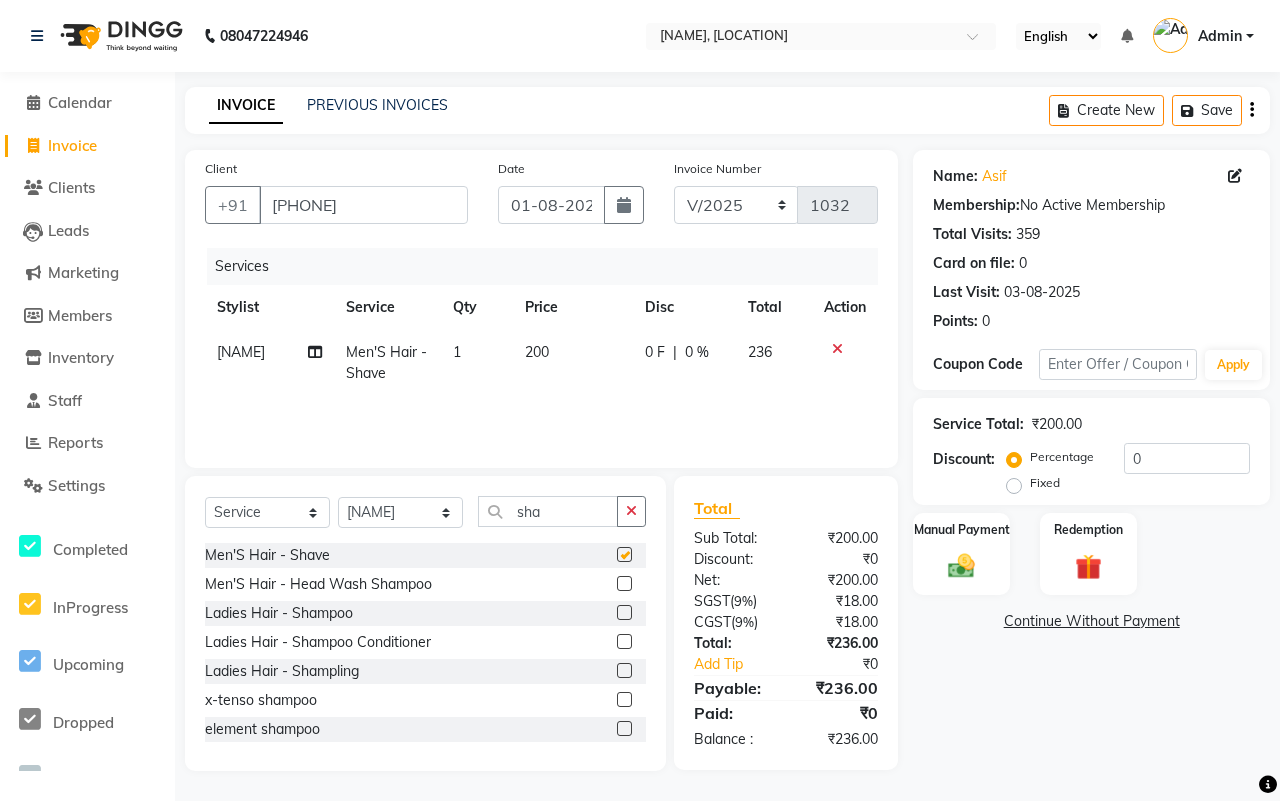 checkbox on "false" 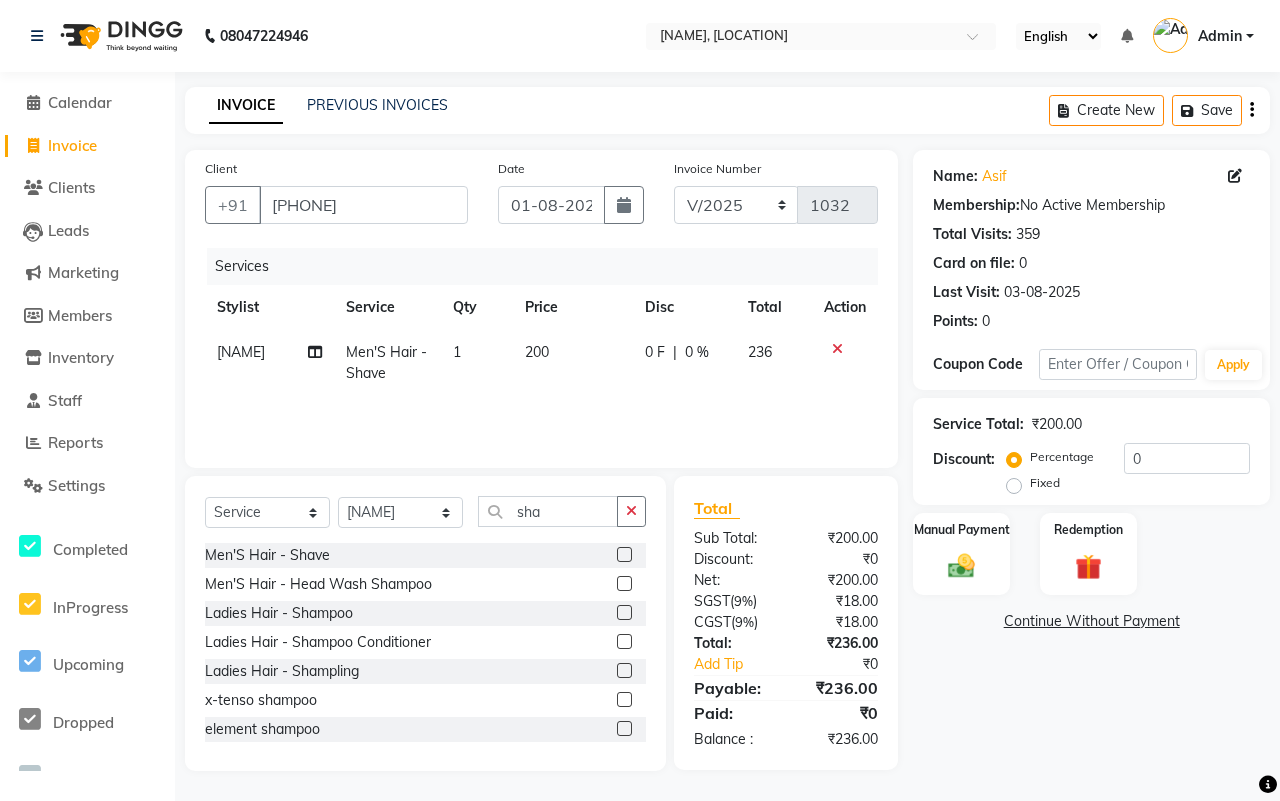 click on "₹18.00" 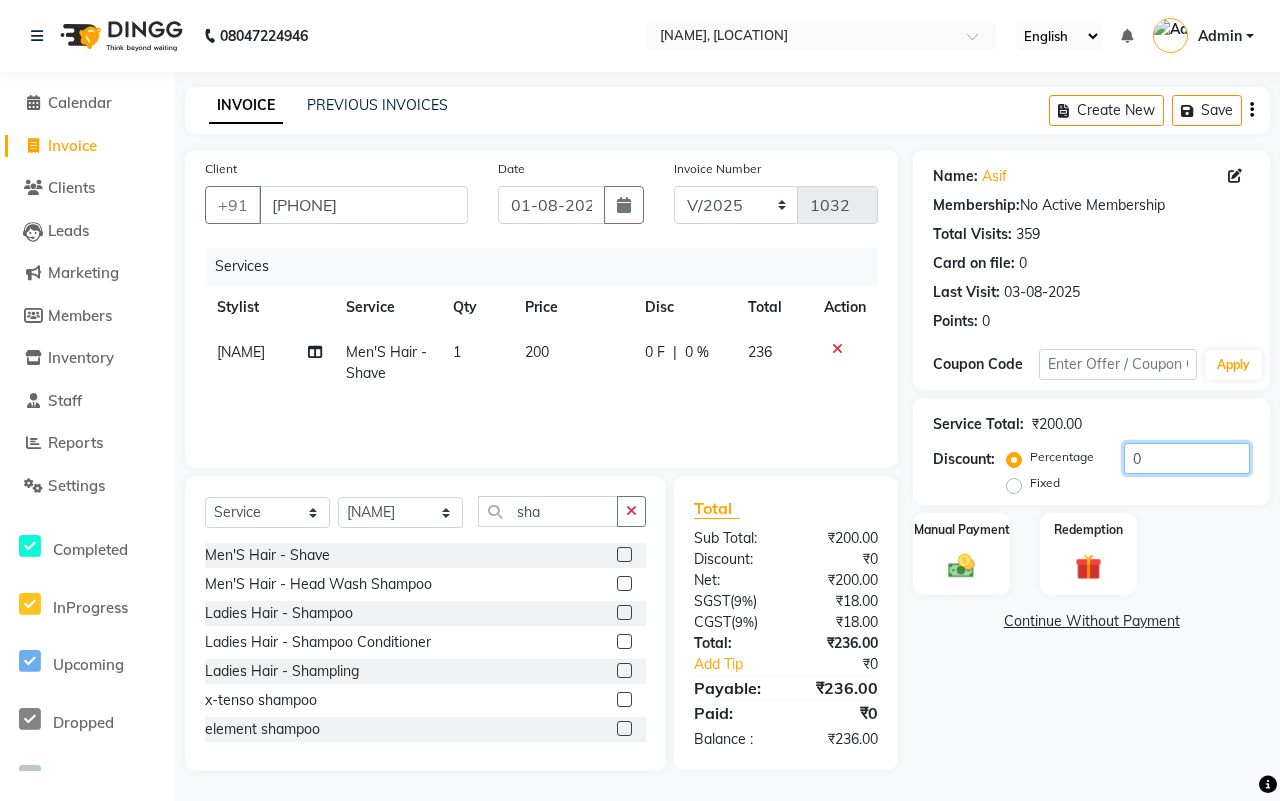 click on "0" 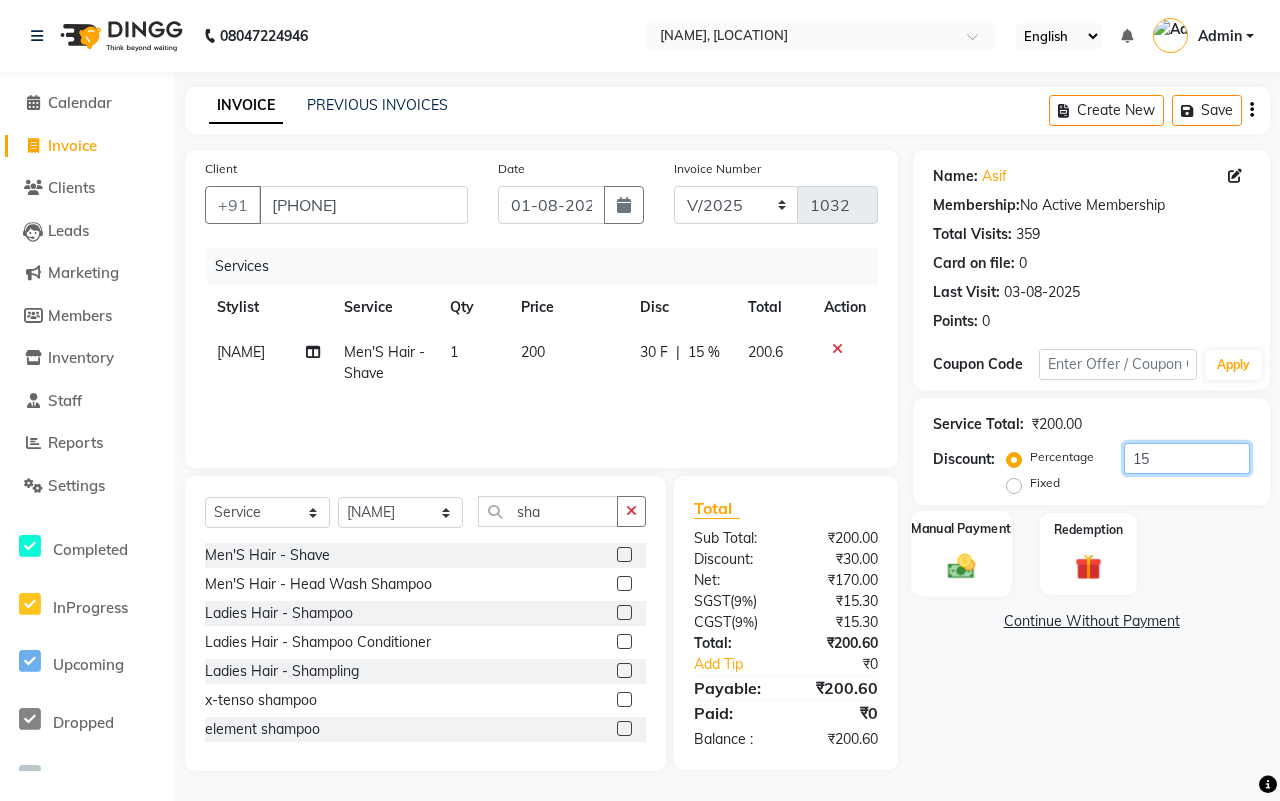 type on "15" 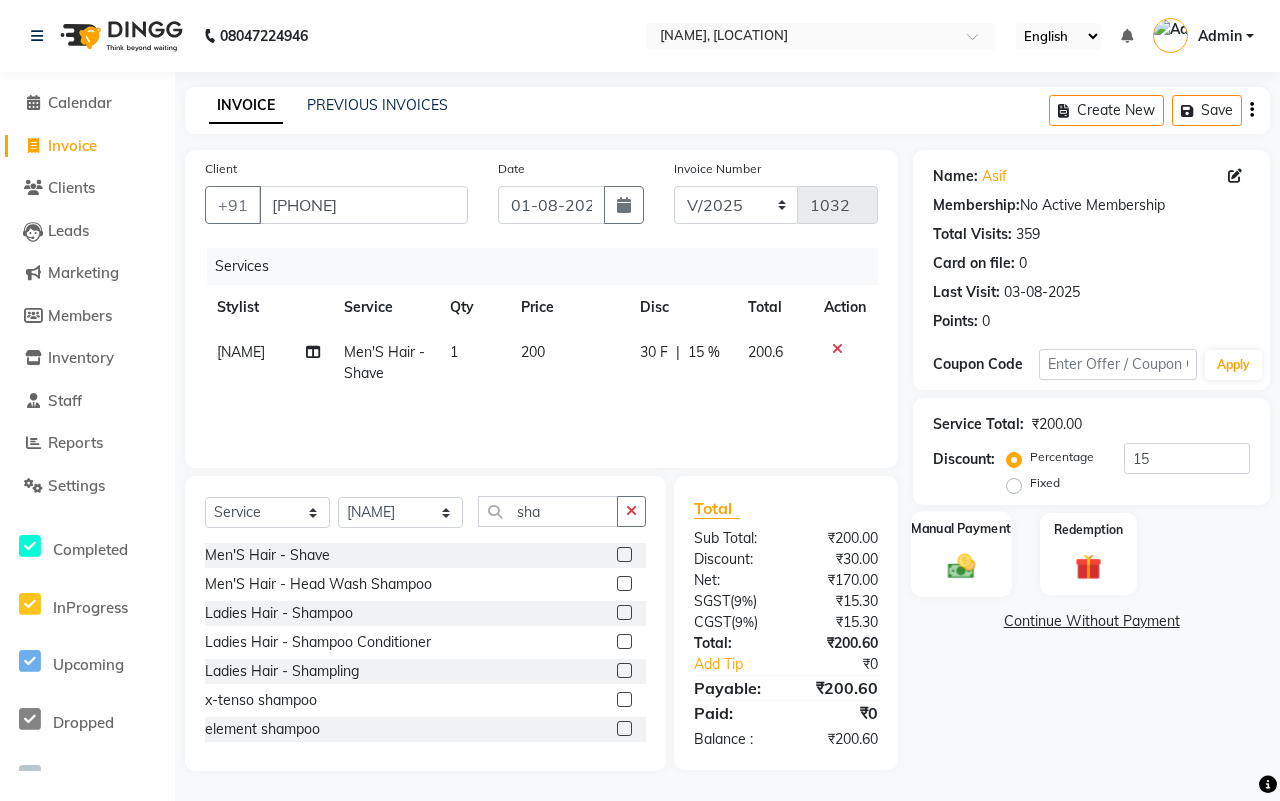 click 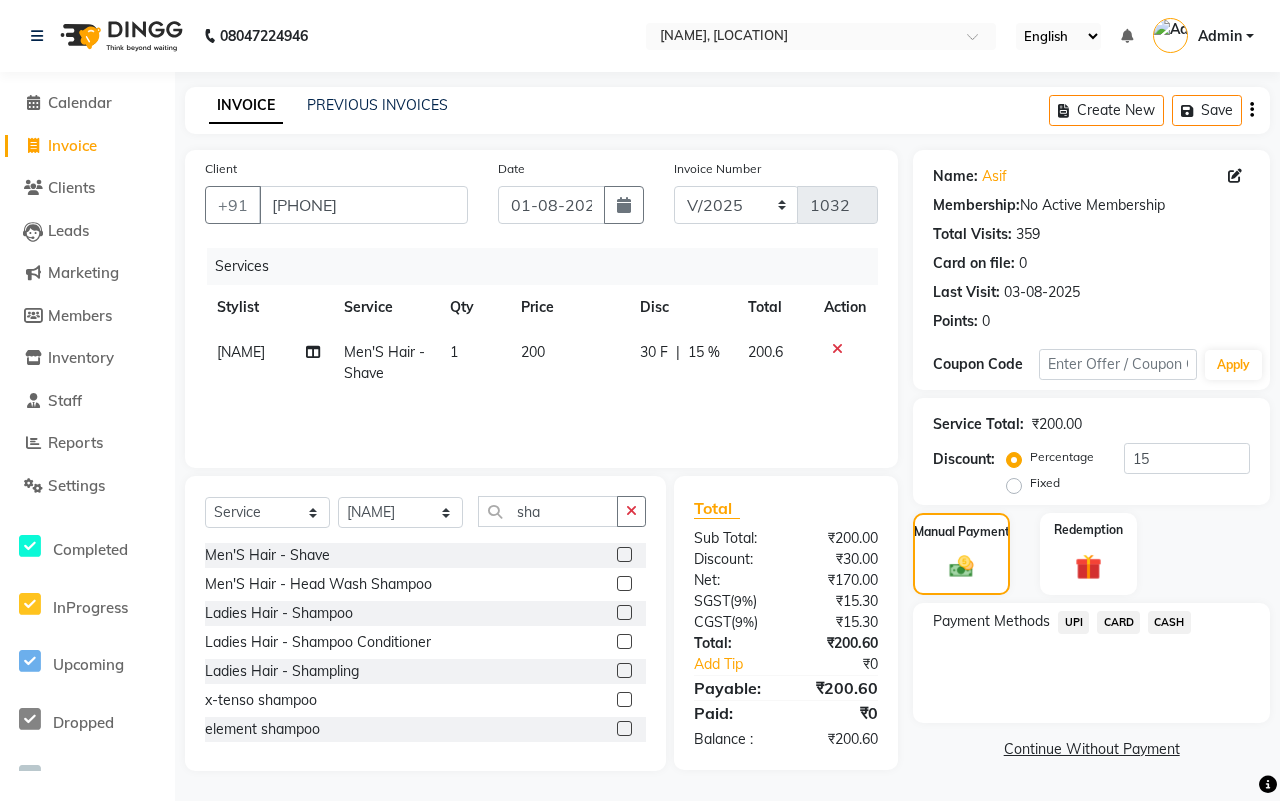click on "CASH" 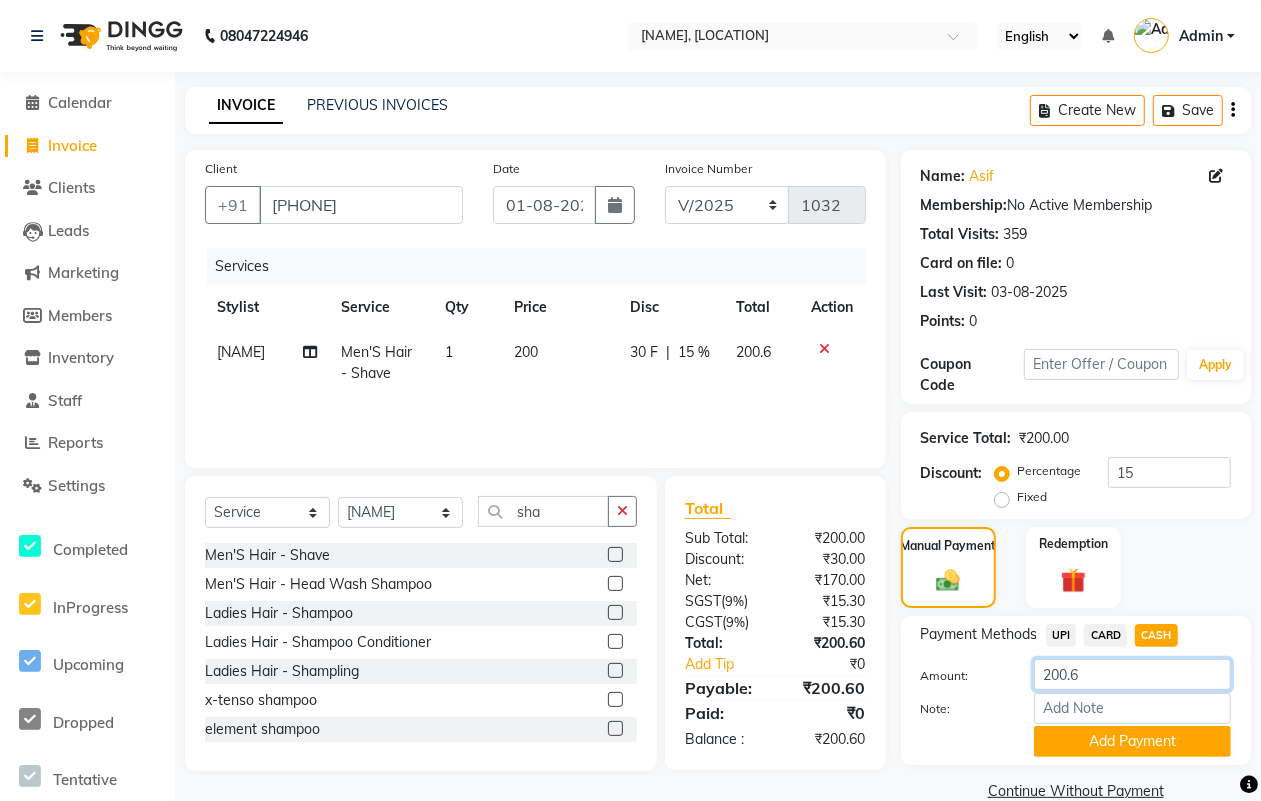 click on "200.6" 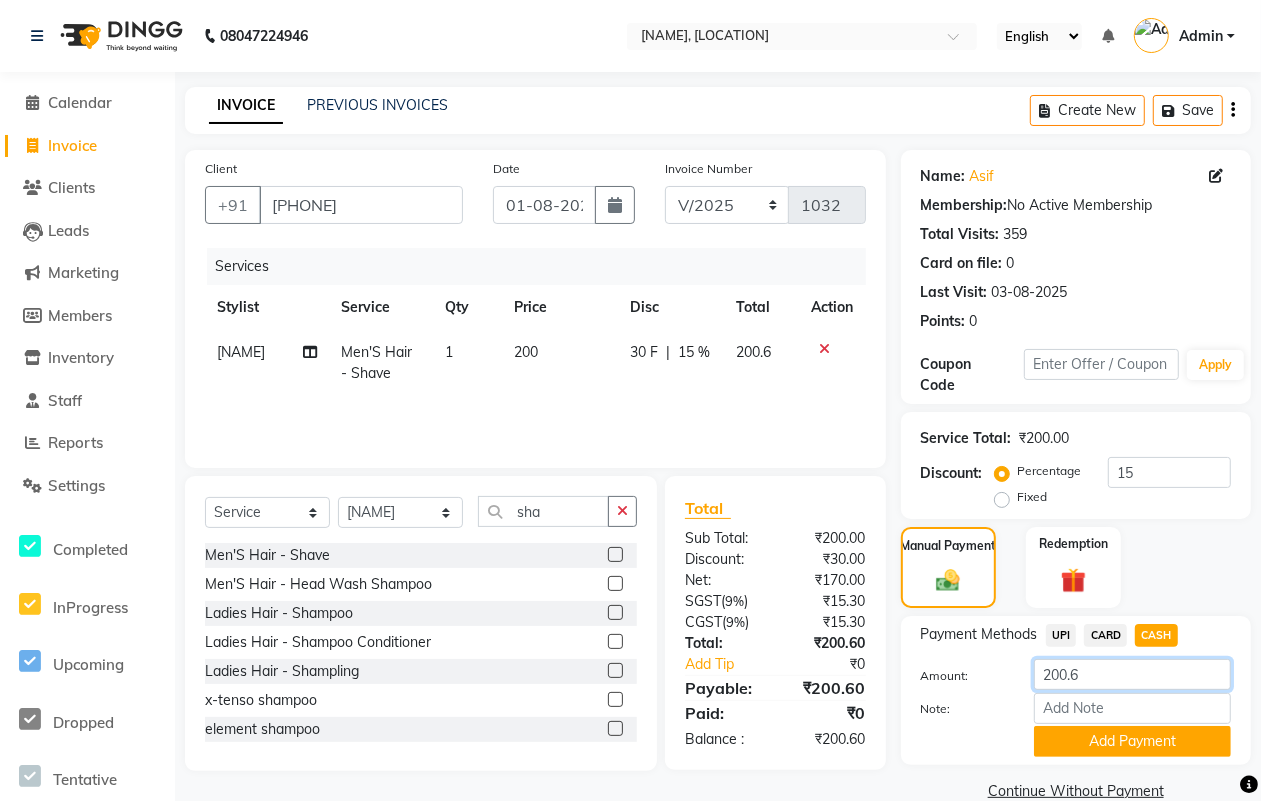 type on "200" 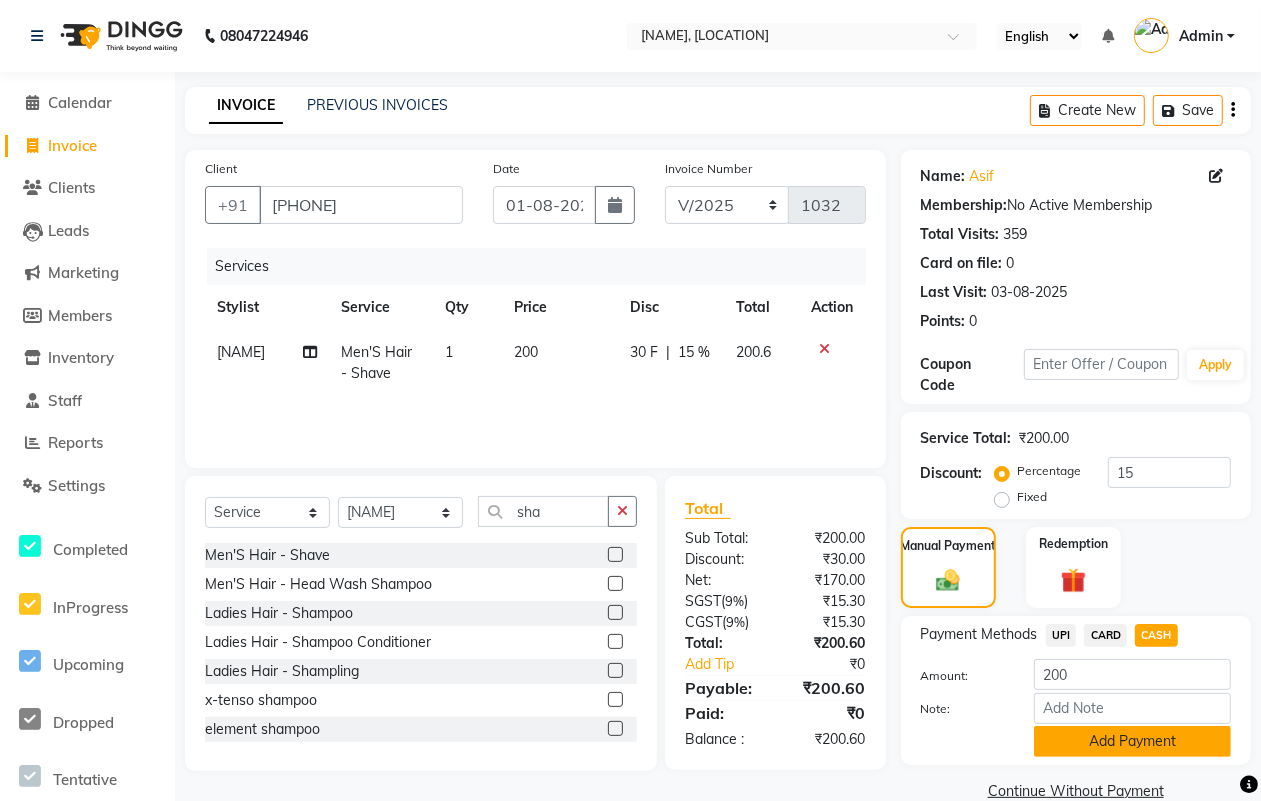 click on "Add Payment" 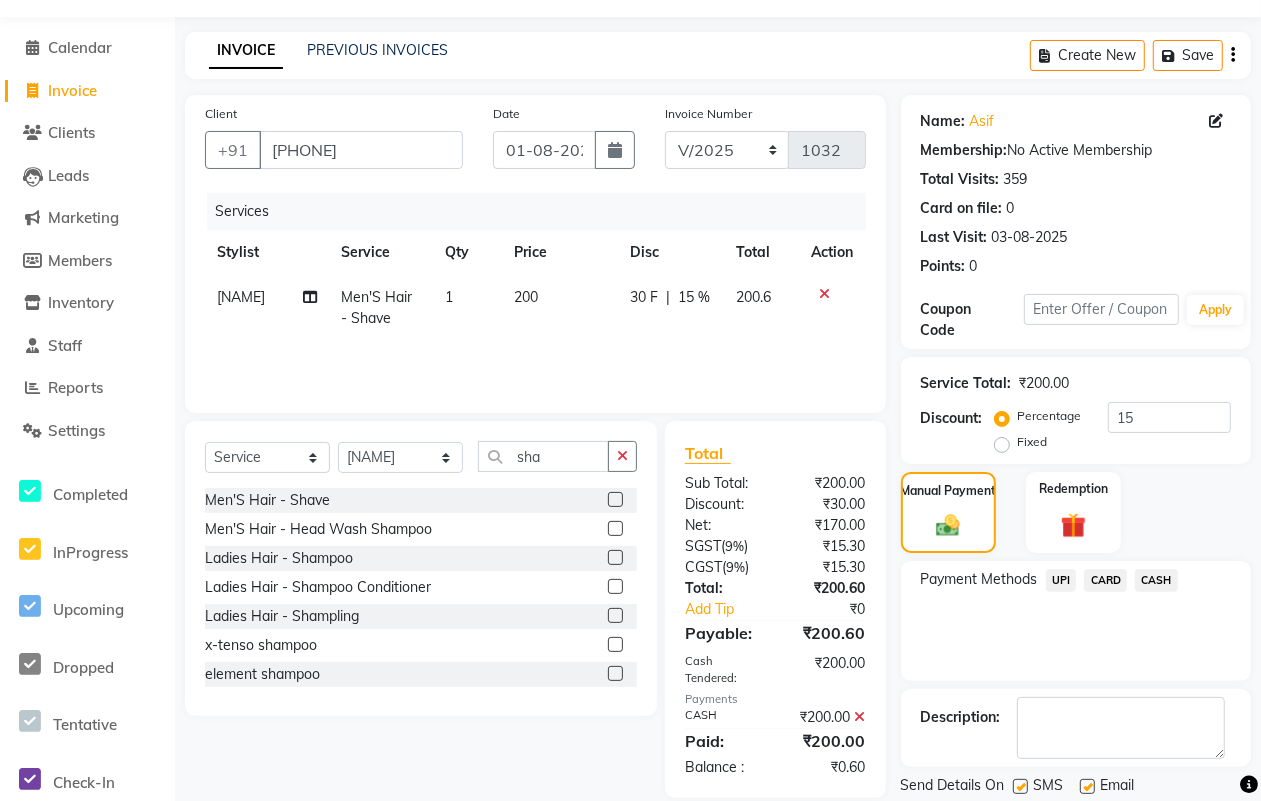 scroll, scrollTop: 120, scrollLeft: 0, axis: vertical 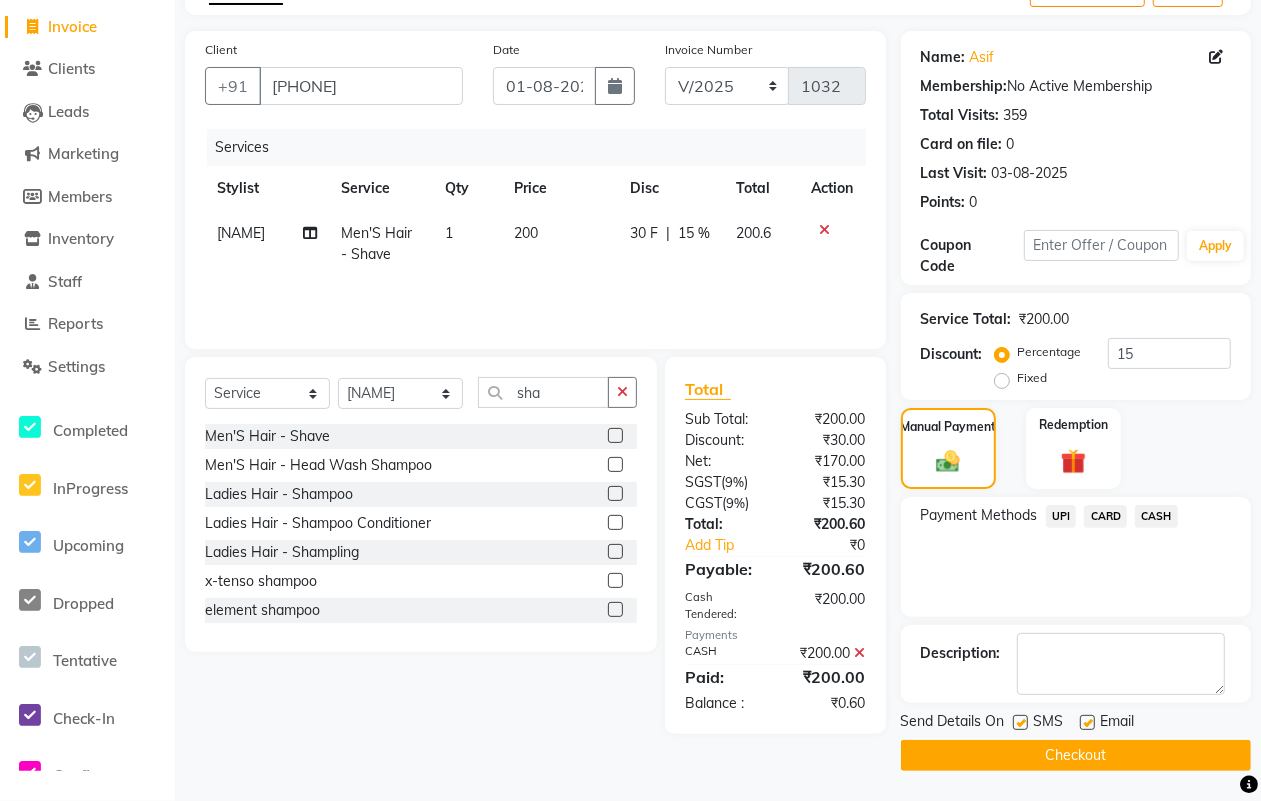 click 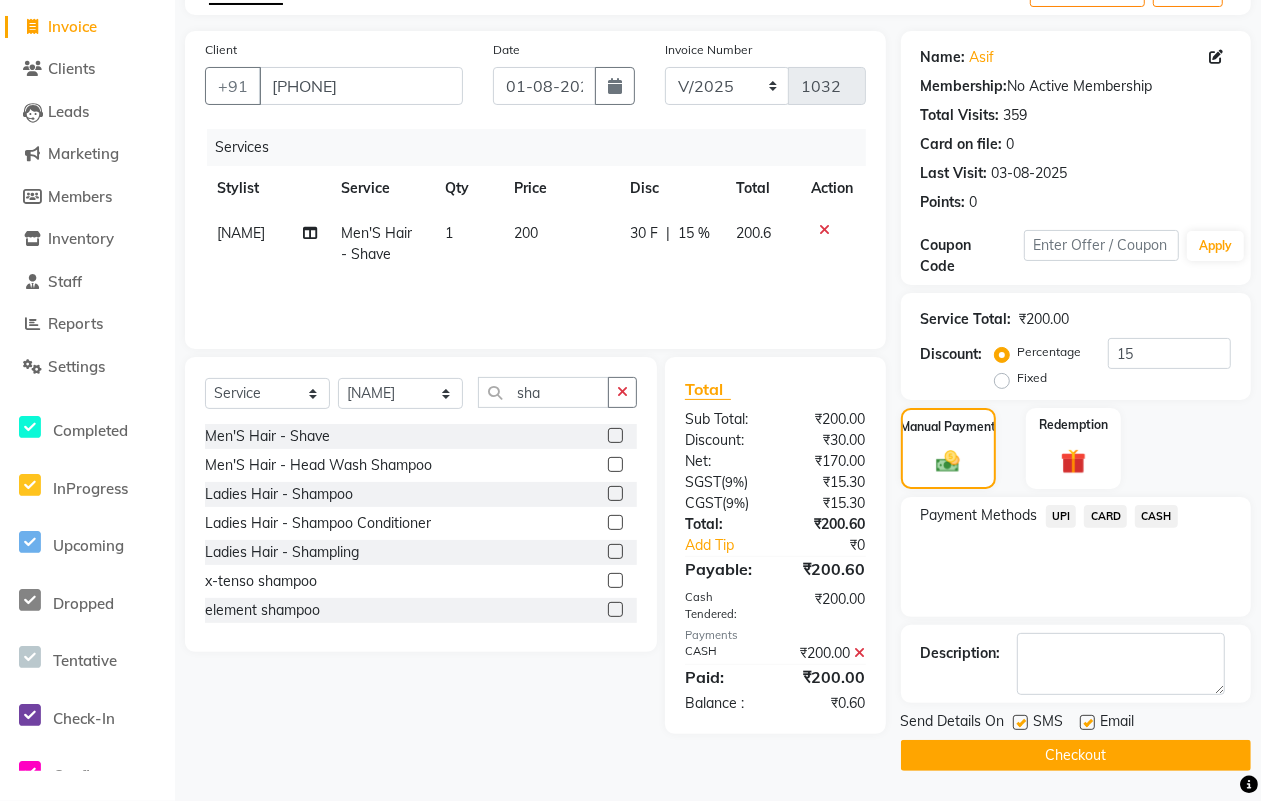 click at bounding box center [1019, 723] 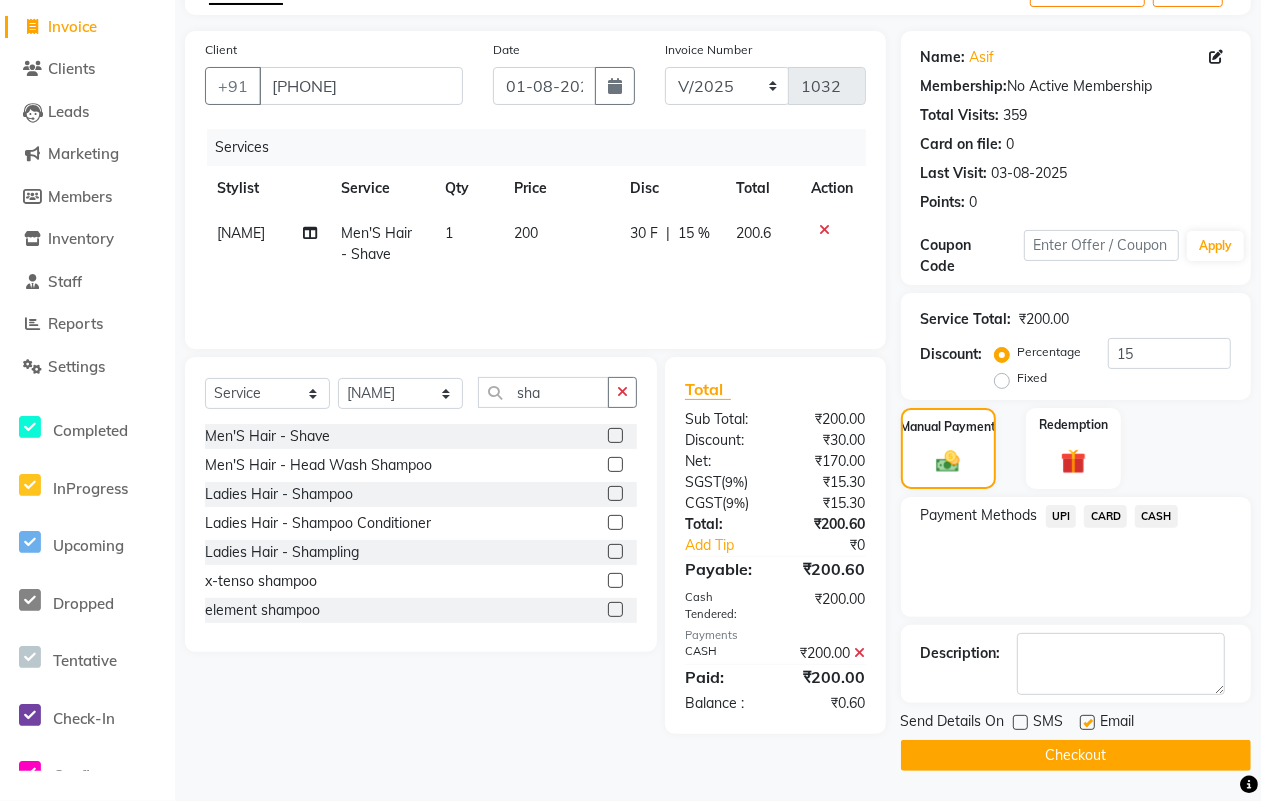 click 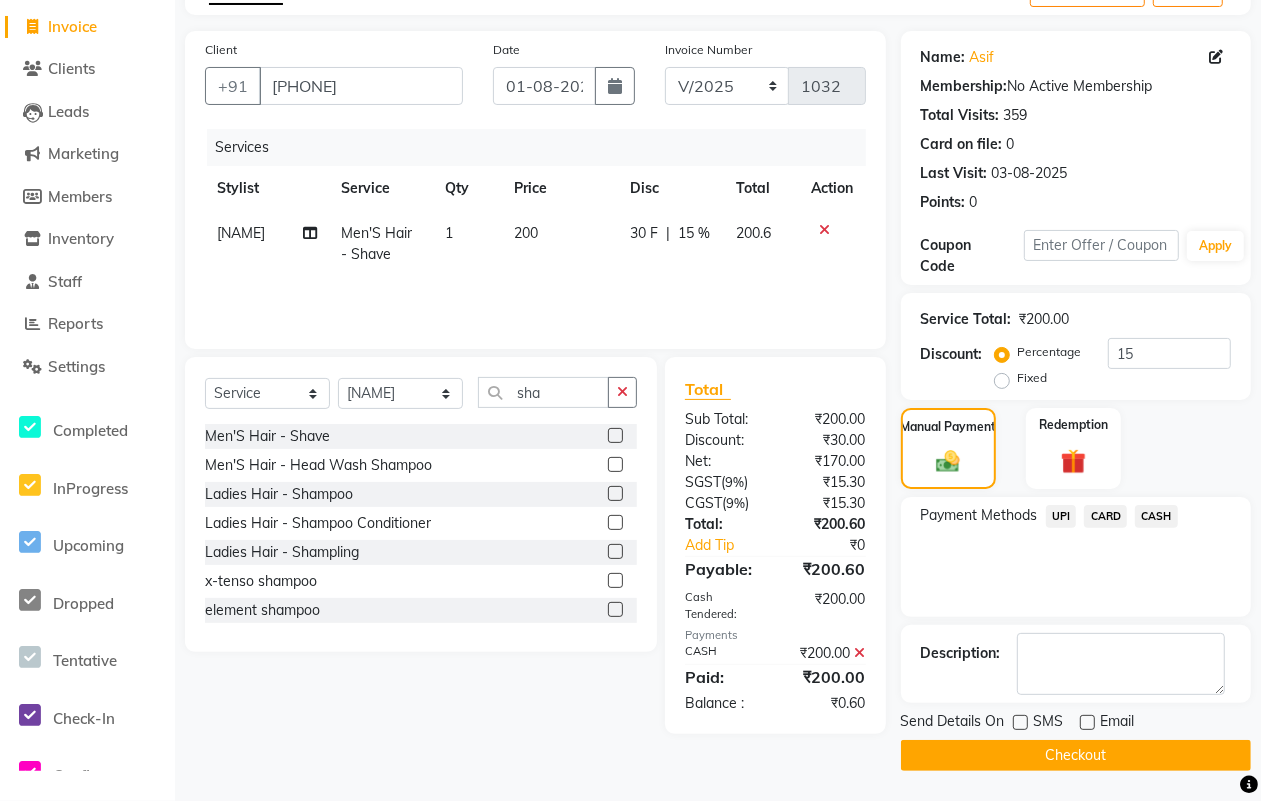 click on "Send Details On SMS Email  Checkout" 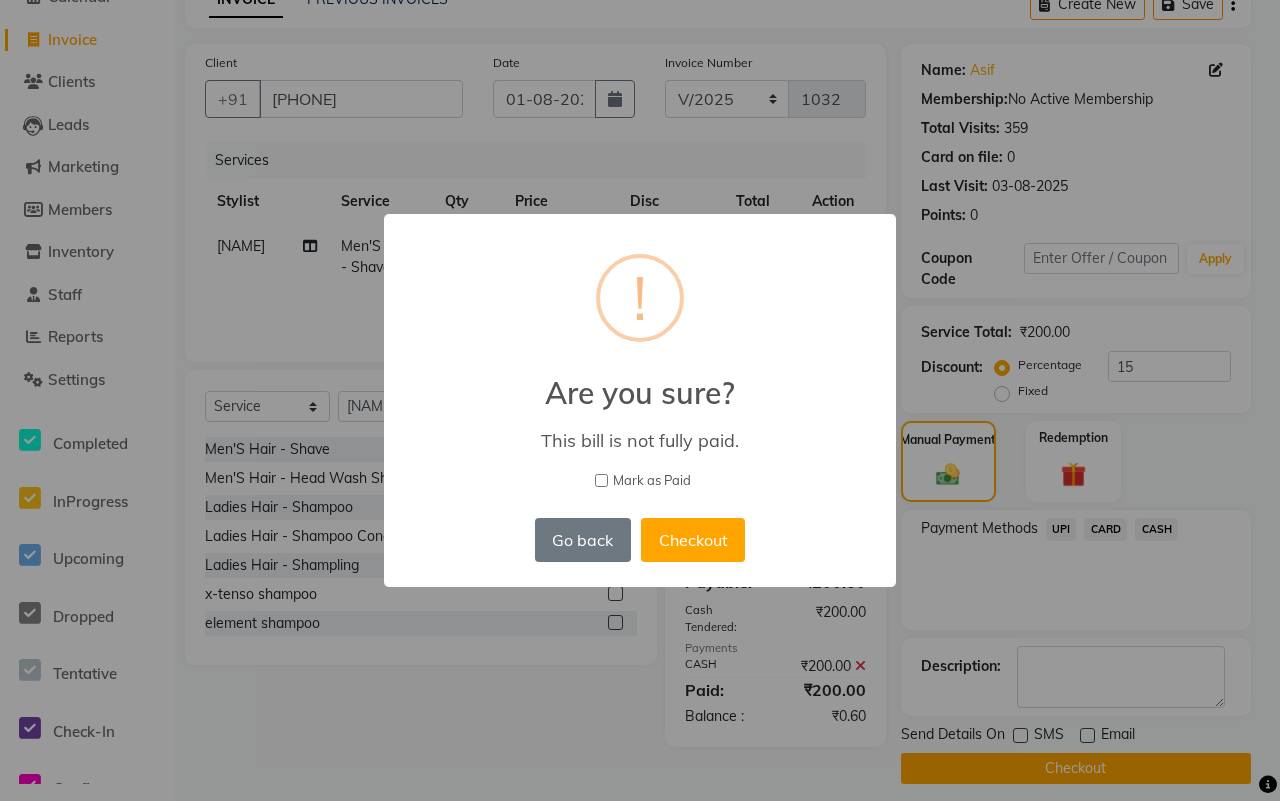click on "Mark as Paid" at bounding box center [652, 481] 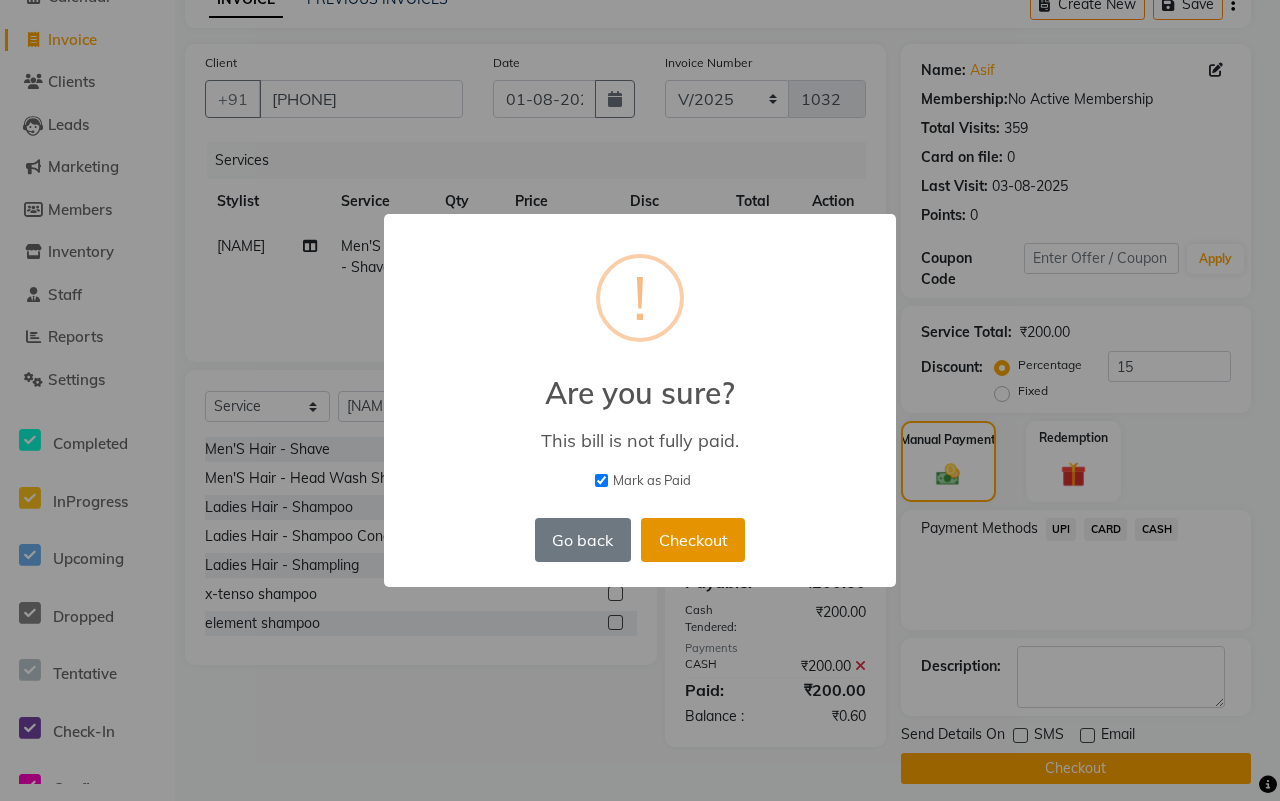 click on "Checkout" at bounding box center [693, 540] 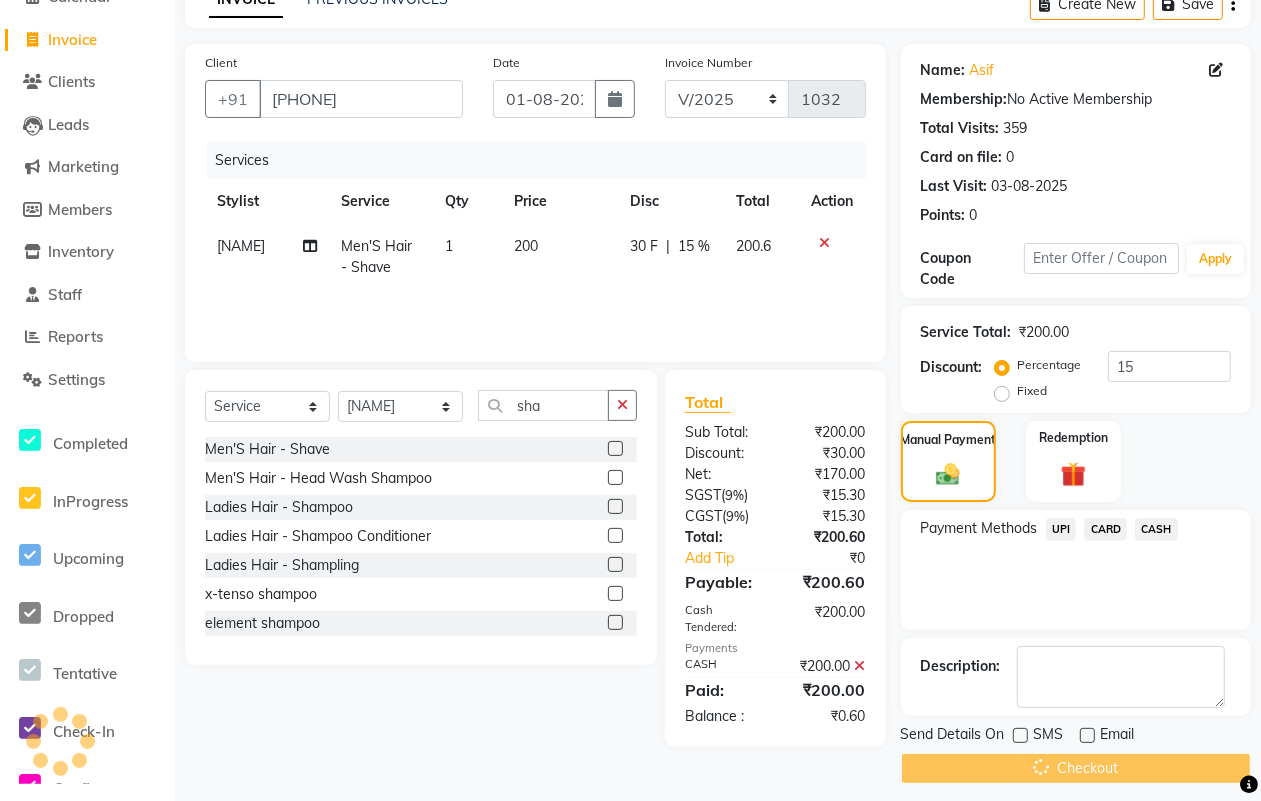 scroll, scrollTop: 0, scrollLeft: 0, axis: both 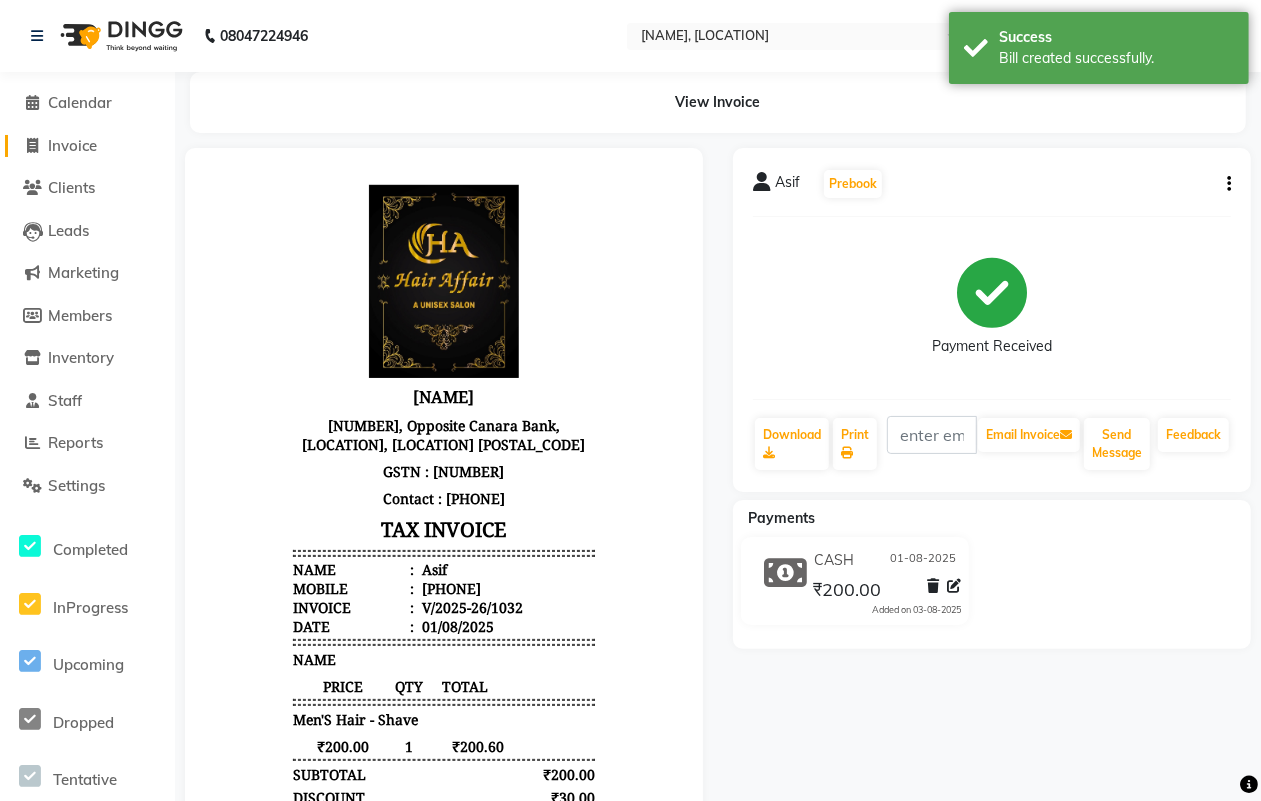click on "Invoice" 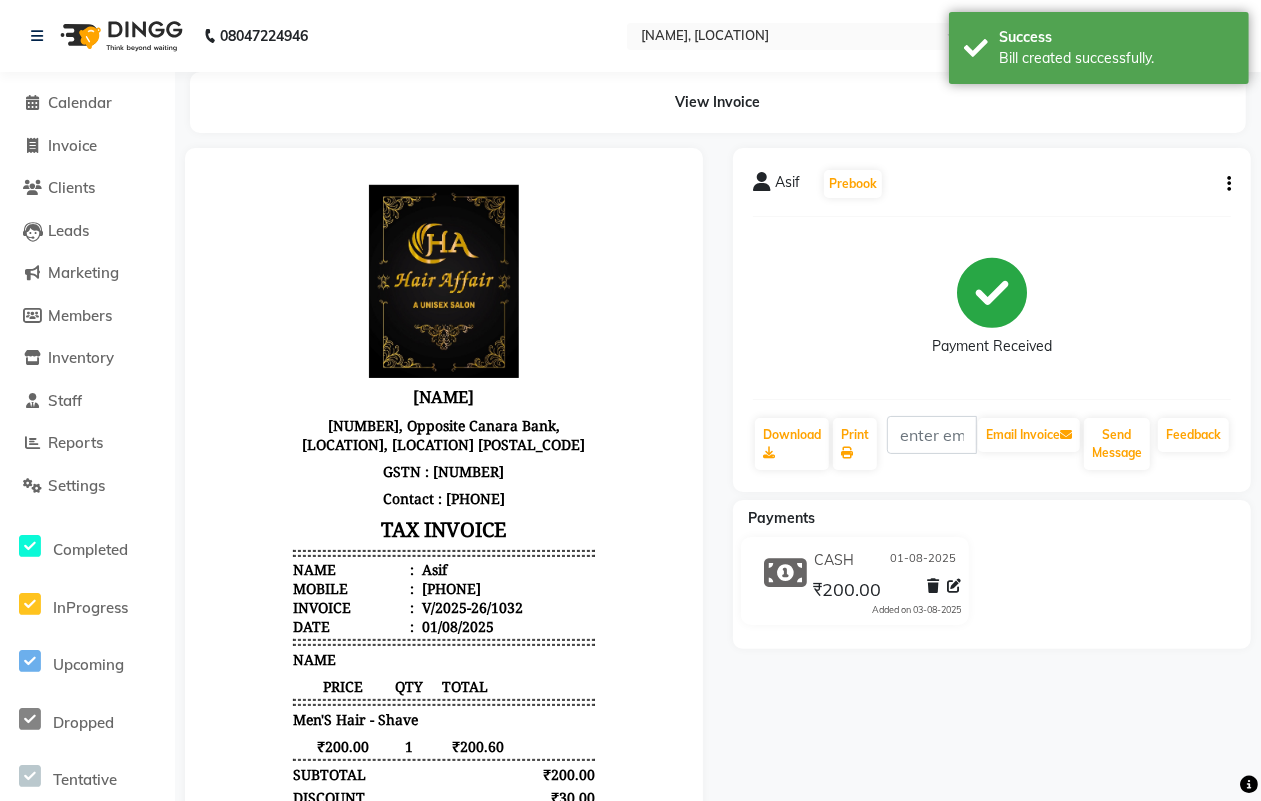 select on "service" 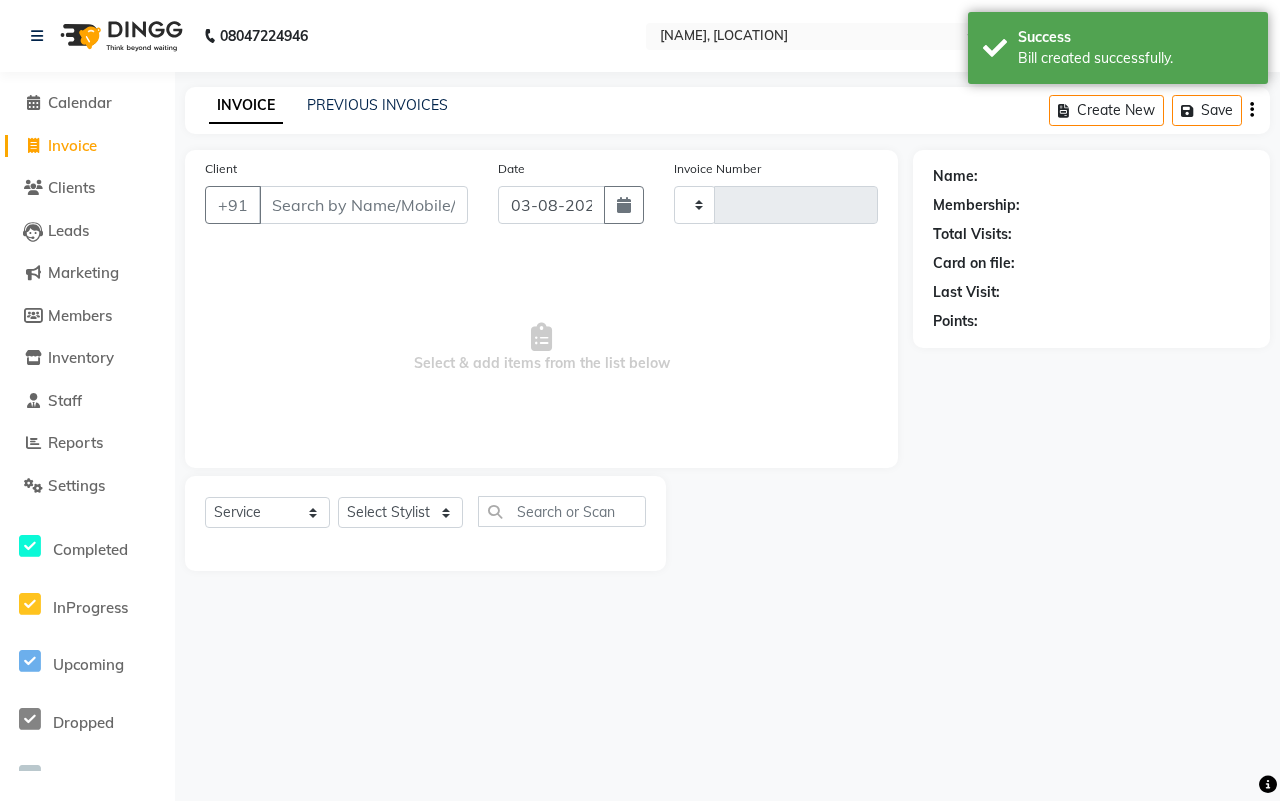type on "1033" 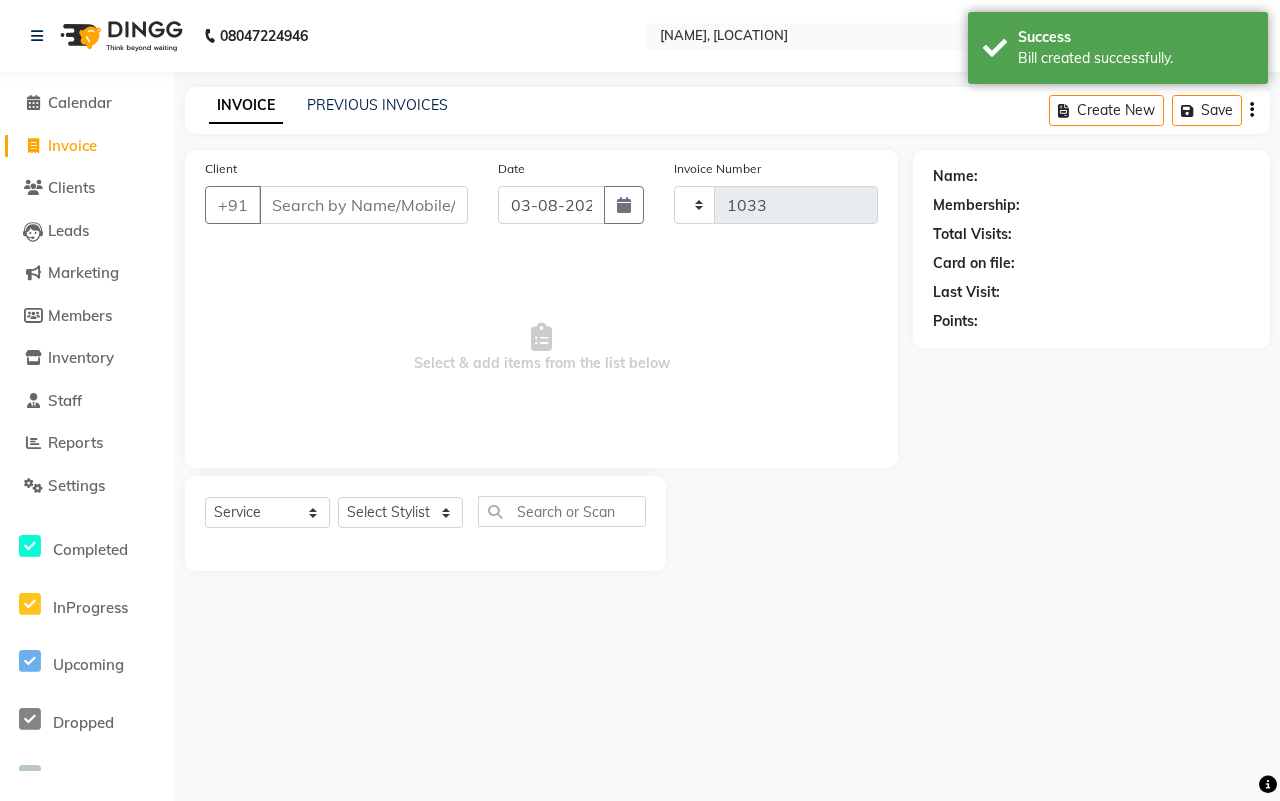 select on "4464" 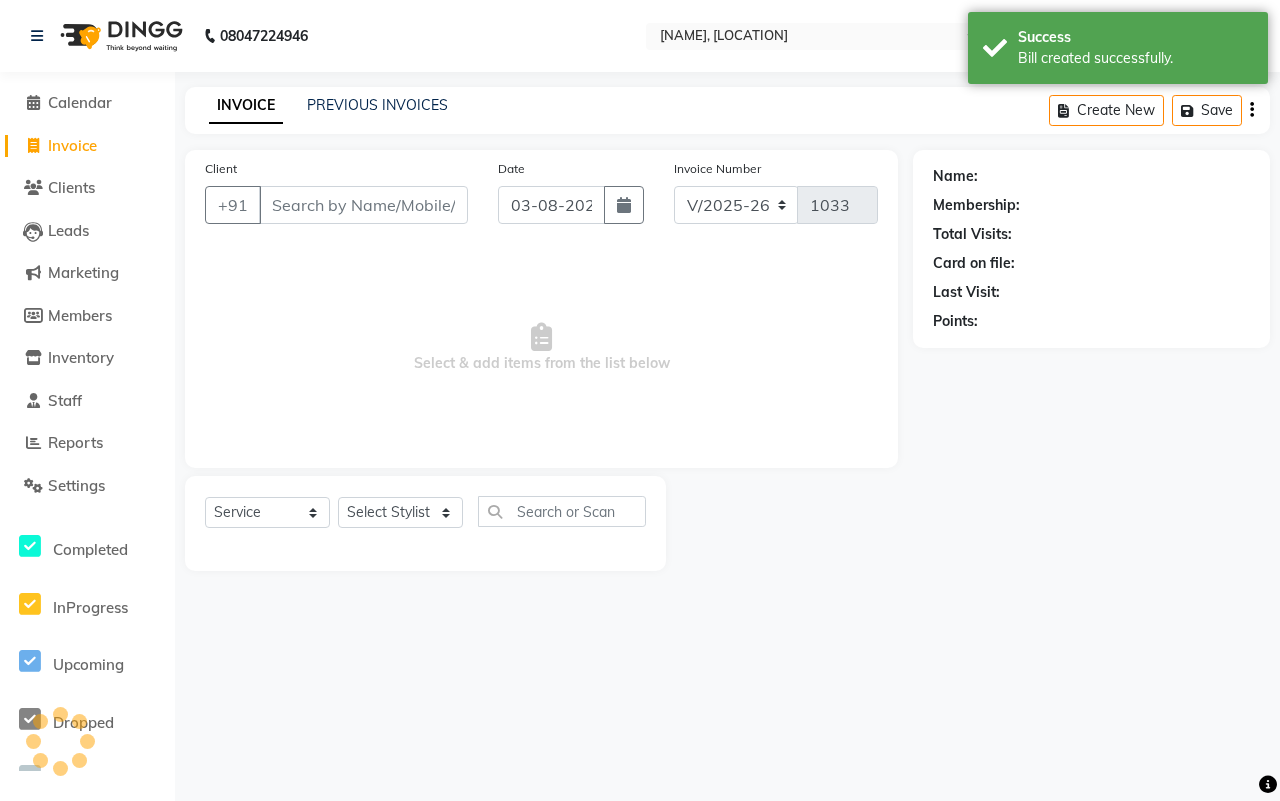 click on "Client" at bounding box center (363, 205) 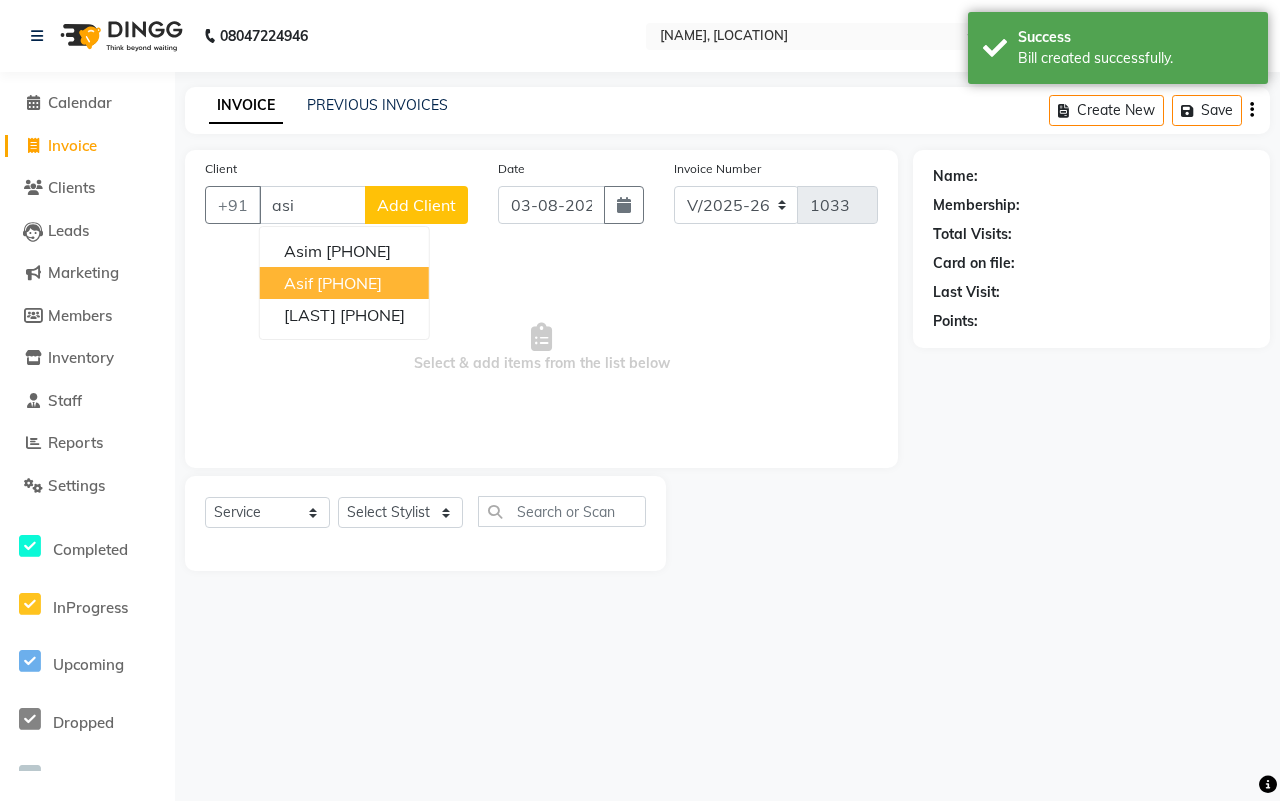 click on "[PHONE]" at bounding box center (349, 283) 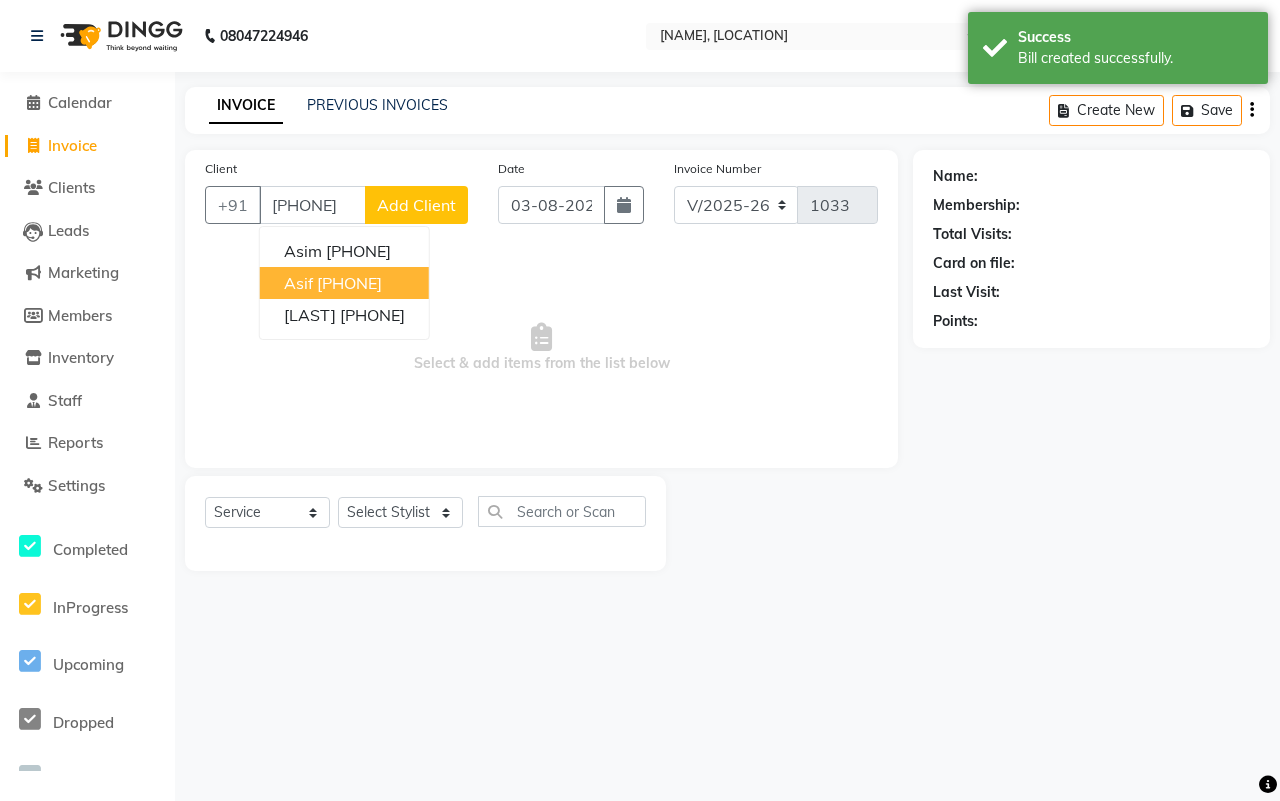type on "[PHONE]" 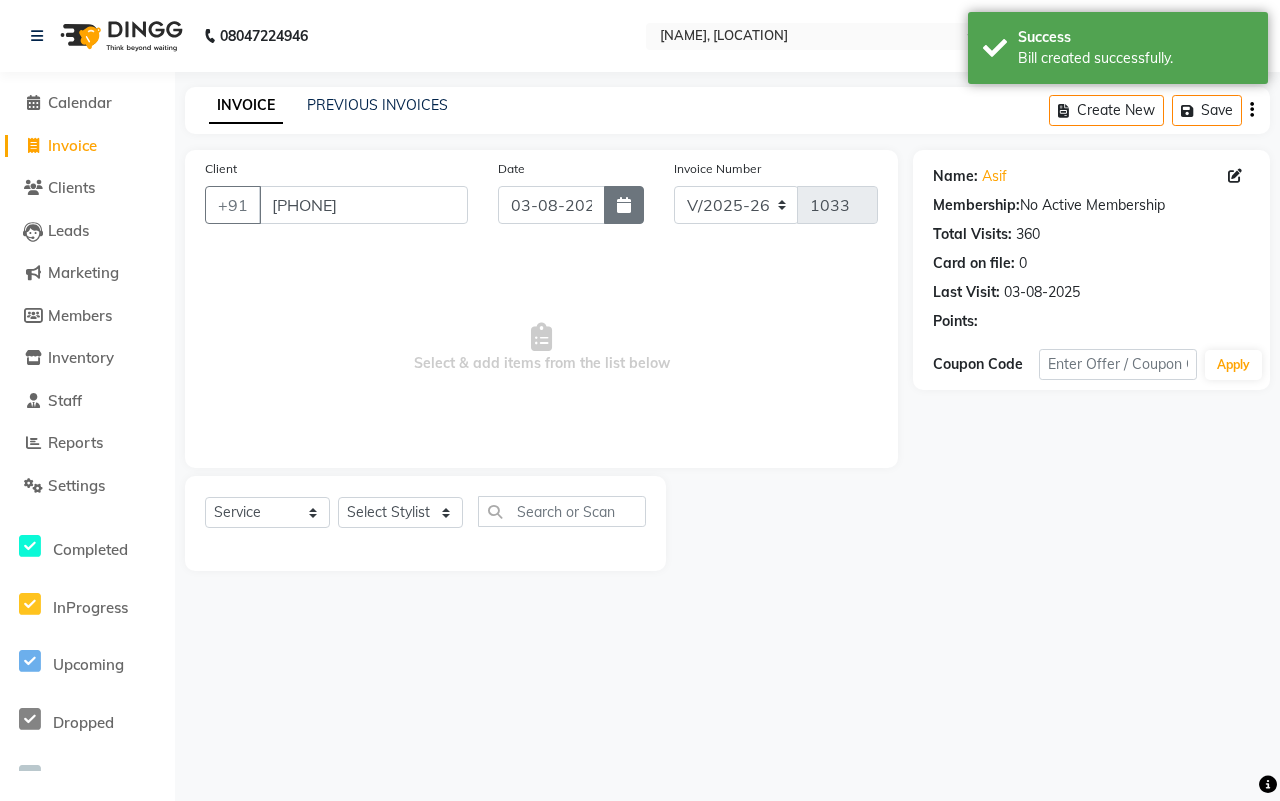 click 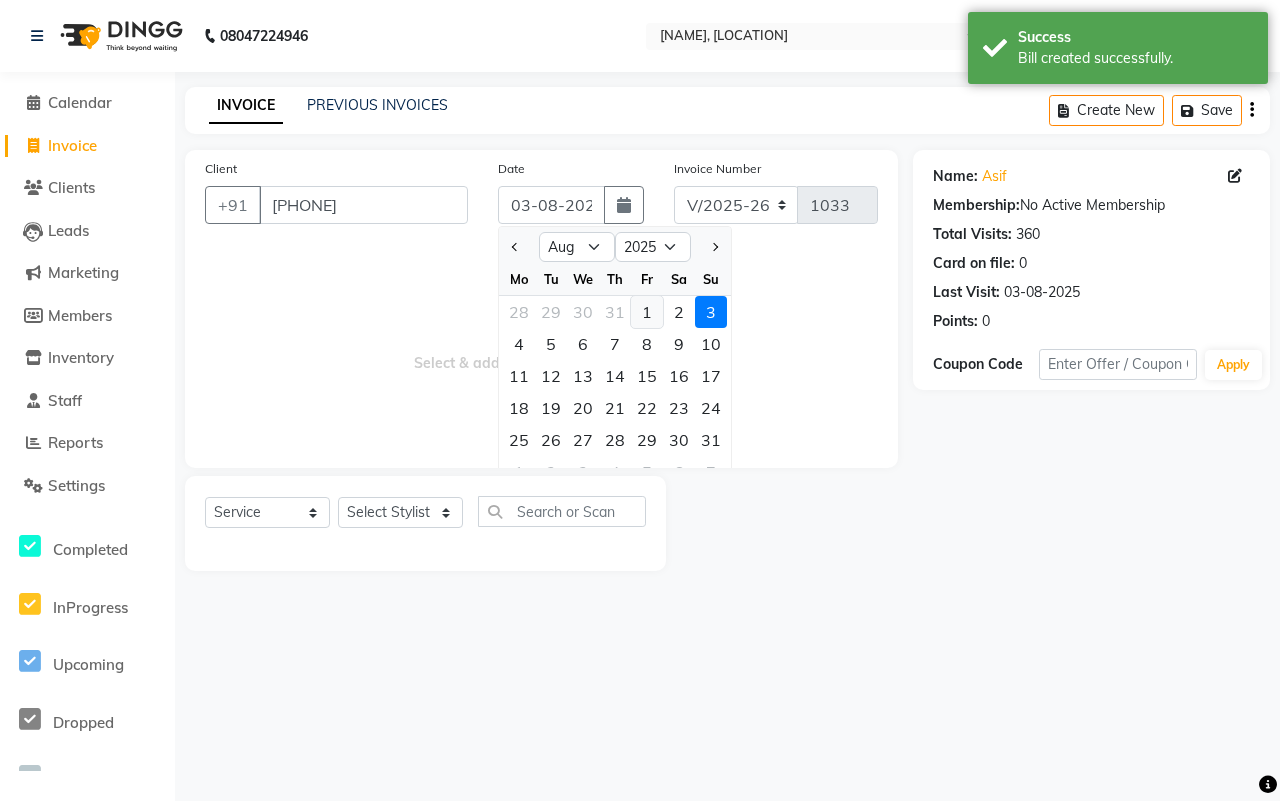 click on "1" 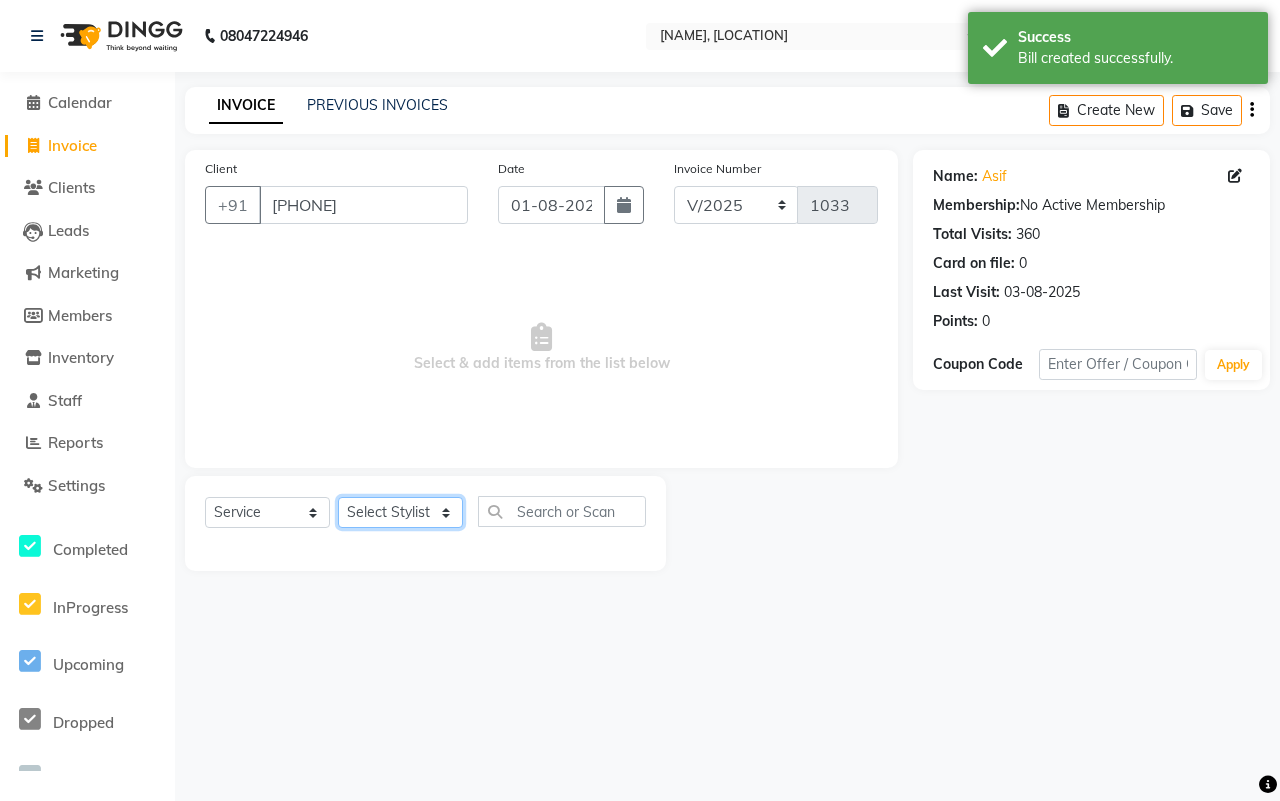 click on "Select Stylist [NAME] [NAME] [NAME] [NAME] [NAME] [NAME] [NAME] [NAME] [NAME] [NAME] [NAME] [NAME]" 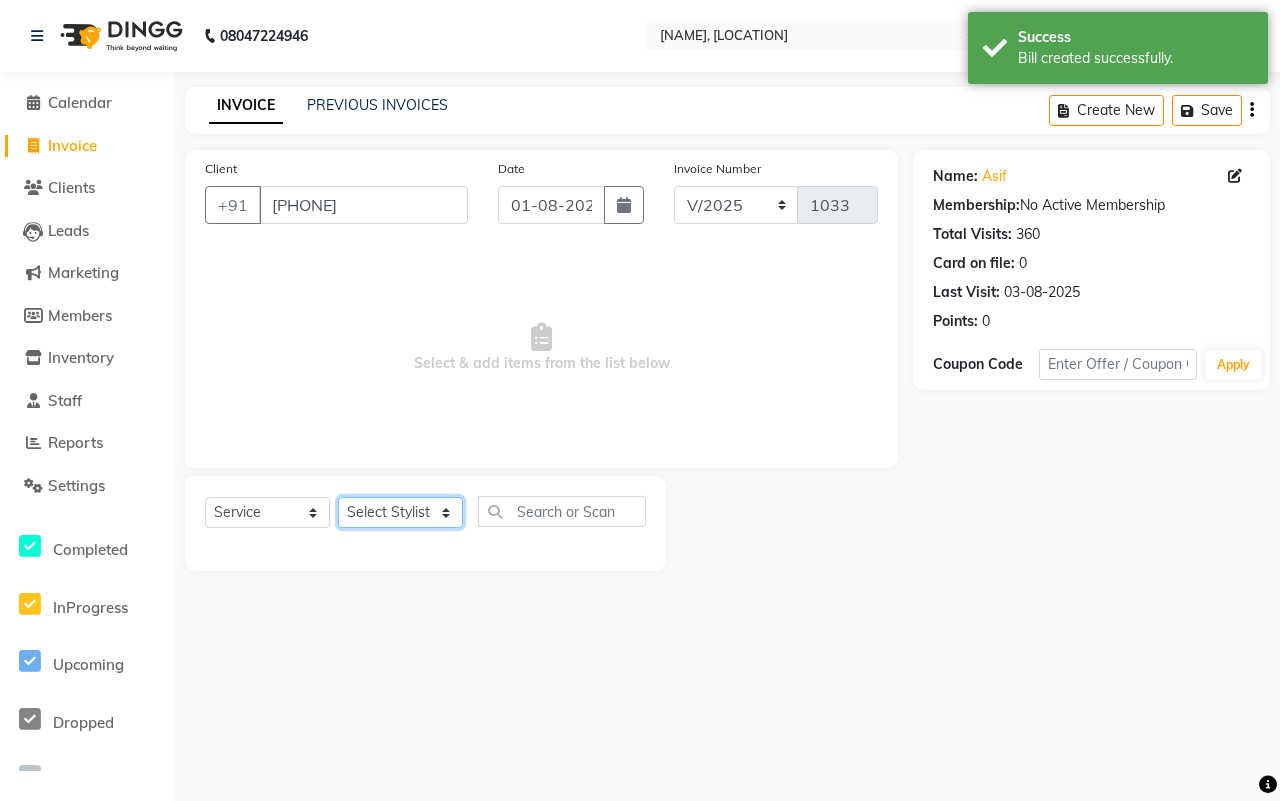 select on "25229" 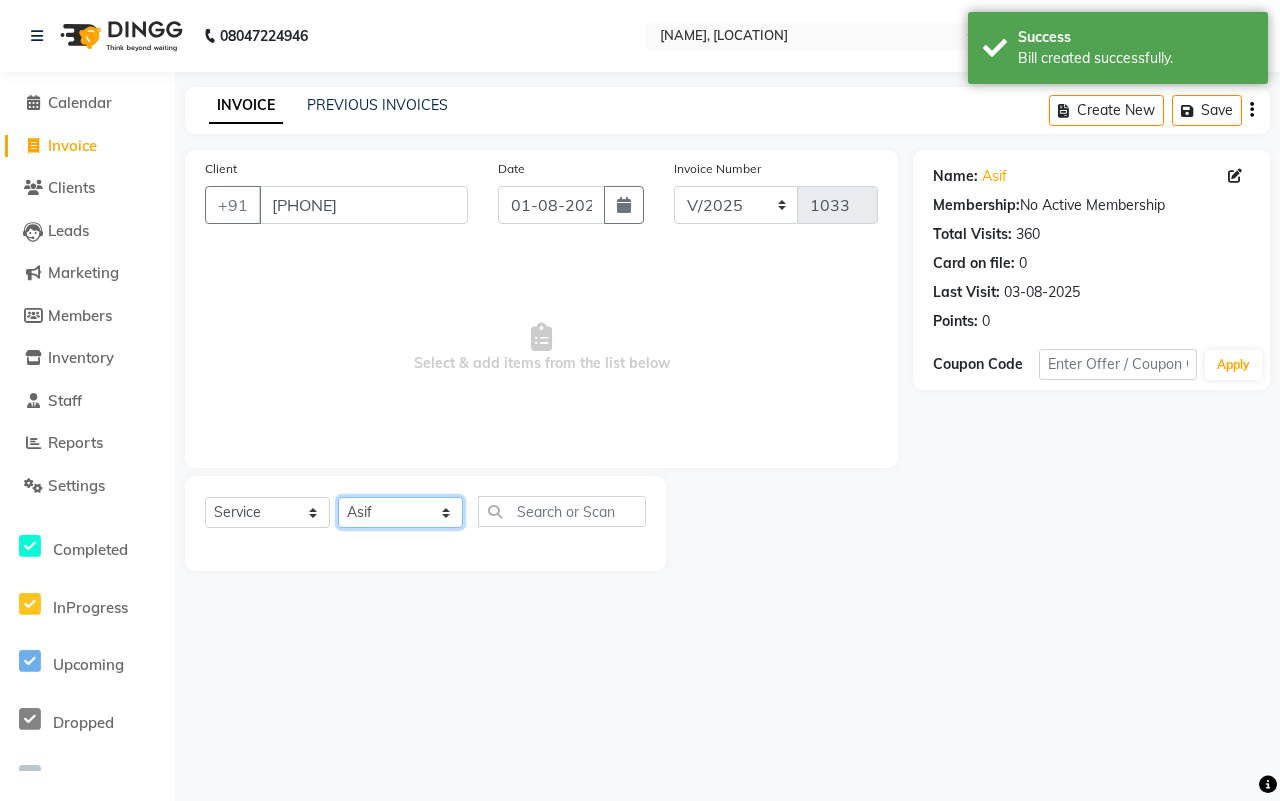 click on "Select Stylist [NAME] [NAME] [NAME] [NAME] [NAME] [NAME] [NAME] [NAME] [NAME] [NAME] [NAME] [NAME]" 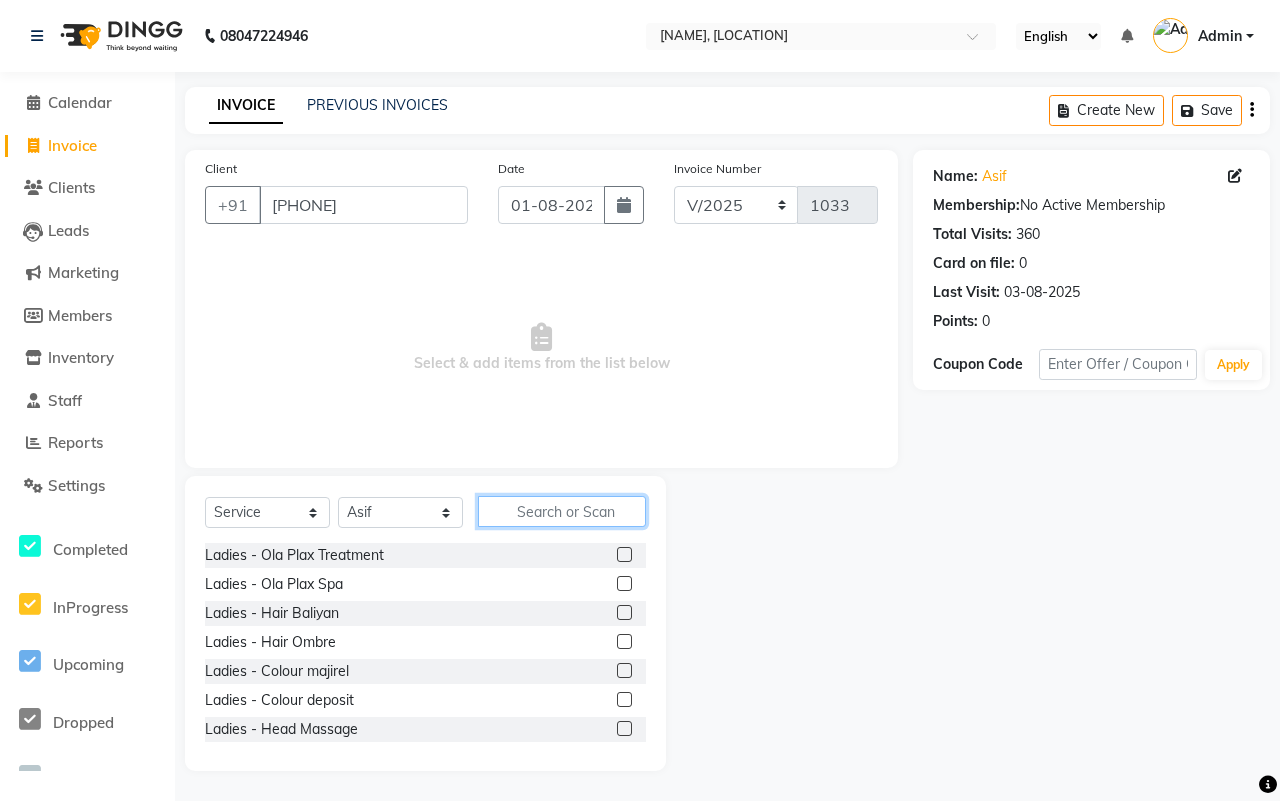 click 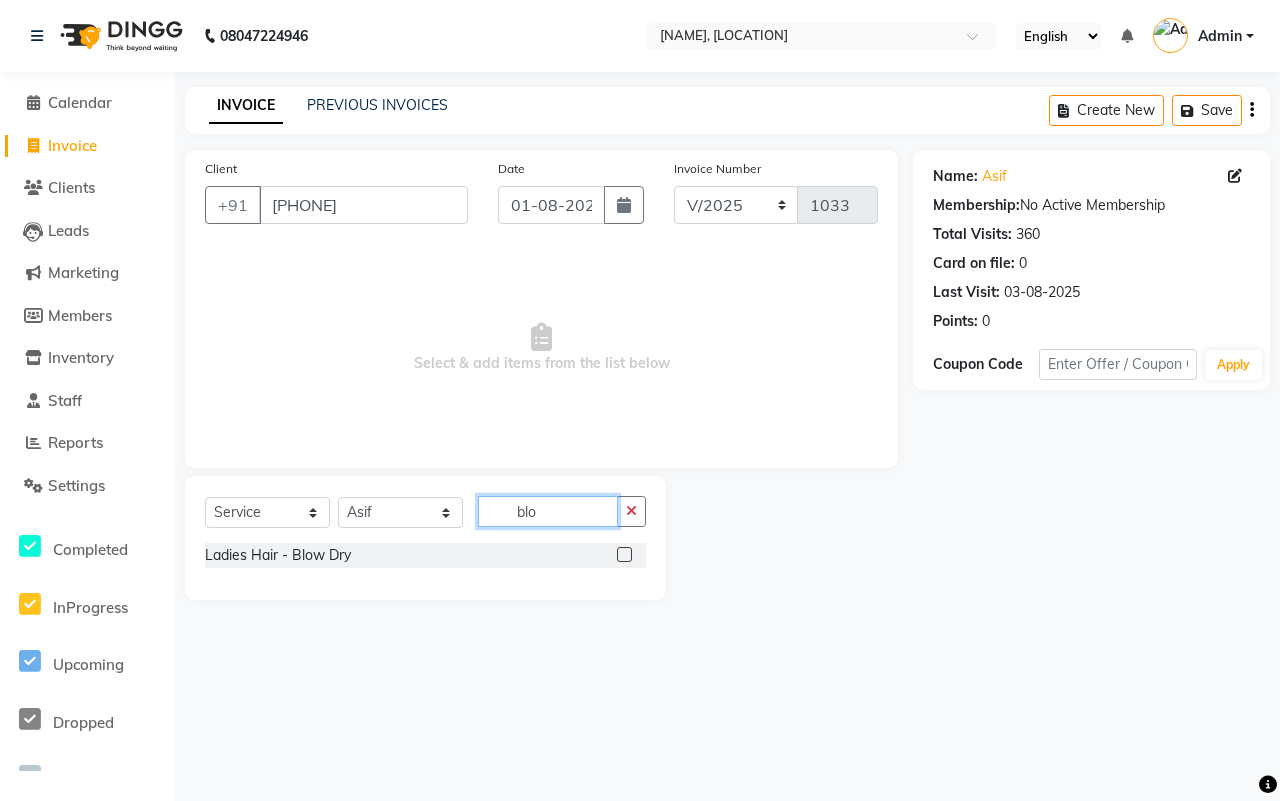 type on "blo" 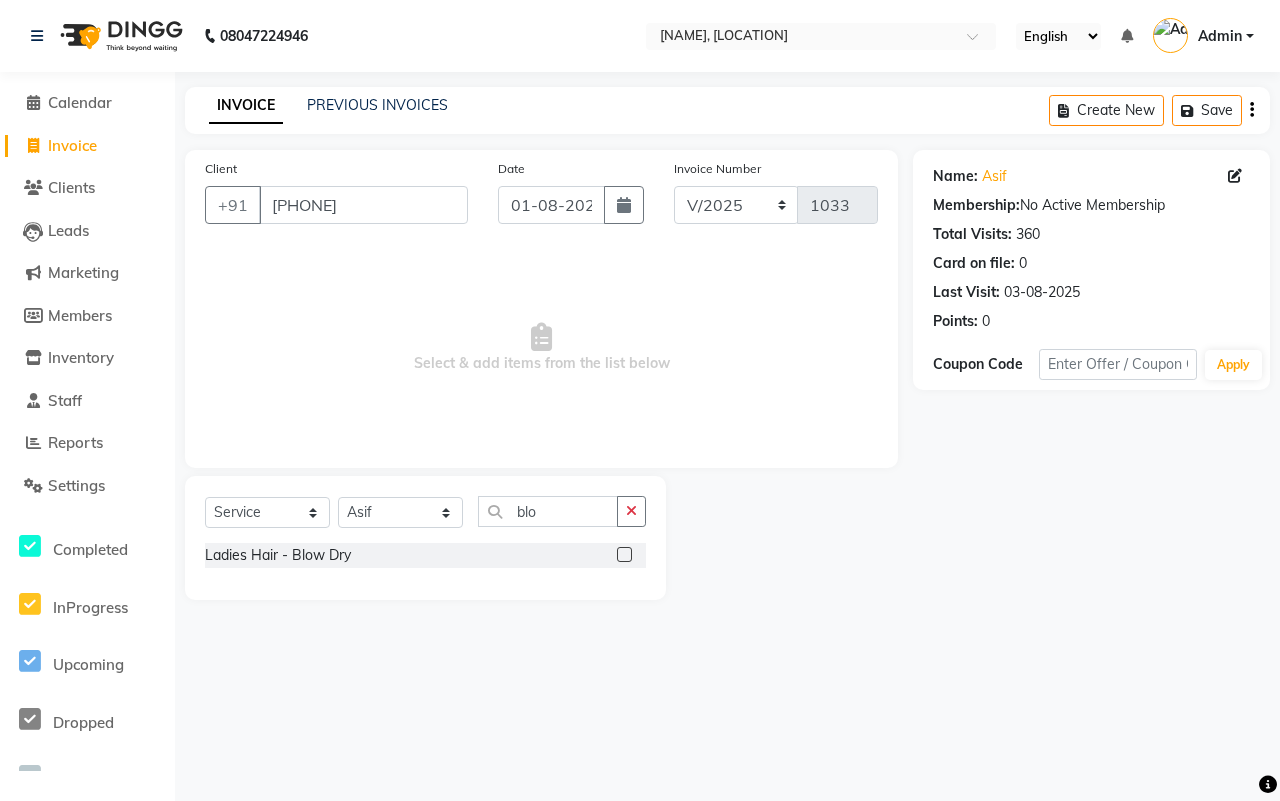 click 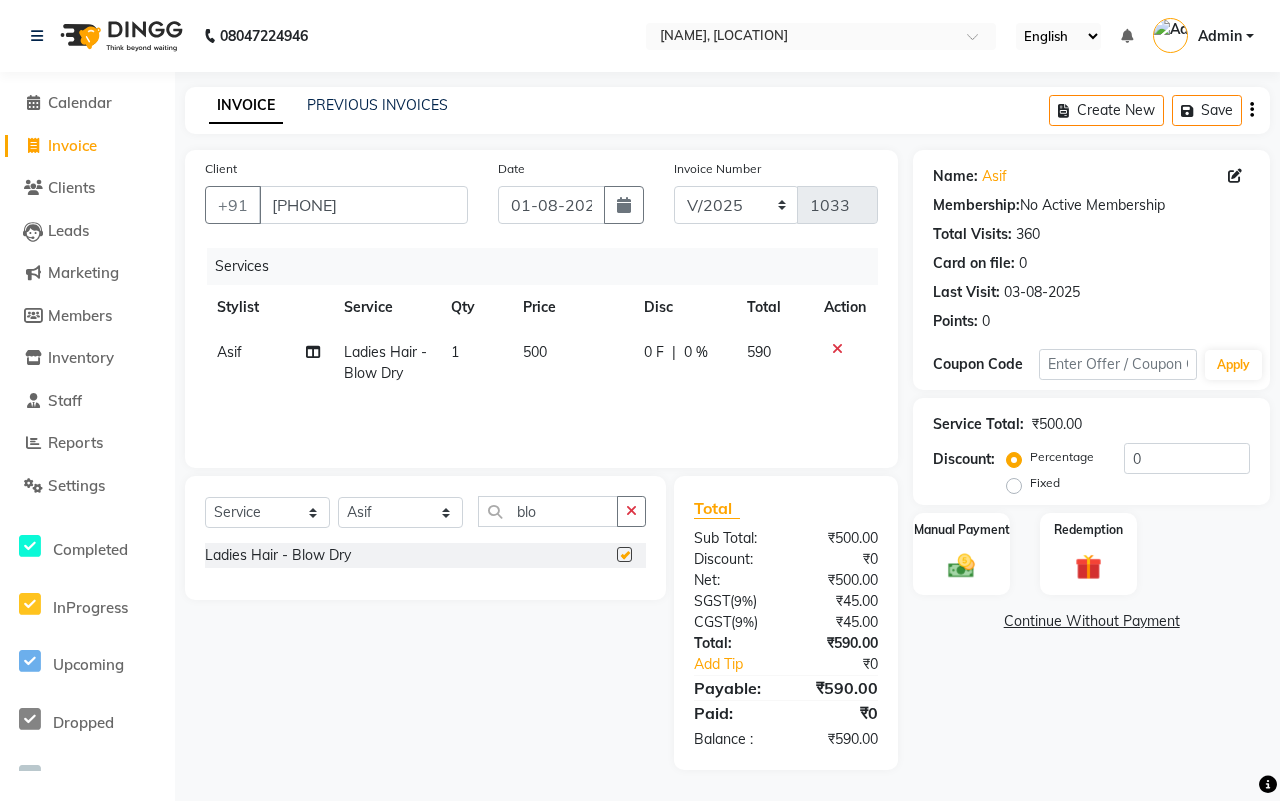 checkbox on "false" 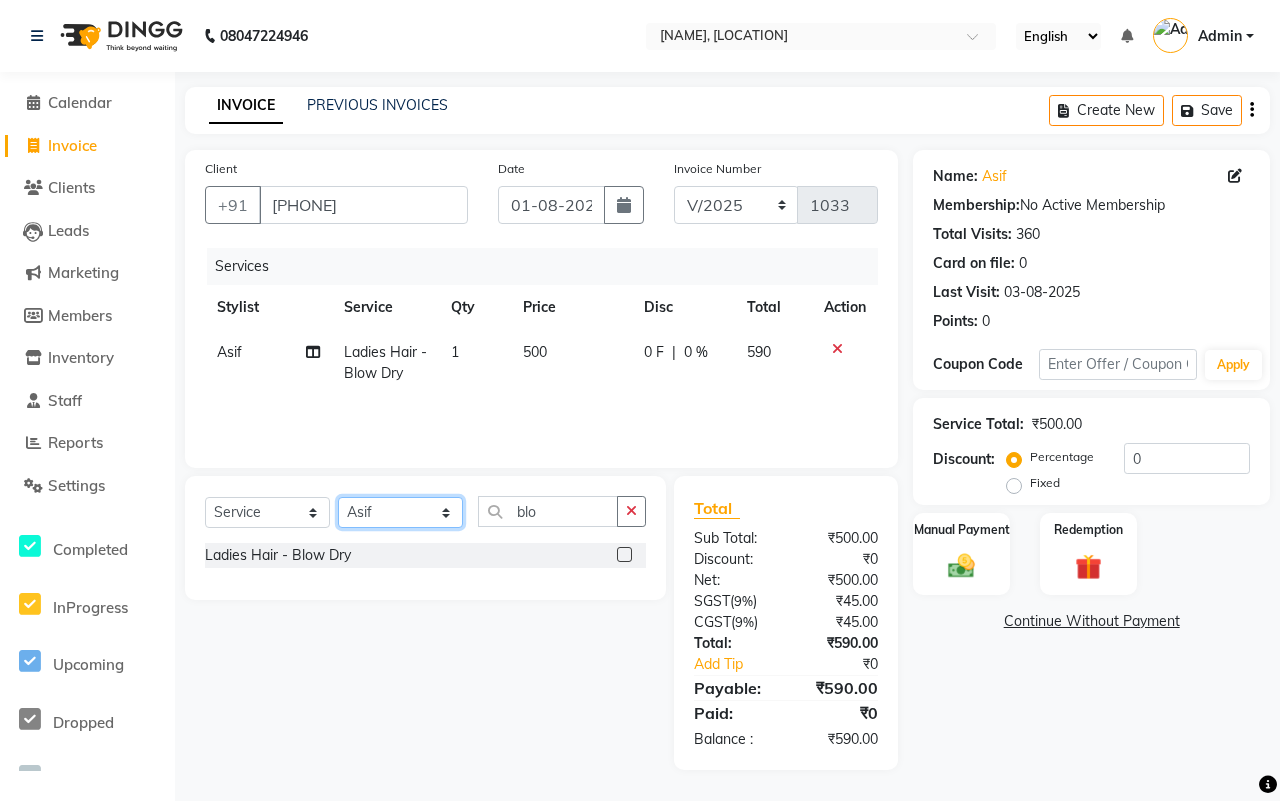 click on "Select Stylist [NAME] [NAME] [NAME] [NAME] [NAME] [NAME] [NAME] [NAME] [NAME] [NAME] [NAME] [NAME]" 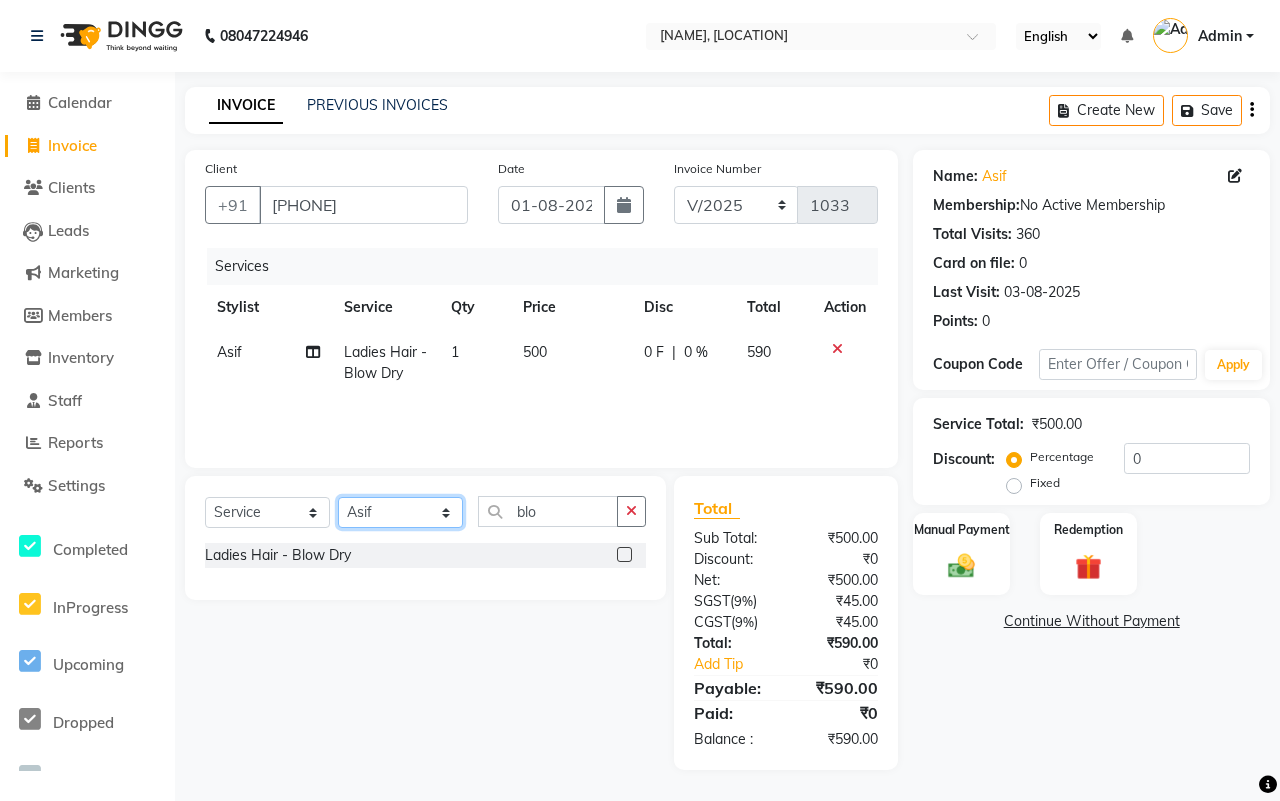 select on "25276" 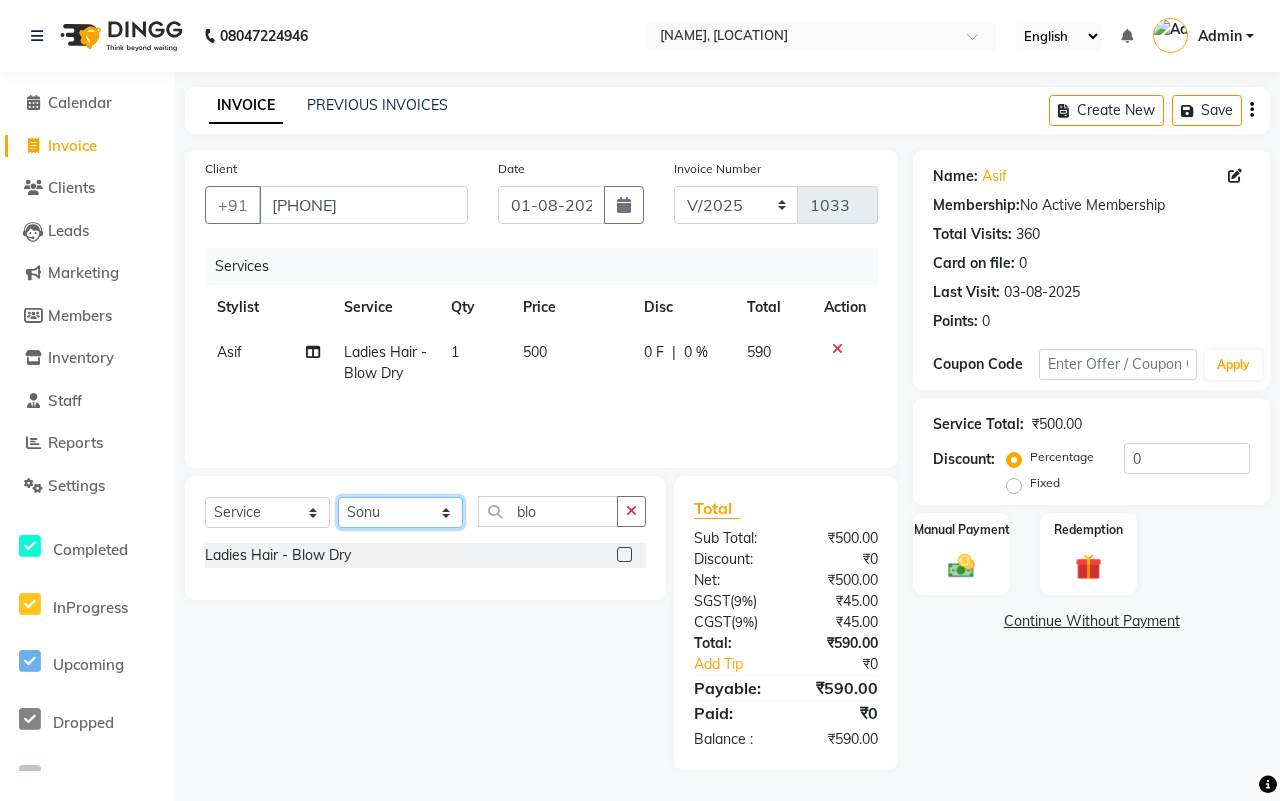 click on "Select Stylist [NAME] [NAME] [NAME] [NAME] [NAME] [NAME] [NAME] [NAME] [NAME] [NAME] [NAME] [NAME]" 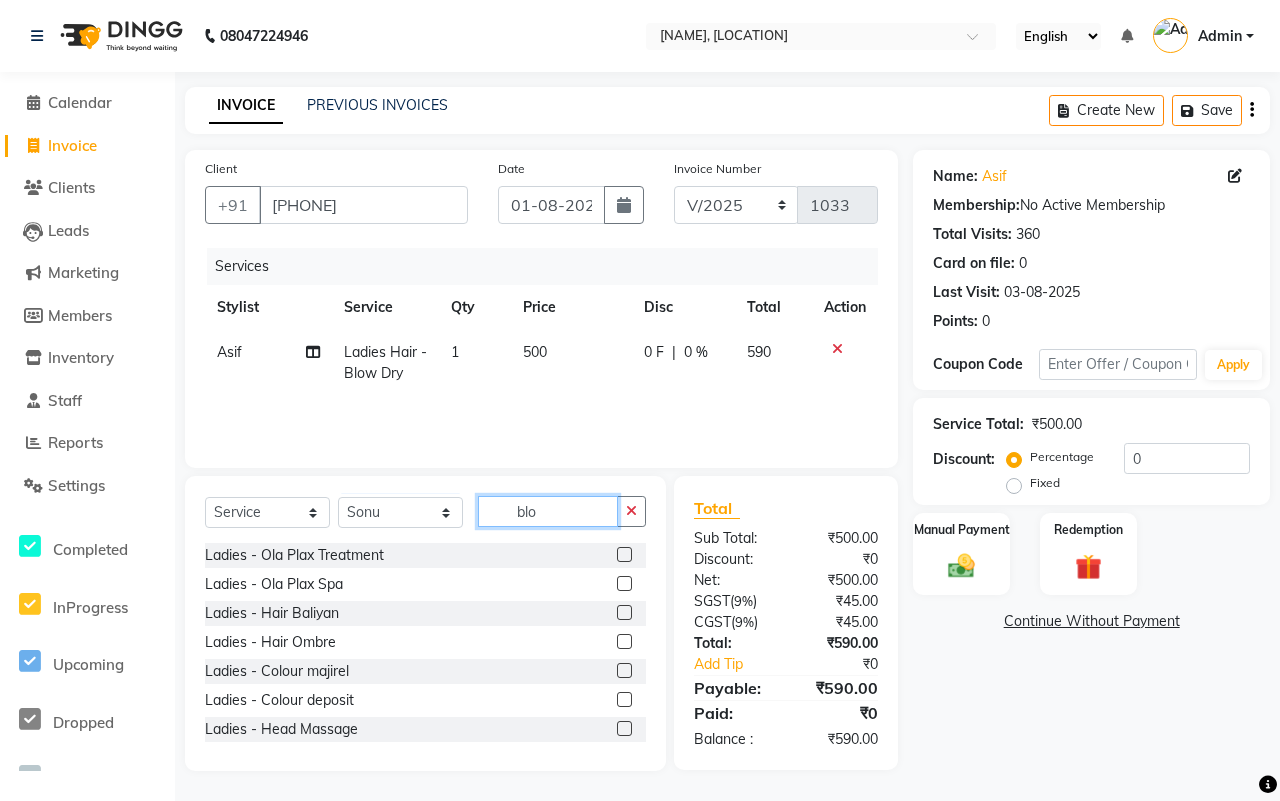 click on "blo" 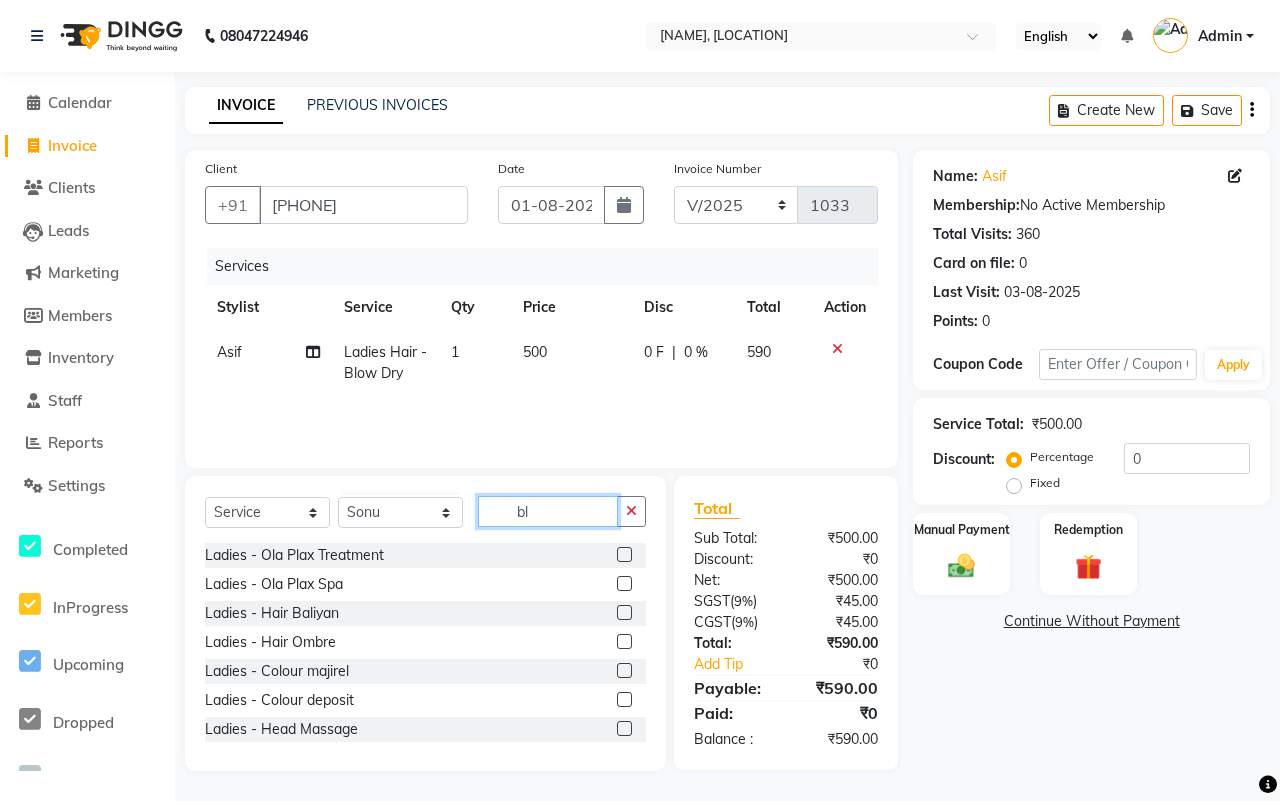 type on "b" 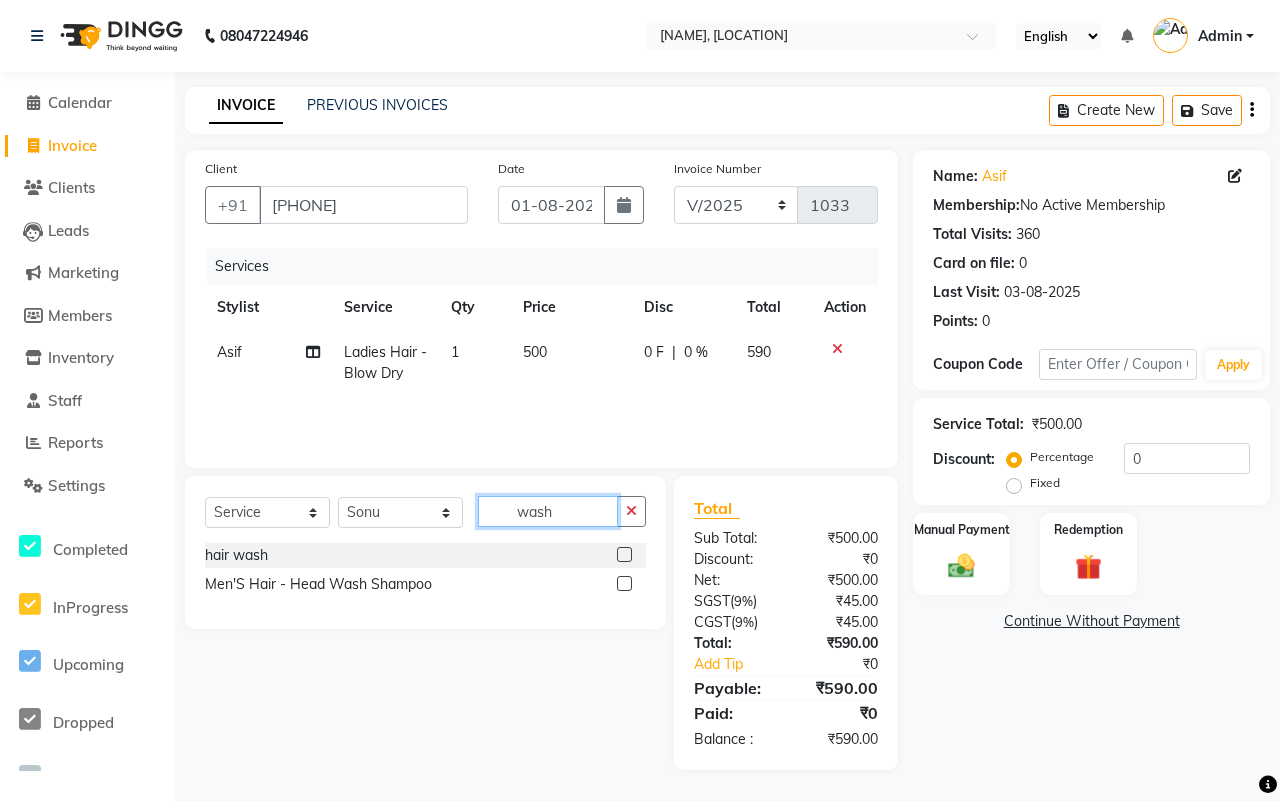 type on "wash" 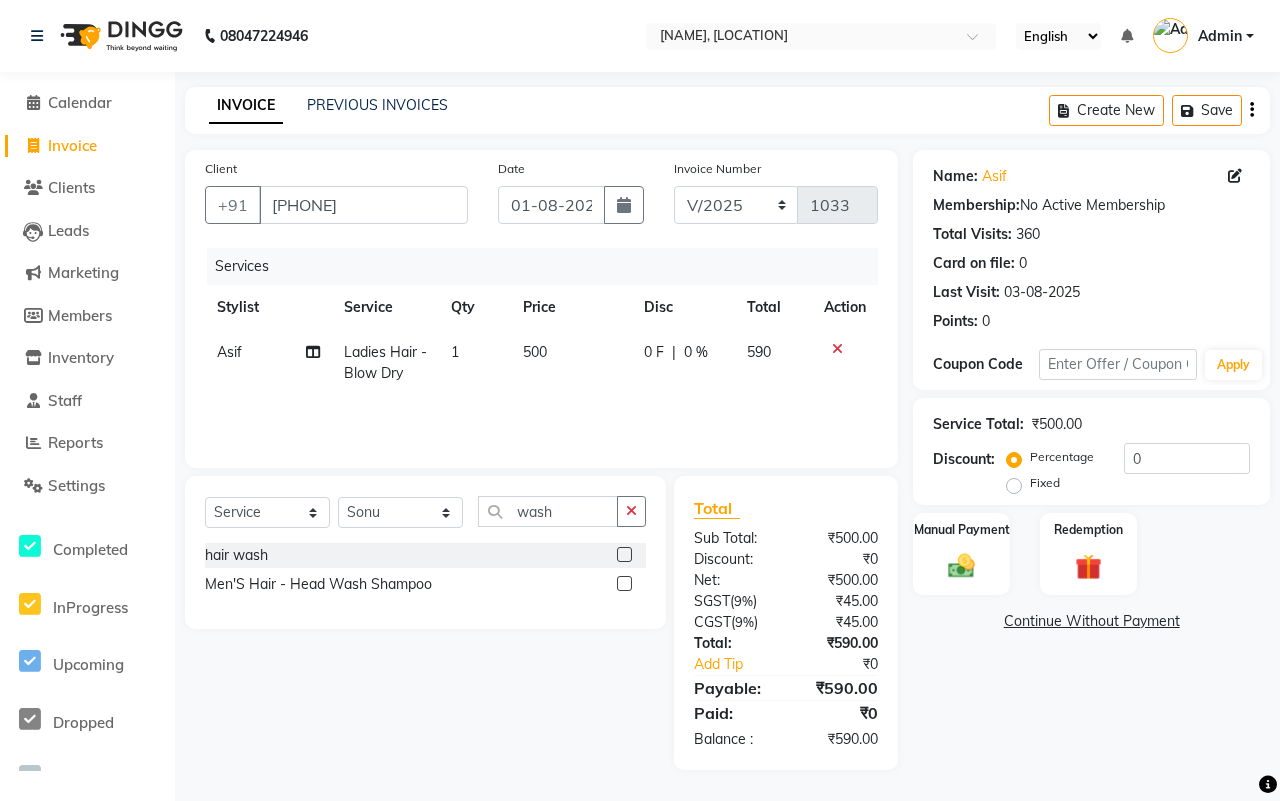 click 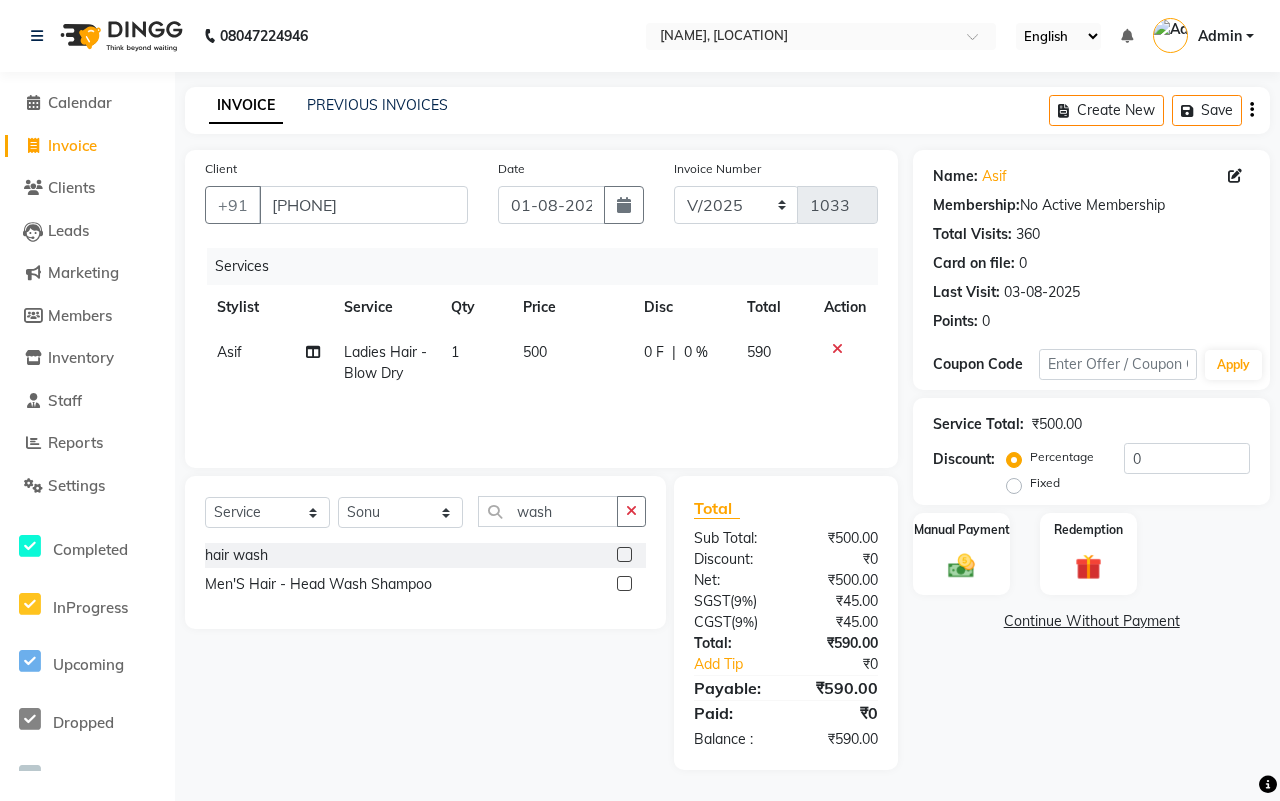 click at bounding box center (623, 555) 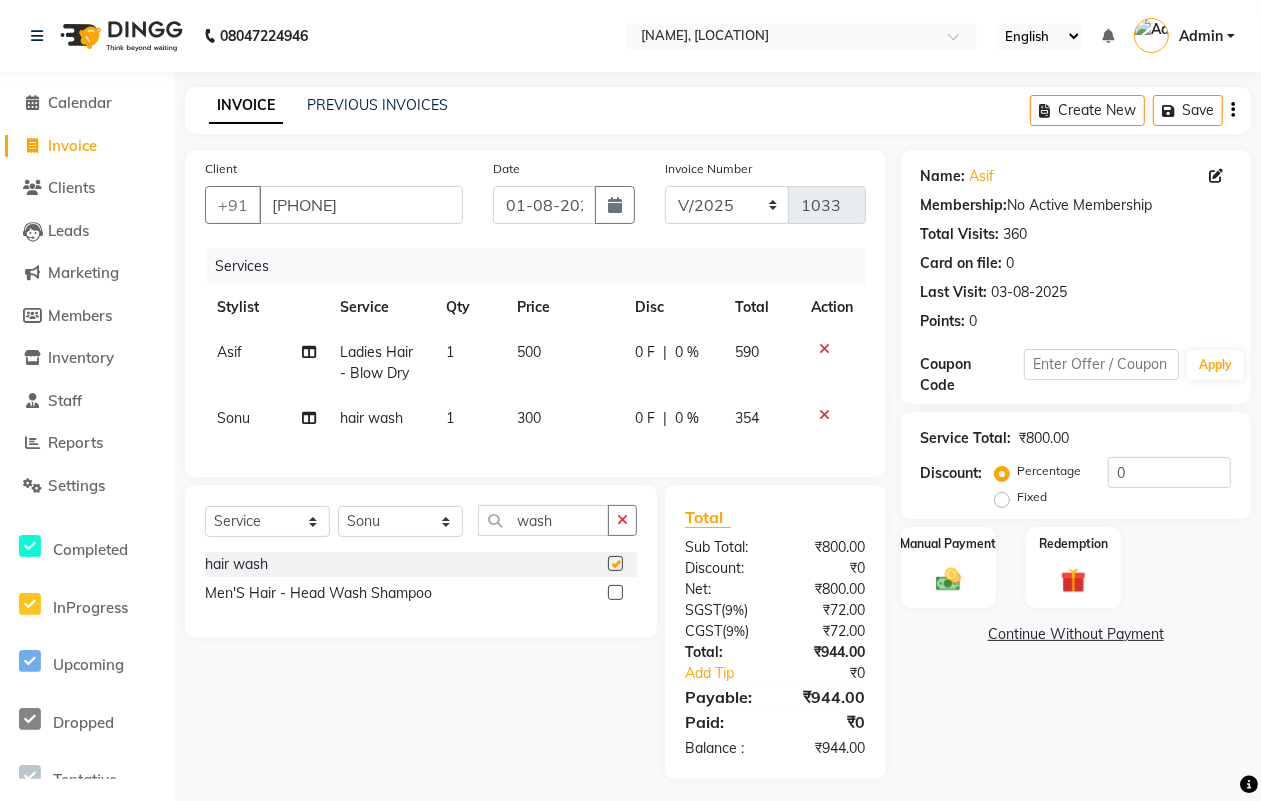 checkbox on "false" 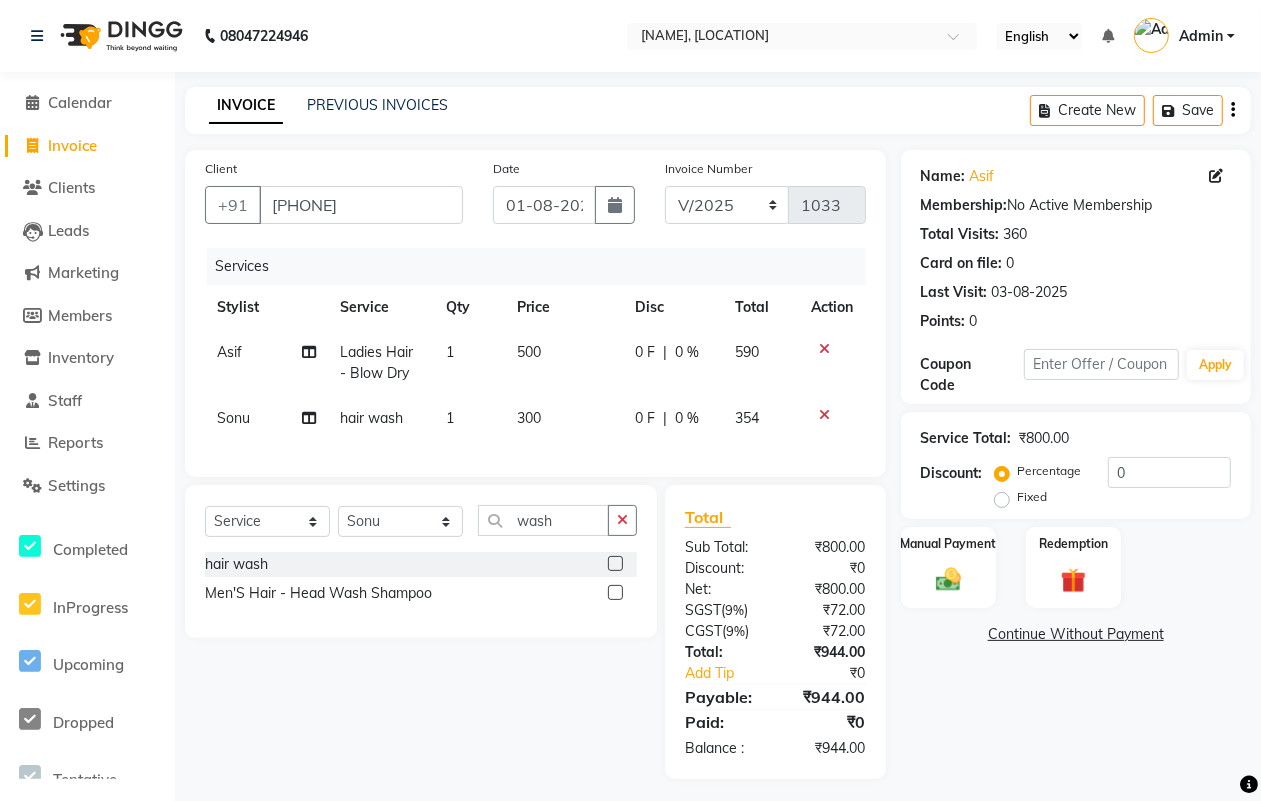 click on "300" 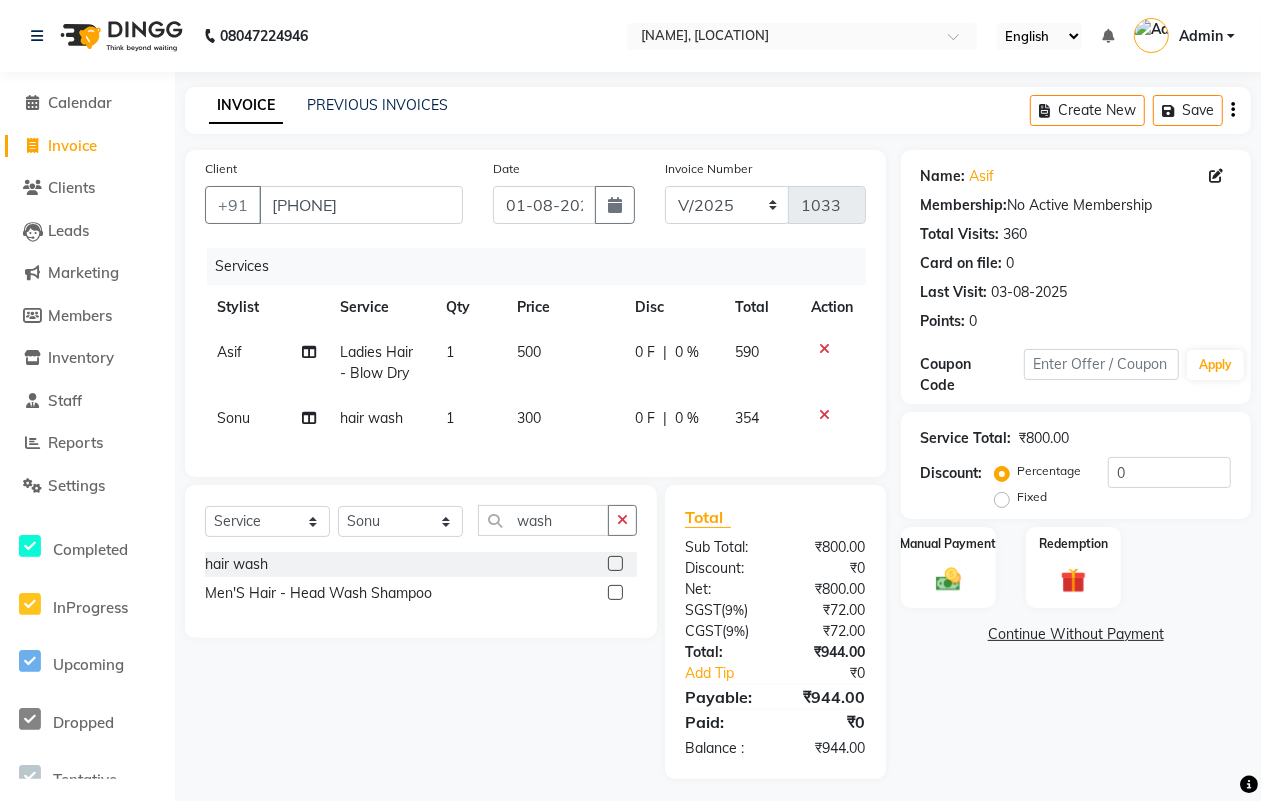 select on "25276" 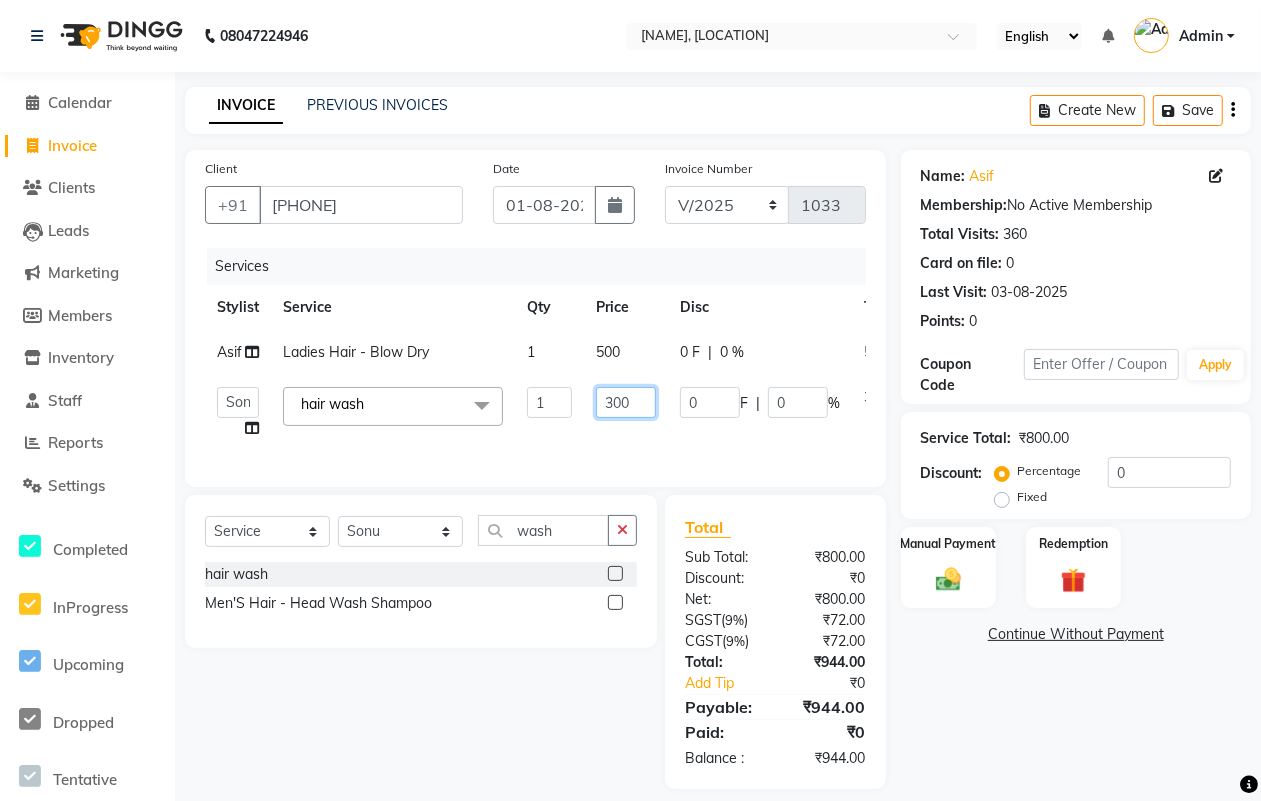 click on "300" 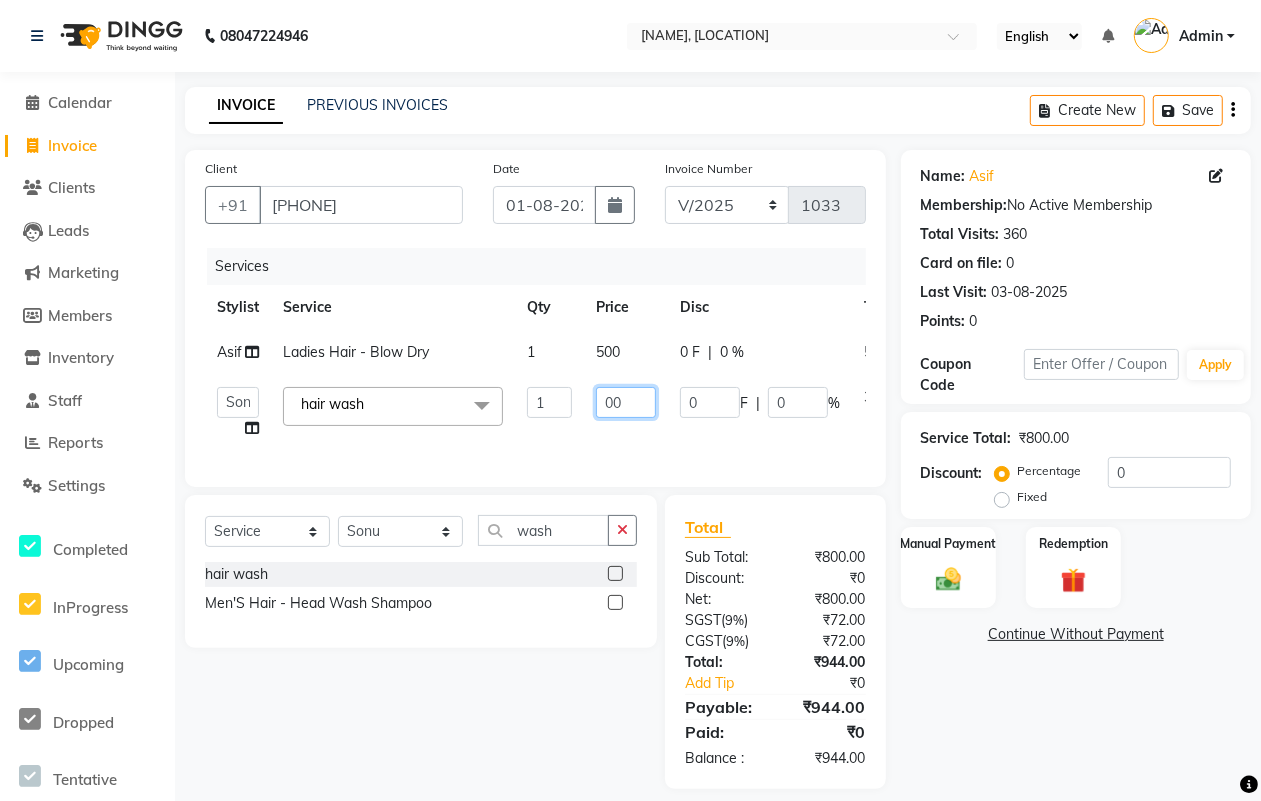 type on "400" 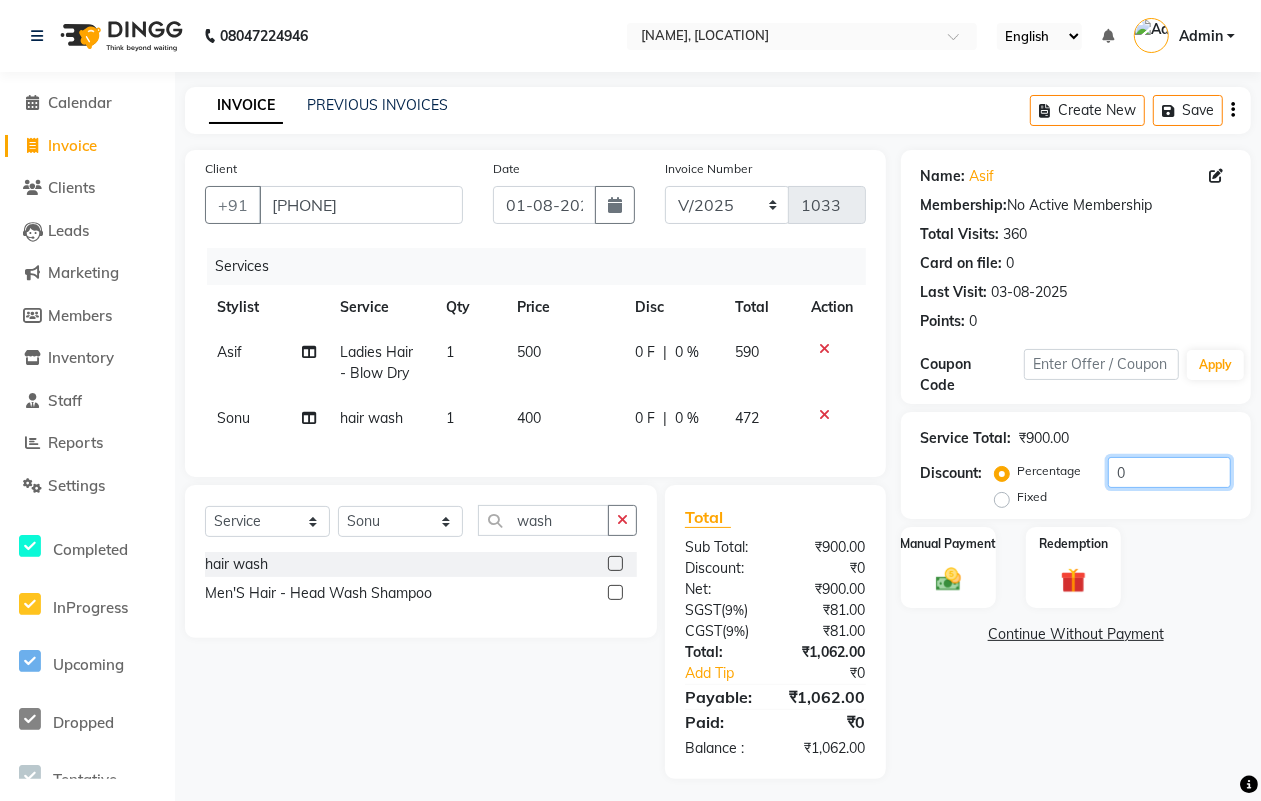 click on "0" 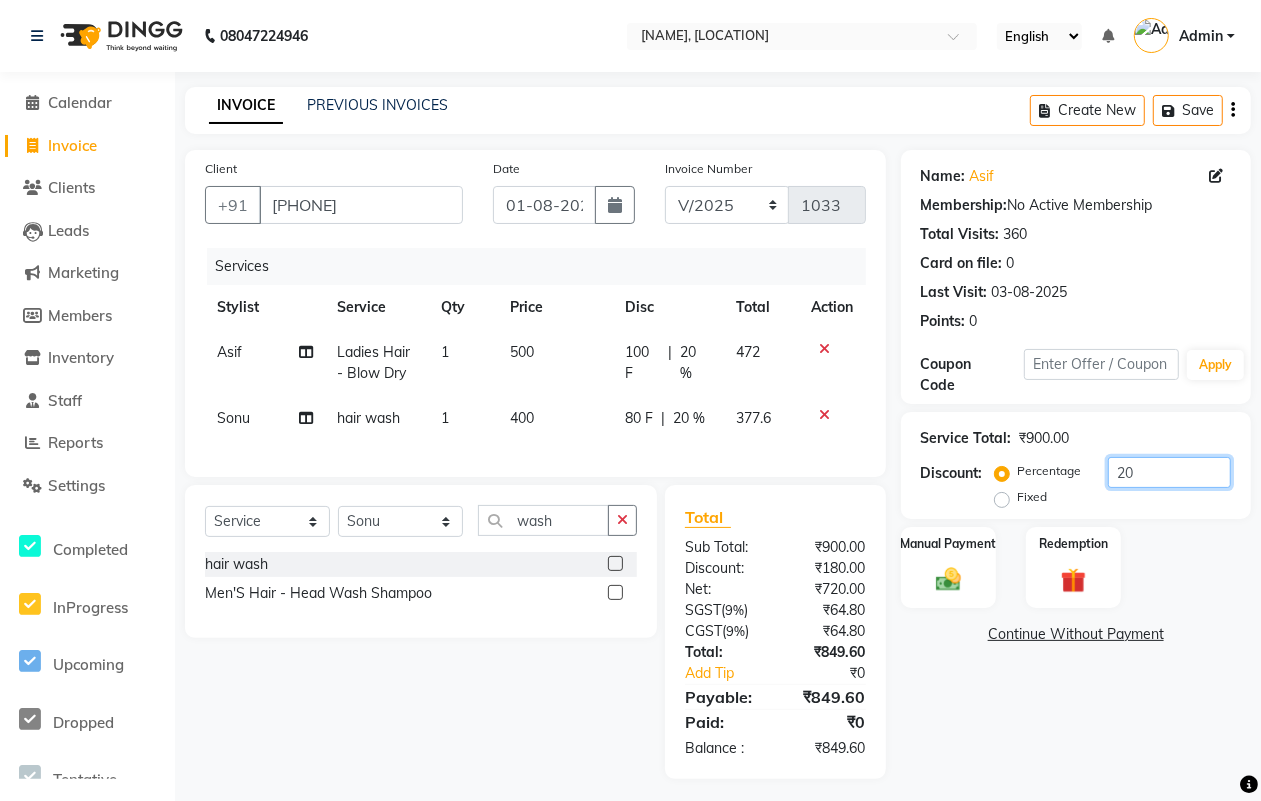 type on "2" 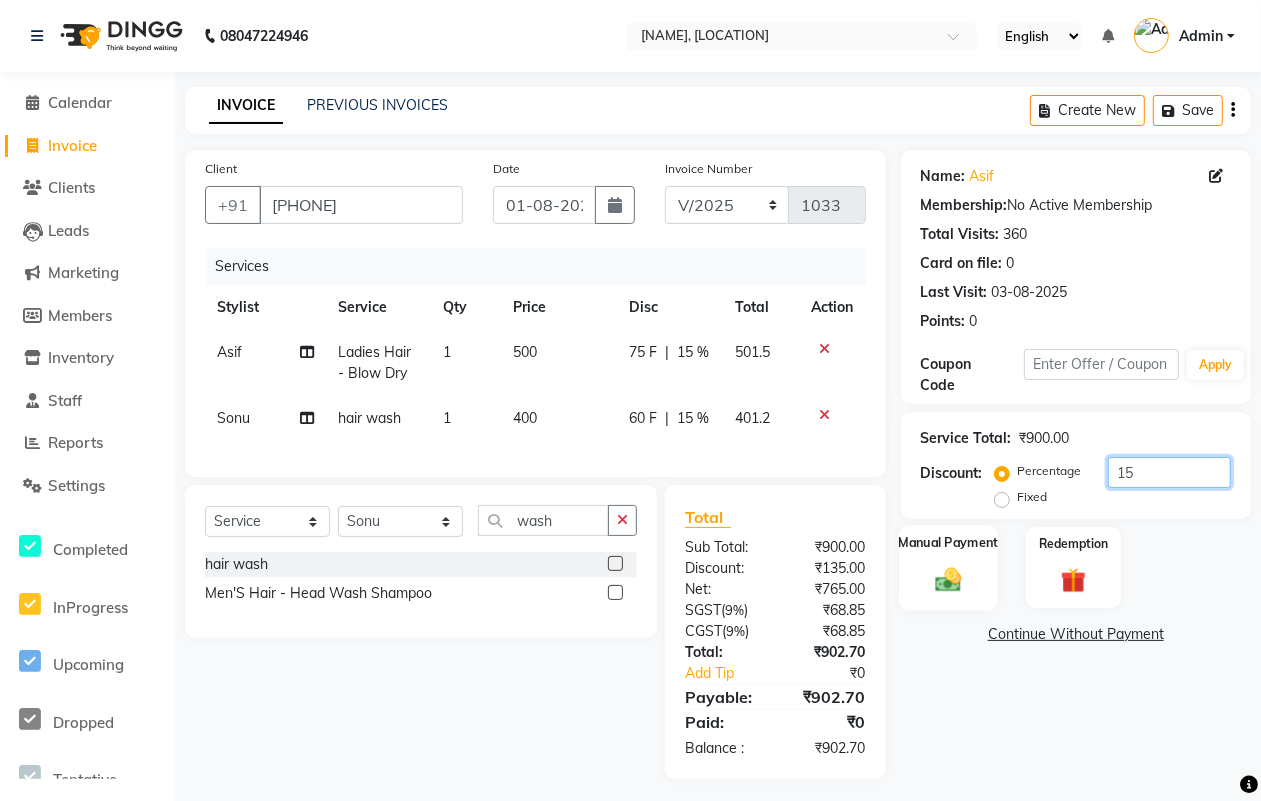 type on "15" 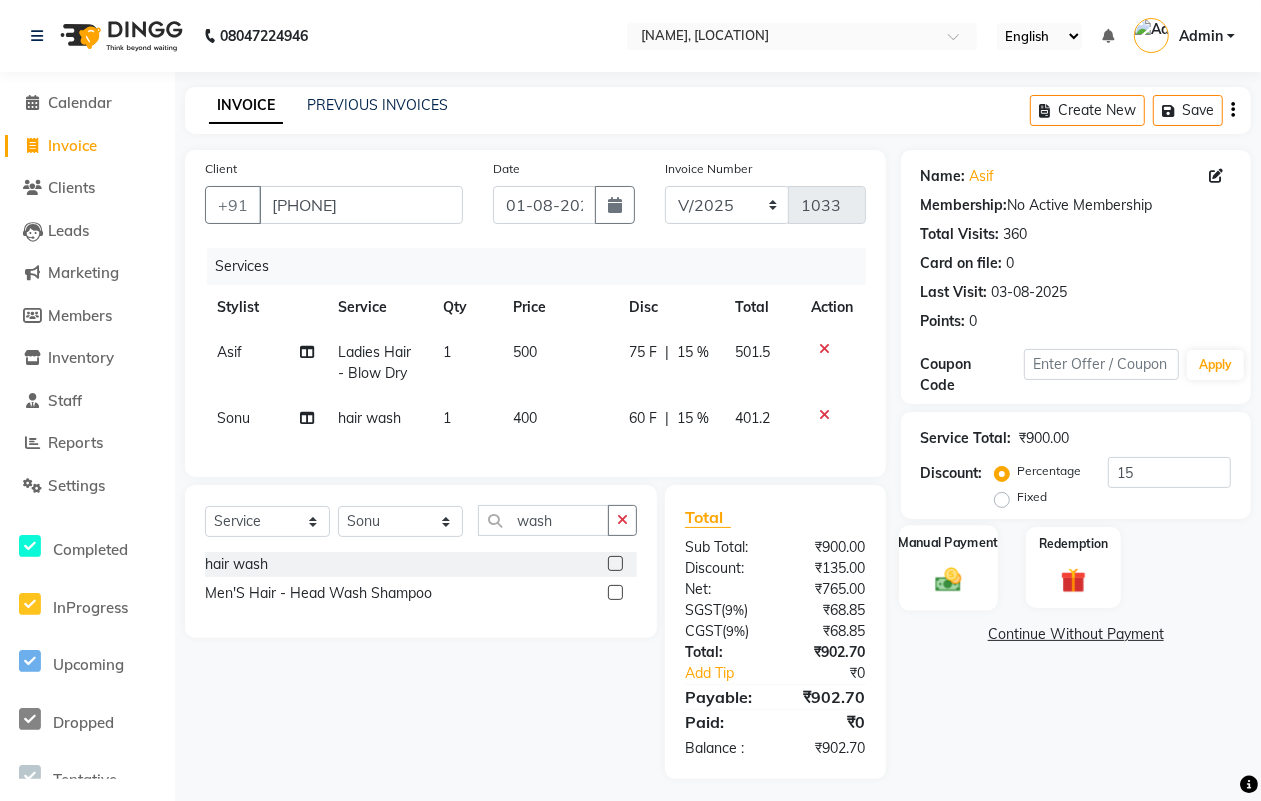 click on "Manual Payment" 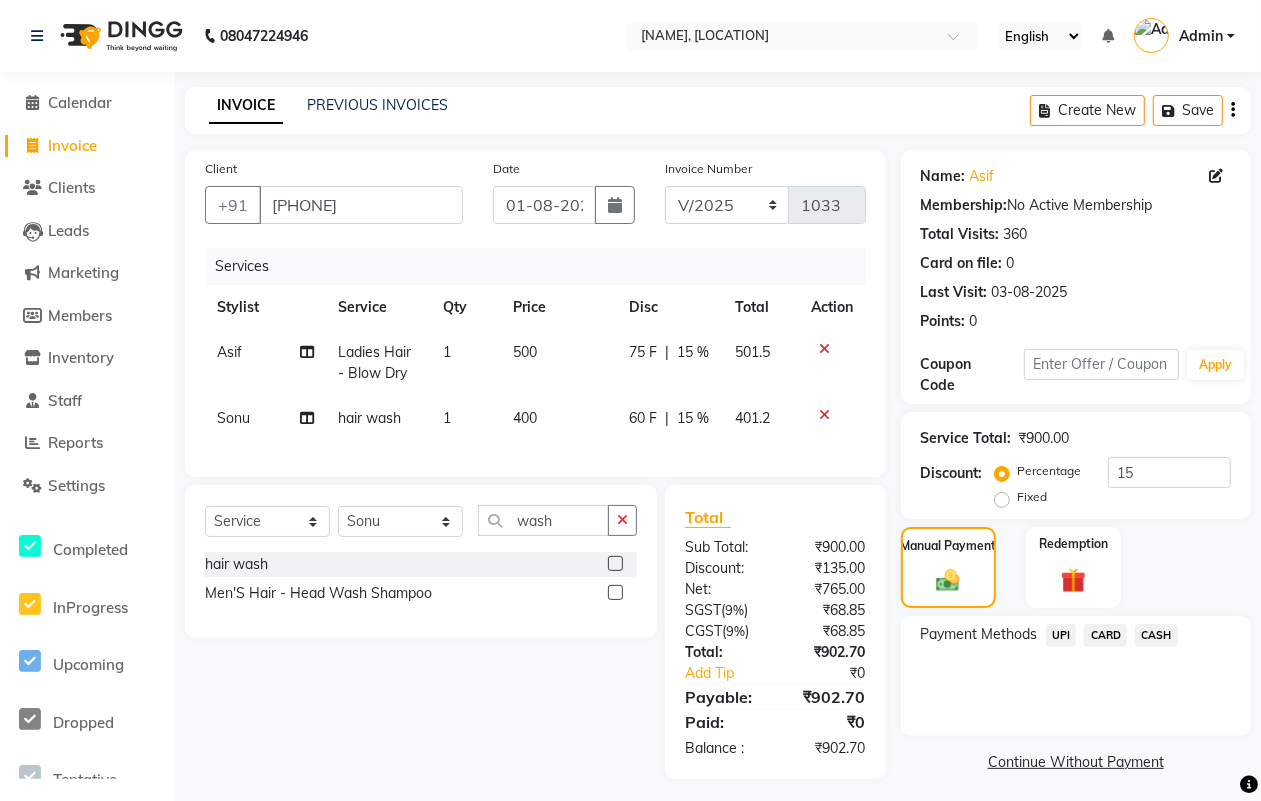 click on "CASH" 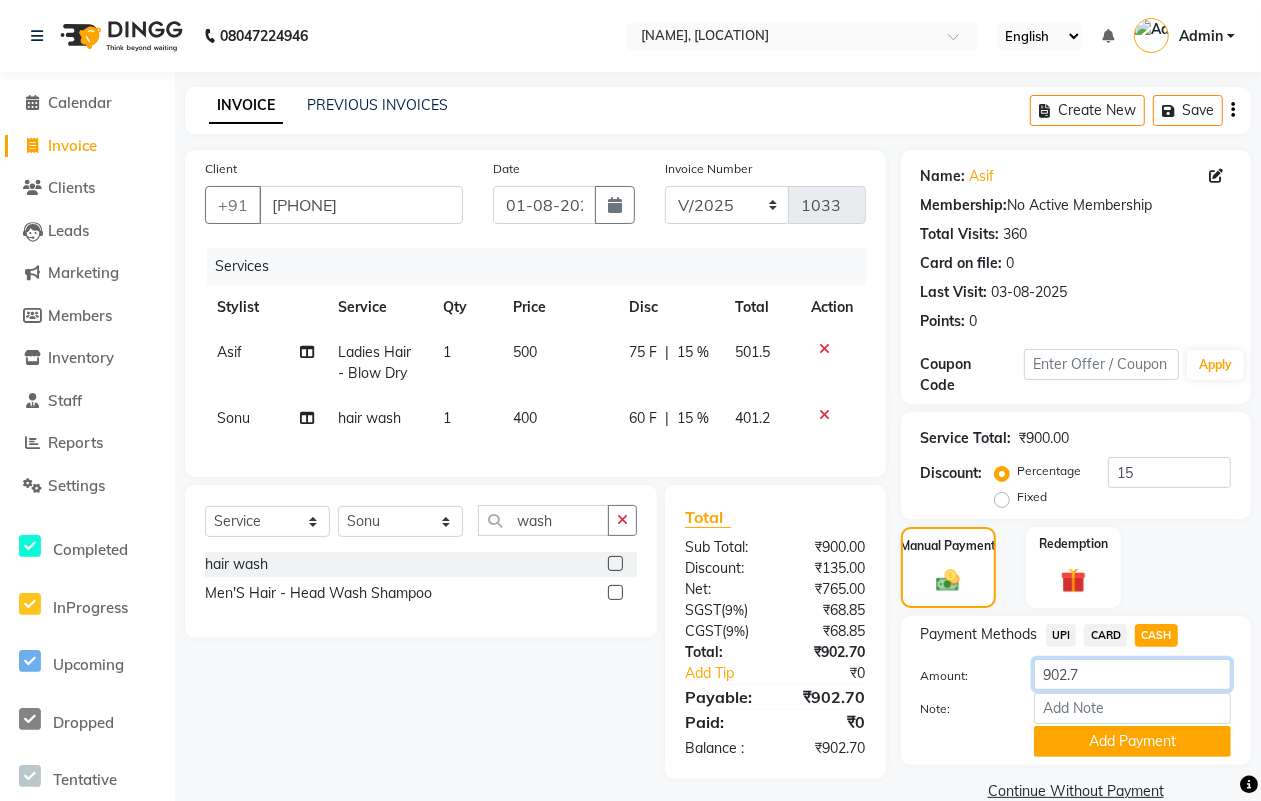 click on "902.7" 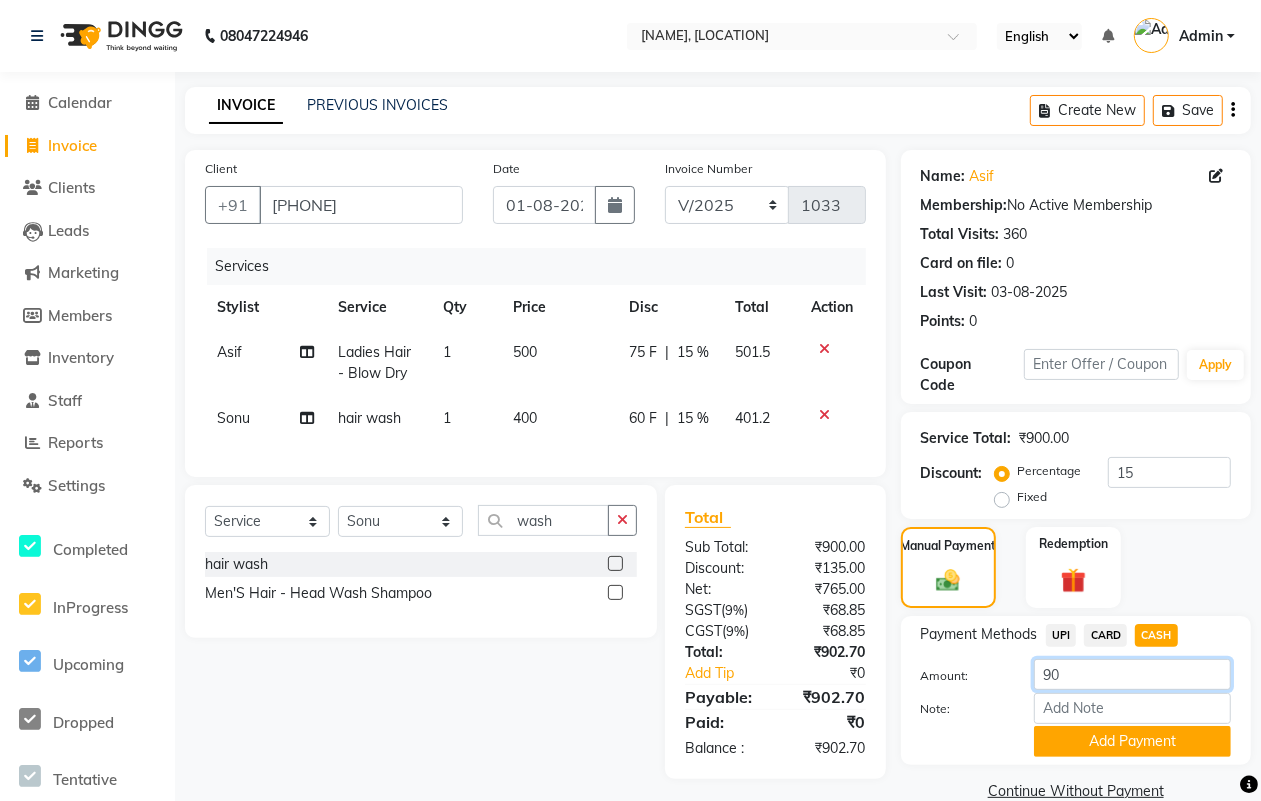 type on "9" 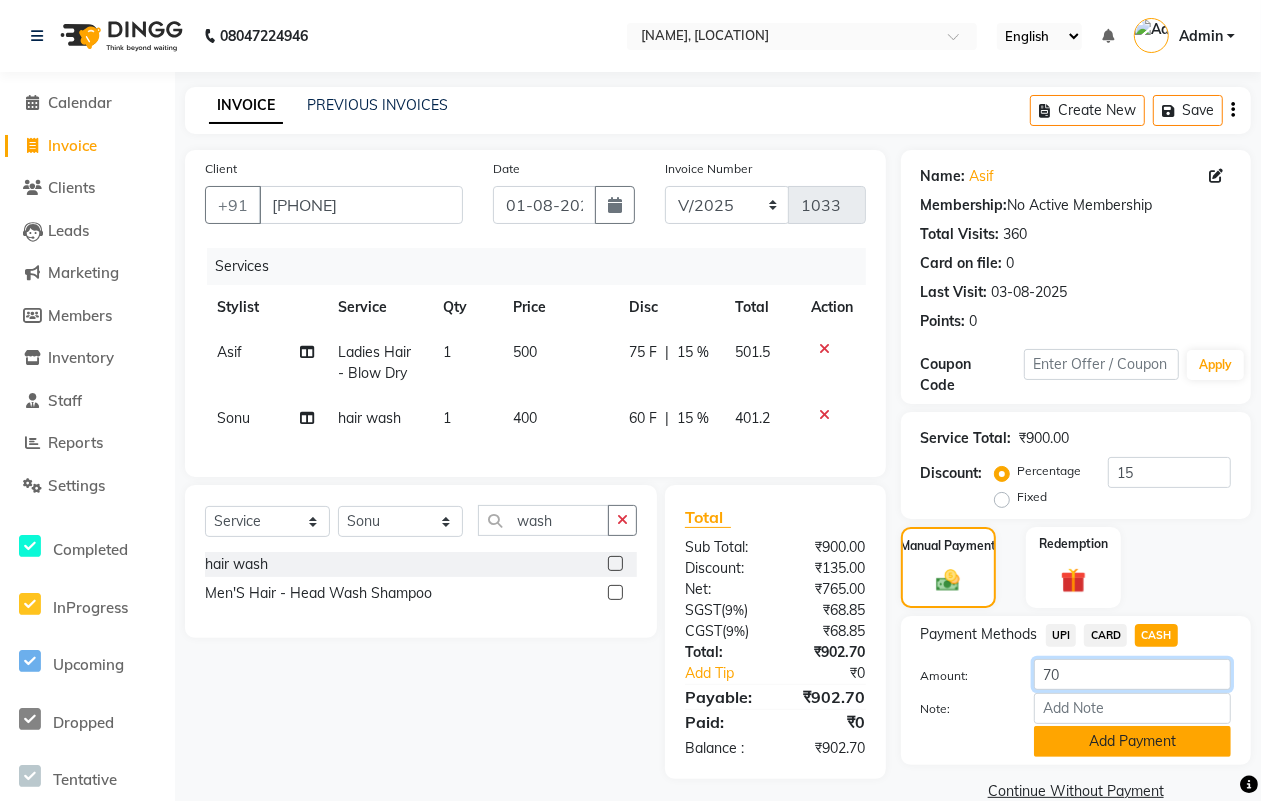 type on "700" 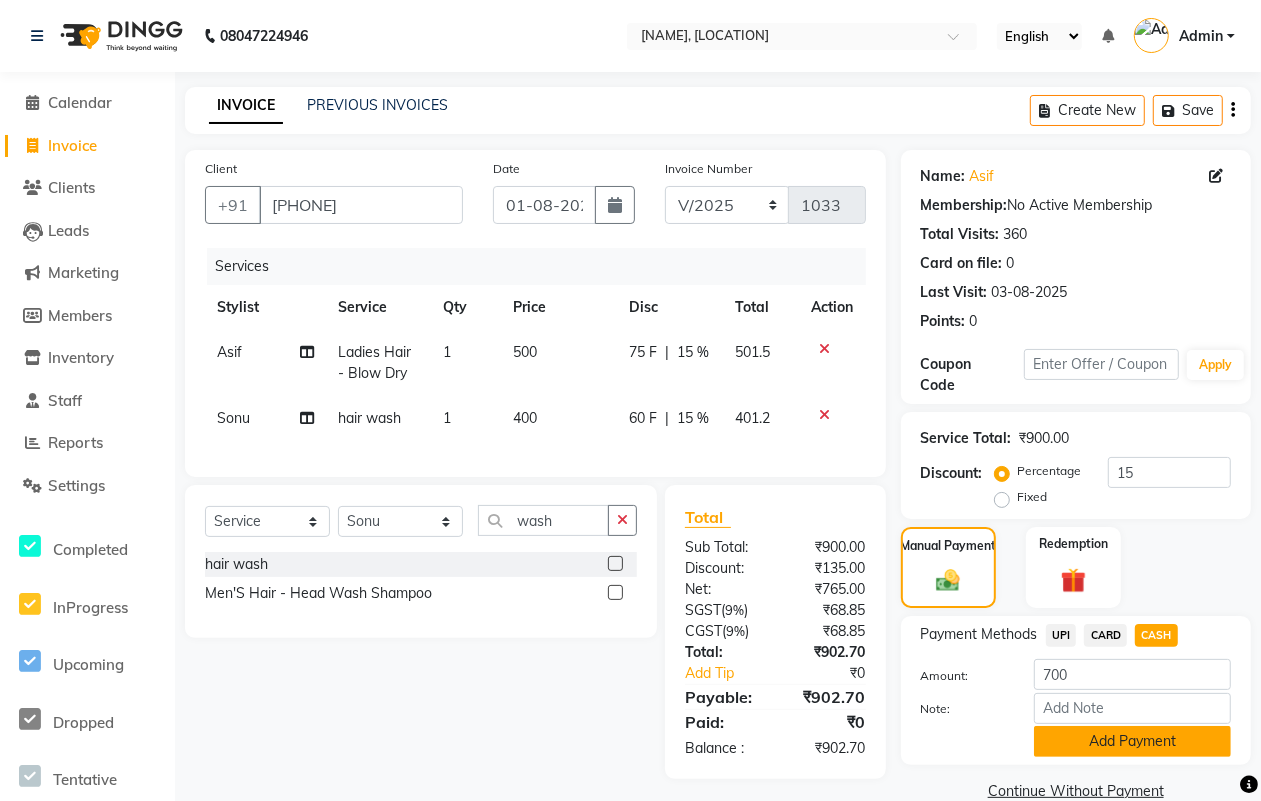 click on "Add Payment" 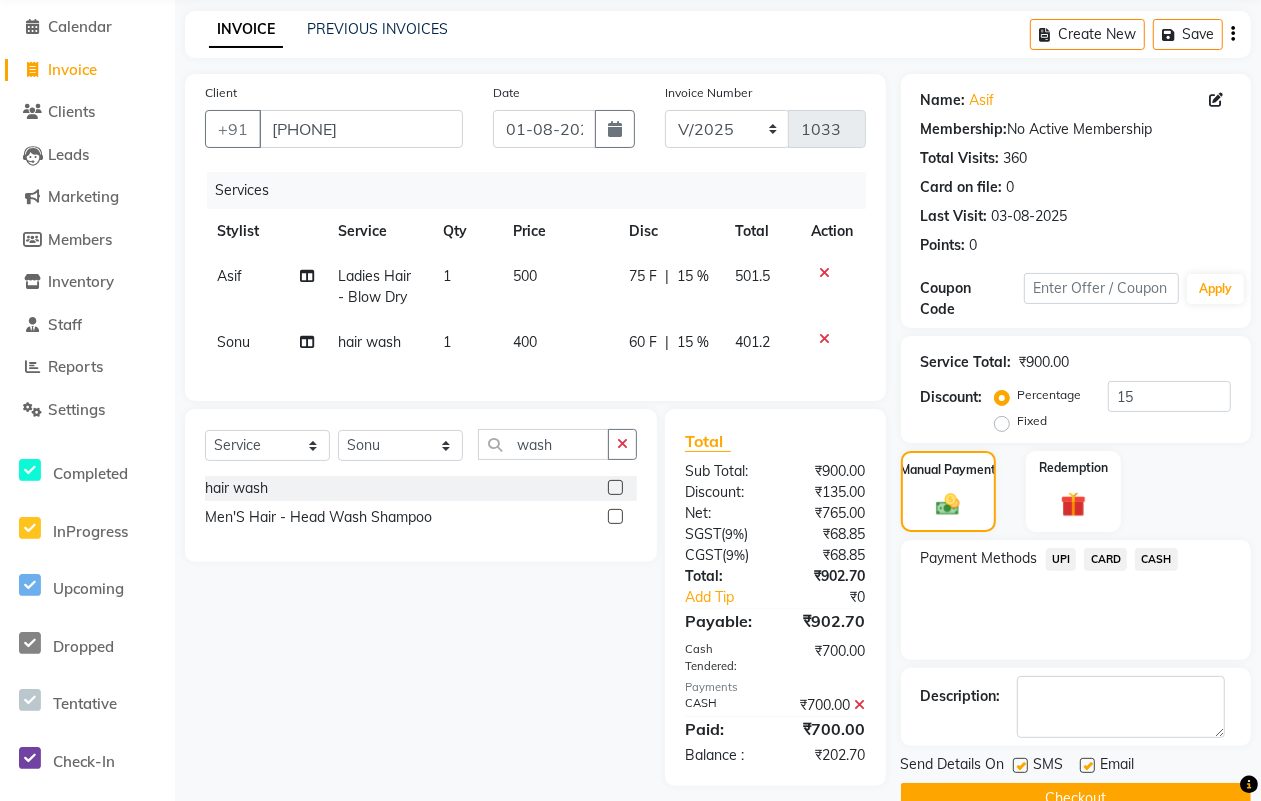 scroll, scrollTop: 120, scrollLeft: 0, axis: vertical 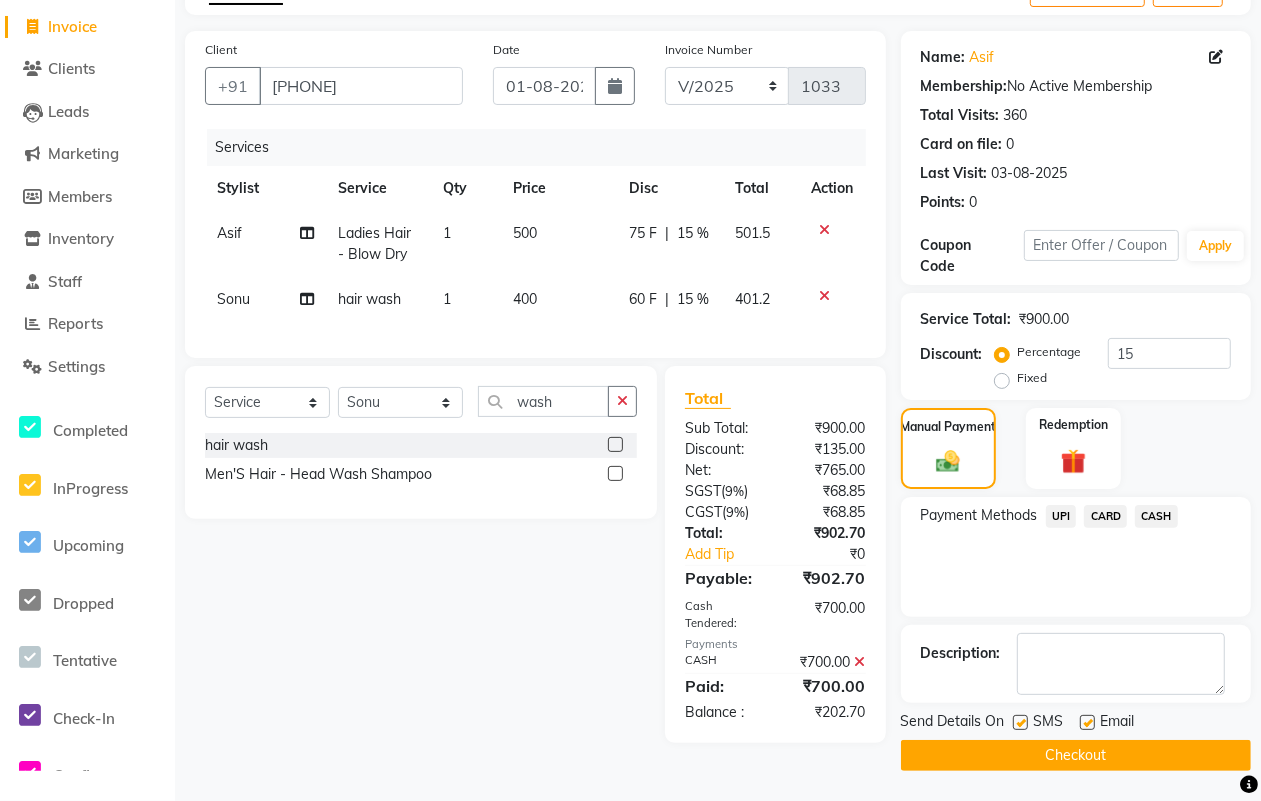 click 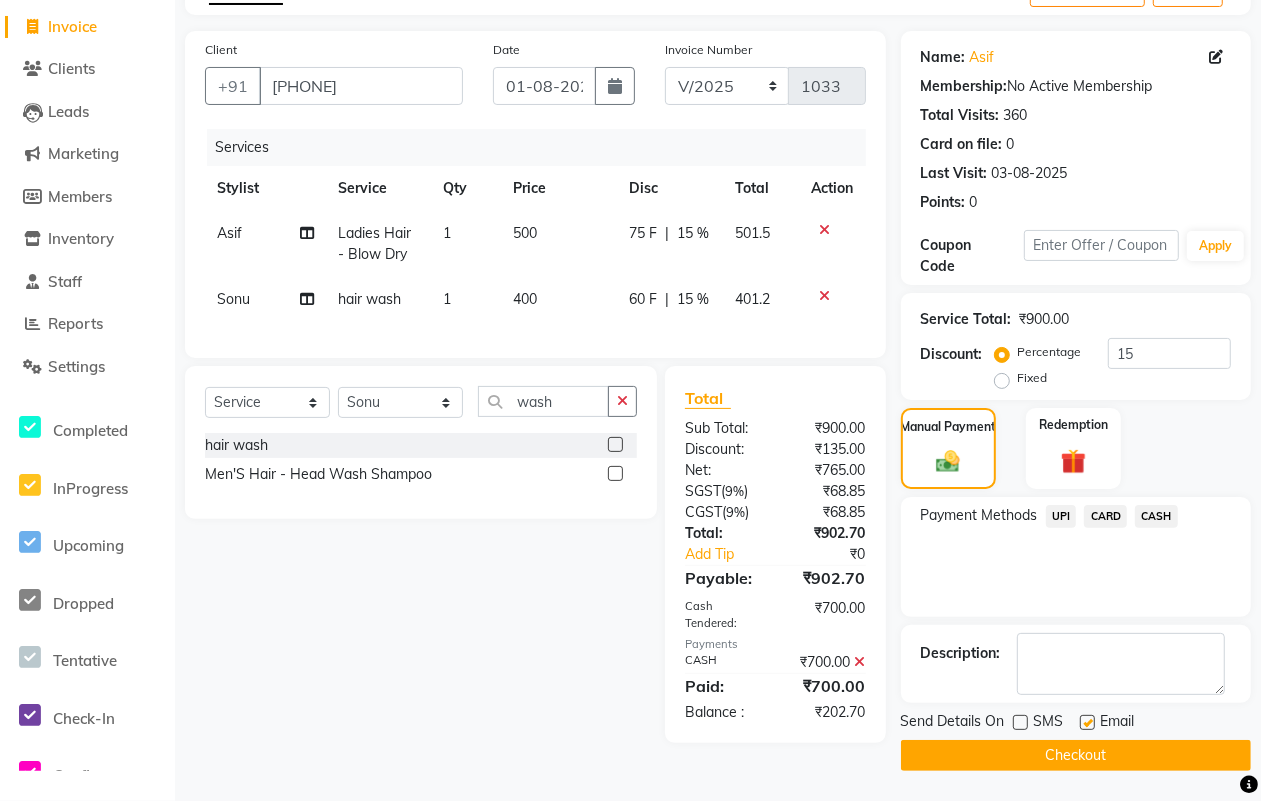 click 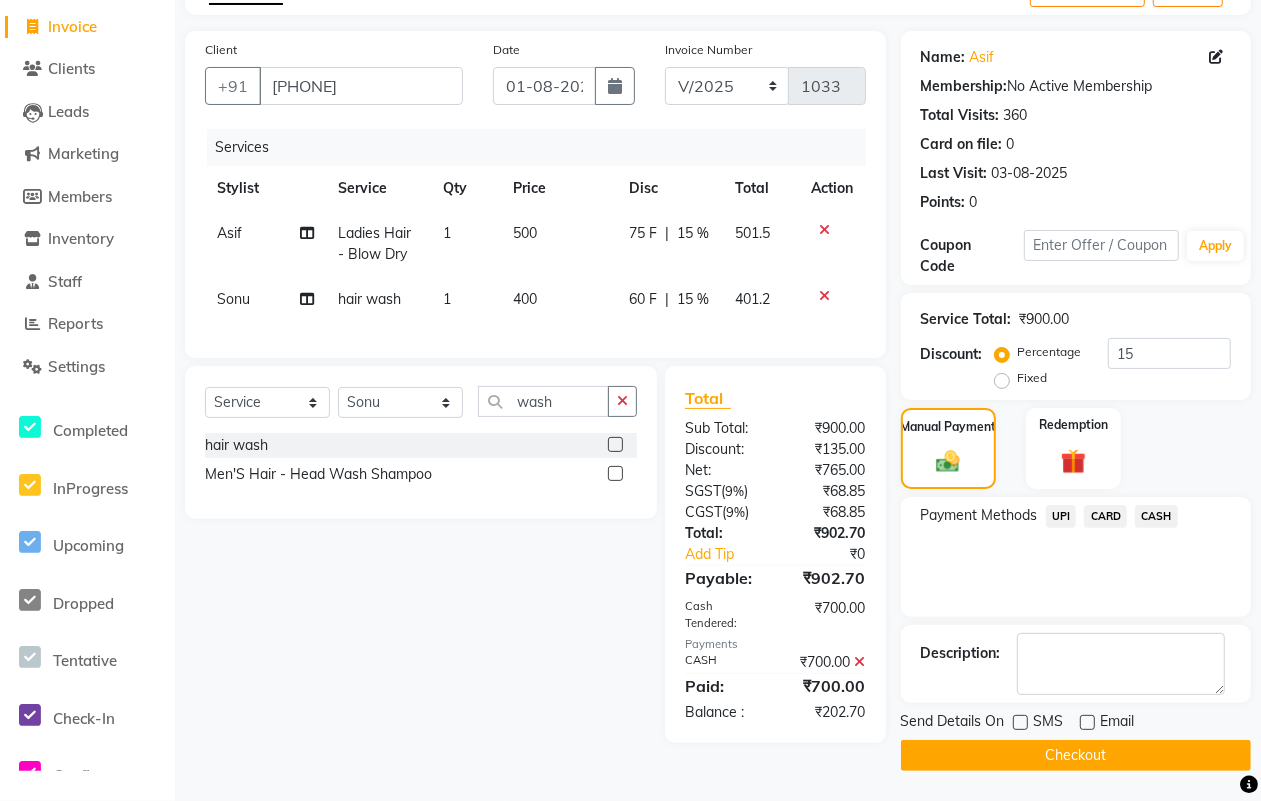 click on "Checkout" 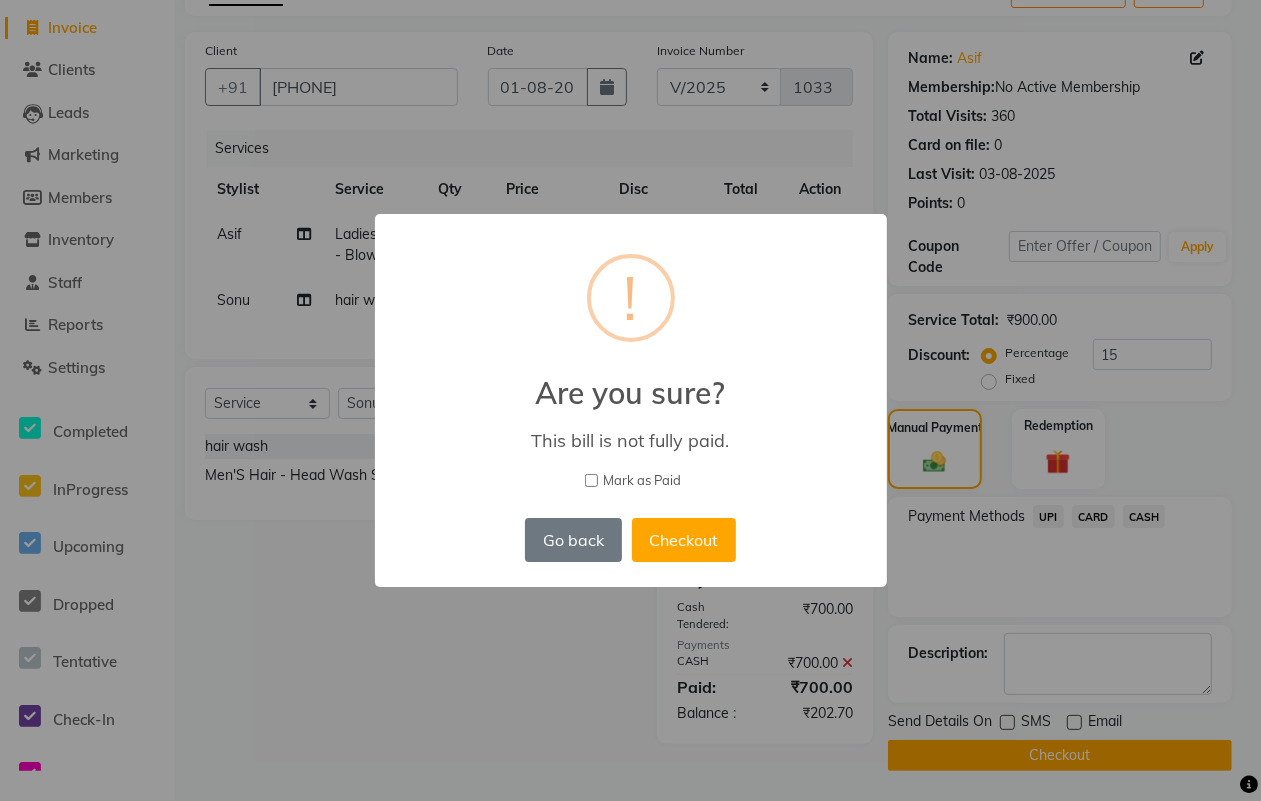 scroll, scrollTop: 110, scrollLeft: 0, axis: vertical 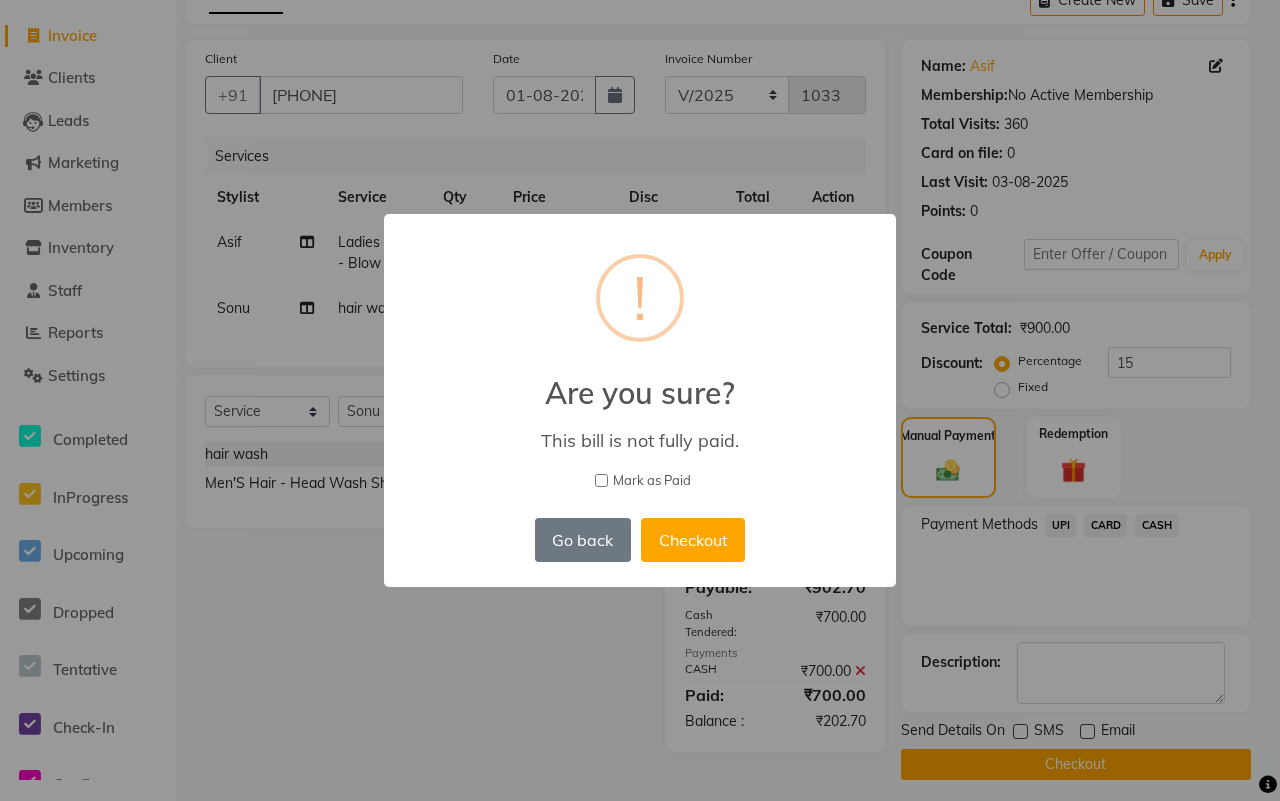 click on "Mark as Paid" at bounding box center [652, 481] 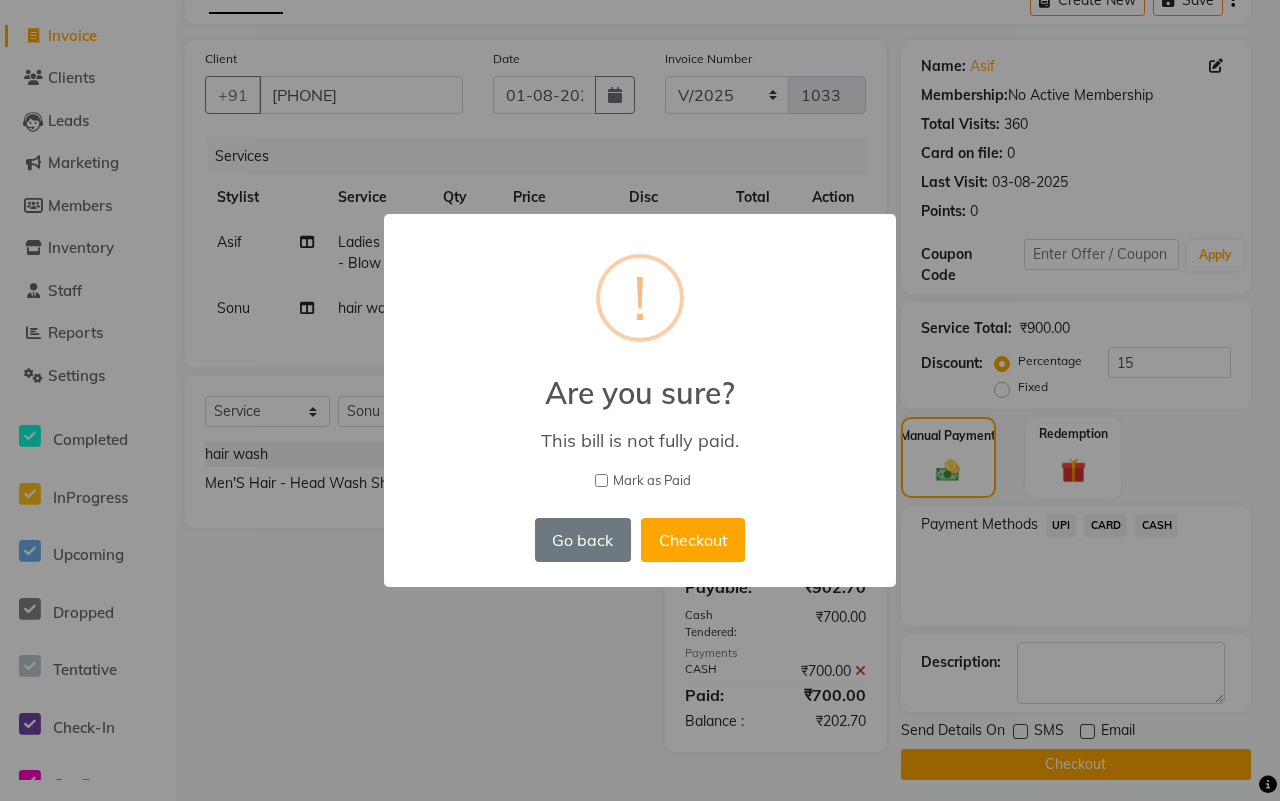 click on "Mark as Paid" at bounding box center (601, 480) 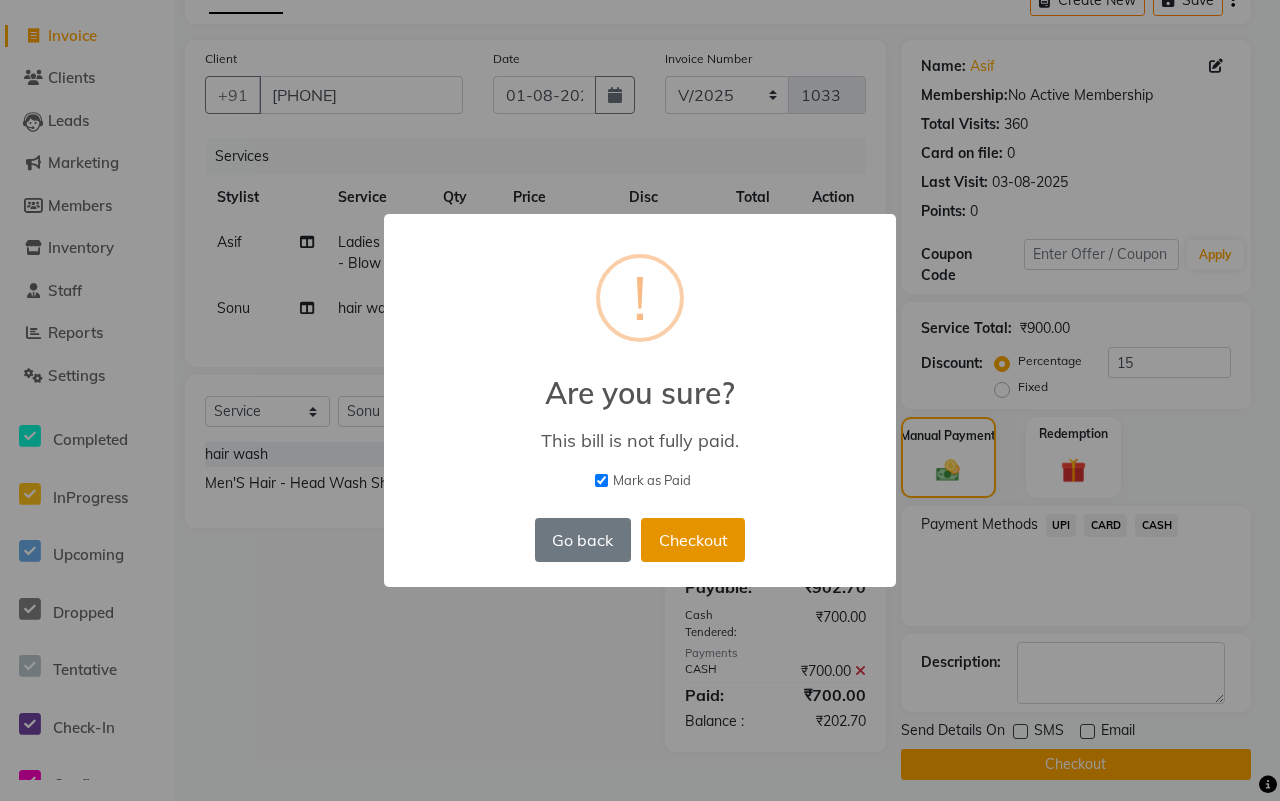 click on "Checkout" at bounding box center (693, 540) 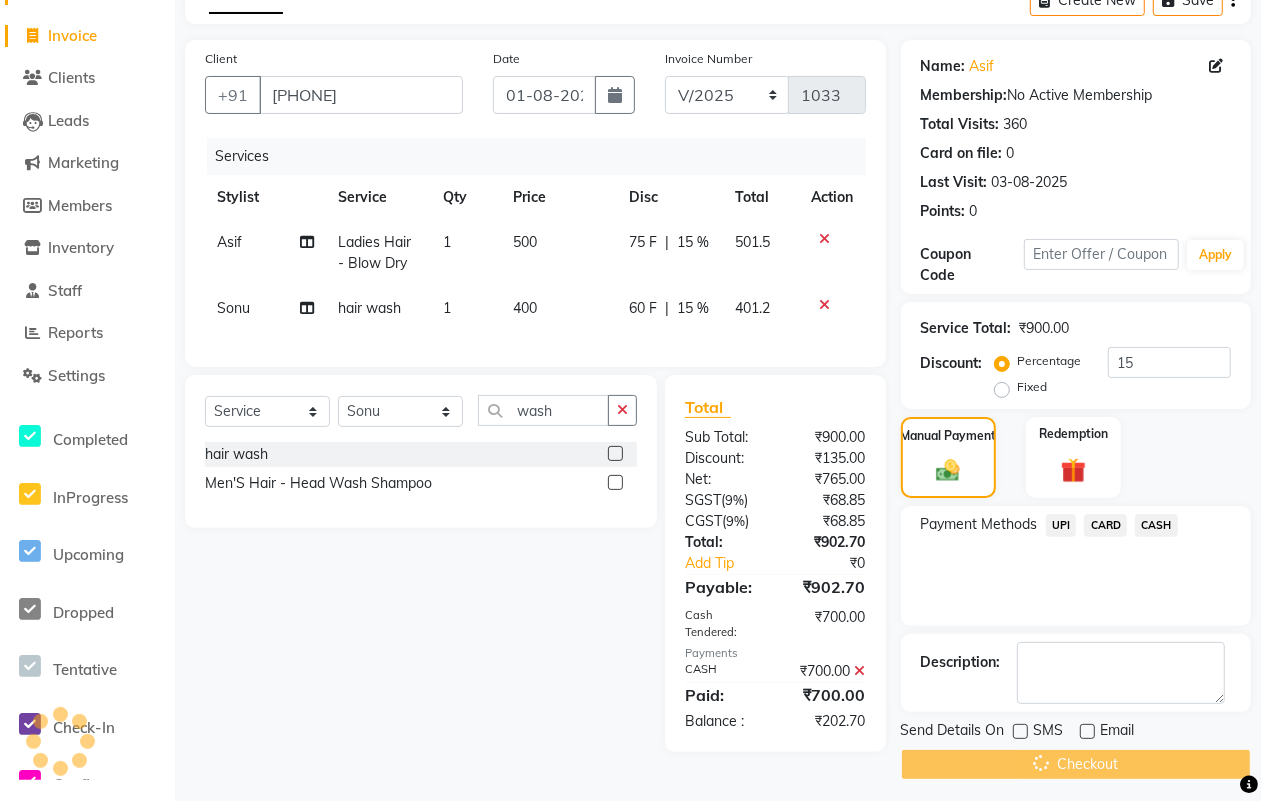 scroll, scrollTop: 0, scrollLeft: 0, axis: both 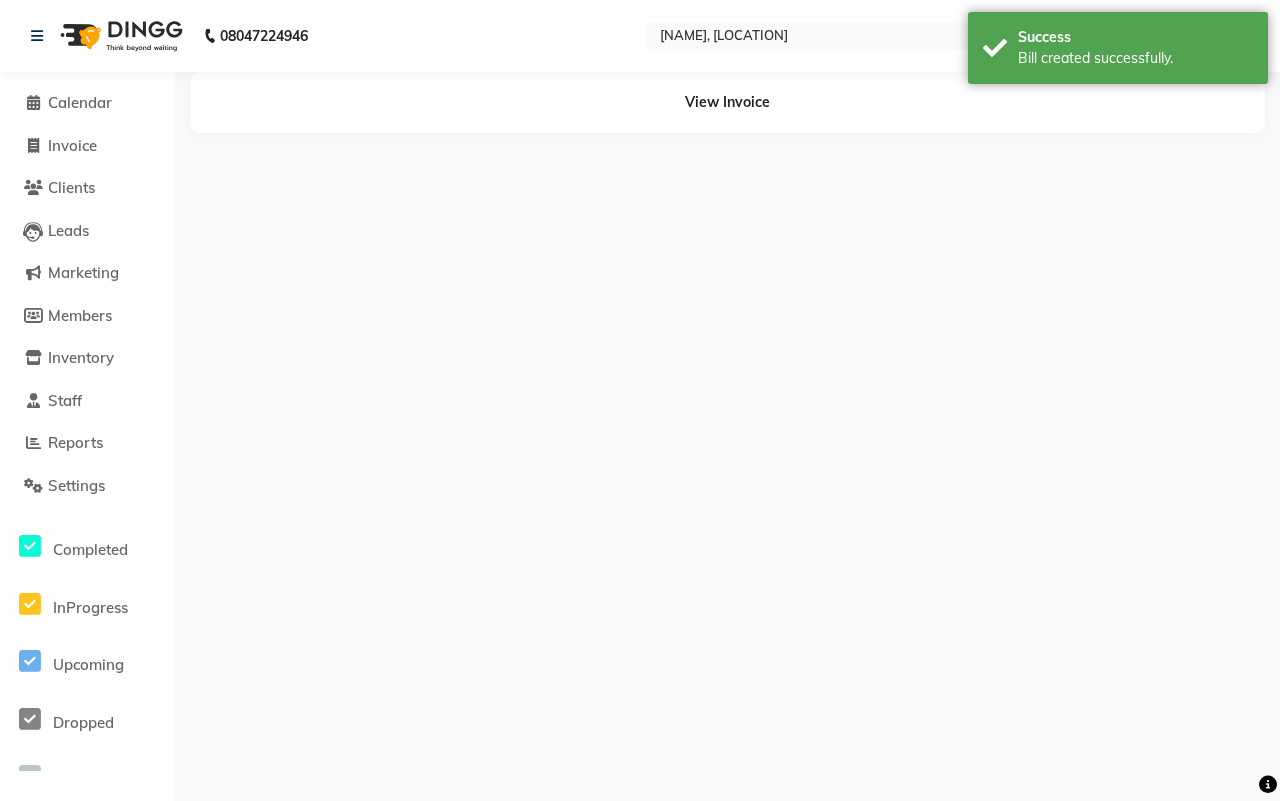 click on "Invoice" 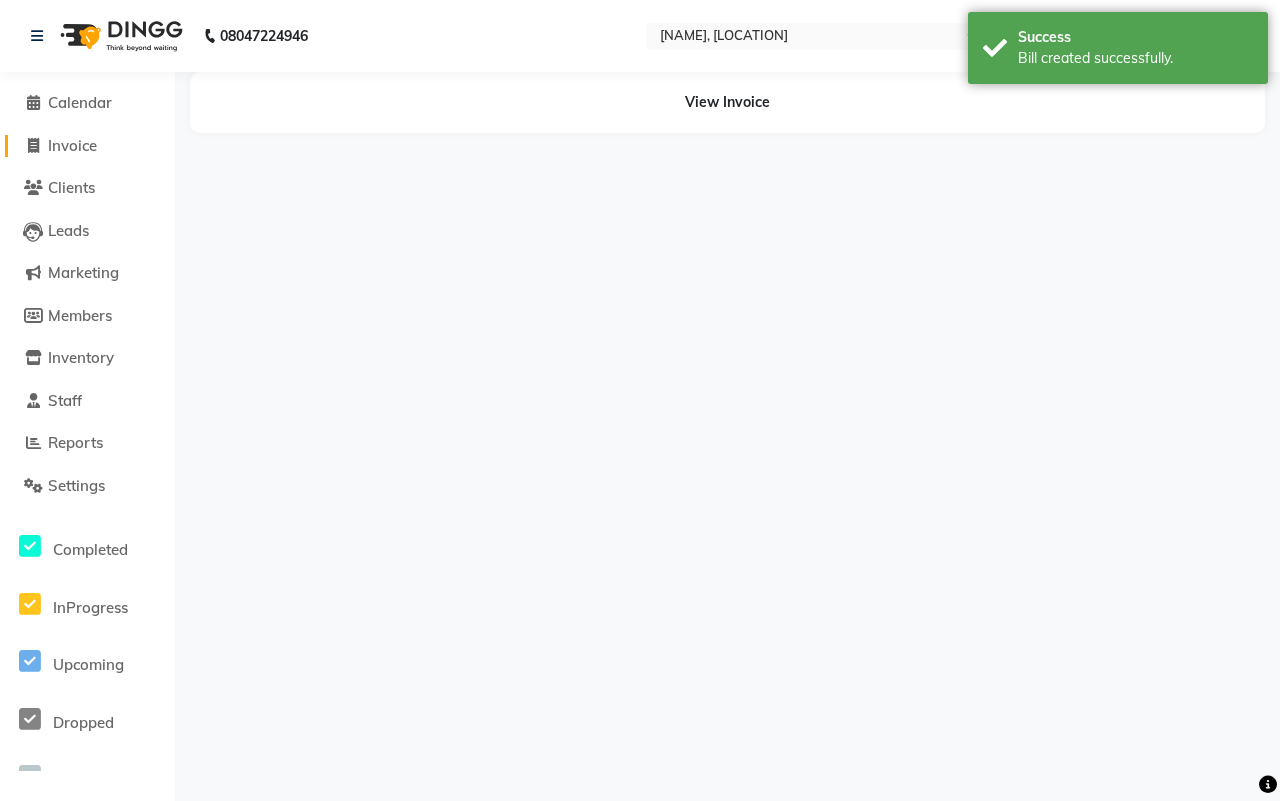 click on "Invoice" 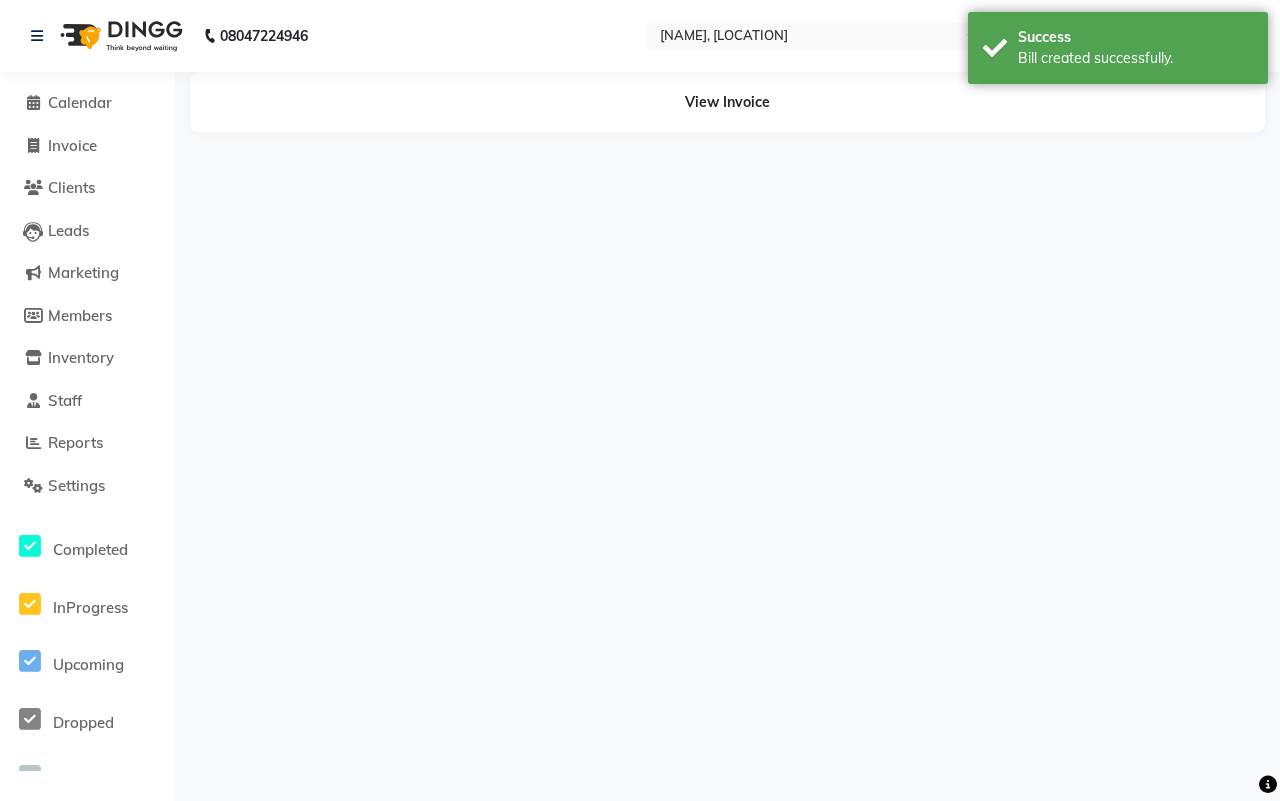 select on "service" 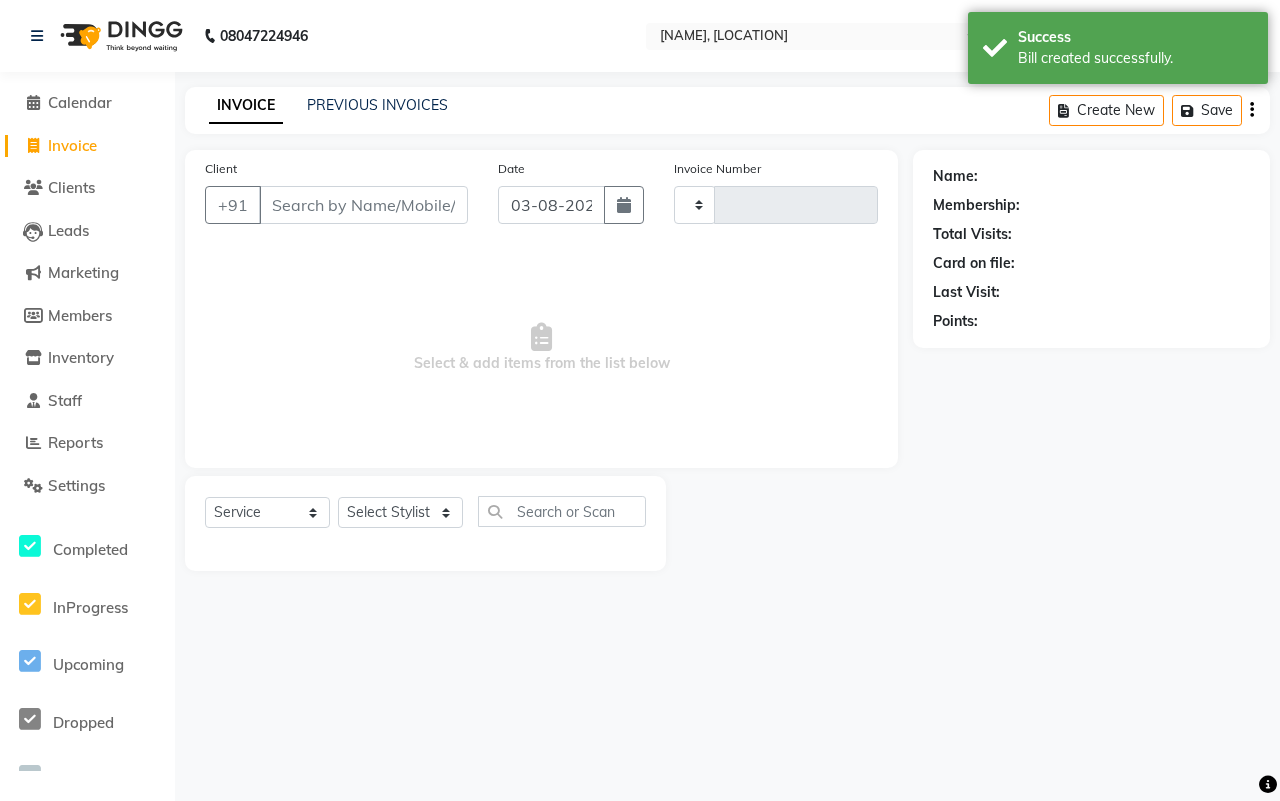 click on "Client" at bounding box center [363, 205] 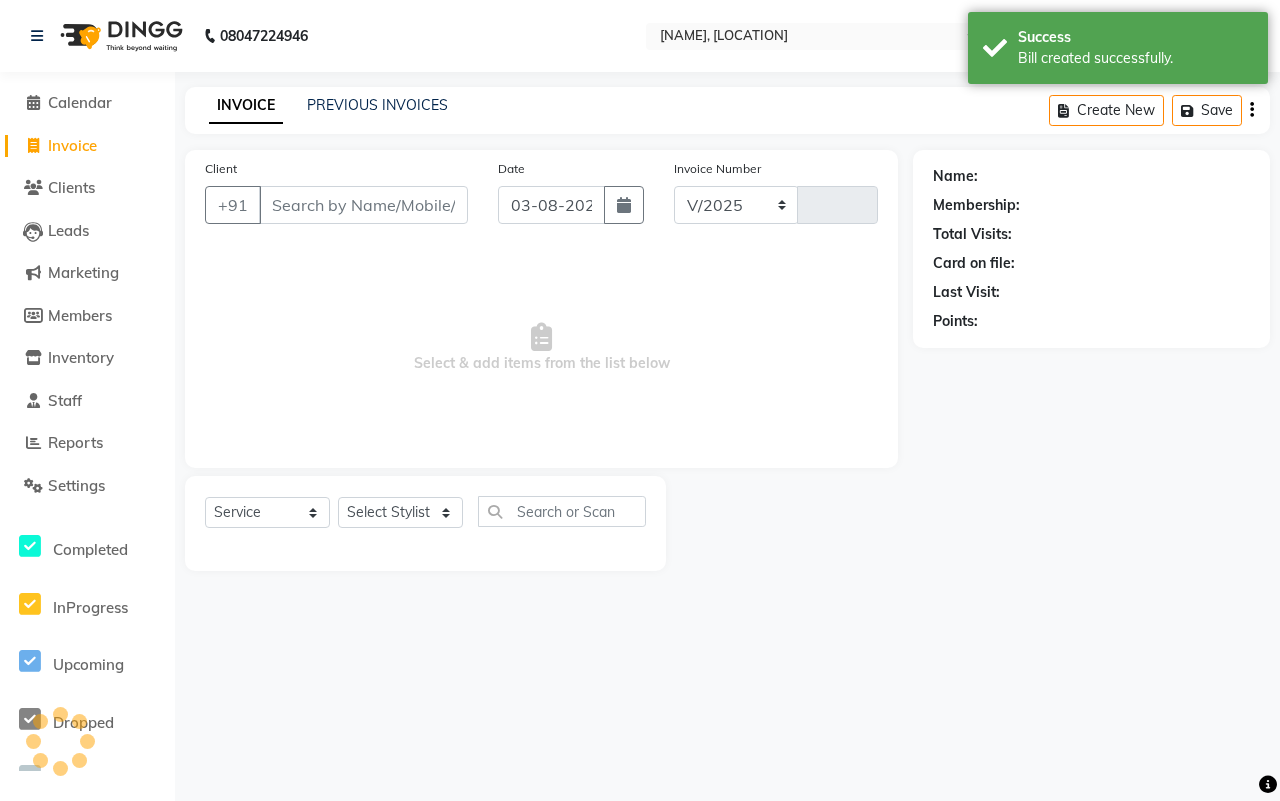 select on "4464" 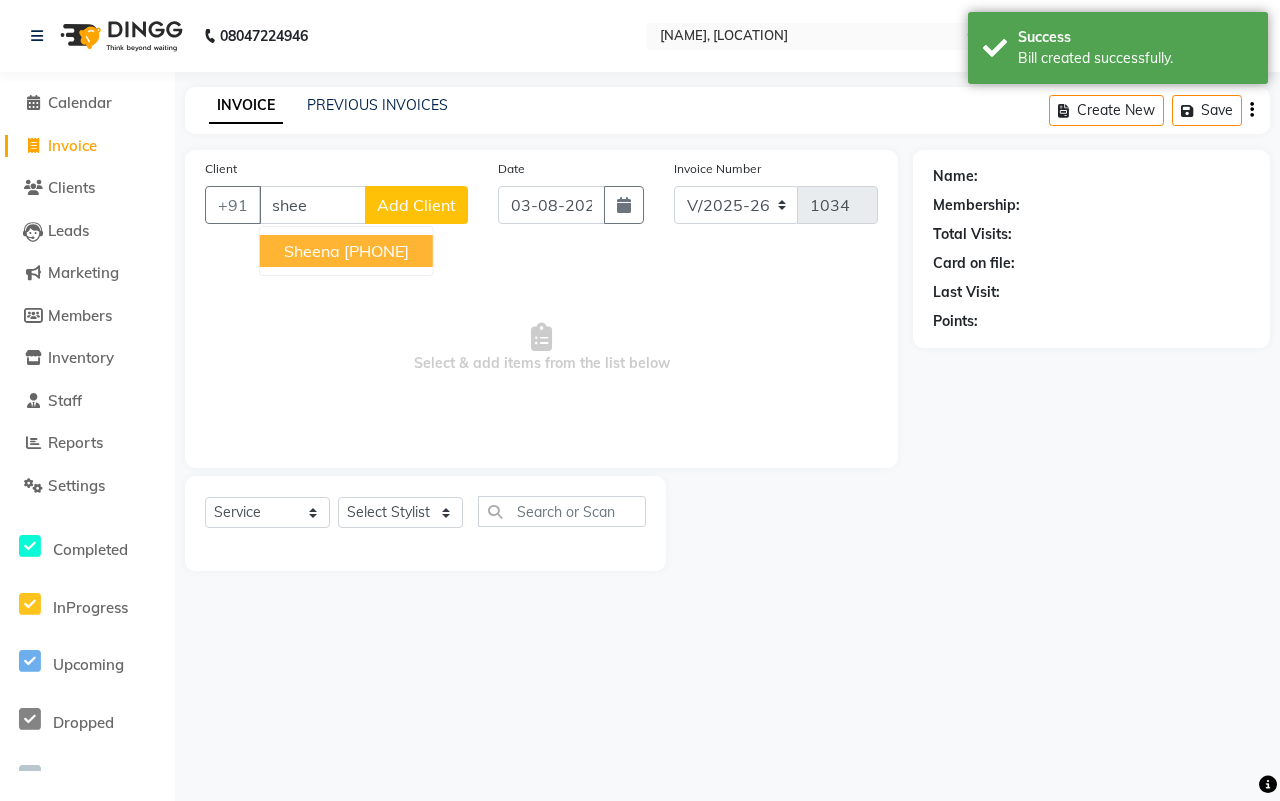 click on "sheena" at bounding box center [312, 251] 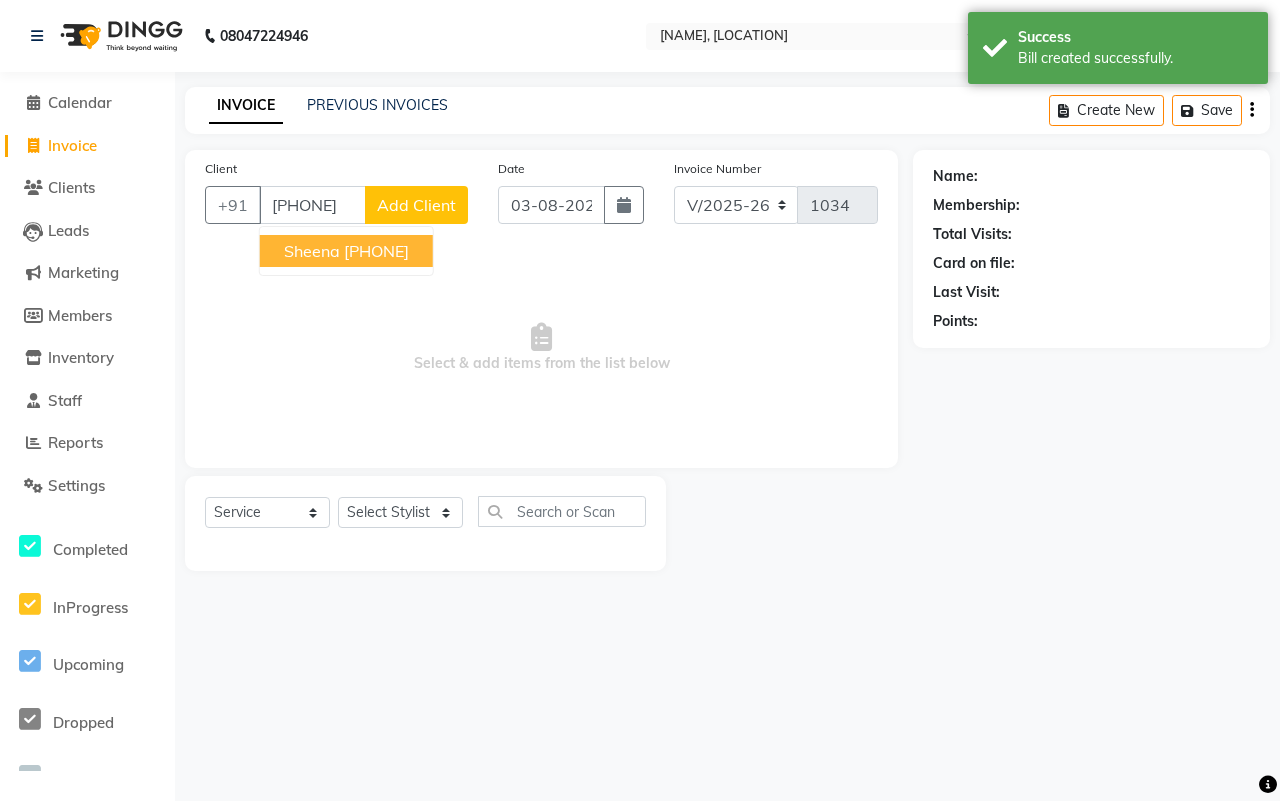 type on "[PHONE]" 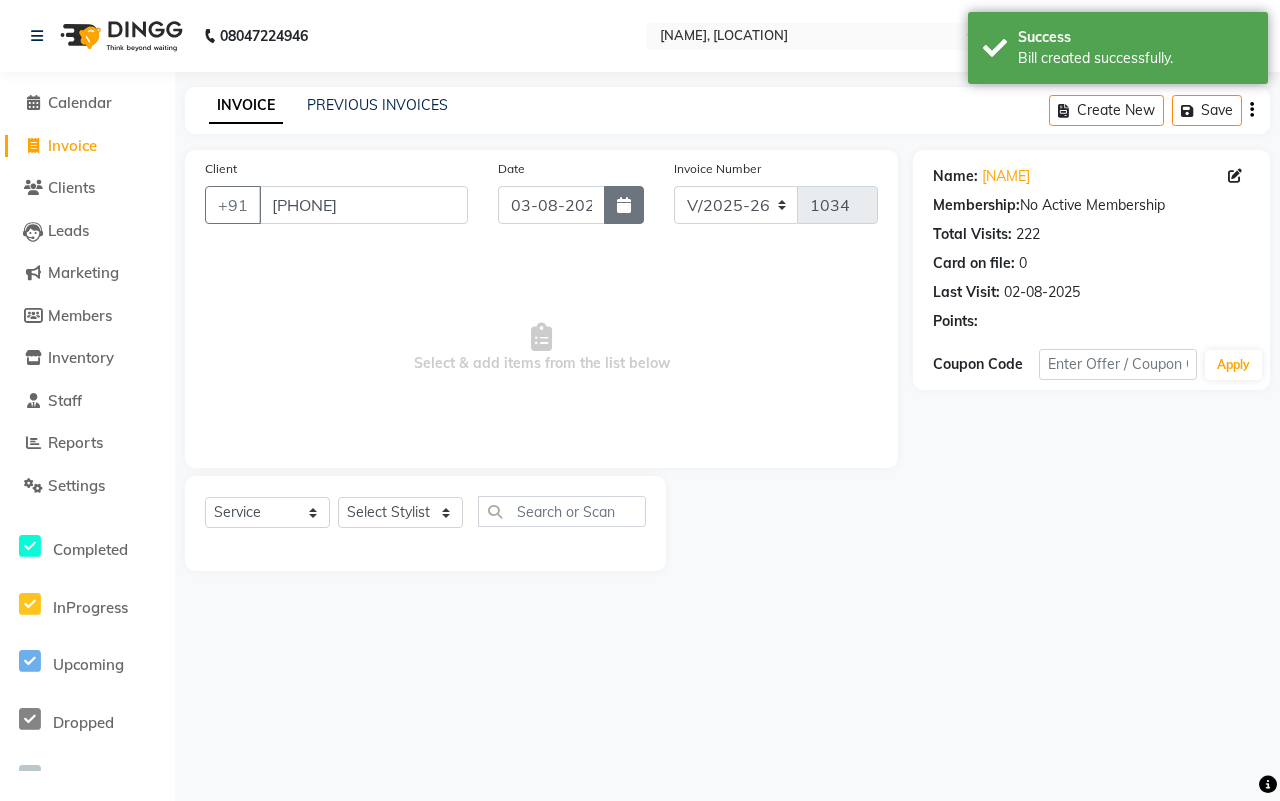 click 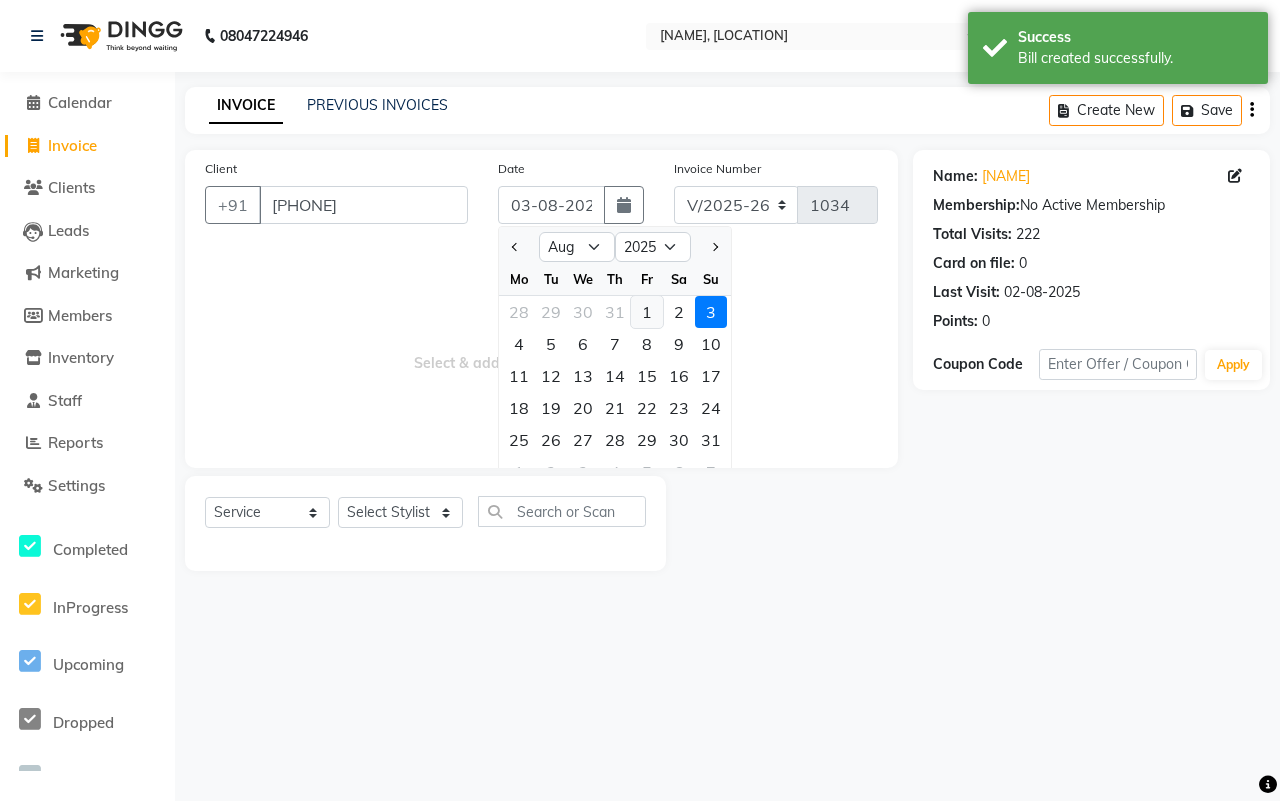 click on "1" 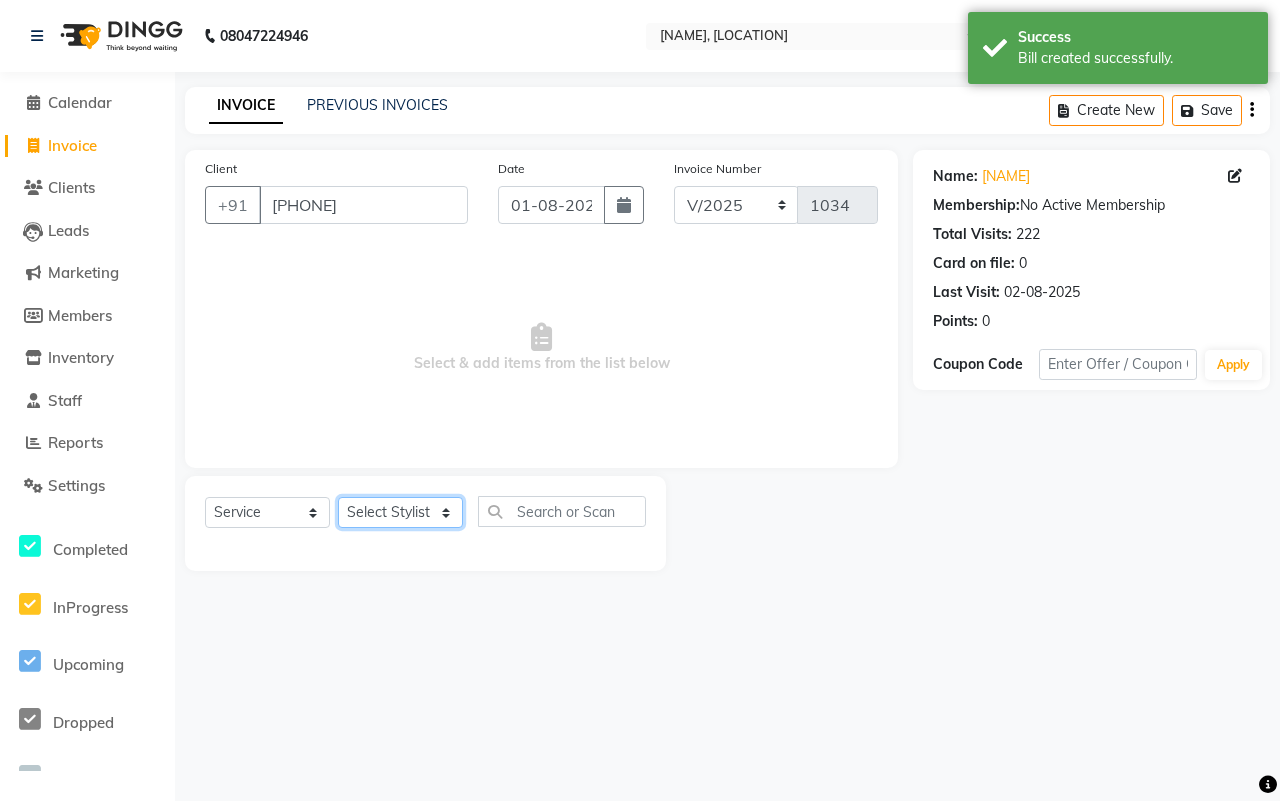 click on "Select Stylist [NAME] [NAME] [NAME] [NAME] [NAME] [NAME] [NAME] [NAME] [NAME] [NAME] [NAME] [NAME]" 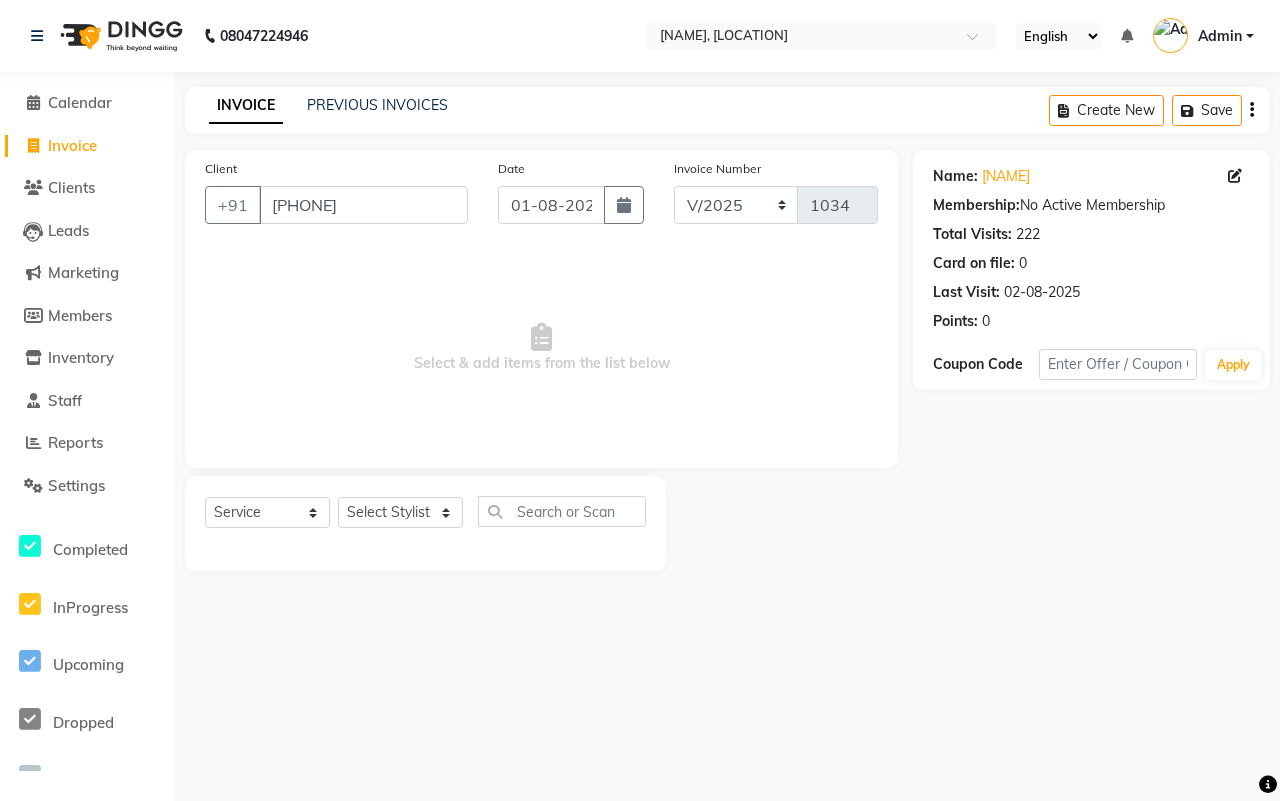 click on "Select & add items from the list below" at bounding box center (541, 348) 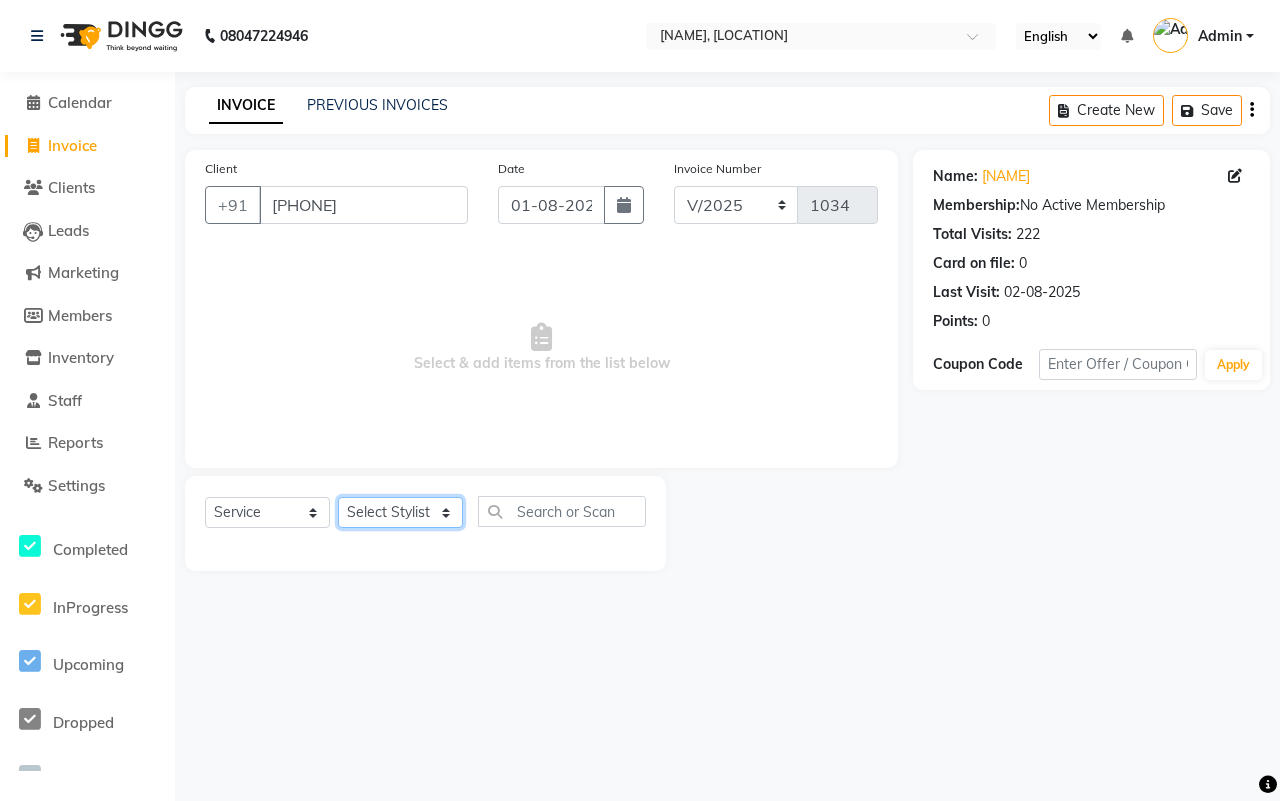 click on "Select Stylist [NAME] [NAME] [NAME] [NAME] [NAME] [NAME] [NAME] [NAME] [NAME] [NAME] [NAME] [NAME]" 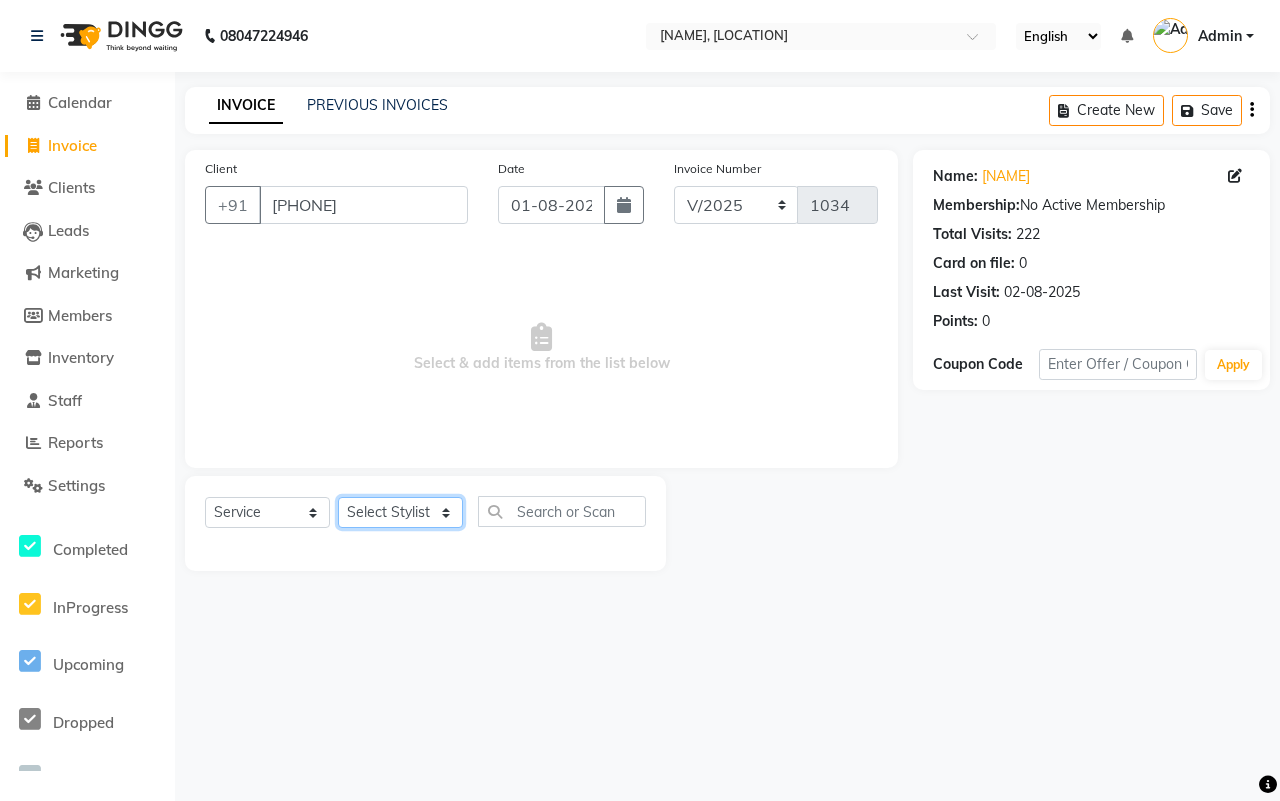 select on "25233" 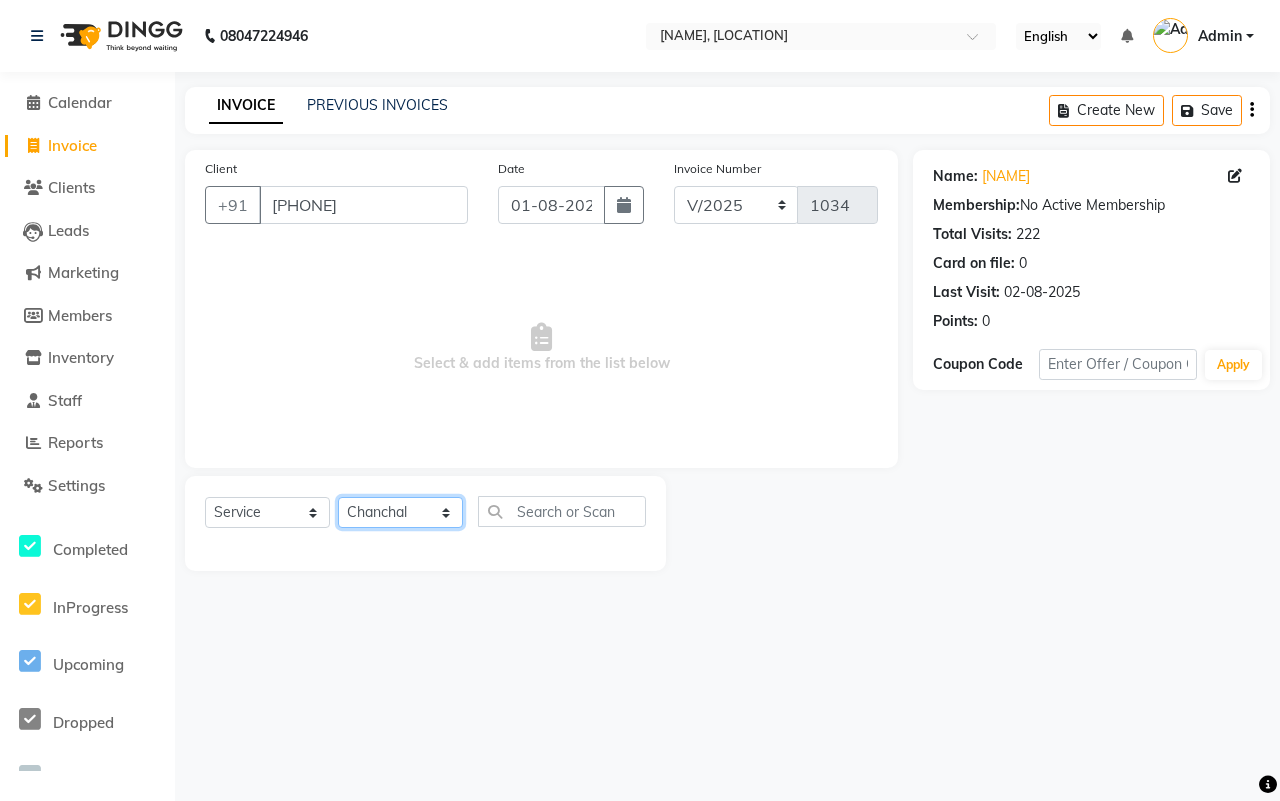 click on "Select Stylist [NAME] [NAME] [NAME] [NAME] [NAME] [NAME] [NAME] [NAME] [NAME] [NAME] [NAME] [NAME]" 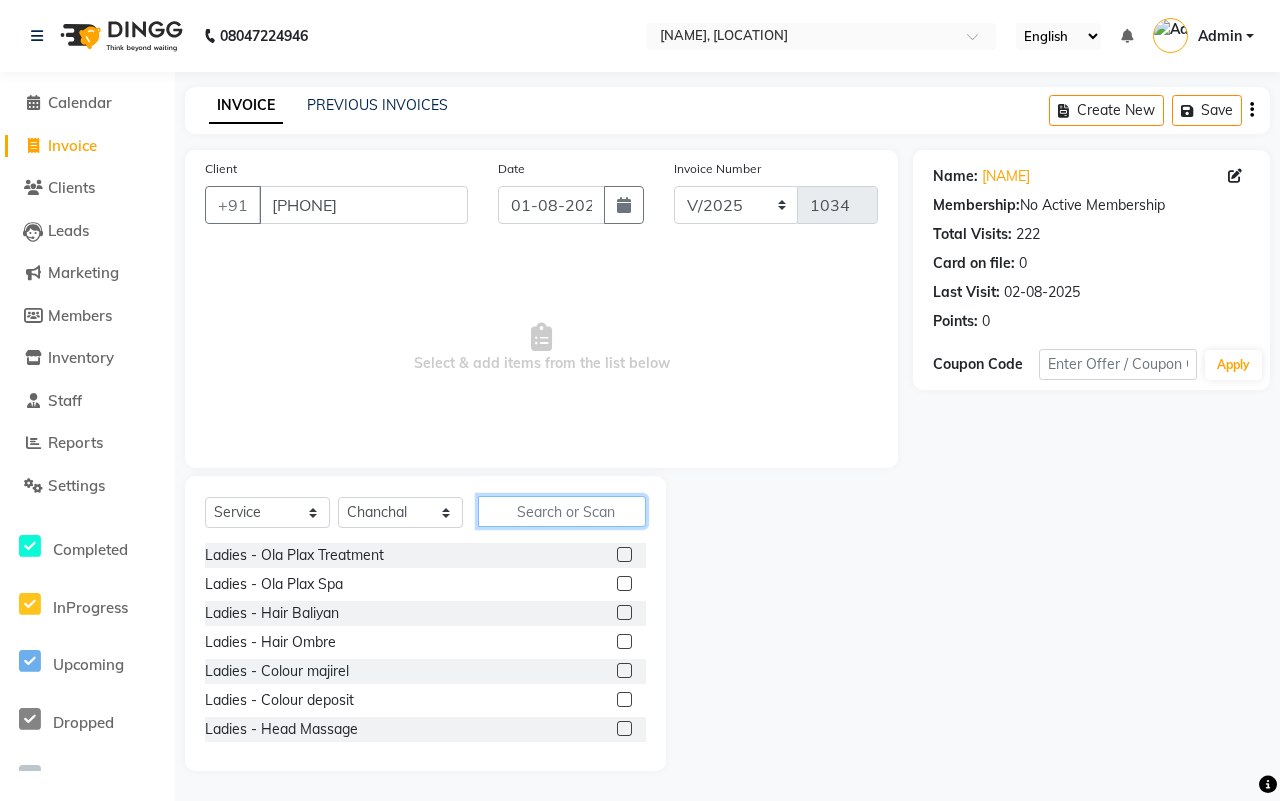click 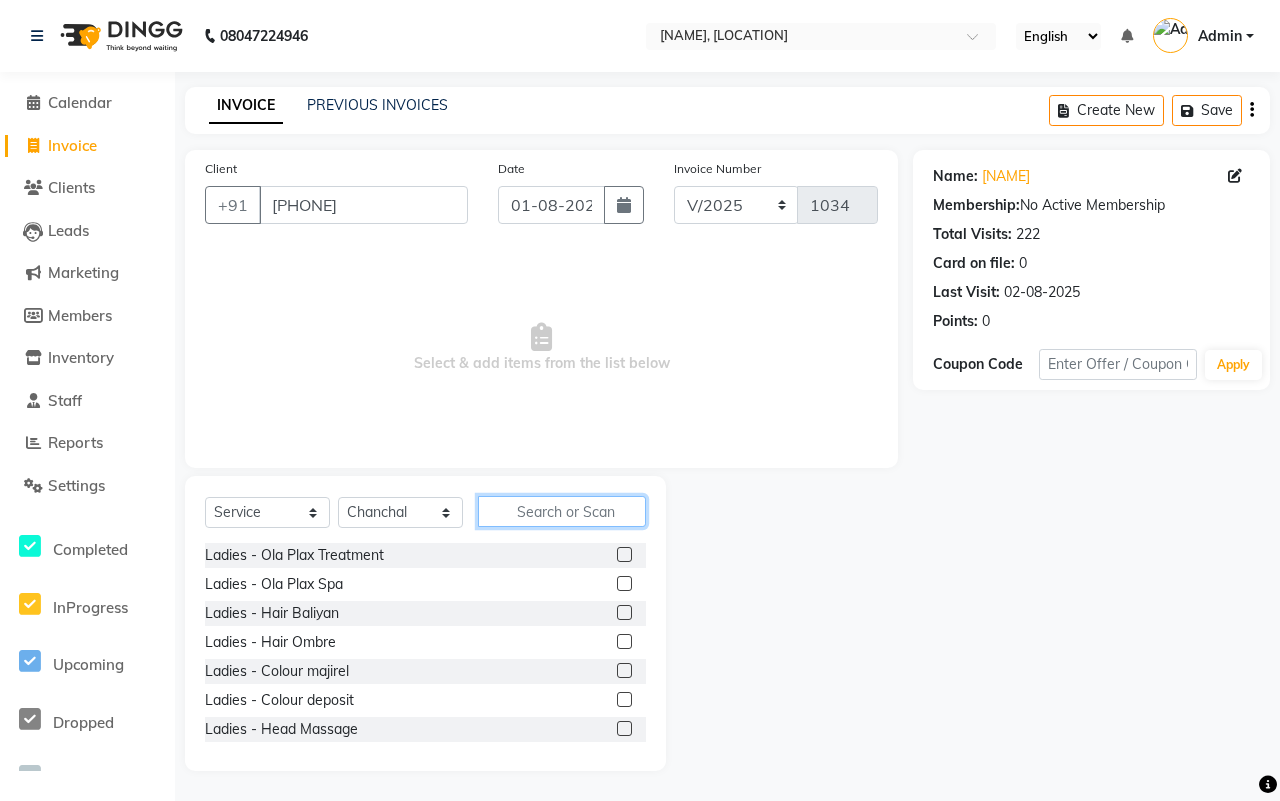 click 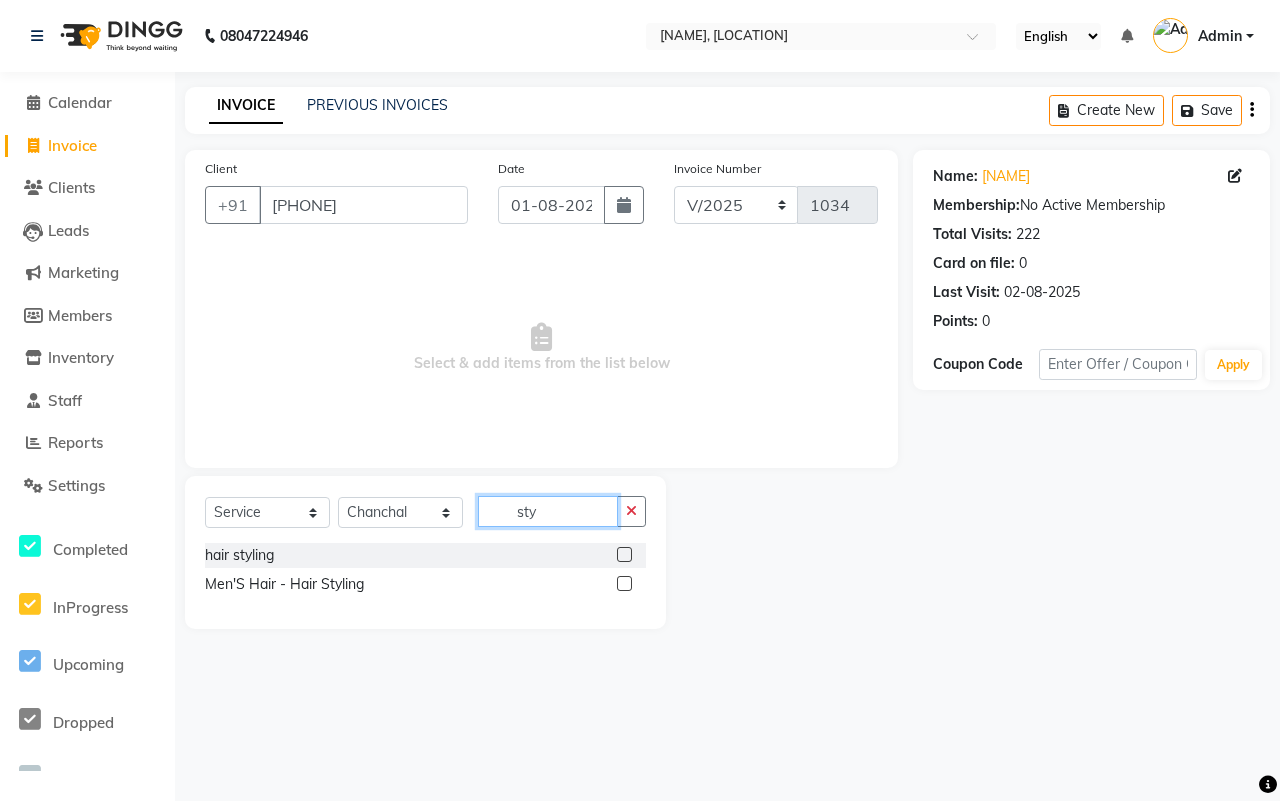 type on "sty" 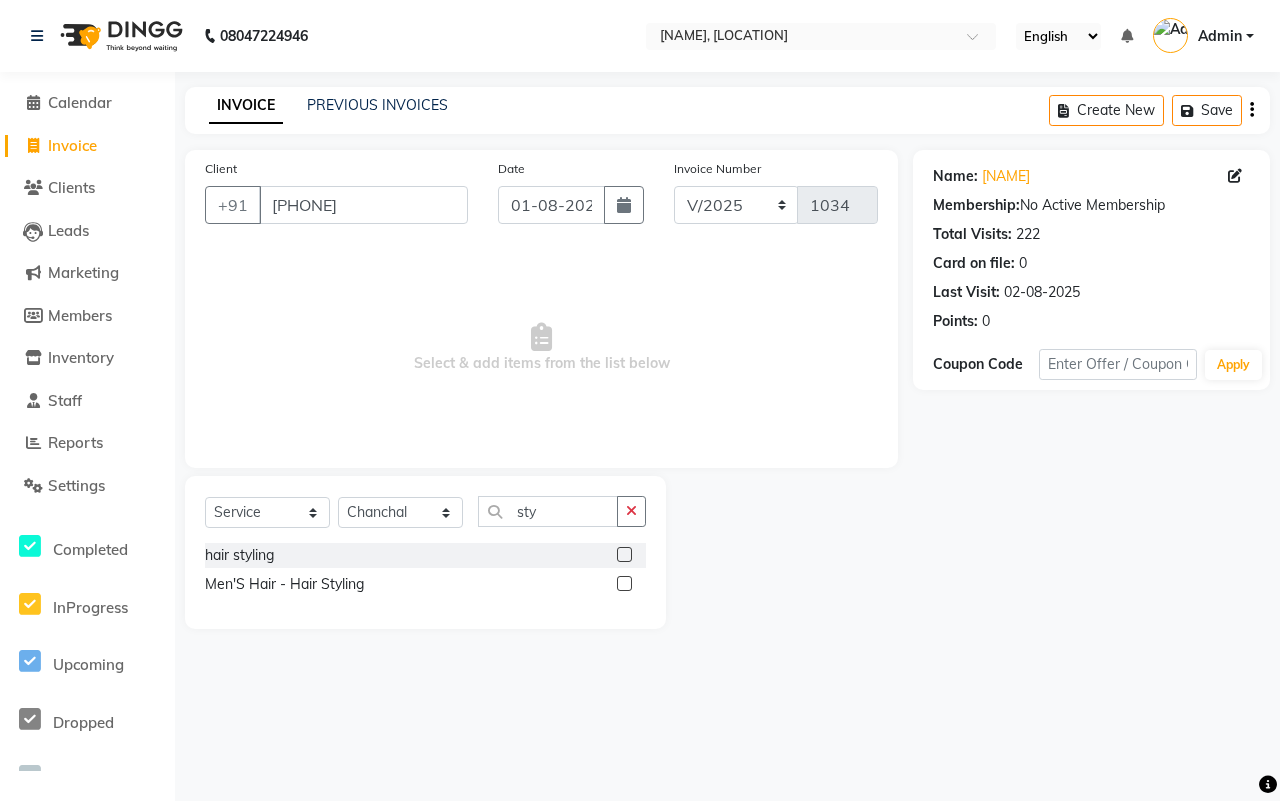 click 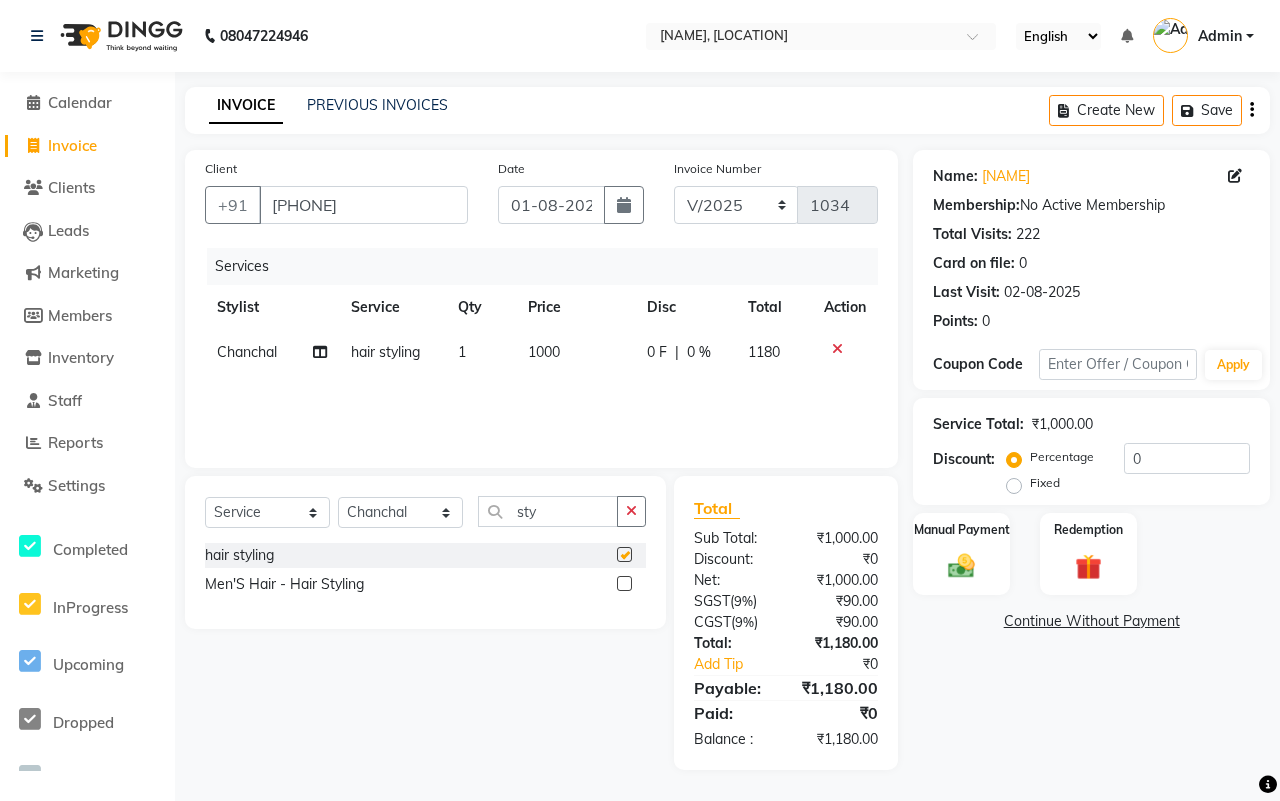 checkbox on "false" 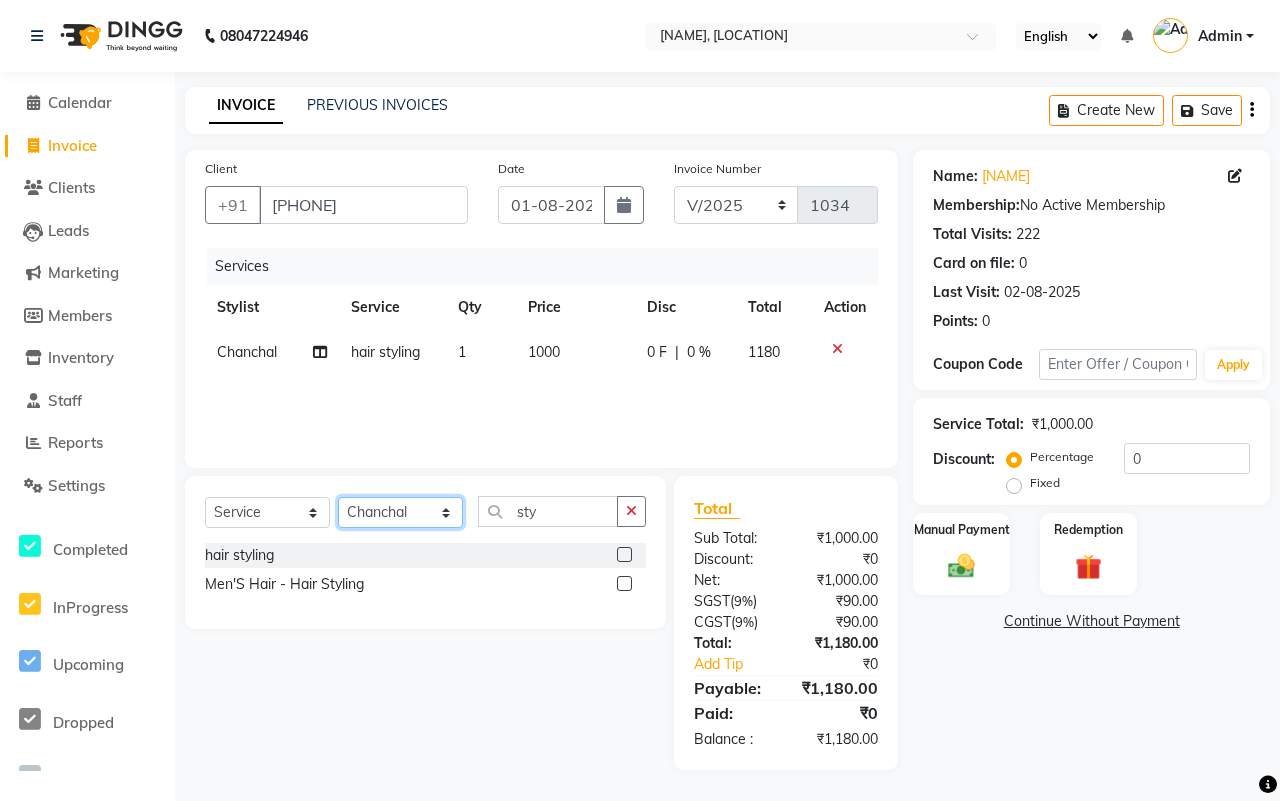 click on "Select Stylist [NAME] [NAME] [NAME] [NAME] [NAME] [NAME] [NAME] [NAME] [NAME] [NAME] [NAME] [NAME]" 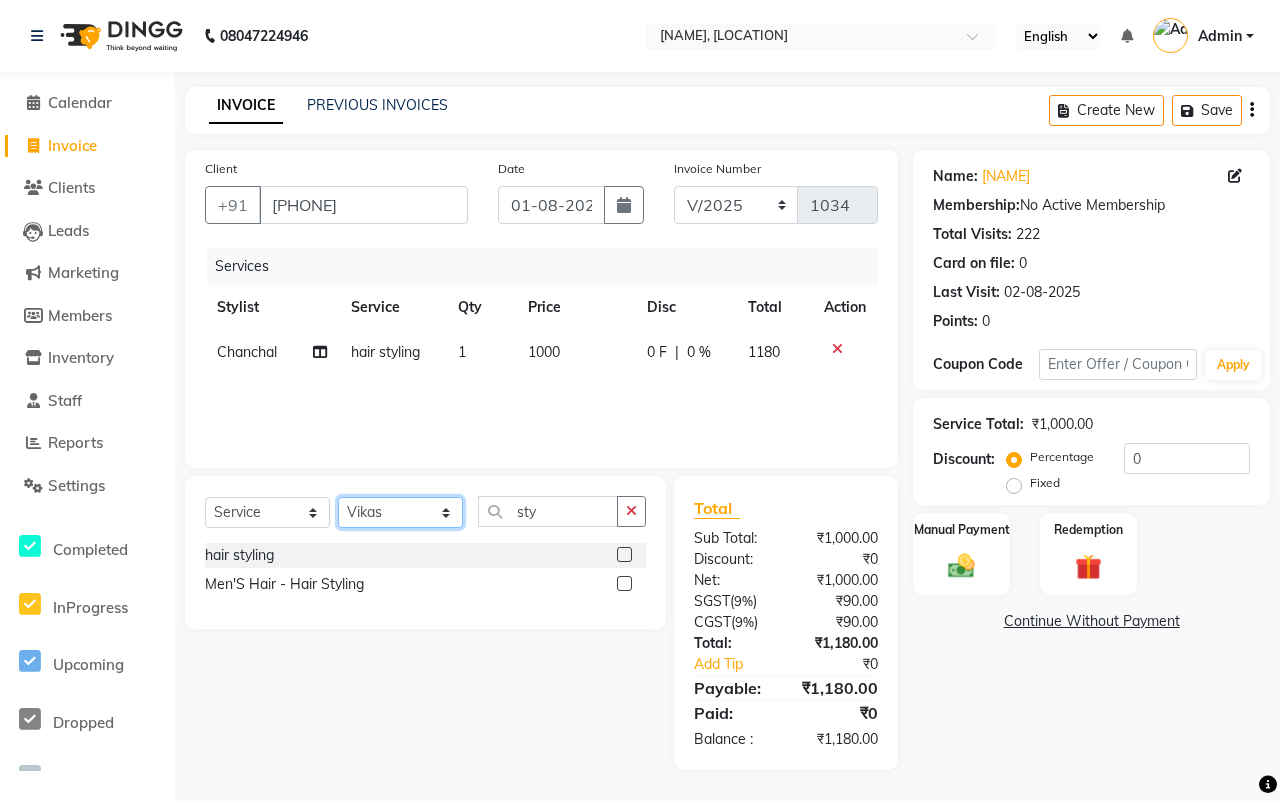 click on "Select Stylist [NAME] [NAME] [NAME] [NAME] [NAME] [NAME] [NAME] [NAME] [NAME] [NAME] [NAME] [NAME]" 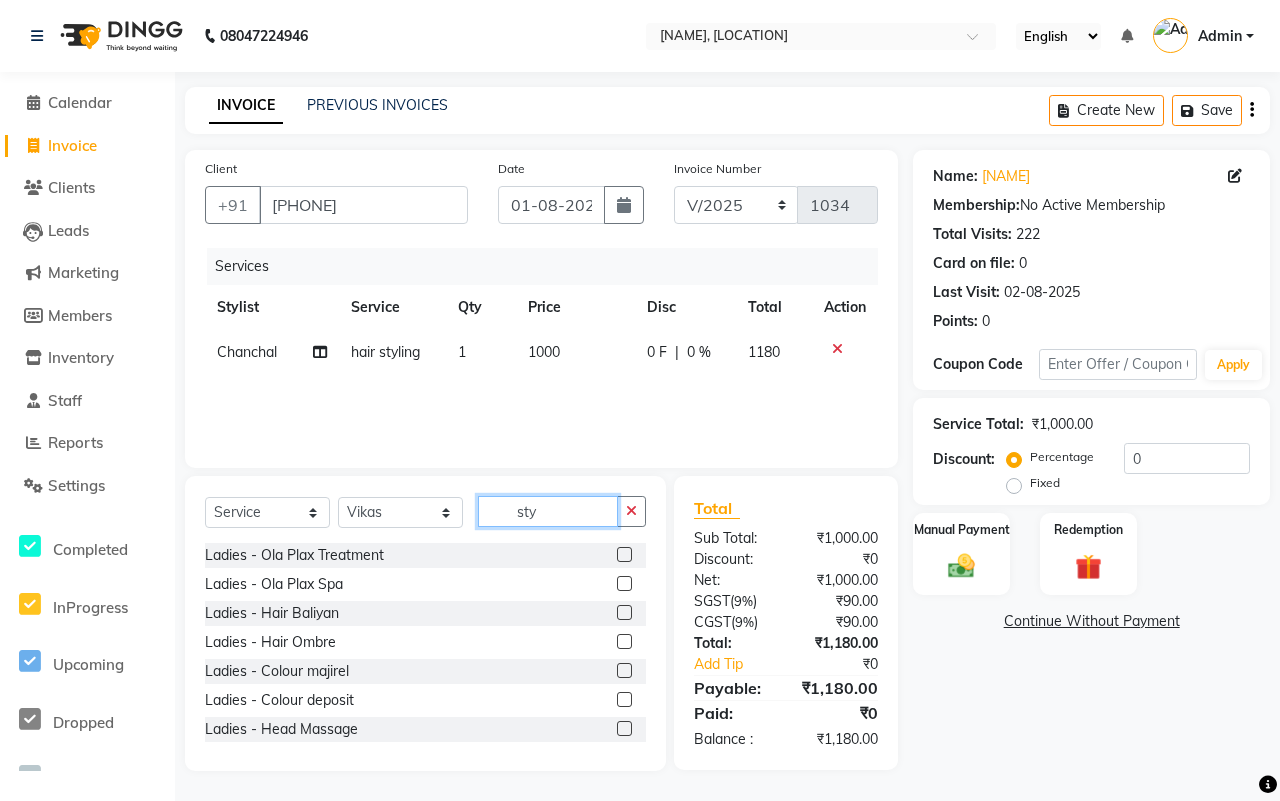 click on "sty" 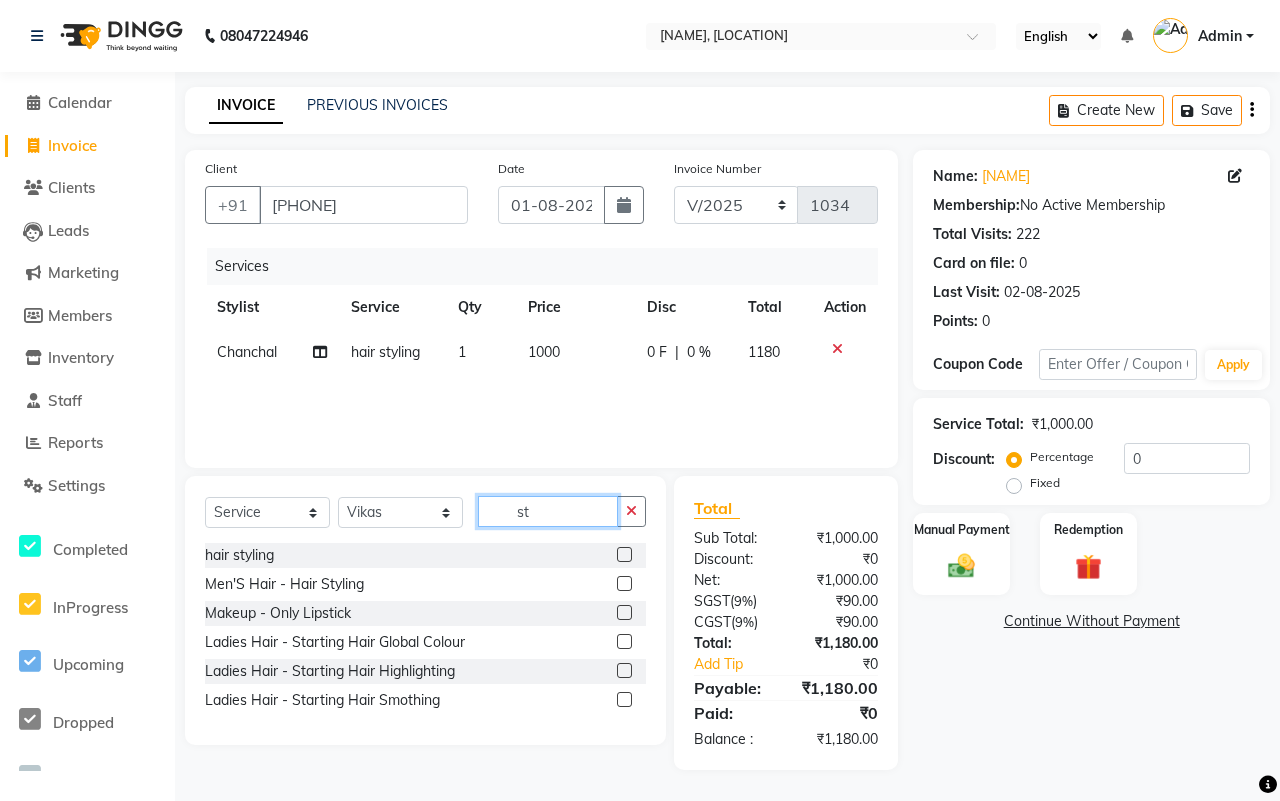 type on "s" 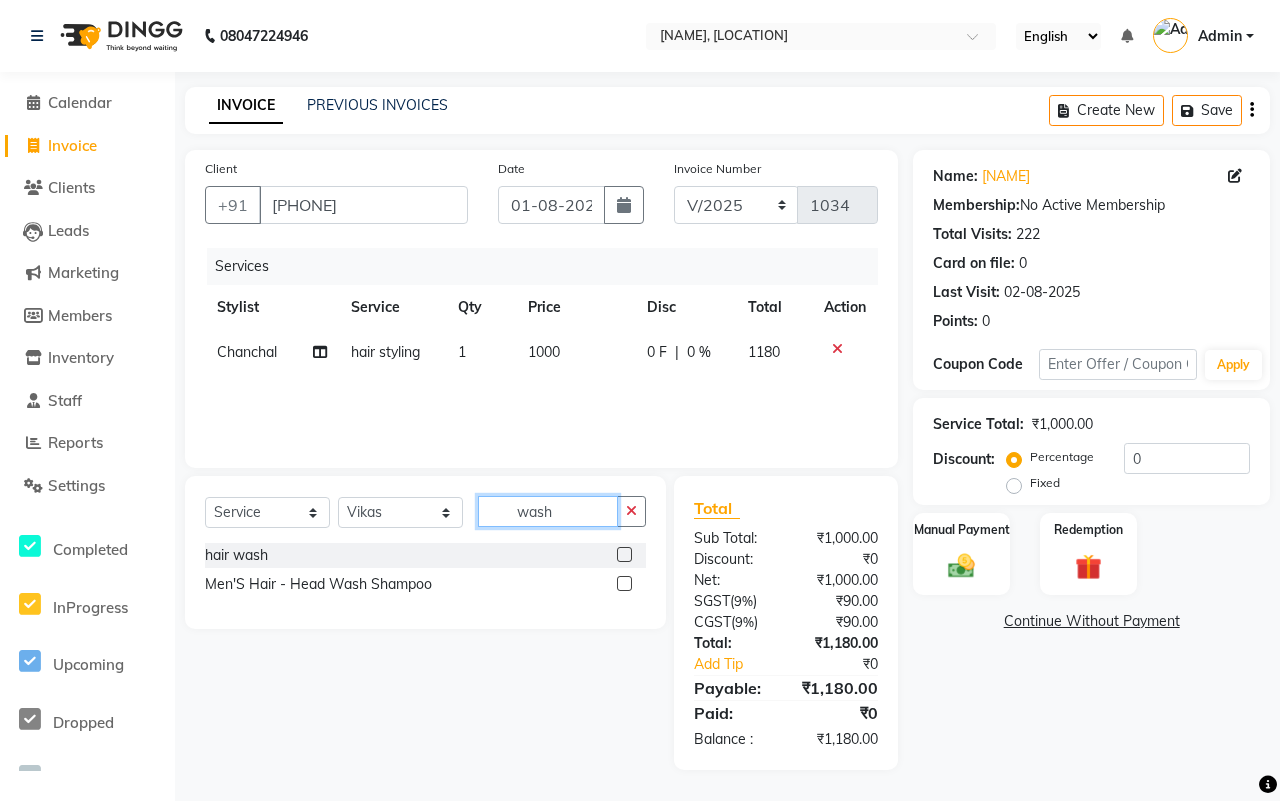 type on "wash" 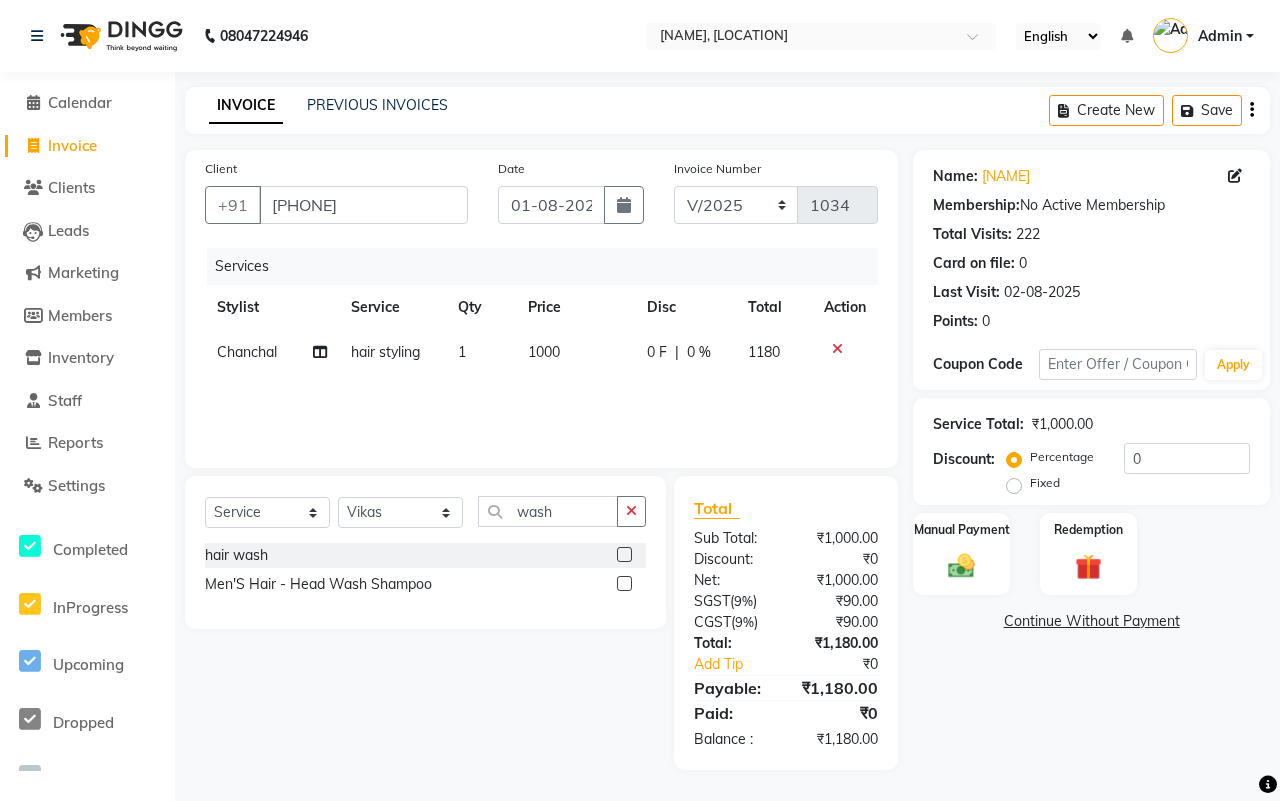 click 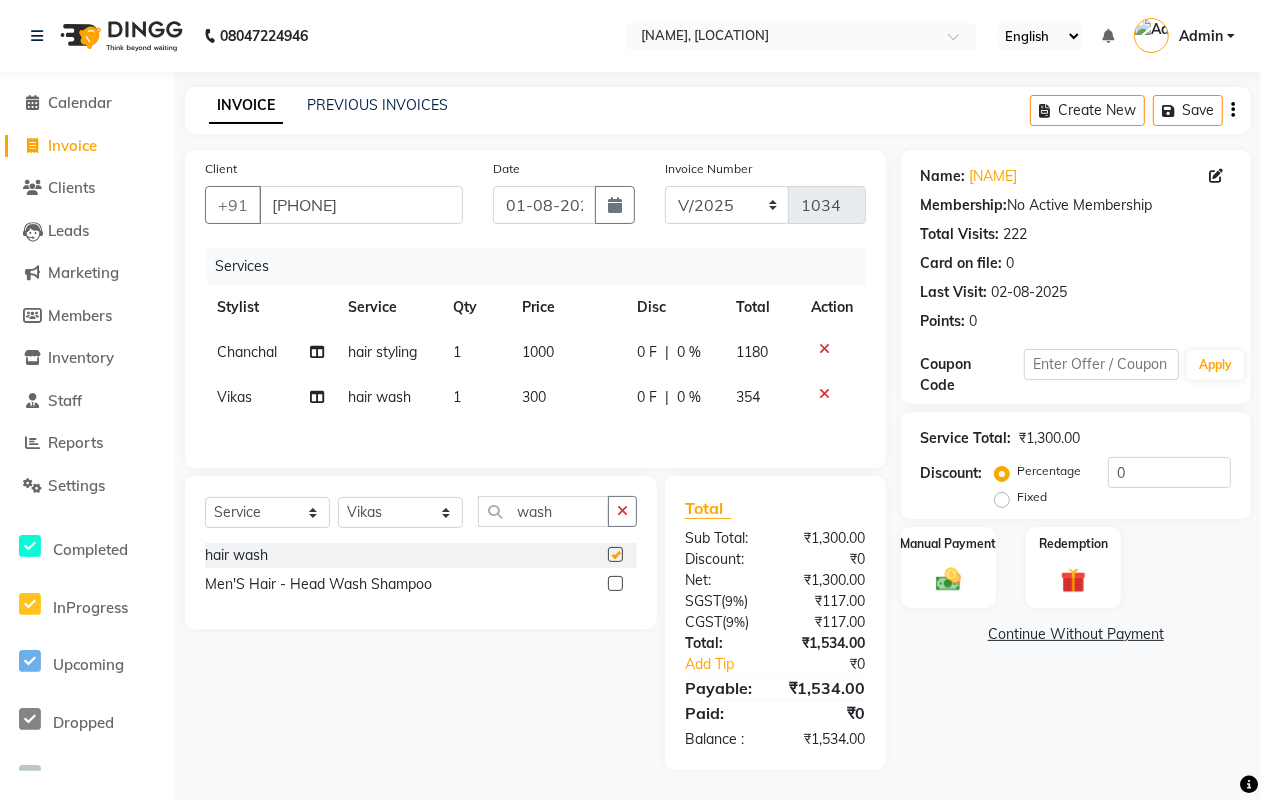 checkbox on "false" 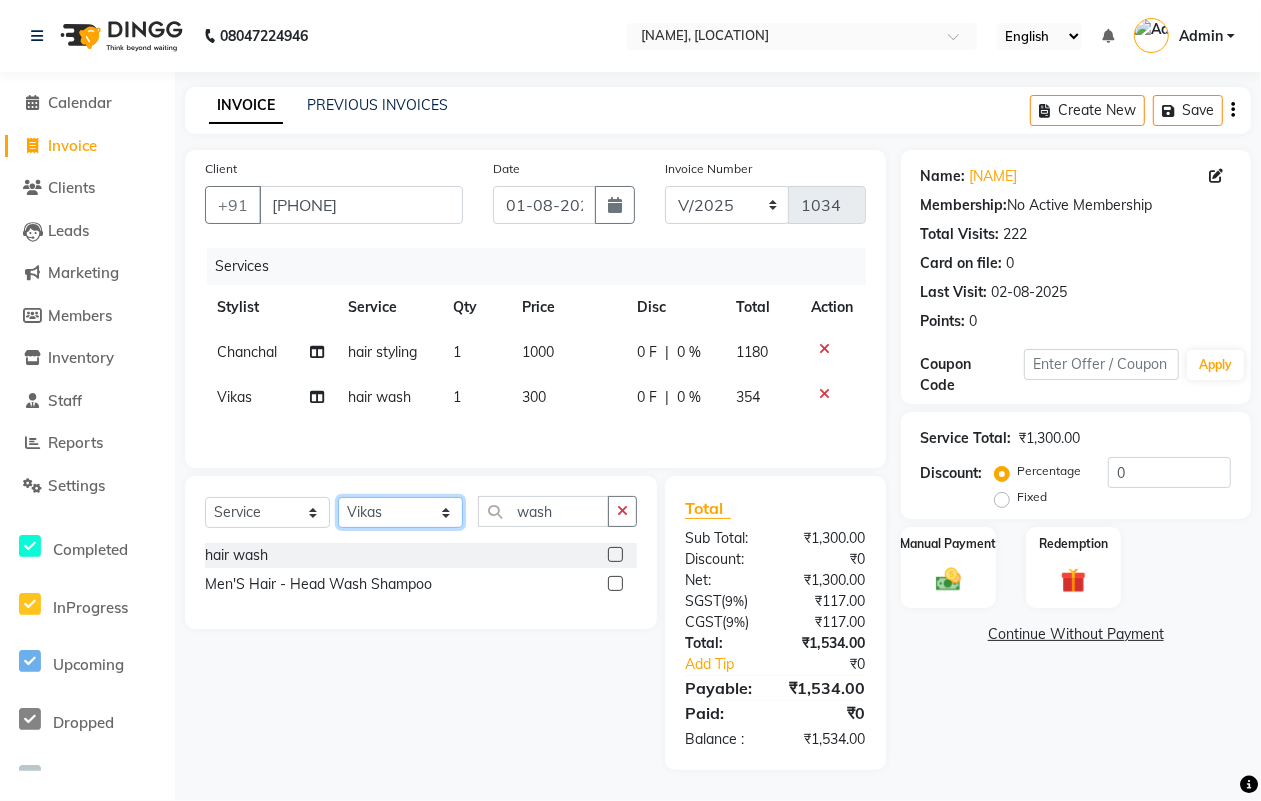 click on "Select Stylist [NAME] [NAME] [NAME] [NAME] [NAME] [NAME] [NAME] [NAME] [NAME] [NAME] [NAME] [NAME]" 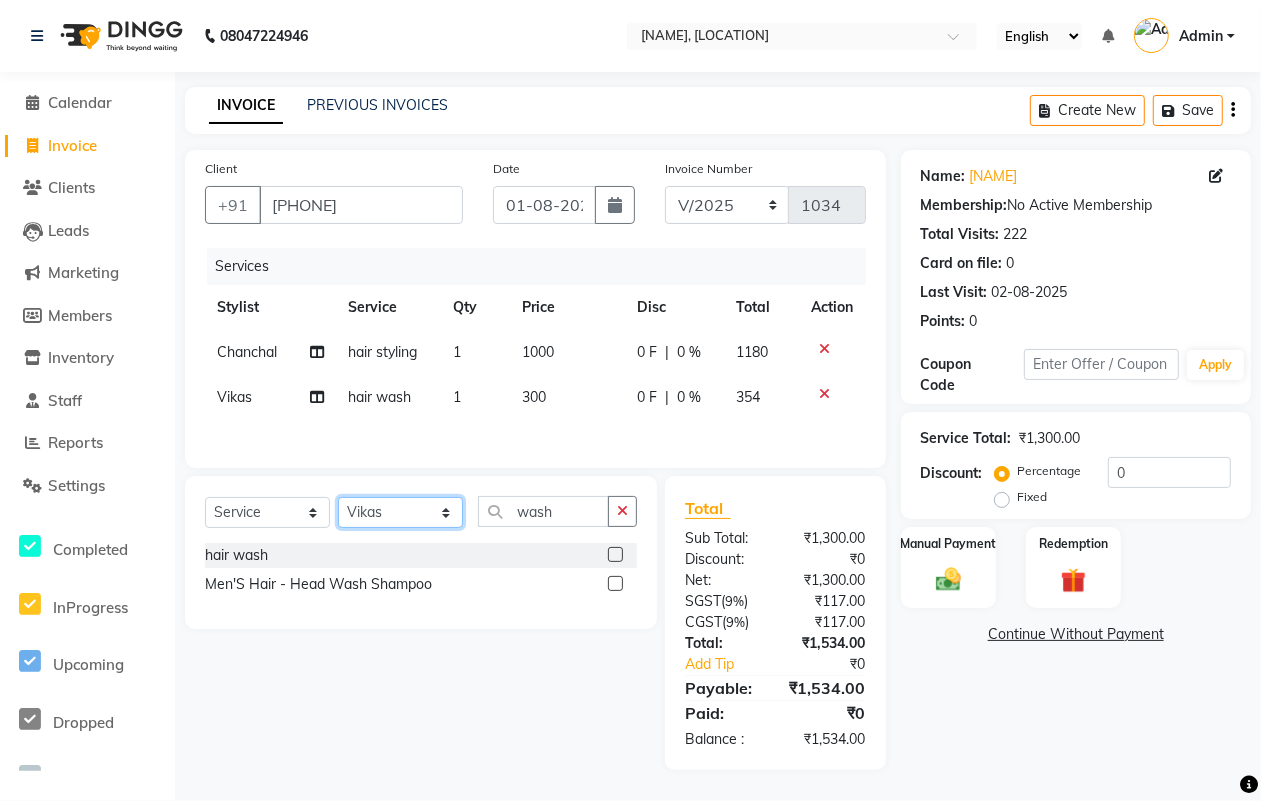select on "74947" 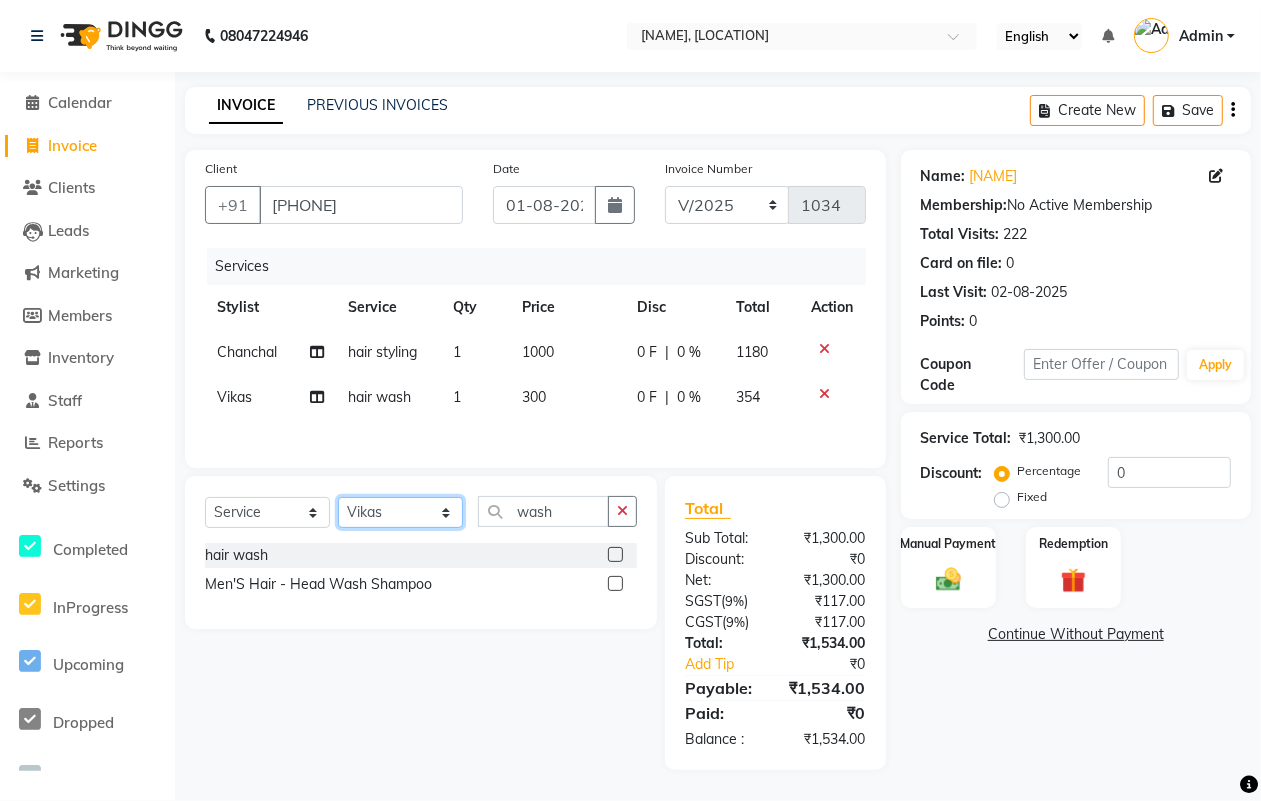 click on "Select Stylist [NAME] [NAME] [NAME] [NAME] [NAME] [NAME] [NAME] [NAME] [NAME] [NAME] [NAME] [NAME]" 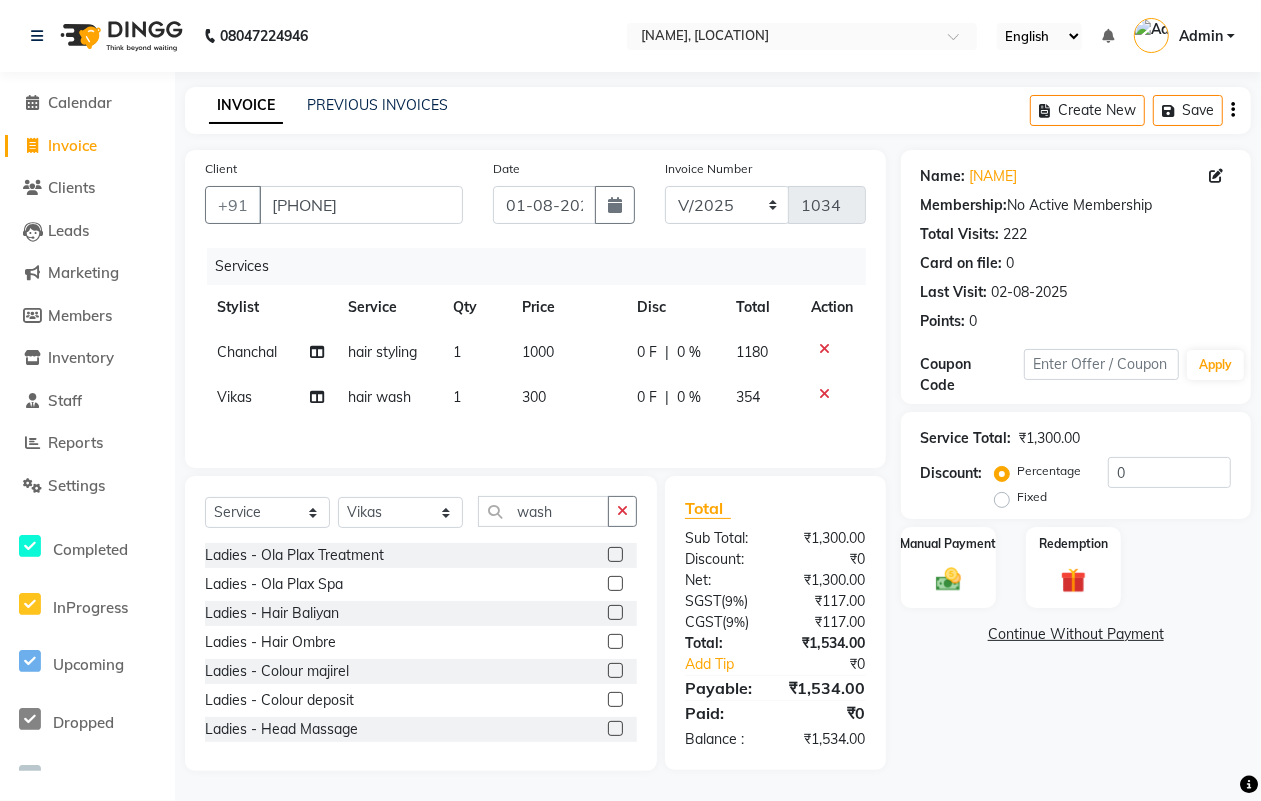 click on "Select  Service  Product  Membership  Package Voucher Prepaid Gift Card  Select Stylist Asif Chanchal harsh Ishu Kajal Kunal Neeraj Nitin Sheena Sonu Vikas Waseem wash" 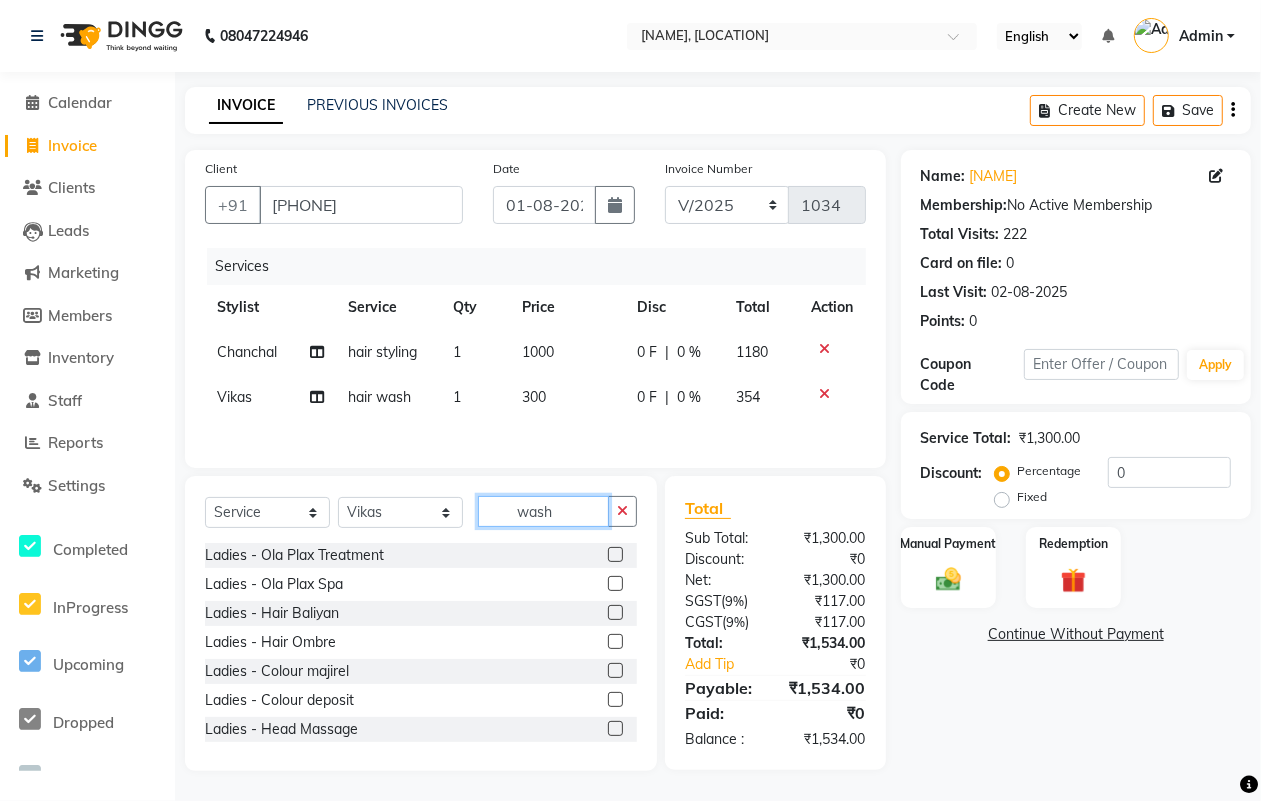 click on "wash" 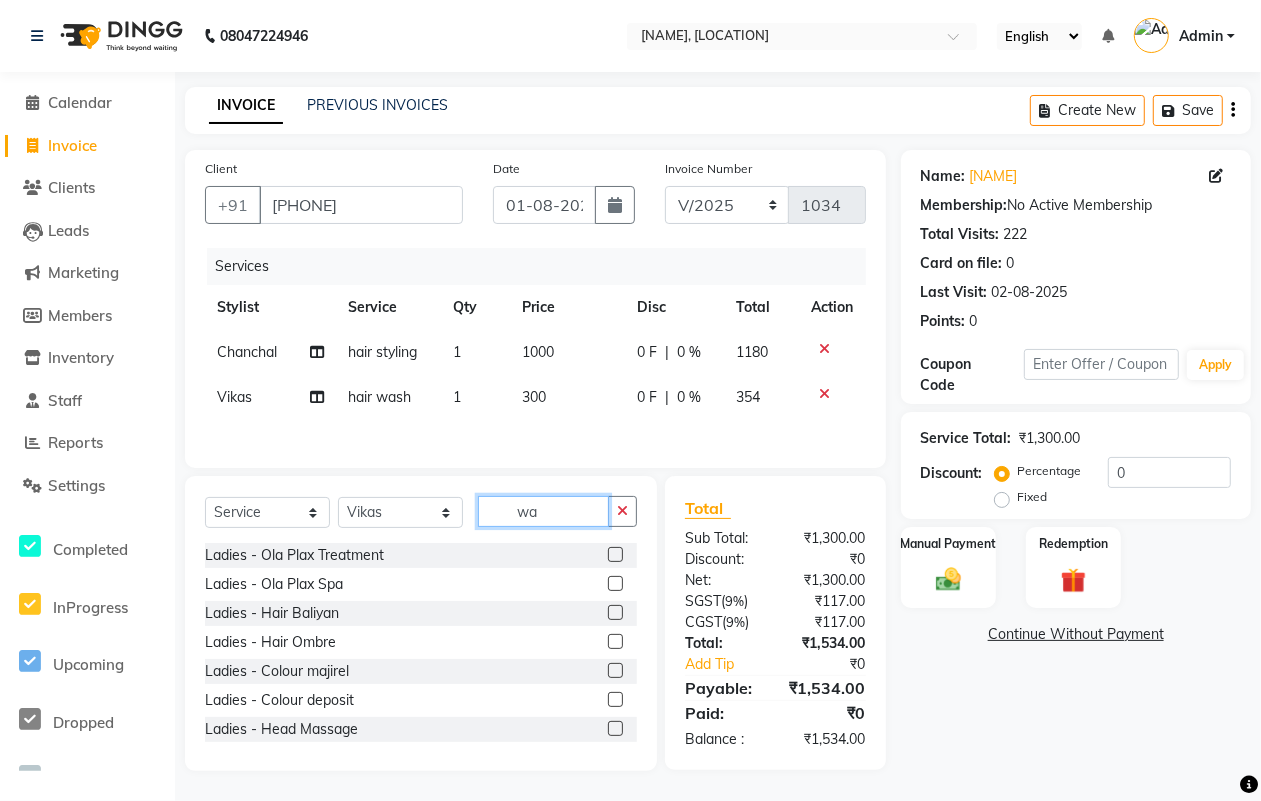type on "w" 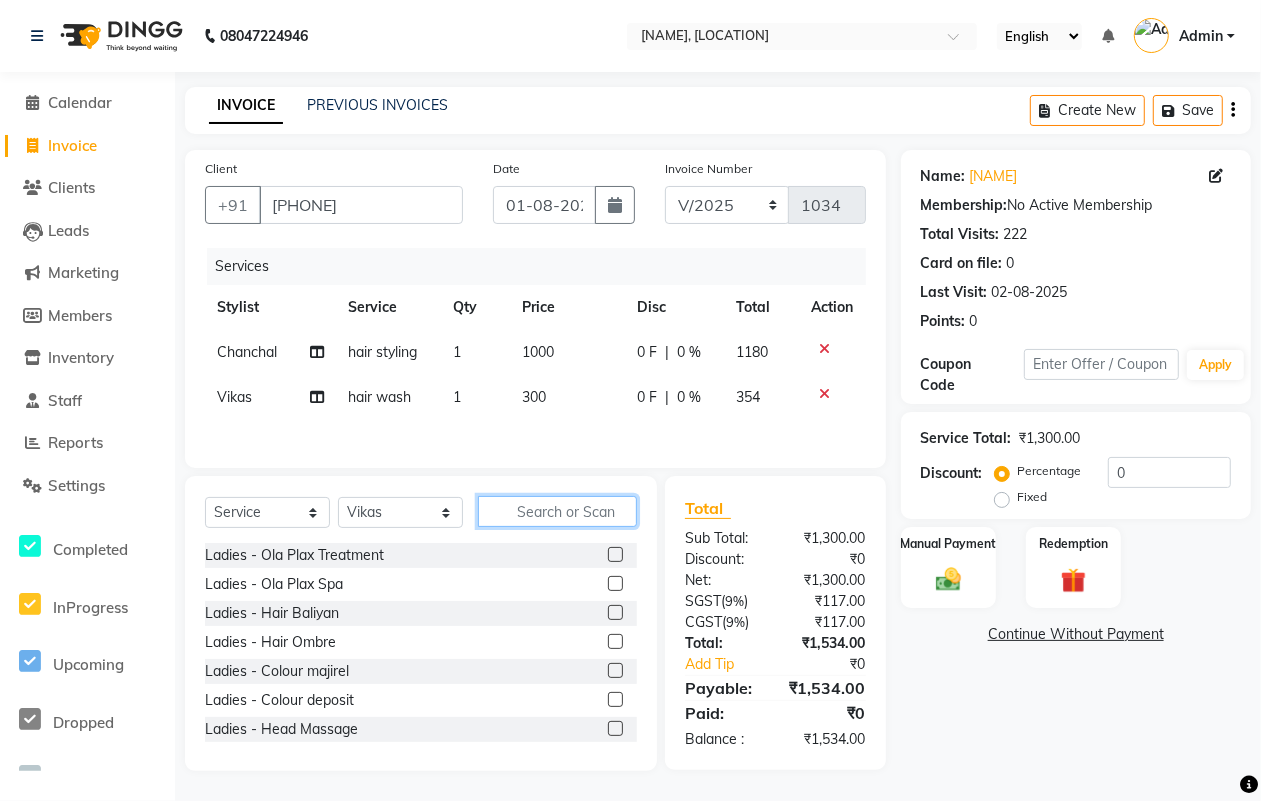type on "e" 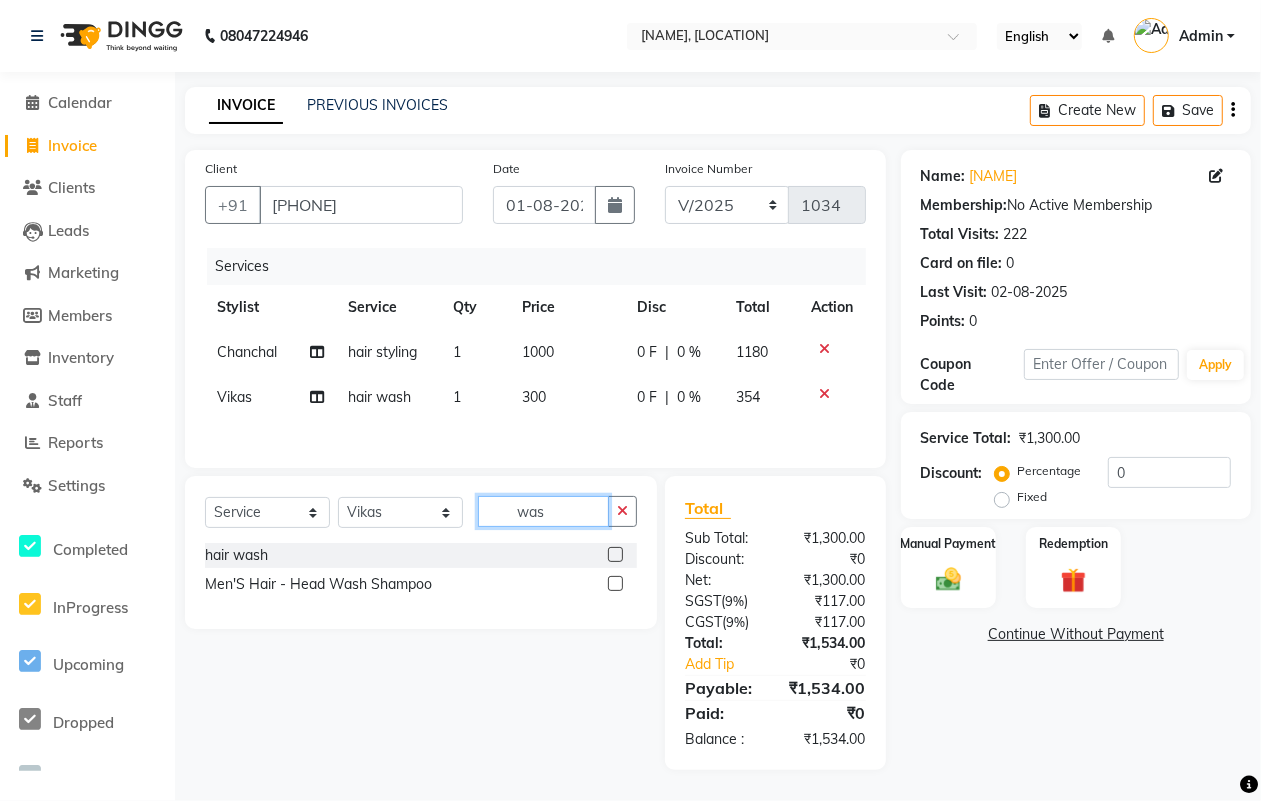 type on "wash" 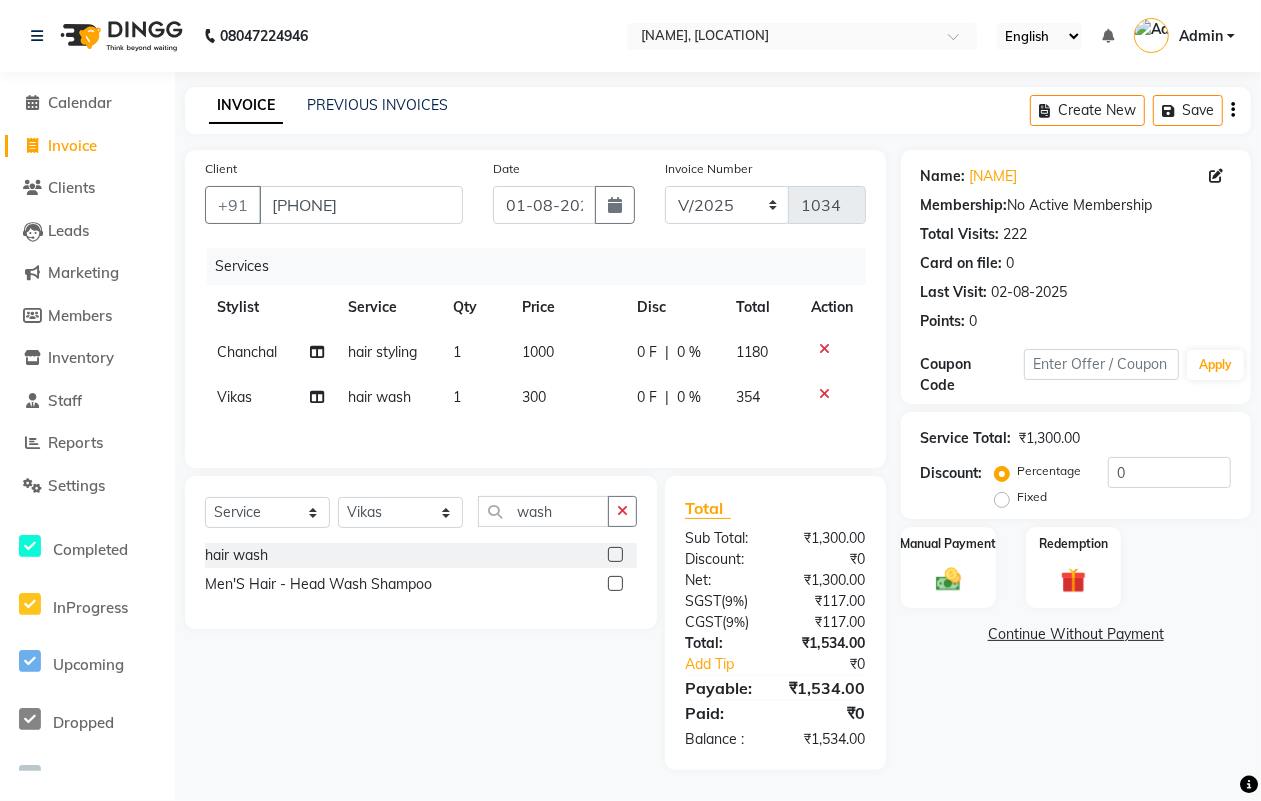 click 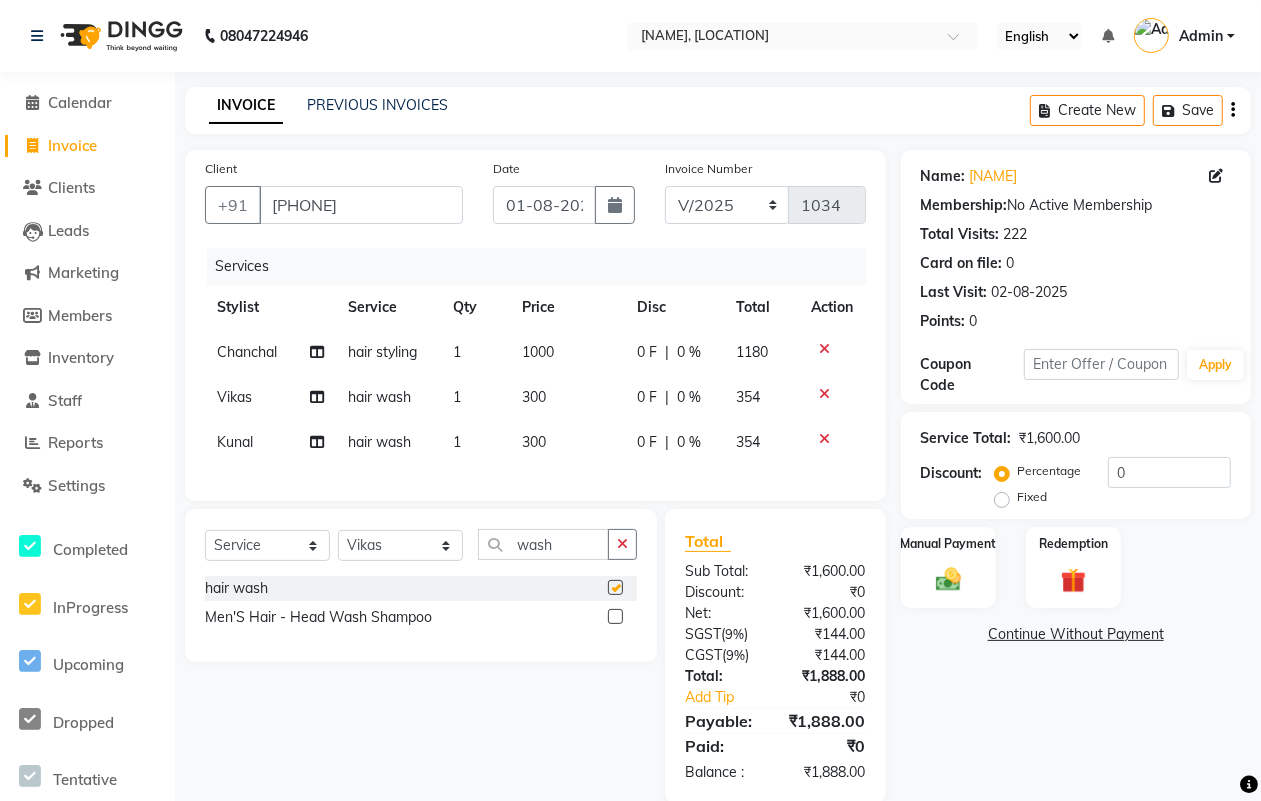checkbox on "false" 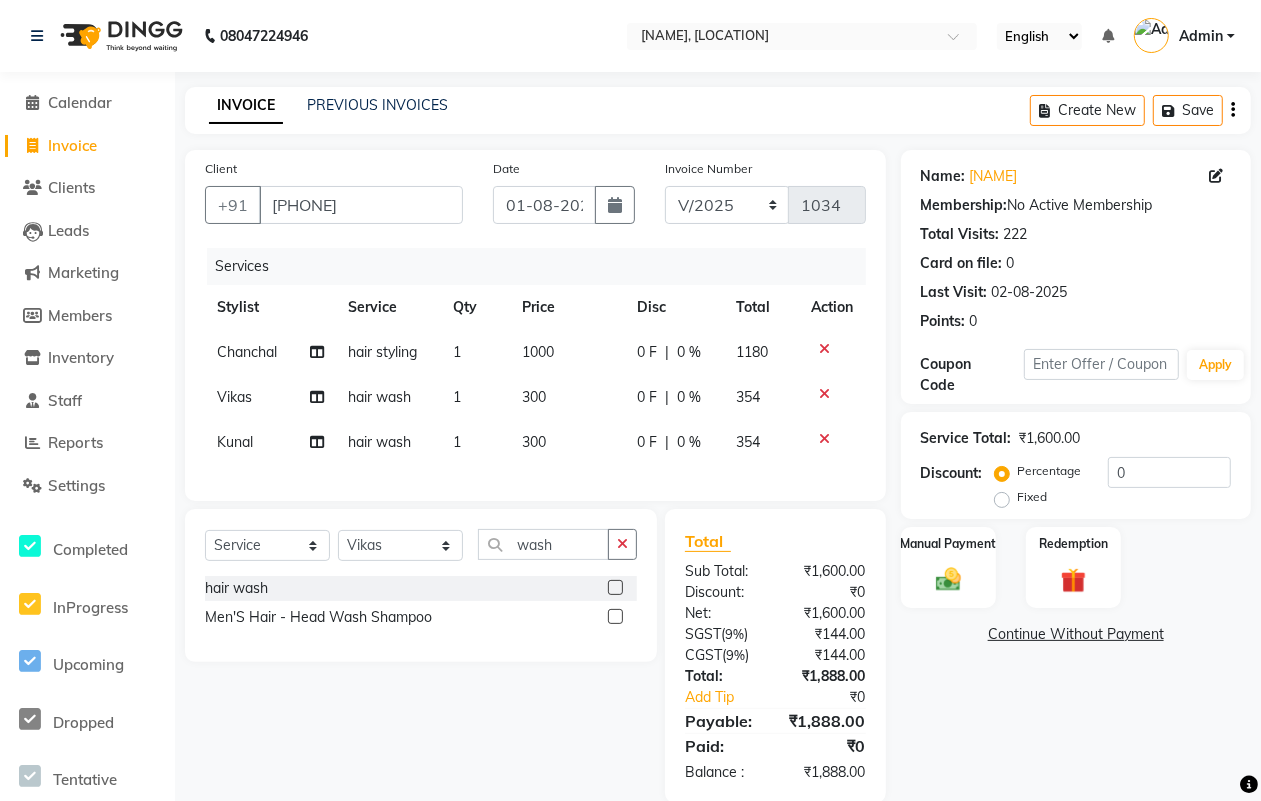 click on "1000" 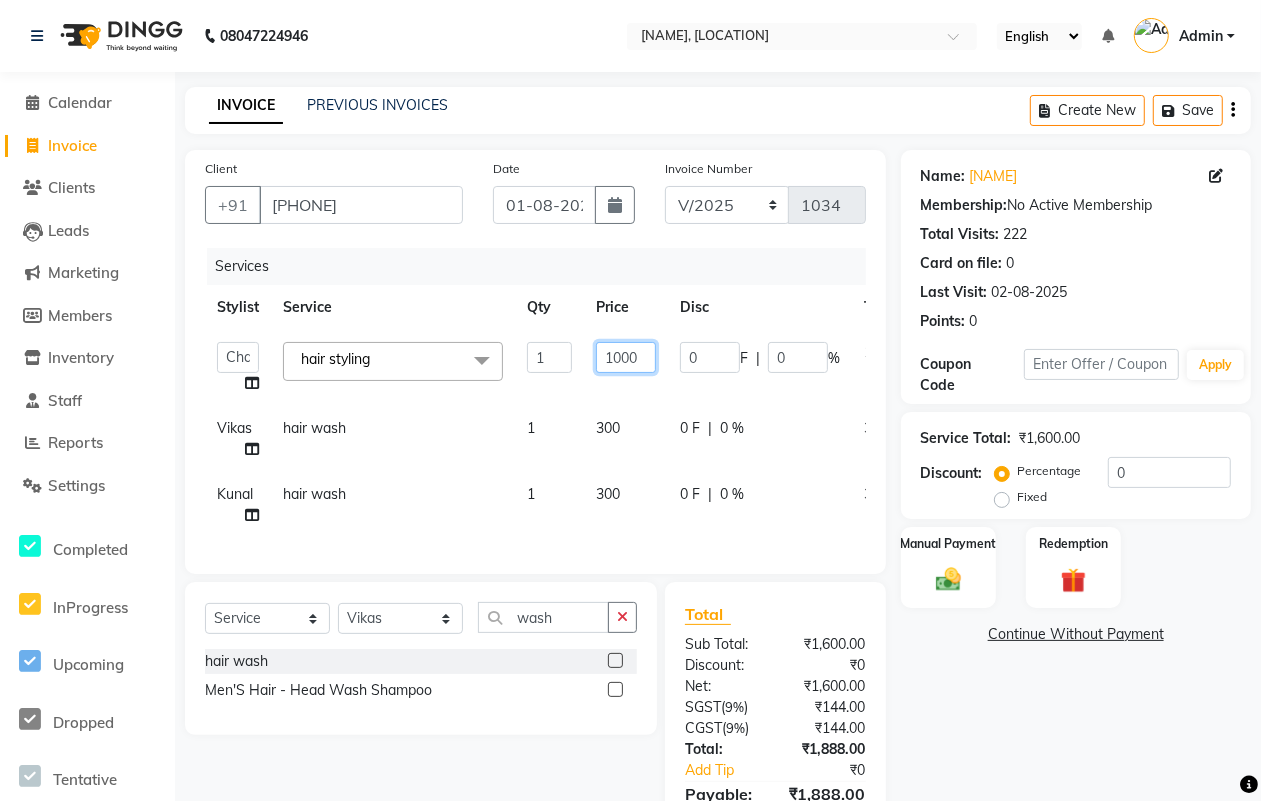 click on "1000" 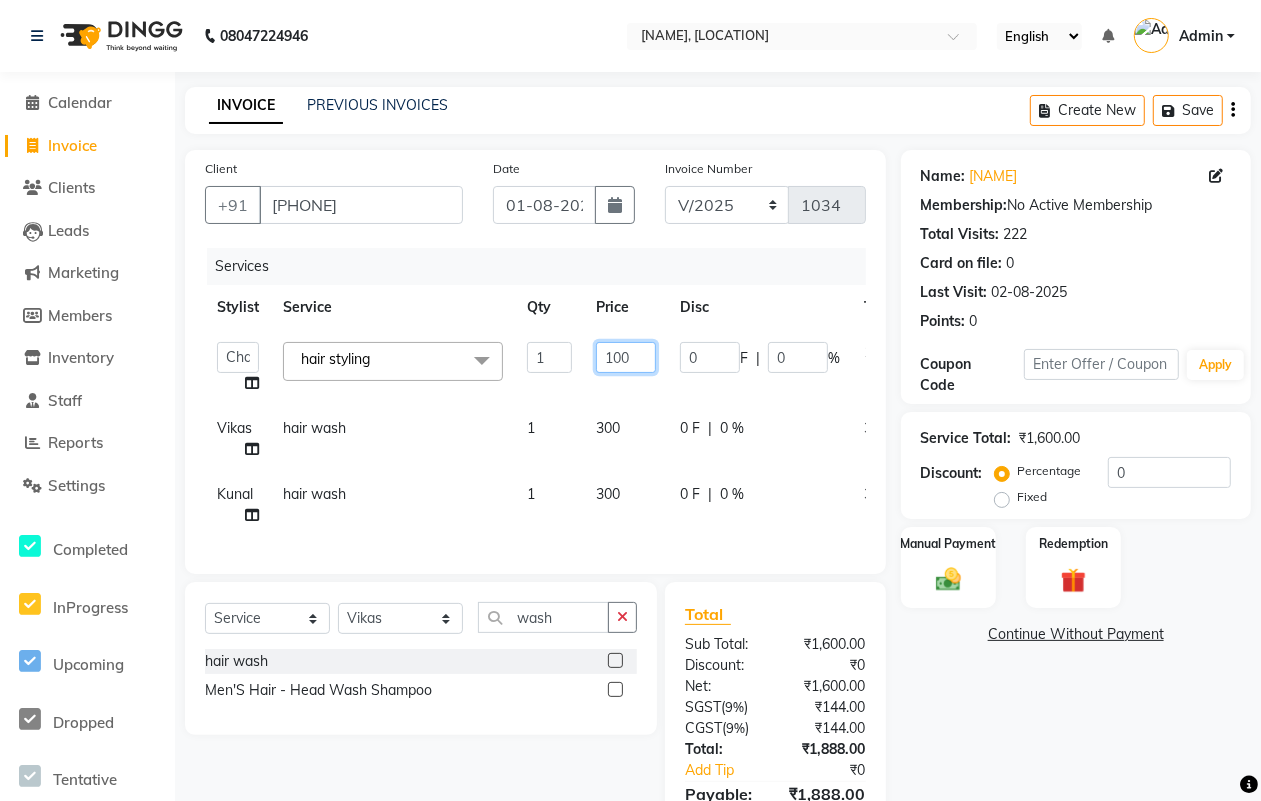 type on "1500" 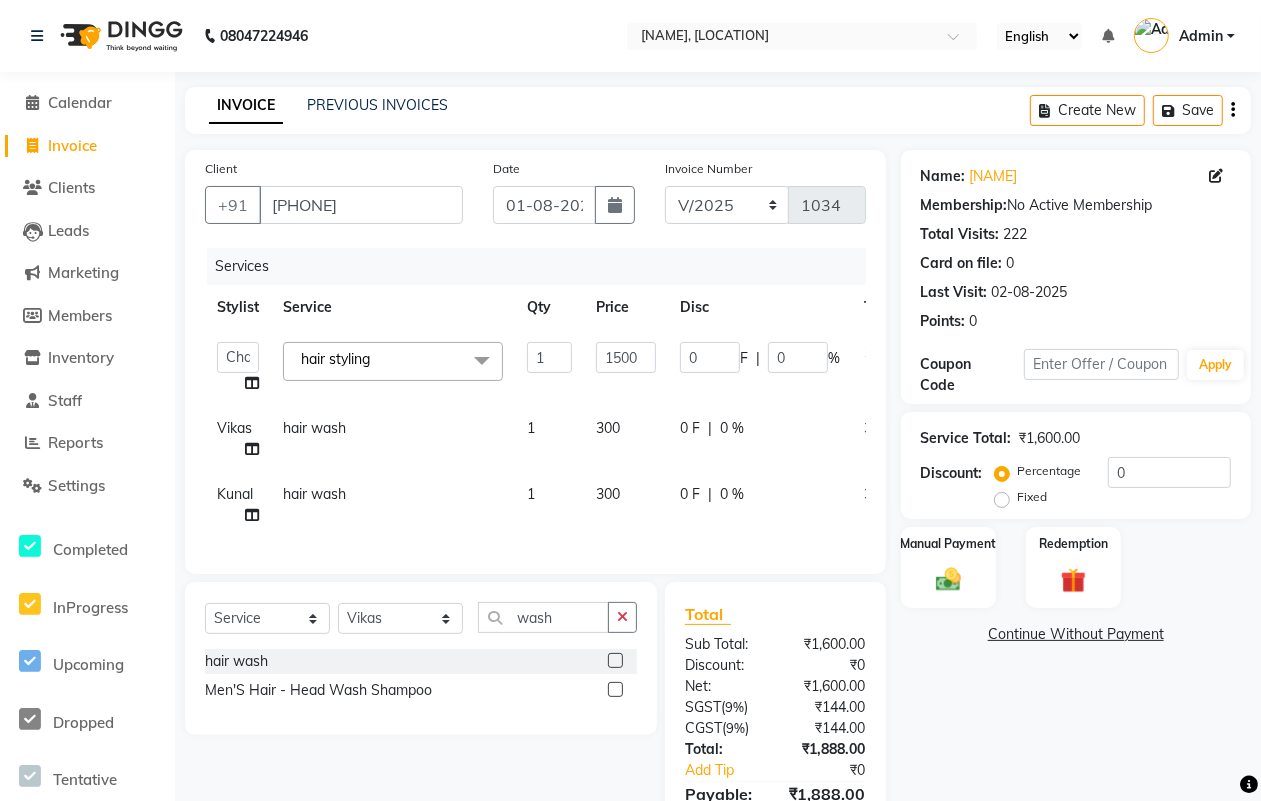 click on "Asif   Chanchal   harsh   Ishu   Kajal   Kunal   Neeraj   Nitin   Sheena   Sonu   Vikas   Waseem  hair styling  x Ladies - Ola Plax Treatment Ladies - Ola Plax Spa Ladies - Hair Baliyan Ladies - Hair Ombre Ladies - Colour majirel Ladies - Colour deposit  Ladies - Head Massage Ladies - Waxing Ladies - Facial Ladies - Bleach Ladies - Clean Up Ladies - Eye Brow Ladies - Eyebrow Waxing Ladies - Upperlips Ladies - Face Wax Ladies - Body Waxing Ladies - Body Bleach Ladies - Body Polishing Ladies - B Wax Ladies - Body Massage Ladies - D-Ten Ladies - 03+ Facial Ladies - Silk Berry Facial Ladies - Kanpeki Facial Ladies - Hand Bleach Ladies - Leg Bleach threading hair wash curls ironing Normal hair spa Hair colour inova dandruff treatment  deluxe hairspa hair styling Men - Sampling Men - Head Massage Men - Dry Head Massage Men - Hand Trimming Men - Hair Ironing Men'S Hair - Hair Cut Men'S Hair - Shave Men'S Hair - Head Wash Shampoo Men'S Hair - Hair Styling Men'S Hair - Inova Men'S Hair - Lo'Real Men'S Hair - D-Ten 1" 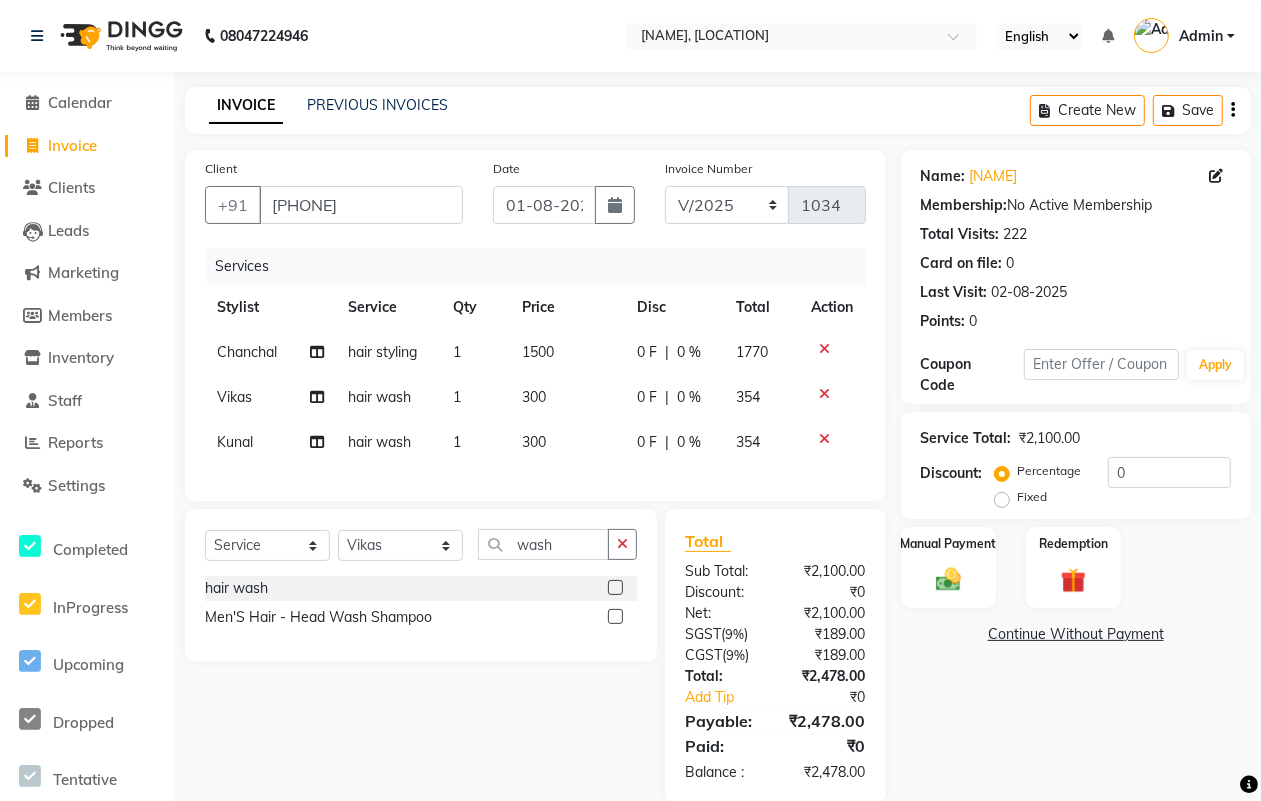 click on "300" 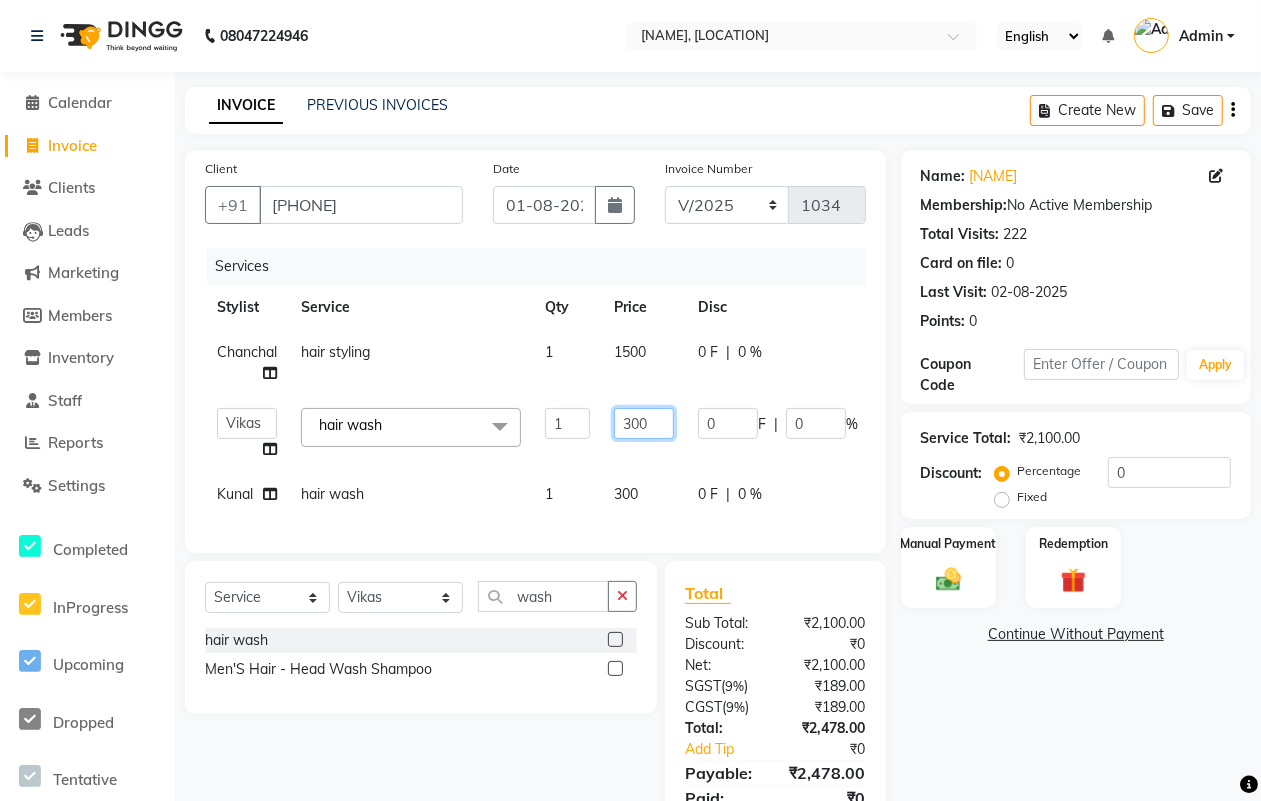 click on "300" 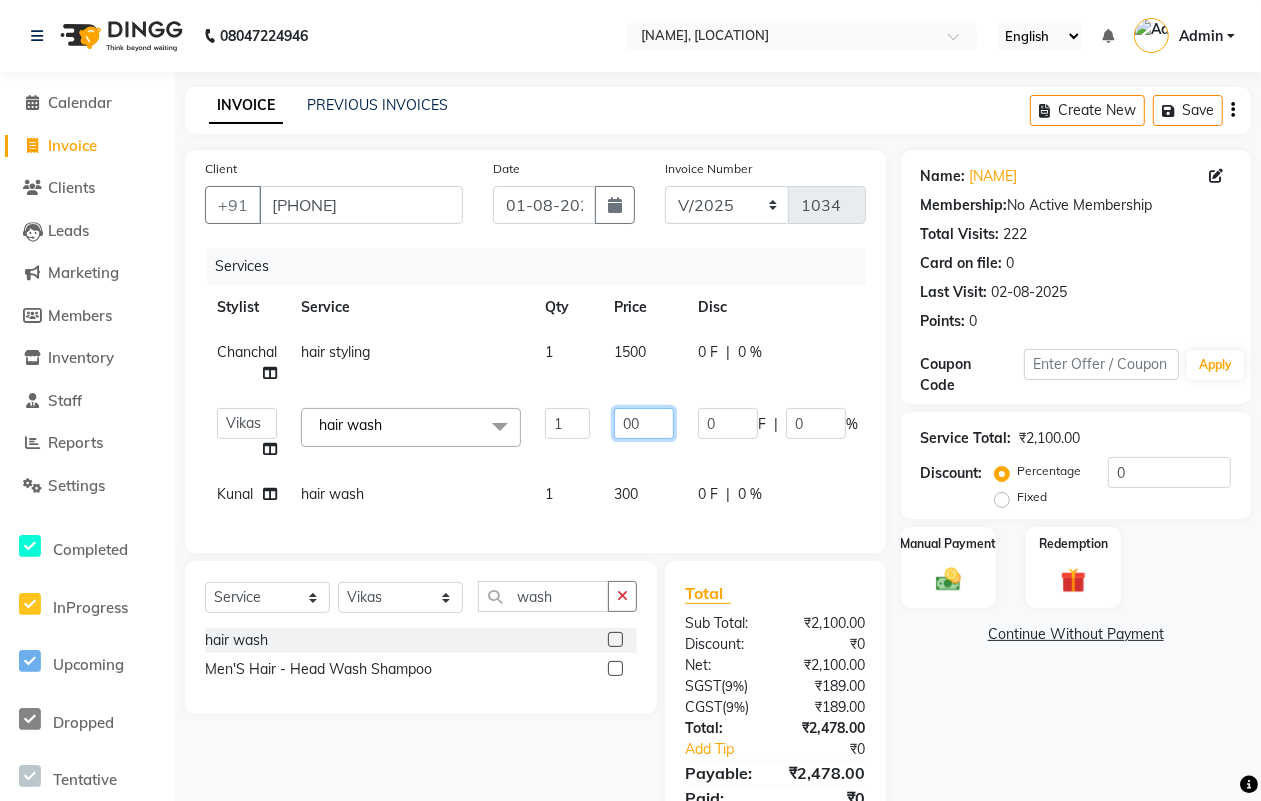 type on "200" 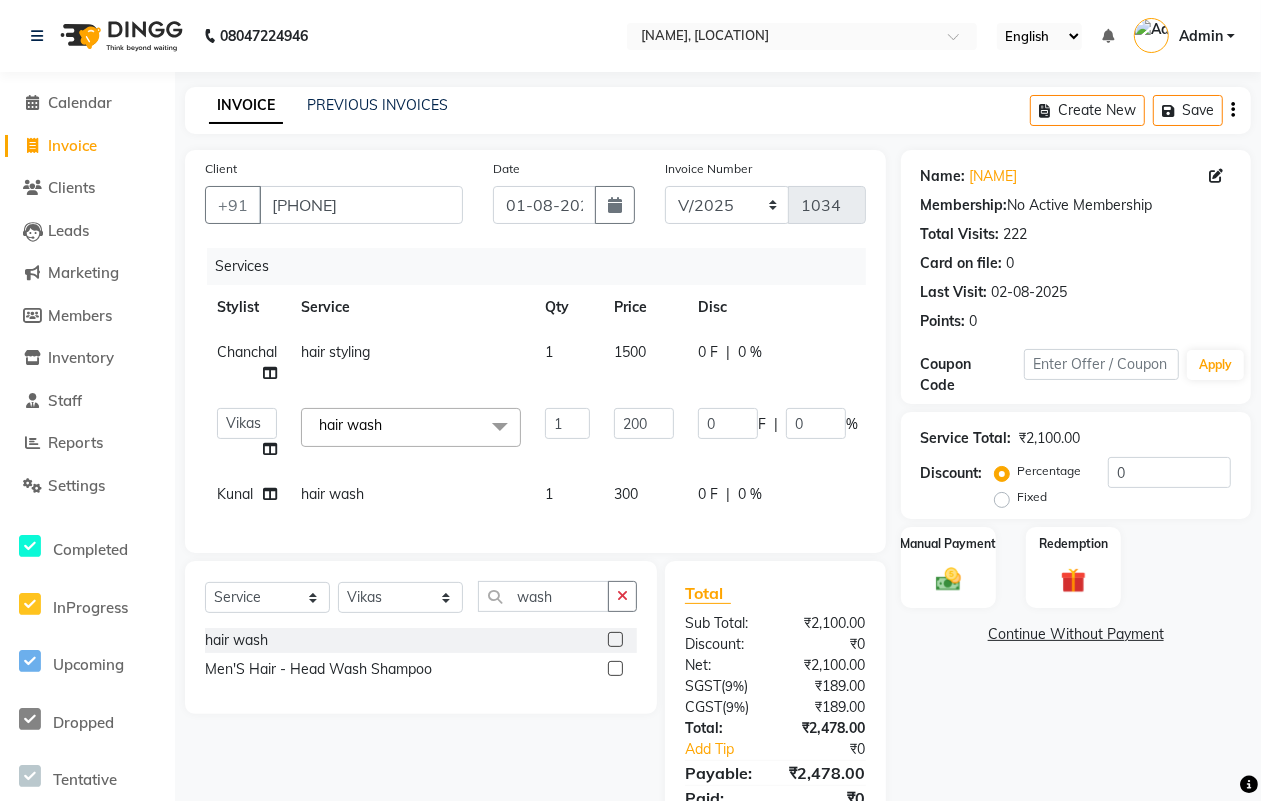 click on "Services Stylist Service Qty Price Disc Total Action Chanchal hair styling 1 1500 0 F | 0 % 1770  Asif   Chanchal   harsh   Ishu   Kajal   Kunal   Neeraj   Nitin   Sheena   Sonu   Vikas   Waseem  hair wash  x Ladies - Ola Plax Treatment Ladies - Ola Plax Spa Ladies - Hair Baliyan Ladies - Hair Ombre Ladies - Colour majirel Ladies - Colour deposit  Ladies - Head Massage Ladies - Waxing Ladies - Facial Ladies - Bleach Ladies - Clean Up Ladies - Eye Brow Ladies - Eyebrow Waxing Ladies - Upperlips Ladies - Face Wax Ladies - Body Waxing Ladies - Body Bleach Ladies - Body Polishing Ladies - B Wax Ladies - Body Massage Ladies - D-Ten Ladies - 03+ Facial Ladies - Silk Berry Facial Ladies - Kanpeki Facial Ladies - Hand Bleach Ladies - Leg Bleach threading hair wash curls ironing Normal hair spa Hair colour inova dandruff treatment  deluxe hairspa hair styling Men - Sampling Men - Head Massage Men - Dry Head Massage Men - Hand Trimming Men - Hair Ironing Men'S Hair - Hair Cut Men'S Hair - Shave Men'S Hair - Inova 1 0" 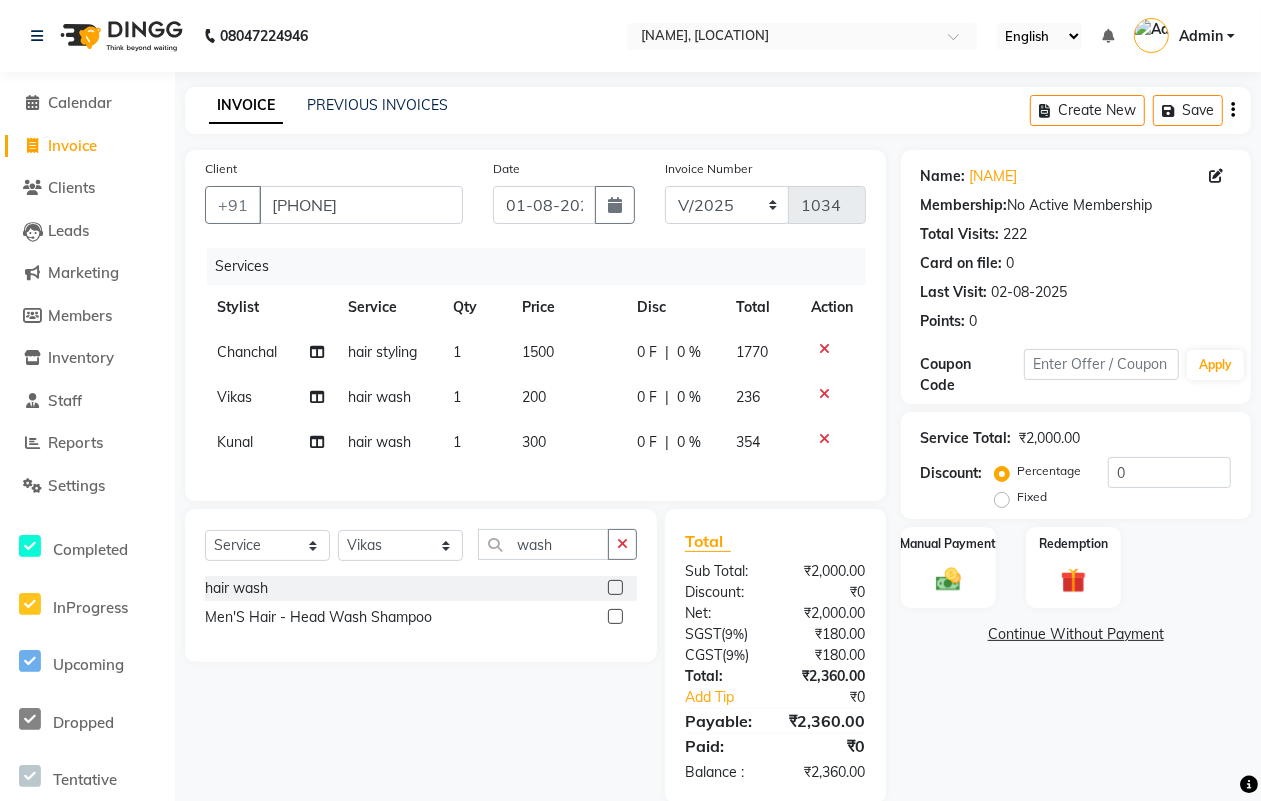 click on "300" 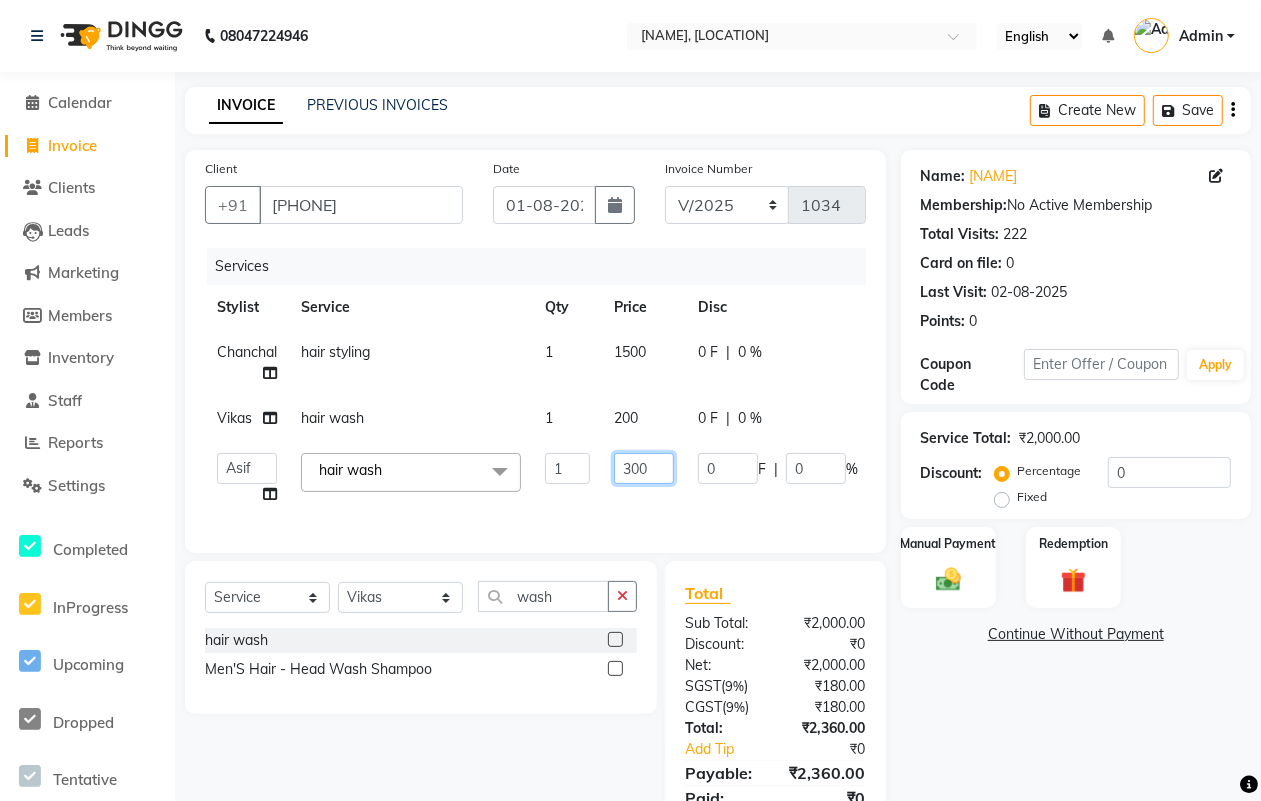 drag, startPoint x: 631, startPoint y: 465, endPoint x: 647, endPoint y: 495, distance: 34 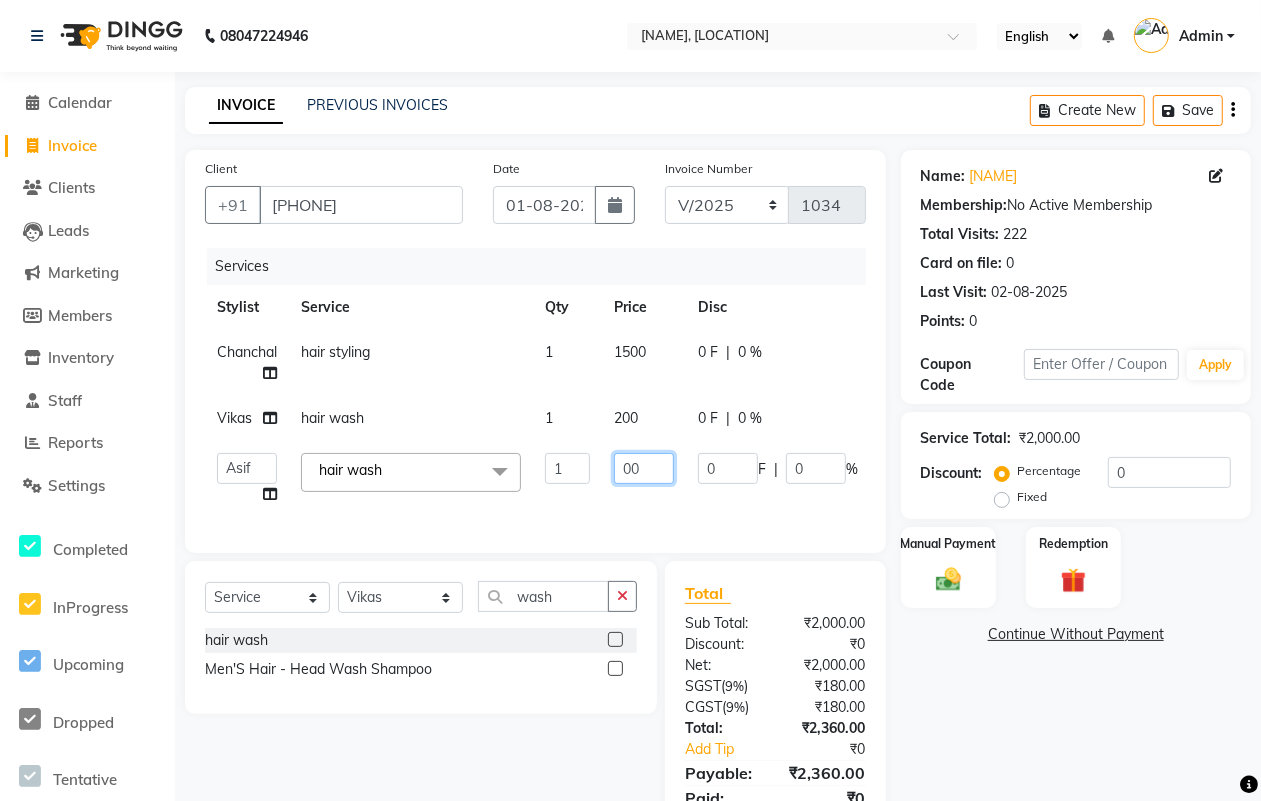 type on "200" 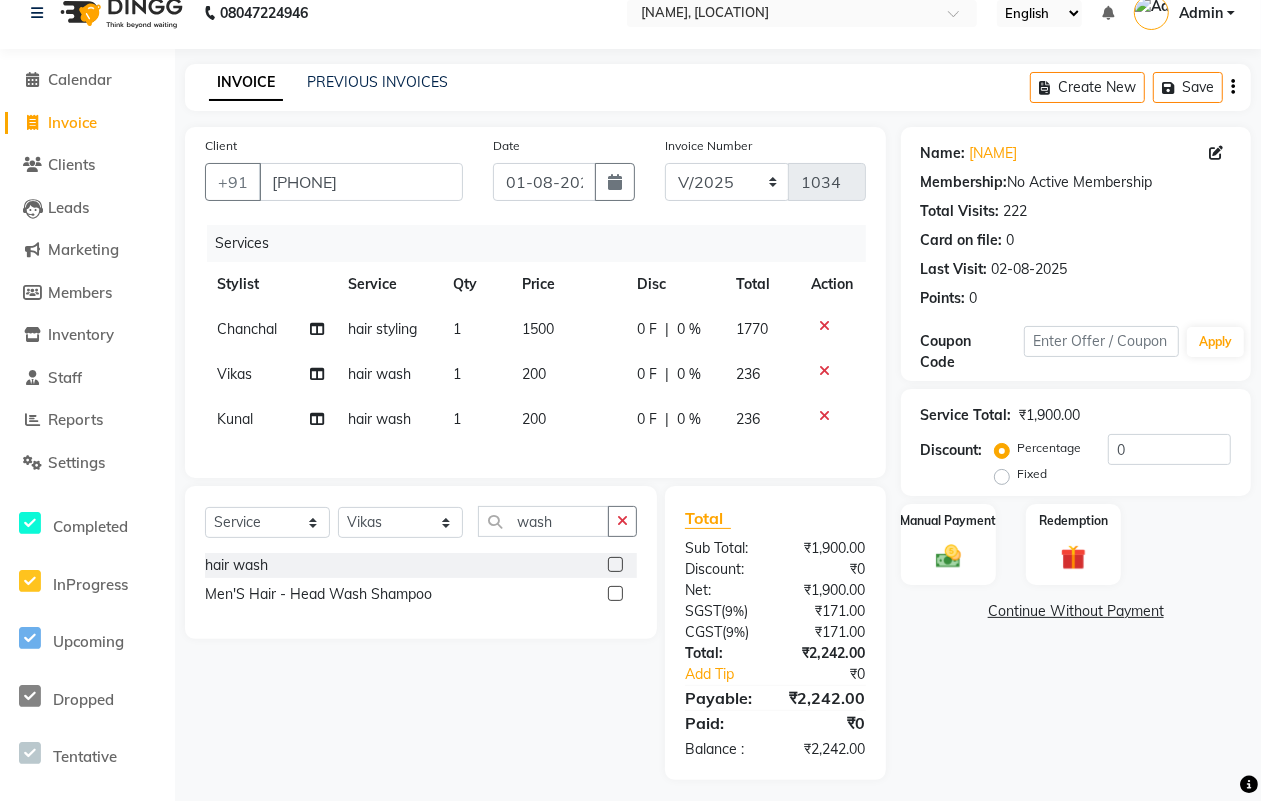 scroll, scrollTop: 50, scrollLeft: 0, axis: vertical 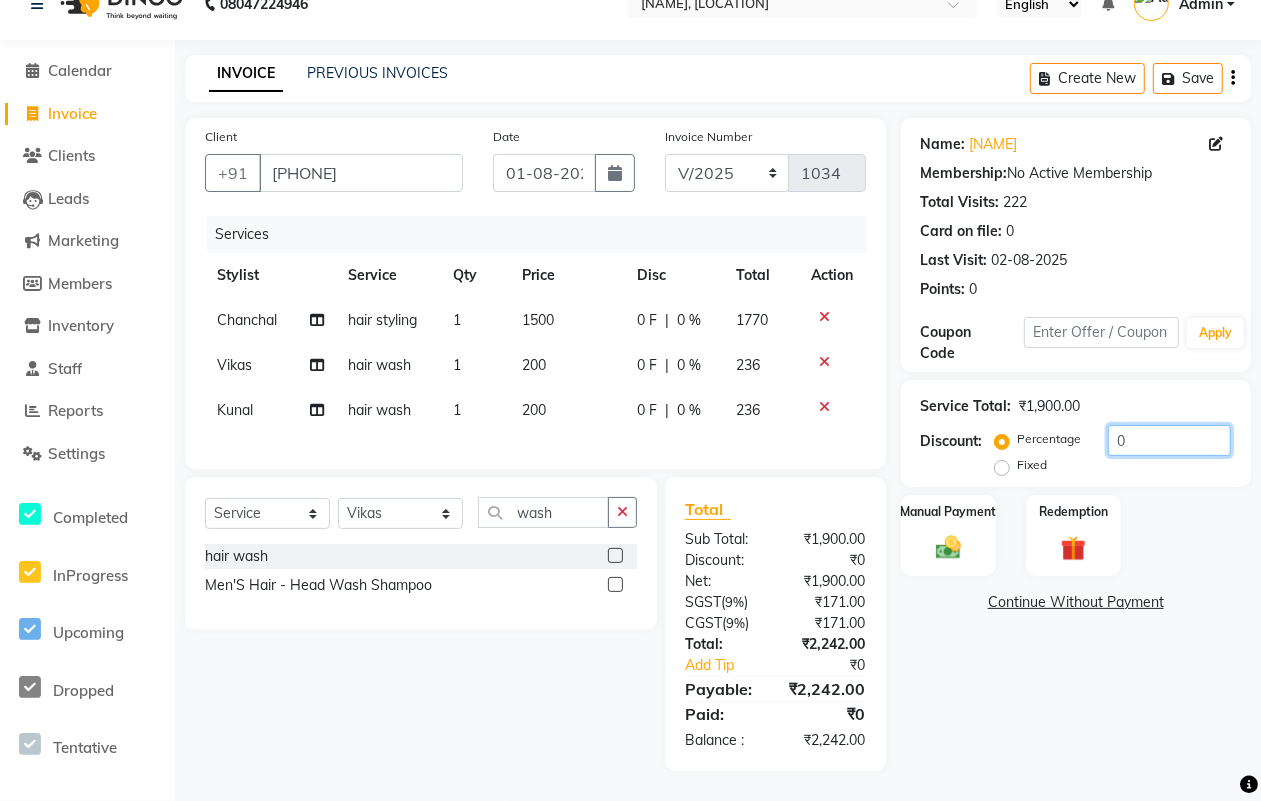 click on "0" 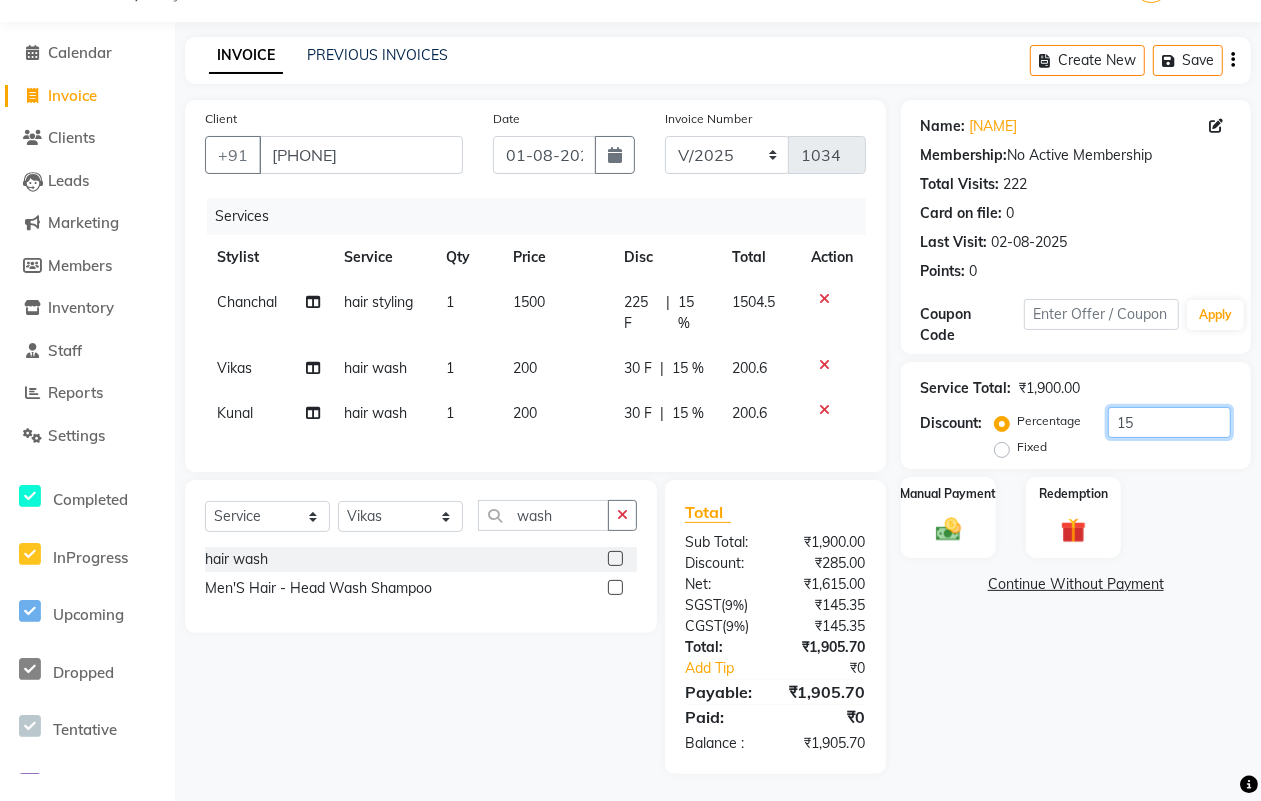 type on "1" 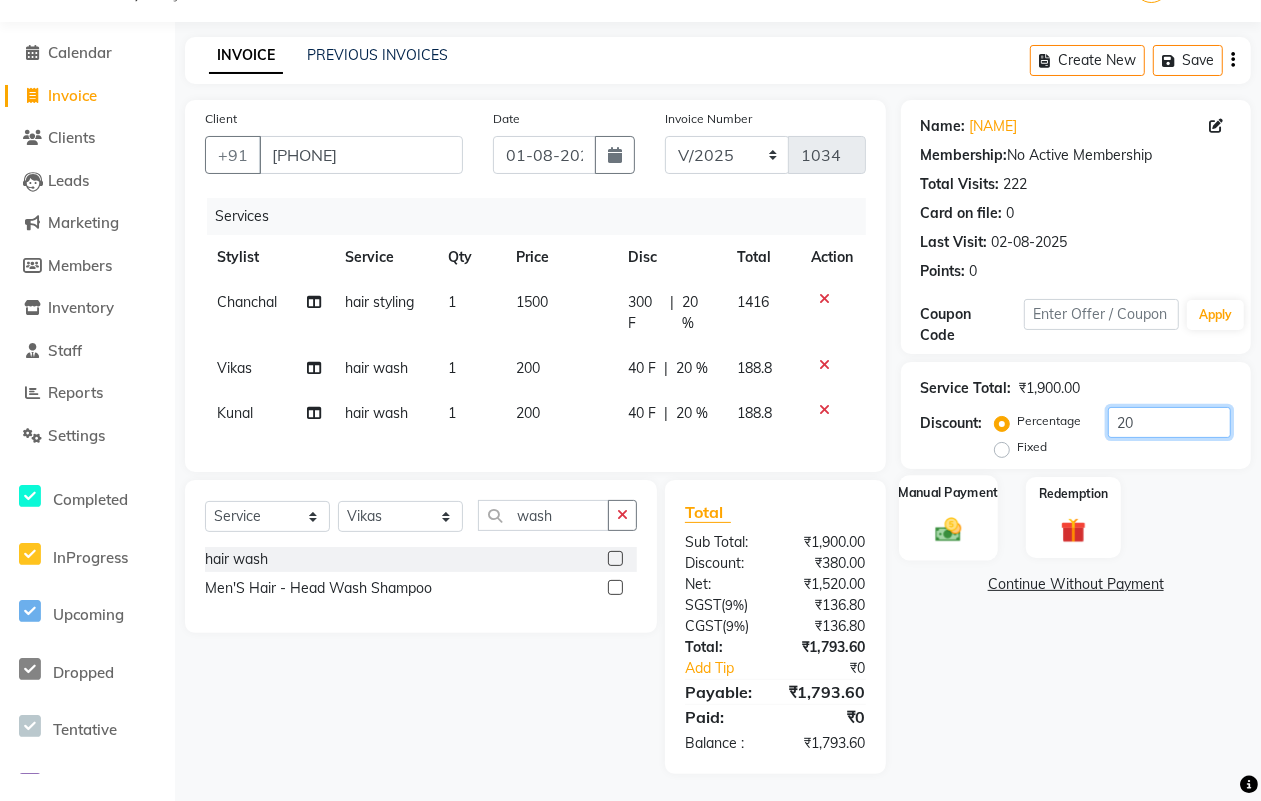 type on "20" 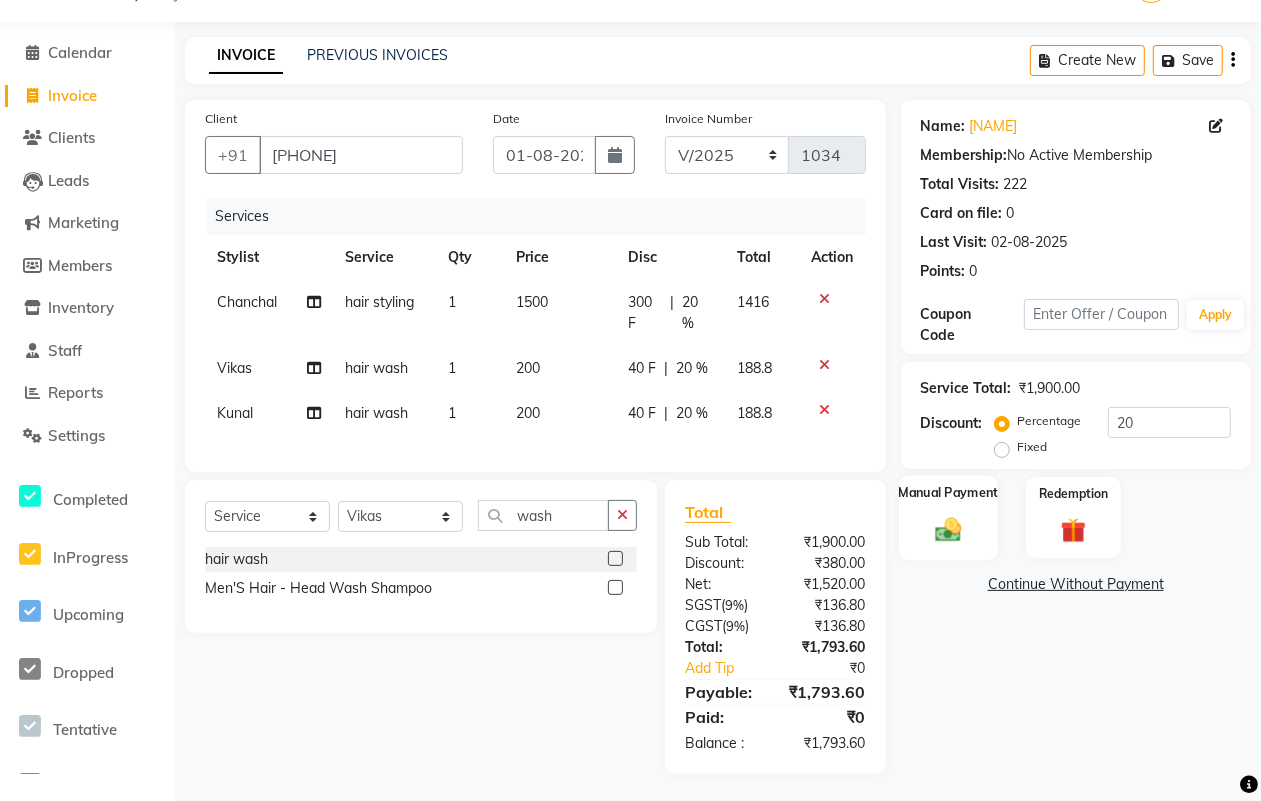 click 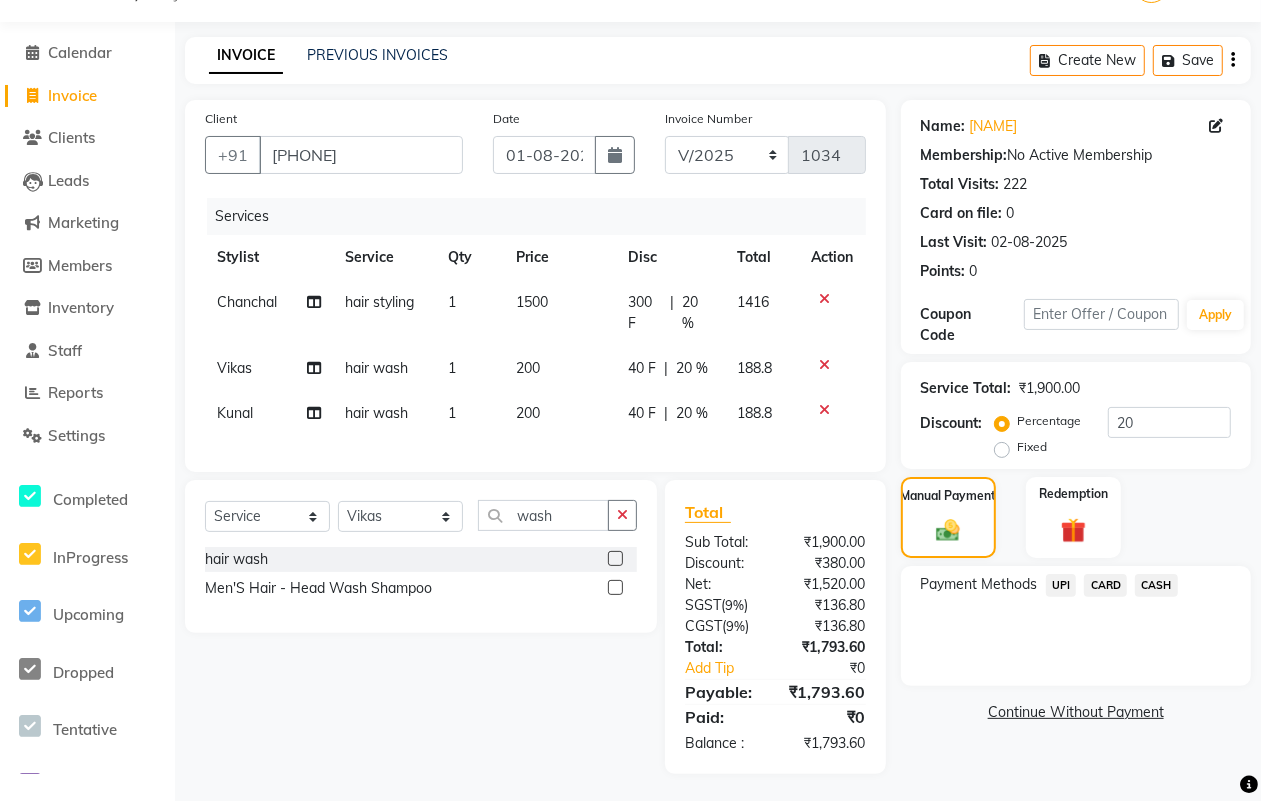 click on "CASH" 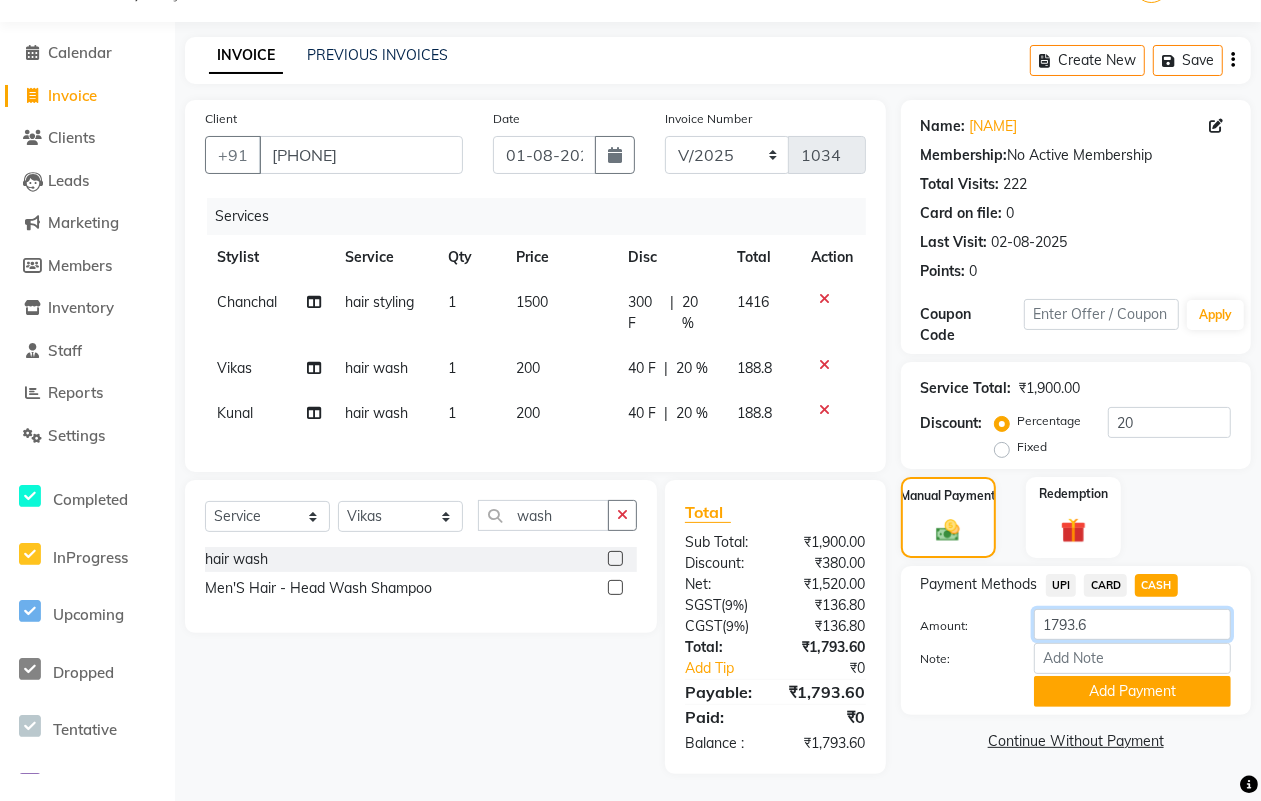 click on "1793.6" 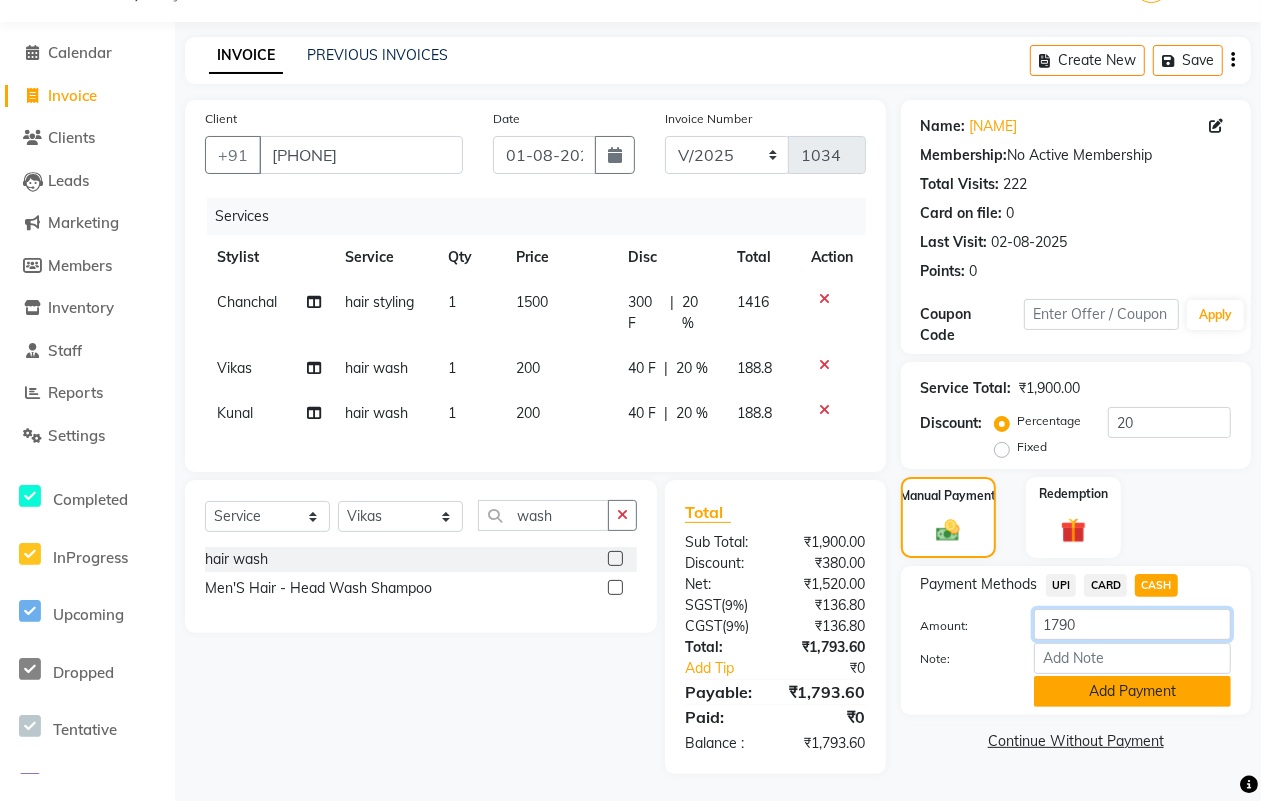 type on "1790" 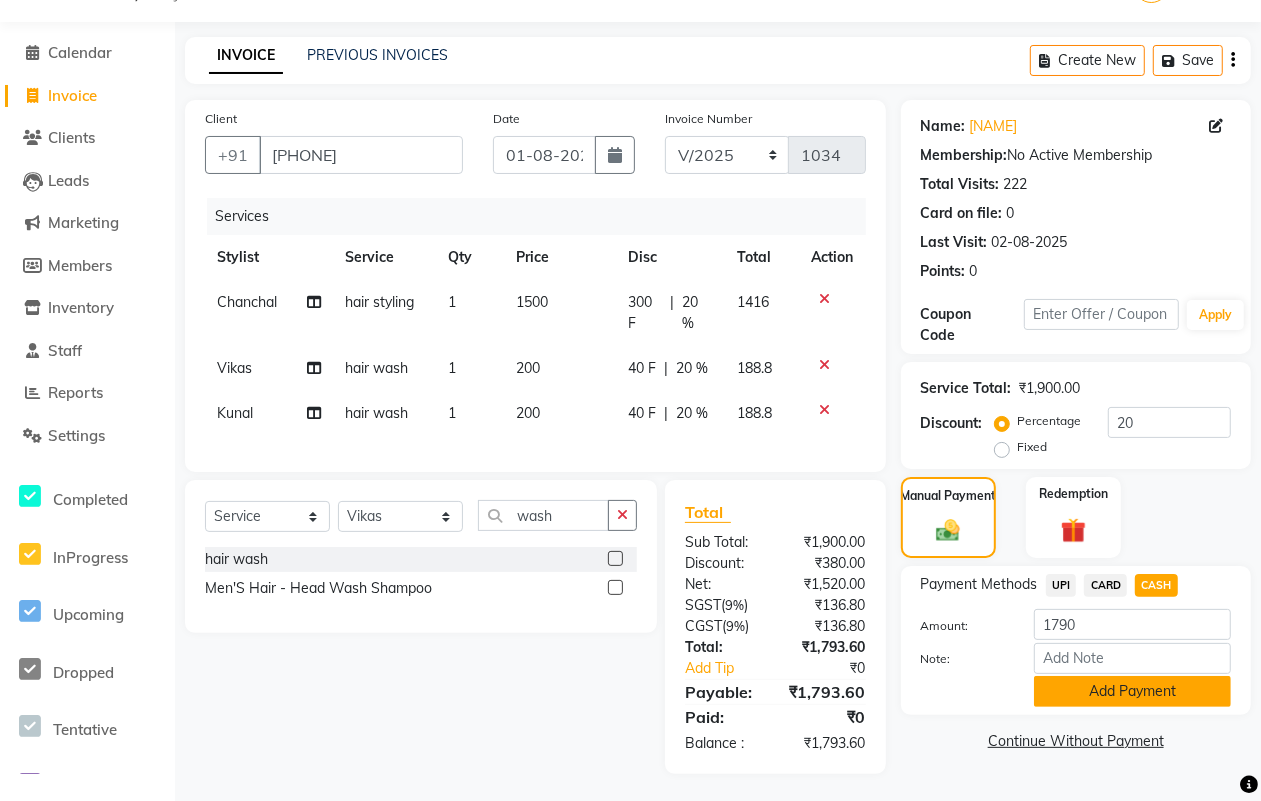 click on "Add Payment" 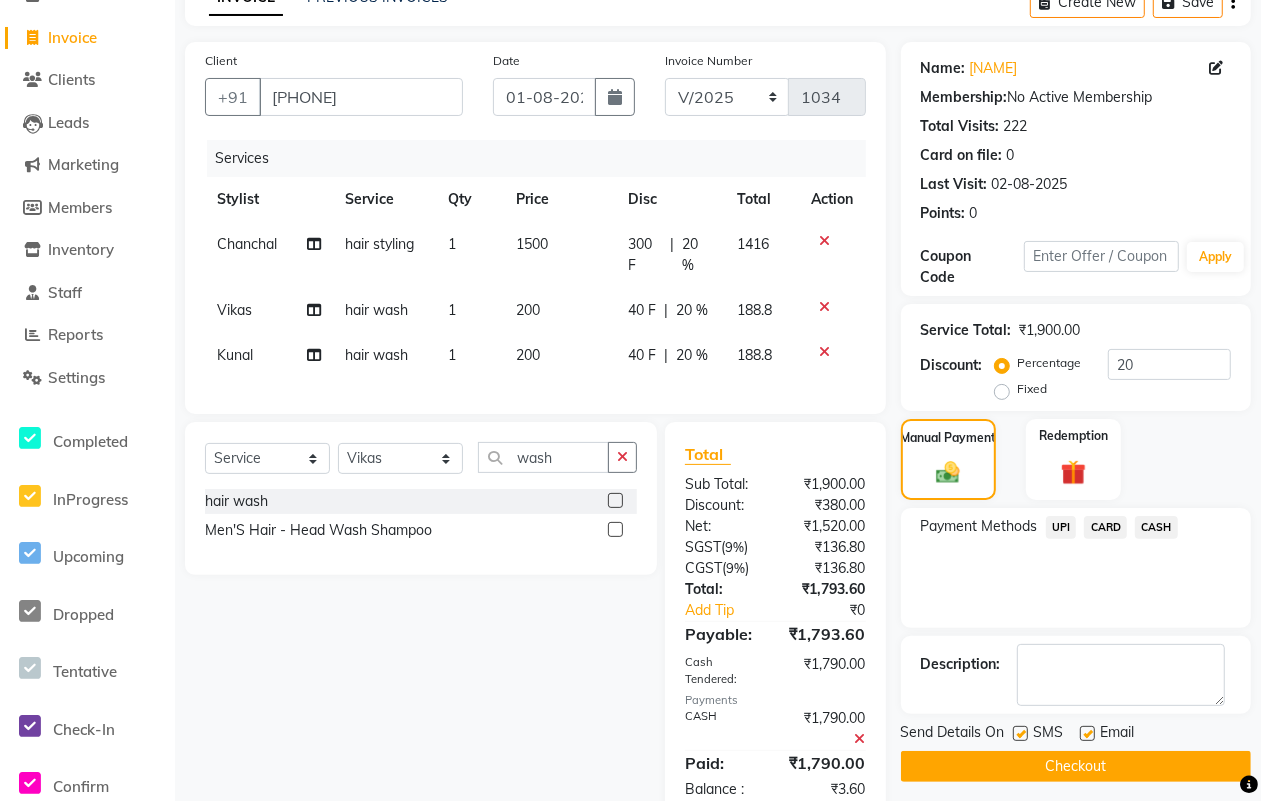 scroll, scrollTop: 176, scrollLeft: 0, axis: vertical 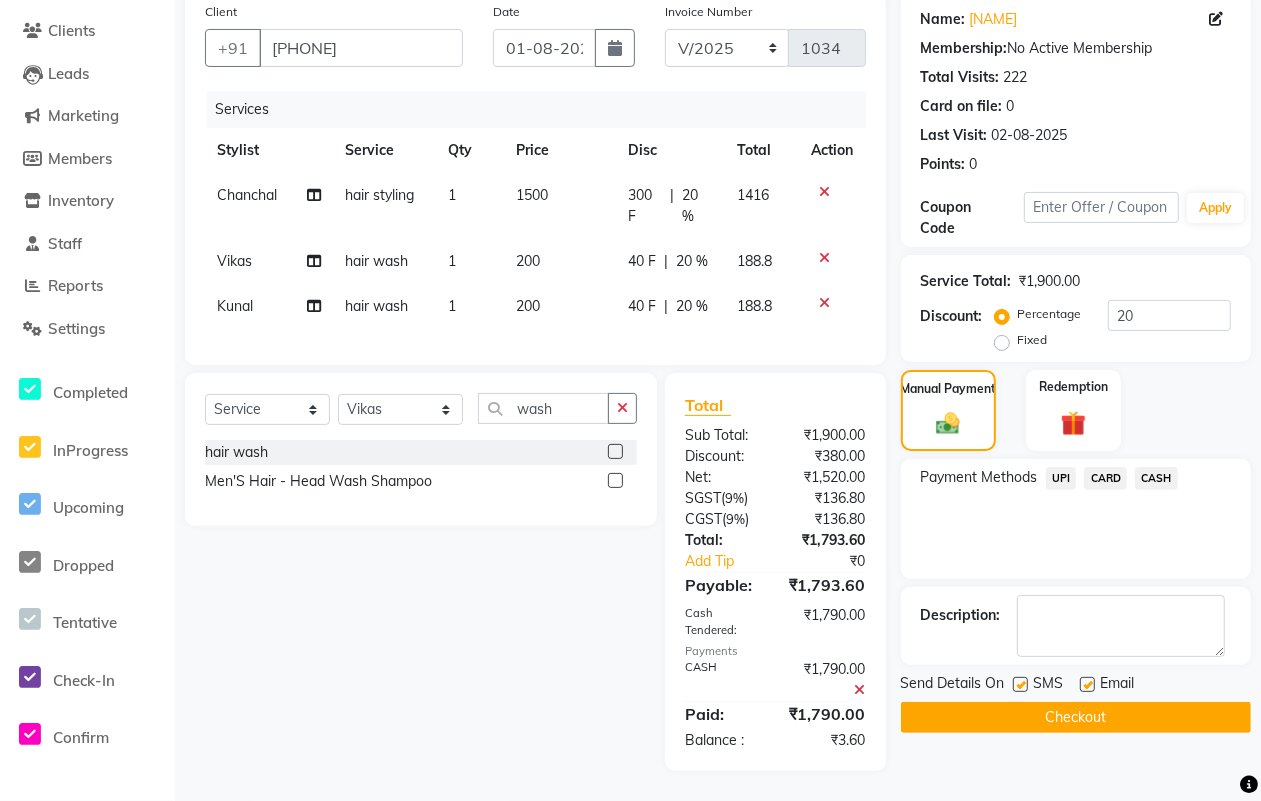 click on "SMS" 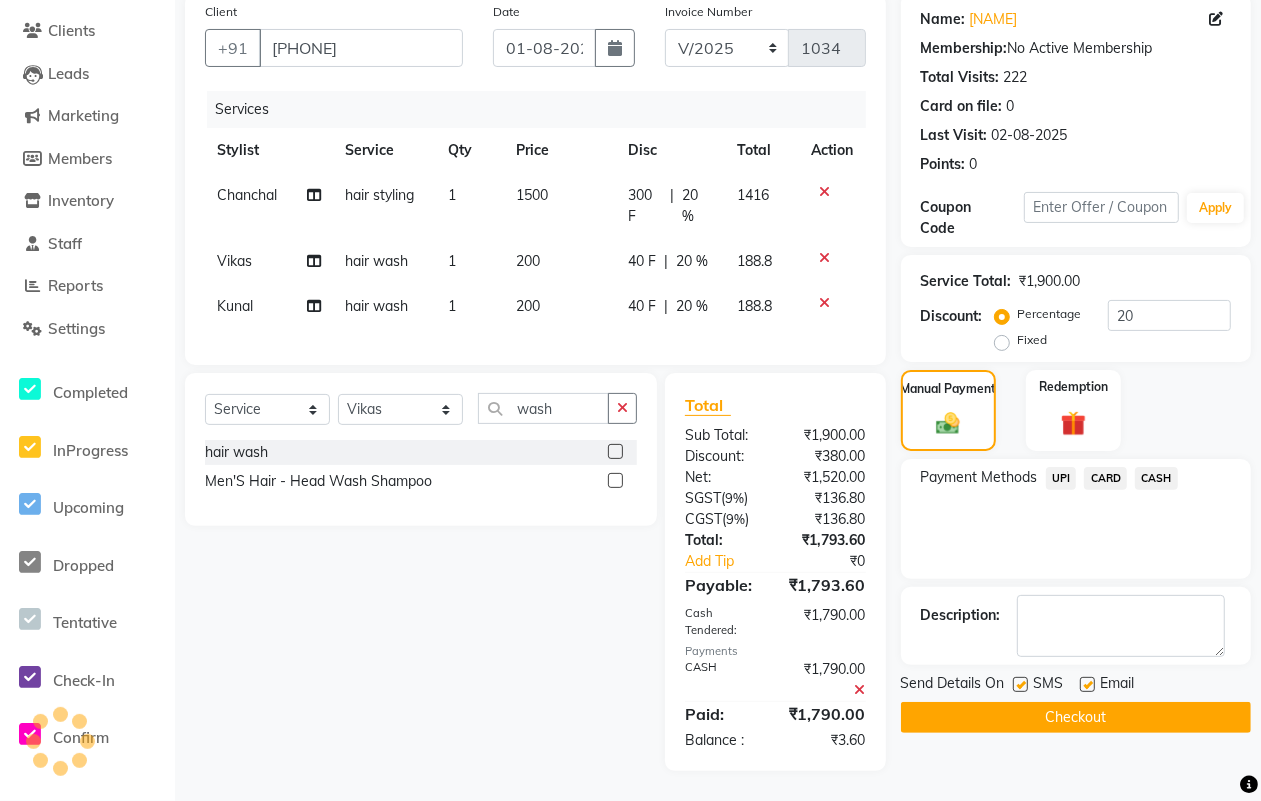click 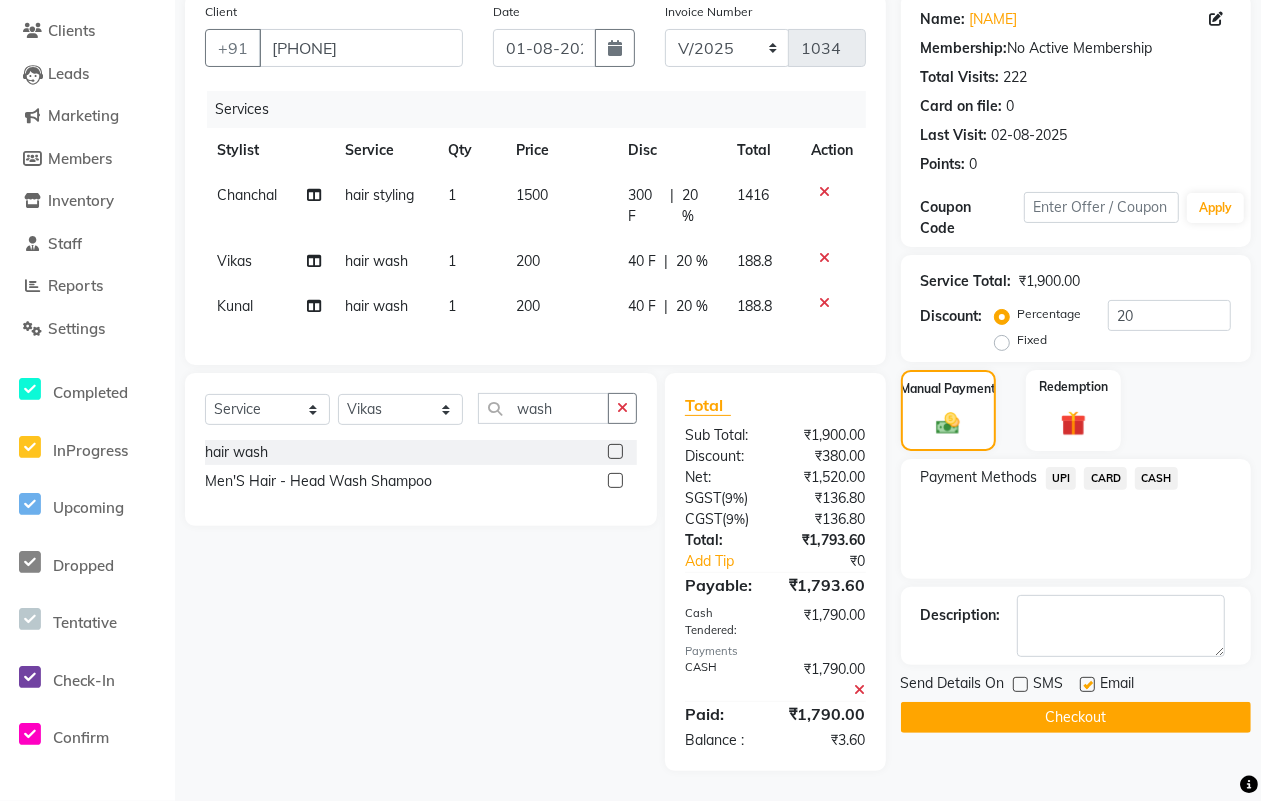 click 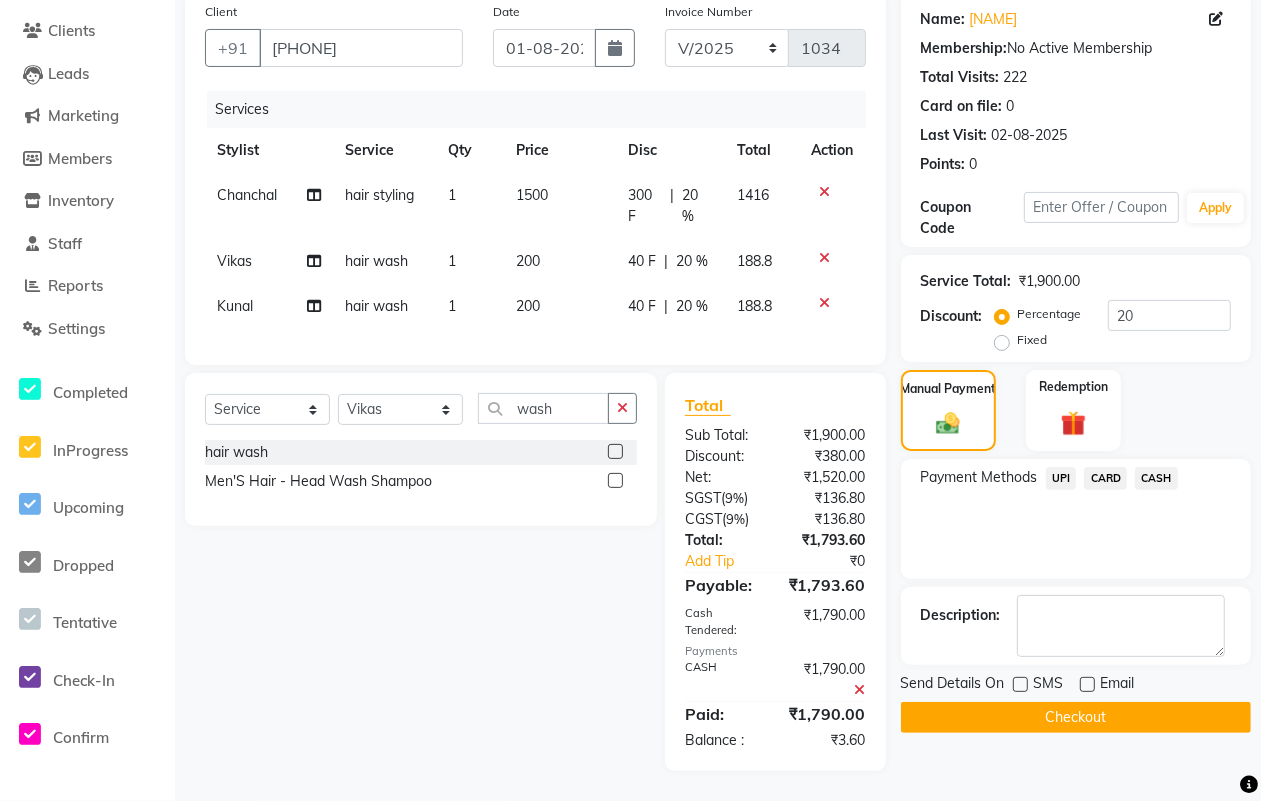 click on "Checkout" 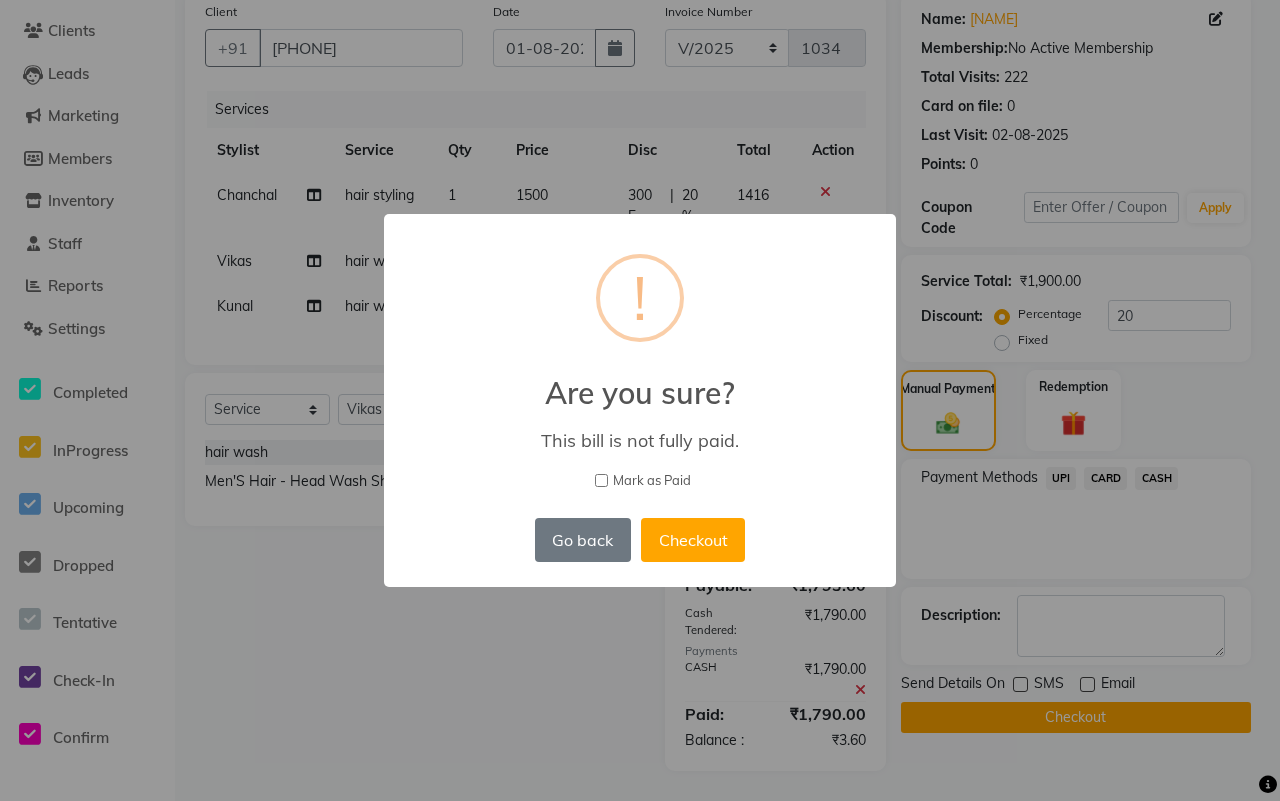 click on "Mark as Paid" at bounding box center [652, 481] 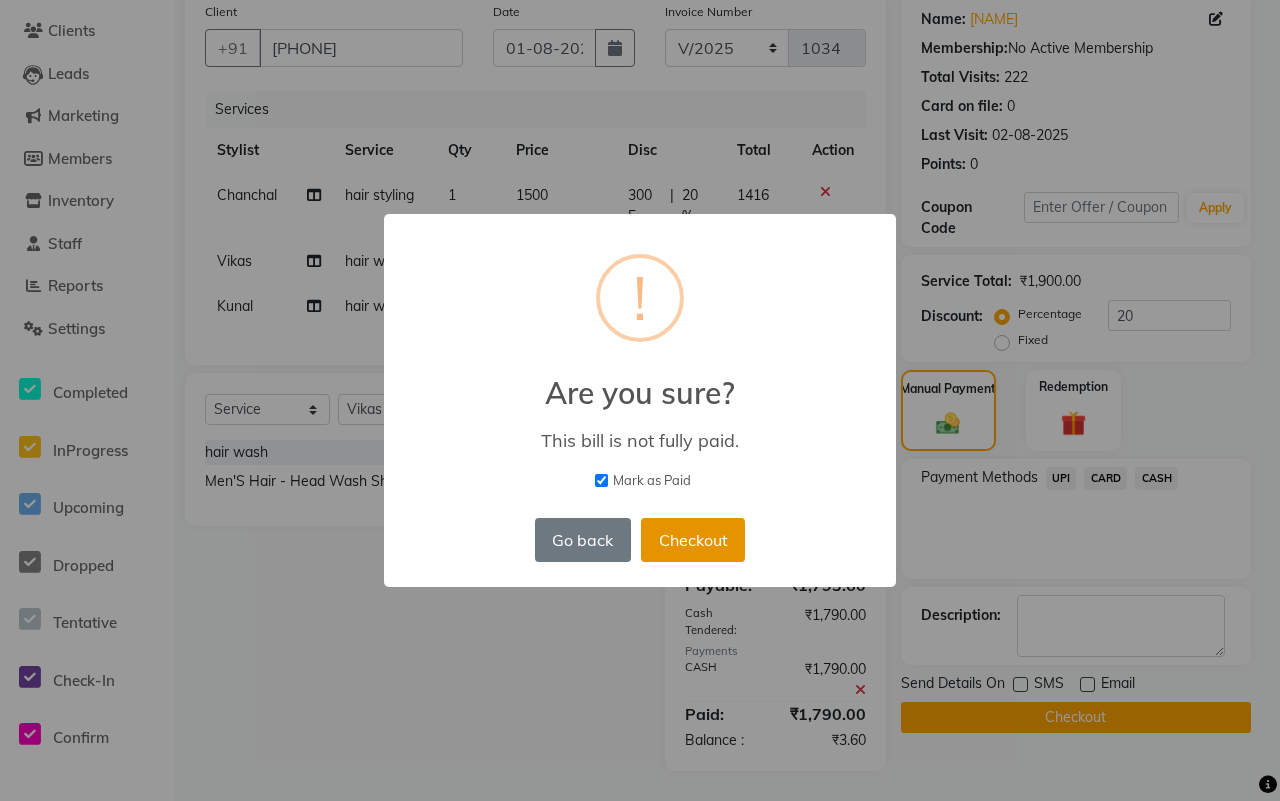 click on "Checkout" at bounding box center (693, 540) 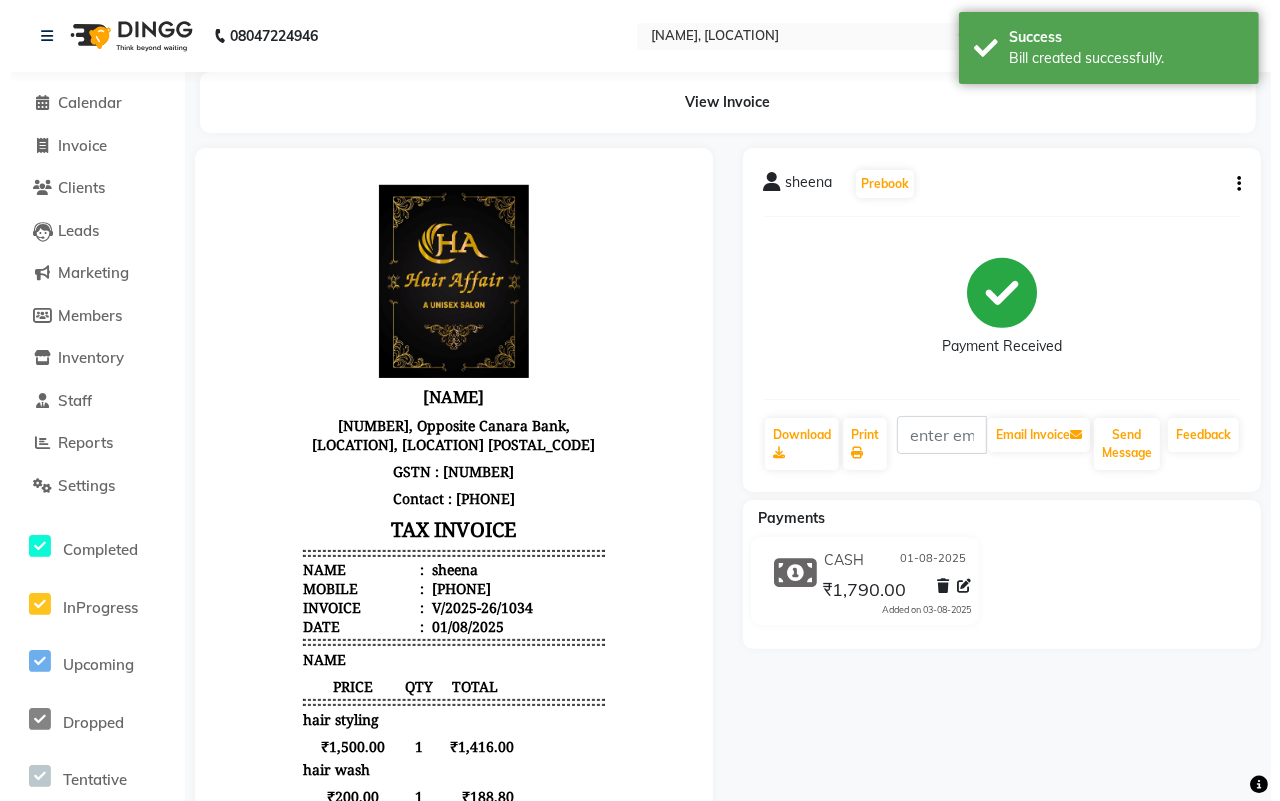 scroll, scrollTop: 0, scrollLeft: 0, axis: both 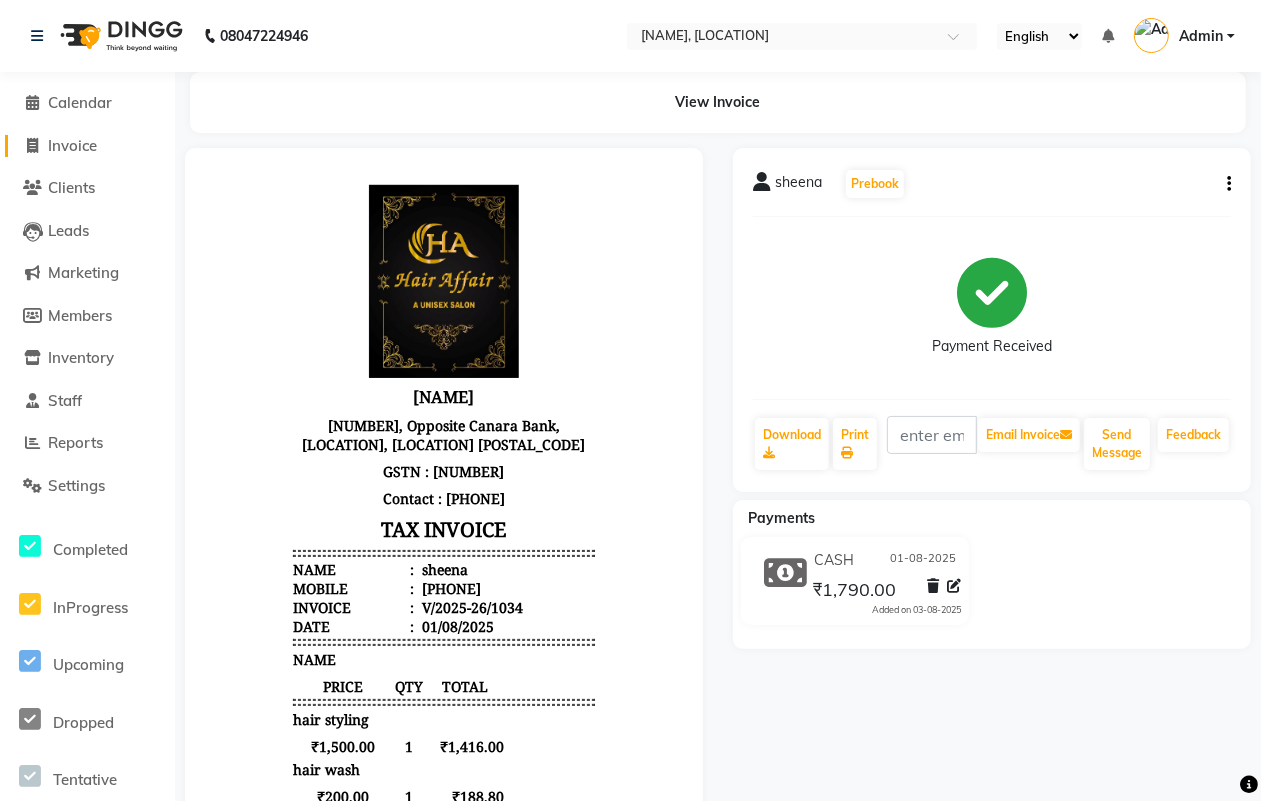 click on "Invoice" 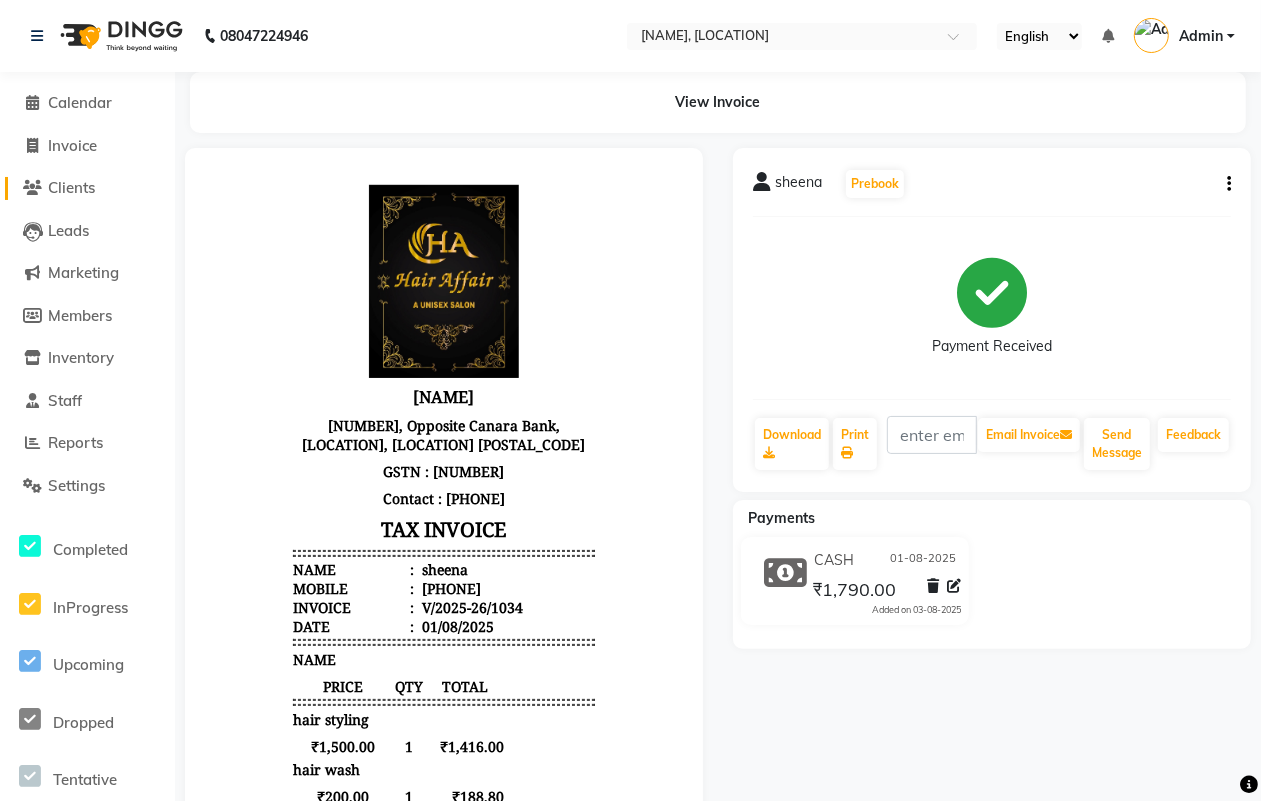 select on "service" 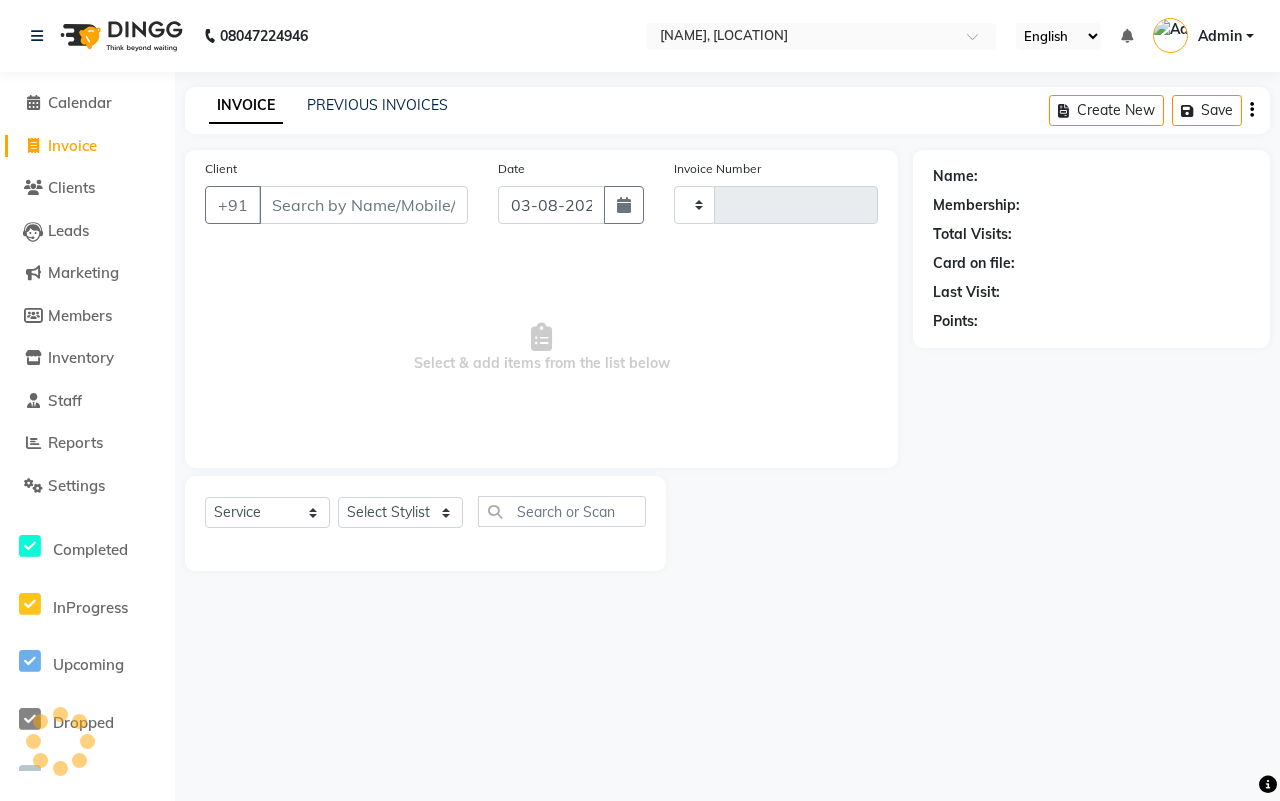 type on "1035" 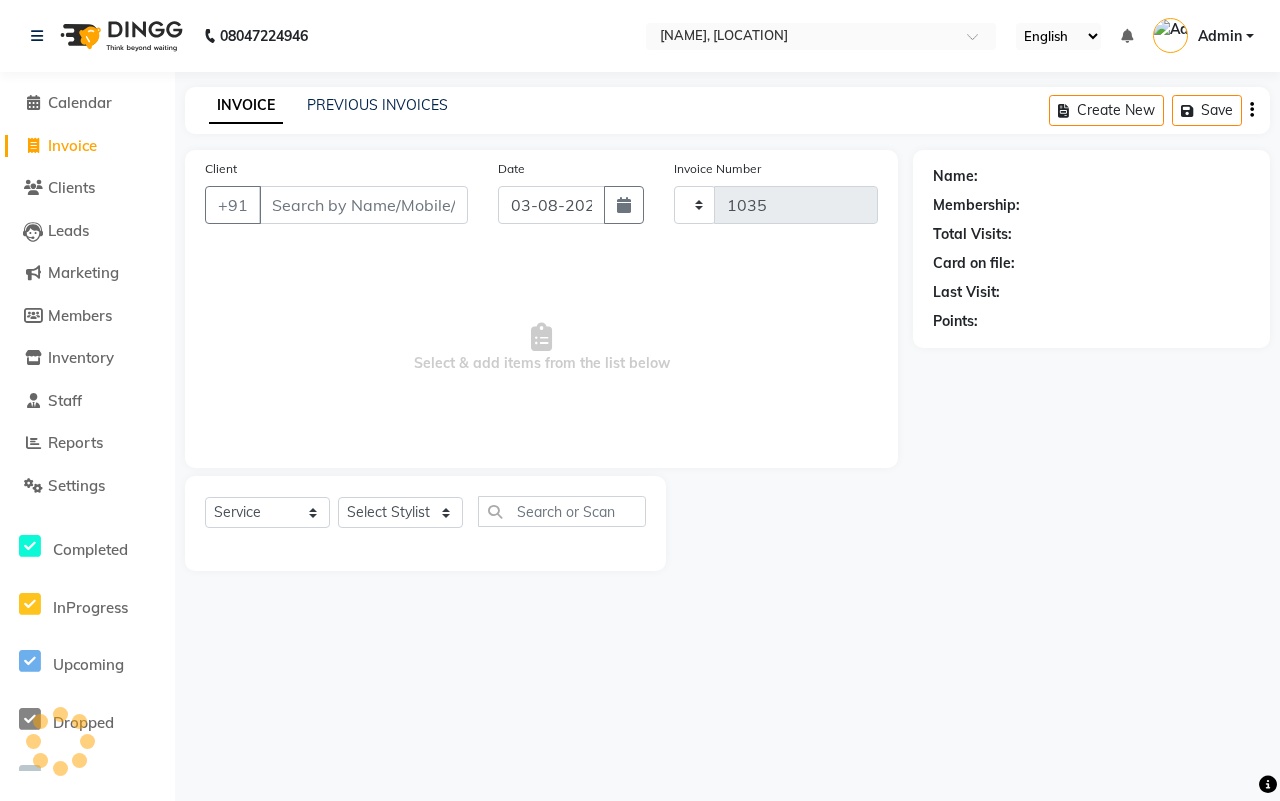 select on "4464" 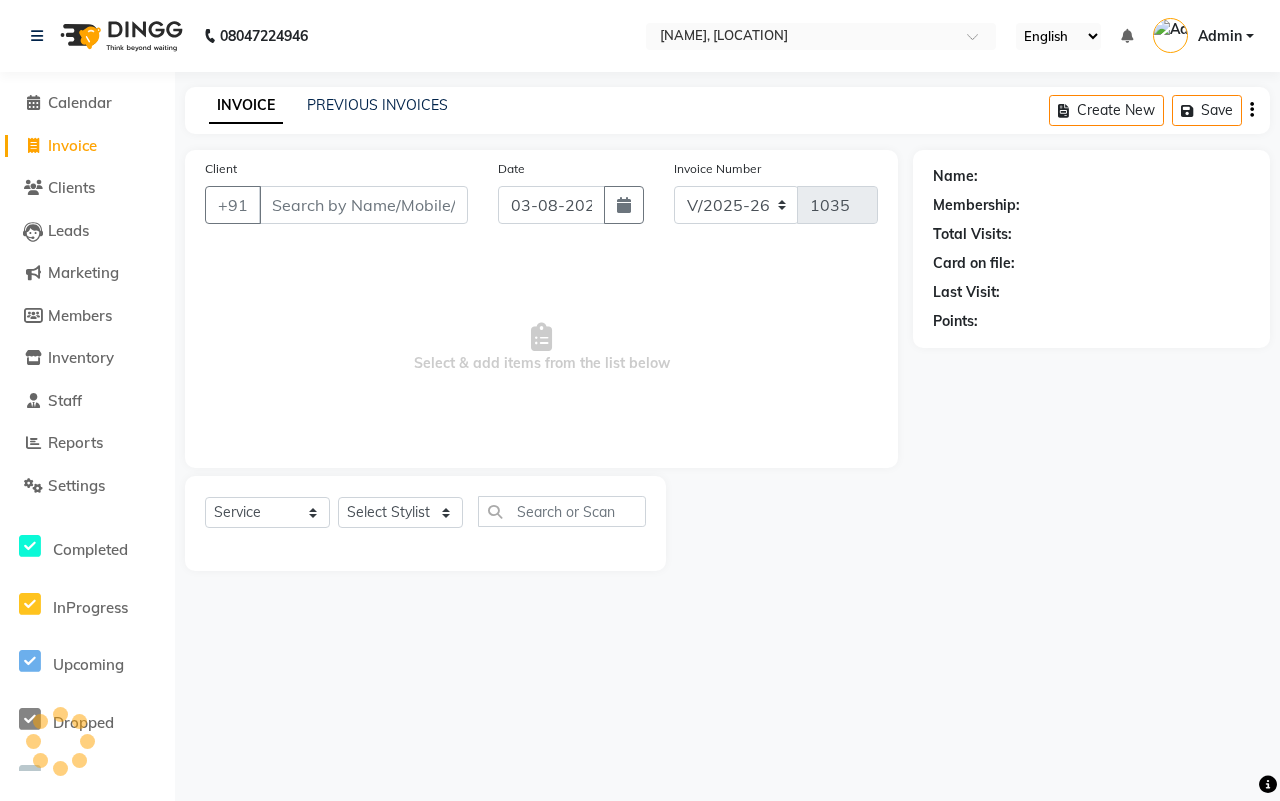 click on "Client" at bounding box center (363, 205) 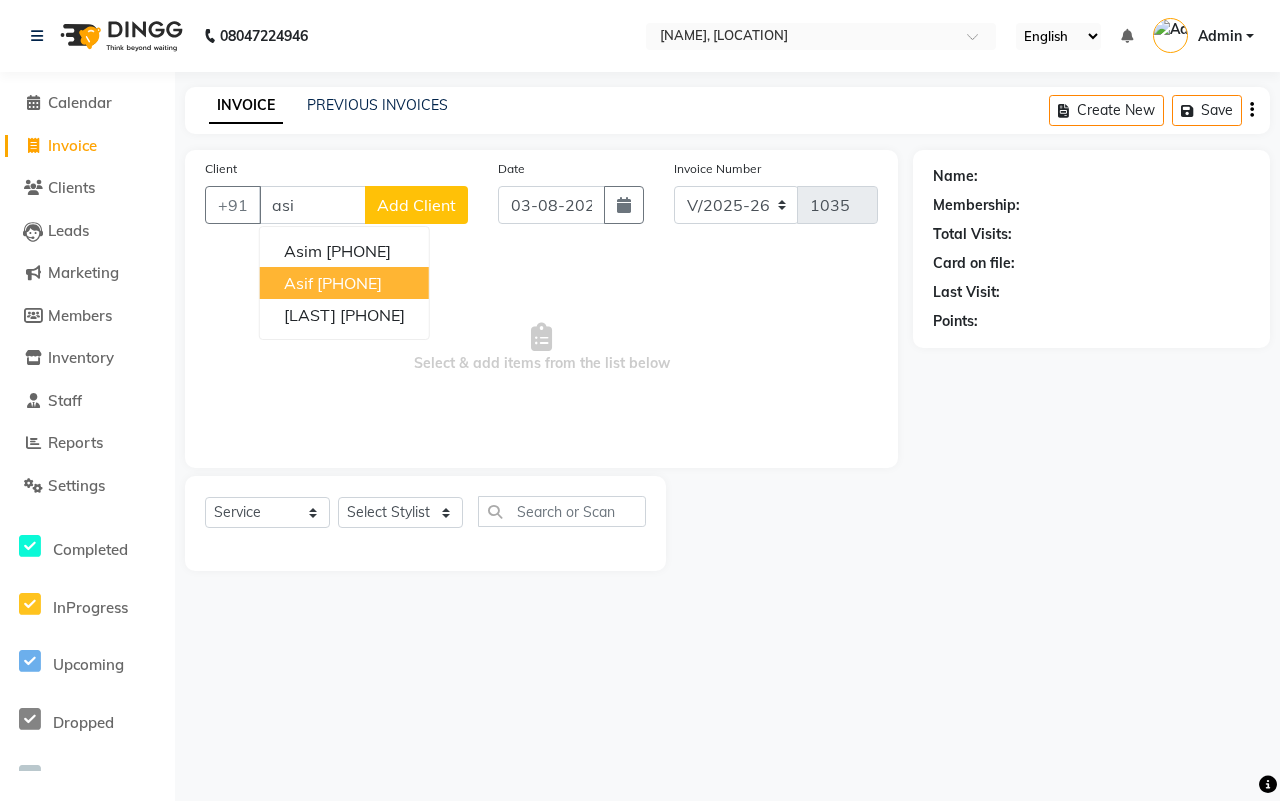 click on "[NAME]  [PHONE]" at bounding box center (344, 283) 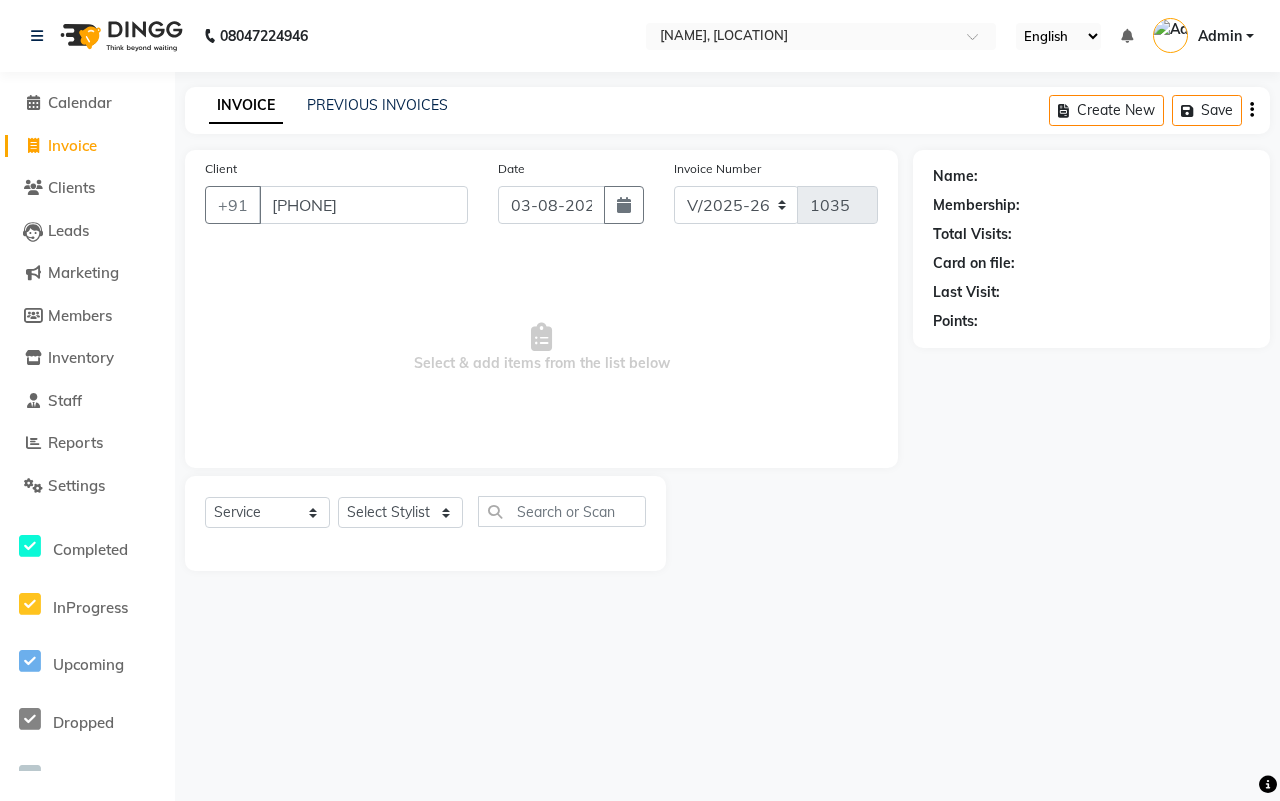 type on "[PHONE]" 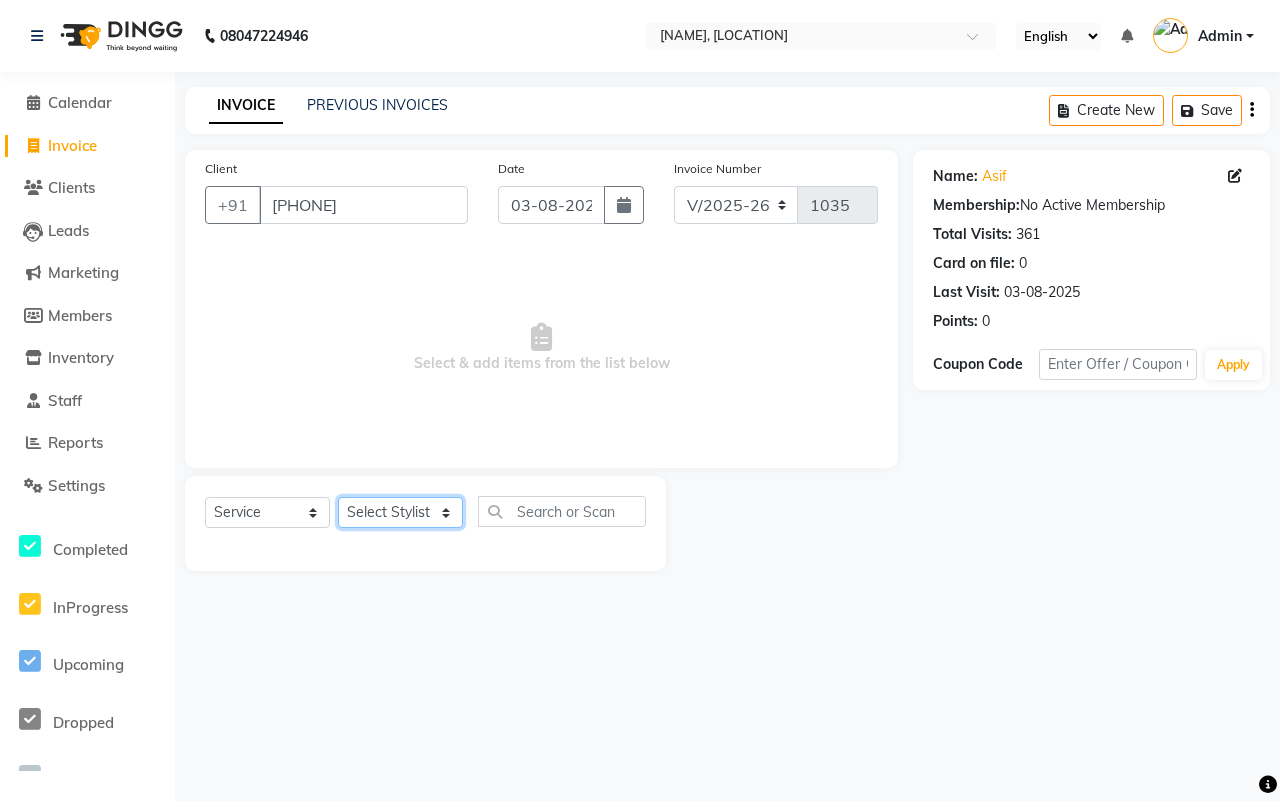 click on "Select Stylist [NAME] [NAME] [NAME] [NAME] [NAME] [NAME] [NAME] [NAME] [NAME] [NAME] [NAME] [NAME]" 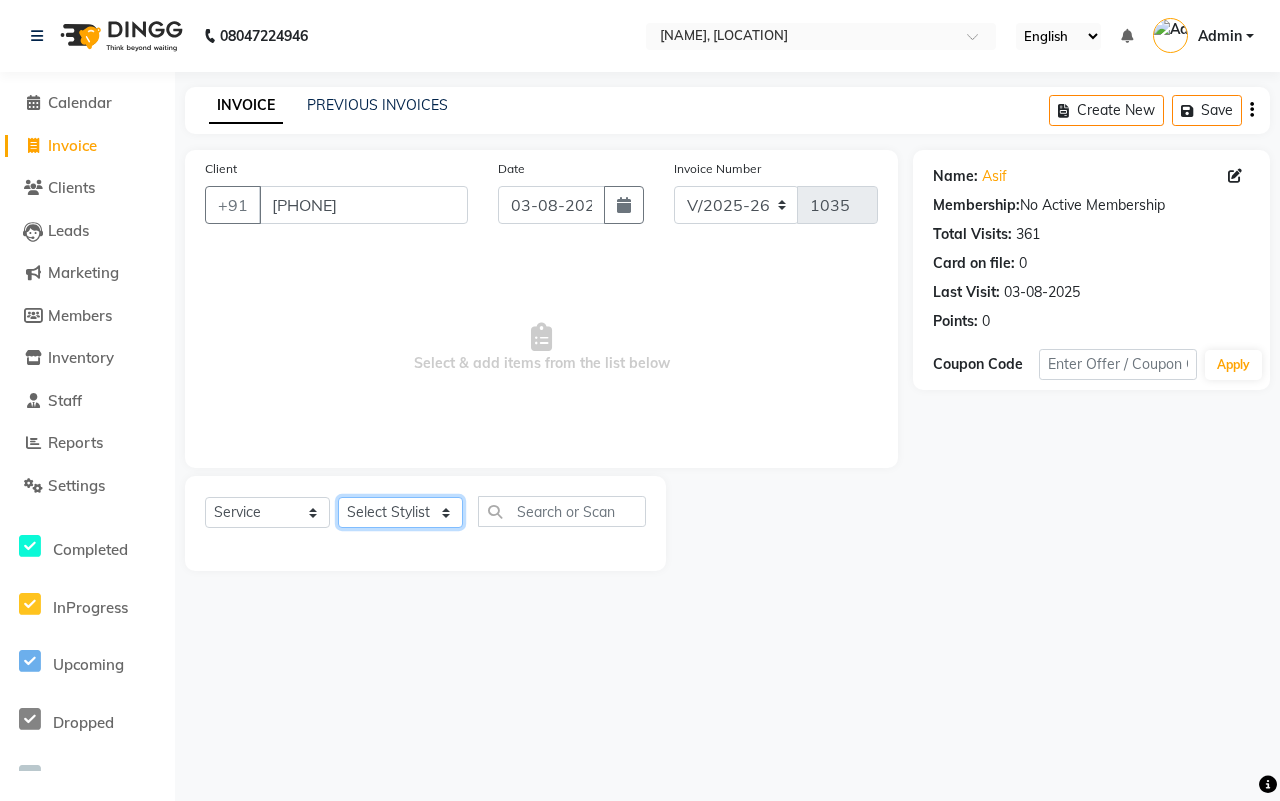 select on "25231" 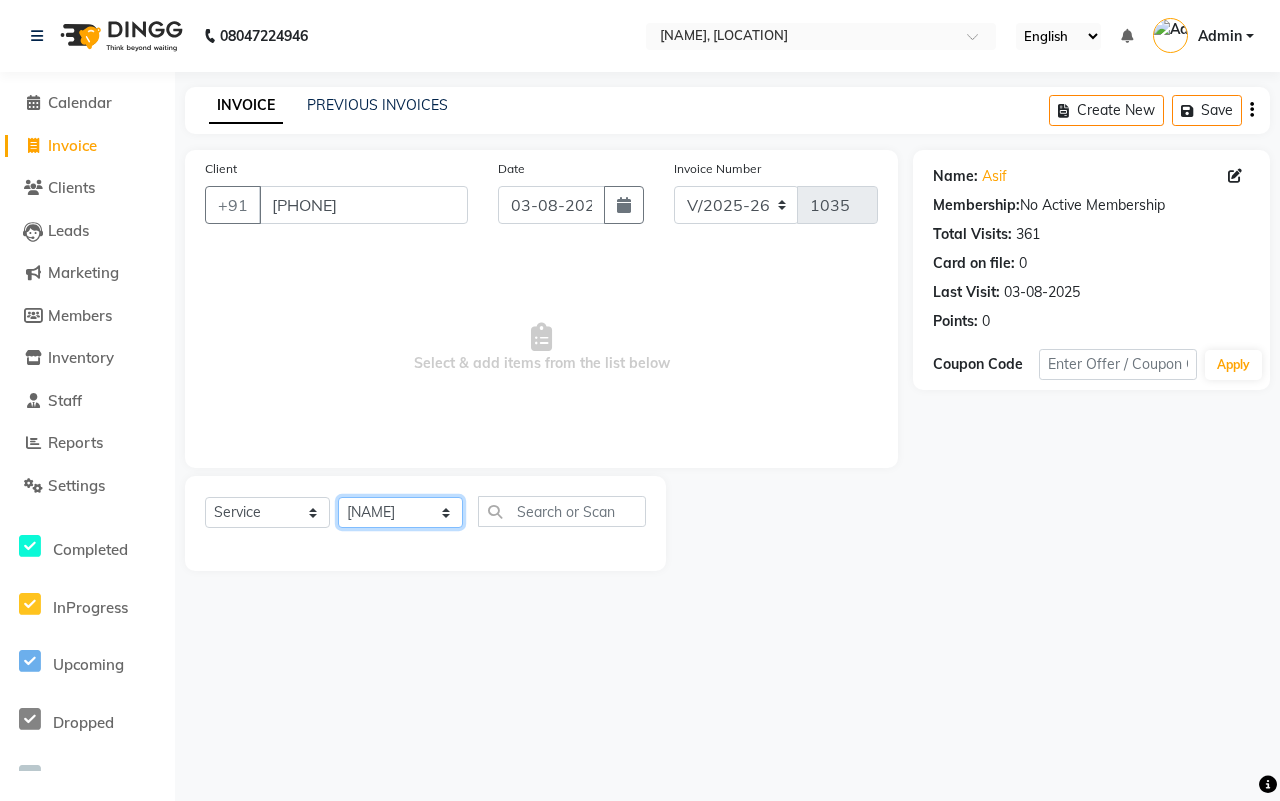 click on "Select Stylist [NAME] [NAME] [NAME] [NAME] [NAME] [NAME] [NAME] [NAME] [NAME] [NAME] [NAME] [NAME]" 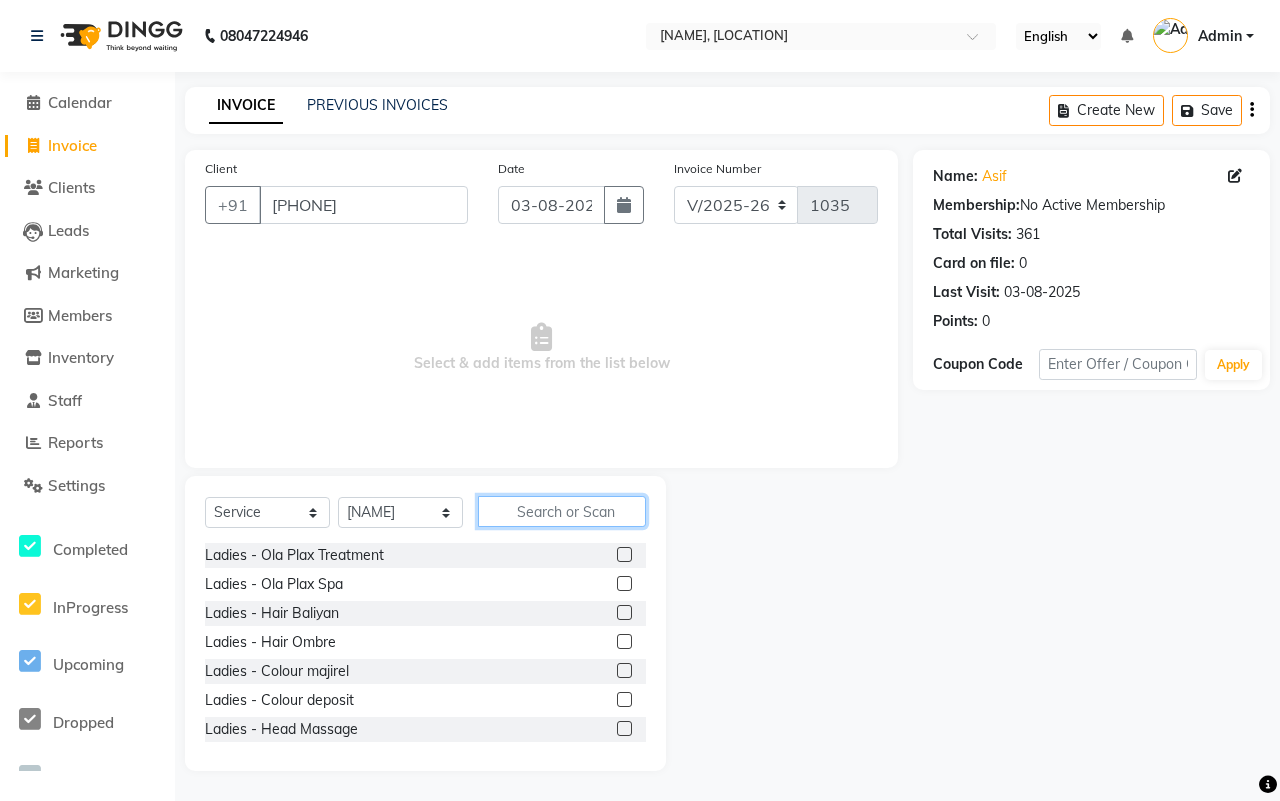 click 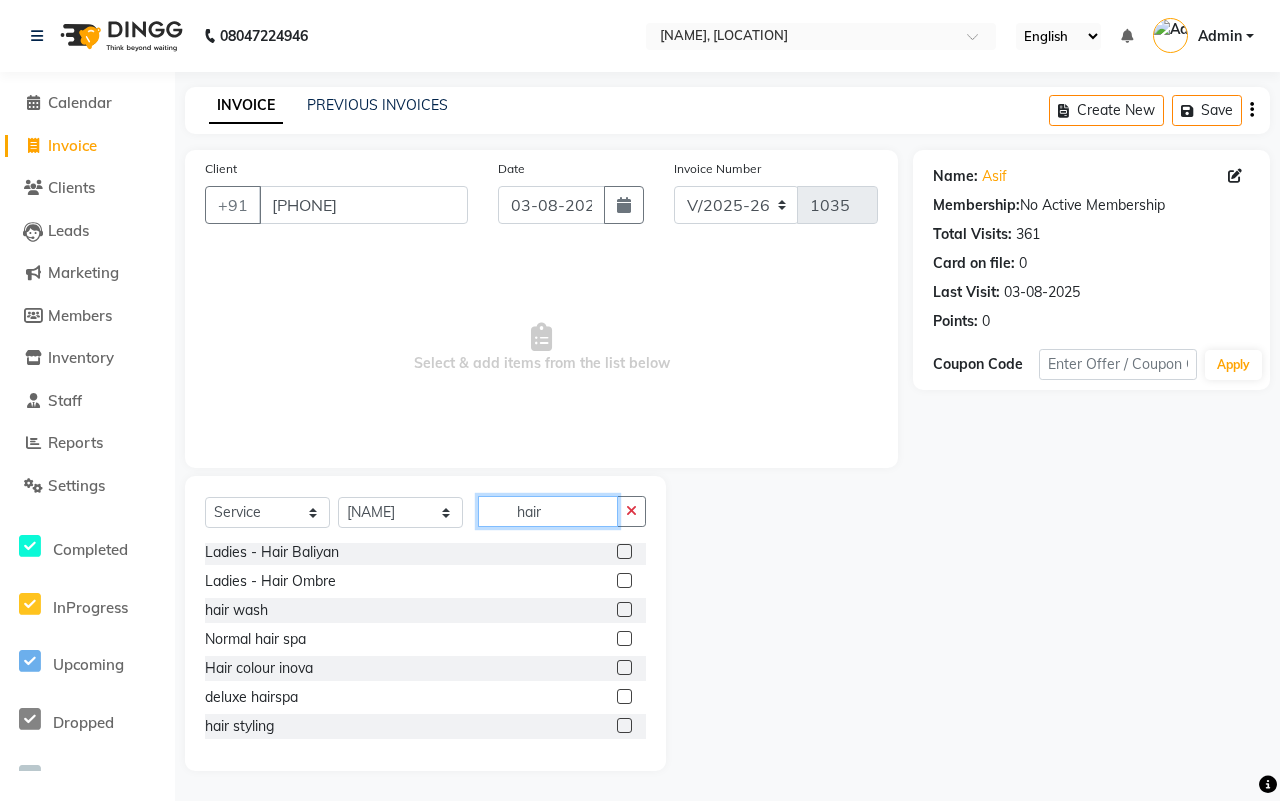 scroll, scrollTop: 0, scrollLeft: 0, axis: both 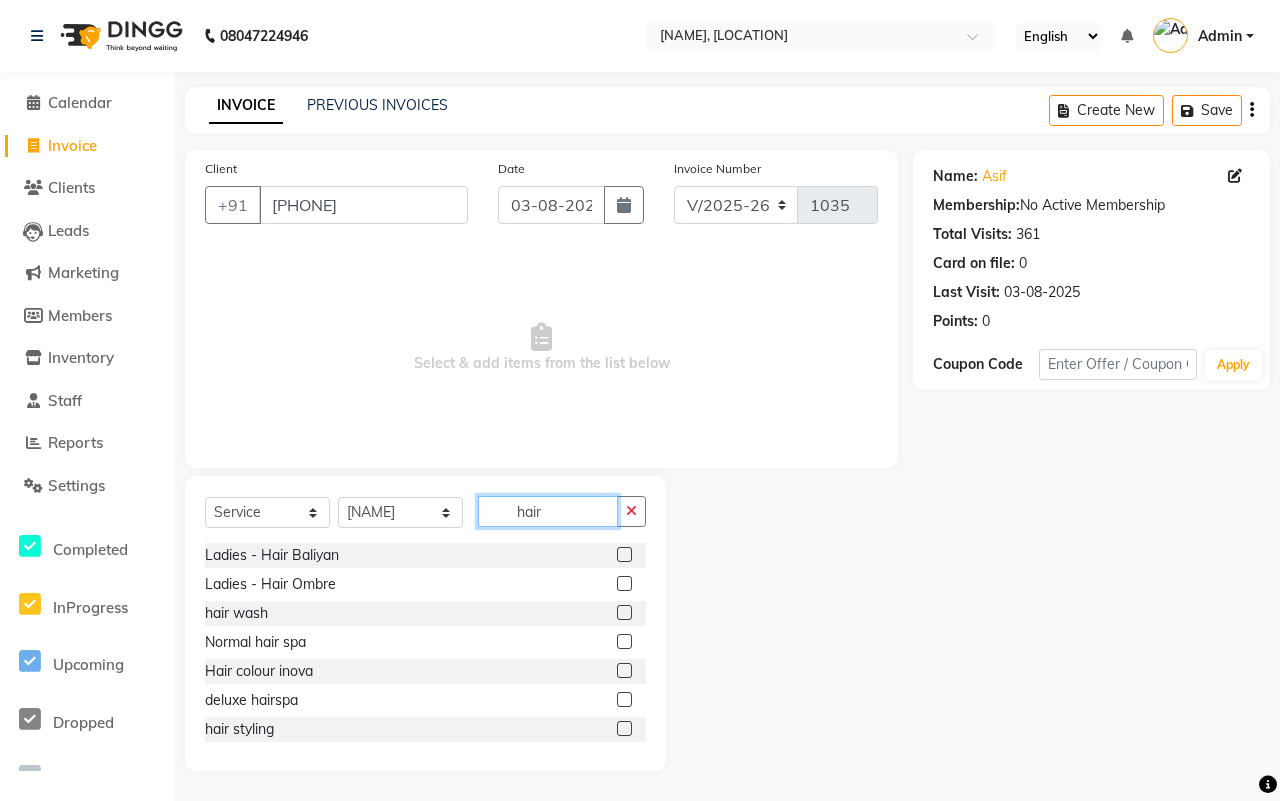 type on "hair" 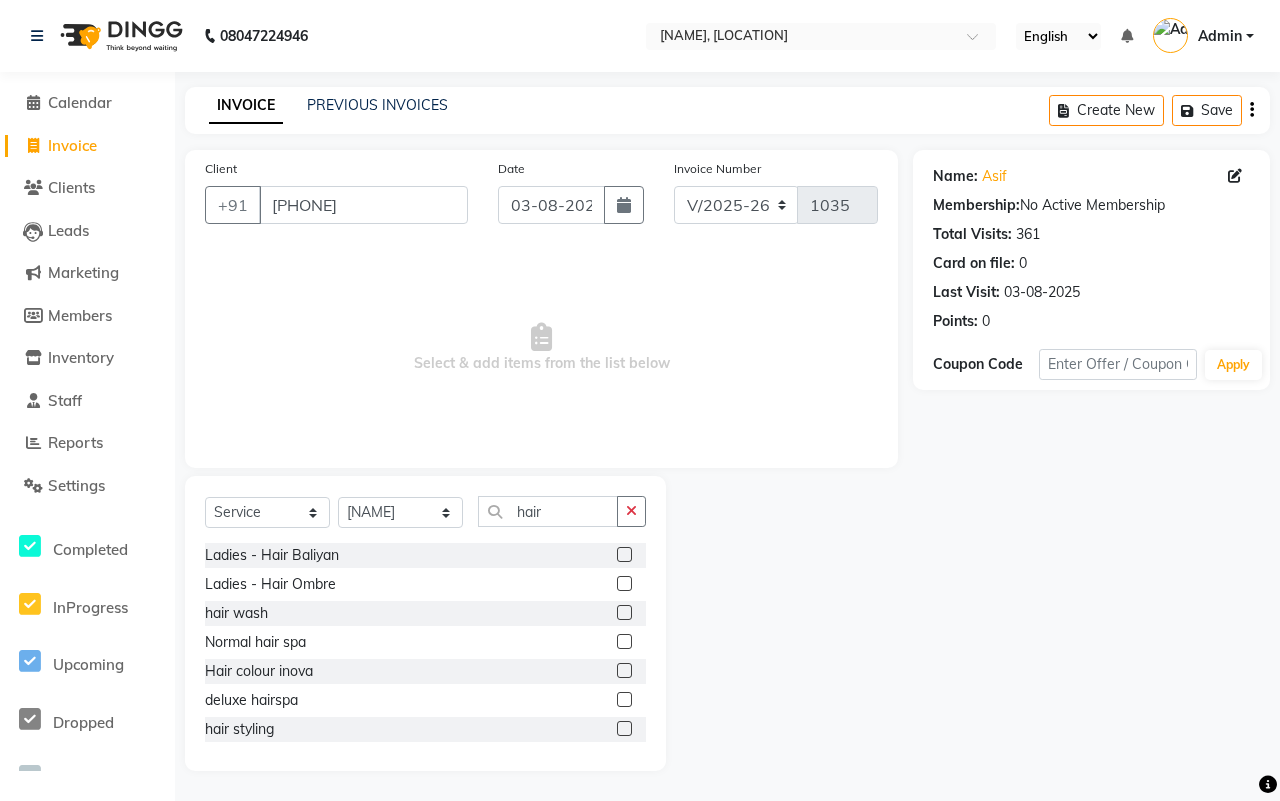 click 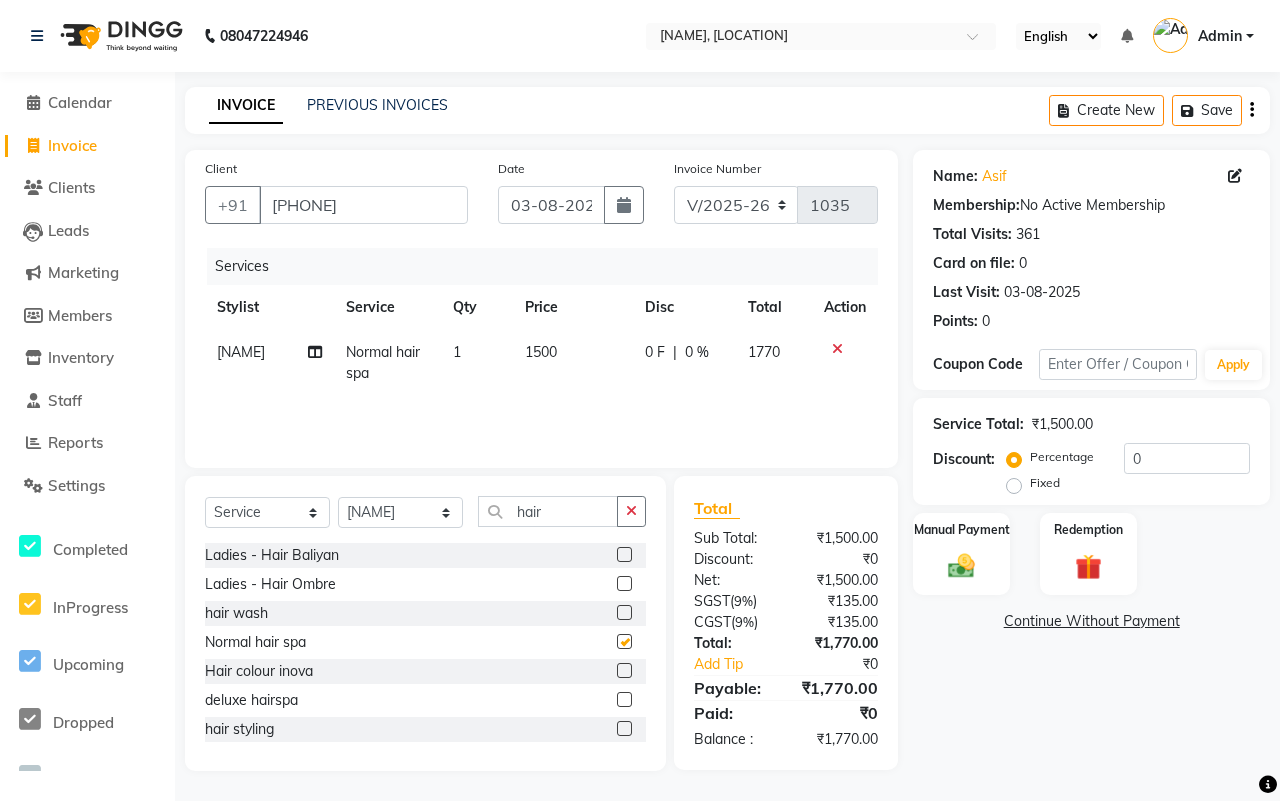 checkbox on "false" 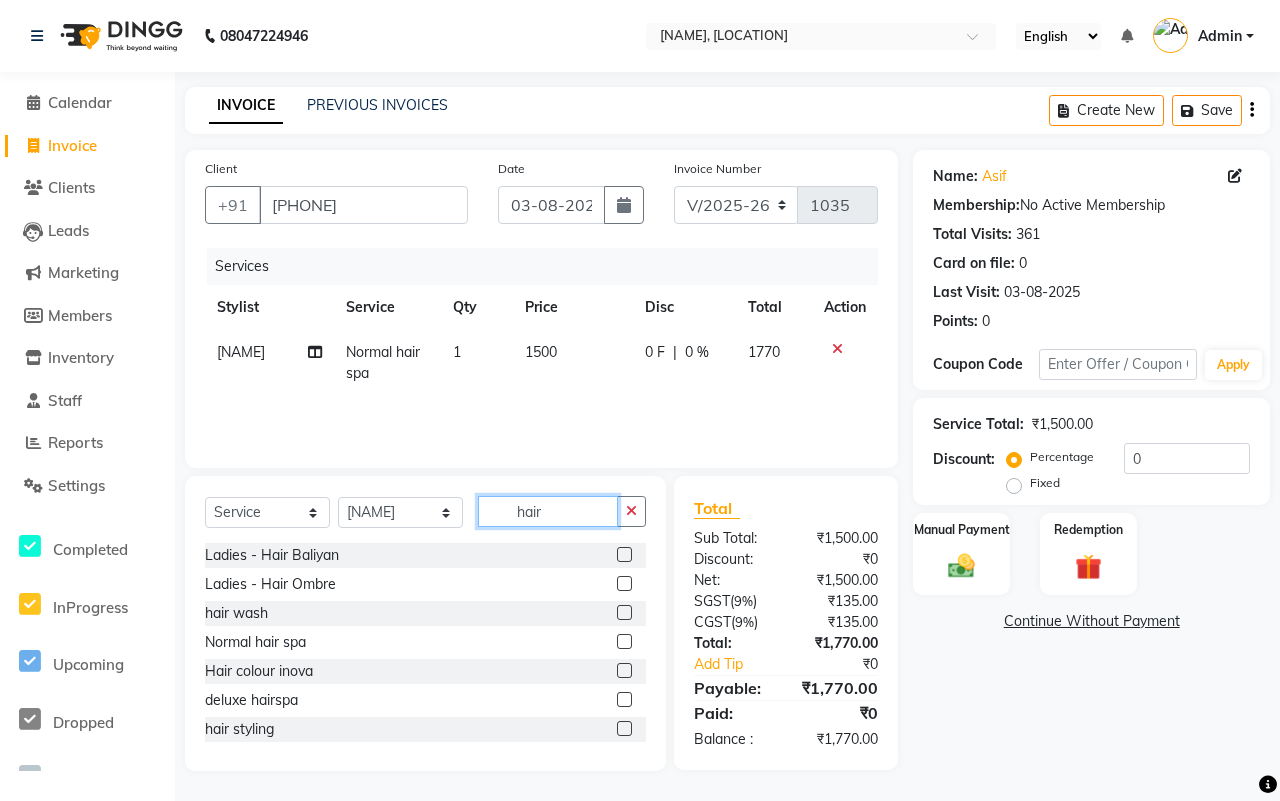 click on "hair" 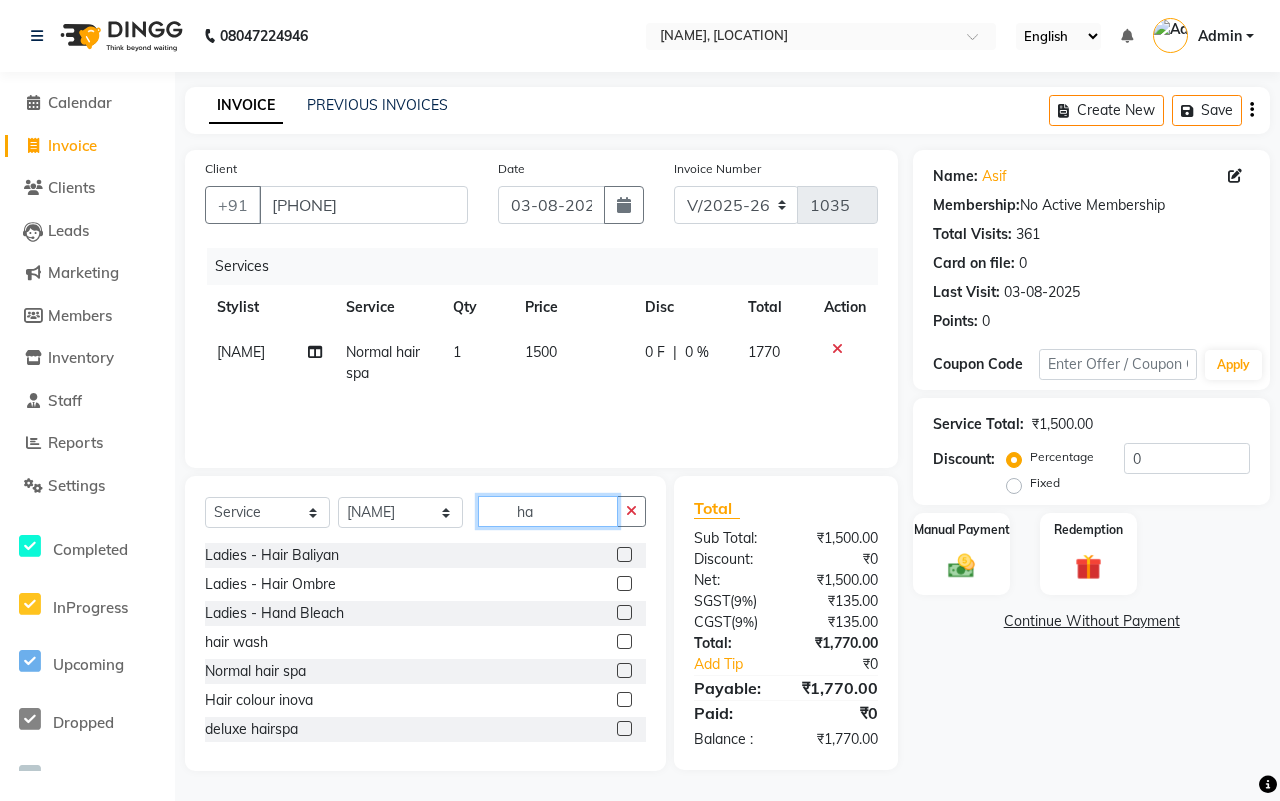 type on "h" 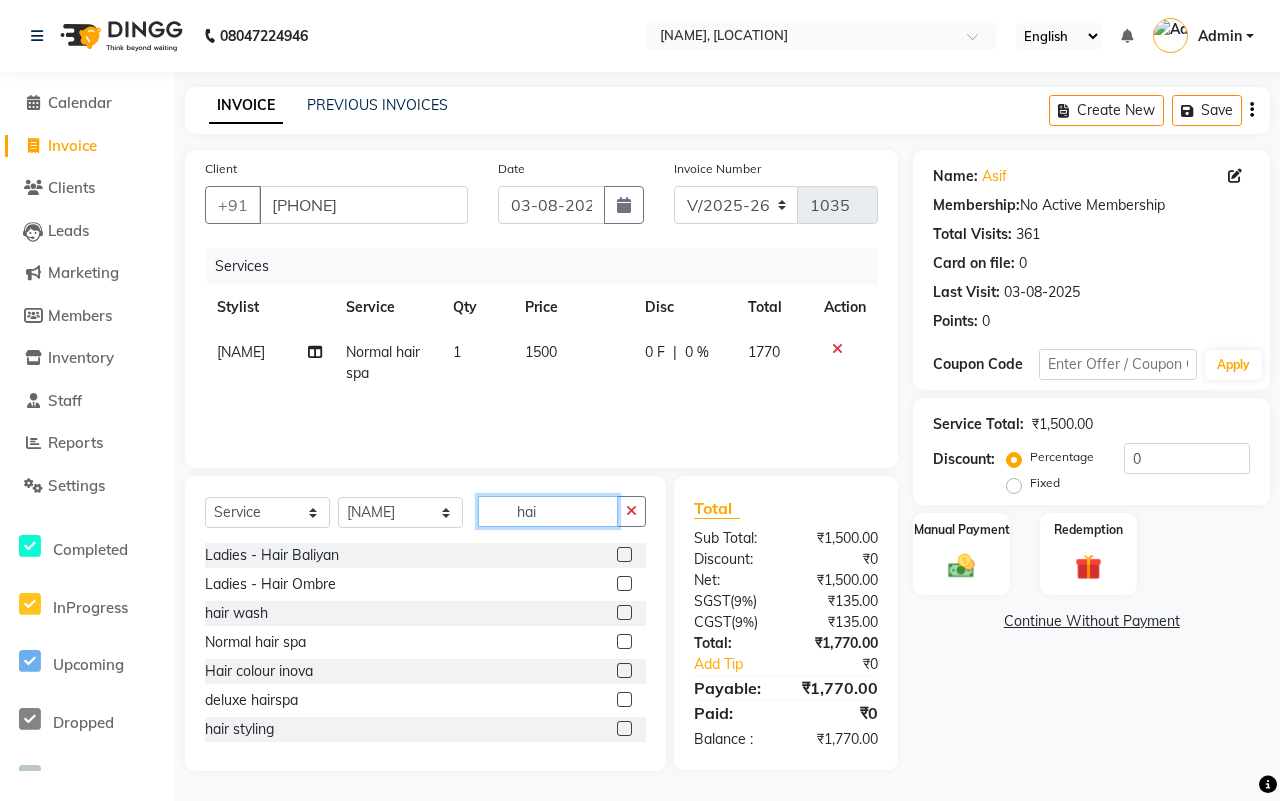 type on "hair" 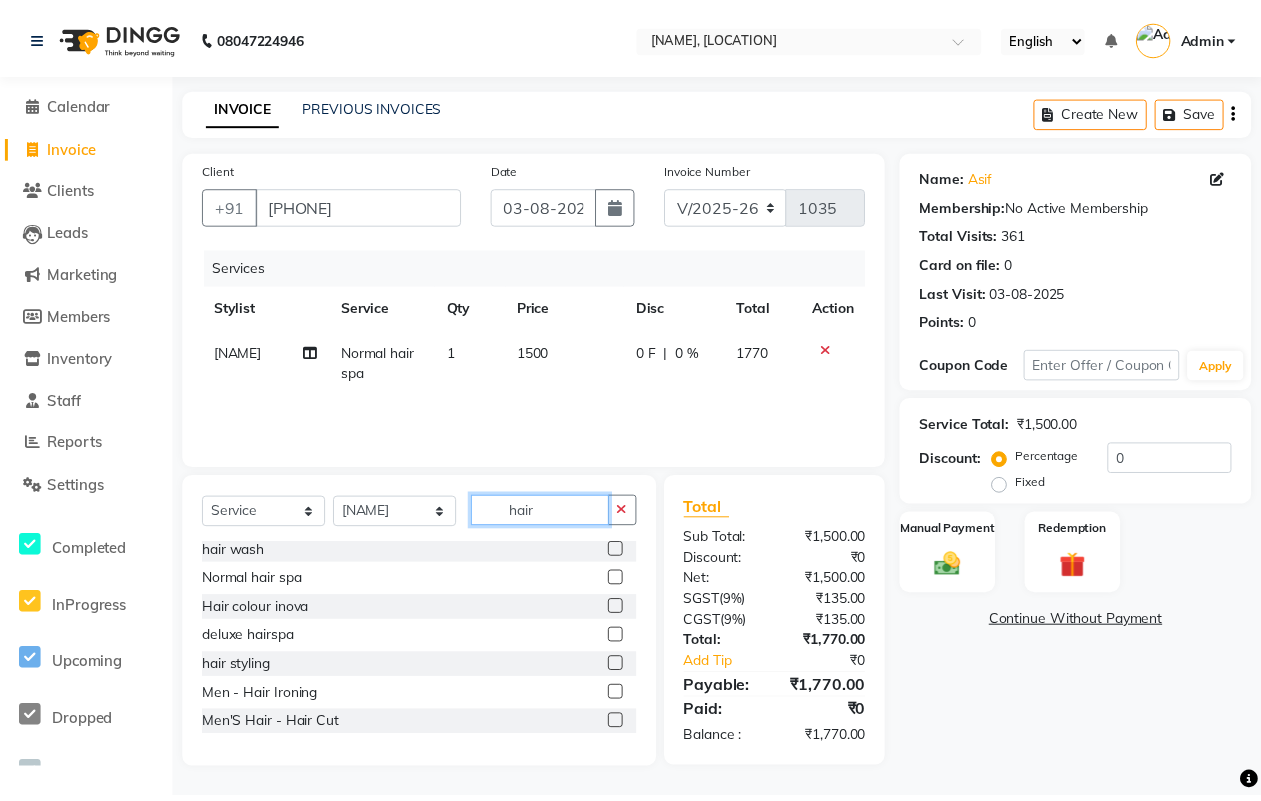 scroll, scrollTop: 125, scrollLeft: 0, axis: vertical 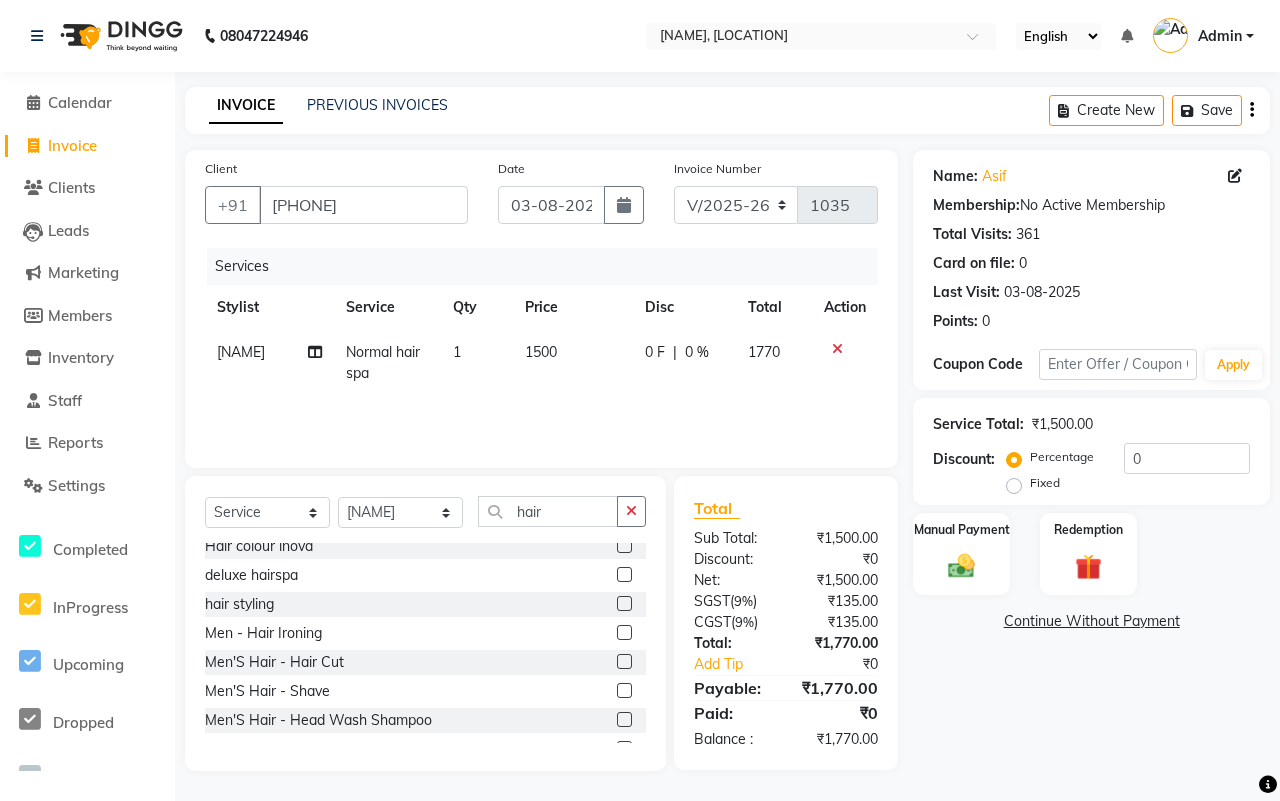 click 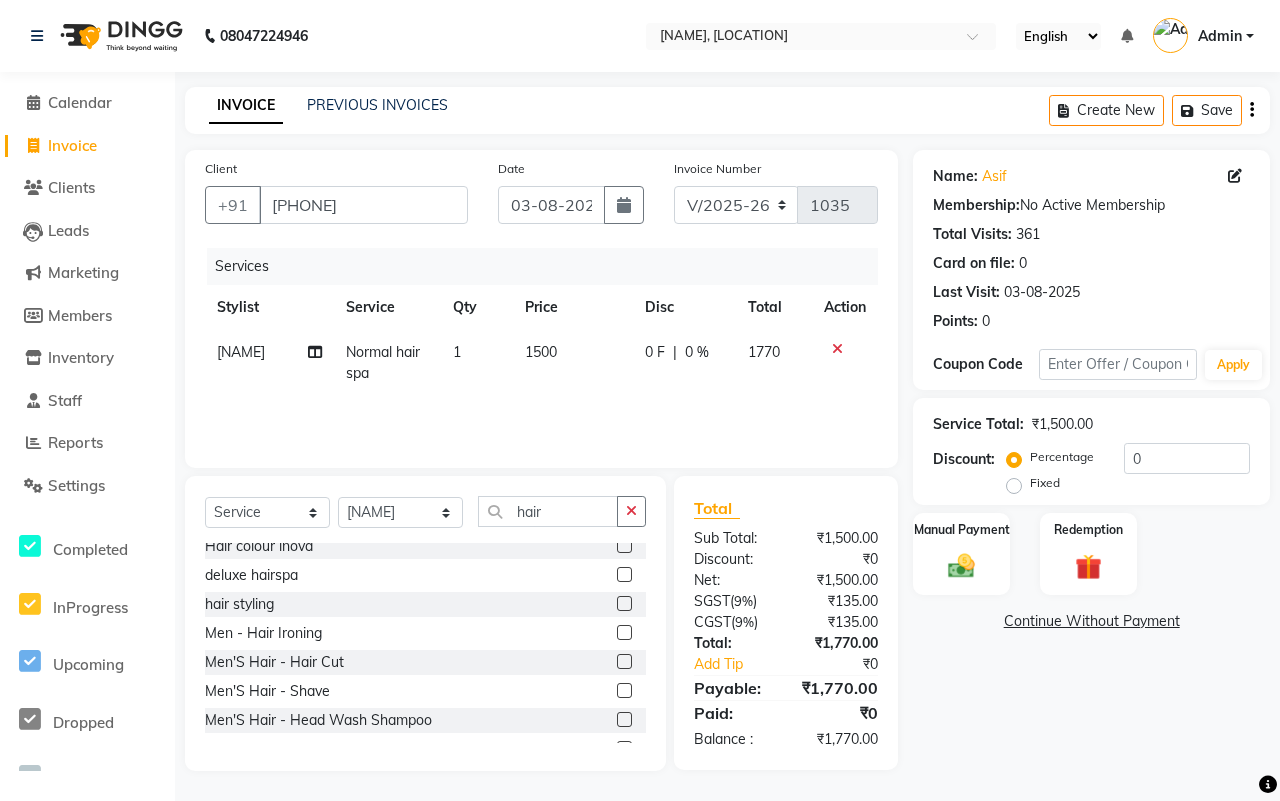 click at bounding box center [623, 662] 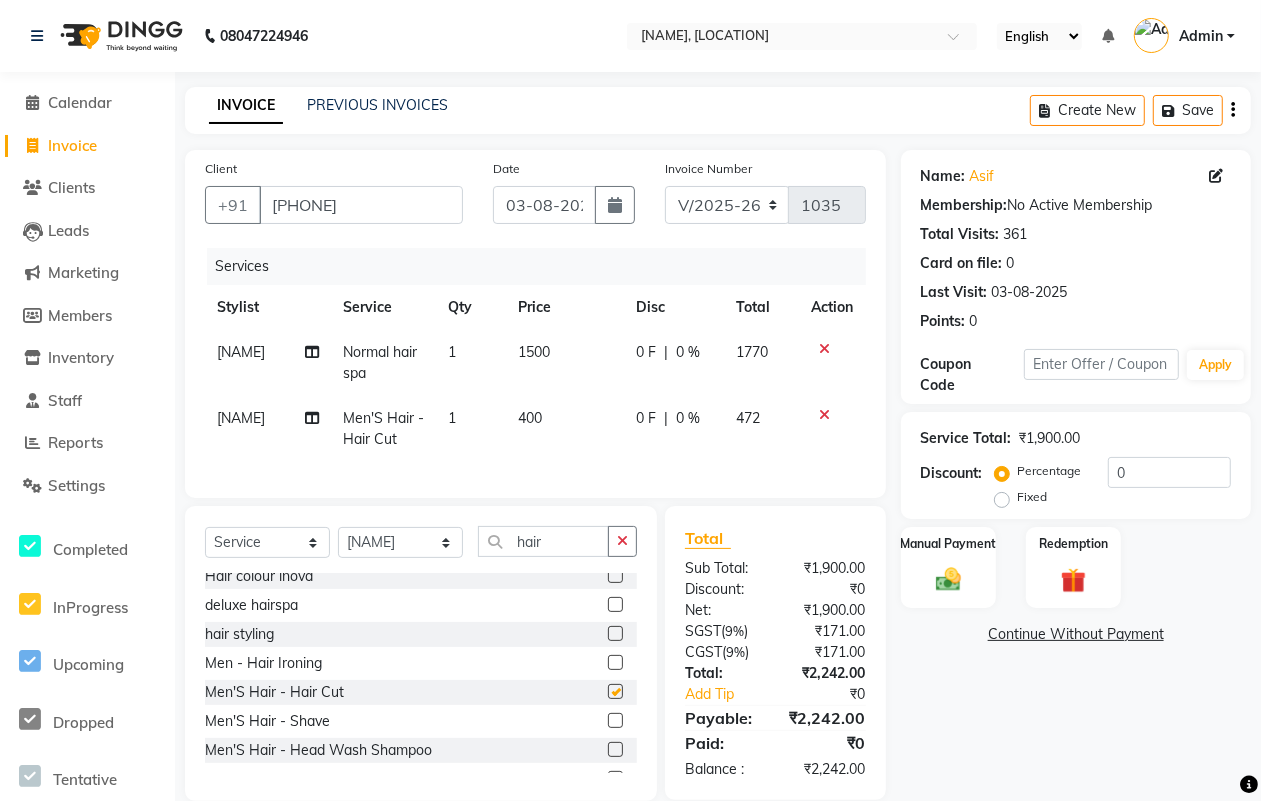 checkbox on "false" 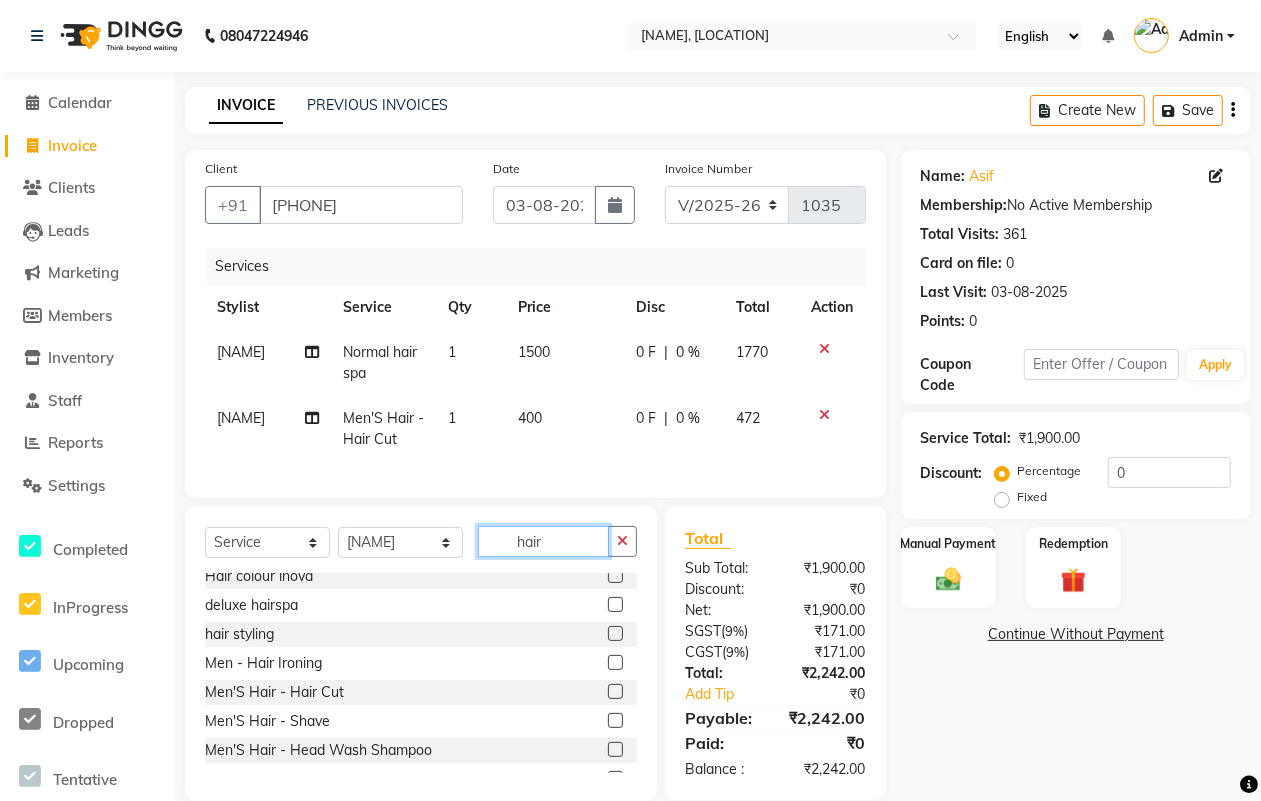 click on "hair" 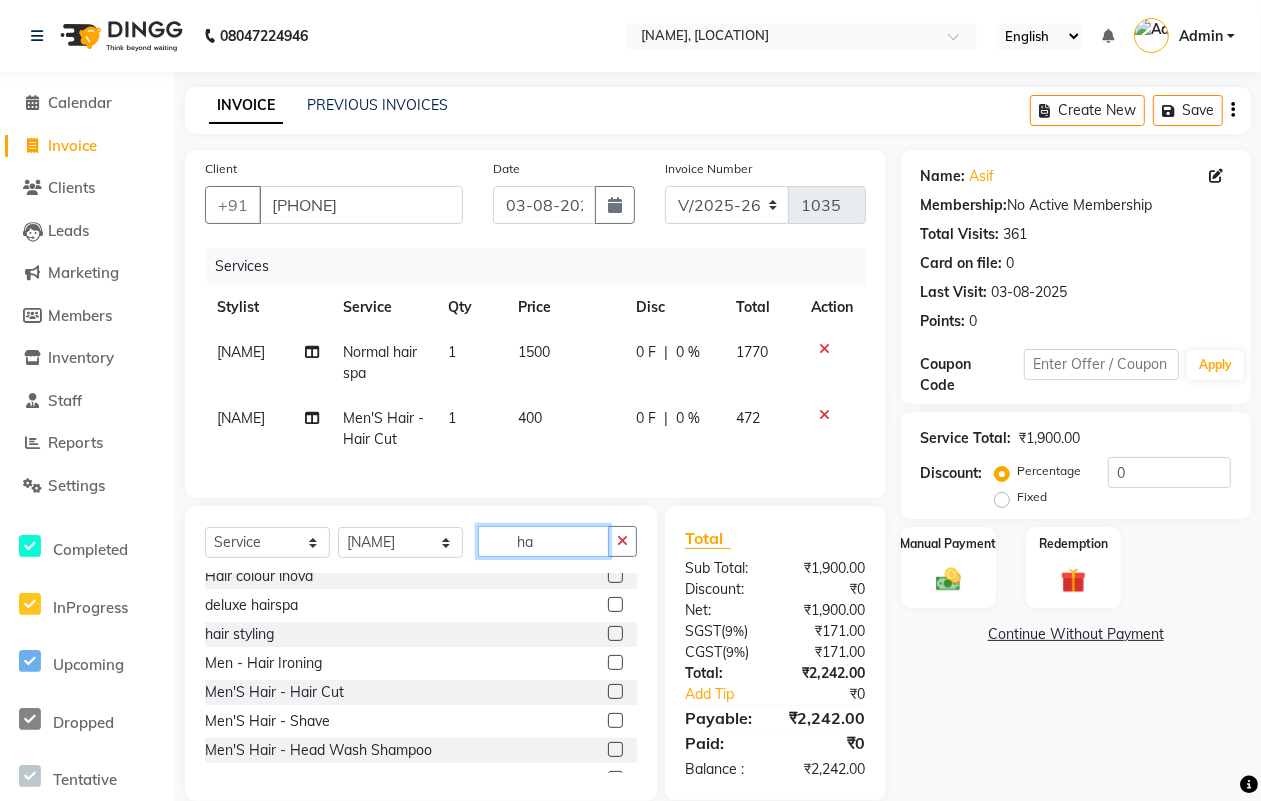 type on "h" 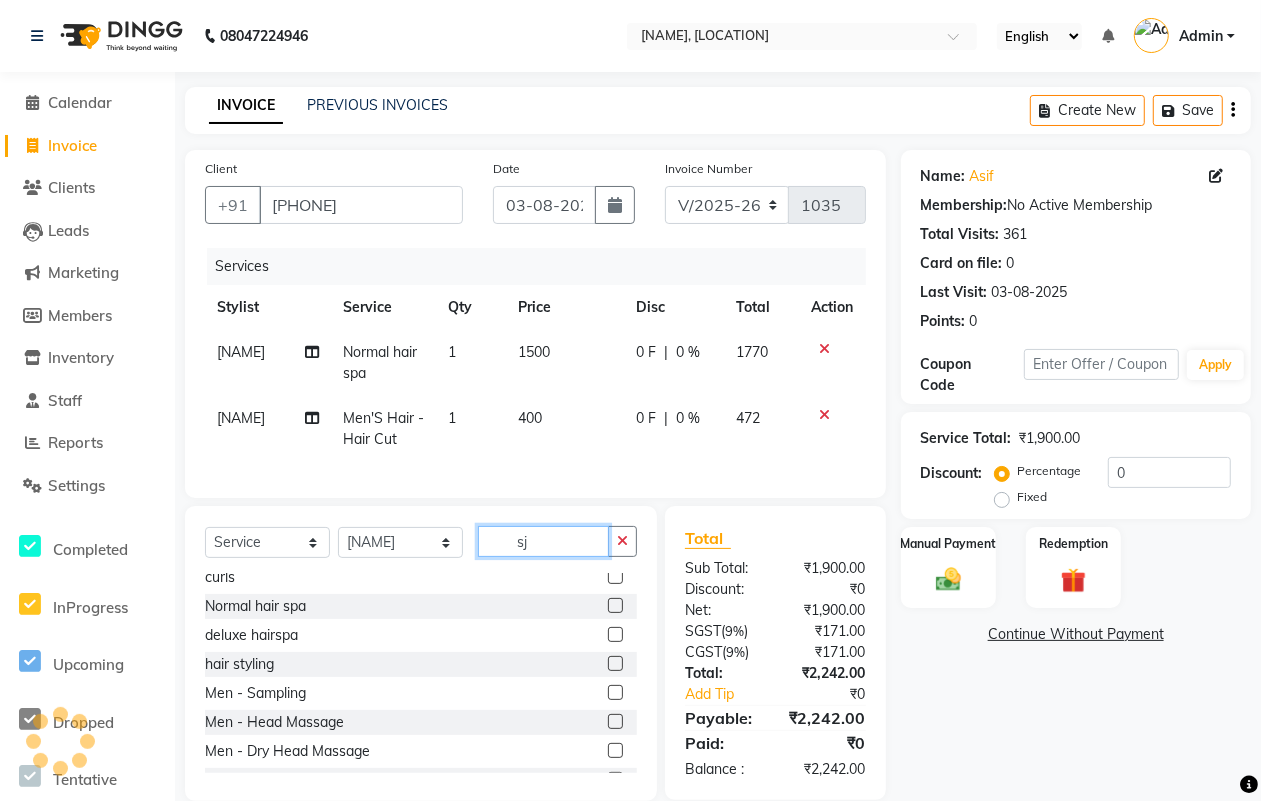 scroll, scrollTop: 0, scrollLeft: 0, axis: both 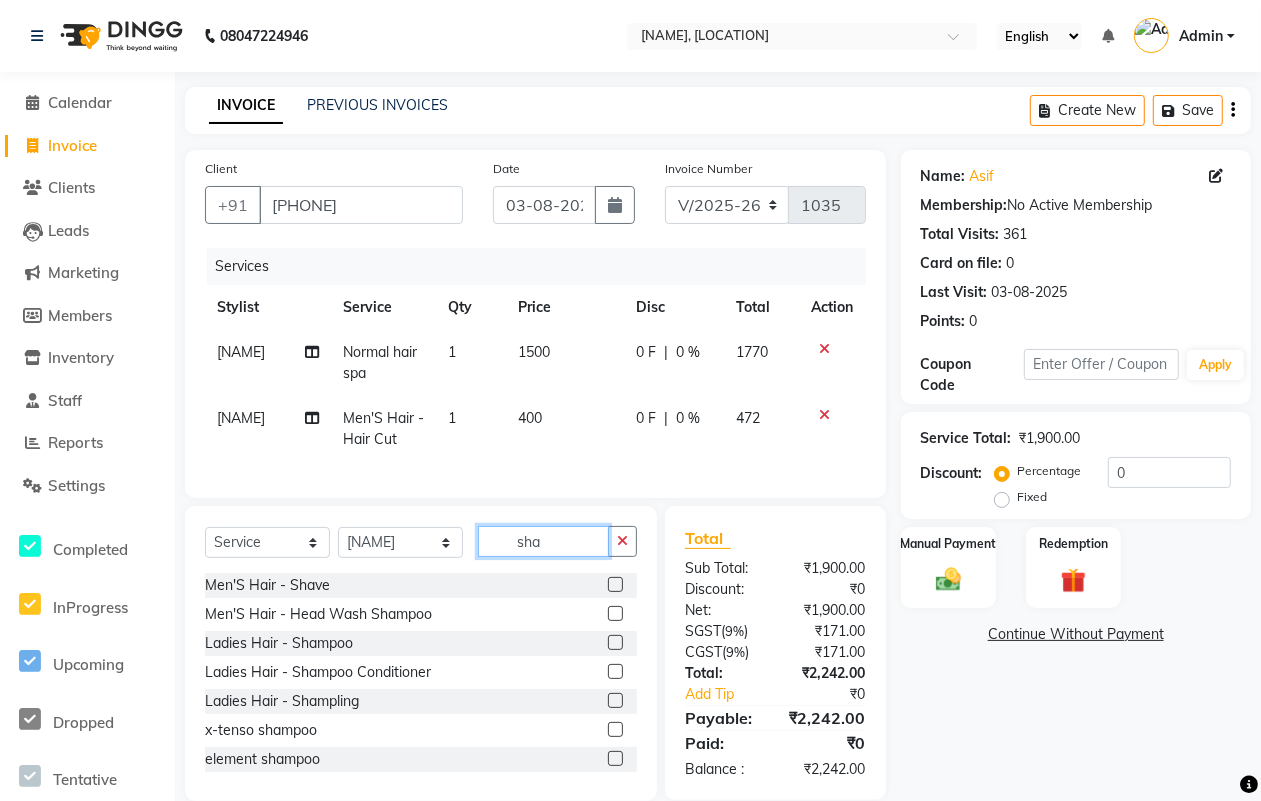 type on "sha" 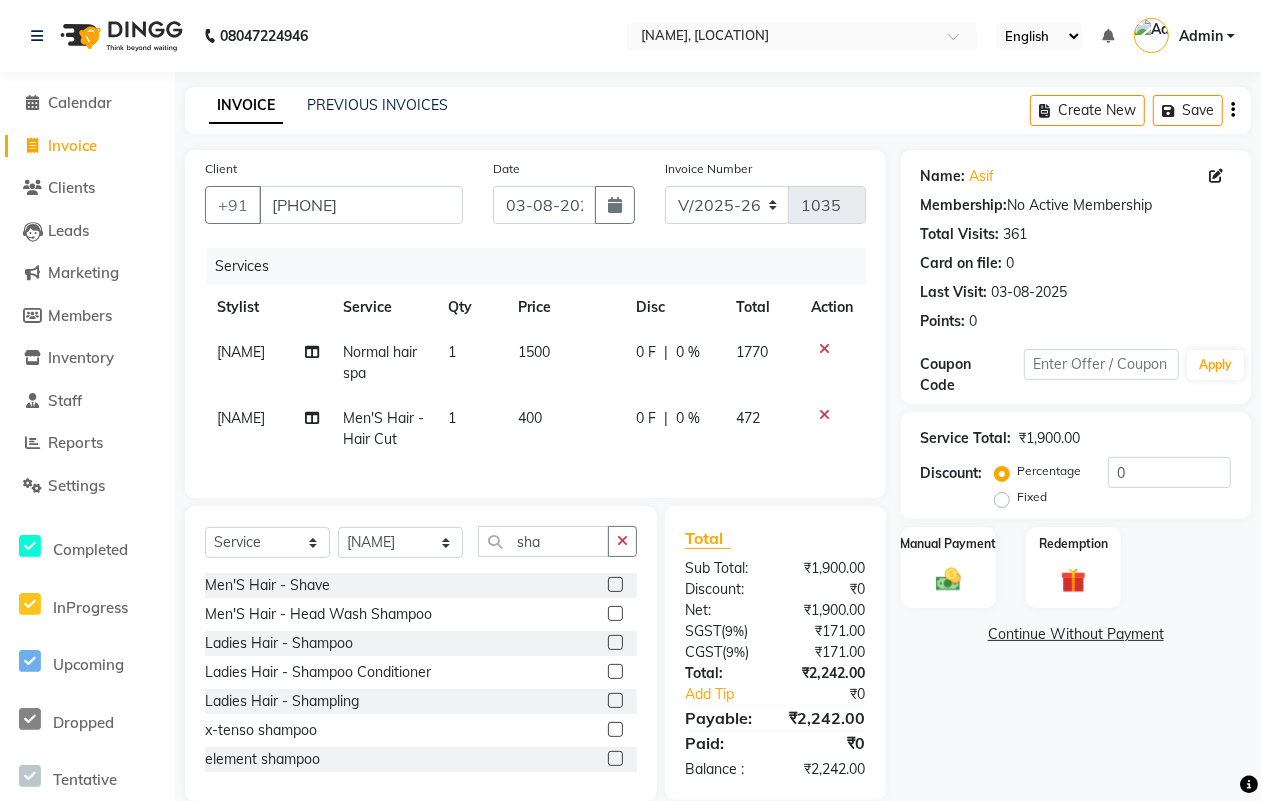 drag, startPoint x: 600, startPoint y: 606, endPoint x: 588, endPoint y: 611, distance: 13 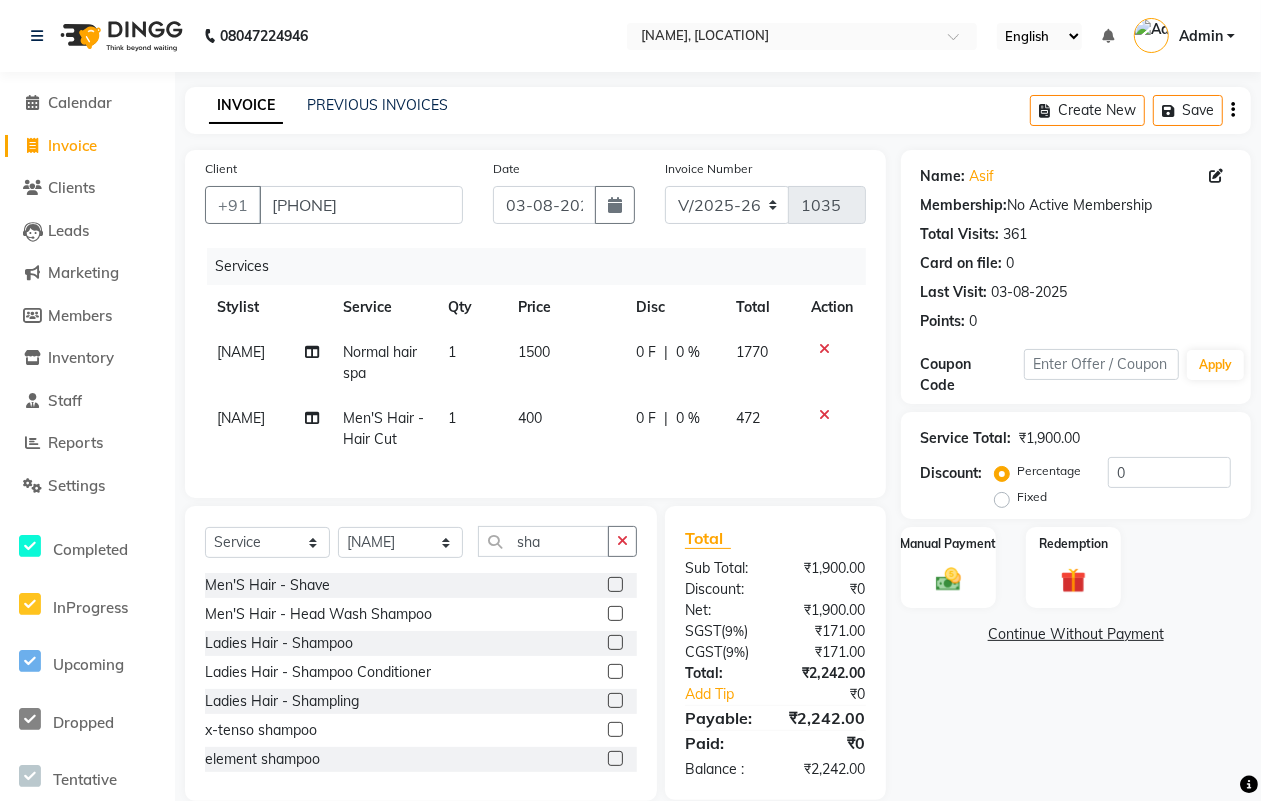 click 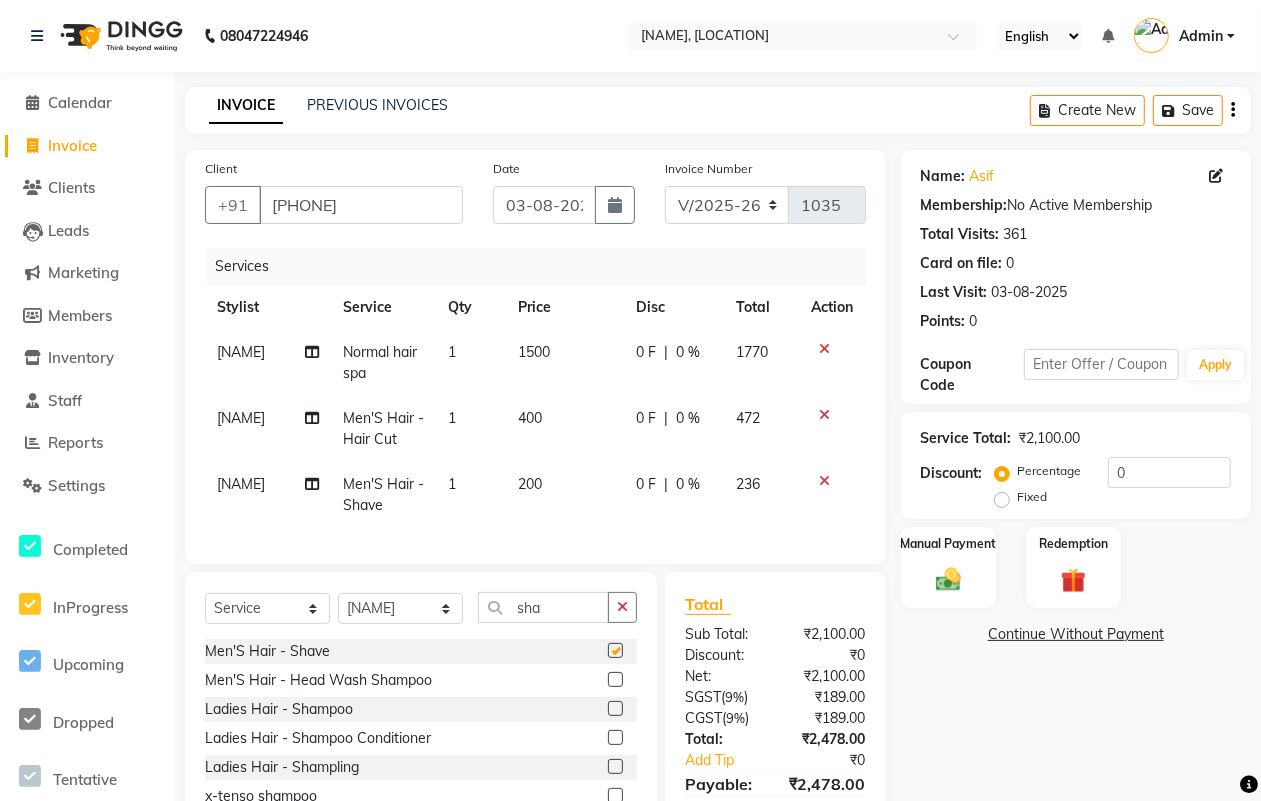 checkbox on "false" 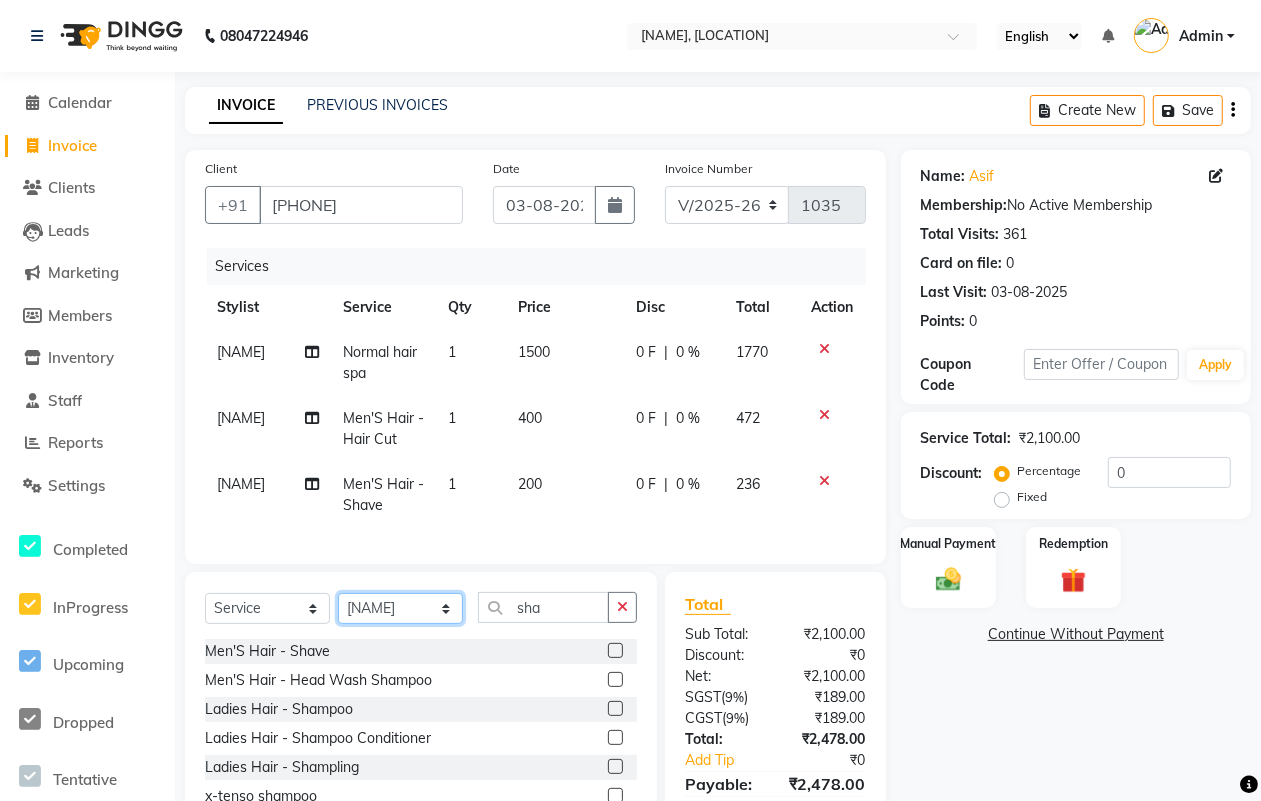 click on "Select Stylist [NAME] [NAME] [NAME] [NAME] [NAME] [NAME] [NAME] [NAME] [NAME] [NAME] [NAME] [NAME]" 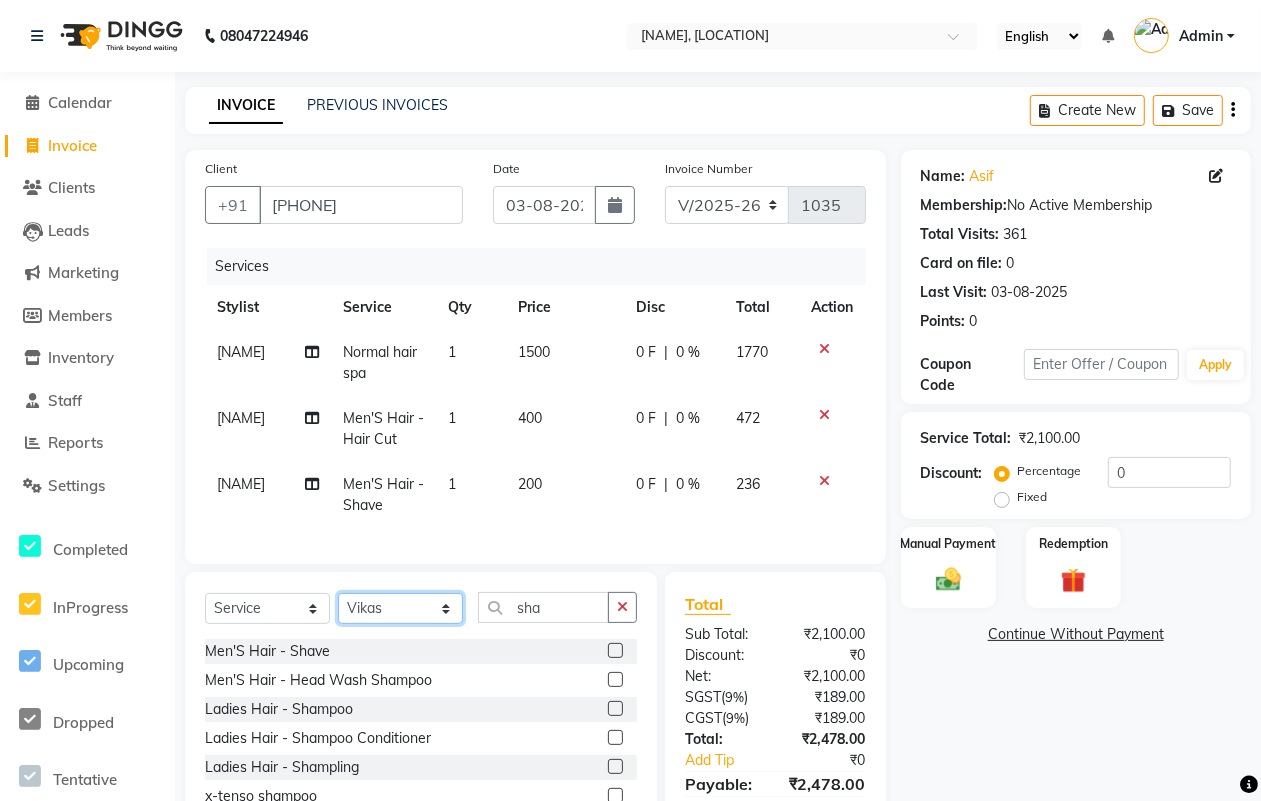 click on "Select Stylist [NAME] [NAME] [NAME] [NAME] [NAME] [NAME] [NAME] [NAME] [NAME] [NAME] [NAME] [NAME]" 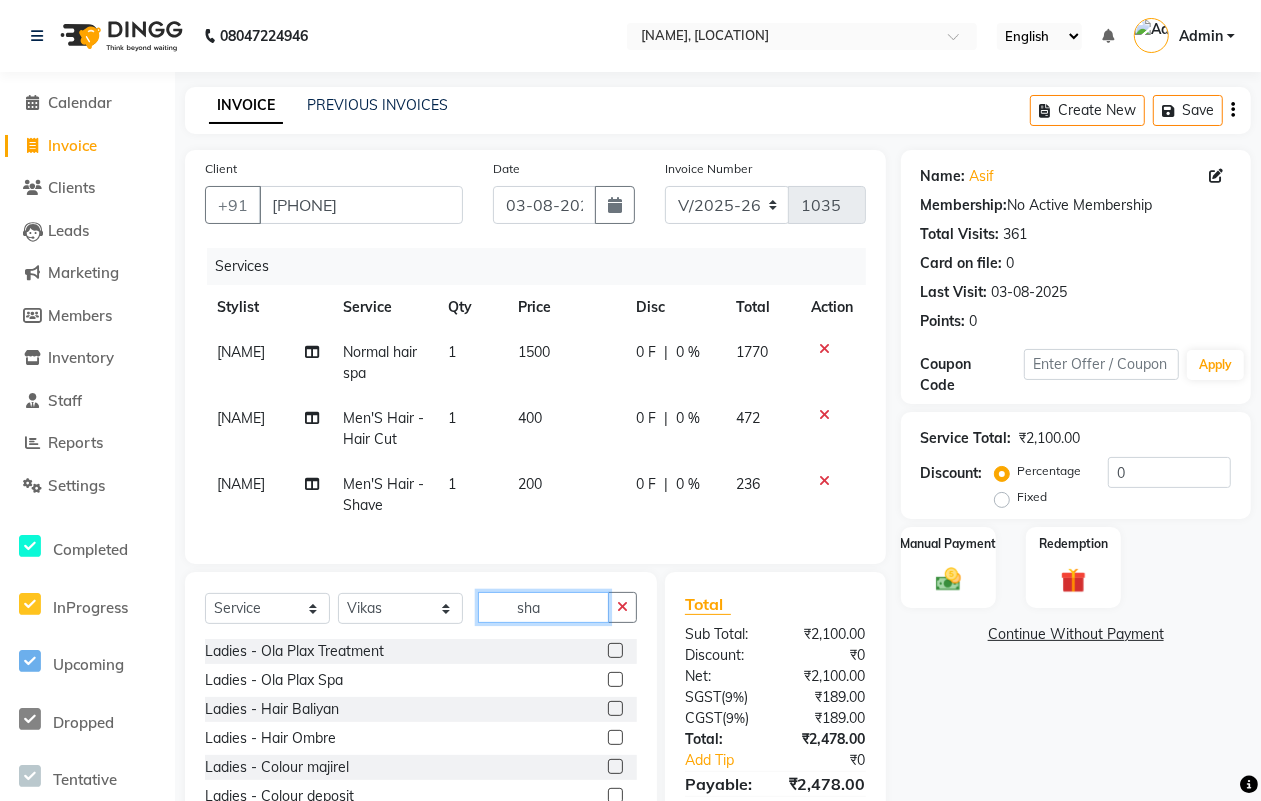 click on "sha" 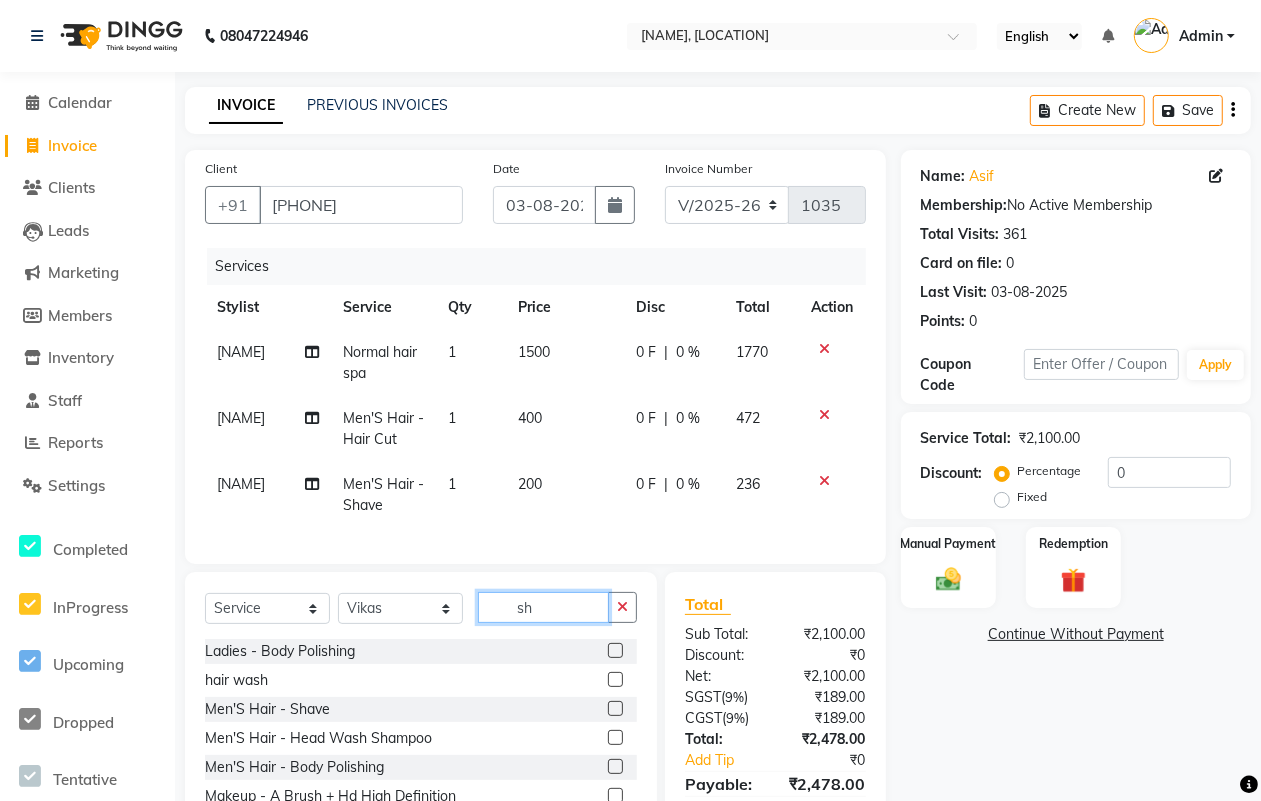 type on "s" 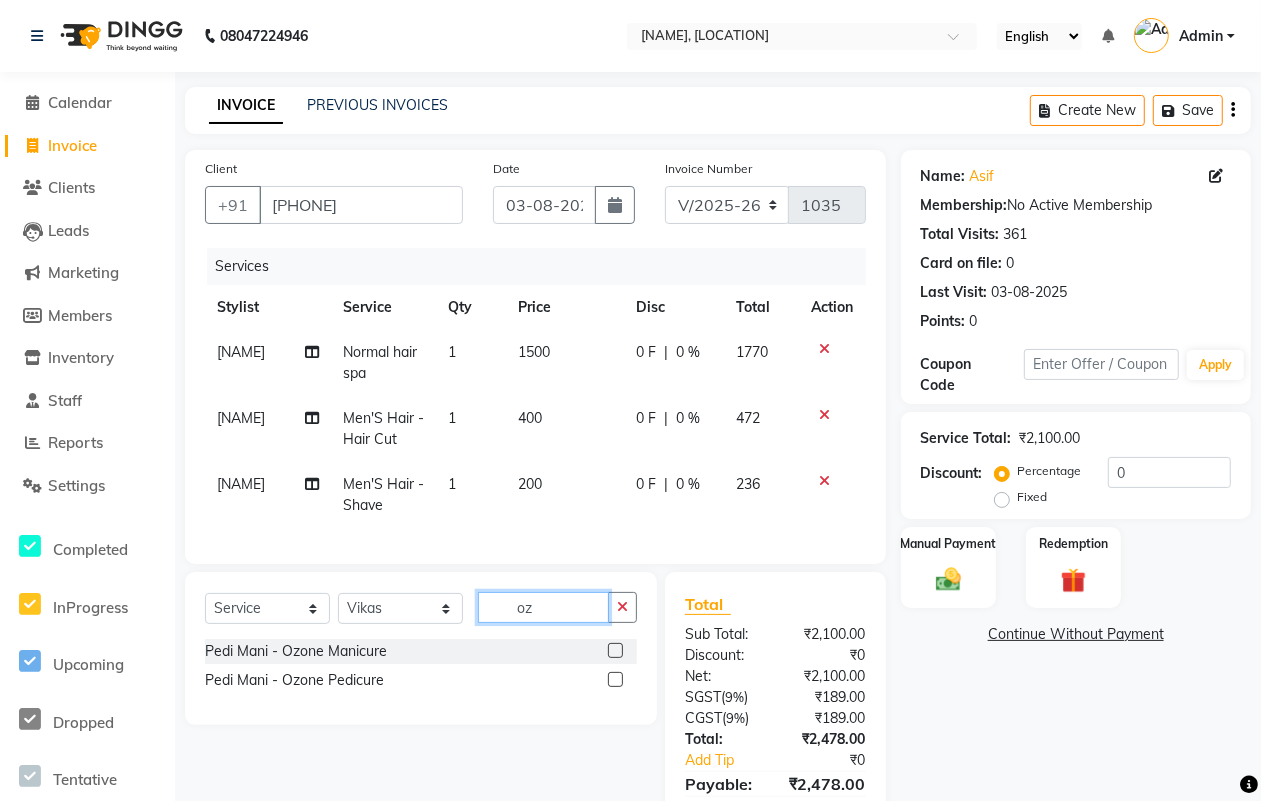 type on "oz" 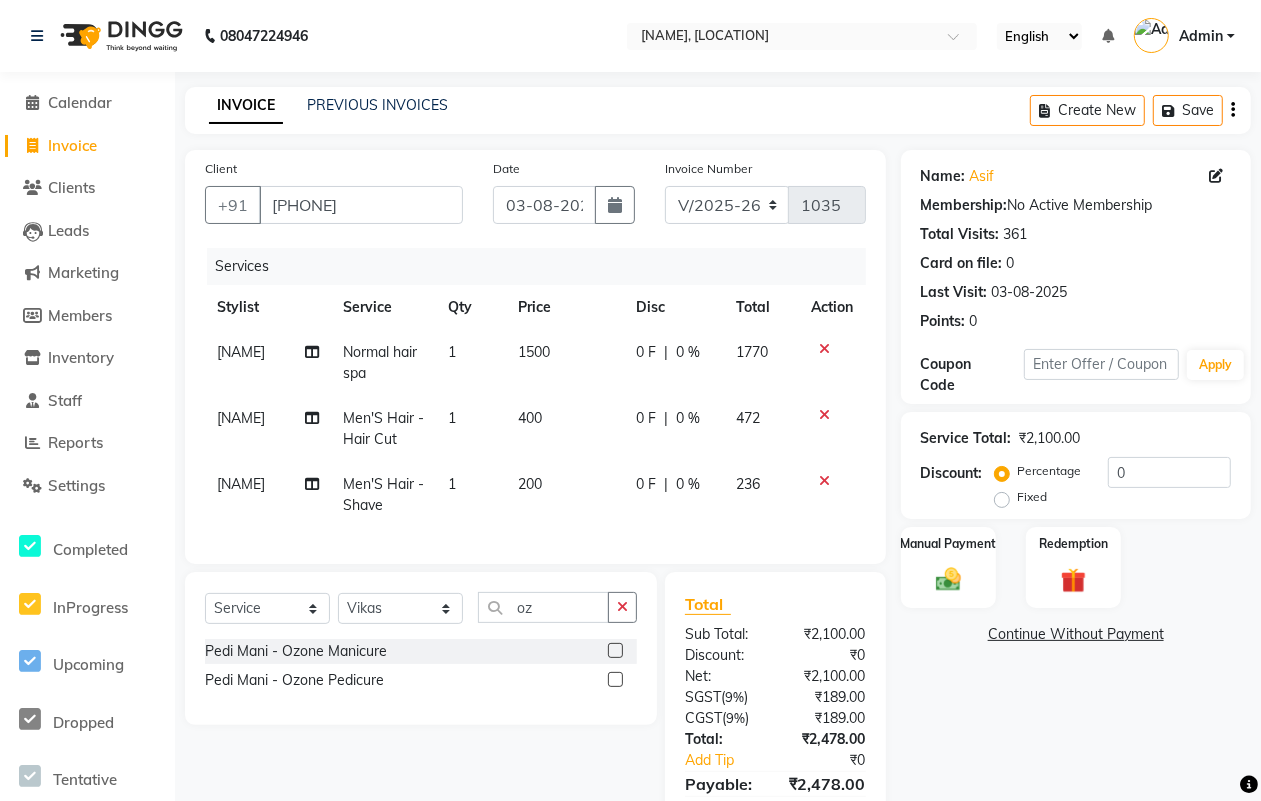 click 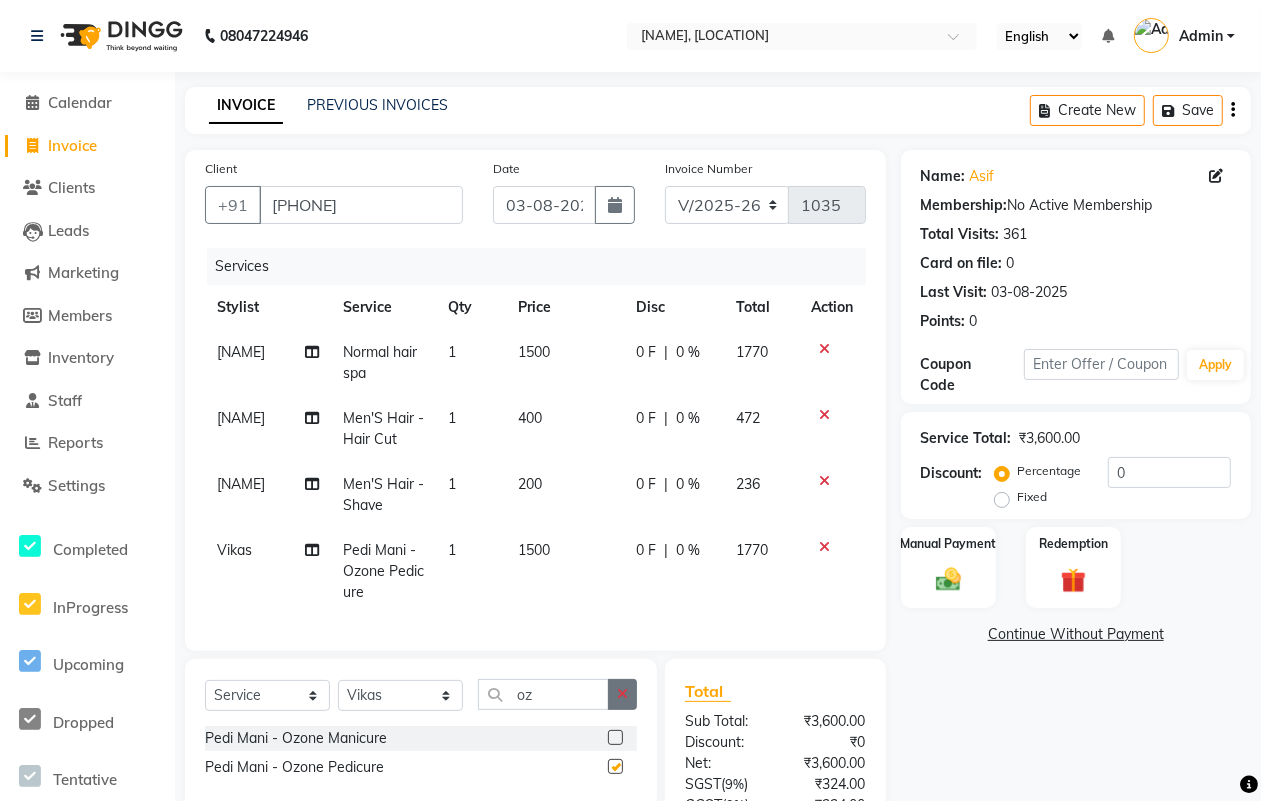checkbox on "false" 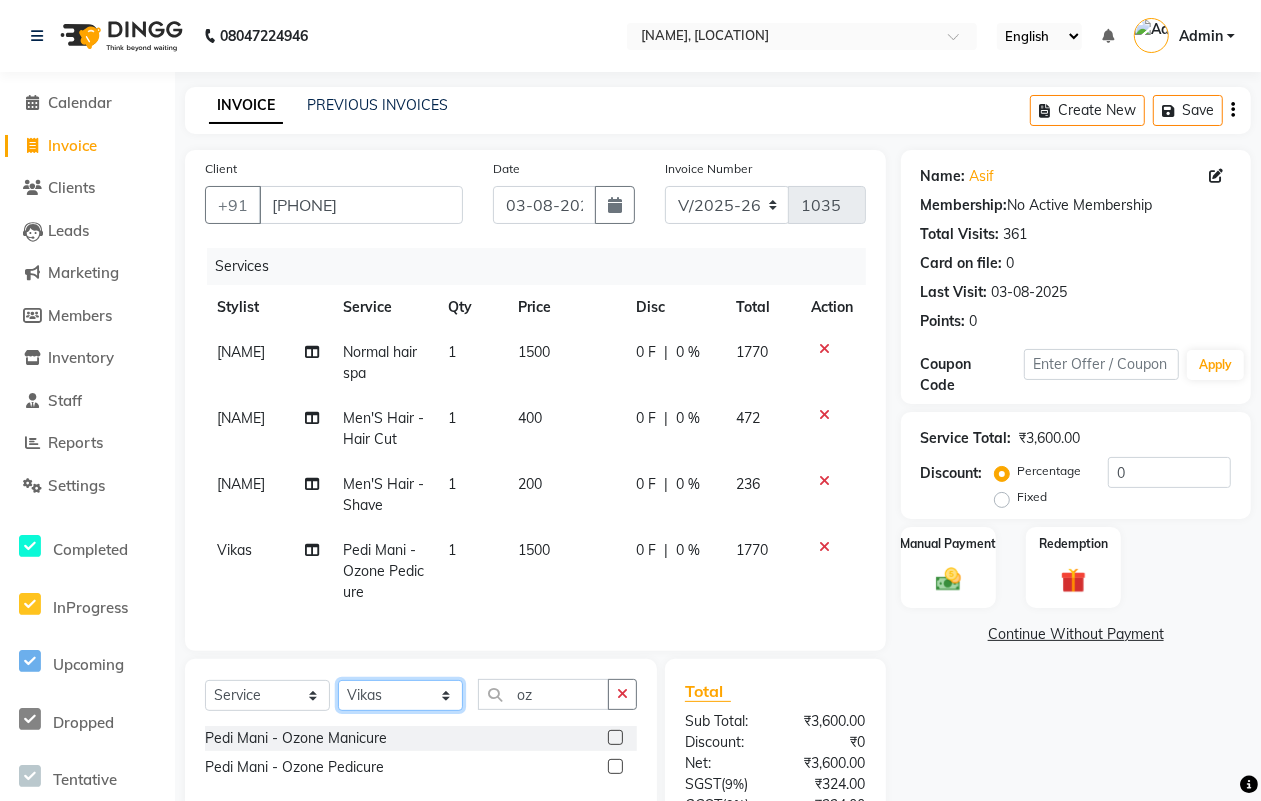 click on "Select Stylist [NAME] [NAME] [NAME] [NAME] [NAME] [NAME] [NAME] [NAME] [NAME] [NAME] [NAME] [NAME]" 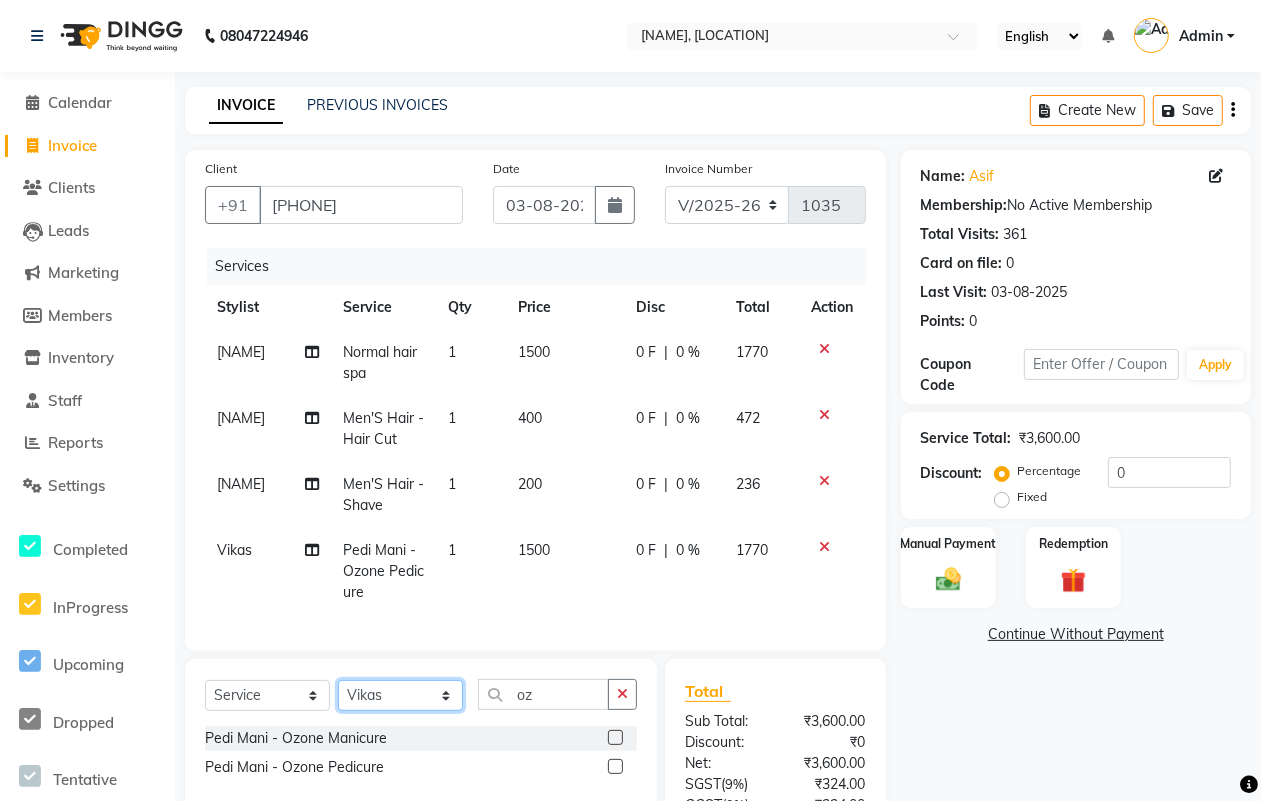 select on "25332" 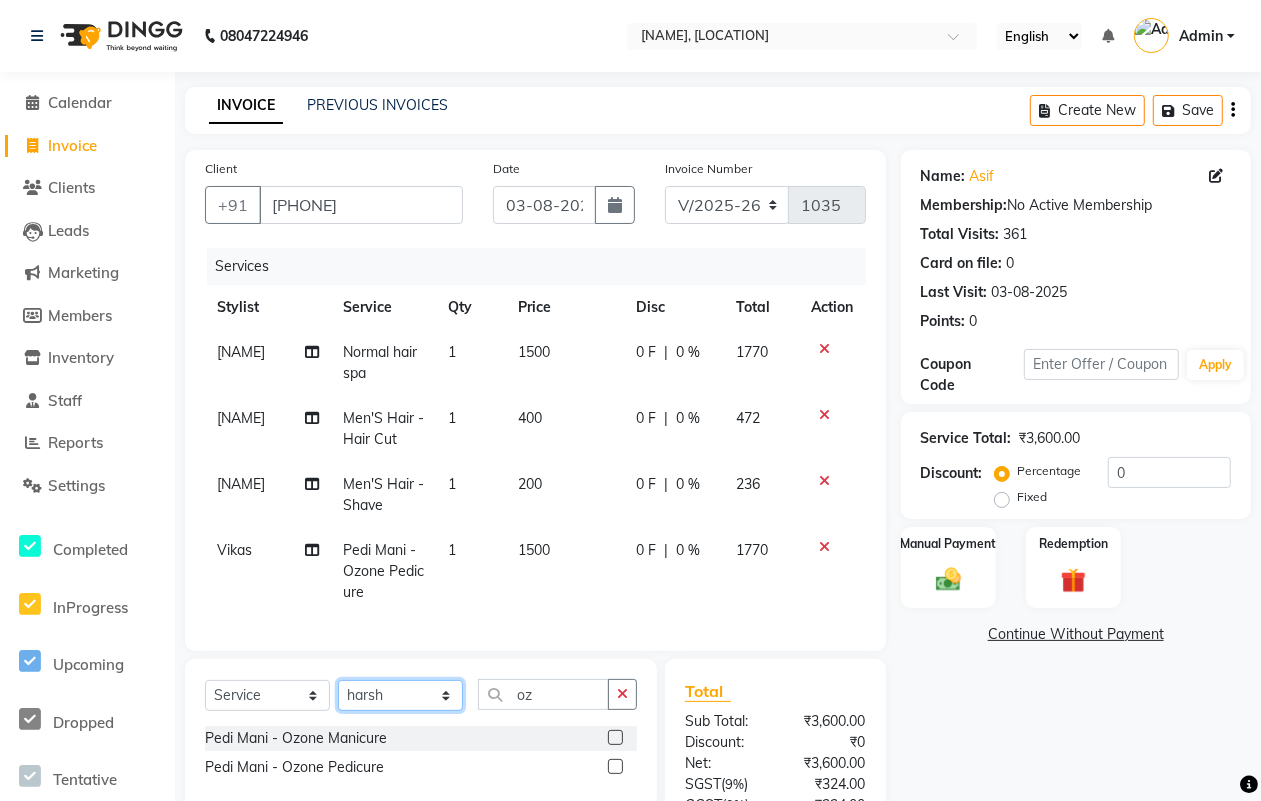 click on "Select Stylist [NAME] [NAME] [NAME] [NAME] [NAME] [NAME] [NAME] [NAME] [NAME] [NAME] [NAME] [NAME]" 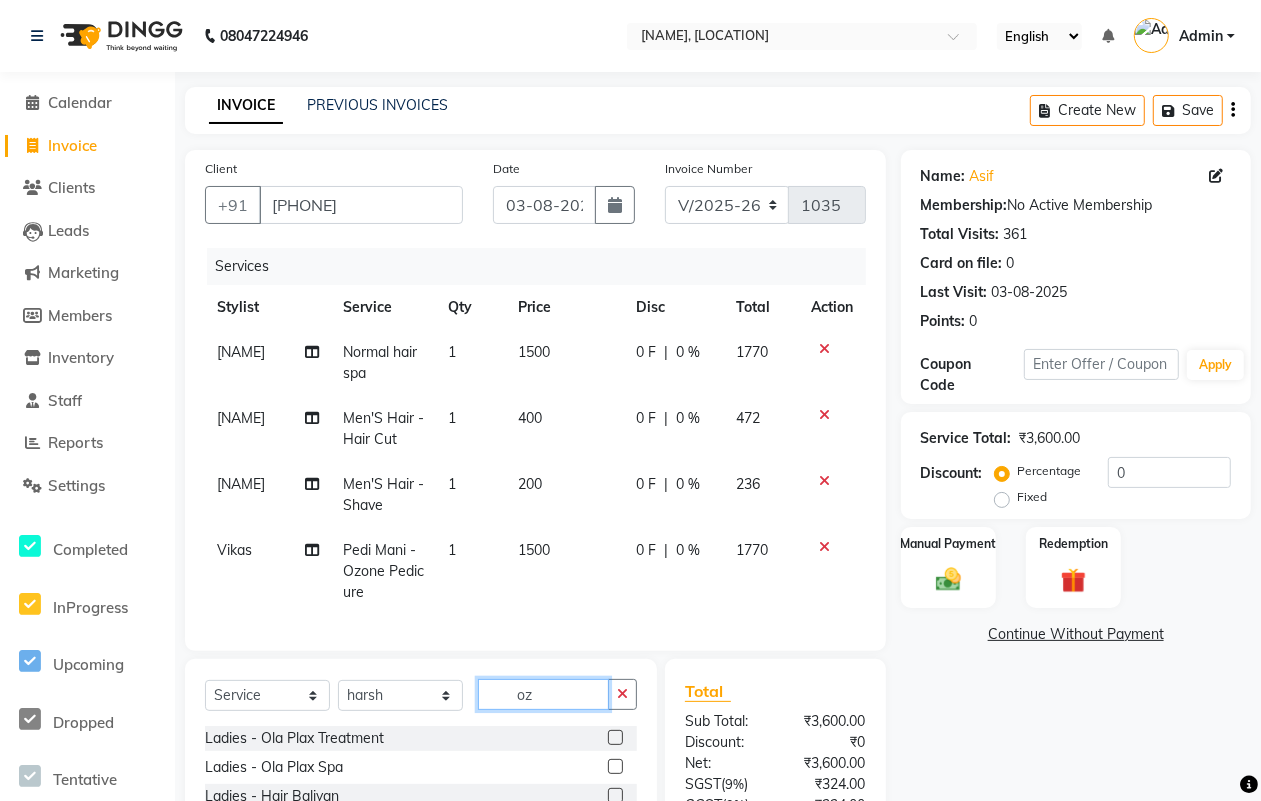 click on "oz" 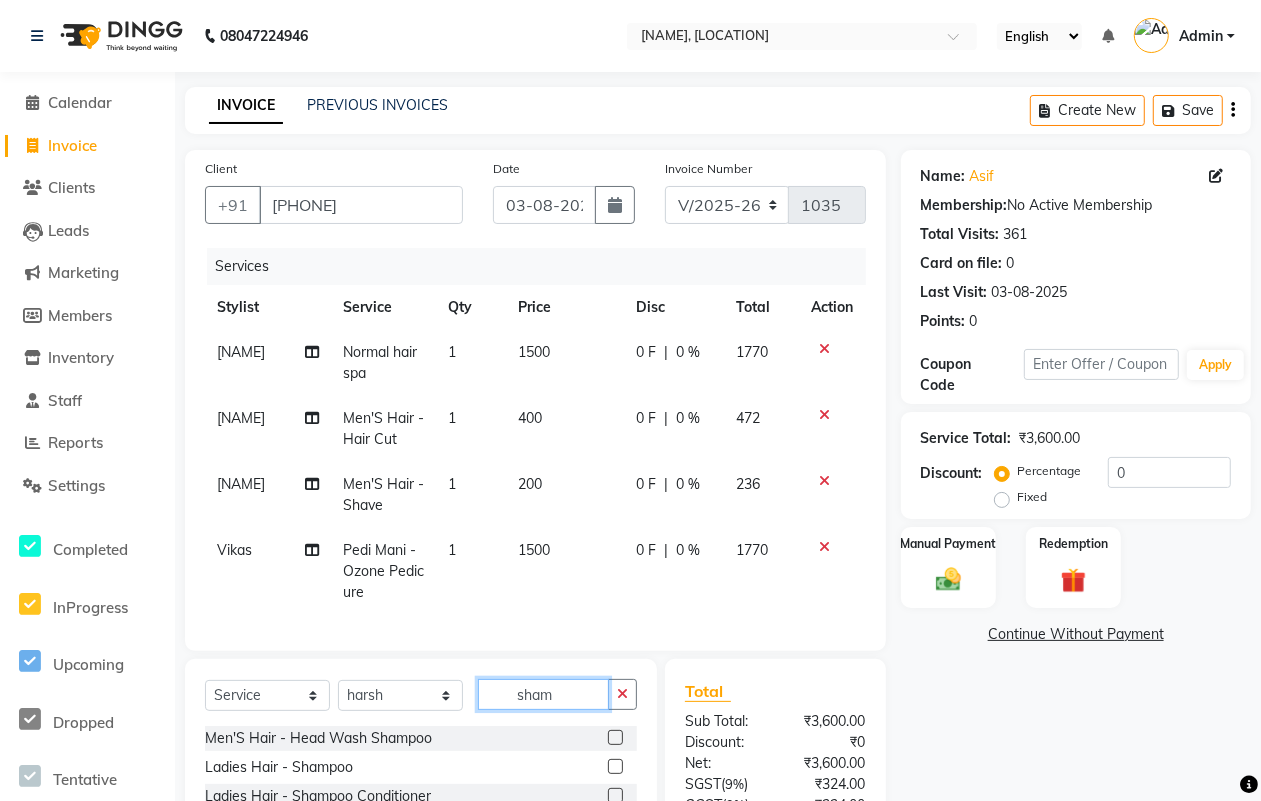 type on "sham" 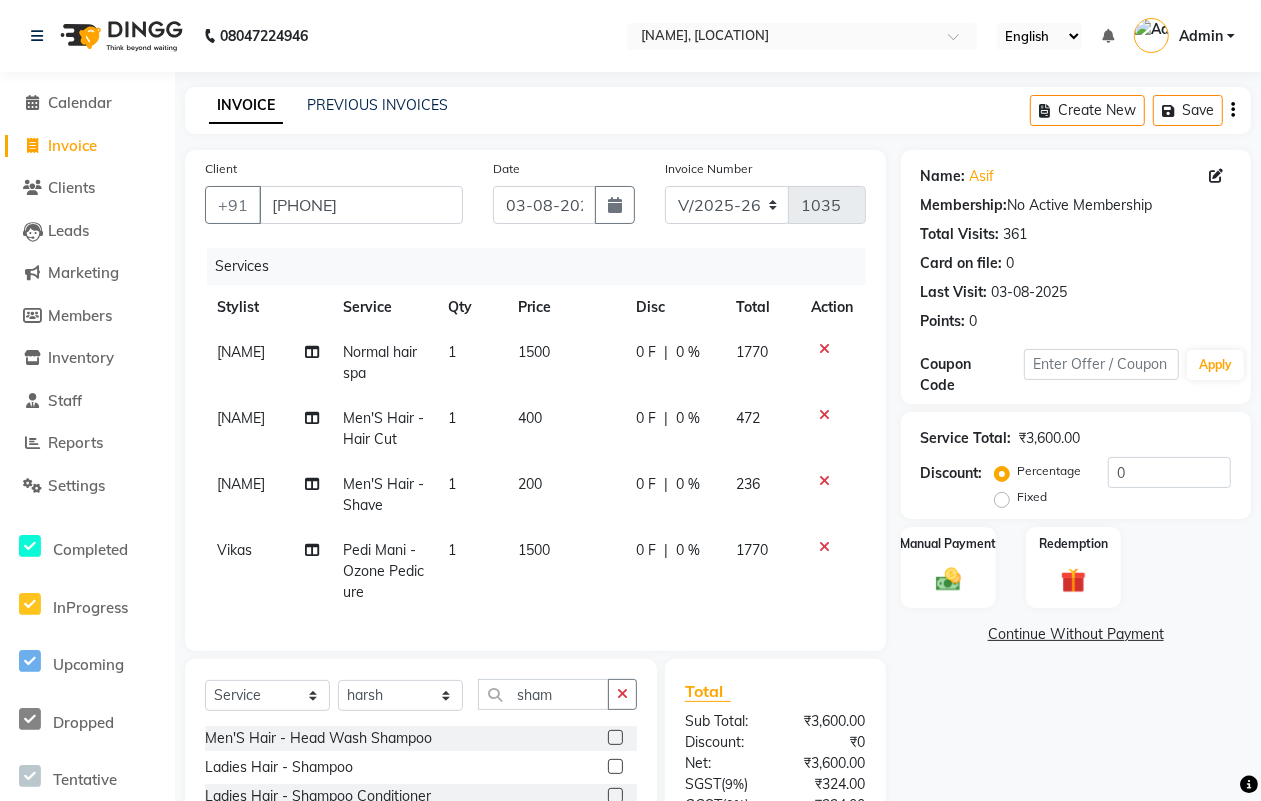 click 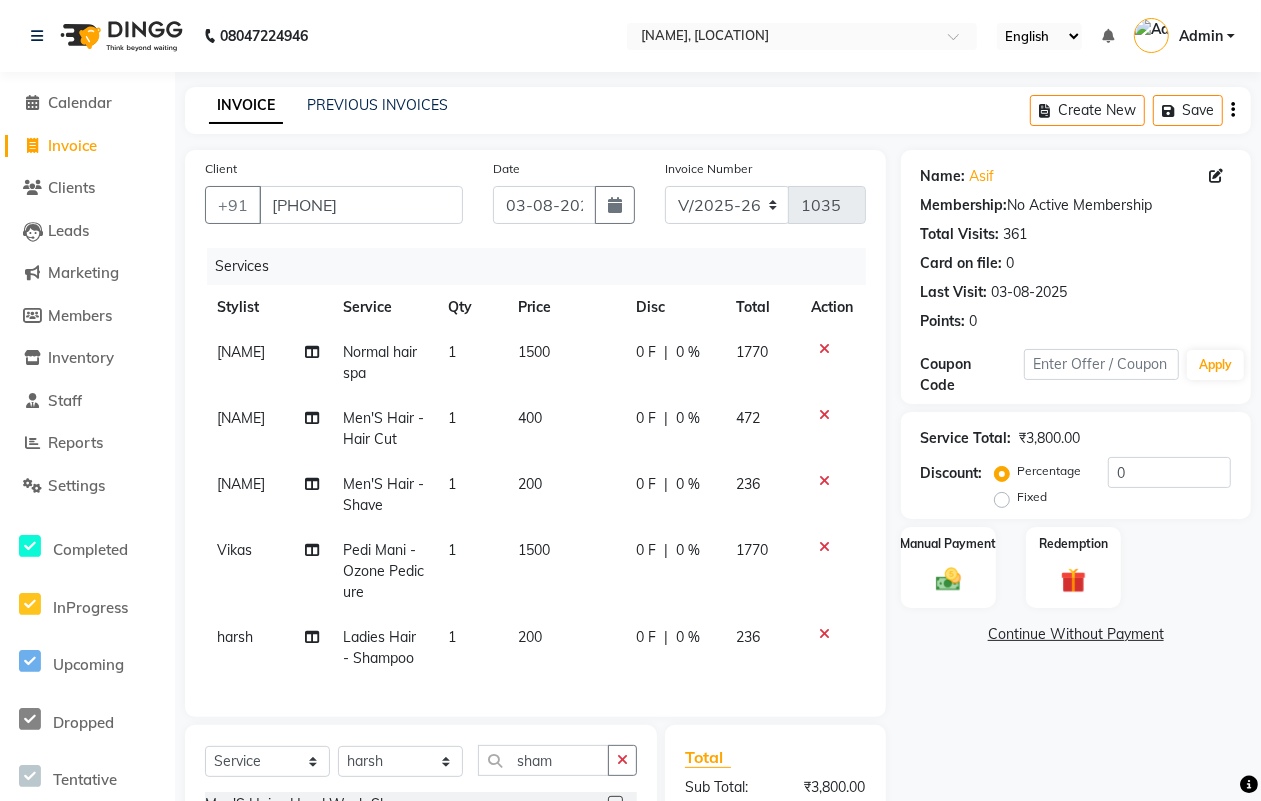 checkbox on "false" 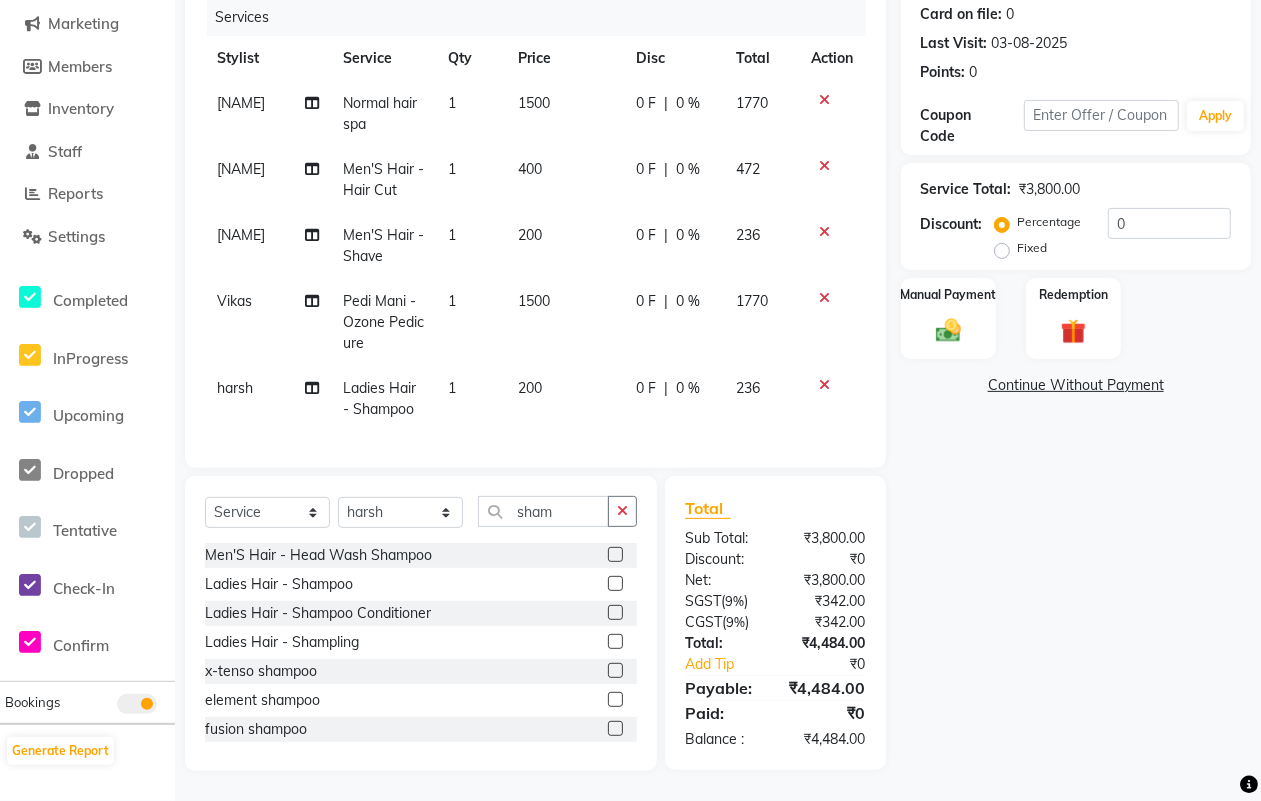 scroll, scrollTop: 267, scrollLeft: 0, axis: vertical 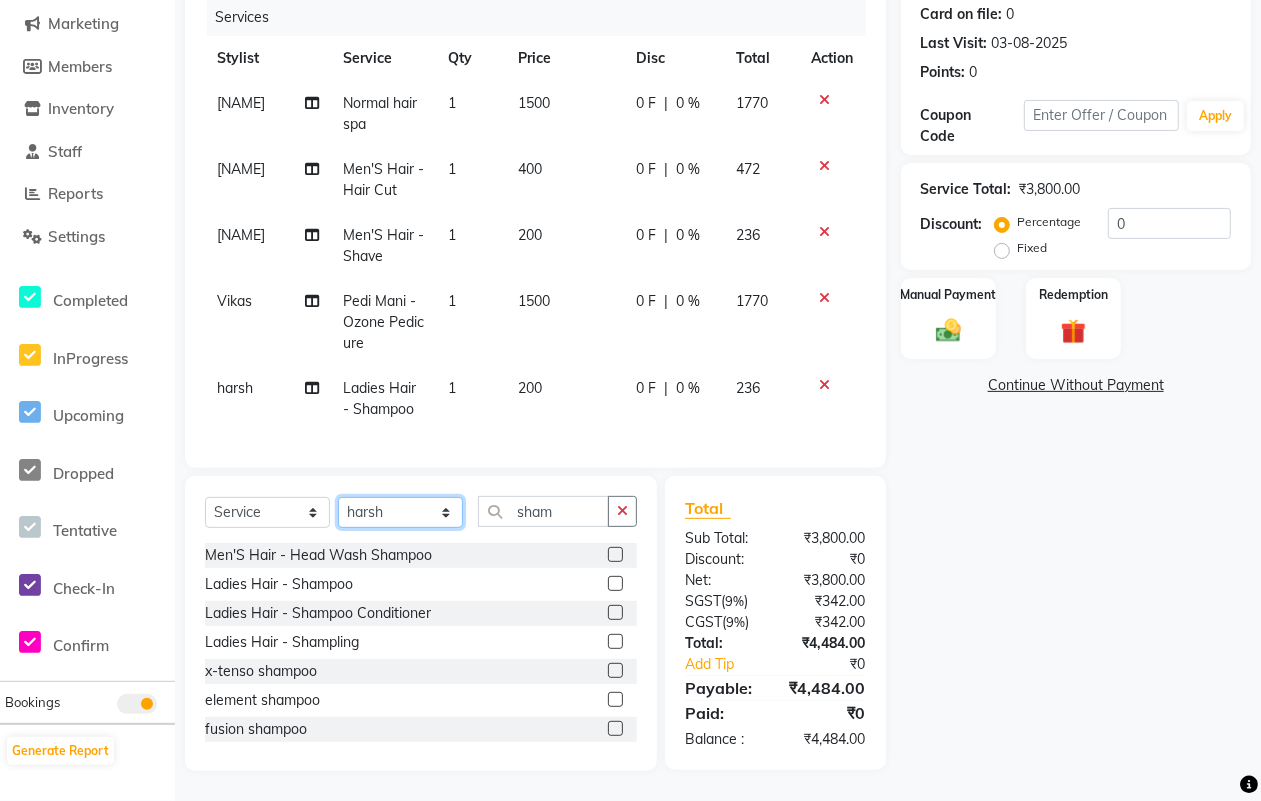 click on "Select Stylist [NAME] [NAME] [NAME] [NAME] [NAME] [NAME] [NAME] [NAME] [NAME] [NAME] [NAME] [NAME]" 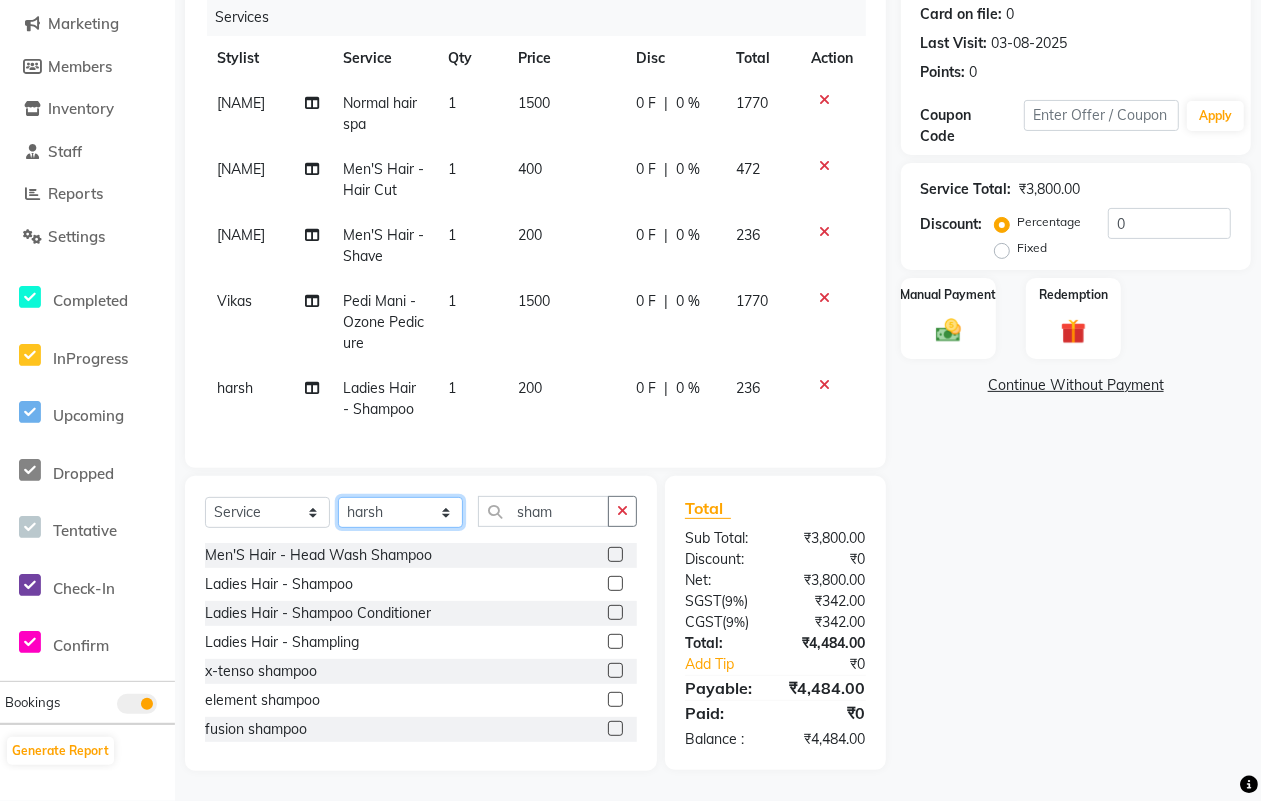 select on "25230" 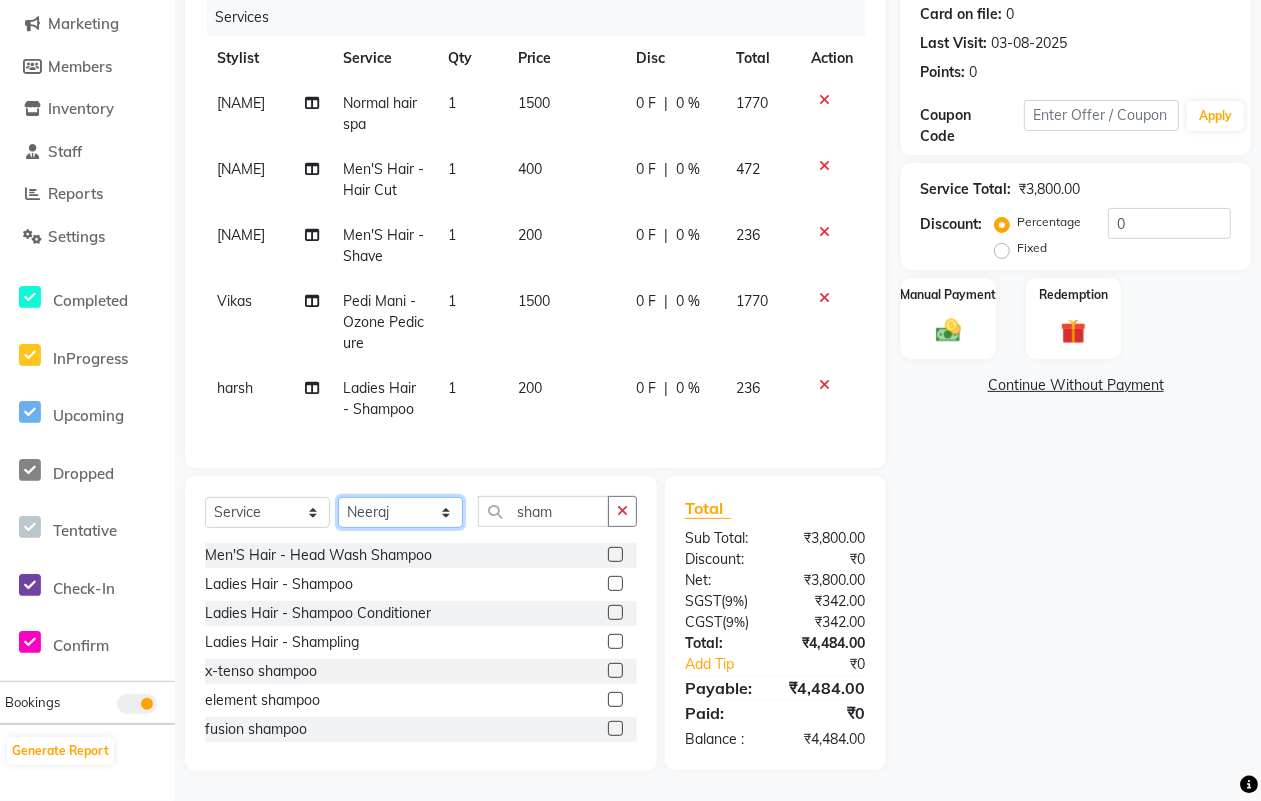 click on "Select Stylist [NAME] [NAME] [NAME] [NAME] [NAME] [NAME] [NAME] [NAME] [NAME] [NAME] [NAME] [NAME]" 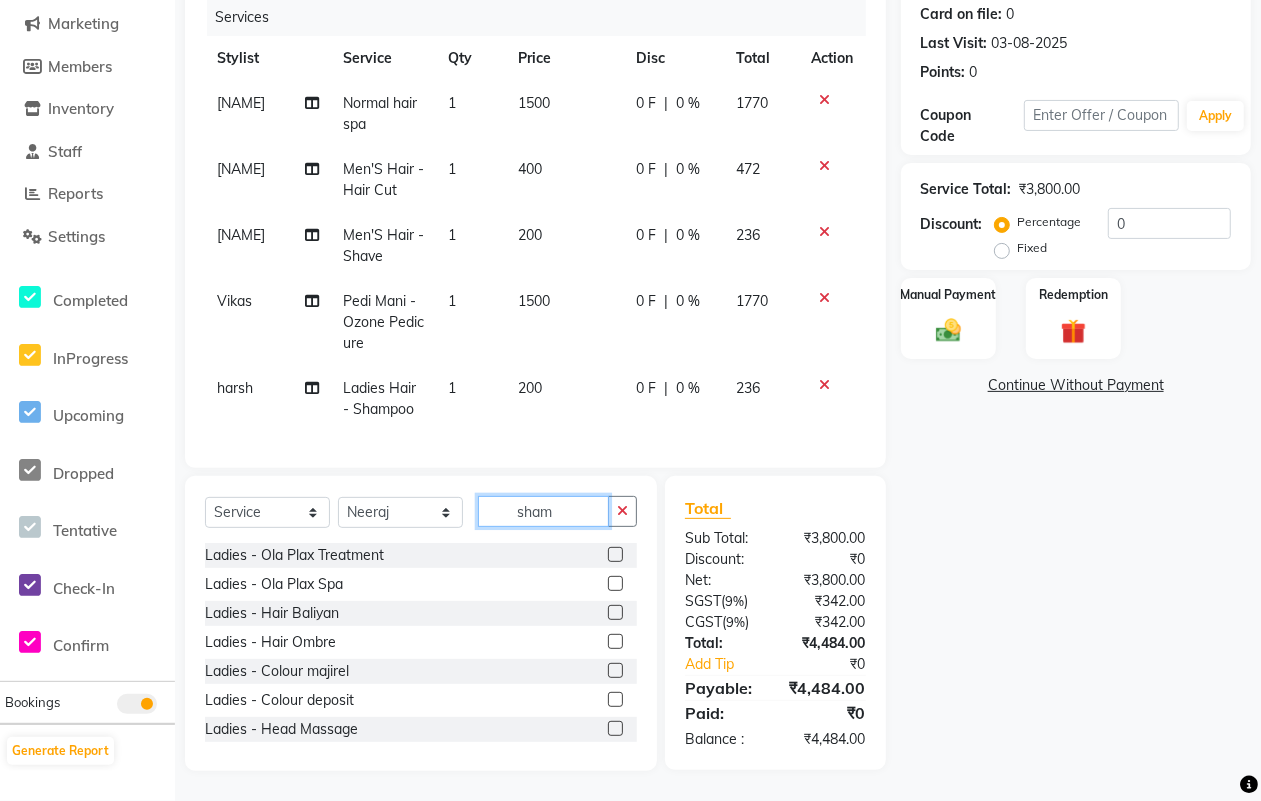 click on "sham" 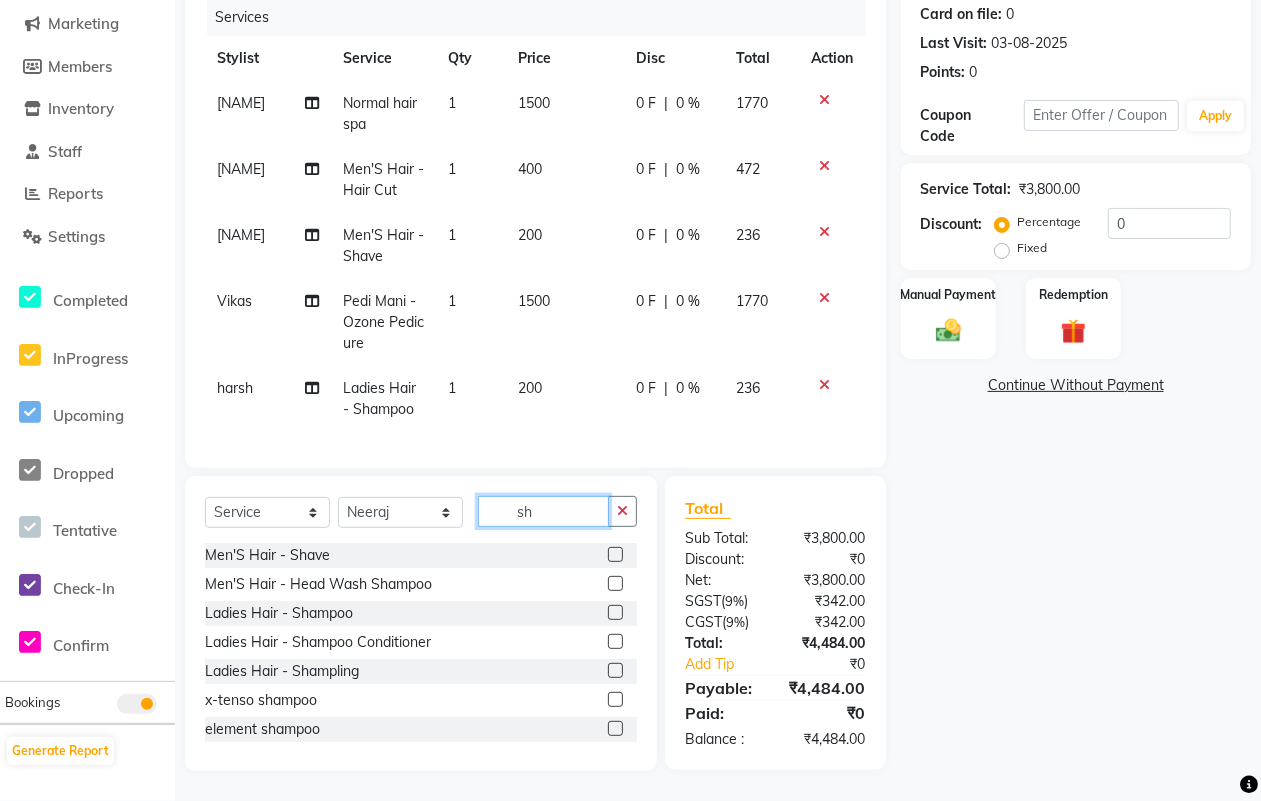 type on "s" 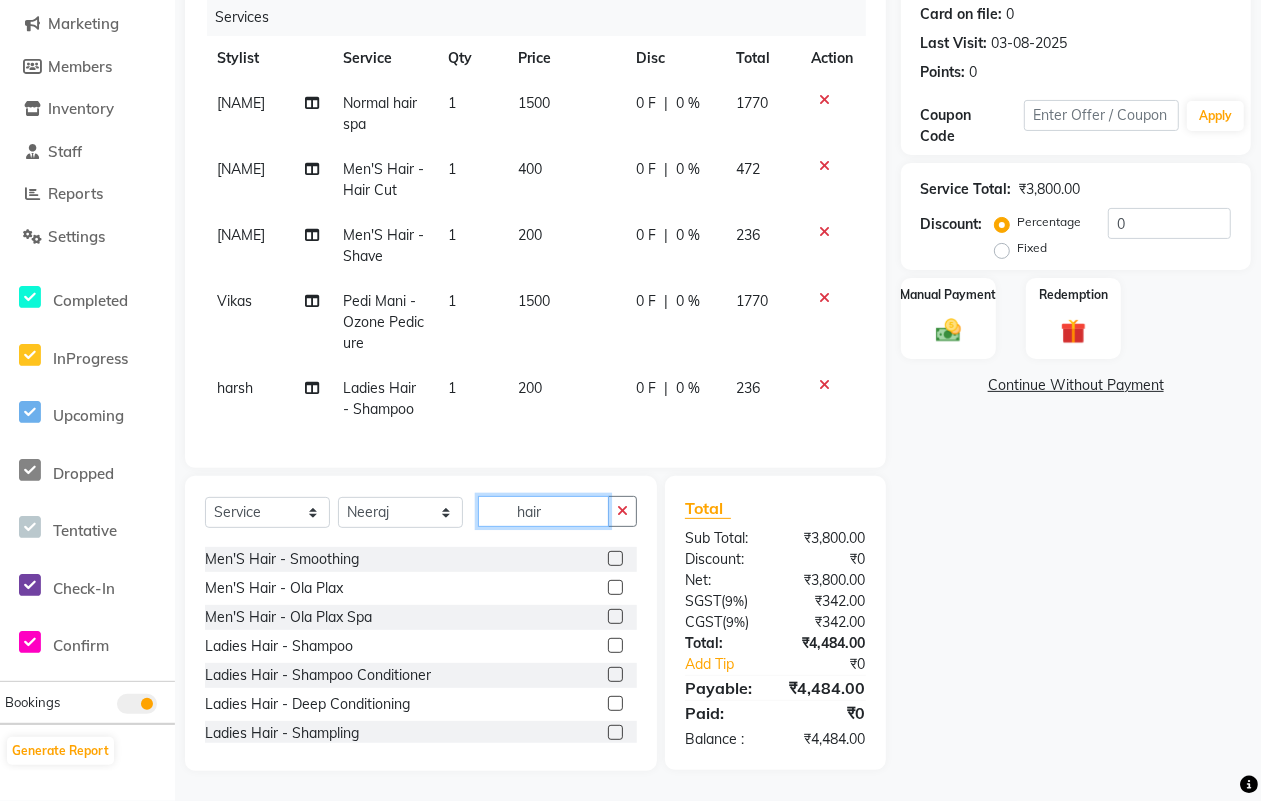 scroll, scrollTop: 875, scrollLeft: 0, axis: vertical 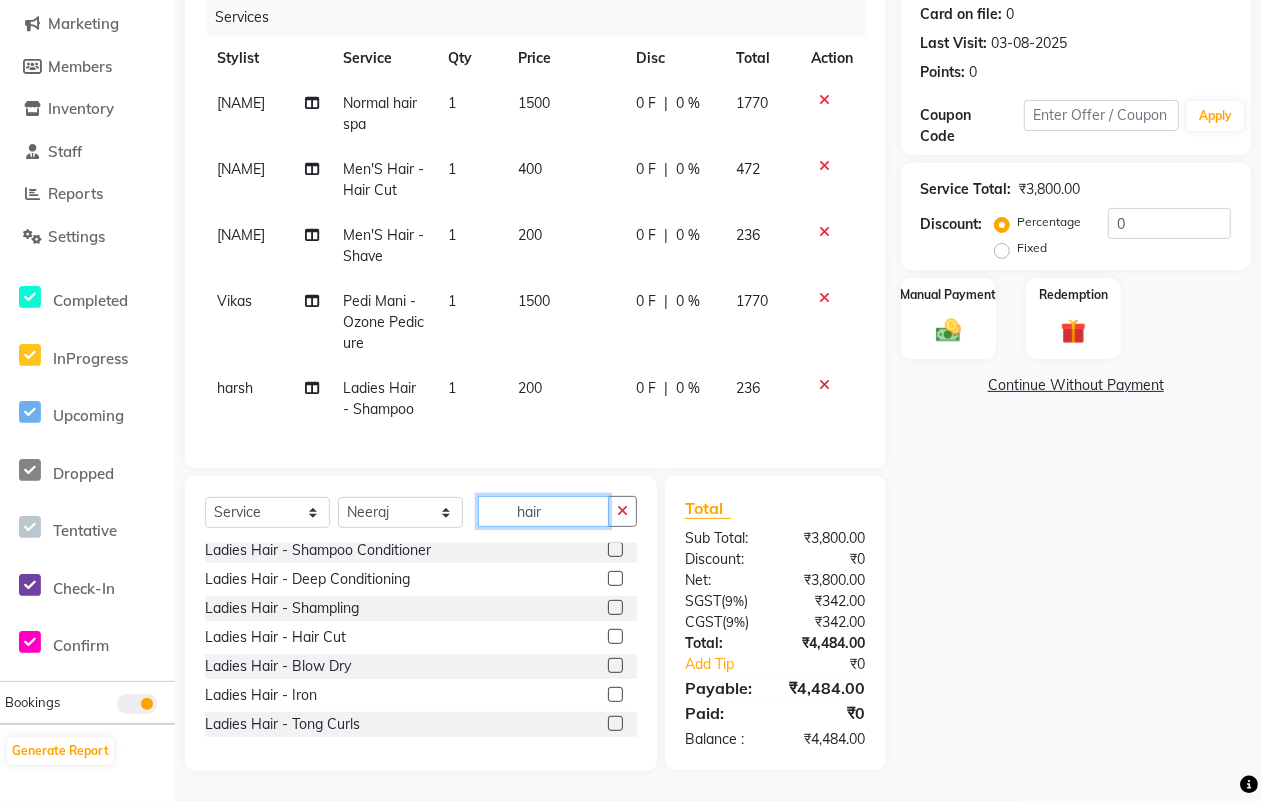 type on "hair" 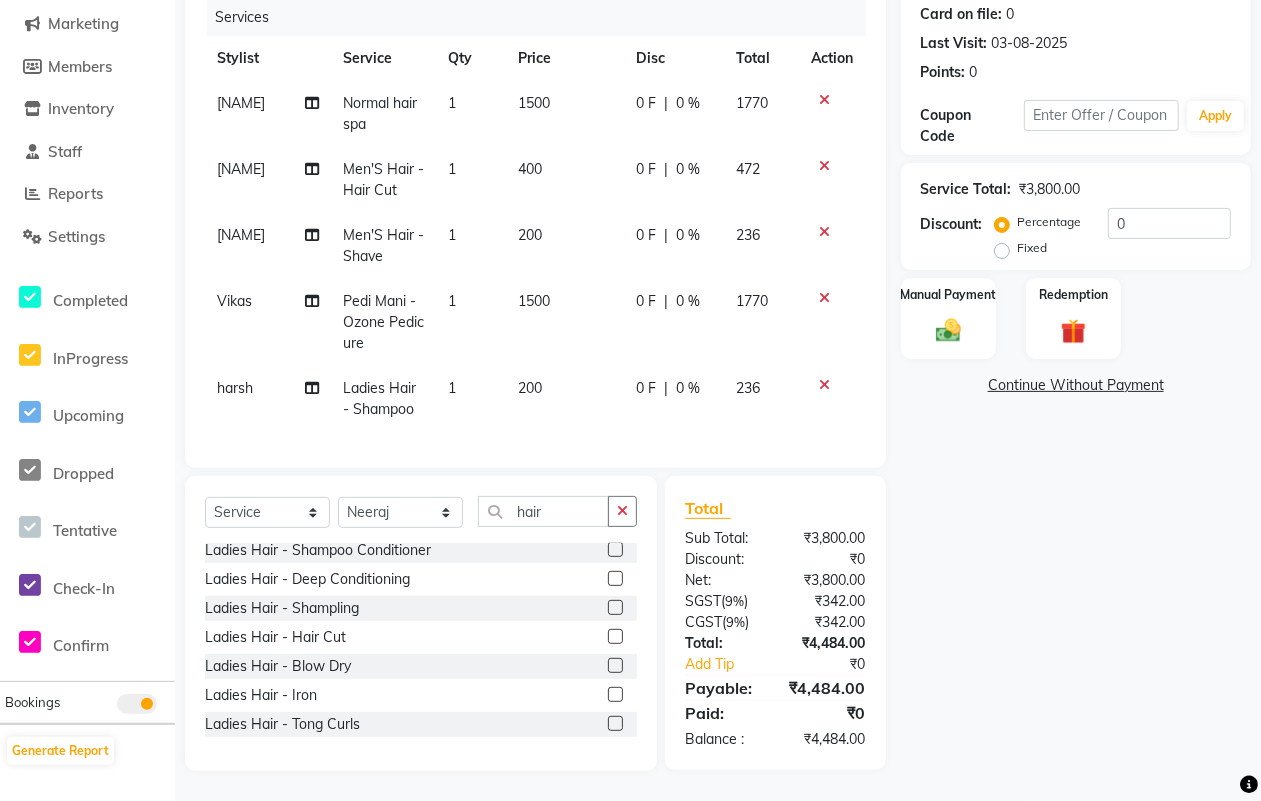 click 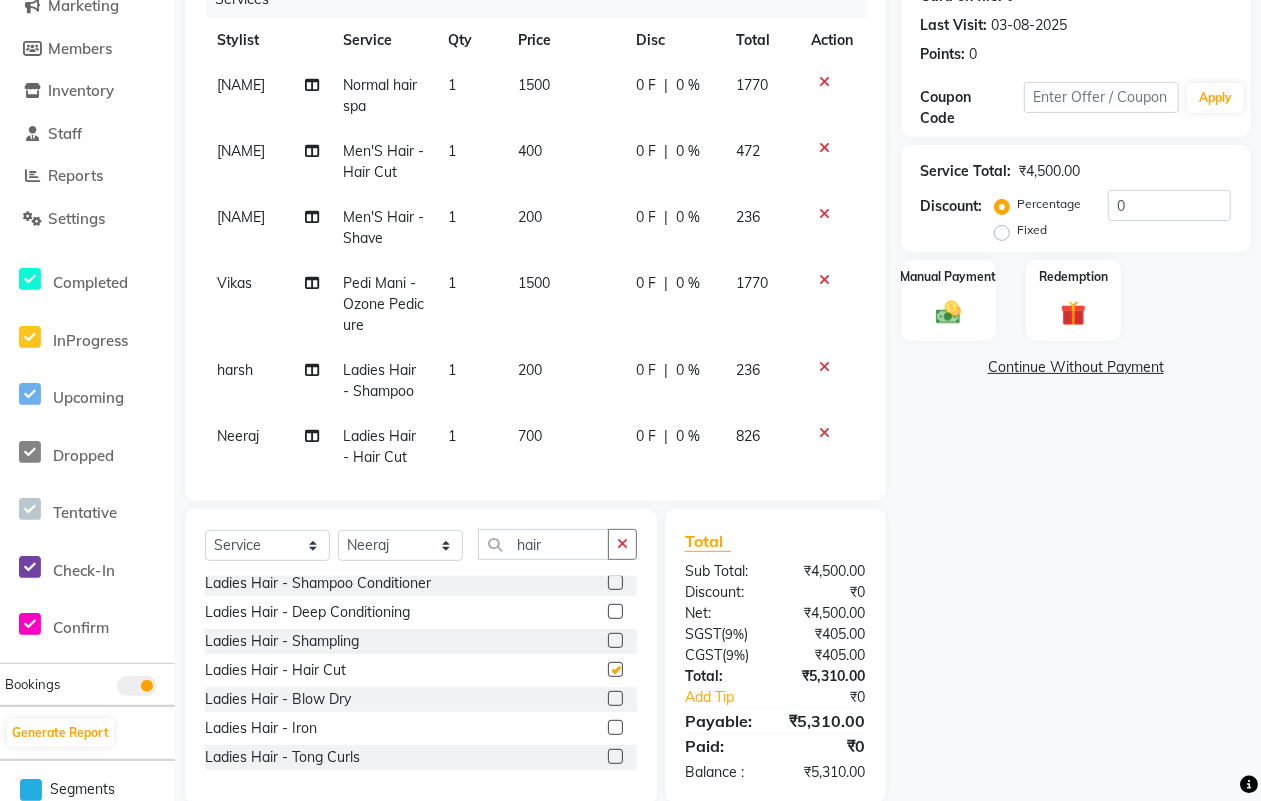 checkbox on "false" 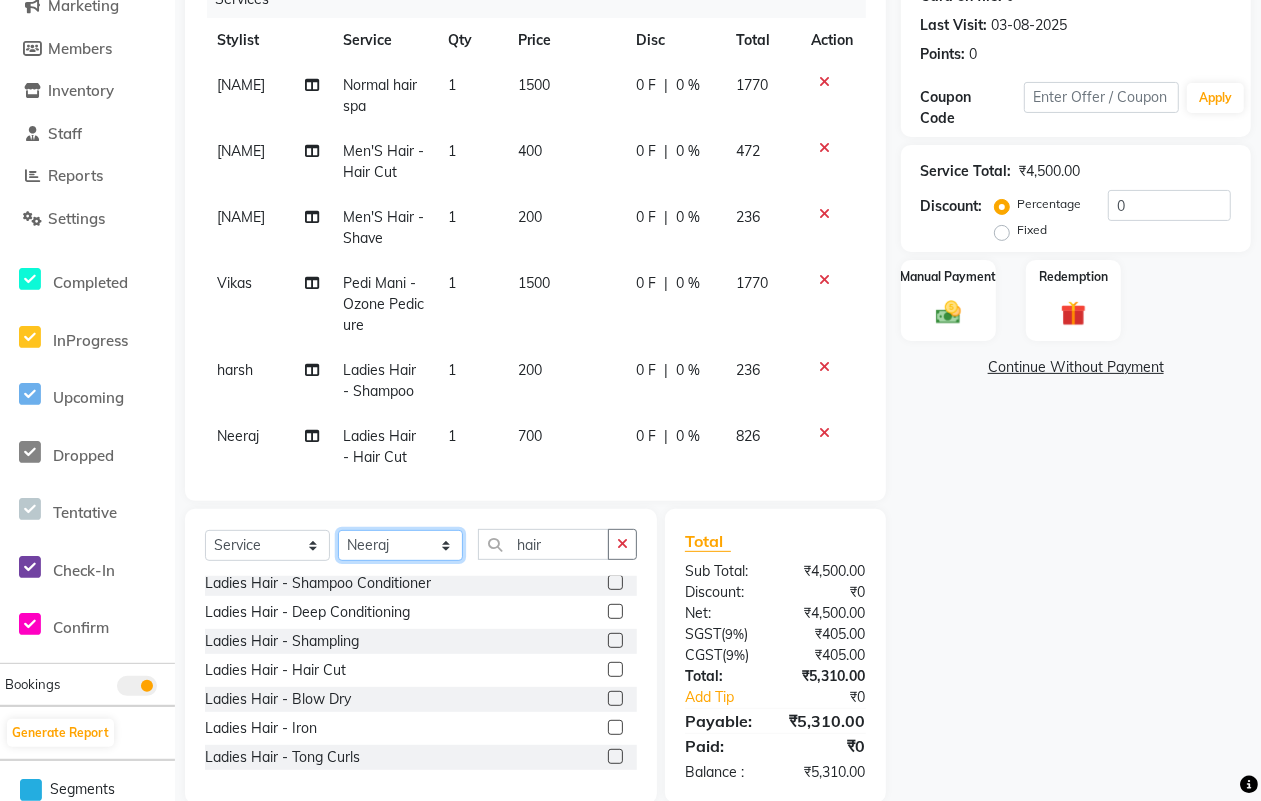 click on "Select Stylist [NAME] [NAME] [NAME] [NAME] [NAME] [NAME] [NAME] [NAME] [NAME] [NAME] [NAME] [NAME]" 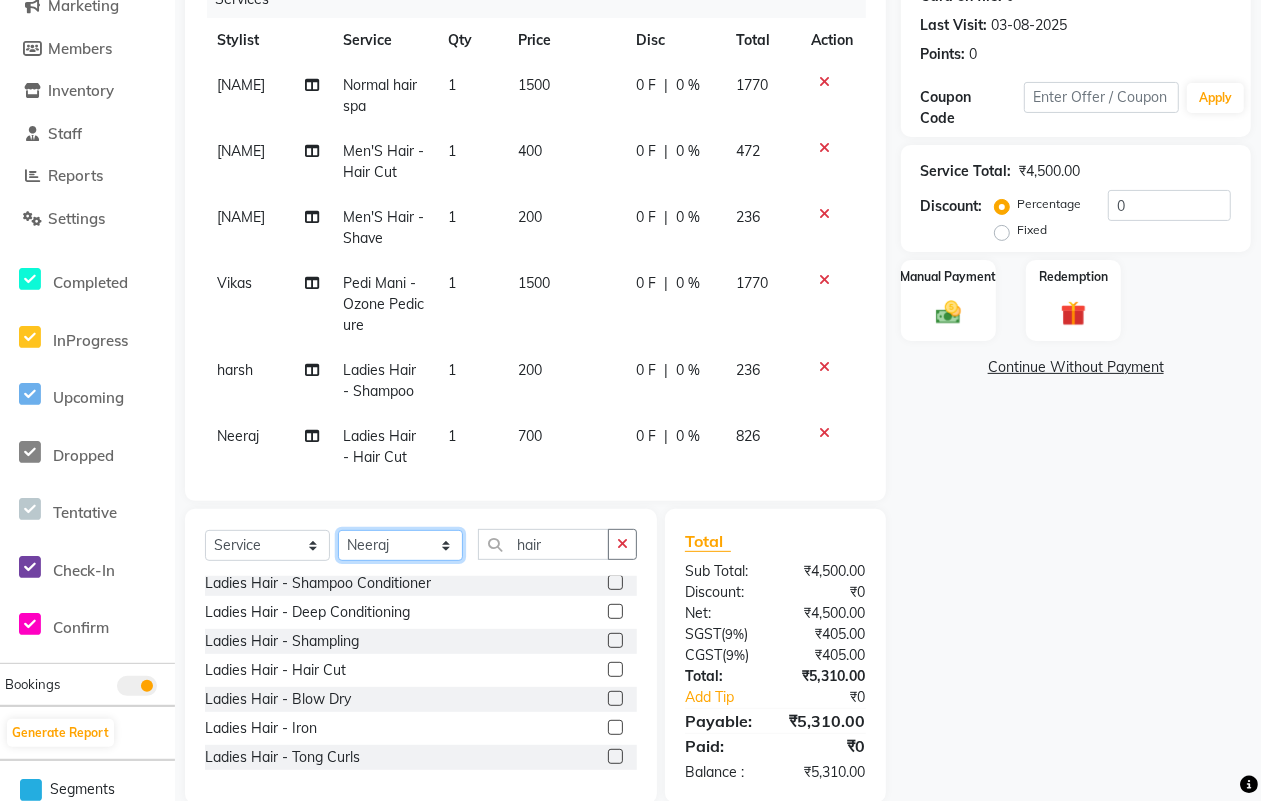 select on "25233" 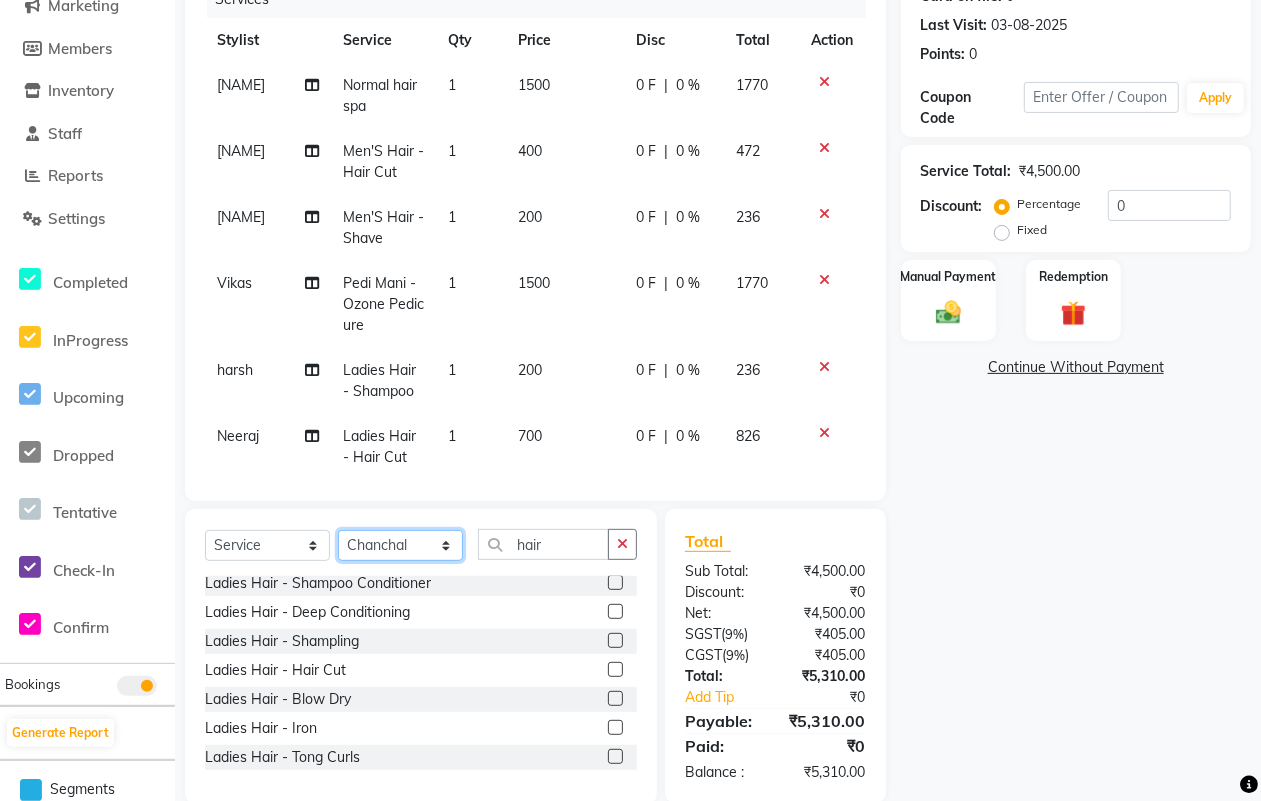 click on "Select Stylist [NAME] [NAME] [NAME] [NAME] [NAME] [NAME] [NAME] [NAME] [NAME] [NAME] [NAME] [NAME]" 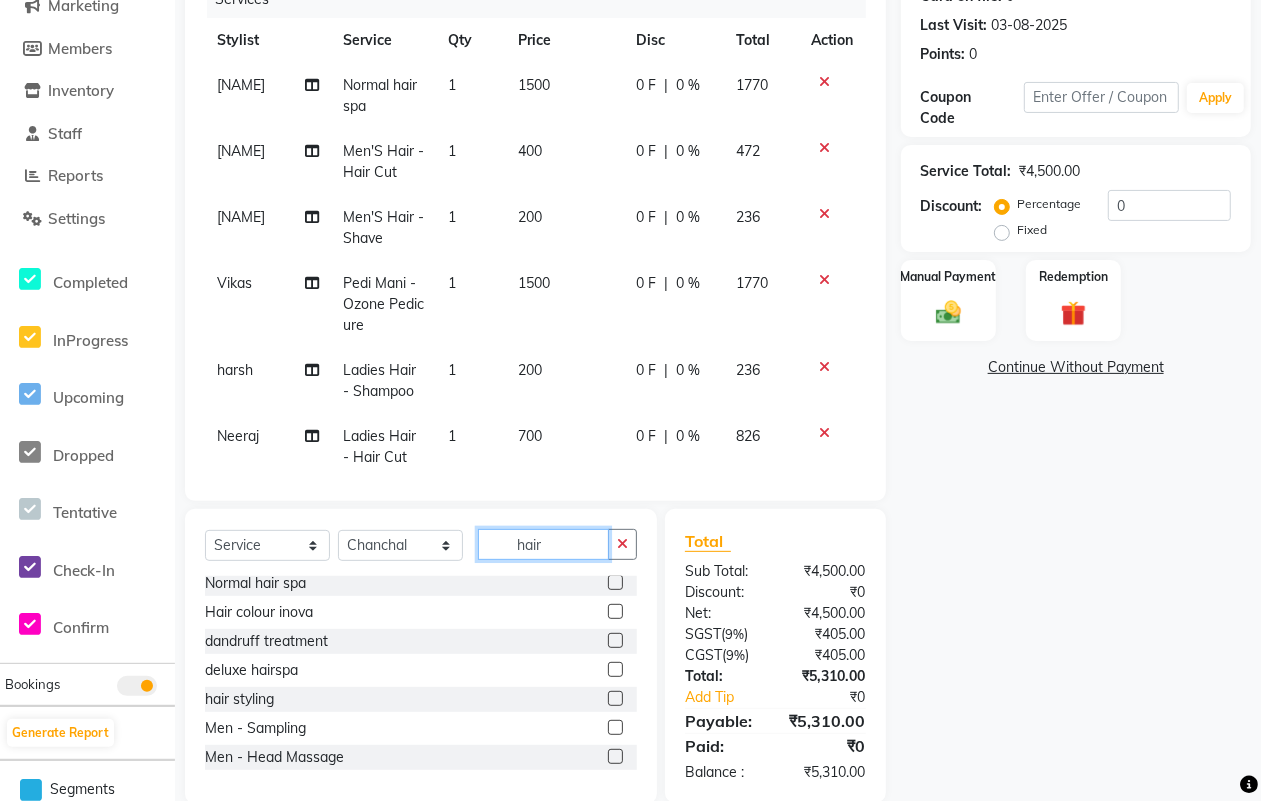 click on "hair" 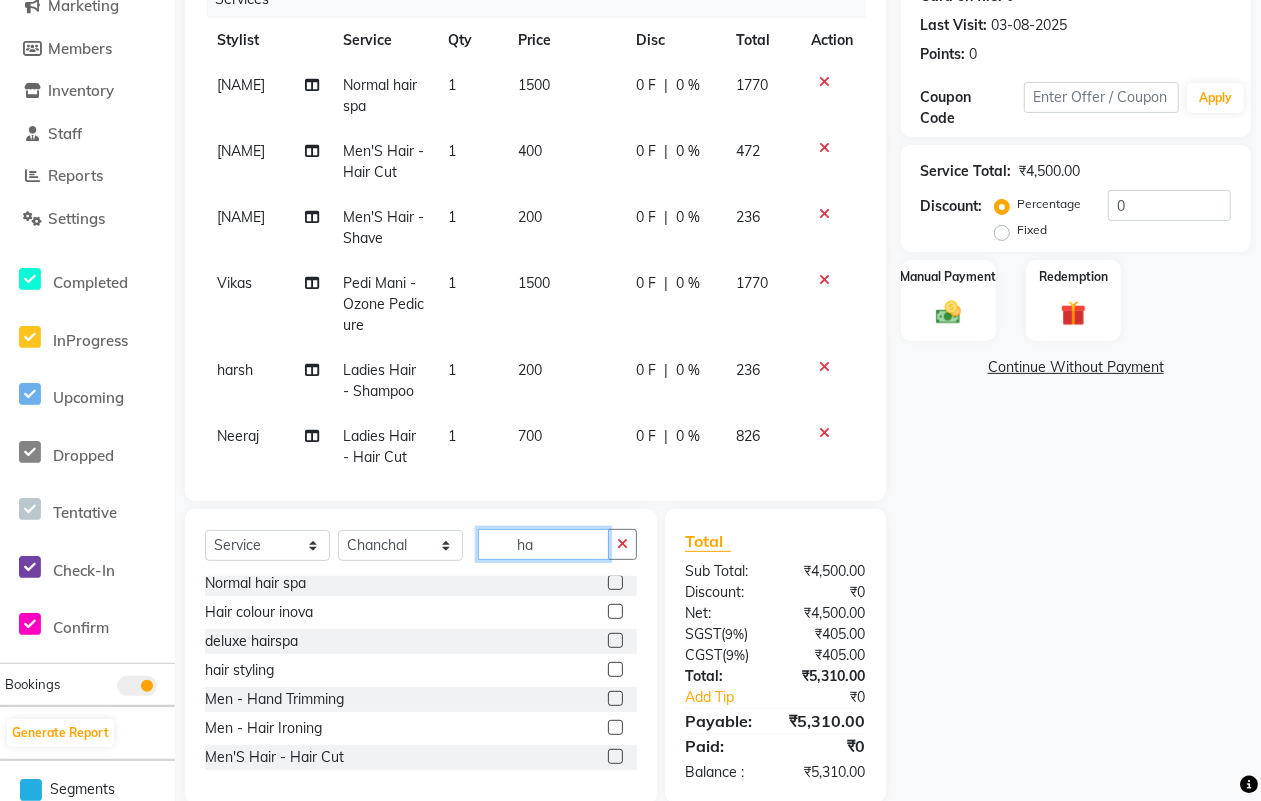 type on "h" 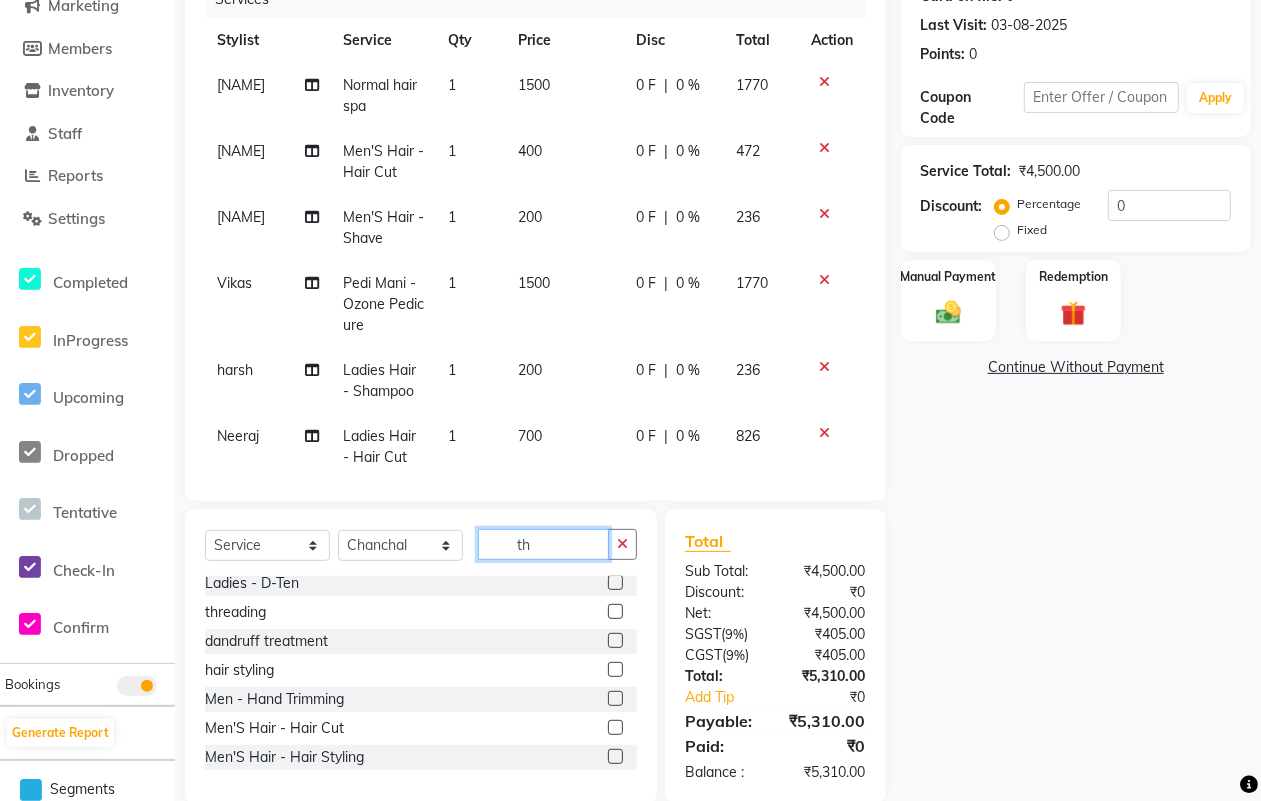 scroll, scrollTop: 0, scrollLeft: 0, axis: both 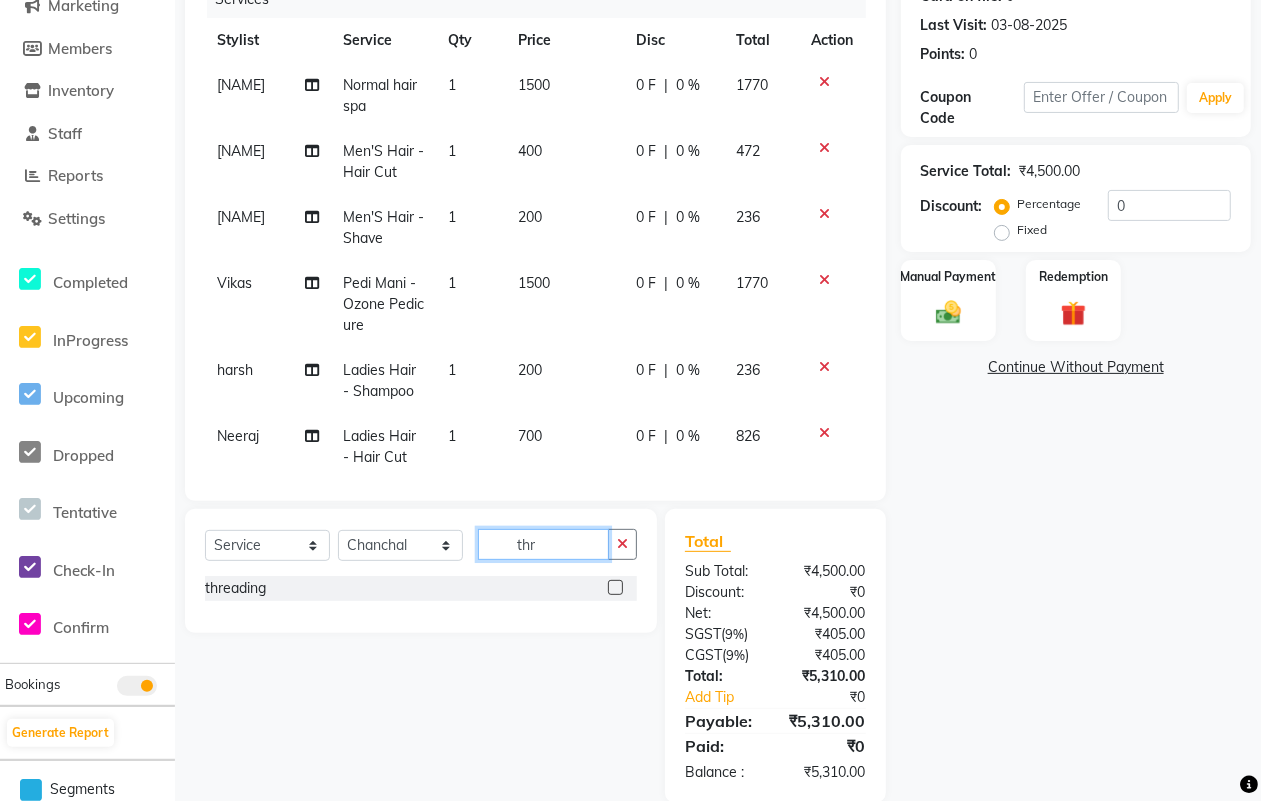 type on "thr" 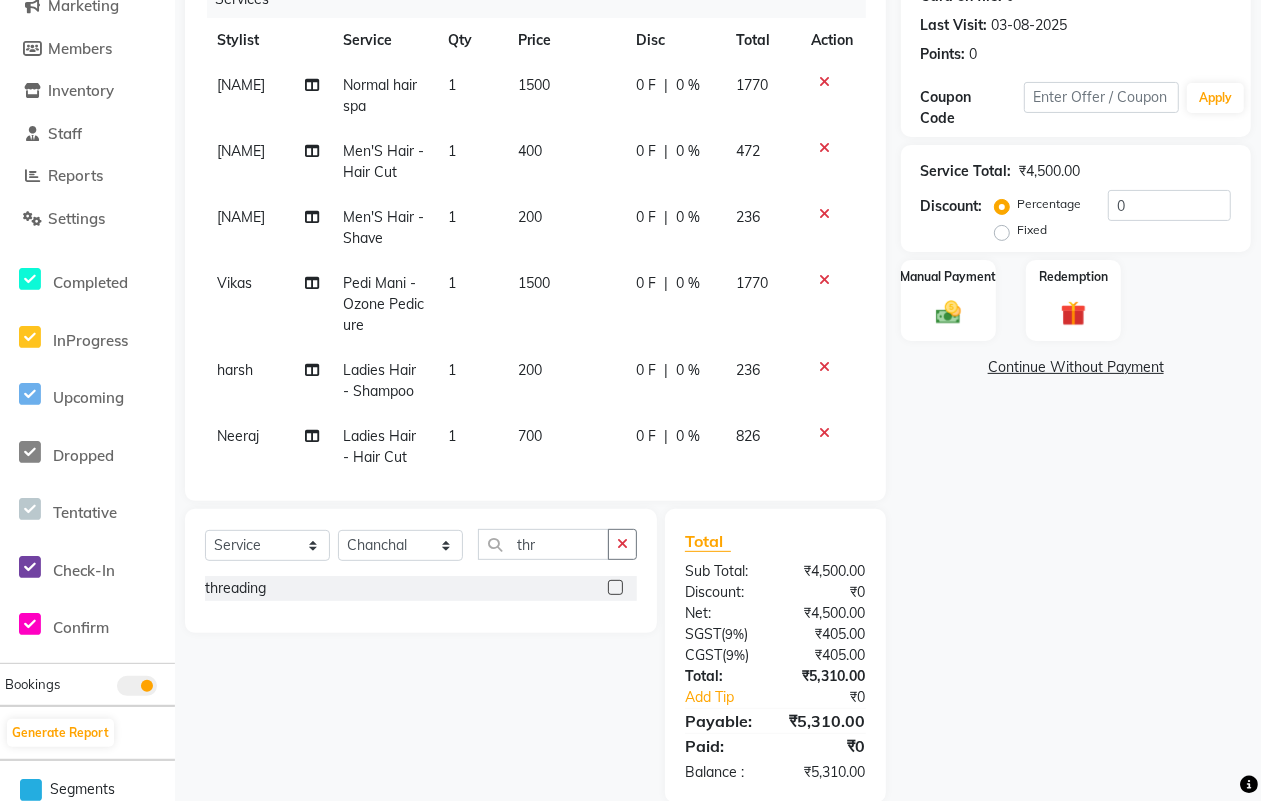 click on "threading" 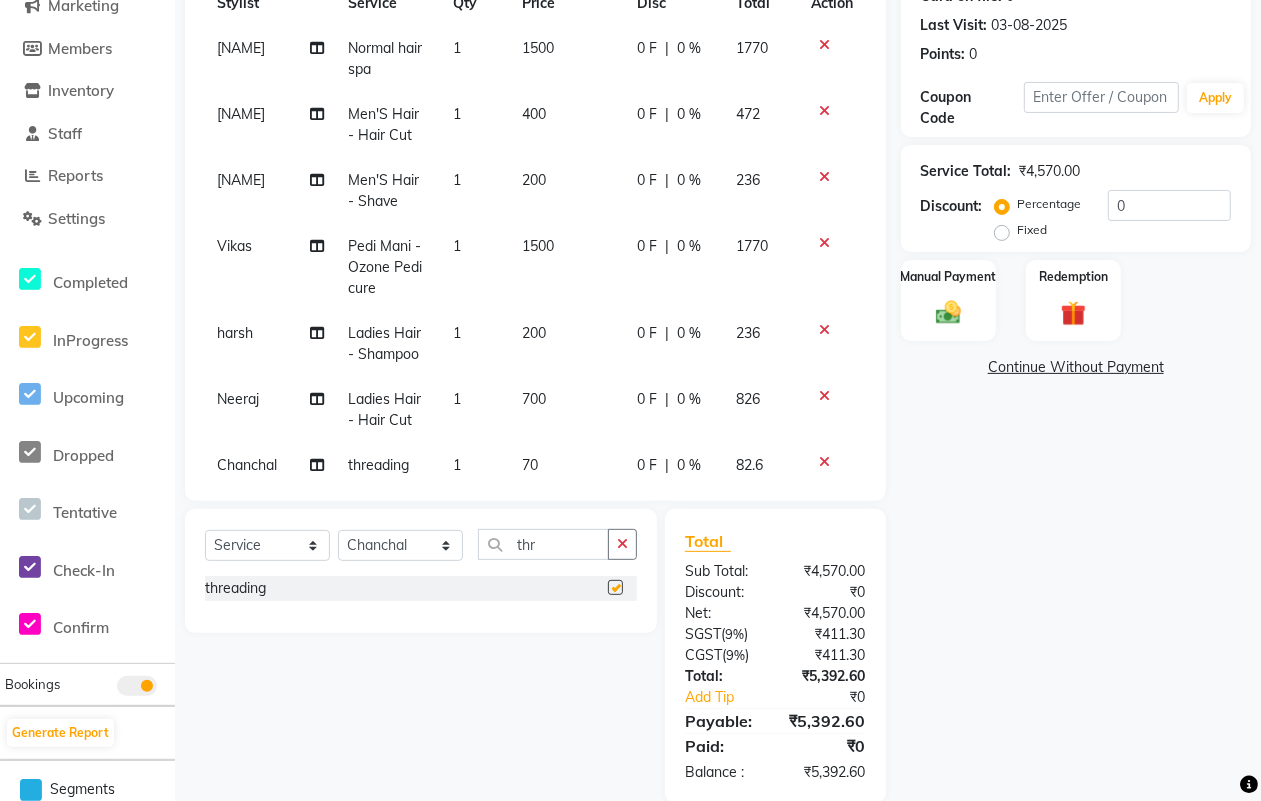 checkbox on "false" 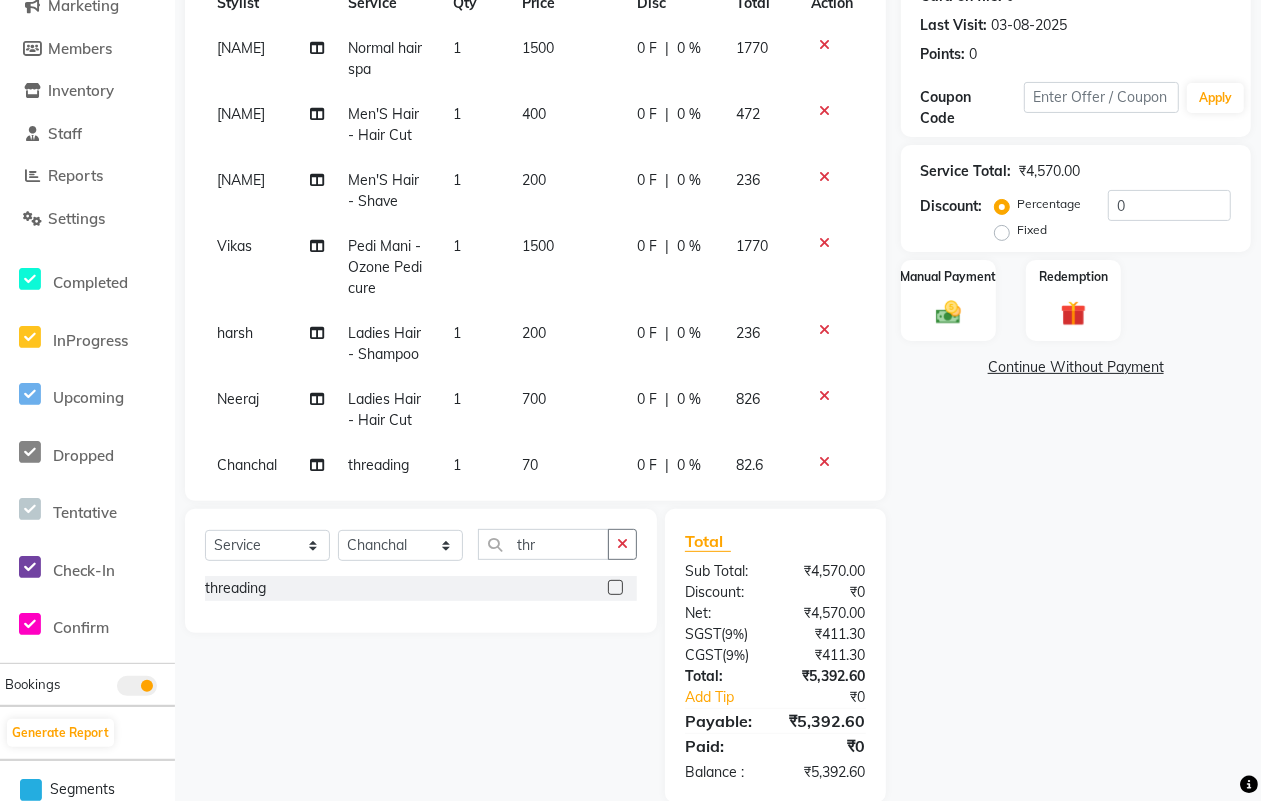 scroll, scrollTop: 78, scrollLeft: 0, axis: vertical 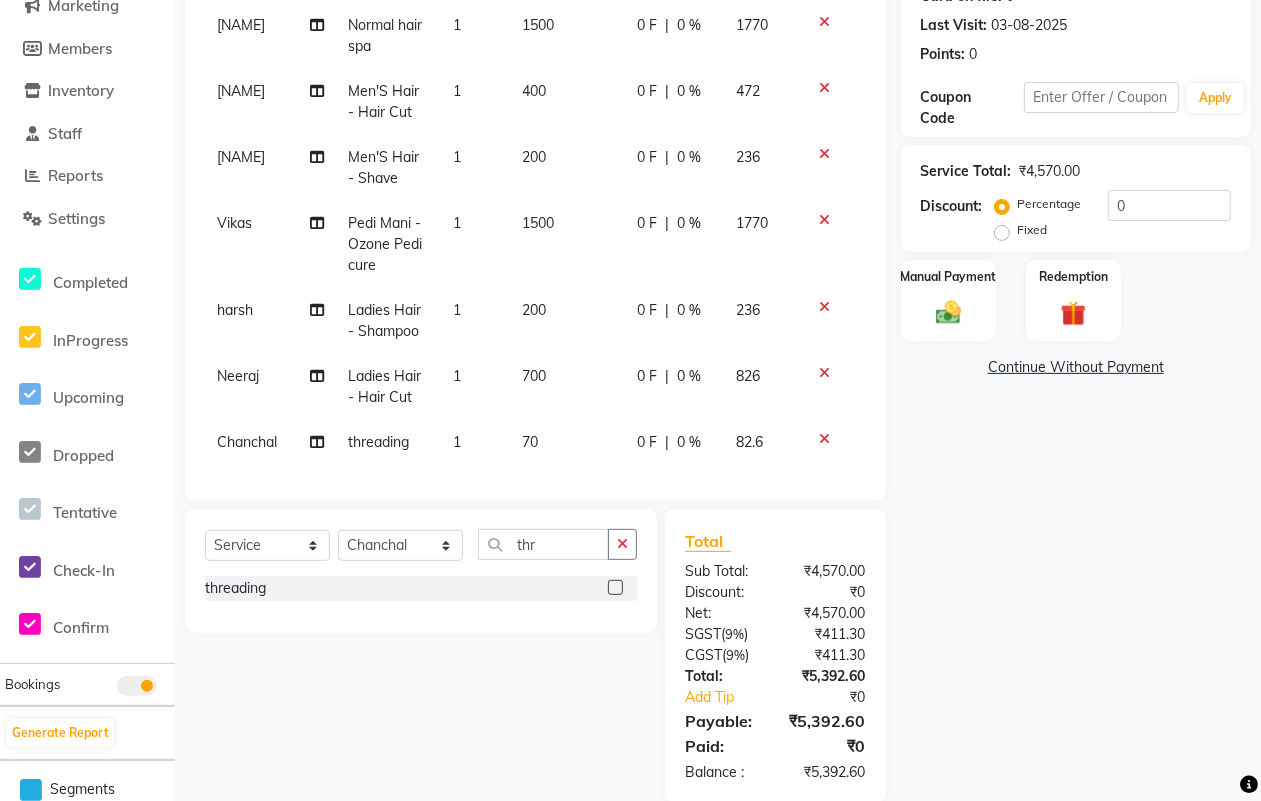 drag, startPoint x: 535, startPoint y: 421, endPoint x: 540, endPoint y: 430, distance: 10.29563 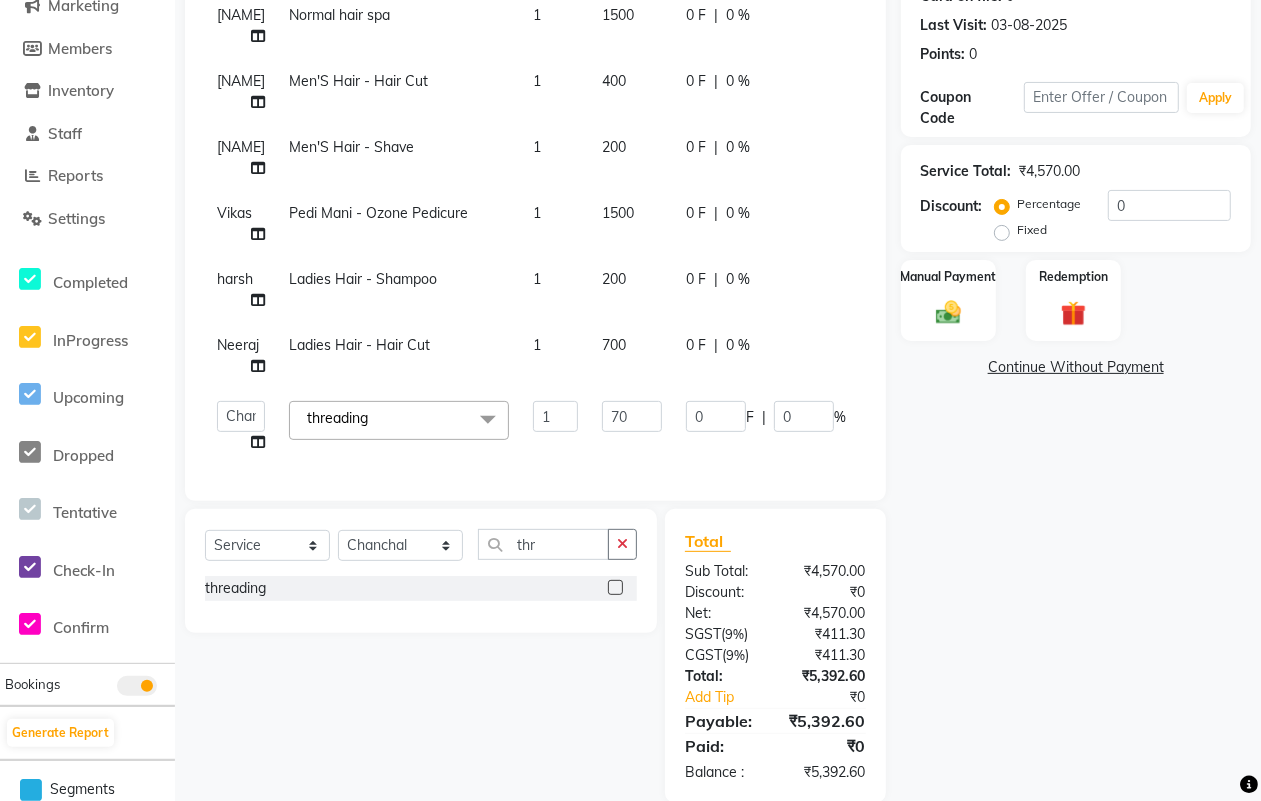 scroll, scrollTop: 25, scrollLeft: 0, axis: vertical 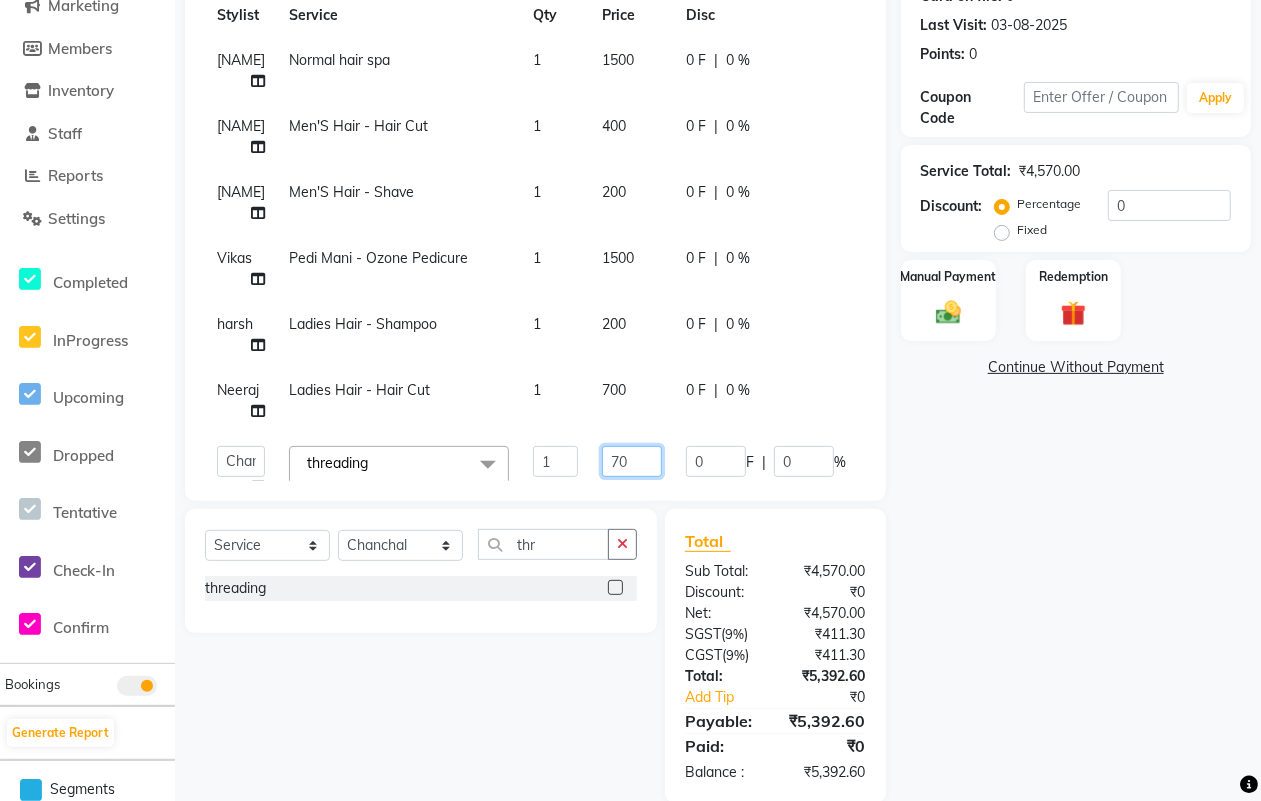 click on "70" 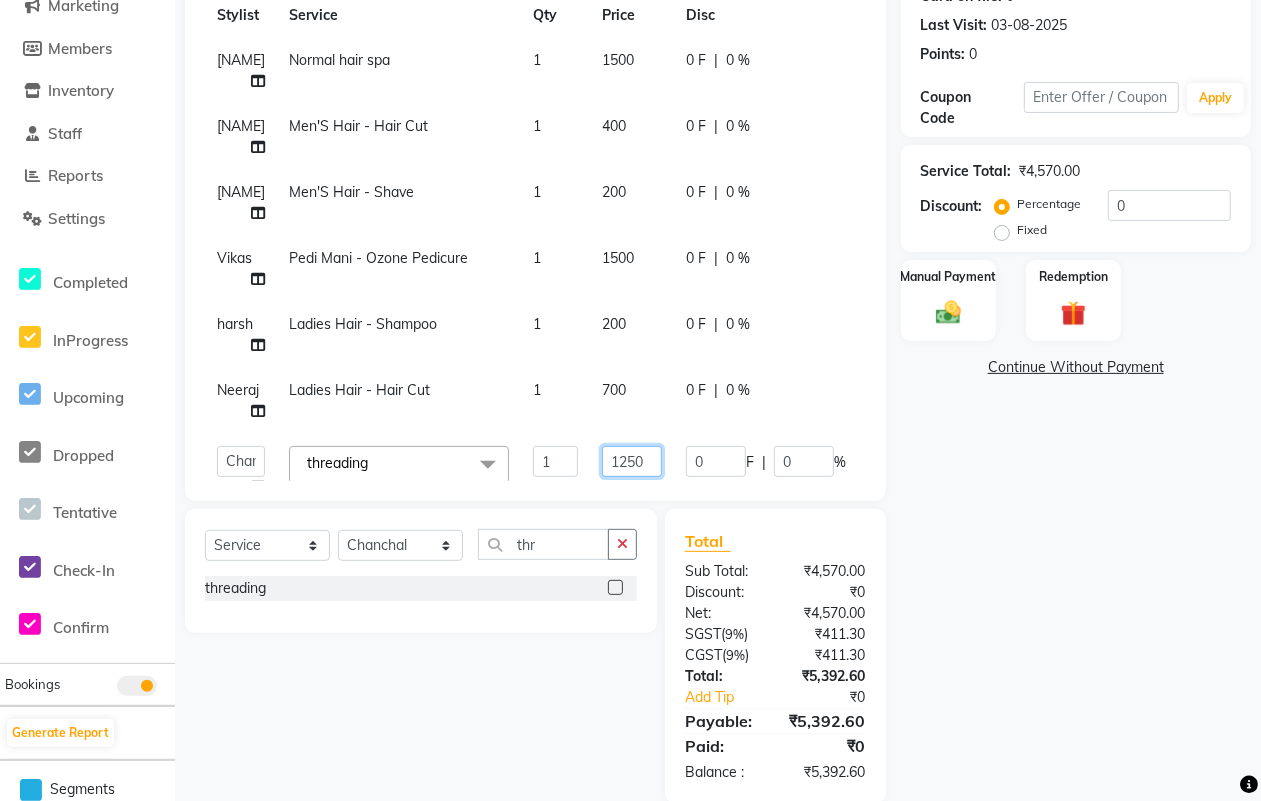 type on "250" 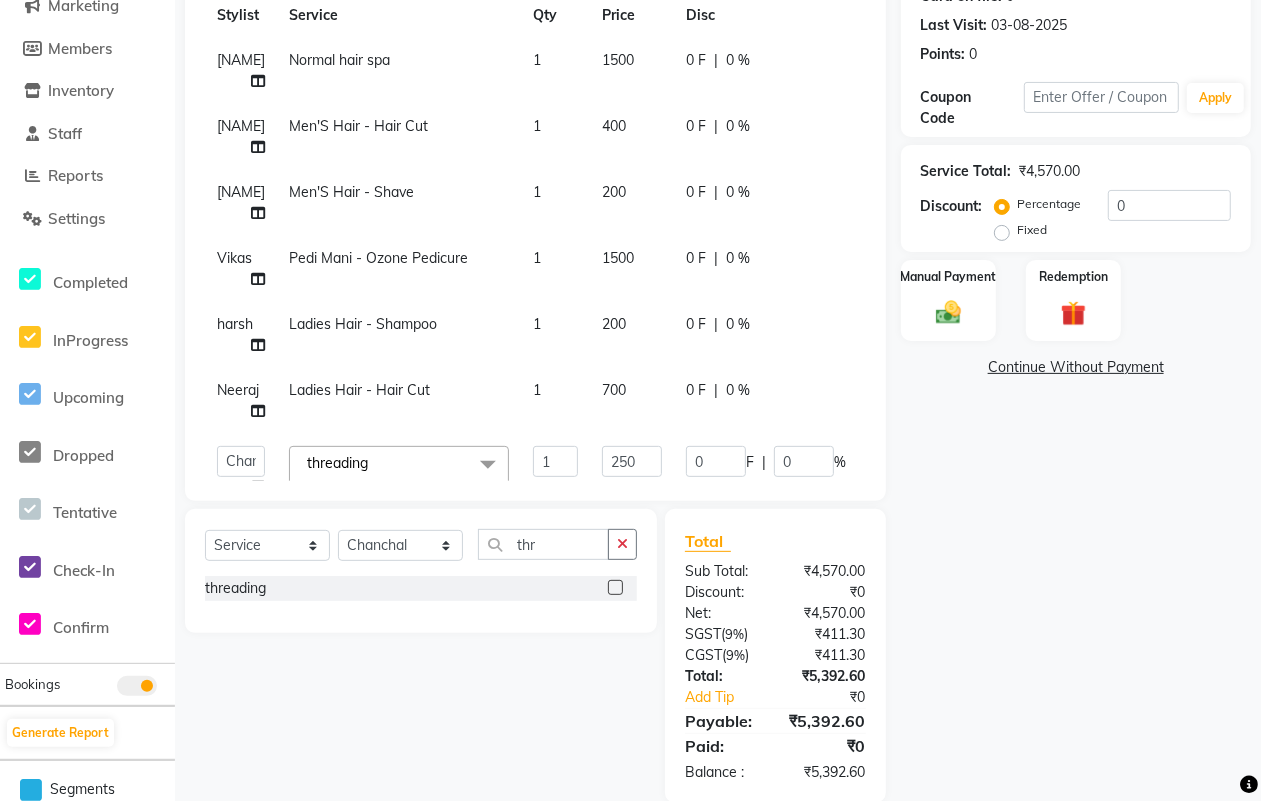 click on "Waseem Normal hair spa 1 1500 0 F | 0 % 1770 Waseem Men'S Hair - Hair Cut 1 400 0 F | 0 % 472 Waseem Men'S Hair - Shave 1 200 0 F | 0 % 236 Vikas Pedi Mani - Ozone Pedicure 1 1500 0 F | 0 % 1770 harsh Ladies Hair - Shampoo 1 200 0 F | 0 % 236 Neeraj Ladies Hair - Hair Cut 1 700 0 F | 0 % 826  Asif   Chanchal   harsh   Ishu   Kajal   Kunal   Neeraj   Nitin   Sheena   Sonu   Vikas   Waseem  threading  x Ladies - Ola Plax Treatment Ladies - Ola Plax Spa Ladies - Hair Baliyan Ladies - Hair Ombre Ladies - Colour majirel Ladies - Colour deposit  Ladies - Head Massage Ladies - Waxing Ladies - Facial Ladies - Bleach Ladies - Clean Up Ladies - Eye Brow Ladies - Eyebrow Waxing Ladies - Upperlips Ladies - Face Wax Ladies - Body Waxing Ladies - Body Bleach Ladies - Body Polishing Ladies - B Wax Ladies - Body Massage Ladies - D-Ten Ladies - 03+ Facial Ladies - Silk Berry Facial Ladies - Kanpeki Facial Ladies - Hand Bleach Ladies - Leg Bleach threading hair wash curls ironing Normal hair spa Hair colour inova hair styling" 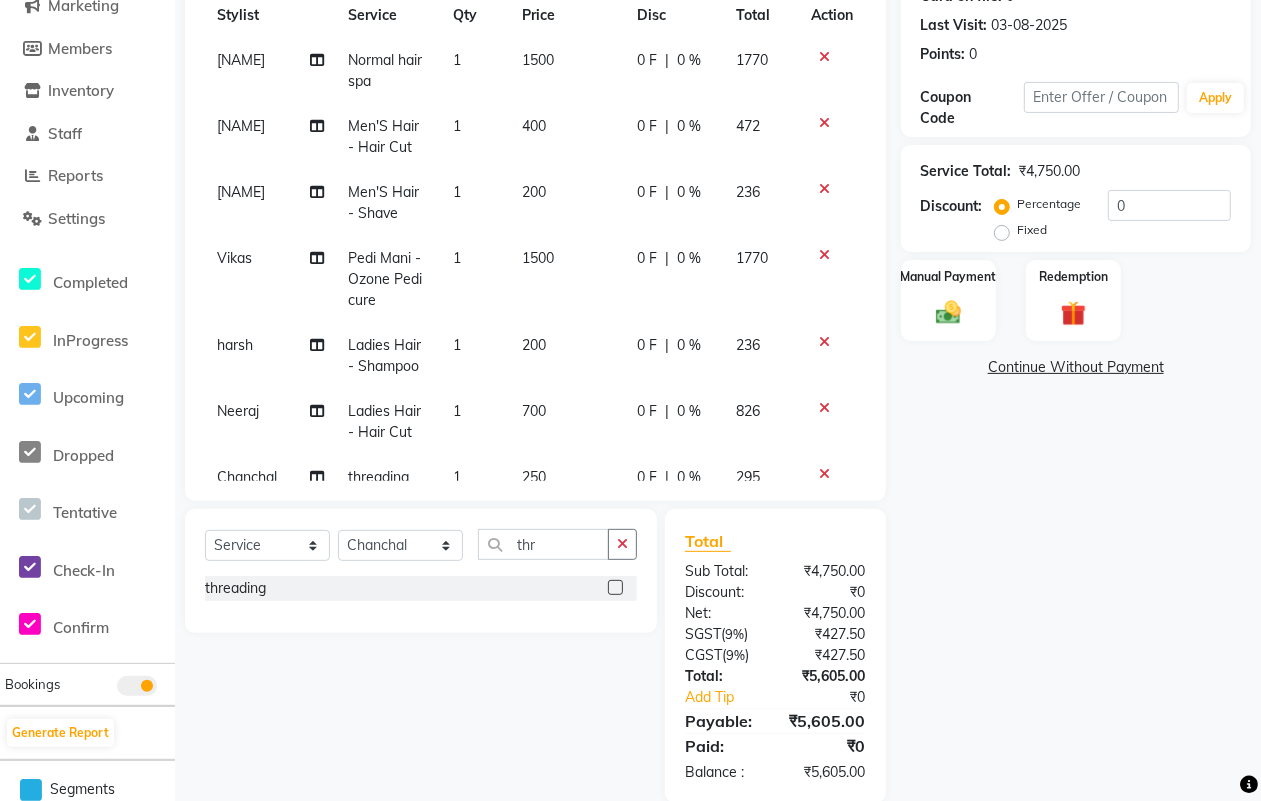 click on "200" 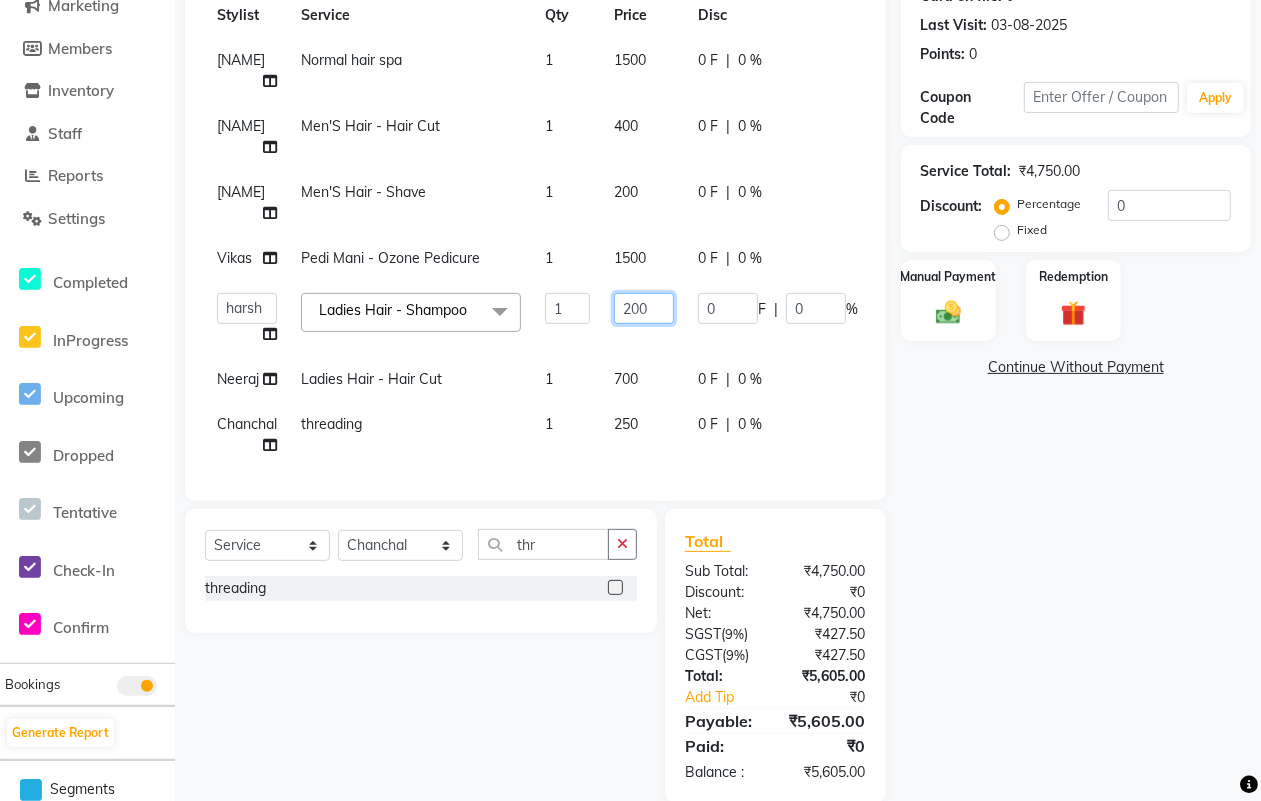 click on "200" 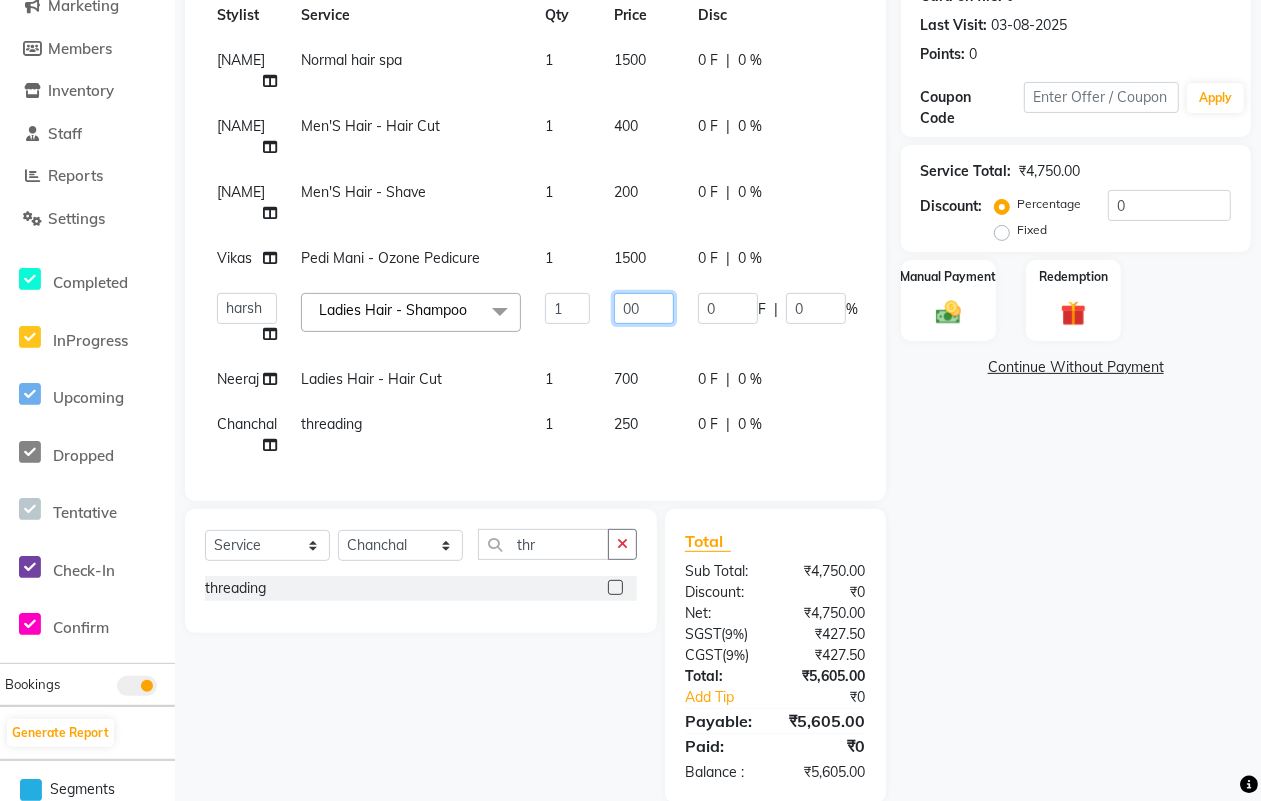 type on "300" 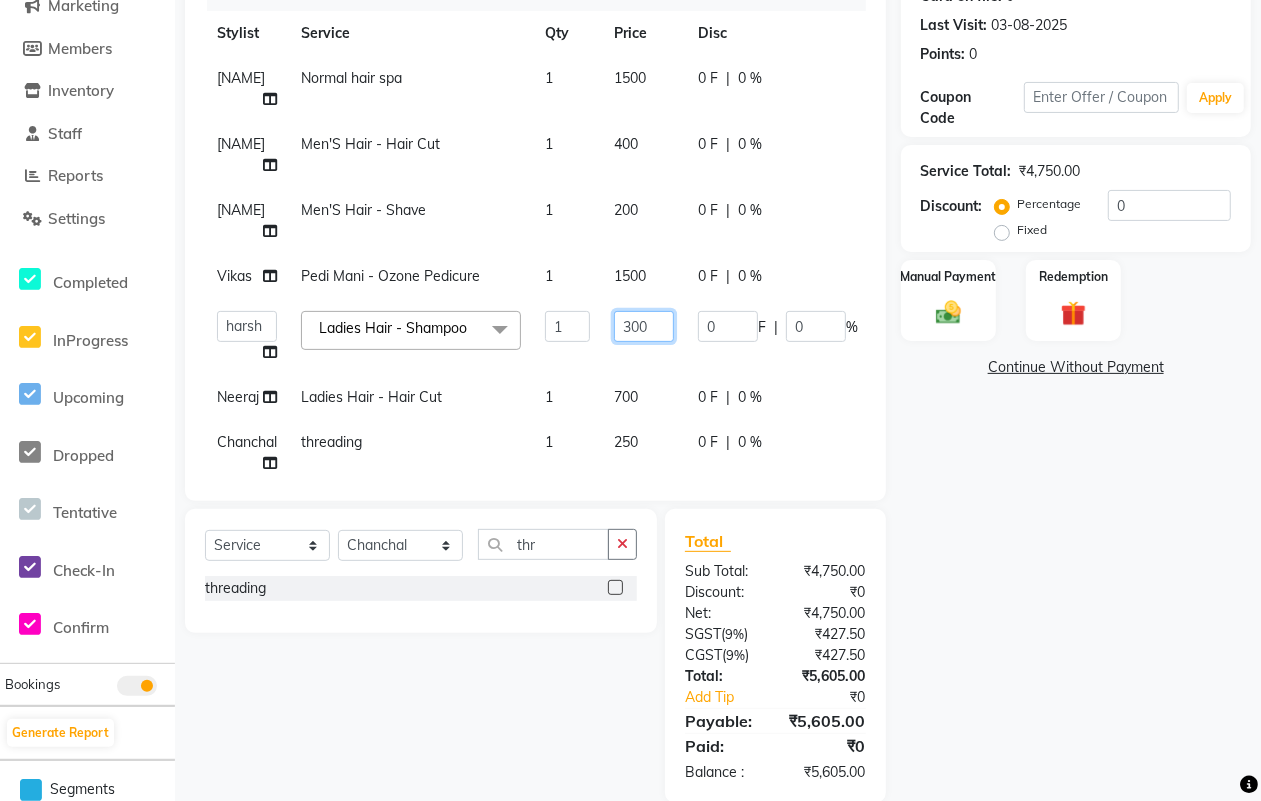 scroll, scrollTop: 0, scrollLeft: 0, axis: both 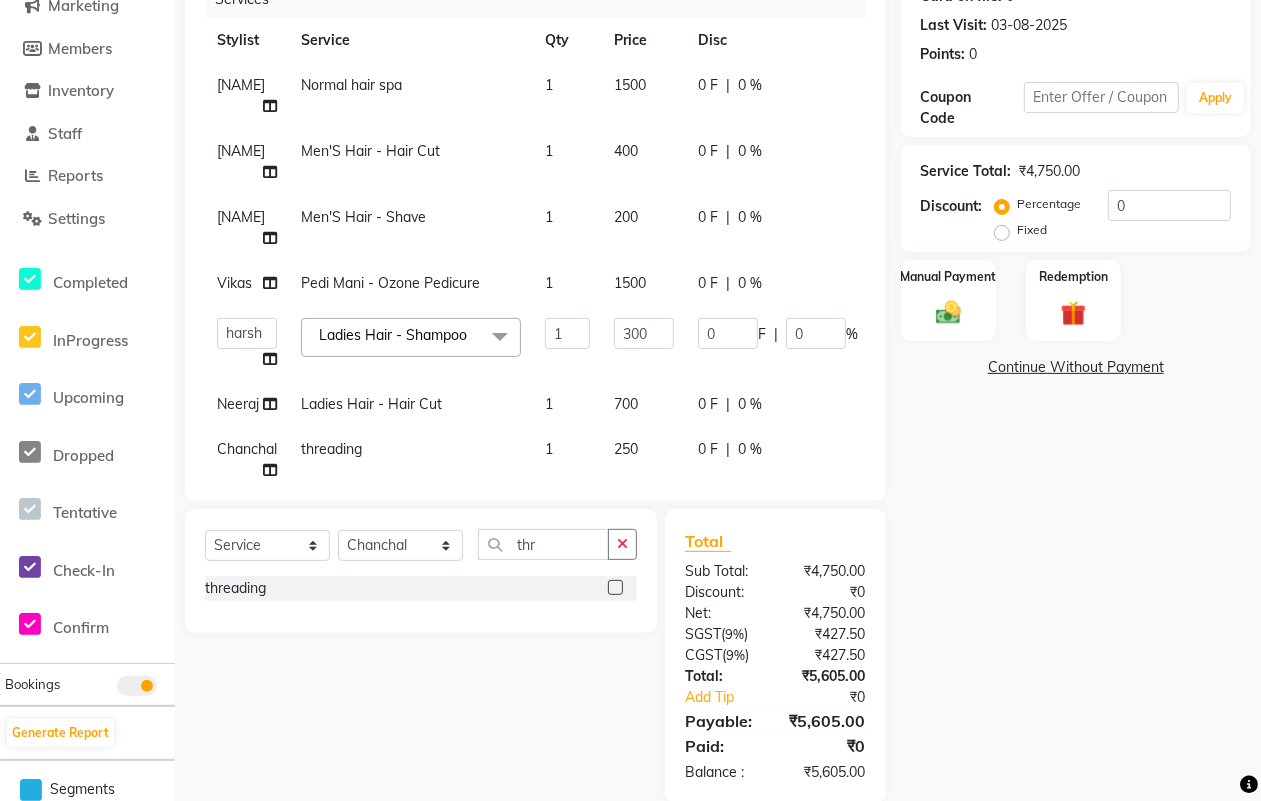 click on "Waseem Normal hair spa 1 1500 0 F | 0 % 1770" 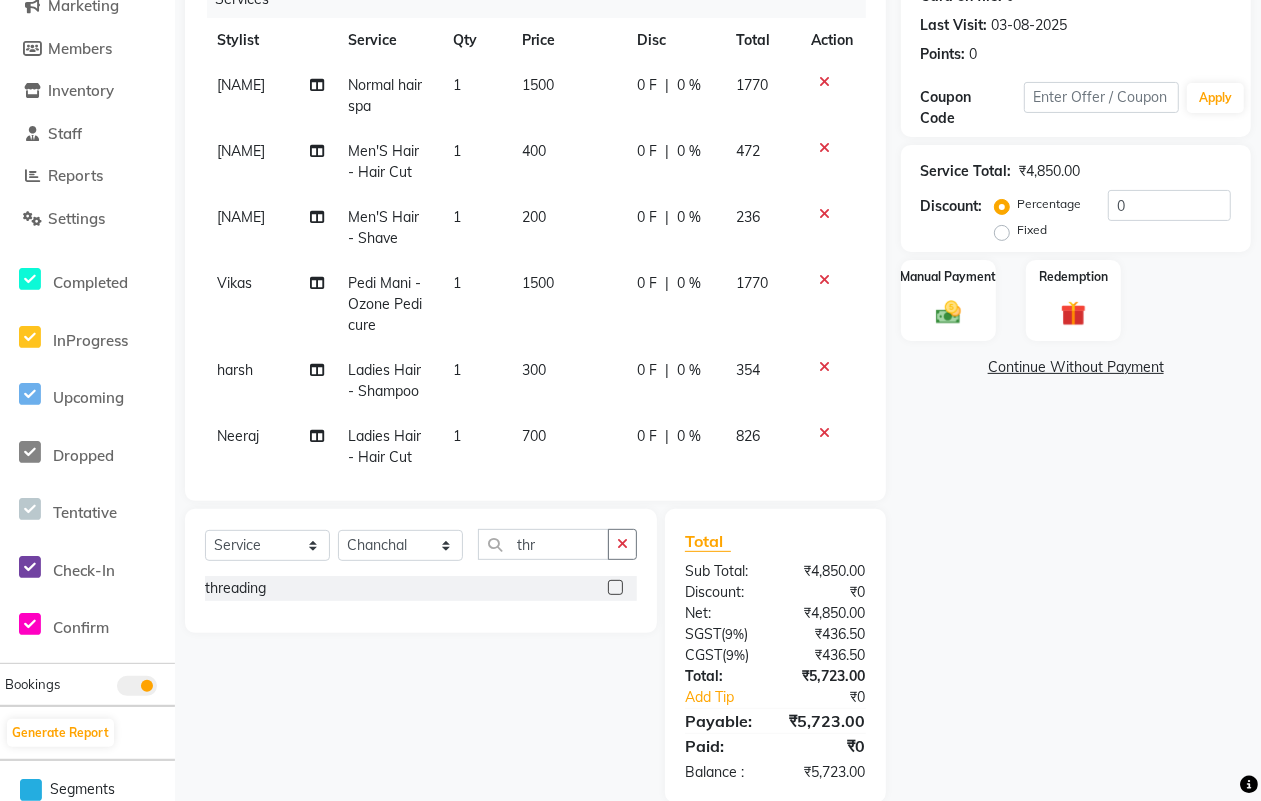 click on "1500" 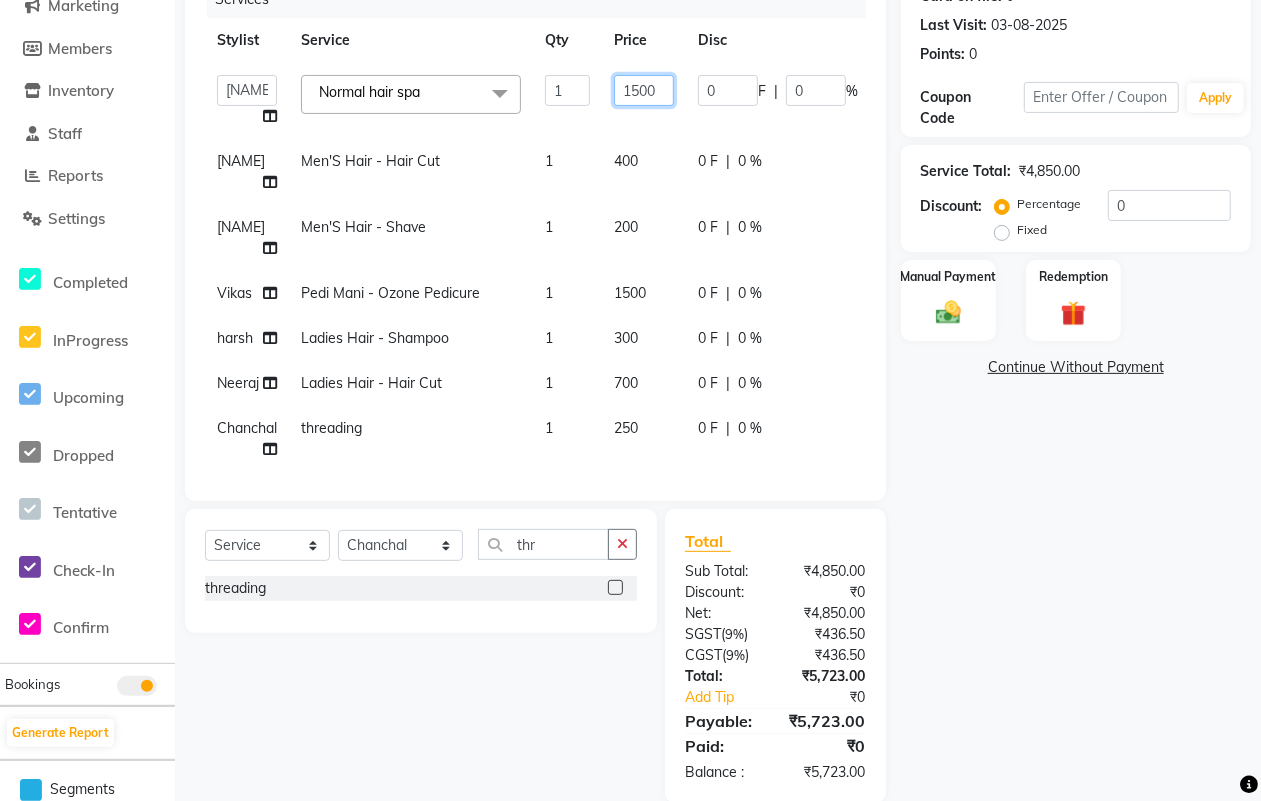 click on "1500" 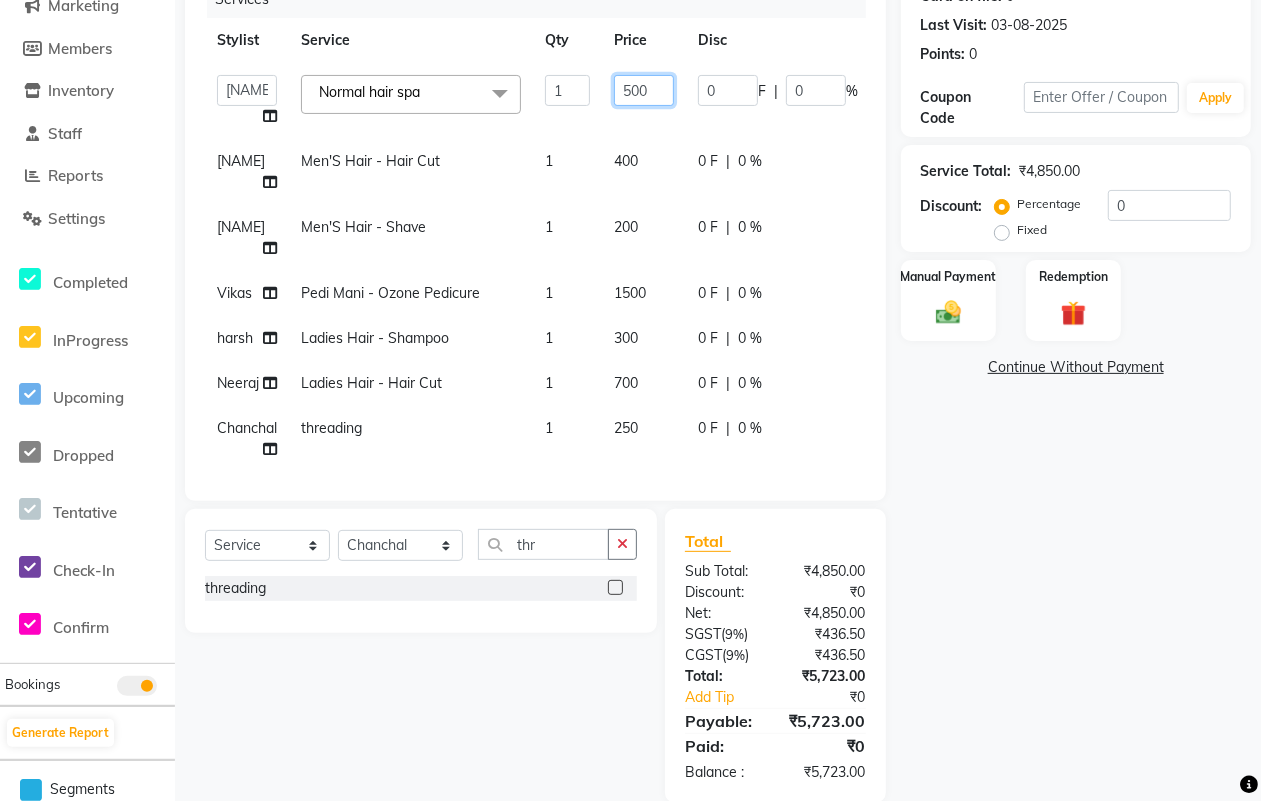 type on "2500" 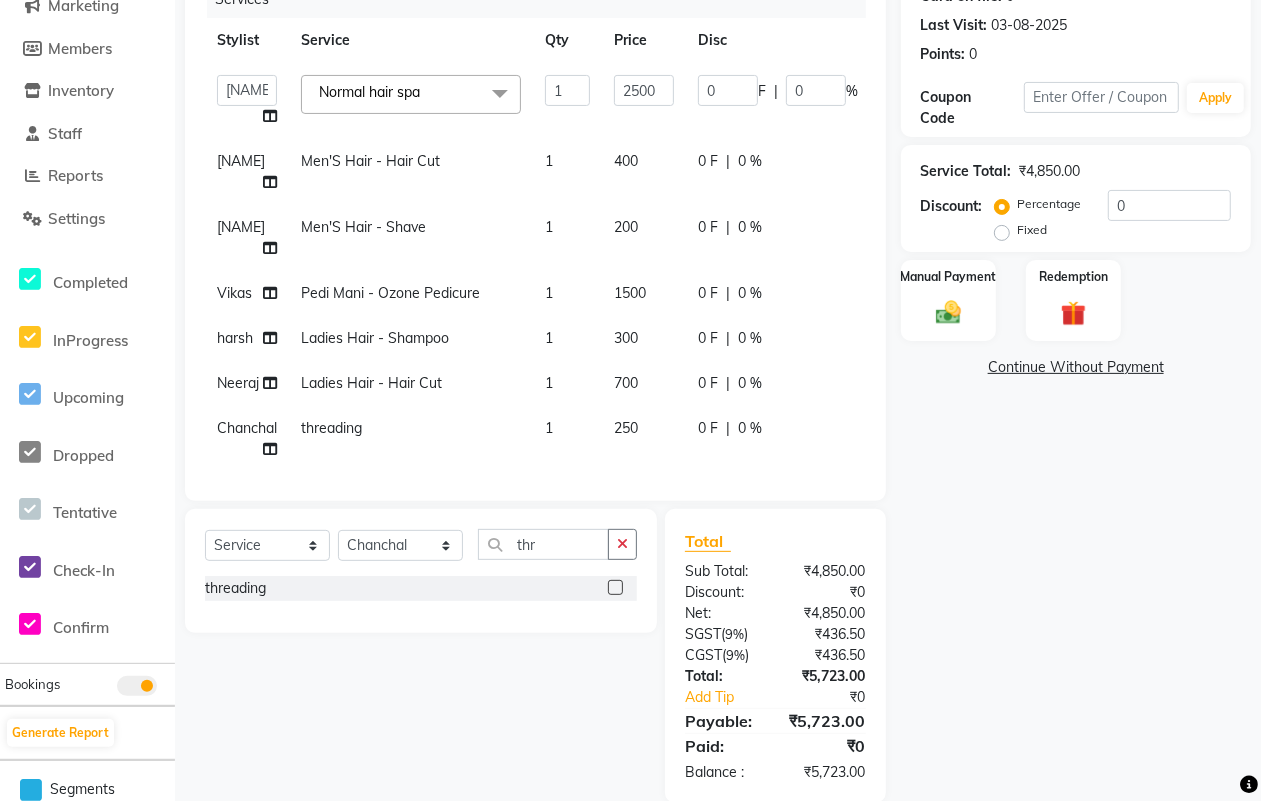 drag, startPoint x: 791, startPoint y: 591, endPoint x: 788, endPoint y: 602, distance: 11.401754 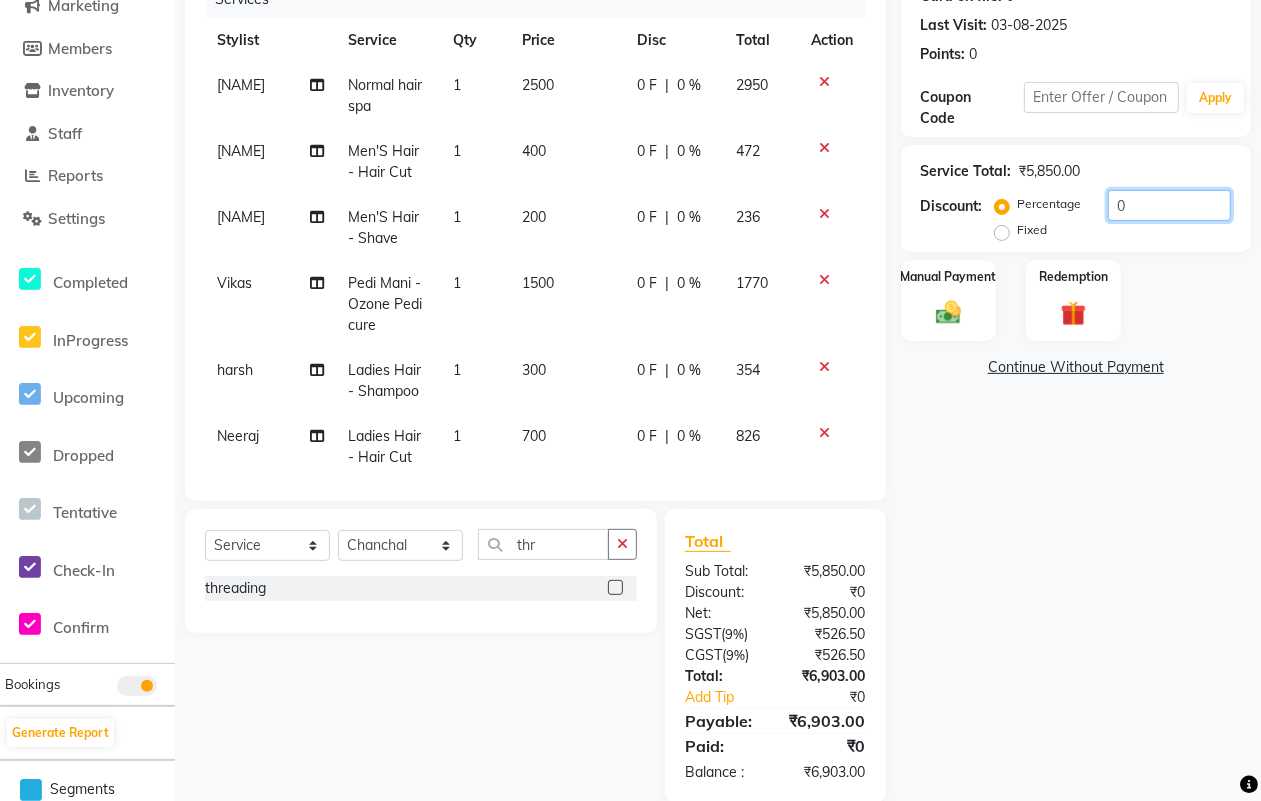 click on "0" 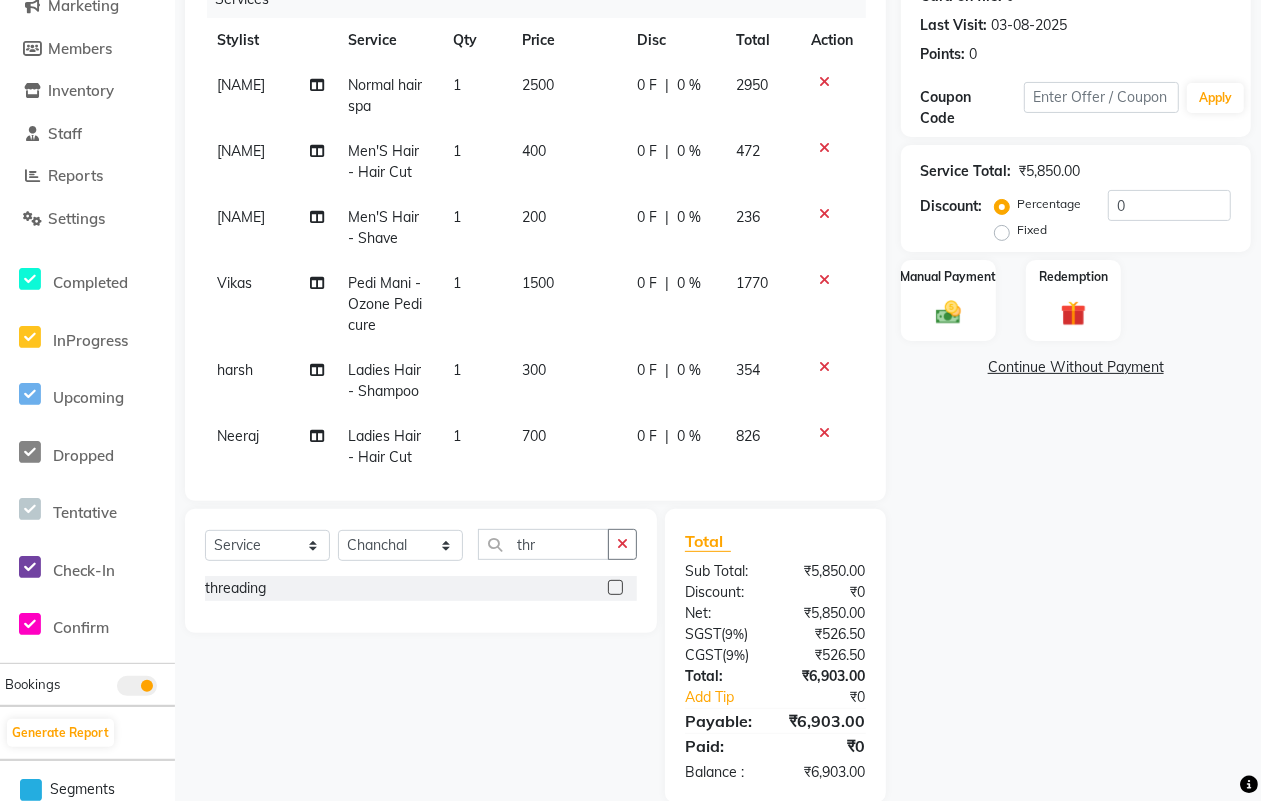 click on "Service Total:  ₹5,850.00  Discount:  Percentage   Fixed  0" 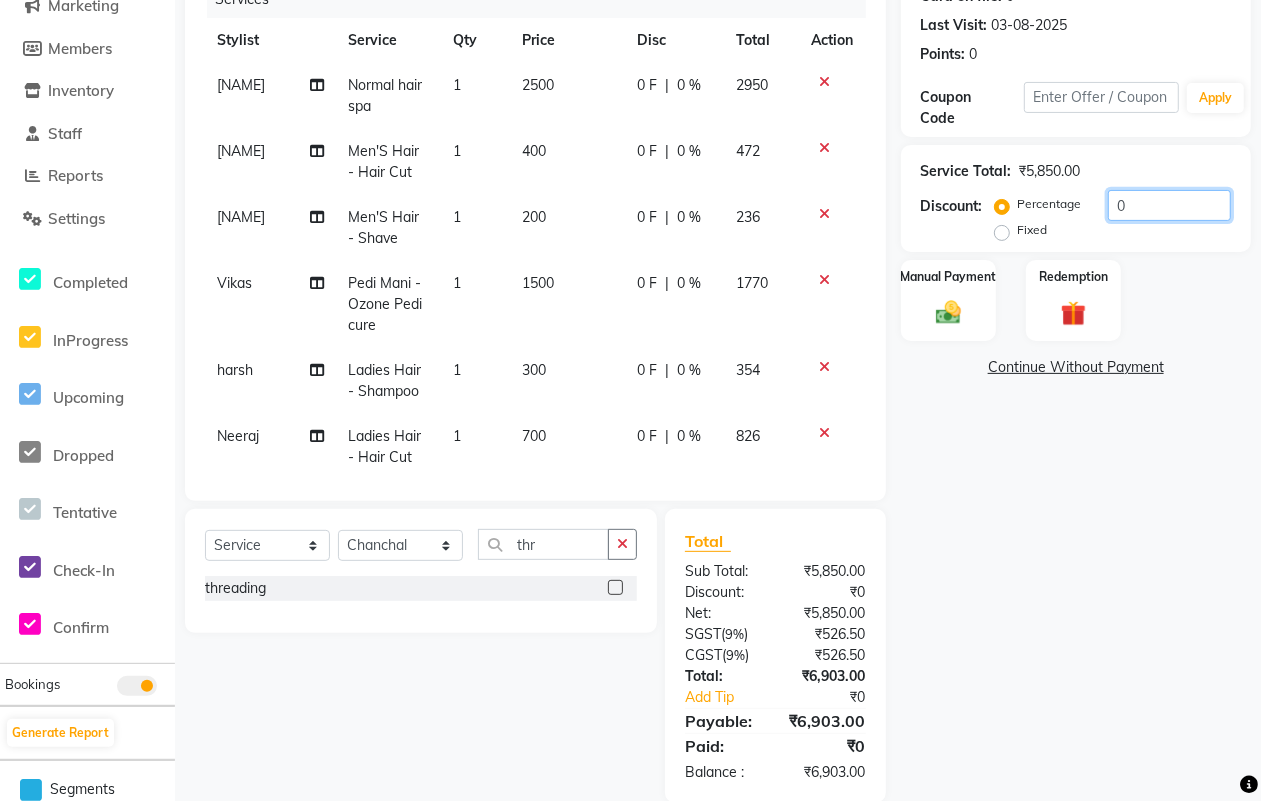click on "0" 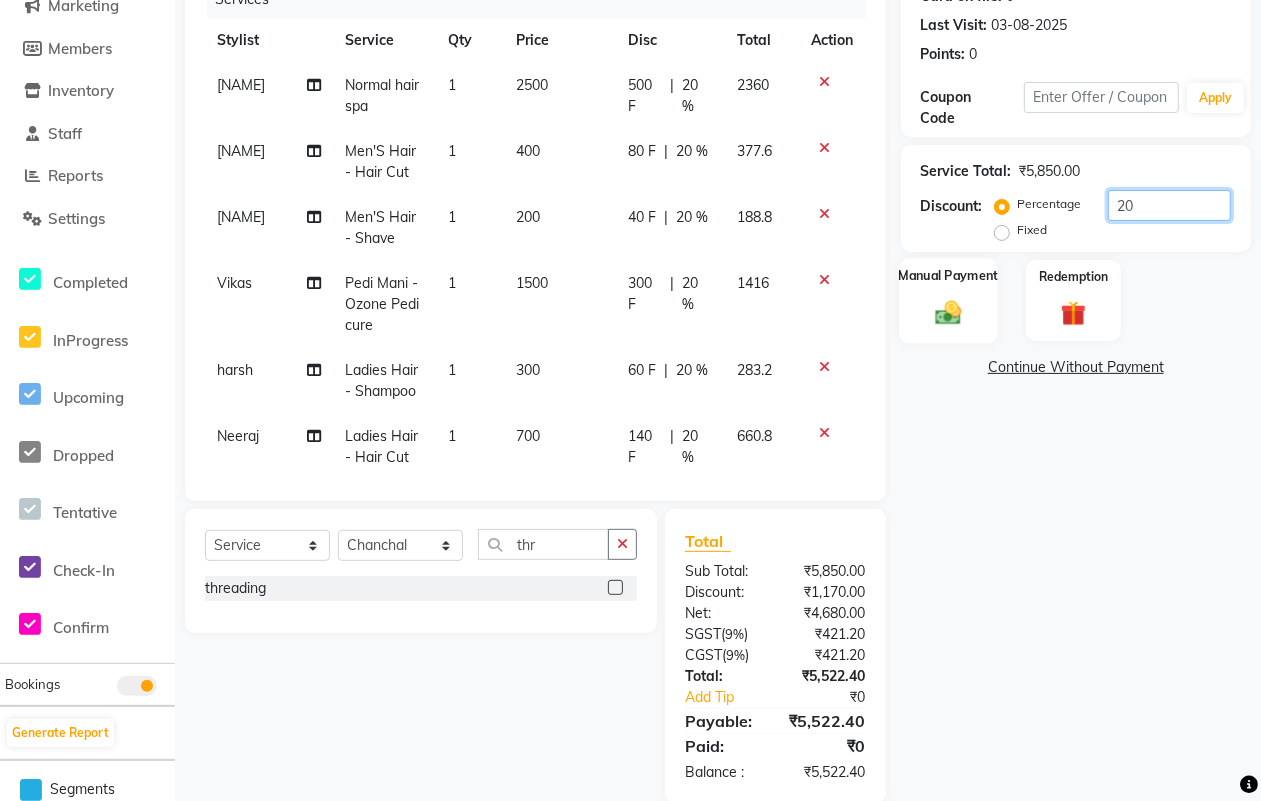 type on "20" 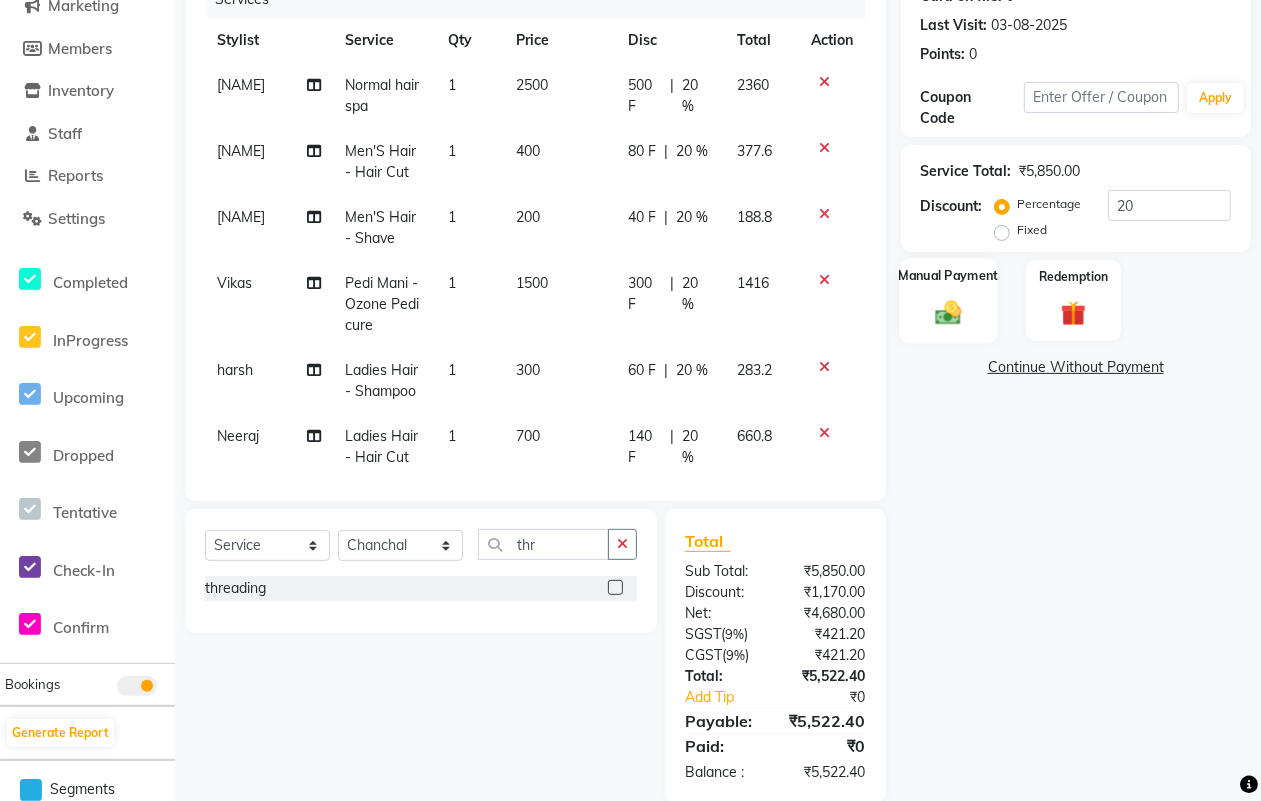 click 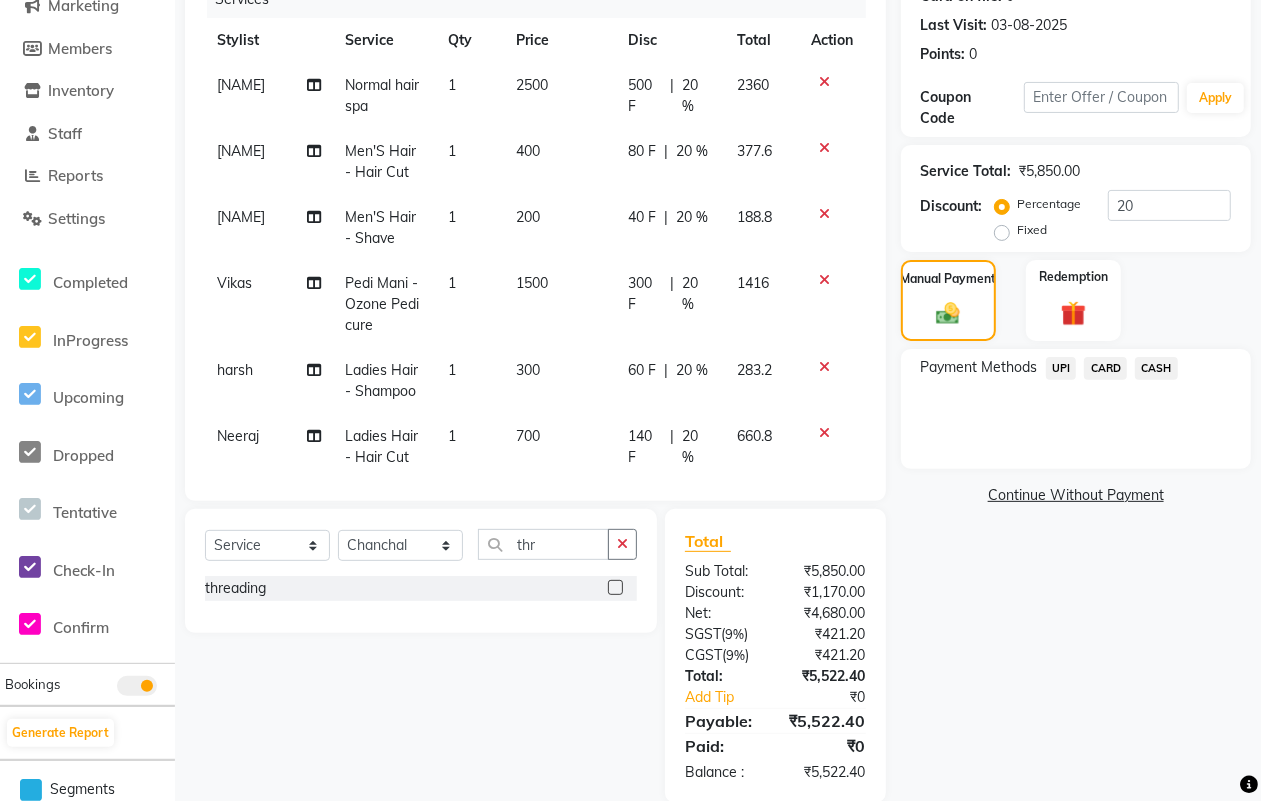 click on "CASH" 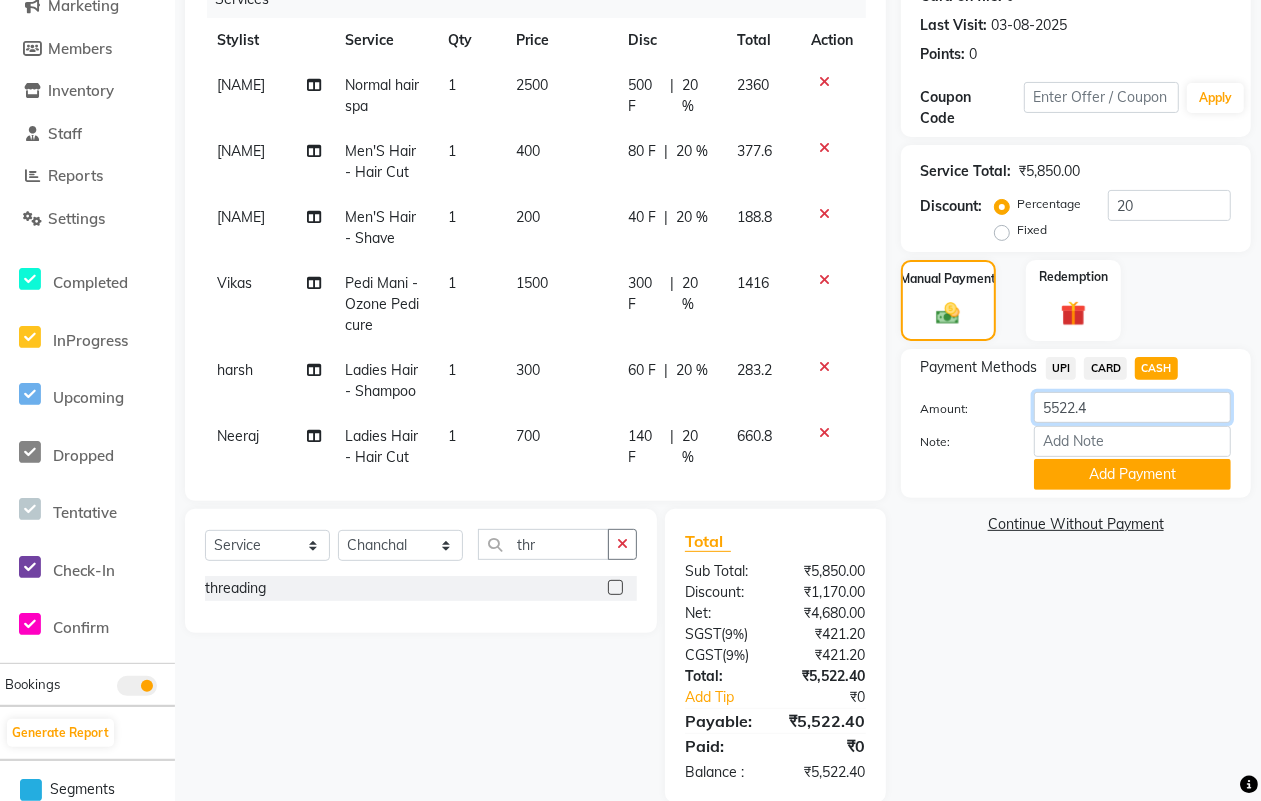 click on "5522.4" 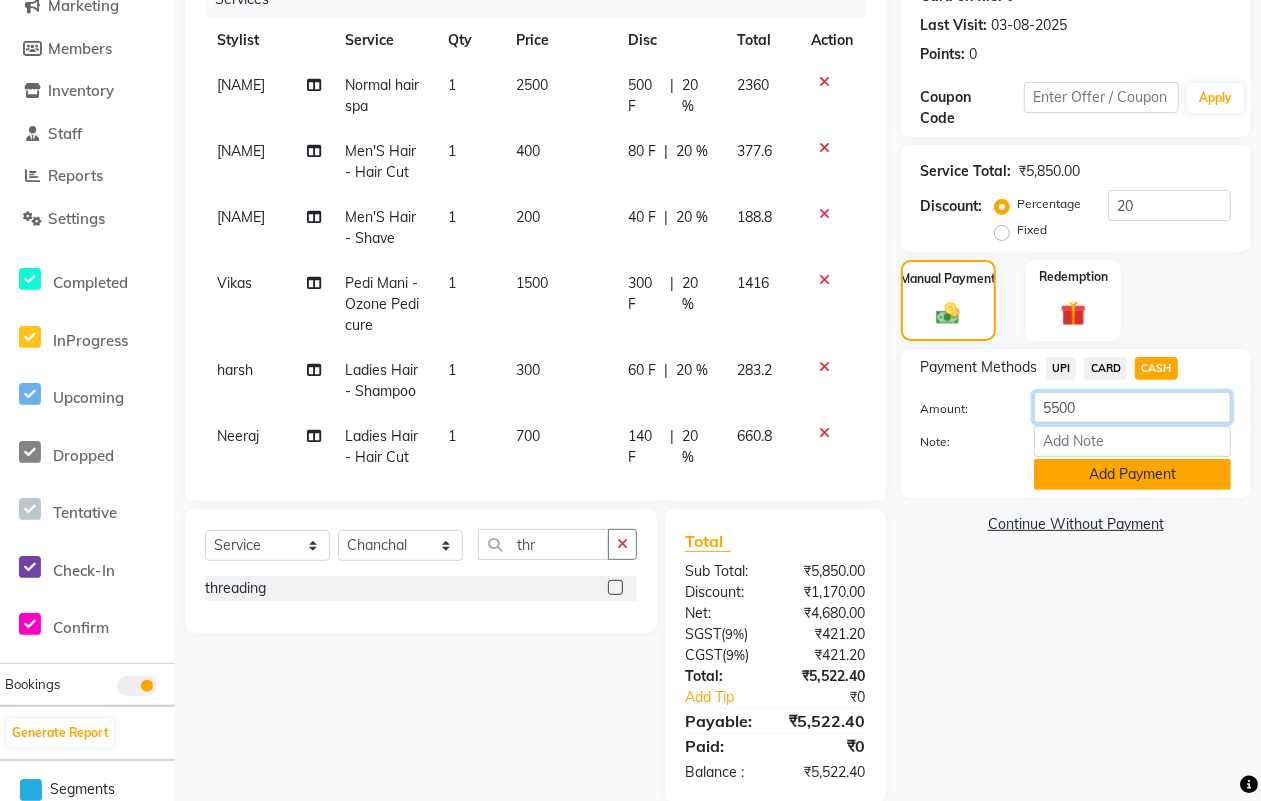 type on "5500" 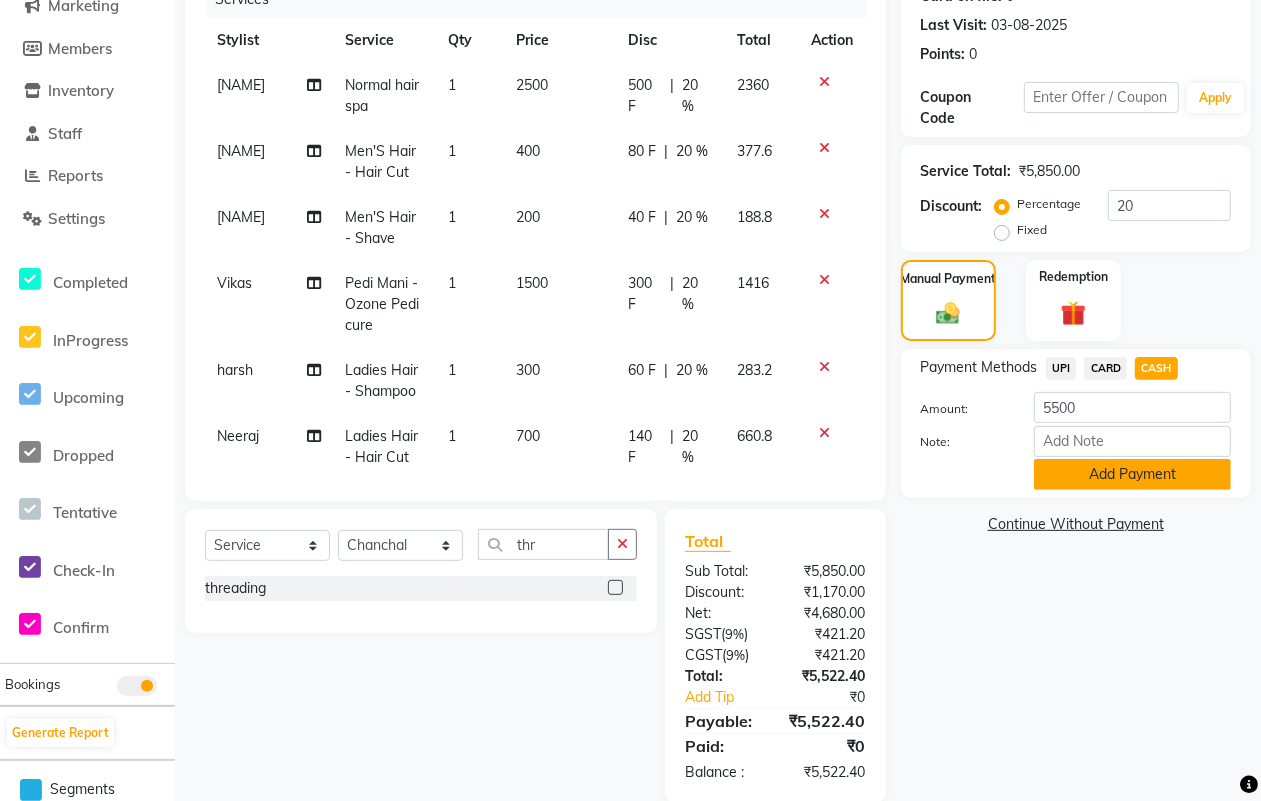 click on "Add Payment" 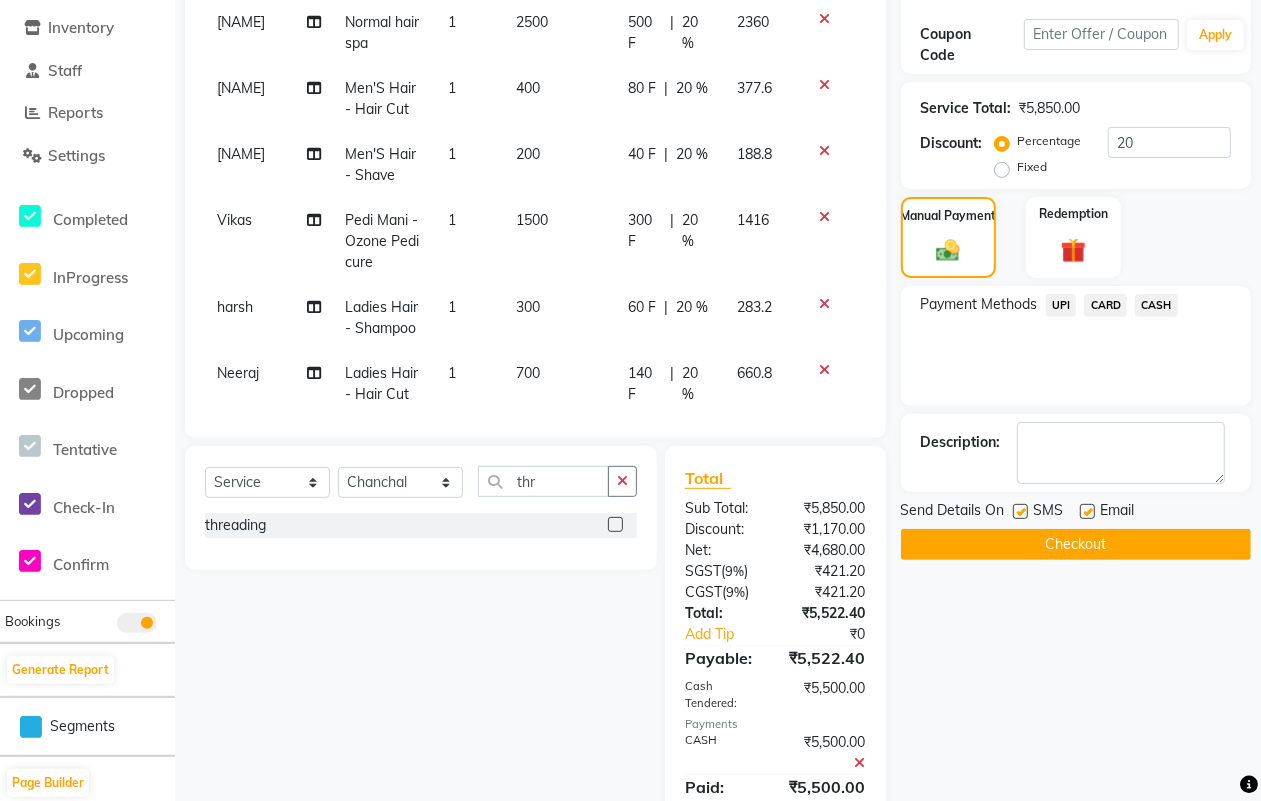 scroll, scrollTop: 402, scrollLeft: 0, axis: vertical 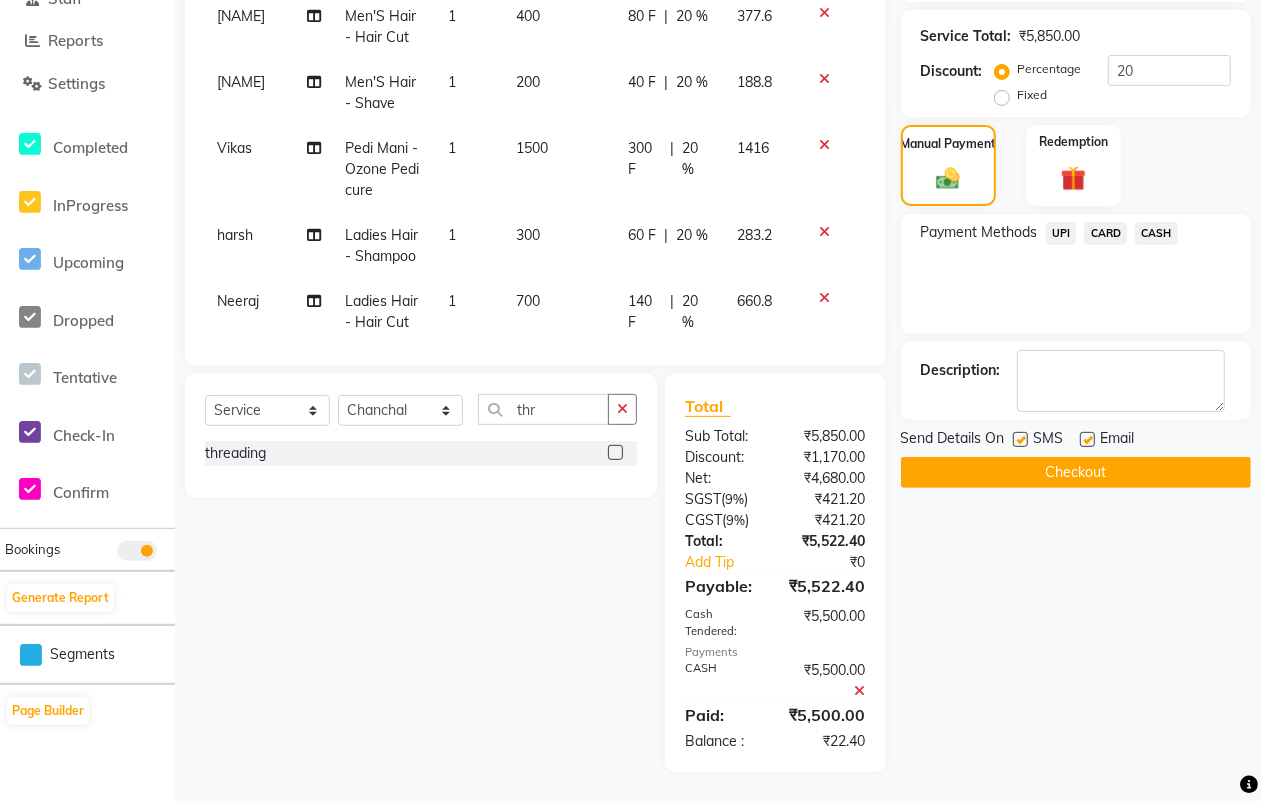 click 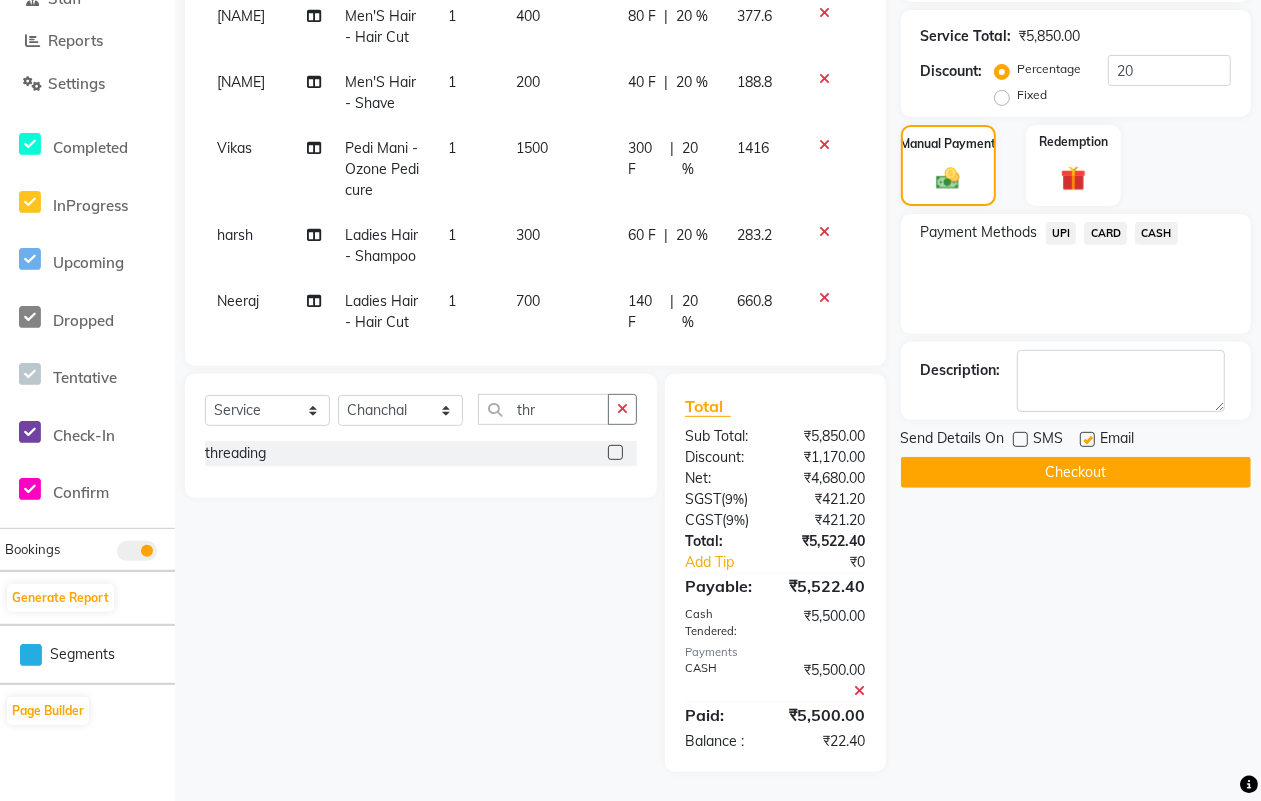 click 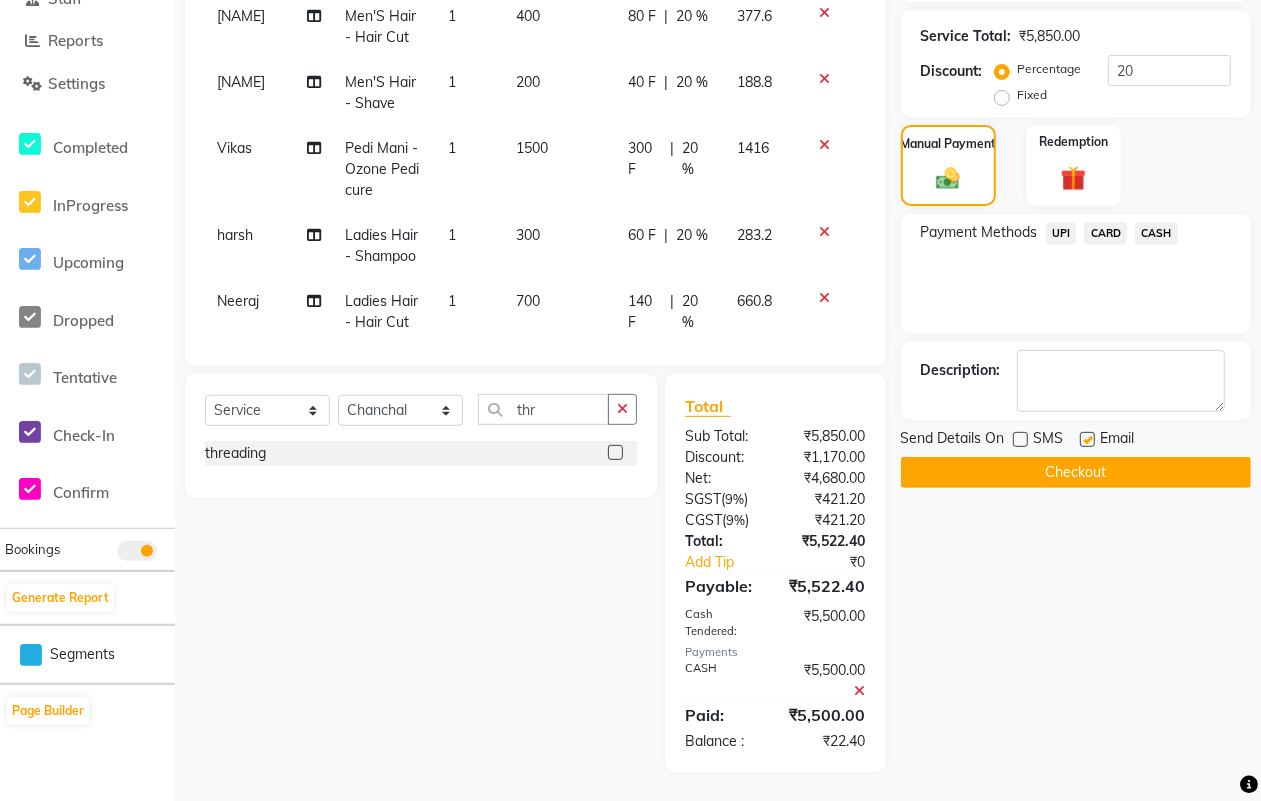 click at bounding box center [1086, 440] 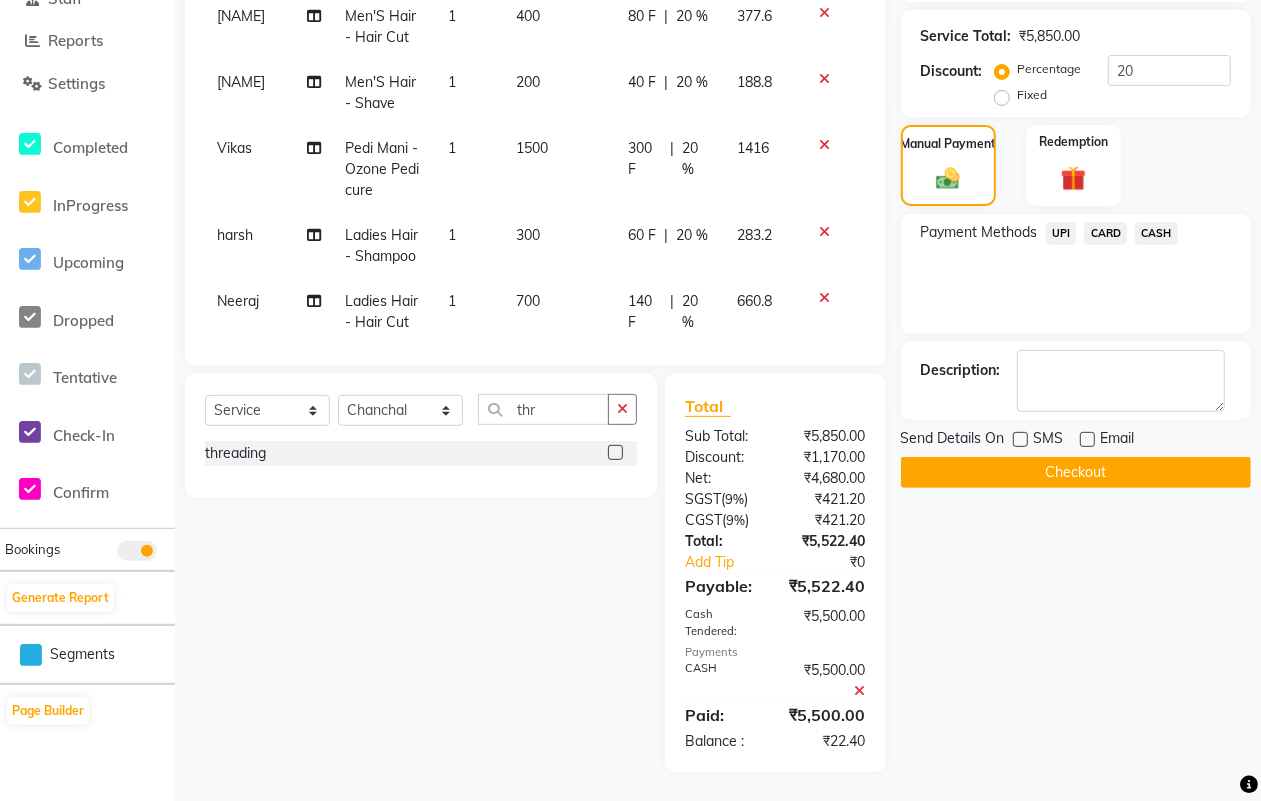click on "Checkout" 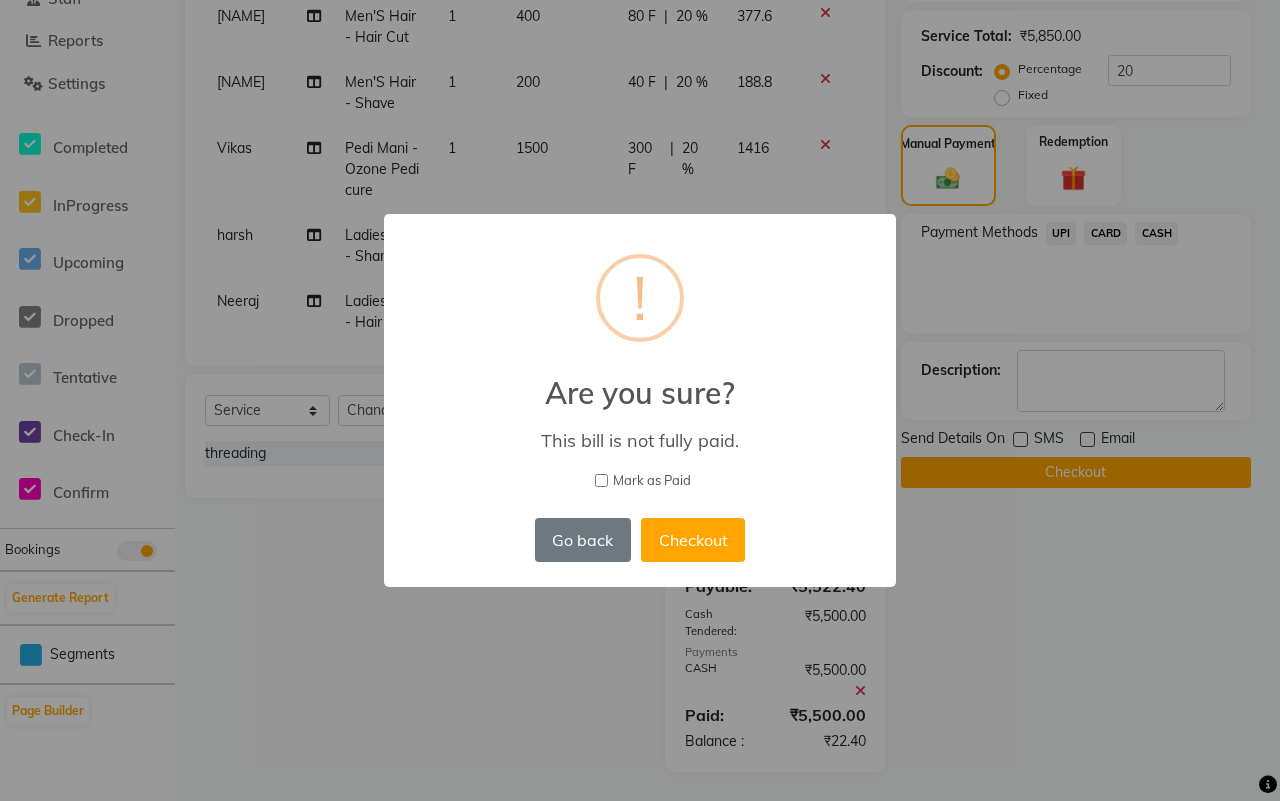 click on "Mark as Paid" at bounding box center [652, 481] 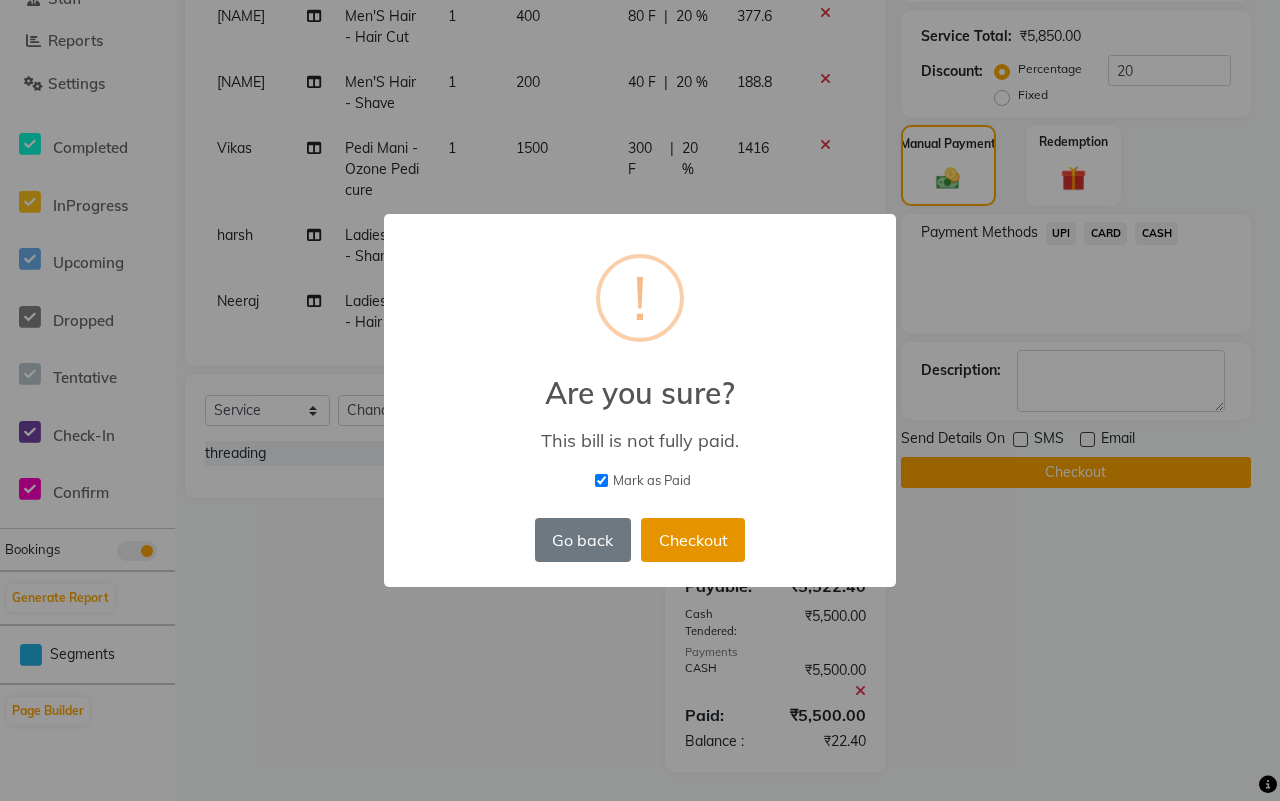 click on "Checkout" at bounding box center [693, 540] 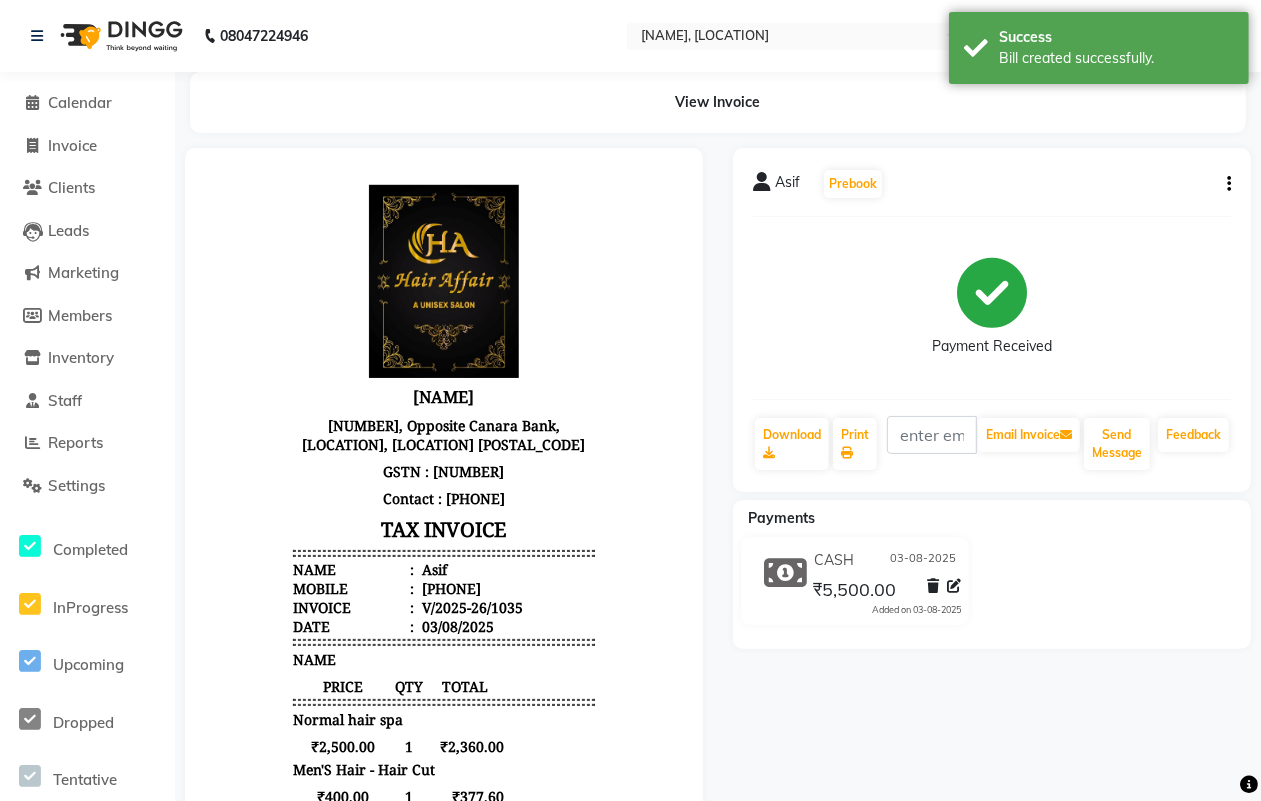 scroll, scrollTop: 0, scrollLeft: 0, axis: both 